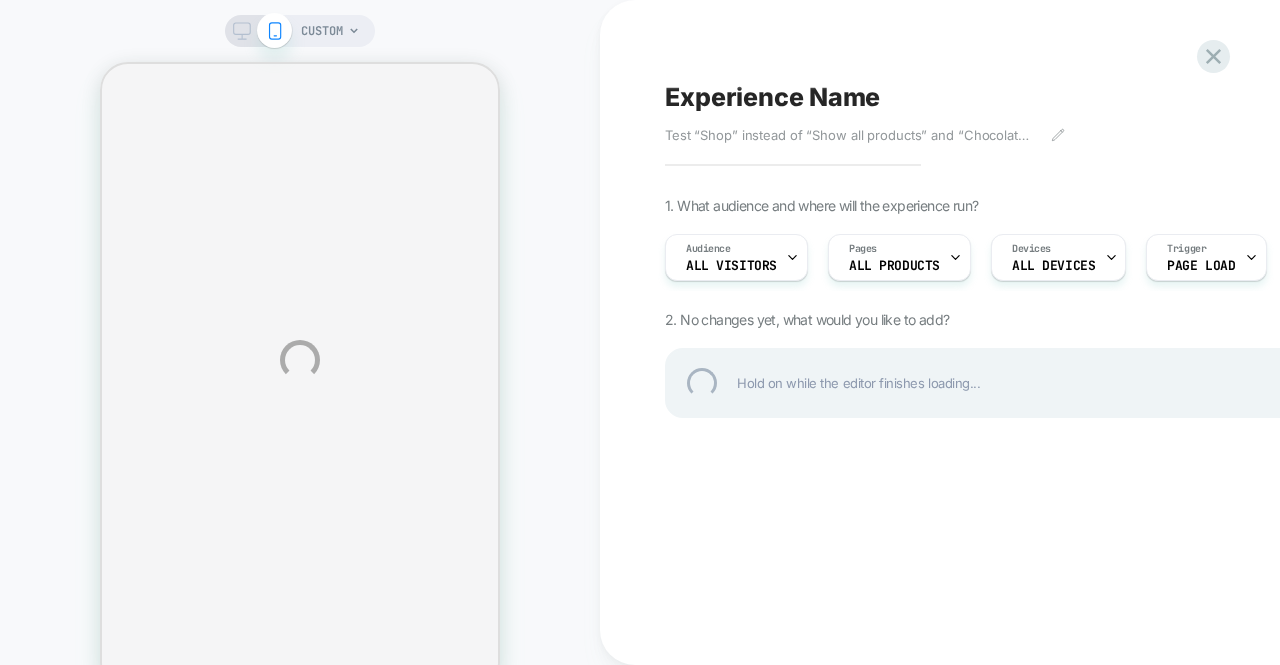 scroll, scrollTop: 0, scrollLeft: 0, axis: both 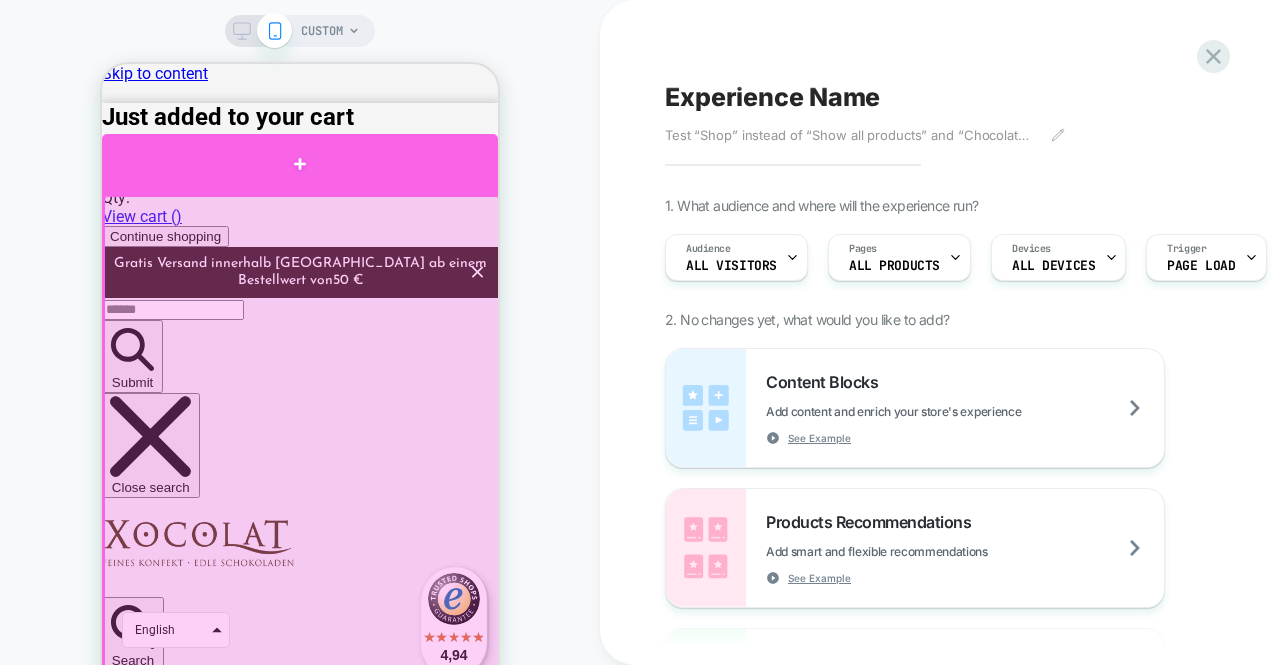 click at bounding box center (300, 164) 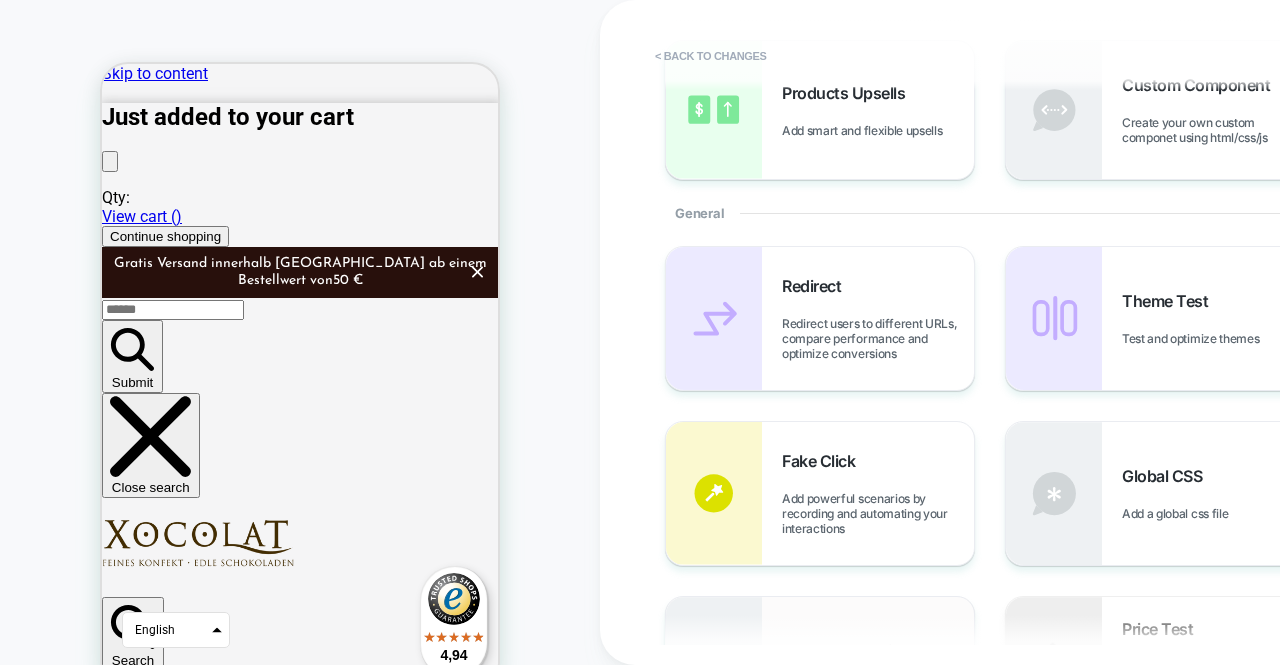 scroll, scrollTop: 0, scrollLeft: 0, axis: both 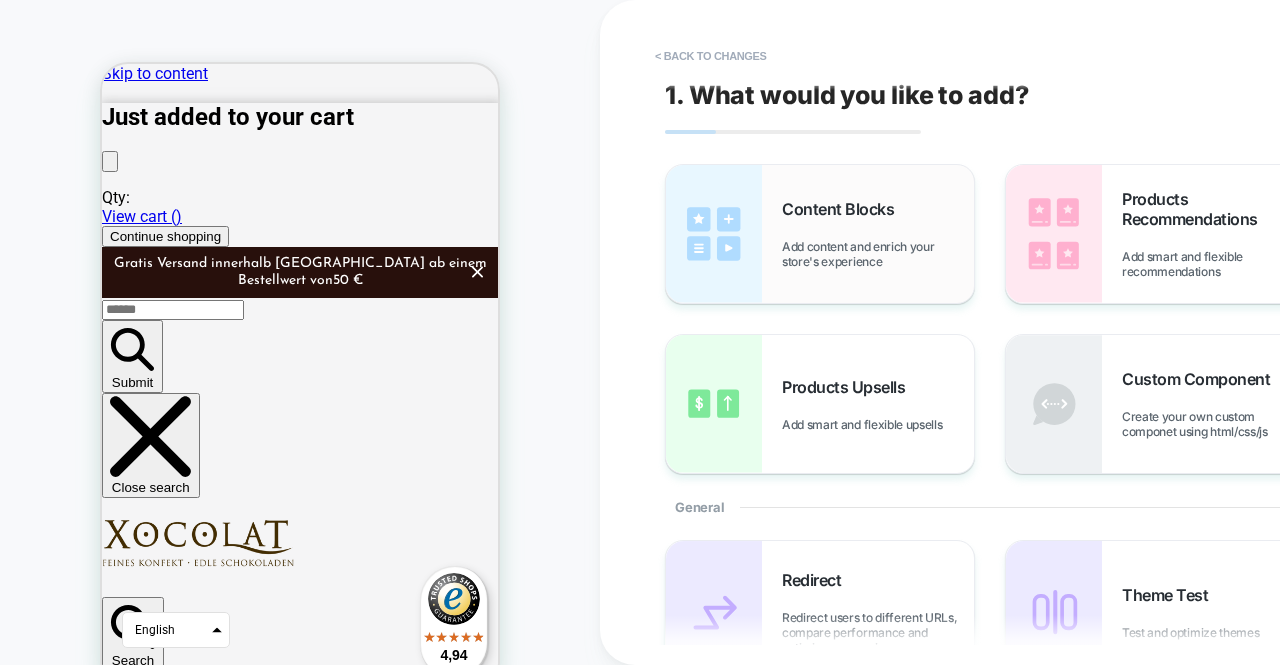 click on "Add content and enrich your store's experience" at bounding box center [878, 254] 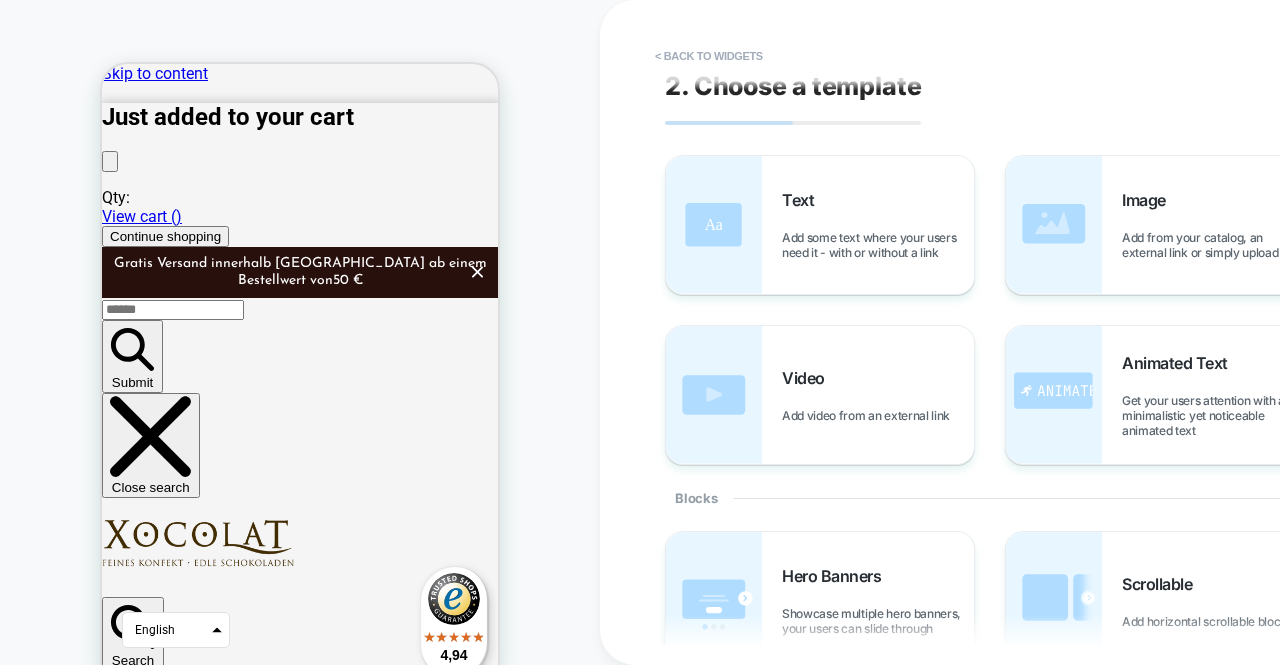 scroll, scrollTop: 0, scrollLeft: 0, axis: both 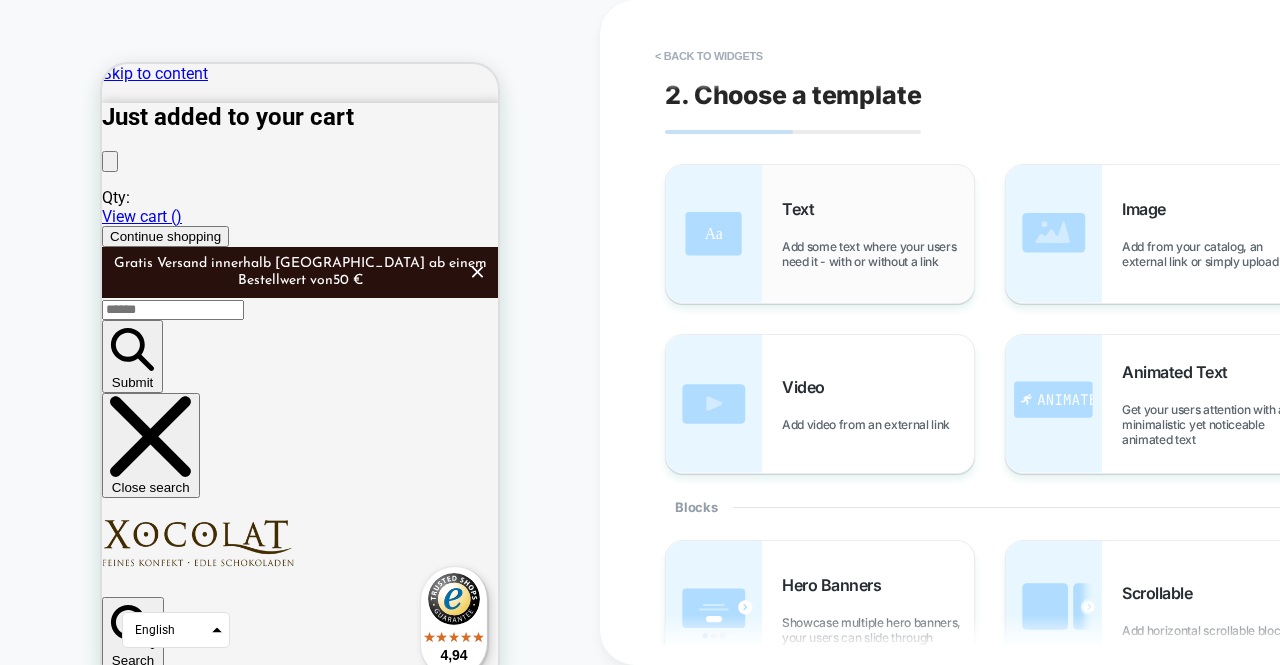 click on "Add some text where your users need it - with or without a link" at bounding box center (878, 254) 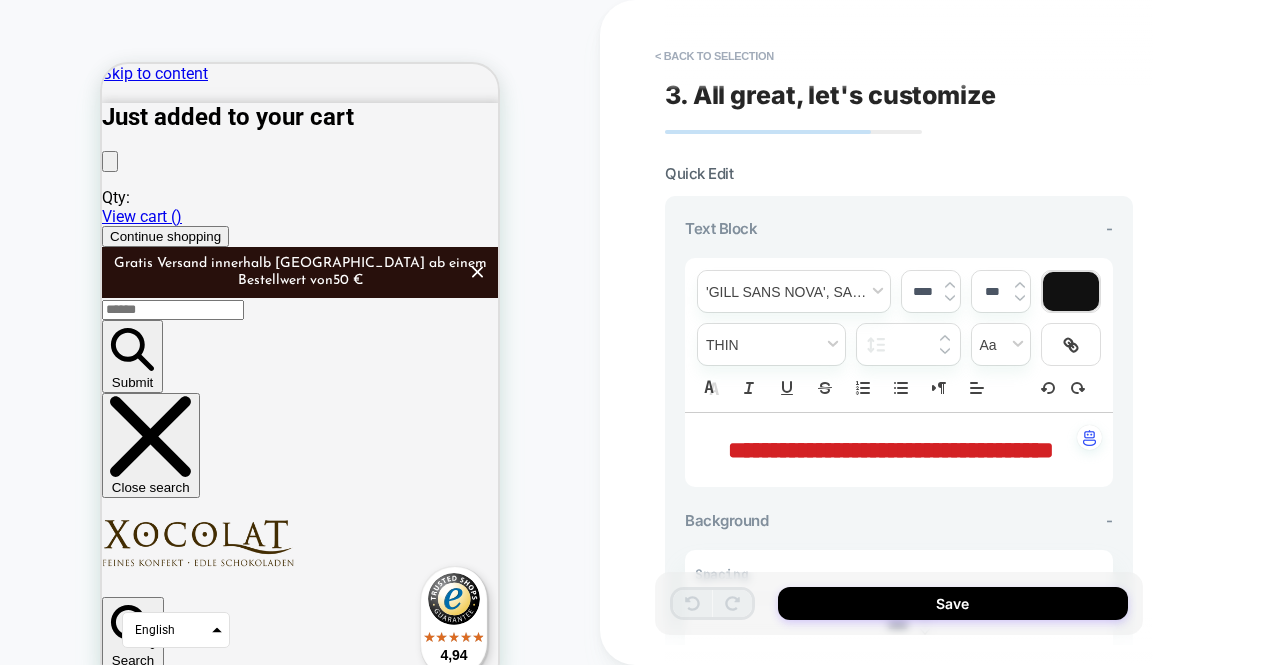 click on "In this section, you can modify the look & feel" at bounding box center (899, 293) 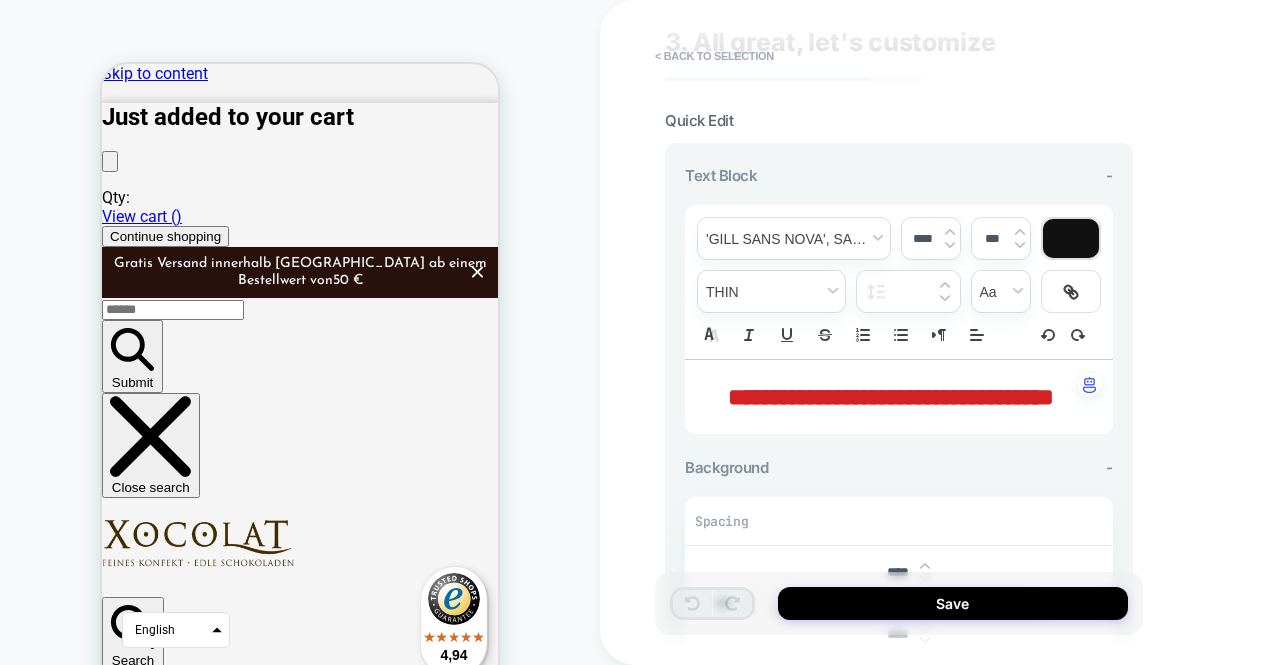 scroll, scrollTop: 54, scrollLeft: 0, axis: vertical 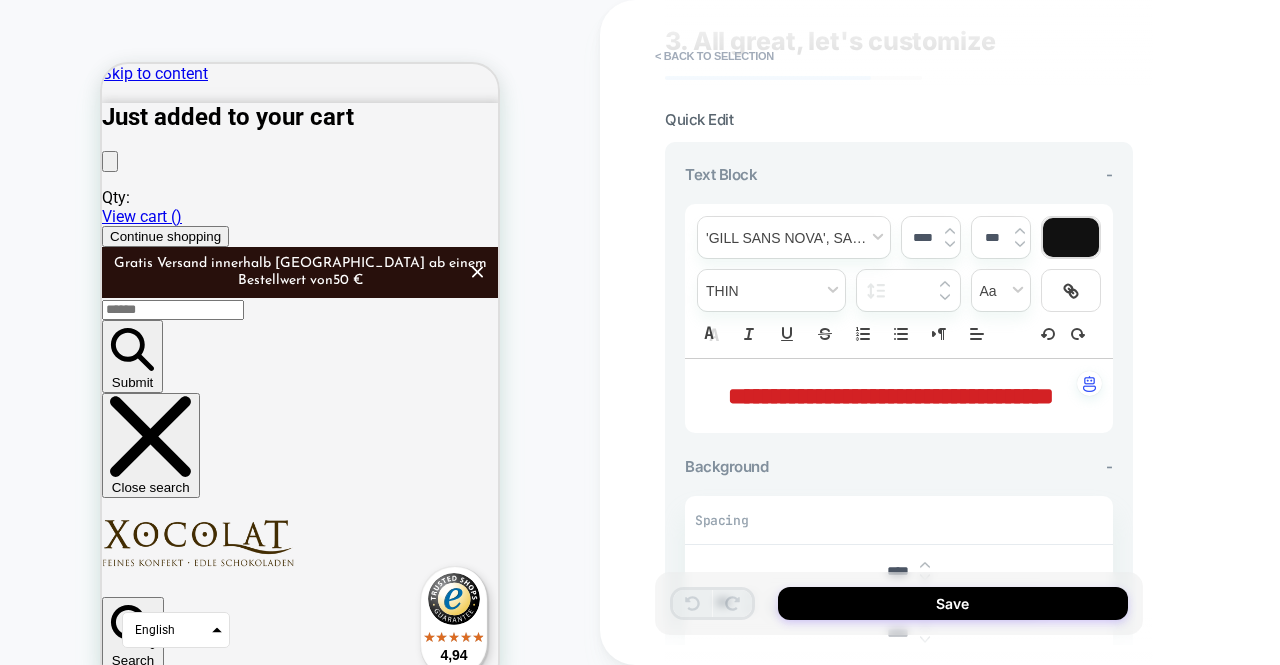 drag, startPoint x: 424, startPoint y: 392, endPoint x: 128, endPoint y: 361, distance: 297.6189 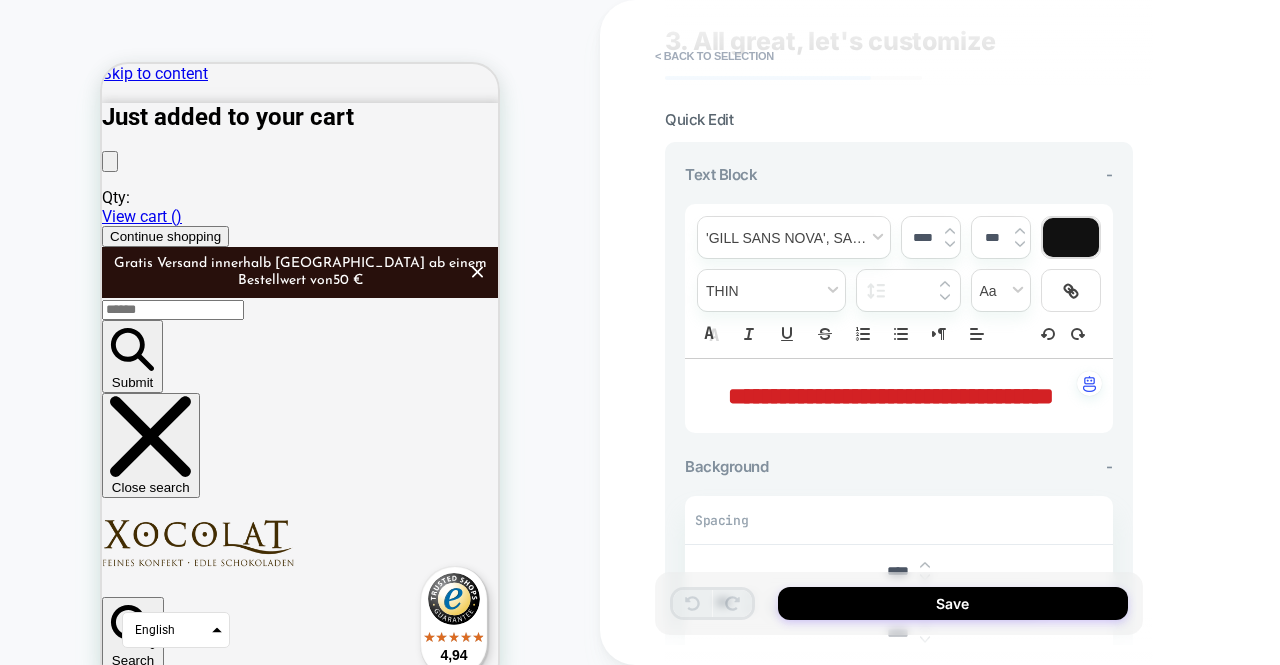 click on "**********" at bounding box center (891, 396) 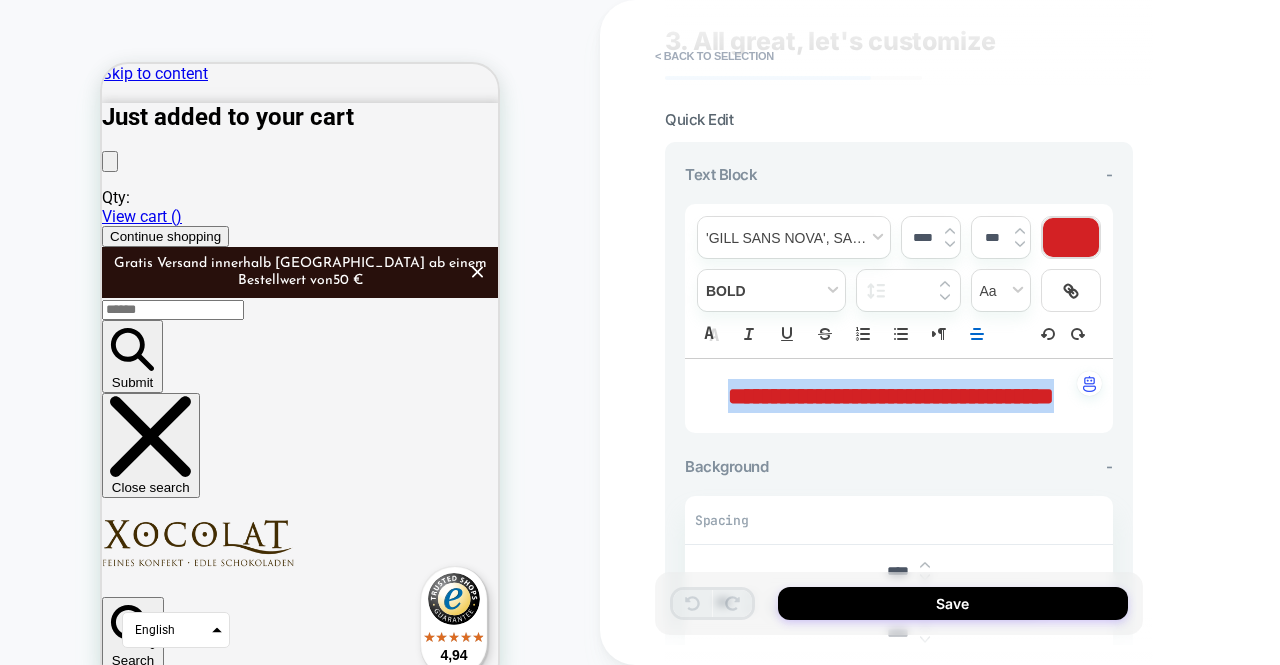 drag, startPoint x: 988, startPoint y: 440, endPoint x: 655, endPoint y: 380, distance: 338.36224 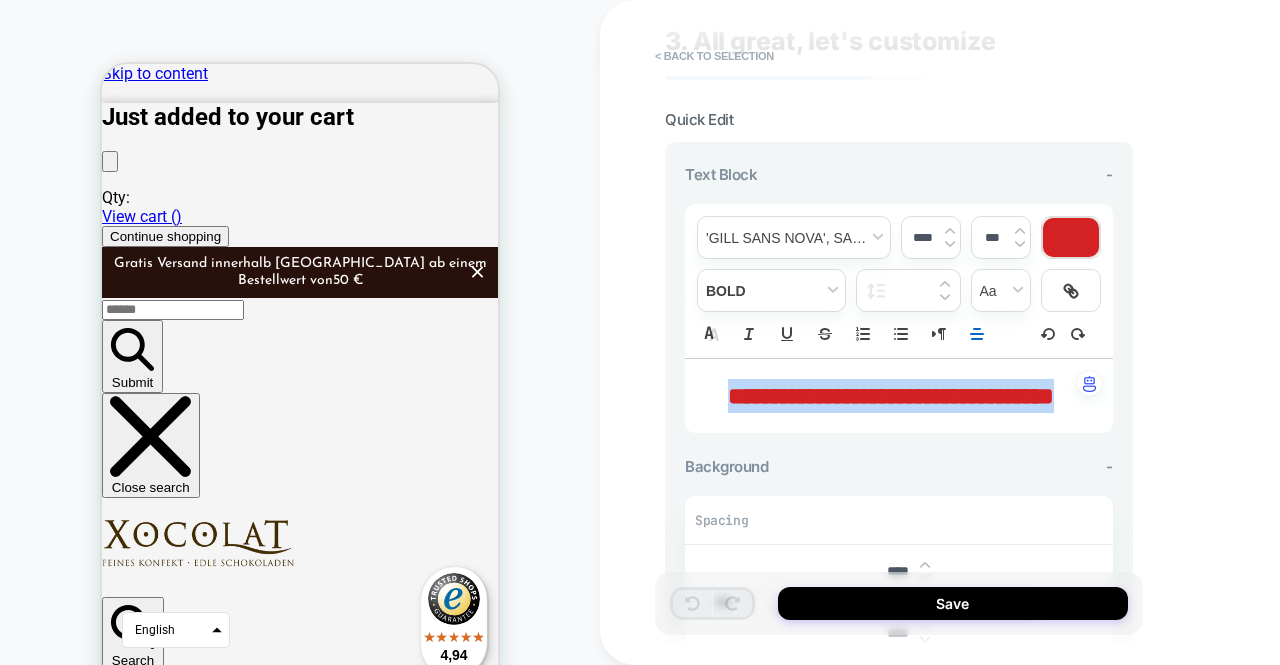 click on "**********" at bounding box center [899, 332] 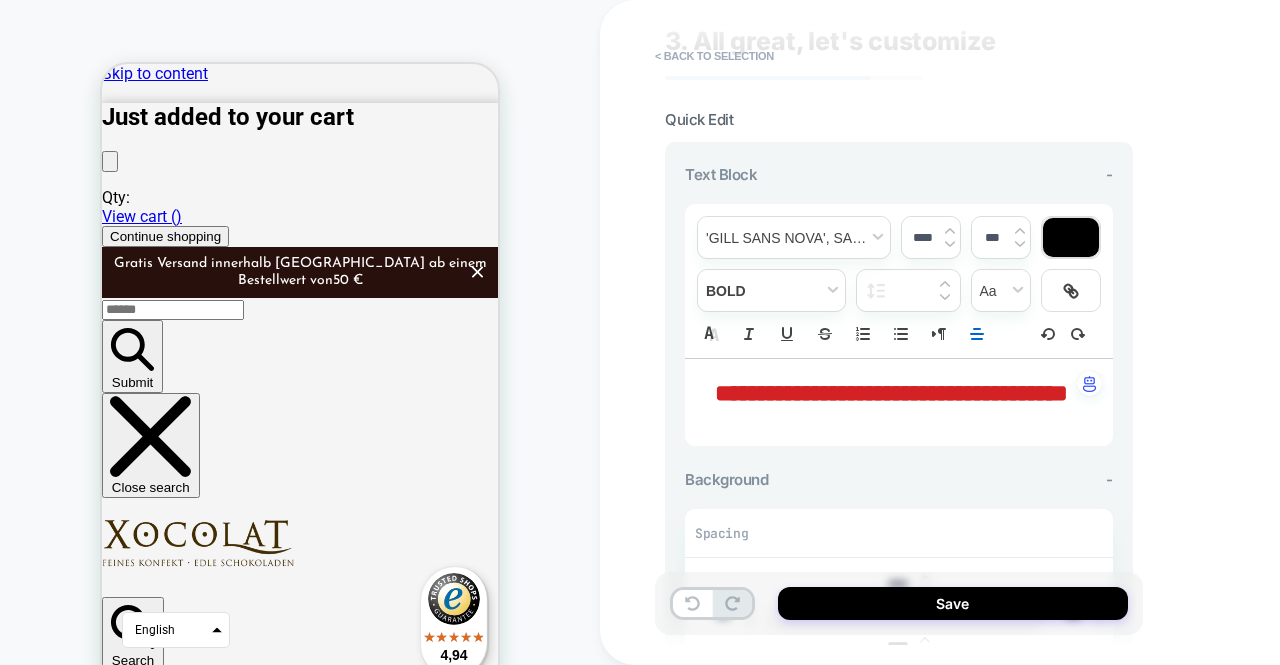 type on "****" 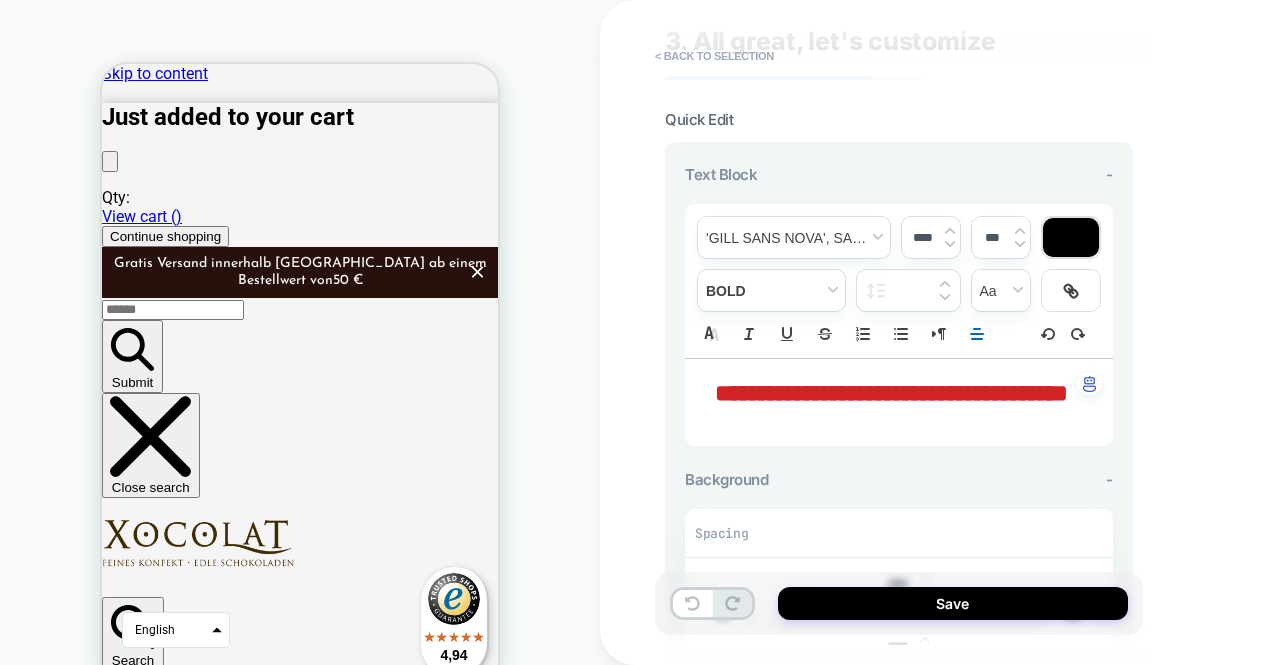 type on "*****" 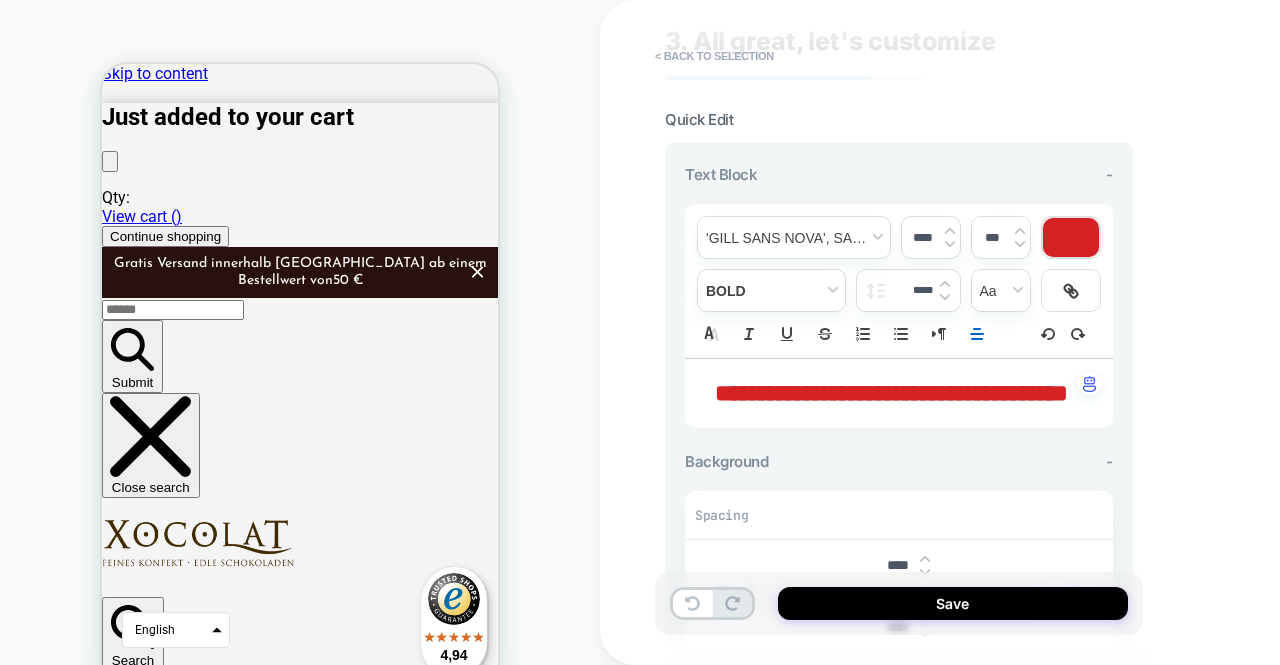 click at bounding box center [950, 244] 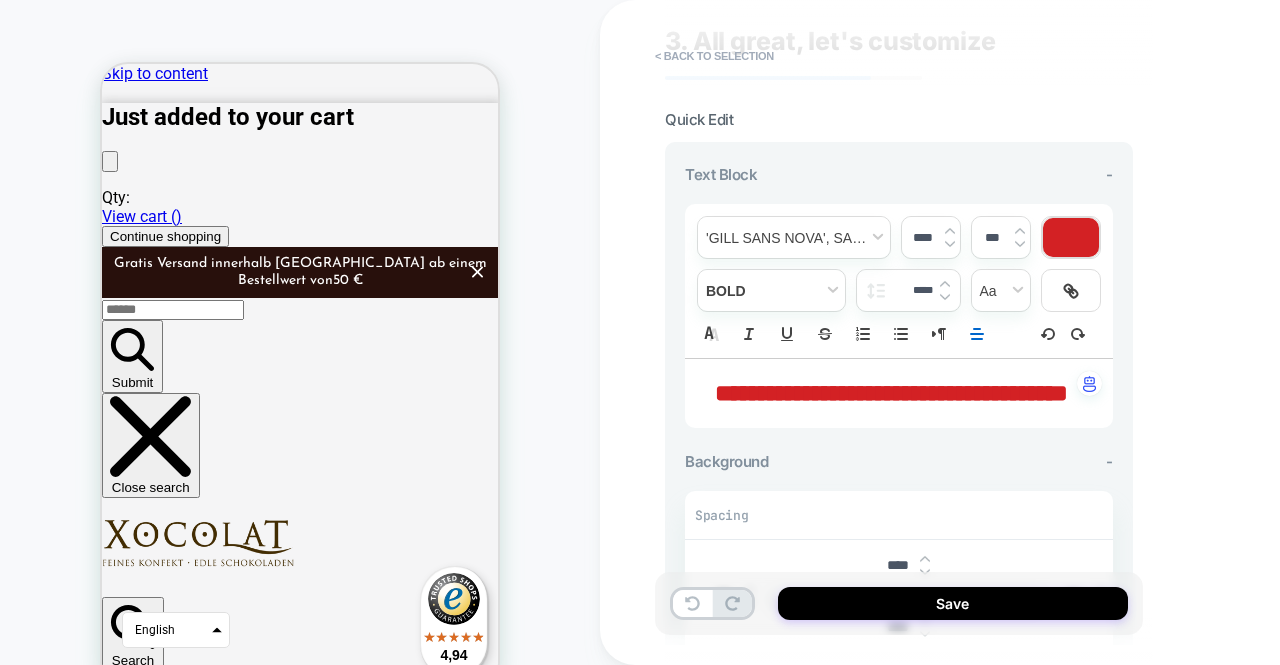 click at bounding box center [950, 244] 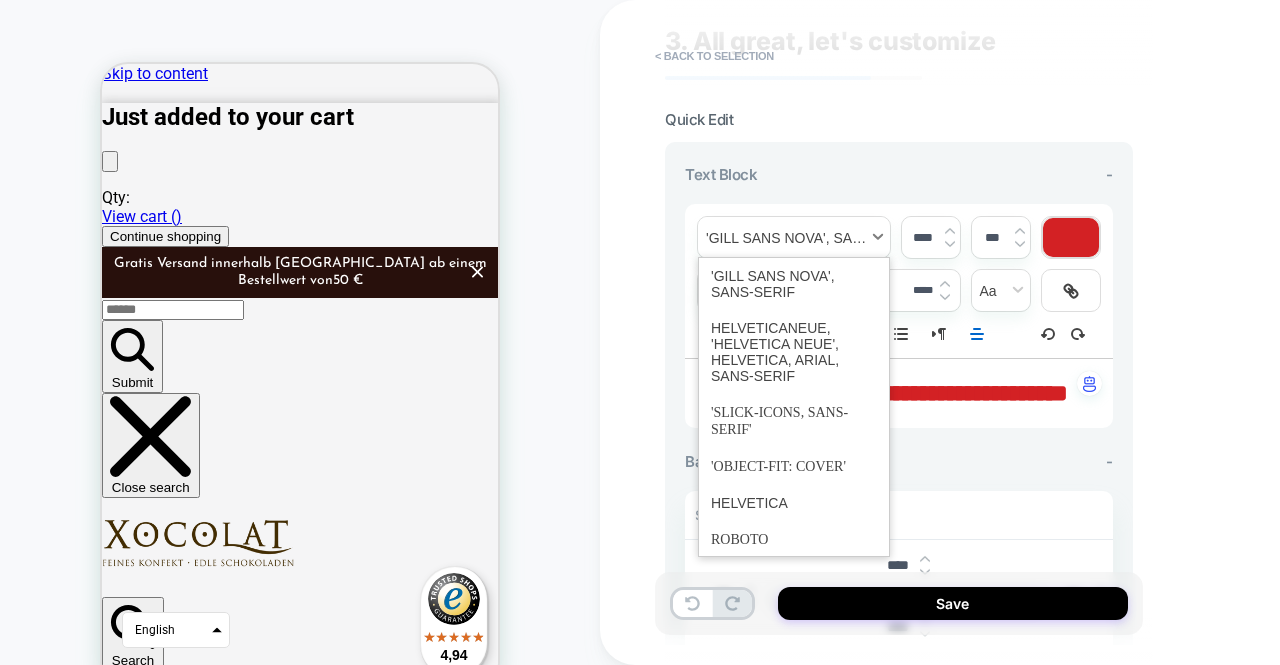 click at bounding box center (794, 237) 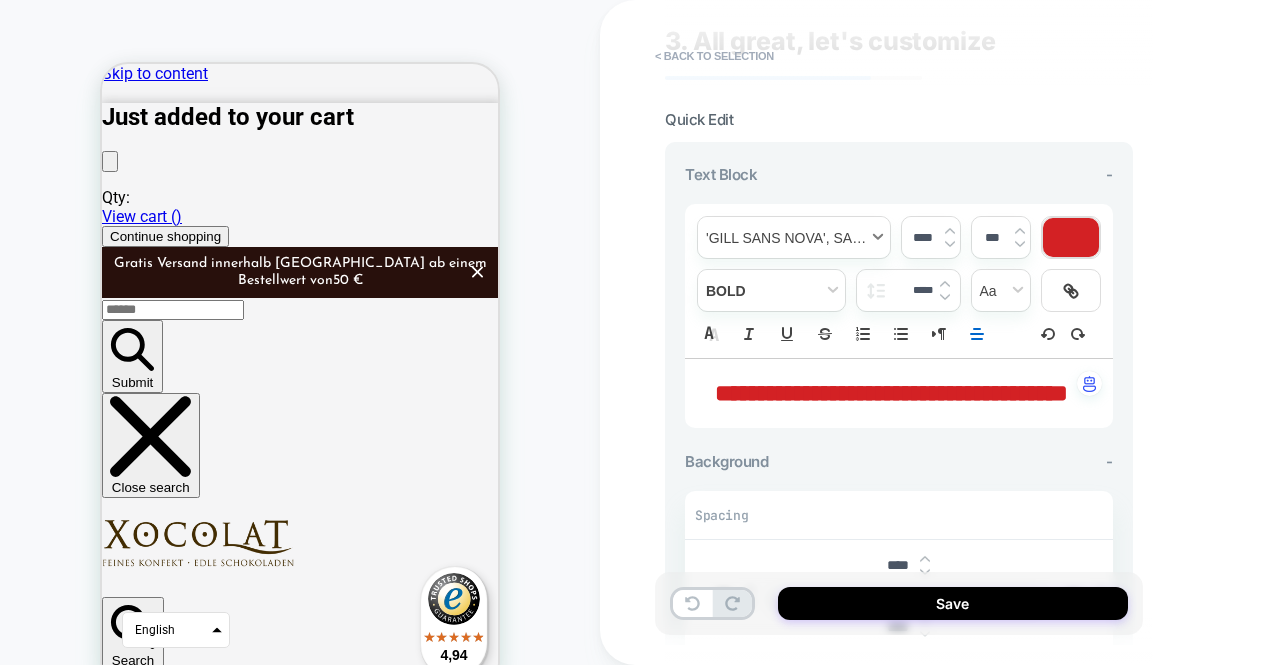 click at bounding box center [794, 237] 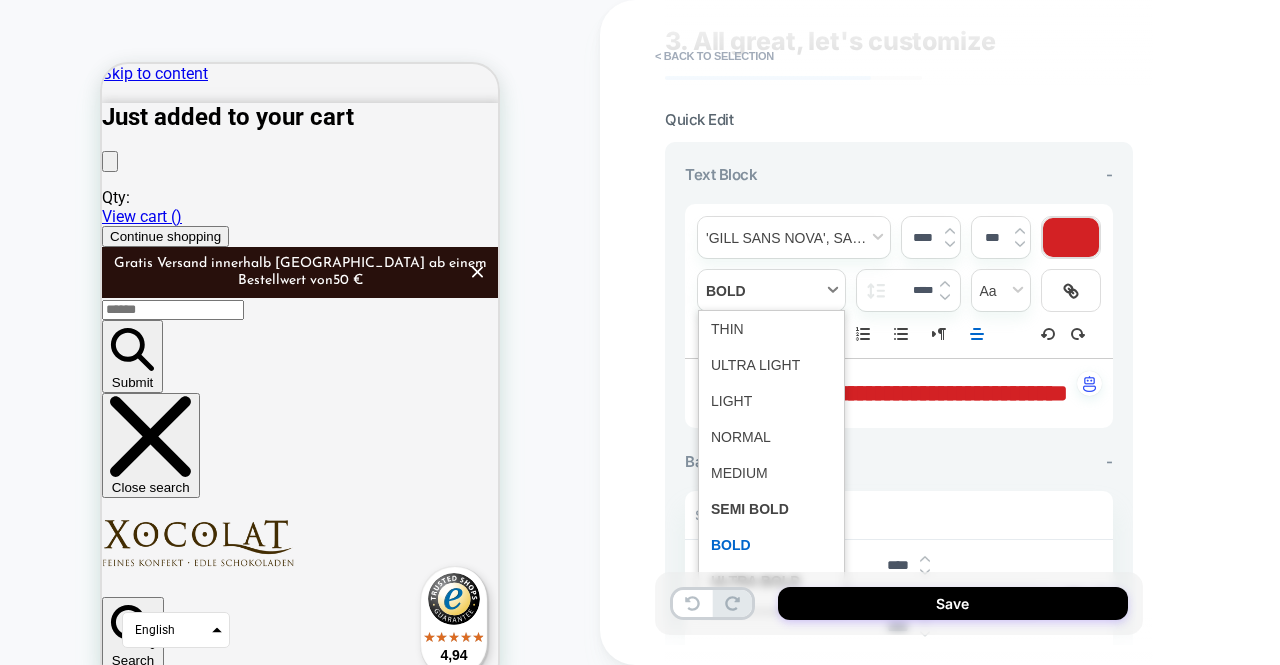 click at bounding box center (771, 290) 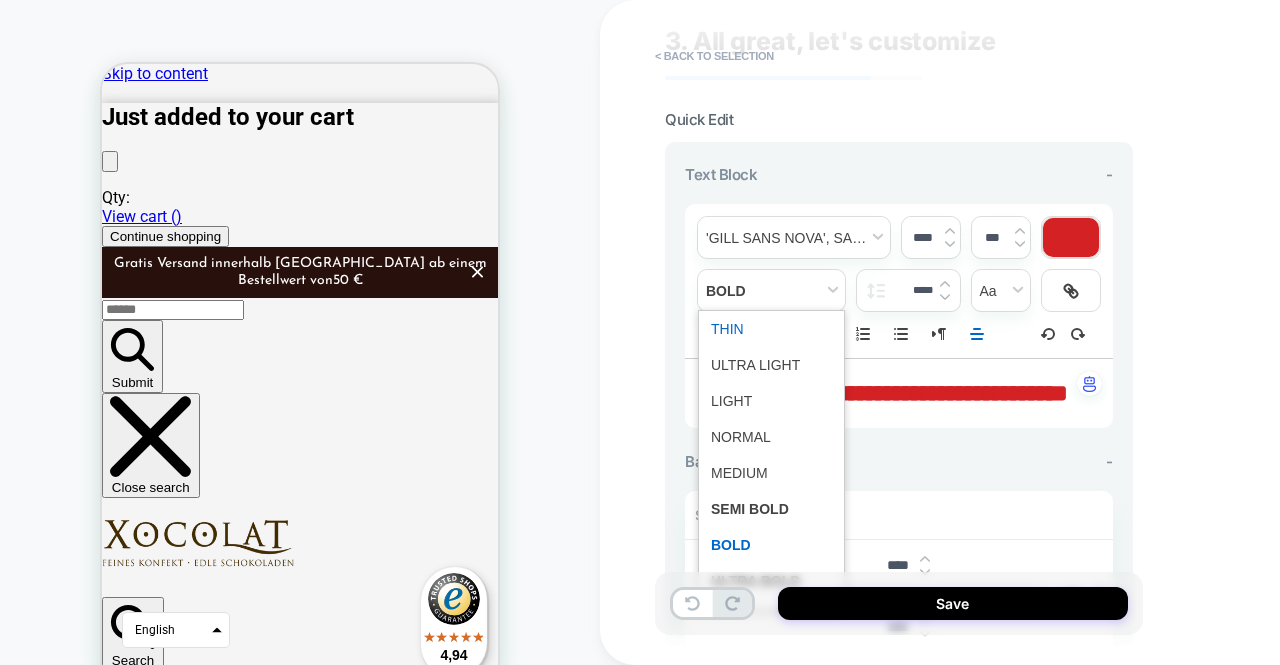 click at bounding box center [771, 329] 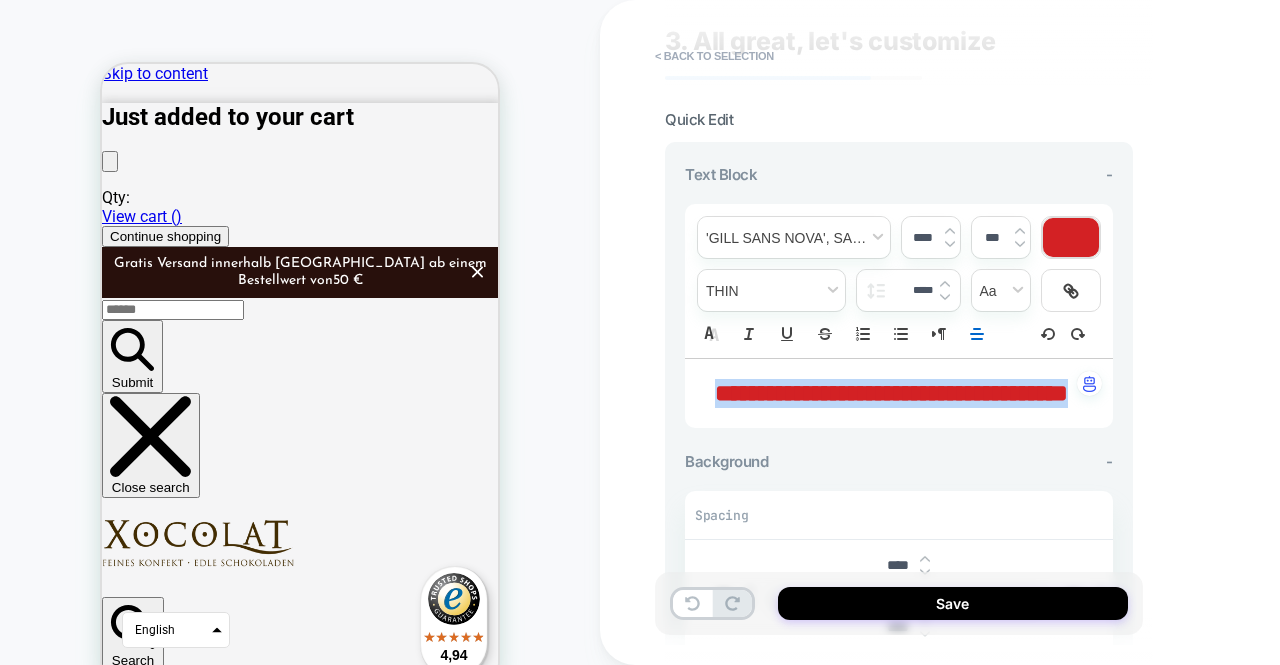 drag, startPoint x: 1012, startPoint y: 421, endPoint x: 716, endPoint y: 380, distance: 298.82605 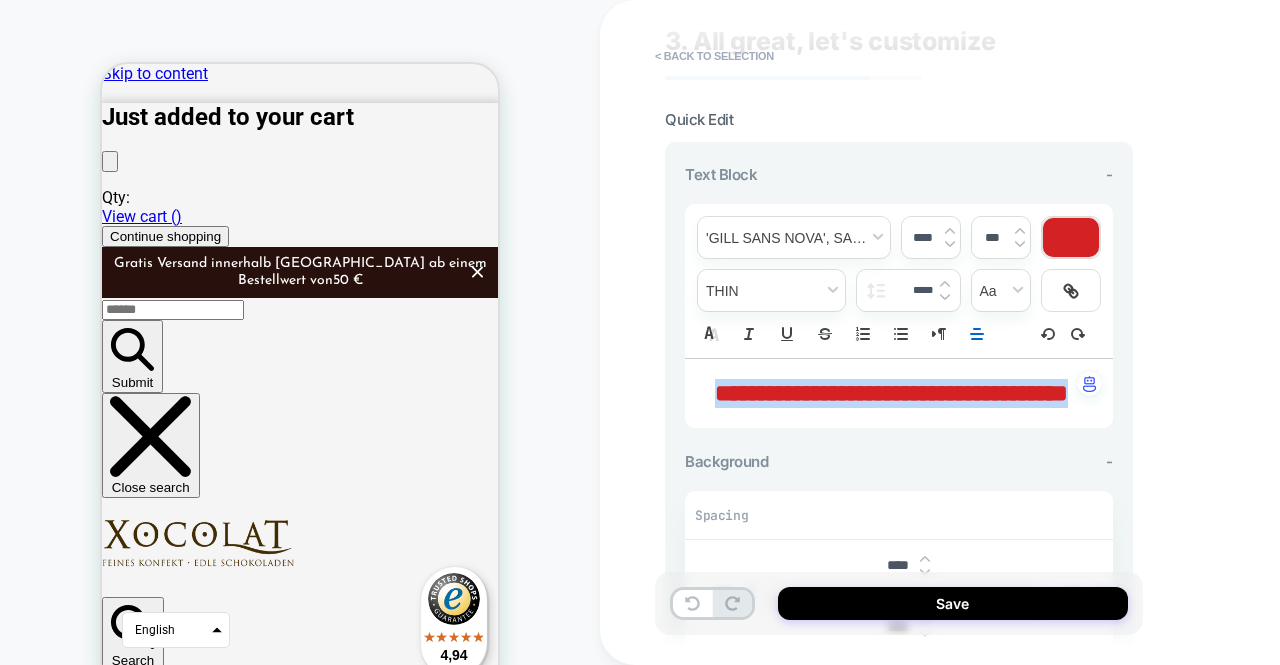 click on "**********" at bounding box center (891, 393) 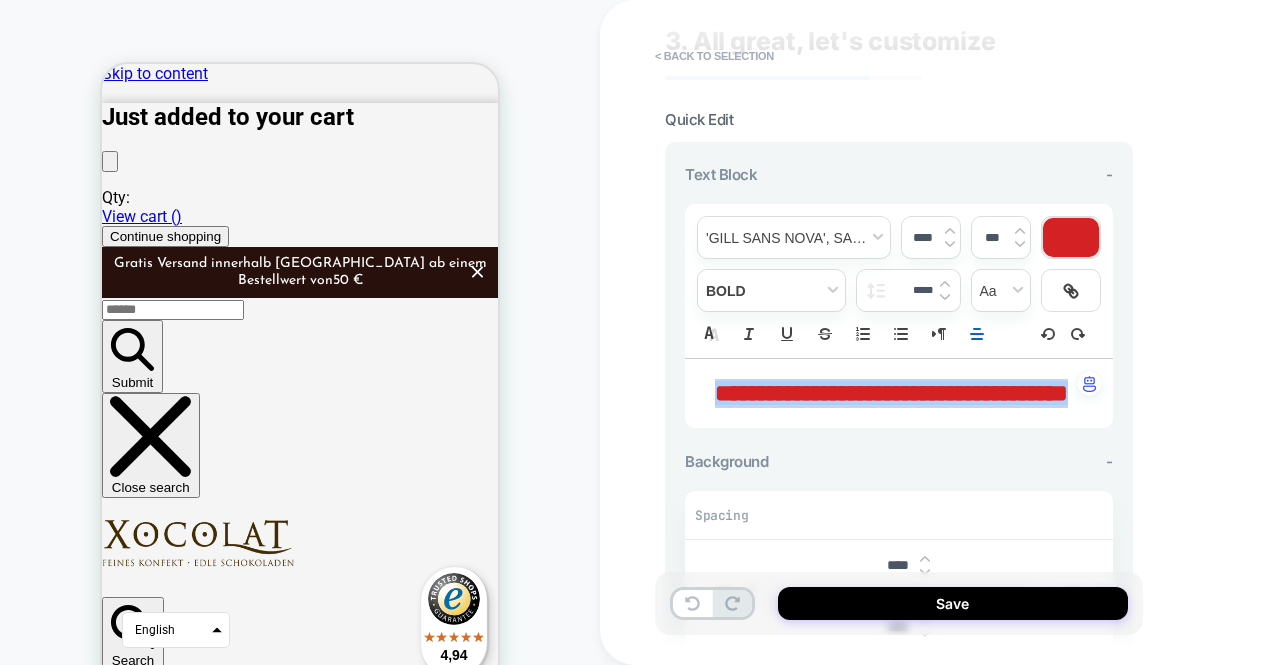 type on "****" 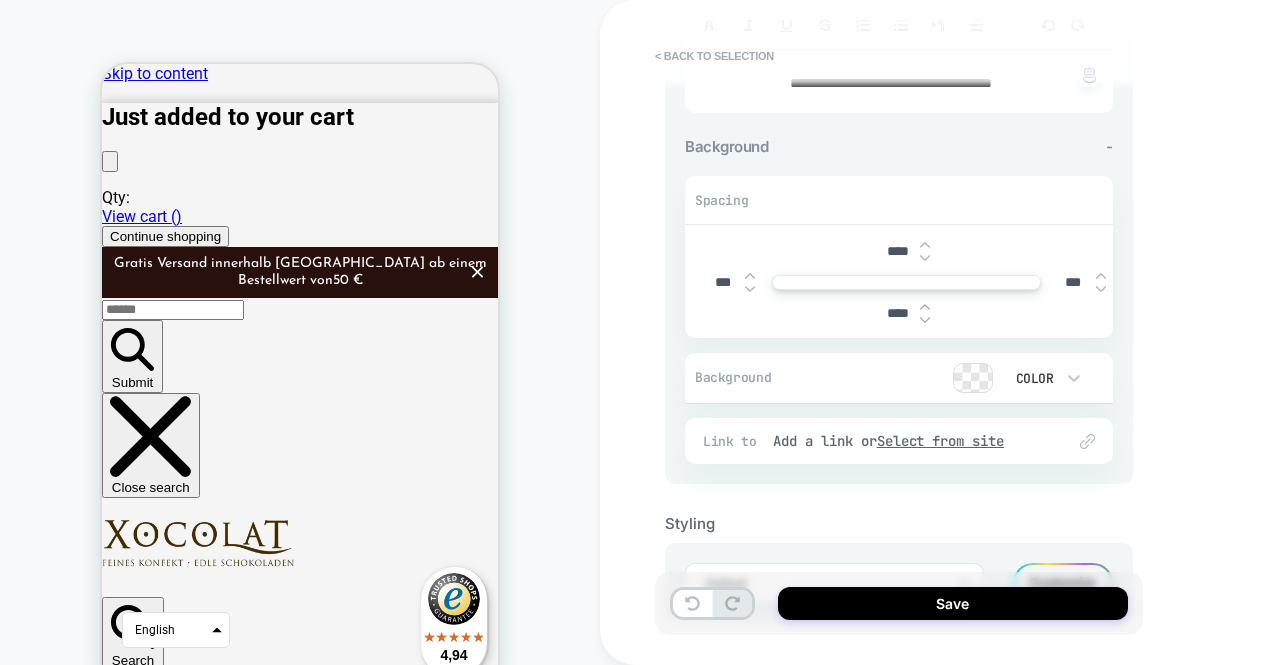 scroll, scrollTop: 364, scrollLeft: 0, axis: vertical 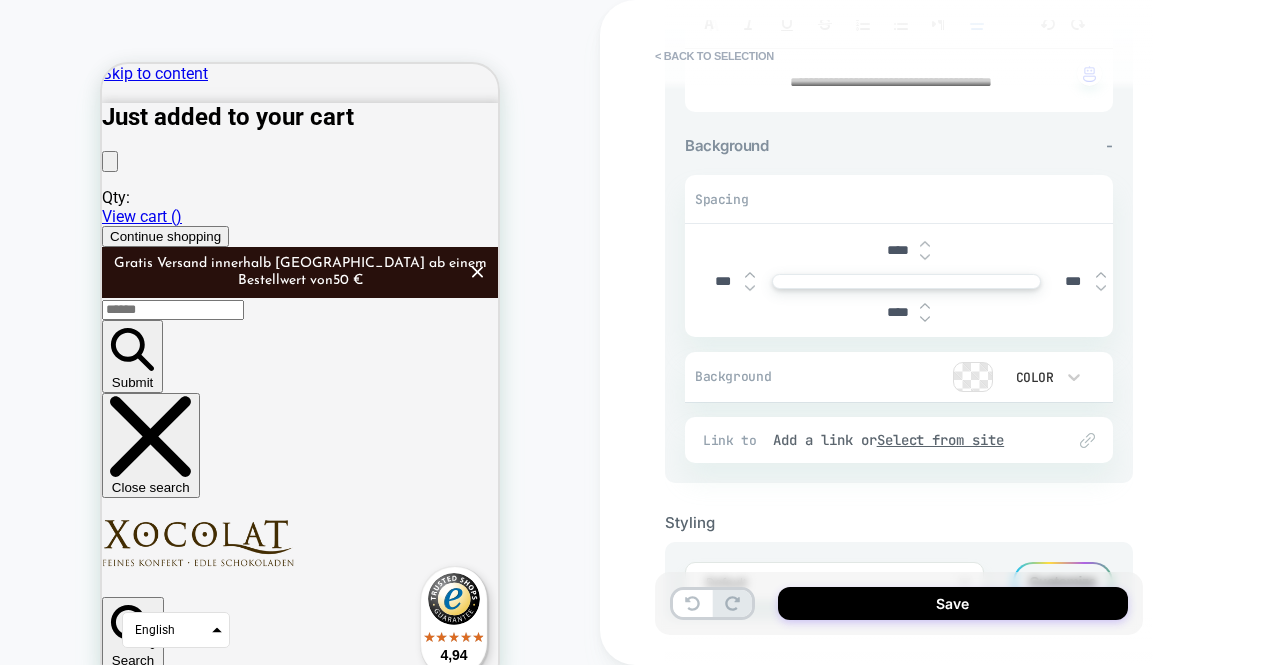 click at bounding box center [973, 377] 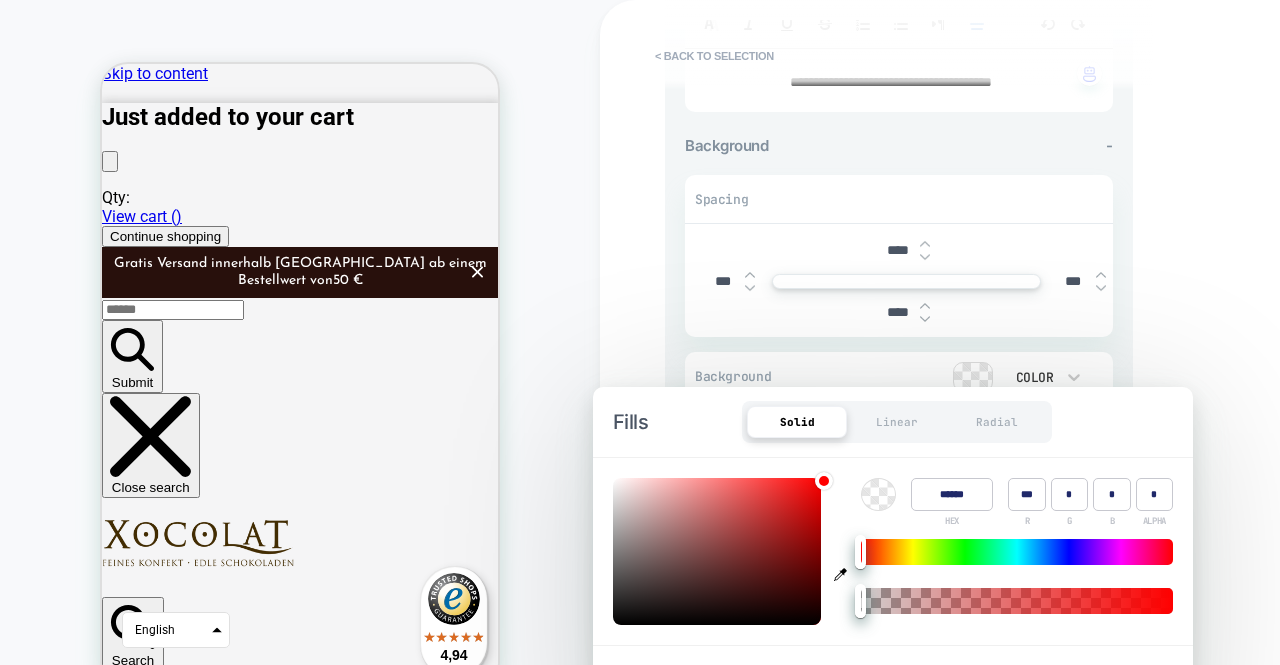 click at bounding box center [973, 377] 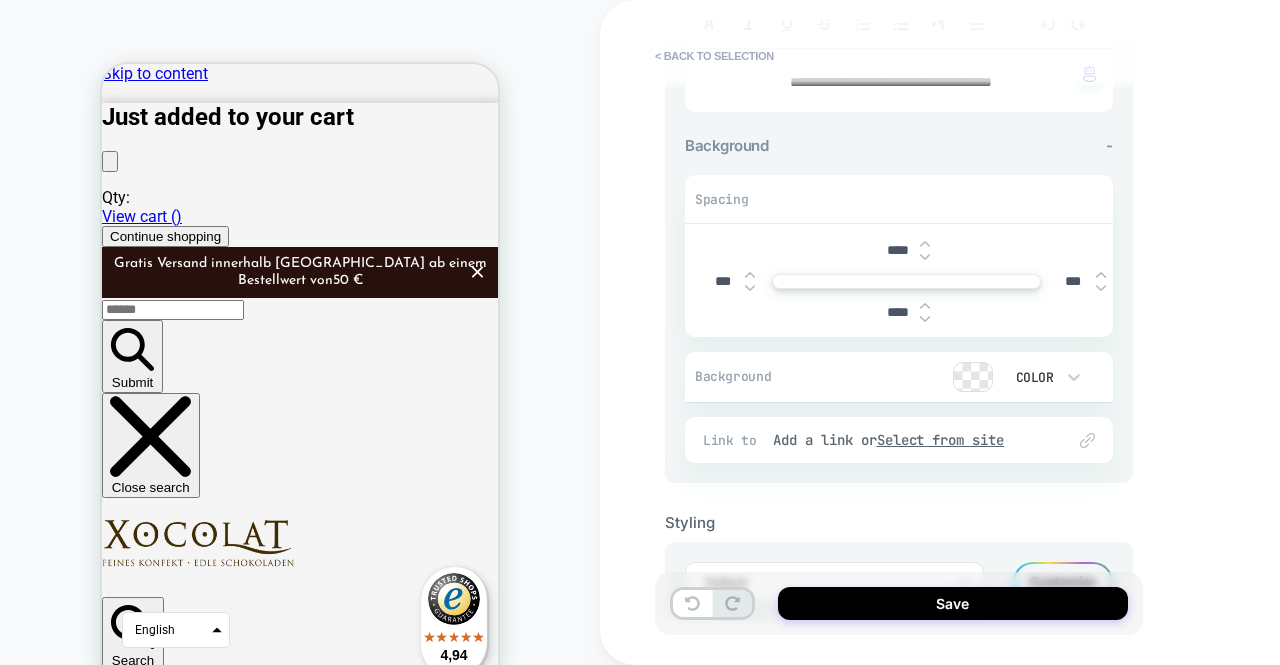 click at bounding box center [973, 377] 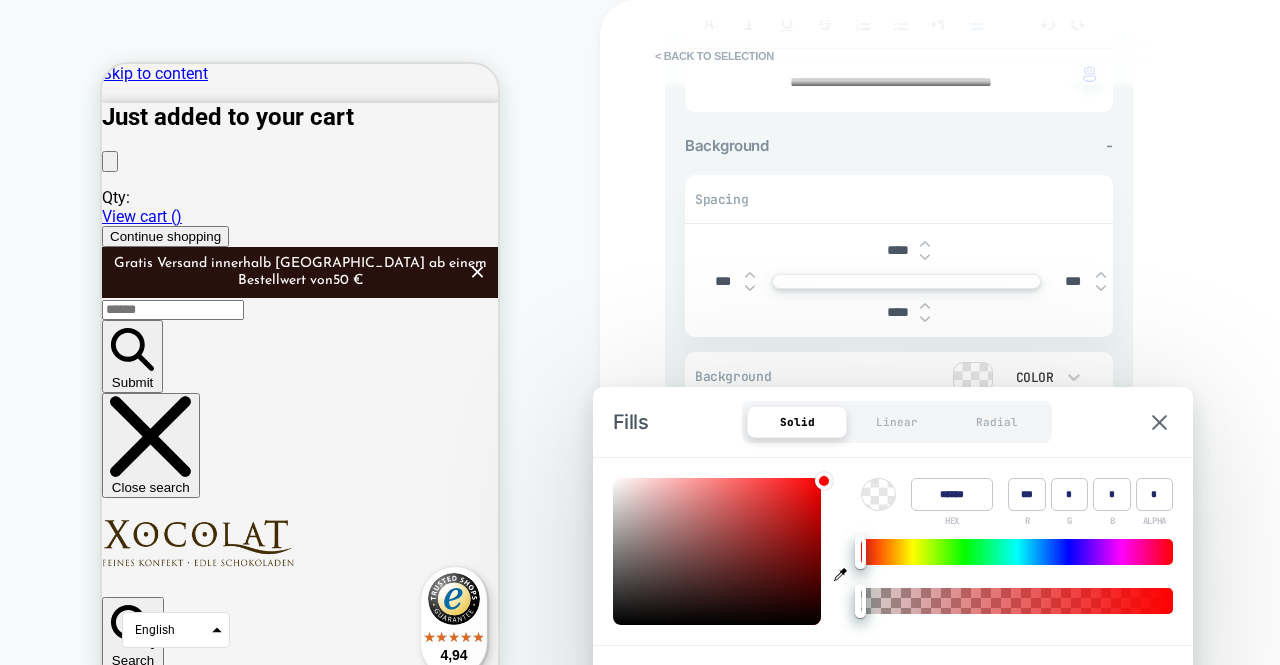 type on "******" 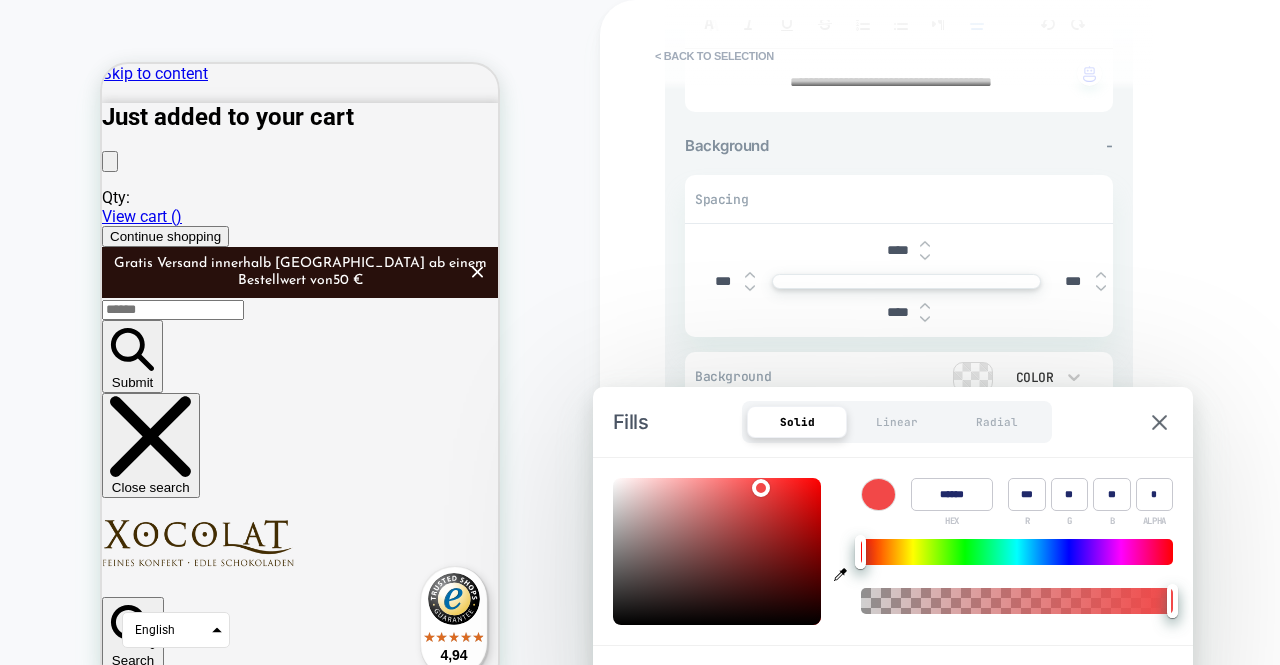 click at bounding box center [717, 551] 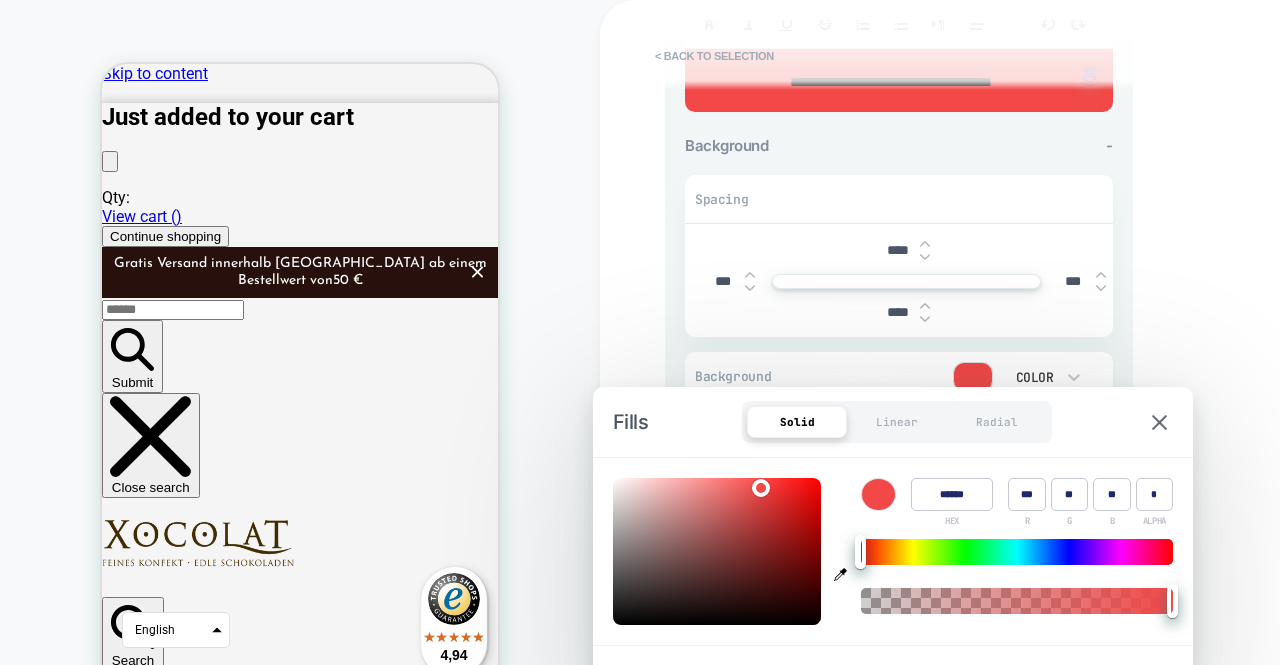 type on "******" 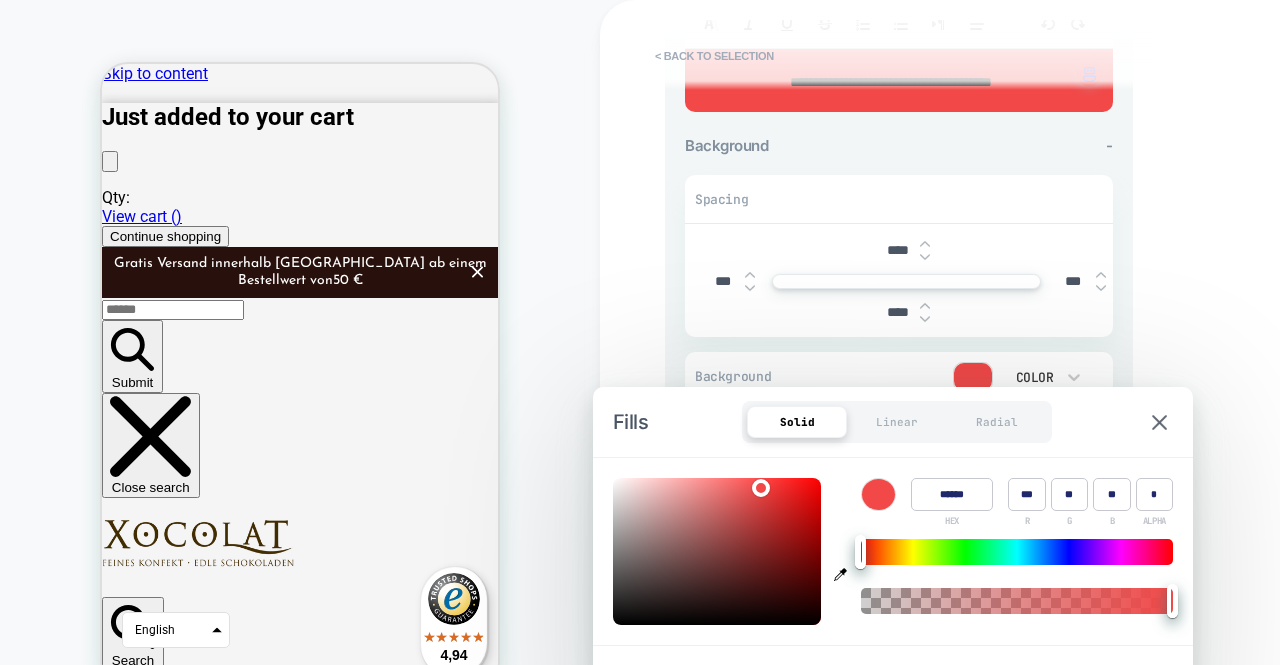 type on "******" 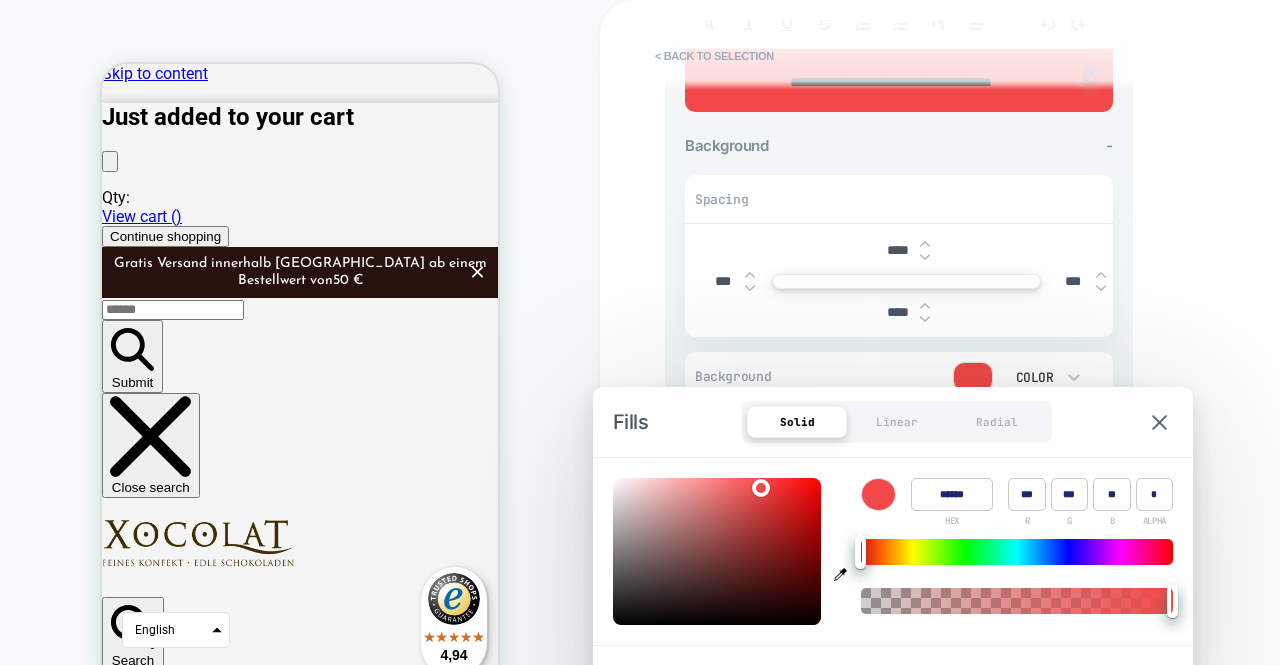 type on "***" 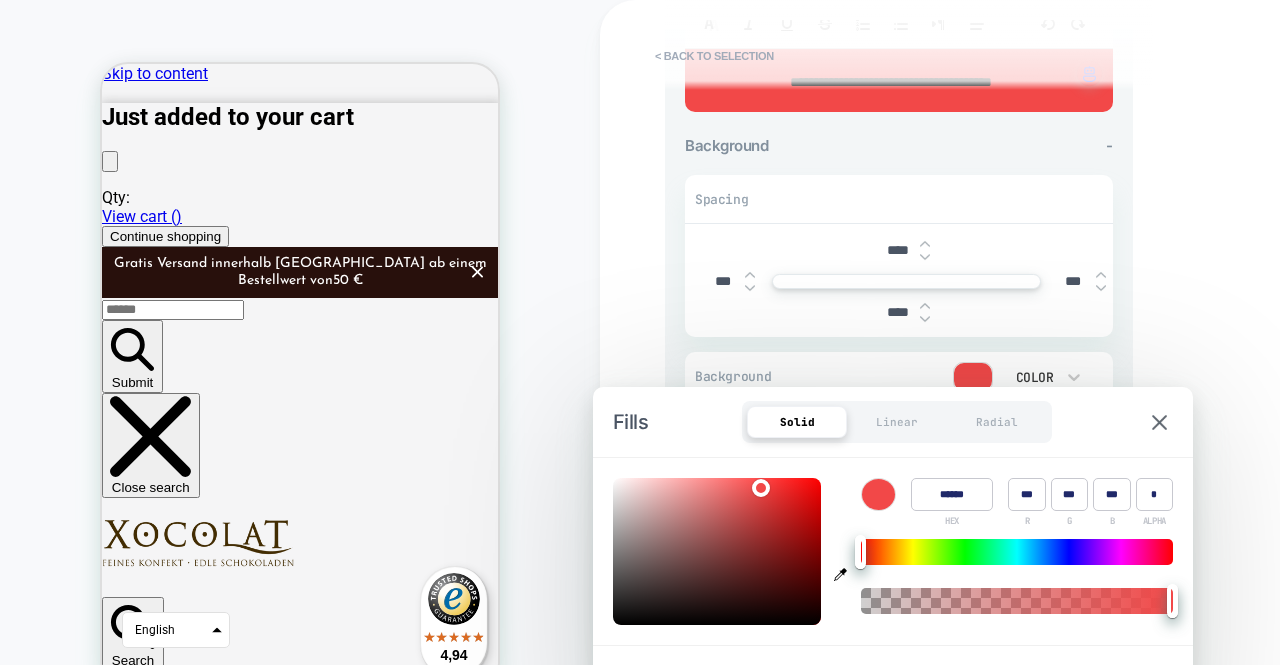 type on "******" 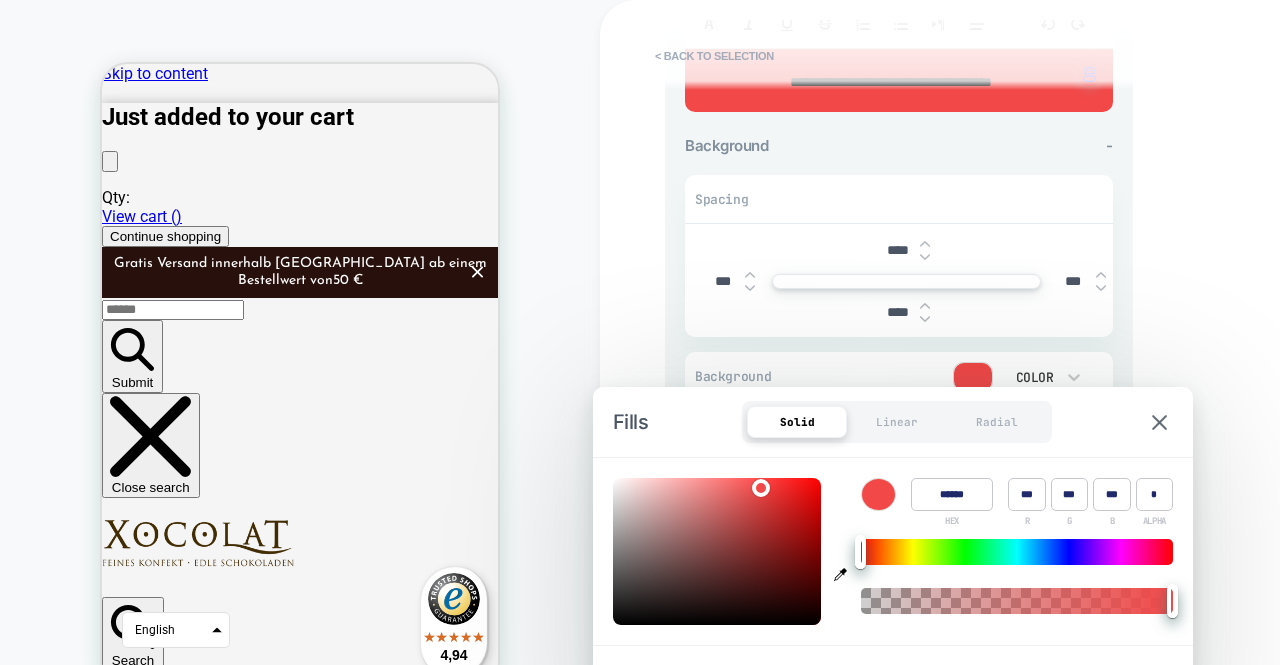 type on "******" 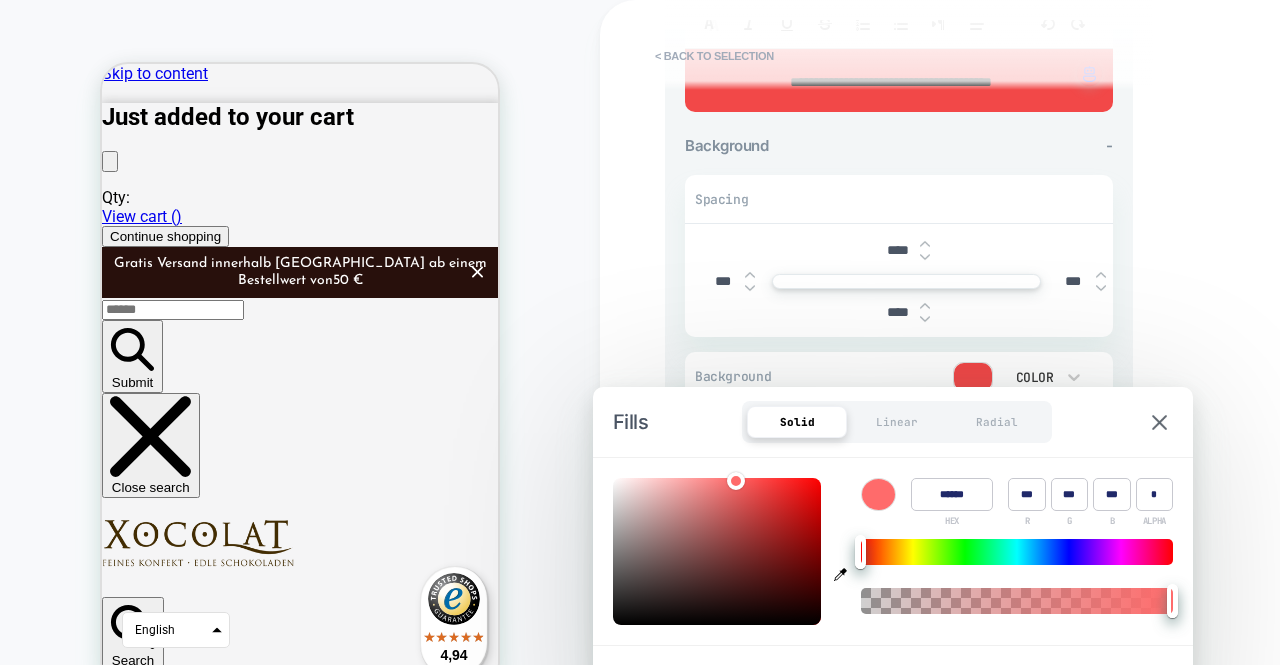 type on "******" 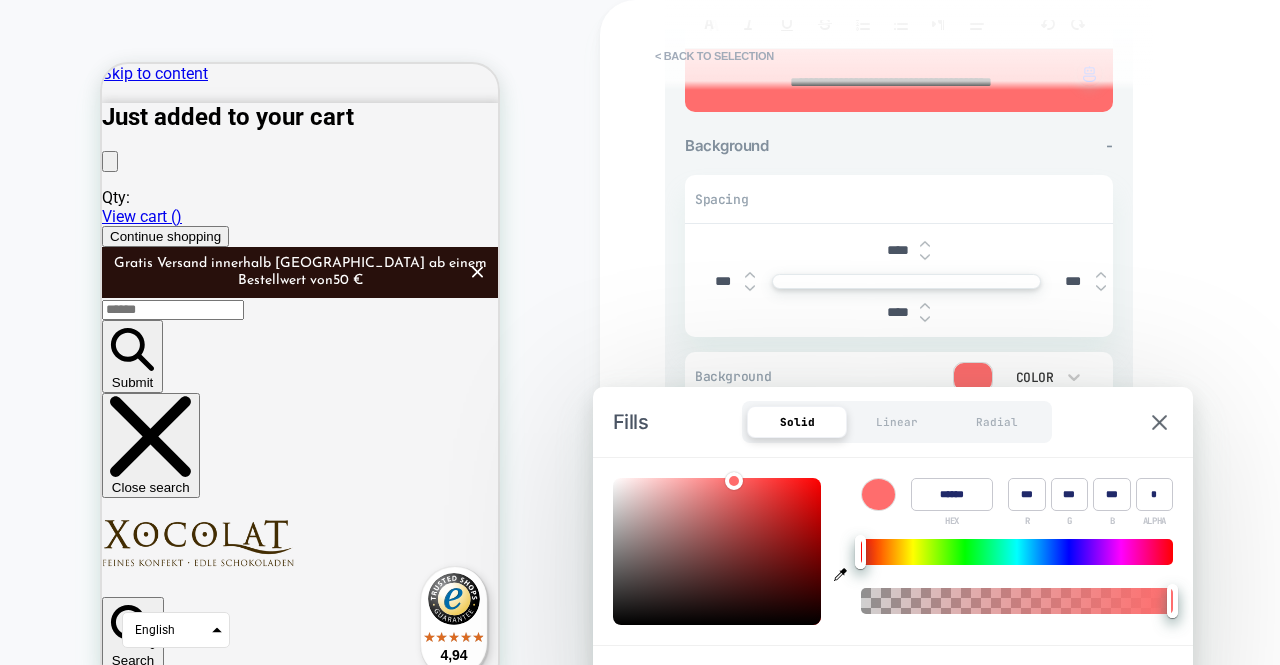 type on "******" 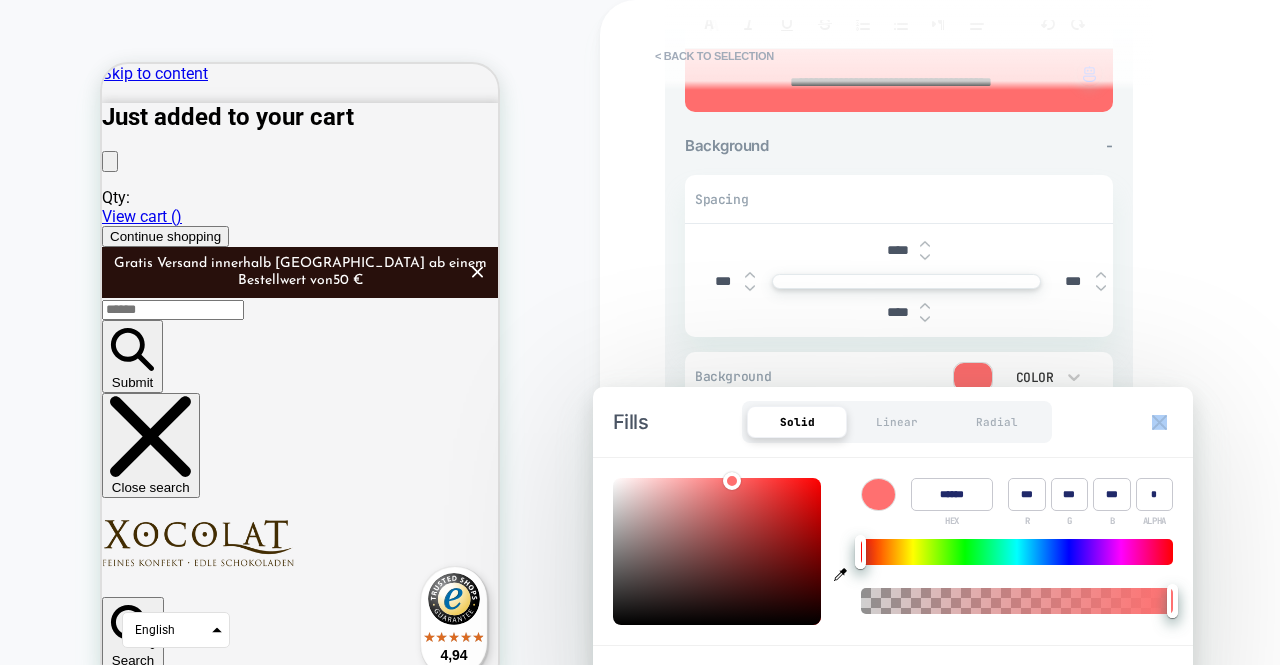 type on "******" 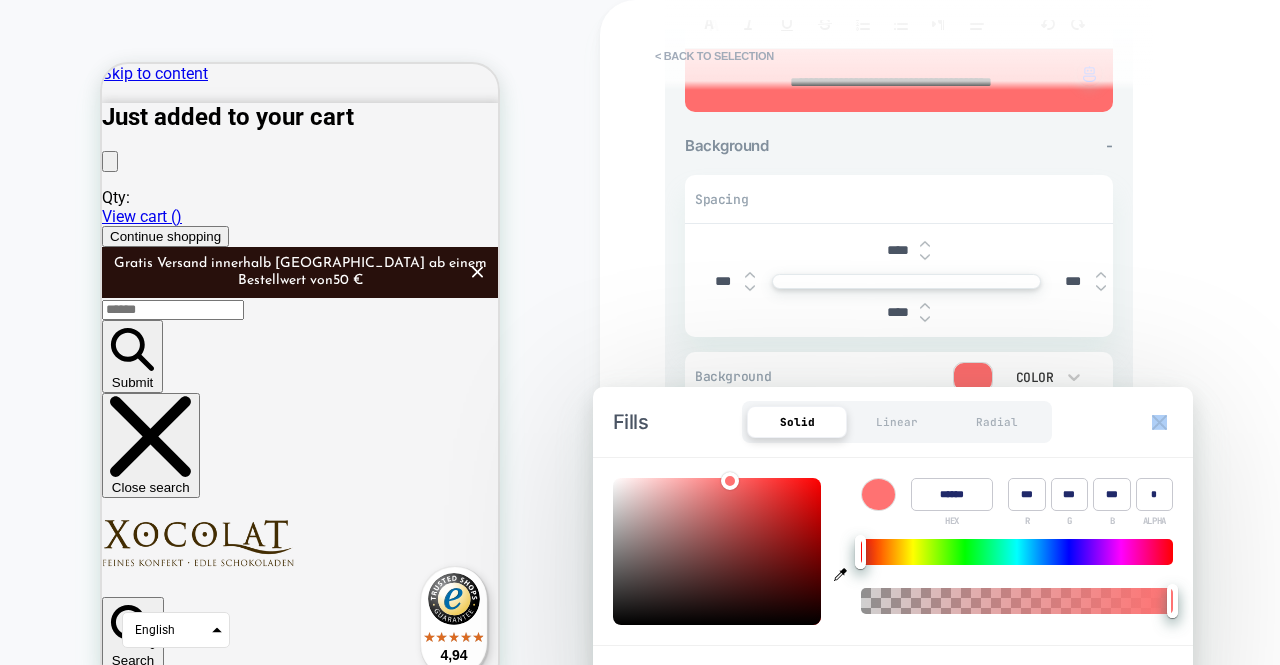 type on "******" 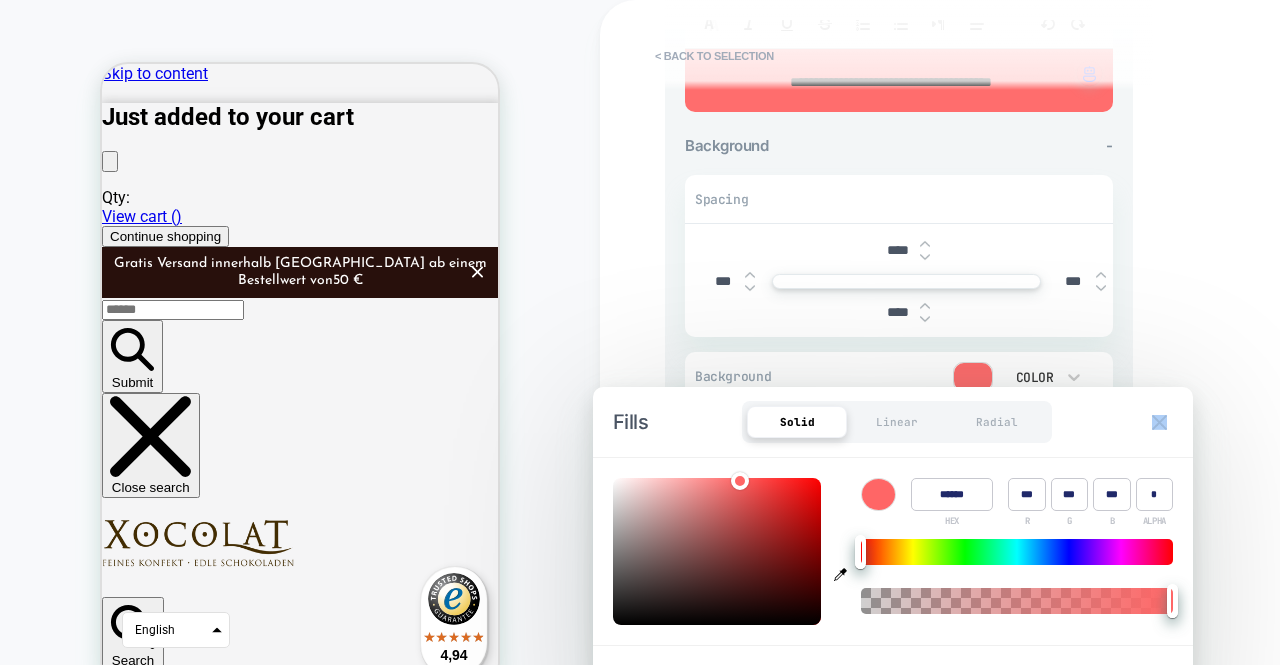 type on "******" 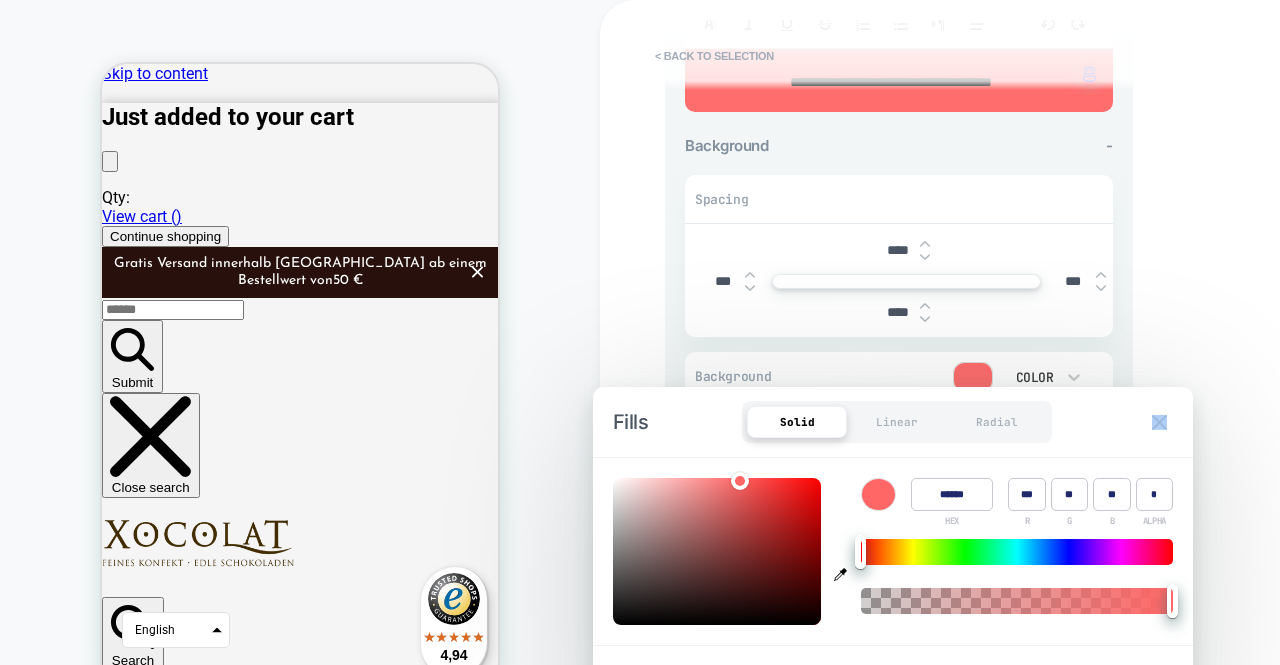type on "******" 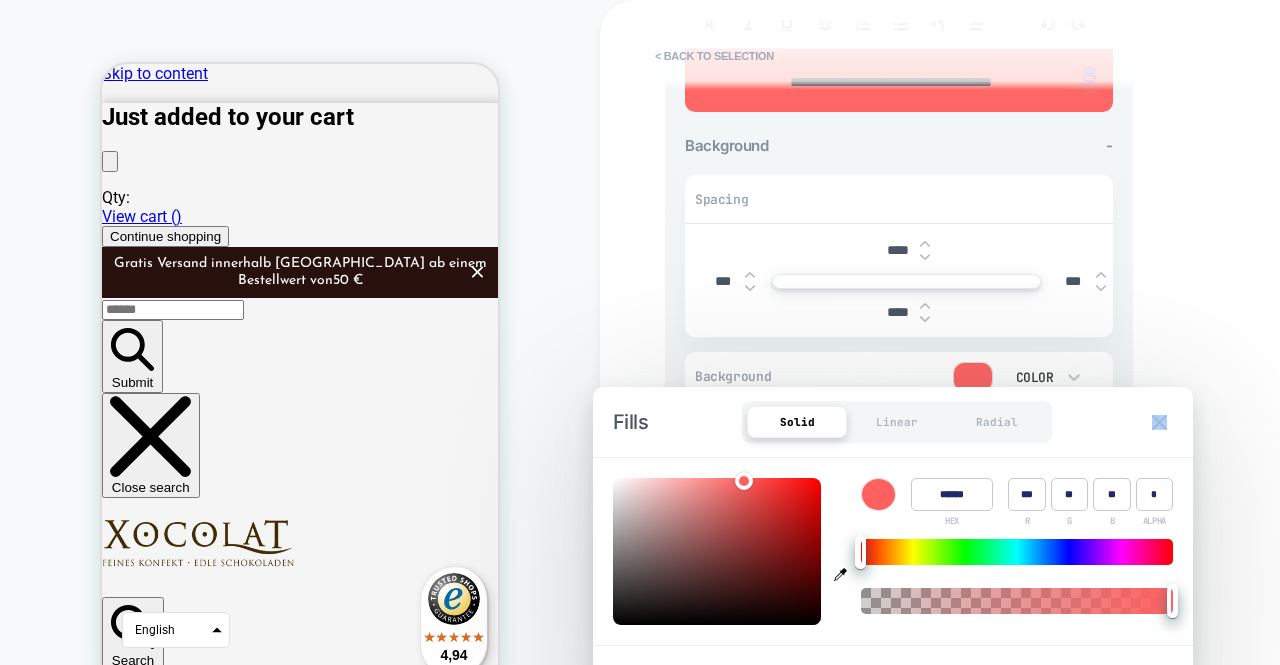 type on "******" 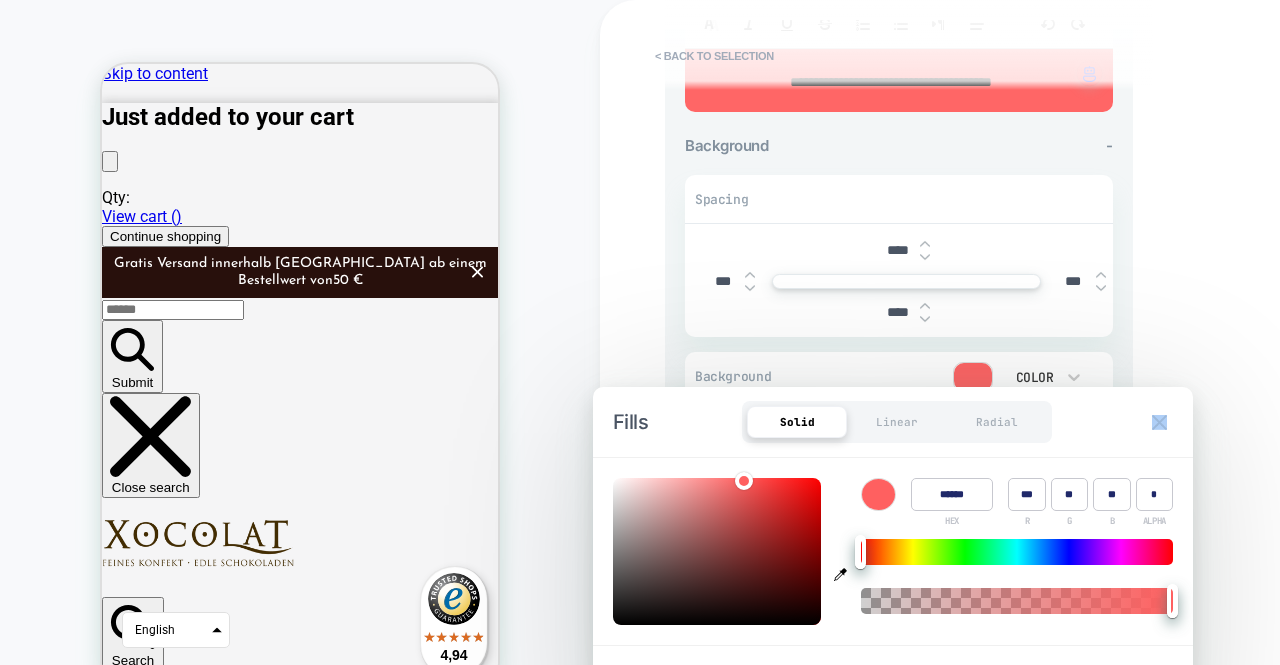 type on "******" 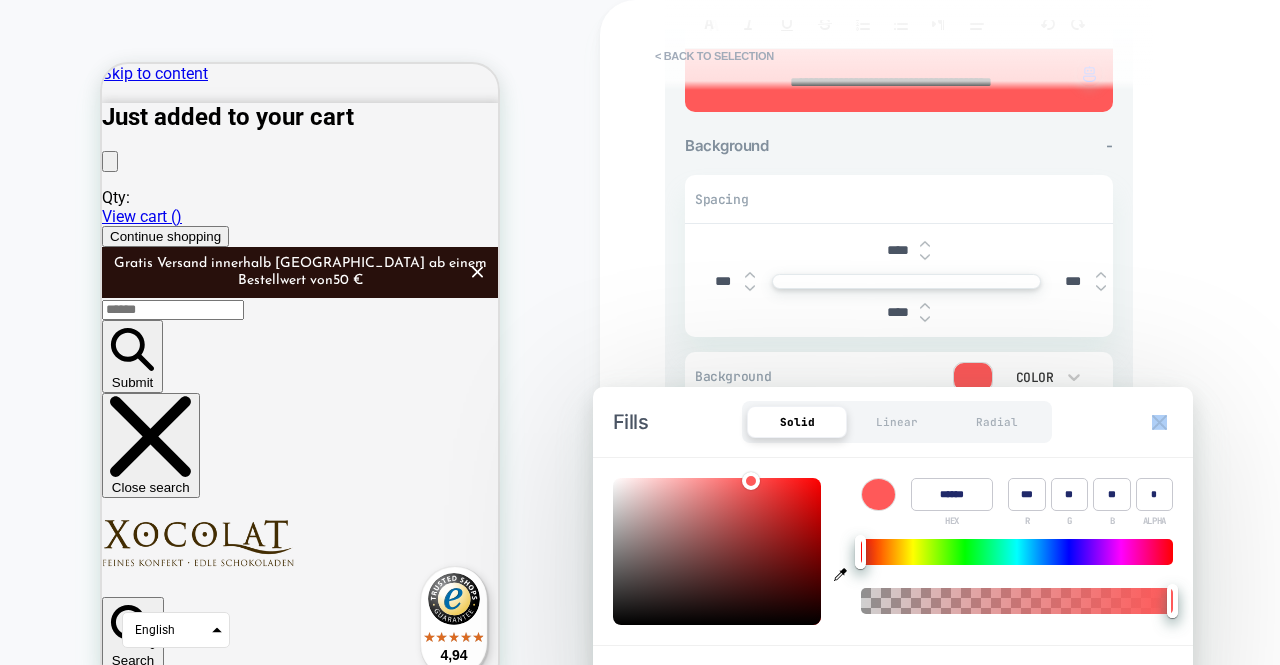 type on "******" 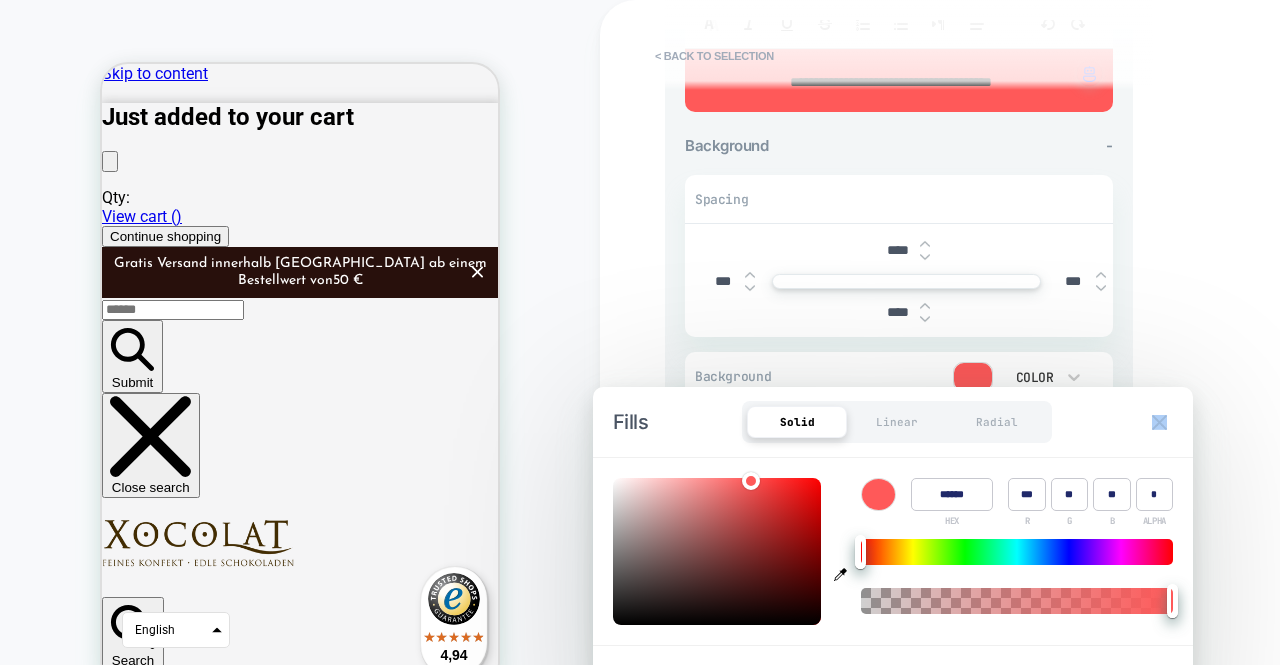 type on "******" 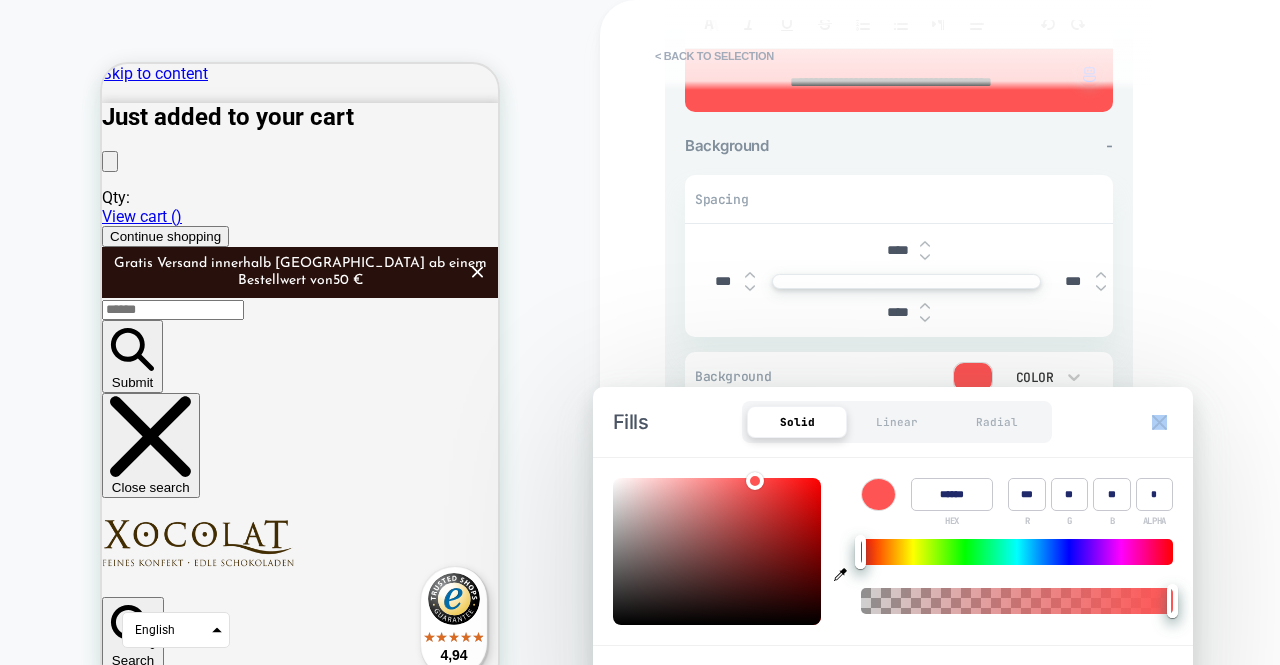 type on "******" 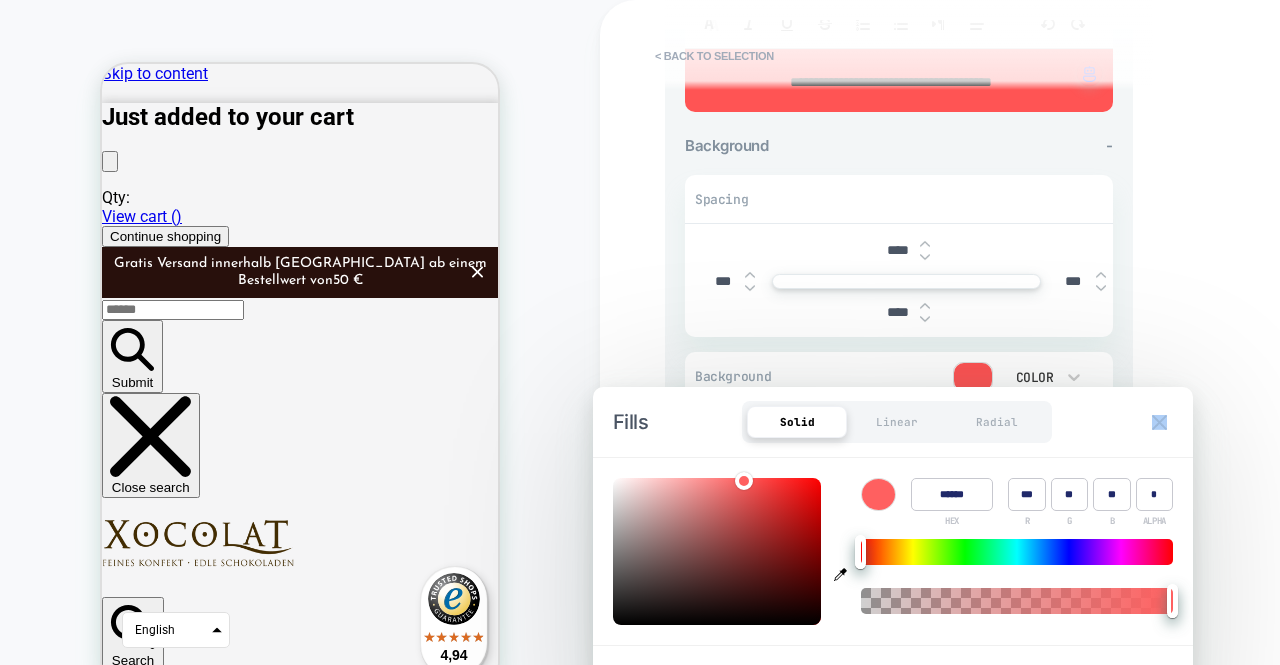 type on "******" 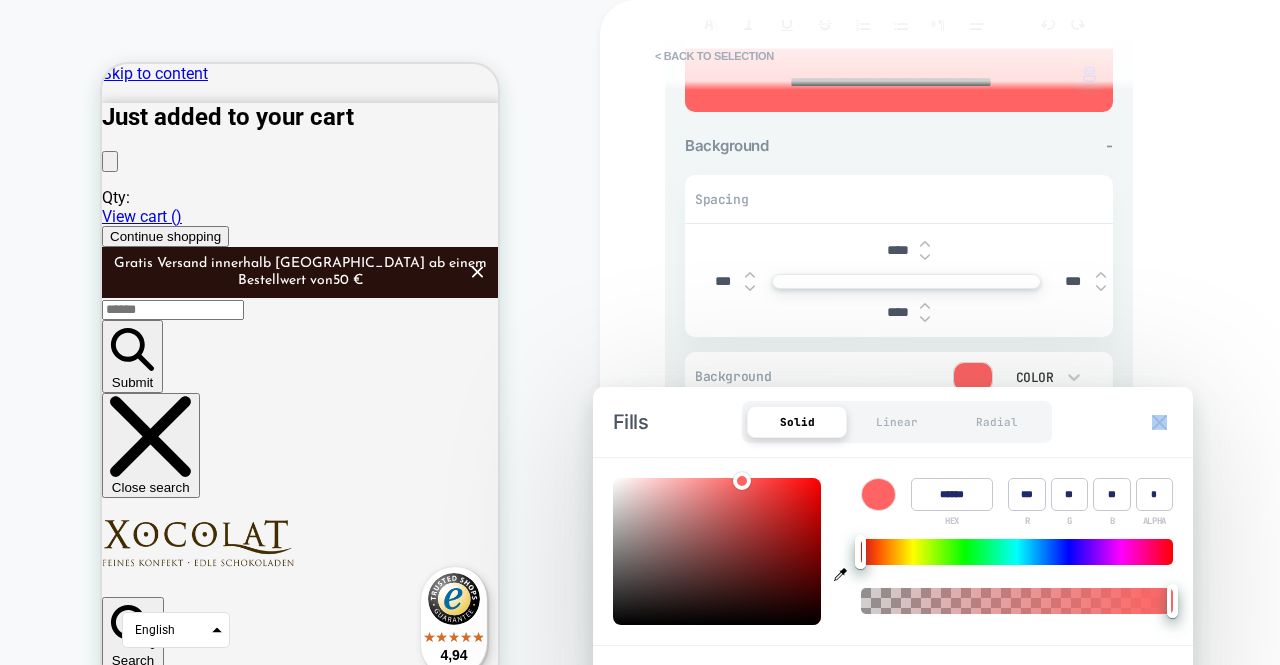 drag, startPoint x: 759, startPoint y: 485, endPoint x: 740, endPoint y: 428, distance: 60.083275 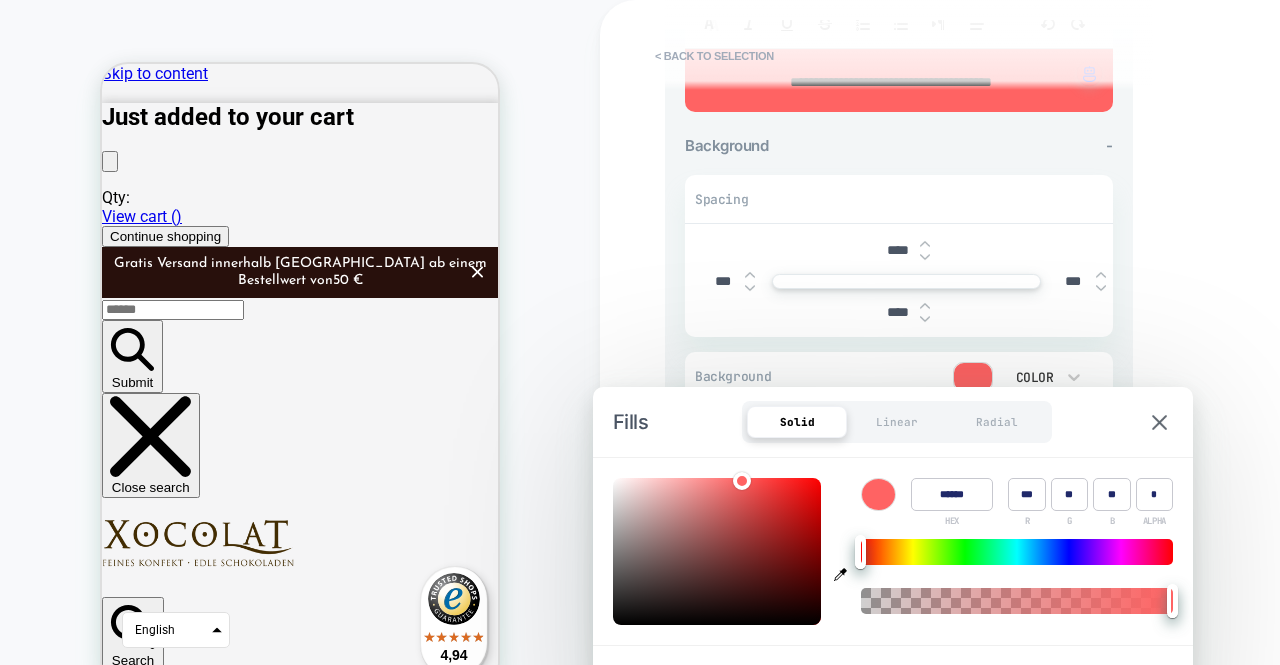 click on "**********" at bounding box center (1040, 332) 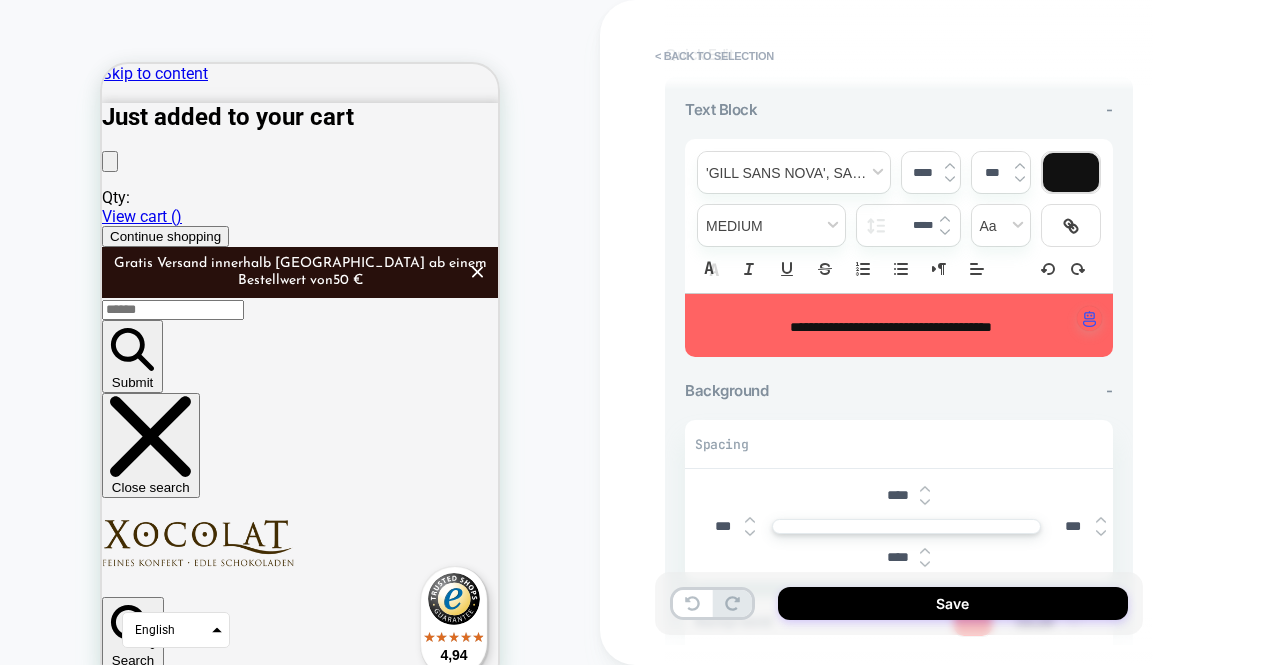 scroll, scrollTop: 108, scrollLeft: 0, axis: vertical 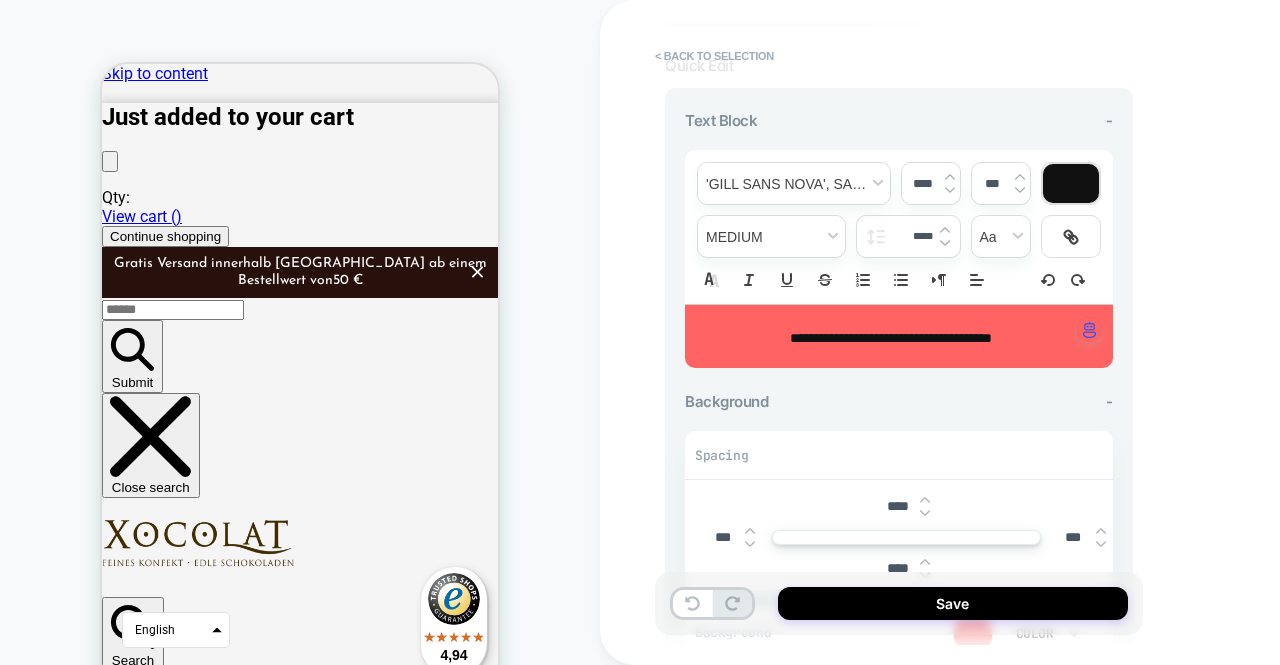 click at bounding box center [1071, 183] 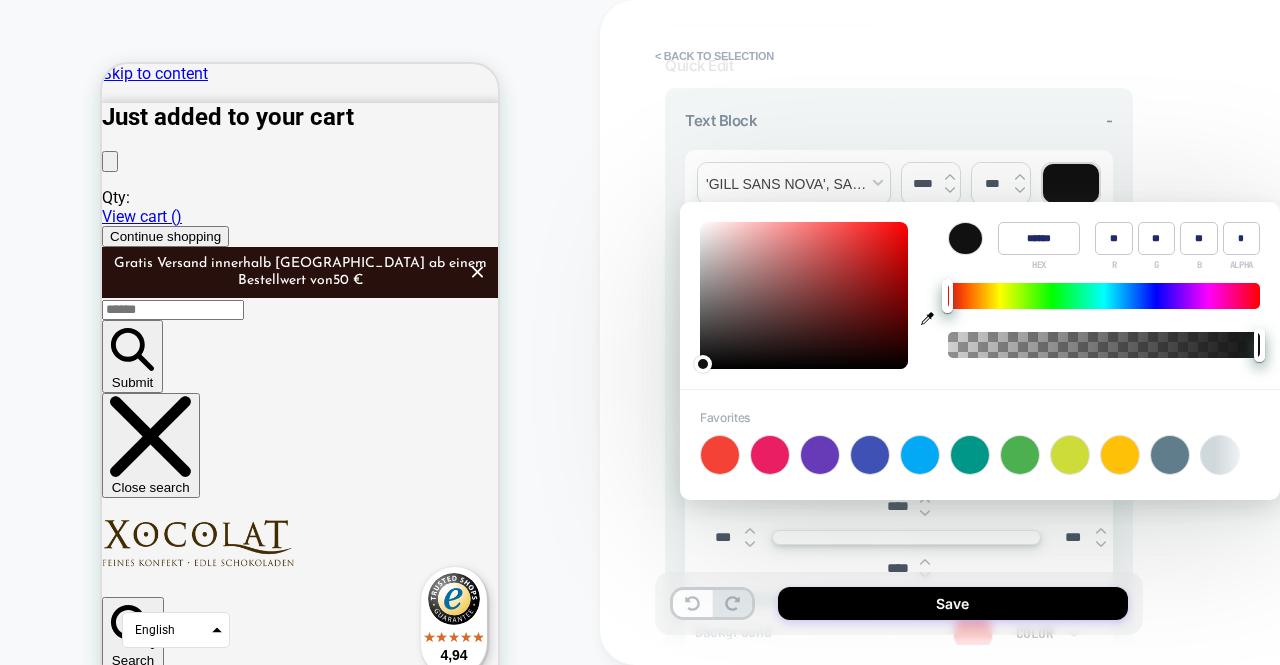 type on "******" 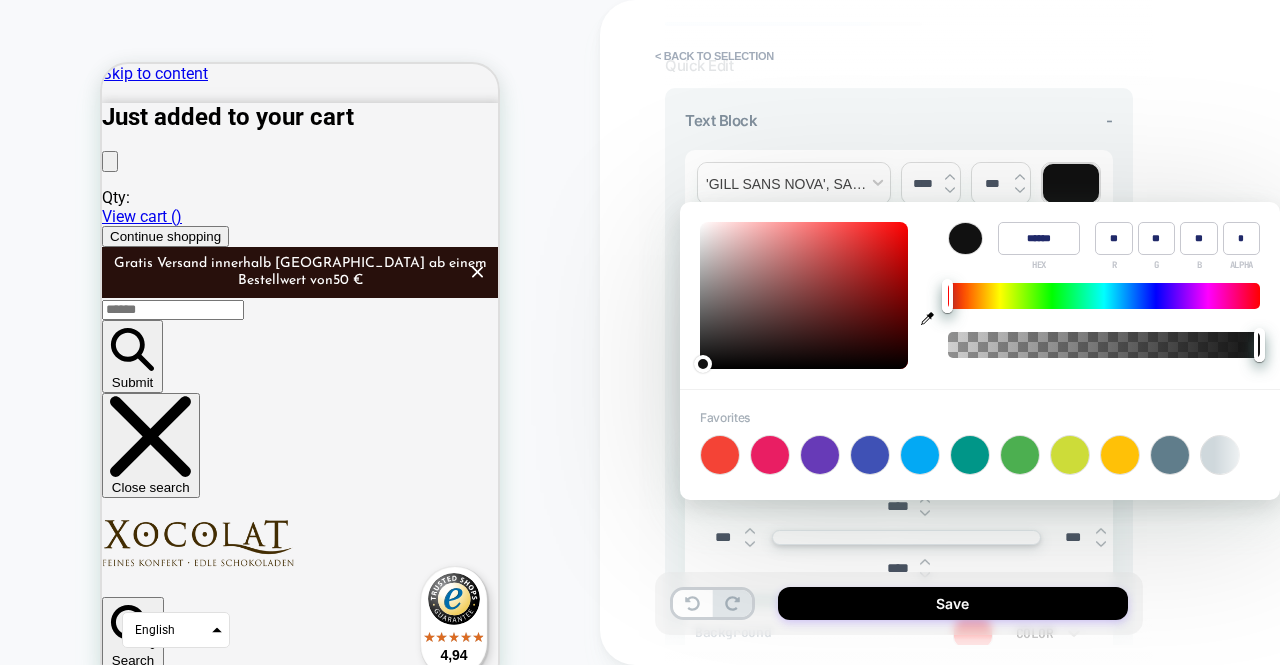 type on "***" 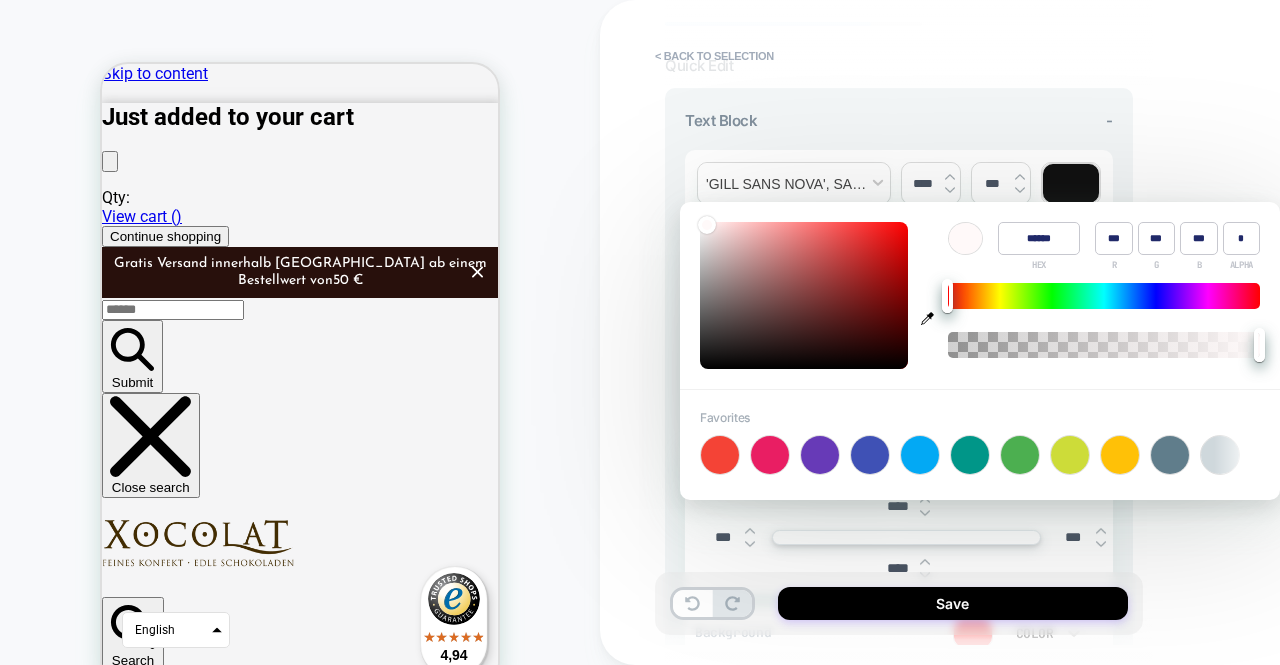 click at bounding box center [804, 295] 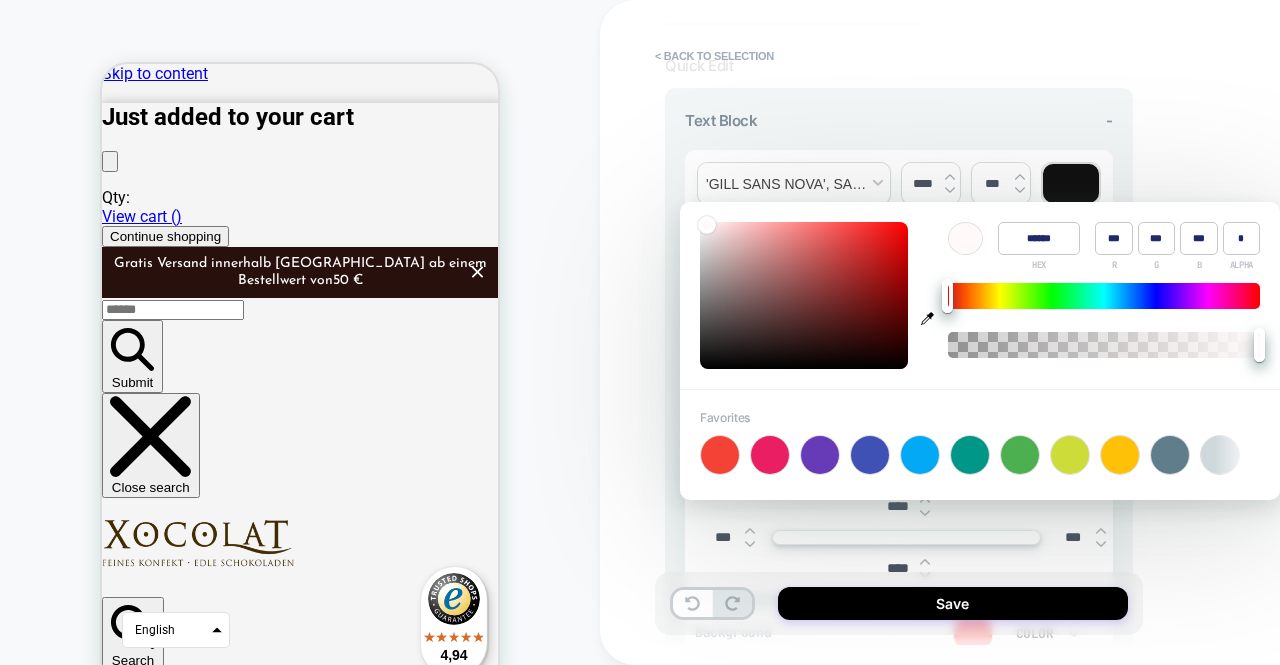 type on "******" 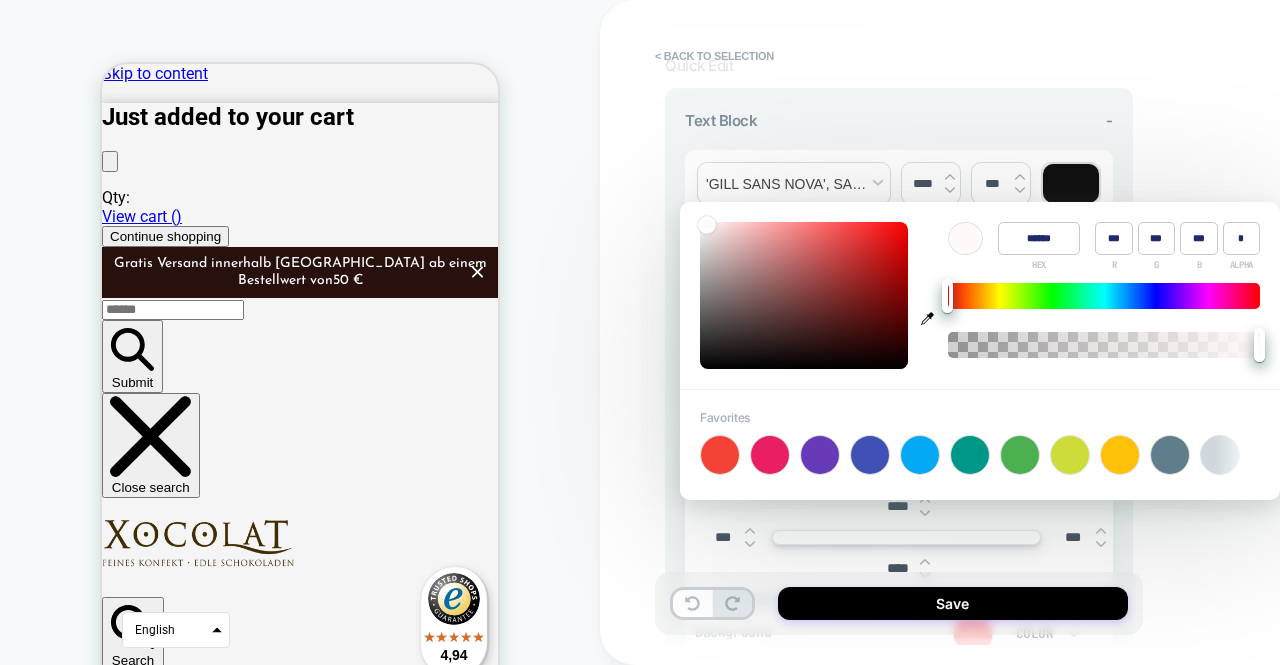 type on "***" 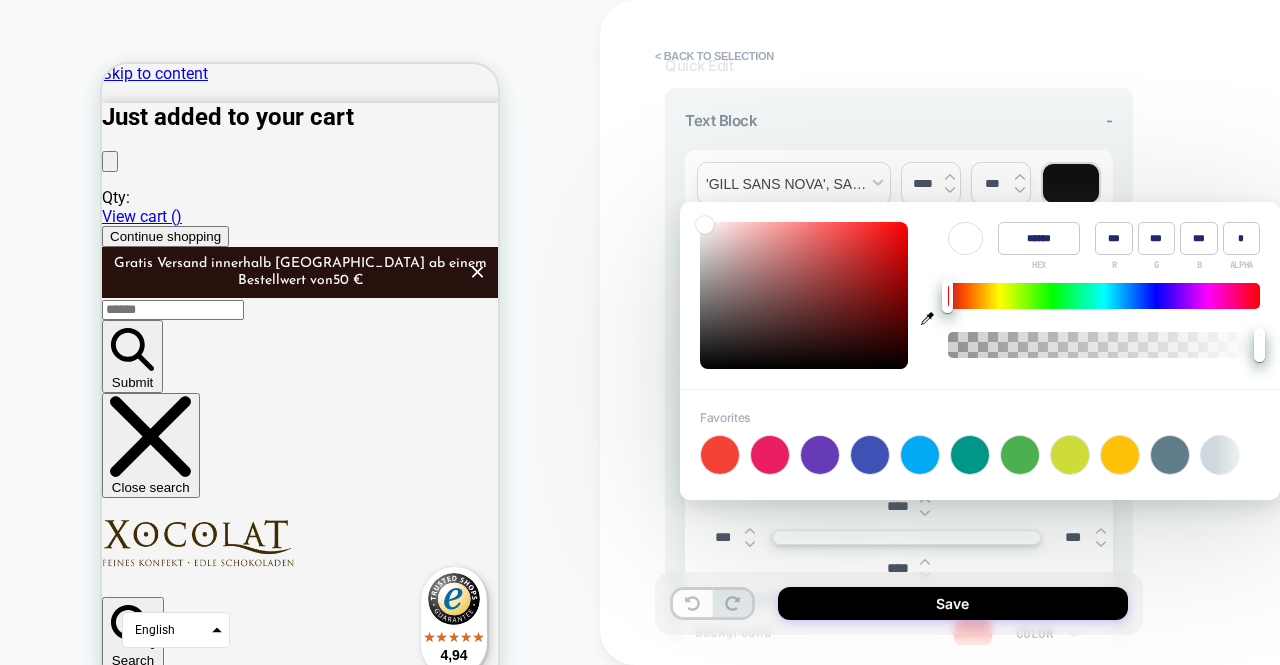 type on "******" 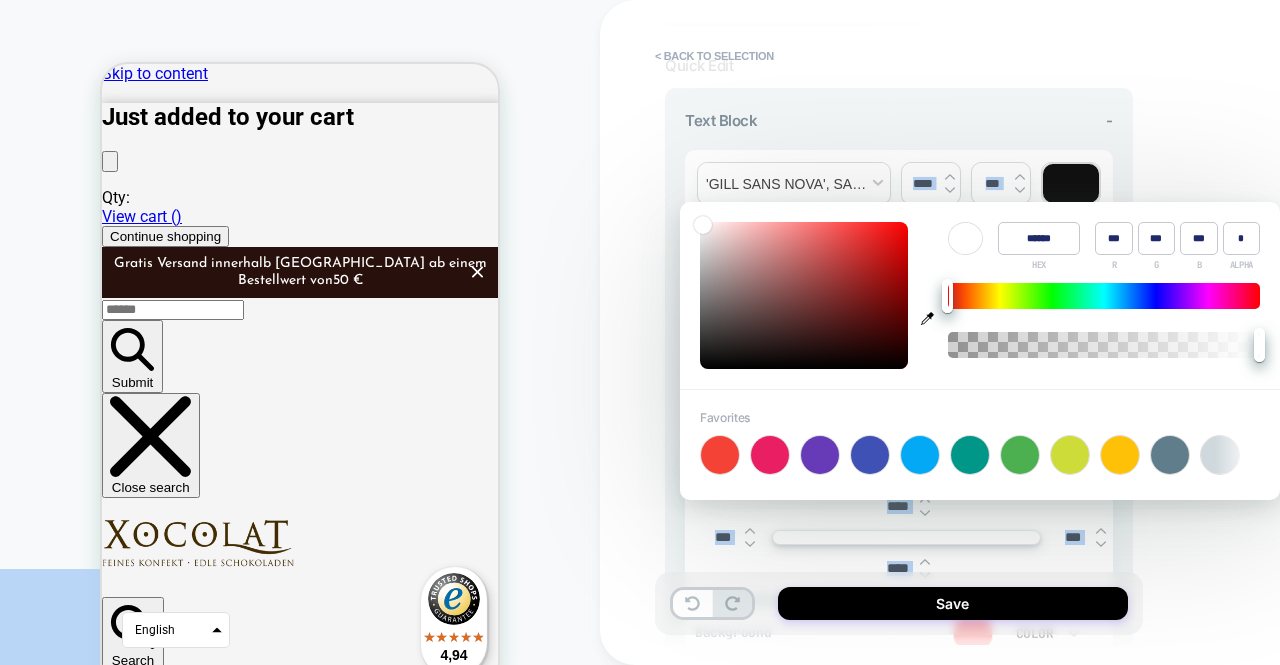 drag, startPoint x: 706, startPoint y: 221, endPoint x: 673, endPoint y: 183, distance: 50.32892 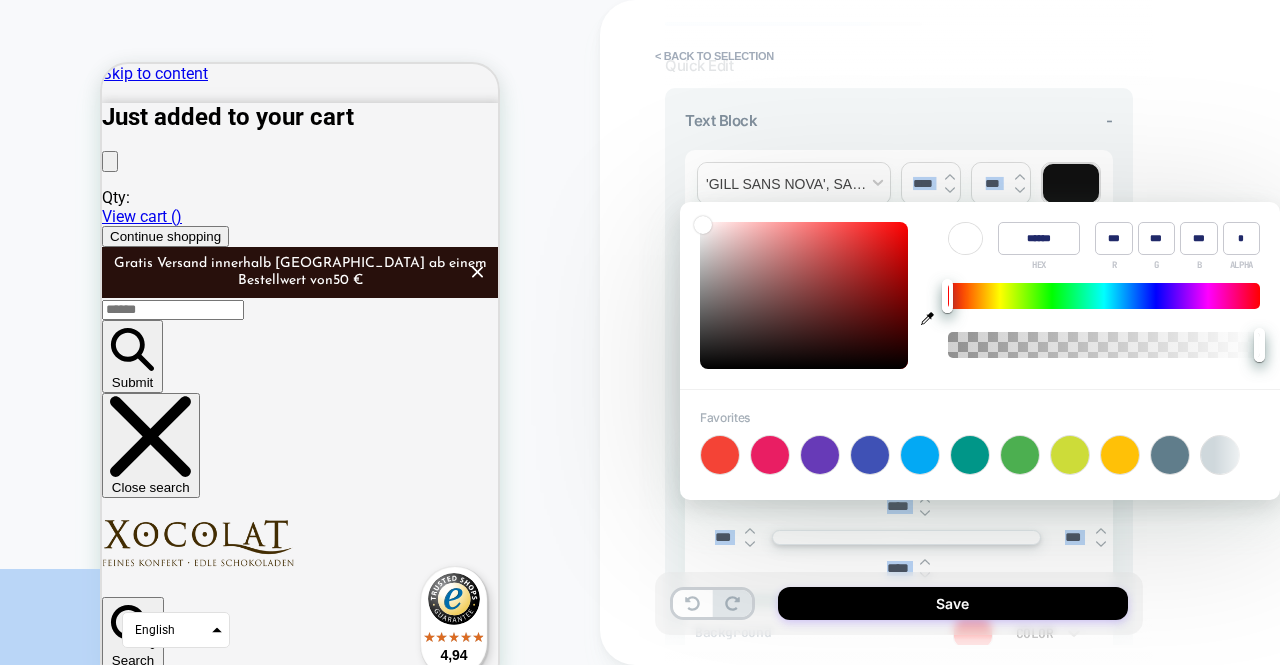 click on "**********" at bounding box center [640, 332] 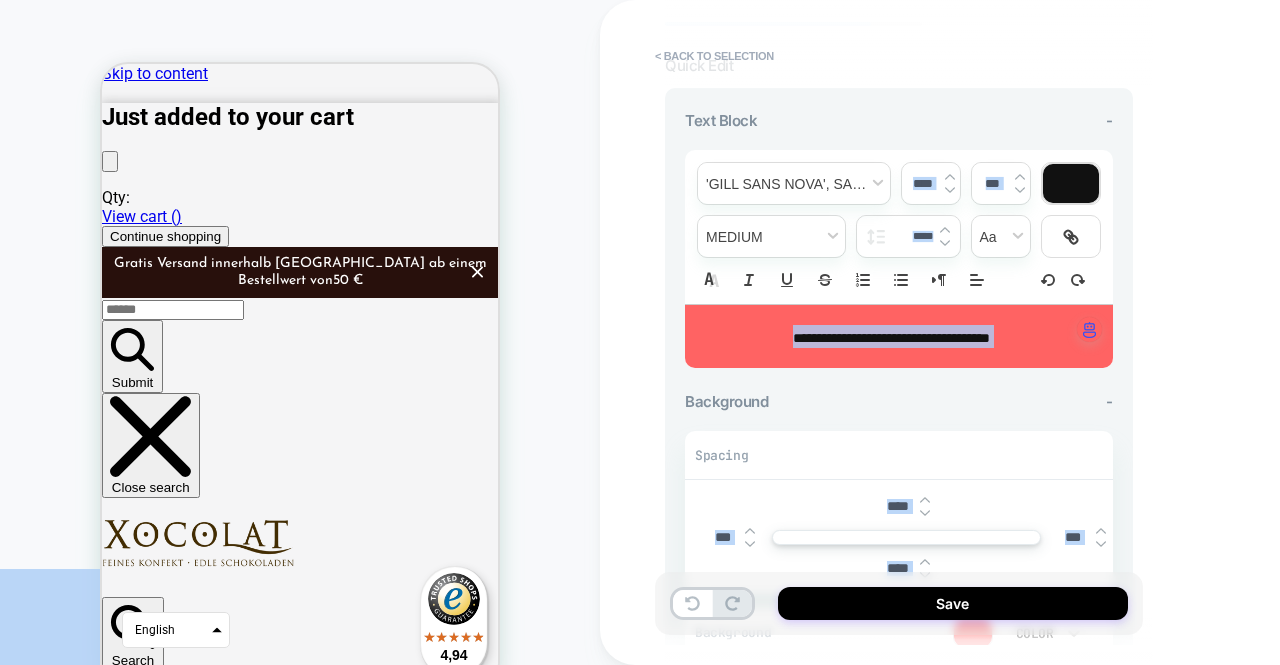 click on "**********" at bounding box center [1040, 332] 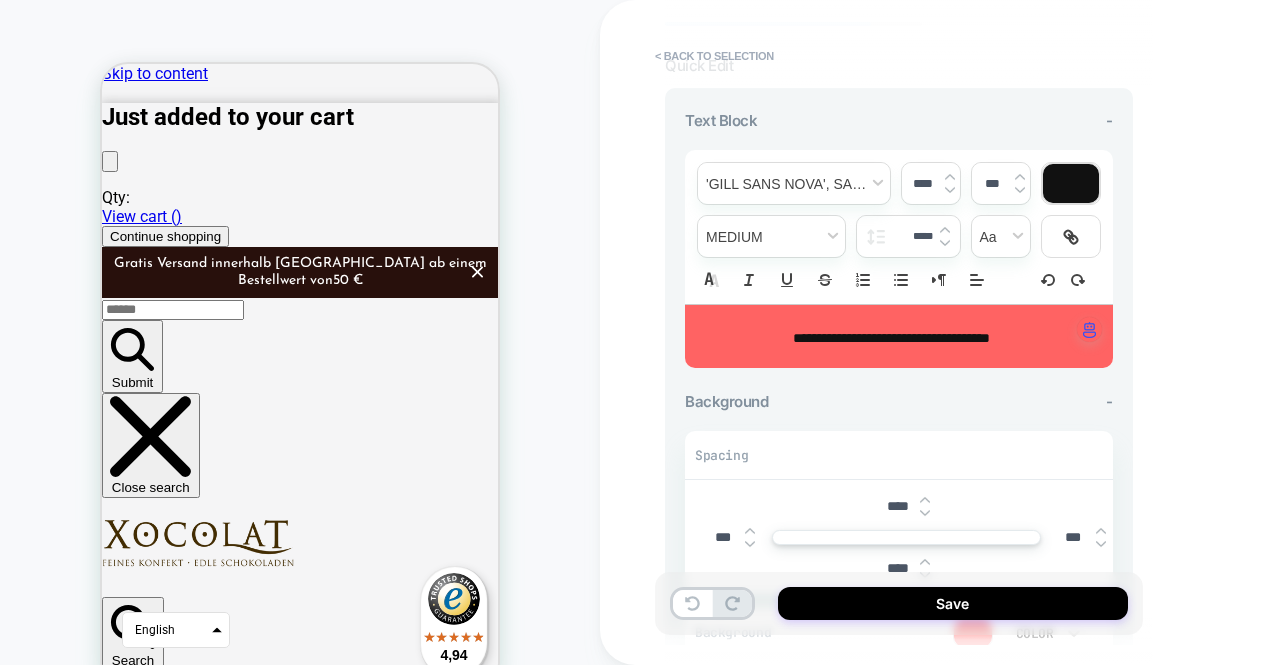 click at bounding box center [1071, 183] 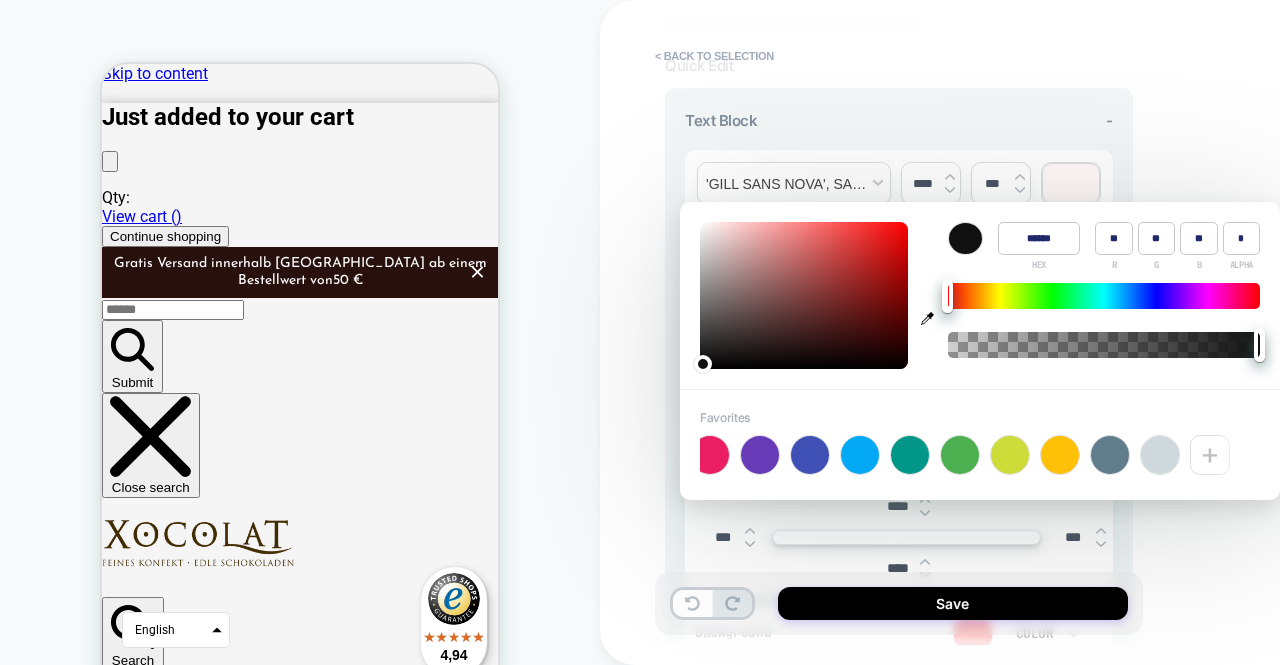 scroll, scrollTop: 0, scrollLeft: 0, axis: both 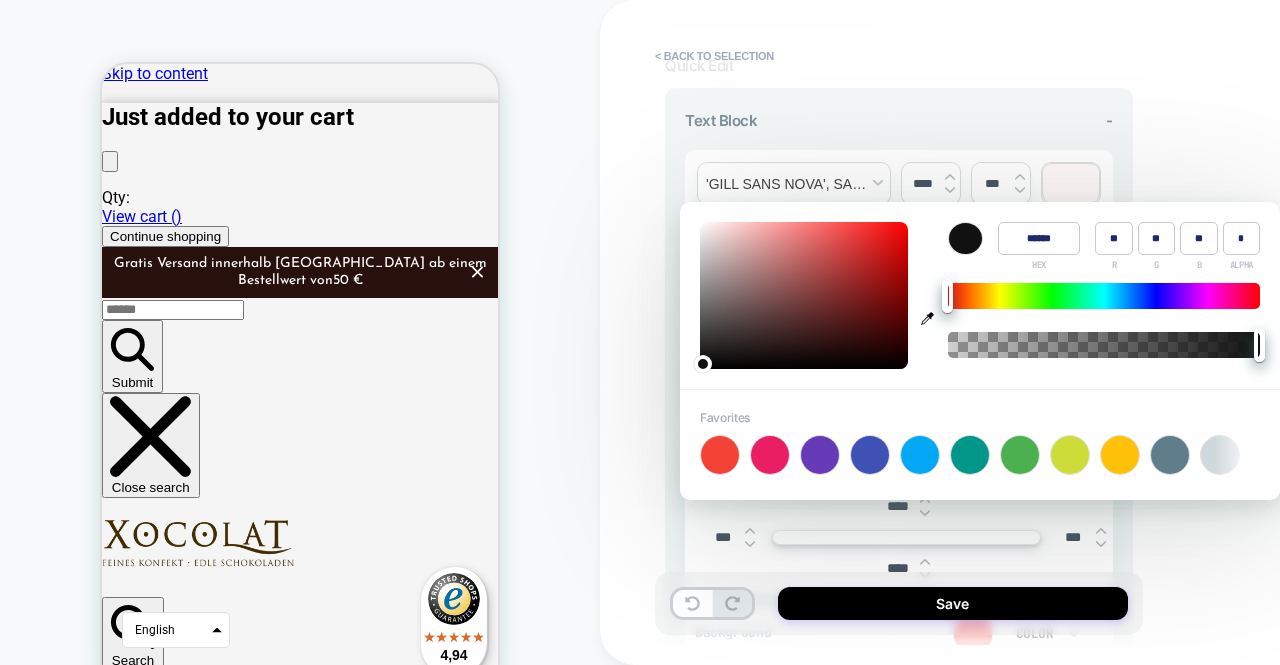 type on "******" 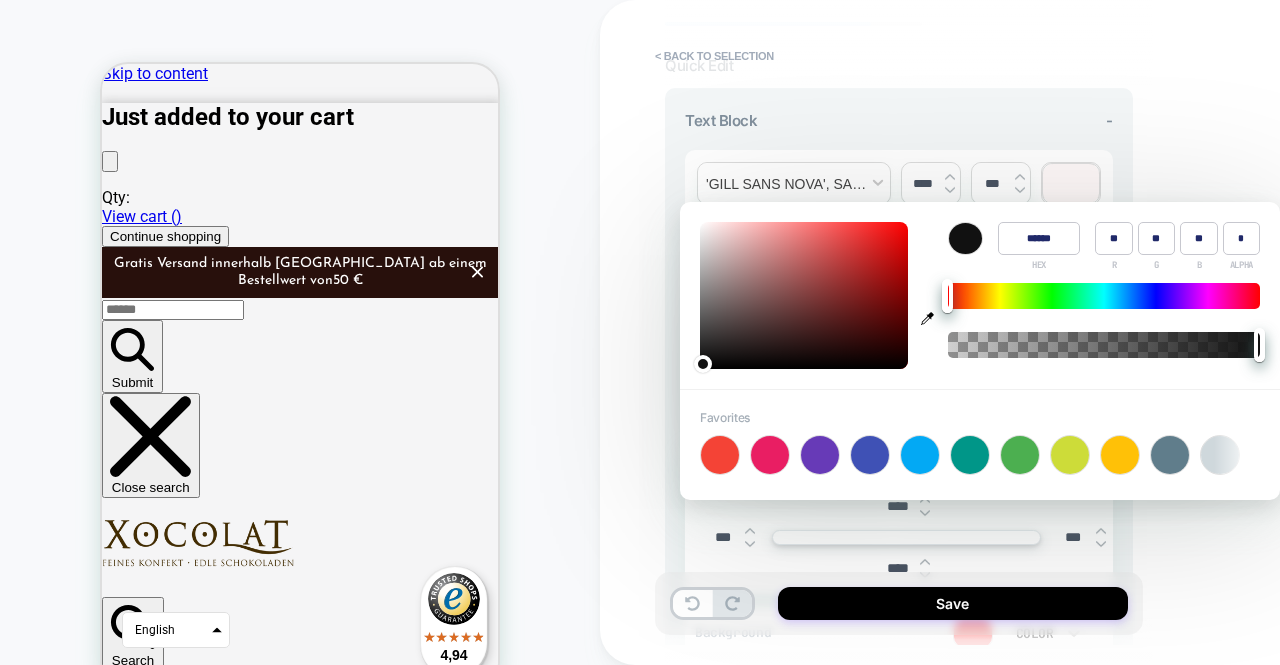 type on "***" 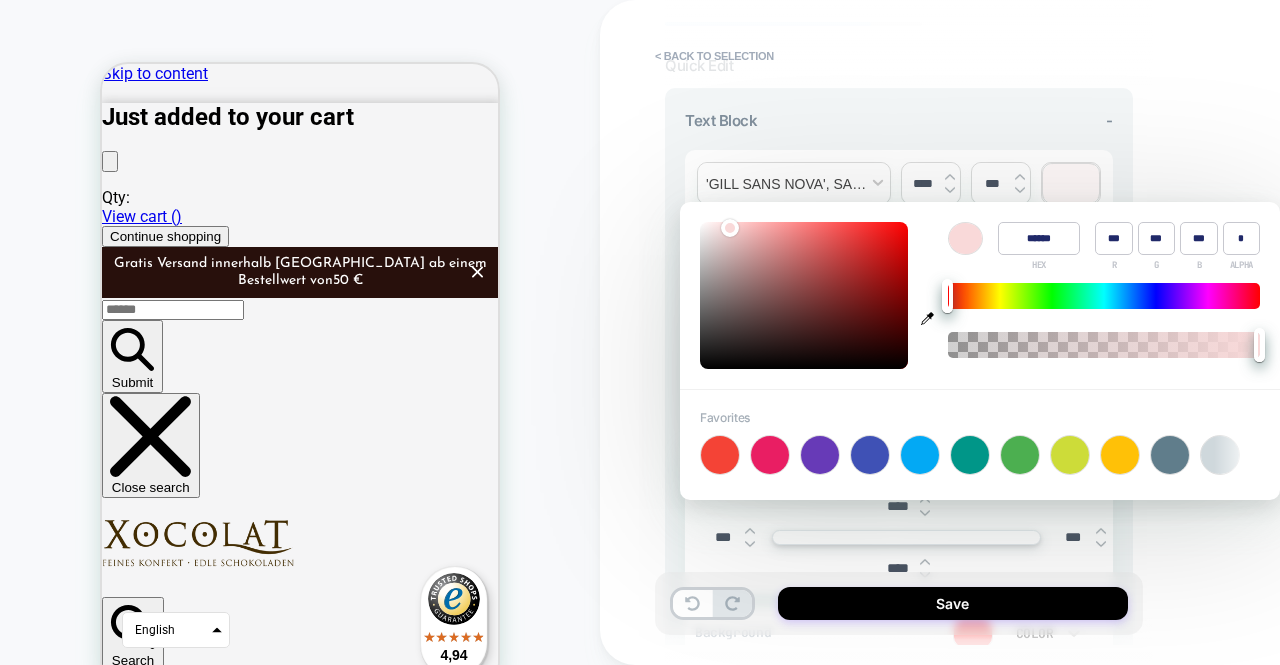 click at bounding box center [804, 295] 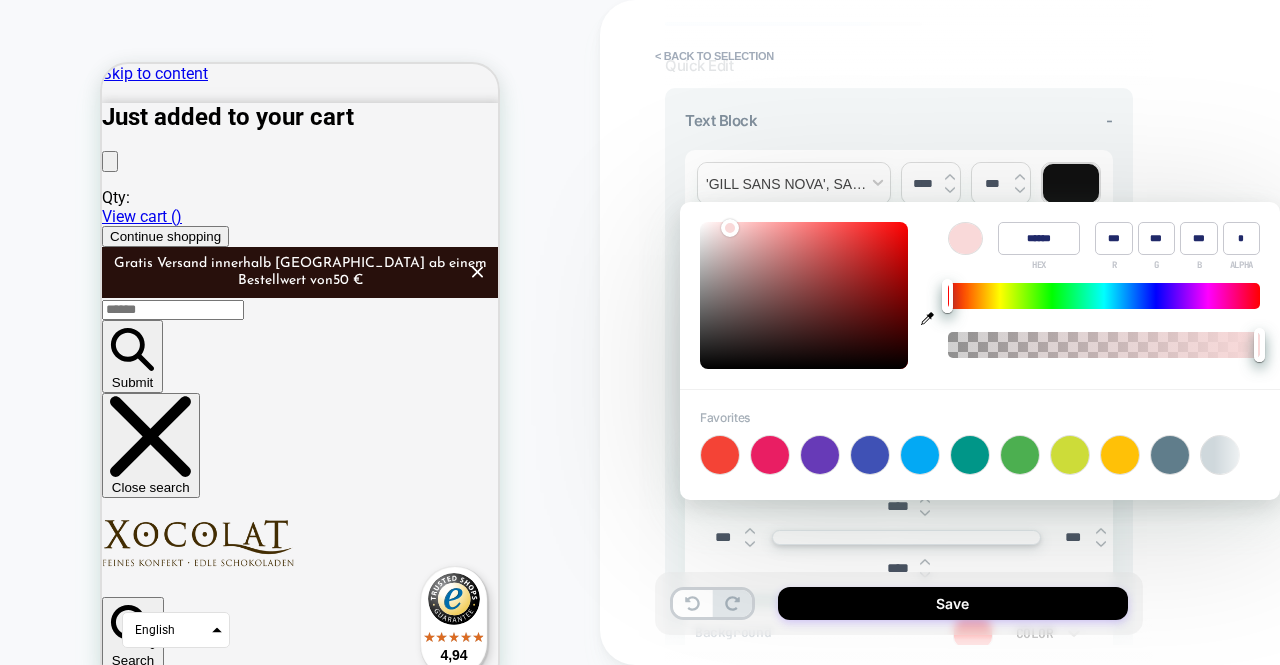 type on "******" 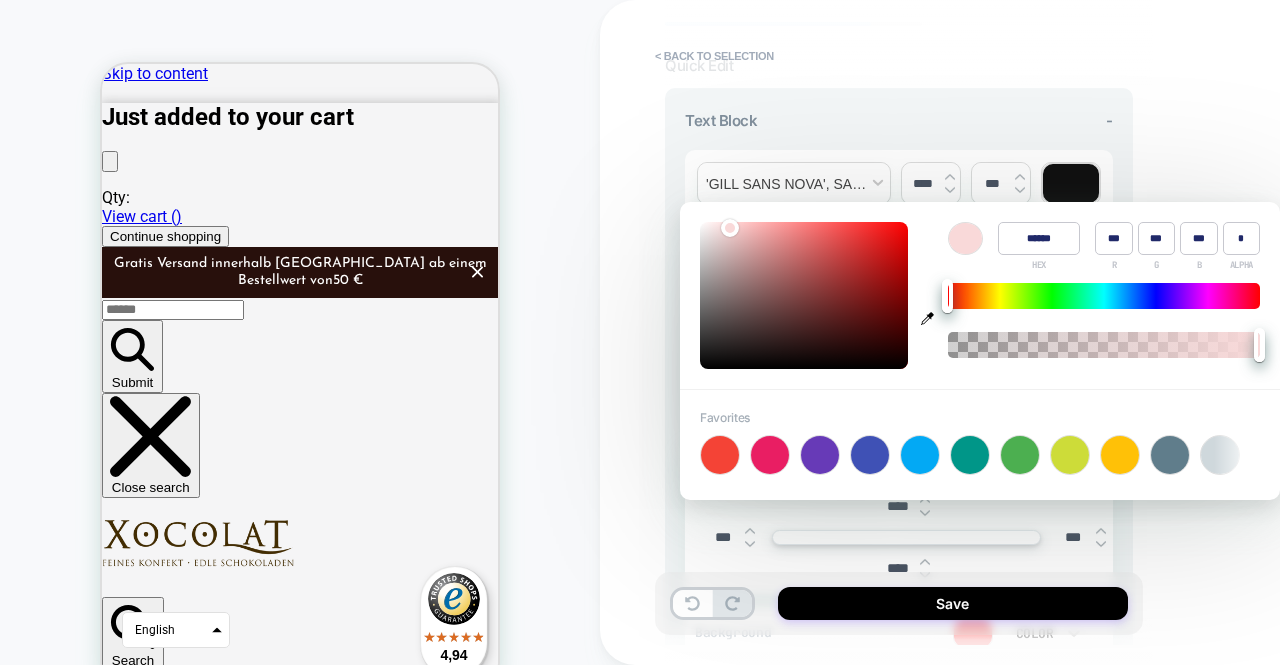 type on "***" 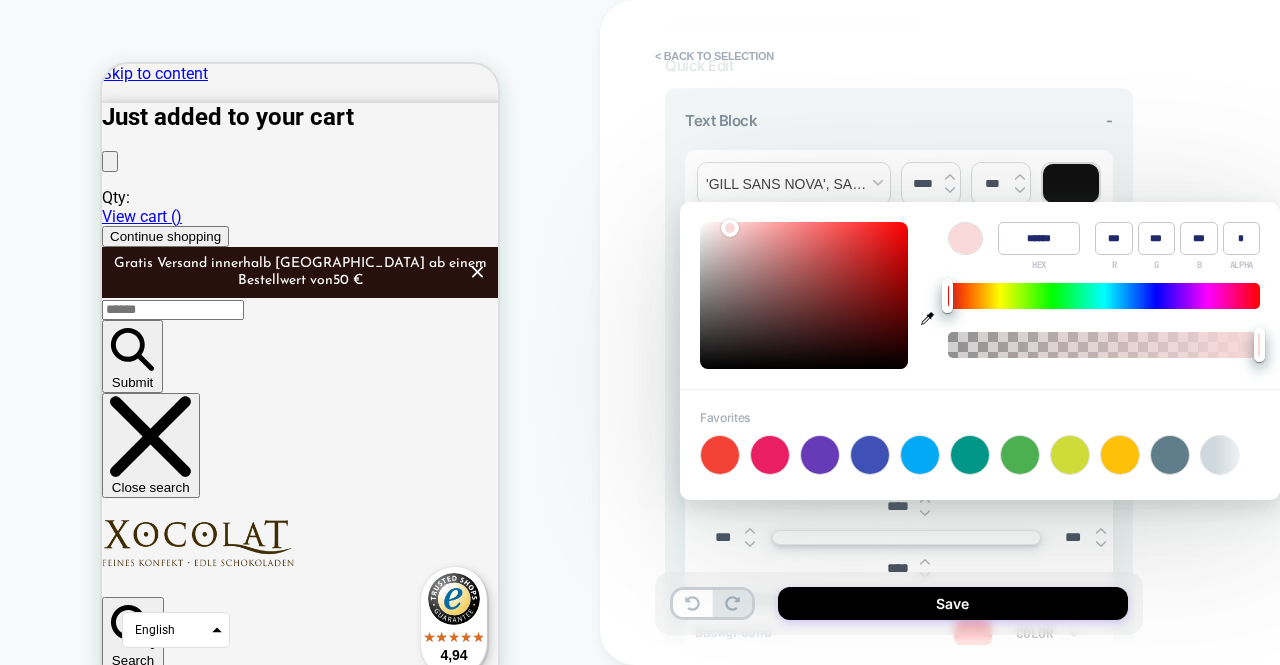 type on "******" 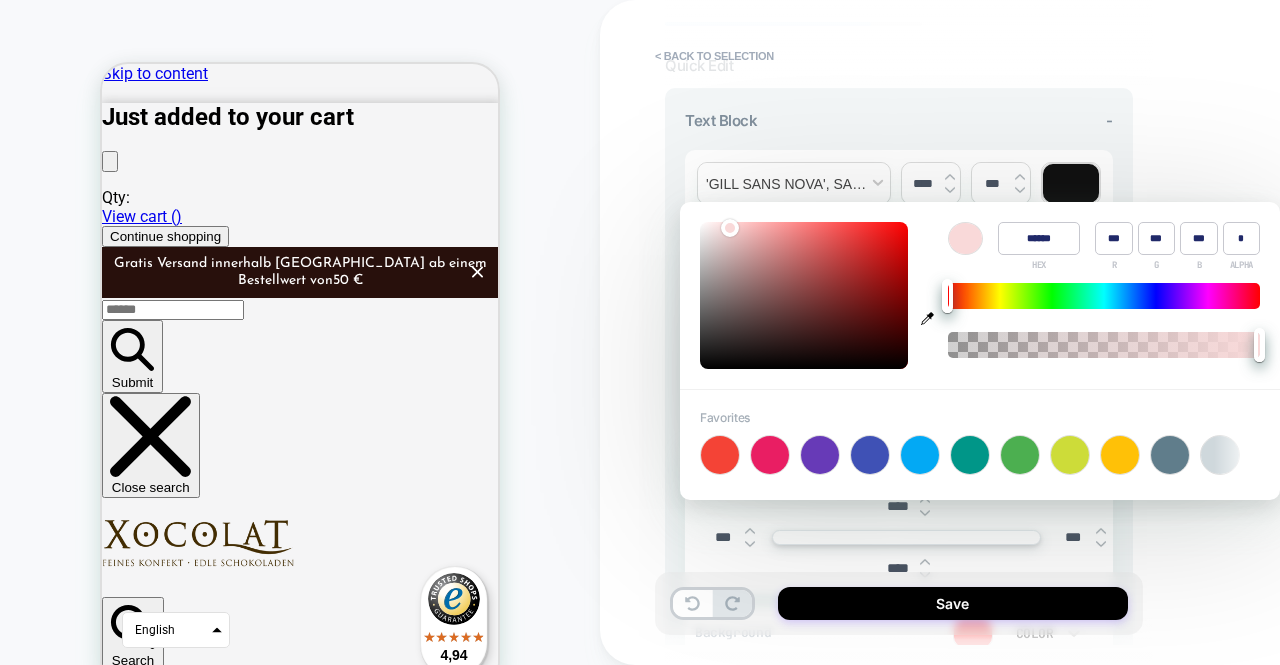 type on "***" 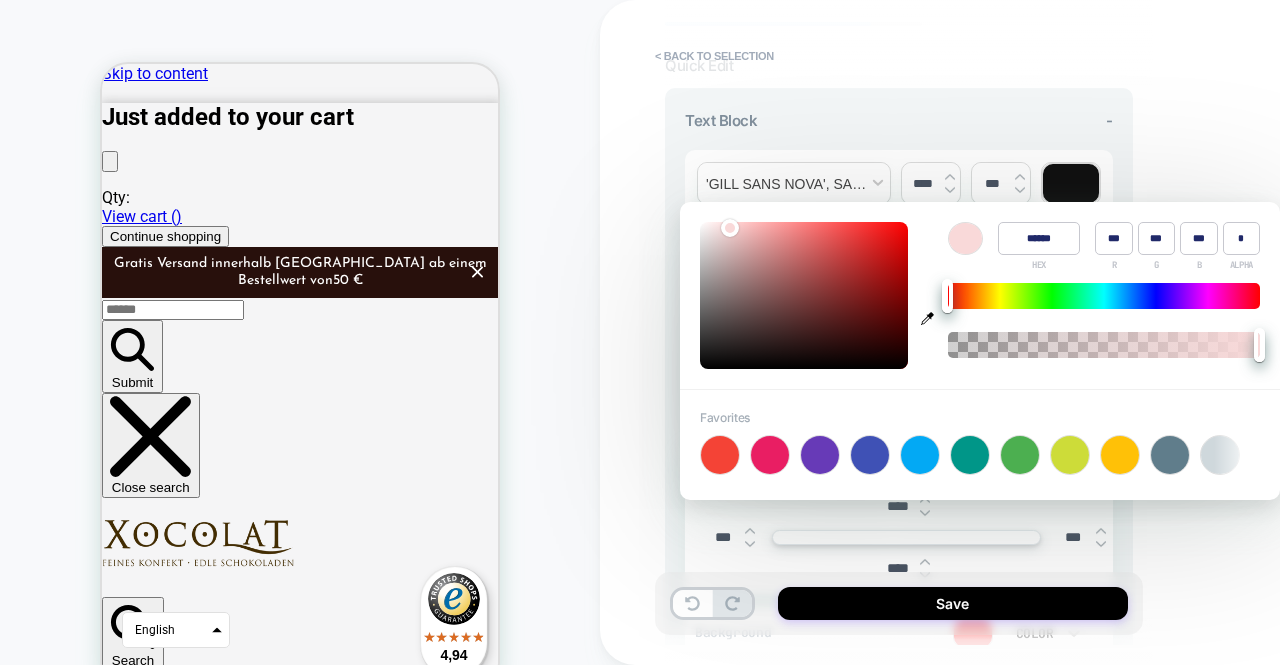 type on "******" 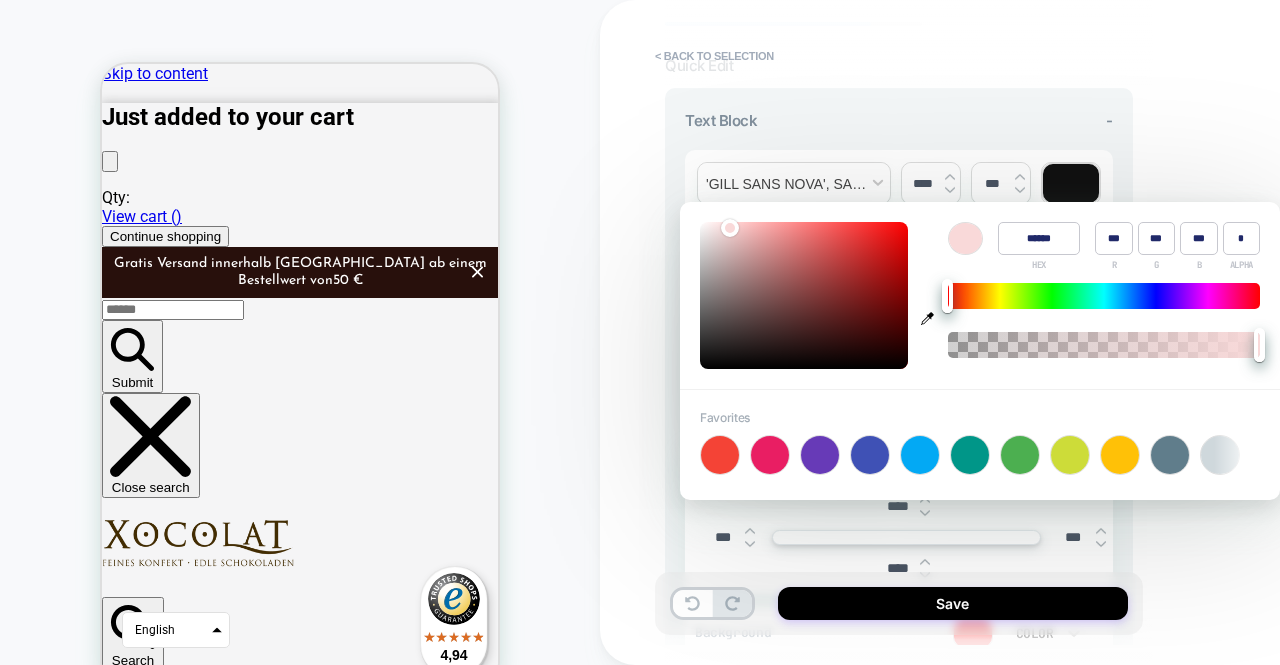 type on "***" 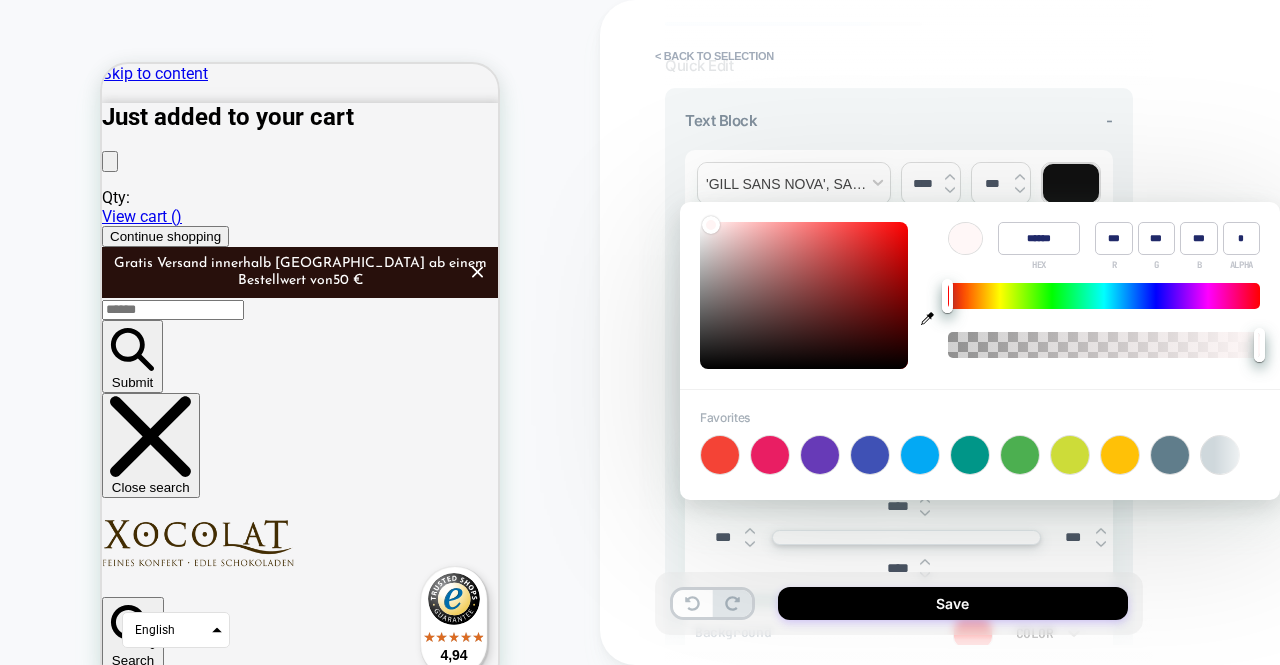 type on "******" 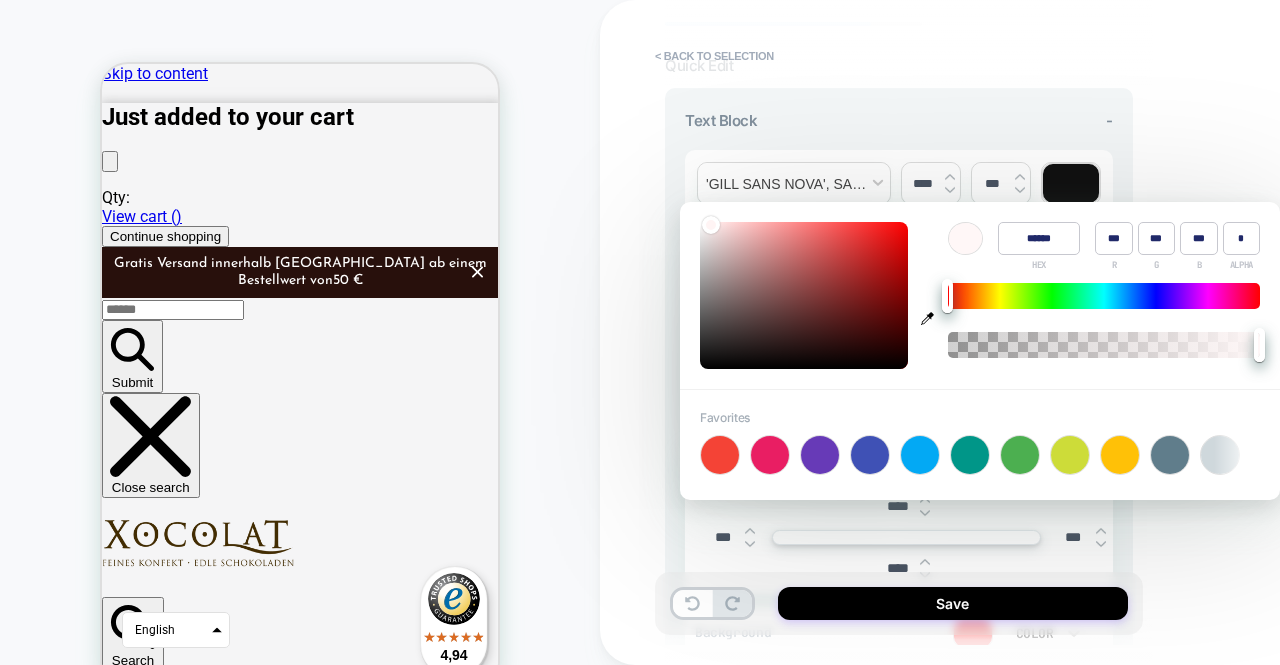 type on "***" 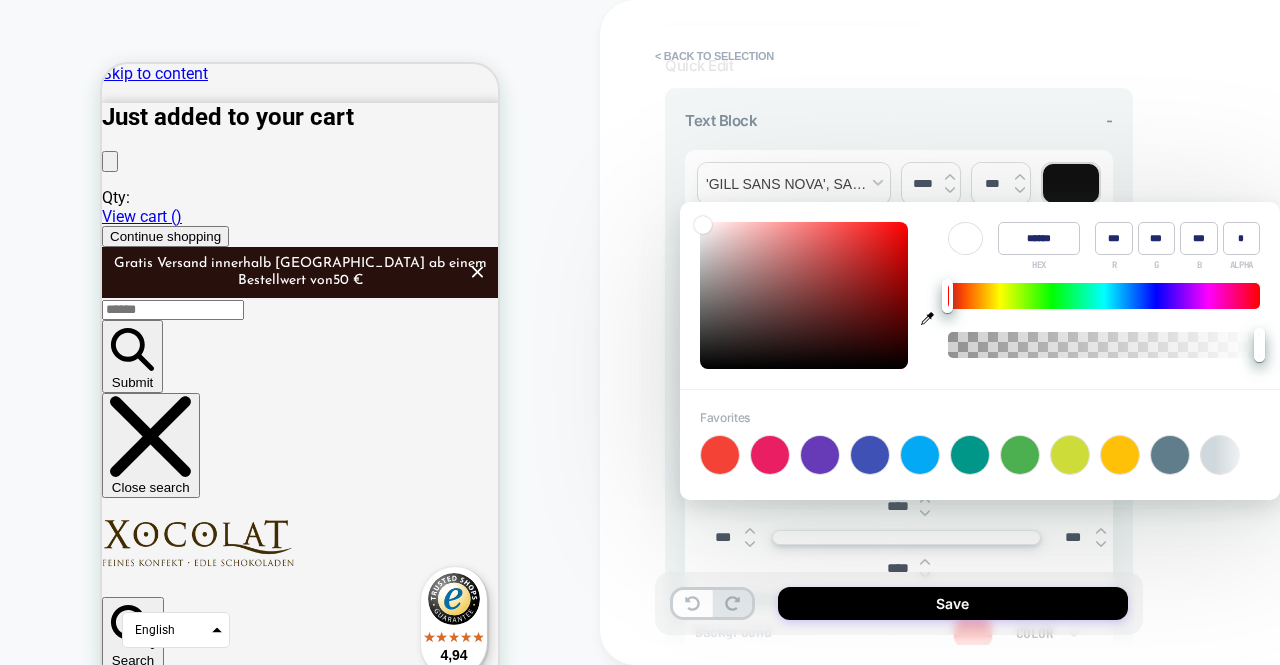 drag, startPoint x: 728, startPoint y: 225, endPoint x: 690, endPoint y: 209, distance: 41.231056 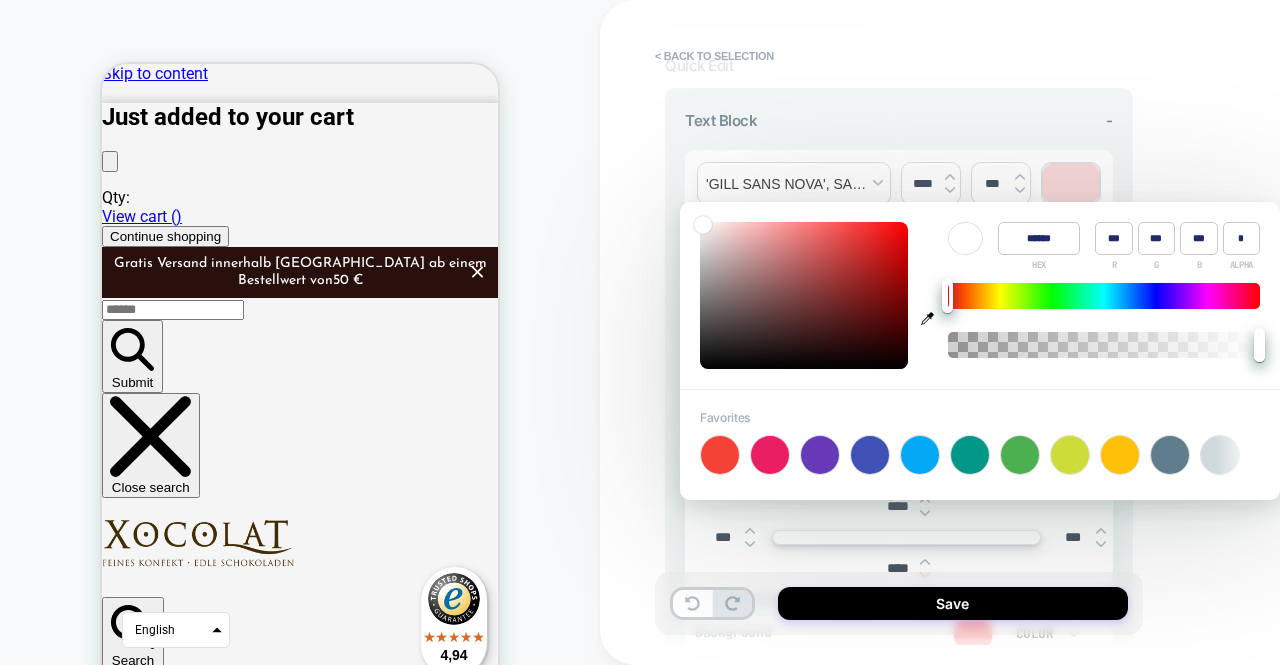 type on "******" 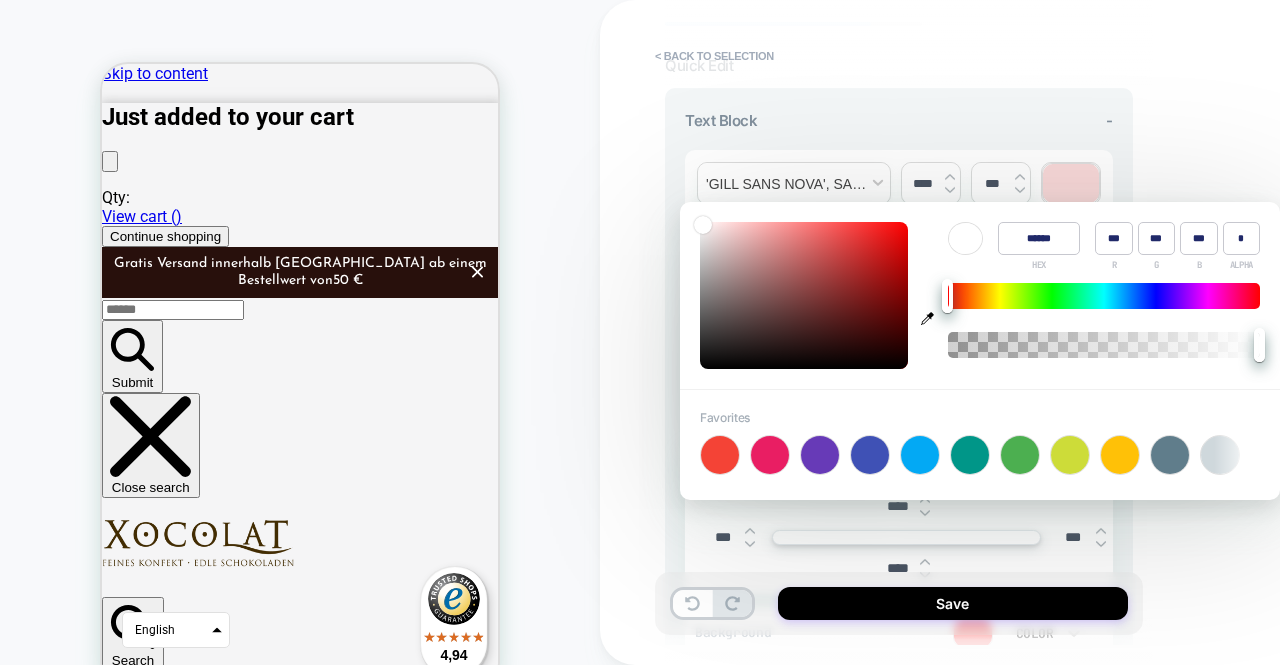 type on "***" 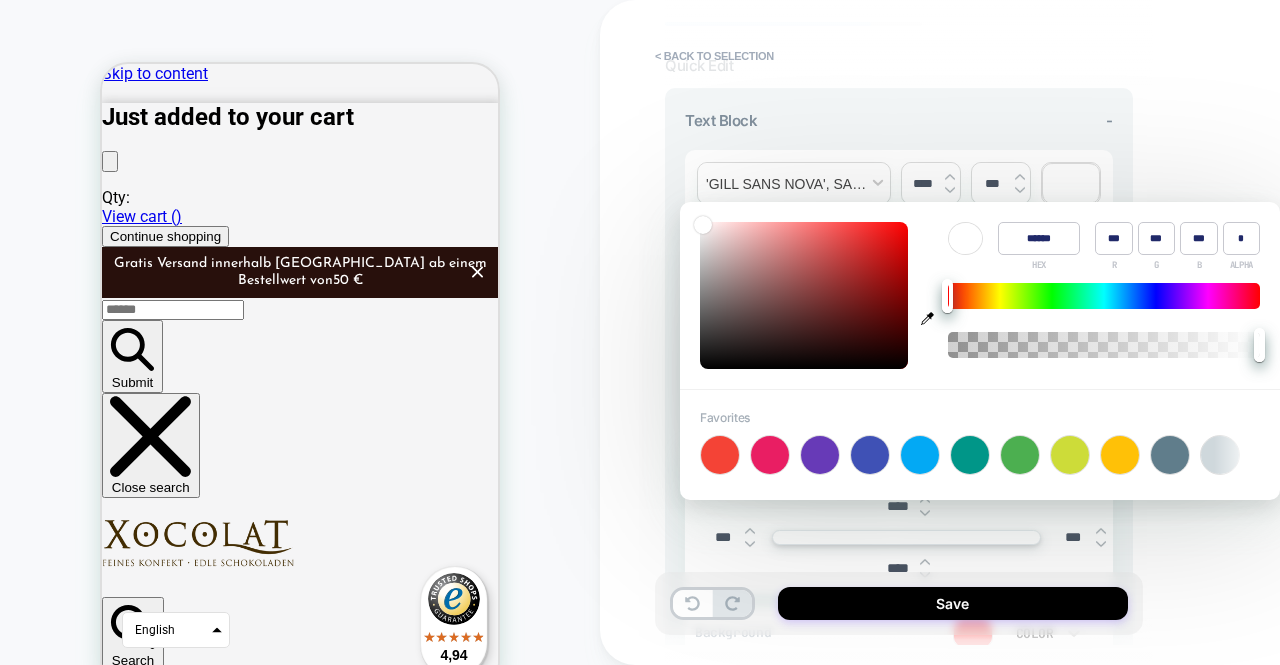 drag, startPoint x: 707, startPoint y: 223, endPoint x: 667, endPoint y: 201, distance: 45.65085 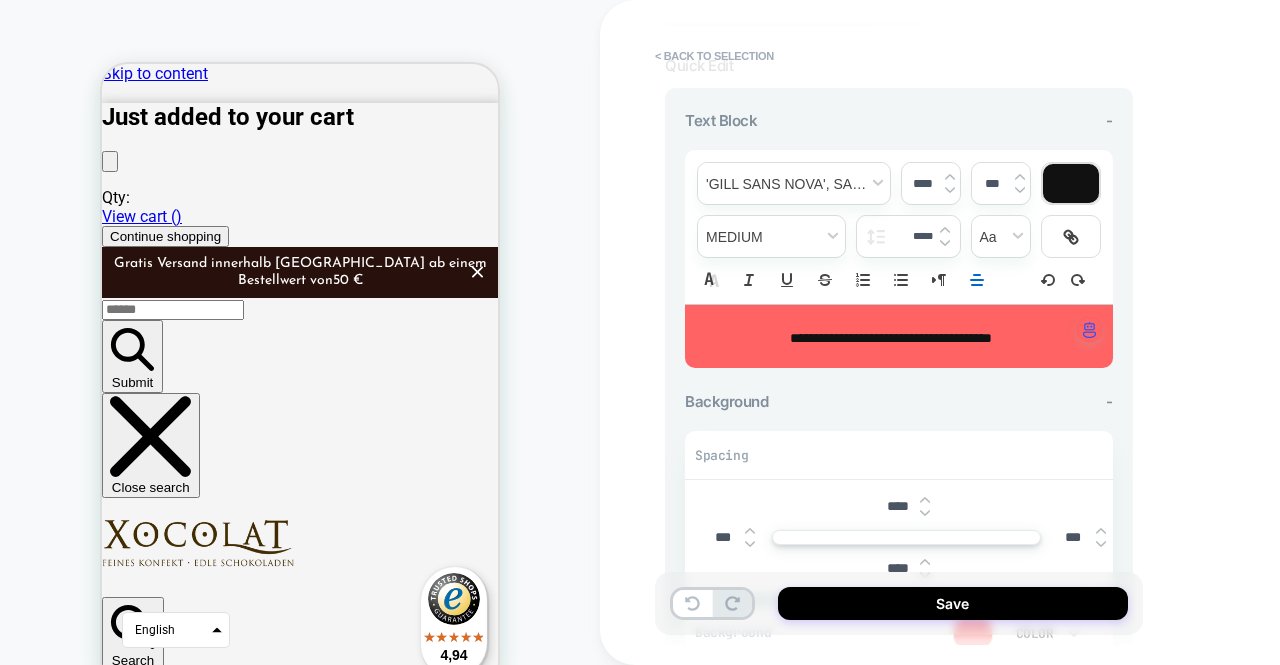 click at bounding box center (1071, 183) 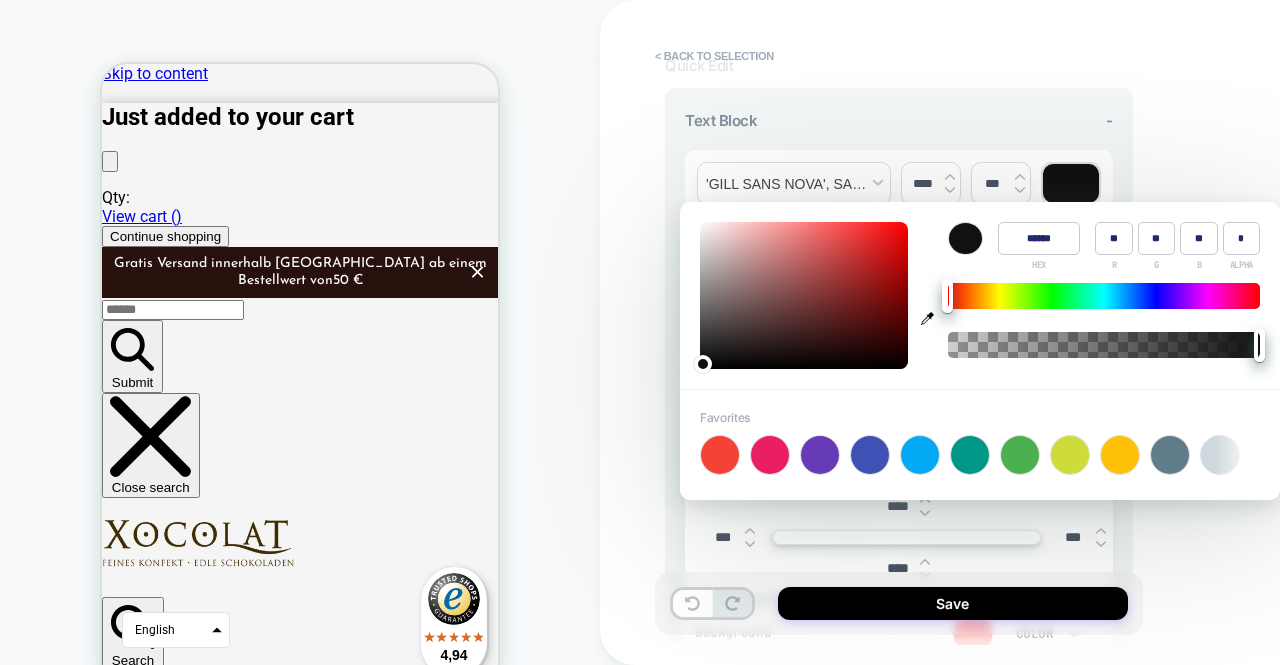 type on "******" 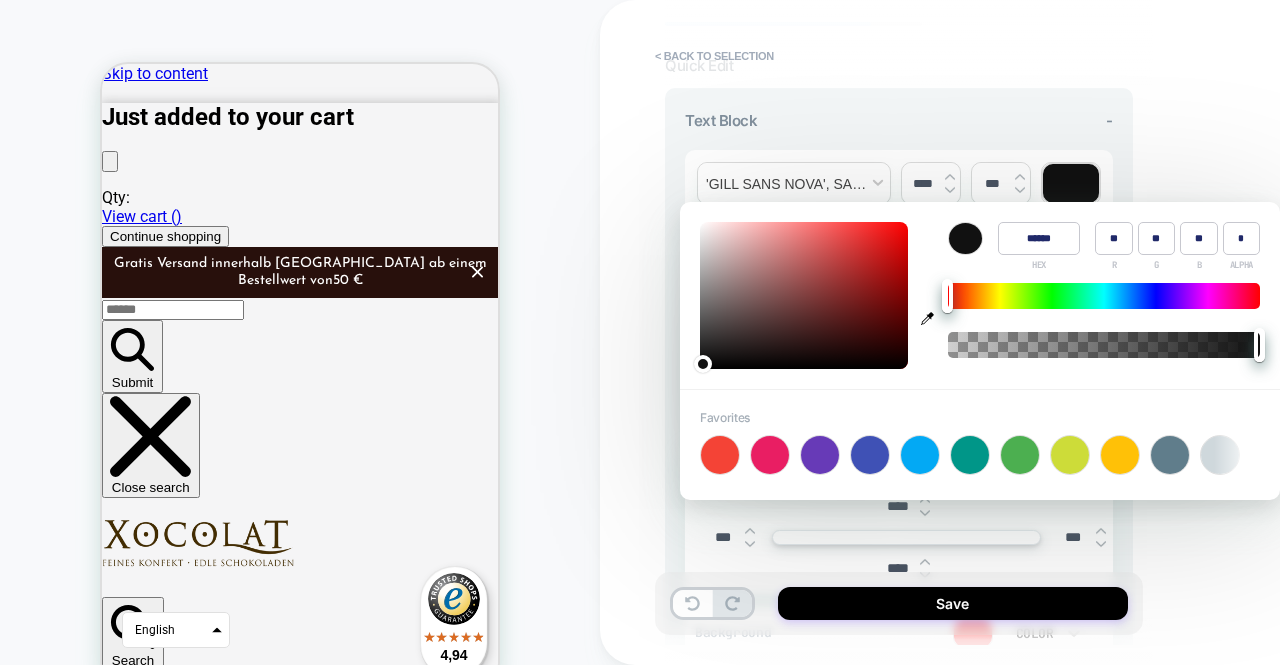 type on "***" 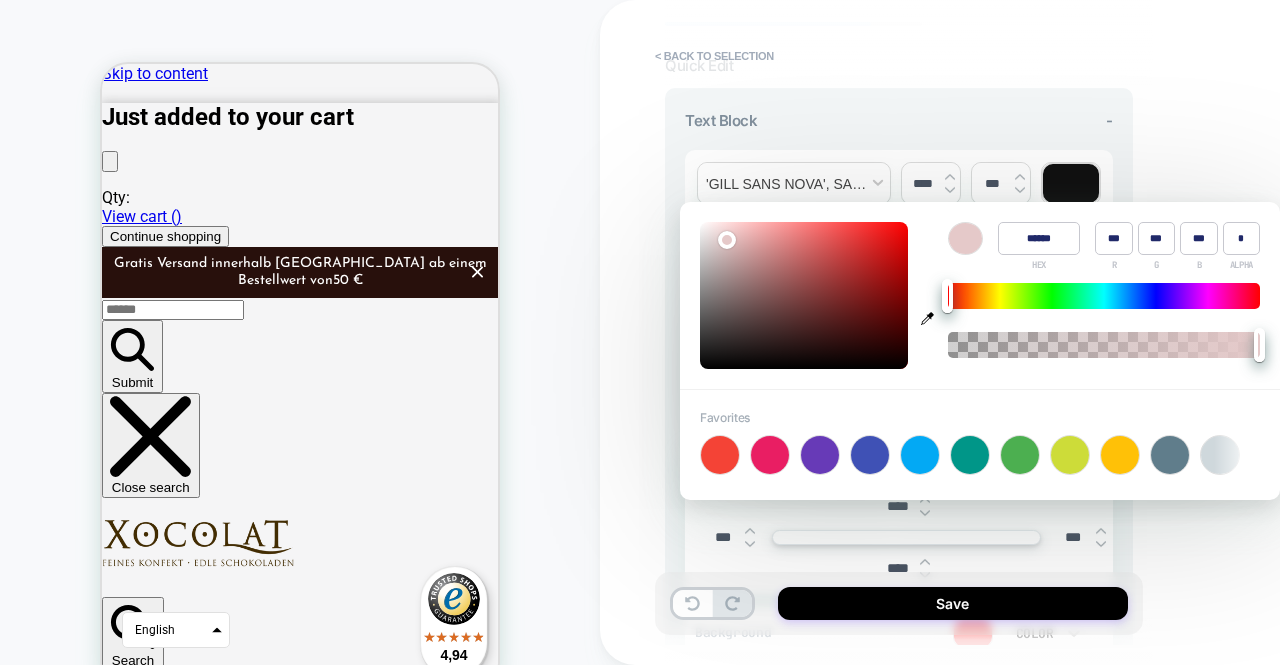 click at bounding box center [804, 295] 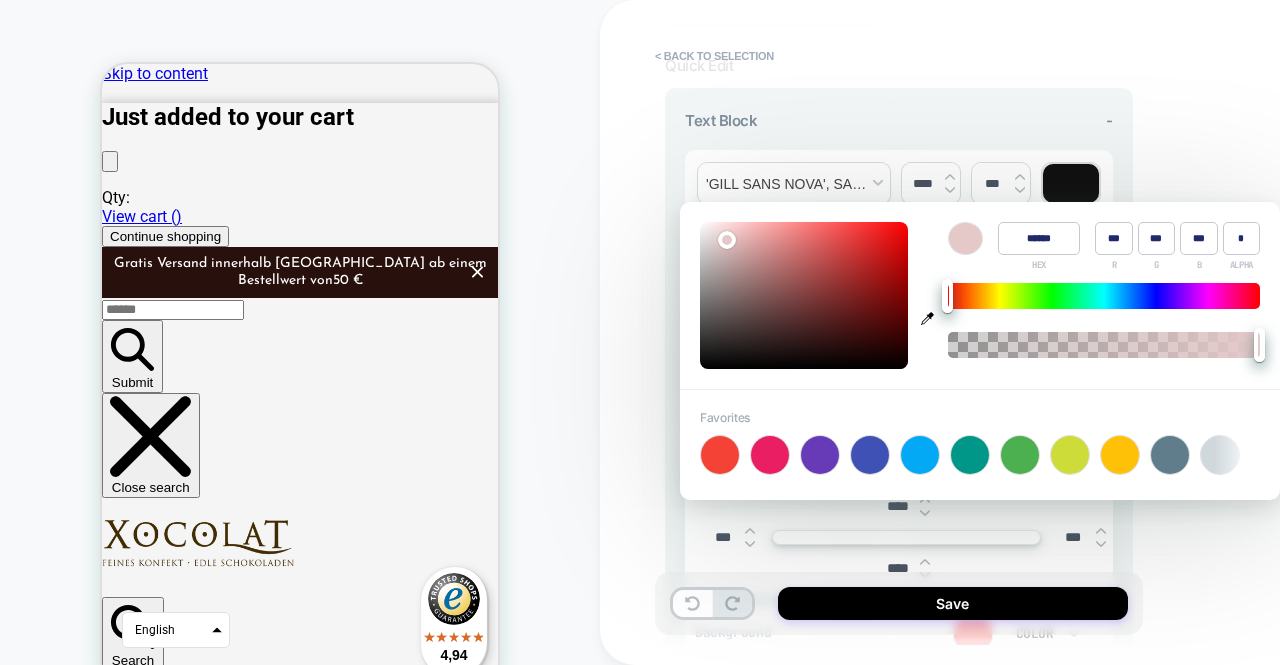 type on "******" 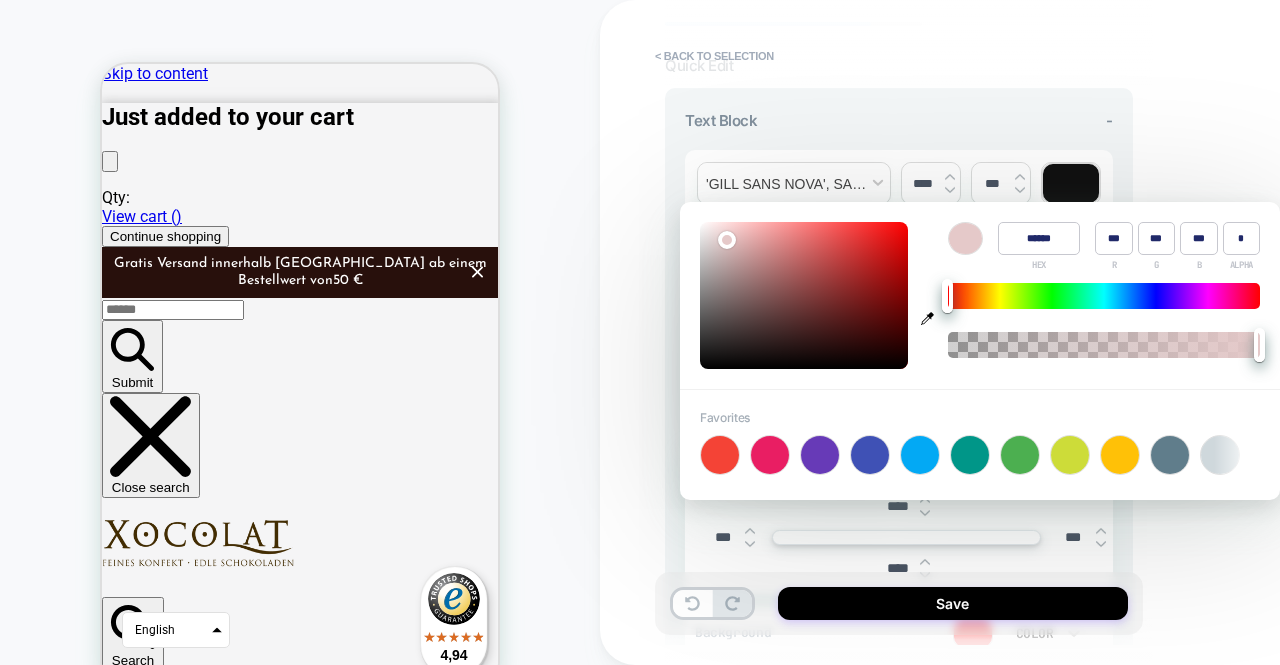 type on "******" 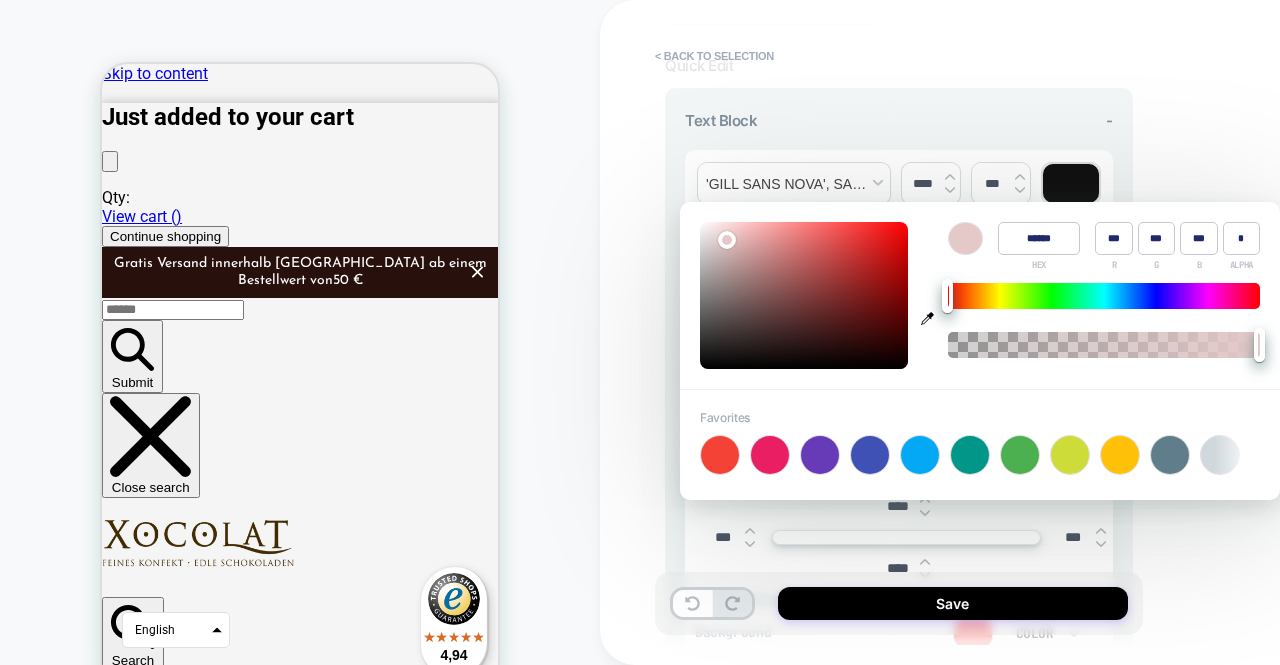 type on "******" 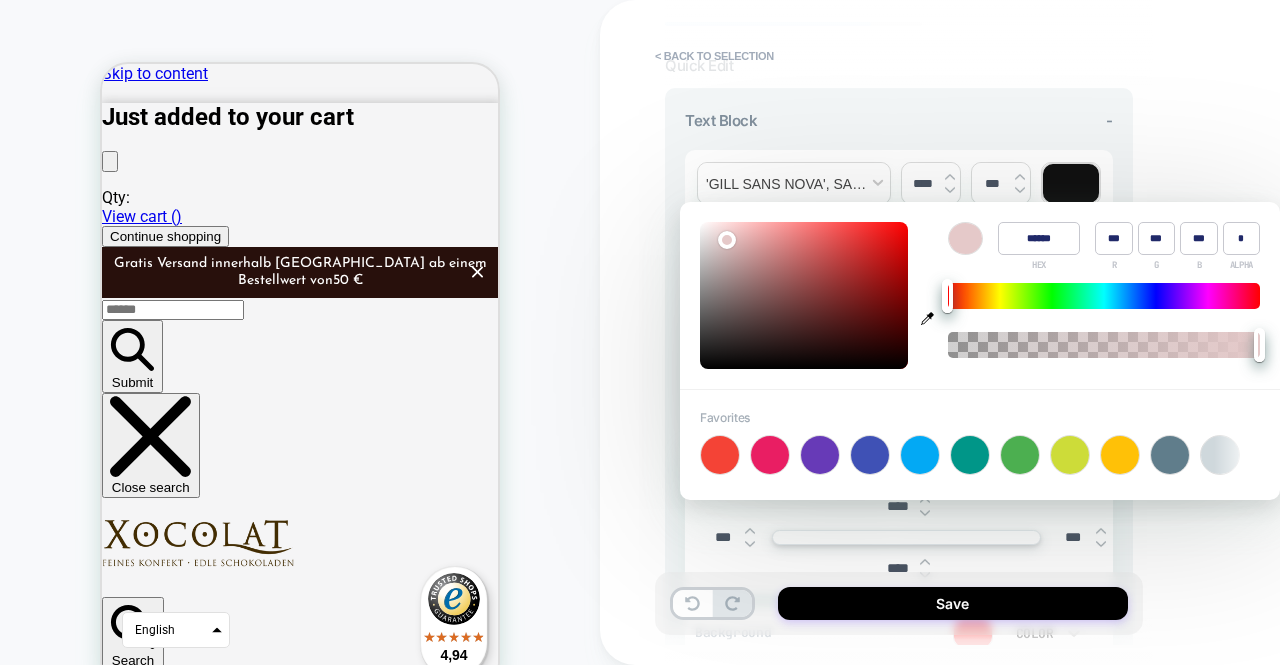 type on "***" 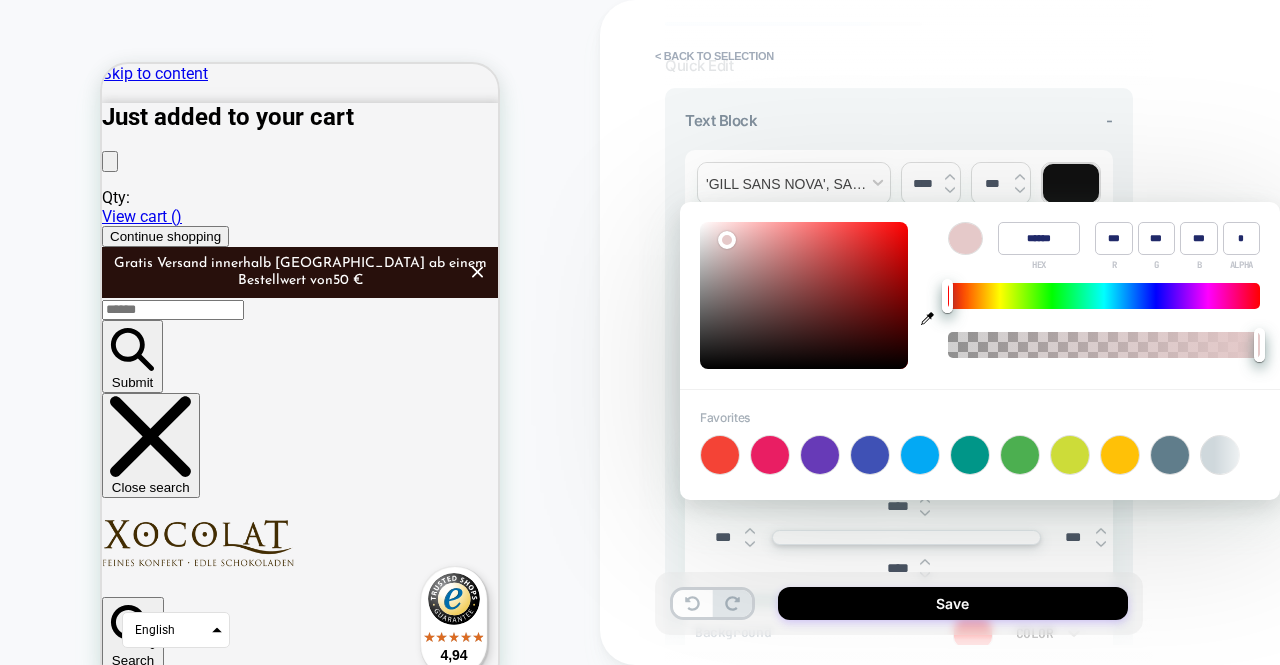 type on "******" 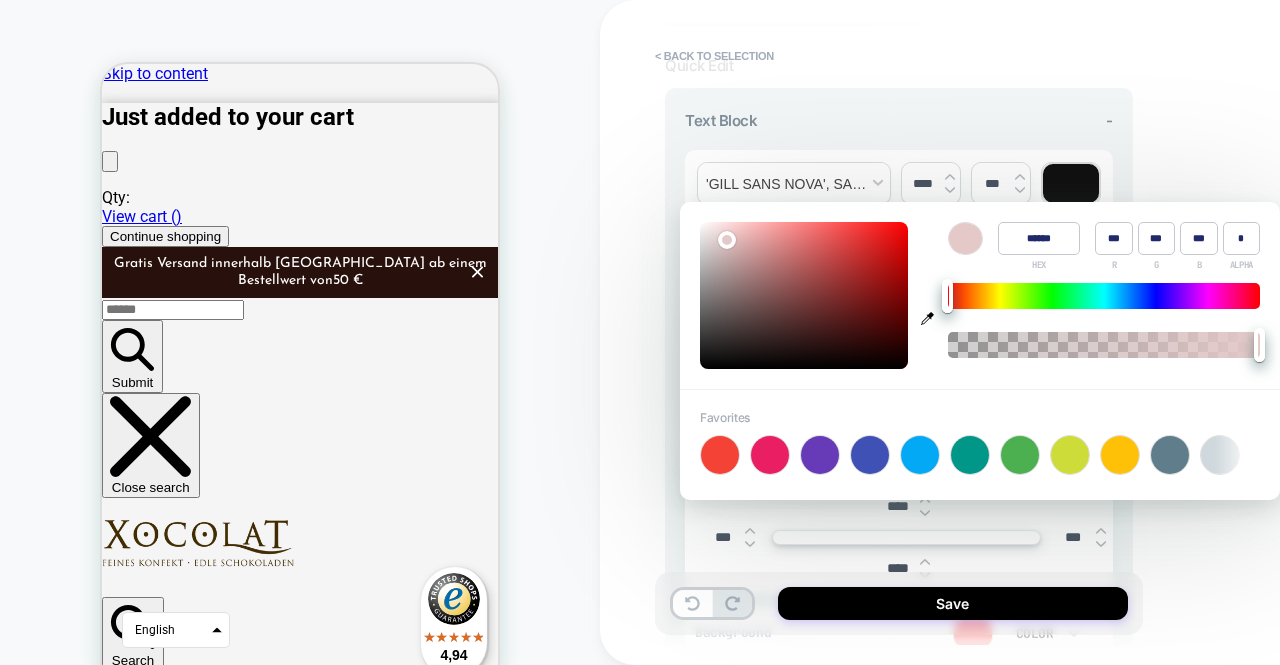 type on "***" 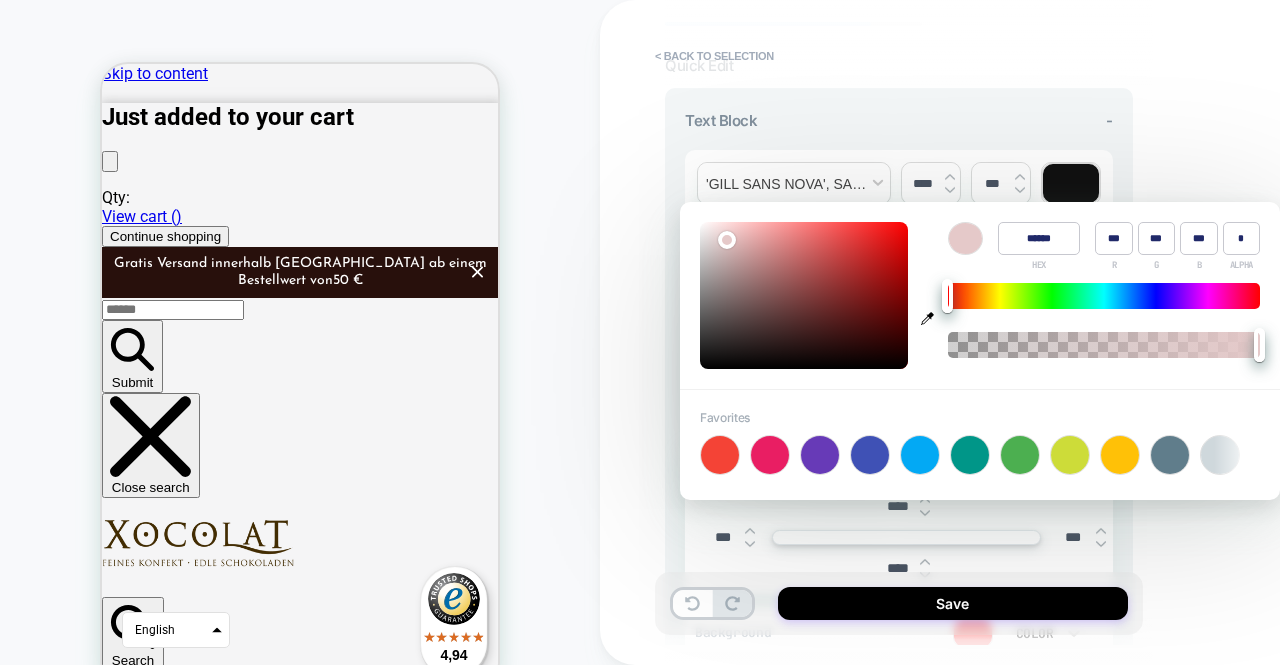 type on "******" 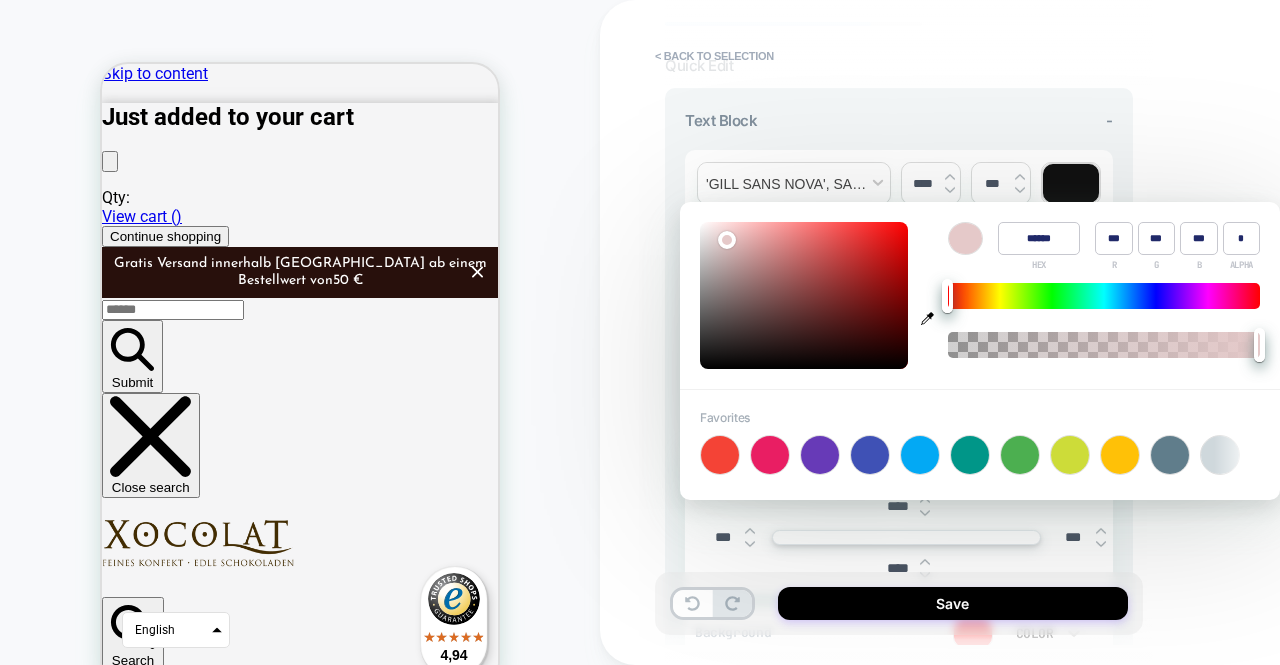 type on "***" 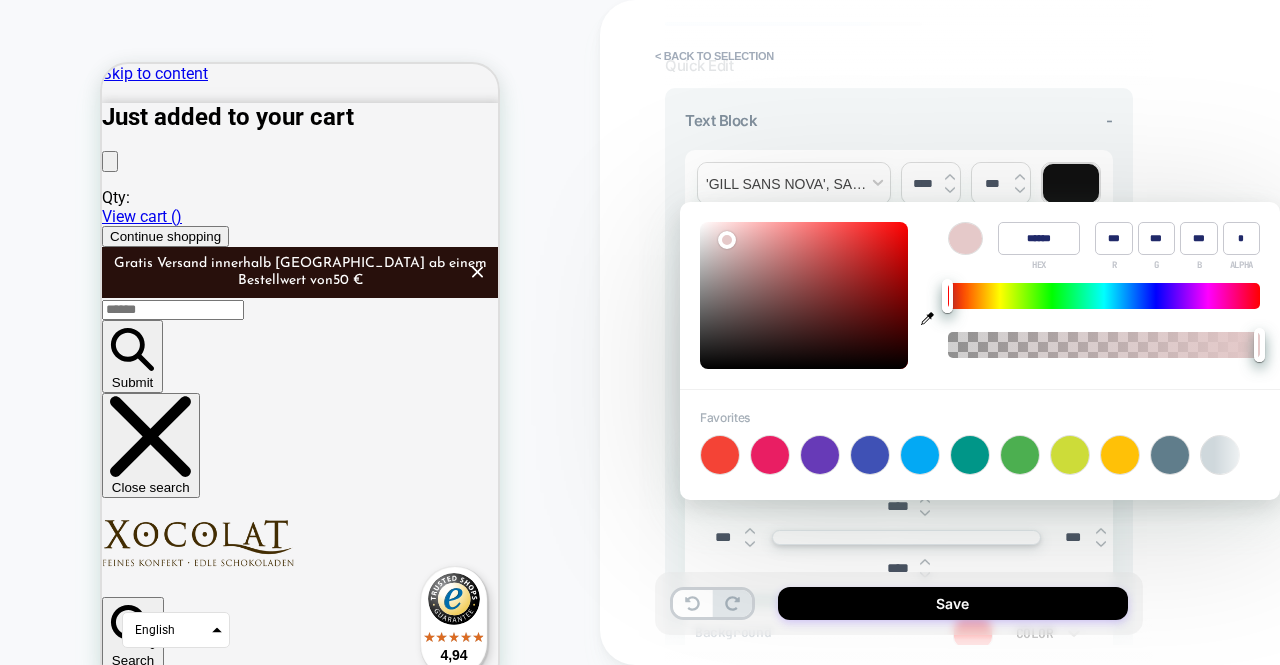 type on "******" 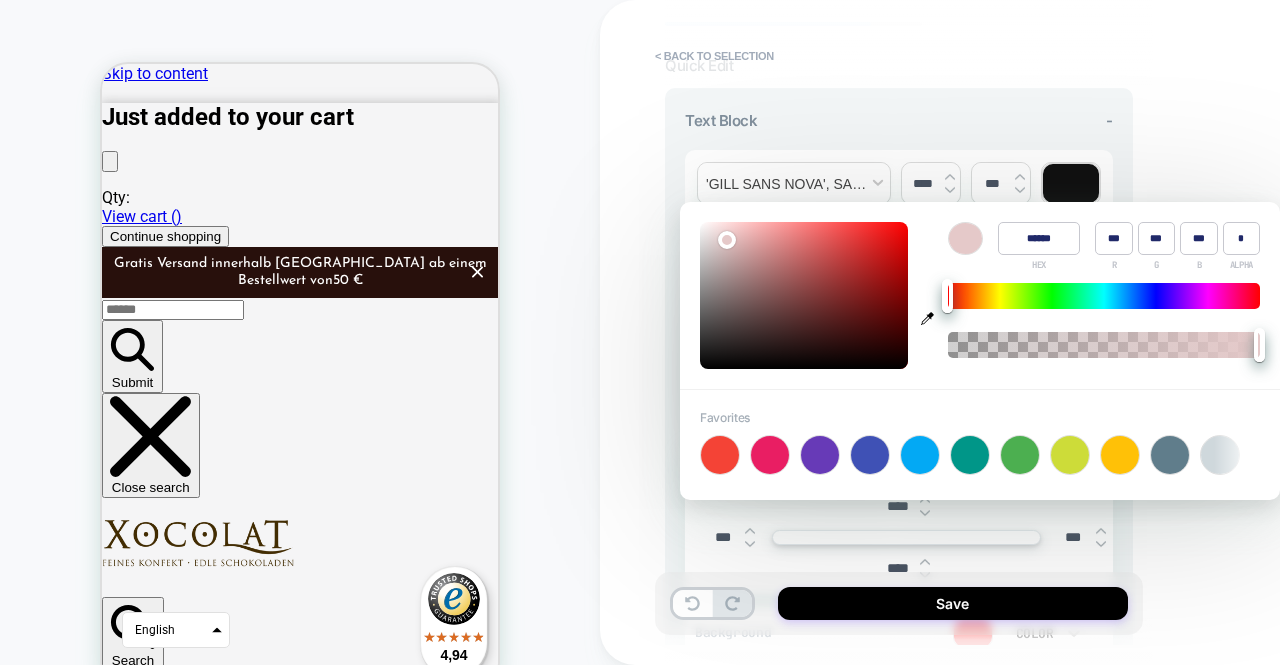 type on "******" 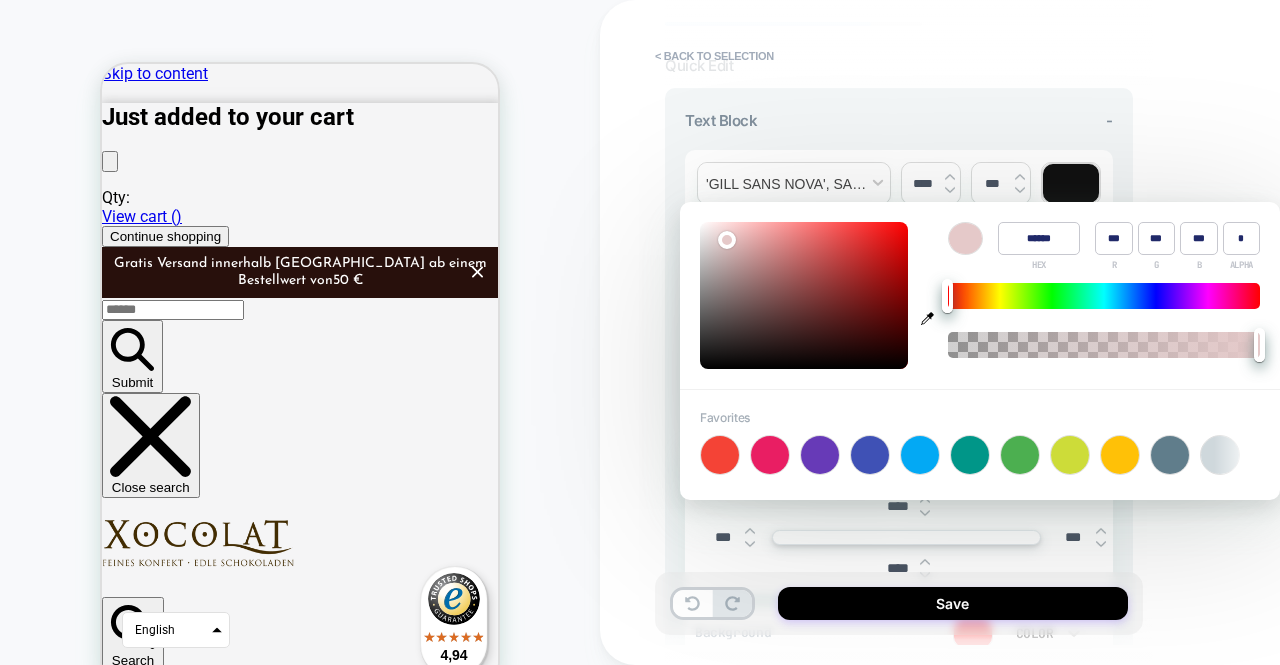 type on "***" 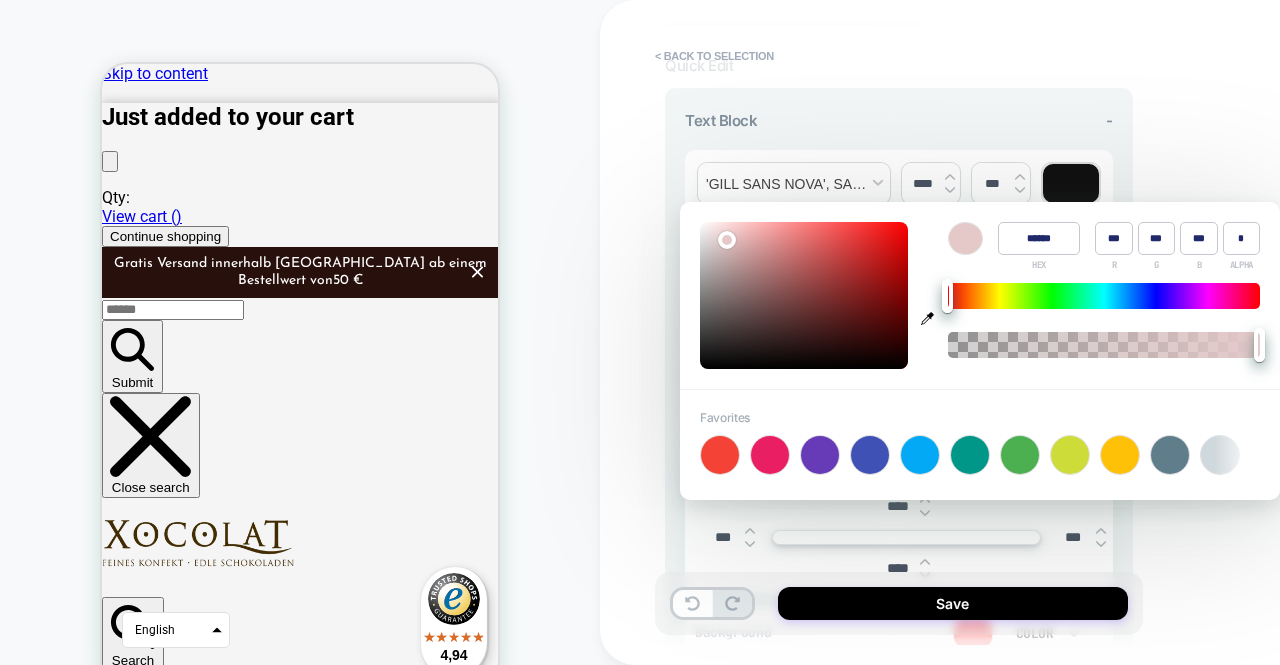 type on "******" 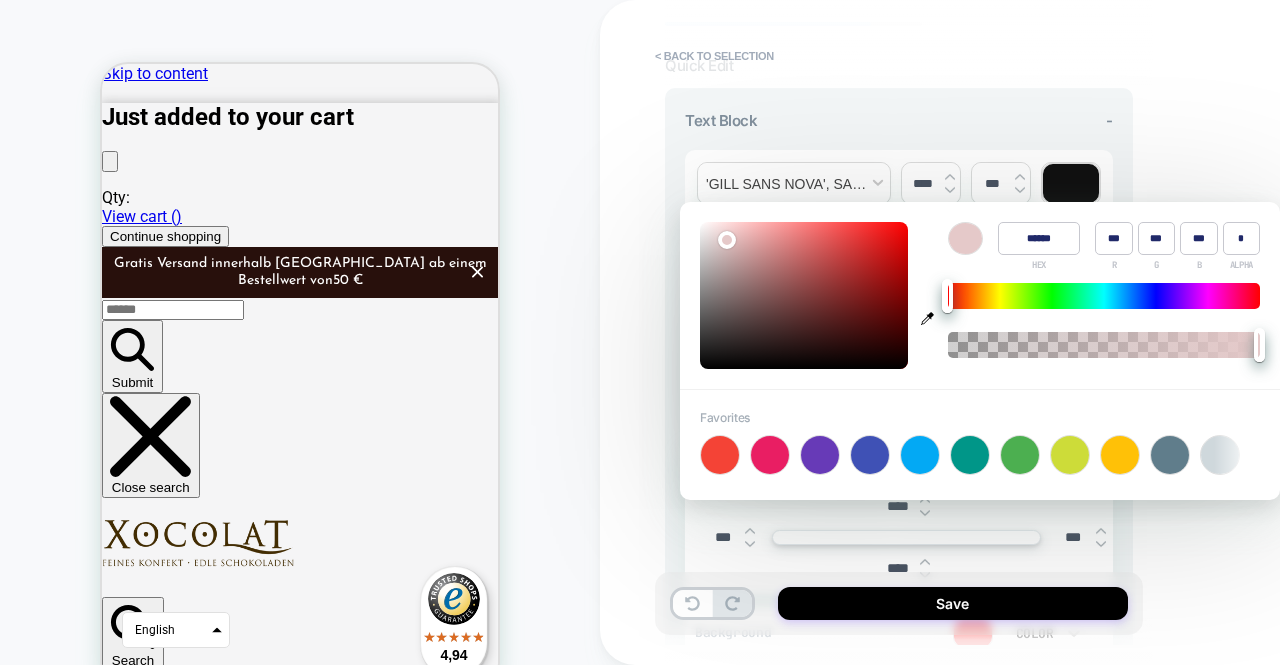 type on "***" 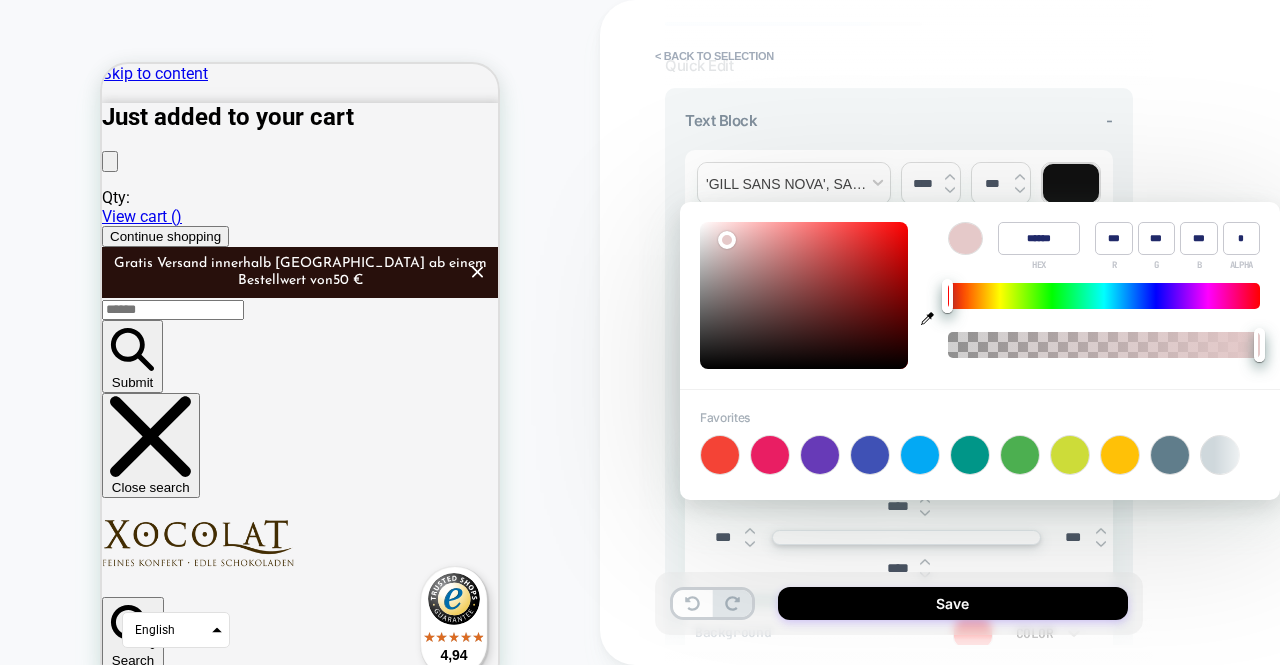 type on "******" 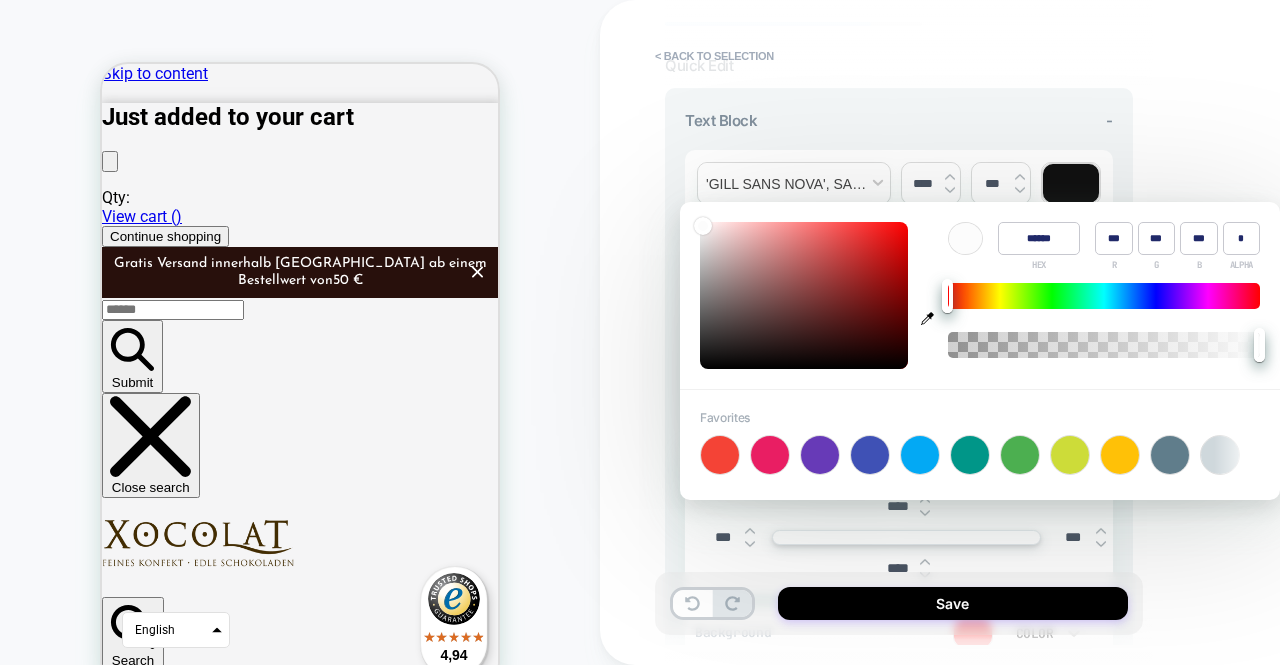 type on "******" 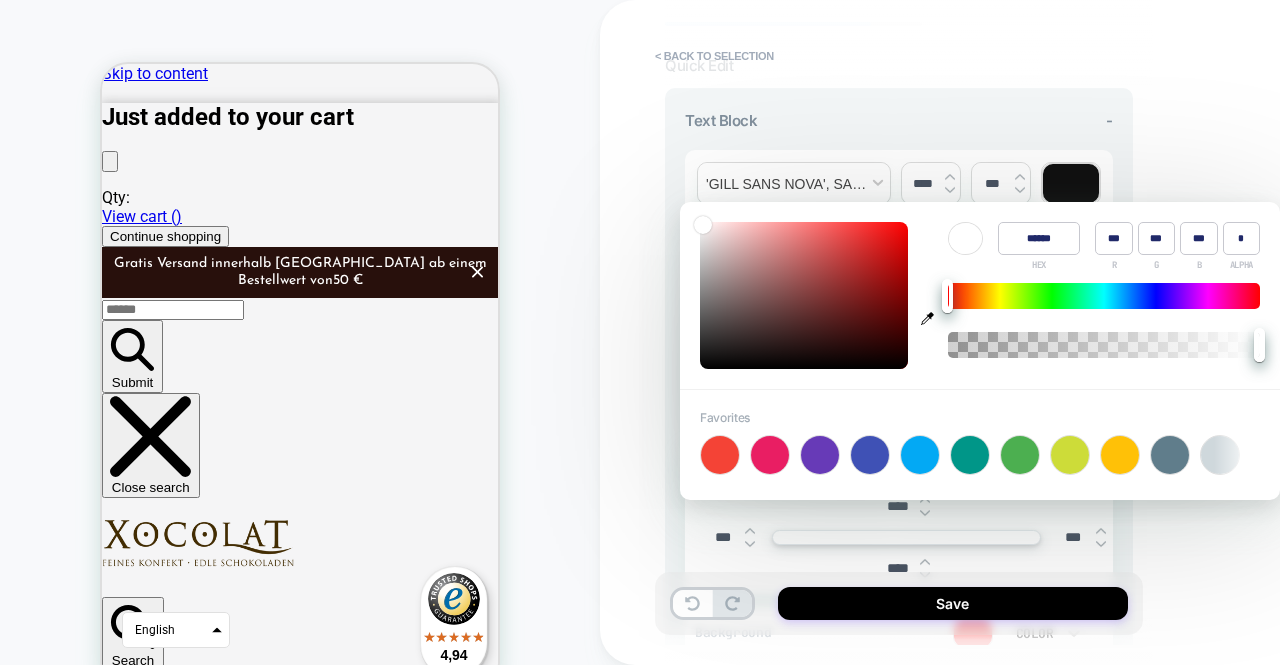 type on "******" 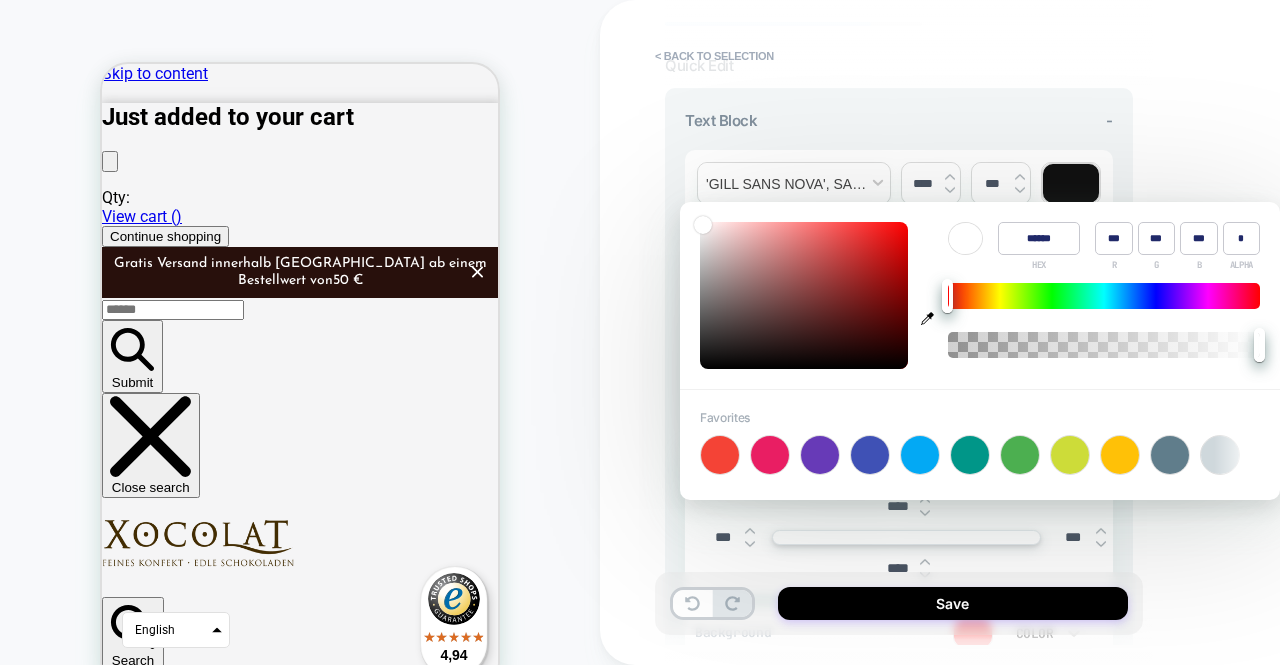 type on "***" 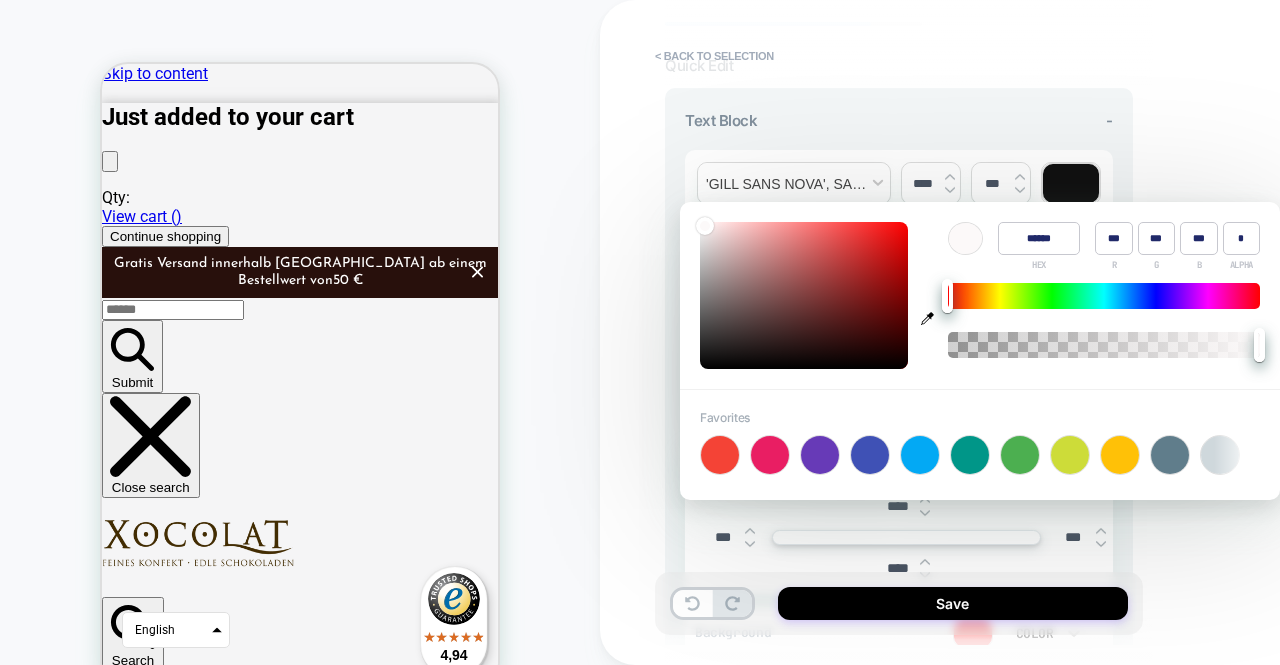 type on "******" 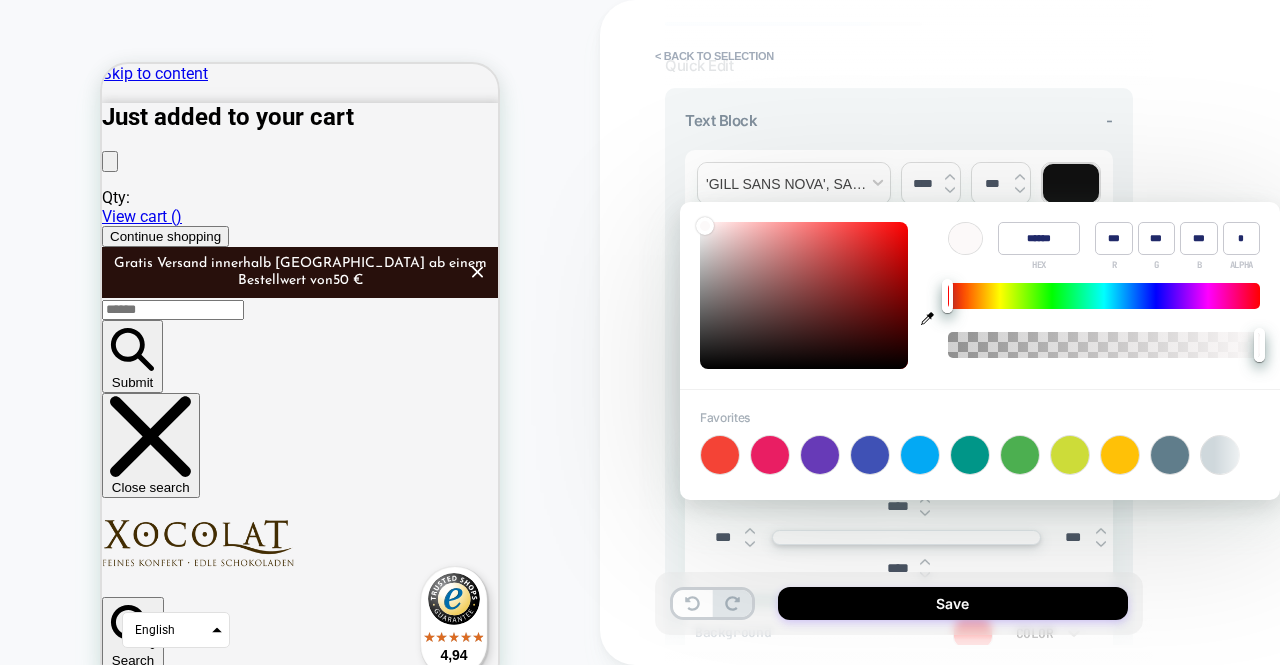 type on "***" 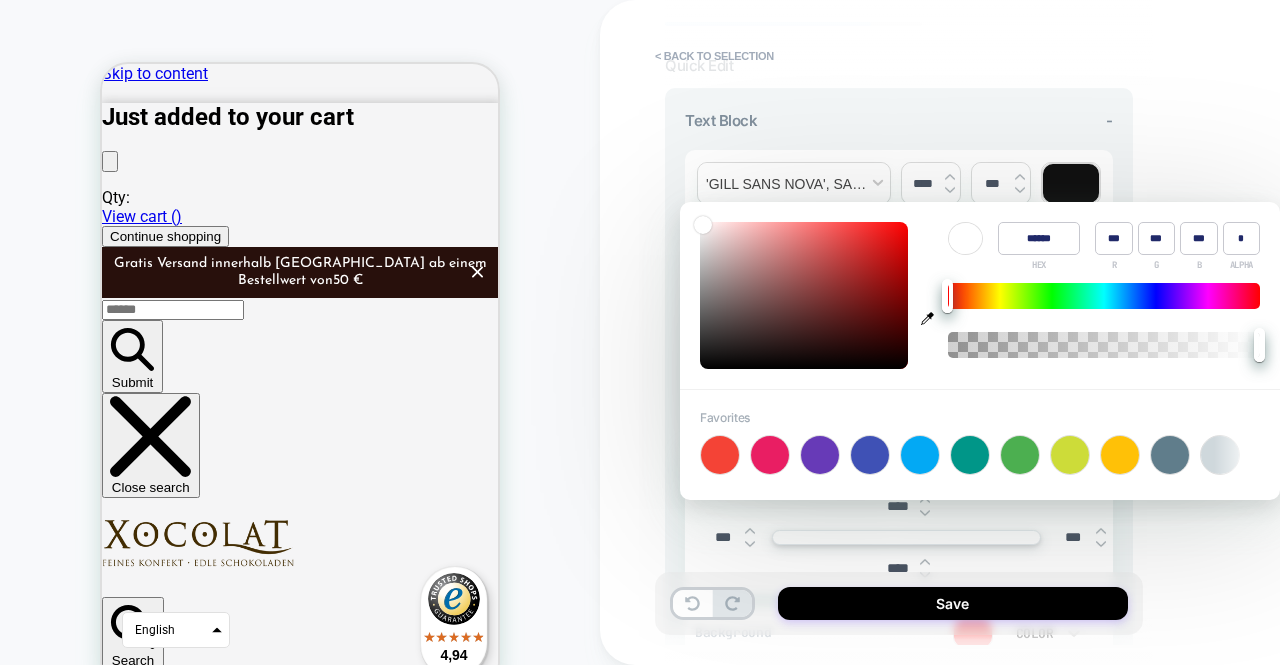 drag, startPoint x: 726, startPoint y: 236, endPoint x: 680, endPoint y: 213, distance: 51.42956 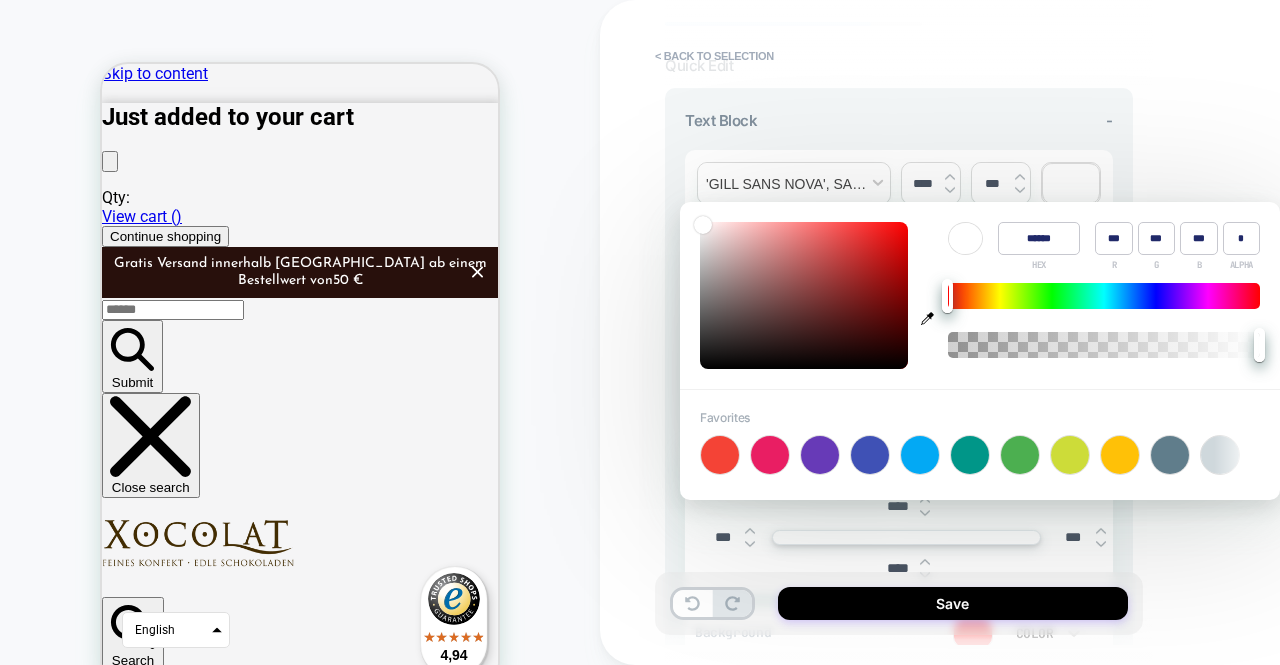 click on "Favorites +" at bounding box center (980, 445) 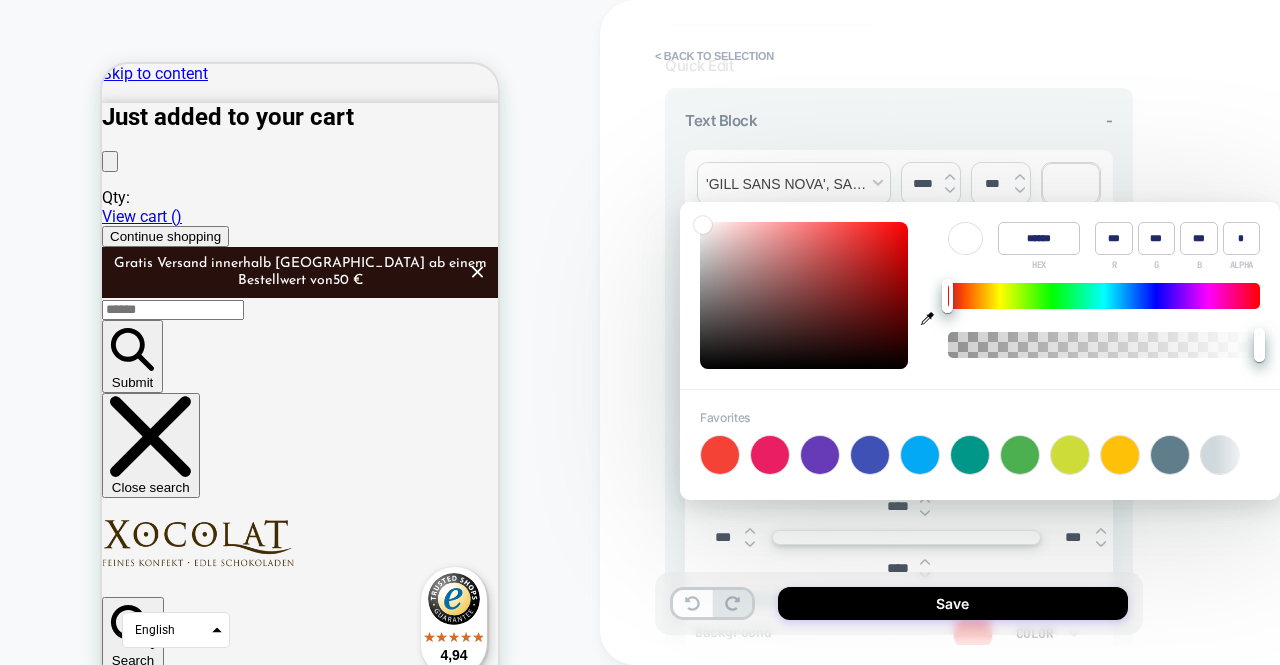 click on "**********" at bounding box center (1040, 332) 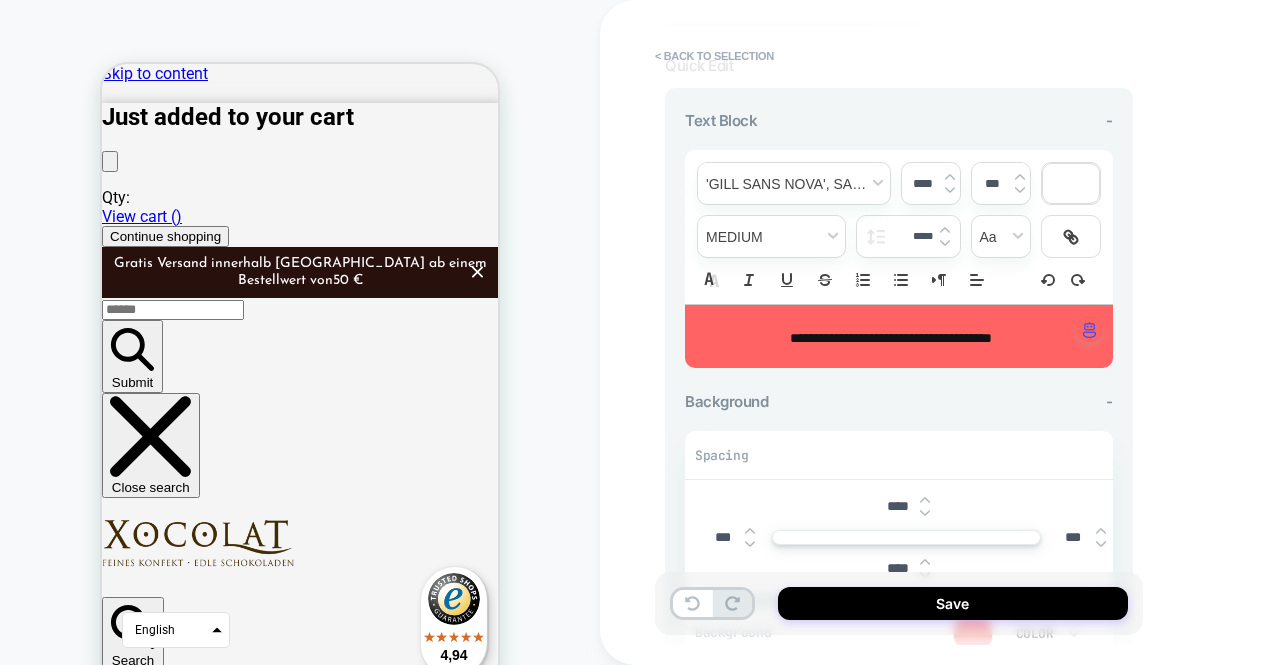 click on "**********" at bounding box center (891, 338) 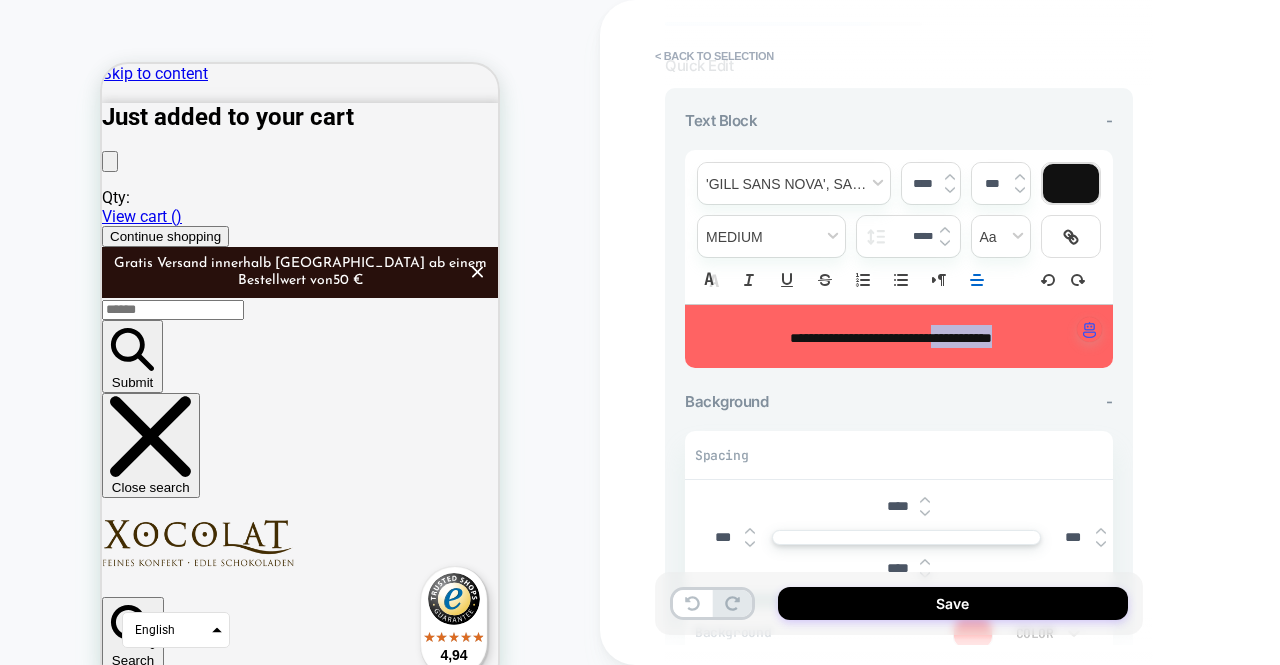 click on "**********" at bounding box center [891, 338] 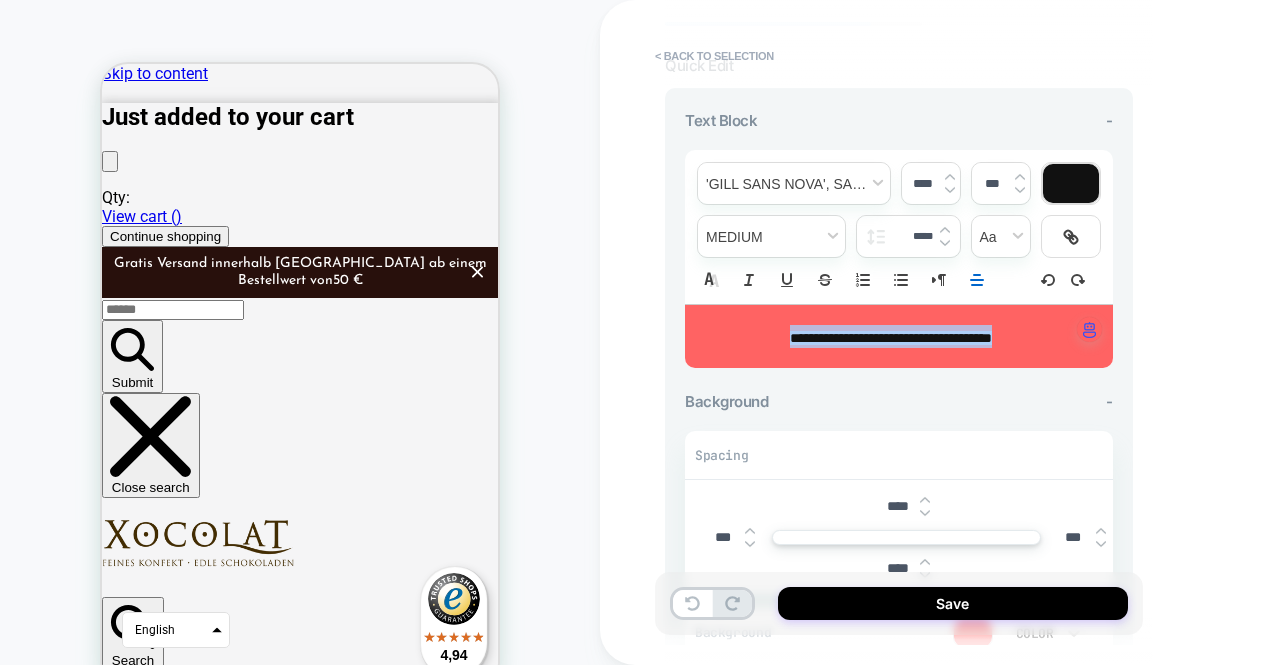 click at bounding box center (1071, 183) 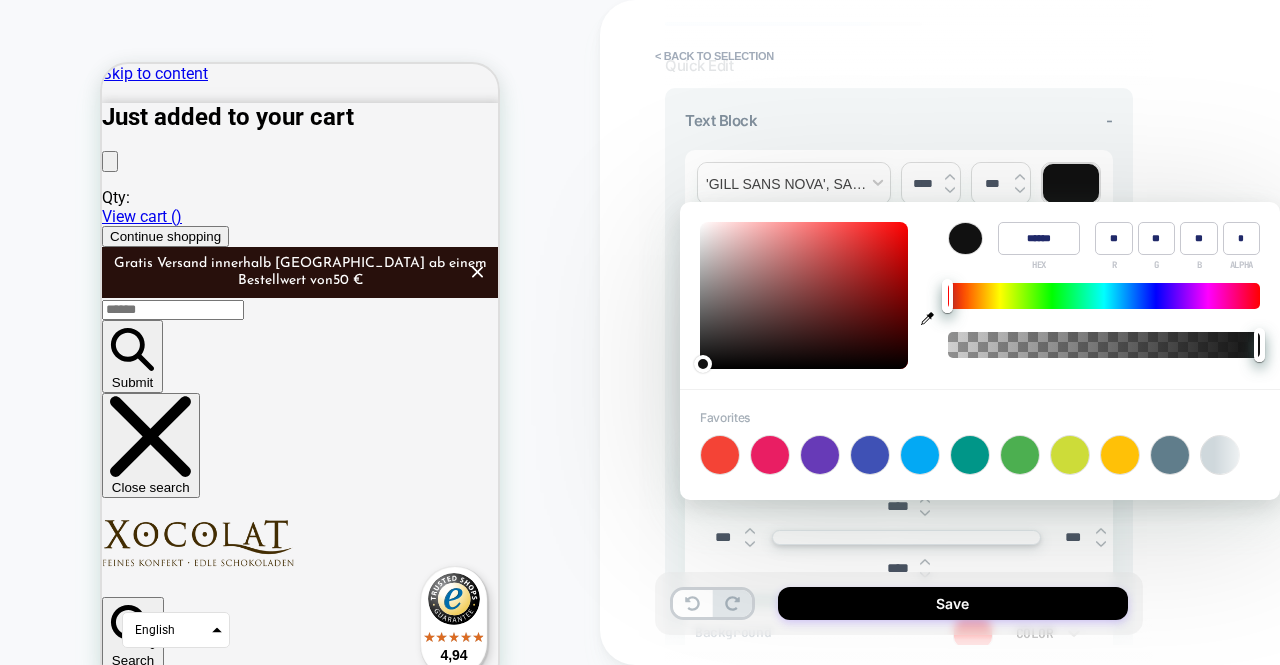 type on "******" 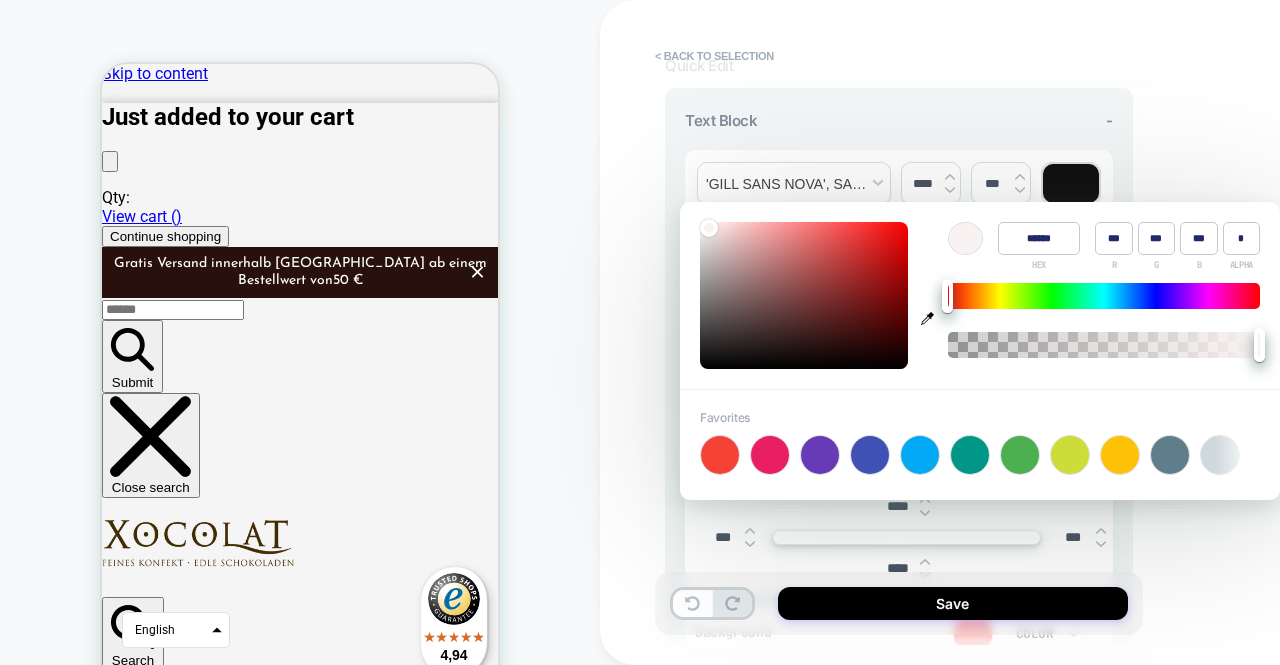 click at bounding box center (804, 295) 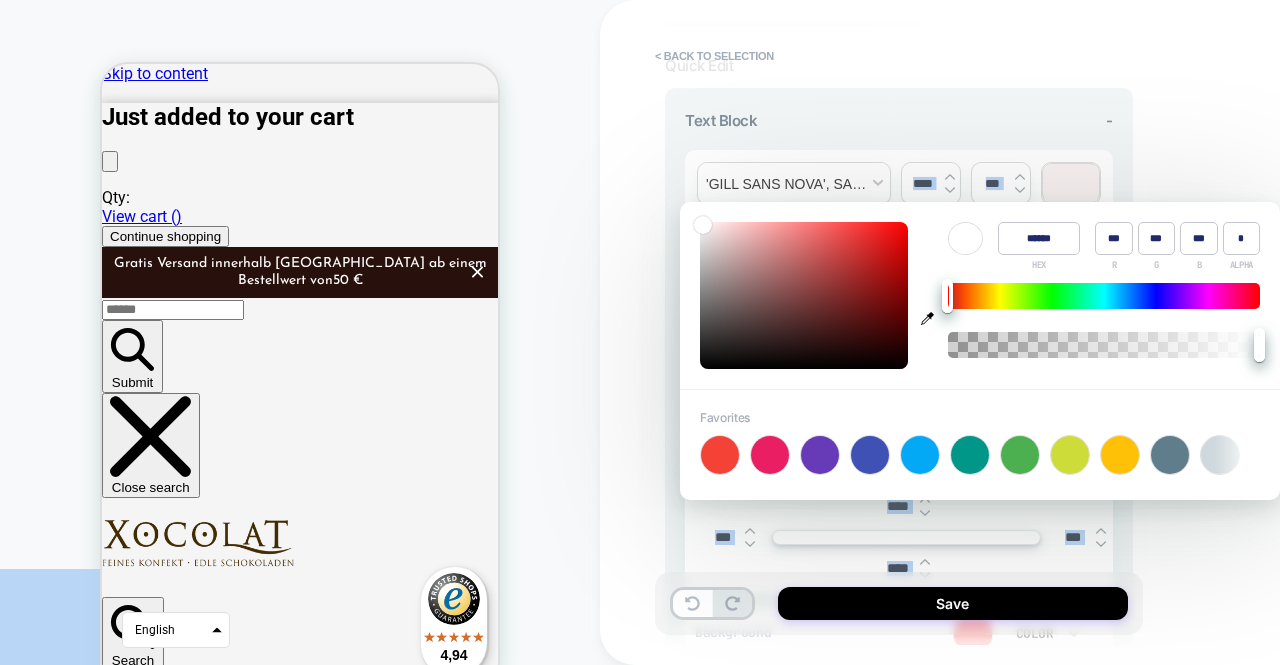 drag, startPoint x: 707, startPoint y: 224, endPoint x: 679, endPoint y: 202, distance: 35.608986 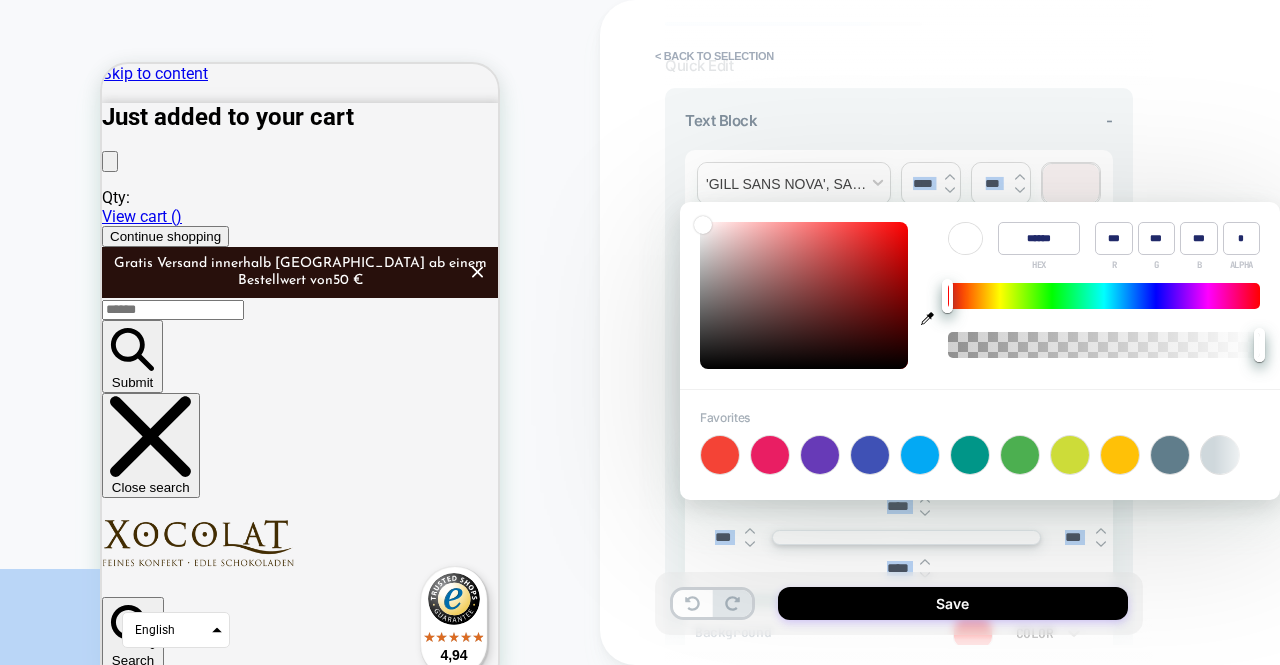 click on "**********" at bounding box center [640, 332] 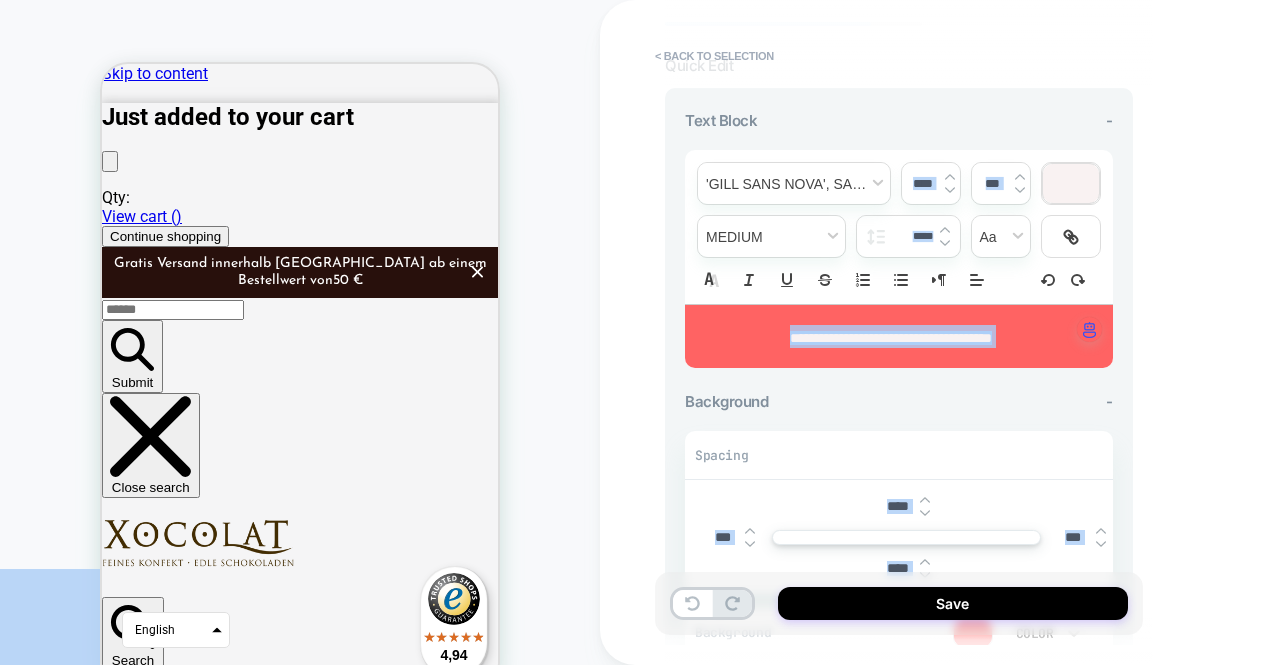 click on "**********" at bounding box center (1040, 332) 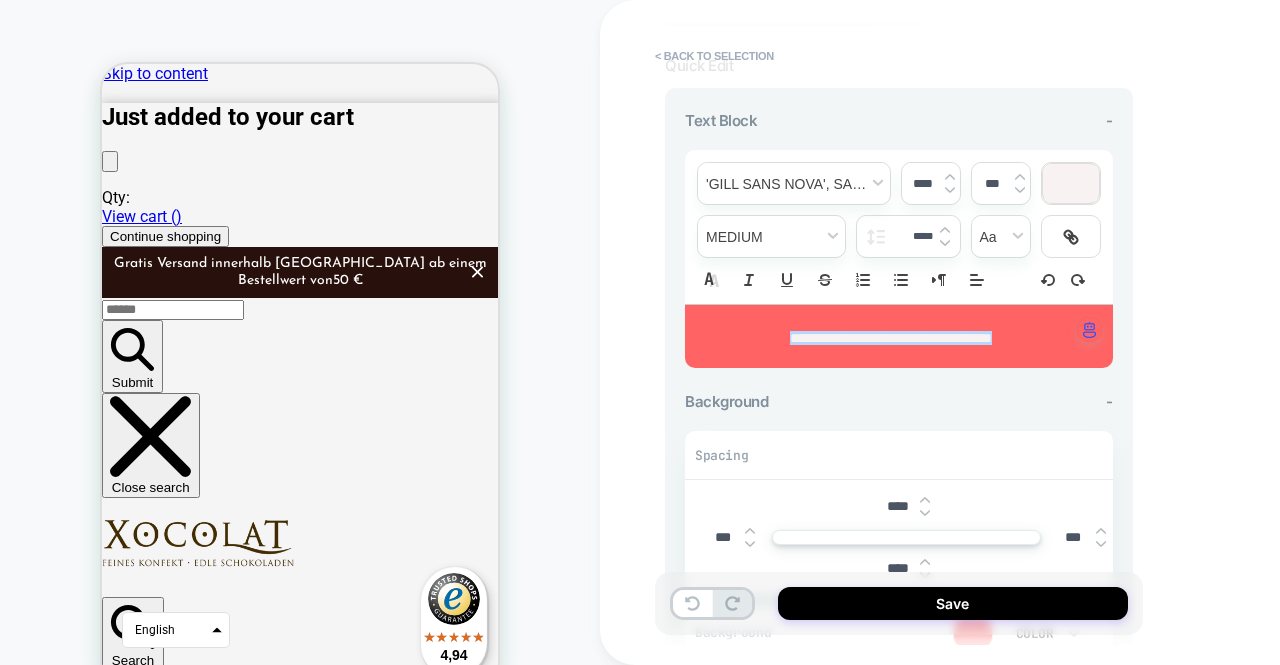 click on "**********" at bounding box center (891, 336) 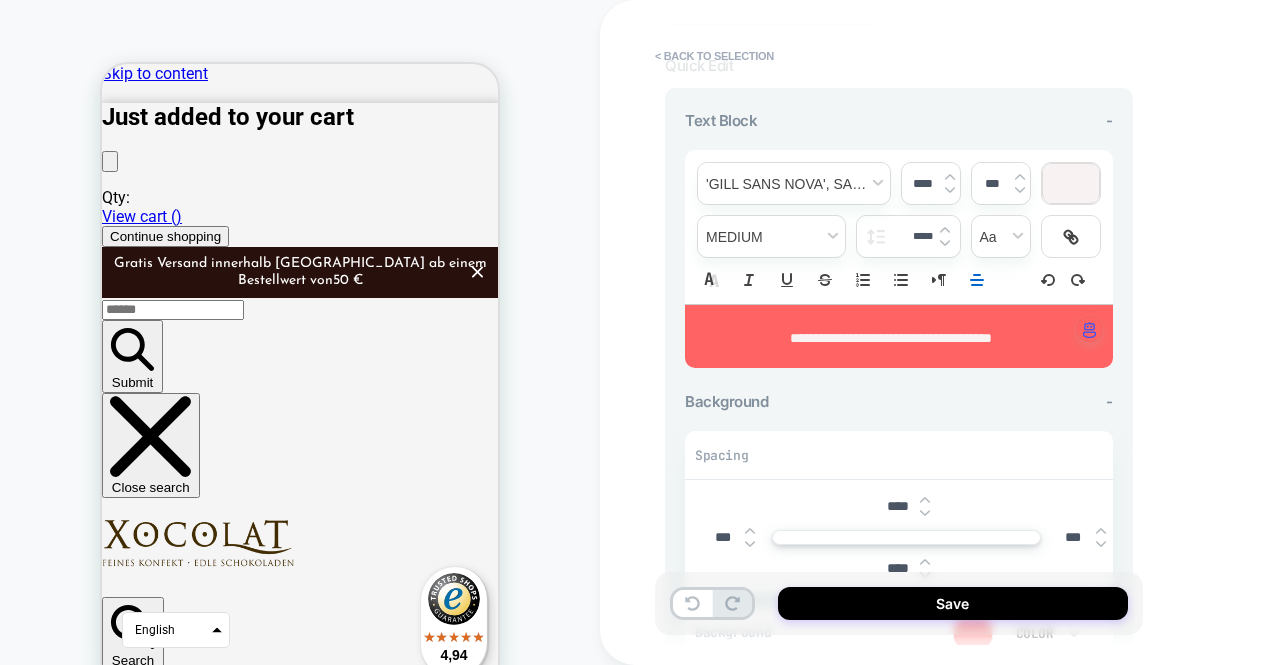 click on "CUSTOM" at bounding box center [300, 360] 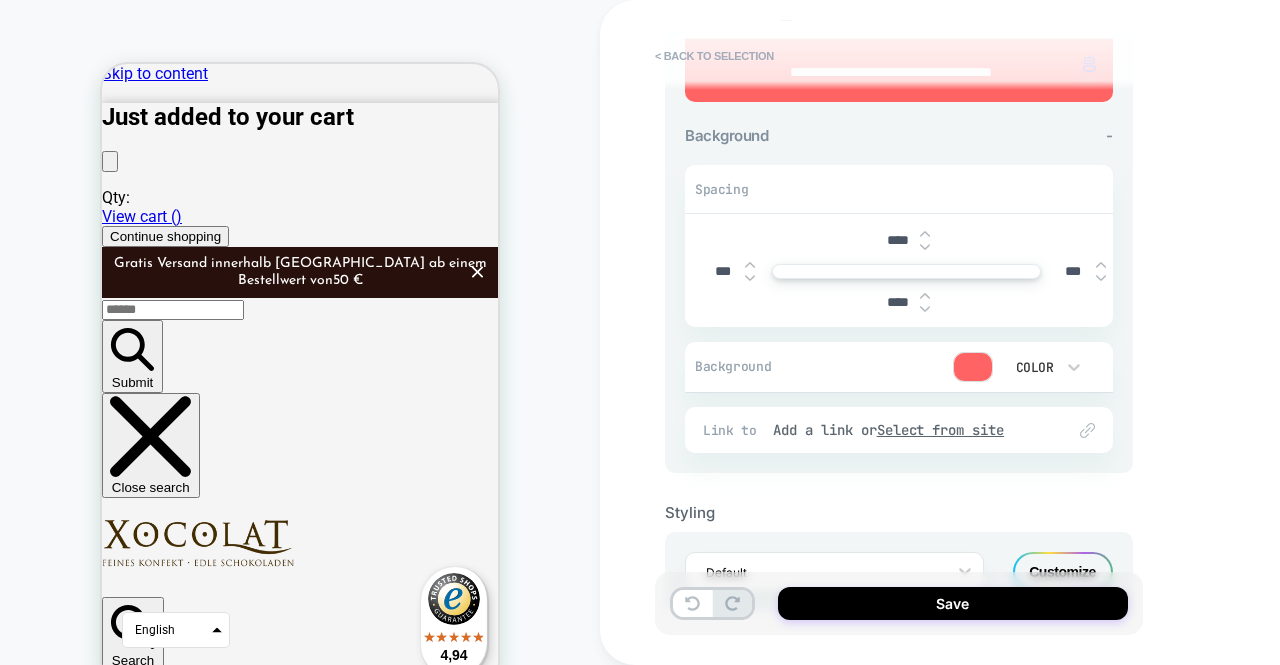 scroll, scrollTop: 445, scrollLeft: 0, axis: vertical 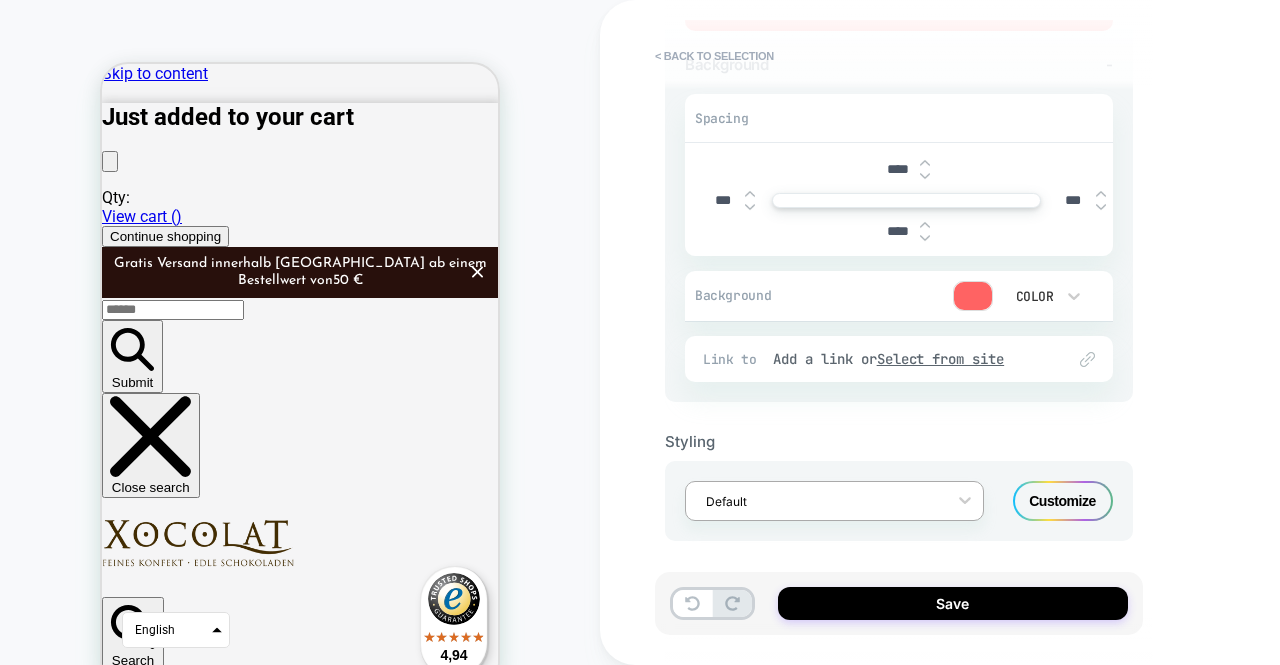 click on "Default" at bounding box center (834, 501) 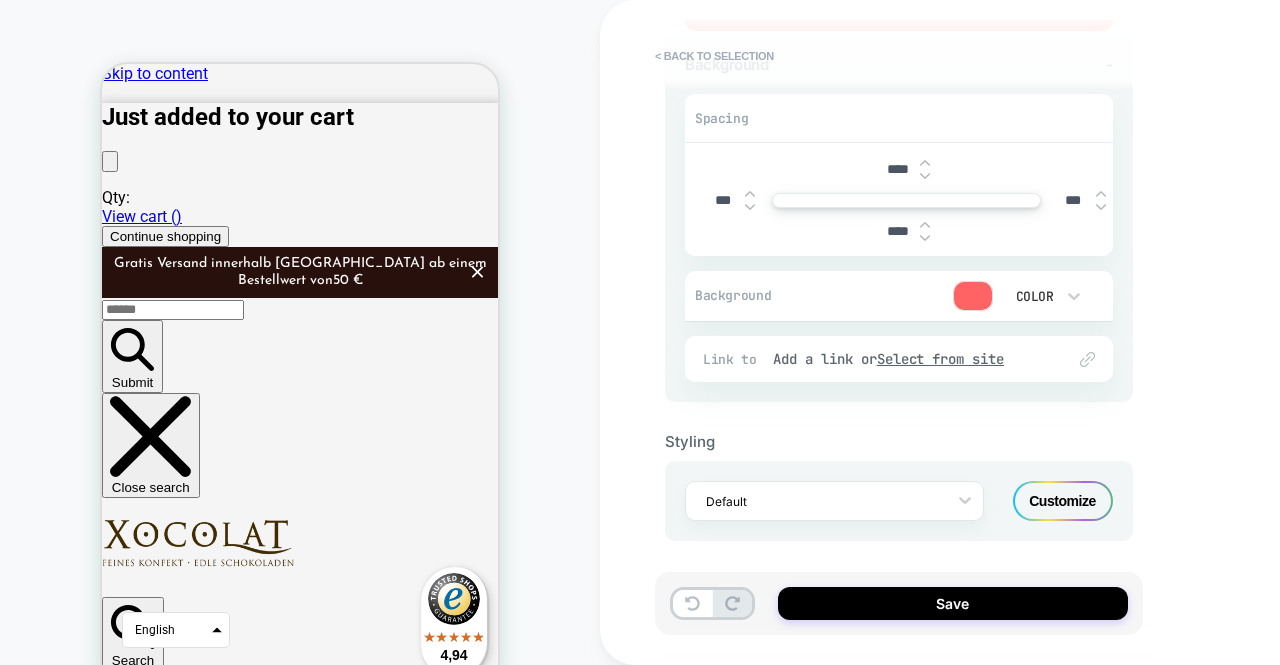 click on "**********" at bounding box center [1040, 332] 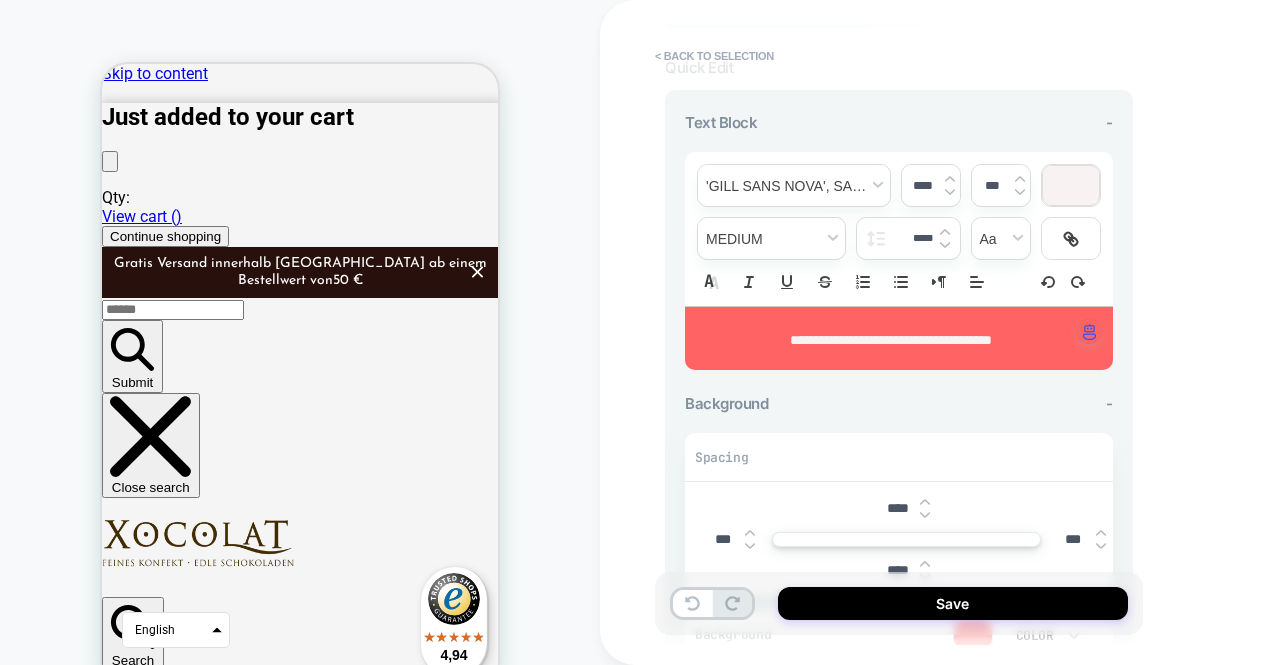 scroll, scrollTop: 0, scrollLeft: 0, axis: both 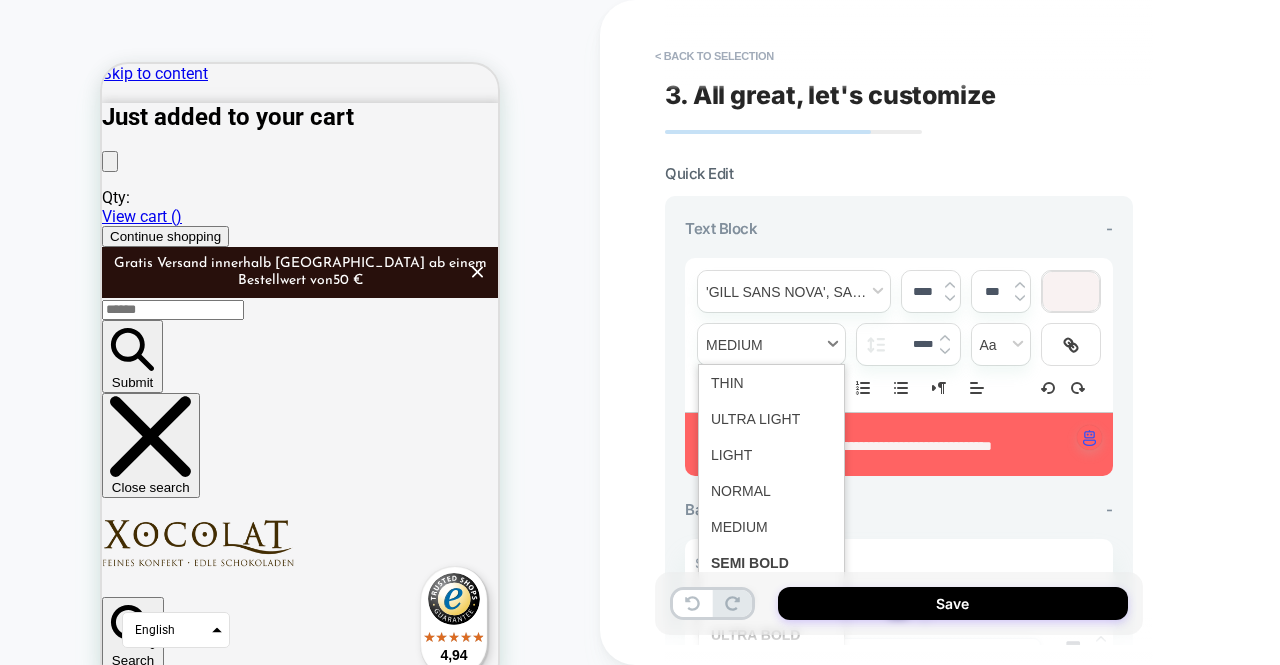 click at bounding box center (771, 344) 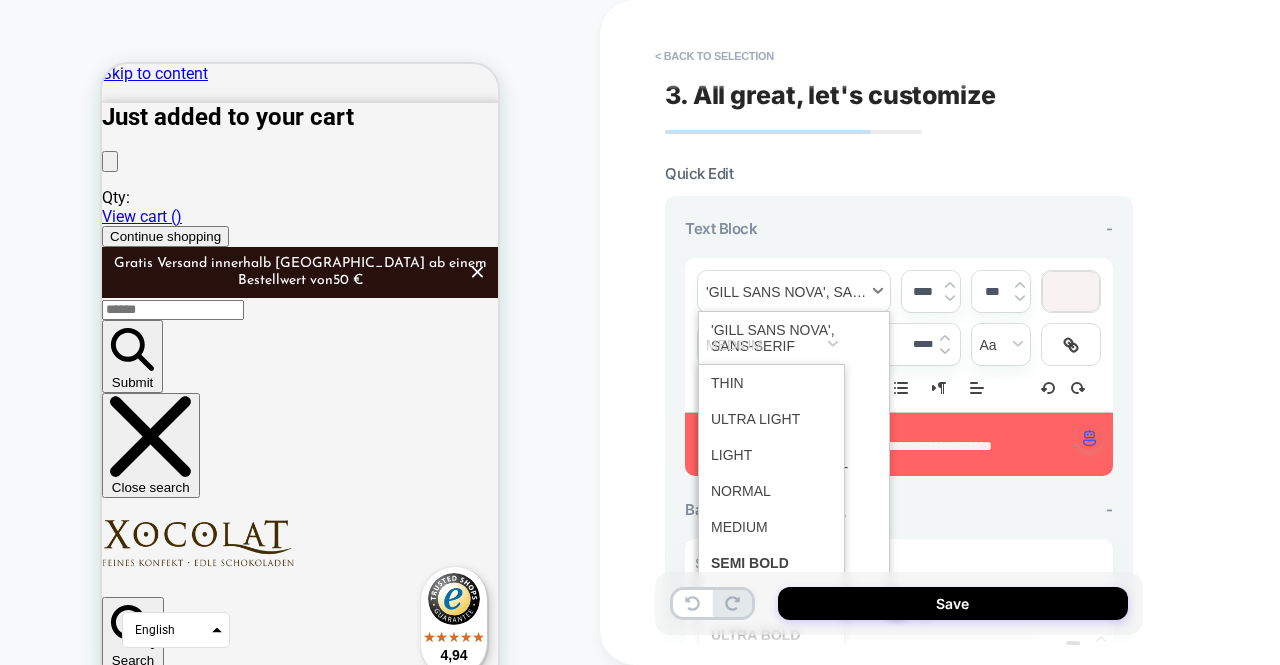 click at bounding box center (794, 291) 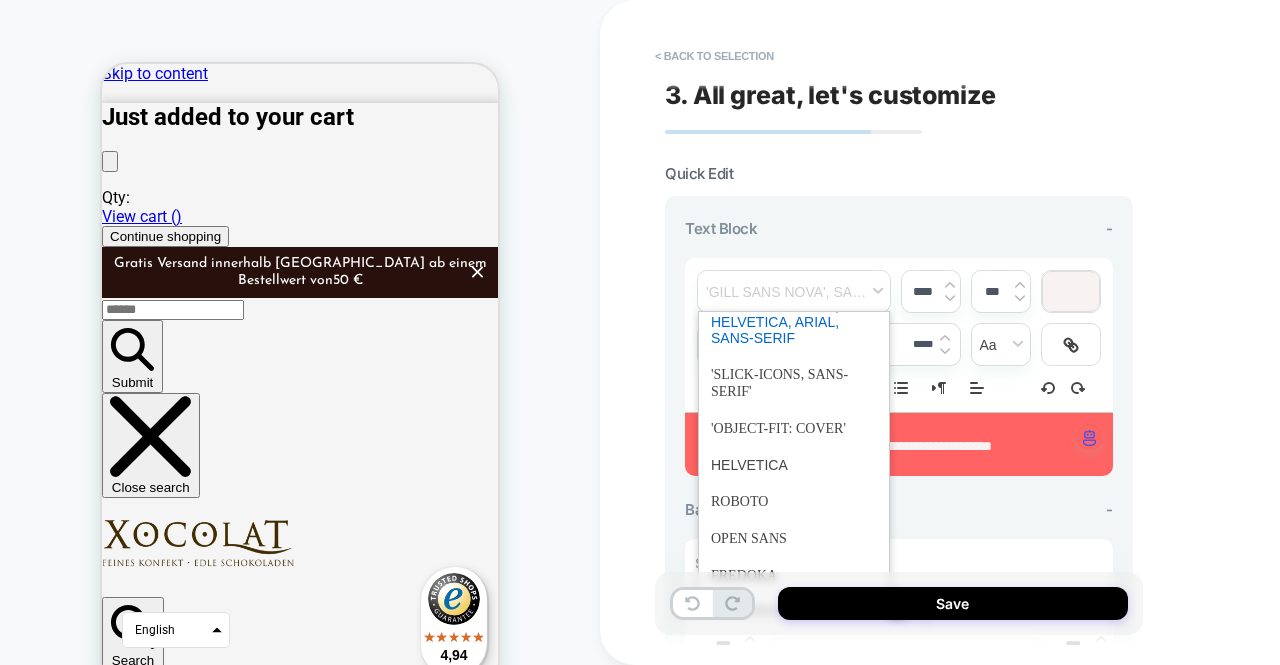 scroll, scrollTop: 109, scrollLeft: 0, axis: vertical 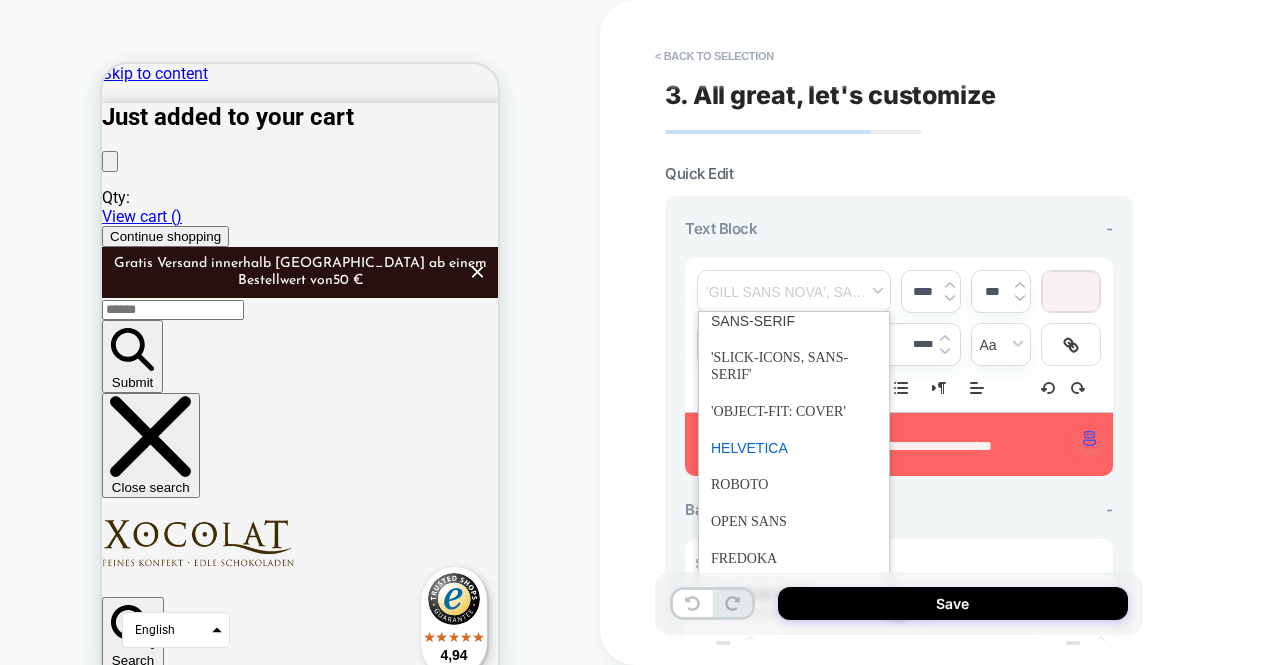 click at bounding box center [794, 448] 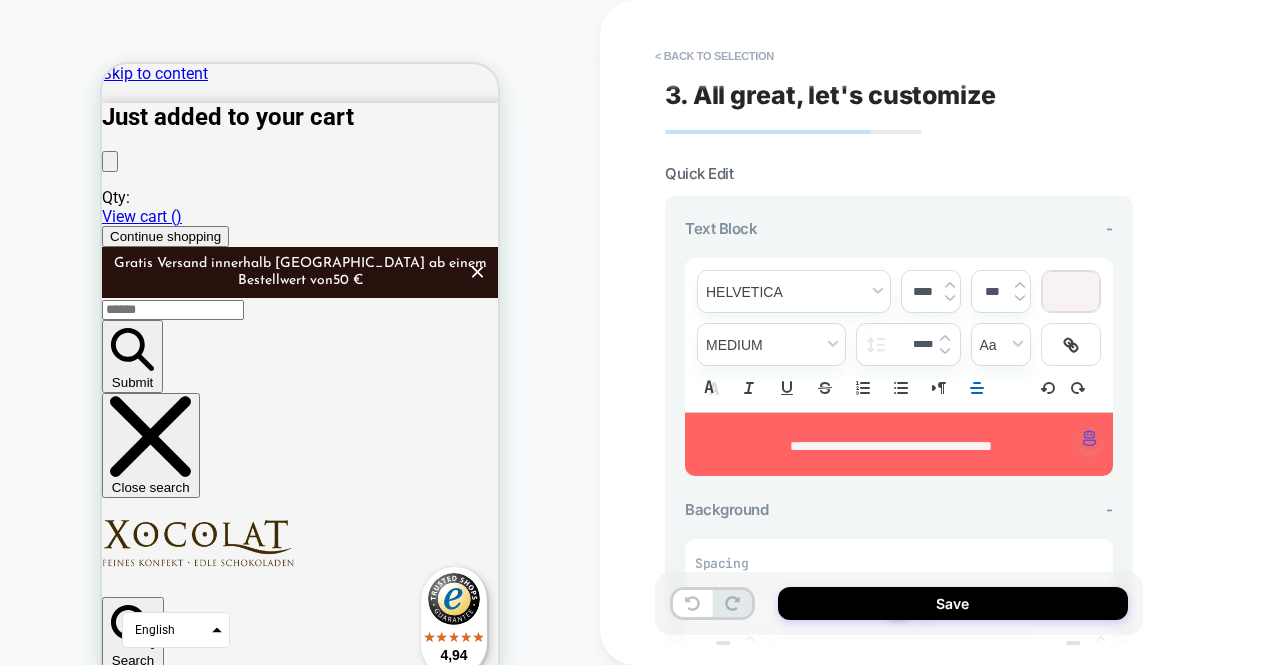 click on "**********" at bounding box center [891, 446] 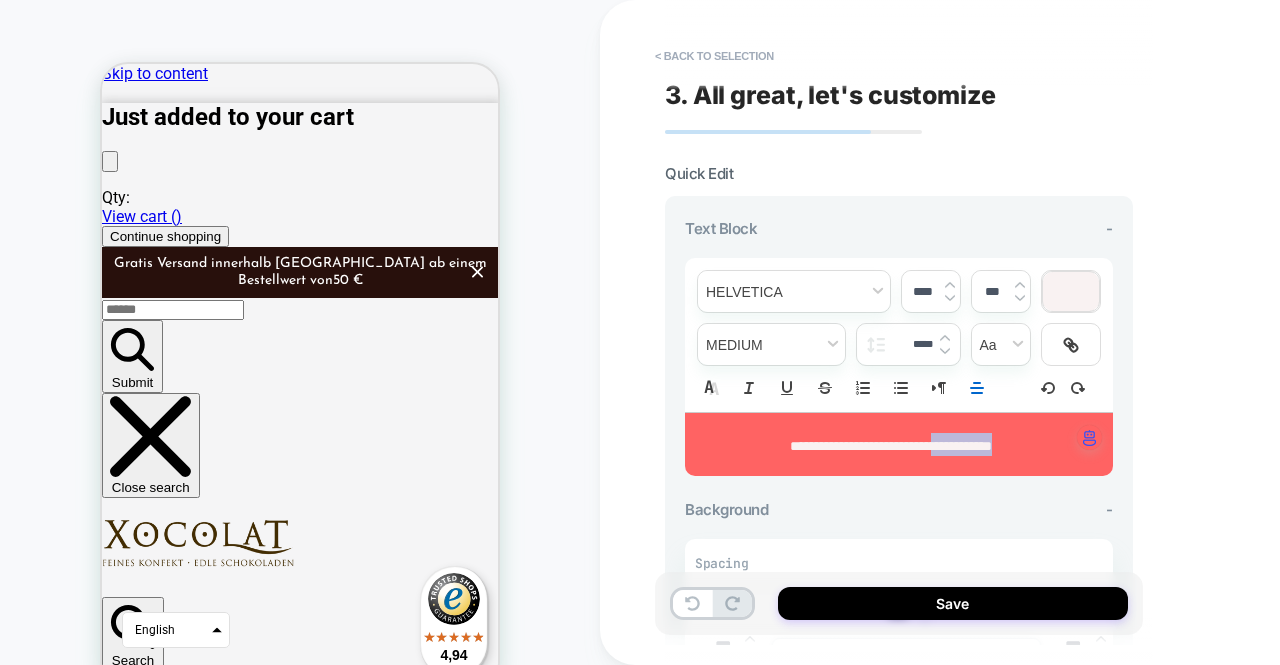 click on "**********" at bounding box center (891, 446) 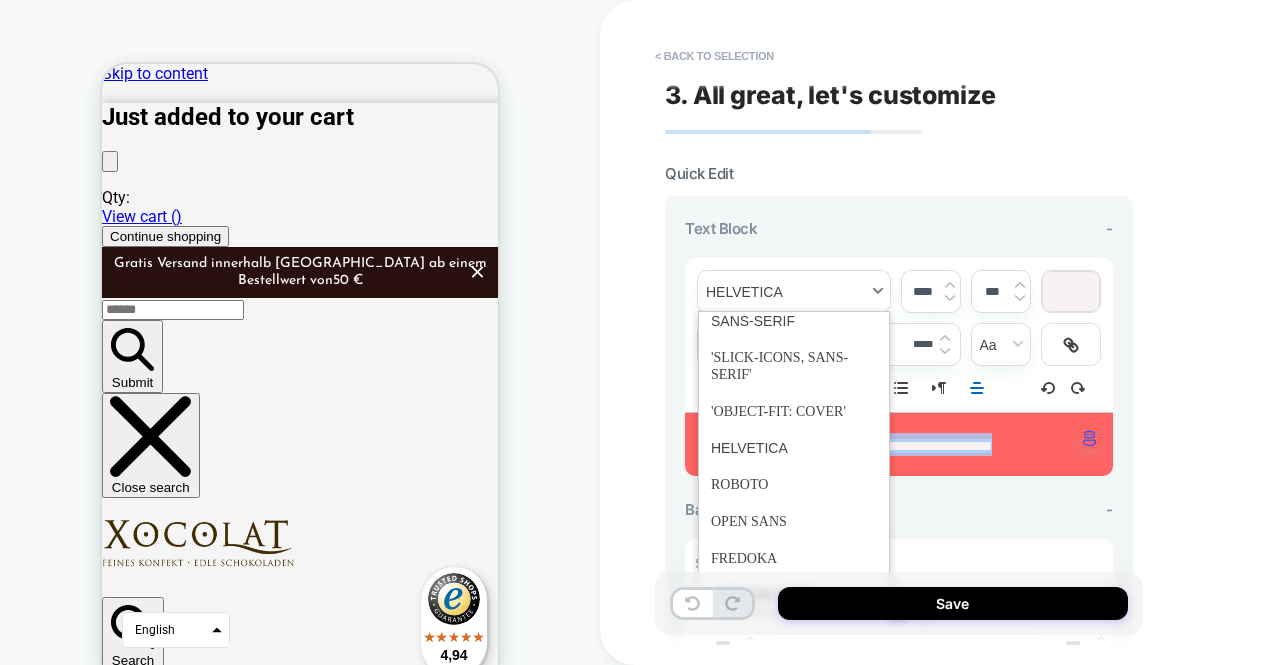 click at bounding box center (794, 291) 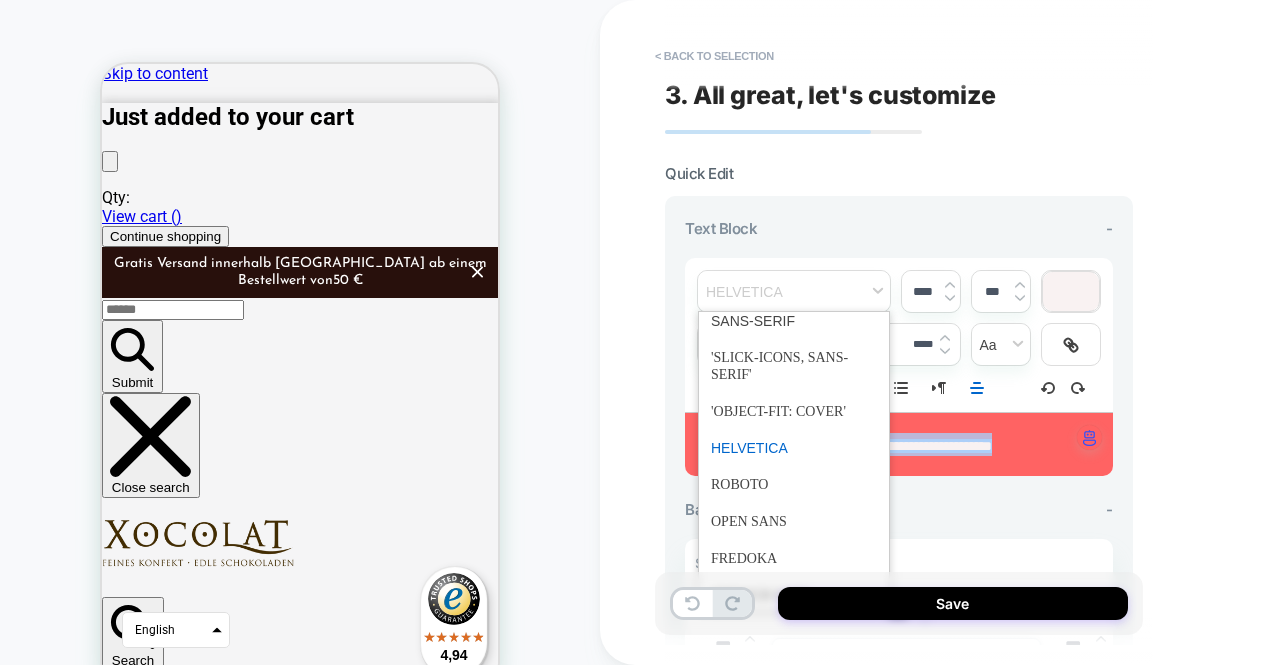 click at bounding box center (794, 448) 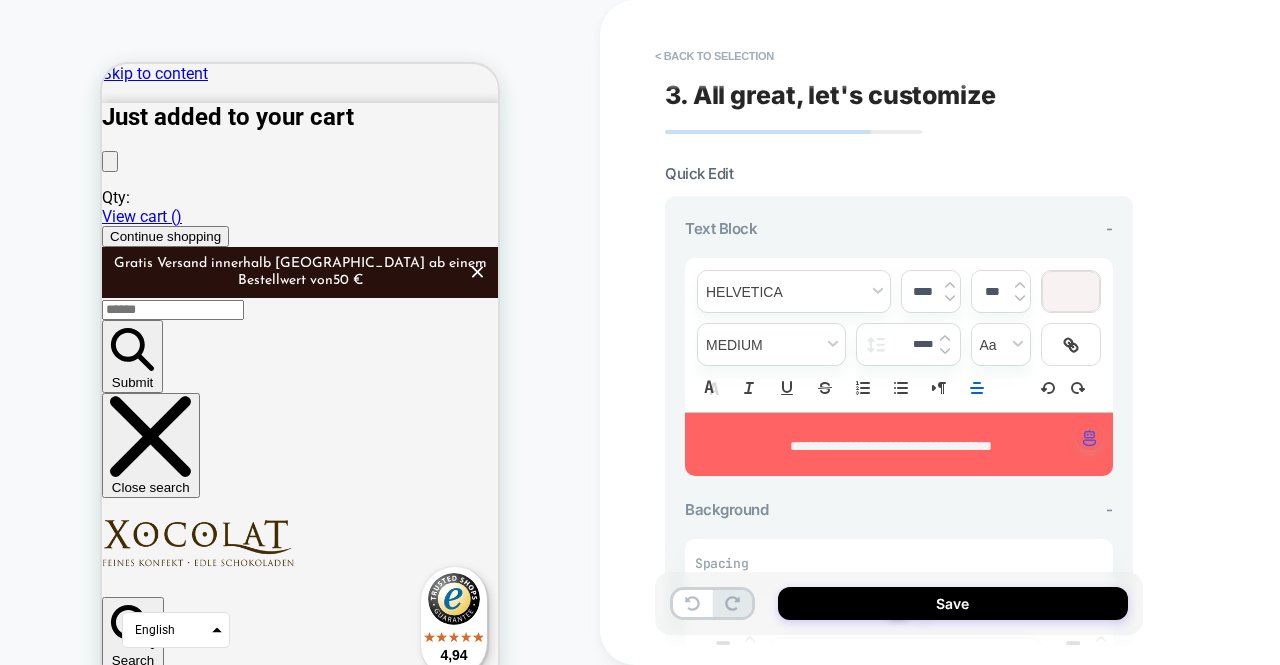 click on "Liebe Kundinnen und Kunden, aufgrund der sommerlichen Hitze pausiert unser Versand über den Onlineshop vorübergehend. In den kommenden Monaten sind daher keine Bestellungen für die Lieferung möglich, da wetterbedingt die termingerechte Zustellung schwer planbar ist und wir die Frische sowie Qualität unserer Produkte bei der Lieferung nicht garantieren können. Selbstverständlich bleiben Bestellungen für die lokale Zustellung innerhalb Wiens via Botentaxi sowie Abholungen in unserem Stammhaus im Palais Ferstel, Freyung 2, 1010 Wien, weiterhin möglich und können bequem im Onlineshop vorgenommen werden. Wir danken herzlich für Ihr Verständnis und freuen uns, Sie bald wieder in einem unserer Xocolat-Geschäfte begrüßen zu dürfen!" at bounding box center (300, 4602) 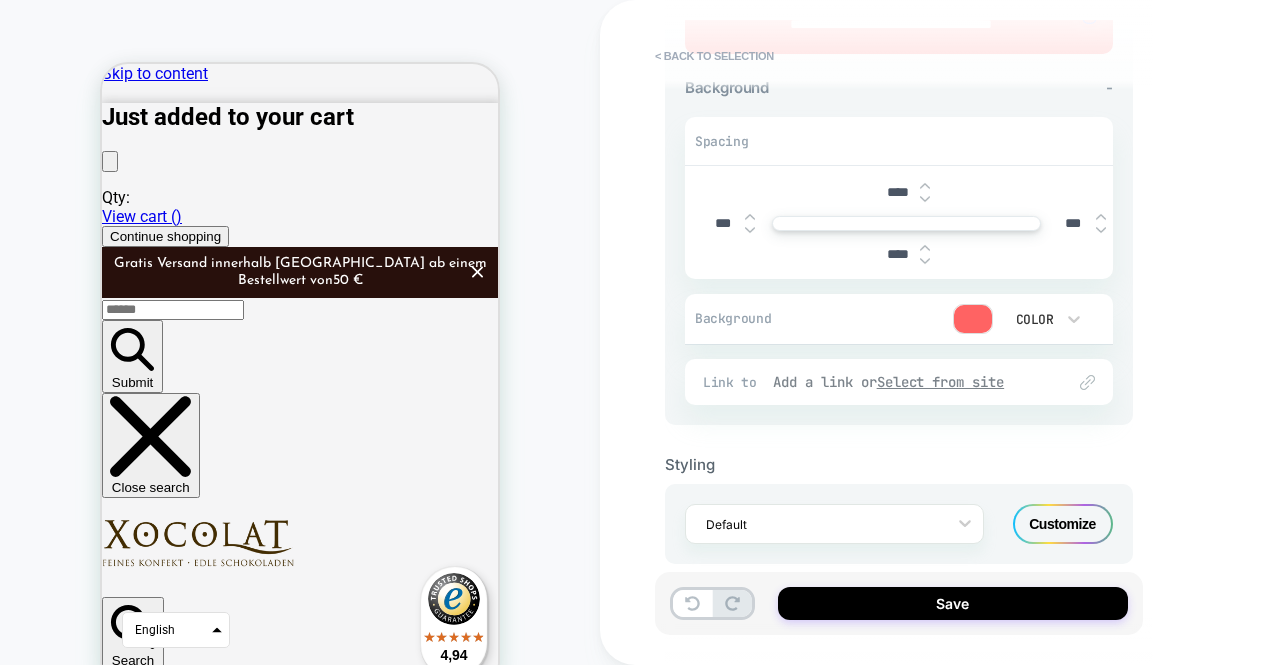 scroll, scrollTop: 443, scrollLeft: 0, axis: vertical 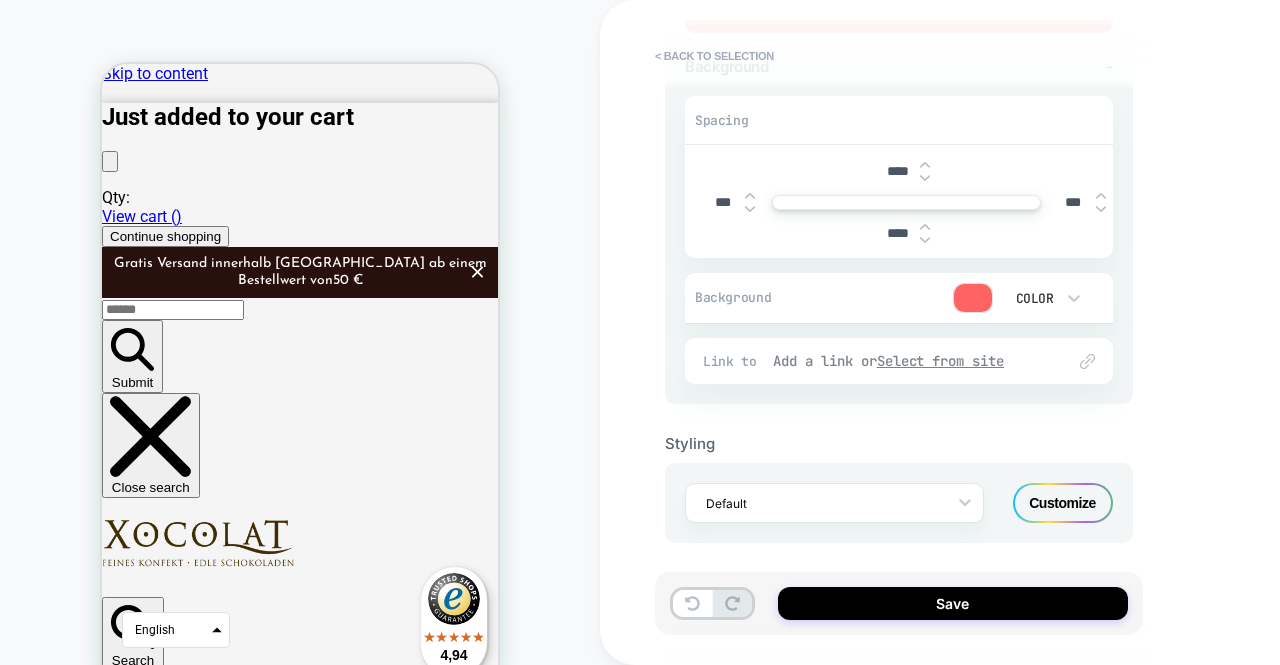click on "Select from site" at bounding box center [941, 361] 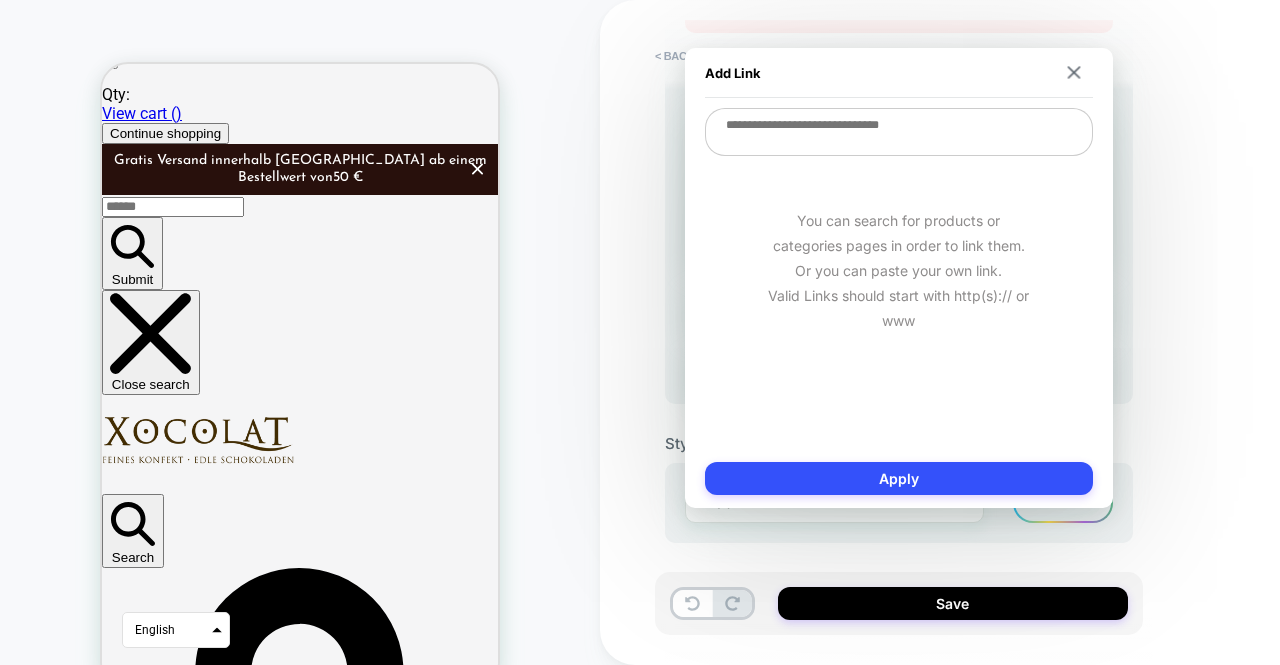 scroll, scrollTop: 0, scrollLeft: 0, axis: both 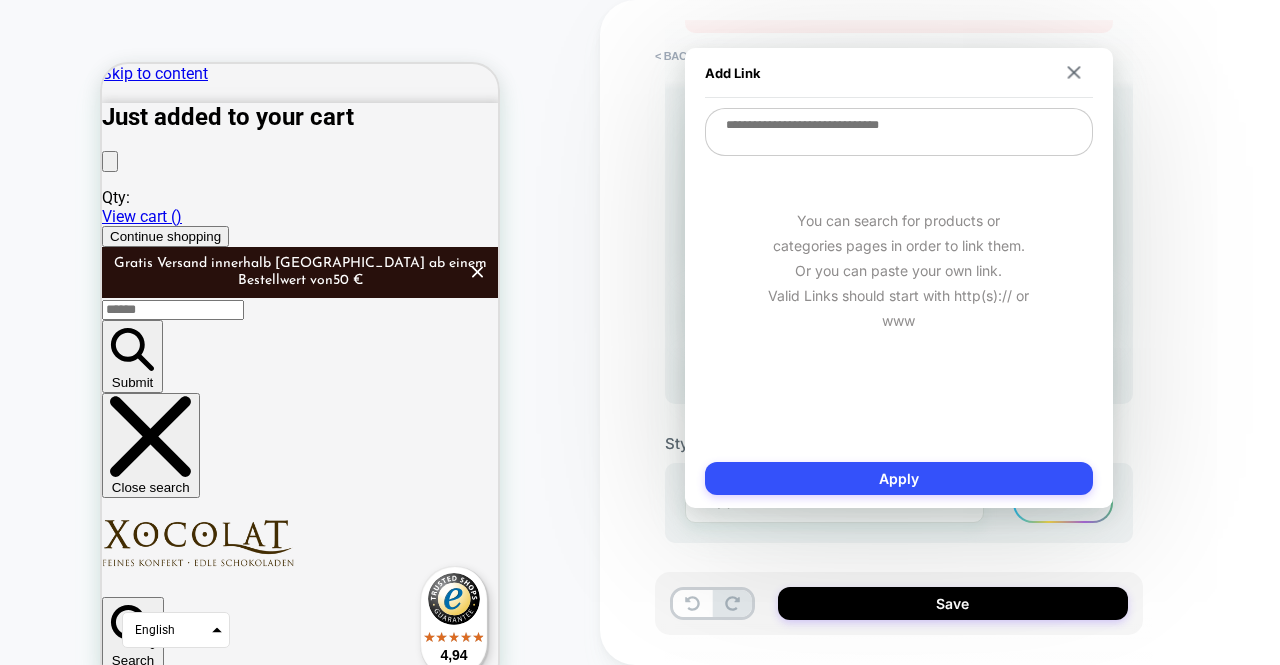 click on "**********" at bounding box center (1040, 332) 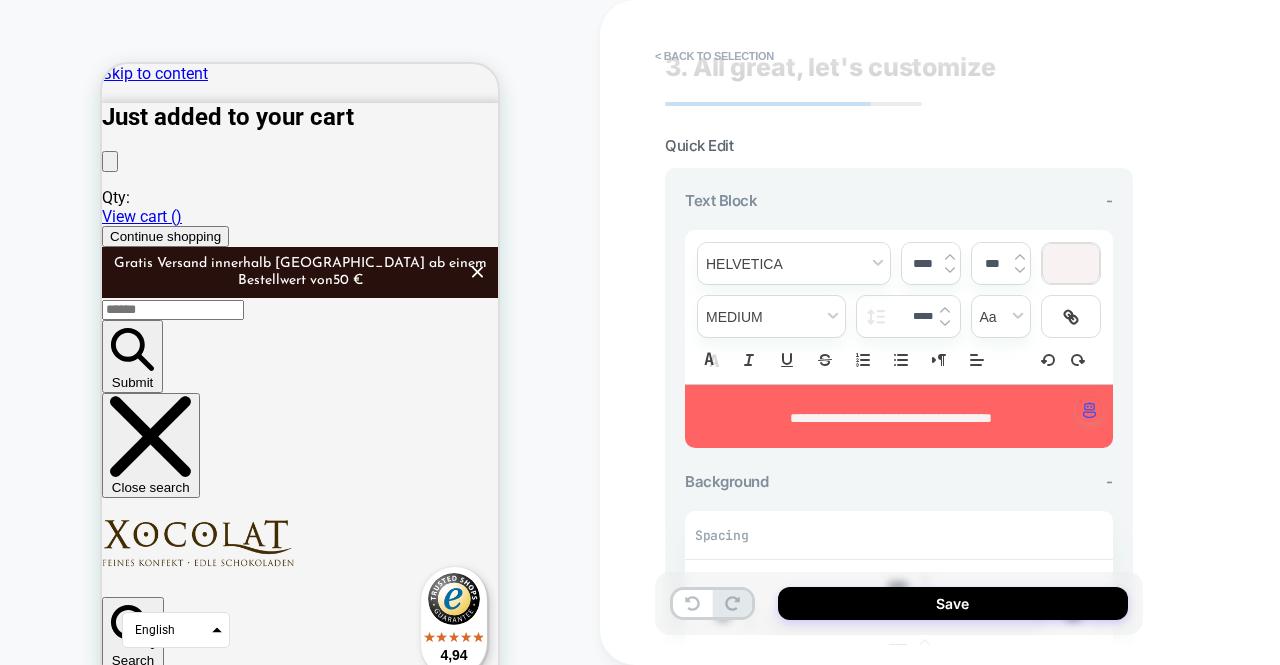 scroll, scrollTop: 0, scrollLeft: 0, axis: both 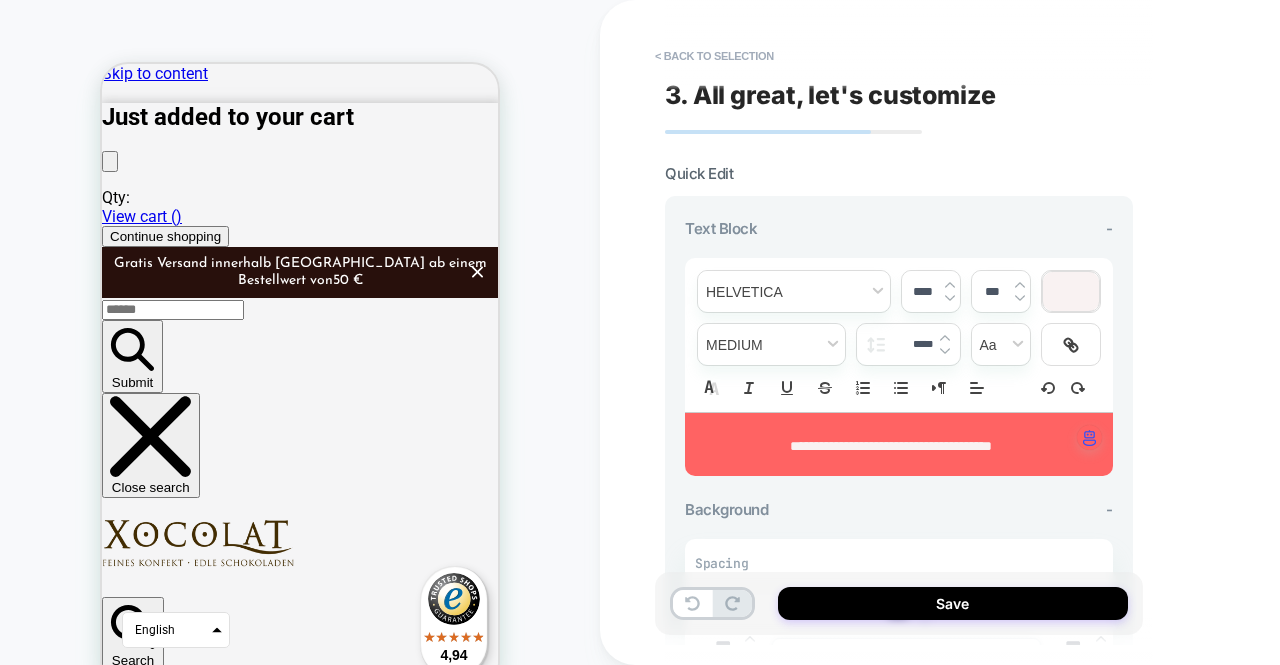 click on "Liebe Kundinnen und Kunden, aufgrund der sommerlichen Hitze pausiert unser Versand über den Onlineshop vorübergehend. In den kommenden Monaten sind daher keine Bestellungen für die Lieferung möglich, da wetterbedingt die termingerechte Zustellung schwer planbar ist und wir die Frische sowie Qualität unserer Produkte bei der Lieferung nicht garantieren können. Selbstverständlich bleiben Bestellungen für die lokale Zustellung innerhalb Wiens via Botentaxi sowie Abholungen in unserem Stammhaus im Palais Ferstel, Freyung 2, 1010 Wien, weiterhin möglich und können bequem im Onlineshop vorgenommen werden. Wir danken herzlich für Ihr Verständnis und freuen uns, Sie bald wieder in einem unserer Xocolat-Geschäfte begrüßen zu dürfen!" at bounding box center (300, 4602) 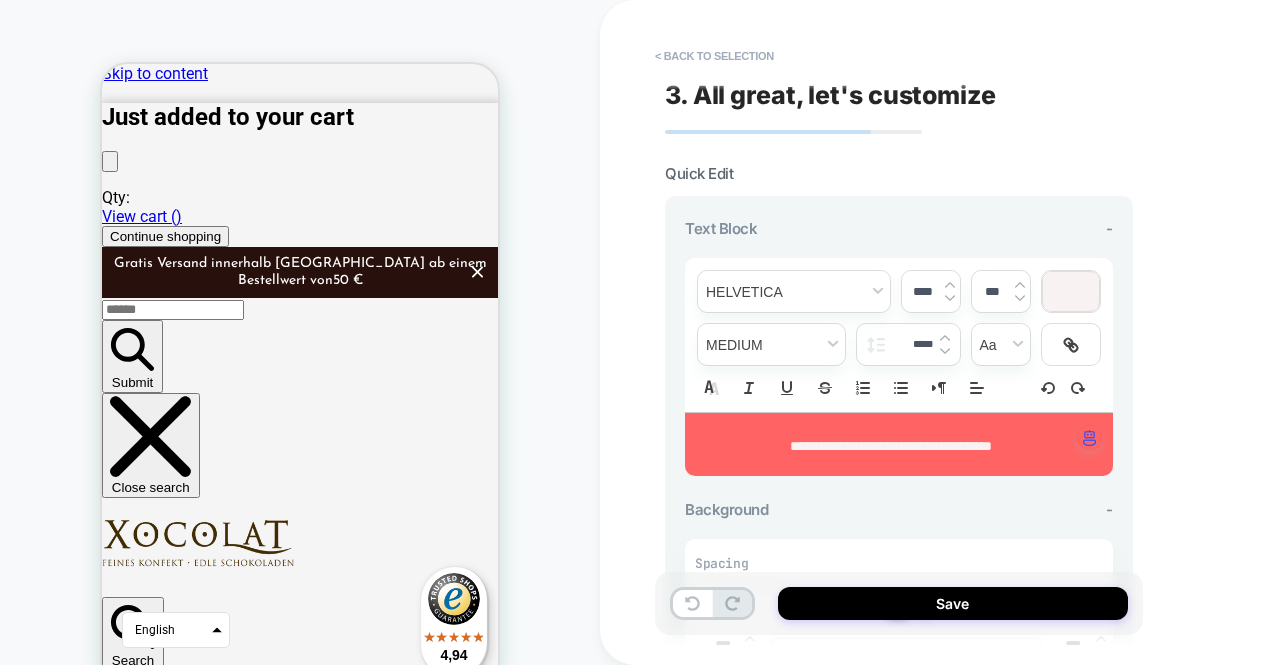 click on "Xocolat Onlineversand macht Sommerpause﻿" at bounding box center (300, 4303) 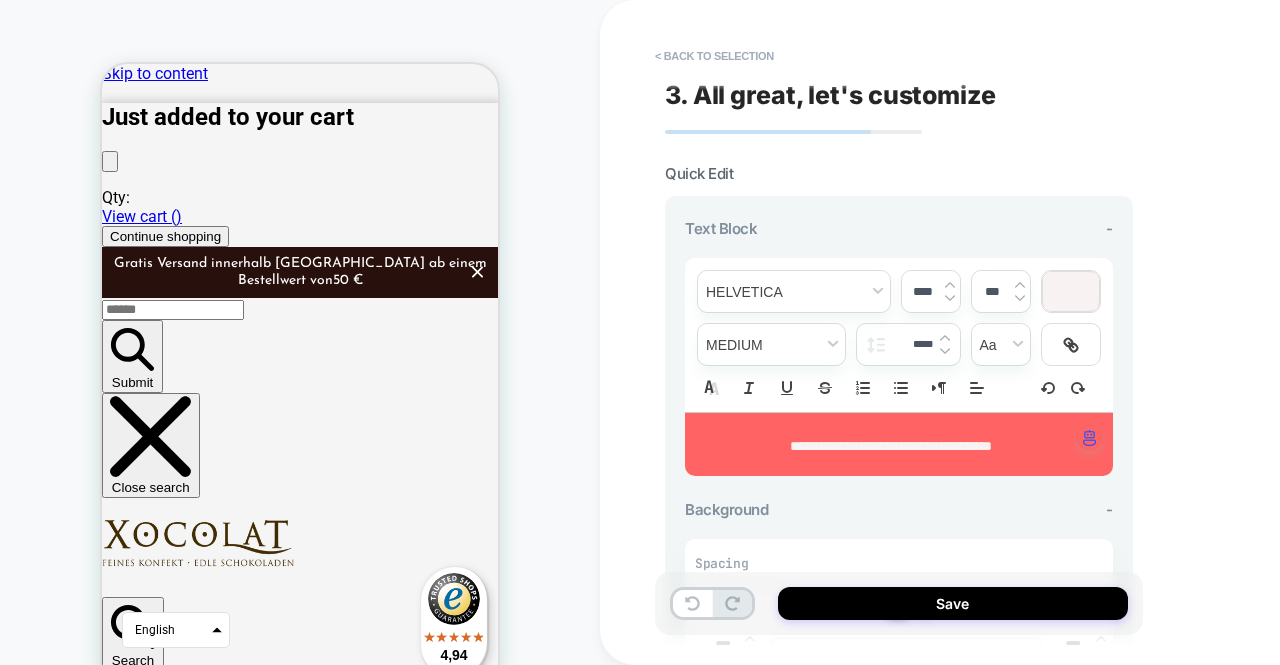 click on "Xocolat Onlineversand macht Sommerpause﻿" at bounding box center (300, 4300) 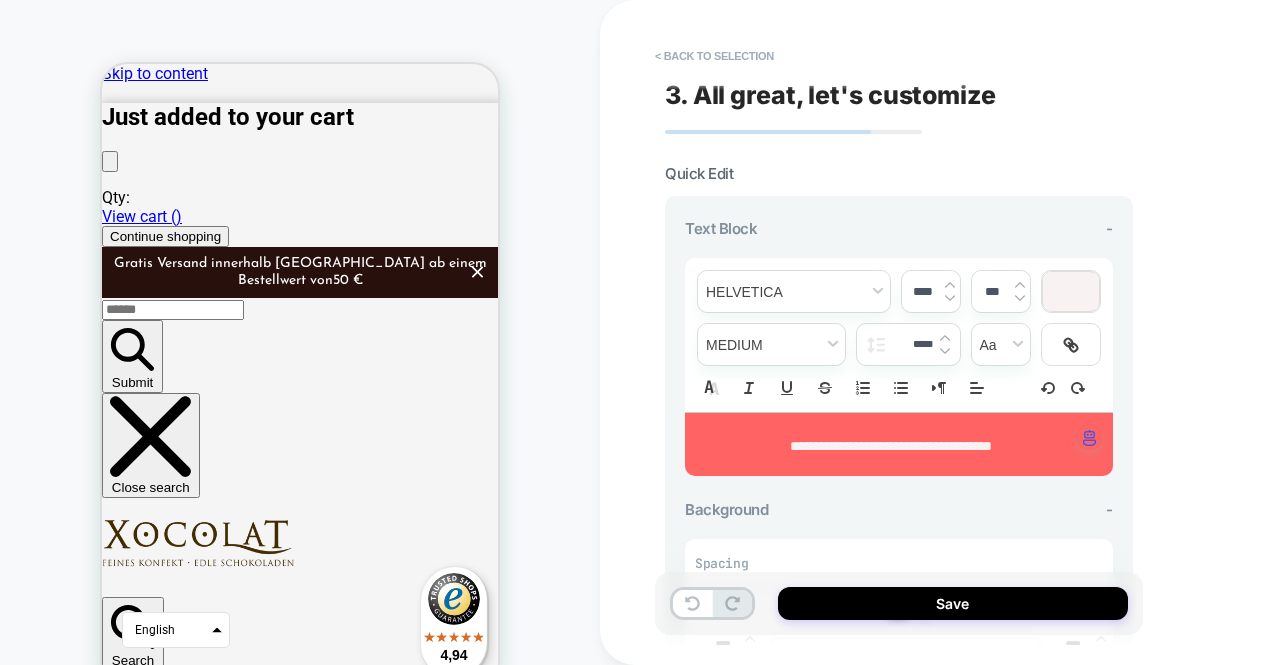 click on "Xocolat Onlineversand macht Sommerpause﻿" at bounding box center (300, 4300) 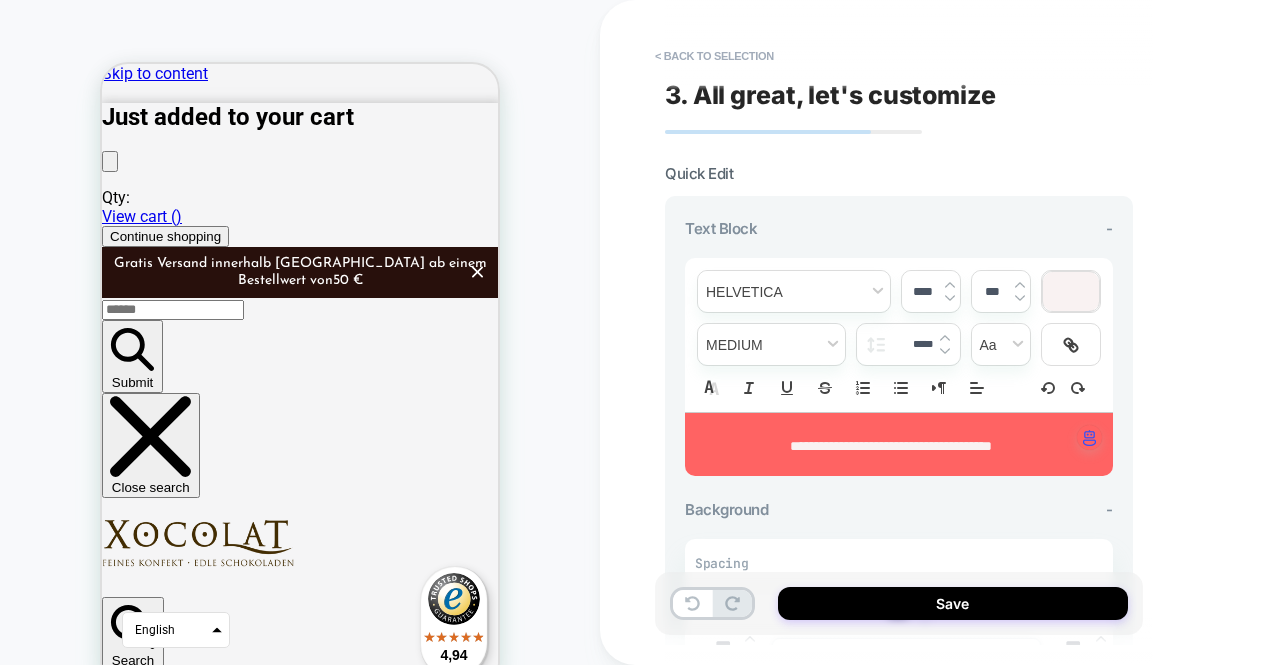 drag, startPoint x: 474, startPoint y: 223, endPoint x: 962, endPoint y: 655, distance: 651.7423 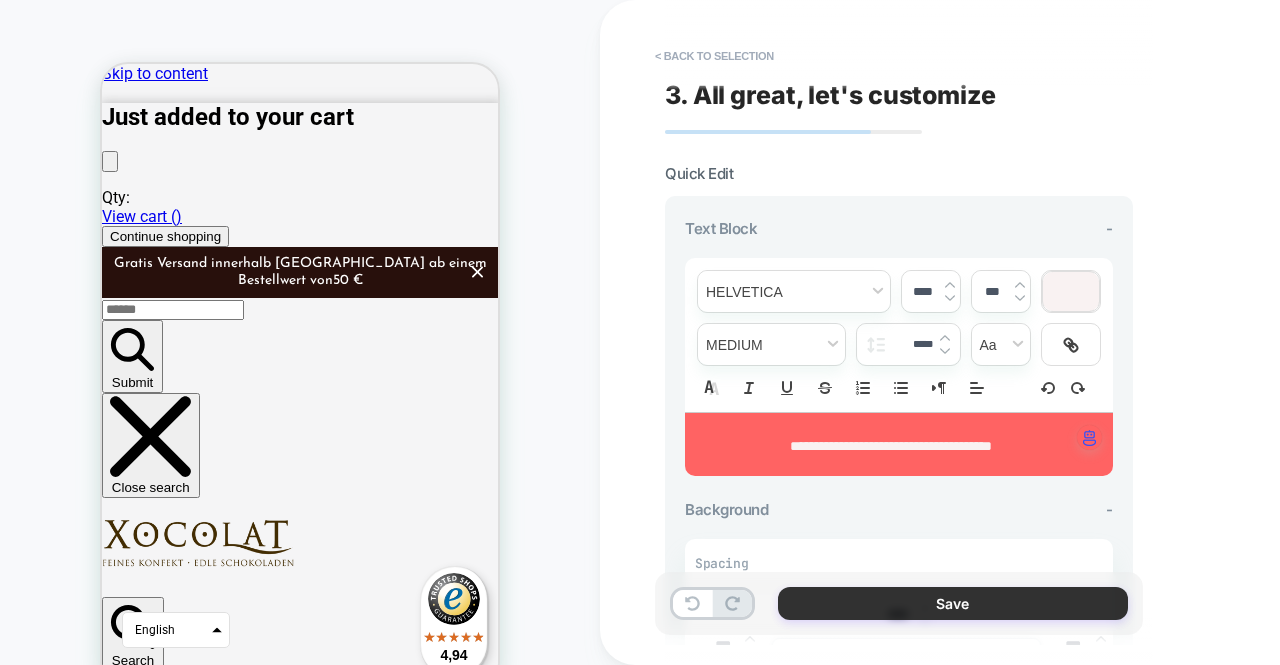 click on "Save" at bounding box center [953, 603] 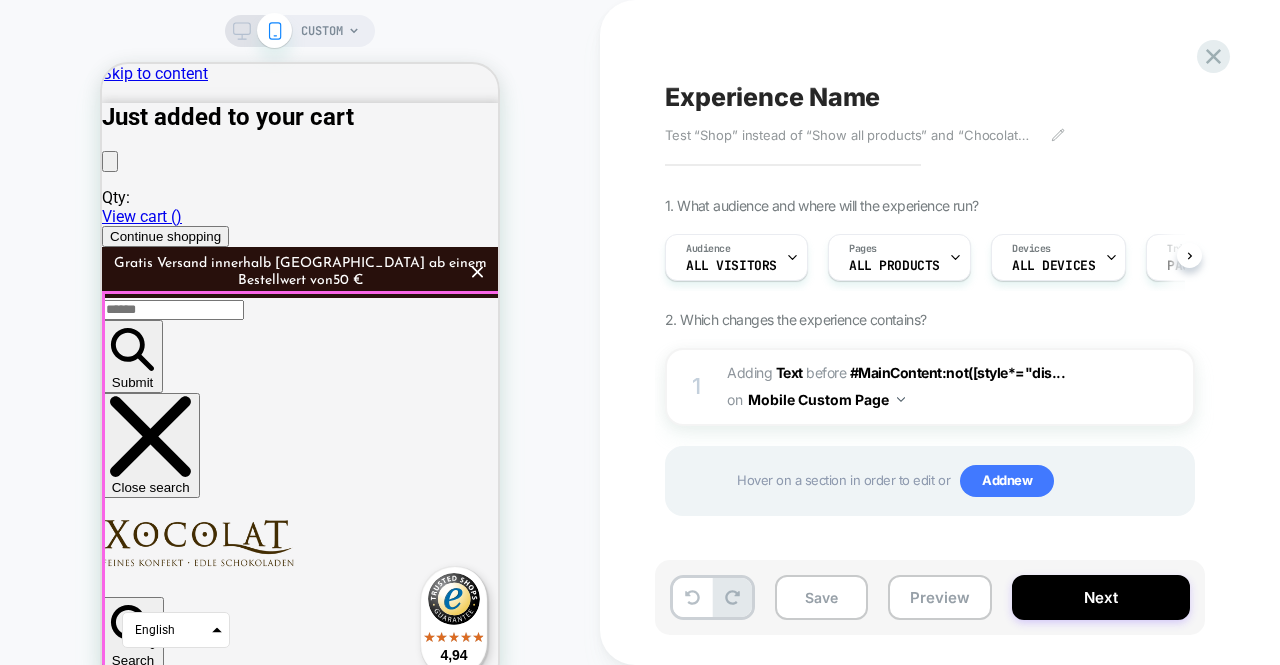 scroll, scrollTop: 0, scrollLeft: 1, axis: horizontal 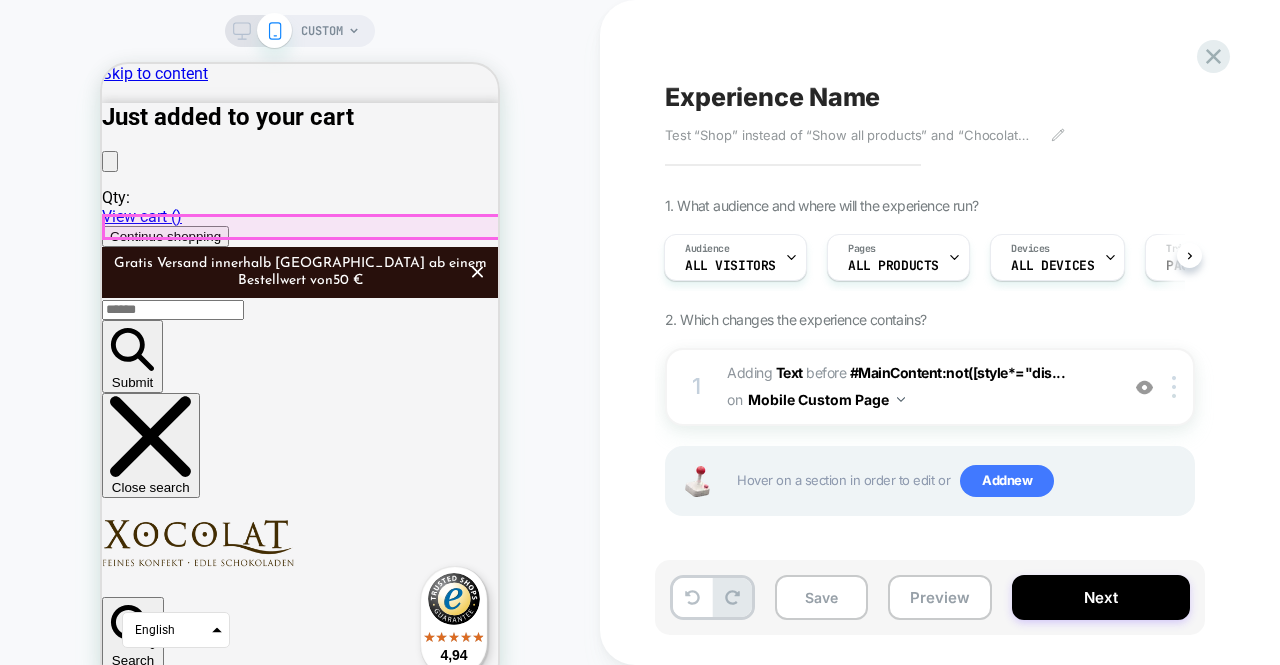 drag, startPoint x: 474, startPoint y: 226, endPoint x: 475, endPoint y: 193, distance: 33.01515 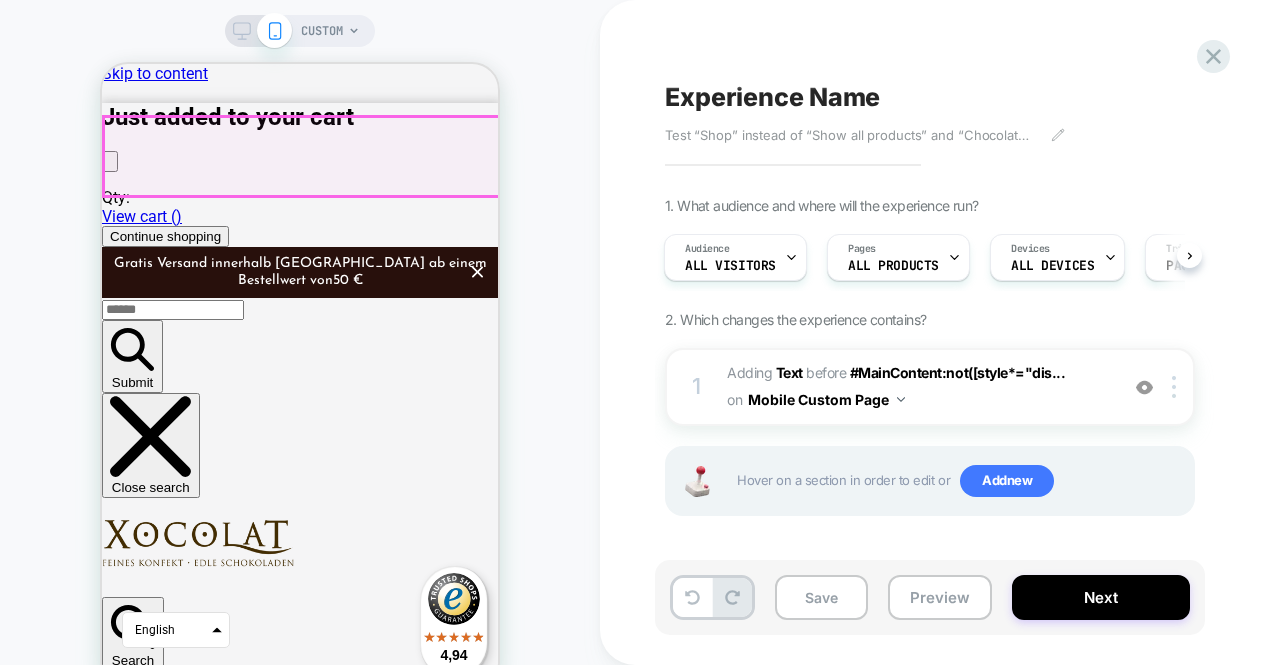 click on "Xocolat Onlineversand macht Sommerpause﻿
Xocolat Onlineversand macht Sommerpause
Liebe Kundinnen und Kunden, aufgrund der sommerlichen Hitze pausiert unser Versand über den Onlineshop vorübergehend. In den kommenden Monaten sind daher keine Bestellungen für die Lieferung möglich, da wetterbedingt die termingerechte Zustellung schwer planbar ist und wir die Frische sowie Qualität unserer Produkte bei der Lieferung nicht garantieren können. Selbstverständlich bleiben Bestellungen für die lokale Zustellung innerhalb Wiens via Botentaxi sowie Abholungen in unserem Stammhaus im Palais Ferstel, Freyung 2, 1010 Wien, weiterhin möglich und können bequem im Onlineshop vorgenommen werden. Wir danken herzlich für Ihr Verständnis und freuen uns, Sie bald wieder in einem unserer Xocolat-Geschäfte begrüßen zu dürfen!
Discover our variety of fine chocolate" at bounding box center (300, 13130) 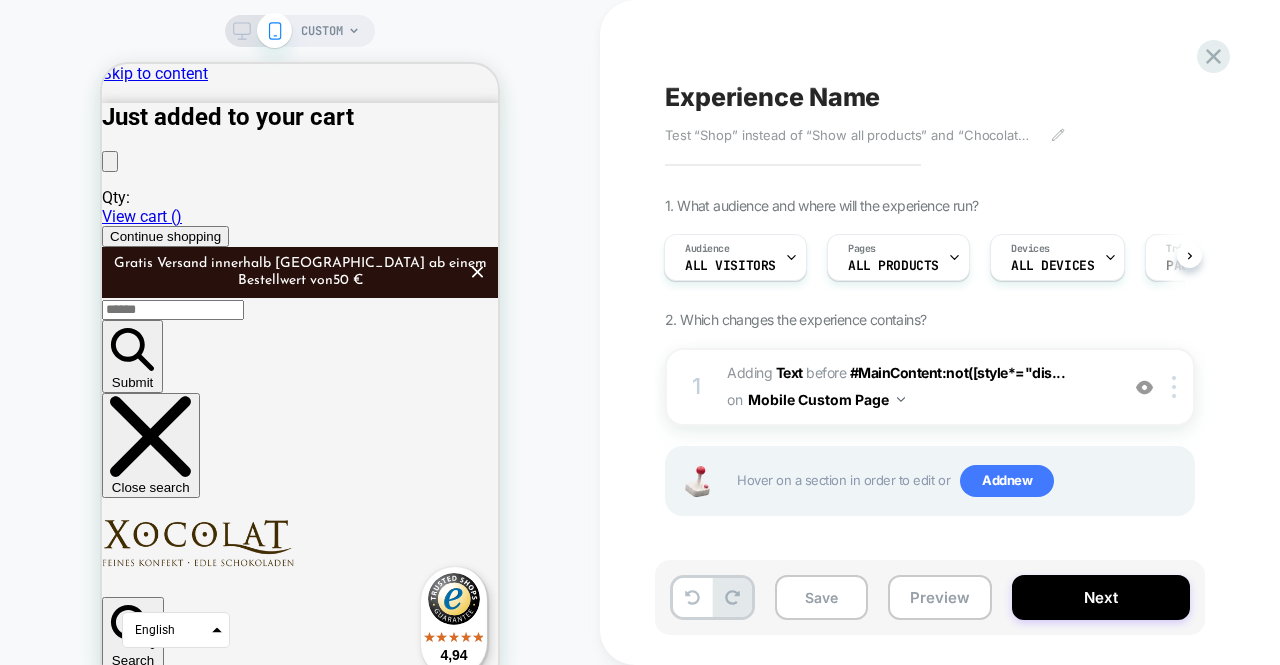 click on "CUSTOM" at bounding box center (300, 360) 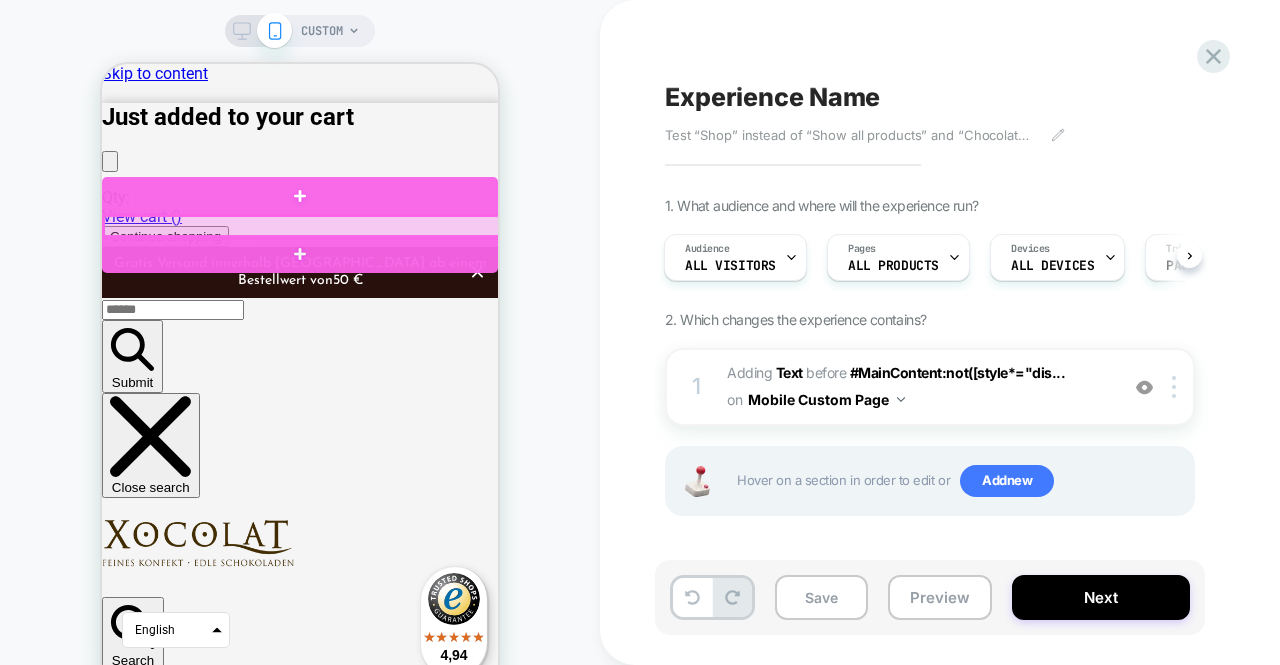 click at bounding box center [302, 227] 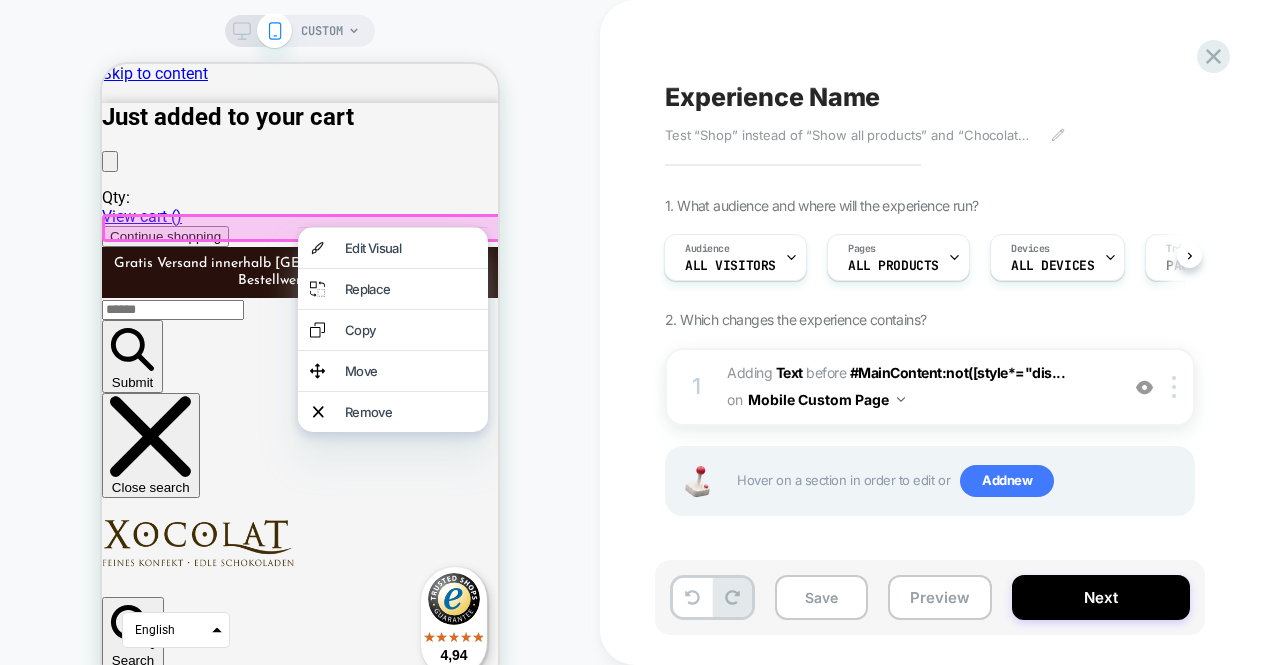 drag, startPoint x: 448, startPoint y: 227, endPoint x: 439, endPoint y: 193, distance: 35.17101 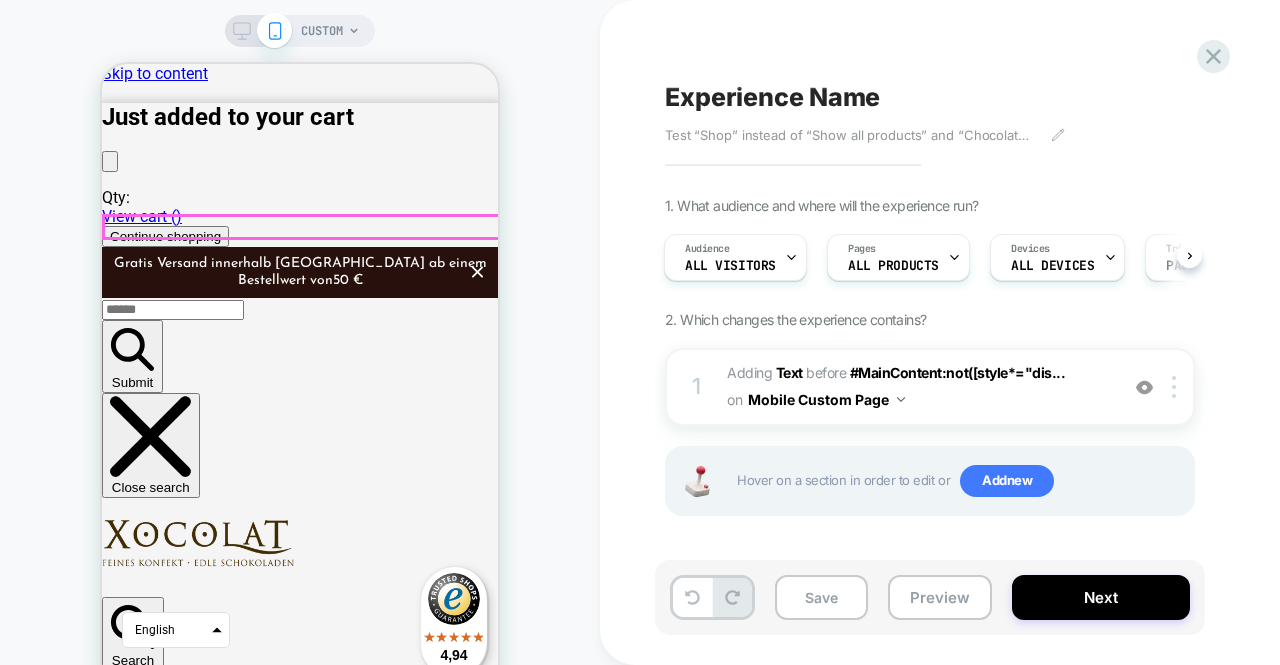 click on "Xocolat Onlineversand macht Sommerpause﻿" at bounding box center [300, 4300] 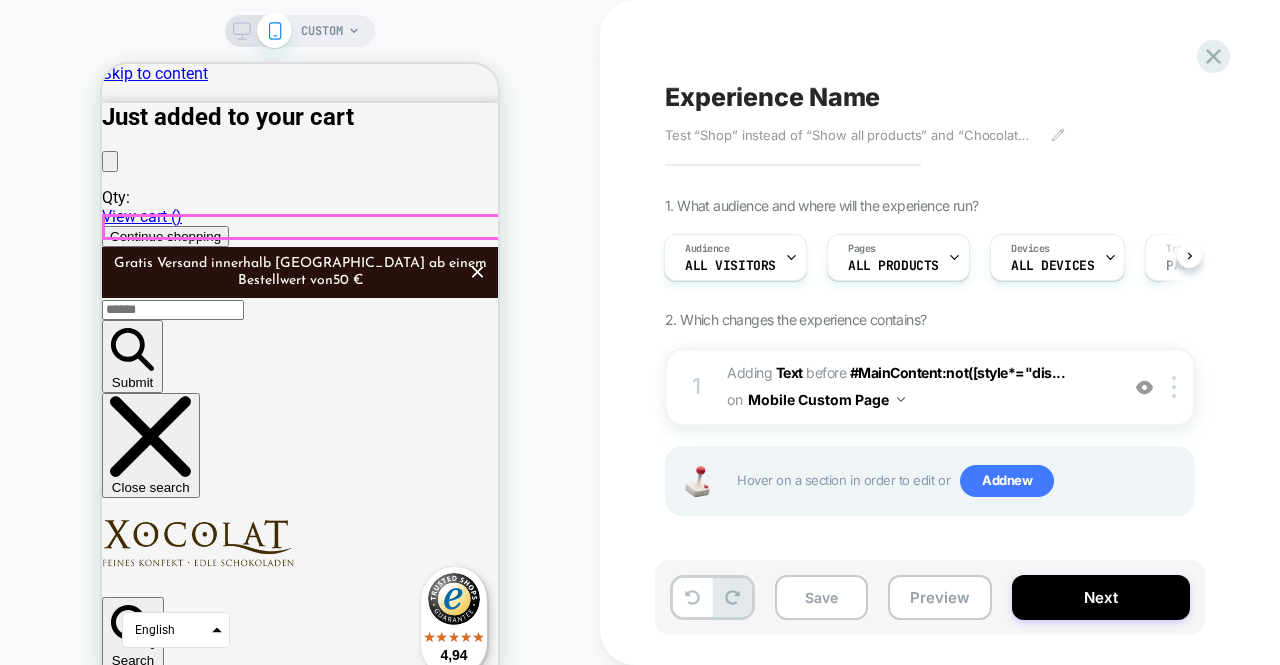 click on "Xocolat Onlineversand macht Sommerpause﻿" at bounding box center [300, 4303] 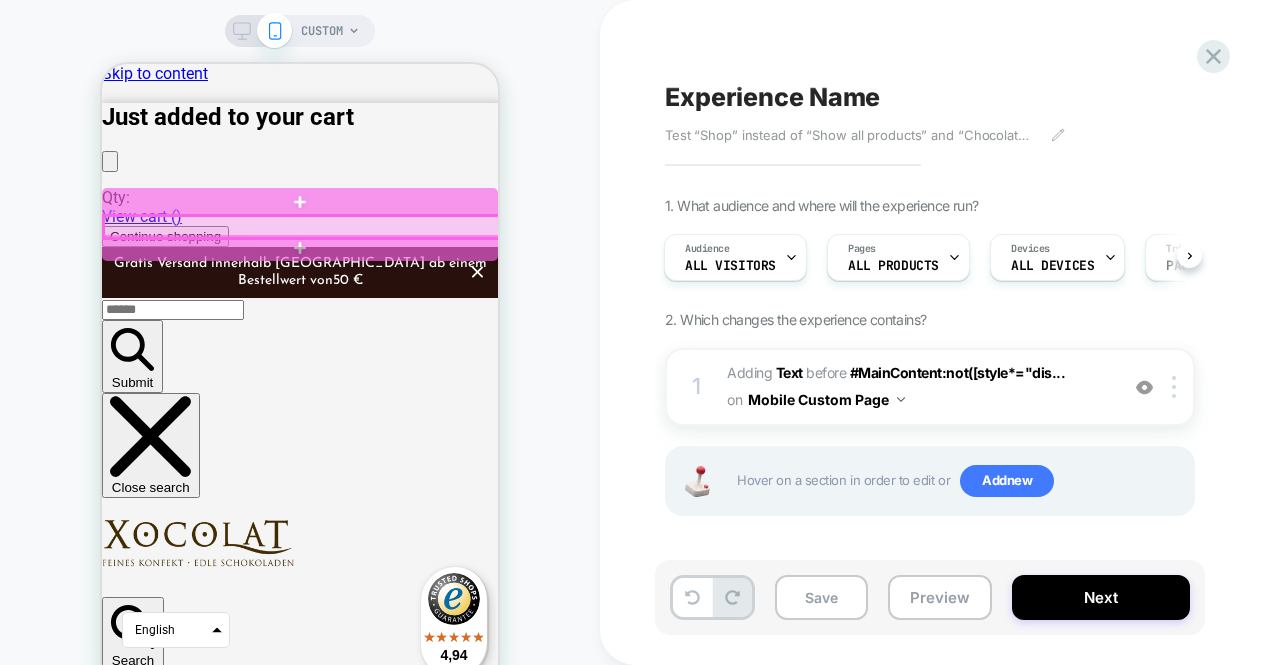 click at bounding box center (302, 227) 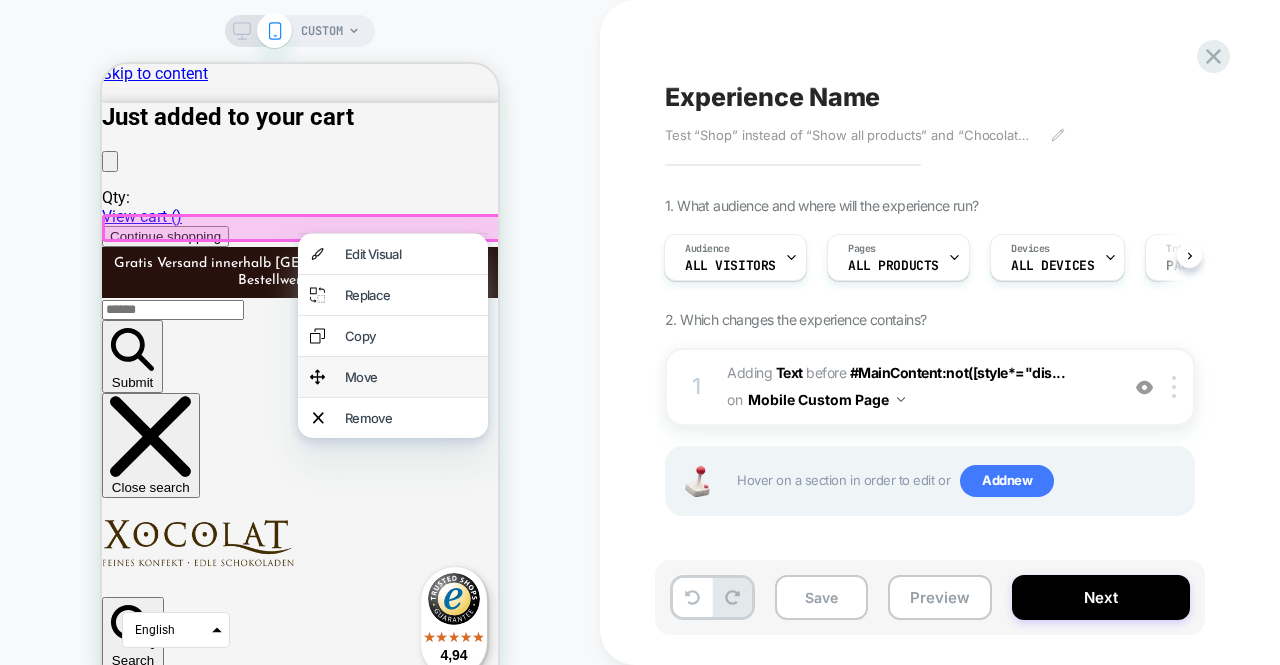 click on "Move" at bounding box center [393, 377] 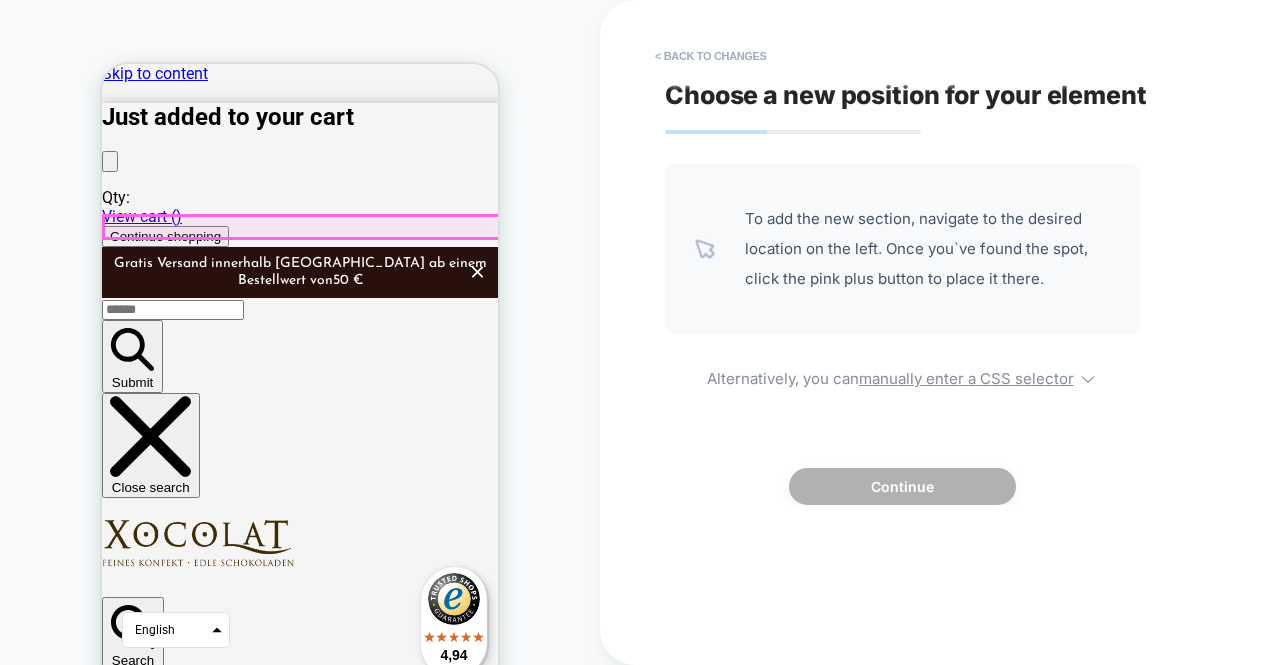click on "Xocolat Onlineversand macht Sommerpause﻿
Xocolat Onlineversand macht Sommerpause
Liebe Kundinnen und Kunden, aufgrund der sommerlichen Hitze pausiert unser Versand über den Onlineshop vorübergehend. In den kommenden Monaten sind daher keine Bestellungen für die Lieferung möglich, da wetterbedingt die termingerechte Zustellung schwer planbar ist und wir die Frische sowie Qualität unserer Produkte bei der Lieferung nicht garantieren können. Selbstverständlich bleiben Bestellungen für die lokale Zustellung innerhalb Wiens via Botentaxi sowie Abholungen in unserem Stammhaus im Palais Ferstel, Freyung 2, 1010 Wien, weiterhin möglich und können bequem im Onlineshop vorgenommen werden. Wir danken herzlich für Ihr Verständnis und freuen uns, Sie bald wieder in einem unserer Xocolat-Geschäfte begrüßen zu dürfen!
Discover our variety of fine chocolate" at bounding box center (300, 13130) 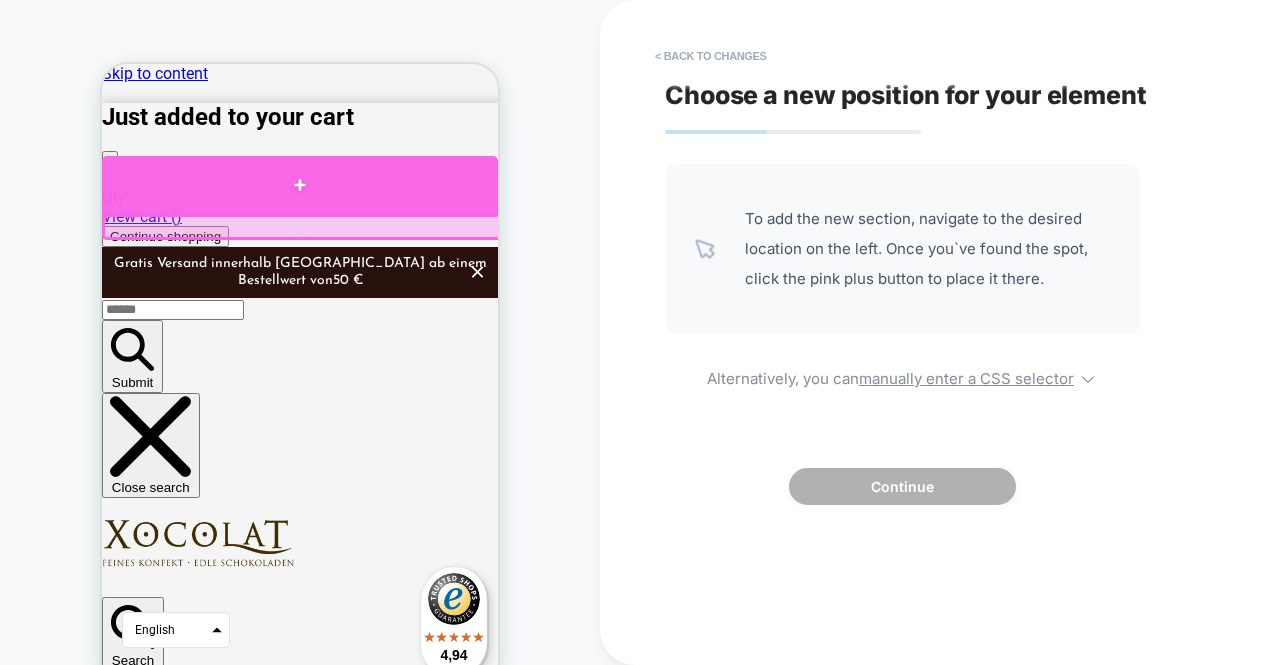 click at bounding box center (300, 185) 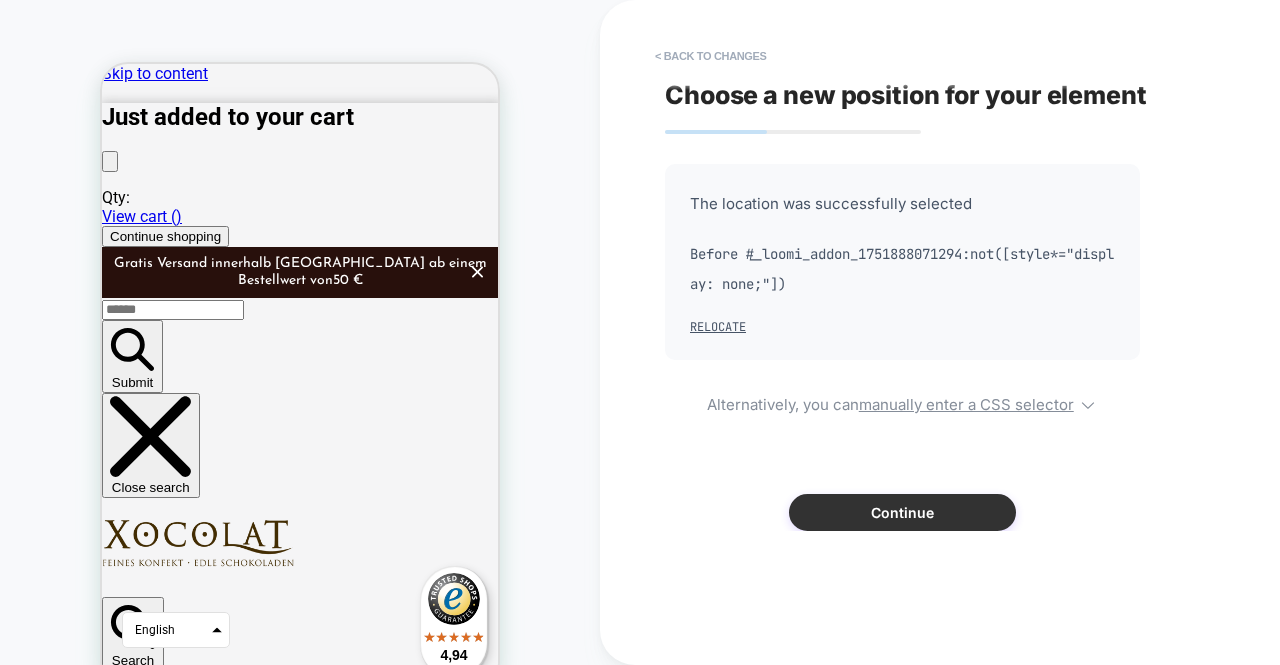 click on "Continue" at bounding box center (902, 512) 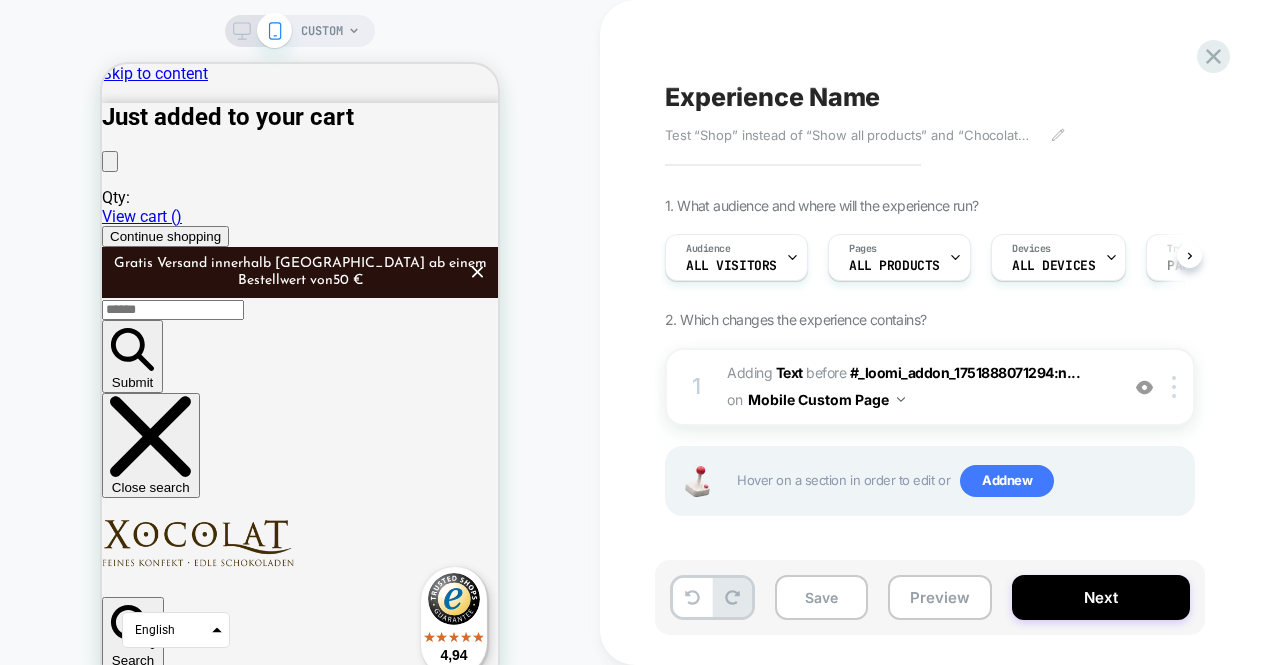 scroll, scrollTop: 0, scrollLeft: 1, axis: horizontal 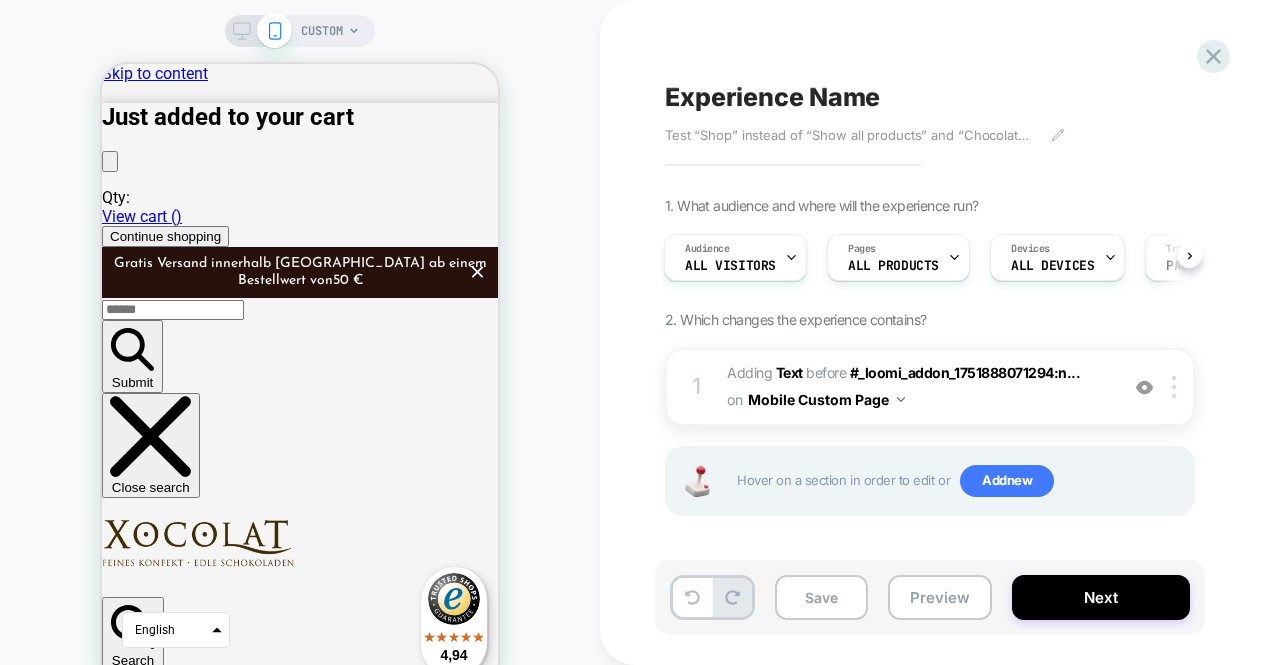 click on "CUSTOM" at bounding box center (300, 360) 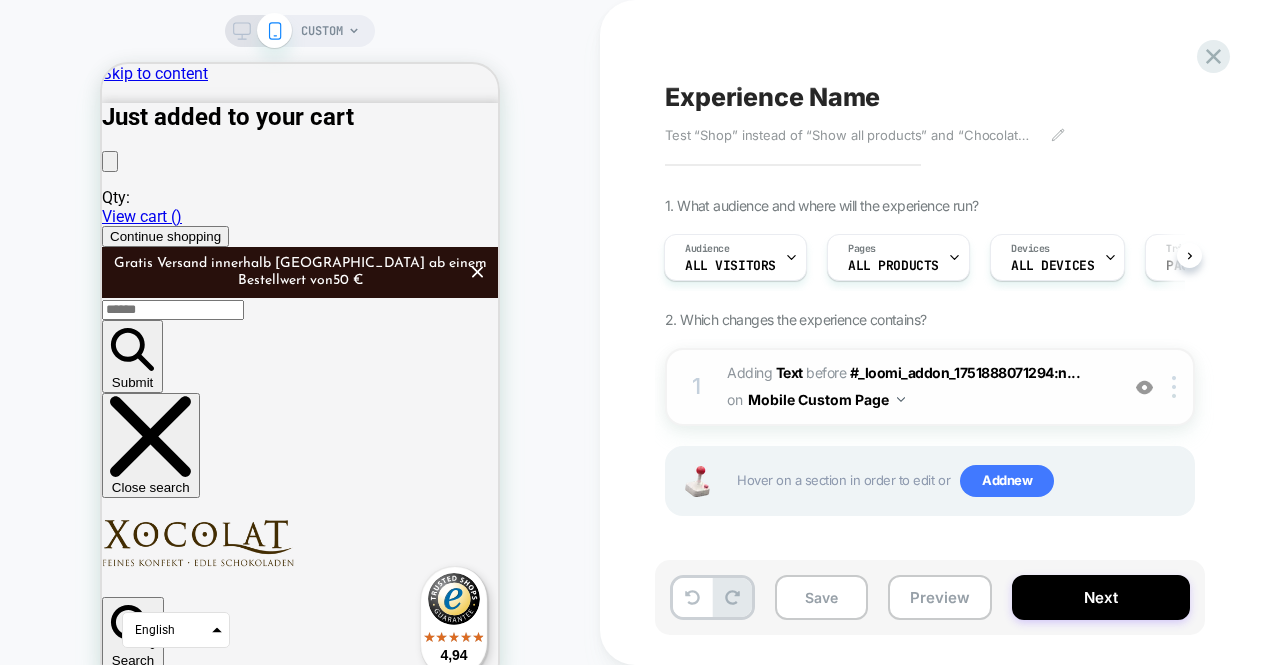 click on "#_loomi_addon_1751888071294 Adding   Text   BEFORE #_loomi_addon_1751888071294:n... #_loomi_addon_1751888071294:not([style*="display: none;"])   on Mobile Custom Page" at bounding box center [917, 387] 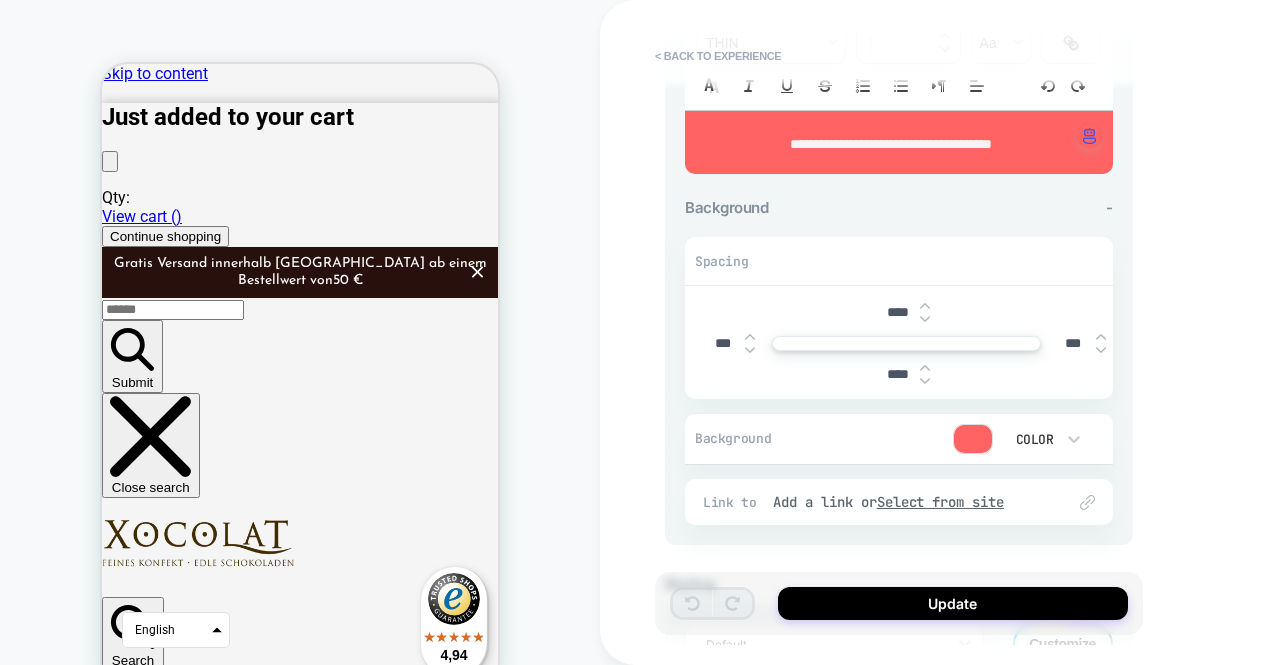 scroll, scrollTop: 445, scrollLeft: 0, axis: vertical 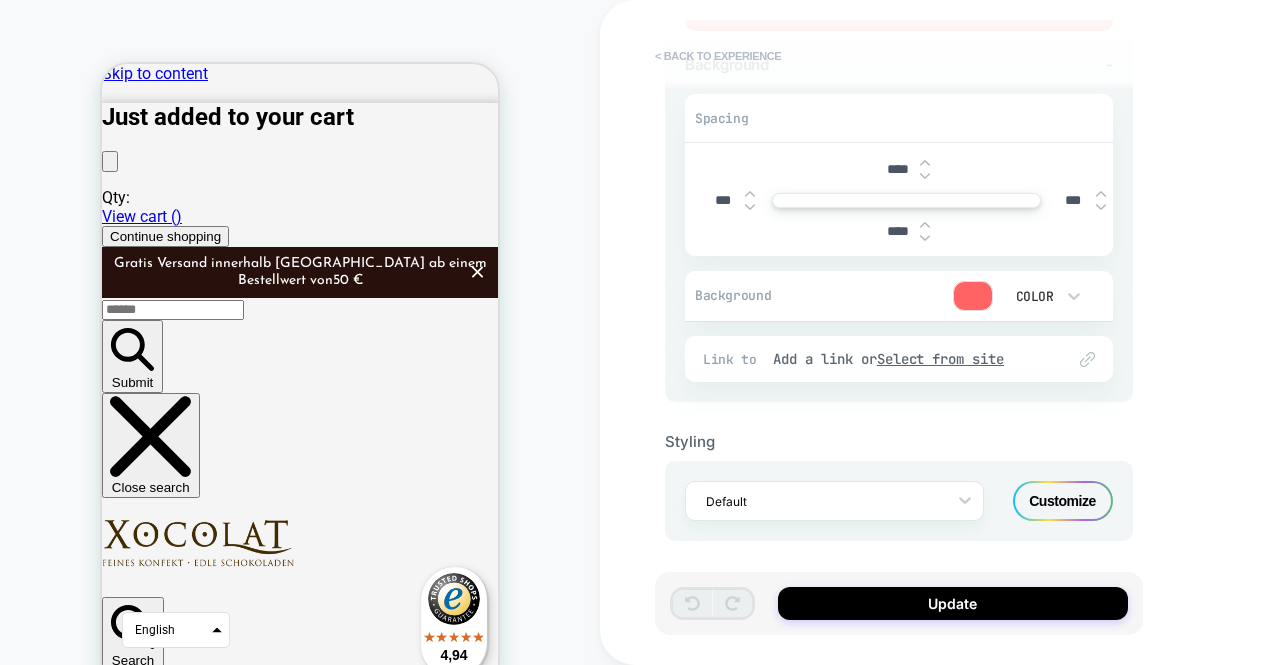 click on "< Back to experience" at bounding box center (718, 56) 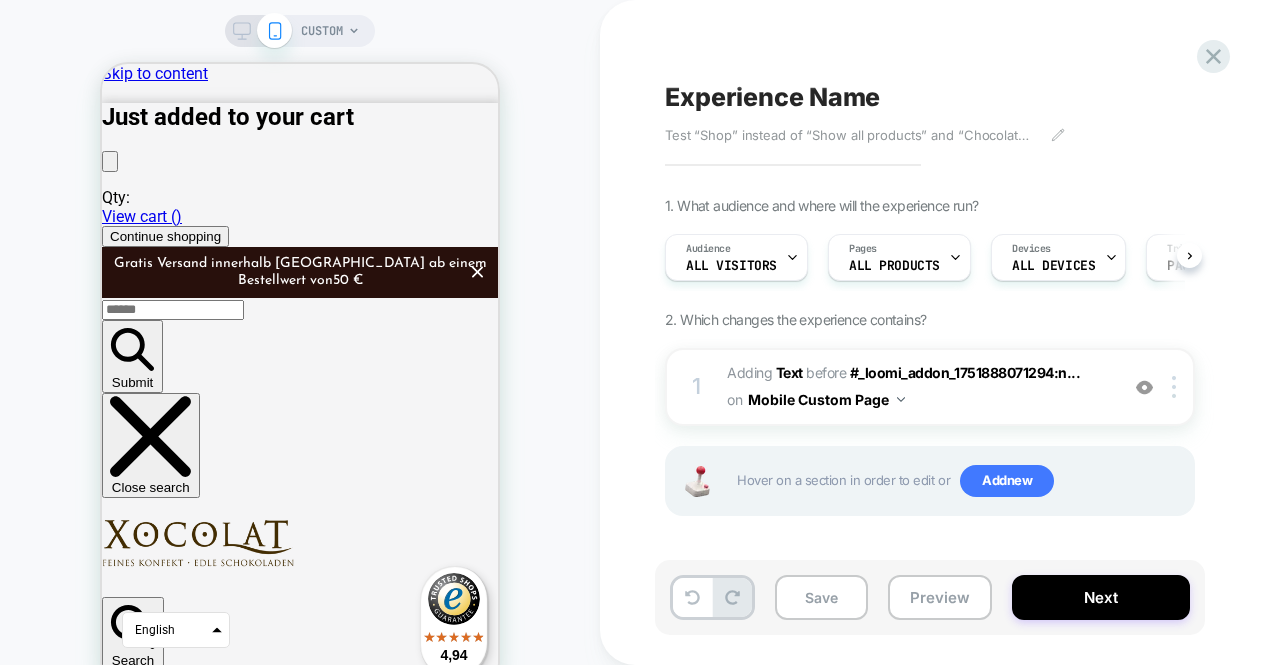 scroll, scrollTop: 0, scrollLeft: 1, axis: horizontal 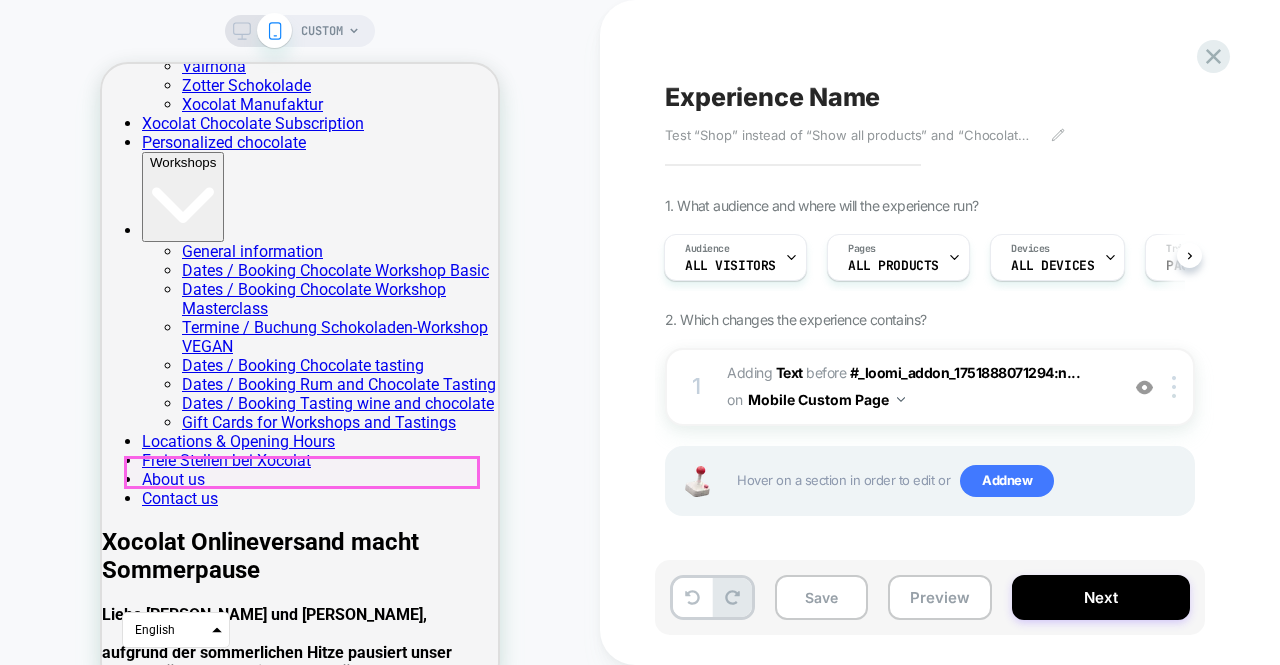 click on "Slide 2" at bounding box center (170, 7465) 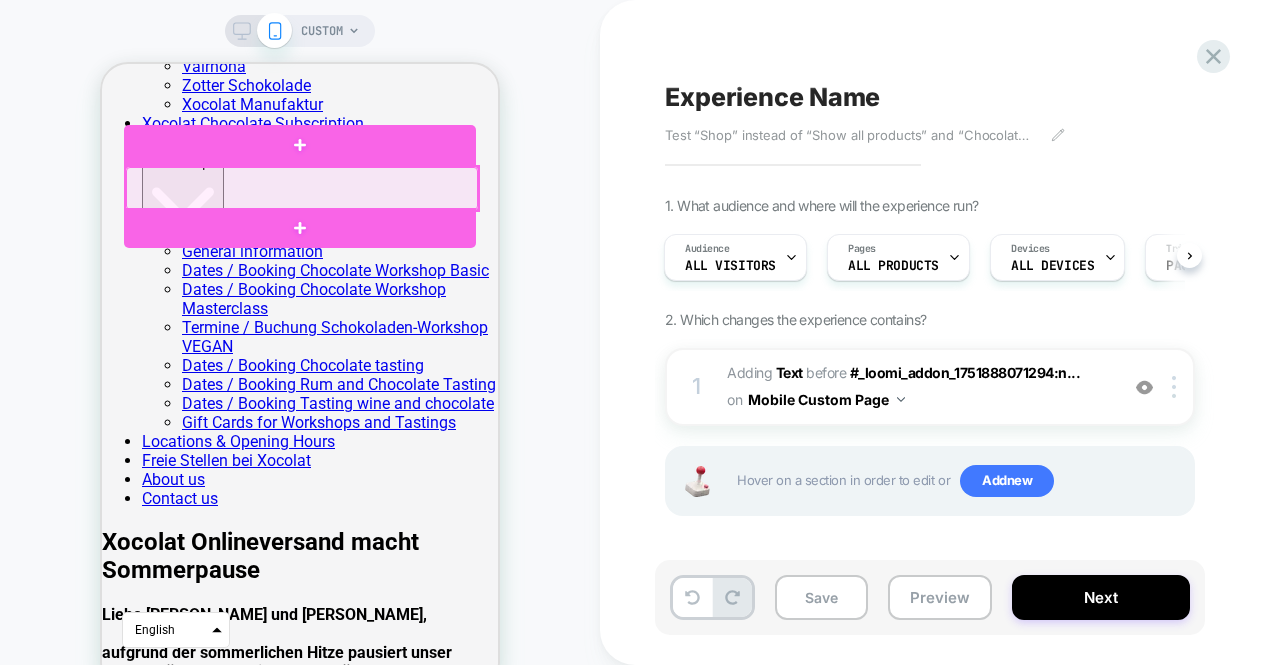 click at bounding box center [302, 188] 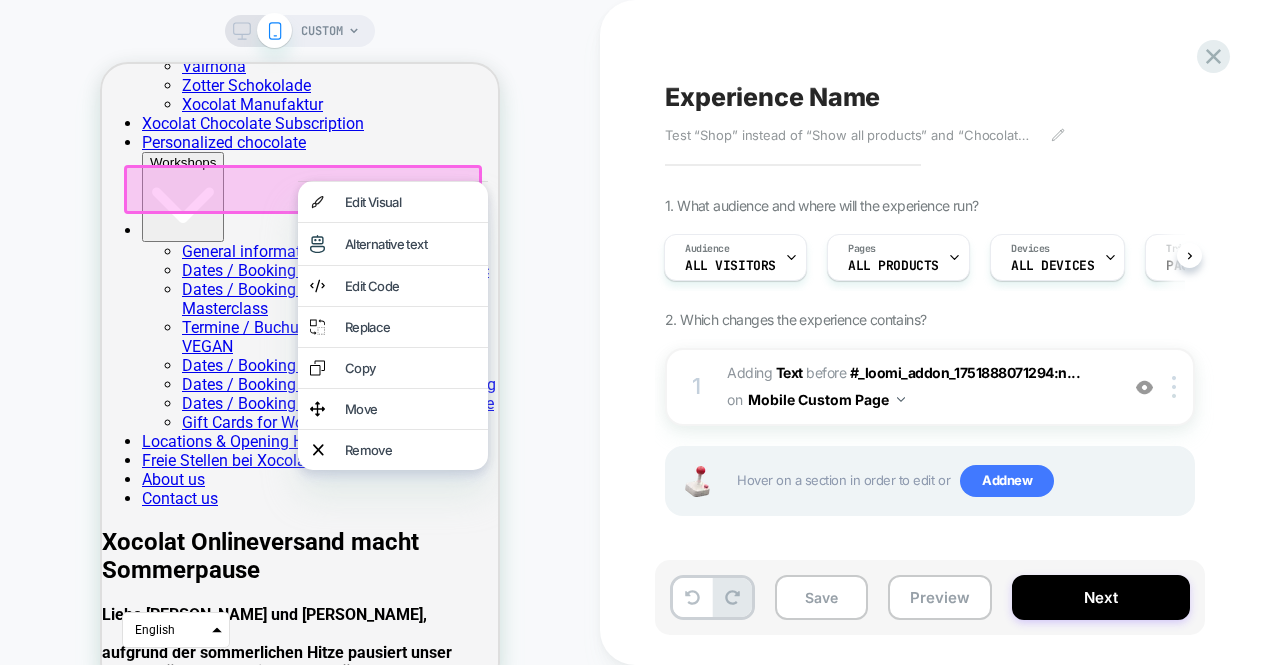 click at bounding box center [-426, 6703] 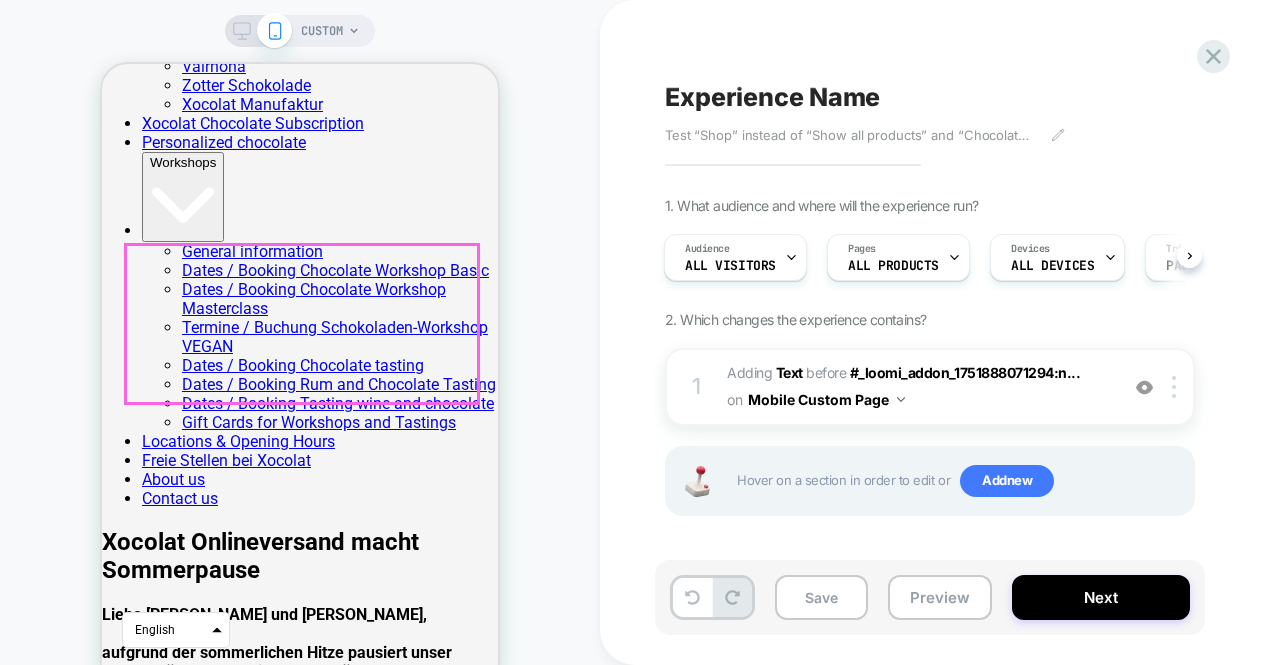 drag, startPoint x: 378, startPoint y: 450, endPoint x: 396, endPoint y: 410, distance: 43.863426 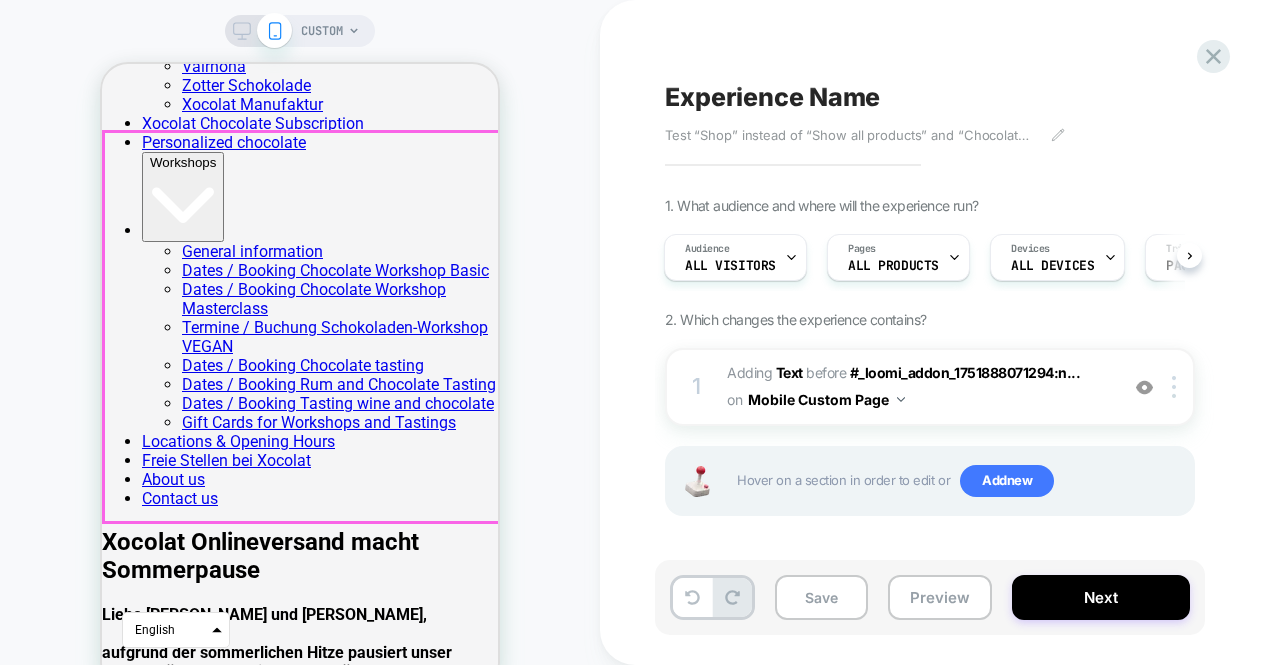 click on "What experts write about Xocolat
"The best Chocolate you can get in Austria."
"Austria's first address for specialties related to cocoa beans"     Welt am Sonntag
"Xocolat deserves a great medal for services to the chocolate culture"     Falter, the city magazine
"The best Chocolate you can get in Austria."
"Austria's first address for specialties related to cocoa beans"     Welt am Sonntag" at bounding box center (300, 6647) 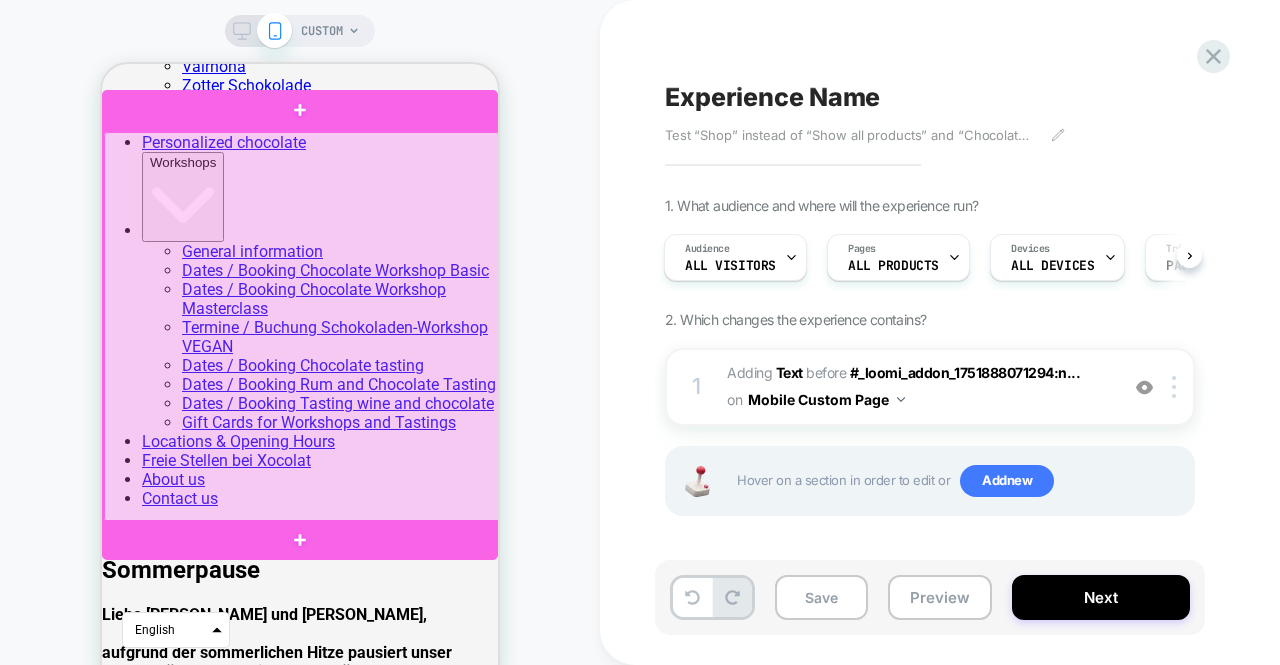 drag, startPoint x: 418, startPoint y: 423, endPoint x: 372, endPoint y: 412, distance: 47.296936 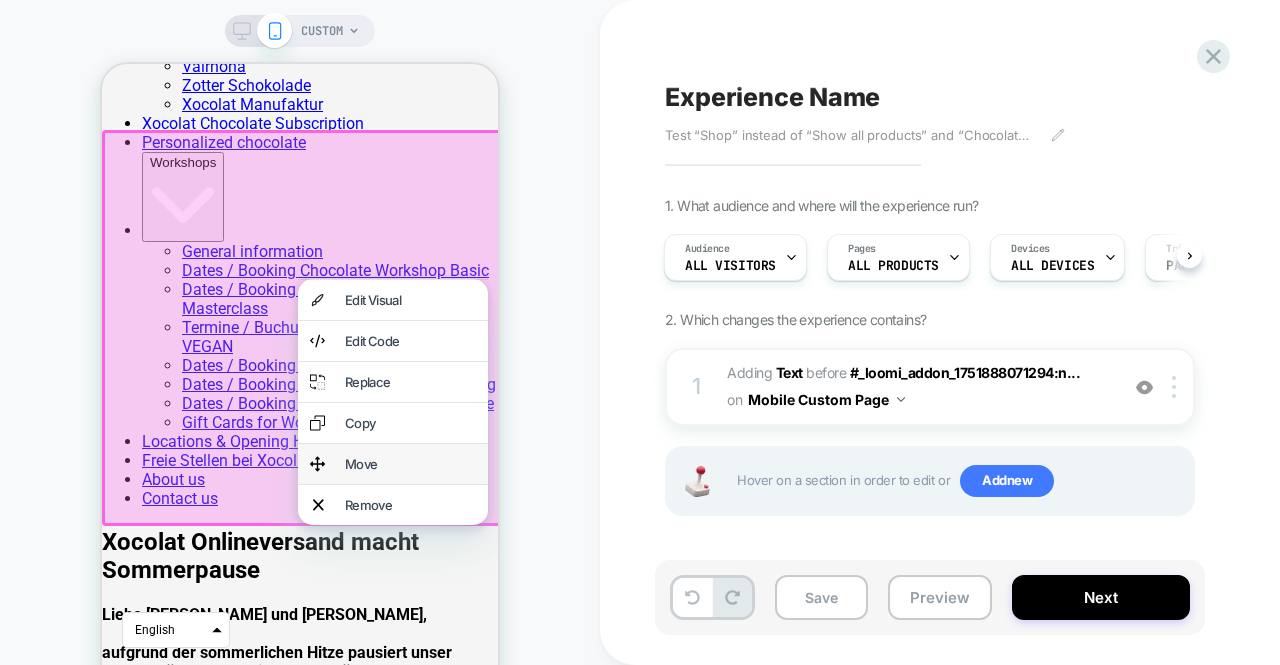 click on "Move" at bounding box center (410, 464) 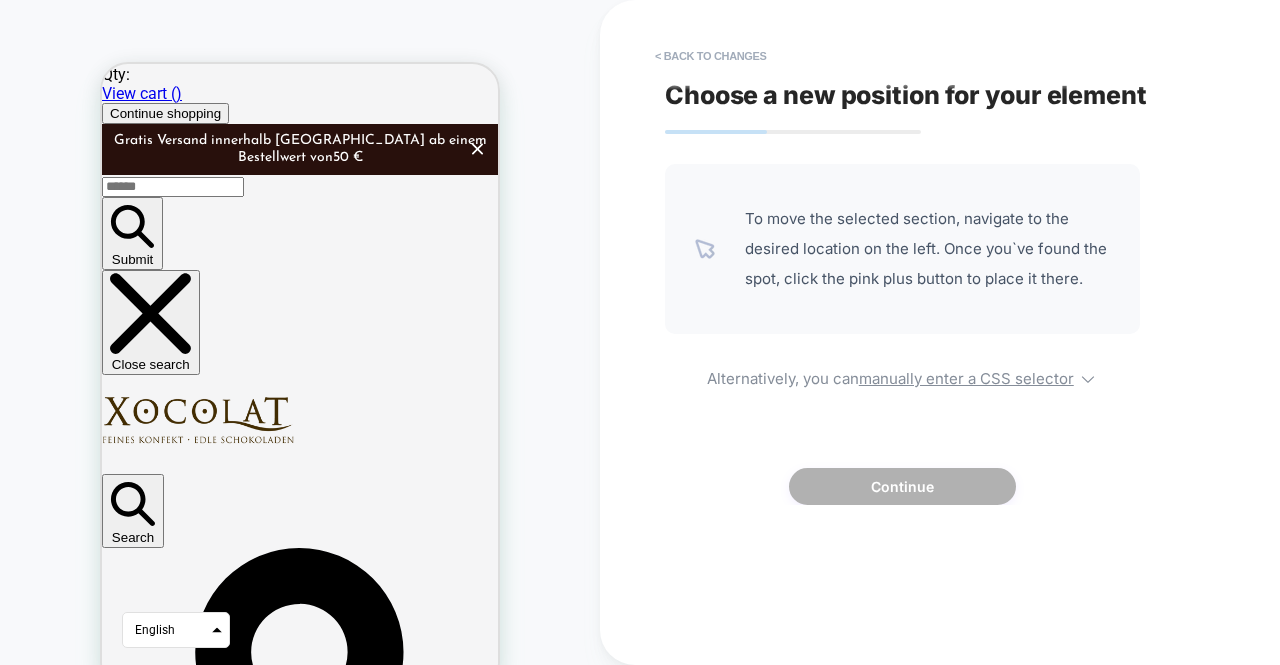 scroll, scrollTop: 0, scrollLeft: 0, axis: both 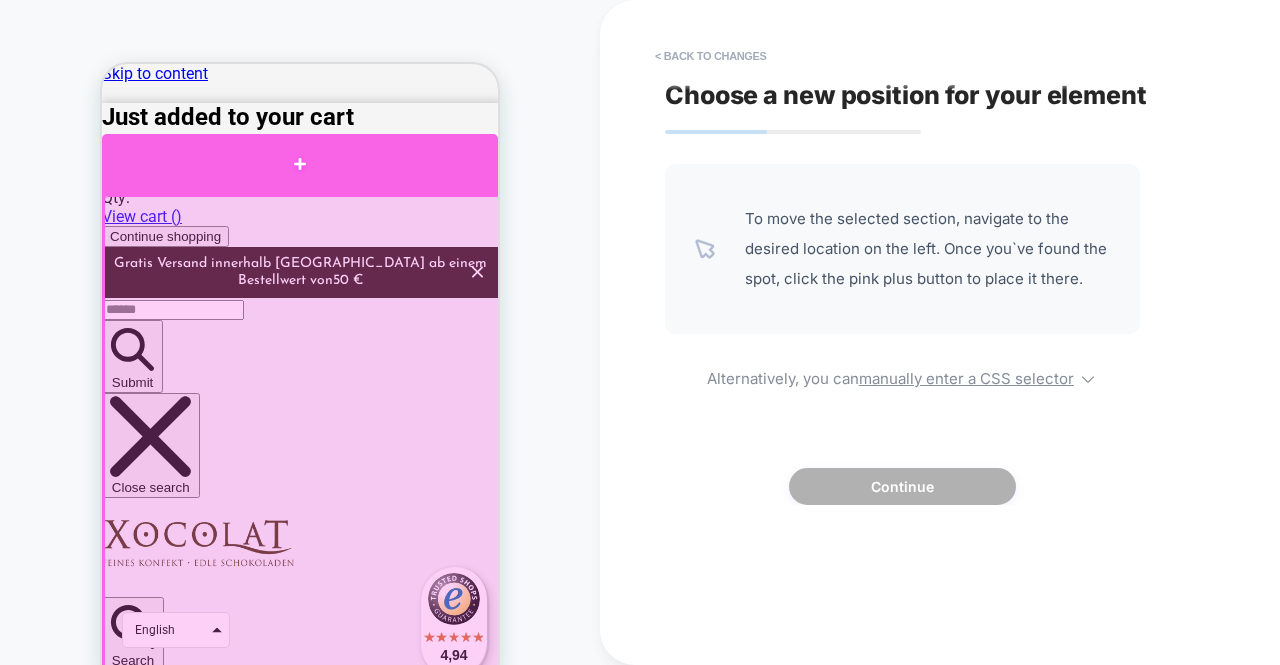 click at bounding box center [300, 164] 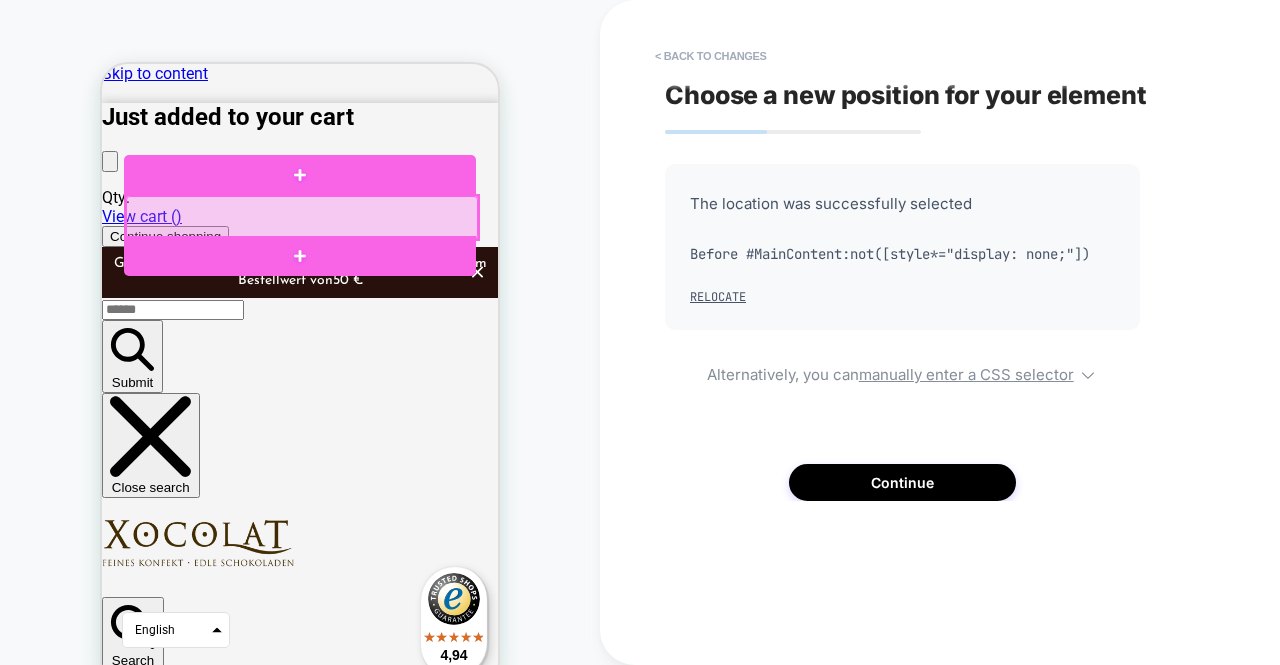 click at bounding box center (302, 217) 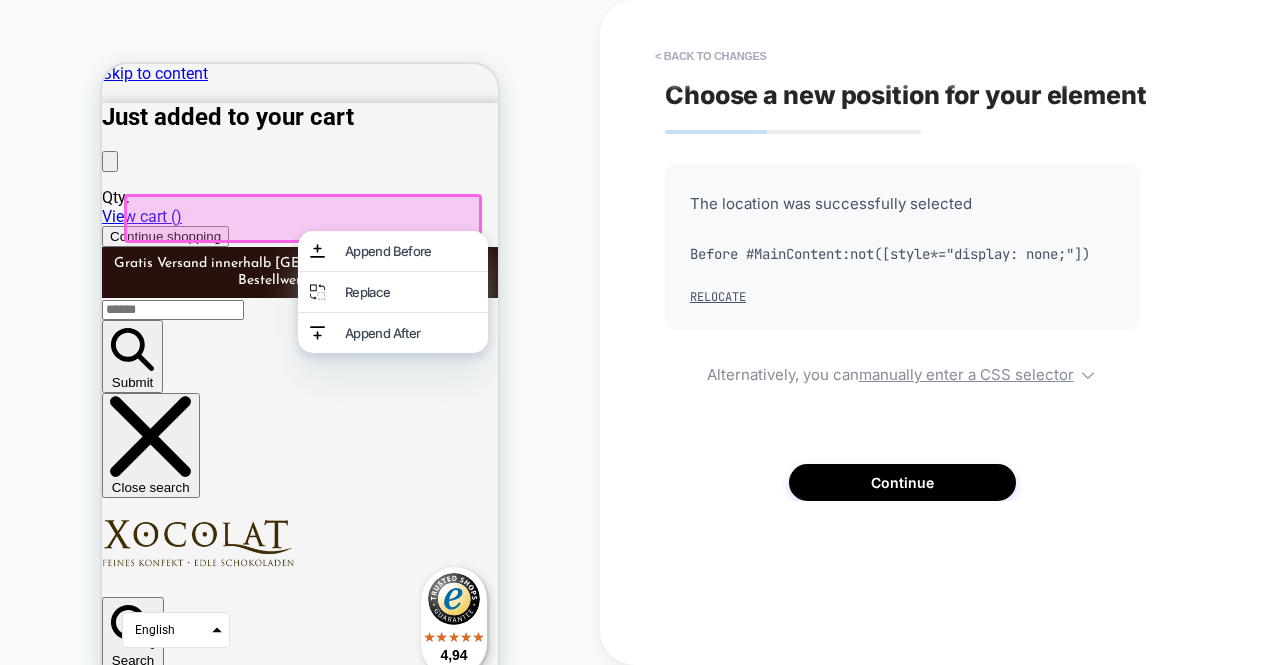 click on "CUSTOM" at bounding box center (300, 360) 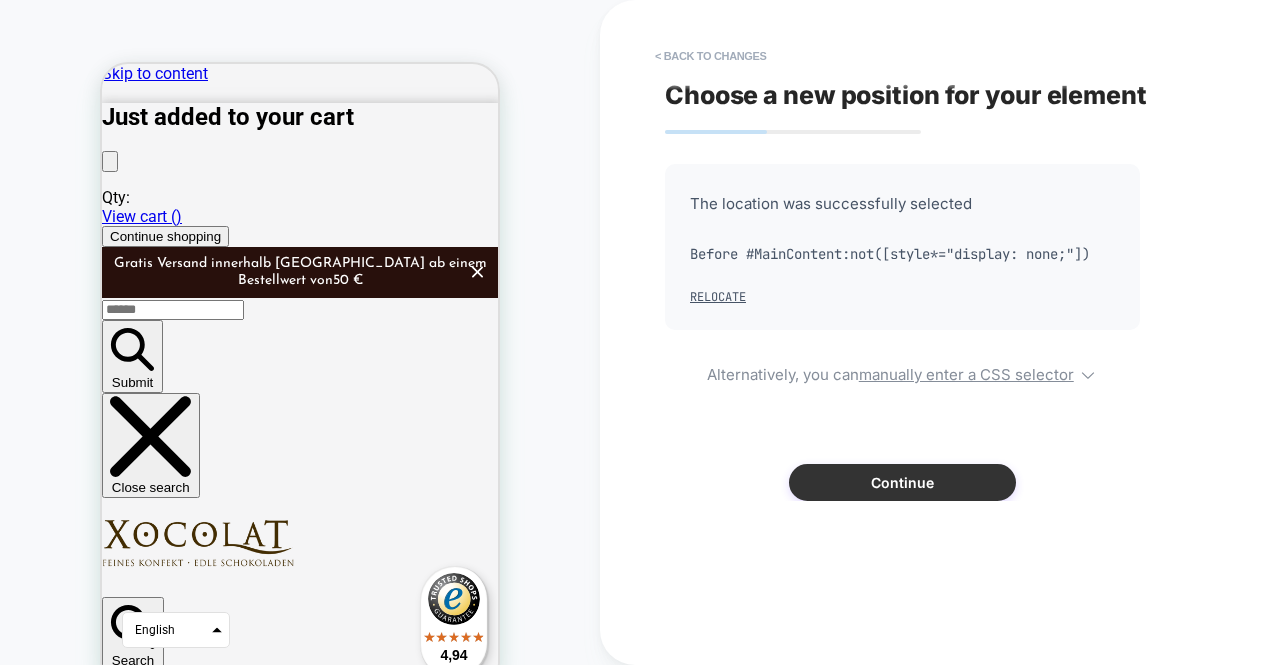 click on "Continue" at bounding box center (902, 482) 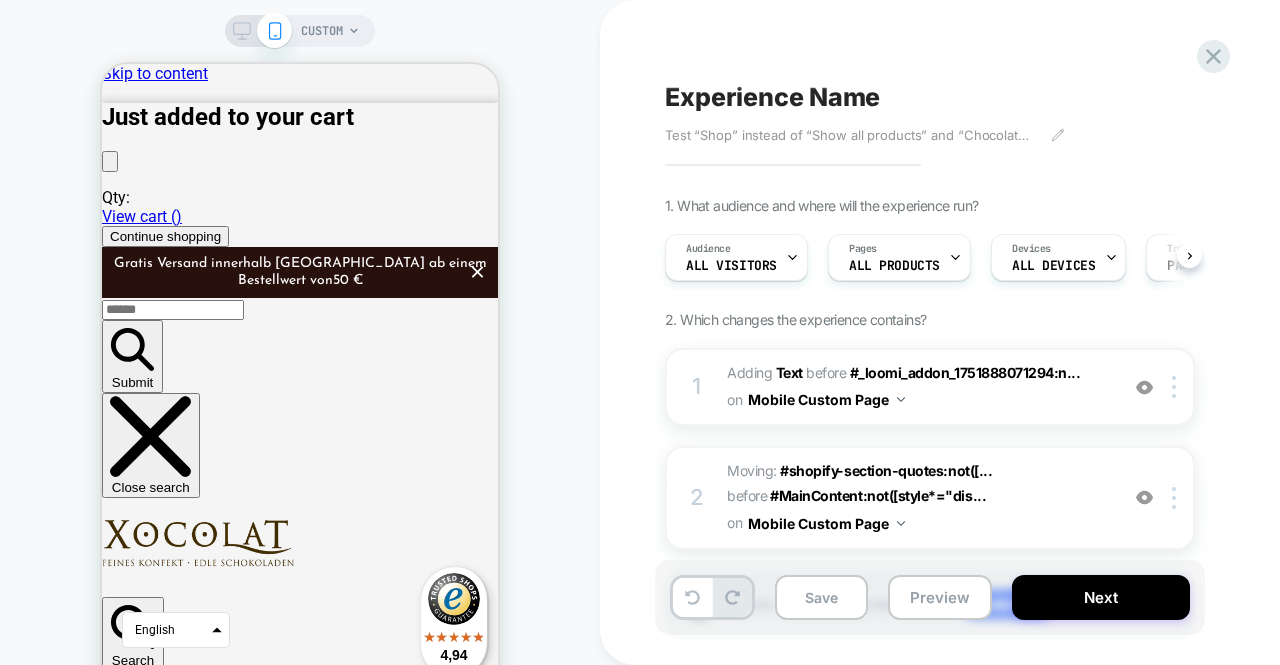scroll, scrollTop: 0, scrollLeft: 1, axis: horizontal 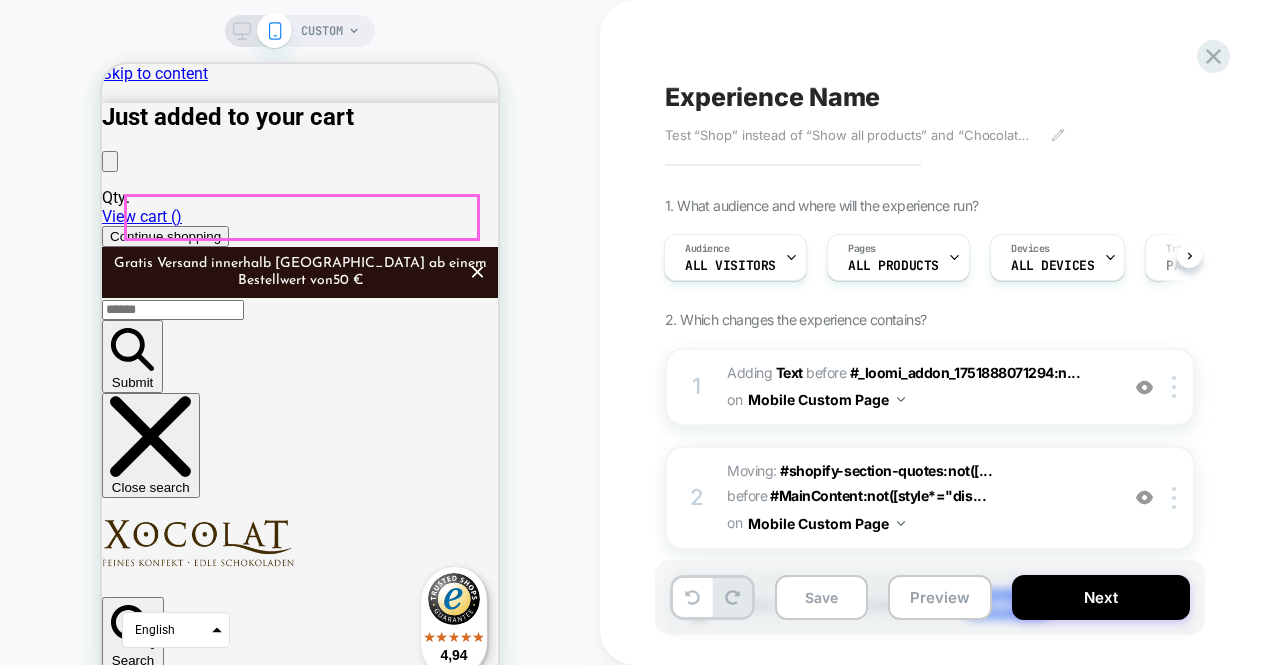 click on "What experts write about Xocolat" at bounding box center (300, 4300) 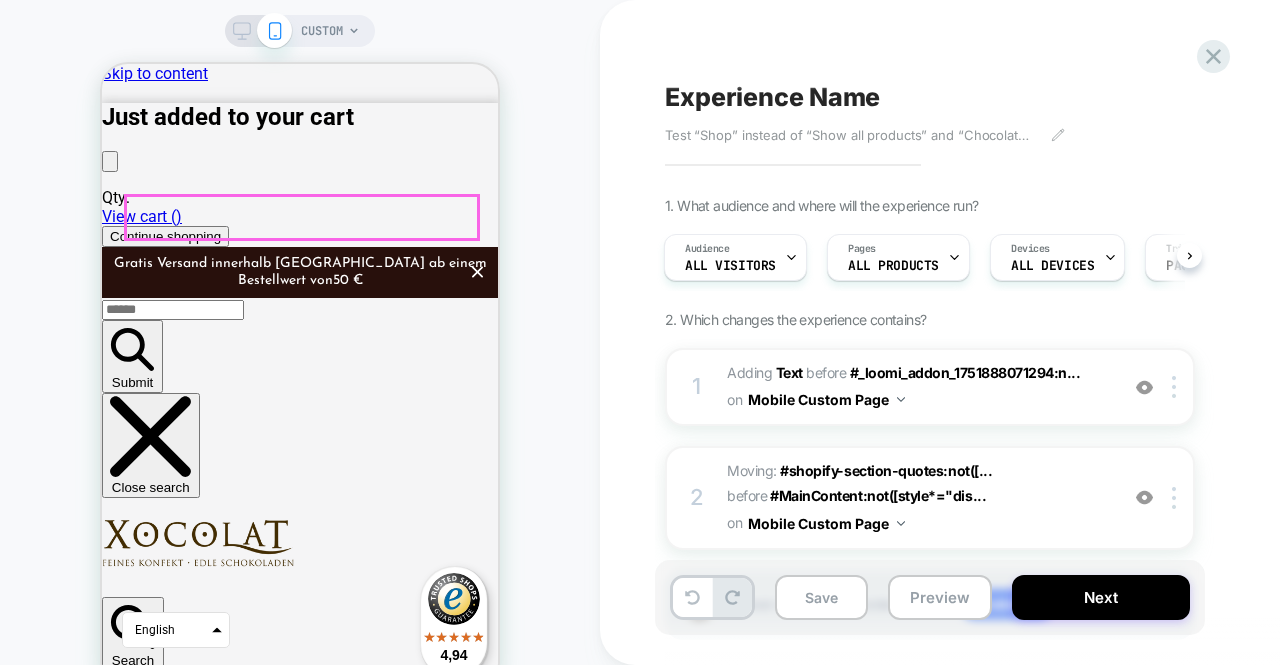 click on "What experts write about Xocolat" at bounding box center [300, 4300] 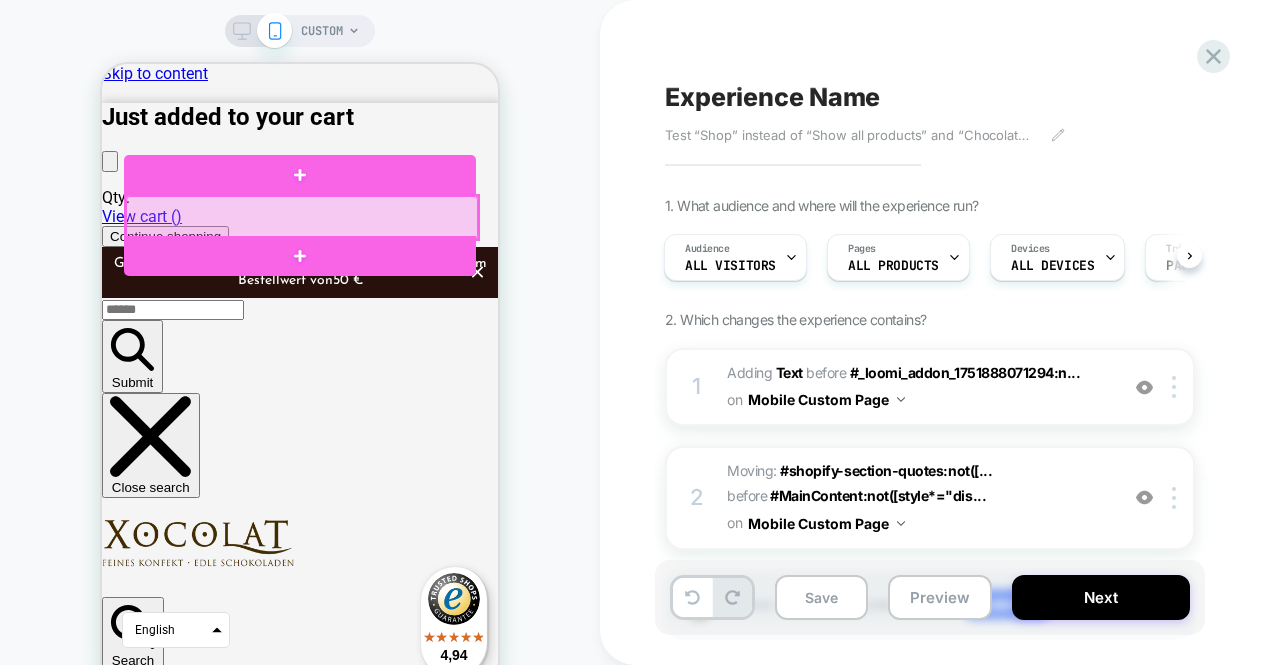 drag, startPoint x: 378, startPoint y: 228, endPoint x: 367, endPoint y: 225, distance: 11.401754 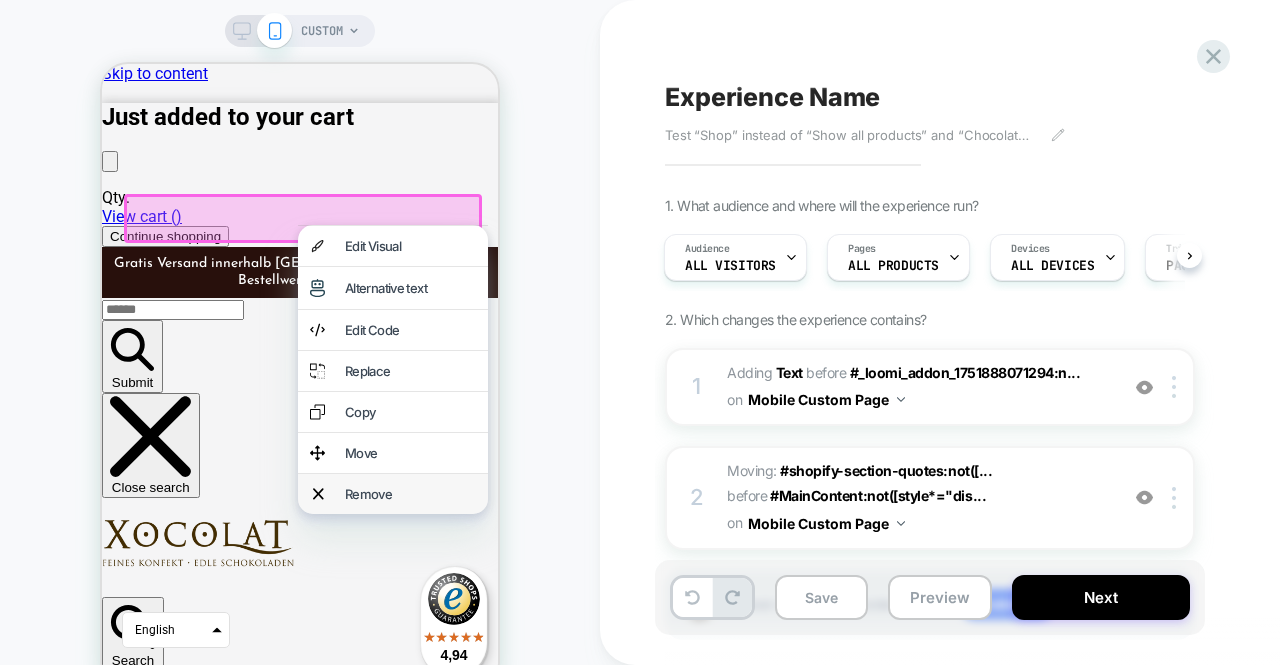 click on "Remove" at bounding box center [410, 494] 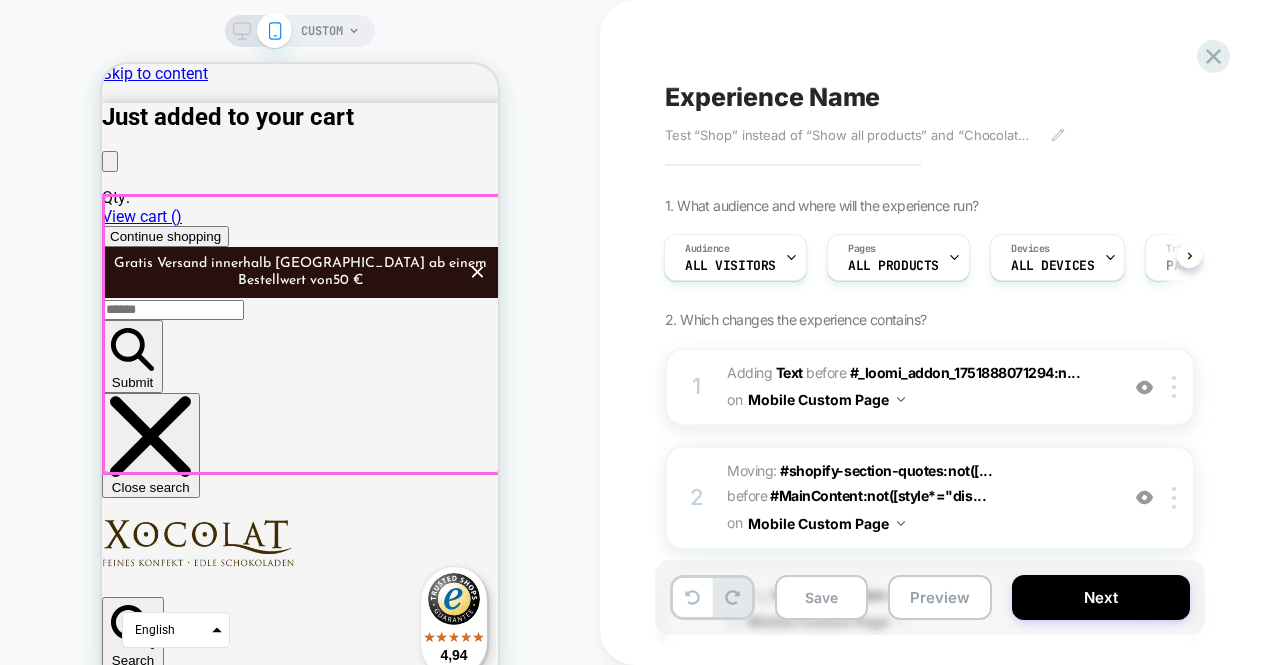 click at bounding box center [302, 334] 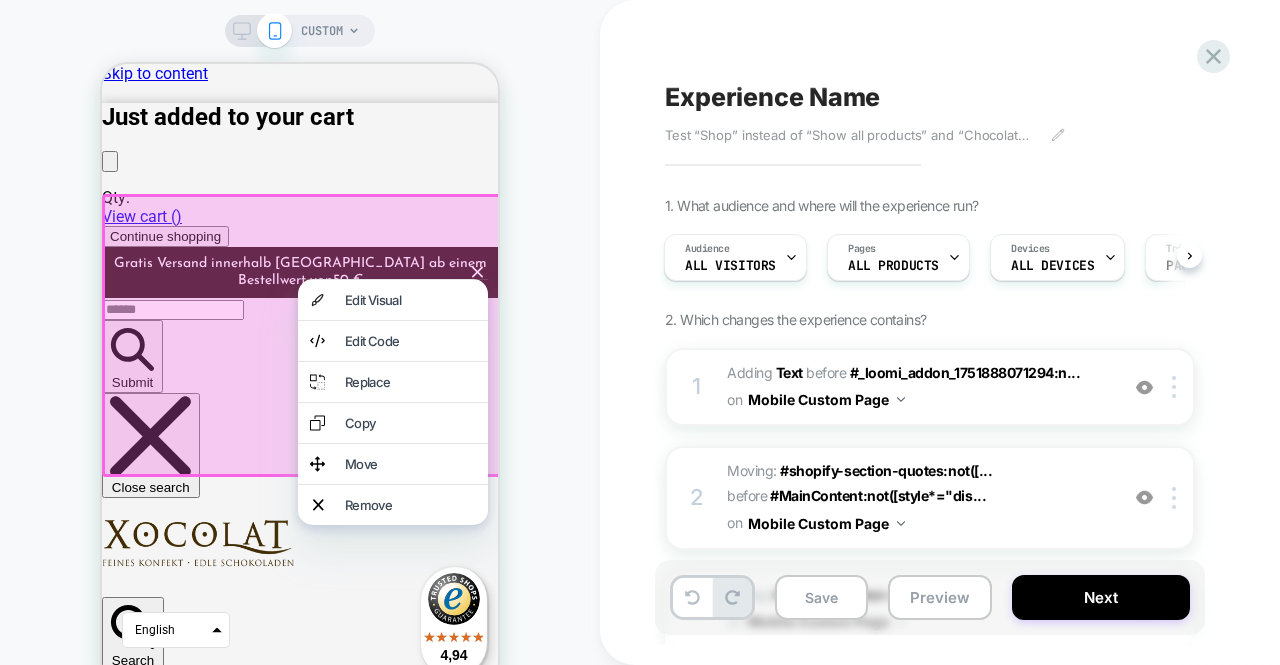 click on "CUSTOM" at bounding box center (300, 360) 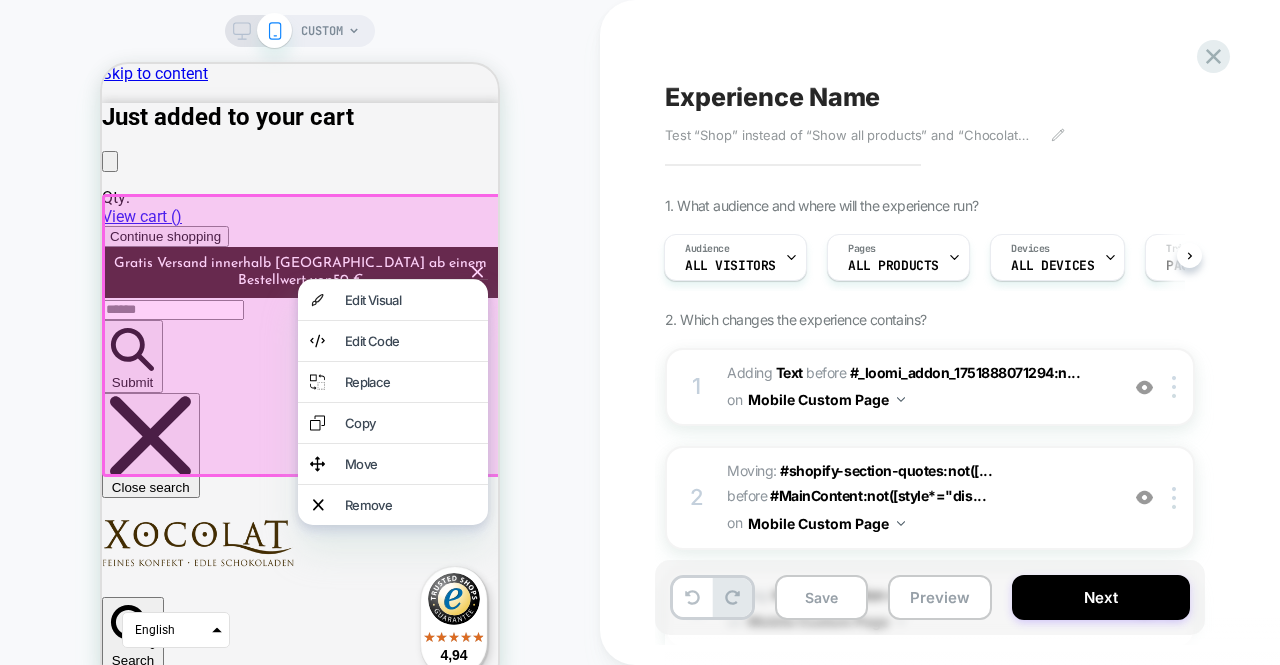 click on "CUSTOM" at bounding box center [300, 360] 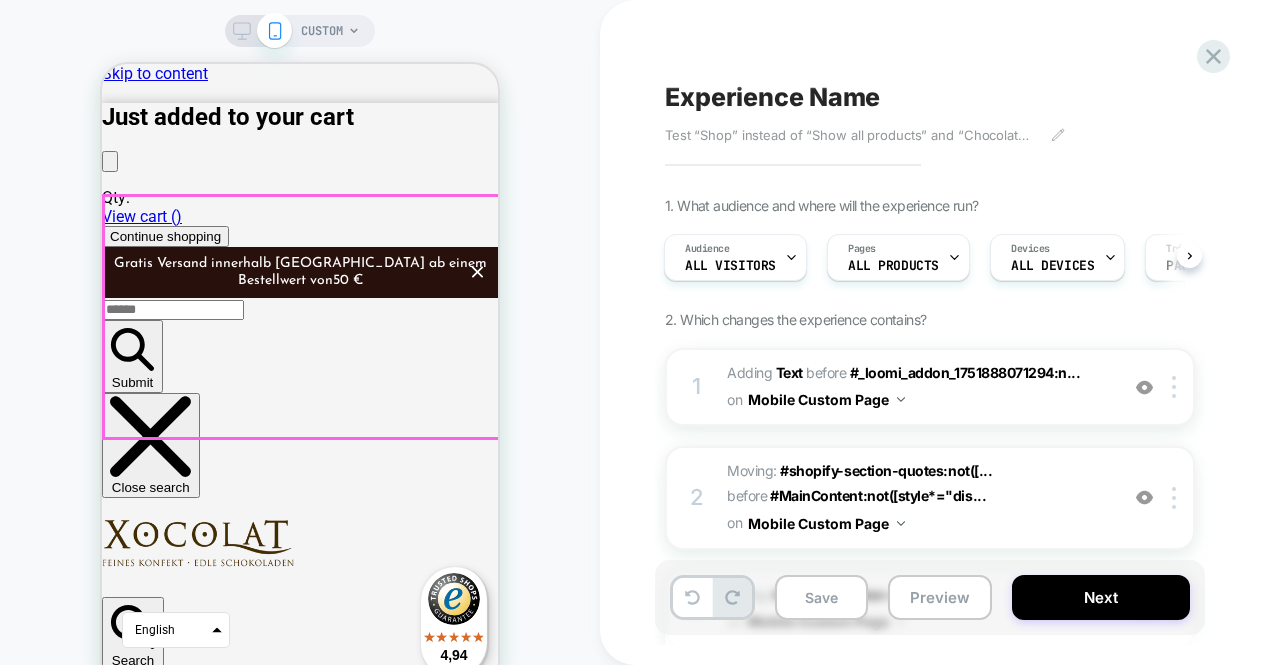 drag, startPoint x: 312, startPoint y: 419, endPoint x: 308, endPoint y: 405, distance: 14.56022 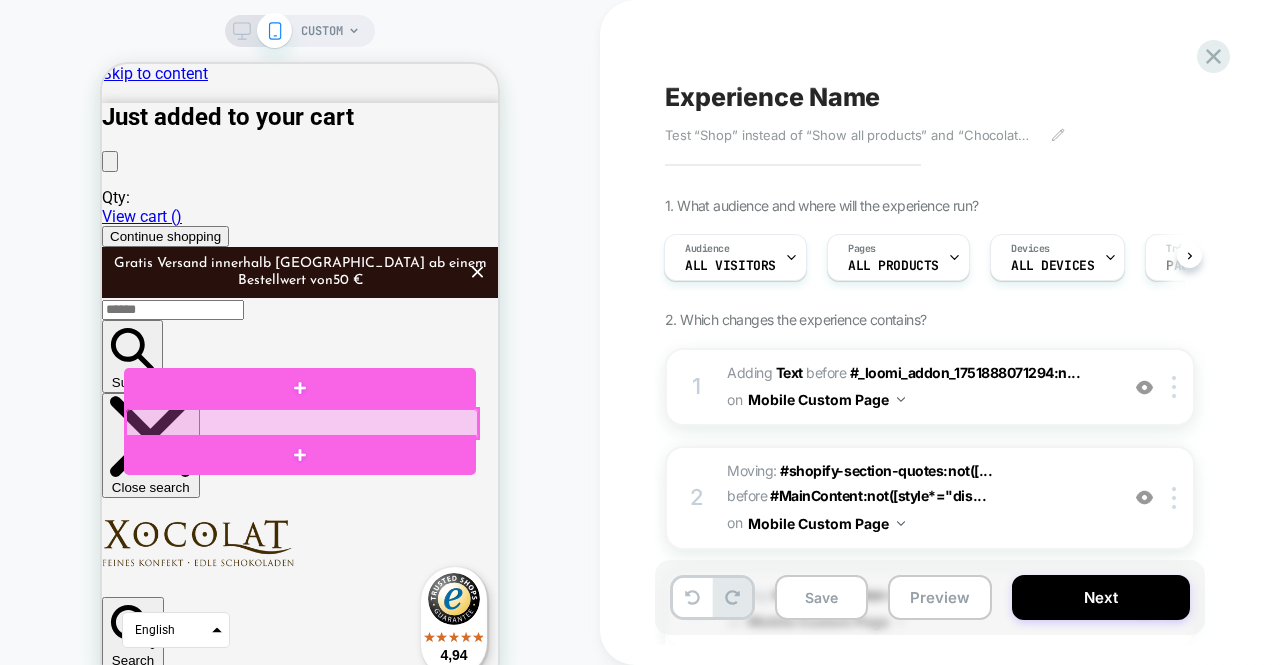 click at bounding box center [302, 423] 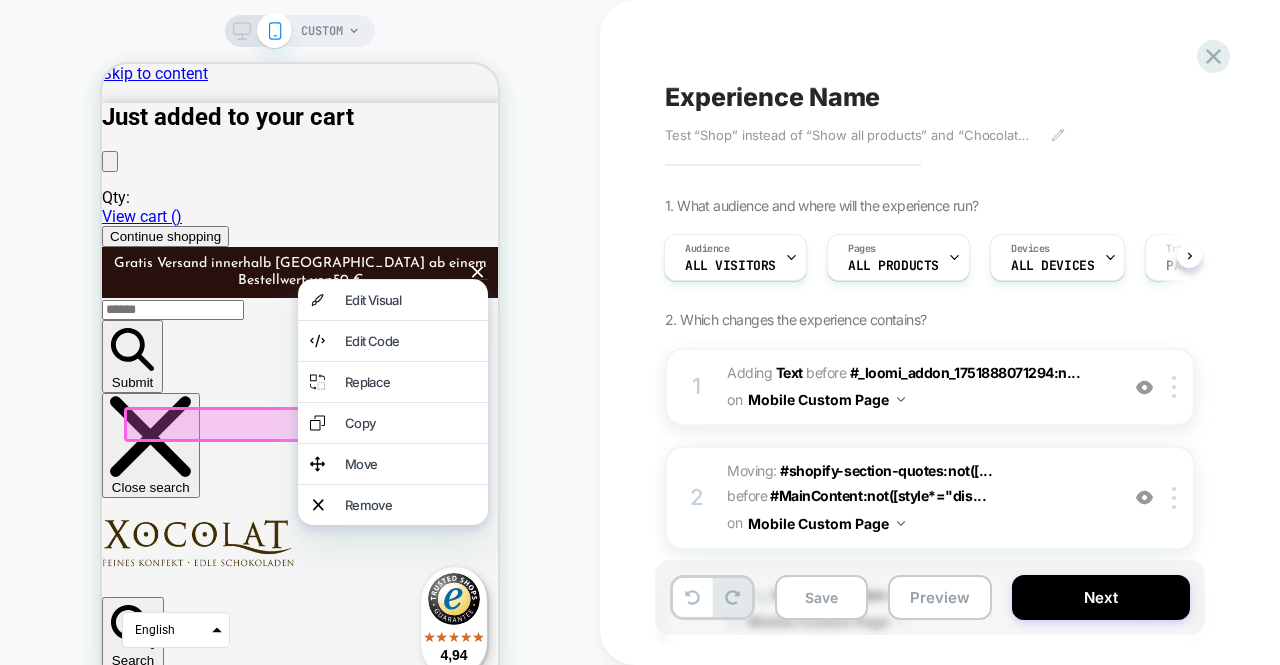 click on "CUSTOM" at bounding box center [300, 360] 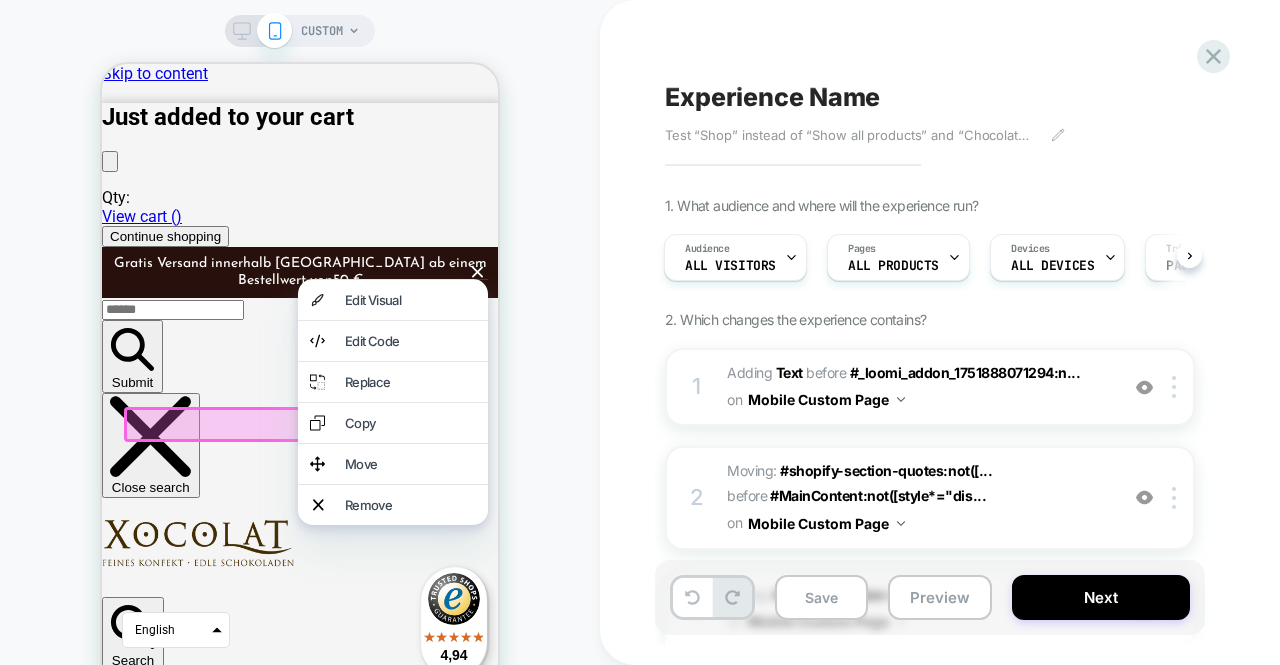 click on "CUSTOM" at bounding box center [300, 360] 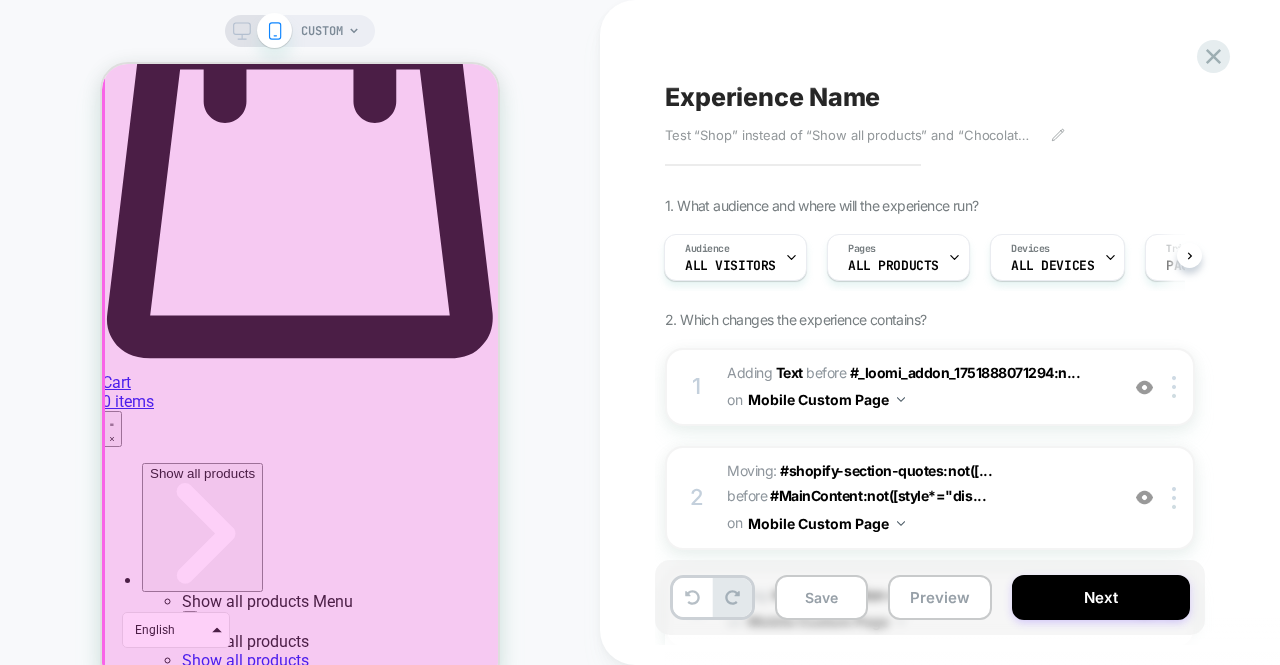 scroll, scrollTop: 1278, scrollLeft: 0, axis: vertical 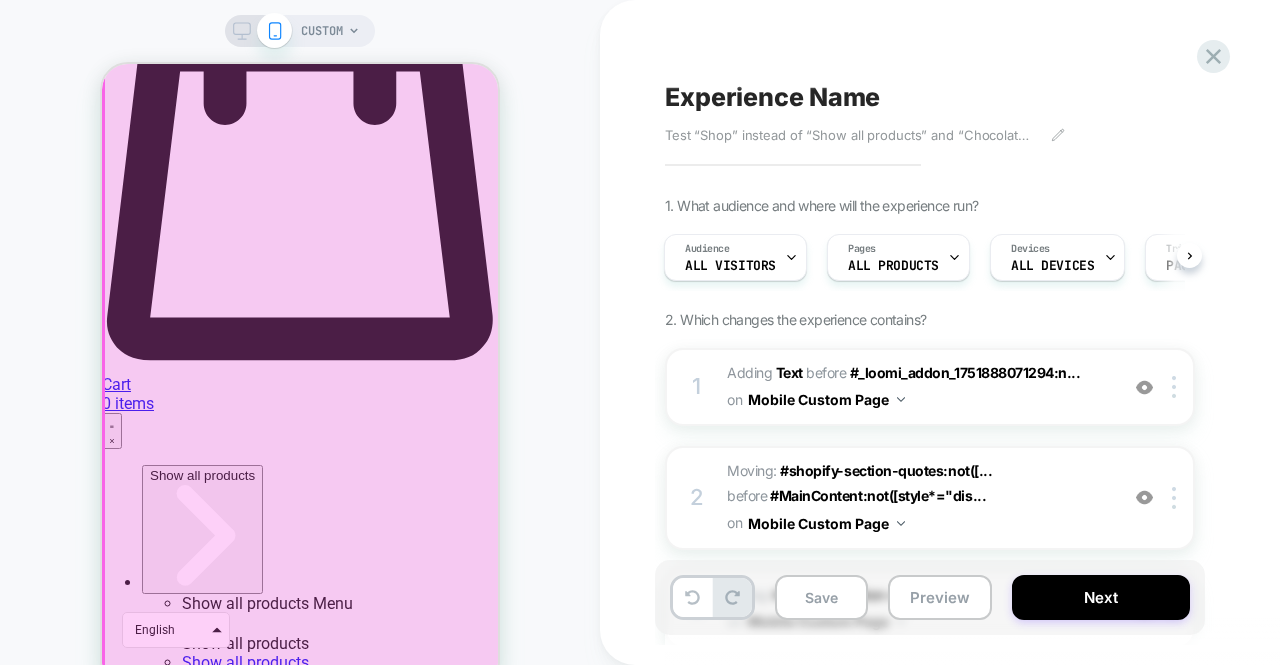 click at bounding box center [302, 4662] 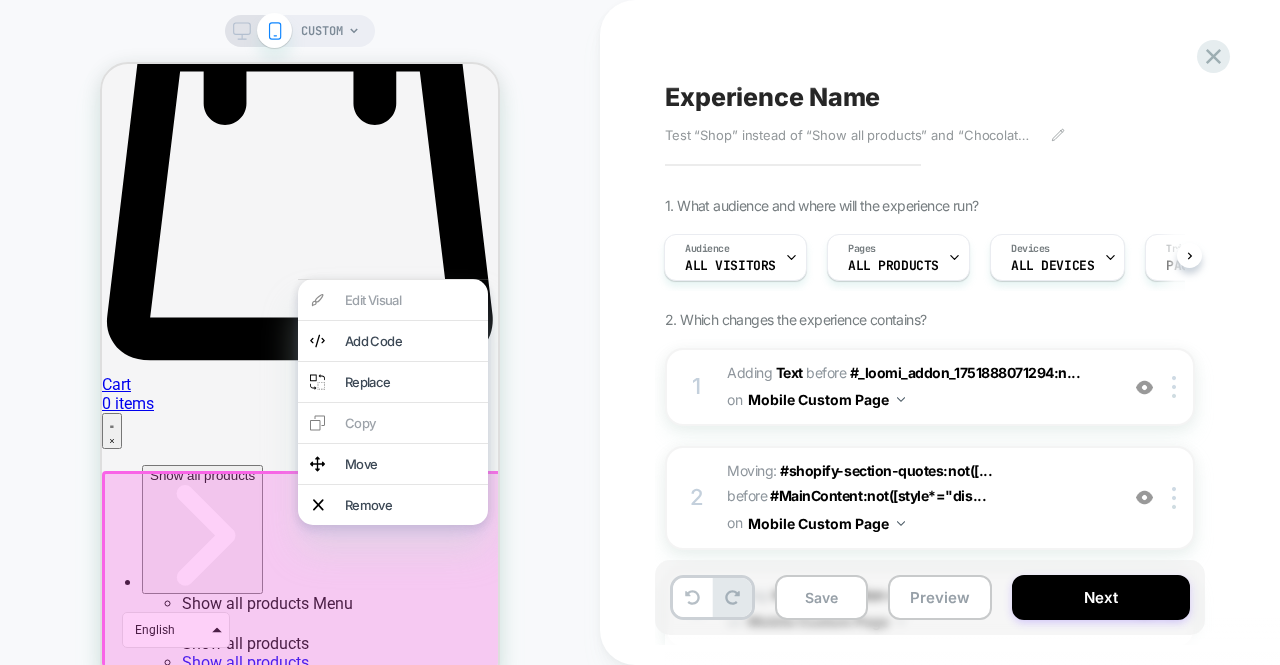 click on "CUSTOM" at bounding box center (300, 360) 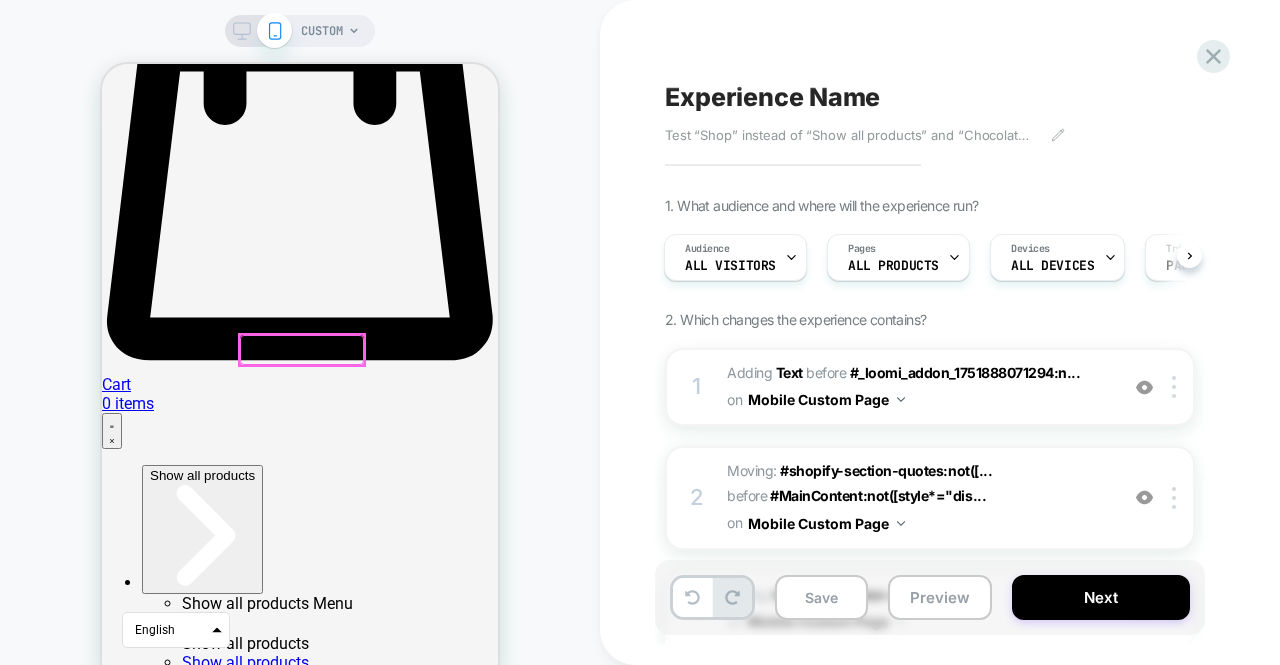 click at bounding box center [302, 349] 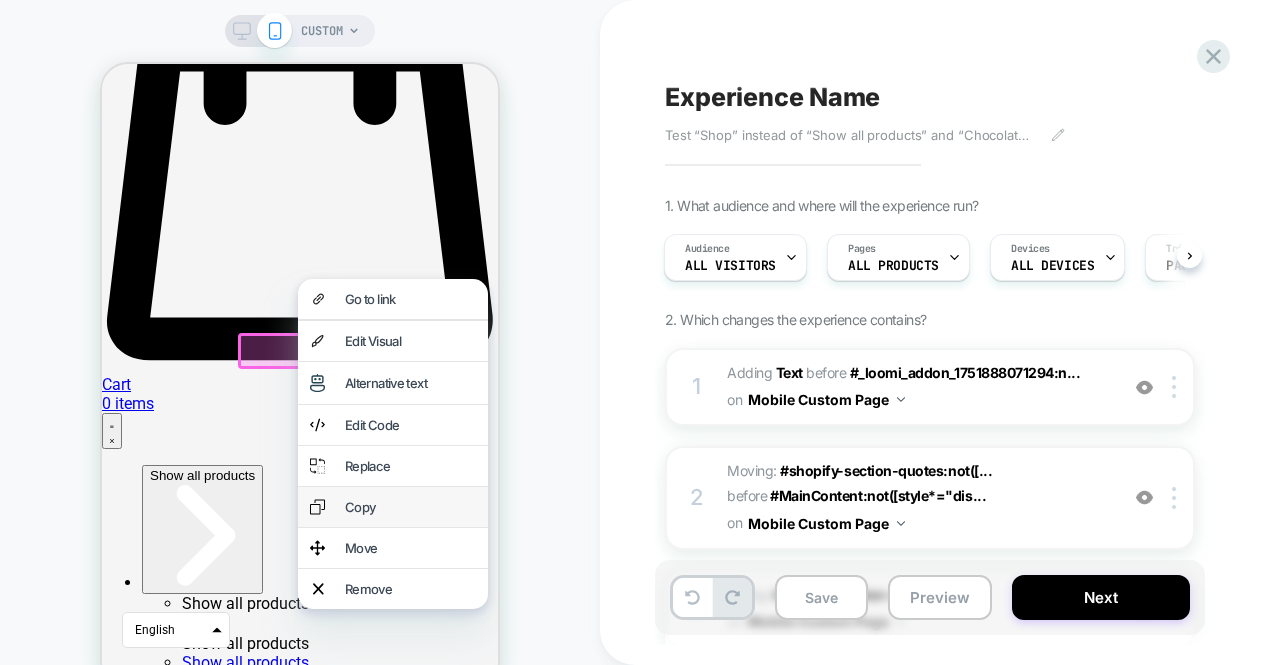 click on "Copy" at bounding box center (410, 507) 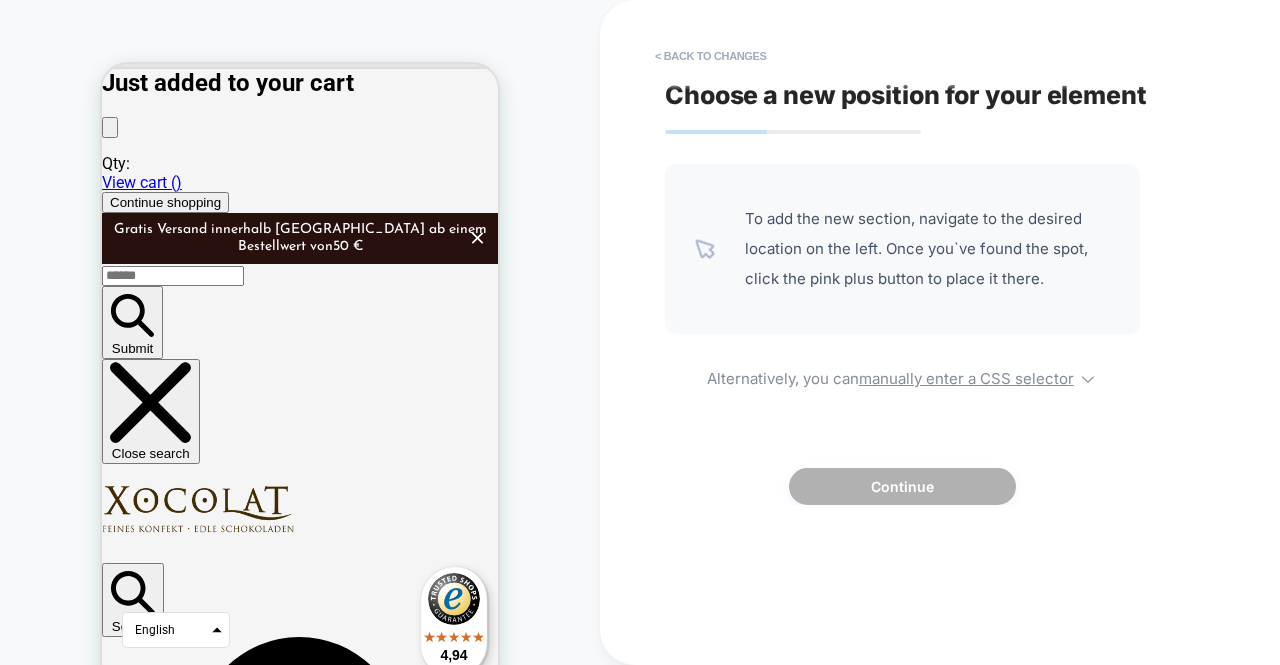 scroll, scrollTop: 0, scrollLeft: 0, axis: both 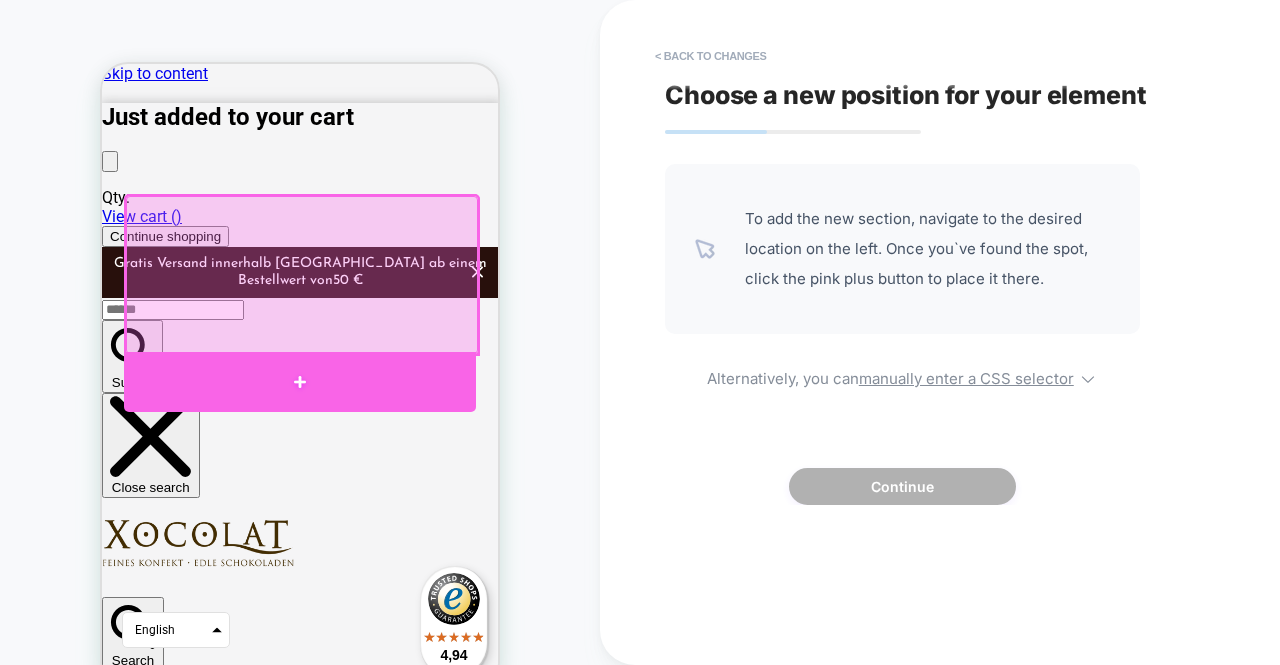 click at bounding box center (300, 382) 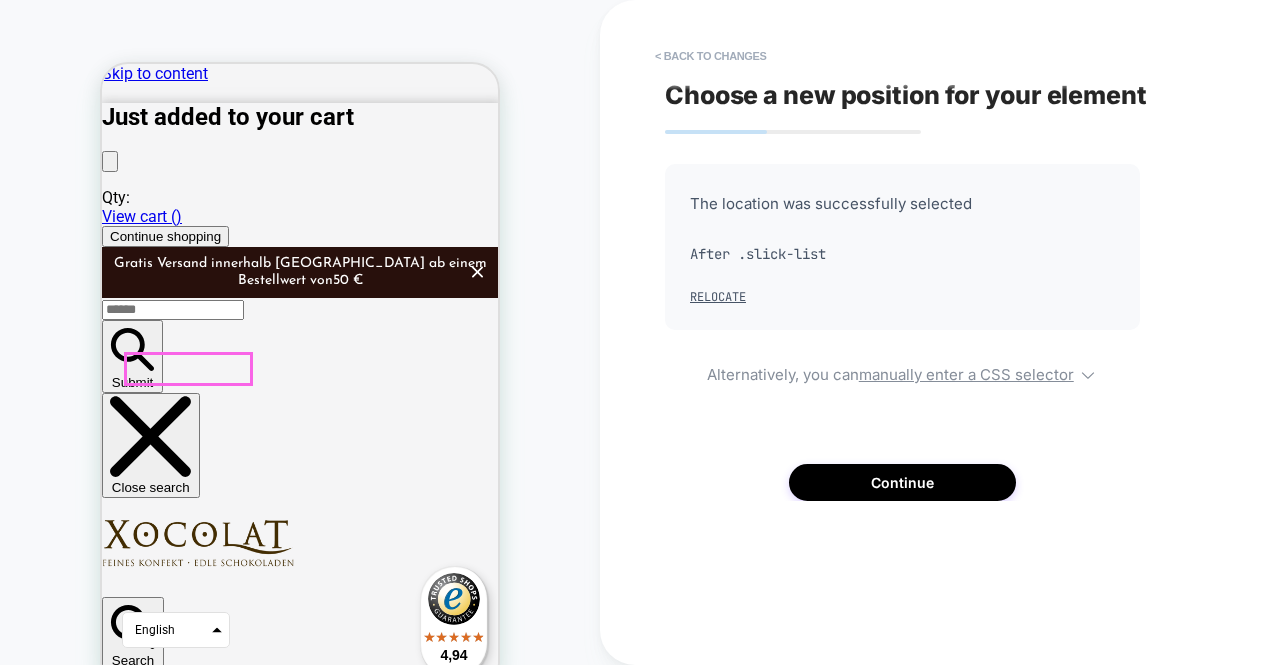 click on "Discover now" at bounding box center (149, 5879) 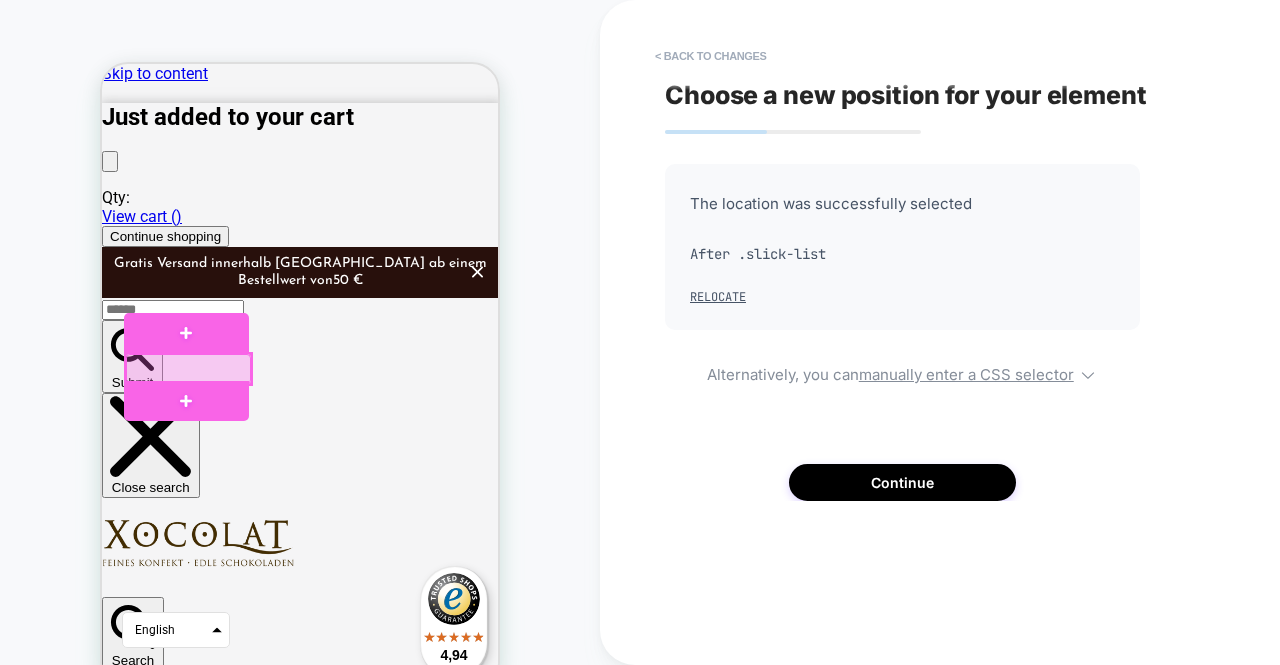 drag, startPoint x: 208, startPoint y: 371, endPoint x: 182, endPoint y: 359, distance: 28.635643 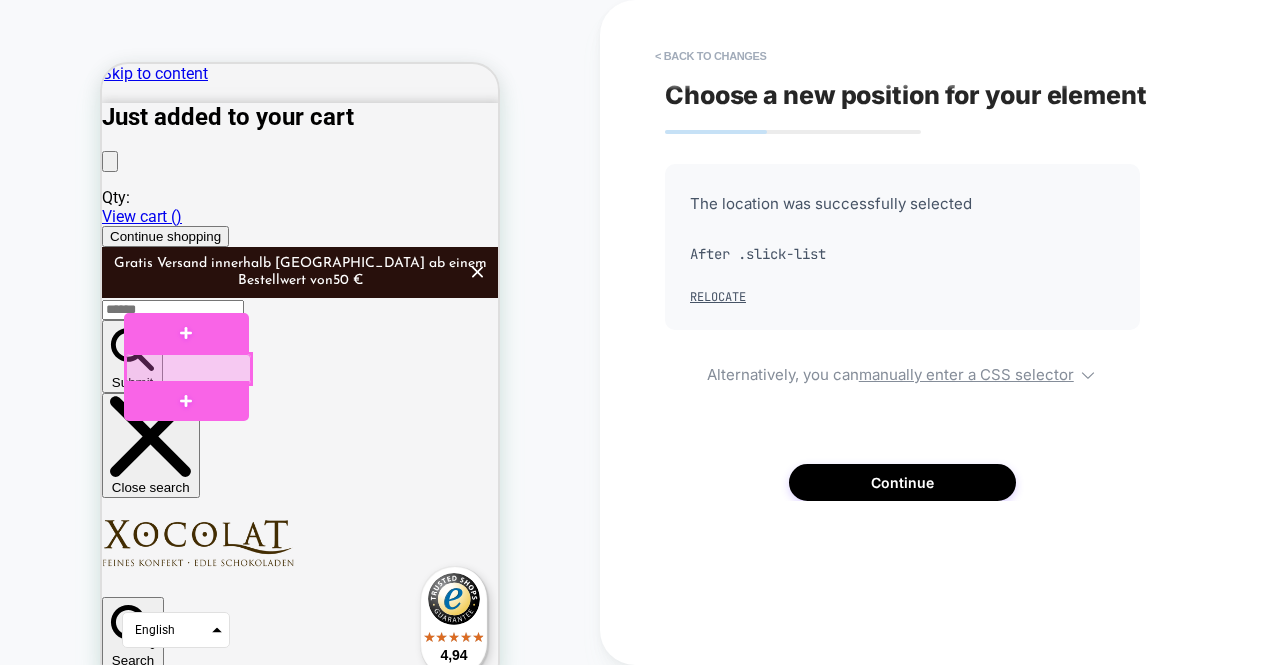 click at bounding box center (188, 368) 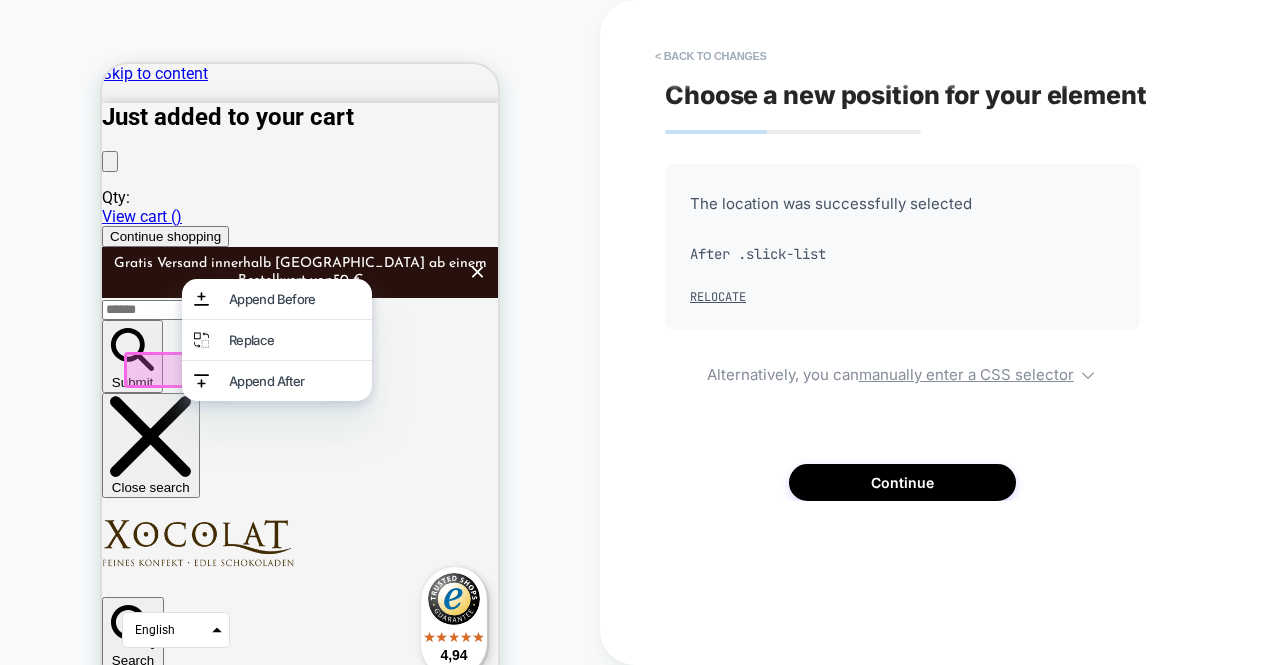 click at bounding box center (186, 366) 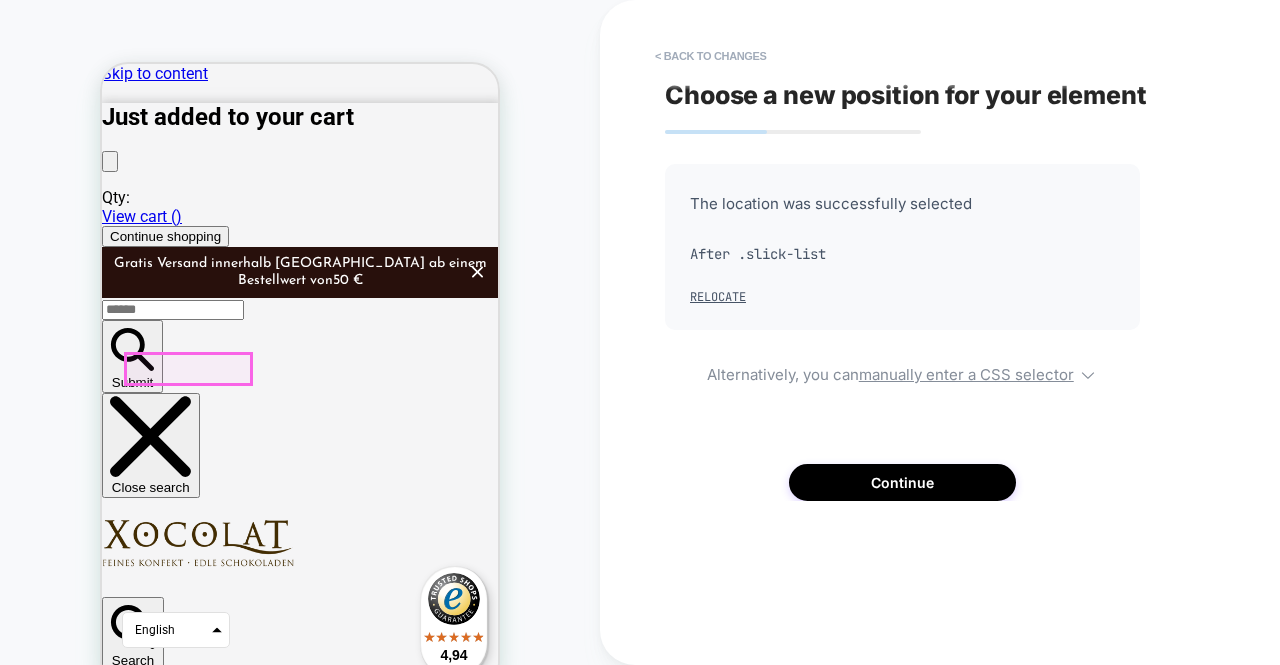 click on "Discover now" at bounding box center [149, 5879] 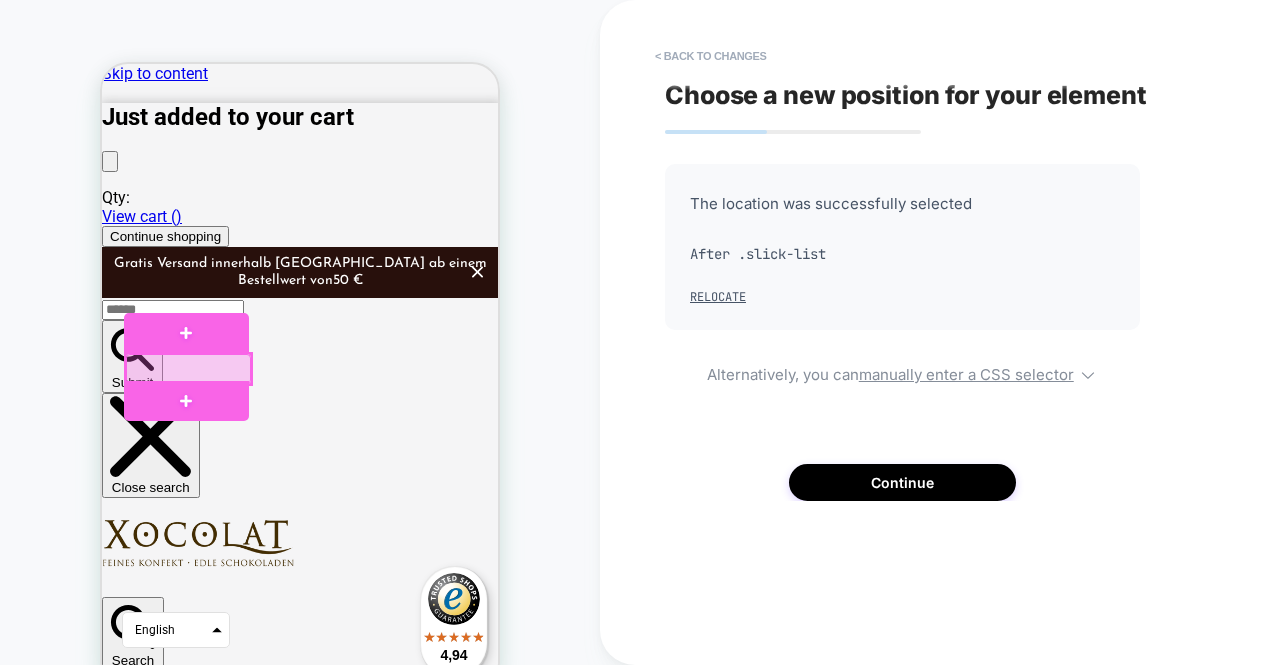 click at bounding box center [188, 368] 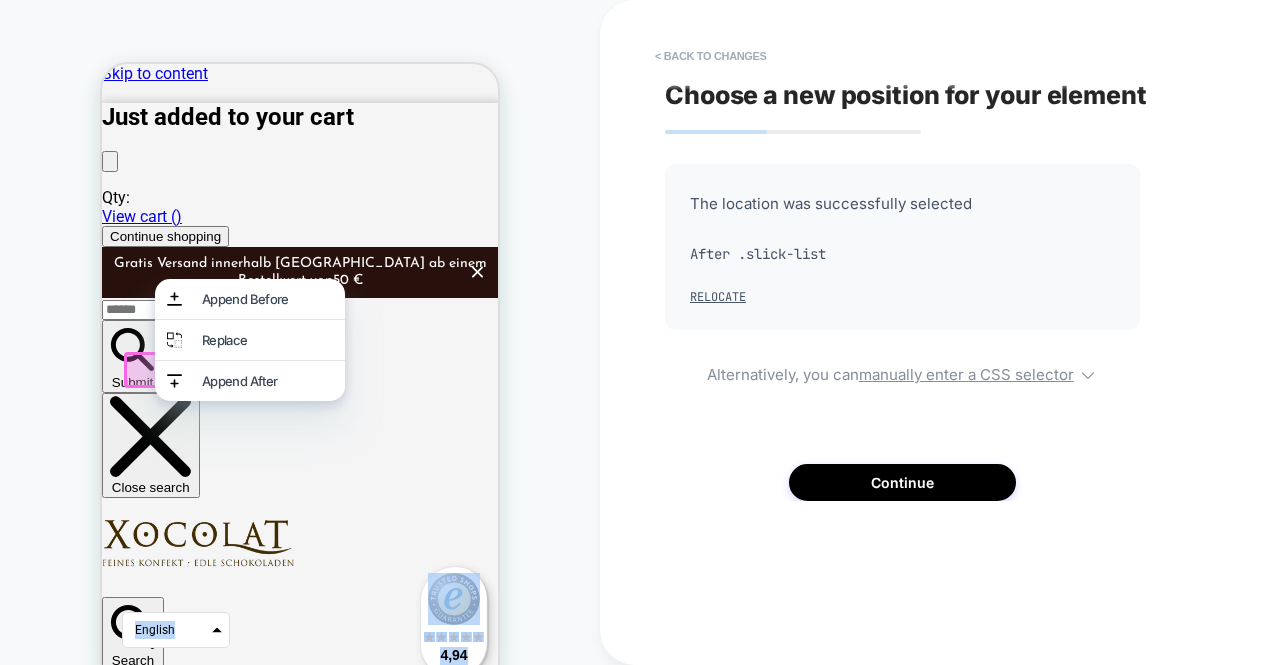 drag, startPoint x: 137, startPoint y: 365, endPoint x: 447, endPoint y: 379, distance: 310.31598 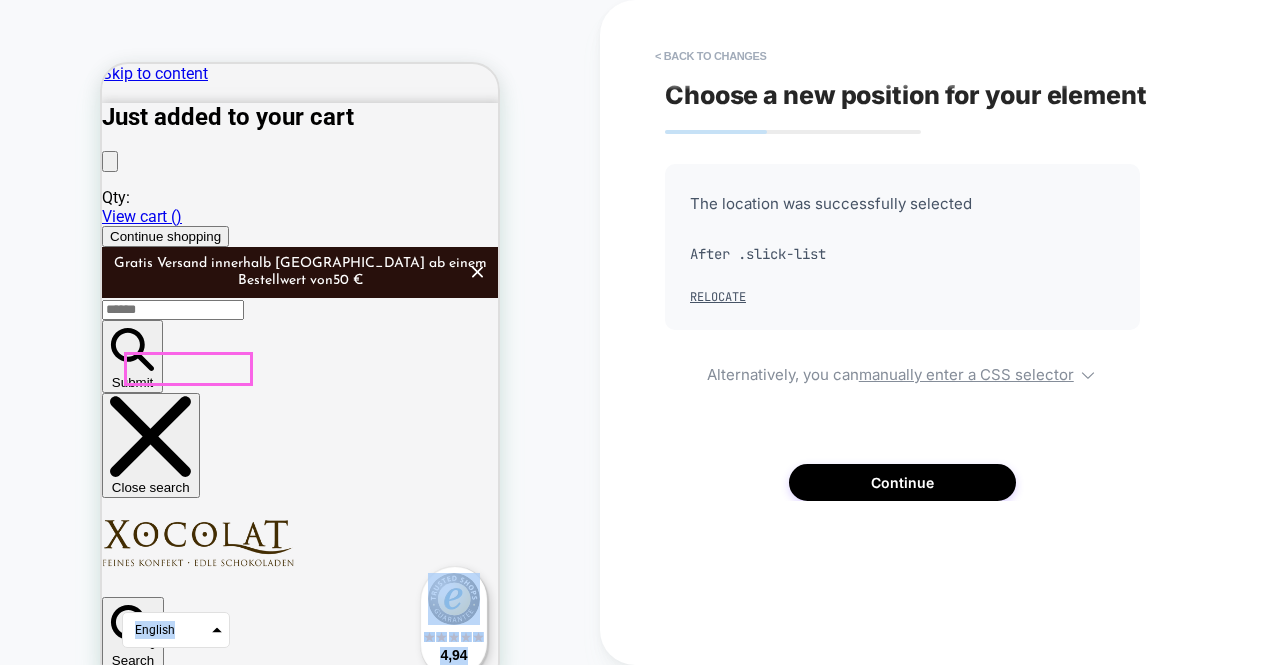 click on "Discover now" at bounding box center (149, 5879) 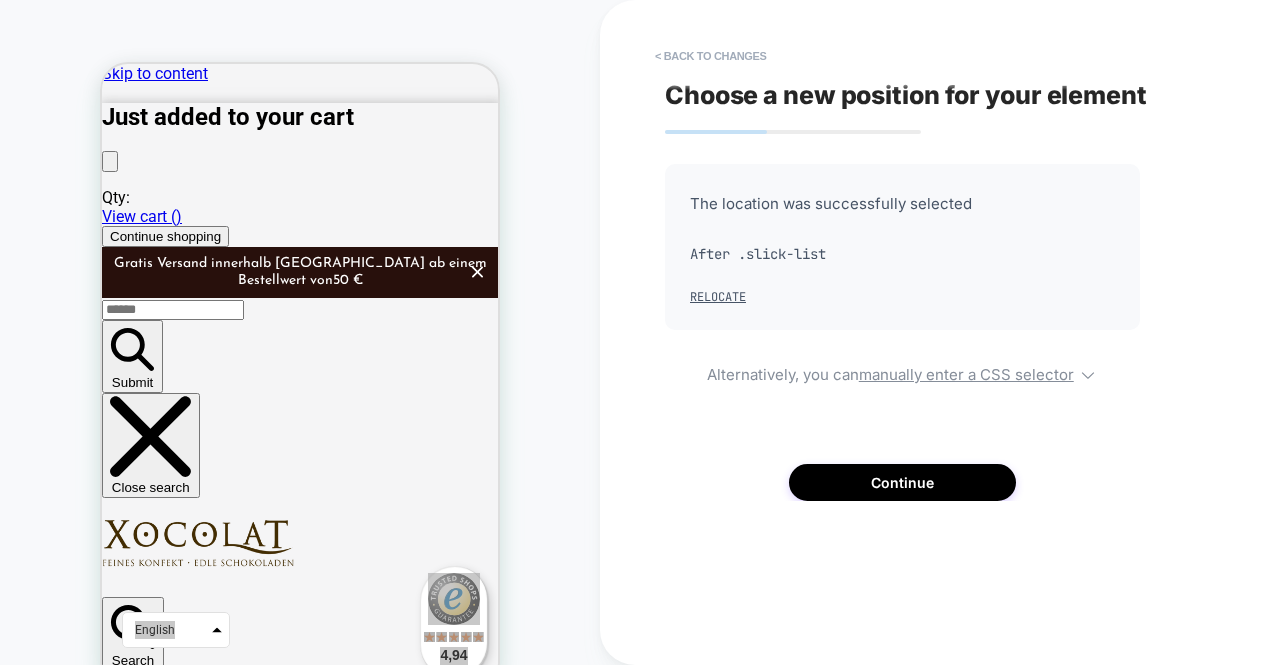 click on "CUSTOM" at bounding box center (300, 360) 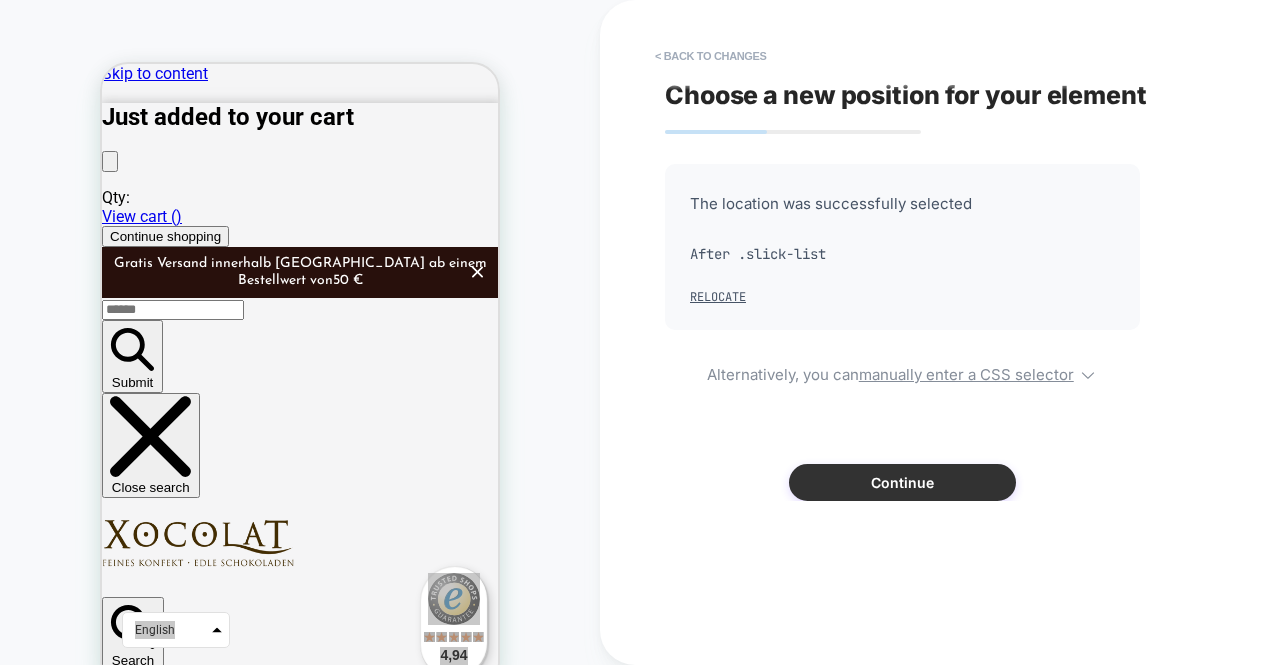 click on "Continue" at bounding box center (902, 482) 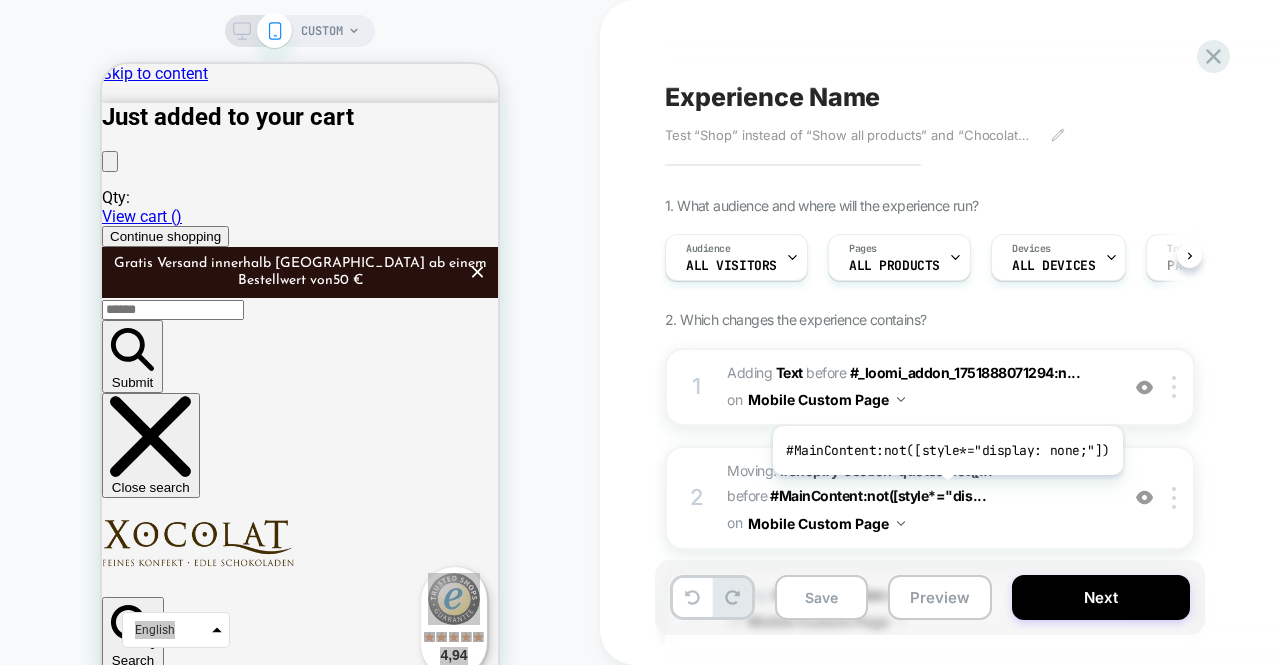 scroll, scrollTop: 0, scrollLeft: 1, axis: horizontal 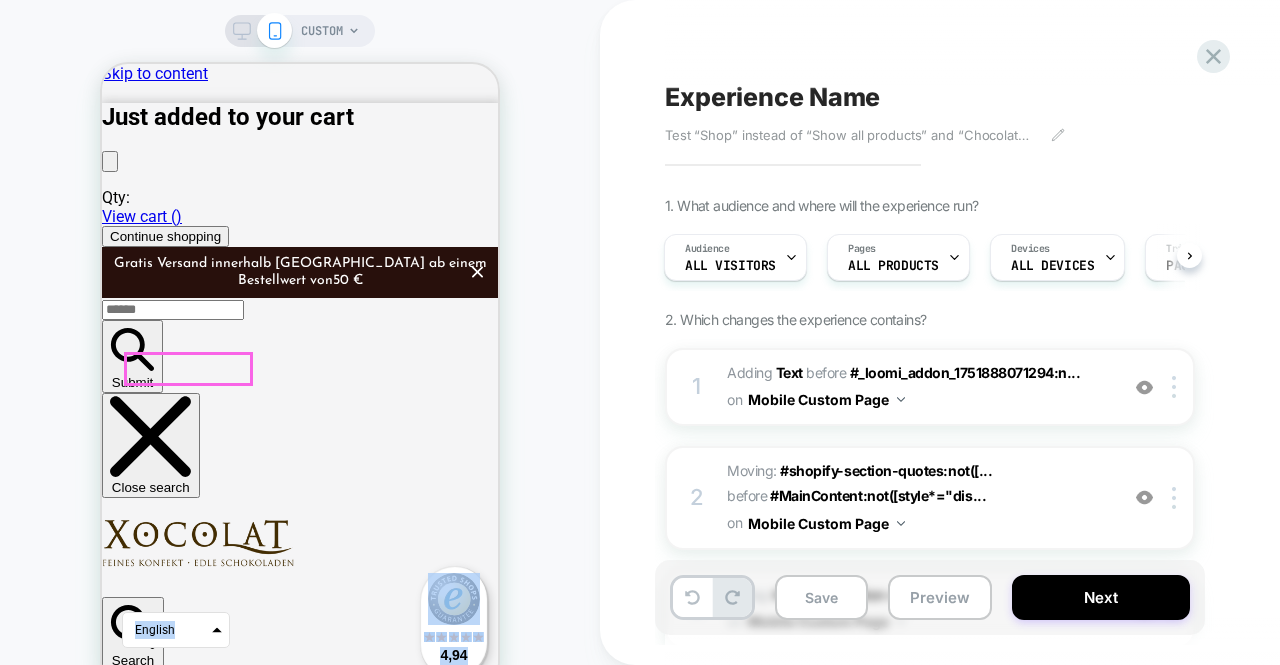 click on "Discover now" at bounding box center (149, 5879) 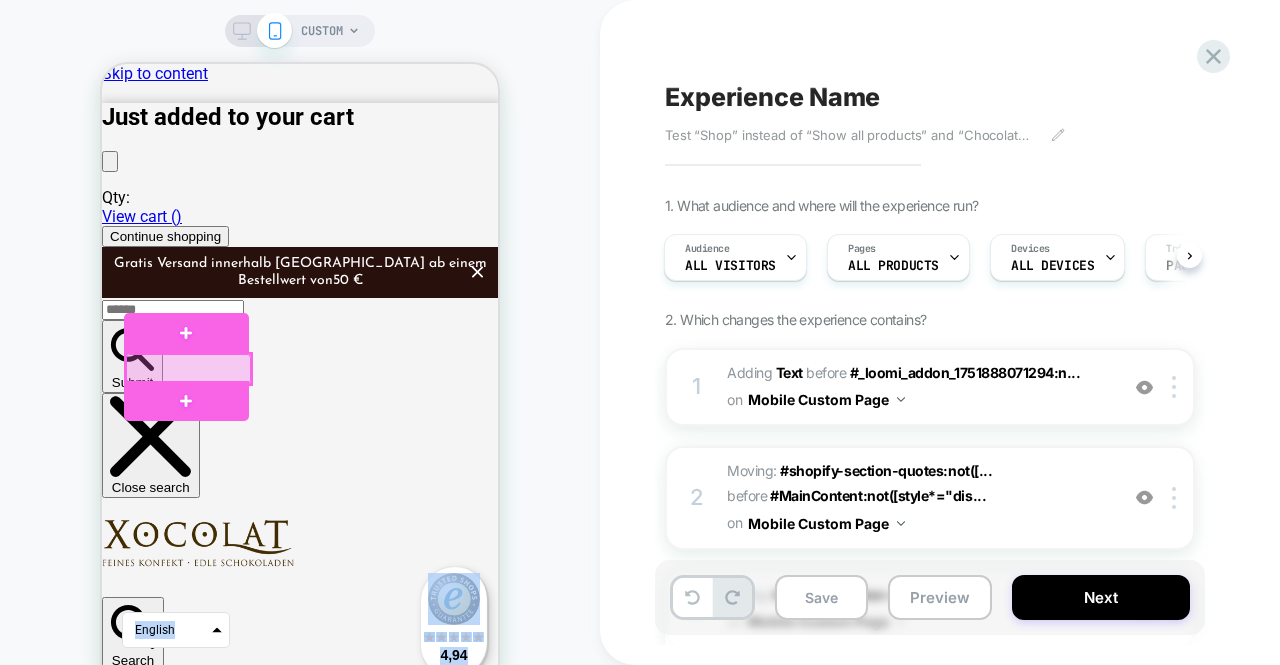 click at bounding box center [188, 368] 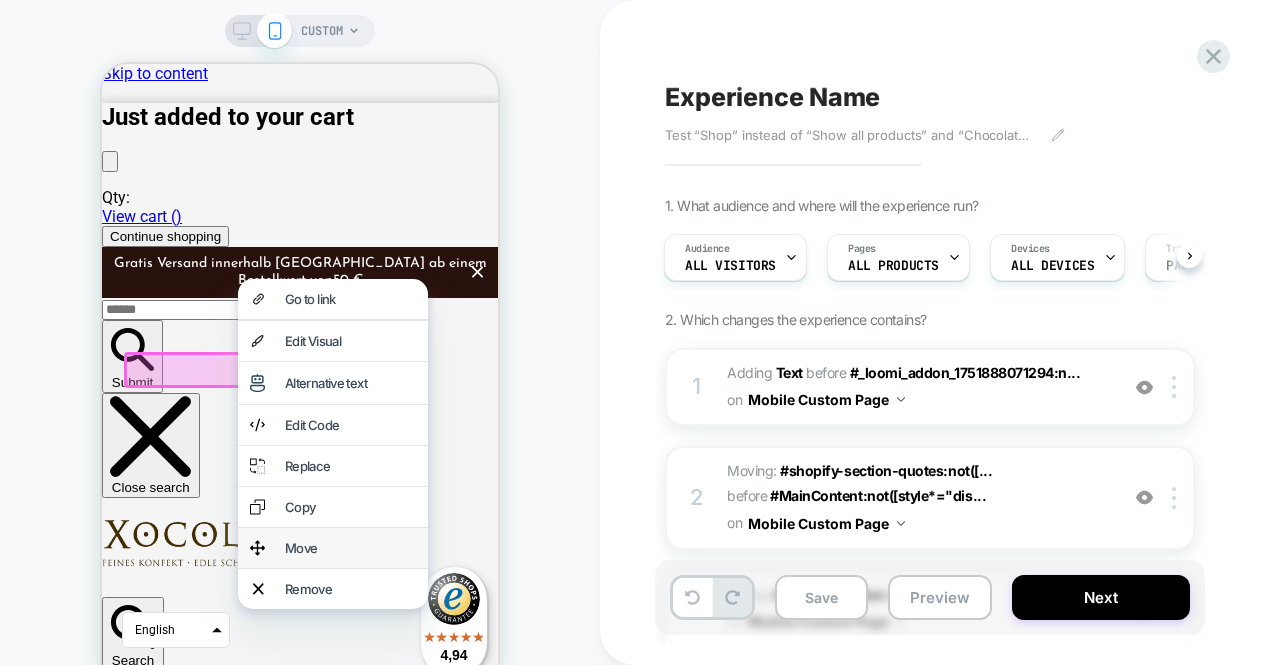 click on "Move" at bounding box center (350, 548) 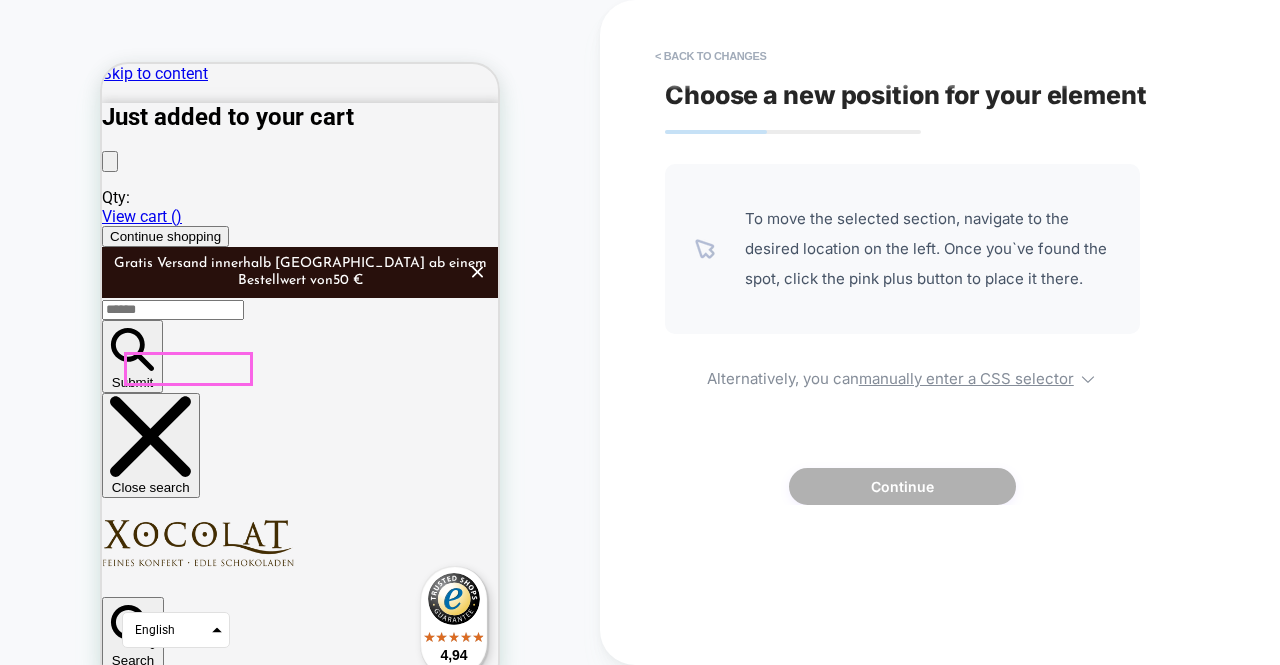 click on "Discover now" at bounding box center [149, 5879] 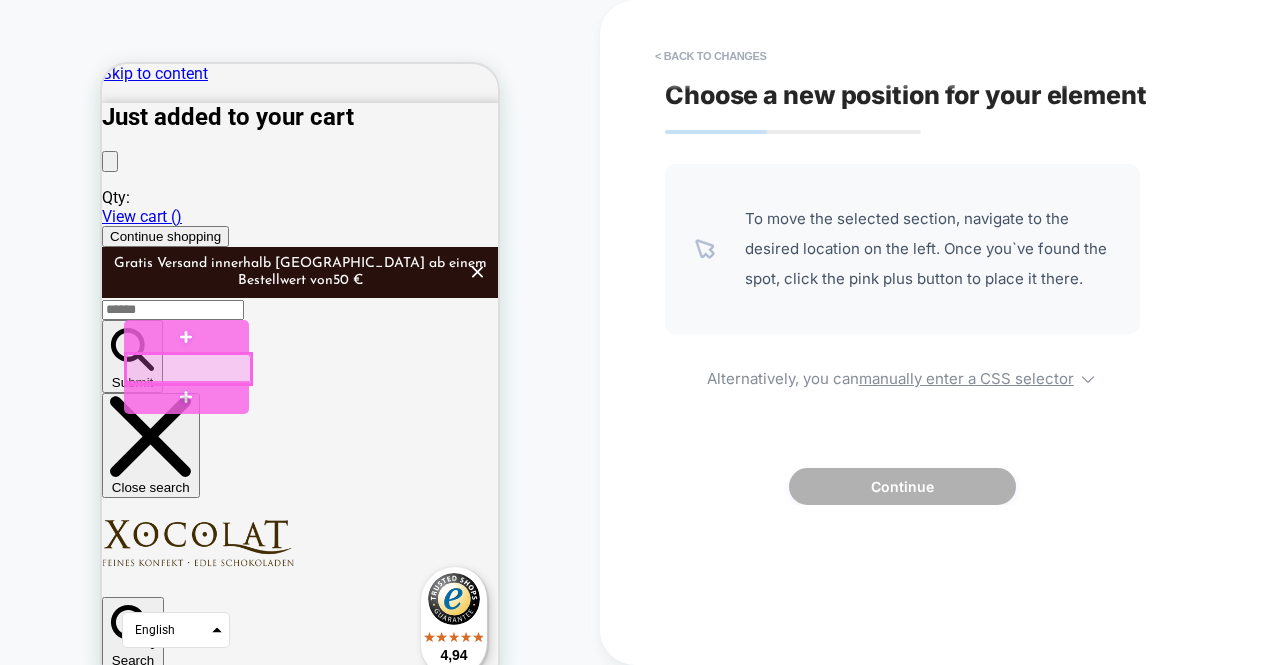 click at bounding box center [188, 368] 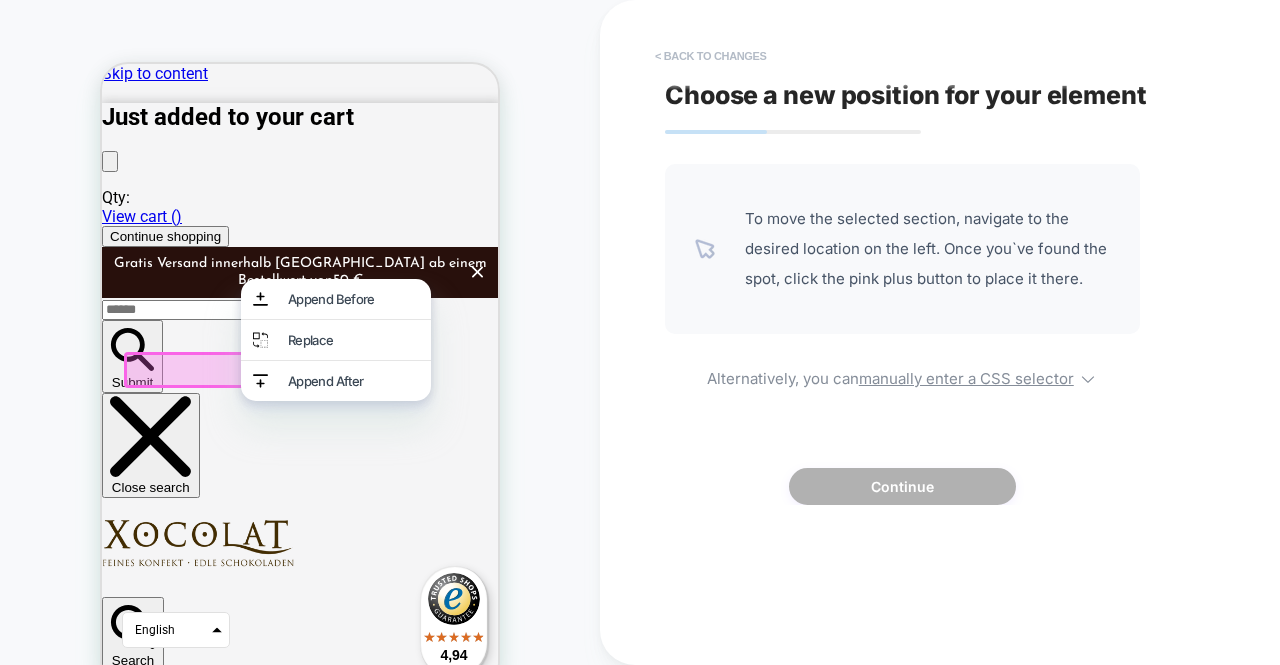 click on "< Back to changes" at bounding box center [711, 56] 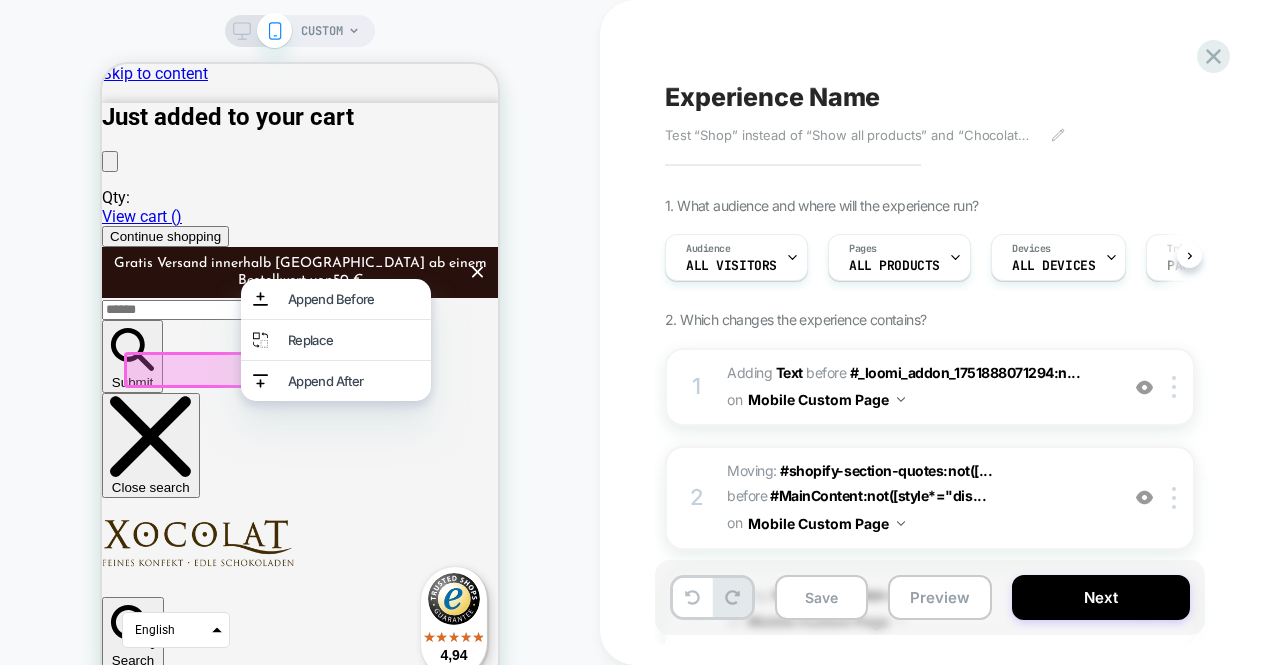 scroll, scrollTop: 0, scrollLeft: 1, axis: horizontal 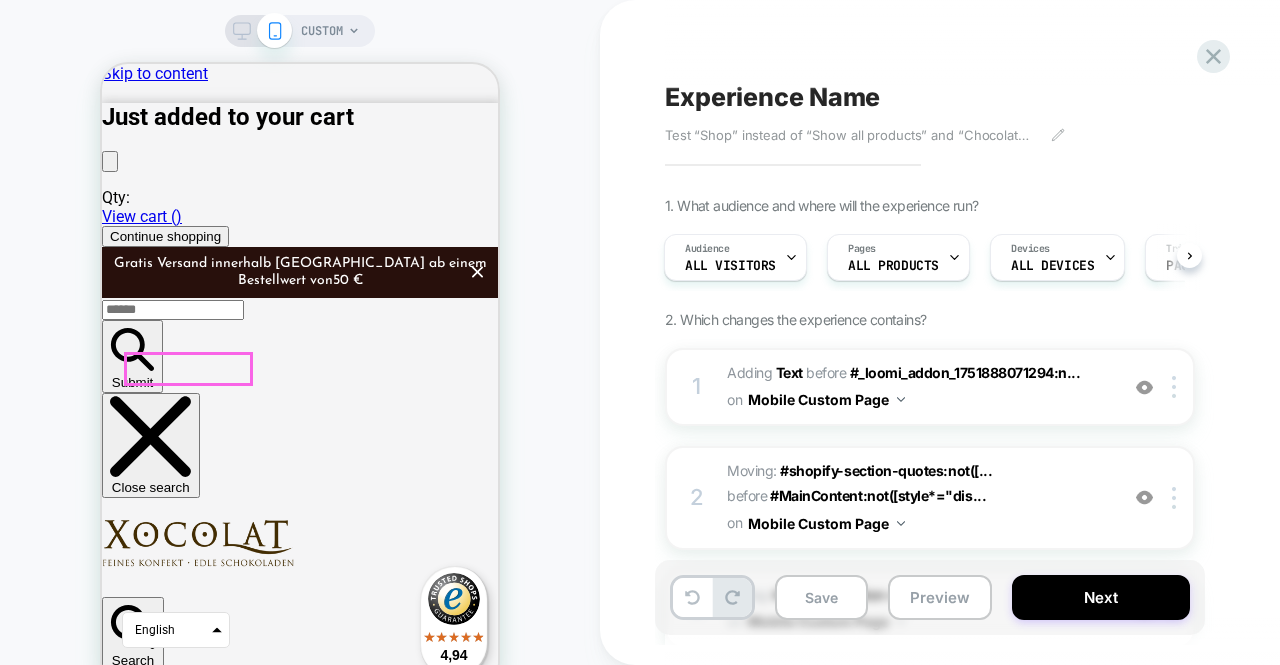 click on "Discover now" at bounding box center [149, 5879] 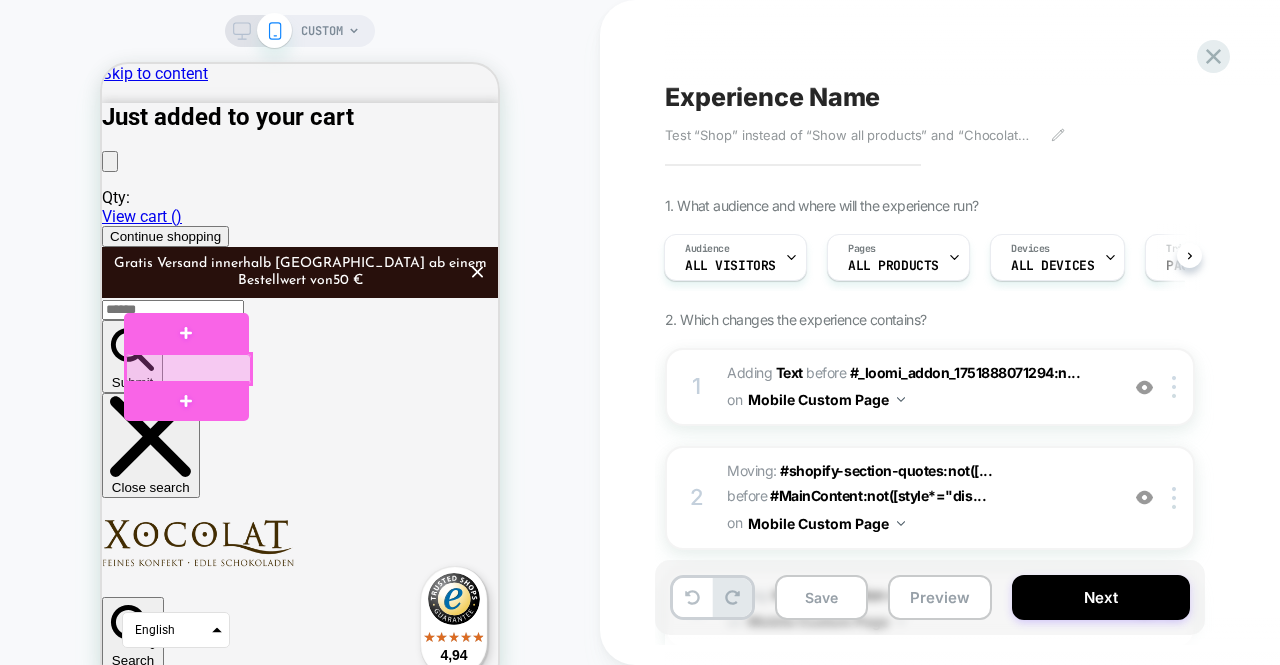 click at bounding box center (188, 368) 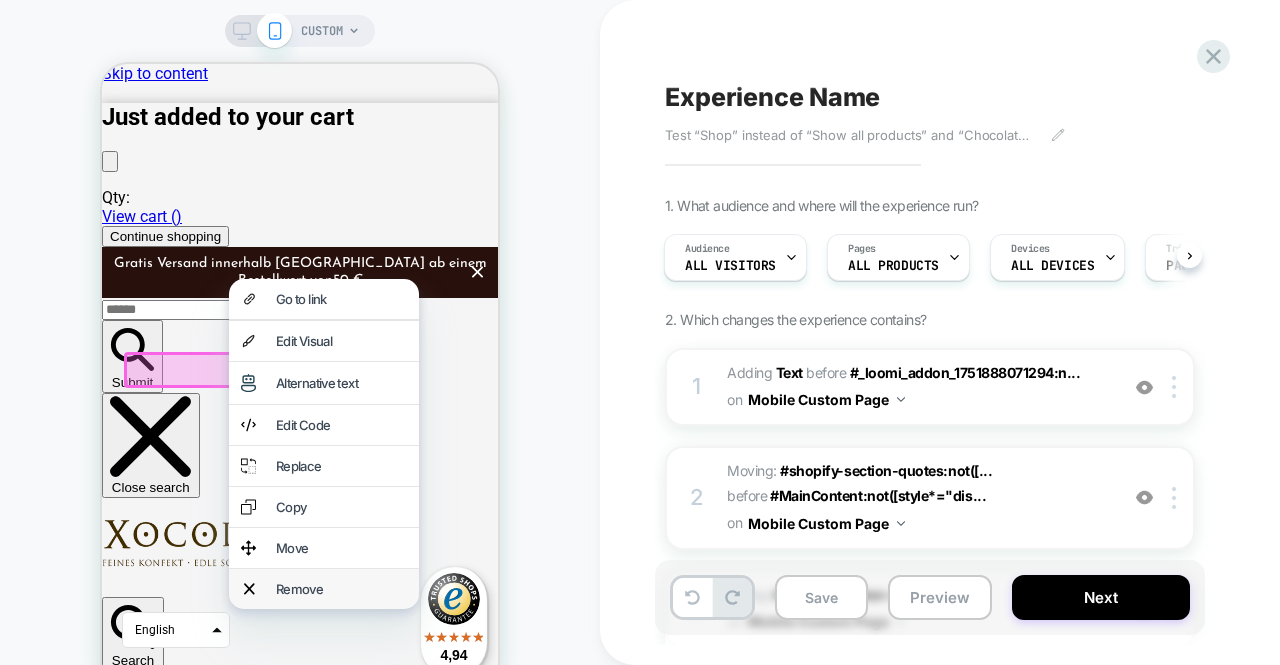 click on "Remove" at bounding box center [341, 589] 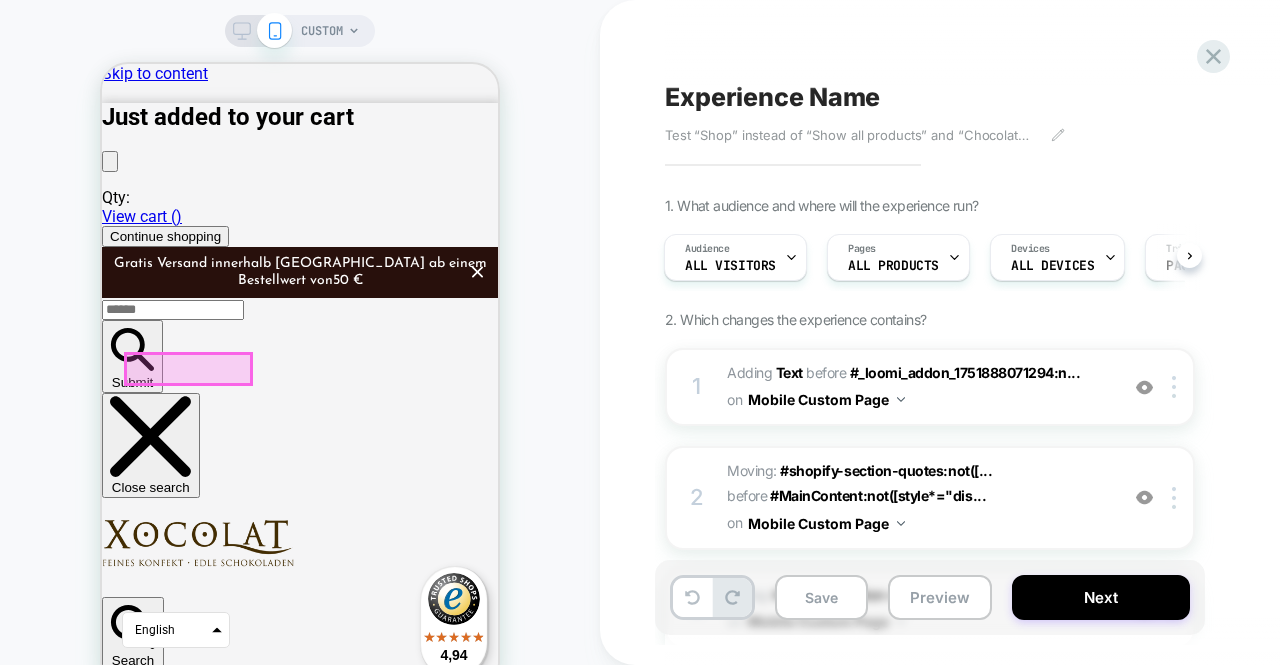 click on "Skip to content
Just added to your cart
Qty:
View cart ( )
Continue shopping
Gratis Versand innerhalb [GEOGRAPHIC_DATA] ab einem Bestellwert von  50   €
Submit
Close search
Search
Log in Cart 0" at bounding box center (300, 11054) 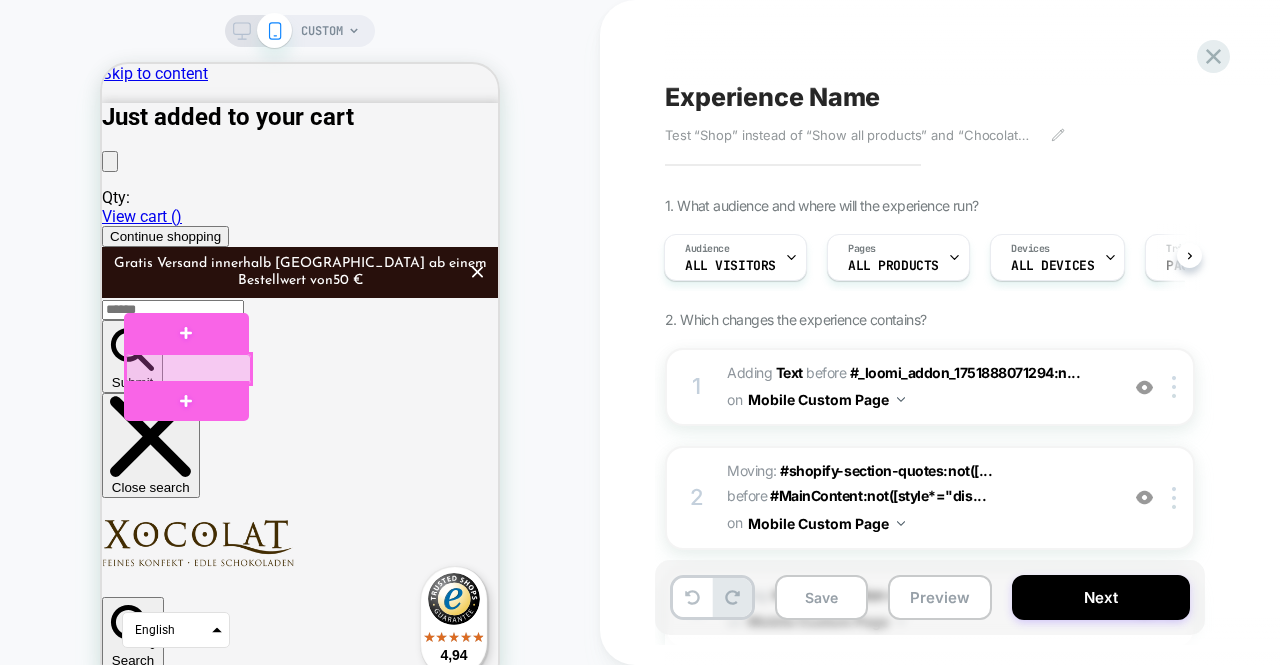 click at bounding box center [188, 368] 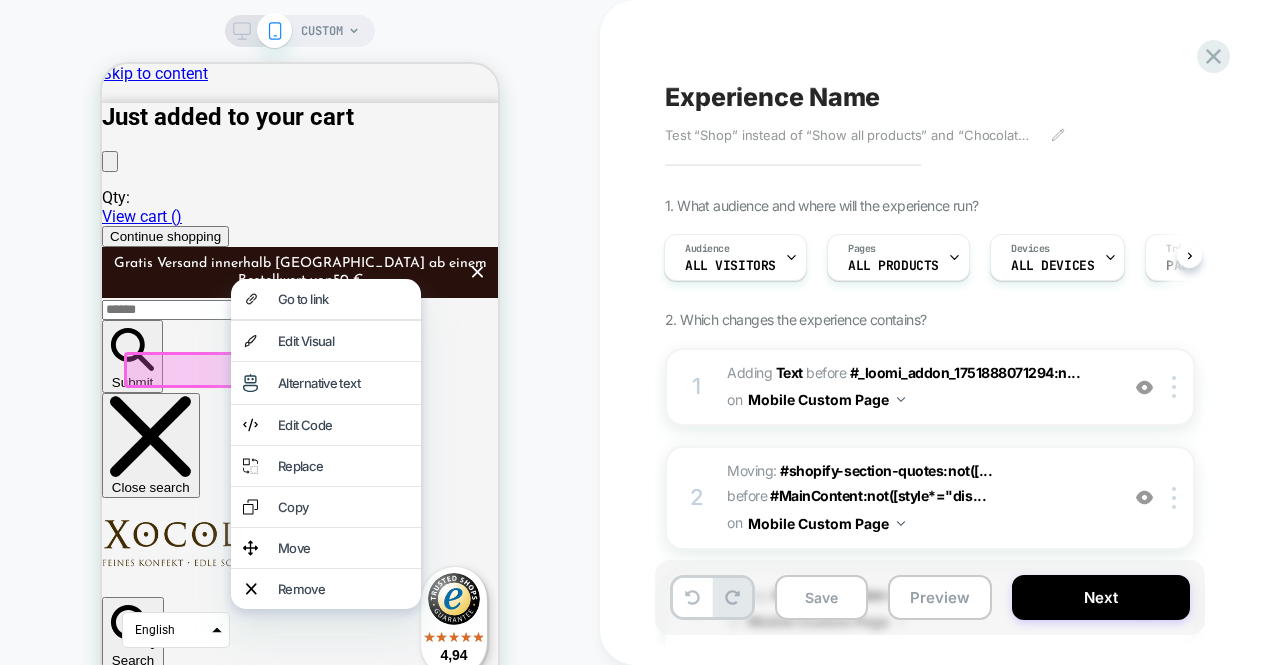 click on "Go to link Edit Visual Alternative text Edit Code Replace Copy Move Remove" at bounding box center [326, 444] 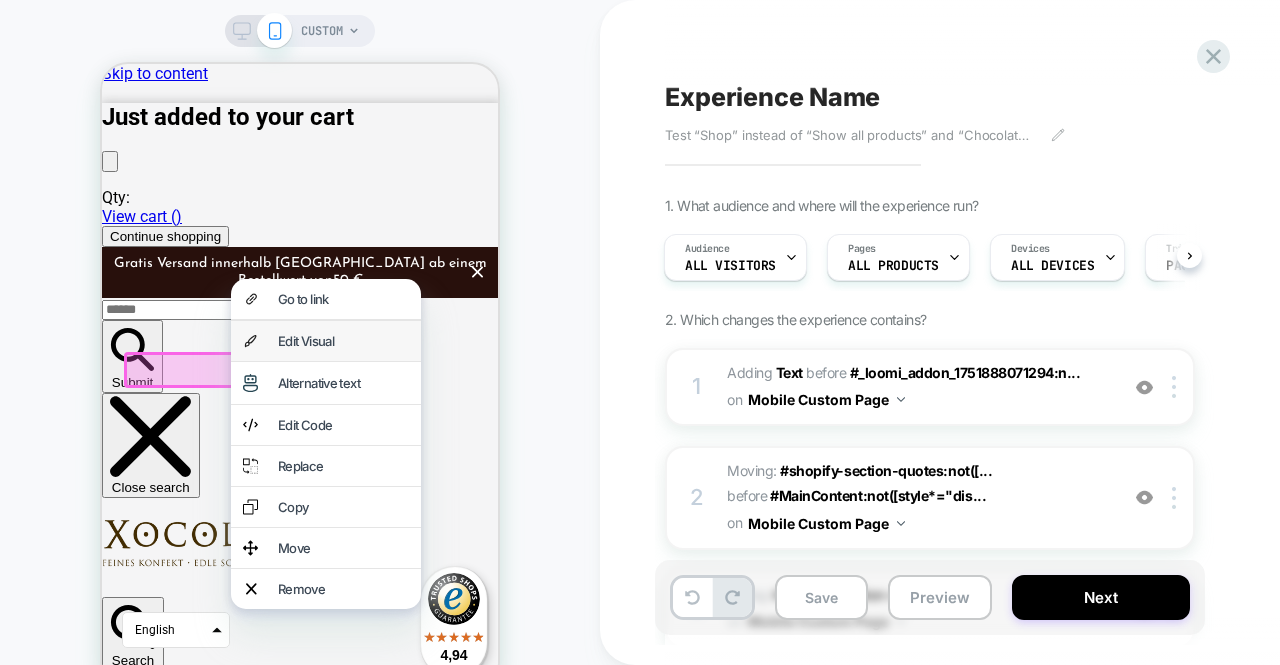 click on "Edit Visual" at bounding box center [343, 341] 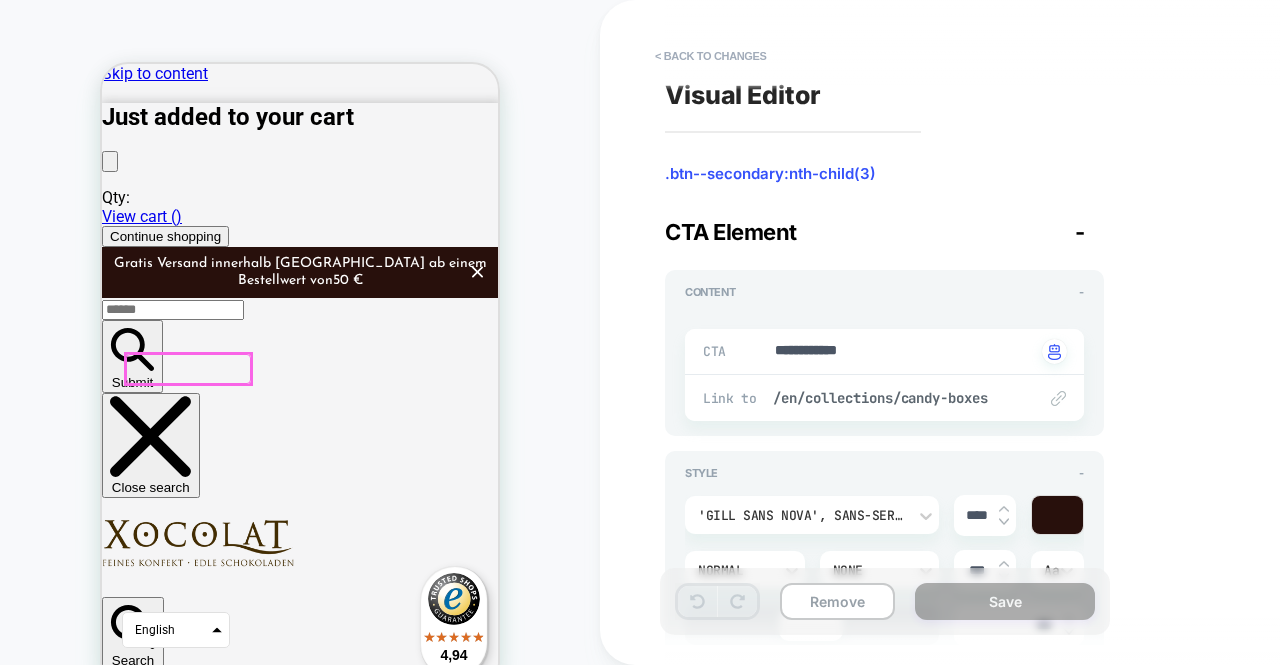 scroll, scrollTop: 33, scrollLeft: 0, axis: vertical 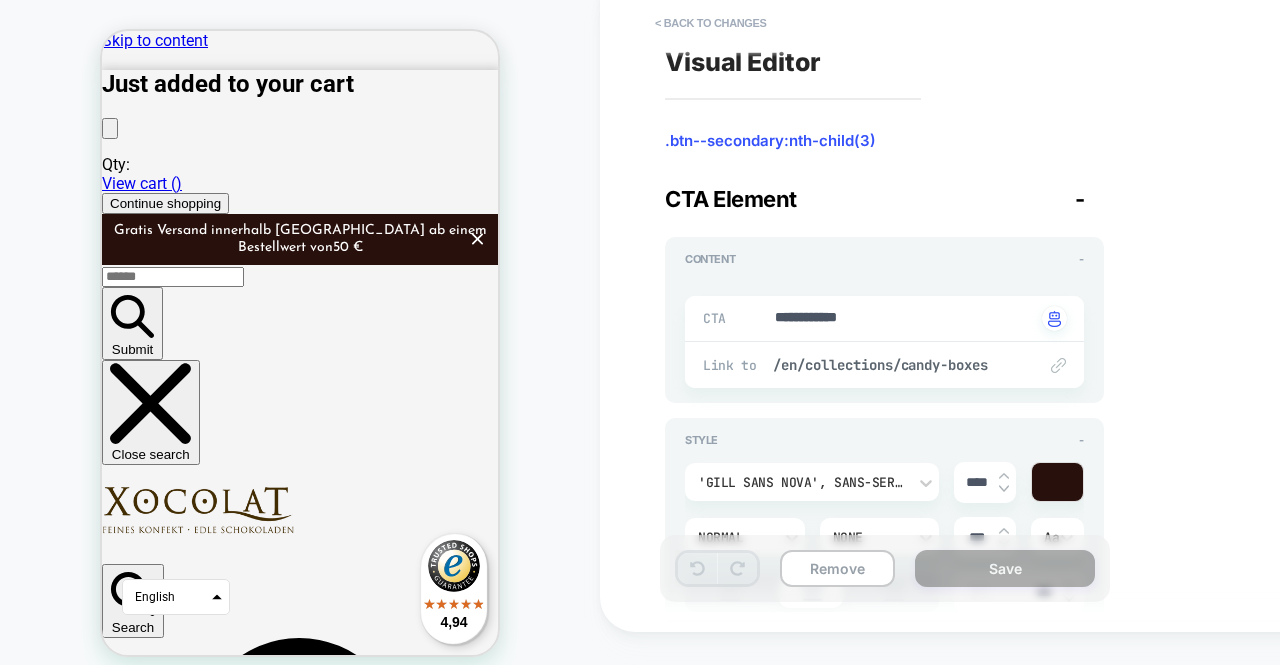 click on "Discover now" at bounding box center (149, 5846) 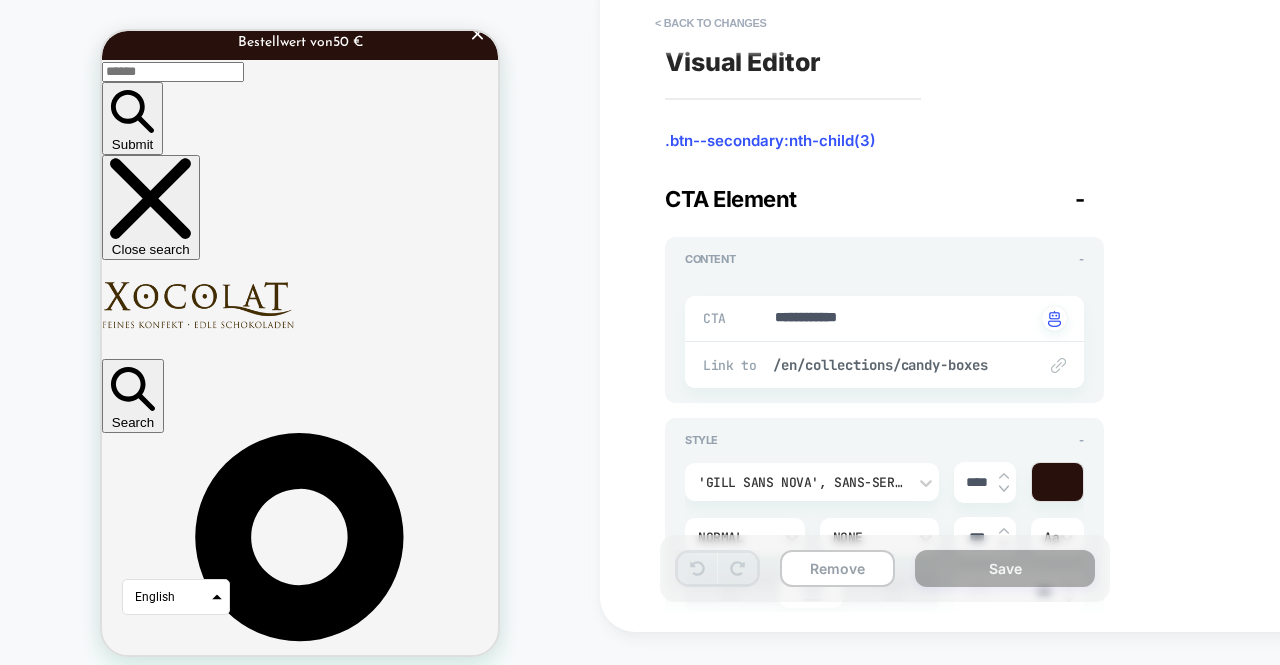 scroll, scrollTop: 176, scrollLeft: 0, axis: vertical 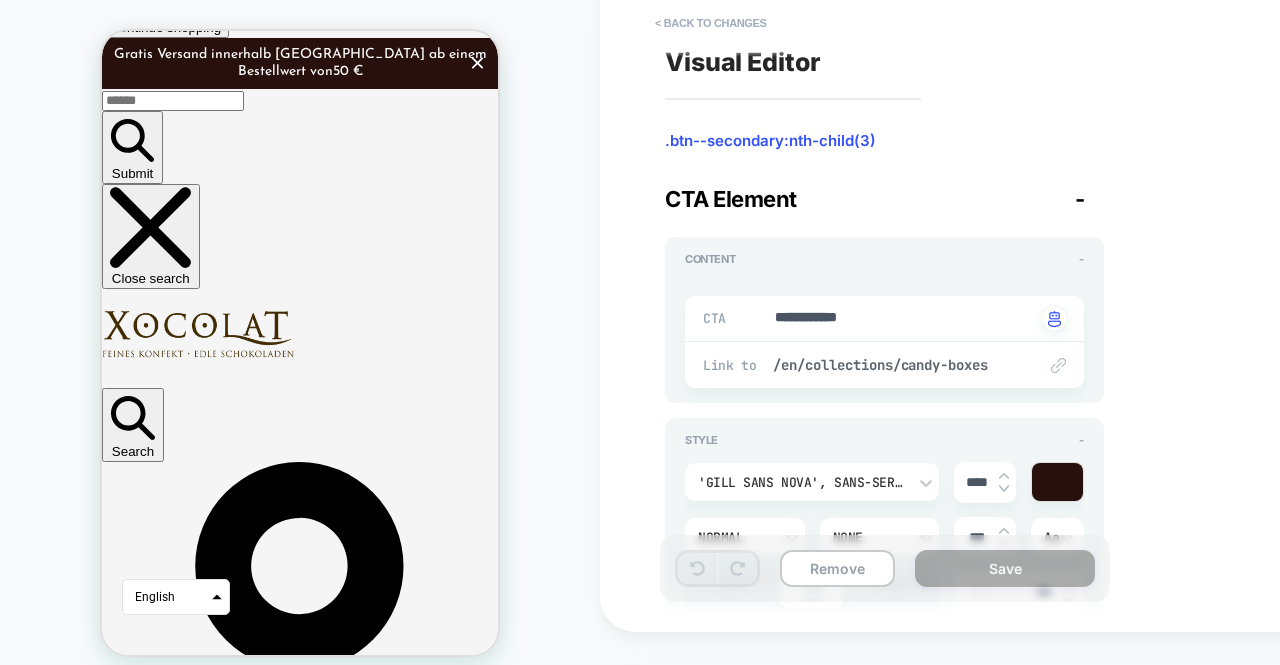 click on "Slide 3" at bounding box center (170, 5748) 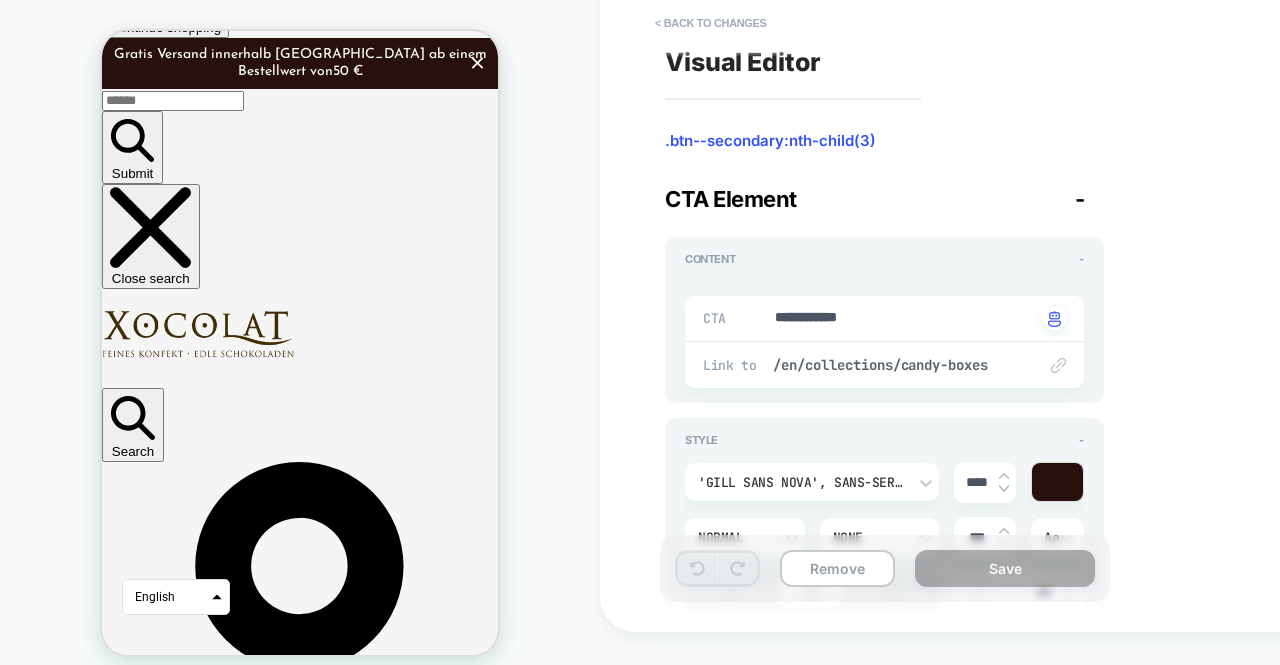 scroll, scrollTop: 0, scrollLeft: 0, axis: both 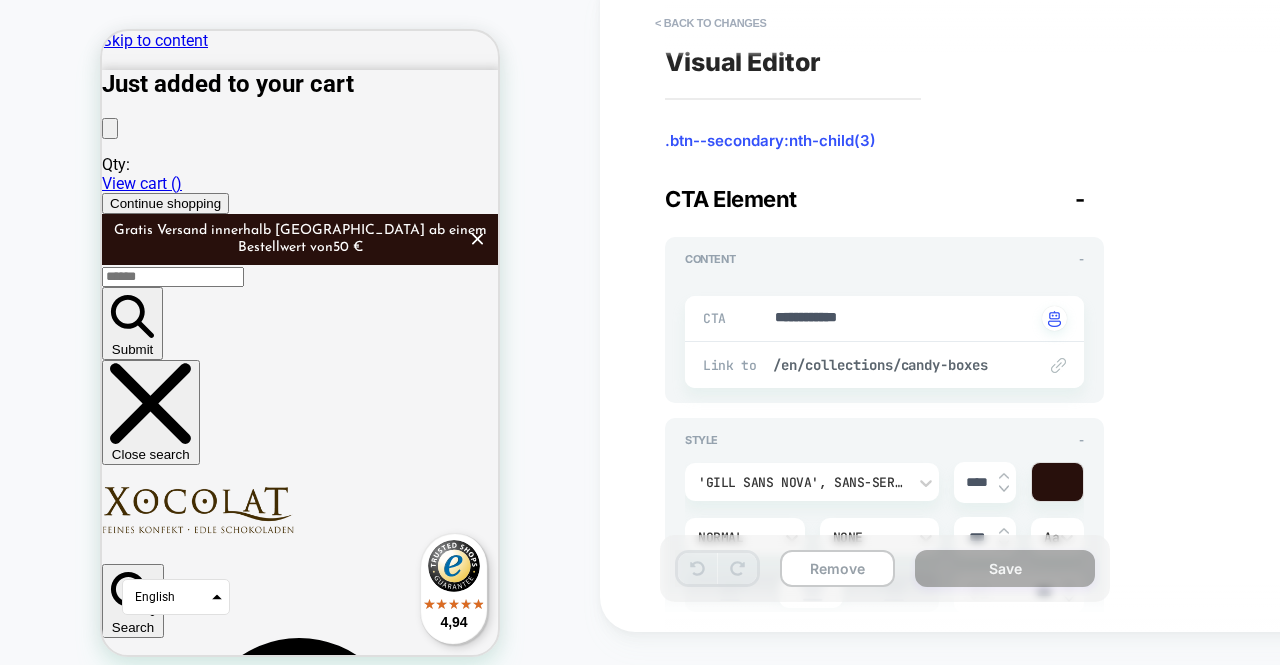 click on "Slide 2" at bounding box center (170, 5903) 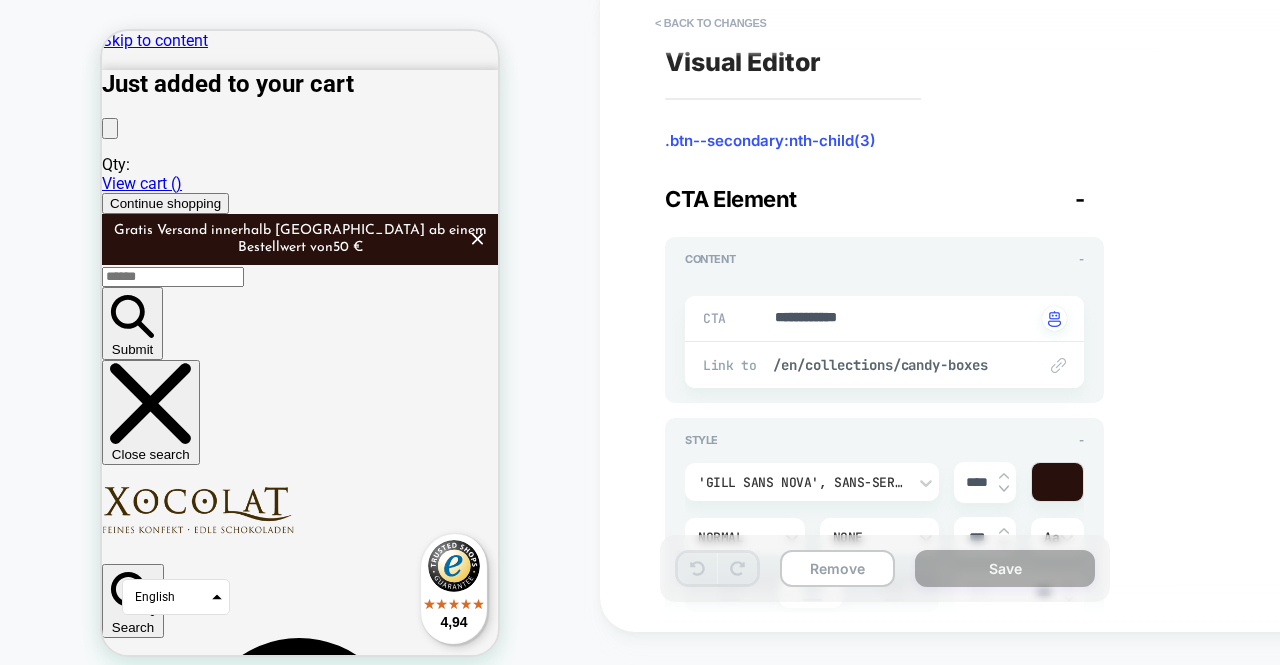 click on "CUSTOM" at bounding box center (300, 327) 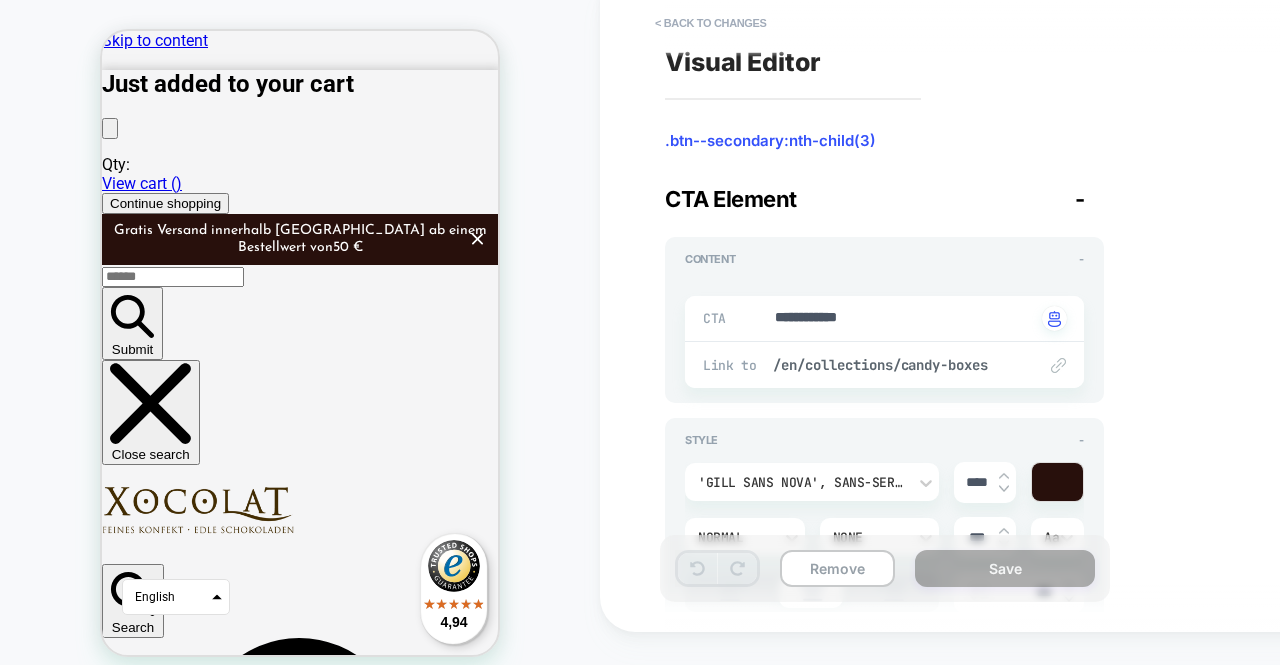 click on "Discover now" at bounding box center [149, 5846] 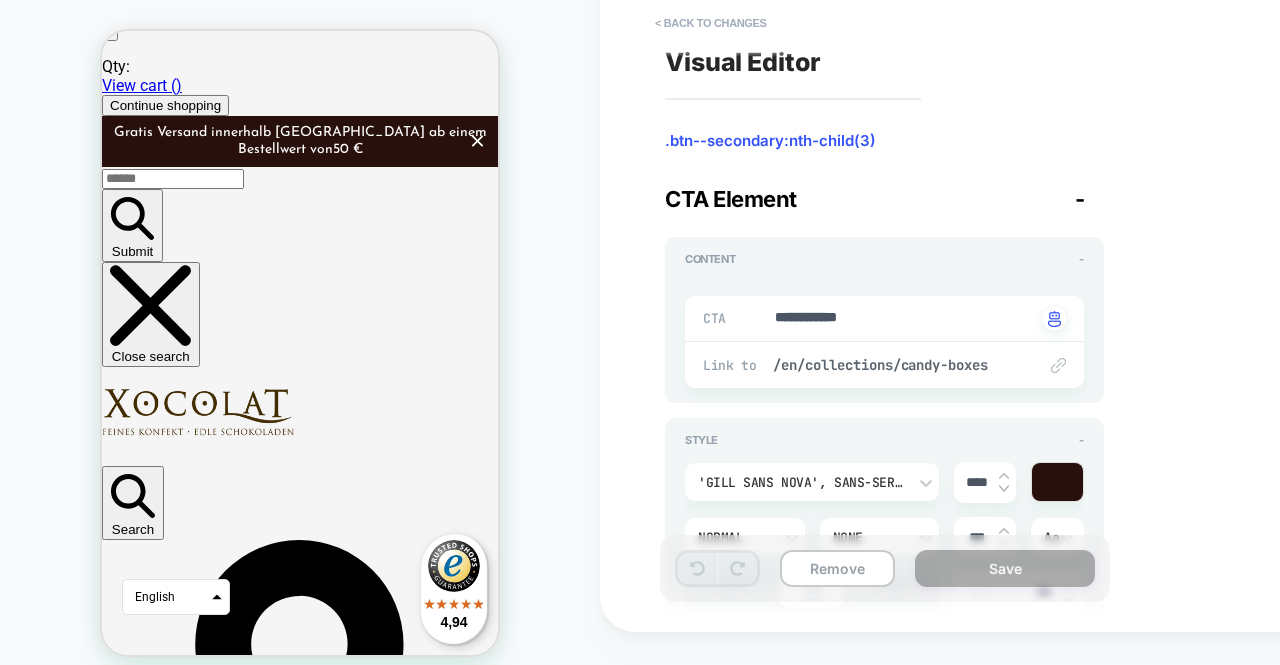 scroll, scrollTop: 0, scrollLeft: 0, axis: both 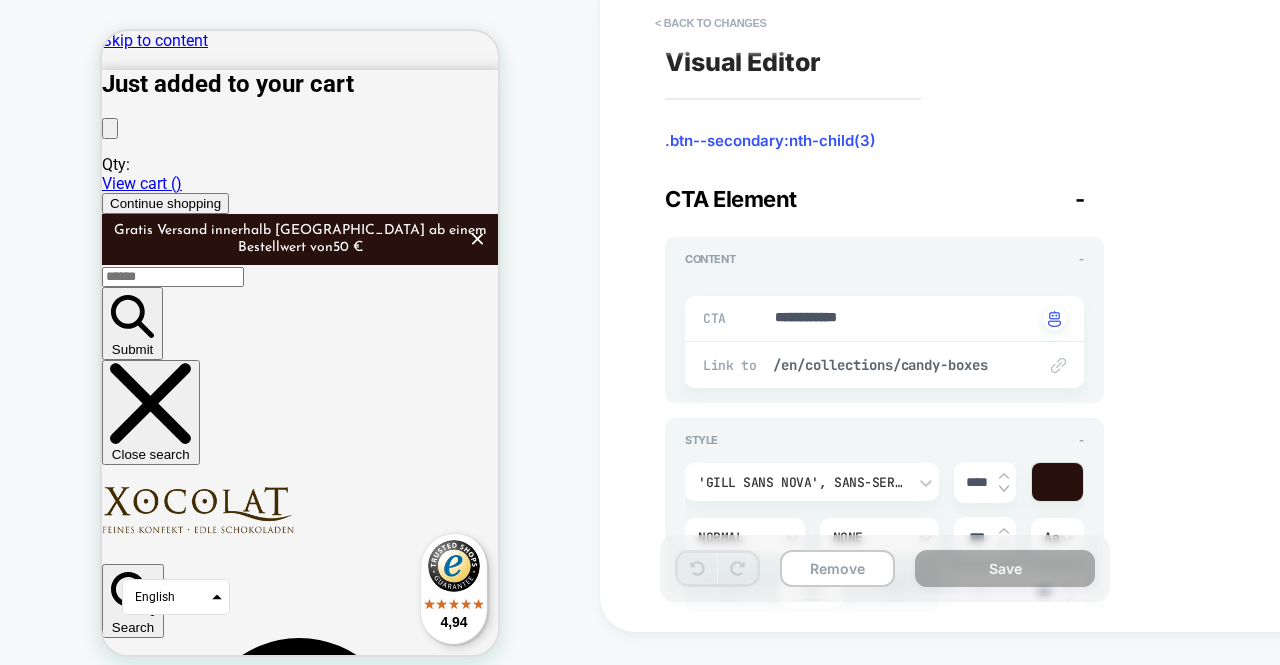 click on "Discover now" at bounding box center [149, 5846] 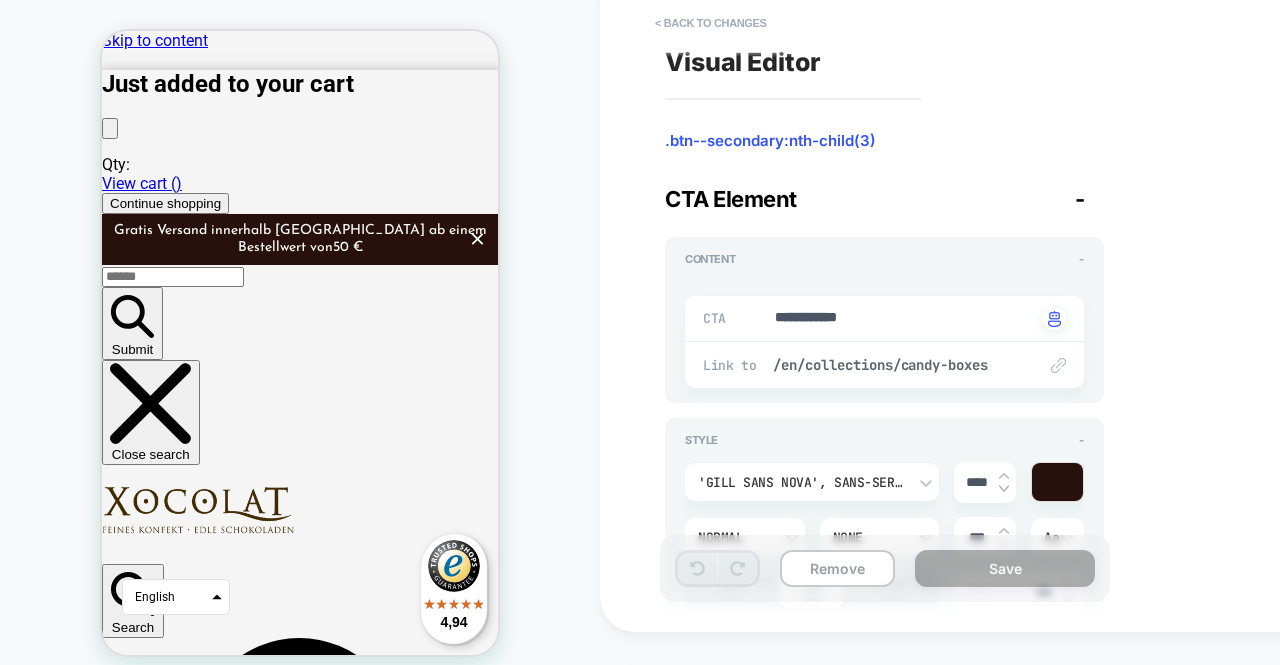 click on "CUSTOM" at bounding box center (300, 327) 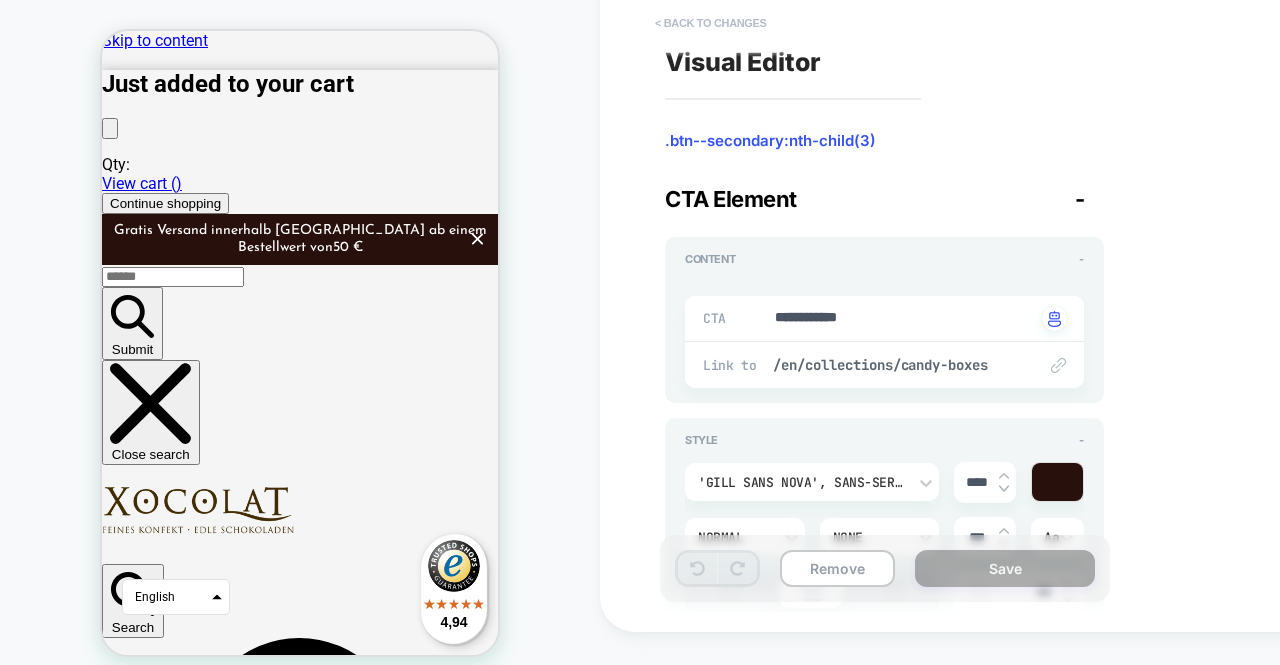 click on "< Back to changes" at bounding box center (711, 23) 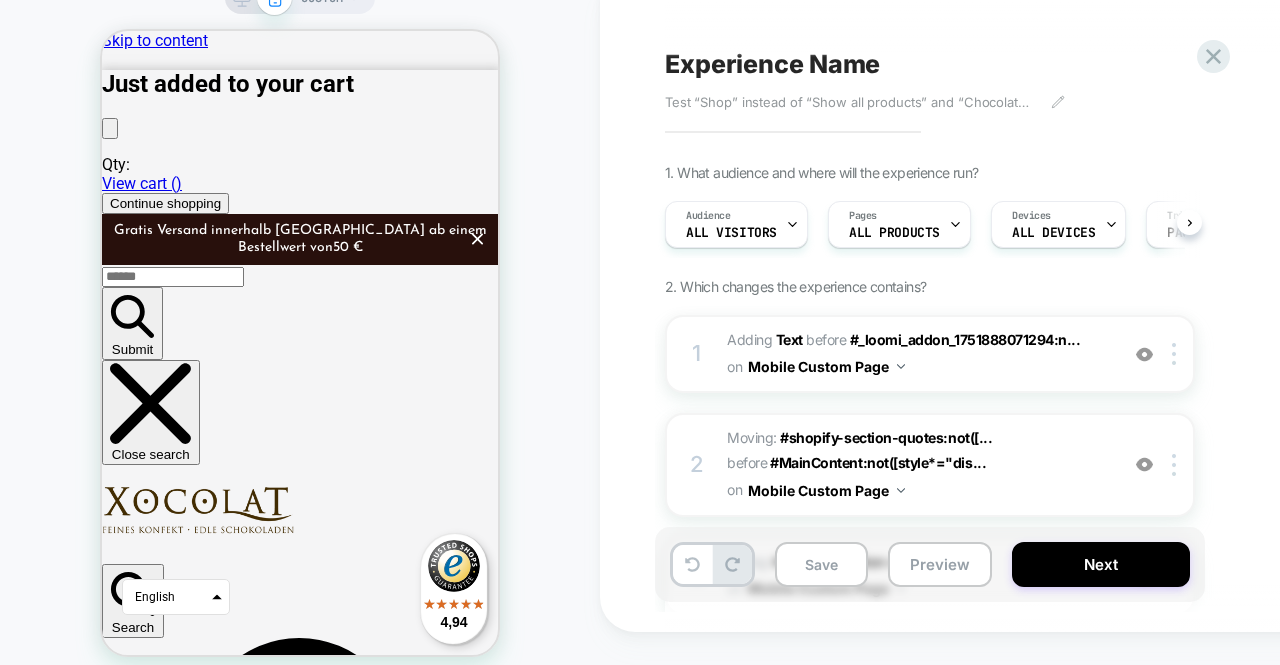 scroll, scrollTop: 0, scrollLeft: 1, axis: horizontal 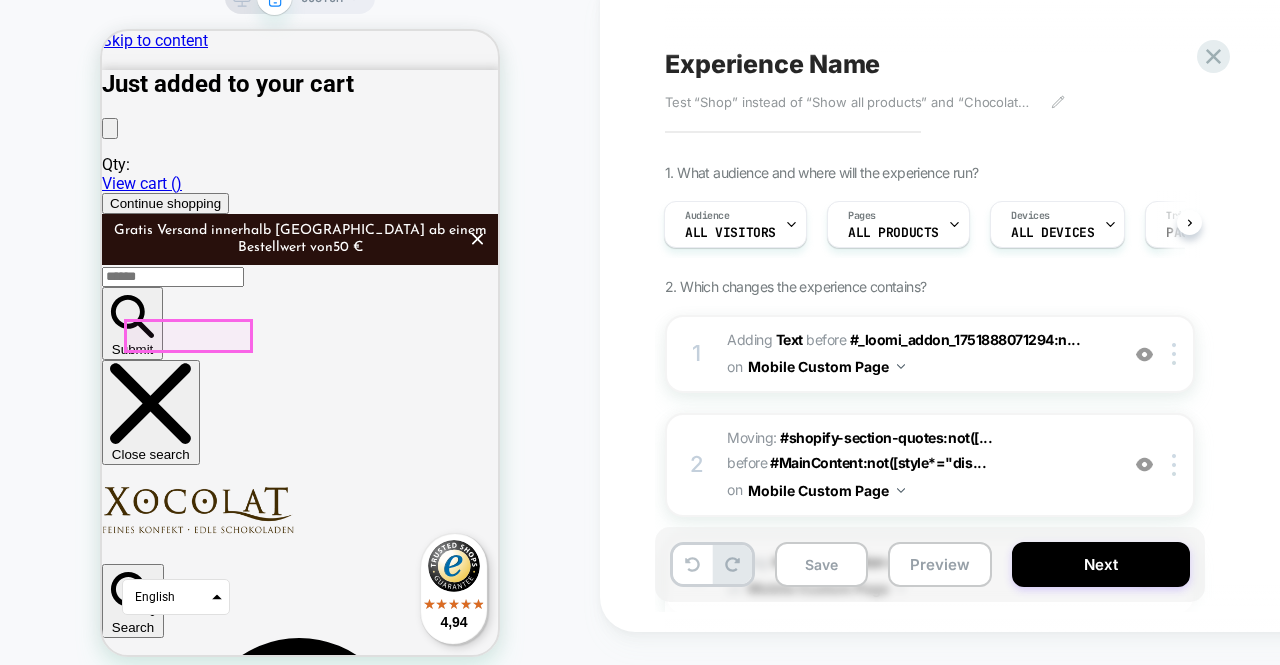 click on "Discover now" at bounding box center (149, 5846) 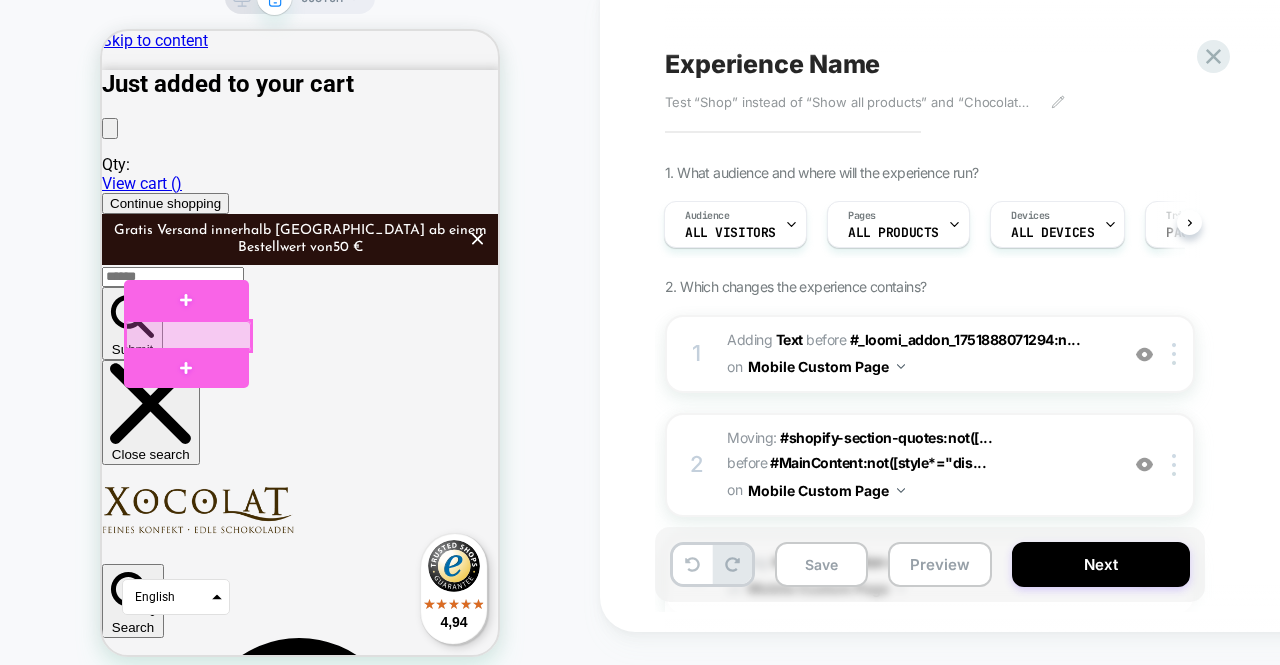 drag, startPoint x: 219, startPoint y: 328, endPoint x: 188, endPoint y: 326, distance: 31.06445 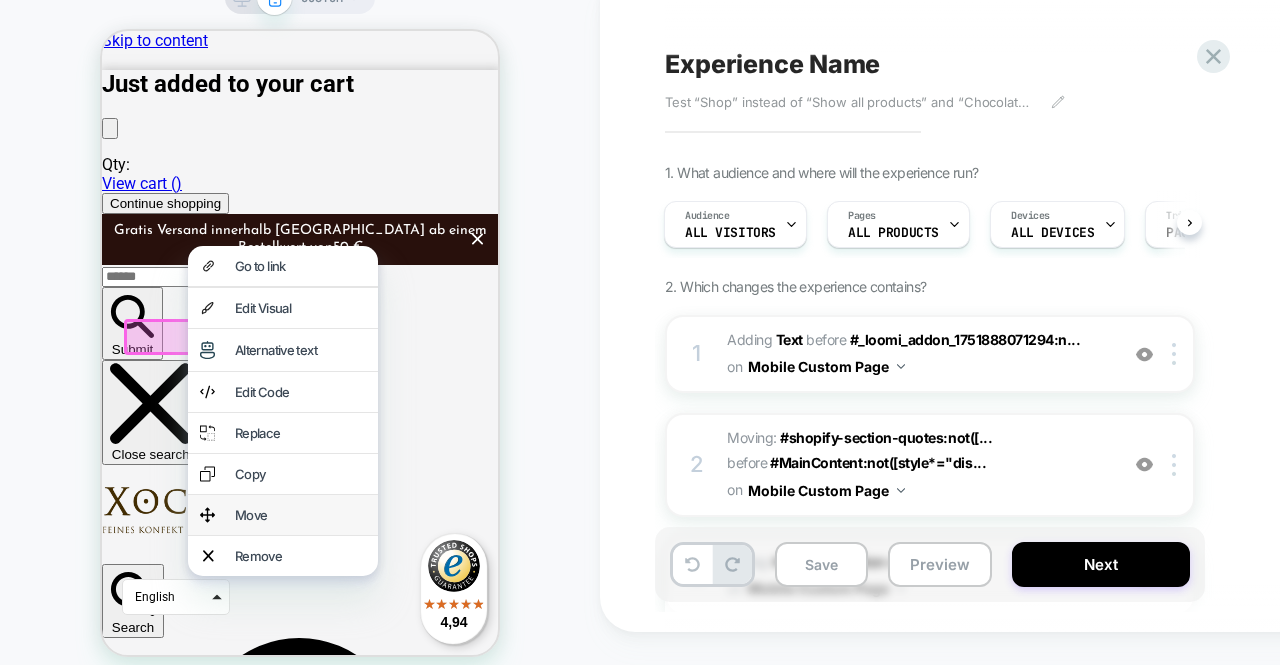 click on "Move" at bounding box center (300, 515) 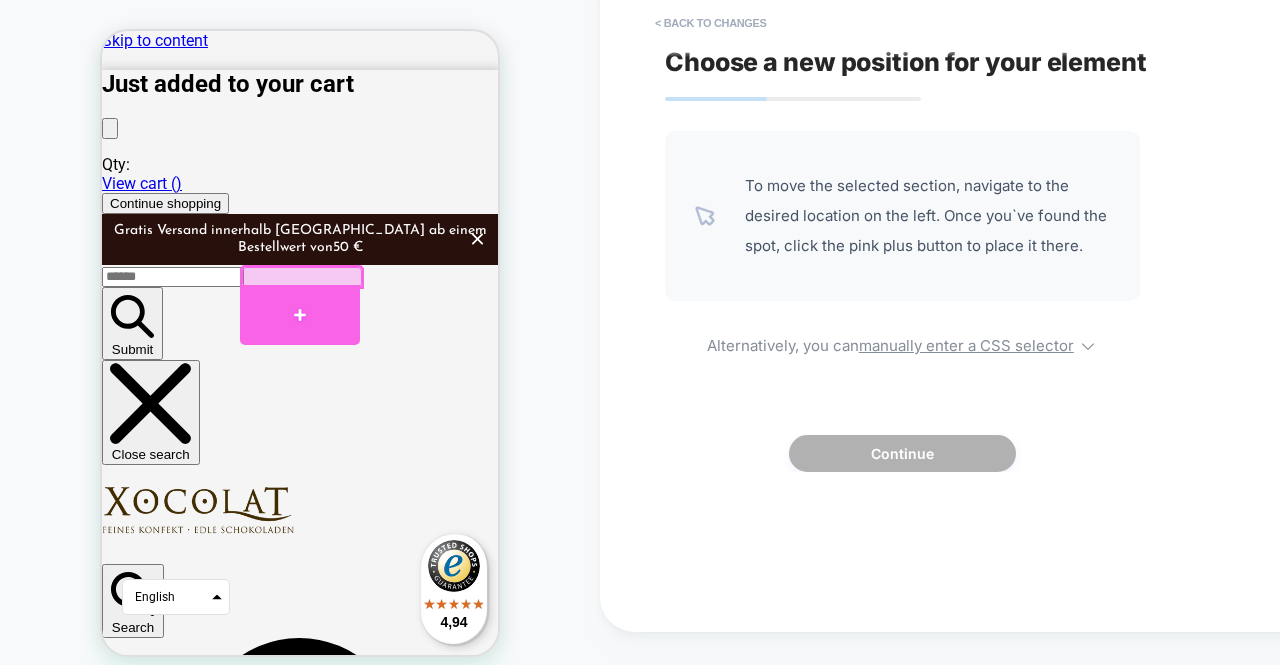 click at bounding box center (299, 315) 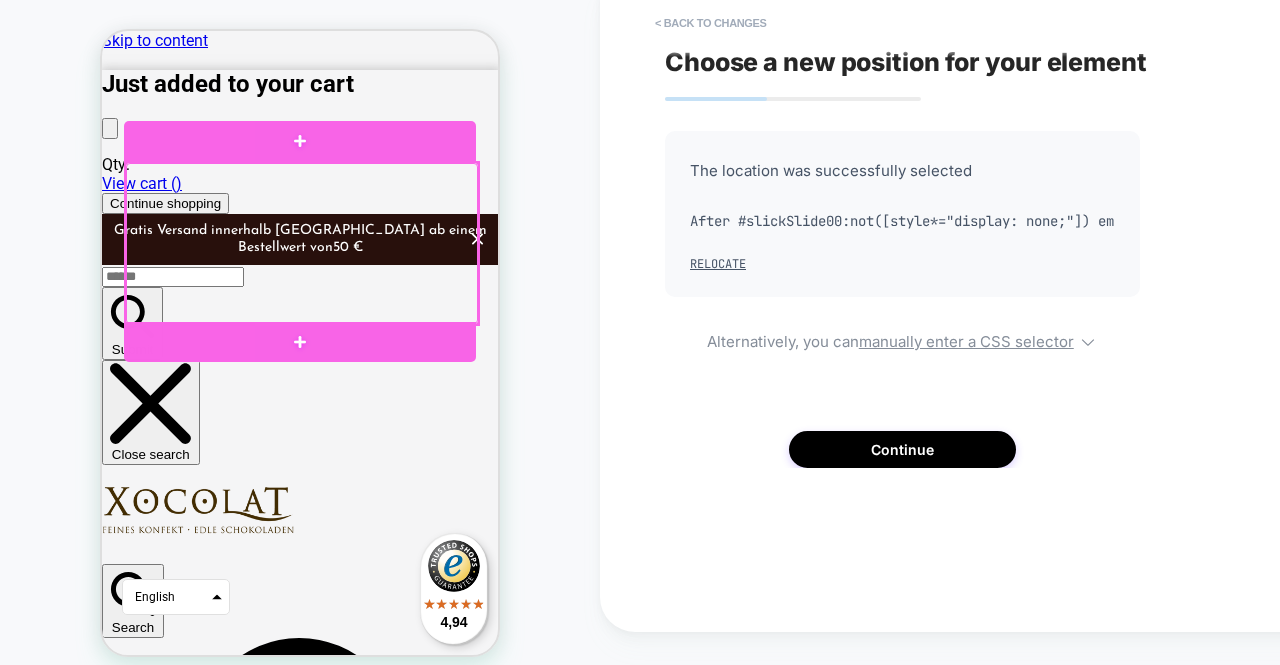 drag, startPoint x: 339, startPoint y: 285, endPoint x: 266, endPoint y: 303, distance: 75.18643 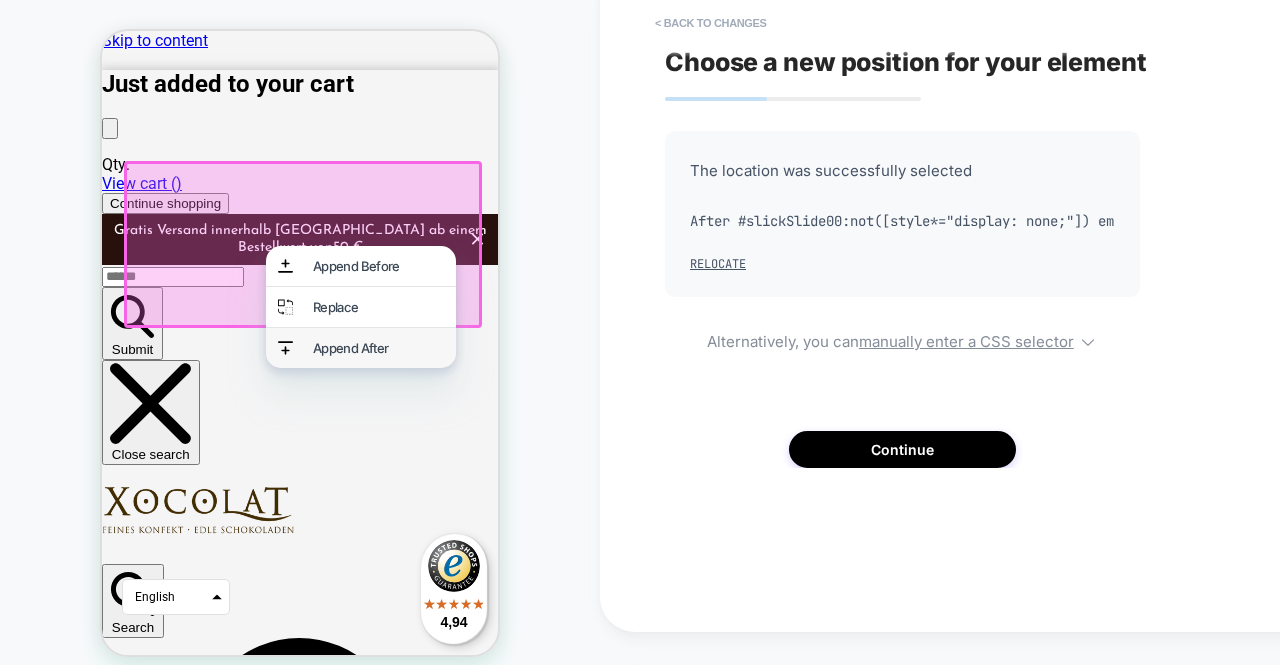 click on "Append After" at bounding box center [378, 348] 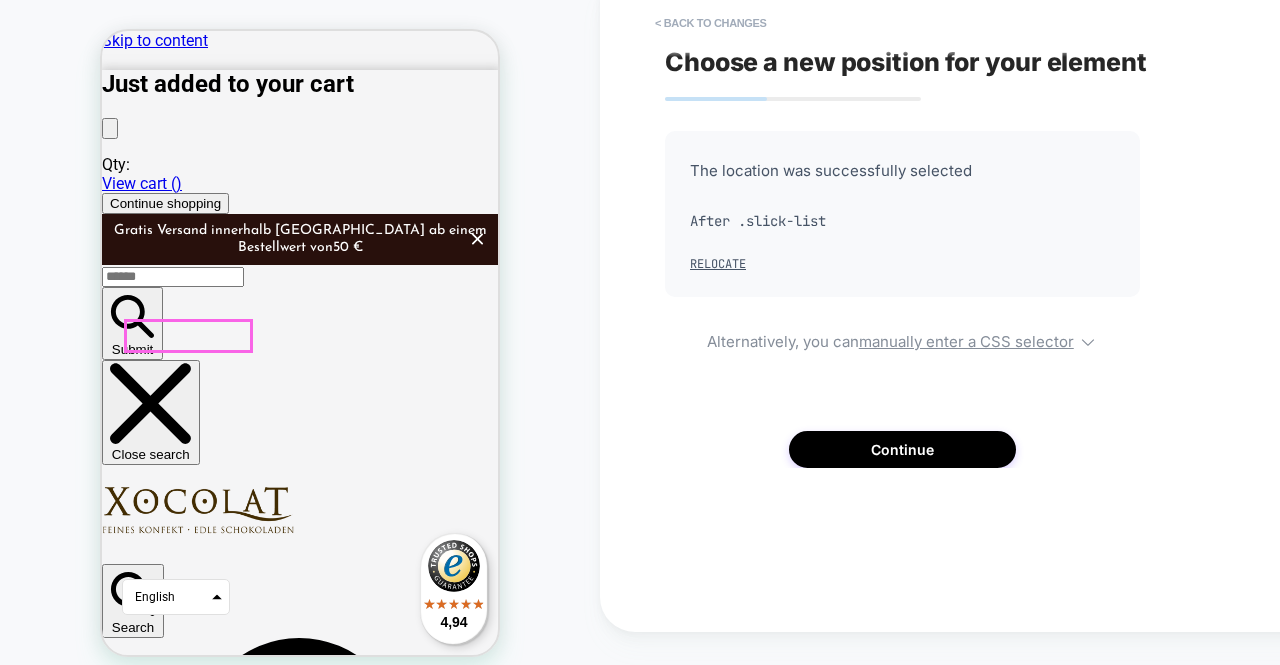 click on "Discover now" at bounding box center [149, 5846] 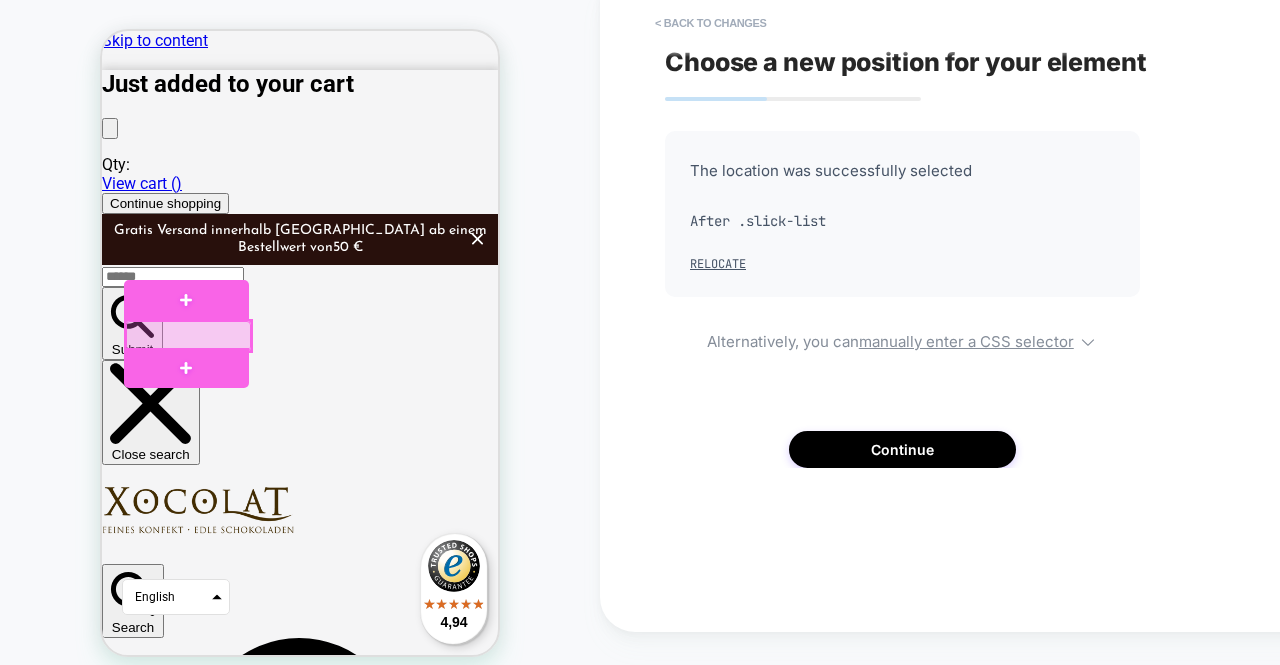 click at bounding box center [188, 335] 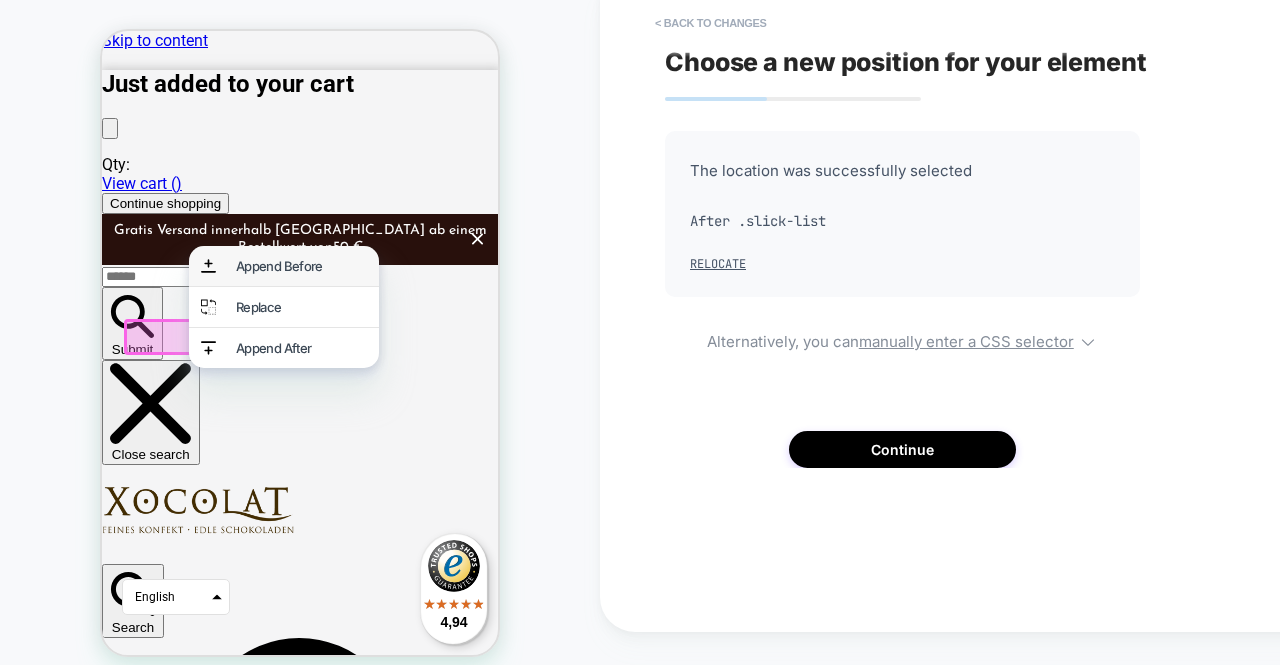 click on "Append Before" at bounding box center [301, 266] 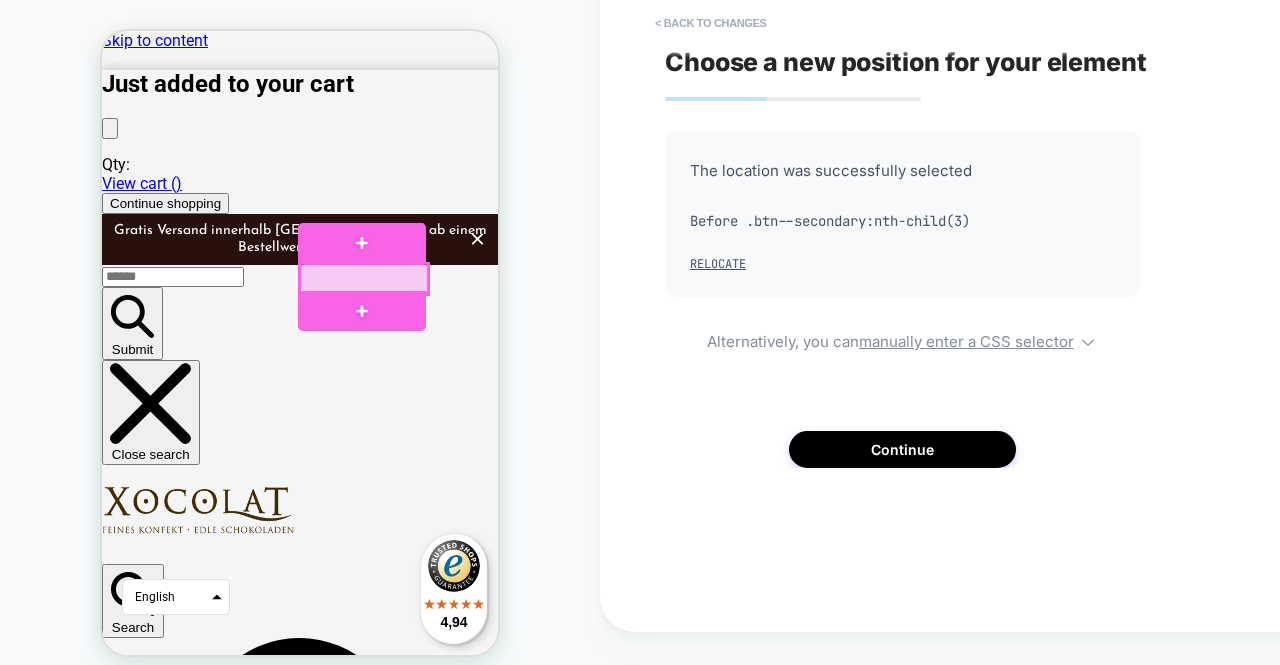 click at bounding box center [364, 279] 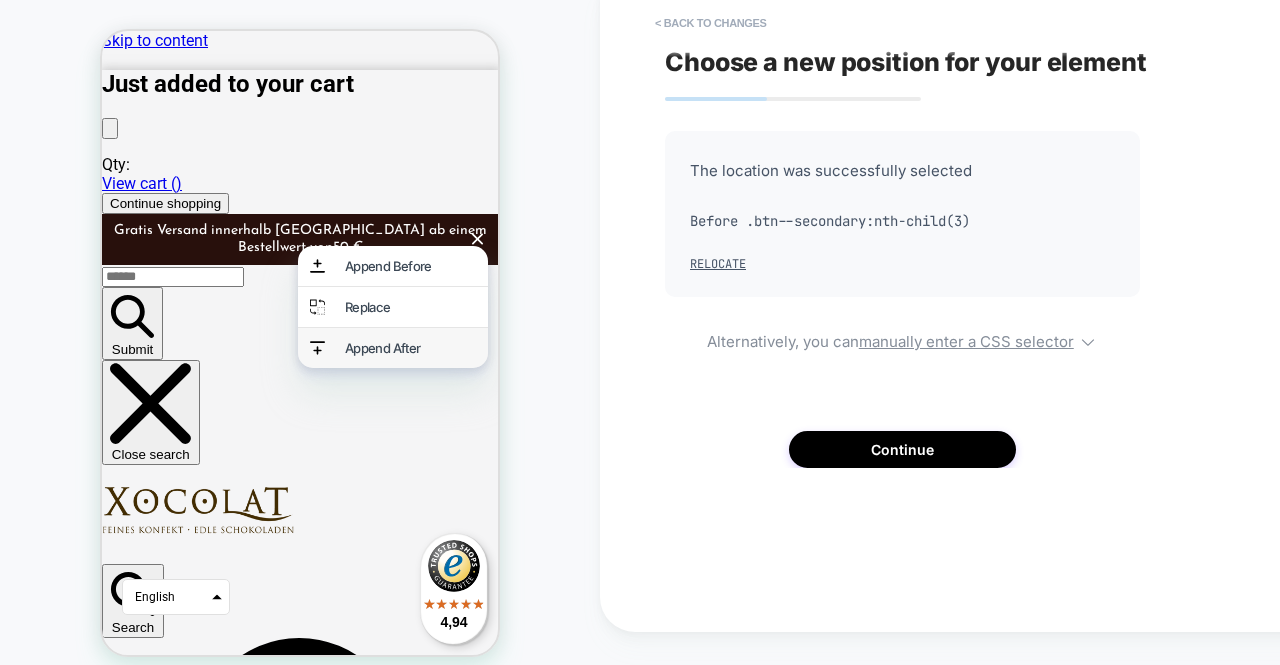 click on "Append After" at bounding box center (410, 348) 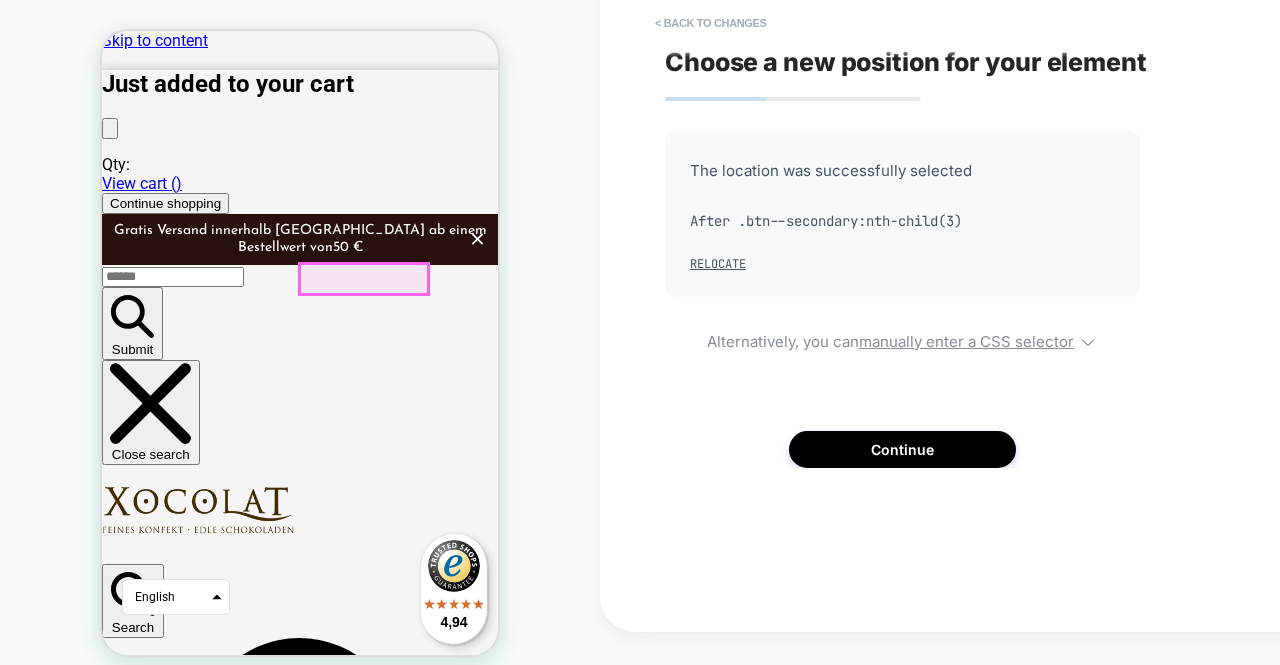 click on "Discover now" at bounding box center [-89, 4864] 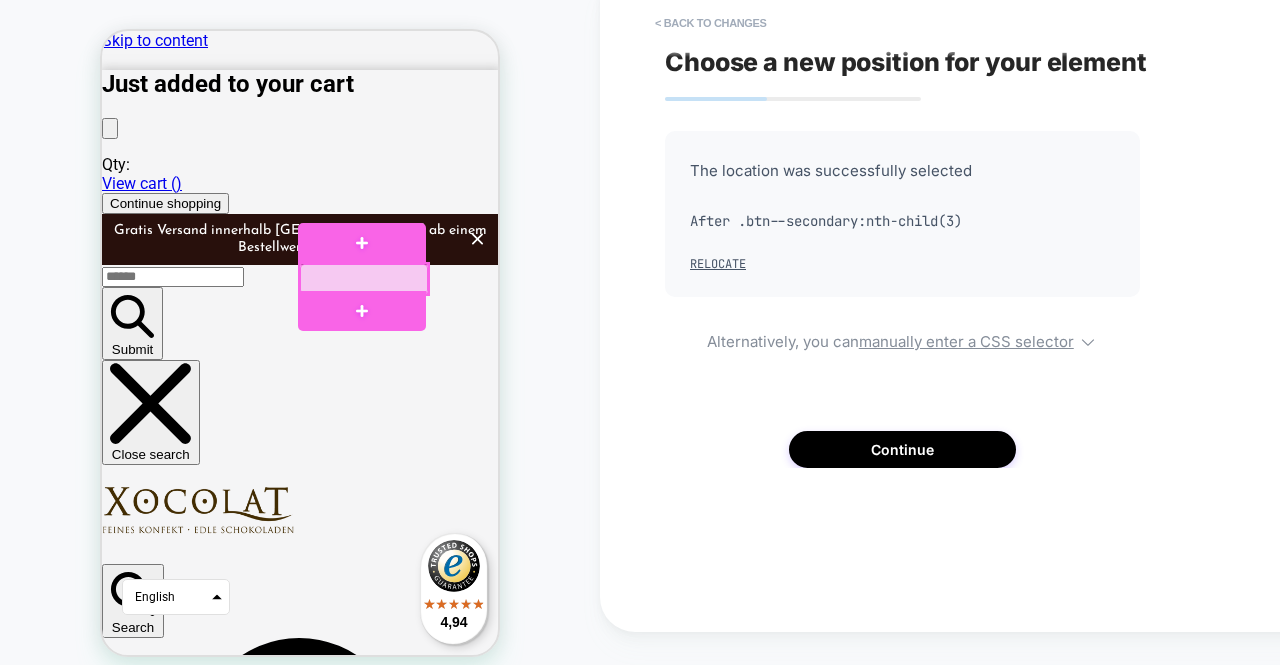 click at bounding box center (364, 279) 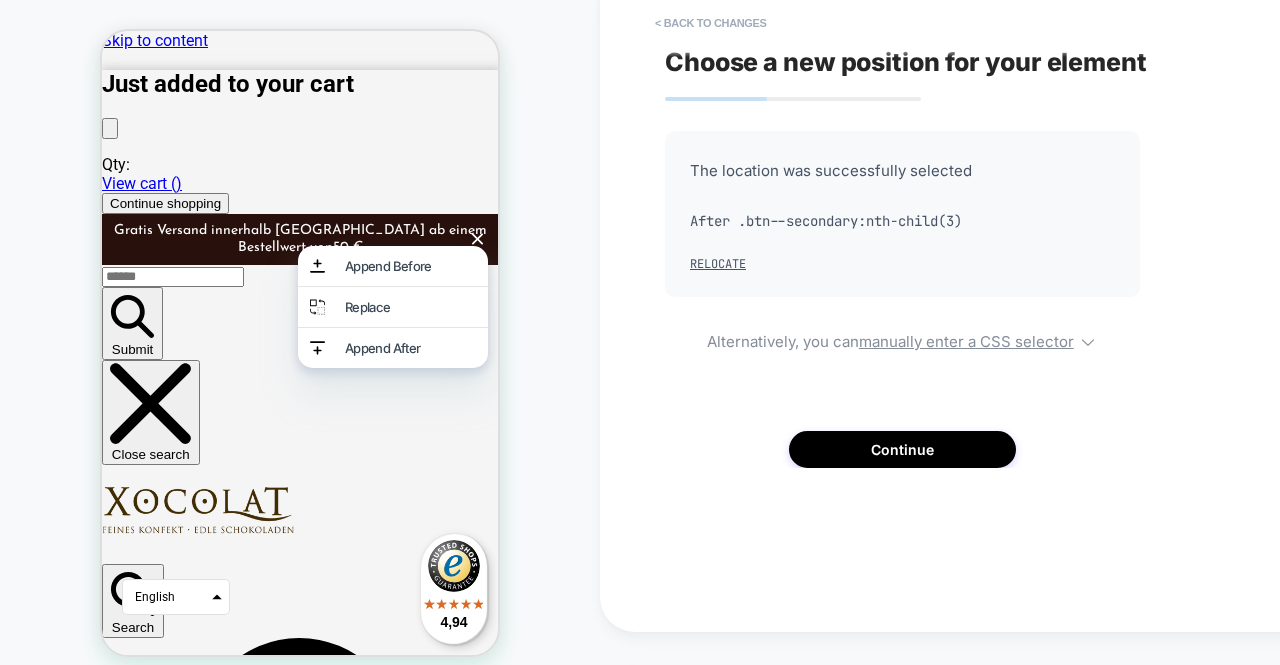 click on ""Austria's first address for specialties related to cocoa beans"     Welt am Sonntag  Discover now" at bounding box center (-74, 4845) 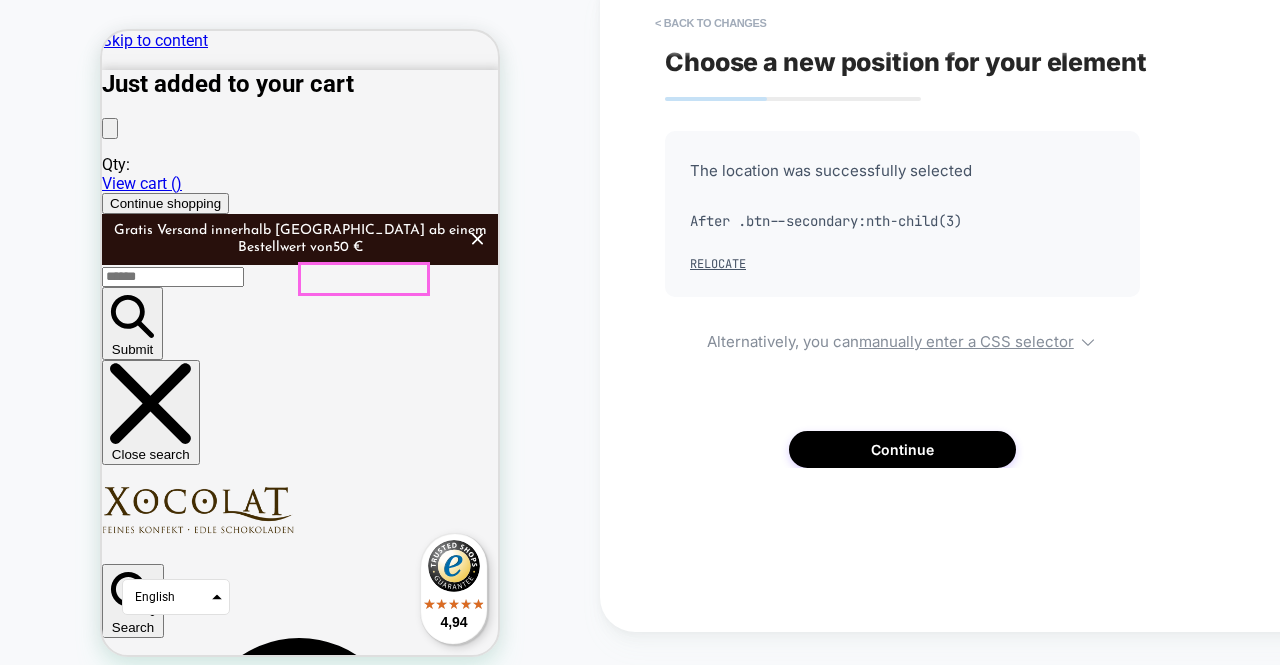 click on "Discover now" at bounding box center [-89, 4864] 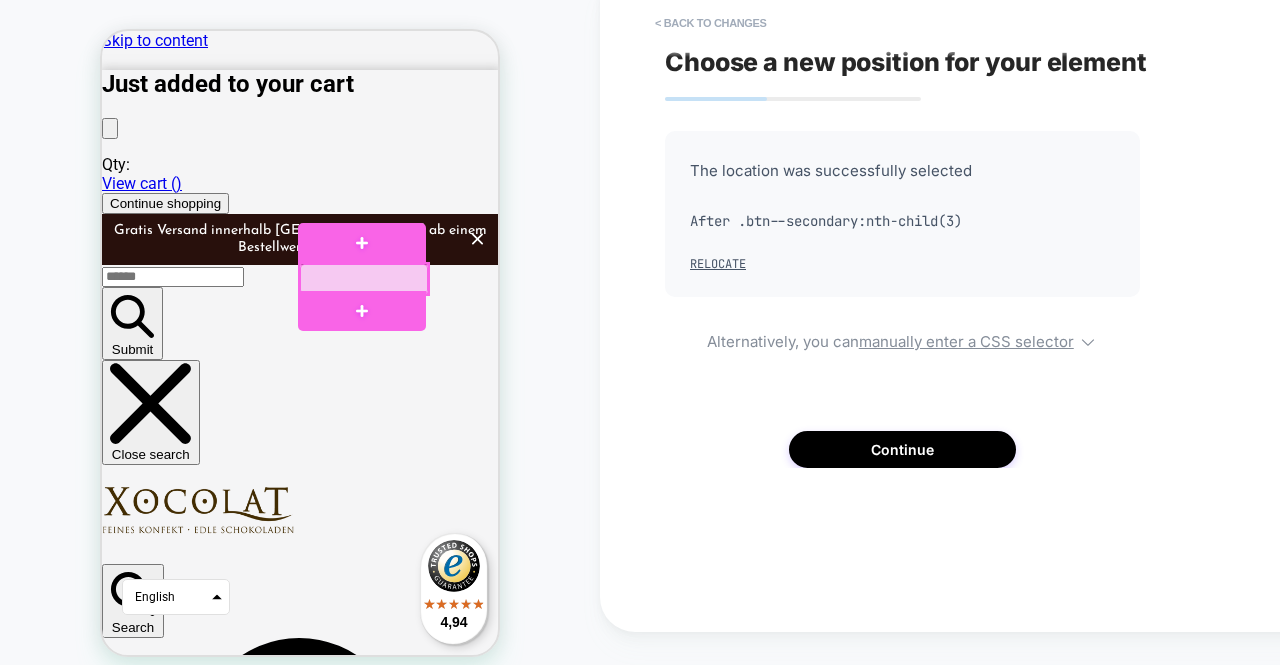click at bounding box center (364, 279) 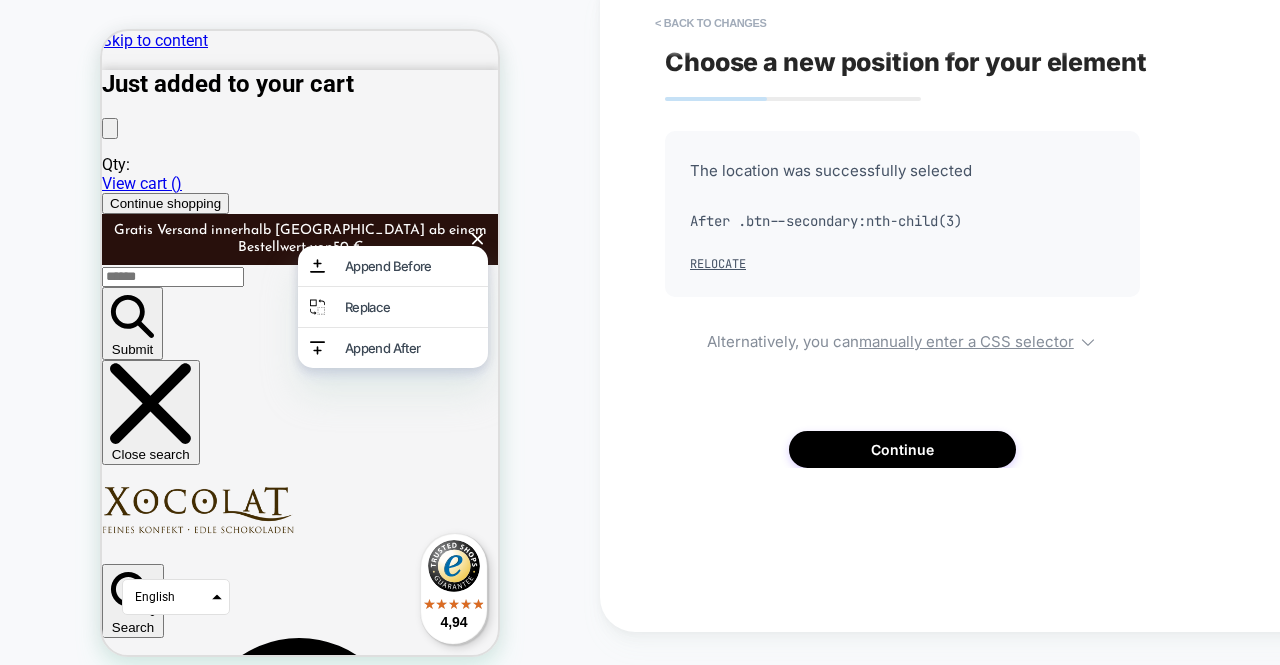 click on ""Austria's first address for specialties related to cocoa beans"     Welt am Sonntag  Discover now" at bounding box center [-74, 4719] 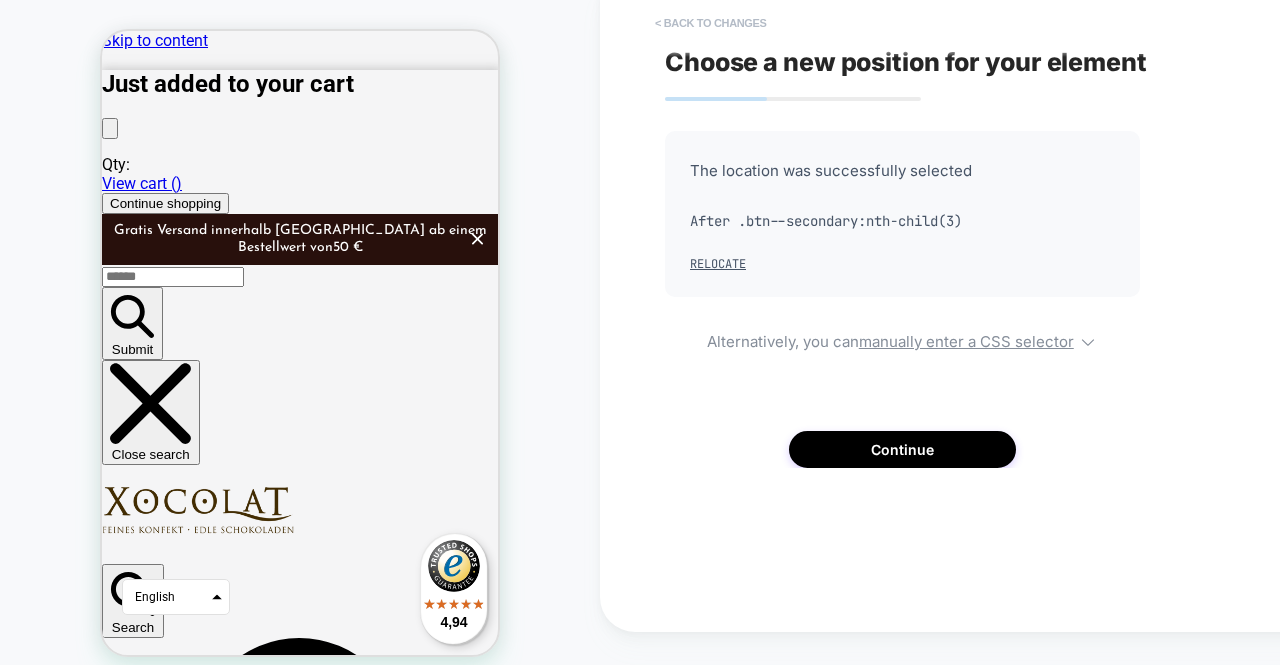 click on "< Back to changes" at bounding box center [711, 23] 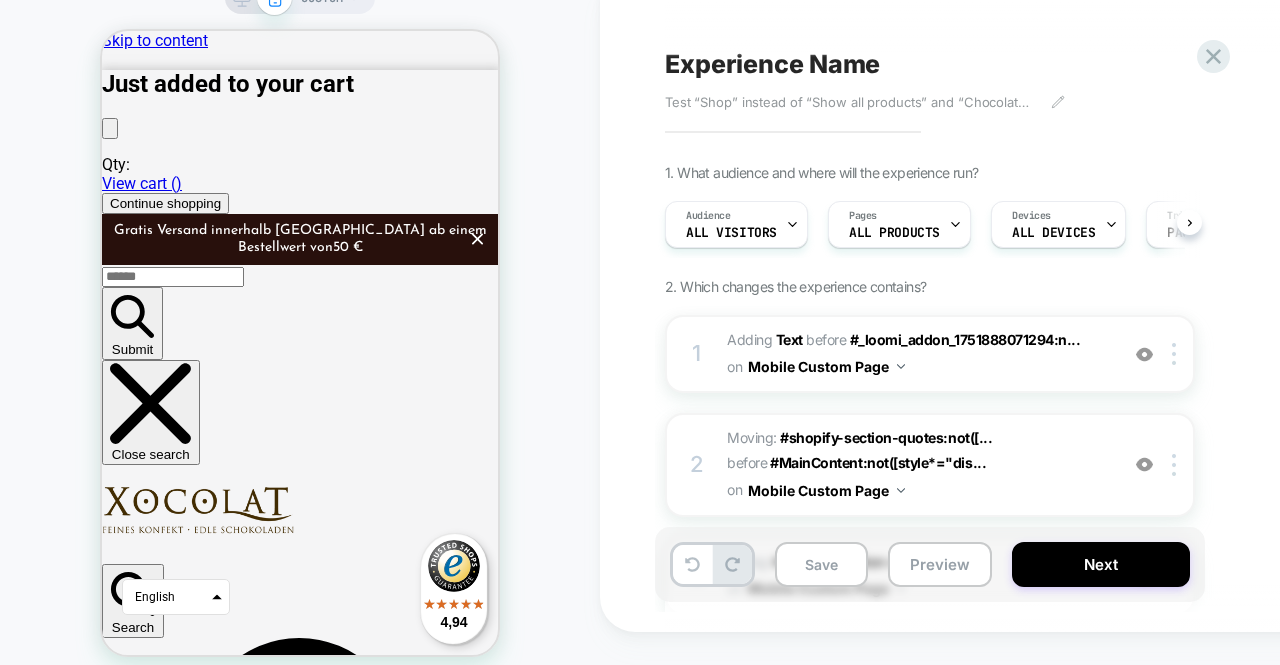 scroll, scrollTop: 0, scrollLeft: 1, axis: horizontal 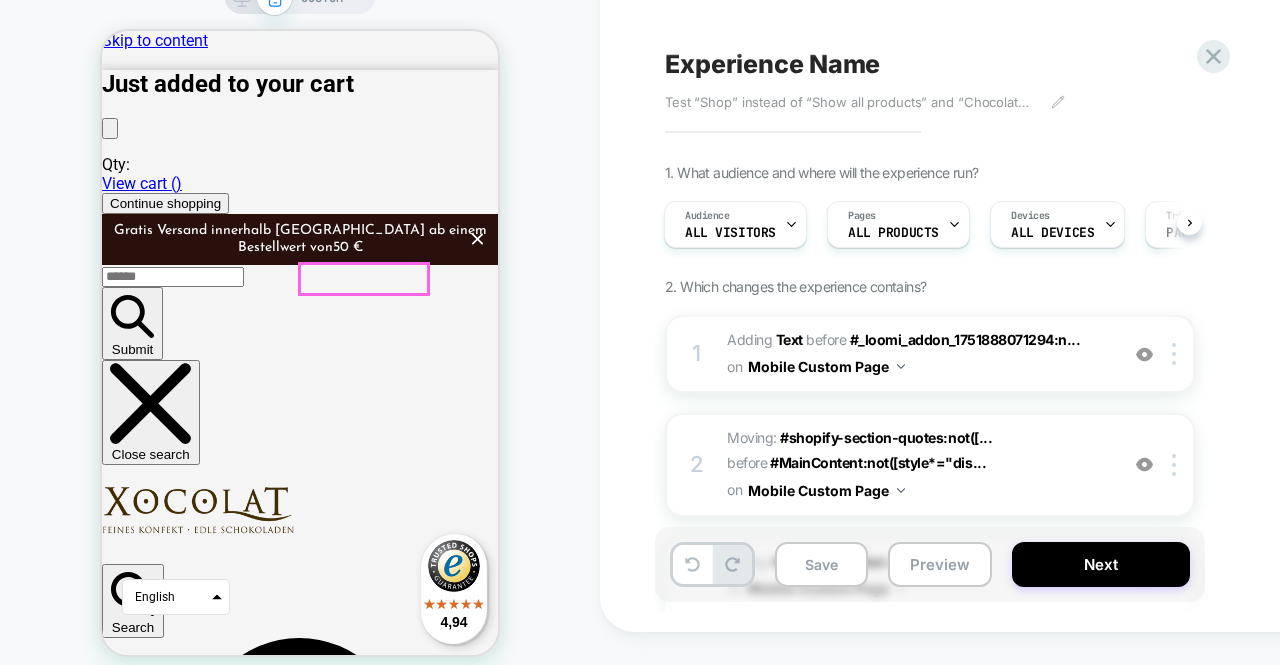 click on "Discover now" at bounding box center [-89, 4864] 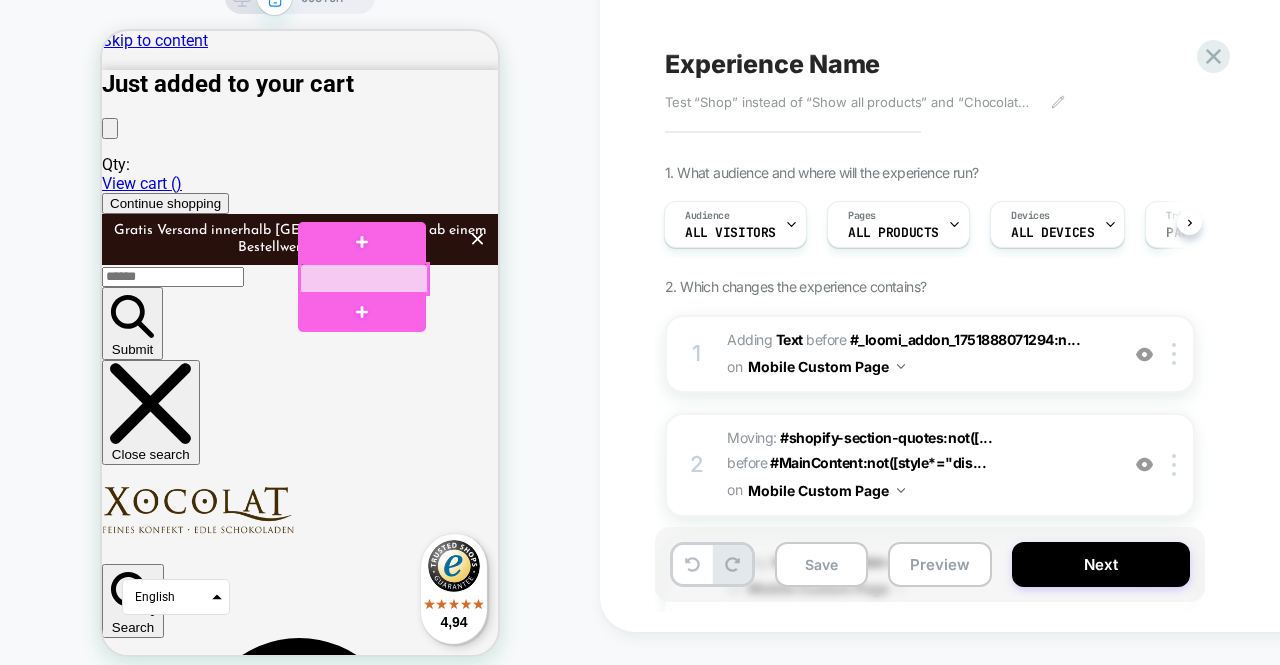 click at bounding box center [364, 279] 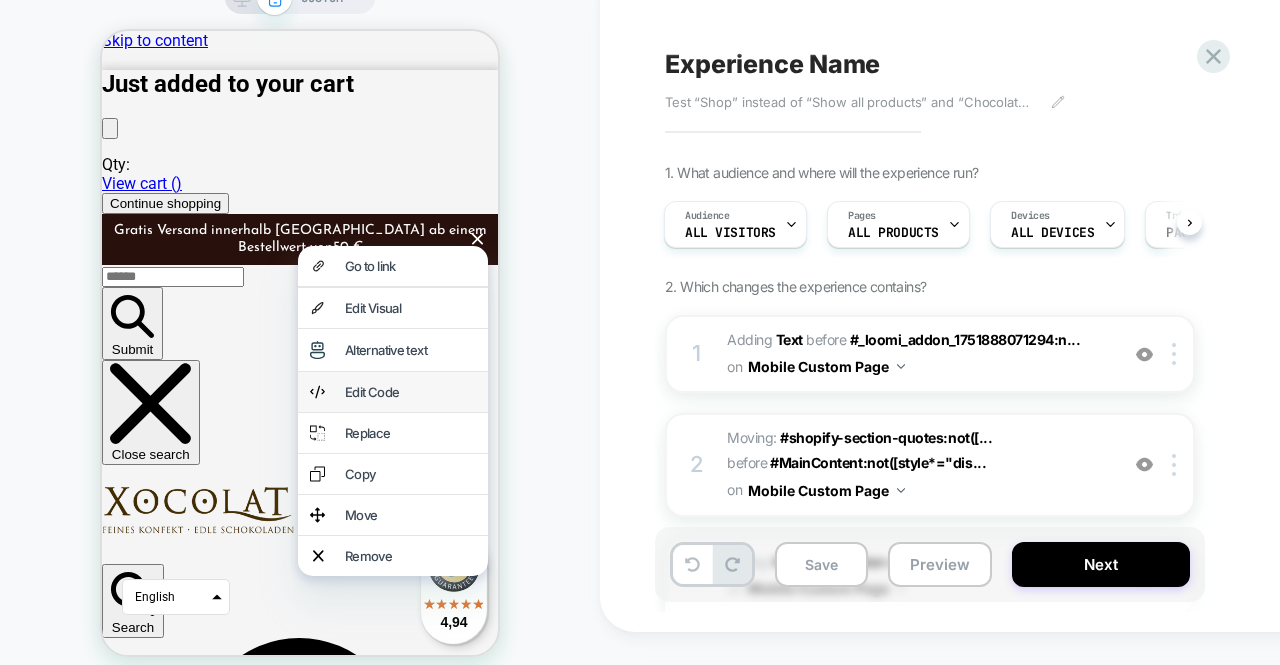 click on "Edit Code" at bounding box center (410, 392) 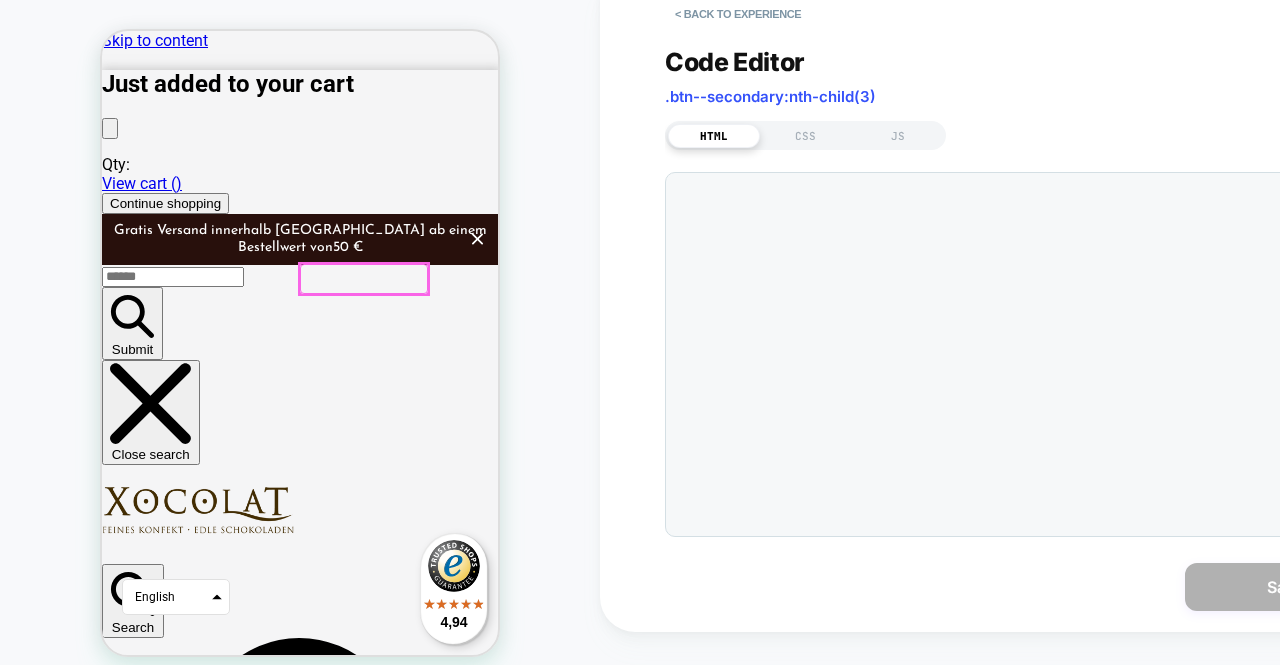 scroll, scrollTop: 0, scrollLeft: 0, axis: both 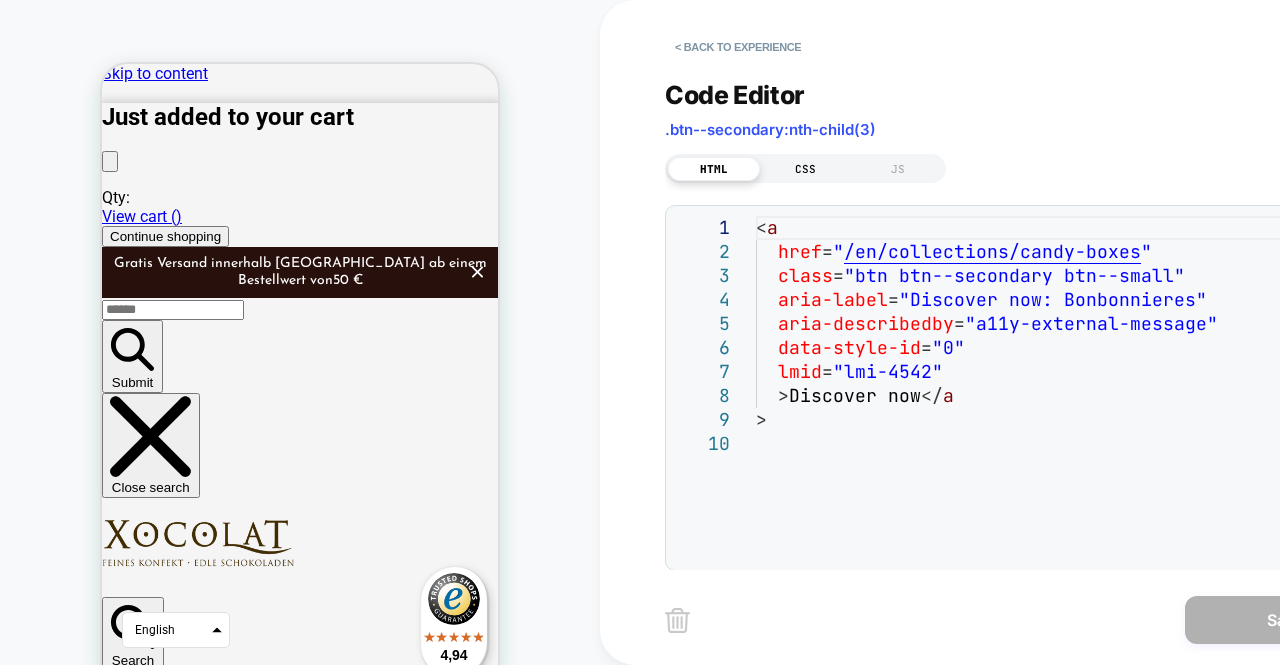 click on "CSS" at bounding box center [806, 169] 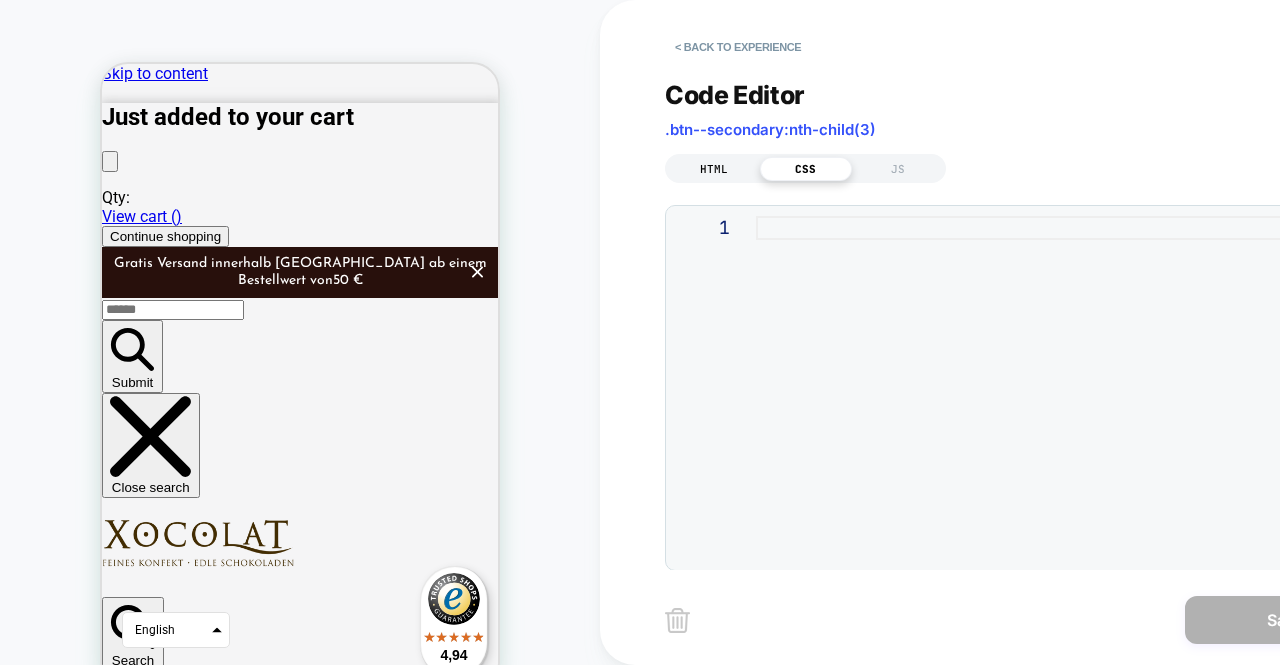 click on "HTML" at bounding box center (714, 169) 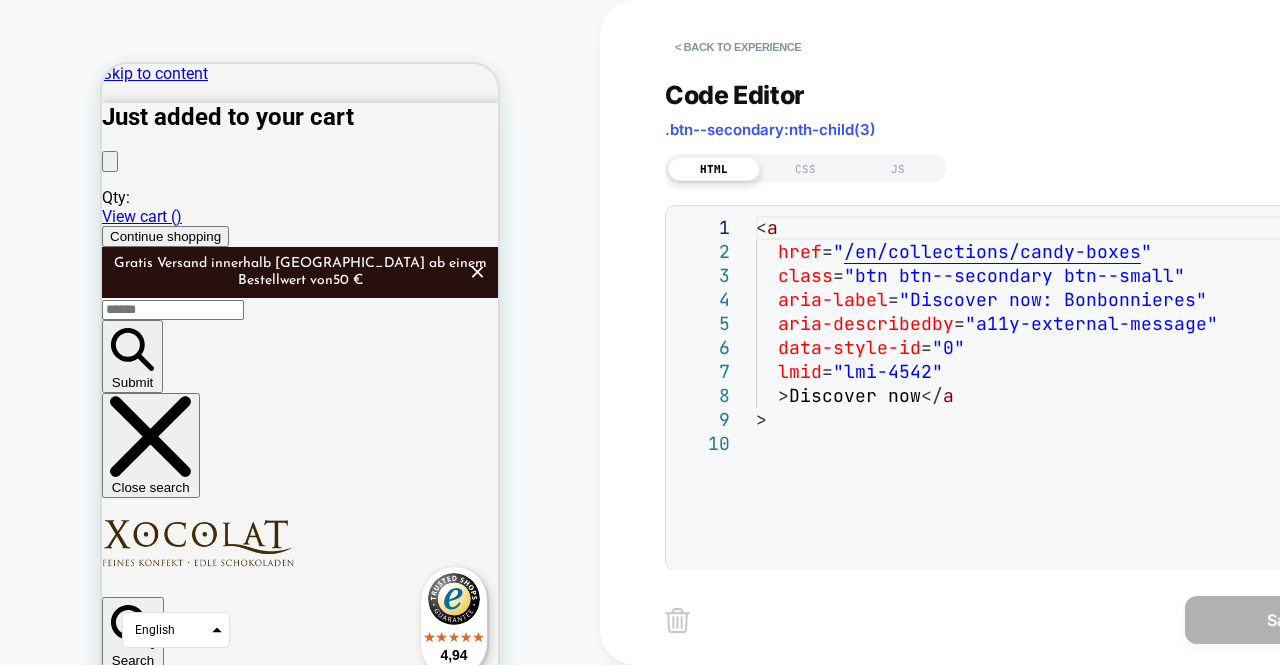 scroll, scrollTop: 0, scrollLeft: 0, axis: both 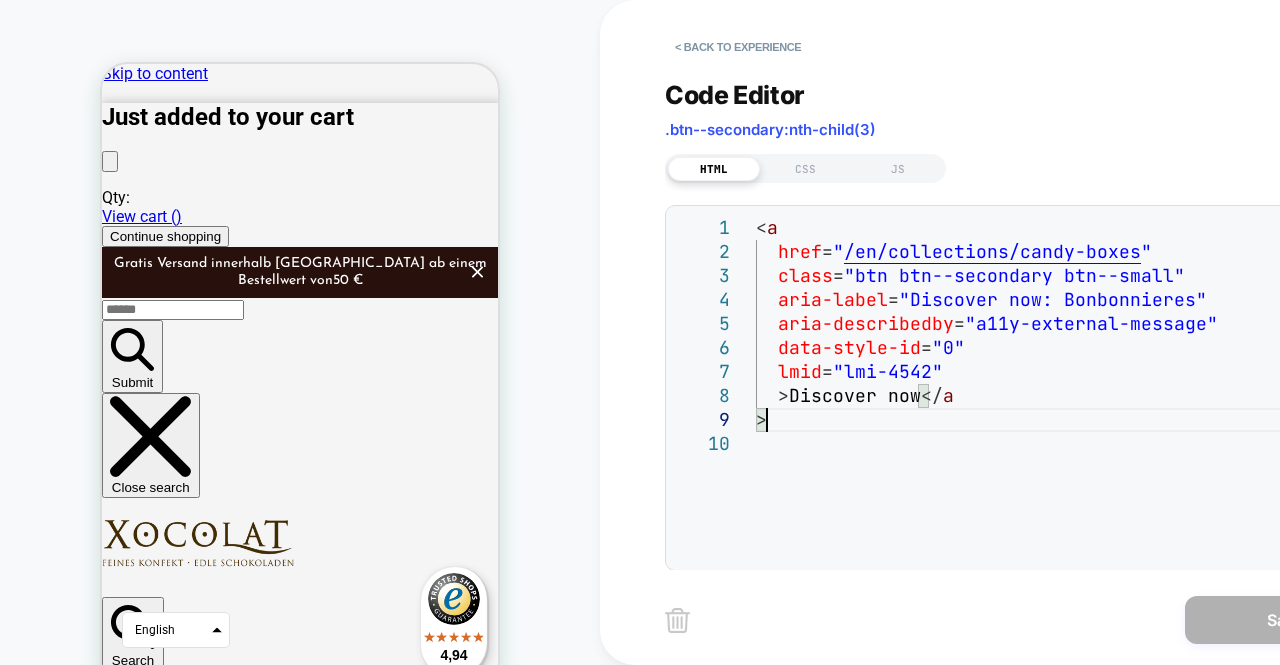 click on "< a    href = " /en/collections/candy-boxes "    class = "btn btn--secondary btn--small"    aria-label = "Discover now: Bonbonnieres"    aria-describedby = "a11y-external-message"    data-style-id = "0"    lmid = "lmi-4542"    > Discover now </ a >" at bounding box center (1065, 496) 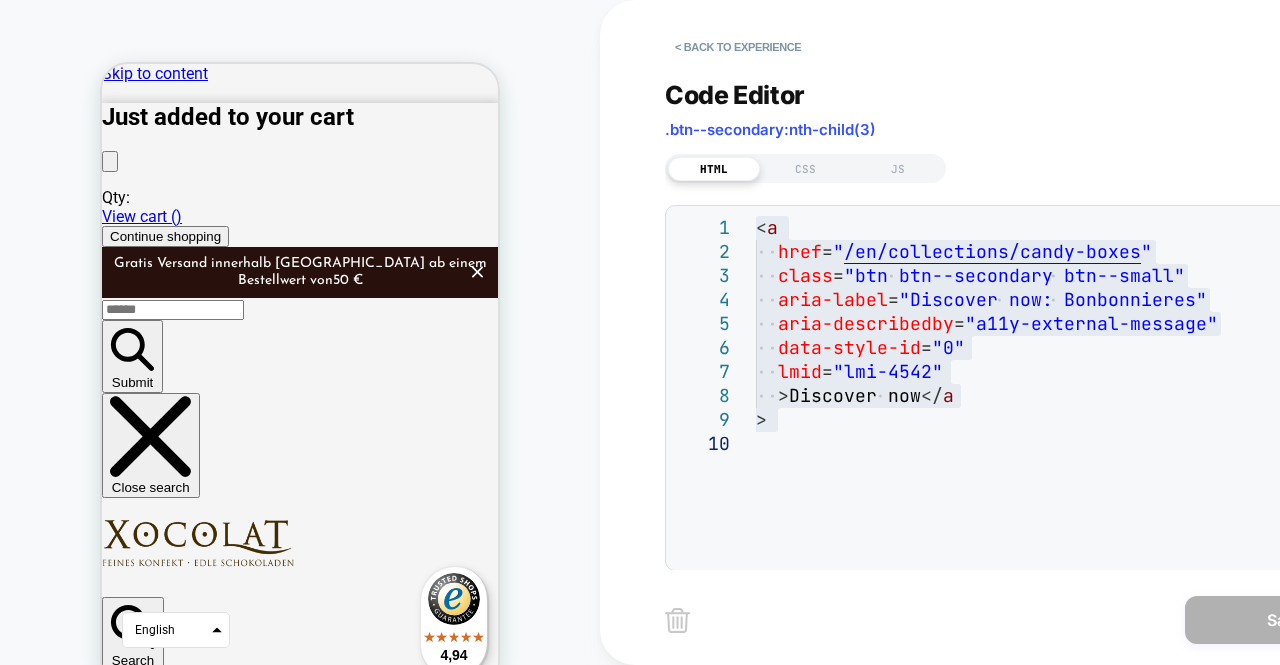 drag, startPoint x: 416, startPoint y: 309, endPoint x: 314, endPoint y: 357, distance: 112.72977 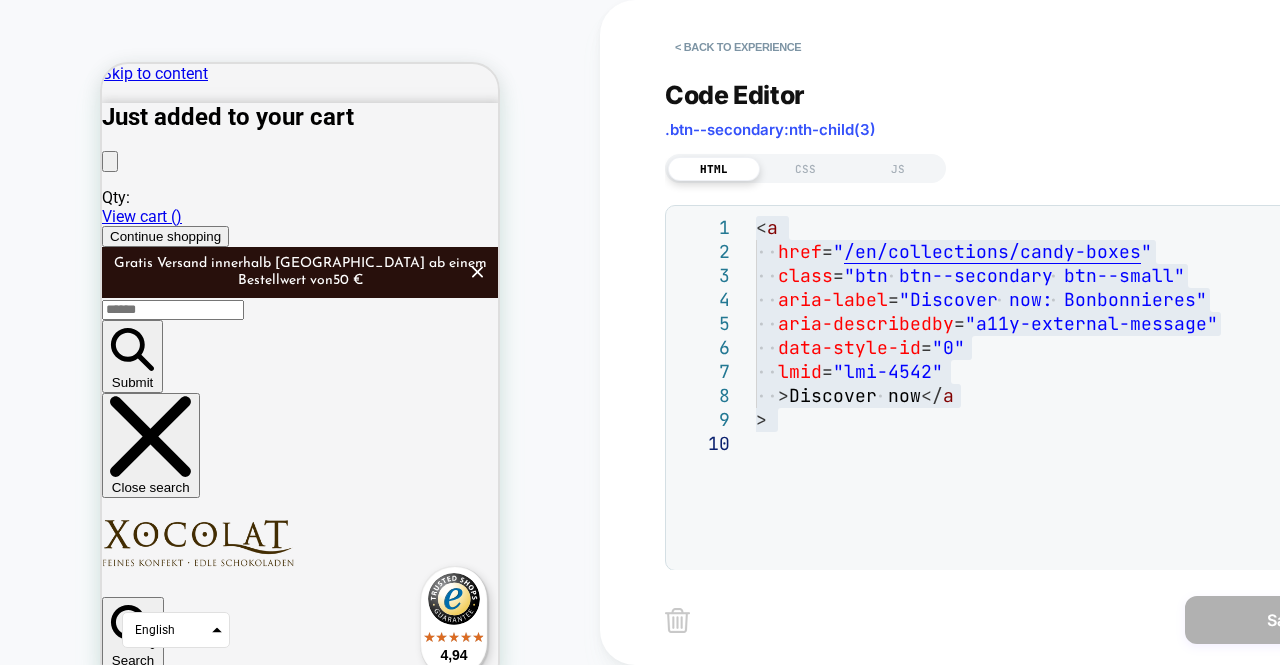 click on "Discover now" at bounding box center (-89, 4897) 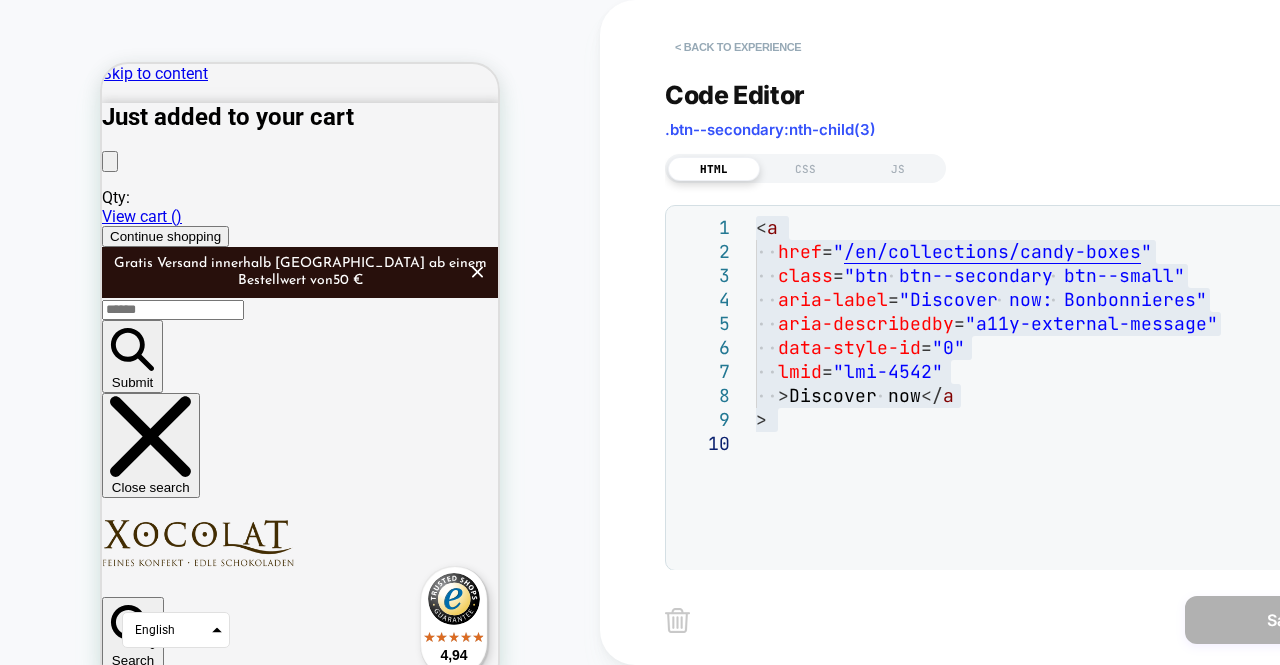 click on "< Back to experience" at bounding box center (738, 47) 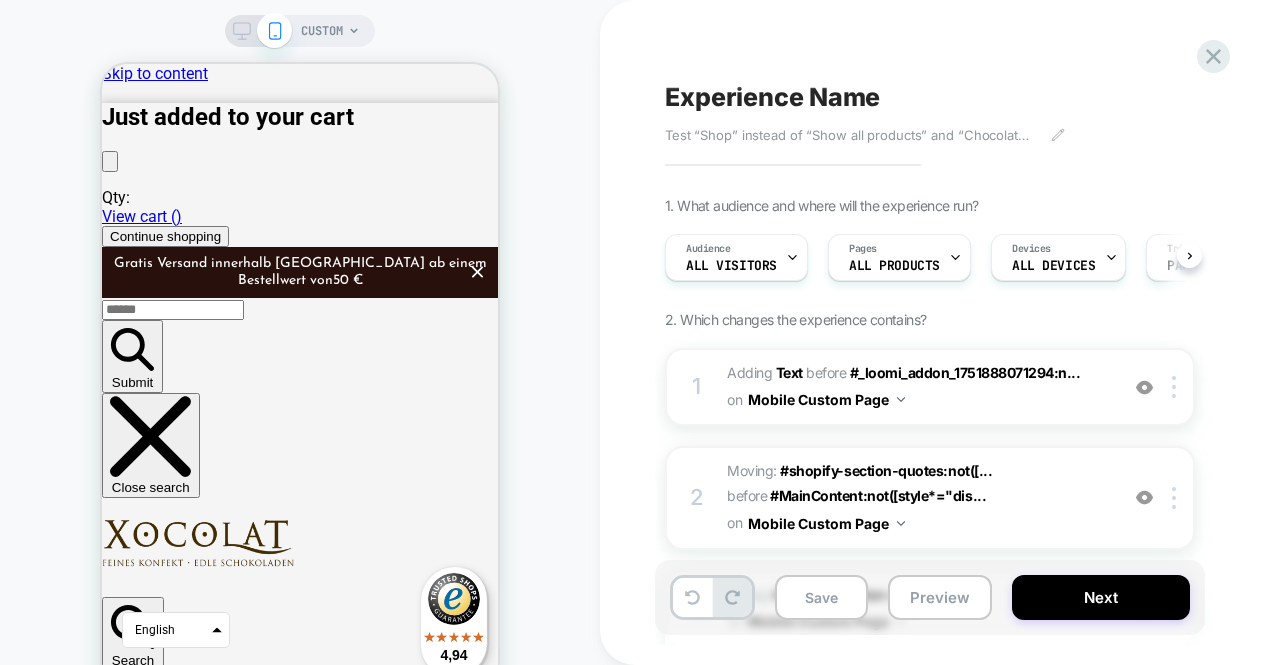 scroll, scrollTop: 0, scrollLeft: 1, axis: horizontal 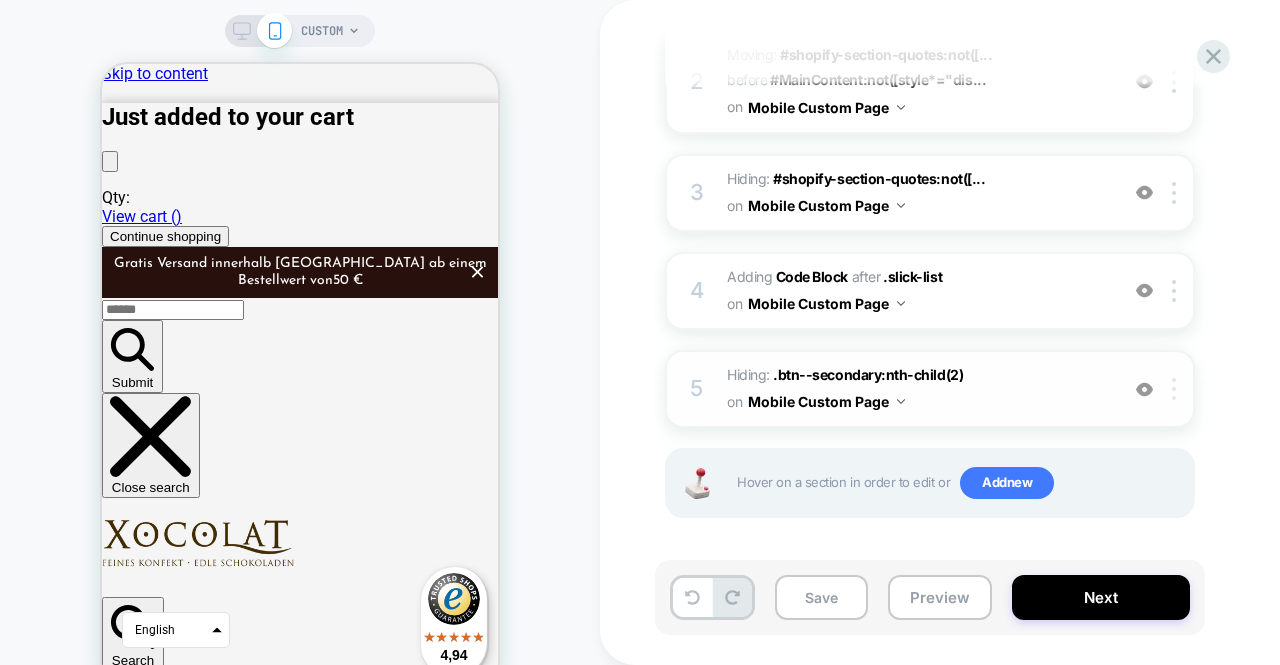 click at bounding box center (1177, 389) 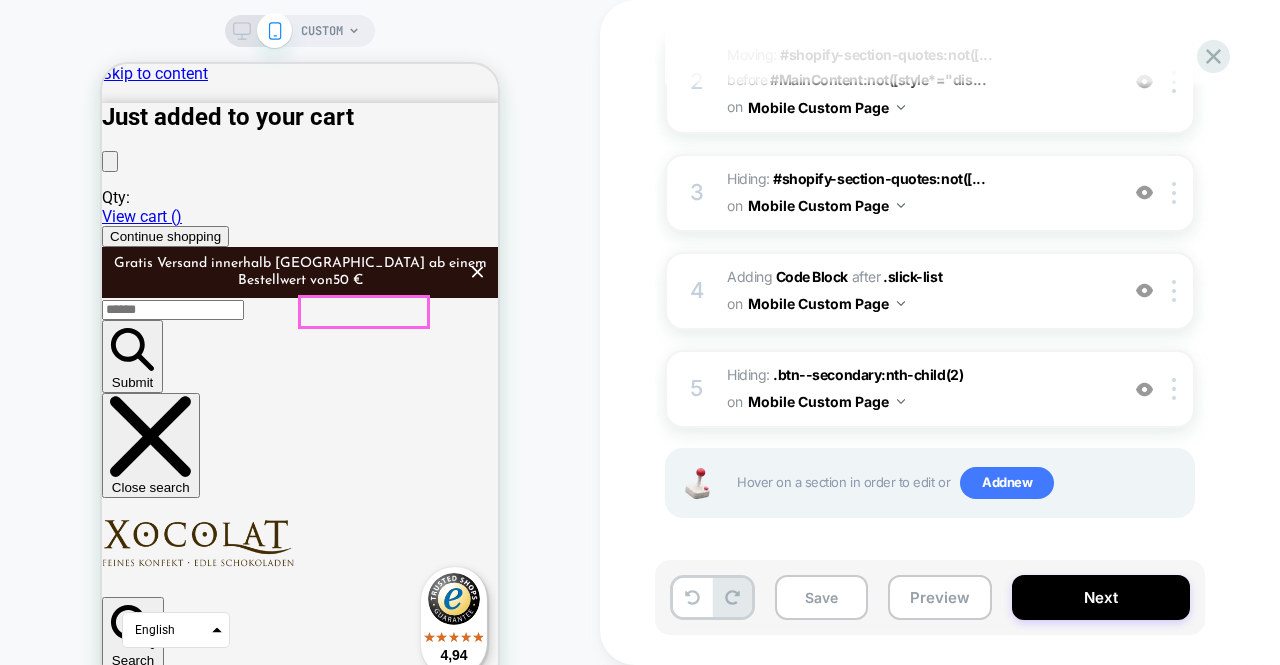 click on "Discover now" at bounding box center [-89, 4897] 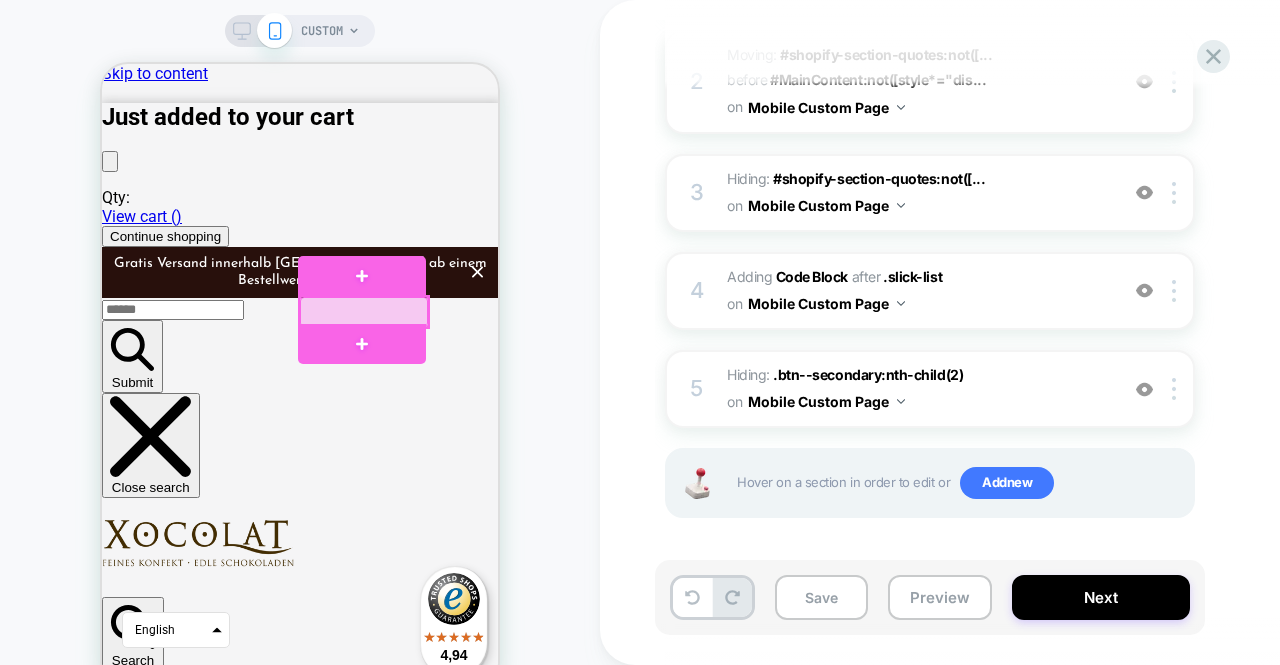 click at bounding box center [364, 312] 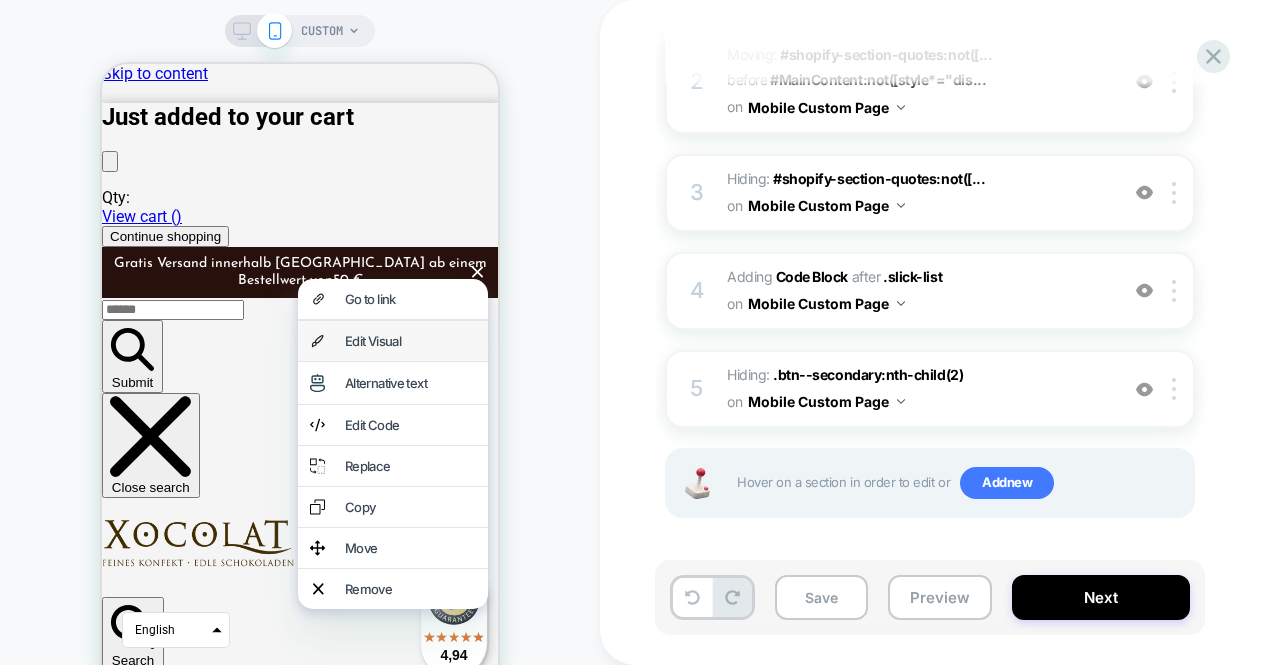 click on "Edit Visual" at bounding box center [393, 341] 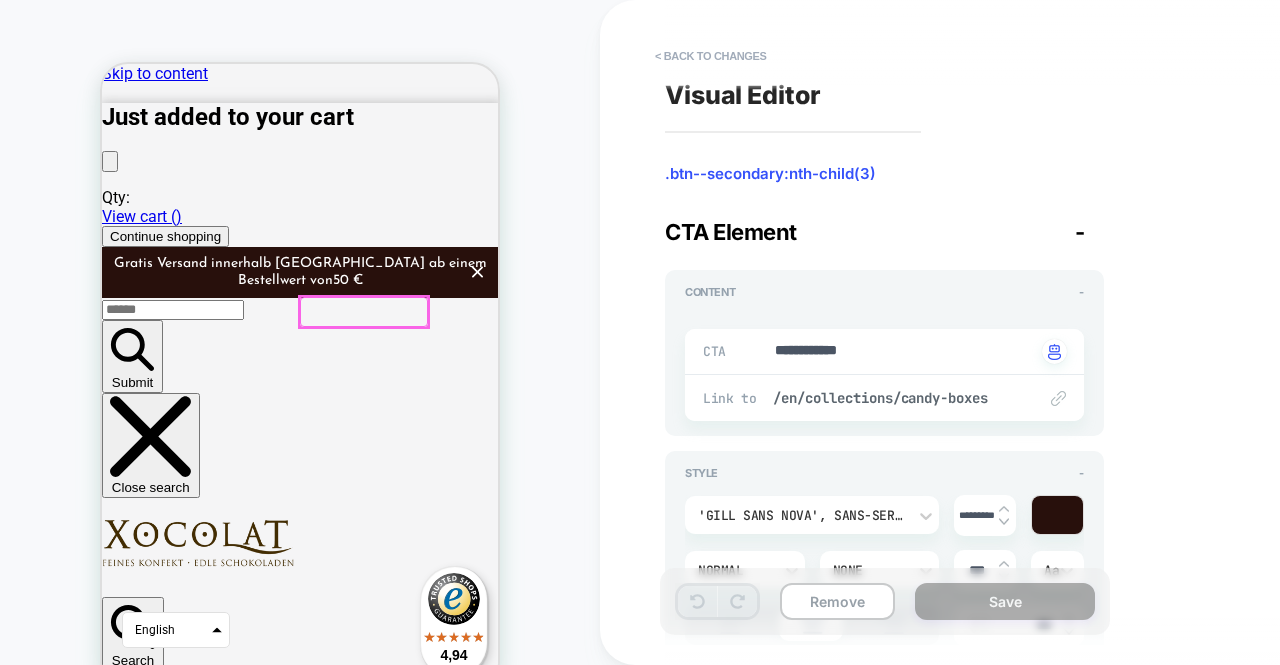 scroll, scrollTop: 0, scrollLeft: 62, axis: horizontal 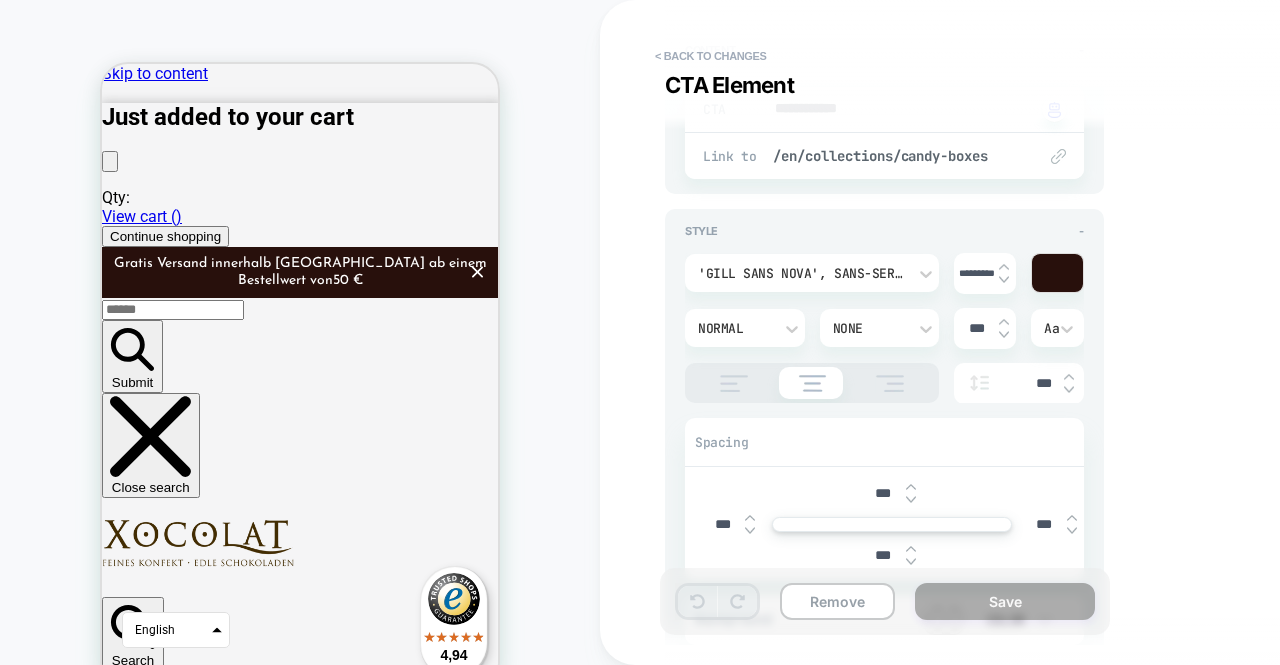 click at bounding box center (812, 383) 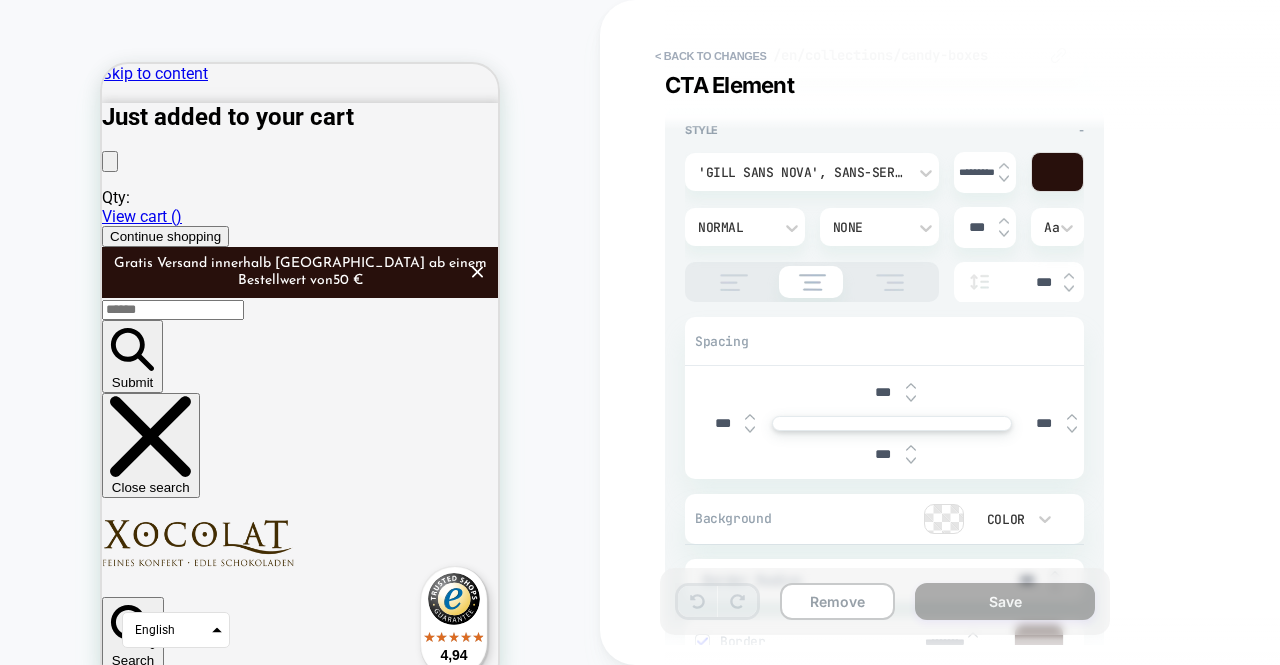 scroll, scrollTop: 370, scrollLeft: 0, axis: vertical 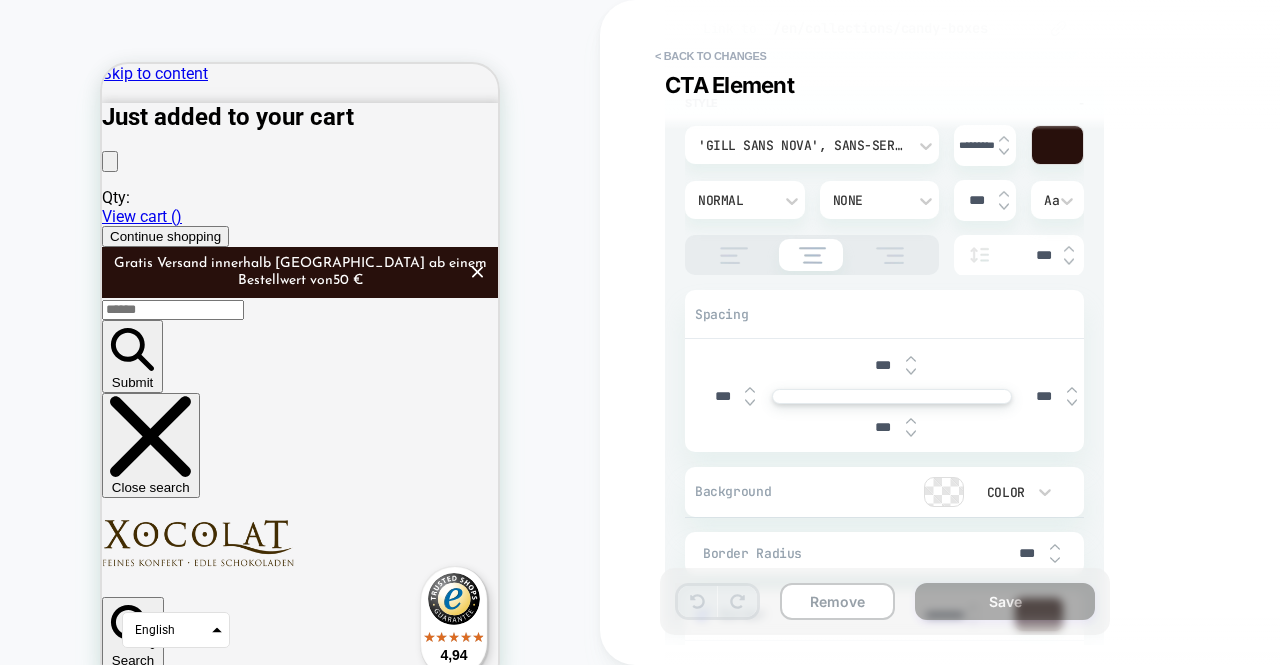 click at bounding box center (911, 359) 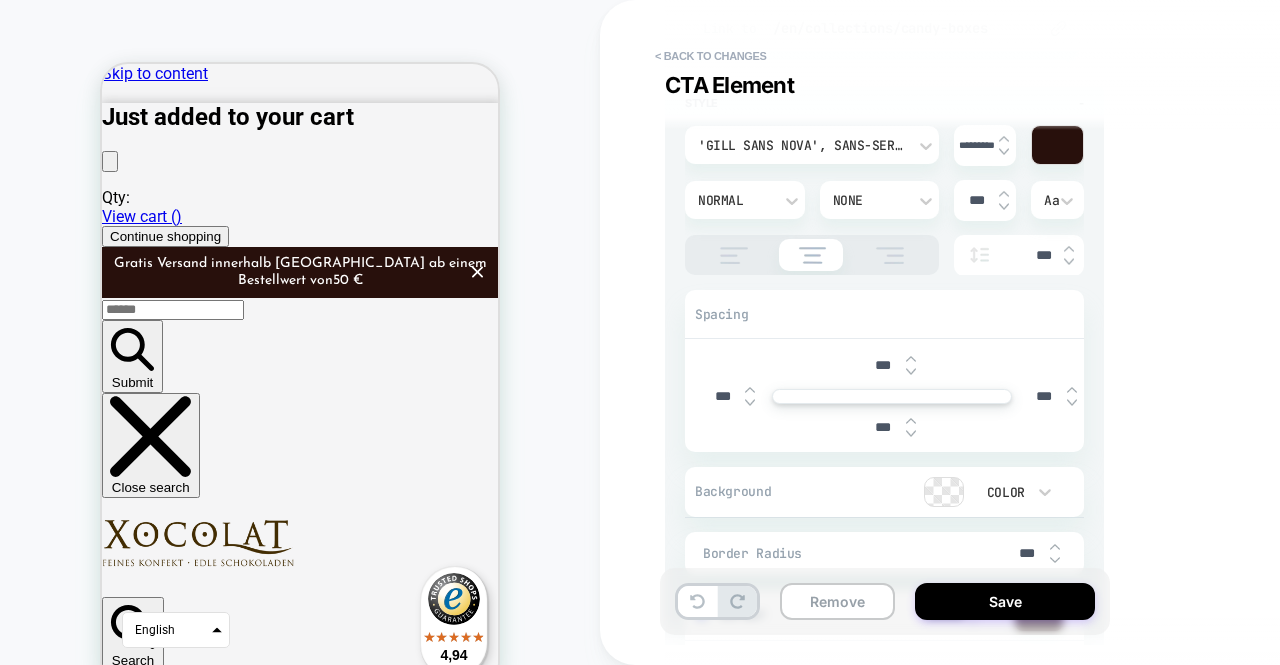 click at bounding box center [911, 359] 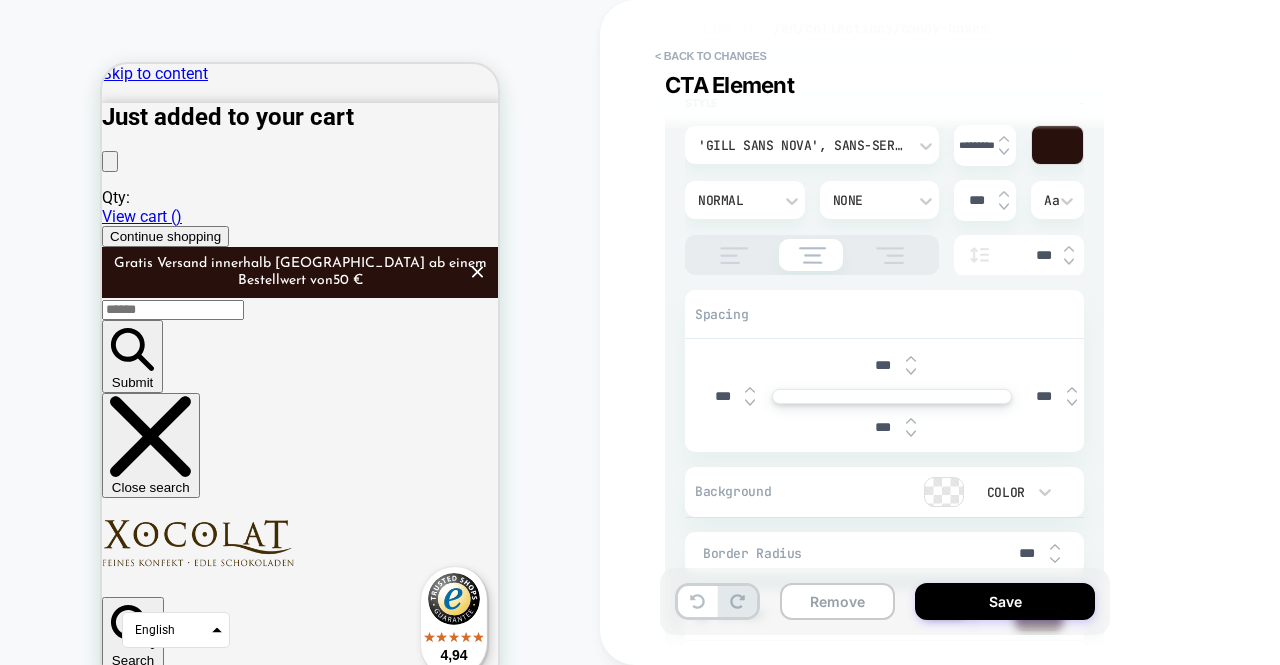 click at bounding box center [911, 372] 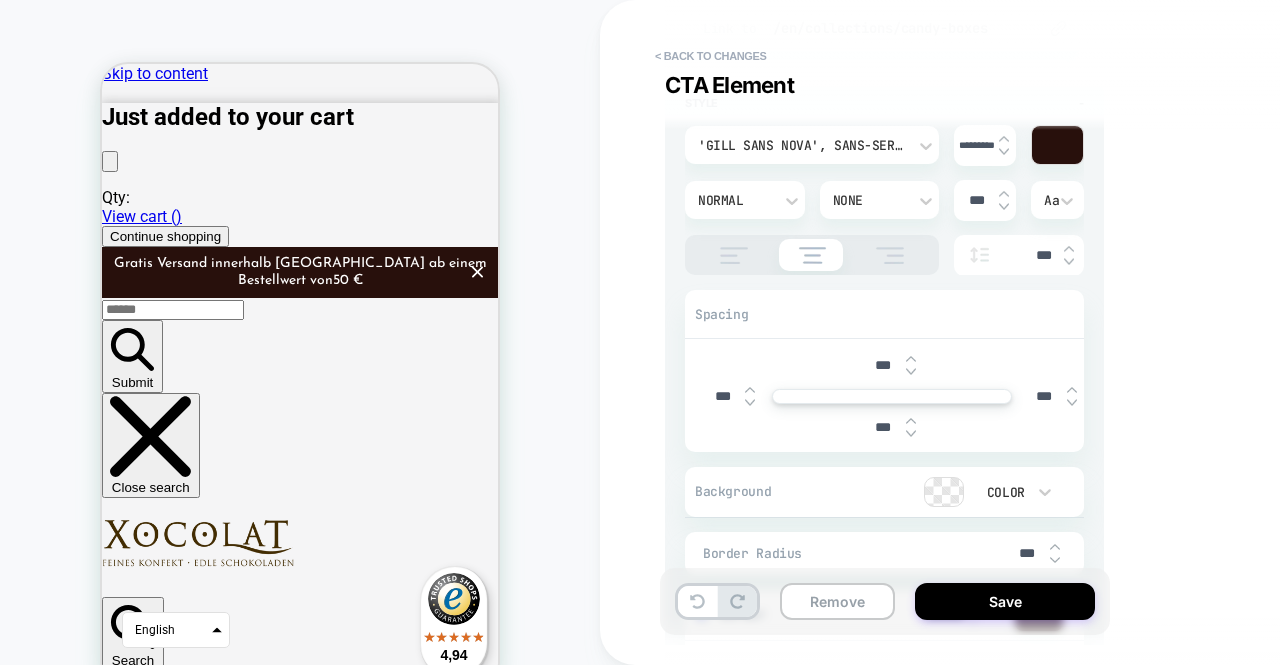 click at bounding box center [911, 372] 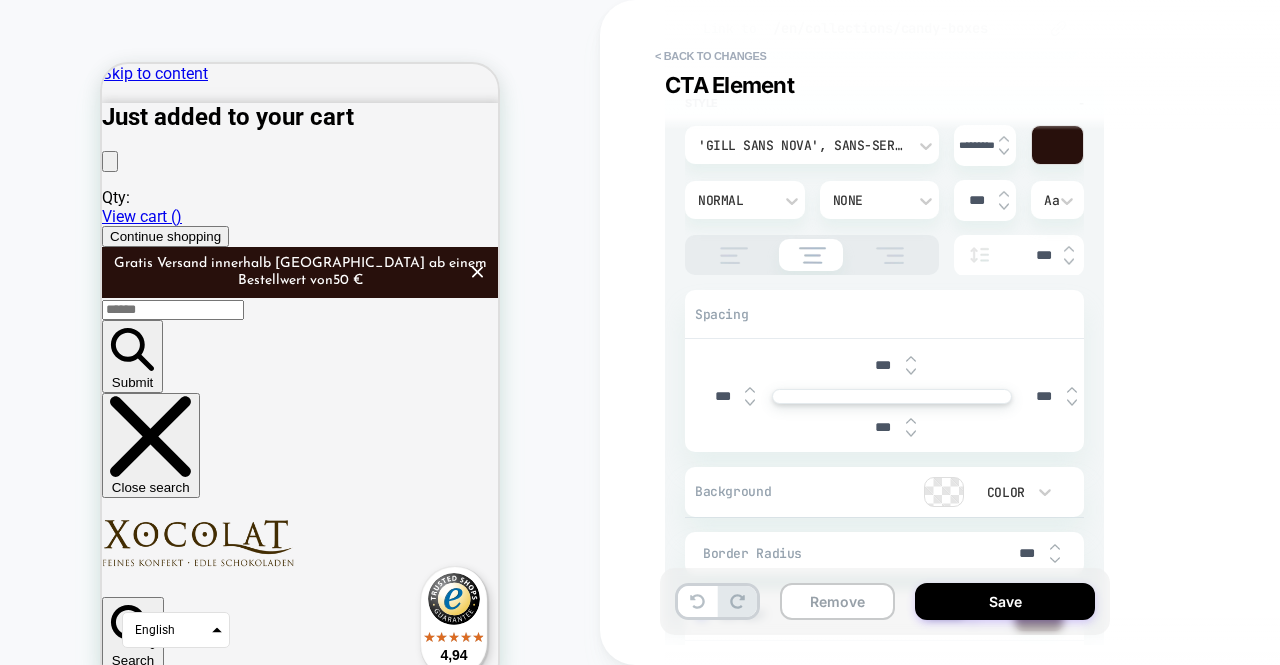 click at bounding box center [911, 372] 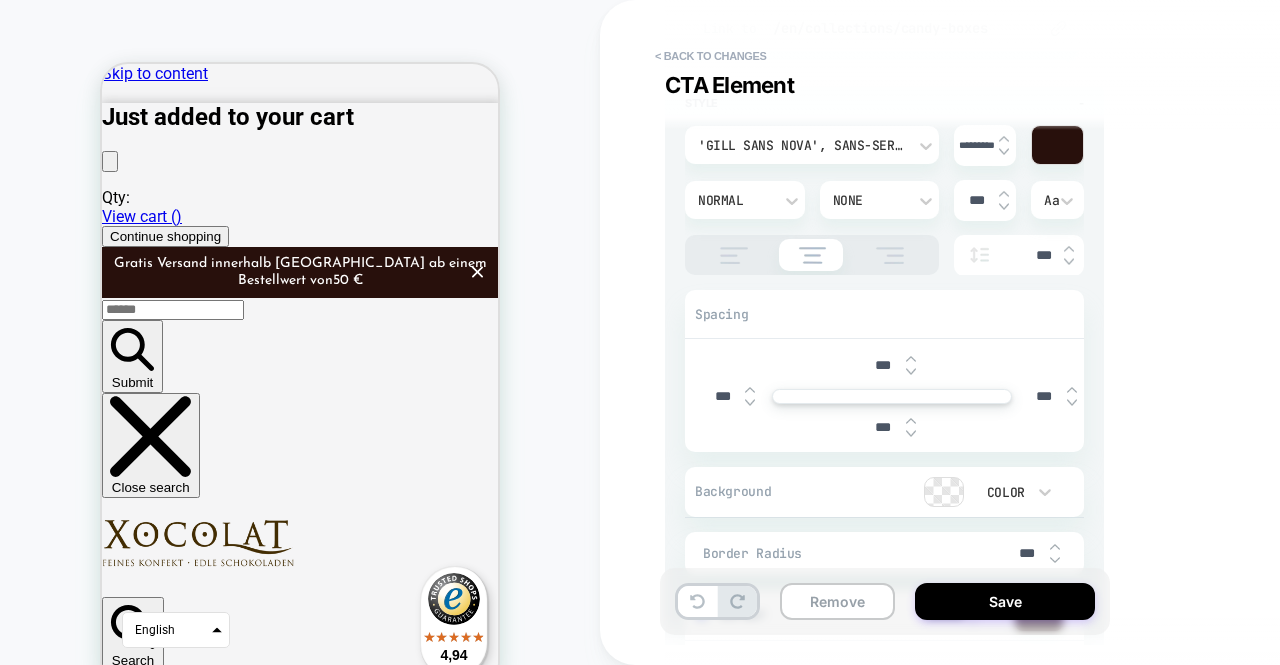 click at bounding box center (911, 359) 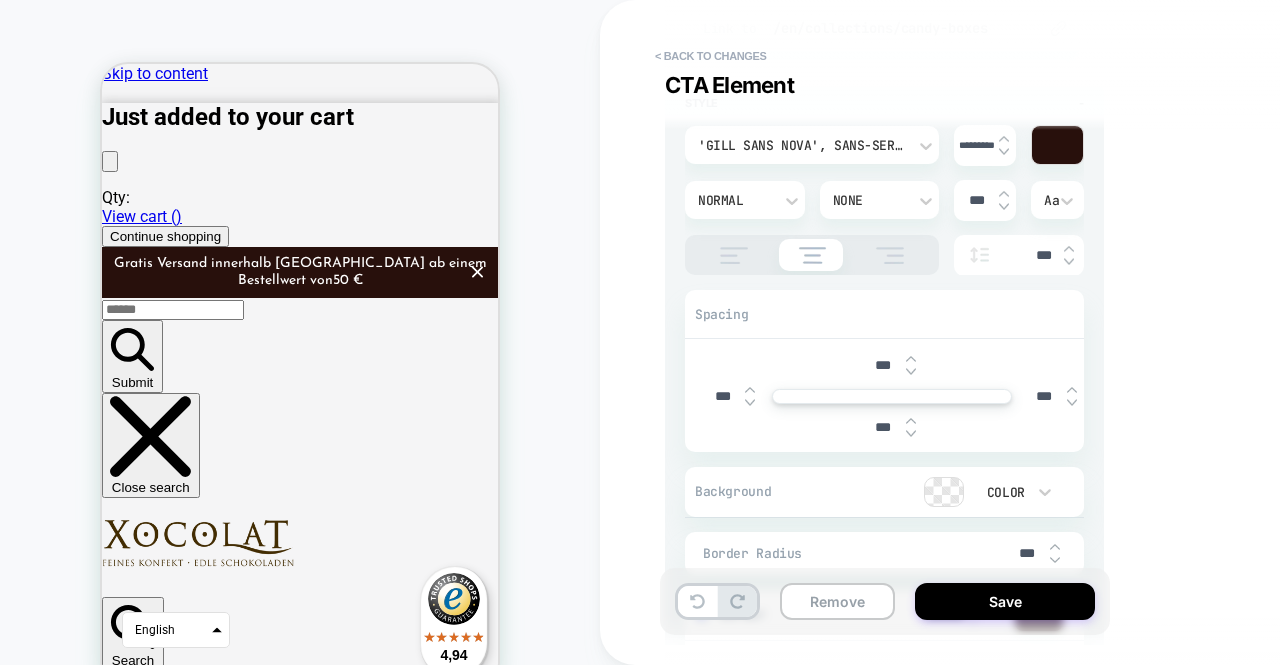click on "***" at bounding box center [883, 365] 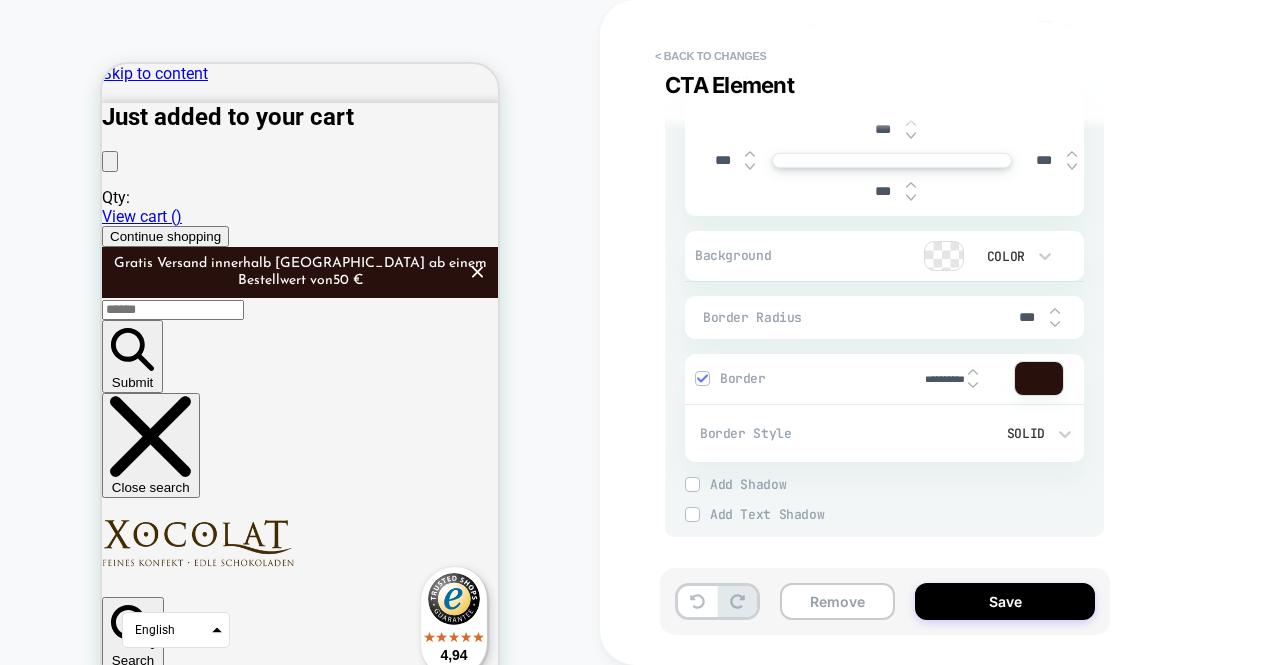 scroll, scrollTop: 606, scrollLeft: 0, axis: vertical 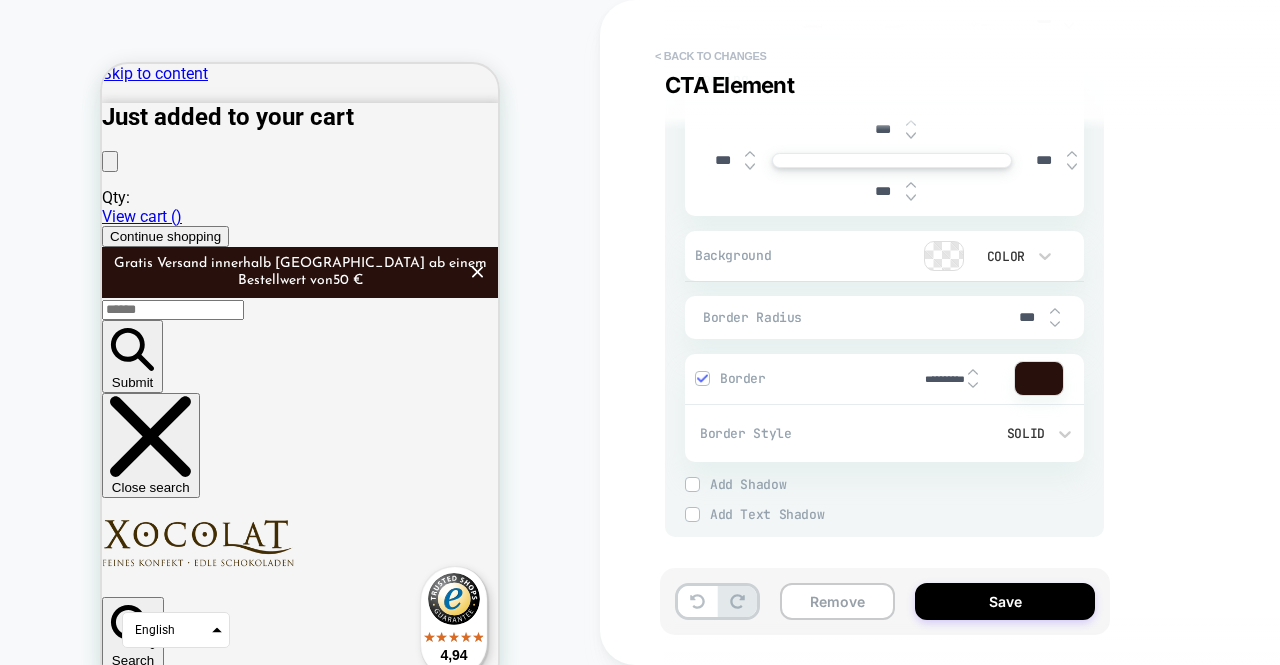 click on "< Back to changes" at bounding box center [711, 56] 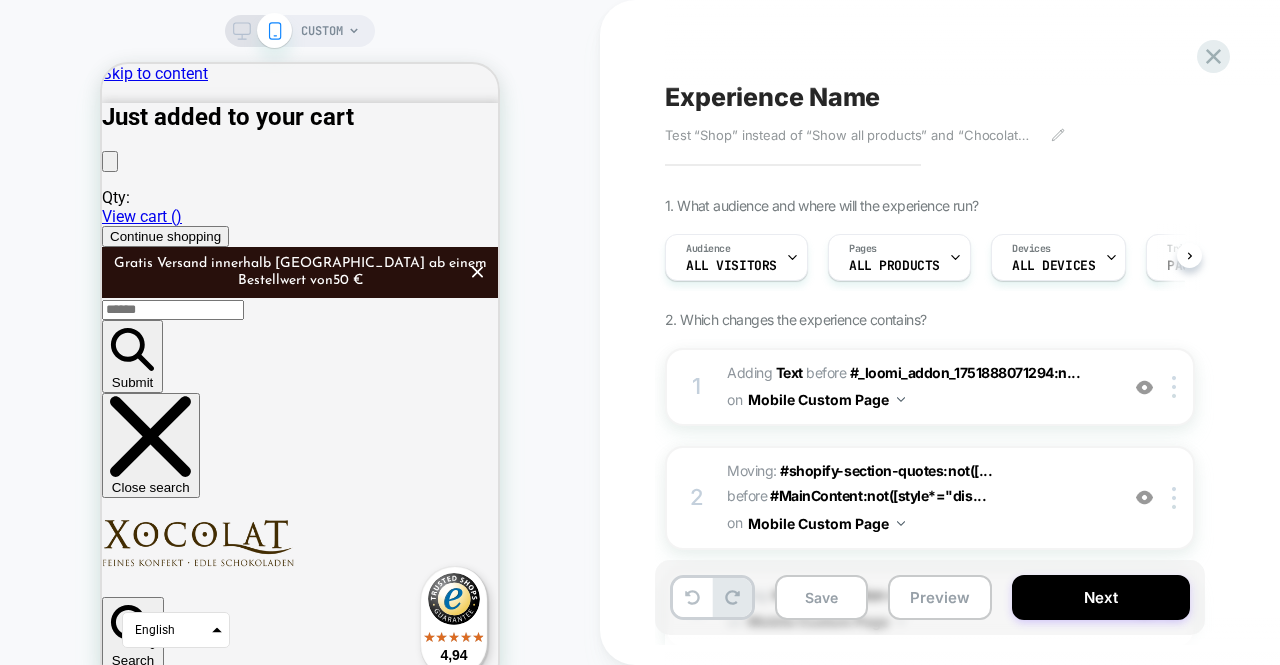 scroll, scrollTop: 0, scrollLeft: 1, axis: horizontal 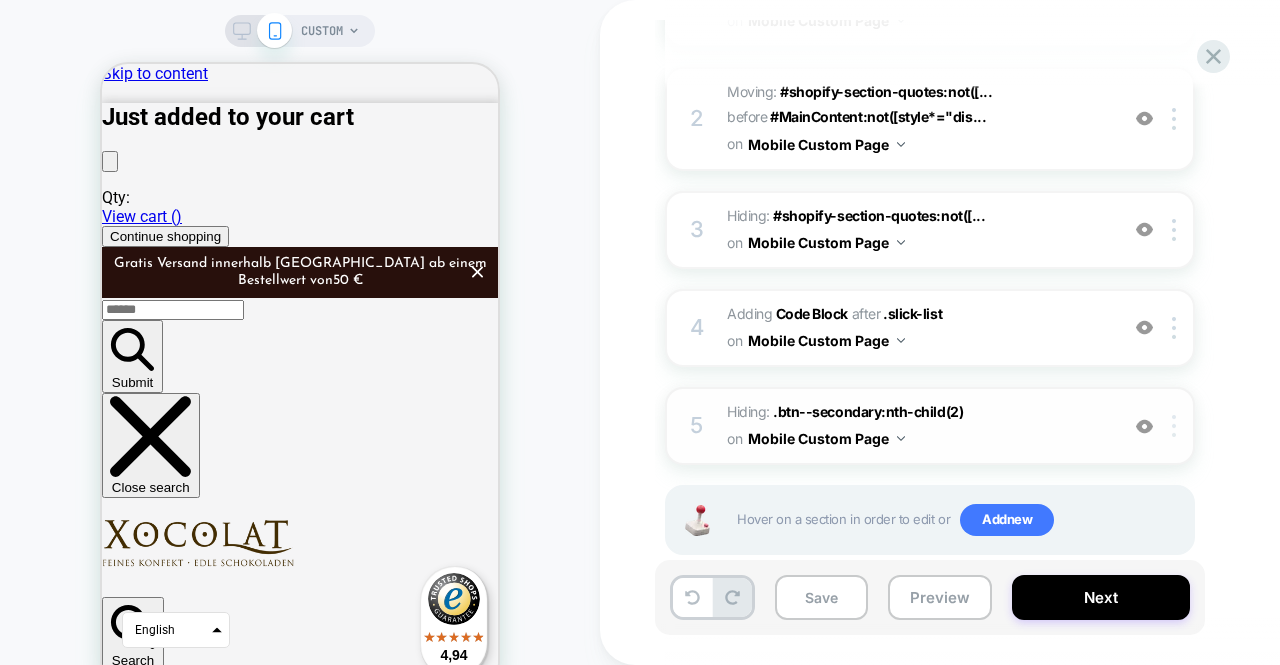 click at bounding box center [1174, 426] 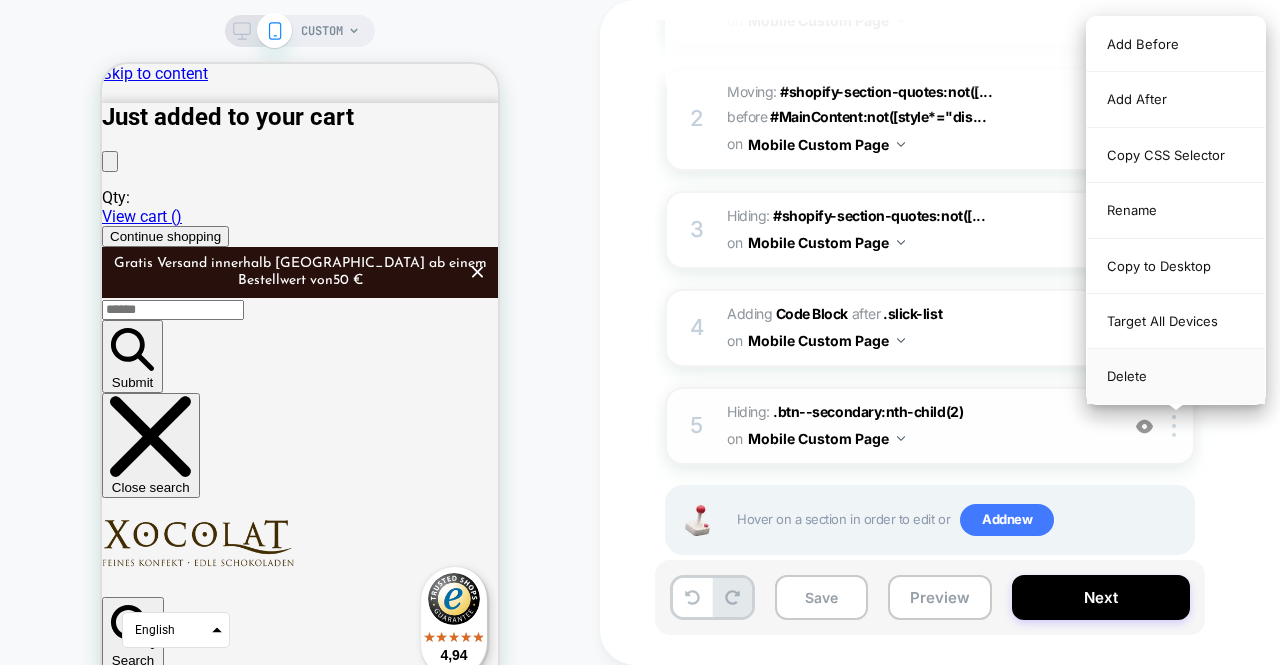 click on "Delete" at bounding box center [1176, 376] 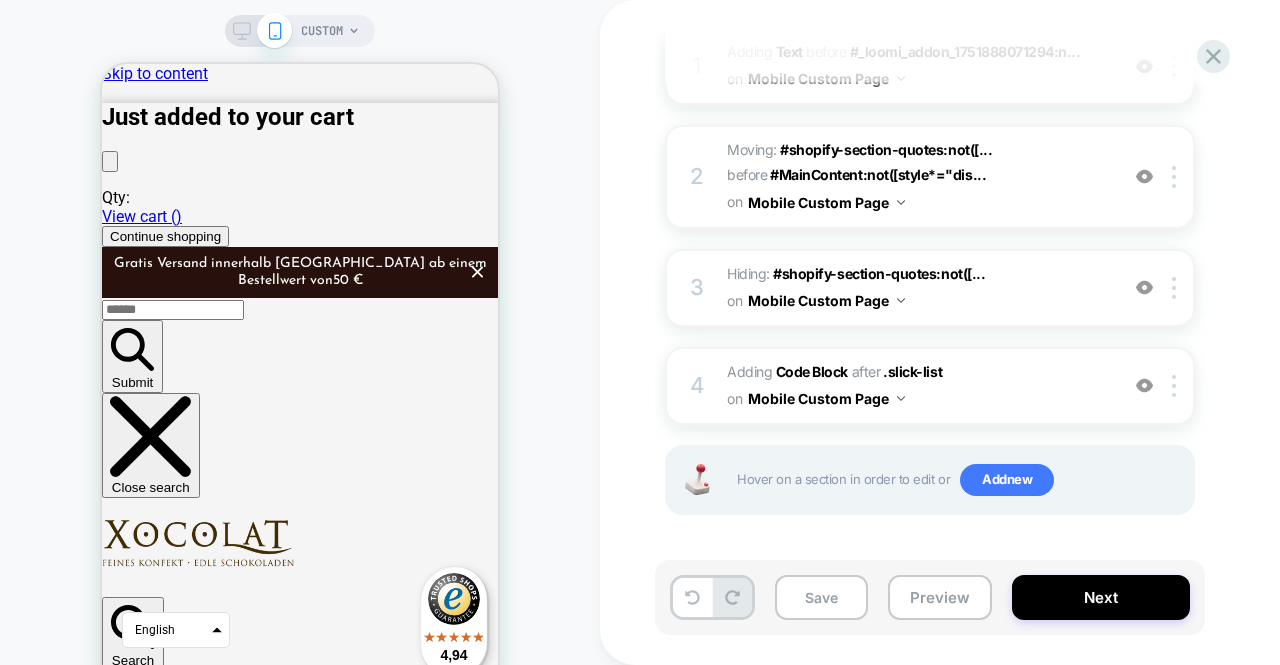 scroll, scrollTop: 318, scrollLeft: 0, axis: vertical 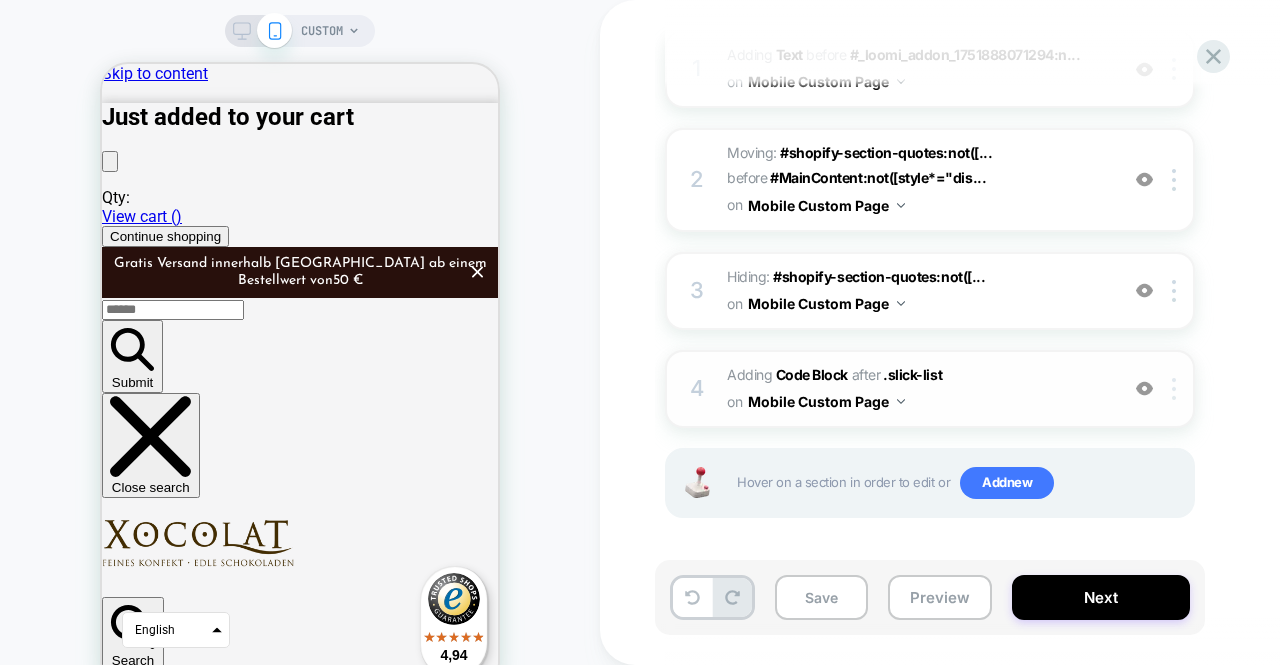click at bounding box center (1174, 389) 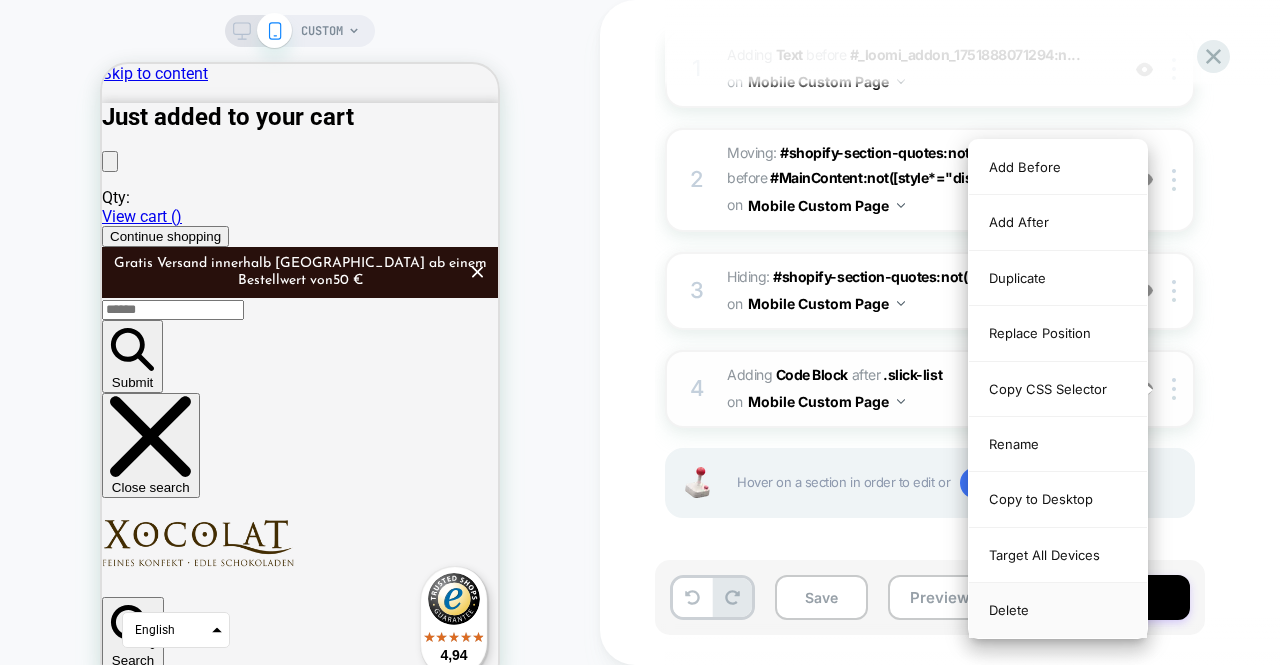 click on "Delete" at bounding box center [1058, 610] 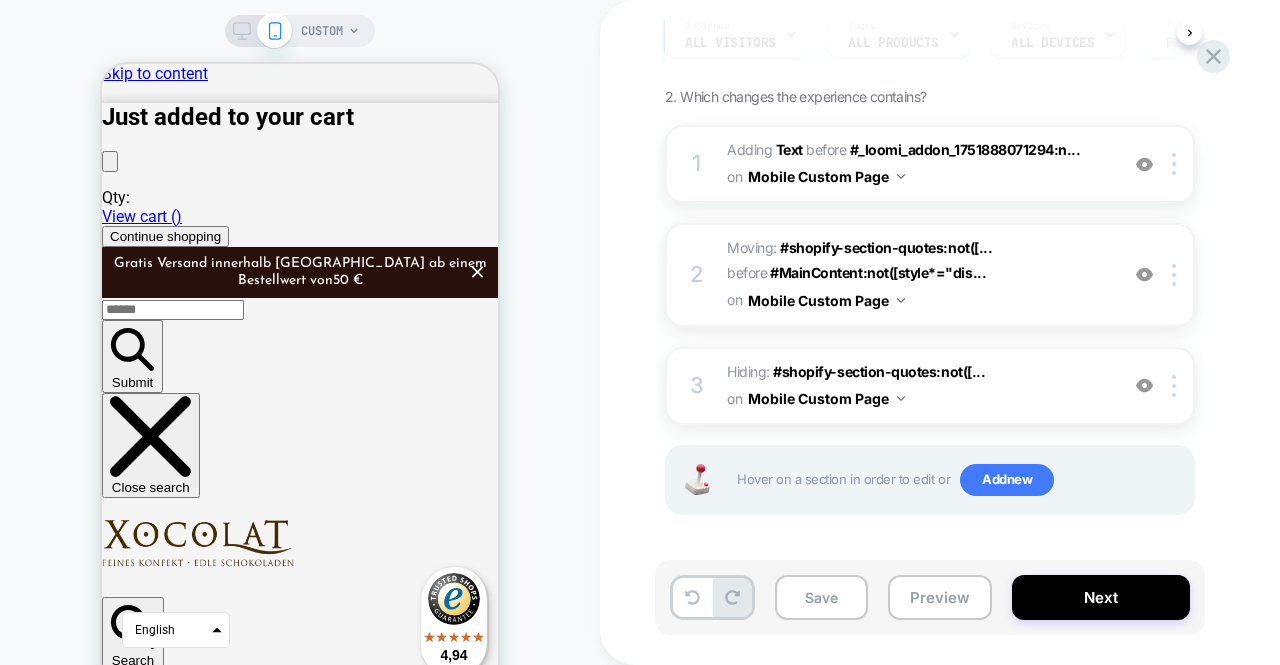 scroll, scrollTop: 220, scrollLeft: 0, axis: vertical 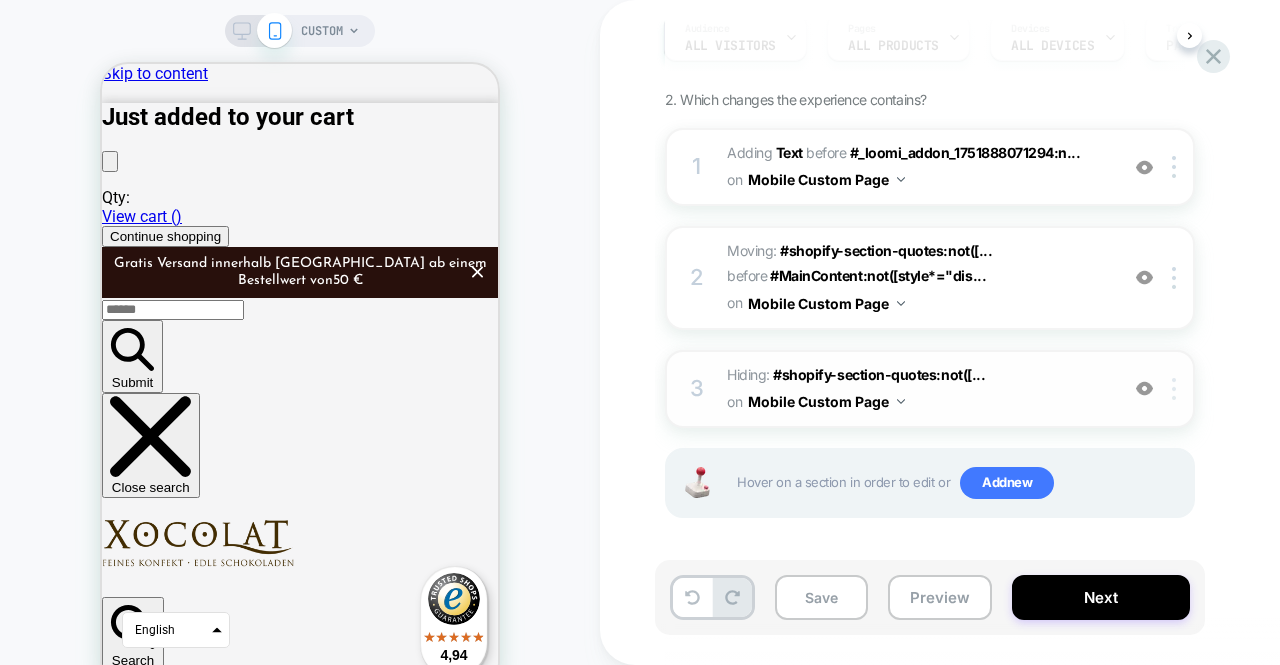 click at bounding box center (1177, 389) 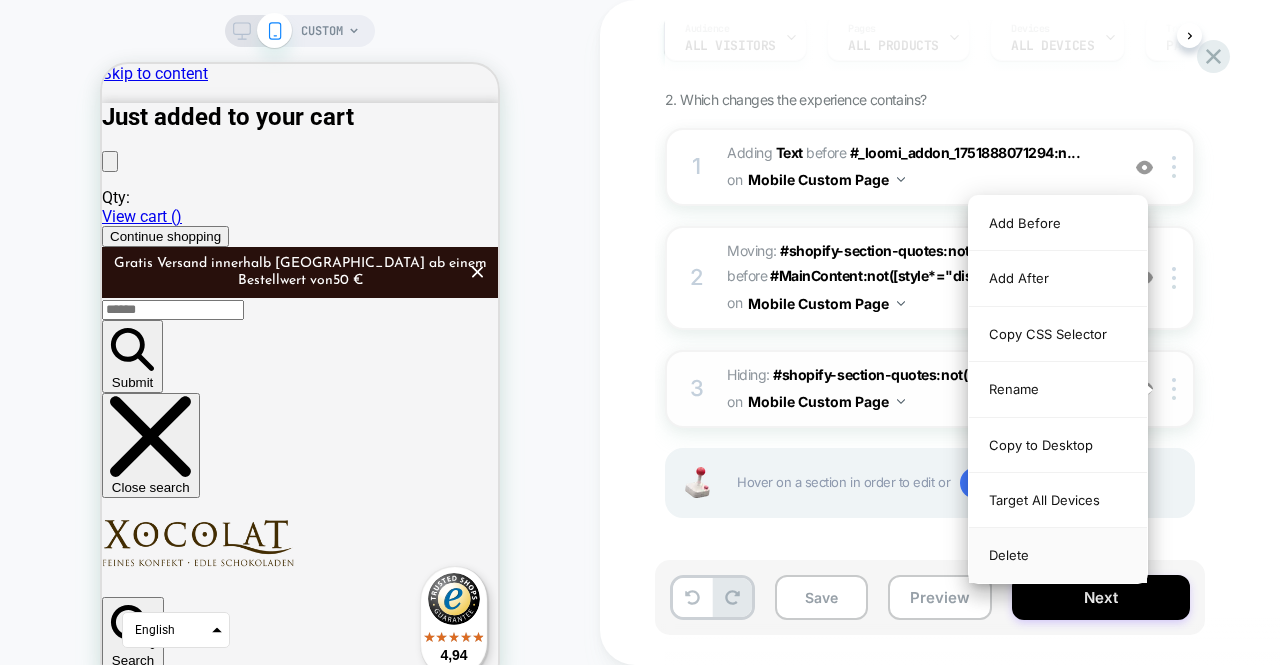 click on "Delete" at bounding box center [1058, 555] 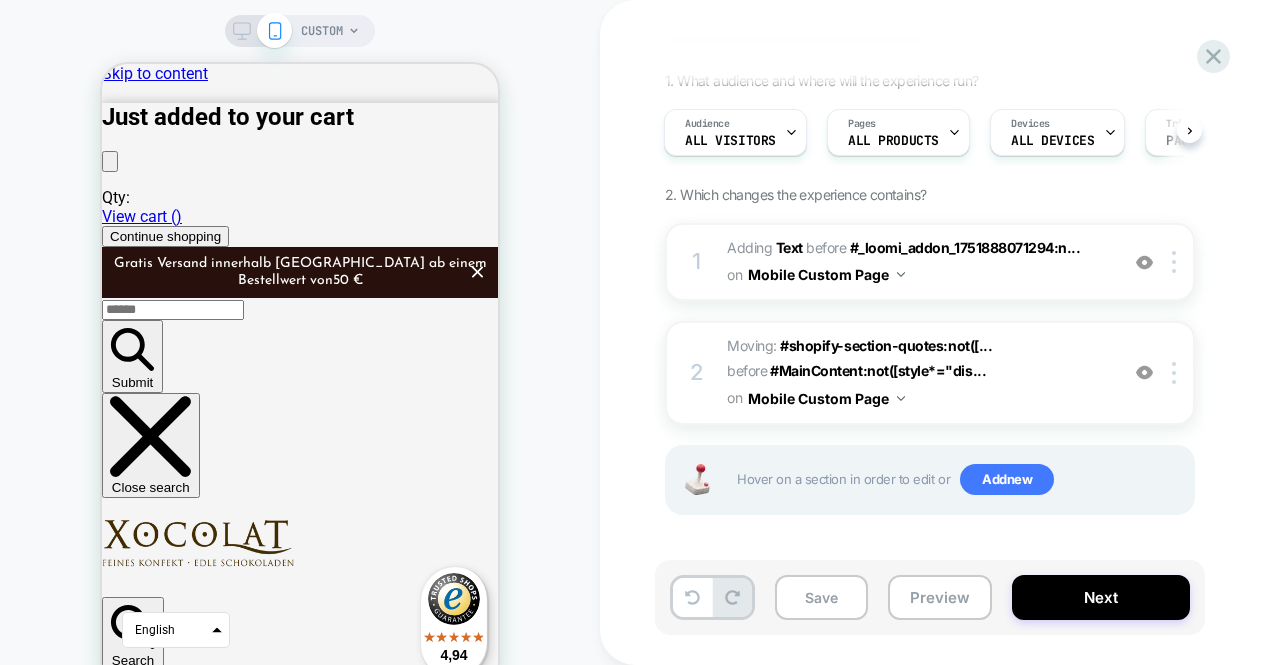 scroll, scrollTop: 122, scrollLeft: 0, axis: vertical 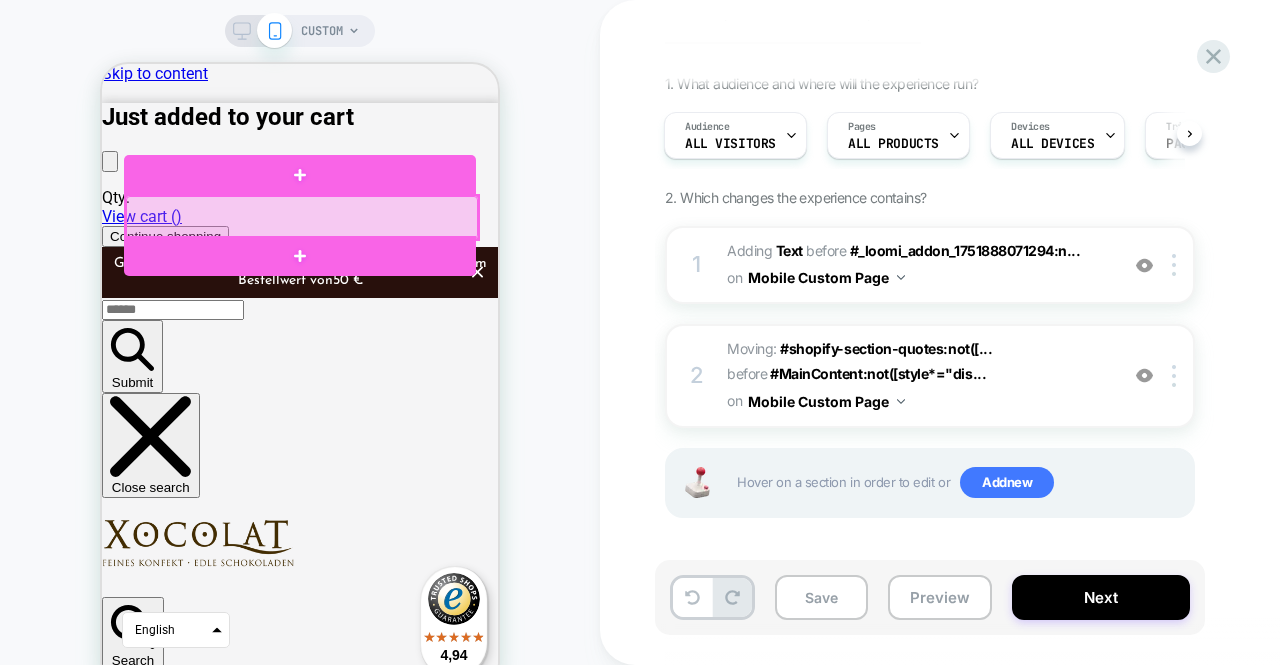 click at bounding box center [302, 217] 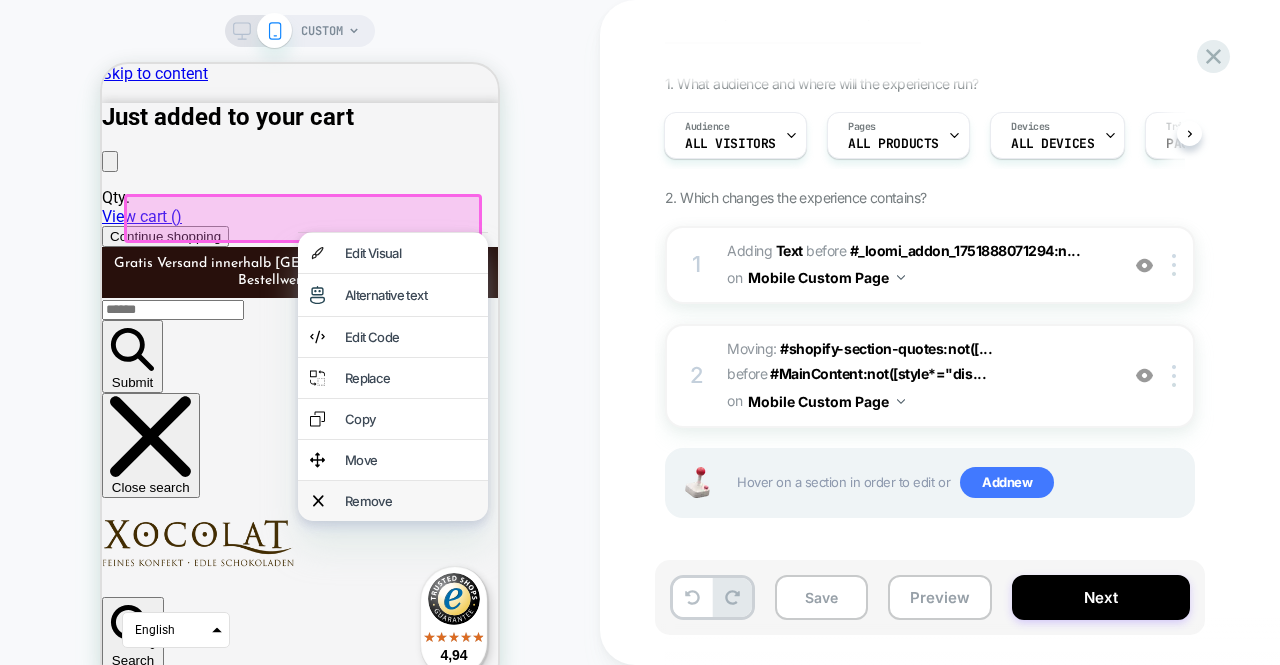 click on "Remove" at bounding box center (410, 501) 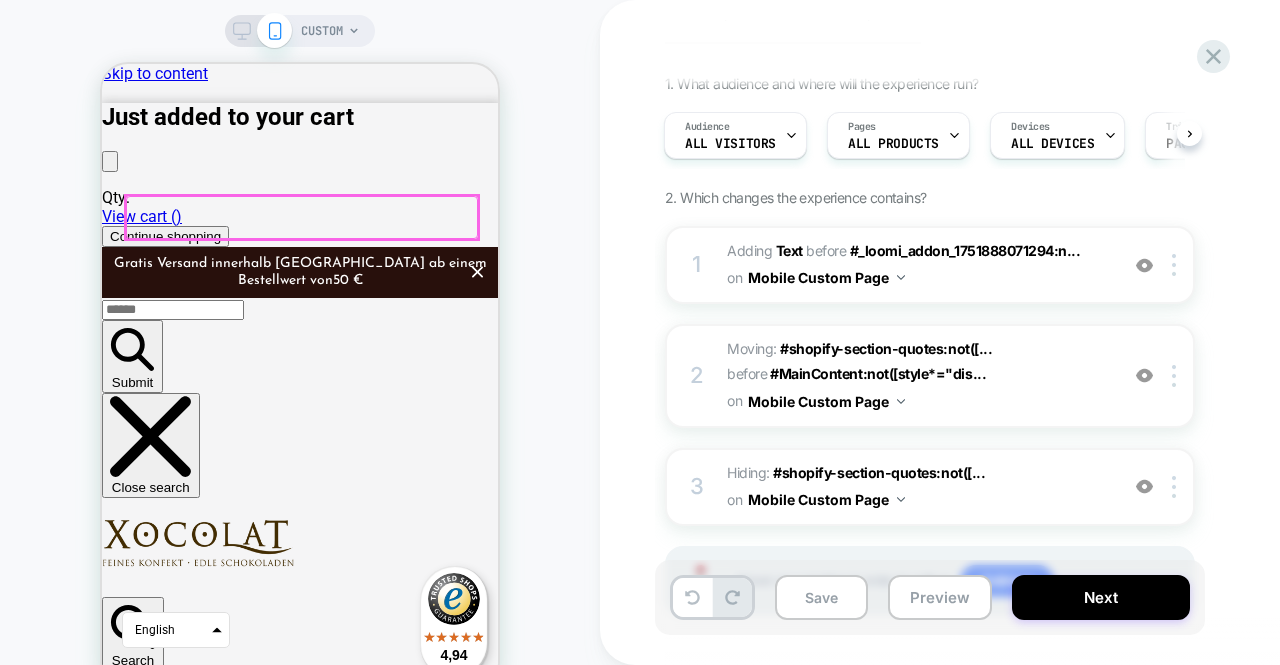 scroll, scrollTop: 220, scrollLeft: 0, axis: vertical 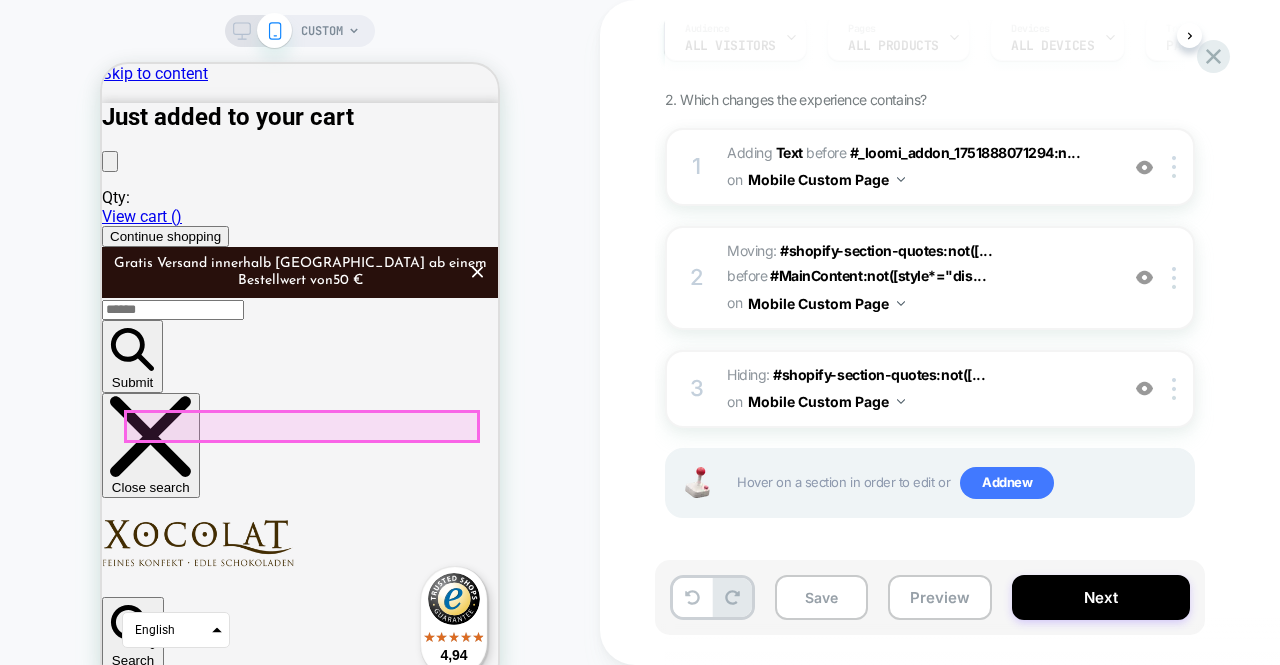 click on "Slide 2" at bounding box center [170, 5920] 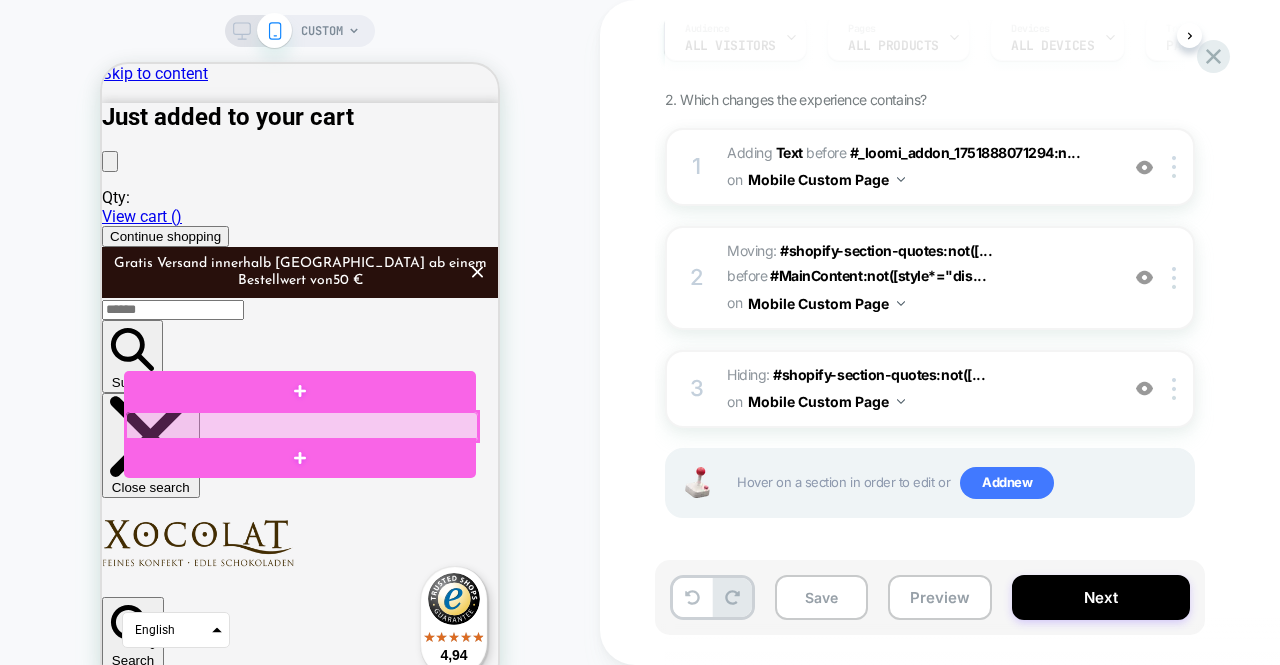 click at bounding box center (302, 426) 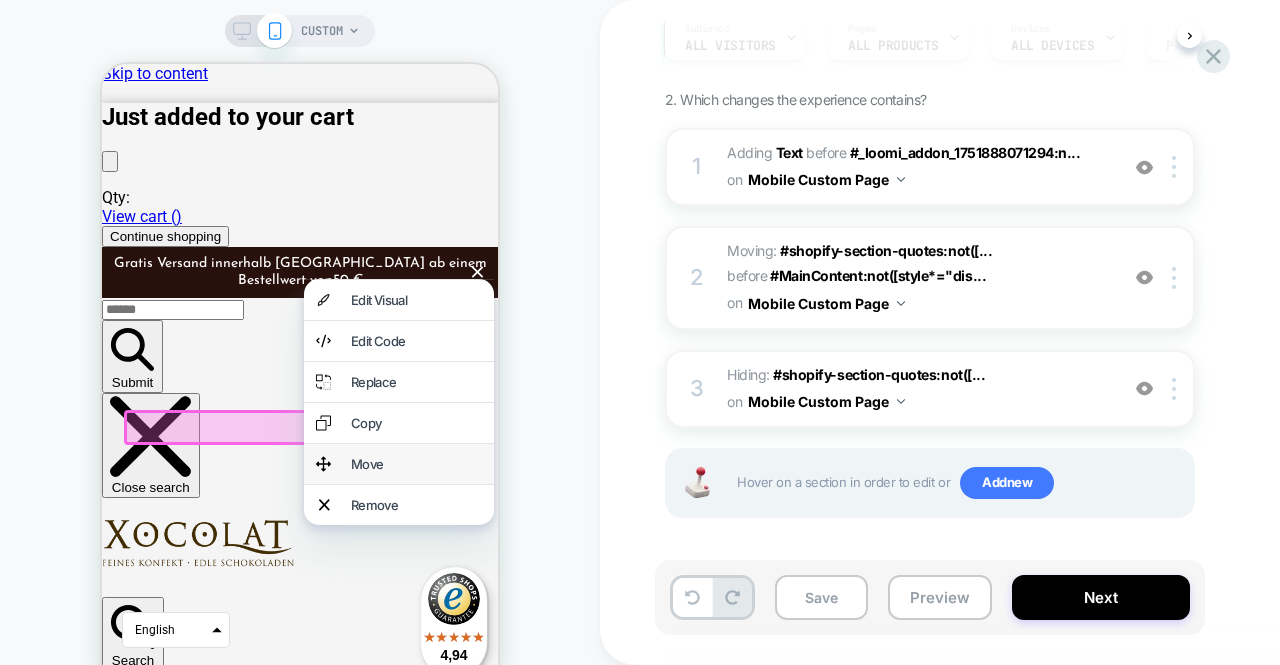 click on "Move" at bounding box center [416, 464] 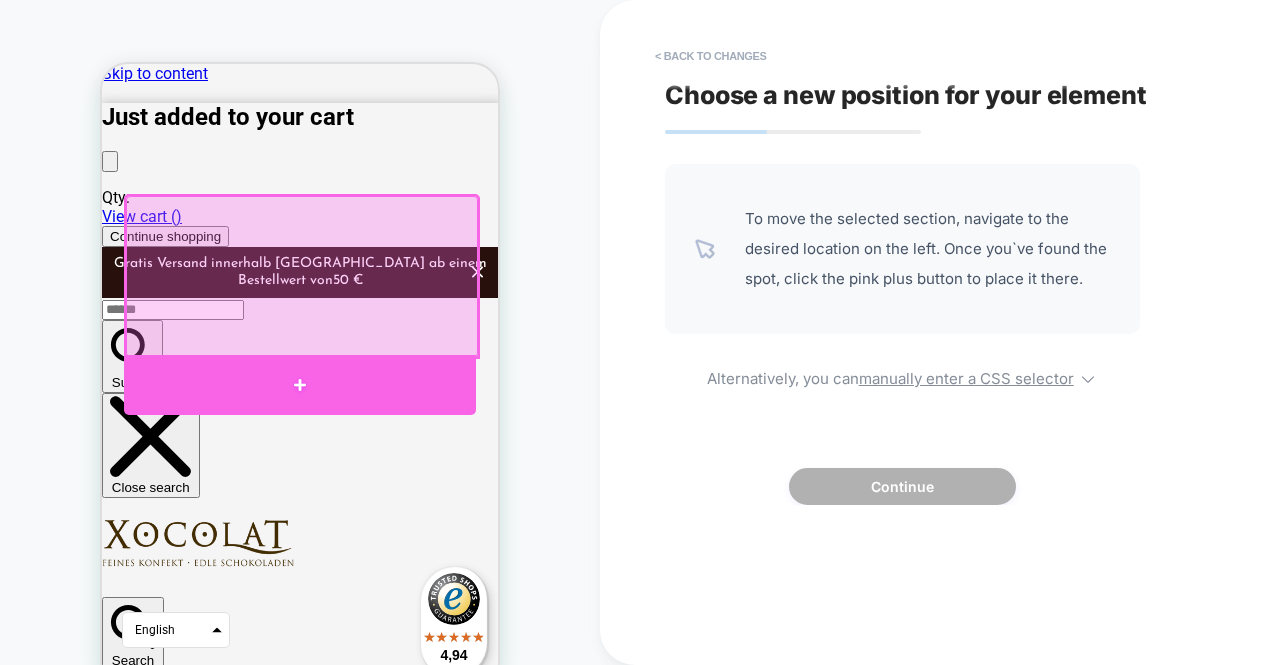 click at bounding box center (300, 385) 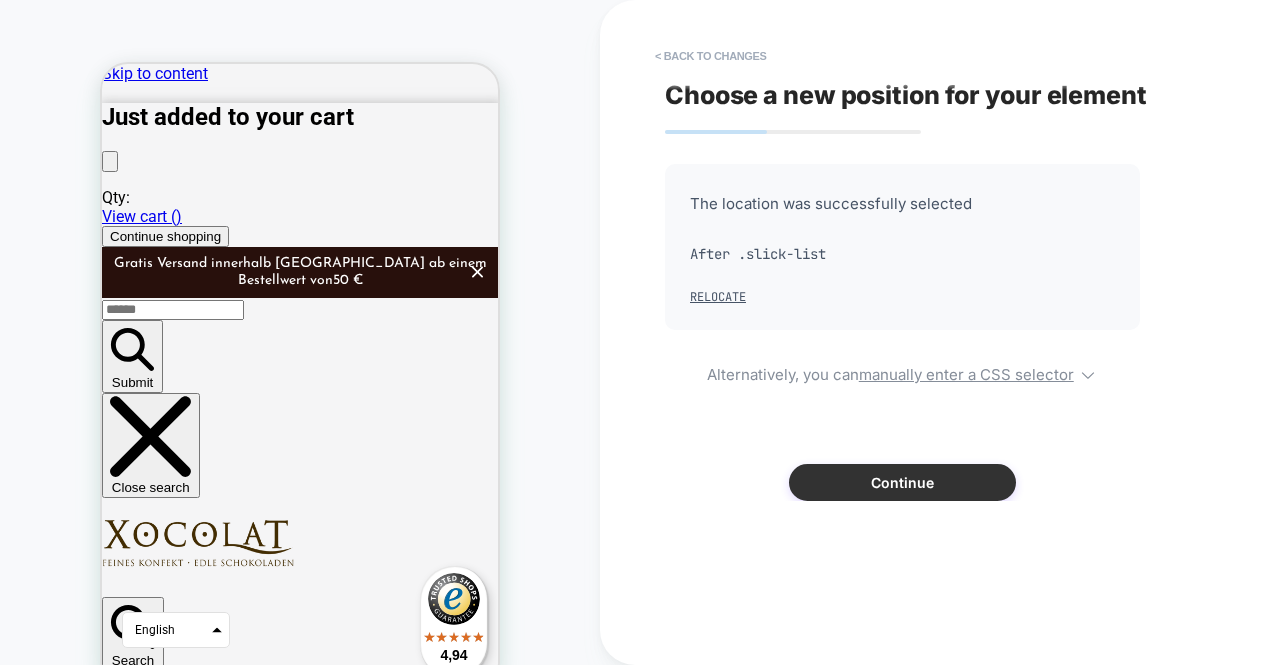 click on "Continue" at bounding box center (902, 482) 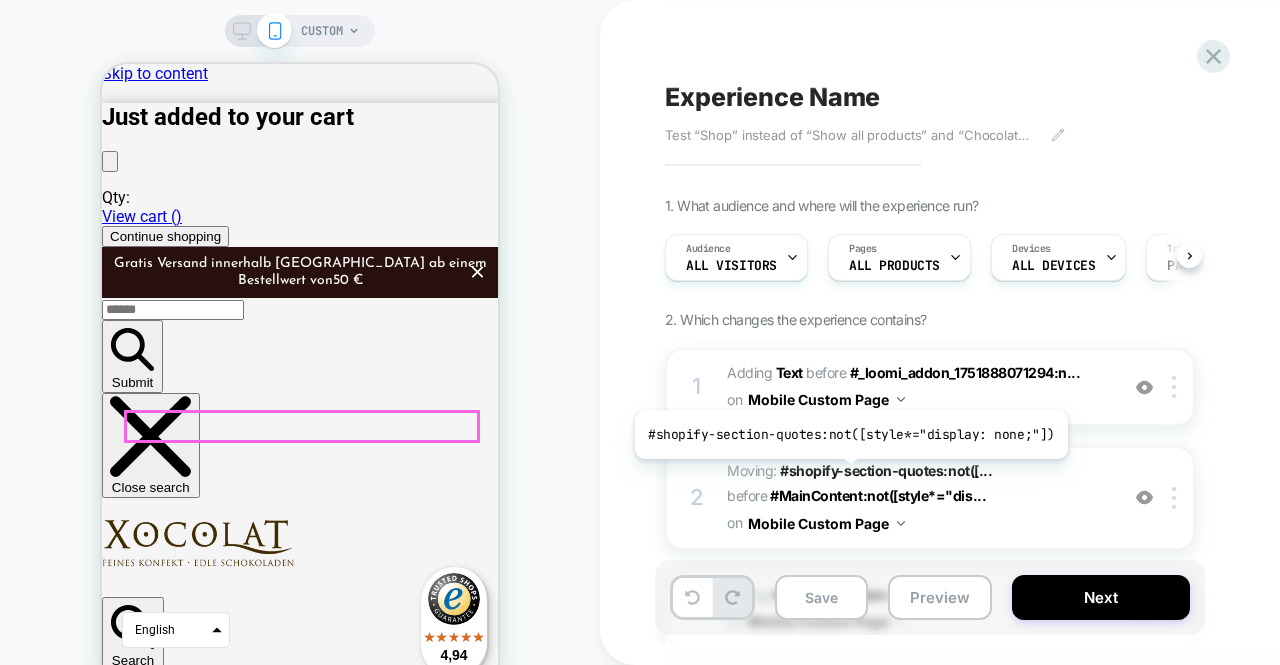 scroll, scrollTop: 0, scrollLeft: 1, axis: horizontal 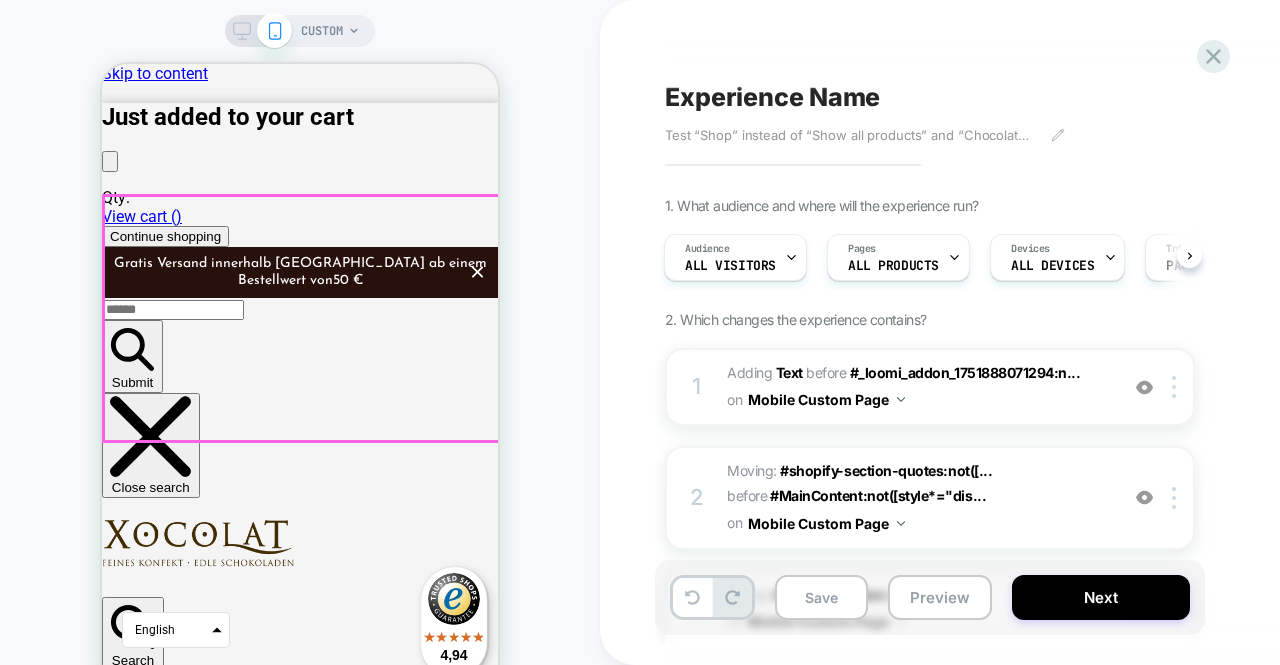 click on ""The best Chocolate you can get in Austria."
"Austria's first address for specialties related to cocoa beans"     Welt am Sonntag  Discover now
"Xocolat deserves a great medal for services to the chocolate culture"     Falter, the city magazine
"The best Chocolate you can get in Austria."
"Austria's first address for specialties related to cocoa beans"     Welt am Sonntag
Slide 1 Slide 2" at bounding box center (300, 5117) 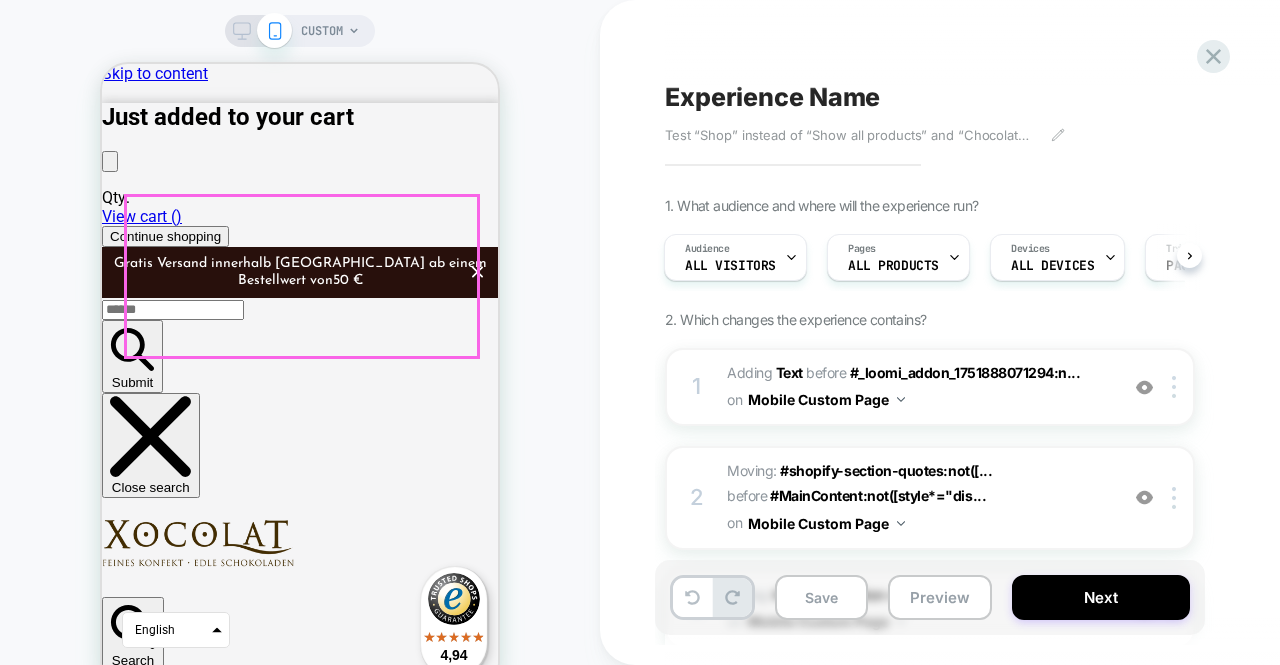 click on ""Xocolat deserves a great medal for services to the chocolate culture"     Falter, the city magazine" at bounding box center (-426, 5086) 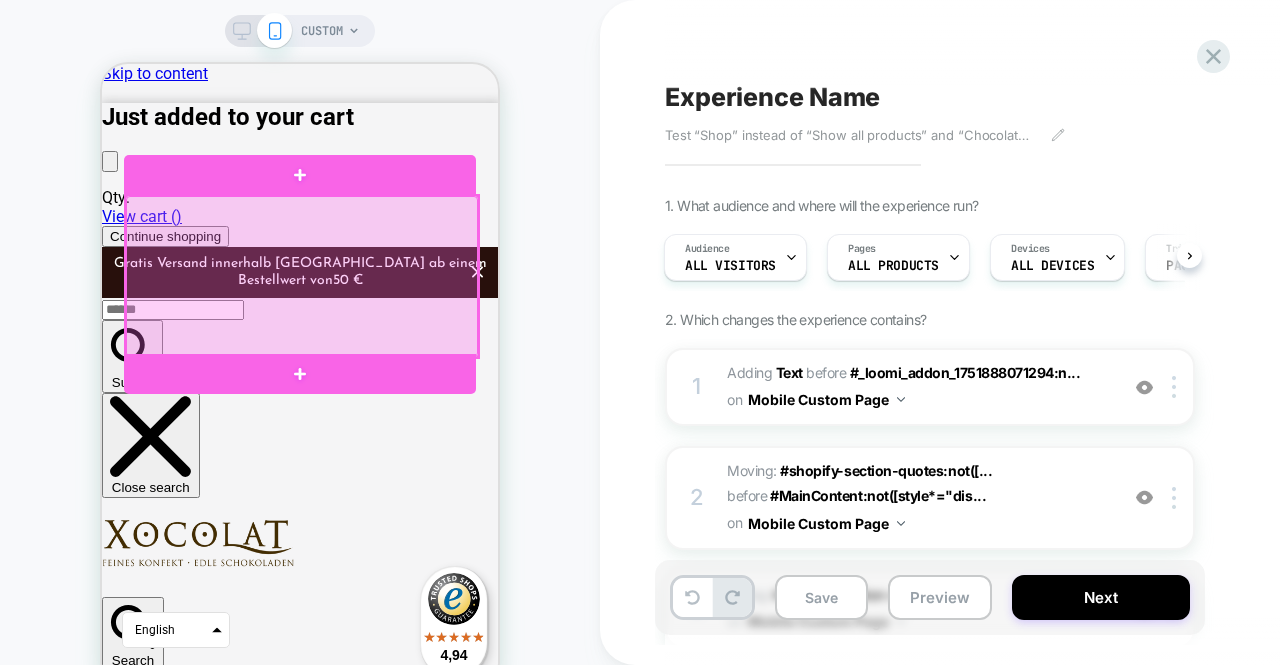 click at bounding box center [302, 276] 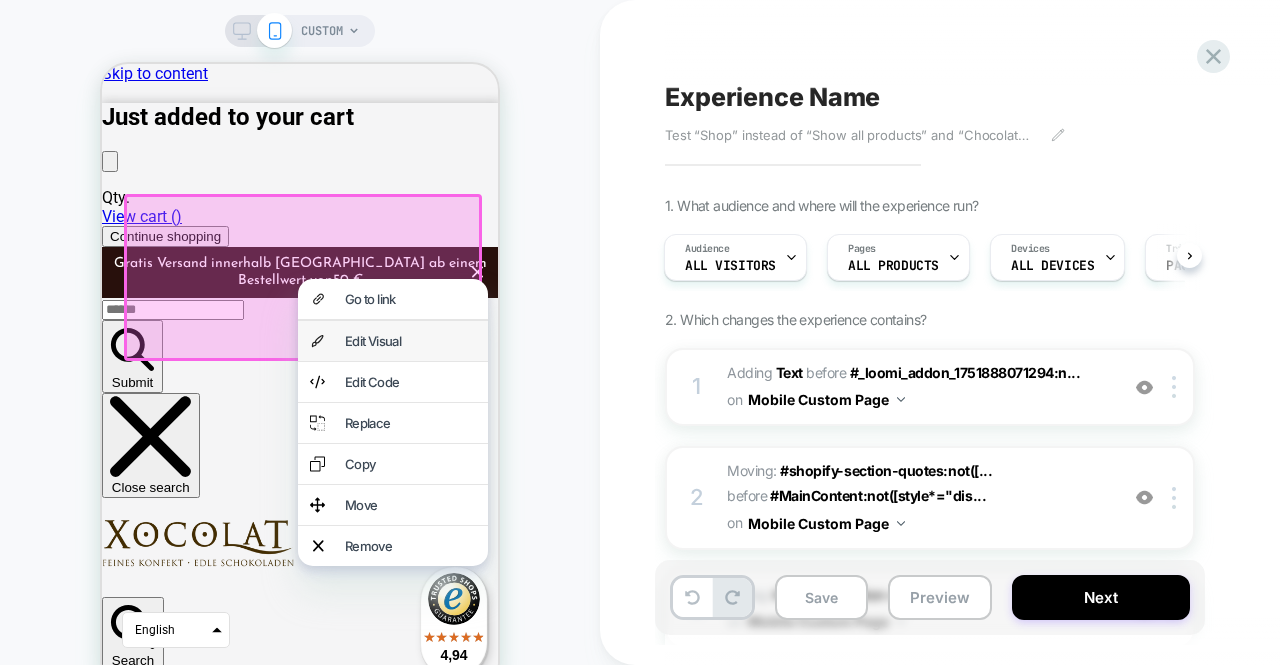 click on "Edit Visual" at bounding box center [393, 341] 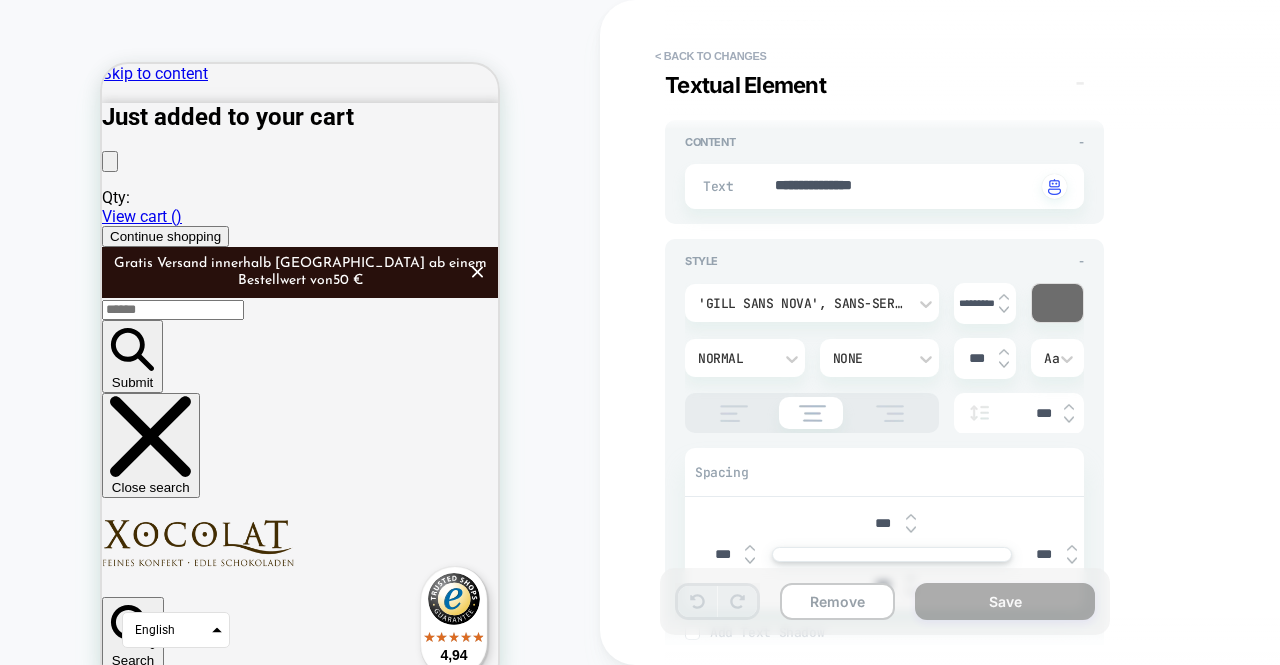 scroll, scrollTop: 5642, scrollLeft: 0, axis: vertical 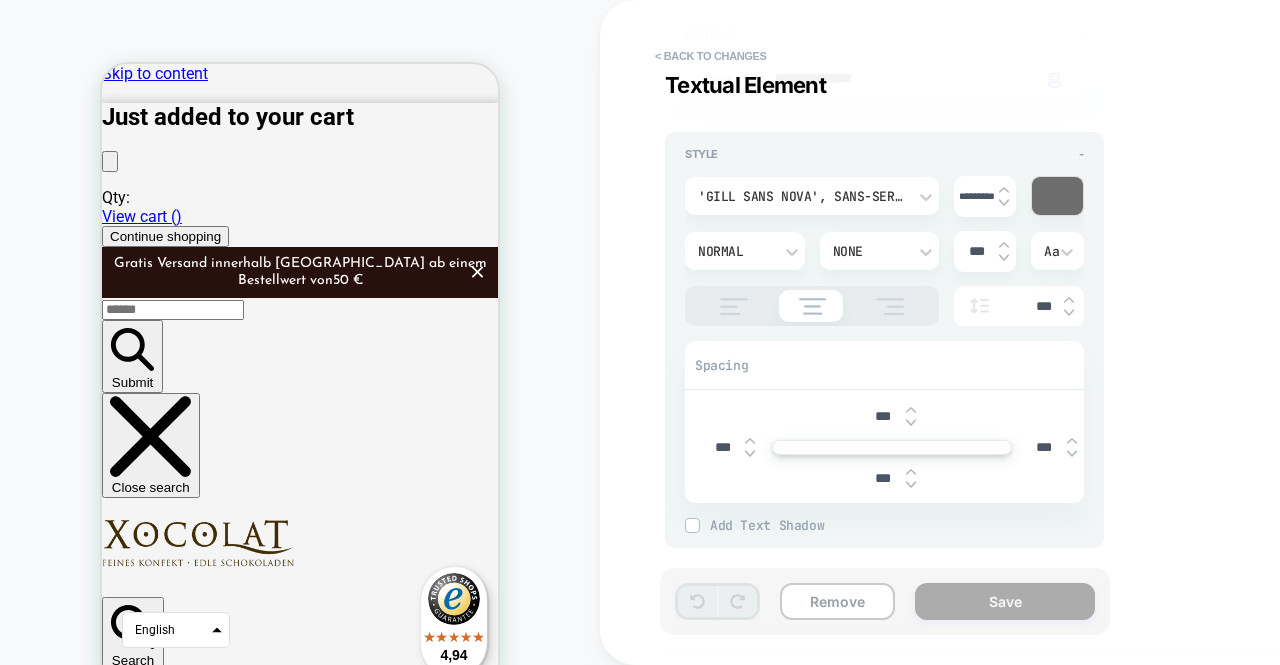 click on ""The best Chocolate you can get in Austria."
"Austria's first address for specialties related to cocoa beans"     Welt am Sonntag  Discover now
"Xocolat deserves a great medal for services to the chocolate culture"     Falter, the city magazine
"The best Chocolate you can get in Austria."
"Austria's first address for specialties related to cocoa beans"     Welt am Sonntag
Slide 1 Slide 2" at bounding box center [300, 5117] 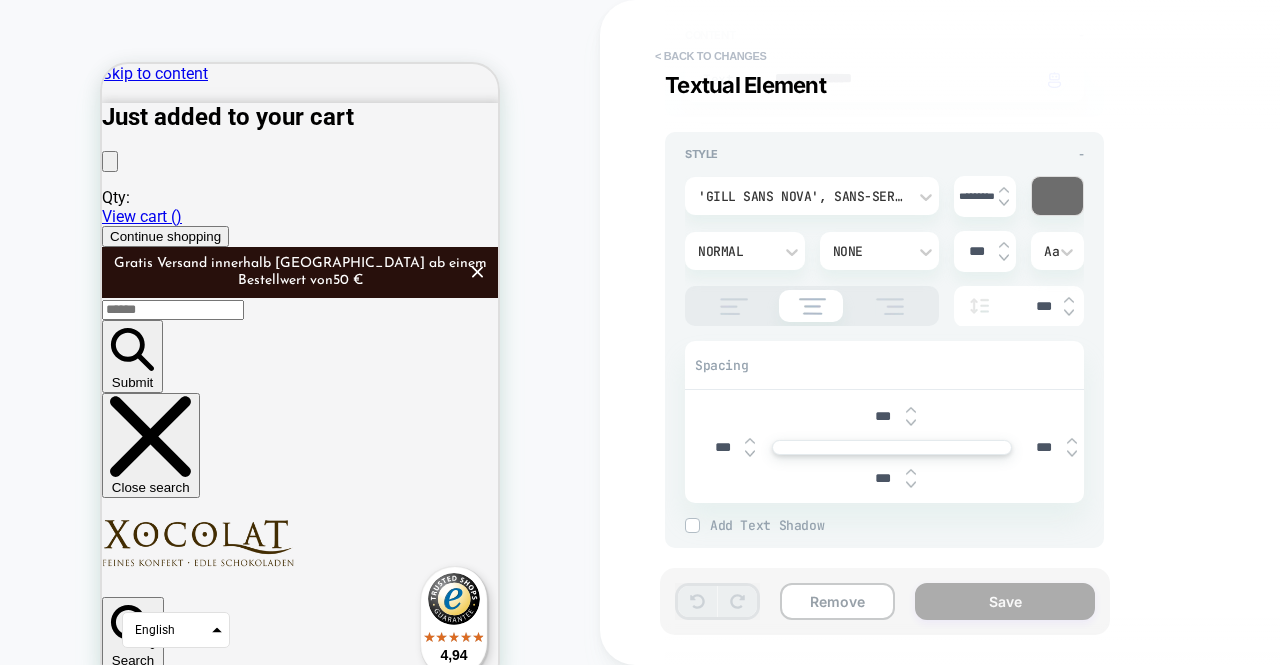click on "< Back to changes" at bounding box center (711, 56) 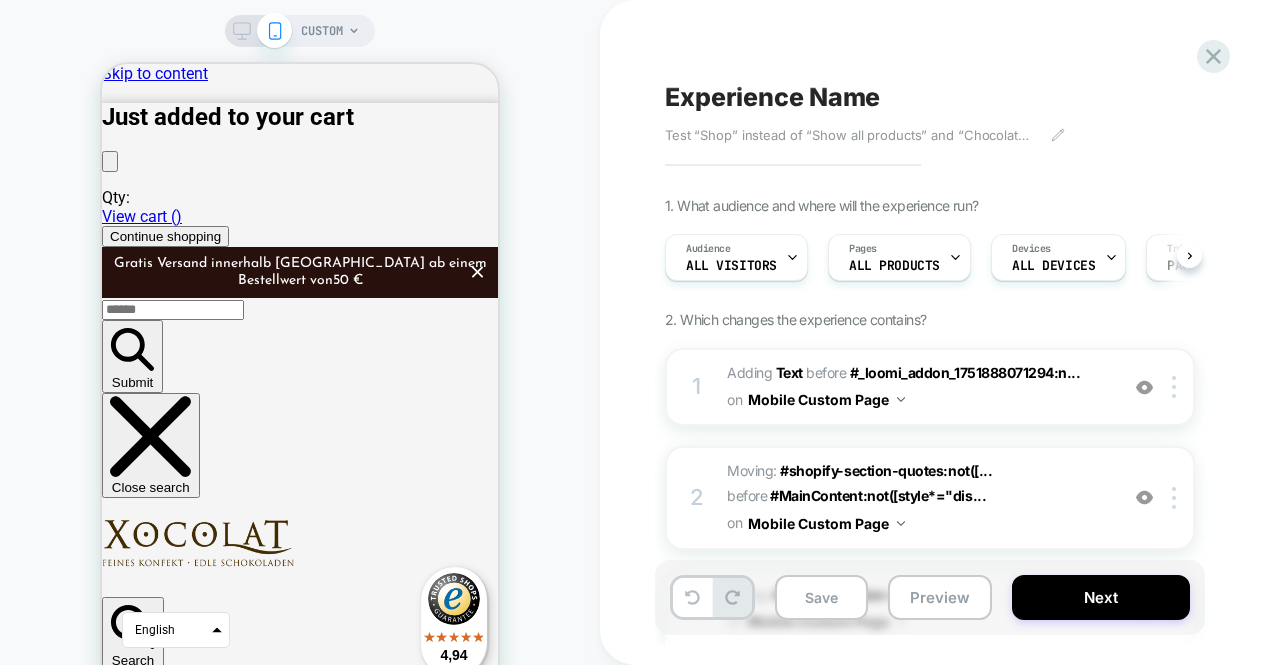 scroll, scrollTop: 0, scrollLeft: 1, axis: horizontal 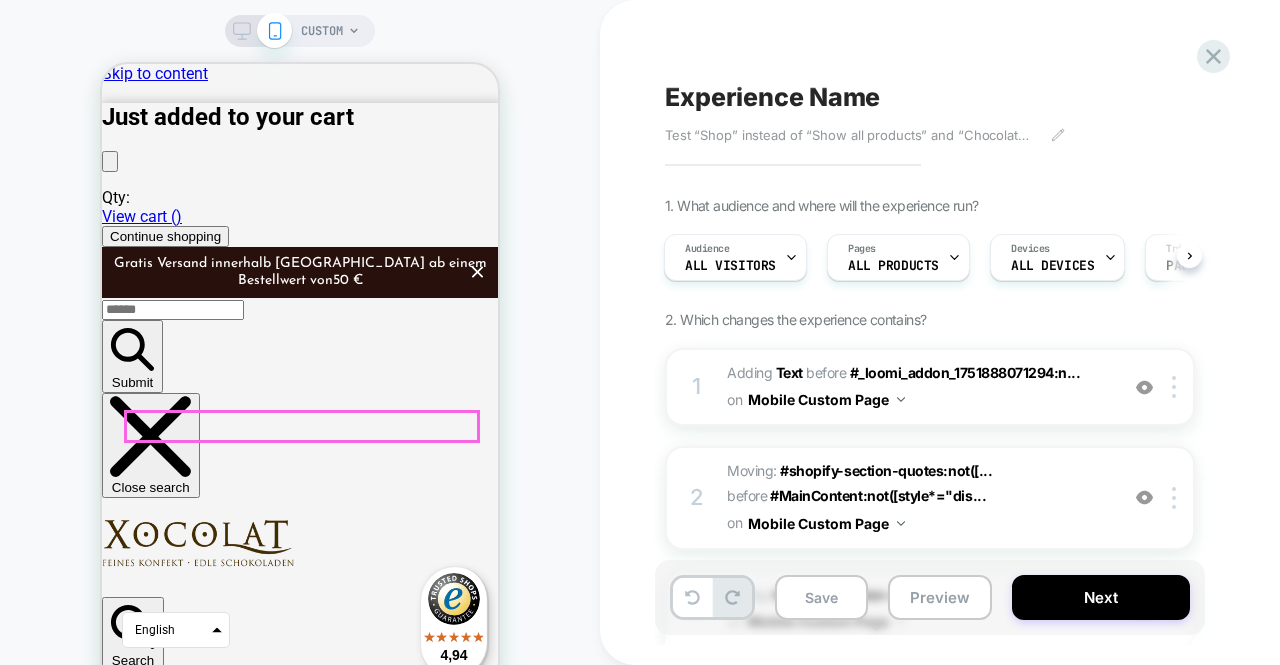 click on "Slide 3" at bounding box center (170, 5941) 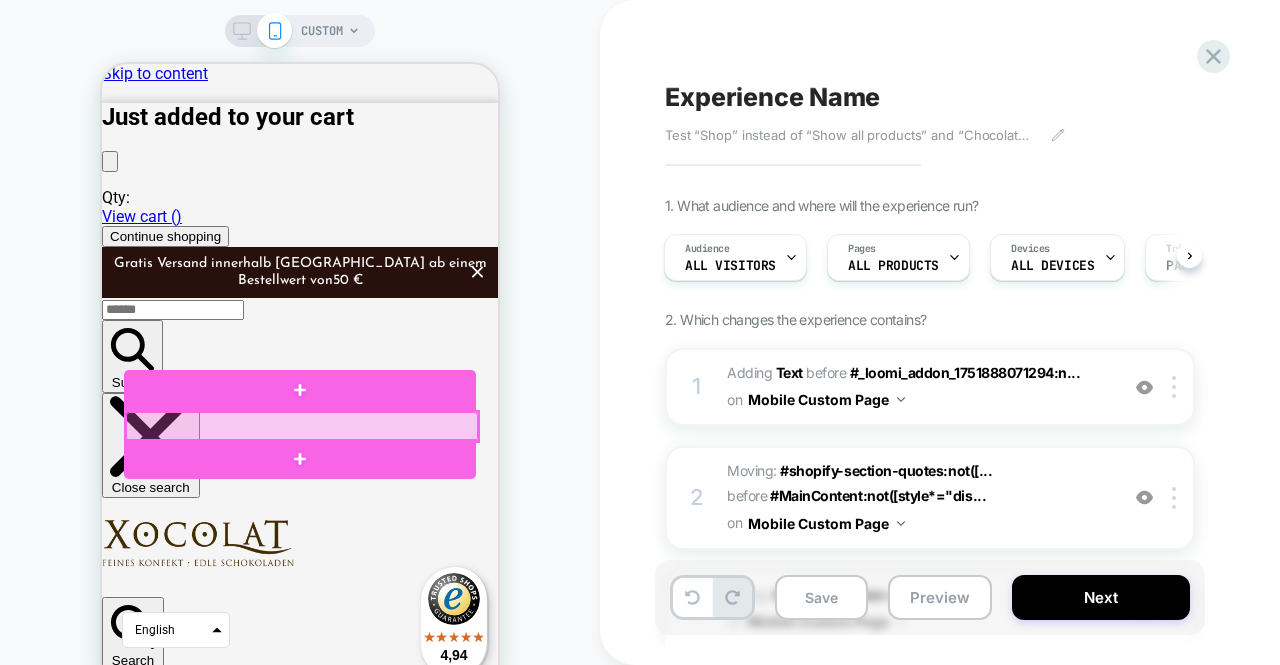 click at bounding box center (302, 426) 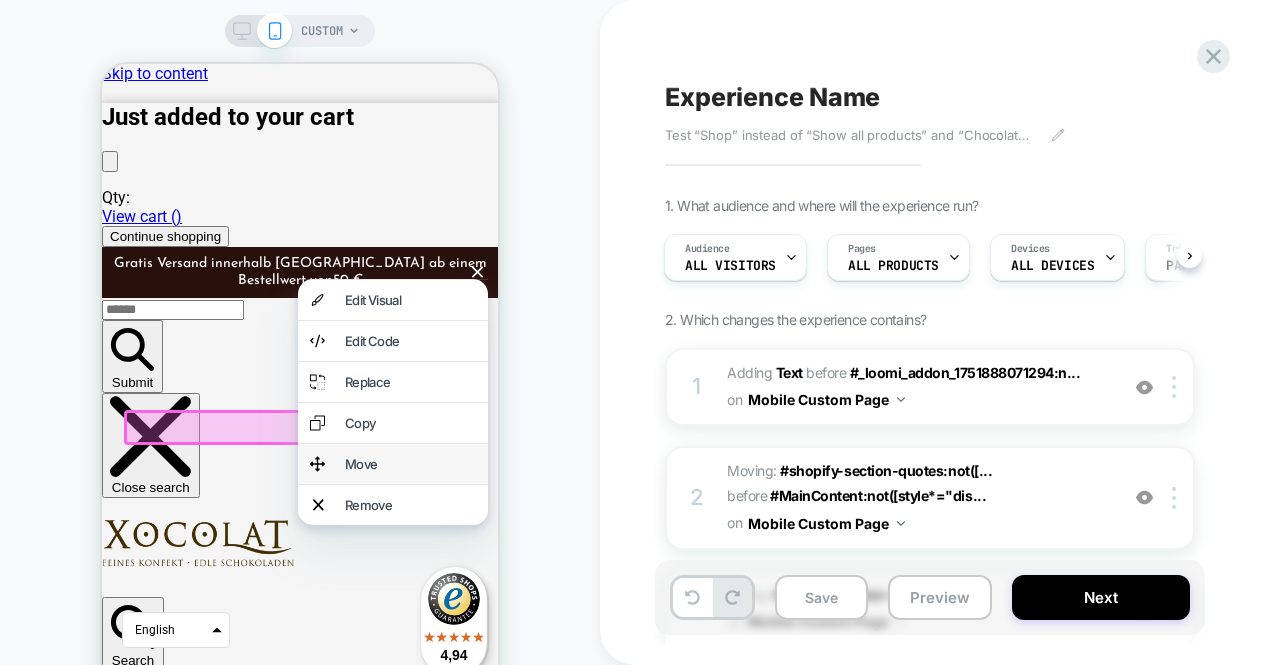 click on "Move" at bounding box center [410, 464] 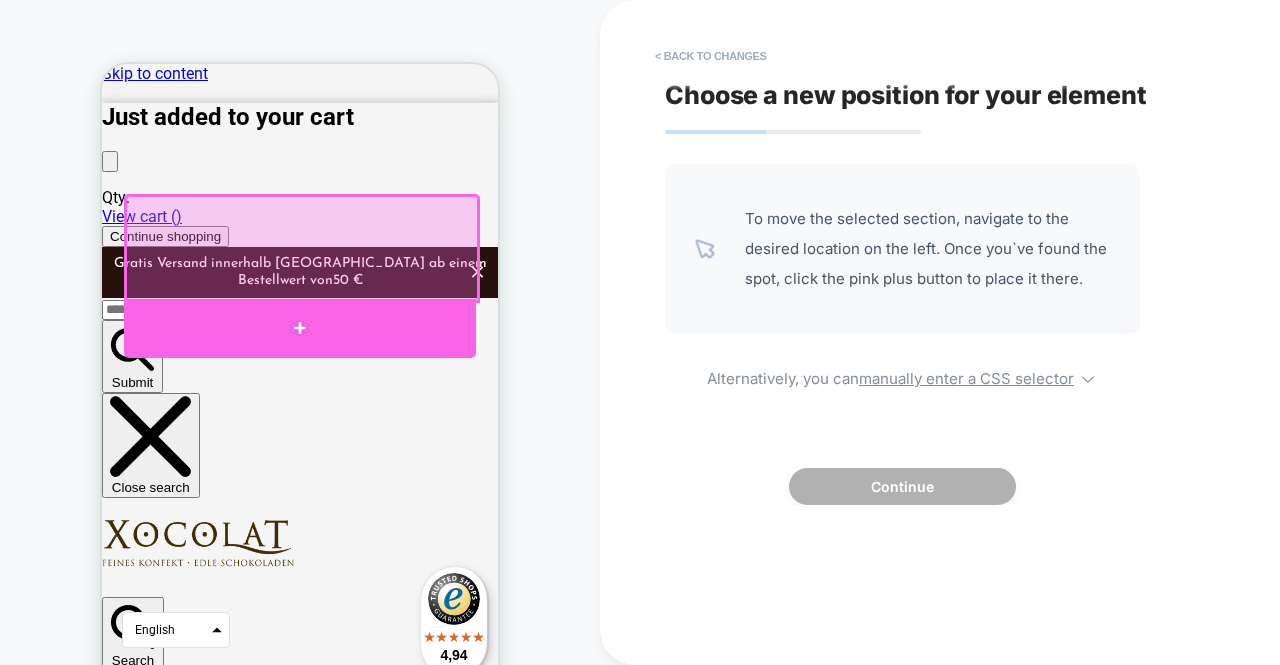 click at bounding box center [300, 329] 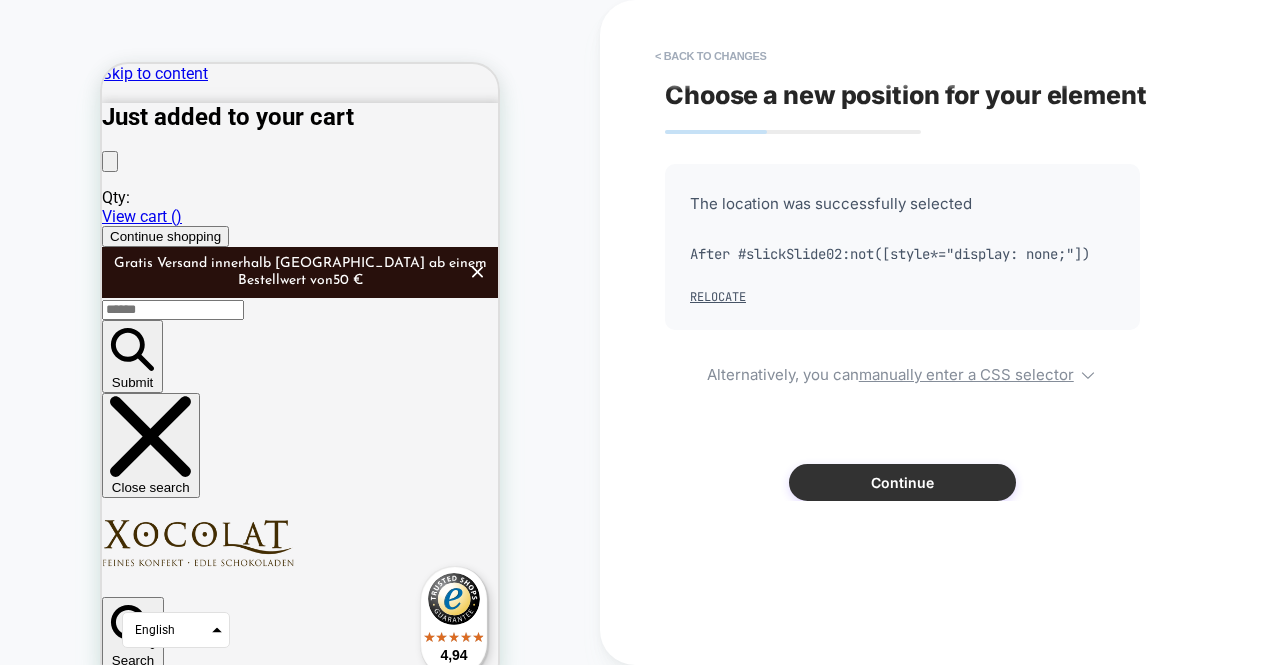 click on "Continue" at bounding box center [902, 482] 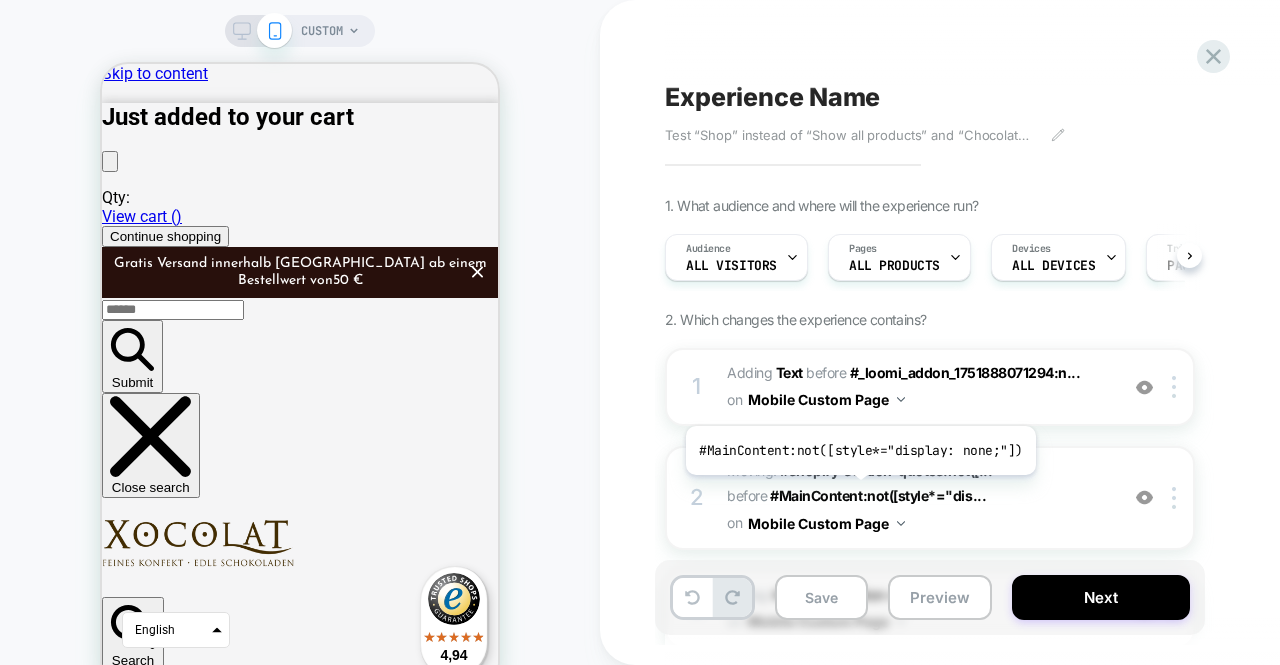 scroll, scrollTop: 0, scrollLeft: 1, axis: horizontal 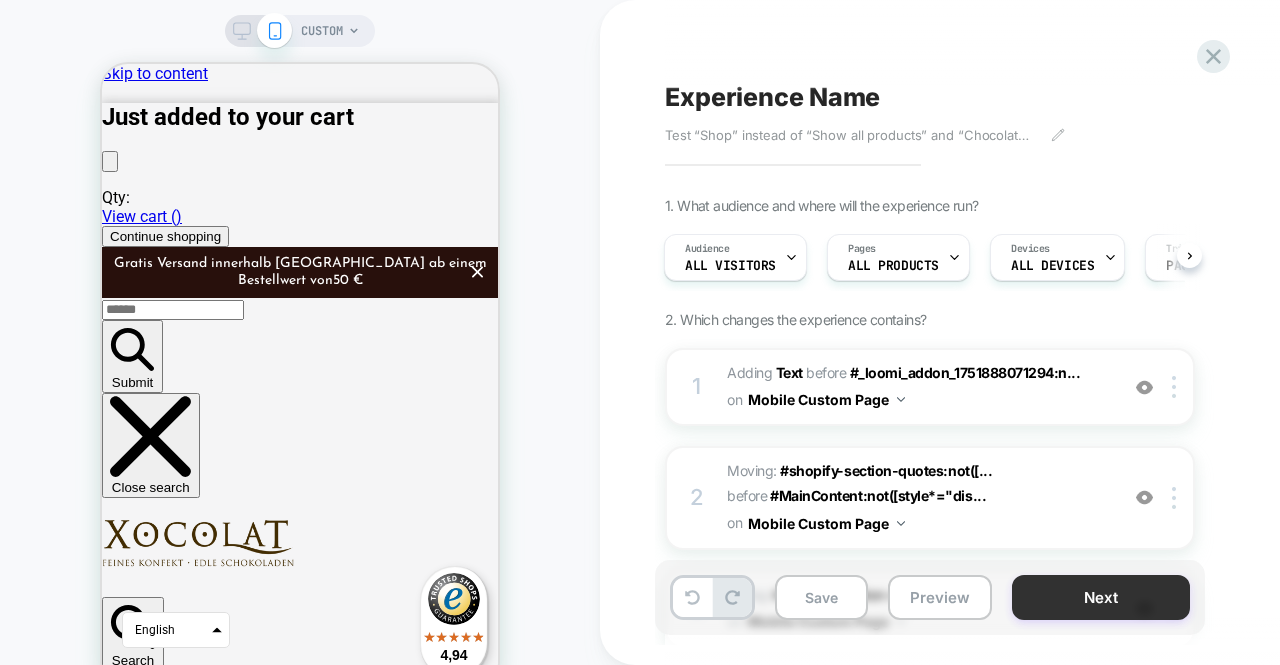 click on "Next" at bounding box center [1101, 597] 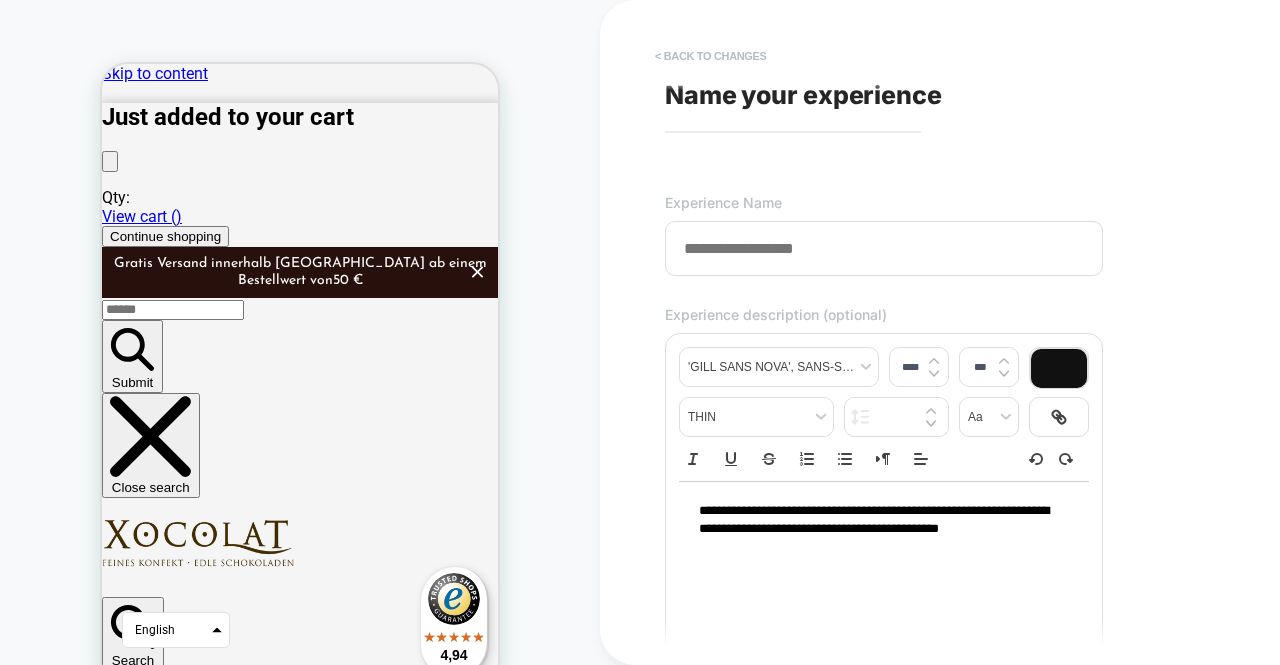 click on "< Back to changes" at bounding box center [711, 56] 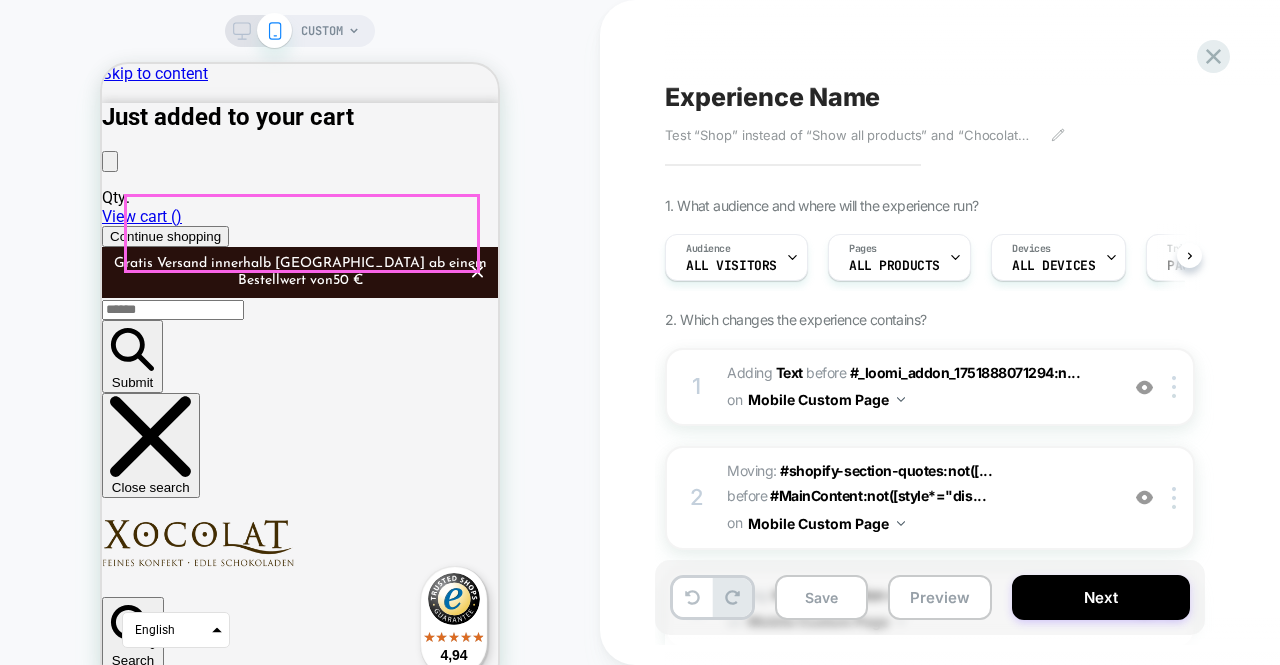 scroll, scrollTop: 0, scrollLeft: 1, axis: horizontal 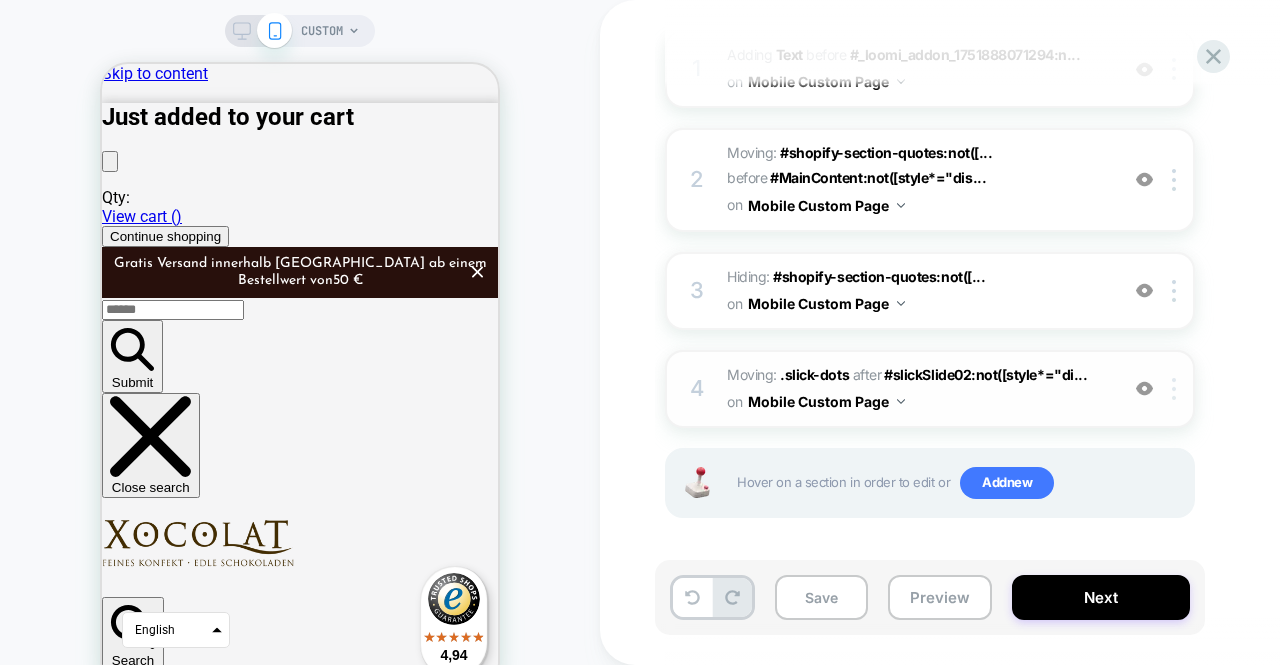 click at bounding box center (1177, 389) 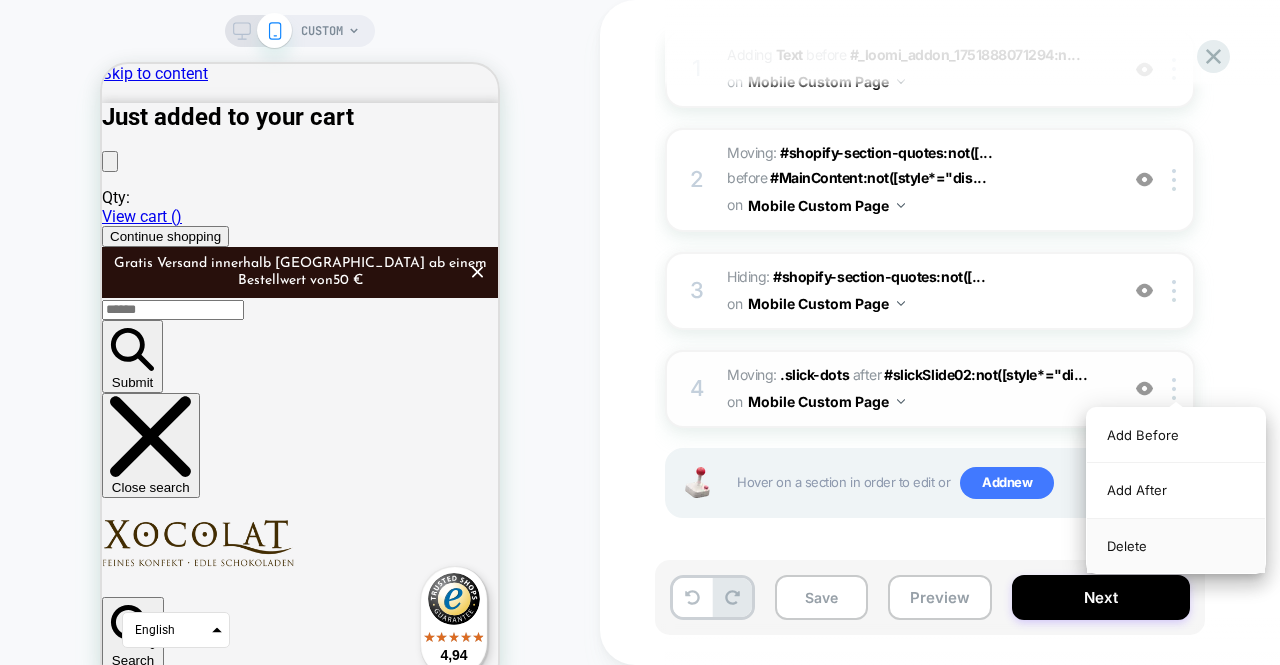 click on "Delete" at bounding box center (1176, 546) 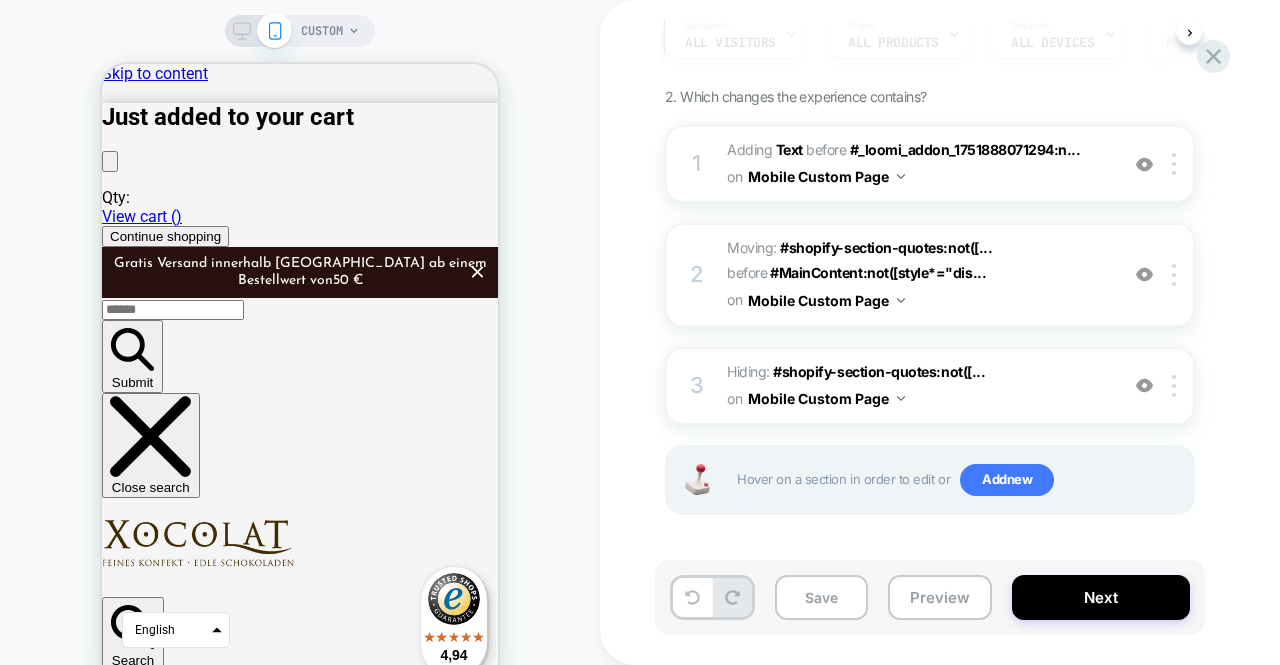 scroll, scrollTop: 220, scrollLeft: 0, axis: vertical 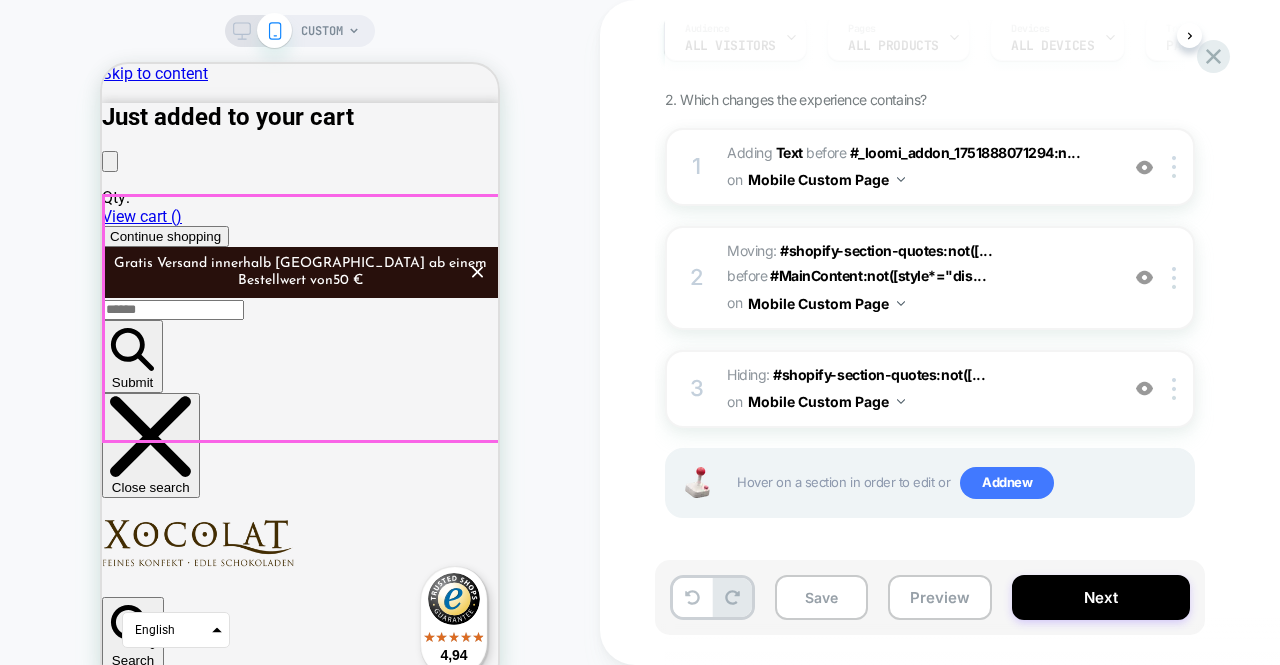 click on ""The best Chocolate you can get in Austria."
"Austria's first address for specialties related to cocoa beans"     Welt am Sonntag  Discover now
"Xocolat deserves a great medal for services to the chocolate culture"     Falter, the city magazine
"The best Chocolate you can get in Austria."
"Austria's first address for specialties related to cocoa beans"     Welt am Sonntag
Slide 1 Slide 2" at bounding box center [300, 5117] 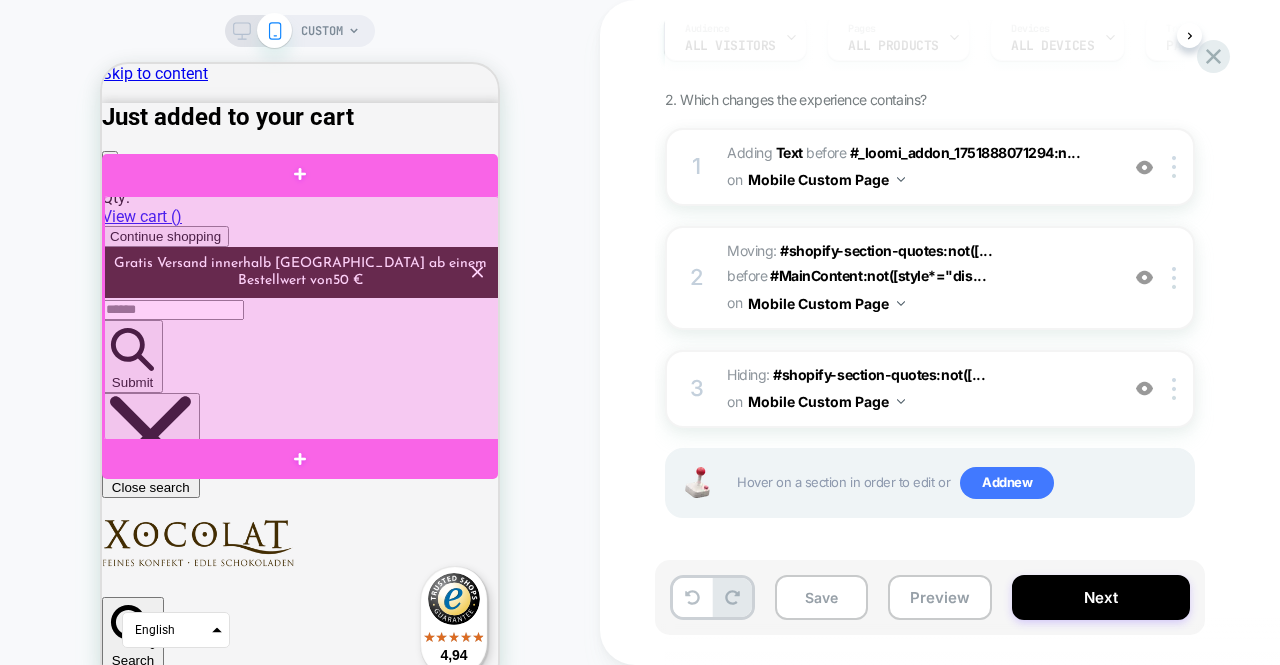 click at bounding box center (302, 318) 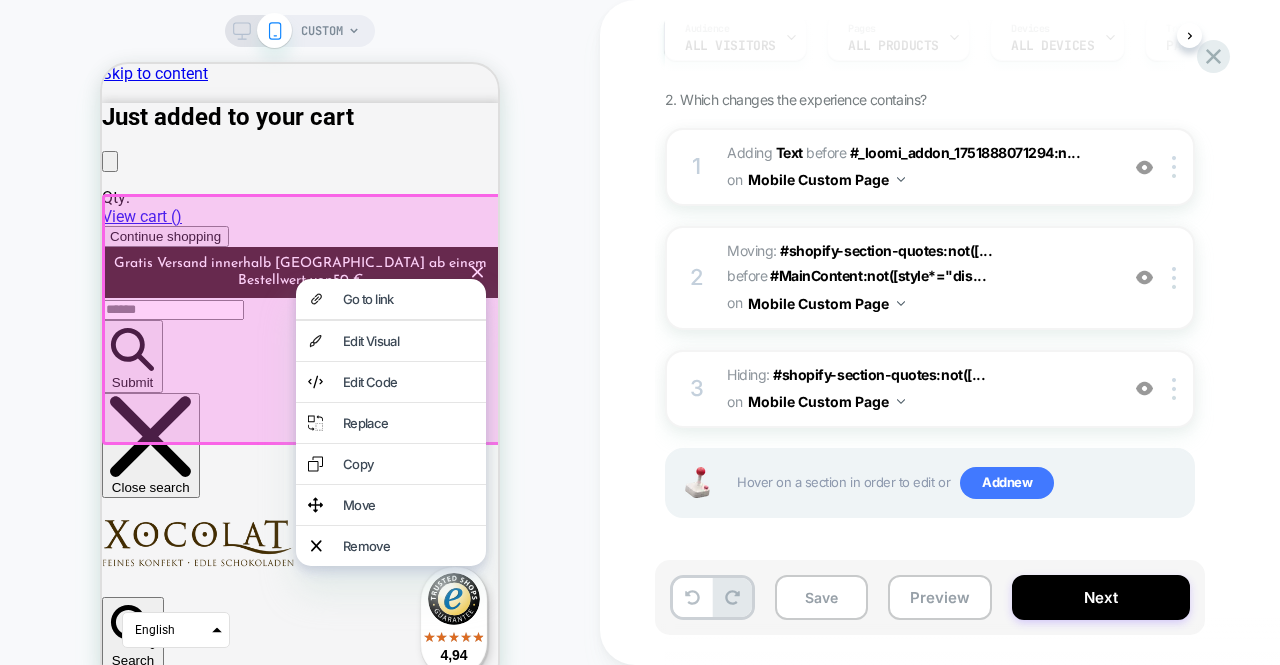 click at bounding box center [303, 319] 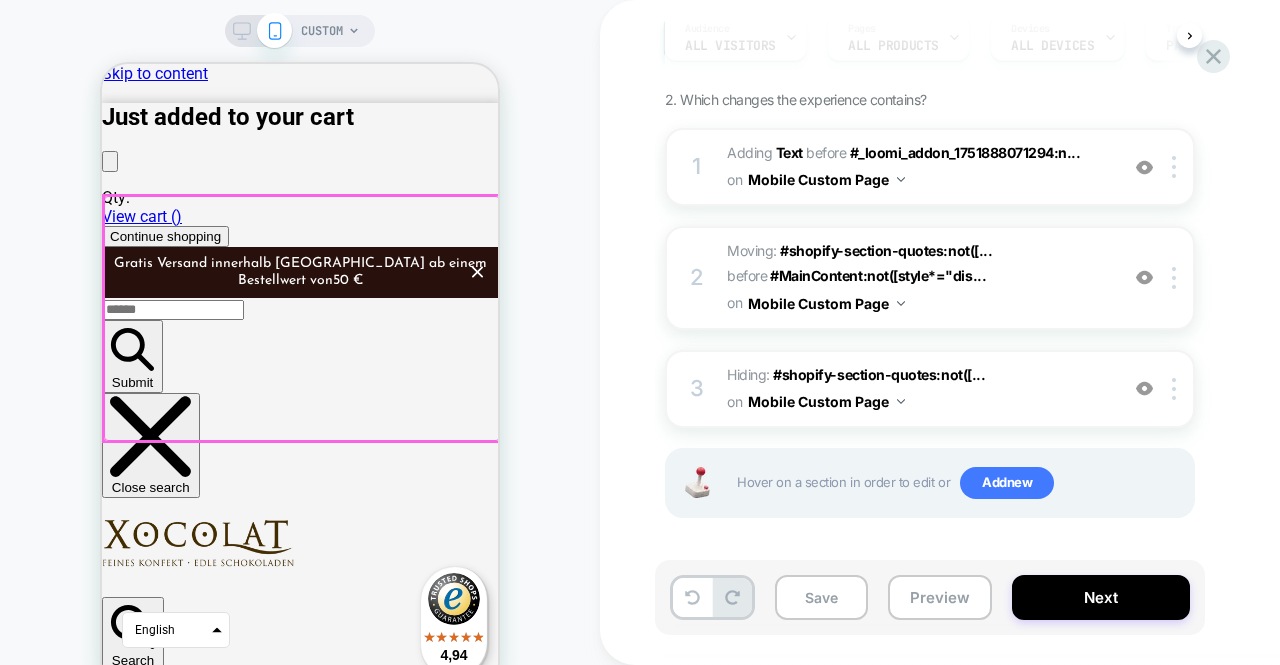 click at bounding box center [302, 318] 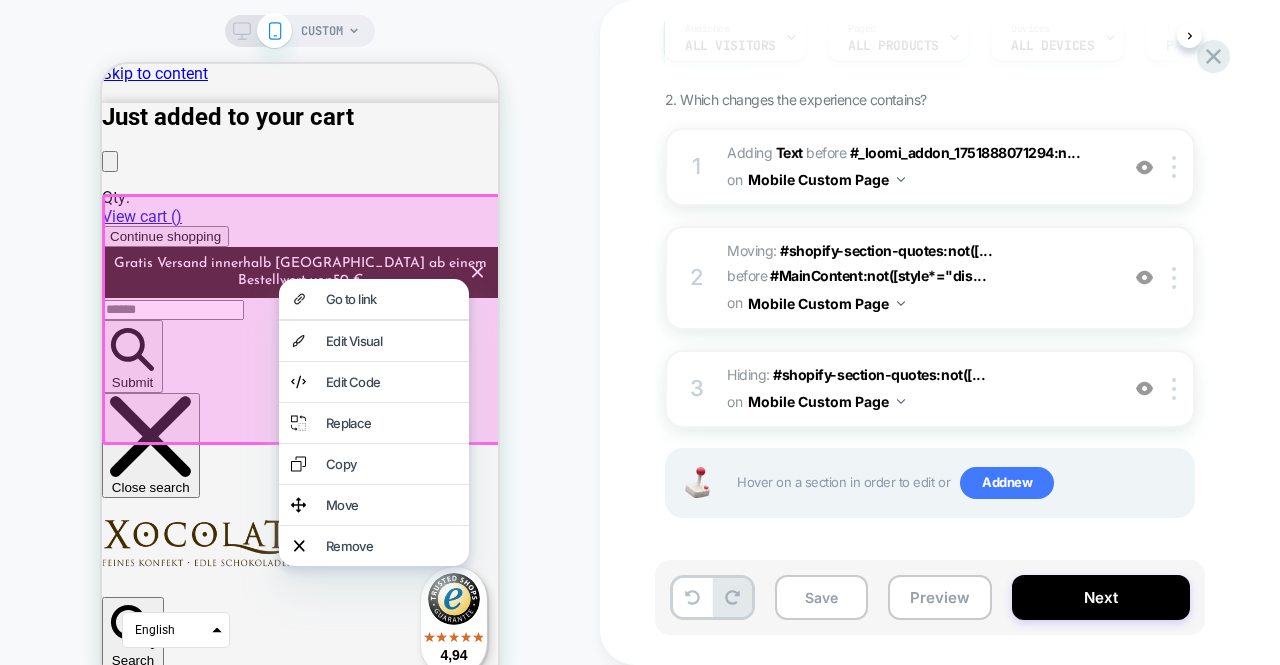 click at bounding box center [303, 319] 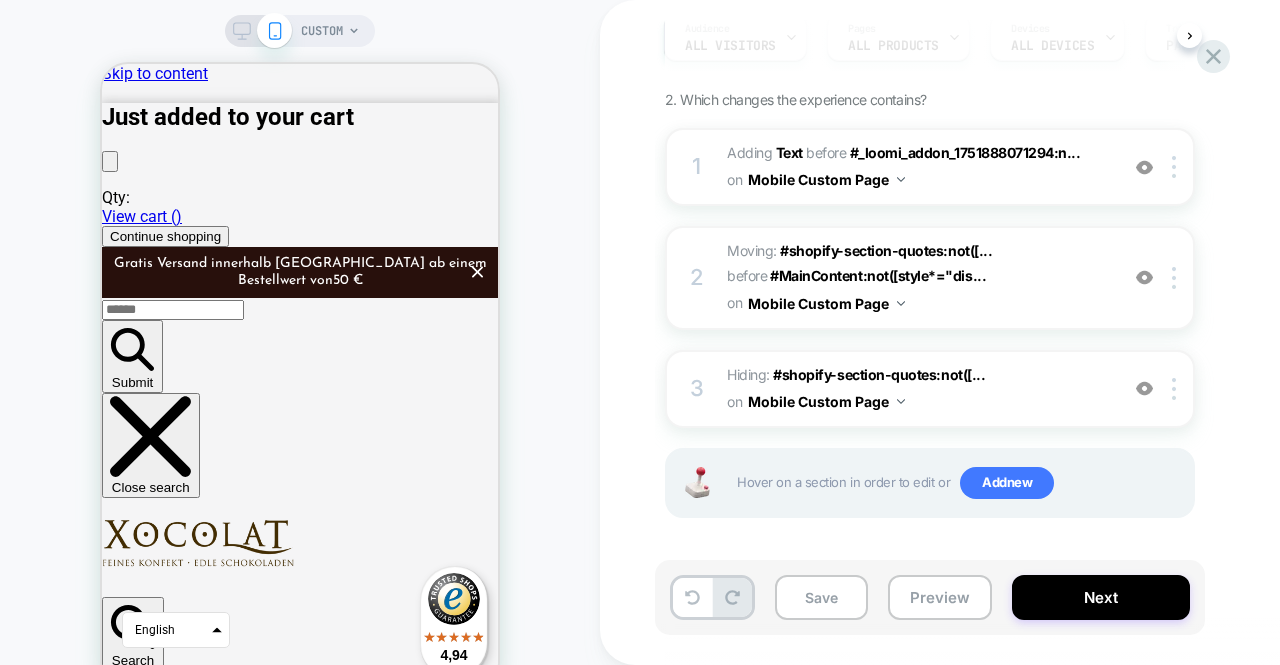 click on "CUSTOM" at bounding box center (300, 360) 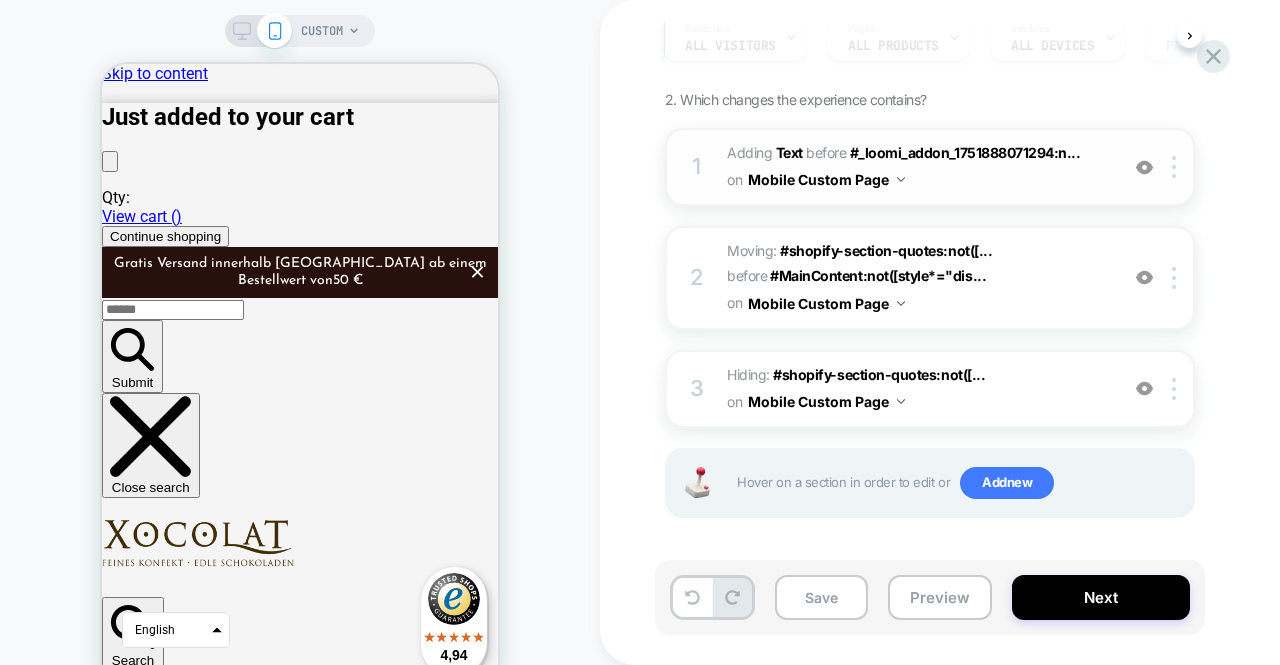 scroll, scrollTop: 0, scrollLeft: 0, axis: both 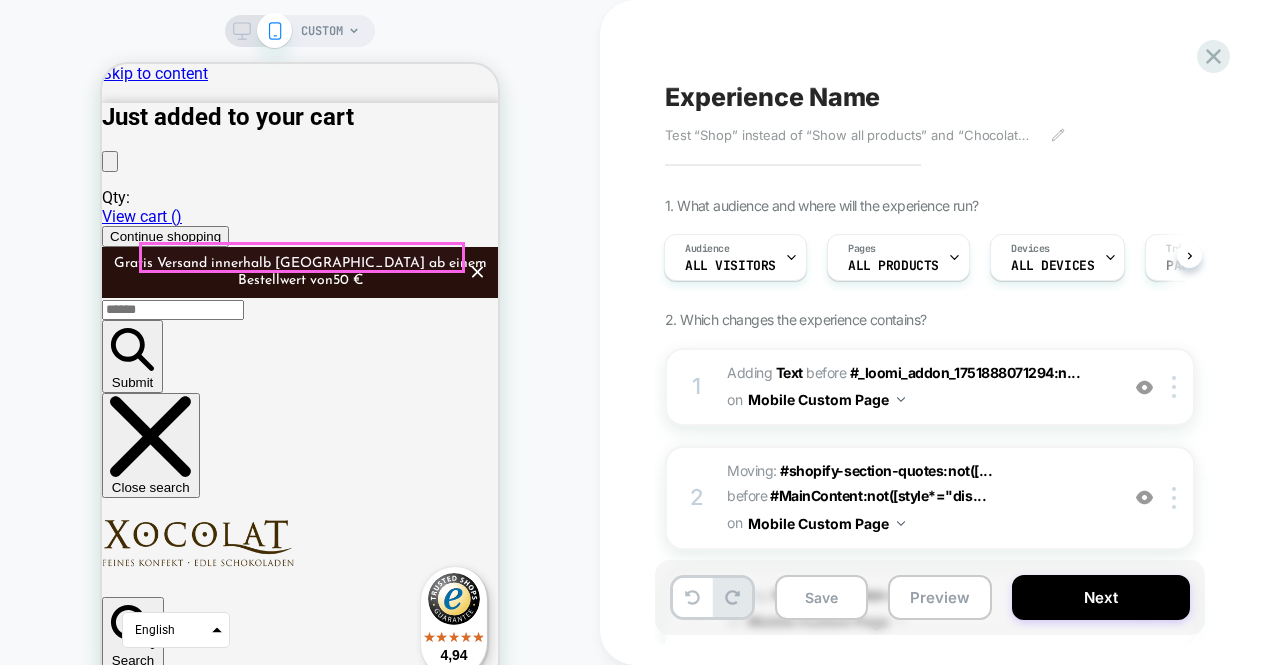 click on ""The best Chocolate you can get in [GEOGRAPHIC_DATA]."" at bounding box center (-778, 5529) 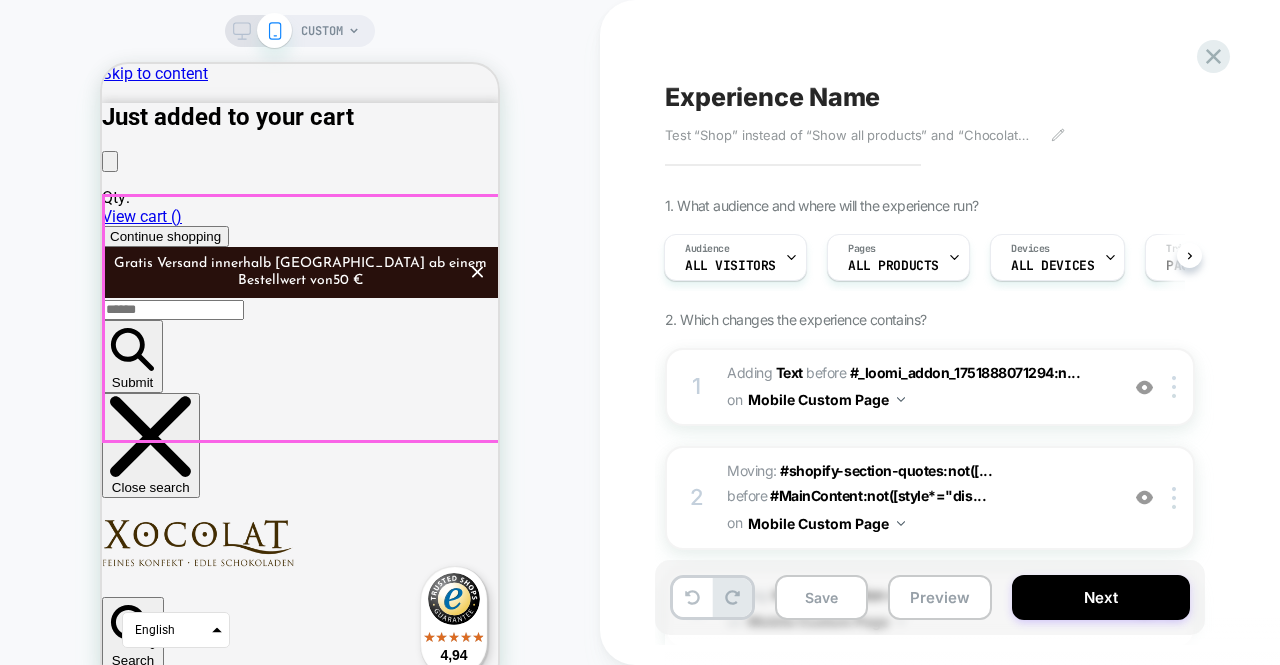 click on ""The best Chocolate you can get in Austria."
"Austria's first address for specialties related to cocoa beans"     Welt am Sonntag  Discover now
"Xocolat deserves a great medal for services to the chocolate culture"     Falter, the city magazine
"The best Chocolate you can get in Austria."
"Austria's first address for specialties related to cocoa beans"     Welt am Sonntag
Slide 1 Slide 2" at bounding box center (300, 5117) 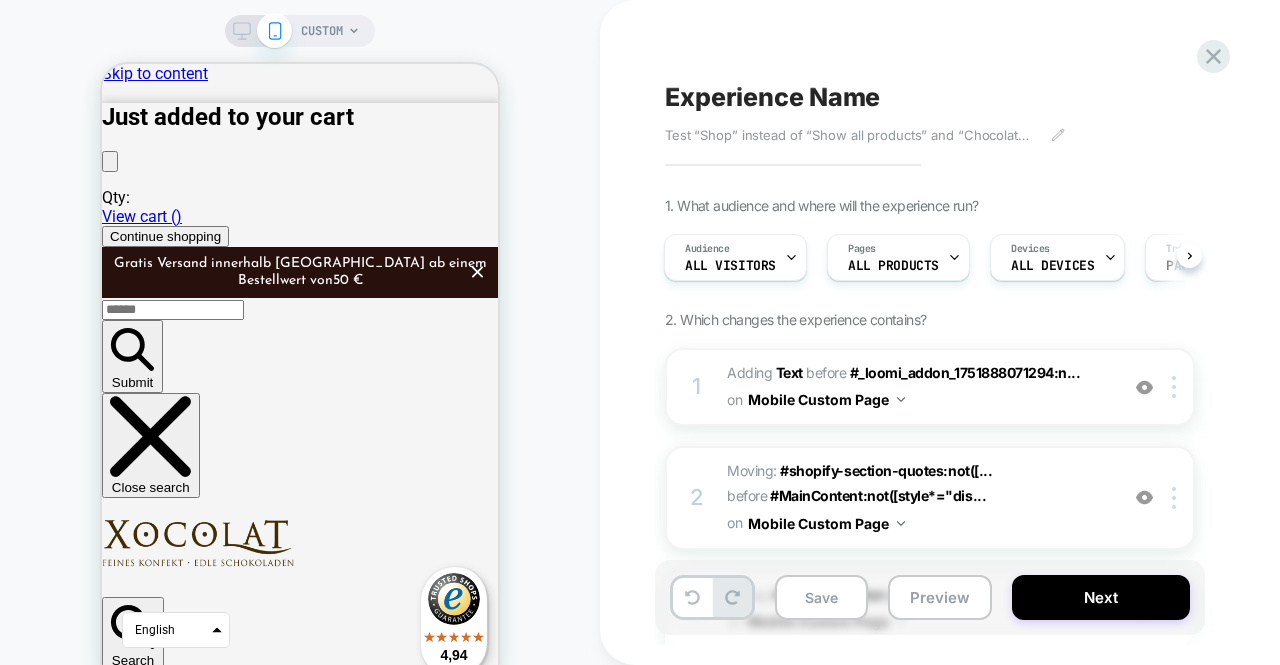 click on "CUSTOM" at bounding box center (300, 360) 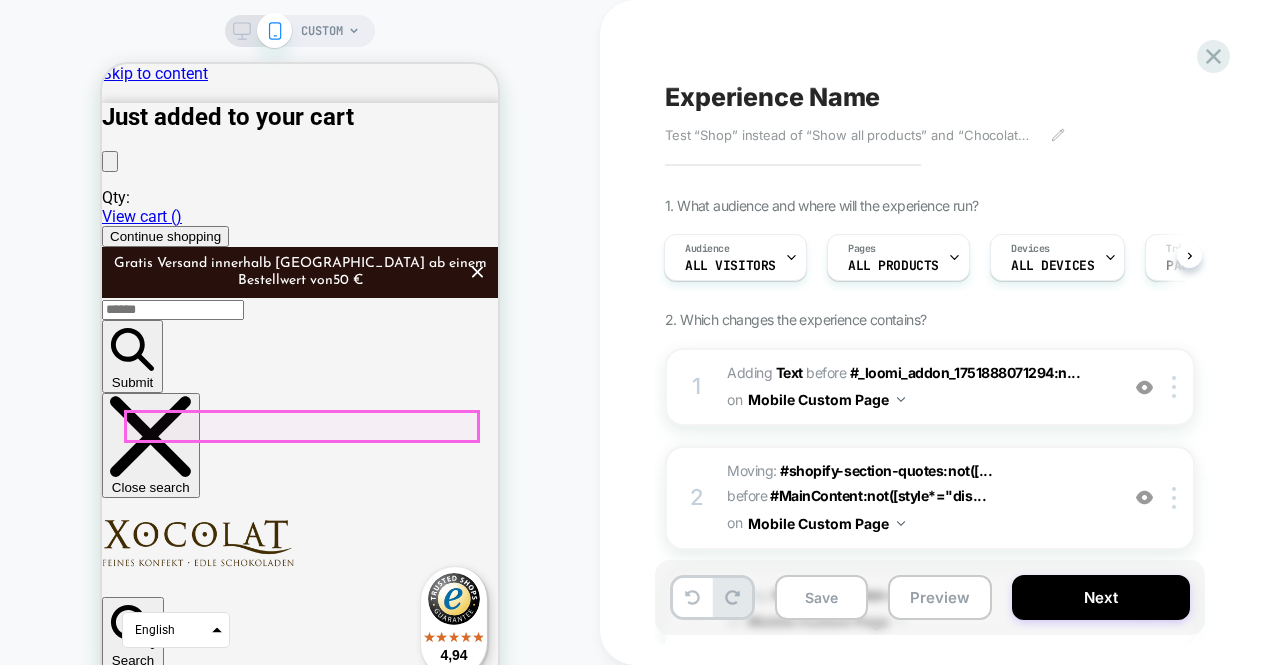 click on "Slide 1" at bounding box center [170, 5899] 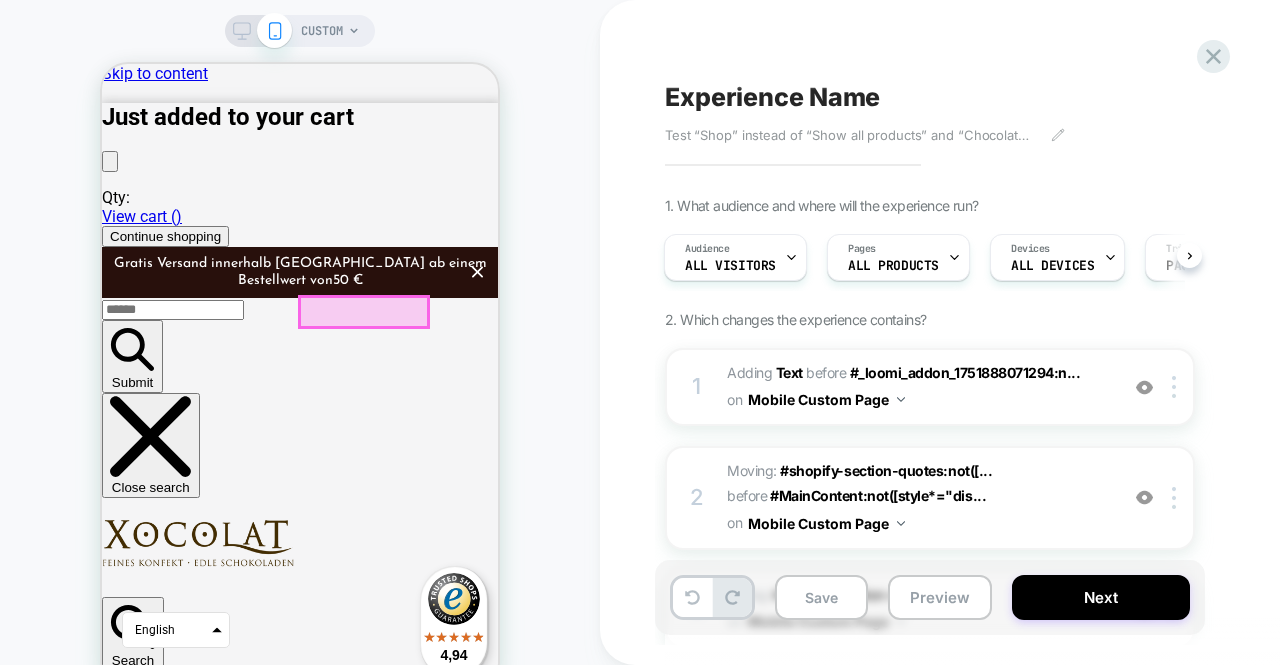click on "Discover now" at bounding box center (-89, 4897) 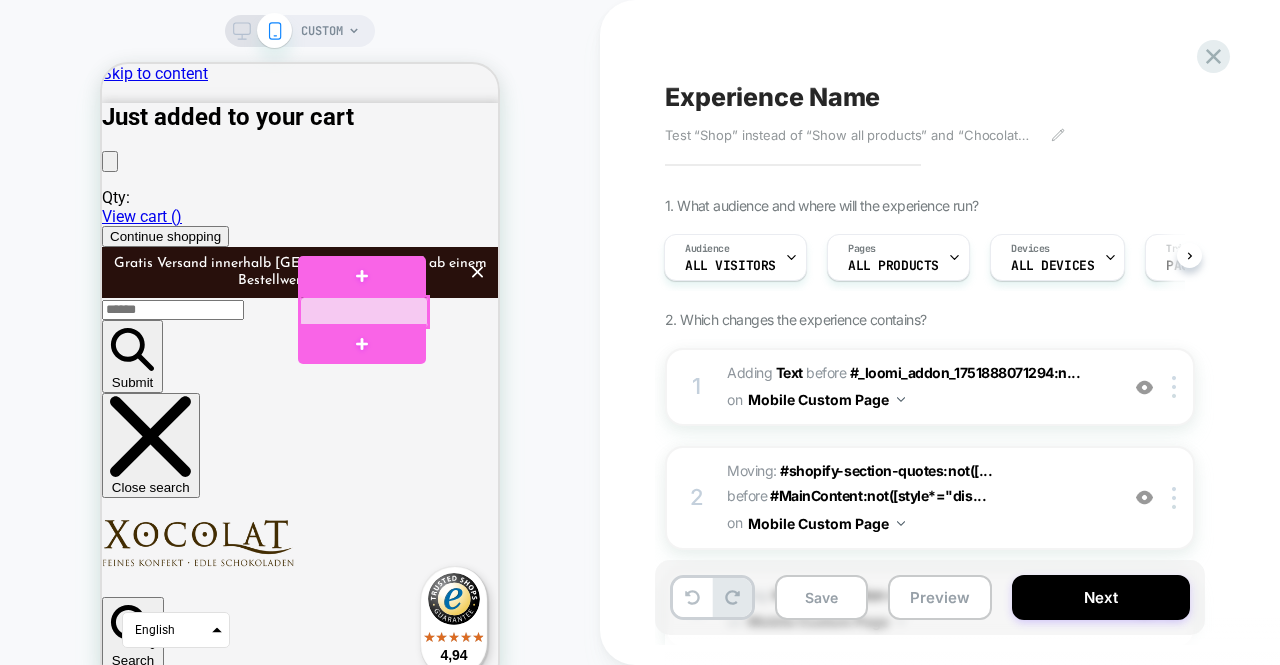 click at bounding box center [364, 312] 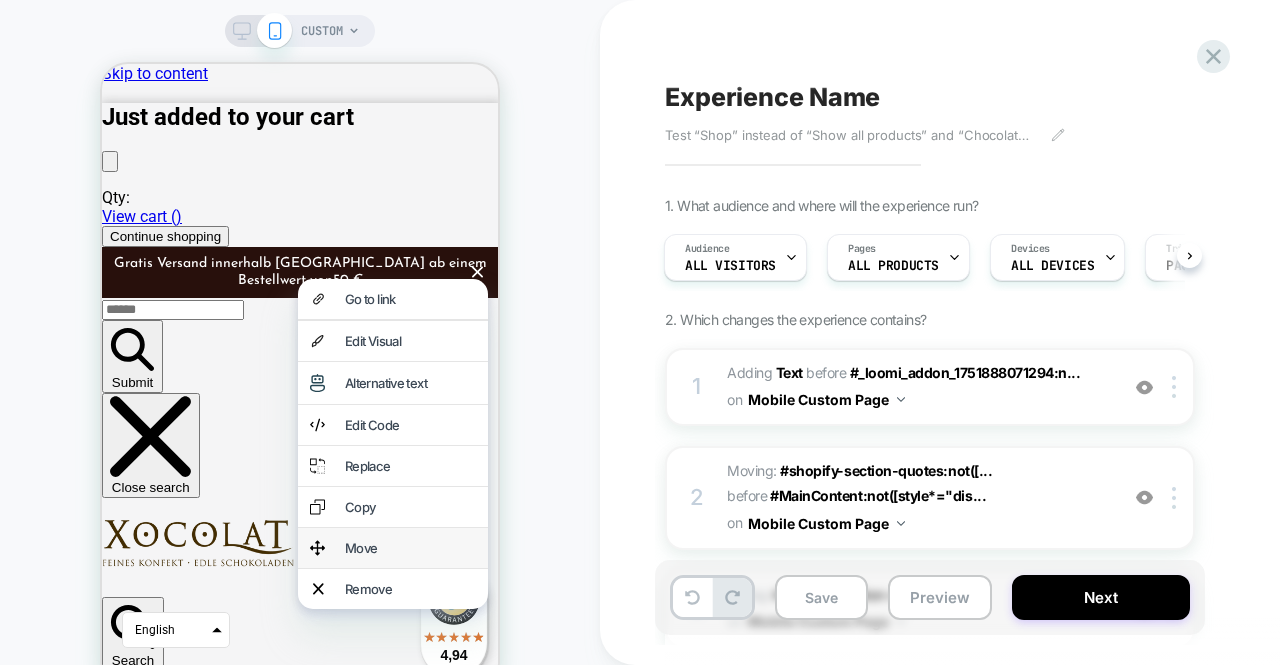 click on "Move" at bounding box center [410, 548] 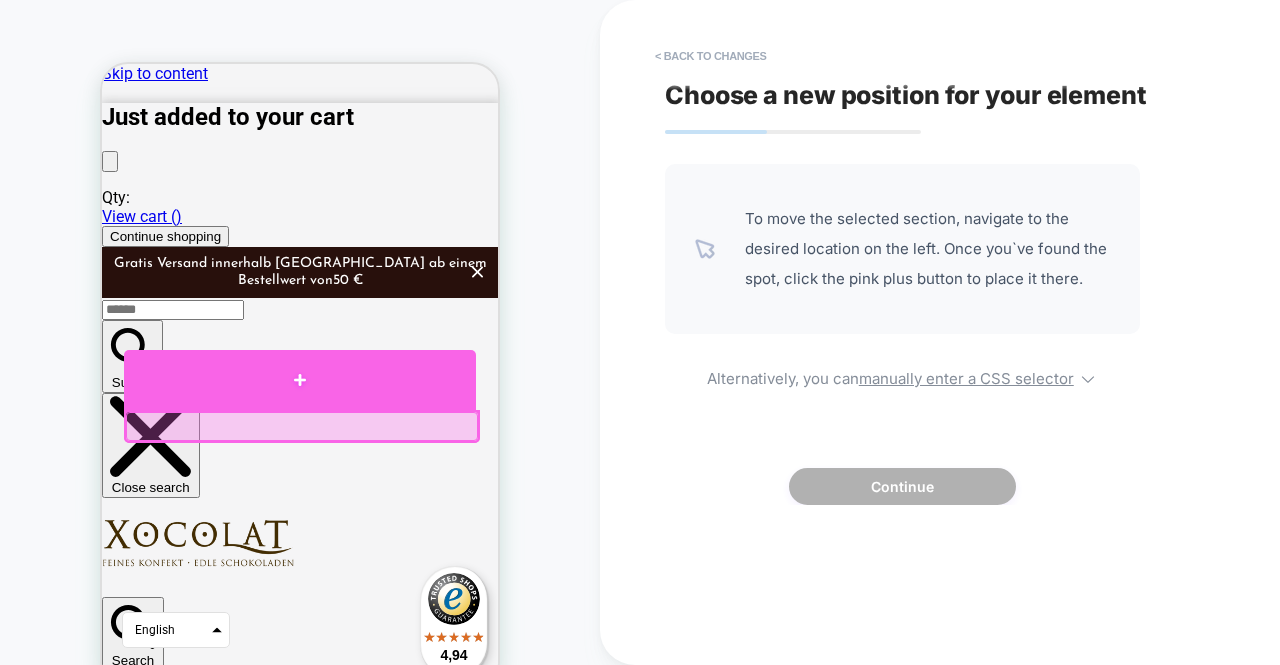 click at bounding box center (300, 380) 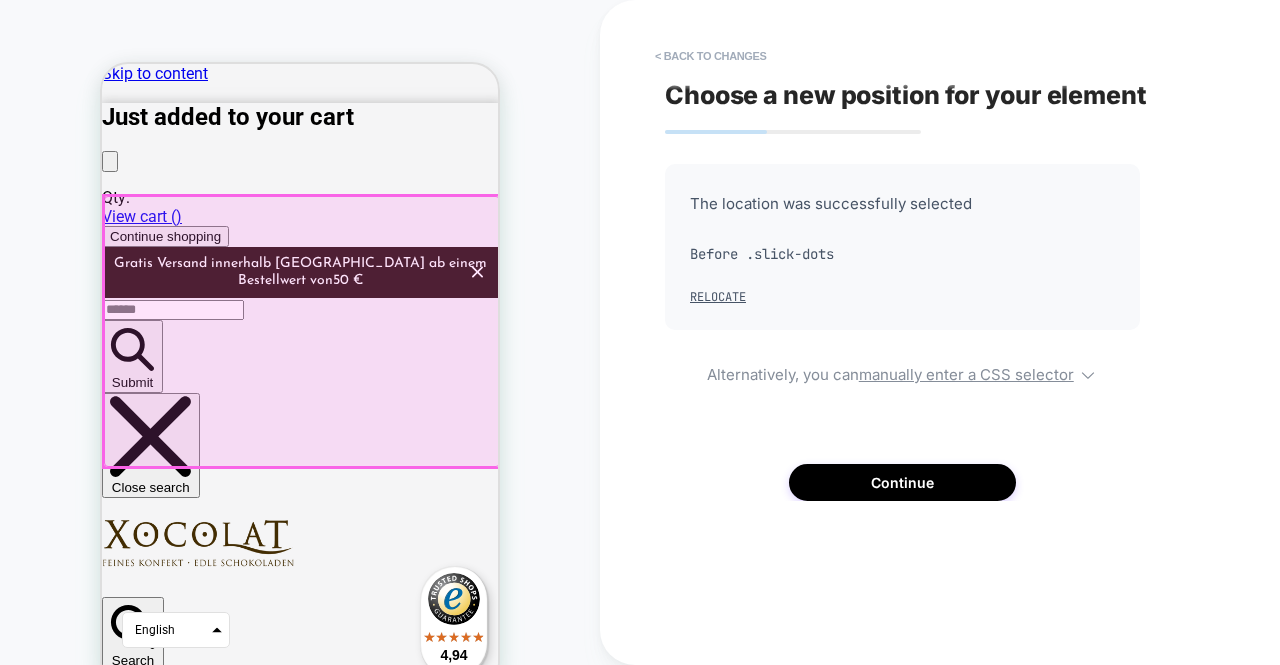 click at bounding box center [302, 331] 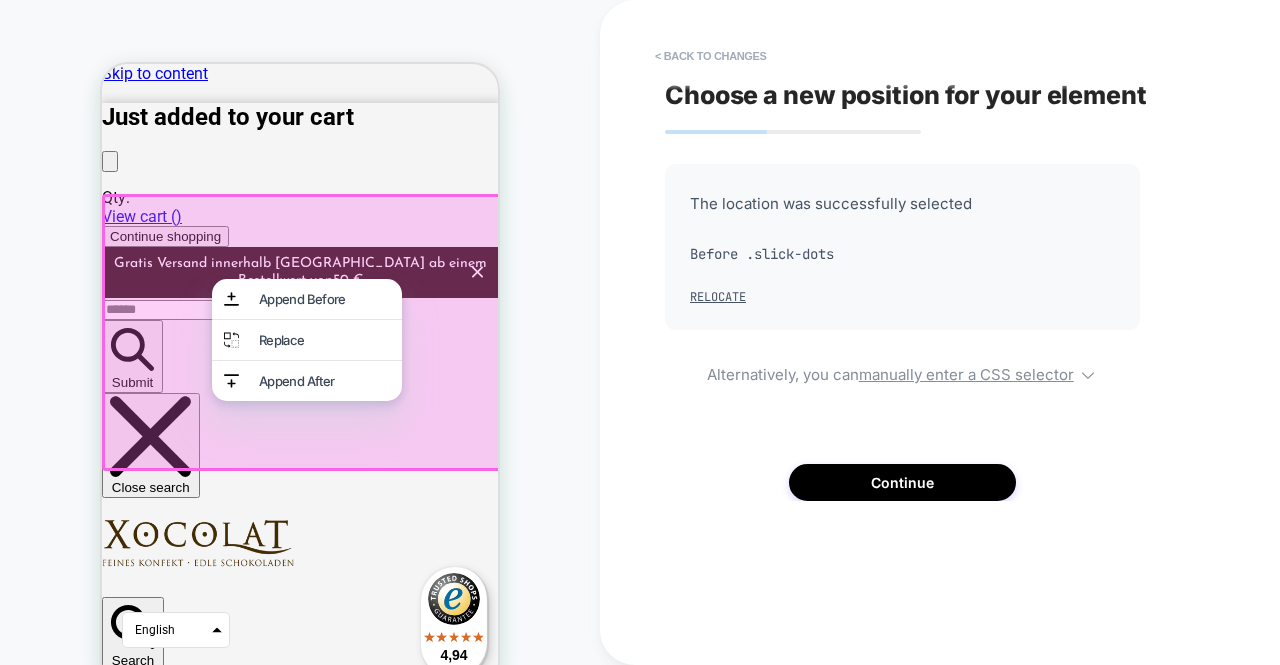 click at bounding box center [300, 329] 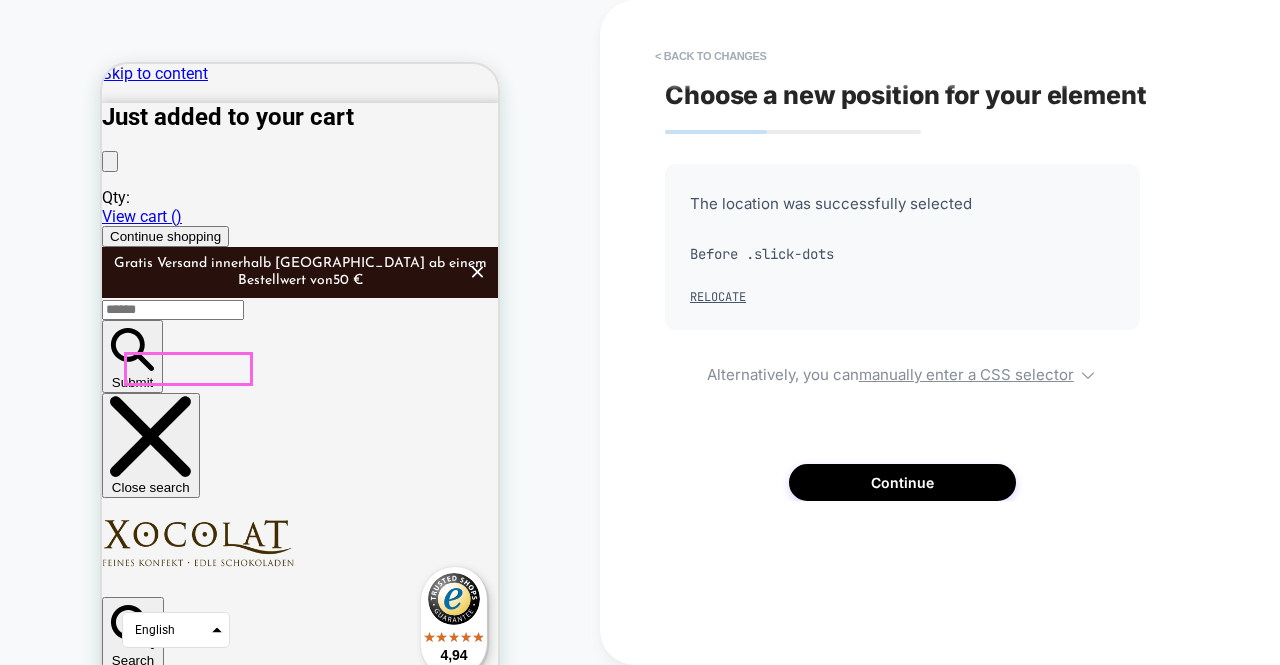 click on "Discover now" at bounding box center [149, 5879] 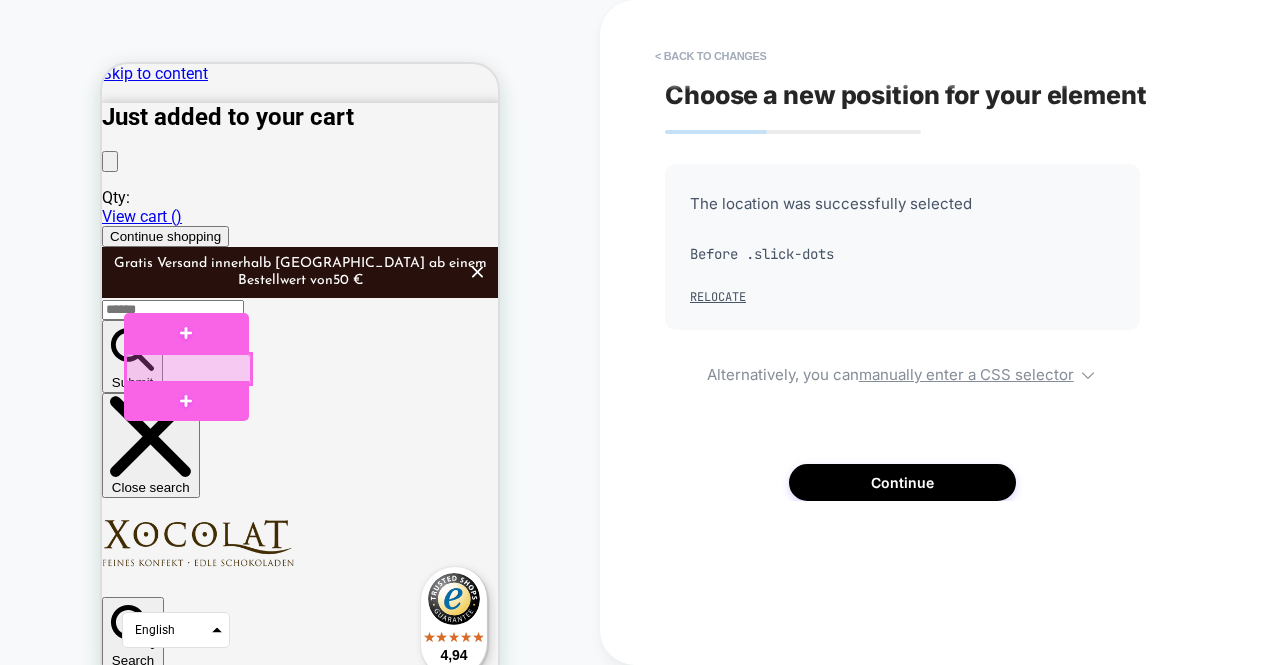 click at bounding box center (188, 368) 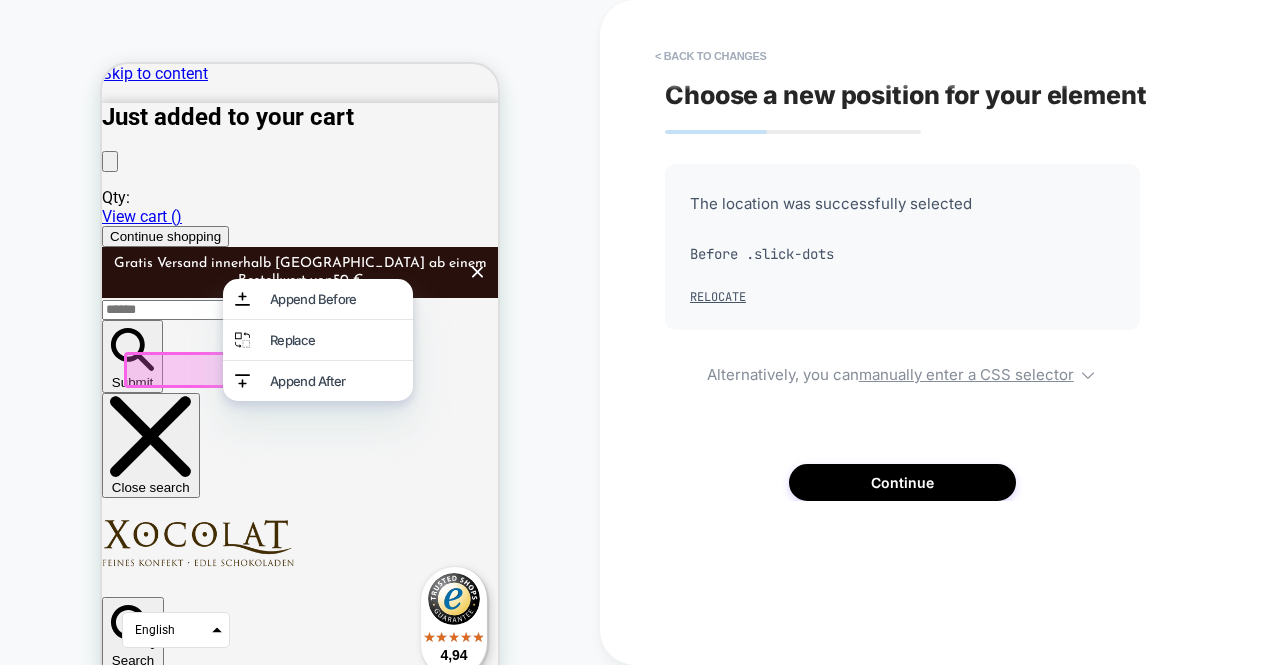 click at bounding box center (186, 366) 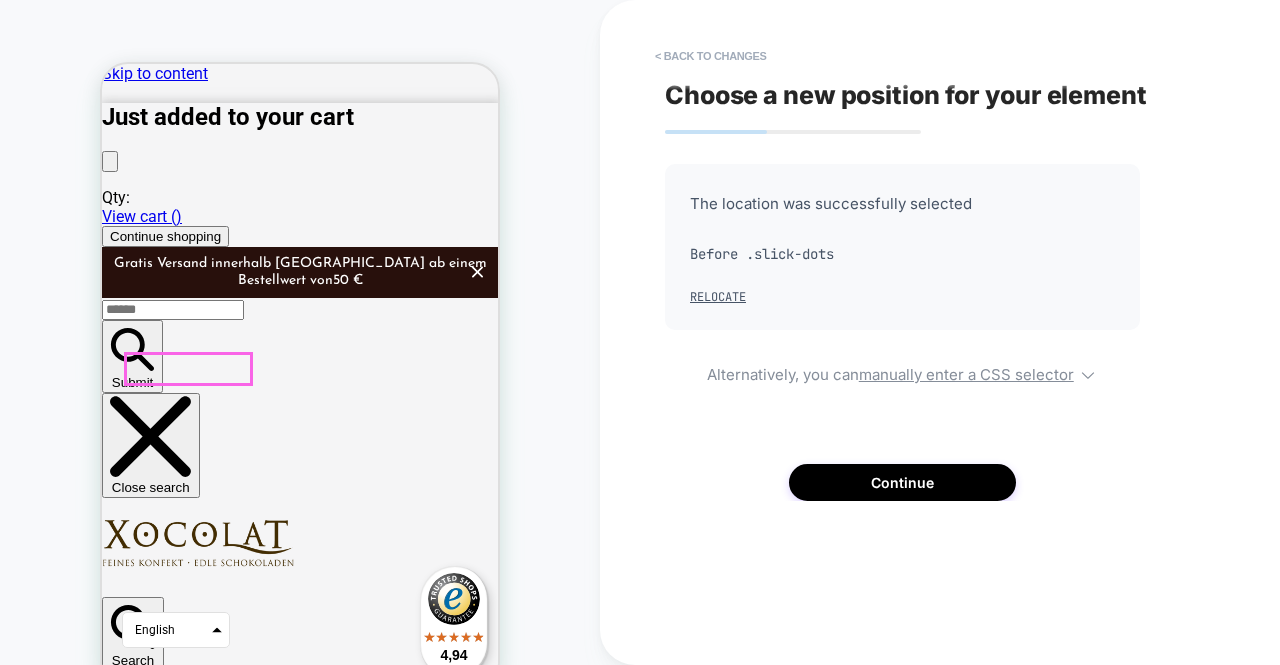 click on "Discover now" at bounding box center (149, 5879) 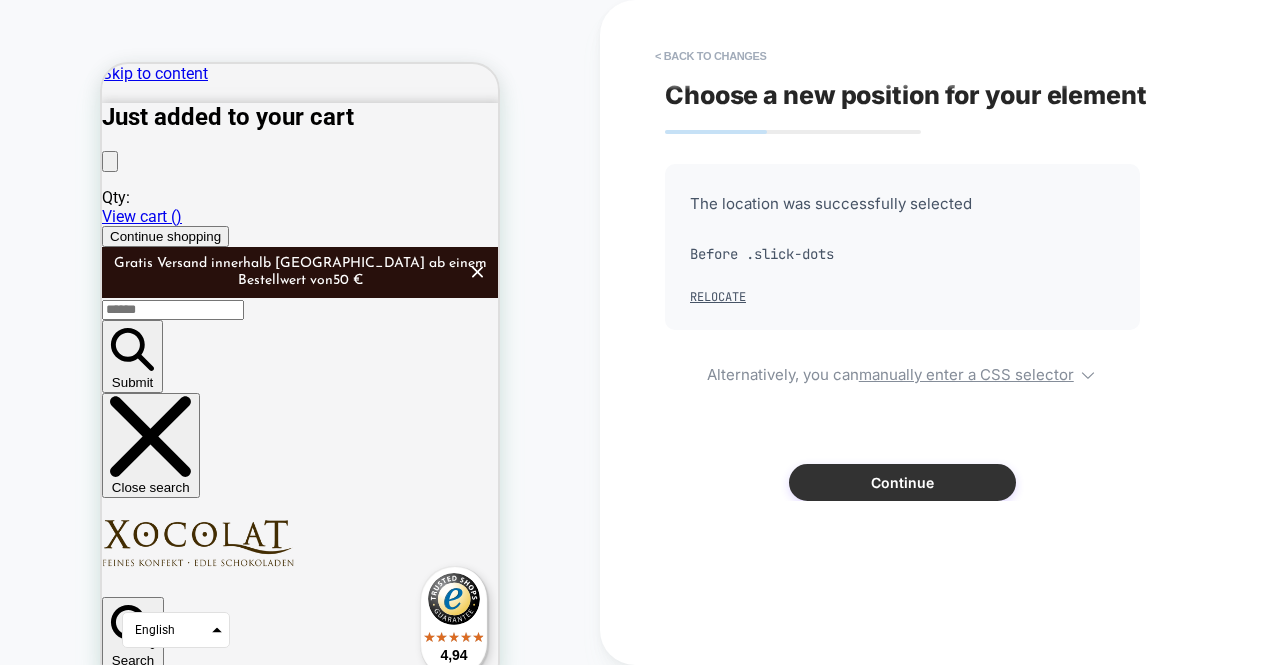 click on "Continue" at bounding box center [902, 482] 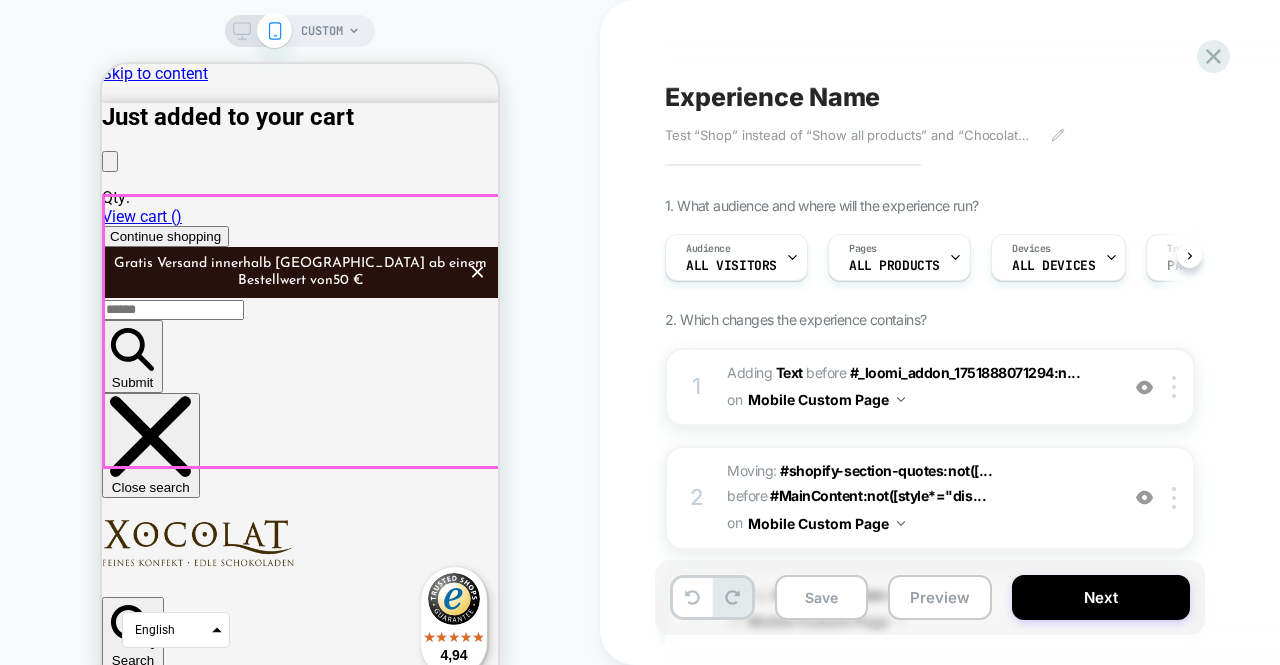 scroll, scrollTop: 0, scrollLeft: 1, axis: horizontal 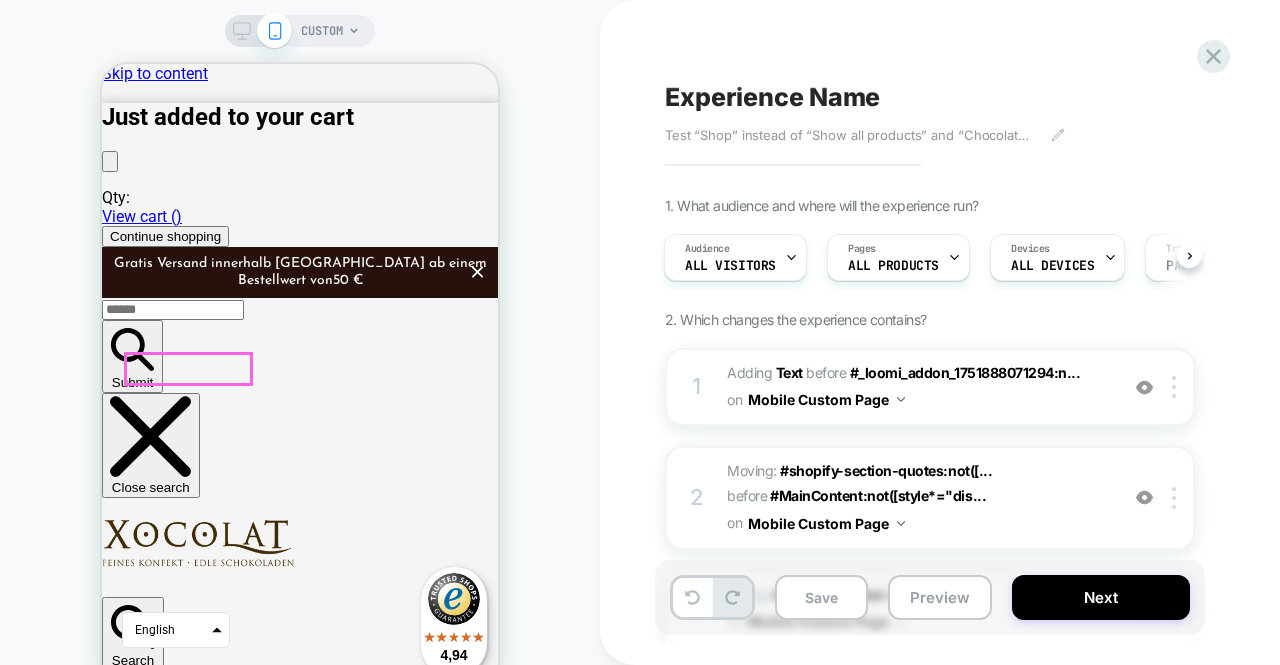 click on "Discover now" at bounding box center (149, 5879) 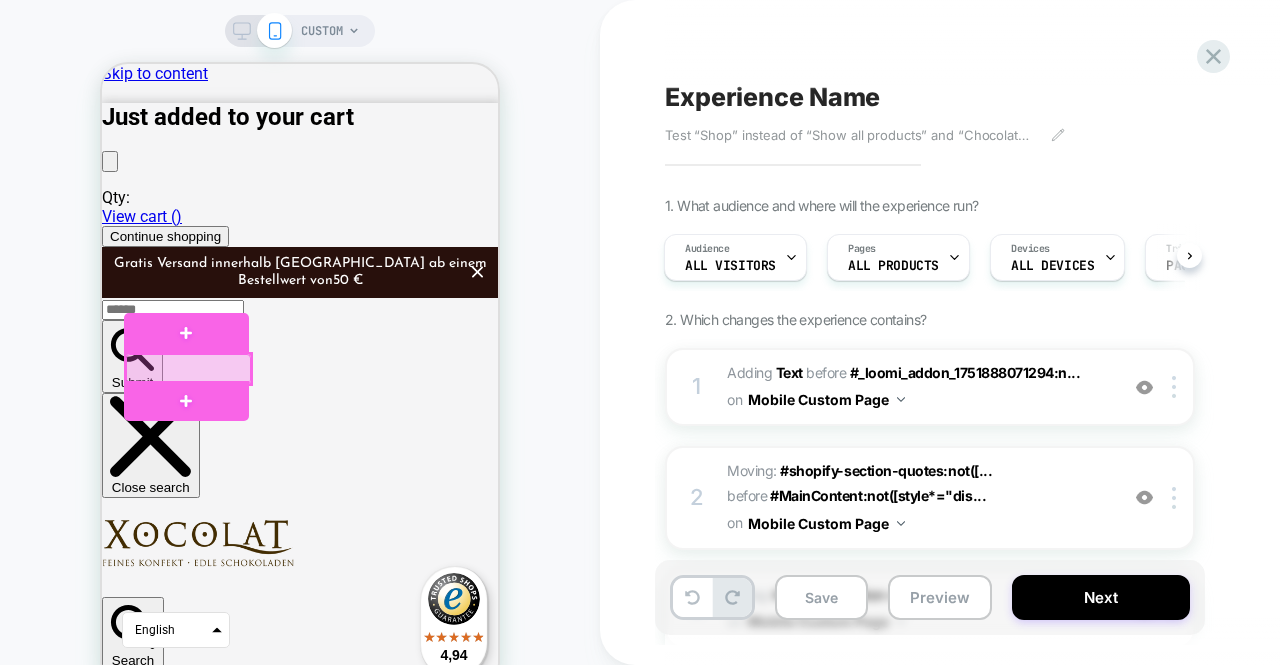 click at bounding box center [188, 368] 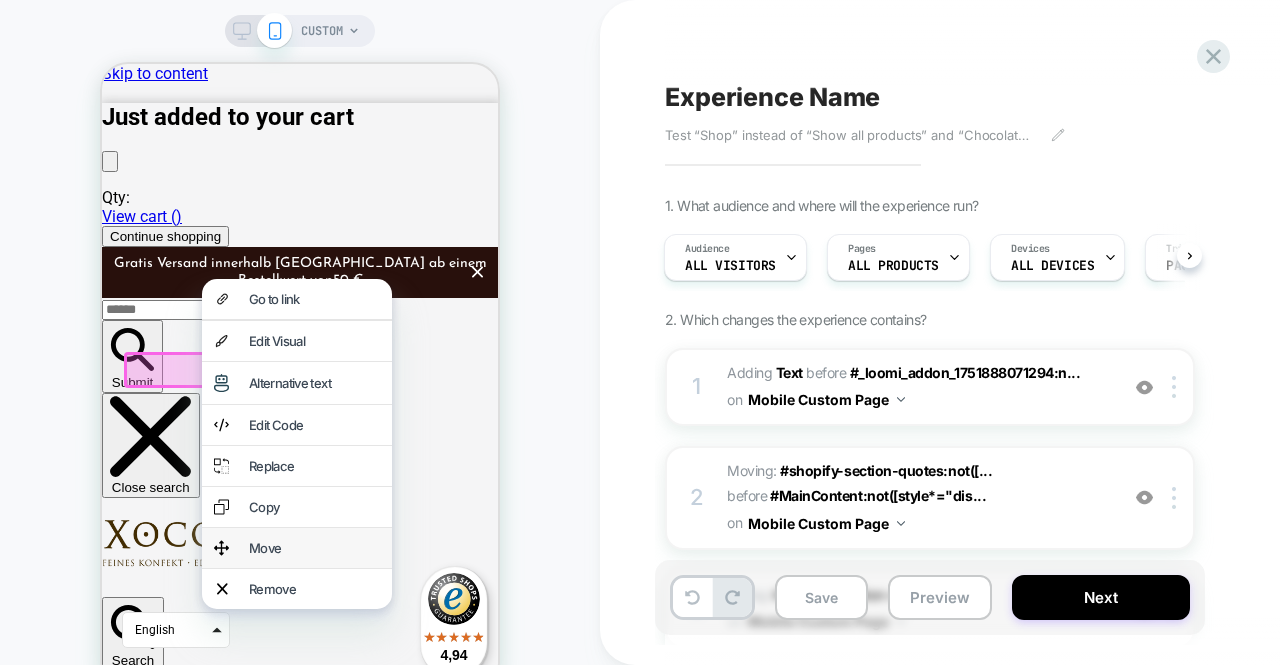 click on "Move" at bounding box center [297, 548] 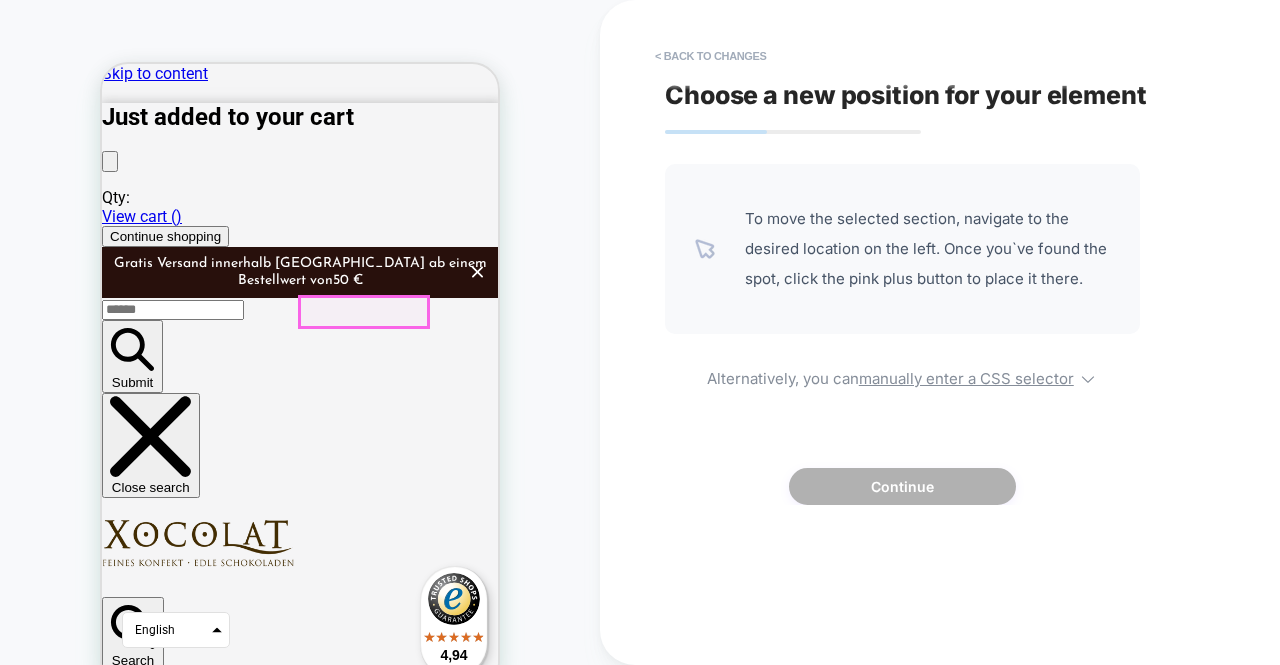 click on "Discover now" at bounding box center (-89, 4897) 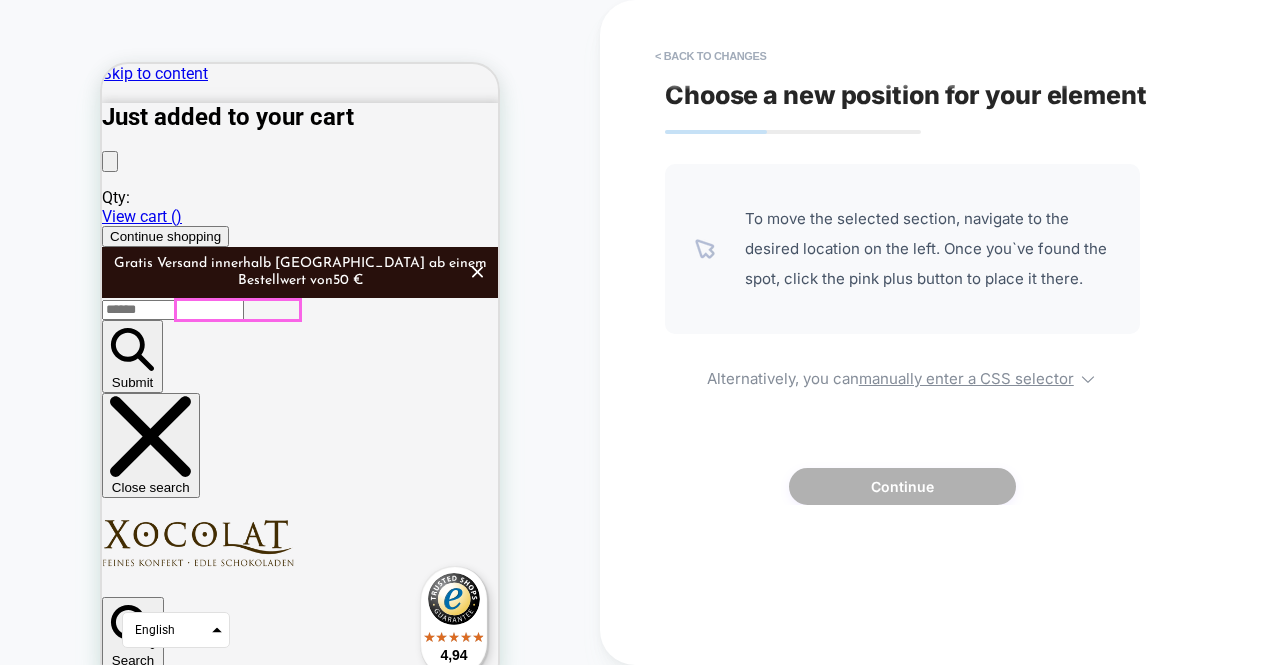 click on "Welt am [PERSON_NAME]" at bounding box center (-119, 4887) 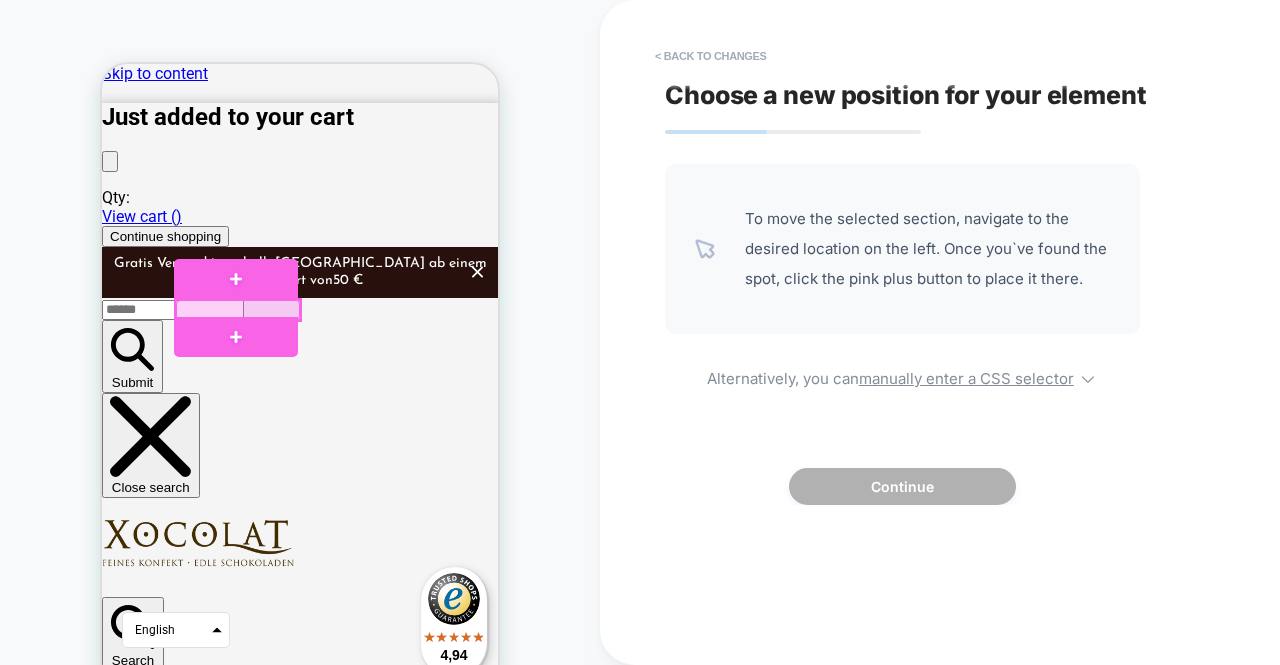 click at bounding box center [238, 310] 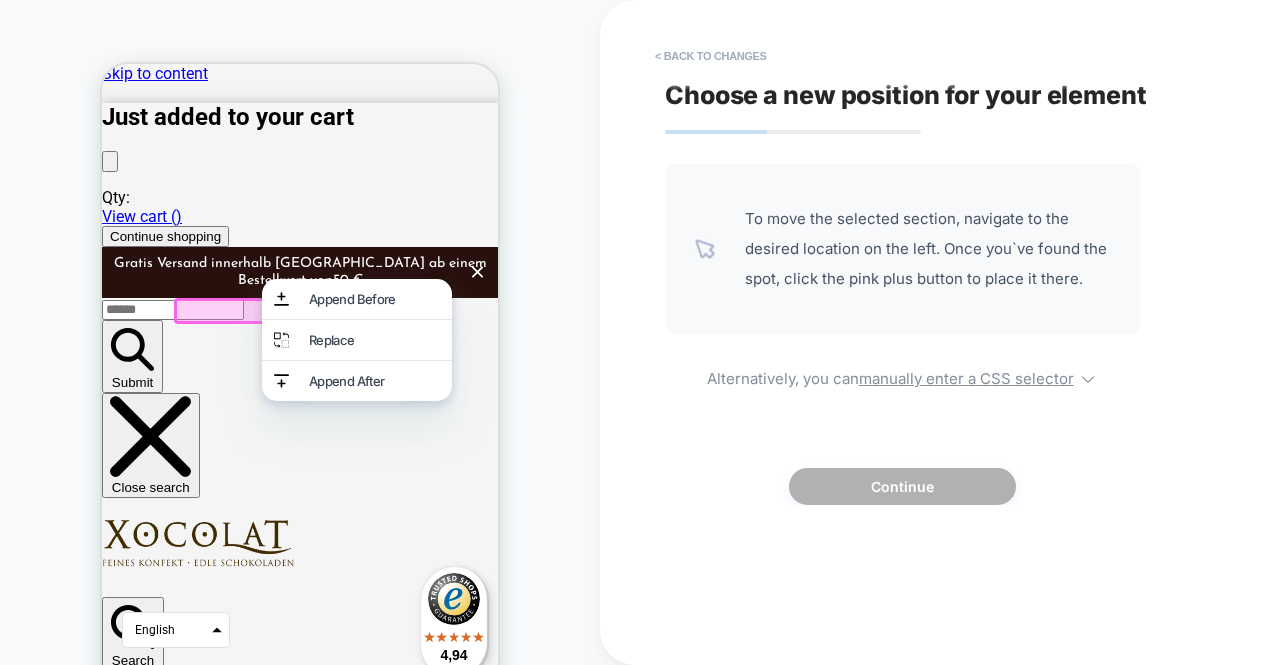 click at bounding box center [236, 308] 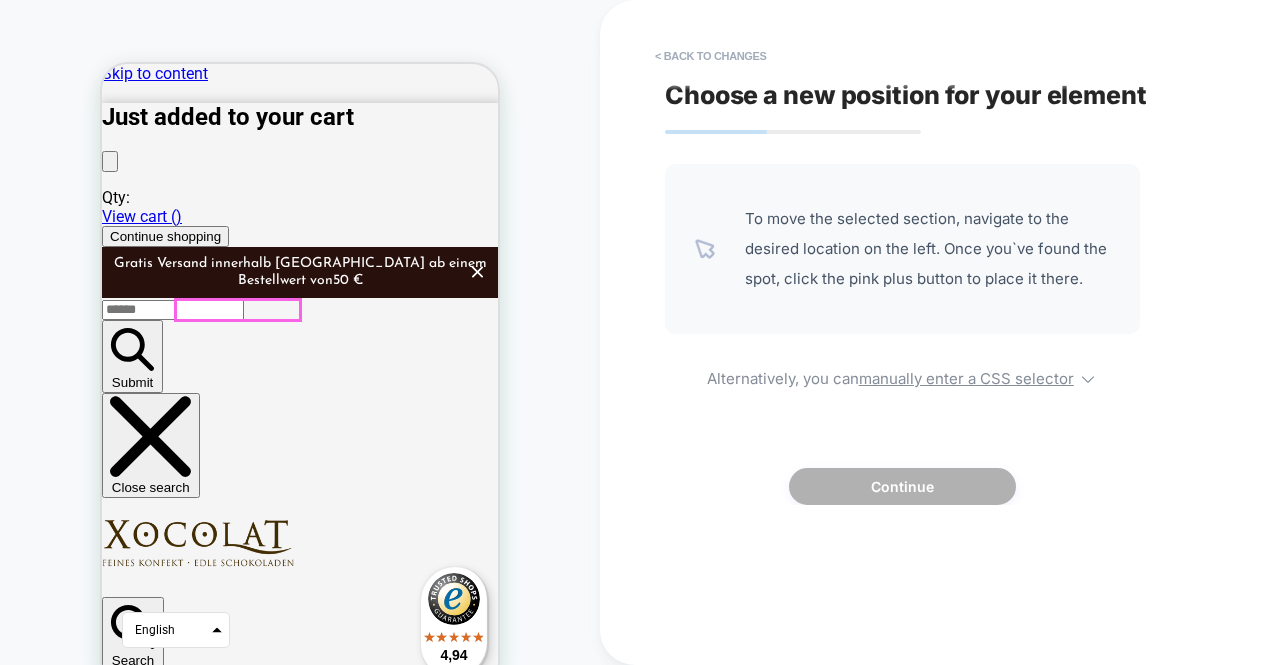 click on "Welt am [PERSON_NAME]" at bounding box center [-119, 4887] 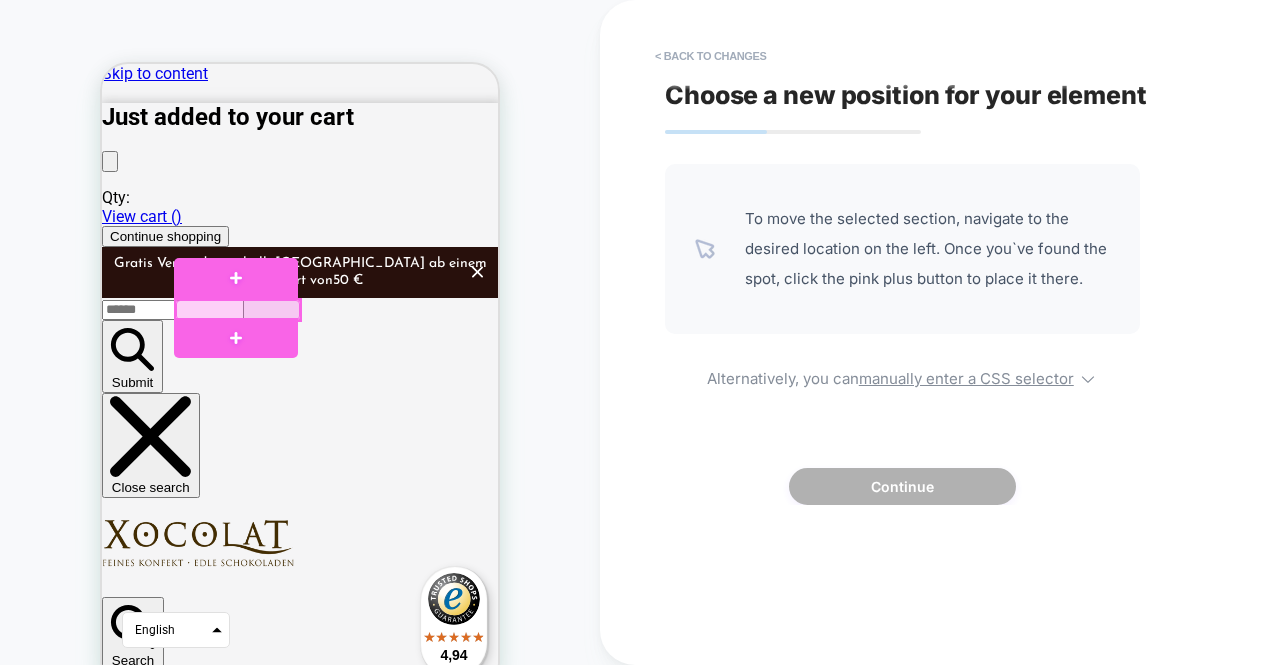 click at bounding box center (238, 310) 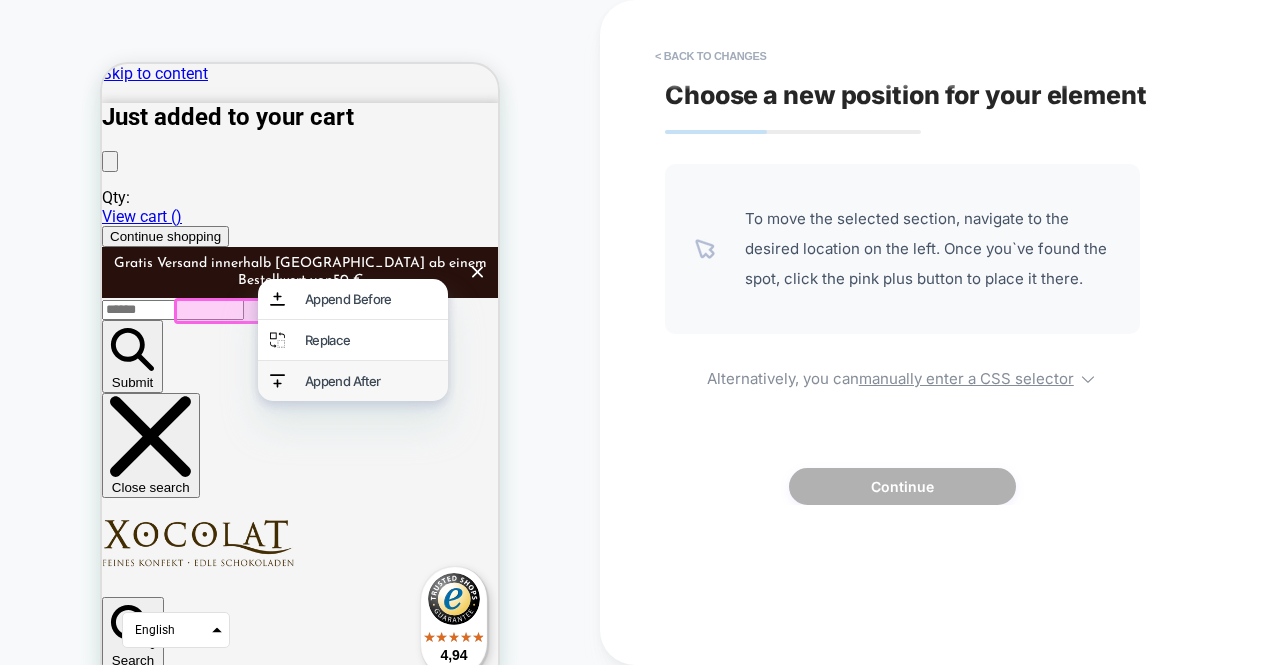 click on "Append After" at bounding box center [370, 381] 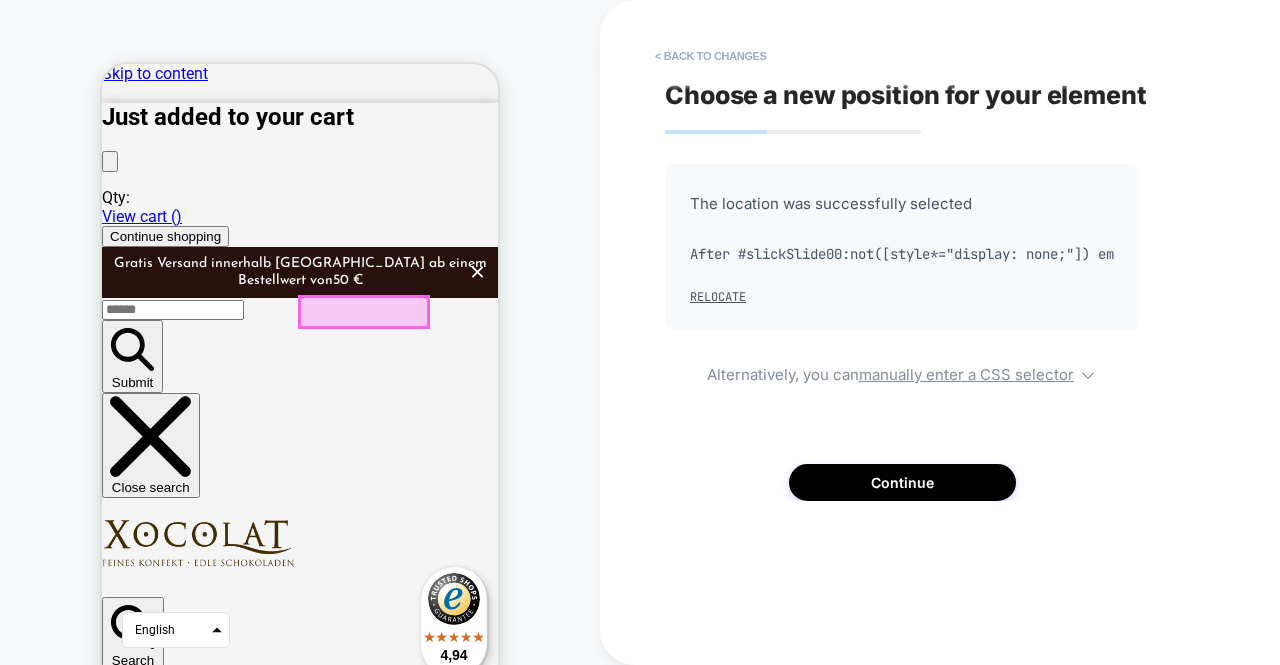 click on "Skip to content
Just added to your cart
Qty:
View cart ( )
Continue shopping
Gratis Versand innerhalb [GEOGRAPHIC_DATA] ab einem Bestellwert von  50   €
Submit
Close search
Search
Log in Cart 0" at bounding box center (300, 11046) 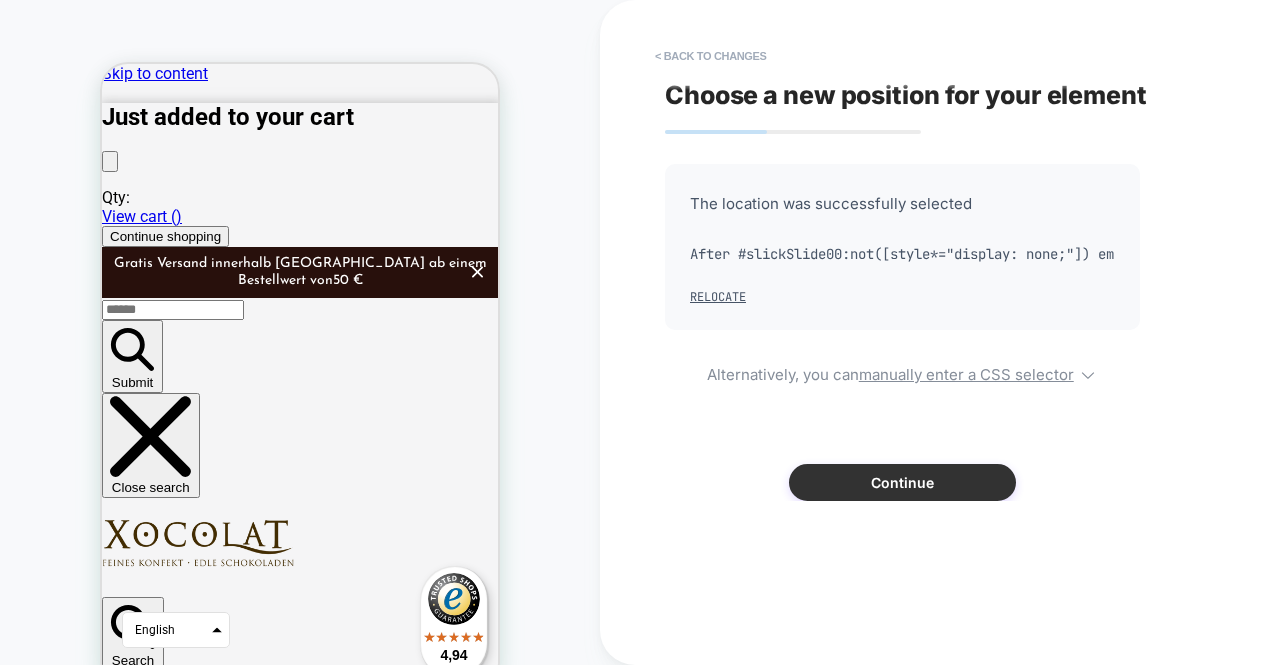 click on "Continue" at bounding box center [902, 482] 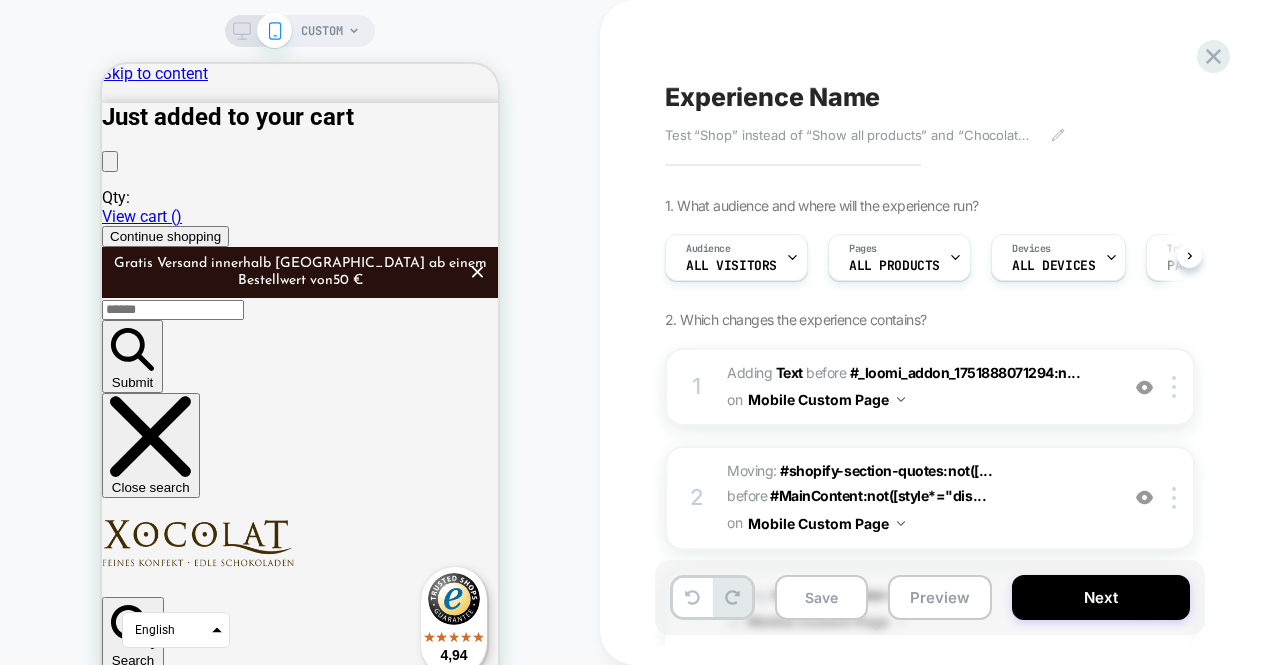 scroll, scrollTop: 0, scrollLeft: 1, axis: horizontal 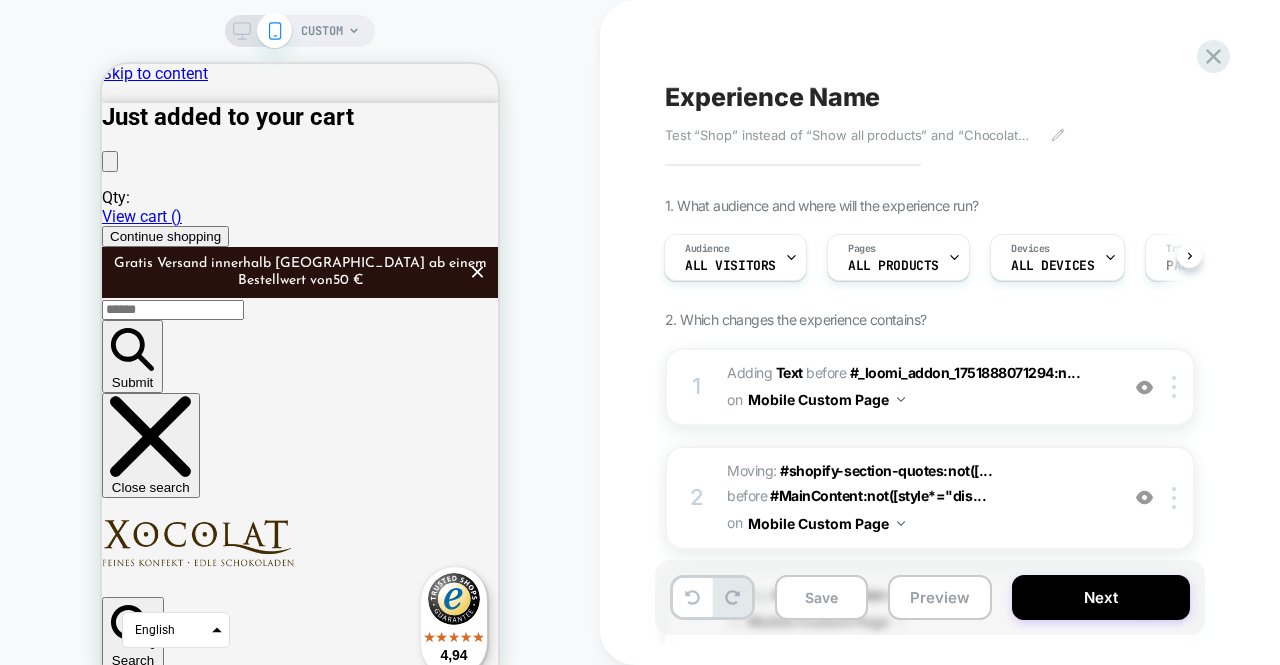 click 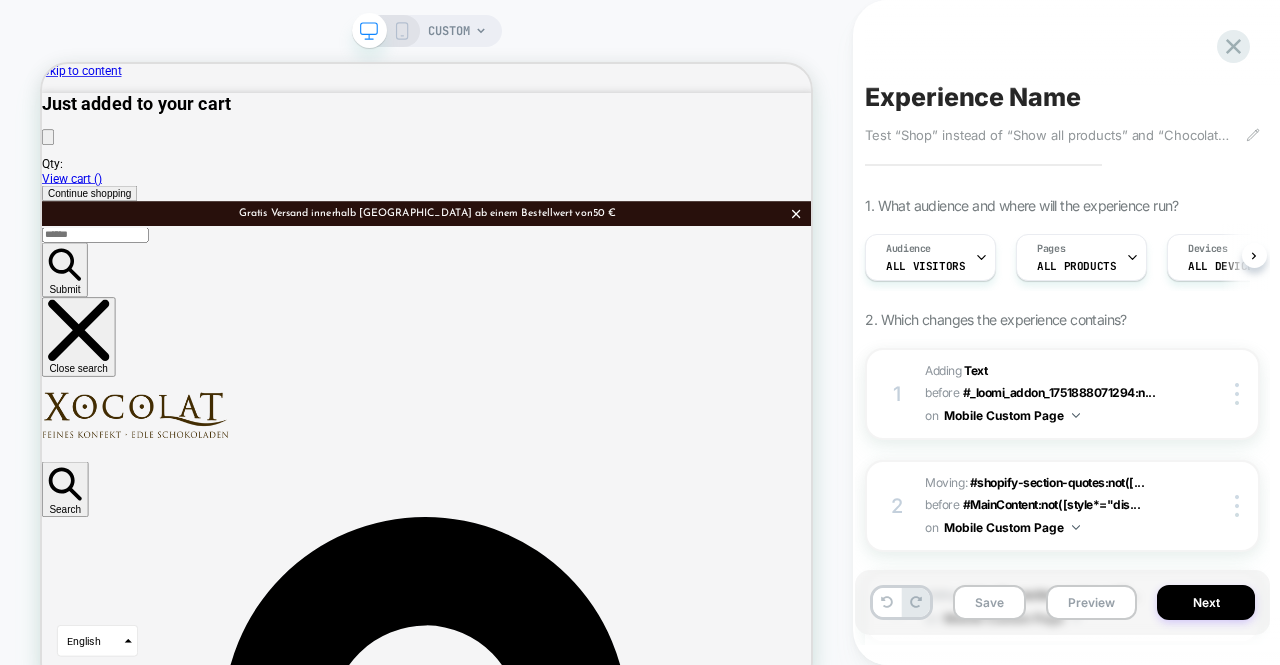 scroll, scrollTop: 0, scrollLeft: 1, axis: horizontal 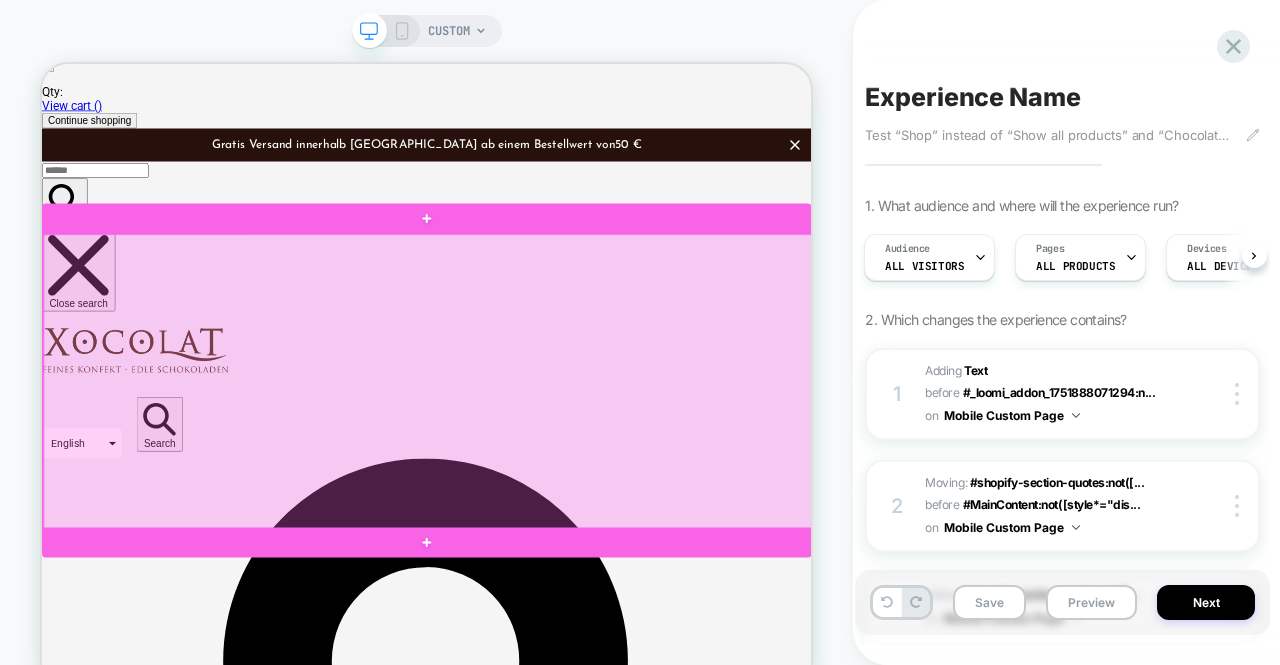 click at bounding box center (557, 488) 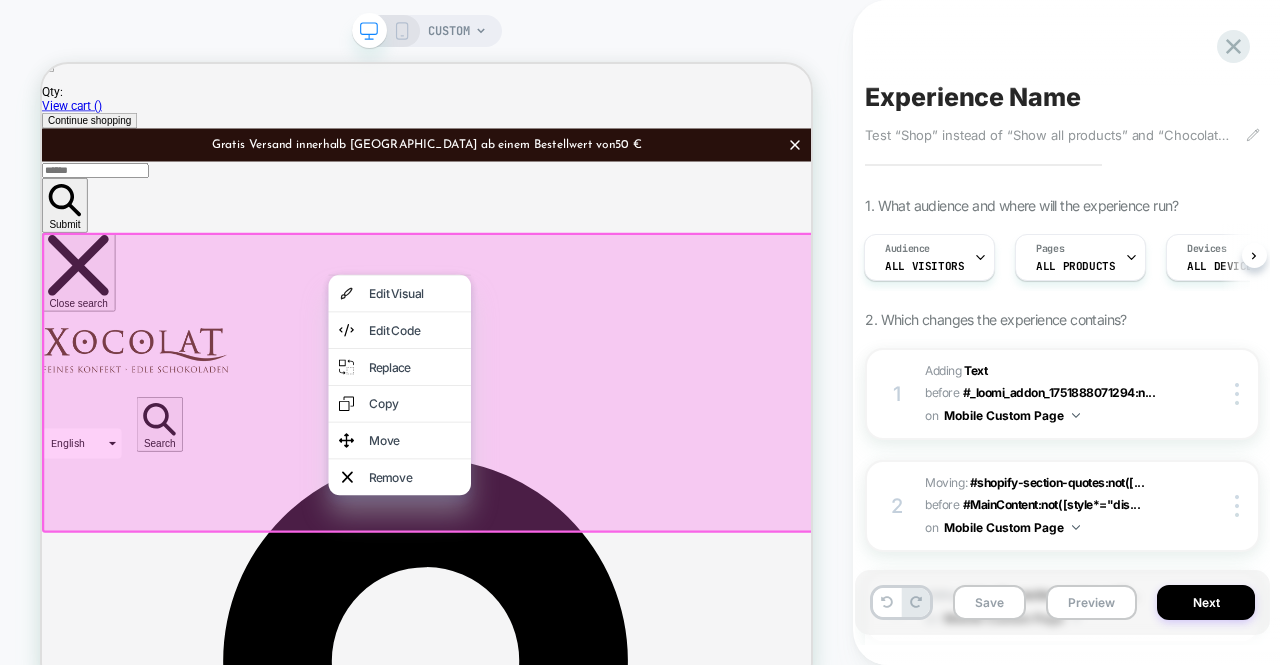 click on "CUSTOM" at bounding box center (426, 360) 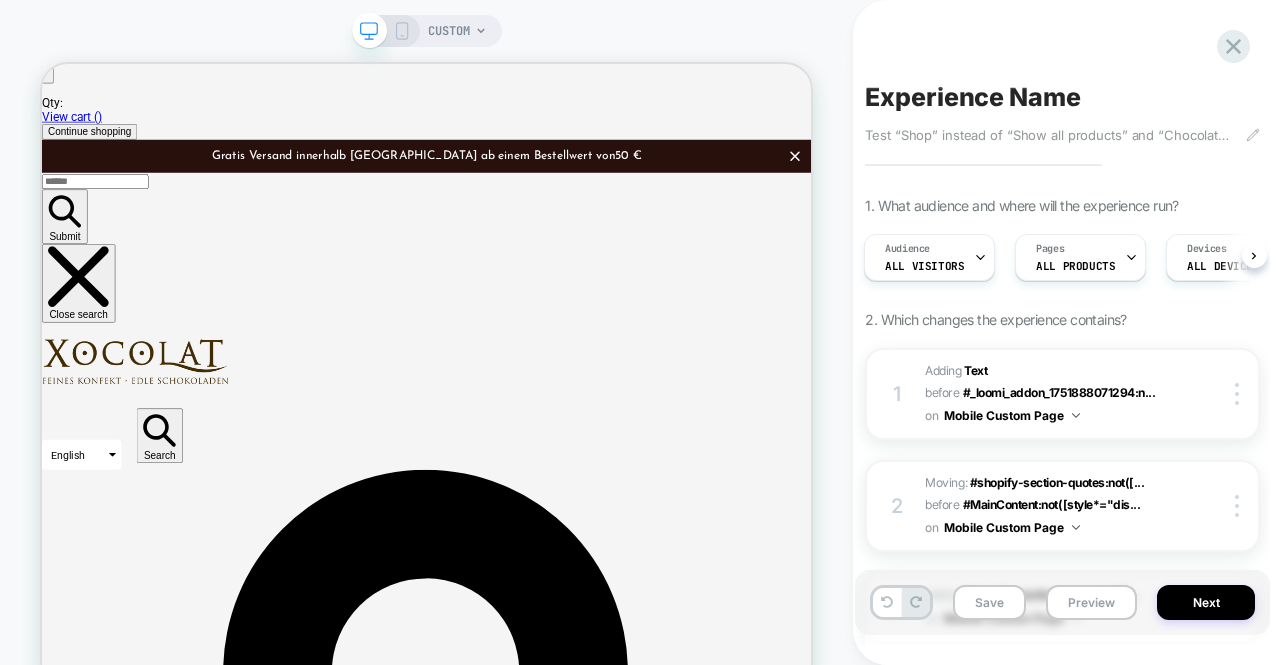 scroll, scrollTop: 0, scrollLeft: 0, axis: both 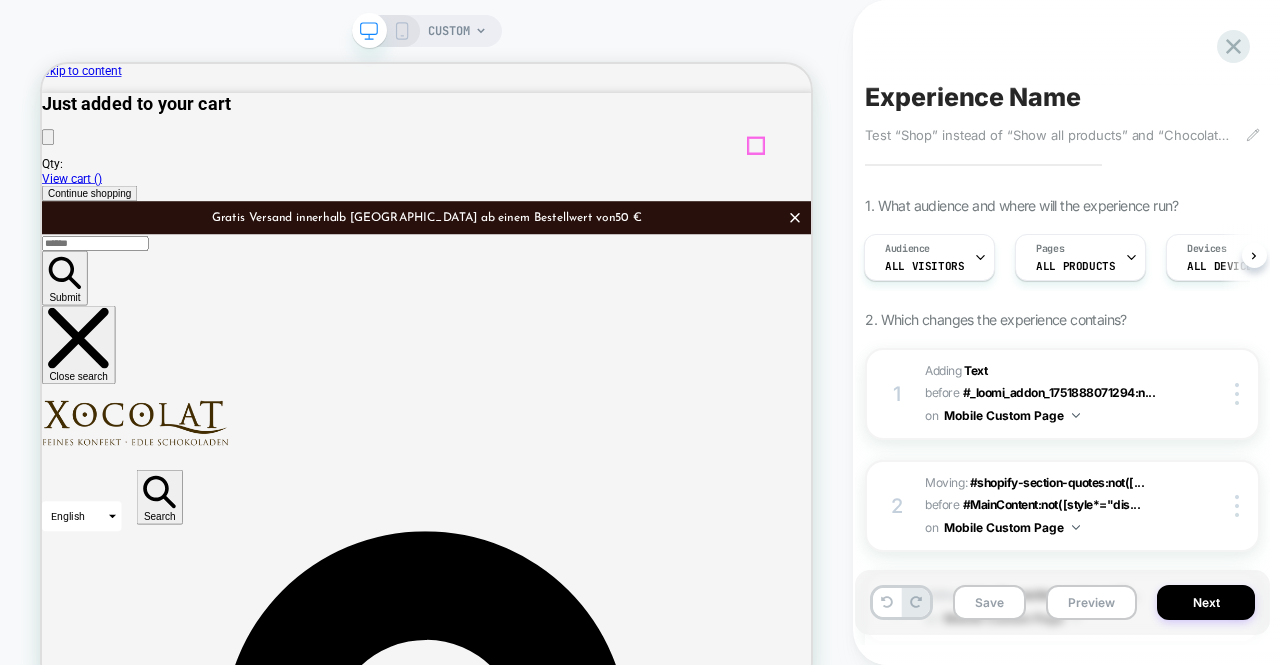 click 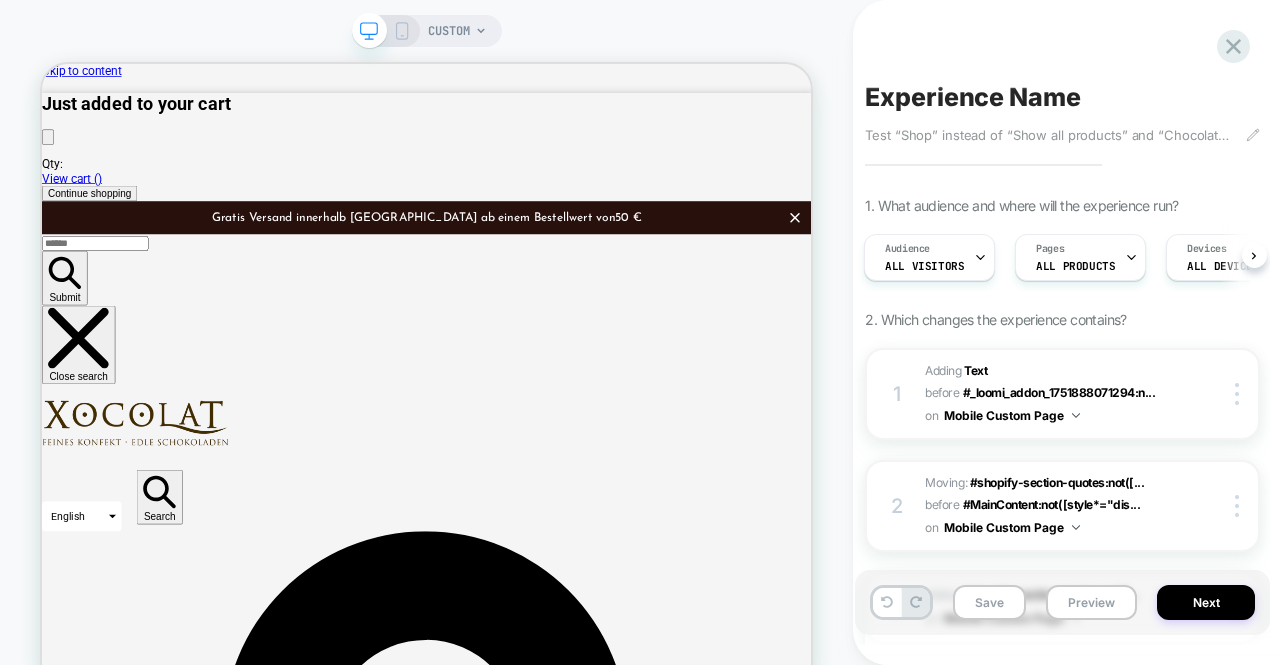 click 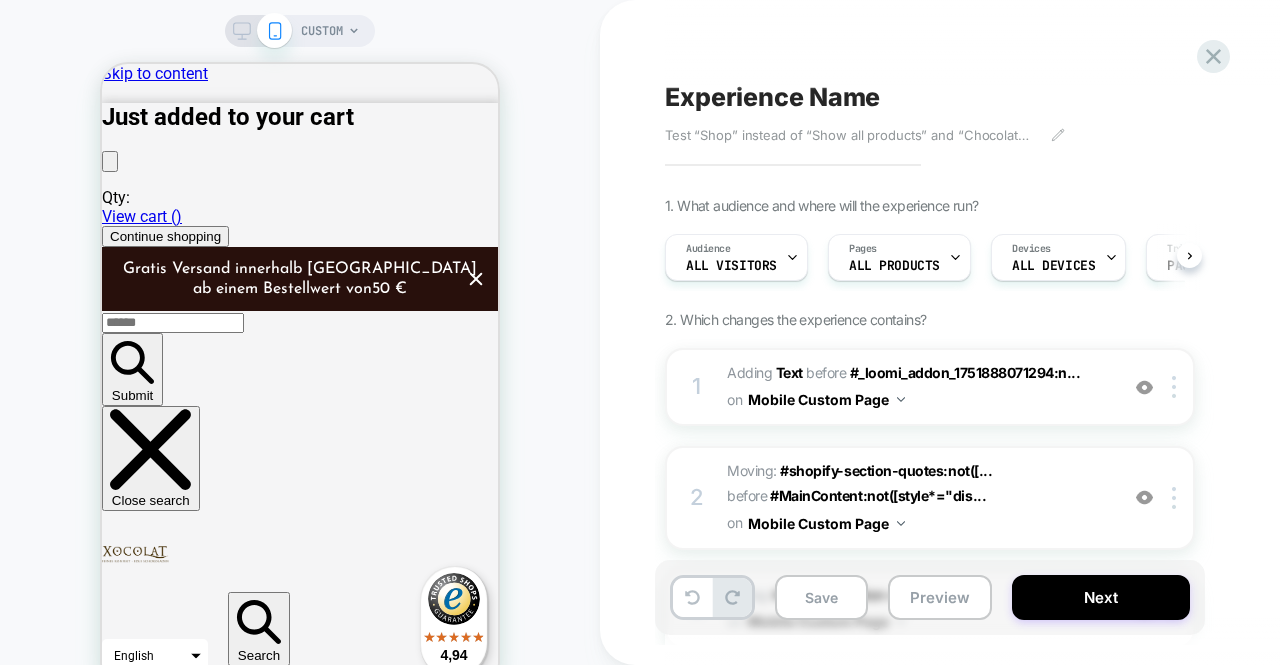scroll, scrollTop: 0, scrollLeft: 1, axis: horizontal 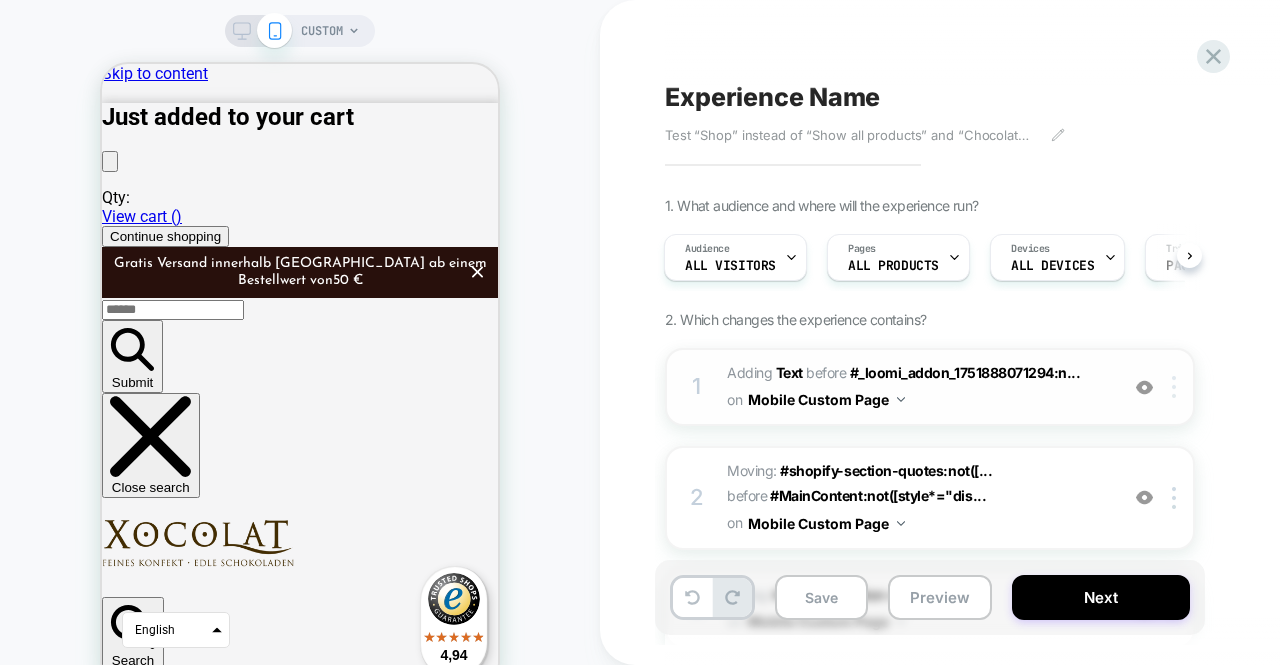 click at bounding box center (1177, 387) 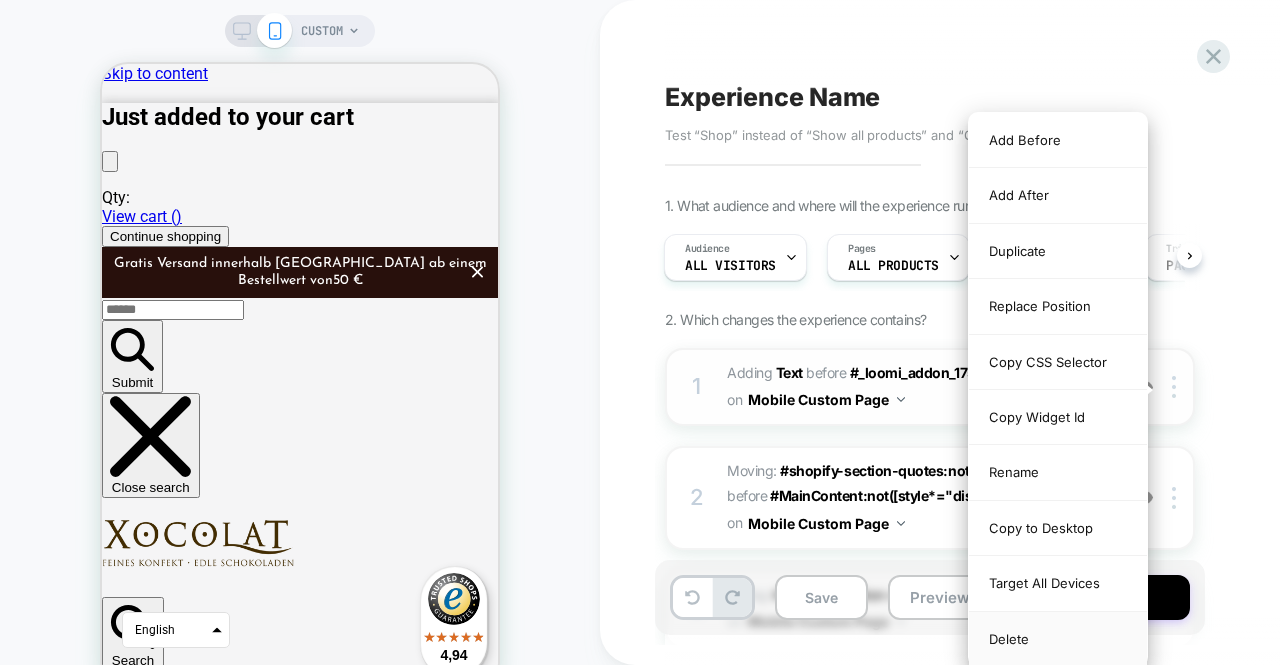 click on "Delete" at bounding box center [1058, 639] 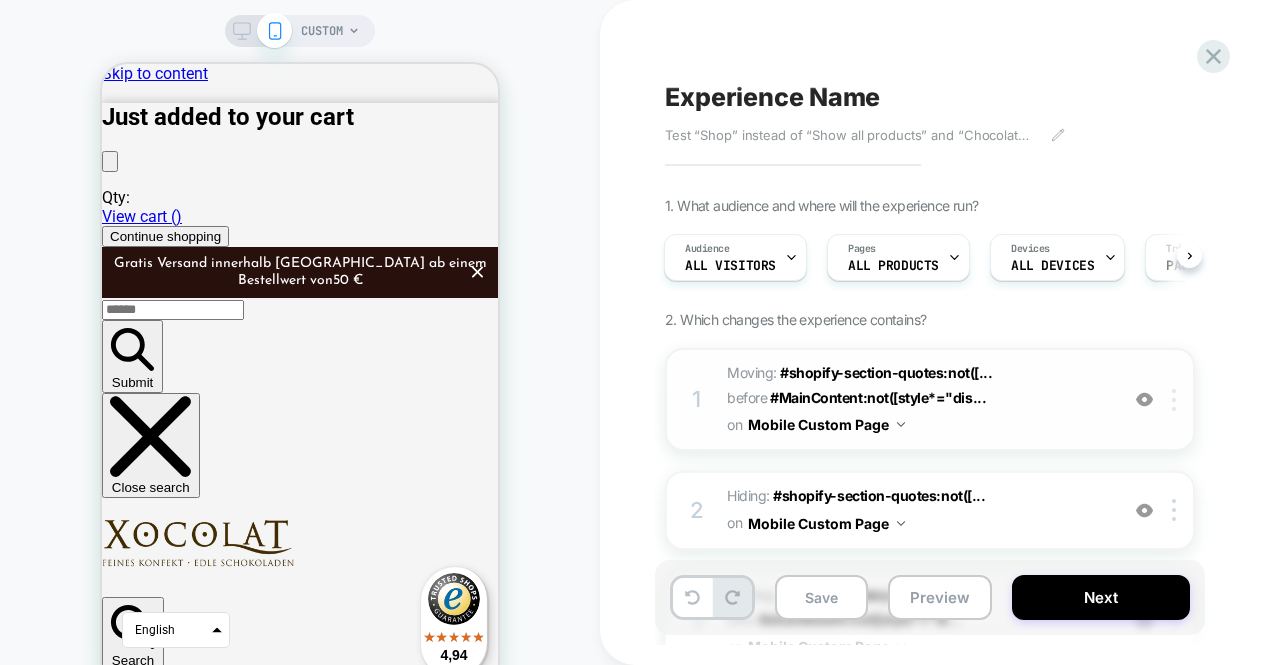 click at bounding box center (1174, 400) 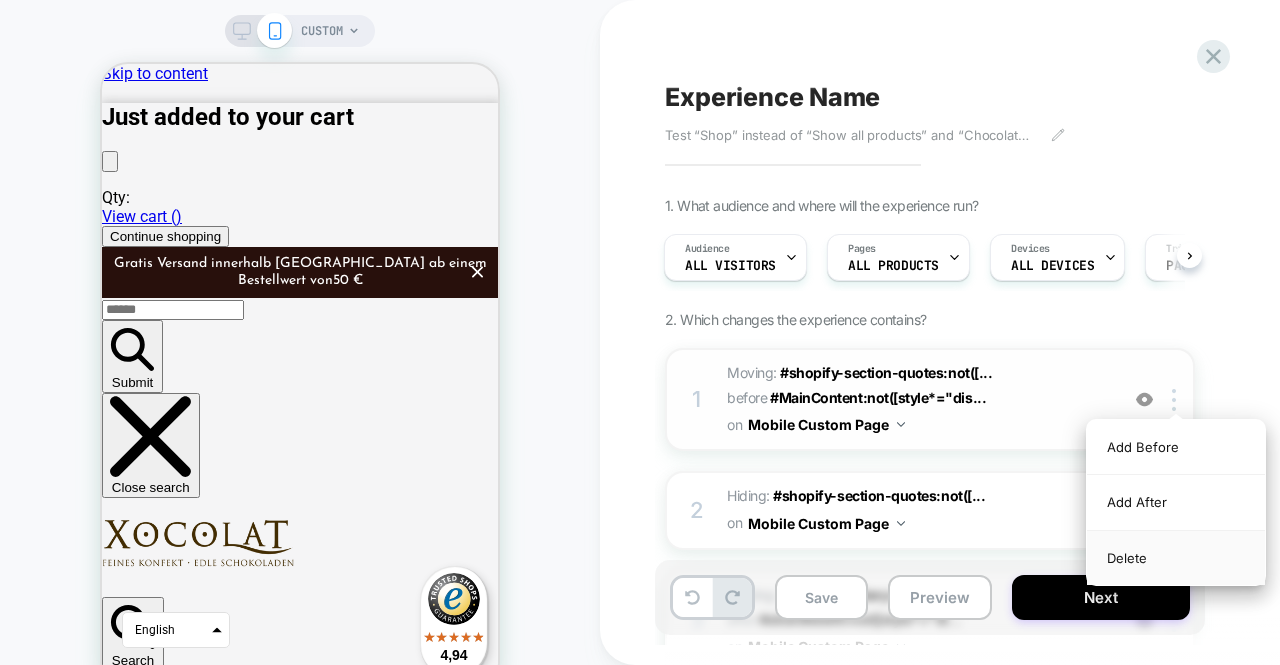 click on "Delete" at bounding box center [1176, 558] 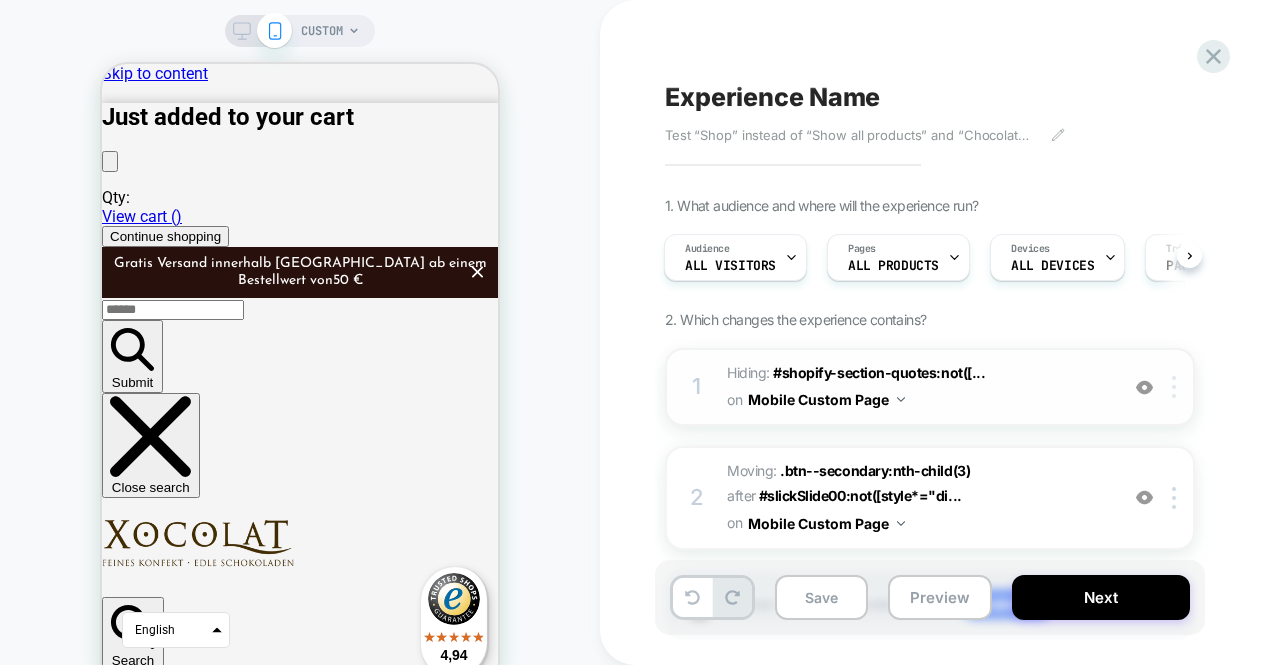 click at bounding box center (1174, 387) 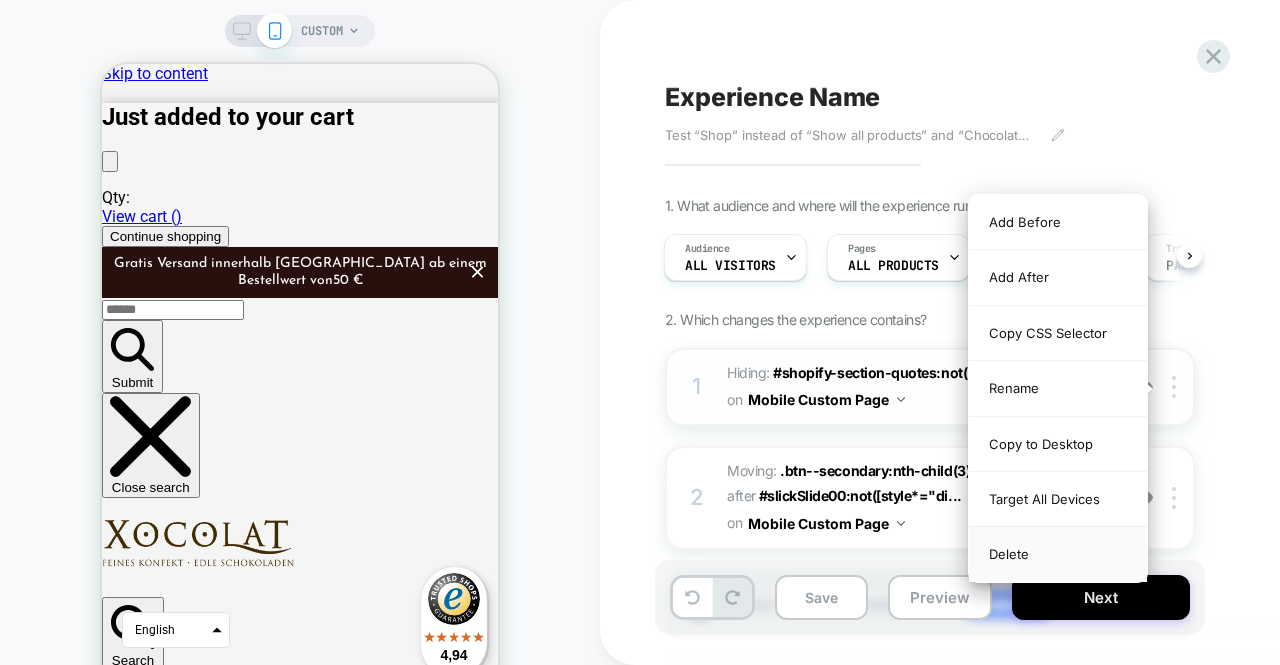 click on "Delete" at bounding box center (1058, 554) 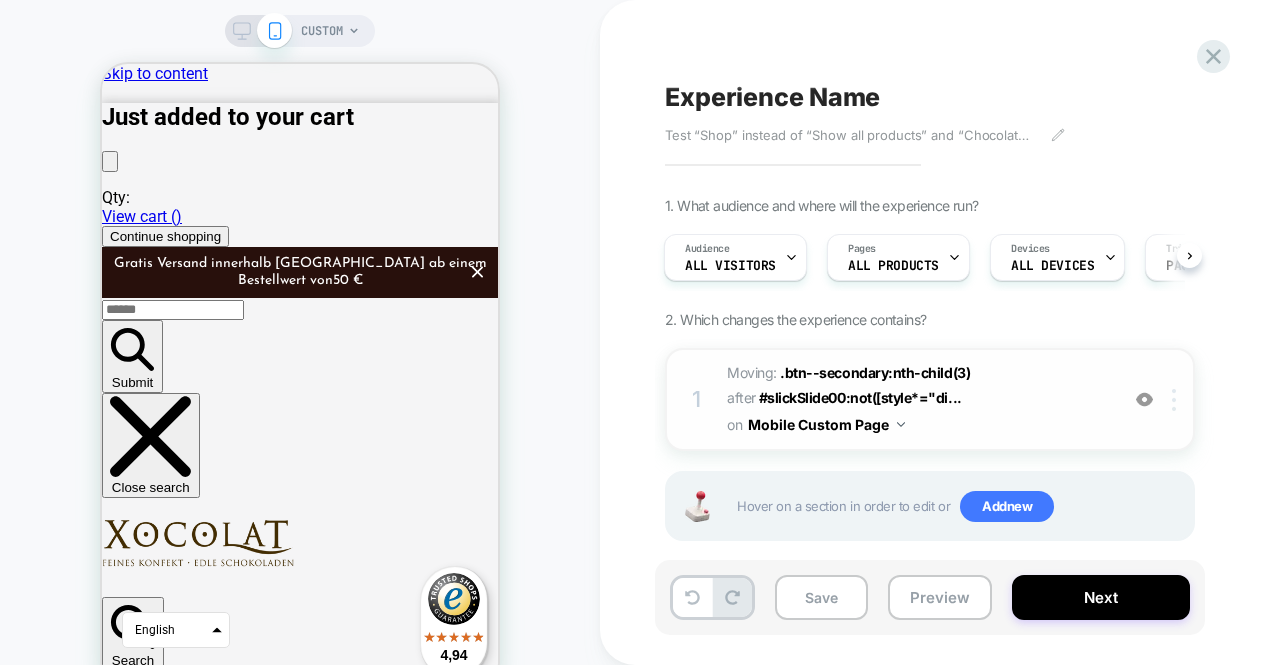 click at bounding box center (1174, 400) 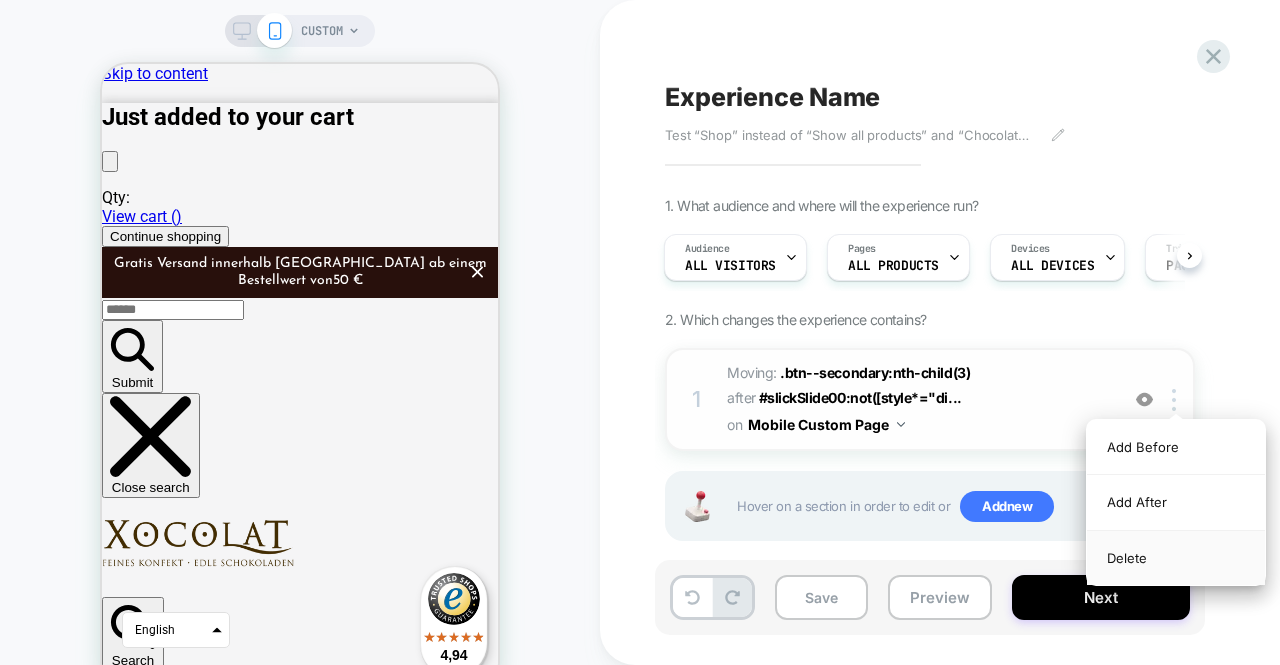 click on "Delete" at bounding box center [1176, 558] 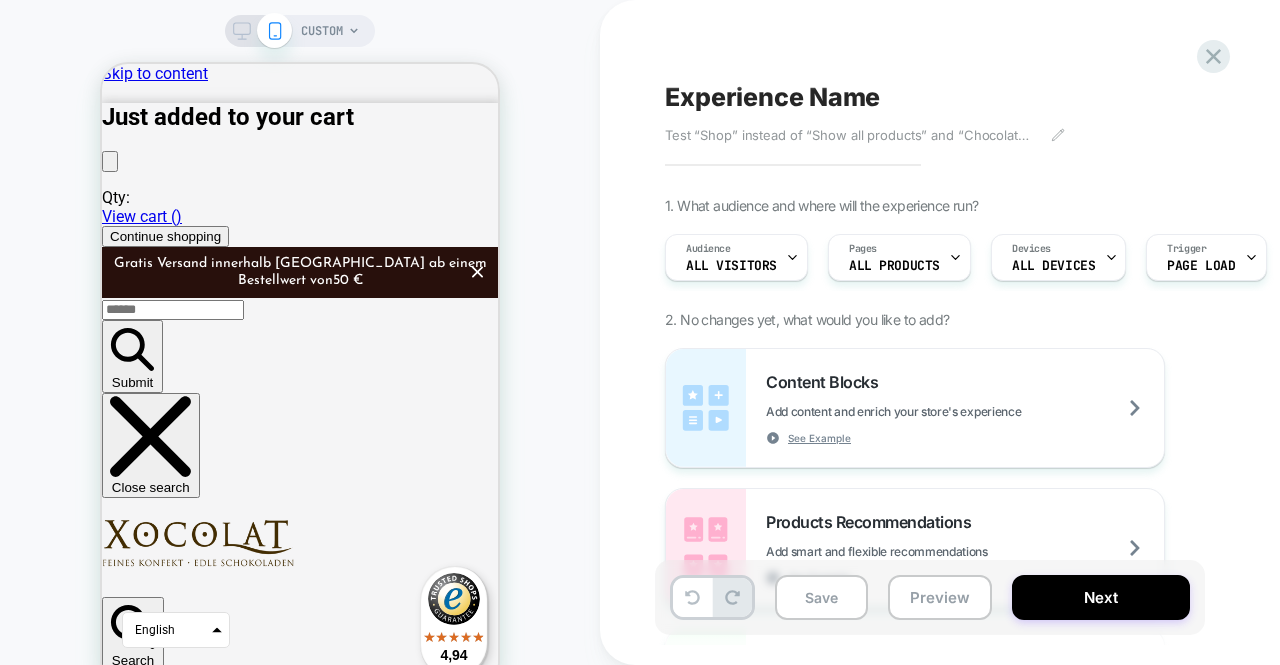 scroll, scrollTop: 0, scrollLeft: 0, axis: both 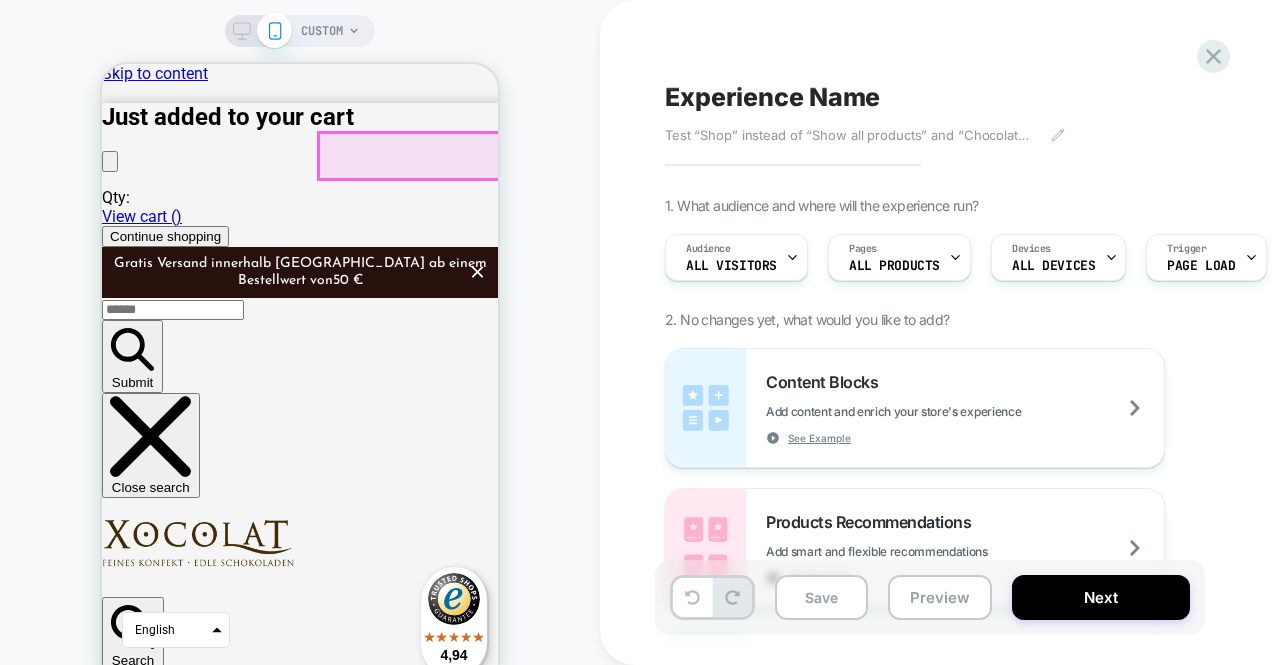 click at bounding box center (112, 1709) 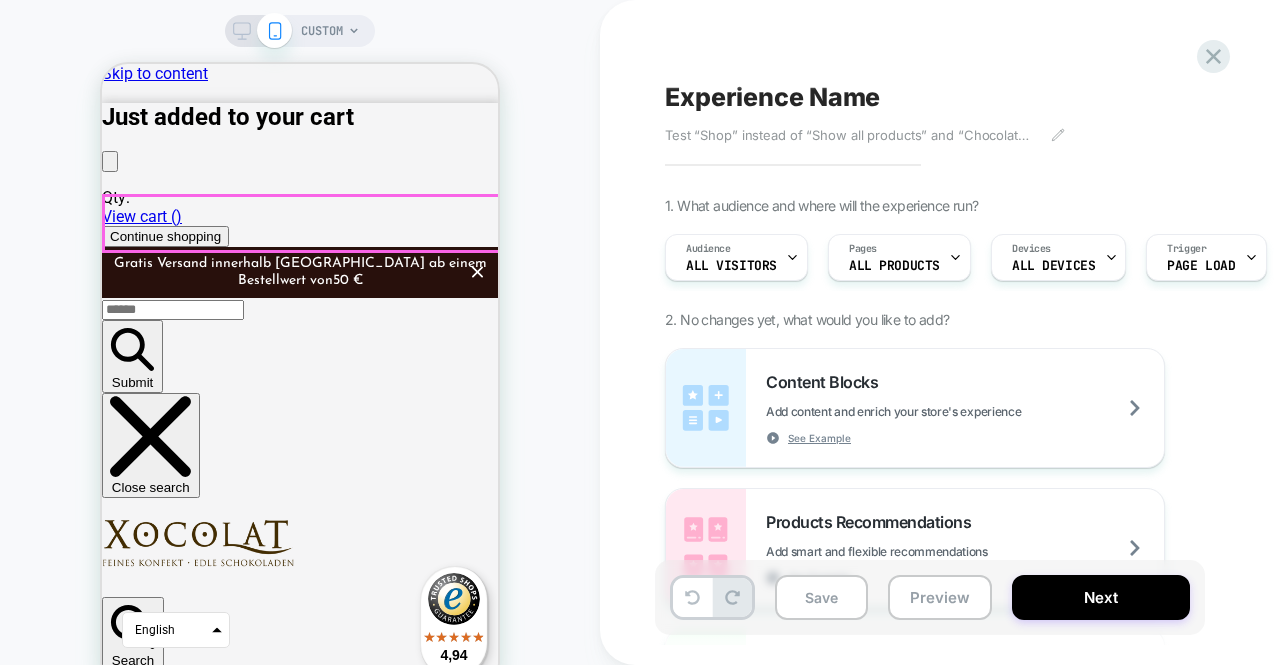 click on "Show all products" at bounding box center (202, 1886) 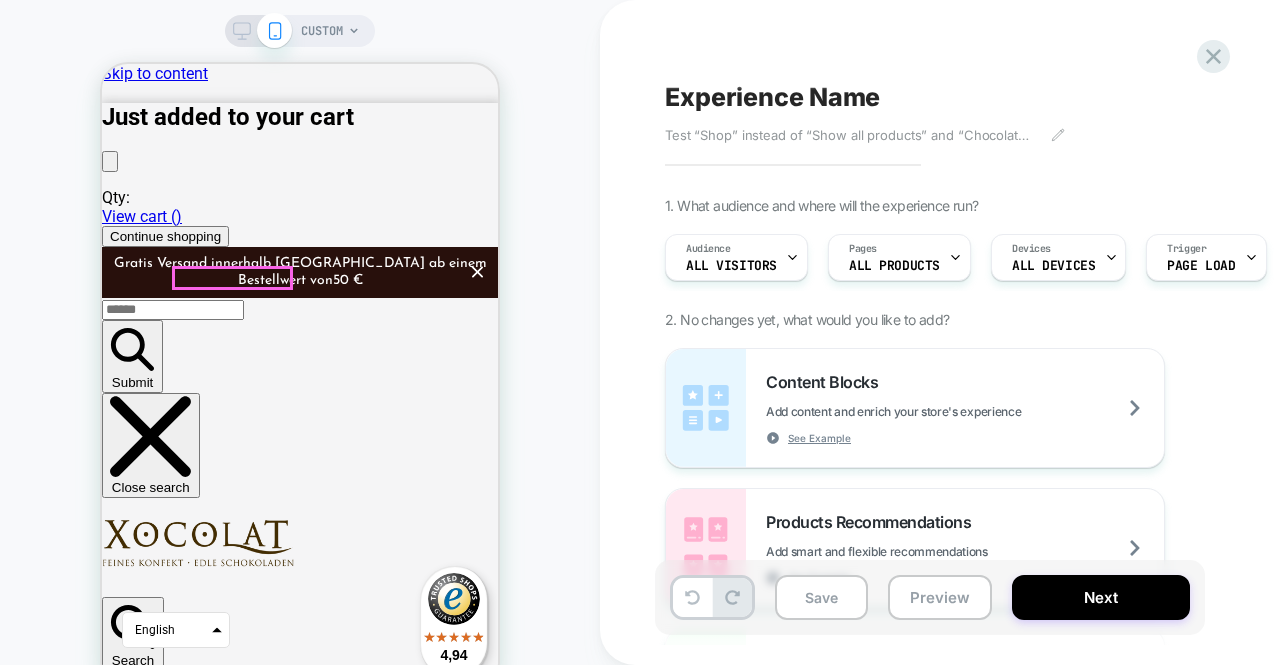 click on "Show all products" at bounding box center (245, 2019) 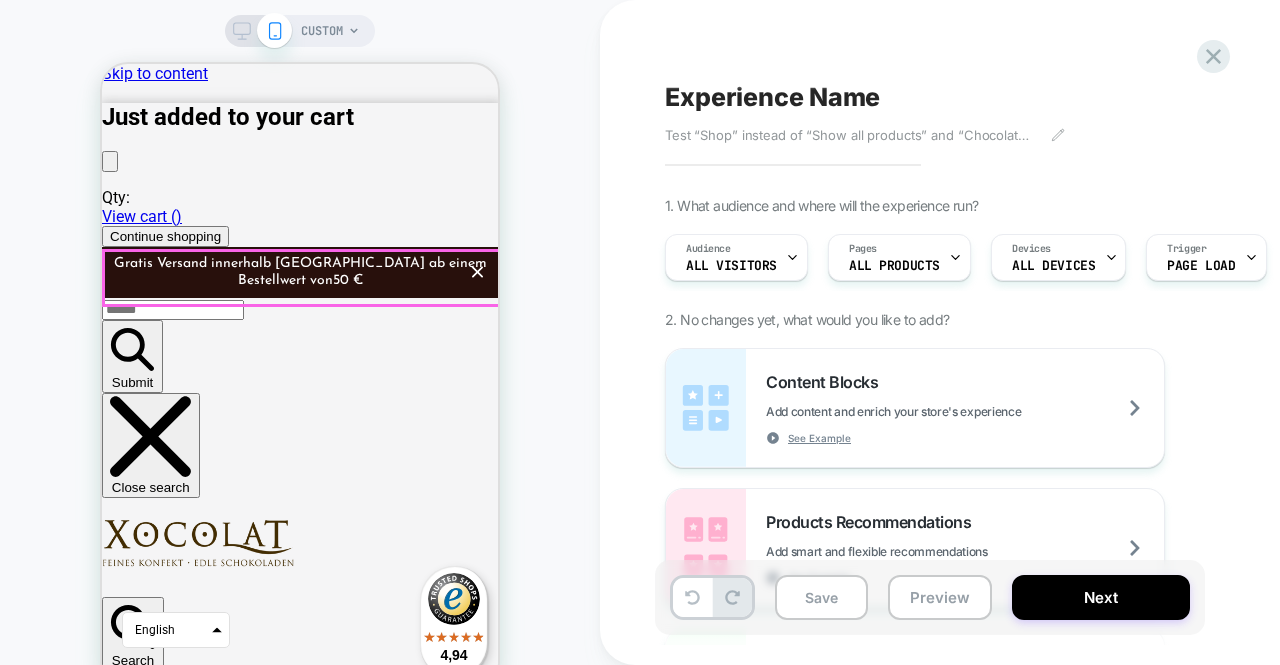 click on "Show all products" at bounding box center (245, 2019) 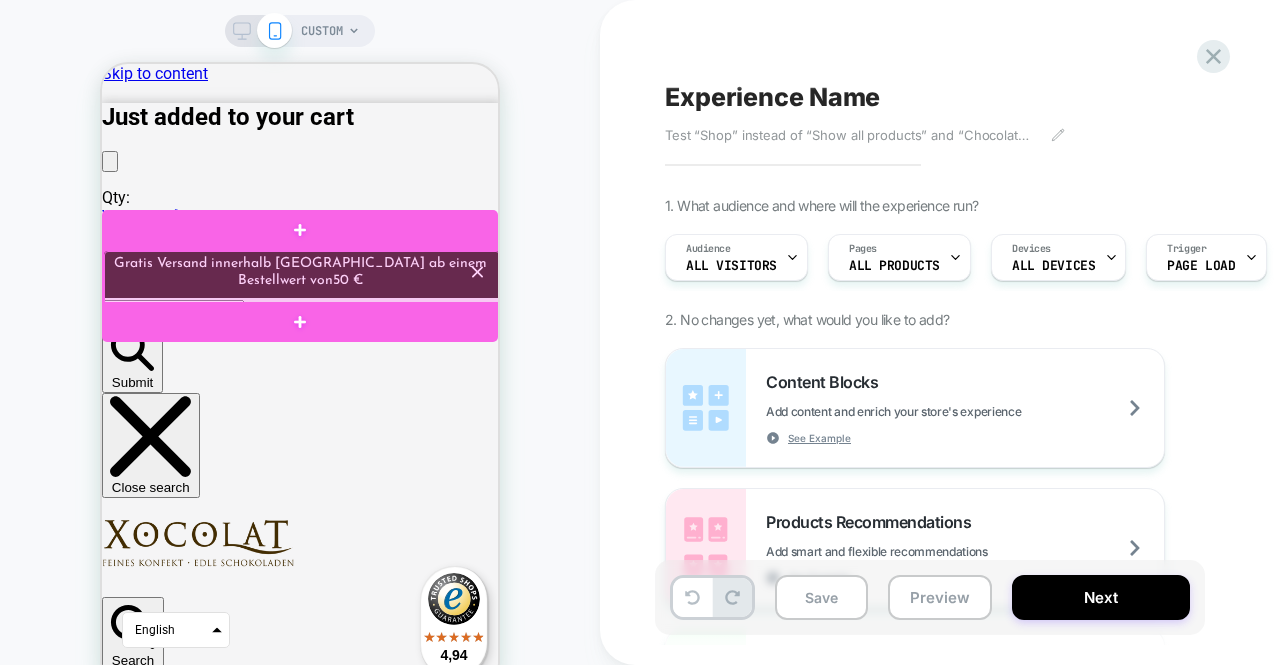 click at bounding box center (302, 278) 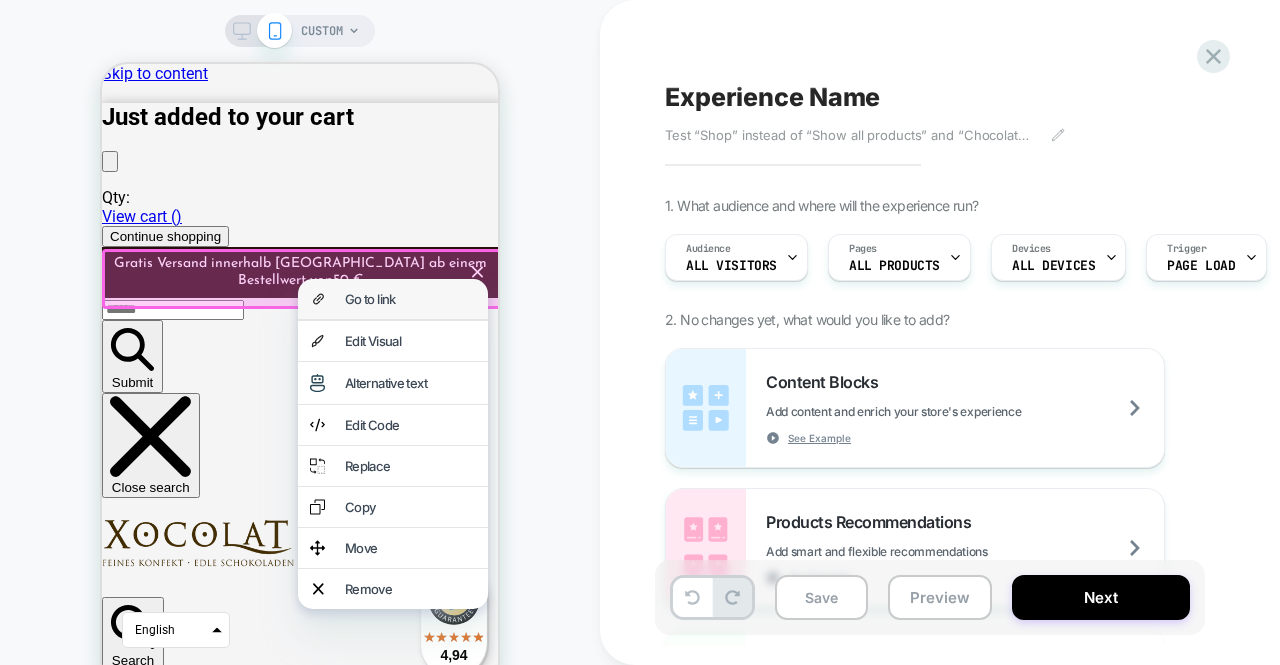 click on "Go to link" at bounding box center [410, 299] 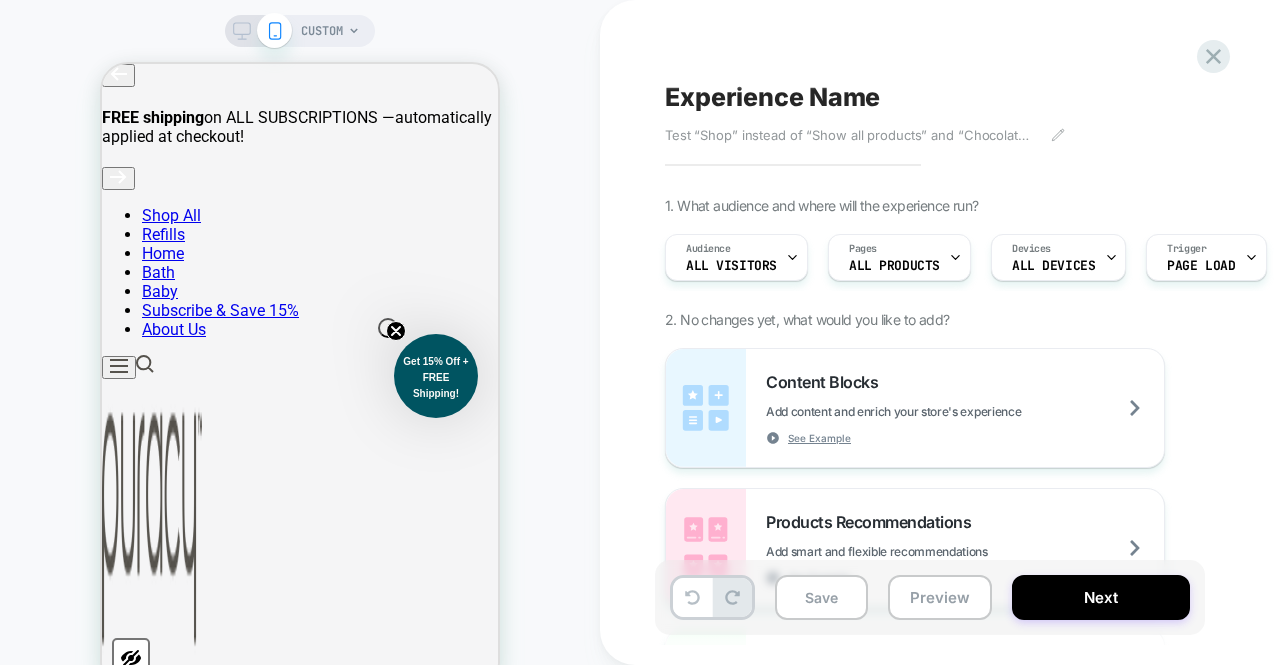 scroll, scrollTop: 0, scrollLeft: 0, axis: both 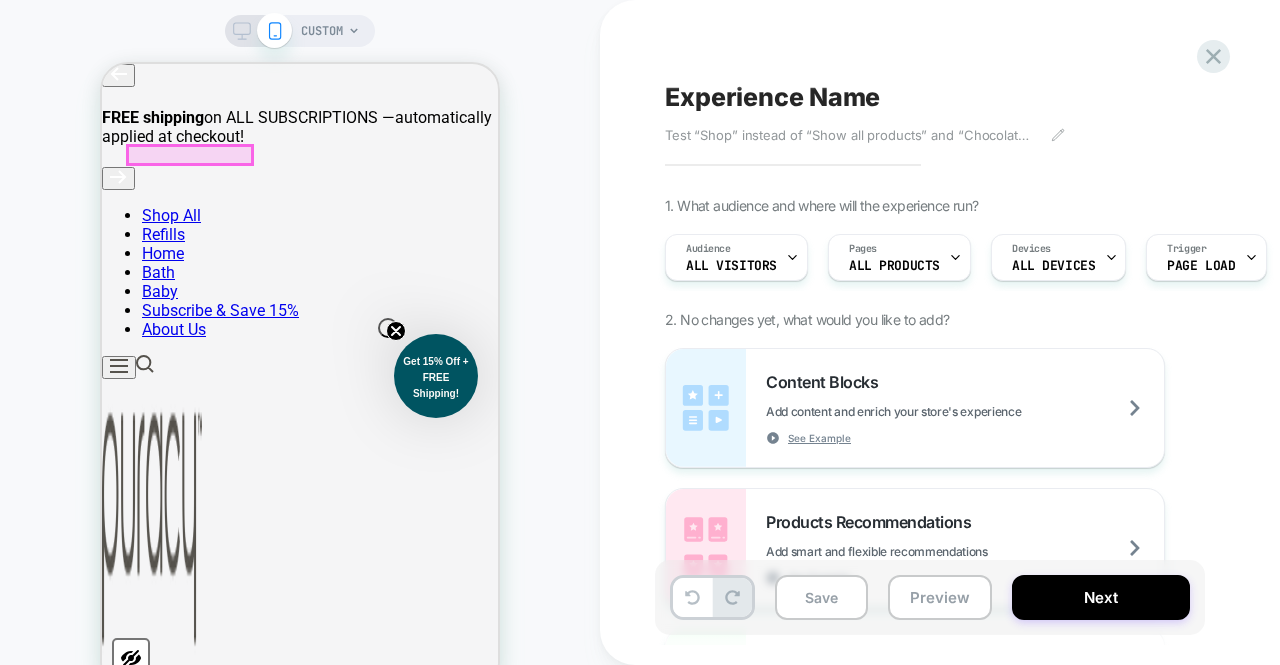 click at bounding box center [119, 367] 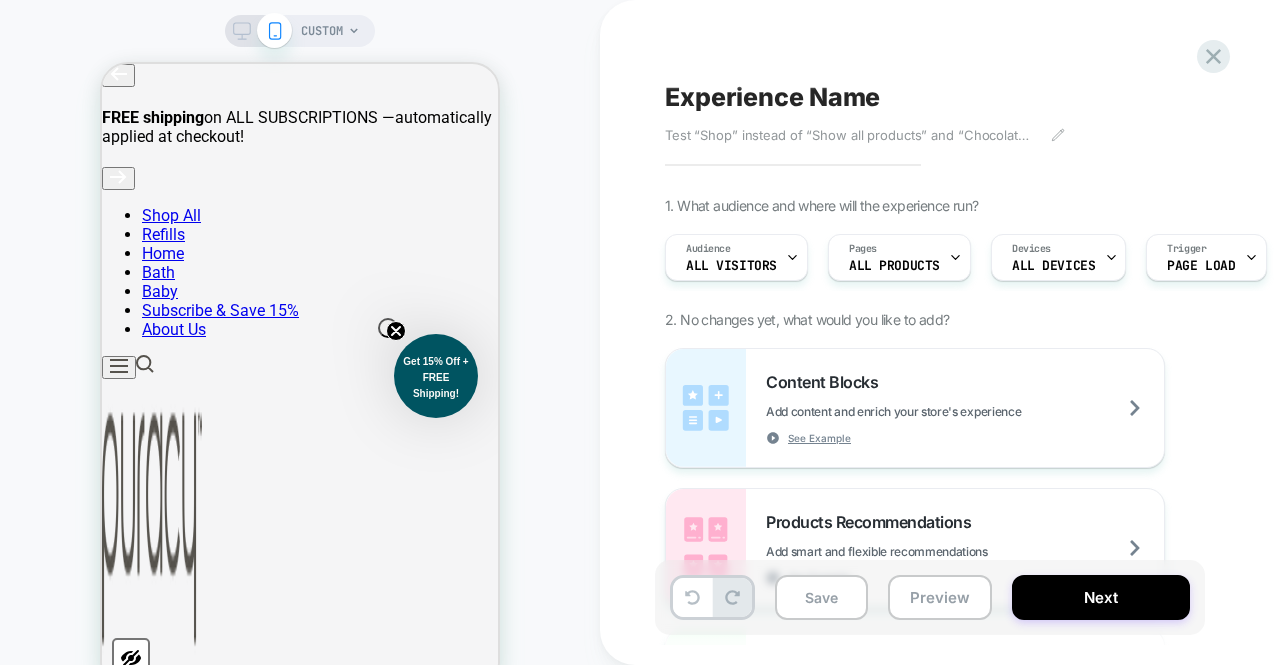 click on "CUSTOM" at bounding box center (322, 31) 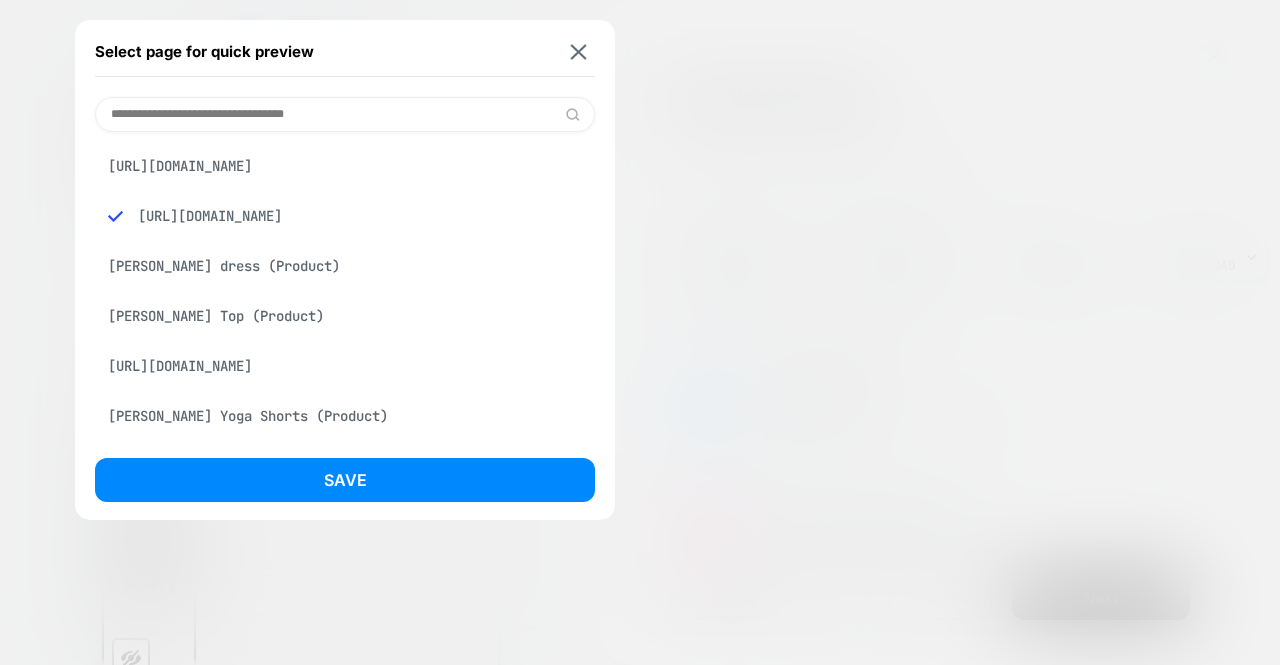 click on "[URL][DOMAIN_NAME]" at bounding box center [345, 366] 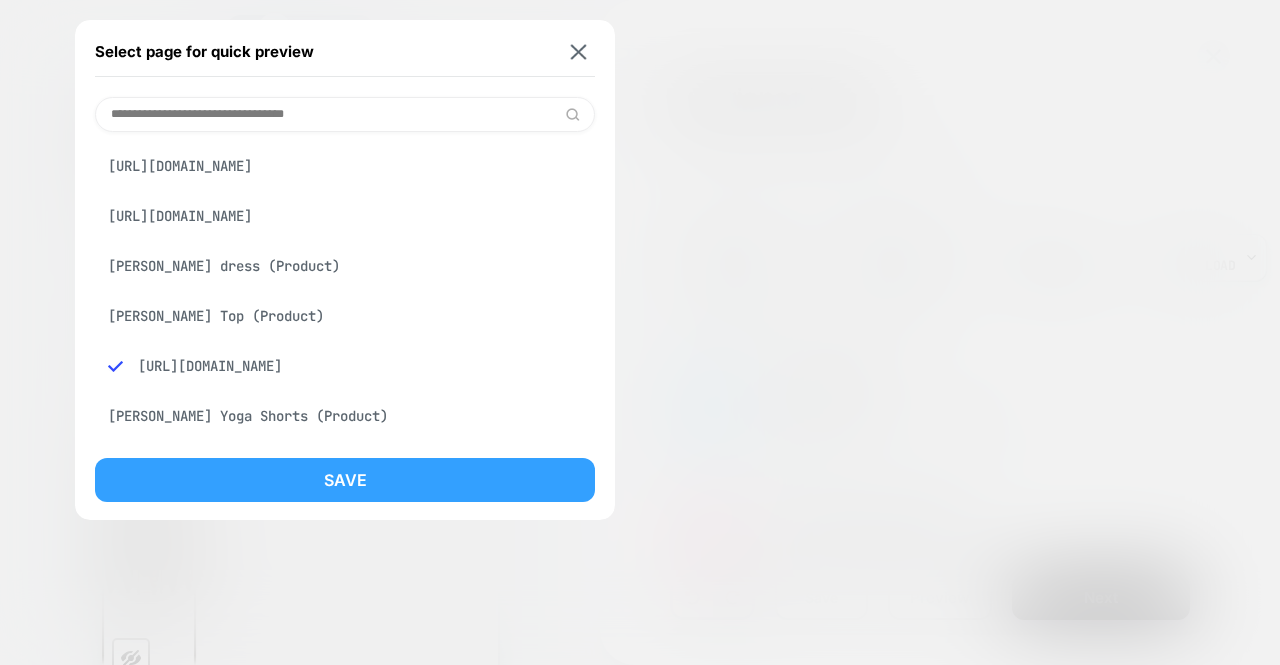 click on "Save" at bounding box center [345, 480] 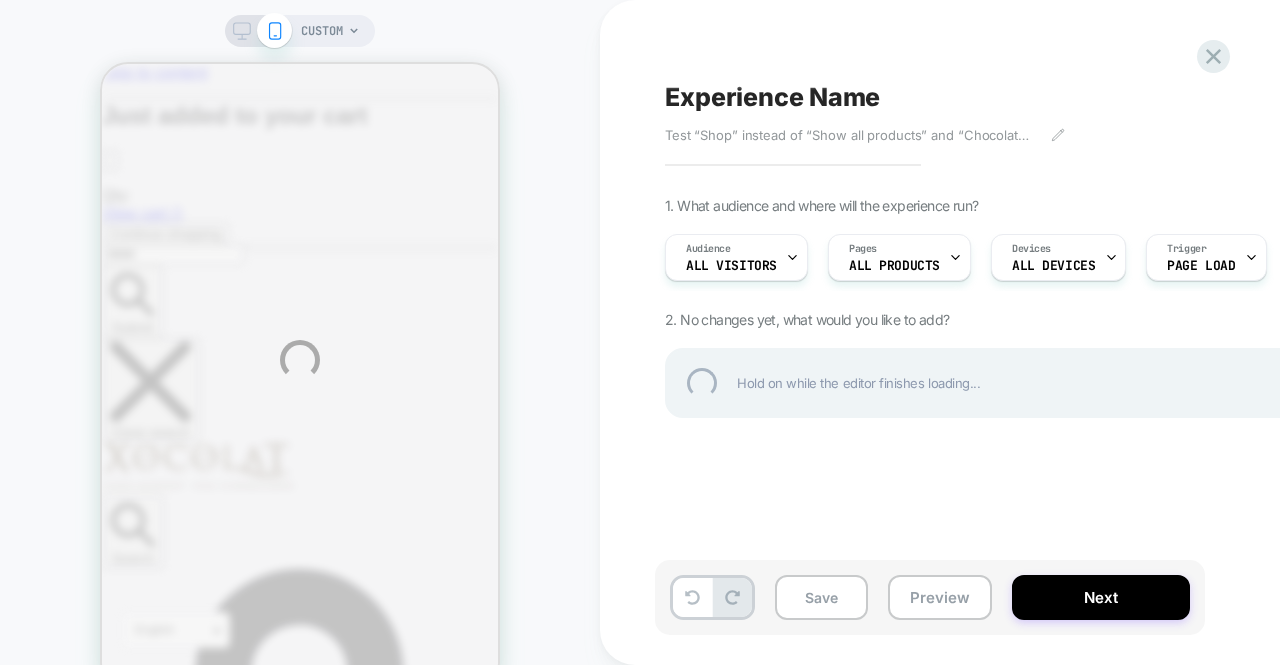 scroll, scrollTop: 0, scrollLeft: 0, axis: both 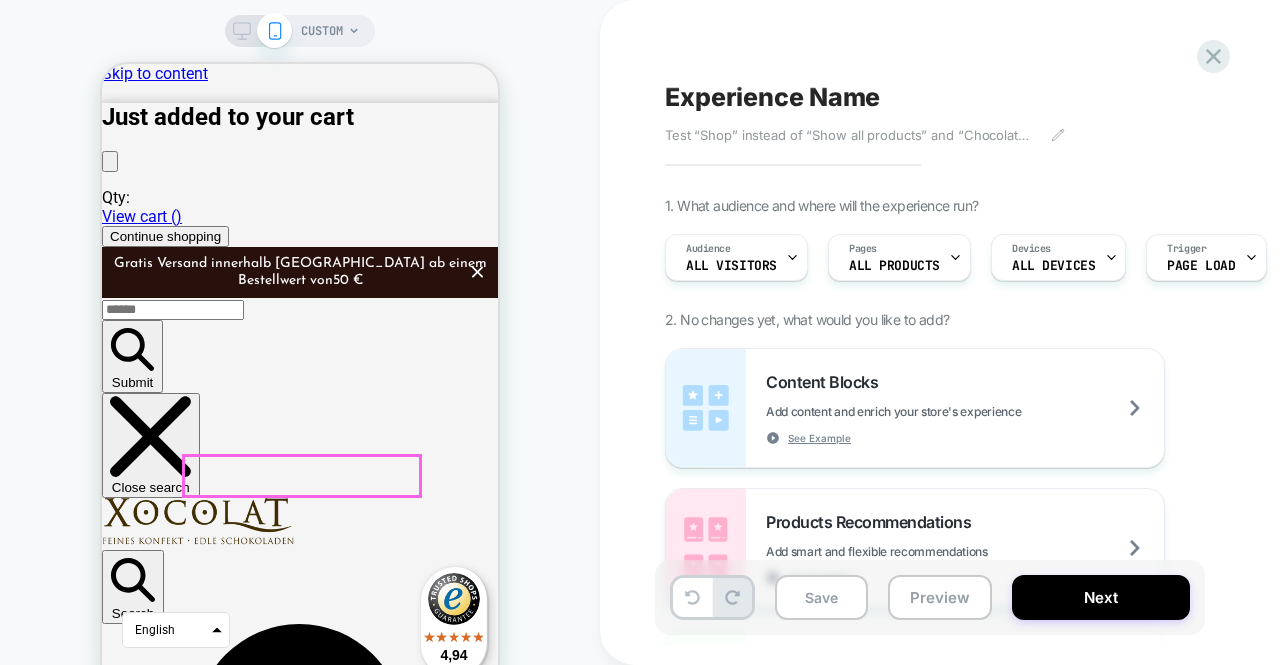 click on "Continue shopping" at bounding box center [300, 5275] 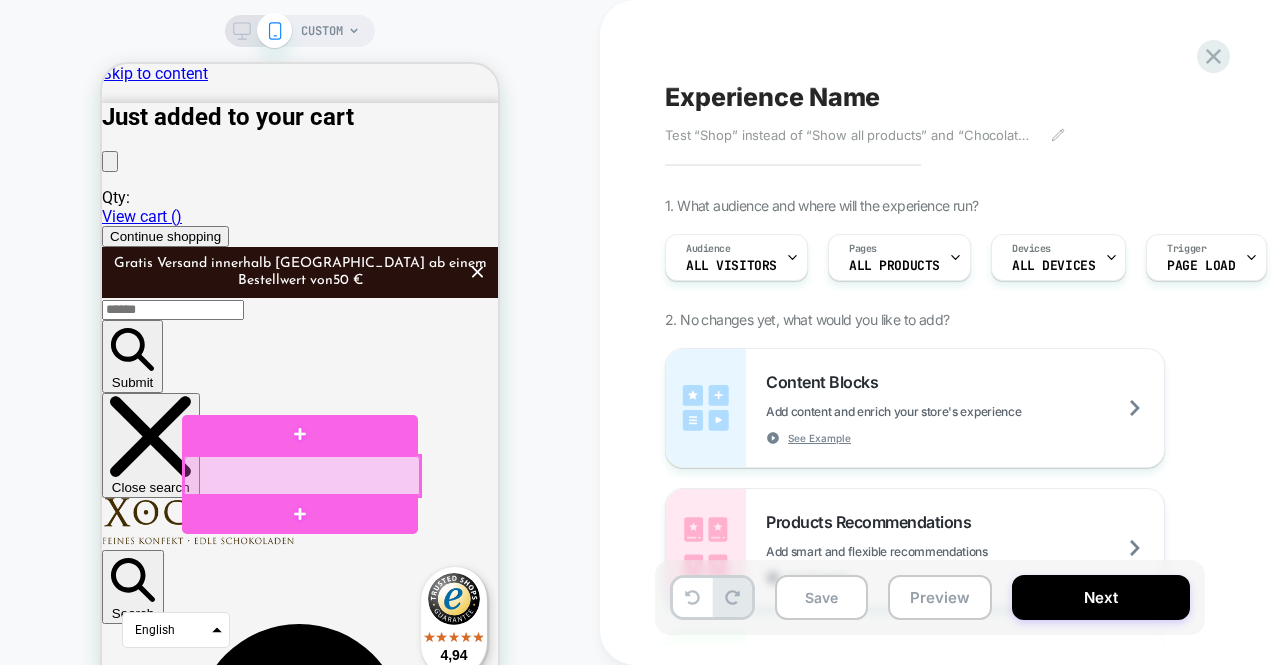 click at bounding box center (302, 476) 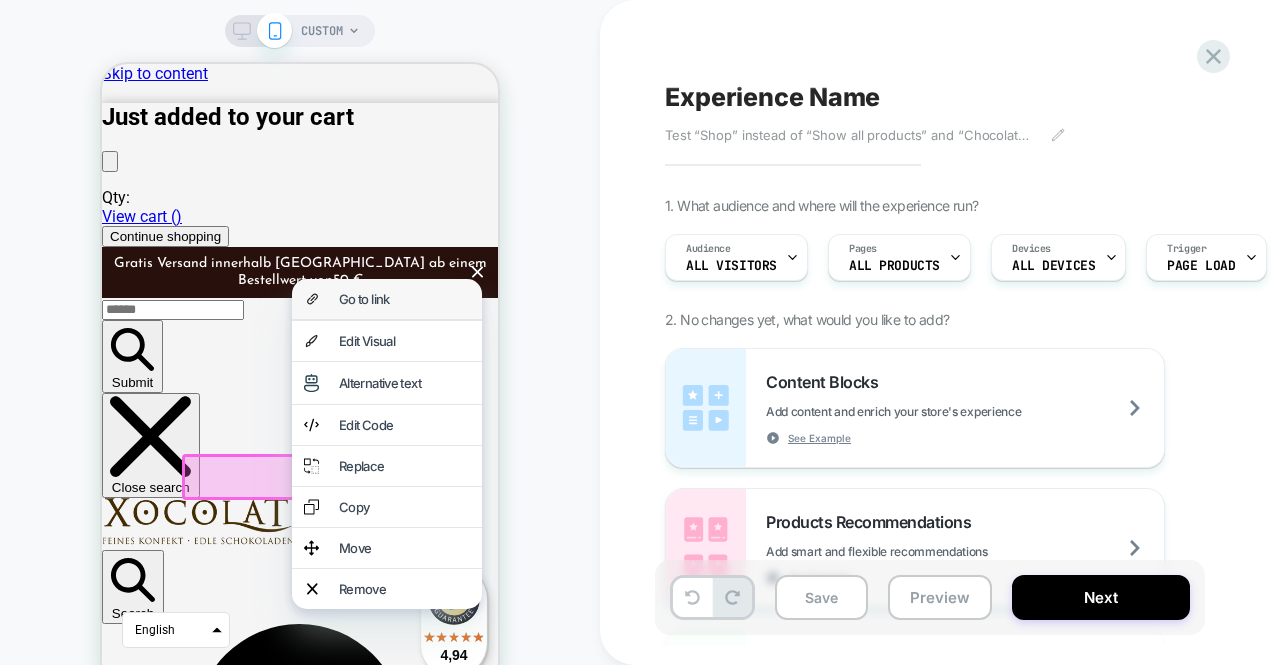 click on "Go to link" at bounding box center [404, 299] 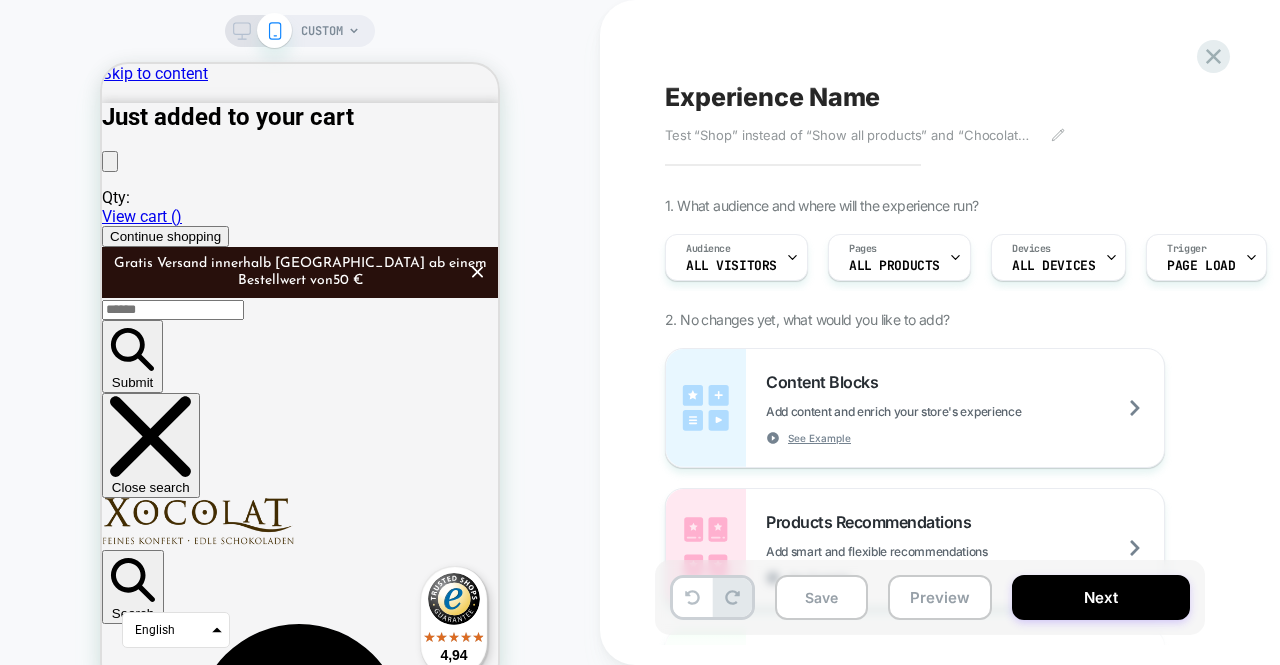 click on "CUSTOM" at bounding box center [322, 31] 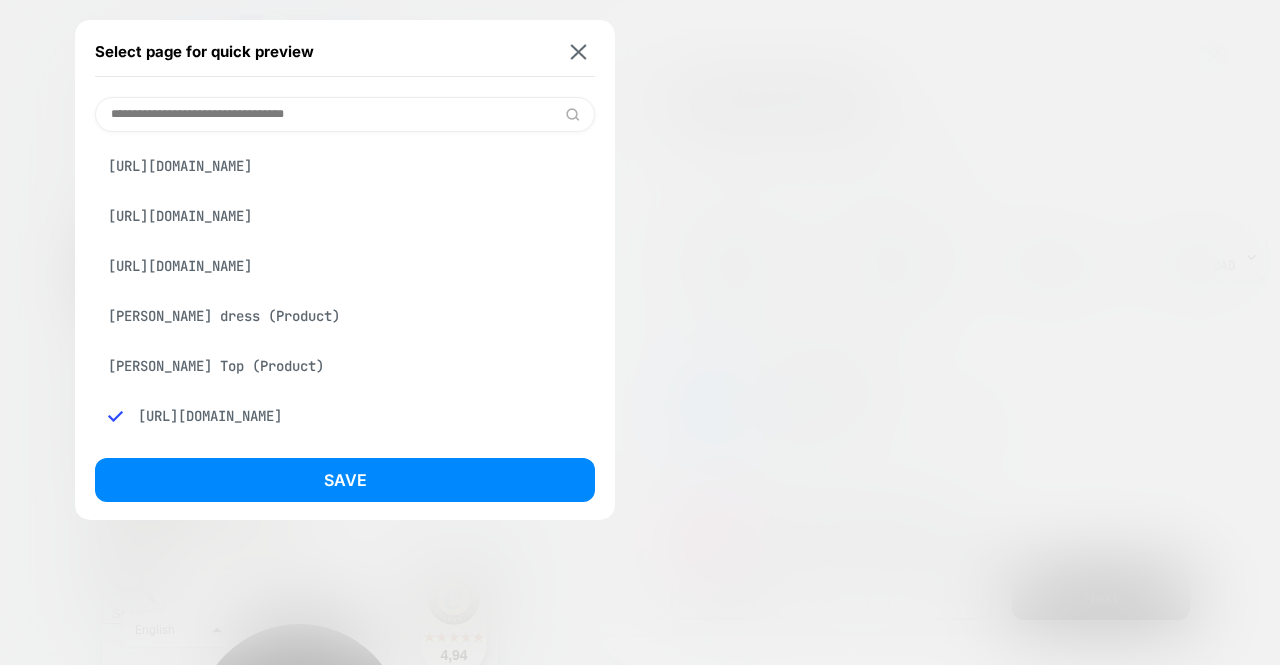click on "[URL][DOMAIN_NAME]" at bounding box center (345, 216) 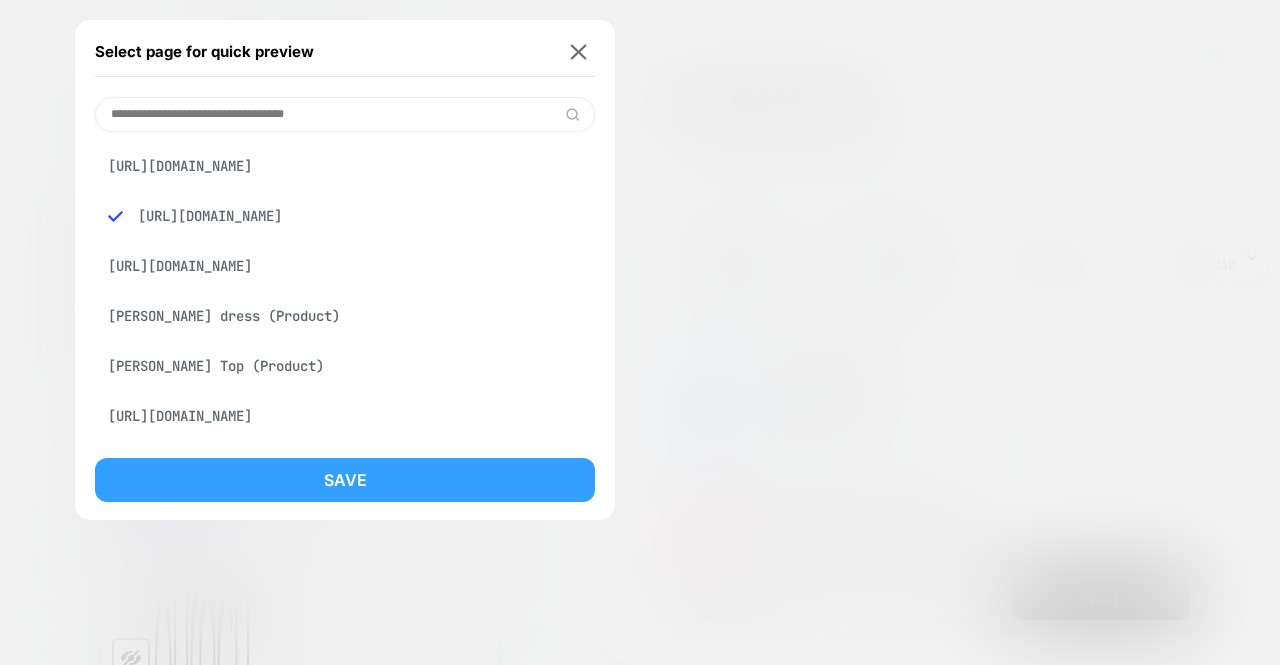click on "Save" at bounding box center (345, 480) 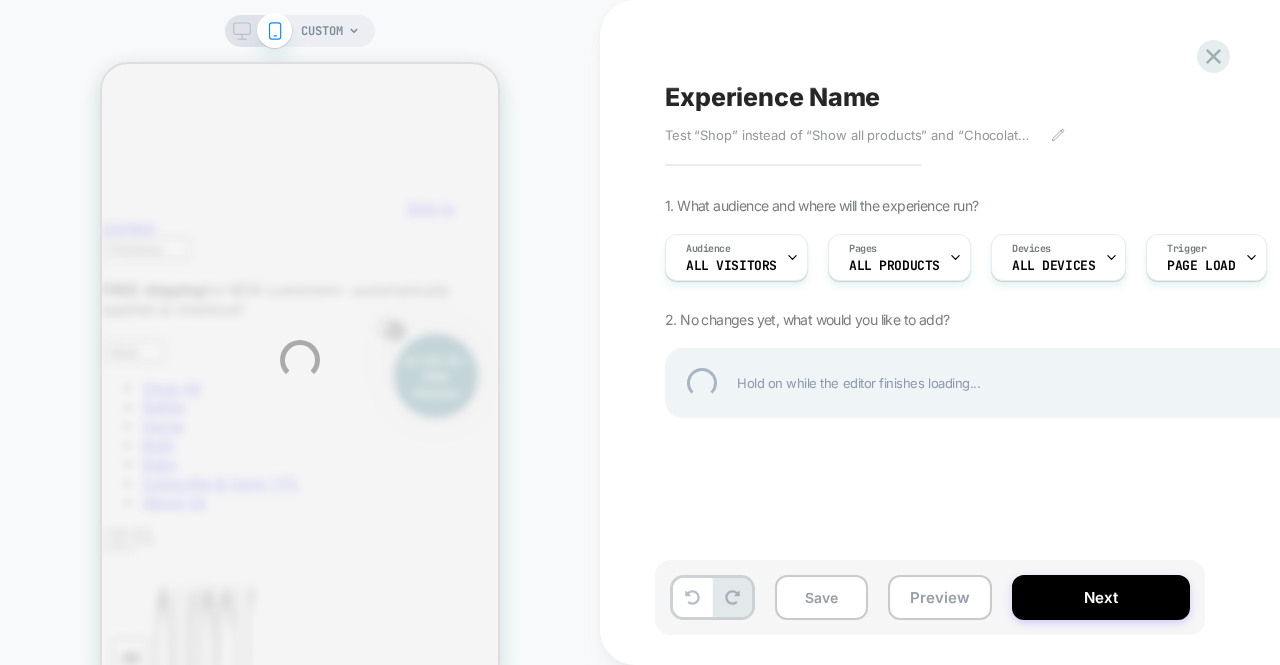scroll, scrollTop: 0, scrollLeft: 0, axis: both 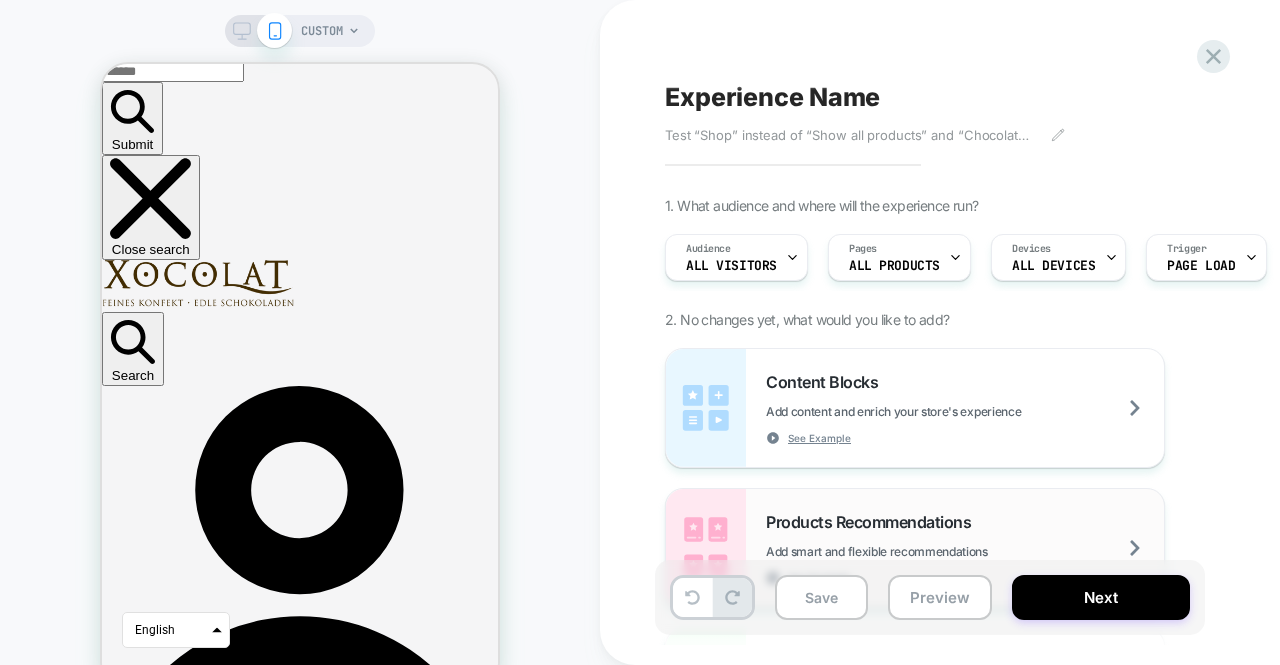 click on "Products Recommendations" at bounding box center (873, 522) 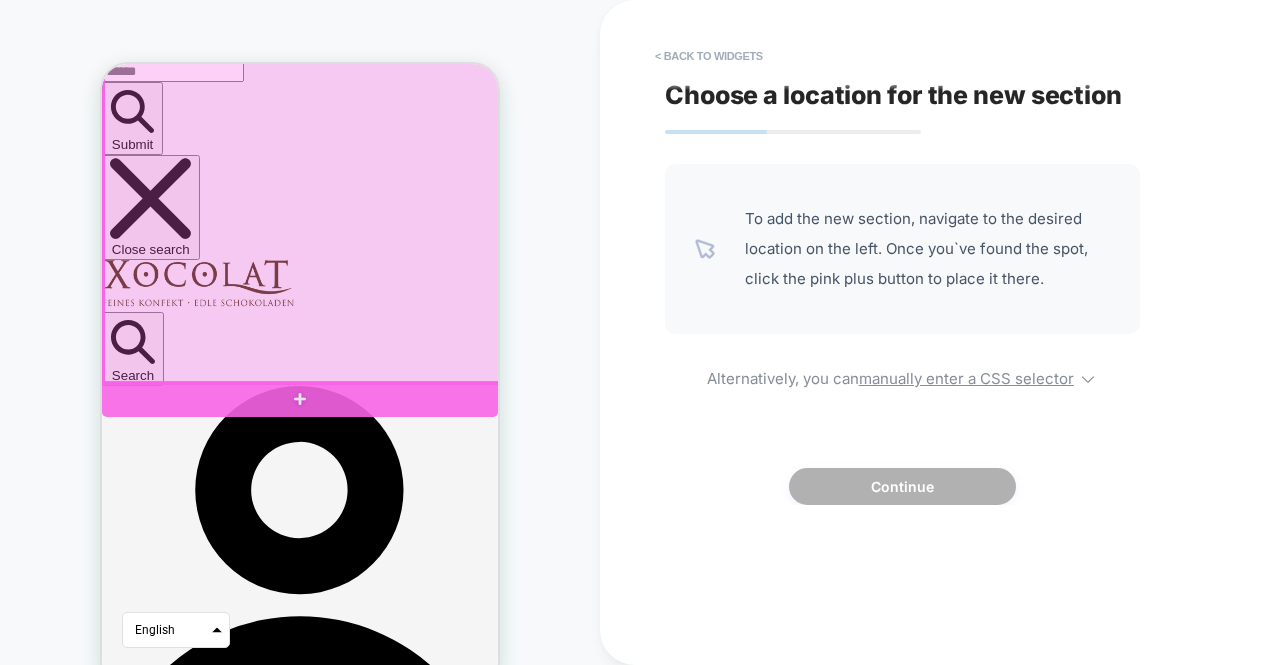 click on "Your cart
Continue shopping
Product
Price
Quantity
Total
Add a note to your order
Discount:
-
Subtotal
€0,00 EUR
Tax included.  Shipping  calculated at checkout.
*********
Error
One or more of the items in your cart is a recurring or deferred purchase. By continuing, I agree to the  cancellation policy
Your cart
Your cart is currently empty.
Continue shopping" at bounding box center [300, 5712] 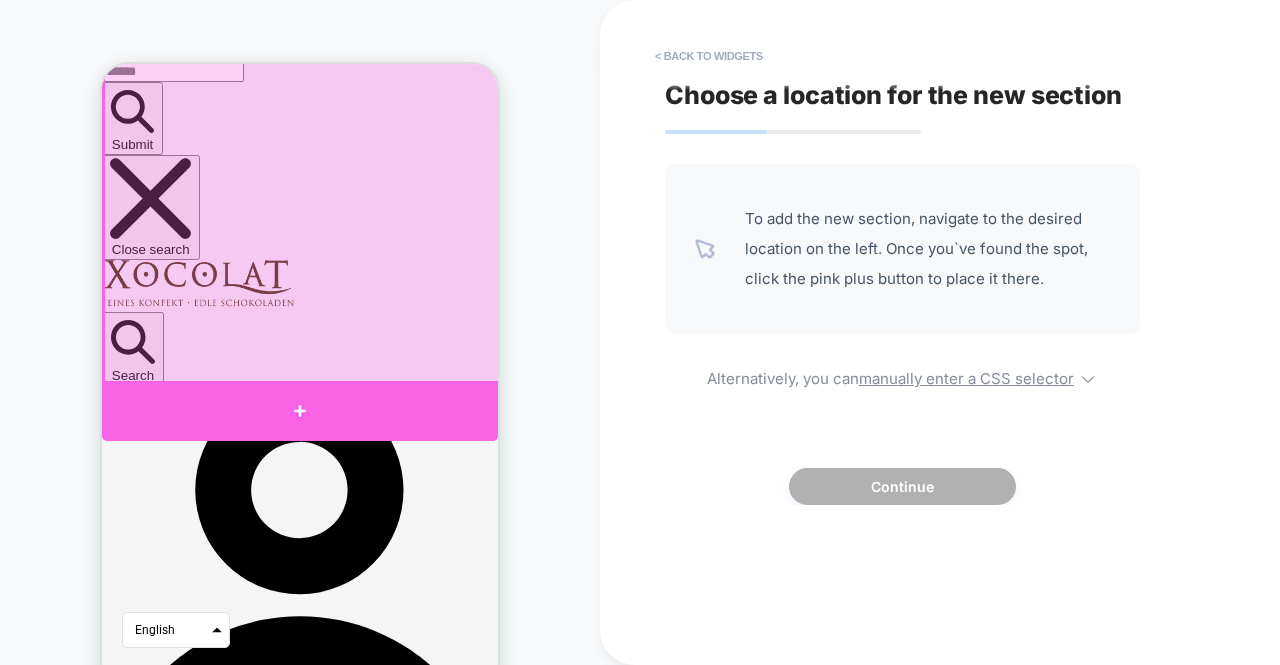 click at bounding box center [300, 411] 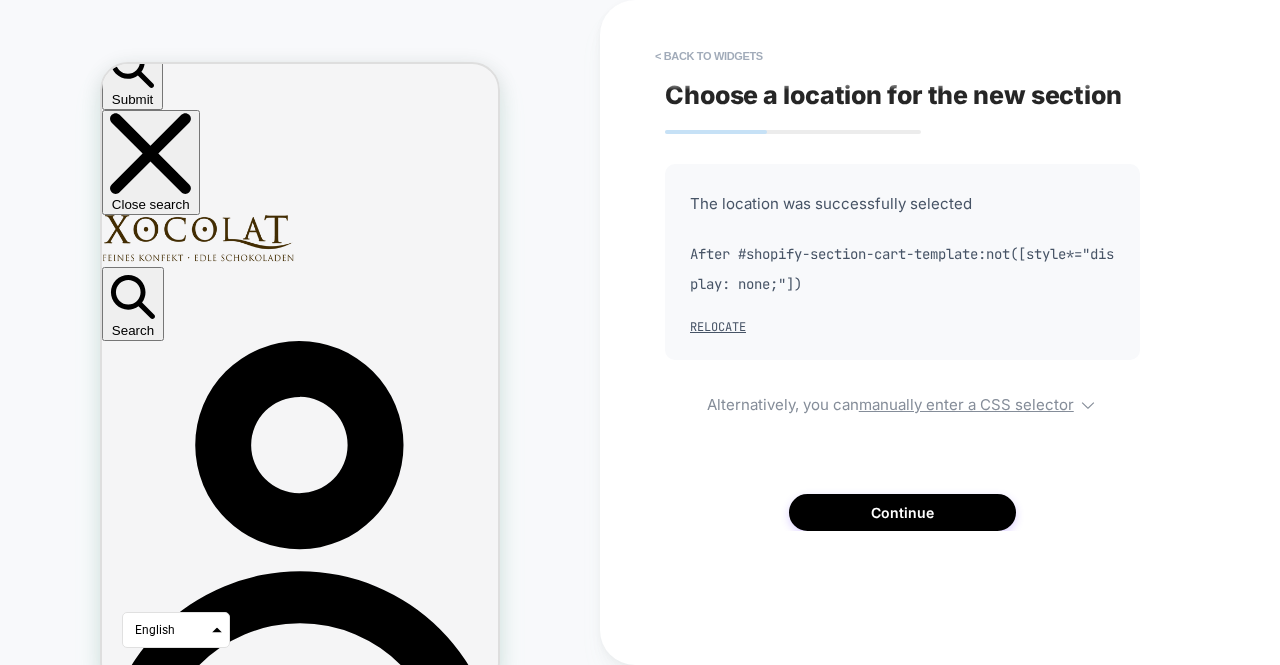 scroll, scrollTop: 42, scrollLeft: 0, axis: vertical 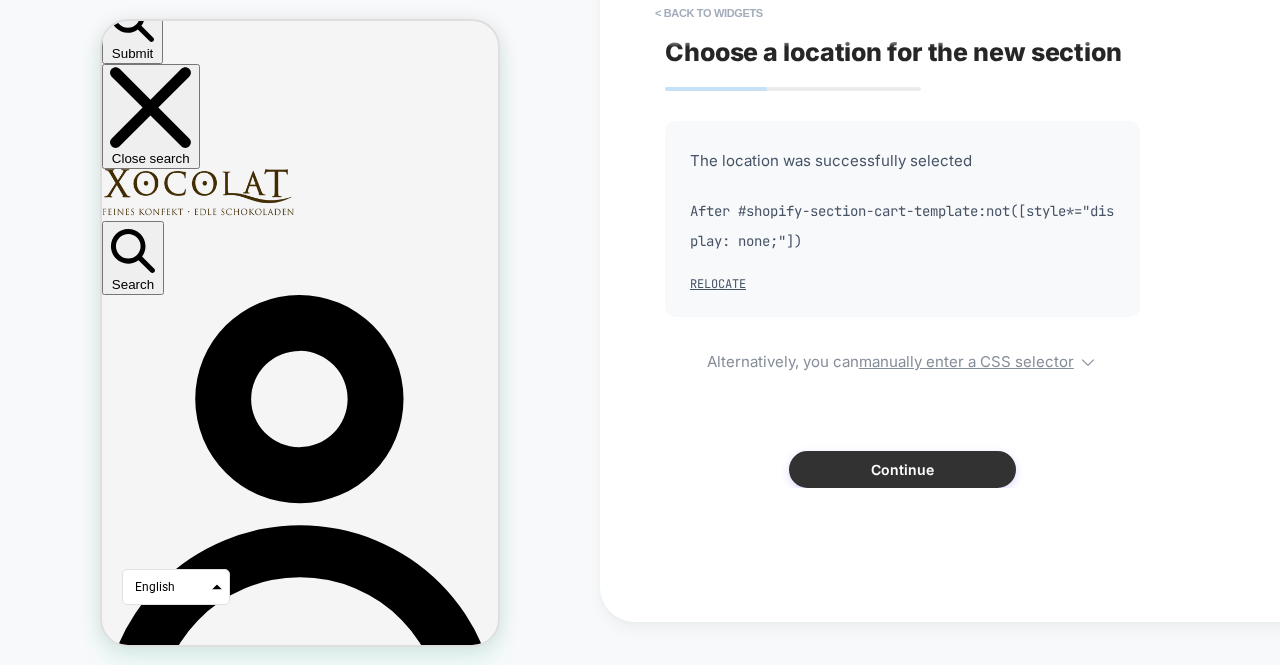 click on "Continue" at bounding box center (902, 469) 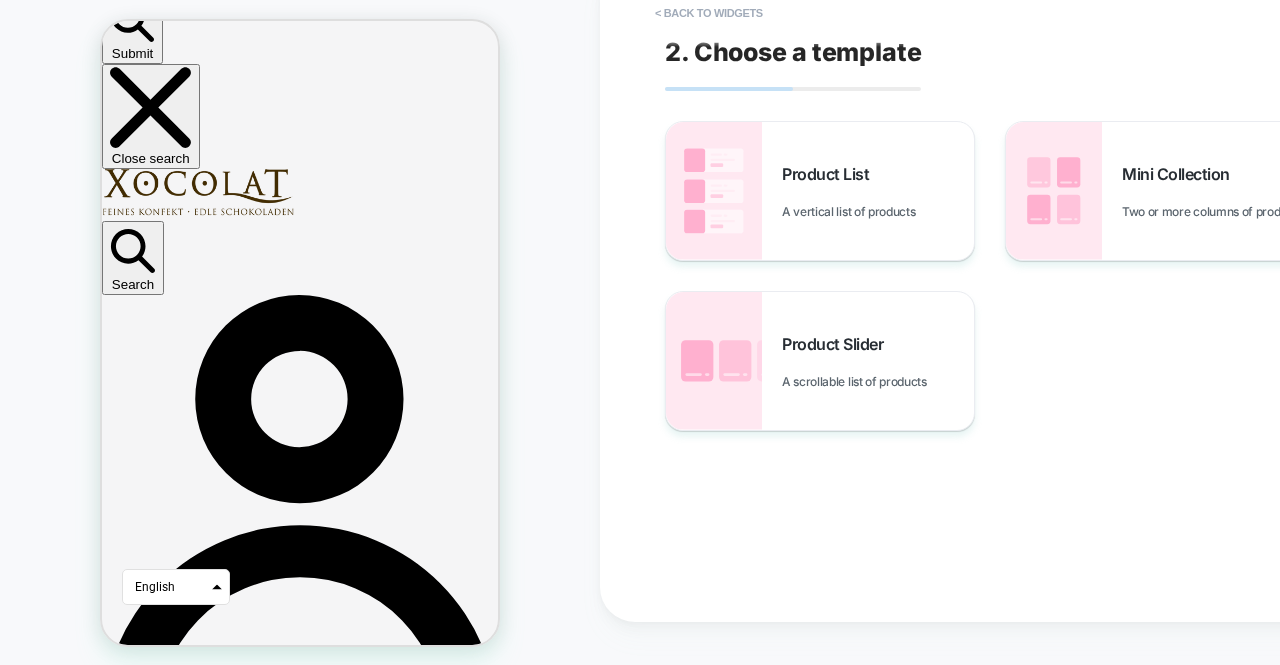 scroll, scrollTop: 218, scrollLeft: 0, axis: vertical 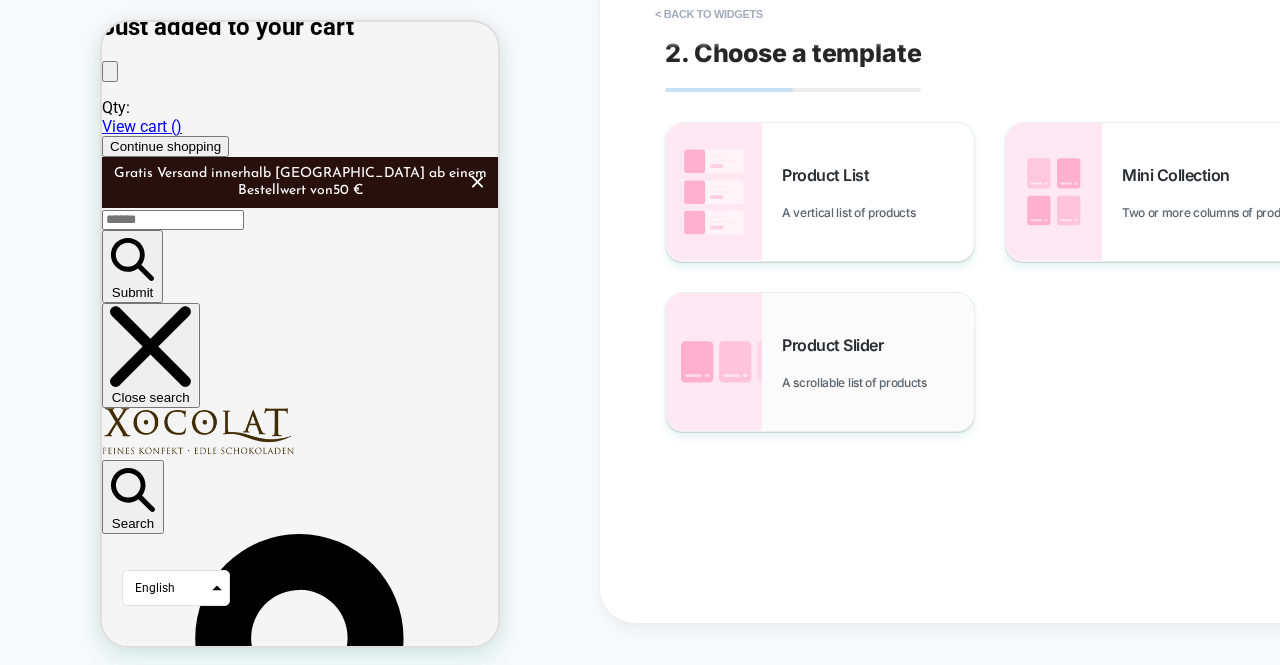 click on "Product Slider A scrollable list of products" at bounding box center [820, 362] 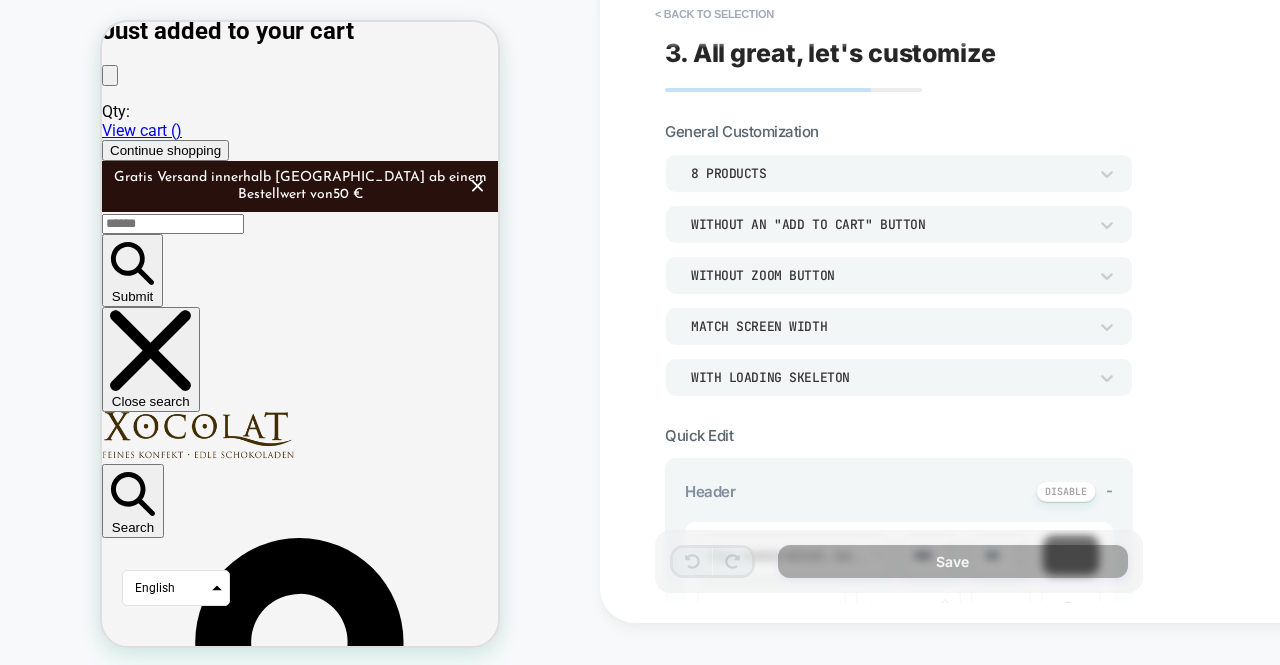 scroll, scrollTop: 52, scrollLeft: 0, axis: vertical 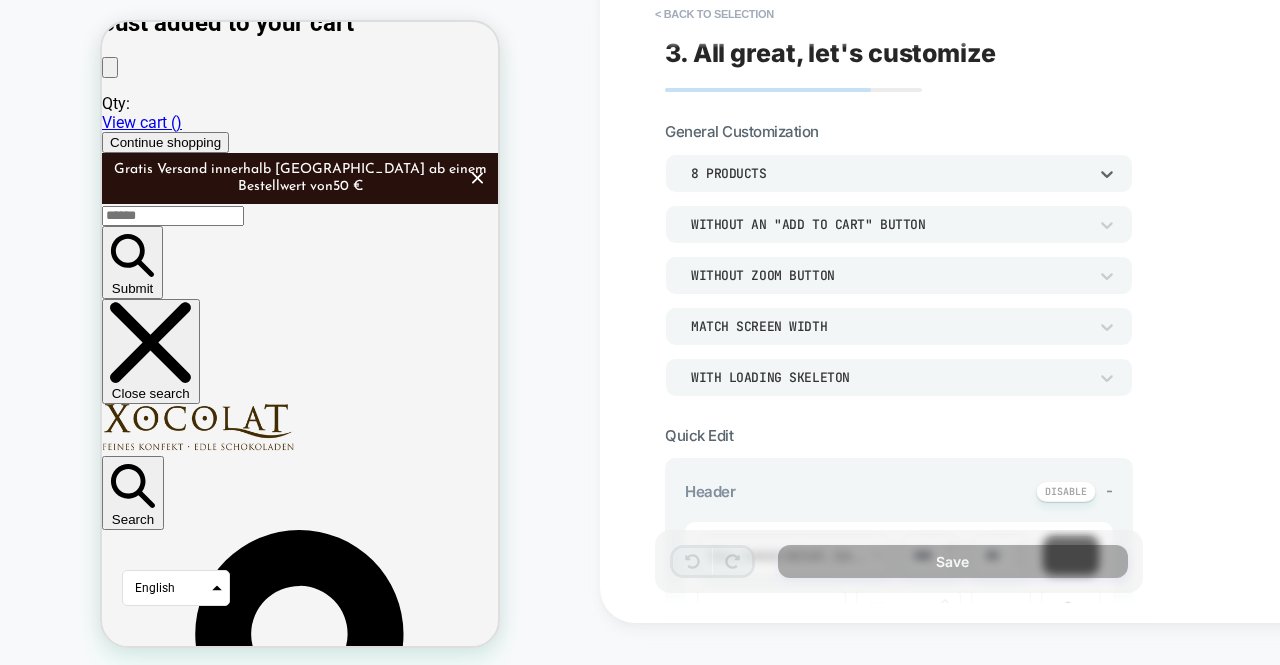 click on "8 Products" at bounding box center (899, 173) 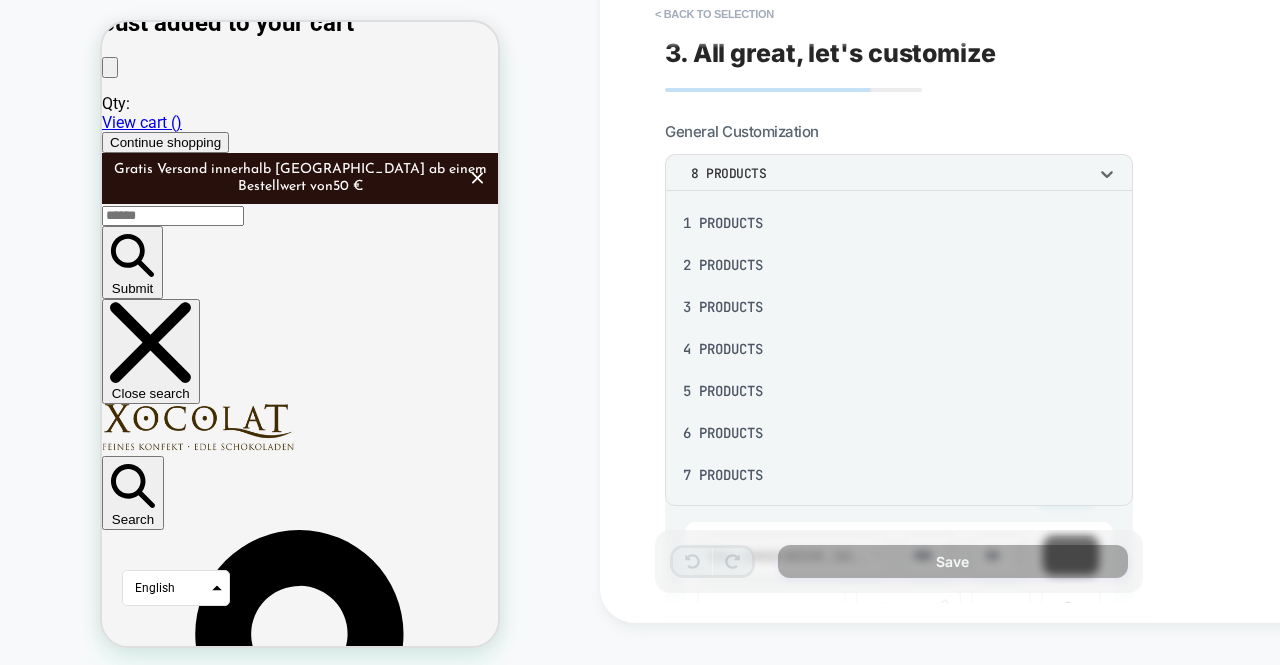 click on "3 Products" at bounding box center [899, 307] 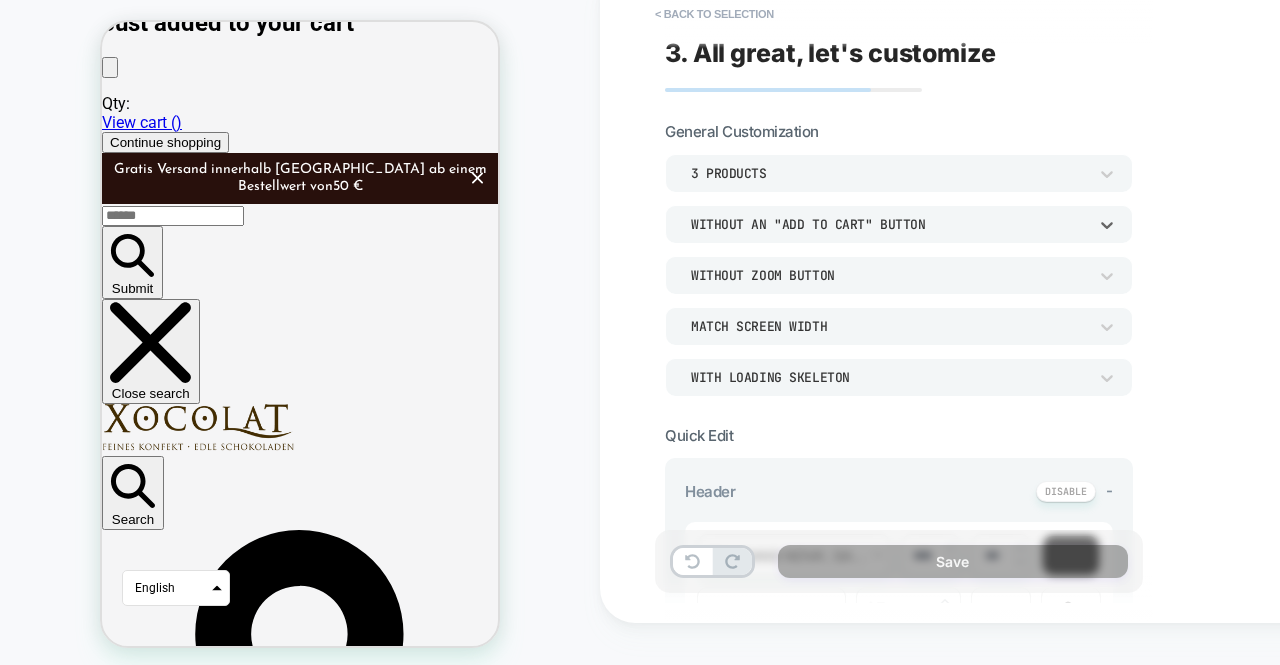 click on "Without an "add to cart" button" at bounding box center (889, 224) 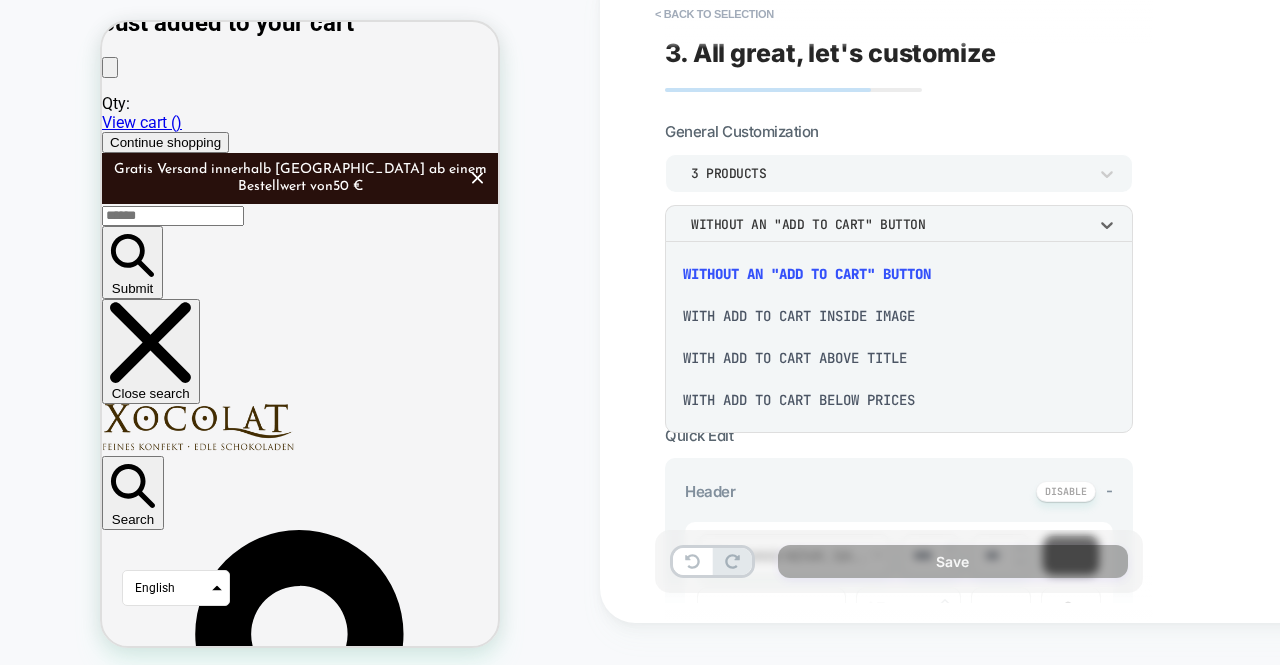 click at bounding box center [640, 332] 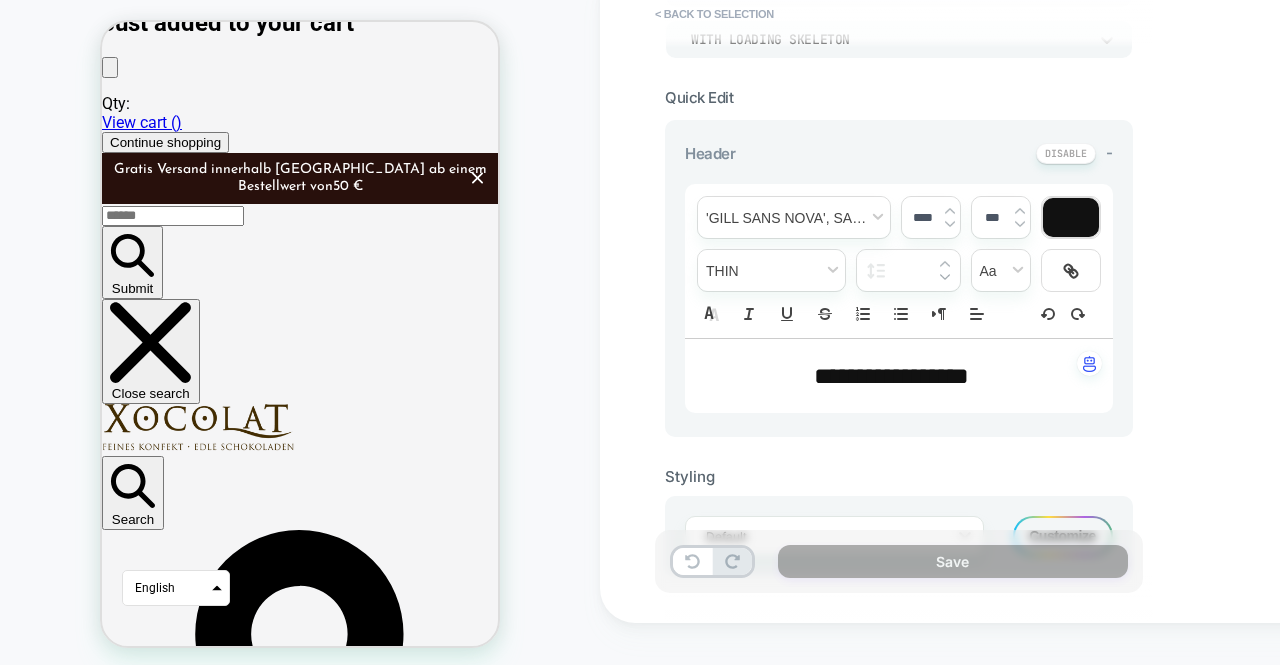scroll, scrollTop: 345, scrollLeft: 0, axis: vertical 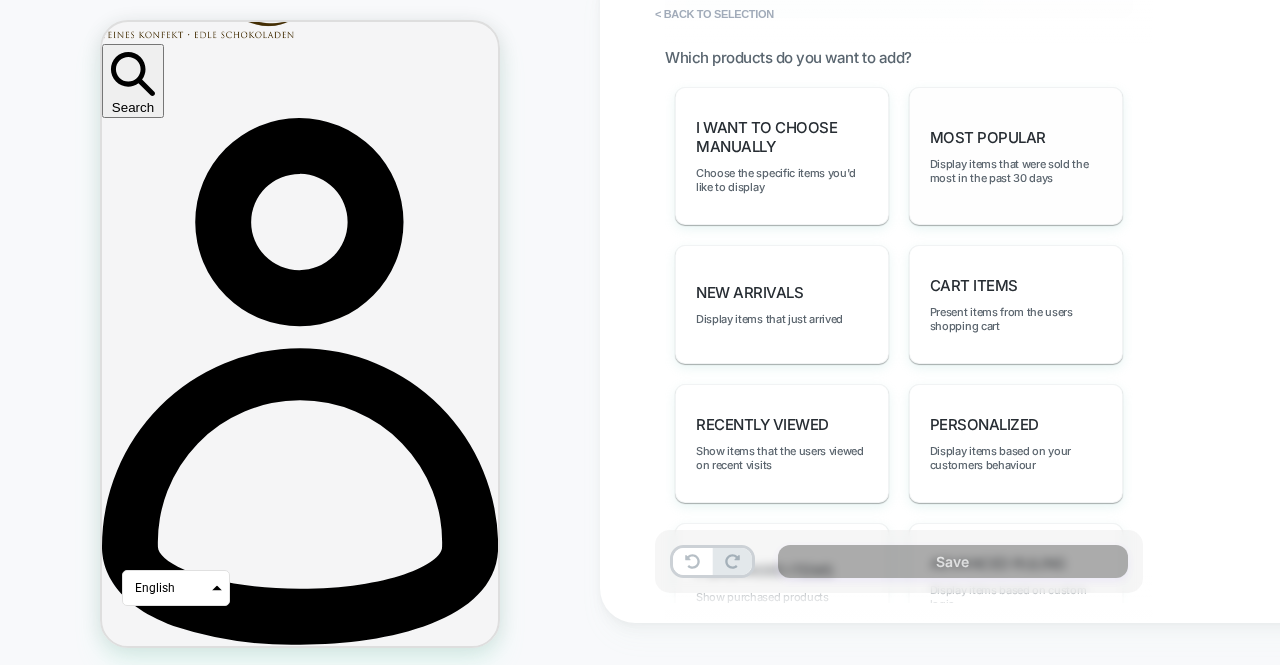 click on "Most Popular Display items that were sold the most in the past 30 days" at bounding box center (1016, 156) 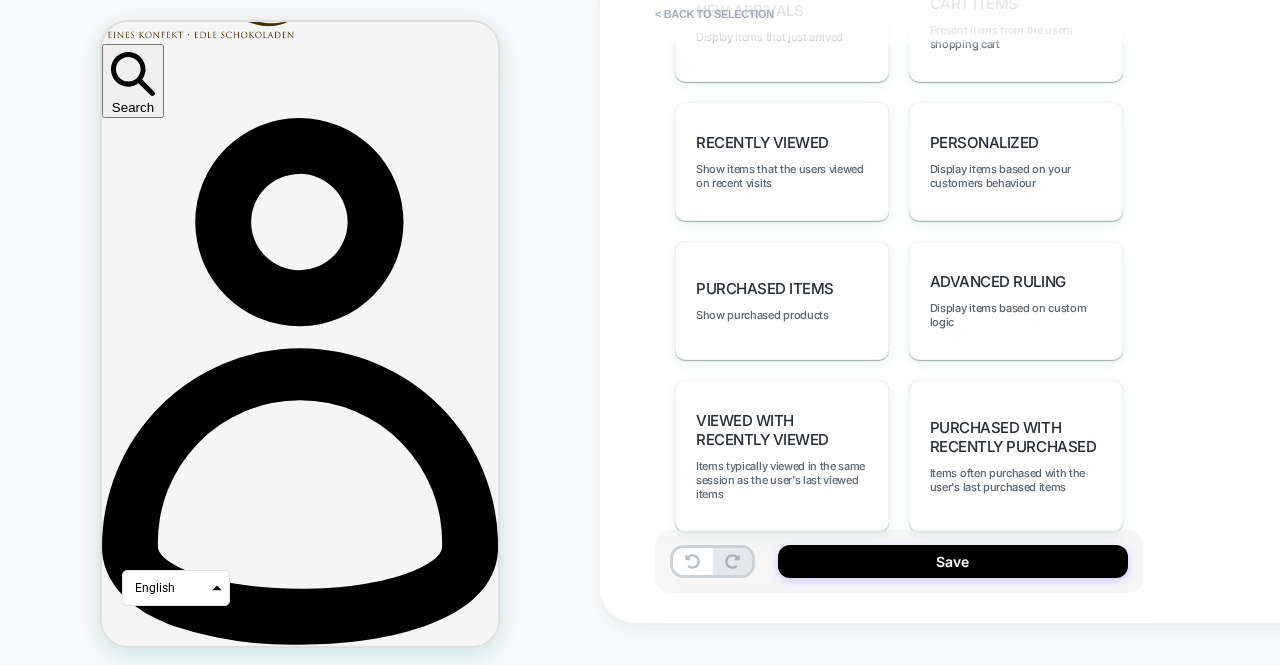 scroll, scrollTop: 1193, scrollLeft: 0, axis: vertical 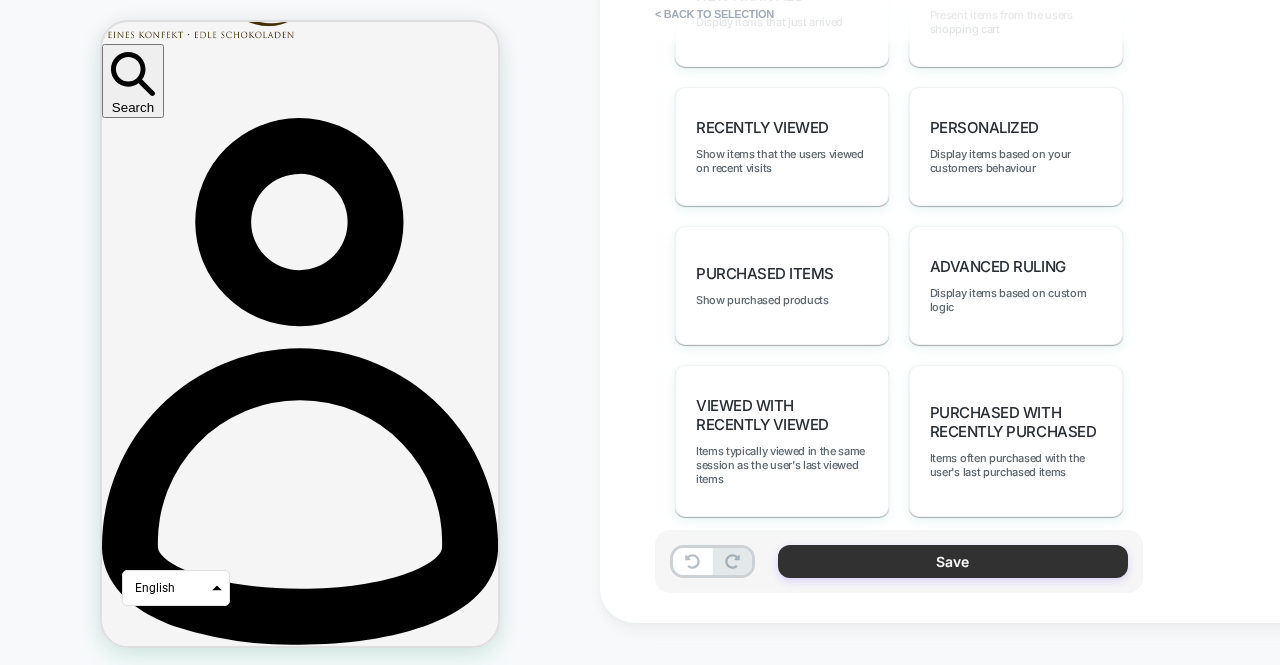 click on "Save" at bounding box center [953, 561] 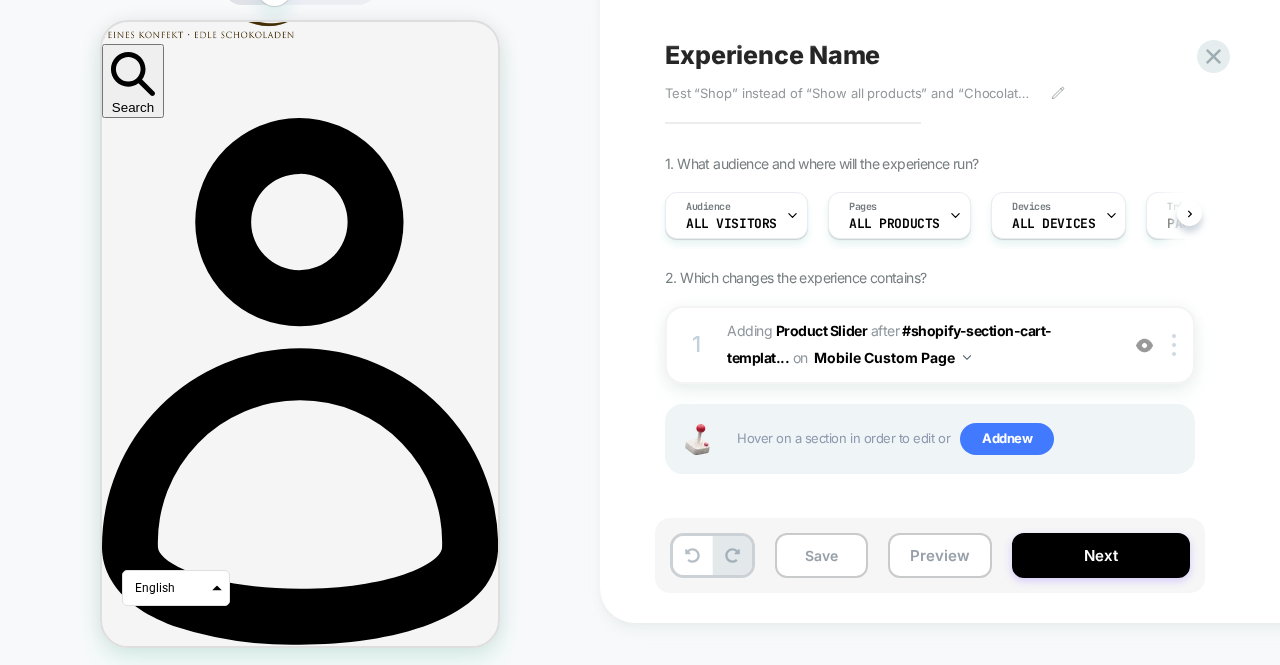 scroll, scrollTop: 0, scrollLeft: 1, axis: horizontal 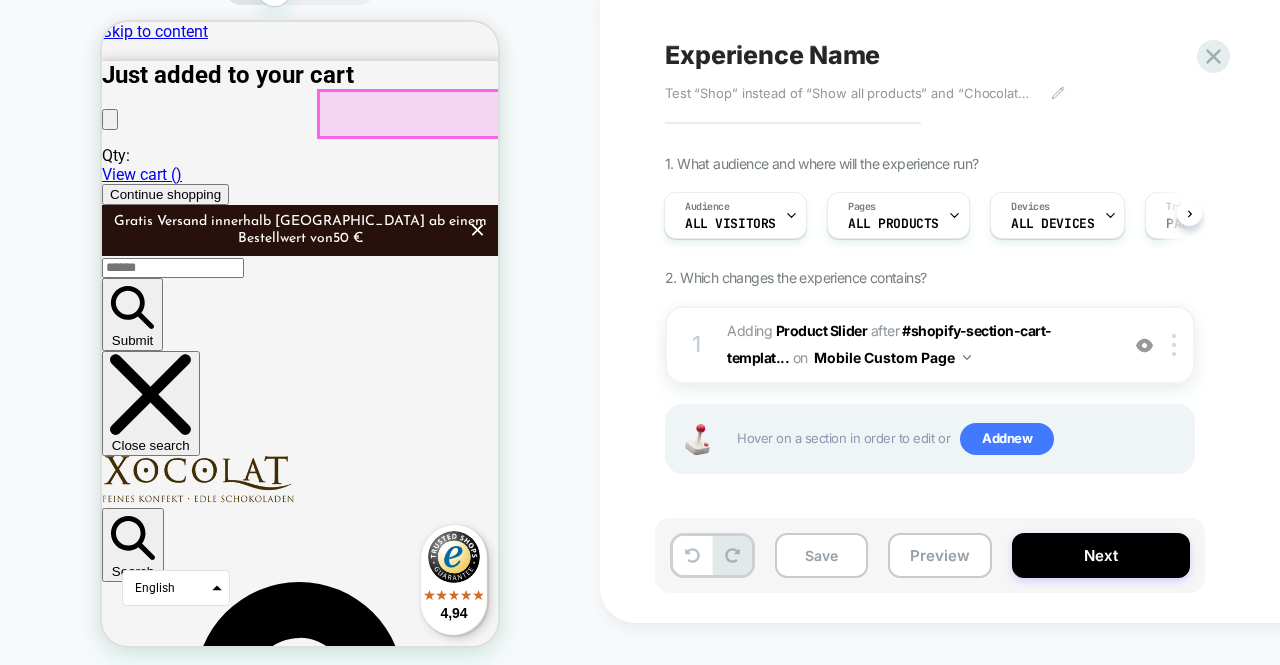 click at bounding box center [112, 1620] 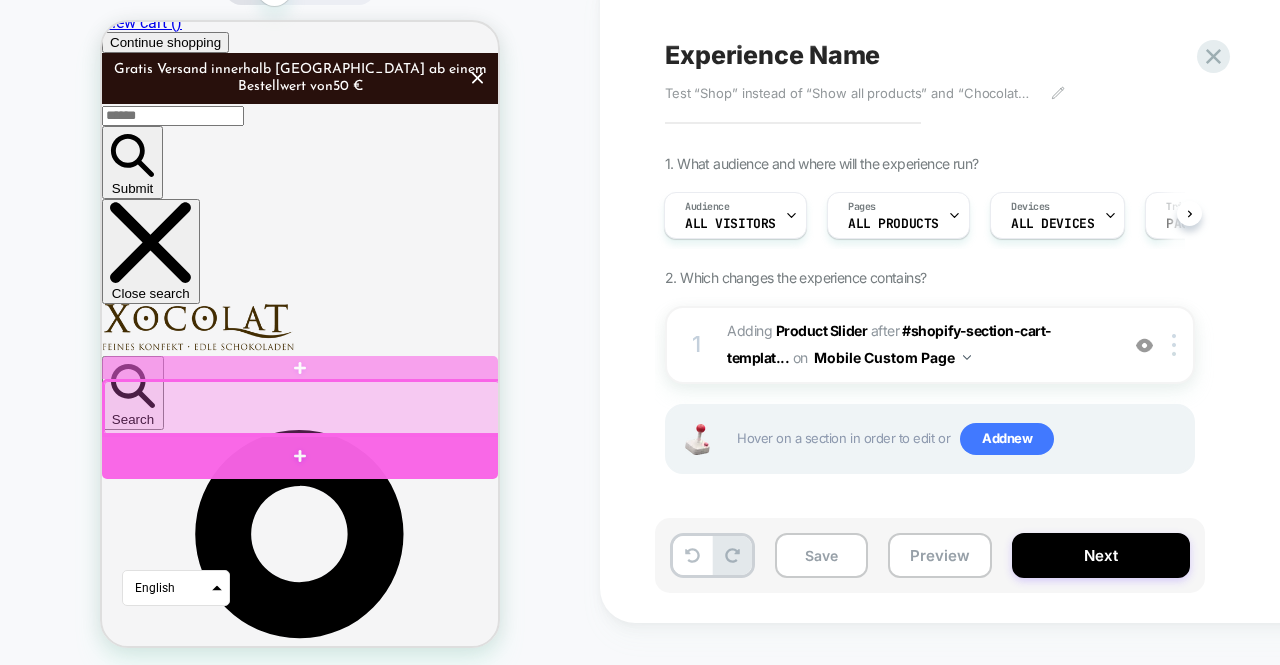 scroll, scrollTop: 153, scrollLeft: 0, axis: vertical 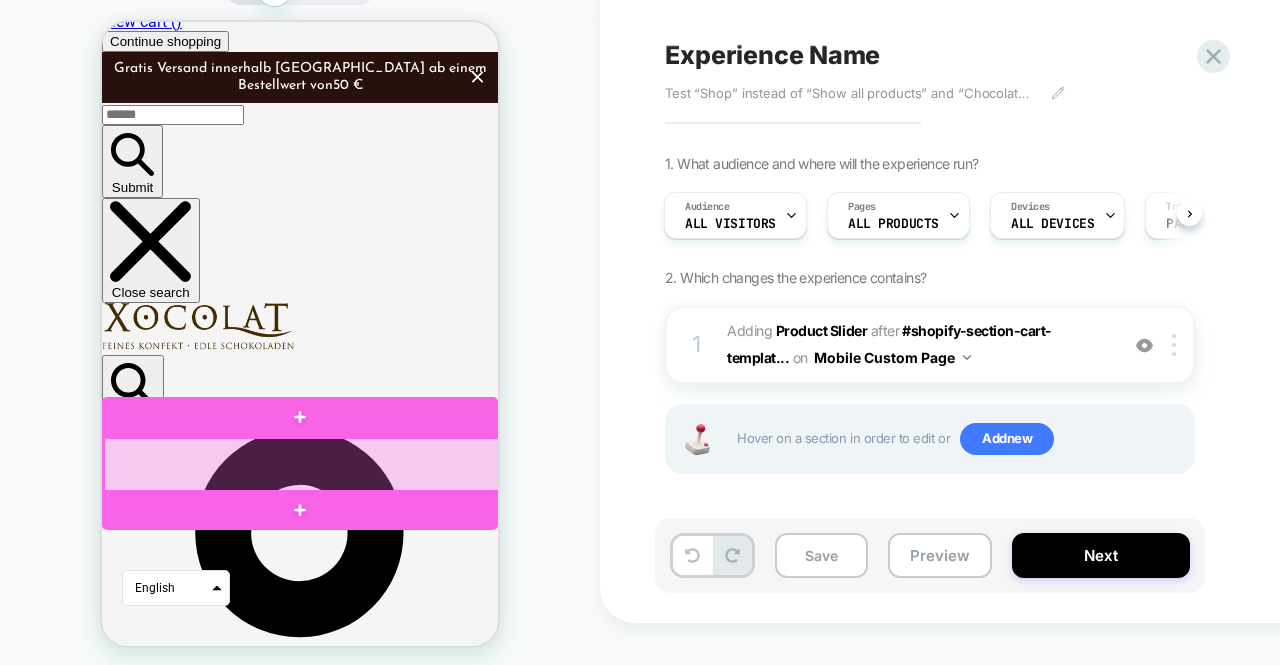 click at bounding box center [302, 465] 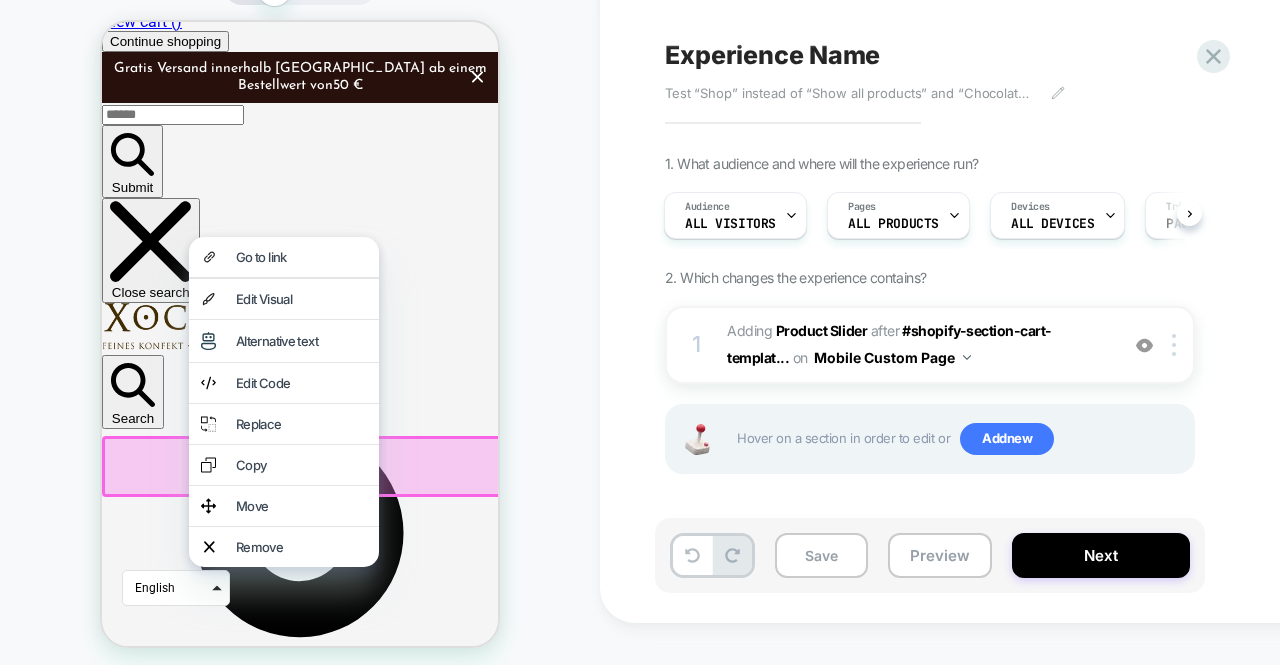 click on "CUSTOM" at bounding box center (300, 318) 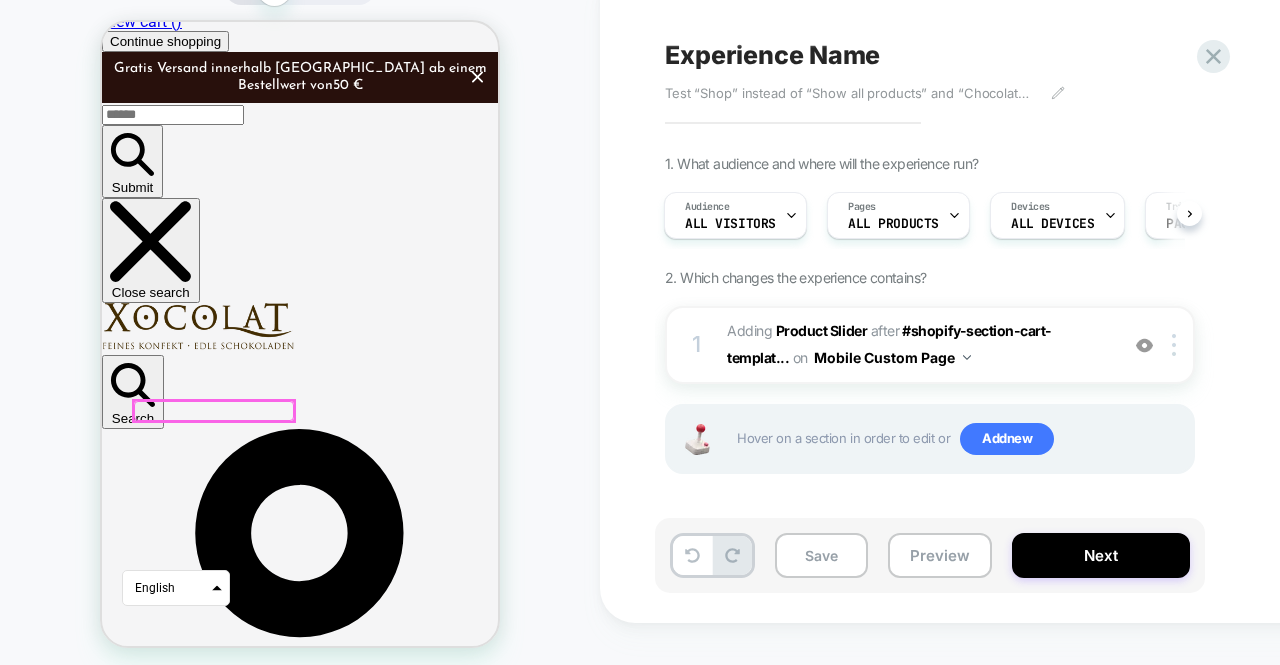 click at bounding box center (214, 411) 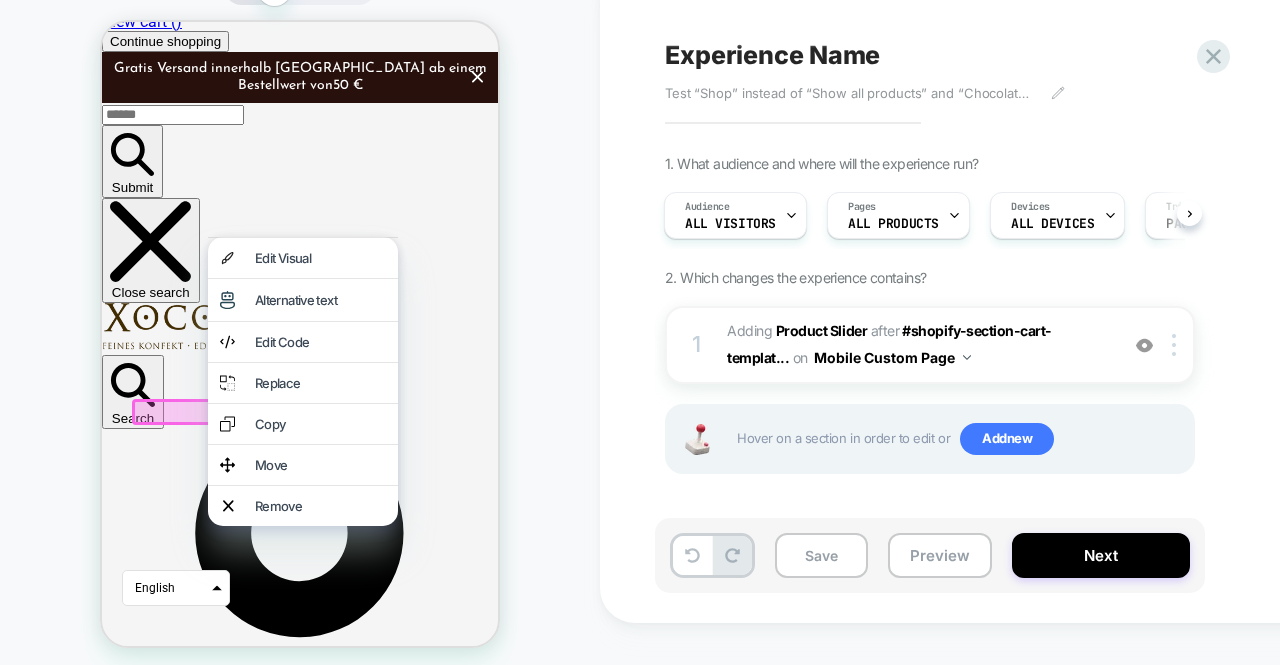 click on "CUSTOM" at bounding box center [300, 318] 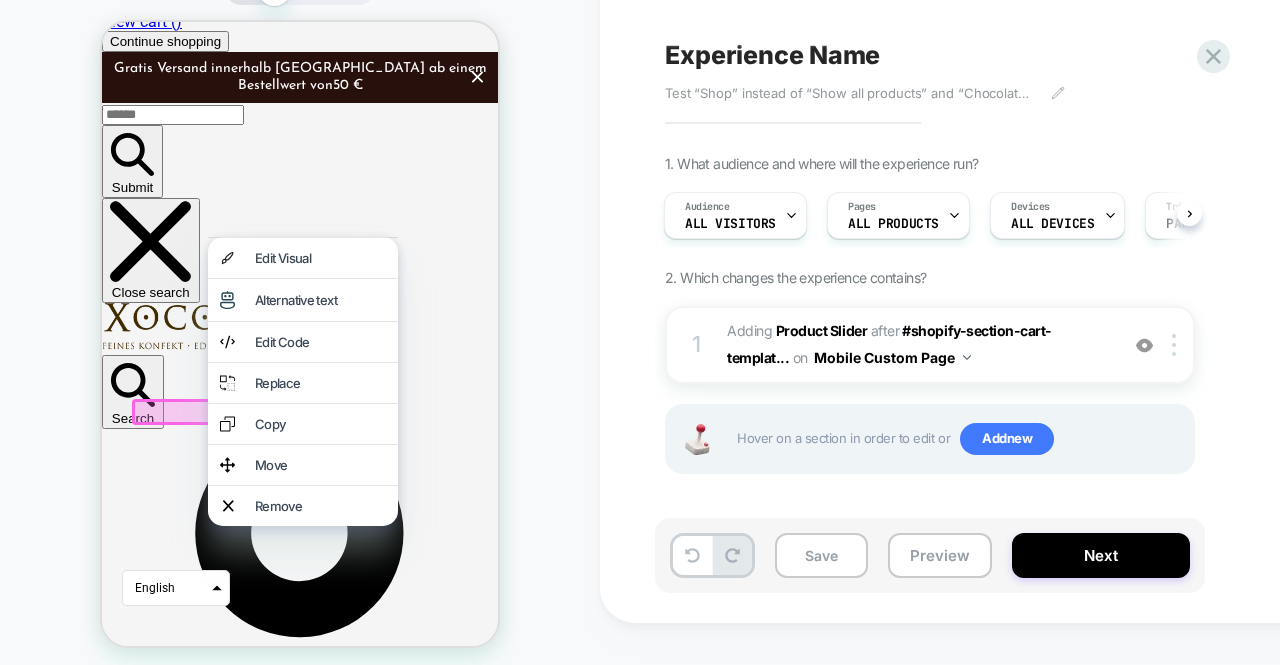 click on "CUSTOM" at bounding box center [300, 318] 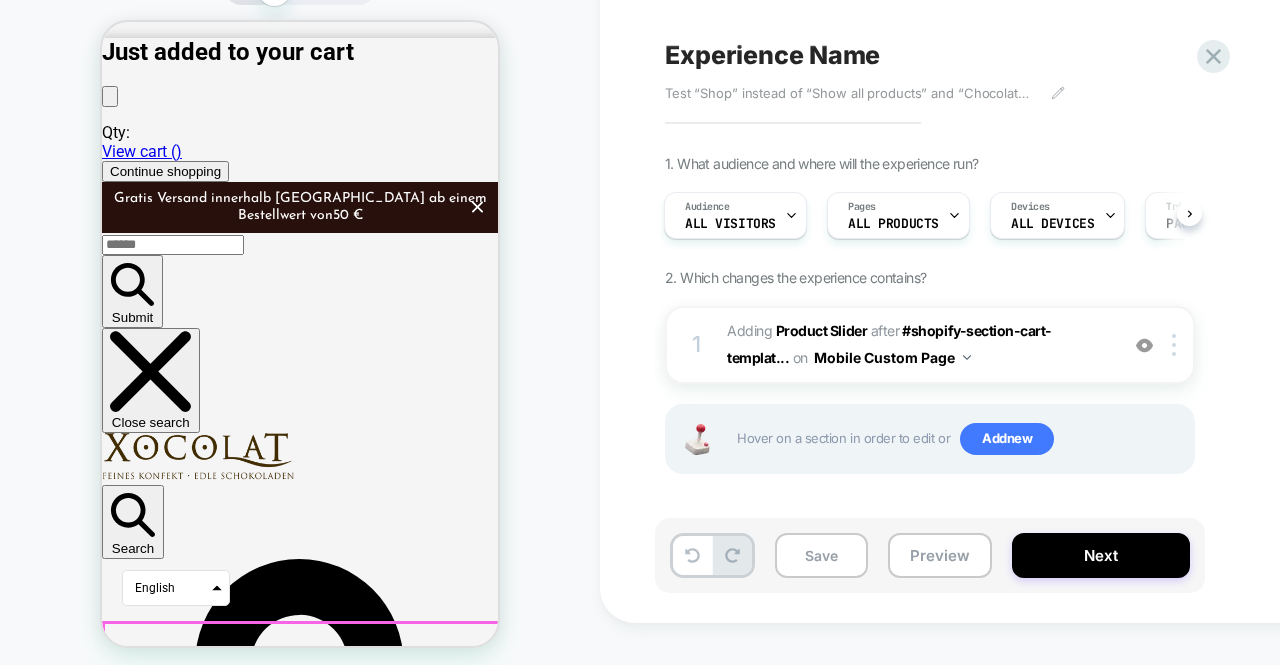 scroll, scrollTop: 0, scrollLeft: 0, axis: both 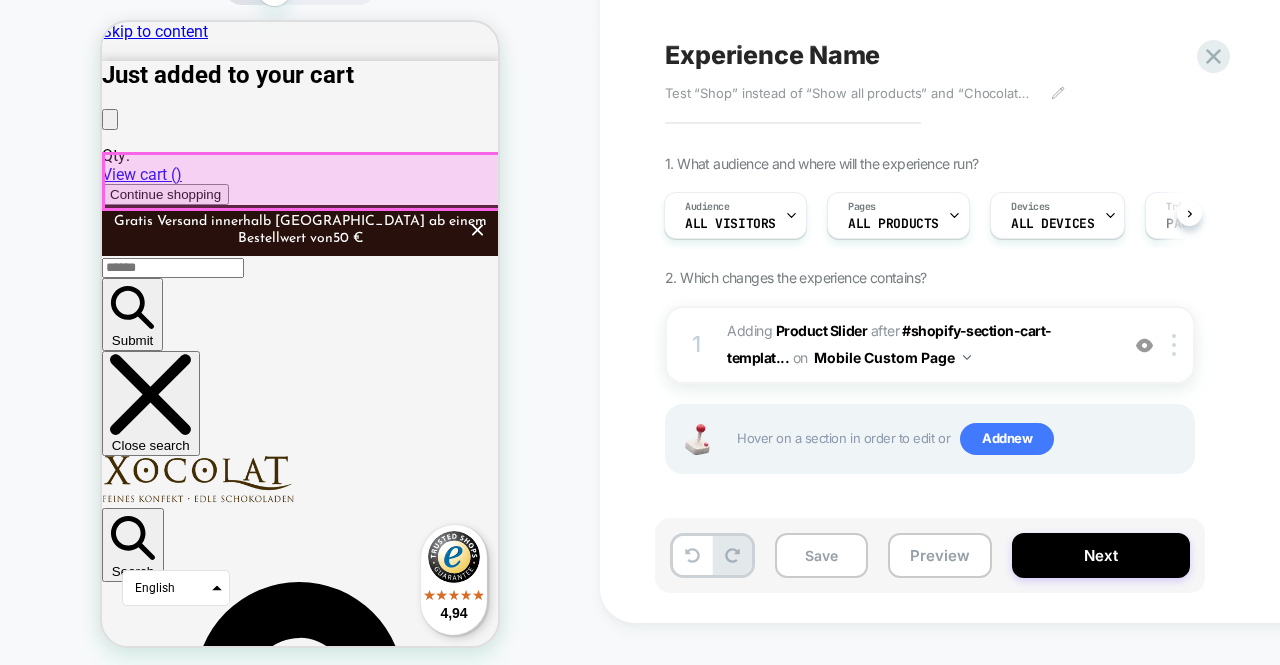 click on "Skip to content
Just added to your cart
Qty:
View cart ( )
Continue shopping
Gratis Versand innerhalb [GEOGRAPHIC_DATA] ab einem Bestellwert von  50   €
Submit
Close search
Search
Log in Cart 0" at bounding box center (300, 4044) 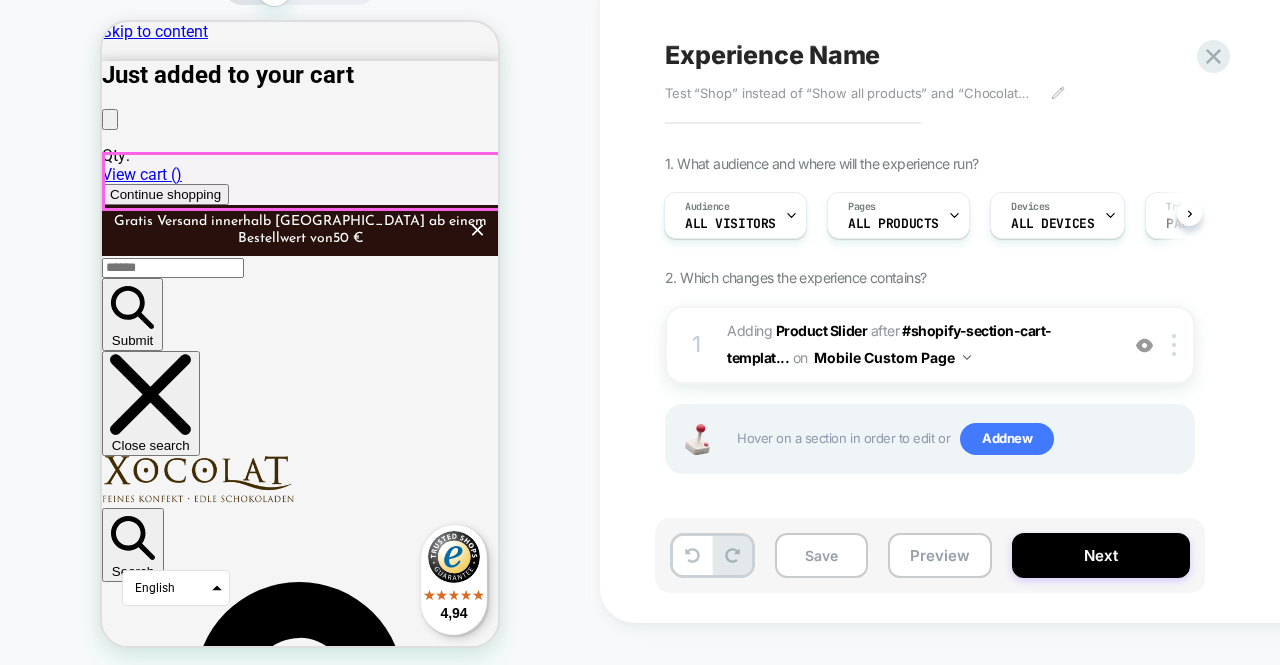 click on "Show all products" at bounding box center [202, 1797] 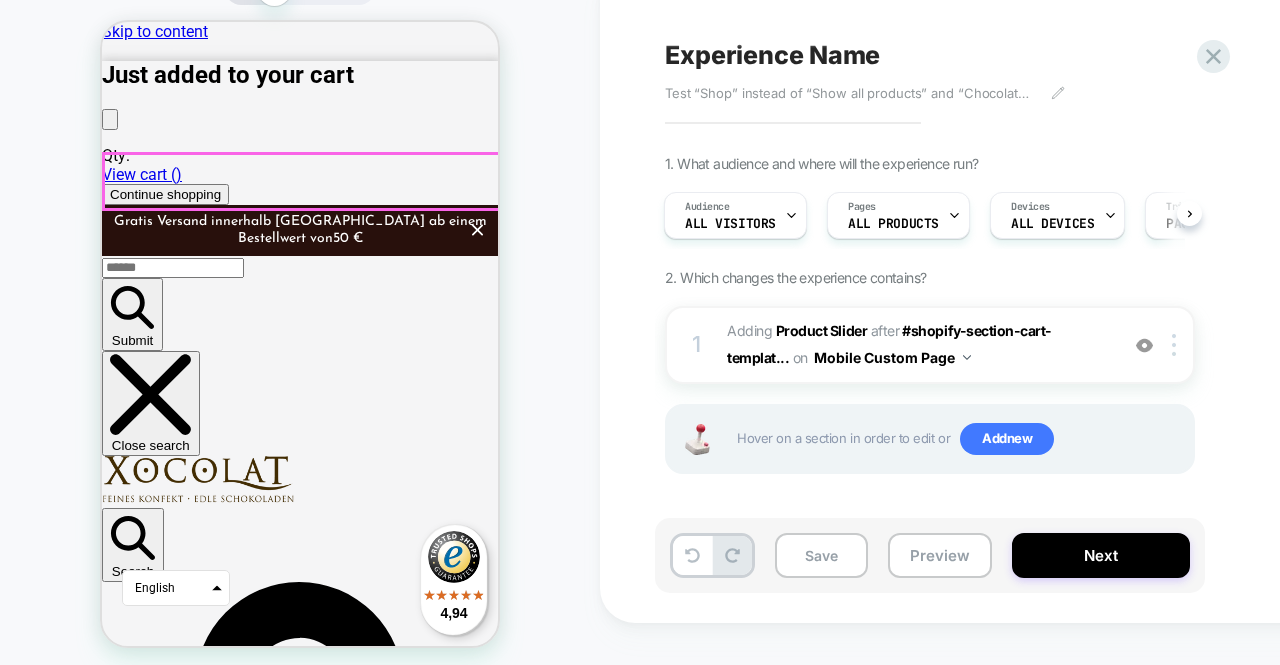 click at bounding box center [190, 1891] 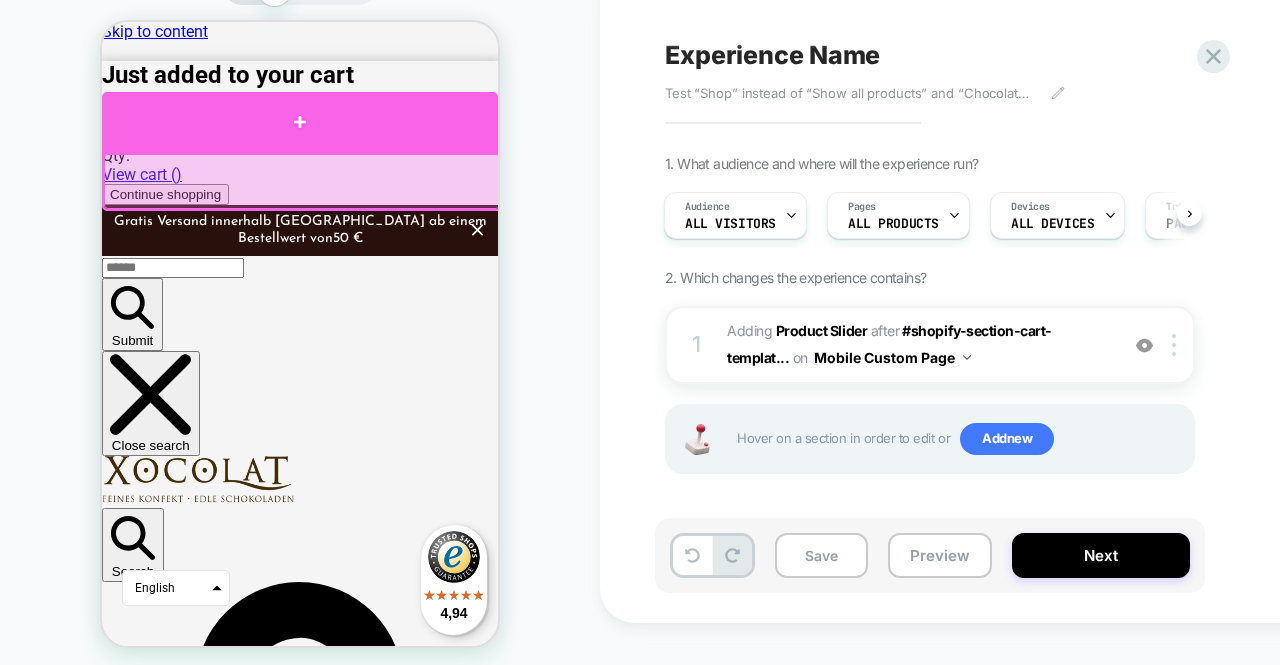 click at bounding box center (300, 122) 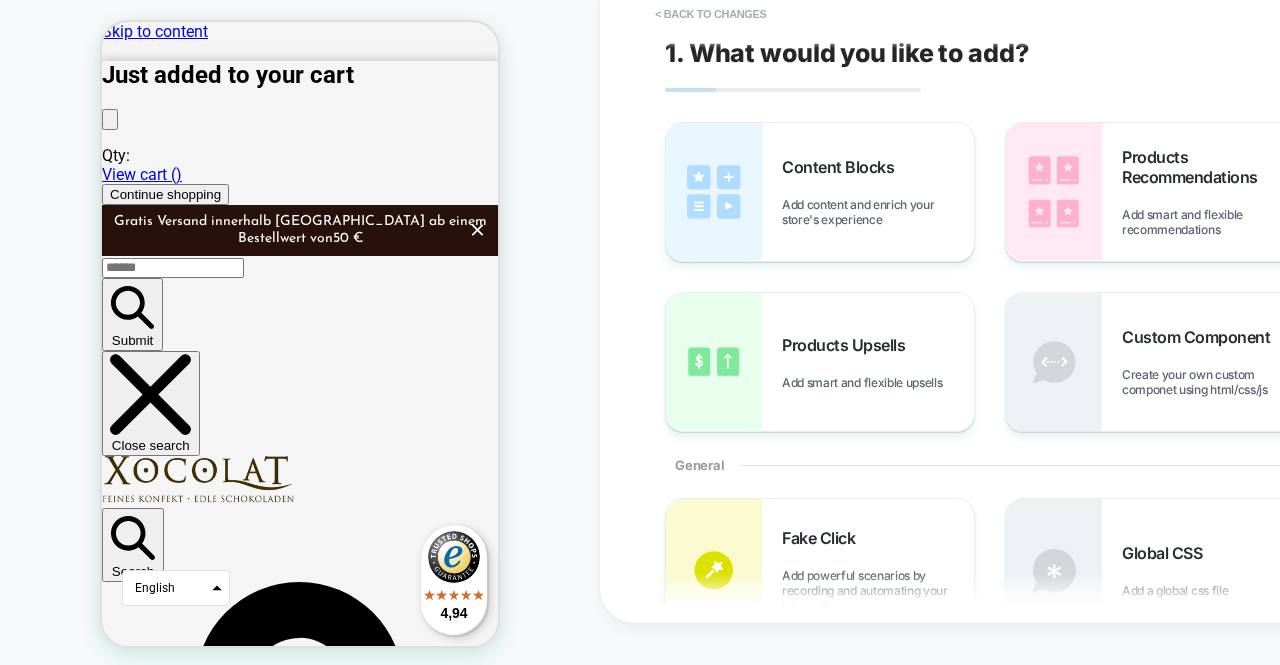 click on "Show all products" at bounding box center [202, 1797] 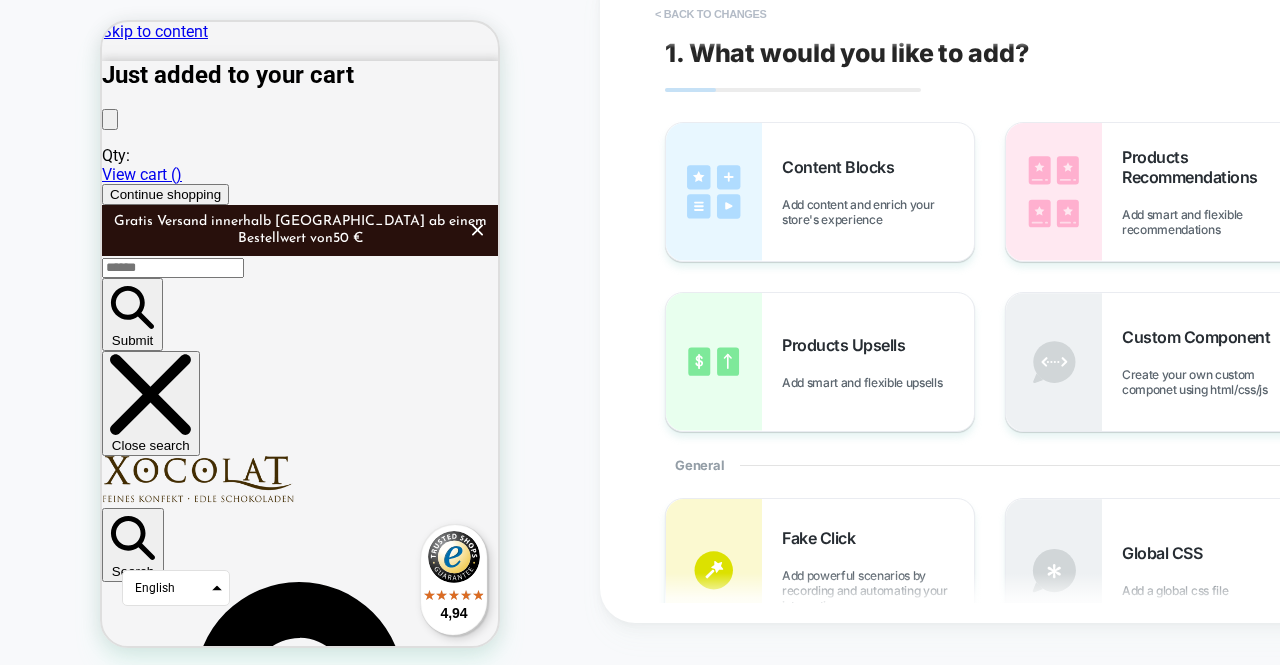 click on "< Back to changes" at bounding box center (711, 14) 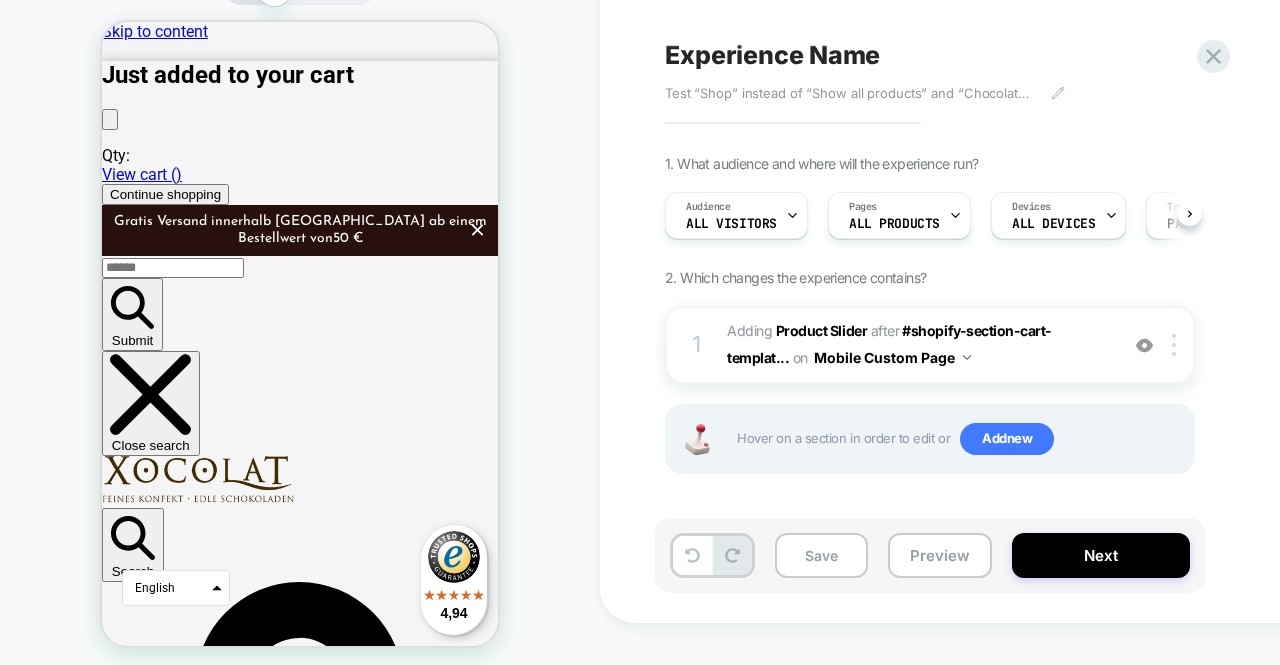 scroll, scrollTop: 0, scrollLeft: 1, axis: horizontal 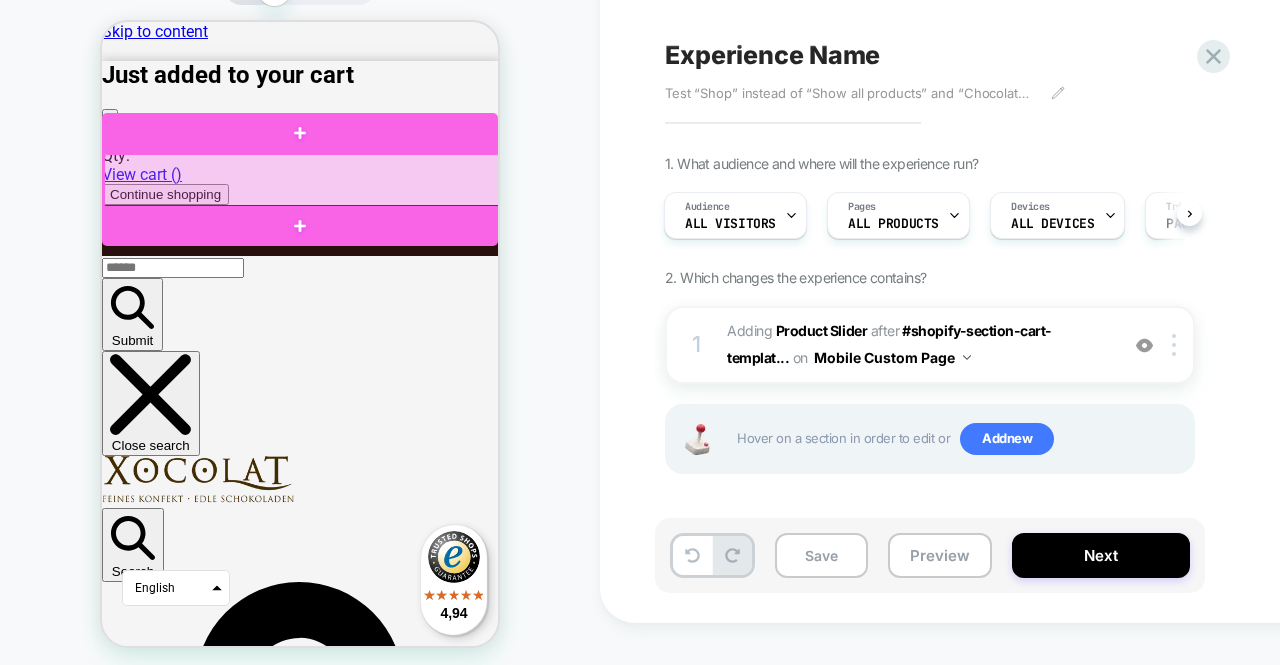 click at bounding box center (302, 181) 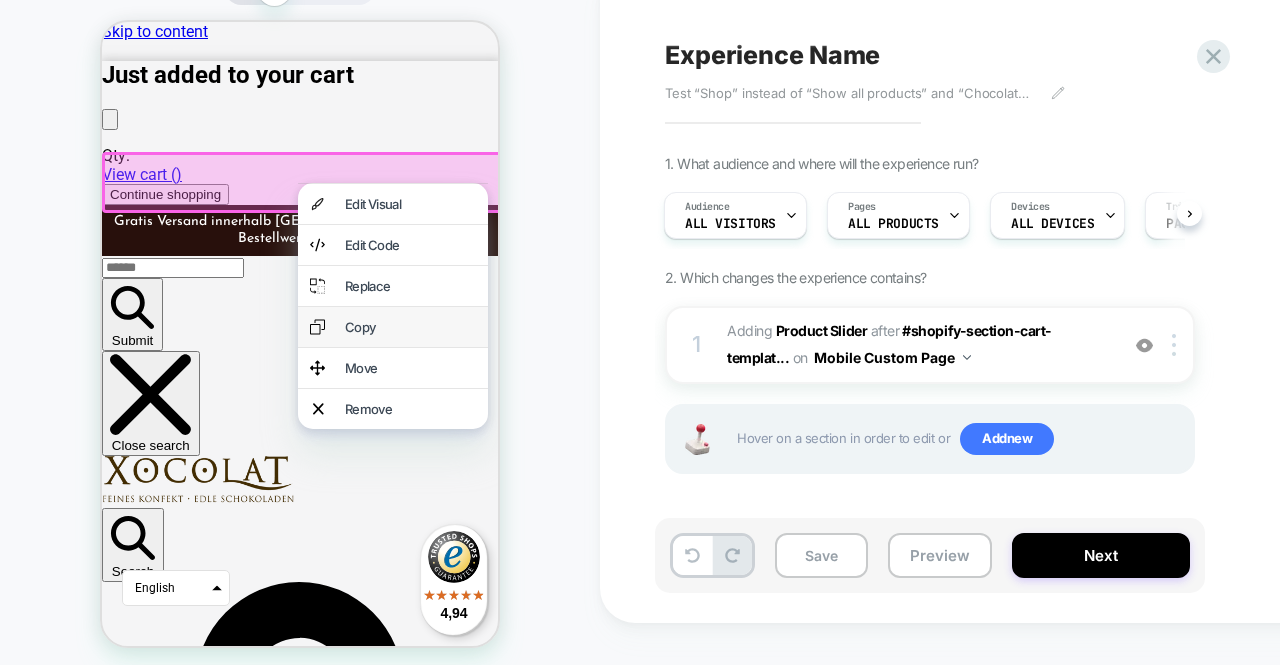 click on "Copy" at bounding box center (410, 327) 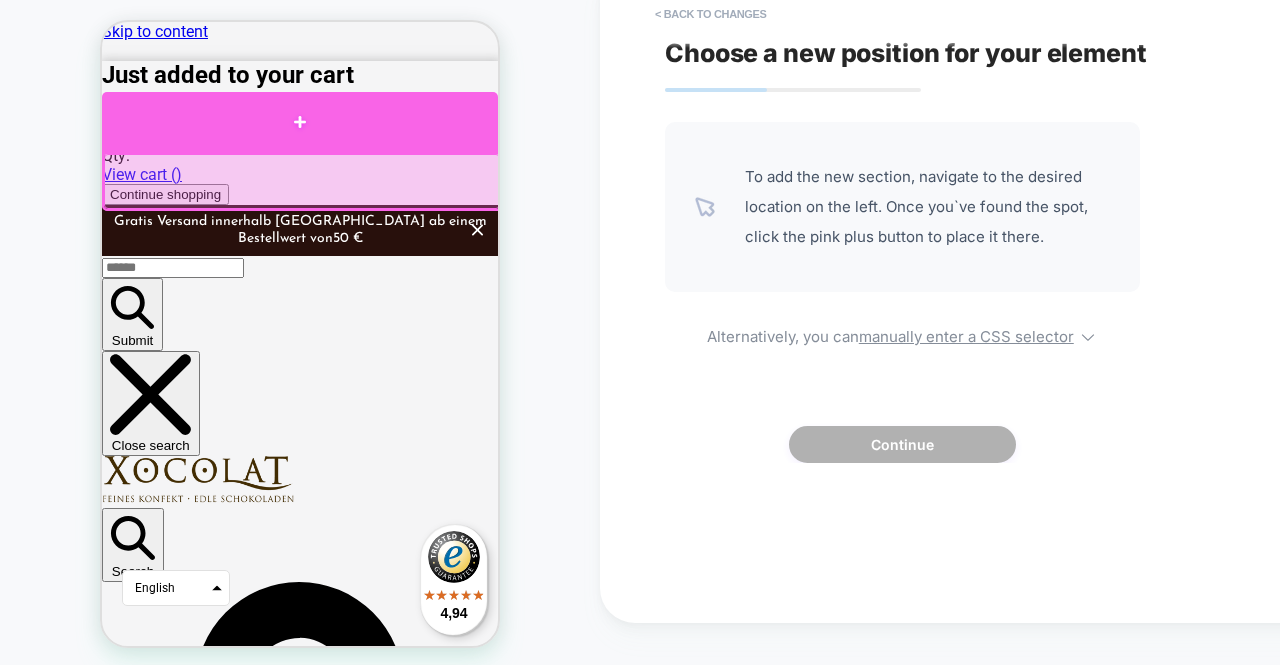 click at bounding box center [300, 122] 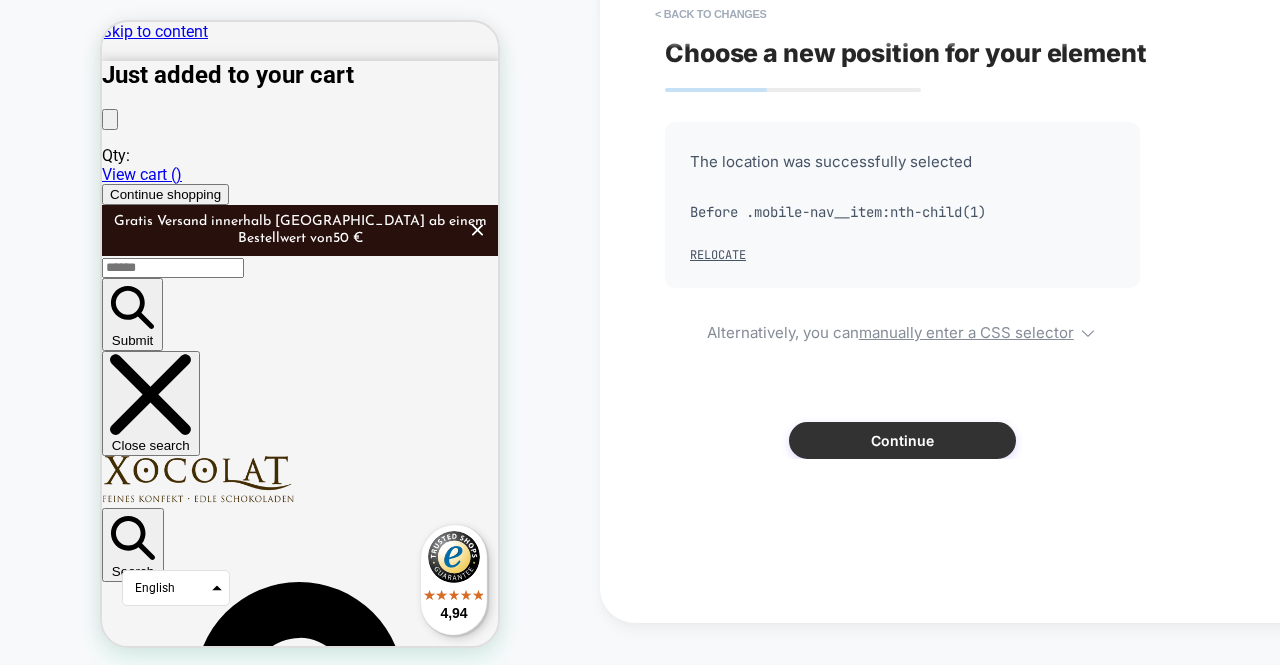 click on "Continue" at bounding box center (902, 440) 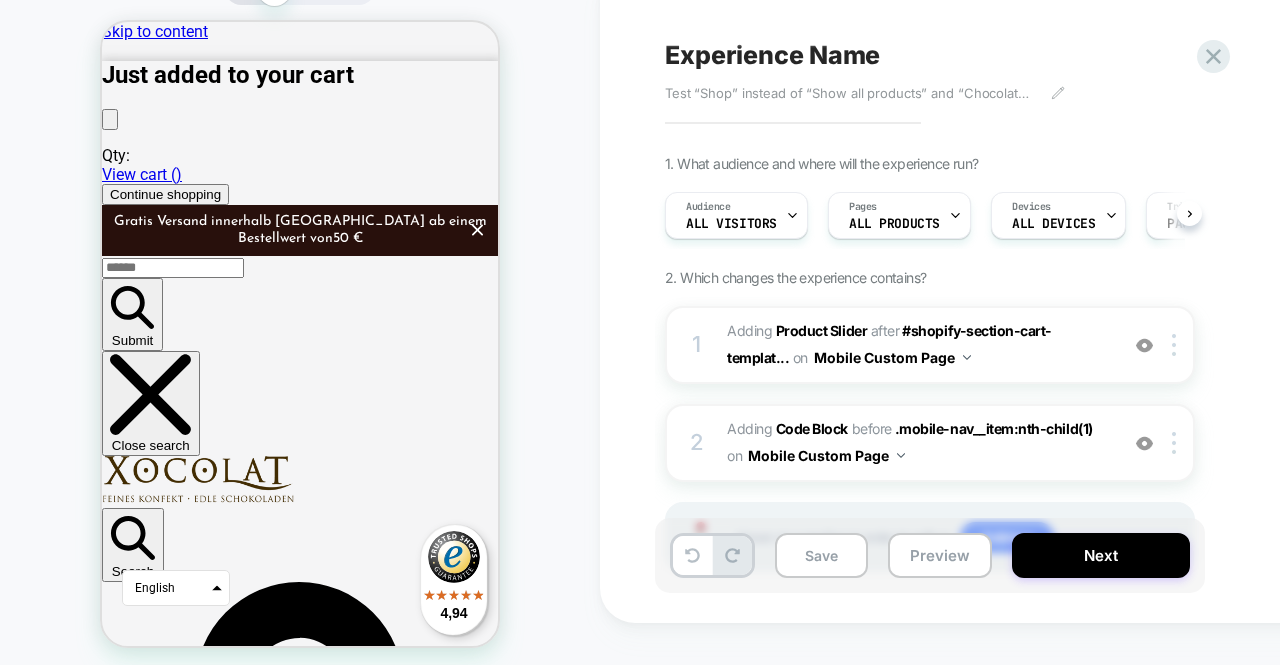 scroll, scrollTop: 0, scrollLeft: 1, axis: horizontal 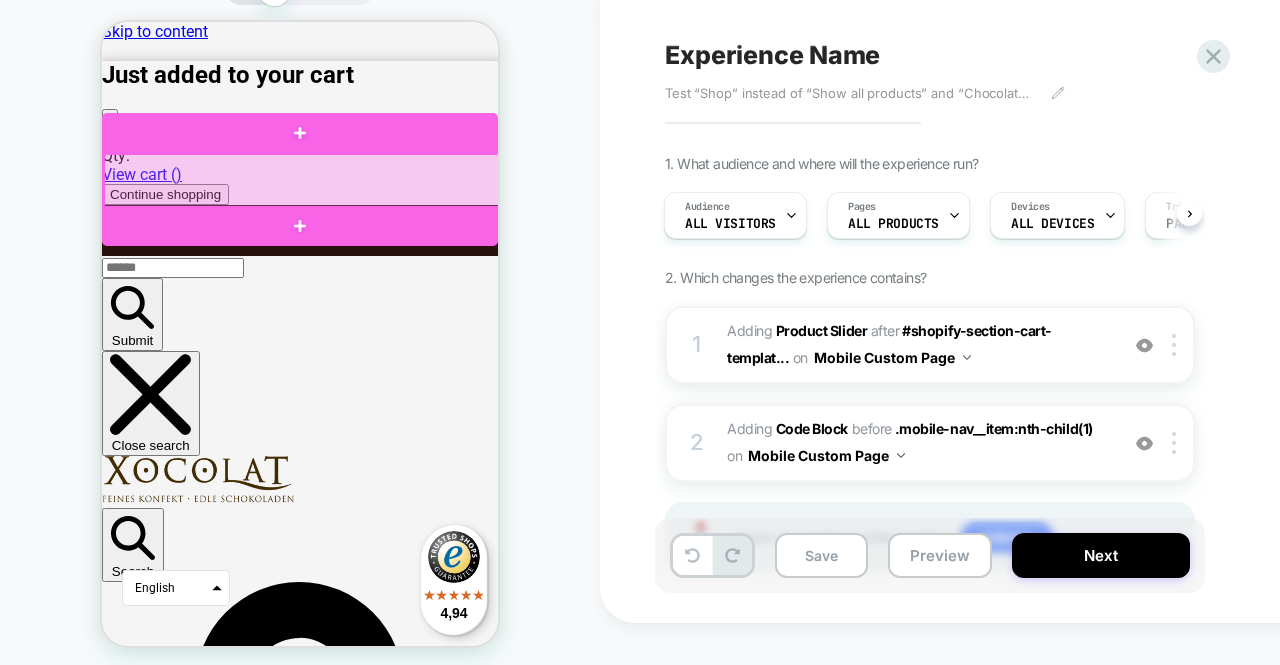 click at bounding box center [302, 181] 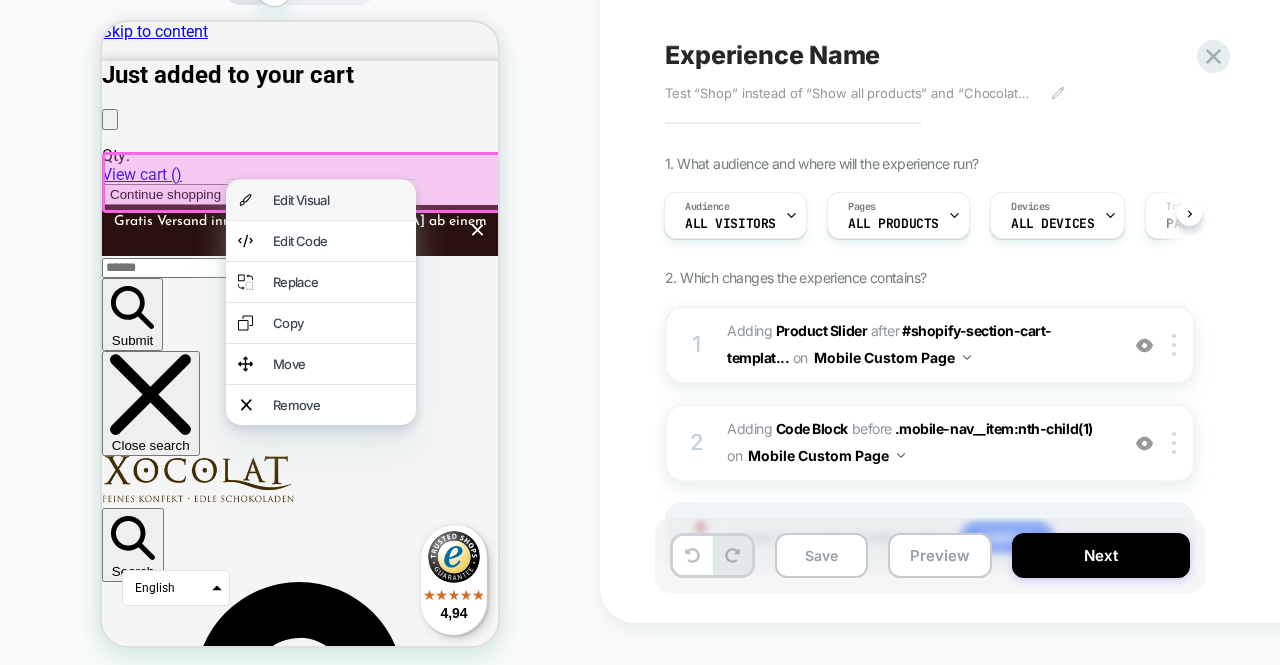 drag, startPoint x: 296, startPoint y: 199, endPoint x: 654, endPoint y: 259, distance: 362.9931 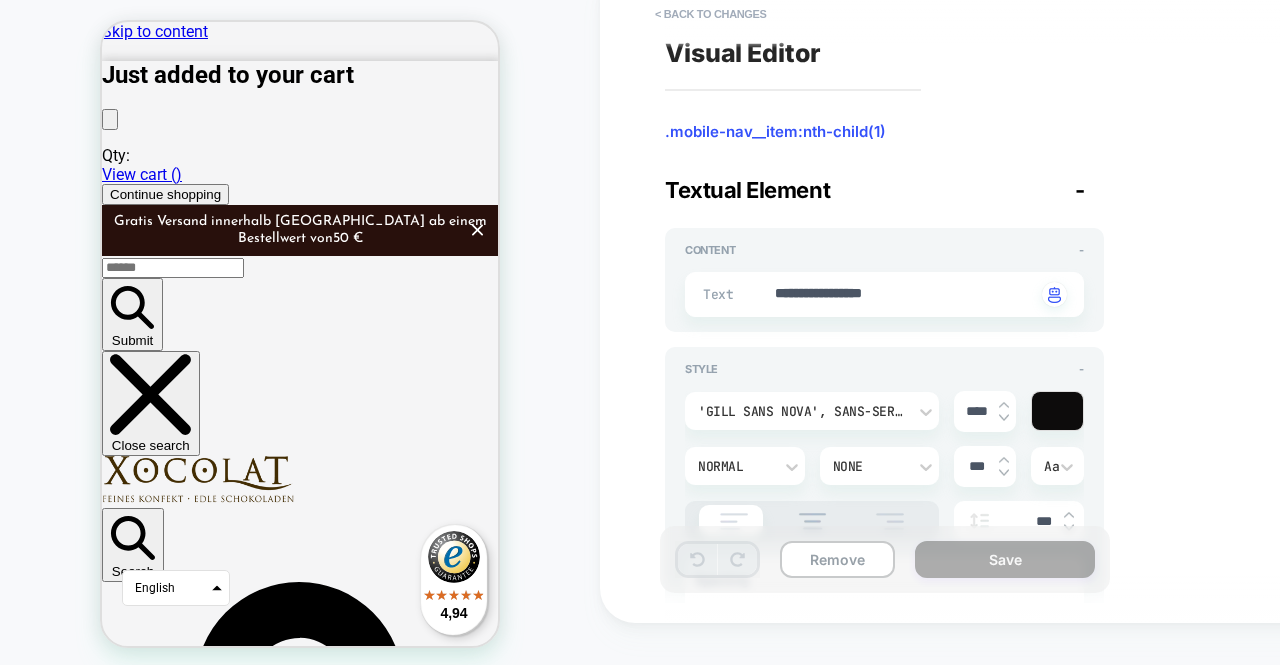scroll, scrollTop: 0, scrollLeft: 0, axis: both 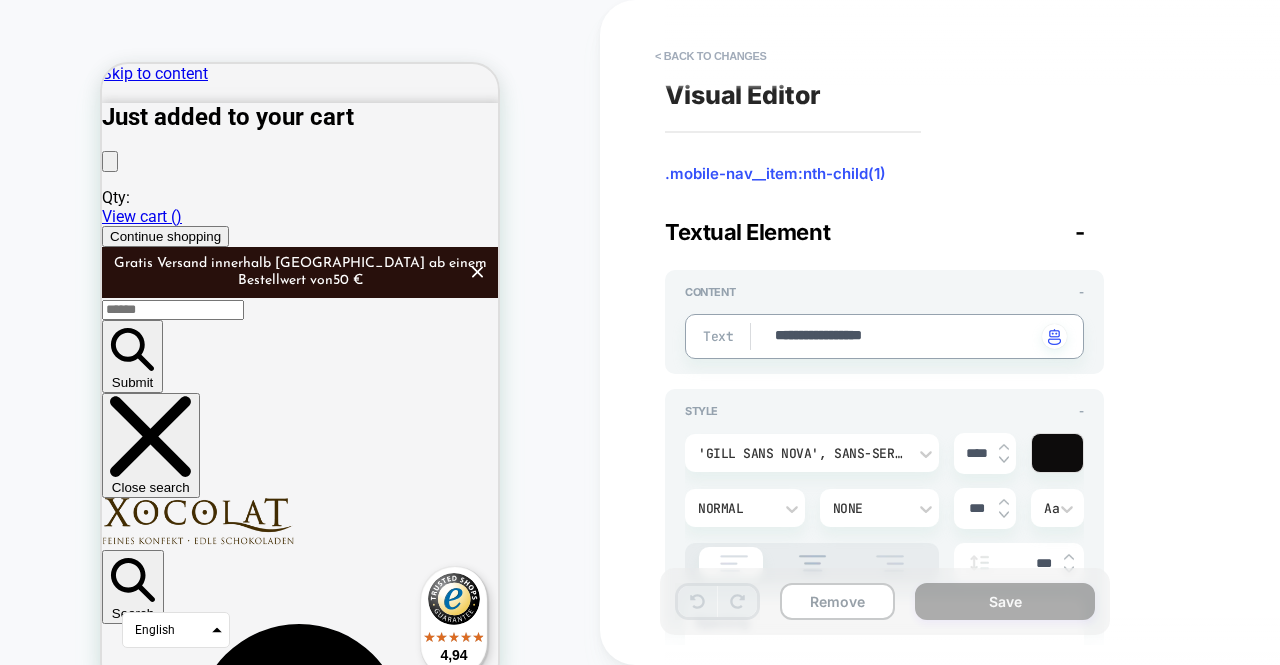 drag, startPoint x: 920, startPoint y: 338, endPoint x: 756, endPoint y: 350, distance: 164.43843 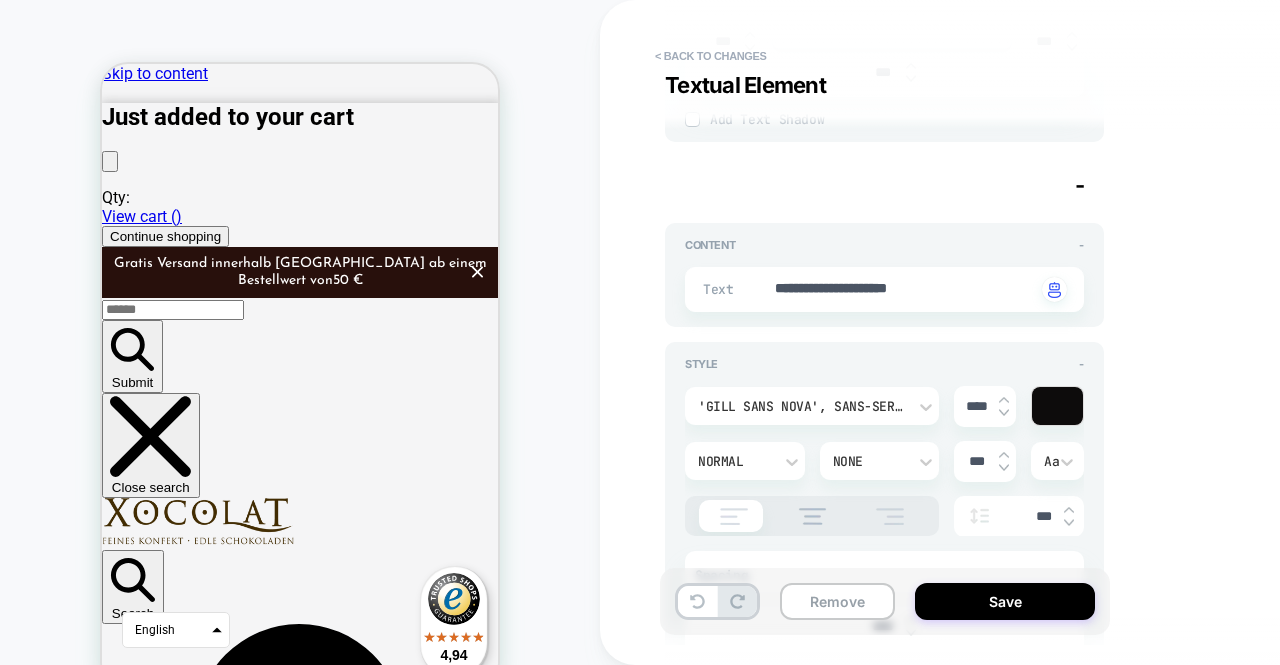 scroll, scrollTop: 664, scrollLeft: 0, axis: vertical 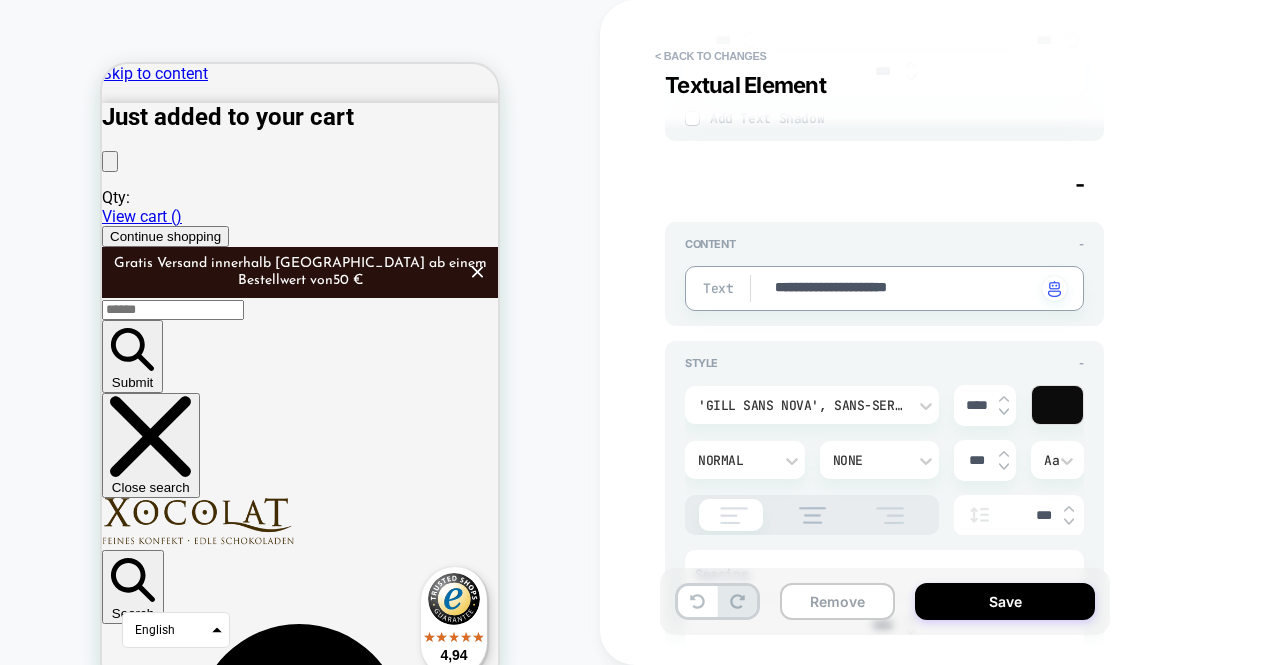 click on "**********" at bounding box center [904, 289] 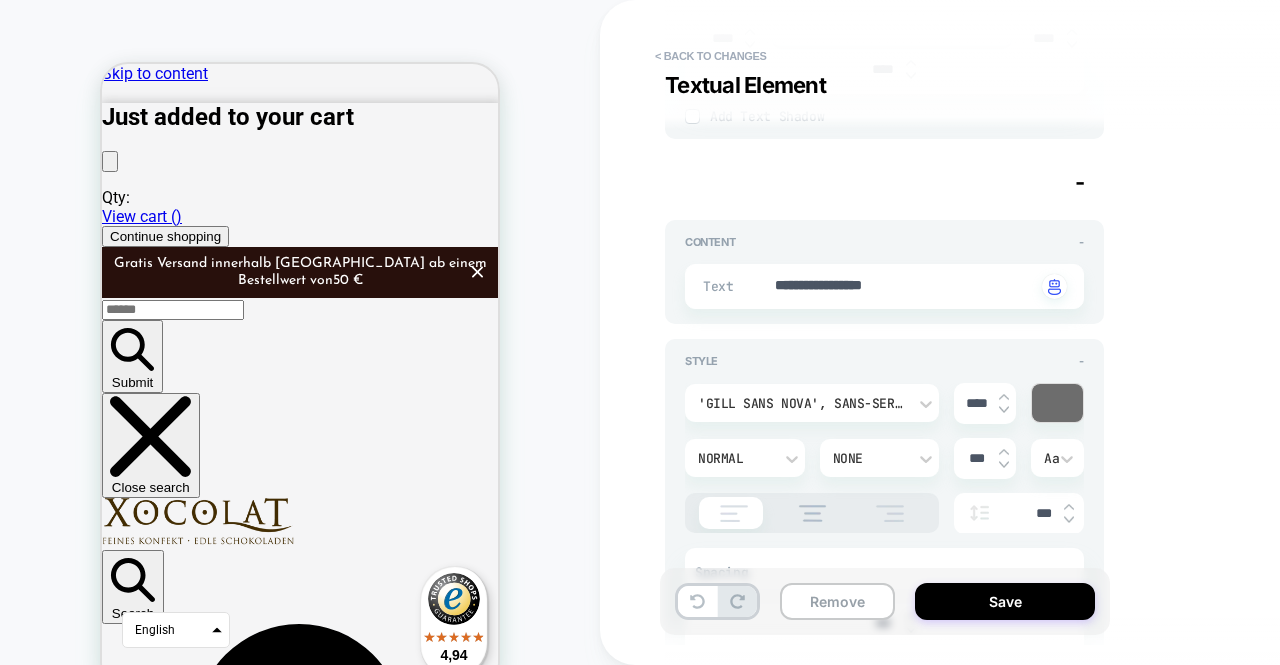 scroll, scrollTop: 1283, scrollLeft: 0, axis: vertical 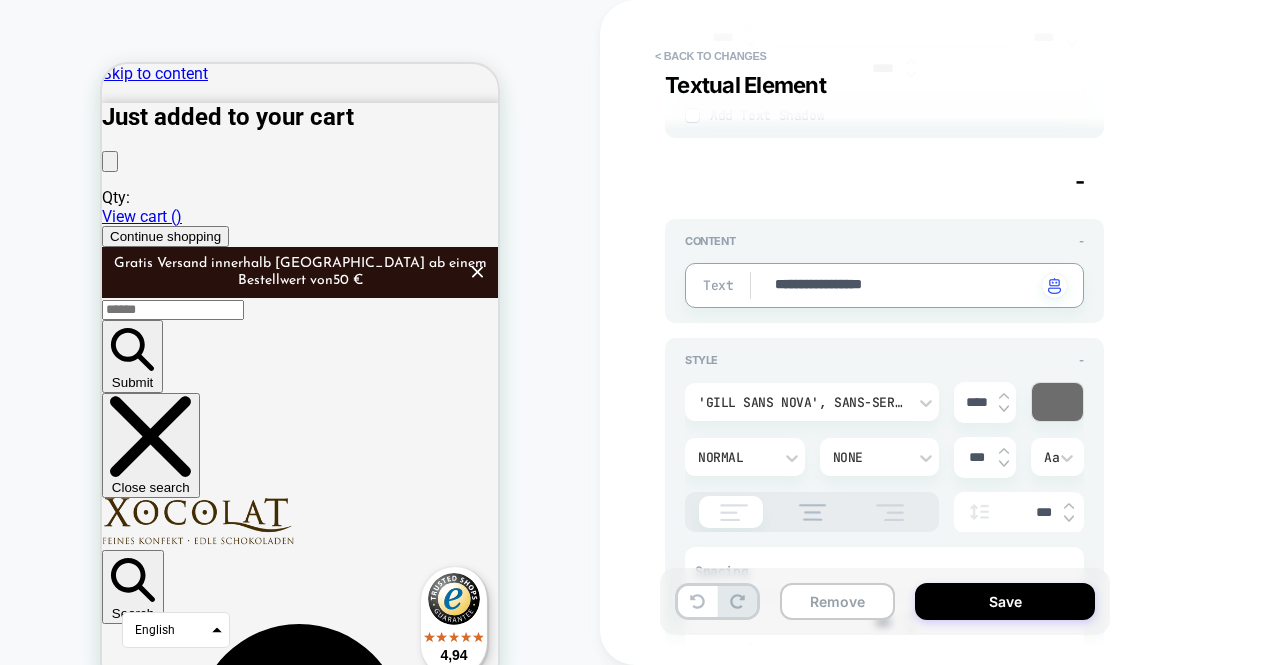 click on "**********" at bounding box center [904, 286] 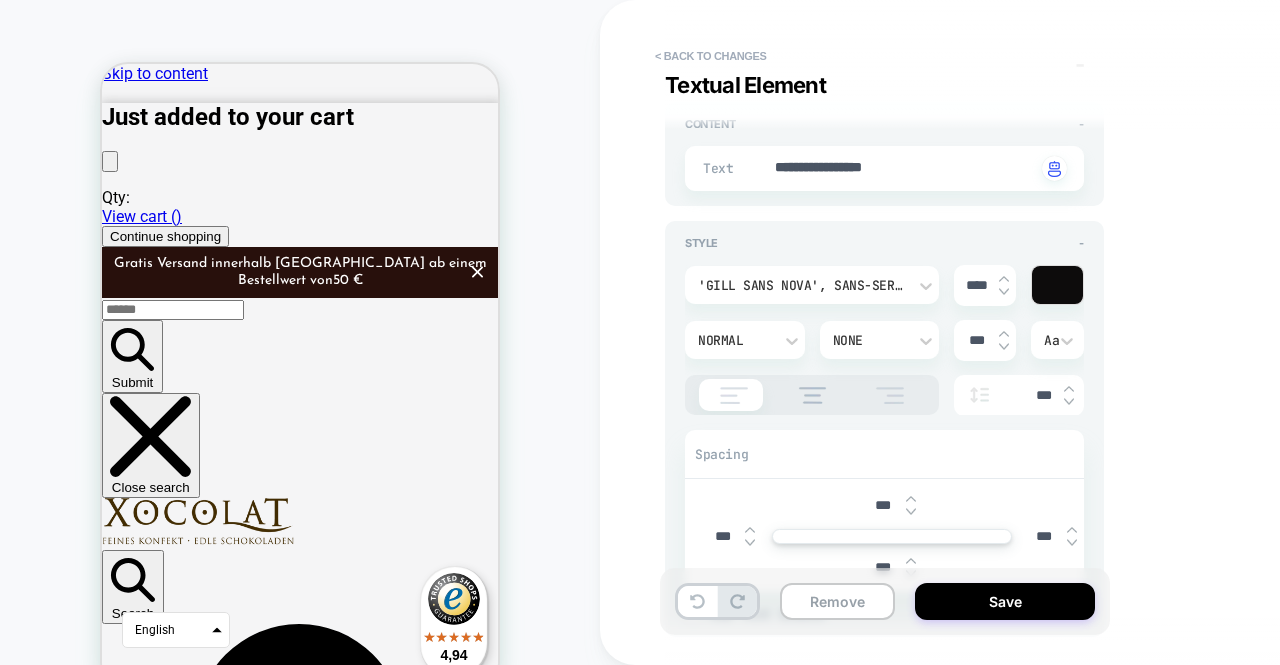 scroll, scrollTop: 2015, scrollLeft: 0, axis: vertical 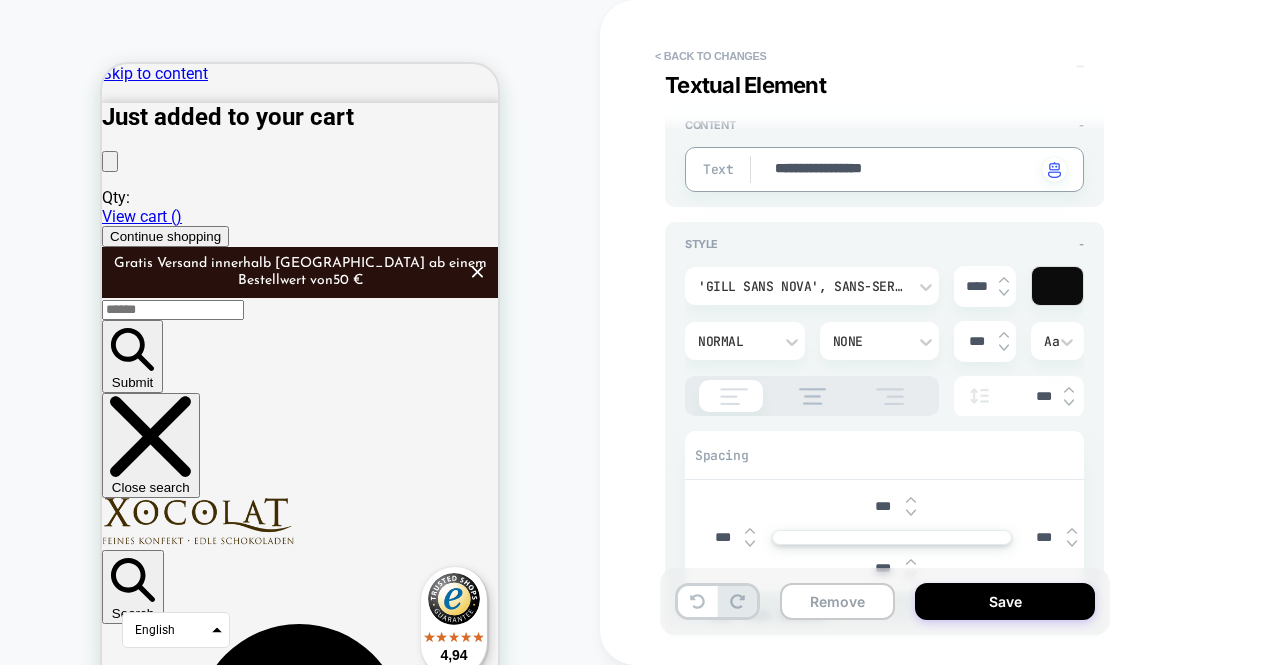 click on "**********" at bounding box center (904, 170) 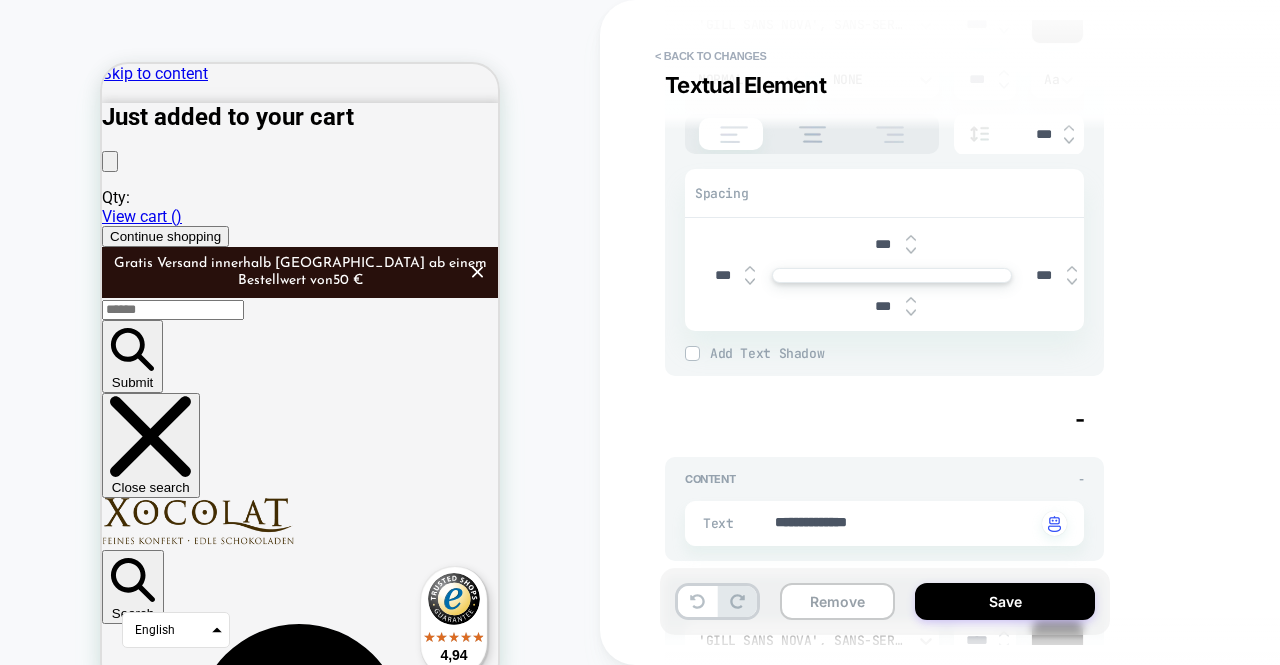 scroll, scrollTop: 4143, scrollLeft: 0, axis: vertical 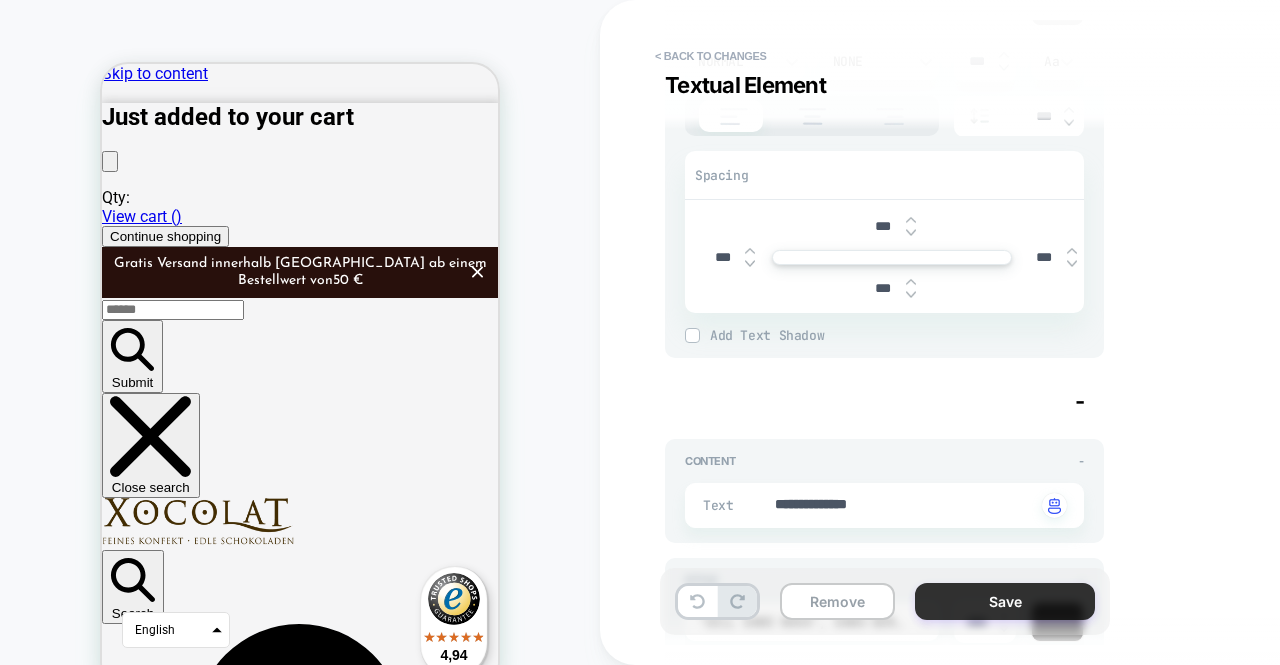 click on "Save" at bounding box center (1005, 601) 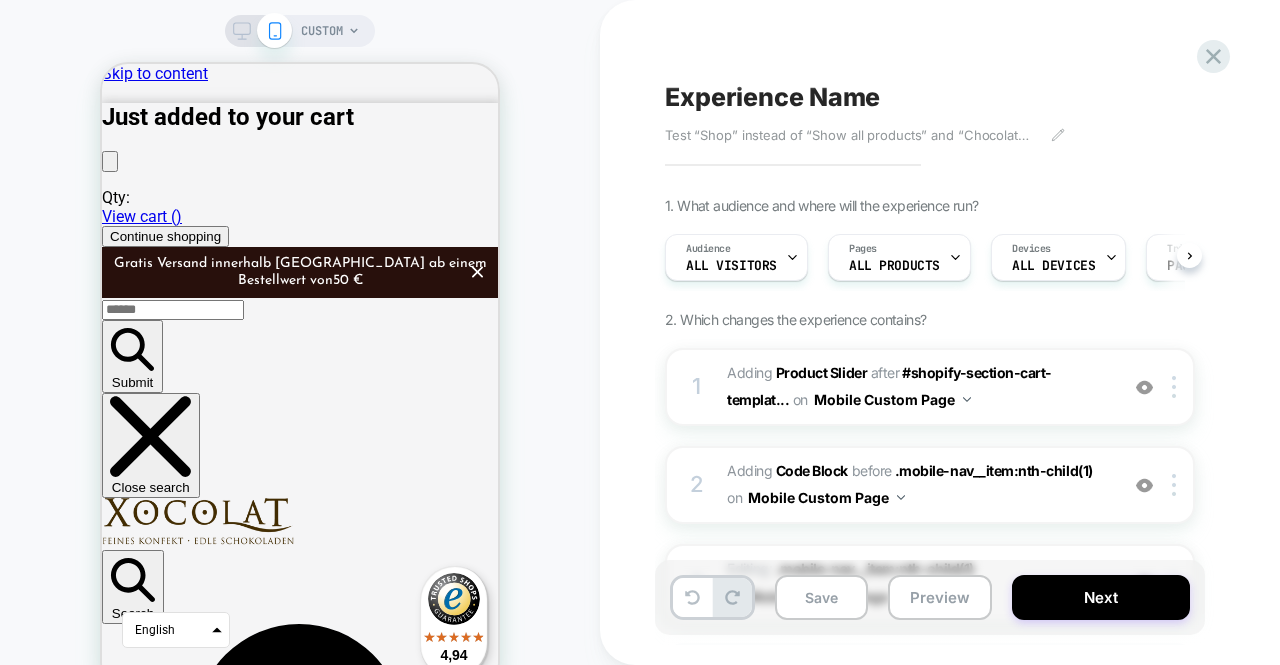 scroll, scrollTop: 0, scrollLeft: 1, axis: horizontal 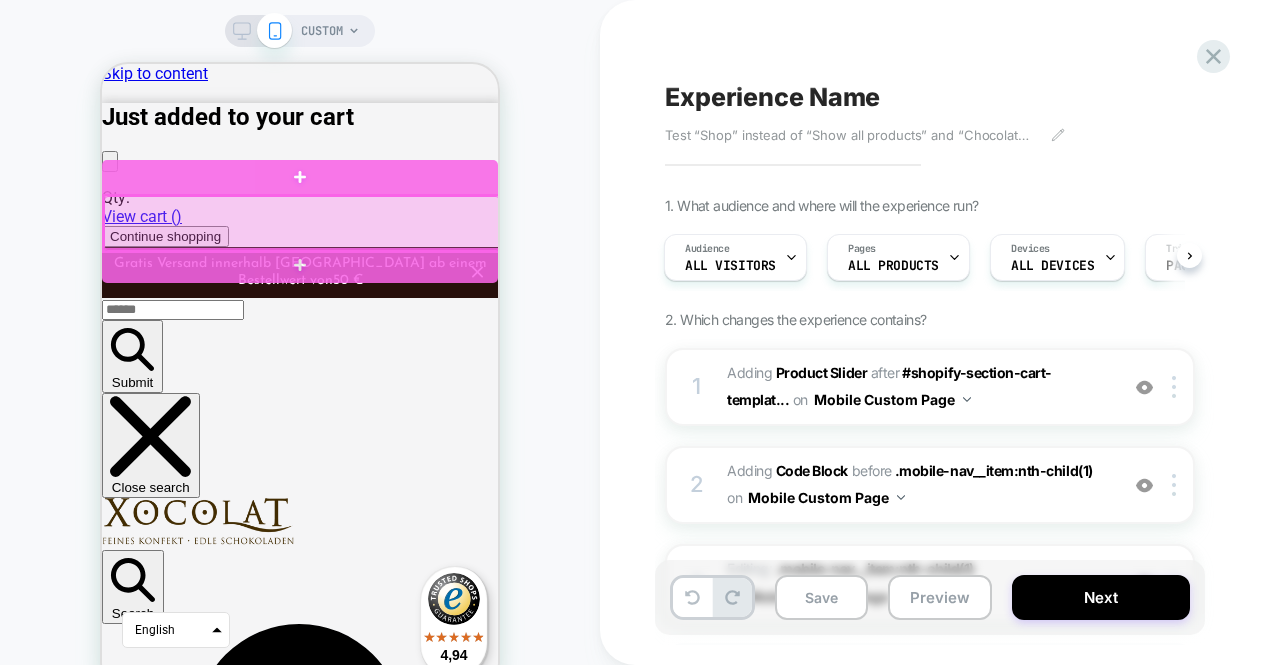 click at bounding box center (302, 223) 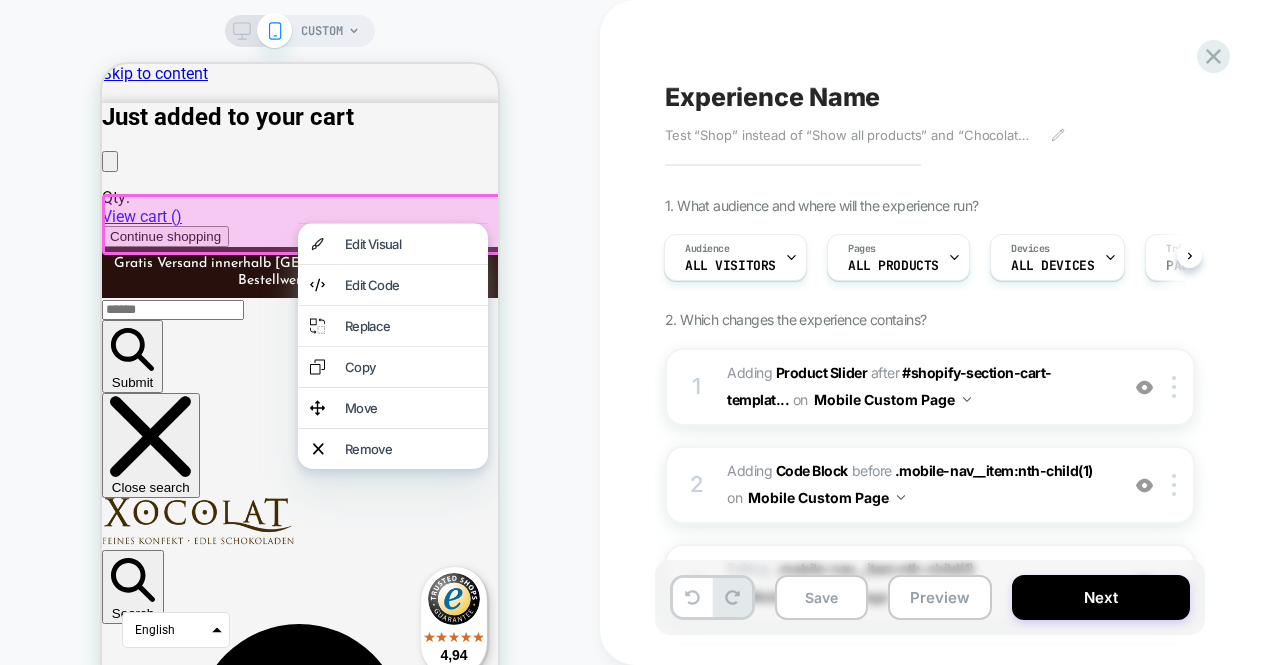 click on "CUSTOM" at bounding box center (300, 360) 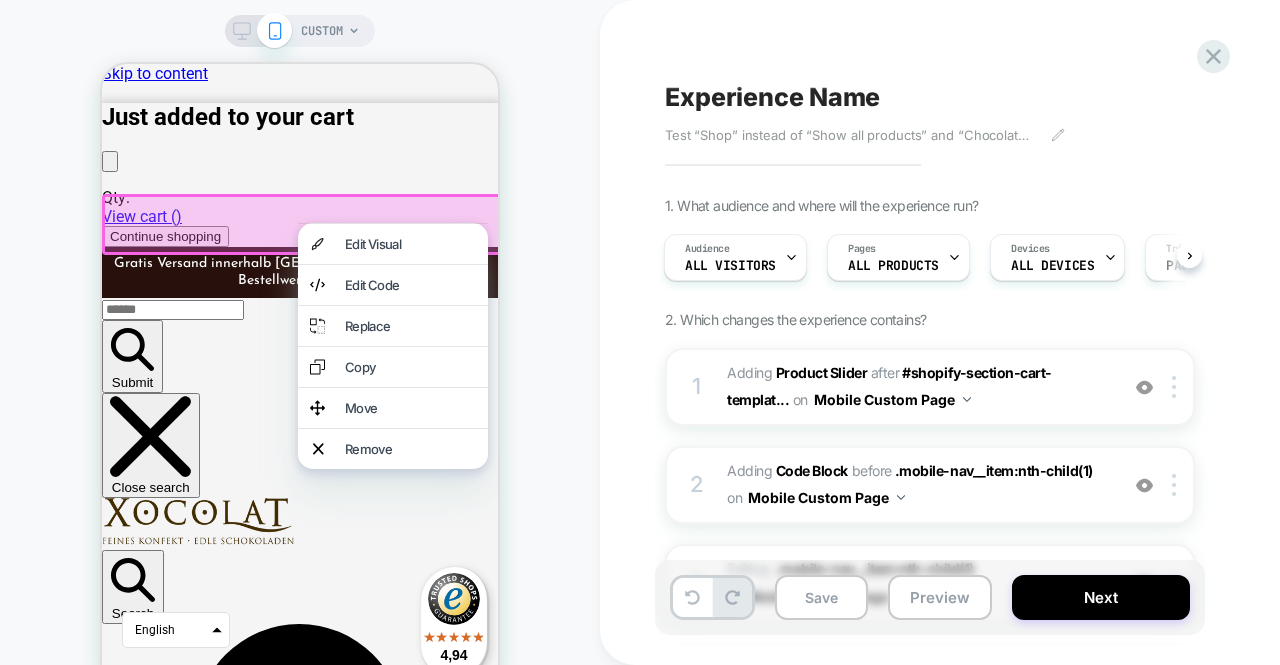 click on "CUSTOM" at bounding box center (300, 360) 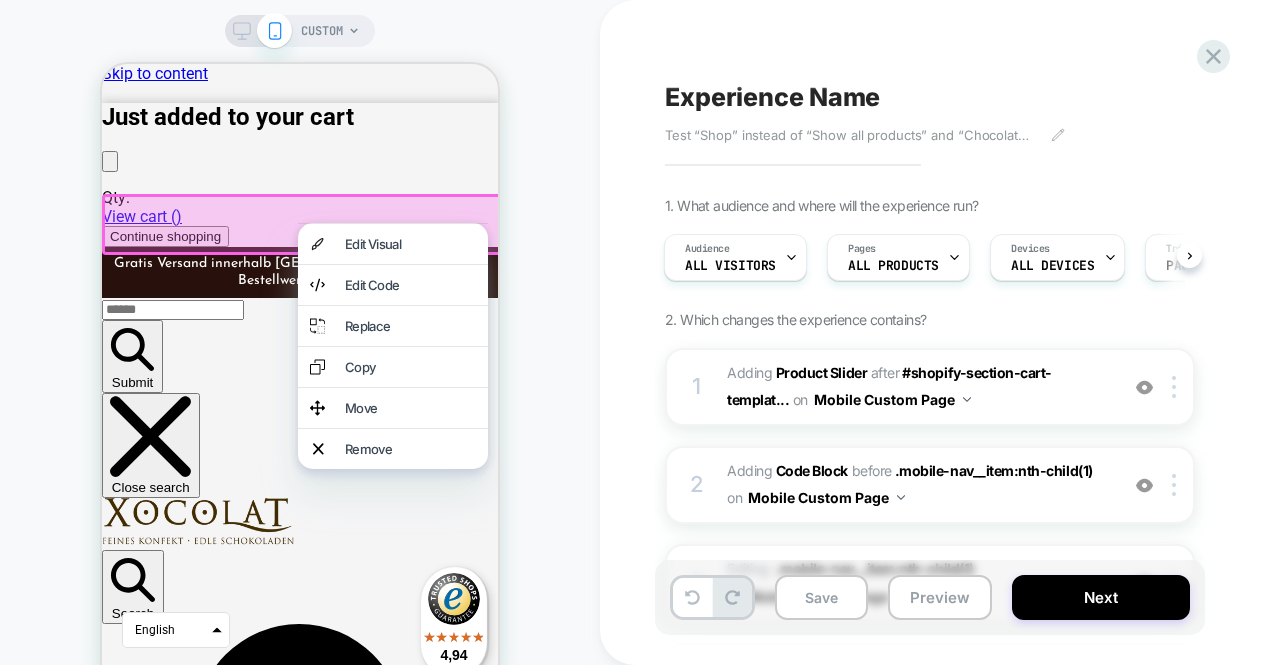 click on "CUSTOM" at bounding box center (300, 360) 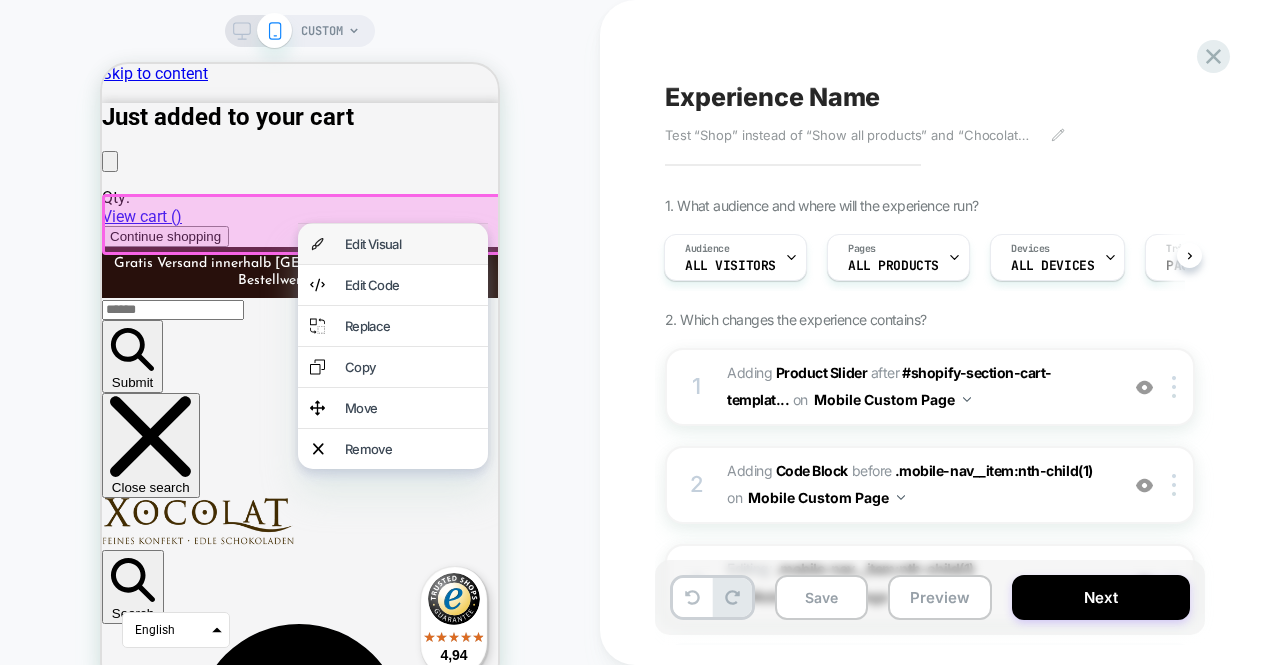click on "Edit Visual" at bounding box center (393, 244) 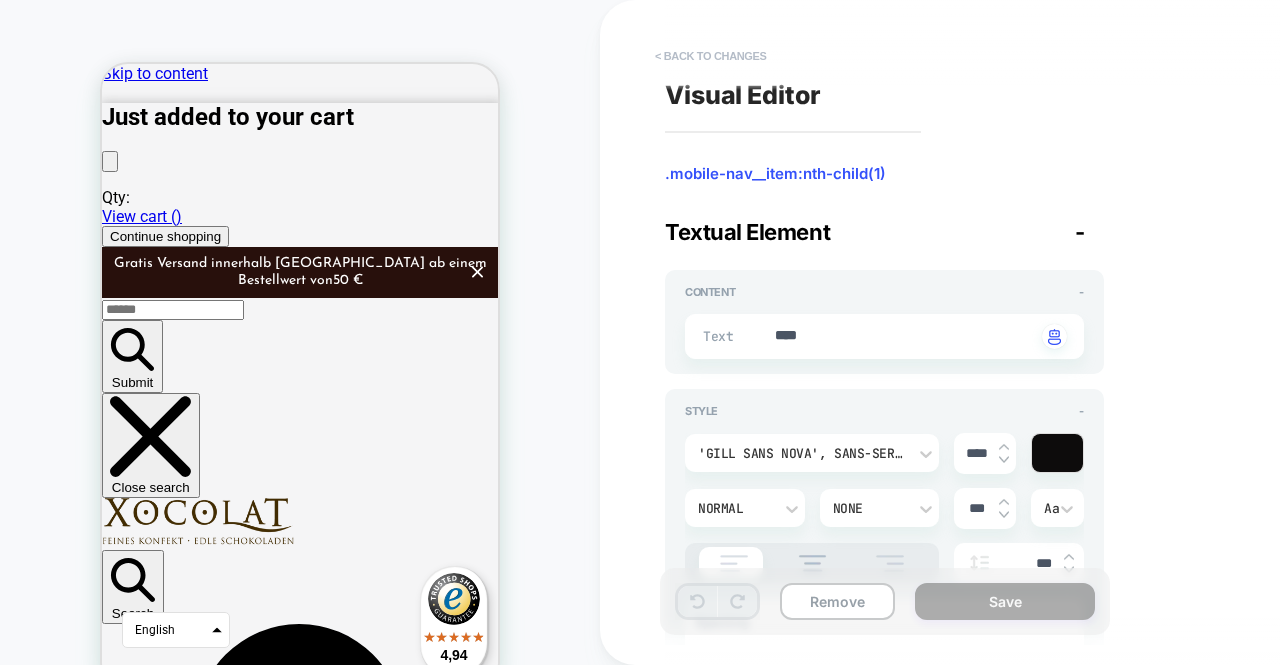click on "< Back to changes" at bounding box center (711, 56) 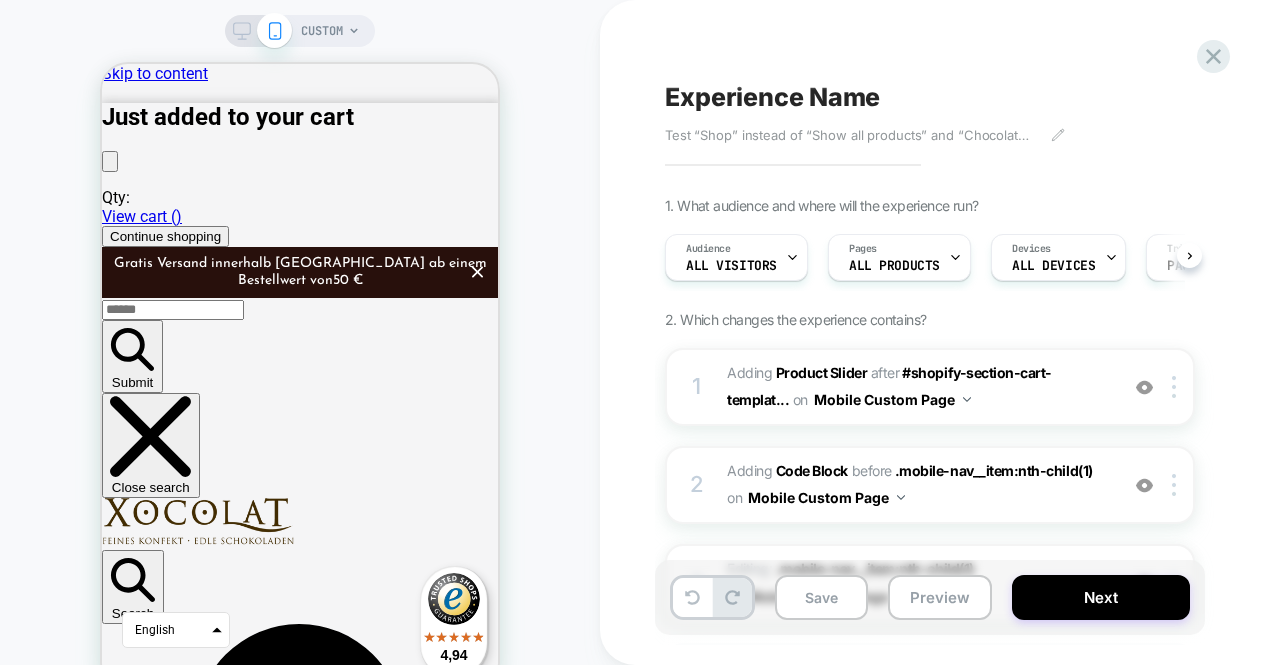 scroll, scrollTop: 0, scrollLeft: 1, axis: horizontal 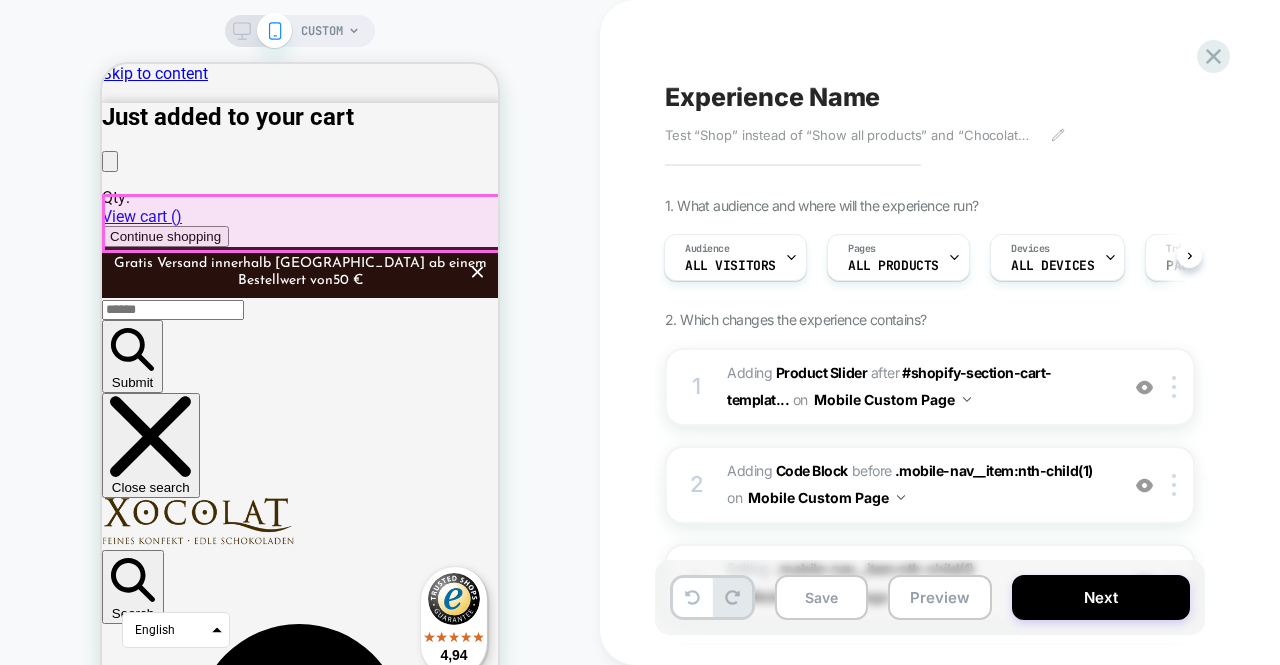 click on "Shop" at bounding box center [165, 1802] 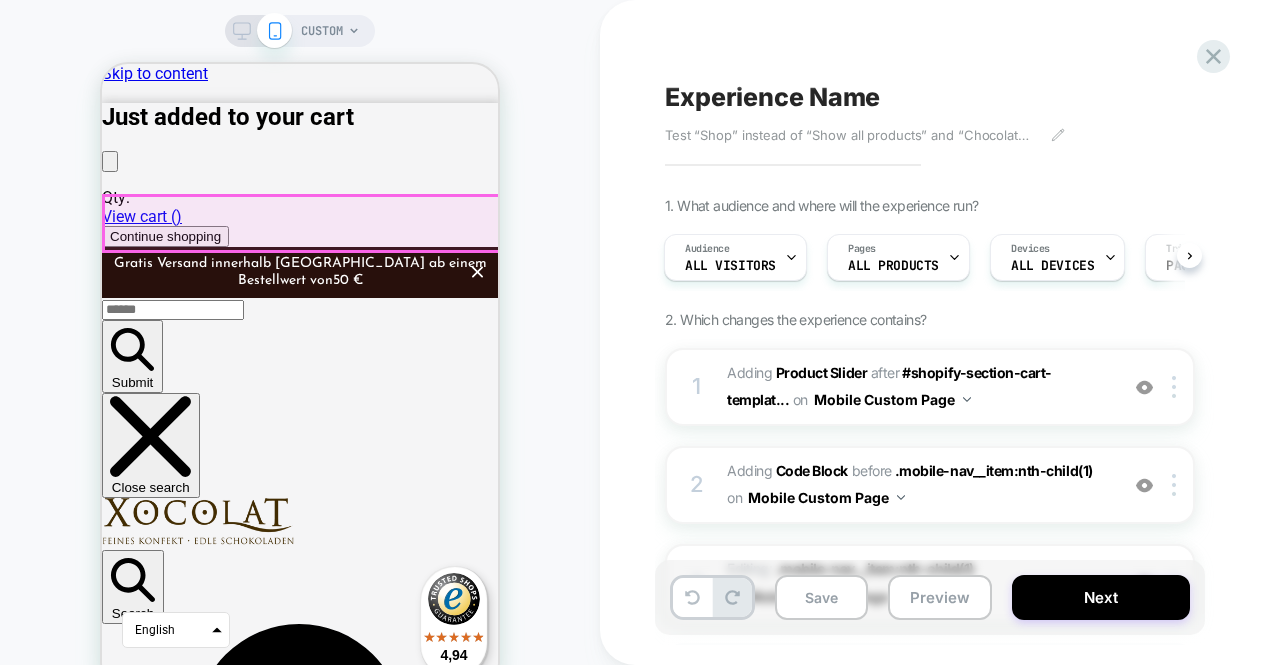 click on "Shop" at bounding box center (165, 1802) 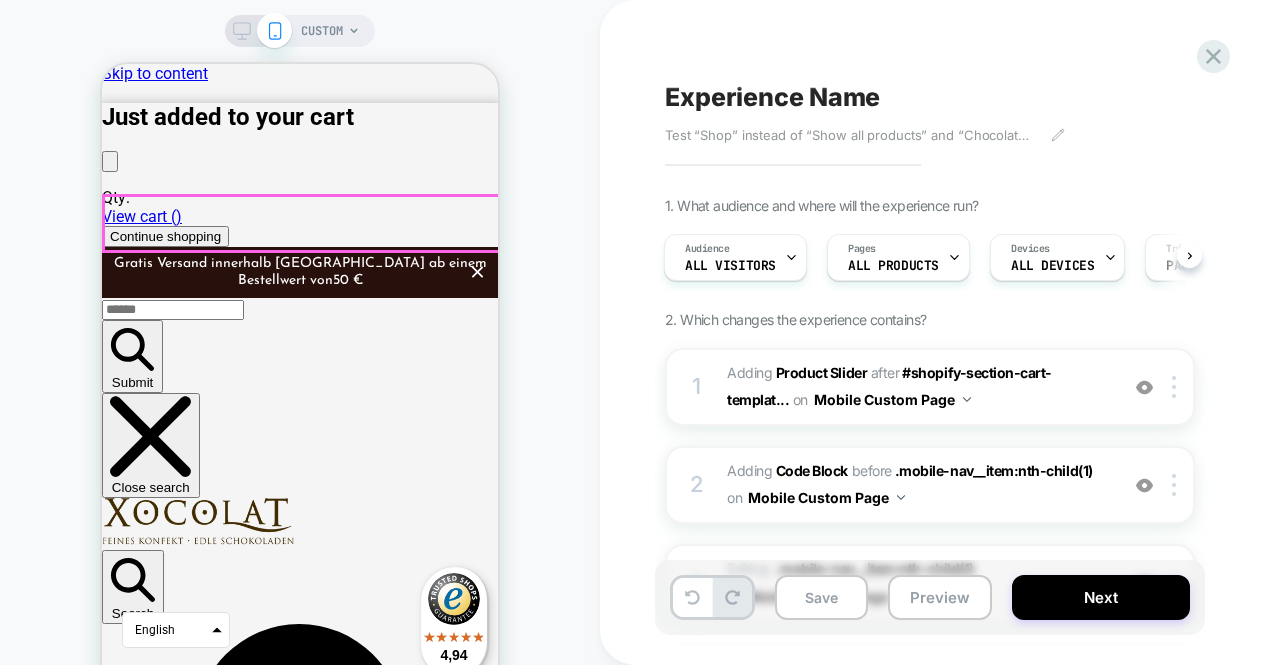 click on "Shop" at bounding box center [165, 1802] 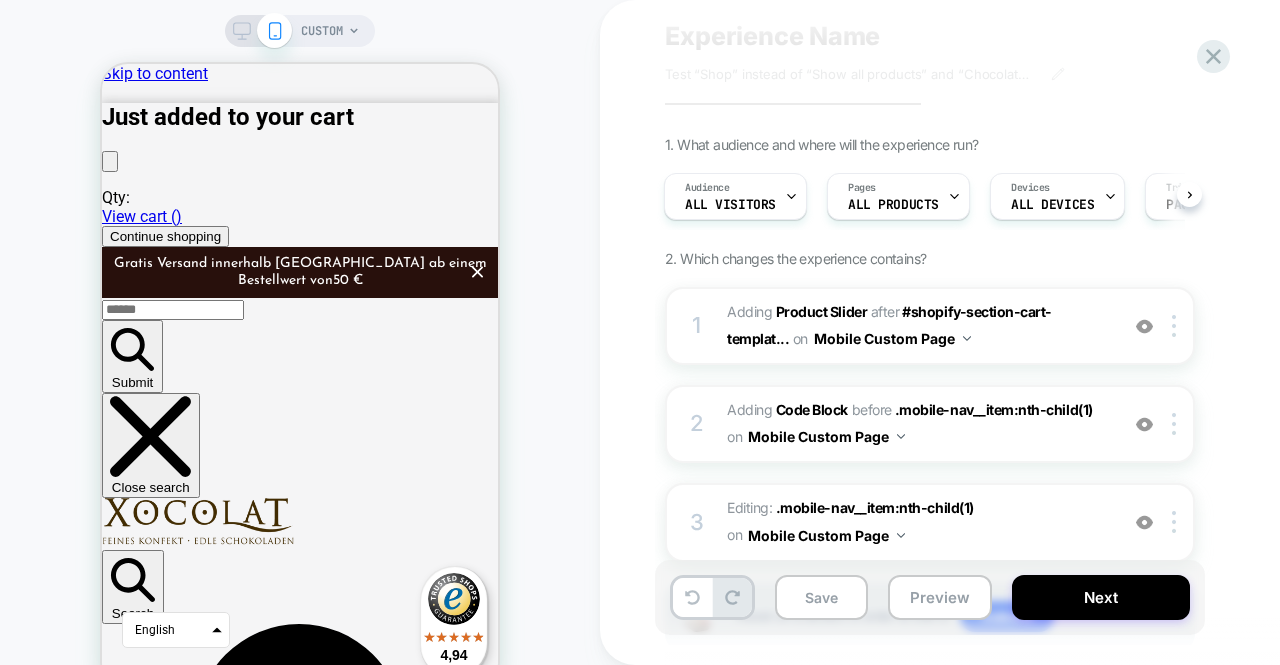 scroll, scrollTop: 62, scrollLeft: 0, axis: vertical 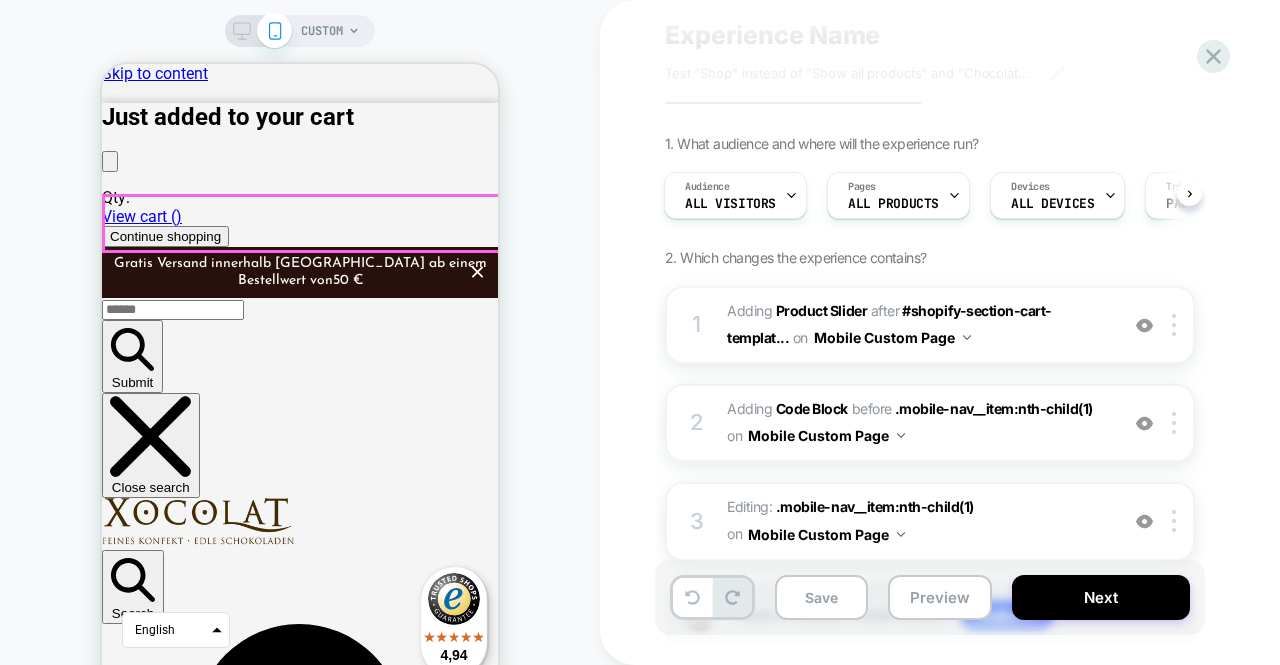 click on "Shop" at bounding box center (165, 1802) 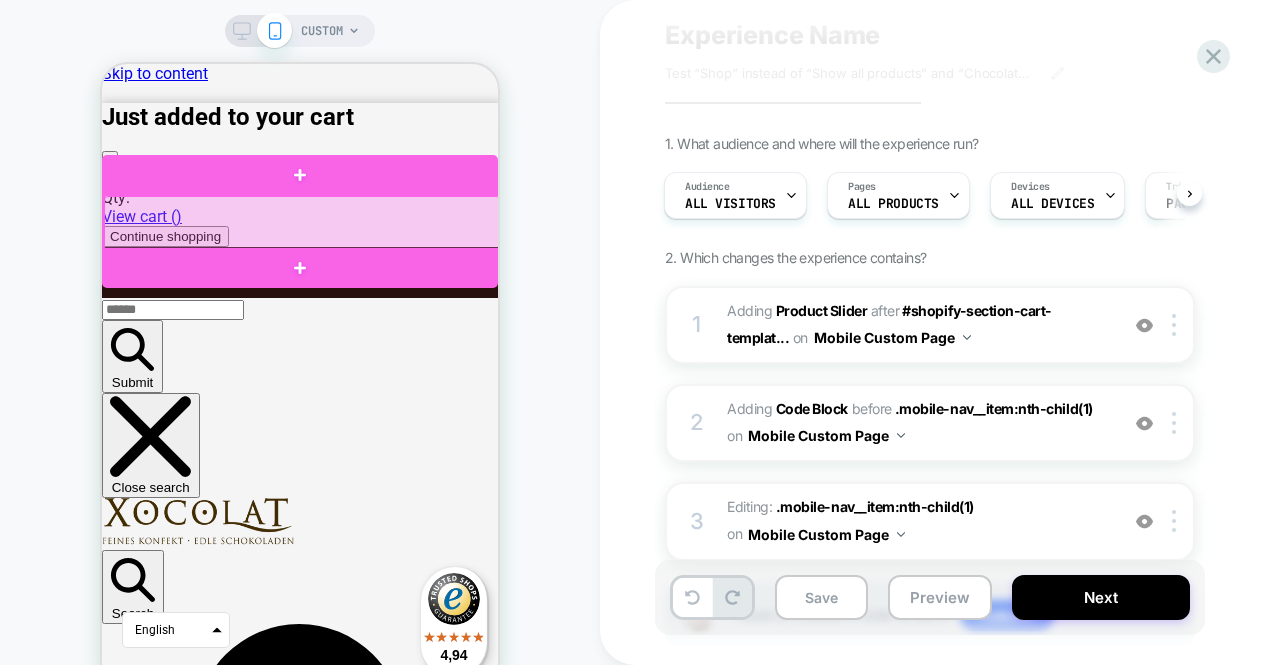 click at bounding box center [302, 223] 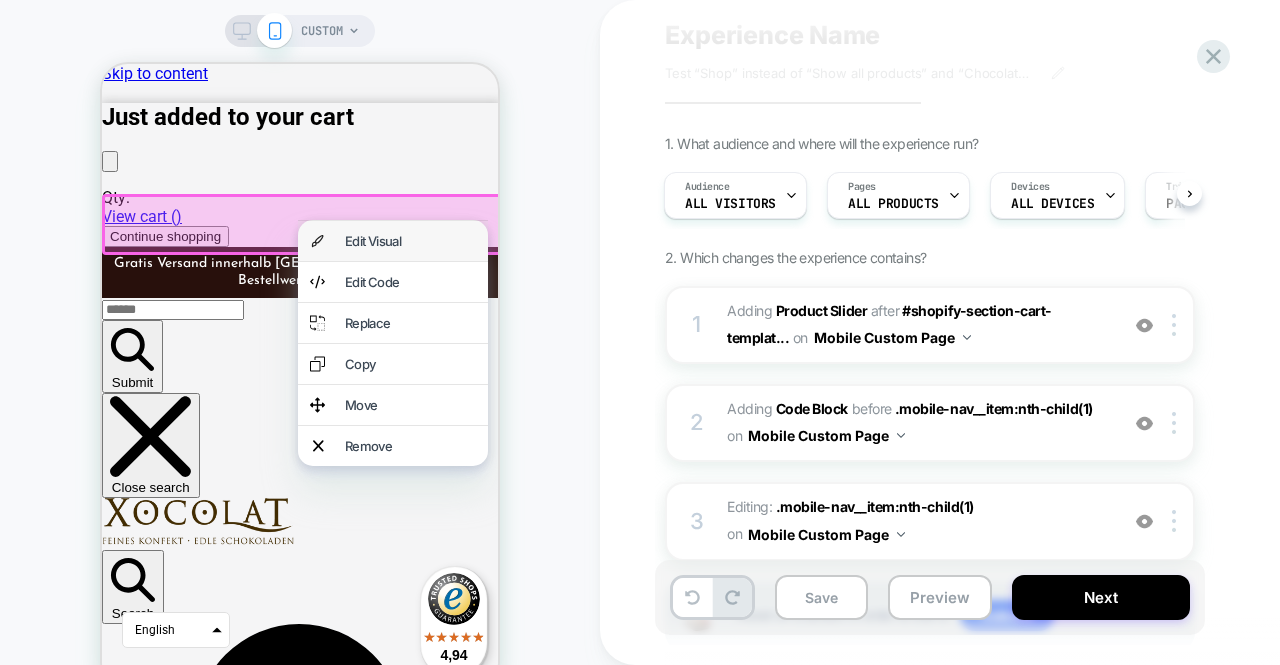 click on "Edit Visual" at bounding box center [410, 241] 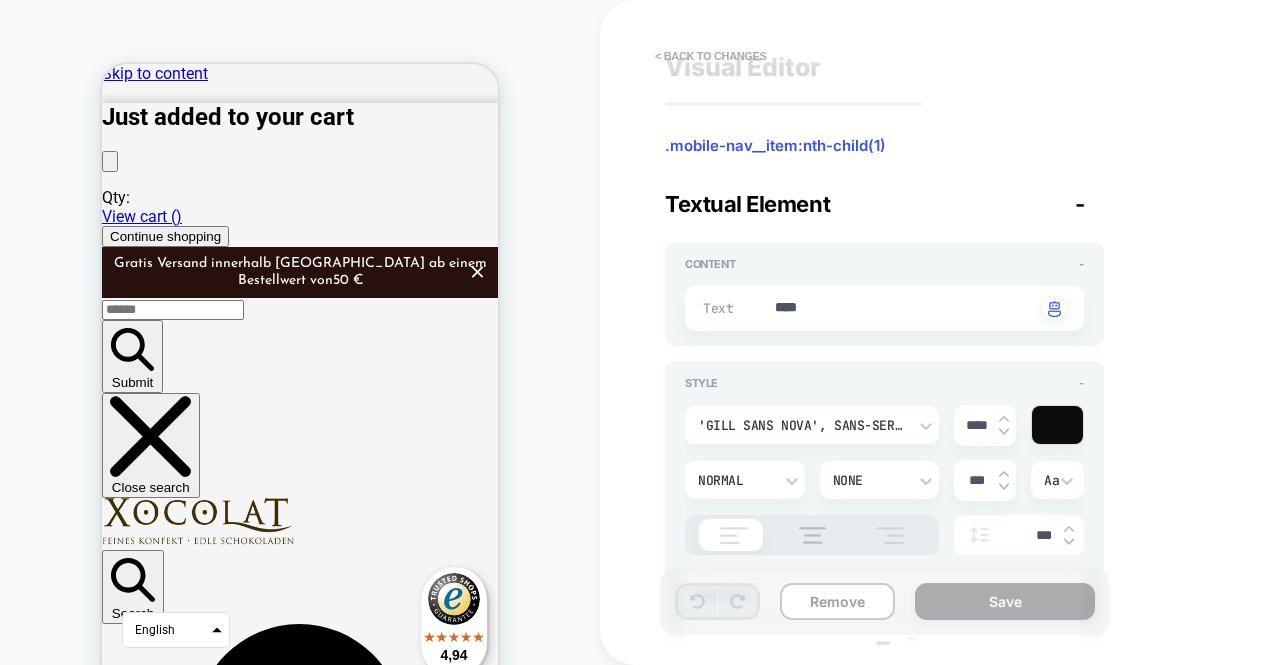 scroll, scrollTop: 29, scrollLeft: 0, axis: vertical 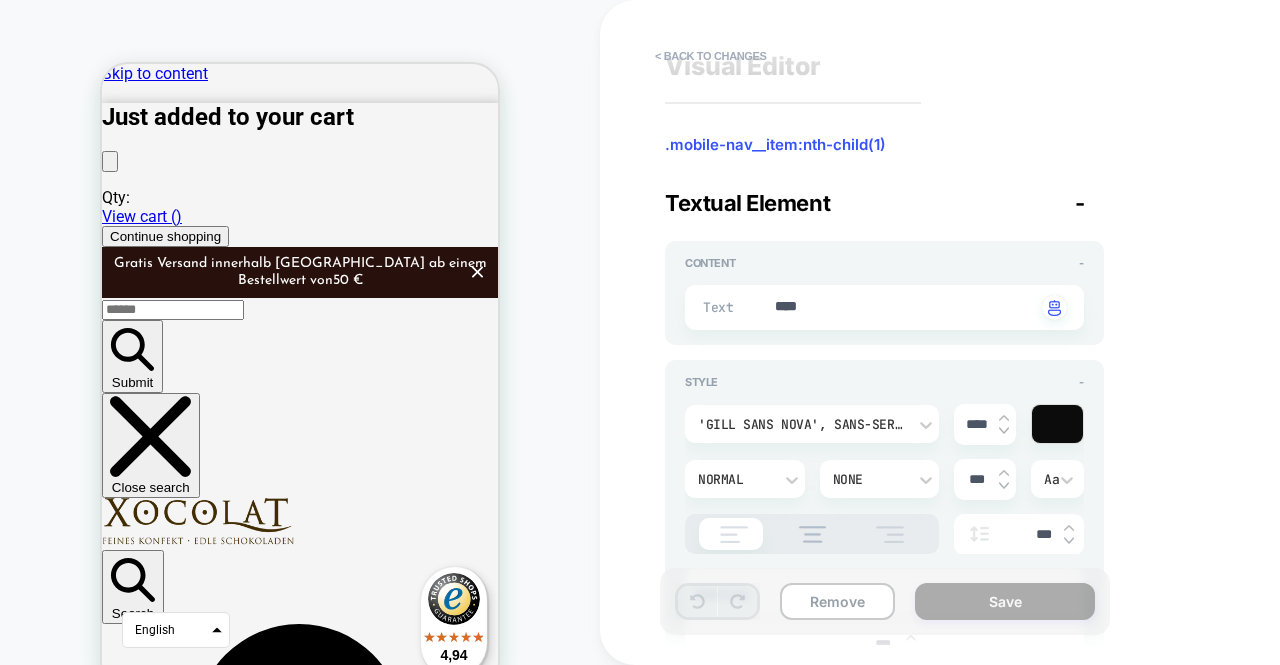 click on "Textual Element -" at bounding box center [884, 203] 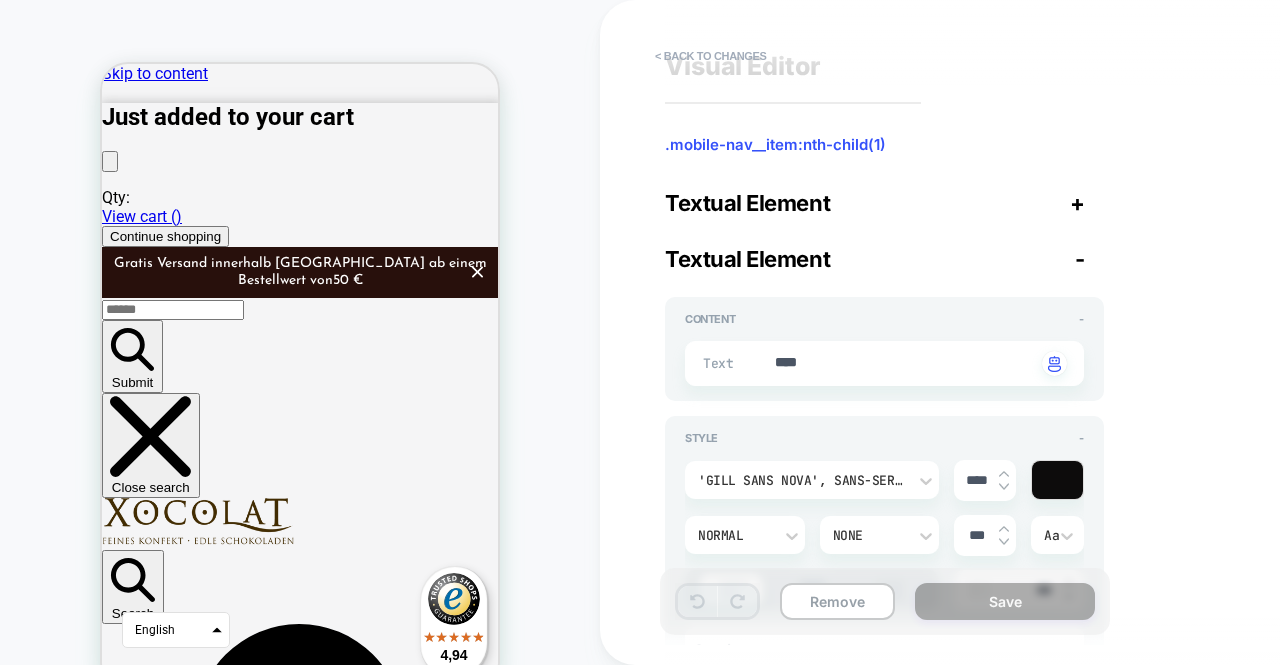 click on "-" at bounding box center [1080, 259] 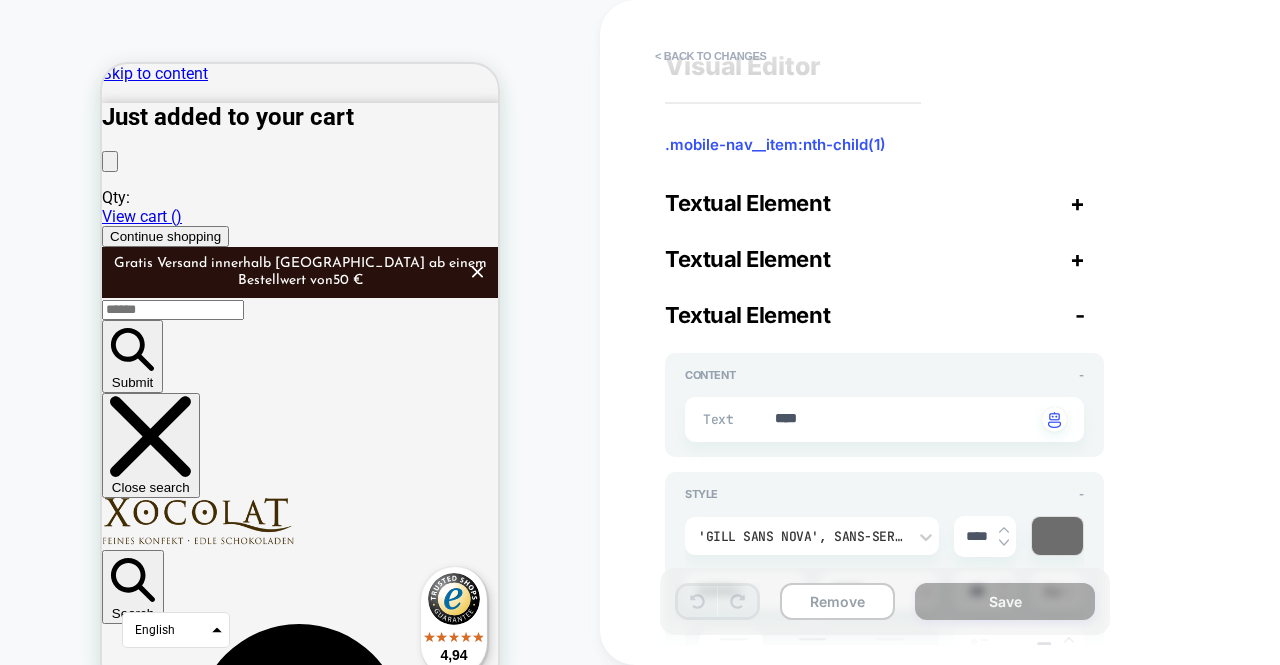 click on "-" at bounding box center (1080, 315) 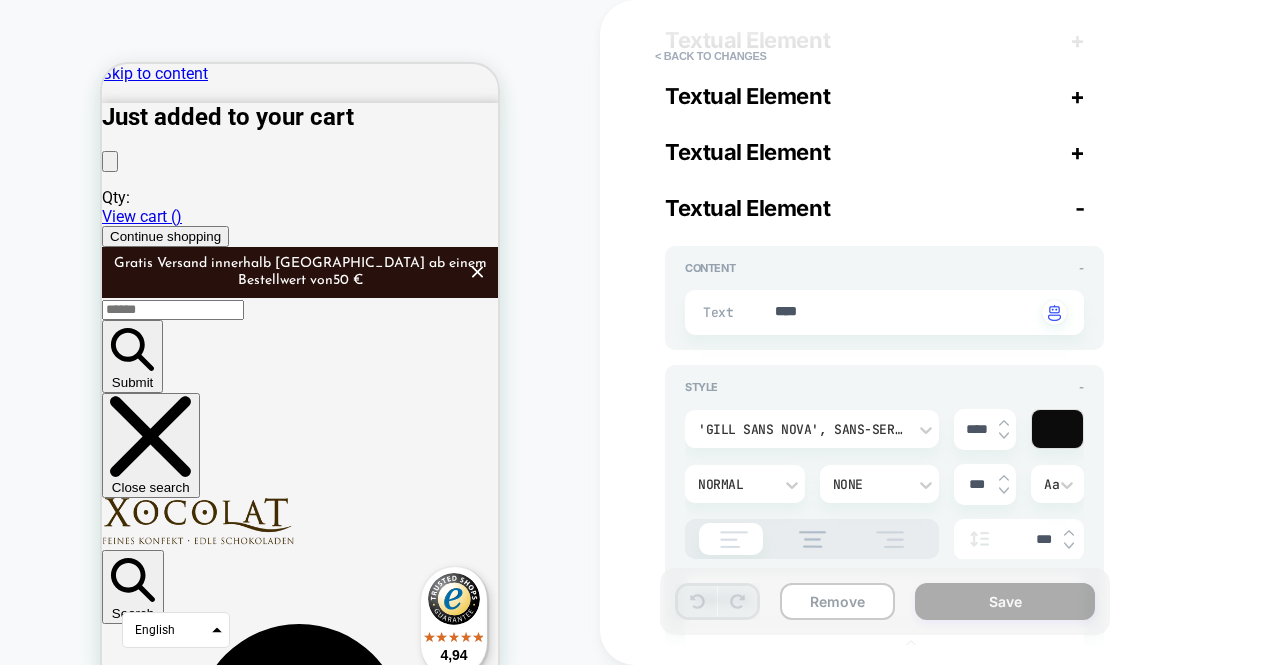 scroll, scrollTop: 193, scrollLeft: 0, axis: vertical 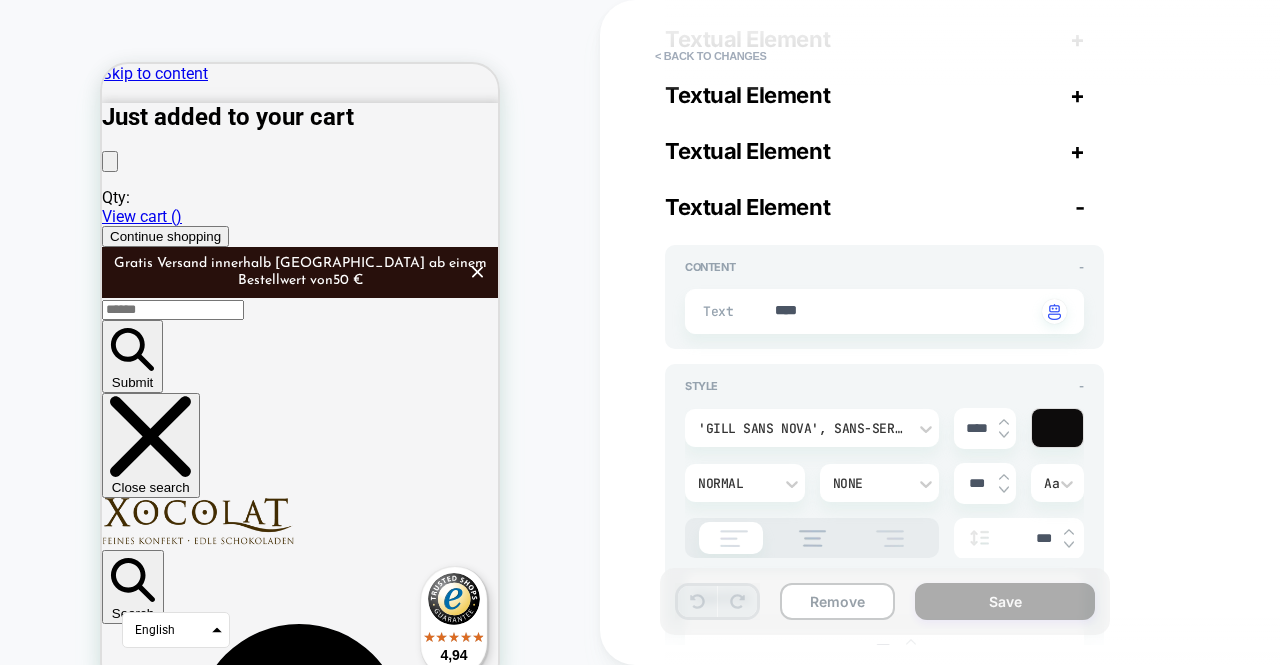 click on "-" at bounding box center [1080, 207] 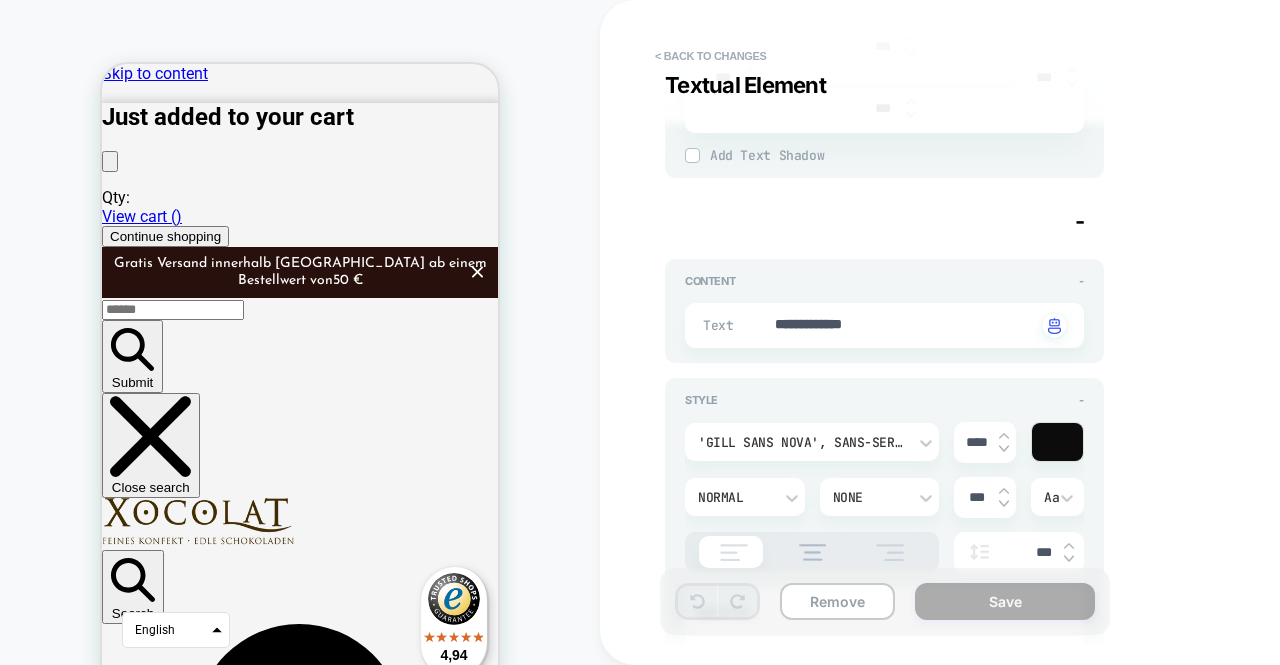 scroll, scrollTop: 5975, scrollLeft: 0, axis: vertical 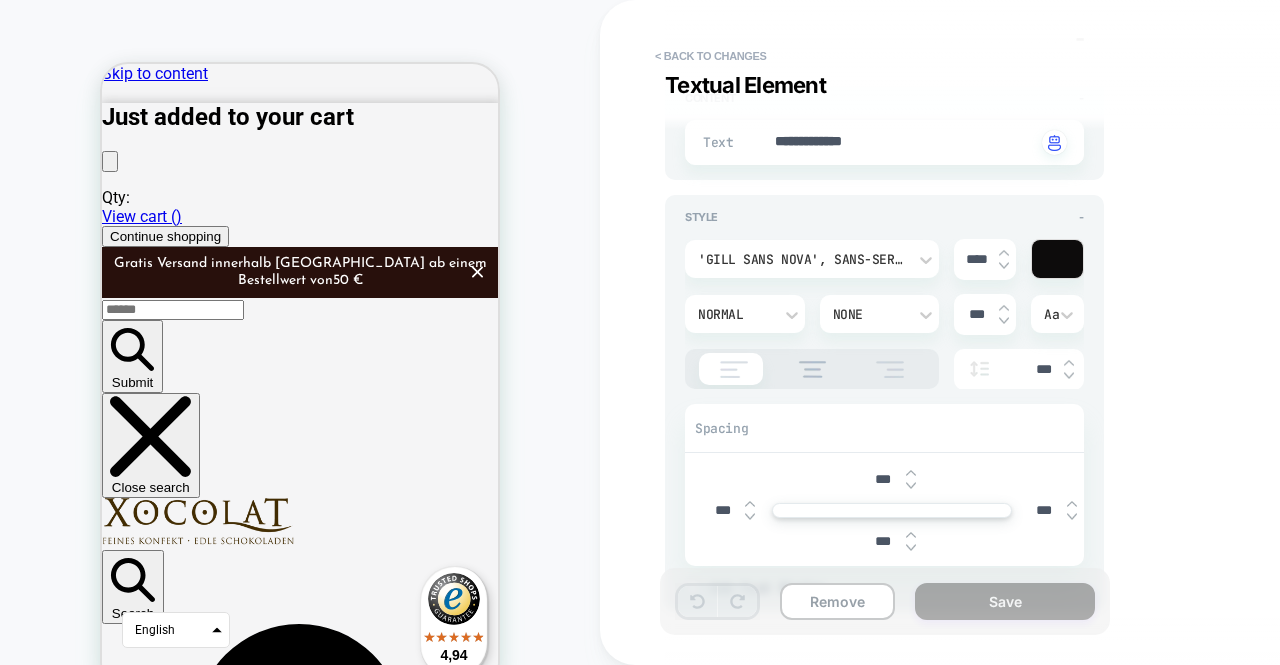 click on "Shop" at bounding box center [165, 1802] 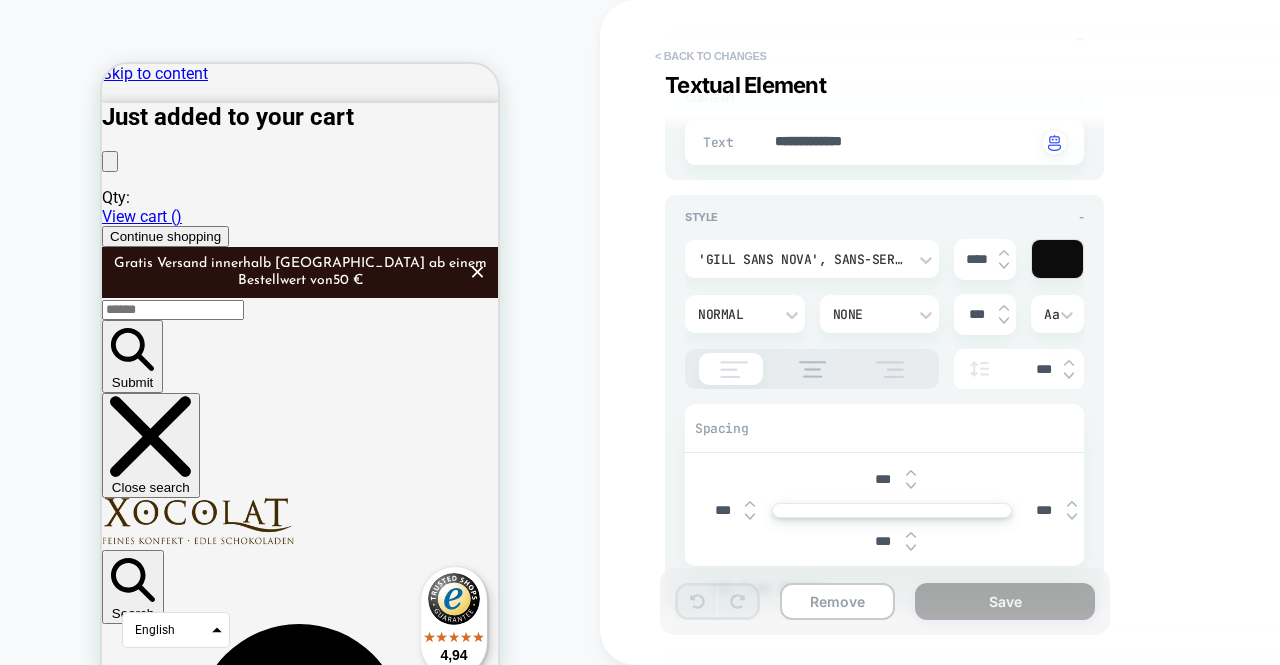 click on "< Back to changes" at bounding box center [711, 56] 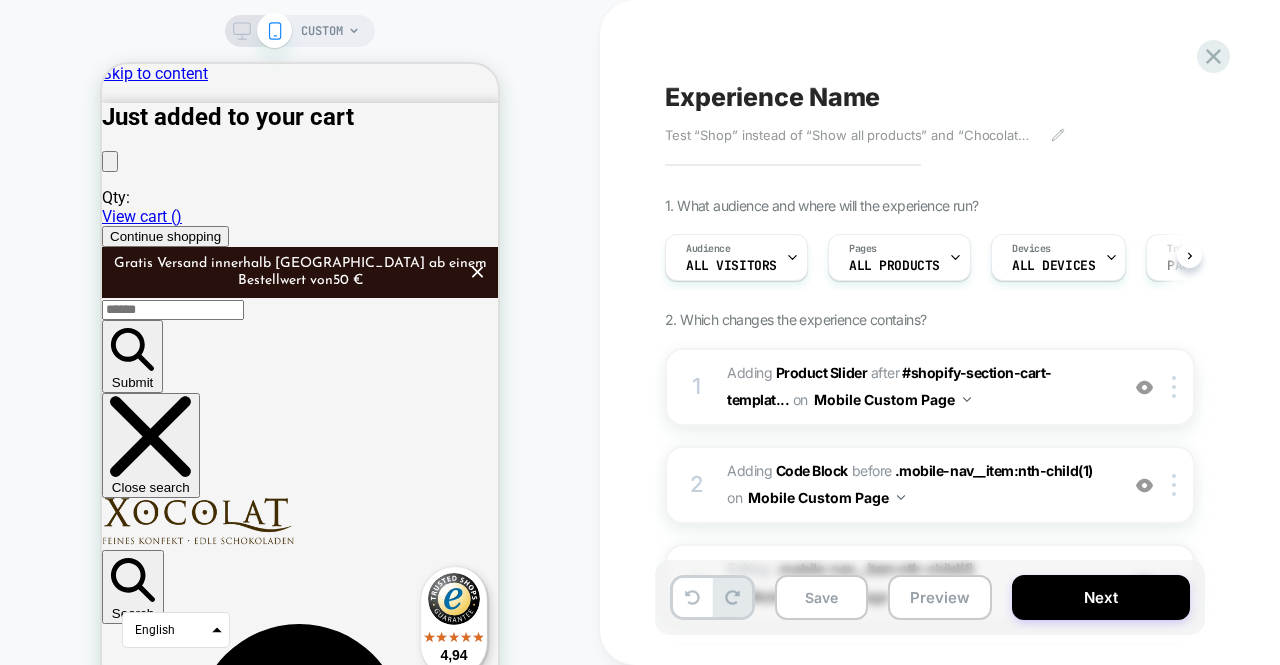 scroll, scrollTop: 0, scrollLeft: 1, axis: horizontal 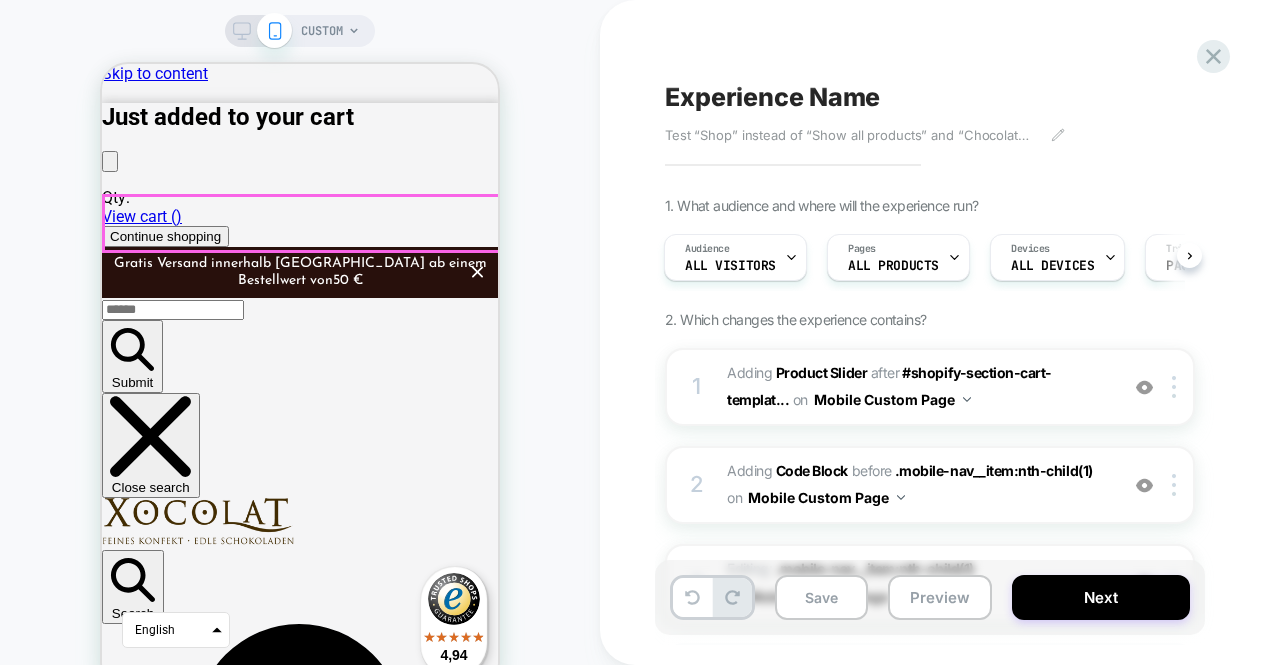 click on "Shop" at bounding box center [165, 1802] 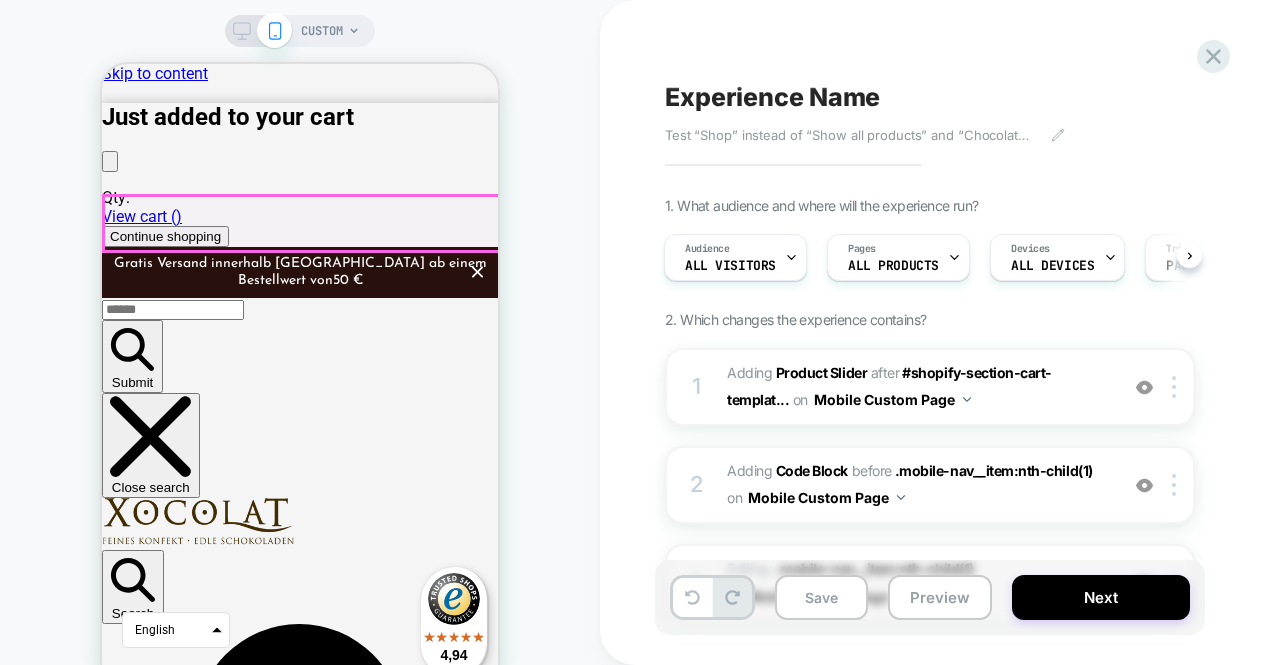 click on "Shop" at bounding box center (165, 1802) 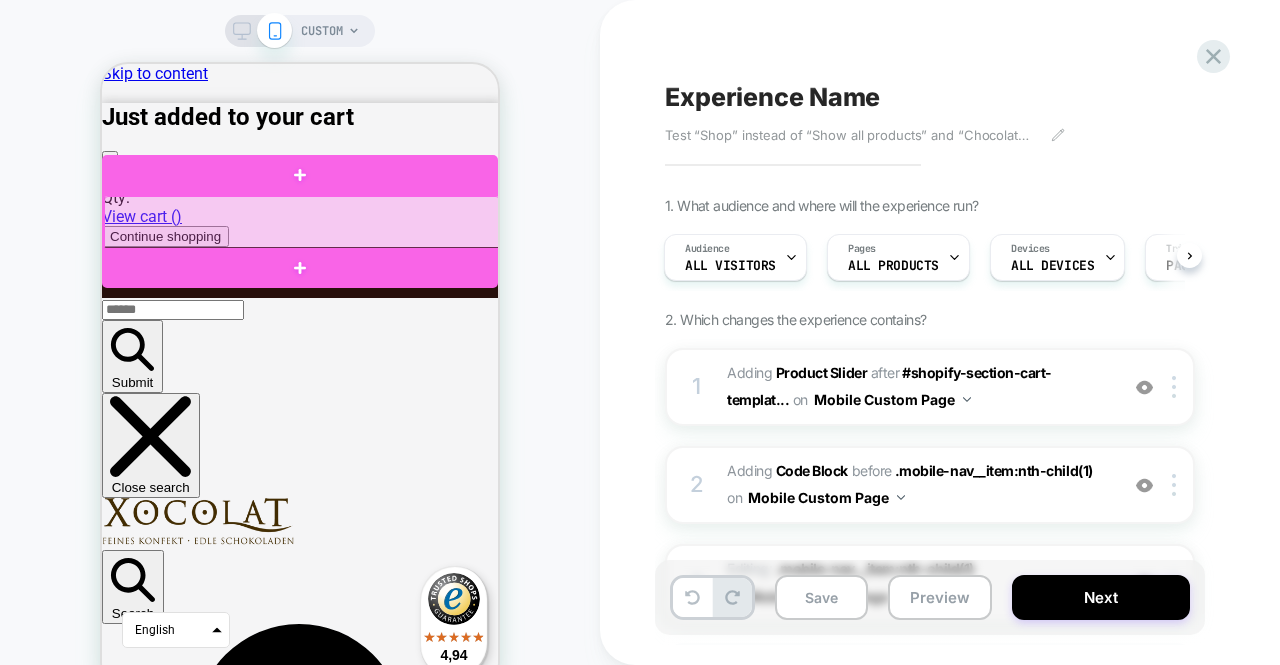 click at bounding box center [302, 223] 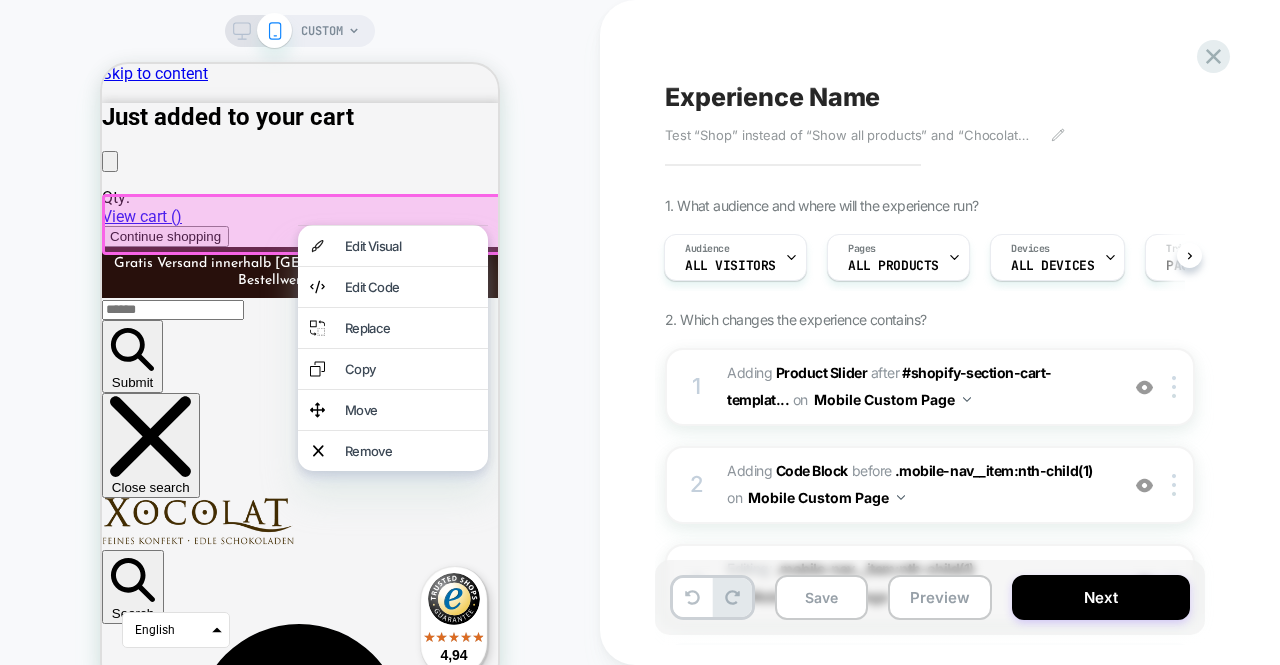click on "CUSTOM" at bounding box center (300, 360) 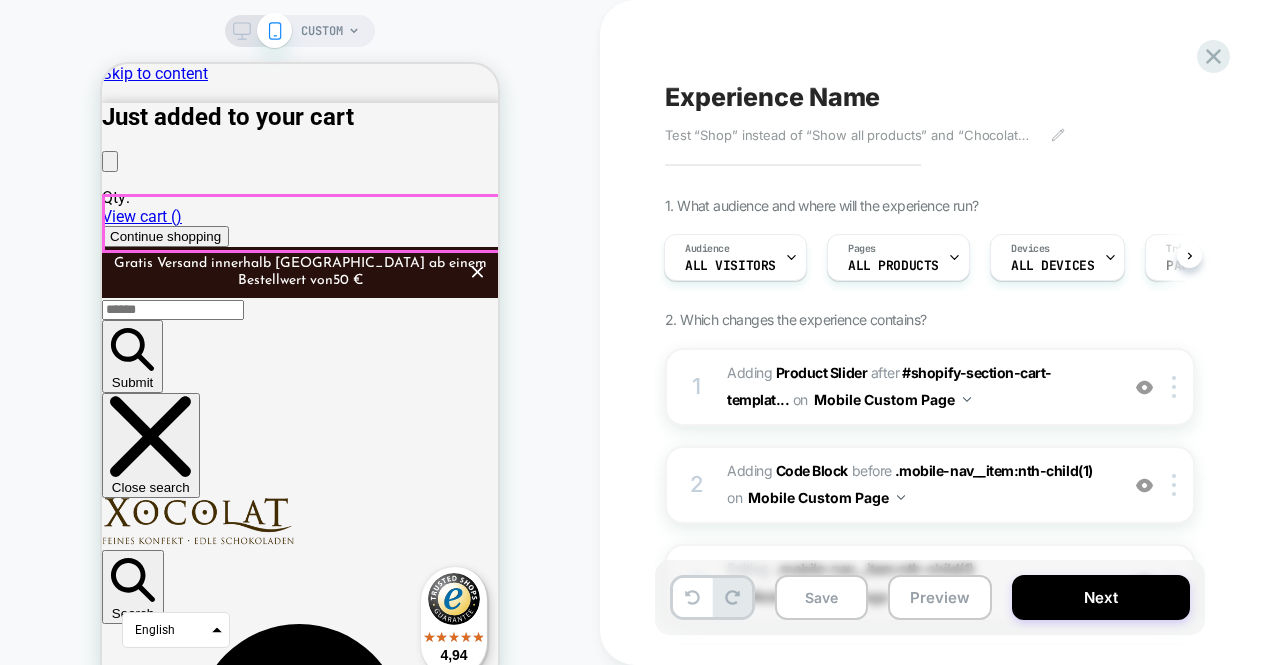 click at bounding box center (190, 2294) 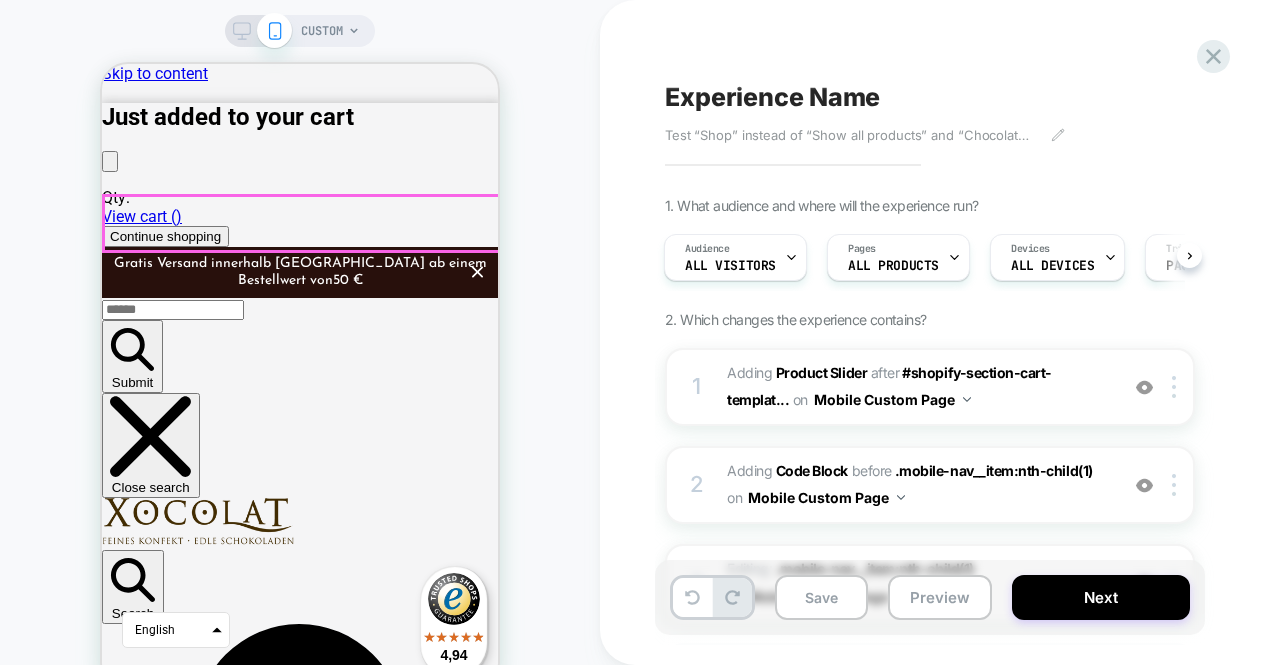 click on "Shop" at bounding box center (165, 1802) 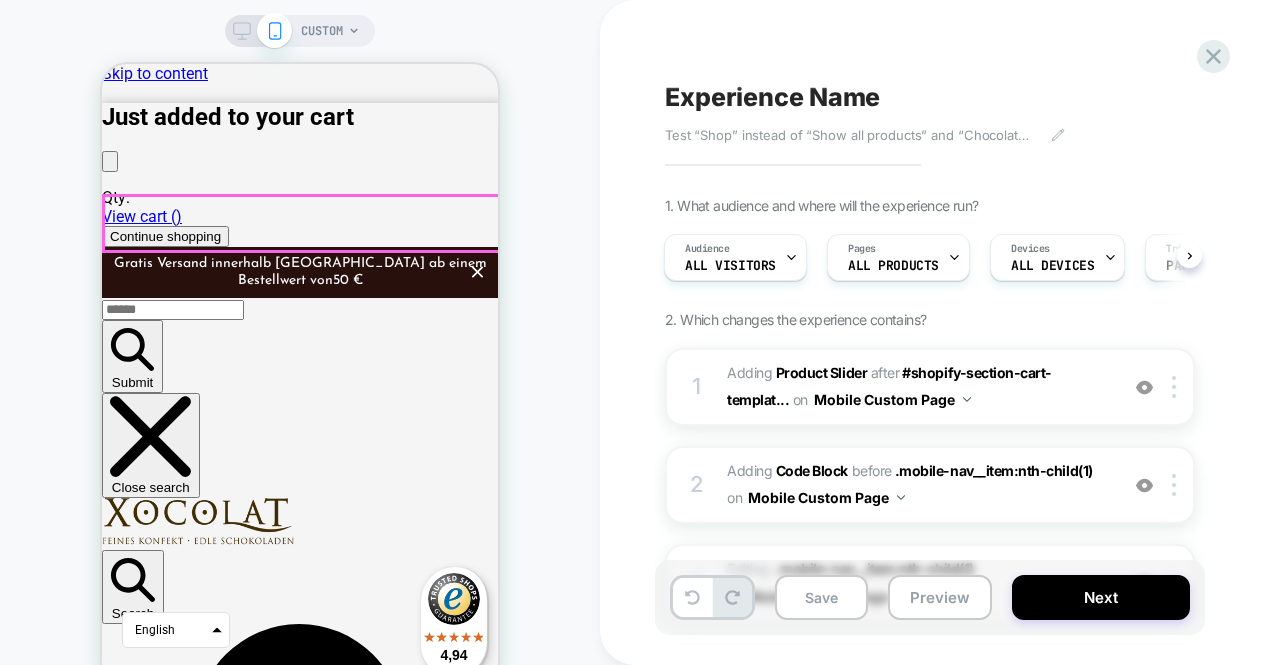 click on "Shop" at bounding box center (165, 1802) 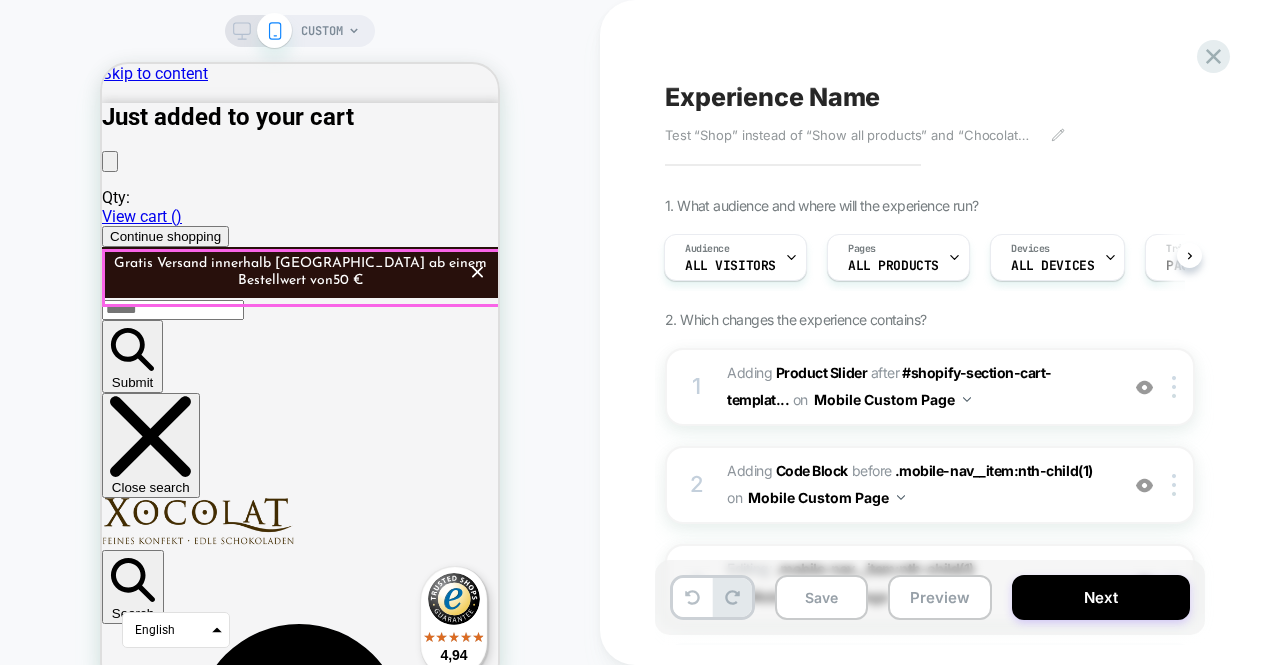 click on "Show all products" at bounding box center (202, 2200) 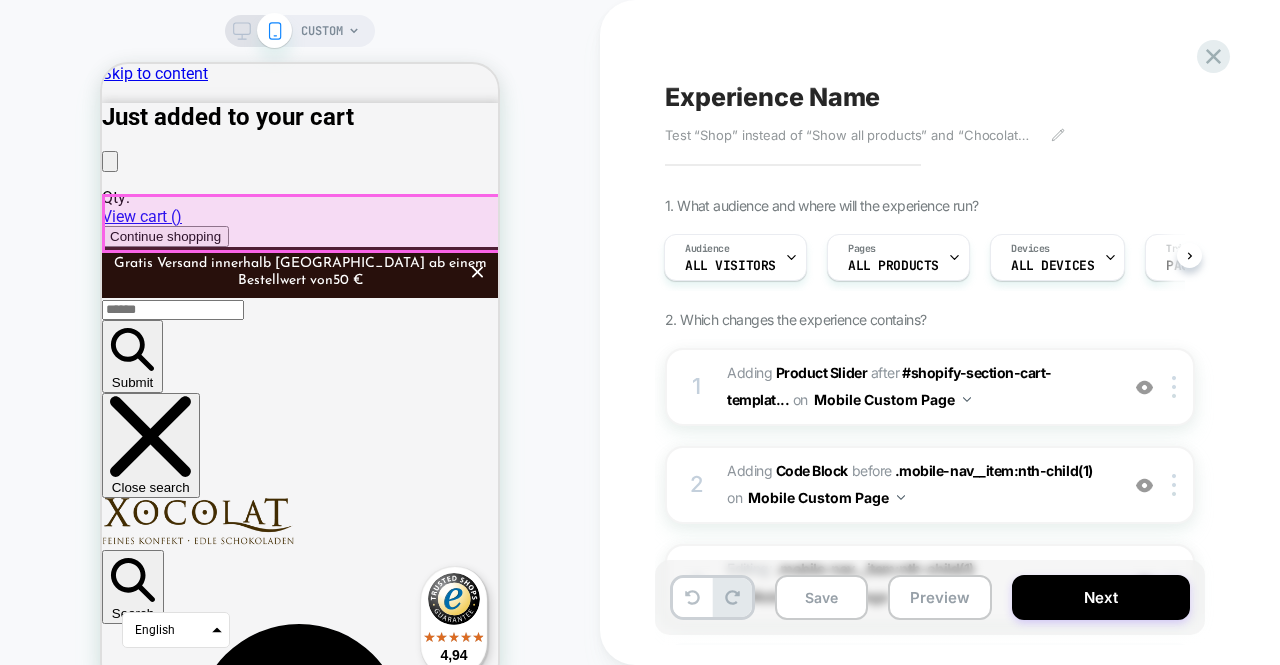 click at bounding box center (190, 2294) 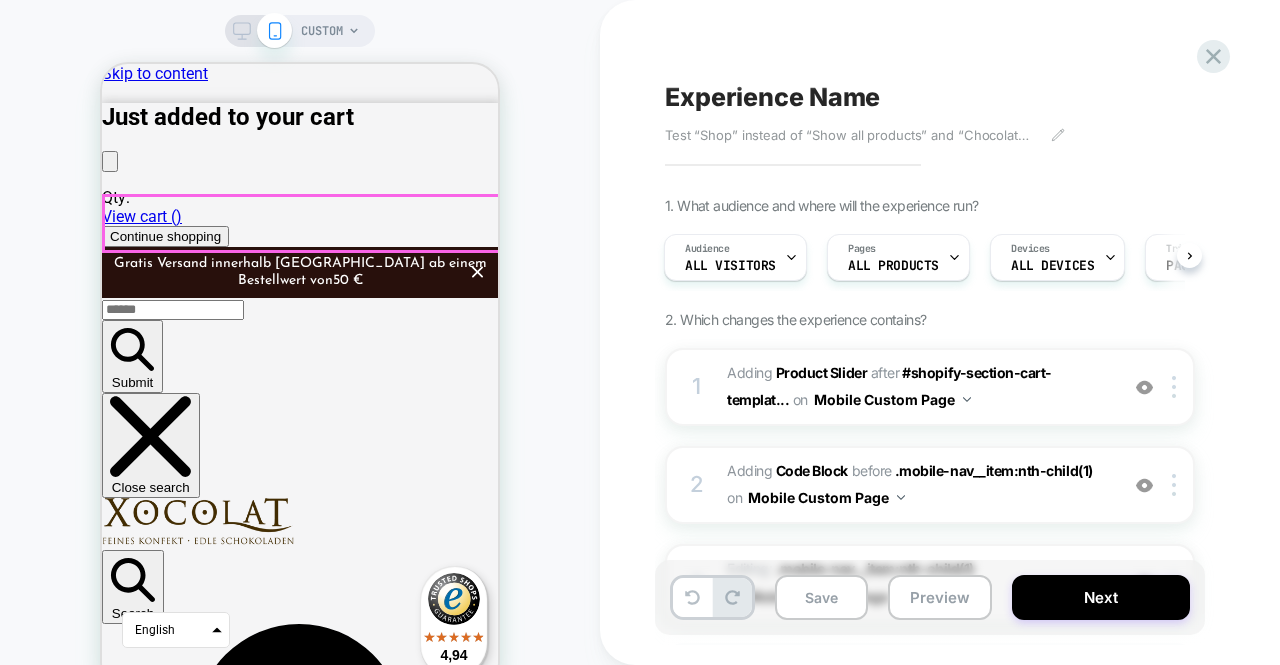 click on "Shop" at bounding box center (165, 1802) 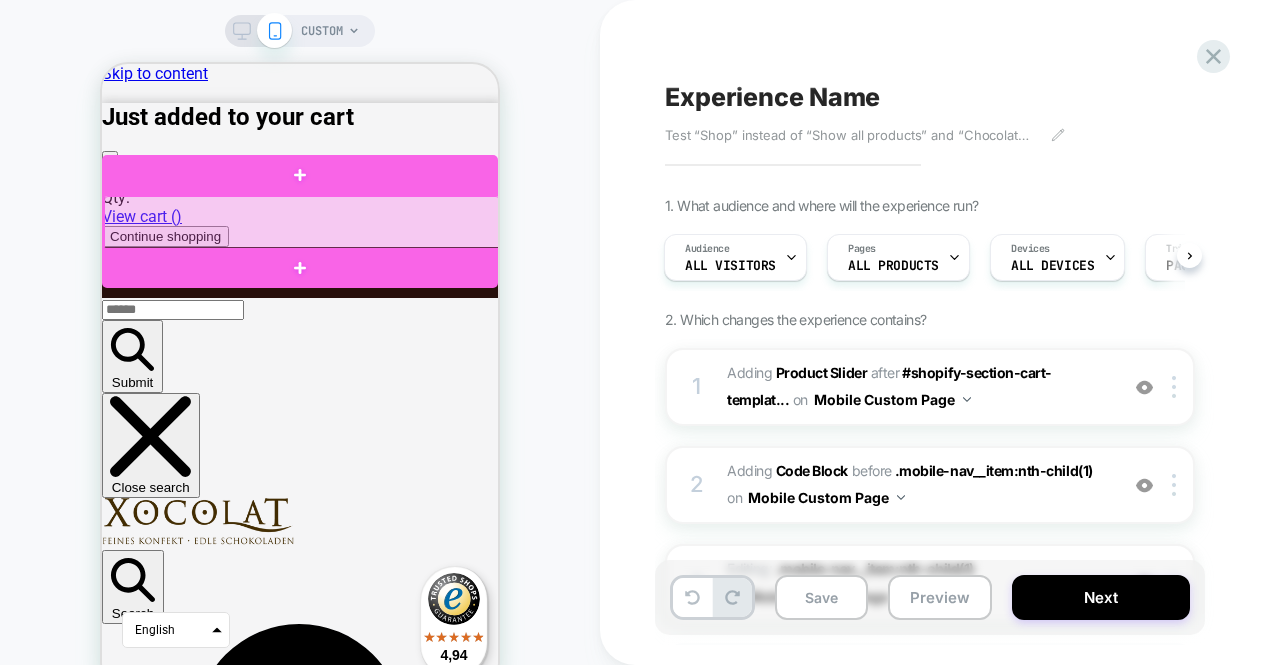 click at bounding box center (302, 223) 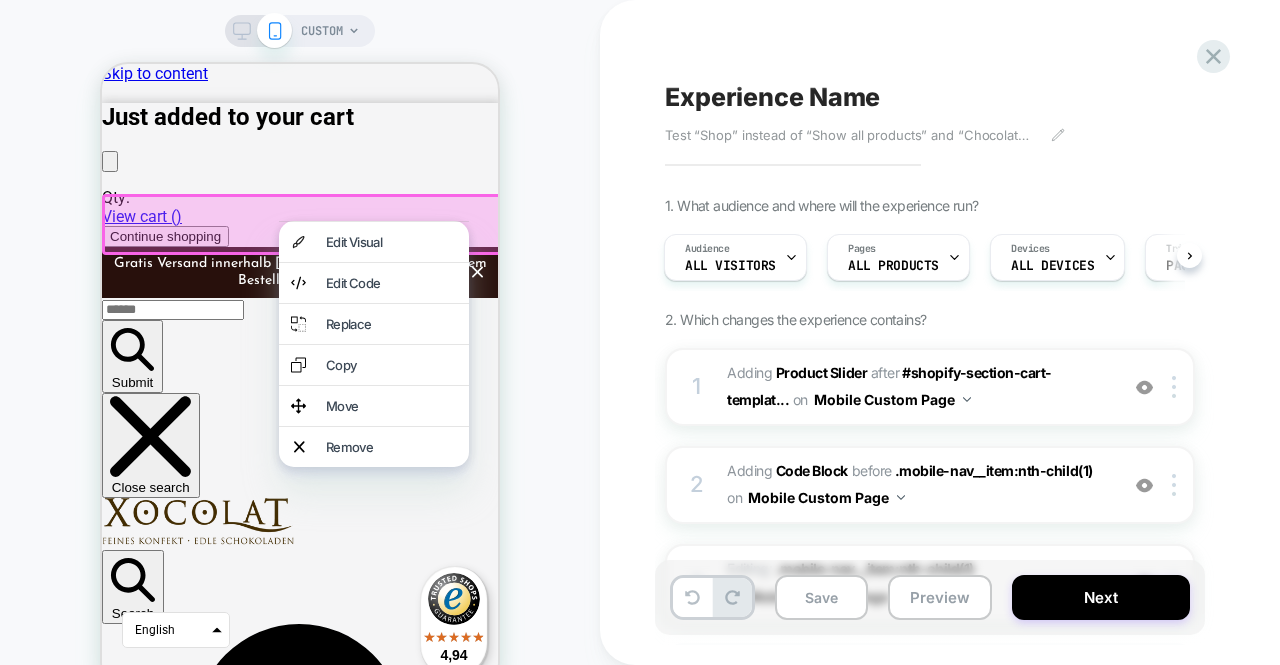 click at bounding box center [374, 221] 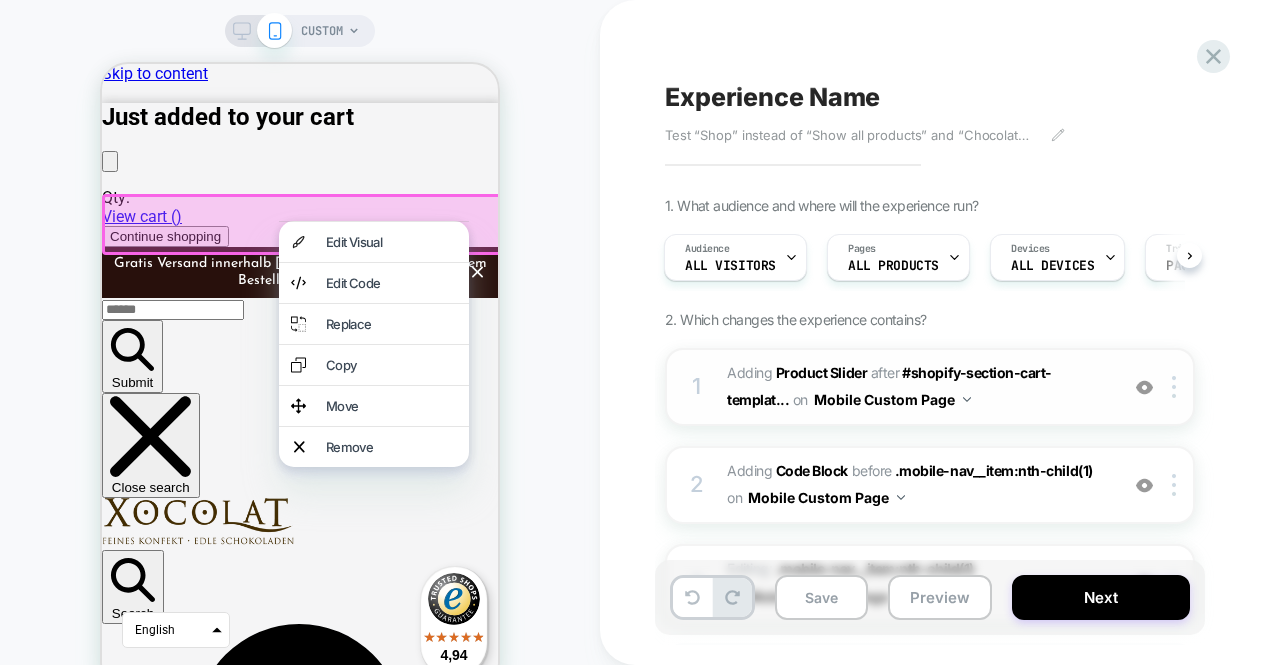 click on "1 #_loomi_addon_1751889098797 Adding   Product Slider   AFTER #shopify-section-cart-templat... #shopify-section-cart-template:not([style*="display: none;"])   on Mobile Custom Page Add Before Add After Duplicate Replace Position Copy CSS Selector Copy Widget Id Rename Copy to   Desktop Target   All Devices Delete" at bounding box center (930, 387) 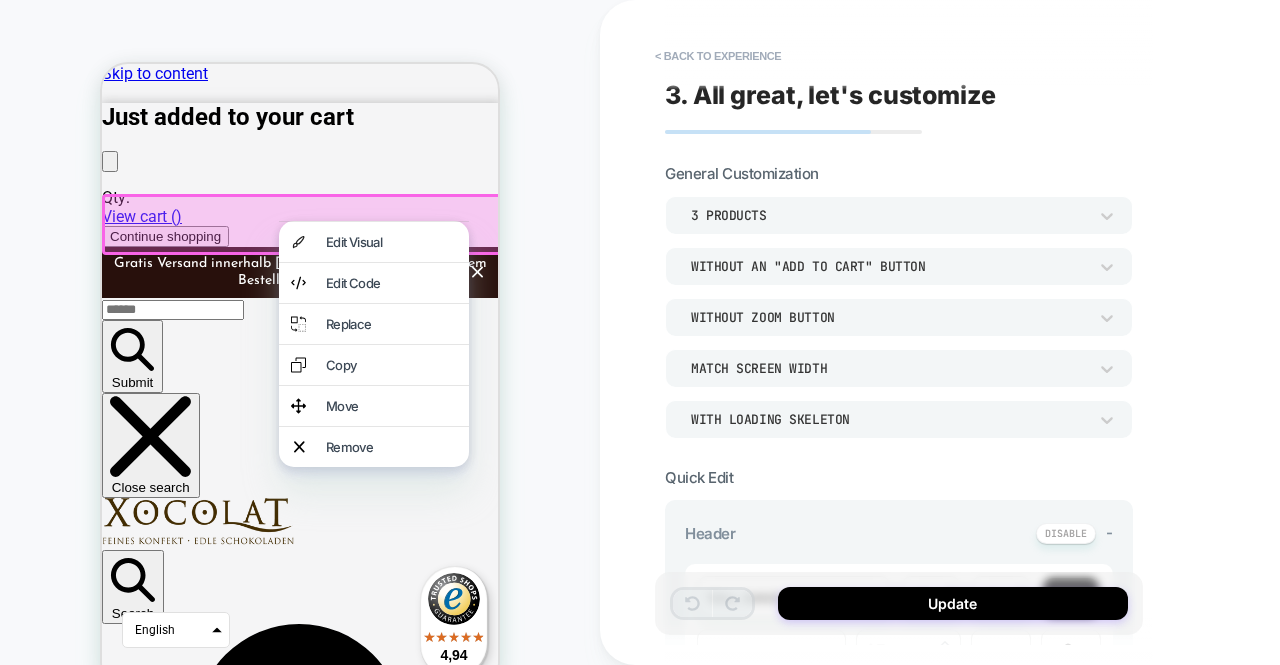scroll, scrollTop: 433, scrollLeft: 0, axis: vertical 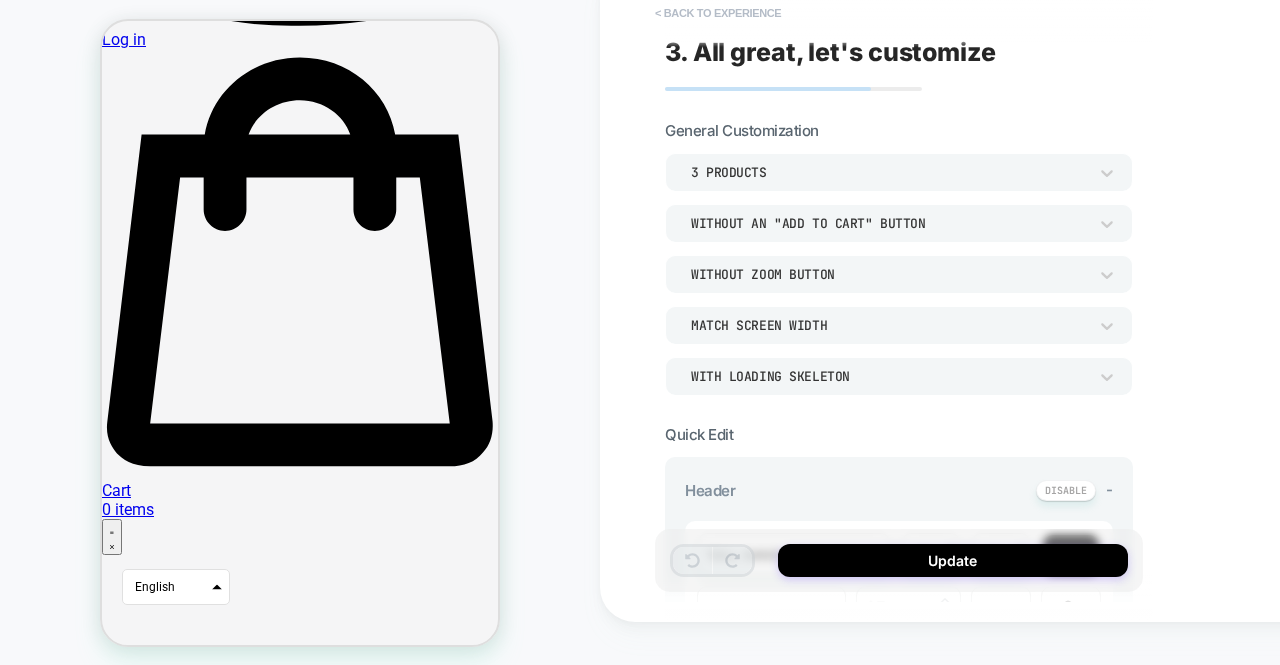 click on "< Back to experience" at bounding box center (718, 13) 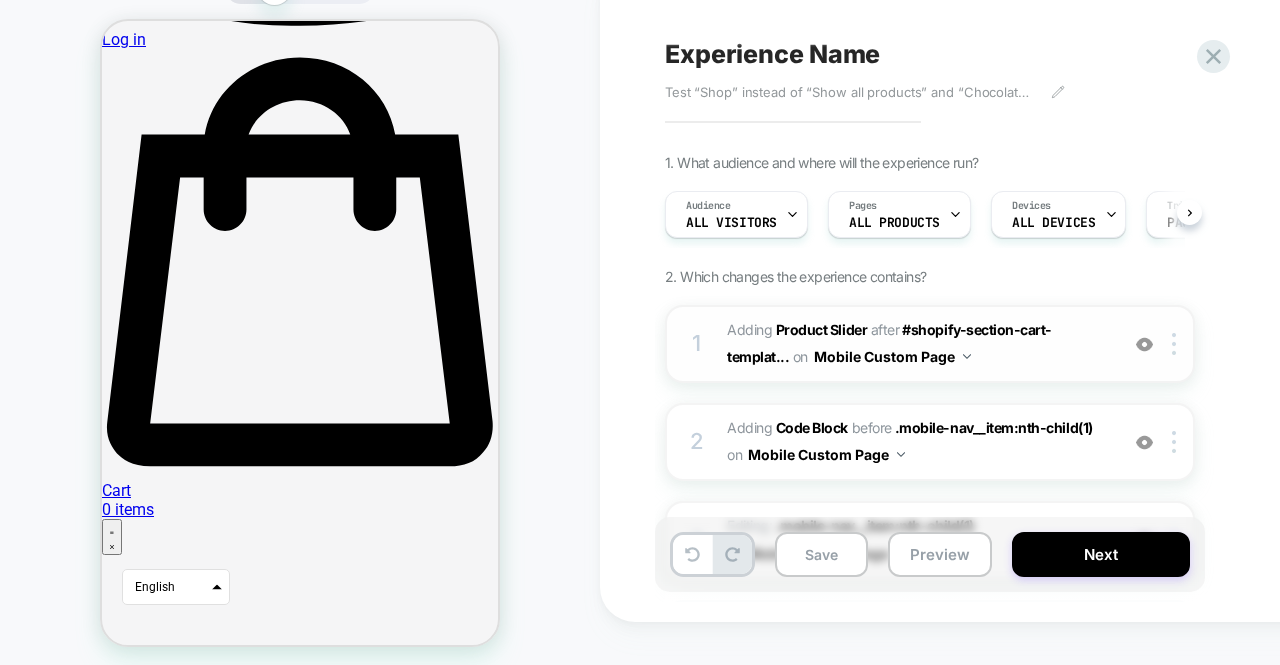 scroll, scrollTop: 0, scrollLeft: 1, axis: horizontal 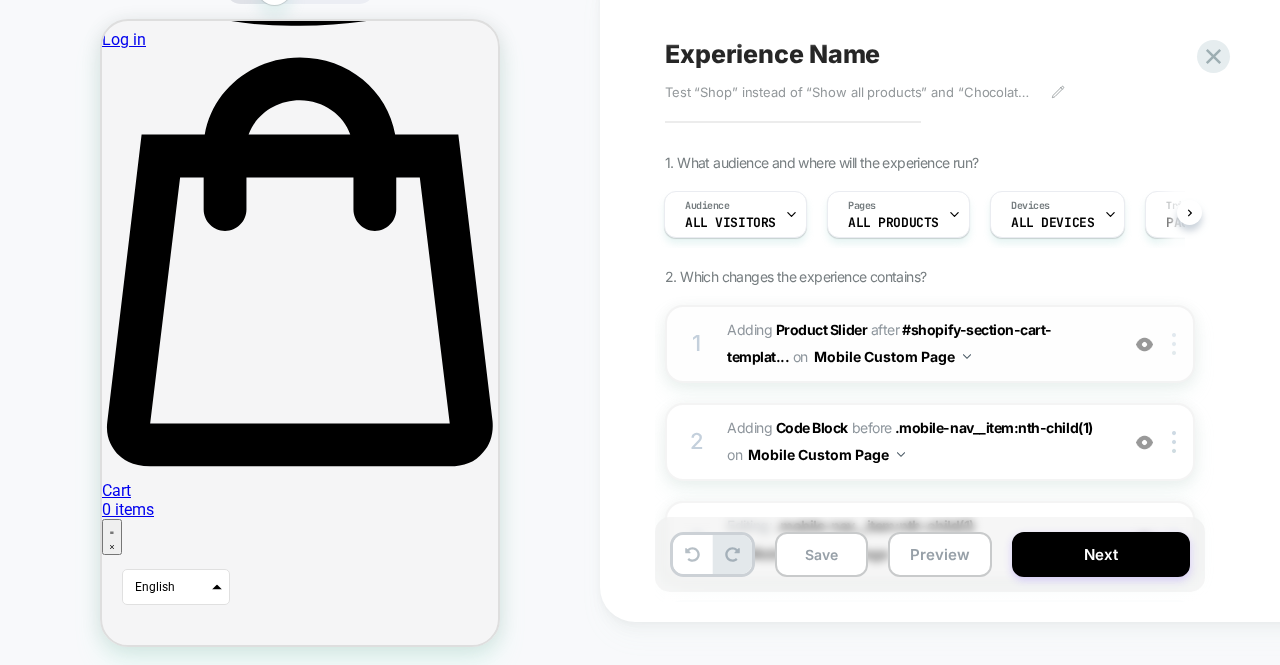 click at bounding box center (1174, 344) 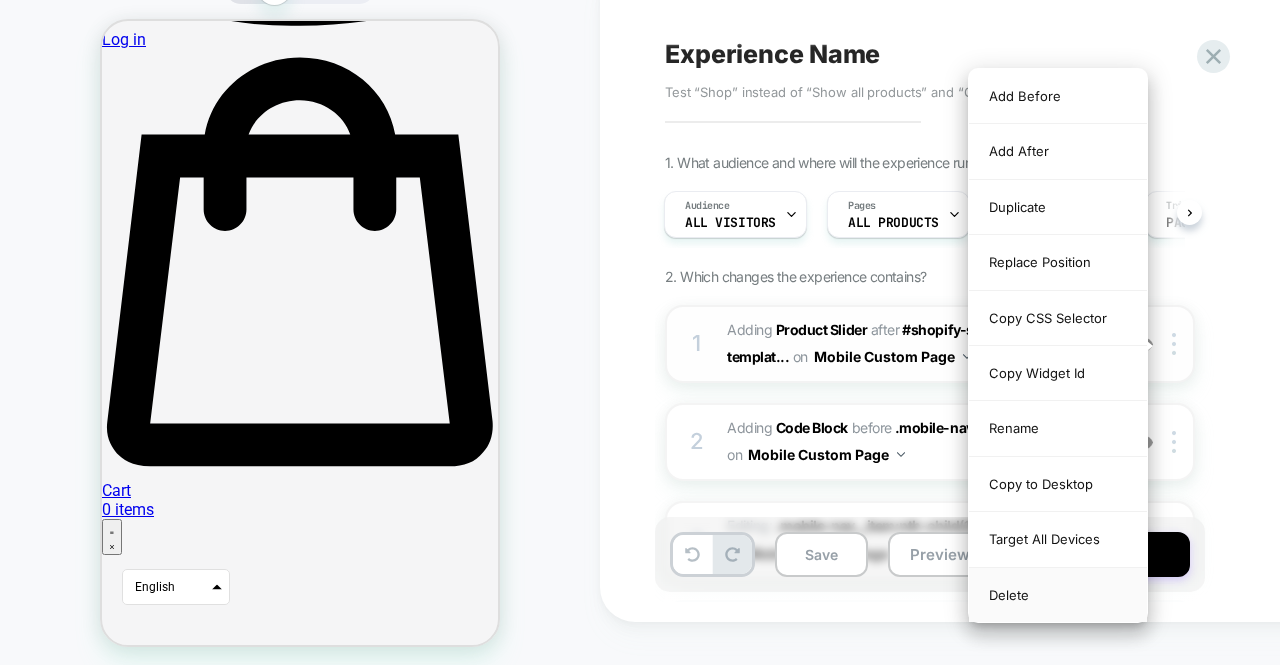 click on "Delete" at bounding box center [1058, 595] 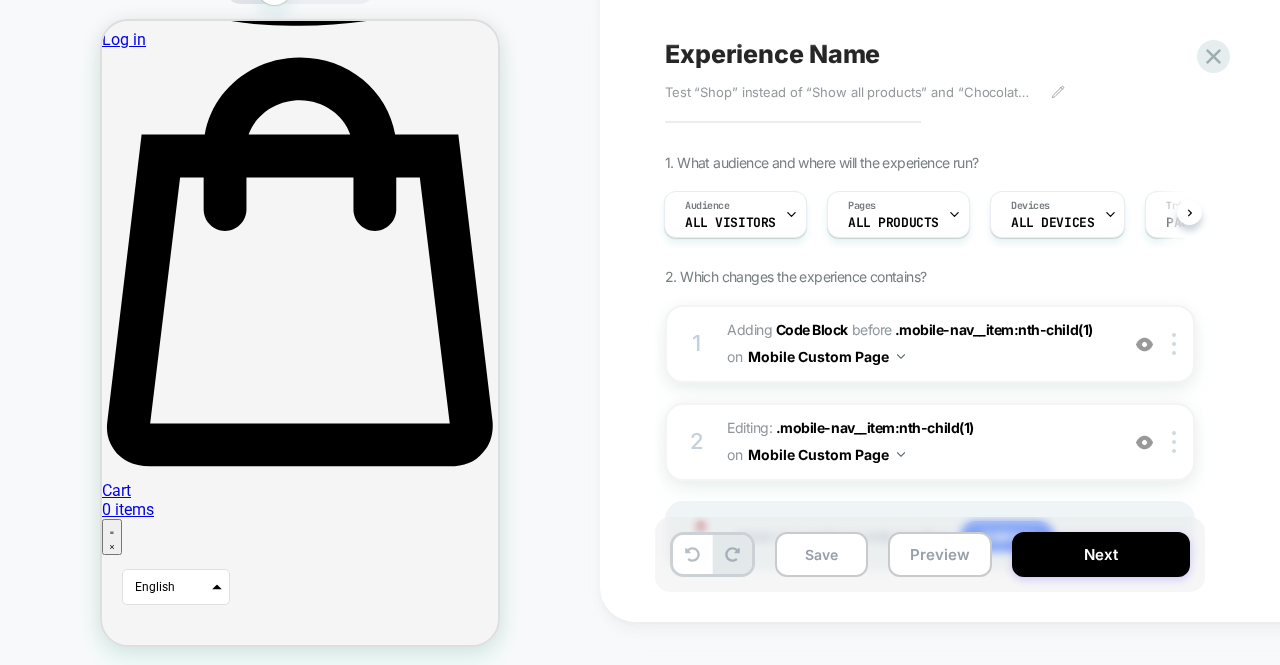 scroll, scrollTop: 97, scrollLeft: 0, axis: vertical 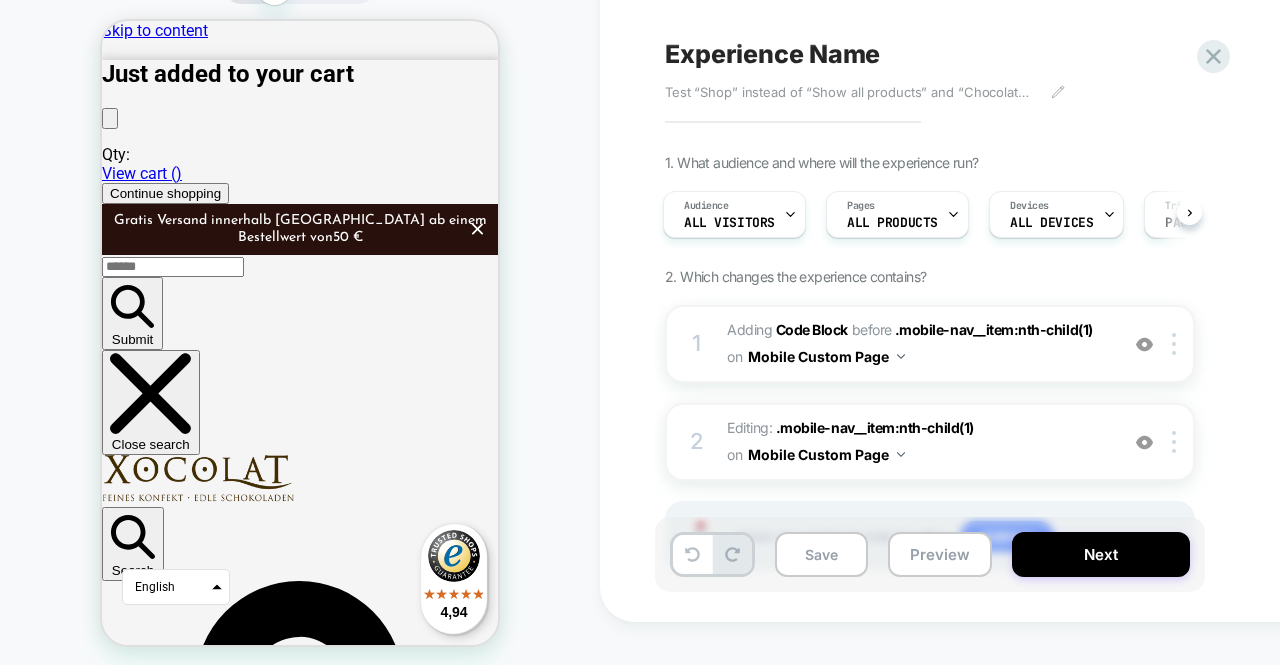 click on "CUSTOM" at bounding box center (300, 317) 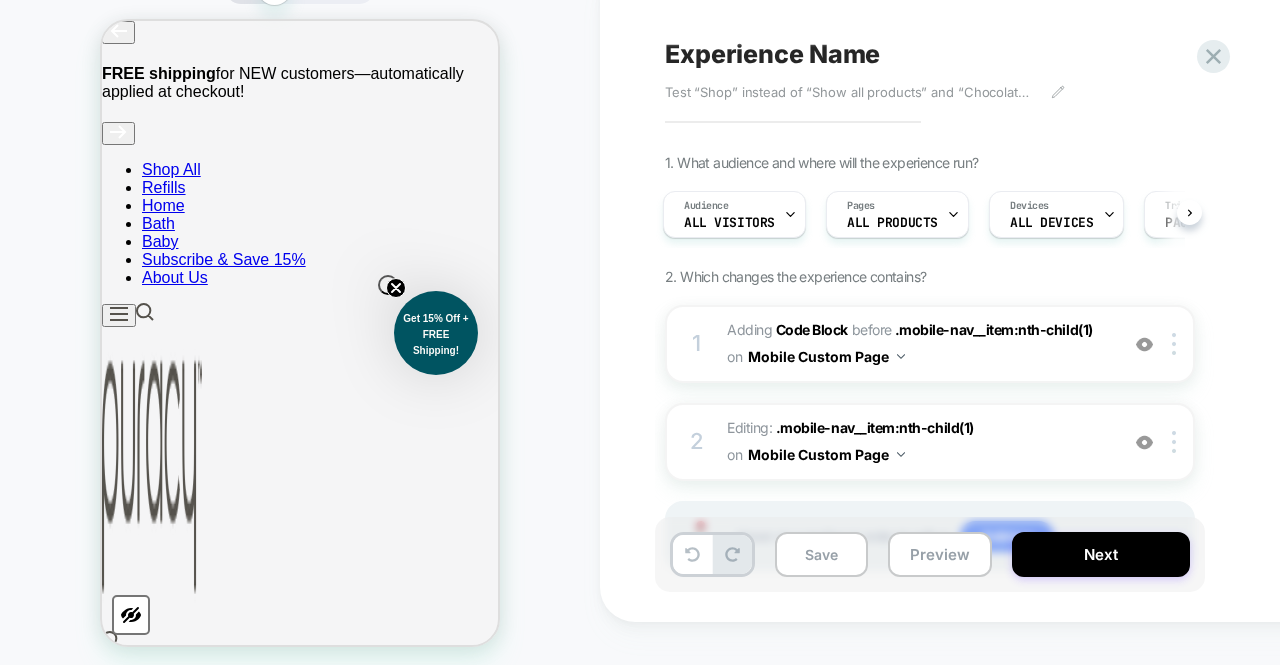 scroll, scrollTop: 0, scrollLeft: 0, axis: both 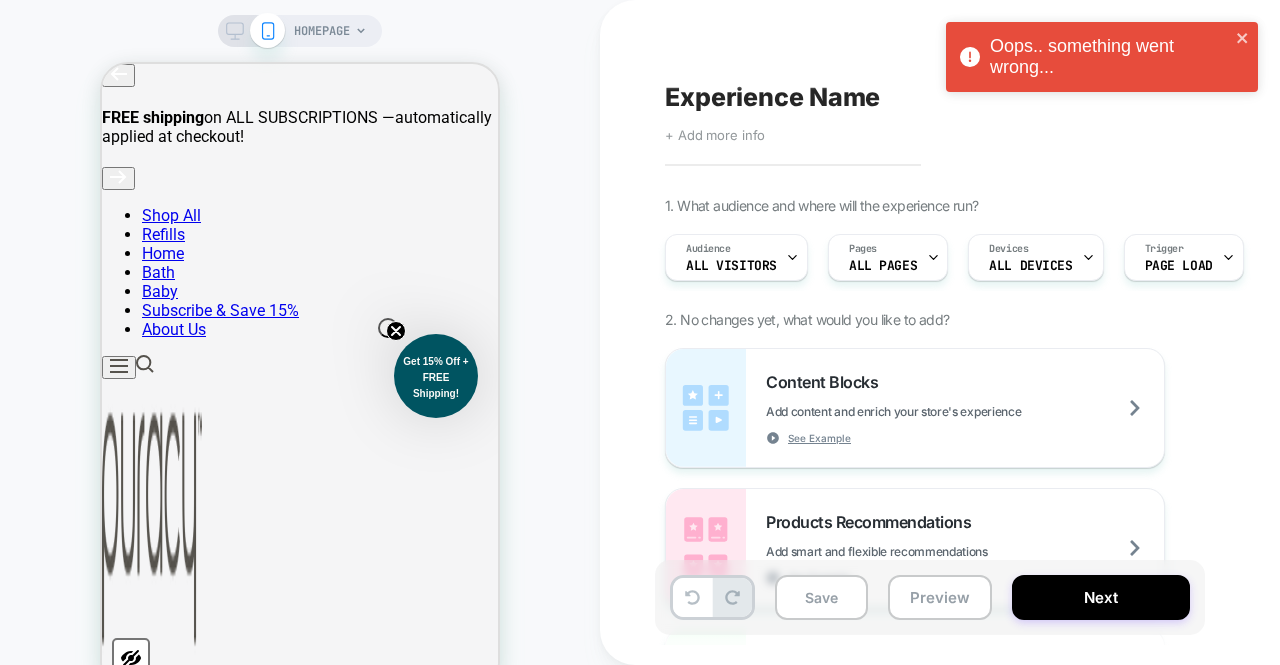 click on "HOMEPAGE" at bounding box center [322, 31] 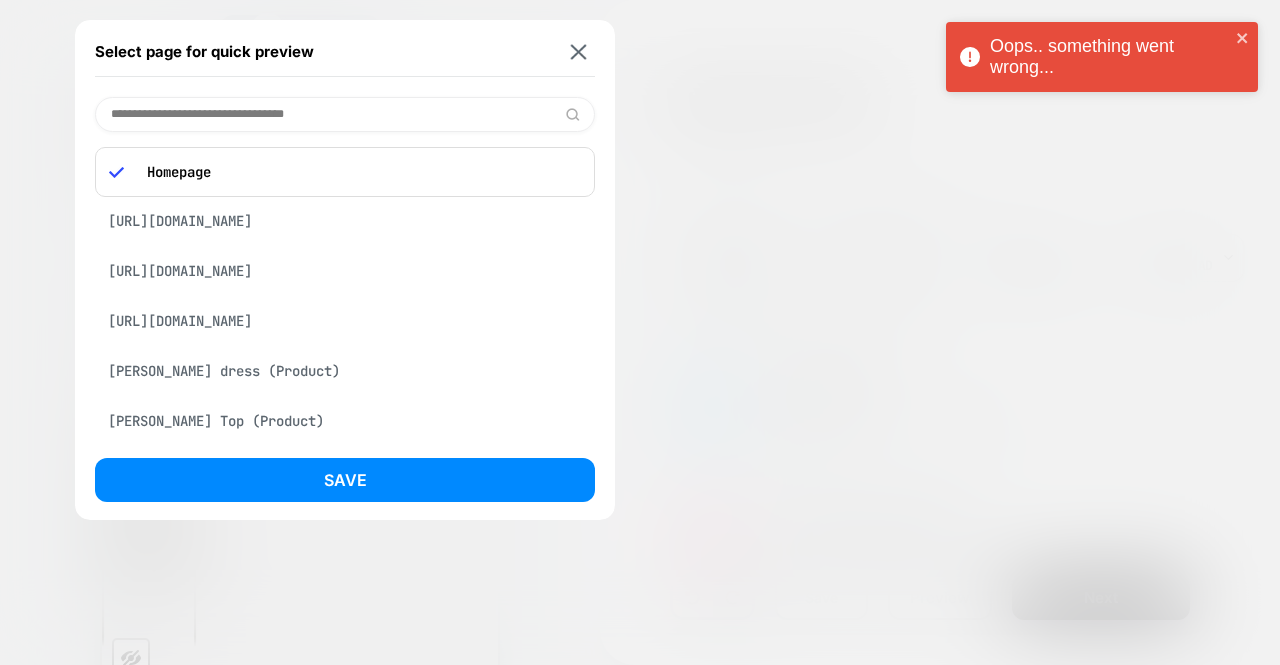 click on "[URL][DOMAIN_NAME]" at bounding box center (345, 271) 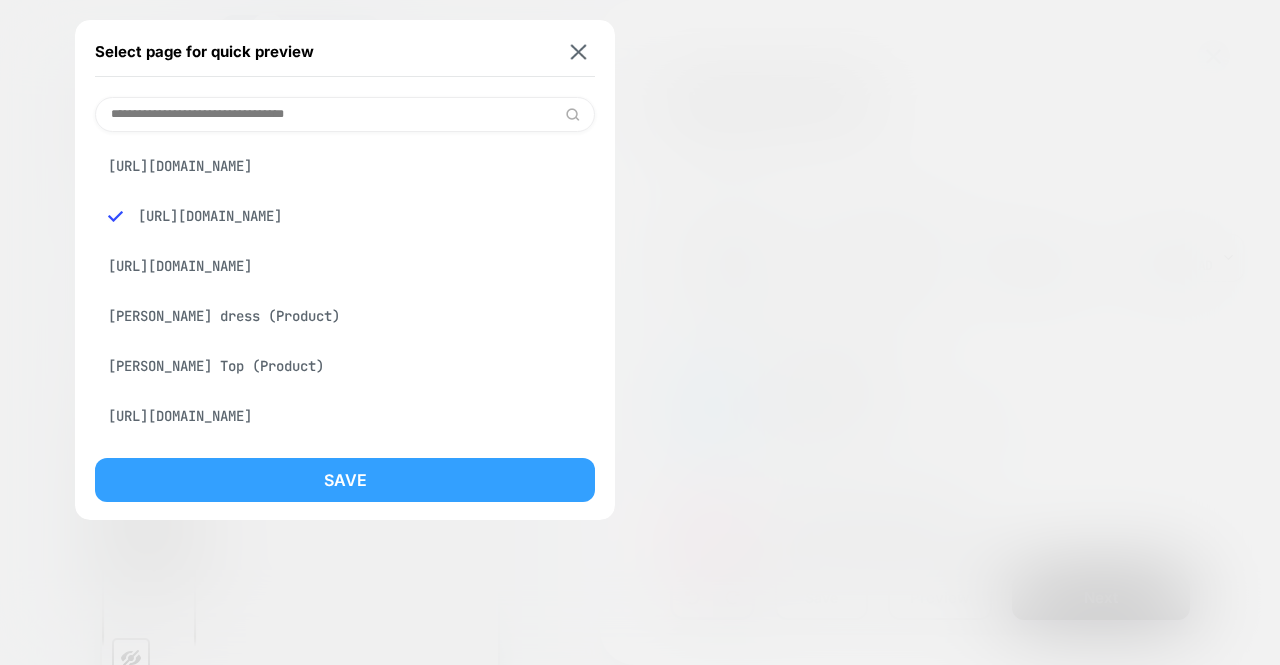 click on "Save" at bounding box center (345, 480) 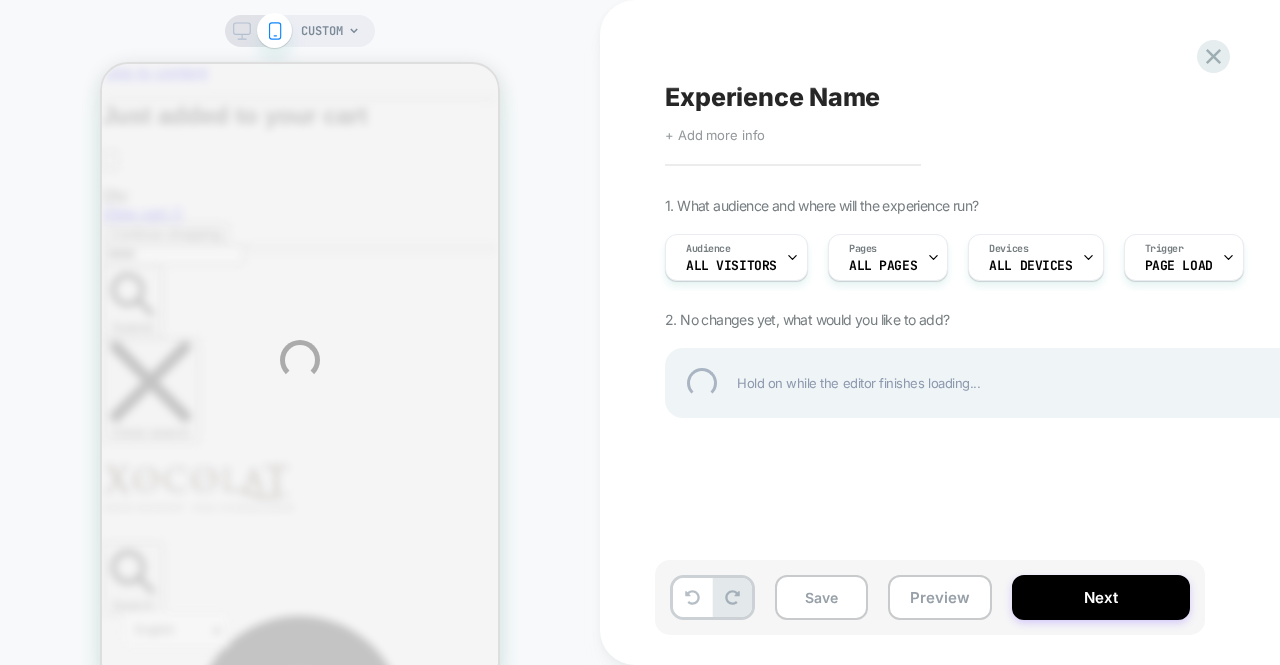scroll, scrollTop: 0, scrollLeft: 0, axis: both 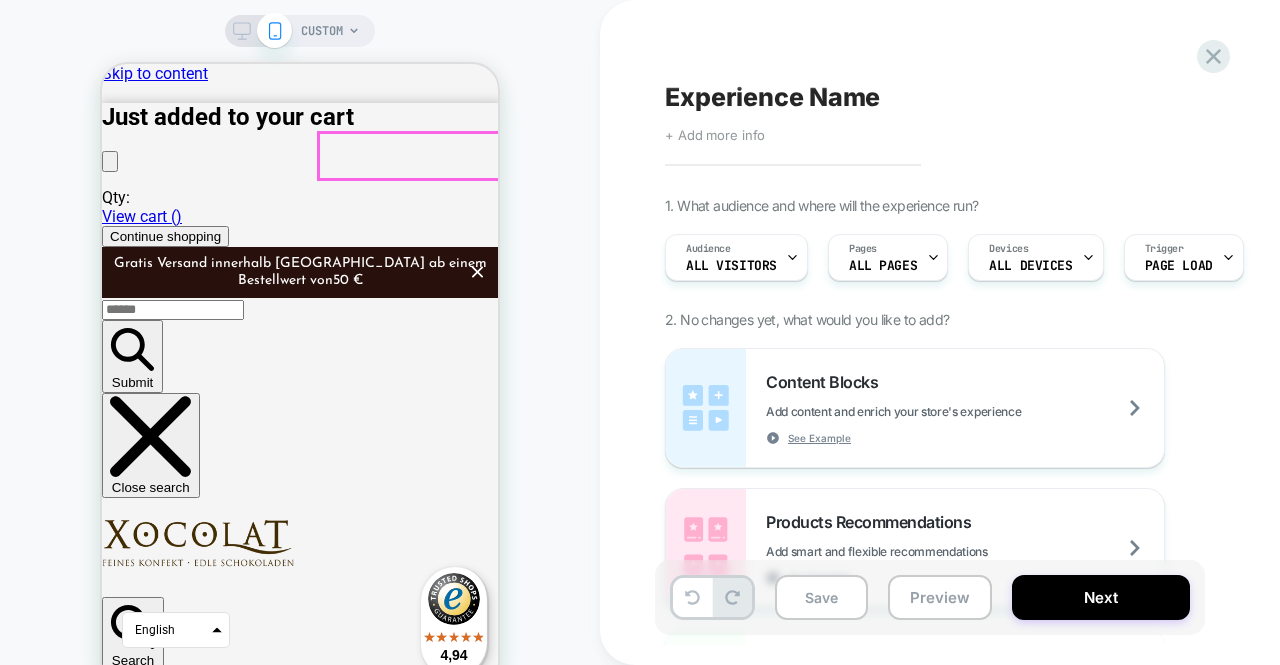 click at bounding box center (112, 1709) 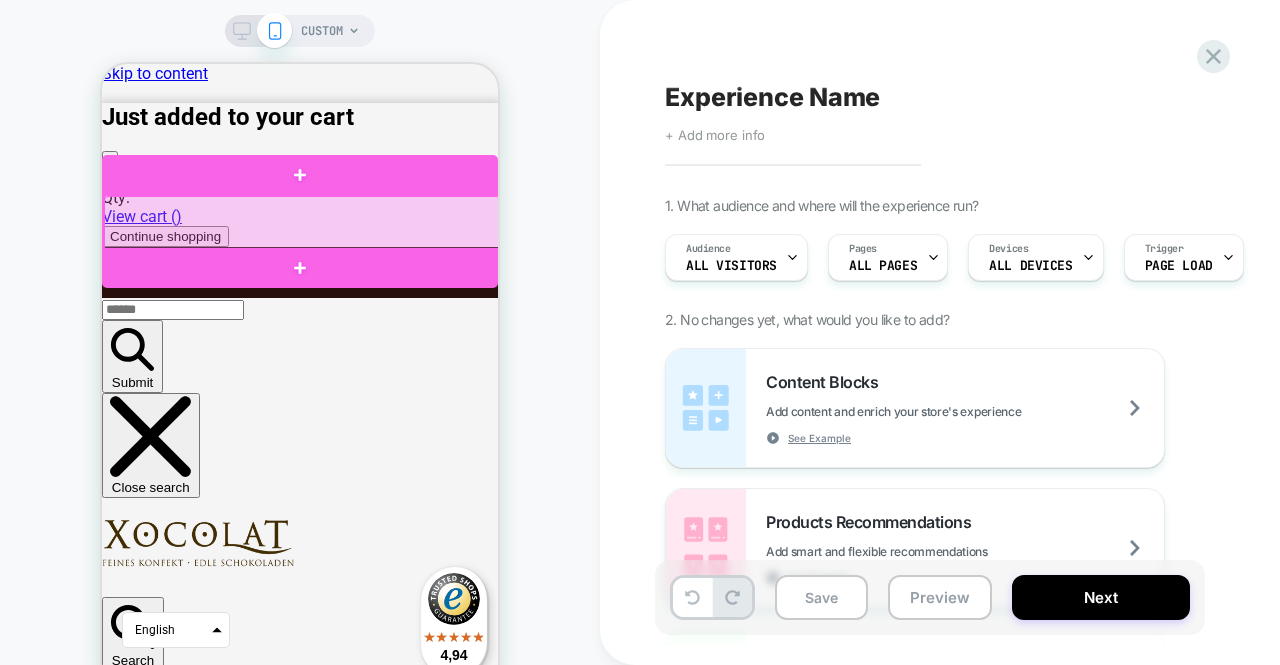 click at bounding box center [302, 223] 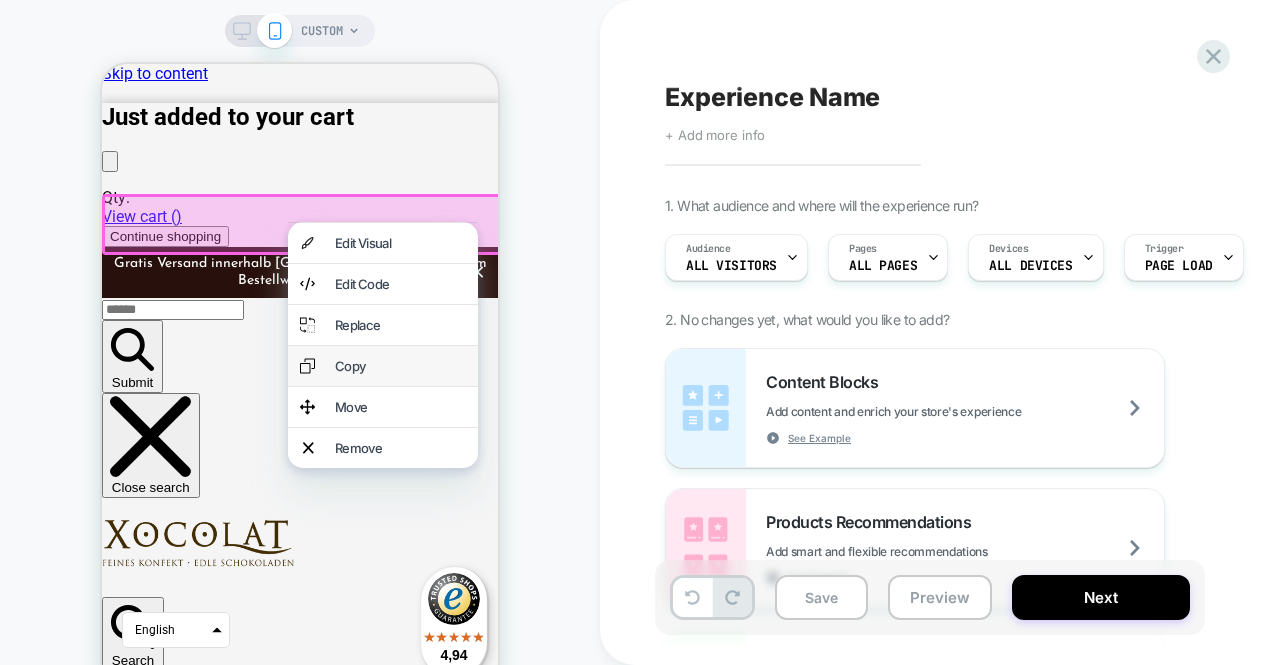 click on "Copy" at bounding box center [400, 366] 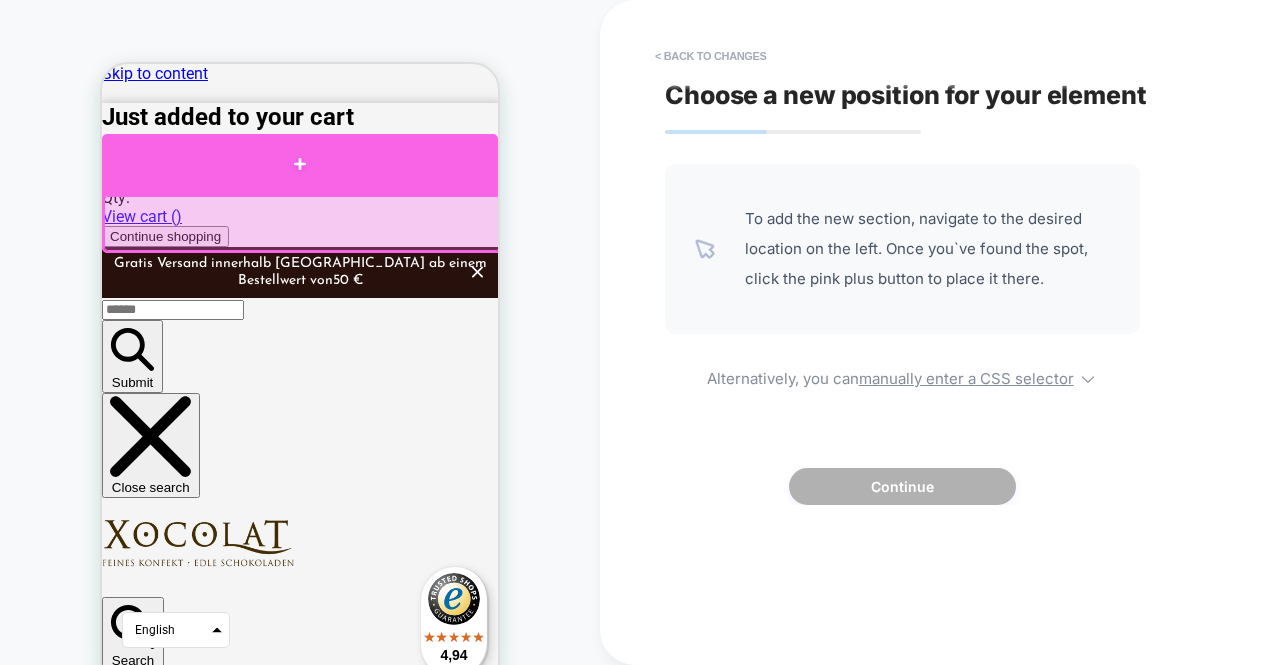 click at bounding box center (300, 164) 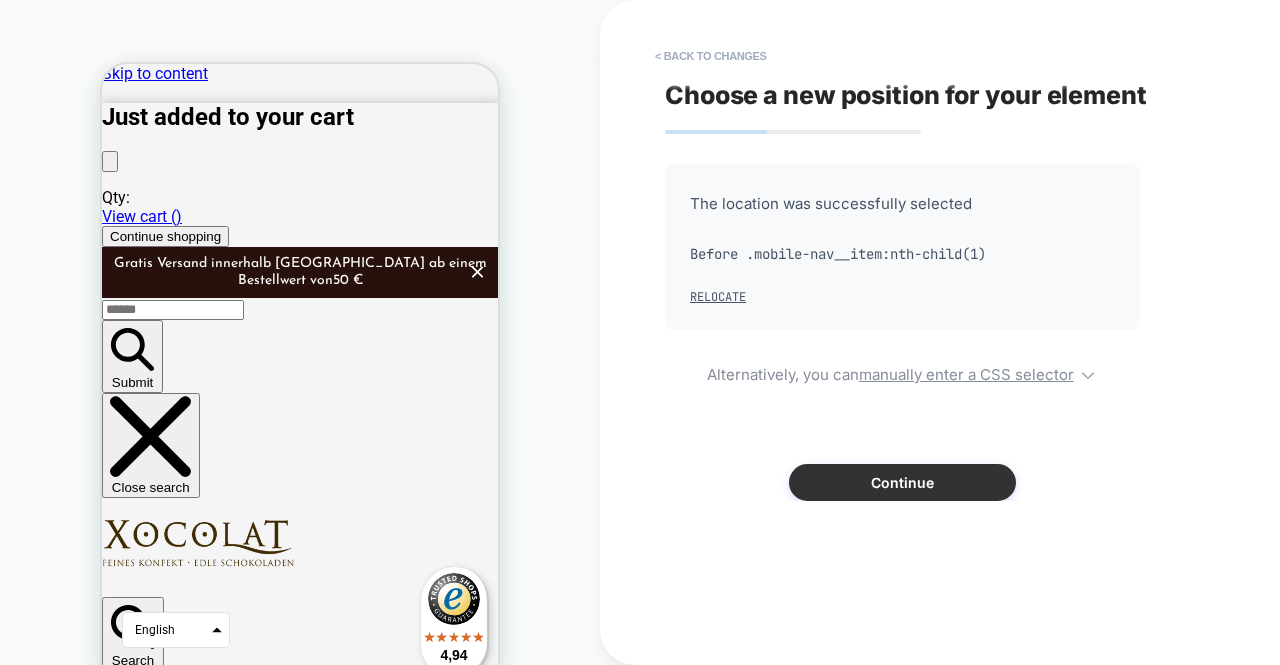 click on "Continue" at bounding box center (902, 482) 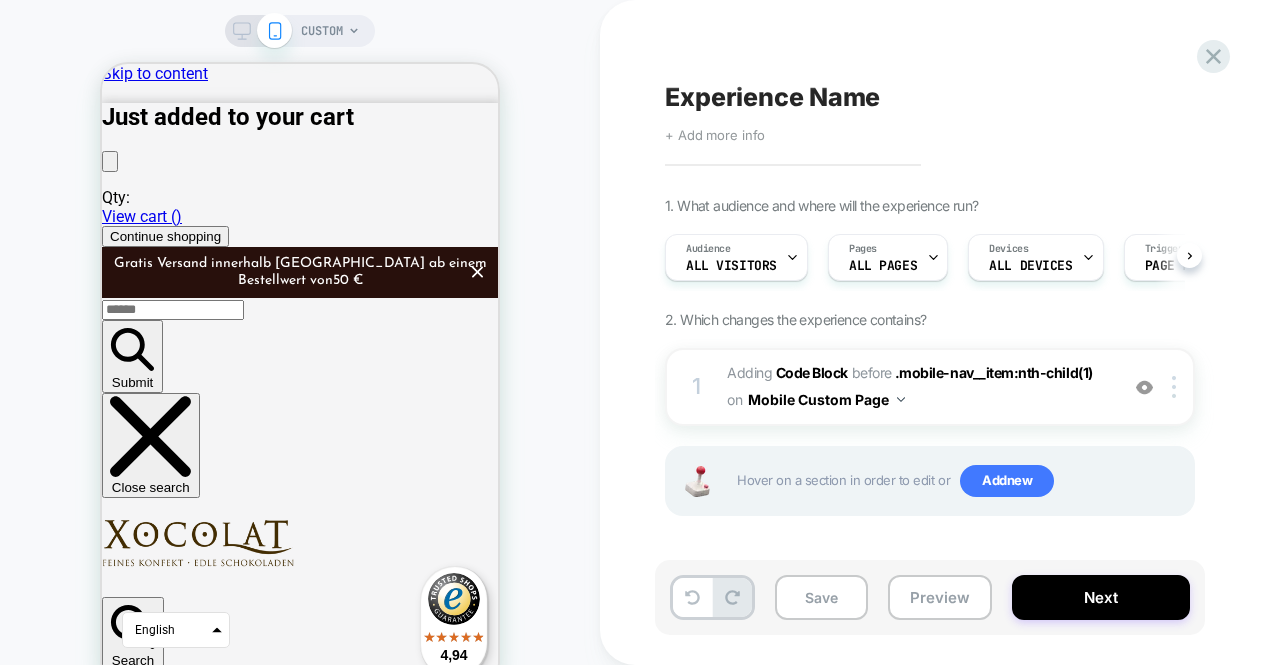 scroll, scrollTop: 0, scrollLeft: 1, axis: horizontal 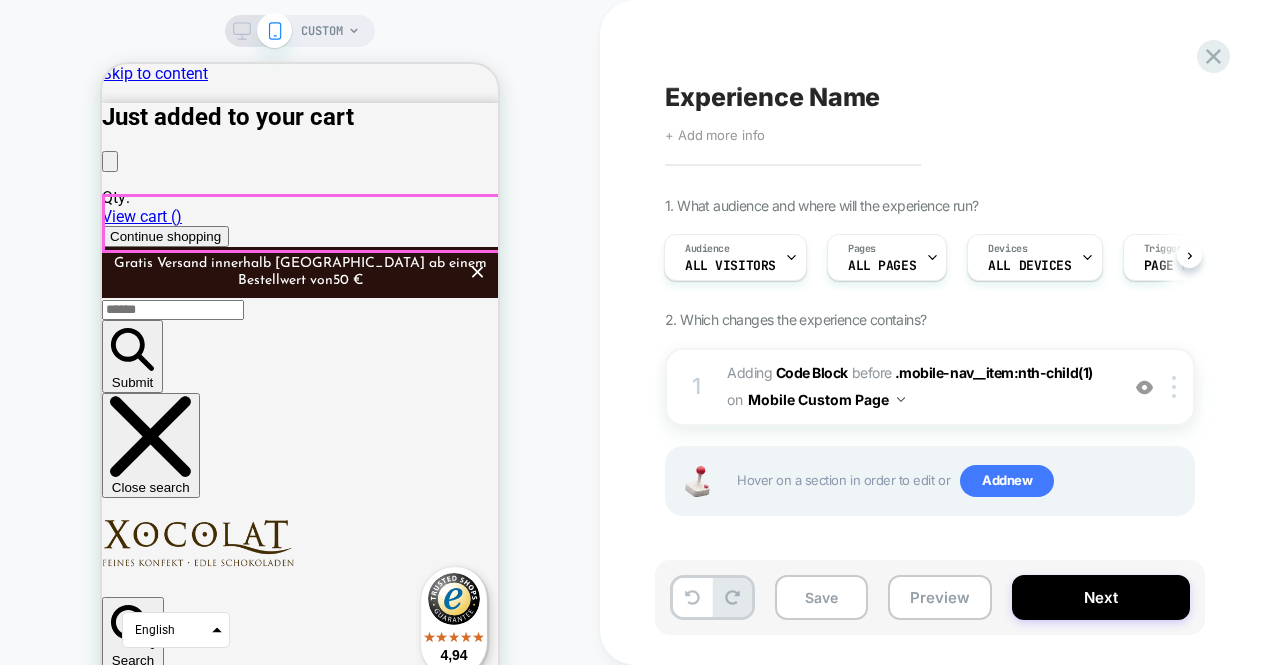click on "Show all products" at bounding box center [202, 1886] 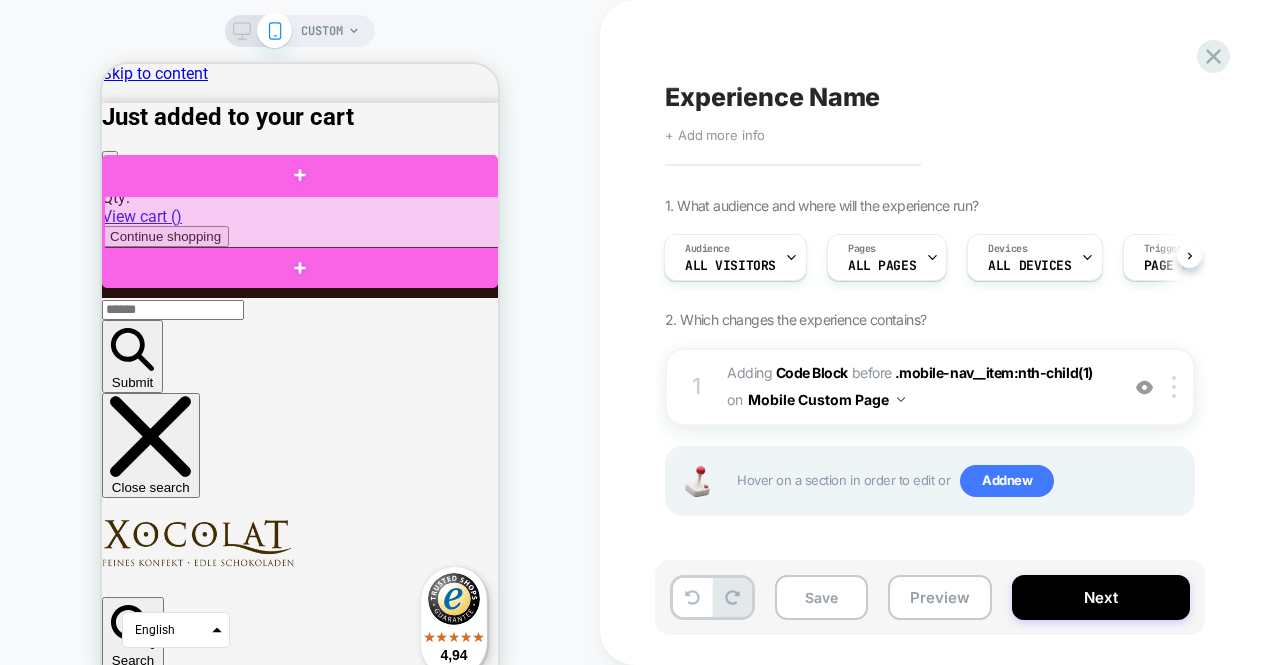 click at bounding box center (302, 223) 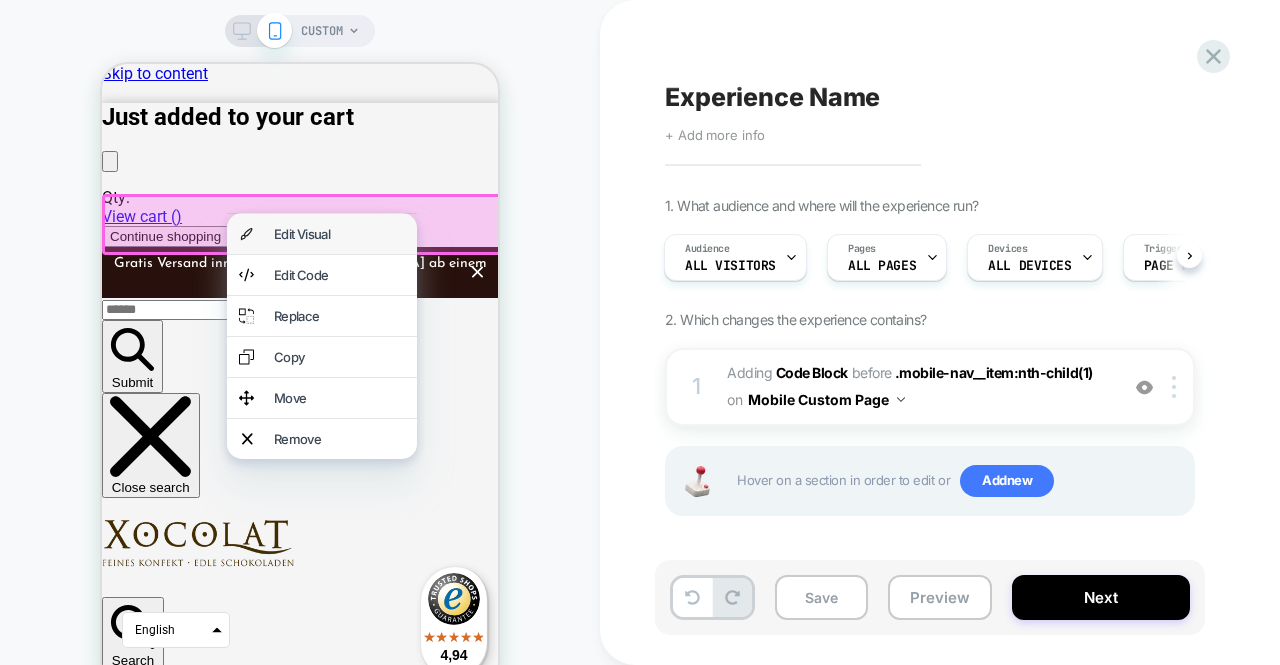 click on "Edit Visual" at bounding box center [339, 234] 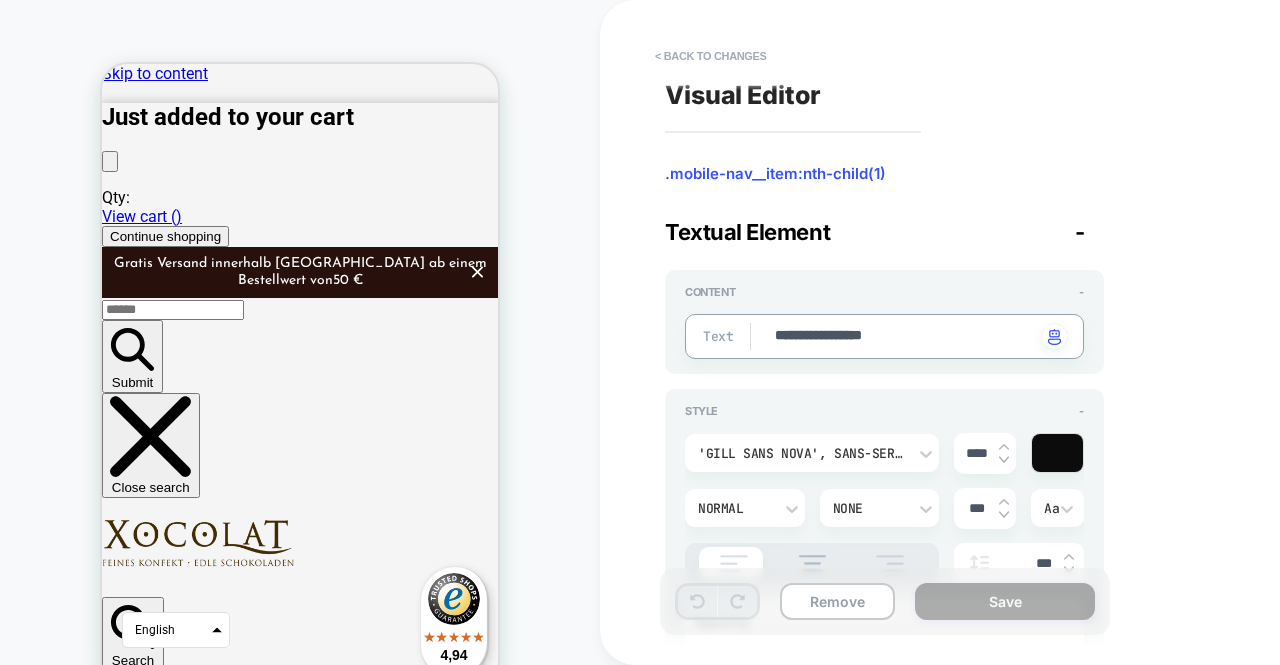 click on "**********" at bounding box center [904, 337] 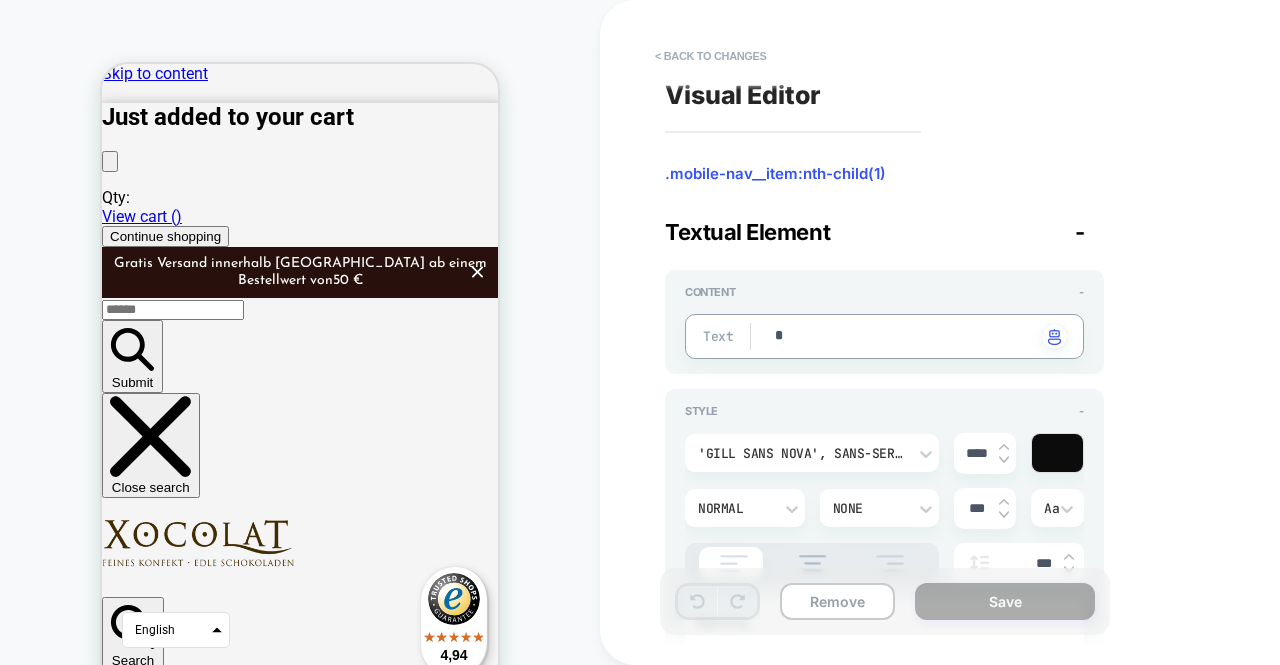 type on "*" 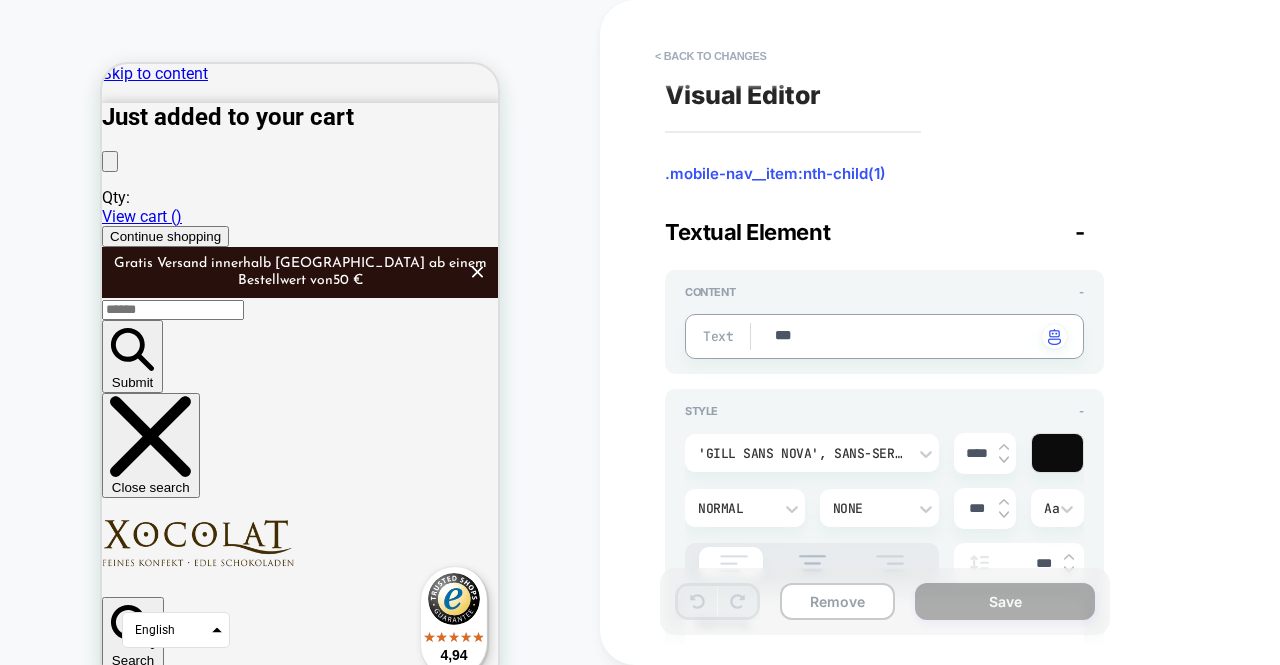 type on "****" 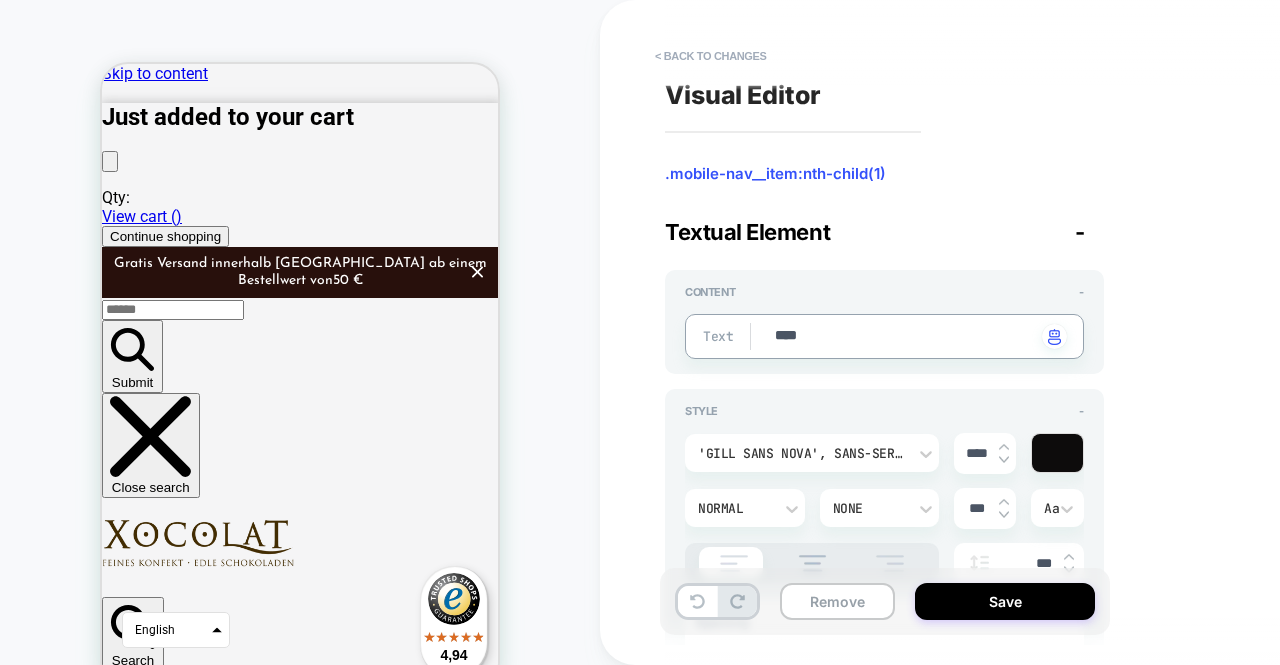 type on "*" 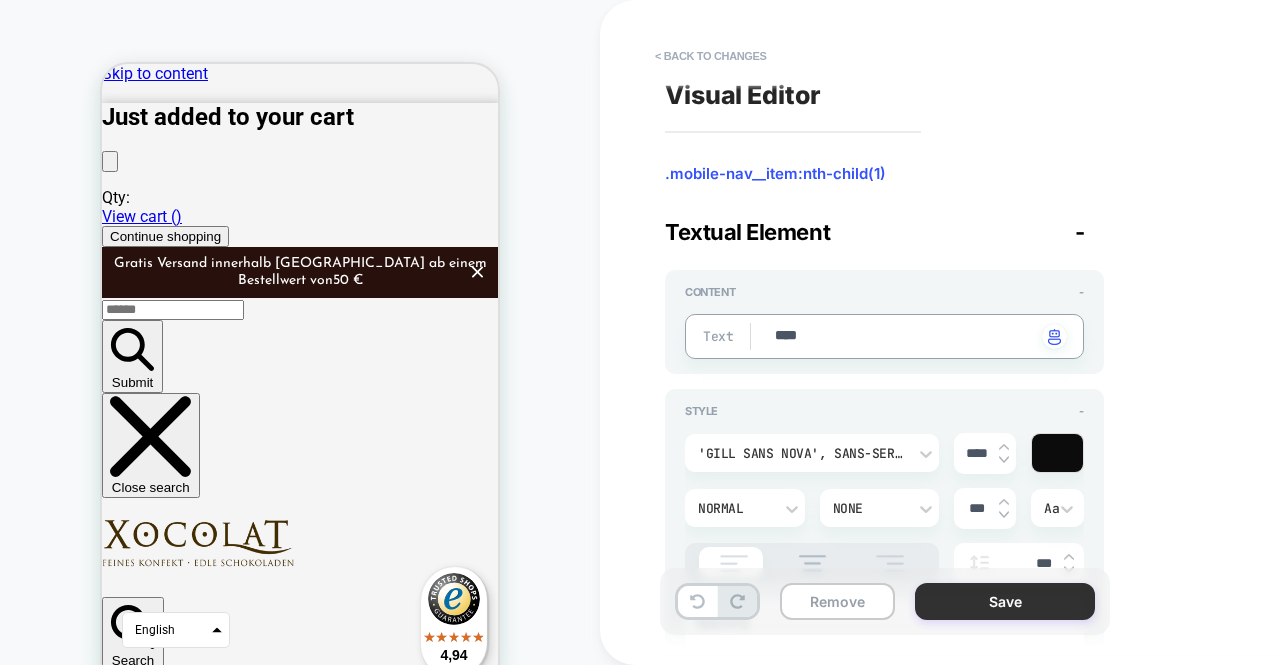 type on "****" 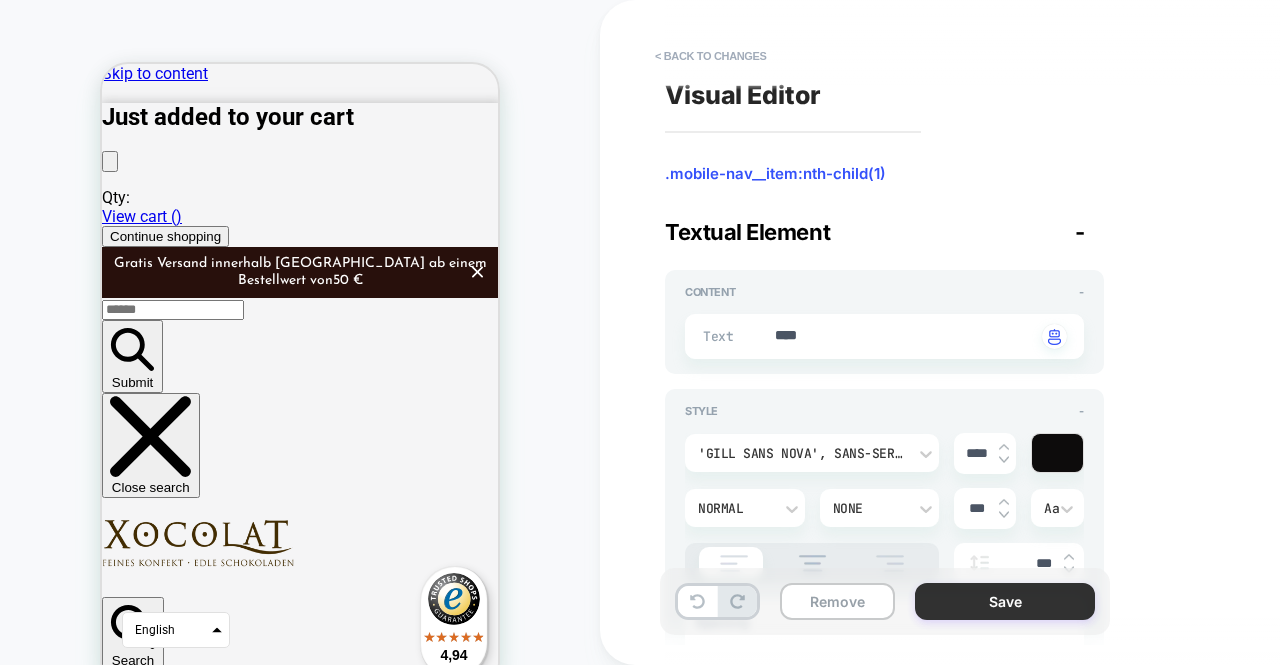 click on "Save" at bounding box center (1005, 601) 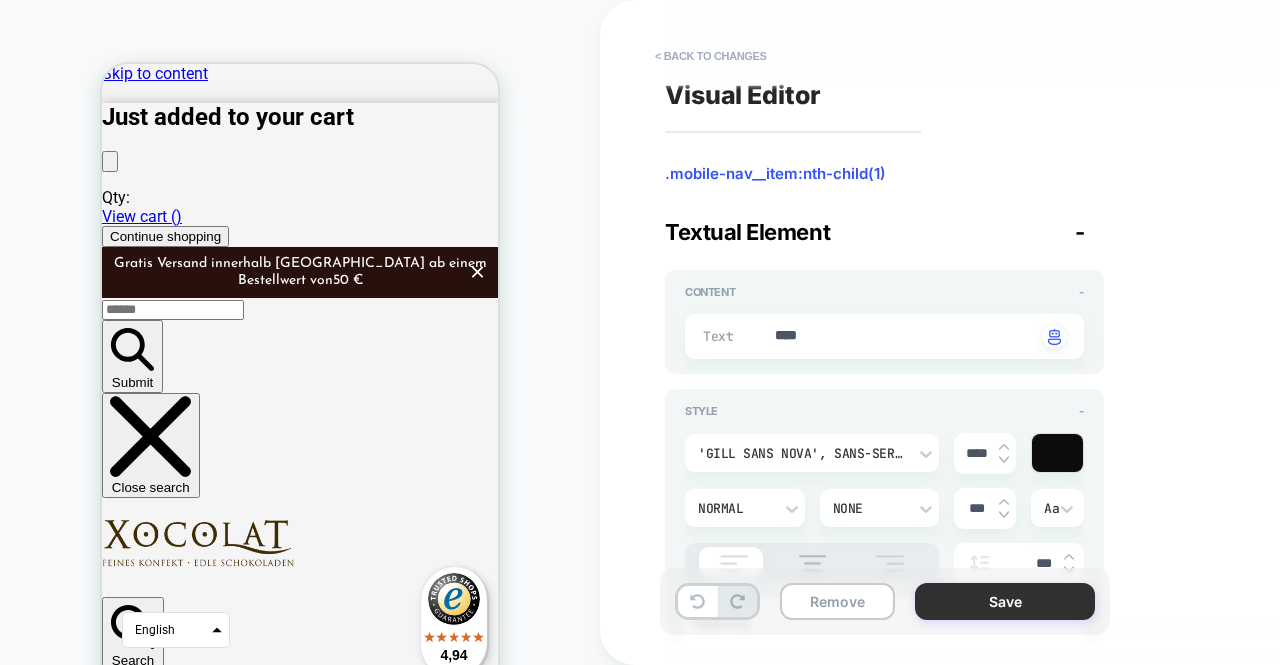 type on "*" 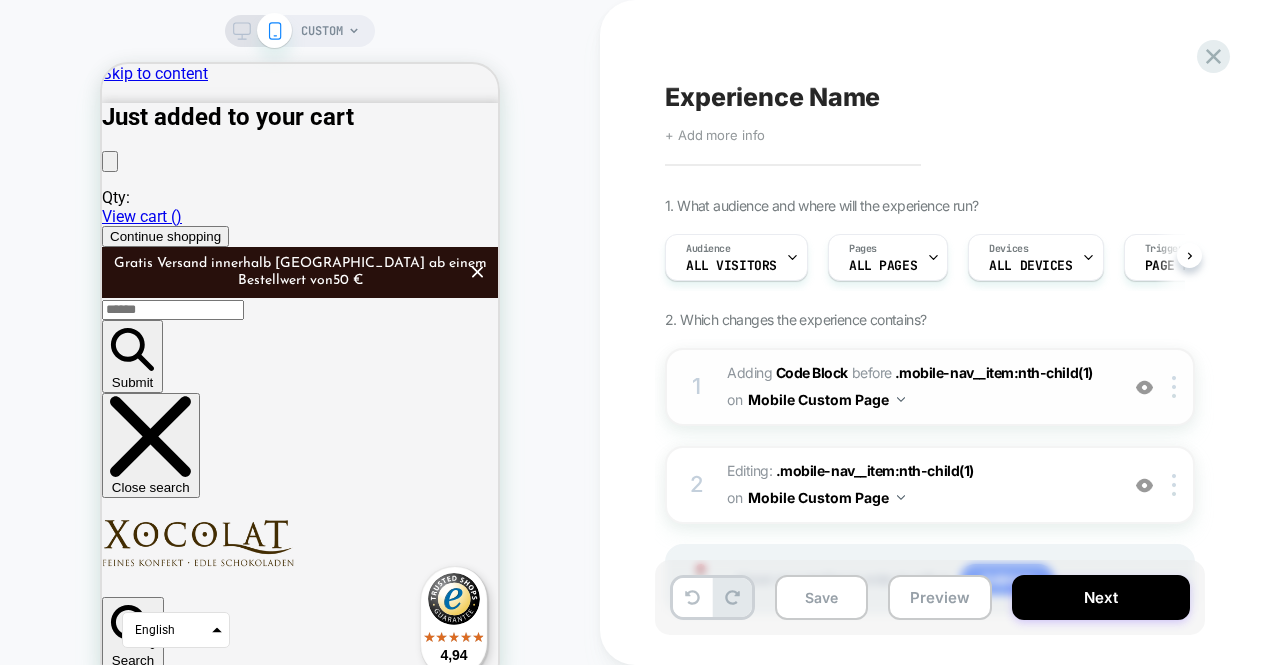 scroll, scrollTop: 0, scrollLeft: 1, axis: horizontal 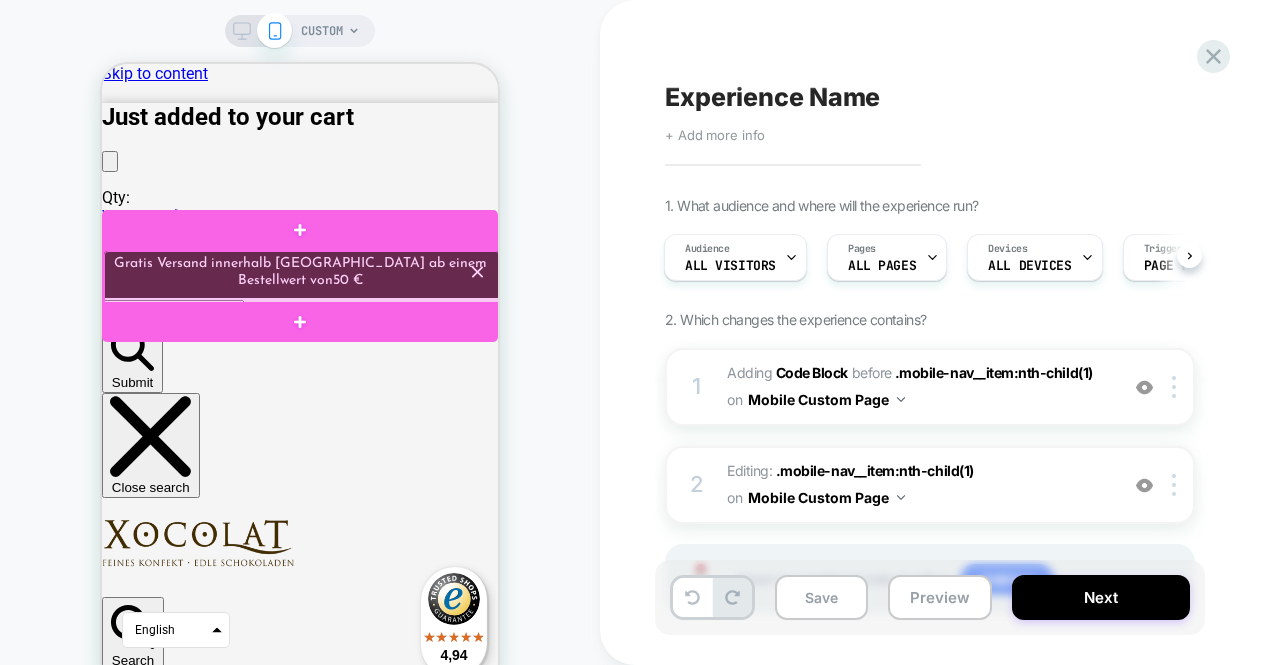 click at bounding box center [302, 278] 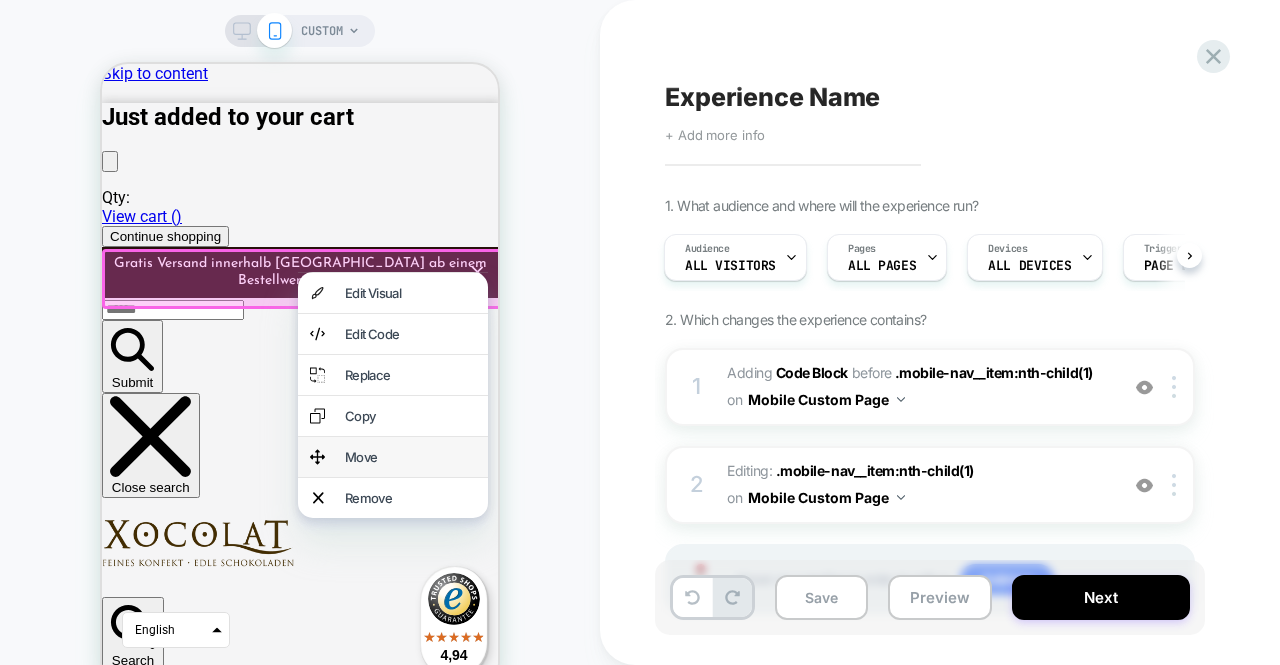 click on "Move" at bounding box center (410, 457) 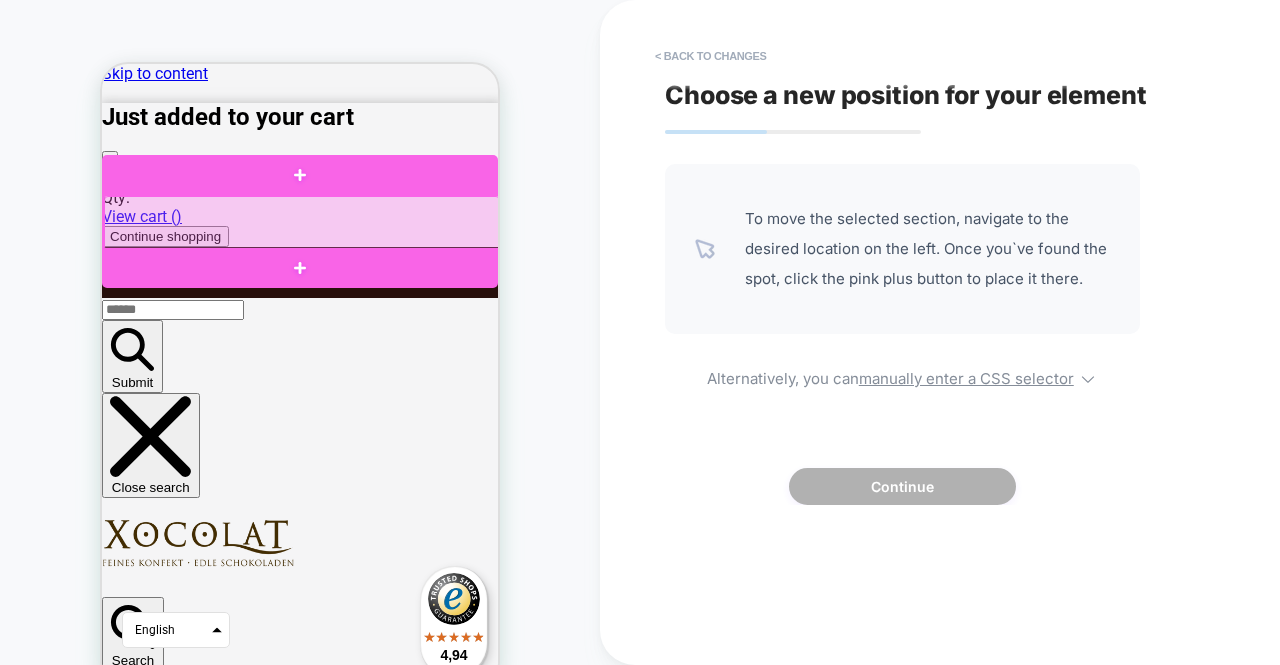 click at bounding box center [302, 223] 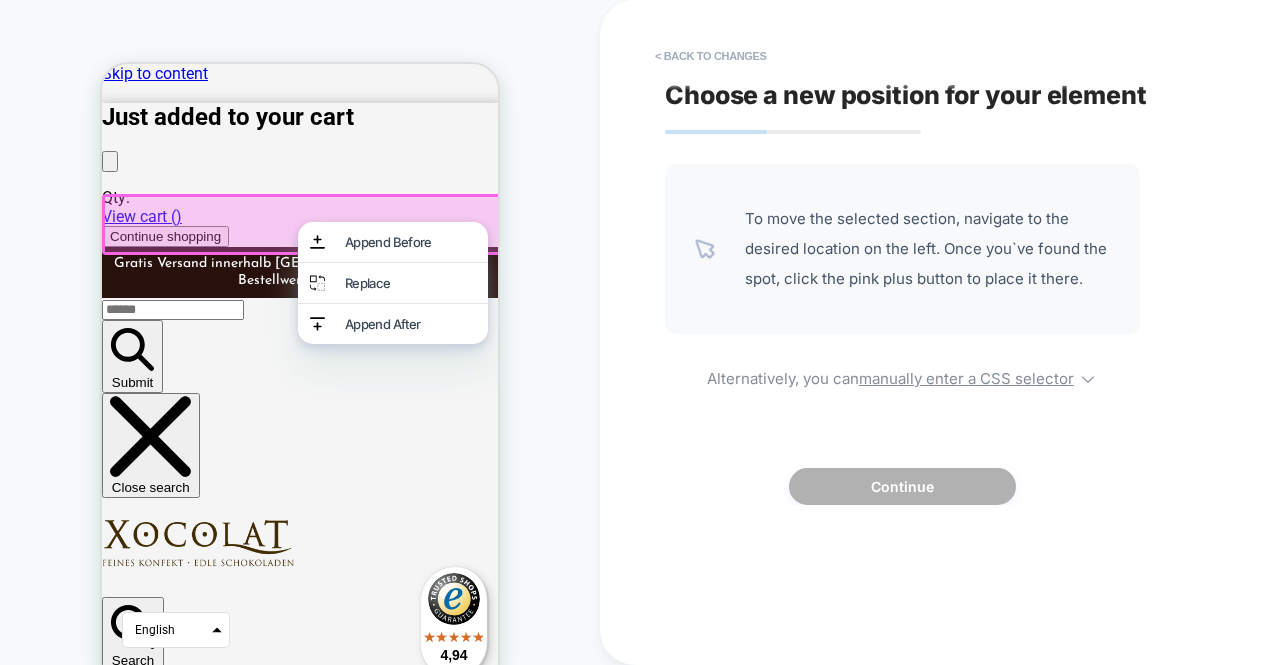 click at bounding box center (300, 221) 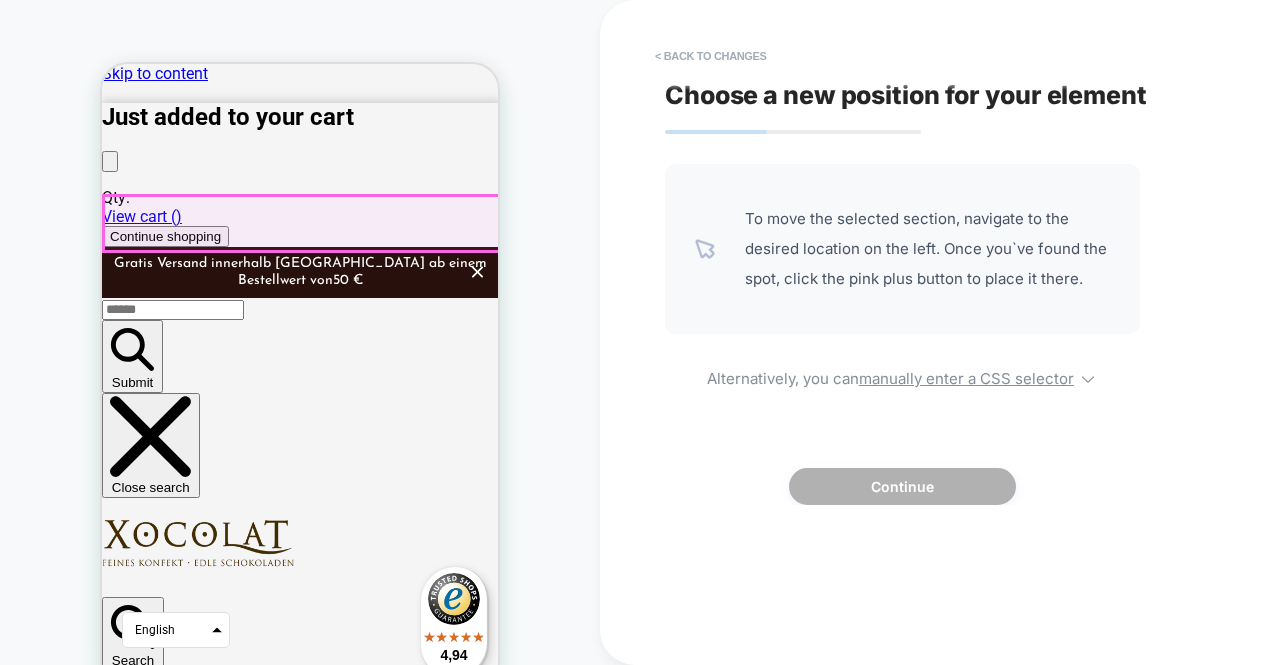 click on "Shop" at bounding box center (165, 1849) 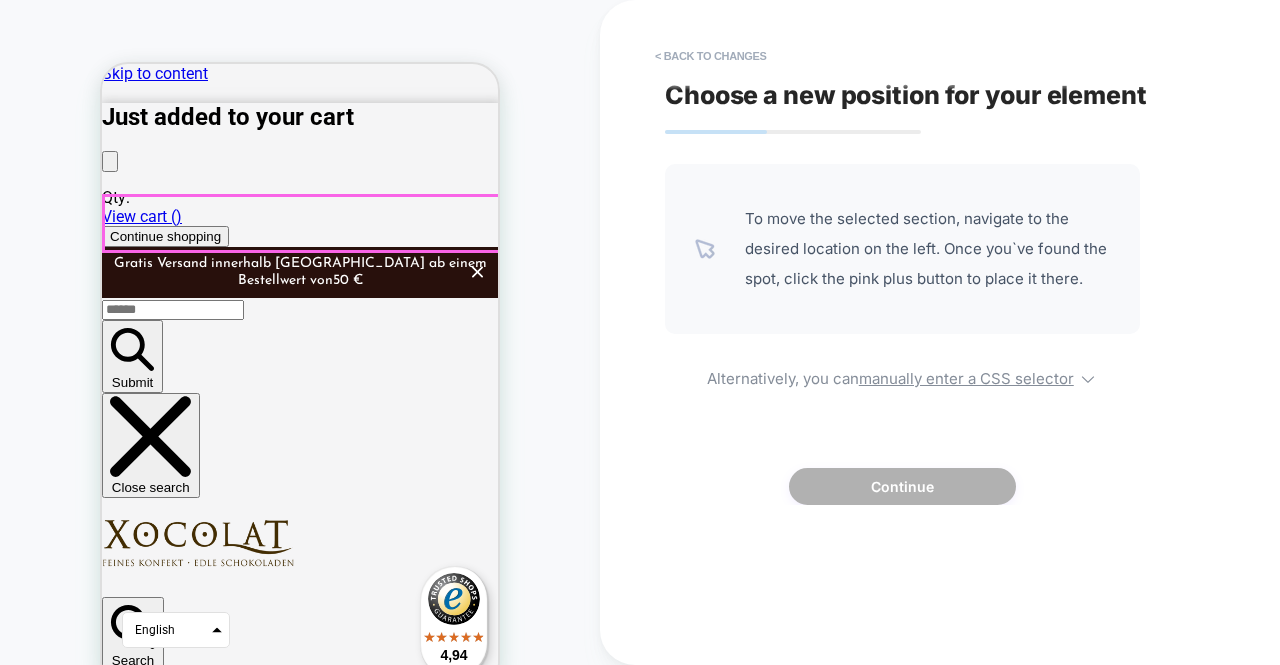 click on "Shop" at bounding box center [165, 1849] 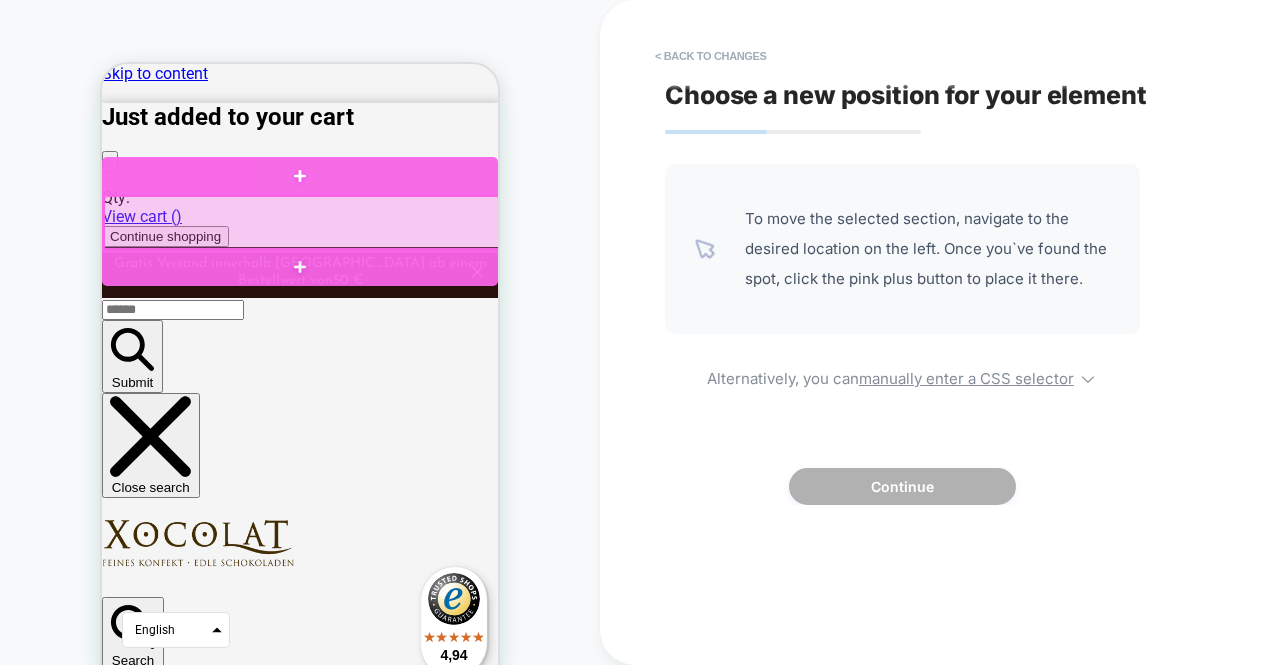 click at bounding box center [302, 223] 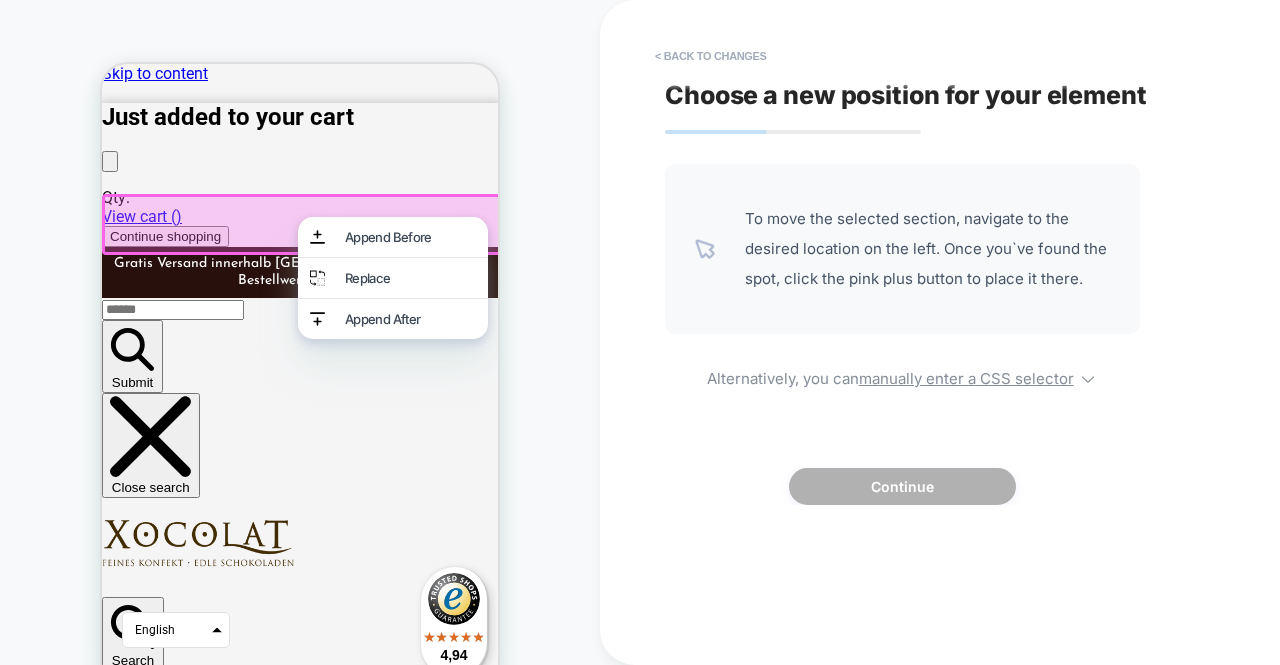 click on "CUSTOM" at bounding box center (300, 360) 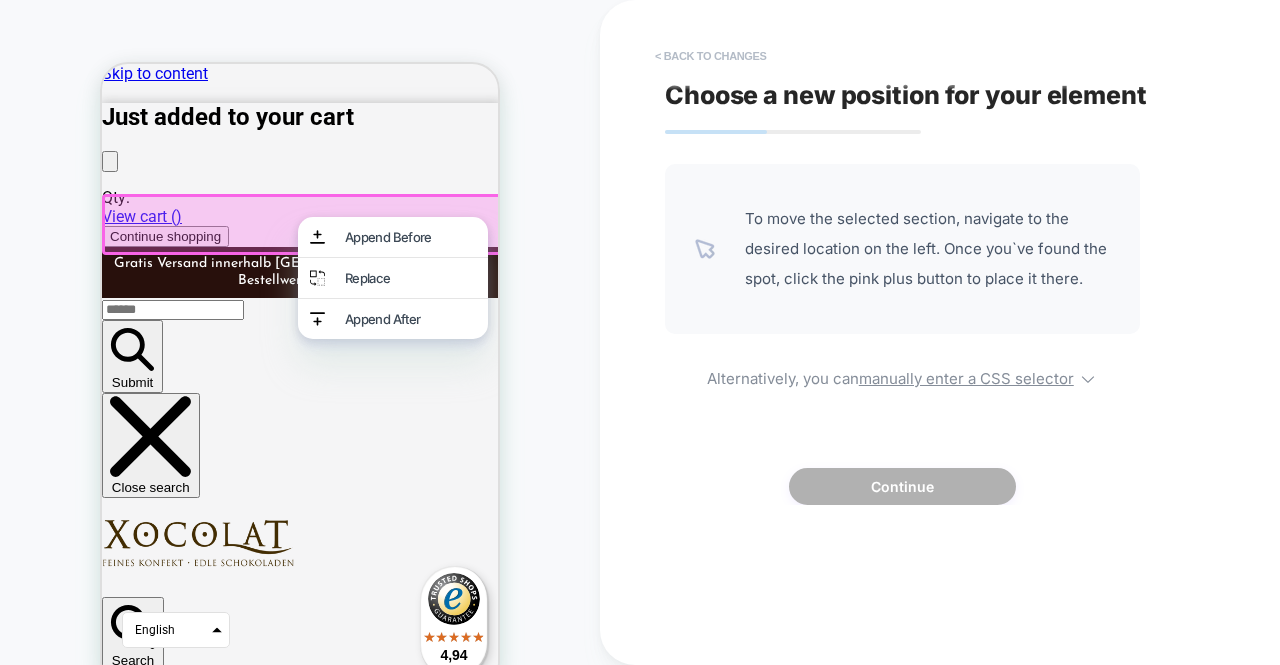 click on "< Back to changes" at bounding box center [711, 56] 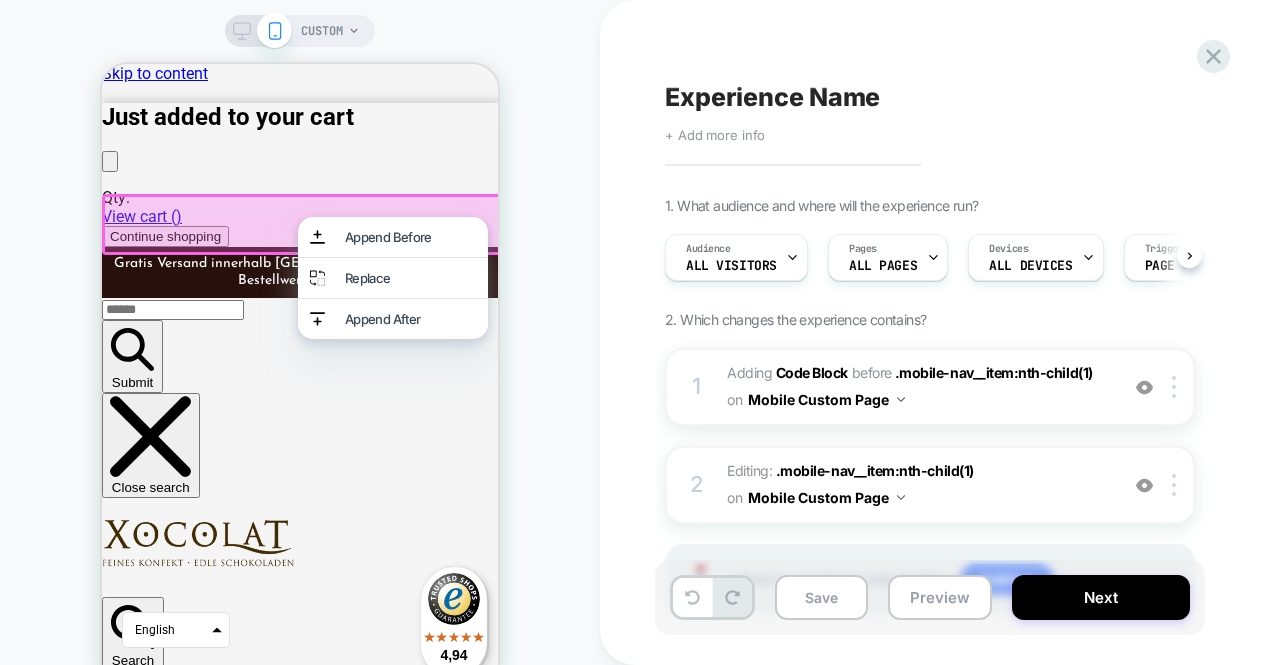 scroll, scrollTop: 0, scrollLeft: 1, axis: horizontal 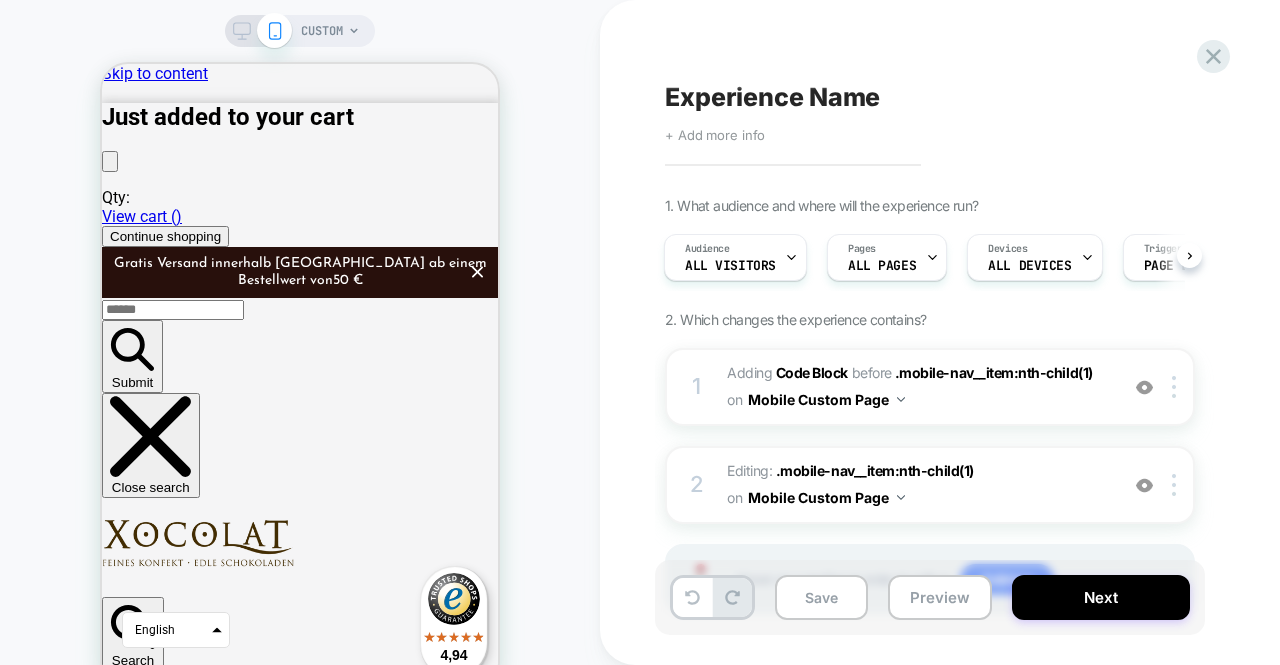 click on "CUSTOM" at bounding box center [300, 360] 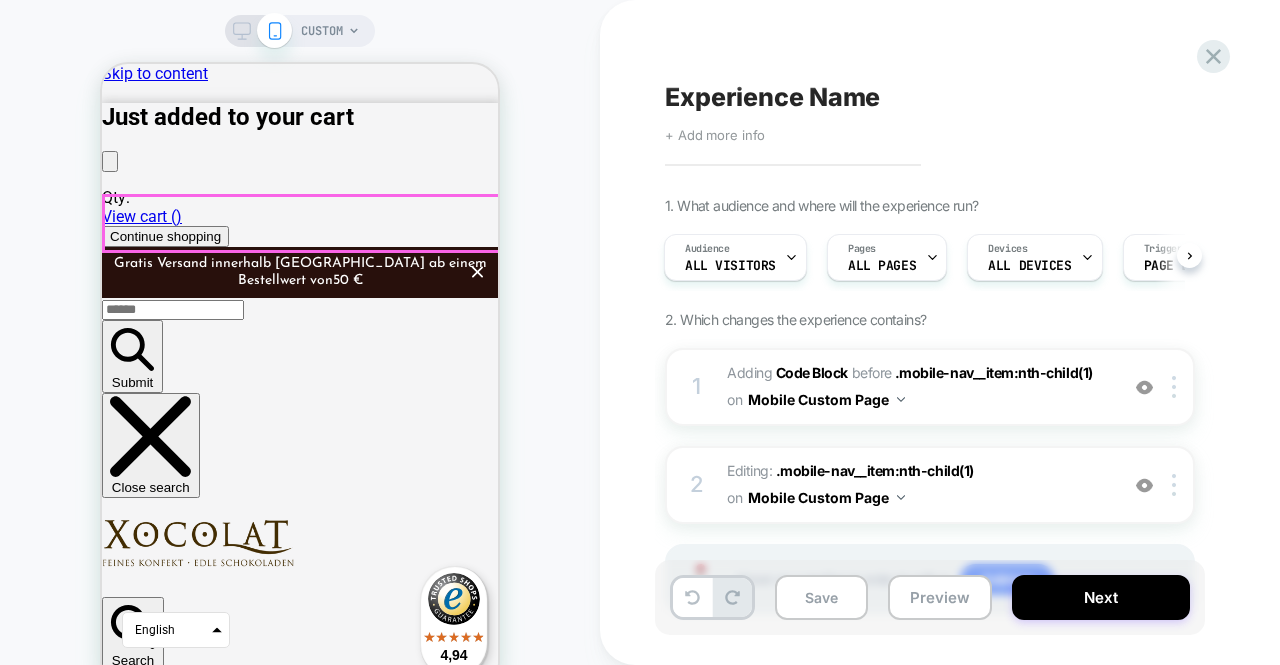 click on "Shop" at bounding box center (165, 1849) 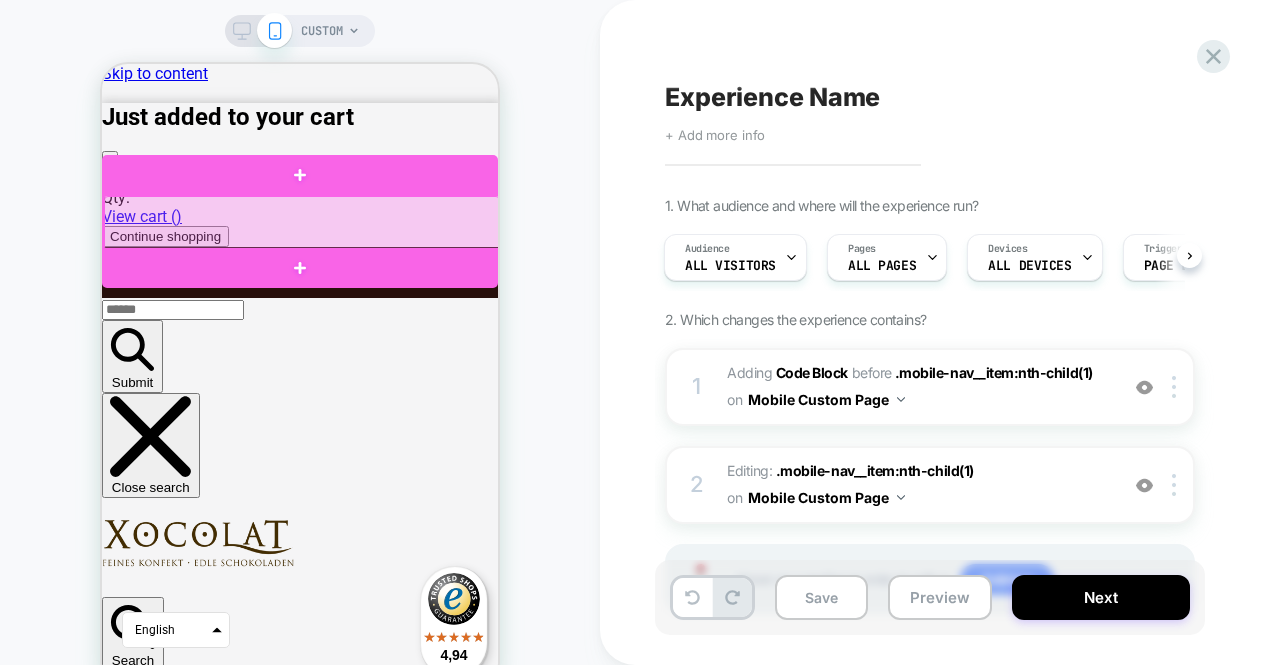 click at bounding box center (302, 223) 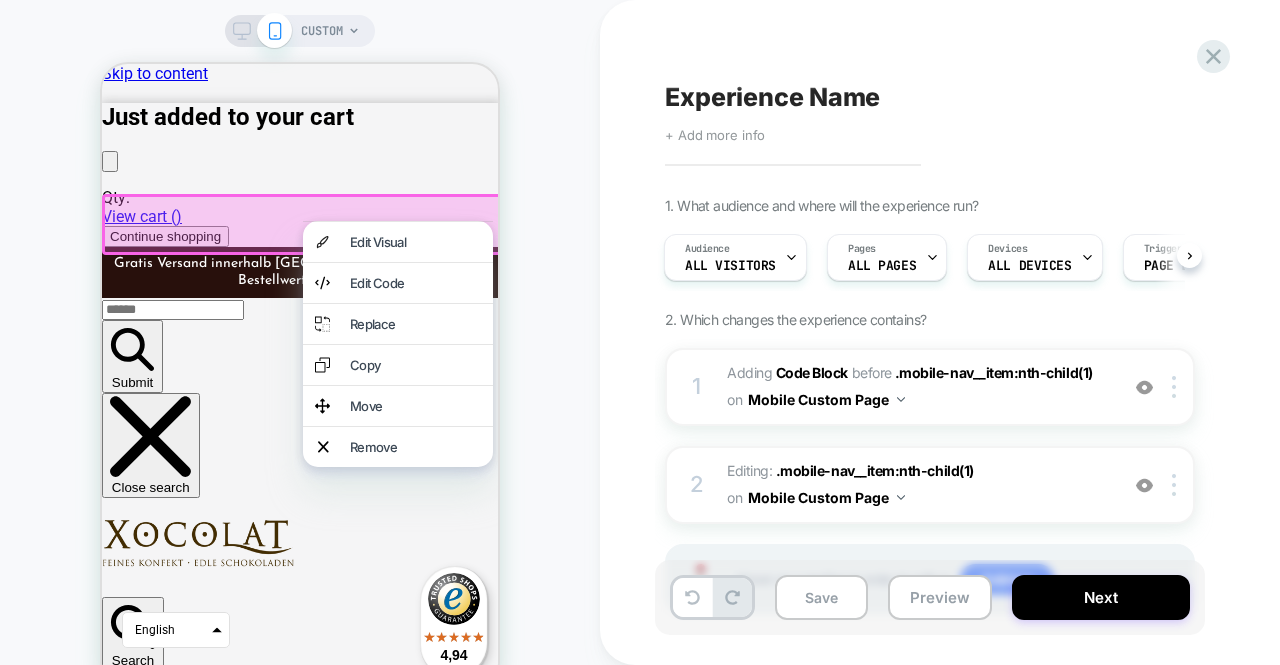 click at bounding box center [398, 221] 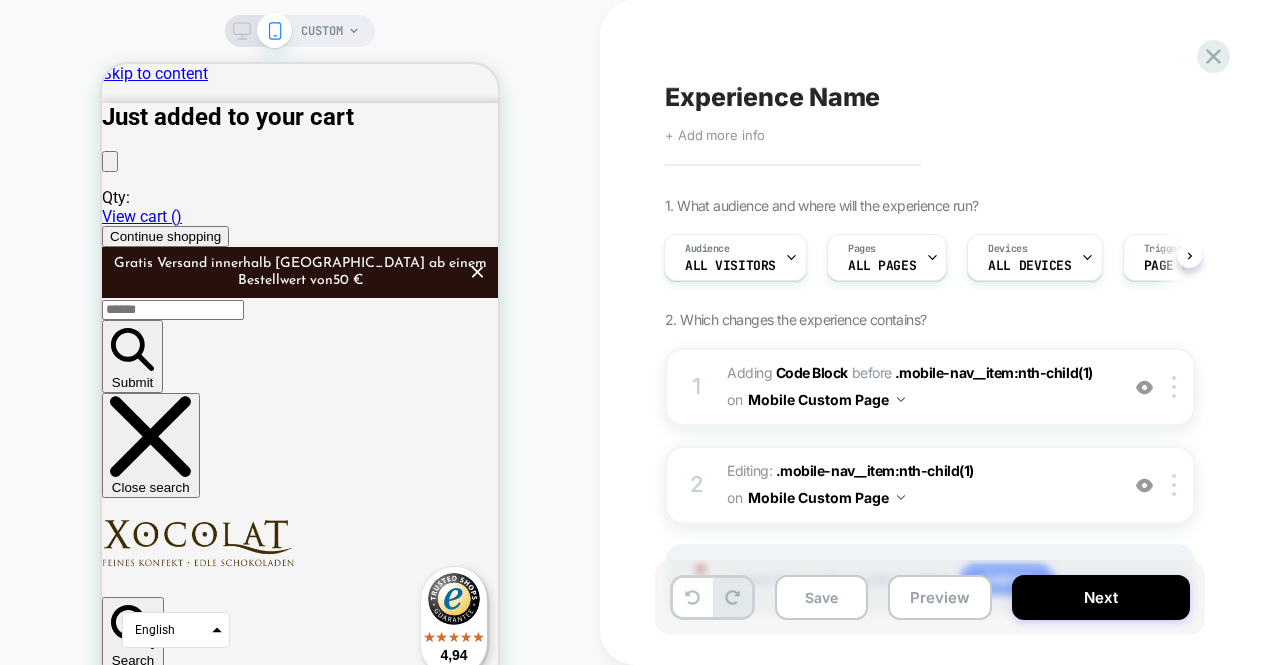 click on "CUSTOM" at bounding box center [300, 360] 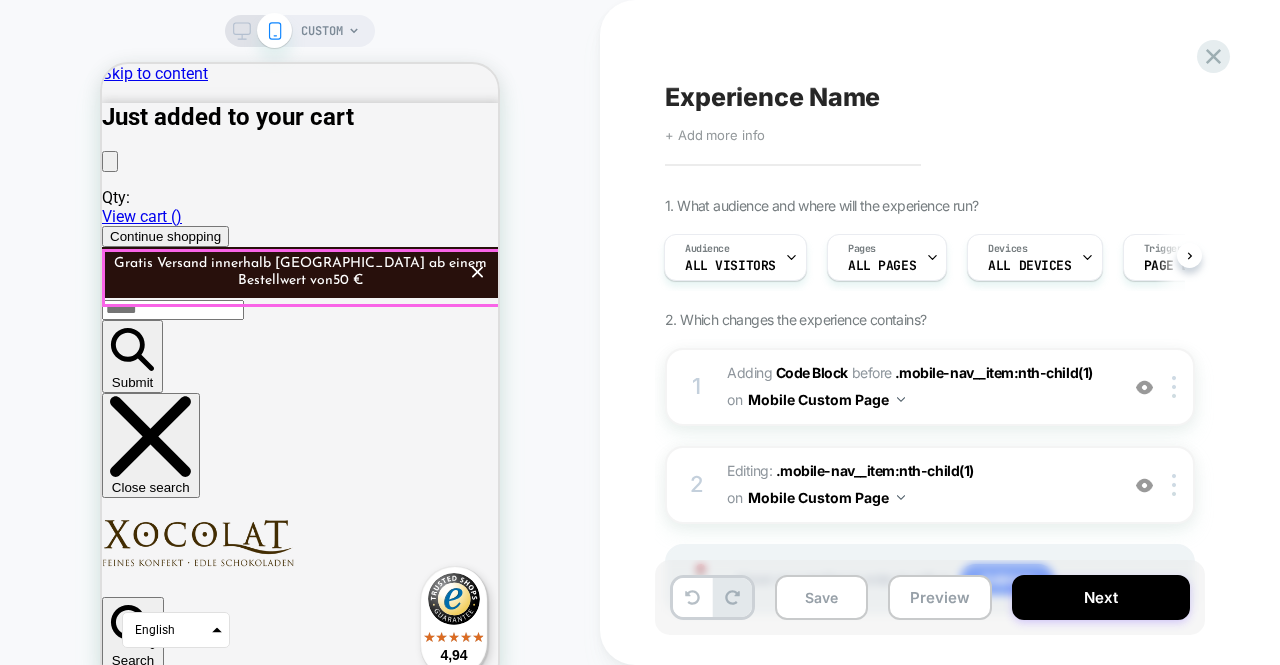 click on "Show all products" at bounding box center (202, 2247) 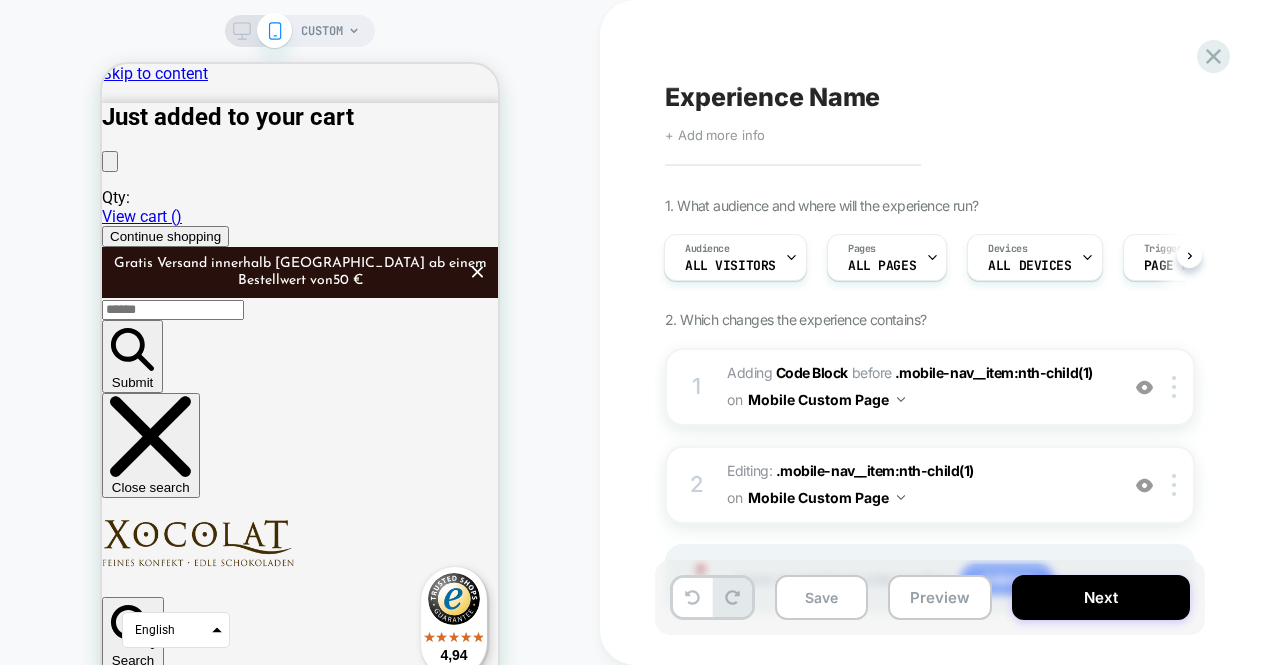 type 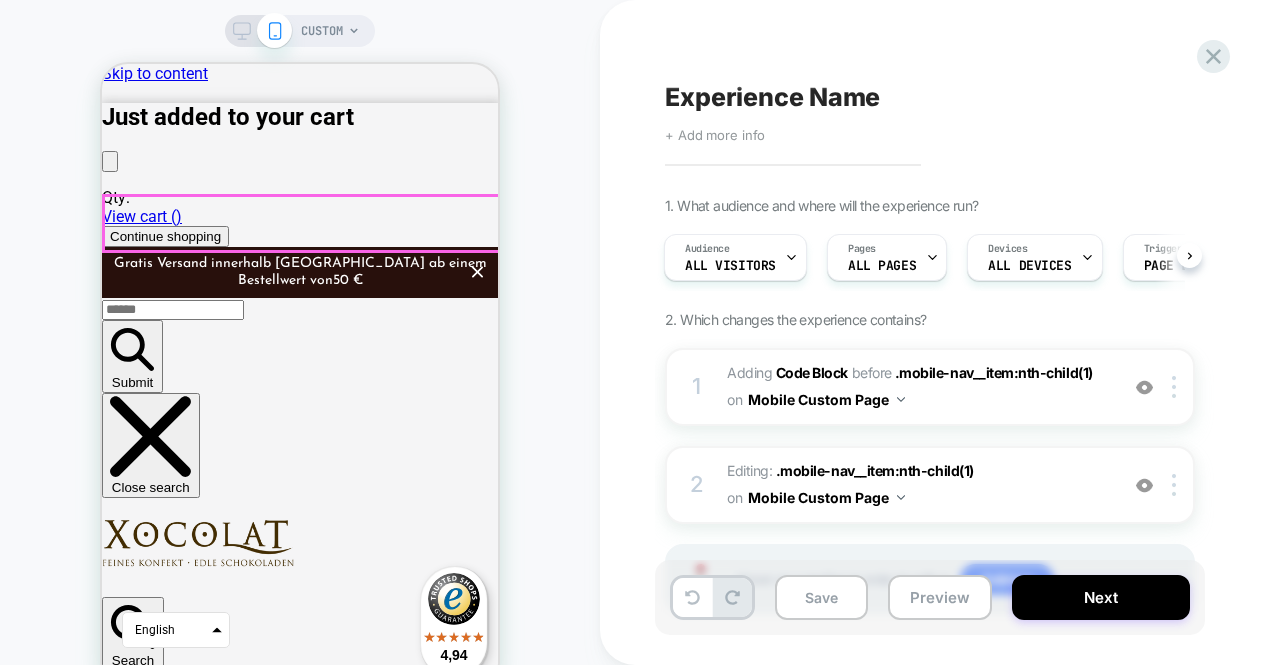 click on "Shop" at bounding box center [165, 1849] 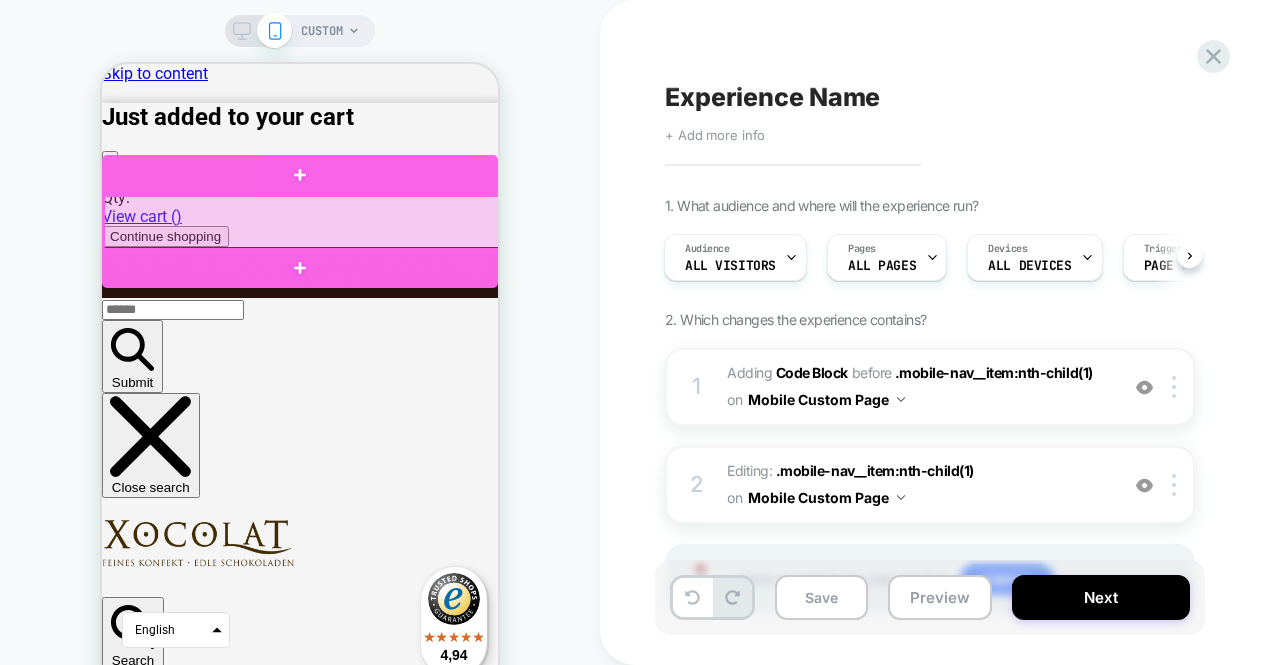 click at bounding box center (302, 223) 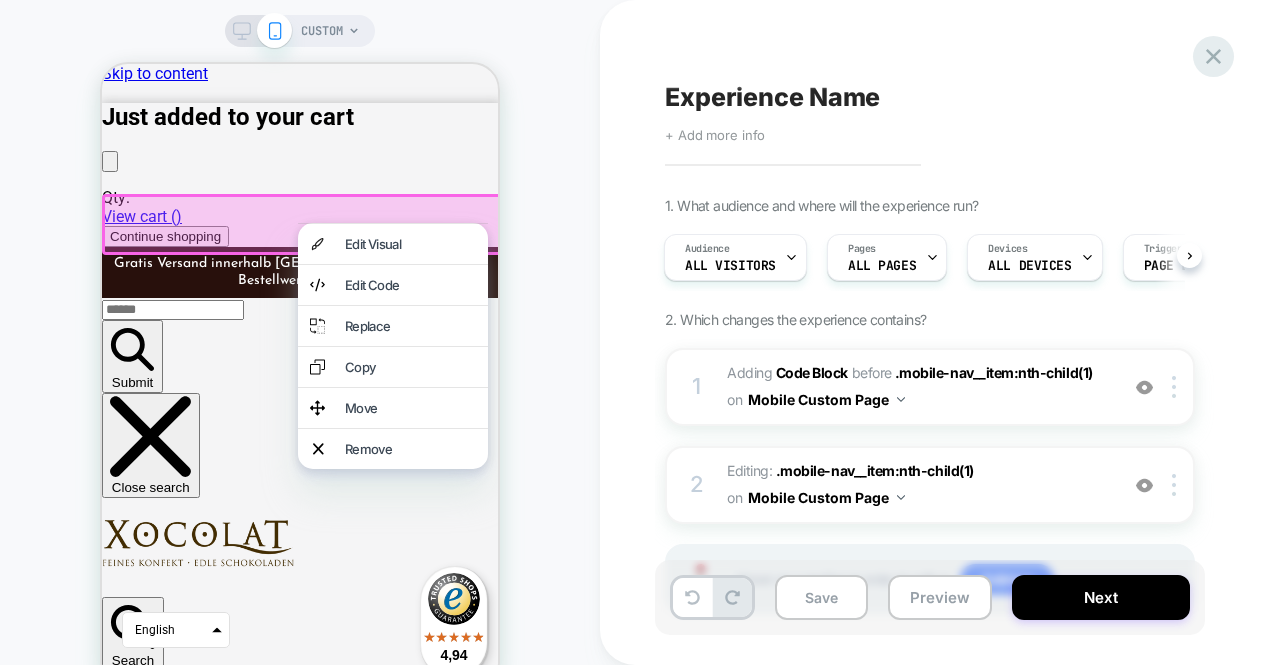 click at bounding box center (1213, 56) 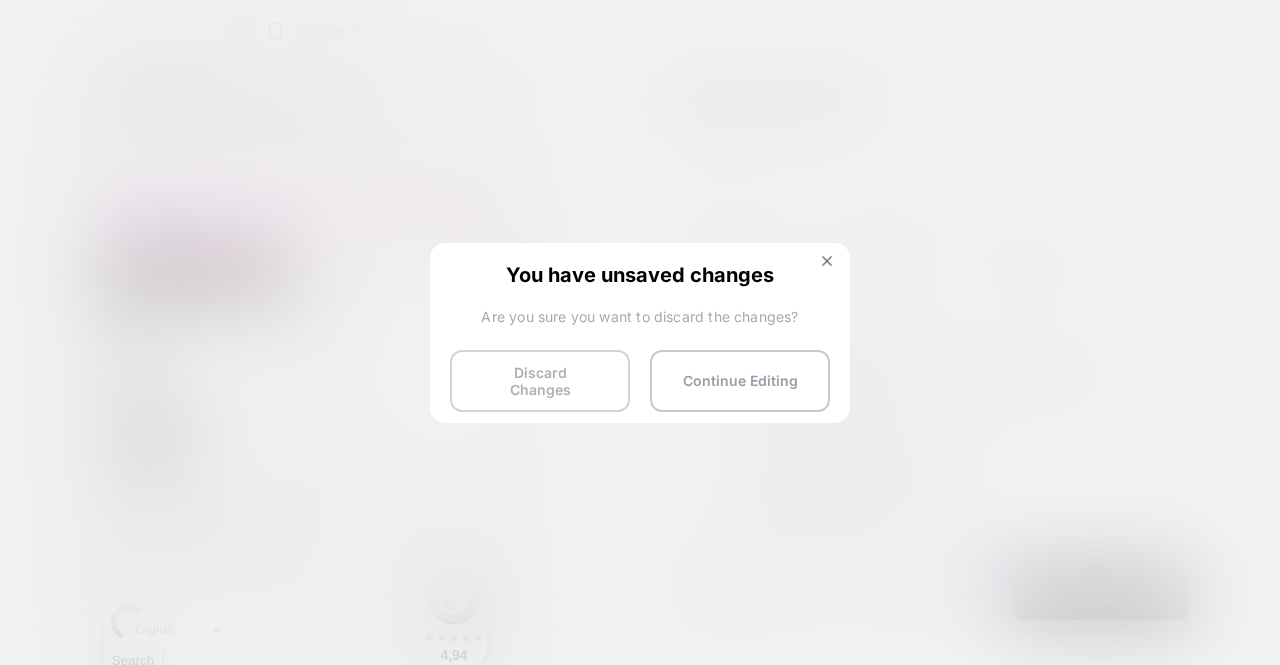 click on "Discard Changes" at bounding box center (540, 381) 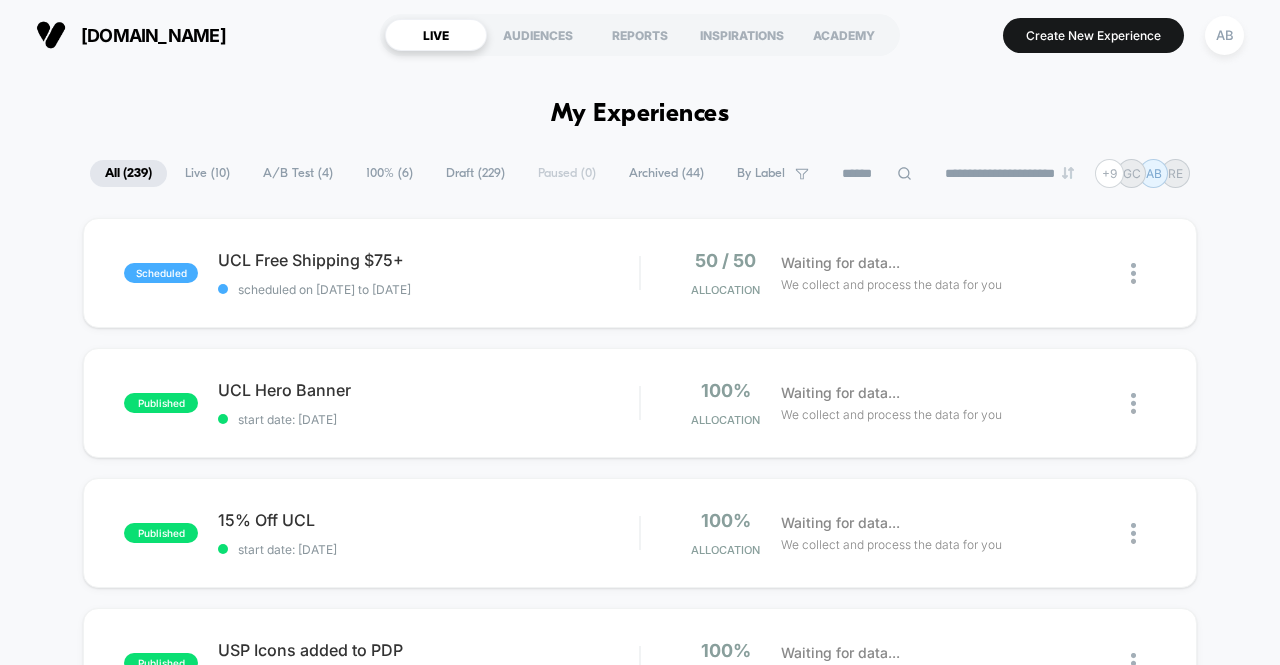 scroll, scrollTop: 0, scrollLeft: 0, axis: both 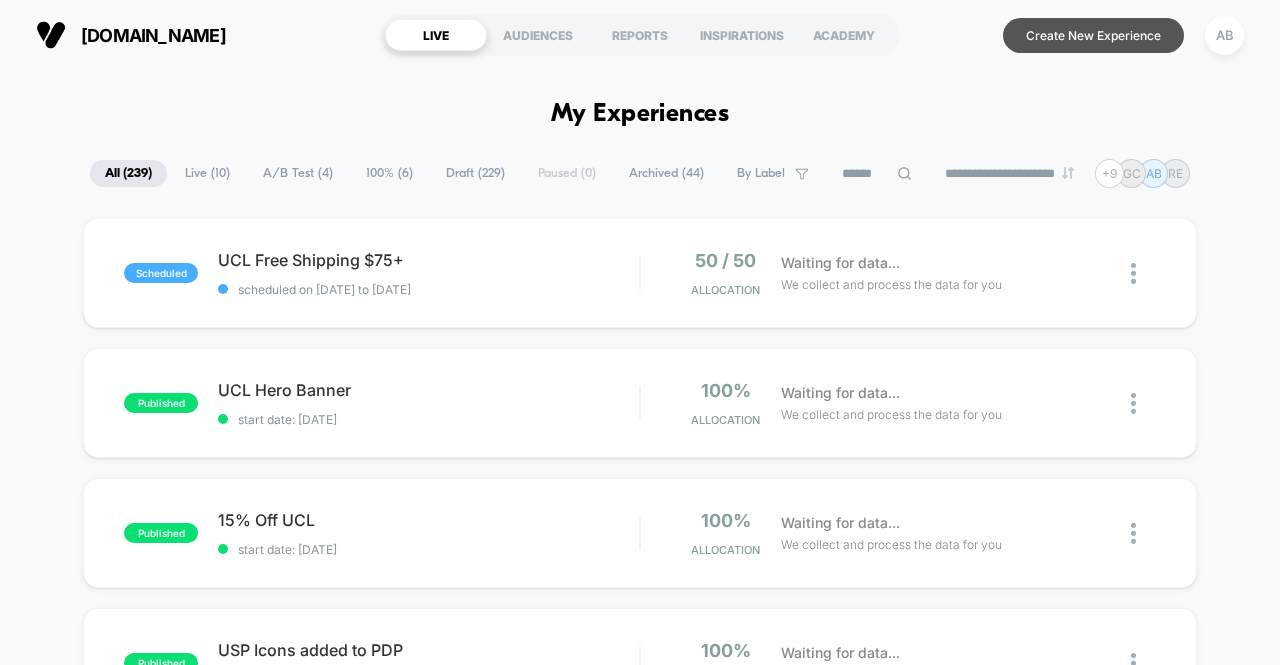 click on "Create New Experience" at bounding box center [1093, 35] 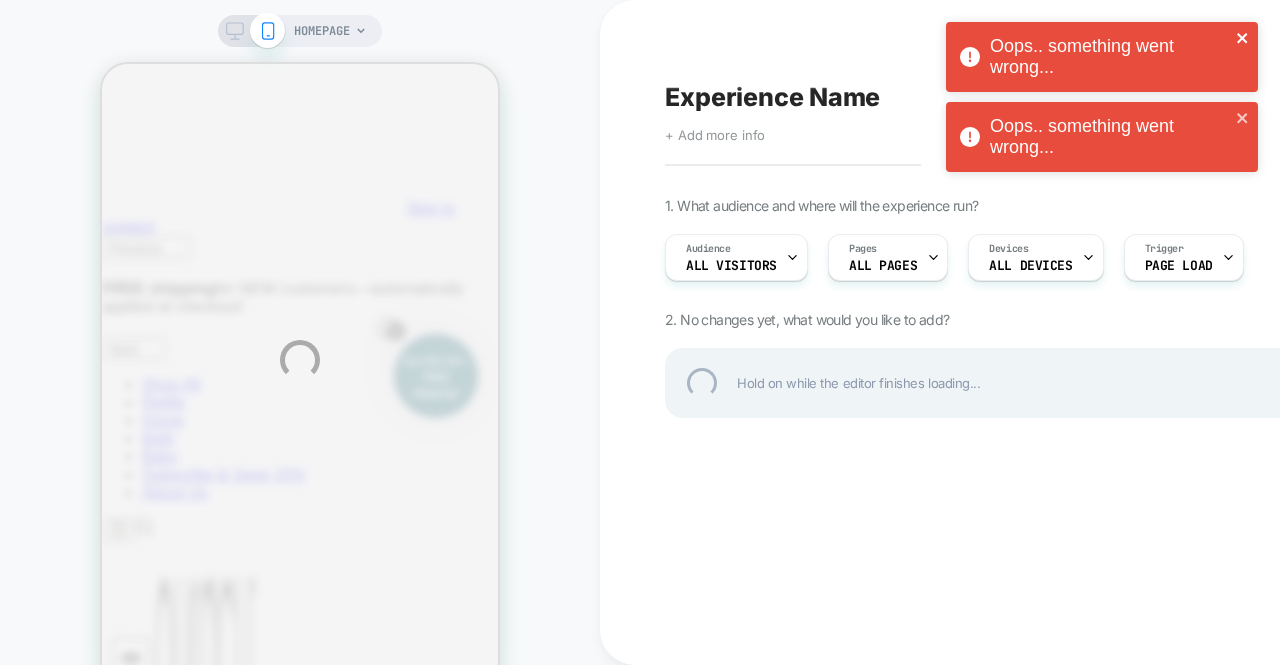 scroll, scrollTop: 0, scrollLeft: 0, axis: both 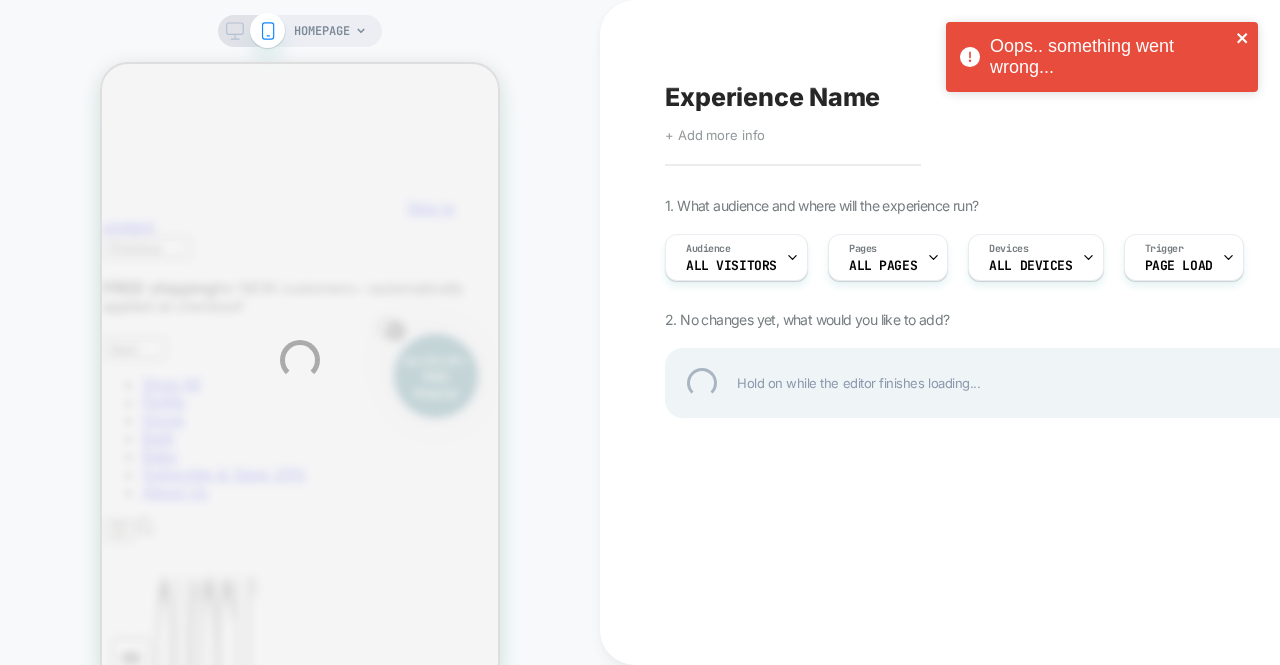 click 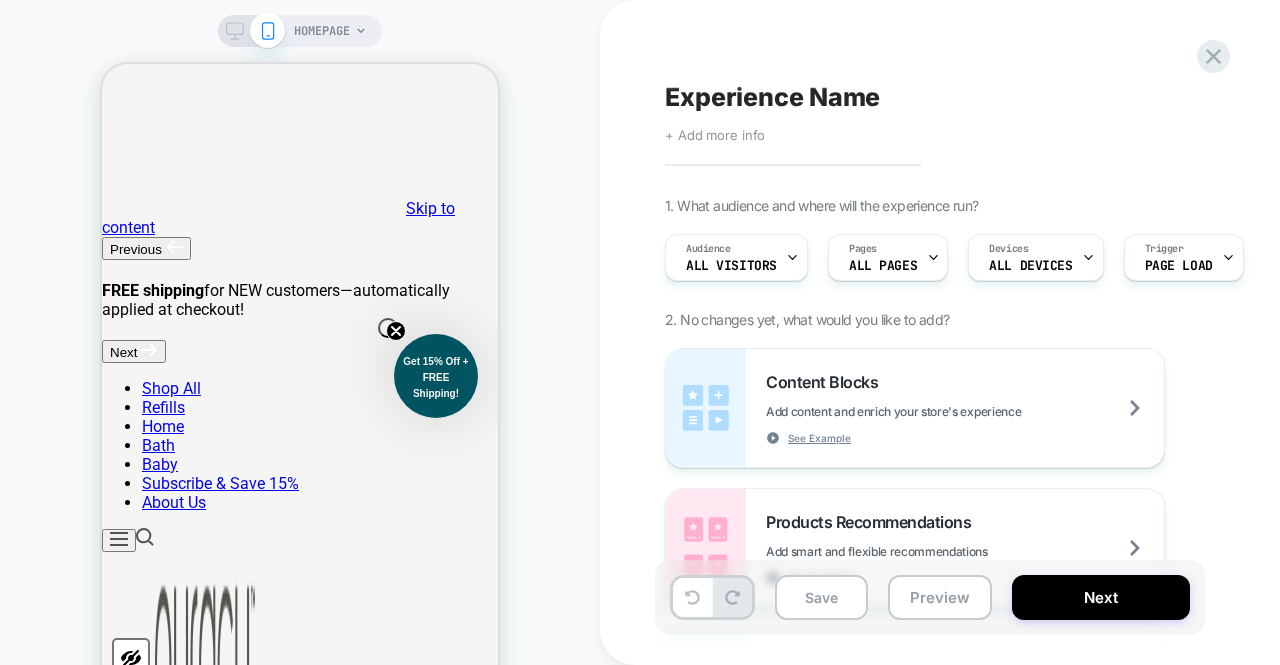 click on "HOMEPAGE" at bounding box center (322, 31) 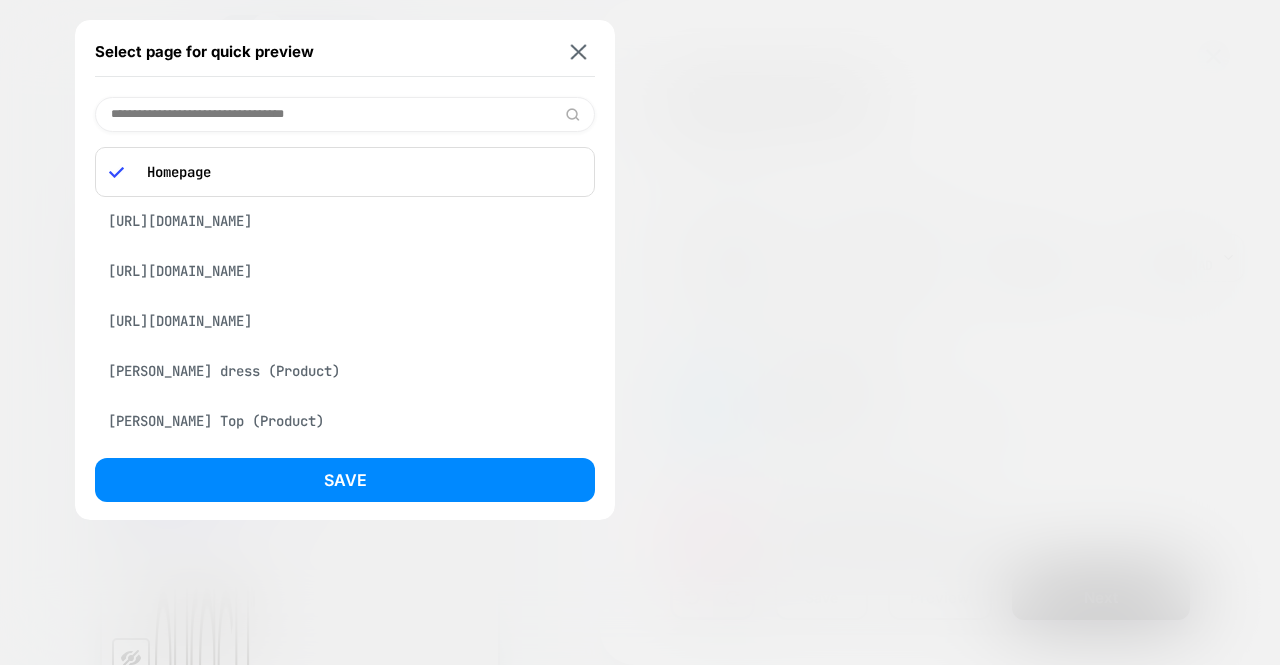 click on "[URL][DOMAIN_NAME]" at bounding box center (345, 221) 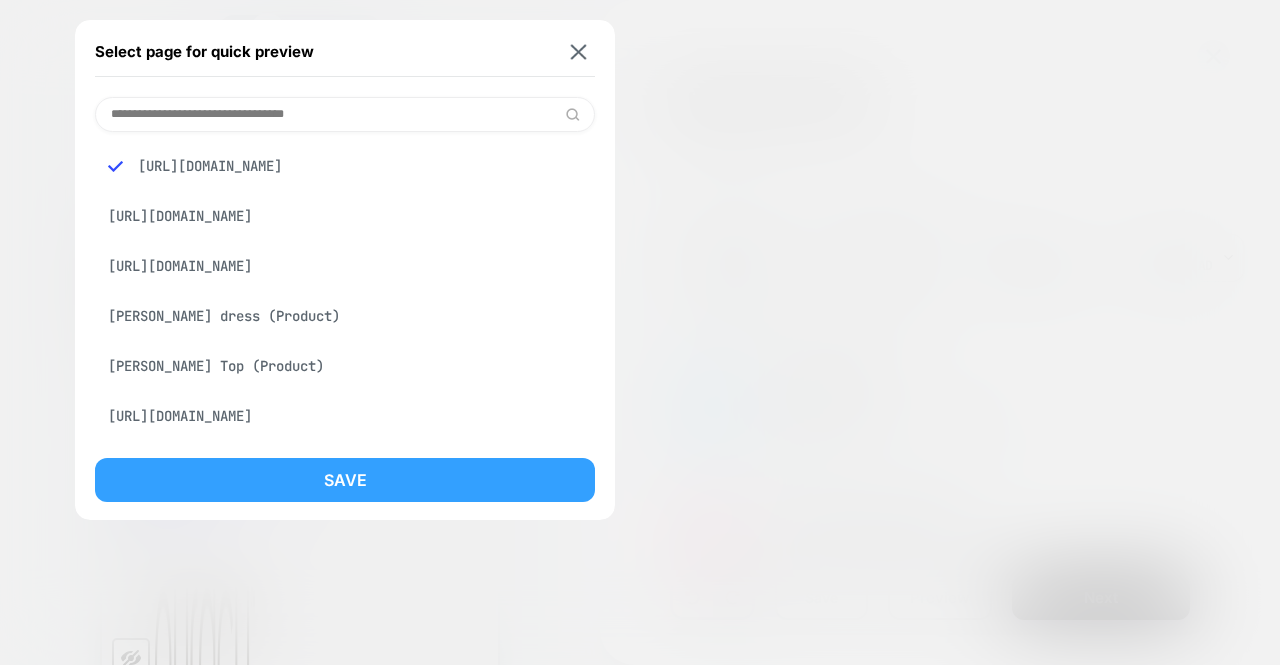 click on "Save" at bounding box center [345, 480] 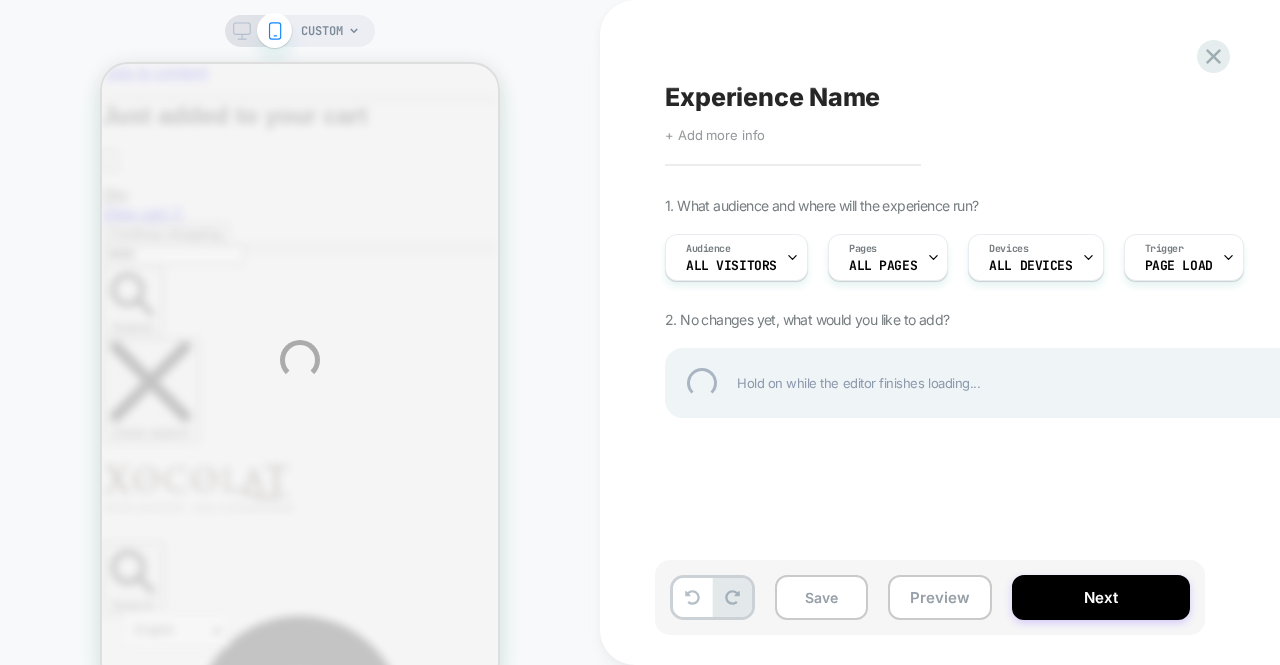 scroll, scrollTop: 0, scrollLeft: 0, axis: both 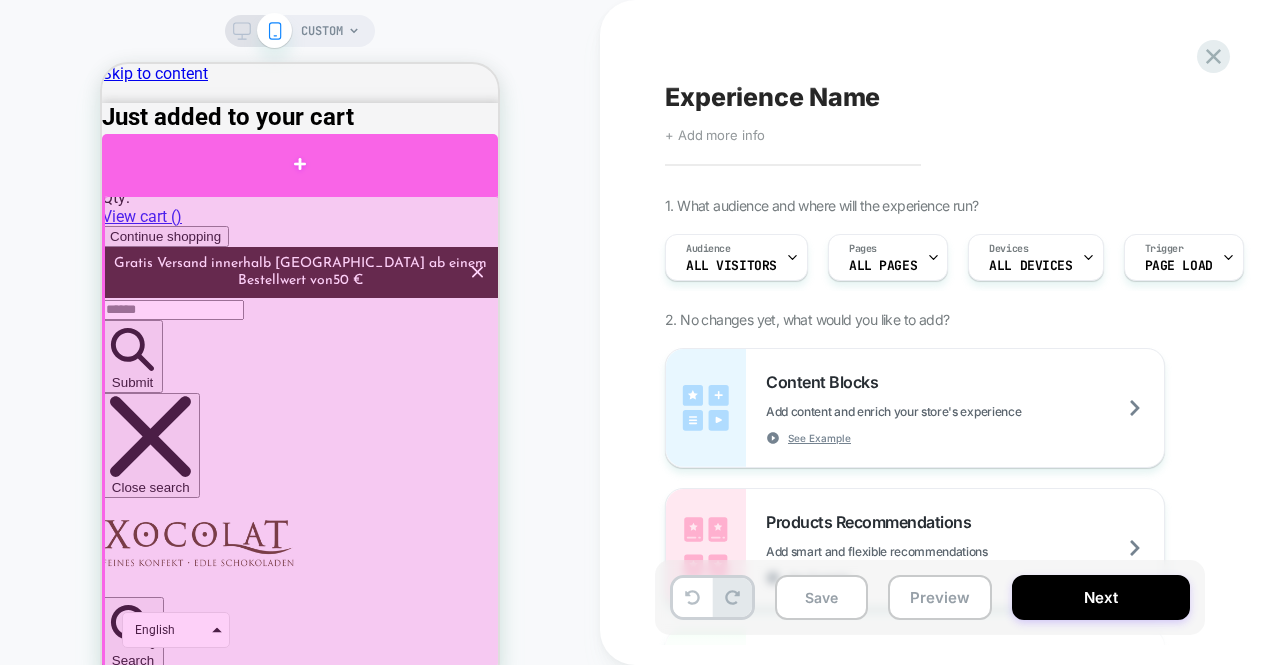 click at bounding box center [300, 164] 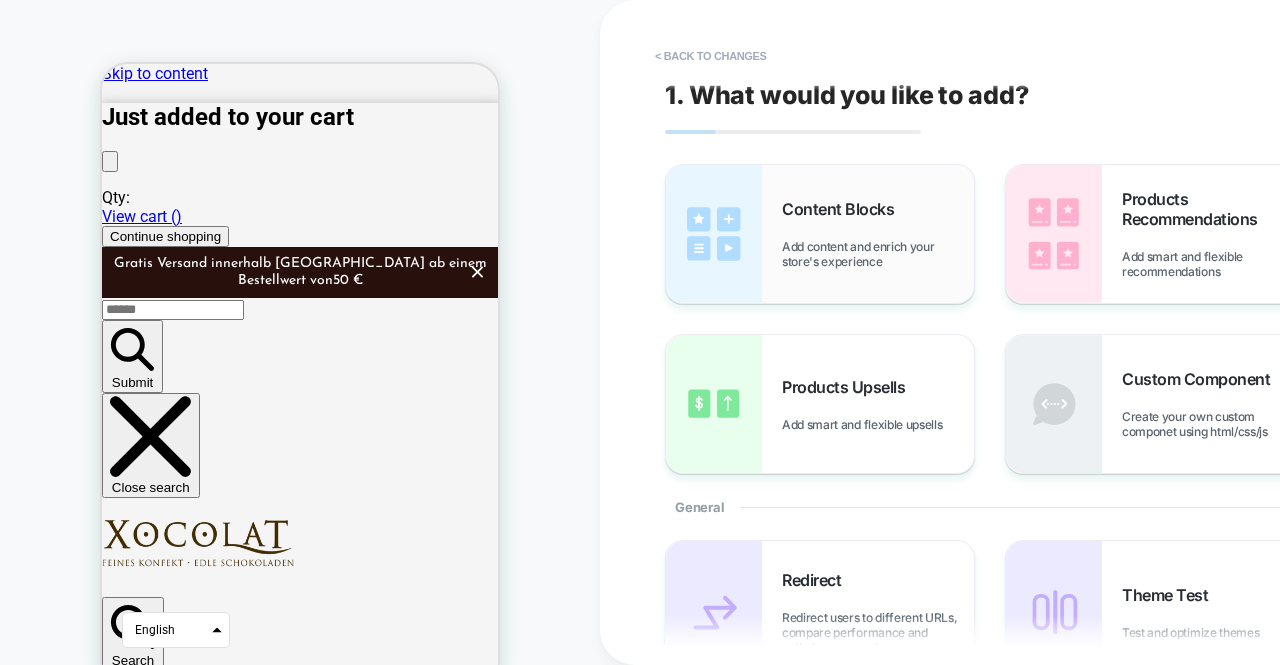 click on "Add content and enrich your store's experience" at bounding box center [878, 254] 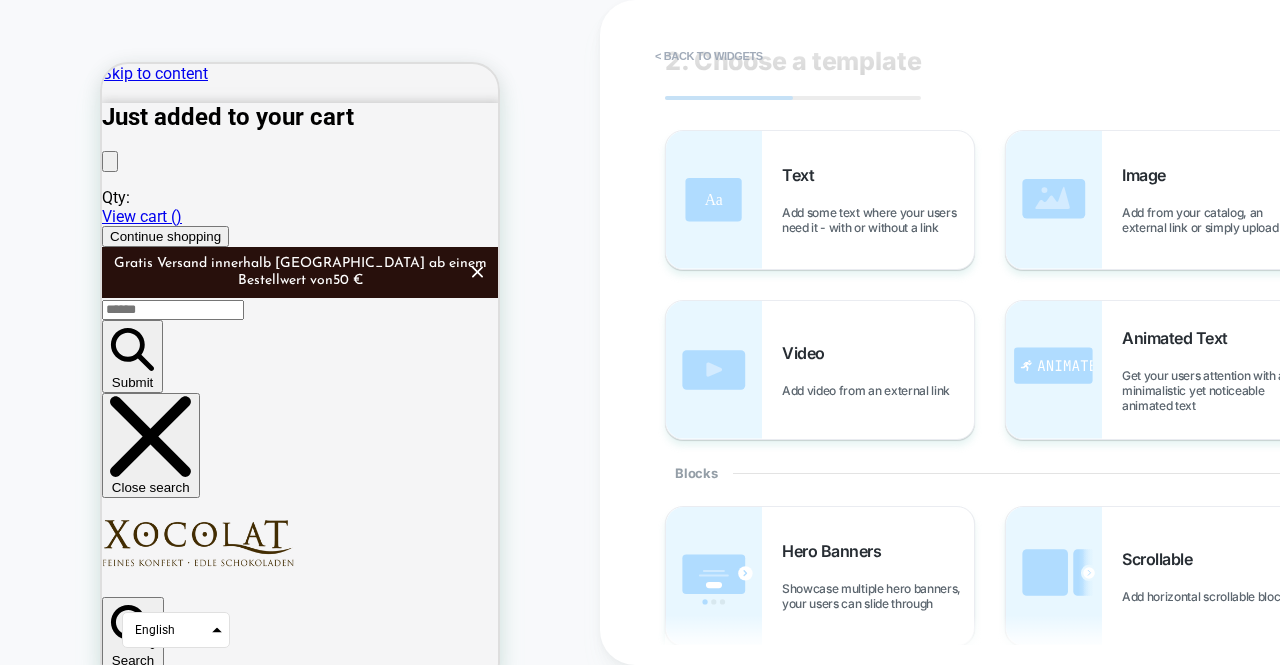 scroll, scrollTop: 24, scrollLeft: 0, axis: vertical 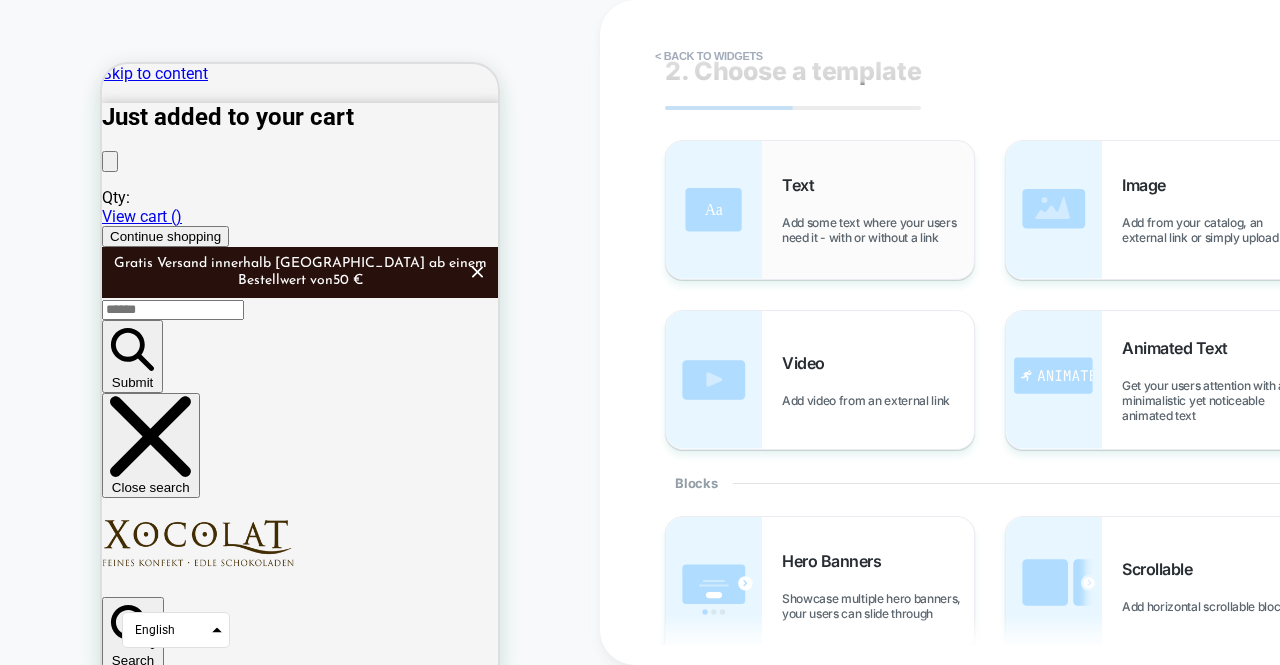 click on "Text Add some text where your users need it - with or without a link" at bounding box center (878, 210) 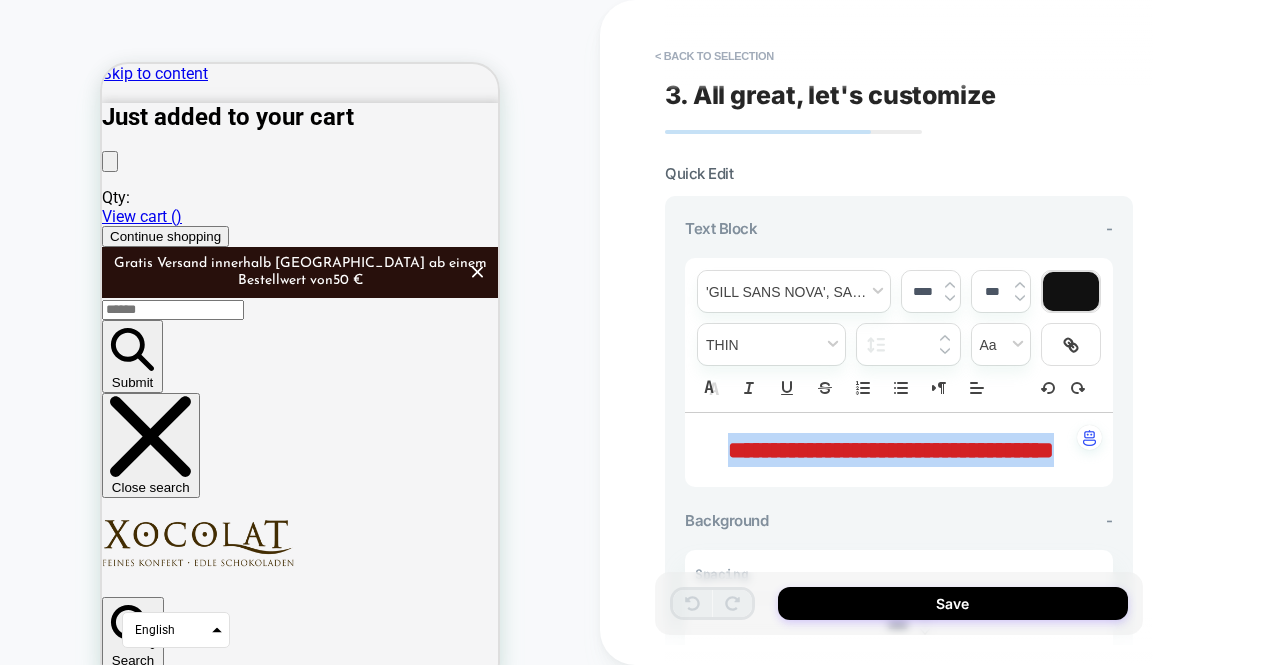 drag, startPoint x: 983, startPoint y: 475, endPoint x: 674, endPoint y: 407, distance: 316.39374 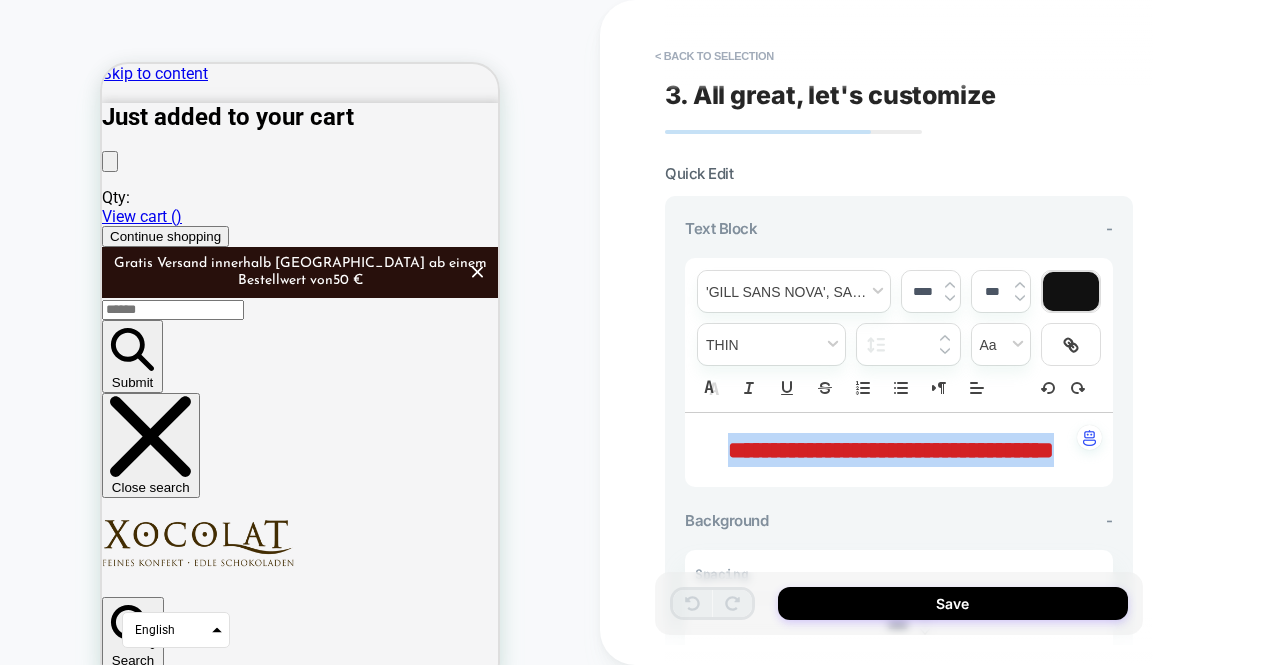 click on "**********" at bounding box center (899, 527) 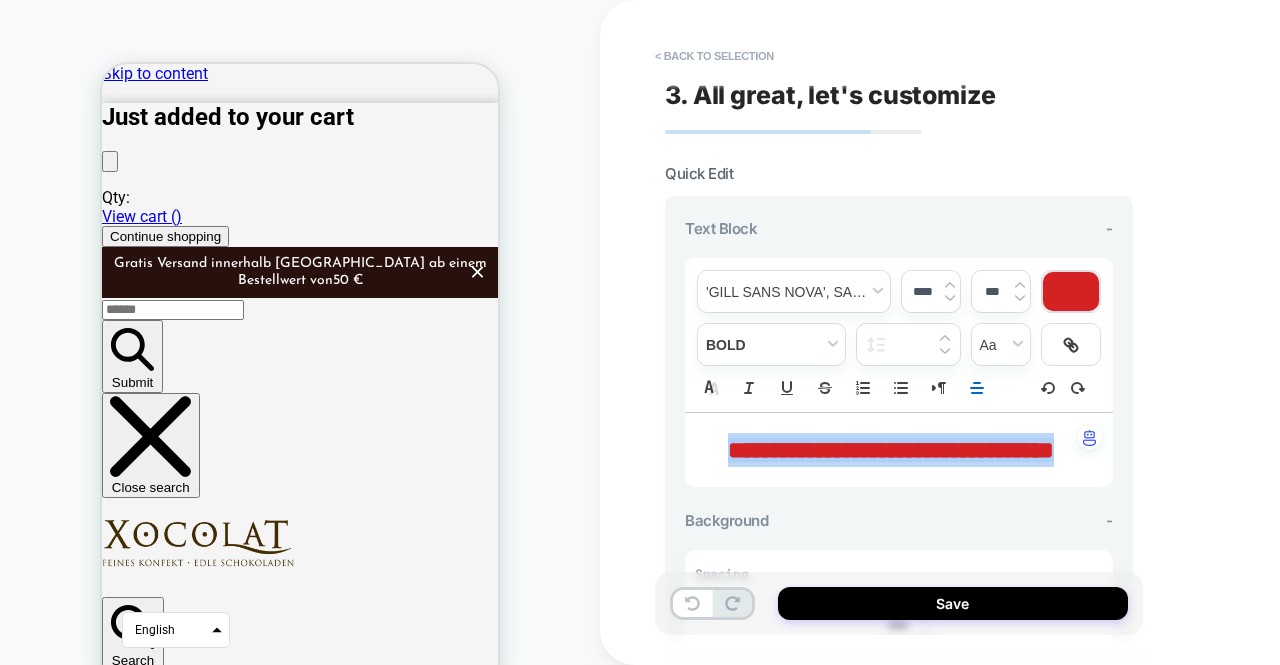 type on "****" 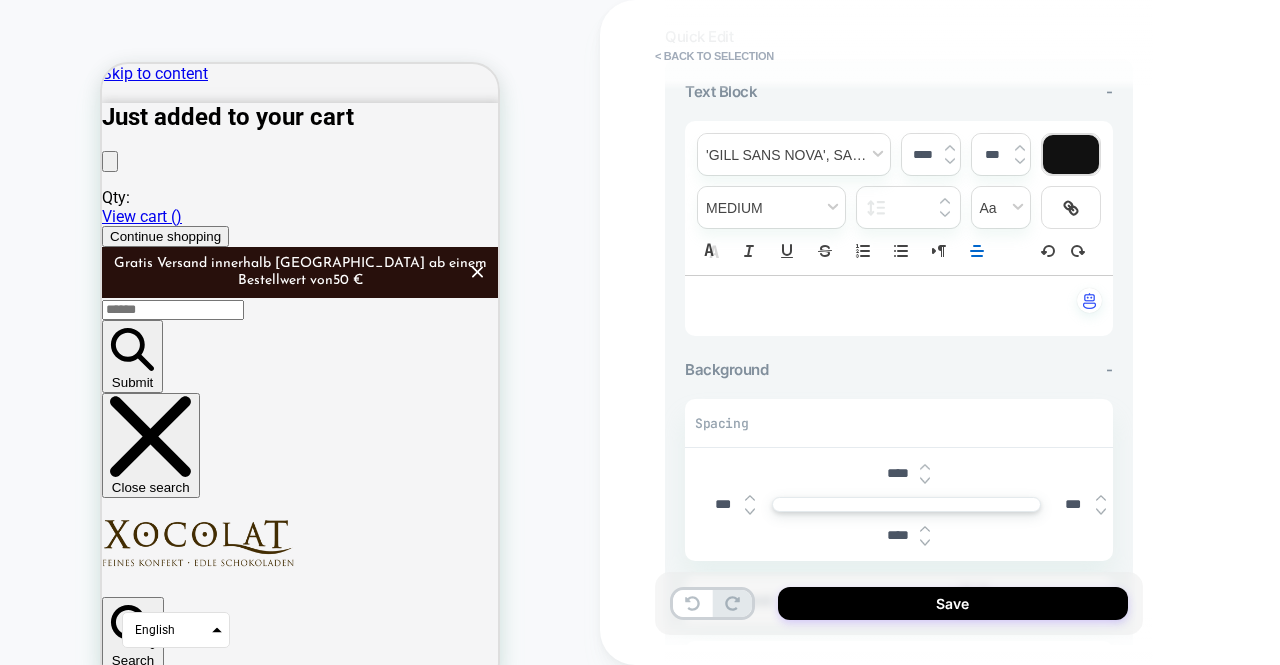 scroll, scrollTop: 136, scrollLeft: 0, axis: vertical 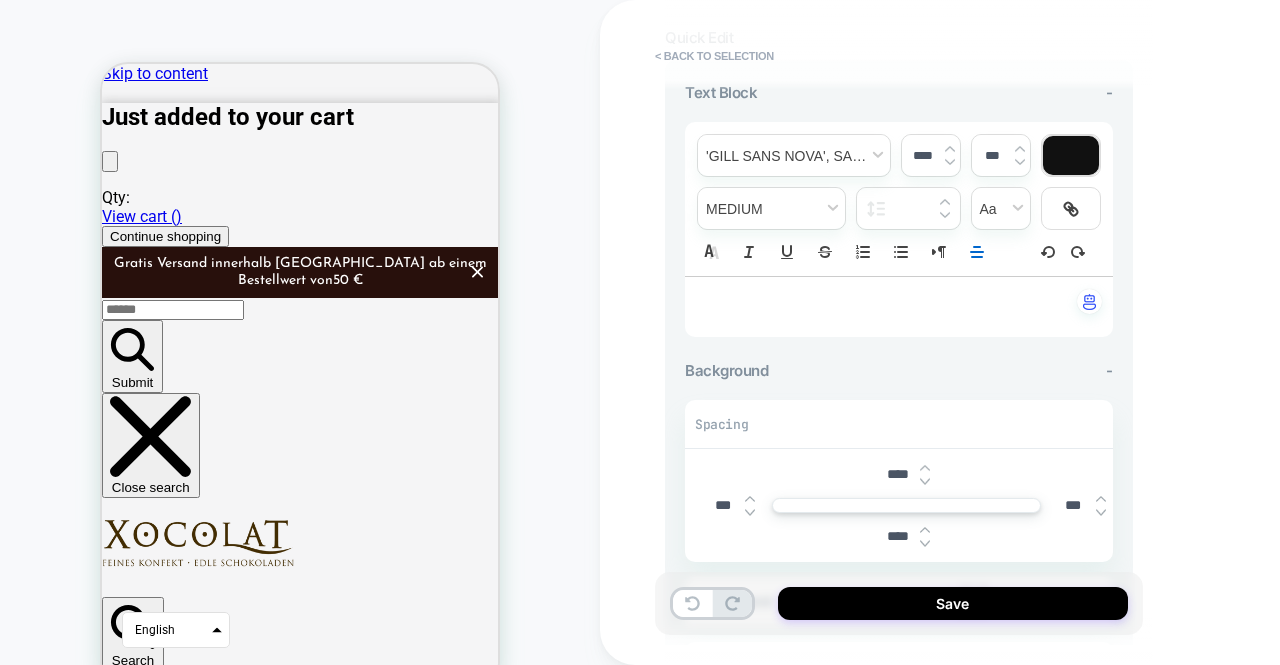 type 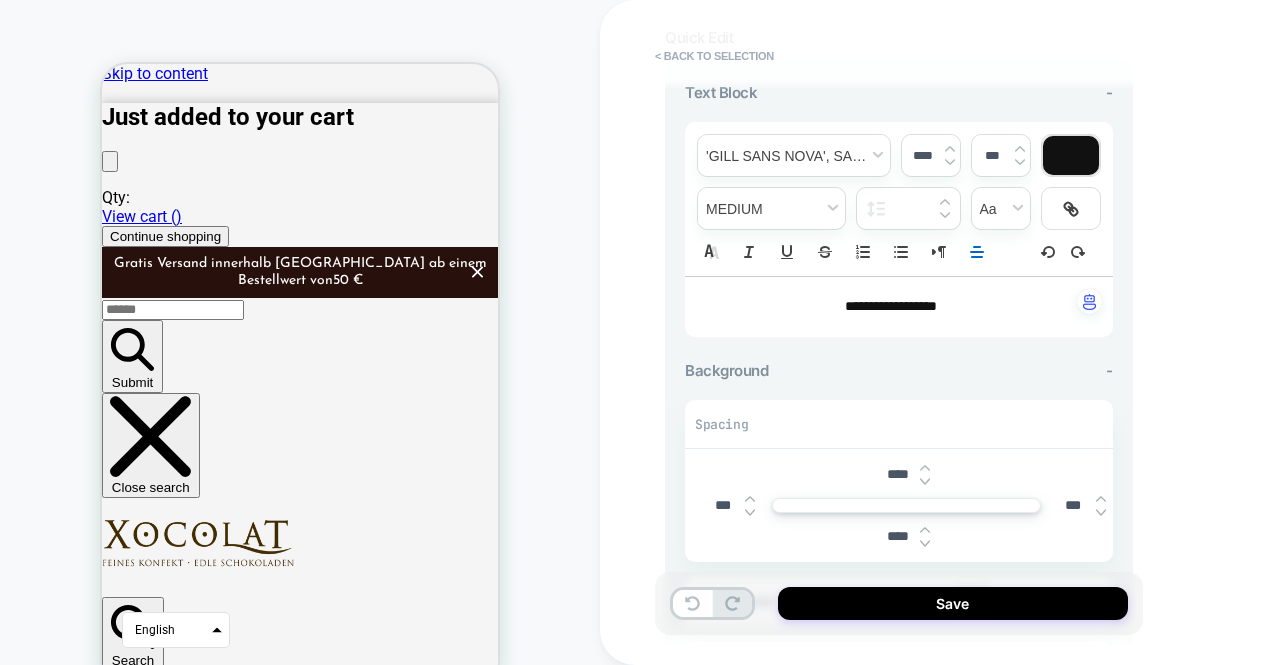 click on "**********" at bounding box center (891, 306) 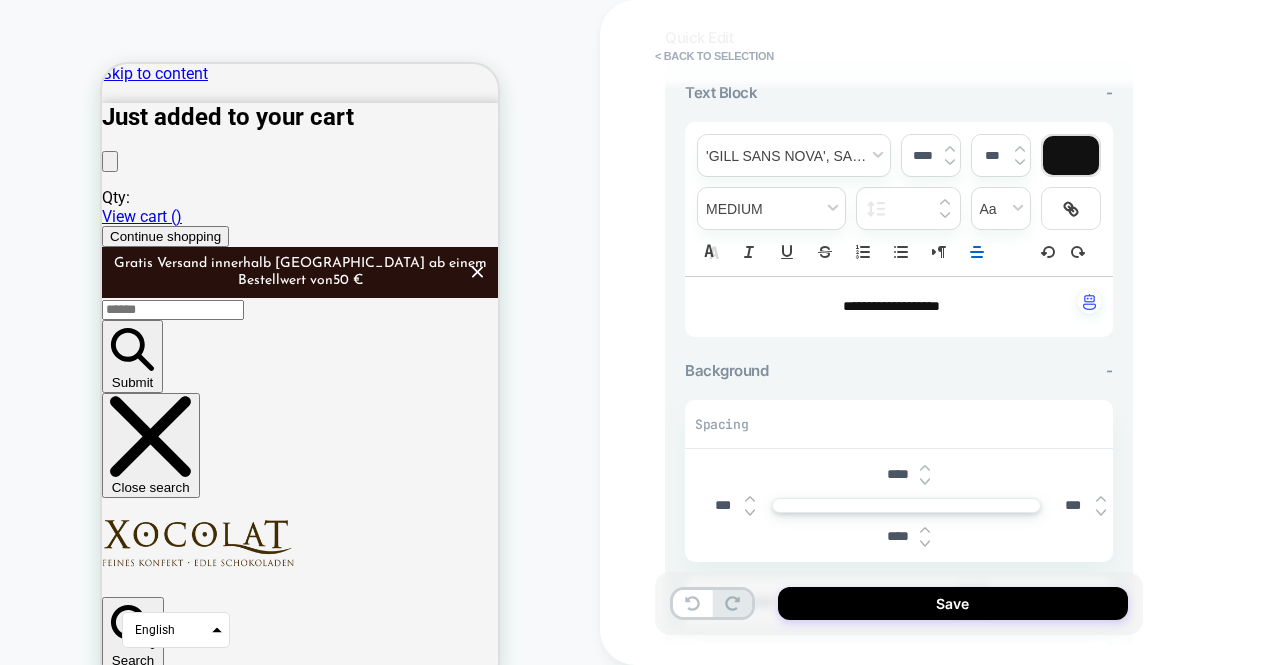 click at bounding box center (1071, 155) 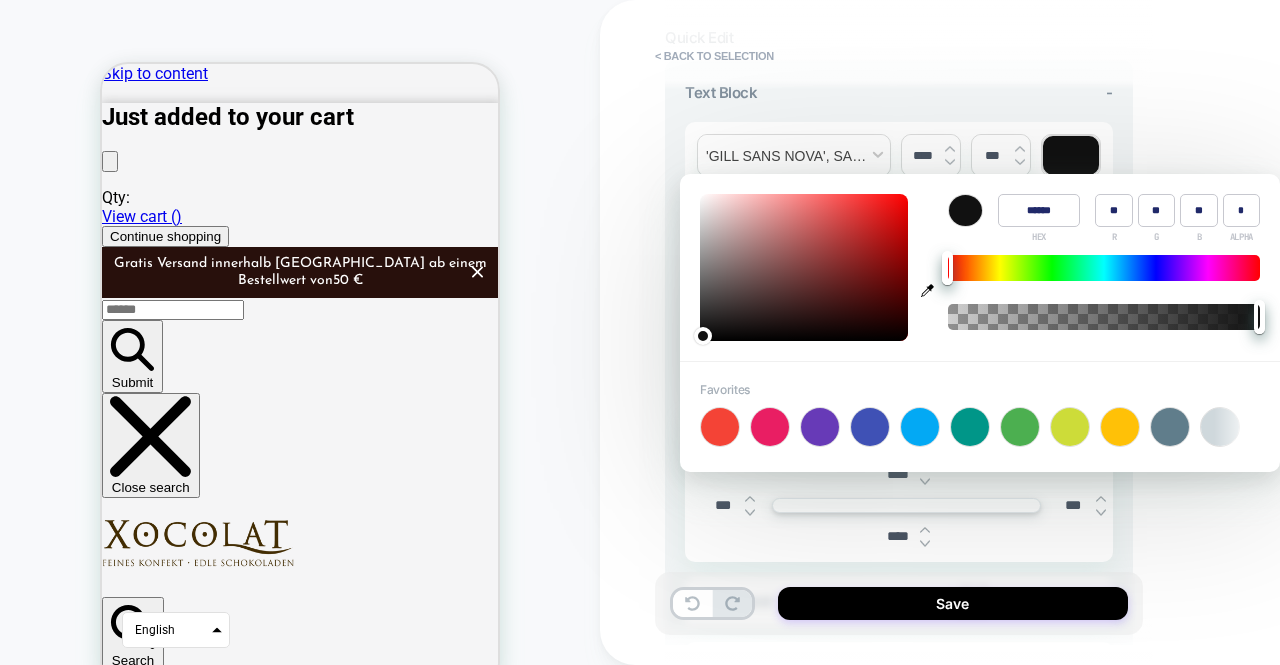 click on "**********" at bounding box center [1040, 332] 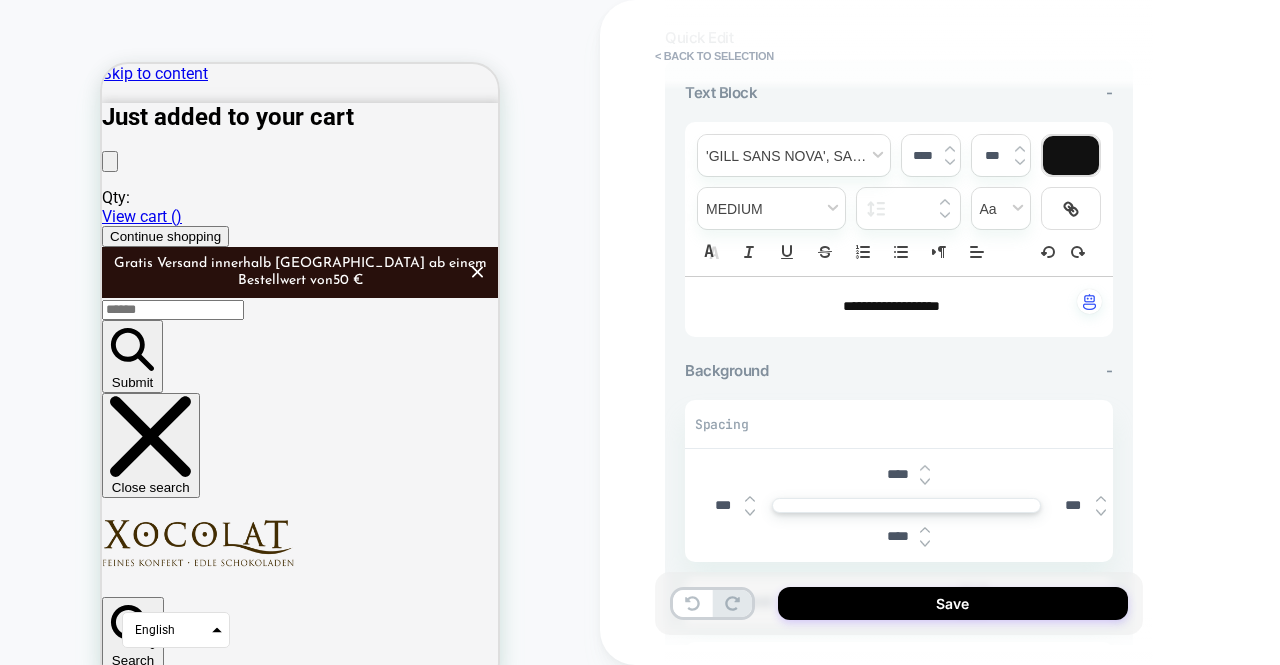click on "******** ﻿ *********" at bounding box center (891, 306) 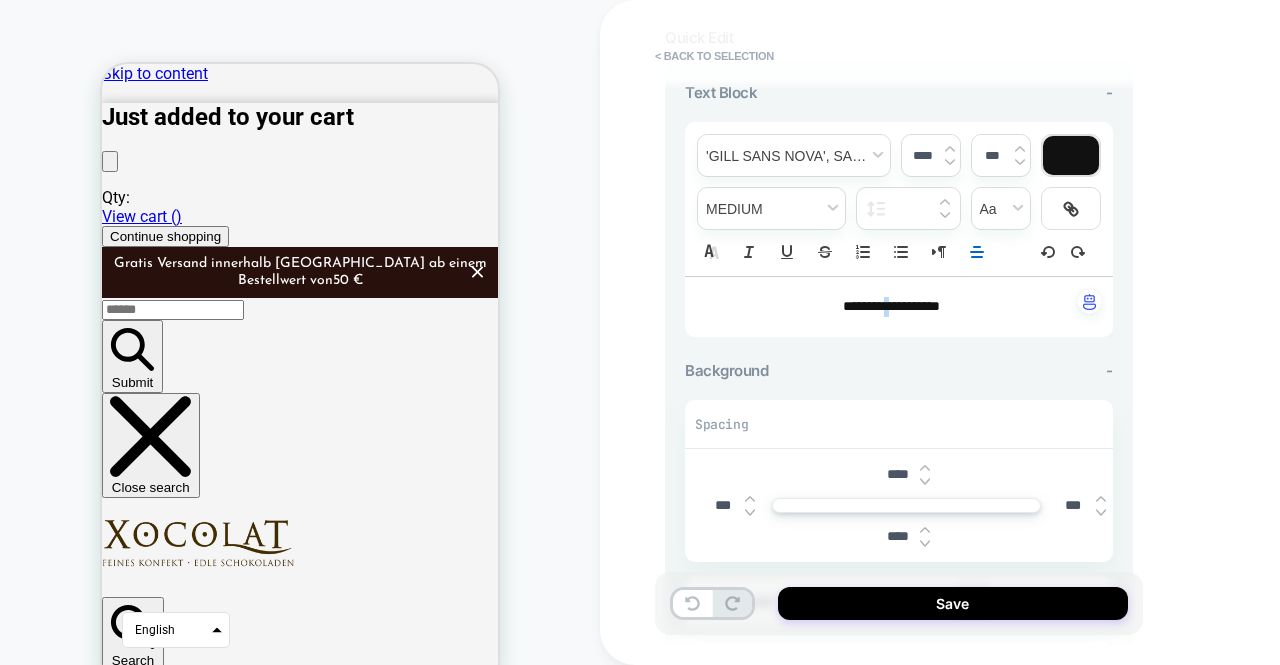 click on "**********" at bounding box center (891, 306) 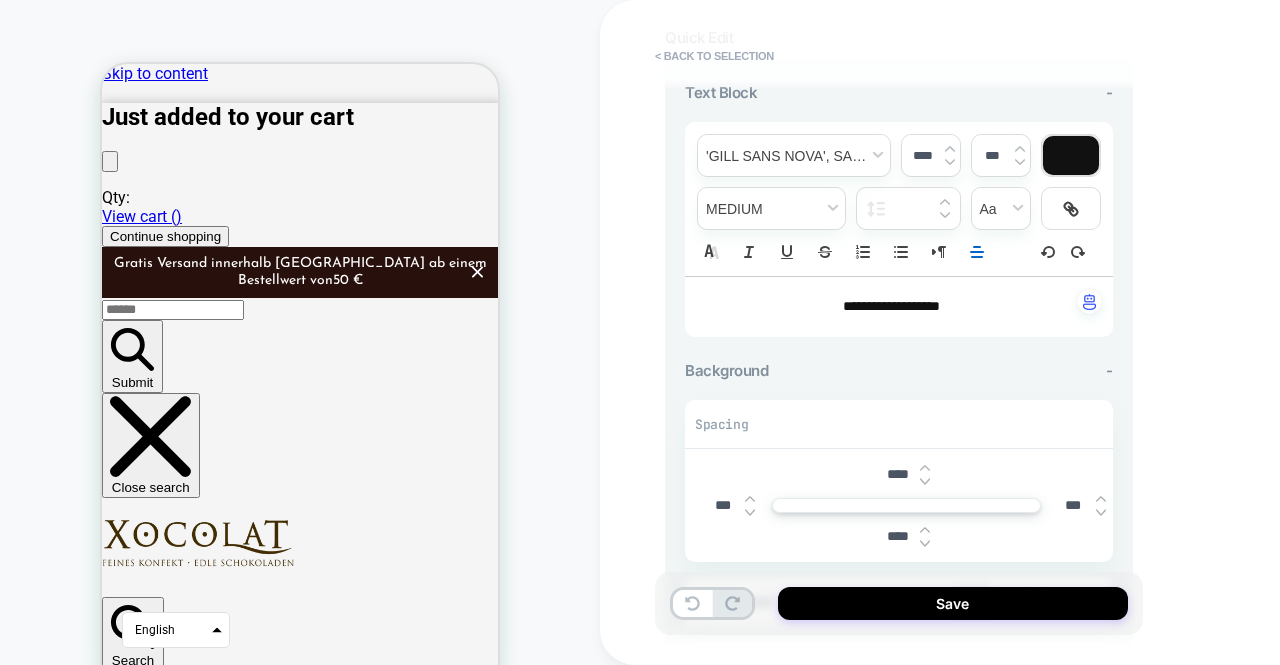 click on "**********" at bounding box center [891, 306] 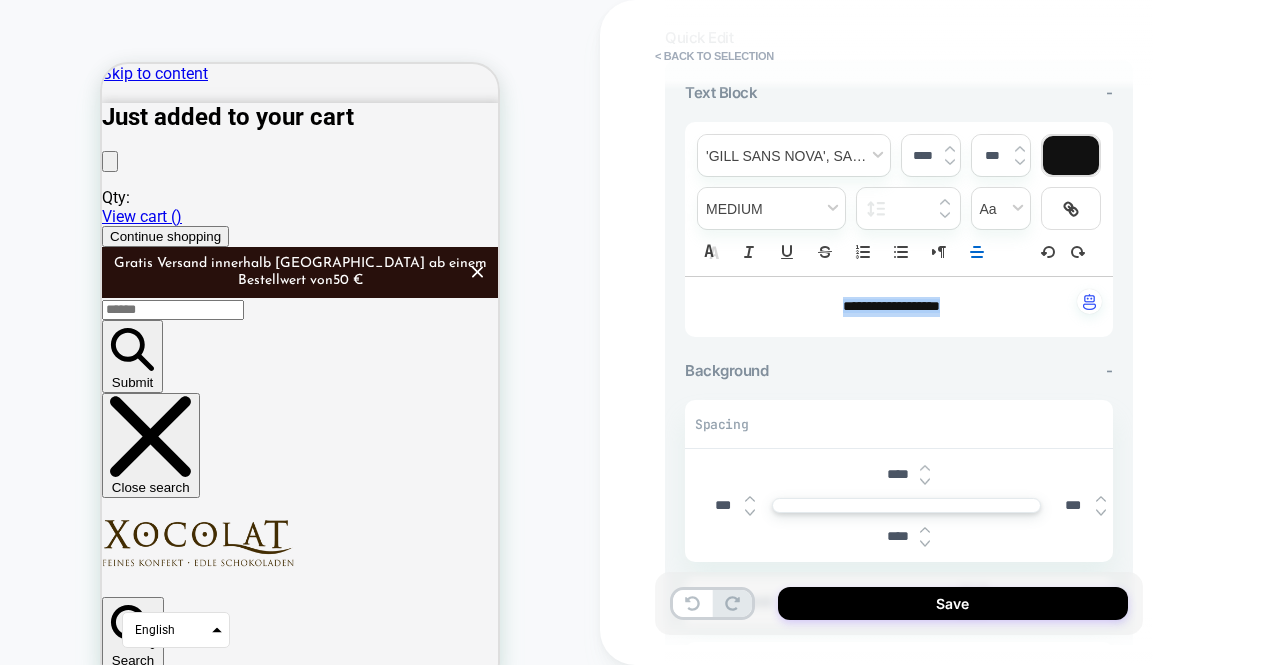 click at bounding box center [1071, 155] 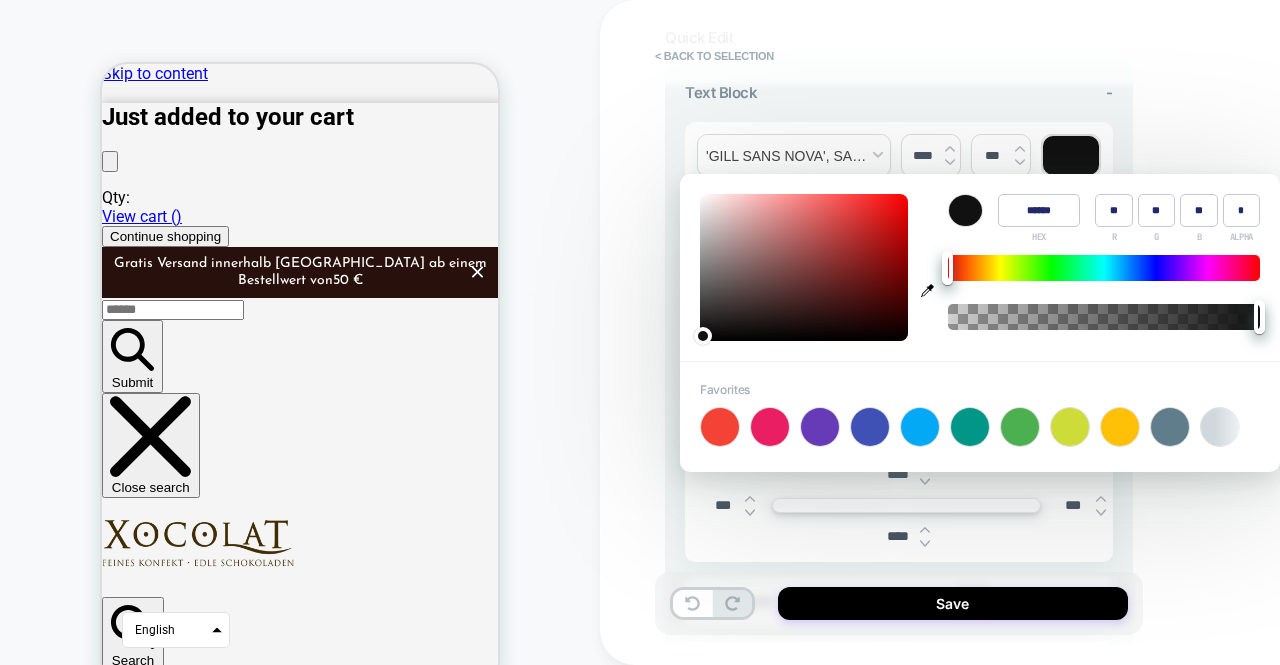 type on "******" 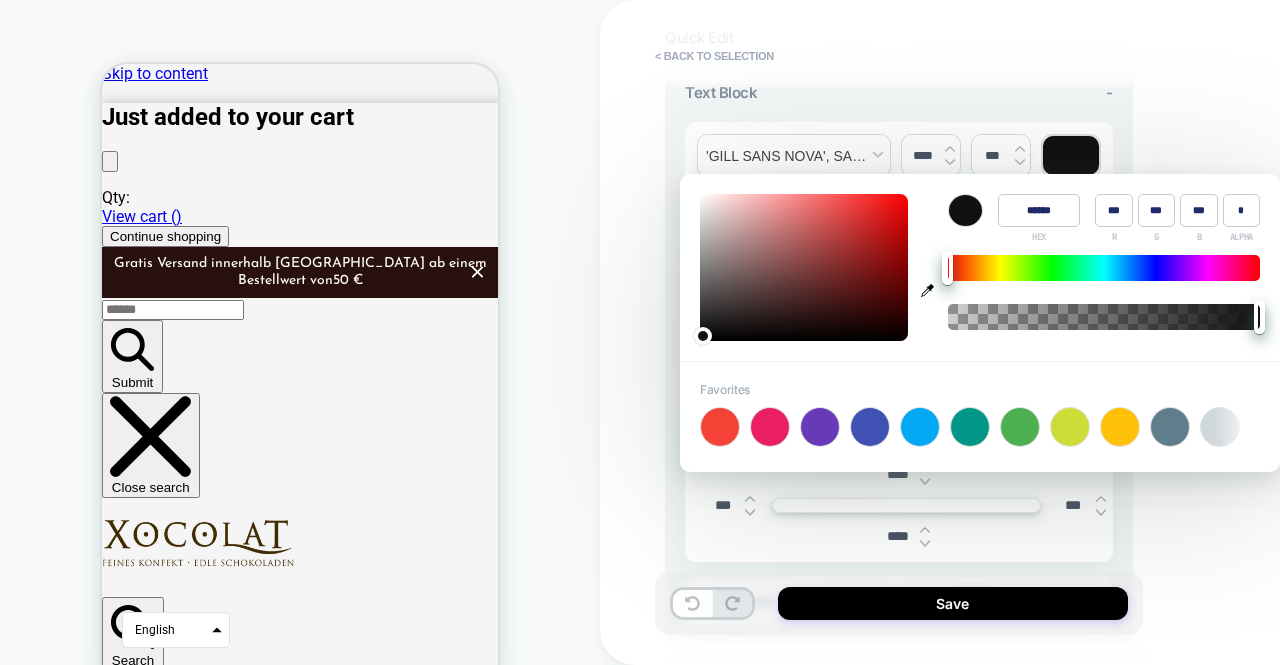 click at bounding box center [804, 267] 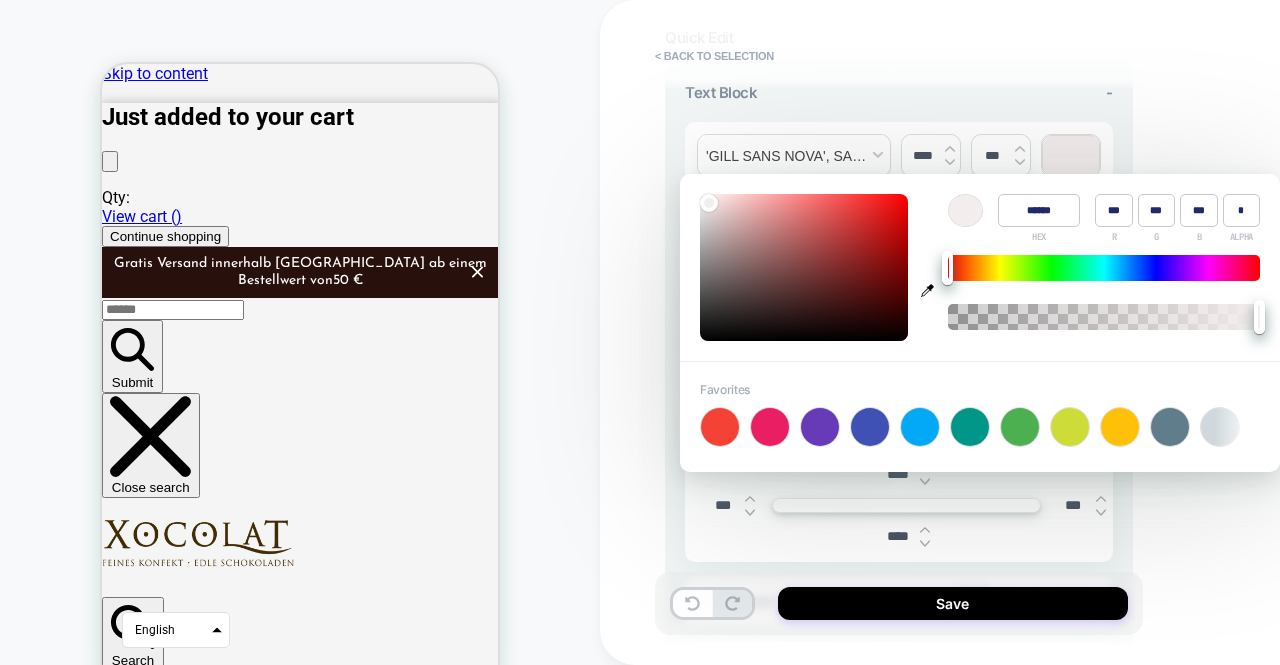 type on "******" 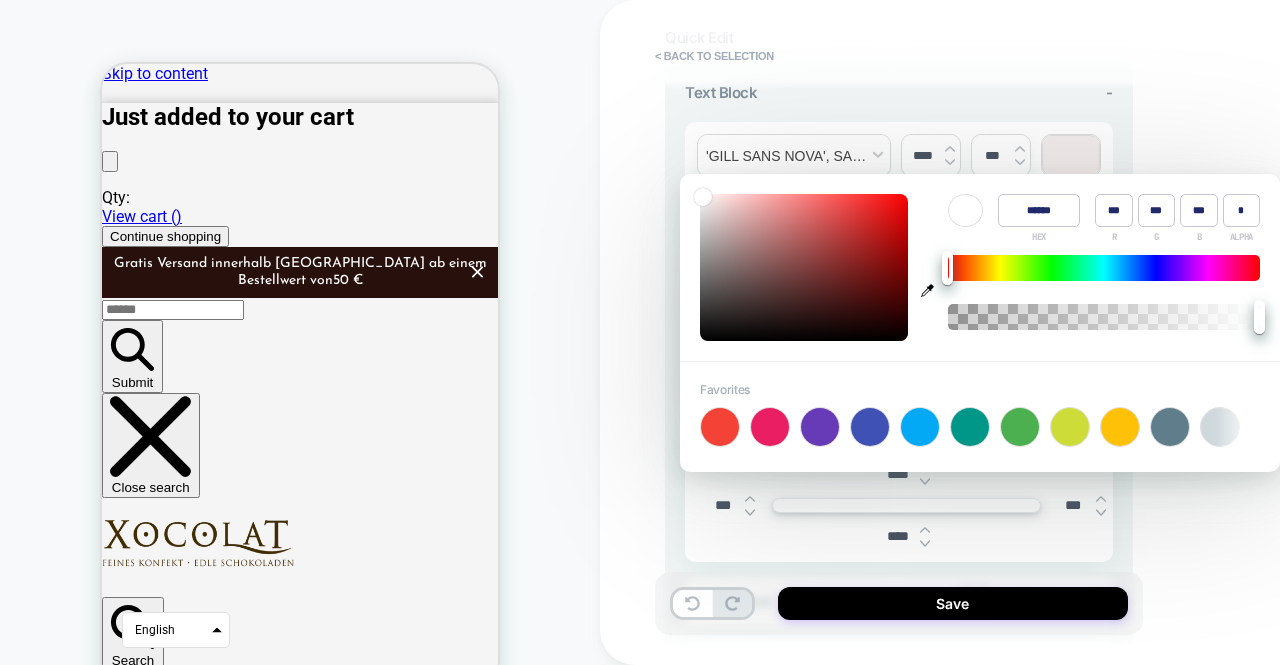 drag, startPoint x: 708, startPoint y: 200, endPoint x: 690, endPoint y: 164, distance: 40.24922 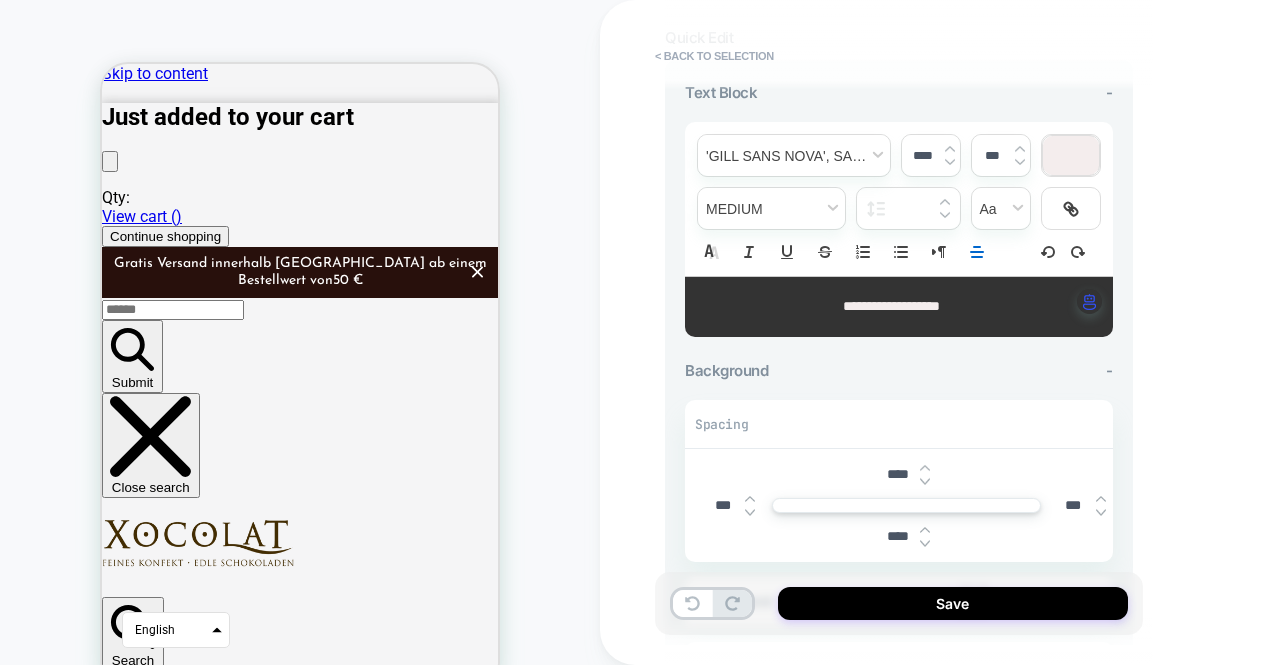 click at bounding box center [1071, 155] 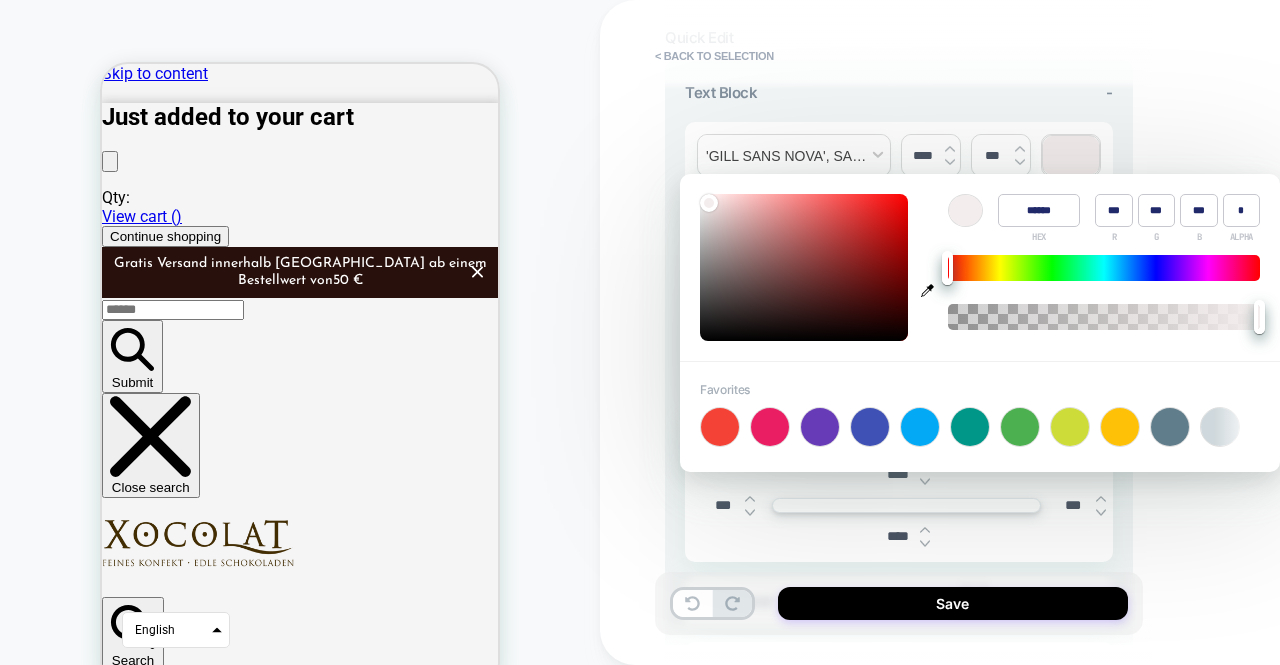 type on "******" 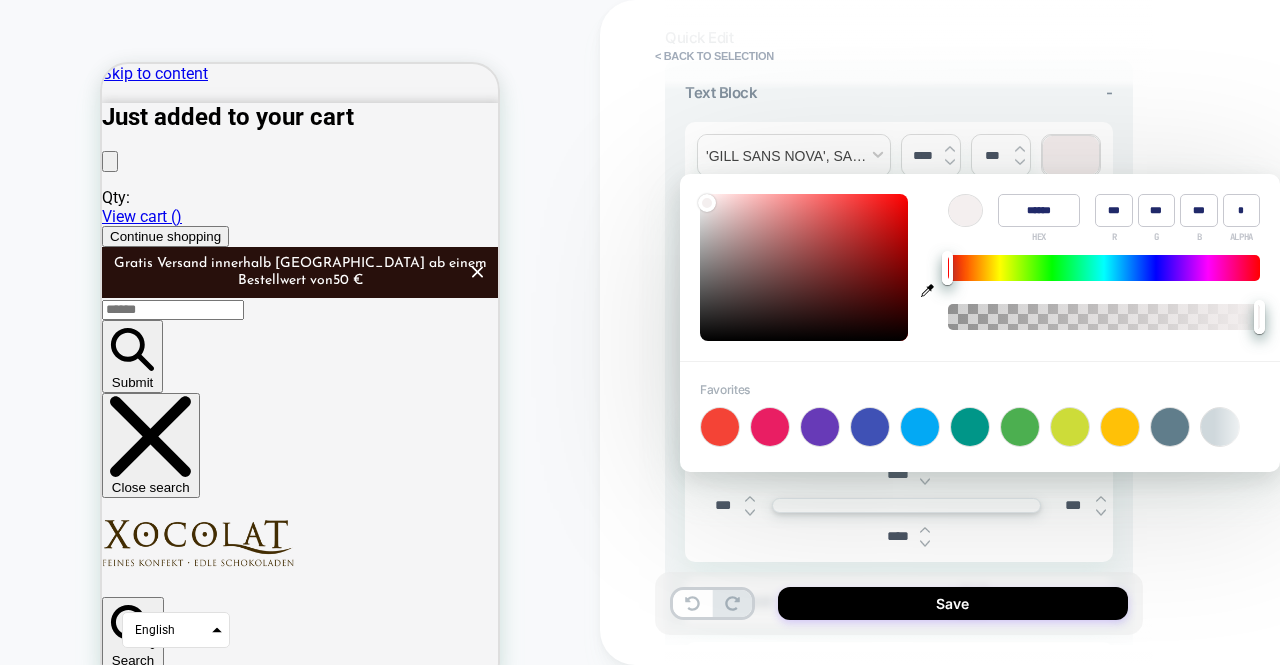 type on "******" 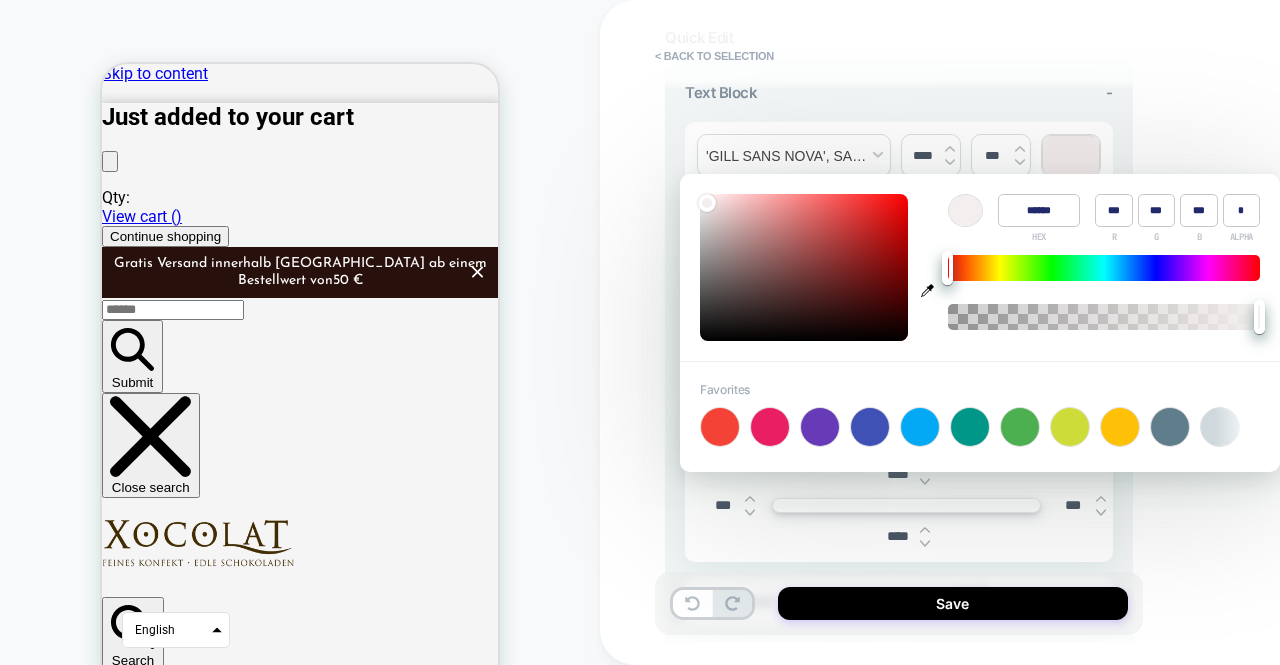 type on "******" 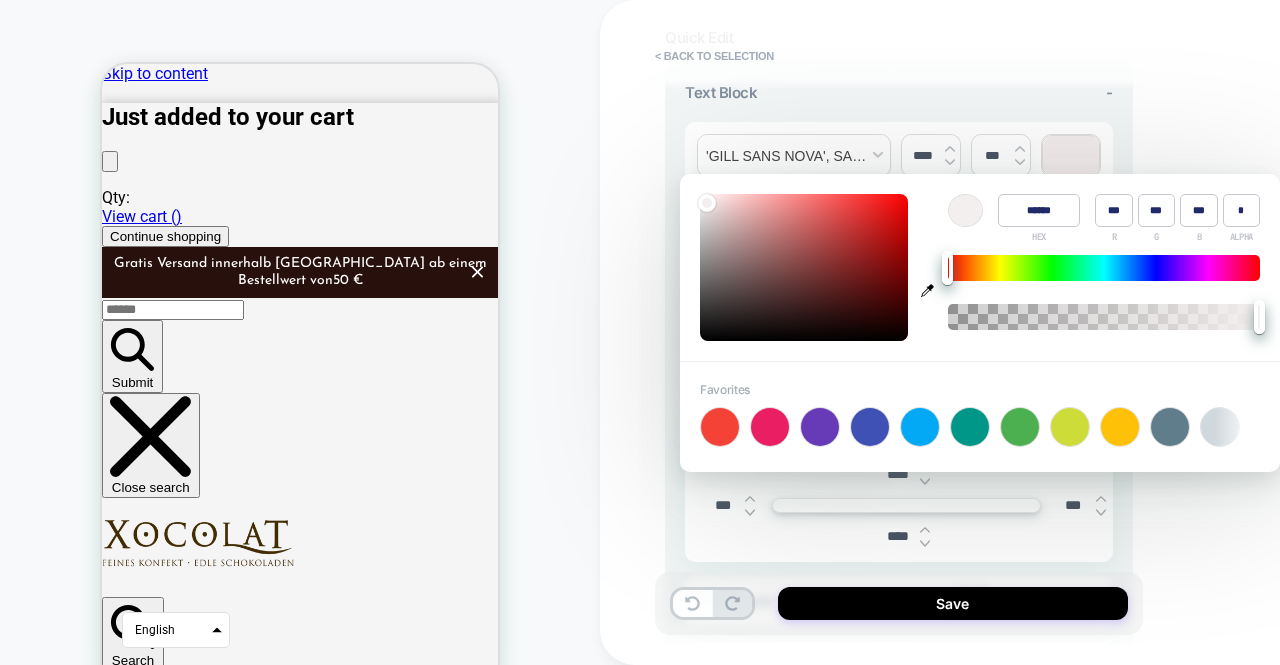 type on "******" 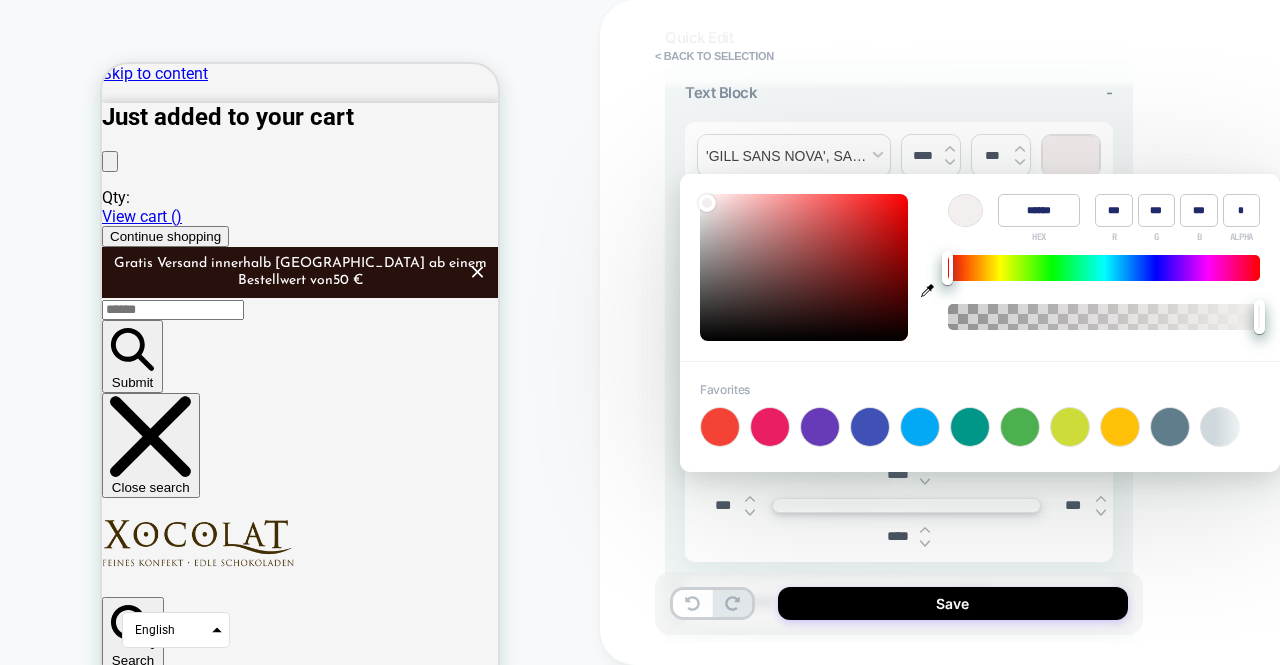 type on "***" 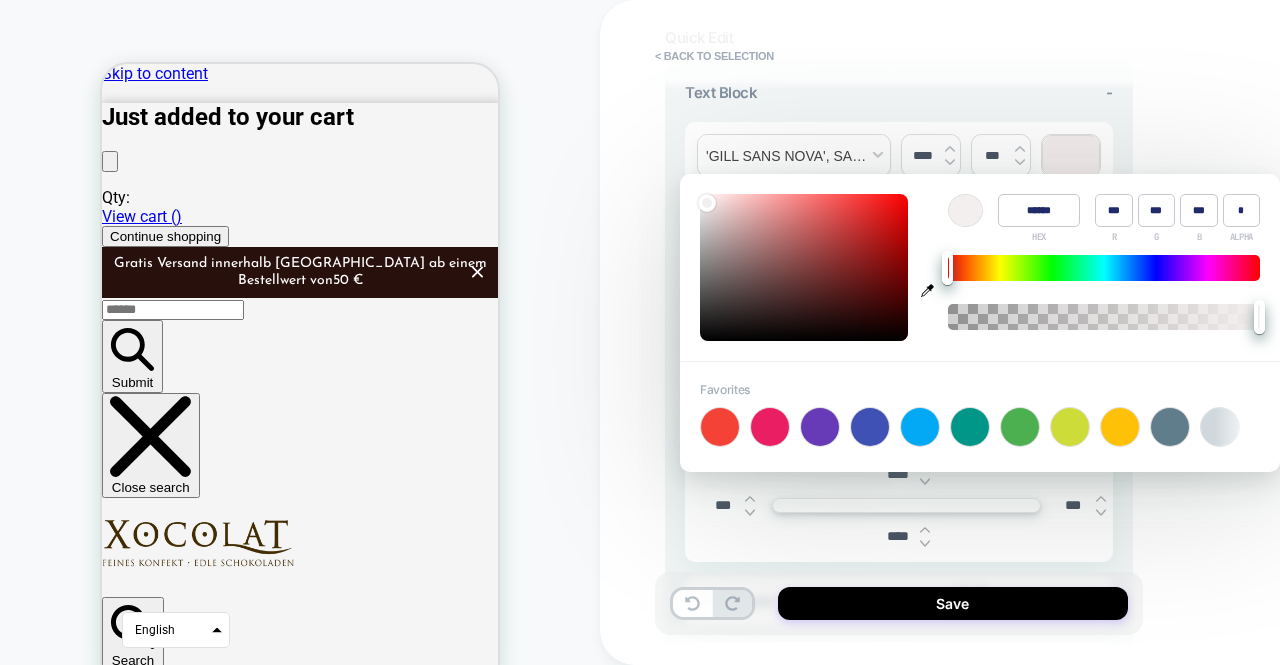 type on "******" 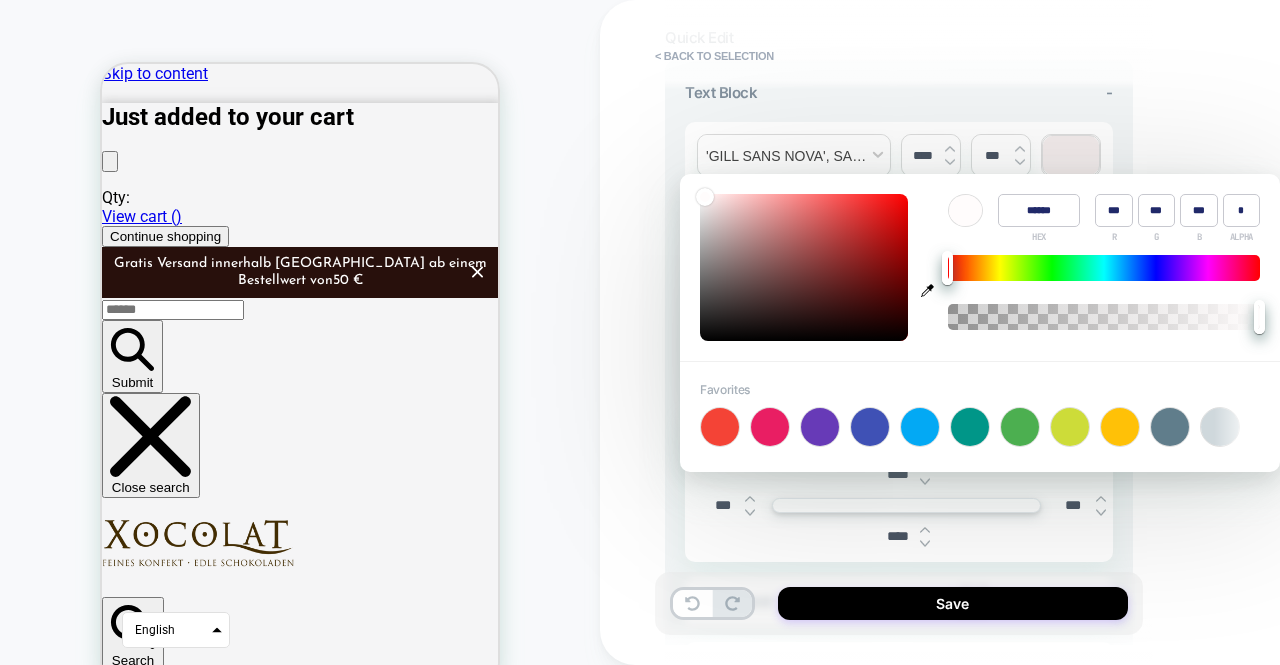 type on "******" 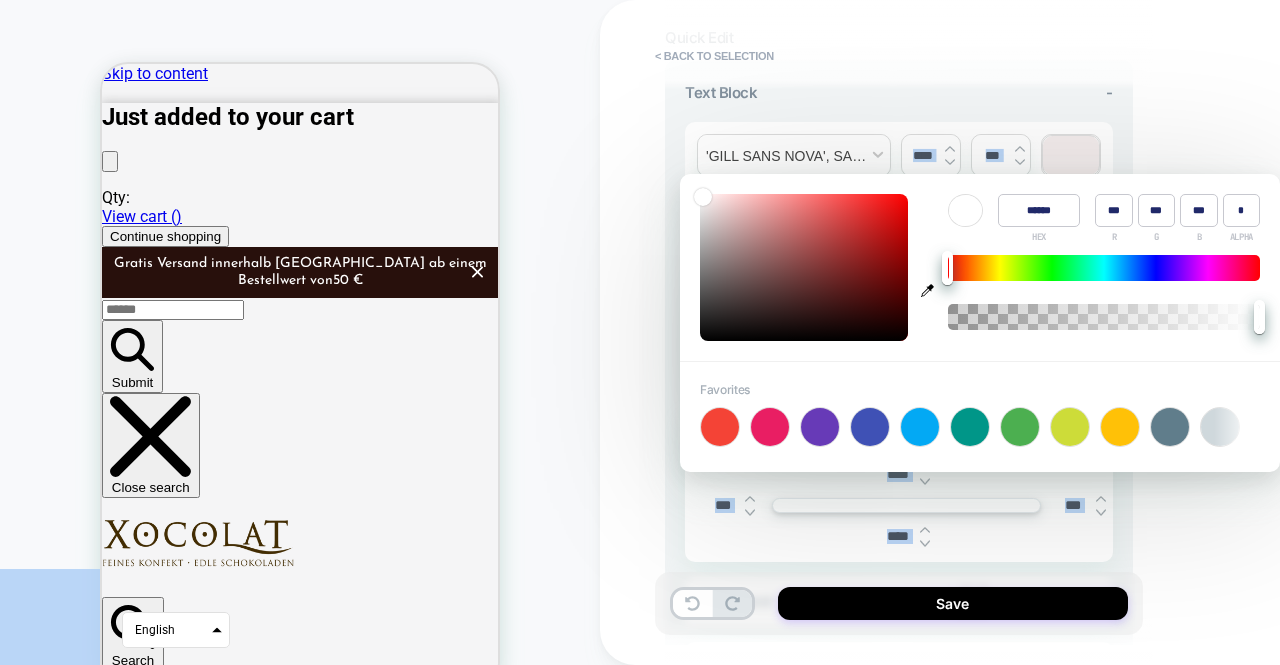 drag, startPoint x: 706, startPoint y: 199, endPoint x: 696, endPoint y: 155, distance: 45.122055 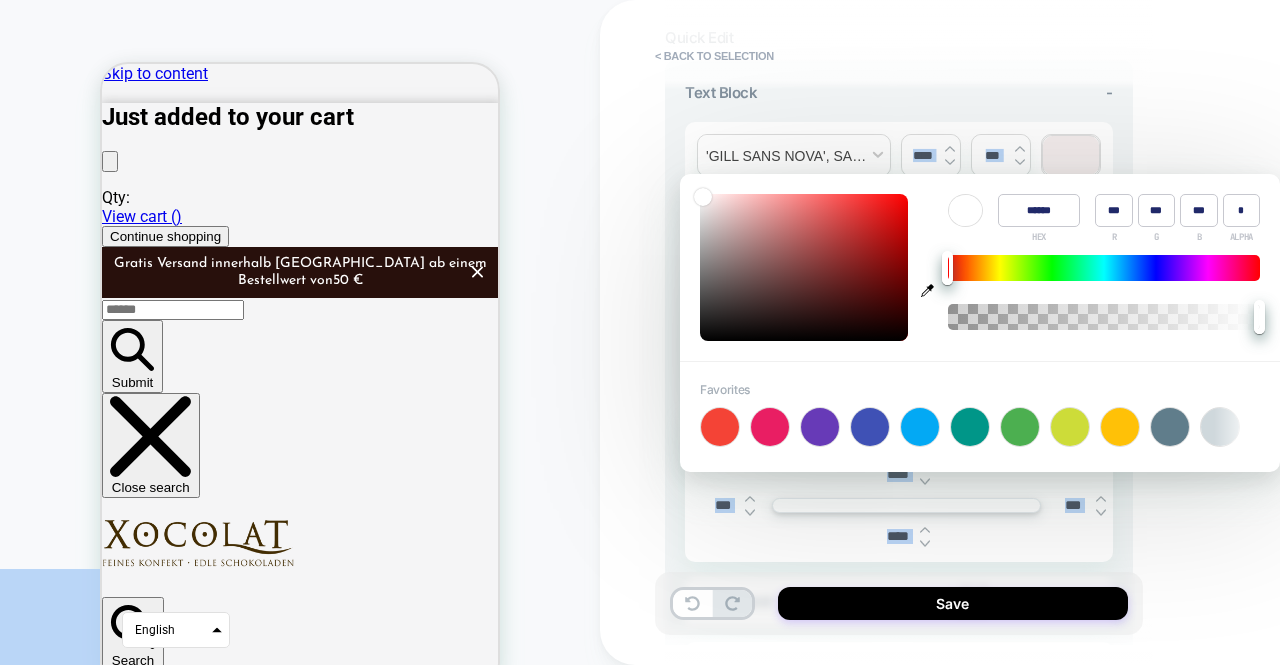 click on "**********" at bounding box center (640, 332) 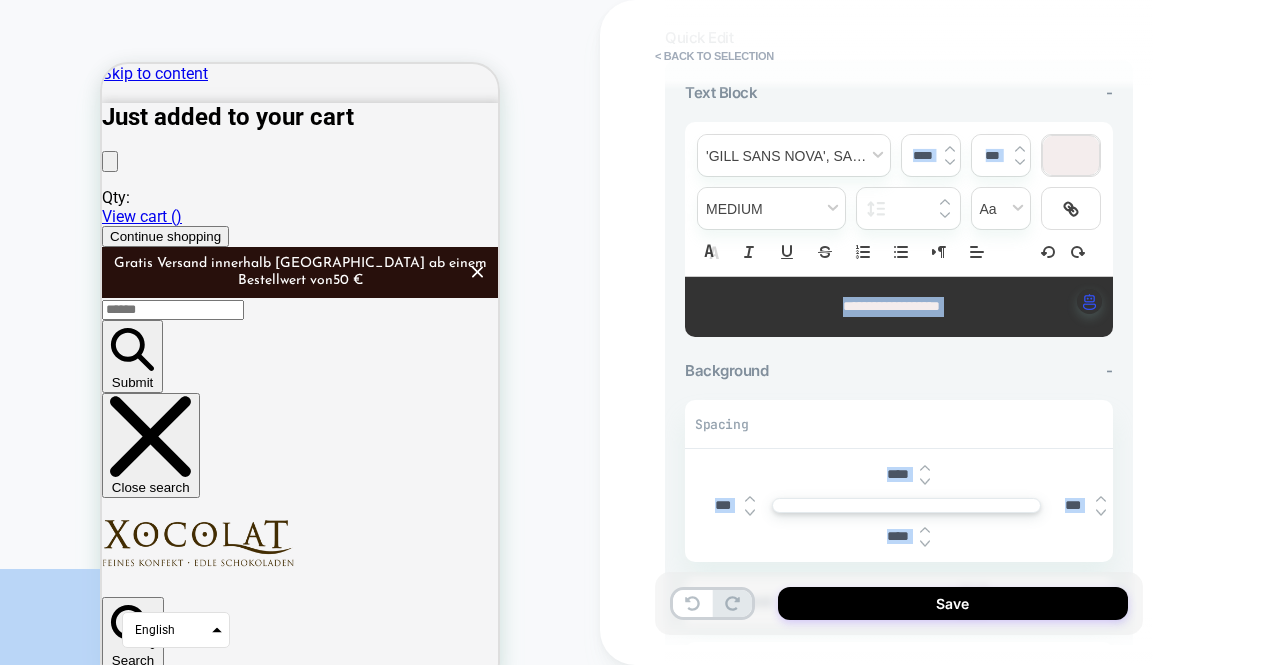 click on "**********" at bounding box center [899, 384] 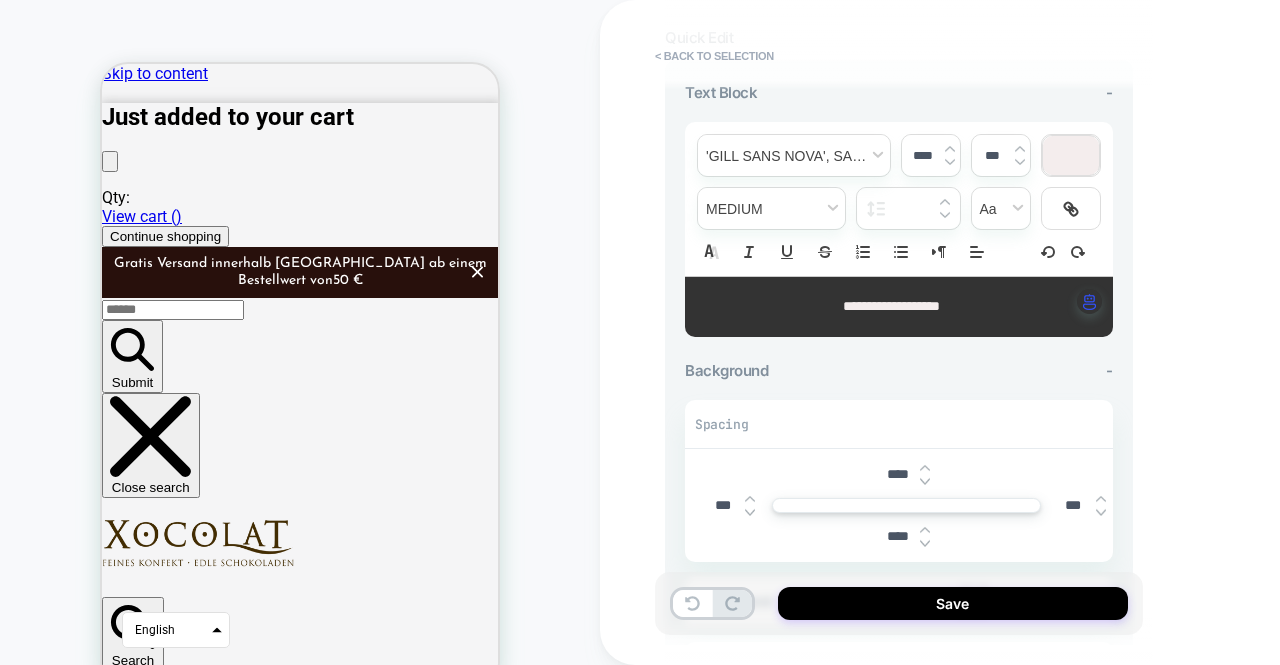 click at bounding box center [1071, 155] 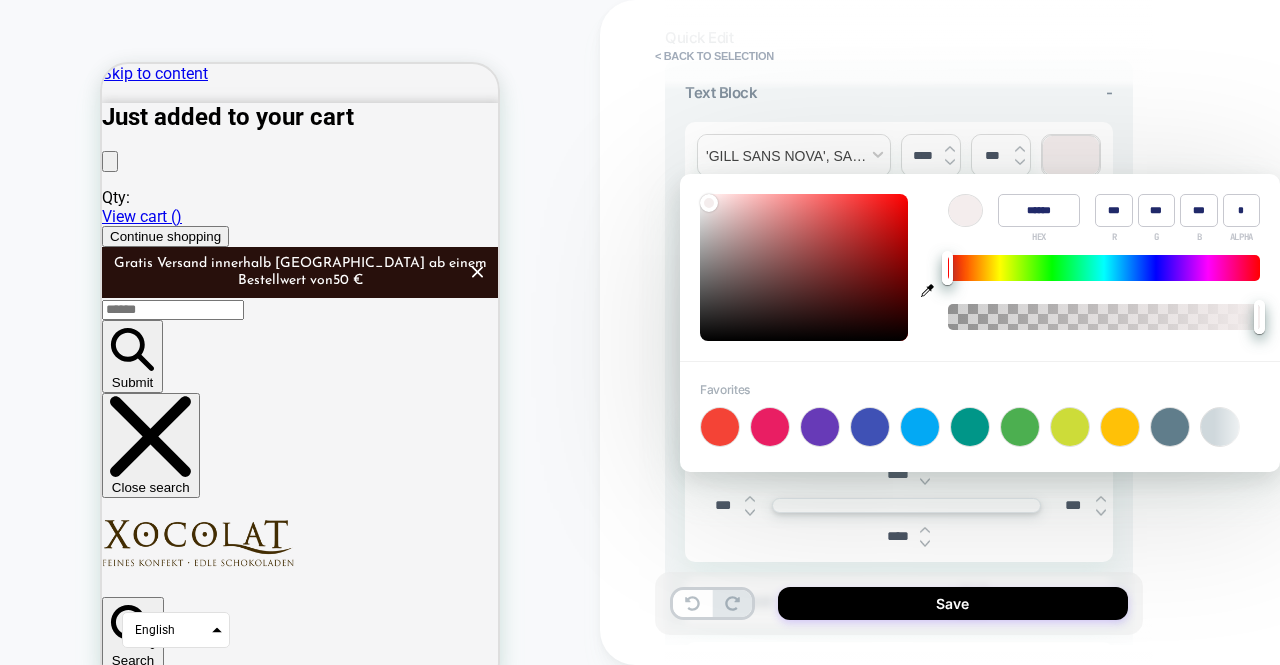 type on "******" 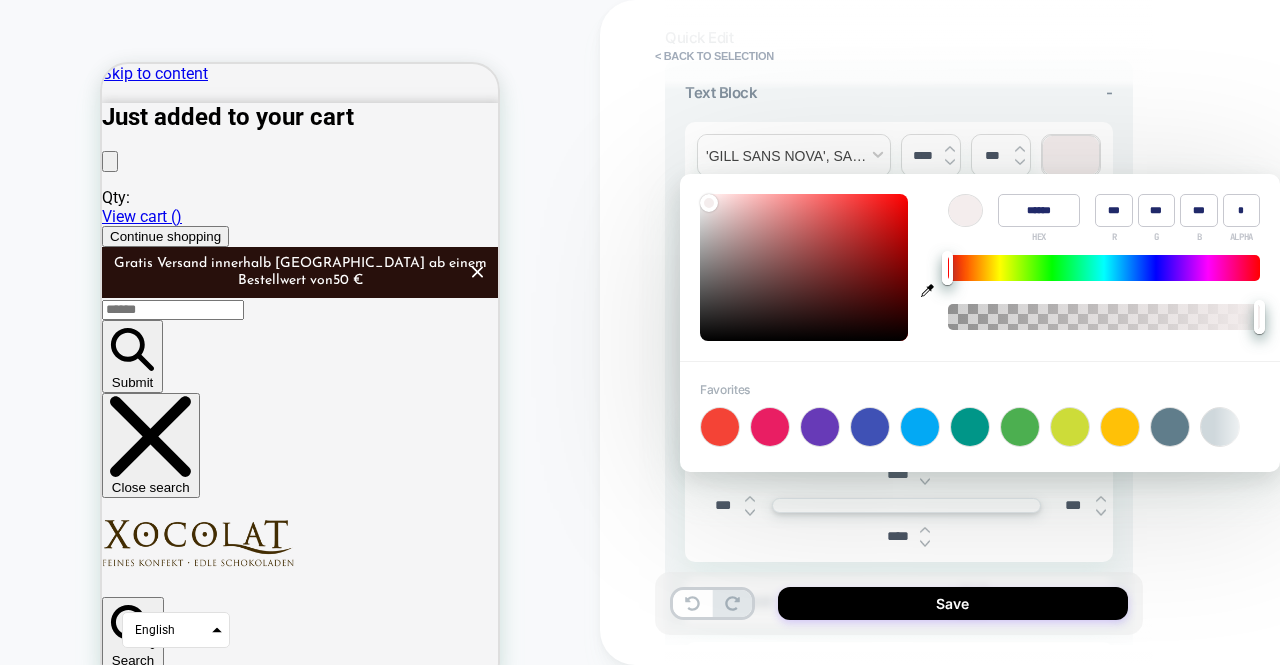 type on "***" 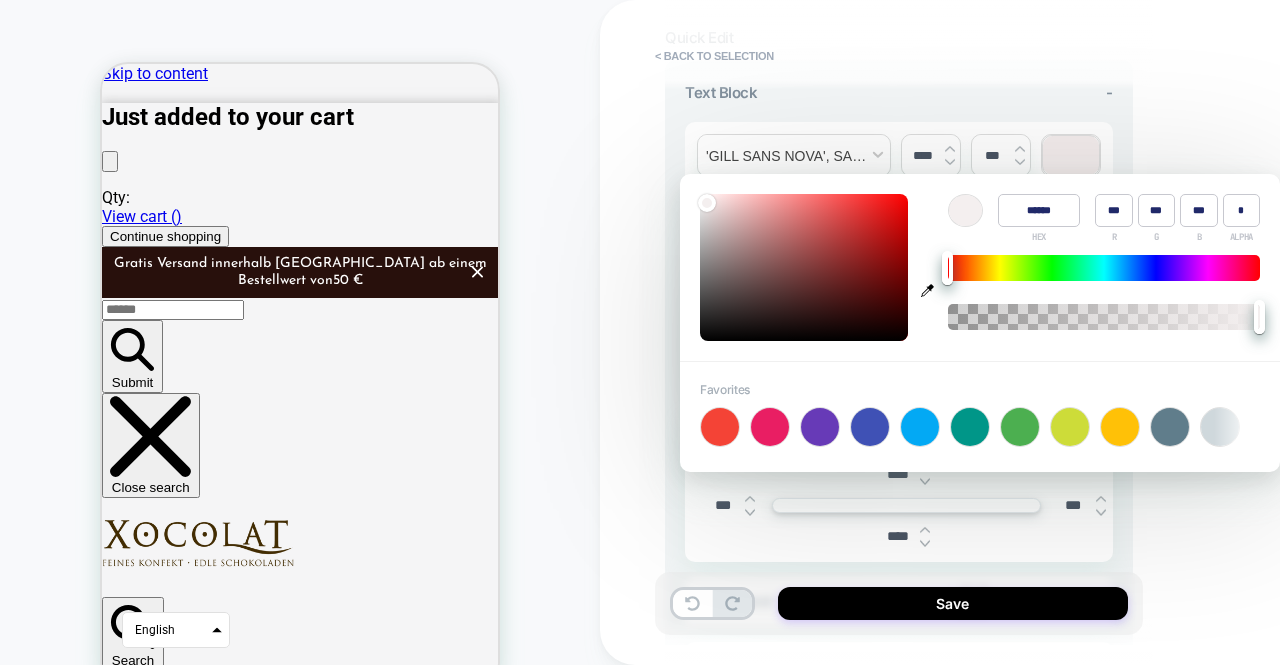 type on "******" 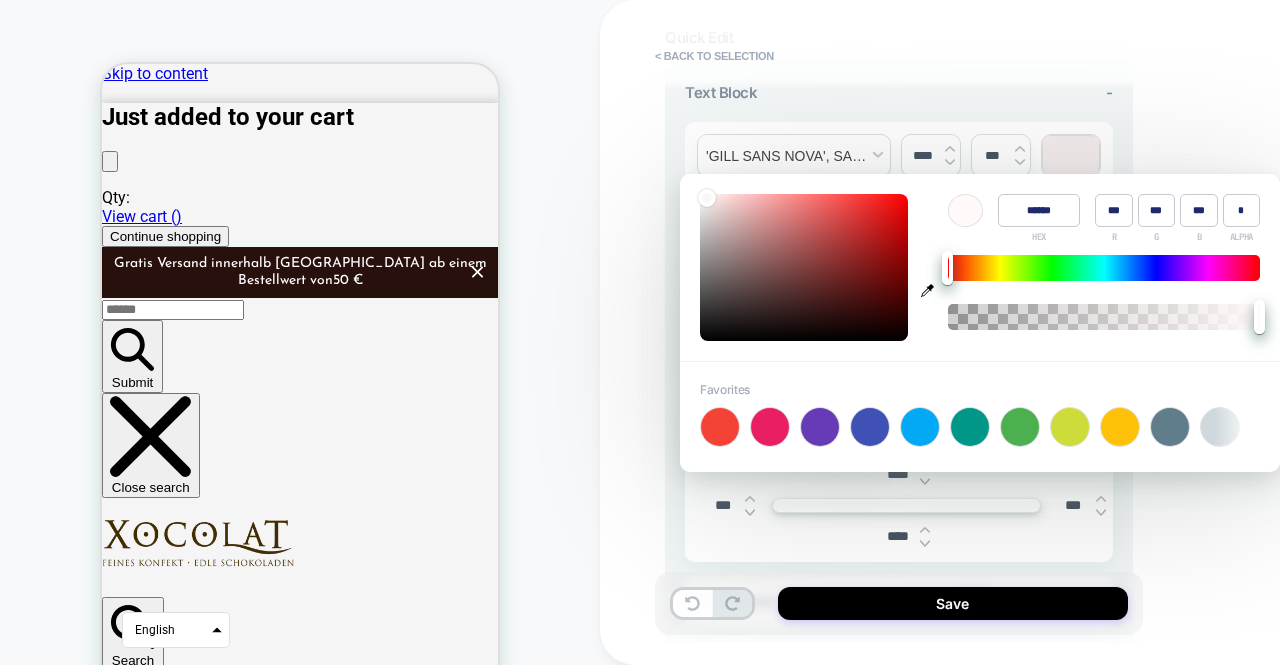 type on "******" 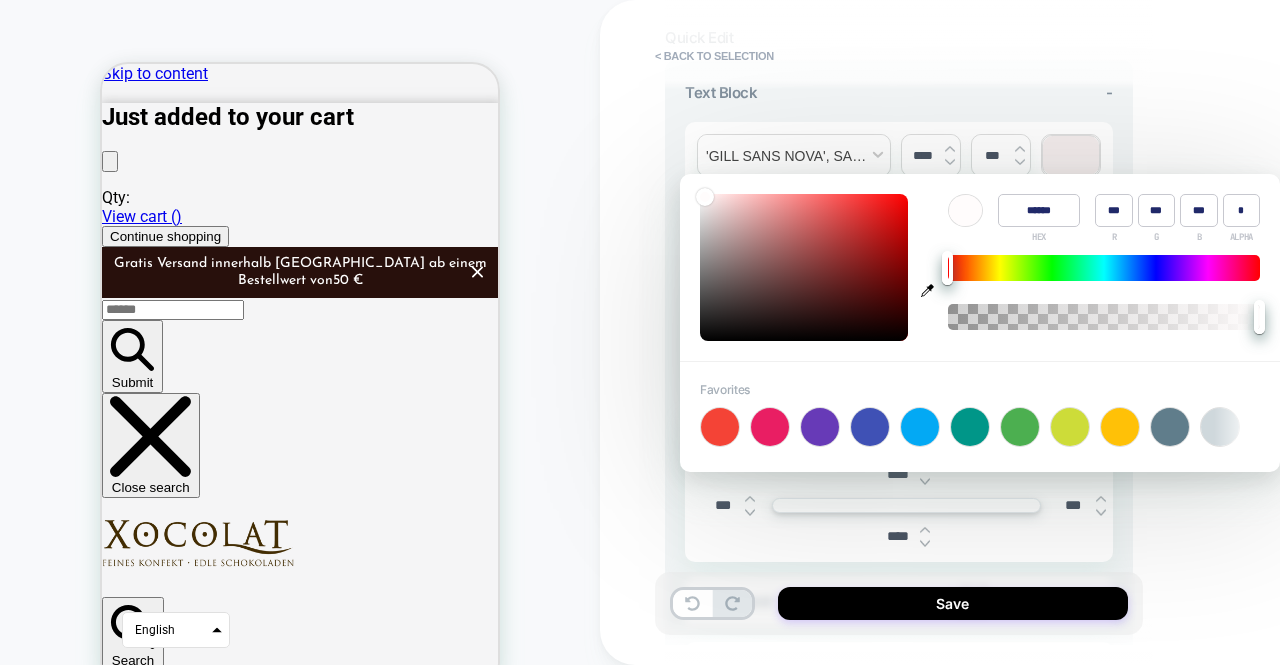 type on "******" 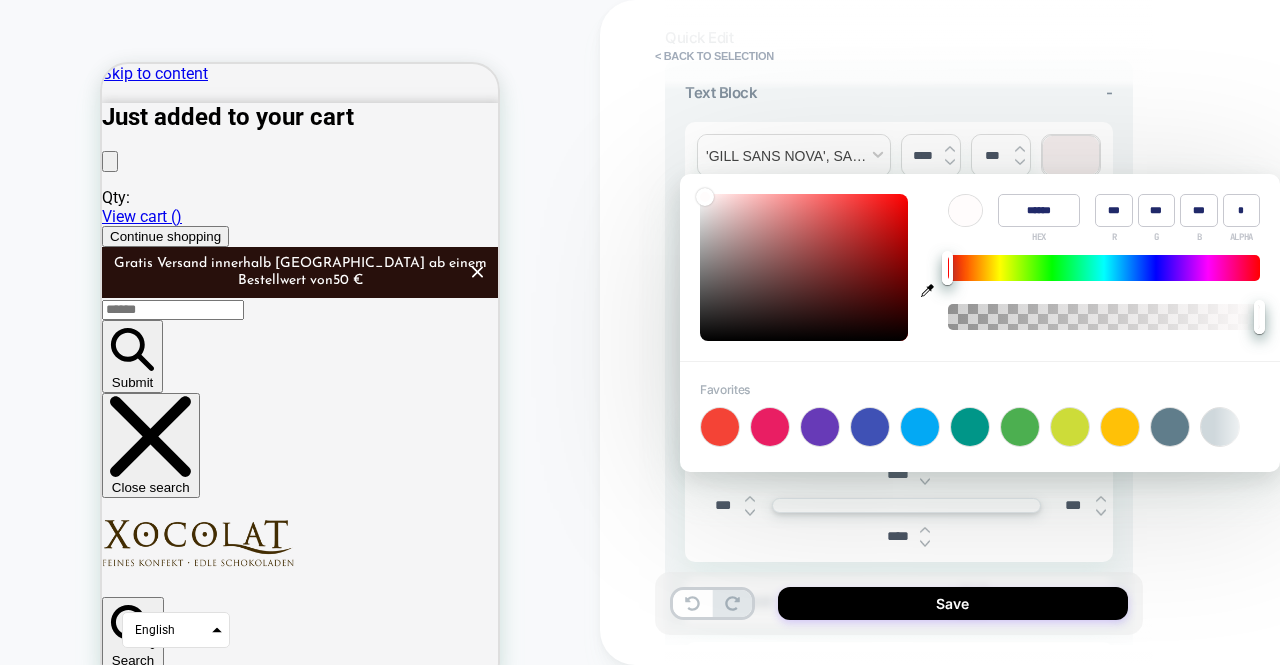 type on "***" 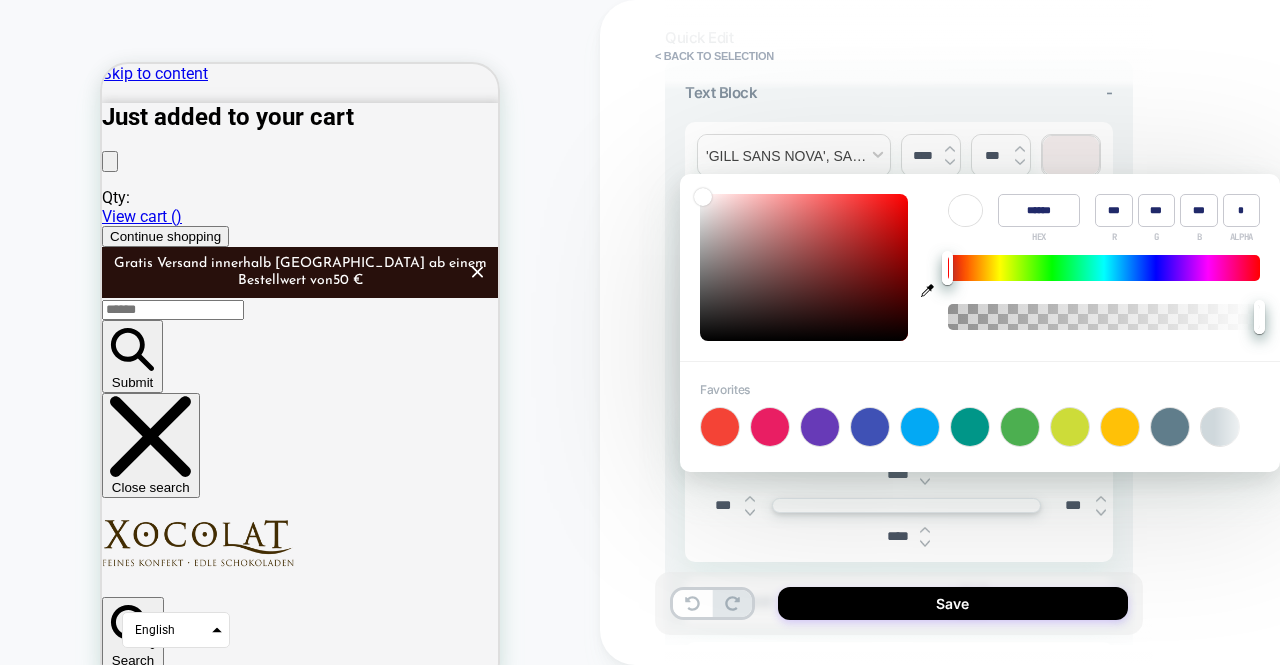 drag, startPoint x: 706, startPoint y: 199, endPoint x: 696, endPoint y: 187, distance: 15.6205 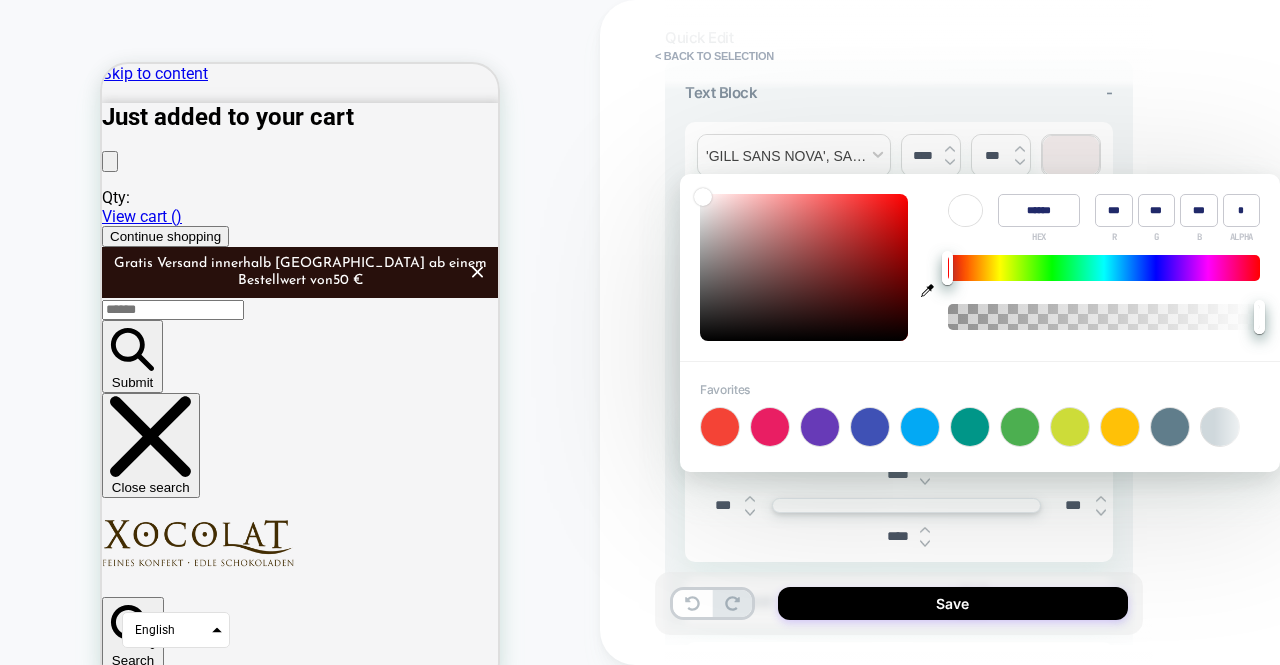 click on "Color ****** HEX *** R *** G *** B * ALPHA" at bounding box center [980, 267] 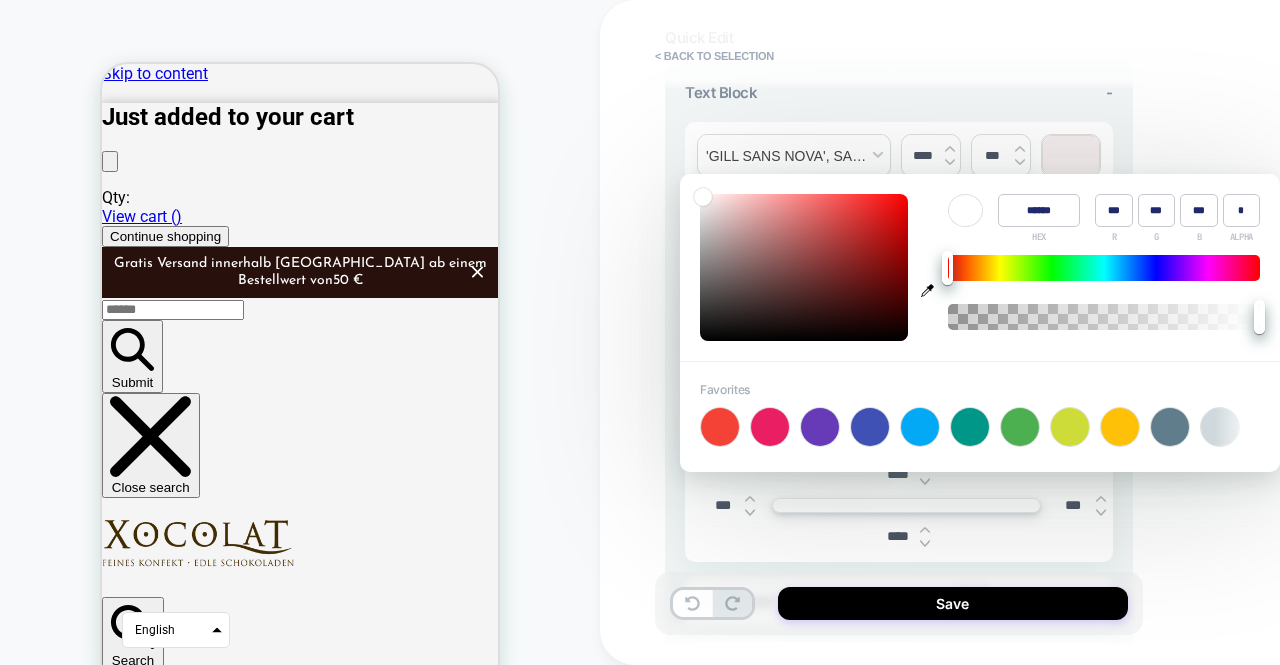 click on "**********" at bounding box center [1040, 332] 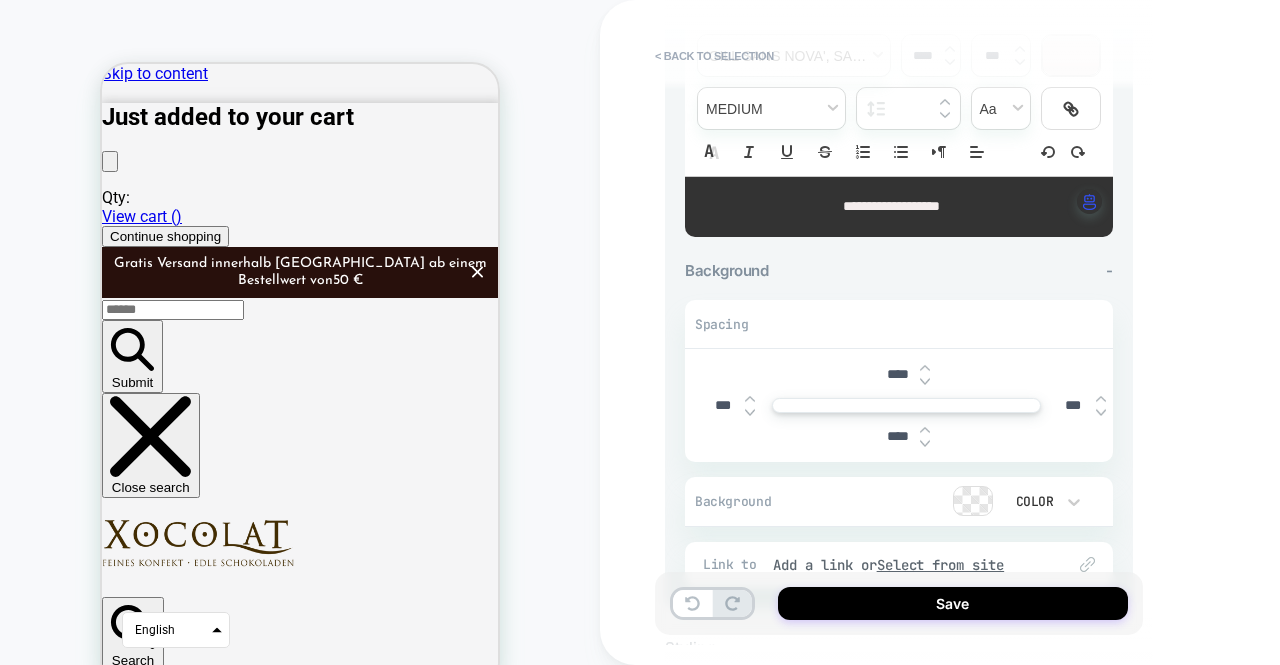 scroll, scrollTop: 280, scrollLeft: 0, axis: vertical 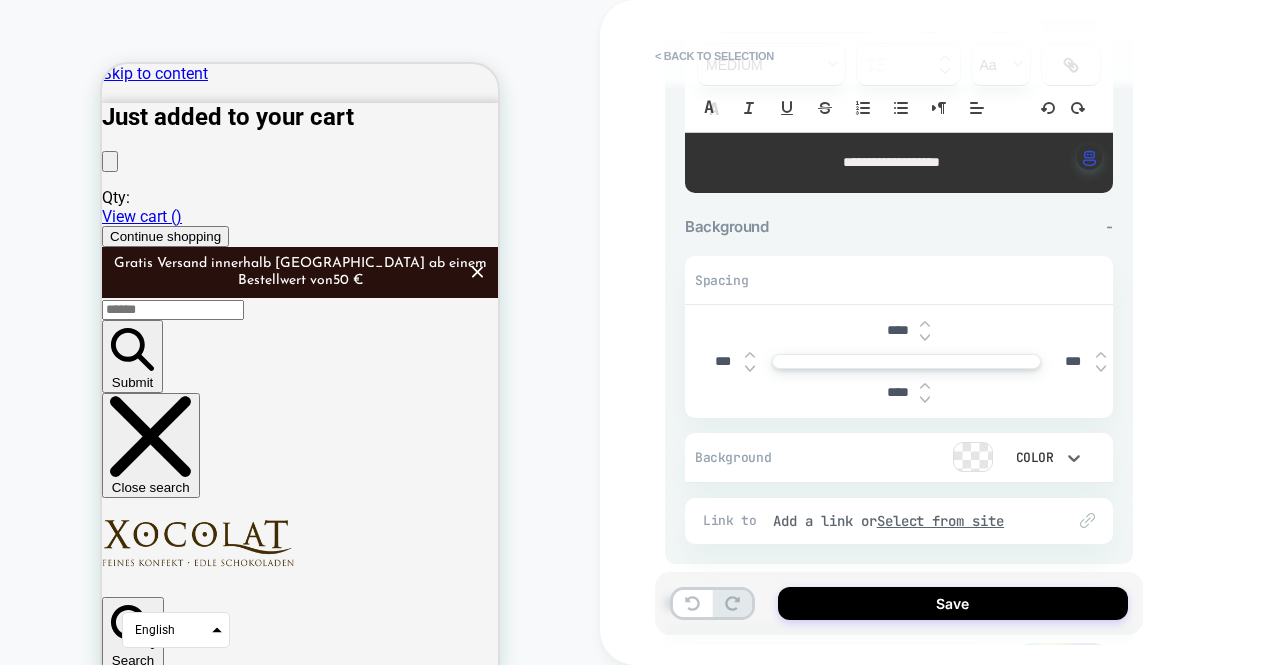 click on "Color" at bounding box center [1033, 457] 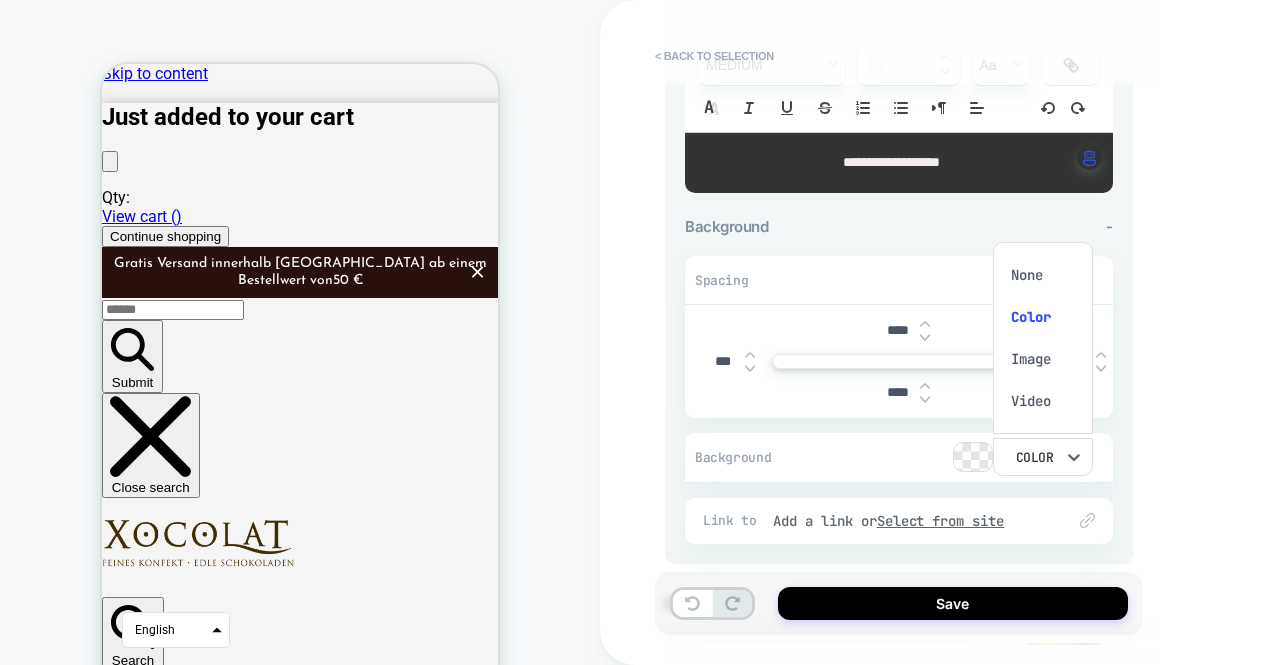 click at bounding box center [640, 332] 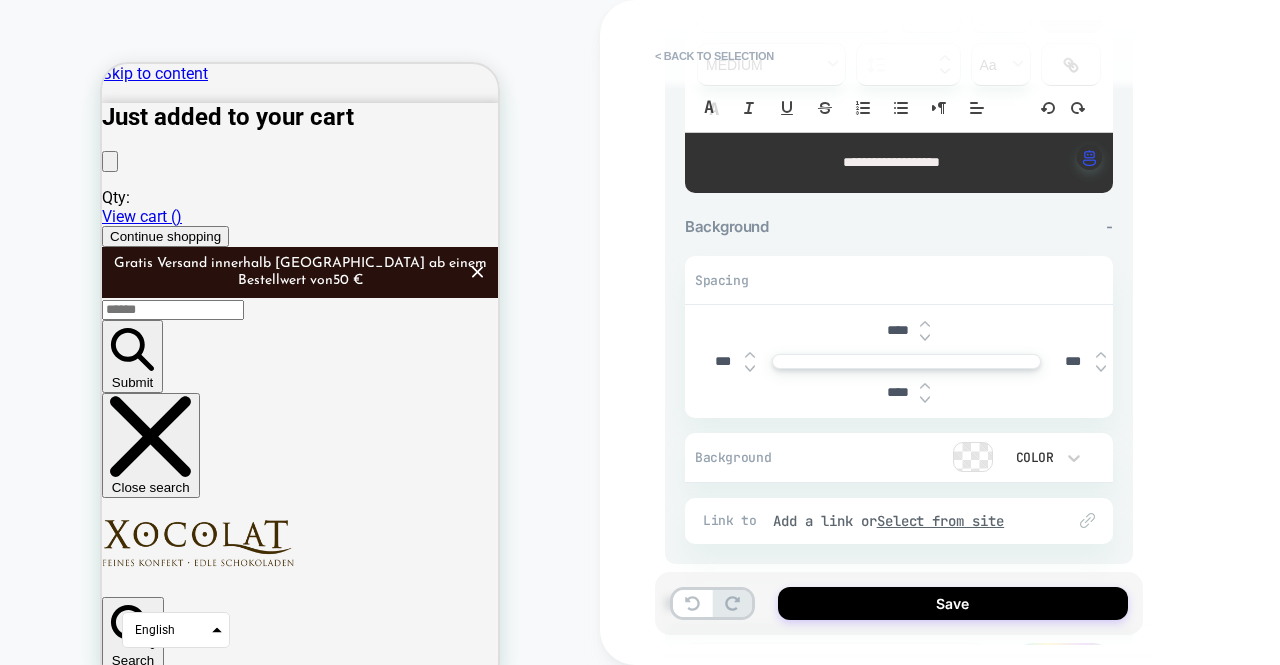 click at bounding box center [973, 457] 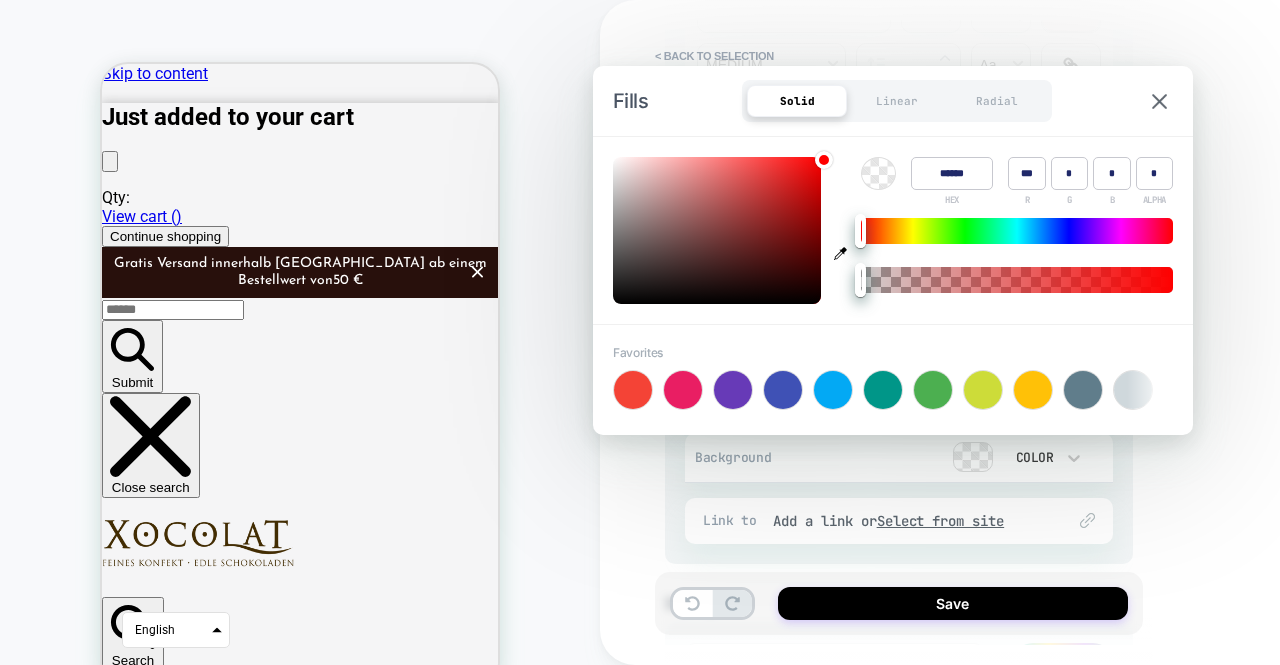 click at bounding box center (1033, 390) 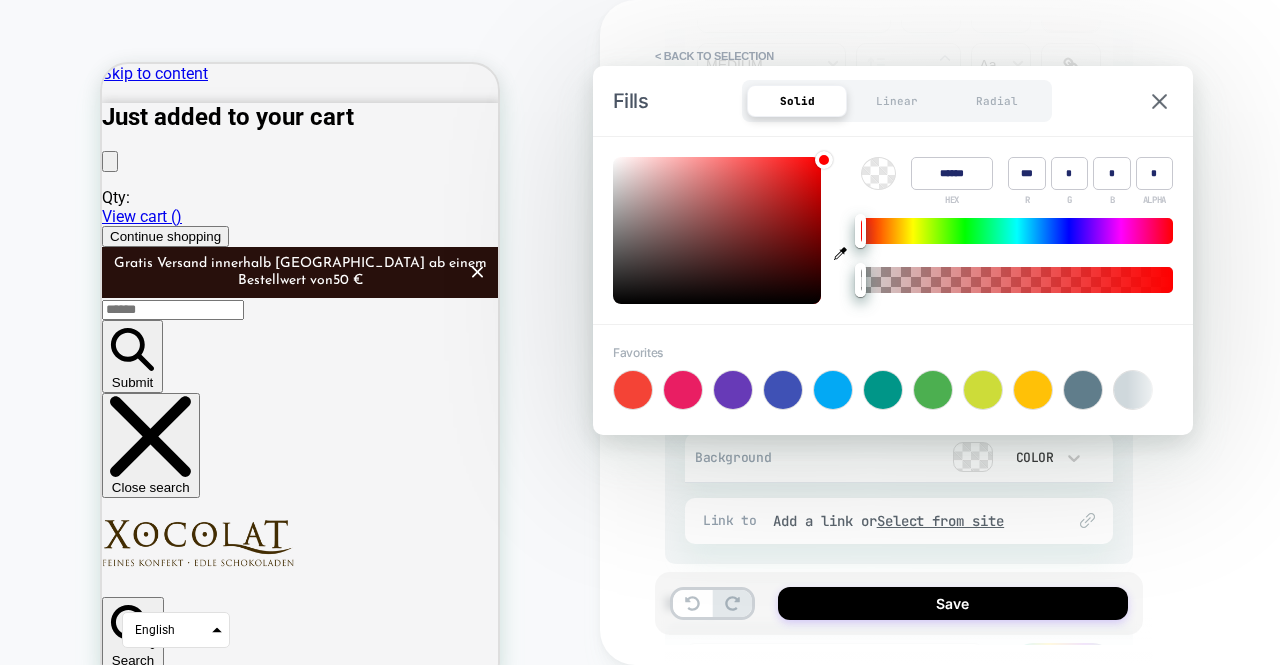 type on "******" 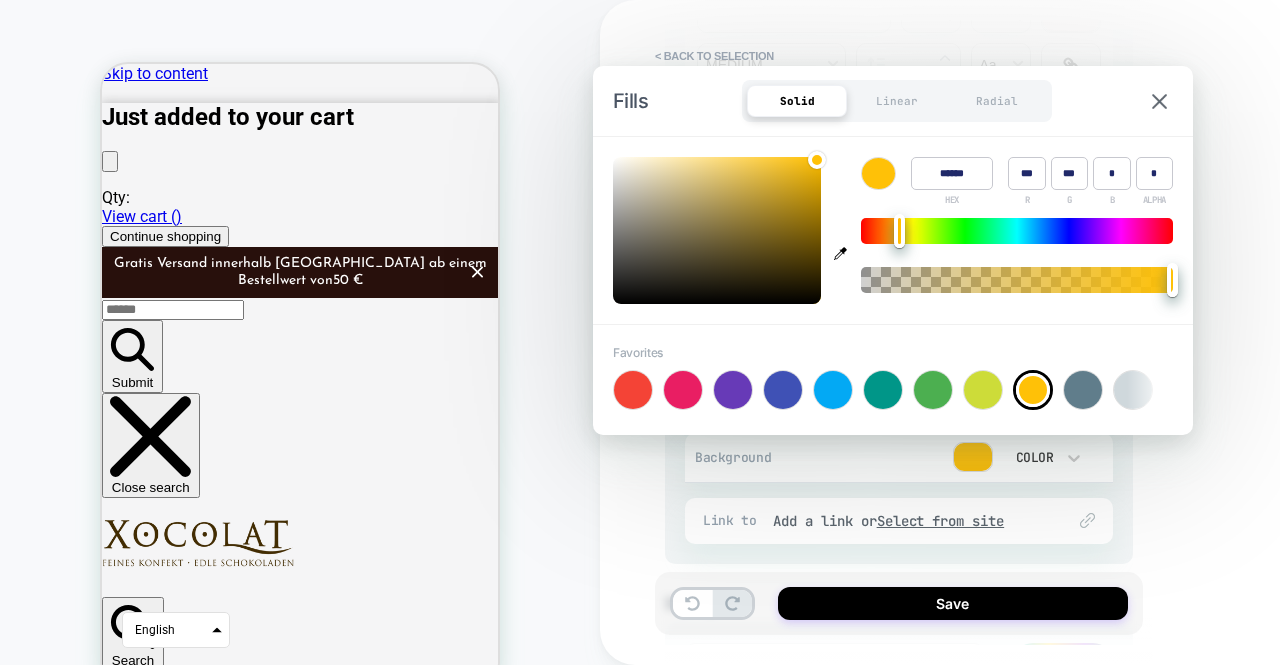 click at bounding box center (633, 390) 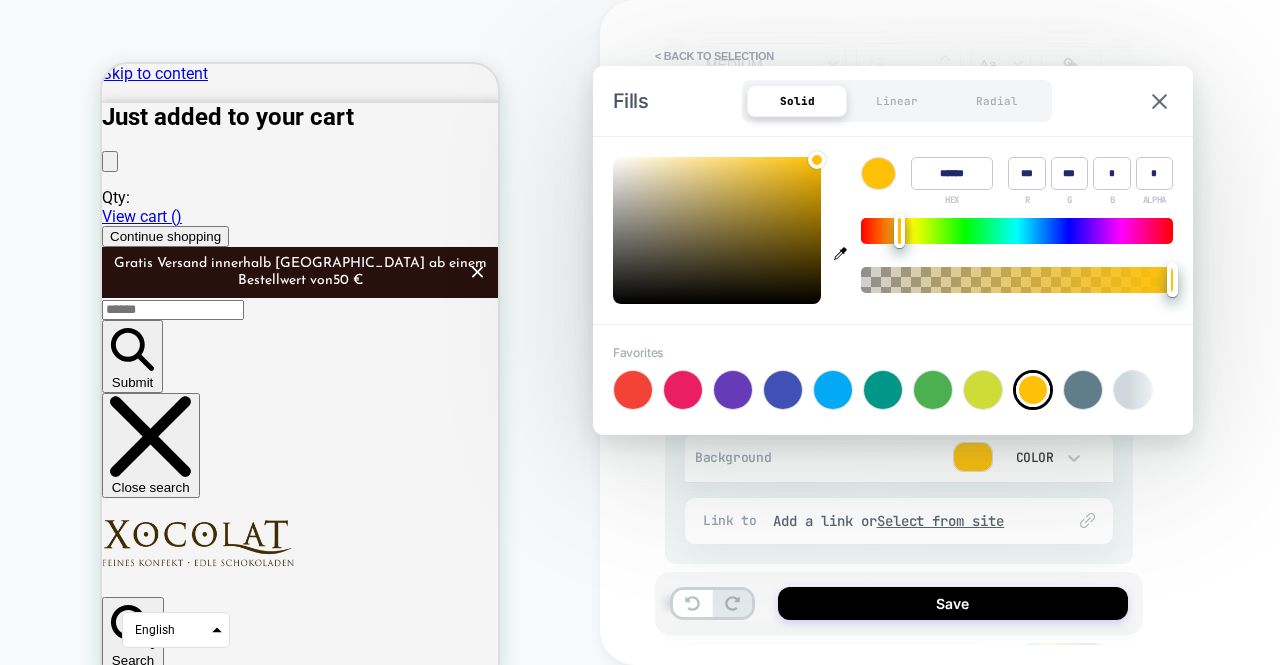 type on "******" 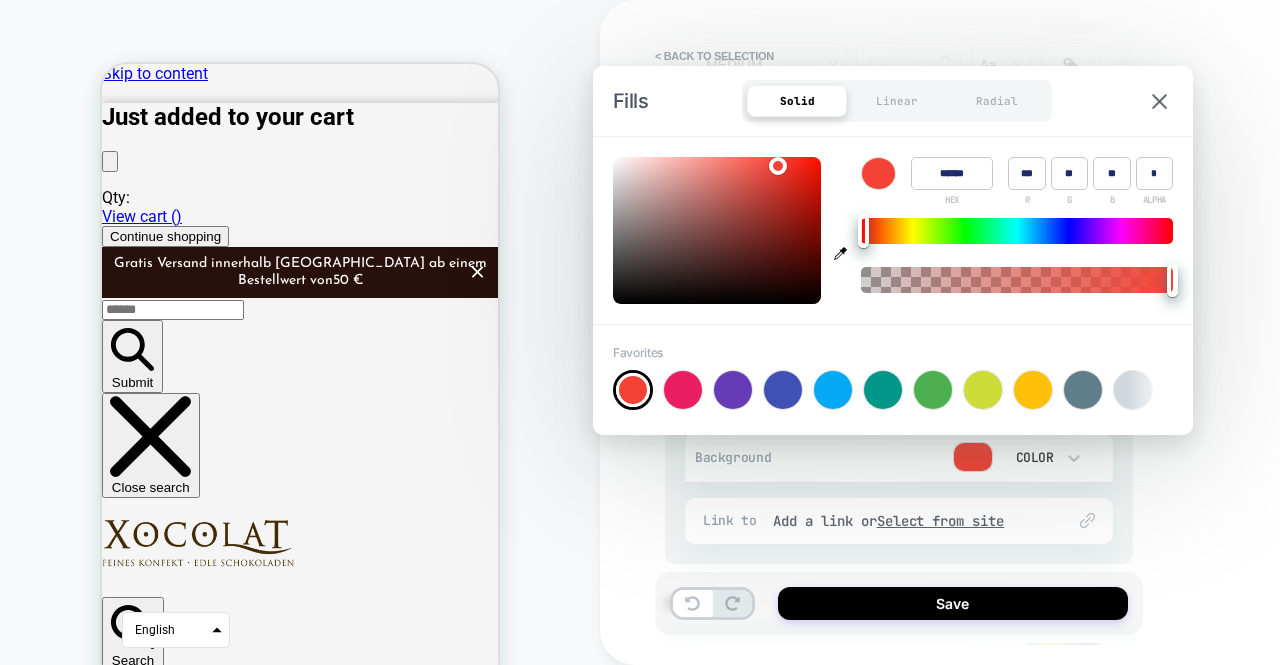 click on "Favorites +" at bounding box center (893, 380) 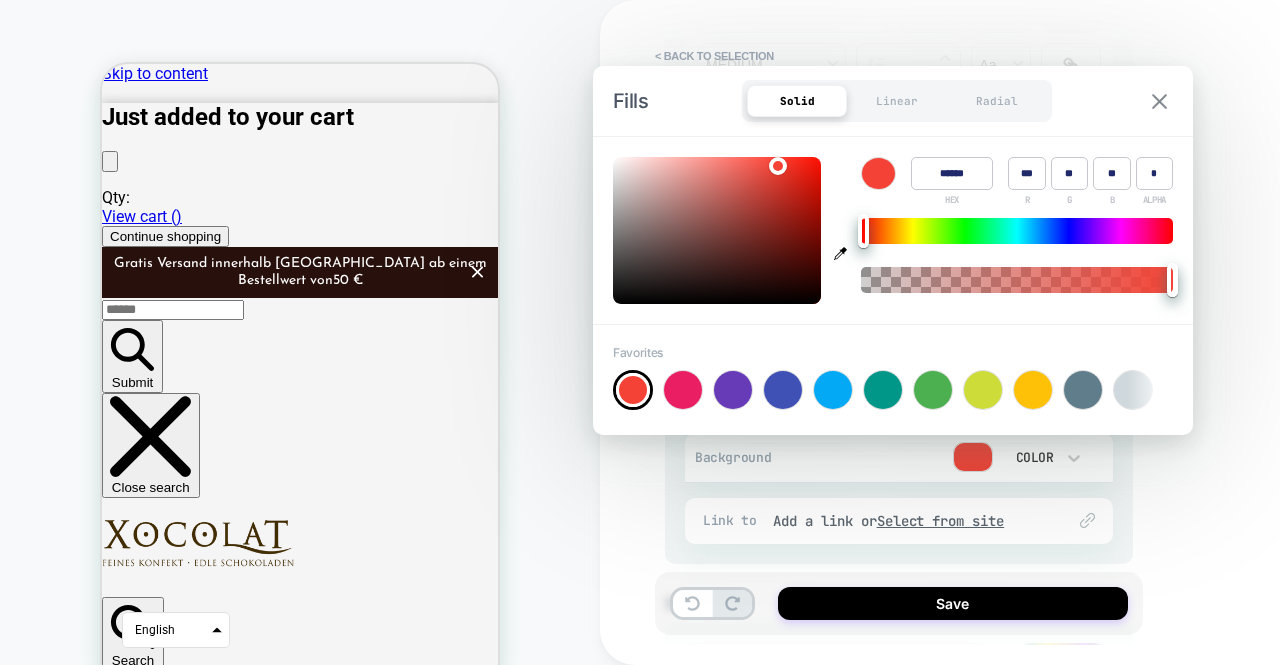 click at bounding box center (1159, 101) 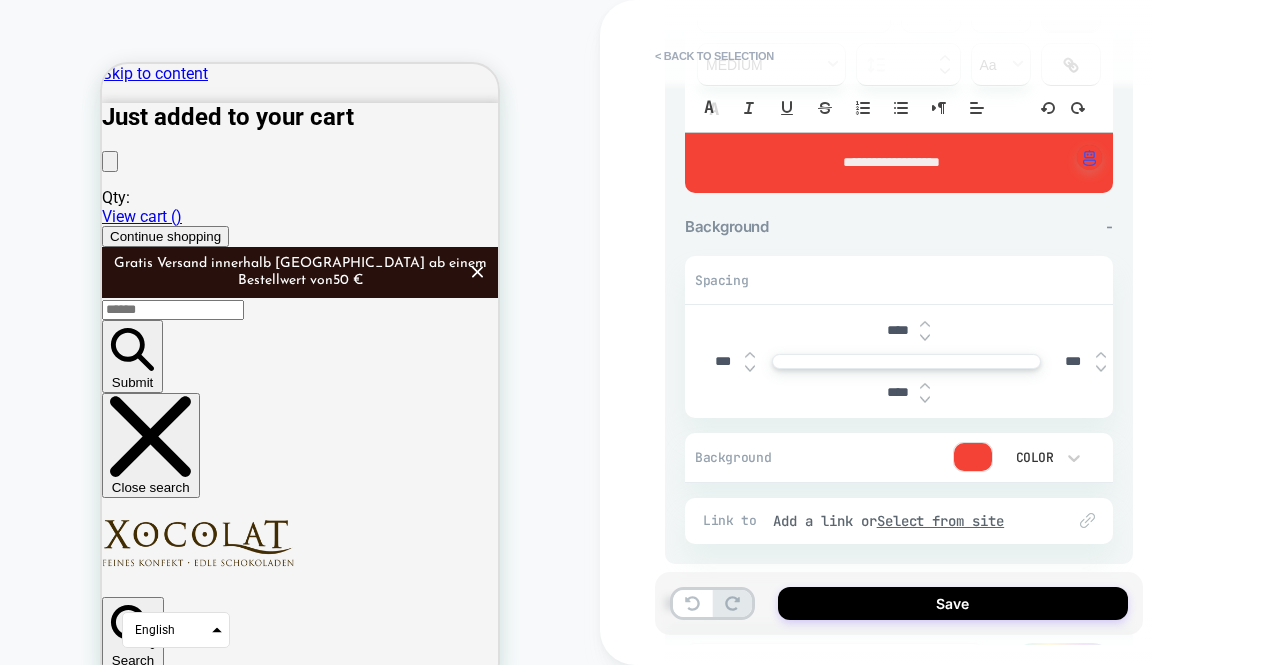 click on "**********" at bounding box center [891, 162] 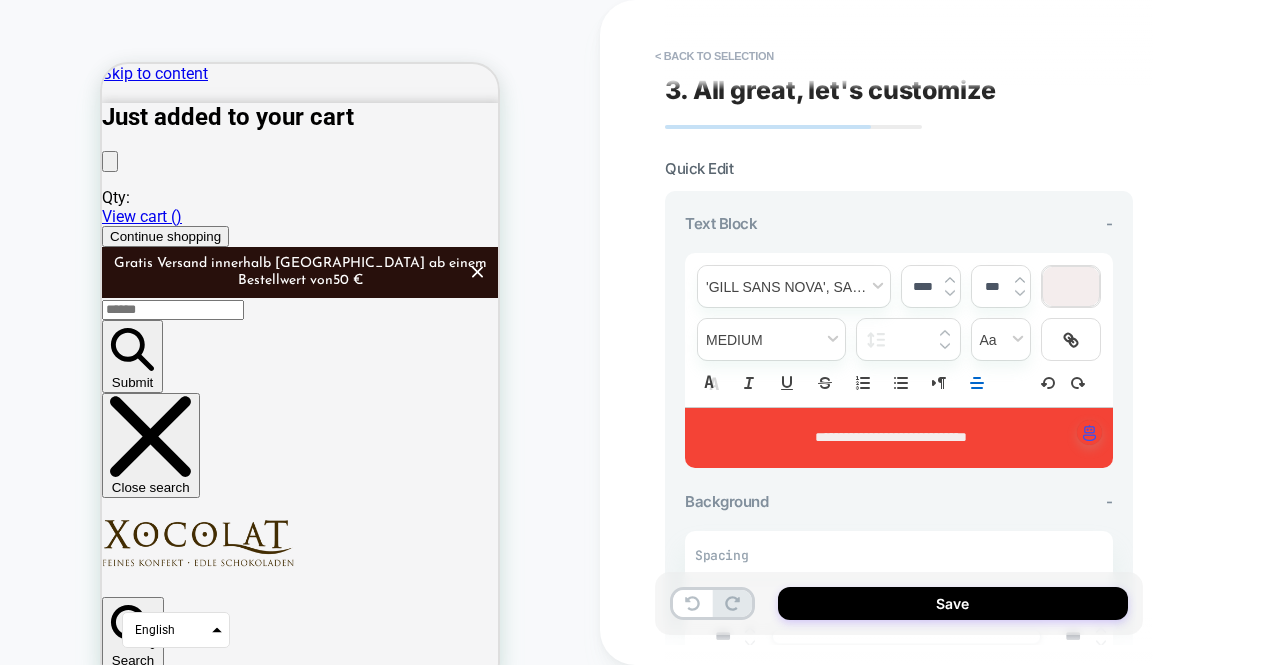 scroll, scrollTop: 0, scrollLeft: 0, axis: both 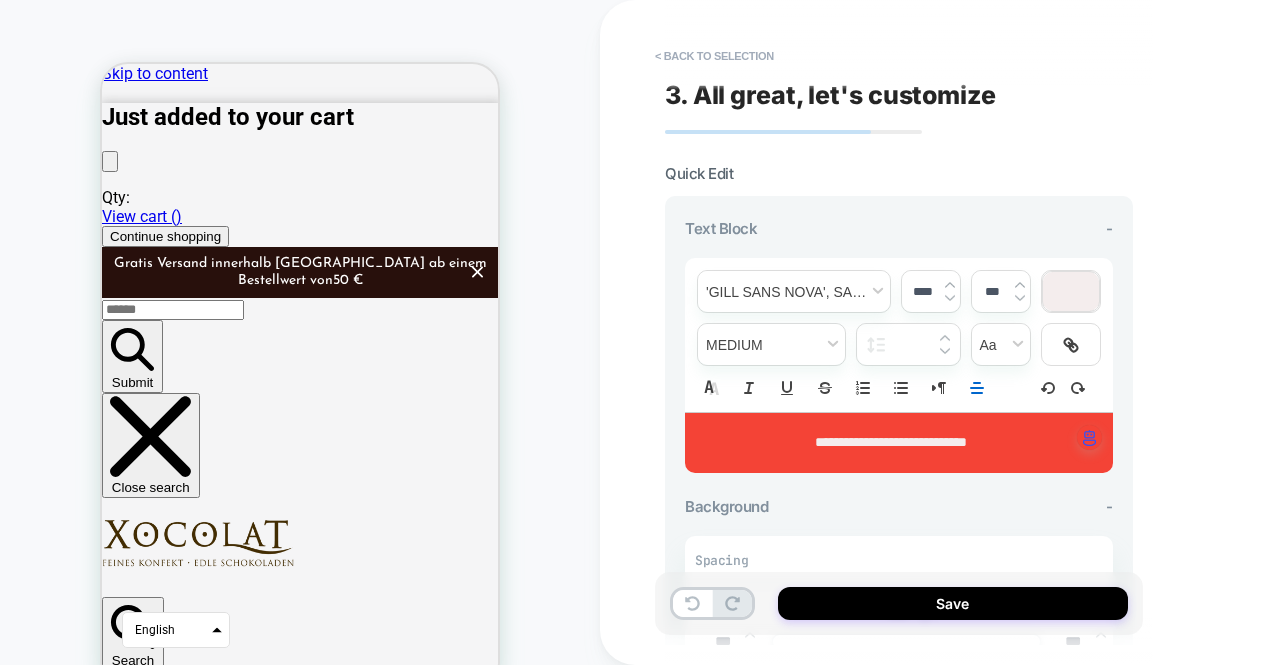click on "Shipping suspended for summer﻿
Xocolat Onlineversand macht Sommerpause
Liebe [PERSON_NAME] und [PERSON_NAME], aufgrund der sommerlichen Hitze pausiert unser Versand über den Onlineshop vorübergehend. In den kommenden Monaten sind [PERSON_NAME] keine Bestellungen für die Lieferung möglich, da wetterbedingt die termingerechte Zustellung [PERSON_NAME] planbar ist und wir die [PERSON_NAME] sowie Qualität unserer Produkte bei der Lieferung nicht garantieren können. Selbstverständlich bleiben Bestellungen für die lokale Zustellung innerhalb [GEOGRAPHIC_DATA] via [GEOGRAPHIC_DATA] sowie Abholungen in unserem Stammhaus im [GEOGRAPHIC_DATA], [STREET_ADDRESS], weiterhin möglich und können bequem im Onlineshop vorgenommen werden. Wir danken herzlich für Ihr Verständnis und freuen uns, Sie bald wieder in einem unserer Xocolat-Geschäfte begrüßen zu dürfen!
Discover our variety of fine chocolate" at bounding box center [300, 13125] 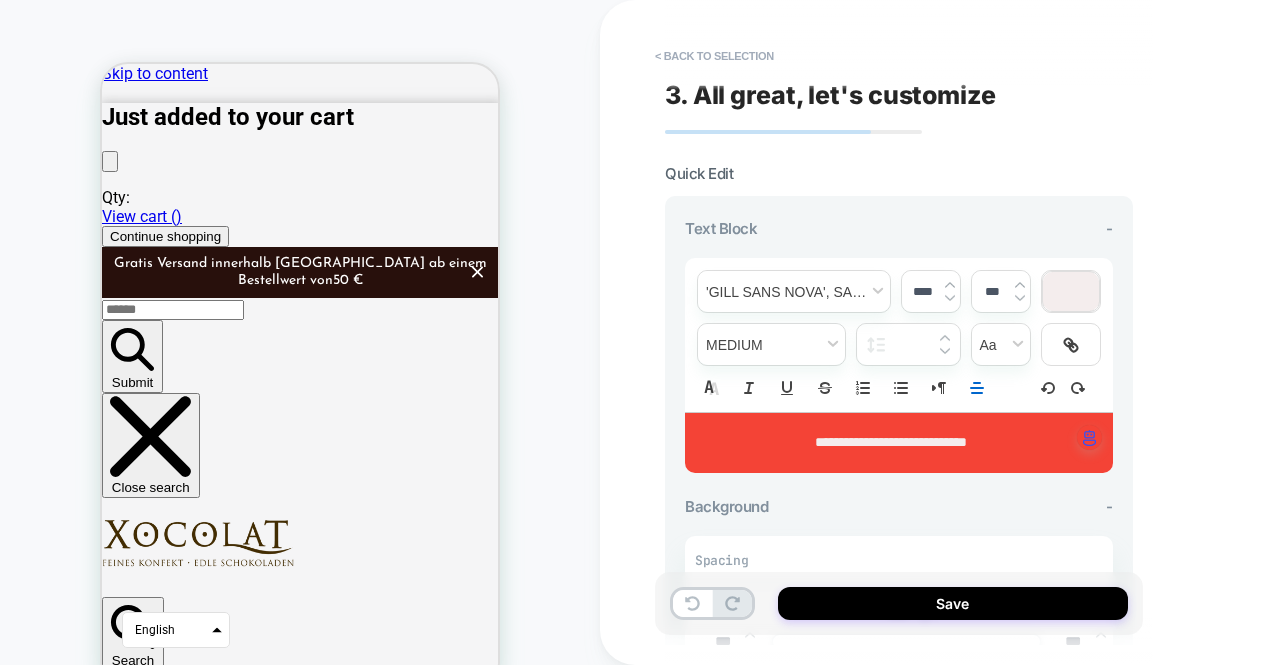 click on "CUSTOM" at bounding box center [300, 360] 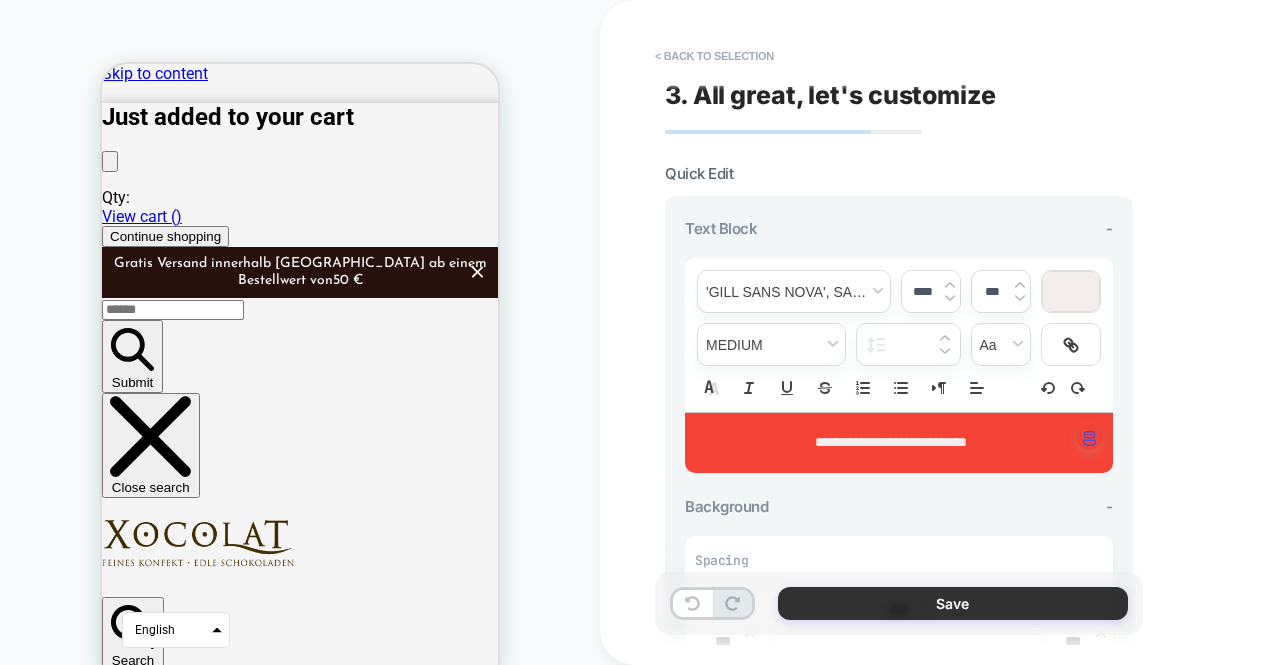 click on "Save" at bounding box center [953, 603] 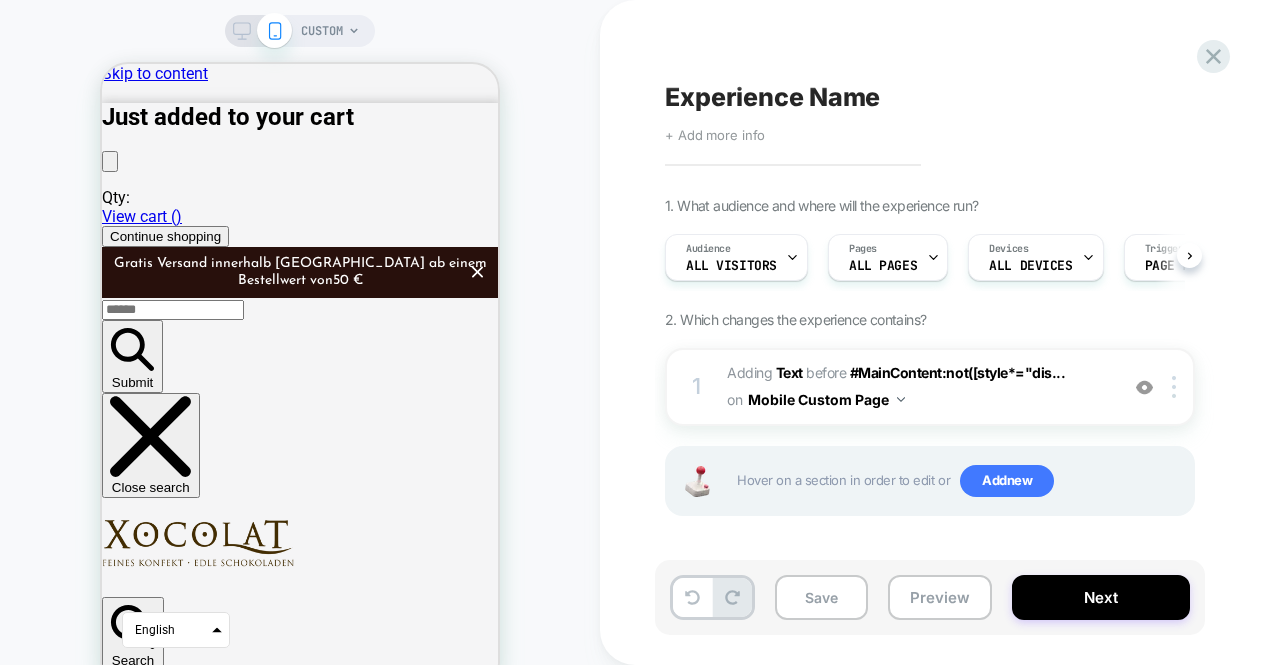 scroll, scrollTop: 0, scrollLeft: 1, axis: horizontal 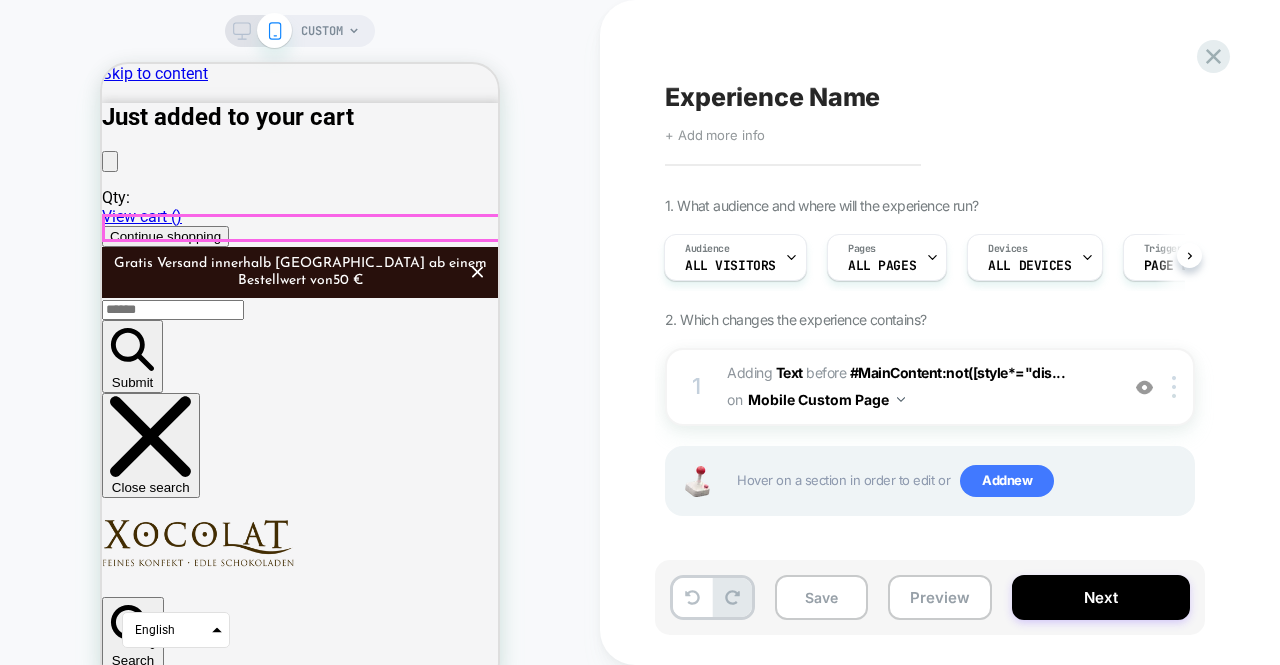 click on "Shipping suspended for summer﻿" at bounding box center (300, 4295) 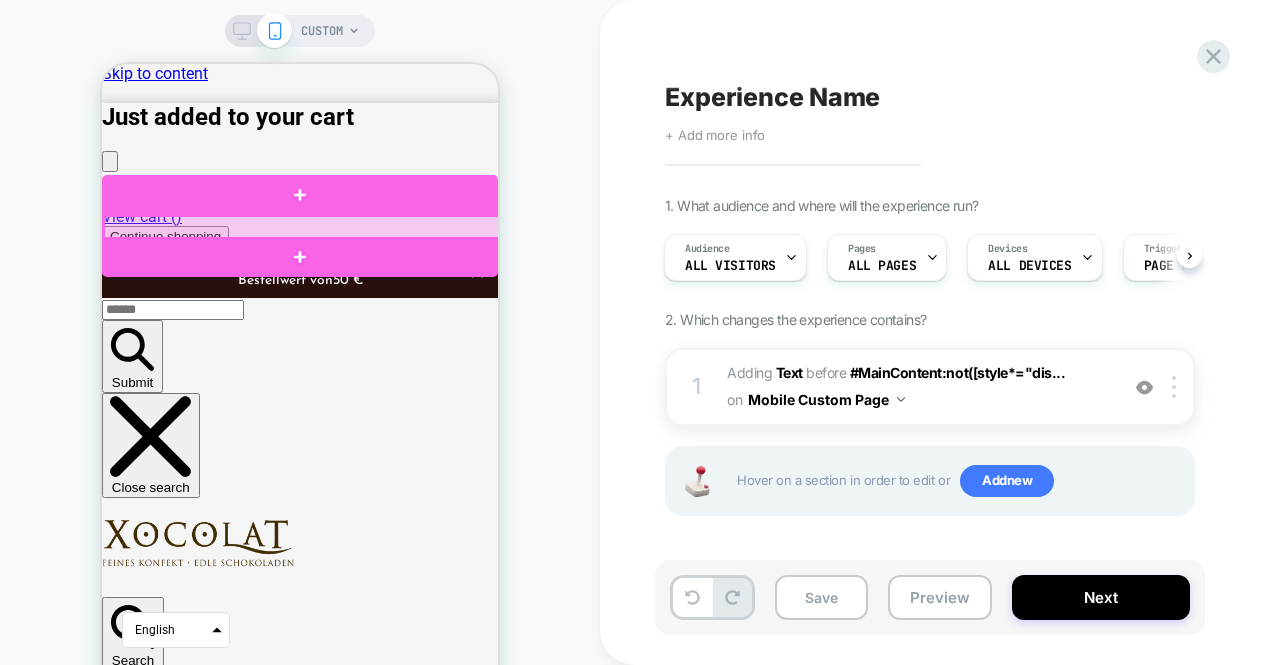 click at bounding box center (302, 228) 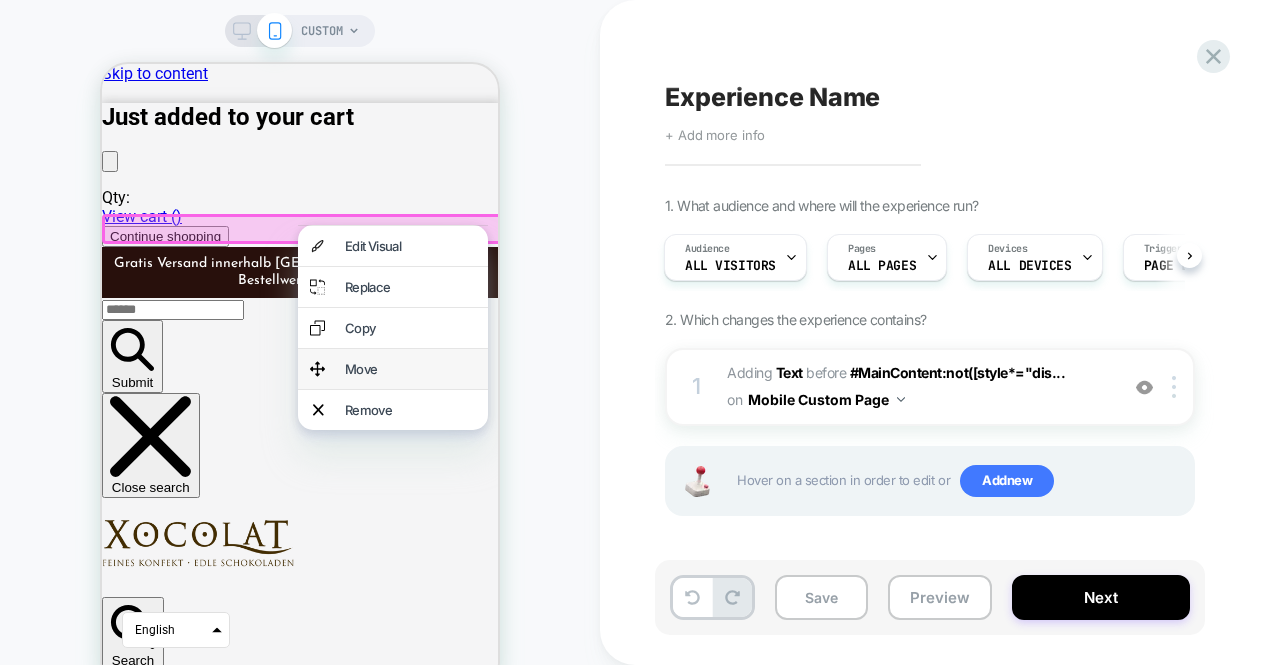 click on "Move" at bounding box center [410, 369] 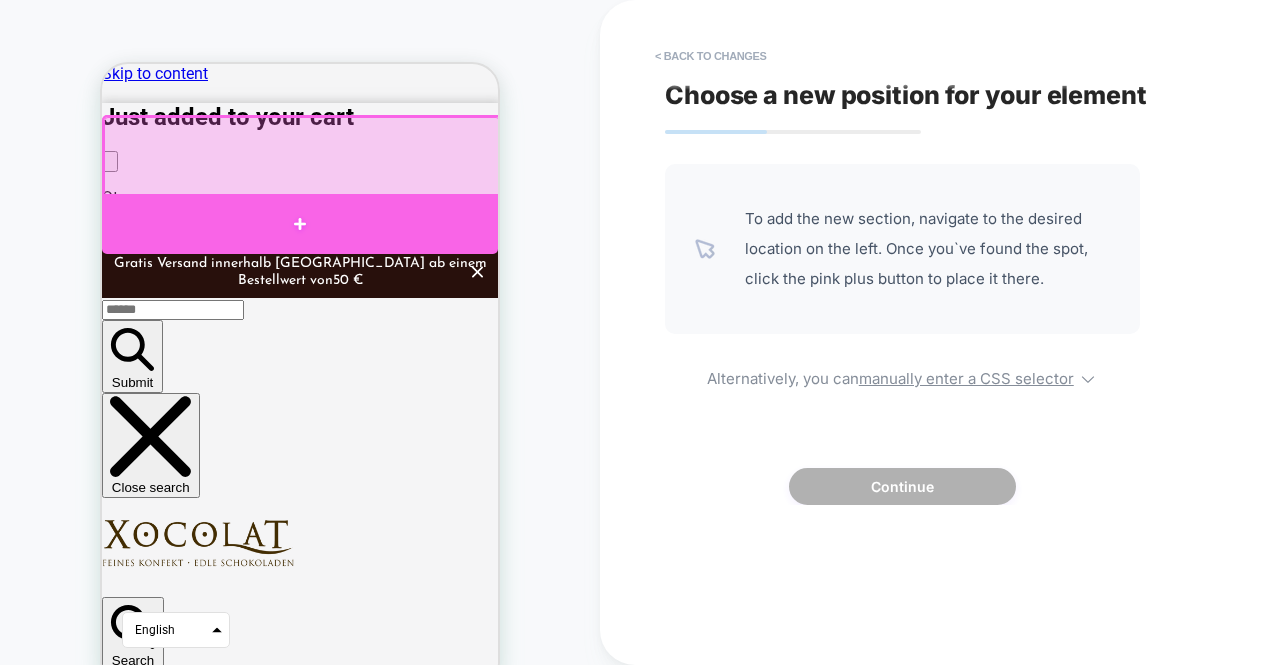 click at bounding box center (300, 224) 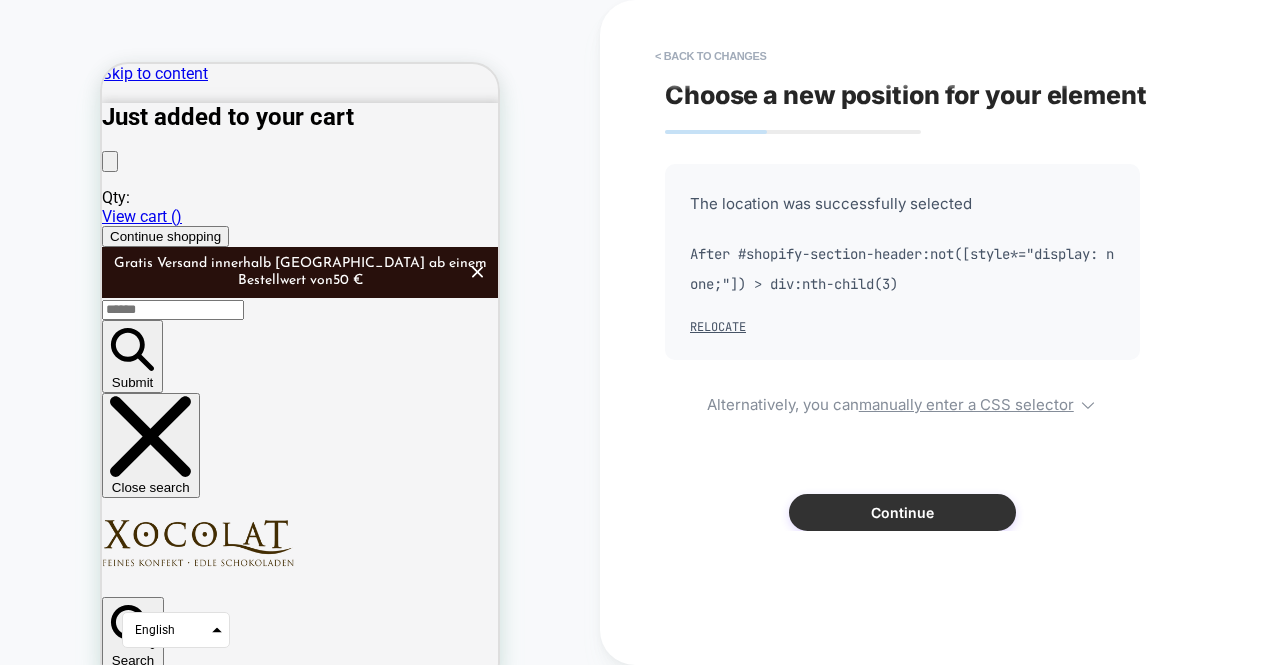 click on "Continue" at bounding box center [902, 512] 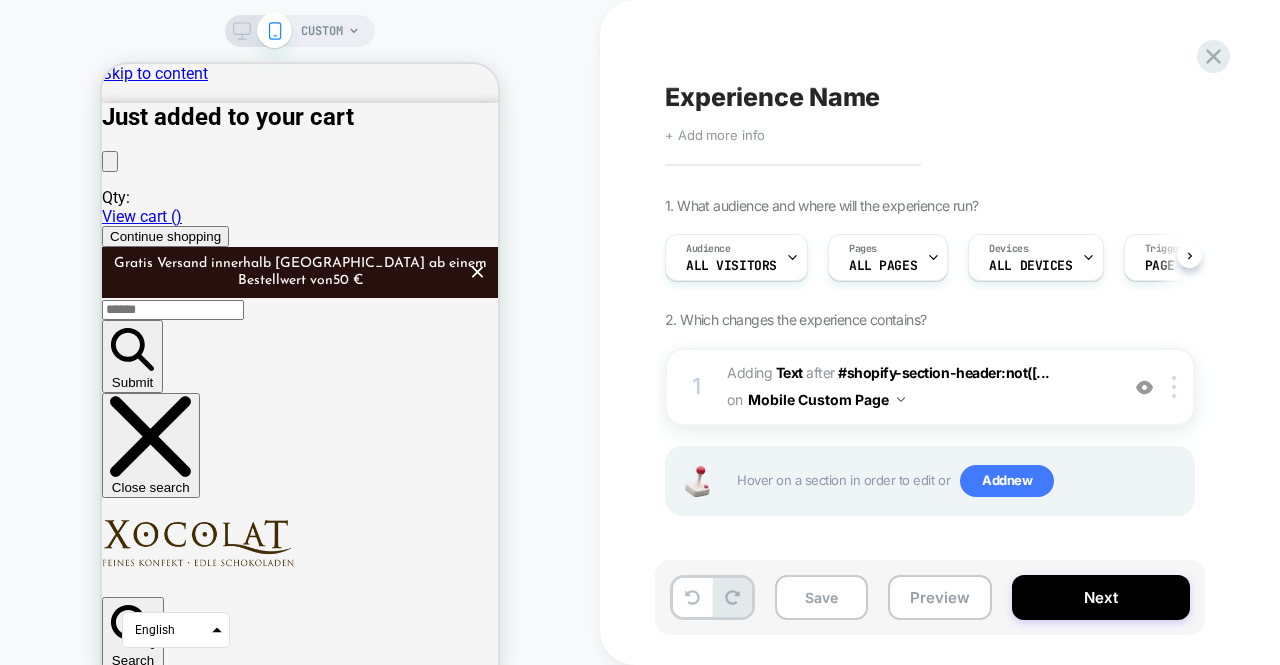 scroll, scrollTop: 0, scrollLeft: 1, axis: horizontal 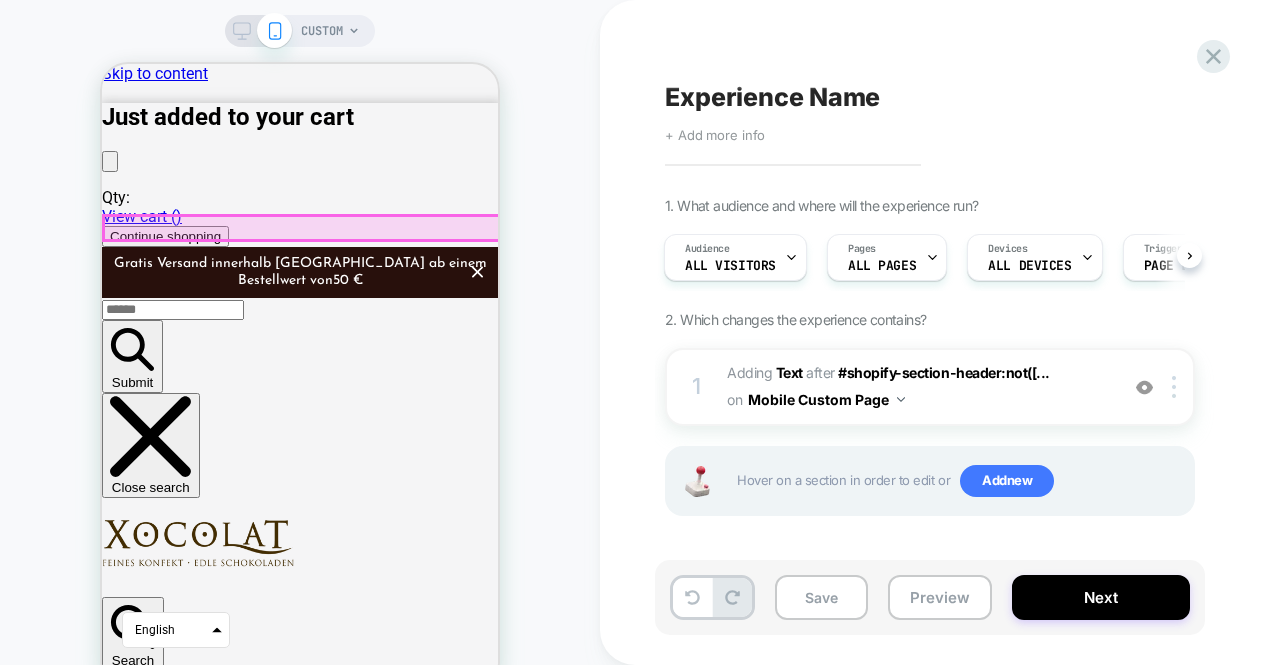 click on "Skip to content
Just added to your cart
Qty:
View cart ( )
Continue shopping
Gratis Versand innerhalb [GEOGRAPHIC_DATA] ab einem Bestellwert von  50   €
Submit
Close search
Search
Log in Cart 0" at bounding box center (300, 11014) 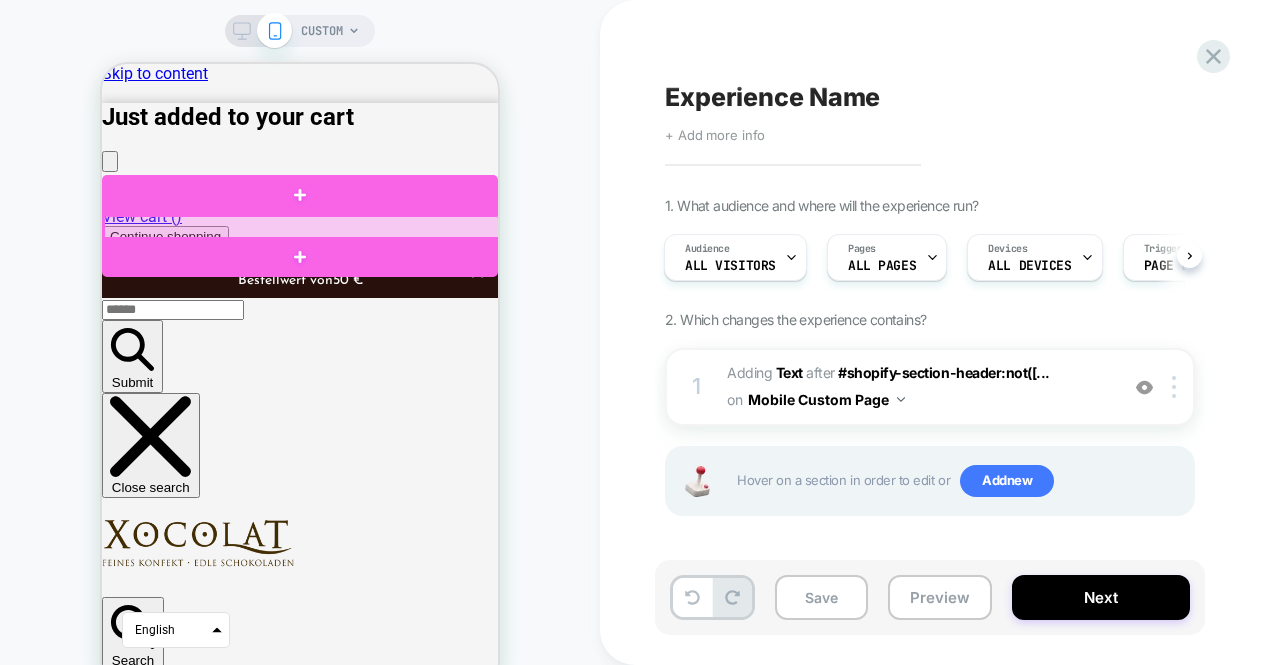 click at bounding box center [302, 228] 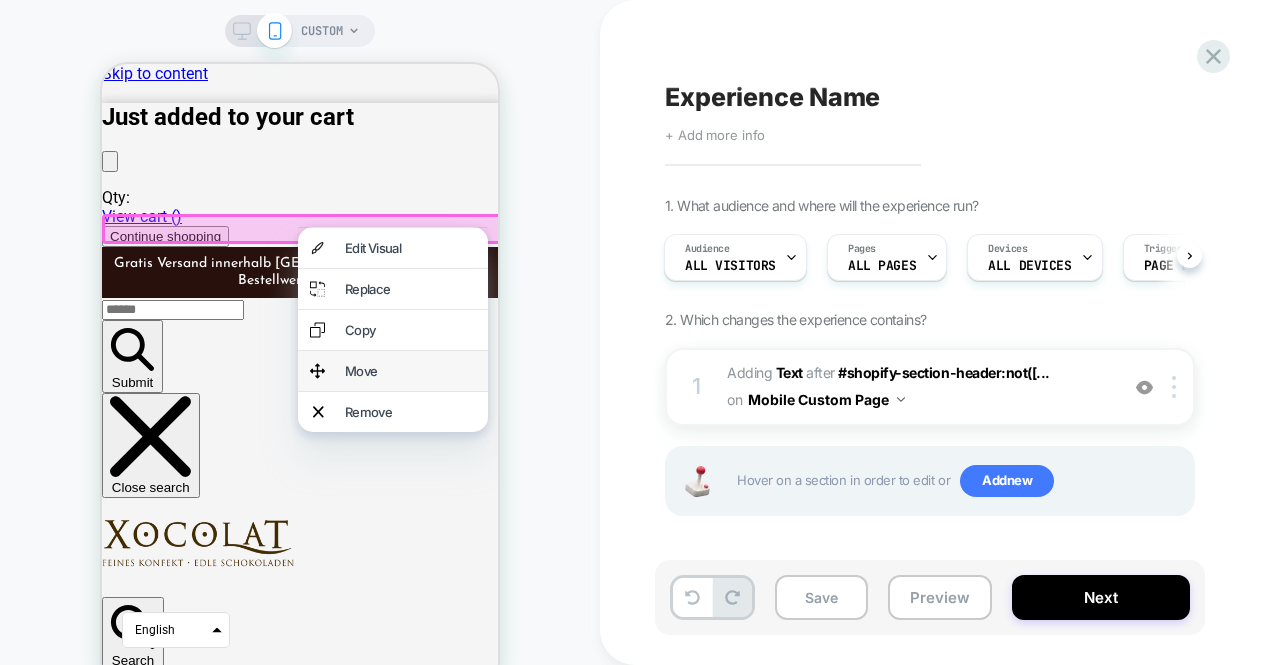 click on "Move" at bounding box center (410, 371) 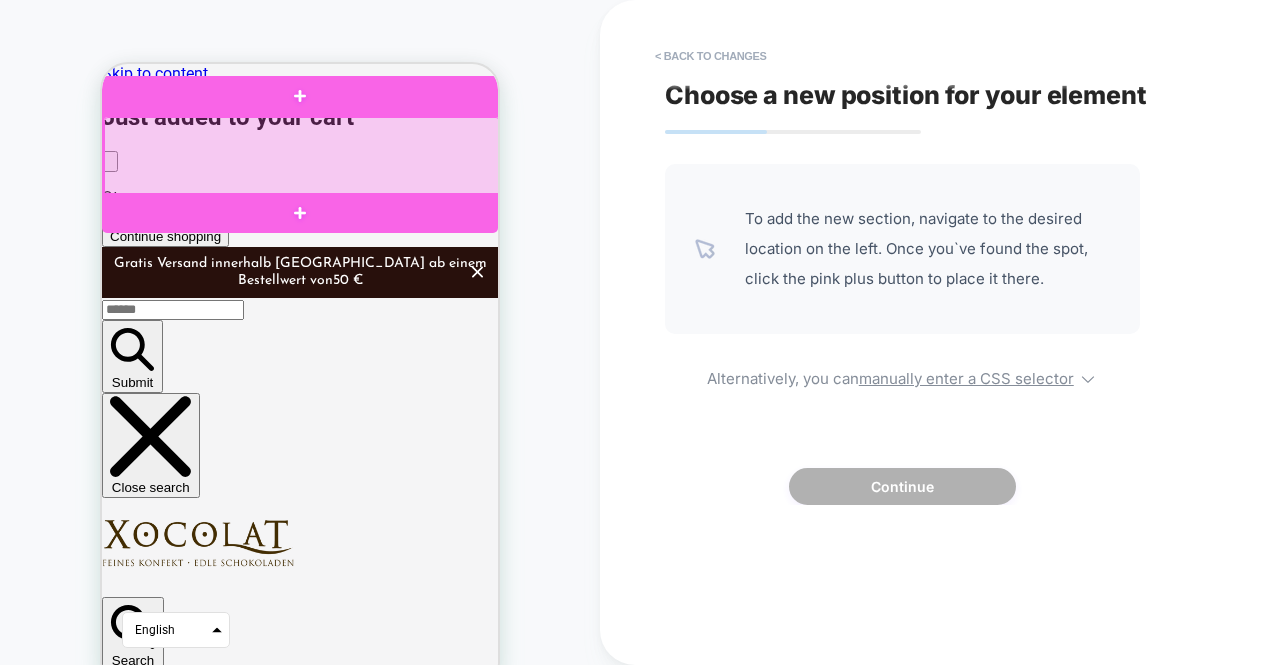 click at bounding box center (302, 156) 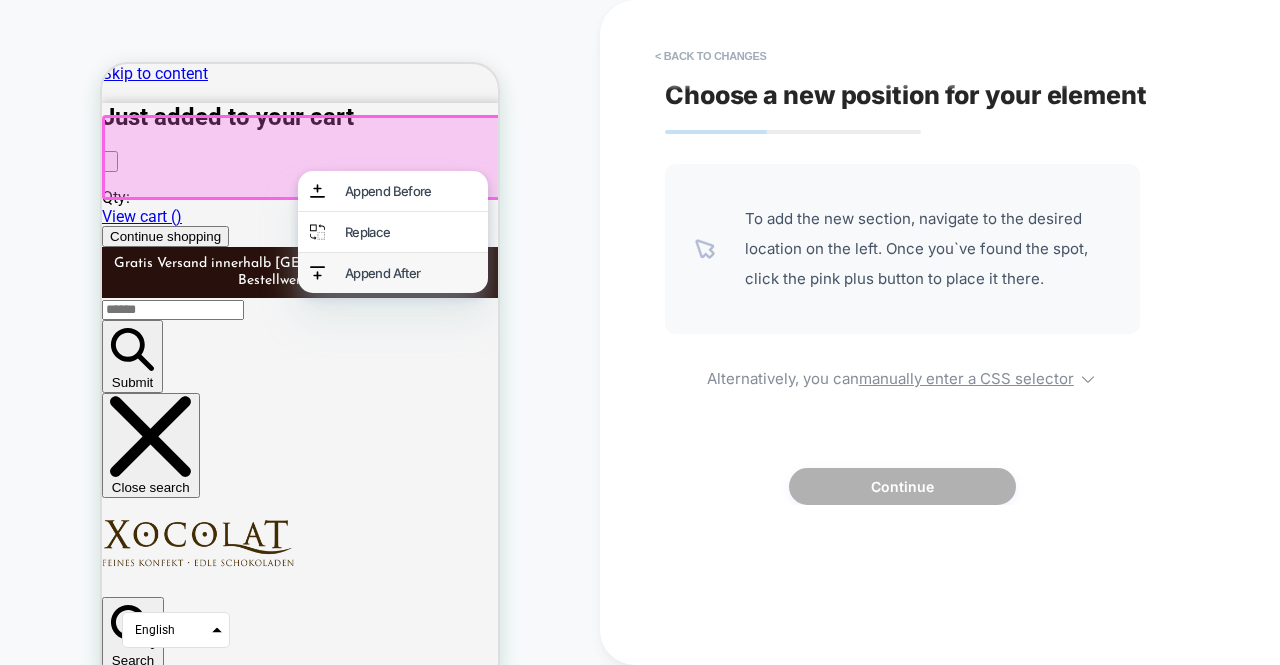 click on "Append After" at bounding box center [410, 273] 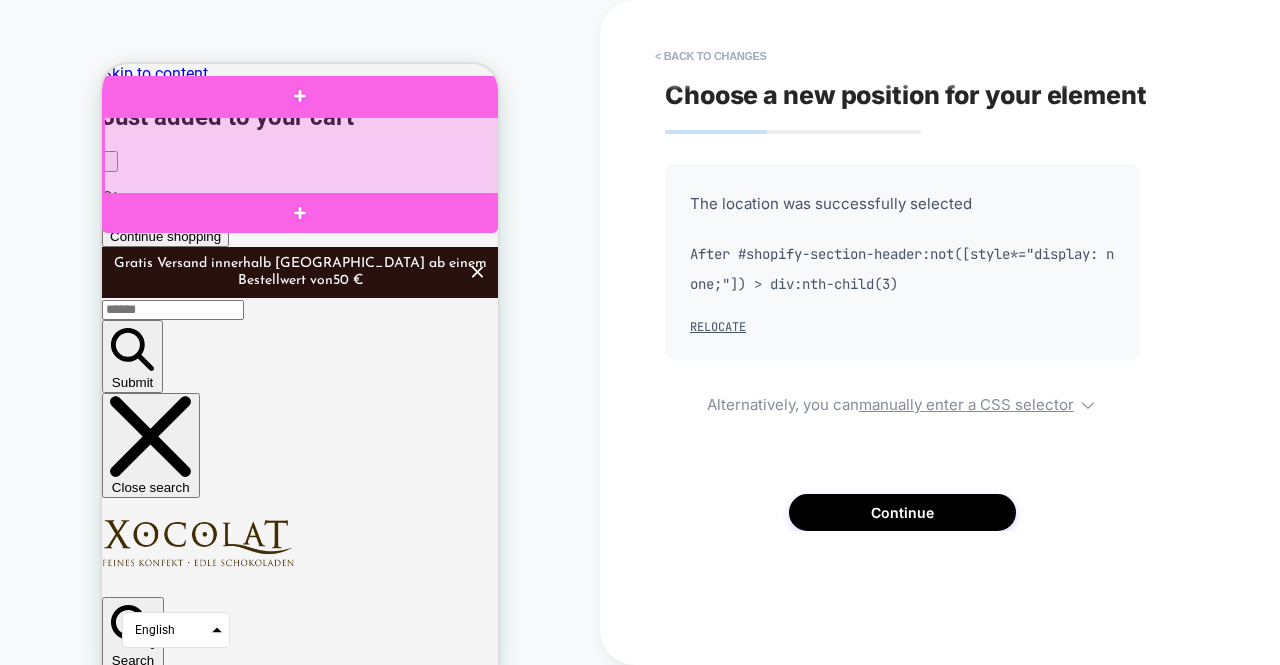click at bounding box center [302, 156] 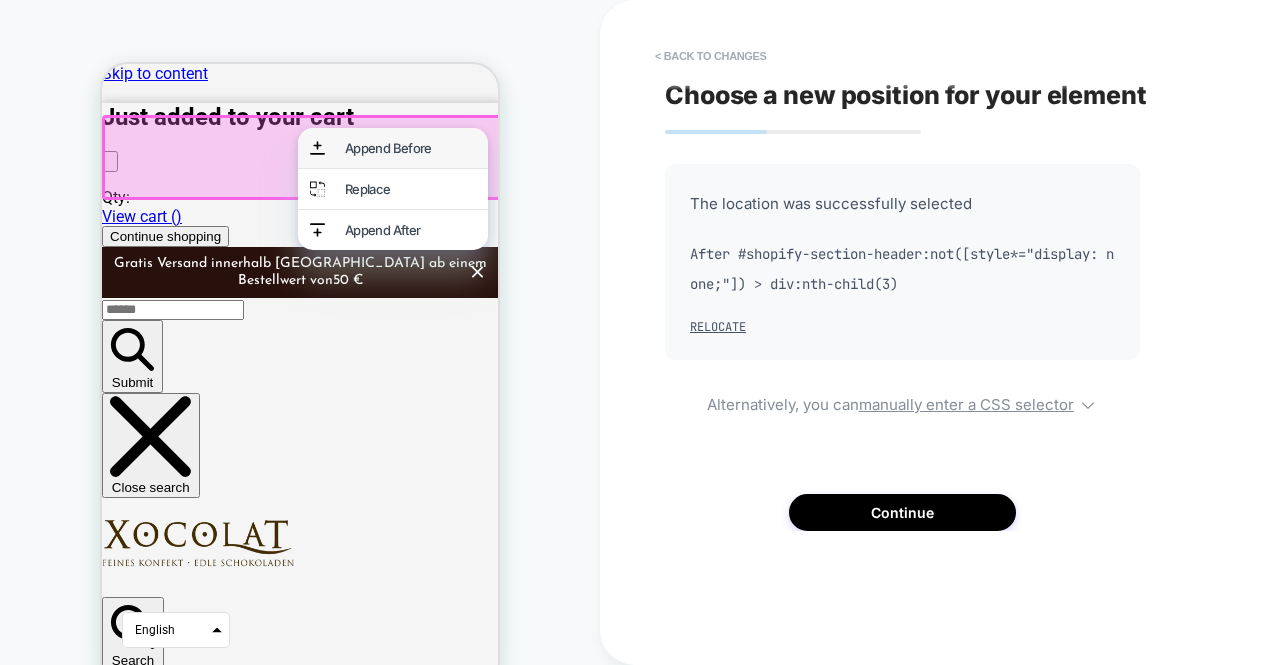 click on "Append Before" at bounding box center [410, 148] 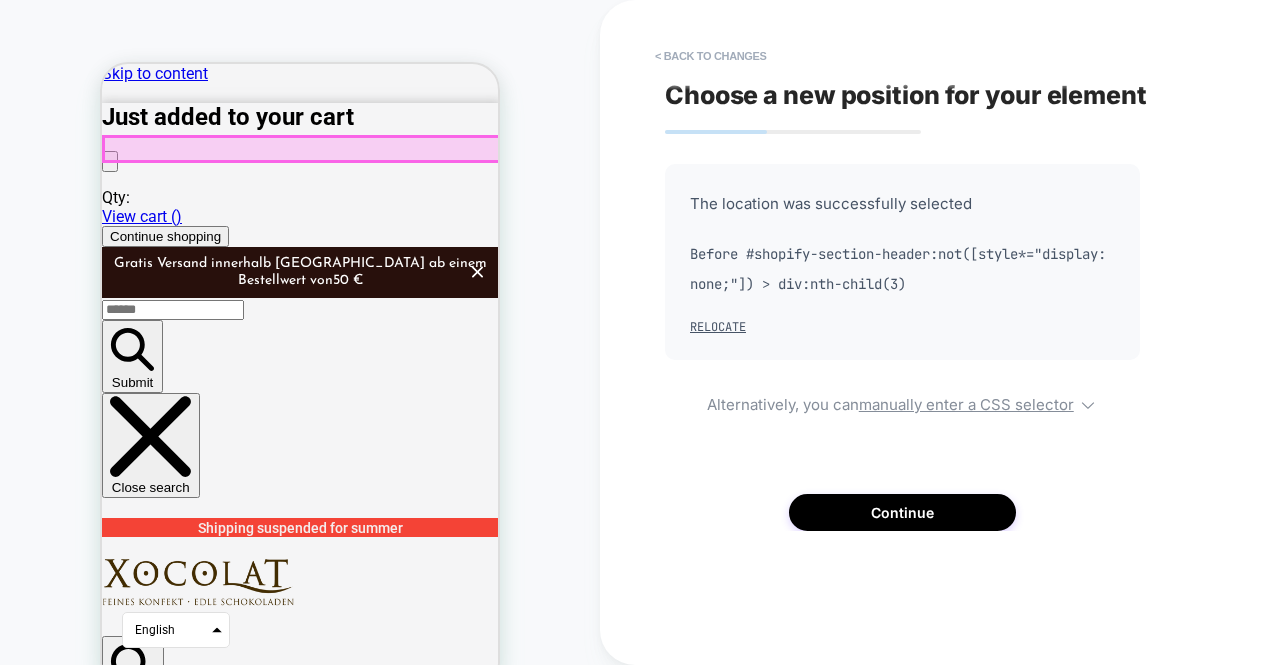 click on "Gratis Versand innerhalb [GEOGRAPHIC_DATA] ab einem Bestellwert von  50   €
Submit
Close search
Shipping suspended for summer﻿
Search
Log in
Cart
0
items" at bounding box center [300, 2276] 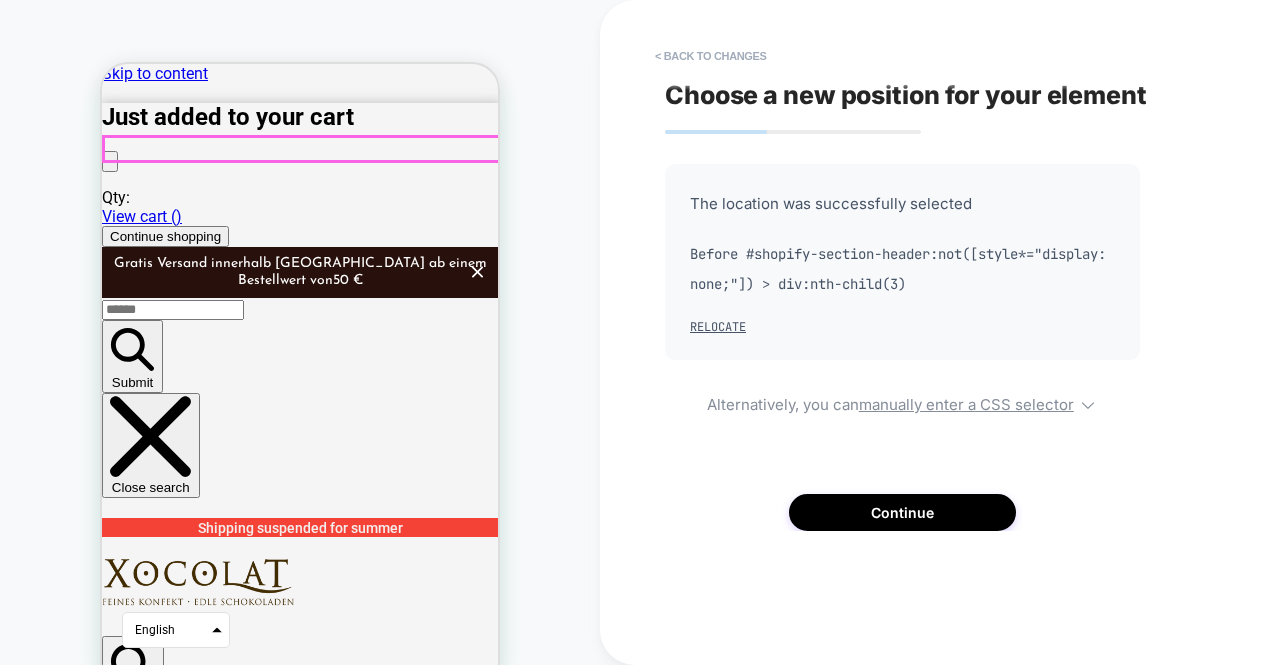 click on "Gratis Versand innerhalb [GEOGRAPHIC_DATA] ab einem Bestellwert von  50   €
Submit
Close search
Shipping suspended for summer﻿
Search
Log in
Cart
0
items" at bounding box center (300, 2276) 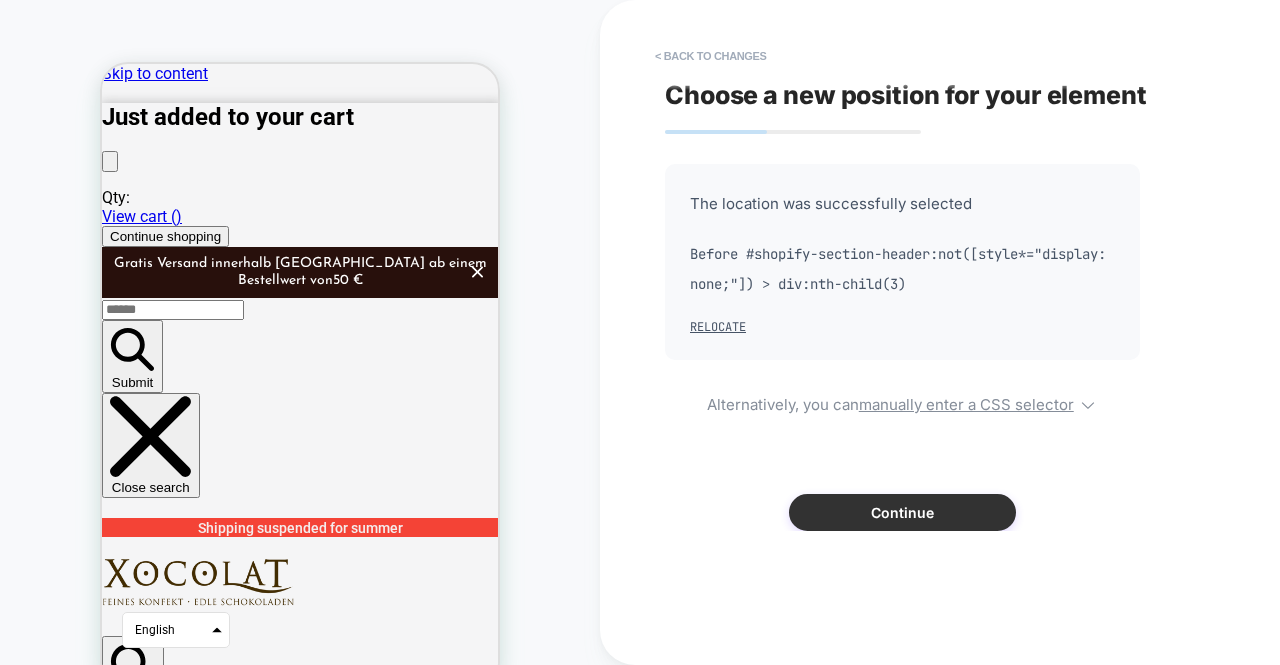 click on "Continue" at bounding box center (902, 512) 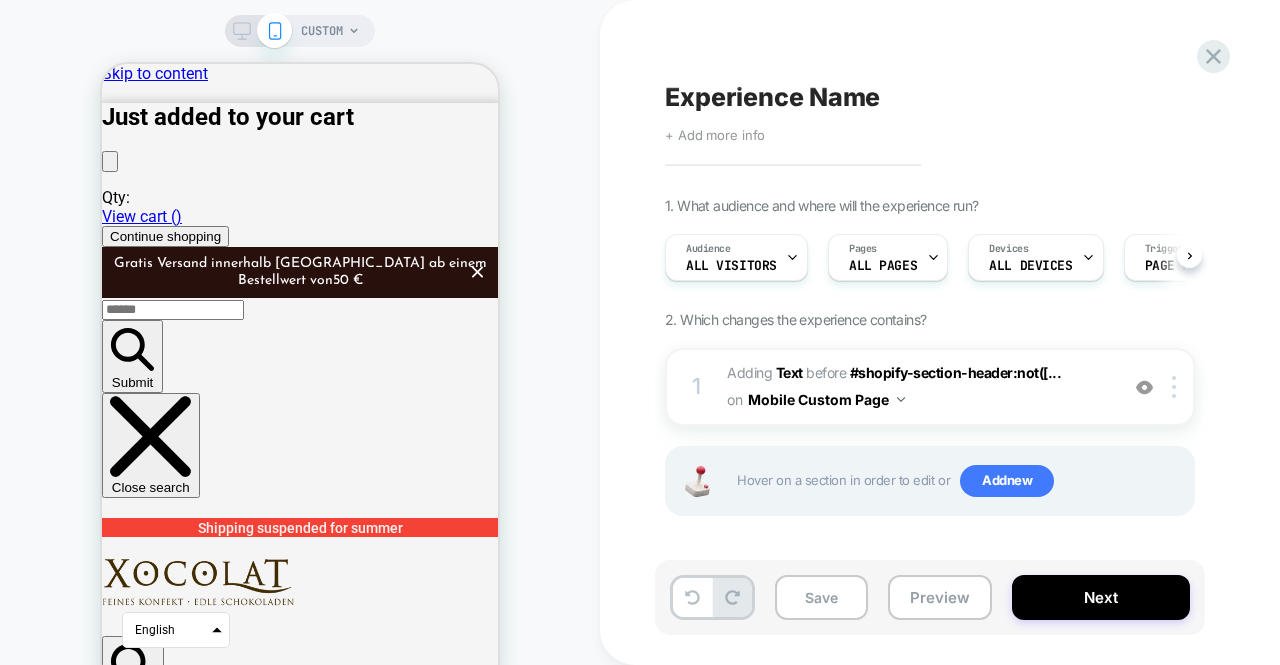 scroll, scrollTop: 0, scrollLeft: 1, axis: horizontal 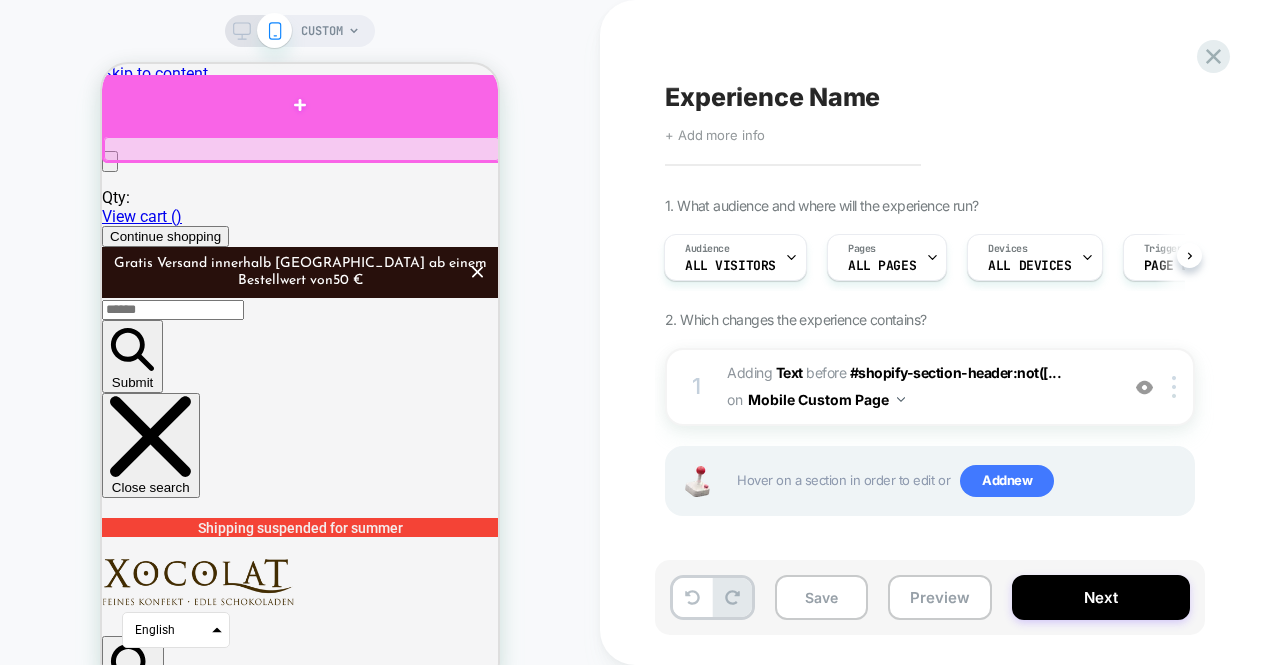drag, startPoint x: 463, startPoint y: 137, endPoint x: 452, endPoint y: 109, distance: 30.083218 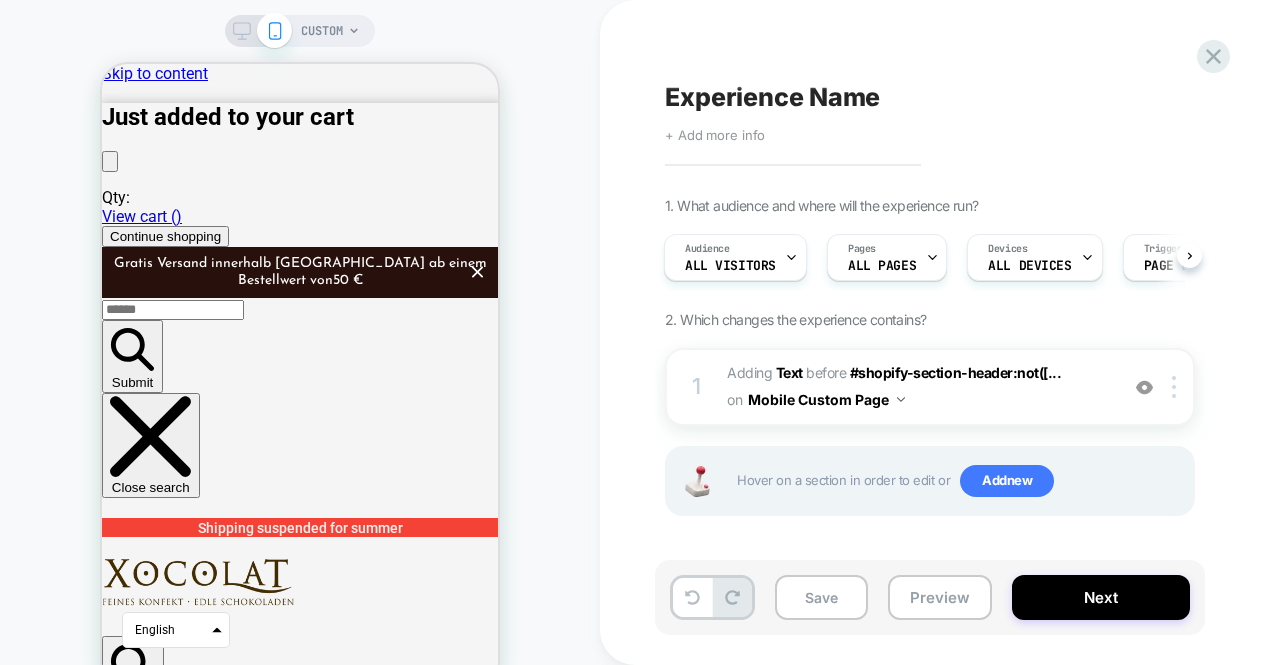 click on "CUSTOM" at bounding box center (300, 360) 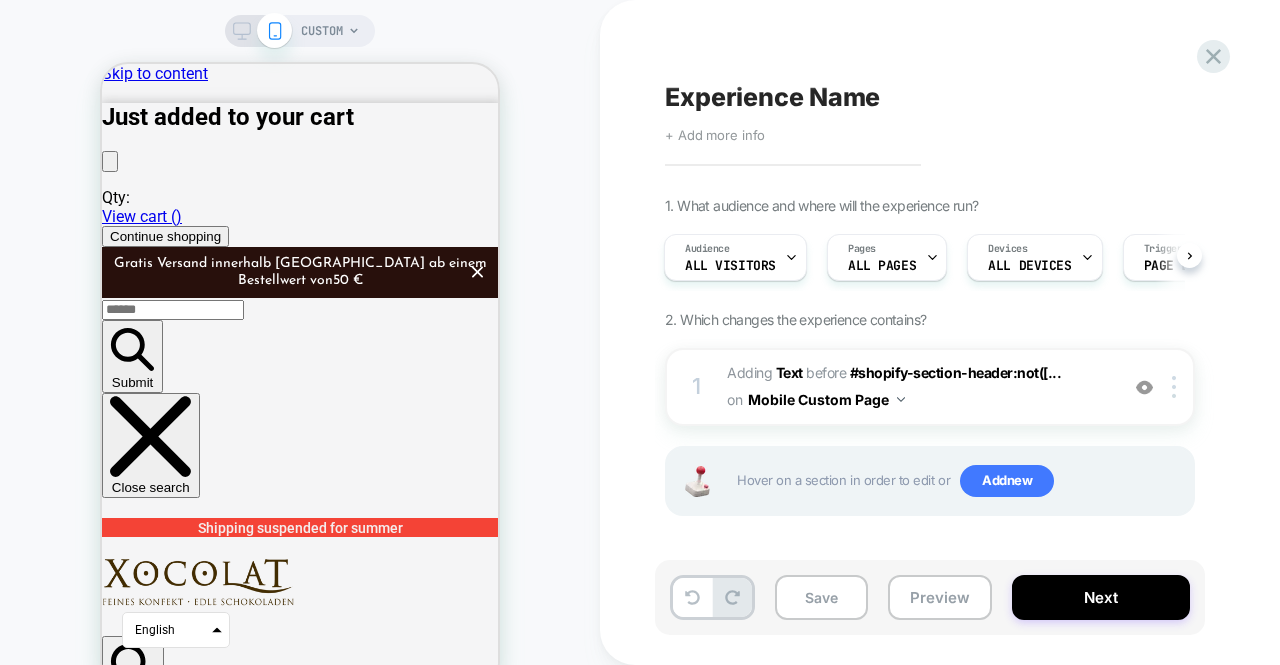click on "CUSTOM" at bounding box center [300, 360] 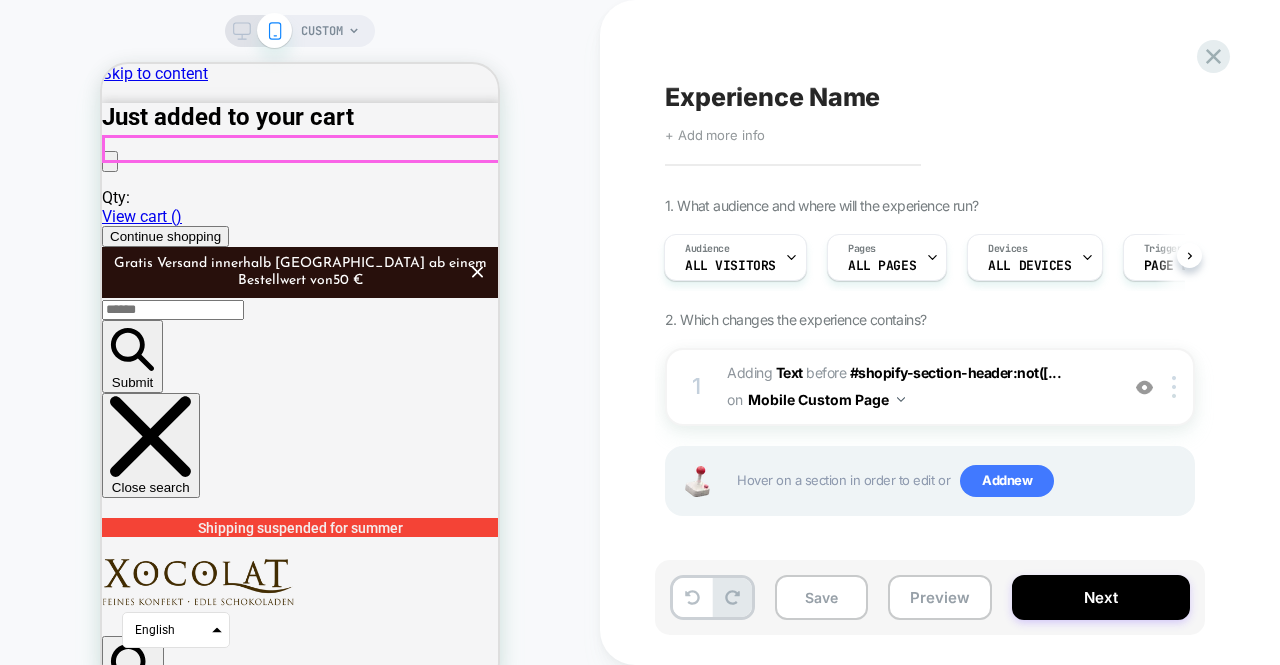 click on "Shipping suspended for summer﻿" at bounding box center [300, 527] 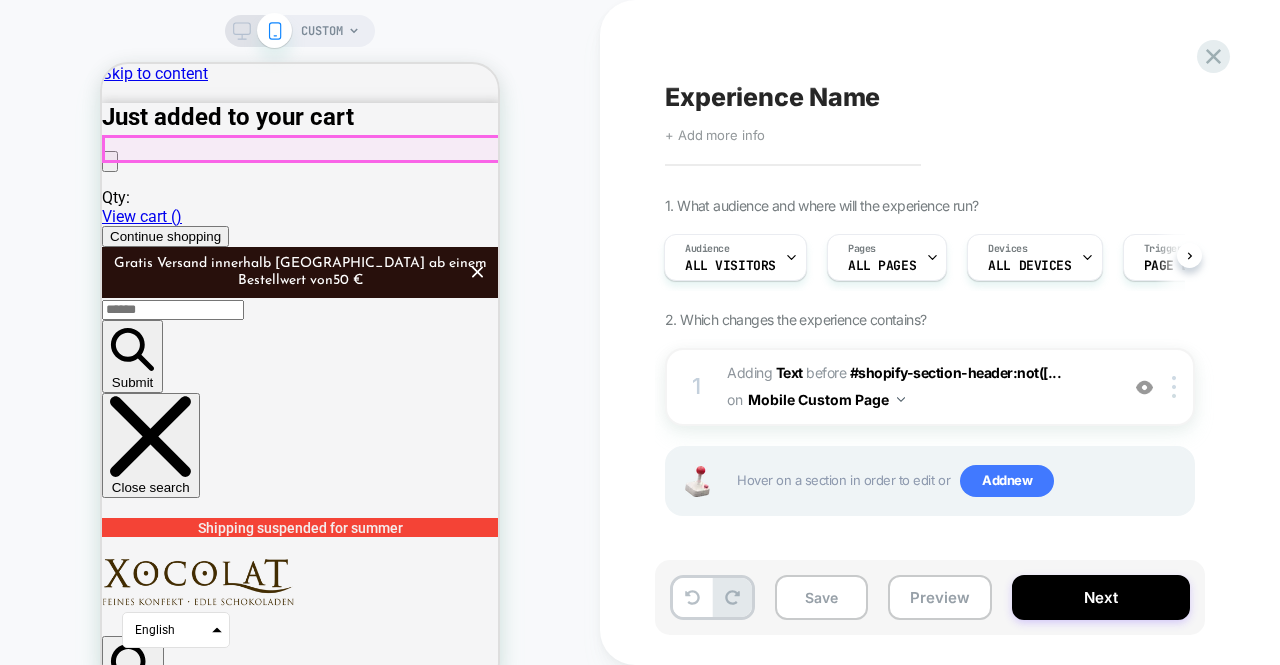 click on "Shipping suspended for summer﻿" at bounding box center [300, 527] 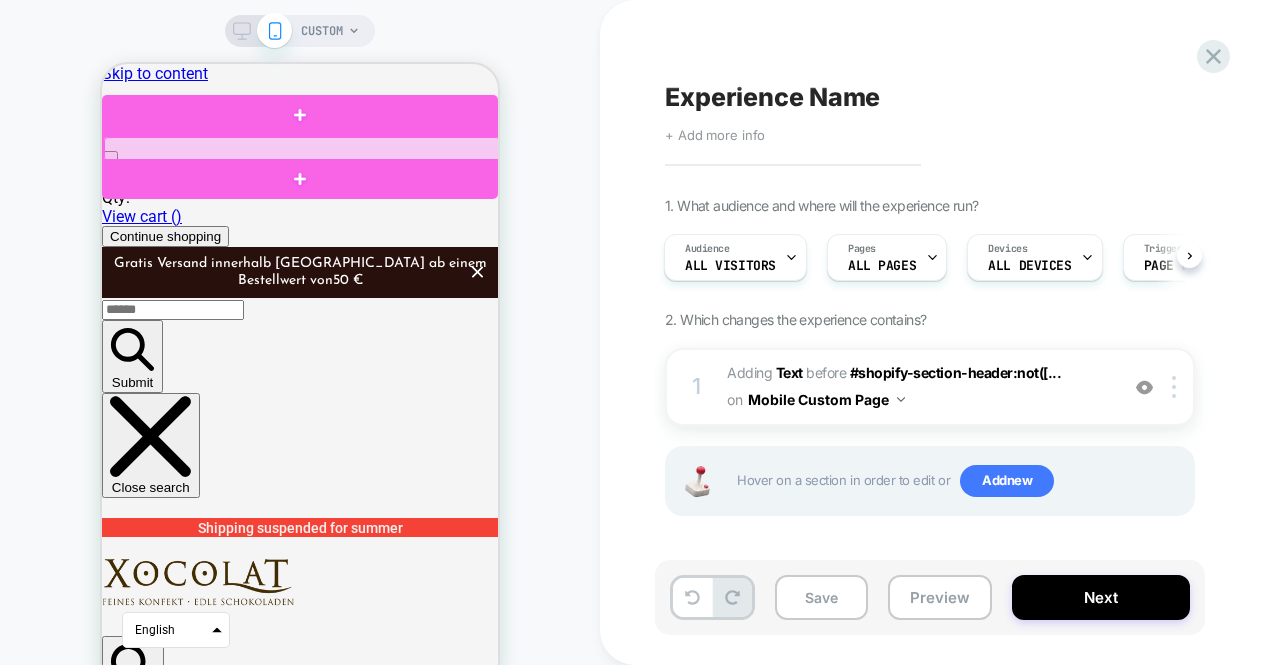 click at bounding box center (302, 149) 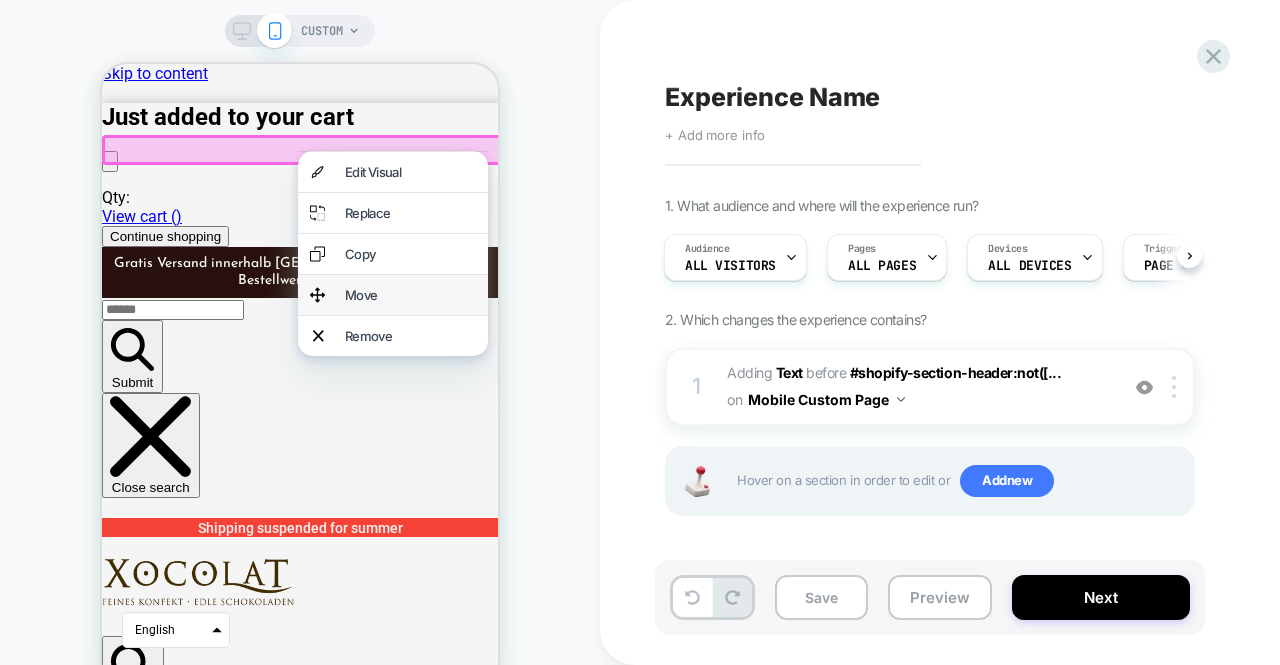 click on "Move" at bounding box center [393, 295] 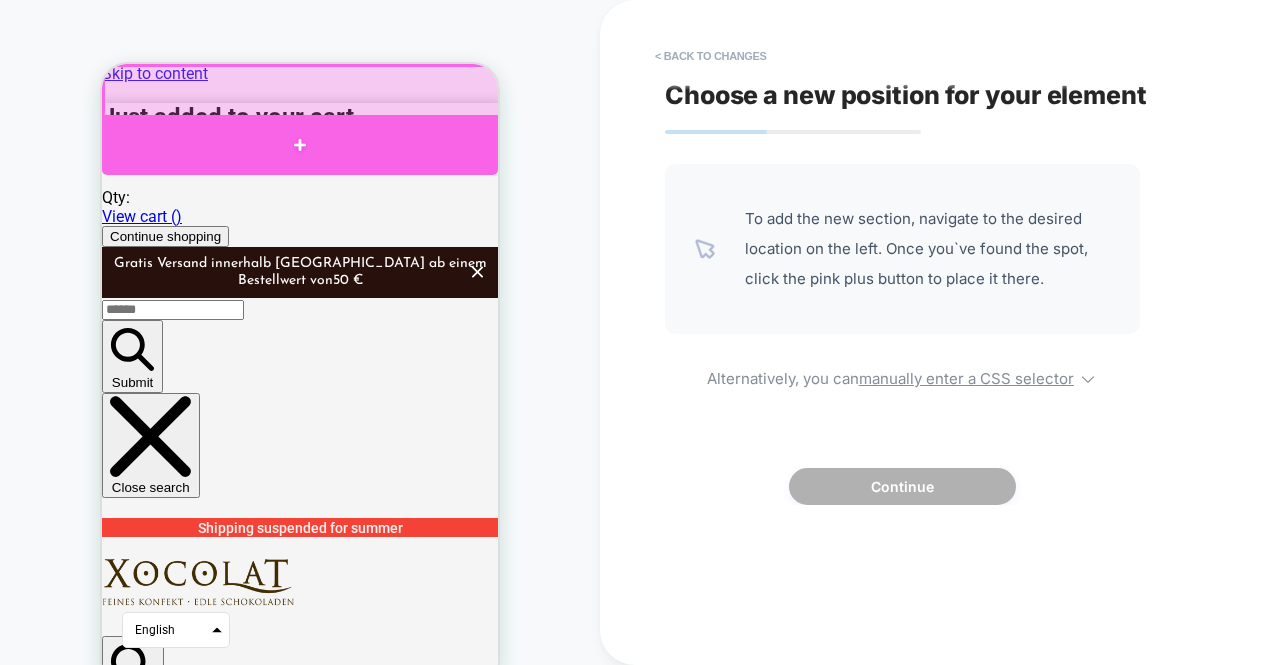 click at bounding box center (300, 145) 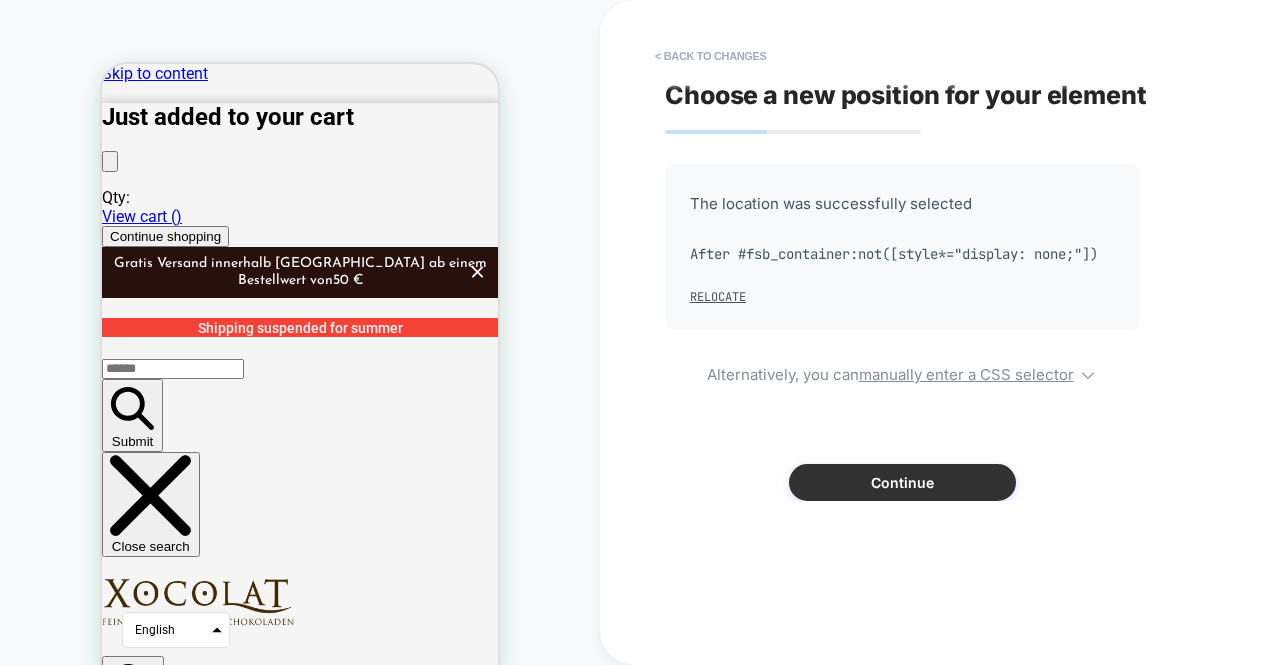 click on "Continue" at bounding box center [902, 482] 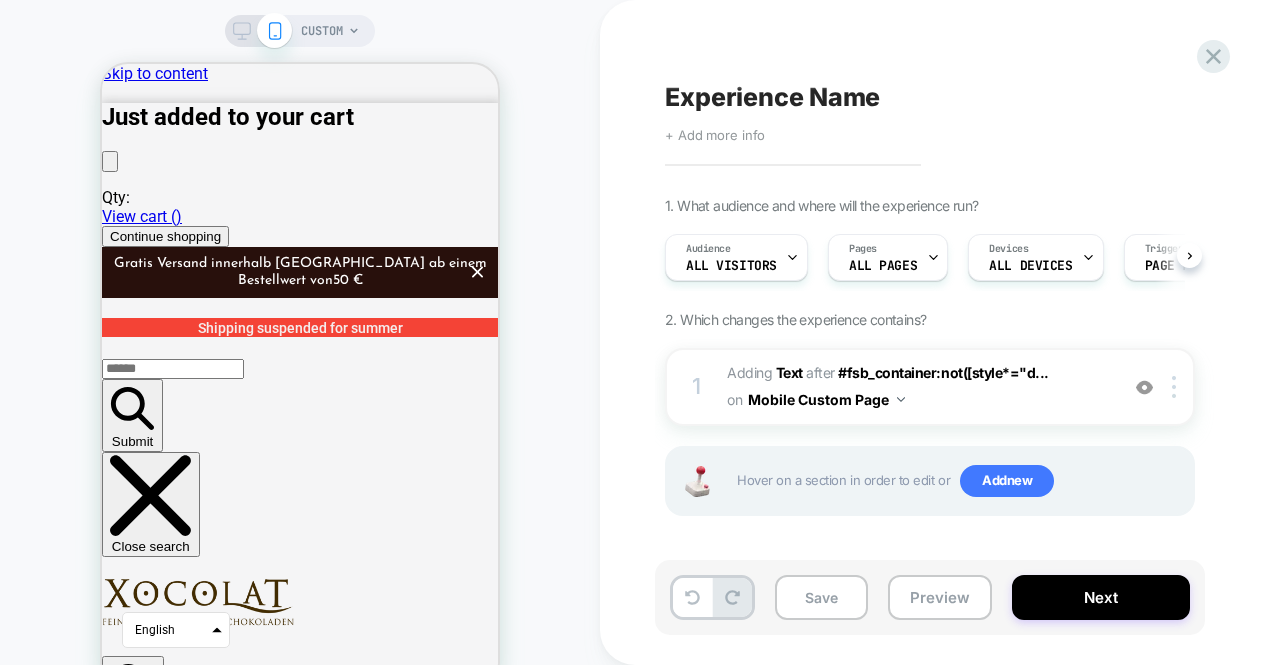 scroll, scrollTop: 0, scrollLeft: 1, axis: horizontal 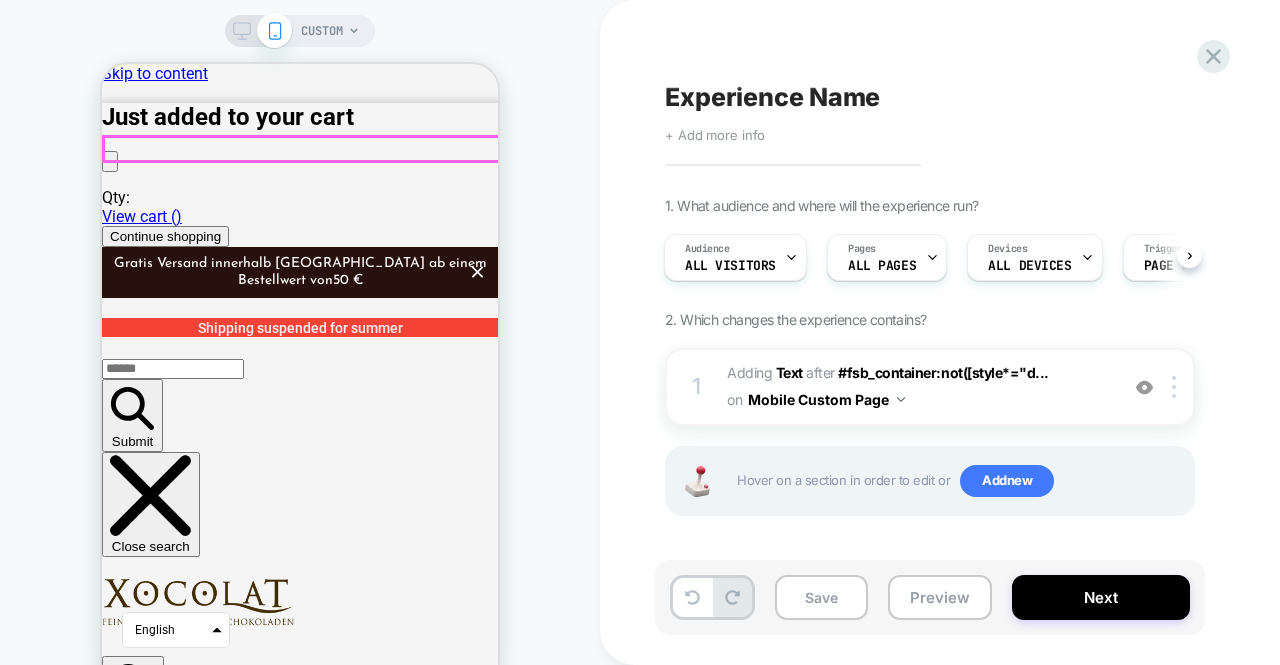 click on "Shipping suspended for summer﻿" at bounding box center [300, 327] 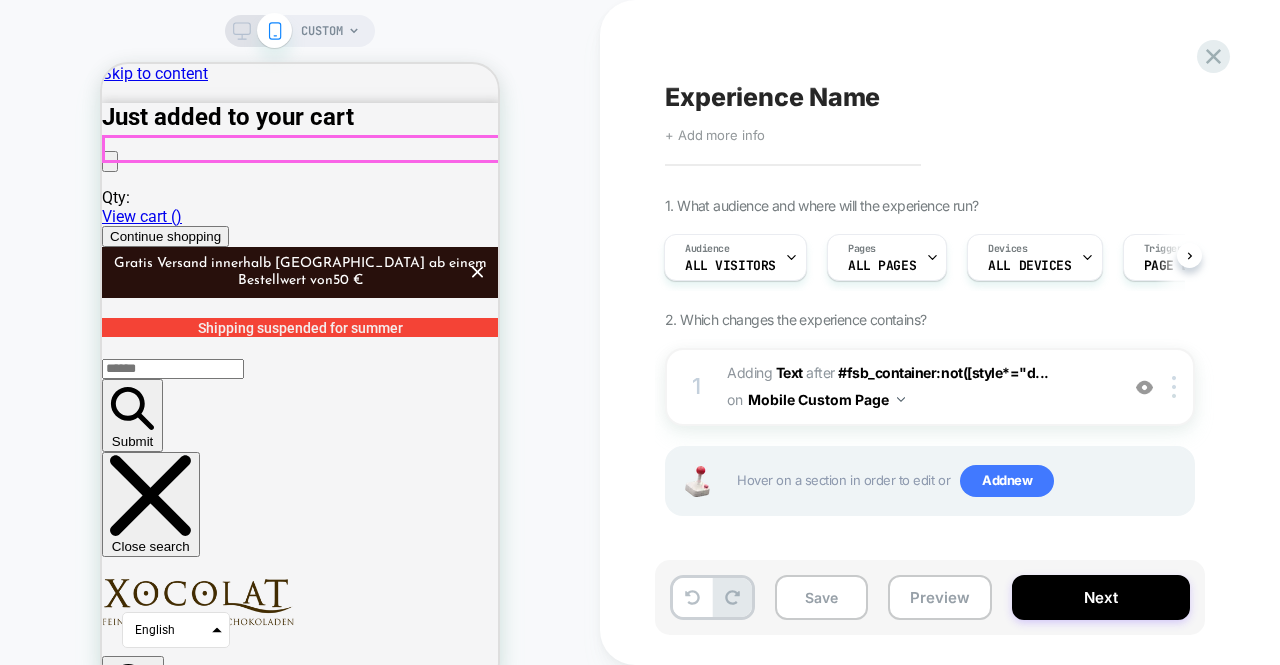 click on "Shipping suspended for summer﻿" at bounding box center (300, 327) 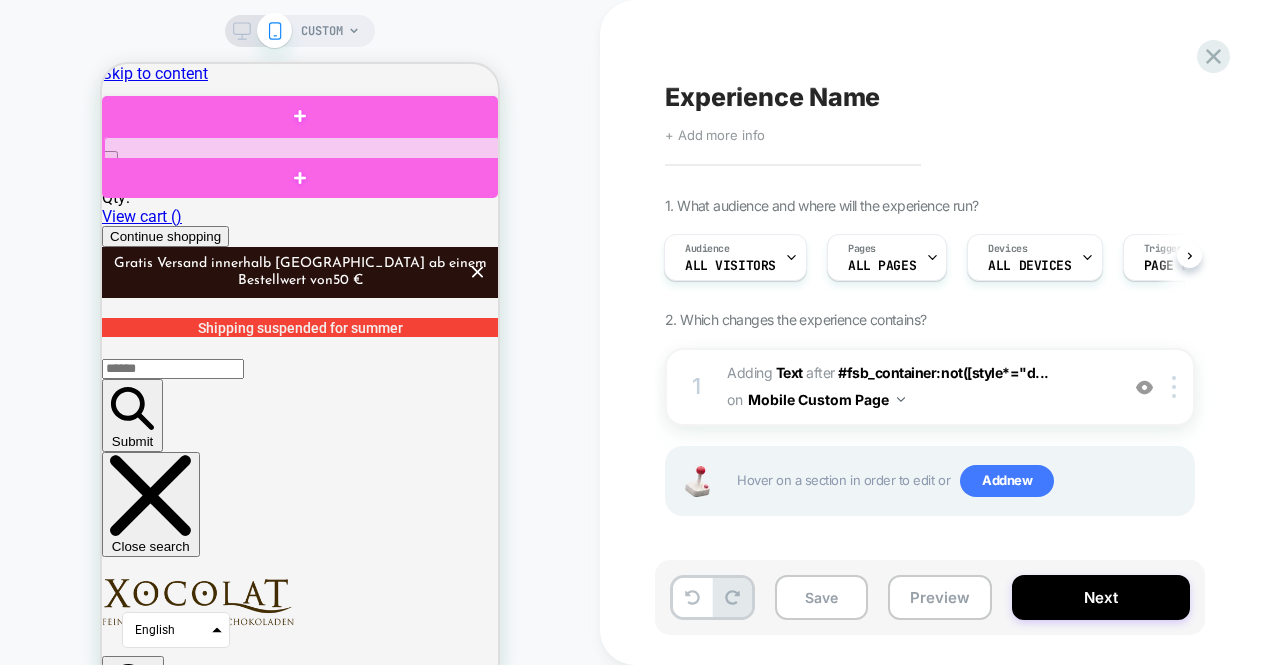 click at bounding box center [302, 149] 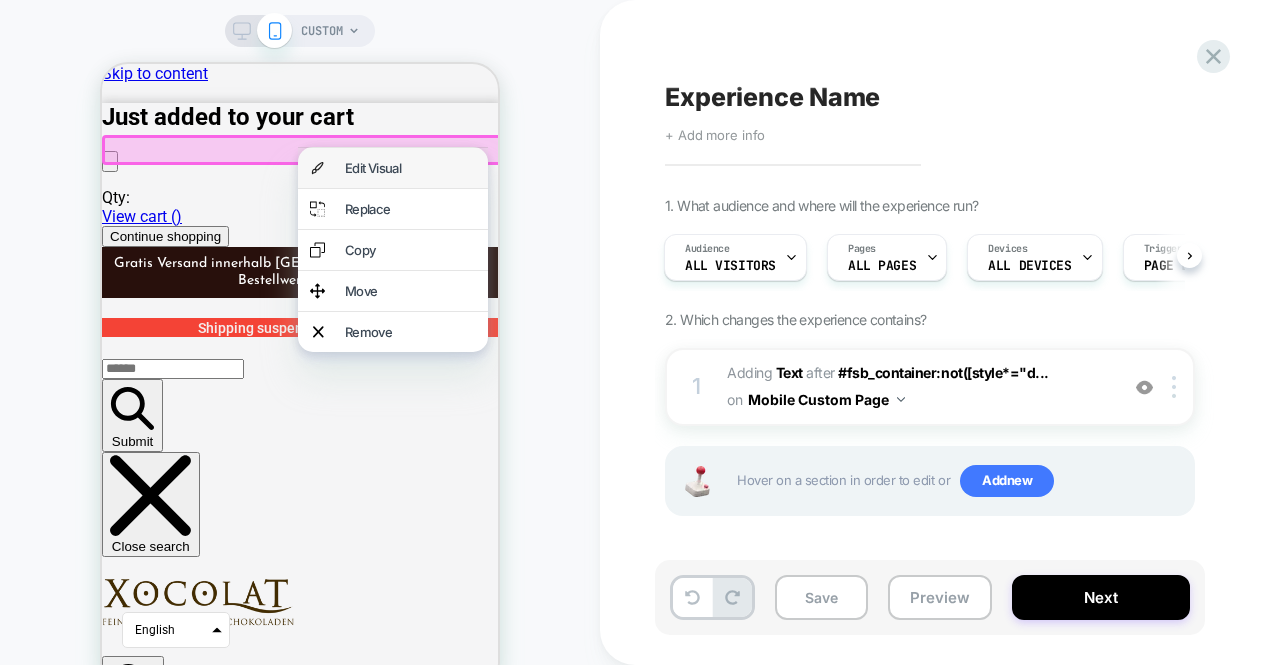 click on "Edit Visual" at bounding box center [410, 168] 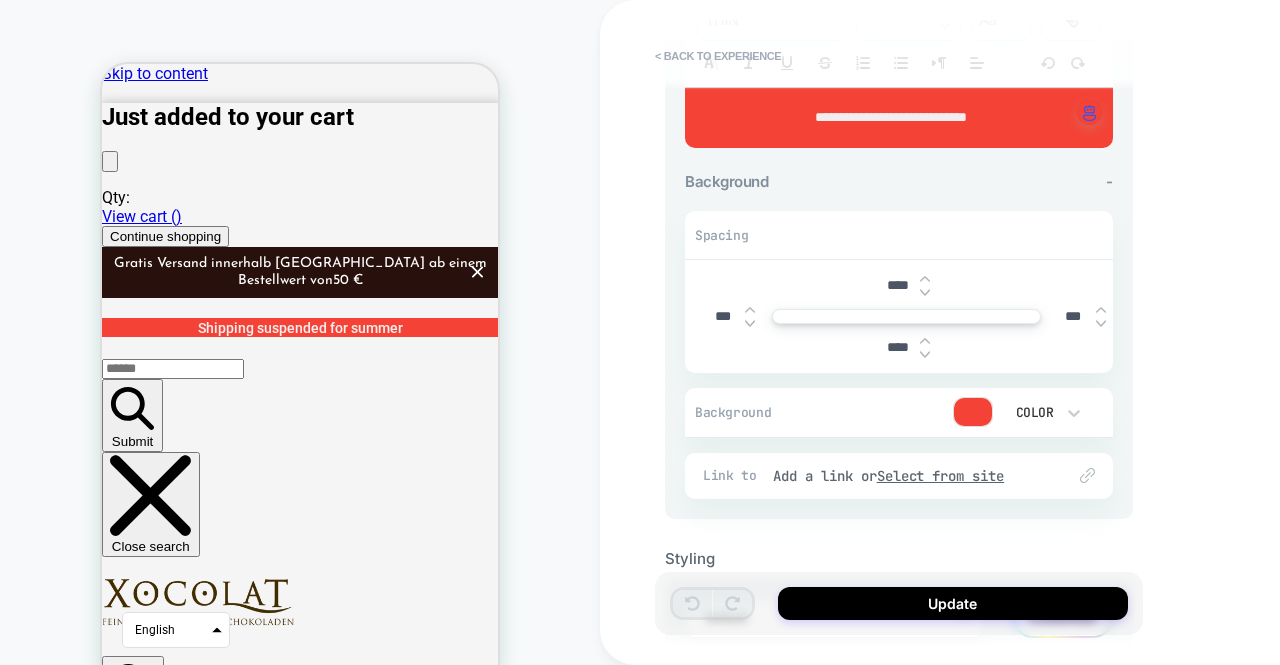 scroll, scrollTop: 326, scrollLeft: 0, axis: vertical 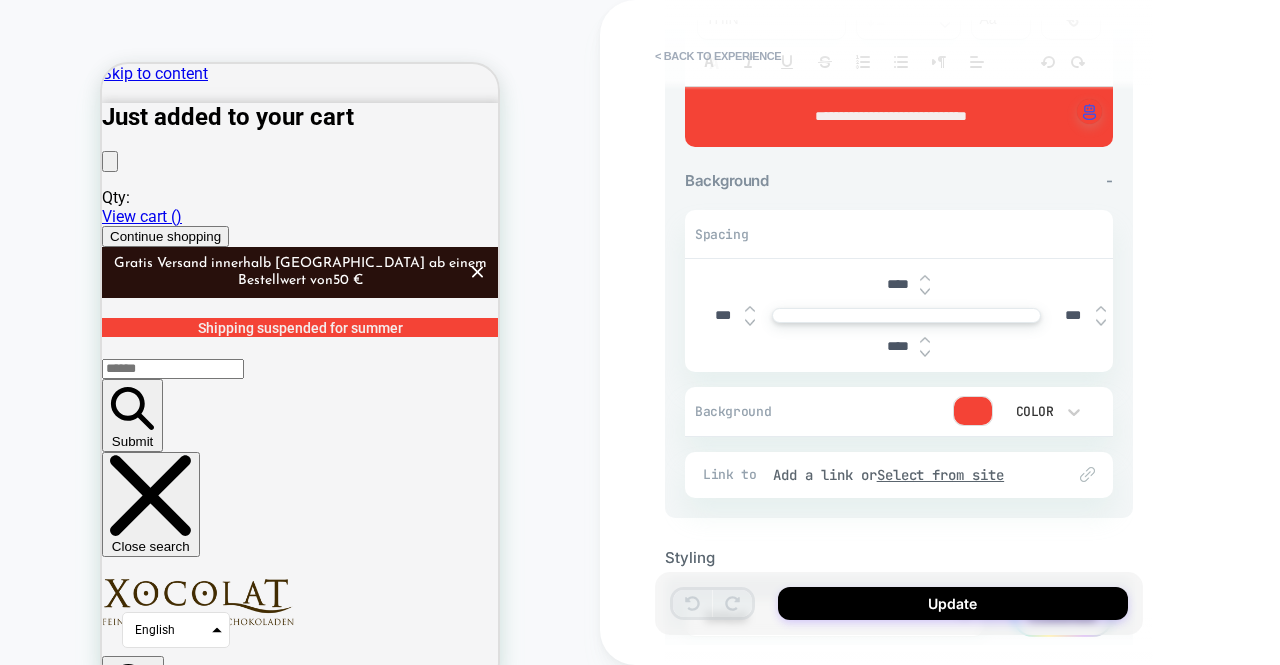 drag, startPoint x: 896, startPoint y: 338, endPoint x: 870, endPoint y: 333, distance: 26.476404 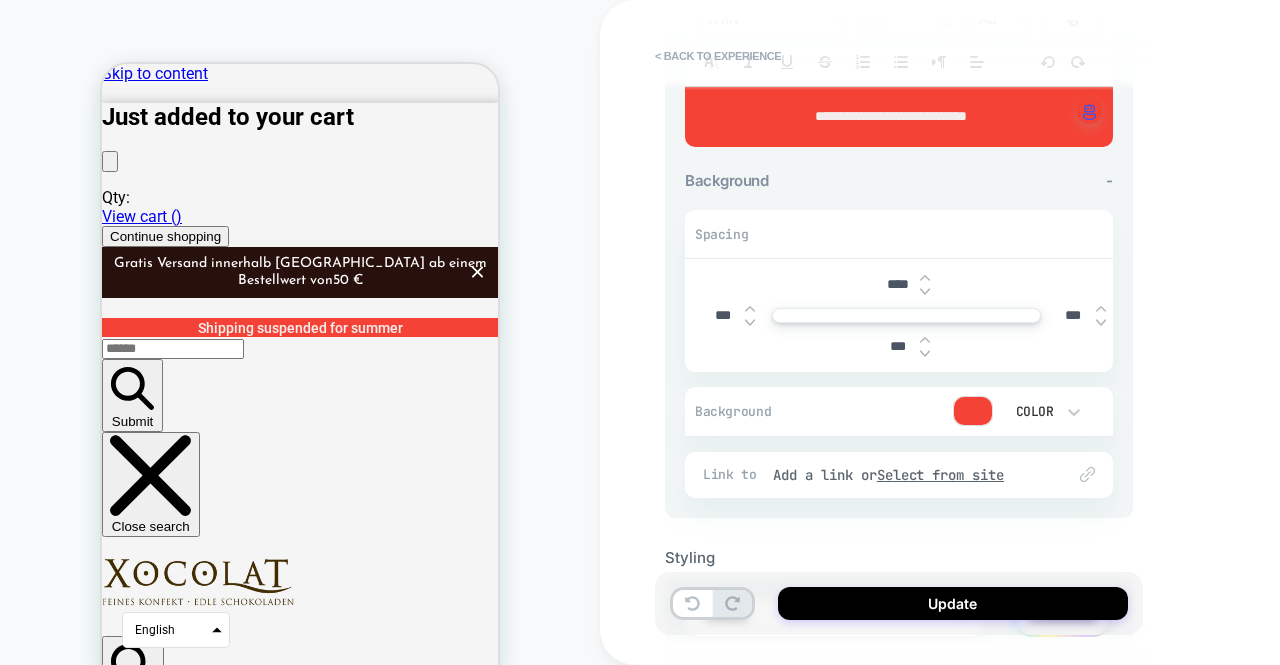 type on "***" 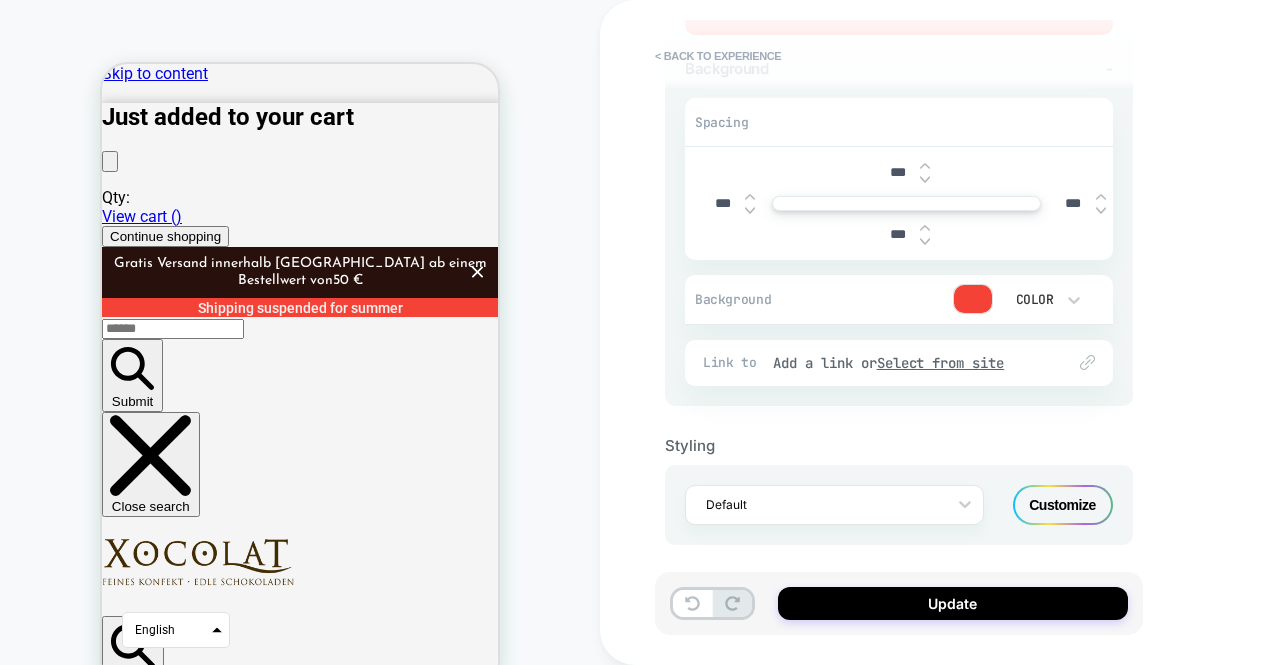 scroll, scrollTop: 442, scrollLeft: 0, axis: vertical 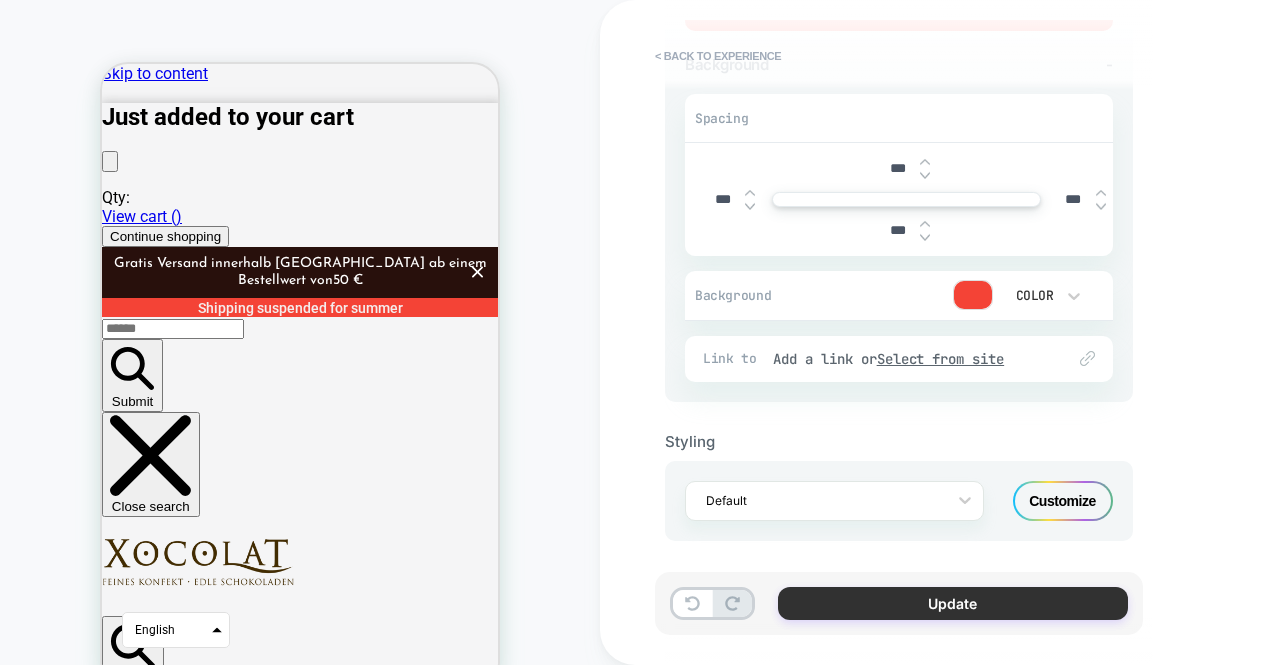 type on "***" 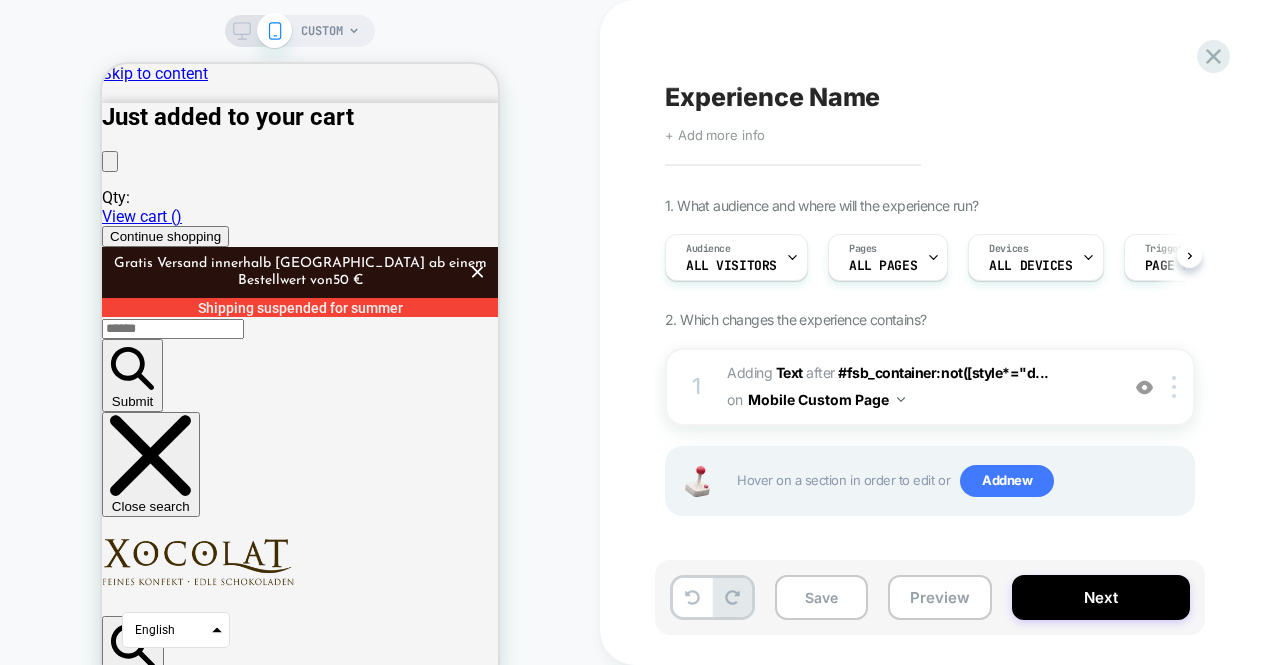 scroll, scrollTop: 0, scrollLeft: 1, axis: horizontal 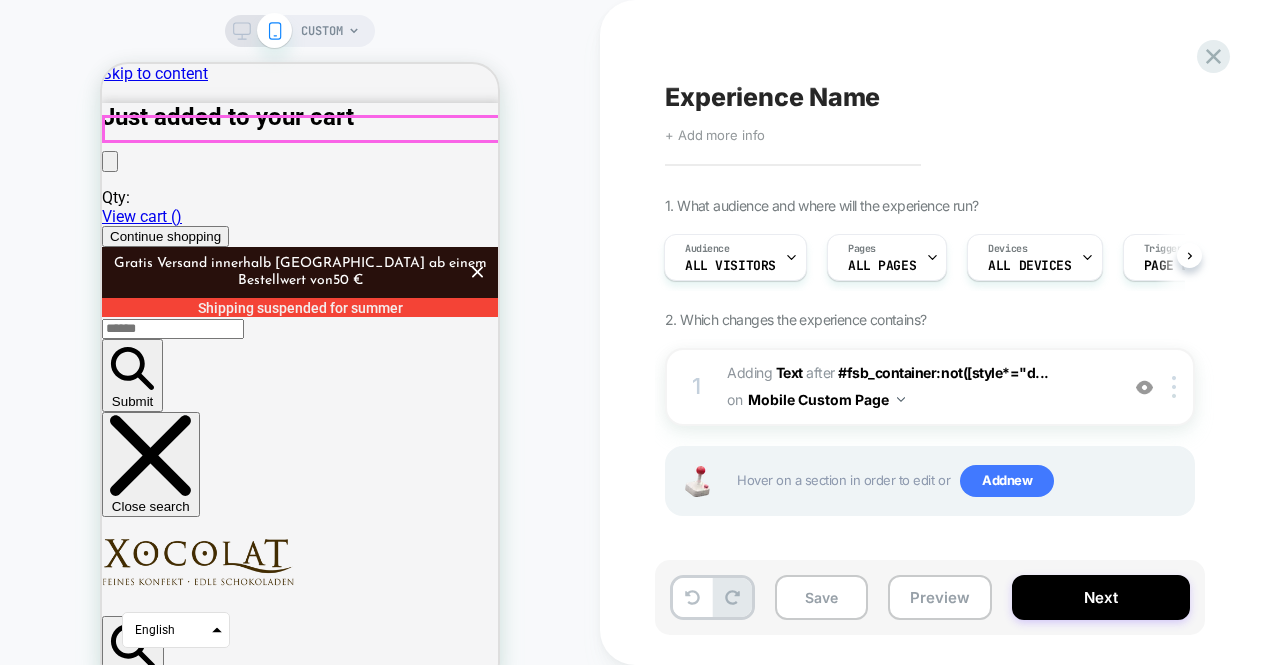 click on "Shipping suspended for summer﻿" at bounding box center [300, 307] 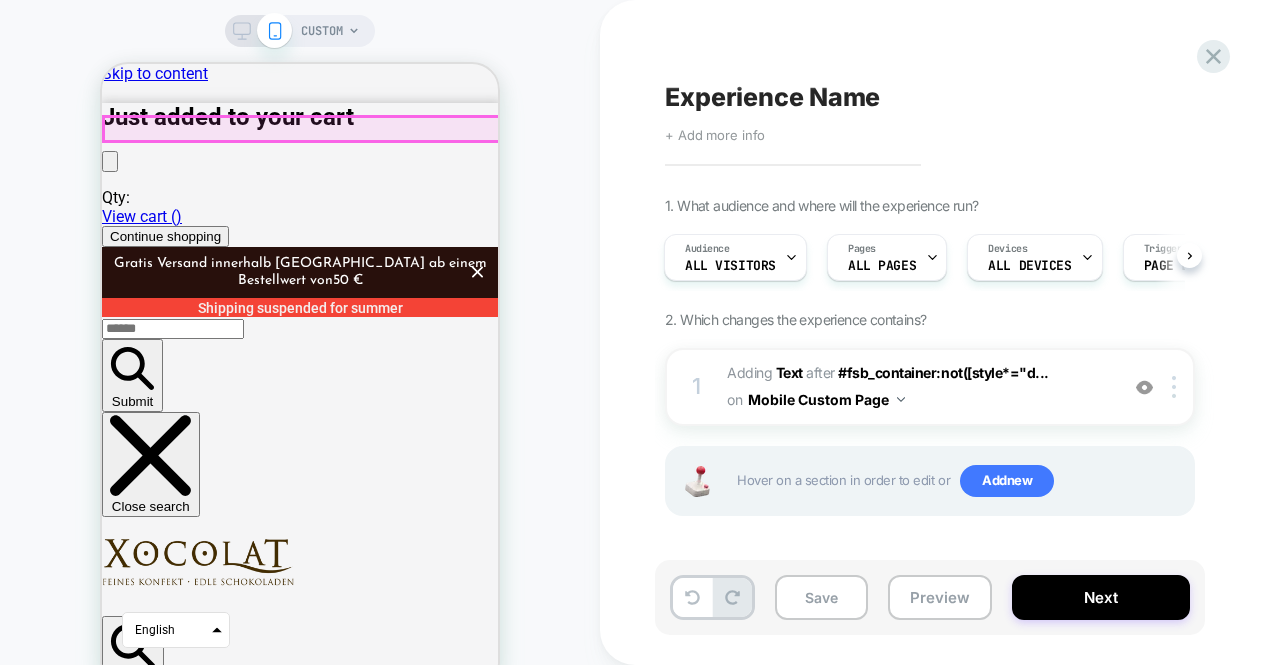 click on "Shipping suspended for summer﻿" at bounding box center [300, 307] 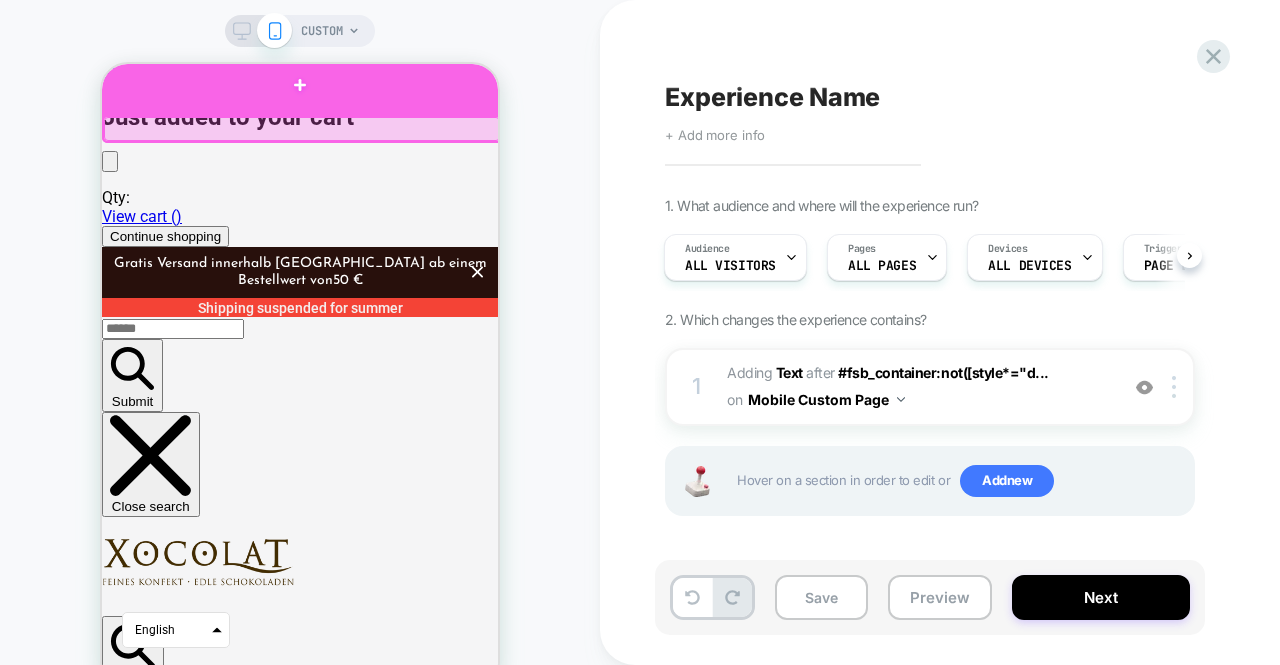 click at bounding box center [300, 85] 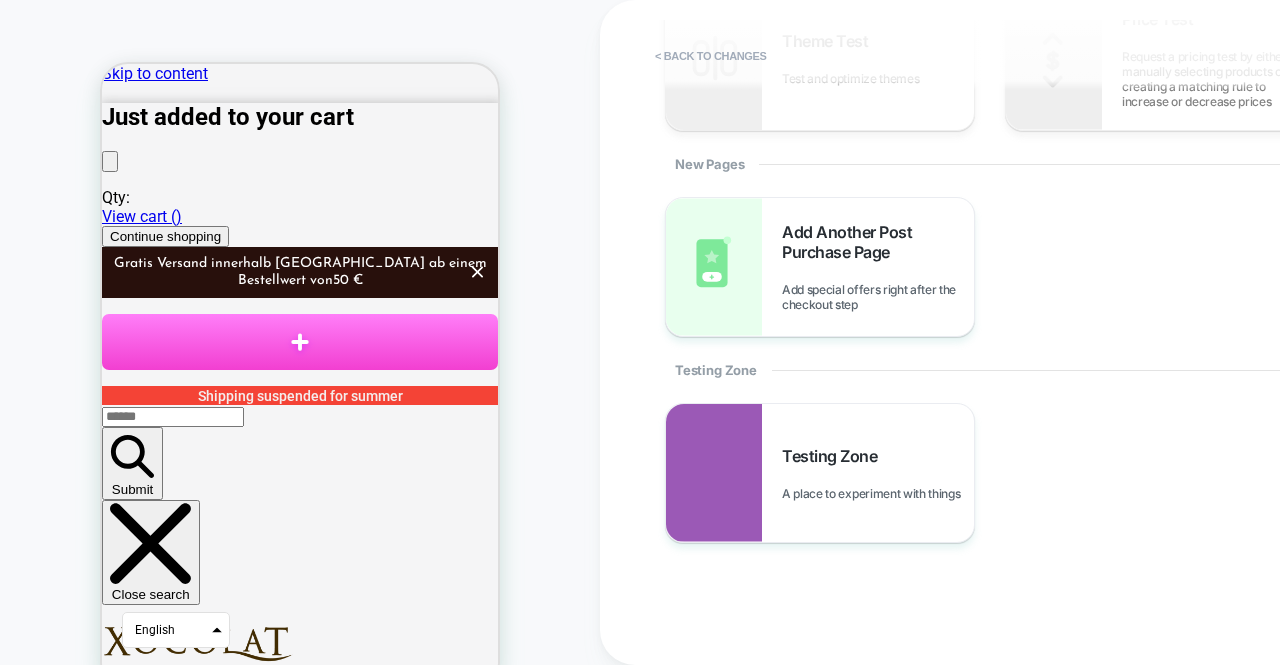 scroll, scrollTop: 962, scrollLeft: 0, axis: vertical 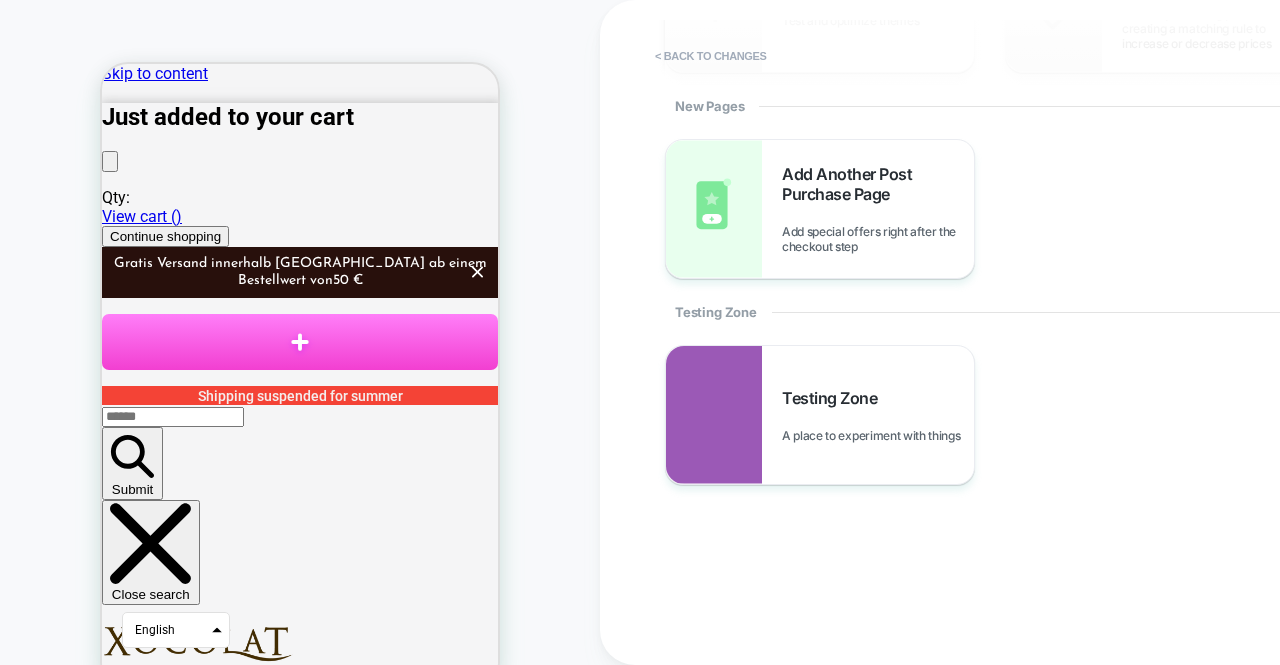 click on "Shipping suspended for summer﻿" at bounding box center [300, 395] 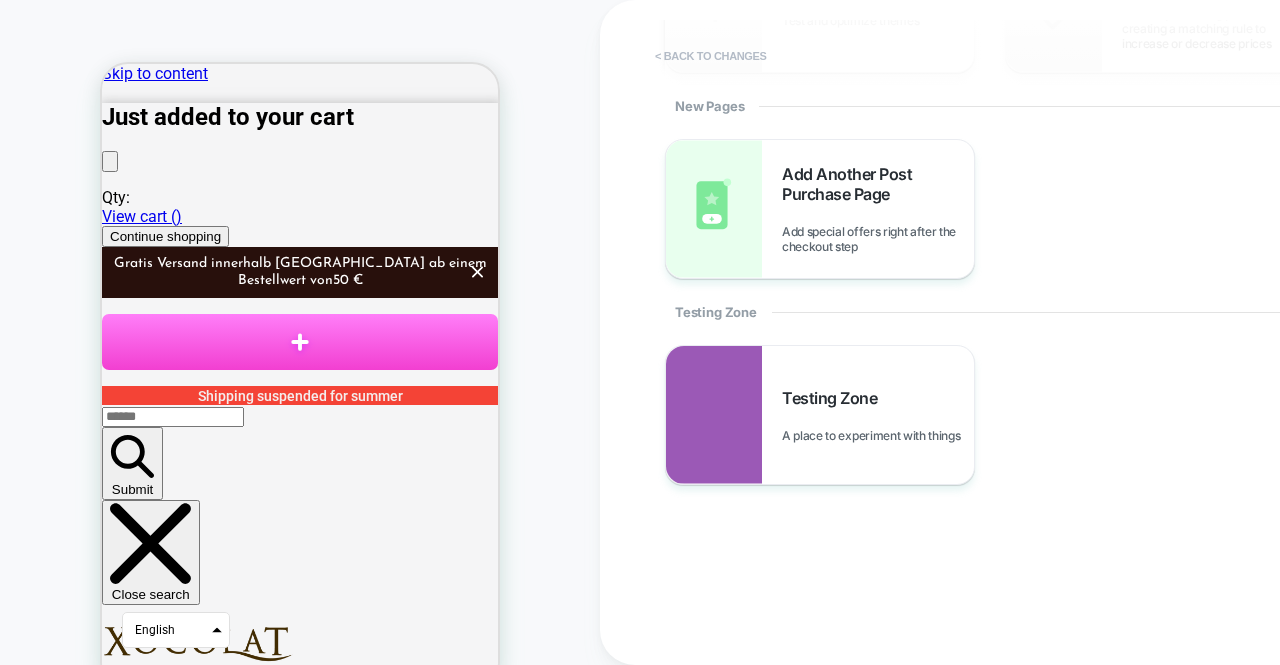 click on "< Back to changes" at bounding box center (711, 56) 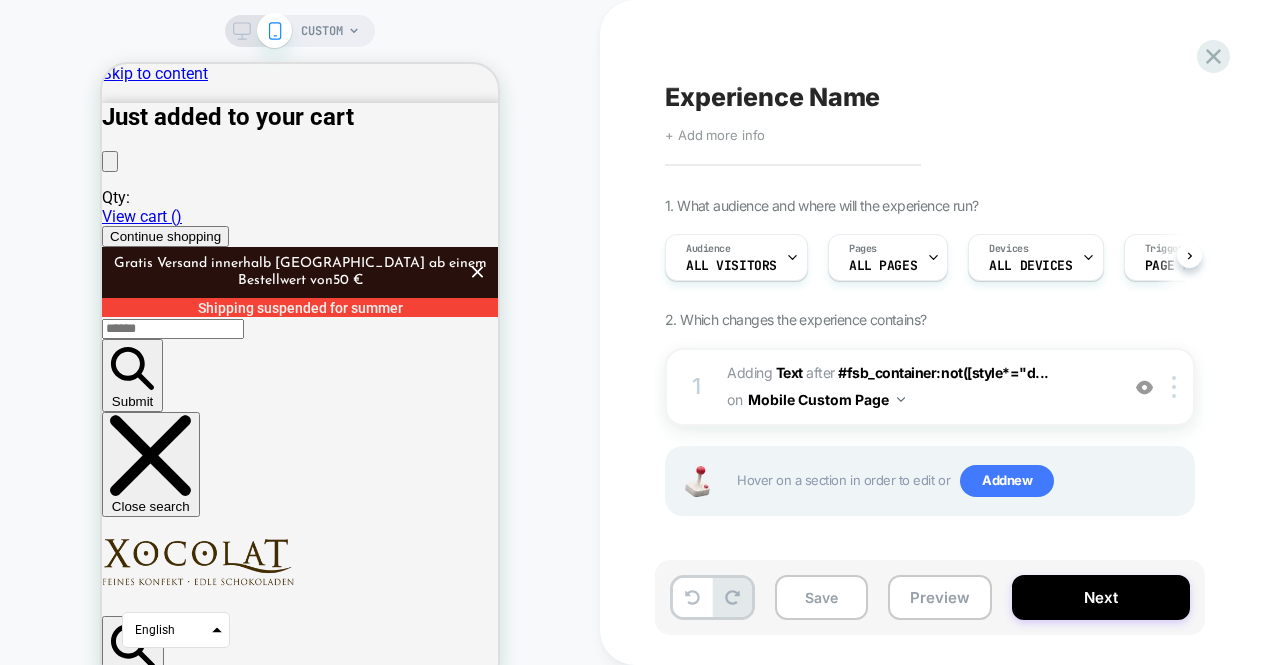 scroll, scrollTop: 0, scrollLeft: 1, axis: horizontal 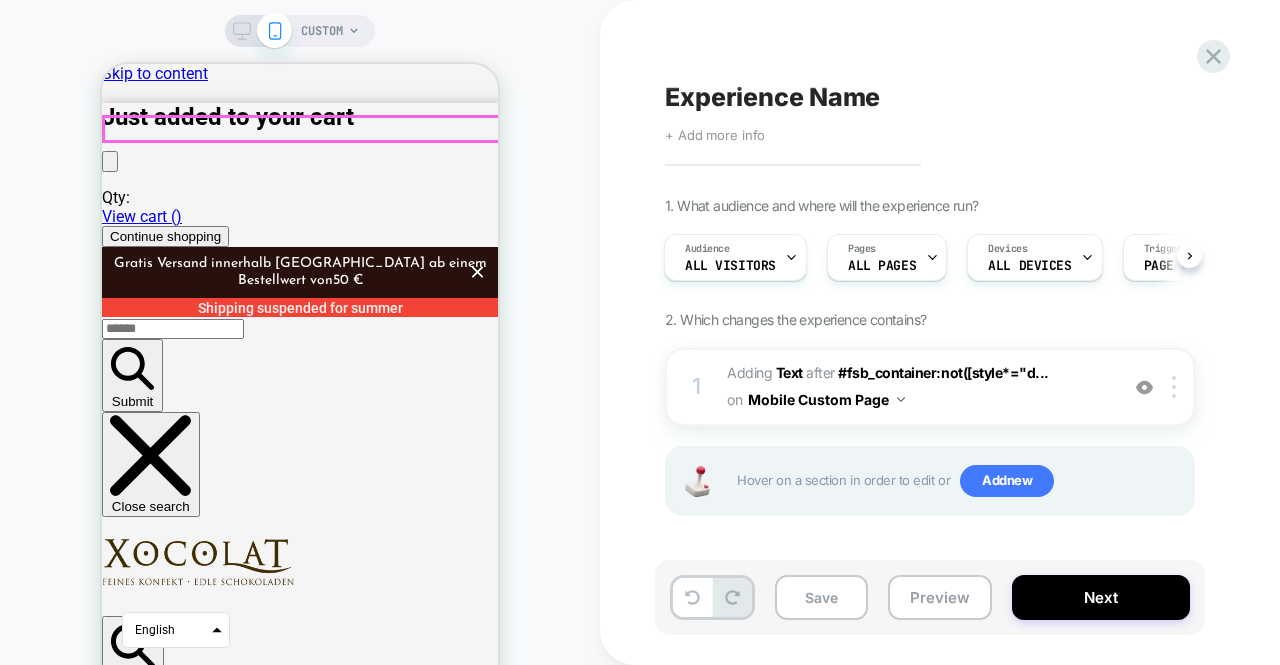 click on "Shipping suspended for summer﻿" at bounding box center (300, 307) 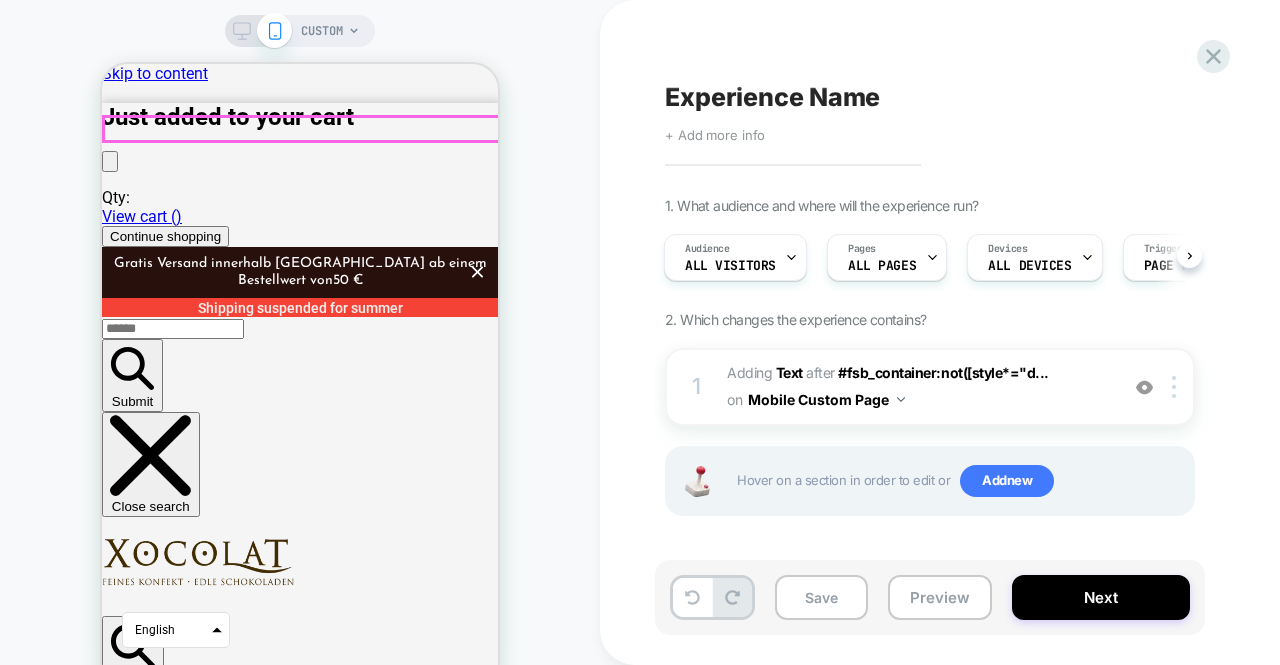 click on "Shipping suspended for summer﻿" at bounding box center (300, 307) 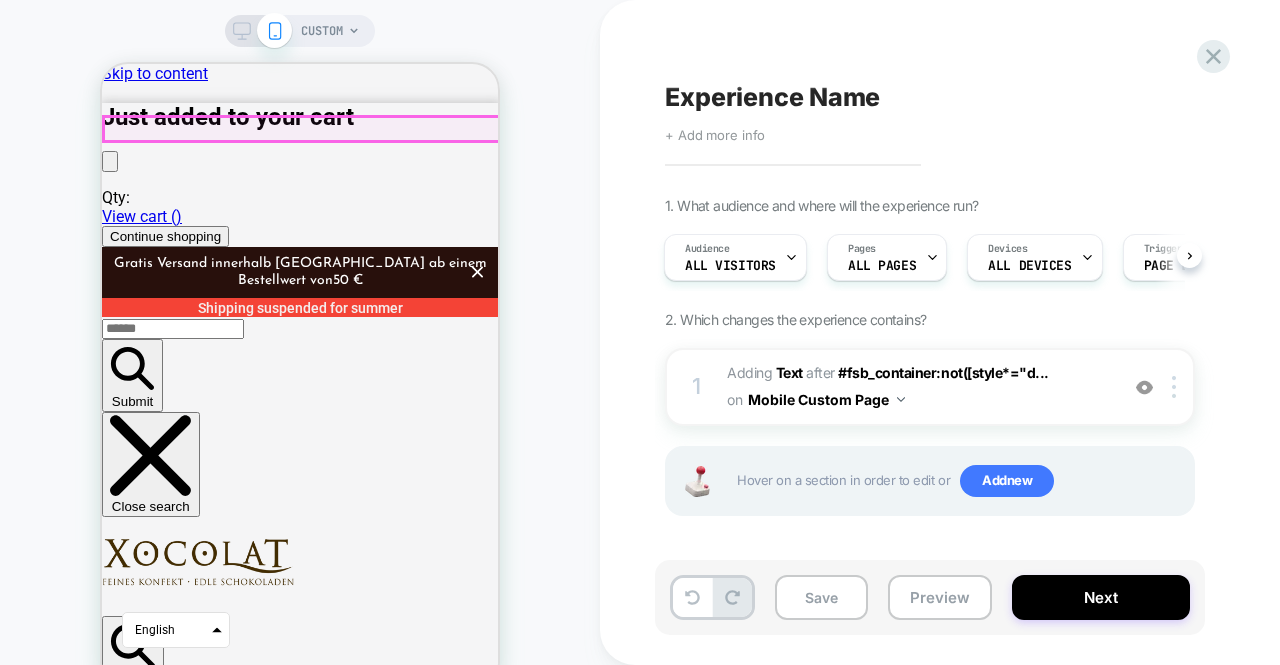 click on "Shipping suspended for summer﻿" at bounding box center [300, 308] 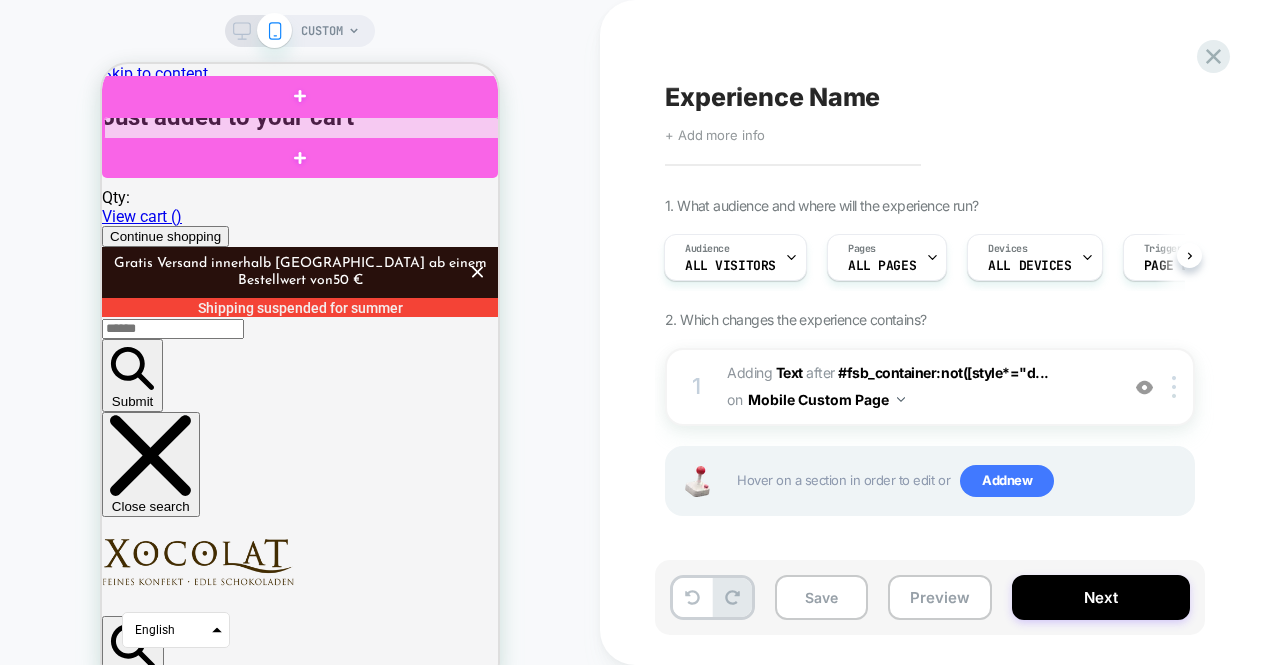 click at bounding box center (302, 129) 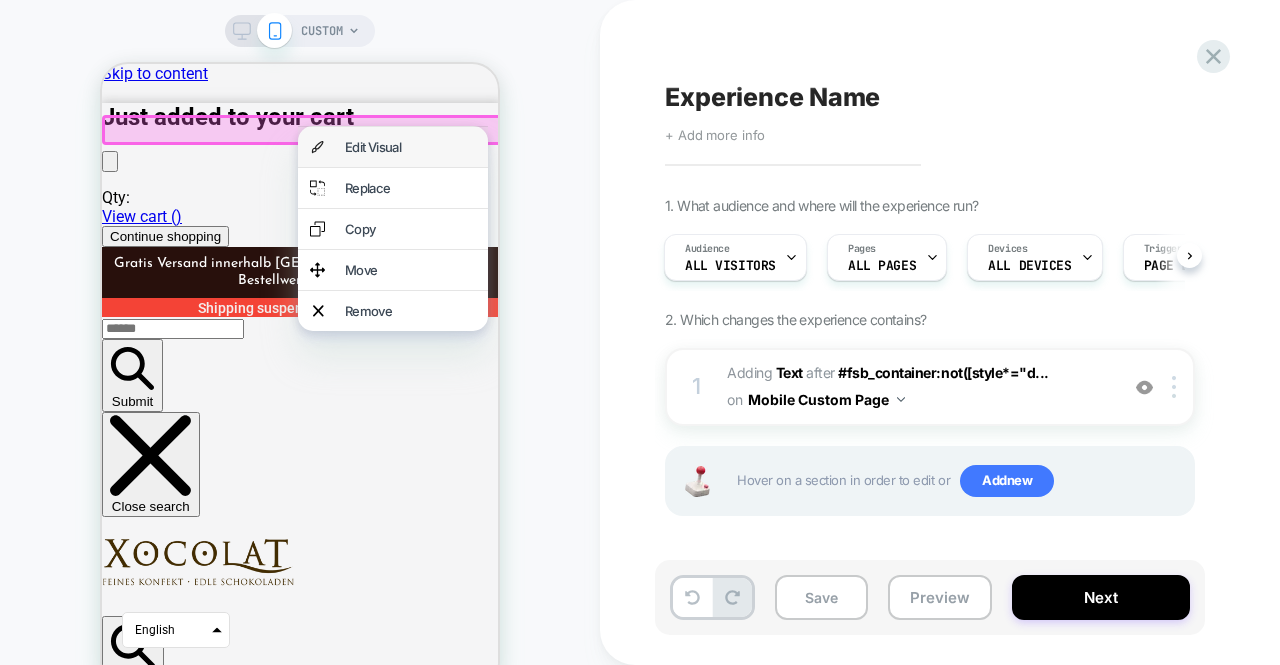 click on "Edit Visual" at bounding box center [410, 147] 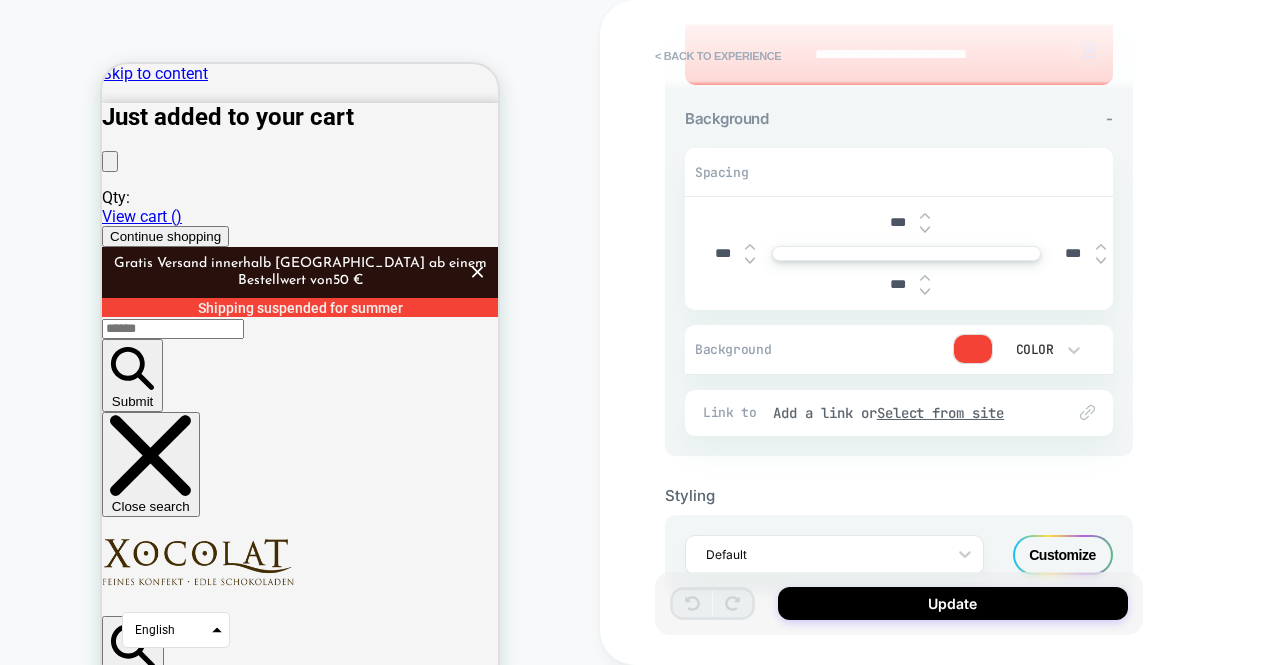 scroll, scrollTop: 392, scrollLeft: 0, axis: vertical 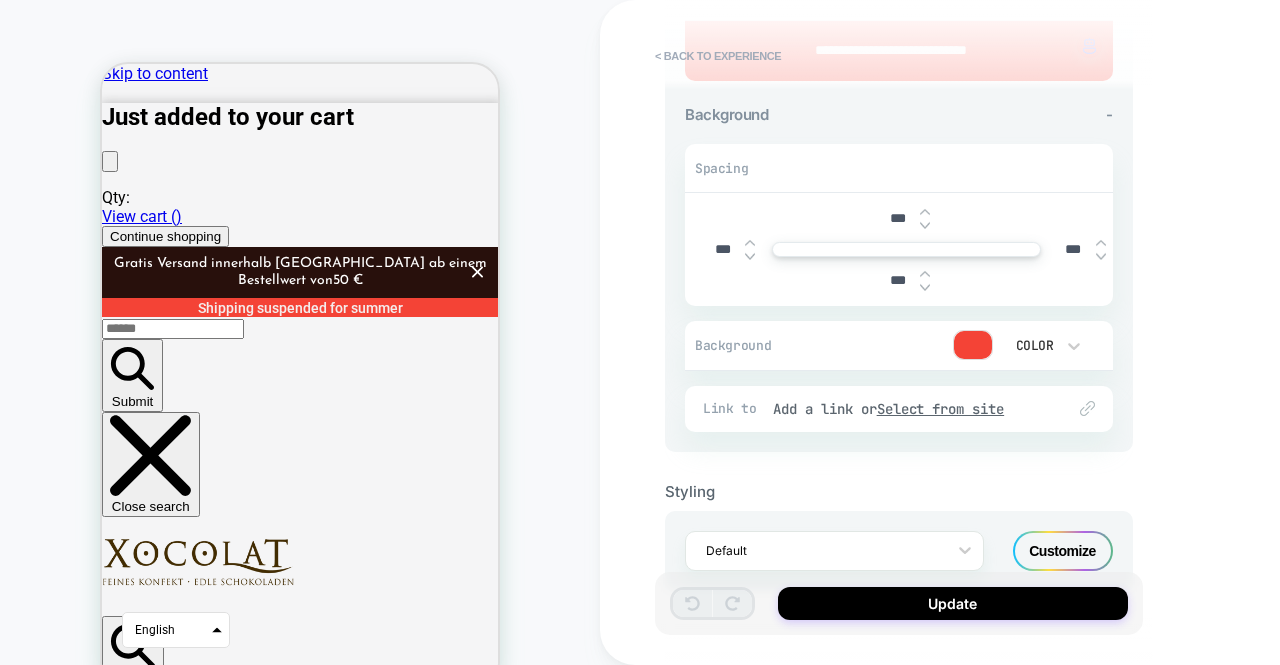 click at bounding box center (1087, 408) 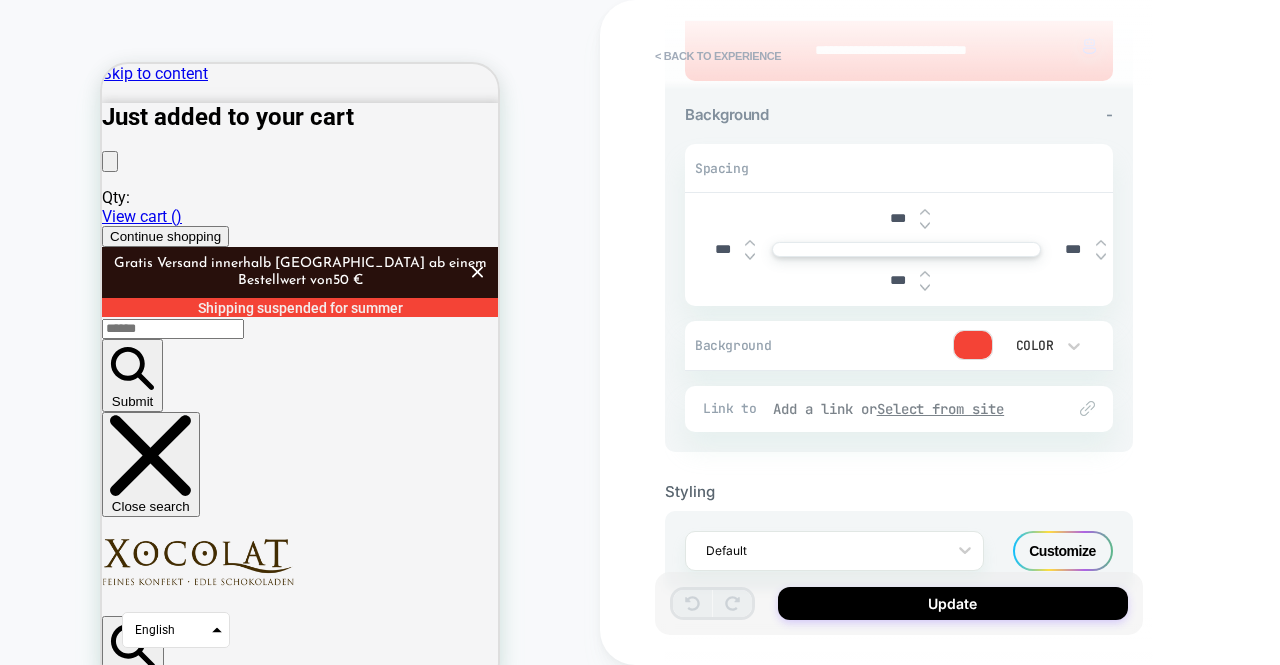 click on "Add a link or  Select from site" at bounding box center (909, 409) 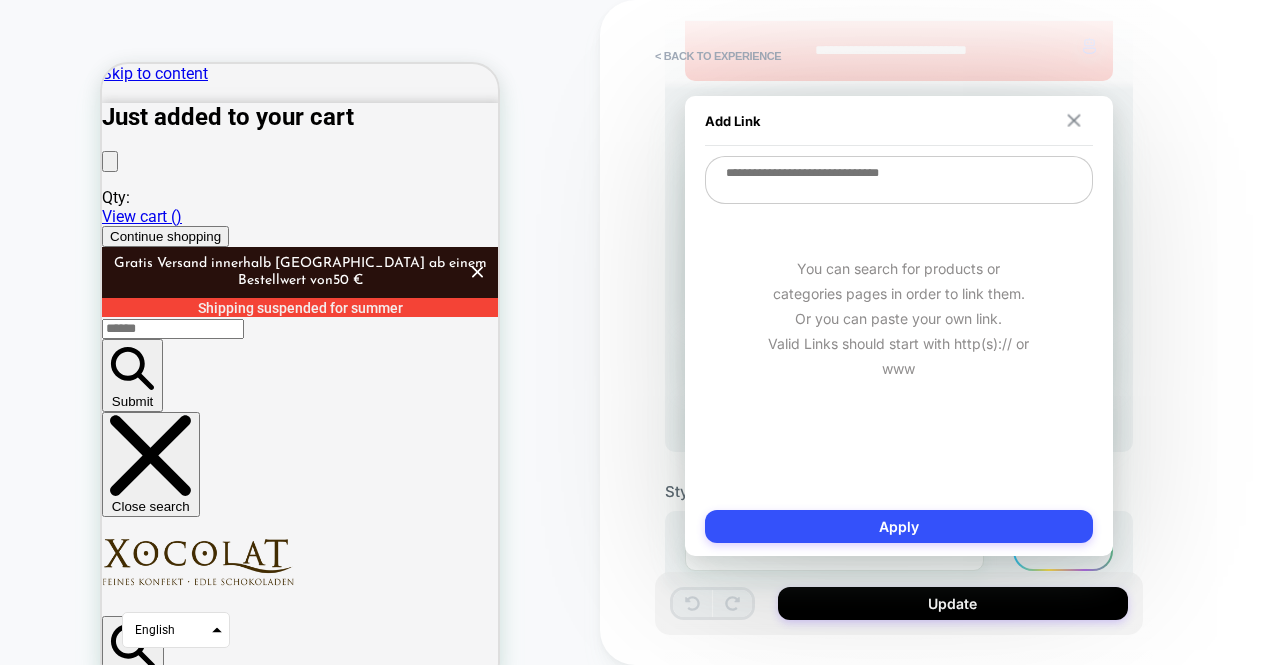 click at bounding box center [1073, 120] 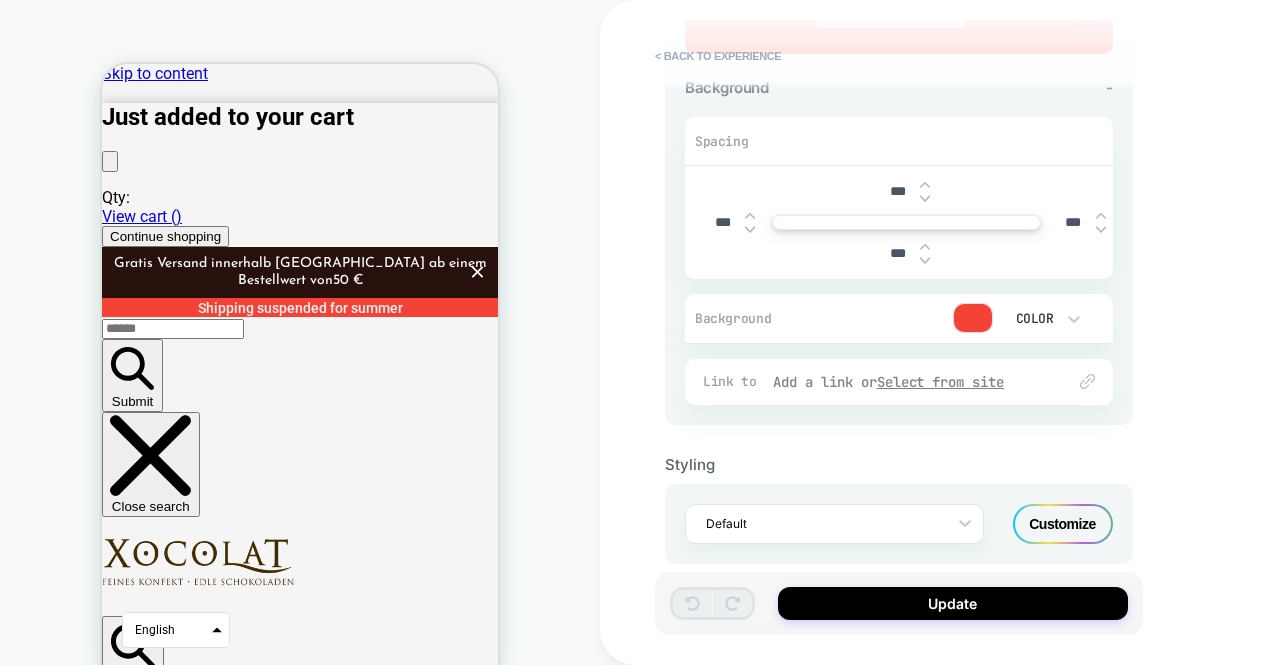 scroll, scrollTop: 418, scrollLeft: 0, axis: vertical 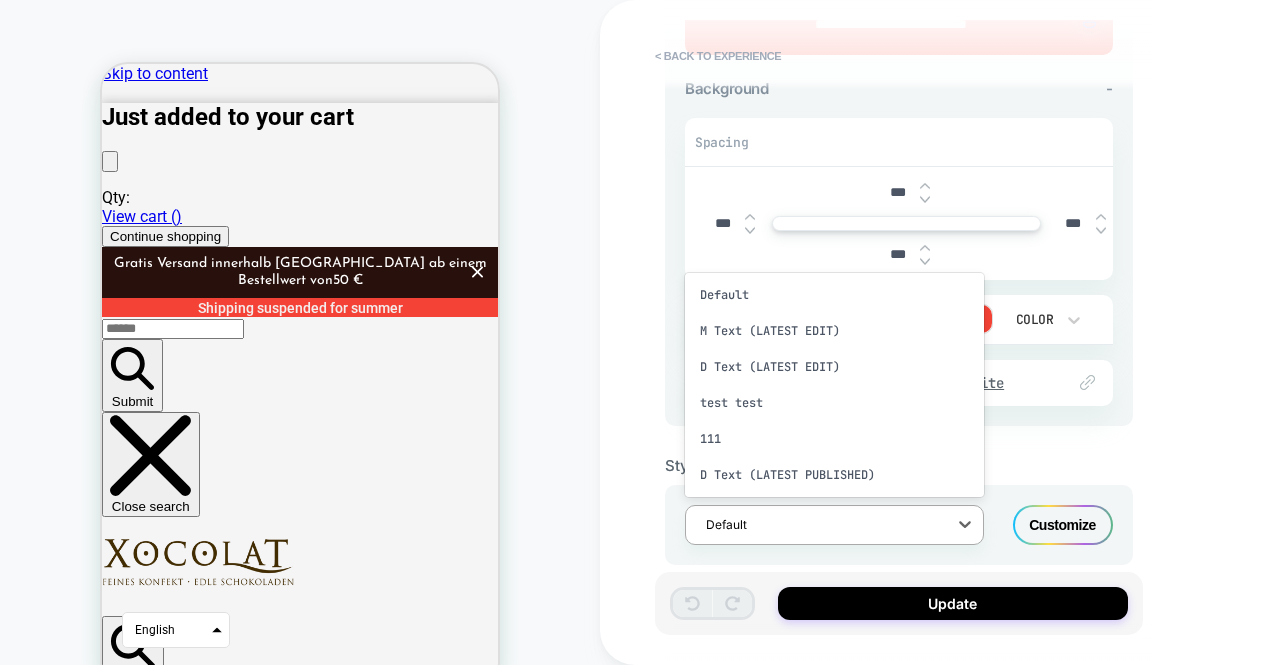 click at bounding box center (821, 524) 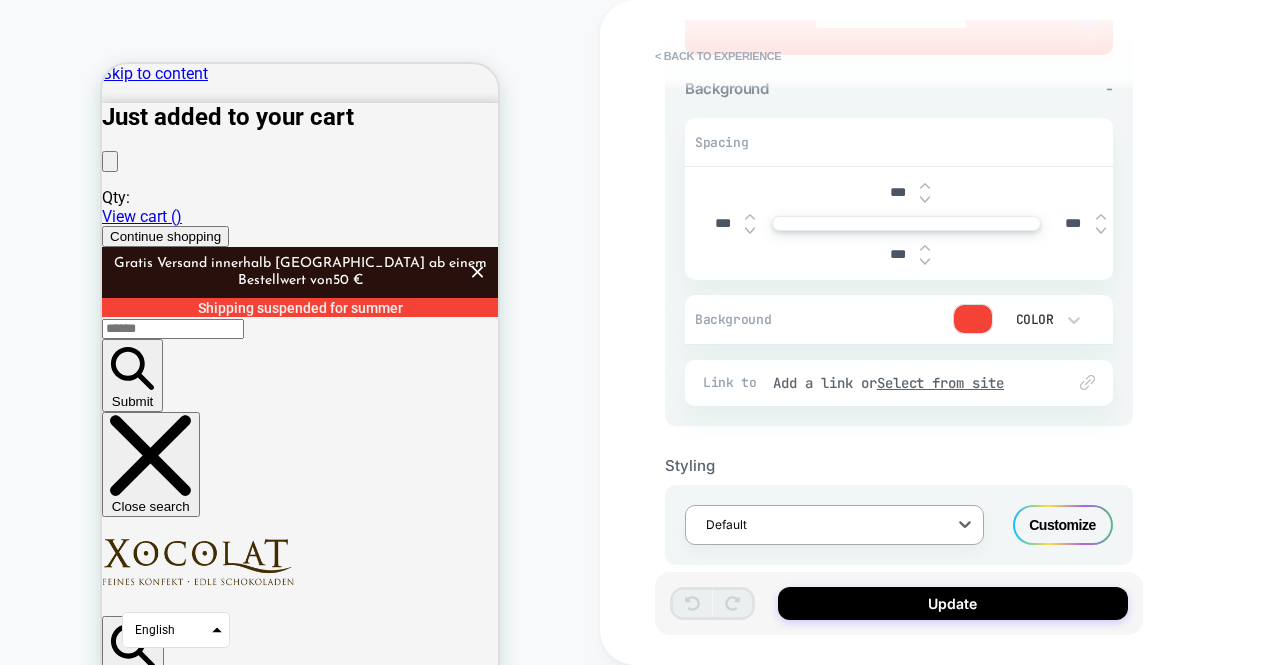 click at bounding box center (821, 524) 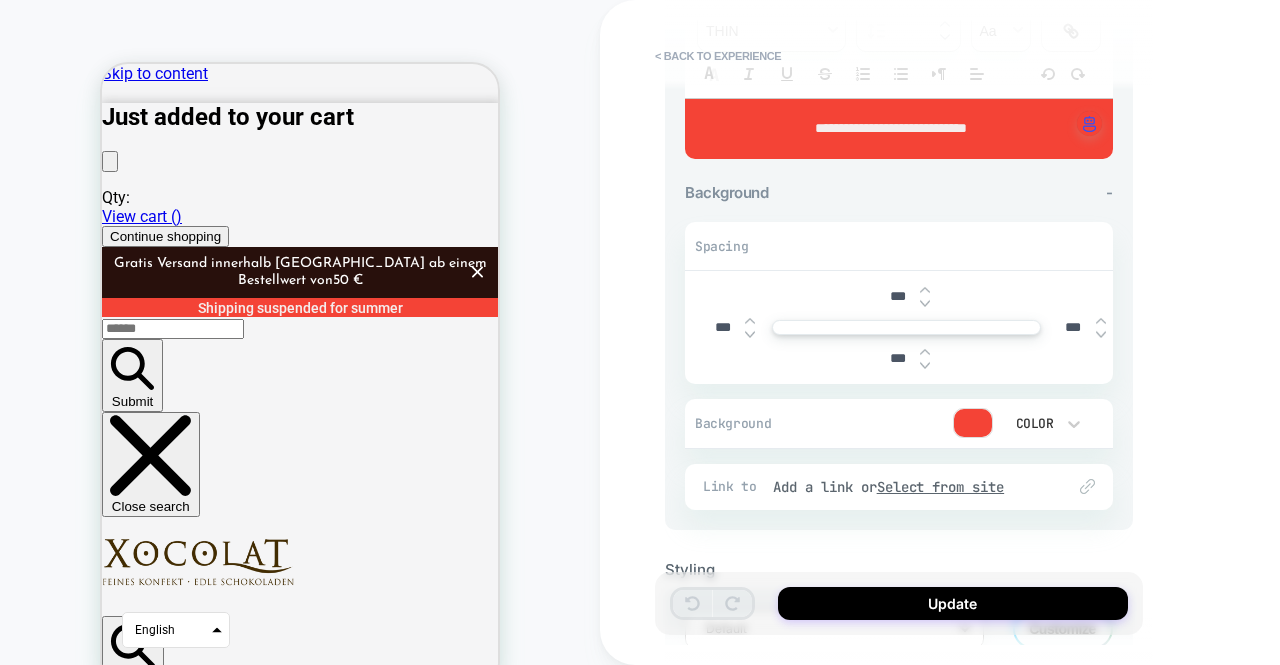 scroll, scrollTop: 0, scrollLeft: 0, axis: both 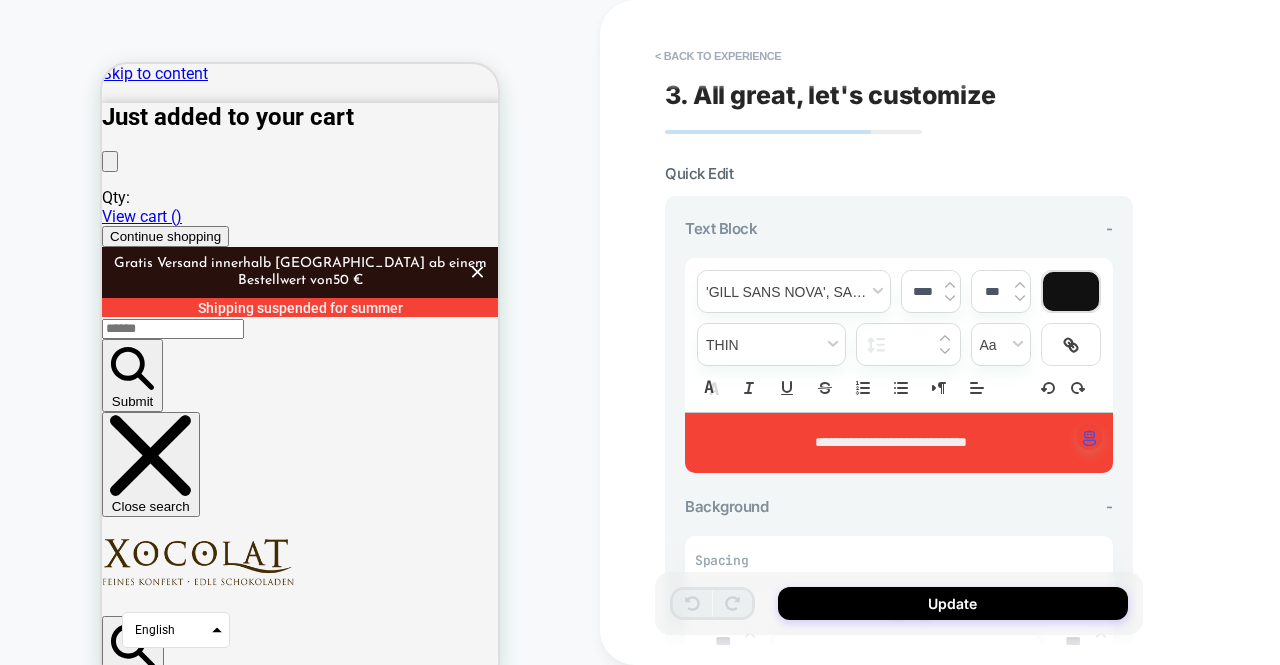 click on "**********" at bounding box center (899, 443) 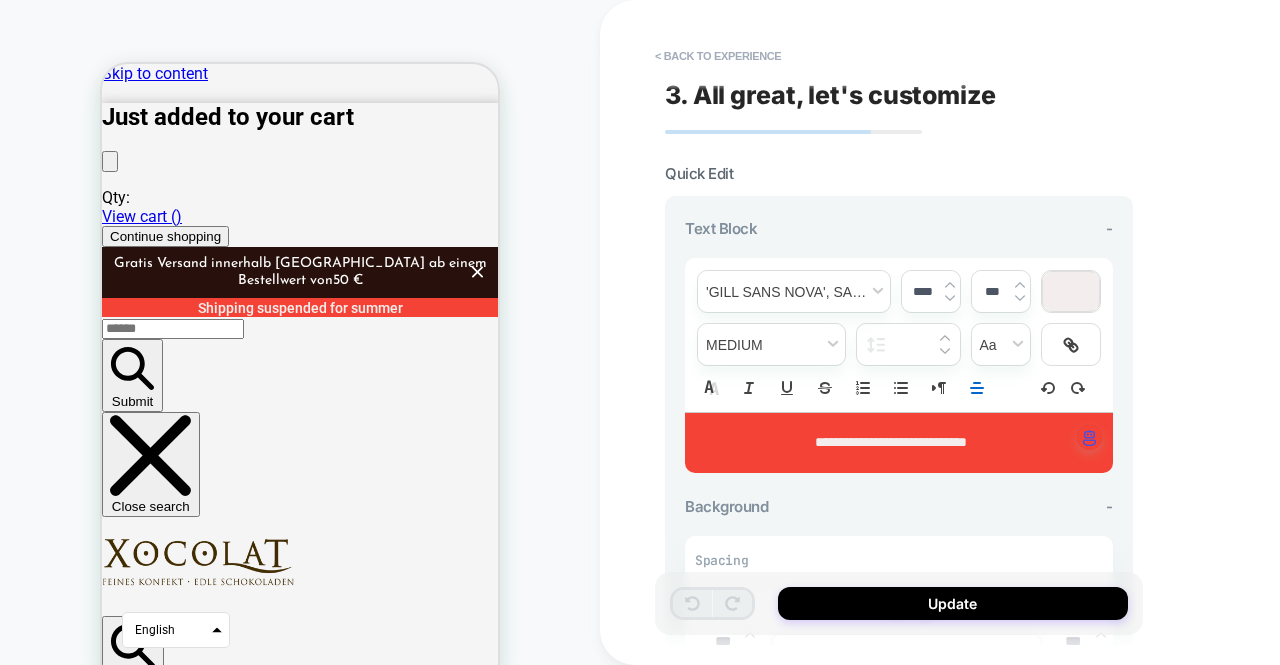 type 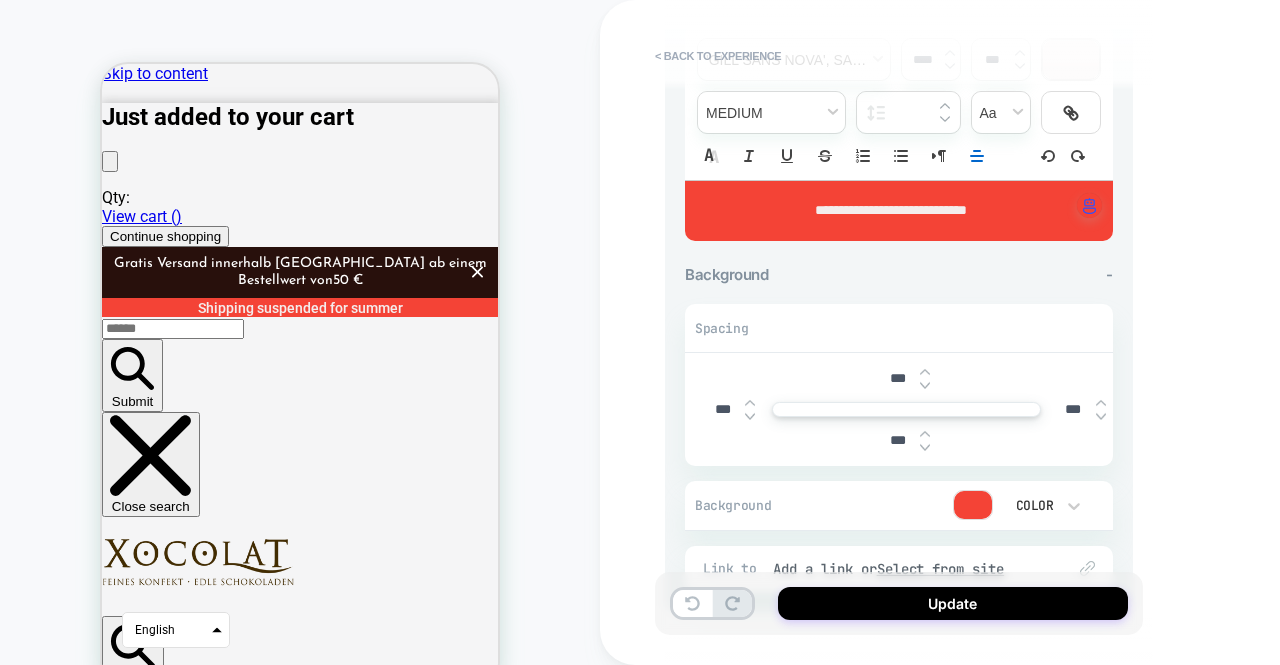 scroll, scrollTop: 442, scrollLeft: 0, axis: vertical 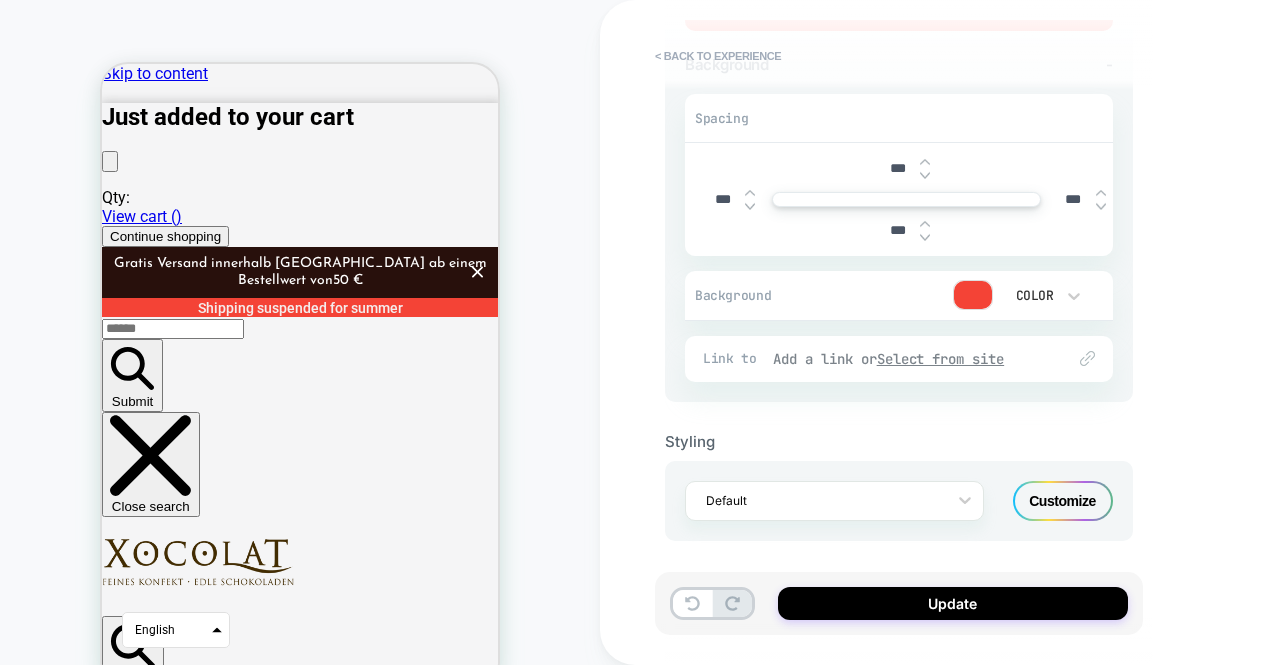 click on "Add a link or  Select from site" at bounding box center (909, 359) 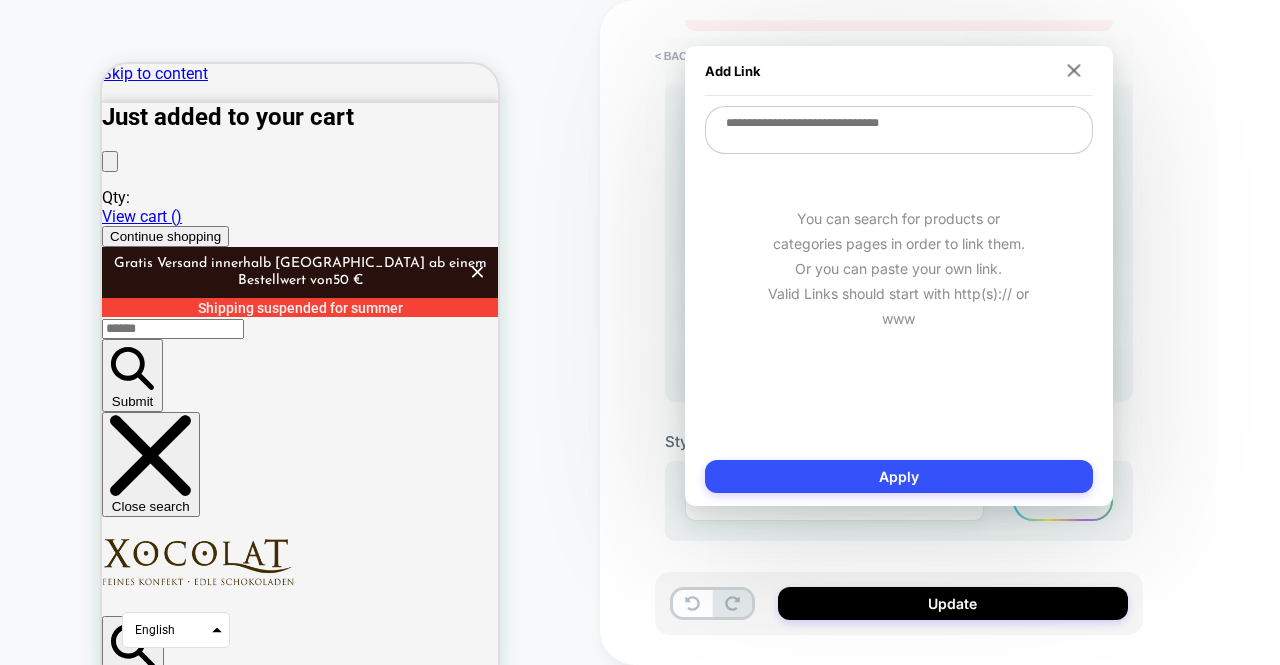 paste on "**********" 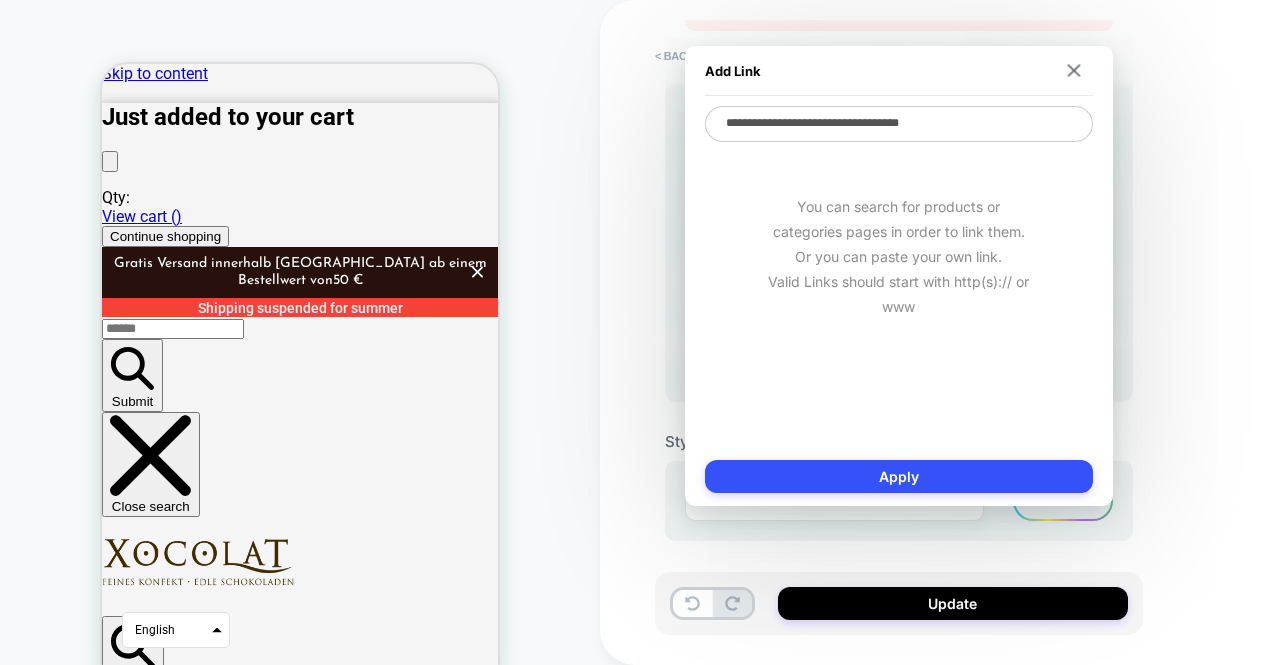 click on "**********" at bounding box center [899, 124] 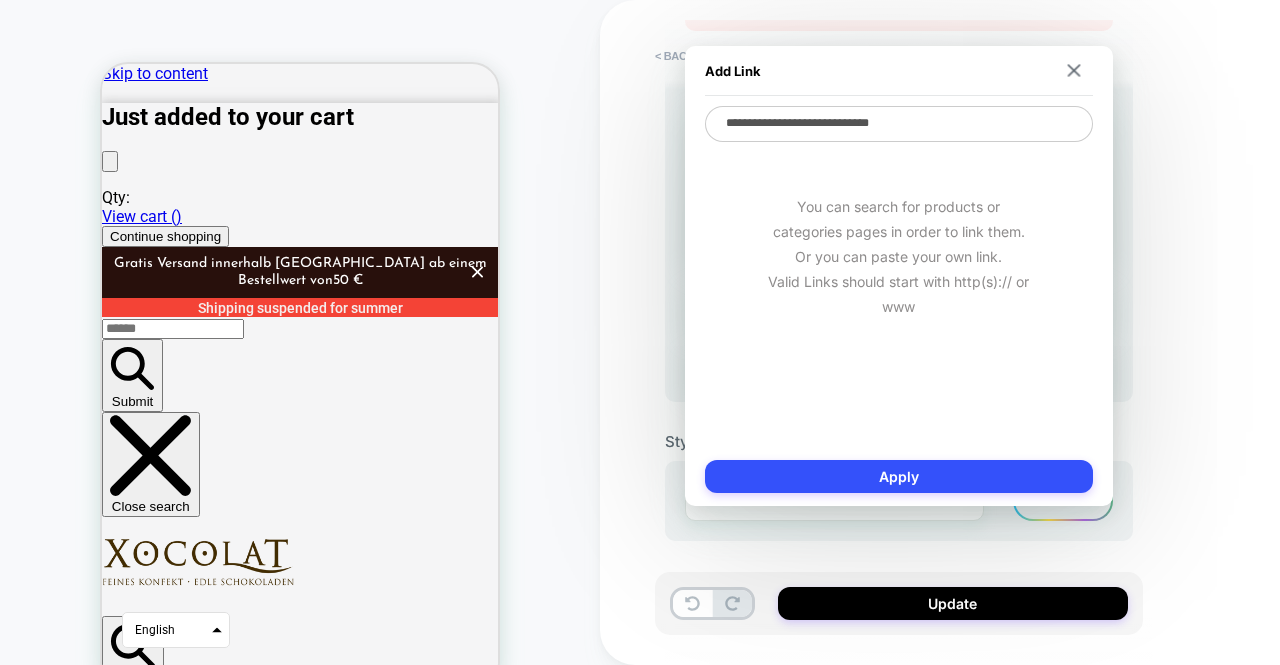type on "*" 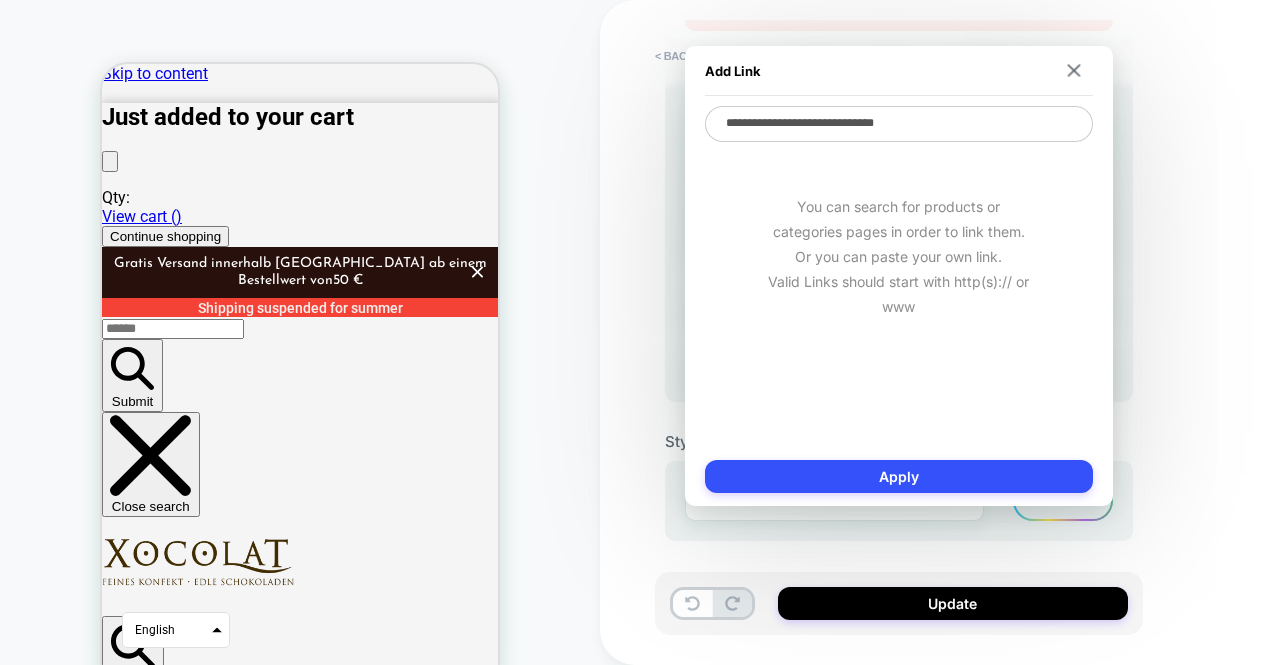 type on "*" 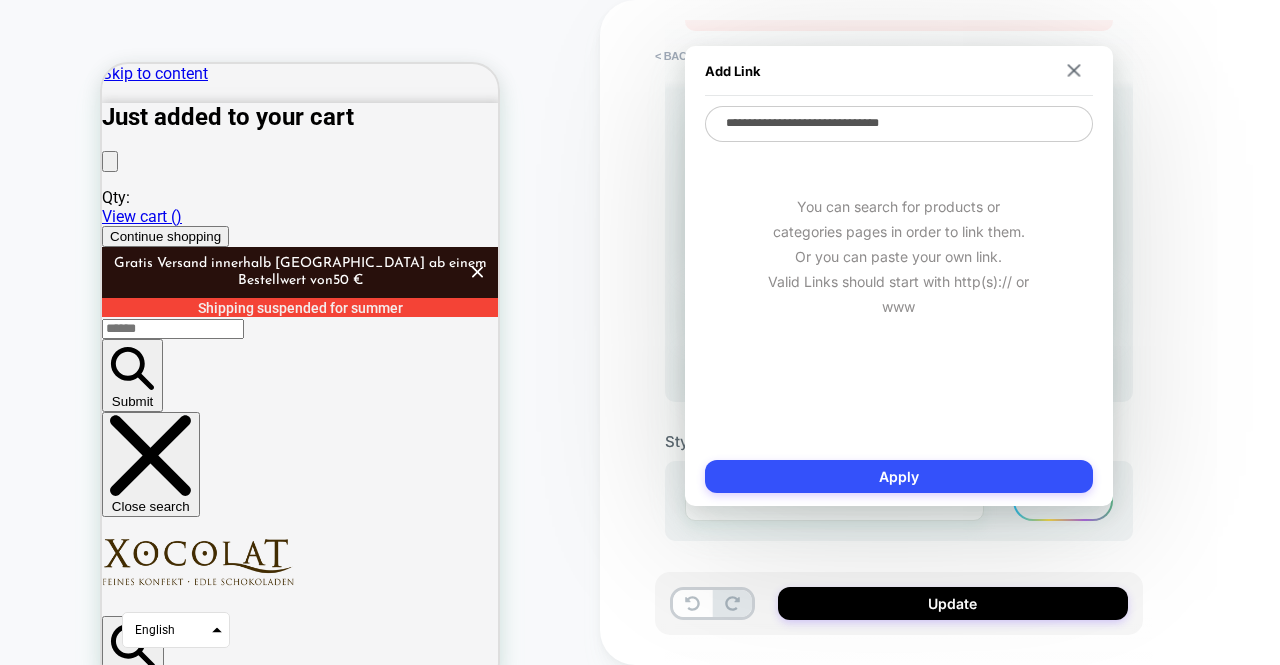 type on "*" 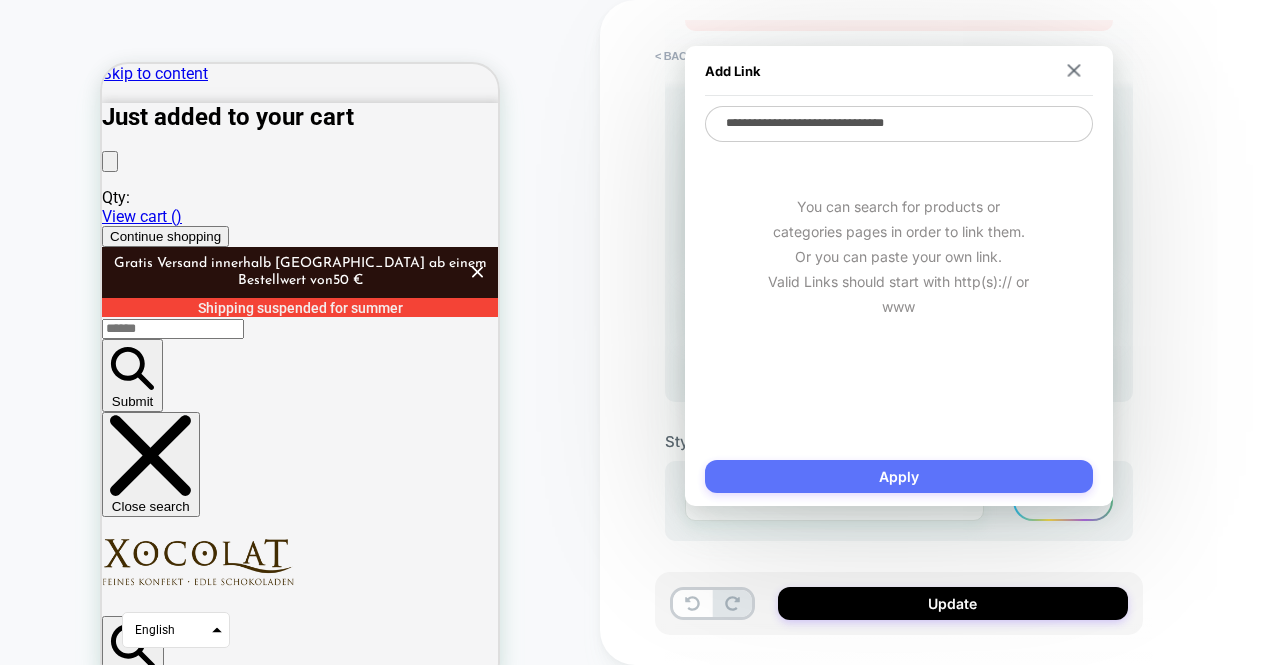 type on "**********" 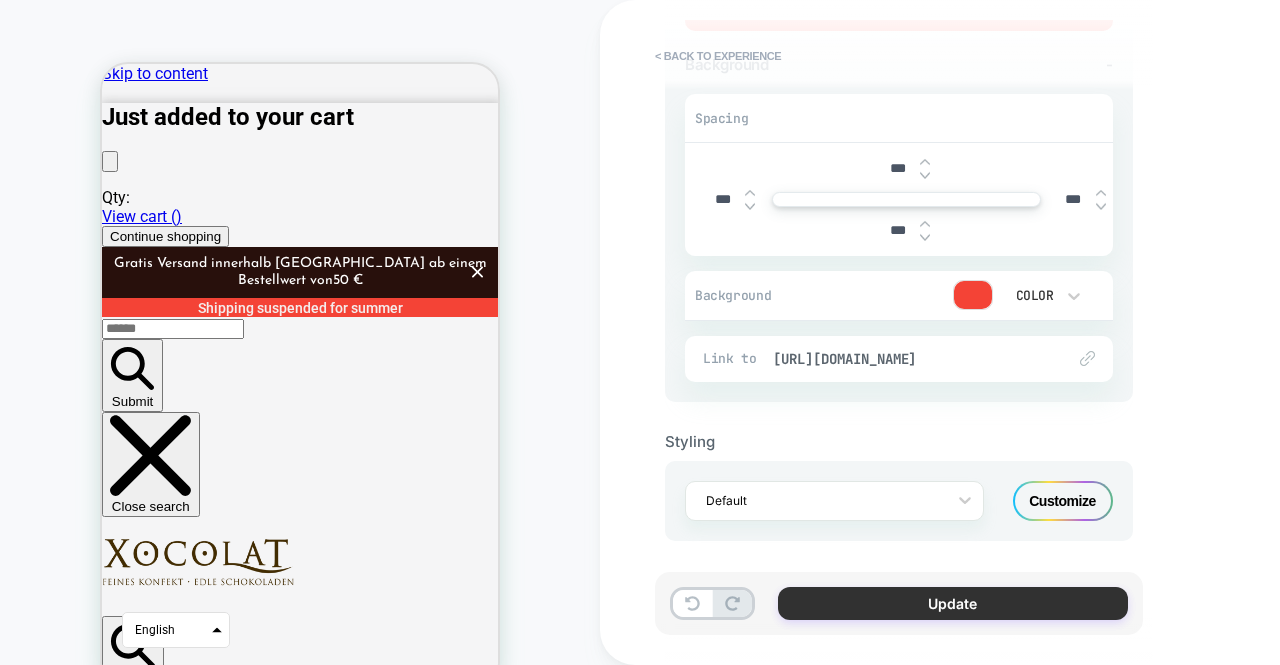 click on "Update" at bounding box center [953, 603] 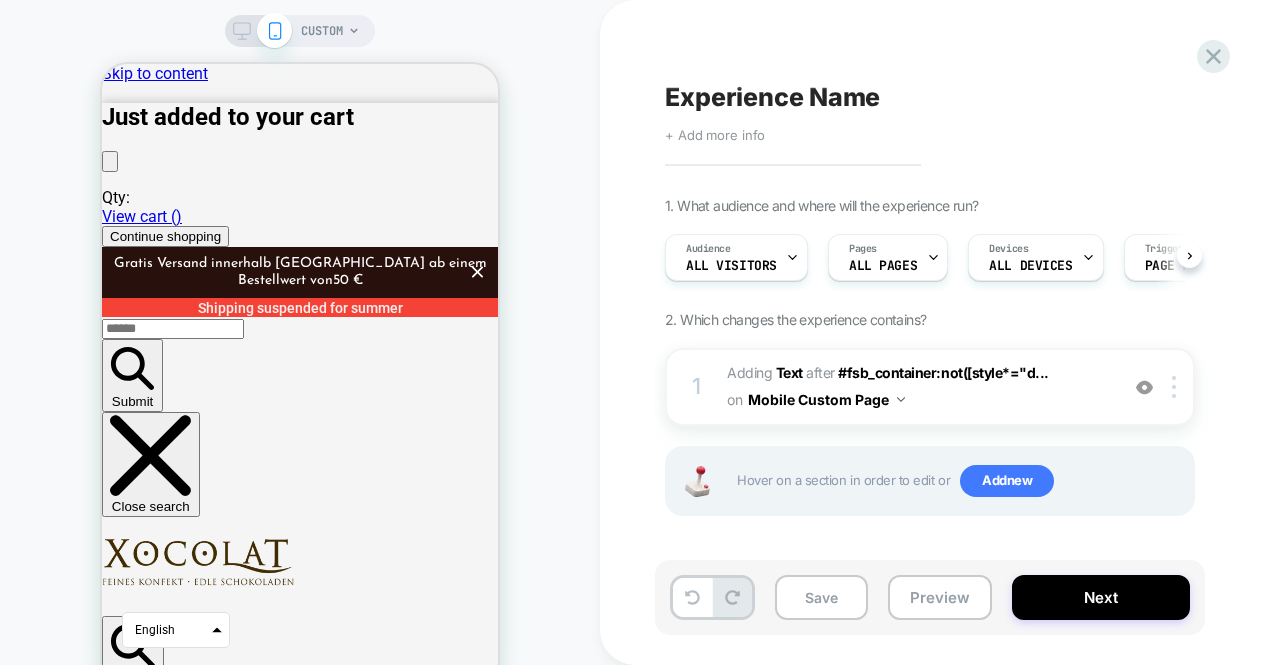 scroll, scrollTop: 0, scrollLeft: 1, axis: horizontal 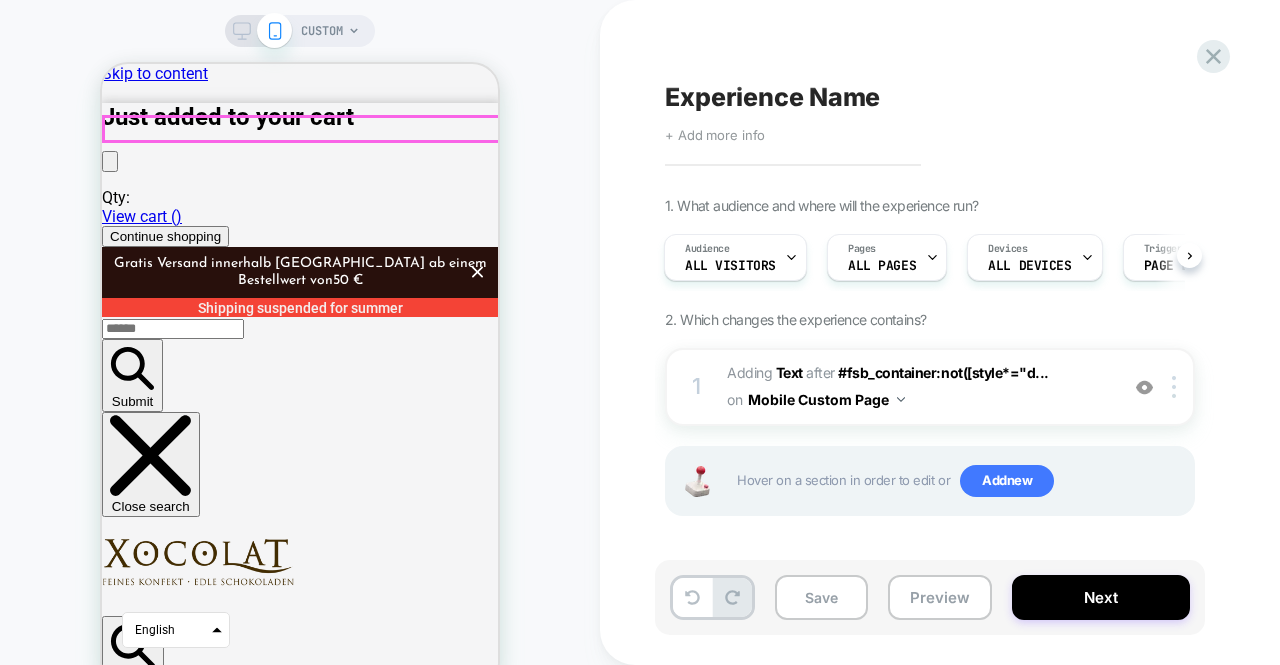 click on "Shipping suspended for summer﻿" at bounding box center (300, 308) 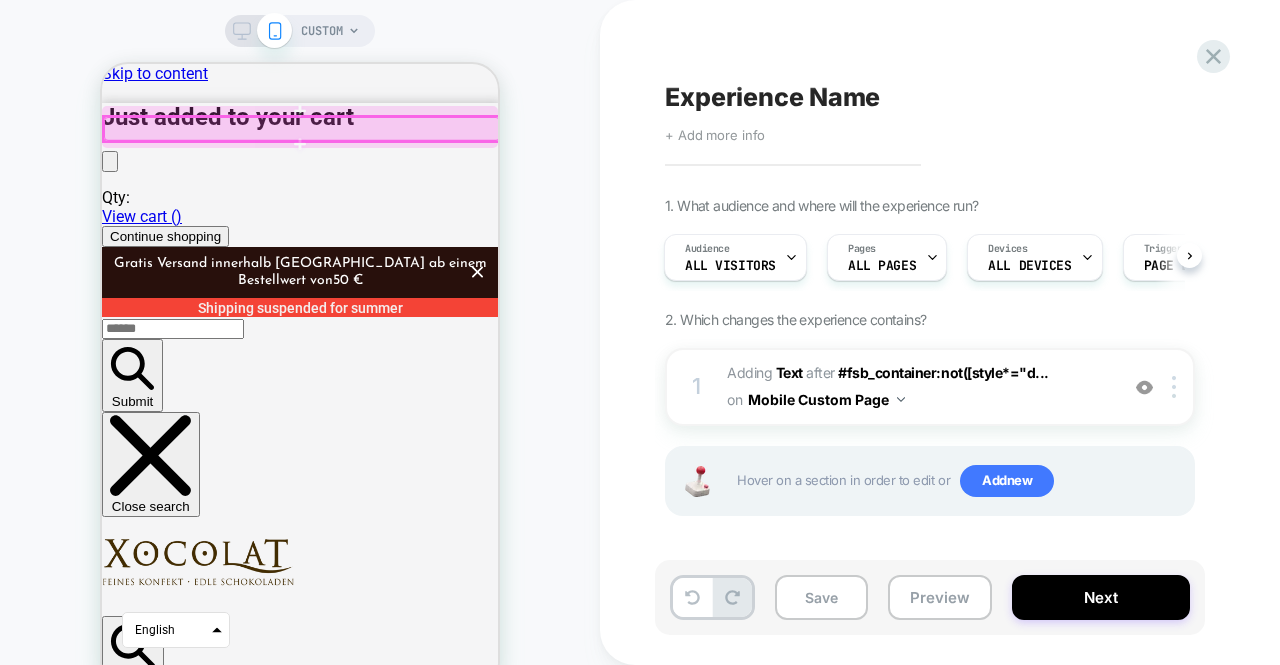 click at bounding box center [302, 129] 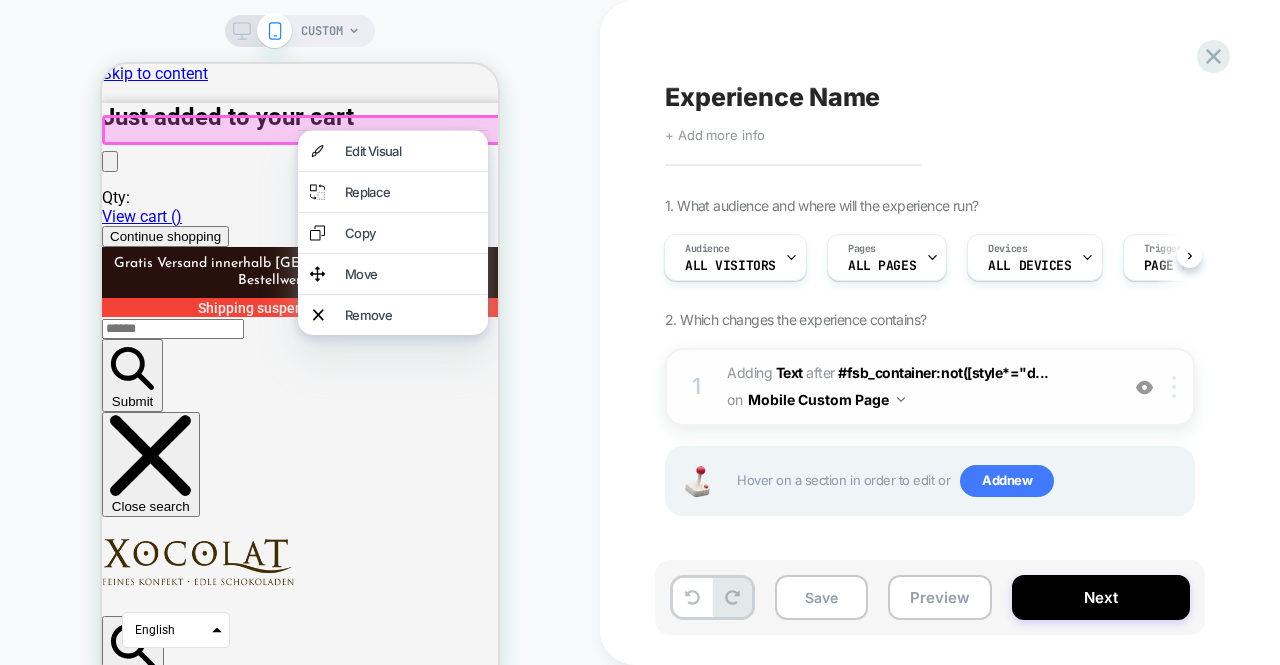 click at bounding box center [1177, 387] 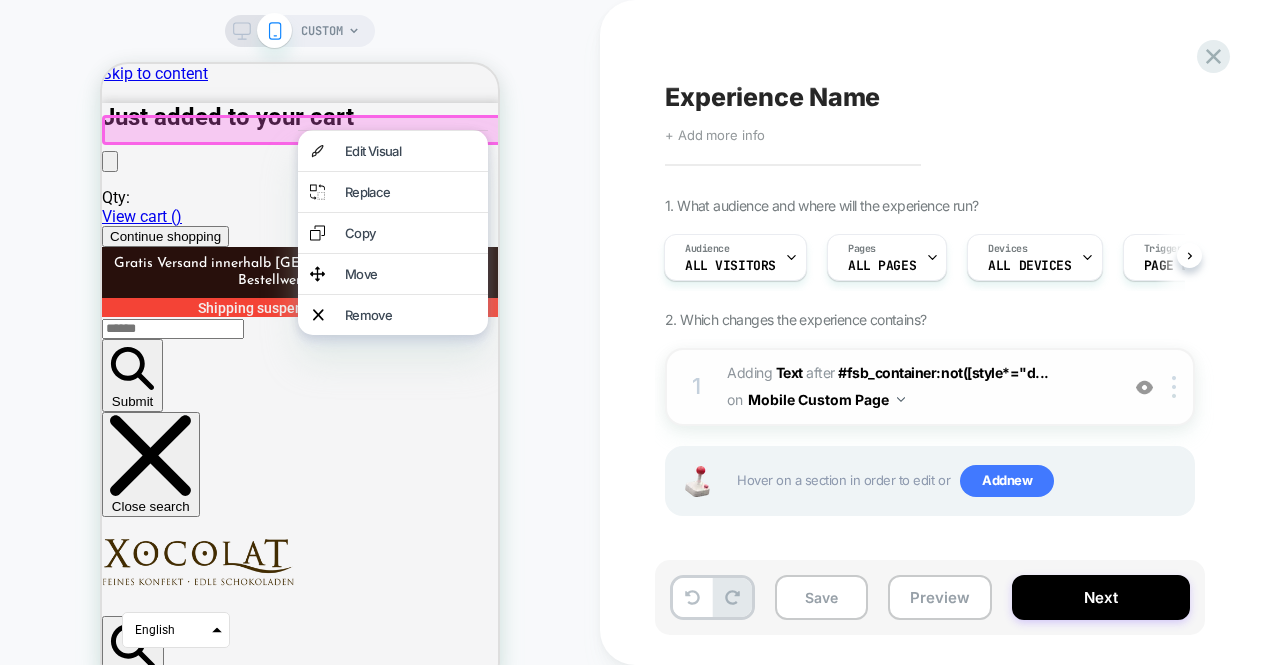 click on "#_loomi_addon_1751890036304 Adding   Text   AFTER #fsb_container:not([style*="d... #fsb_container:not([style*="display: none;"])   on Mobile Custom Page" at bounding box center (917, 387) 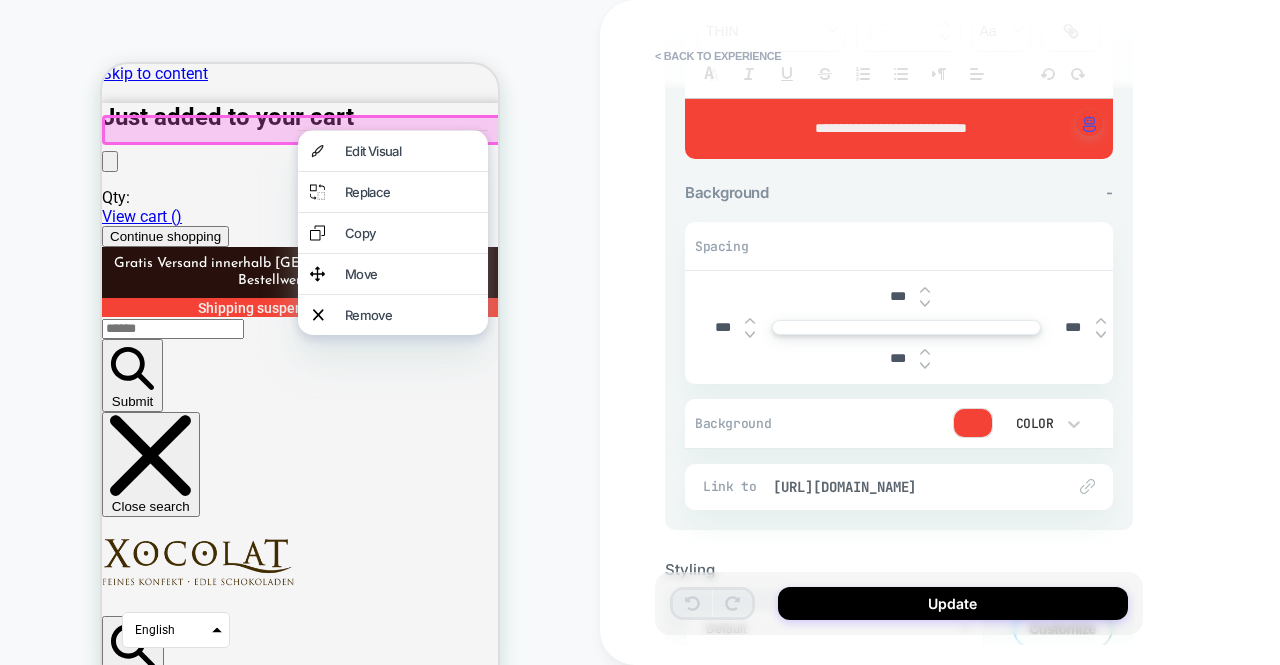 scroll, scrollTop: 332, scrollLeft: 0, axis: vertical 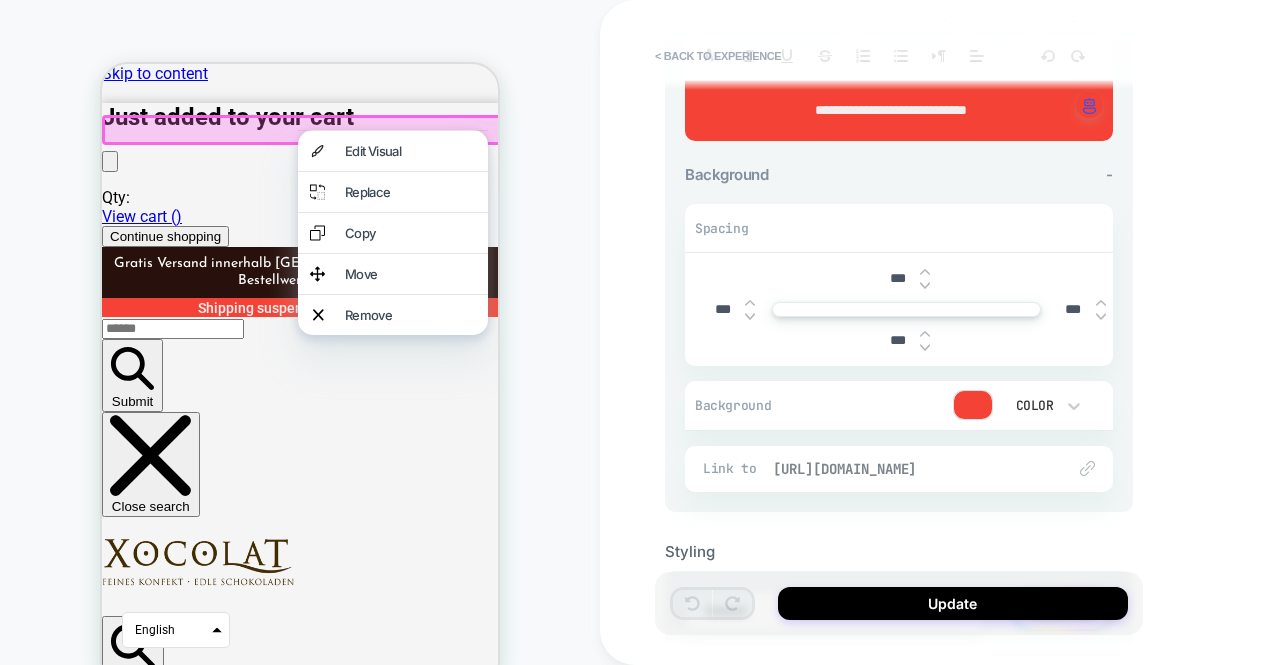 drag, startPoint x: 1056, startPoint y: 469, endPoint x: 1030, endPoint y: 460, distance: 27.513634 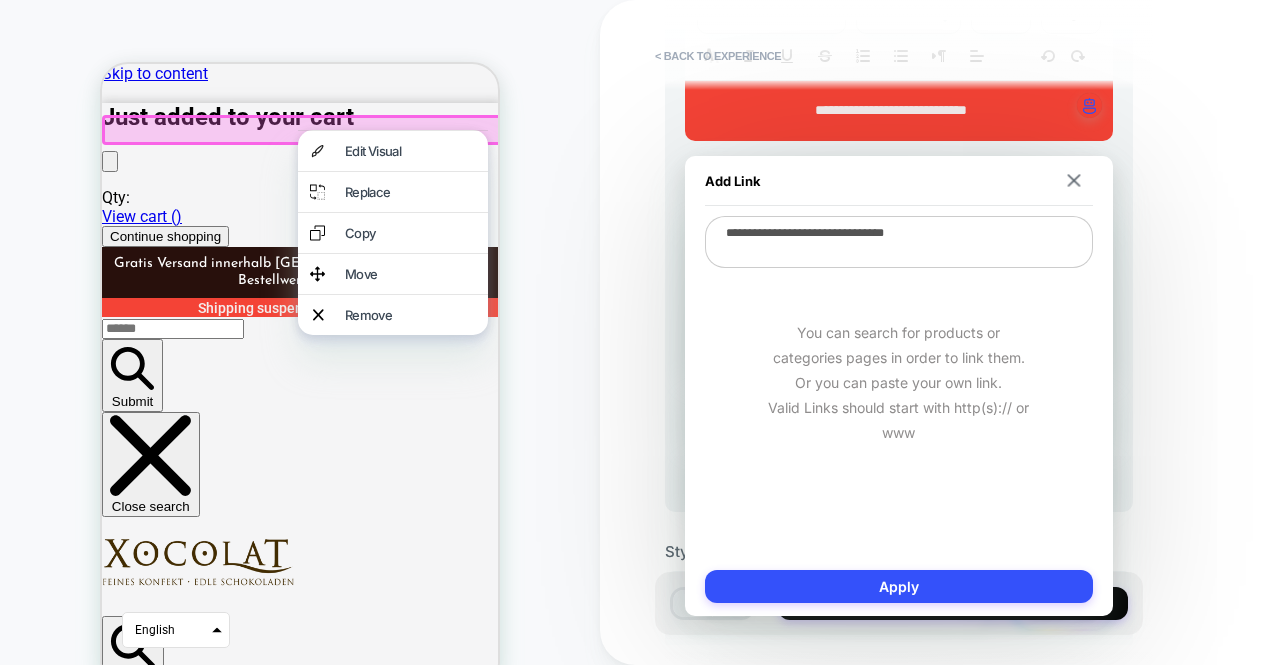 drag, startPoint x: 966, startPoint y: 239, endPoint x: 929, endPoint y: 237, distance: 37.054016 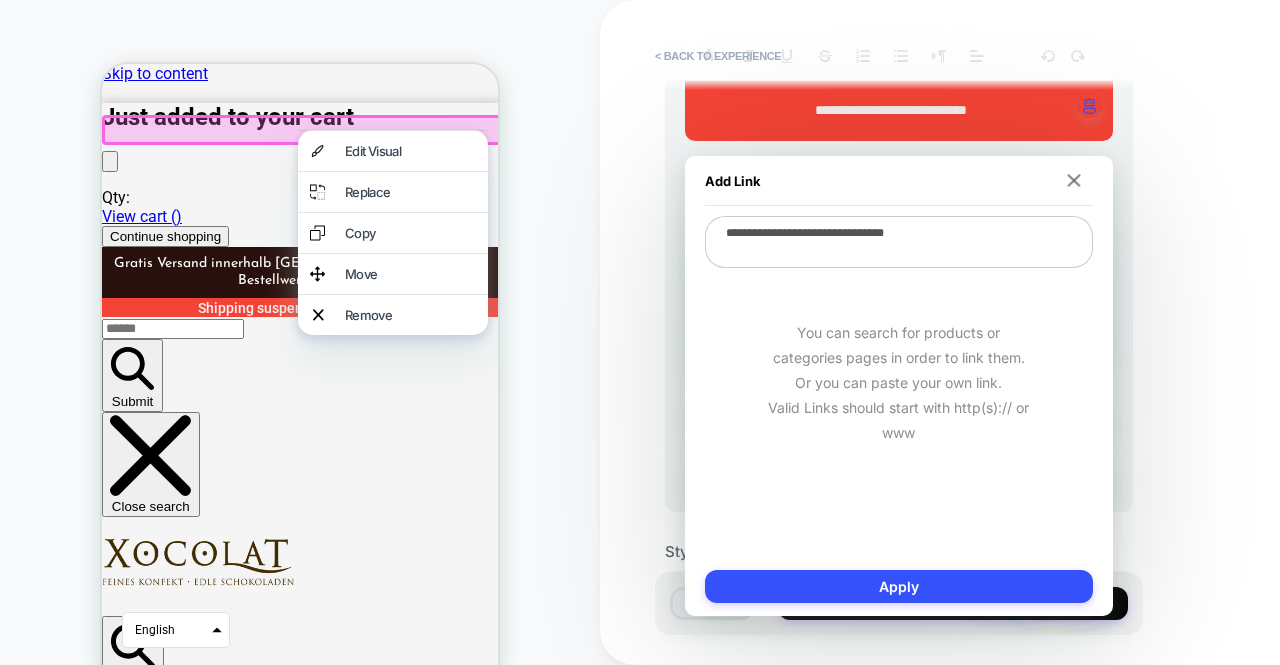 paste on "***" 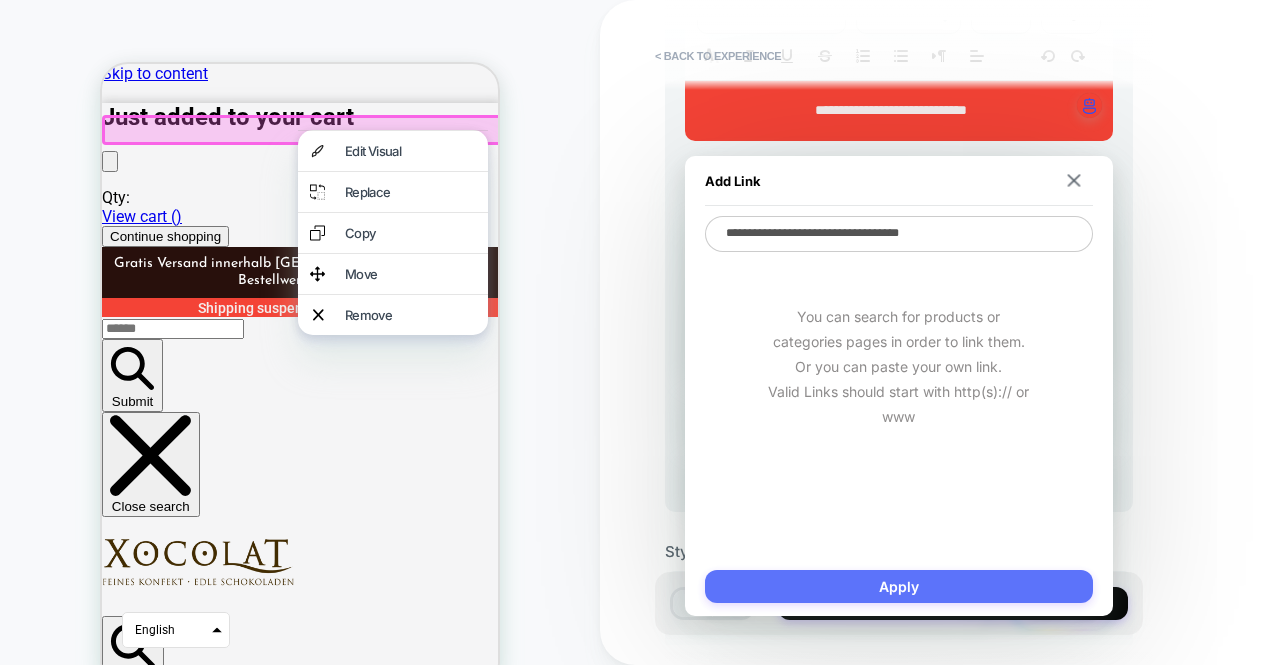 type on "**********" 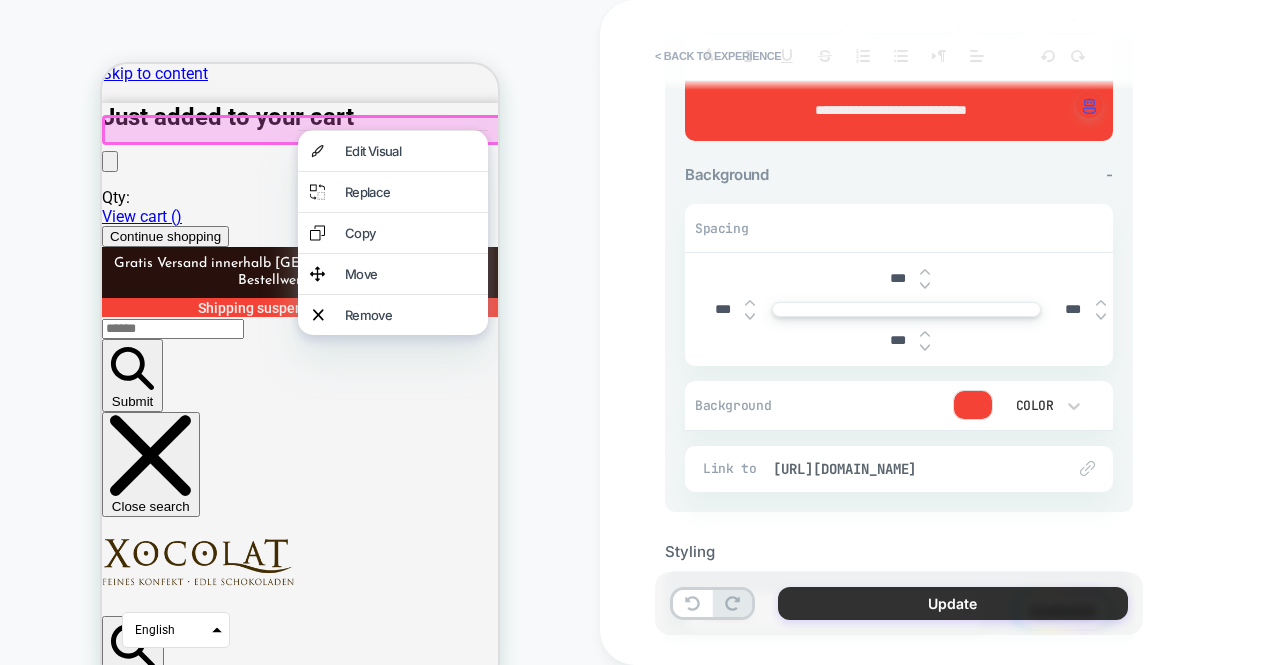 click on "Update" at bounding box center (953, 603) 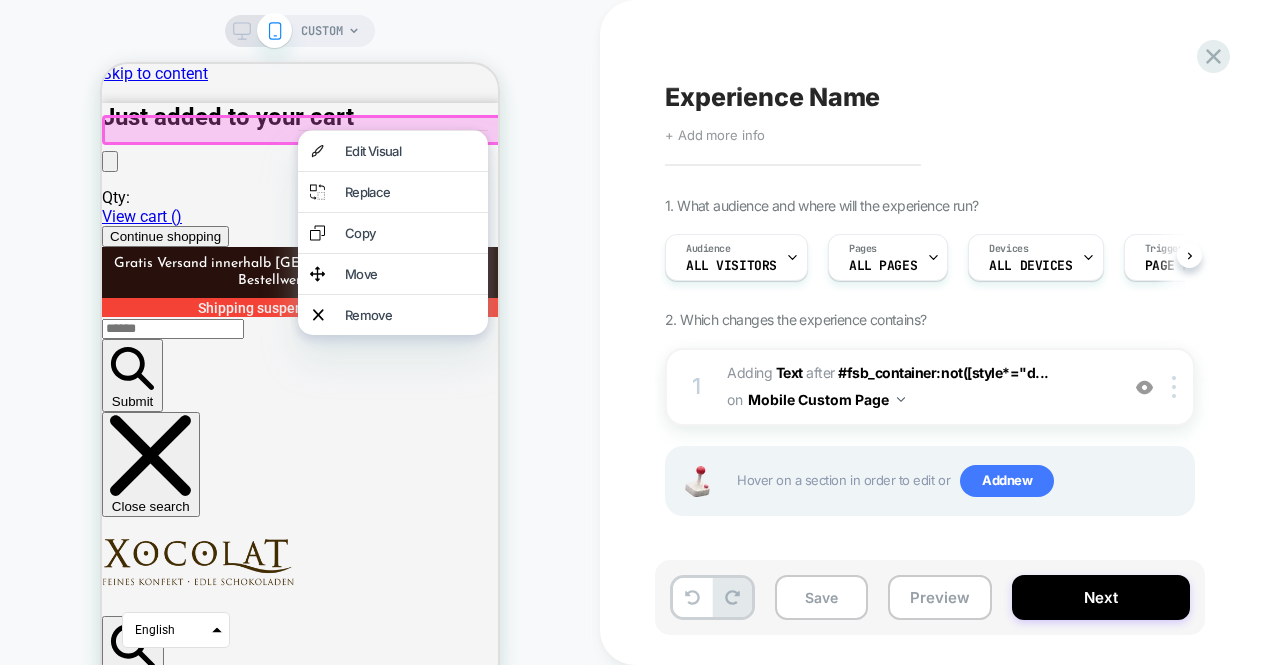 scroll, scrollTop: 0, scrollLeft: 1, axis: horizontal 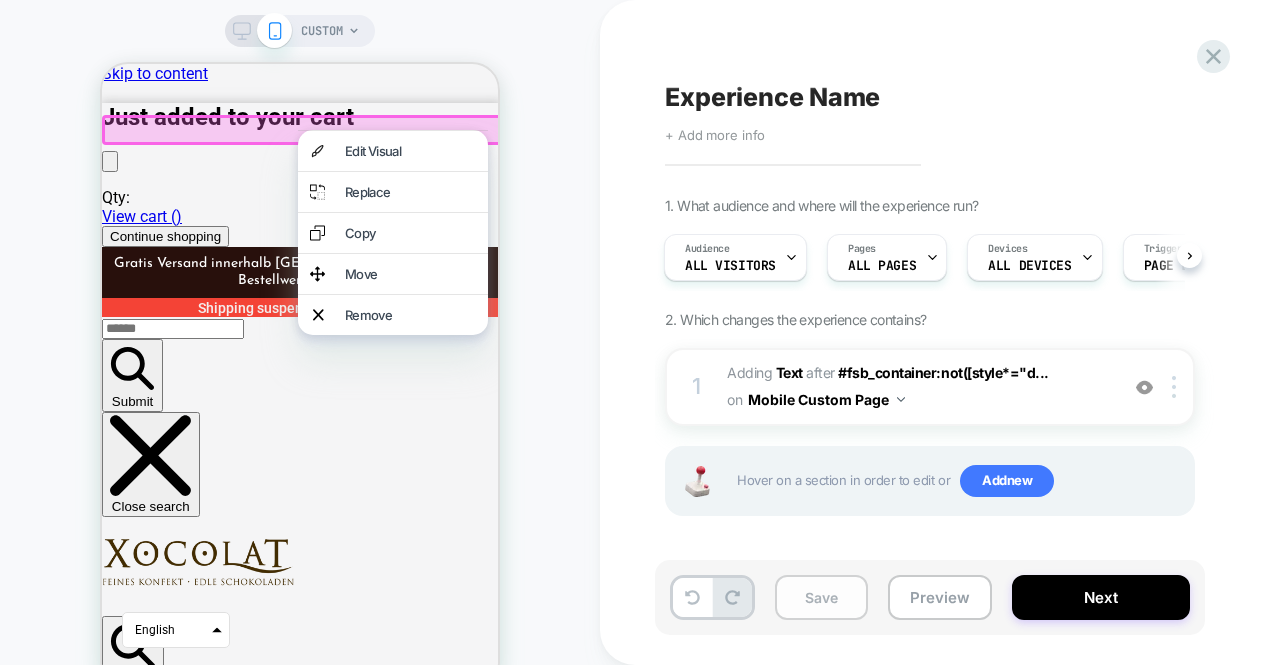 click on "Save" at bounding box center [821, 597] 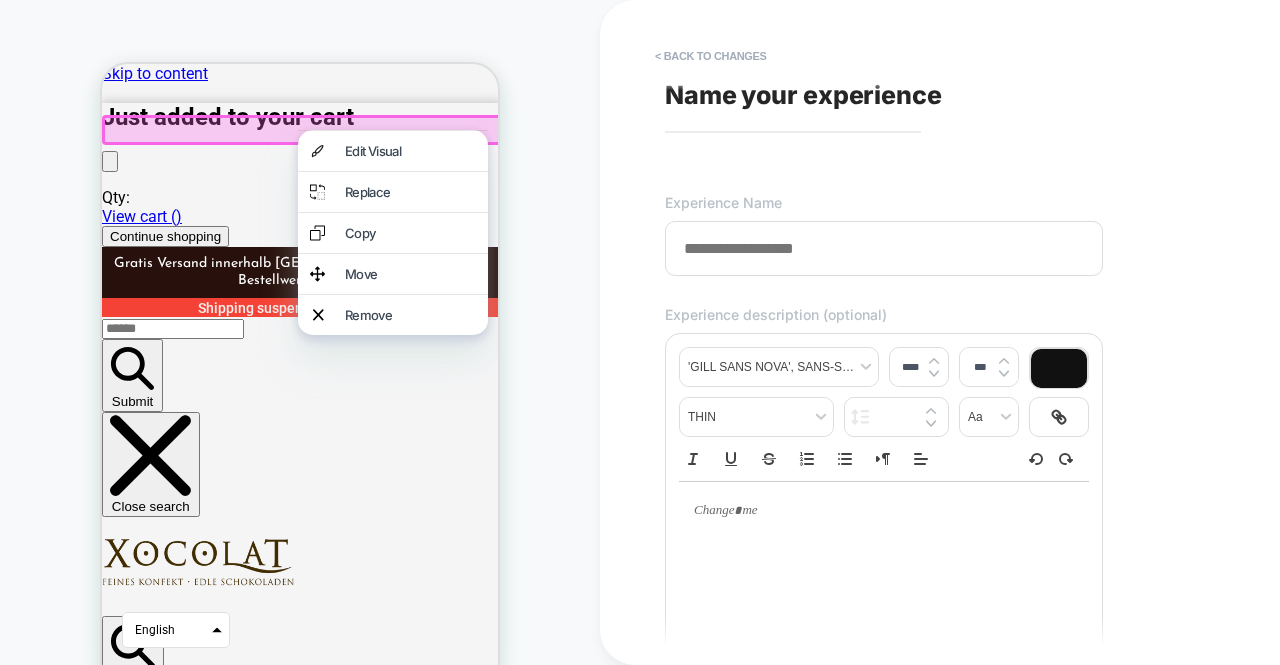 click on "Name your experience" at bounding box center [803, 95] 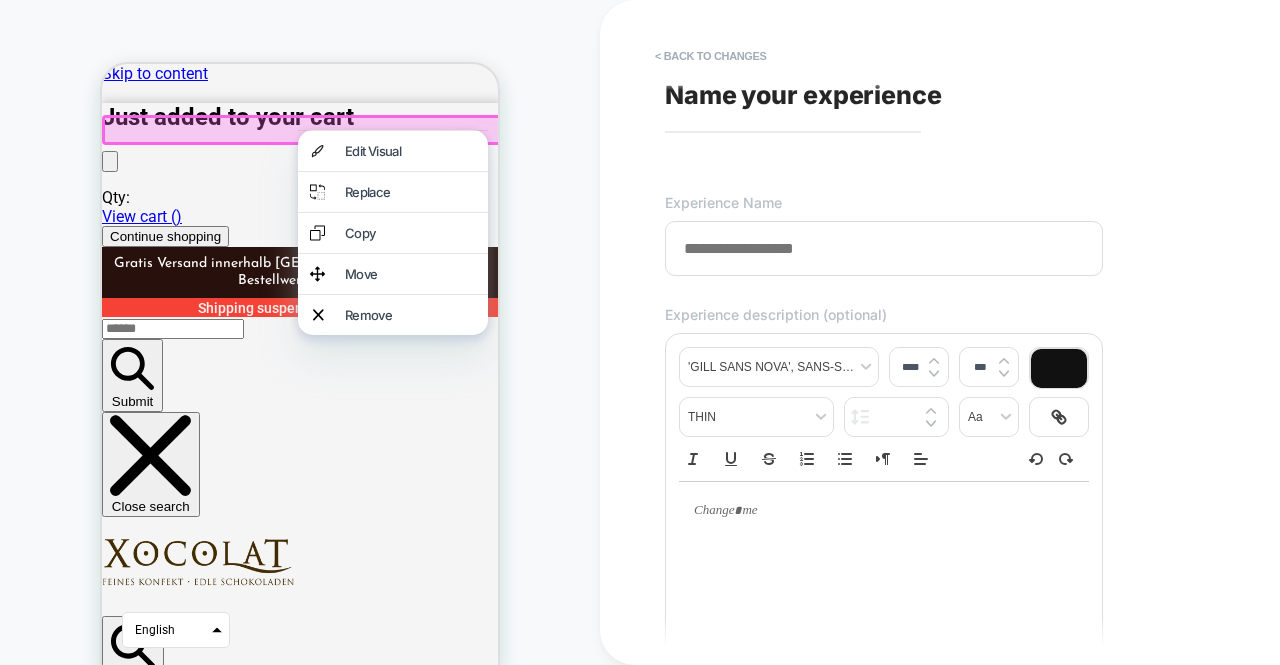 click at bounding box center (884, 248) 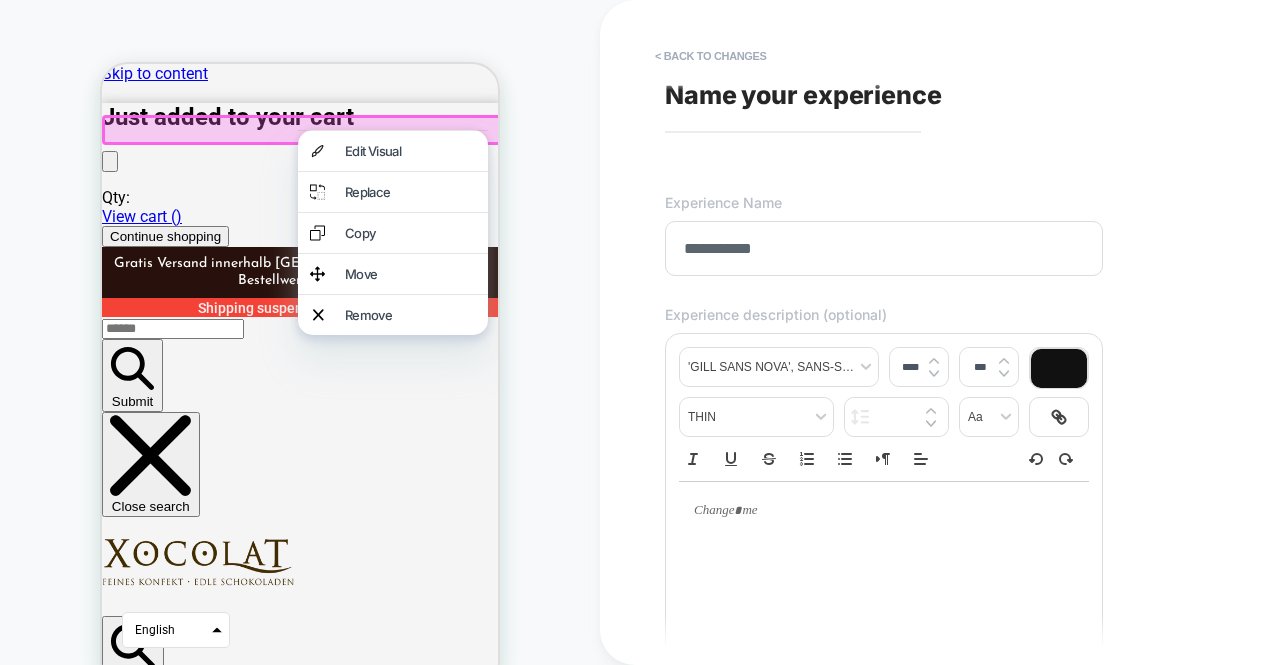 type on "**********" 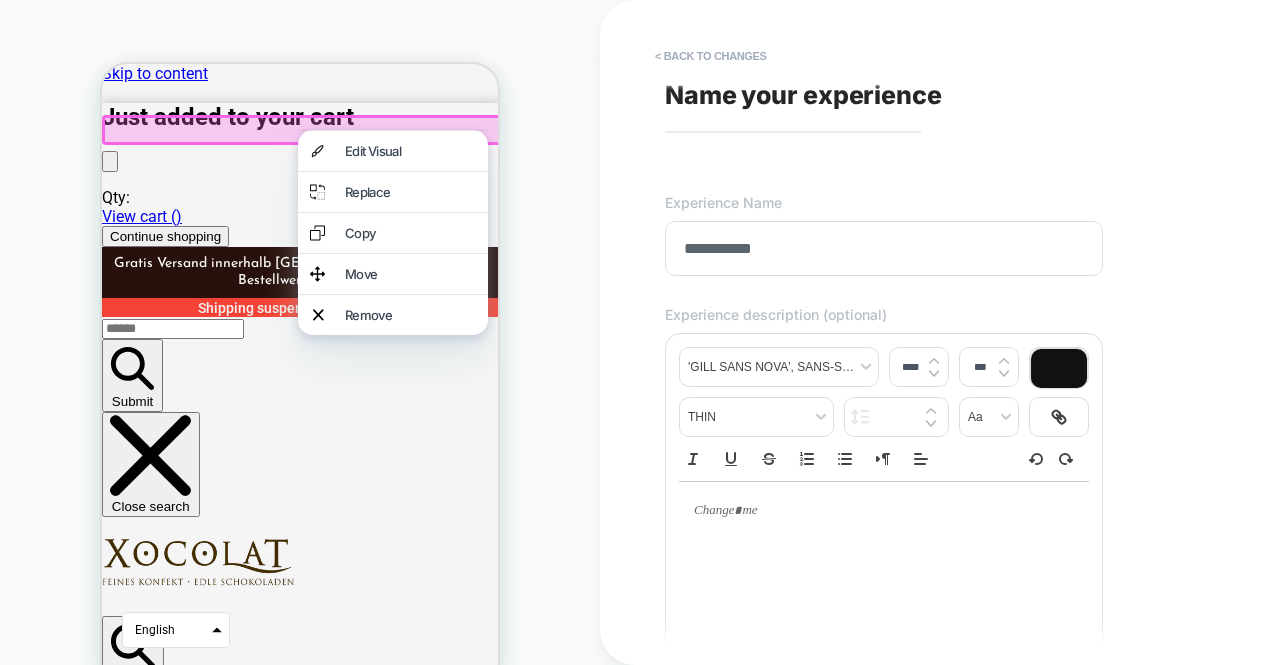 click at bounding box center (884, 561) 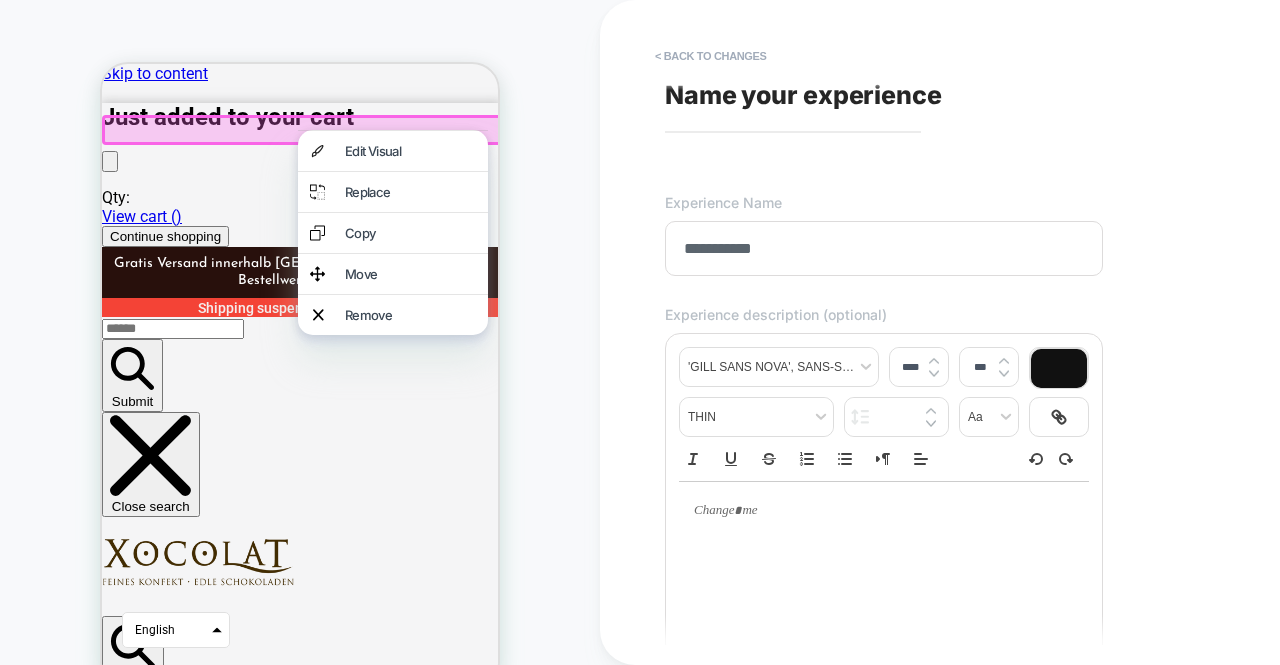 click at bounding box center [876, 511] 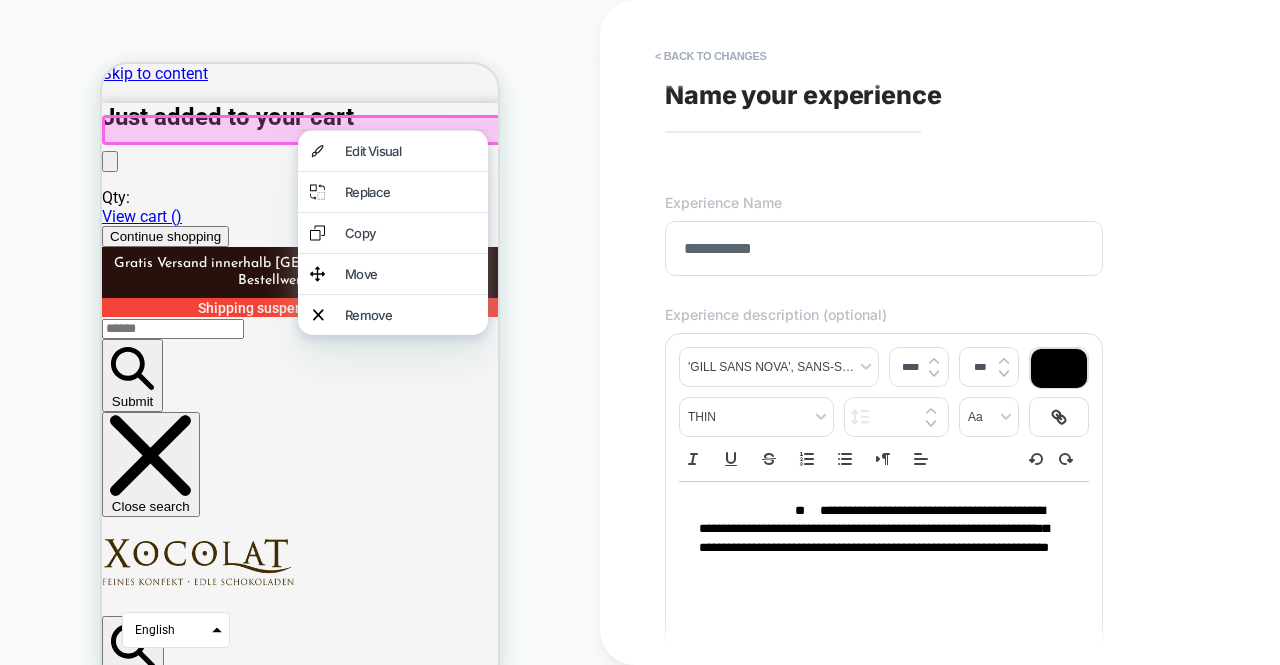 click on "**********" at bounding box center [877, 539] 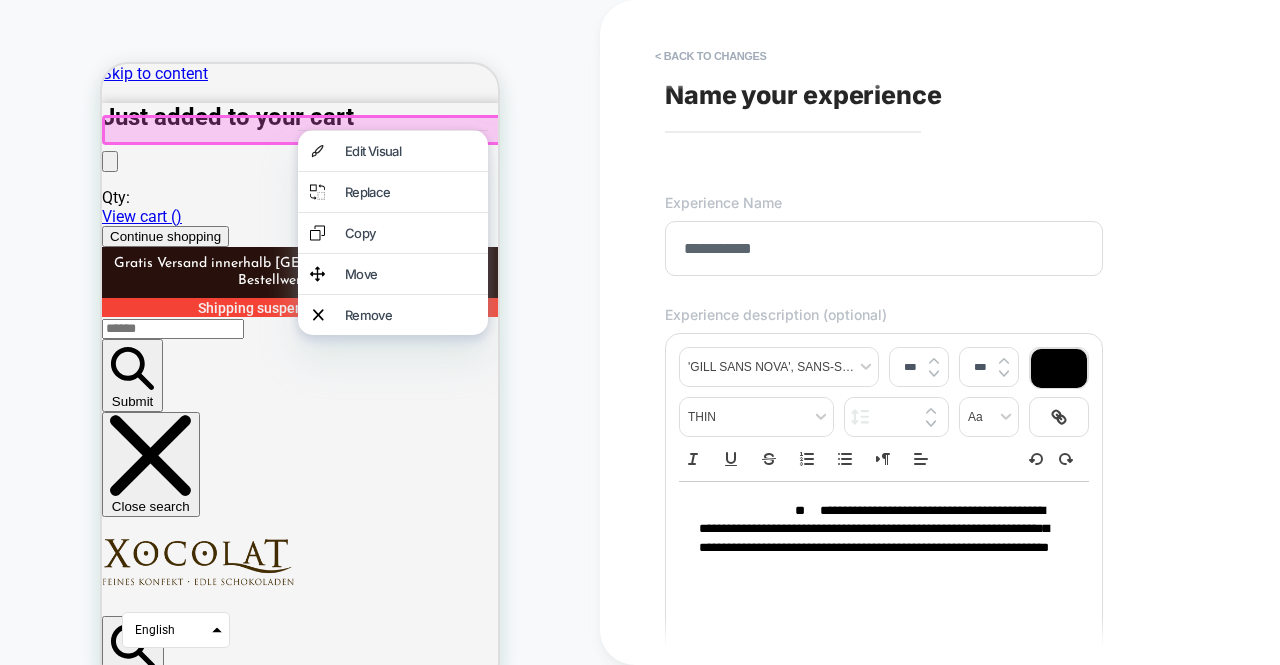 click on "**********" at bounding box center (877, 539) 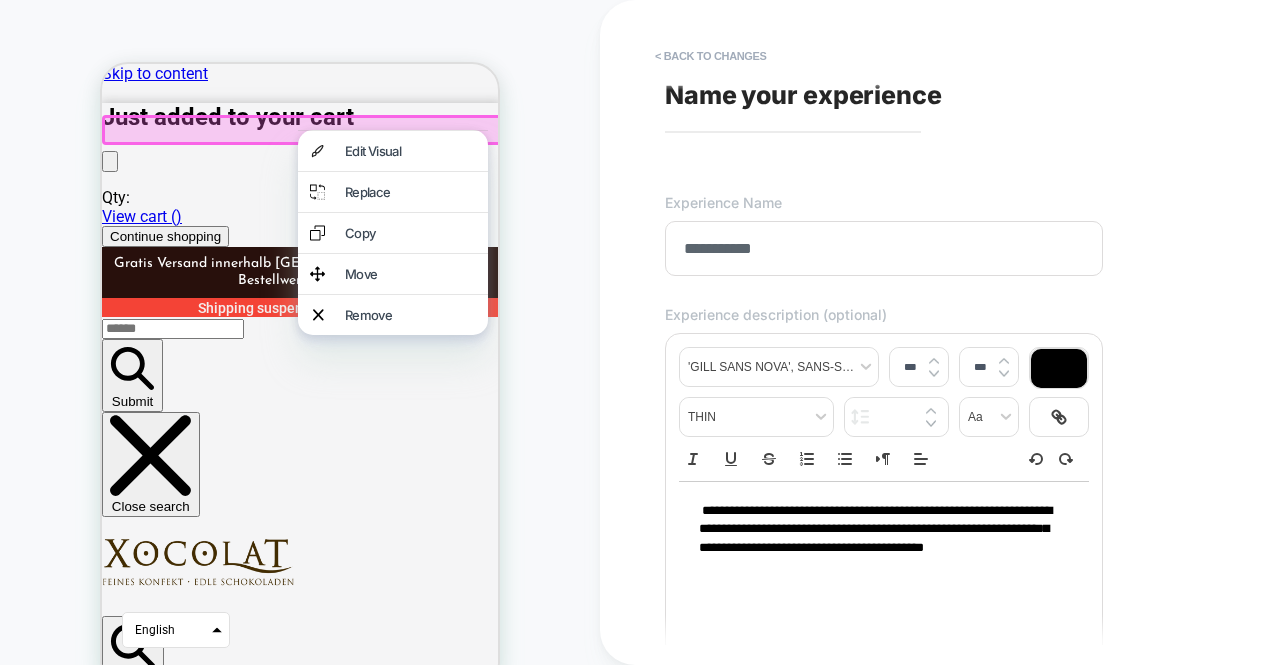 type on "****" 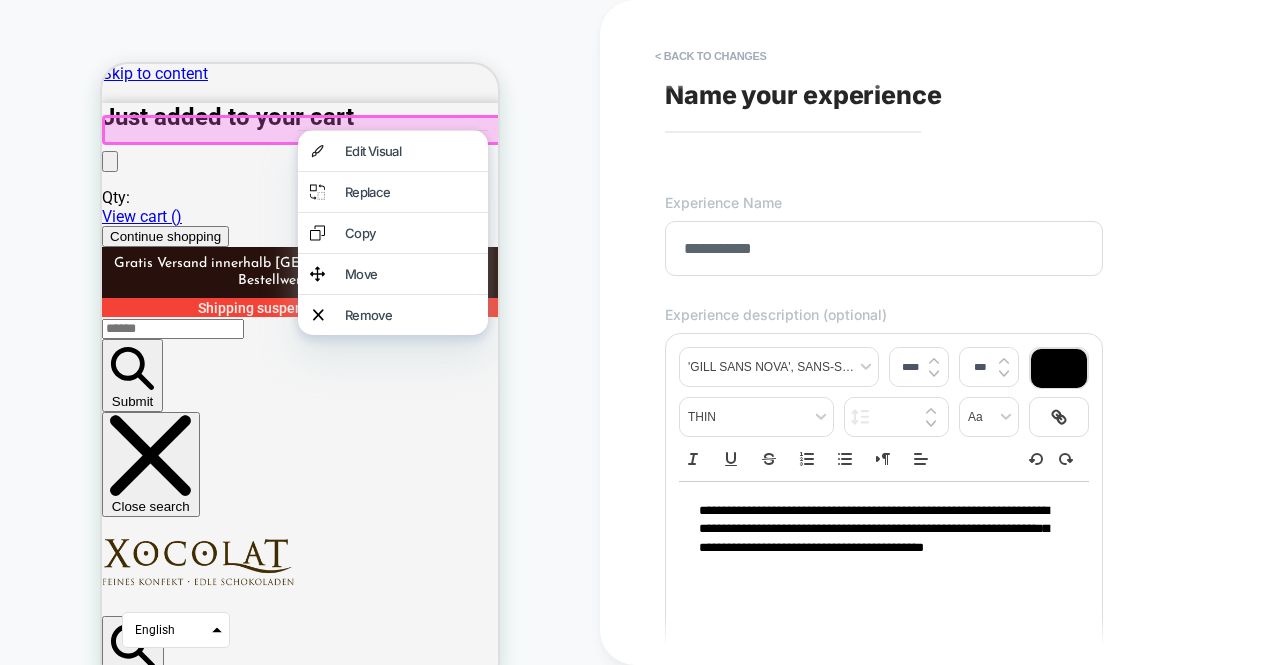 scroll, scrollTop: 171, scrollLeft: 0, axis: vertical 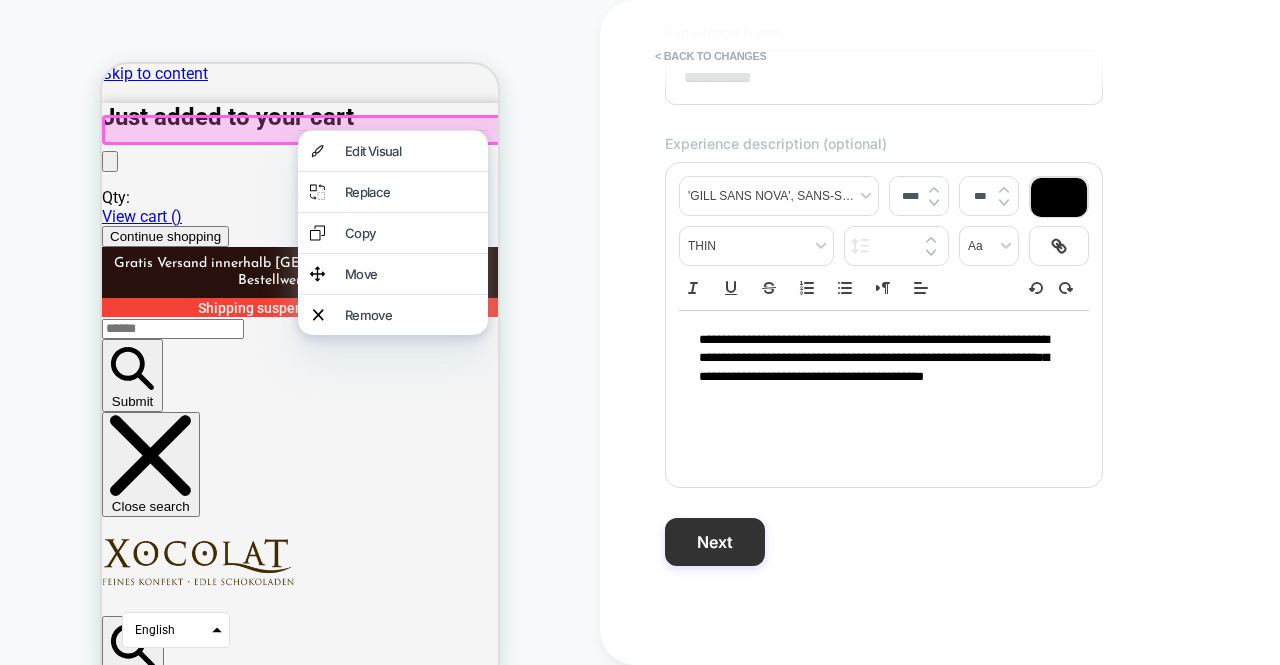 click on "Next" at bounding box center [715, 542] 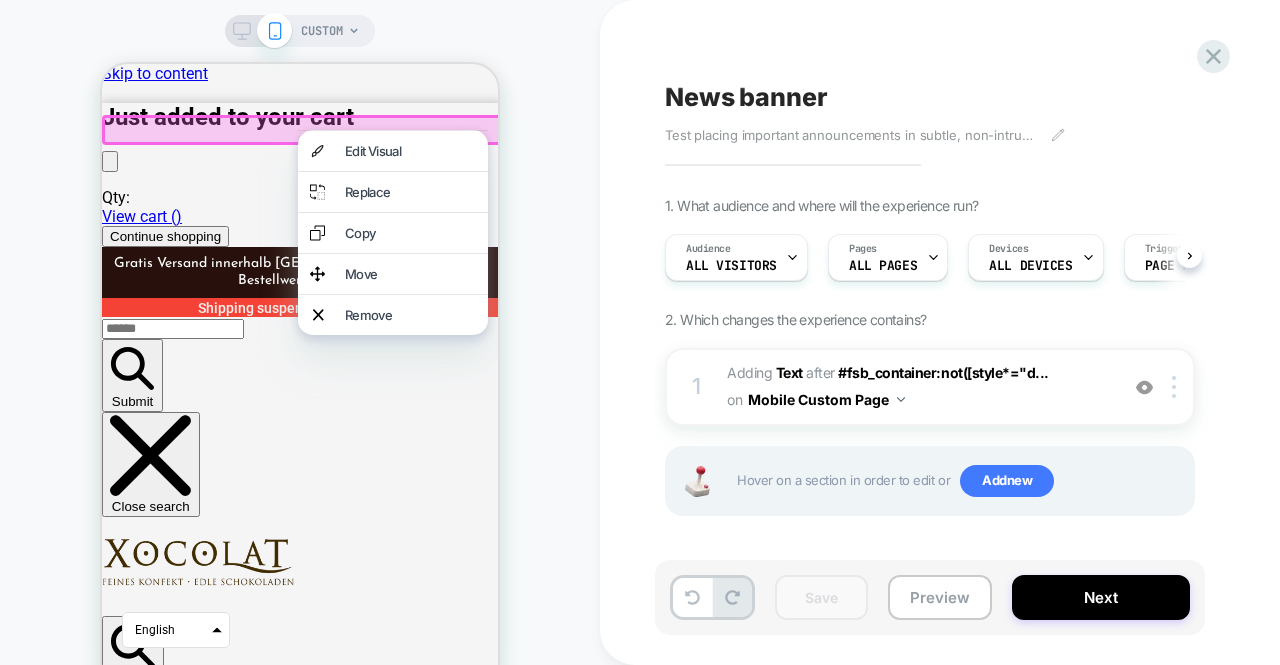 scroll, scrollTop: 0, scrollLeft: 1, axis: horizontal 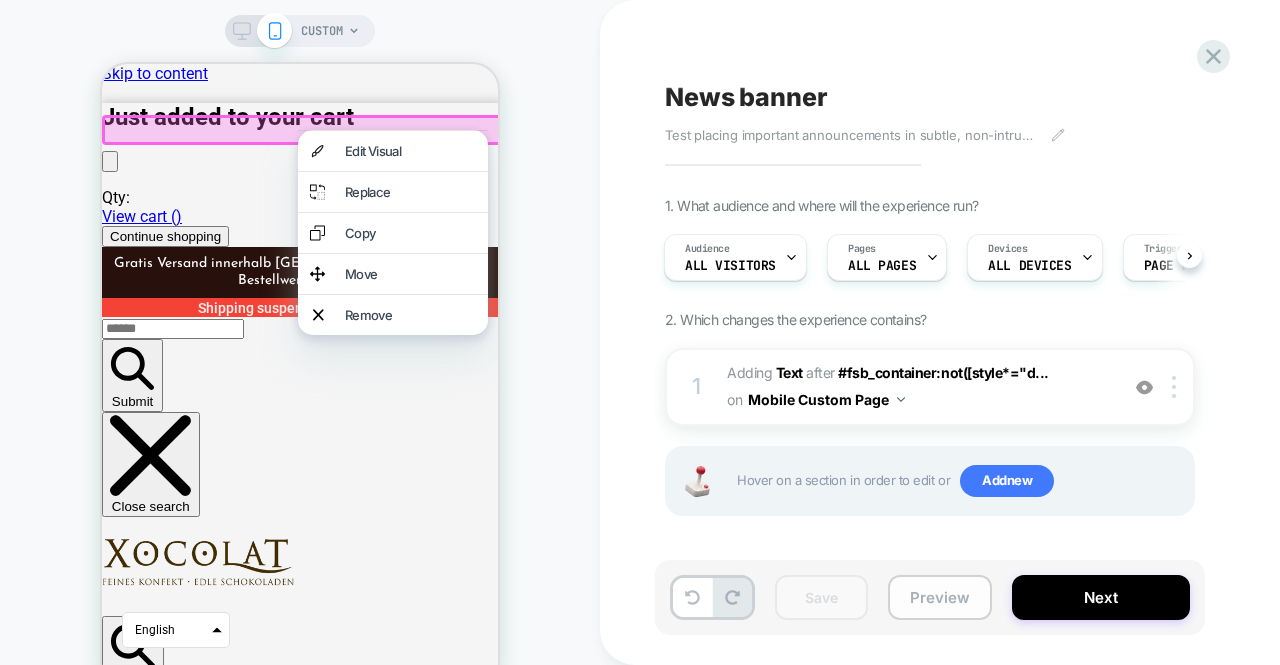 click on "Preview" at bounding box center [940, 597] 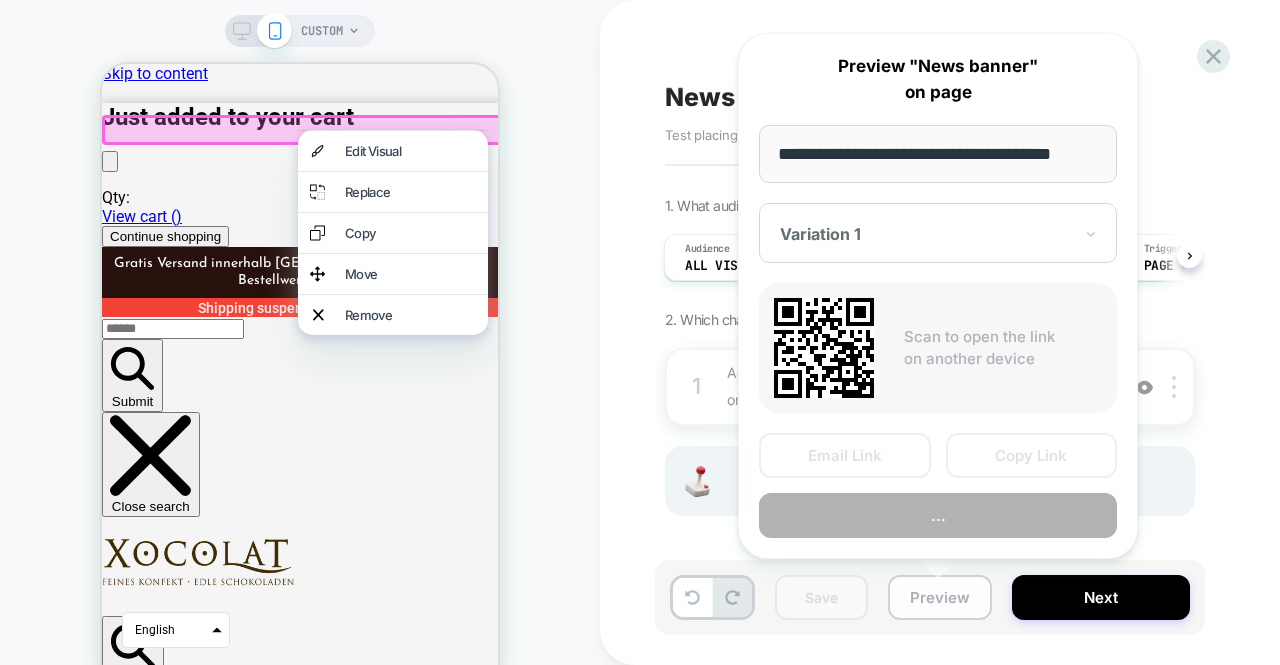 scroll, scrollTop: 0, scrollLeft: 1, axis: horizontal 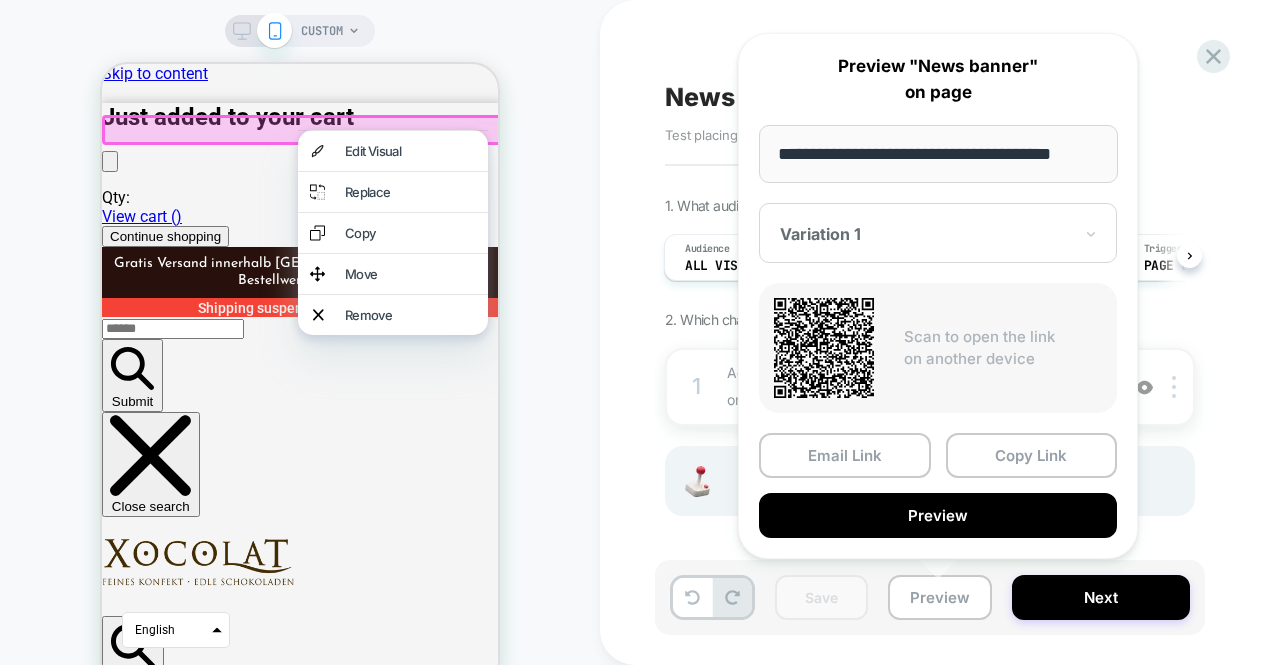 click on "Hover on a section in order to edit or  Add  new" at bounding box center (960, 481) 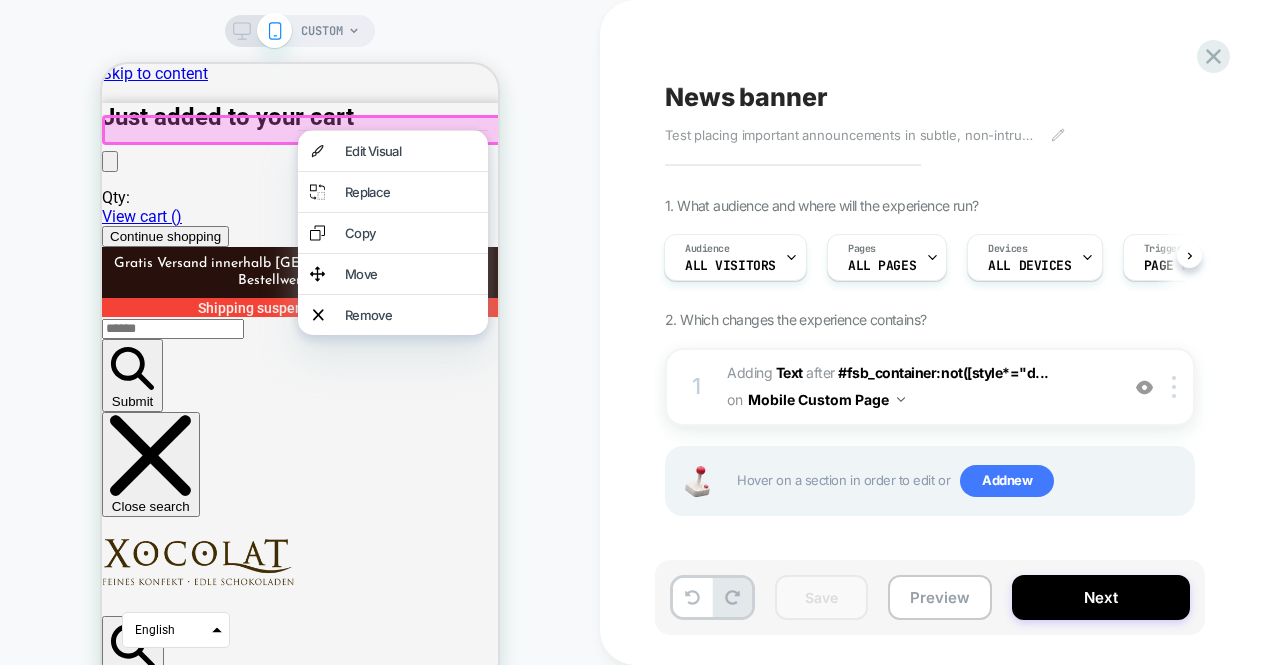 click on "CUSTOM" at bounding box center [322, 31] 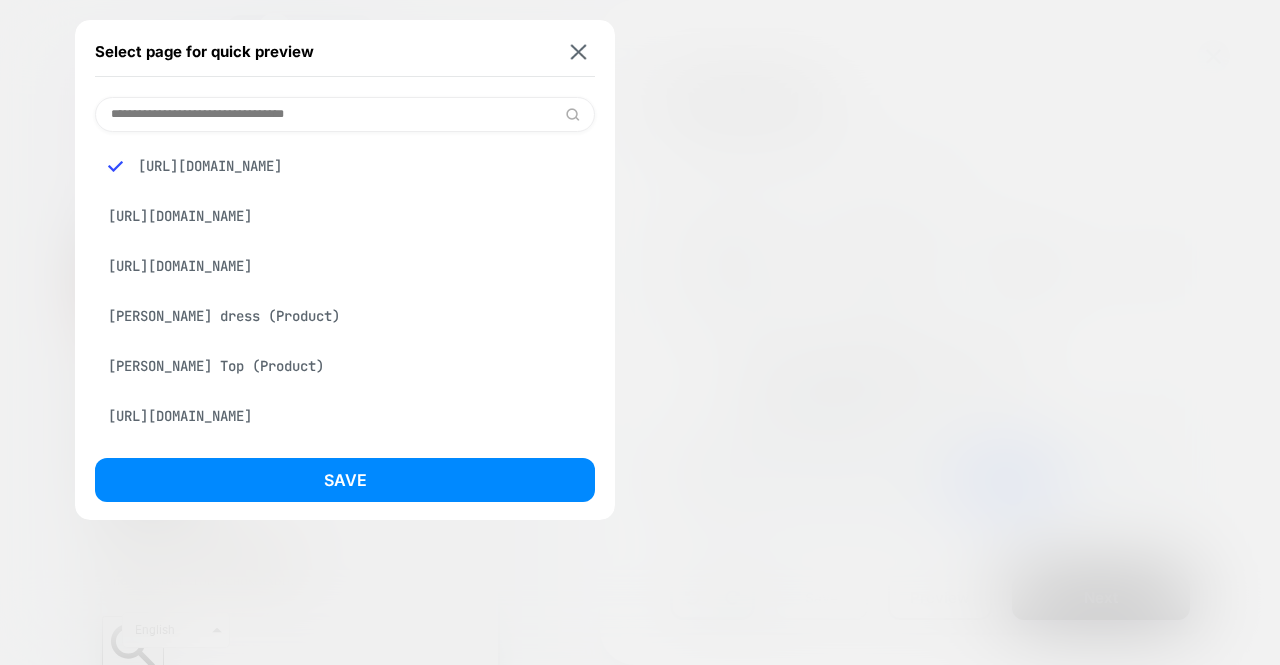 click on "[URL][DOMAIN_NAME]" at bounding box center [345, 166] 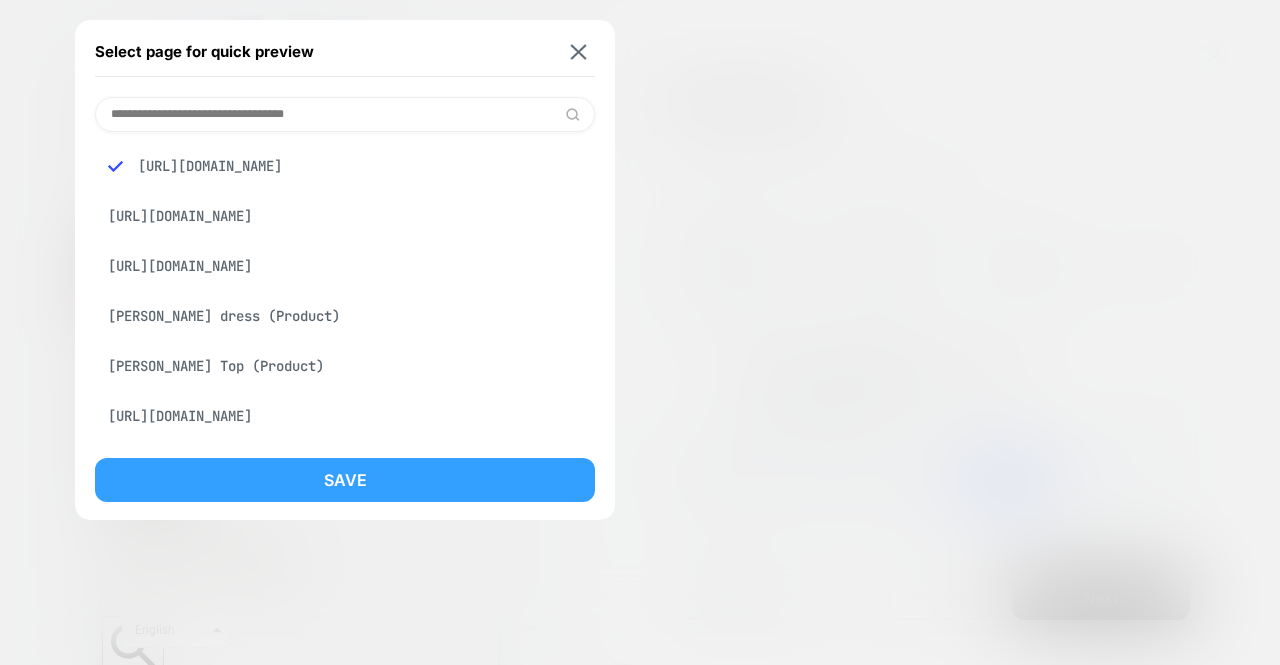 click on "Save" at bounding box center [345, 480] 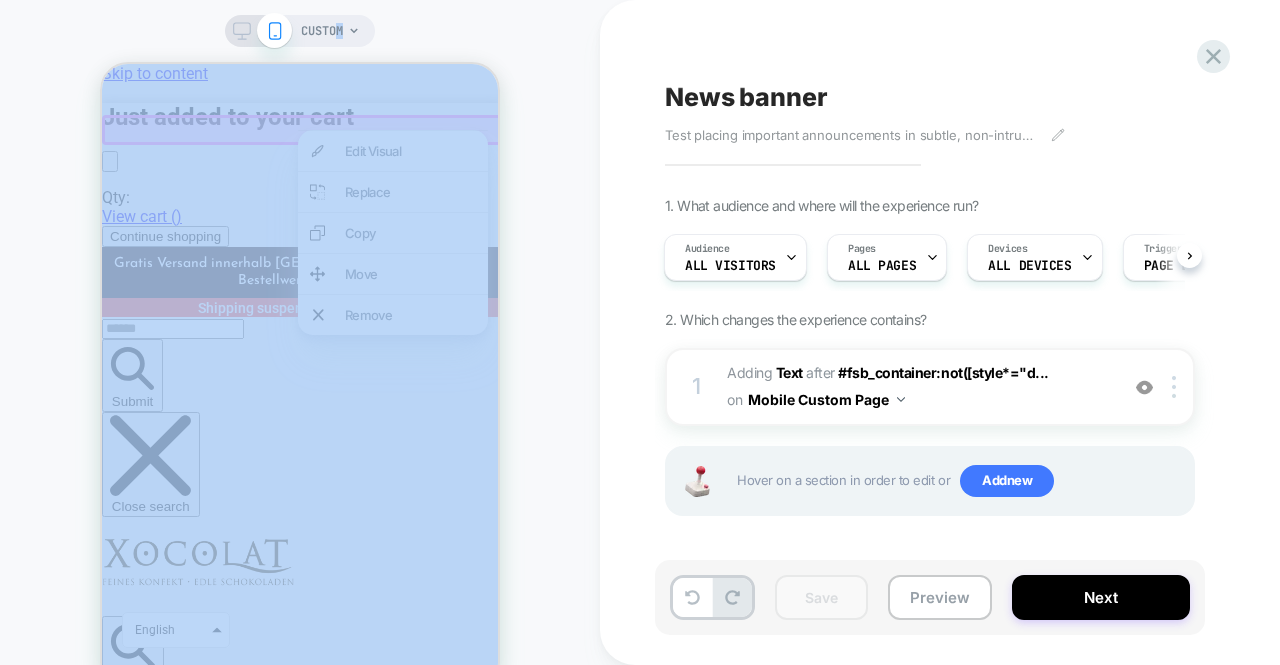 drag, startPoint x: 333, startPoint y: 29, endPoint x: 732, endPoint y: 18, distance: 399.1516 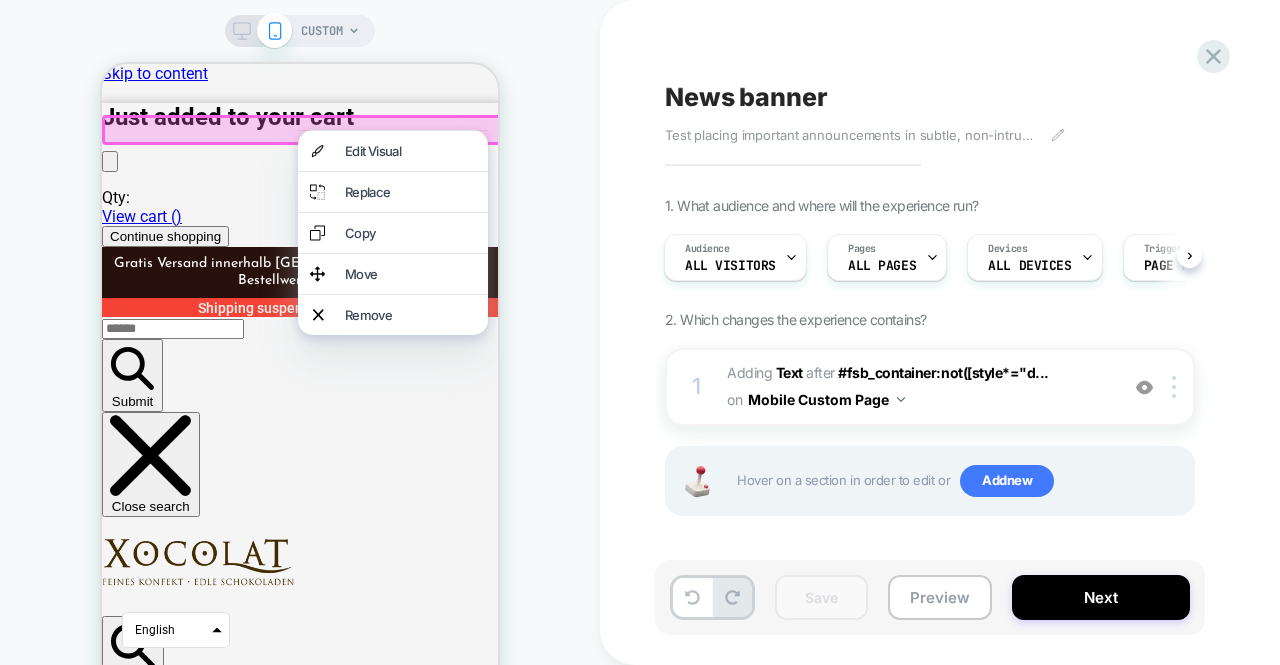 click on "CUSTOM" at bounding box center [322, 31] 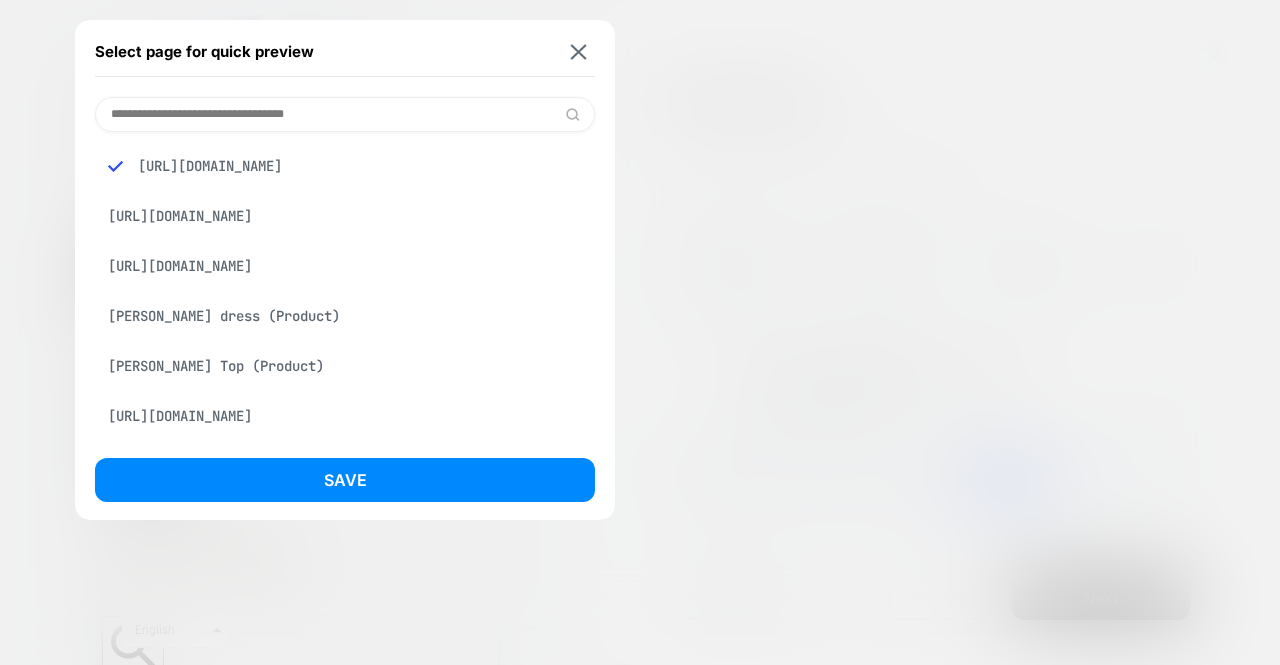 click on "[URL][DOMAIN_NAME]" at bounding box center [345, 216] 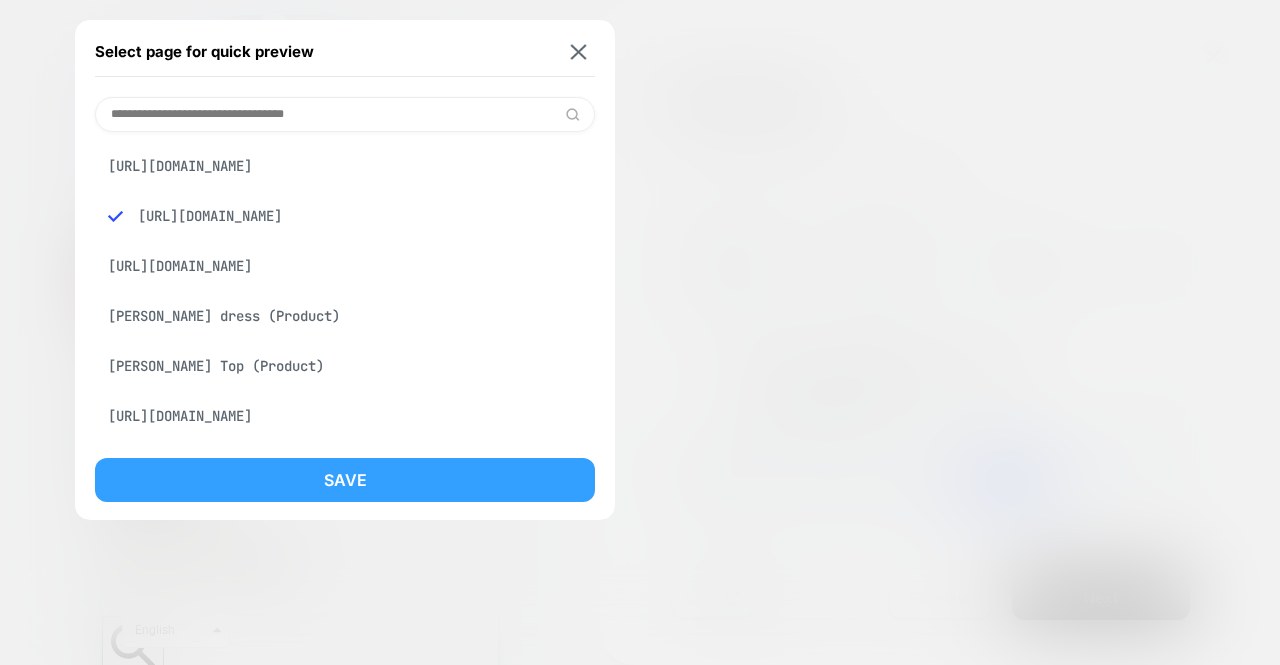 click on "Save" at bounding box center (345, 480) 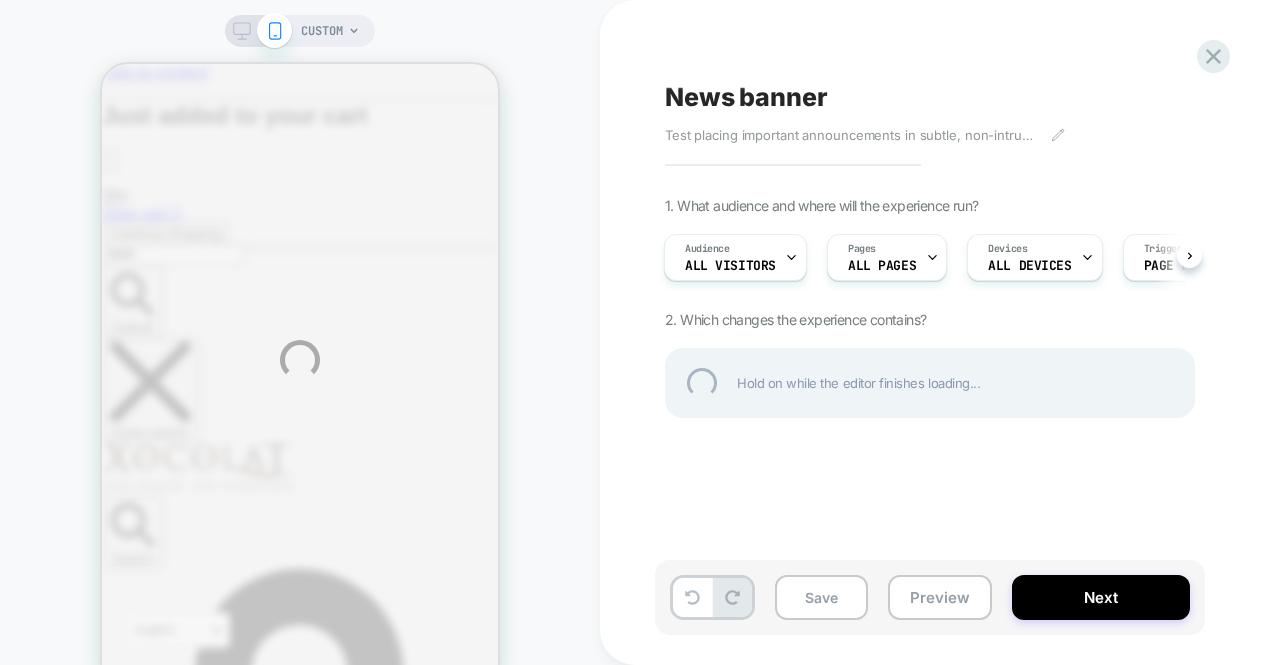 scroll, scrollTop: 0, scrollLeft: 0, axis: both 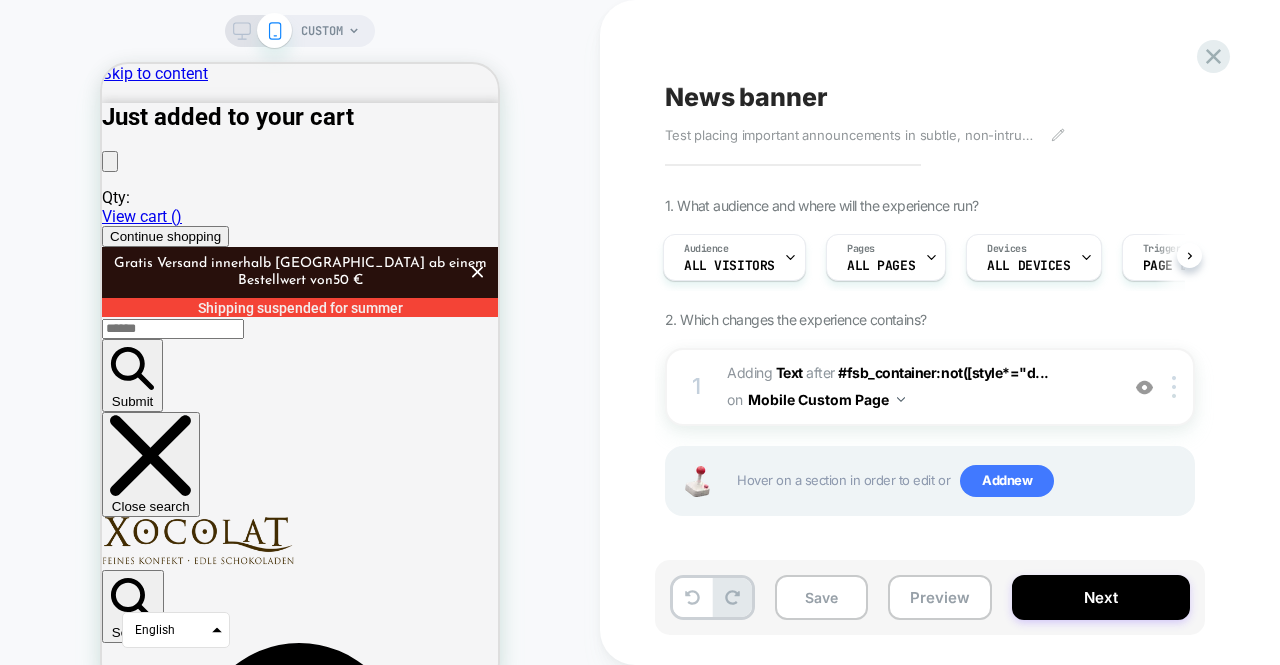 click on "CUSTOM" at bounding box center [330, 31] 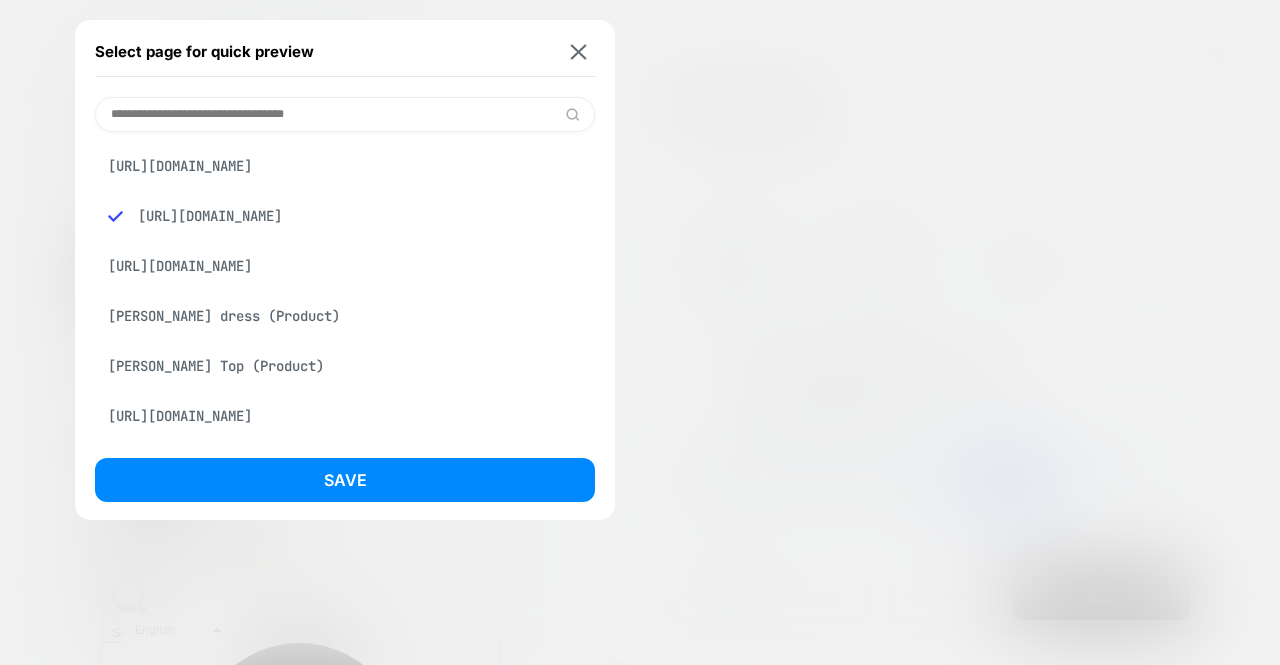 click on "[URL][DOMAIN_NAME]" at bounding box center (345, 166) 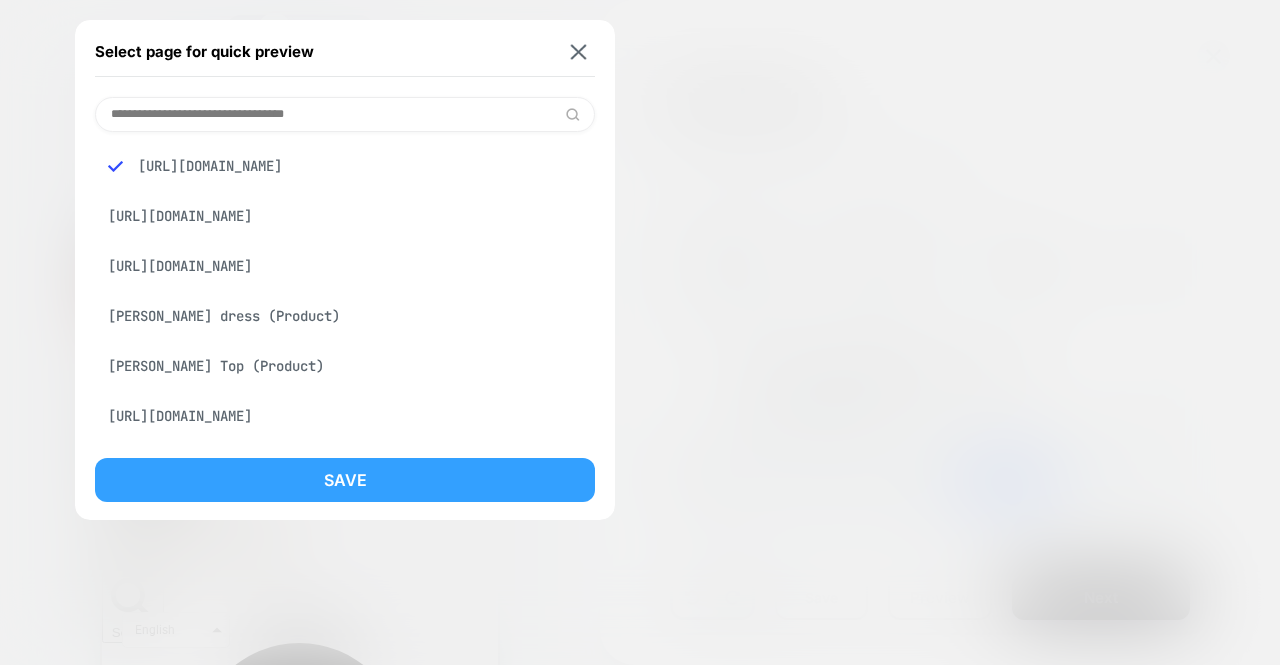 click on "Save" at bounding box center [345, 480] 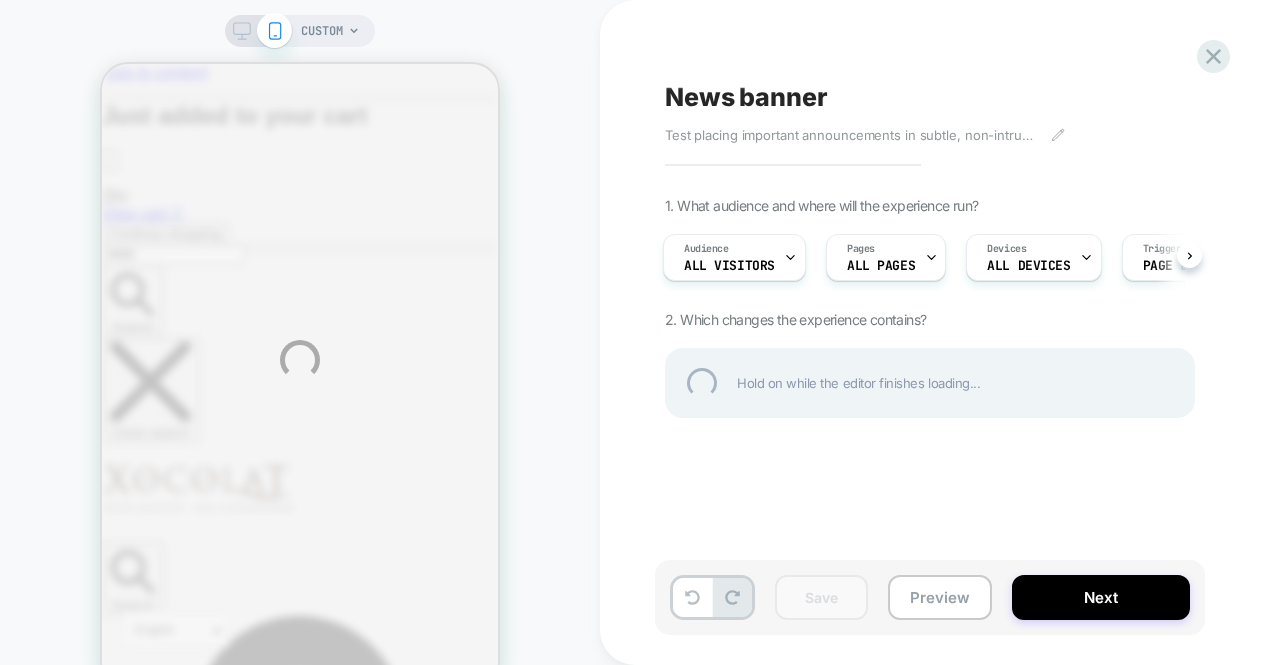 scroll, scrollTop: 0, scrollLeft: 0, axis: both 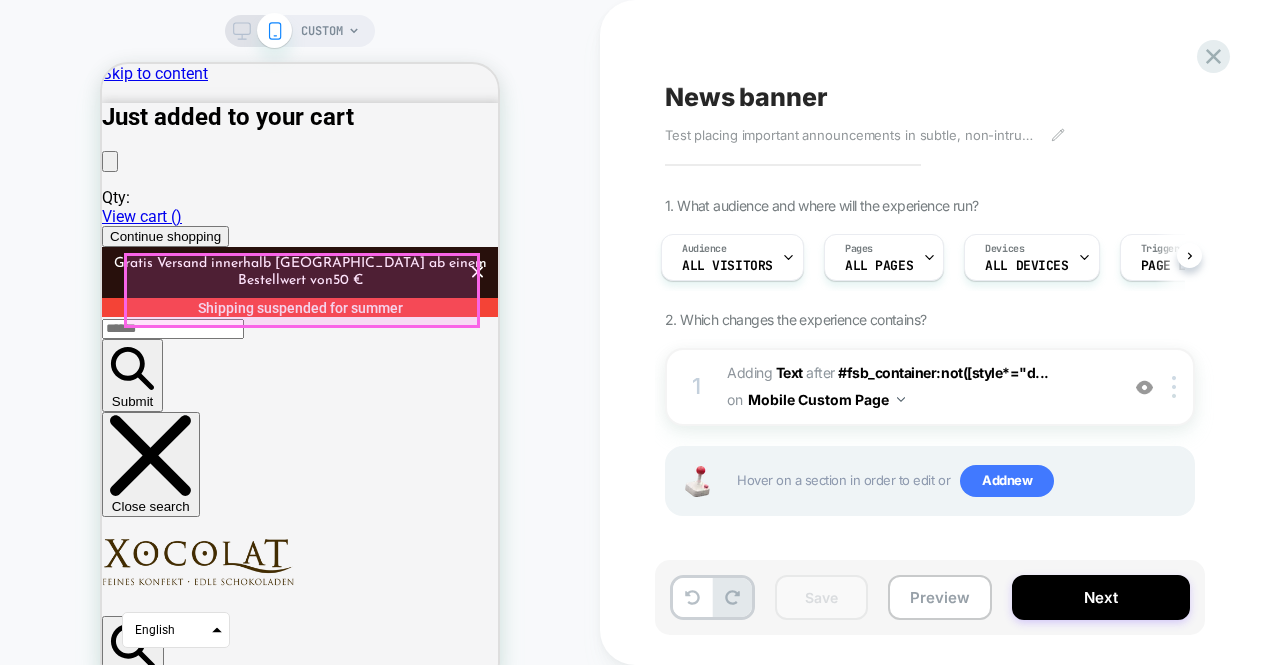 click on "Xocolat Onlineversand macht Sommerpause" at bounding box center [300, 4333] 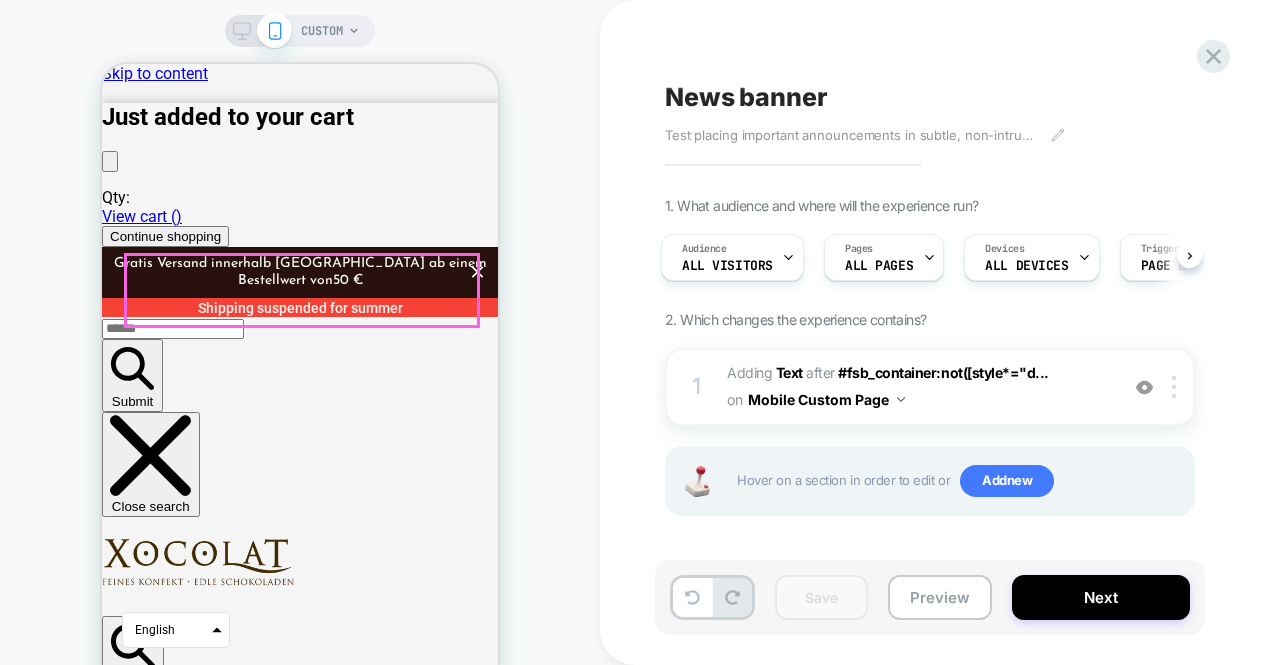 click on "Xocolat Onlineversand macht Sommerpause" at bounding box center [300, 4333] 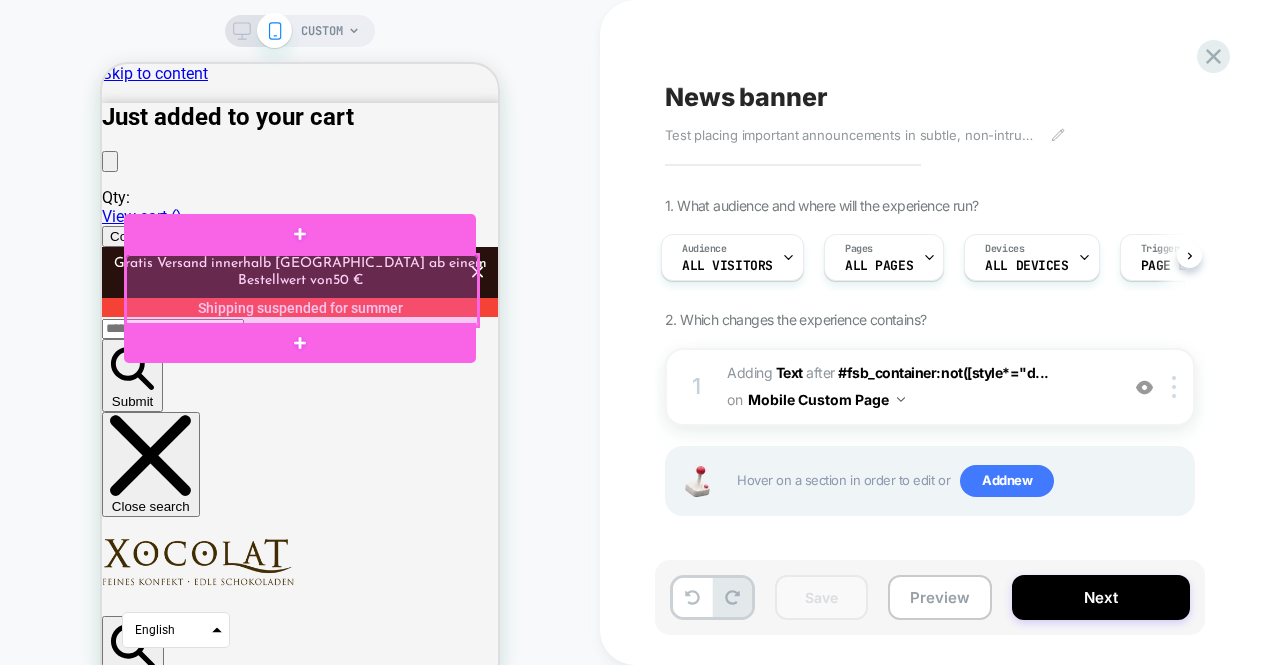 drag, startPoint x: 438, startPoint y: 276, endPoint x: 385, endPoint y: 276, distance: 53 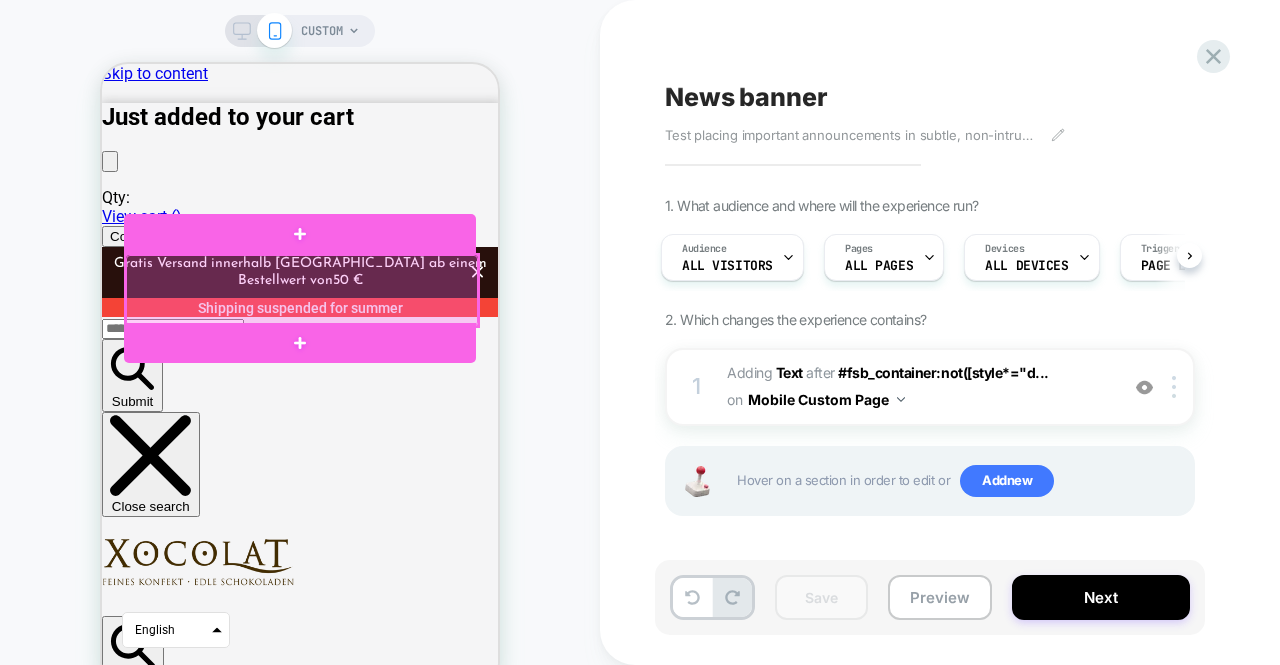 click at bounding box center (302, 290) 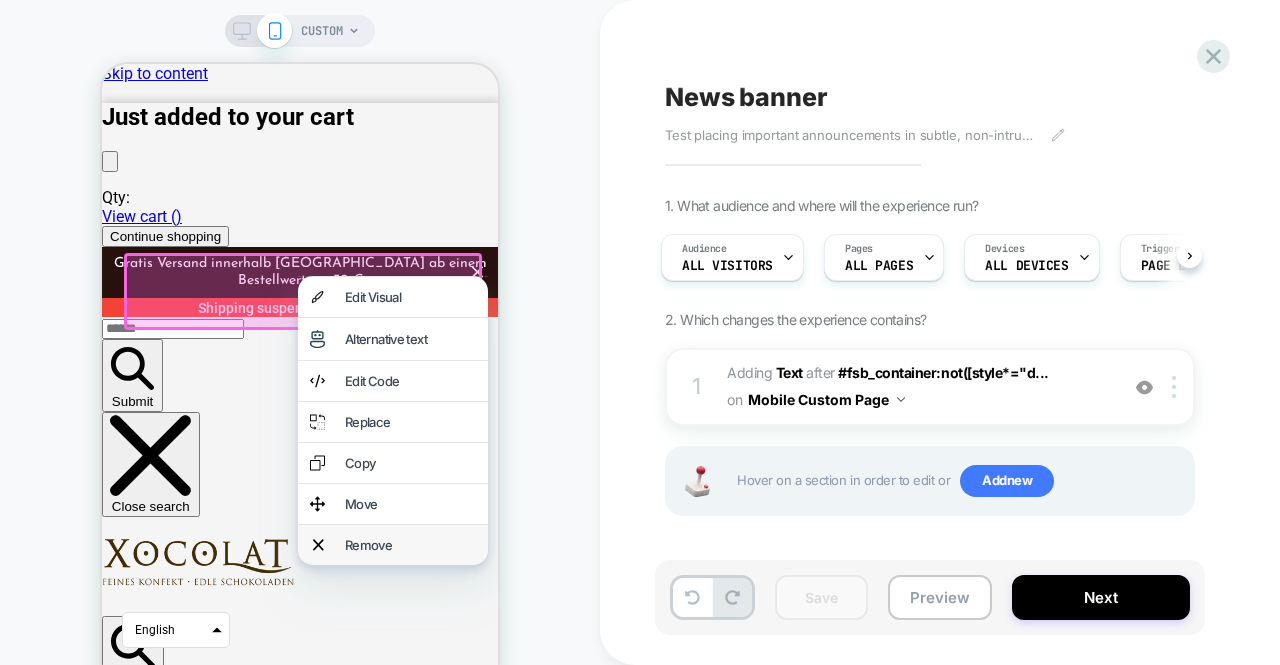 click on "Remove" at bounding box center [410, 545] 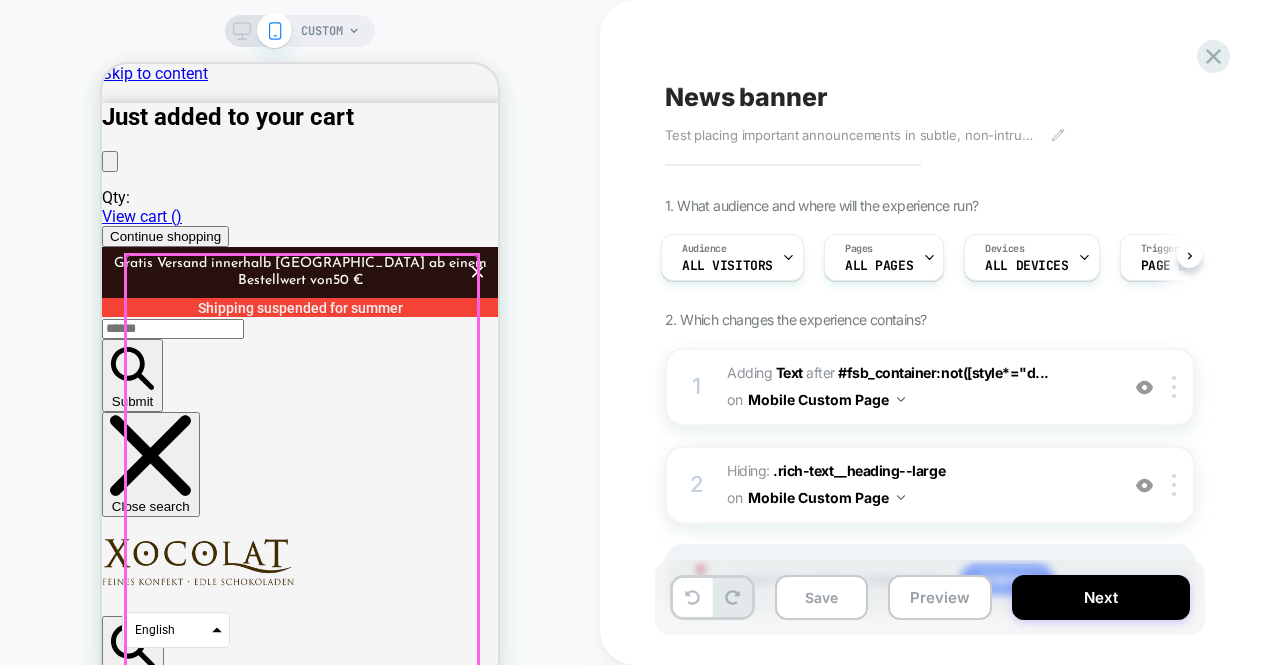 click at bounding box center [302, 480] 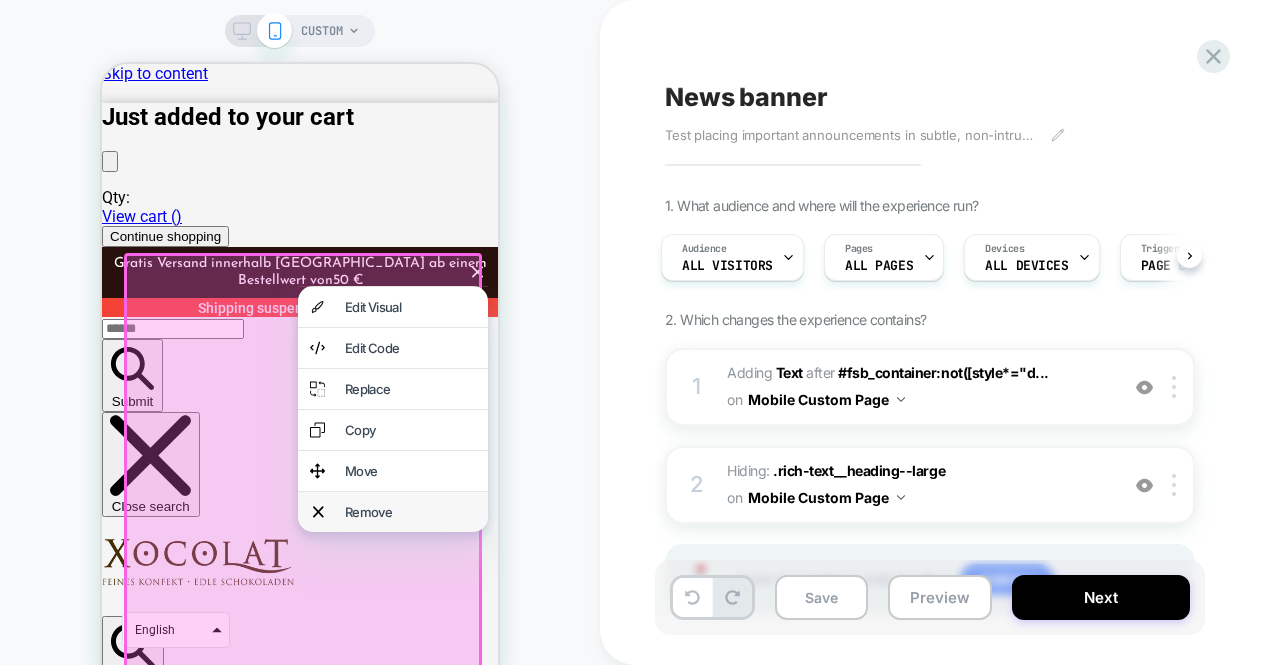 click on "Remove" at bounding box center [410, 512] 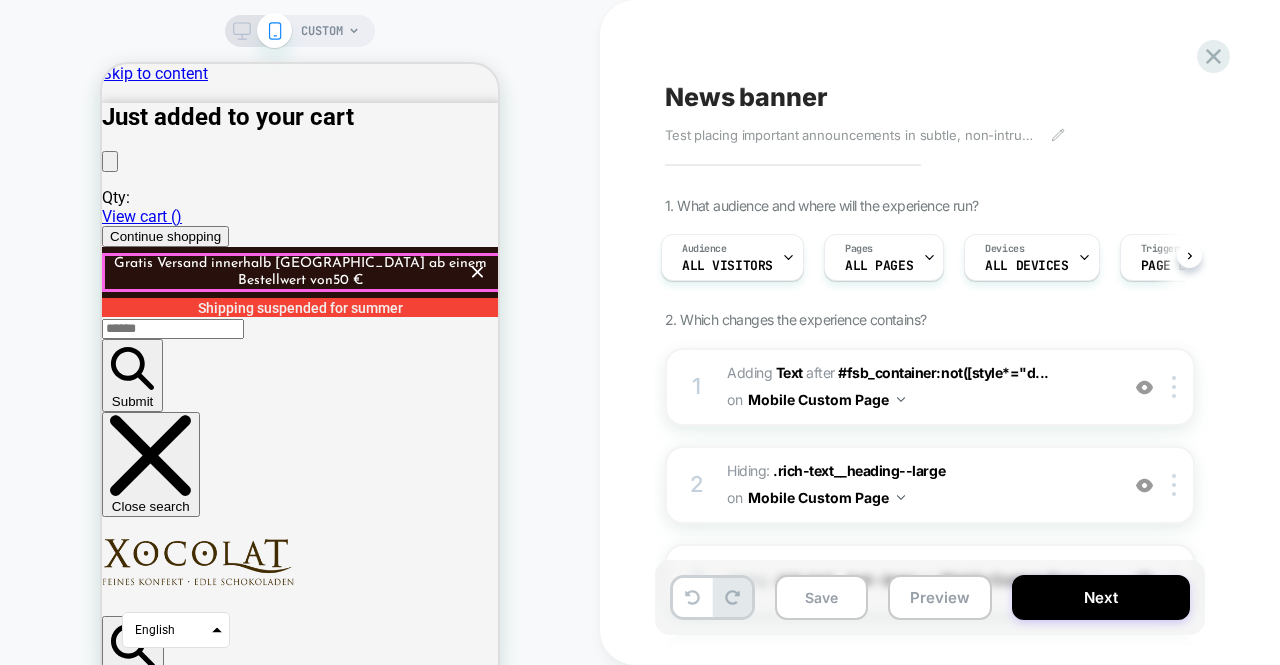 click on "Xocolat Onlineversand macht Sommerpause
Liebe [PERSON_NAME] und [PERSON_NAME], aufgrund der sommerlichen Hitze pausiert unser Versand über den Onlineshop vorübergehend. In den kommenden Monaten sind [PERSON_NAME] keine Bestellungen für die Lieferung möglich, da wetterbedingt die termingerechte Zustellung [PERSON_NAME] planbar ist und wir die [PERSON_NAME] sowie Qualität unserer Produkte bei der Lieferung nicht garantieren können. Selbstverständlich bleiben Bestellungen für die lokale Zustellung innerhalb [GEOGRAPHIC_DATA] via [GEOGRAPHIC_DATA] sowie Abholungen in unserem Stammhaus im [GEOGRAPHIC_DATA], [STREET_ADDRESS], weiterhin möglich und können bequem im Onlineshop vorgenommen werden. Wir danken herzlich für Ihr Verständnis und freuen uns, Sie bald wieder in einem unserer Xocolat-Geschäfte begrüßen zu dürfen!" at bounding box center (300, 4305) 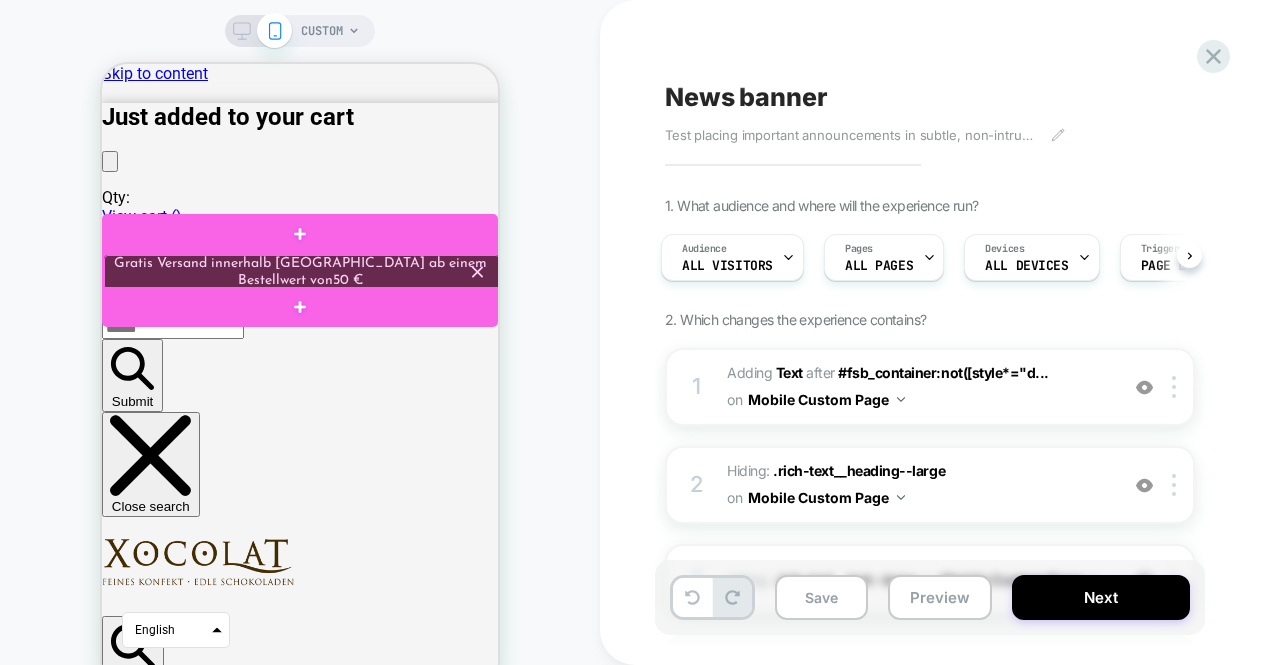 click at bounding box center (302, 272) 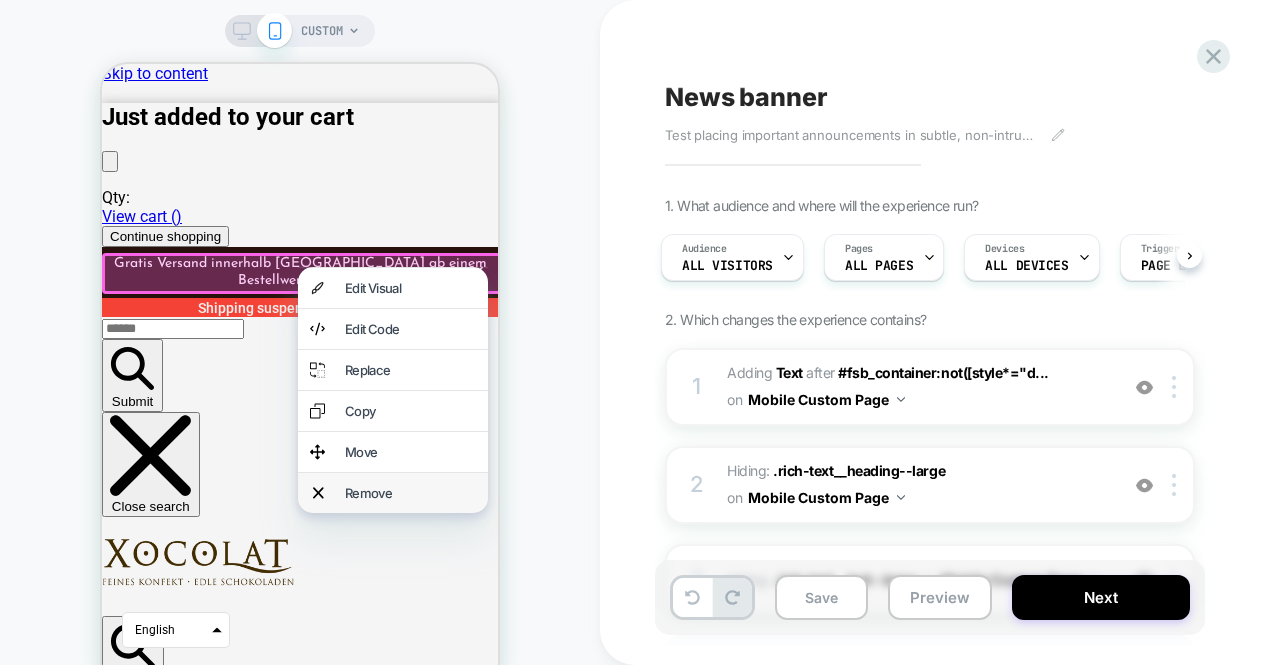 click on "Remove" at bounding box center [410, 493] 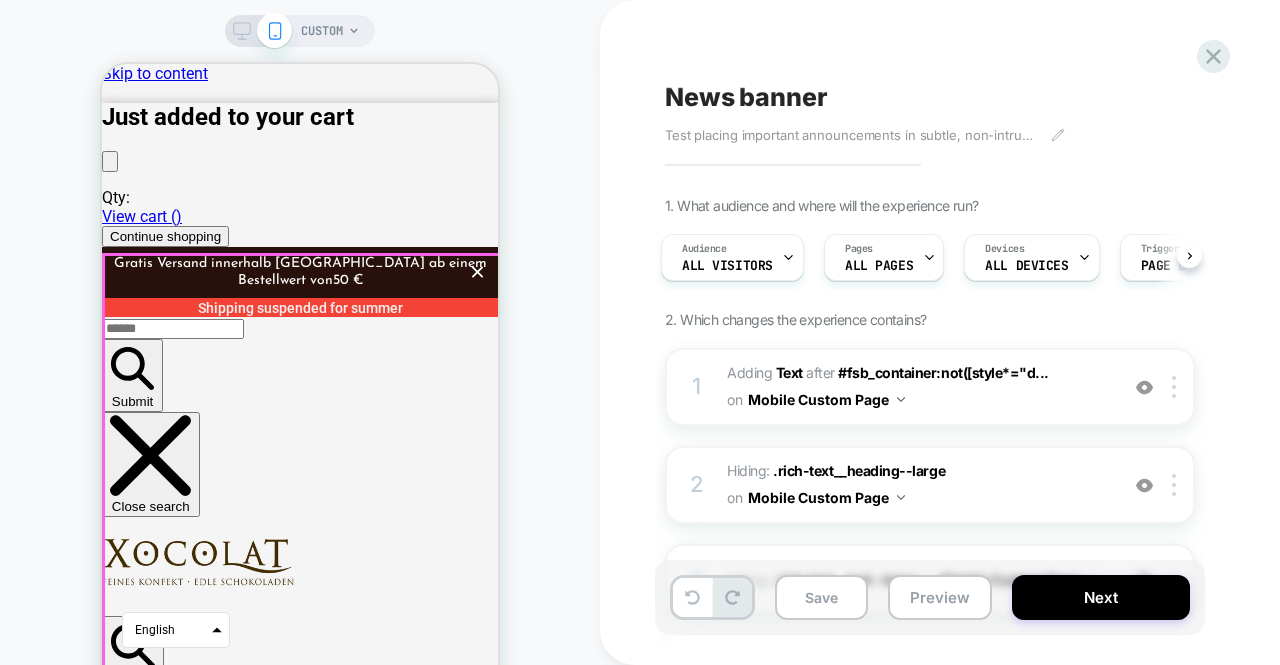 click on "Discover our variety of fine chocolate
Xocolat Bonbonnieres
Discover now
Handmade delicacies from Xocolat Manufaktur
Discover now
Hot chocolate
Discover now" at bounding box center [300, 5490] 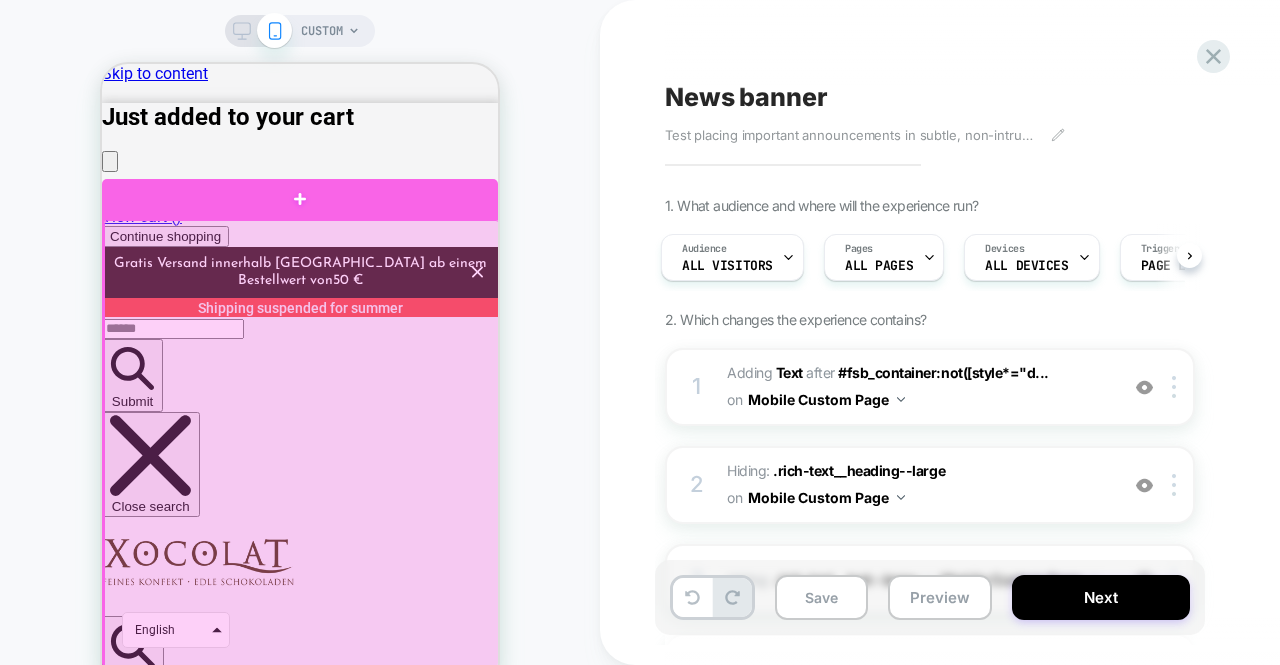 click at bounding box center [302, 5175] 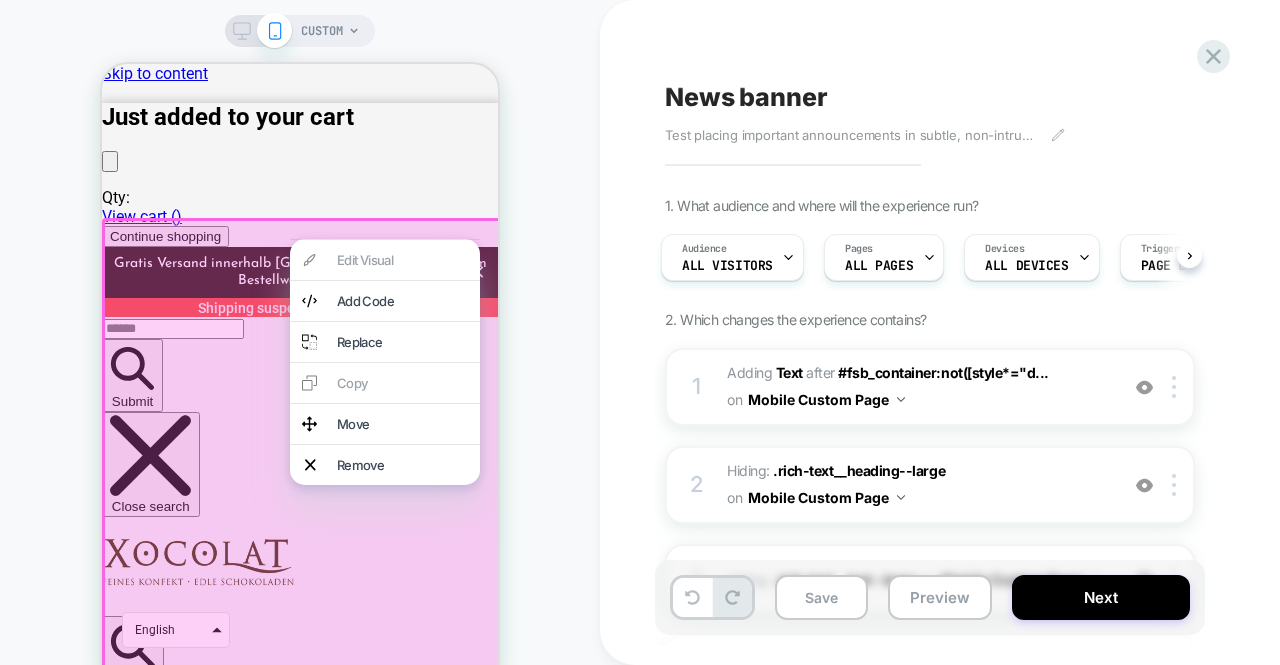 click at bounding box center (303, 5176) 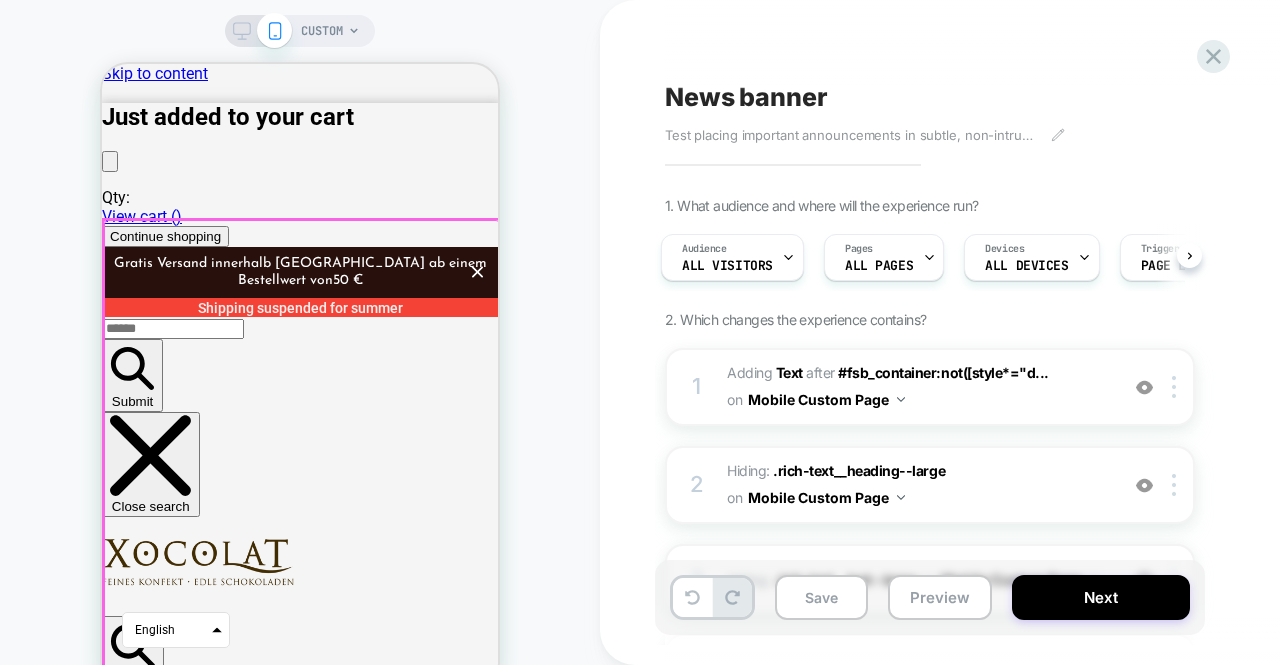 click at bounding box center (302, 5175) 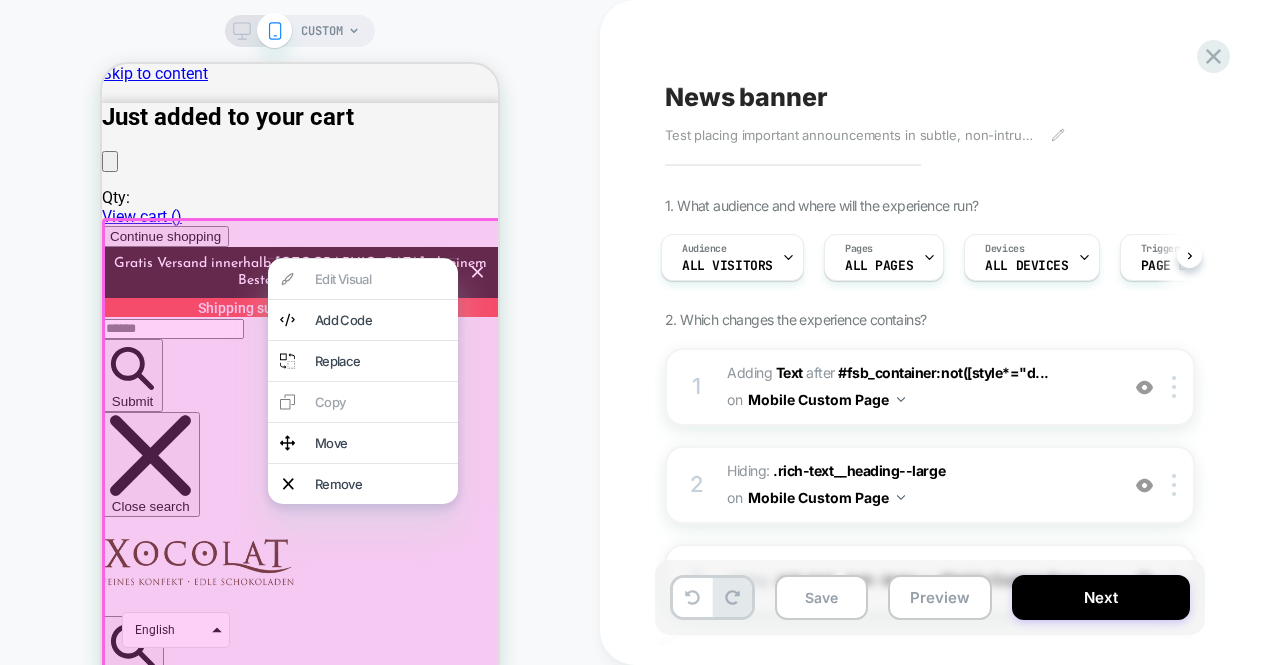click at bounding box center [303, 5176] 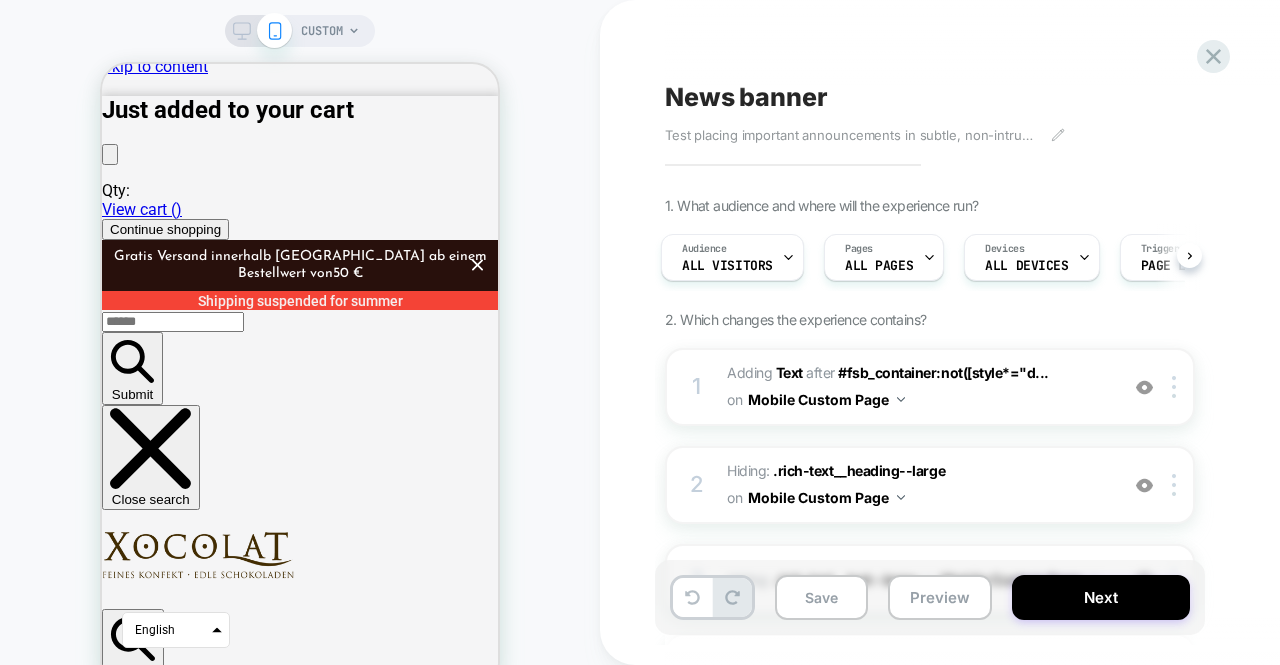 scroll, scrollTop: 0, scrollLeft: 0, axis: both 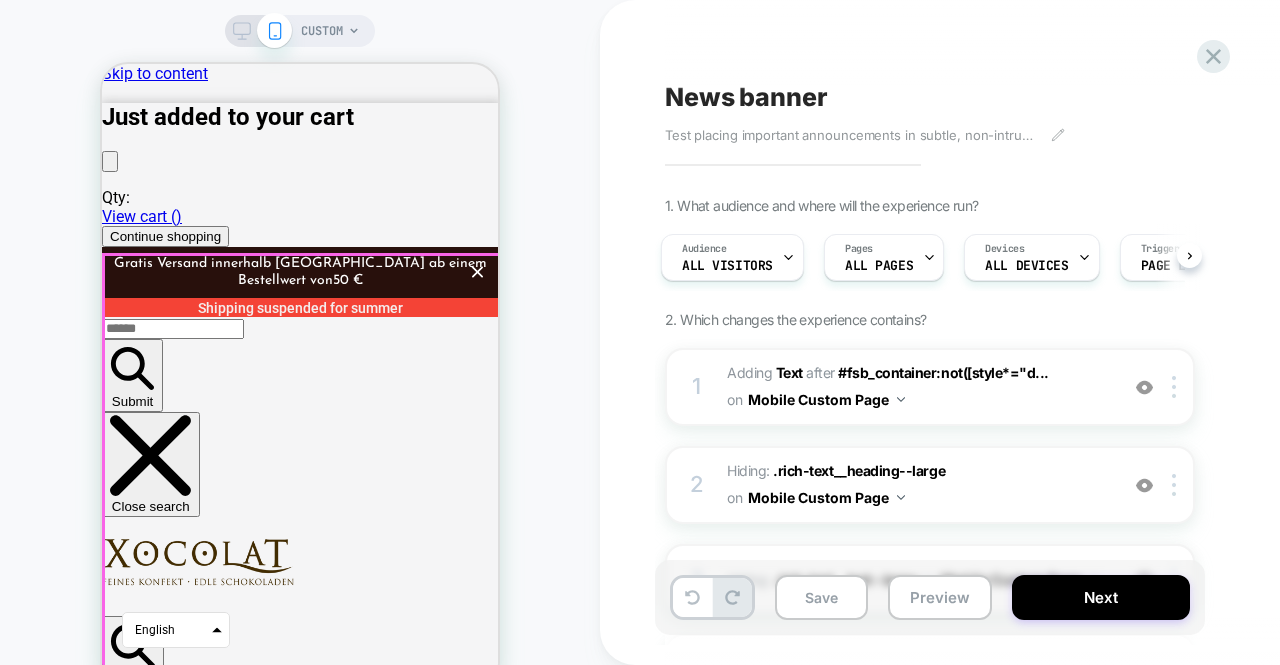 click on "Discover our variety of fine chocolate
Xocolat Bonbonnieres
Discover now
Handmade delicacies from Xocolat Manufaktur
Discover now
Hot chocolate
Discover now" at bounding box center [300, 5512] 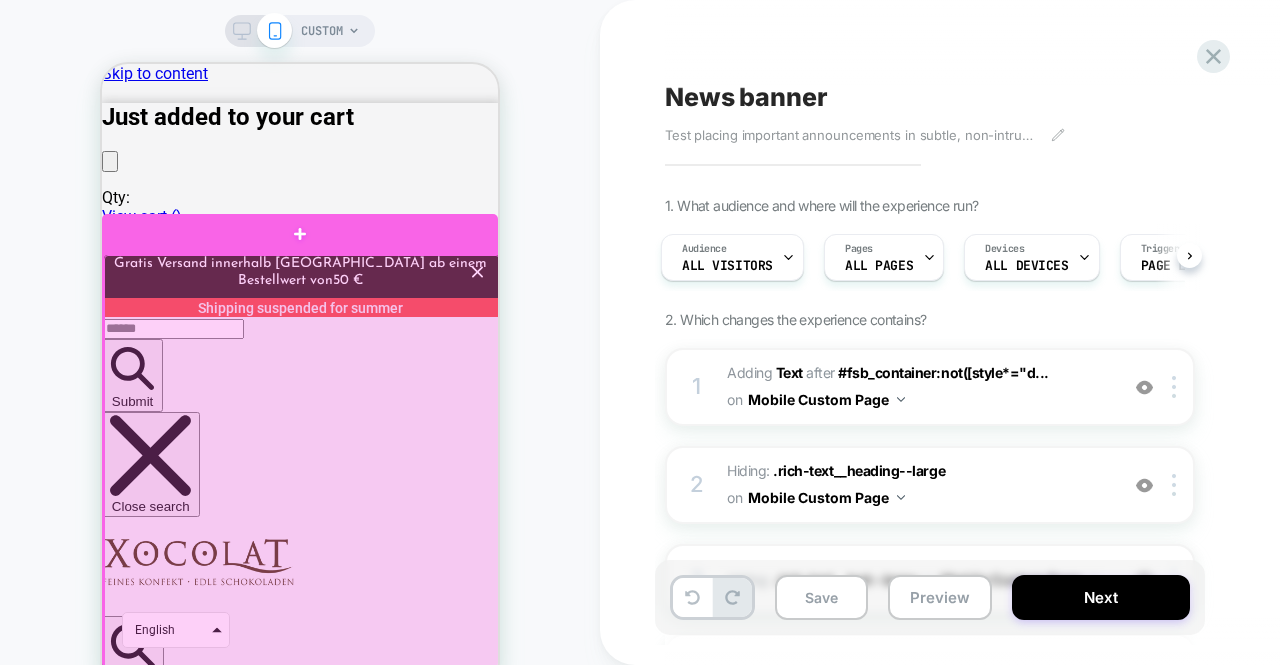 drag, startPoint x: 472, startPoint y: 261, endPoint x: 404, endPoint y: 260, distance: 68.007355 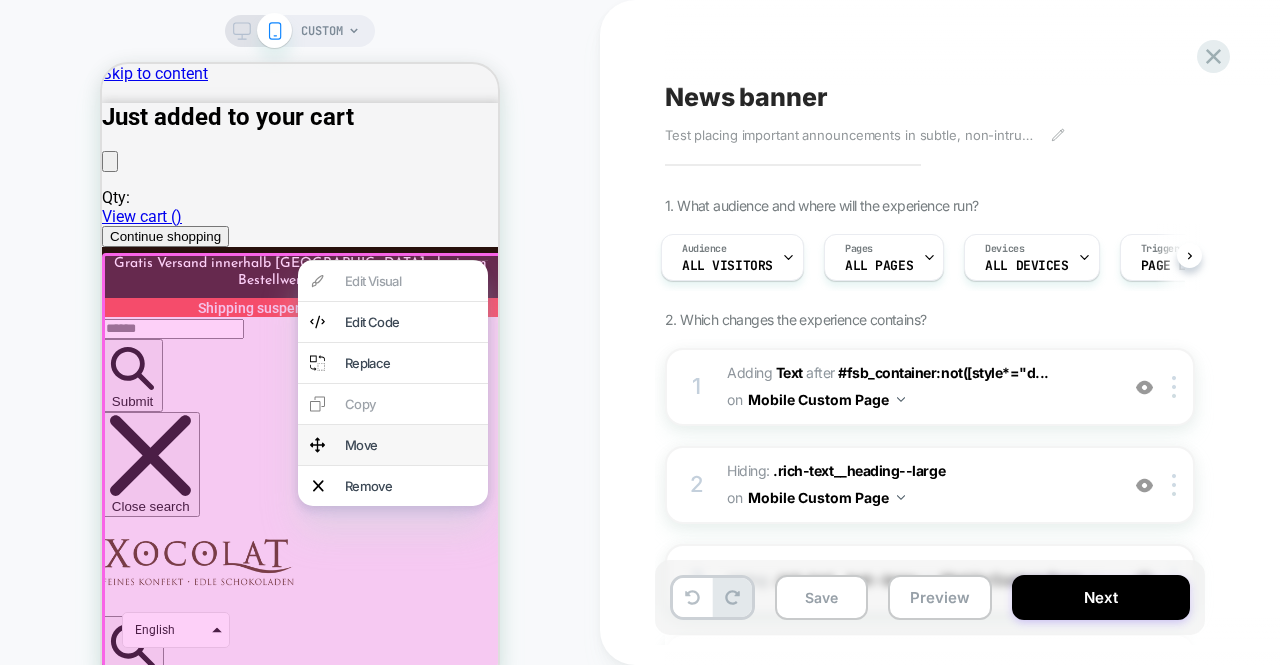 click on "Move" at bounding box center (410, 445) 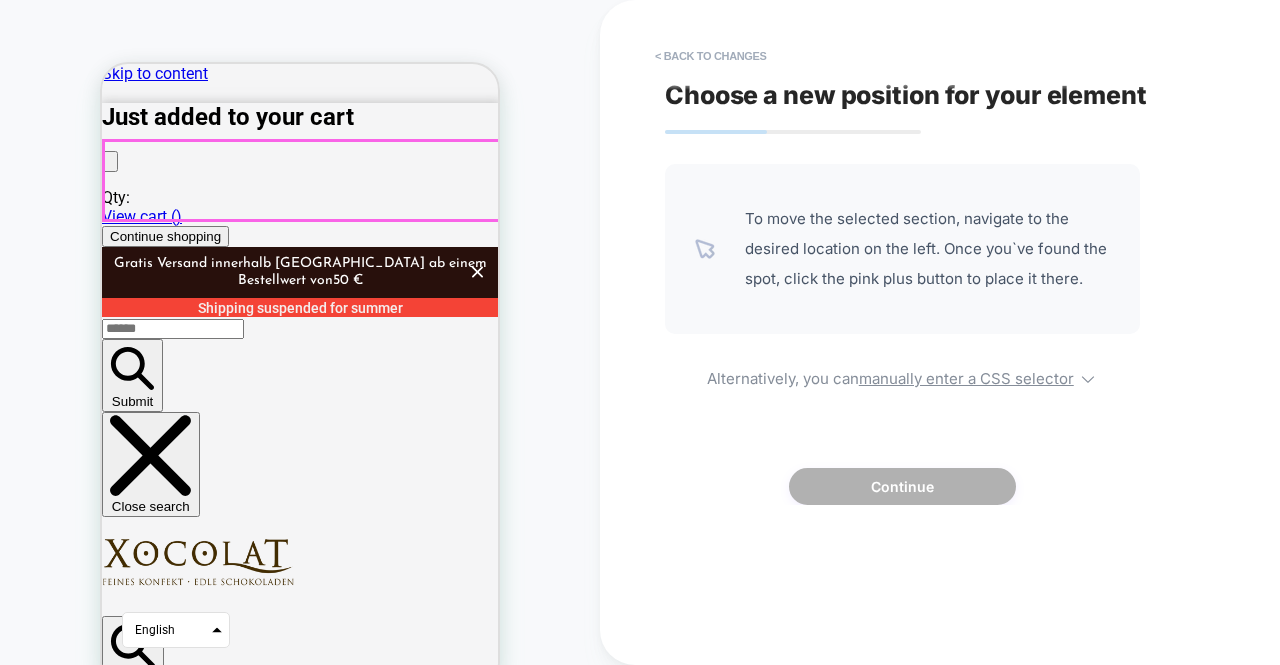 click on "Search
Log in
Cart
0
items" at bounding box center [300, 1142] 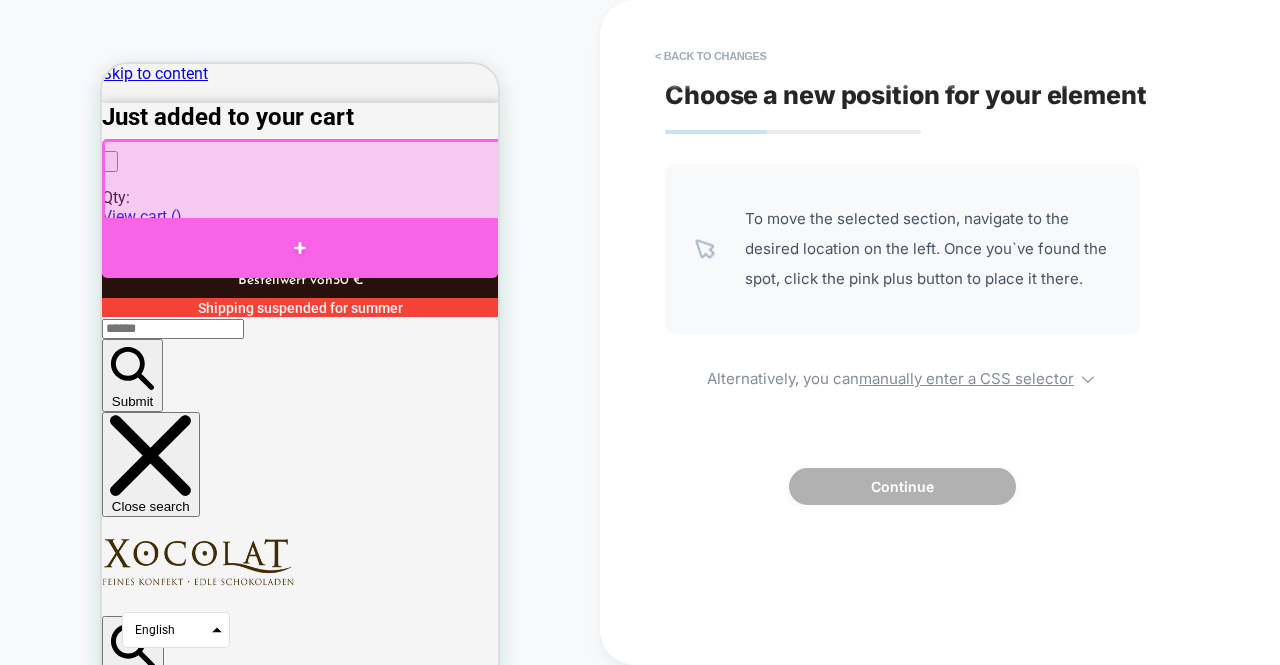 click at bounding box center (300, 248) 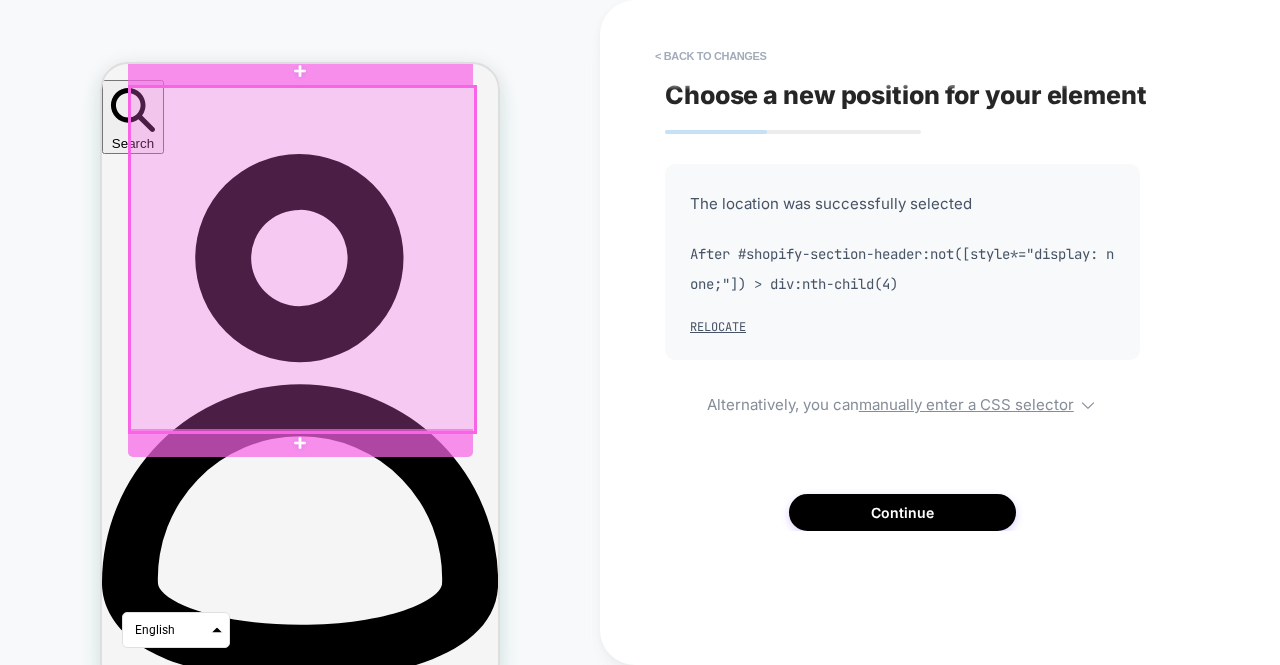 scroll, scrollTop: 0, scrollLeft: 0, axis: both 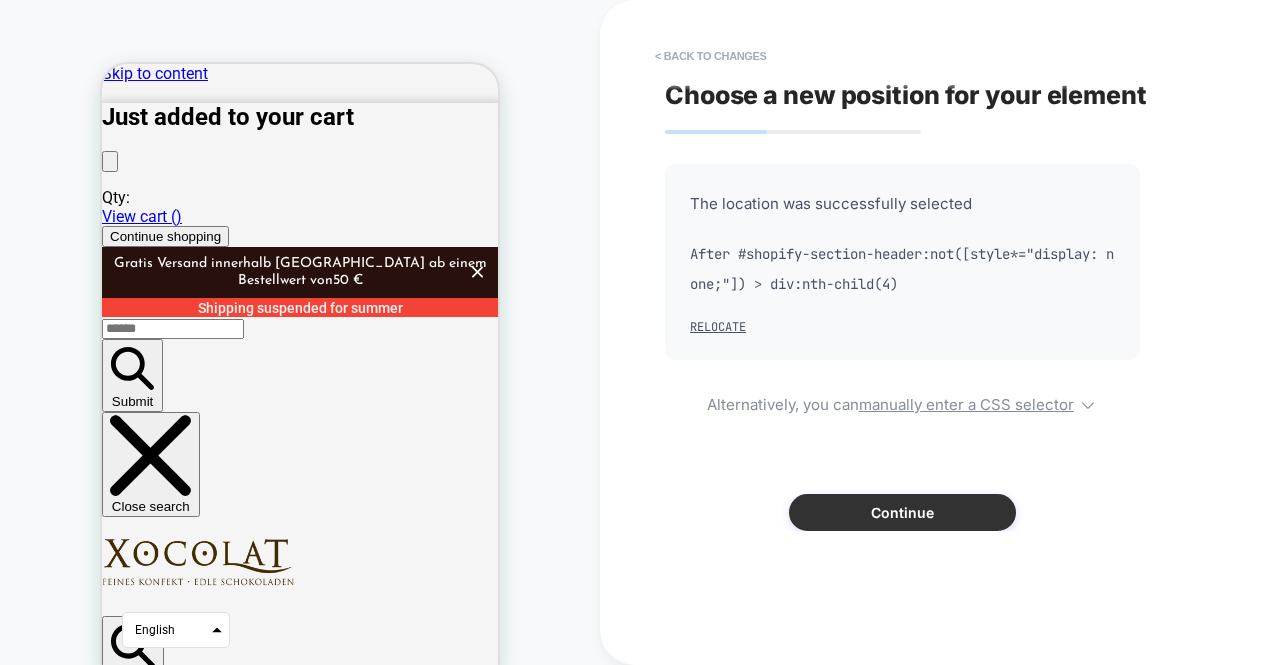 click on "Continue" at bounding box center (902, 512) 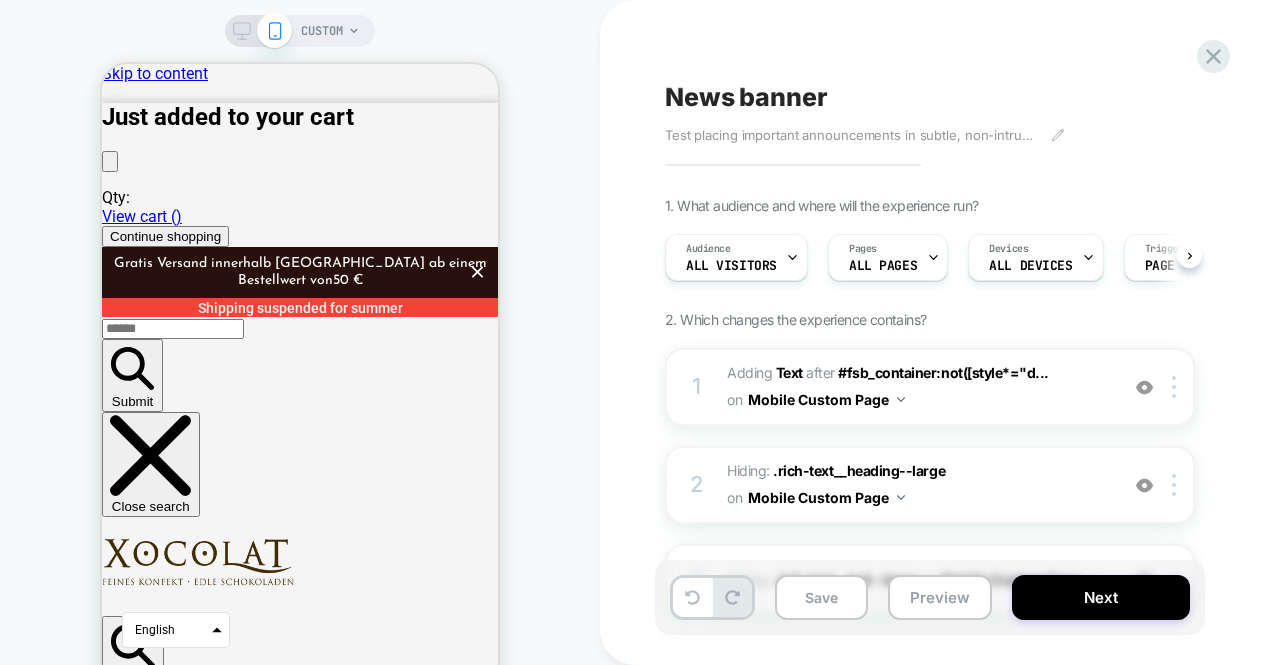 scroll, scrollTop: 0, scrollLeft: 1, axis: horizontal 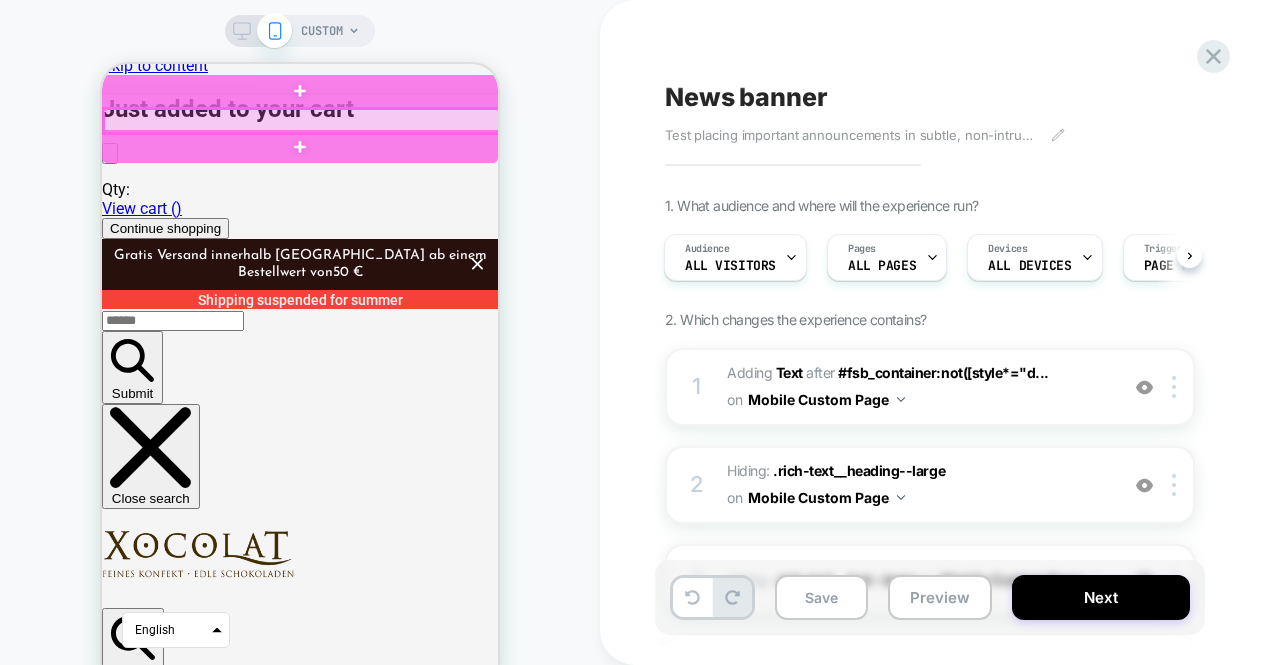 click at bounding box center [302, 121] 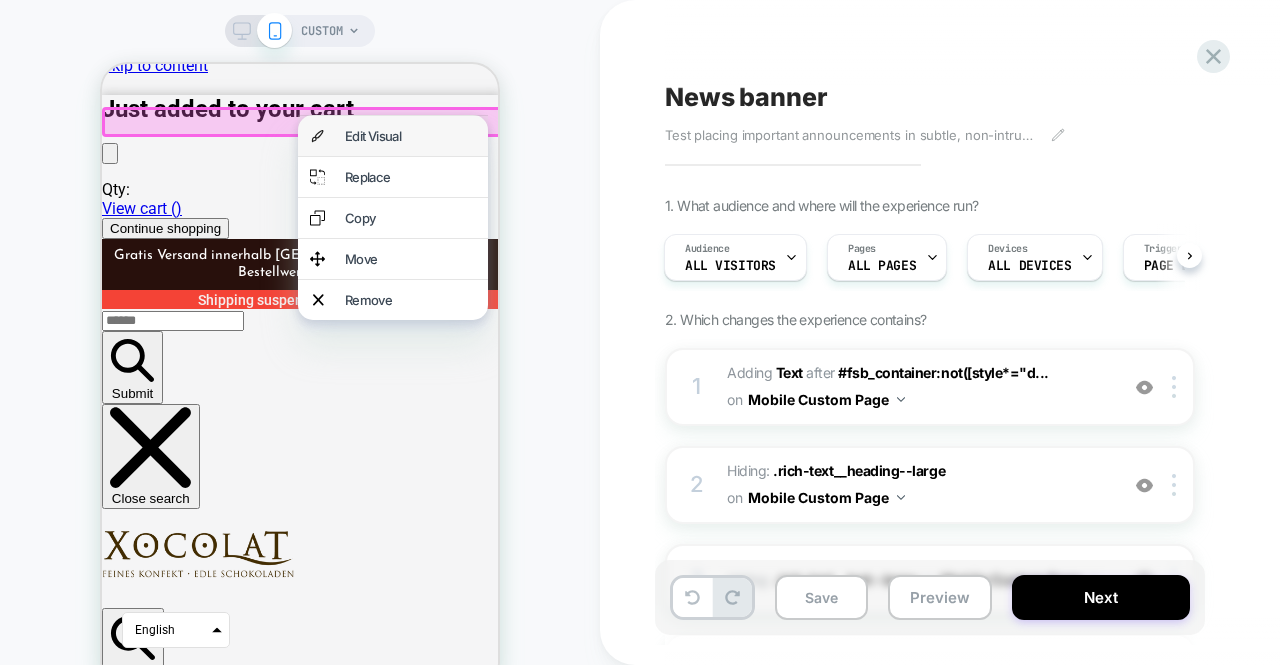 click on "Edit Visual" at bounding box center (410, 136) 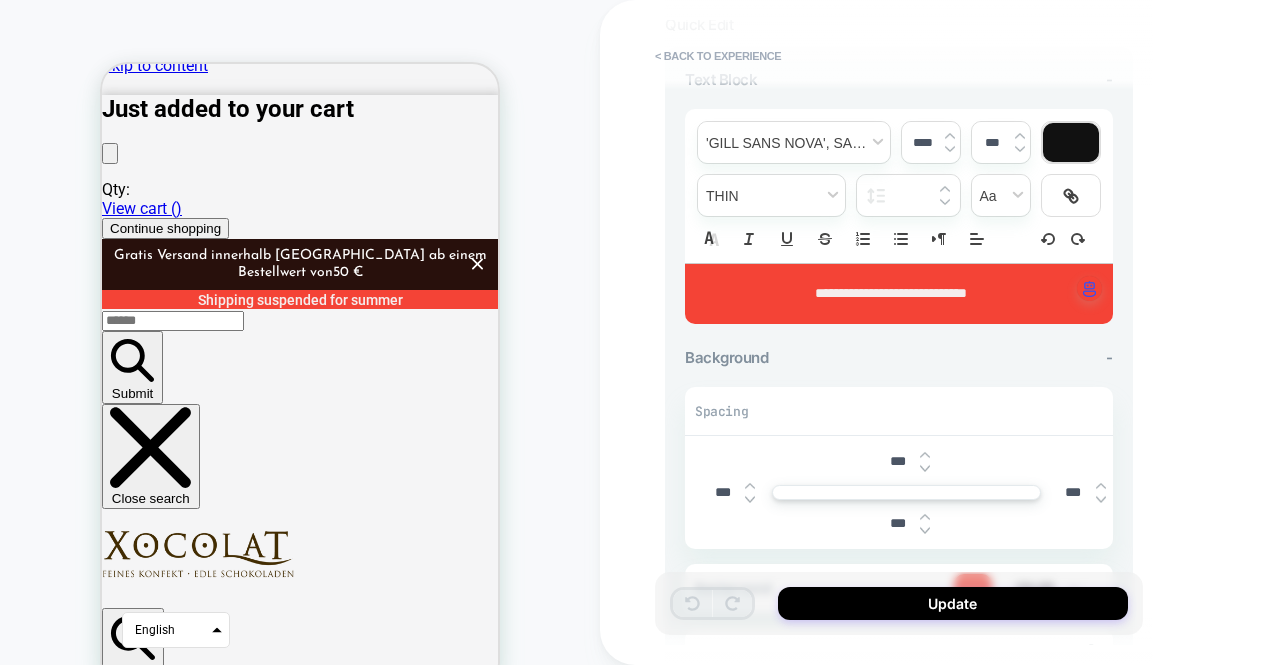 scroll, scrollTop: 0, scrollLeft: 0, axis: both 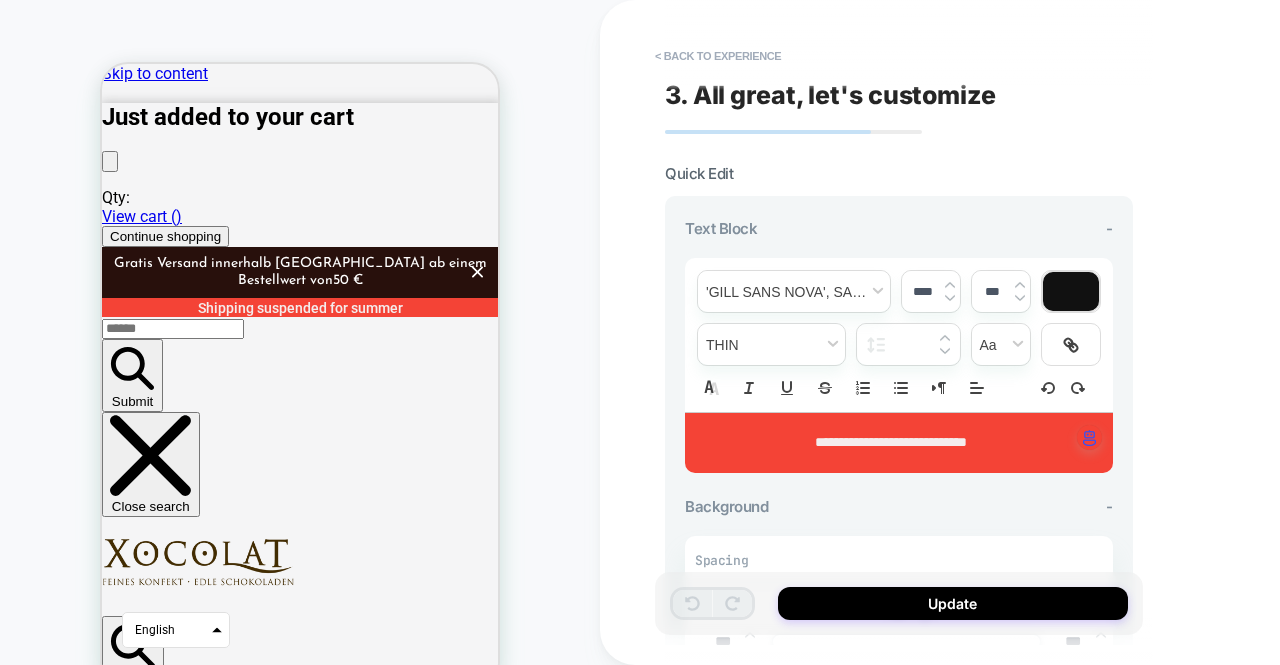 click on "Discover our variety of fine chocolate" at bounding box center (300, 4333) 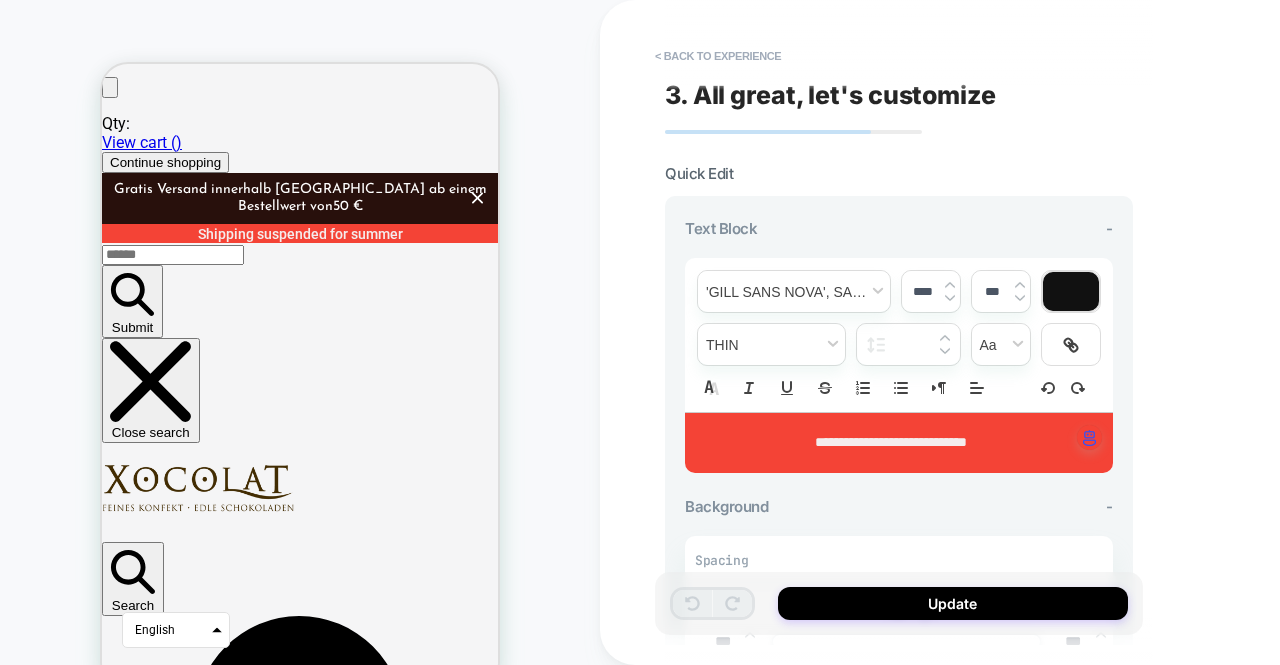 scroll, scrollTop: 0, scrollLeft: 0, axis: both 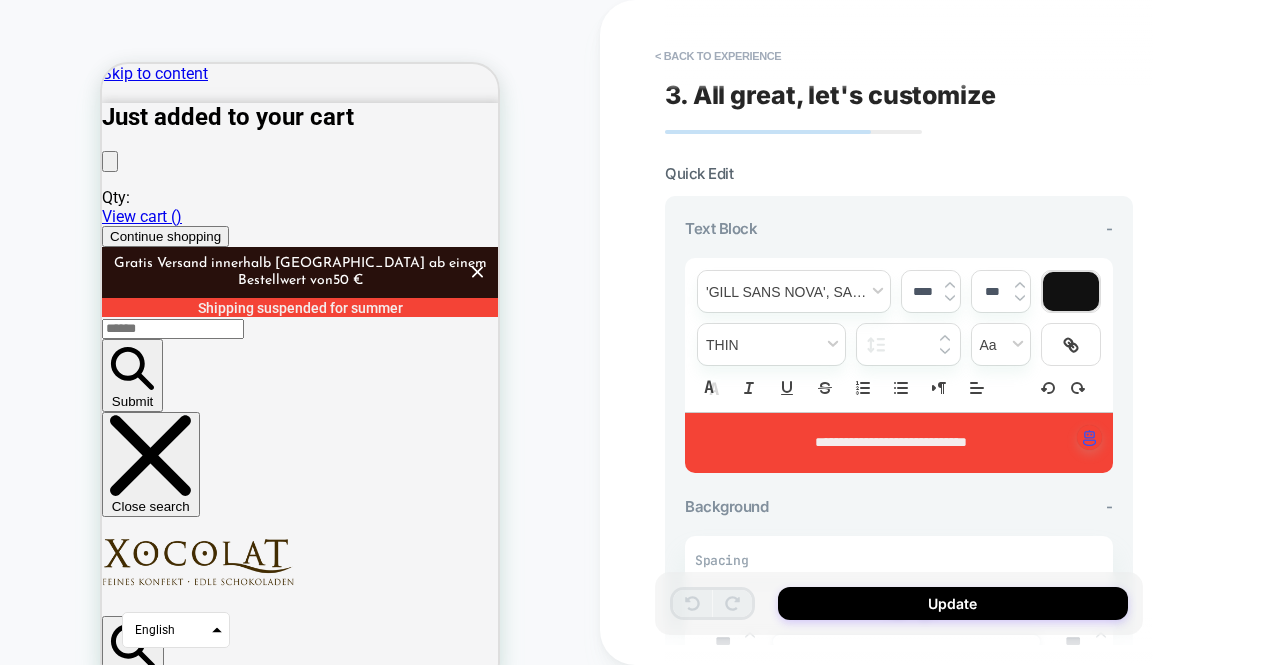 click on "Discover our variety of fine chocolate" at bounding box center (300, 4333) 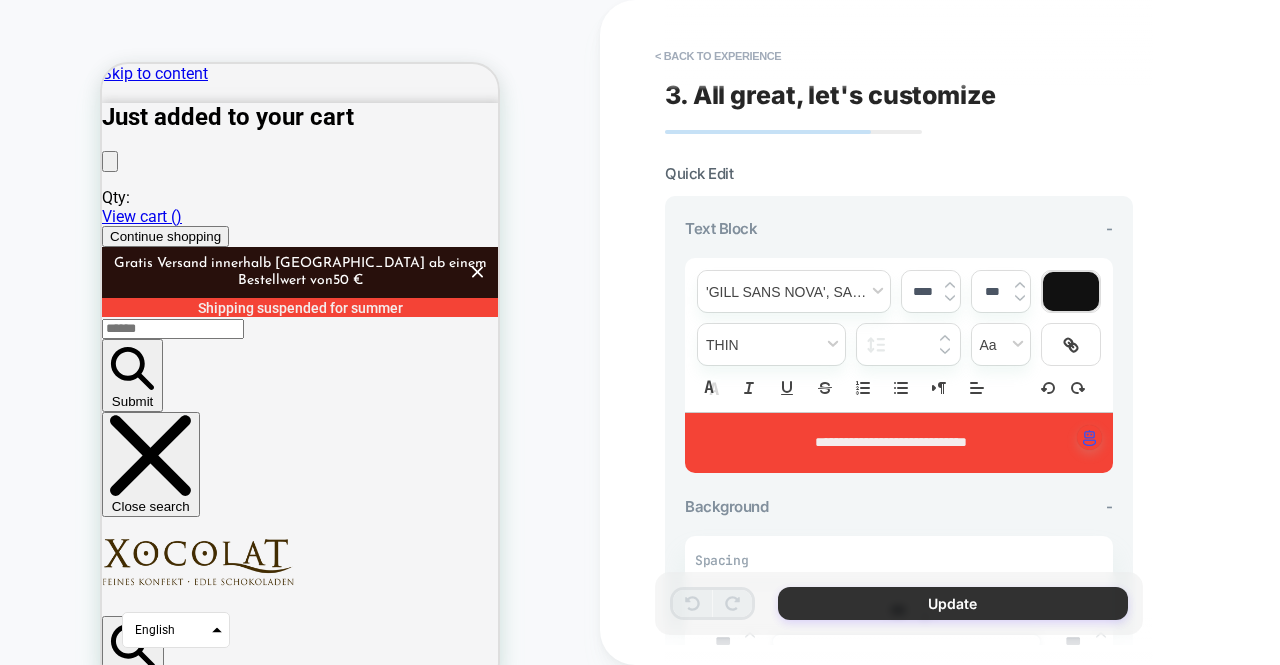 click on "Update" at bounding box center [953, 603] 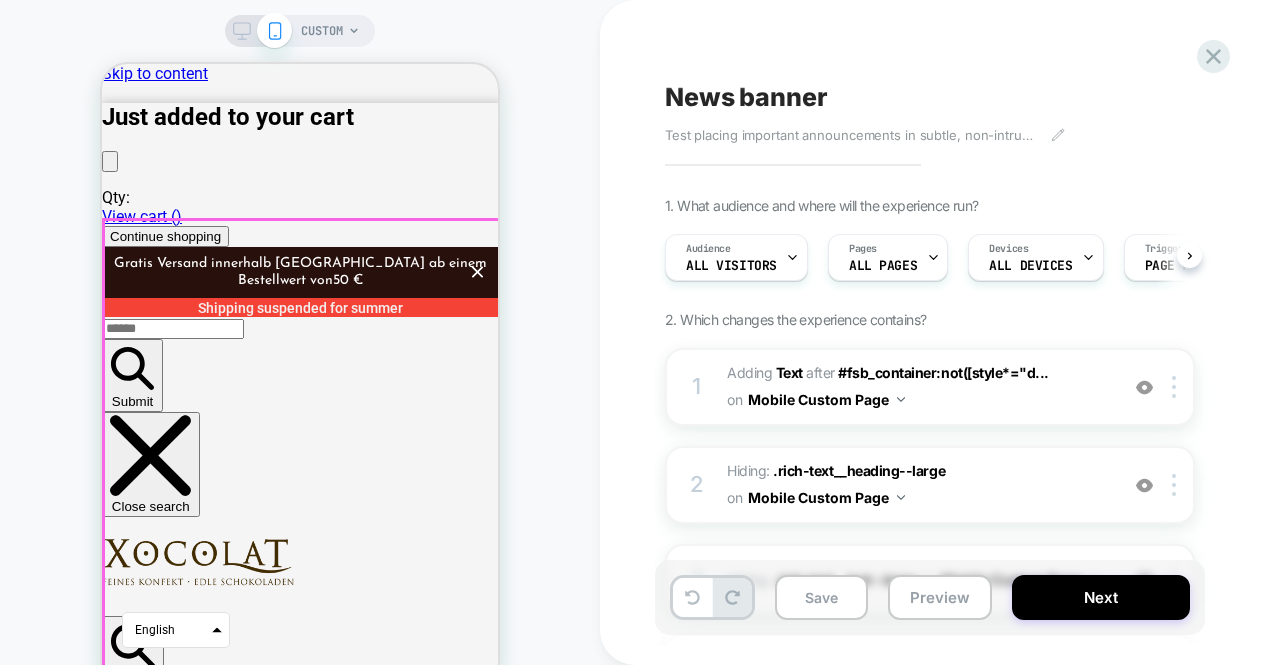 scroll, scrollTop: 0, scrollLeft: 1, axis: horizontal 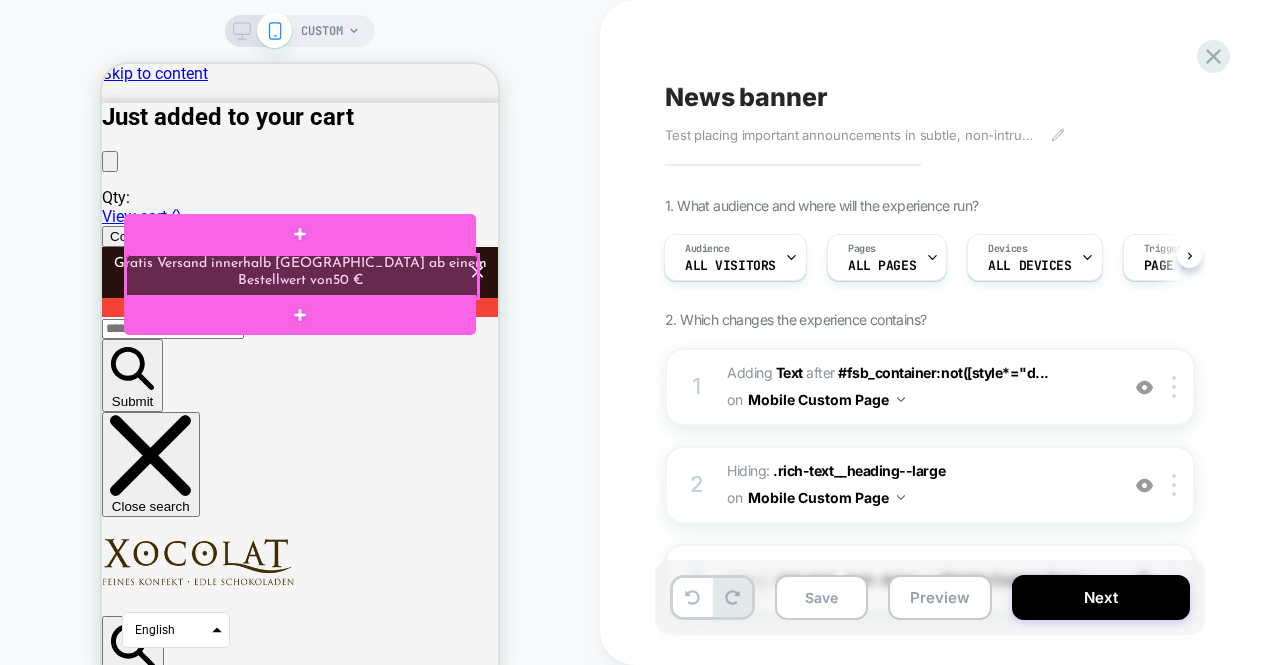 click at bounding box center (302, 276) 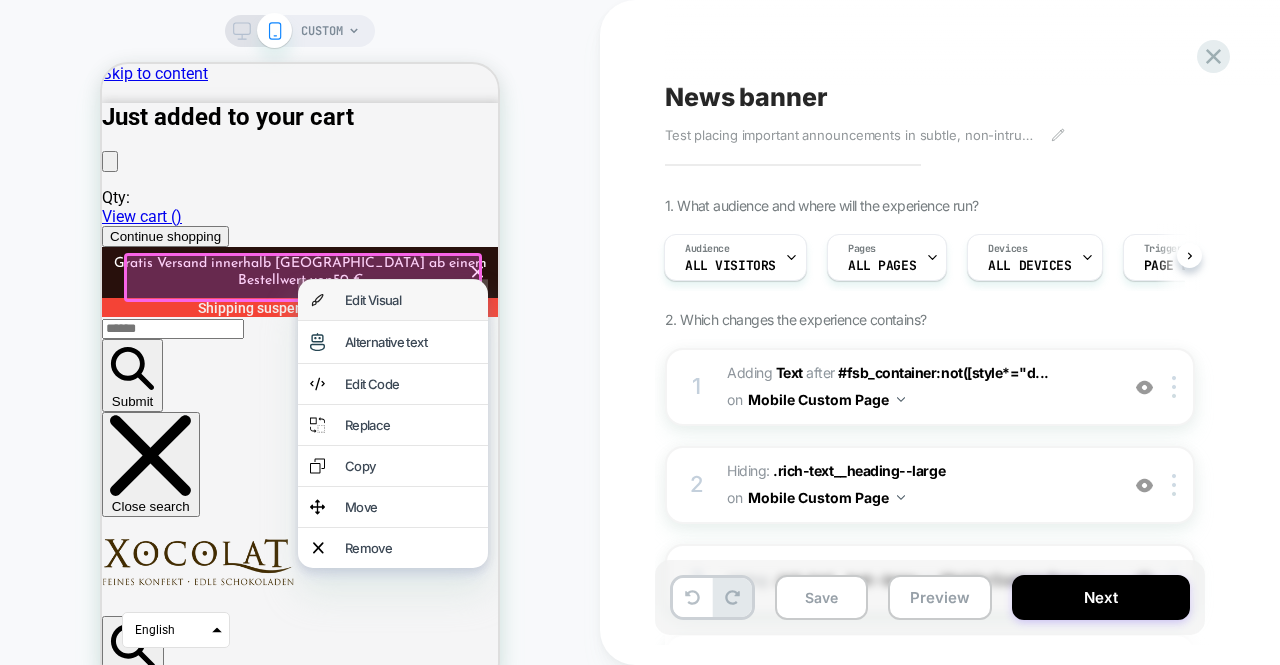 click on "Edit Visual" at bounding box center [393, 300] 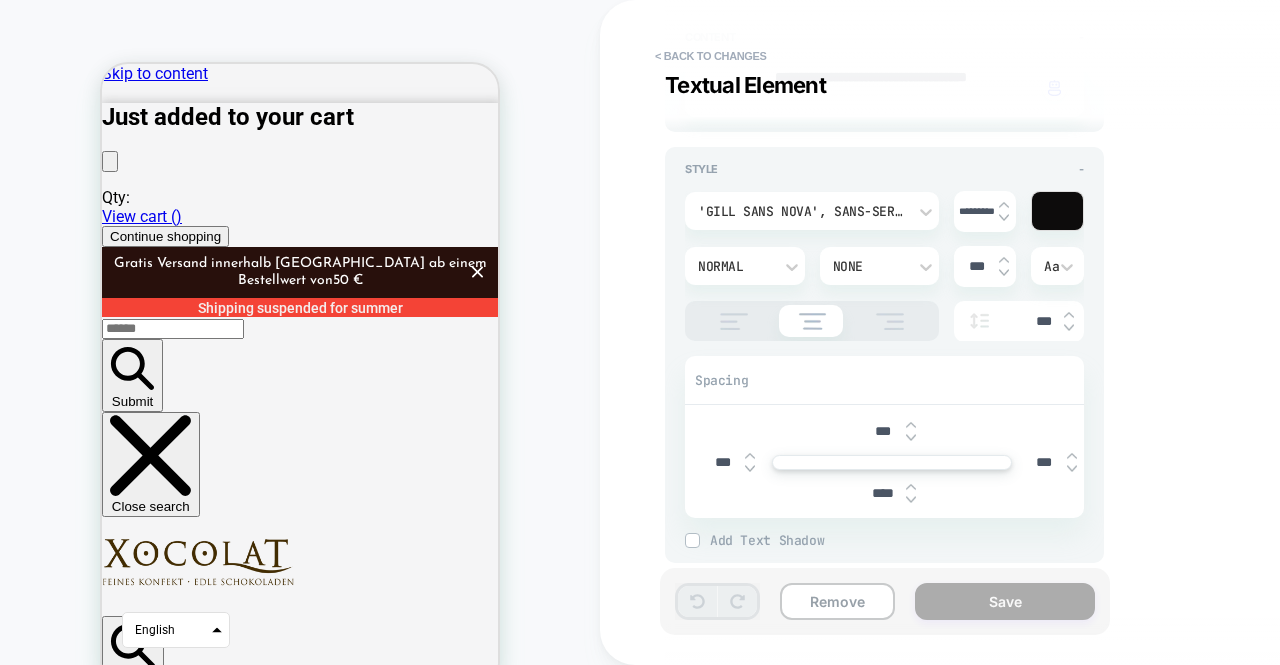 scroll, scrollTop: 281, scrollLeft: 0, axis: vertical 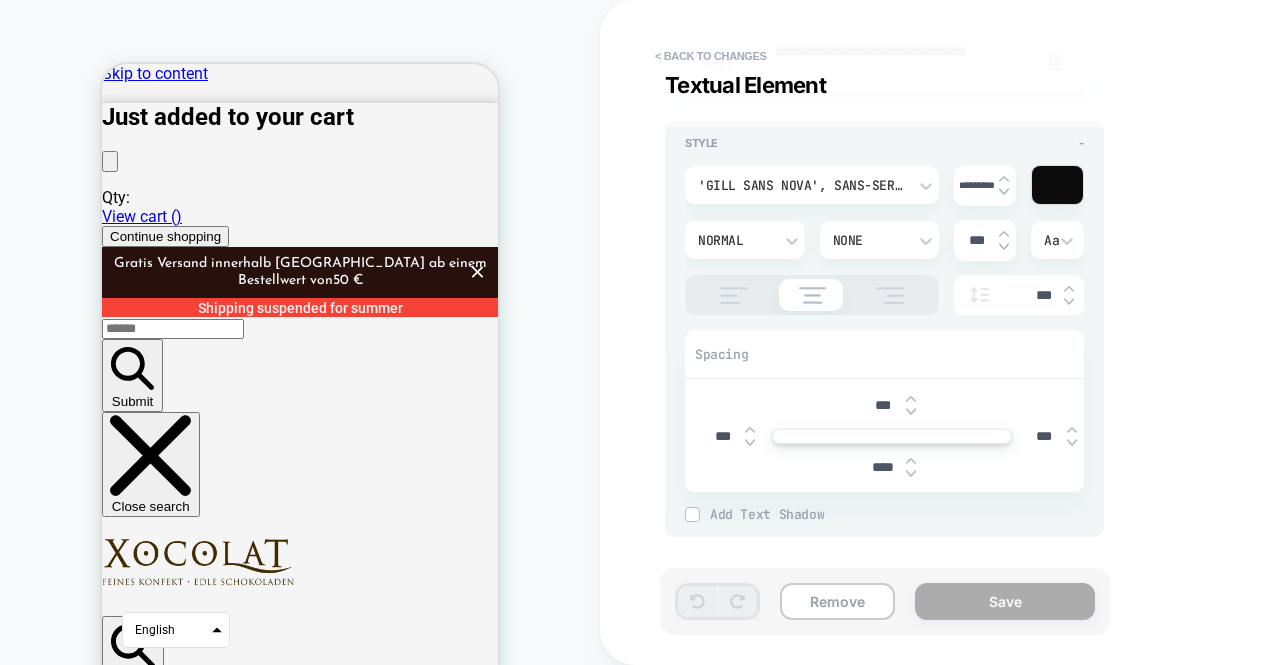 click at bounding box center [911, 474] 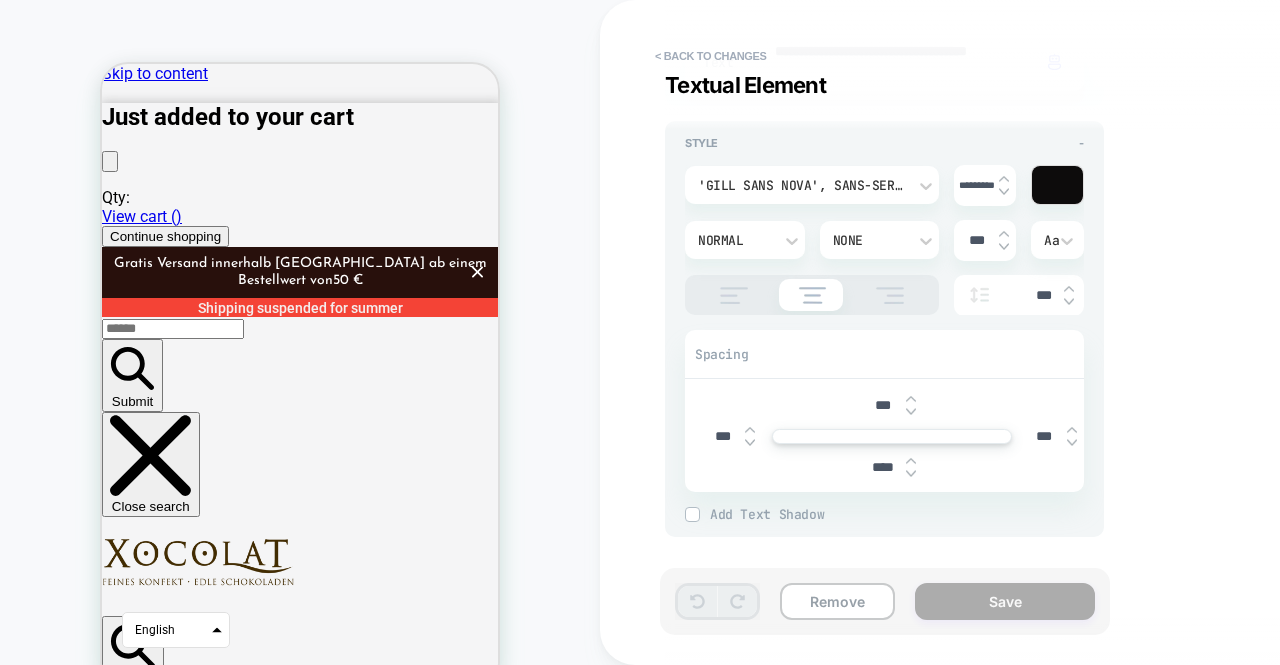 type on "*" 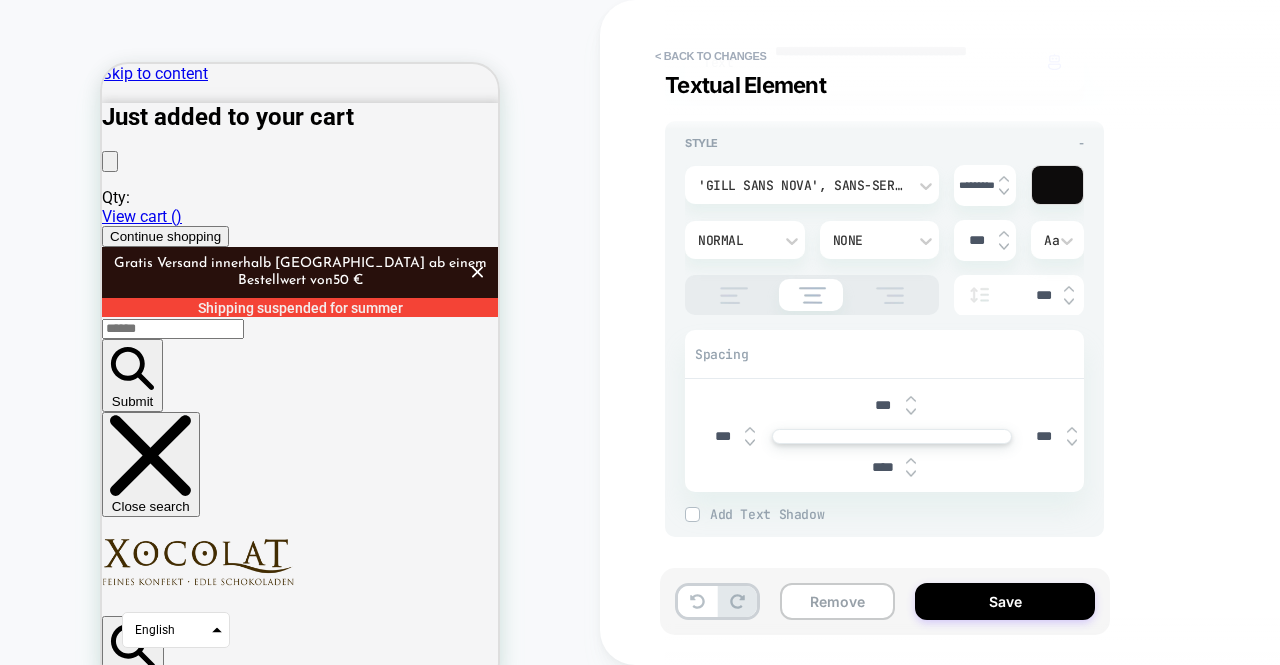 click at bounding box center [911, 474] 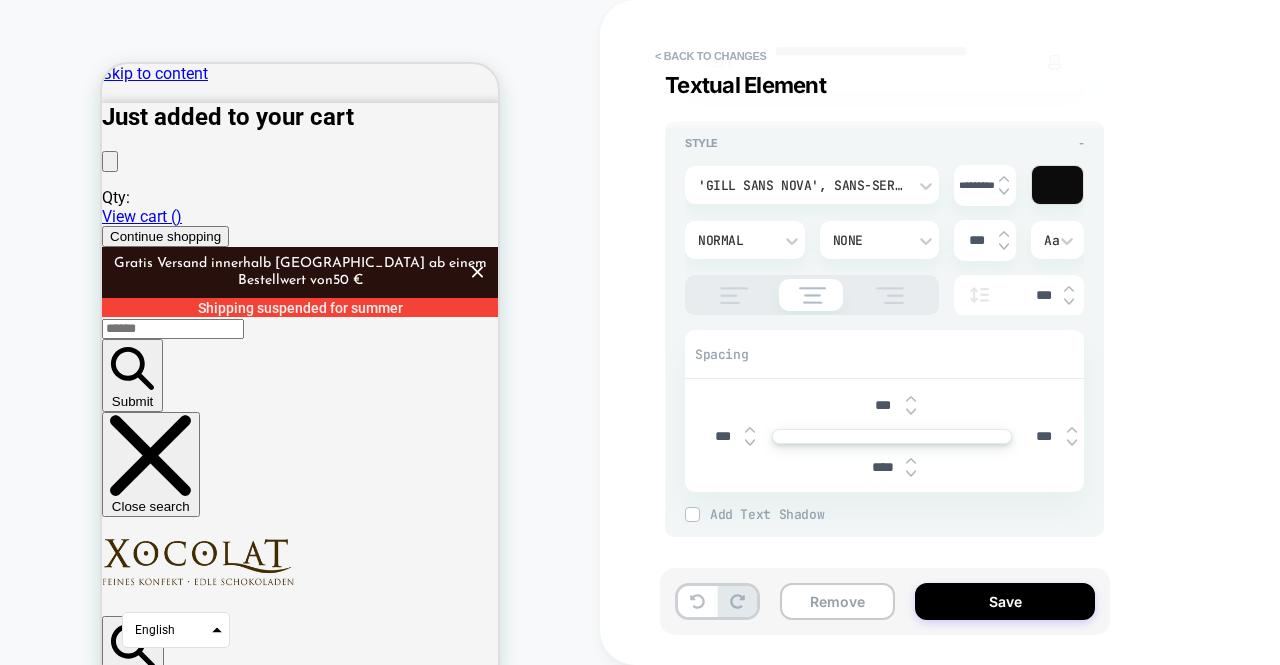 type on "*" 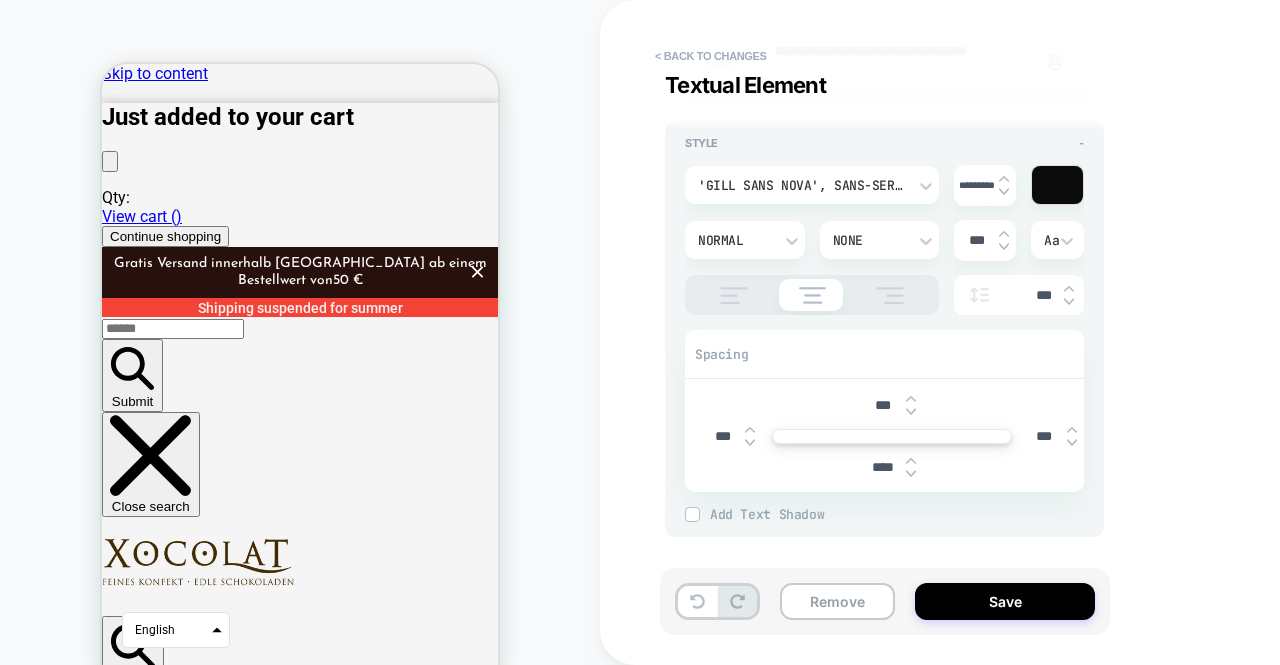 type on "***" 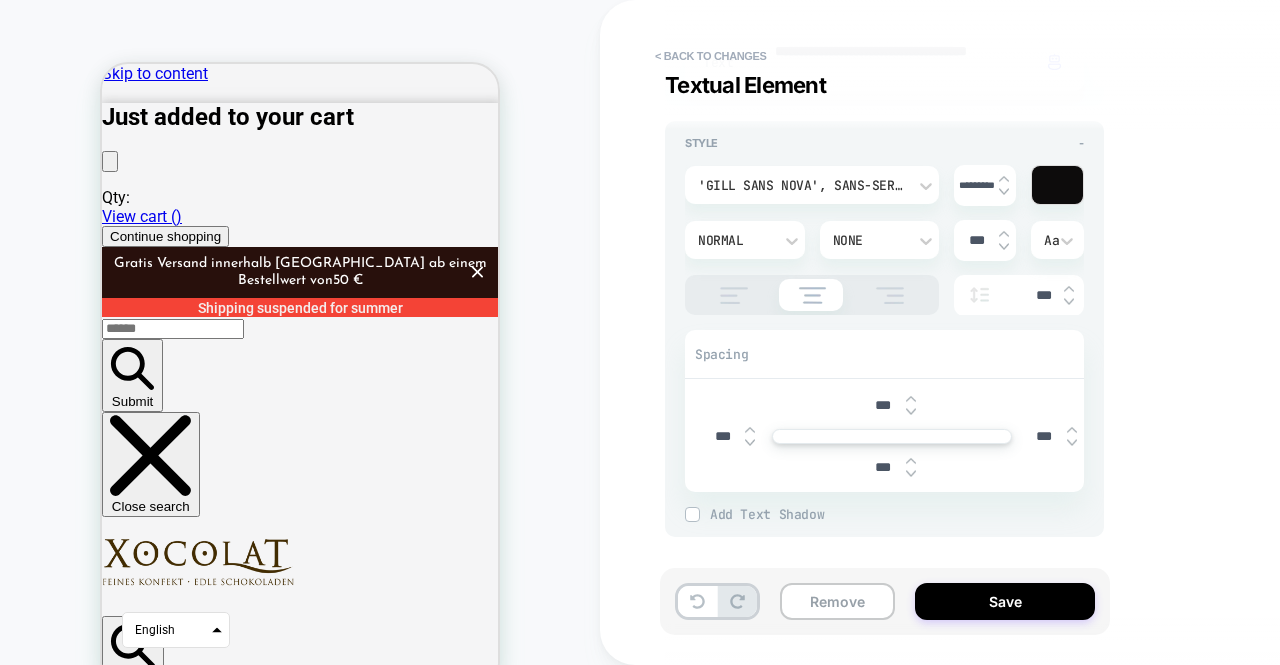 type on "*" 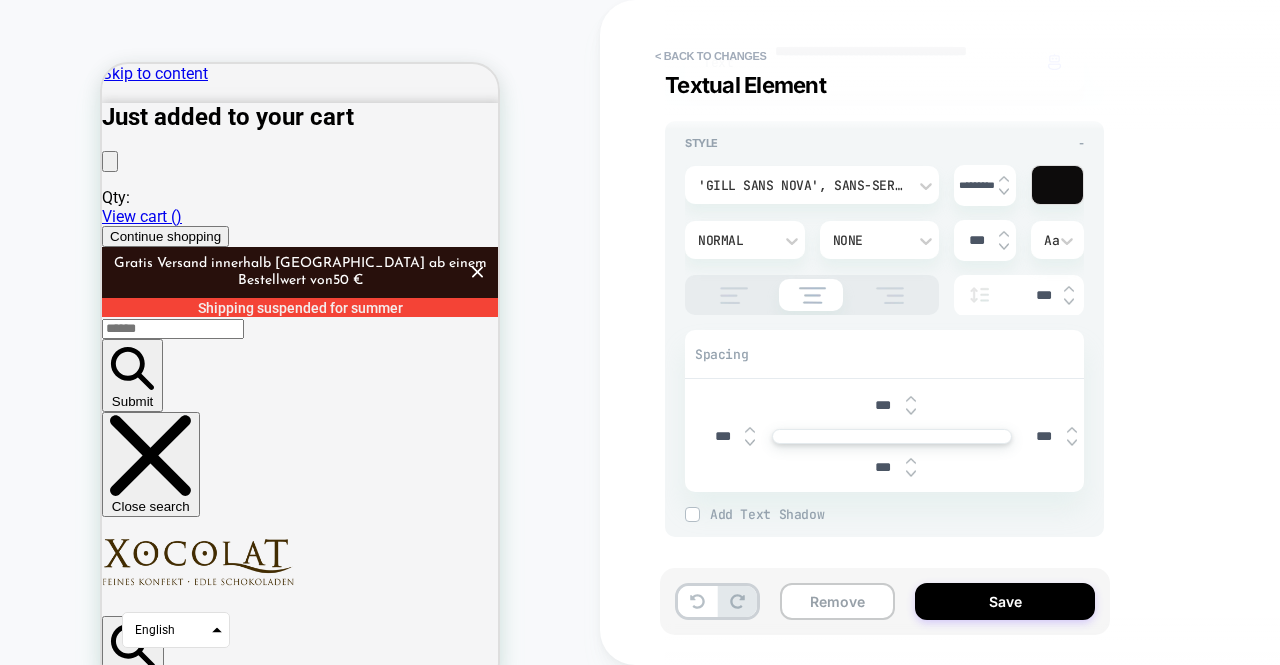 click on "***" at bounding box center [892, 405] 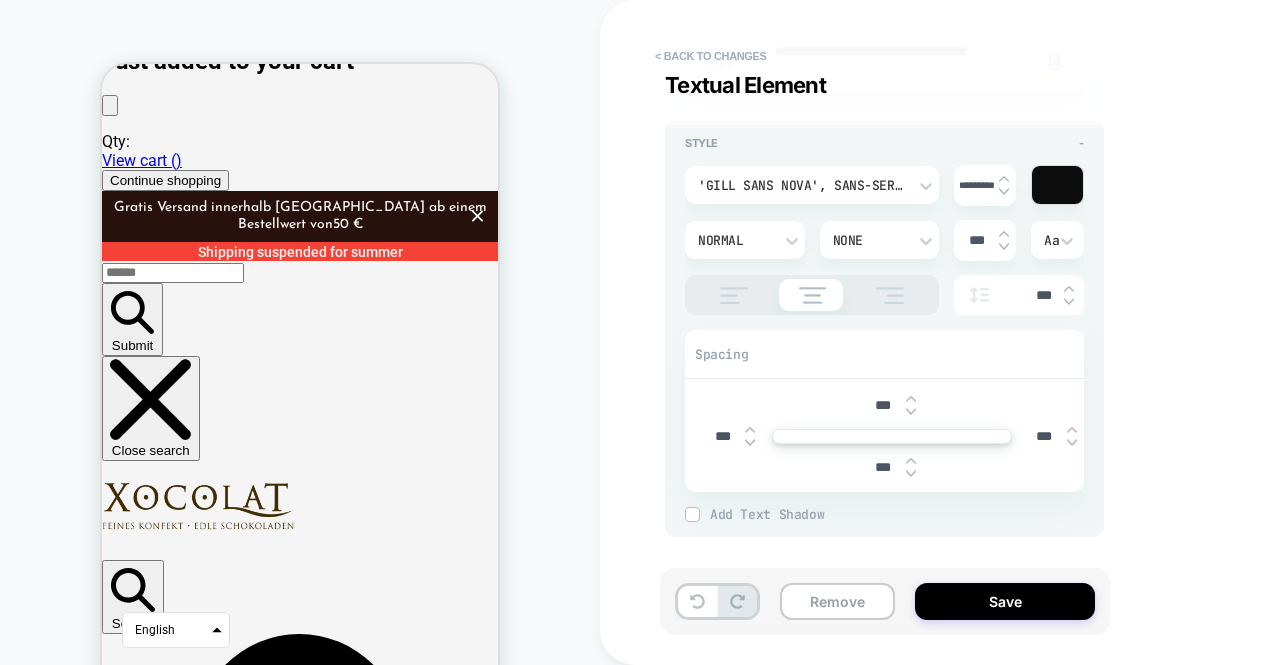 scroll, scrollTop: 0, scrollLeft: 0, axis: both 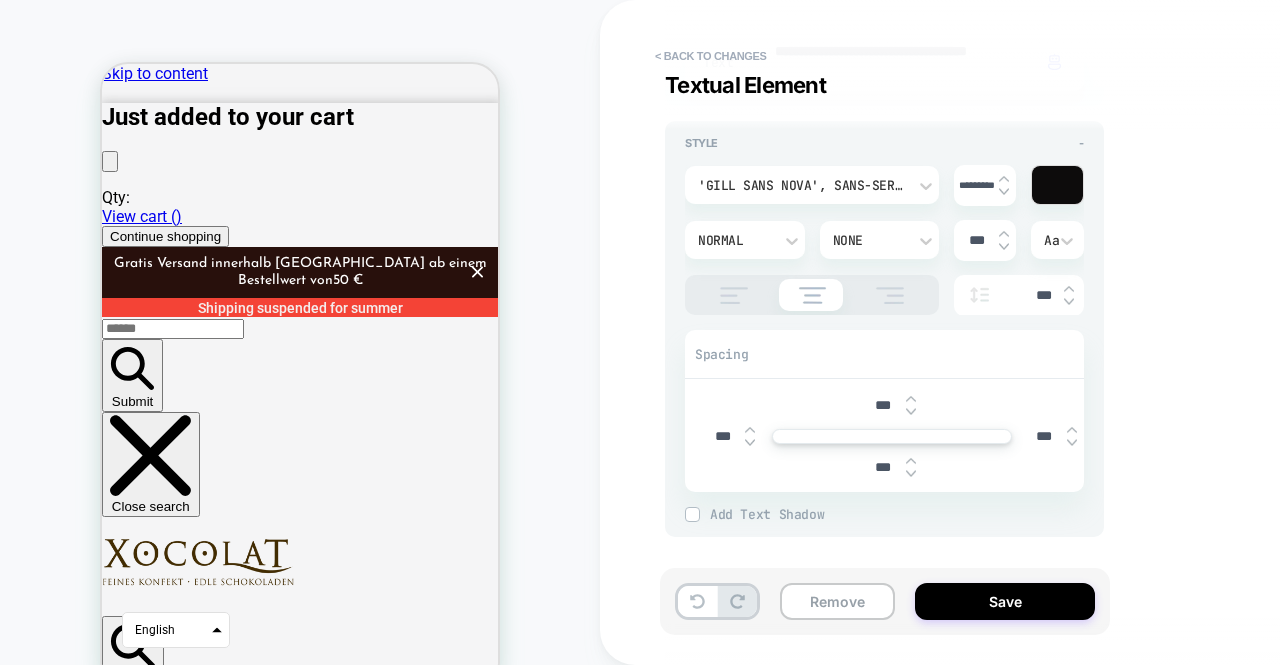 click on "Discover our variety of fine chocolate" at bounding box center (300, 4333) 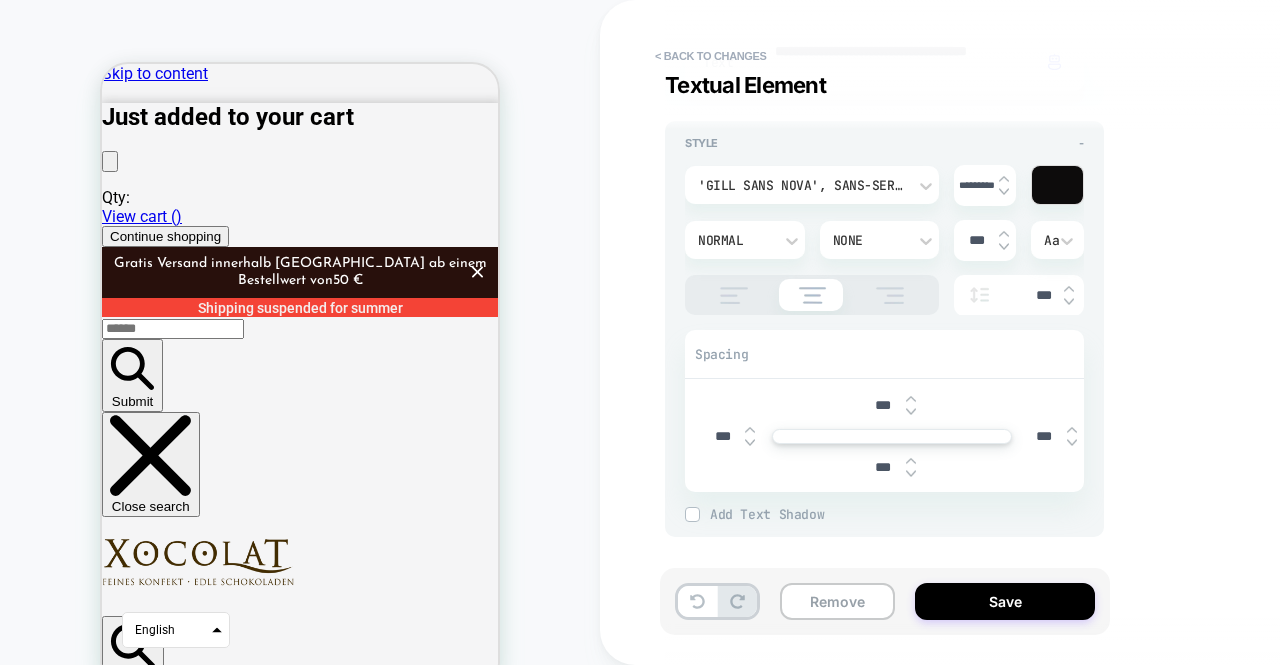 click on "*********" at bounding box center (985, 185) 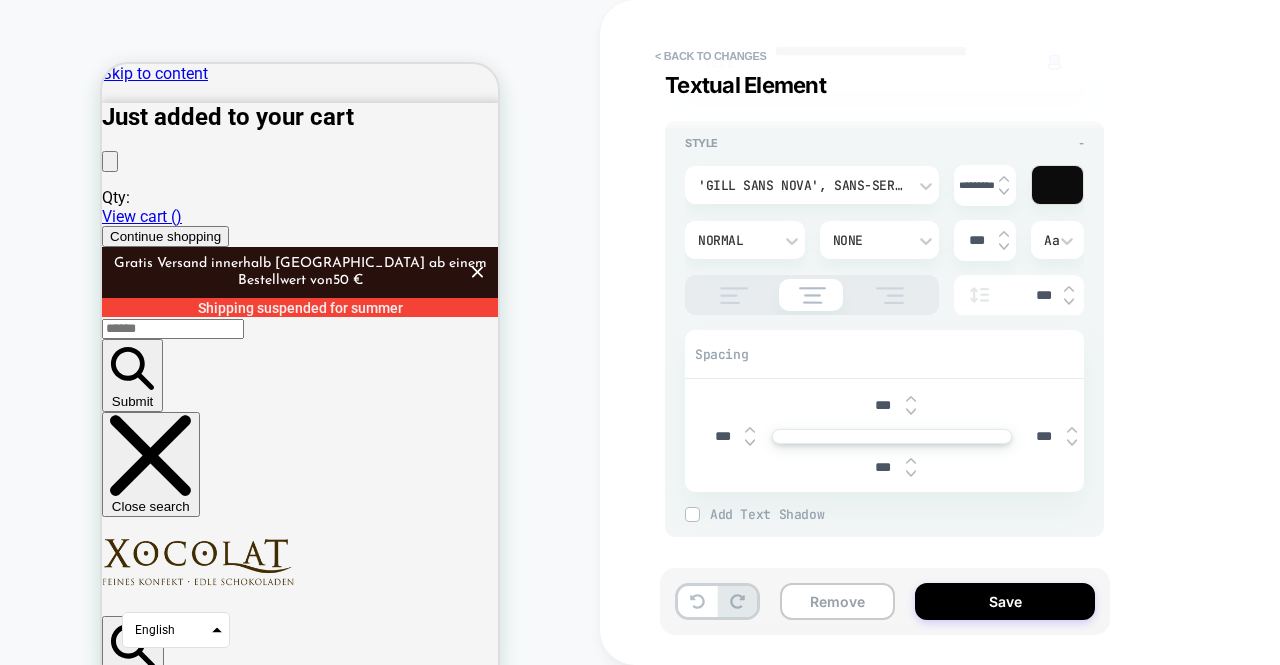 type on "*********" 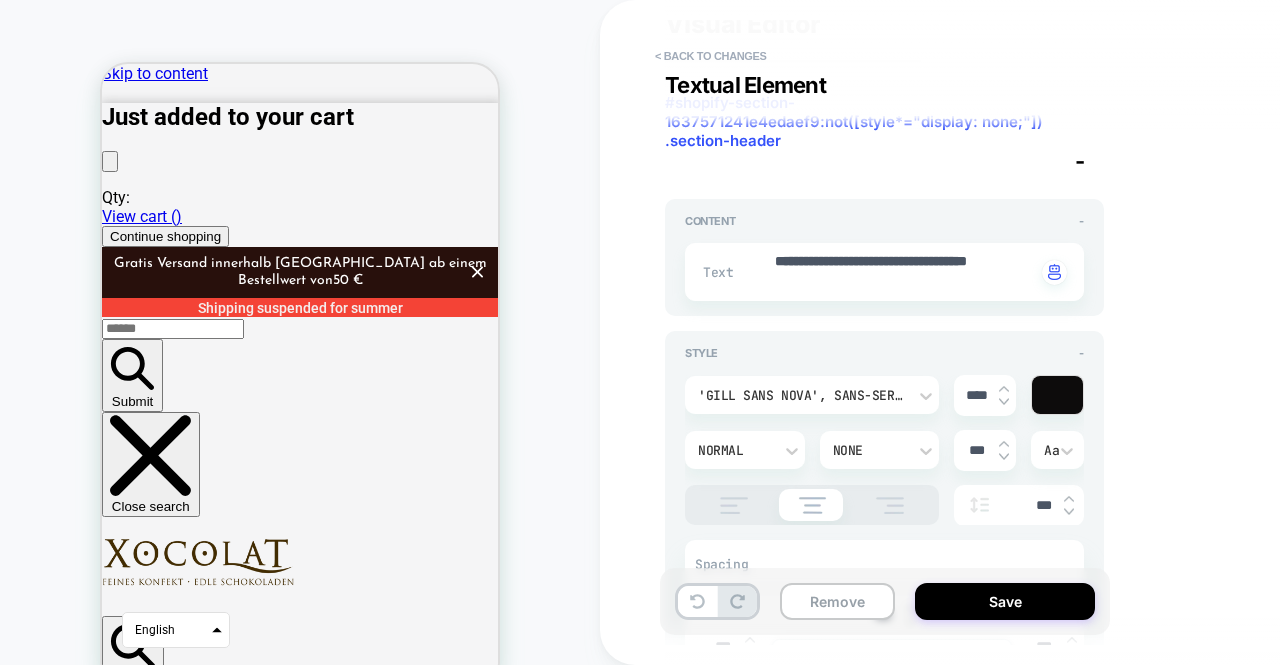 scroll, scrollTop: 0, scrollLeft: 0, axis: both 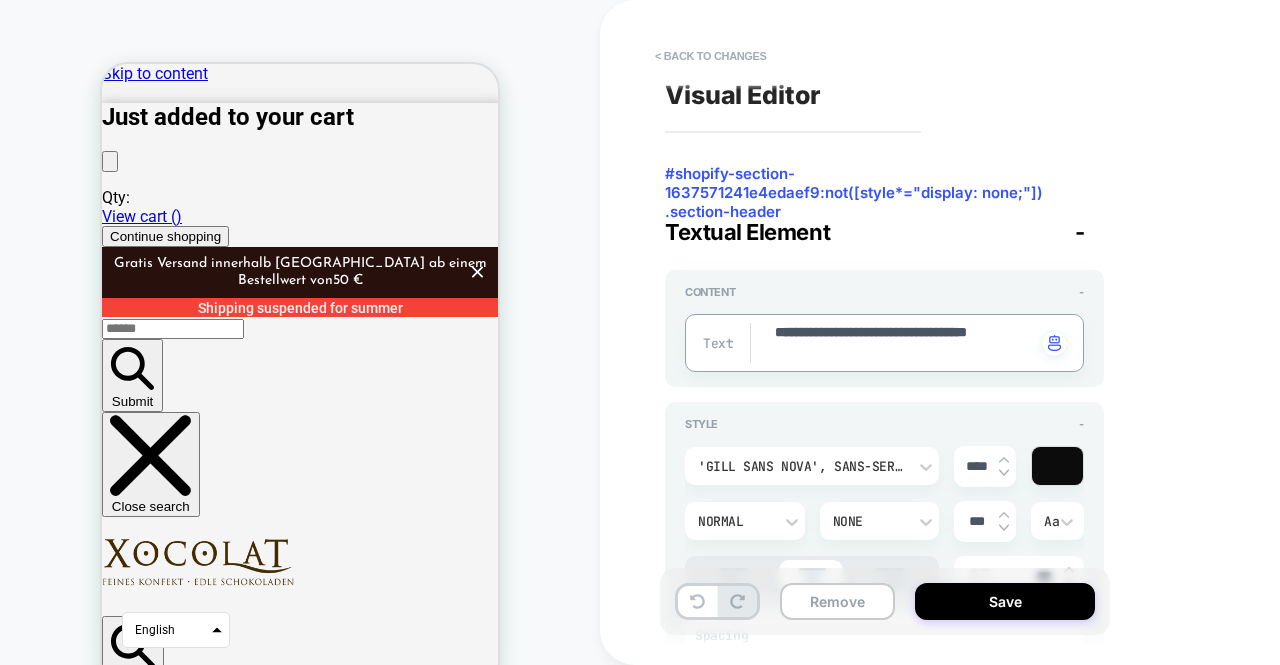 click on "**********" at bounding box center (904, 343) 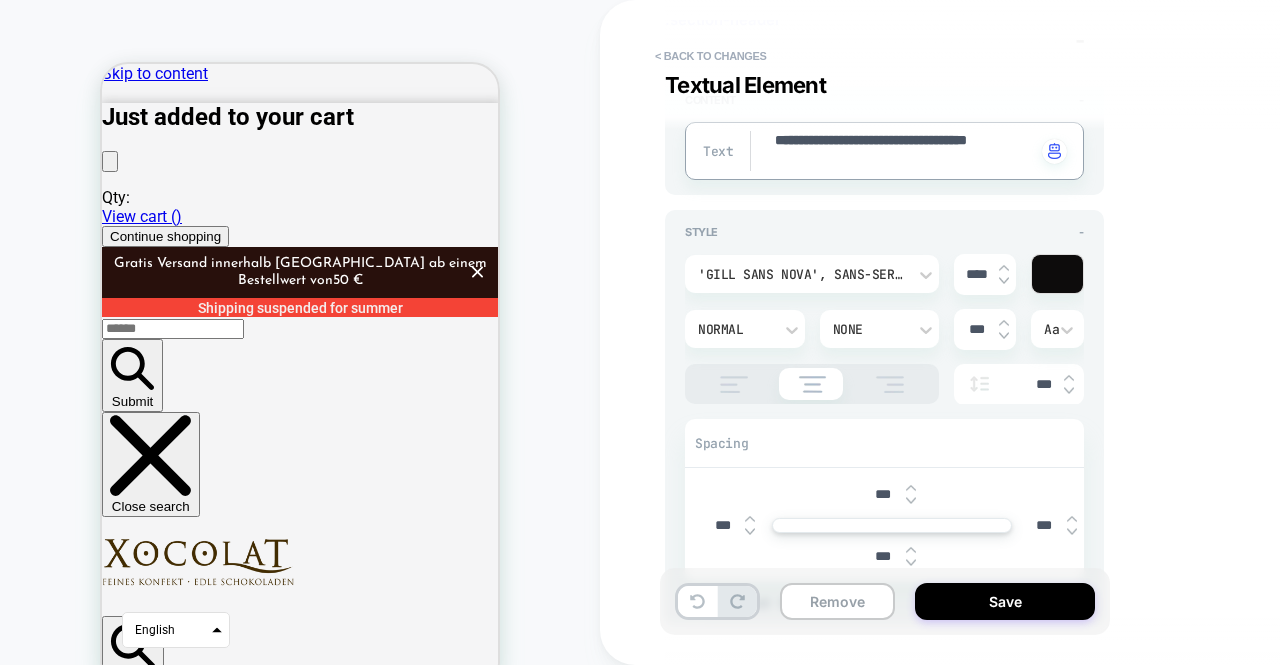 scroll, scrollTop: 193, scrollLeft: 0, axis: vertical 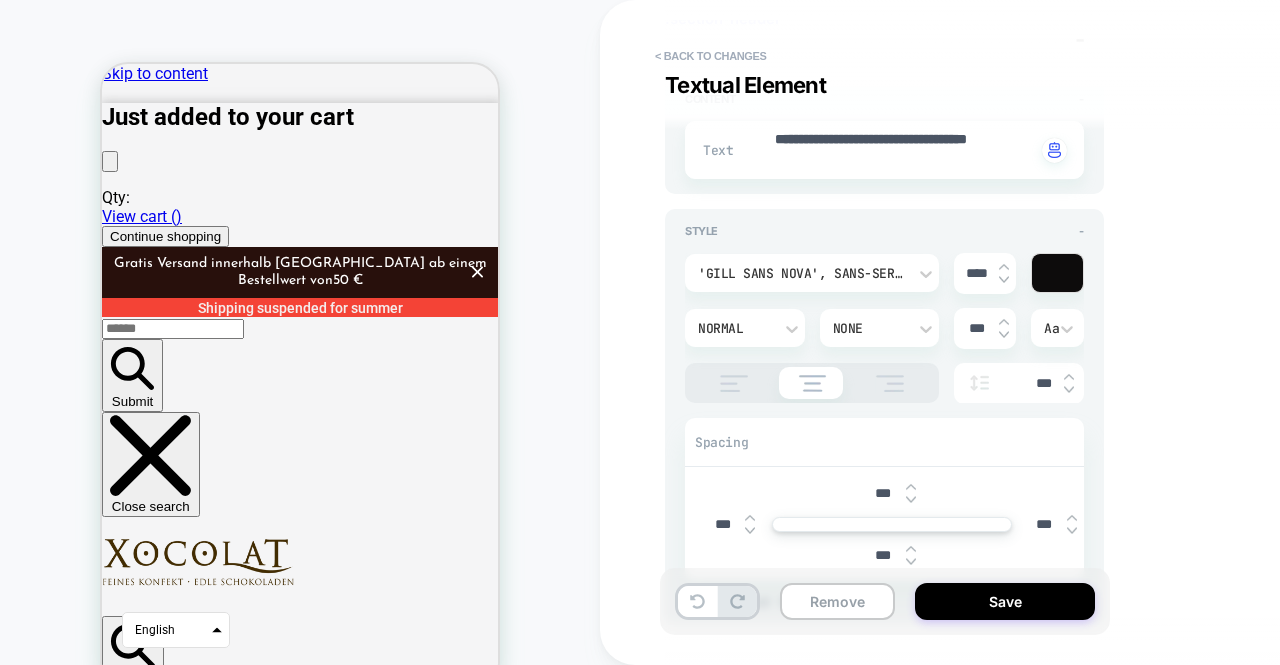 click at bounding box center [1004, 280] 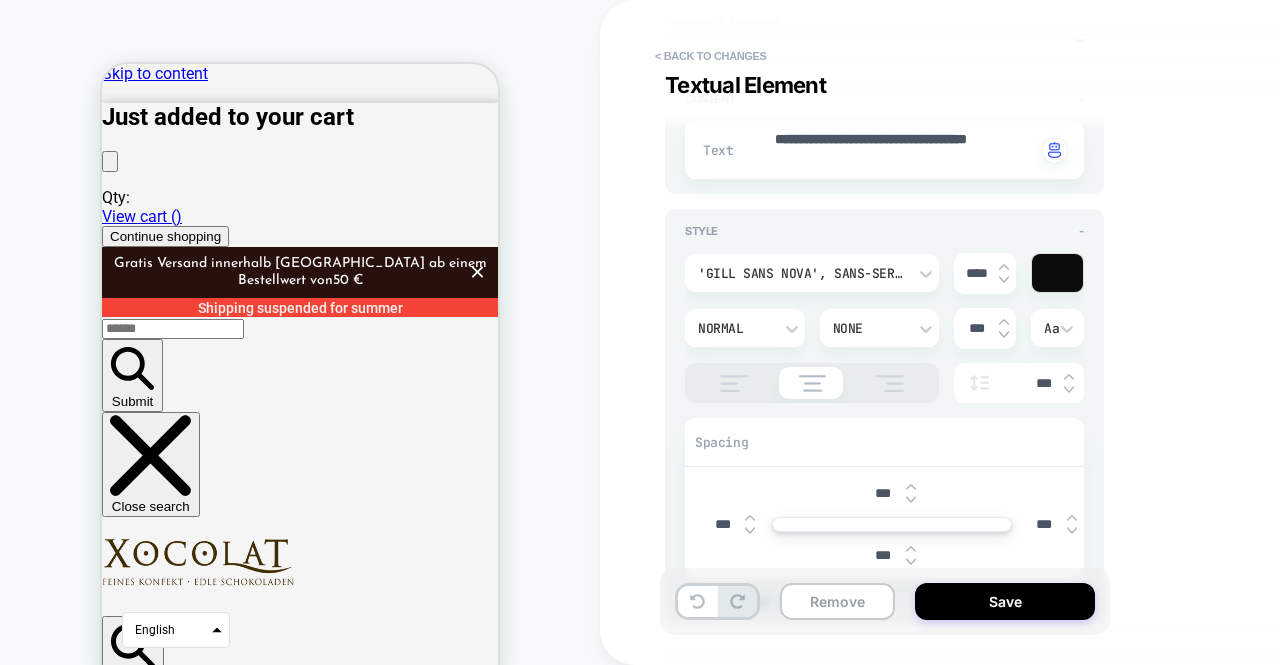 click at bounding box center [1004, 280] 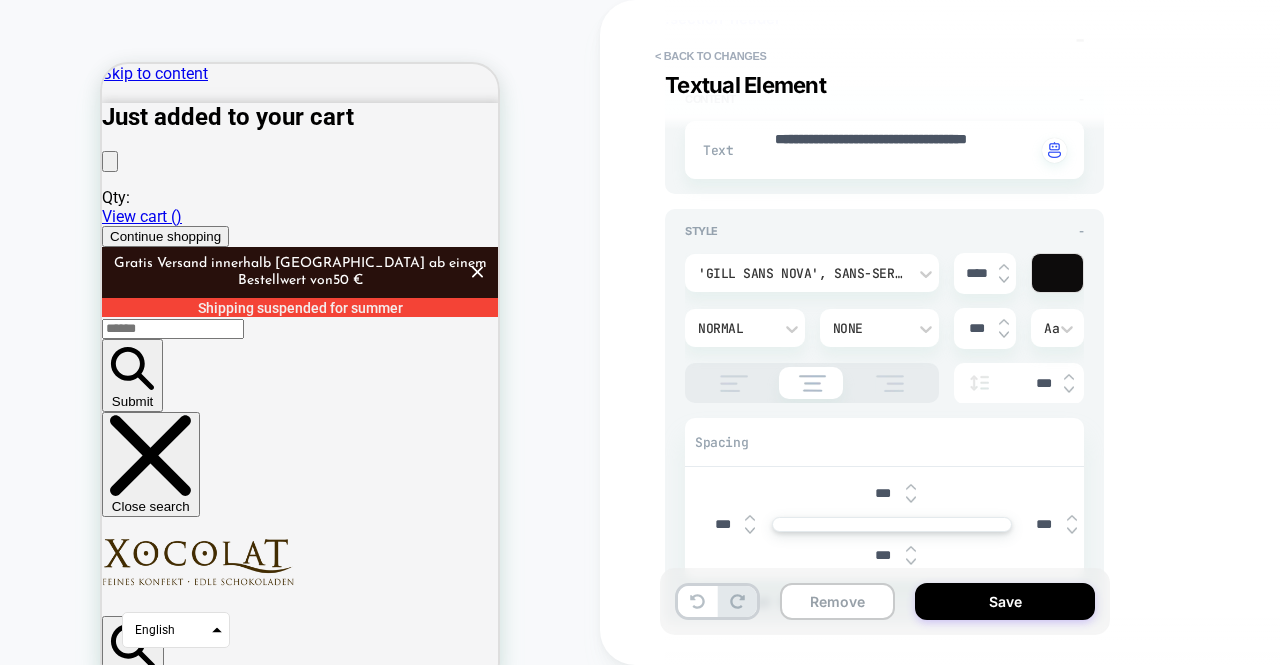 type on "*" 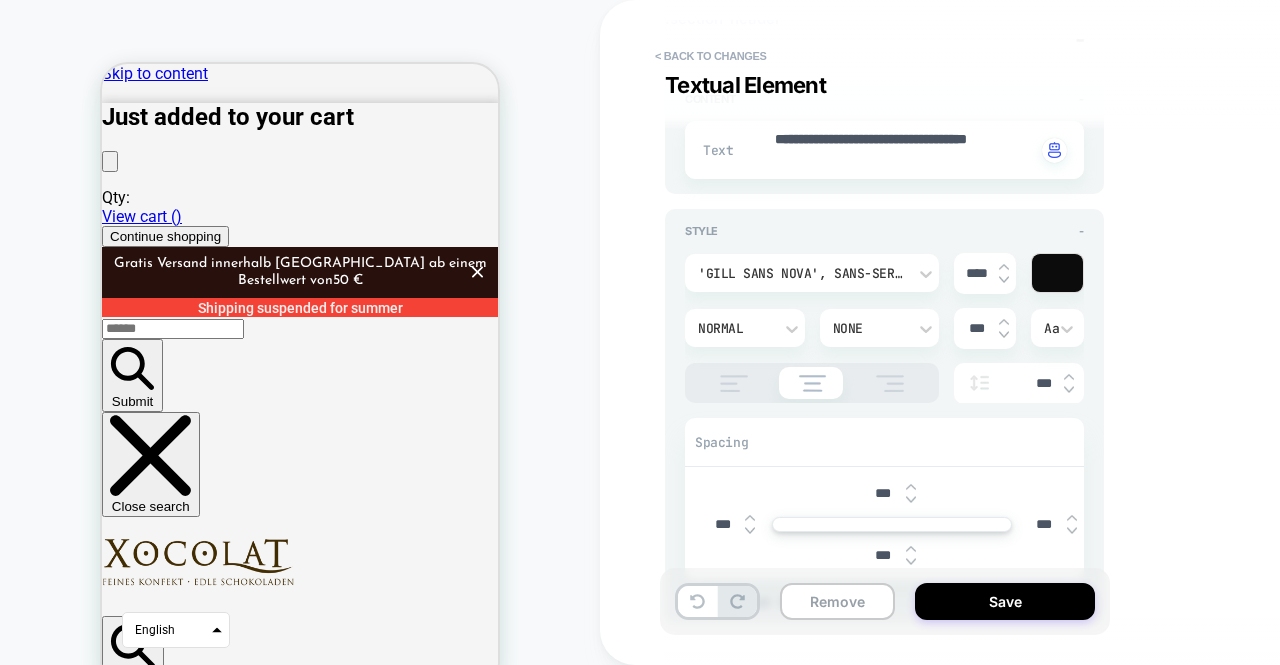 click at bounding box center (1004, 267) 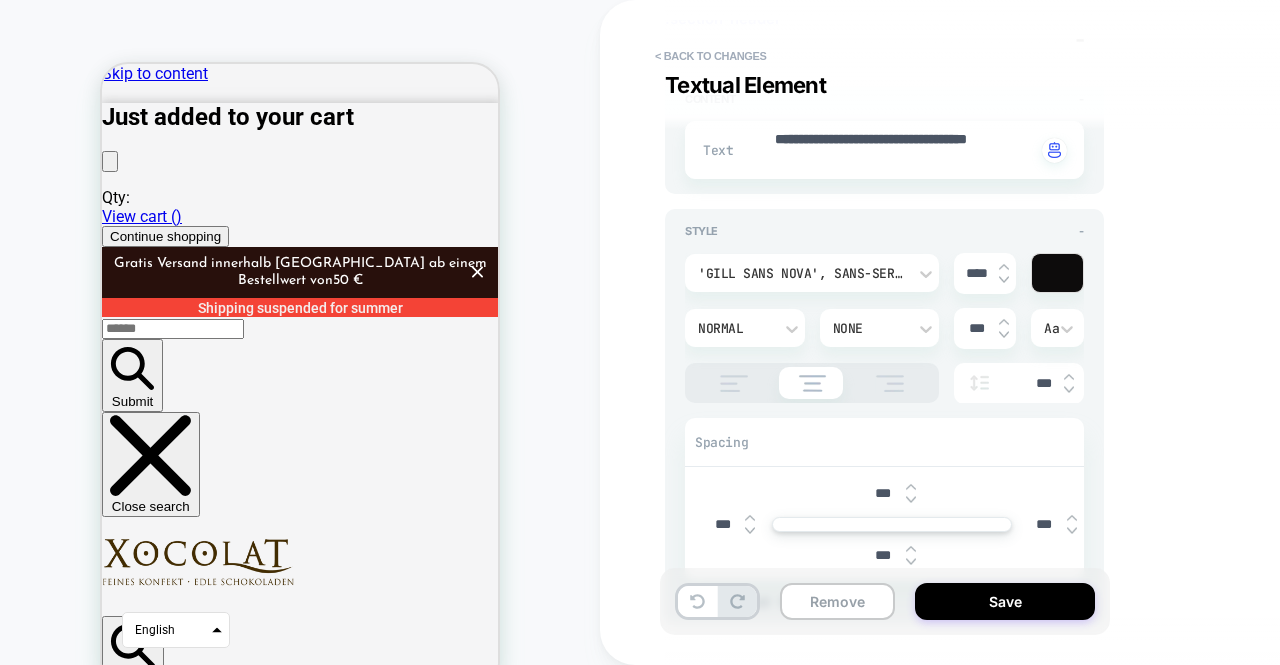 type on "*" 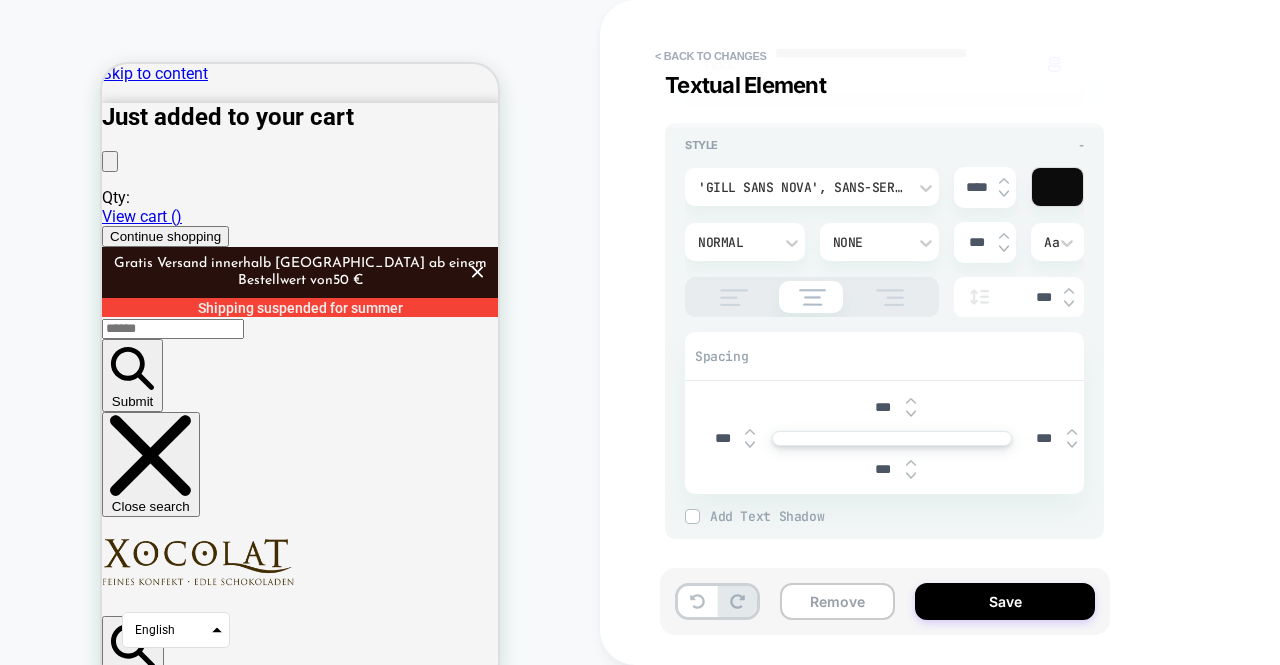 scroll, scrollTop: 281, scrollLeft: 0, axis: vertical 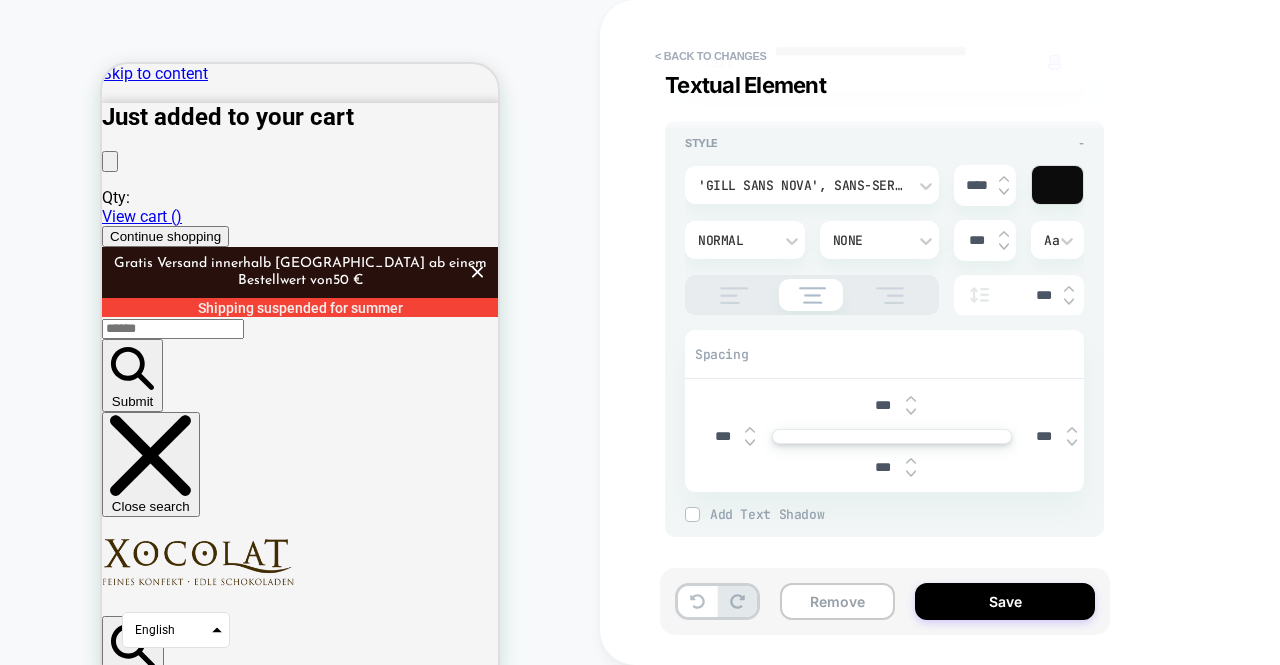 type on "*" 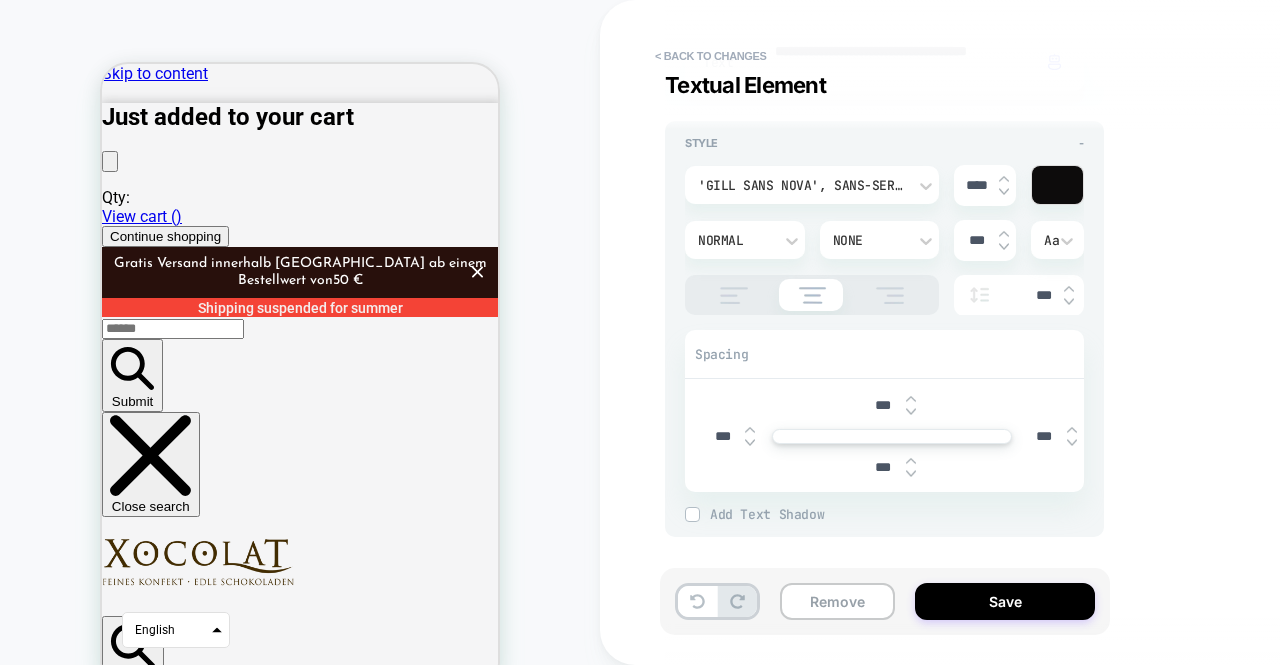 scroll, scrollTop: 0, scrollLeft: 0, axis: both 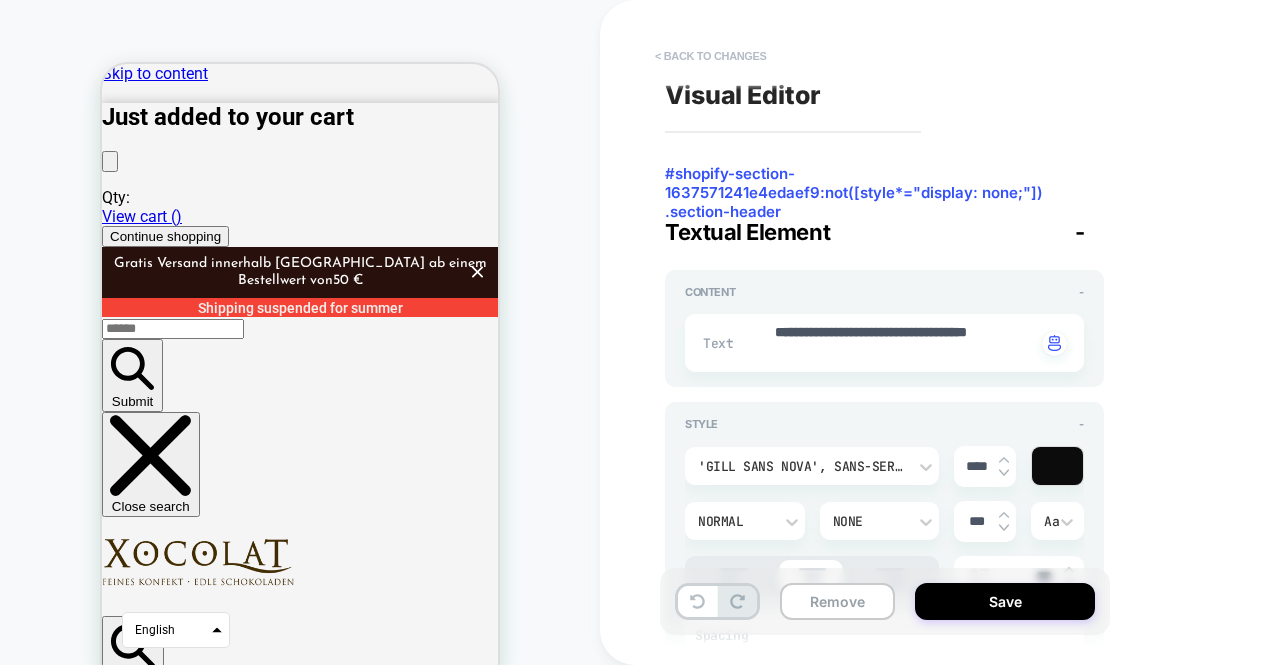 click on "< Back to changes" at bounding box center [711, 56] 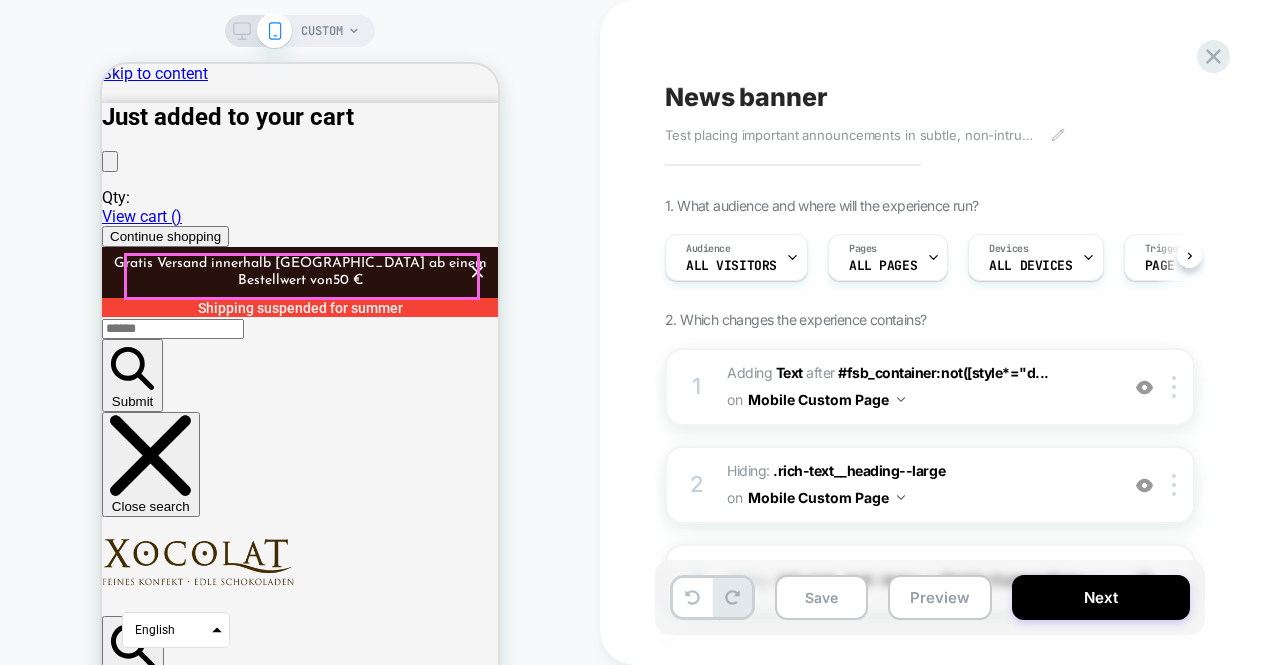 scroll, scrollTop: 0, scrollLeft: 1, axis: horizontal 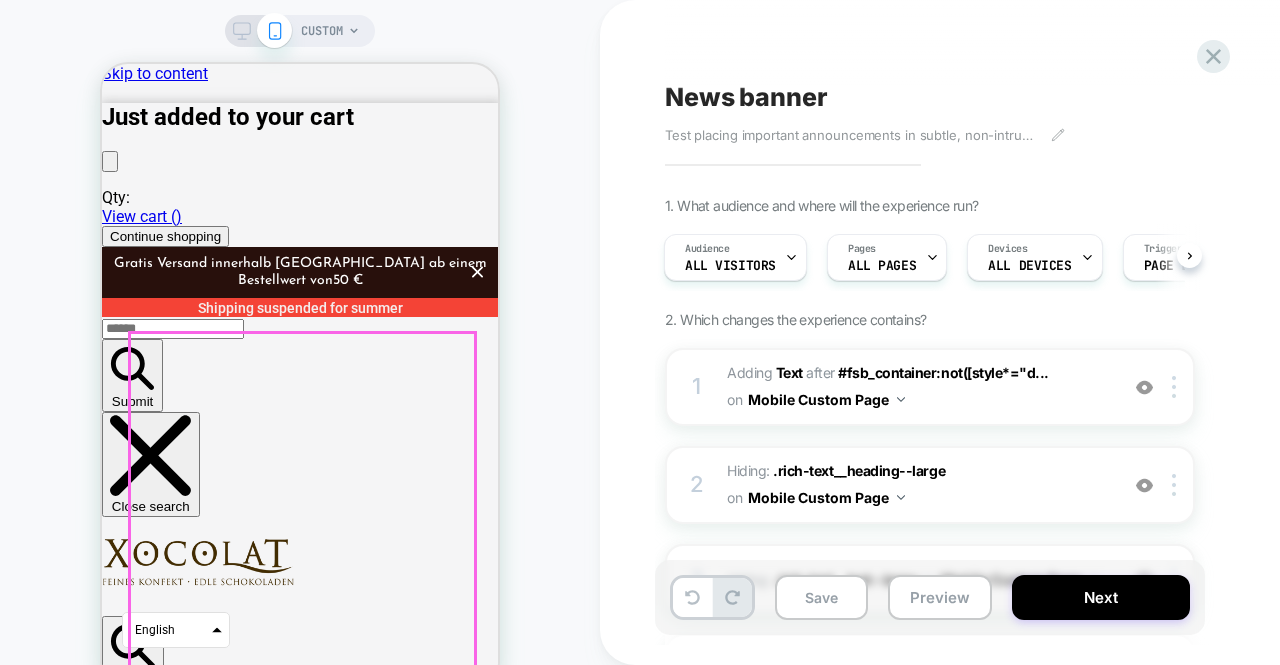click at bounding box center (274, 4898) 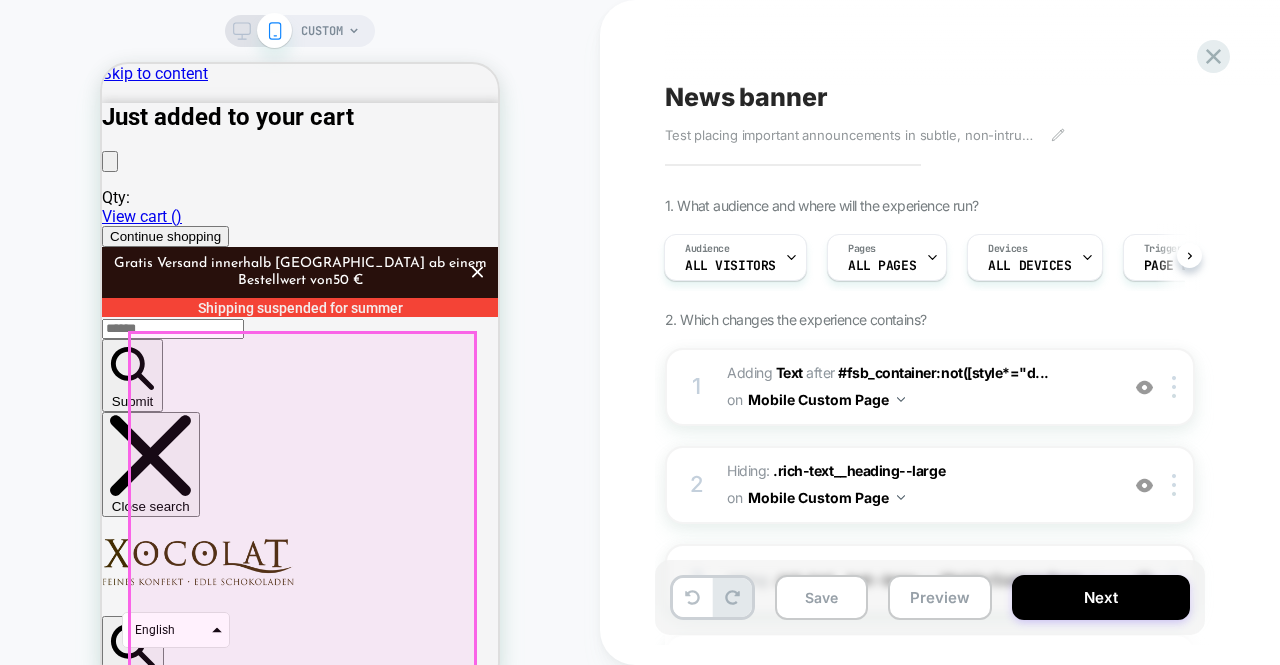 click at bounding box center (274, 4898) 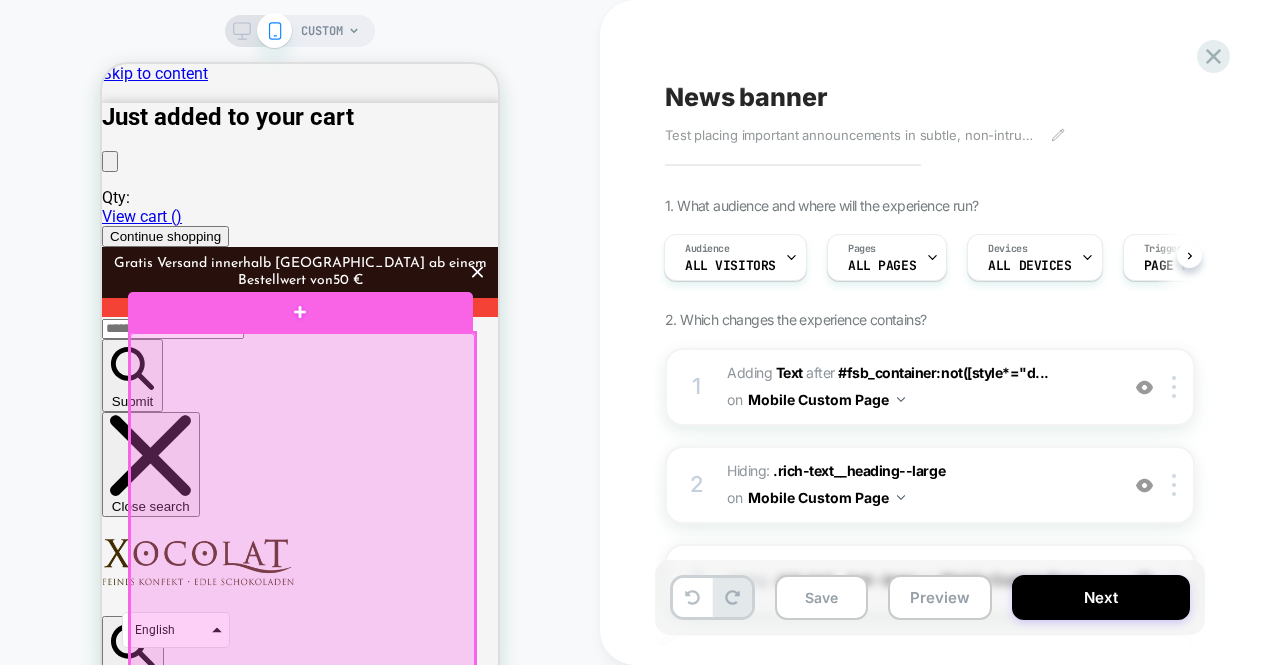 click at bounding box center (302, 505) 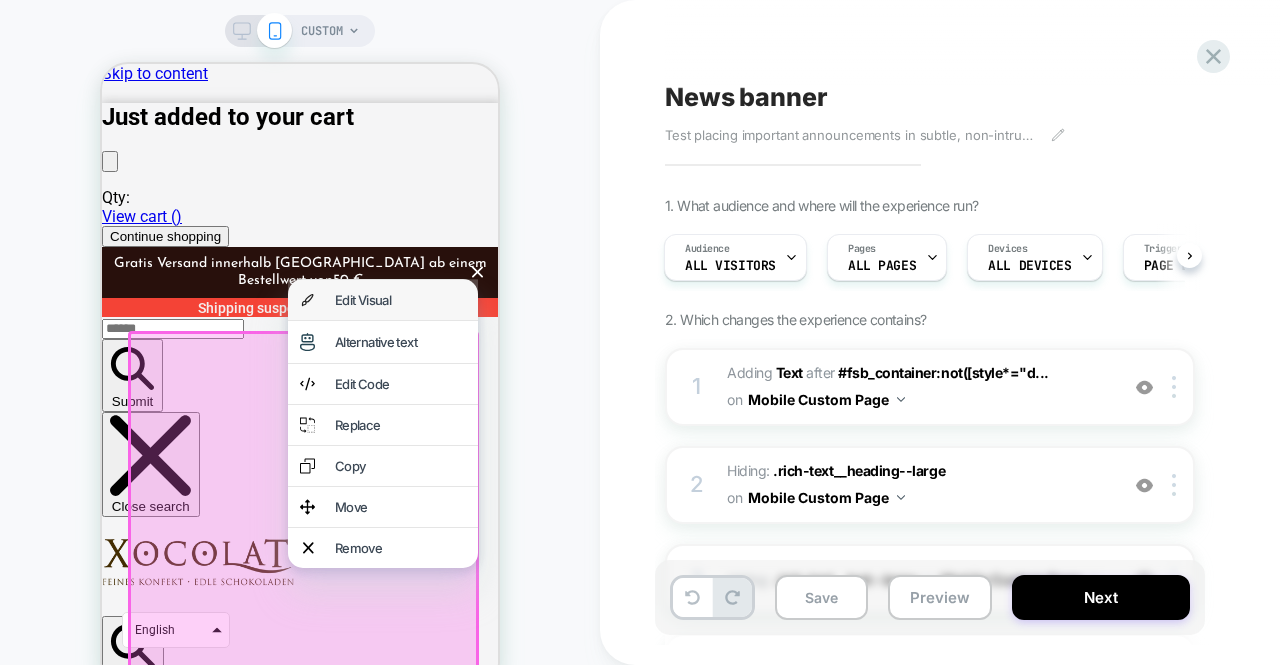 click on "Edit Visual" at bounding box center [400, 300] 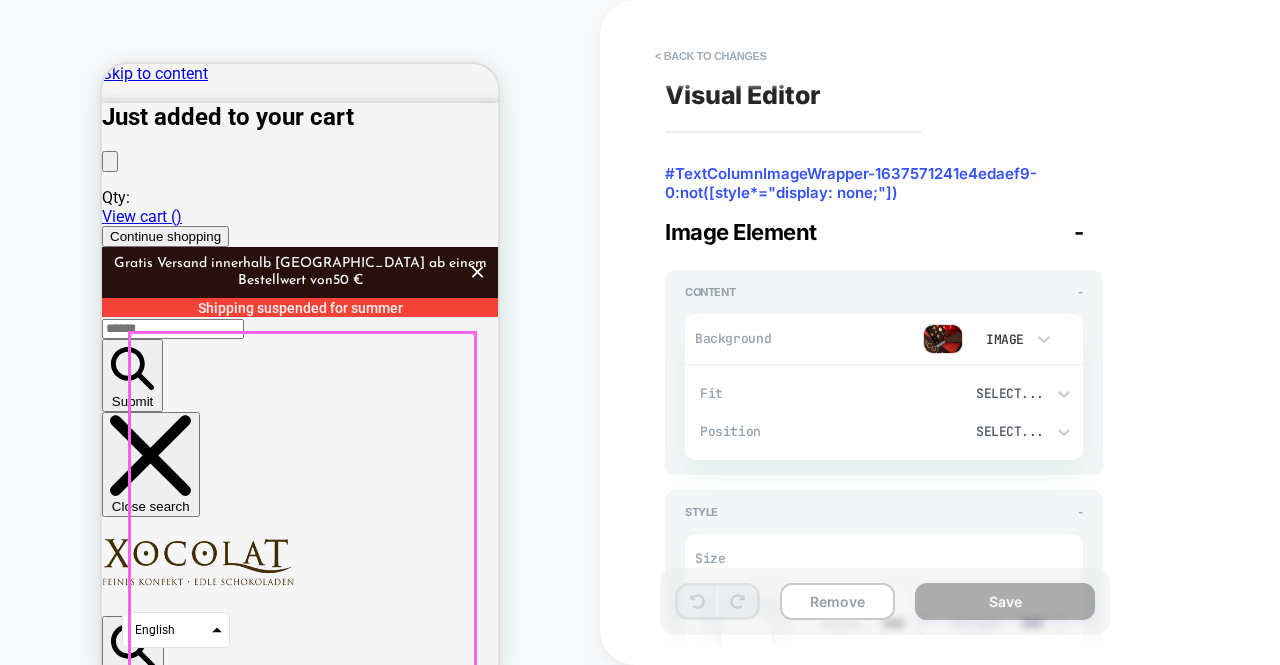scroll, scrollTop: 43, scrollLeft: 0, axis: vertical 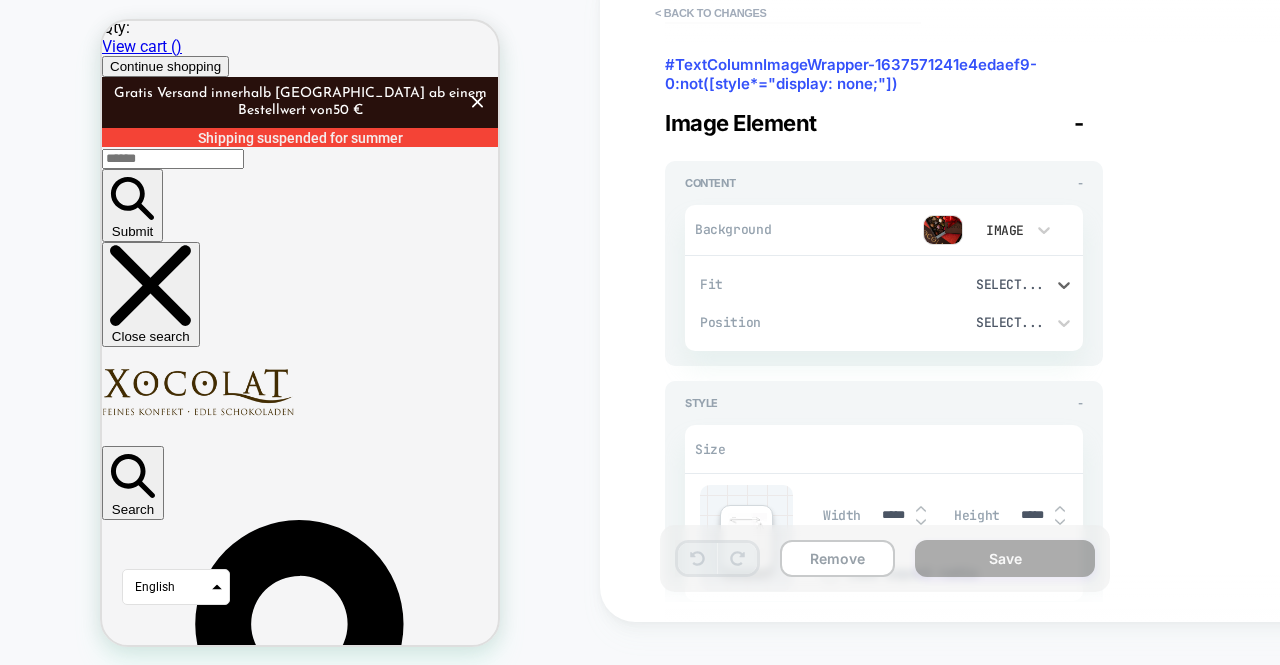 click on "Select..." at bounding box center (978, 284) 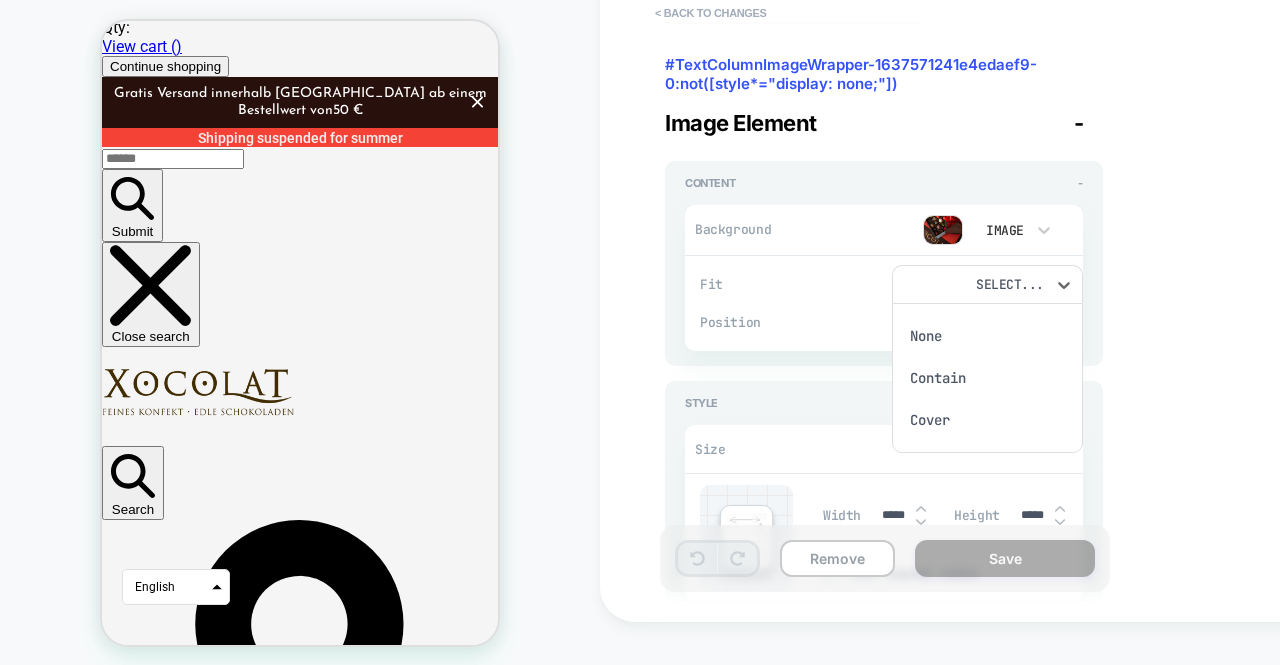 click at bounding box center [640, 332] 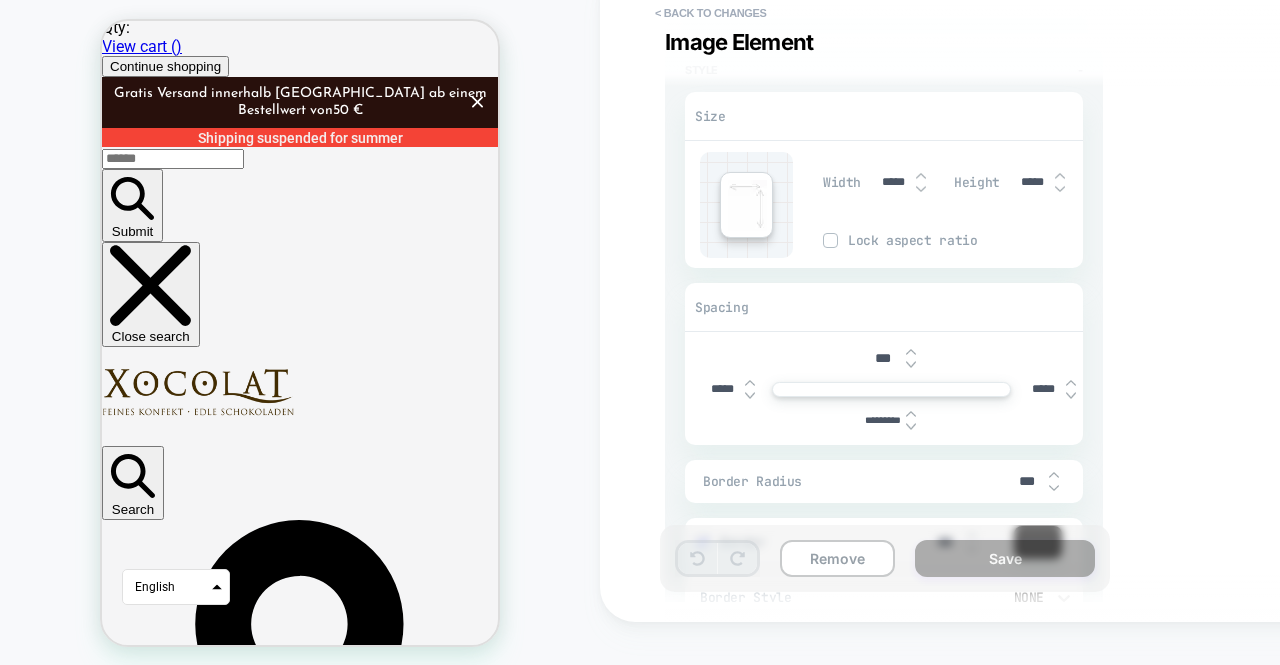 scroll, scrollTop: 402, scrollLeft: 0, axis: vertical 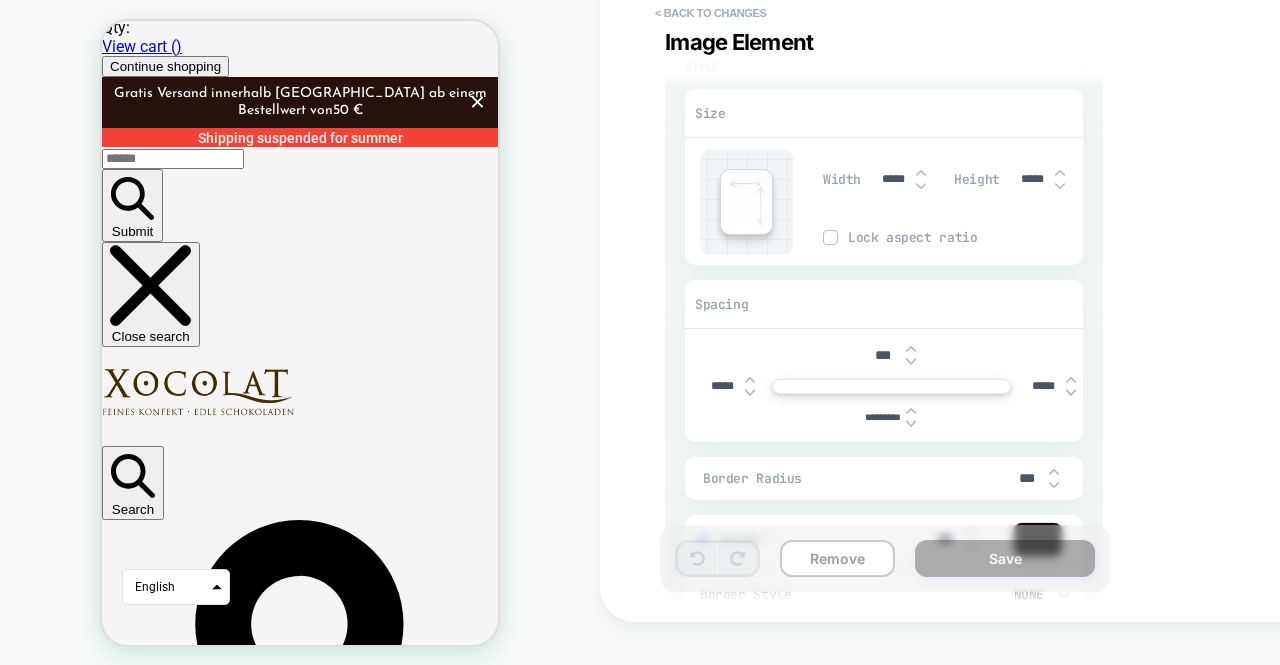 click on "*********" at bounding box center (883, 417) 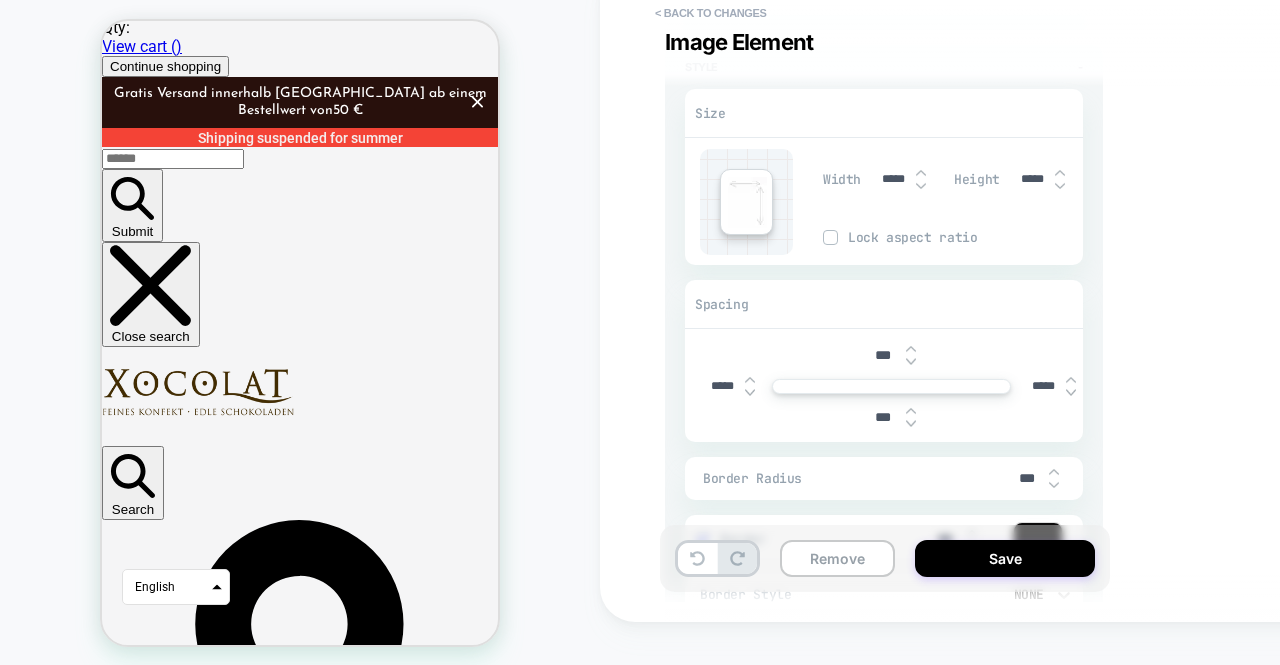 click on "***" at bounding box center (883, 417) 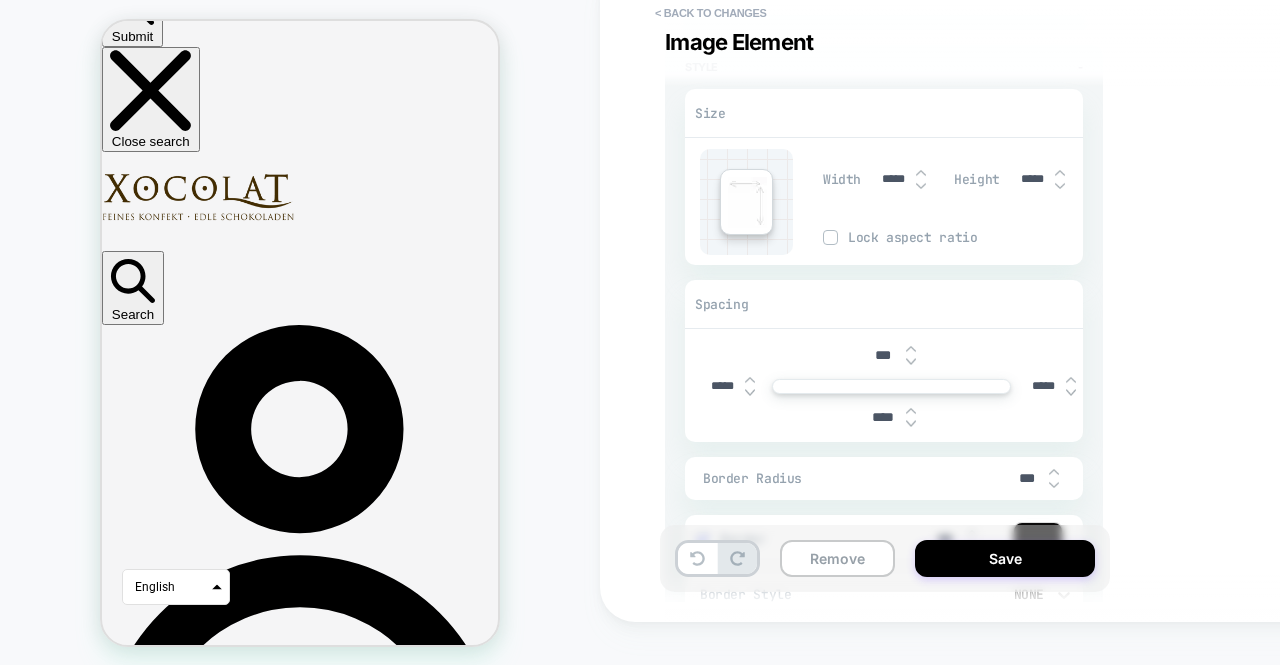 scroll, scrollTop: 320, scrollLeft: 0, axis: vertical 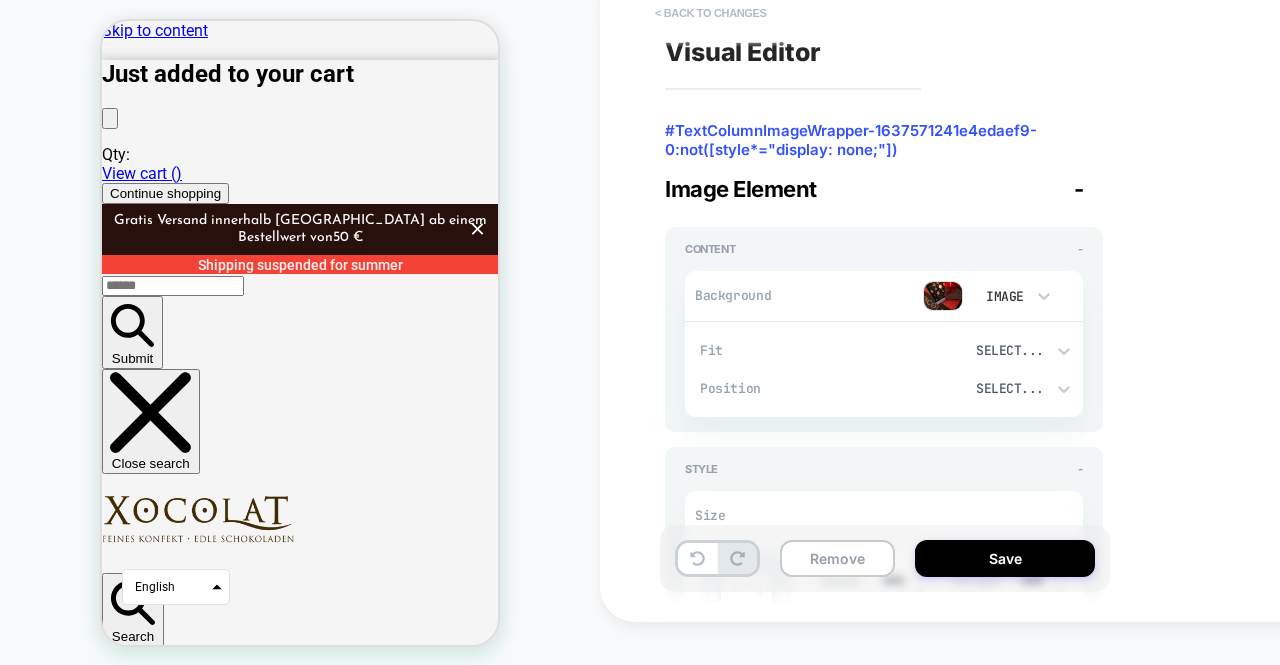 type on "****" 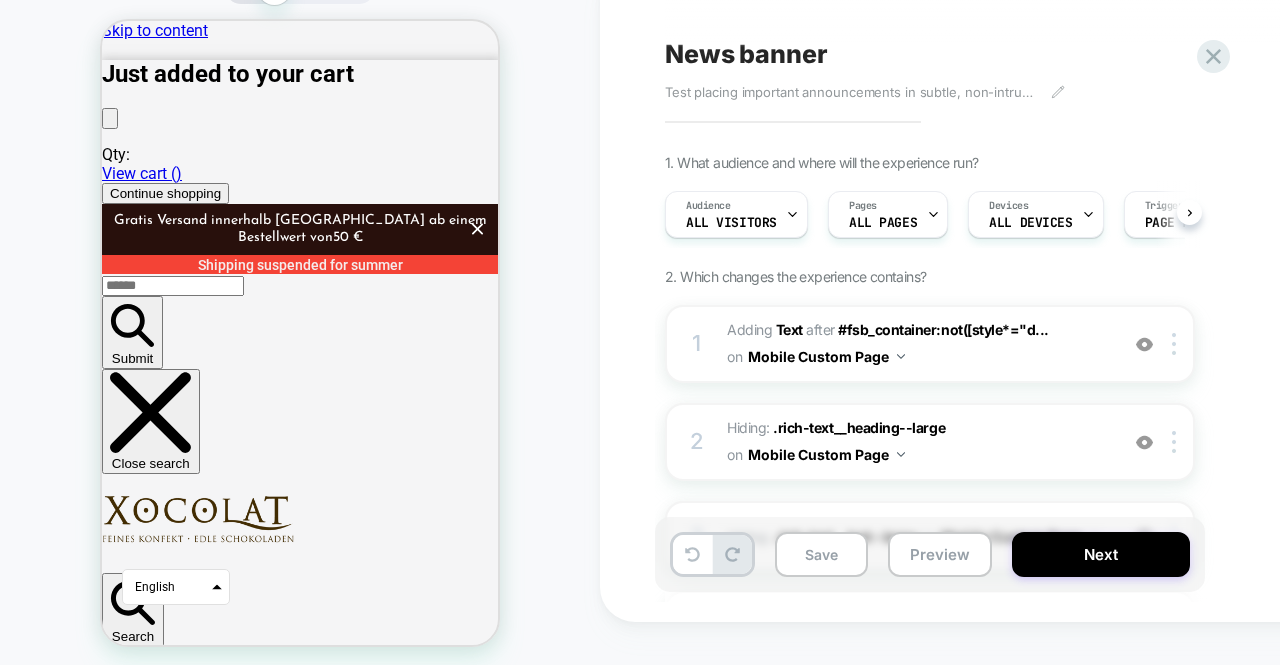 scroll, scrollTop: 0, scrollLeft: 1, axis: horizontal 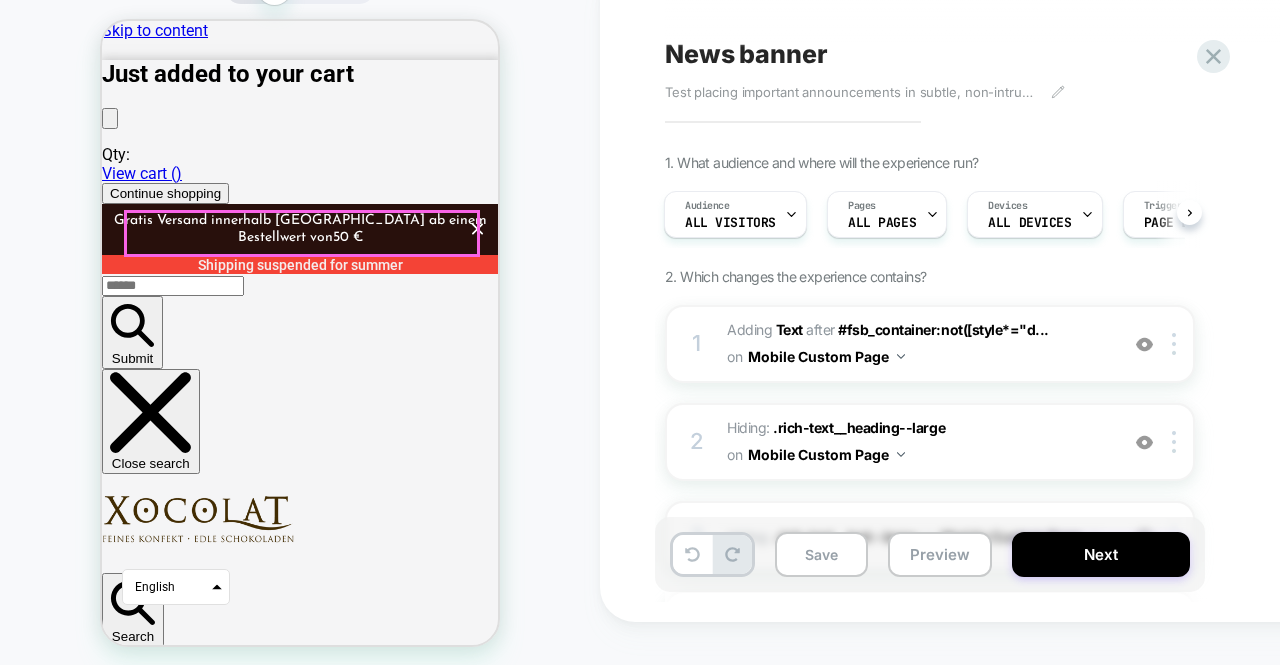 click on "Discover our variety of fine chocolate" at bounding box center [300, 4290] 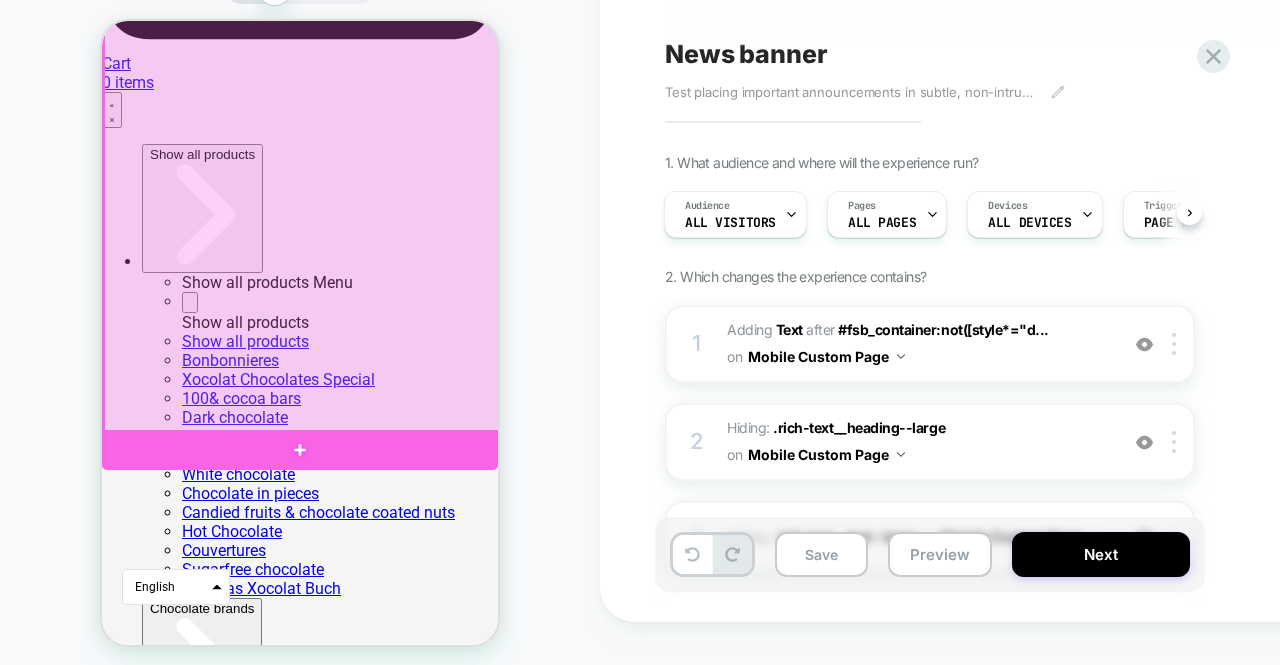 scroll, scrollTop: 1585, scrollLeft: 0, axis: vertical 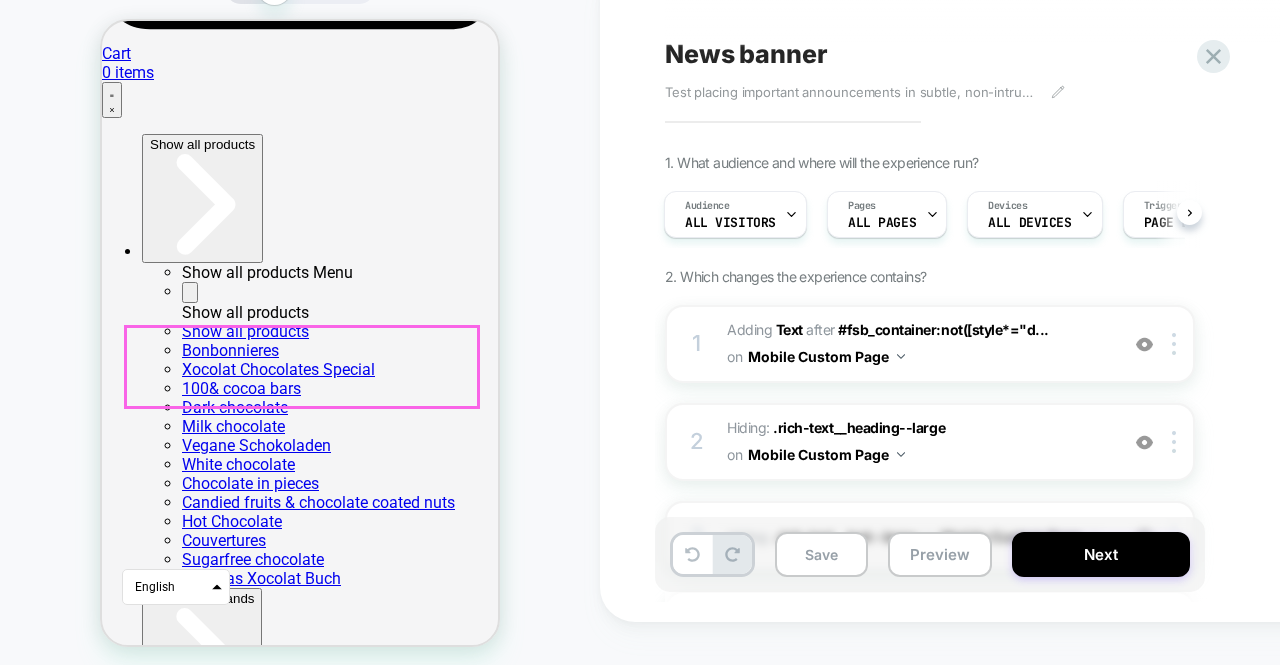 click at bounding box center [300, 5779] 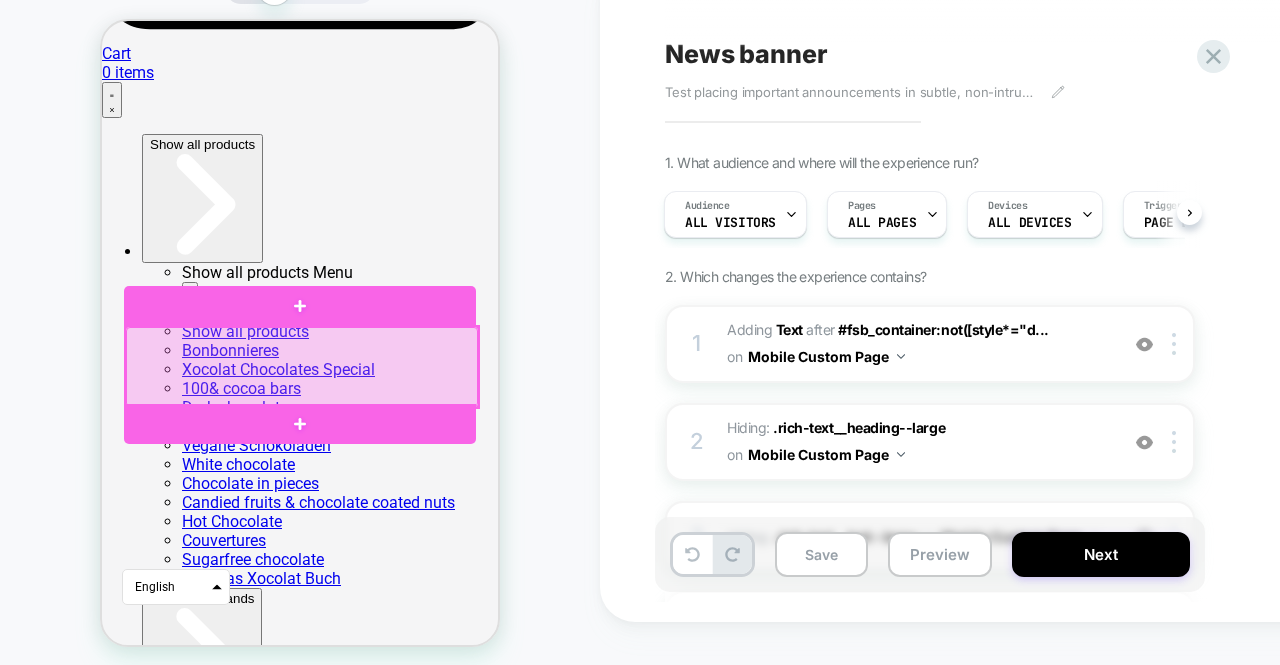 click at bounding box center (302, 367) 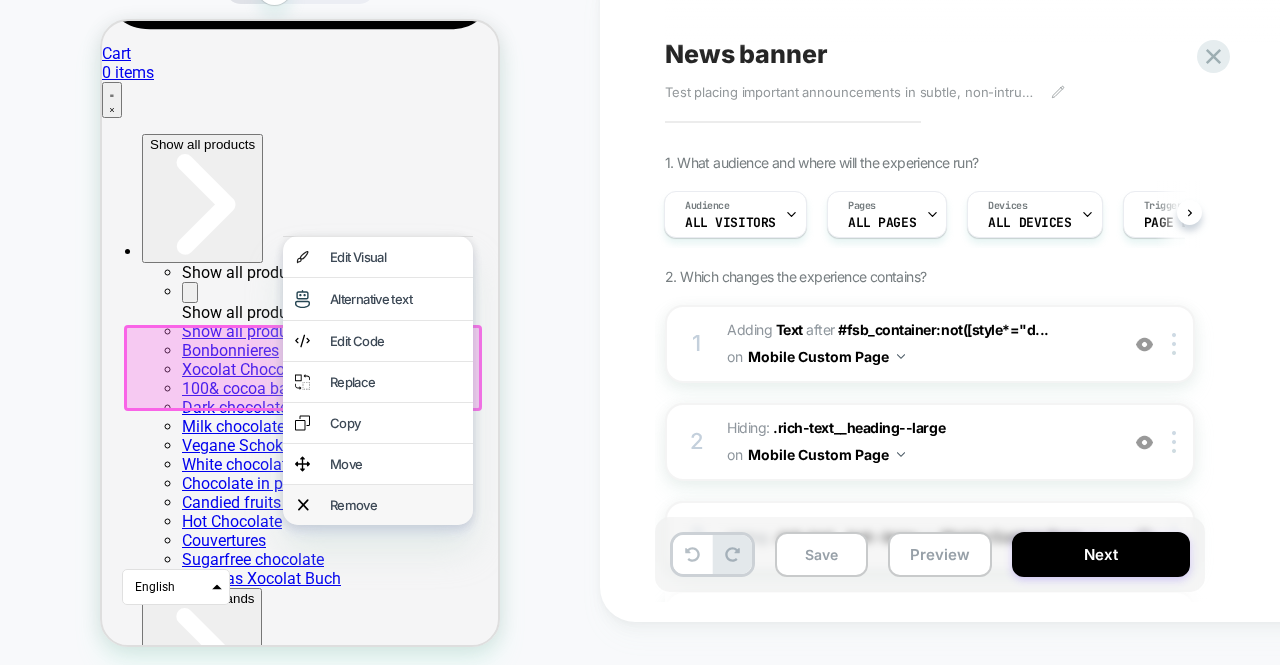 click on "Remove" at bounding box center [395, 505] 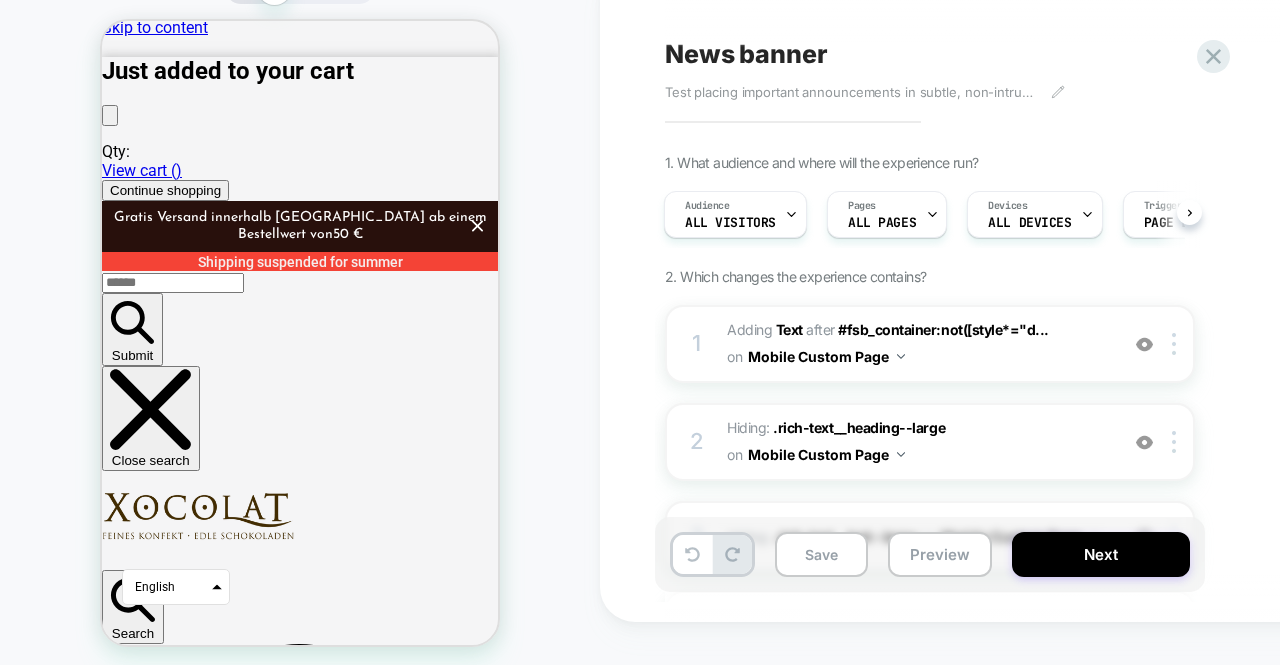 scroll, scrollTop: 0, scrollLeft: 0, axis: both 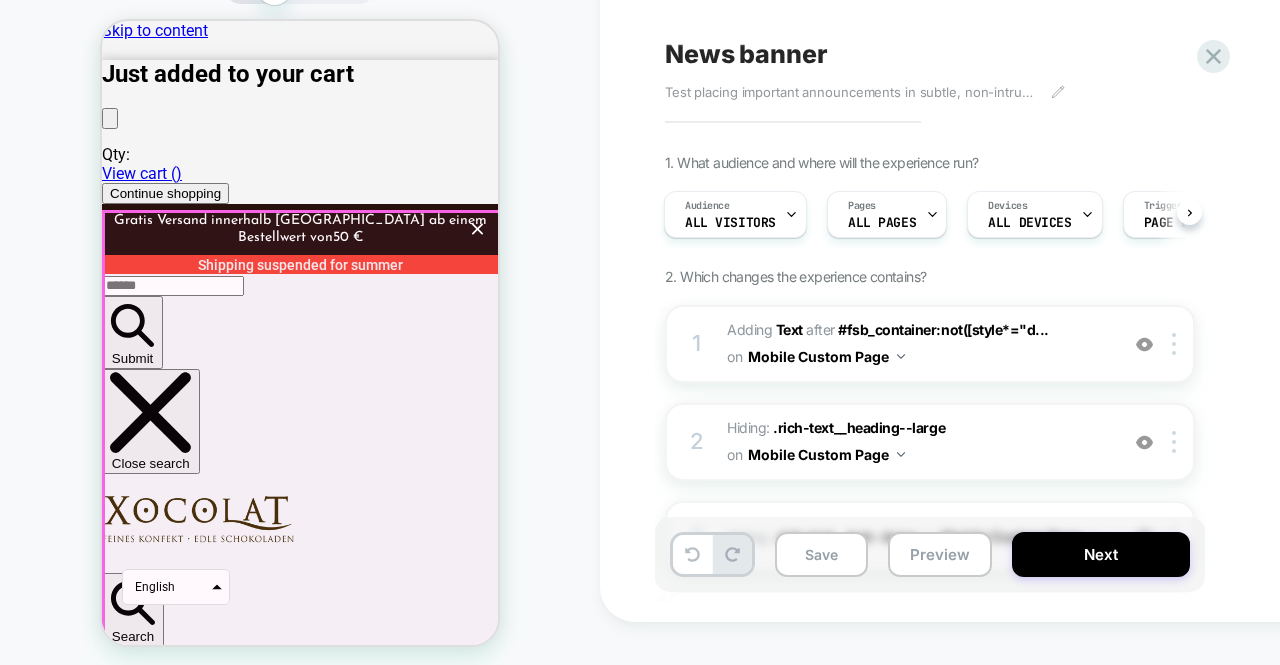click on "Discover our variety of fine chocolate
Xocolat Bonbonnieres
Discover now
Handmade delicacies from Xocolat Manufaktur
Discover now
Hot chocolate
Discover now" at bounding box center (300, 5469) 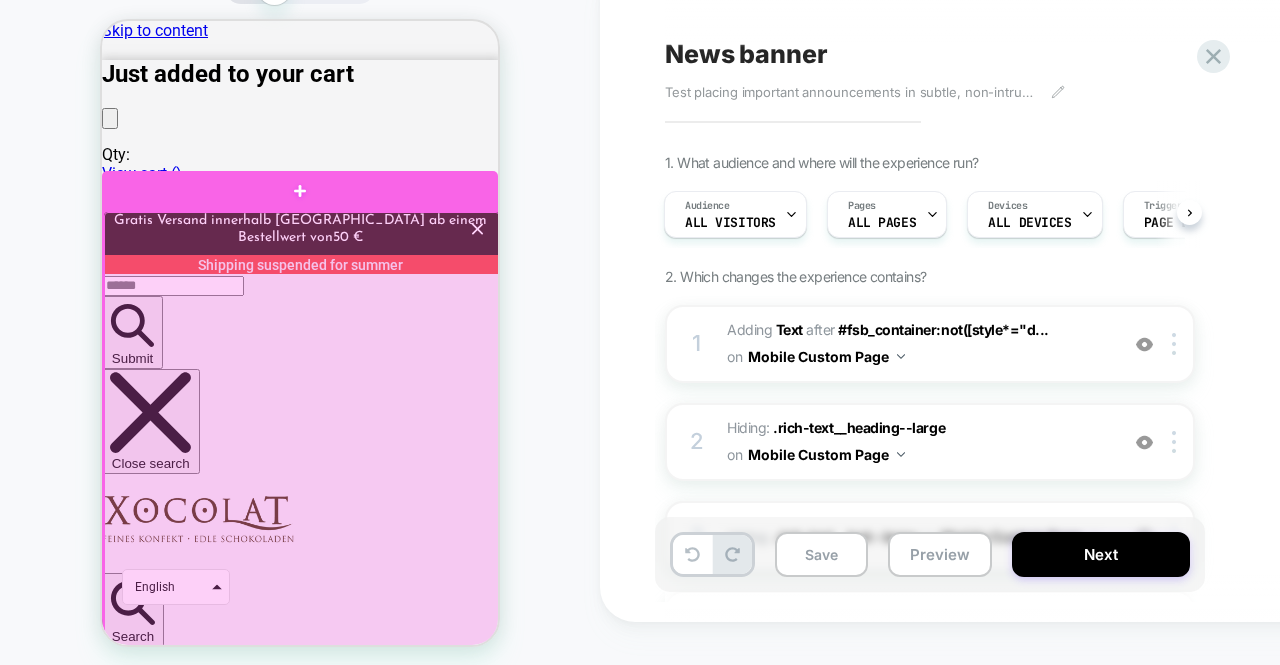 click at bounding box center [302, 952] 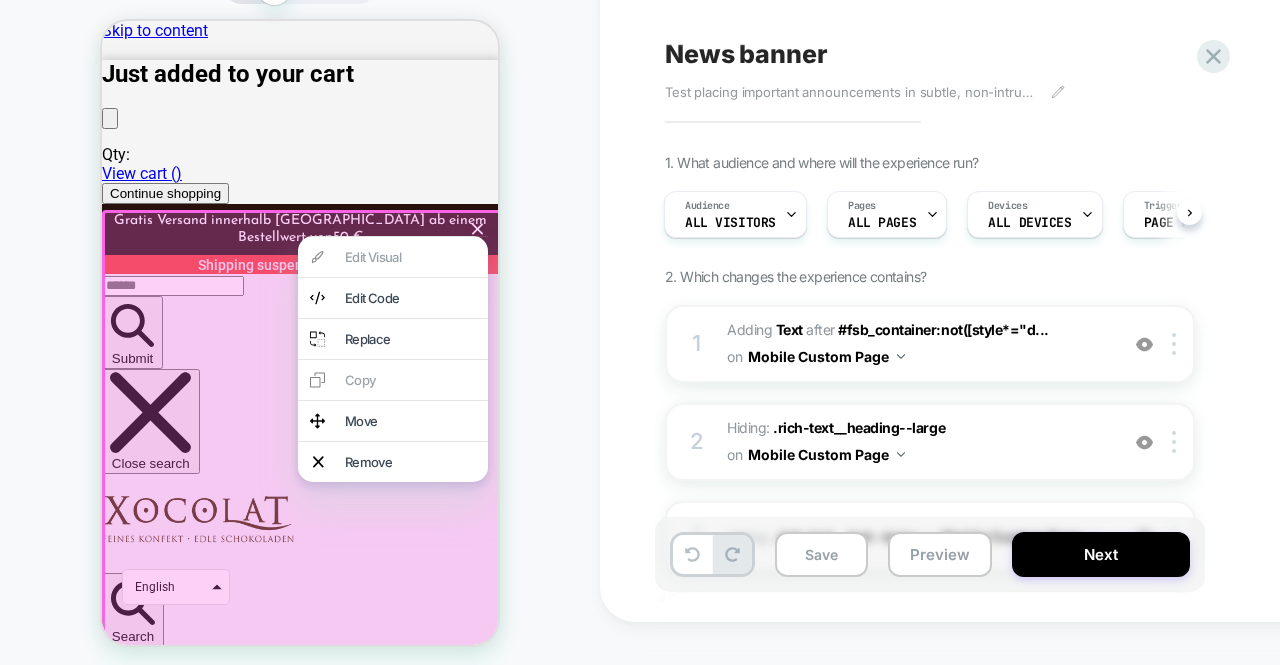 click on "CUSTOM" at bounding box center (300, 317) 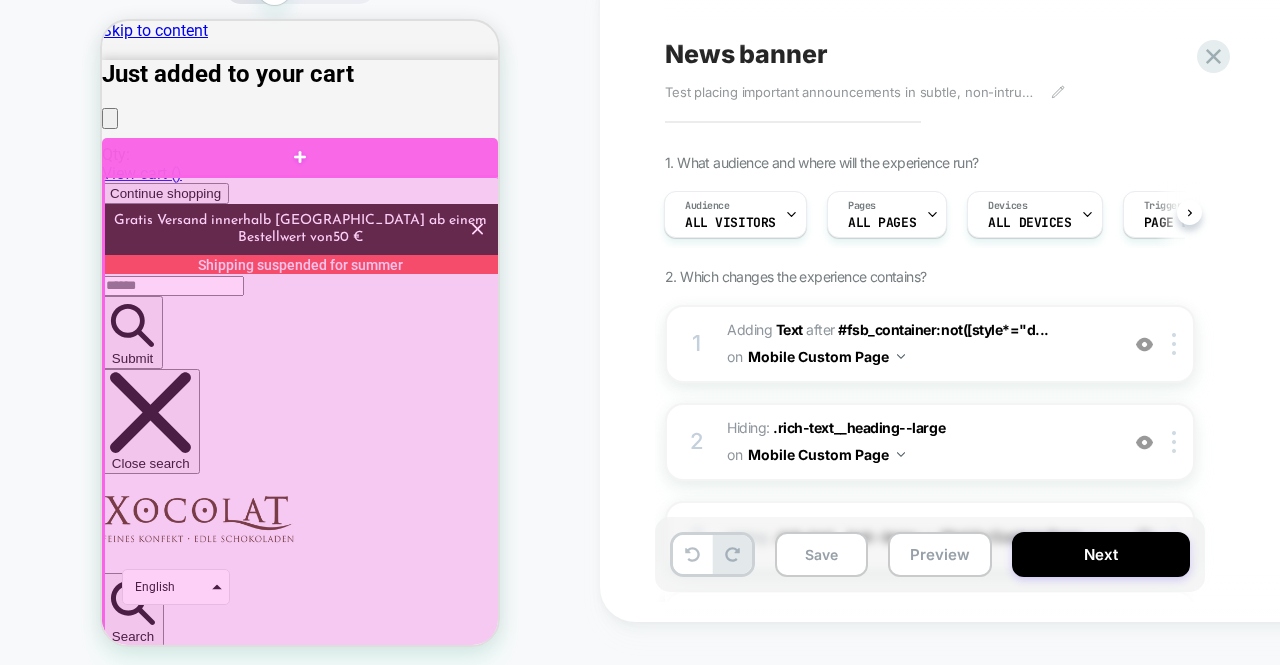 click at bounding box center (302, 952) 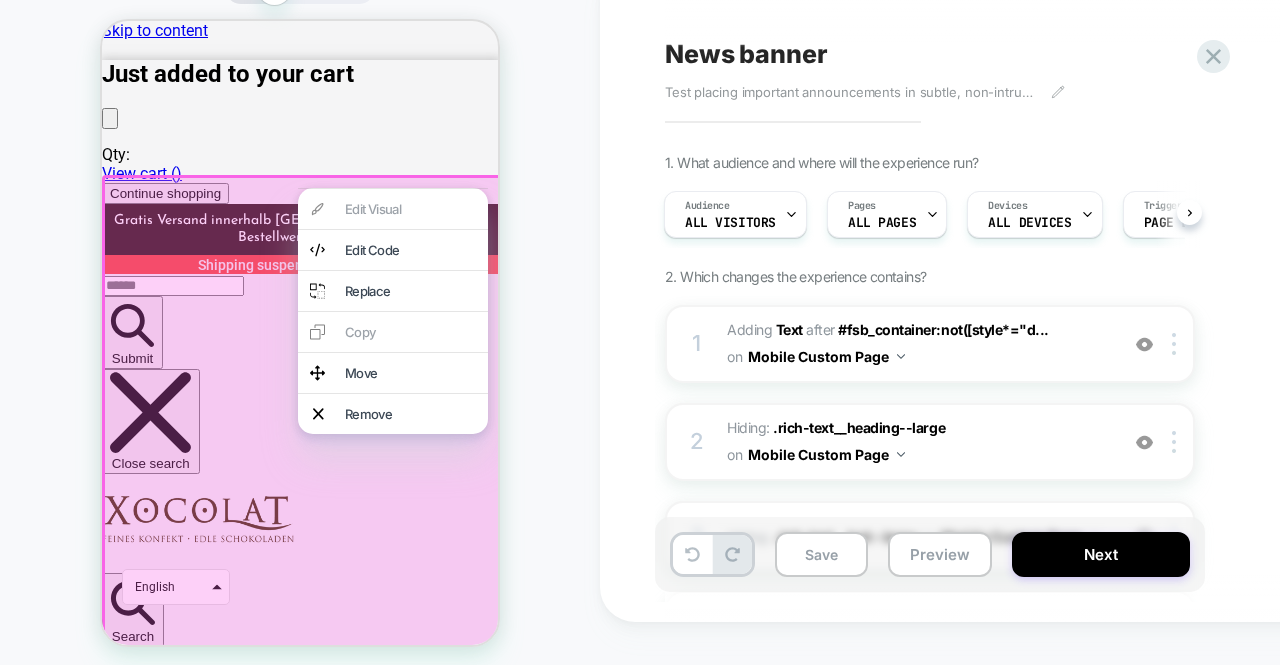 click on "CUSTOM" at bounding box center (300, 317) 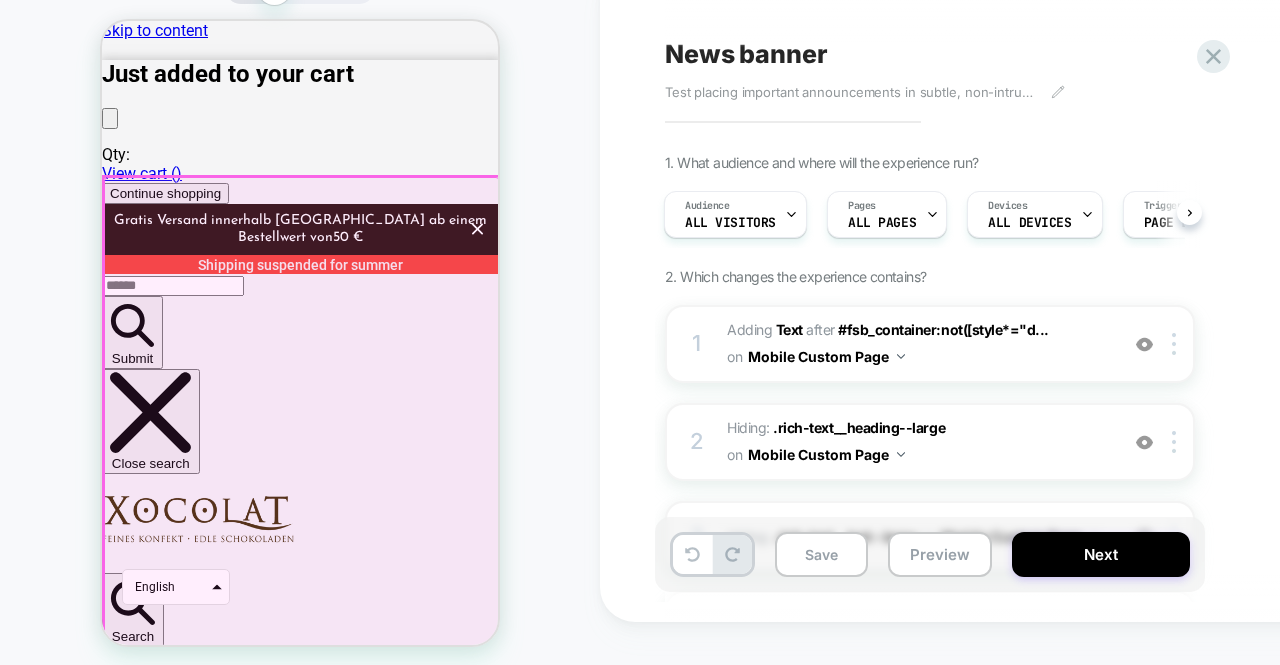 click at bounding box center [302, 952] 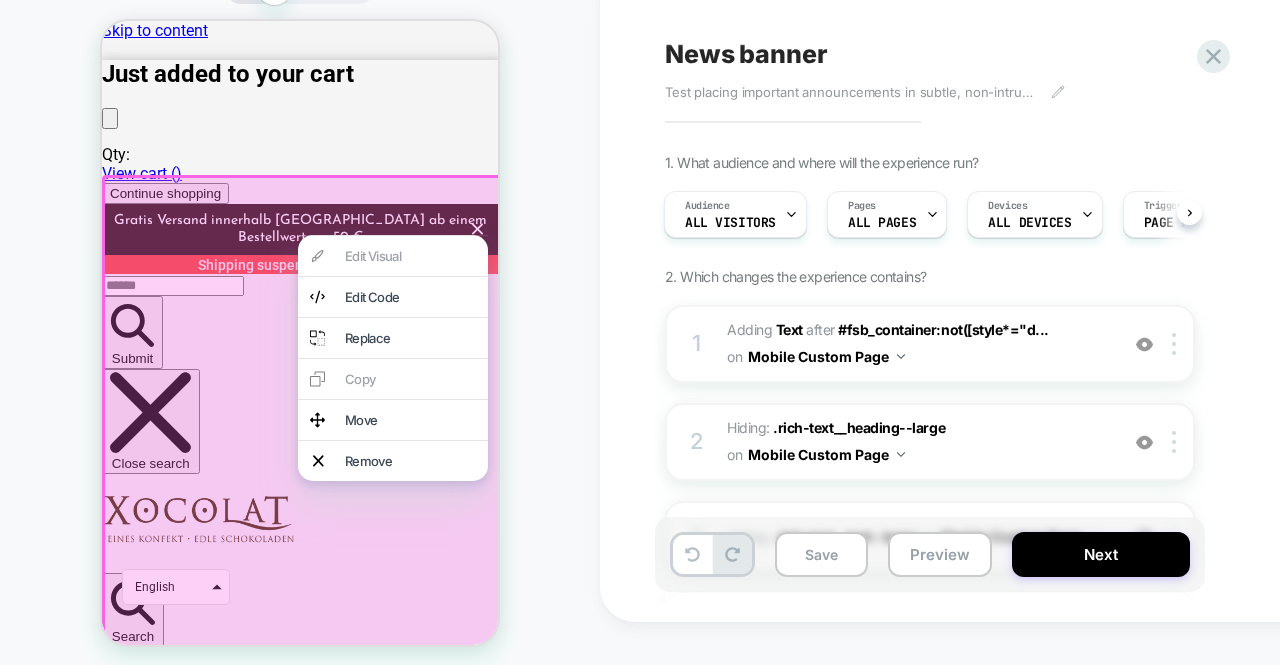 click at bounding box center [303, 953] 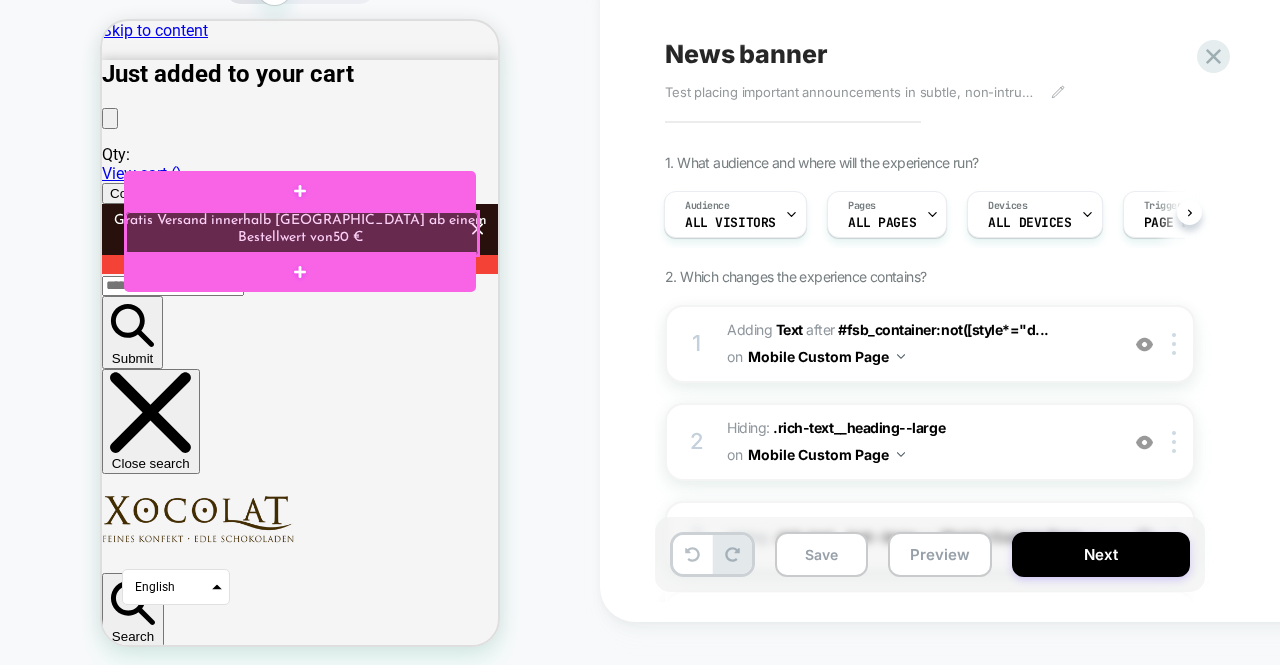 click at bounding box center (302, 233) 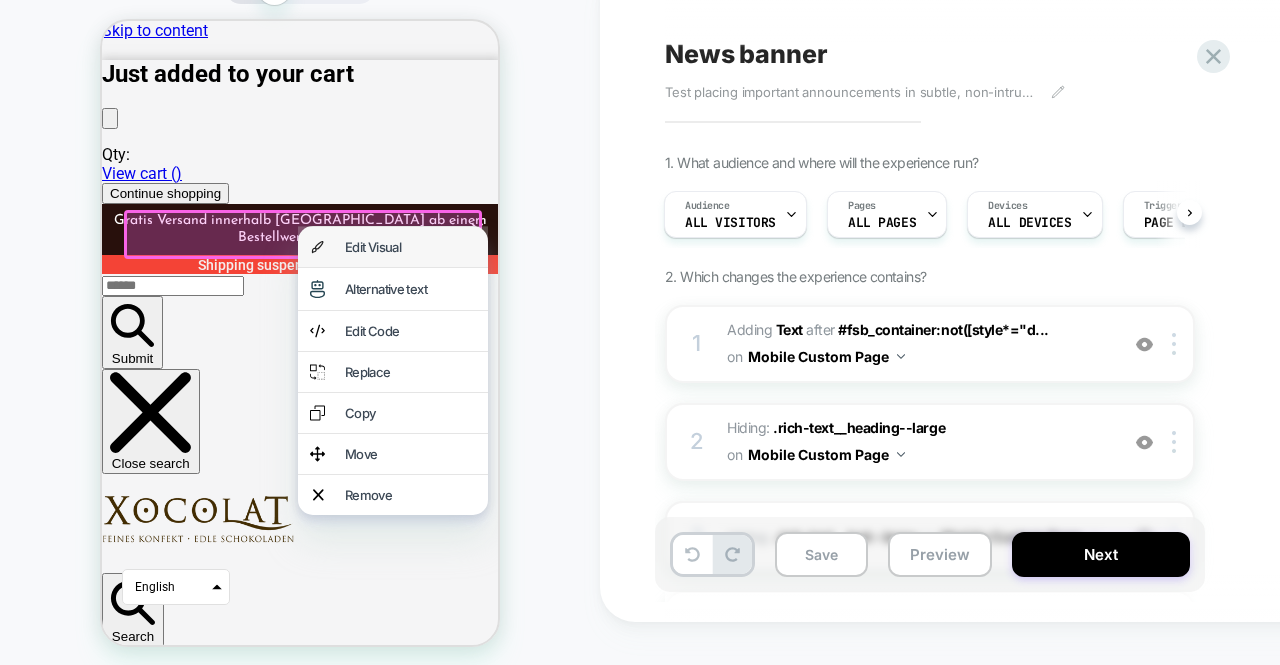 click on "Edit Visual" at bounding box center (410, 247) 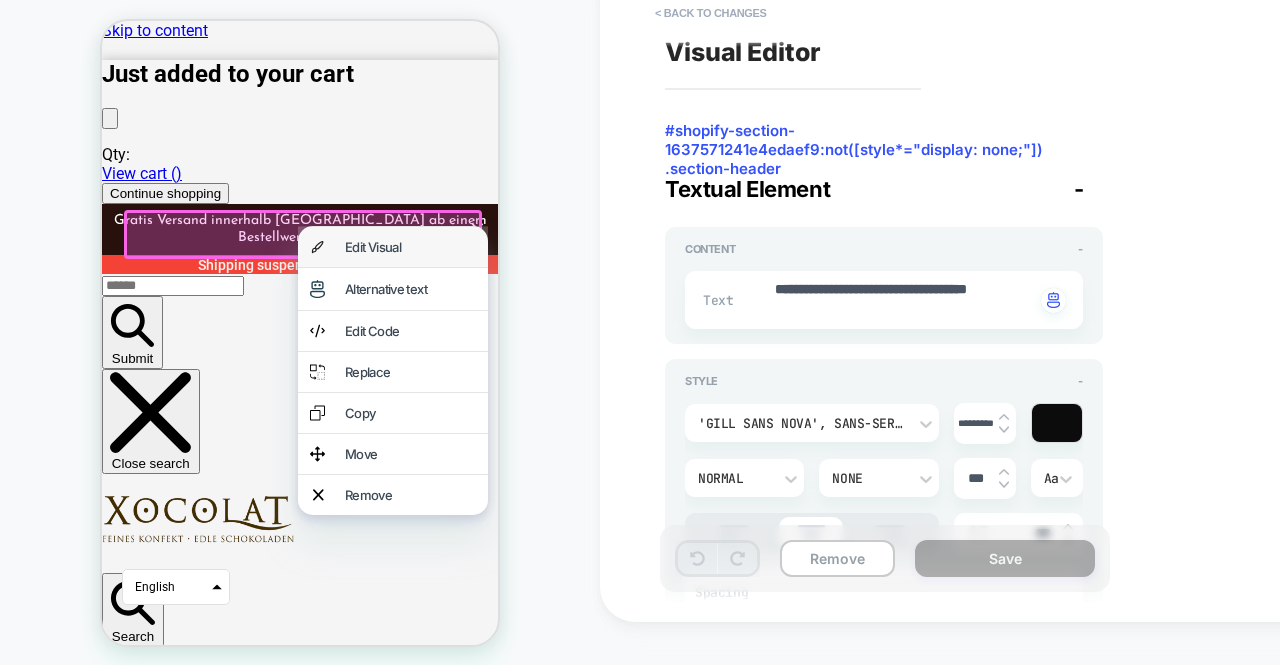 scroll, scrollTop: 0, scrollLeft: 0, axis: both 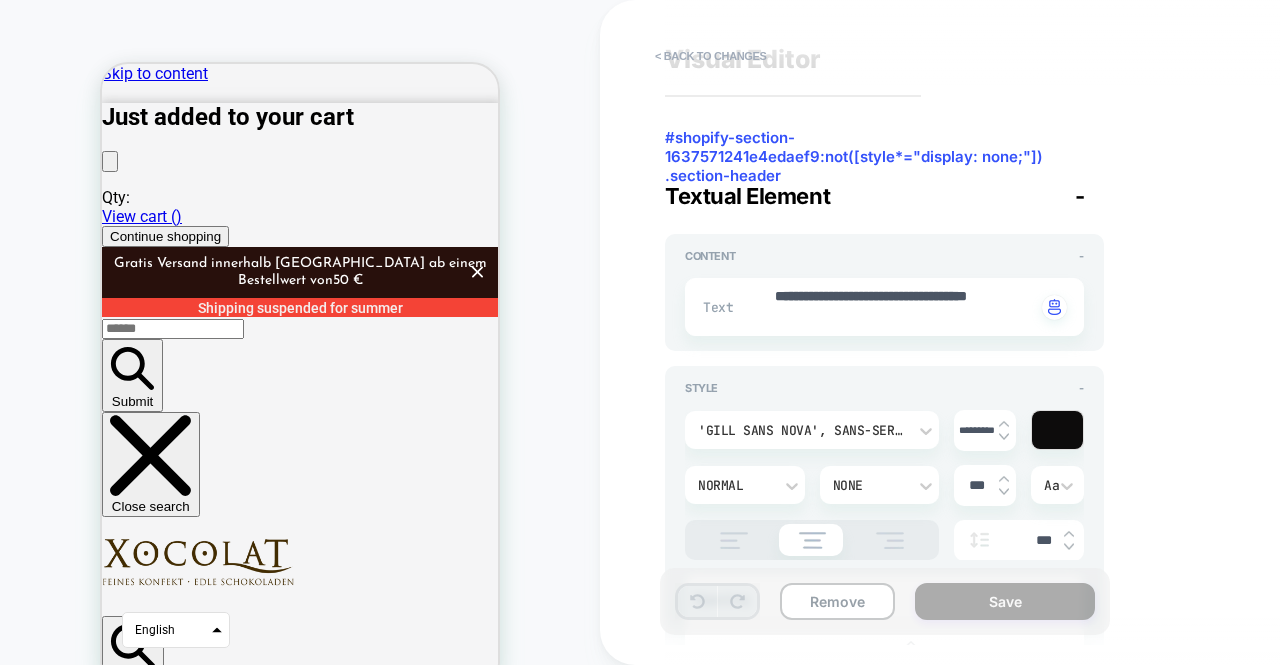 click on "*********" at bounding box center [985, 430] 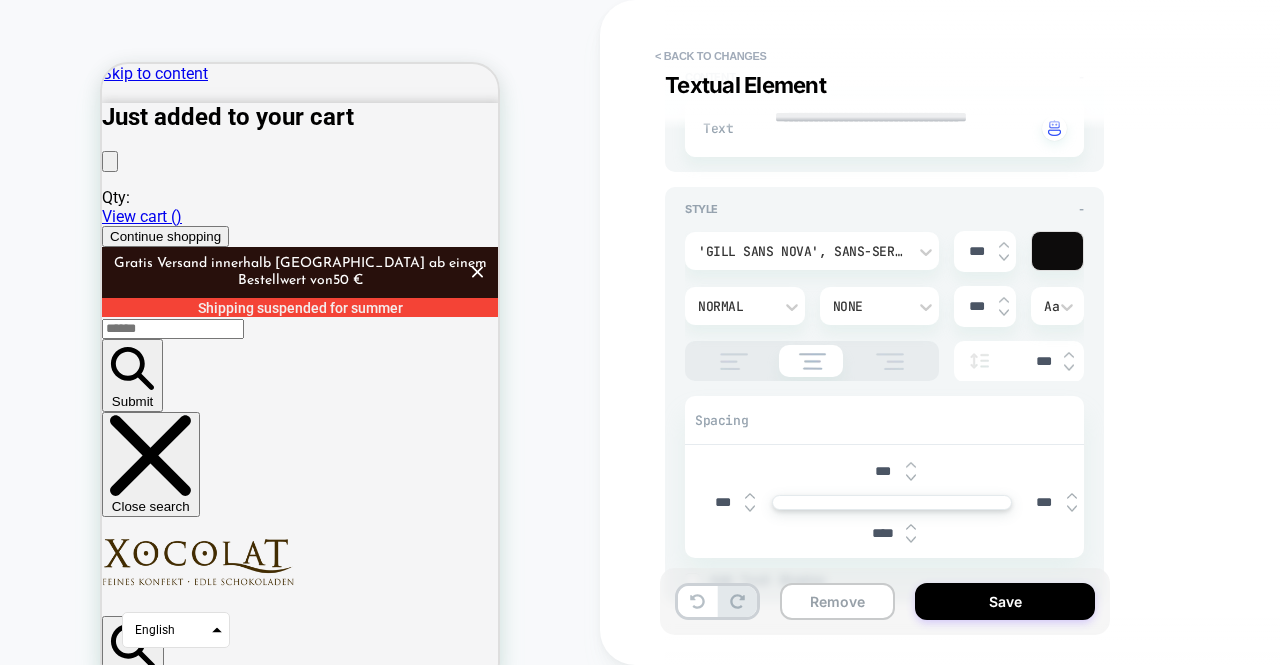 scroll, scrollTop: 216, scrollLeft: 0, axis: vertical 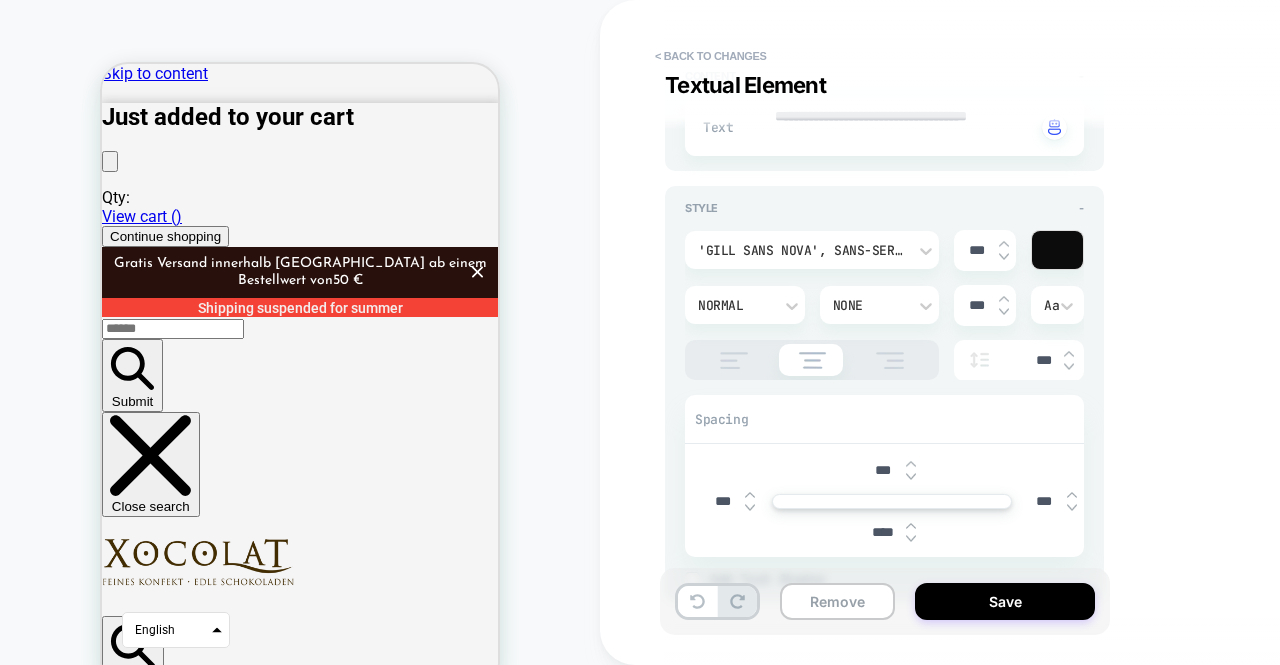 type on "*" 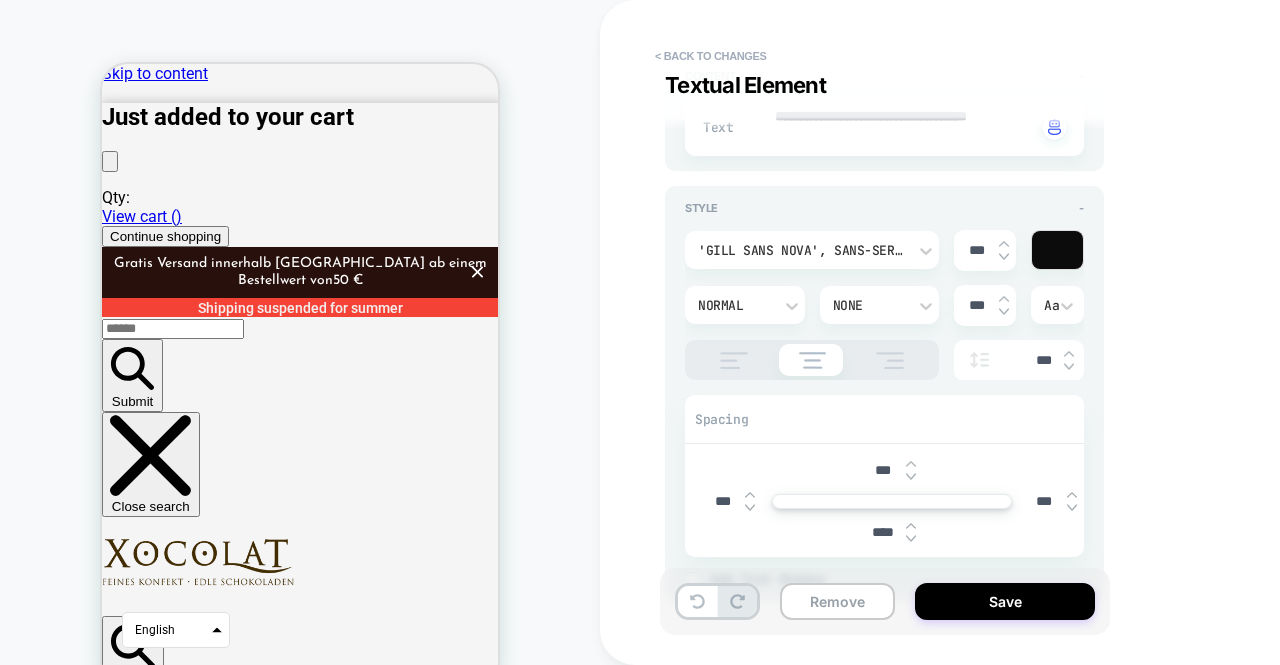 type 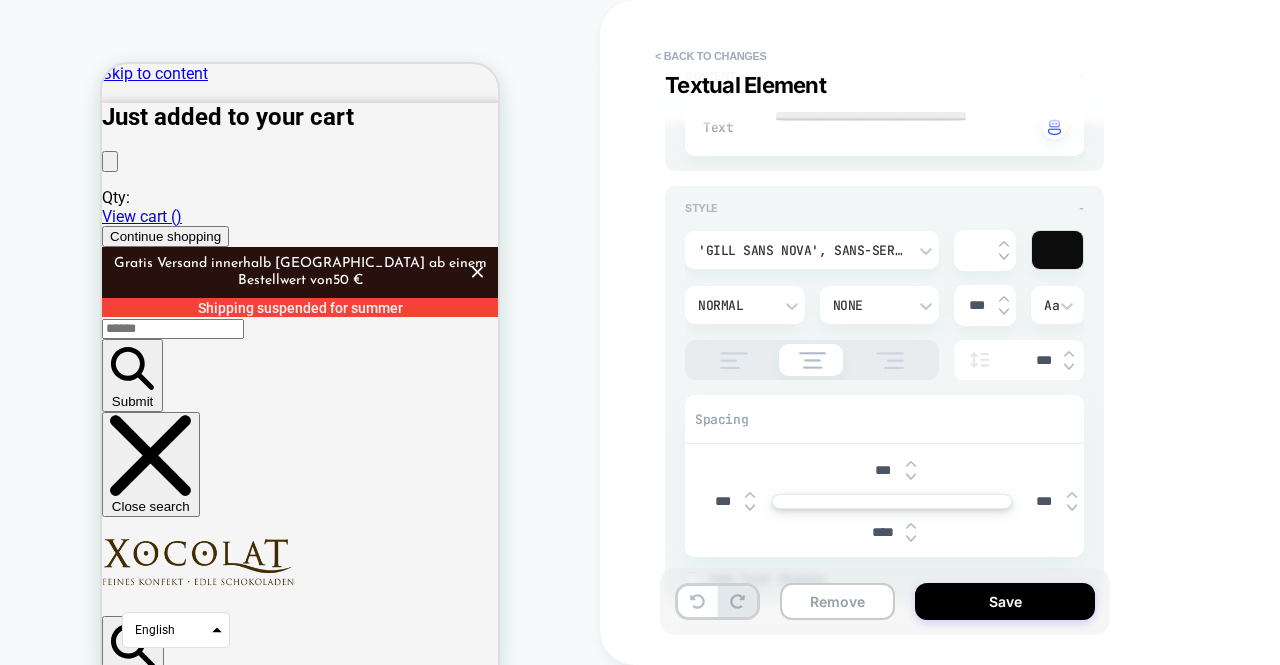 type on "*" 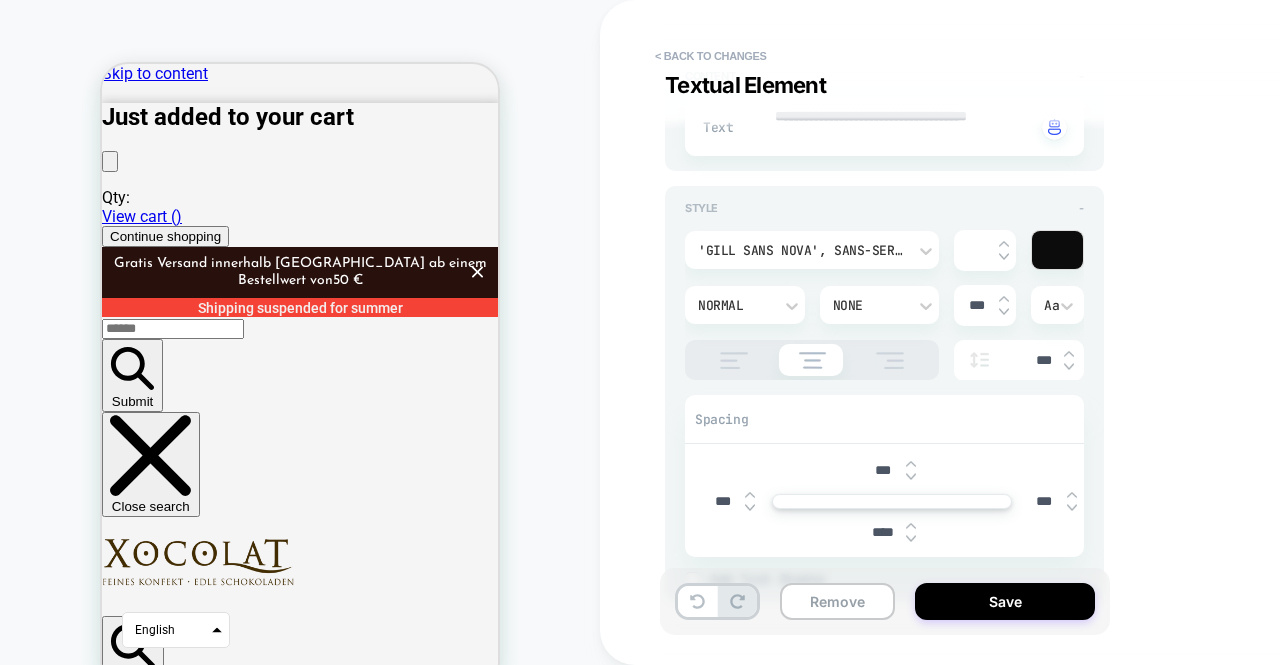 type on "***" 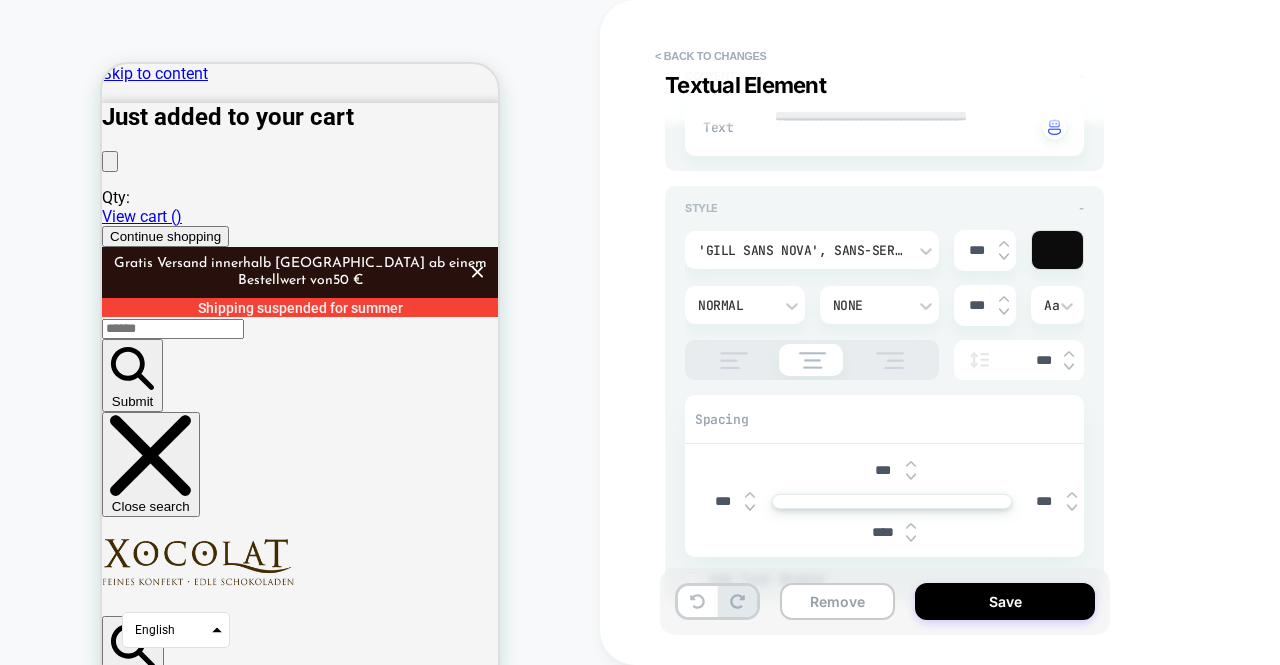 type on "*" 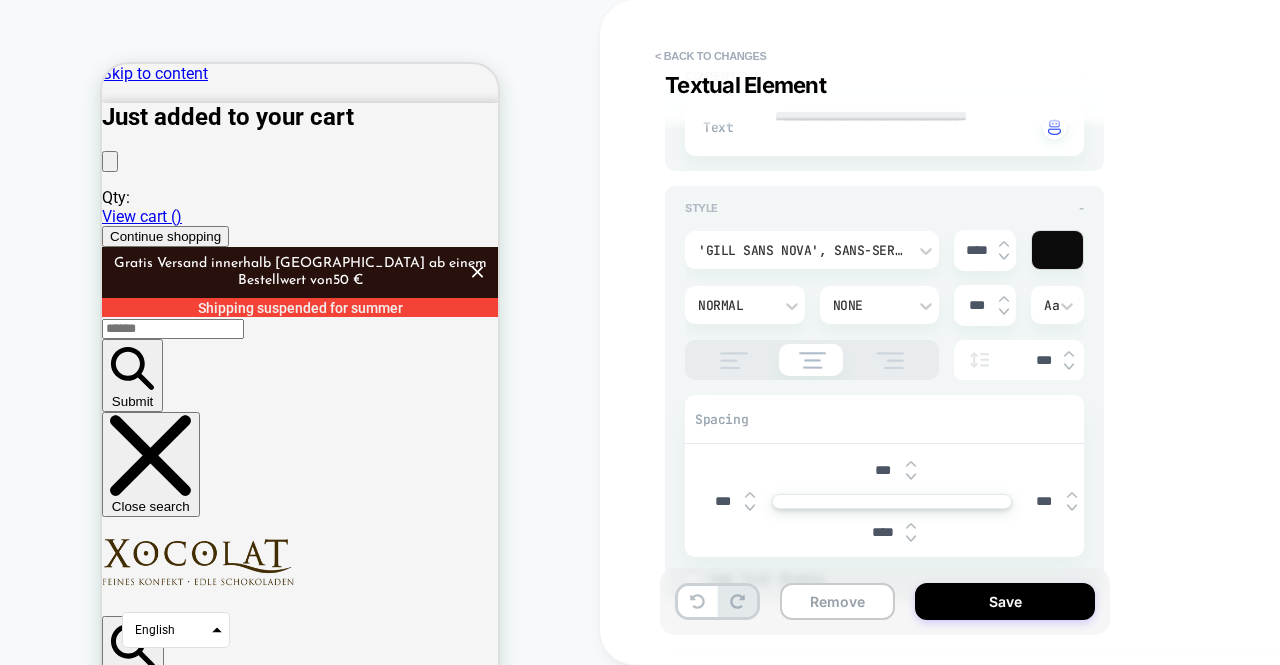 type on "*" 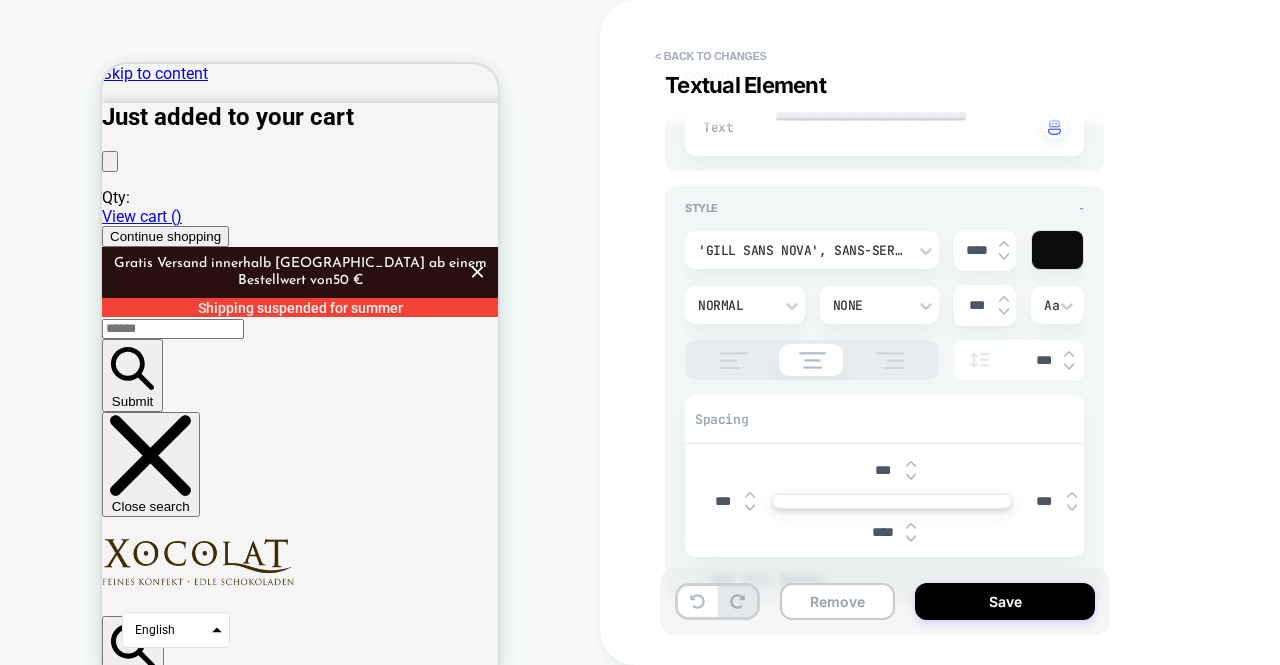 type on "****" 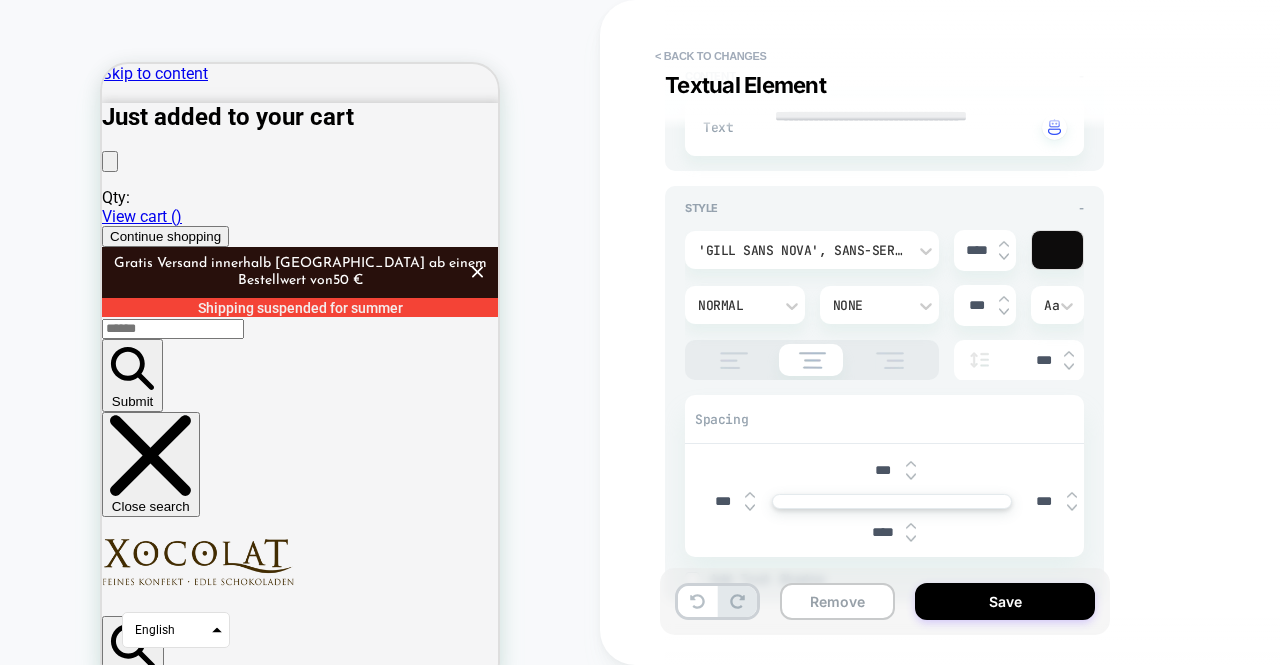 click at bounding box center (1069, 367) 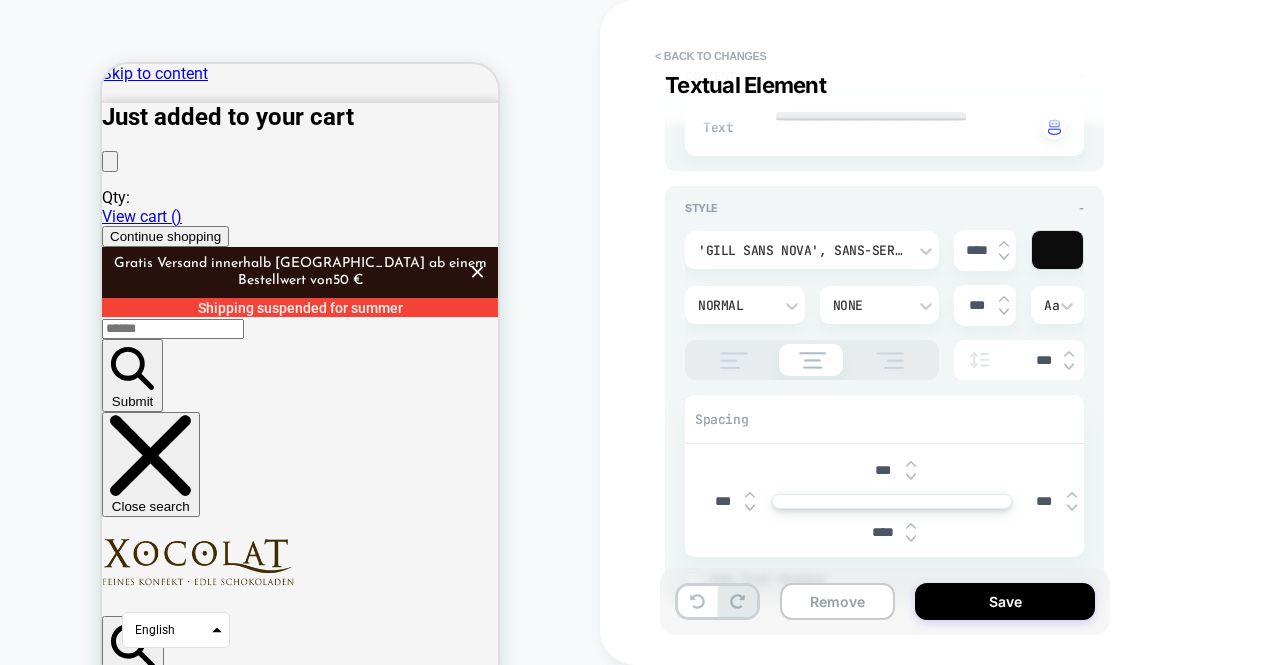 click at bounding box center (1069, 367) 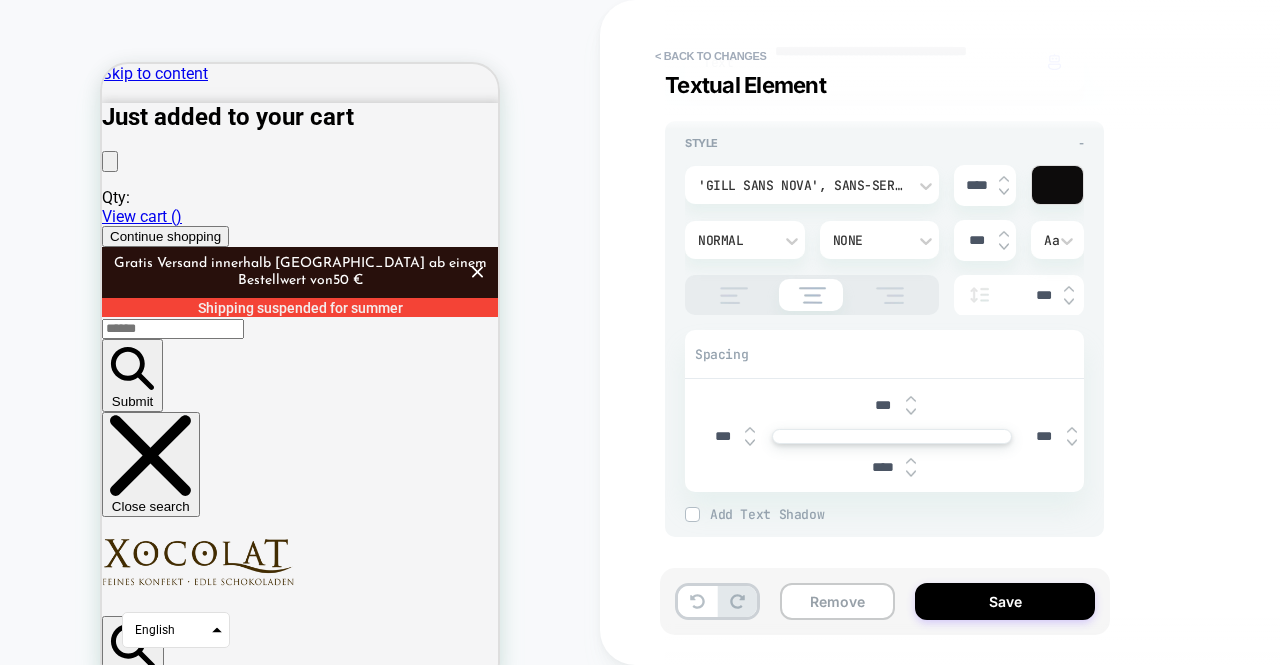 scroll, scrollTop: 280, scrollLeft: 0, axis: vertical 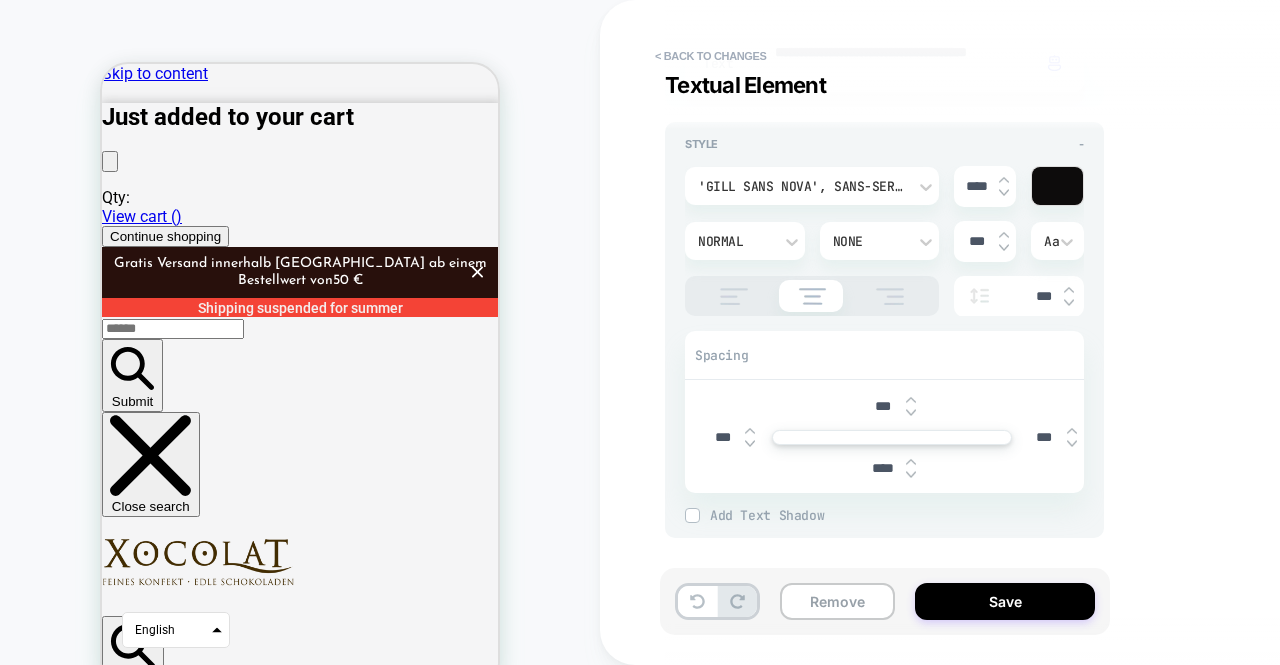 click on "****" at bounding box center (883, 468) 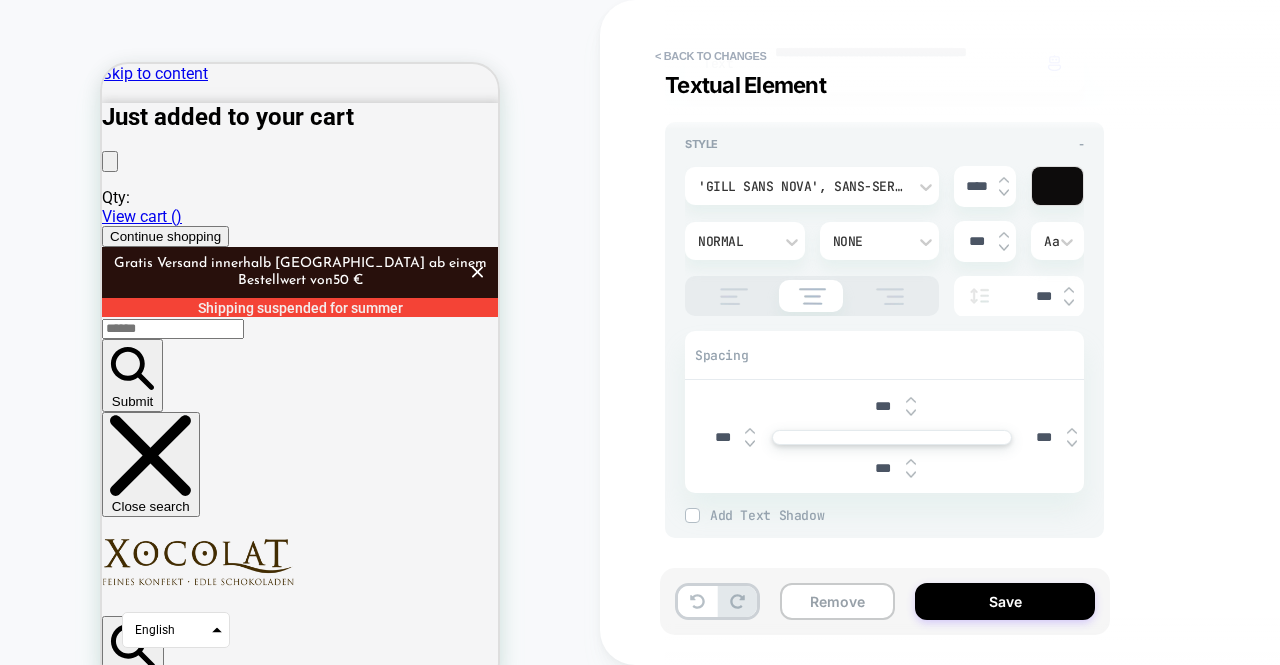 type on "*" 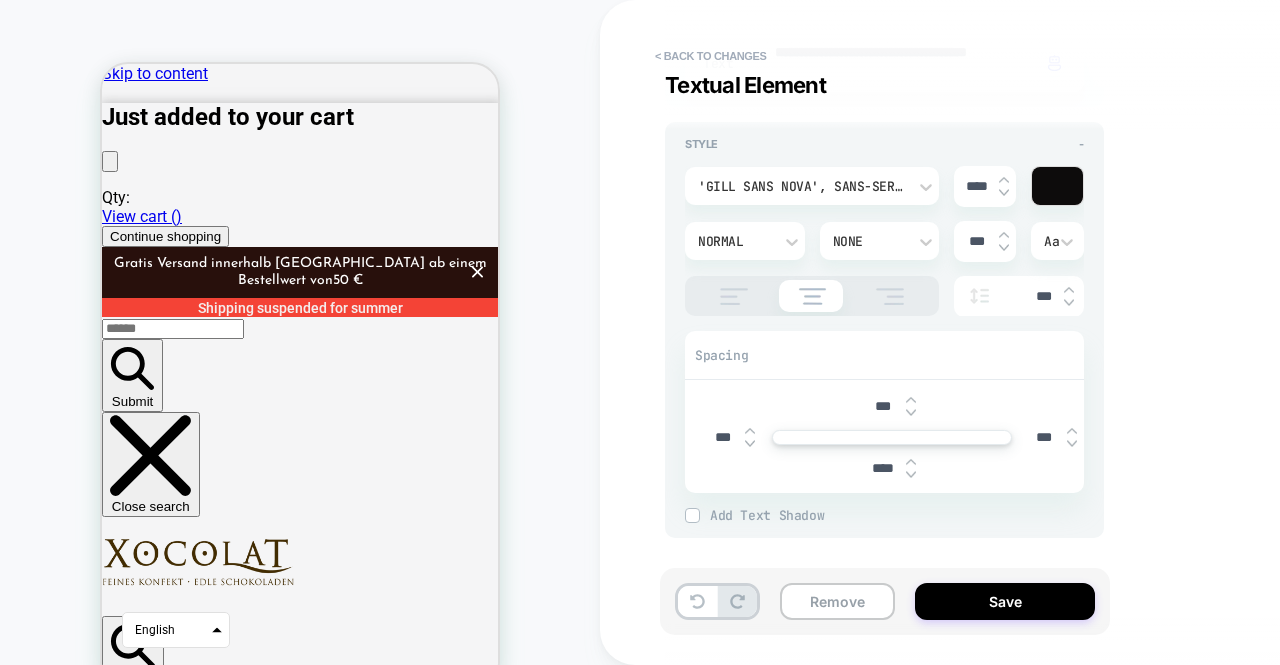 type on "*" 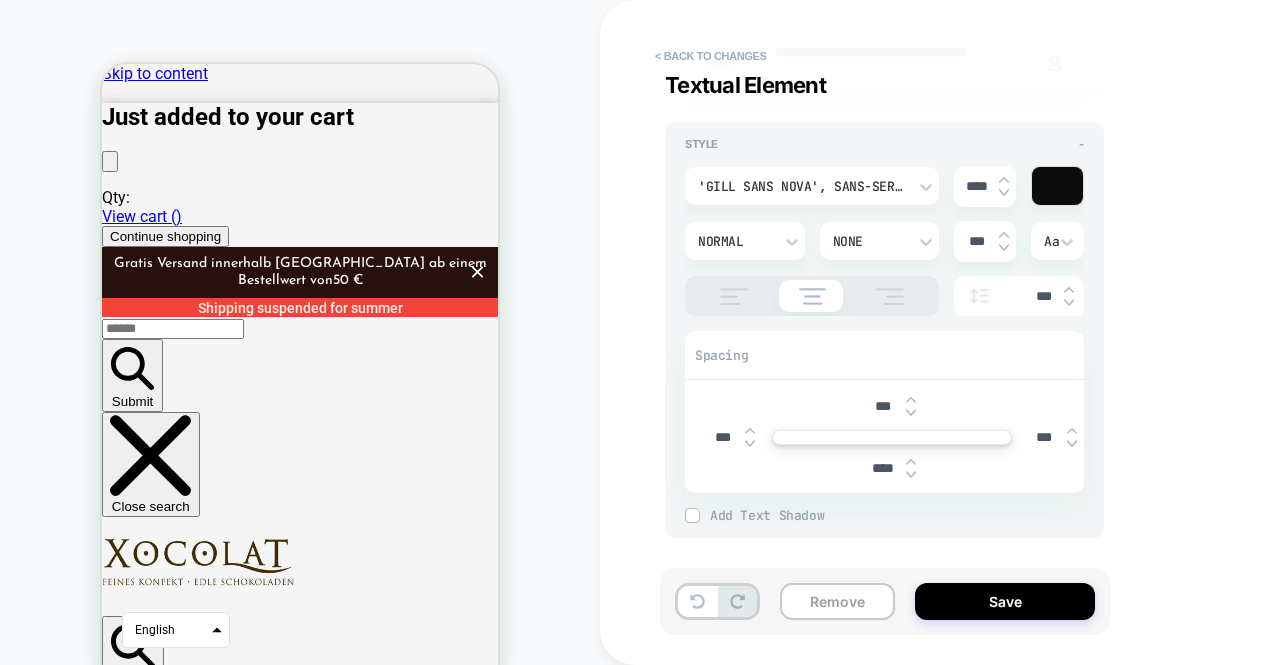 scroll, scrollTop: 281, scrollLeft: 0, axis: vertical 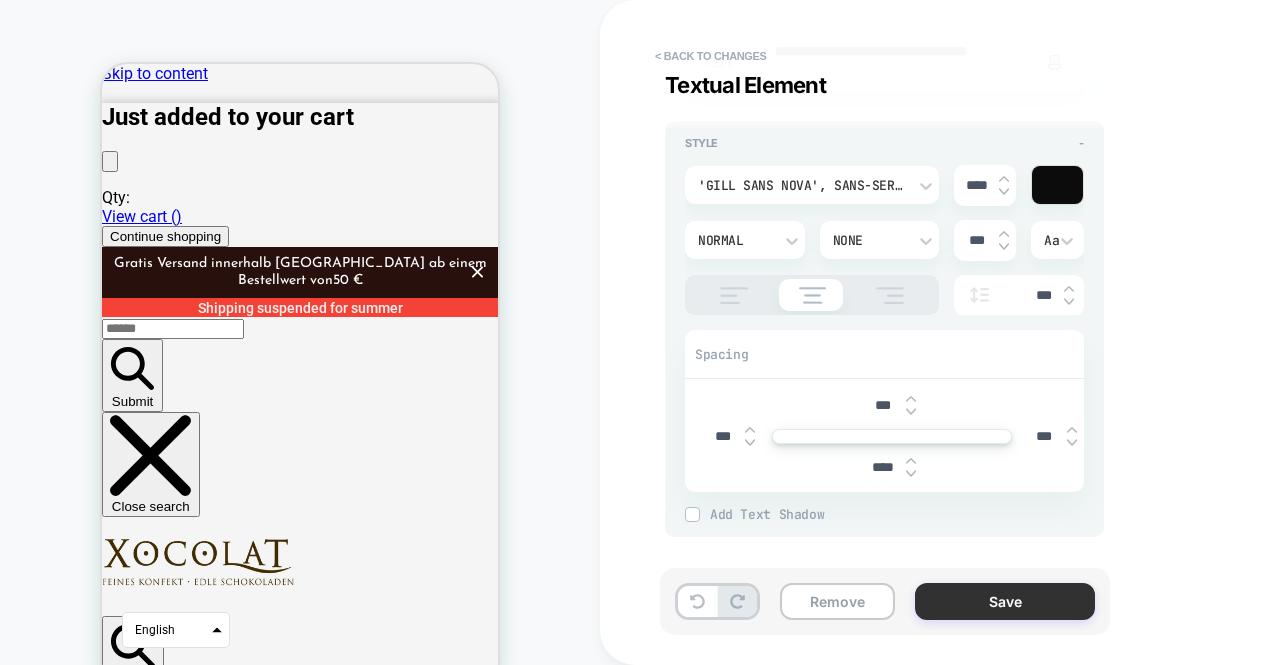 type on "****" 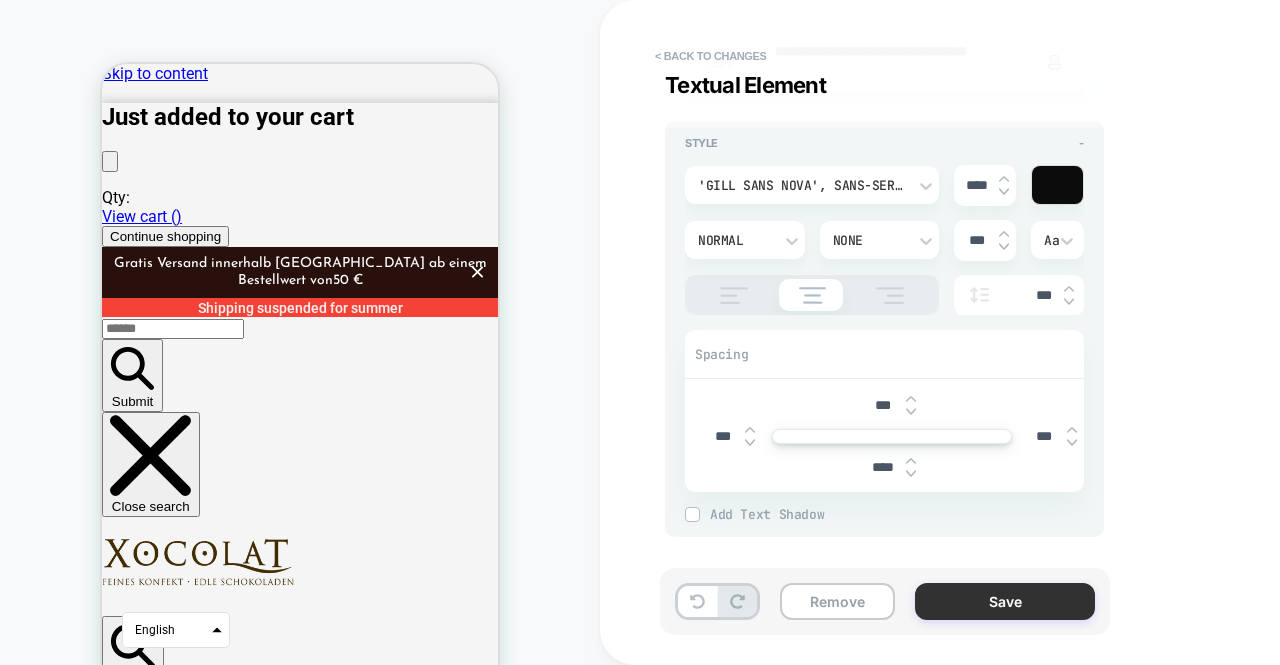 click on "Save" at bounding box center (1005, 601) 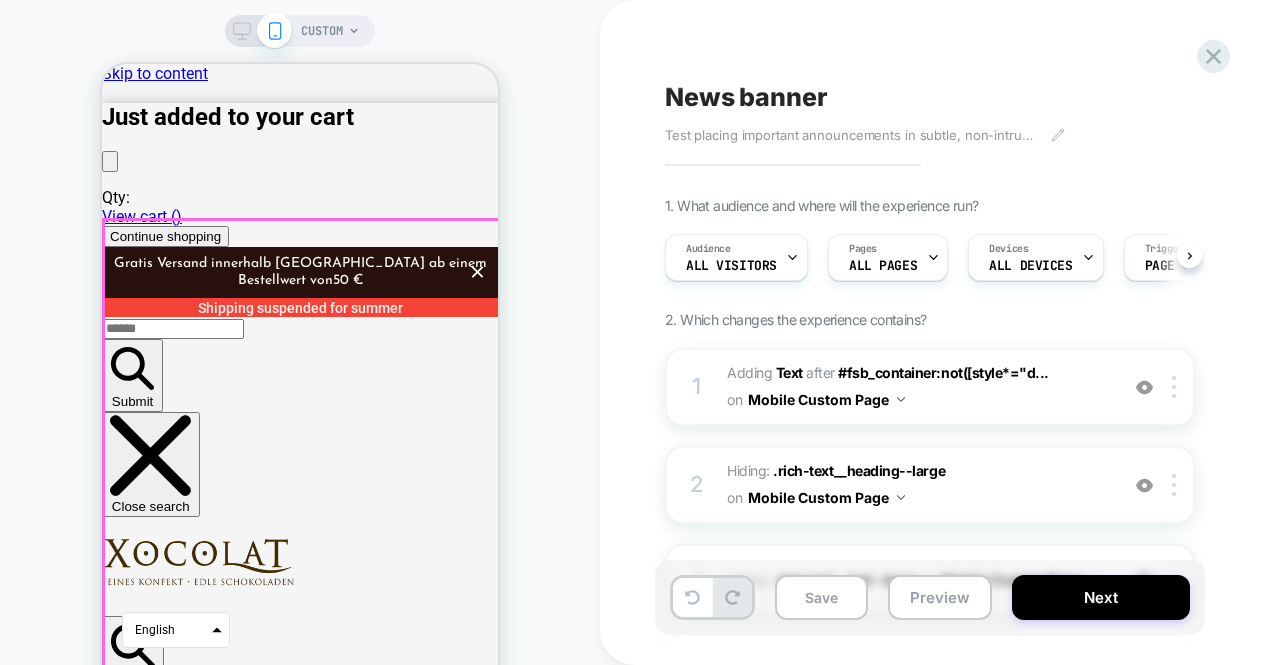 scroll, scrollTop: 0, scrollLeft: 1, axis: horizontal 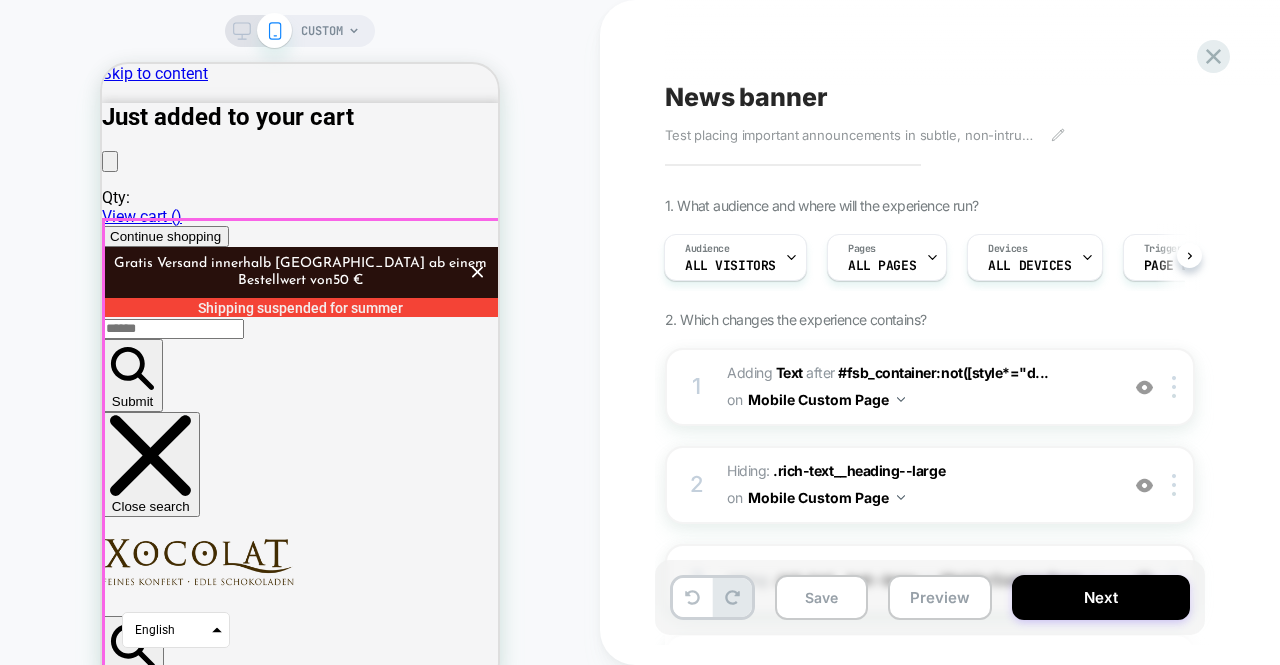 click on "Discover our variety of fine chocolate
Xocolat Bonbonnieres
Discover now
Handmade delicacies from Xocolat Manufaktur
Discover now
Hot chocolate
Discover now" at bounding box center [300, 5487] 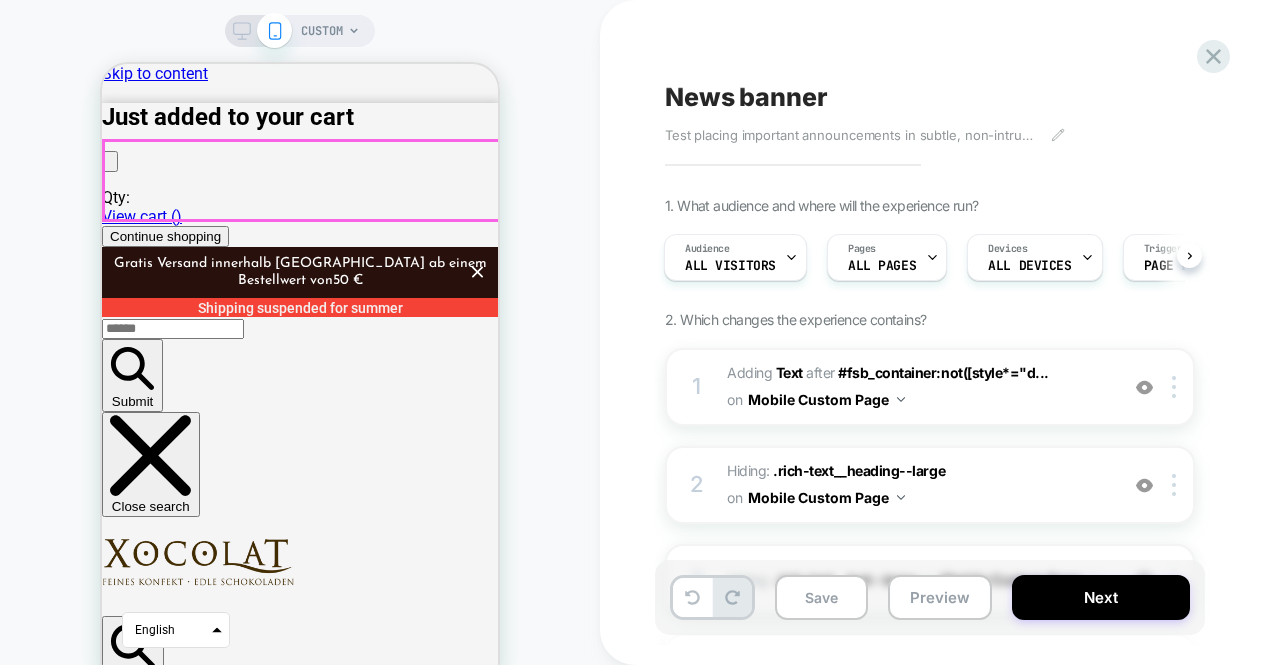 click on "Search
Log in
Cart
0
items" at bounding box center (300, 1142) 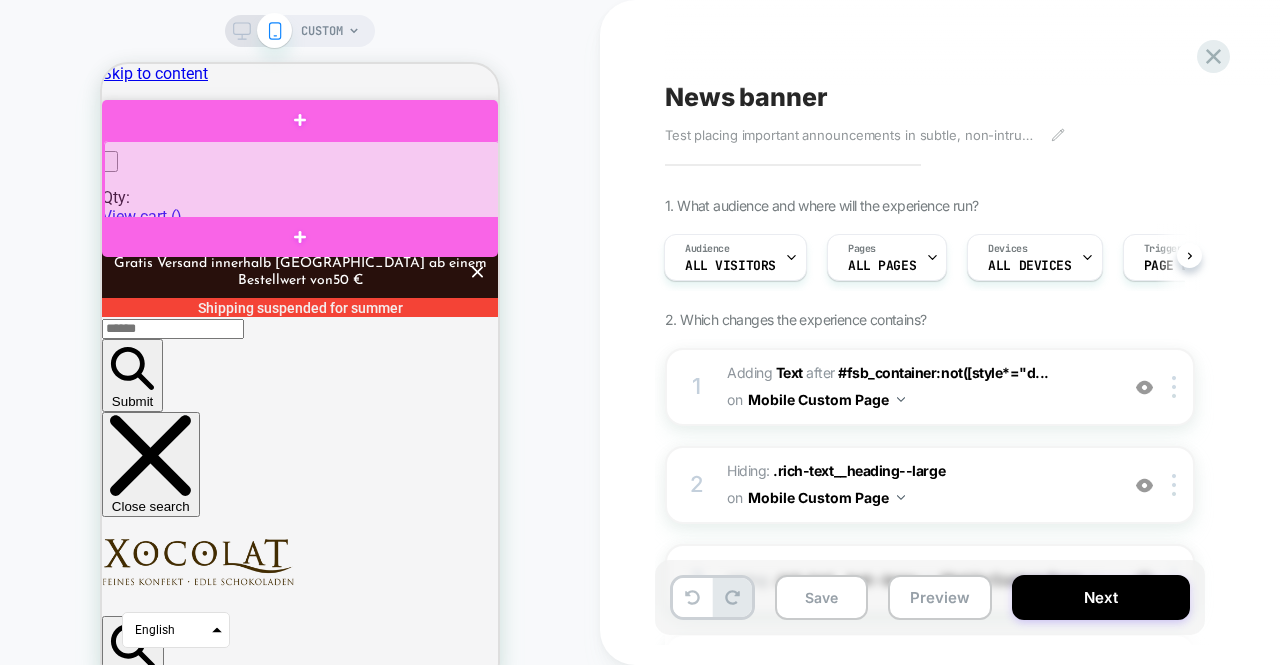 click at bounding box center (302, 180) 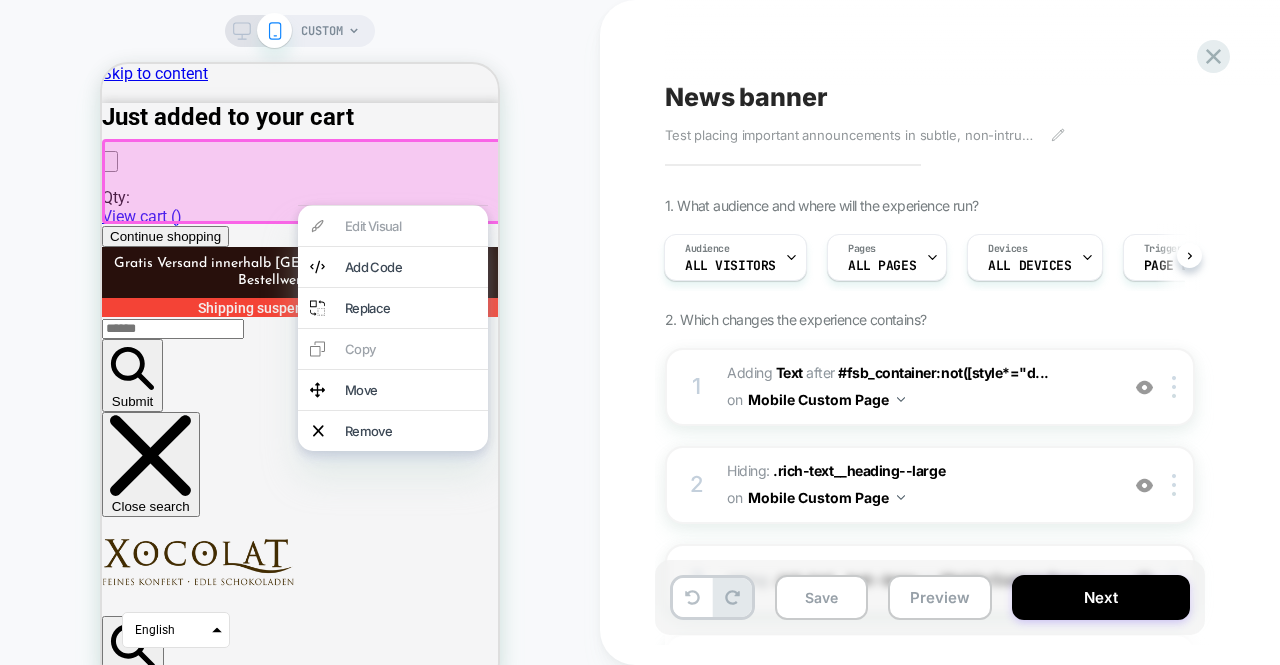 click on "Discover our variety of fine chocolate
Xocolat Bonbonnieres
Discover now
Handmade delicacies from Xocolat Manufaktur
Discover now
Hot chocolate
Discover now" at bounding box center (300, 5487) 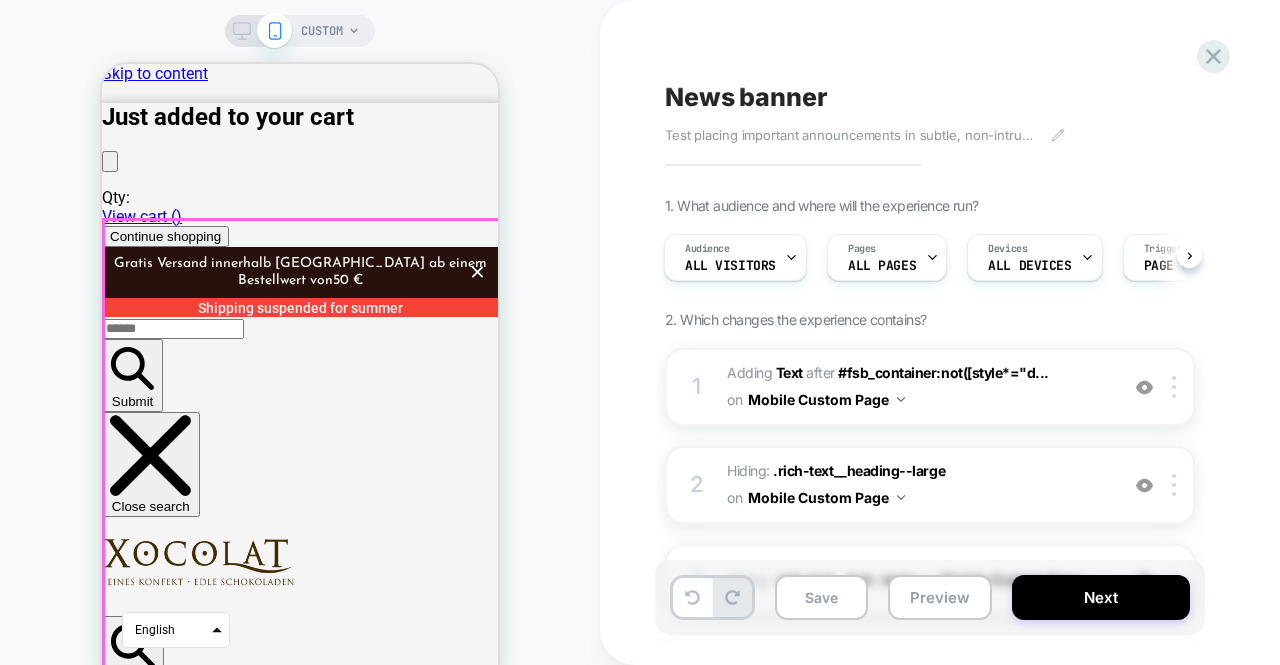 click on "Discover our variety of fine chocolate
Xocolat Bonbonnieres
Discover now
Handmade delicacies from Xocolat Manufaktur
Discover now
Hot chocolate
Discover now" at bounding box center (300, 5487) 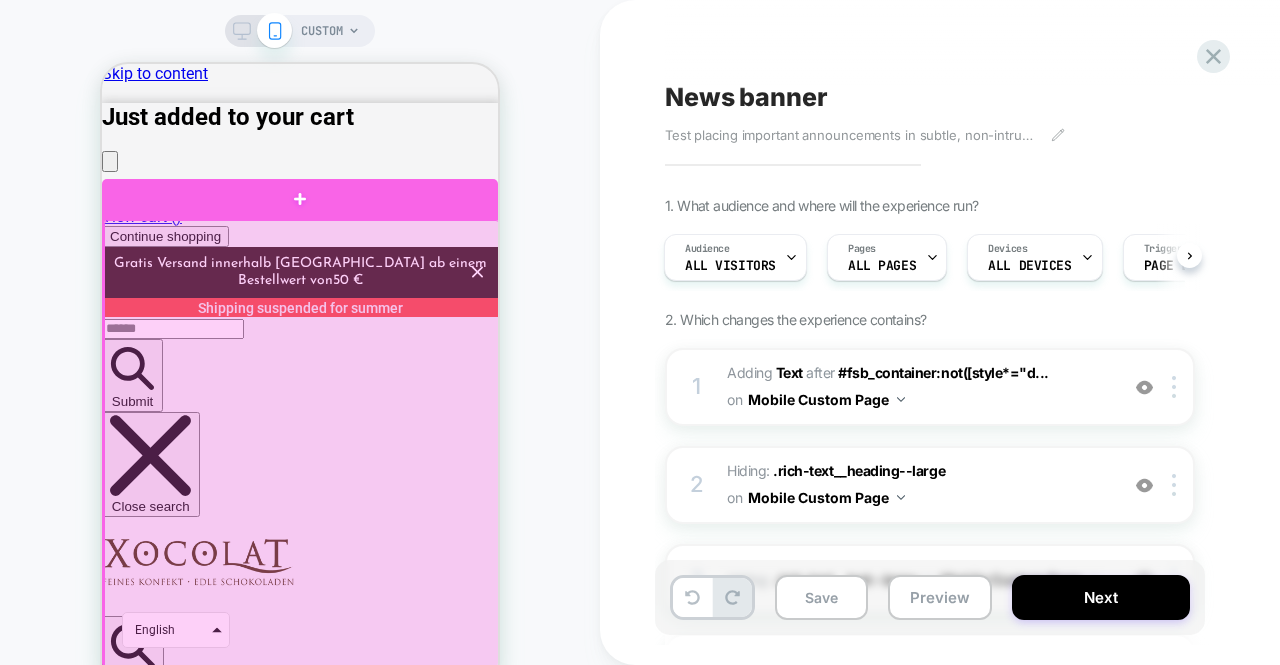 click at bounding box center [302, 985] 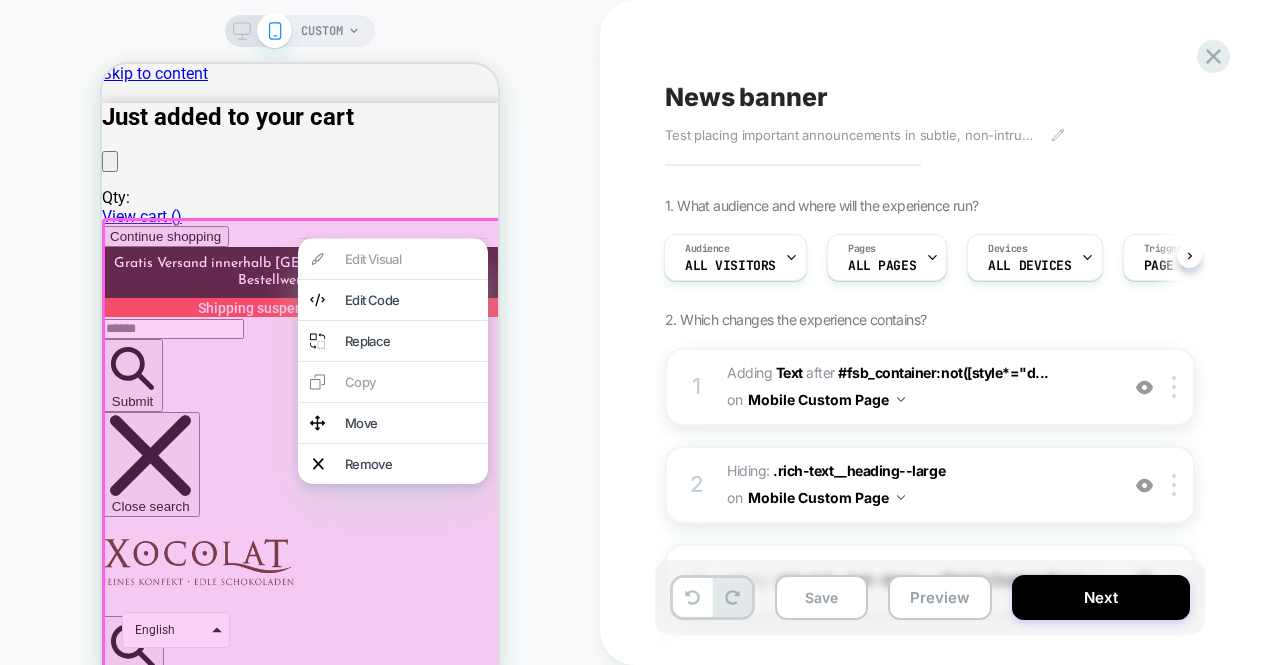 click at bounding box center (303, 986) 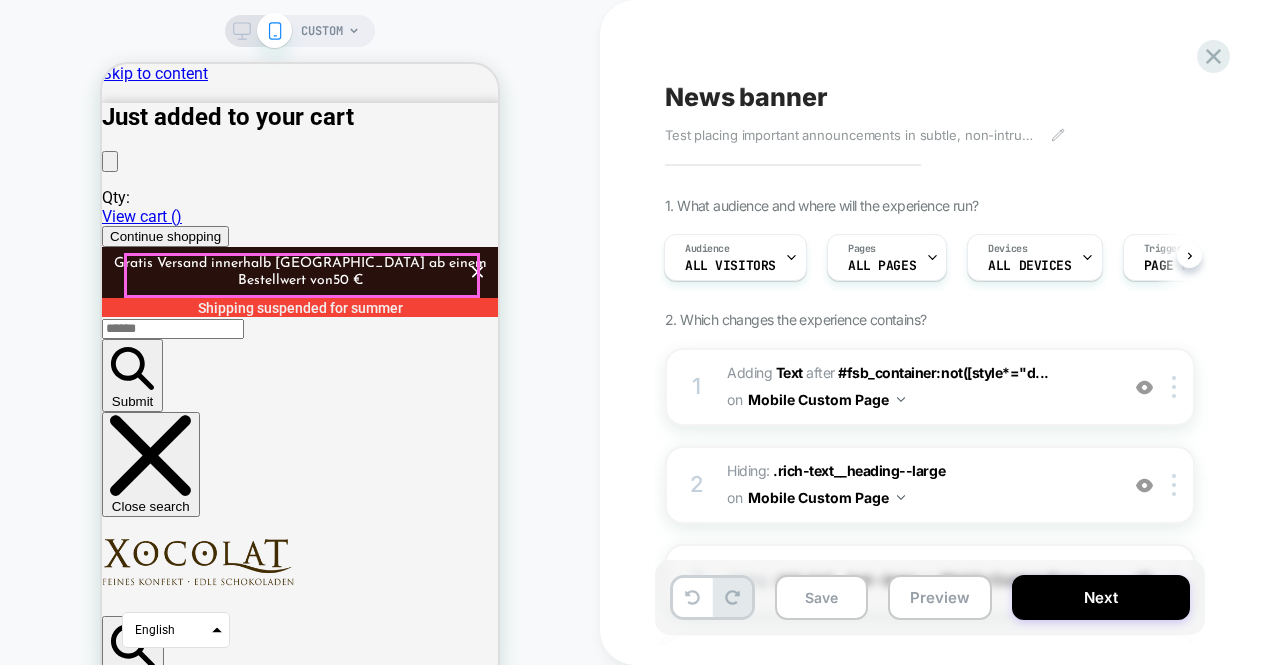 click on "Discover our variety of fine chocolate" at bounding box center [300, 4311] 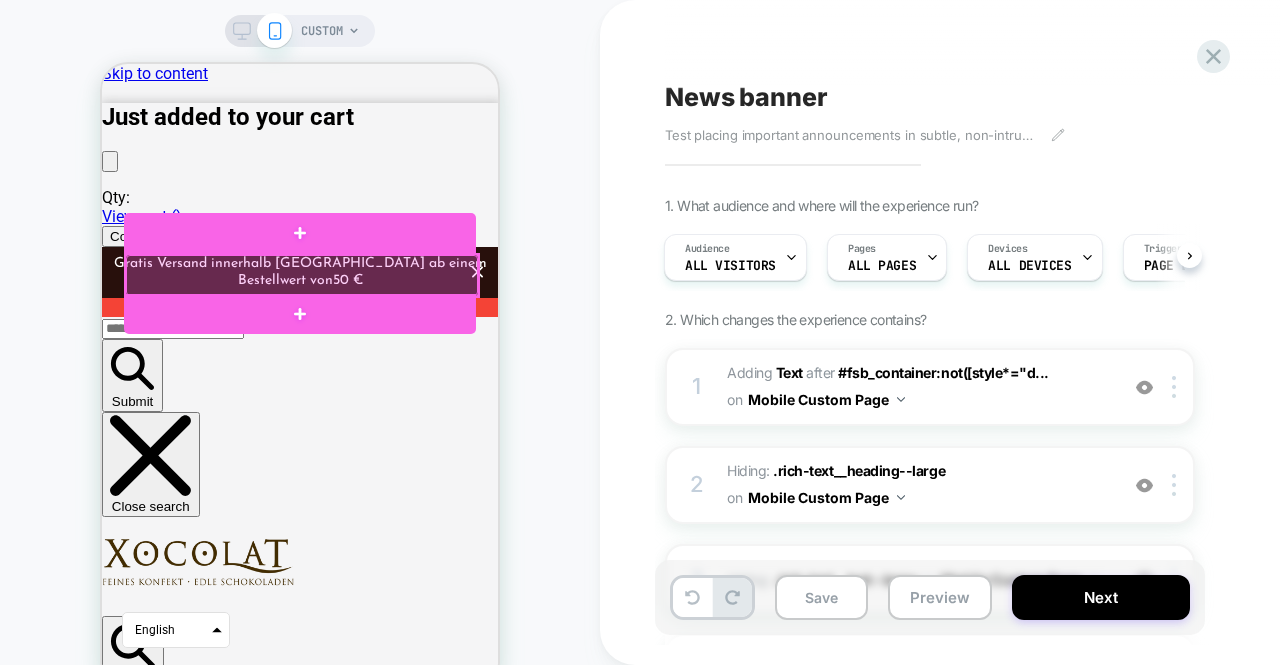 click at bounding box center (302, 275) 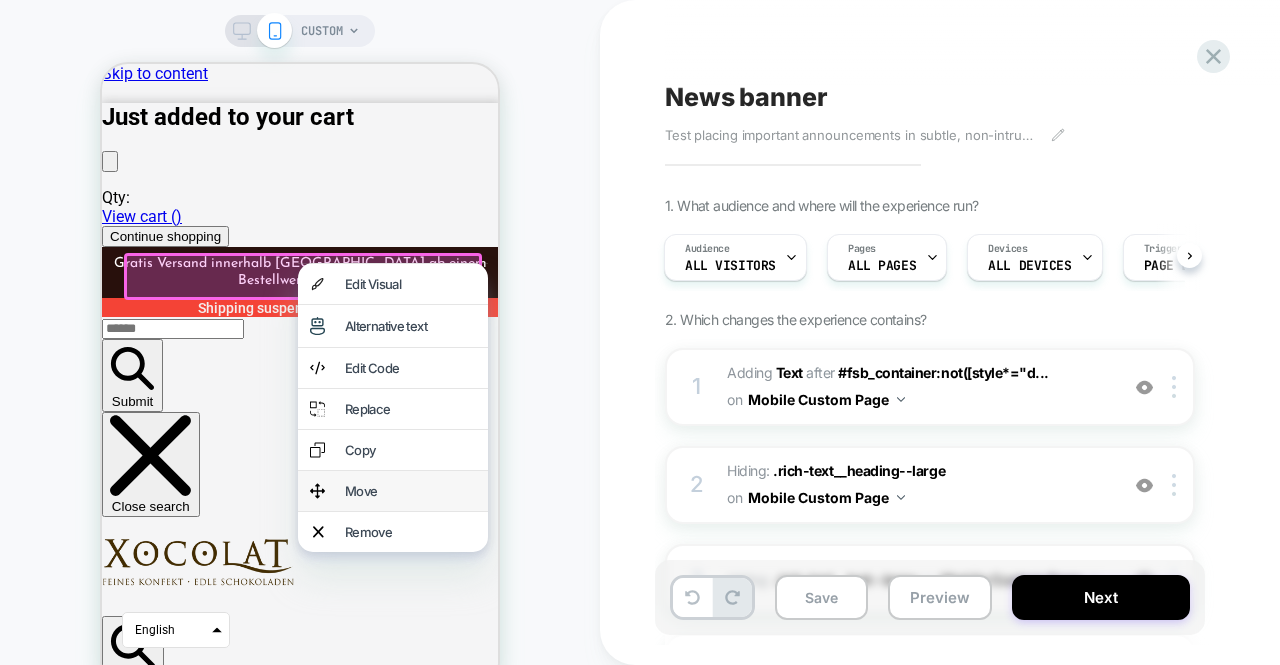 click on "Move" at bounding box center (410, 491) 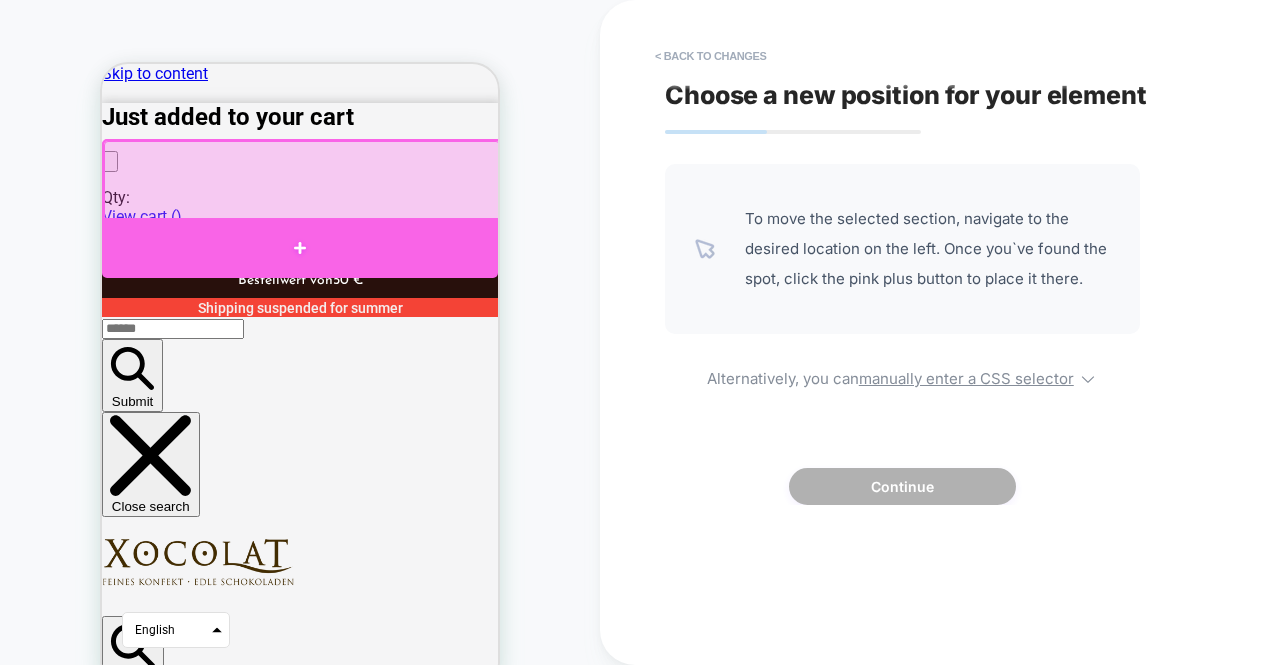 click at bounding box center (300, 248) 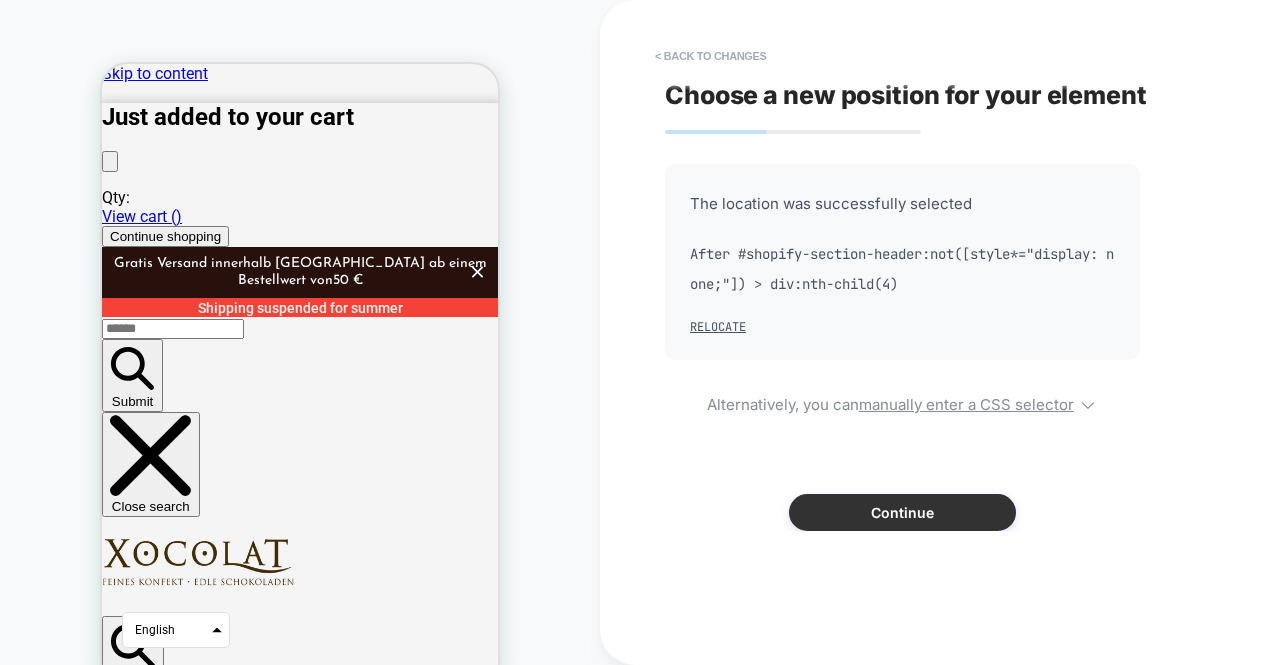 click on "Continue" at bounding box center (902, 512) 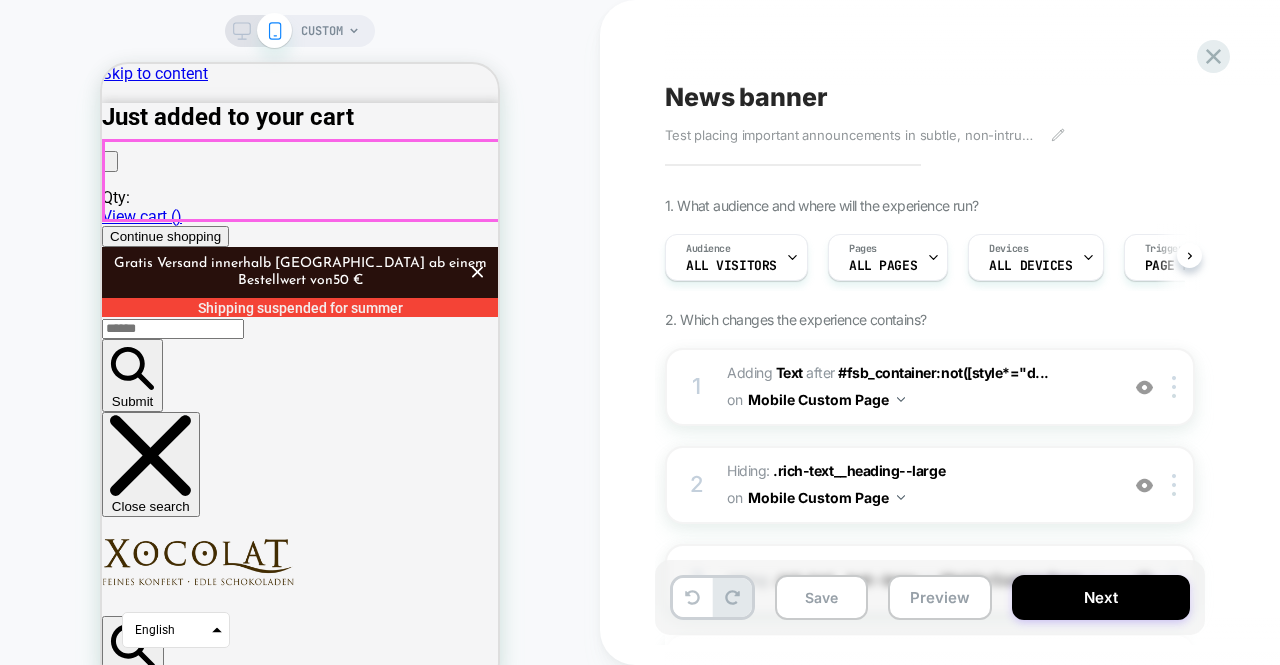 scroll, scrollTop: 0, scrollLeft: 1, axis: horizontal 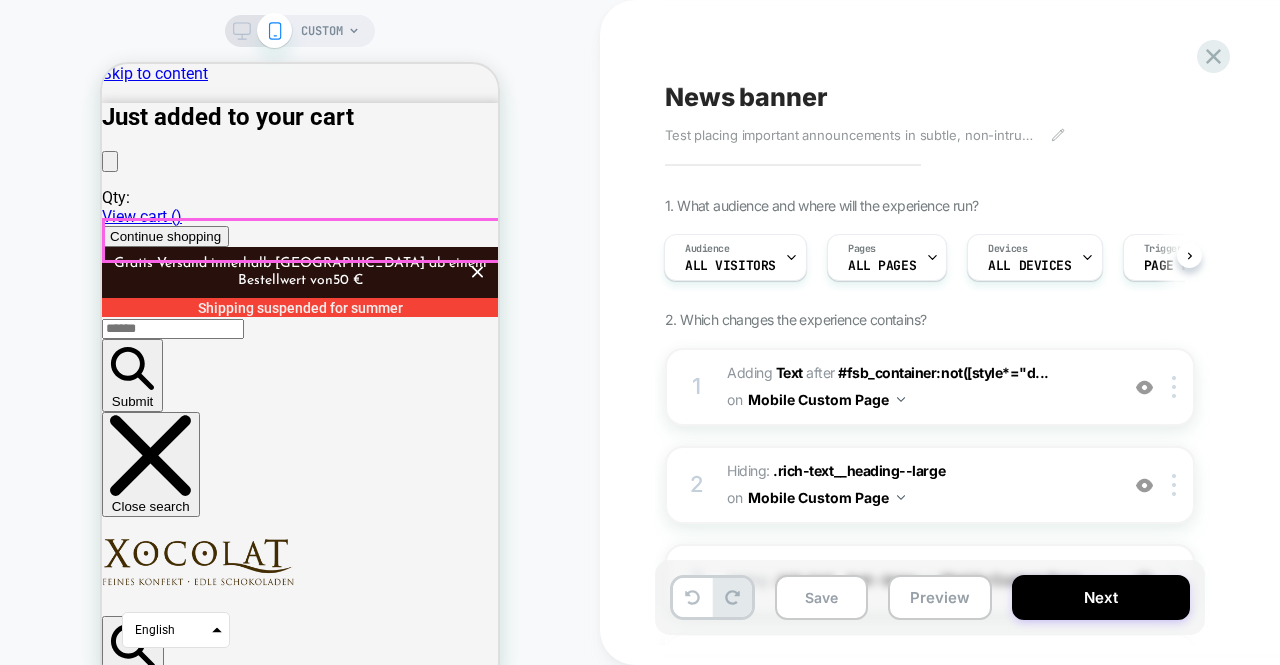 click on "Discover our variety of fine chocolate" at bounding box center (300, 4311) 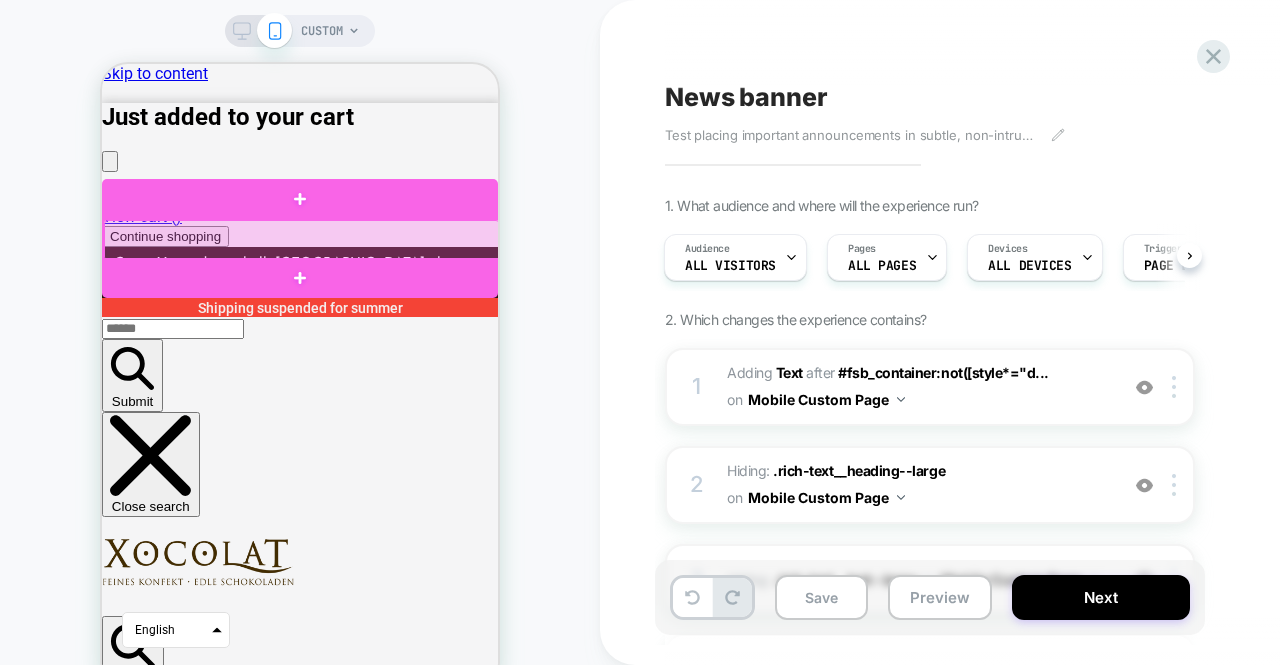 click at bounding box center (302, 240) 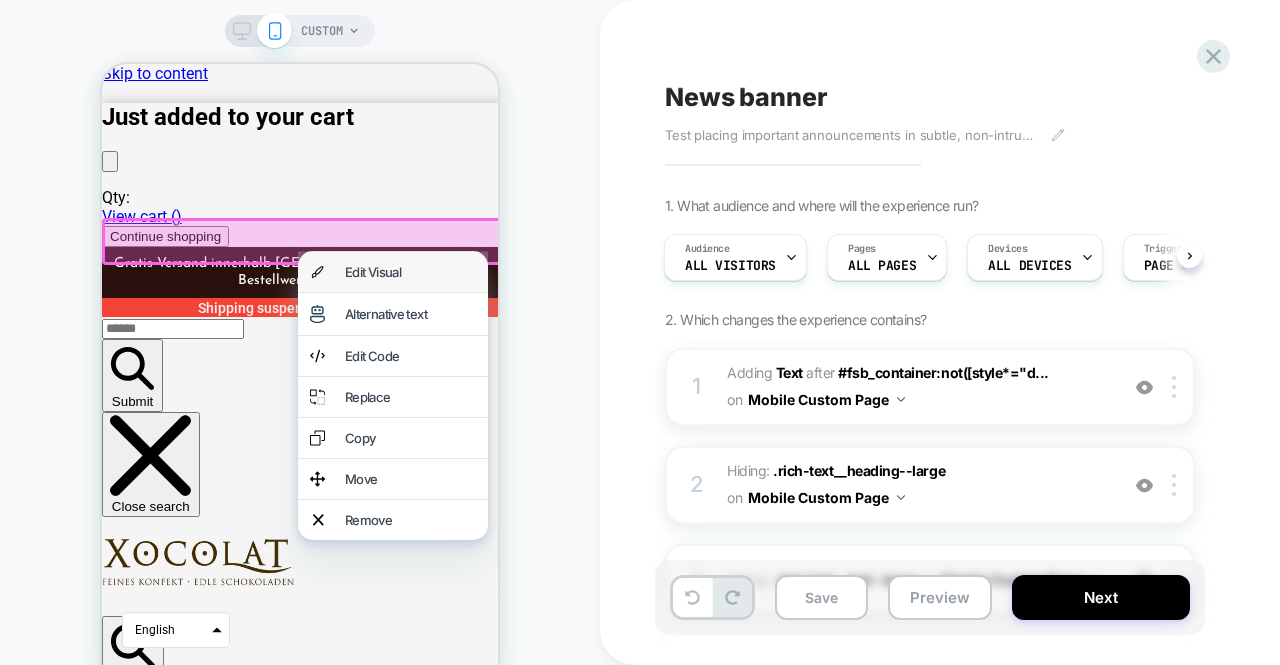 click on "Edit Visual" at bounding box center [410, 272] 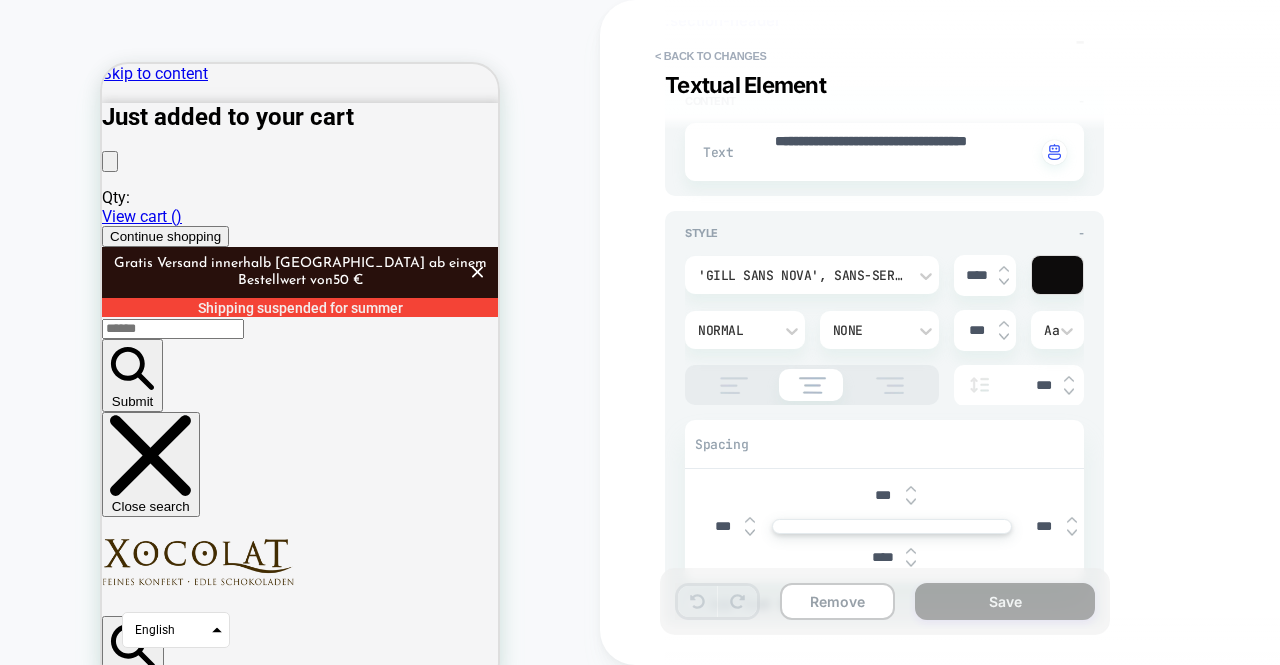 scroll, scrollTop: 281, scrollLeft: 0, axis: vertical 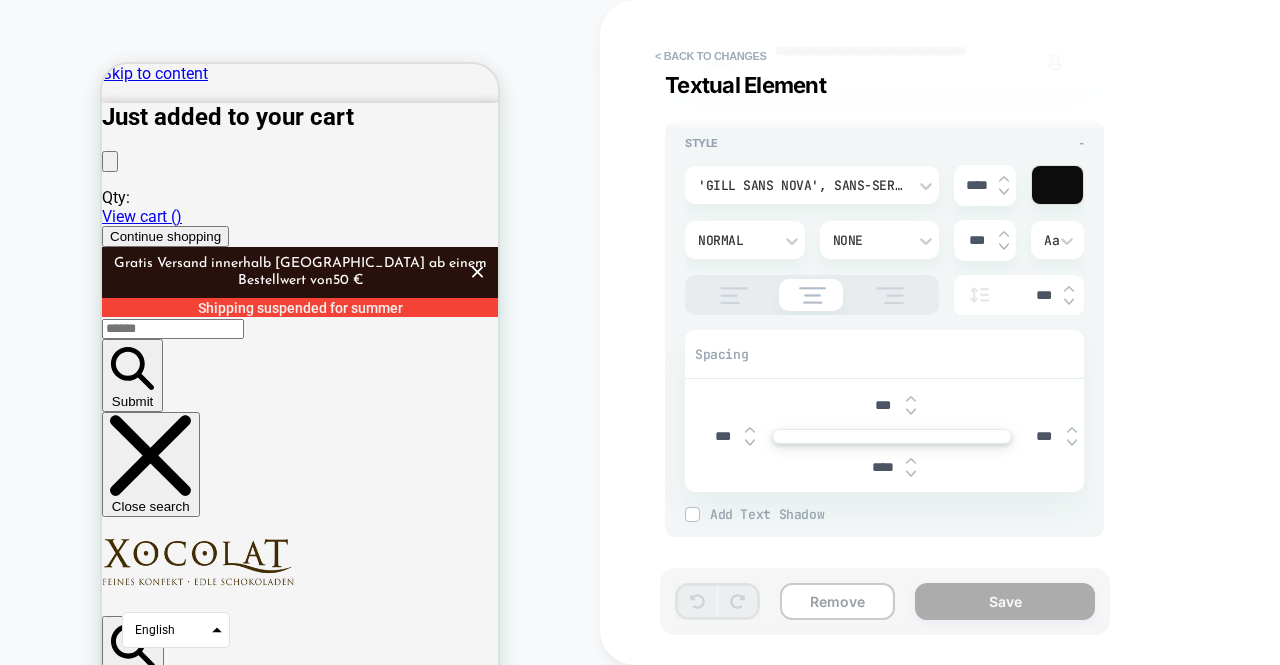 click on "***" at bounding box center (883, 405) 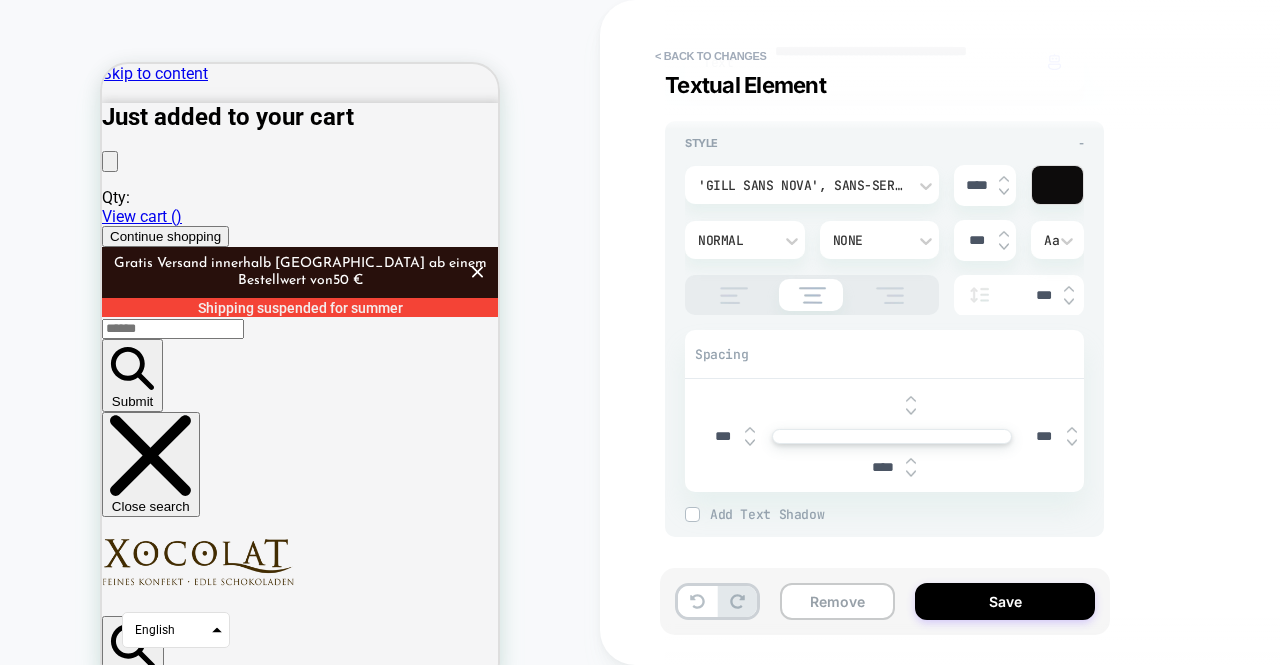 type on "*" 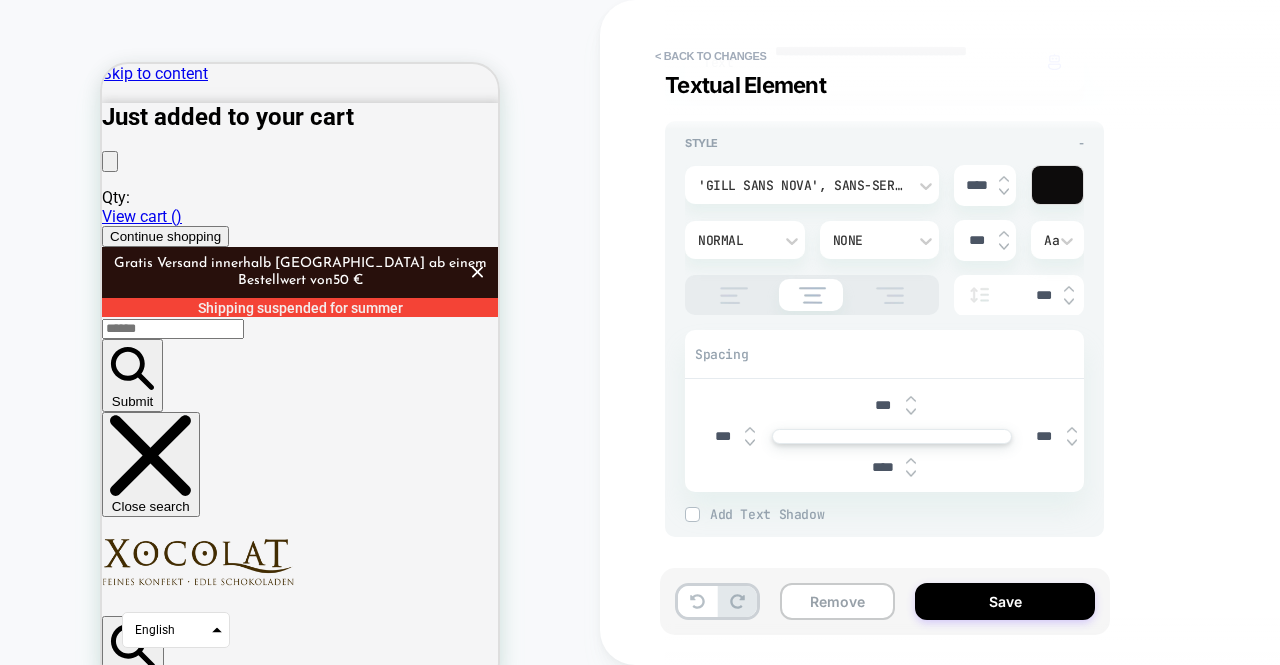 type on "*" 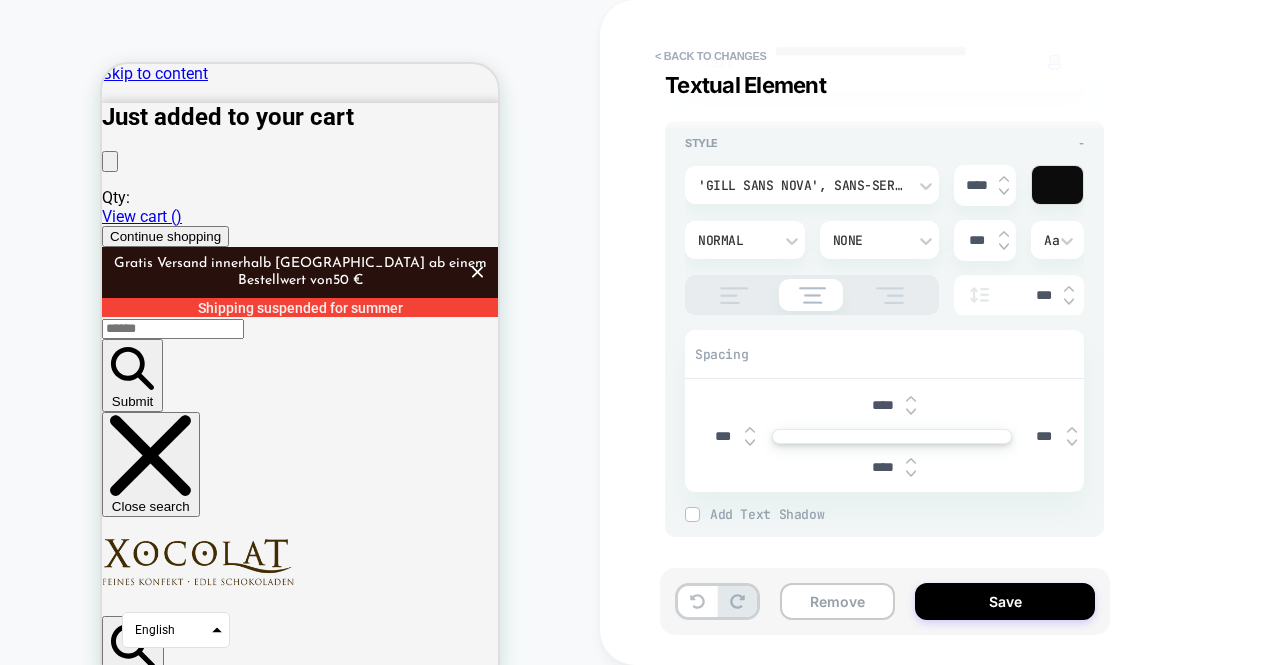 type on "*" 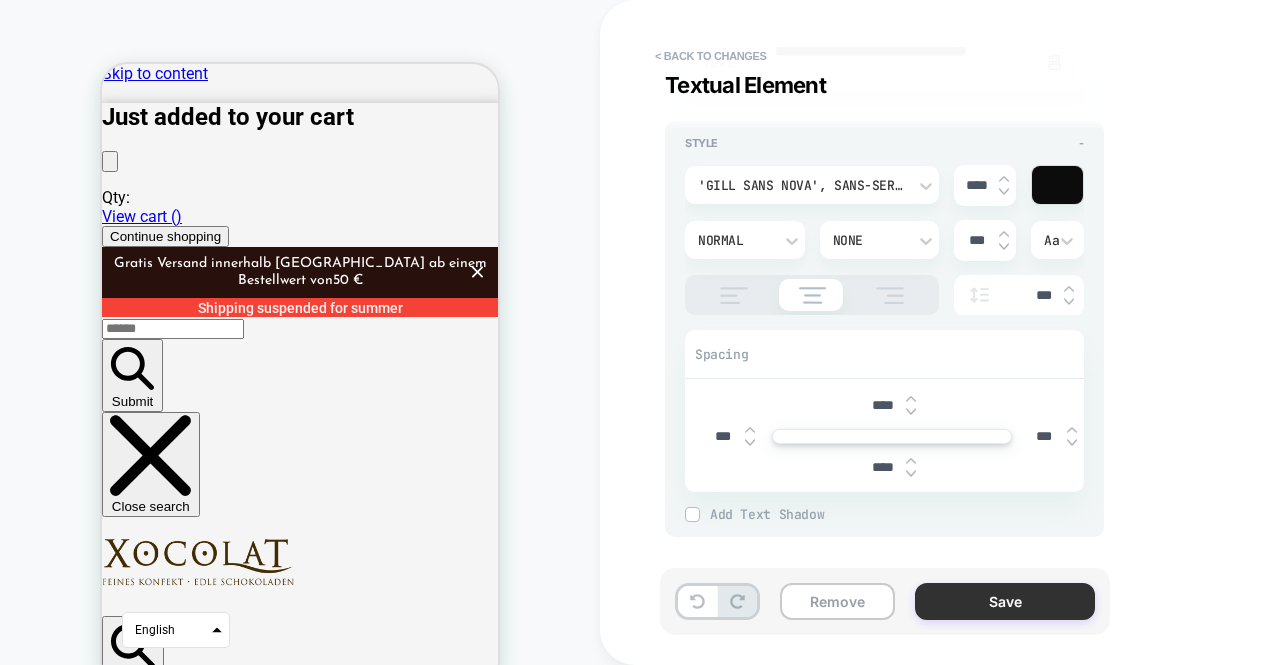 type on "****" 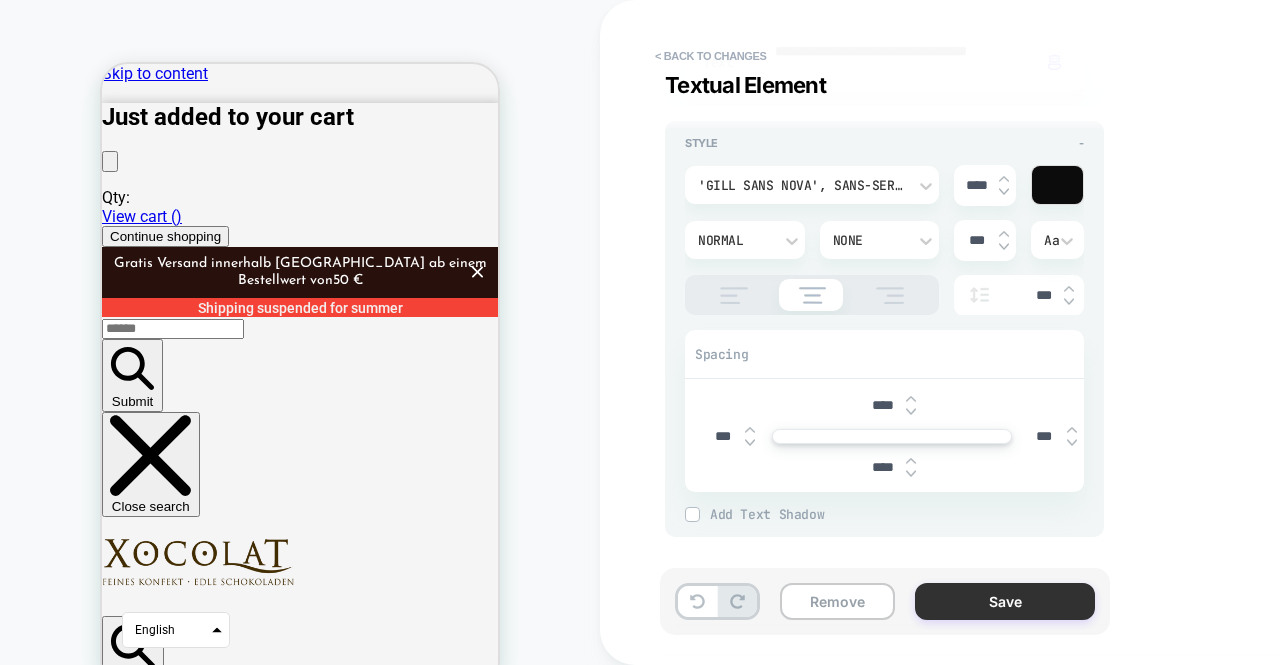 click on "Save" at bounding box center (1005, 601) 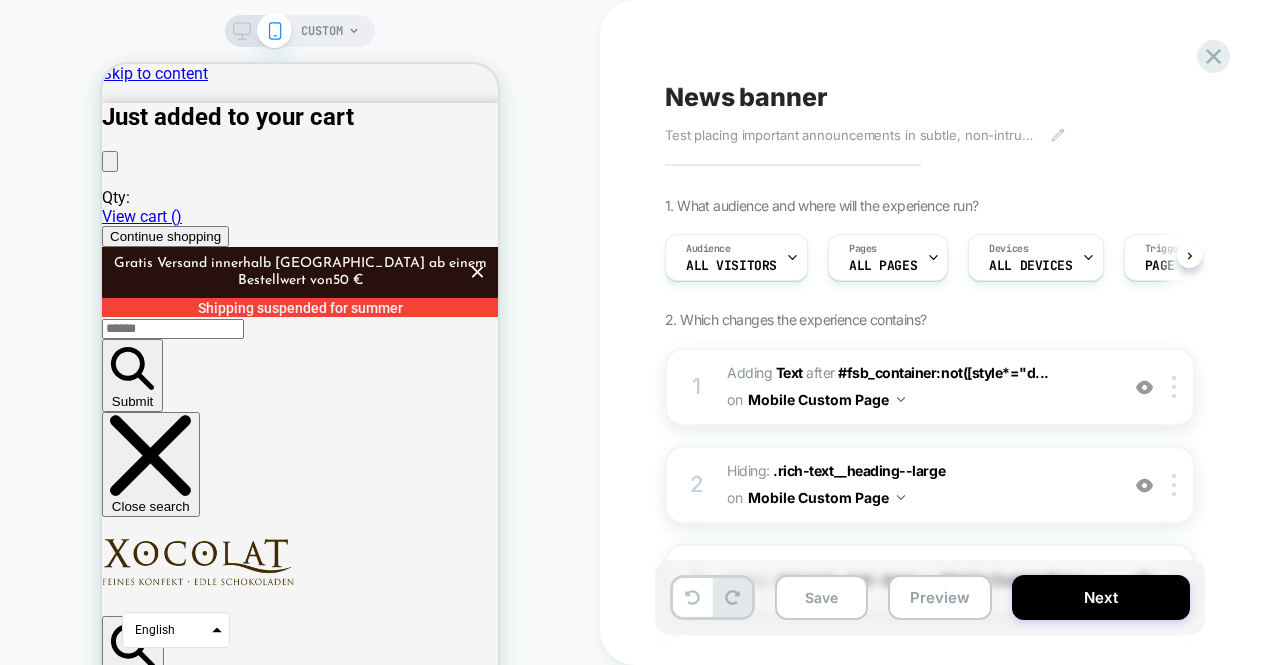 scroll, scrollTop: 0, scrollLeft: 1, axis: horizontal 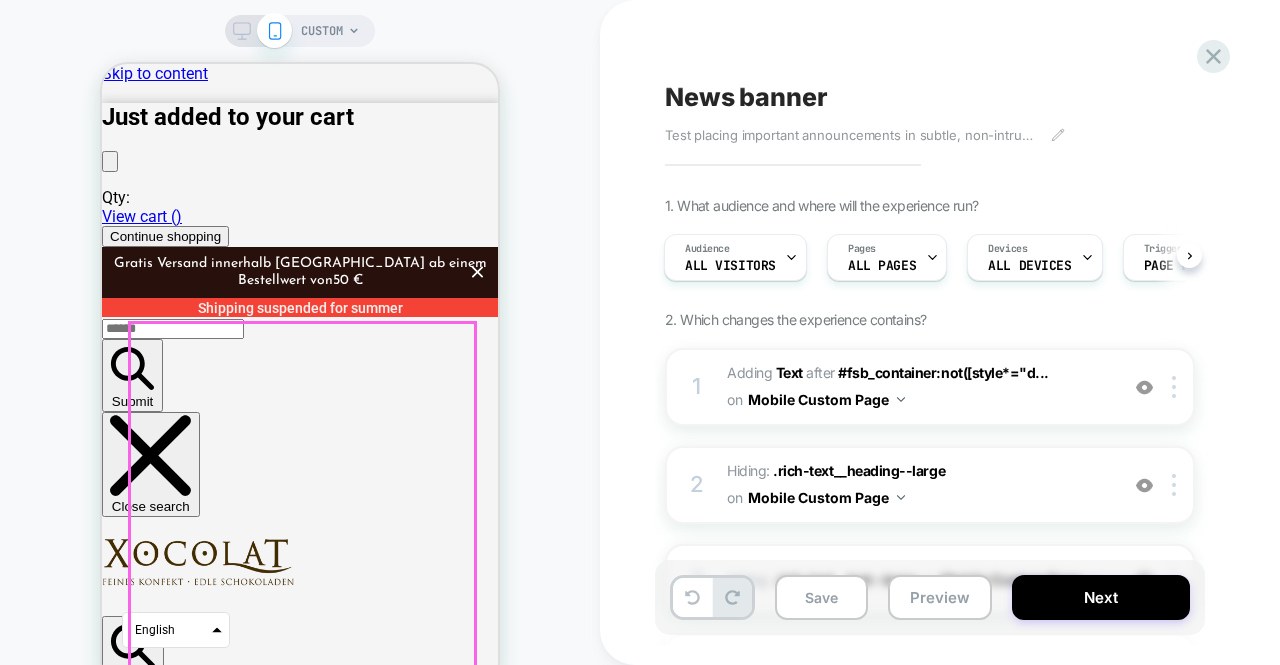 click at bounding box center (274, 4852) 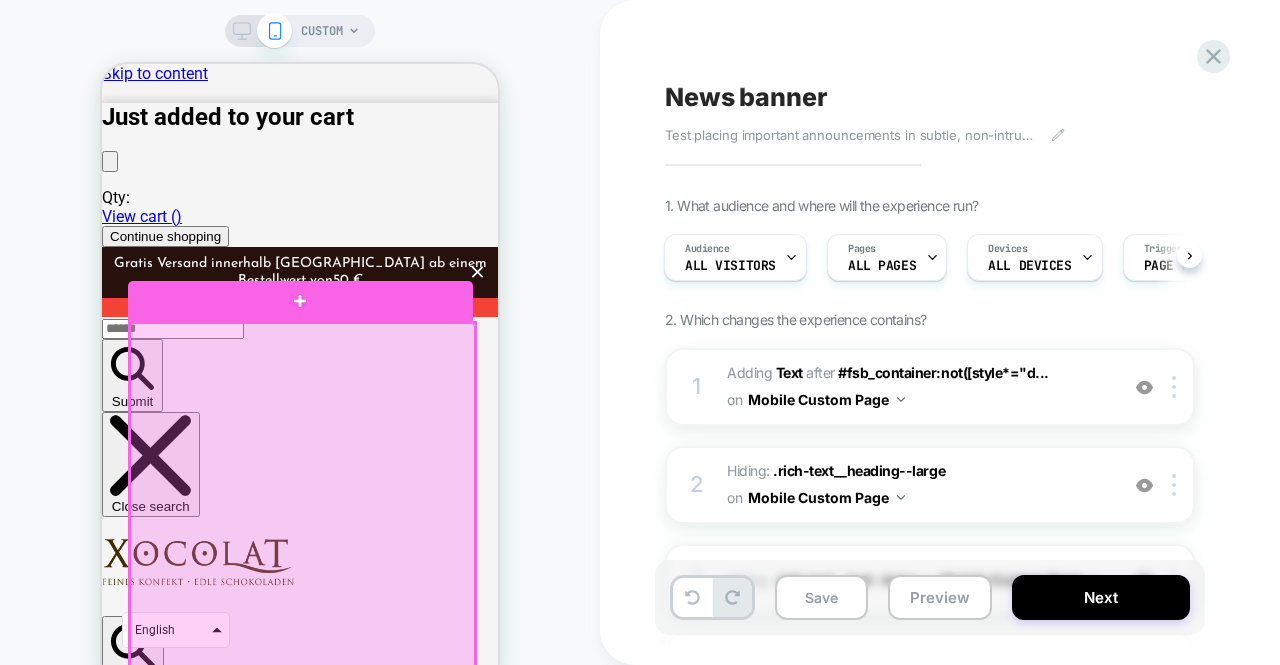 click at bounding box center [302, 495] 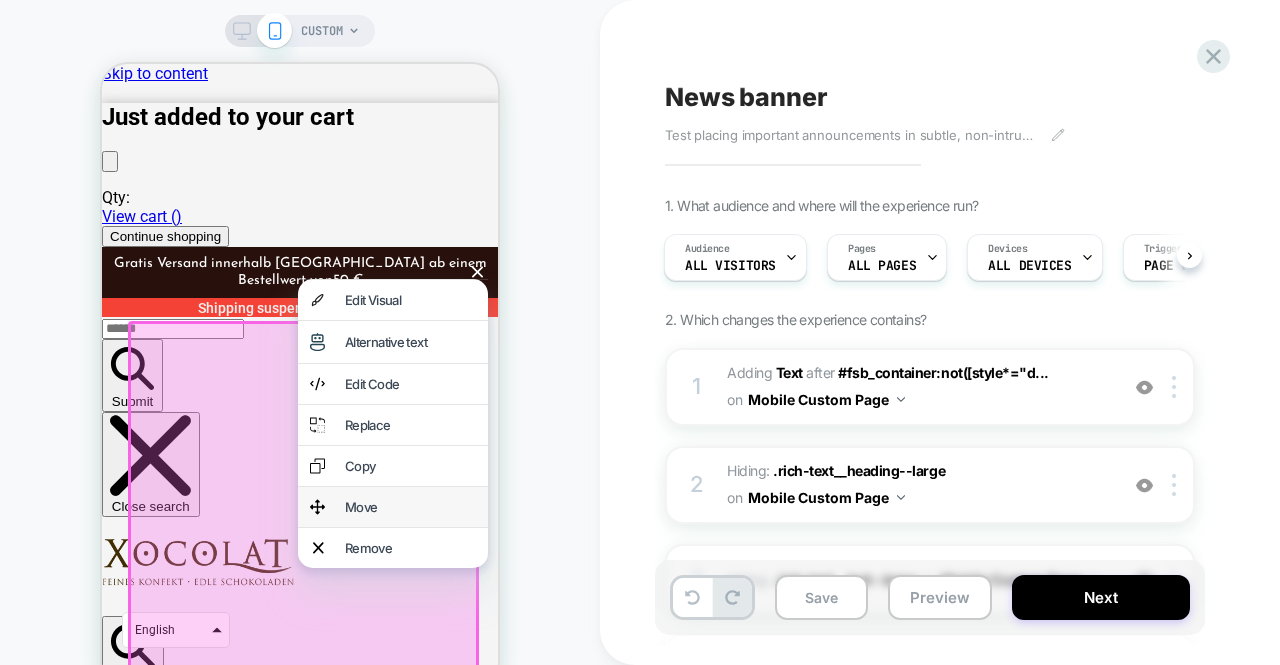 click on "Move" at bounding box center (410, 507) 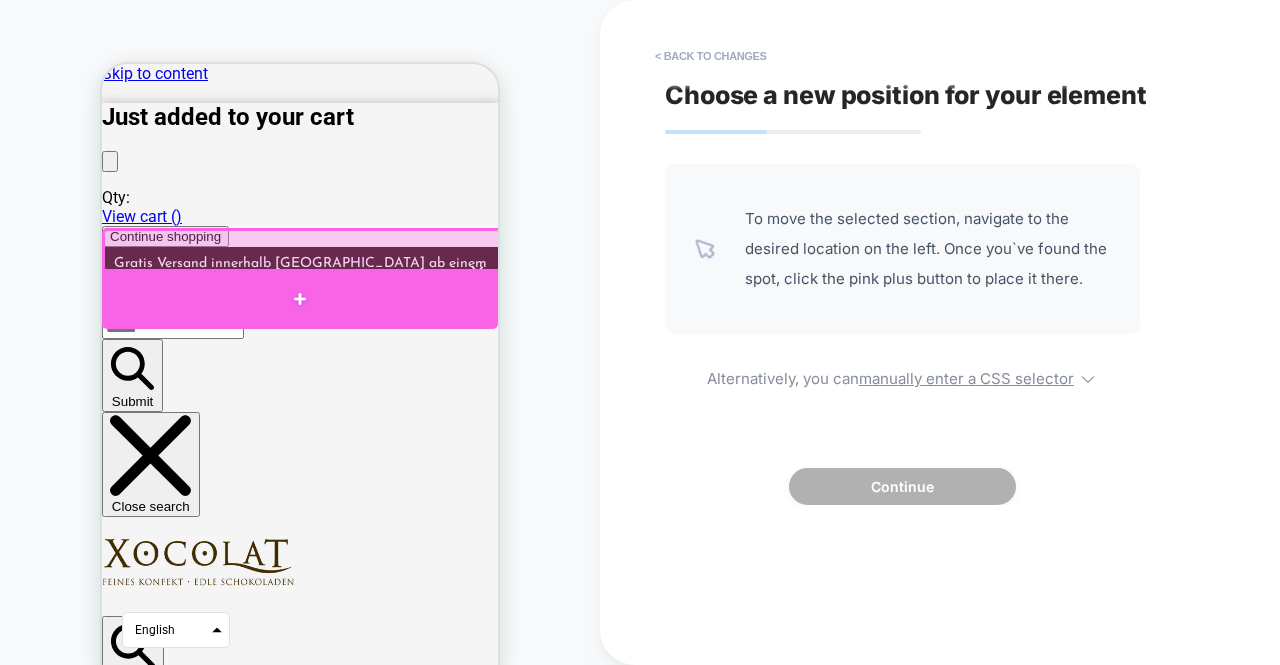 click at bounding box center (300, 299) 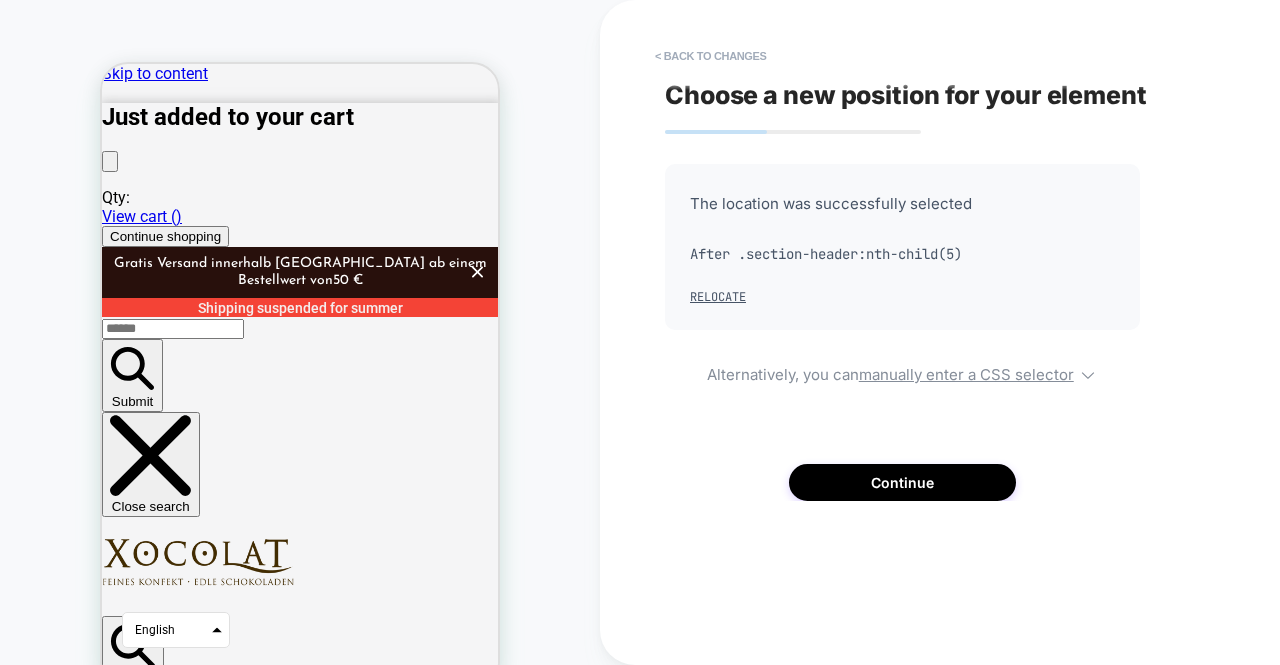 click on "CUSTOM" at bounding box center (300, 360) 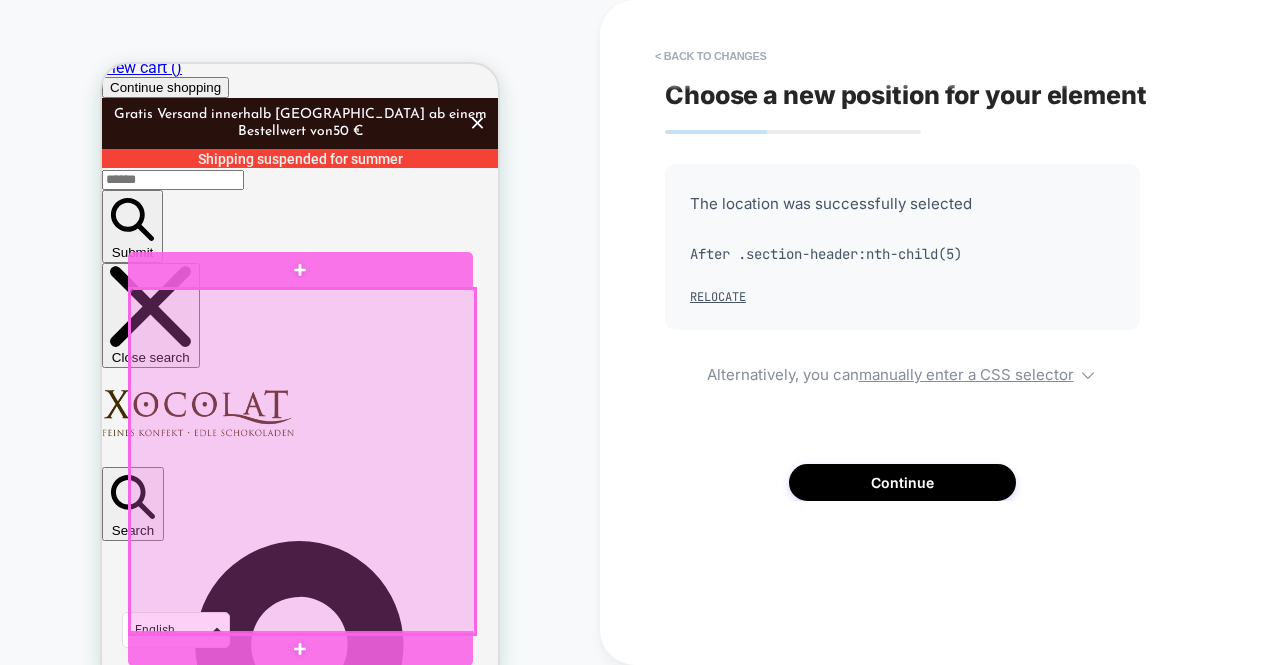 scroll, scrollTop: 148, scrollLeft: 0, axis: vertical 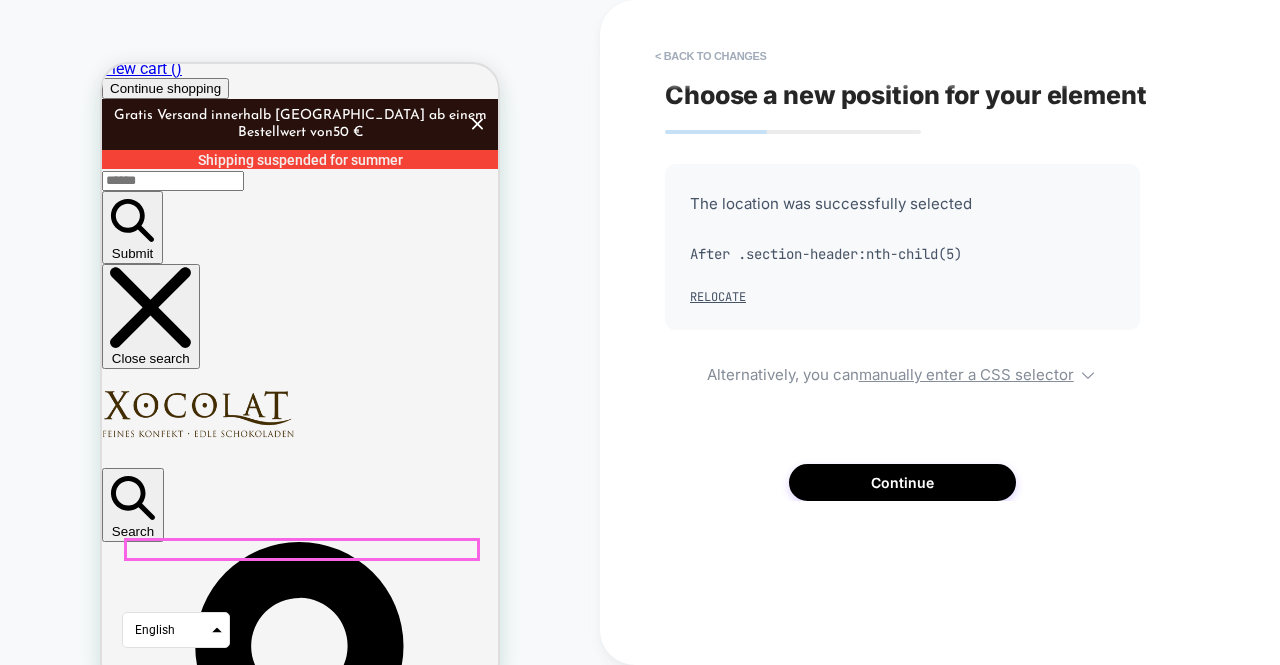click on "Xocolat Bonbonnieres" at bounding box center (300, 4911) 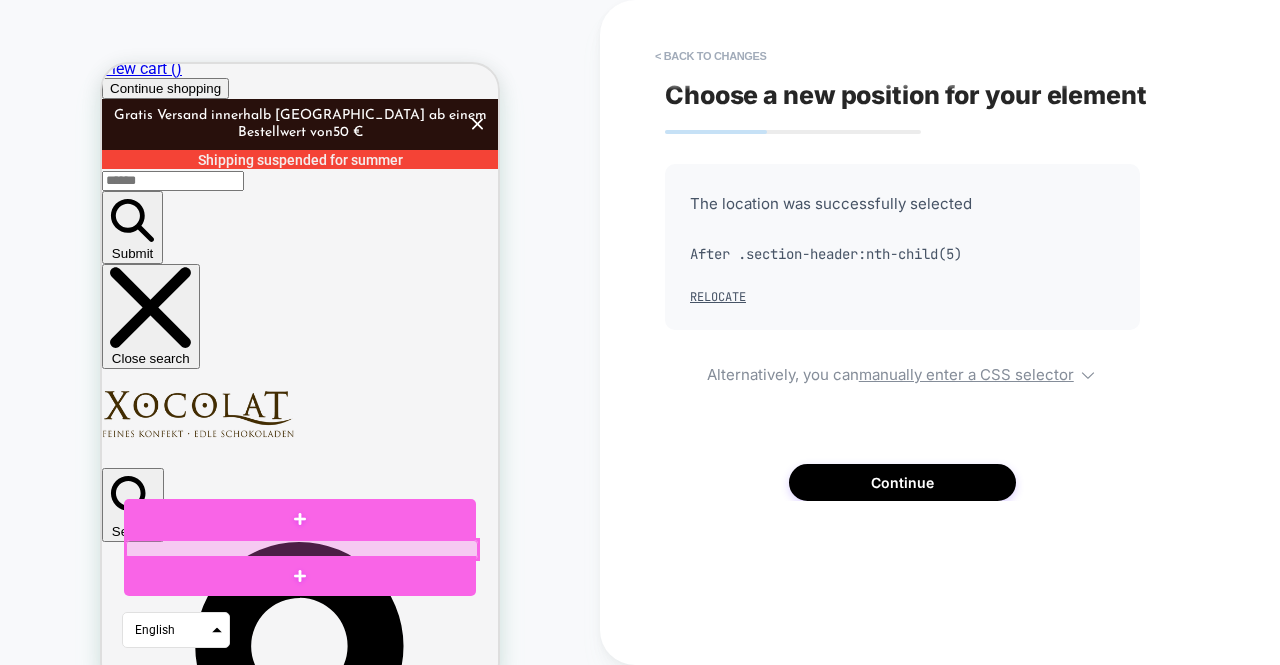 click at bounding box center (302, 549) 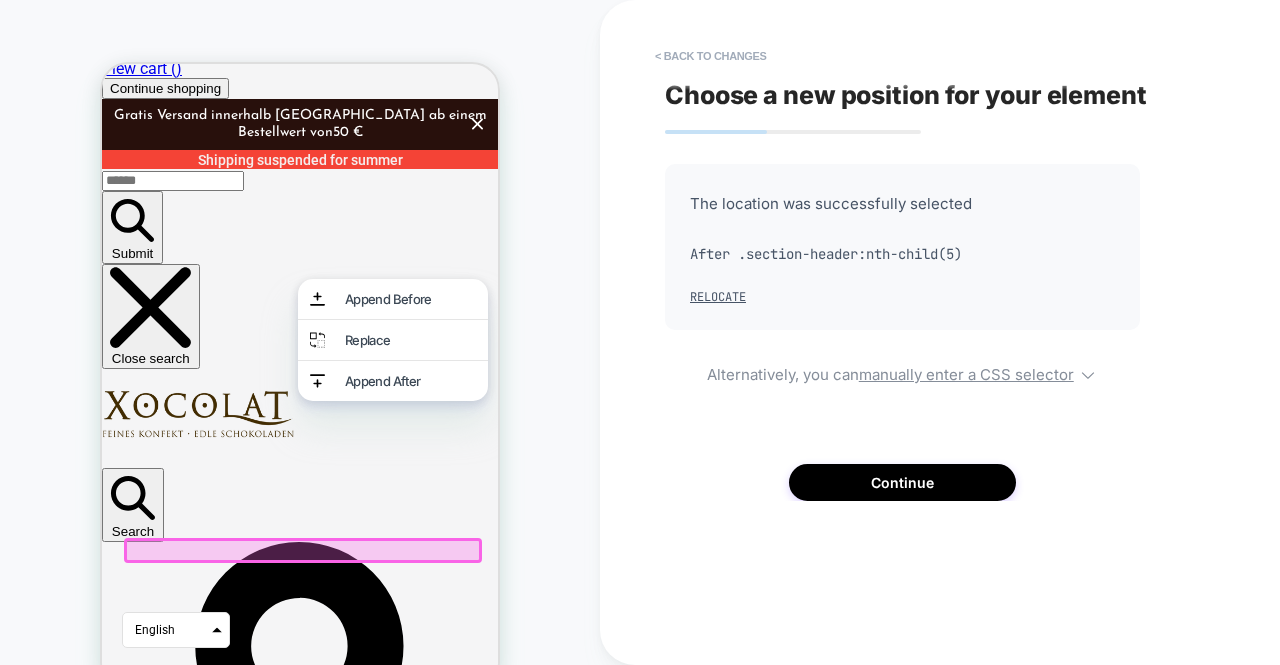 click at bounding box center (300, 547) 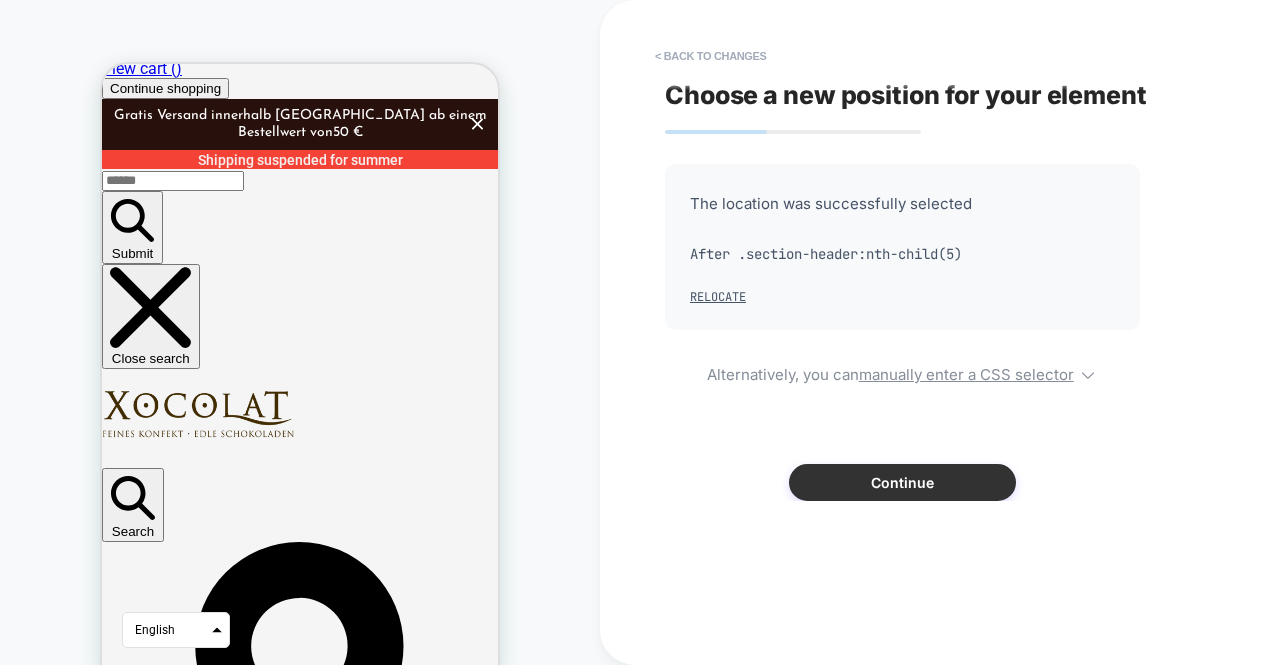 click on "Continue" at bounding box center (902, 482) 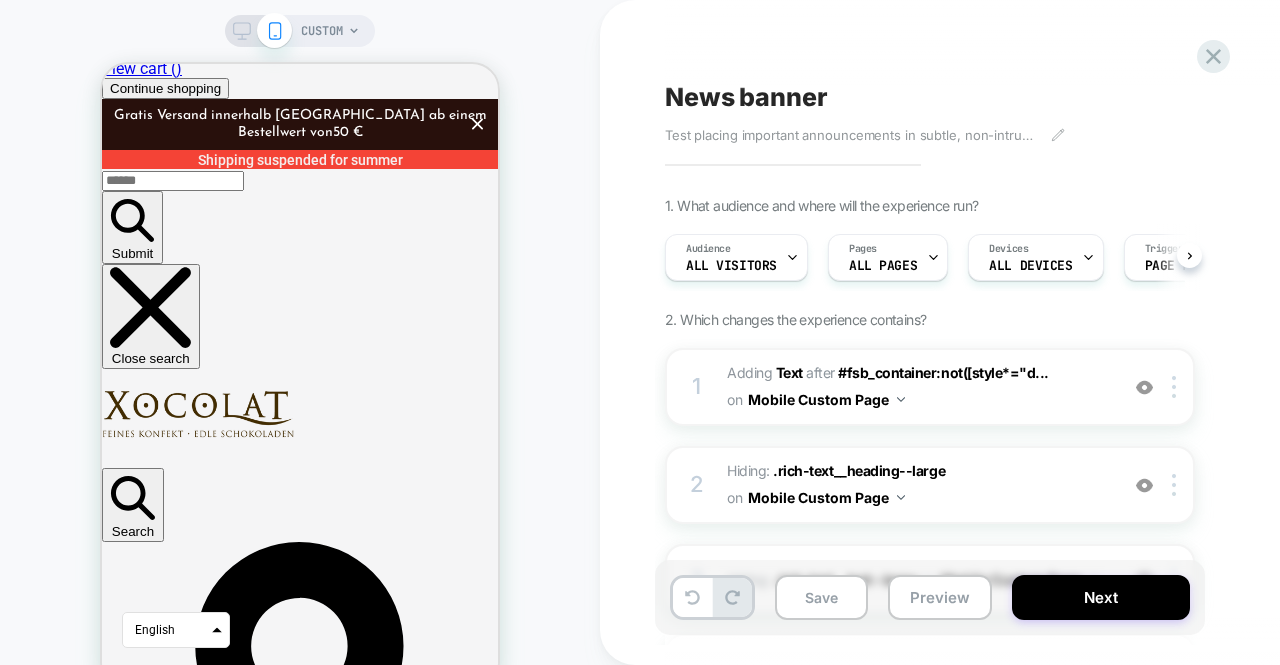 scroll, scrollTop: 0, scrollLeft: 1, axis: horizontal 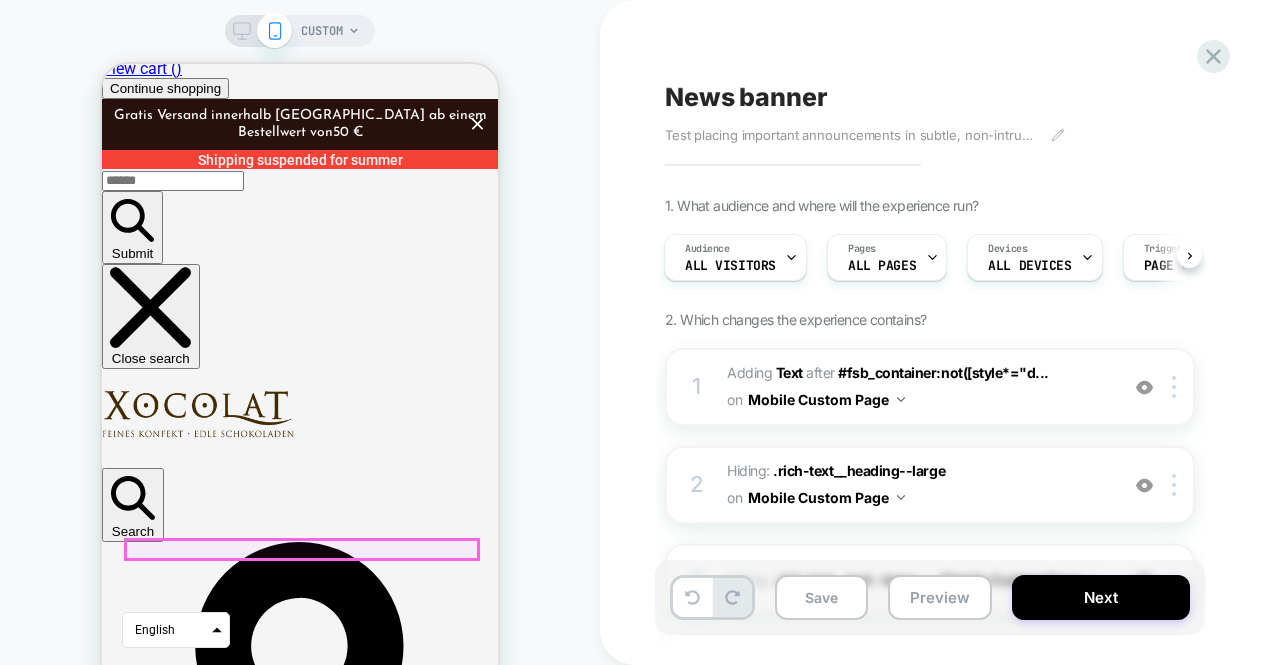 click on "Xocolat Bonbonnieres" at bounding box center [300, 4911] 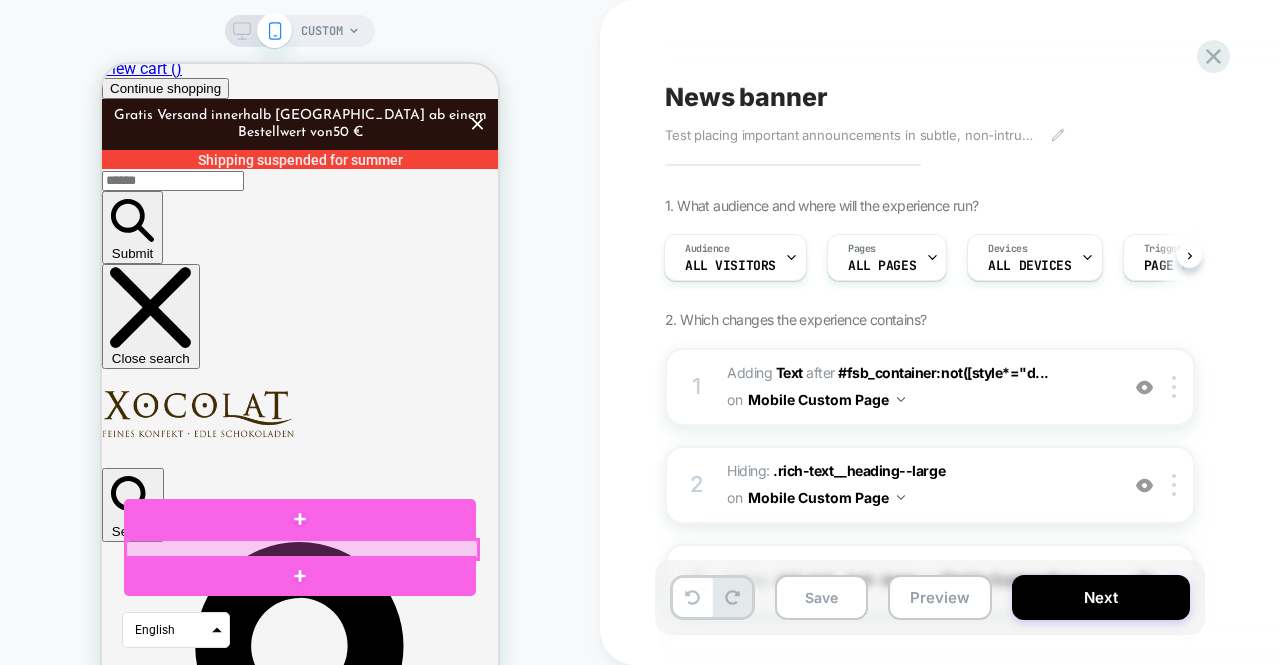 click at bounding box center (302, 549) 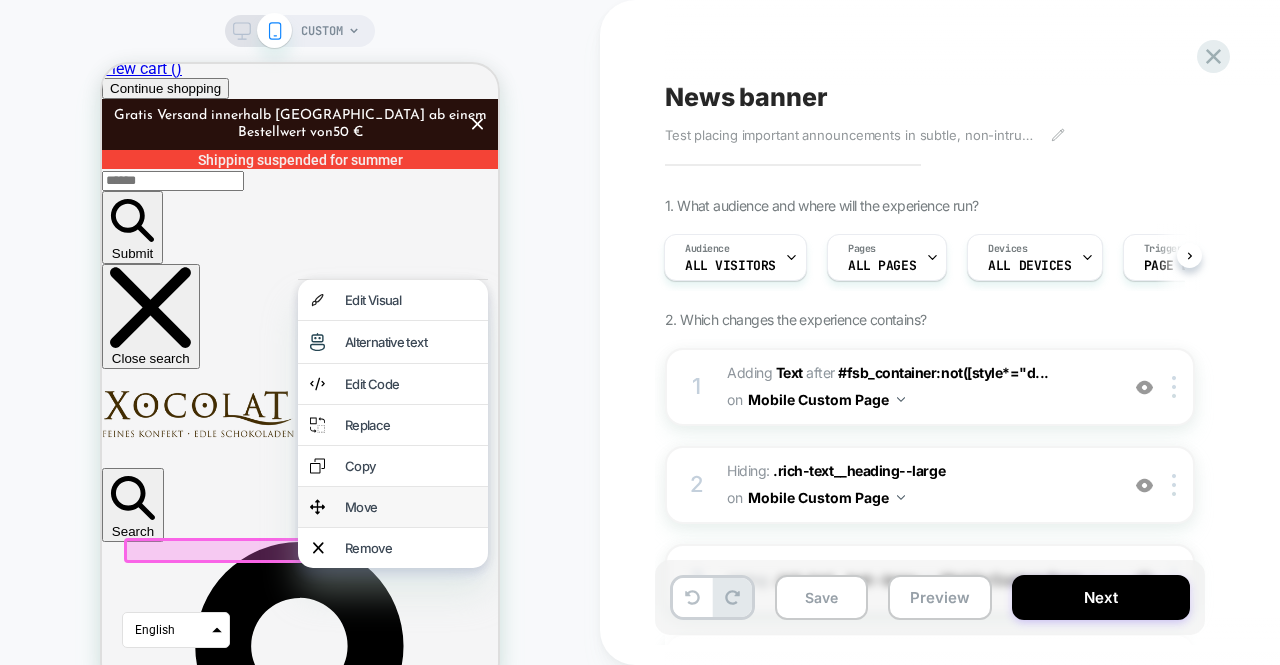 click on "Move" at bounding box center (393, 507) 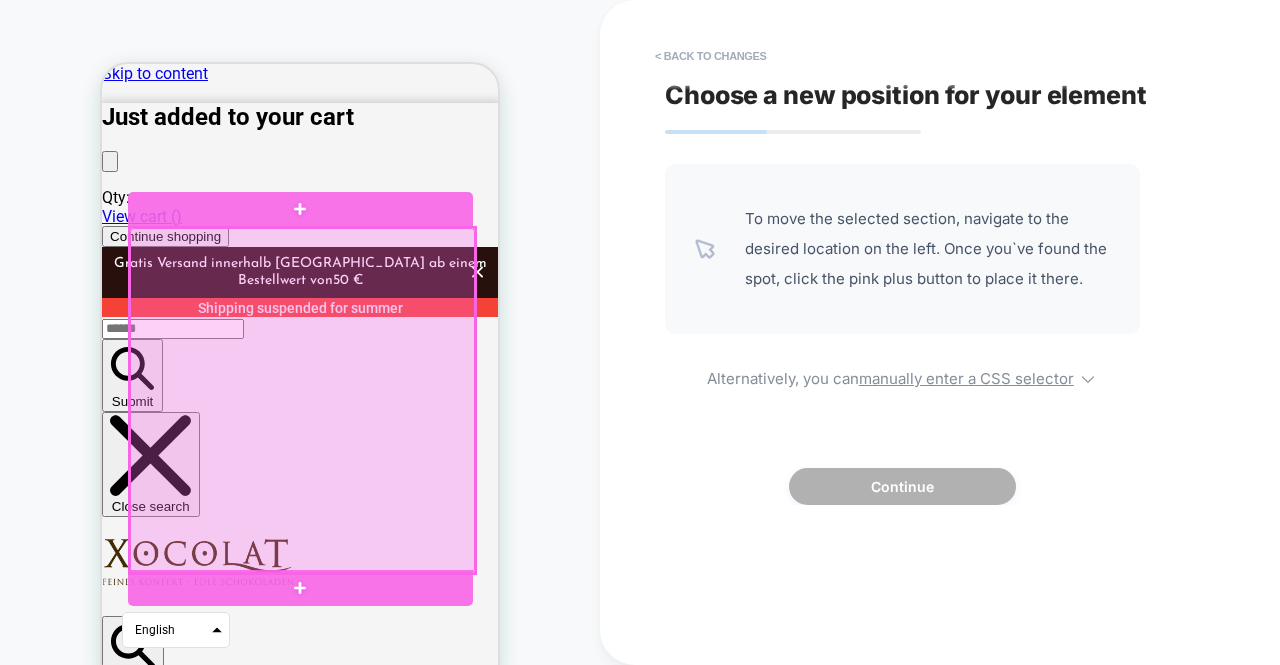 scroll, scrollTop: 102, scrollLeft: 0, axis: vertical 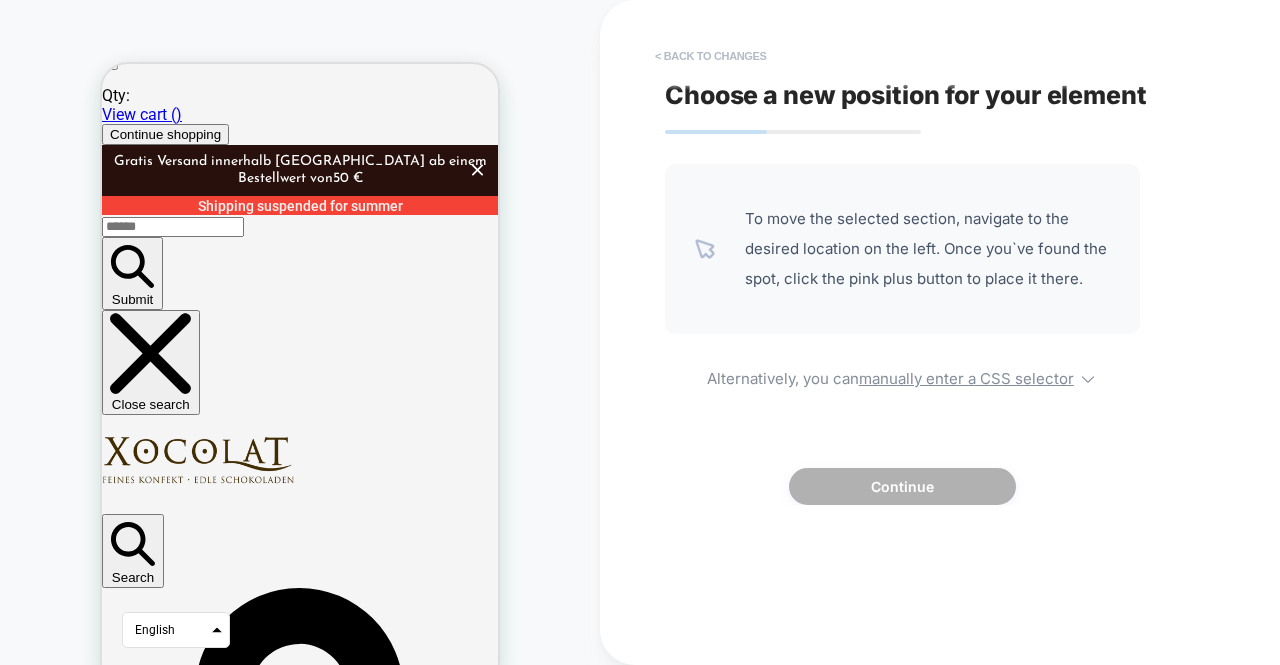 click on "< Back to changes" at bounding box center [711, 56] 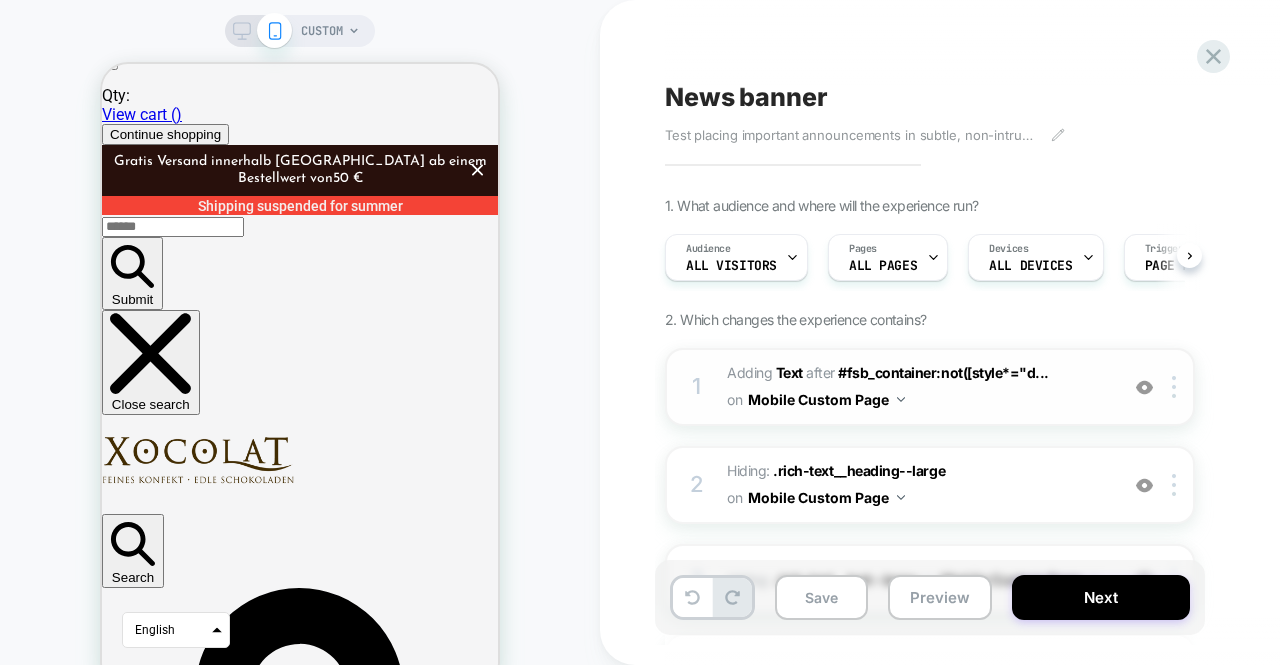 scroll, scrollTop: 0, scrollLeft: 1, axis: horizontal 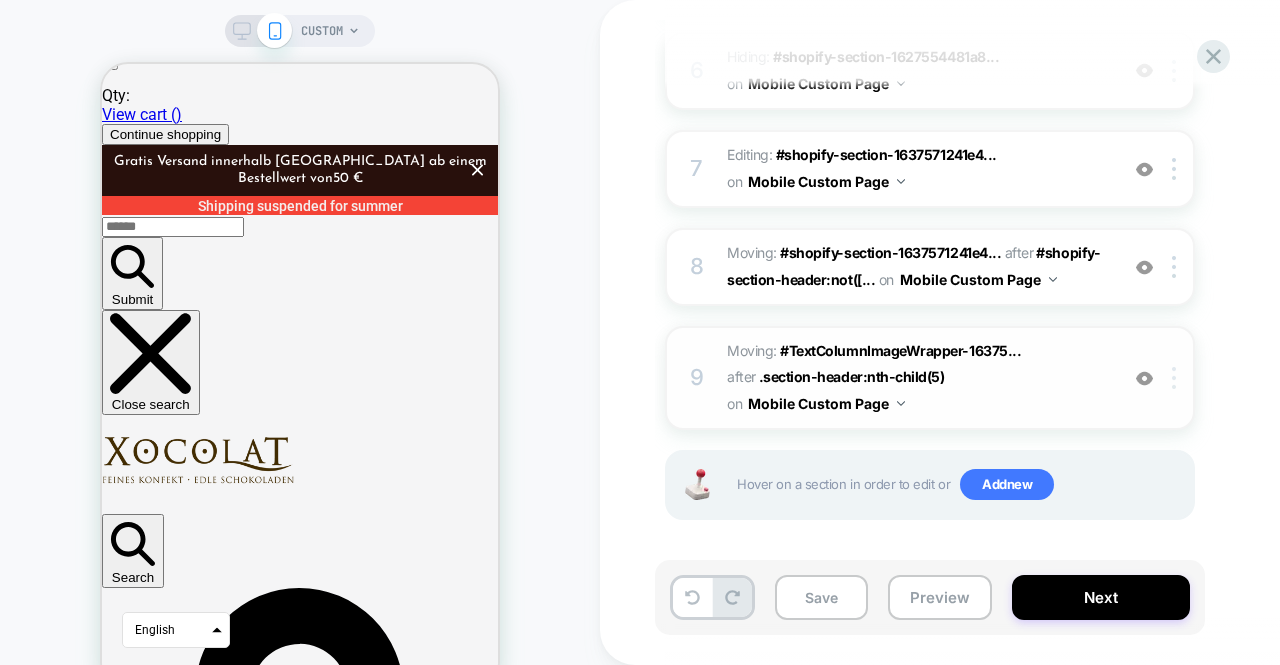 click at bounding box center (1177, 378) 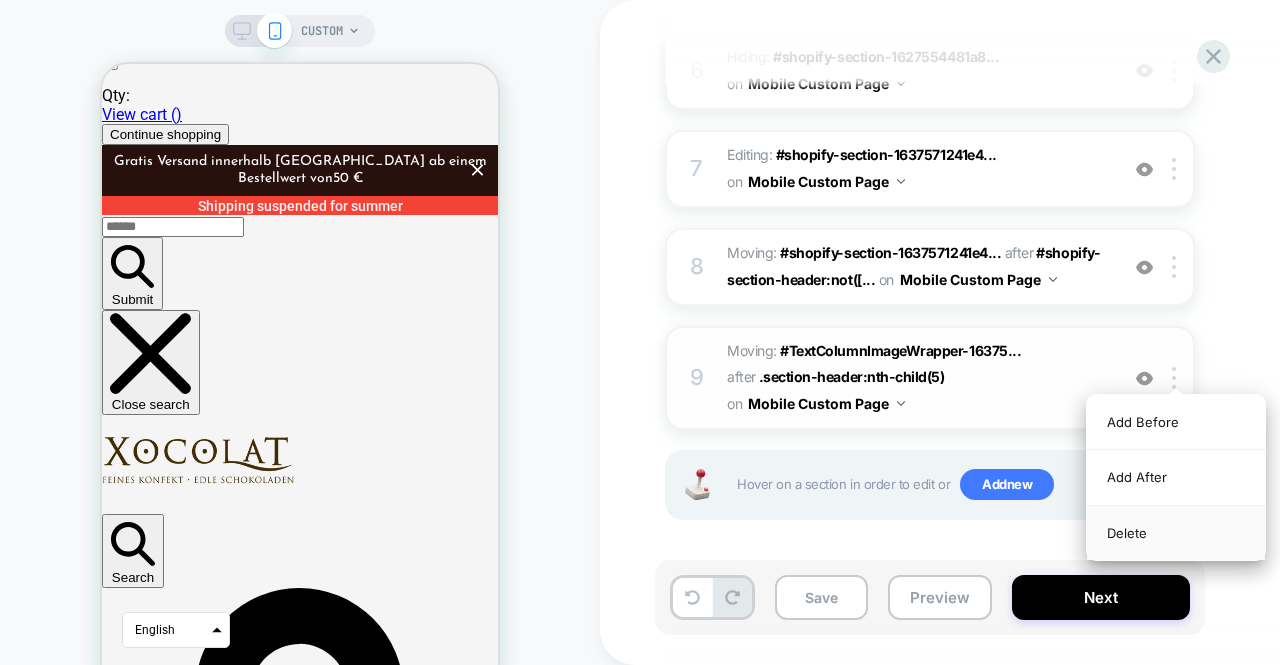 click on "Delete" at bounding box center (1176, 533) 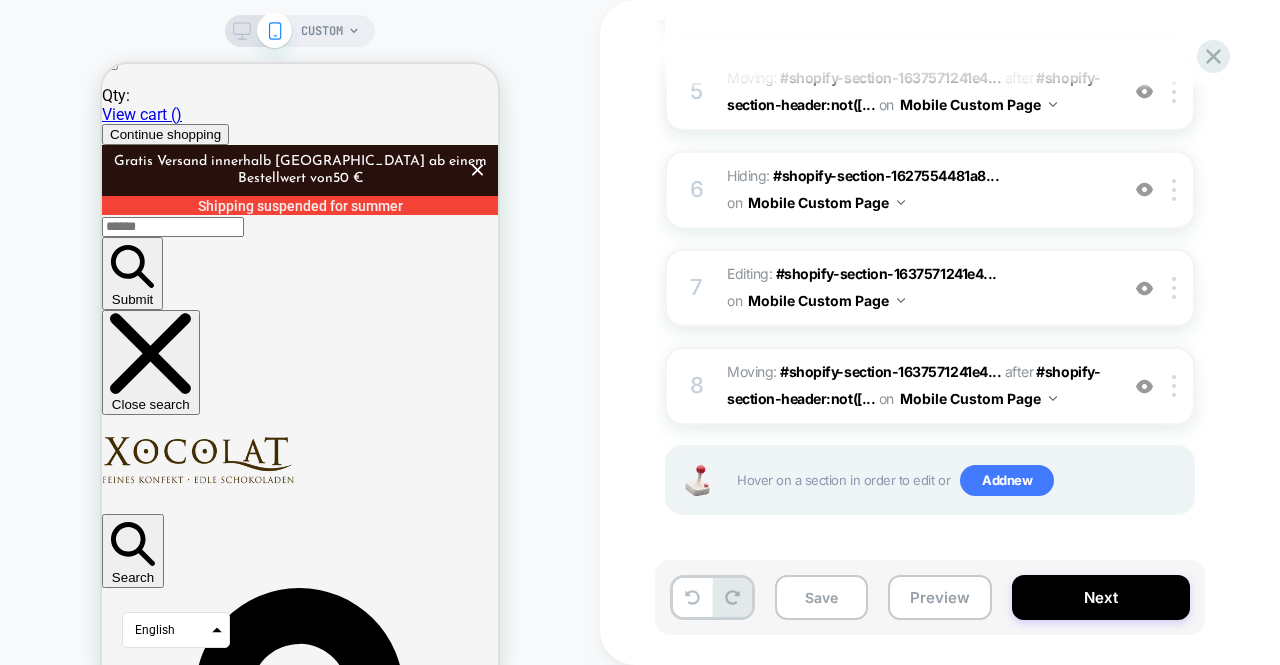 scroll, scrollTop: 676, scrollLeft: 0, axis: vertical 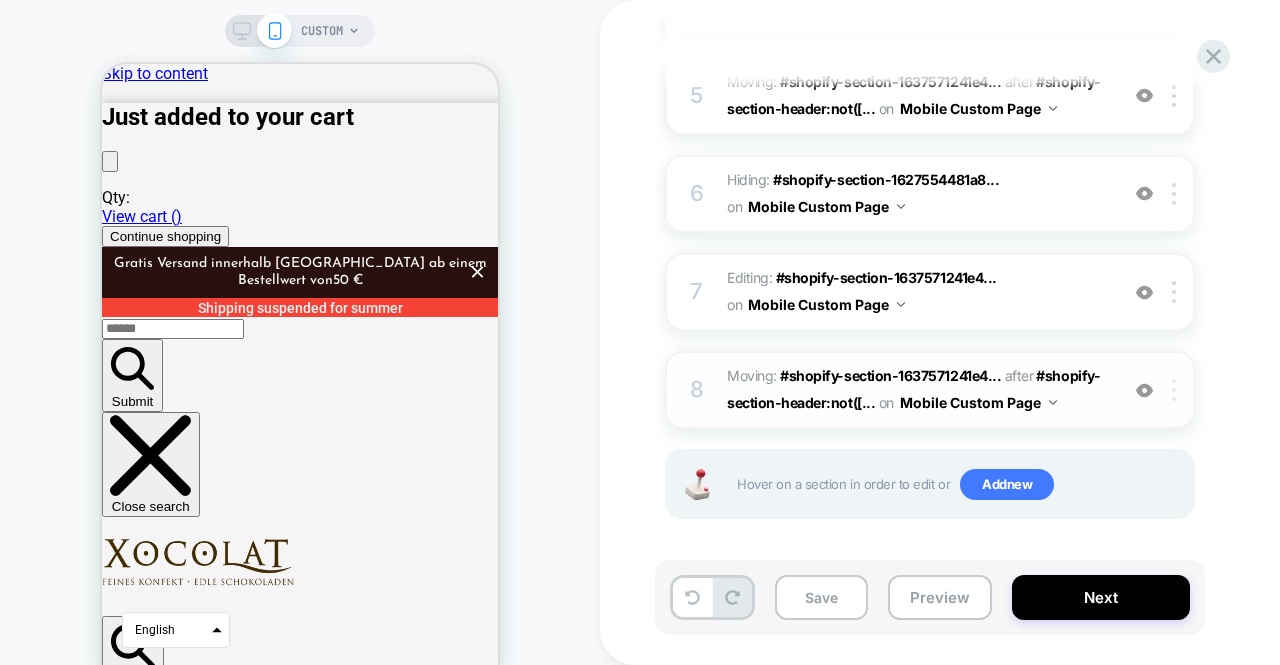 click at bounding box center [1177, 390] 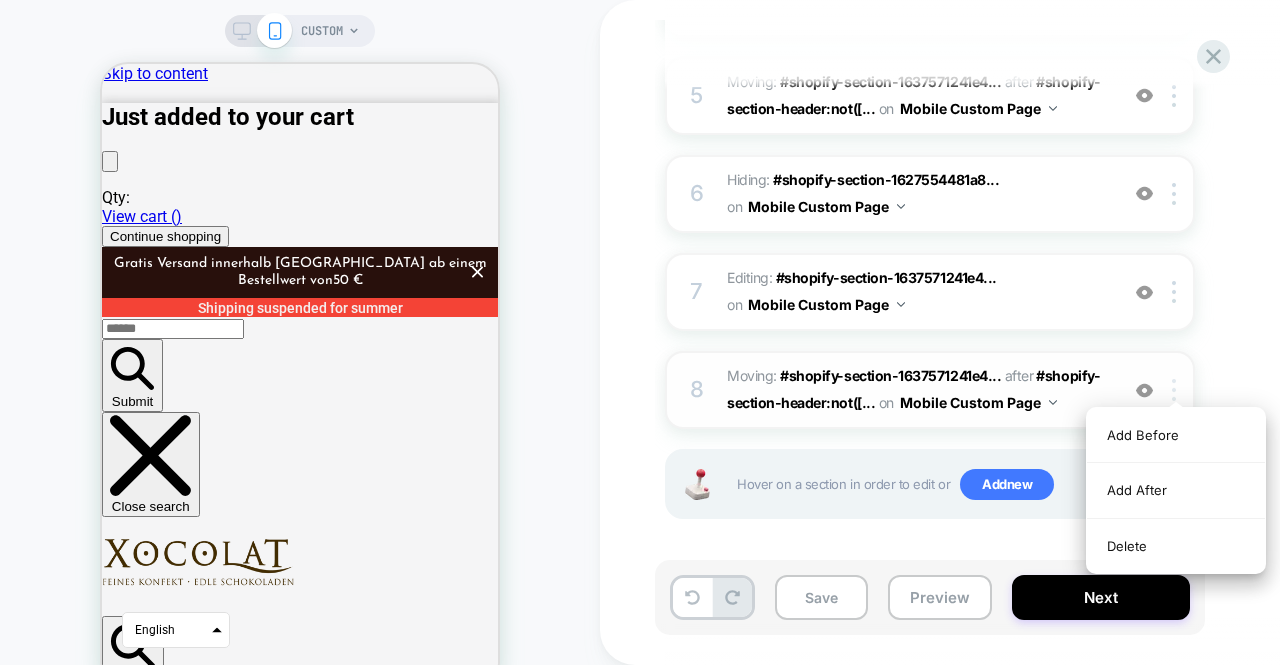 click at bounding box center [1177, 390] 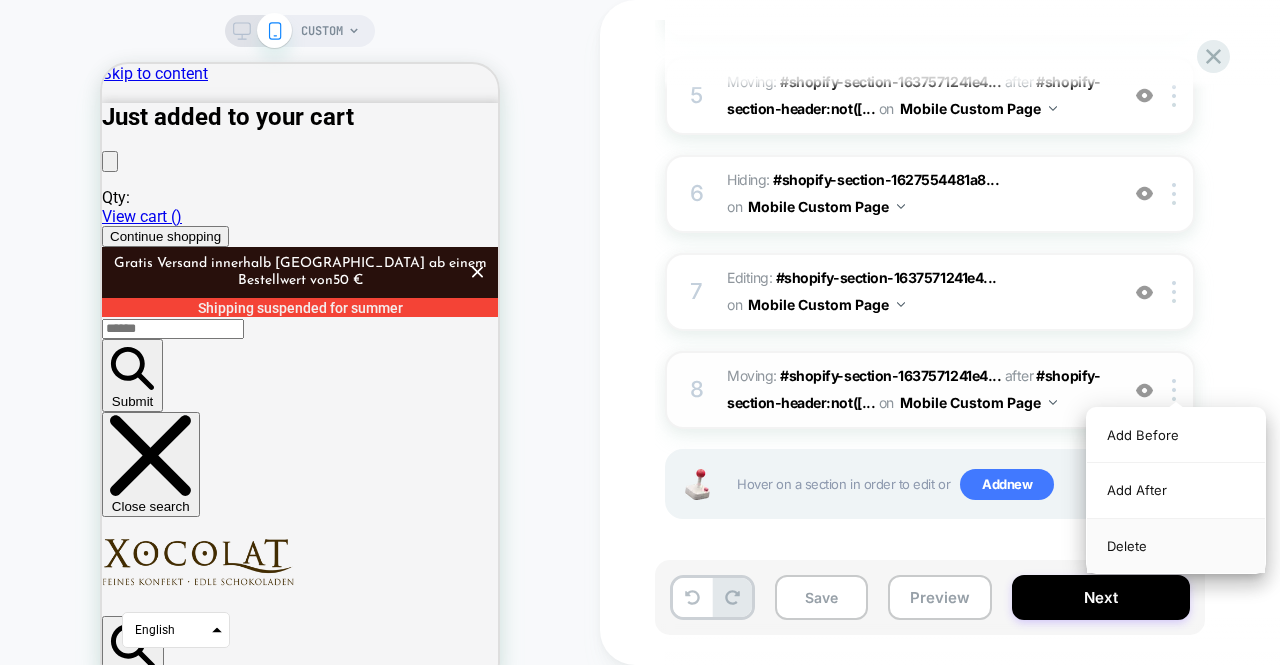 click on "Delete" at bounding box center (1176, 546) 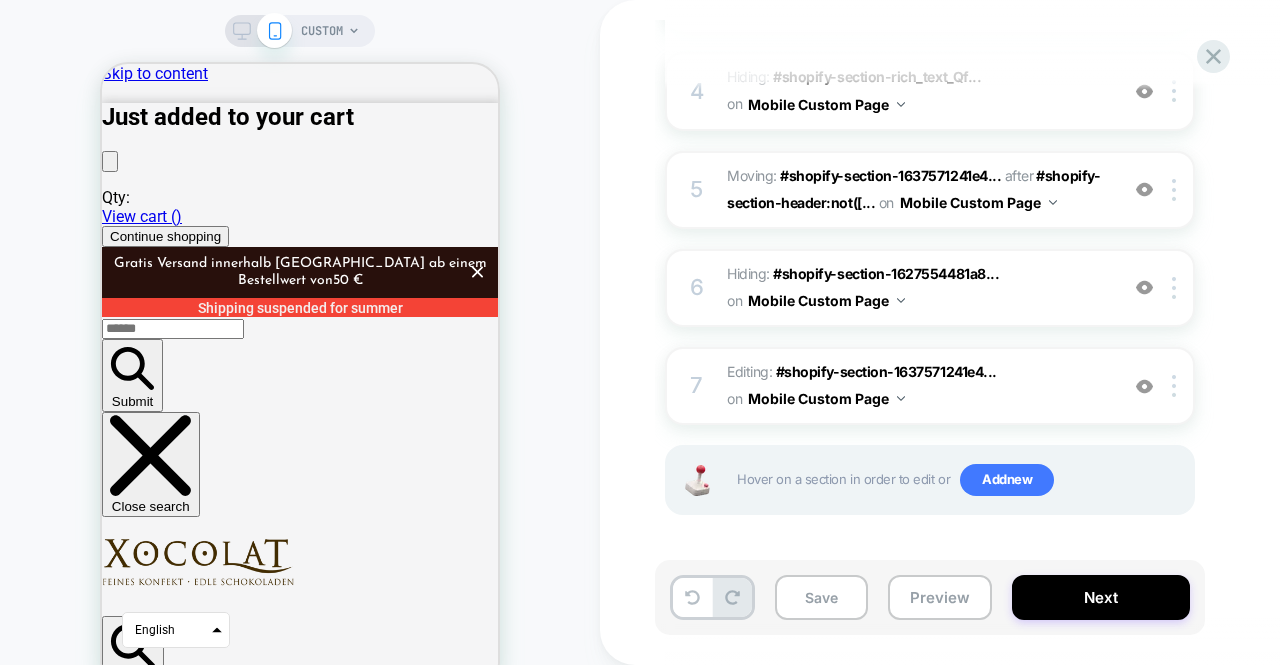 scroll, scrollTop: 578, scrollLeft: 0, axis: vertical 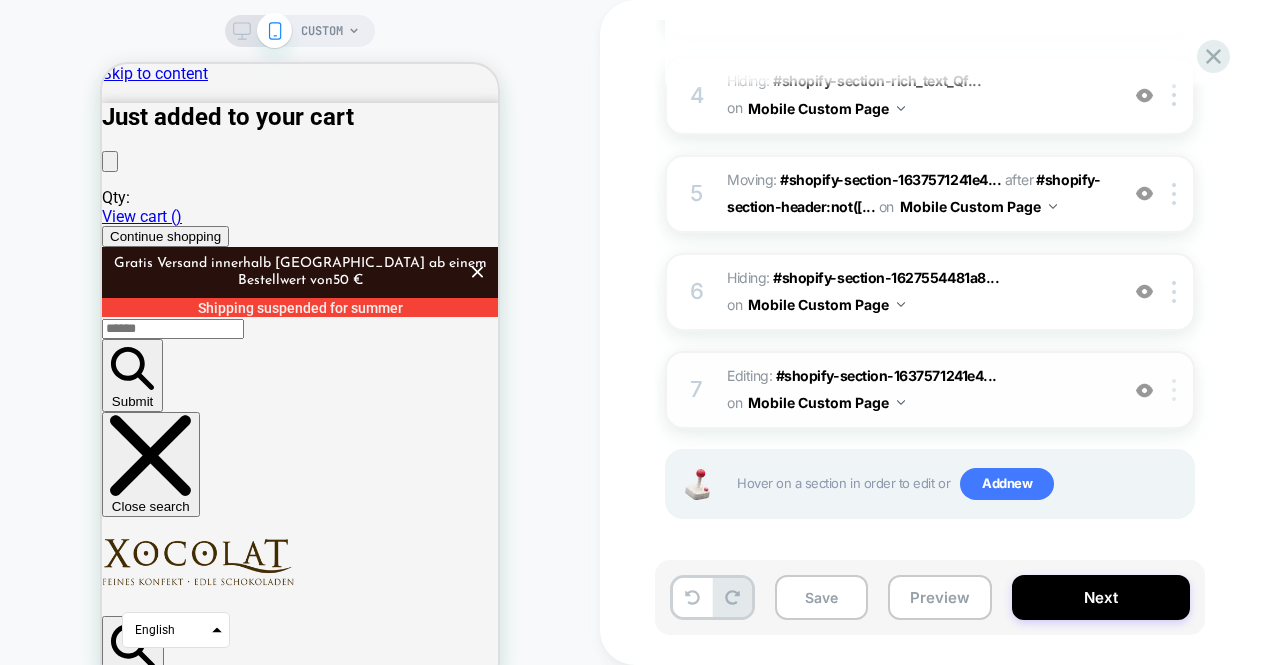 click at bounding box center (1174, 390) 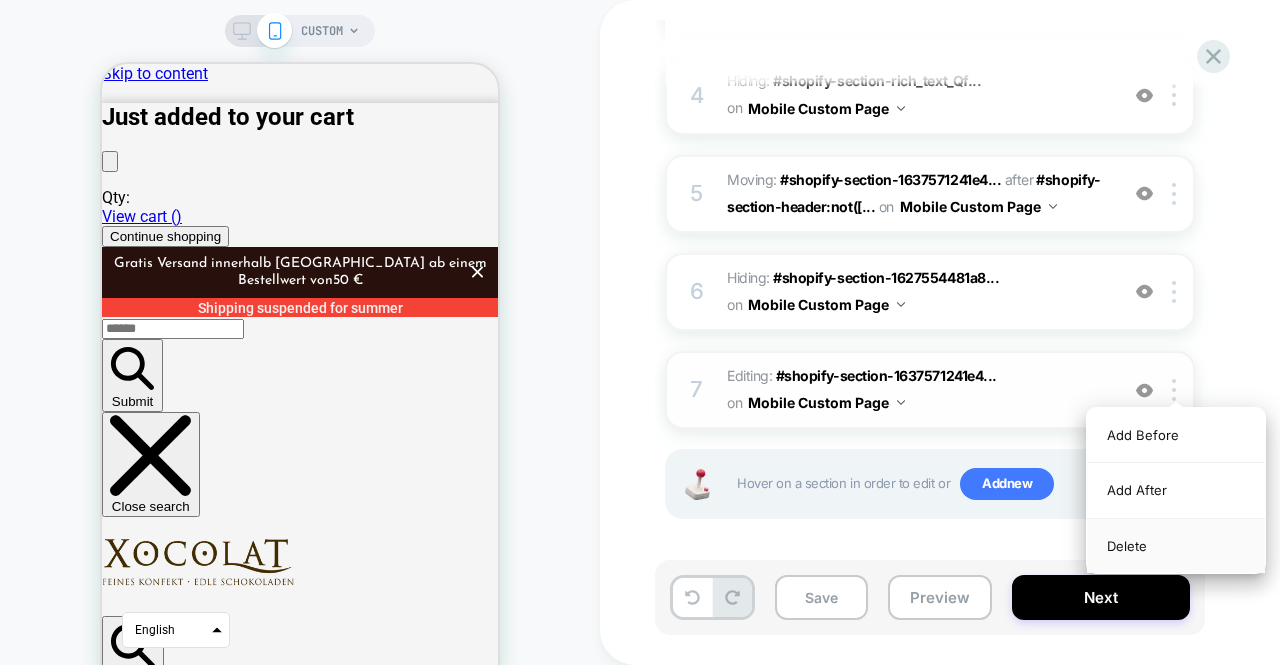 click on "Delete" at bounding box center [1176, 546] 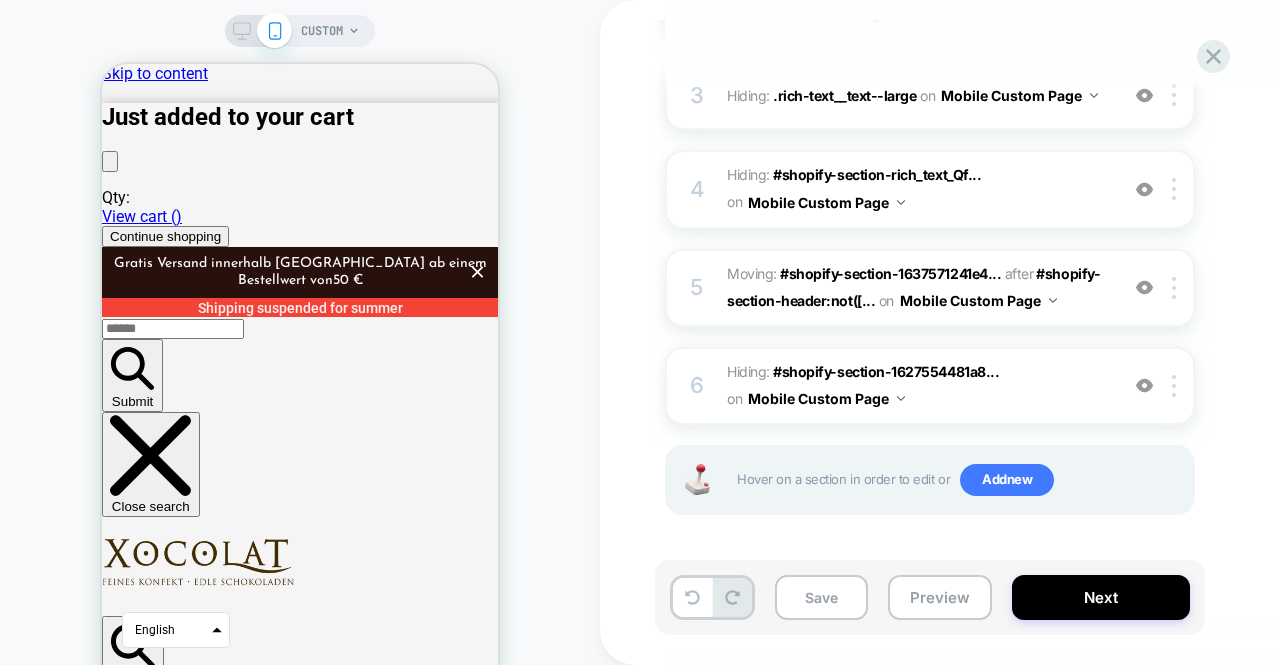 scroll, scrollTop: 480, scrollLeft: 0, axis: vertical 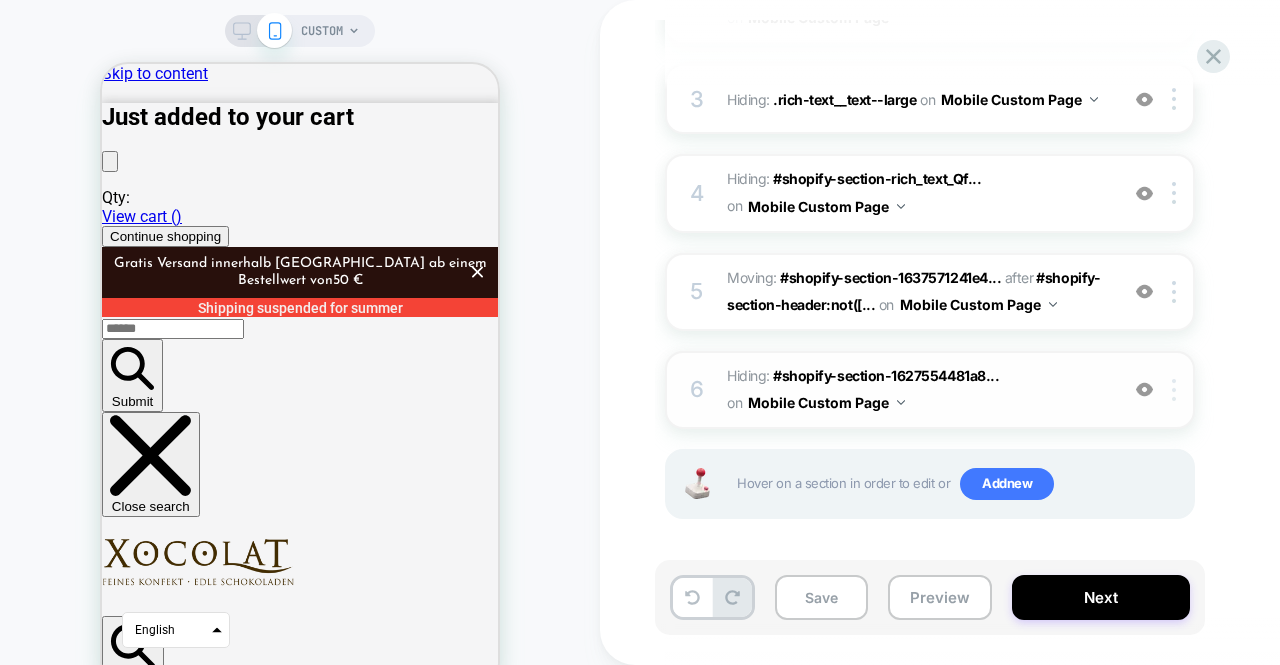 click at bounding box center [1177, 390] 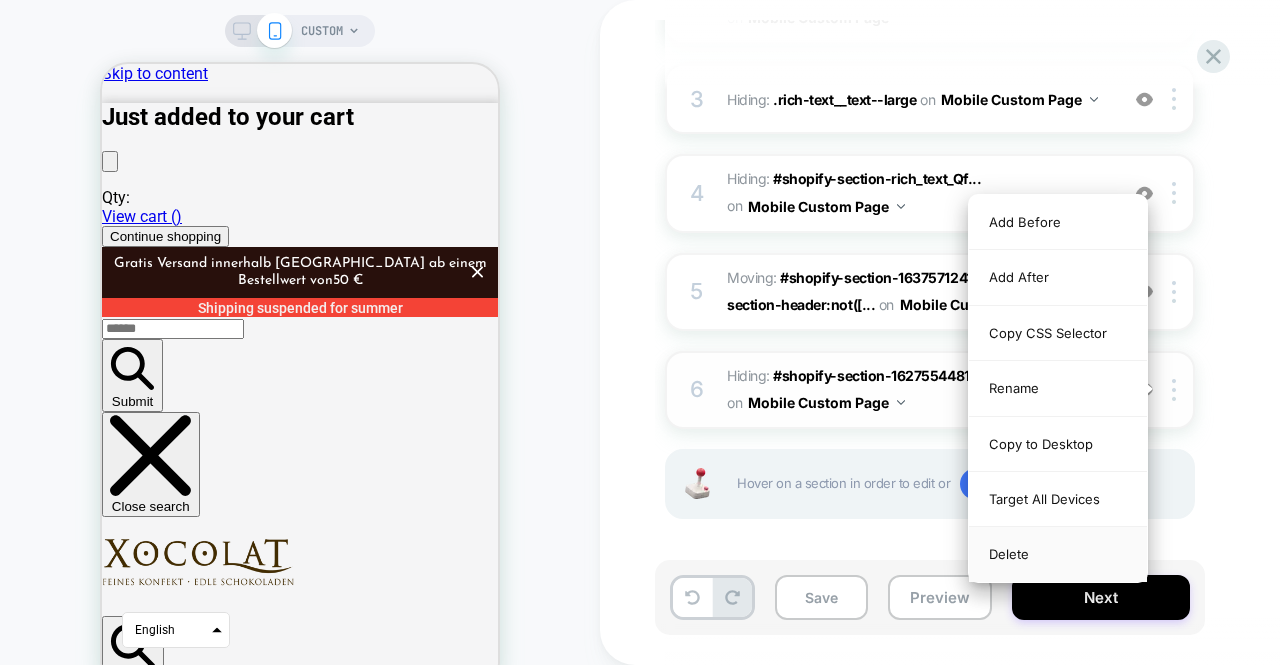 click on "Delete" at bounding box center (1058, 554) 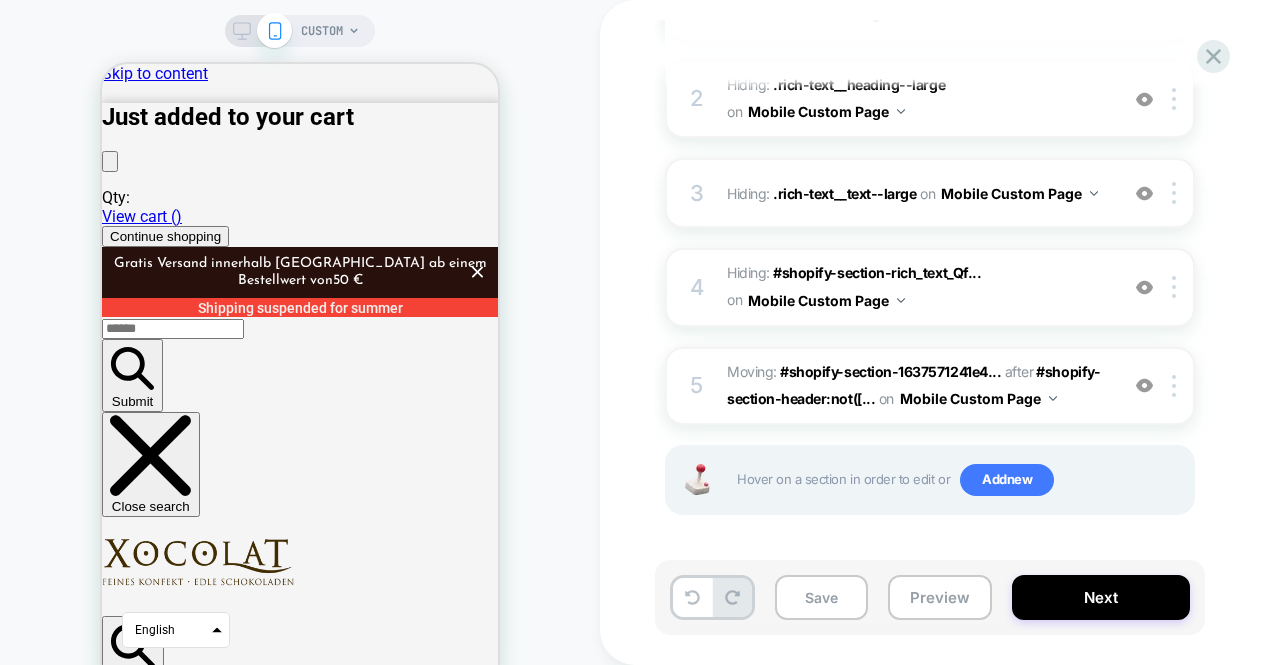 scroll, scrollTop: 382, scrollLeft: 0, axis: vertical 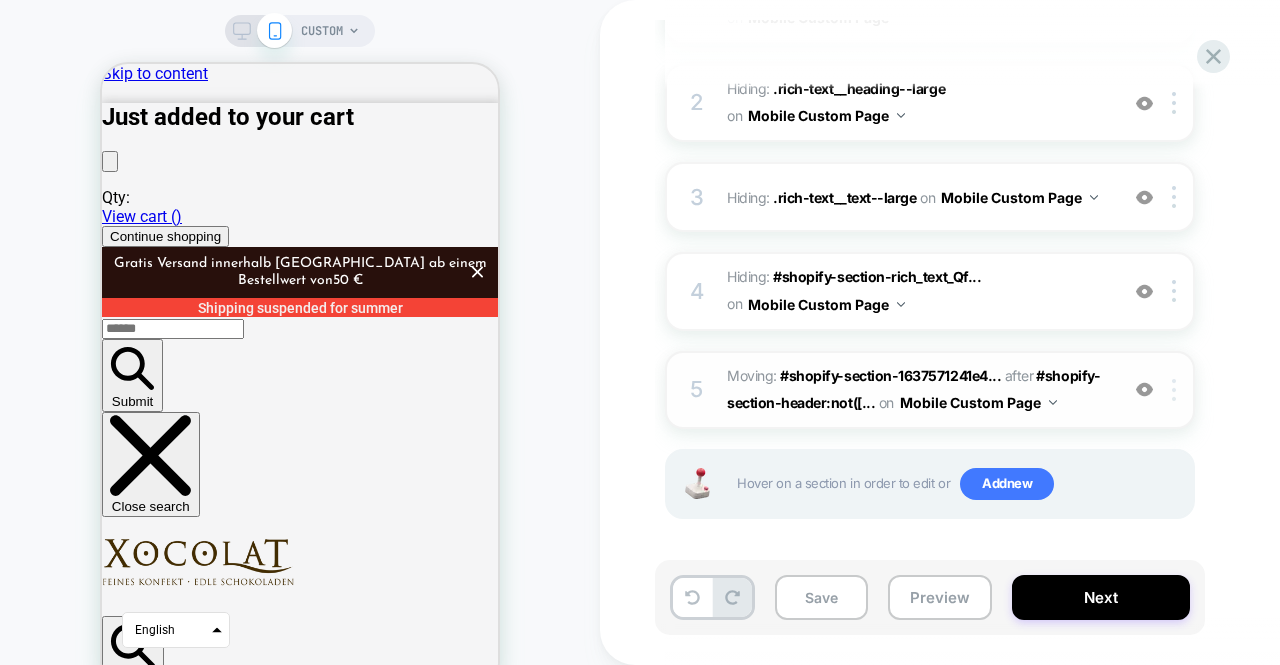 click at bounding box center (1174, 390) 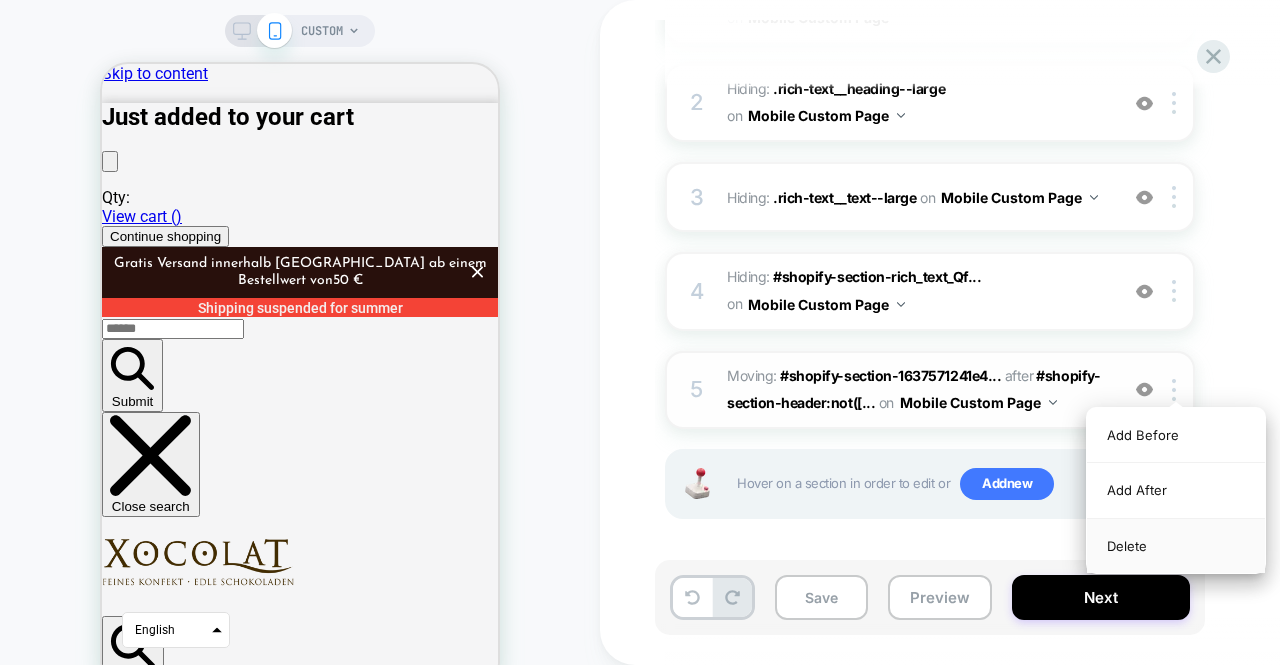 click on "Delete" at bounding box center [1176, 546] 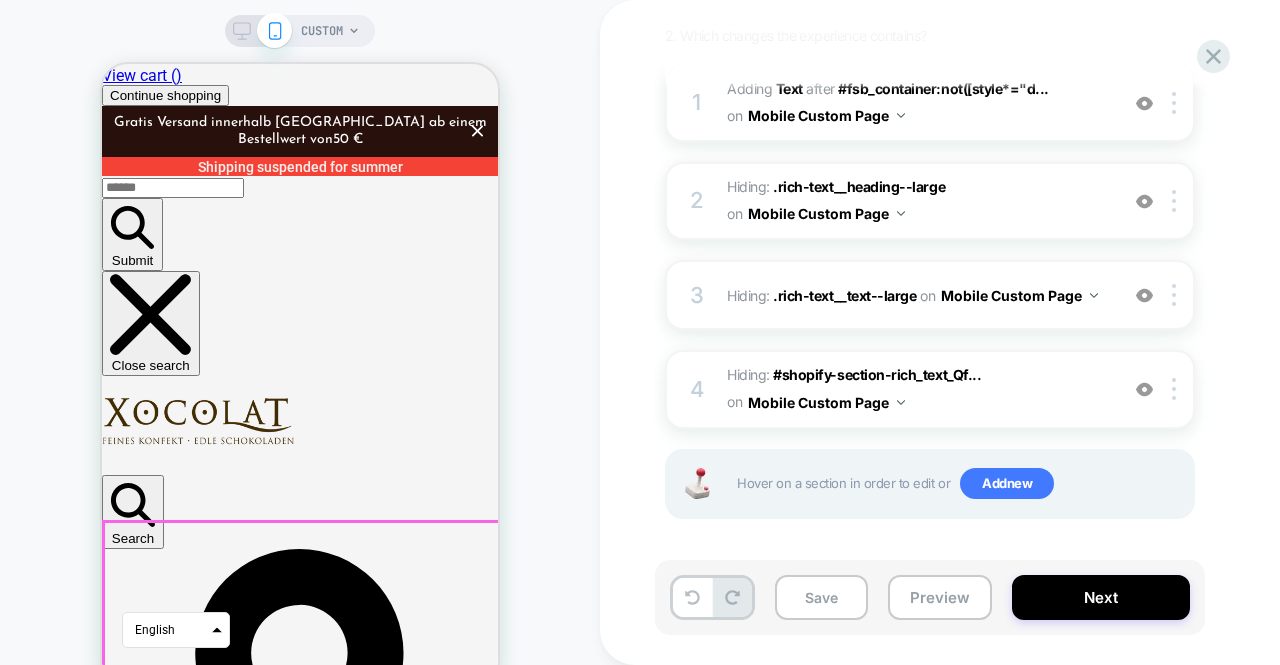 scroll, scrollTop: 0, scrollLeft: 0, axis: both 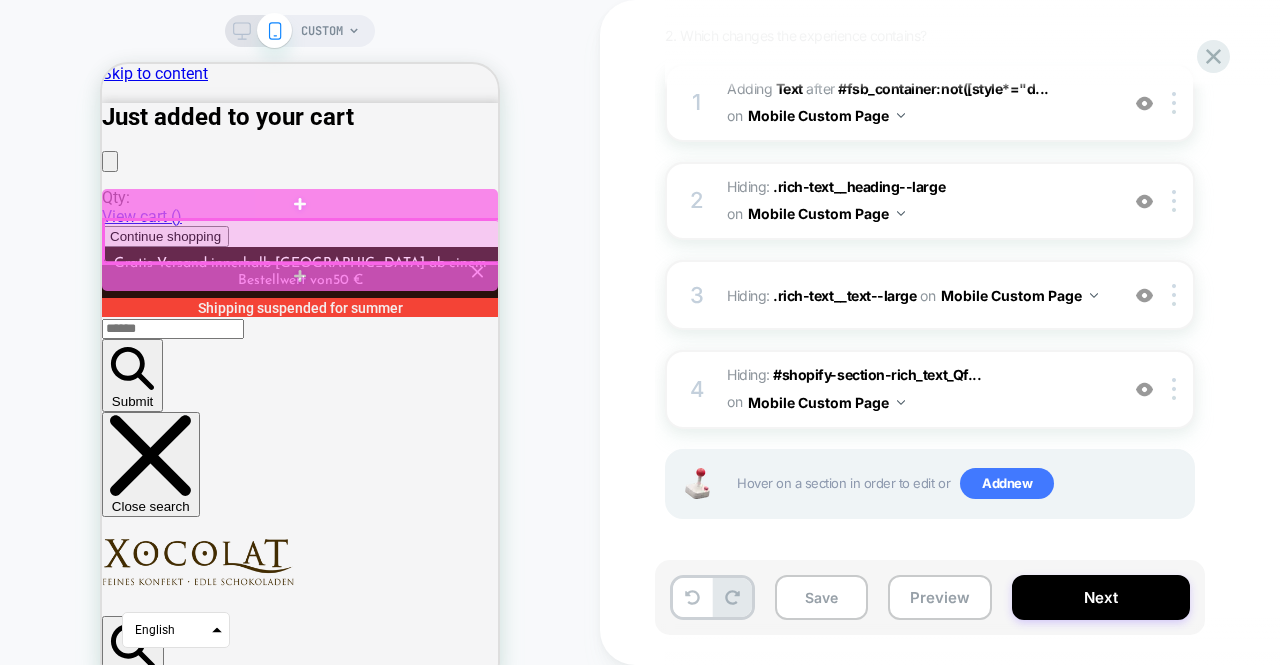 click at bounding box center [302, 241] 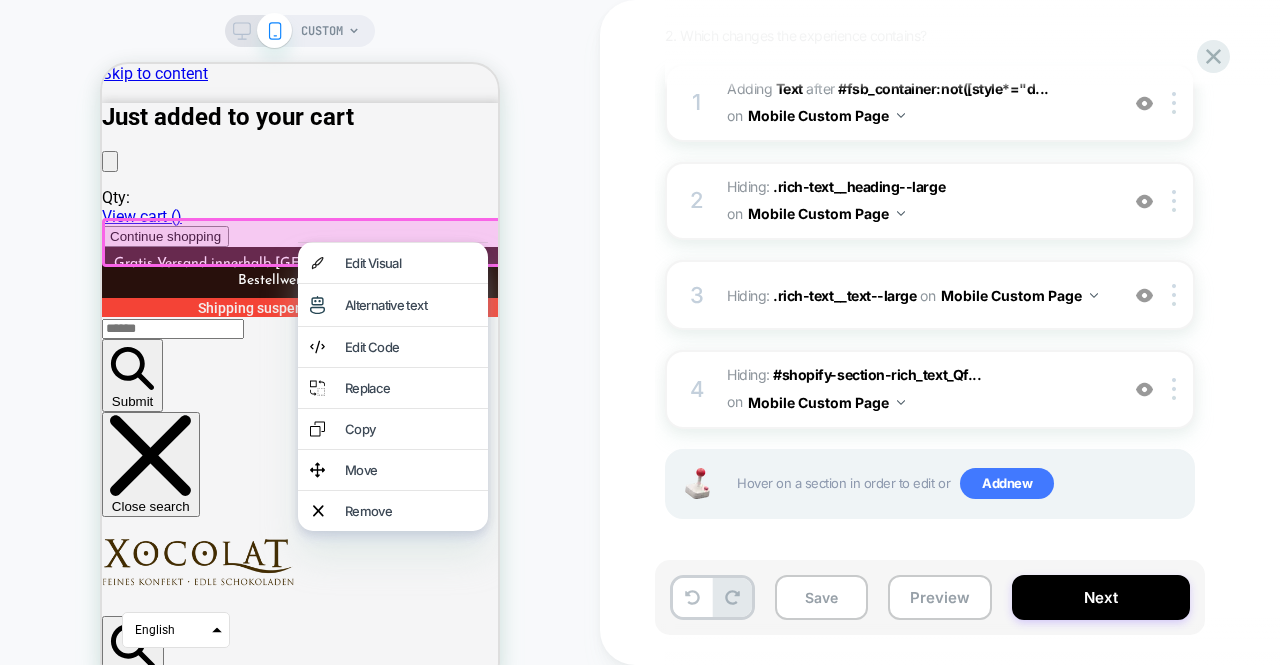 click on "CUSTOM" at bounding box center (300, 360) 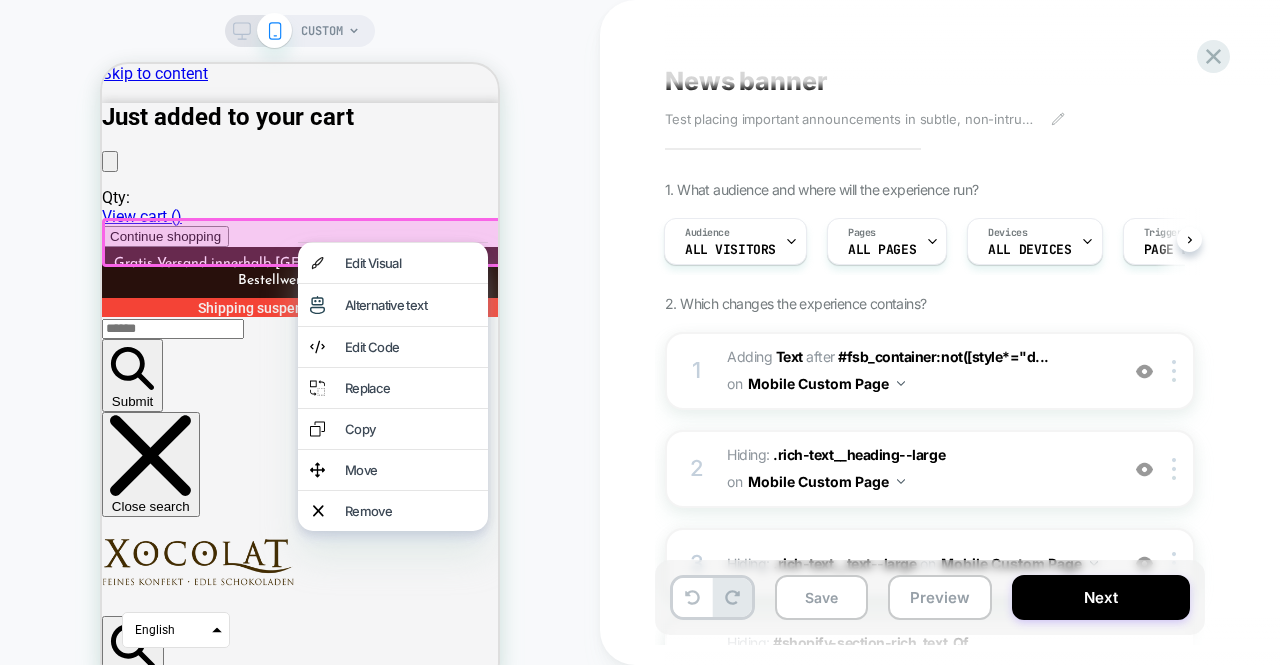 scroll, scrollTop: 0, scrollLeft: 0, axis: both 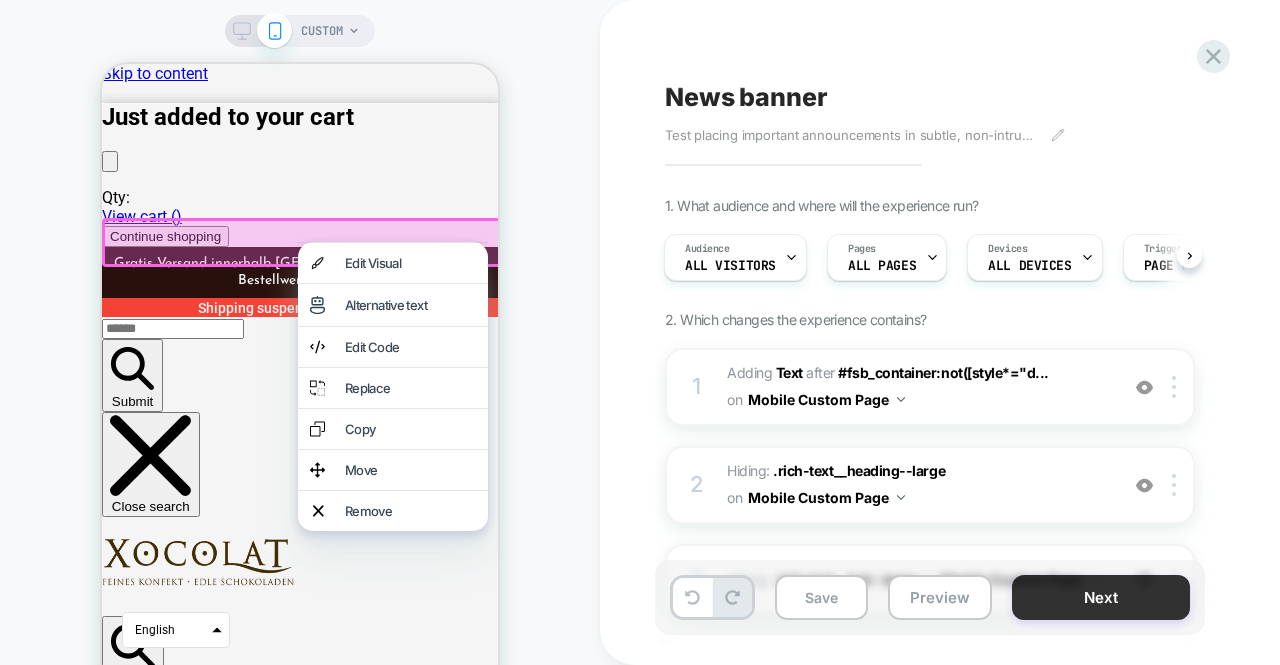 click on "Next" at bounding box center (1101, 597) 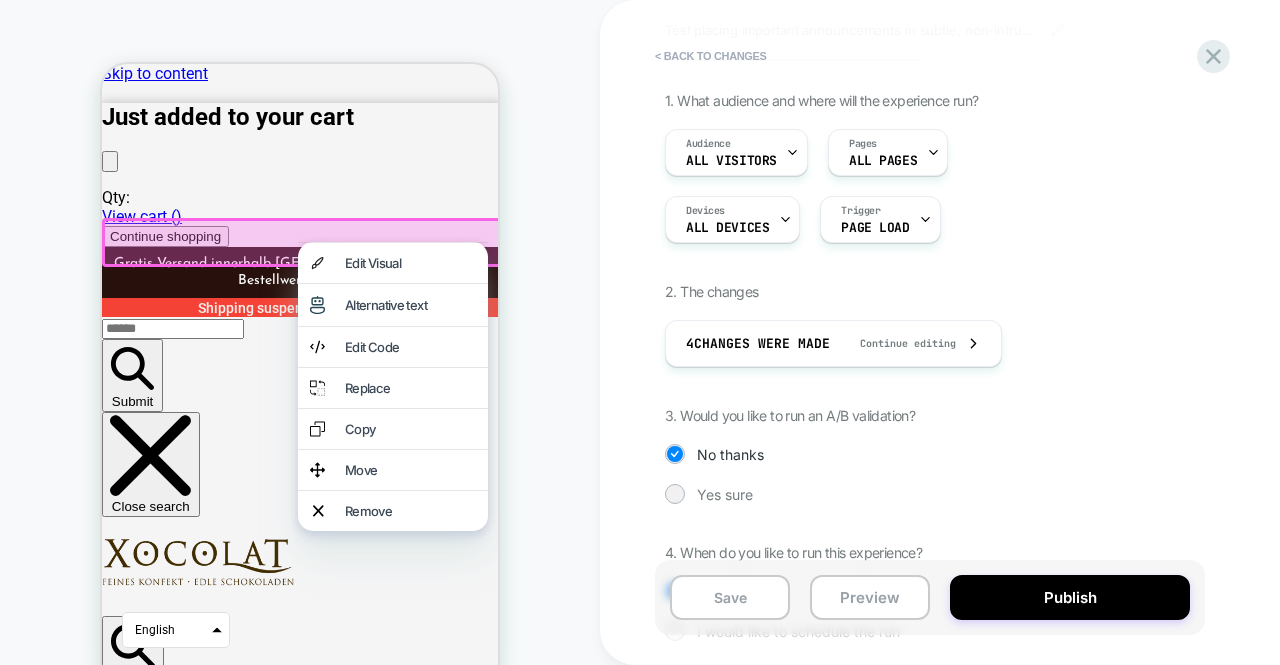 scroll, scrollTop: 171, scrollLeft: 0, axis: vertical 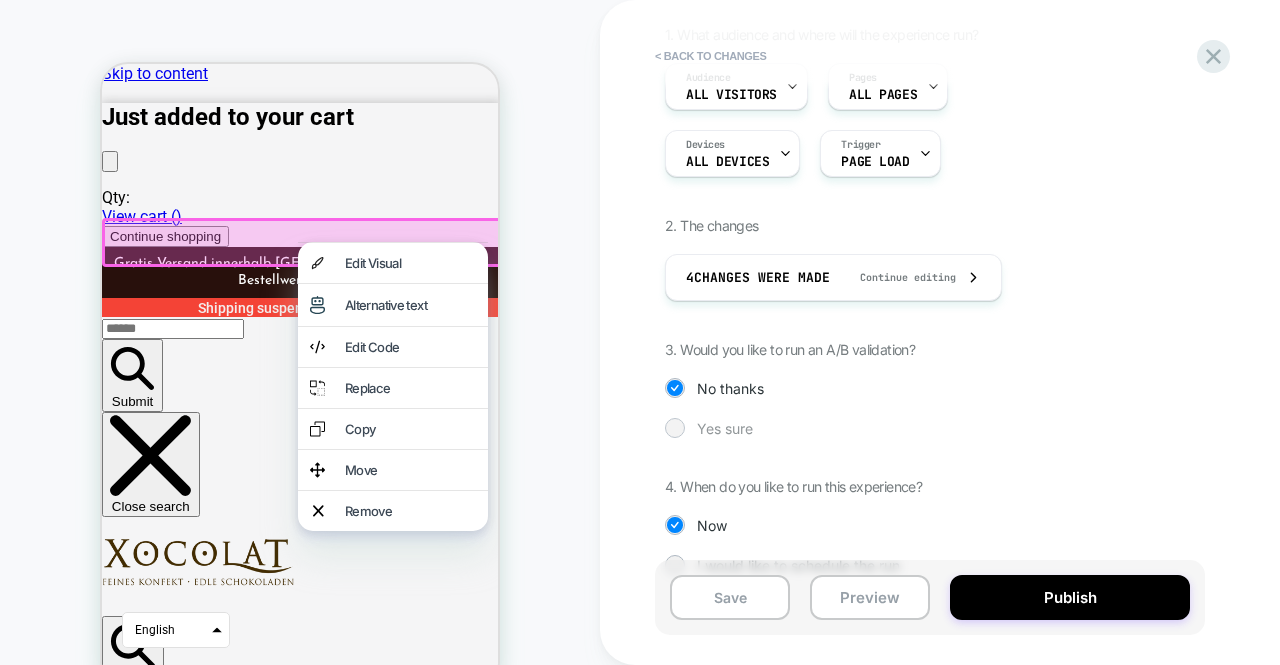 click on "Yes sure" at bounding box center [725, 428] 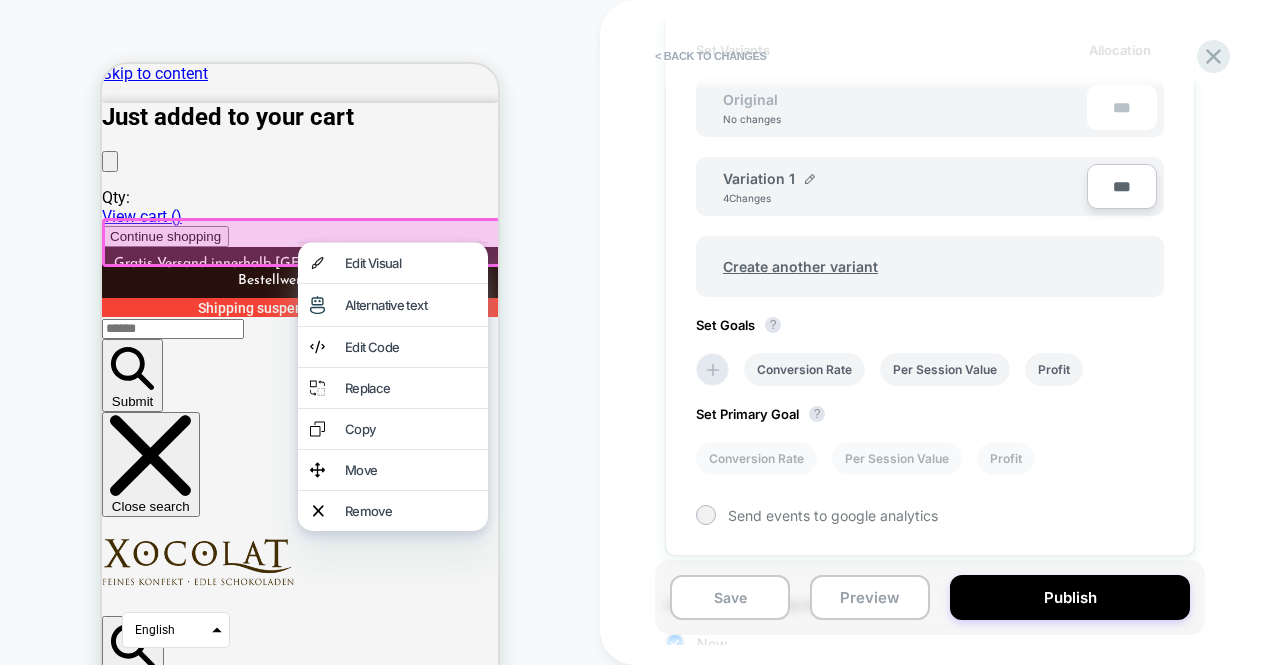 scroll, scrollTop: 619, scrollLeft: 0, axis: vertical 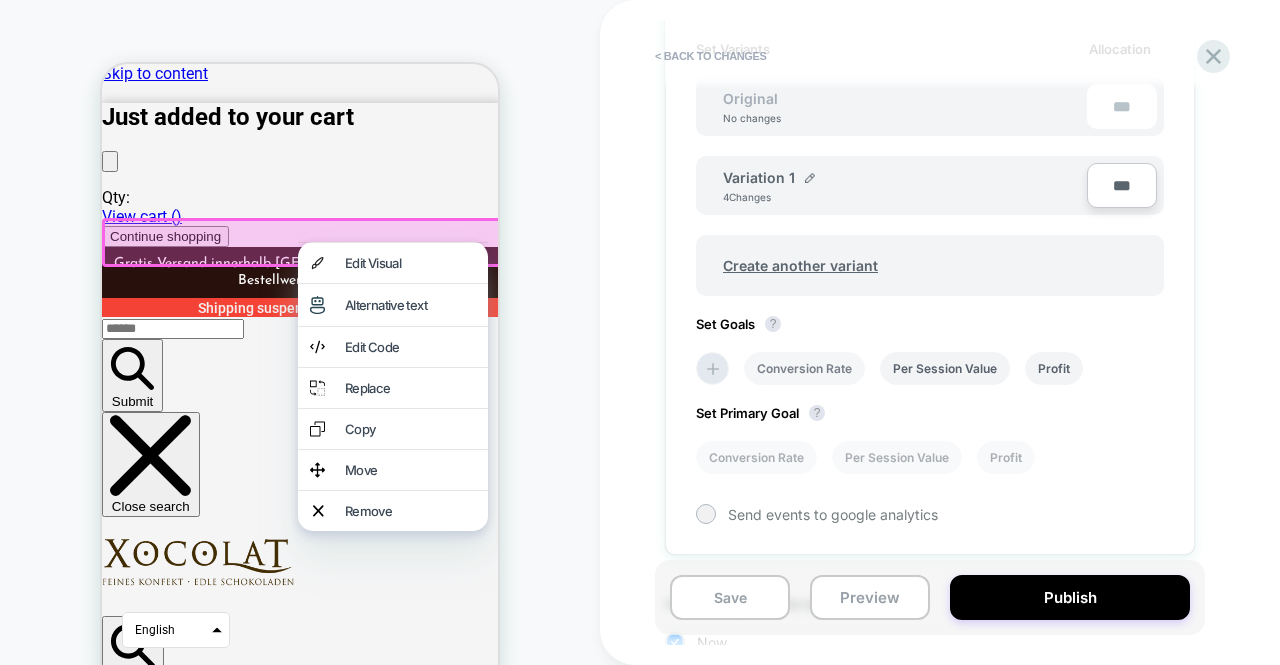 click on "Conversion Rate" at bounding box center [804, 368] 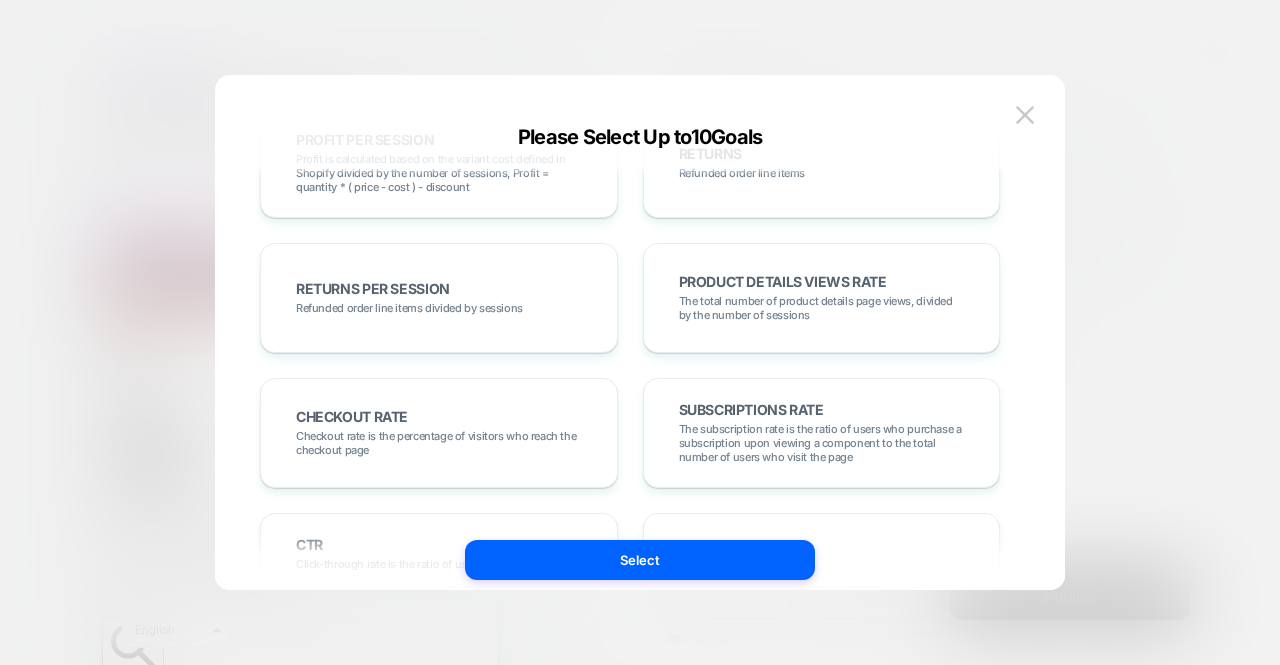 scroll, scrollTop: 647, scrollLeft: 0, axis: vertical 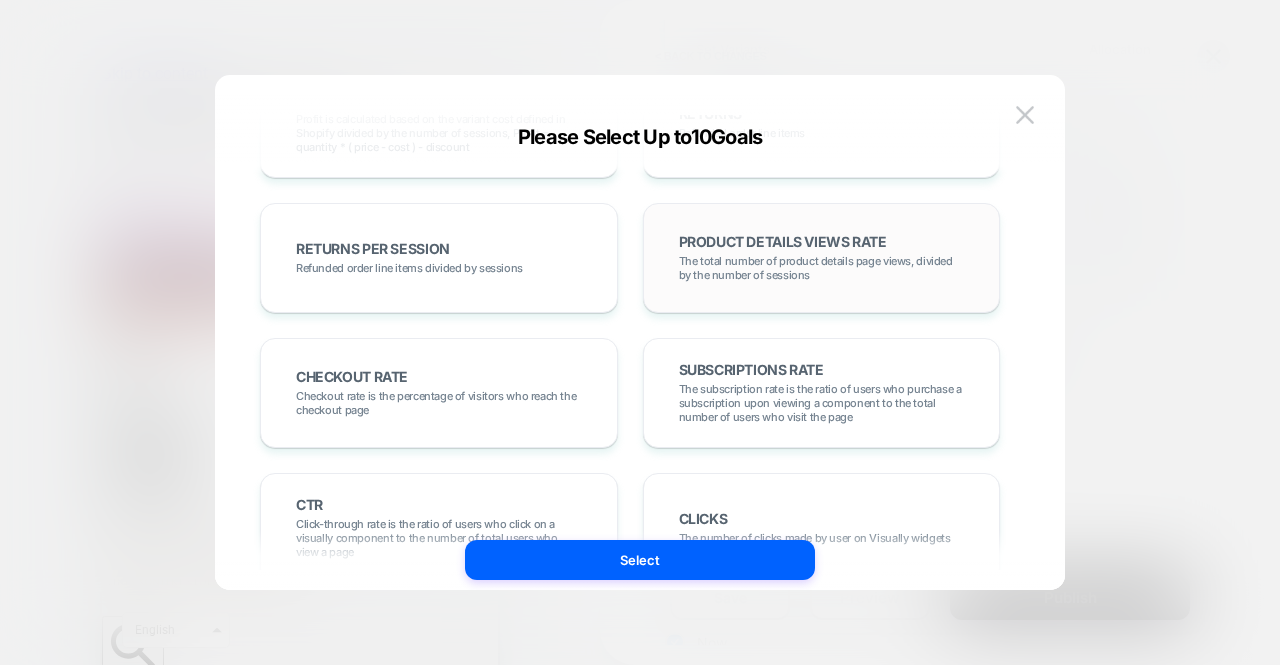 click on "PRODUCT DETAILS VIEWS RATE The total number of product details page views, divided by the number of sessions" at bounding box center (822, 258) 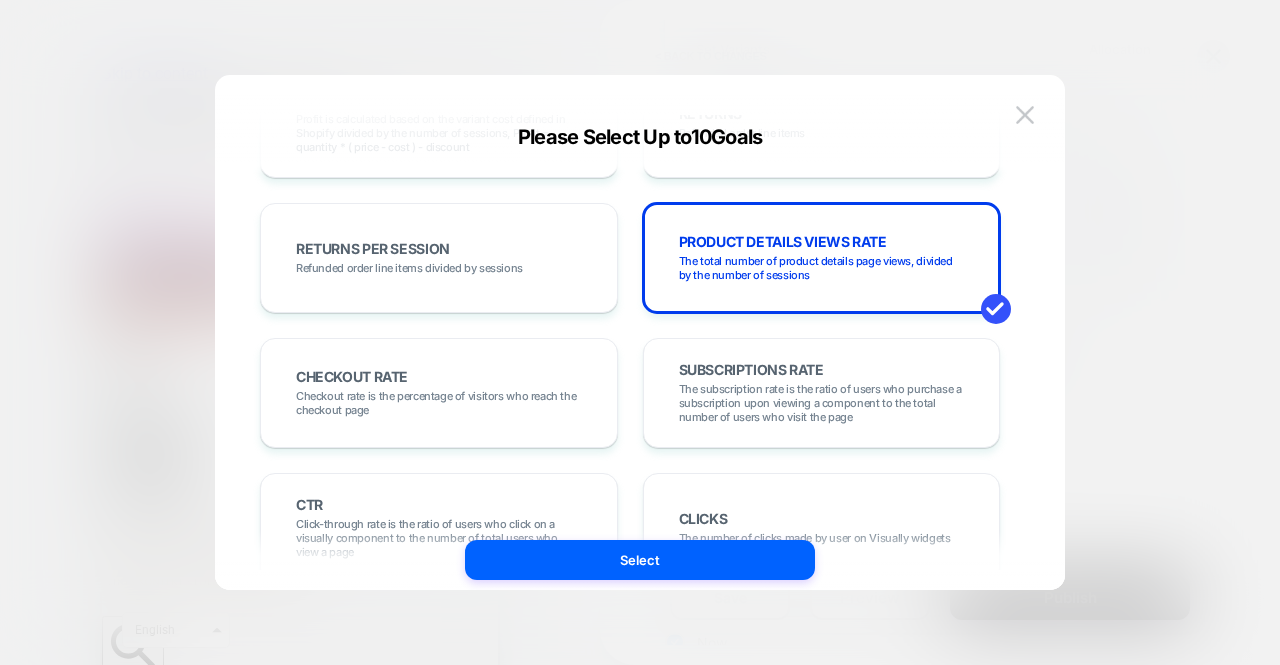 scroll, scrollTop: 720, scrollLeft: 0, axis: vertical 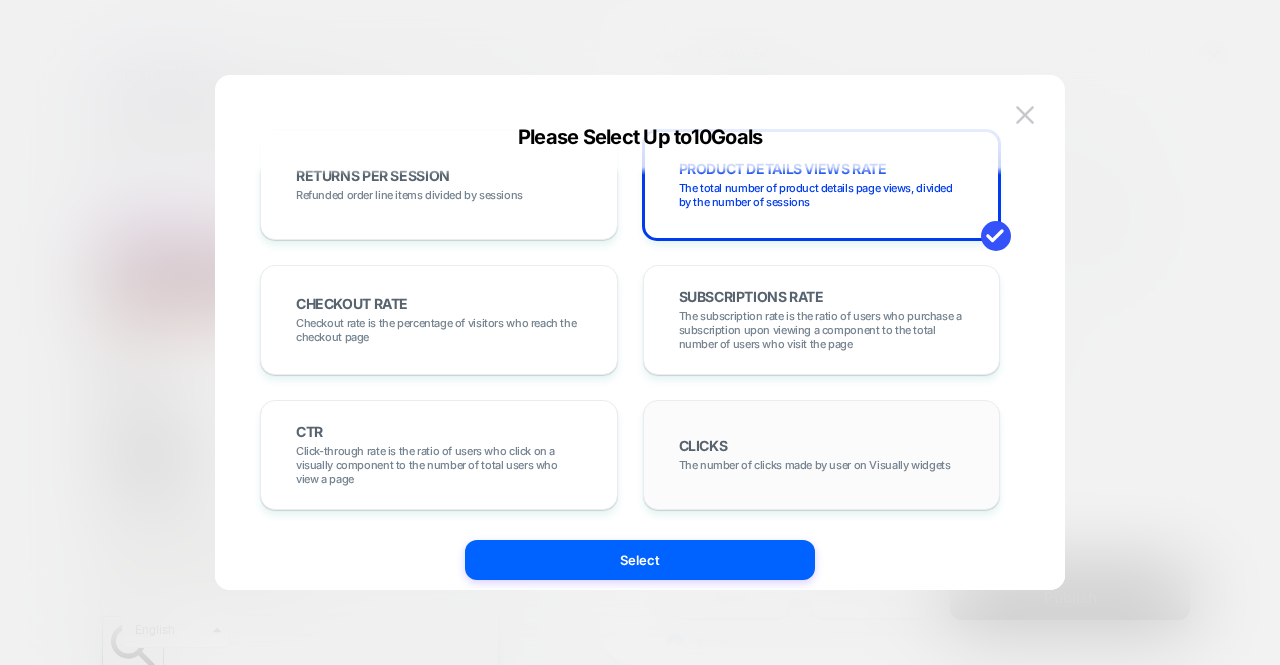 click on "CLICKS The number of clicks made by user on Visually widgets" at bounding box center [822, 455] 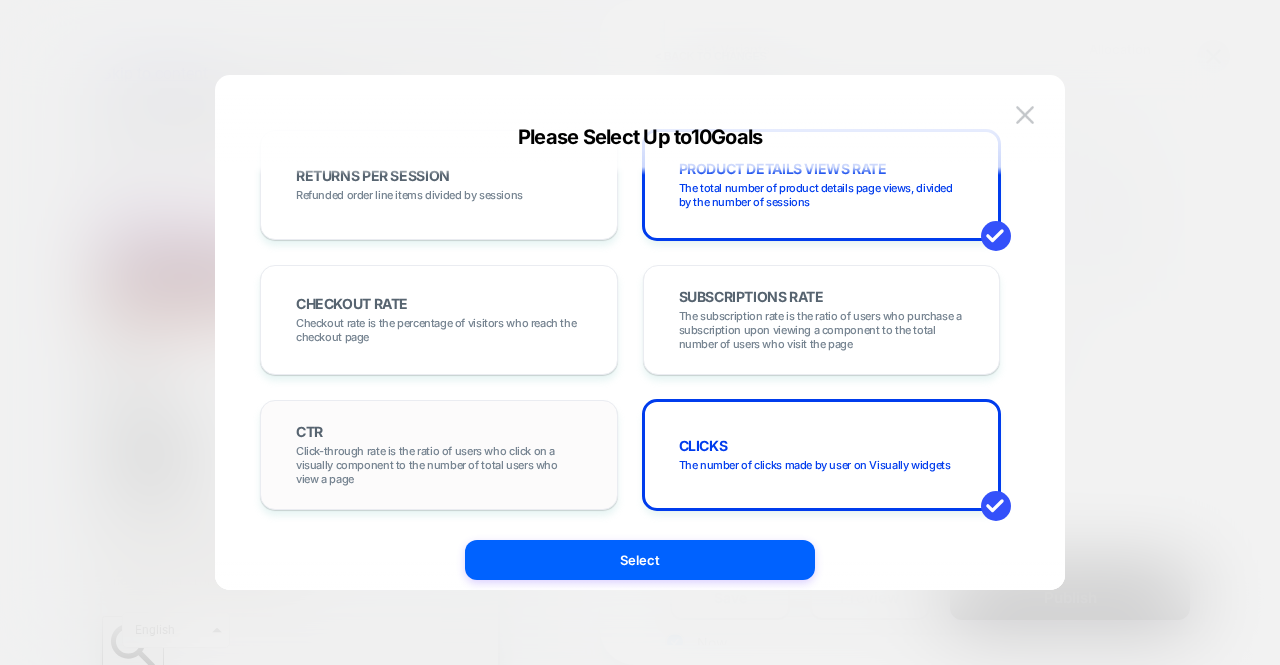click on "CTR Click-through rate is the ratio of users who click on a visually component to the number of total users who view a page" at bounding box center (439, 455) 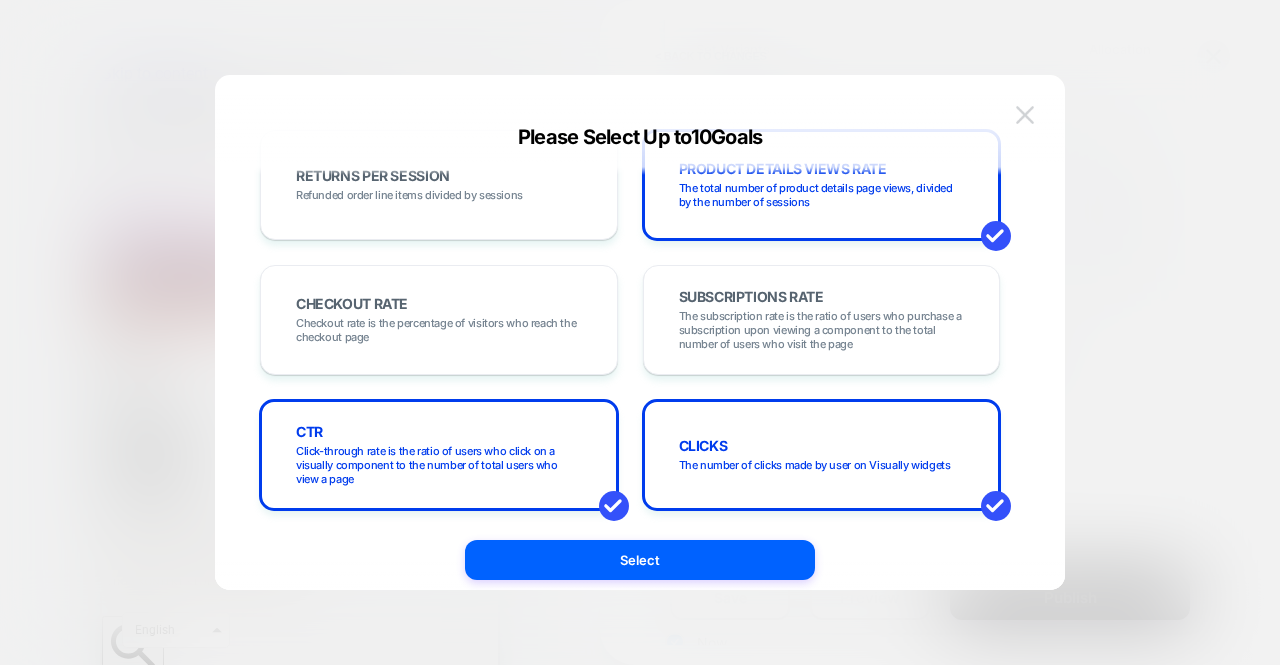click at bounding box center [1025, 114] 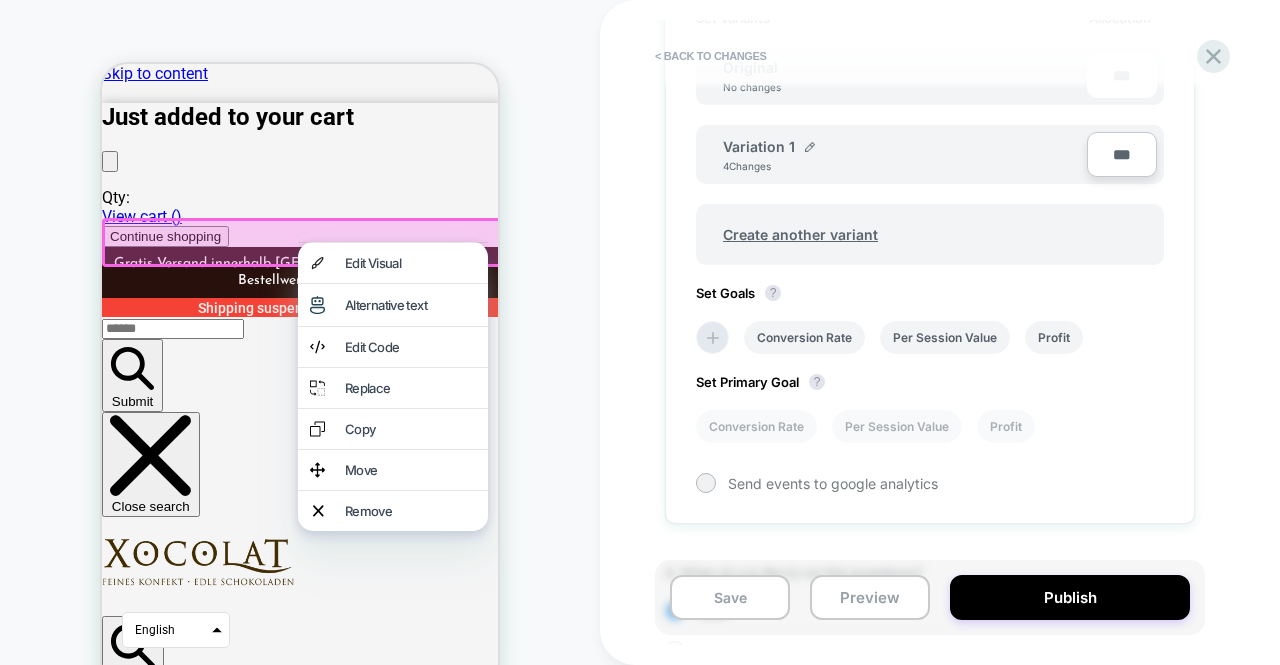 scroll, scrollTop: 651, scrollLeft: 0, axis: vertical 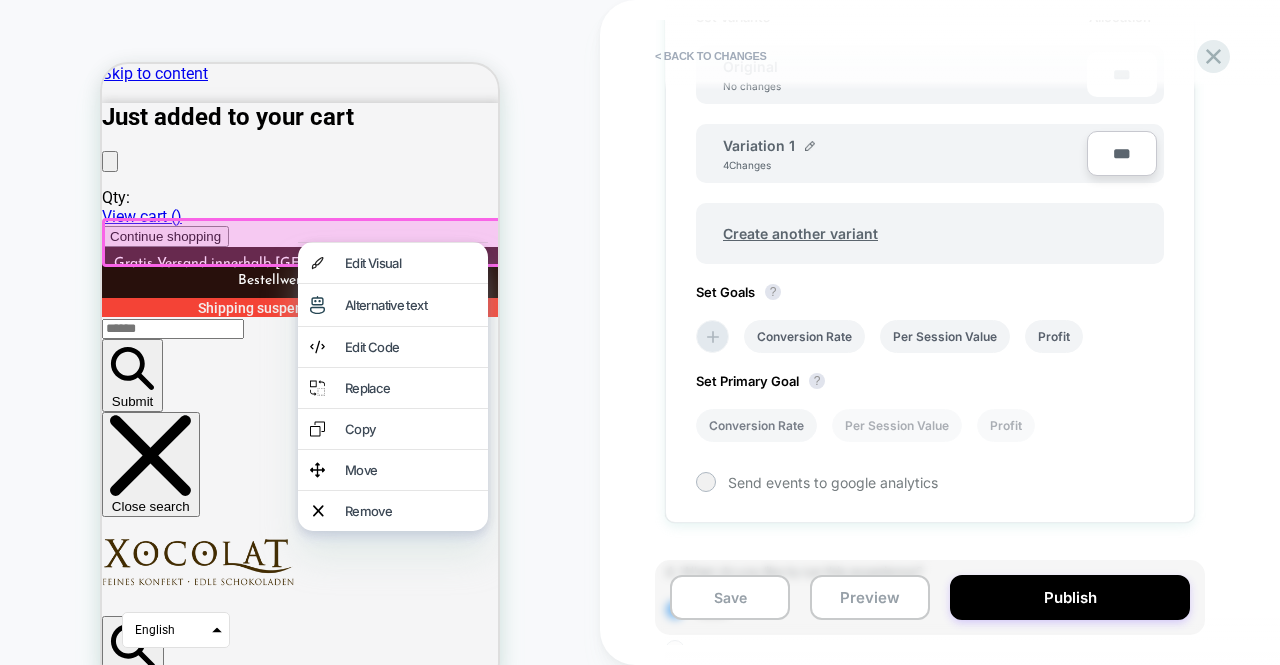 click on "Conversion Rate" at bounding box center [756, 425] 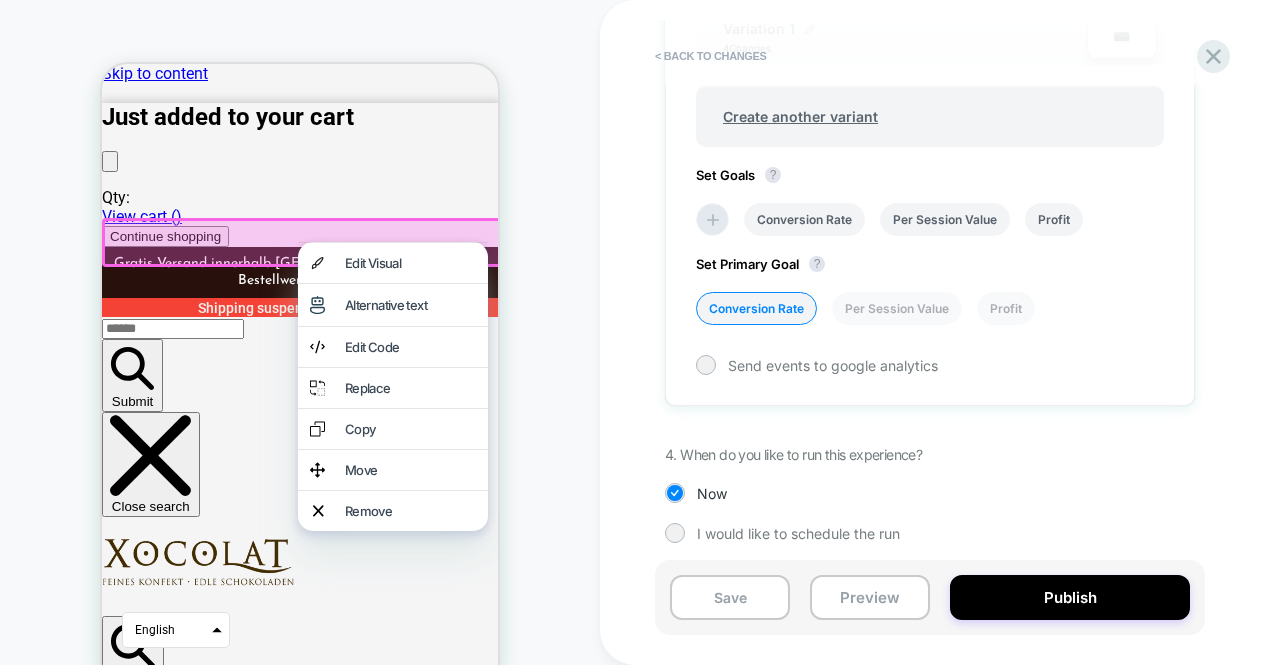 scroll, scrollTop: 772, scrollLeft: 0, axis: vertical 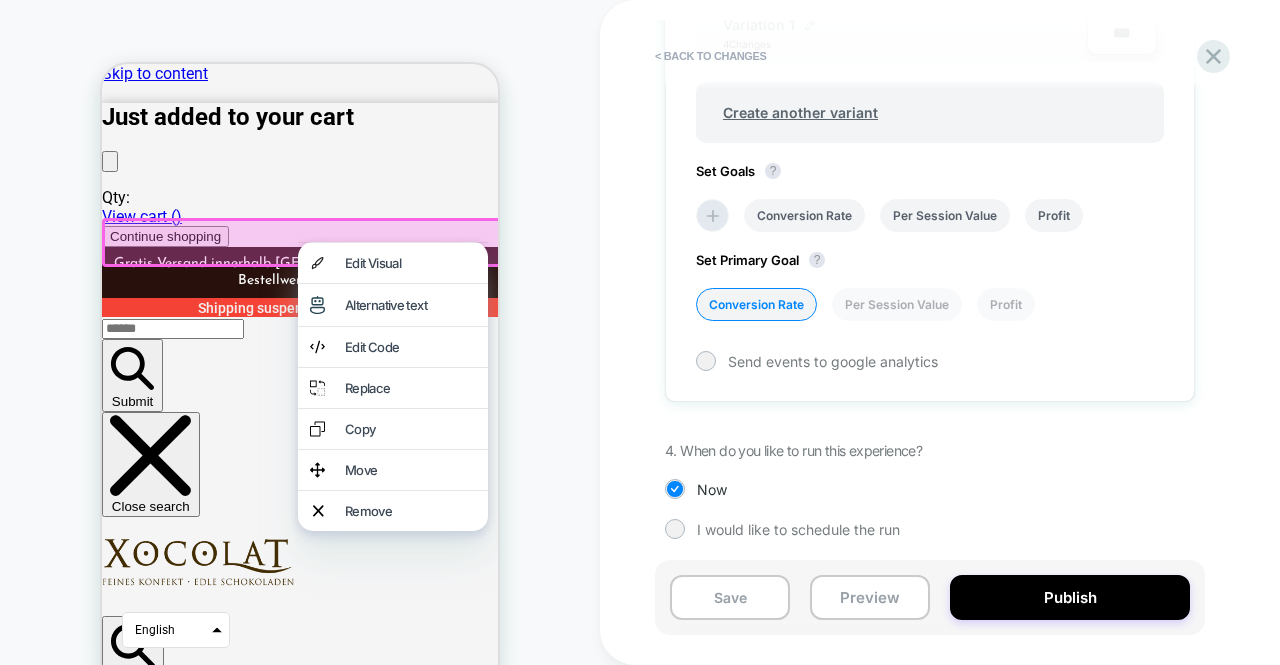 click on "CUSTOM" at bounding box center (300, 360) 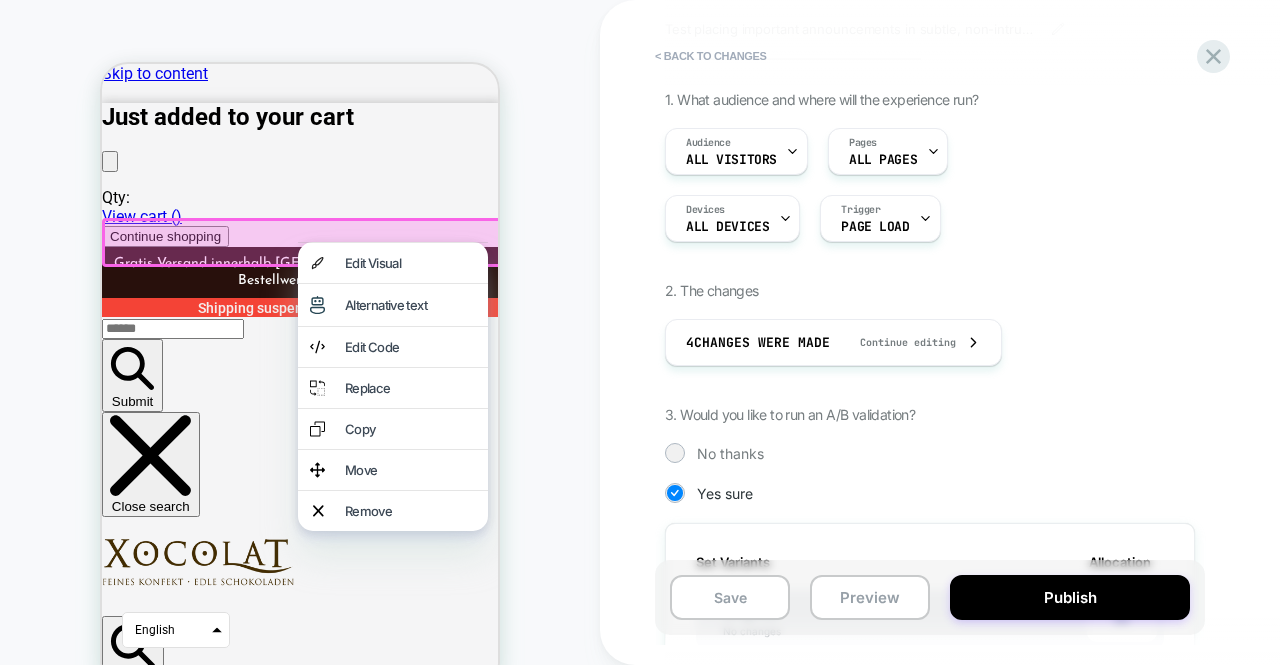 scroll, scrollTop: 0, scrollLeft: 0, axis: both 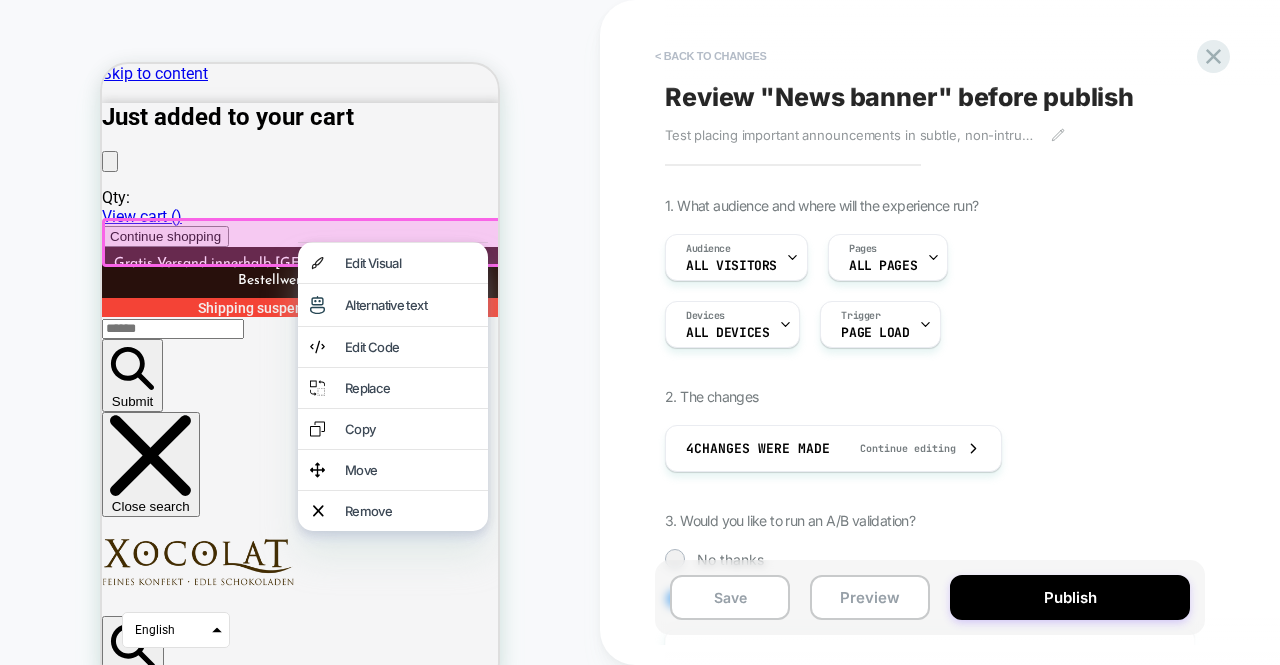 click on "< Back to changes" at bounding box center (711, 56) 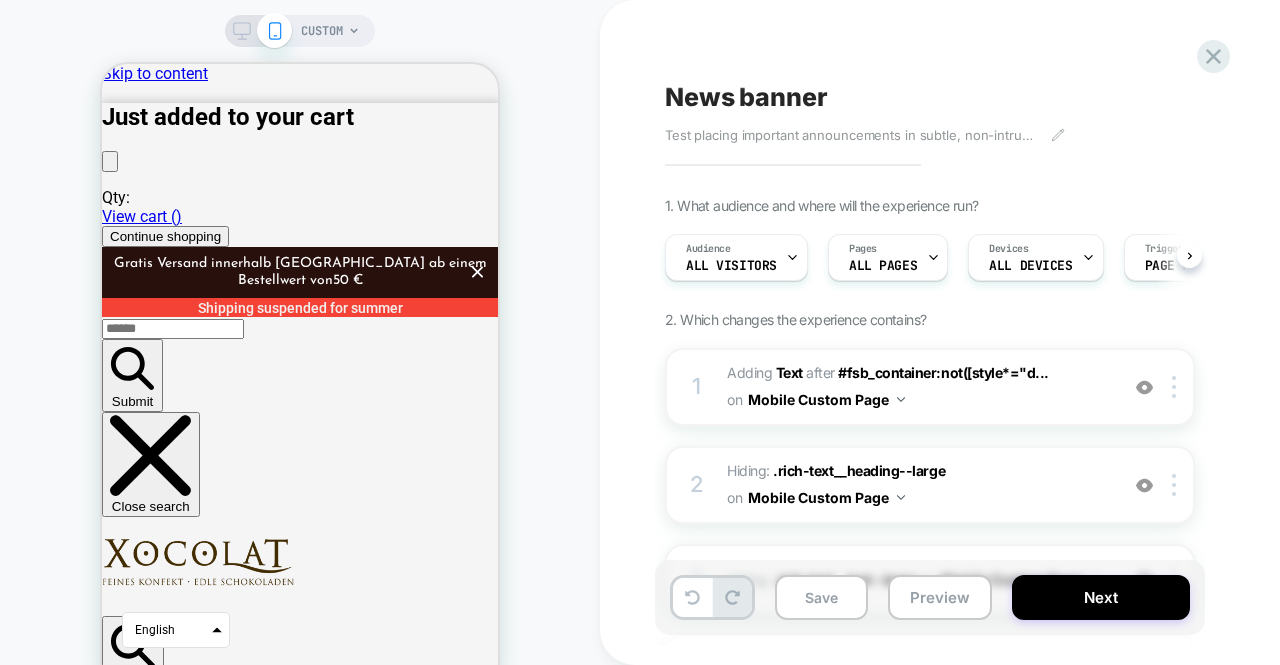 scroll, scrollTop: 0, scrollLeft: 1, axis: horizontal 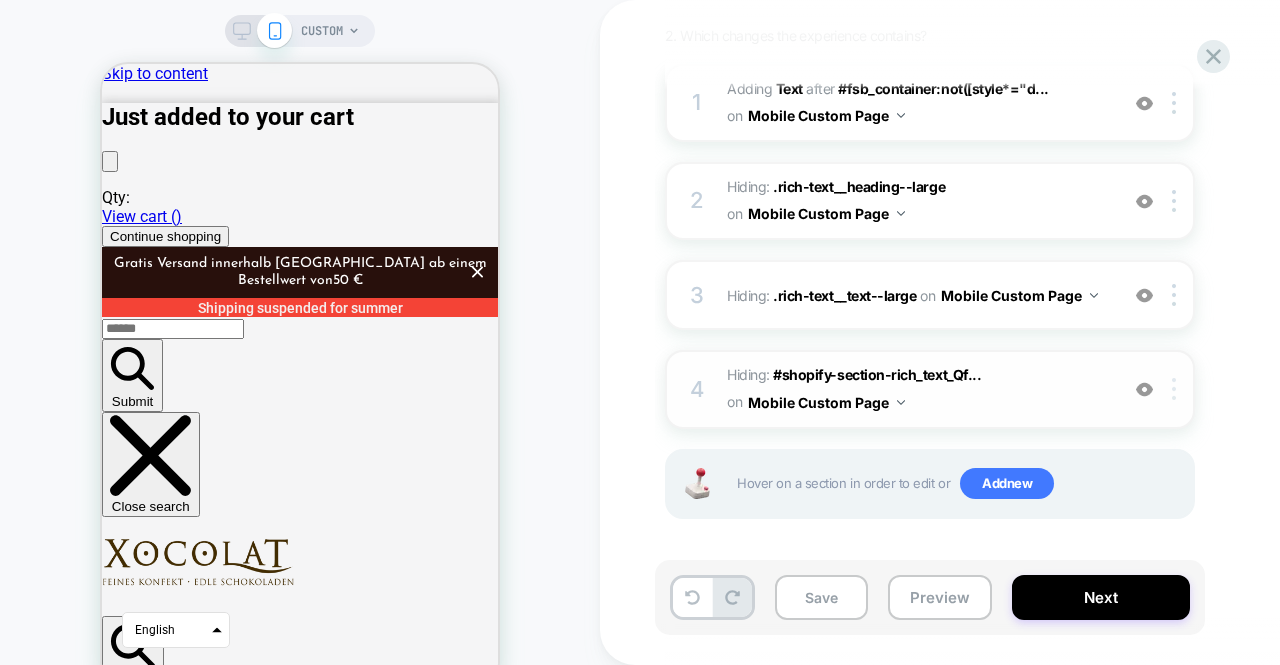 click at bounding box center [1177, 389] 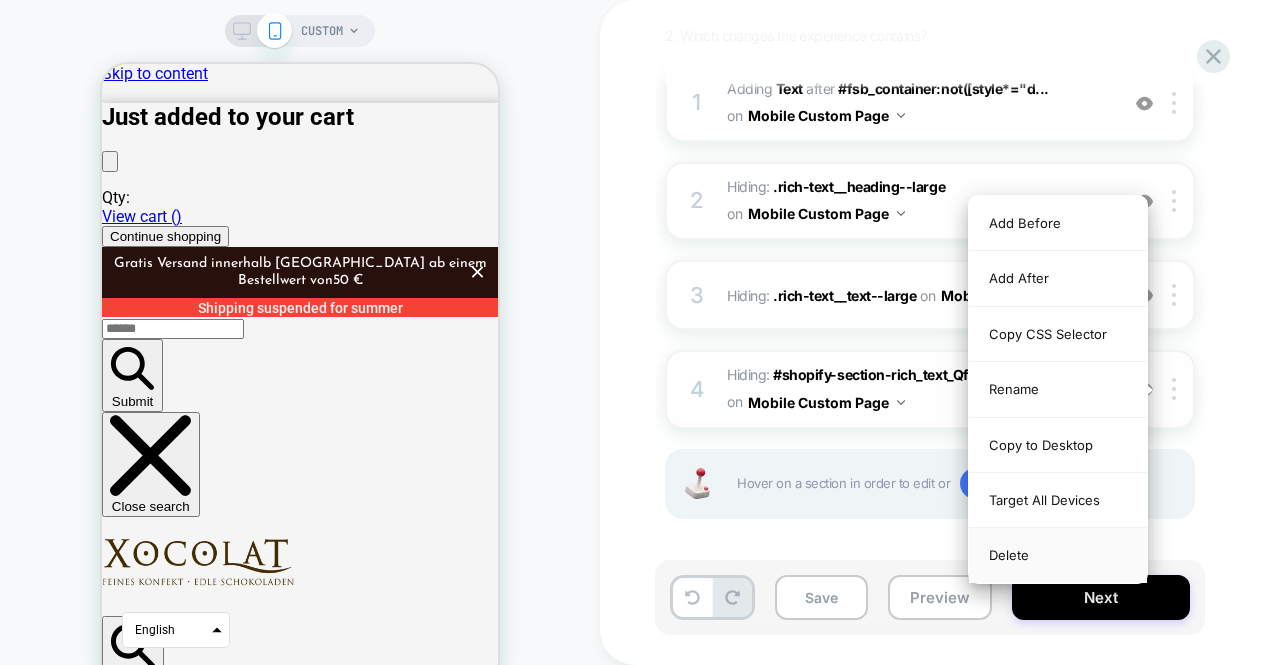 click on "Delete" at bounding box center (1058, 555) 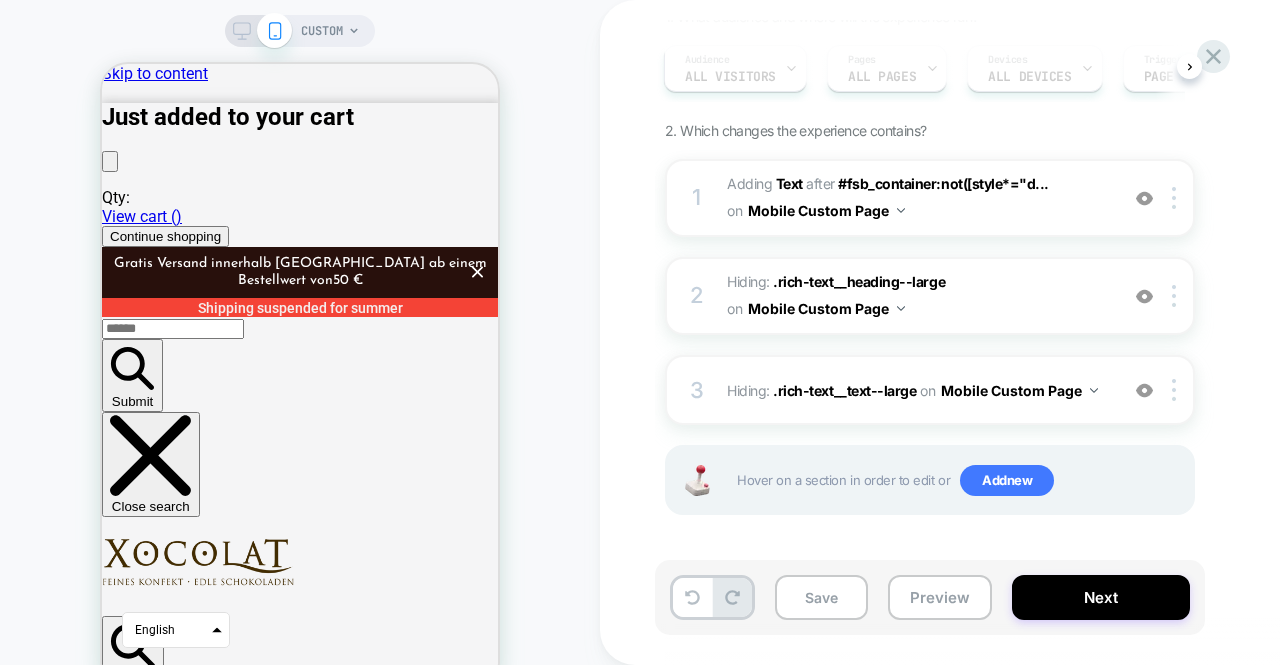 scroll, scrollTop: 187, scrollLeft: 0, axis: vertical 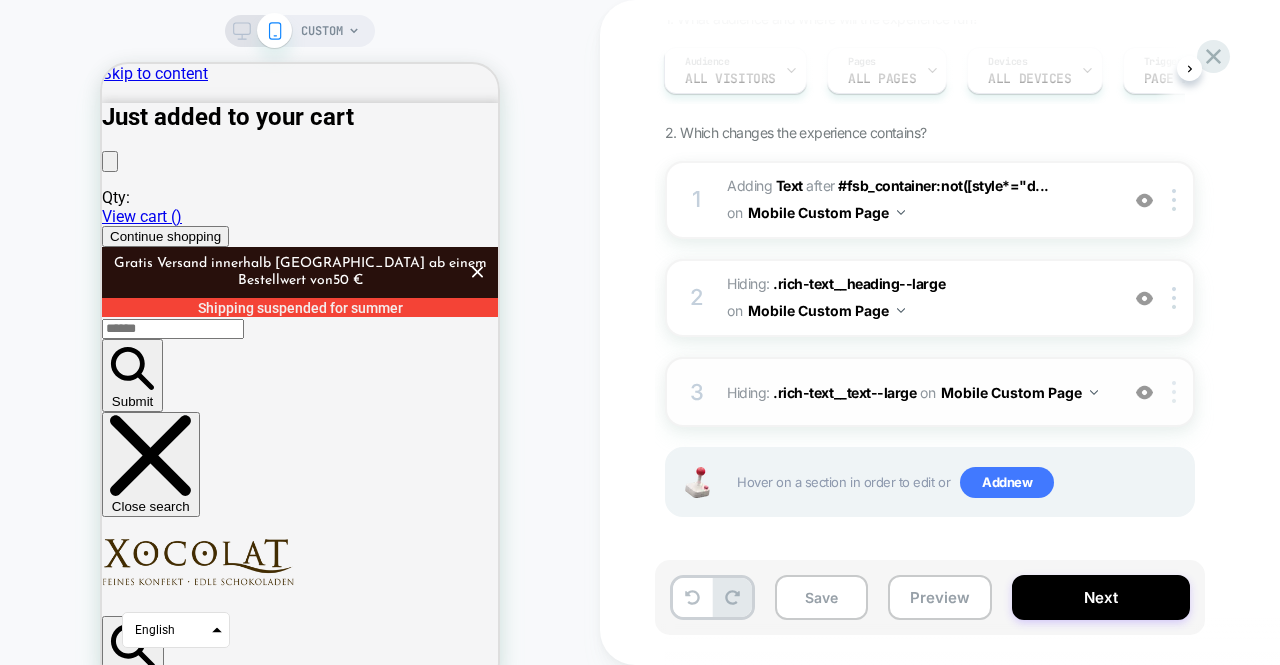 click at bounding box center [1177, 392] 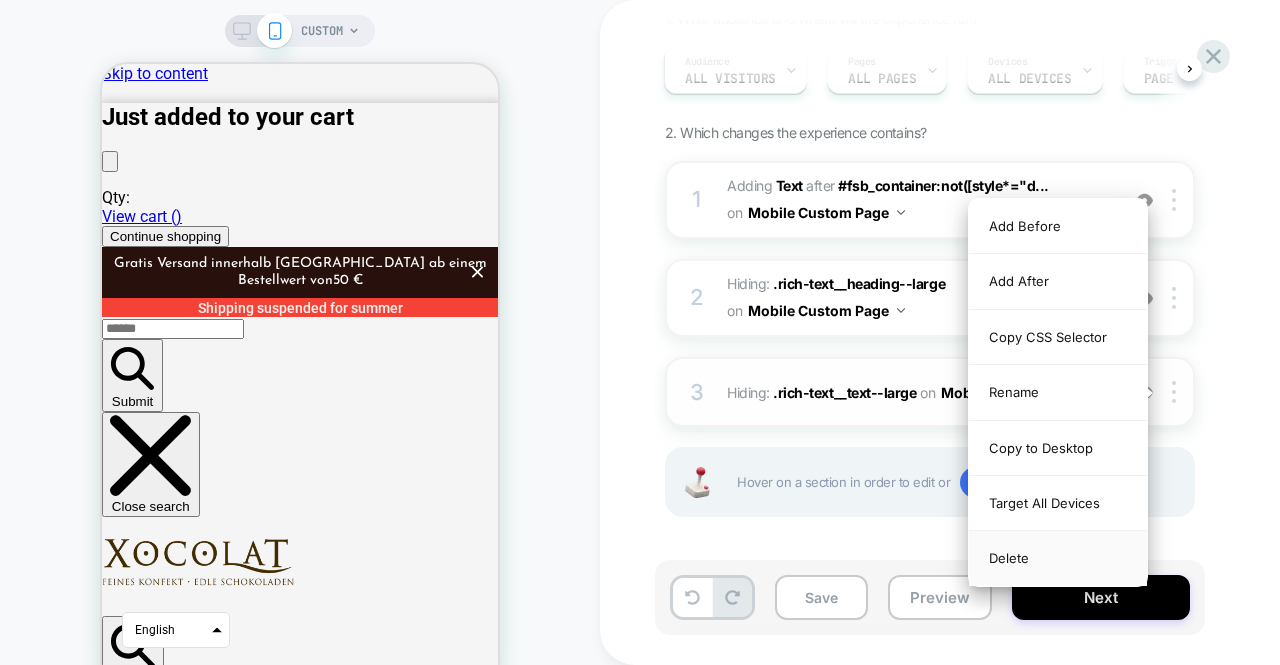 click on "Delete" at bounding box center [1058, 558] 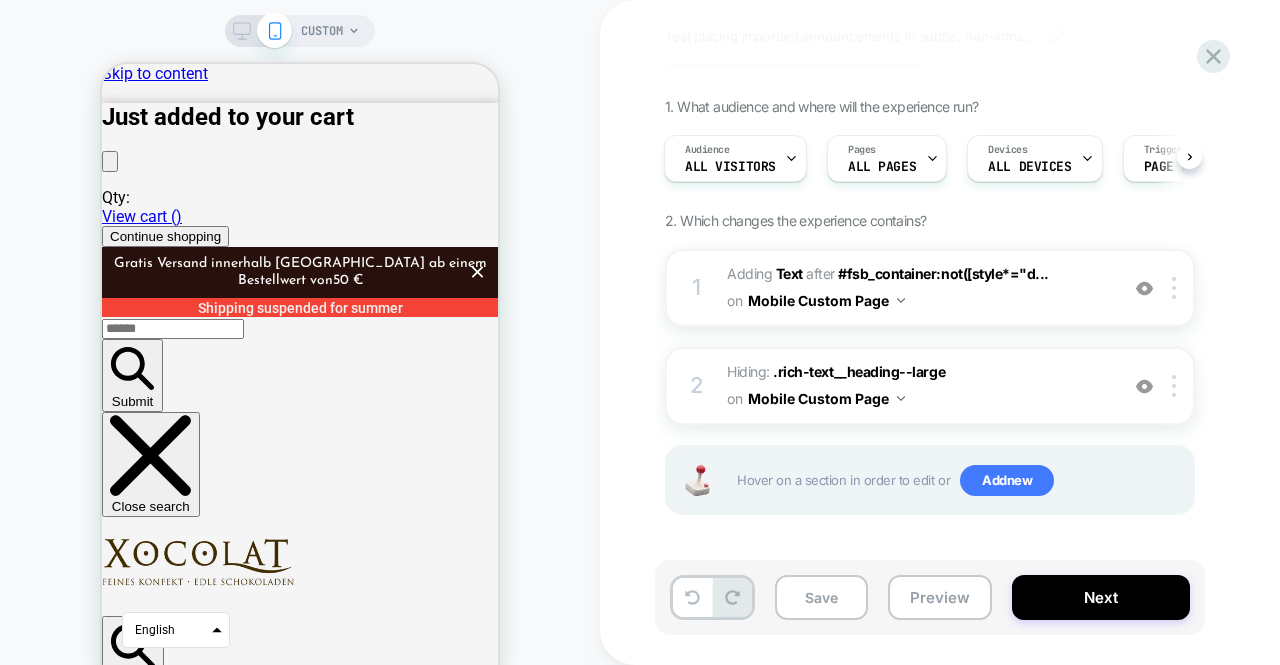 scroll, scrollTop: 97, scrollLeft: 0, axis: vertical 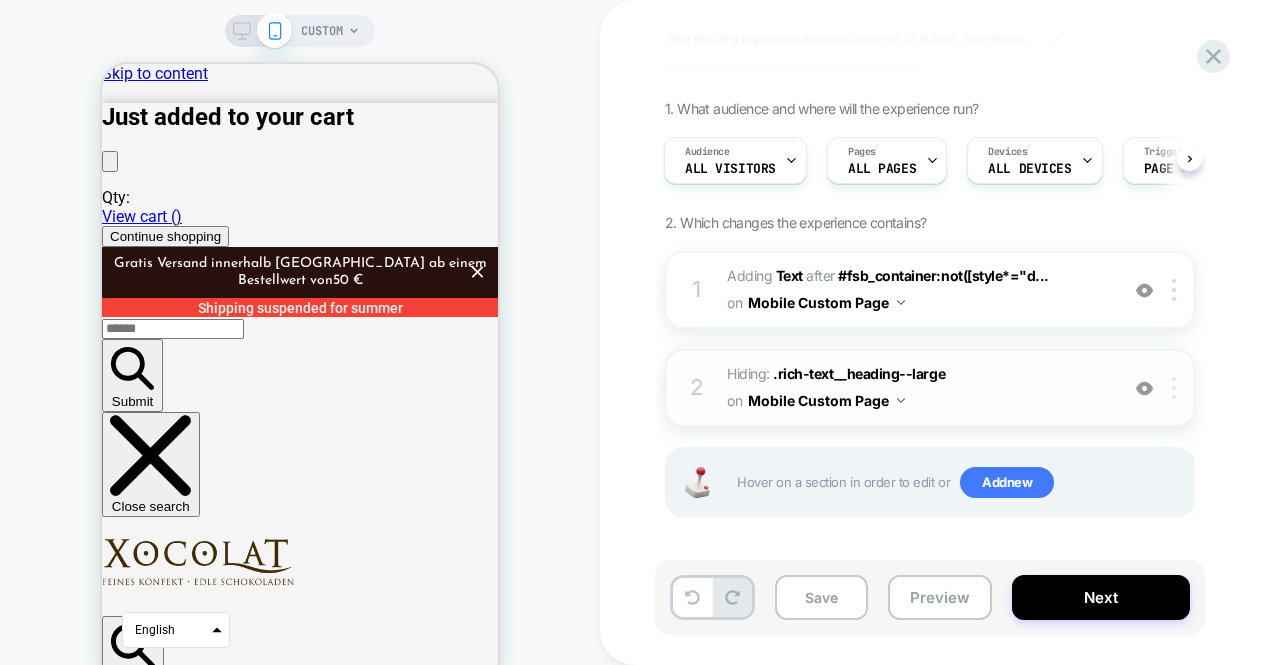 click at bounding box center (1174, 388) 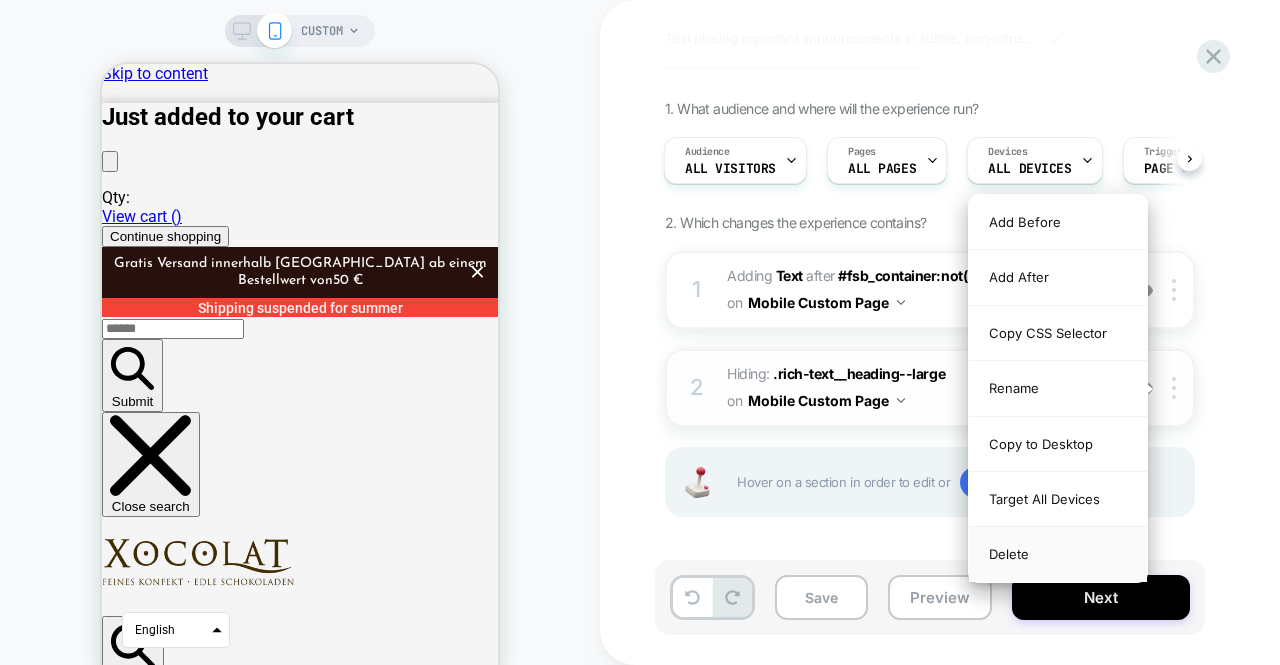 click on "Delete" at bounding box center [1058, 554] 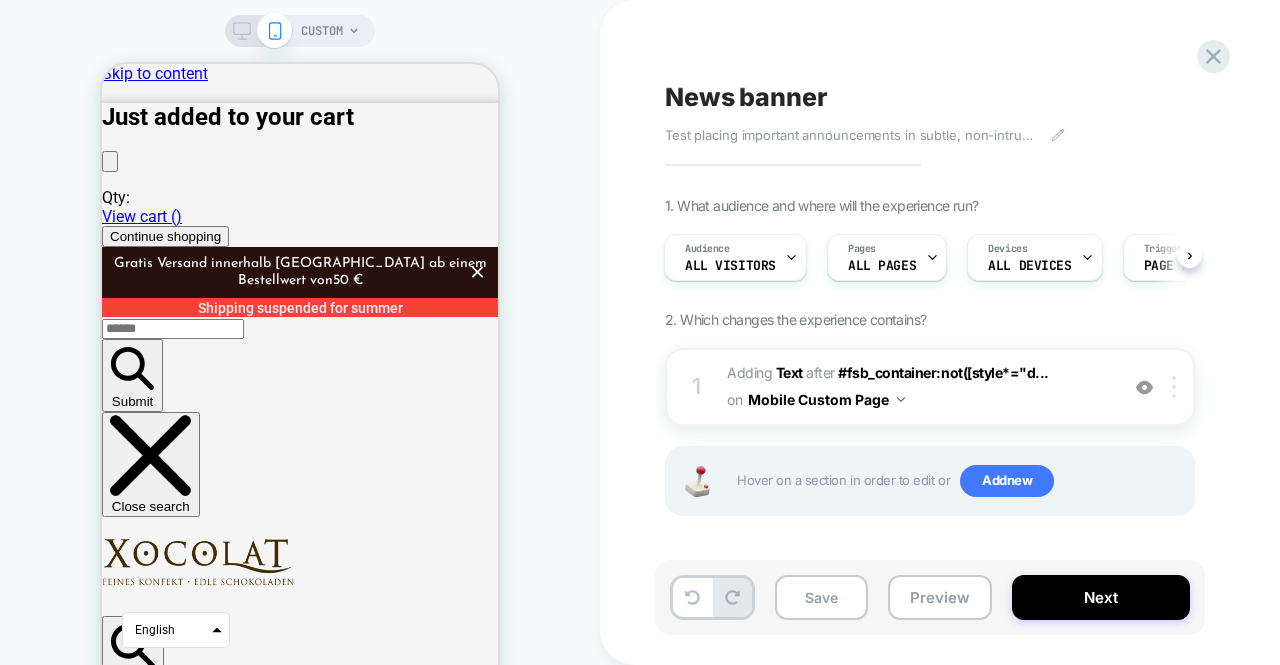 click at bounding box center (1177, 387) 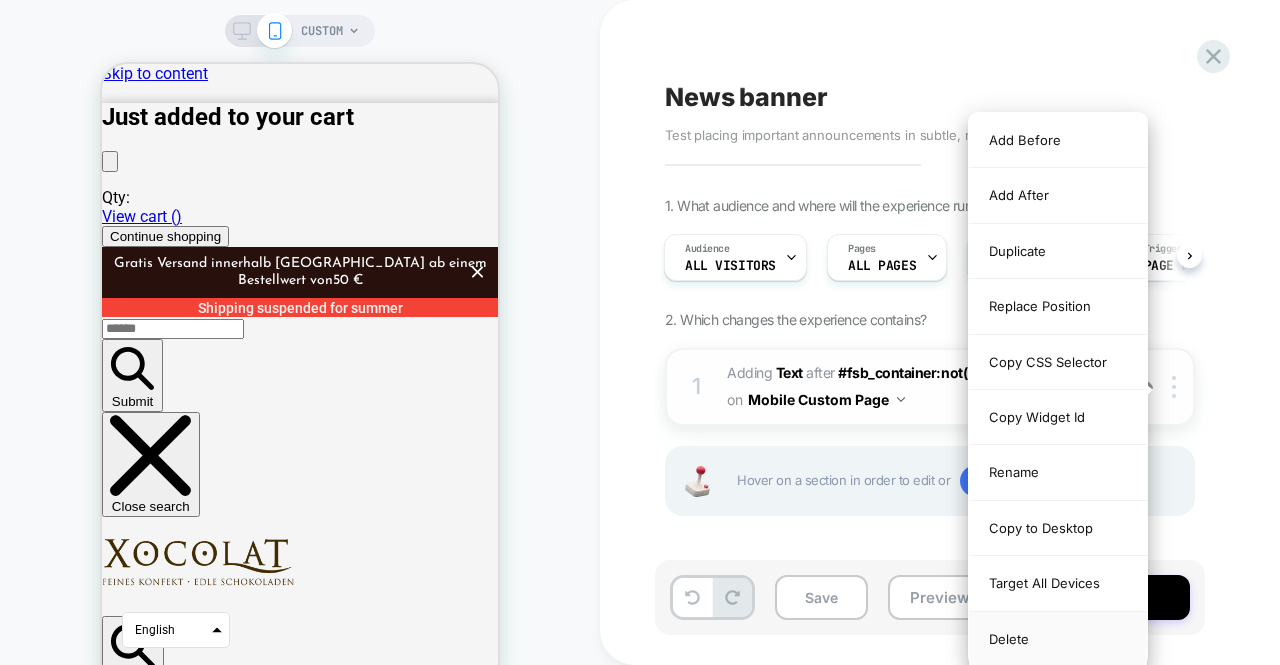 click on "Delete" at bounding box center (1058, 639) 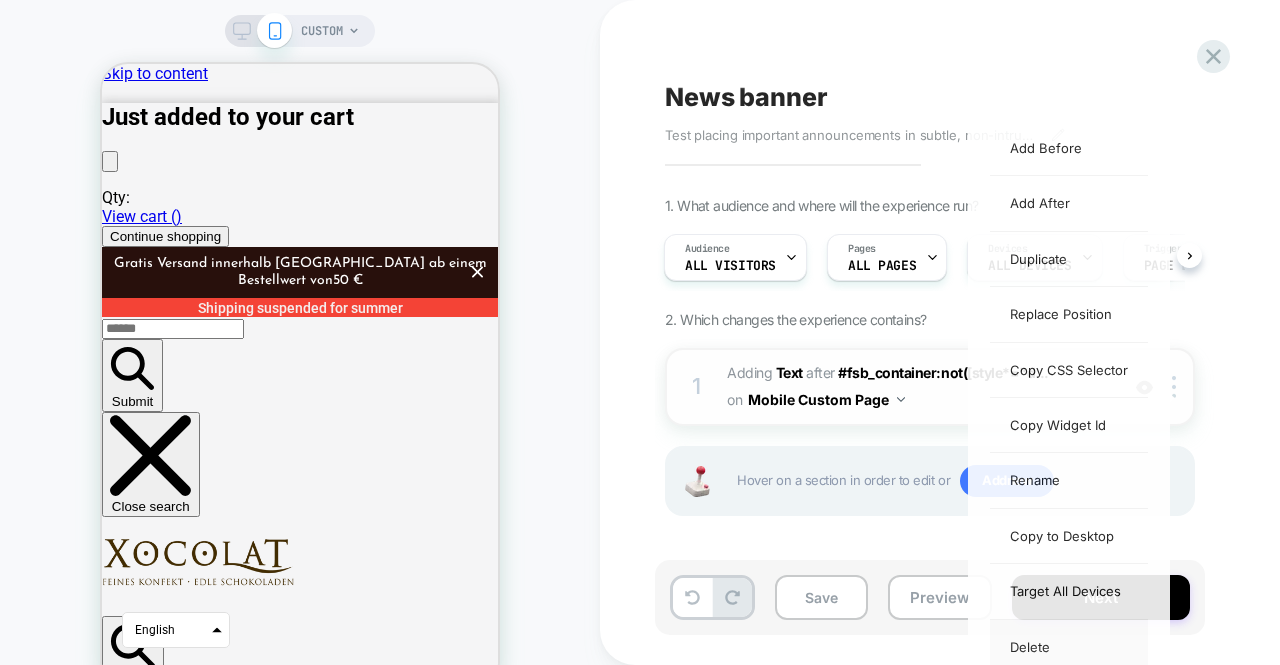 scroll, scrollTop: 0, scrollLeft: 0, axis: both 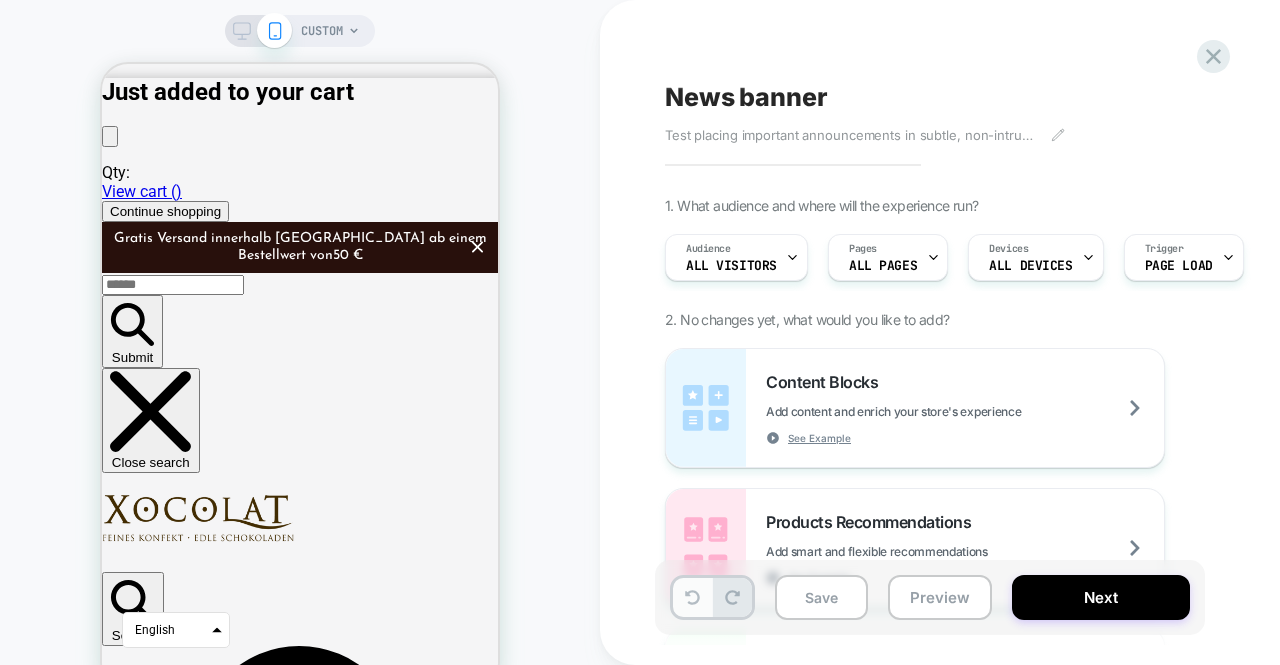 click at bounding box center (692, 597) 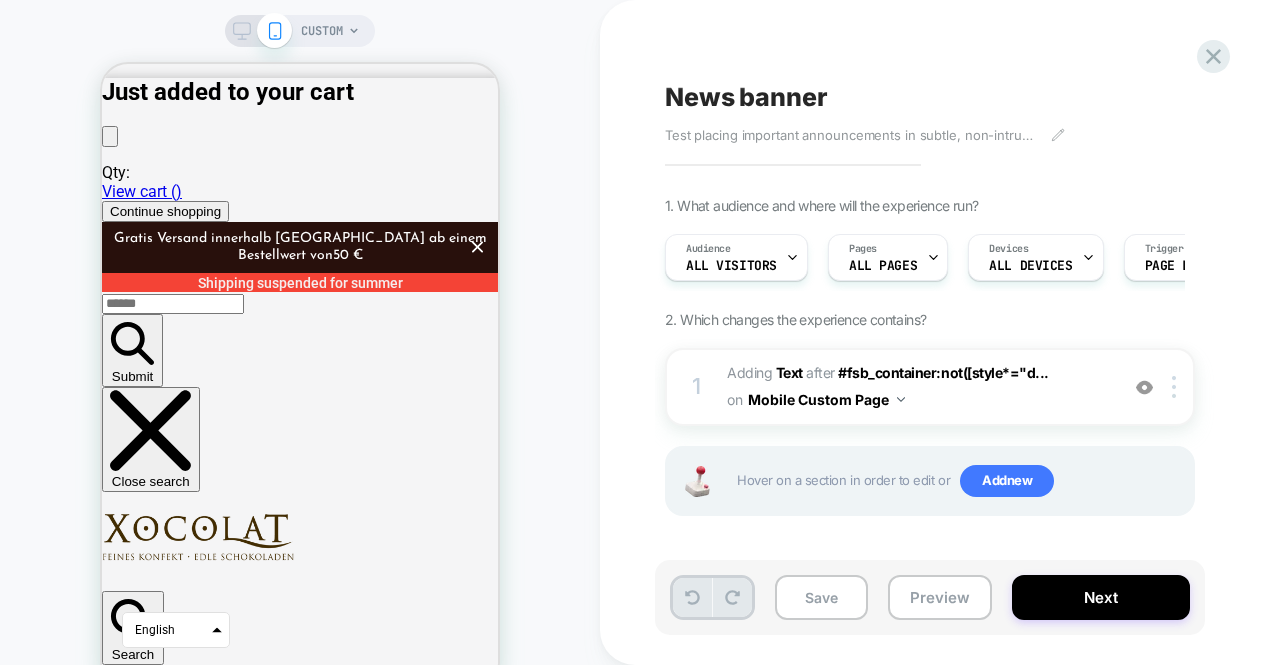 click at bounding box center (692, 597) 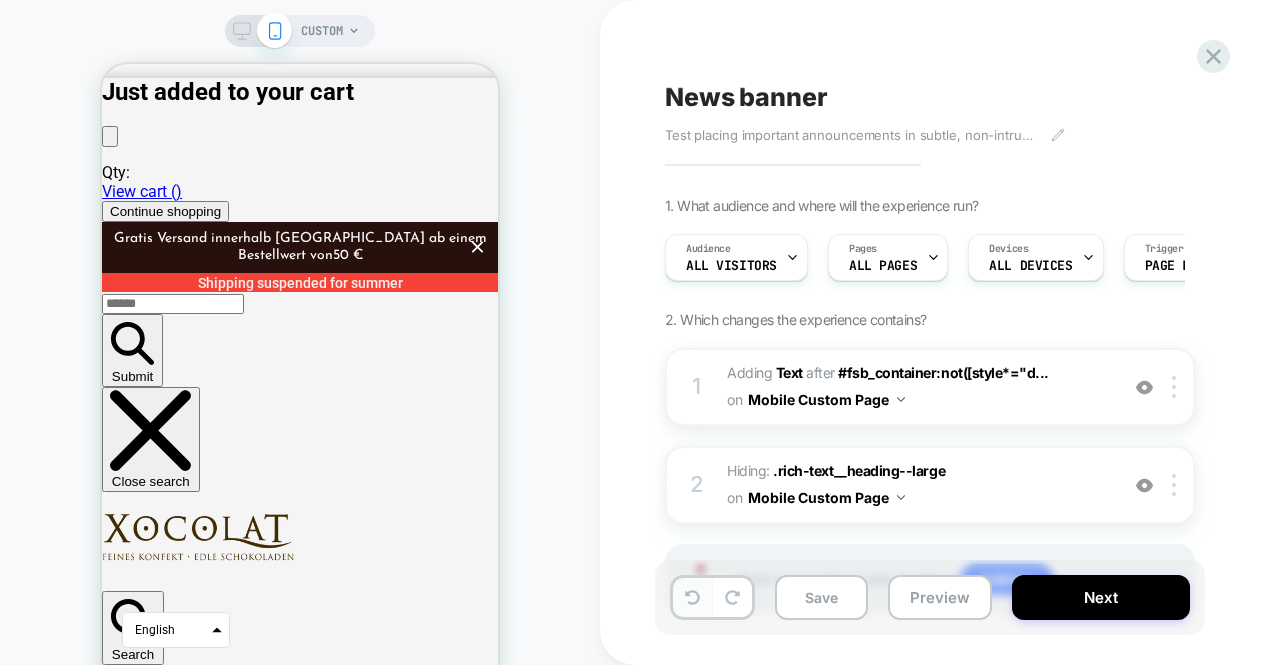 click at bounding box center (692, 597) 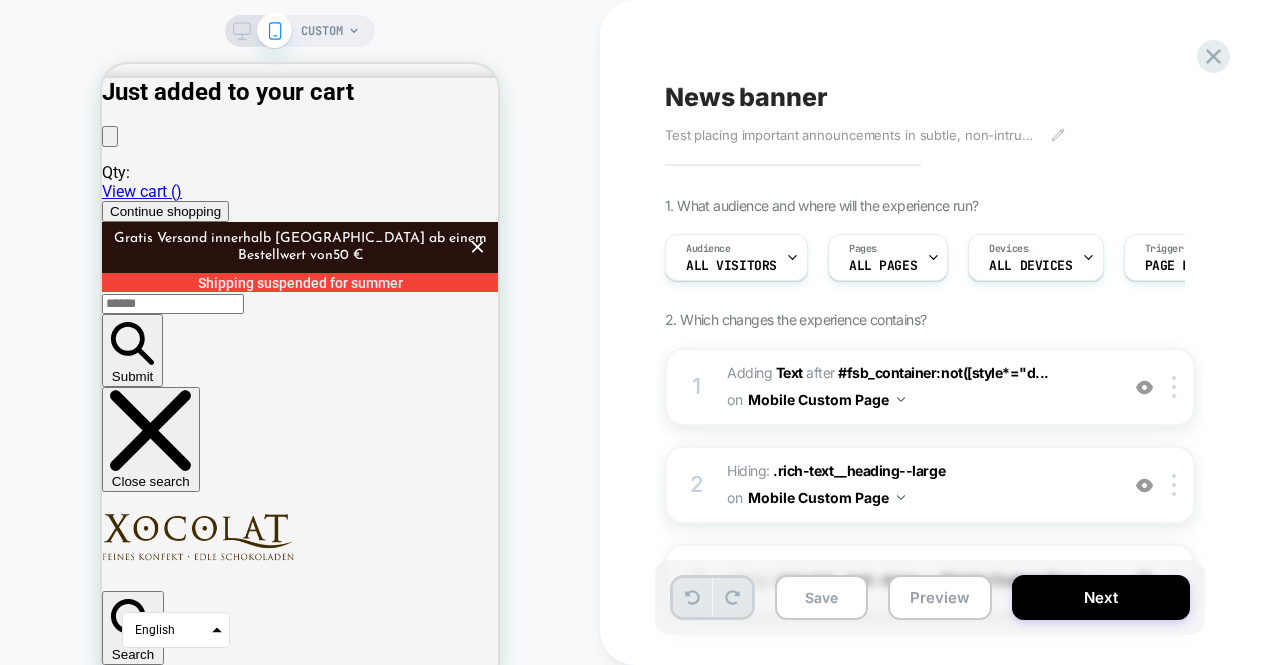 click at bounding box center (692, 597) 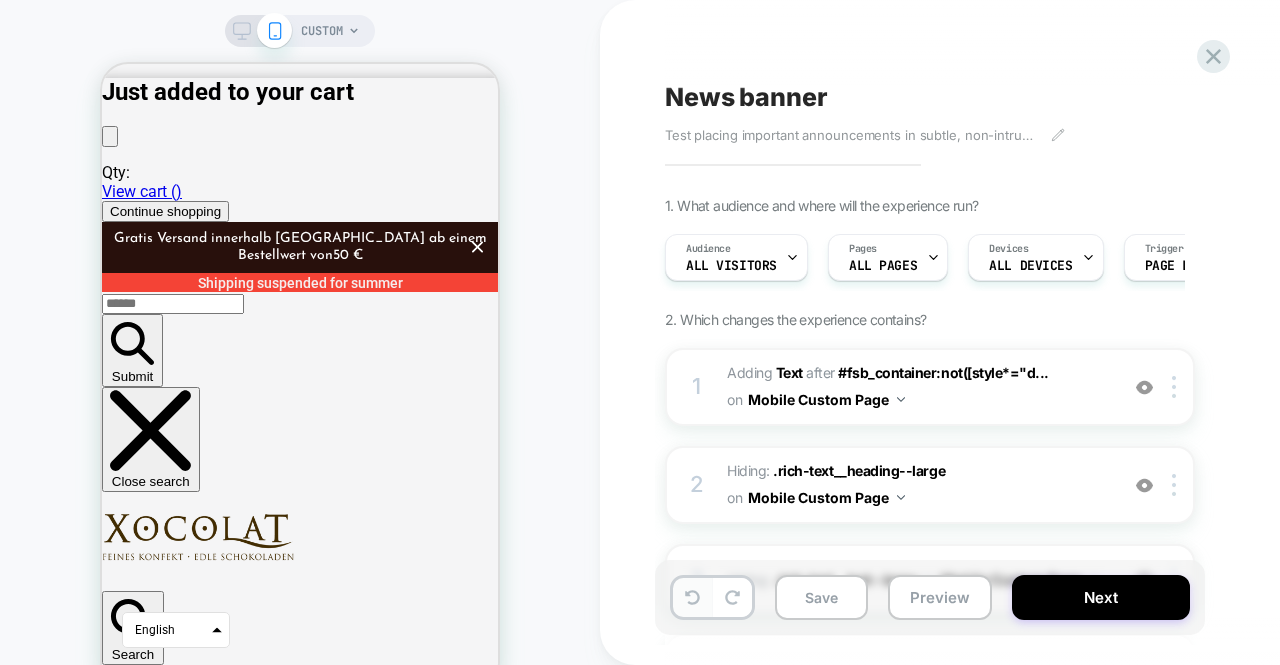 click at bounding box center (692, 597) 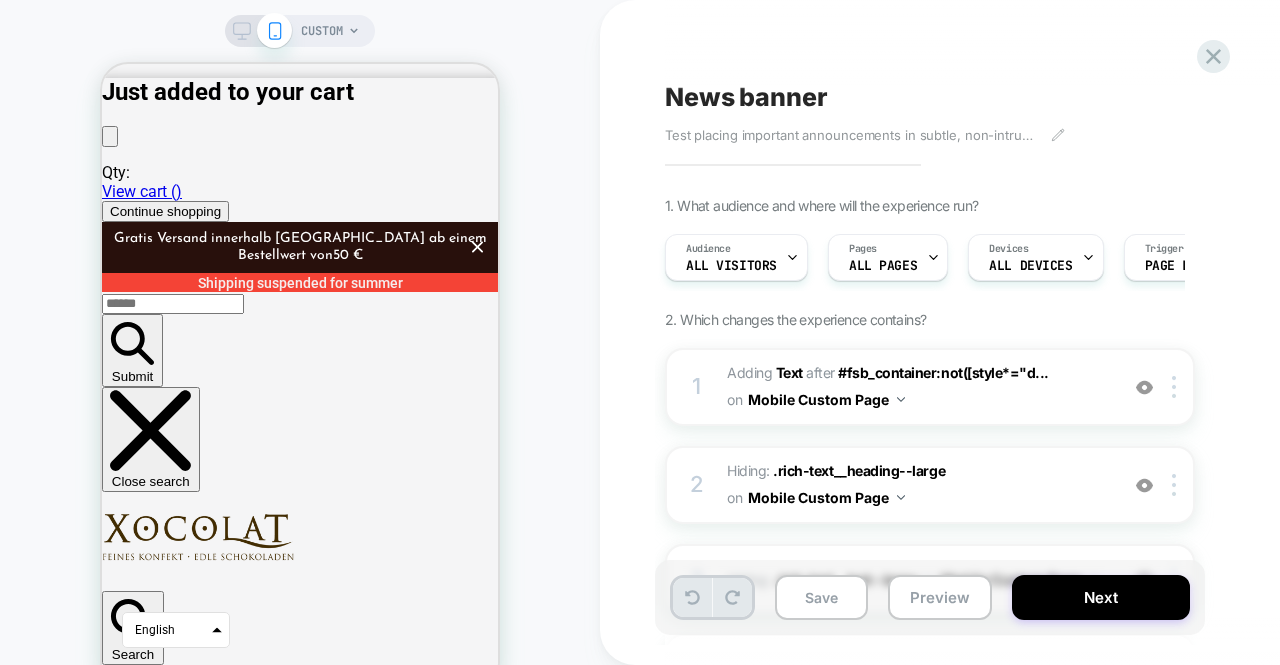click at bounding box center [692, 597] 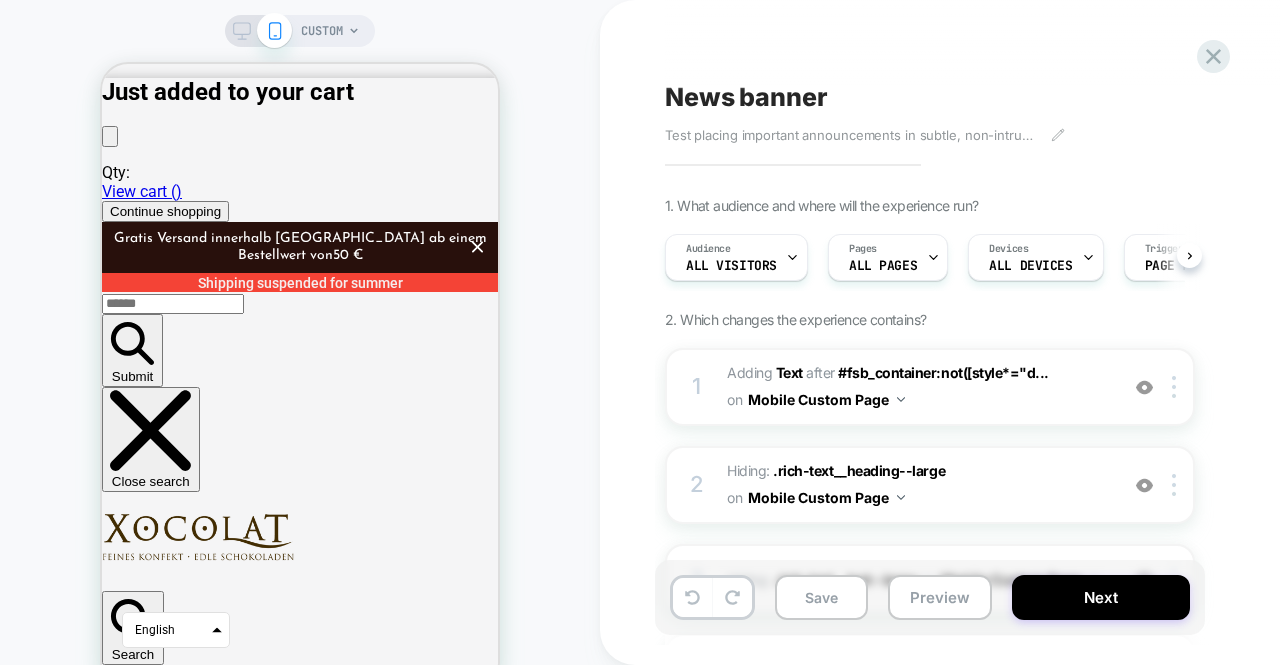 scroll, scrollTop: 0, scrollLeft: 1, axis: horizontal 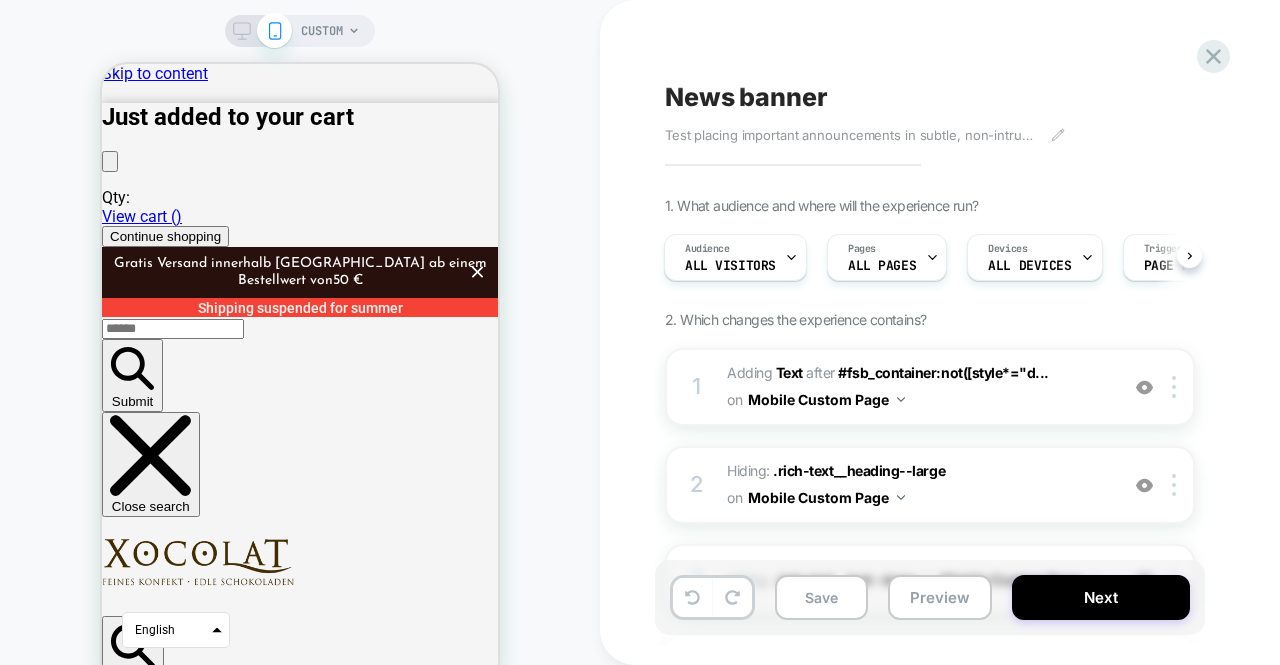 drag, startPoint x: 274, startPoint y: 3, endPoint x: 274, endPoint y: -22, distance: 25 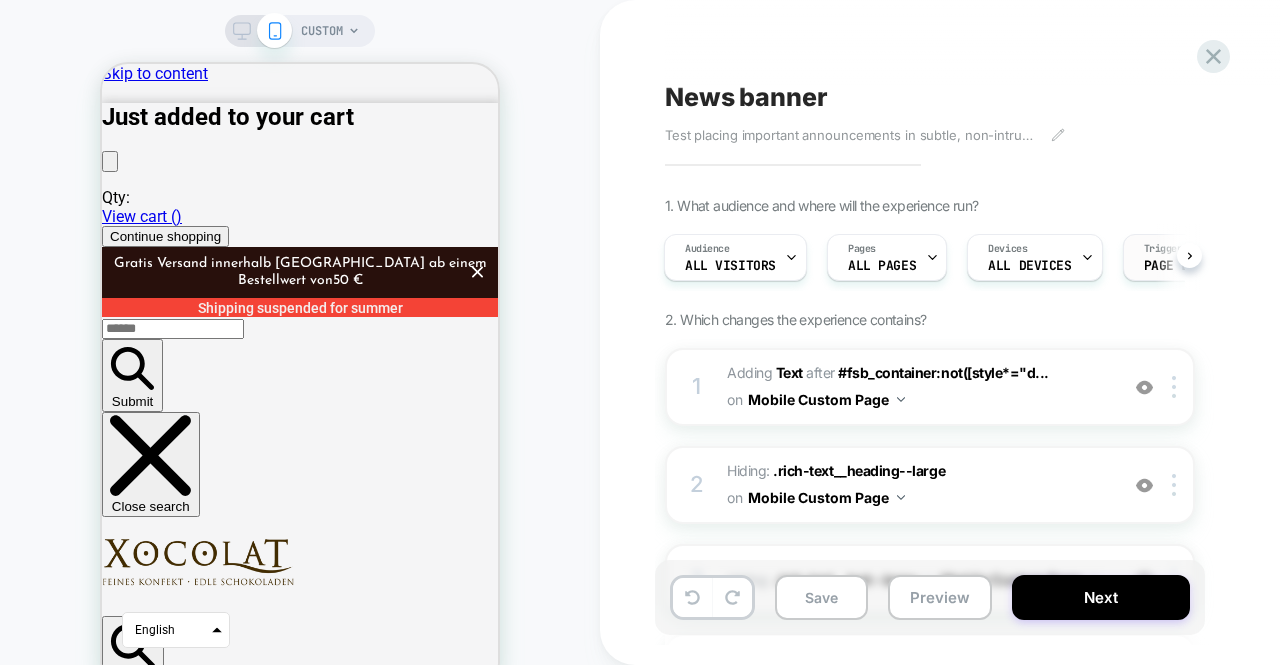 scroll, scrollTop: 284, scrollLeft: 0, axis: vertical 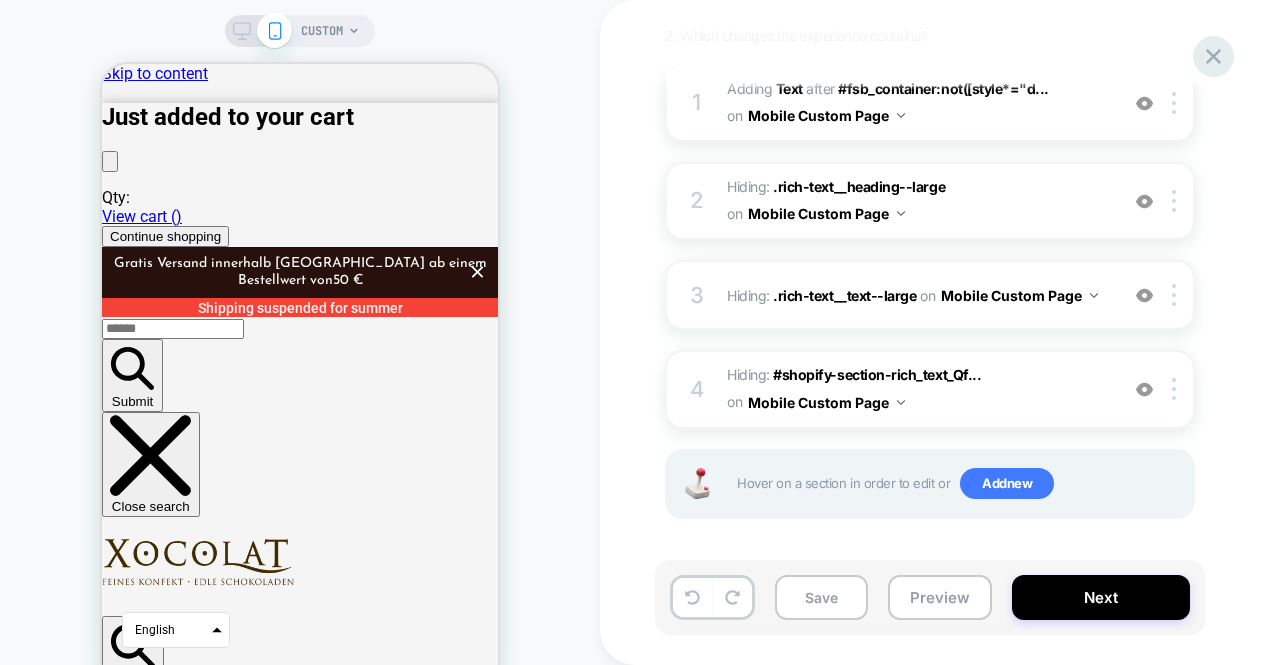 click 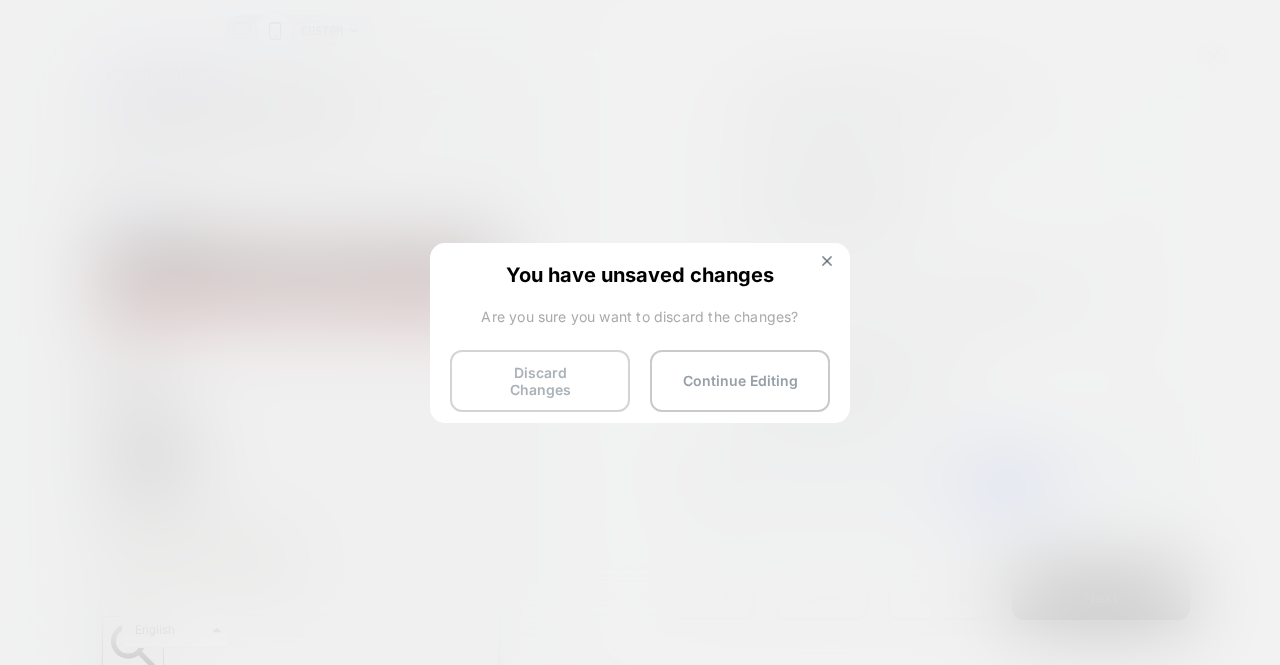 click on "Discard Changes" at bounding box center (540, 381) 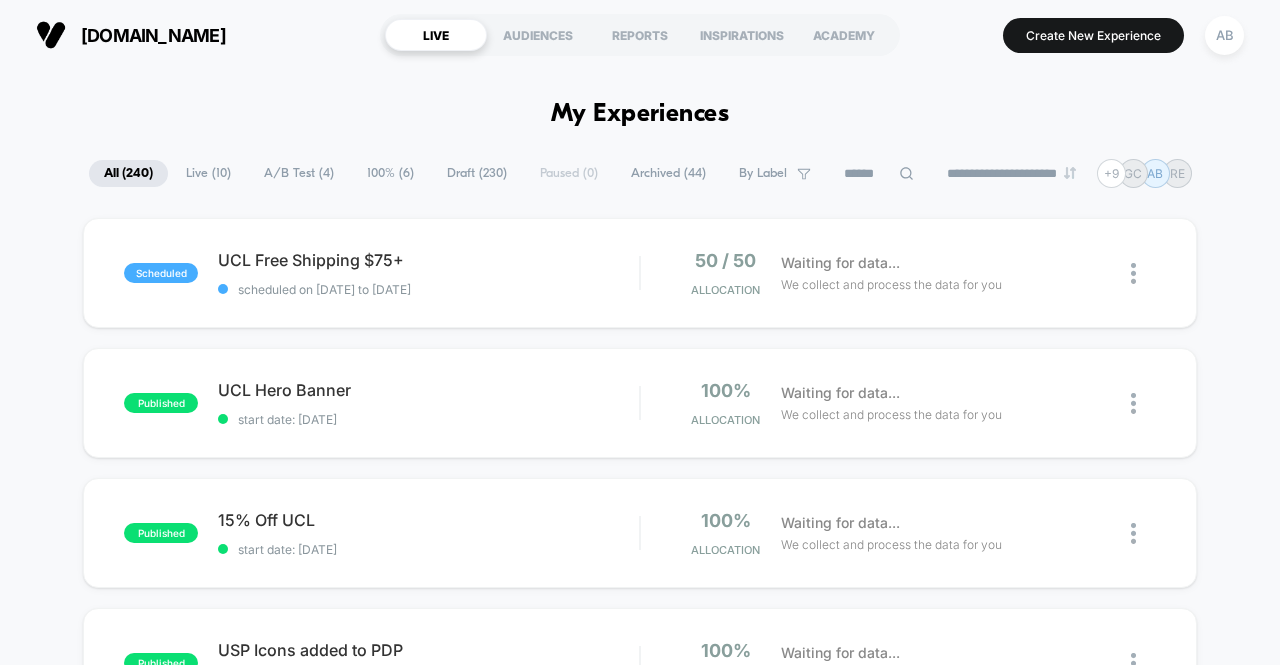 scroll, scrollTop: 0, scrollLeft: 0, axis: both 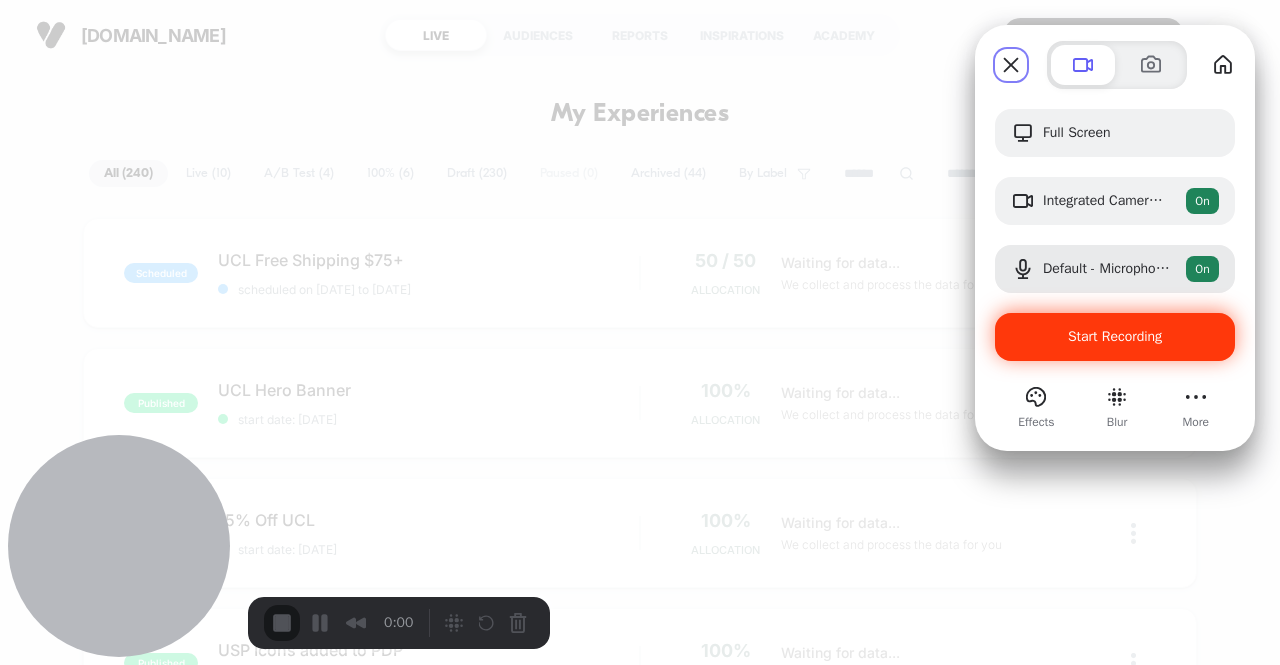 click on "Start Recording" at bounding box center [1115, 337] 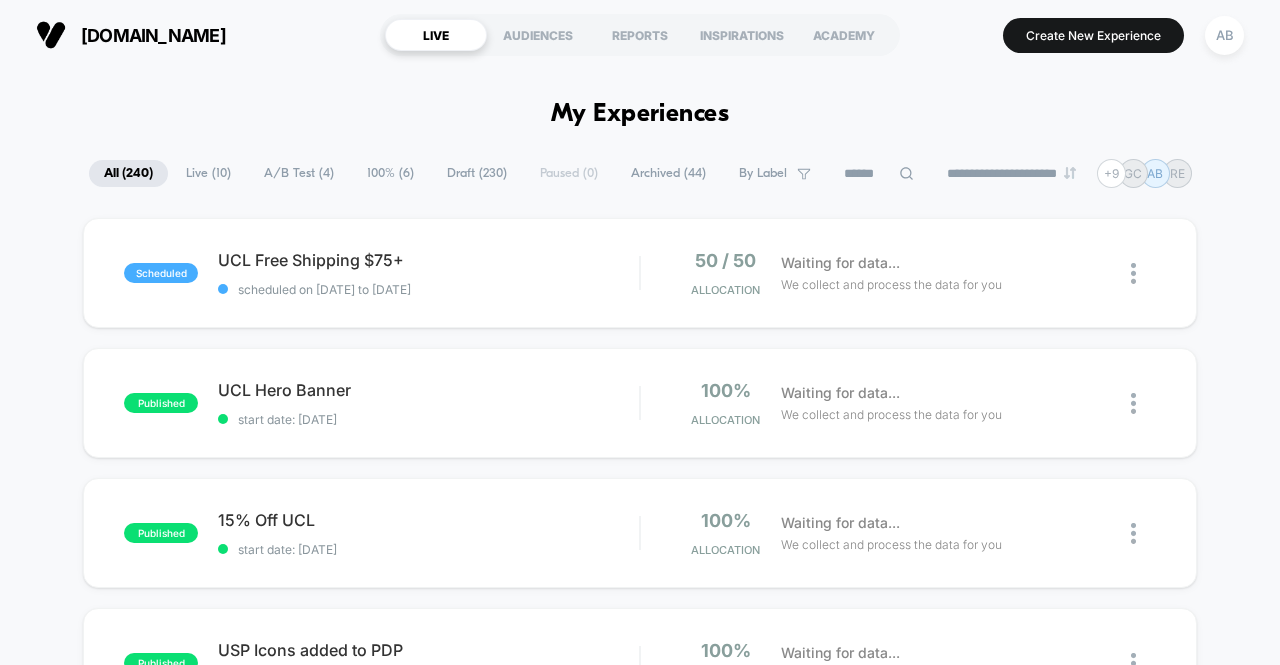 scroll, scrollTop: 28, scrollLeft: 0, axis: vertical 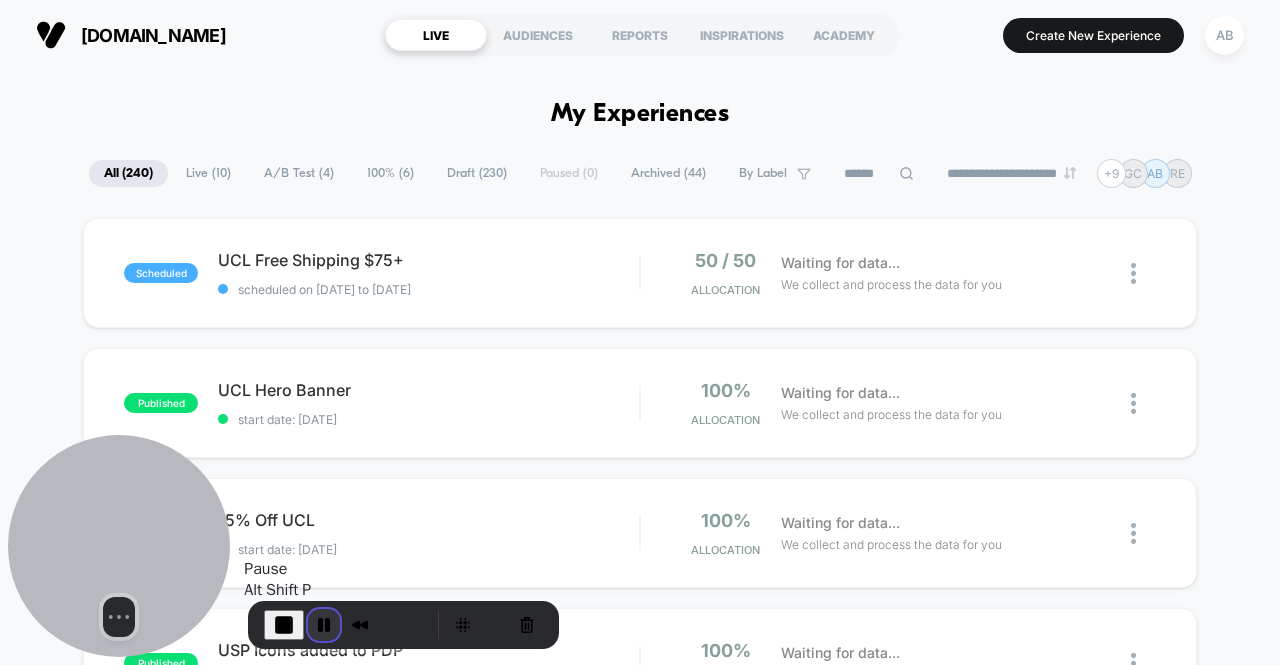 click at bounding box center [324, 625] 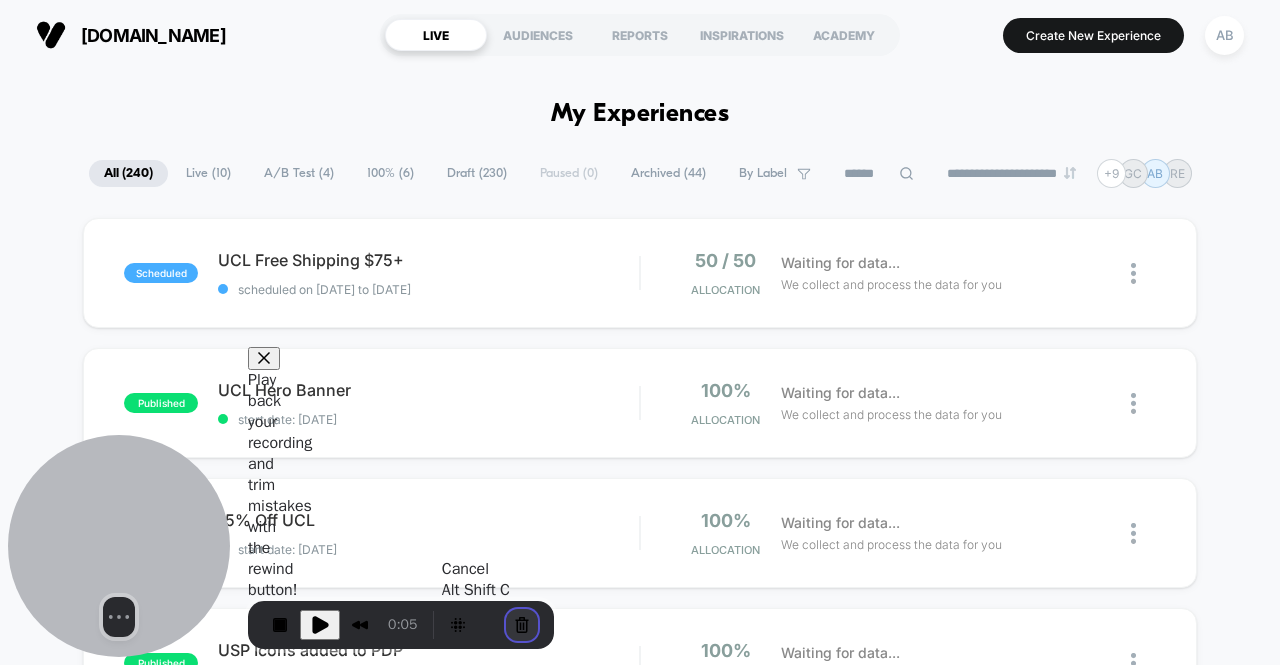 click at bounding box center [522, 625] 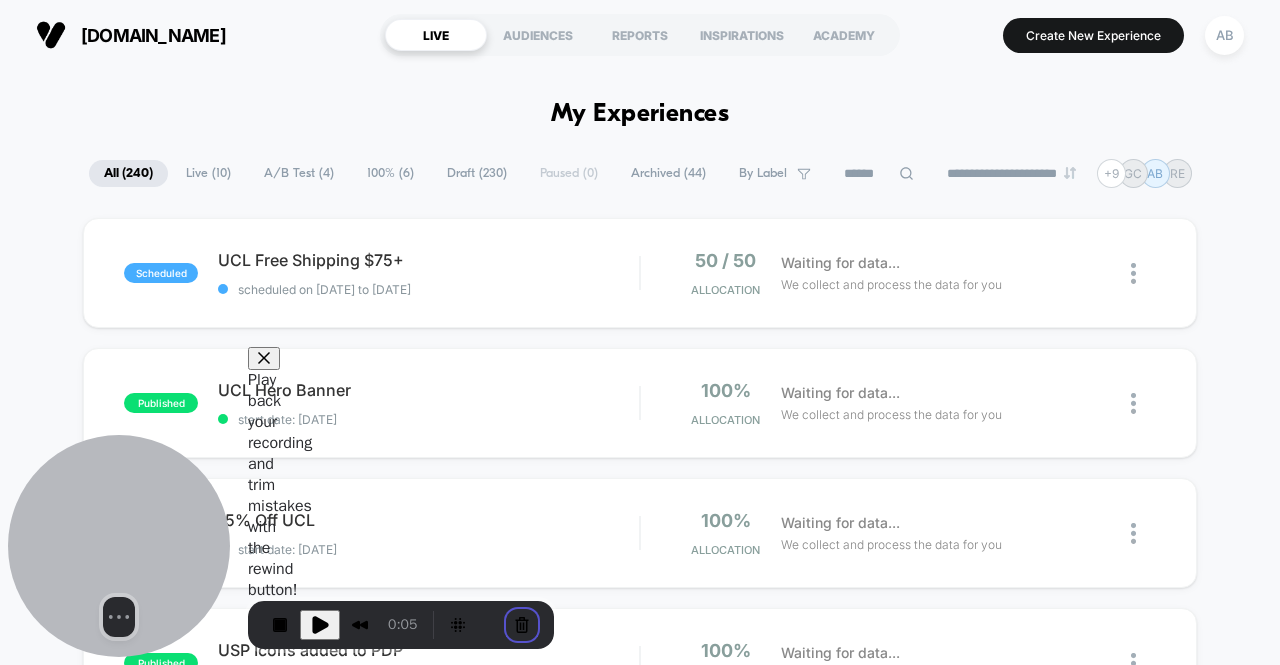 click on "Restart" at bounding box center (442, 780) 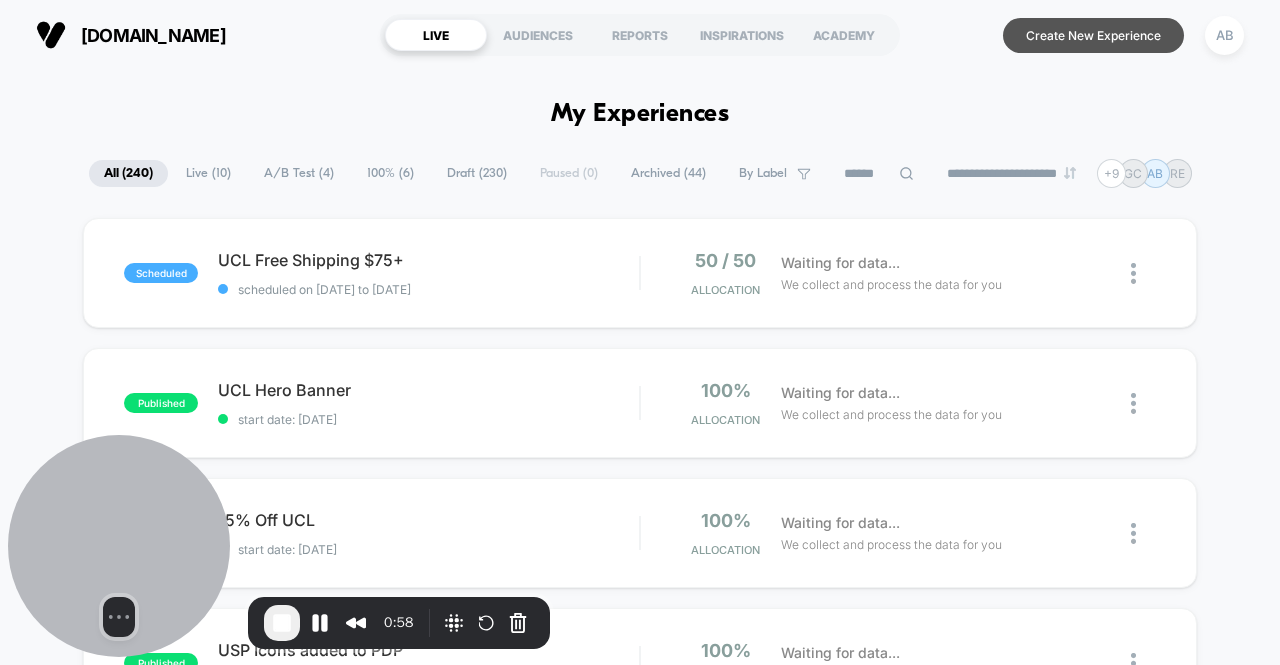 click on "Create New Experience" at bounding box center (1093, 35) 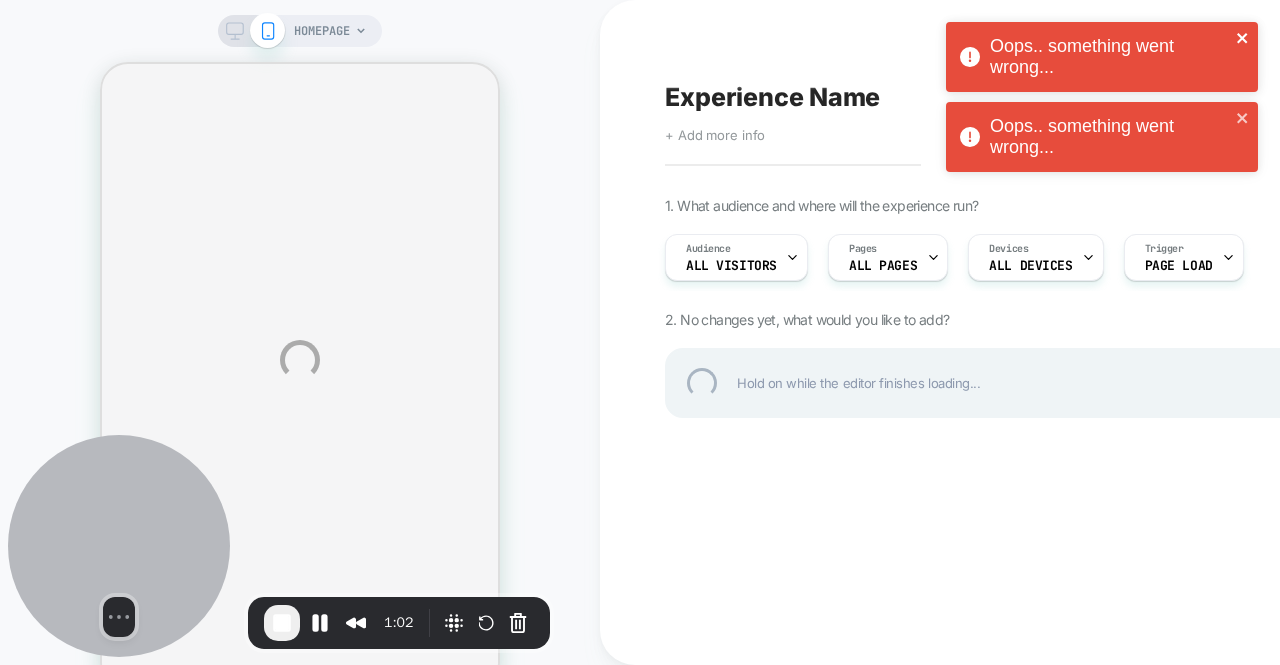 click 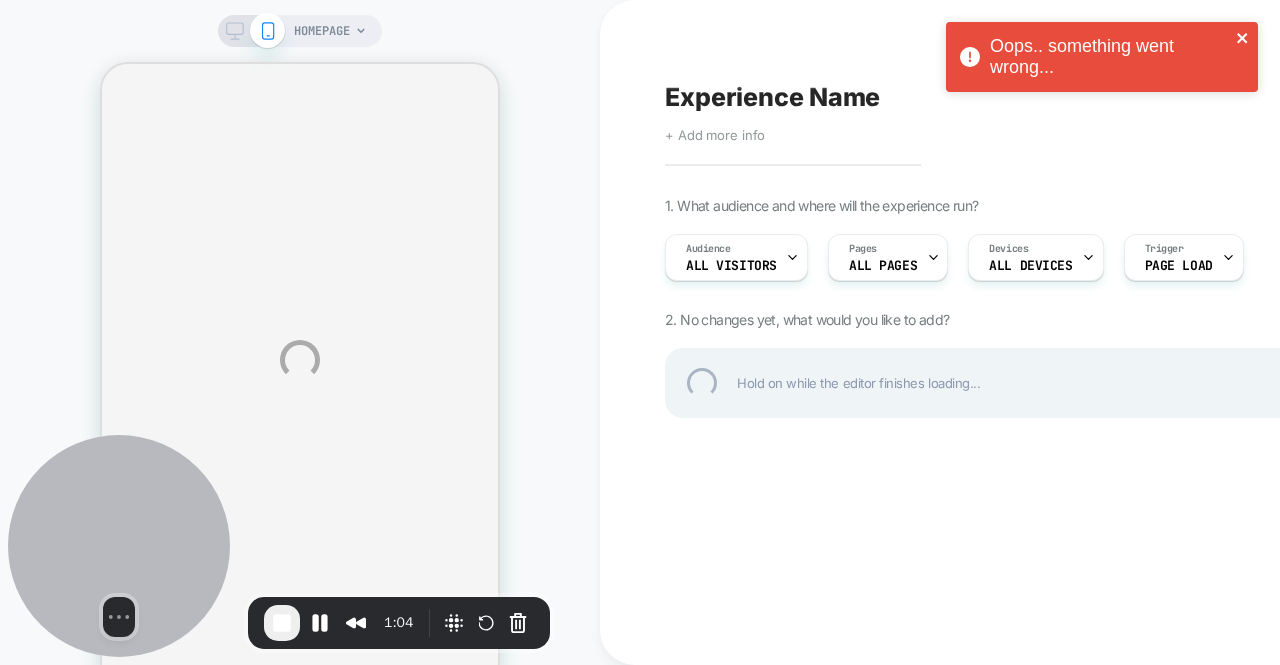 click 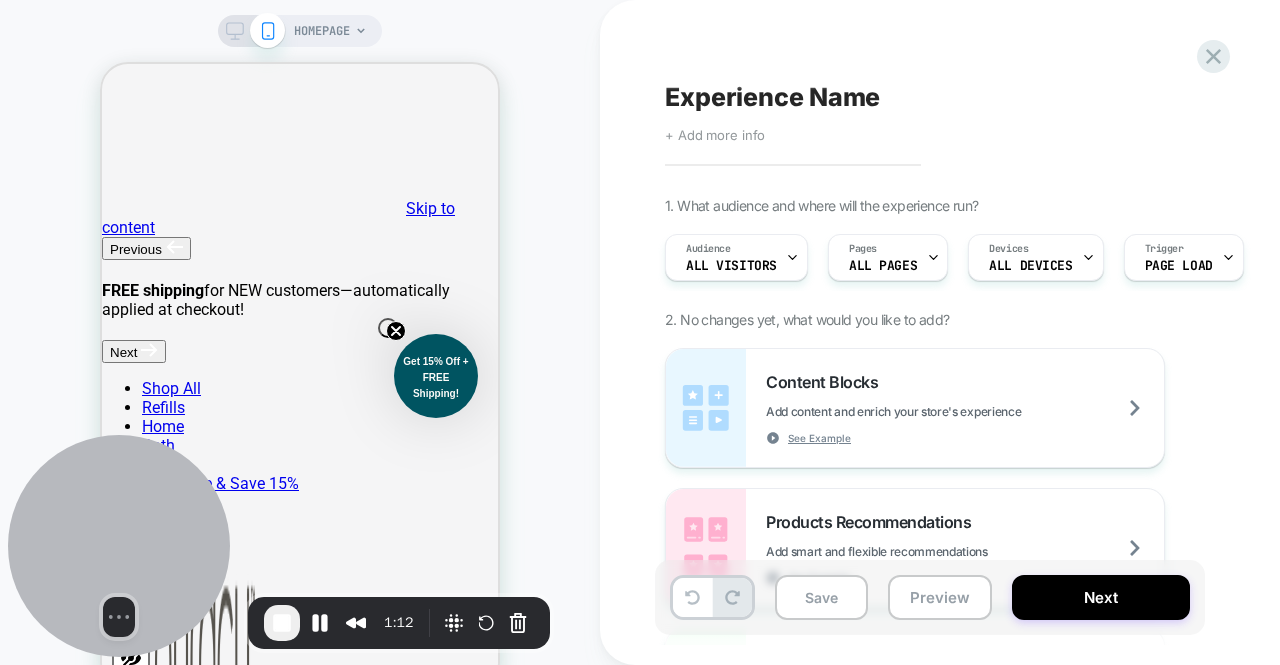 click on "HOMEPAGE" at bounding box center [330, 31] 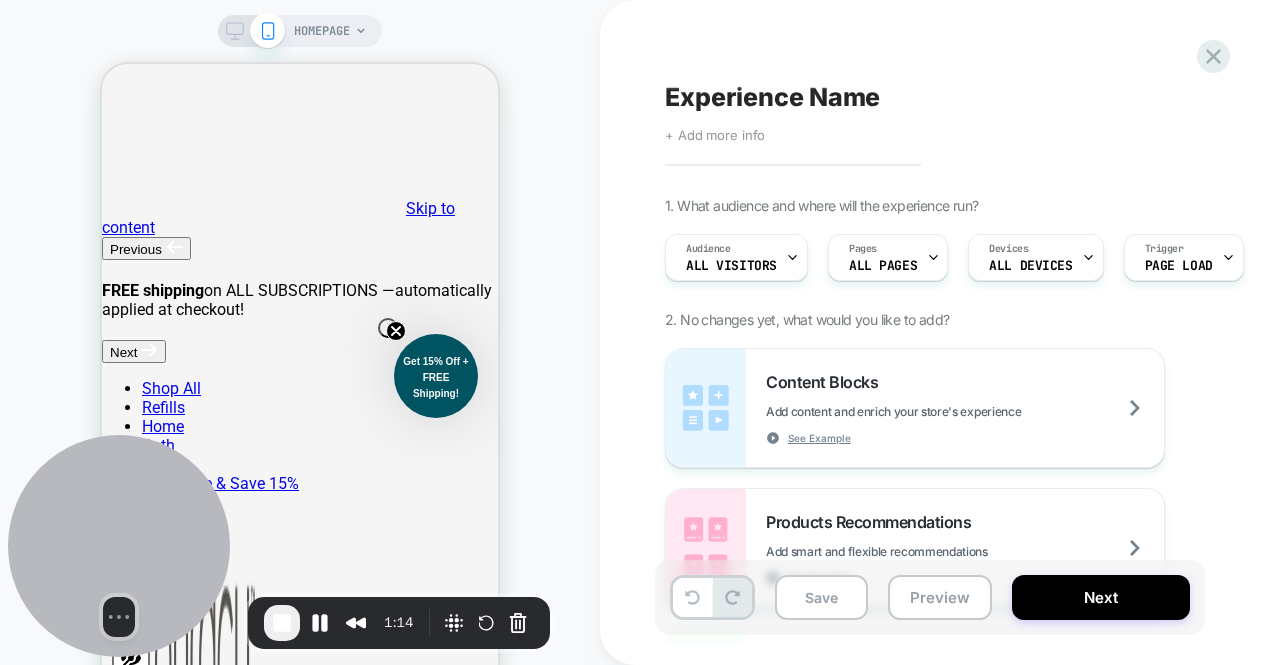click on "HOMEPAGE" at bounding box center [322, 31] 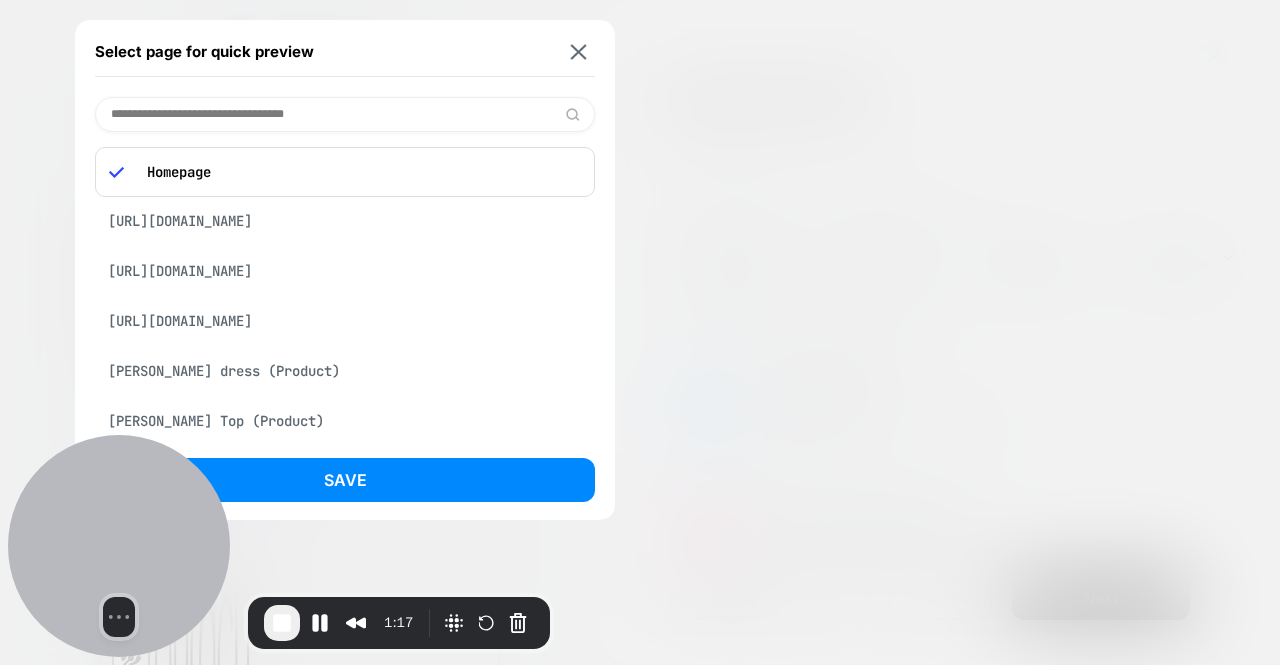 click on "[URL][DOMAIN_NAME]" at bounding box center (345, 221) 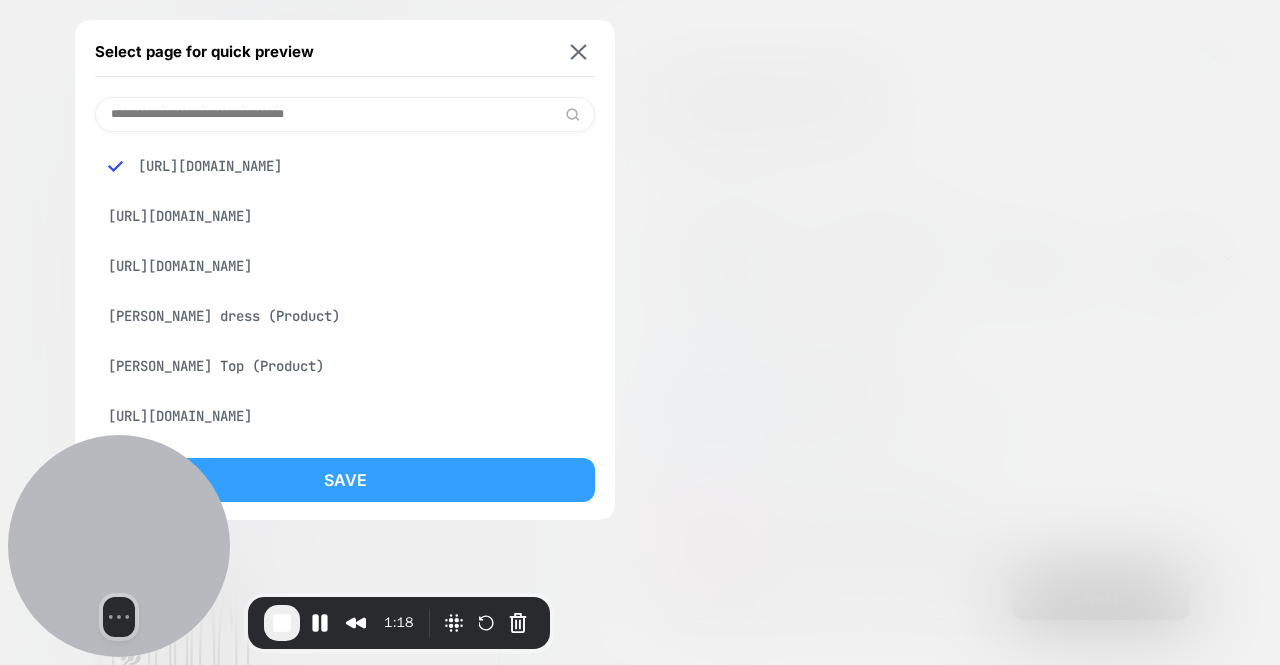click on "Save" at bounding box center (345, 480) 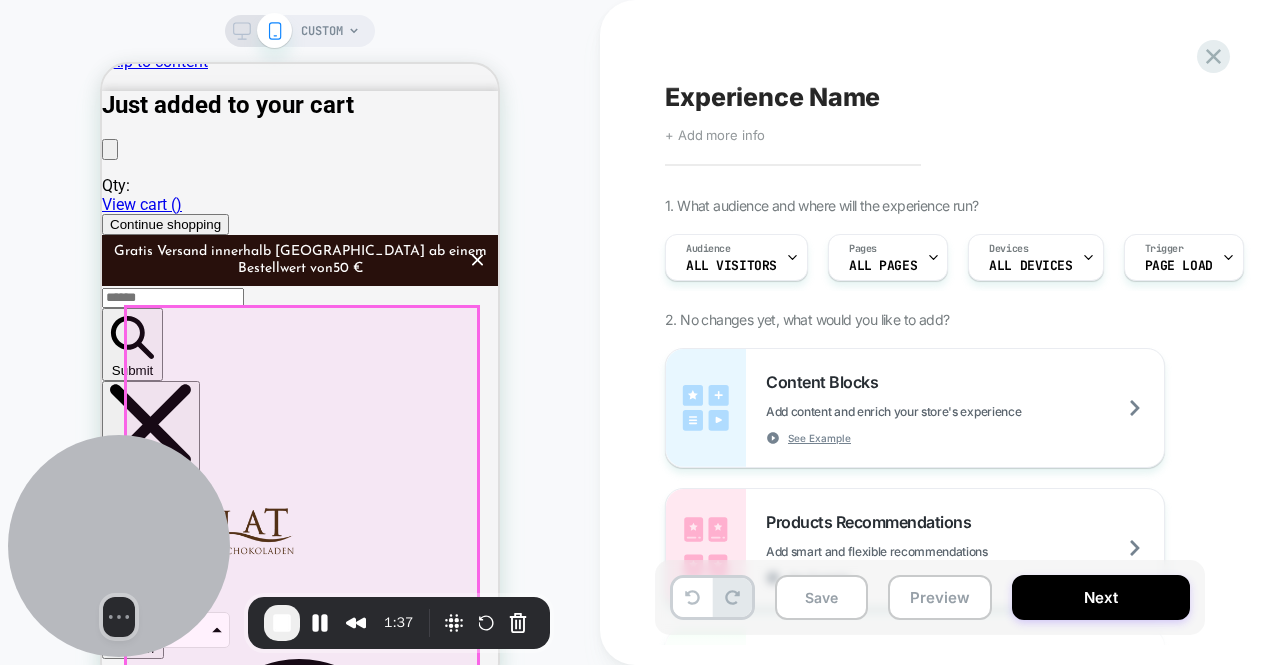 scroll, scrollTop: 0, scrollLeft: 0, axis: both 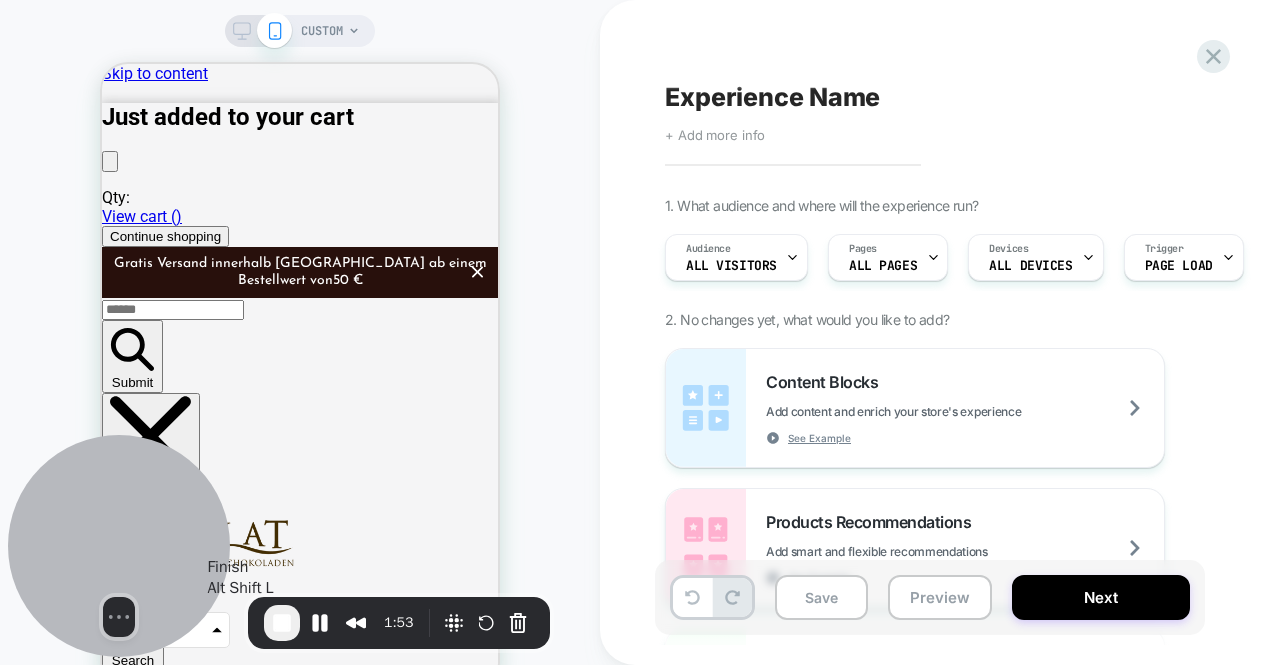 click at bounding box center [282, 623] 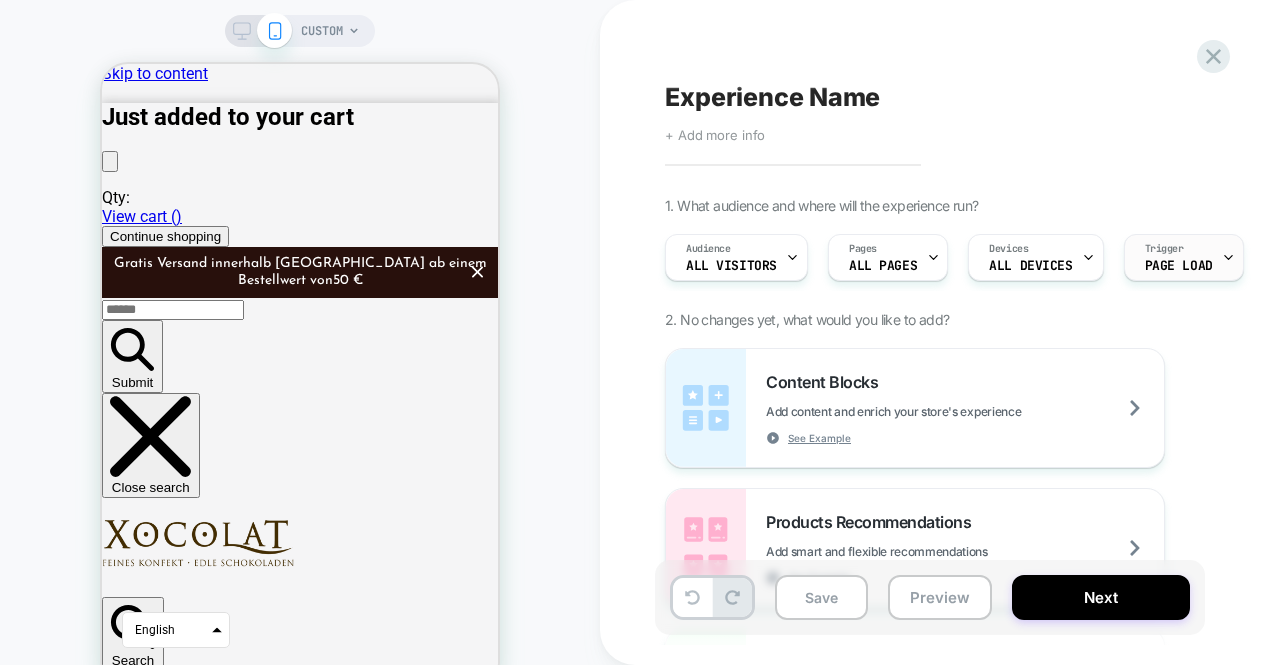 click on "Trigger Page Load" at bounding box center (1179, 257) 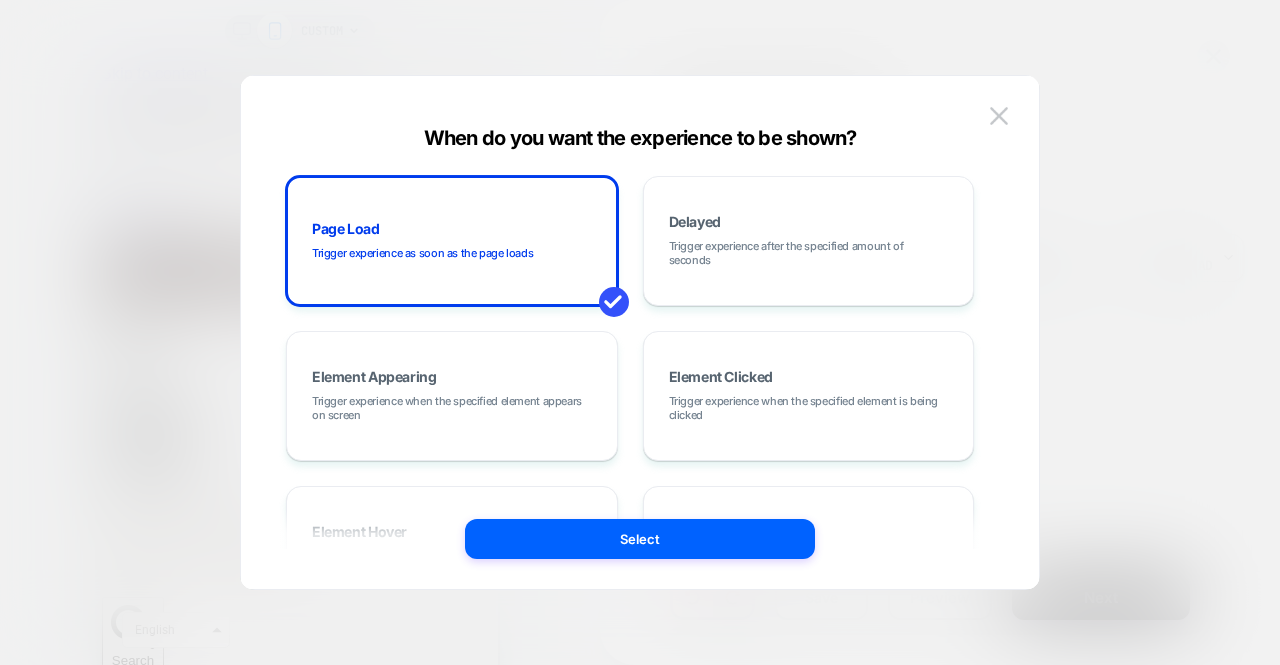 click at bounding box center [640, 332] 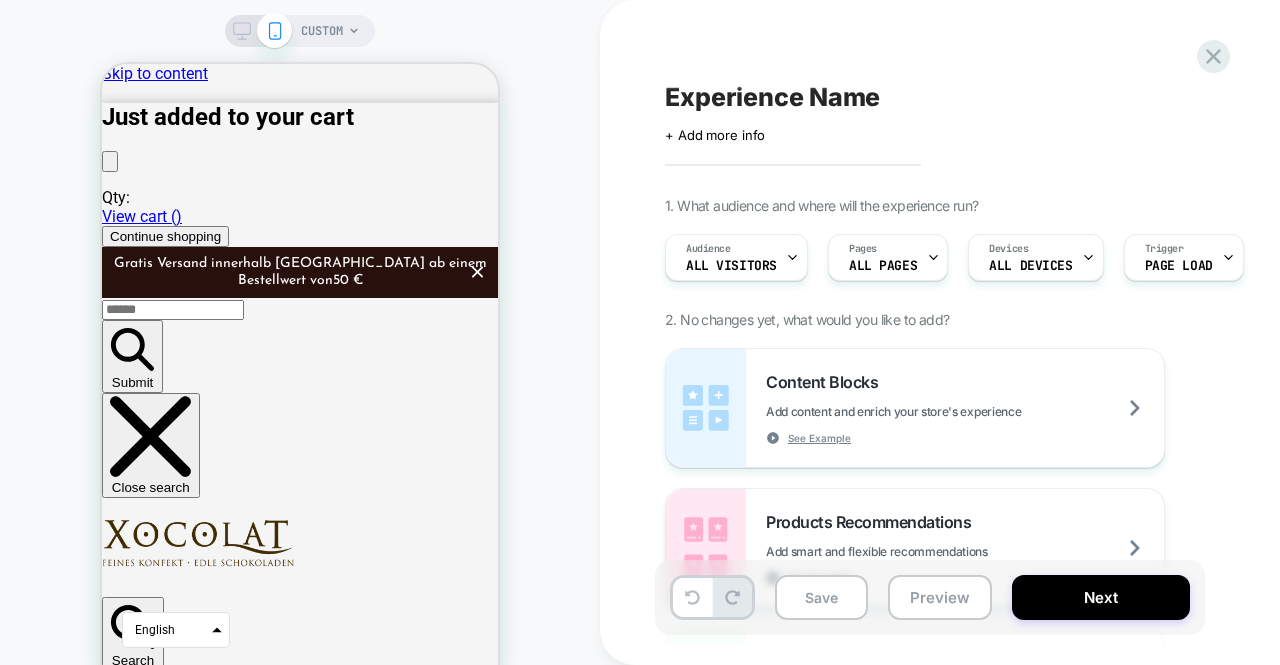 click on "+ Add more info" at bounding box center [715, 135] 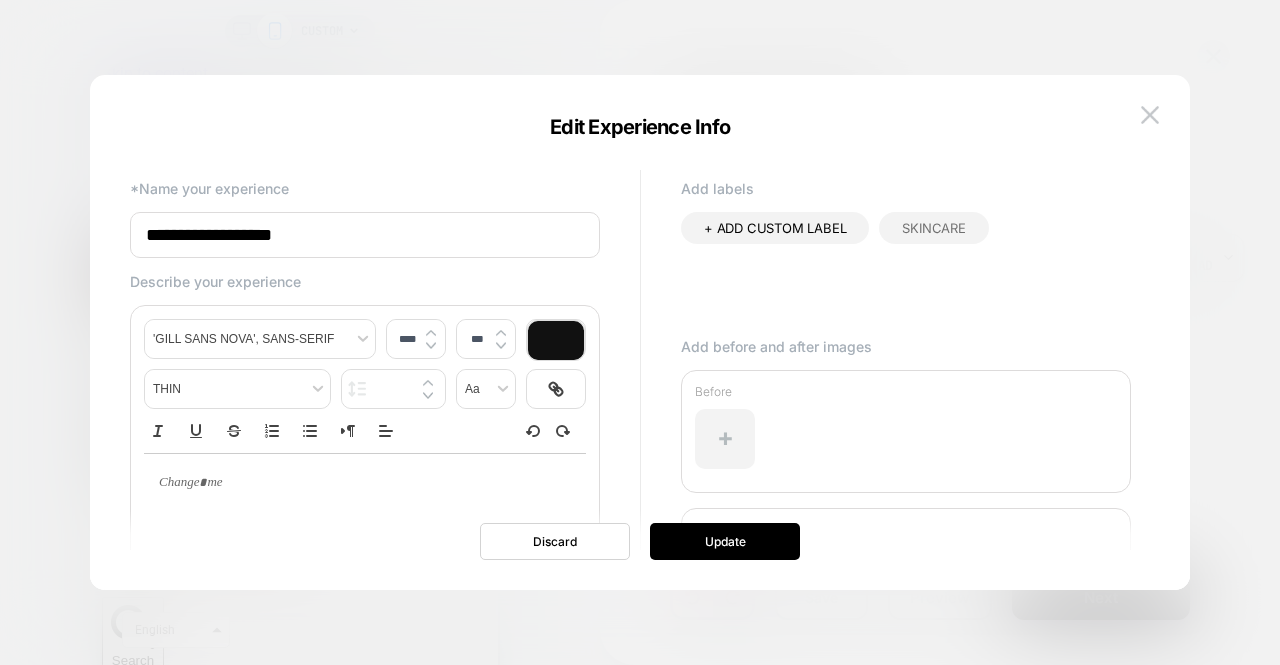 click on "**********" at bounding box center (365, 235) 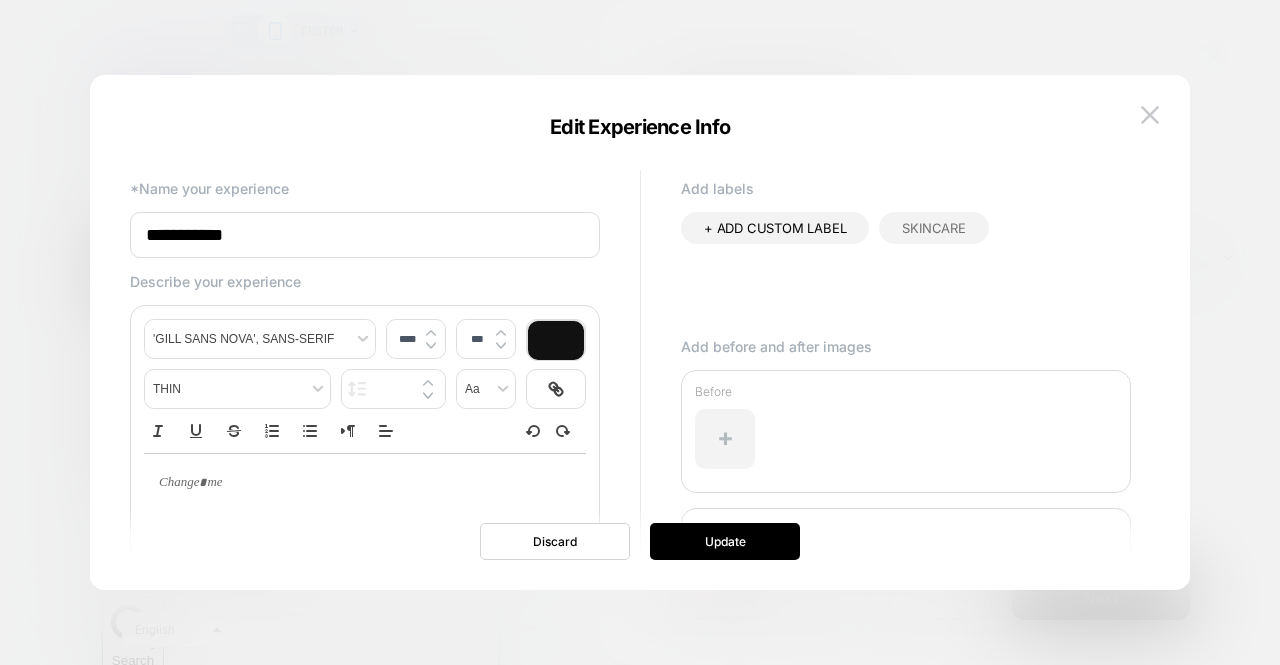 type on "**********" 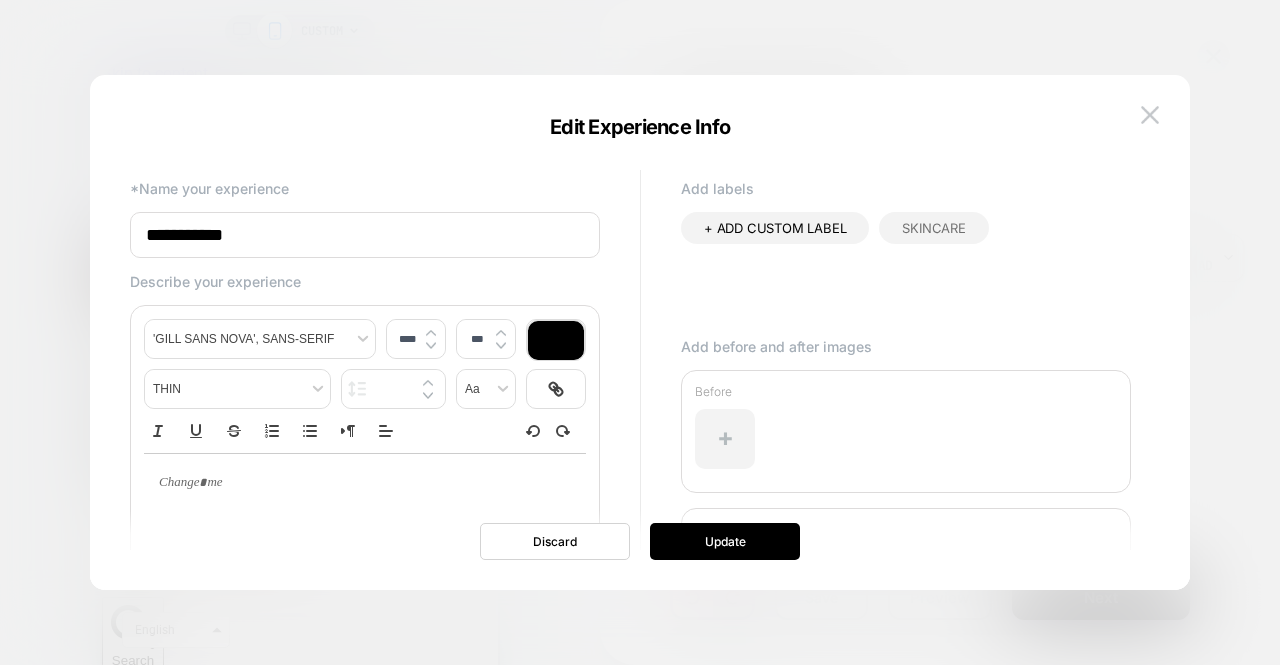 click at bounding box center [357, 483] 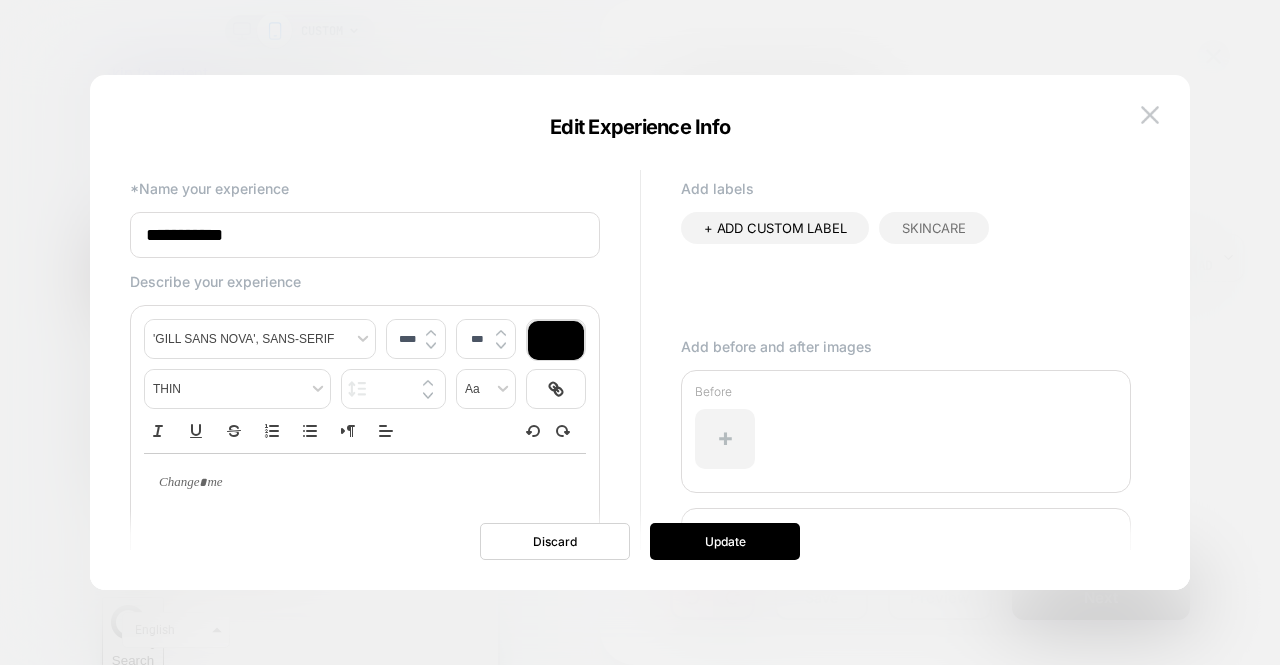 paste 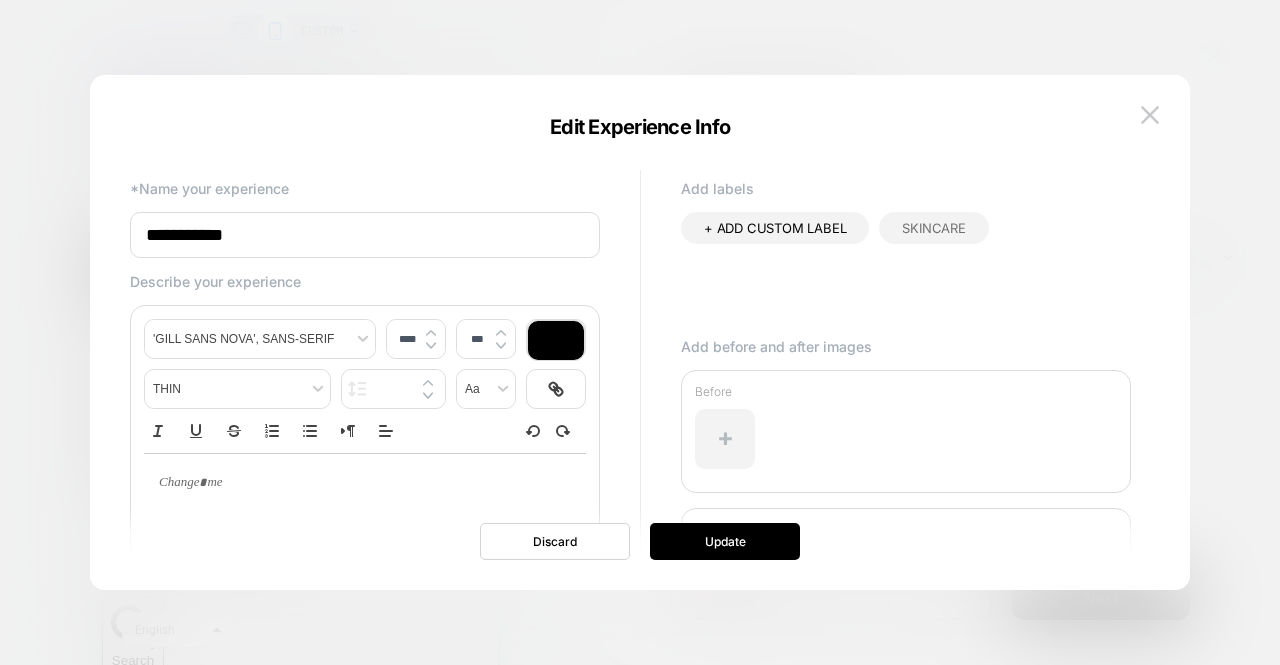 type 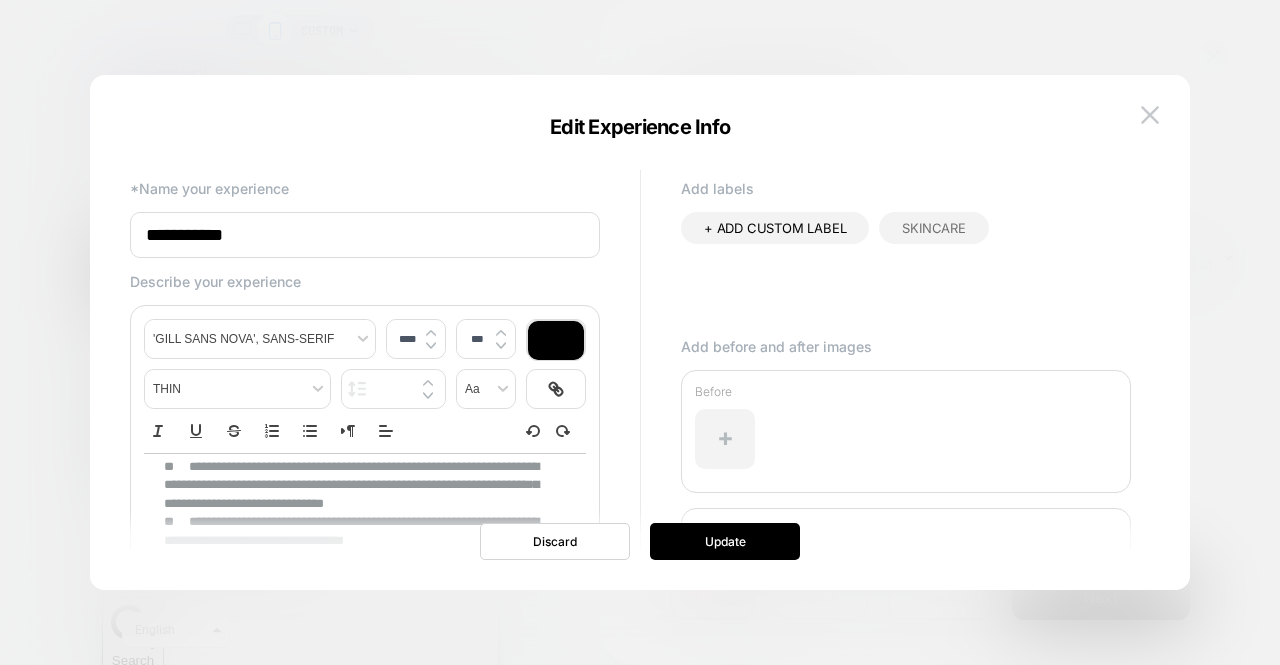 scroll, scrollTop: 0, scrollLeft: 0, axis: both 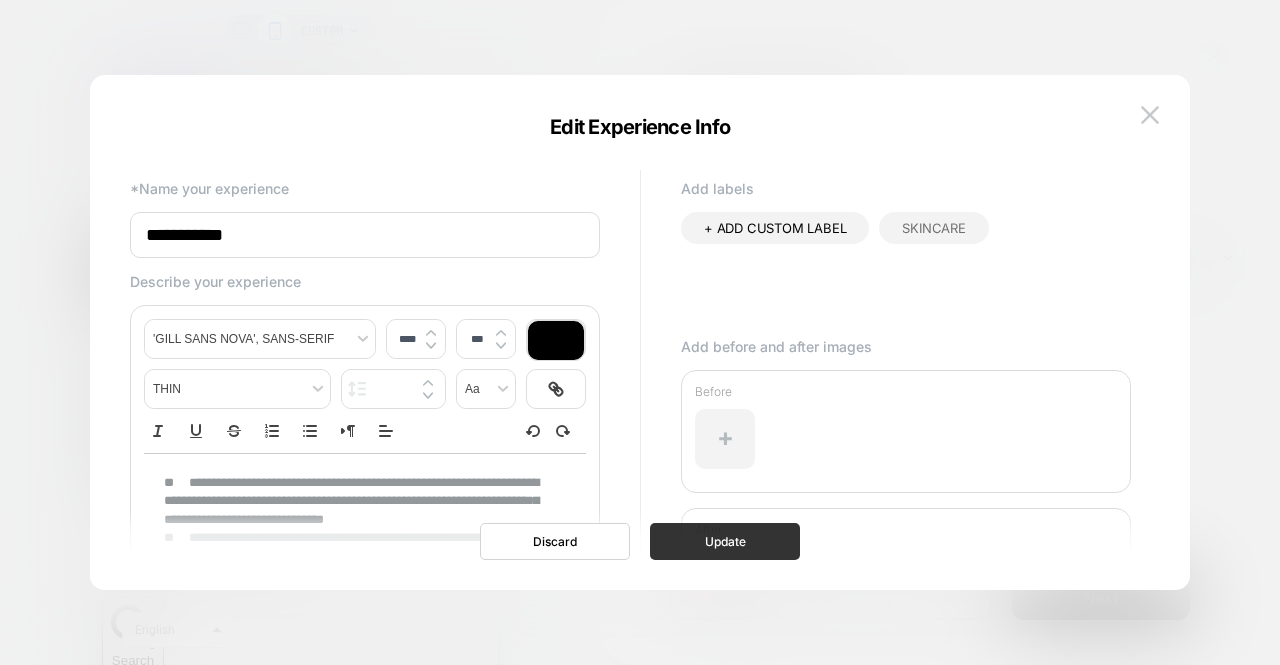 click on "Update" at bounding box center [725, 541] 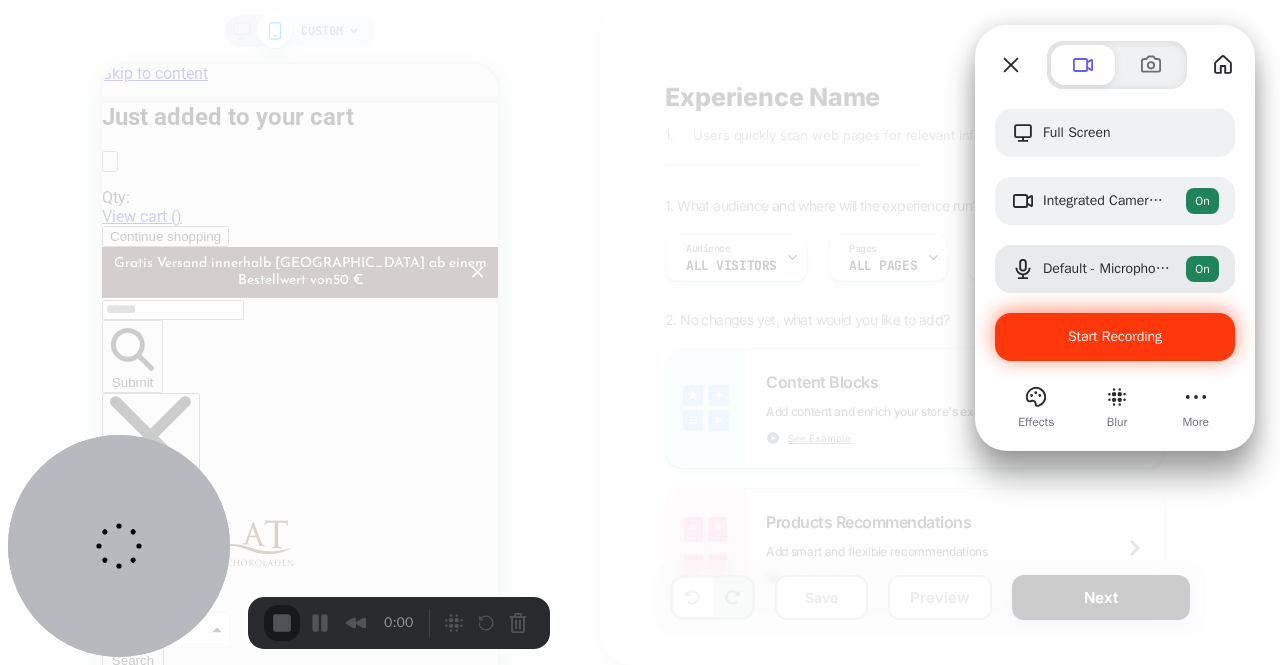 click on "Start Recording" at bounding box center [1115, 336] 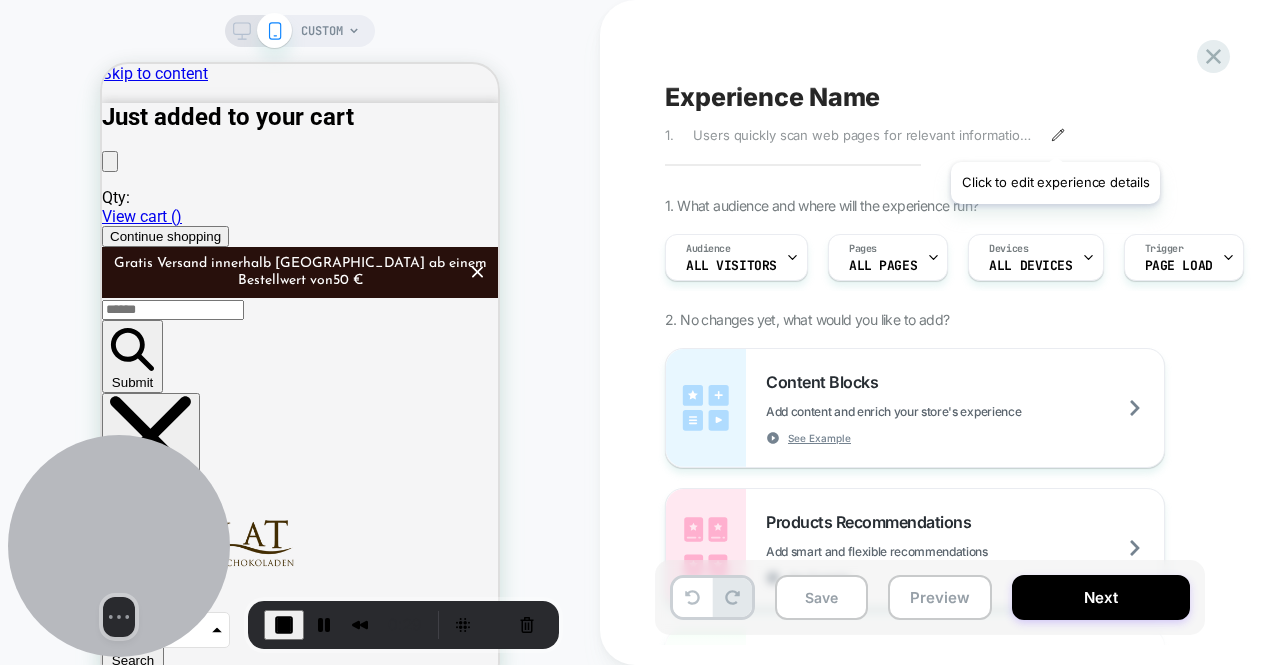 click 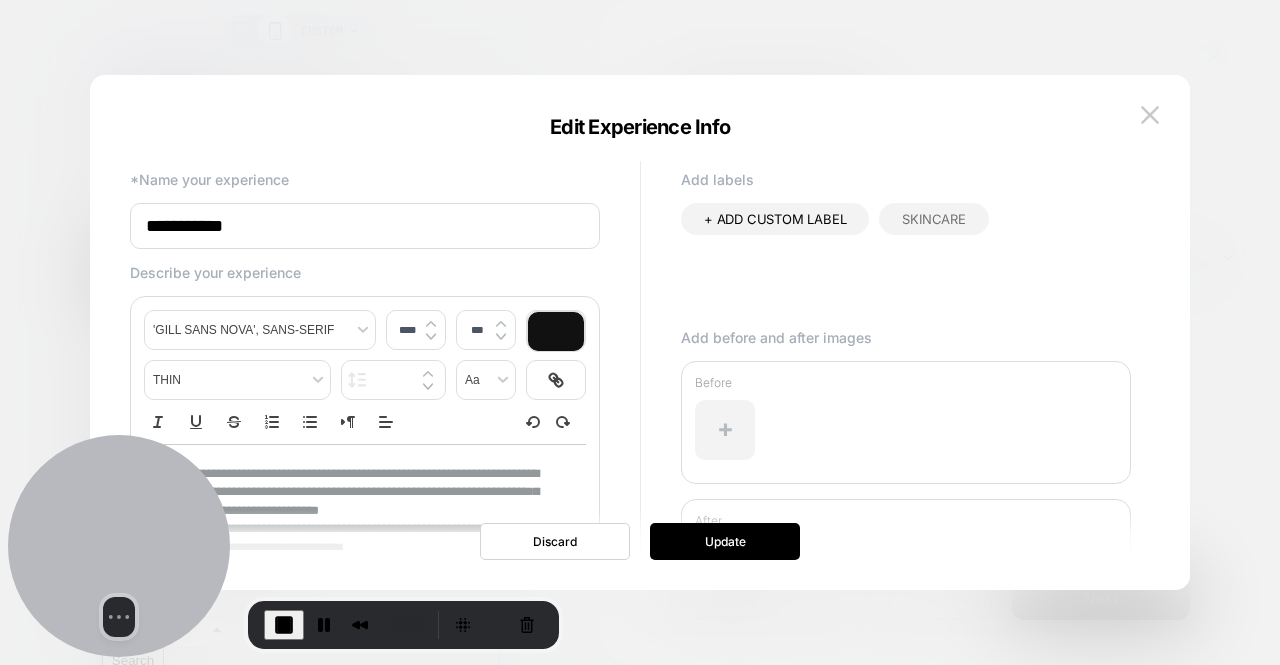 scroll, scrollTop: 15, scrollLeft: 0, axis: vertical 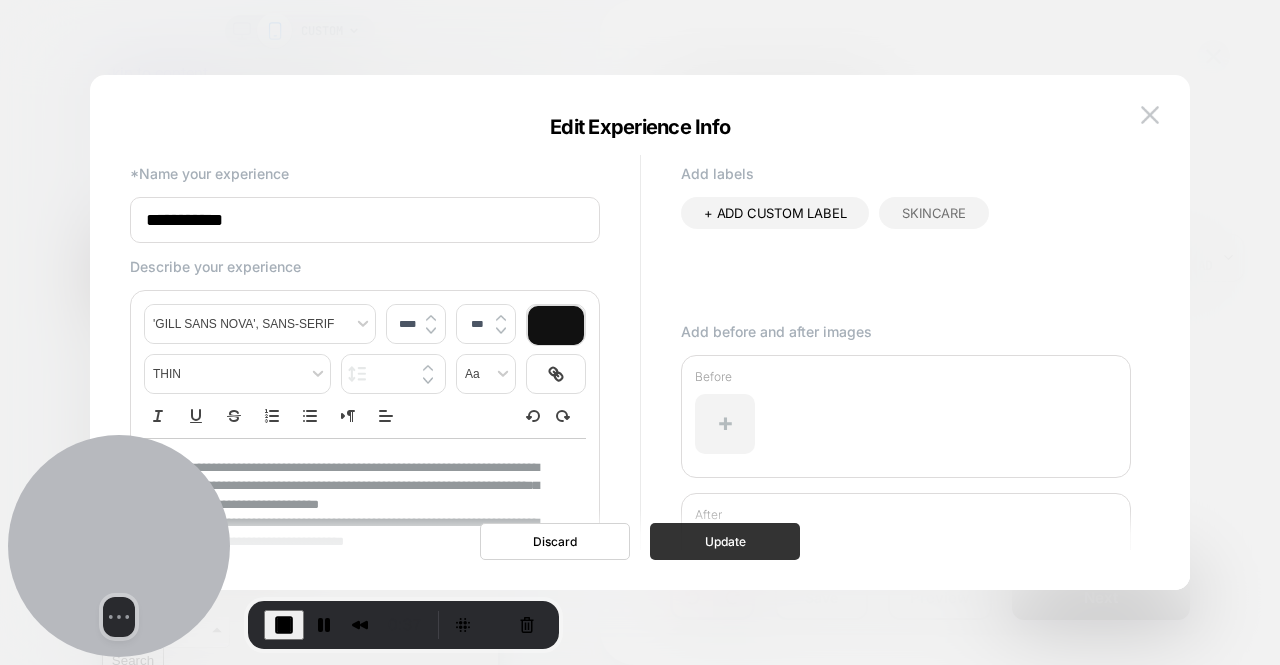 click on "Update" at bounding box center [725, 541] 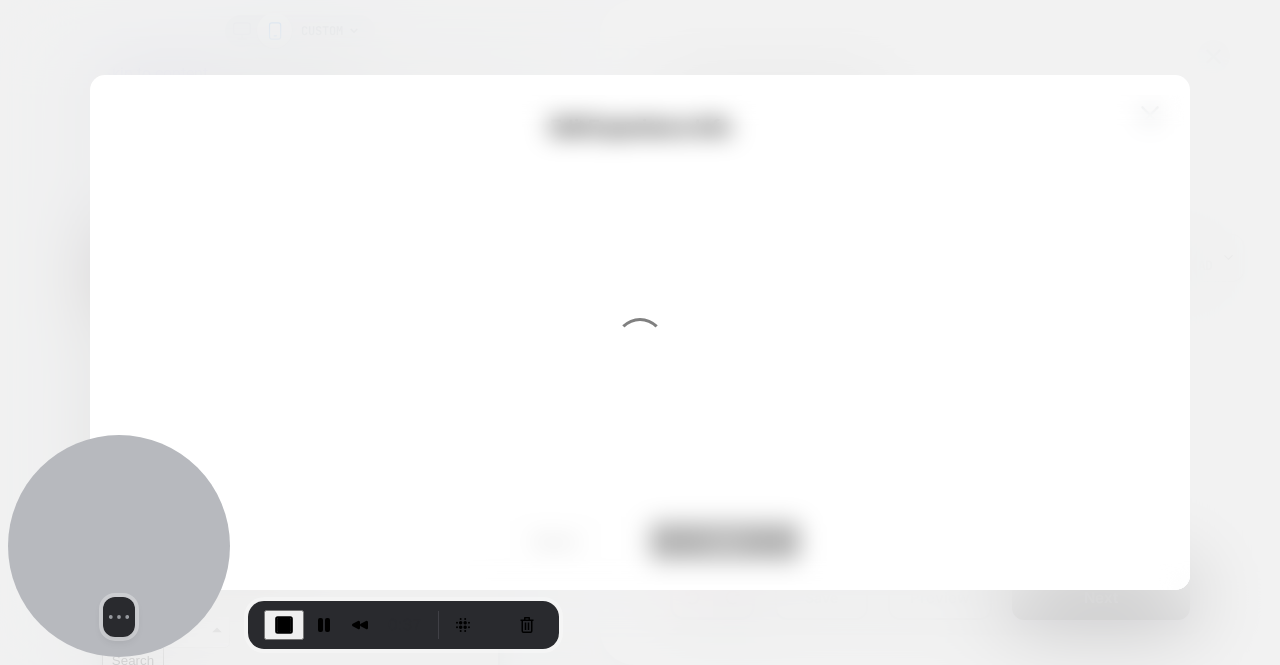 scroll, scrollTop: 0, scrollLeft: 0, axis: both 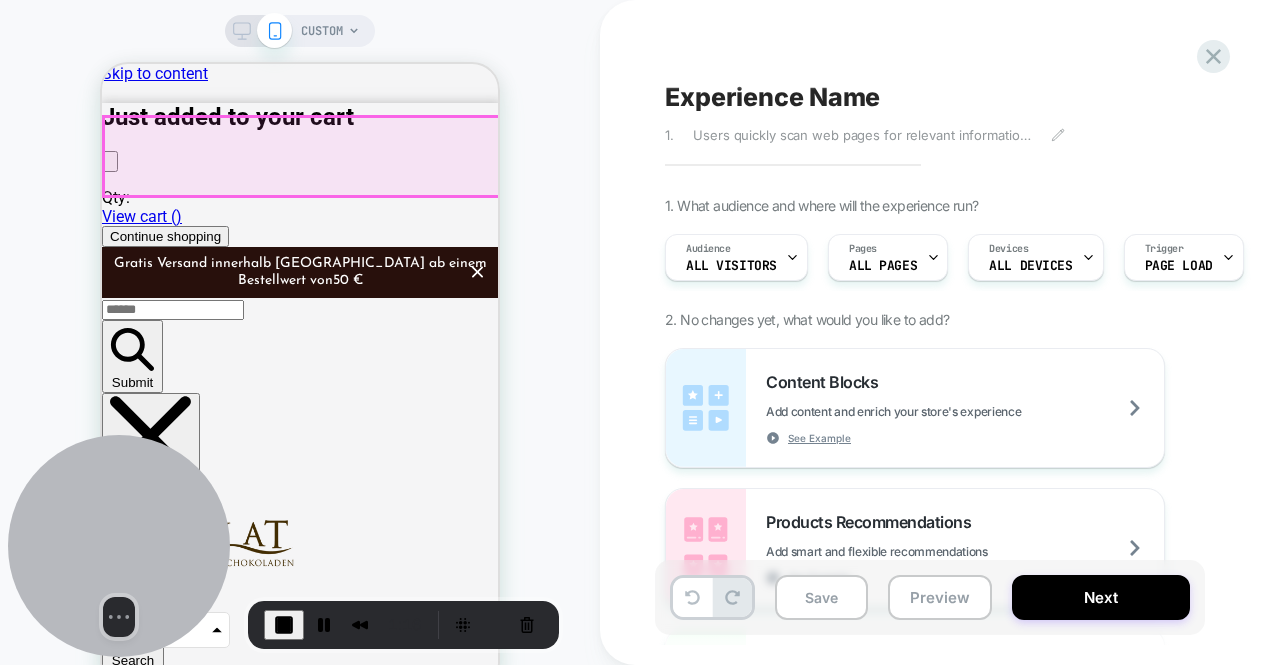 click on "Search
Log in
Cart
0
items" at bounding box center [300, 1123] 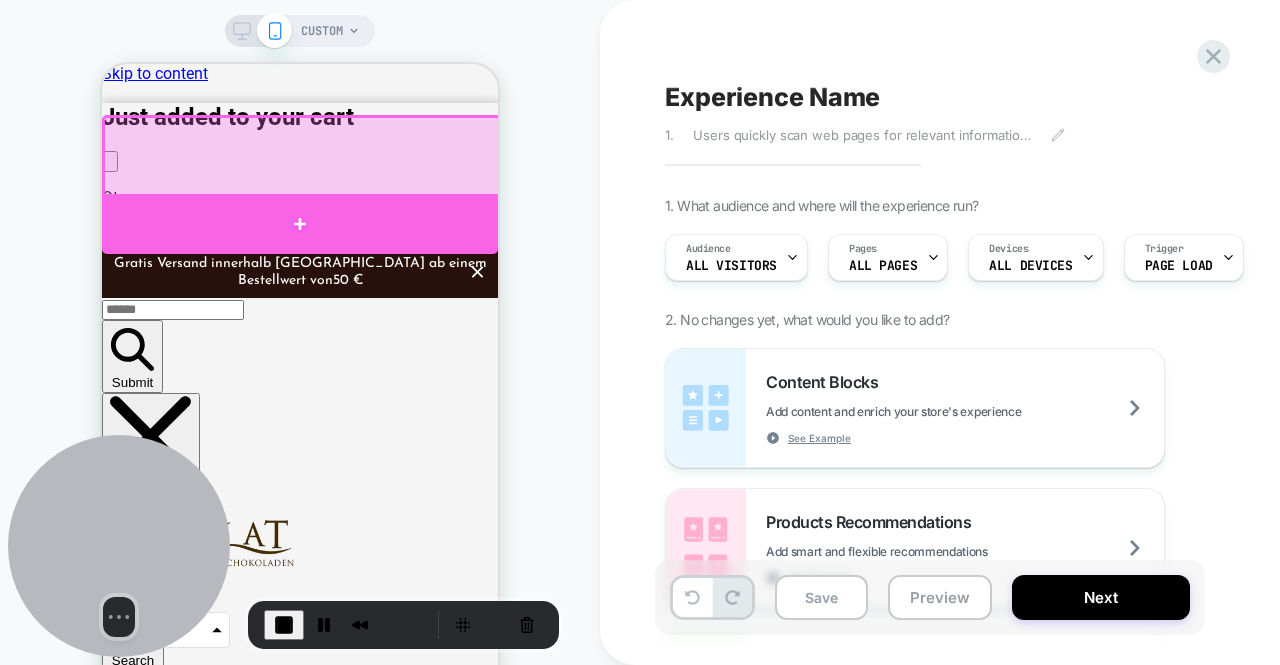 click at bounding box center (300, 224) 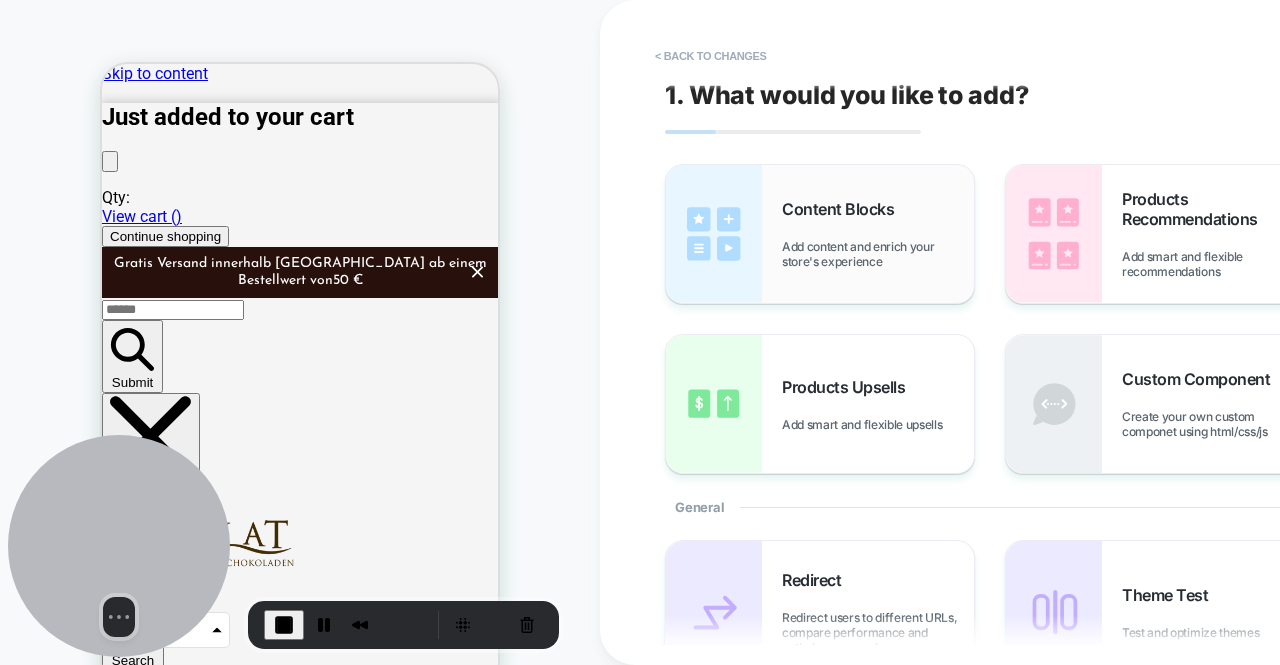 click on "Content Blocks Add content and enrich your store's experience" at bounding box center [820, 234] 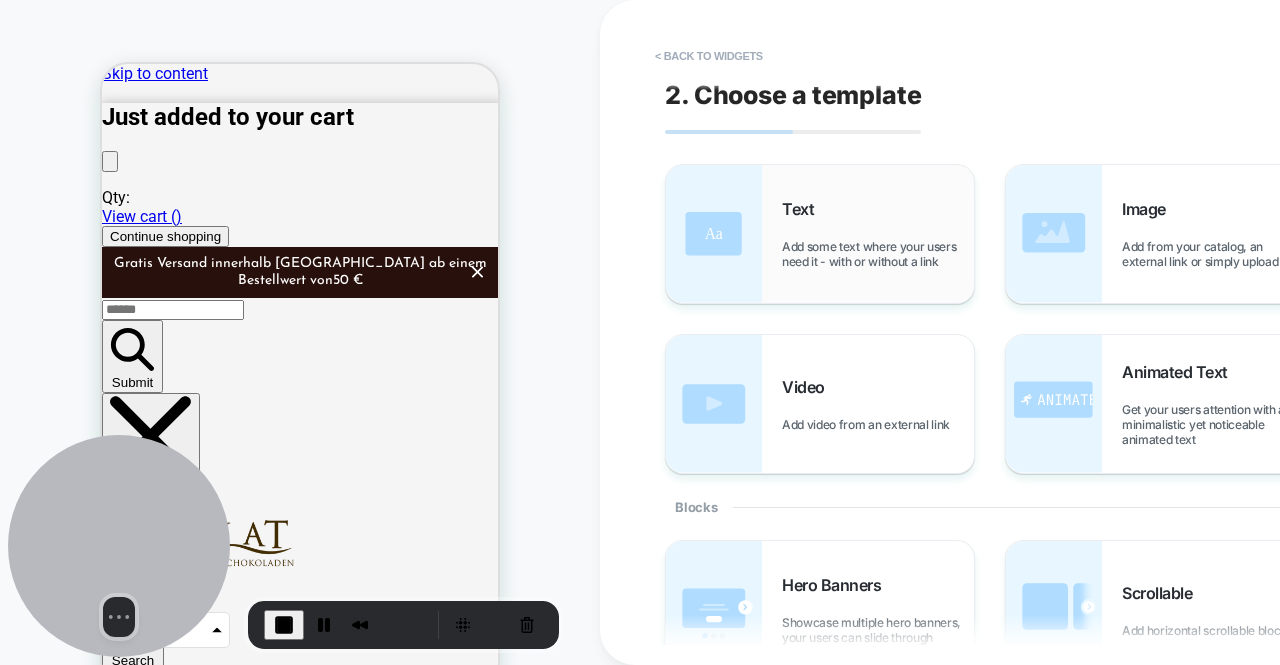 click on "Text Add some text where your users need it - with or without a link" at bounding box center [878, 234] 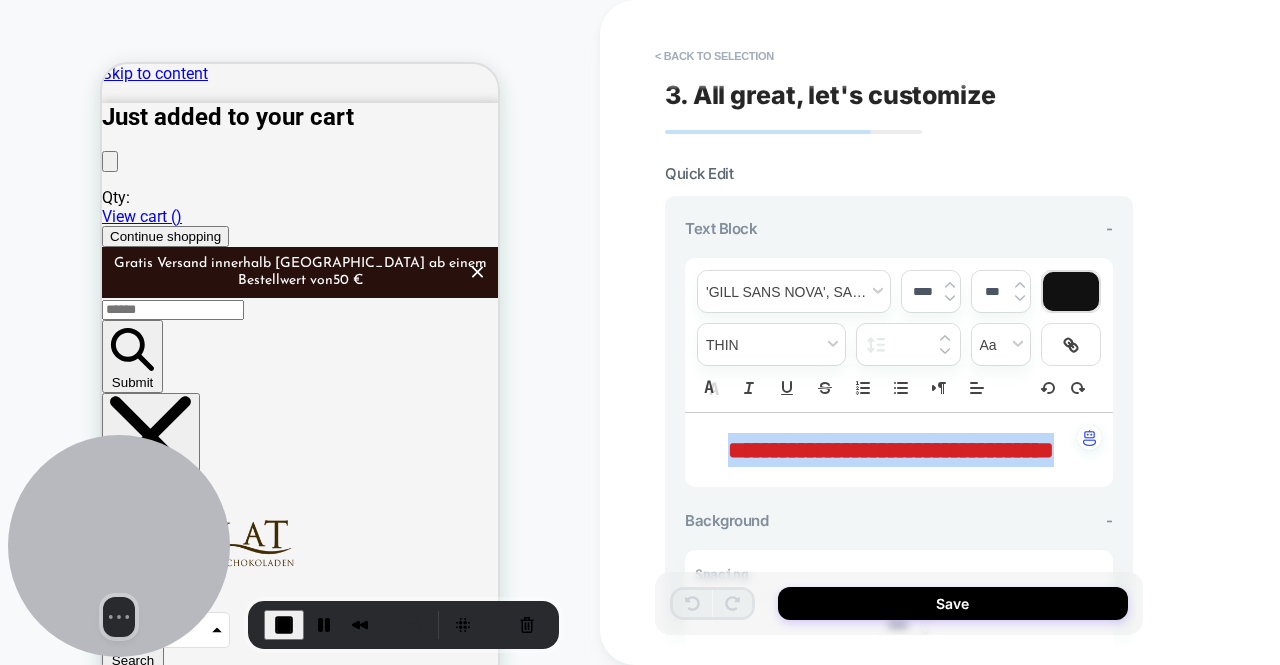 drag, startPoint x: 958, startPoint y: 482, endPoint x: 742, endPoint y: 444, distance: 219.31712 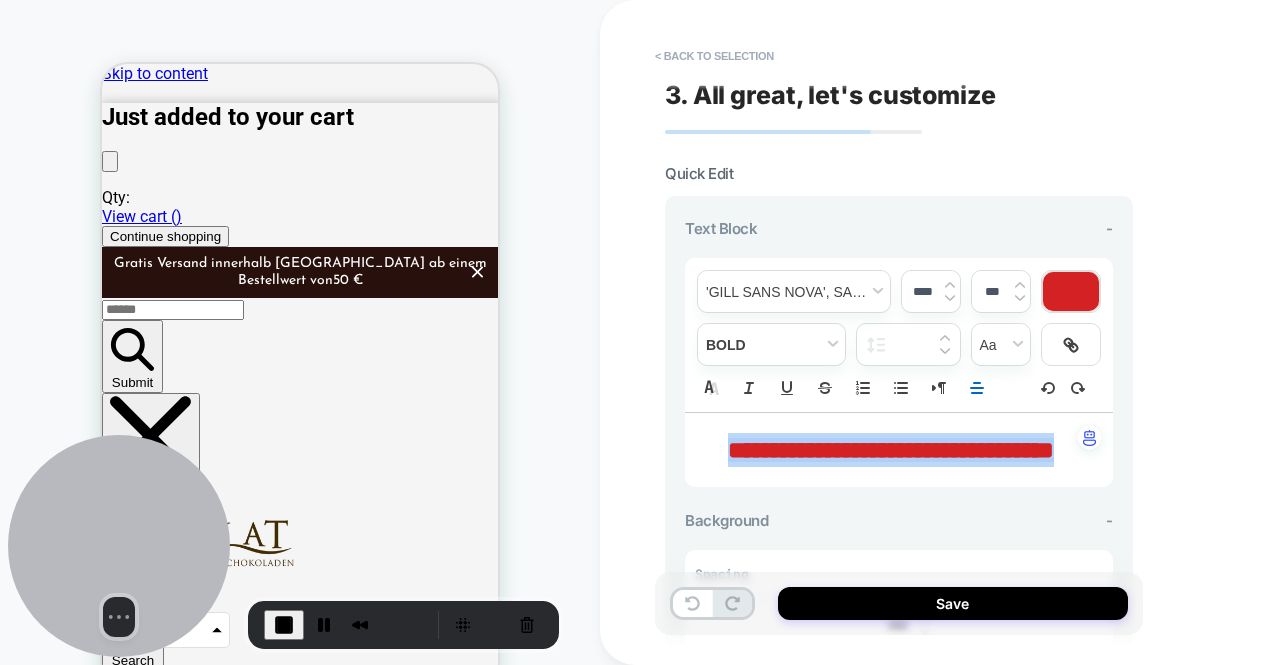 type 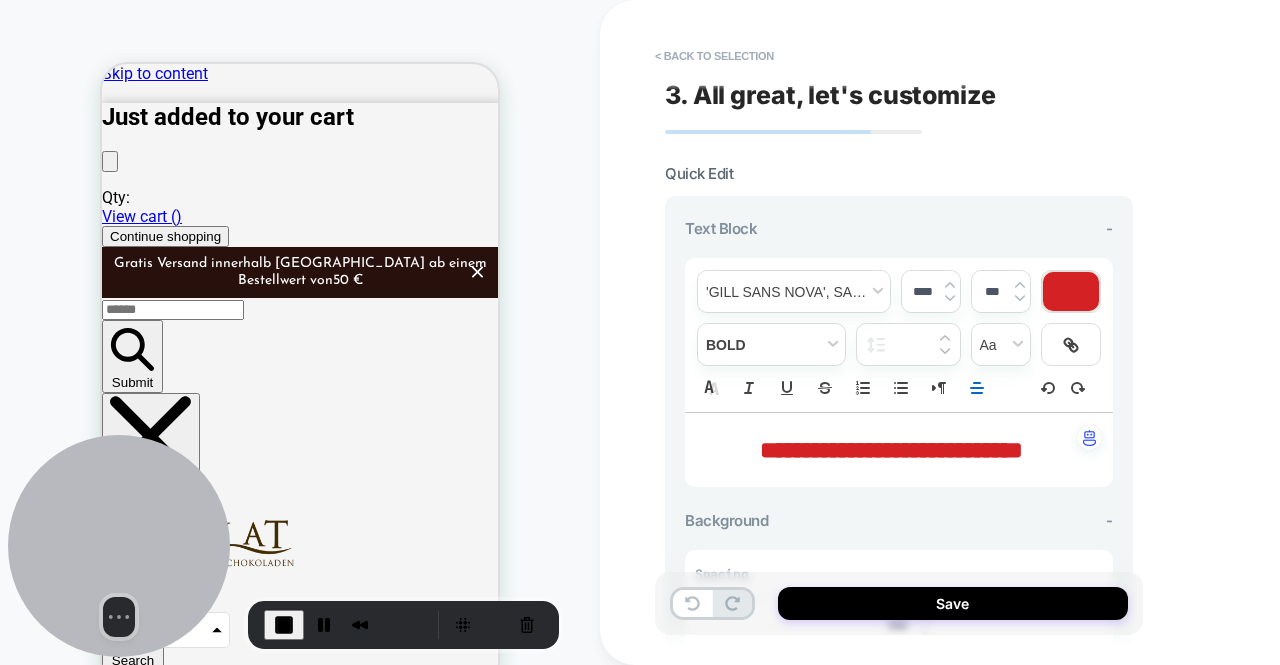 click at bounding box center [950, 298] 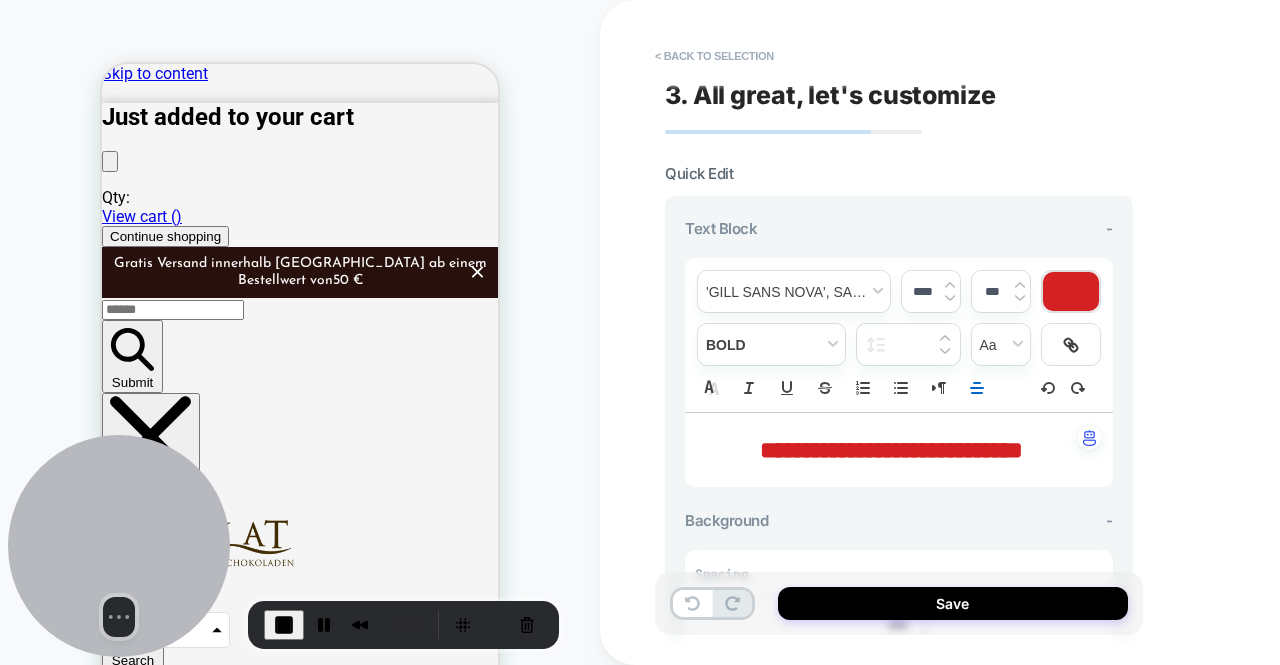 click at bounding box center [950, 298] 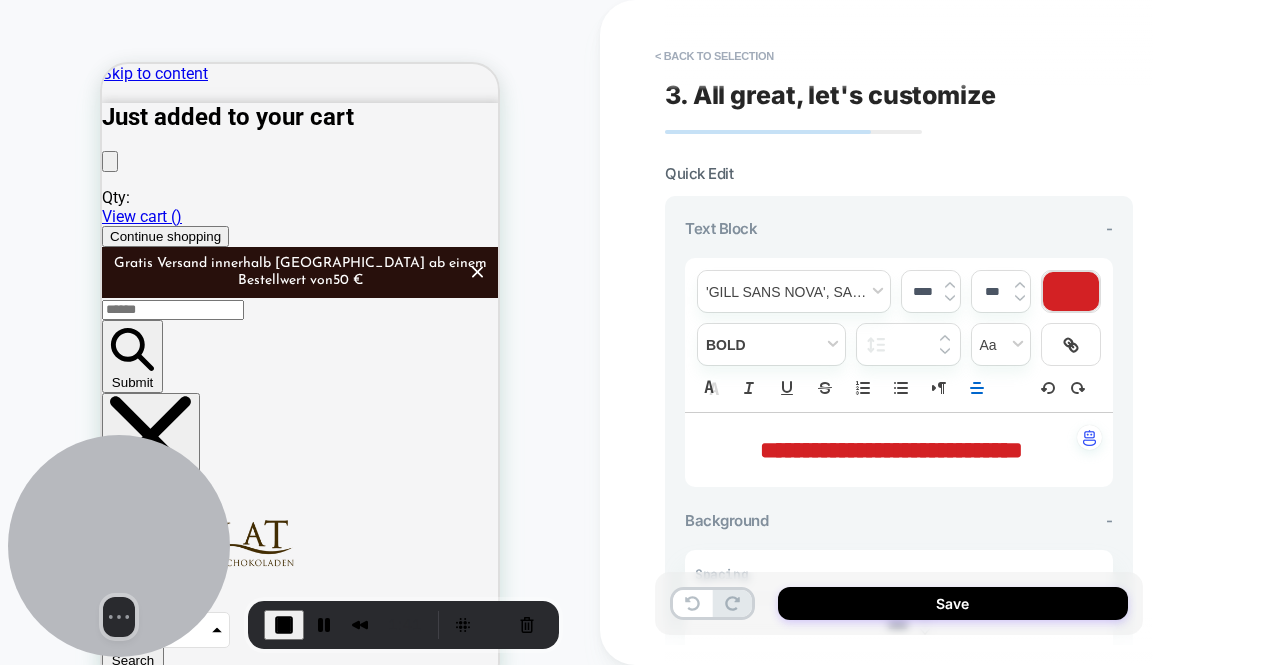 click on "**********" at bounding box center (891, 450) 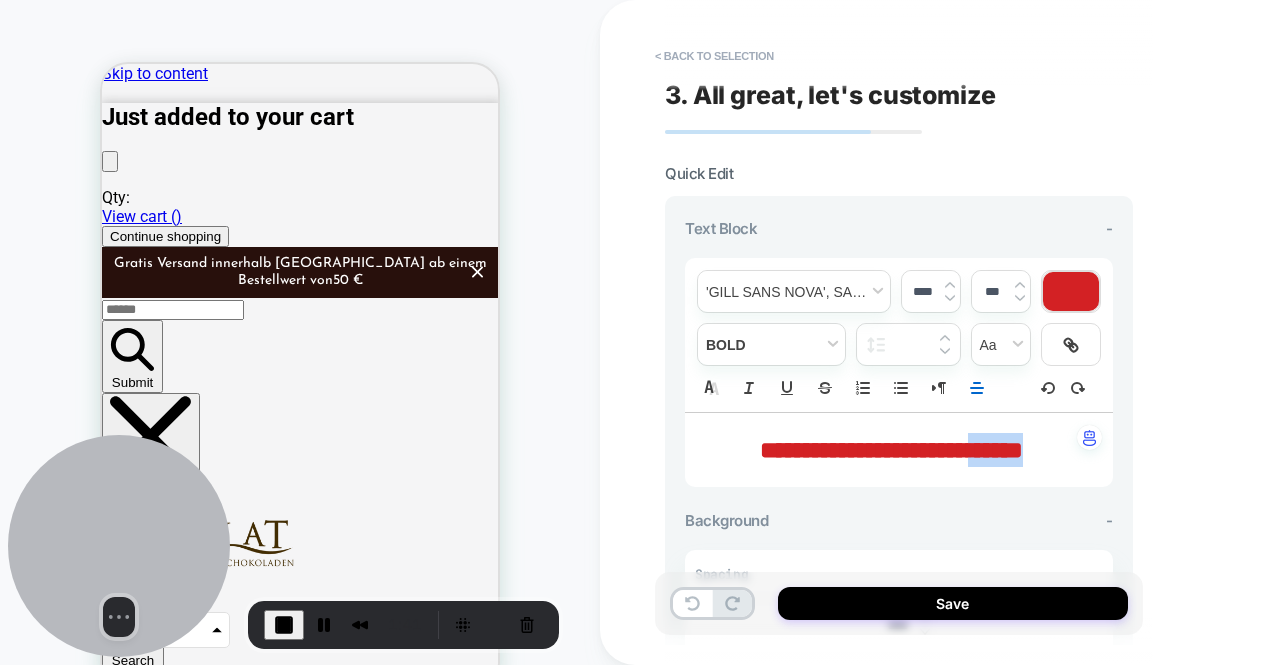 click on "**********" at bounding box center [891, 450] 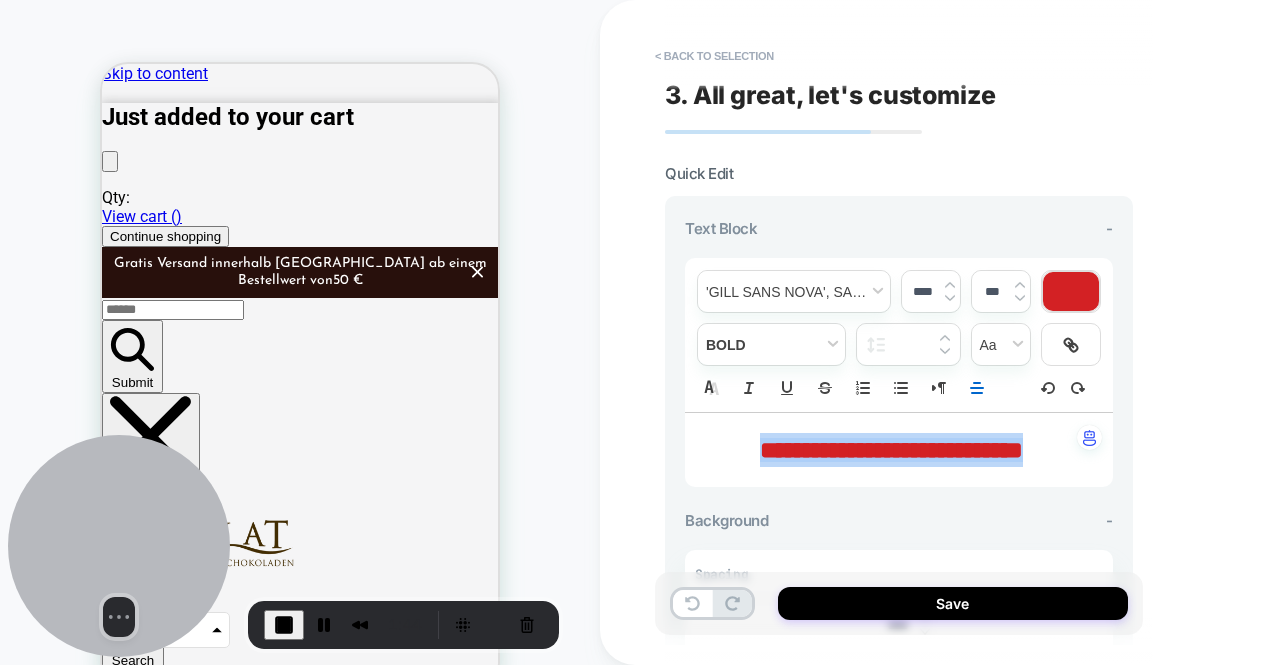 click at bounding box center (950, 298) 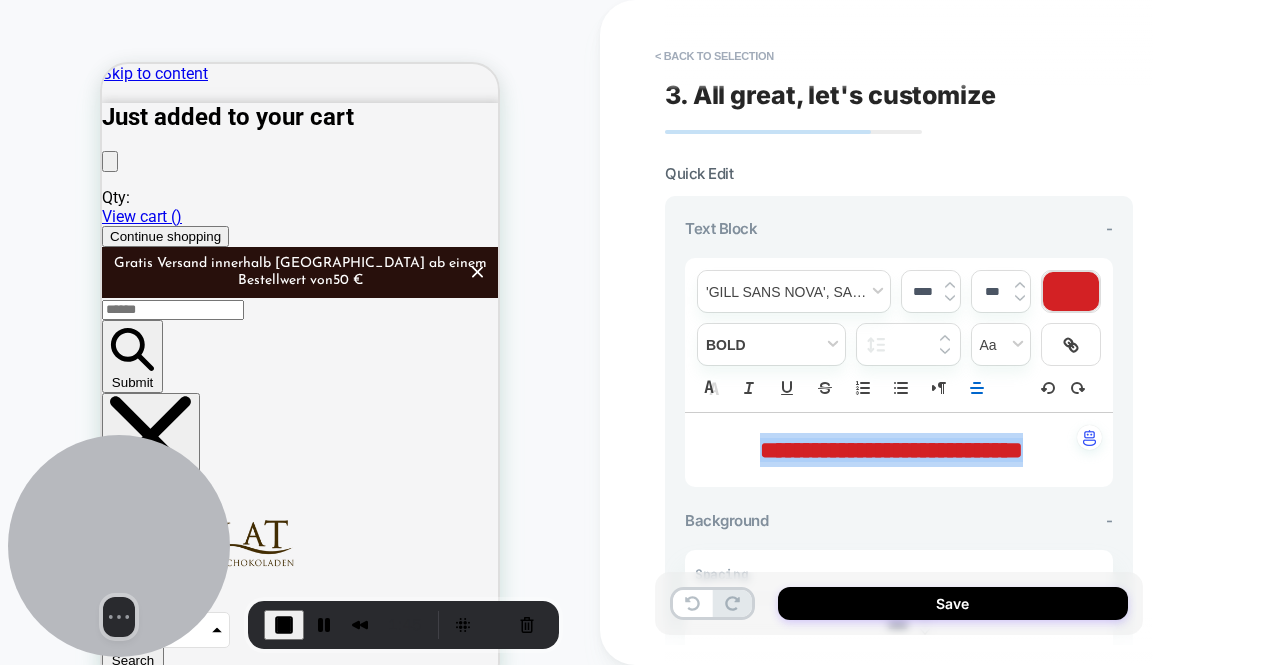 click at bounding box center (950, 298) 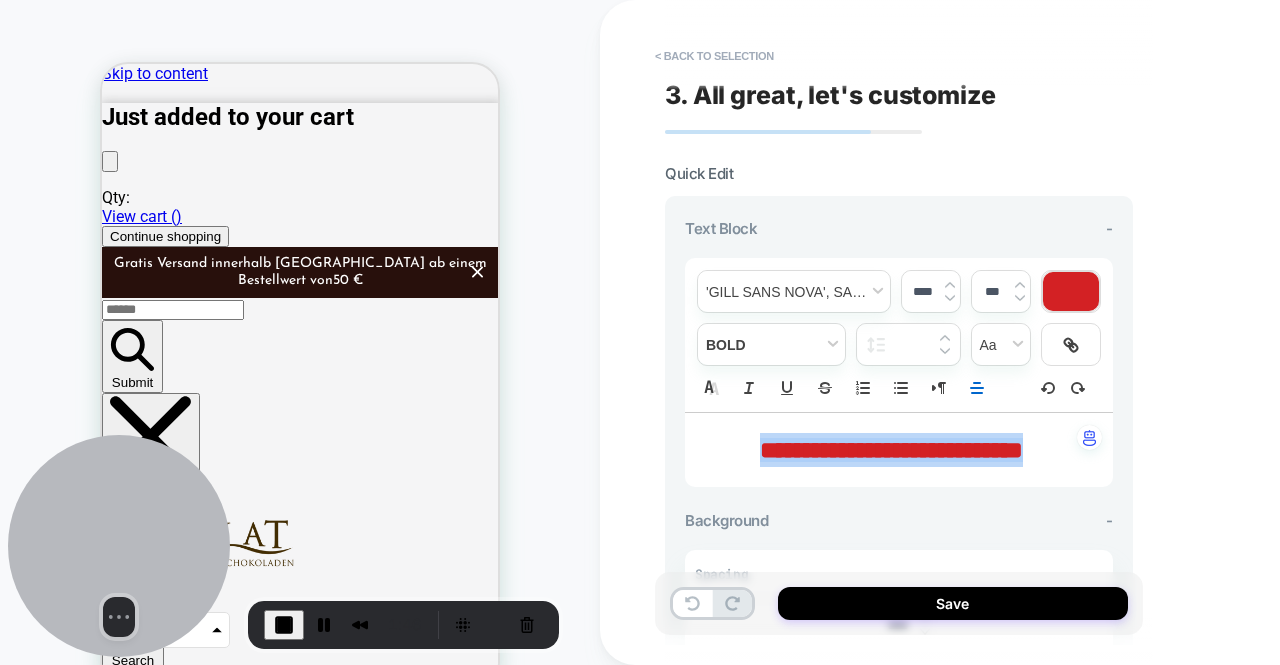 click at bounding box center [950, 298] 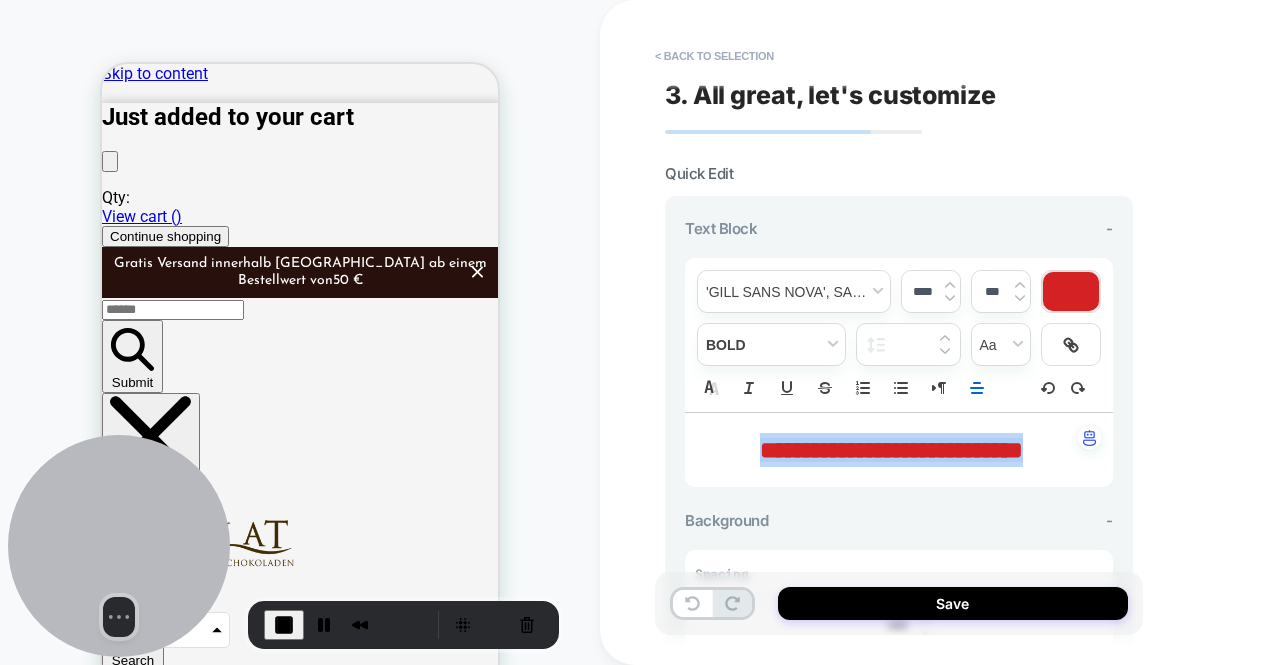 type on "****" 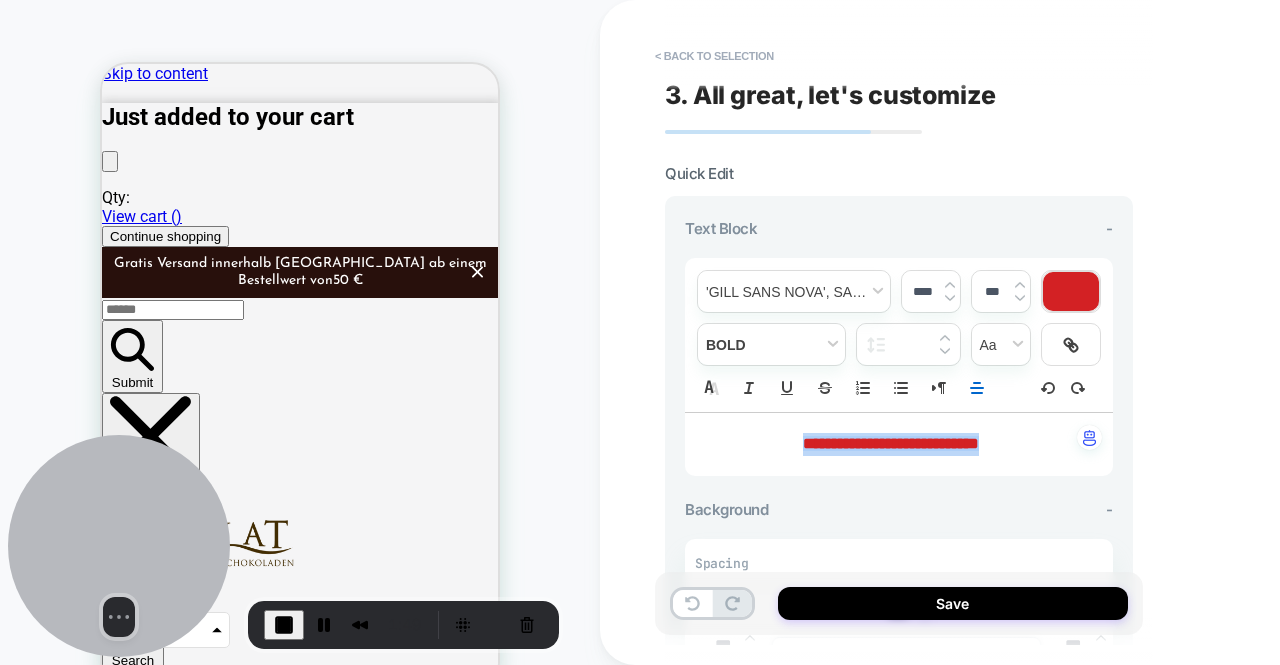 click at bounding box center [1071, 291] 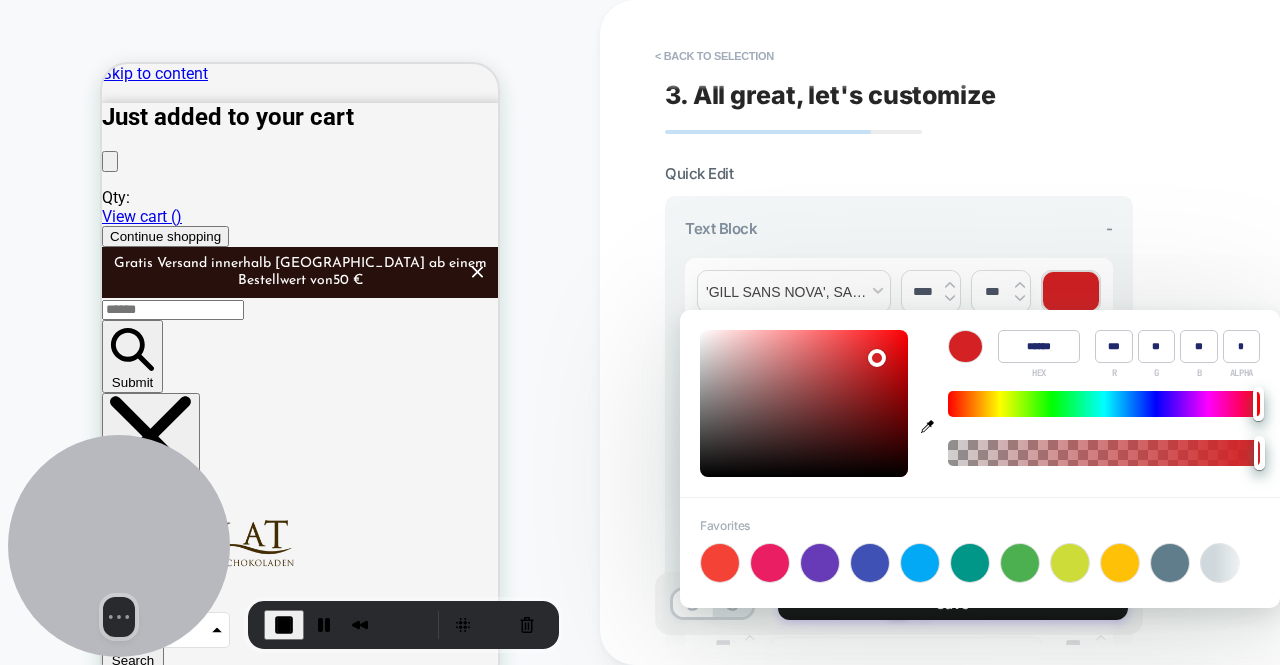 type on "******" 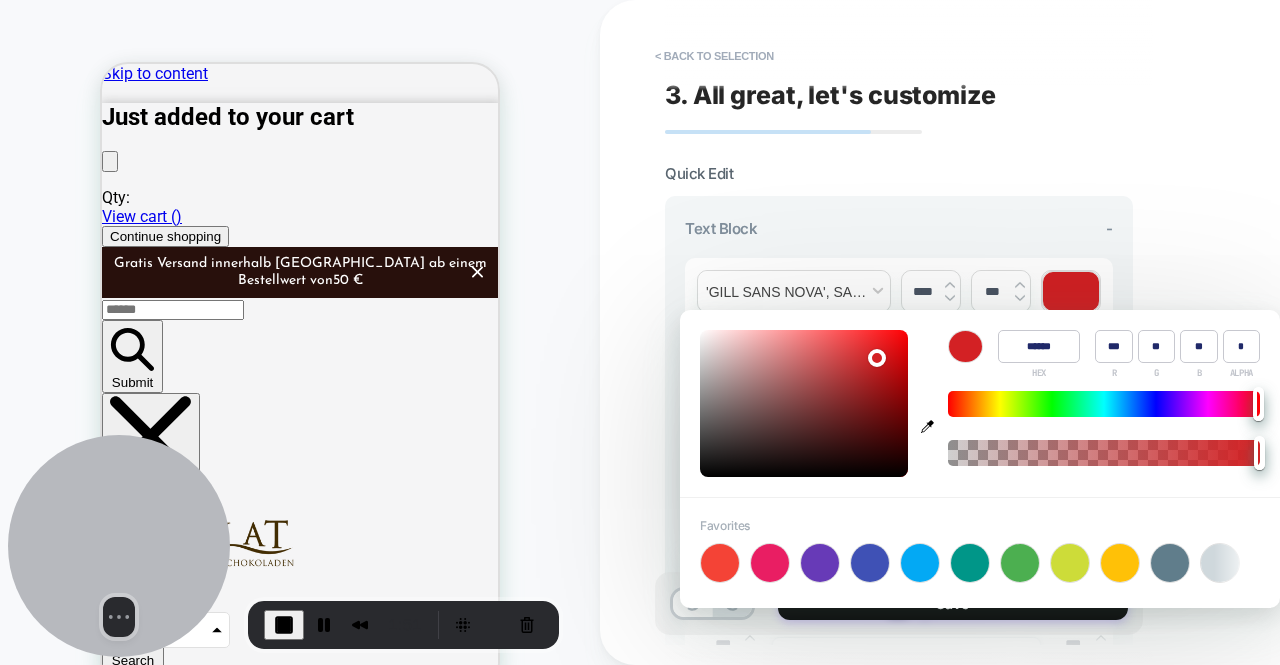 type on "***" 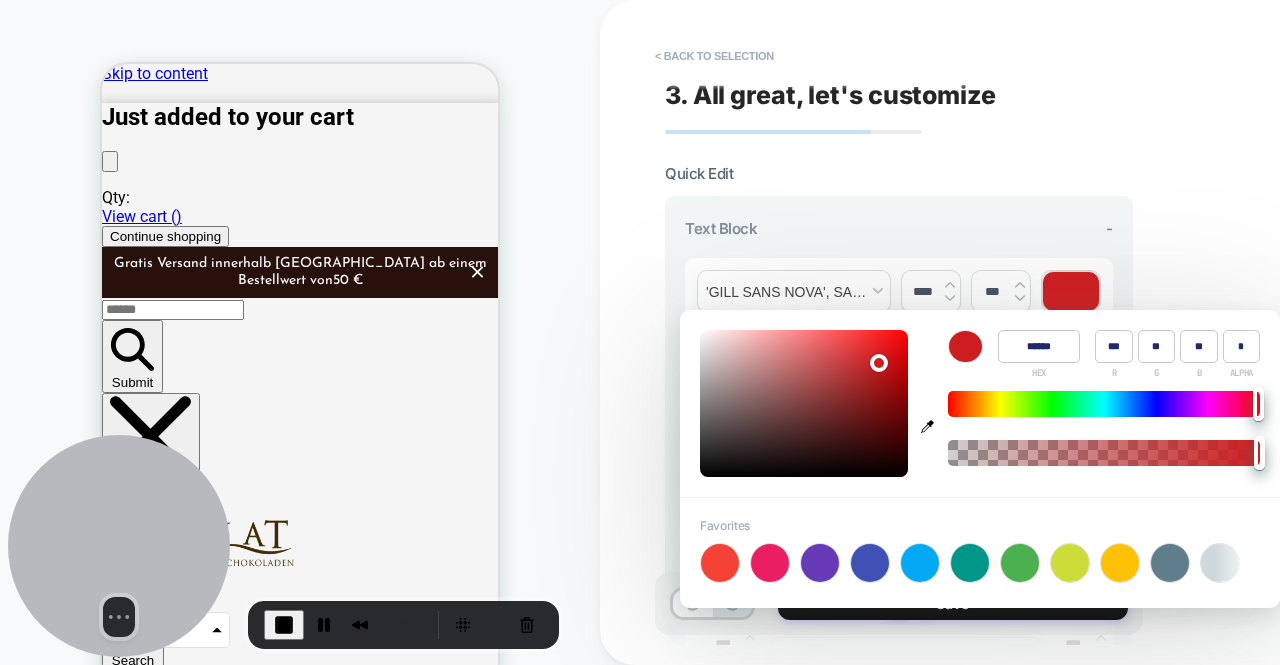 type on "******" 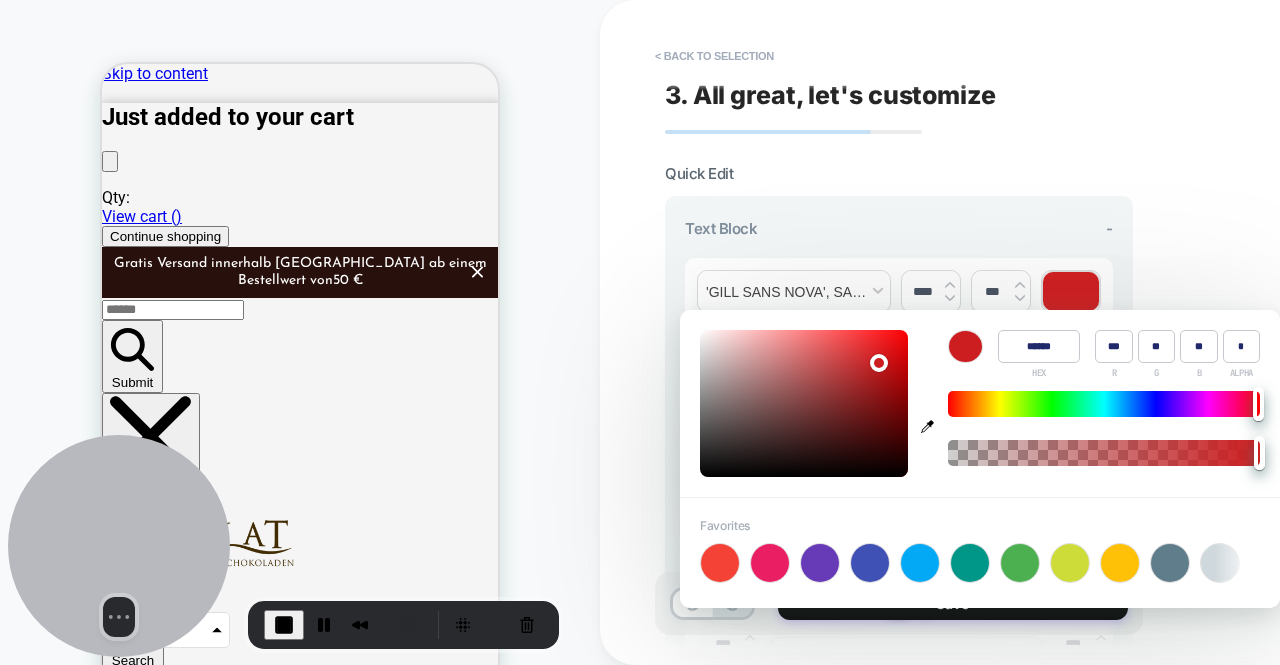 type on "***" 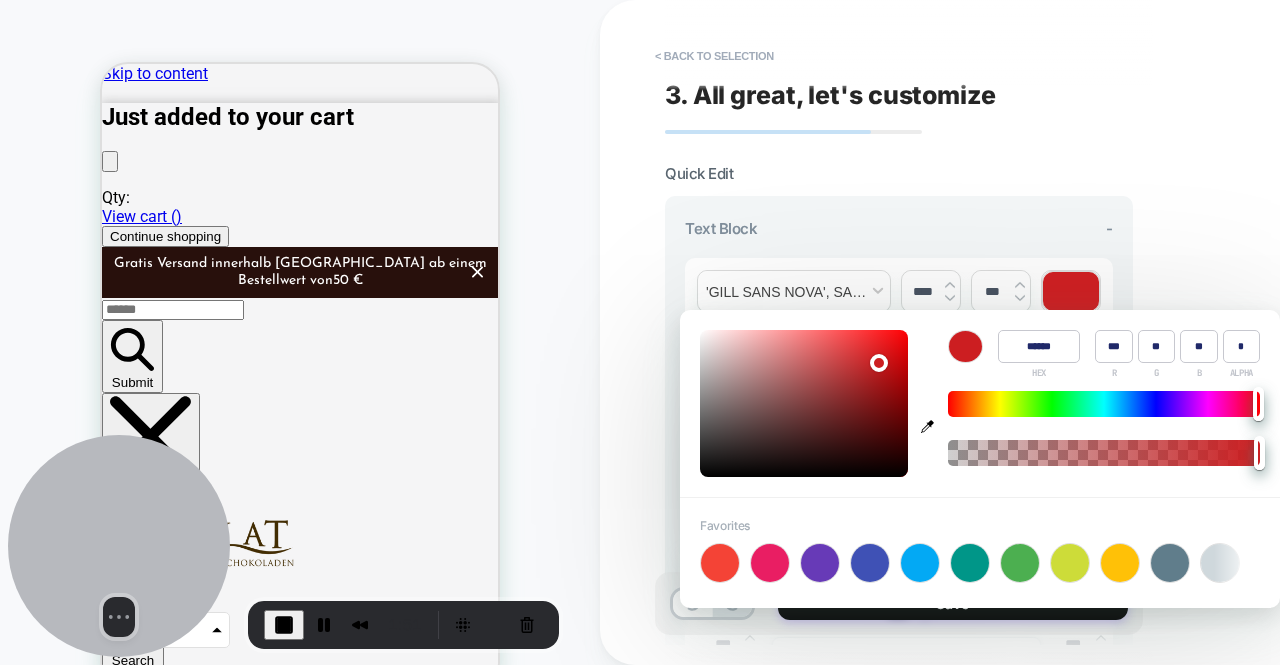 type on "******" 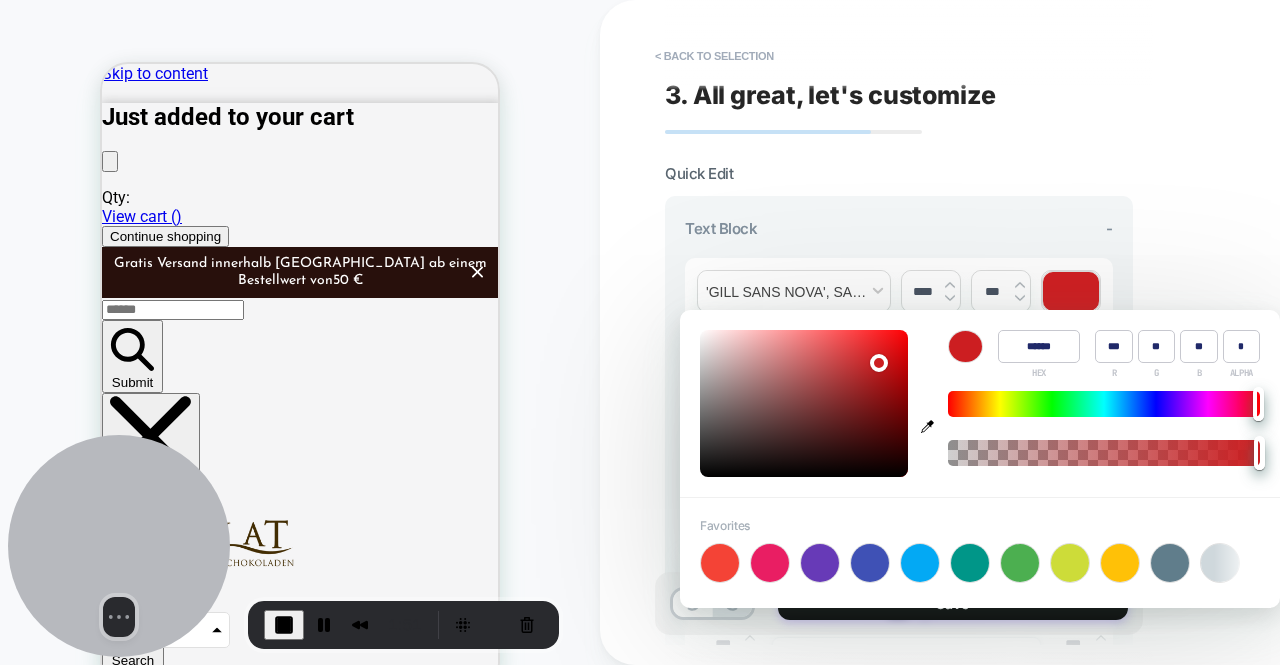 type on "***" 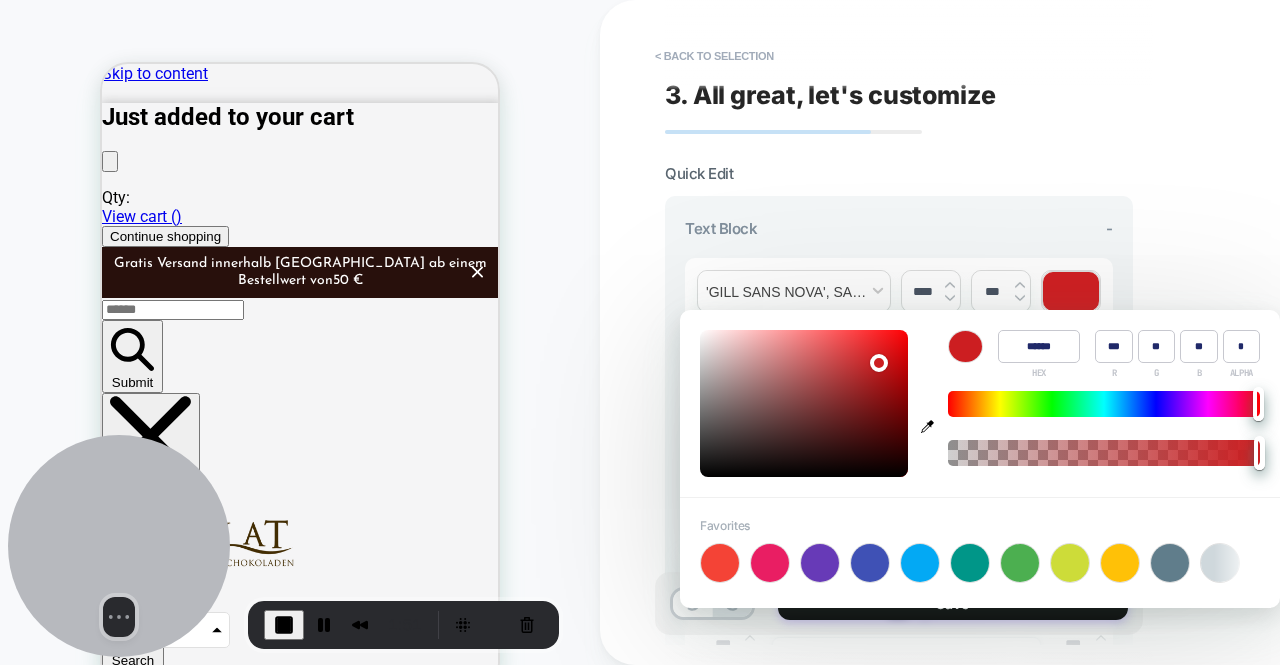 type on "******" 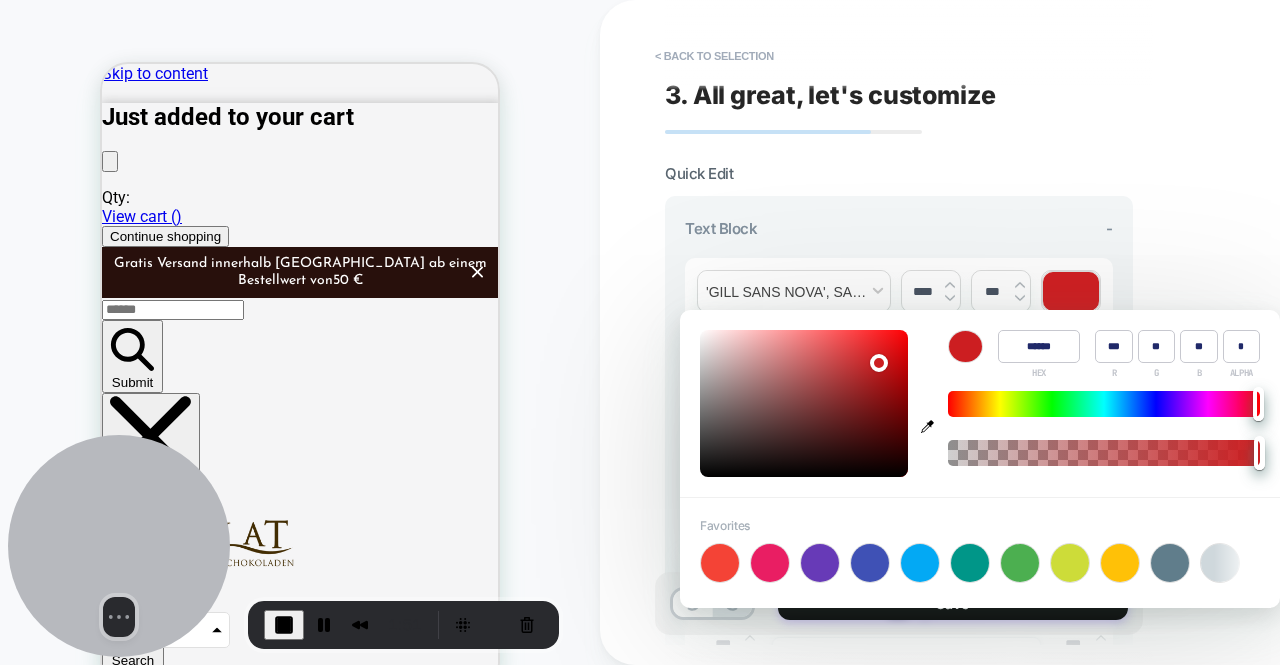 type on "***" 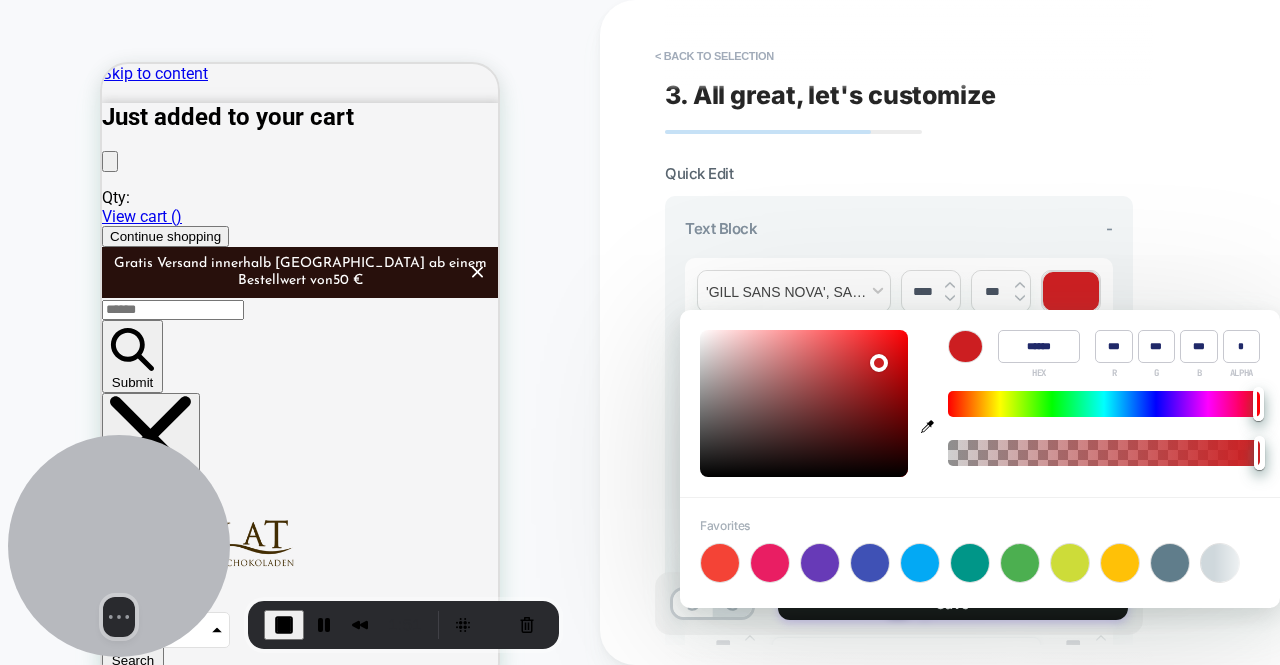 type on "******" 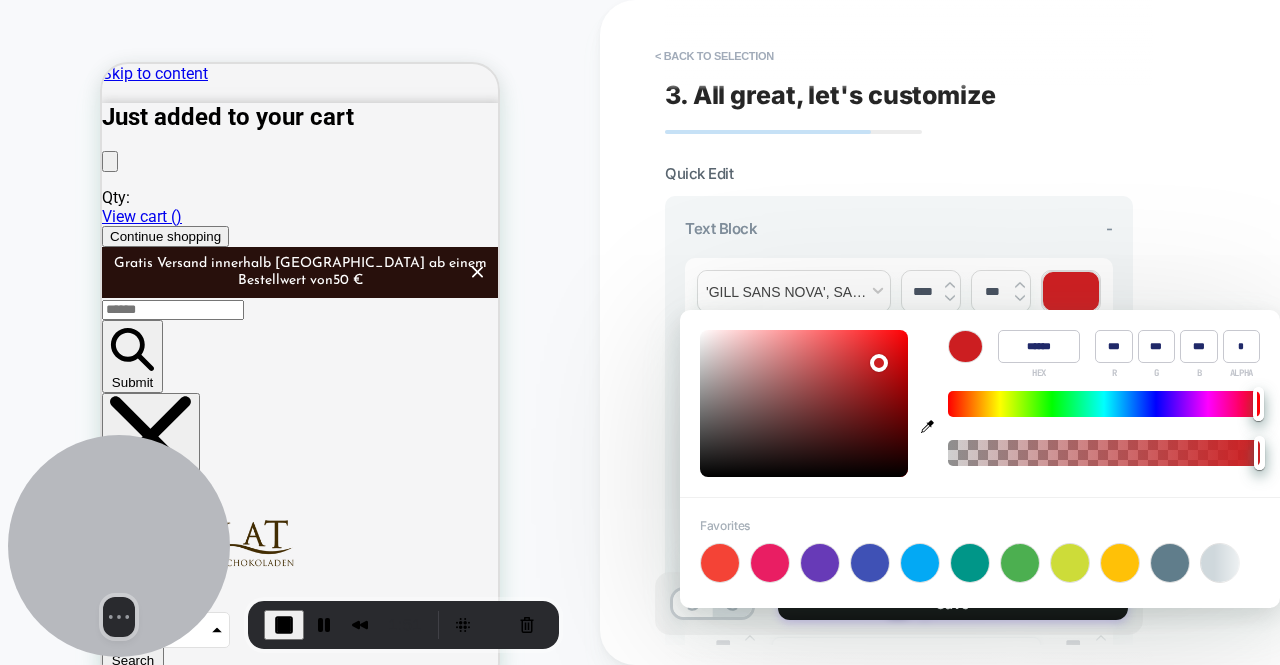 type on "***" 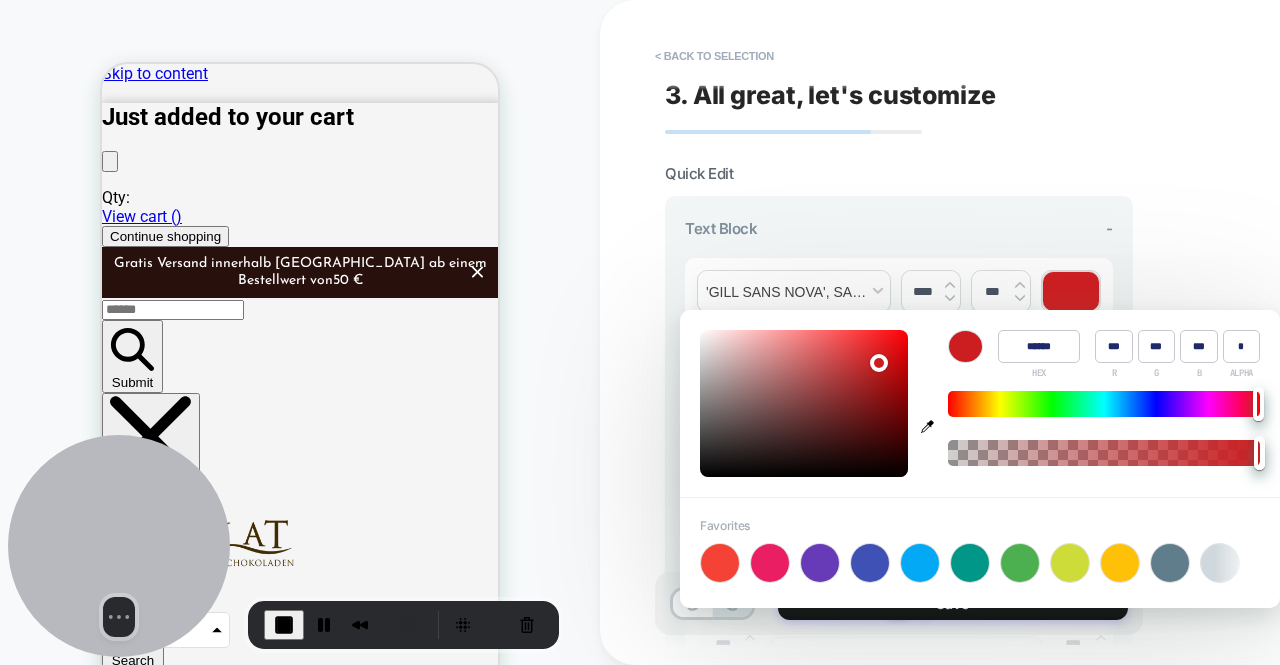 type on "******" 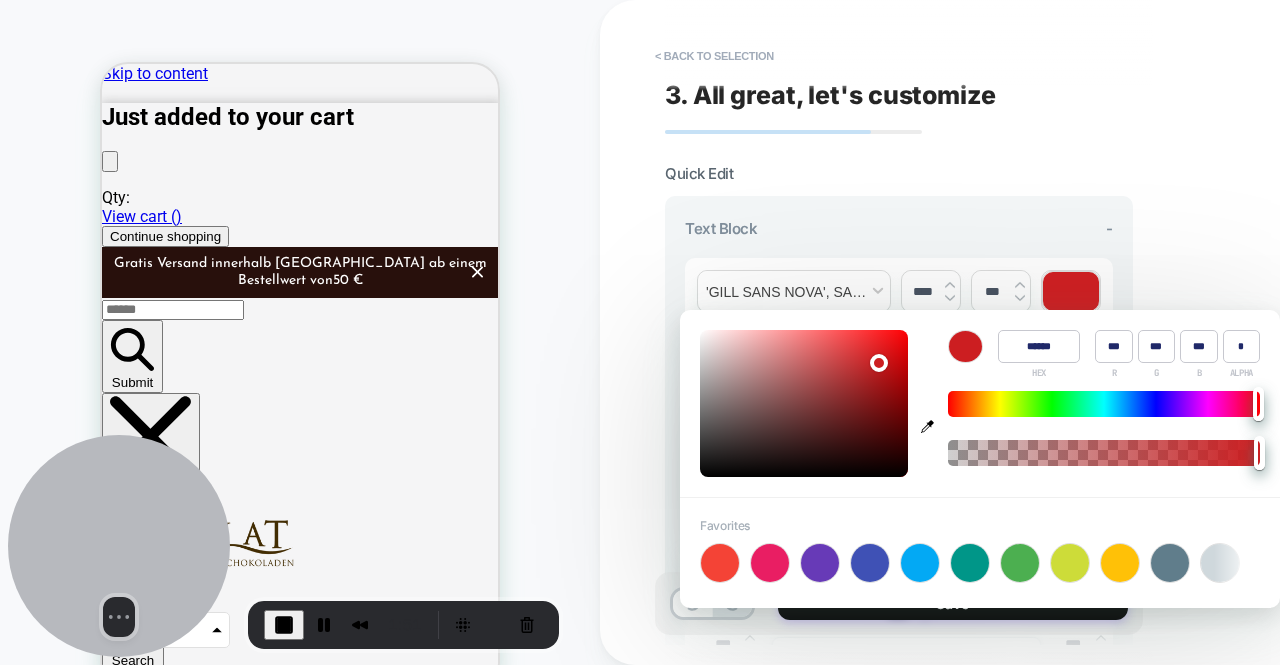 type on "***" 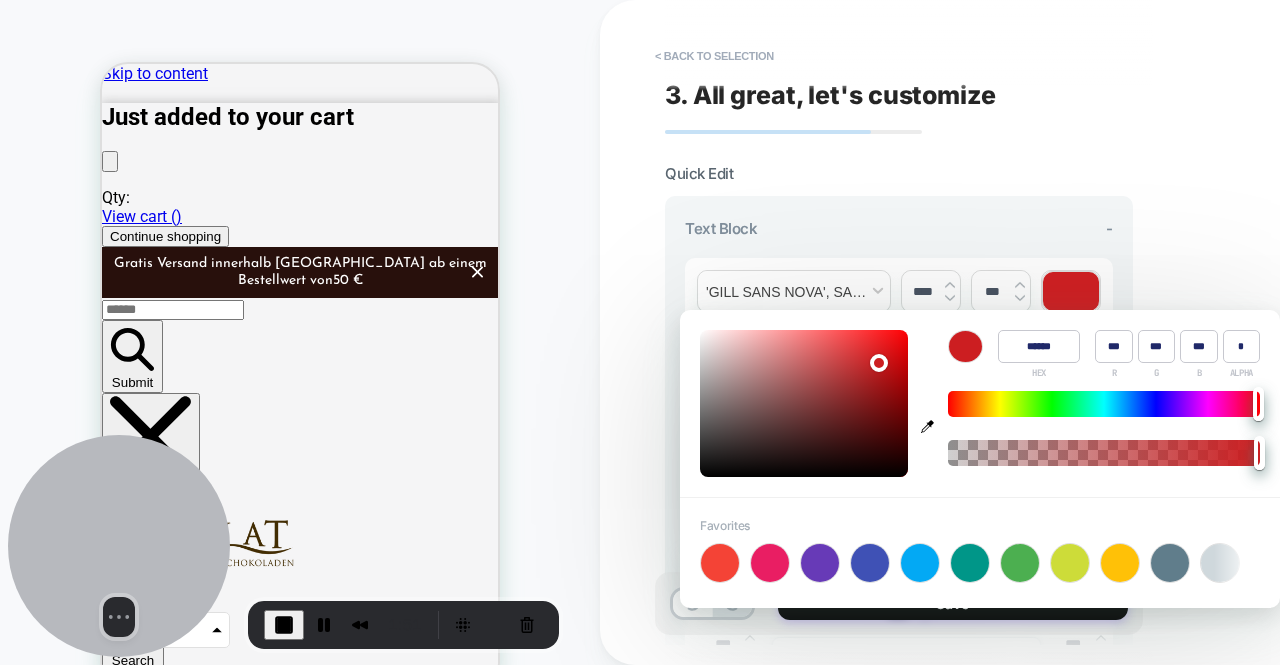 type on "******" 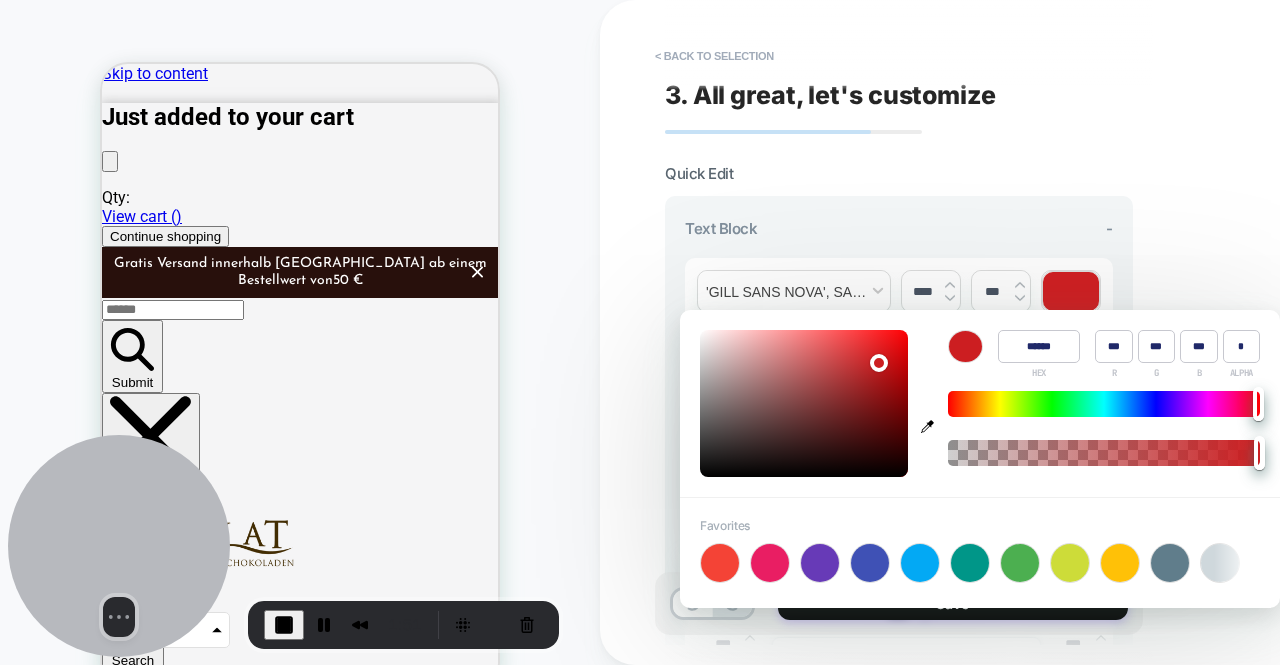 type on "***" 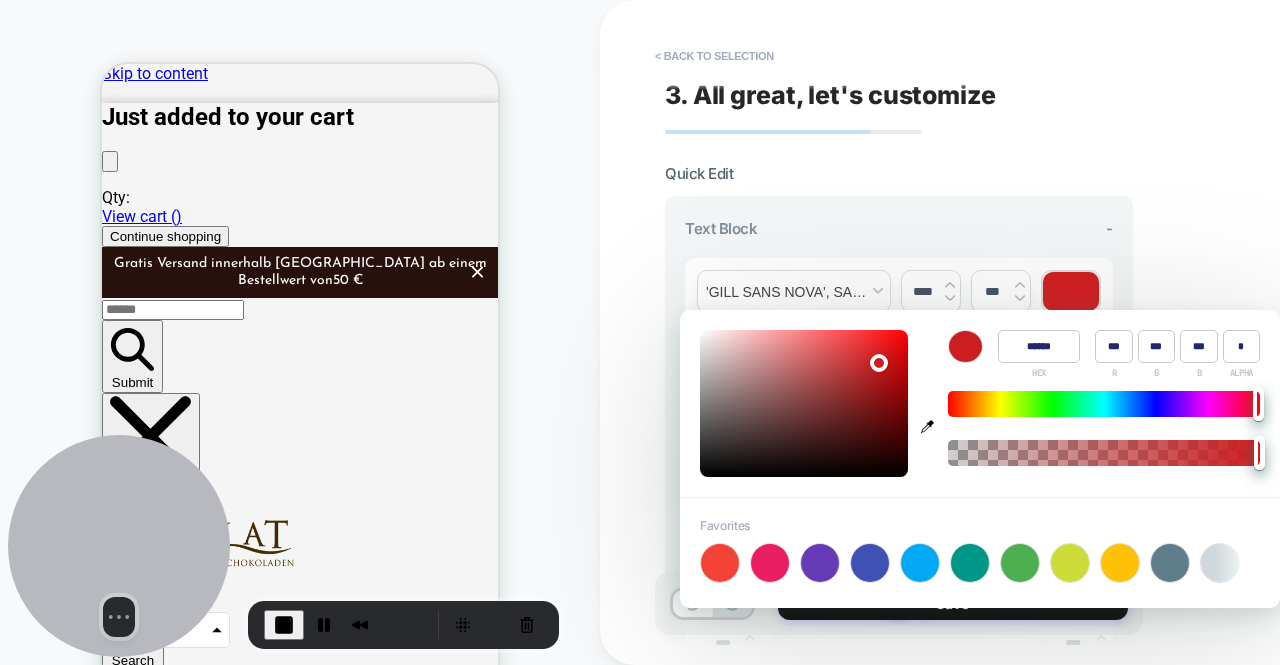 type on "******" 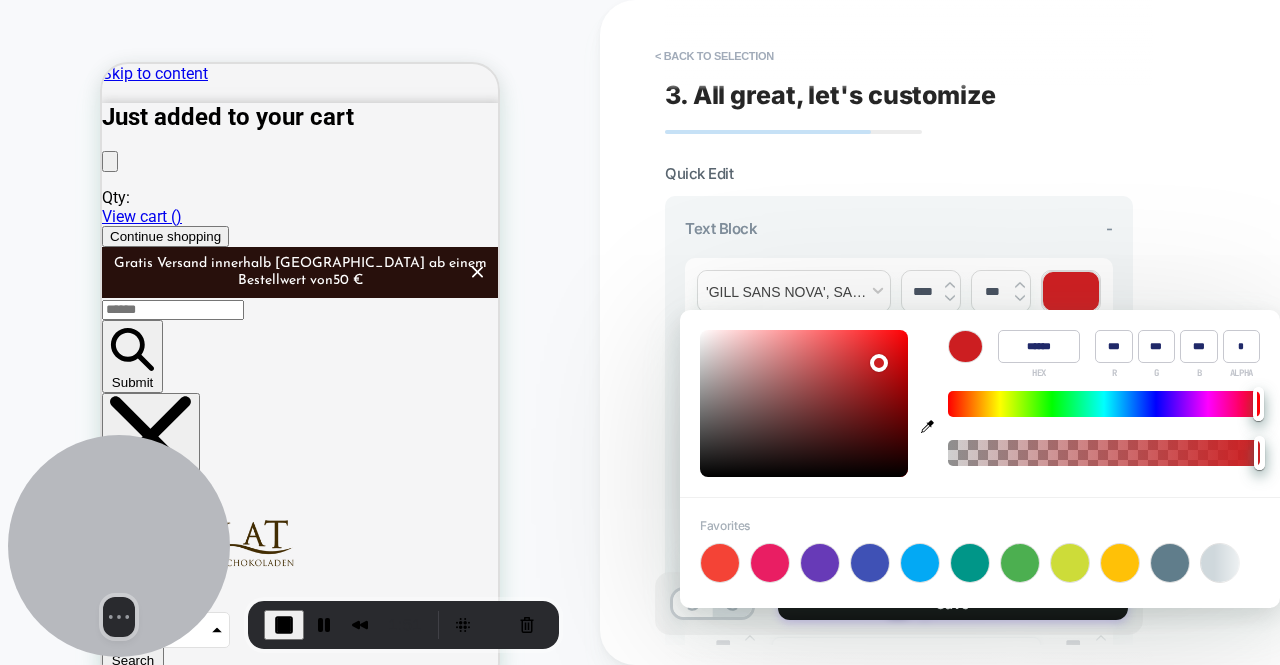 type on "***" 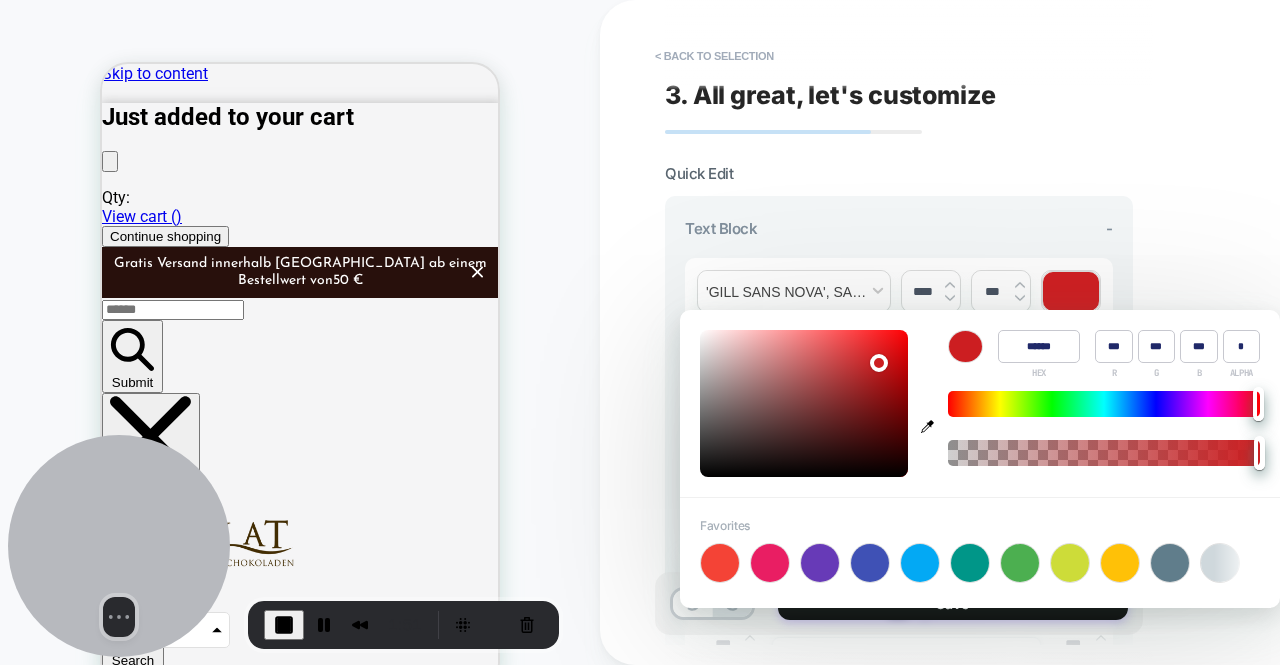 type on "******" 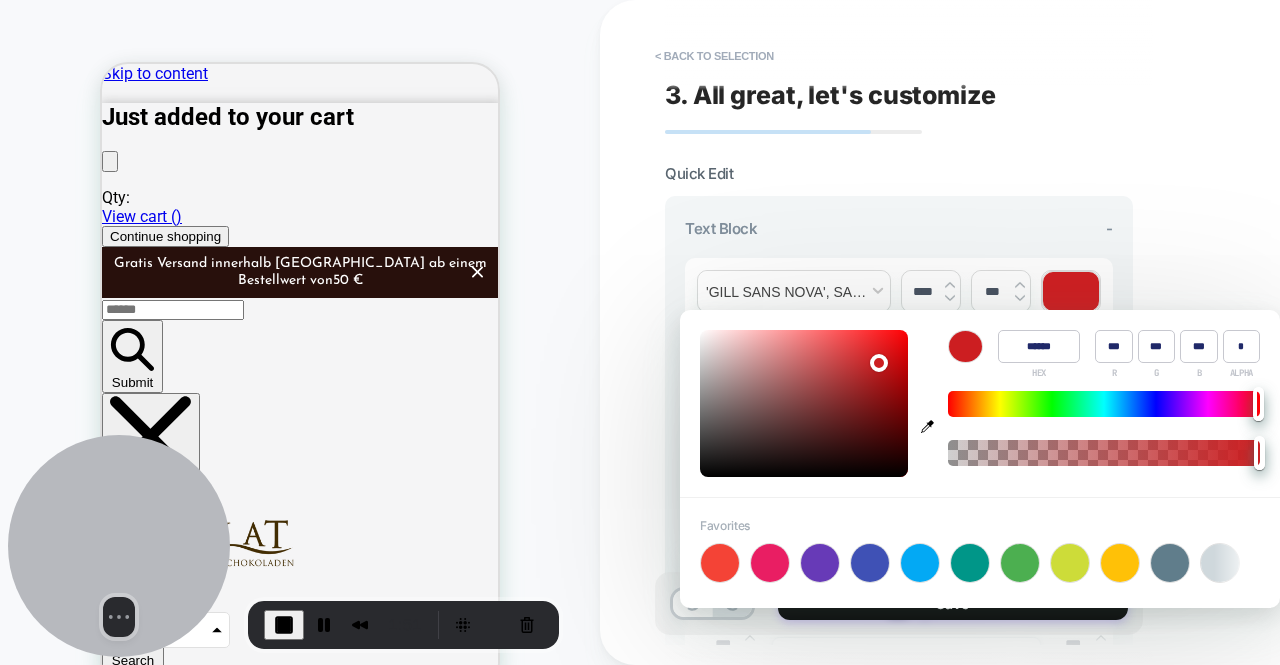 type on "***" 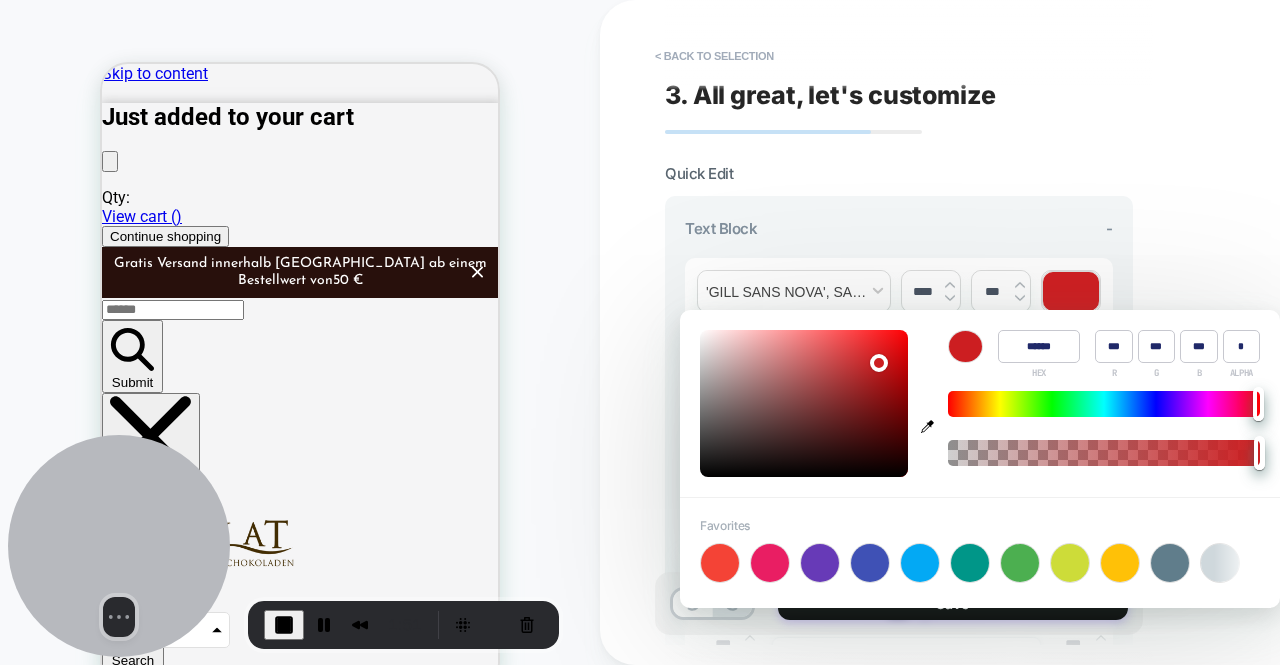 type on "******" 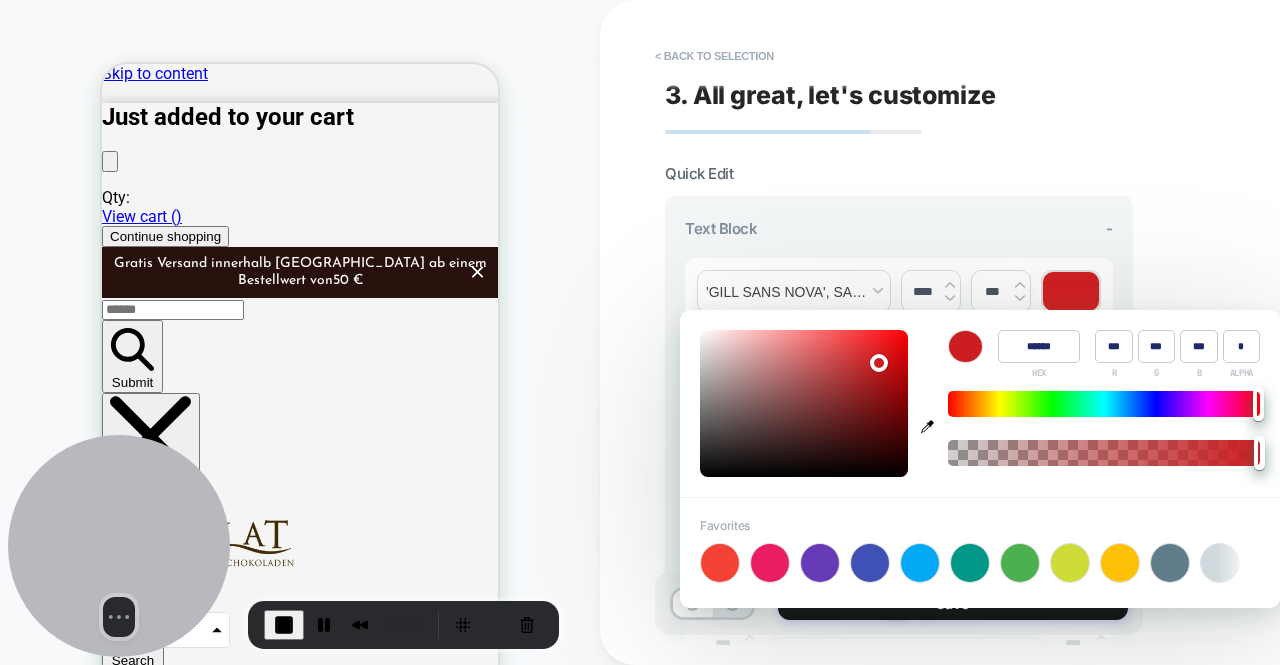 type on "***" 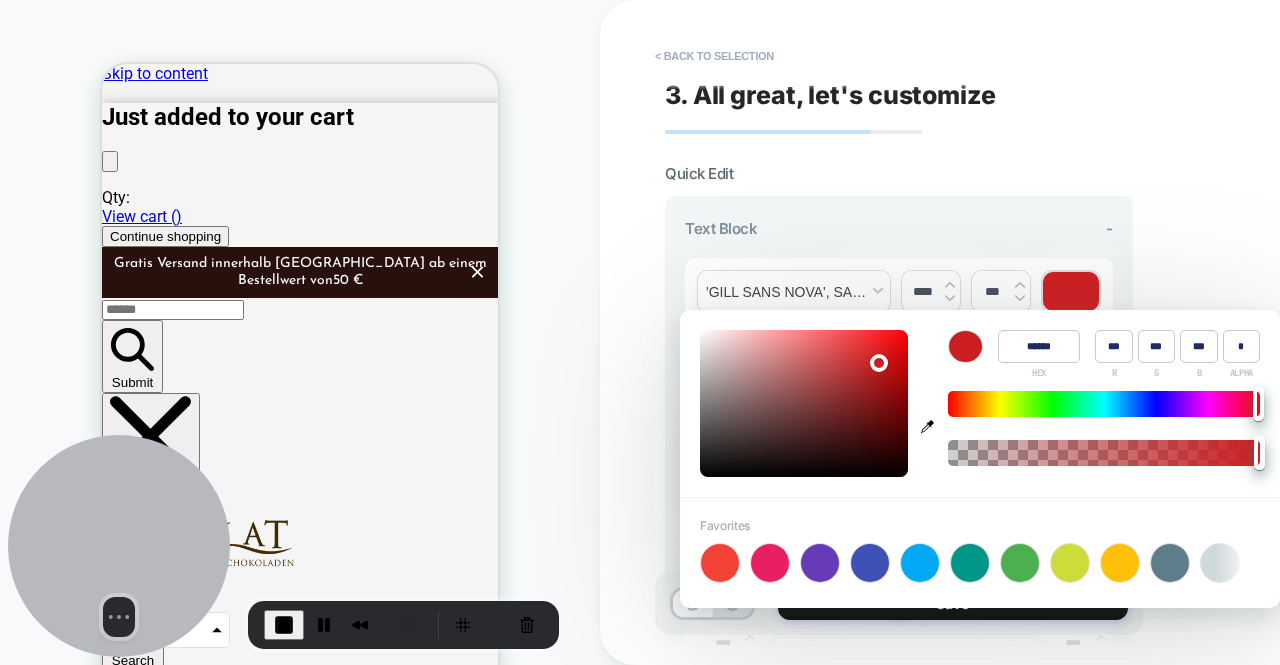 type on "******" 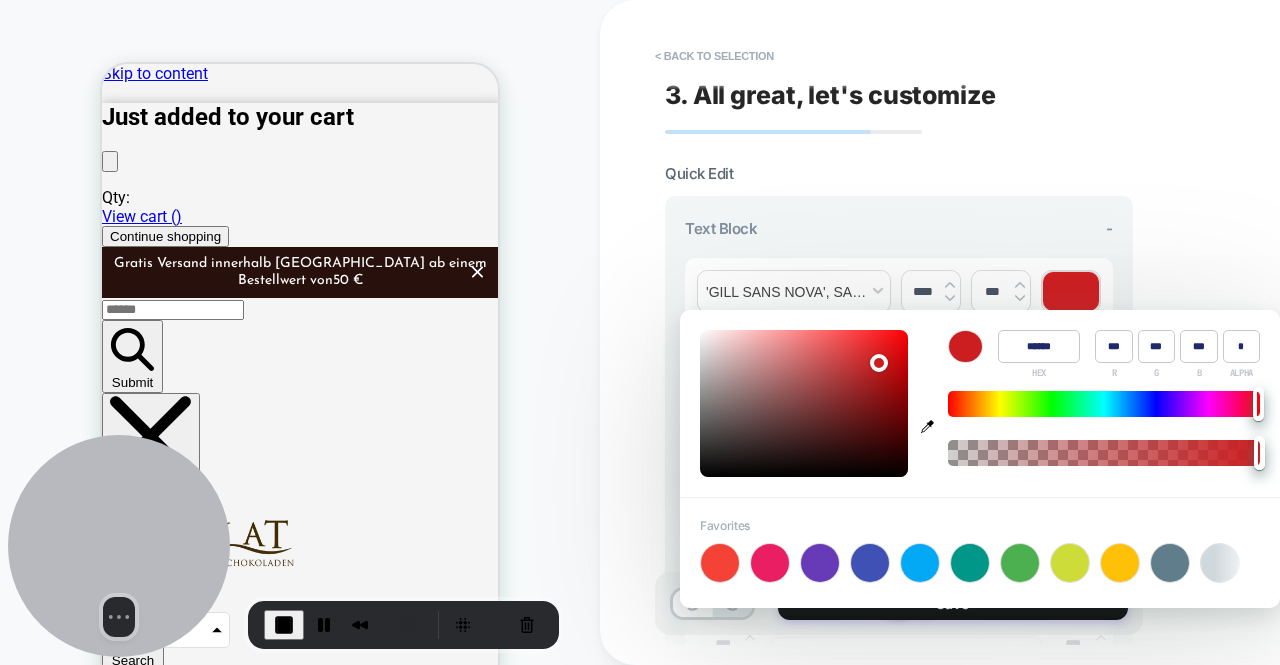 type on "***" 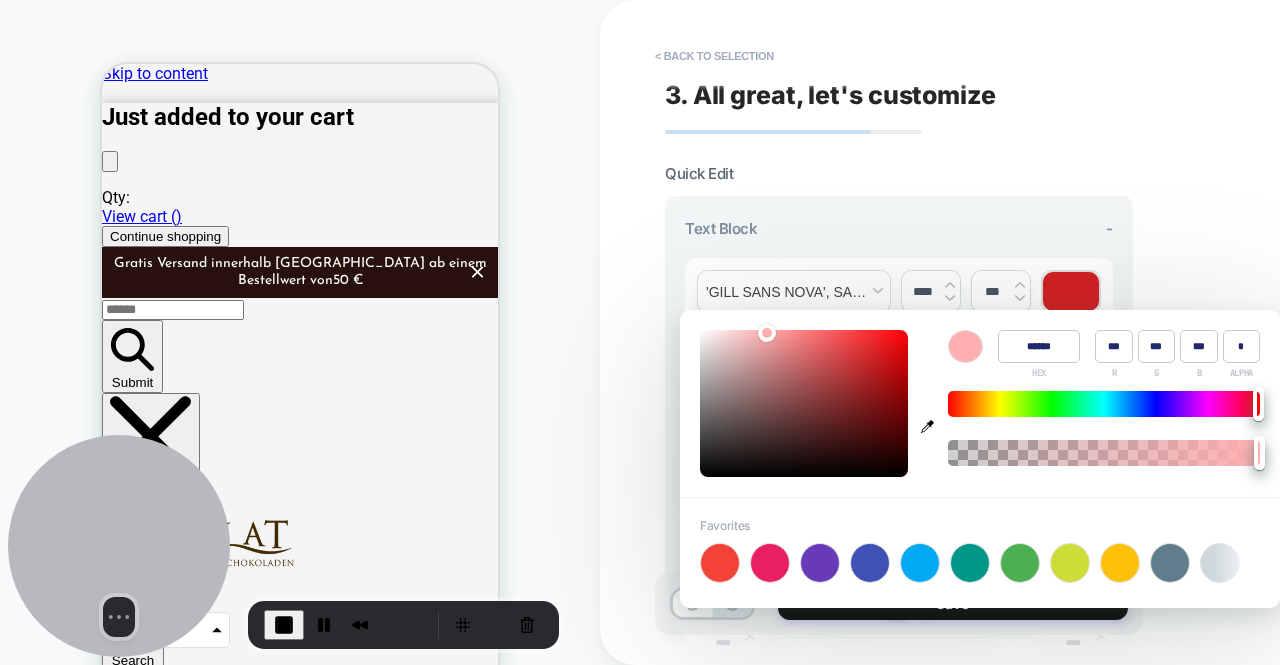 type on "******" 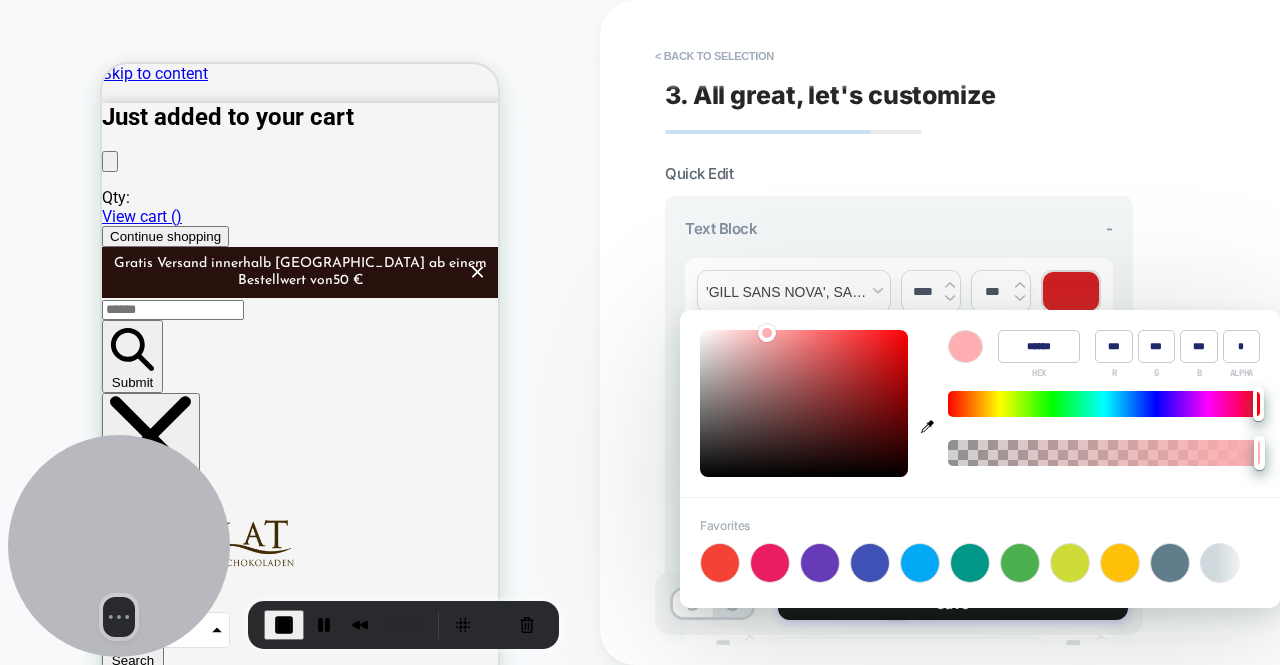 type on "***" 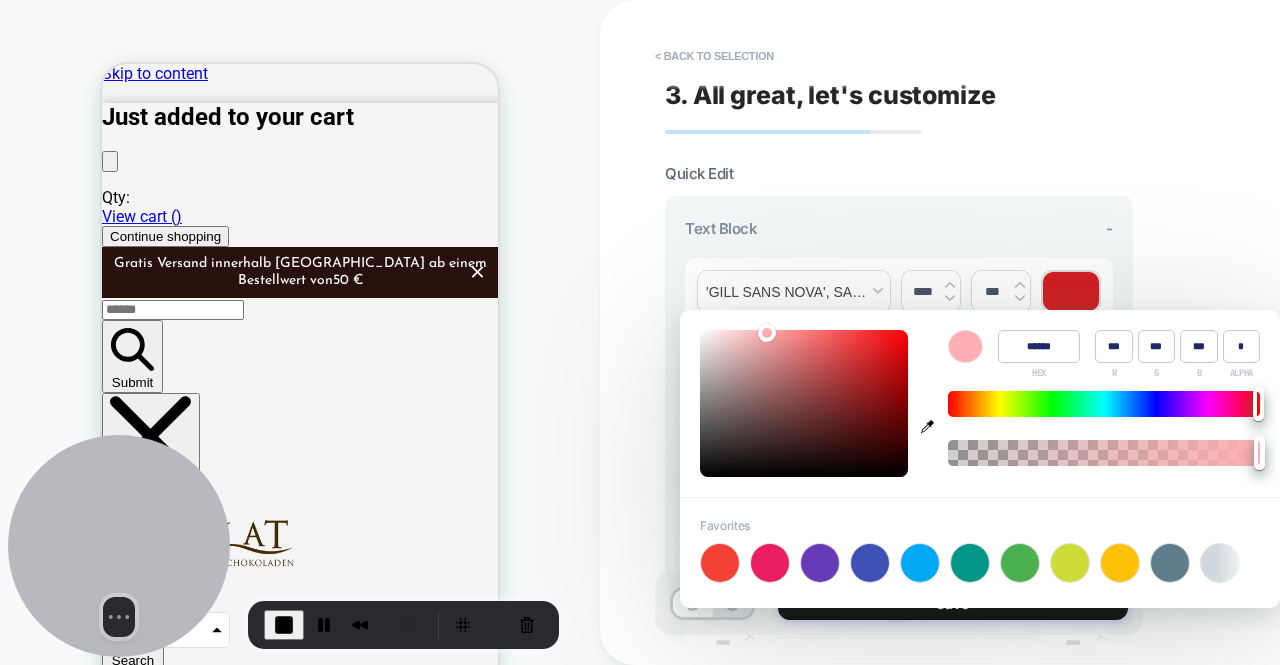 type on "******" 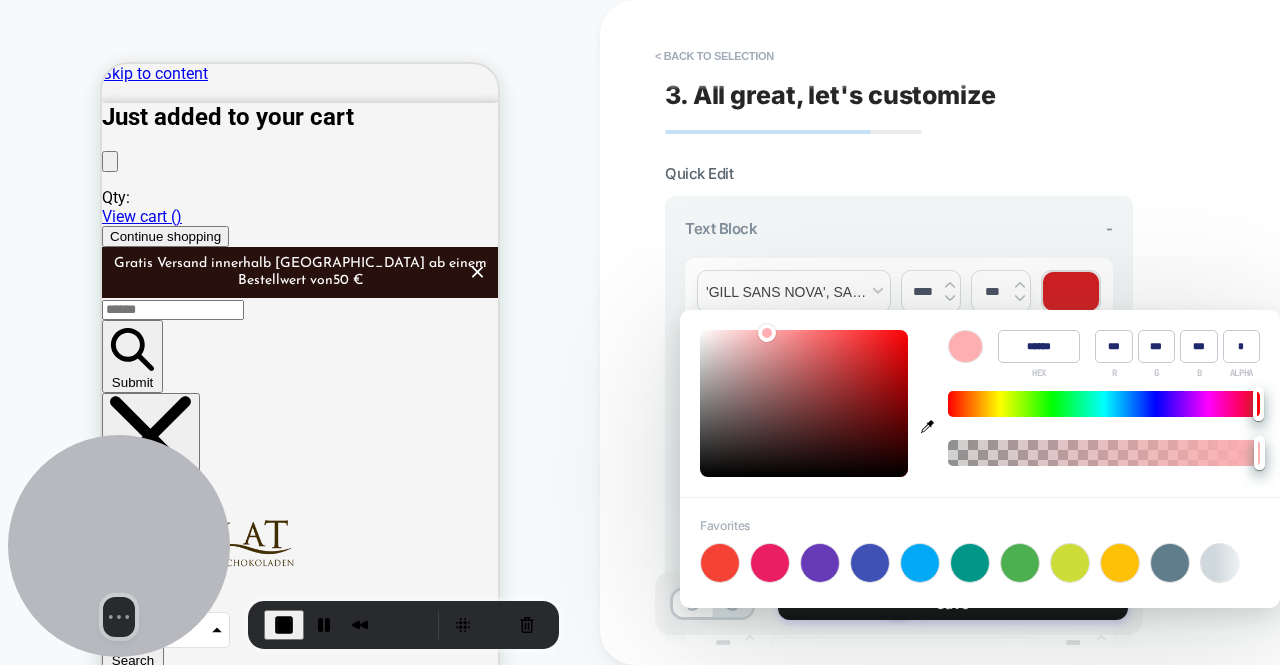 type on "******" 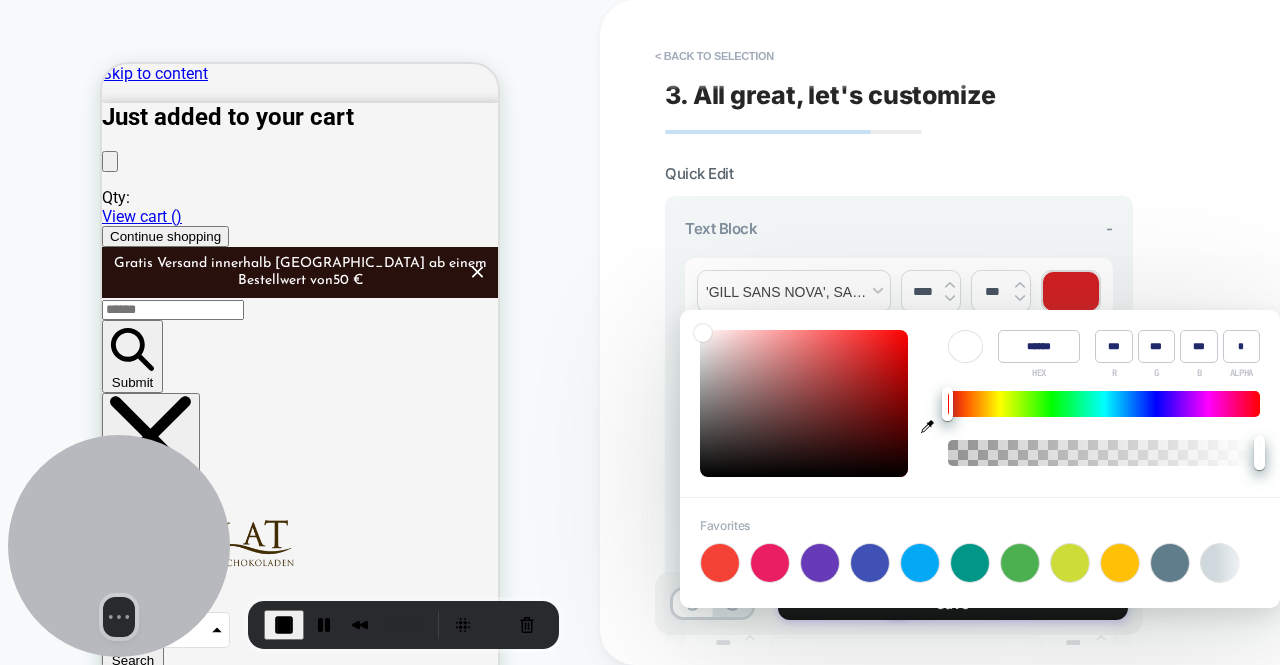 drag, startPoint x: 878, startPoint y: 359, endPoint x: 686, endPoint y: 317, distance: 196.54007 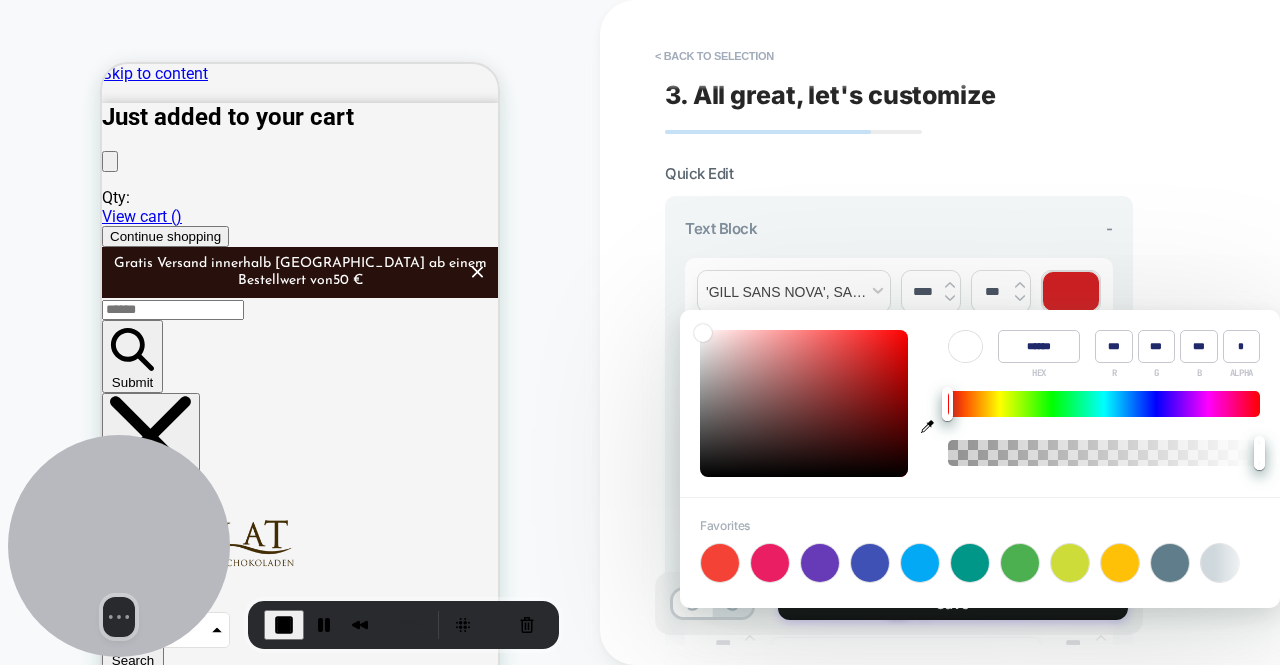 click on "Color ****** HEX *** R *** G *** B * ALPHA" at bounding box center (980, 403) 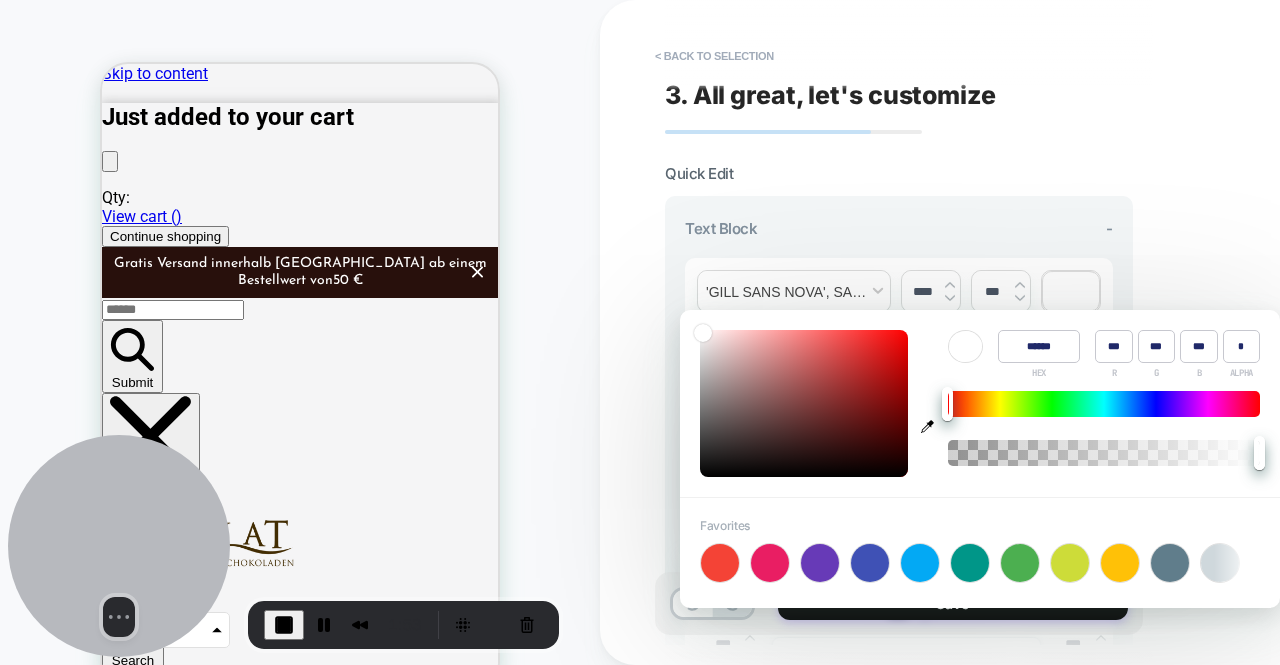 click on "**********" at bounding box center [899, 335] 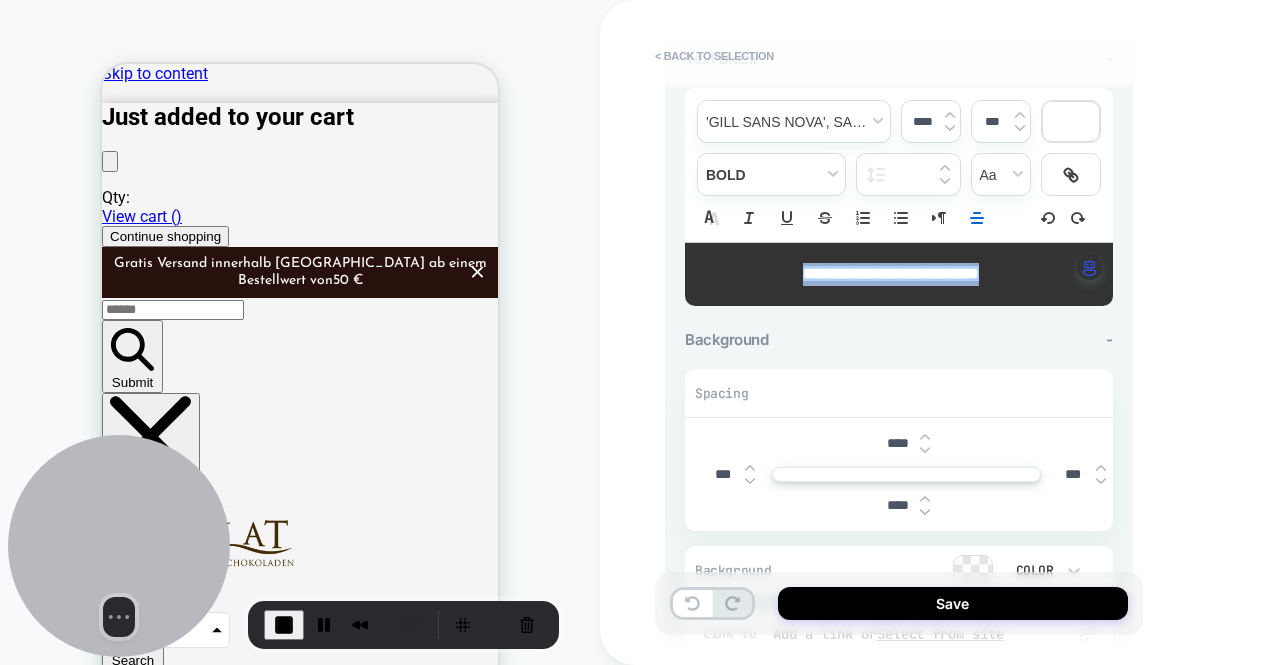 scroll, scrollTop: 268, scrollLeft: 0, axis: vertical 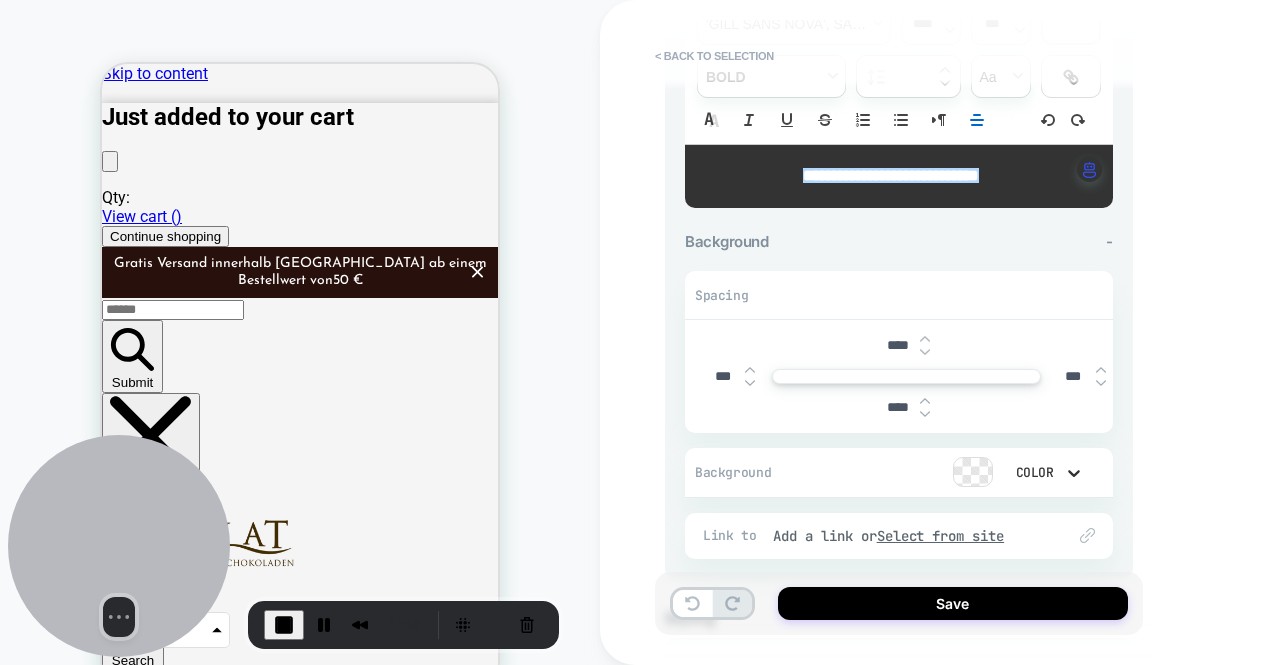 click 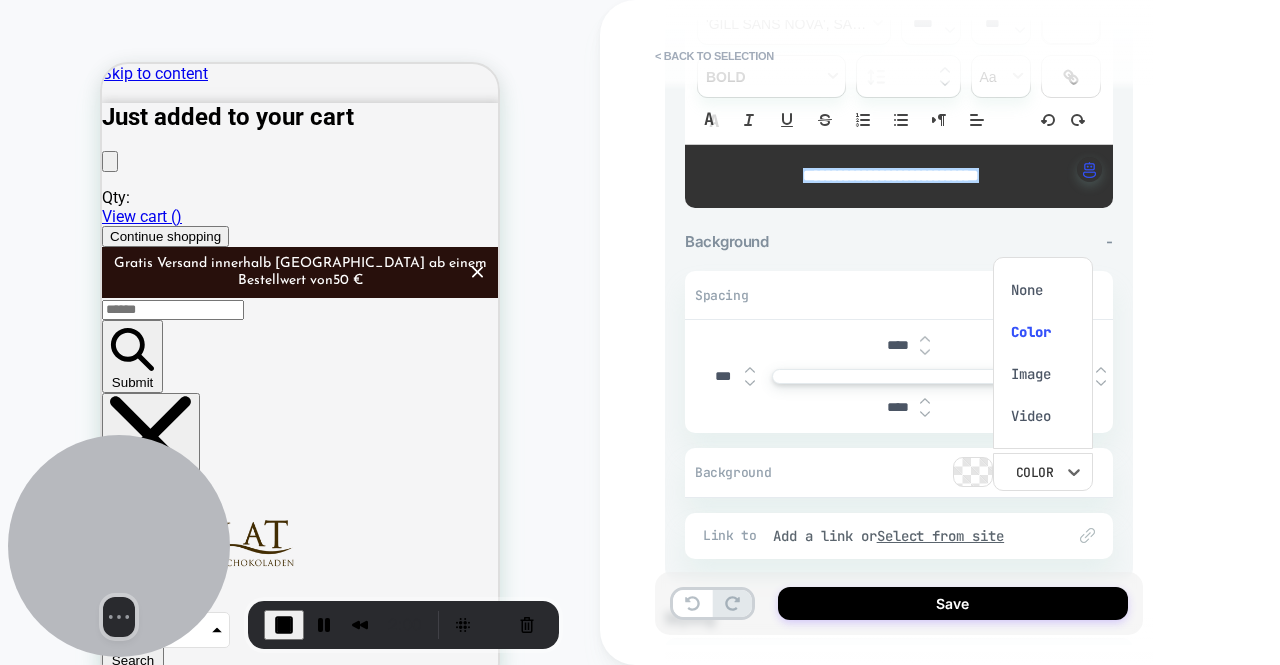 click at bounding box center (640, 332) 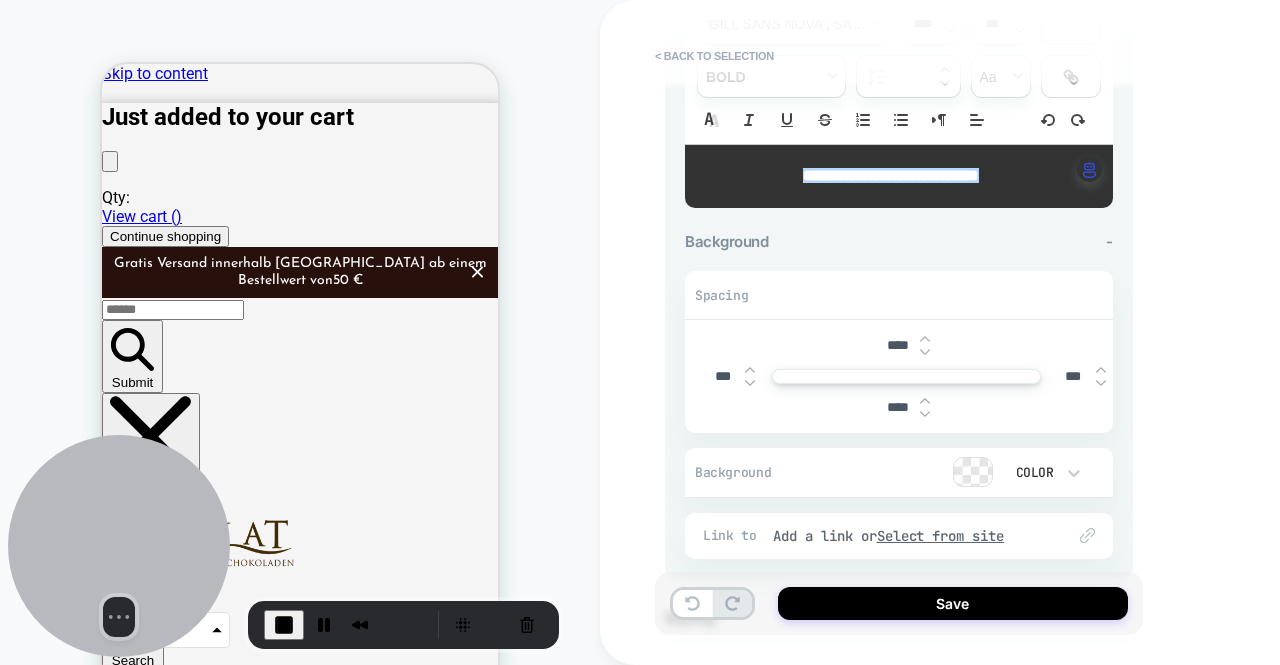 click at bounding box center (973, 472) 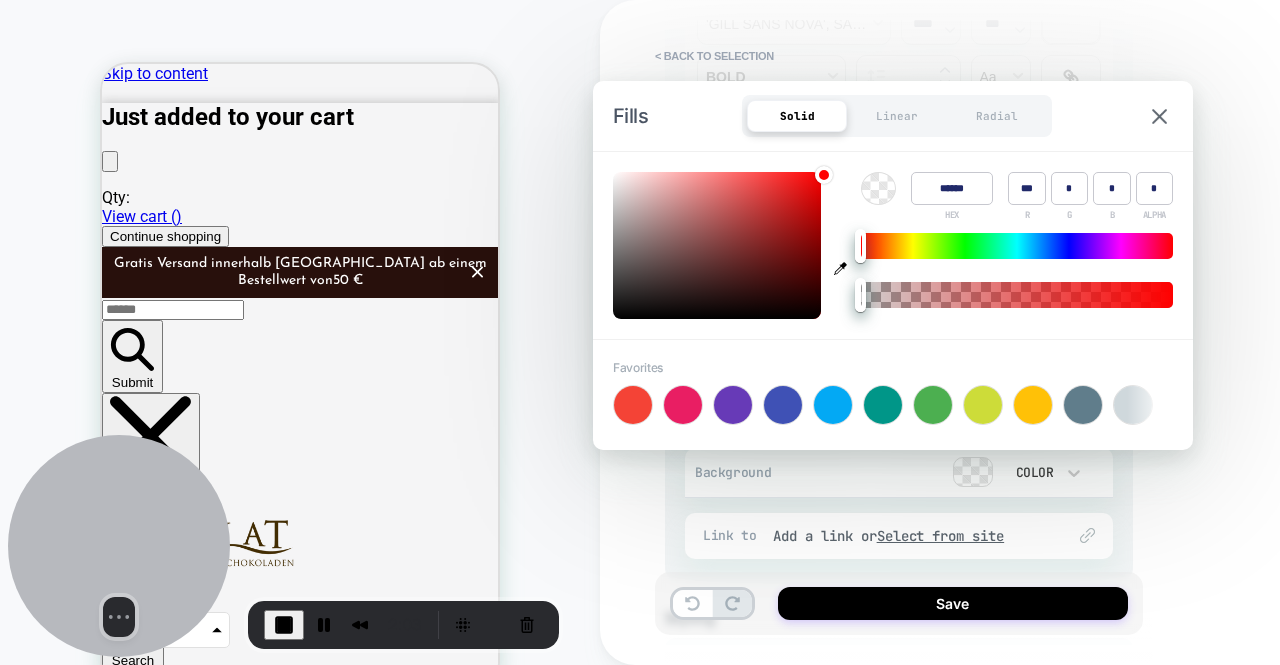 click at bounding box center (633, 405) 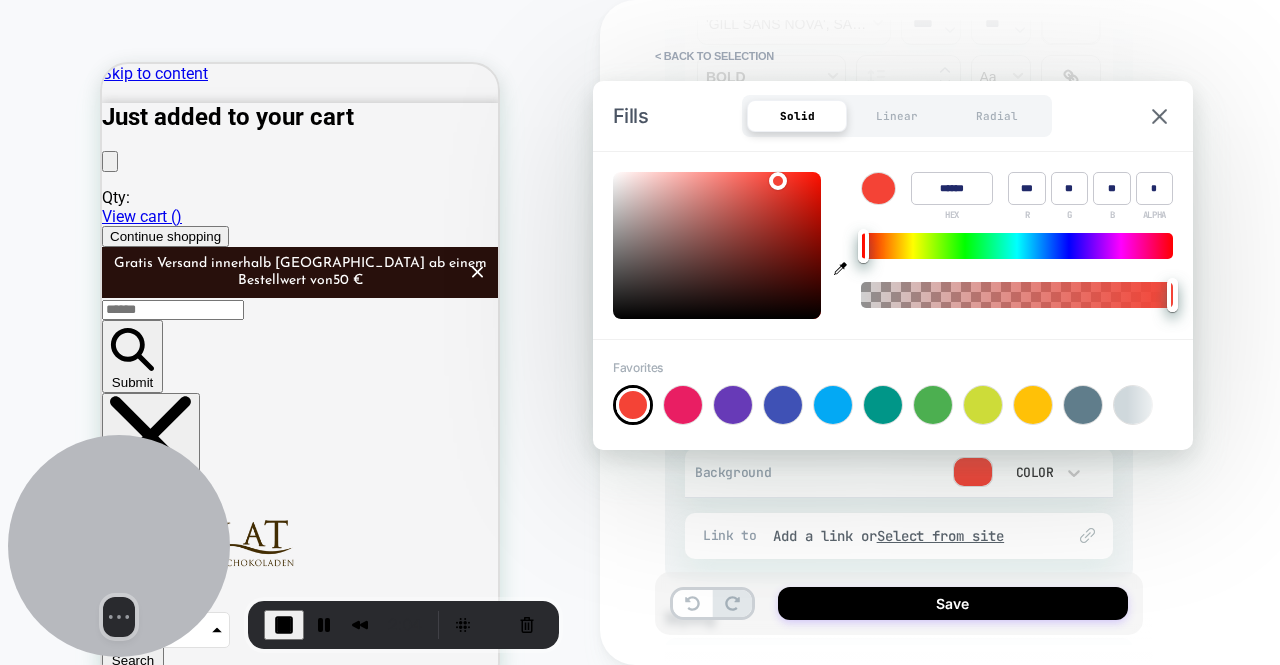 click on "**********" at bounding box center (1040, 332) 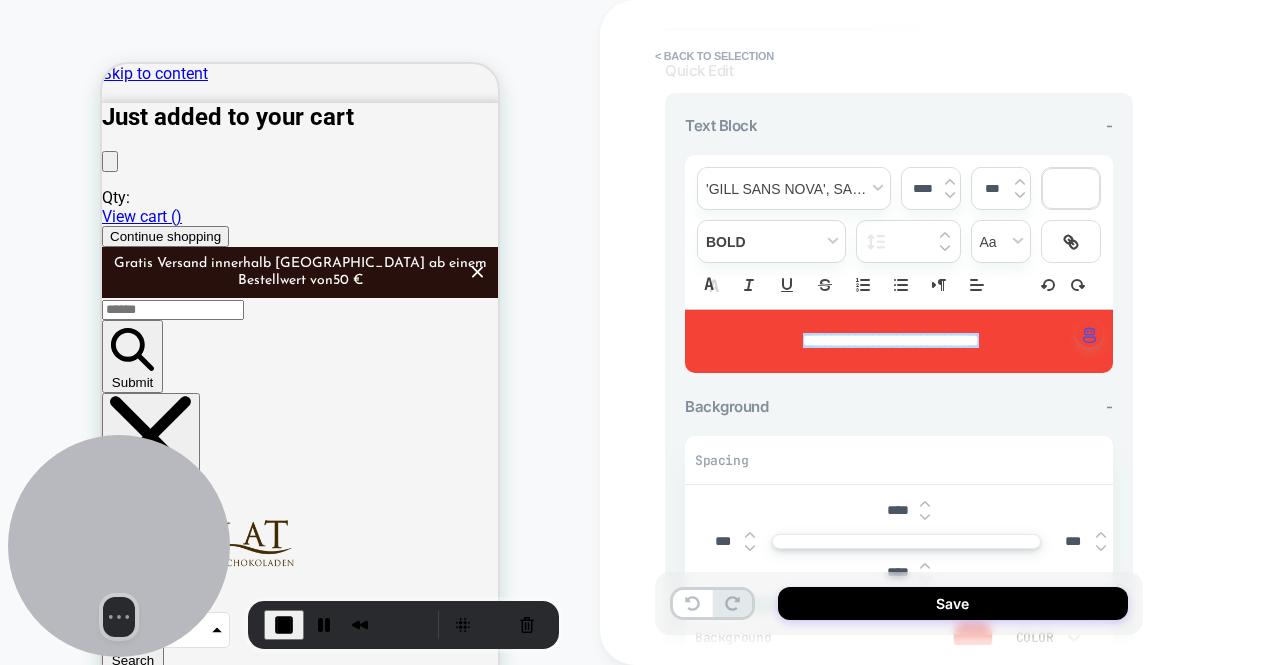 scroll, scrollTop: 102, scrollLeft: 0, axis: vertical 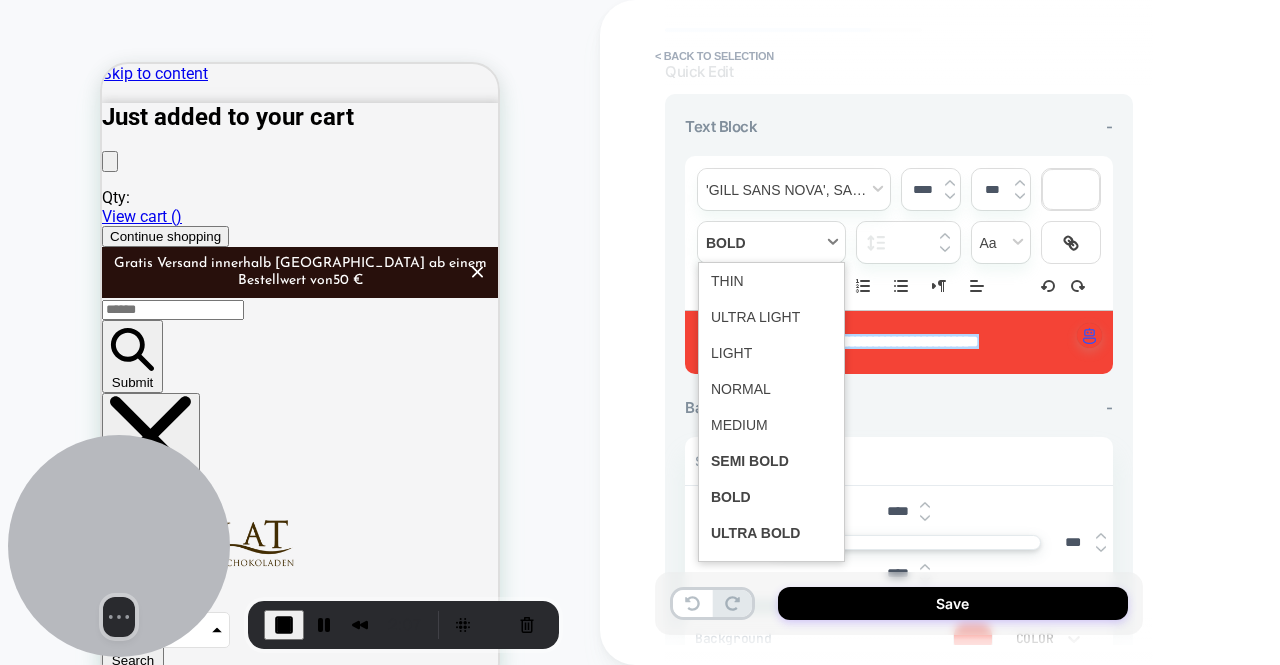 click at bounding box center (771, 242) 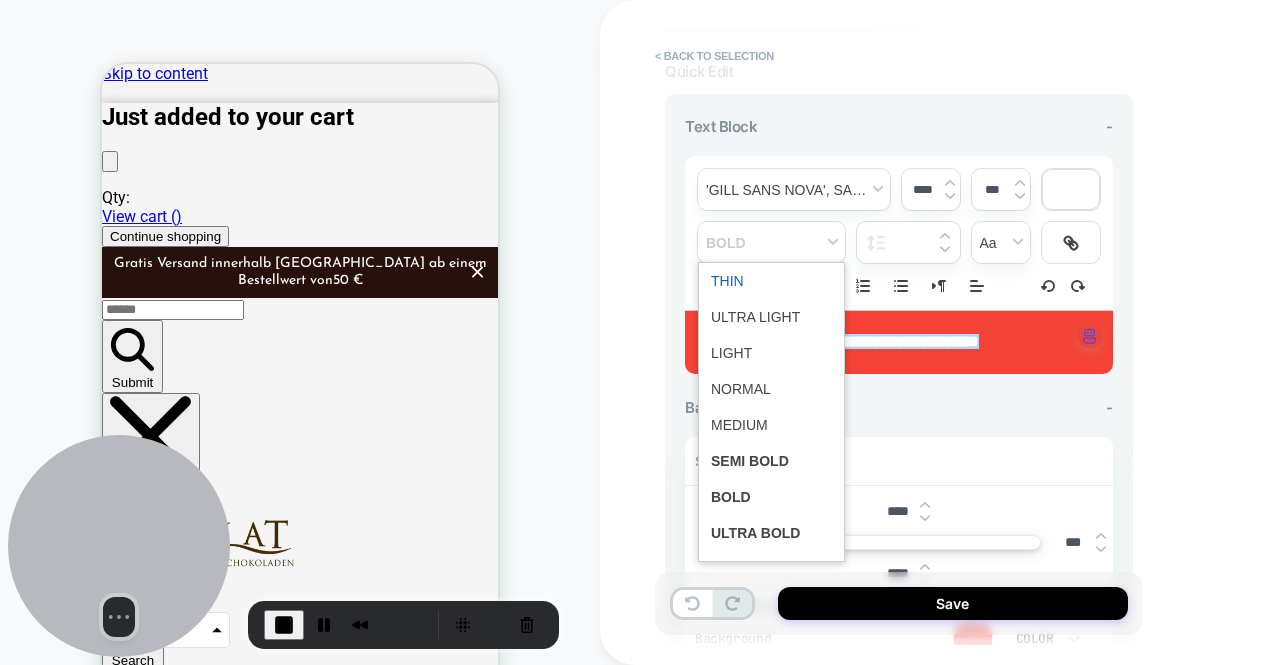 click at bounding box center [771, 281] 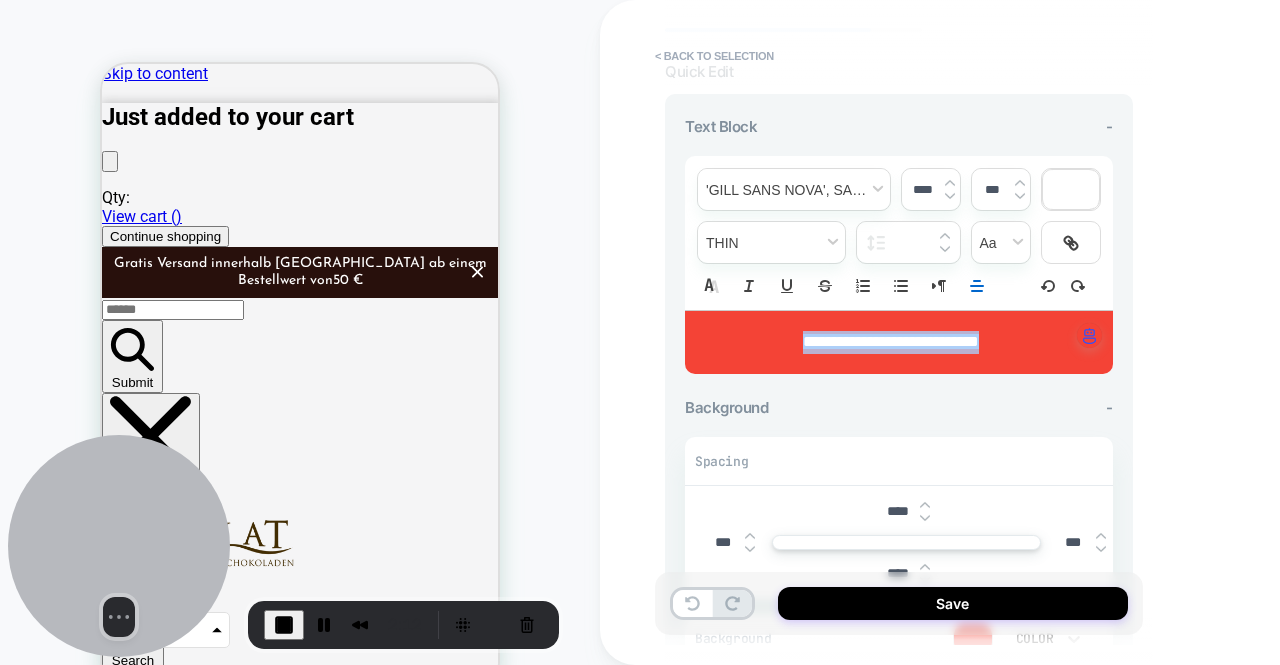 scroll, scrollTop: 264, scrollLeft: 0, axis: vertical 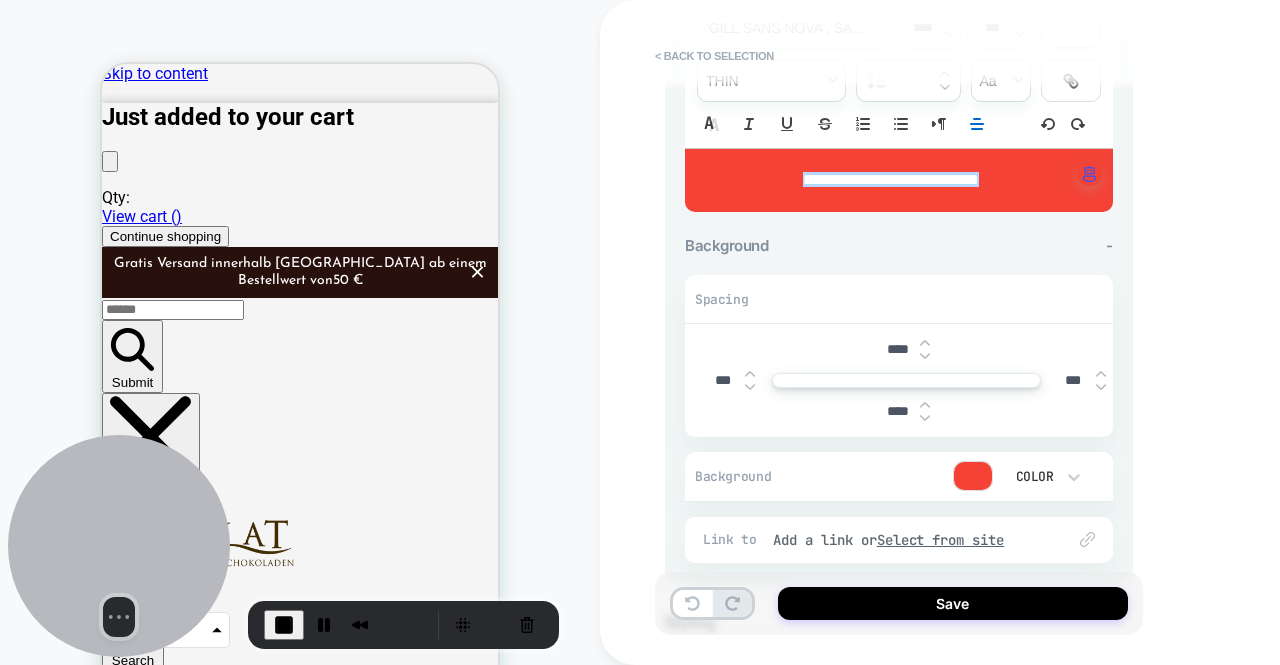 click on "****" at bounding box center [897, 349] 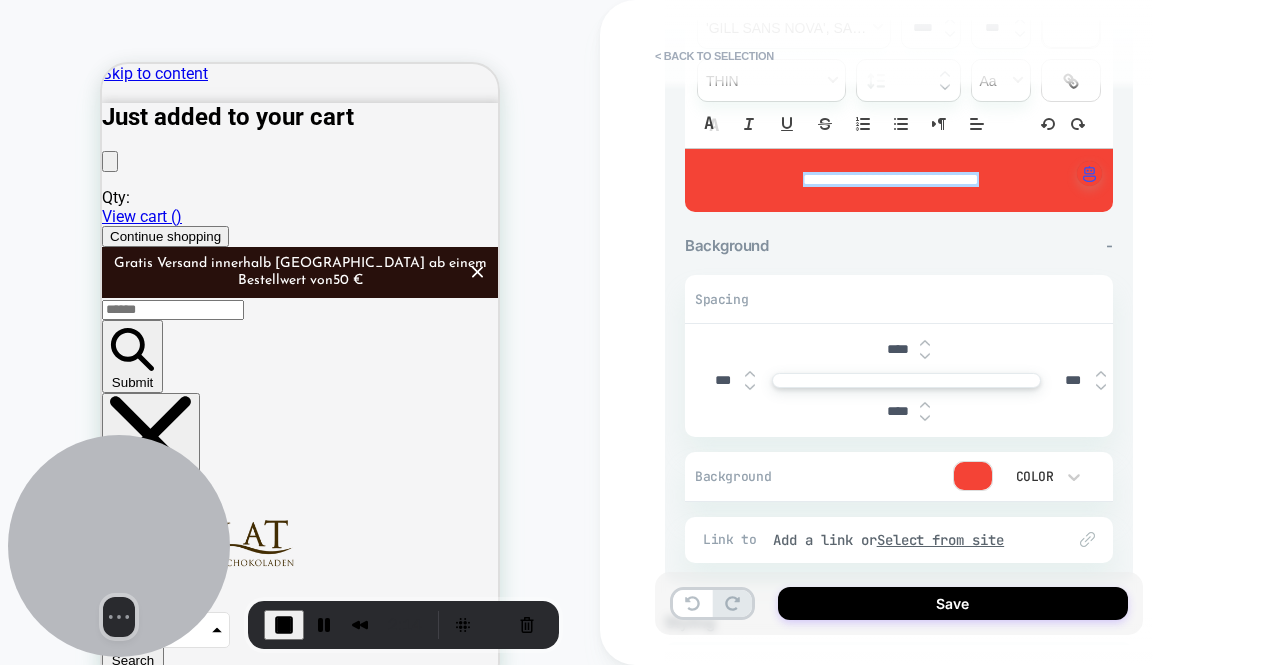 click on "****" at bounding box center (897, 349) 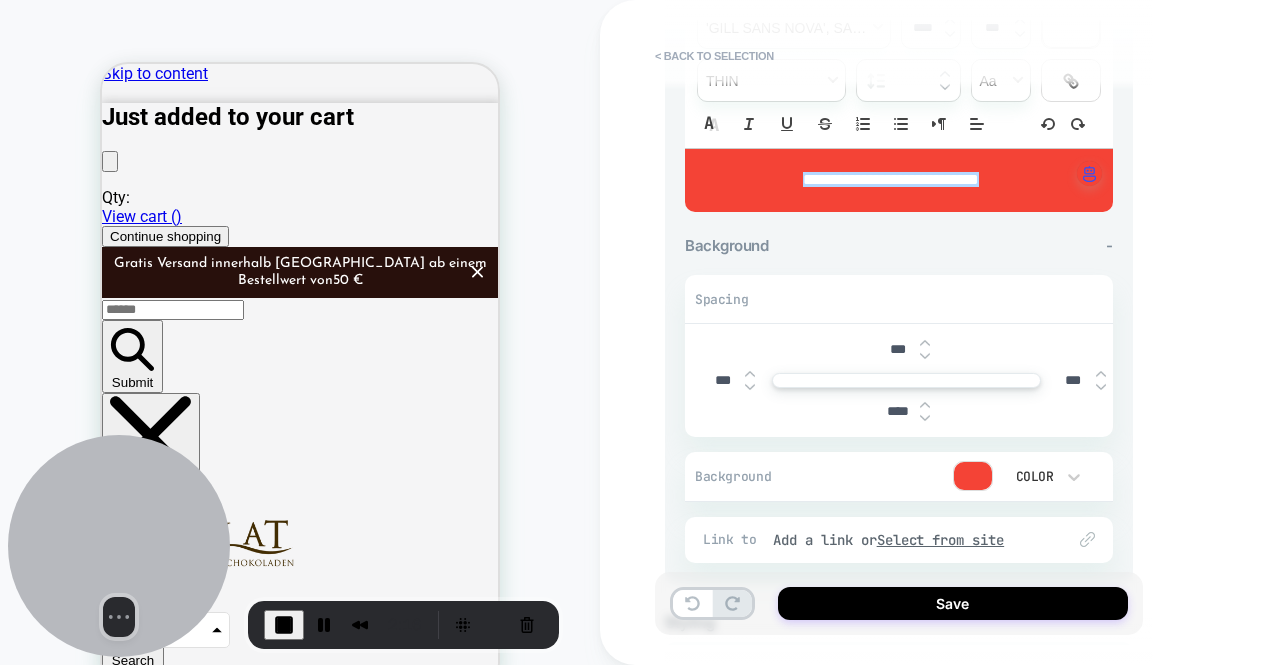 click on "****" at bounding box center [897, 411] 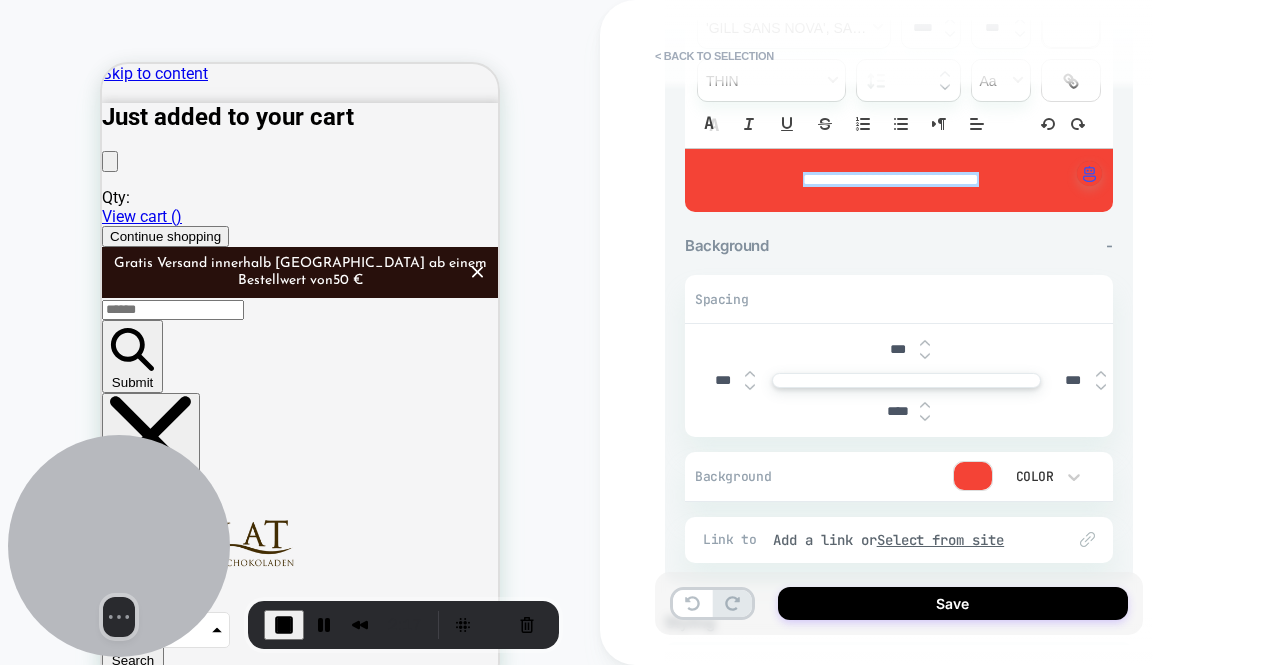 click on "****" at bounding box center (897, 411) 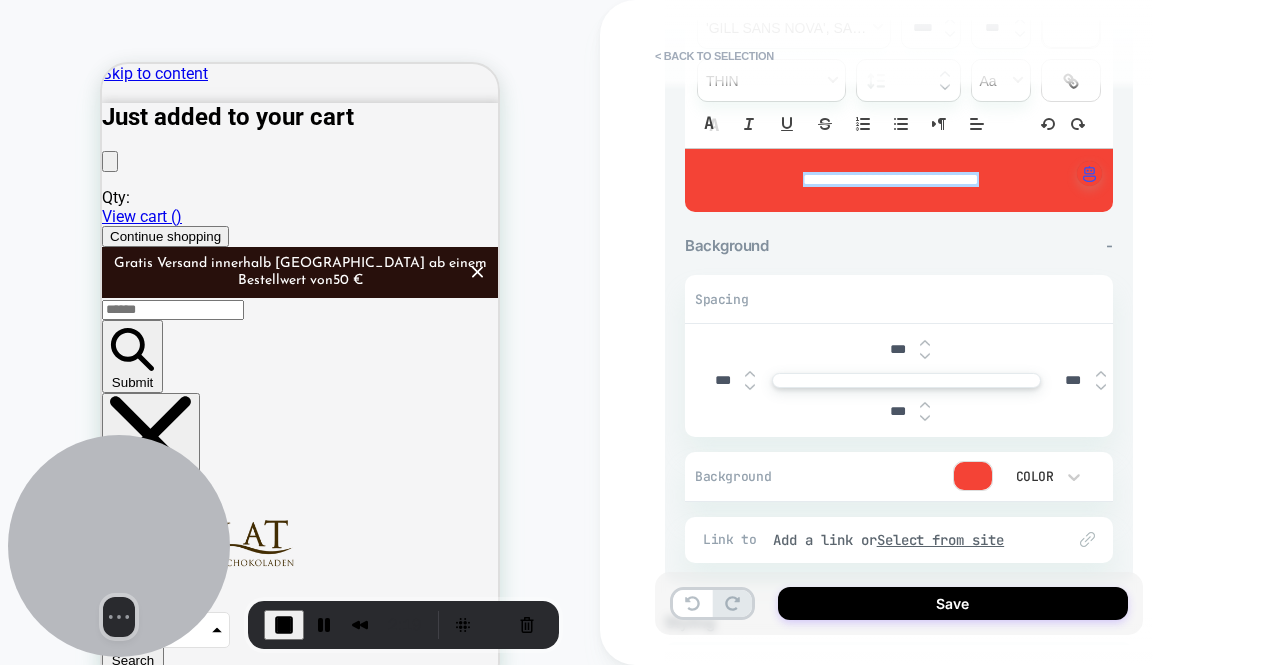 click on "**********" at bounding box center (899, 332) 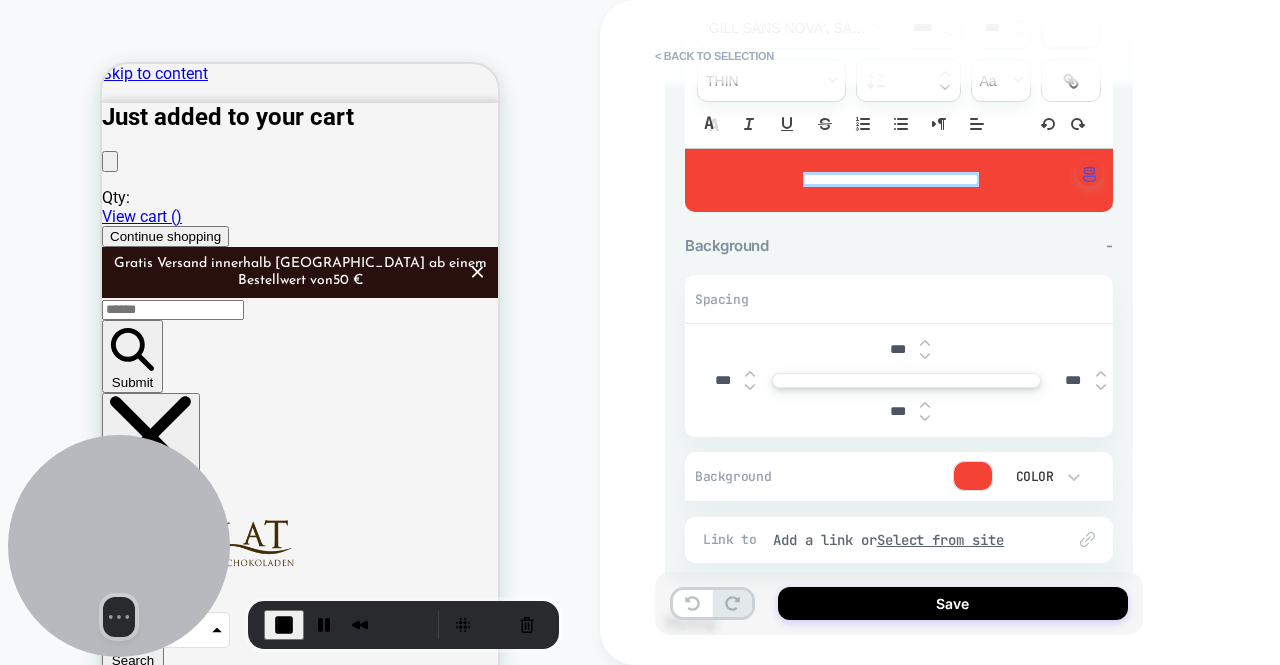 click on "Shipping suspended for summer" at bounding box center (300, 4291) 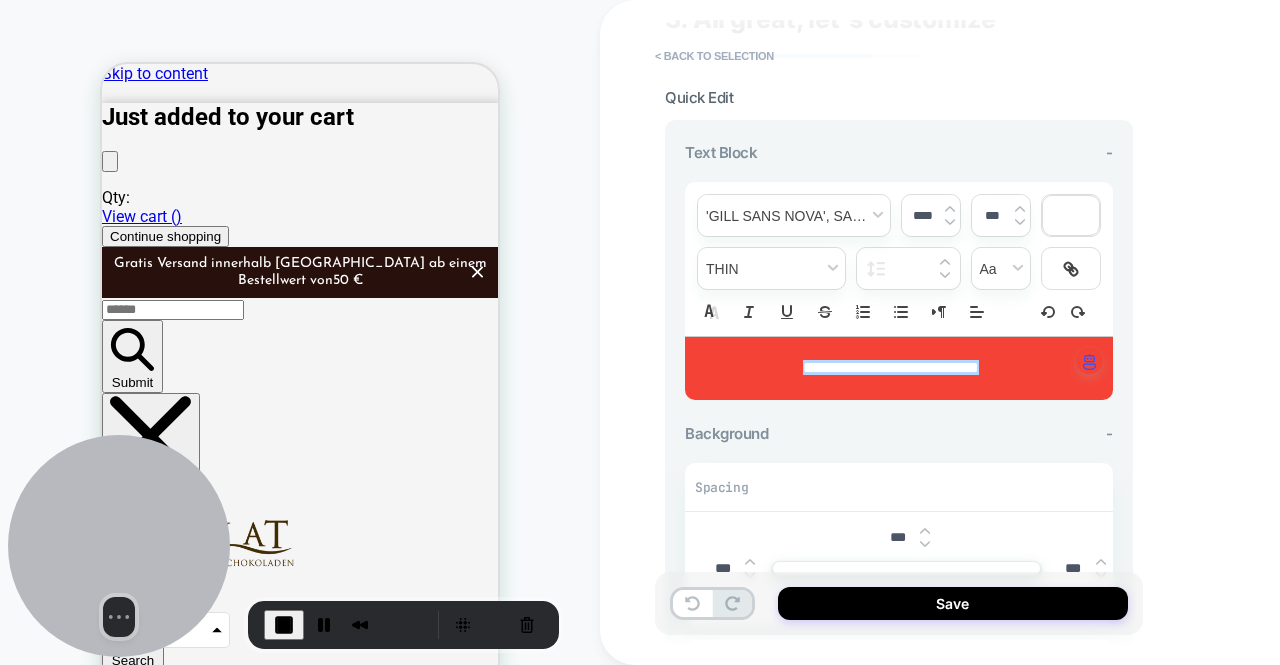 scroll, scrollTop: 0, scrollLeft: 0, axis: both 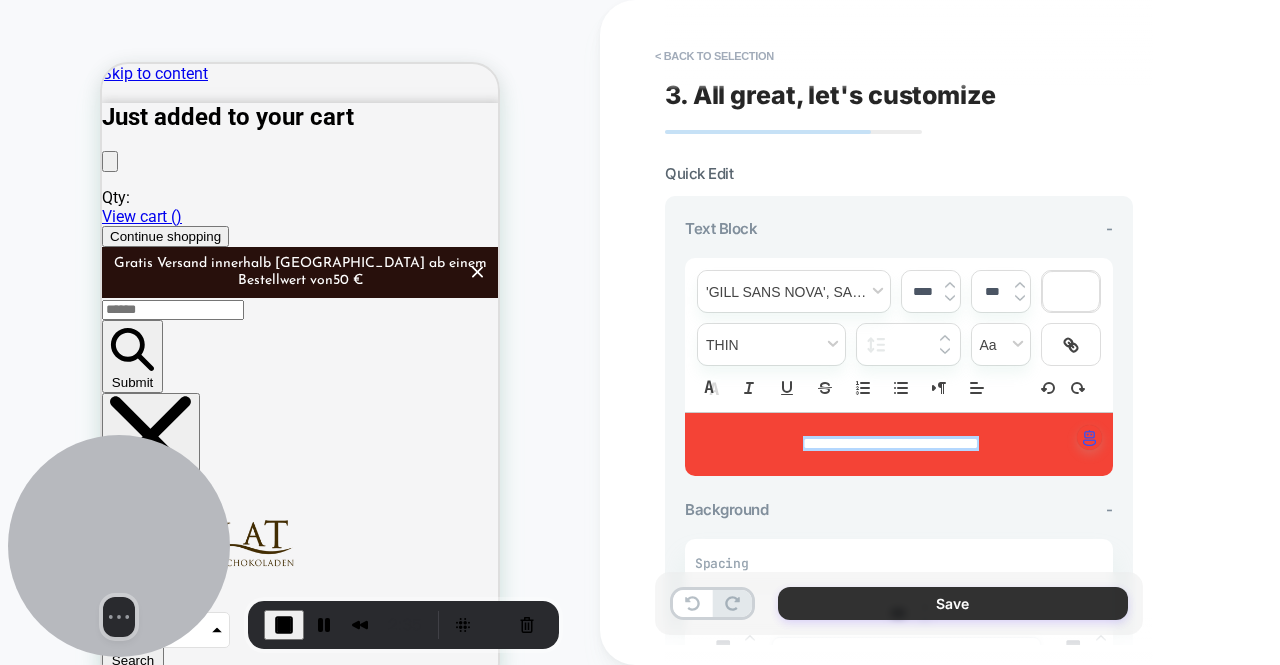 click on "Save" at bounding box center (953, 603) 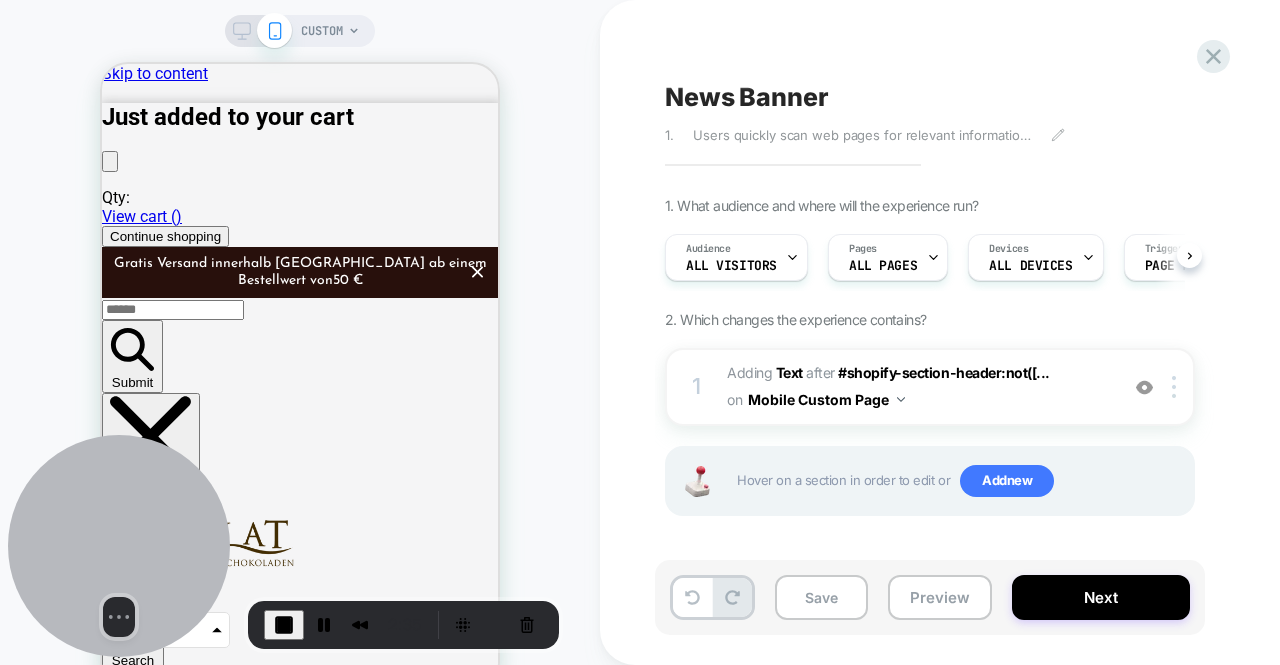 scroll, scrollTop: 0, scrollLeft: 1, axis: horizontal 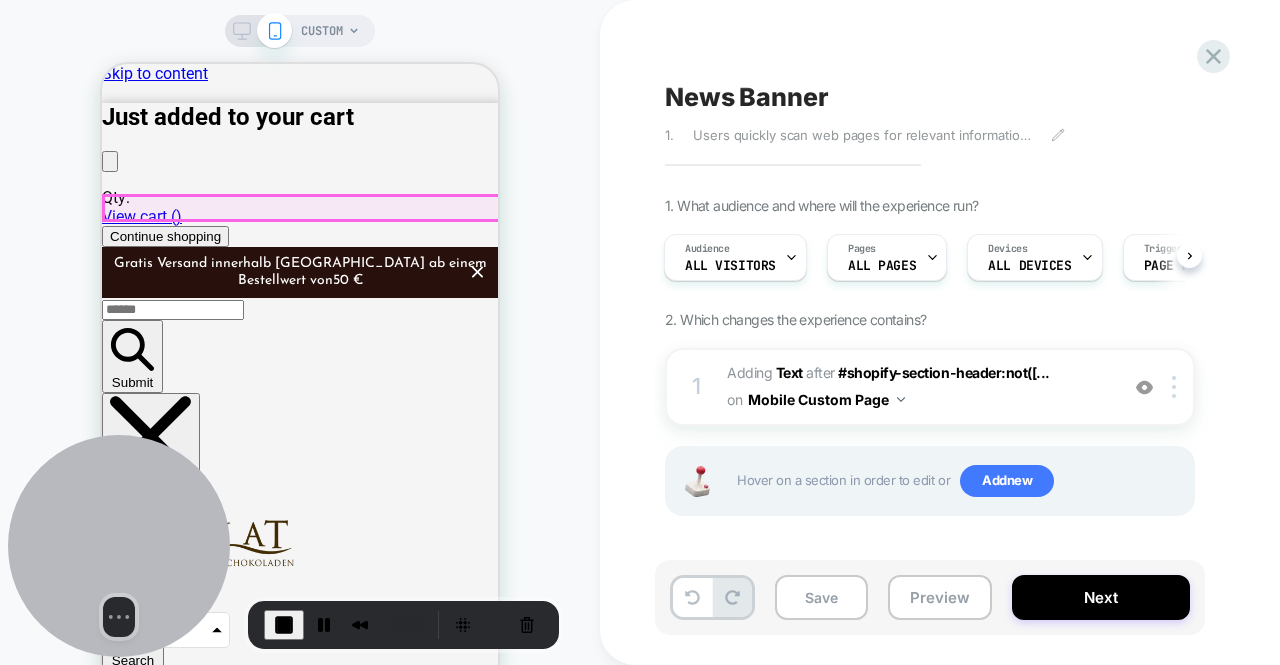 click on "Shipping suspended for summer" at bounding box center (300, 4291) 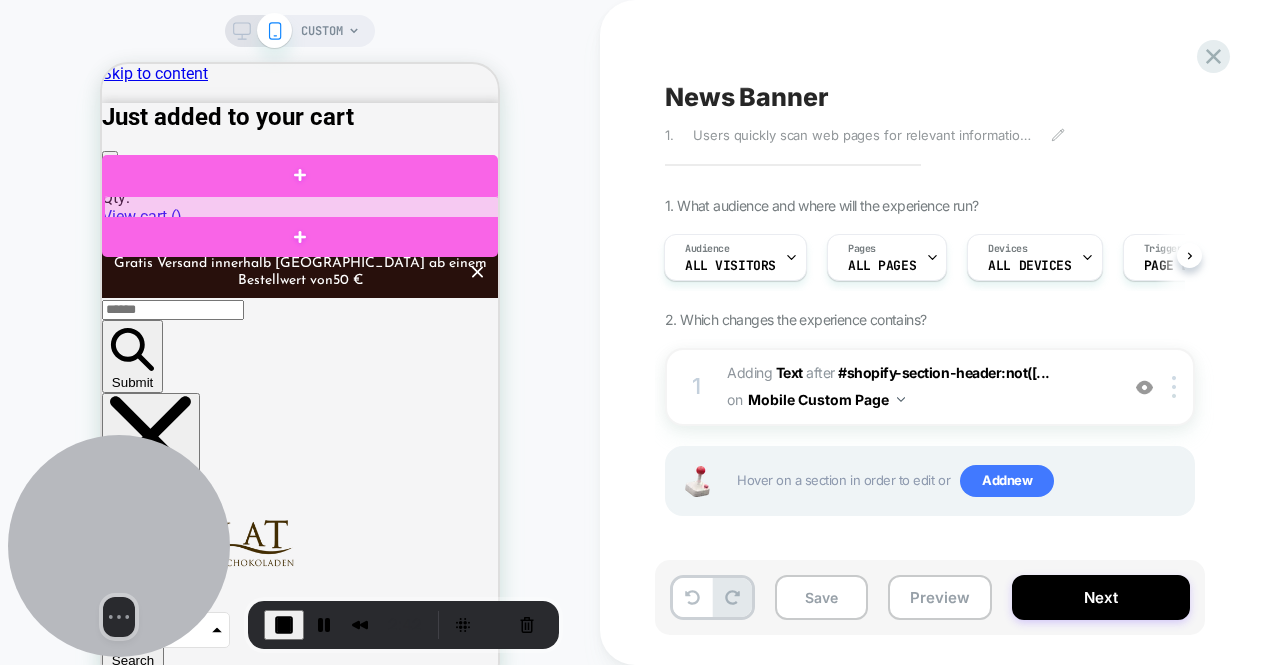 click at bounding box center [302, 208] 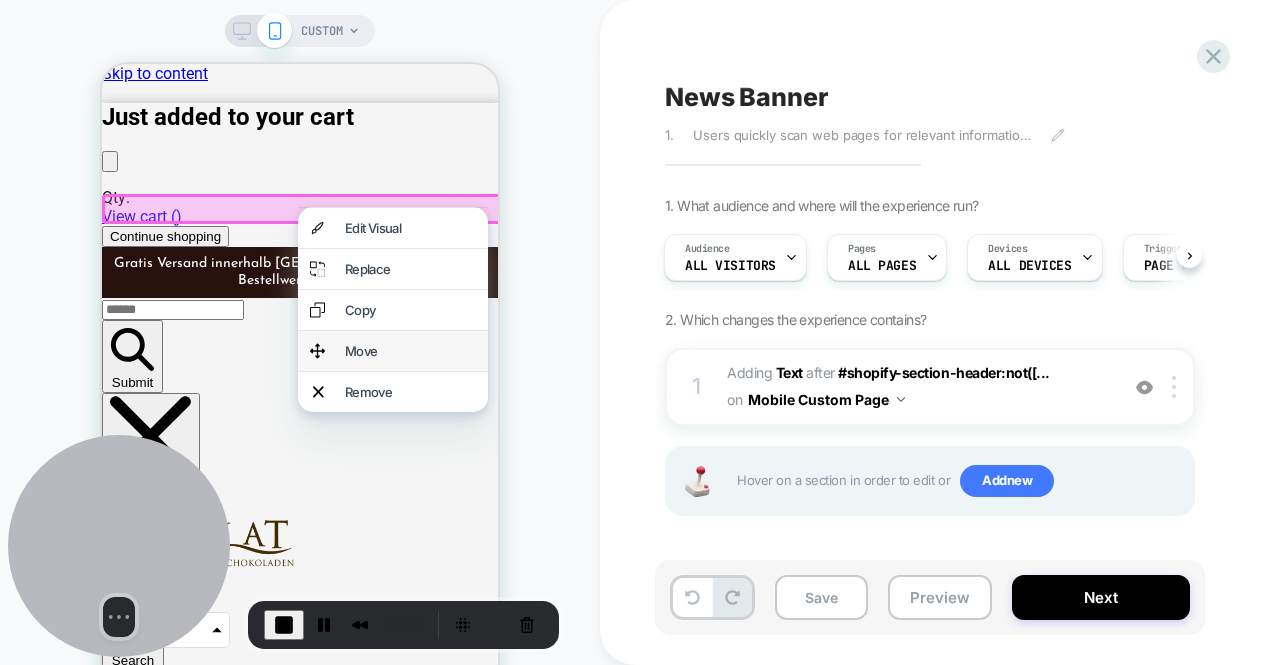 click on "Move" at bounding box center (410, 351) 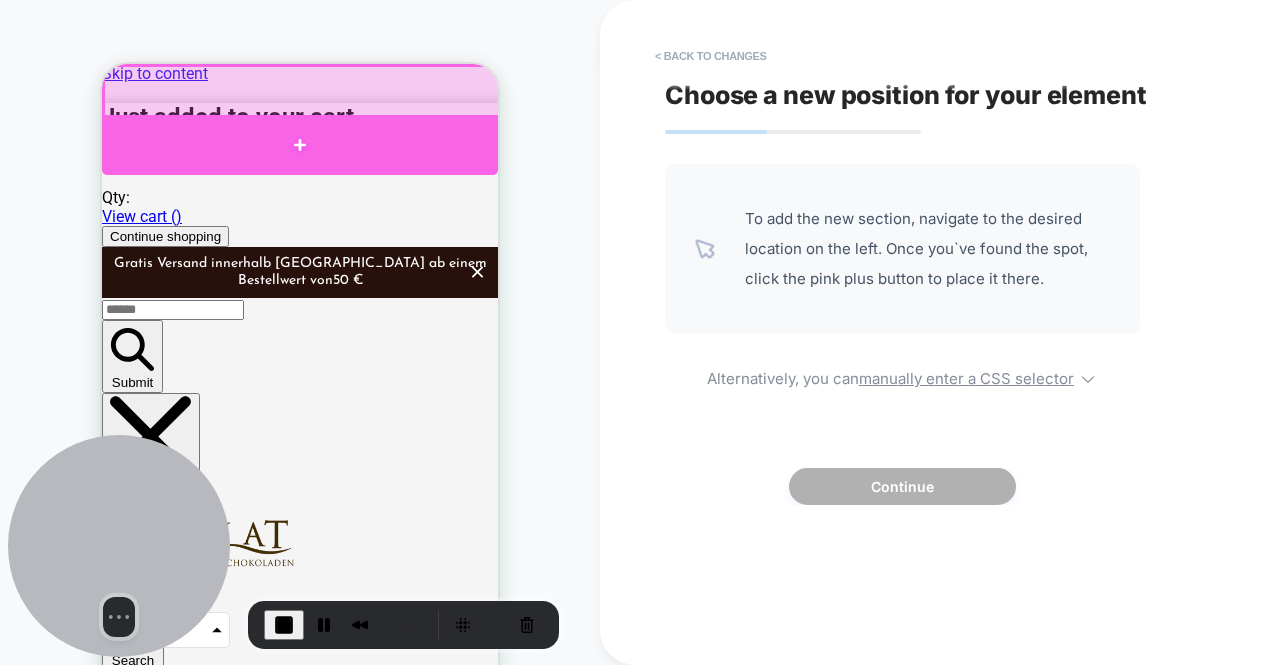 click at bounding box center (300, 145) 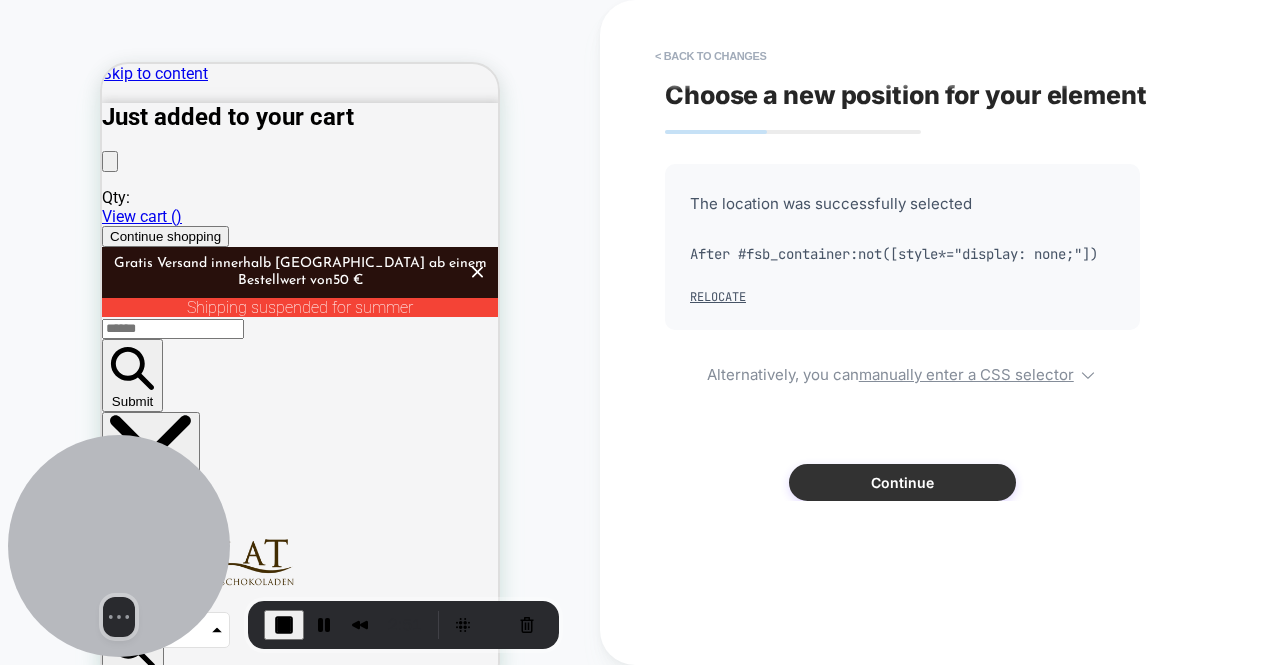 click on "Continue" at bounding box center (902, 482) 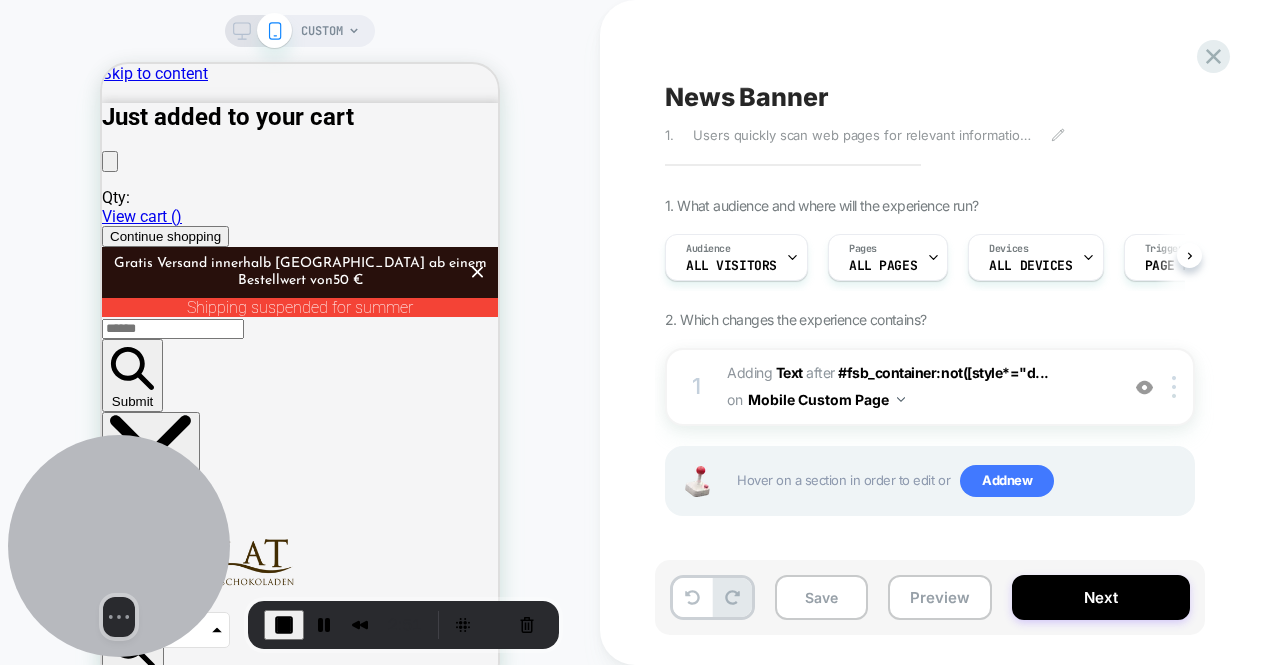 scroll, scrollTop: 0, scrollLeft: 1, axis: horizontal 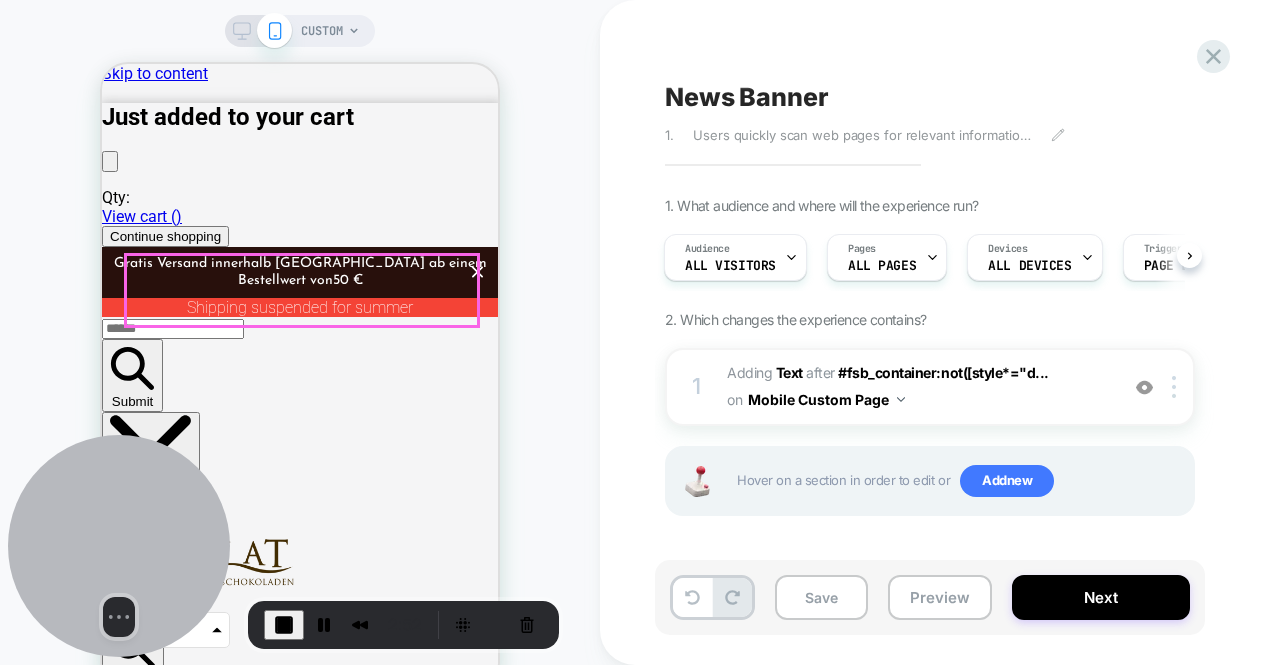 click on "Xocolat Onlineversand macht Sommerpause" at bounding box center [300, 4333] 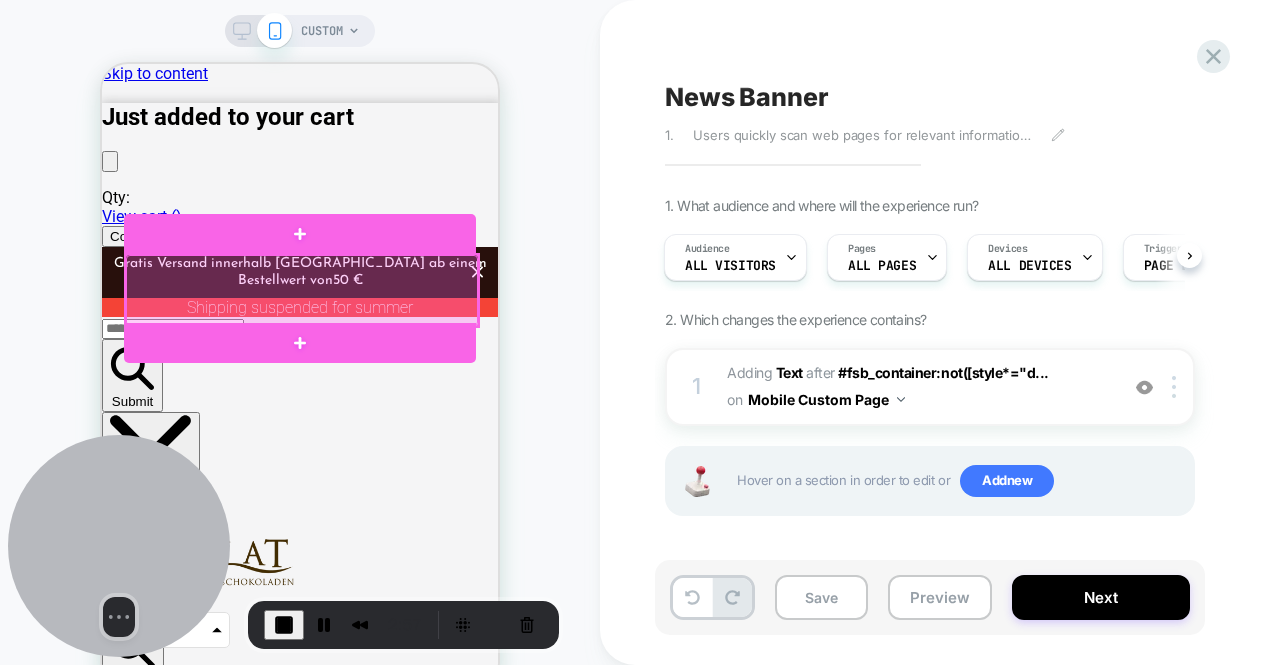 drag, startPoint x: 440, startPoint y: 289, endPoint x: 405, endPoint y: 283, distance: 35.510563 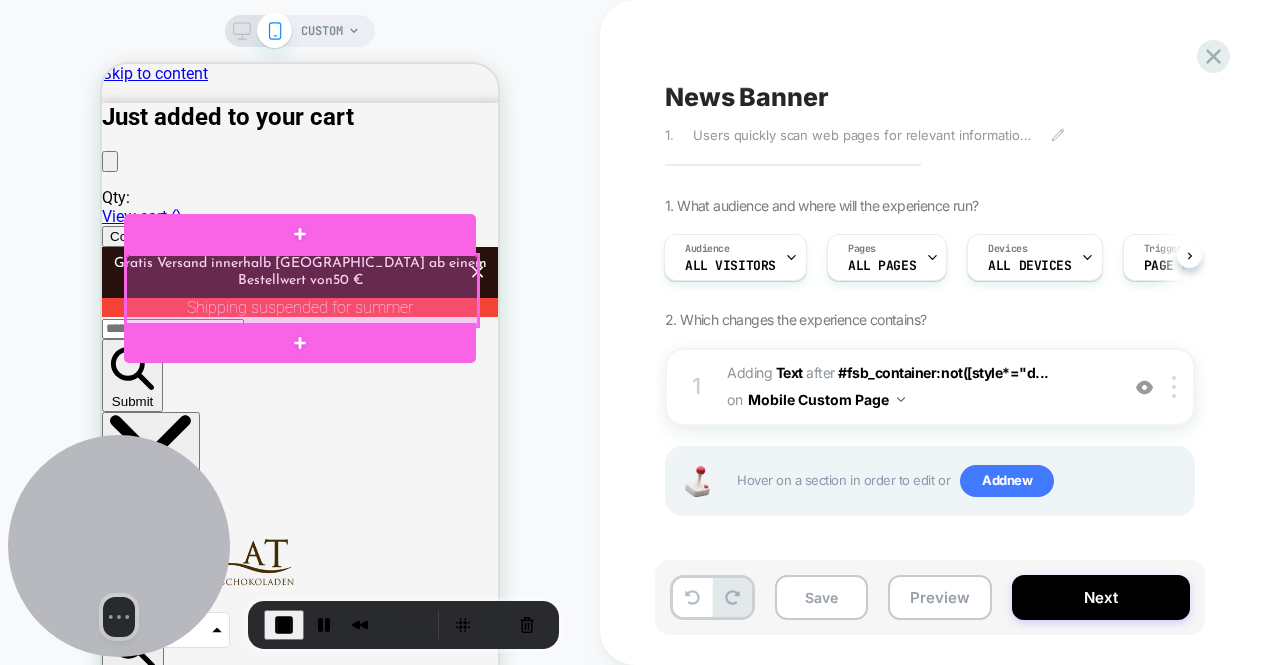 click at bounding box center (302, 290) 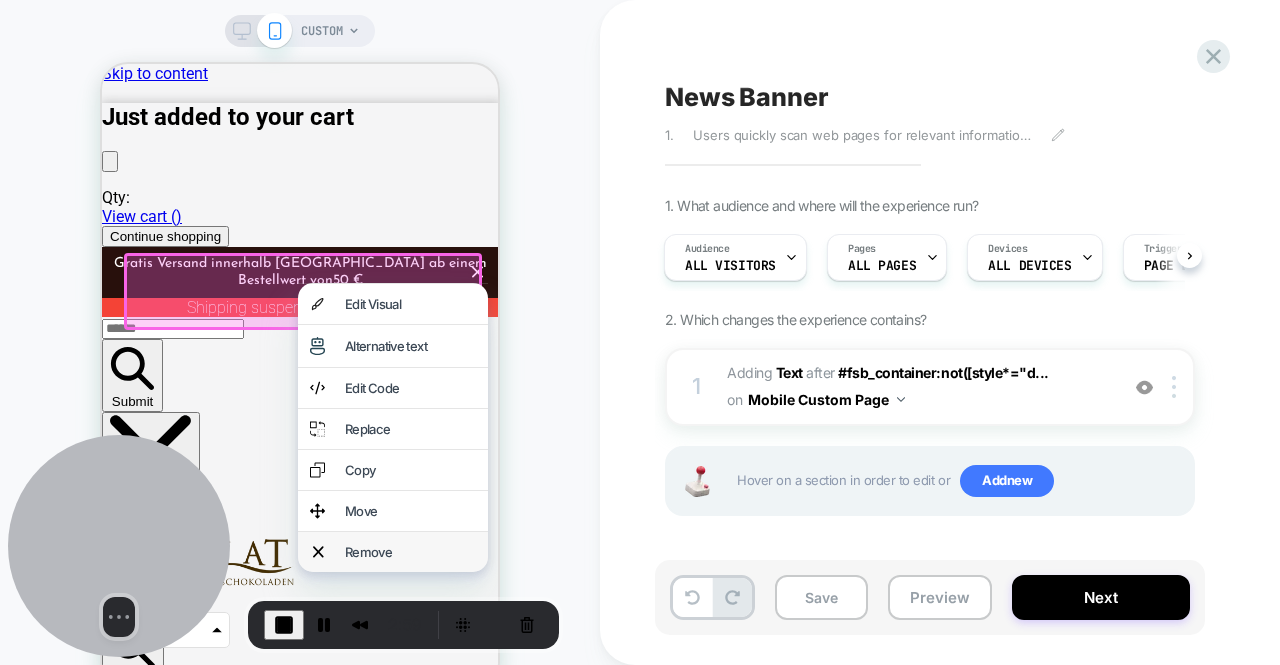 click on "Remove" at bounding box center (410, 552) 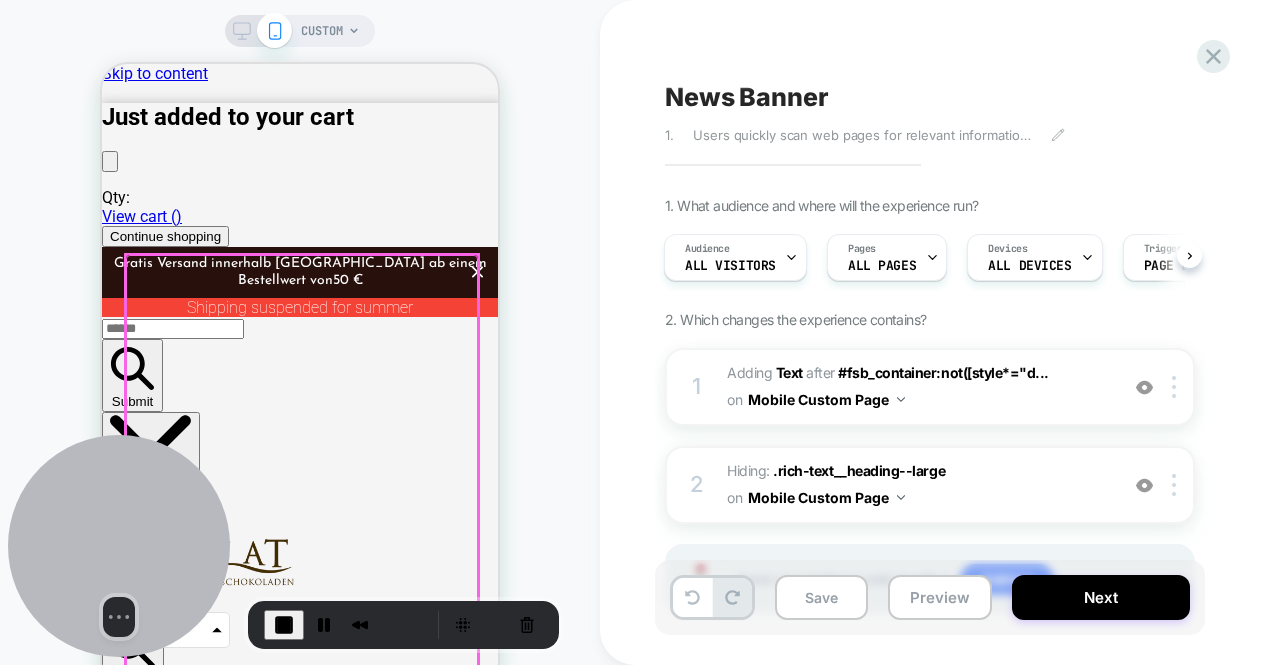 click at bounding box center [302, 480] 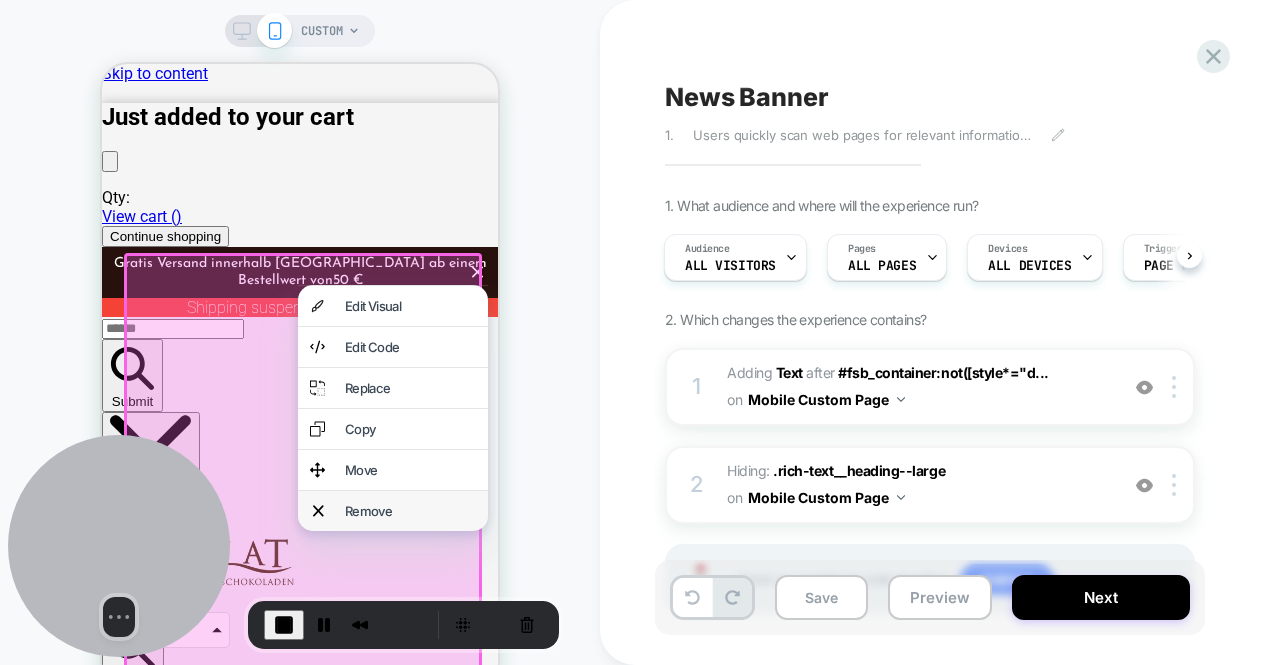 click on "Remove" at bounding box center (410, 511) 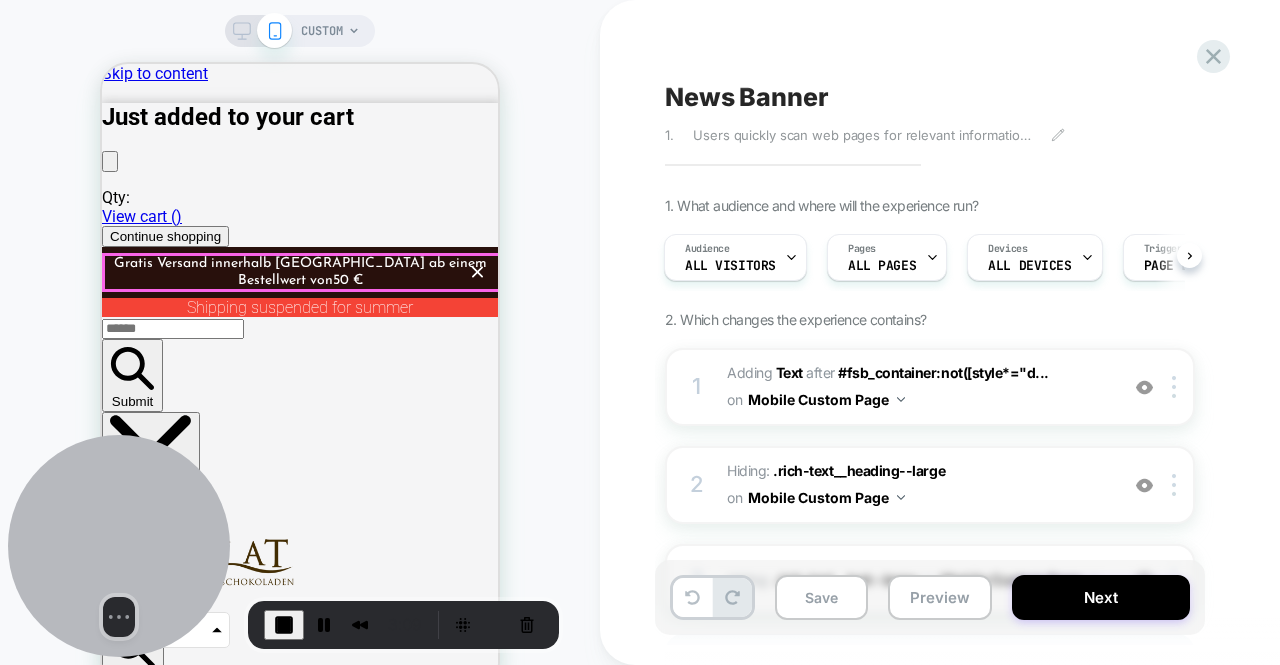 click on "Xocolat Onlineversand macht Sommerpause
Liebe [PERSON_NAME] und [PERSON_NAME], aufgrund der sommerlichen Hitze pausiert unser Versand über den Onlineshop vorübergehend. In den kommenden Monaten sind [PERSON_NAME] keine Bestellungen für die Lieferung möglich, da wetterbedingt die termingerechte Zustellung [PERSON_NAME] planbar ist und wir die [PERSON_NAME] sowie Qualität unserer Produkte bei der Lieferung nicht garantieren können. Selbstverständlich bleiben Bestellungen für die lokale Zustellung innerhalb [GEOGRAPHIC_DATA] via [GEOGRAPHIC_DATA] sowie Abholungen in unserem Stammhaus im [GEOGRAPHIC_DATA], [STREET_ADDRESS], weiterhin möglich und können bequem im Onlineshop vorgenommen werden. Wir danken herzlich für Ihr Verständnis und freuen uns, Sie bald wieder in einem unserer Xocolat-Geschäfte begrüßen zu dürfen!" at bounding box center (300, 4305) 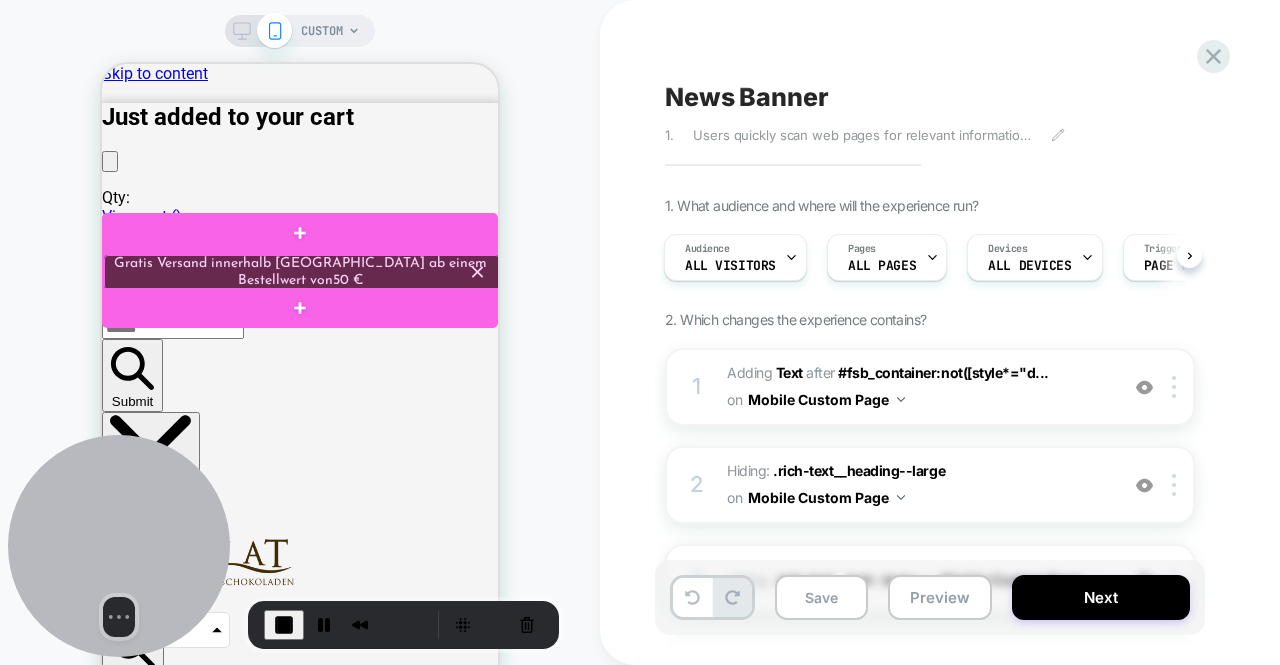 click at bounding box center (302, 272) 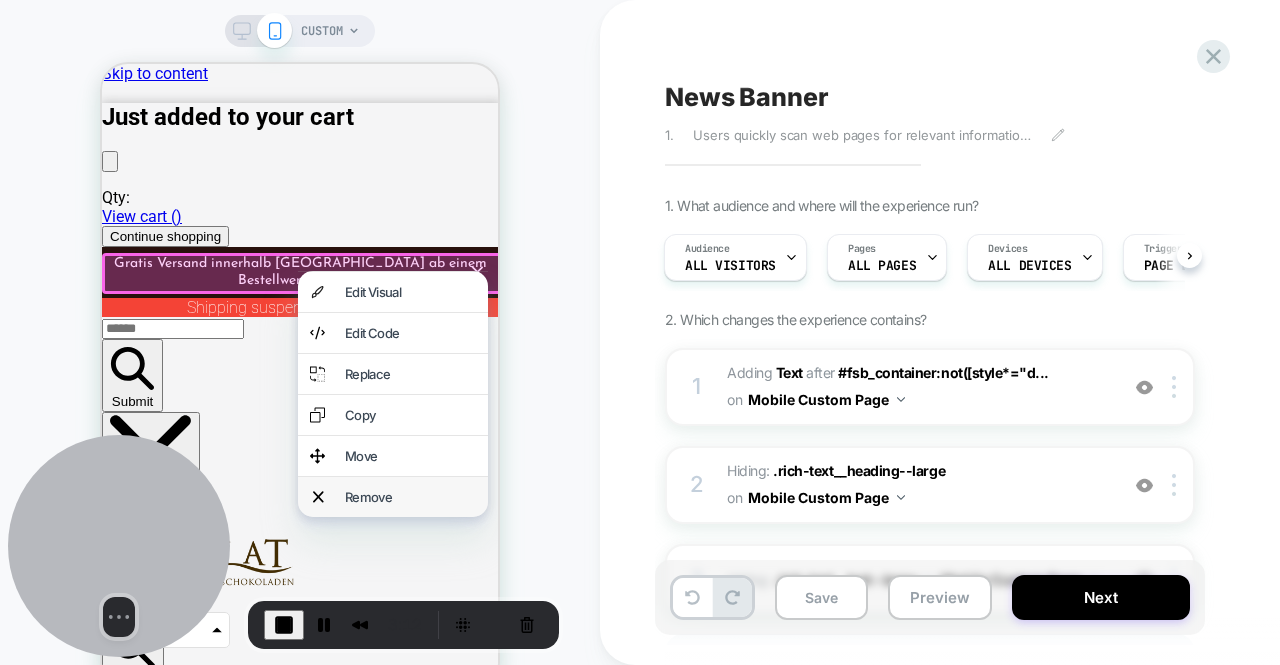 click on "Remove" at bounding box center [410, 497] 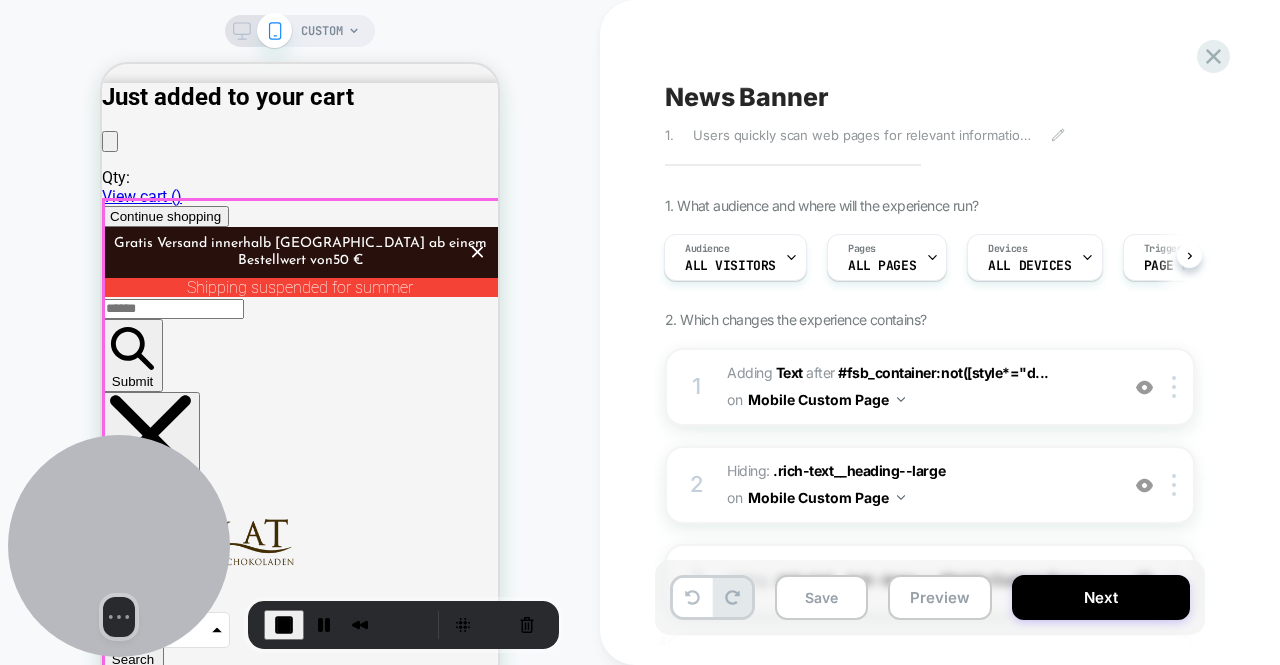 scroll, scrollTop: 0, scrollLeft: 0, axis: both 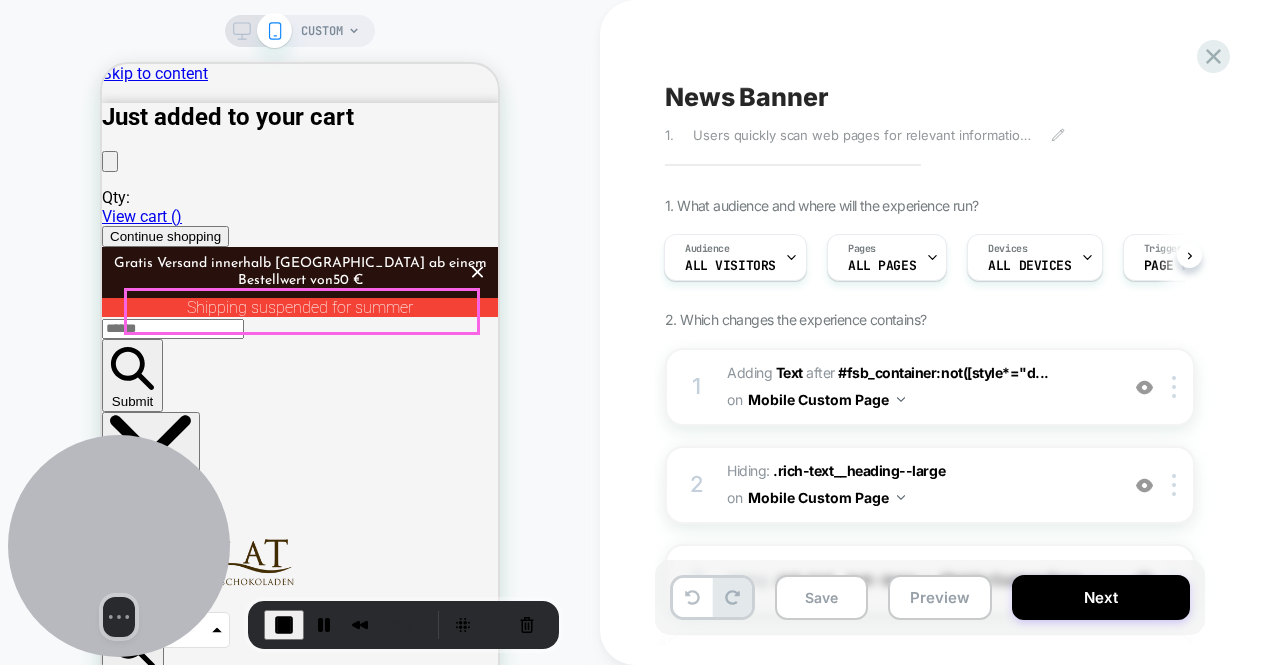 click on "Discover our variety of fine chocolate" at bounding box center (300, 4333) 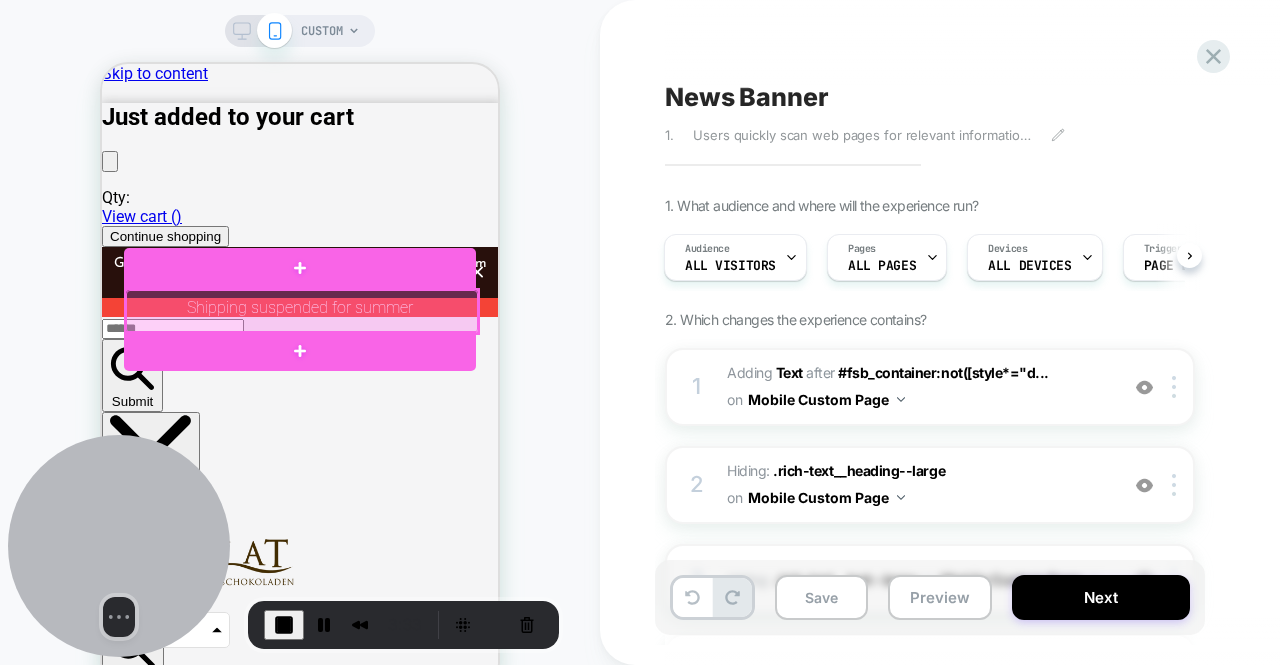 click at bounding box center [302, 311] 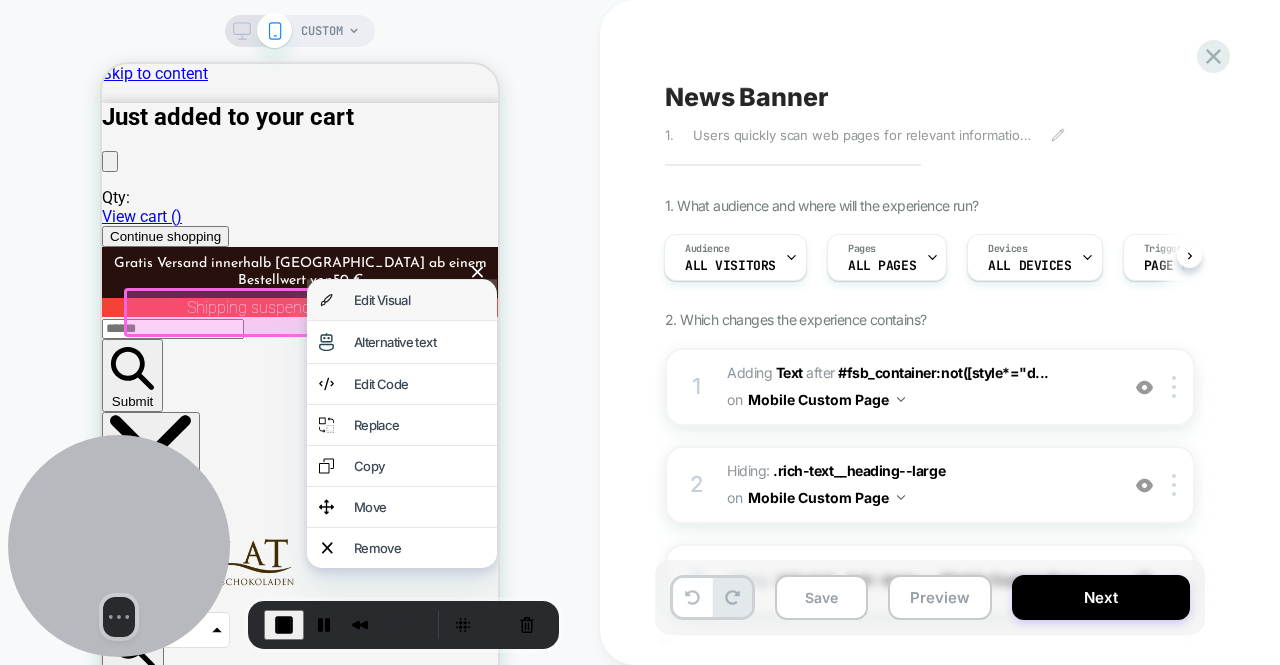 click on "Edit Visual" at bounding box center (419, 300) 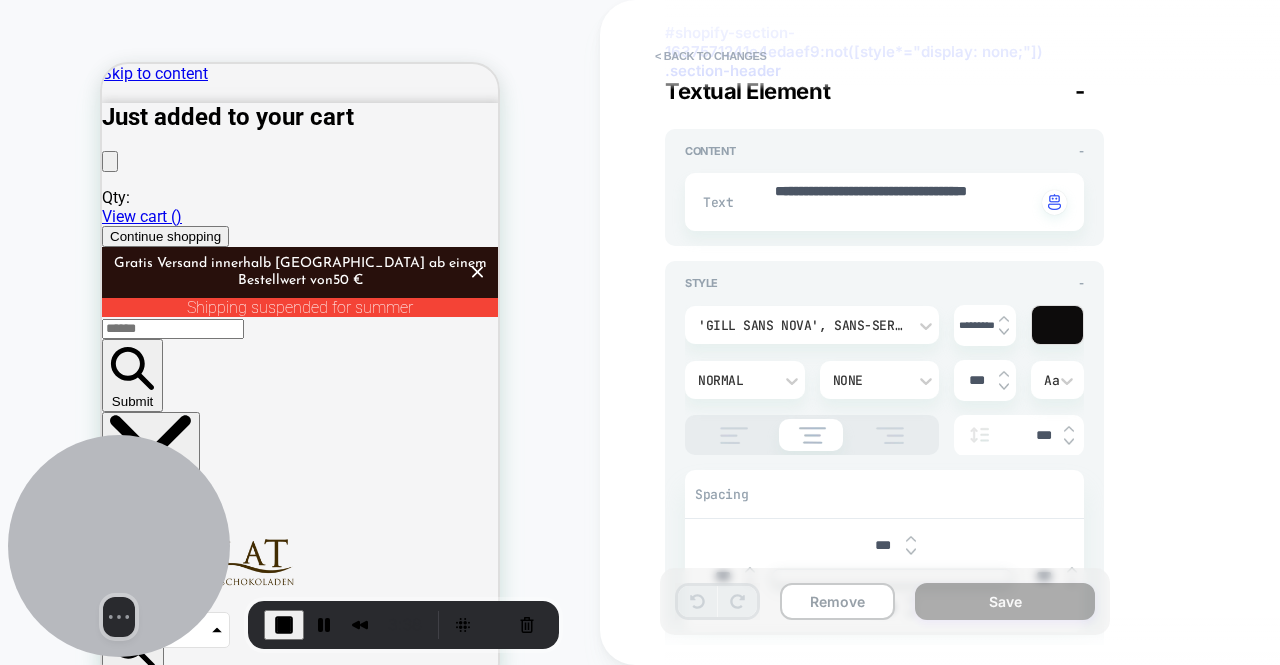 scroll, scrollTop: 281, scrollLeft: 0, axis: vertical 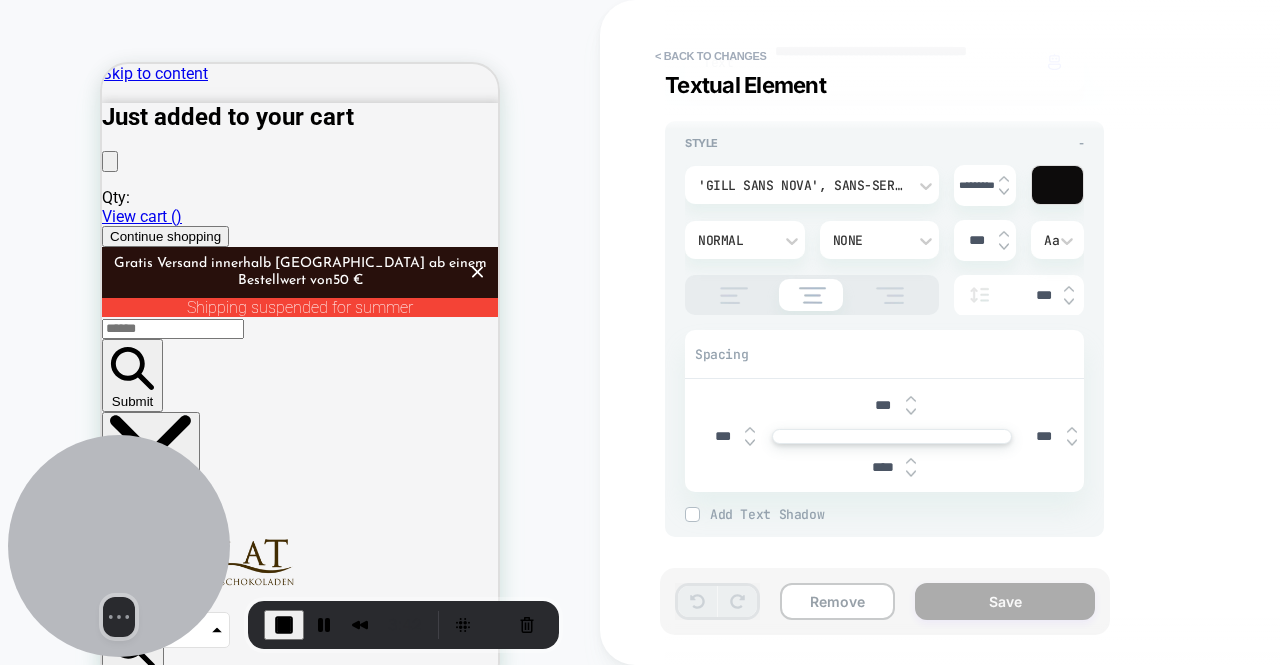 click on "Discover our variety of fine chocolate
Xocolat Bonbonnieres
Discover now
Handmade delicacies from Xocolat Manufaktur
Discover now
Hot chocolate
Discover now" at bounding box center (300, 5490) 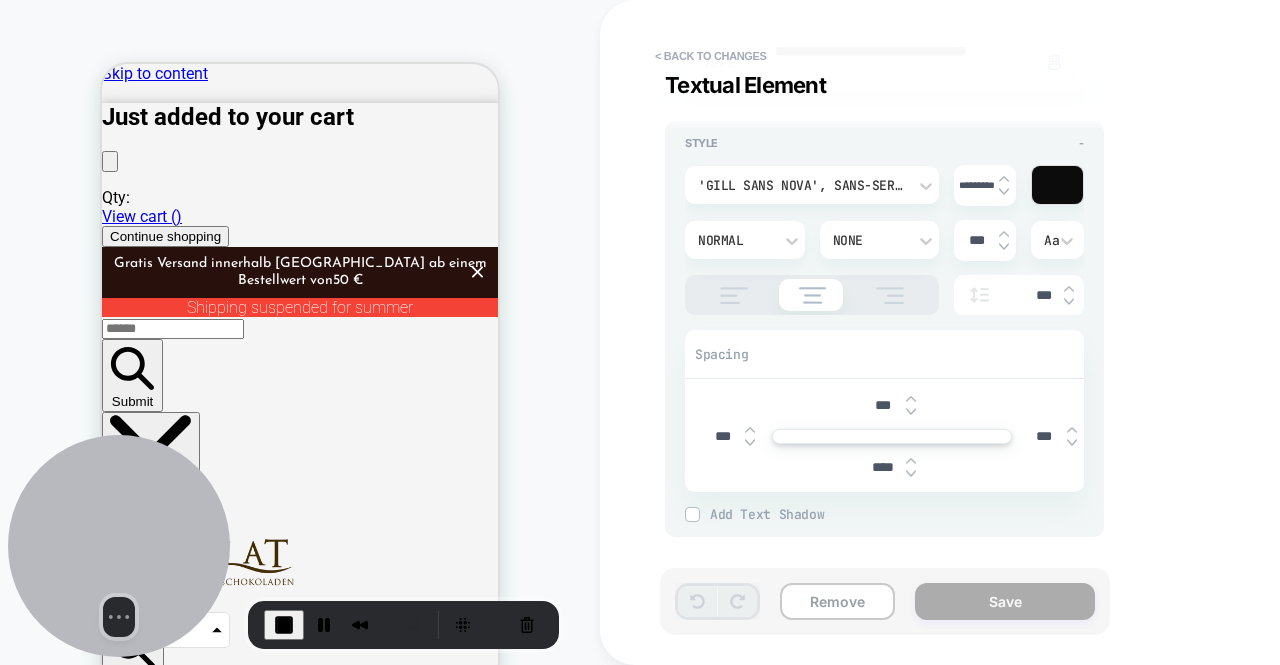 click on "Discover our variety of fine chocolate" at bounding box center [300, 4333] 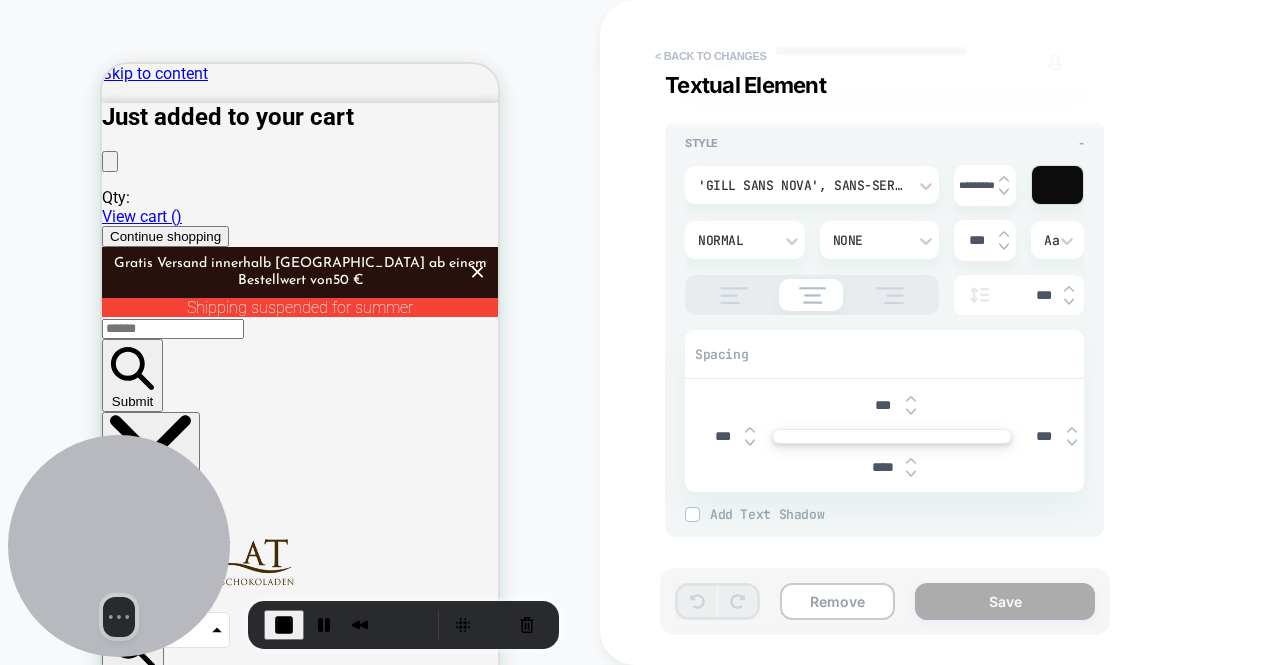 click on "< Back to changes" at bounding box center [711, 56] 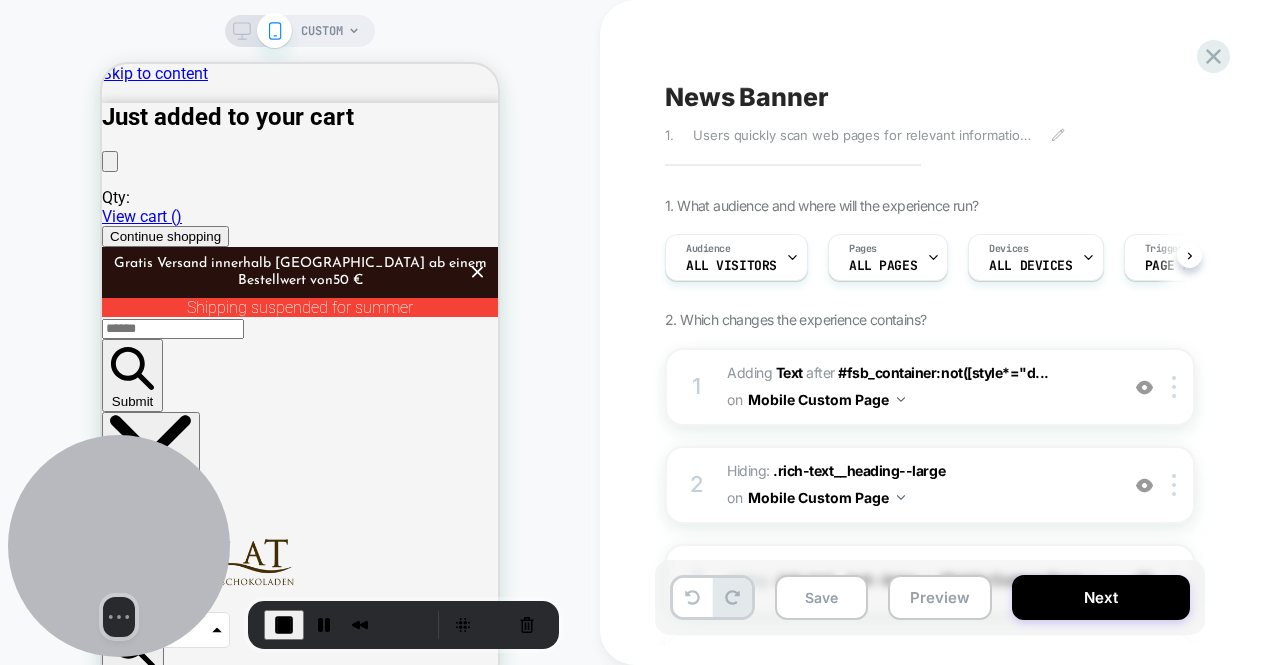 scroll, scrollTop: 0, scrollLeft: 1, axis: horizontal 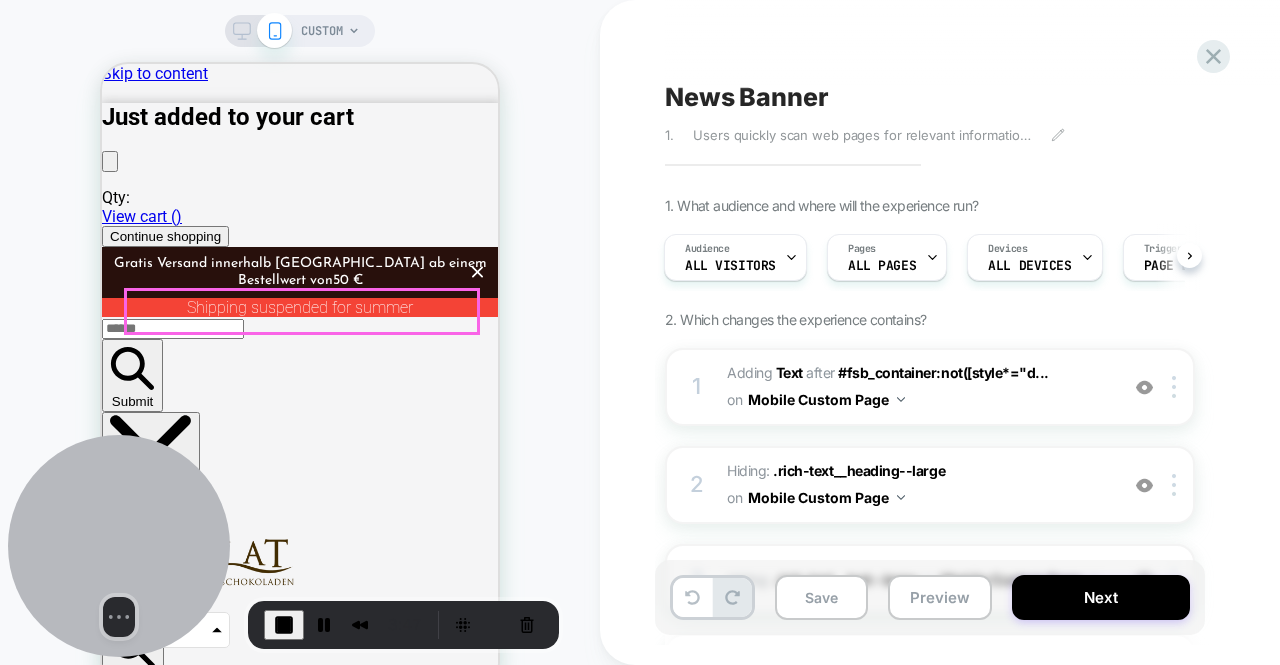 click on "Discover our variety of fine chocolate" at bounding box center [300, 4333] 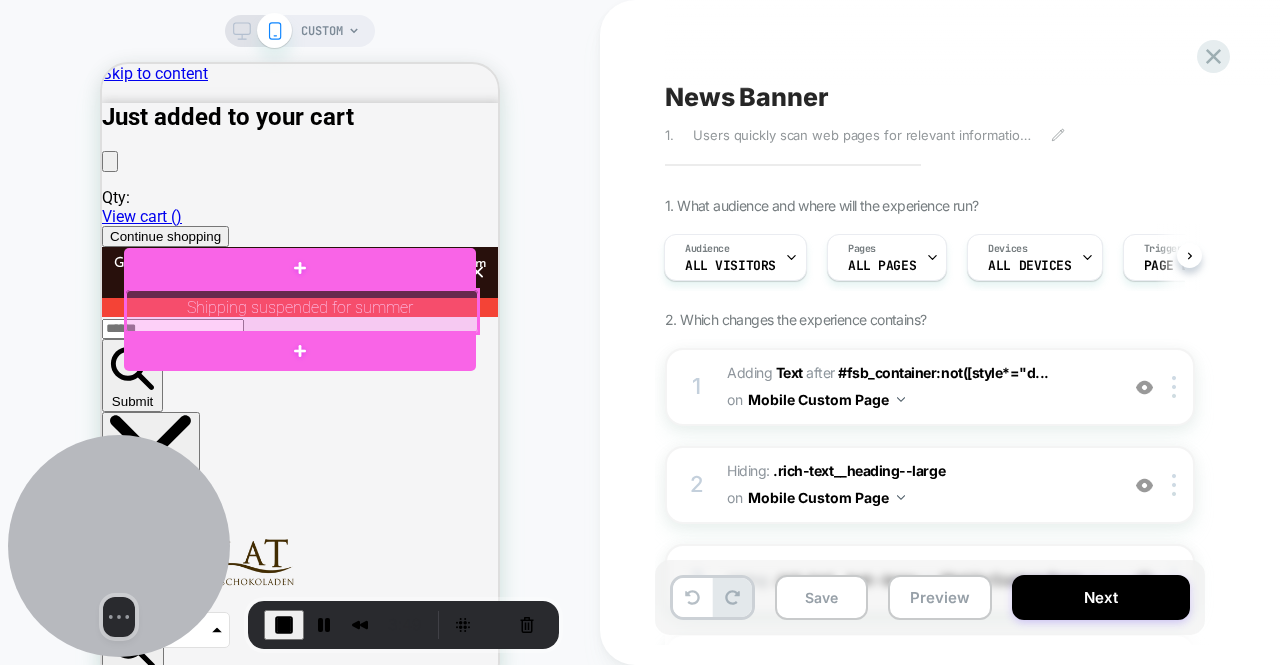 click at bounding box center (302, 311) 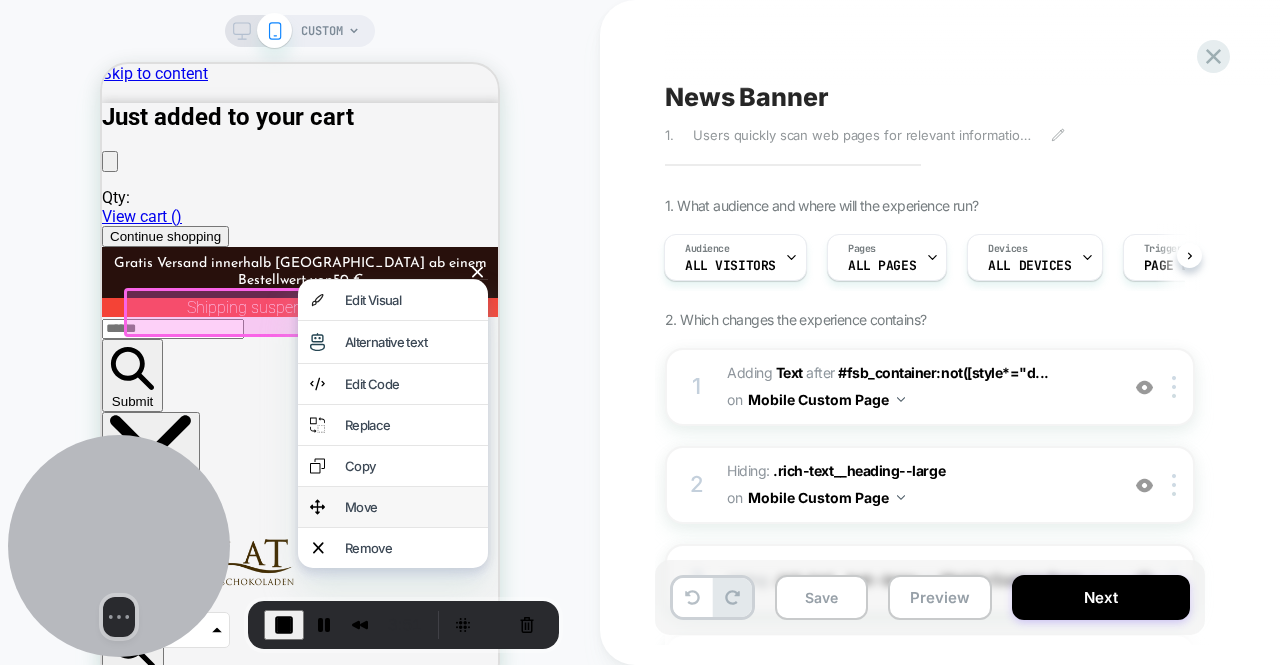 click on "Move" at bounding box center [410, 507] 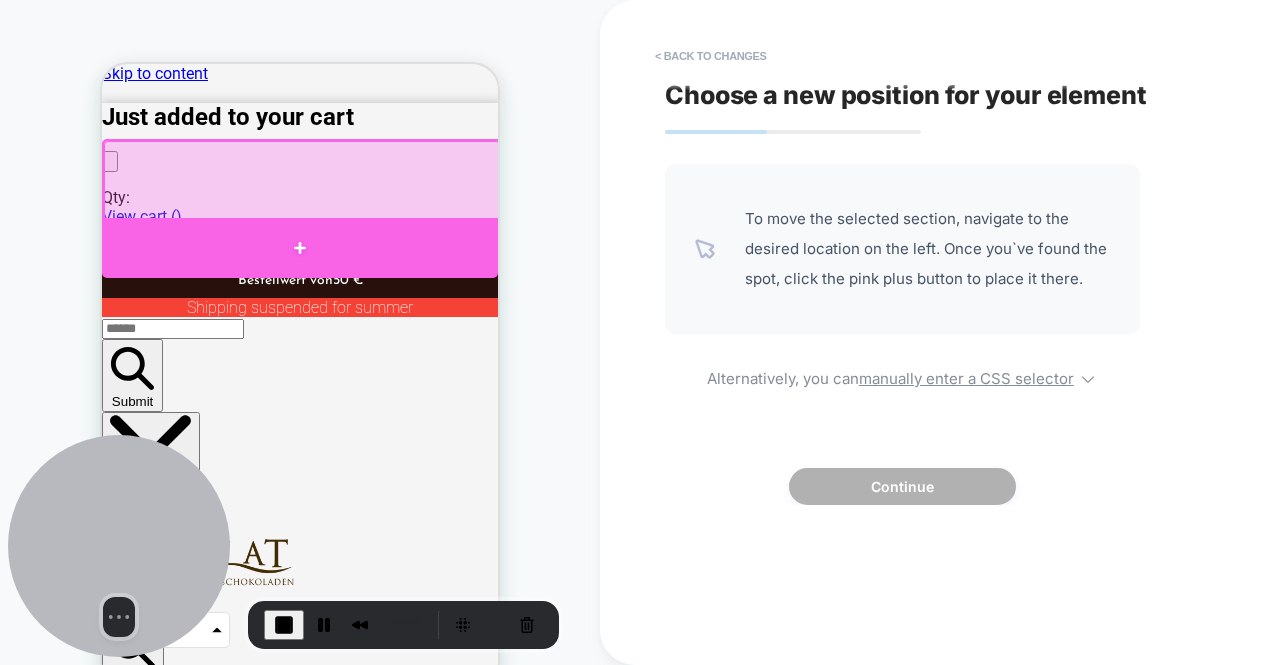 click at bounding box center [300, 248] 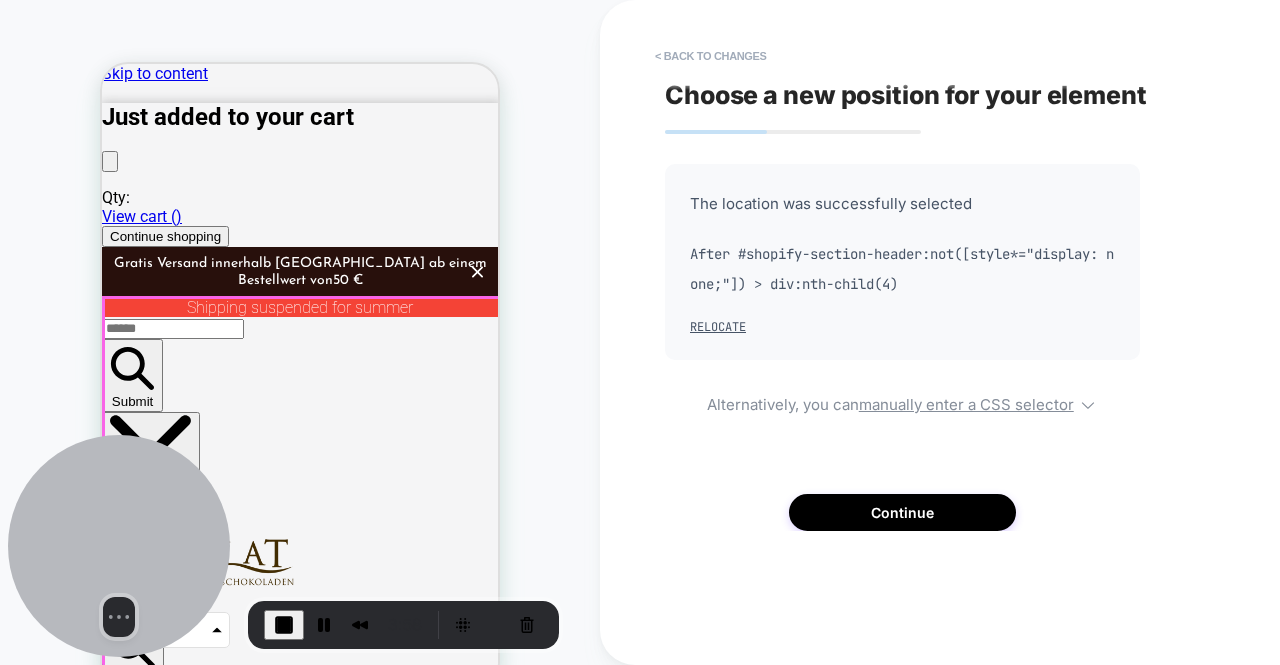 click on "Xocolat Onlineversand macht Sommerpause
Liebe [PERSON_NAME] und [PERSON_NAME], aufgrund der sommerlichen Hitze pausiert unser Versand über den Onlineshop vorübergehend. In den kommenden Monaten sind [PERSON_NAME] keine Bestellungen für die Lieferung möglich, da wetterbedingt die termingerechte Zustellung [PERSON_NAME] planbar ist und wir die [PERSON_NAME] sowie Qualität unserer Produkte bei der Lieferung nicht garantieren können. Selbstverständlich bleiben Bestellungen für die lokale Zustellung innerhalb [GEOGRAPHIC_DATA] via [GEOGRAPHIC_DATA] sowie Abholungen in unserem Stammhaus im [GEOGRAPHIC_DATA], [STREET_ADDRESS], weiterhin möglich und können bequem im Onlineshop vorgenommen werden. Wir danken herzlich für Ihr Verständnis und freuen uns, Sie bald wieder in einem unserer Xocolat-Geschäfte begrüßen zu dürfen!" at bounding box center [300, 11799] 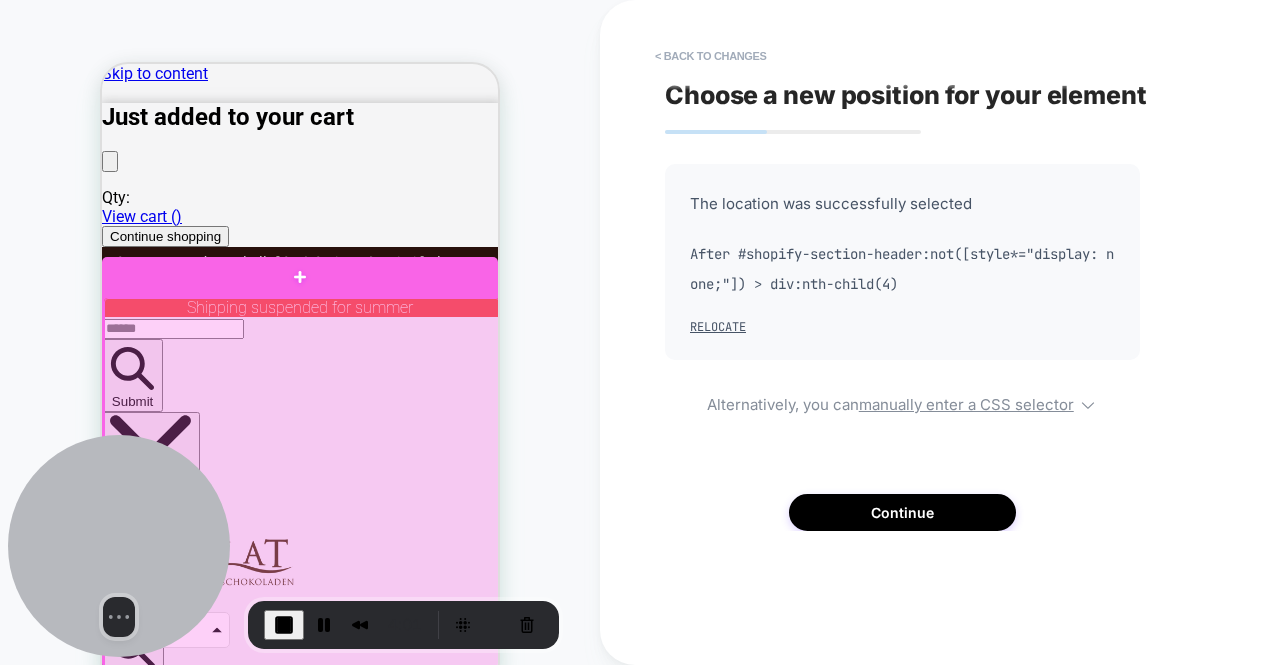 drag, startPoint x: 326, startPoint y: 313, endPoint x: 282, endPoint y: 306, distance: 44.553337 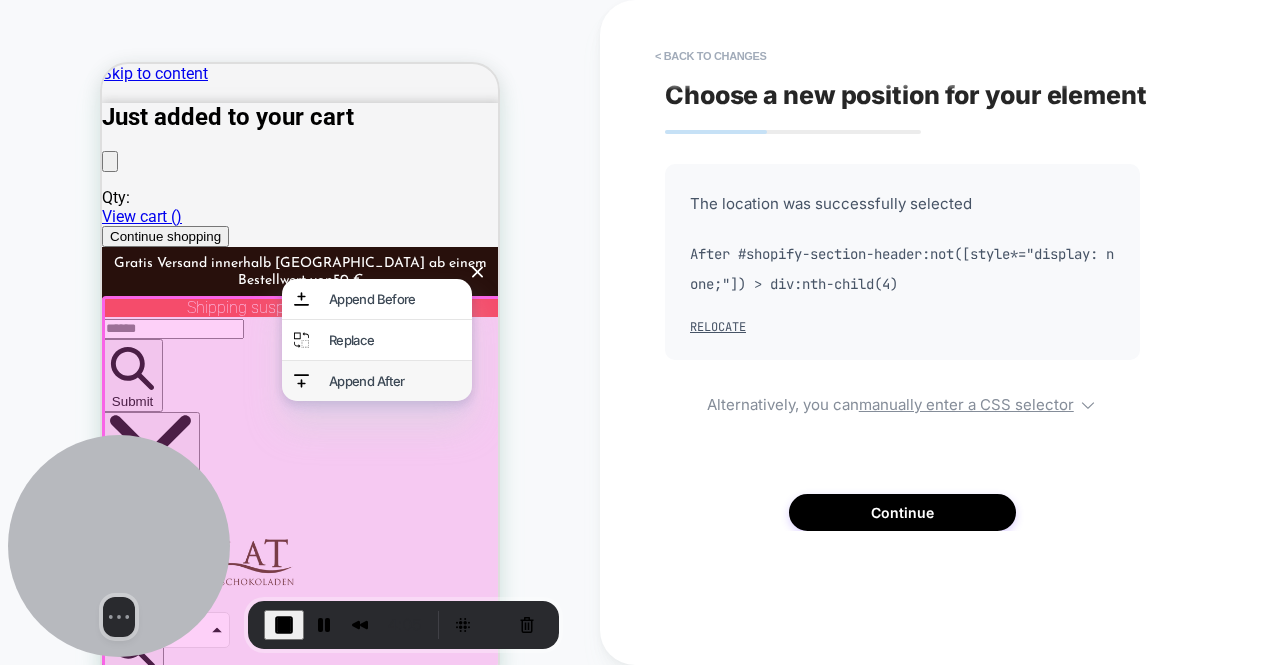 click on "Append After" at bounding box center [394, 381] 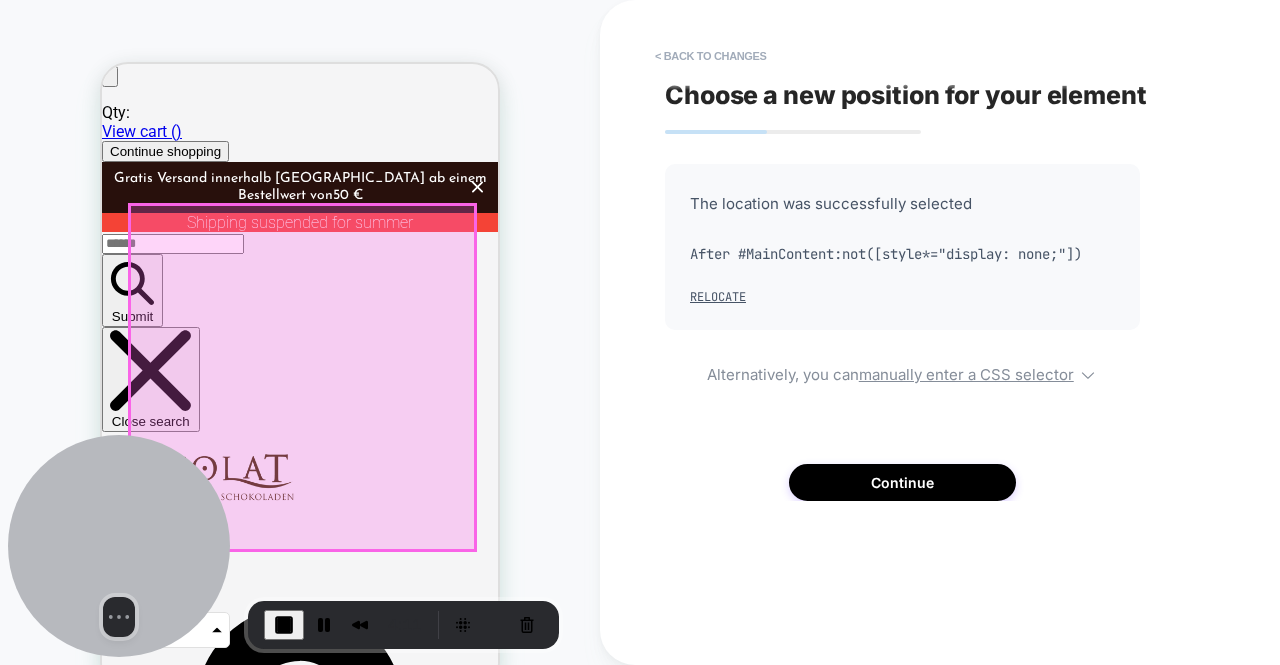 scroll, scrollTop: 0, scrollLeft: 0, axis: both 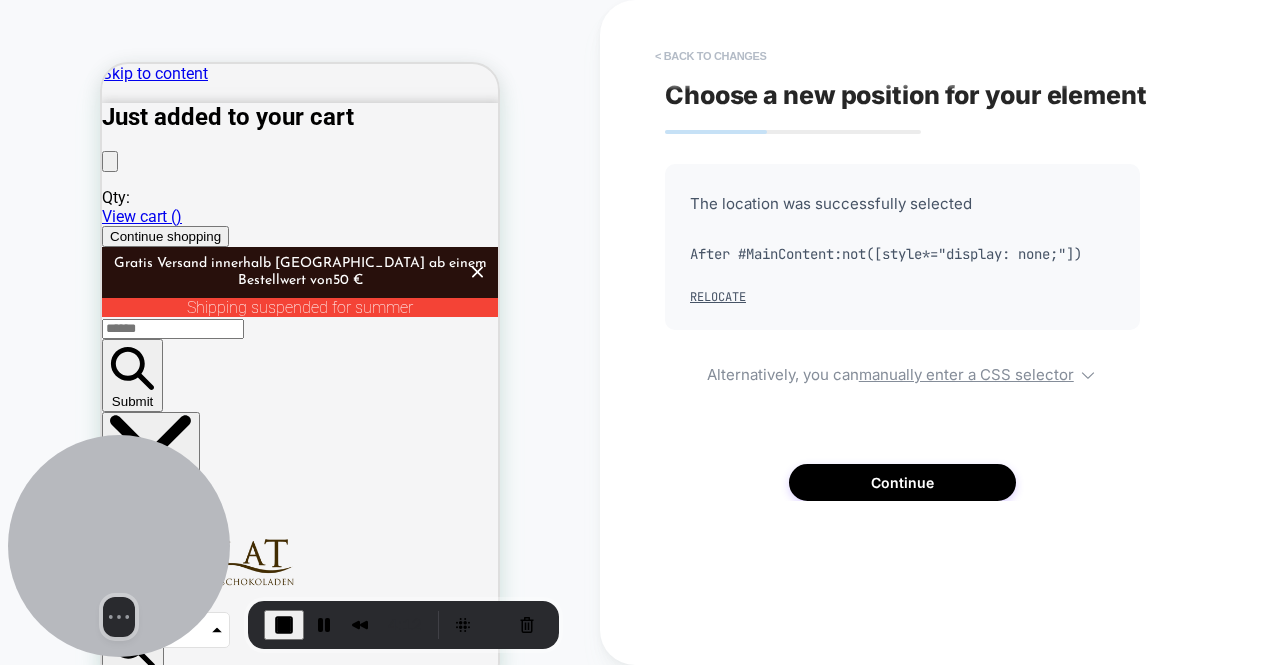 click on "< Back to changes" at bounding box center (711, 56) 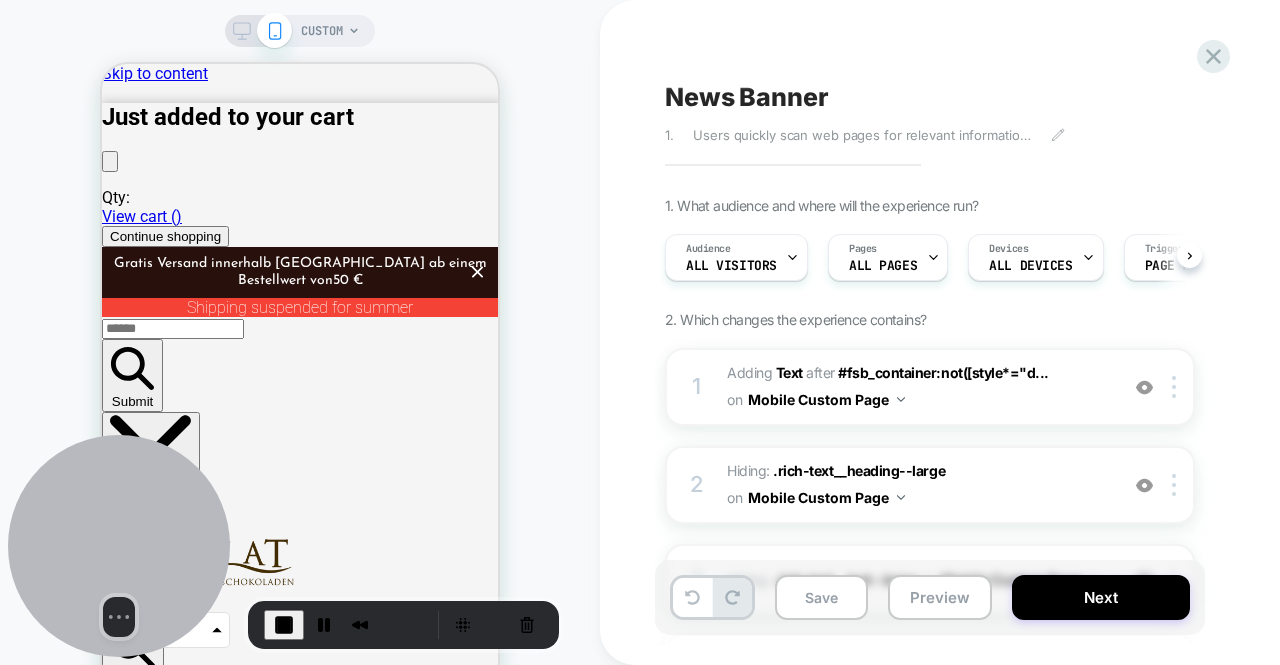 scroll, scrollTop: 0, scrollLeft: 1, axis: horizontal 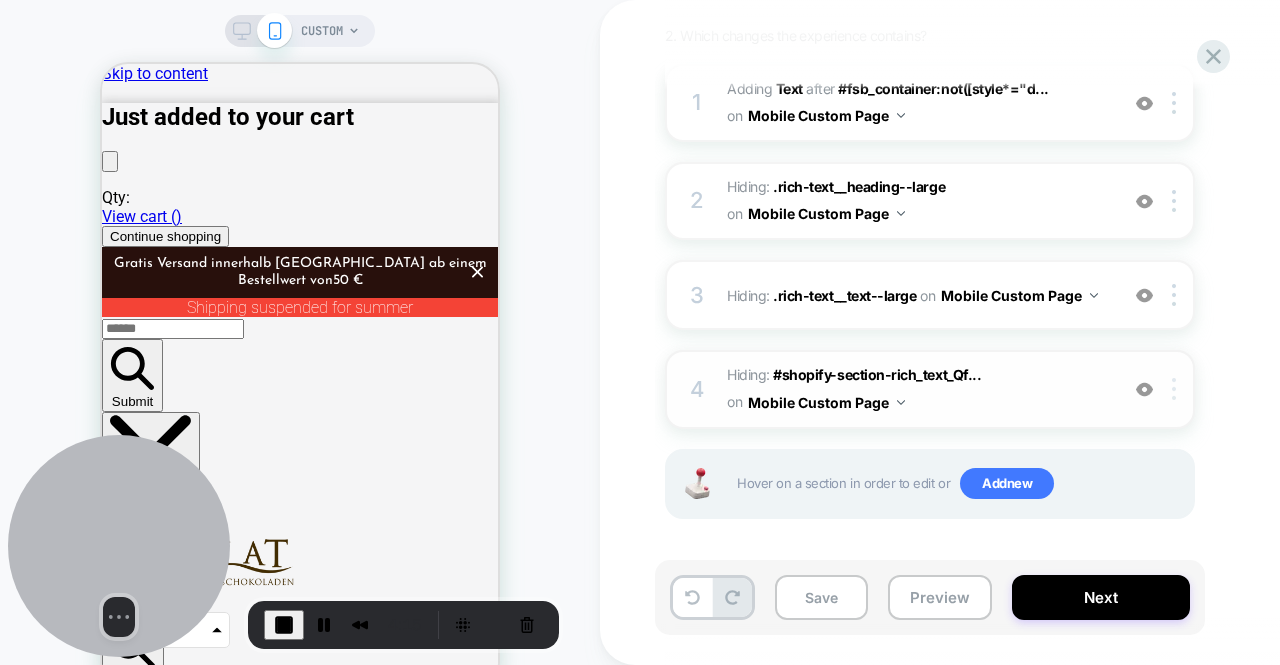click at bounding box center [1174, 389] 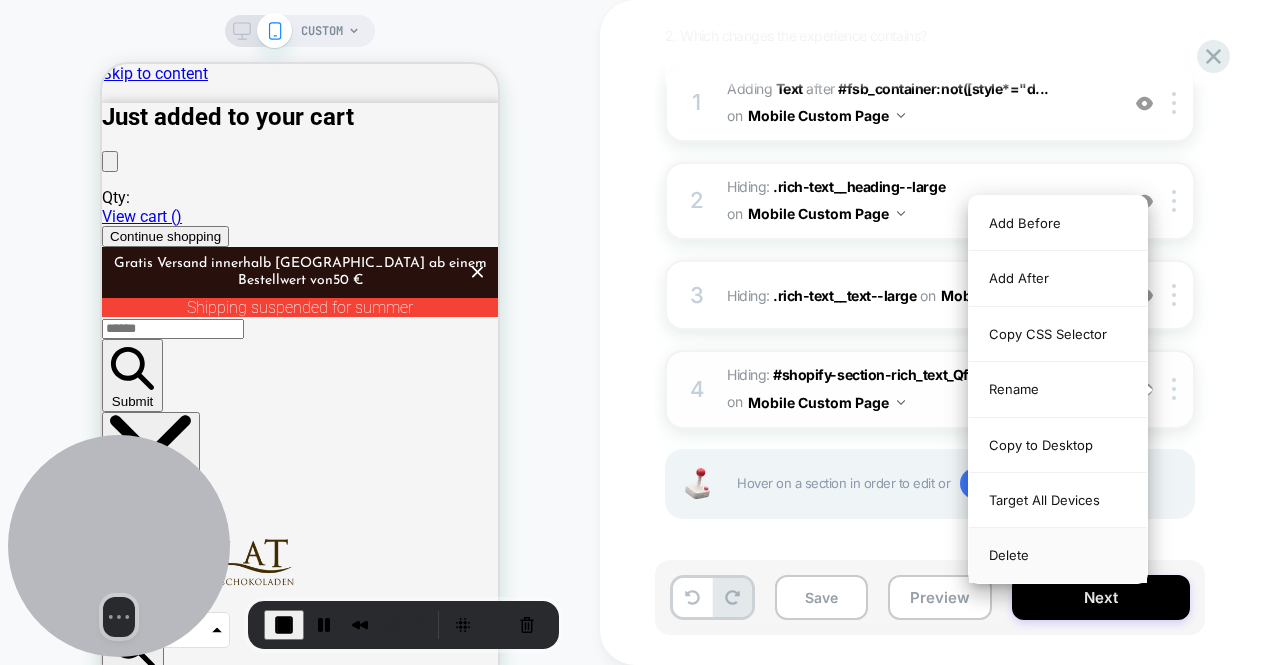 click on "Delete" at bounding box center (1058, 555) 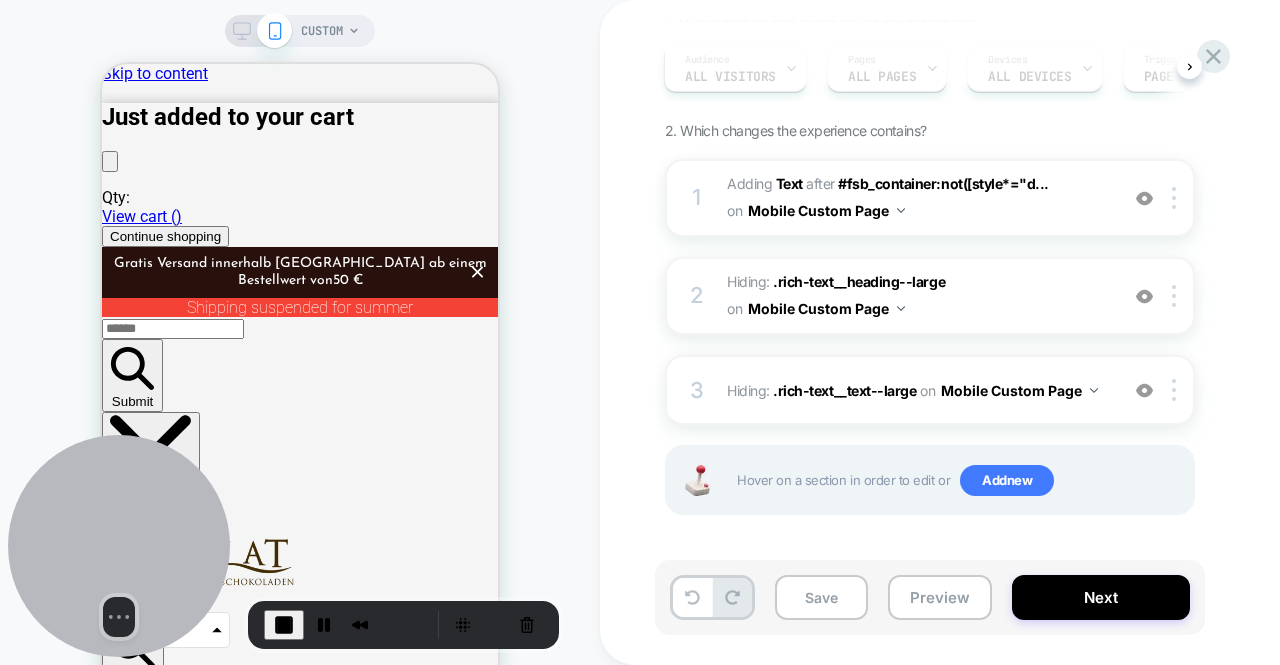 scroll, scrollTop: 187, scrollLeft: 0, axis: vertical 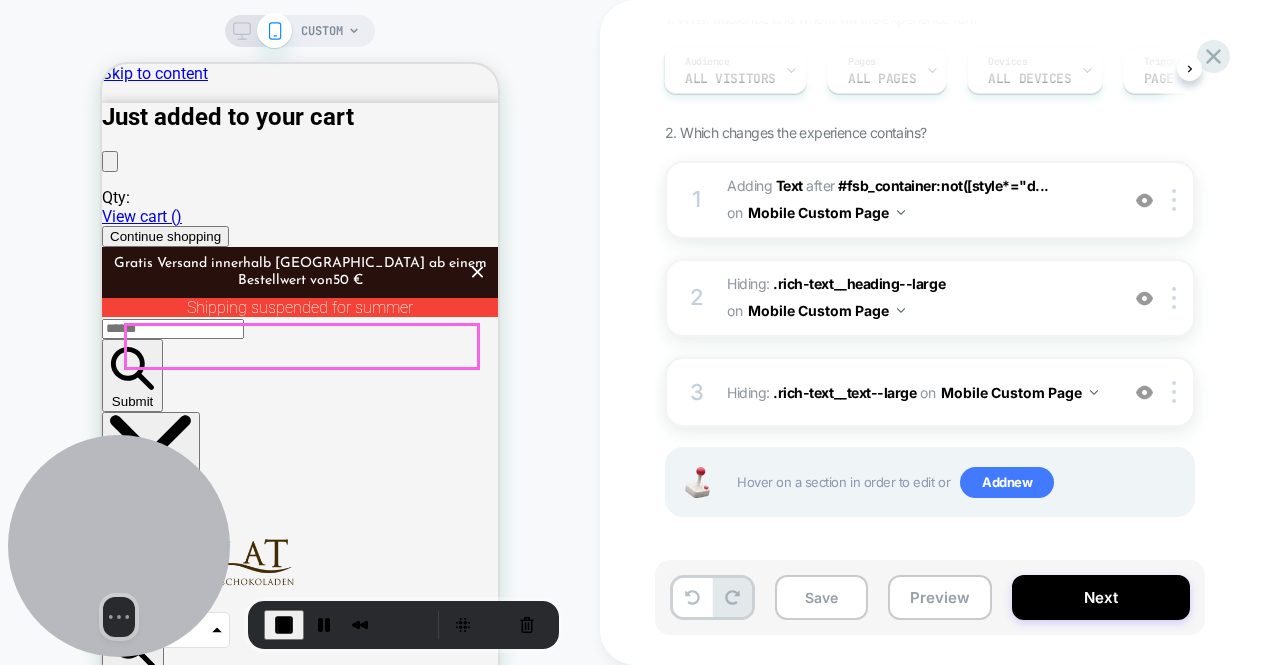 click on "Discover our variety of fine chocolate" at bounding box center [300, 4333] 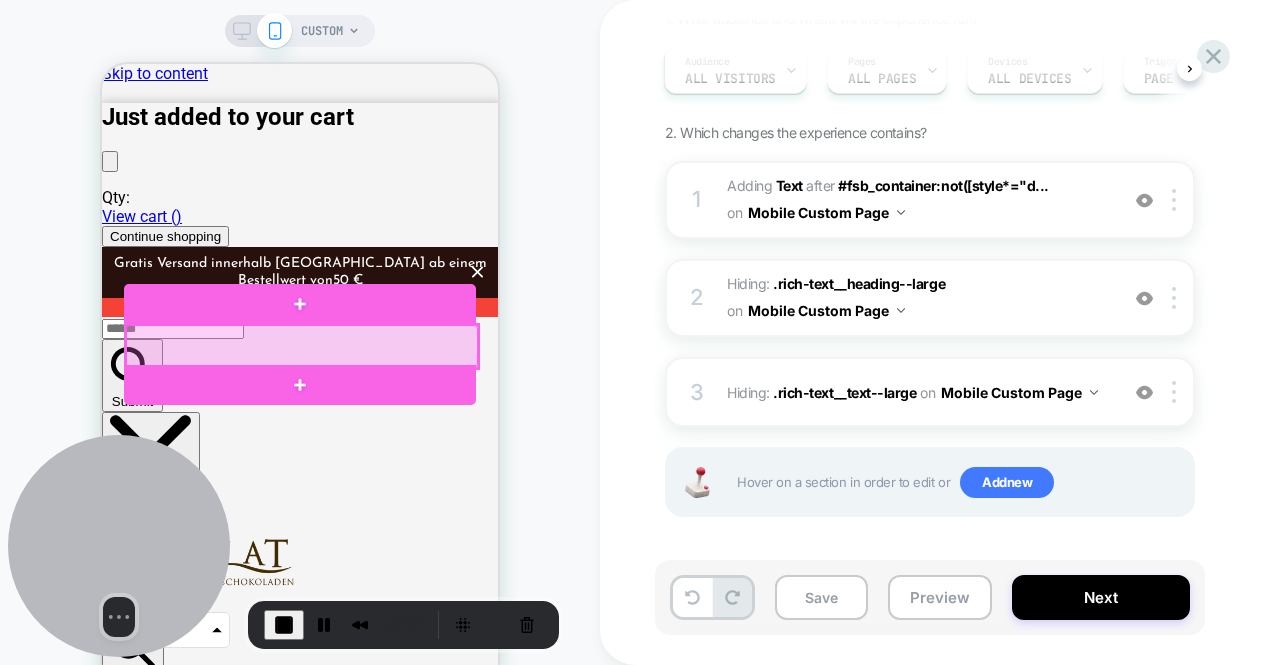 click at bounding box center [302, 346] 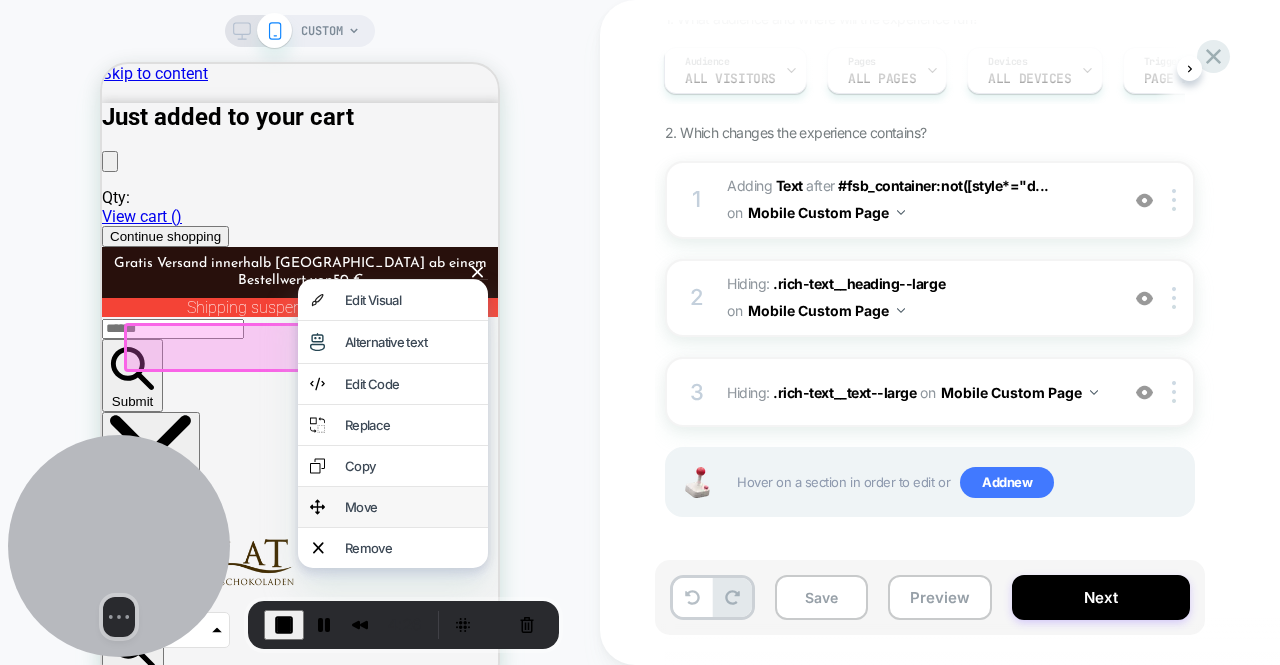 click on "Move" at bounding box center (410, 507) 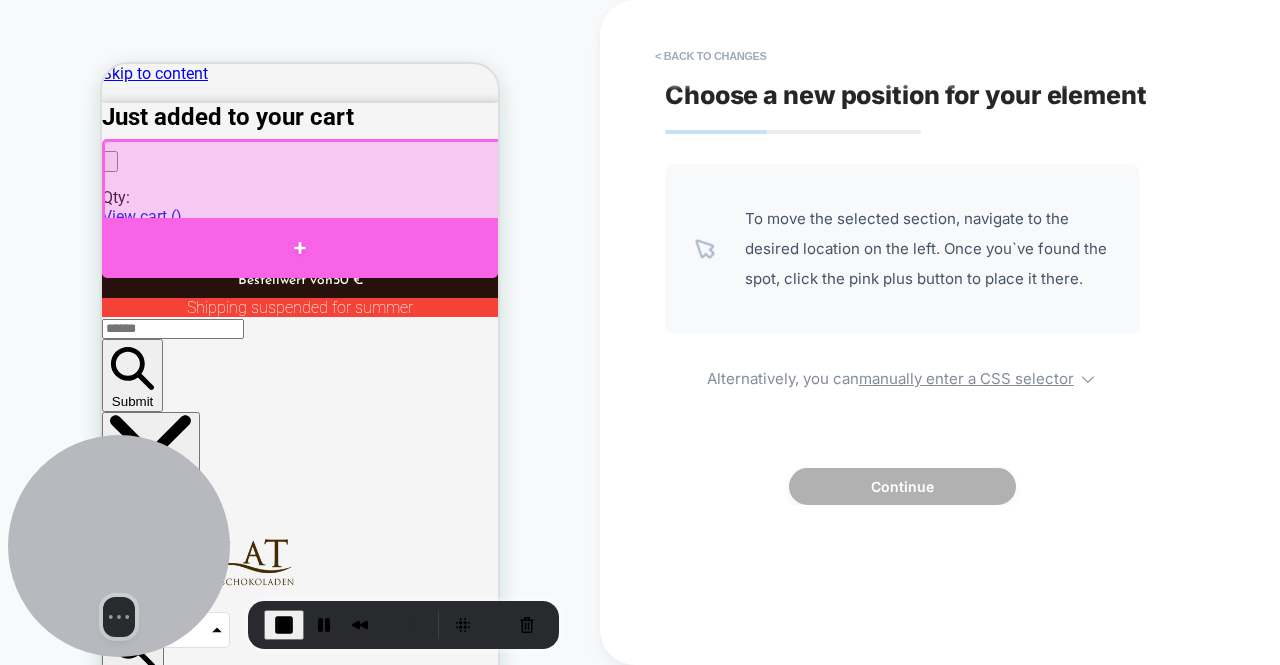 click at bounding box center (300, 248) 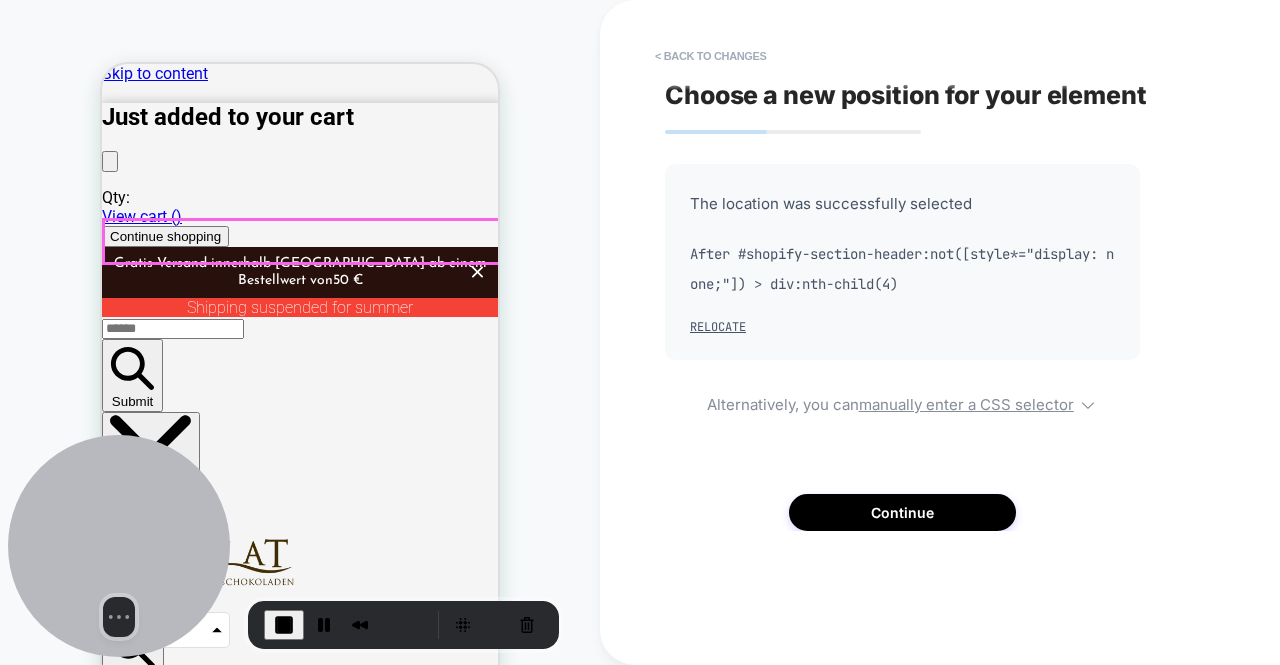 click on "Discover our variety of fine chocolate" at bounding box center (300, 4333) 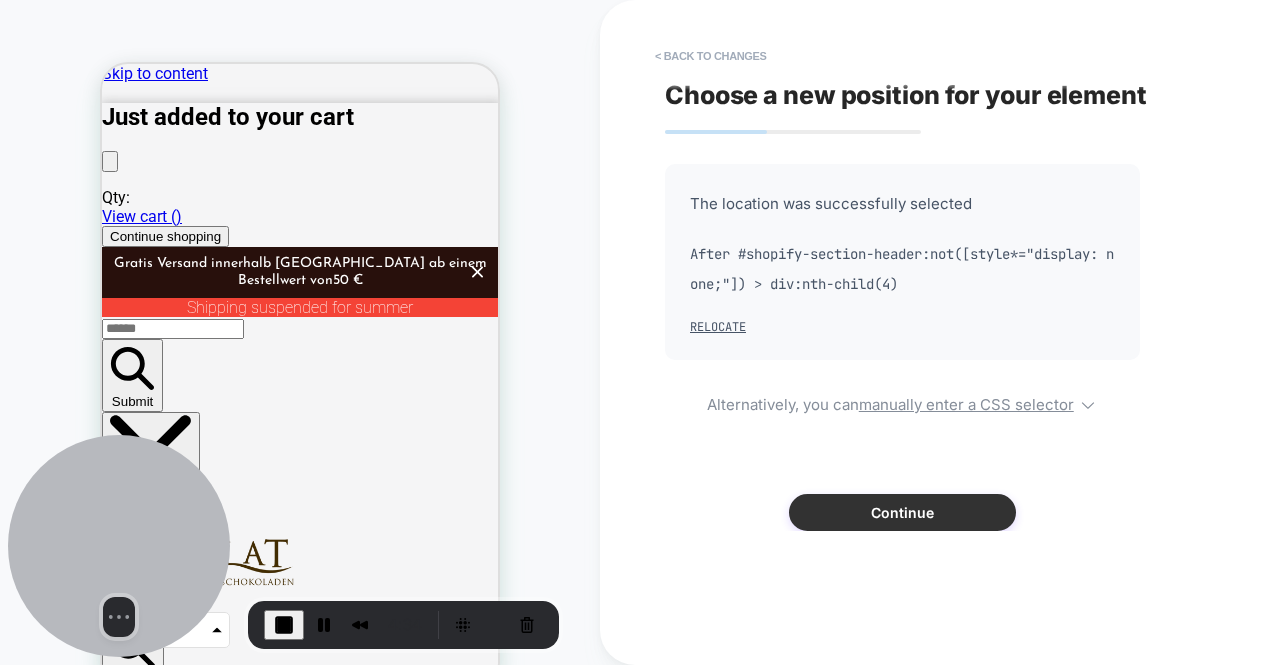 click on "Continue" at bounding box center (902, 512) 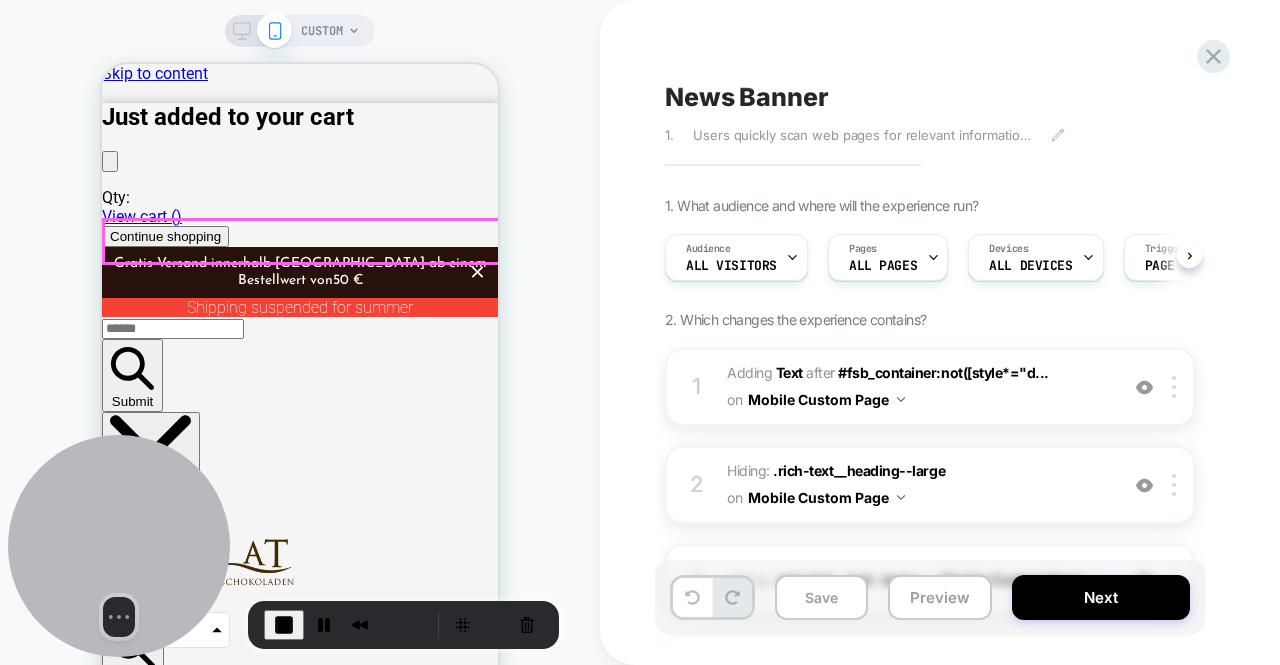 scroll, scrollTop: 0, scrollLeft: 1, axis: horizontal 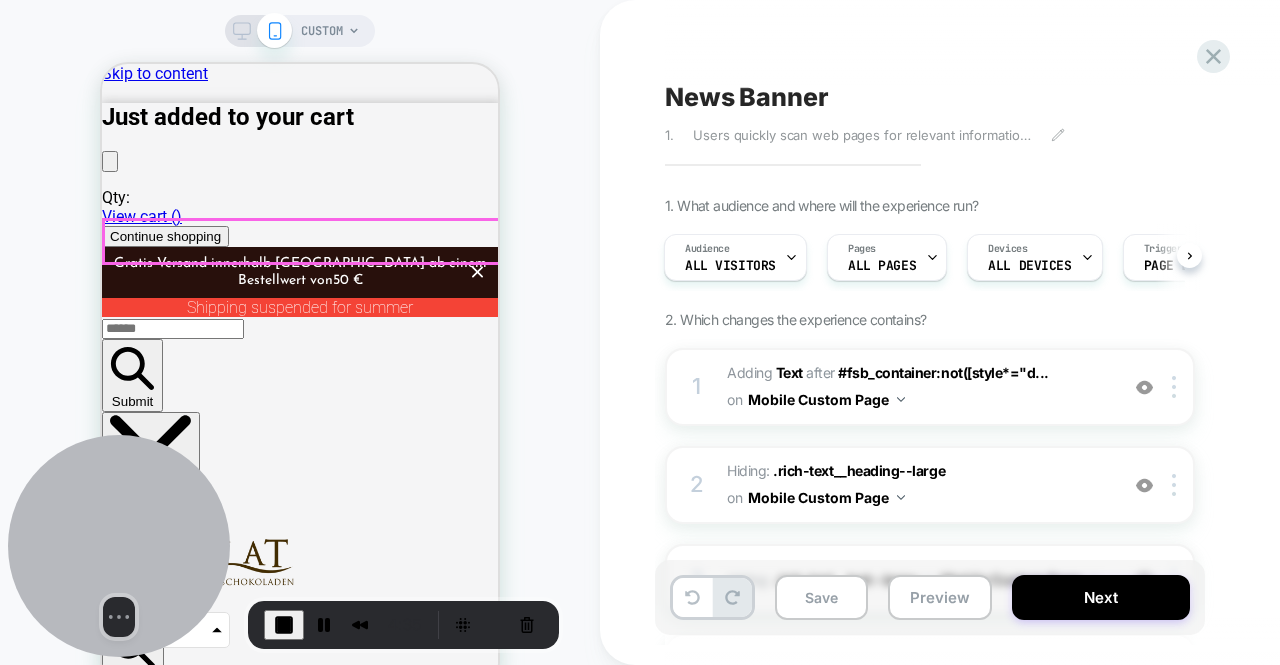 click on "Discover our variety of fine chocolate" at bounding box center [300, 4333] 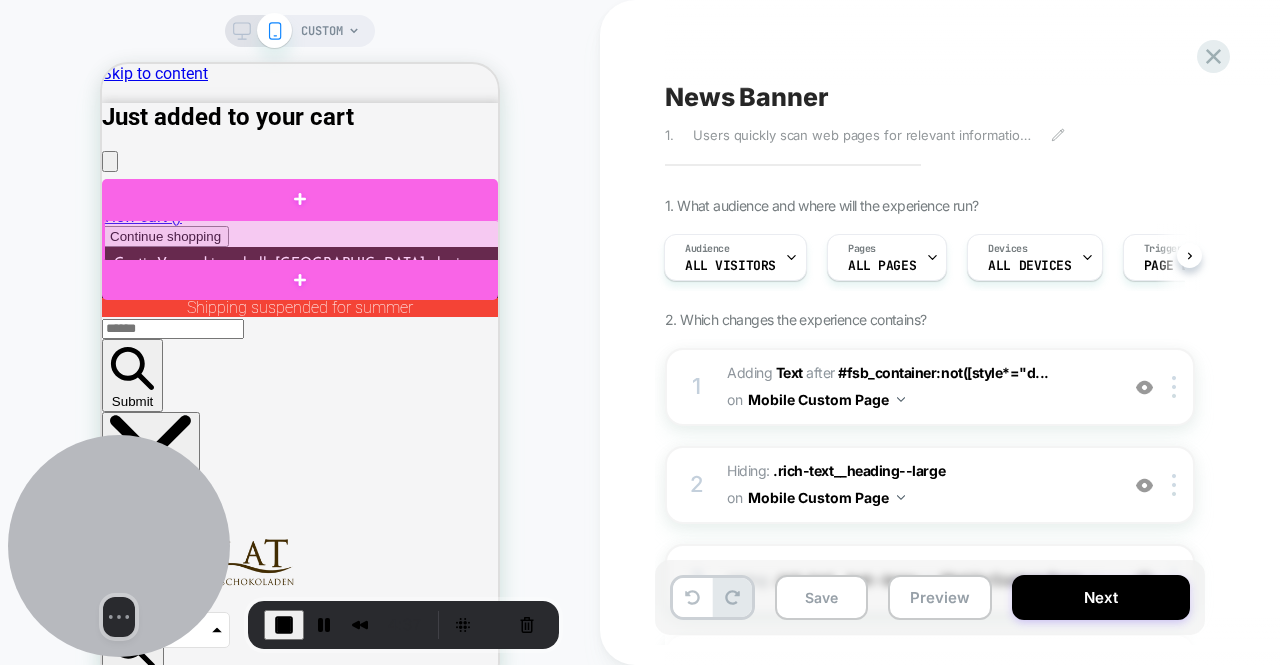 click at bounding box center [302, 241] 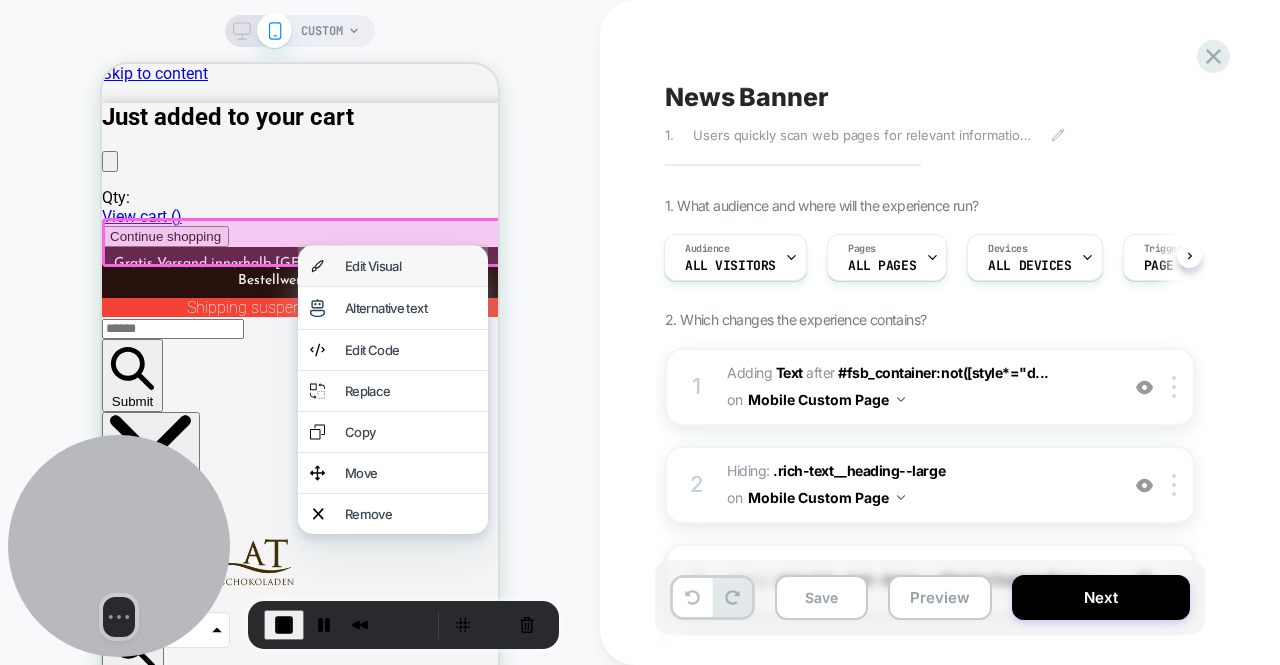 click on "Edit Visual" at bounding box center [410, 266] 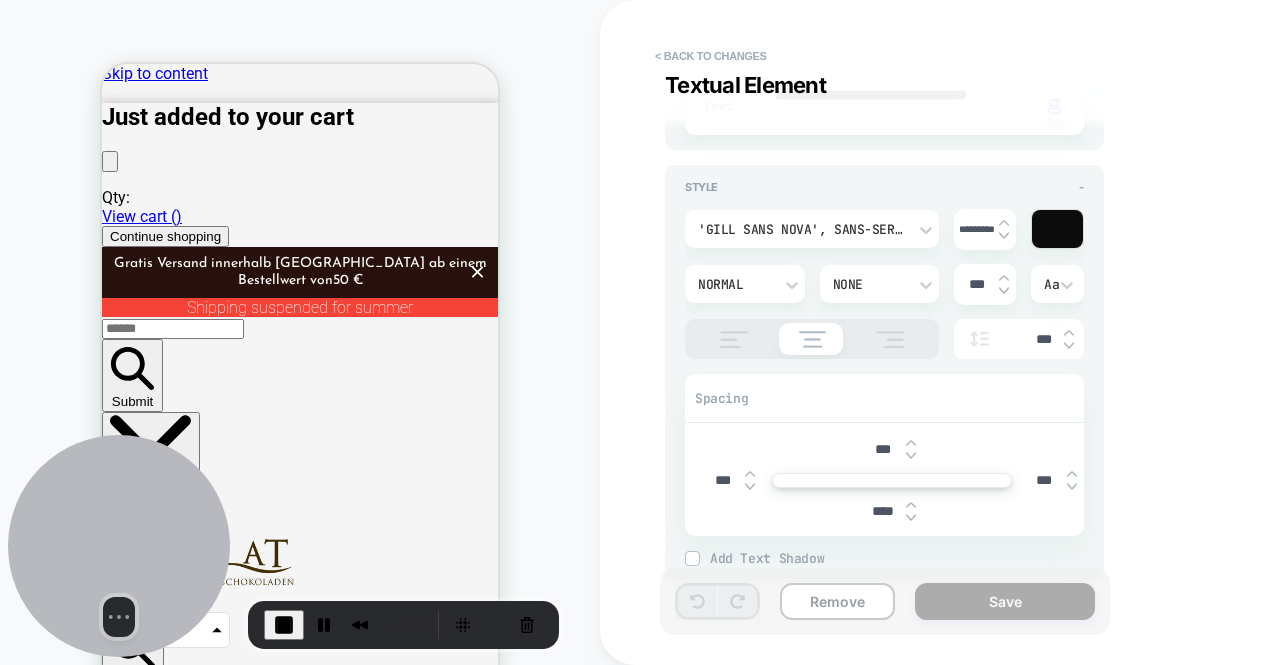 scroll, scrollTop: 238, scrollLeft: 0, axis: vertical 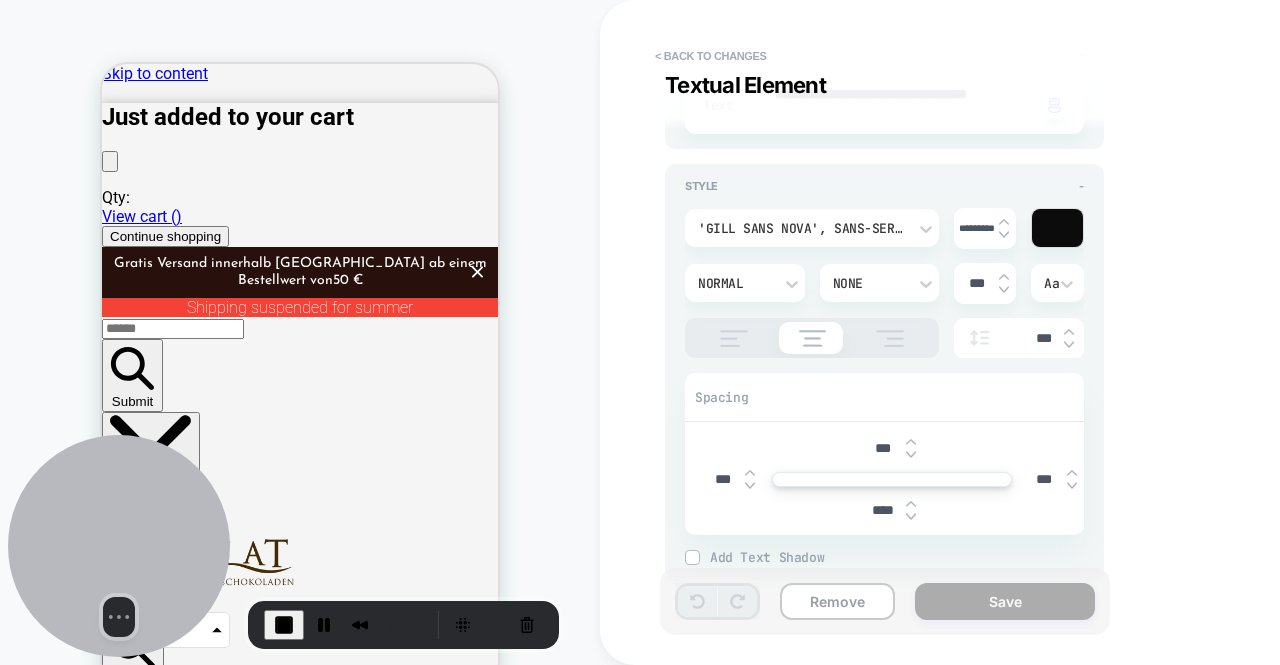 click on "***" at bounding box center [883, 448] 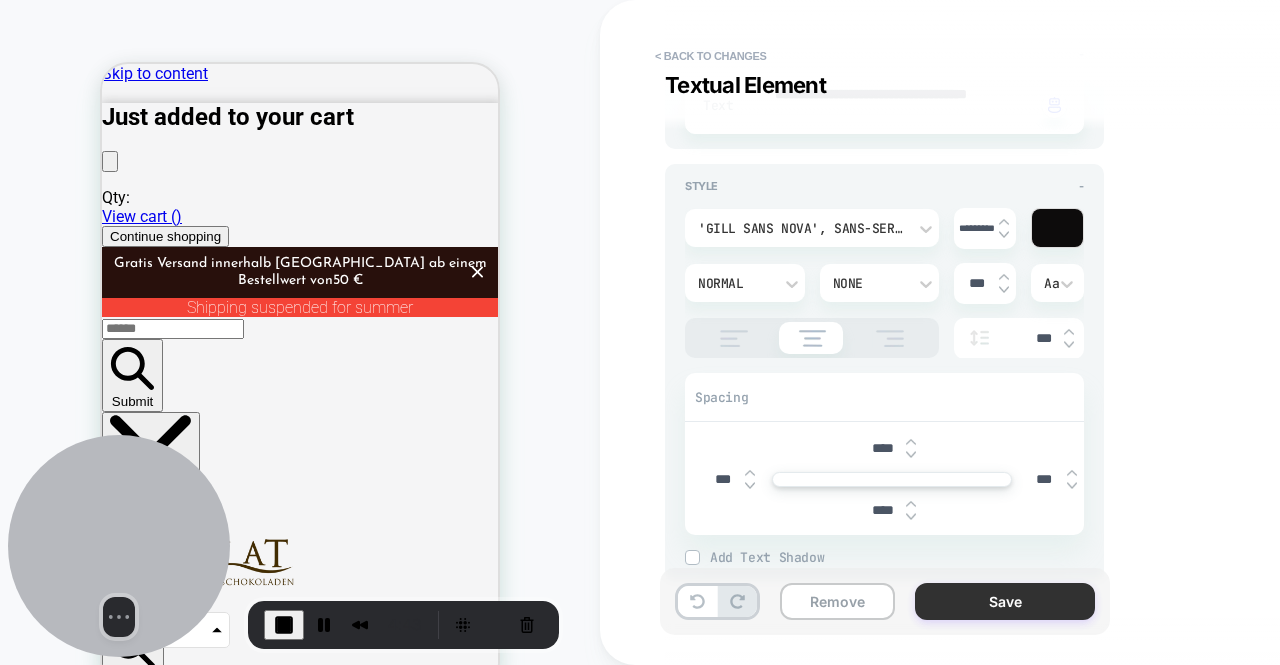 click on "Save" at bounding box center (1005, 601) 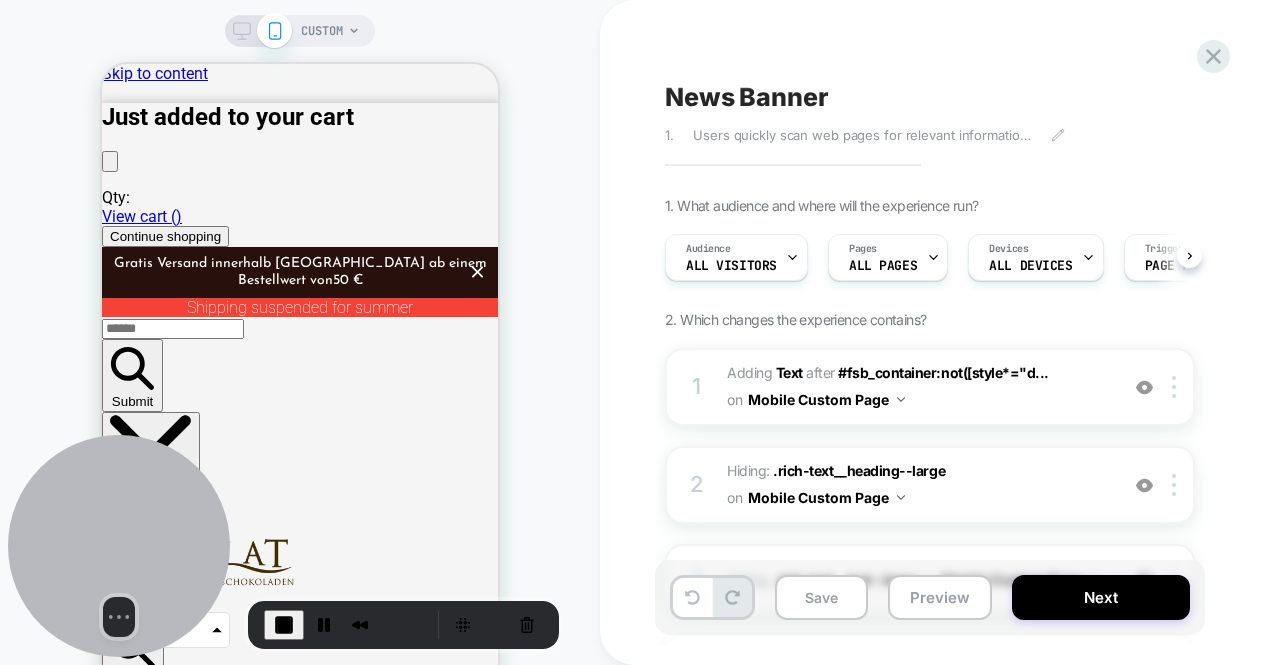 scroll, scrollTop: 0, scrollLeft: 1, axis: horizontal 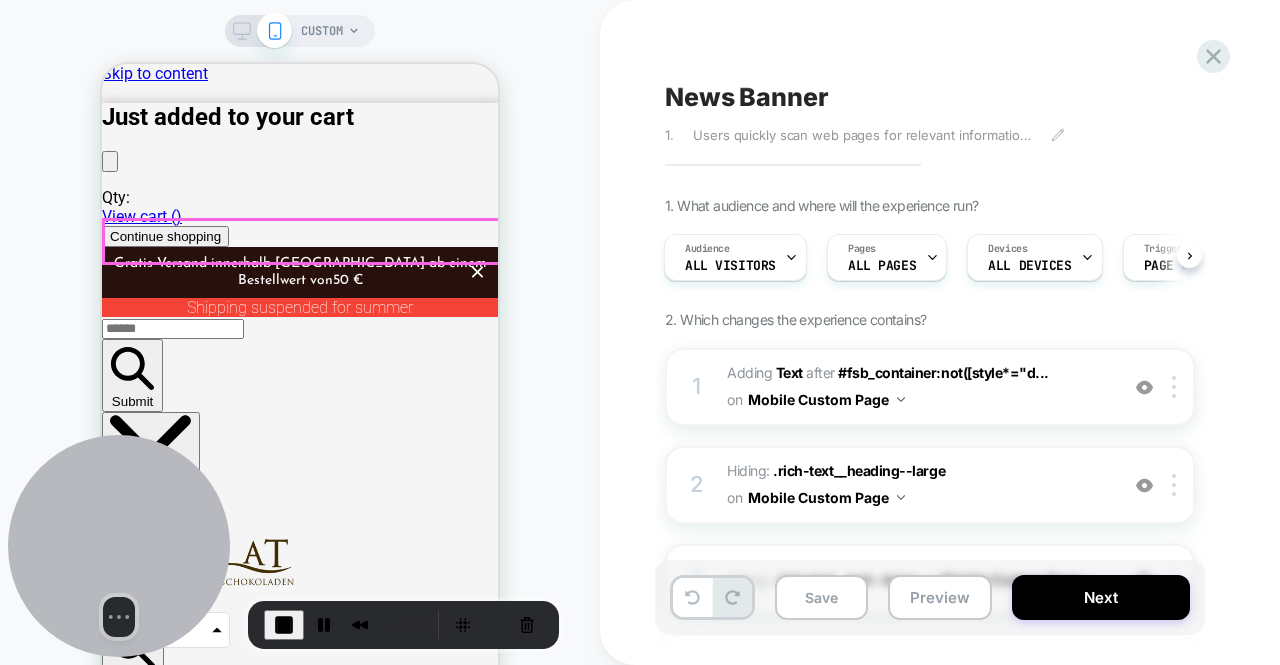 click on "Discover our variety of fine chocolate" at bounding box center [300, 4333] 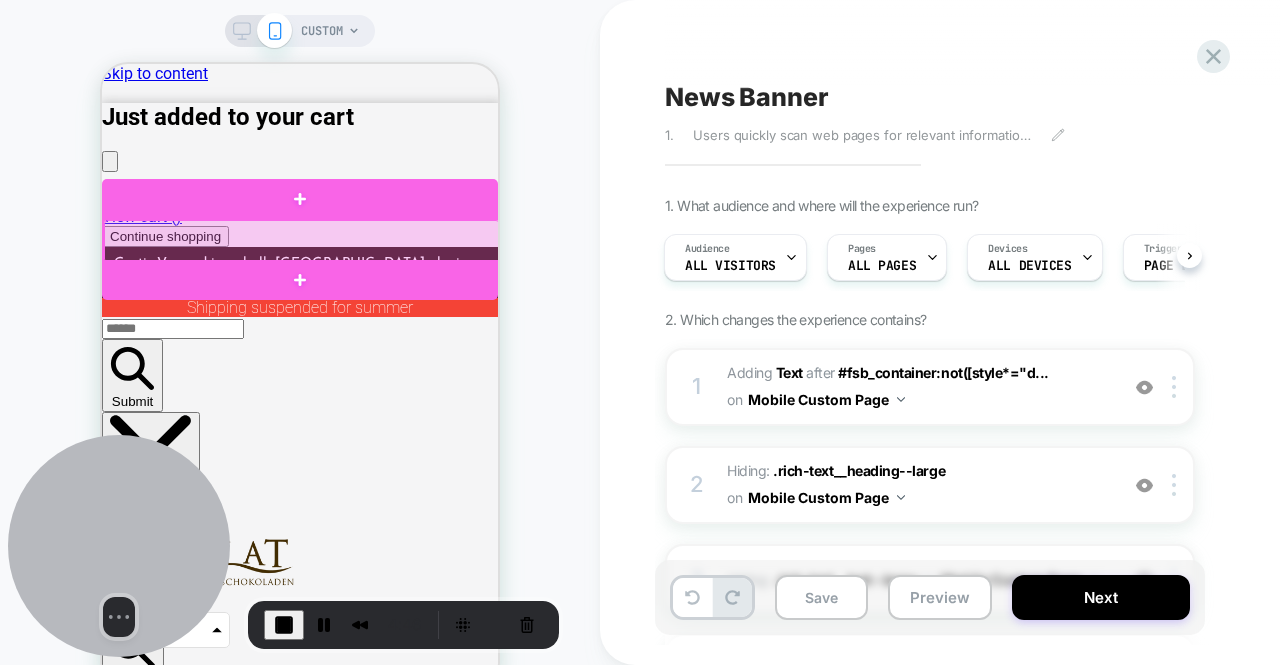 click at bounding box center [302, 241] 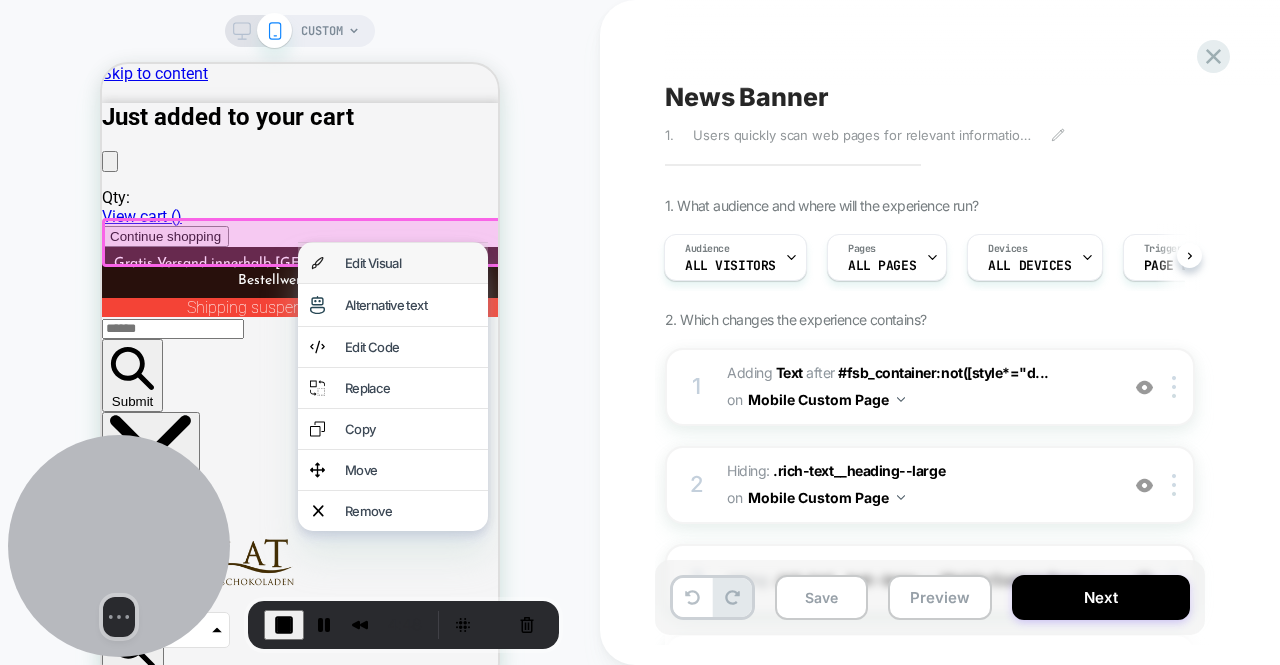 click on "Edit Visual" at bounding box center [410, 263] 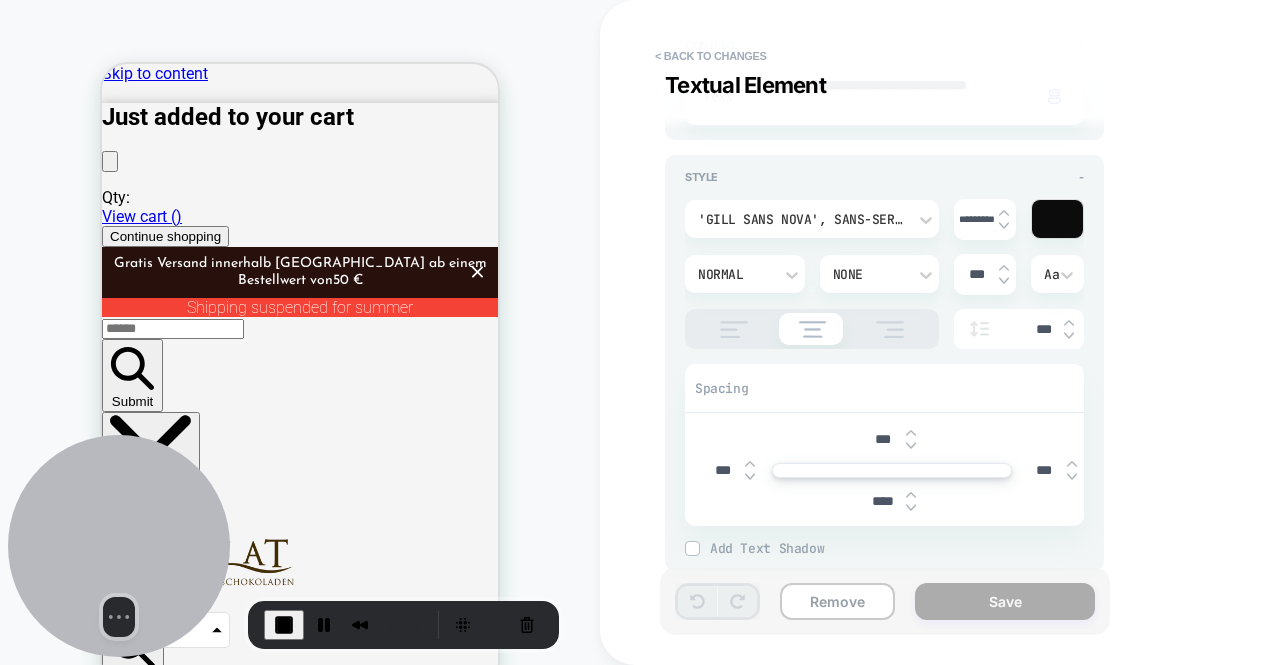 scroll, scrollTop: 281, scrollLeft: 0, axis: vertical 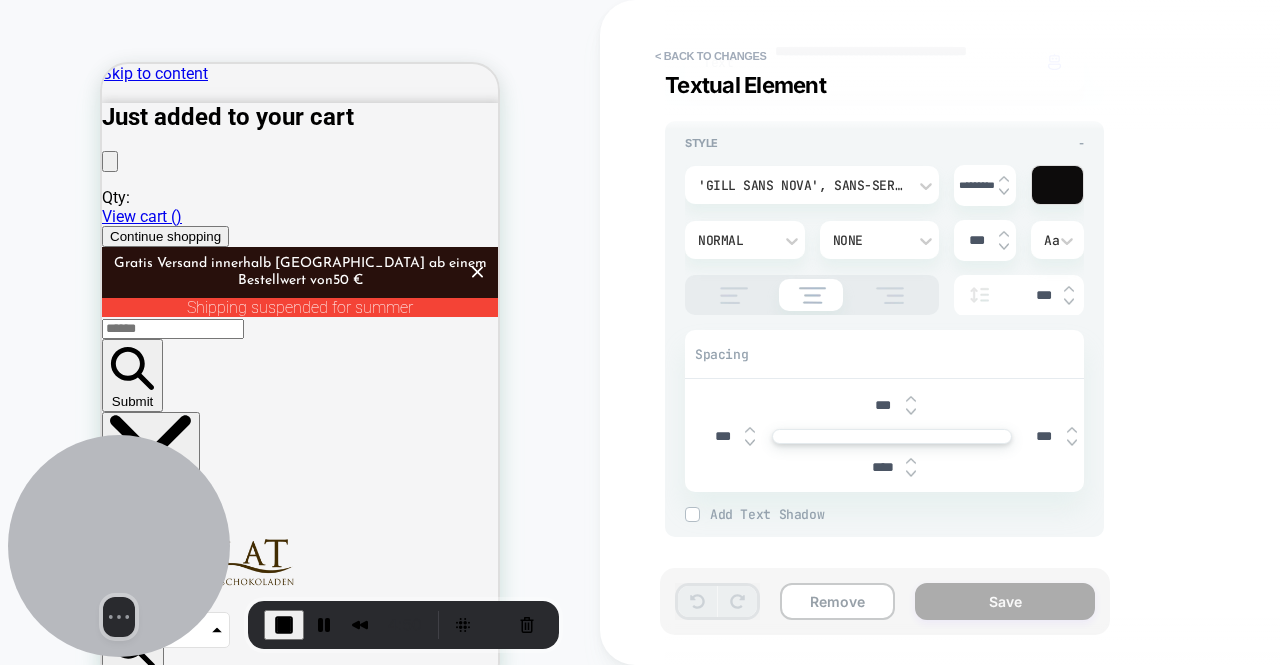 click on "***" at bounding box center [883, 405] 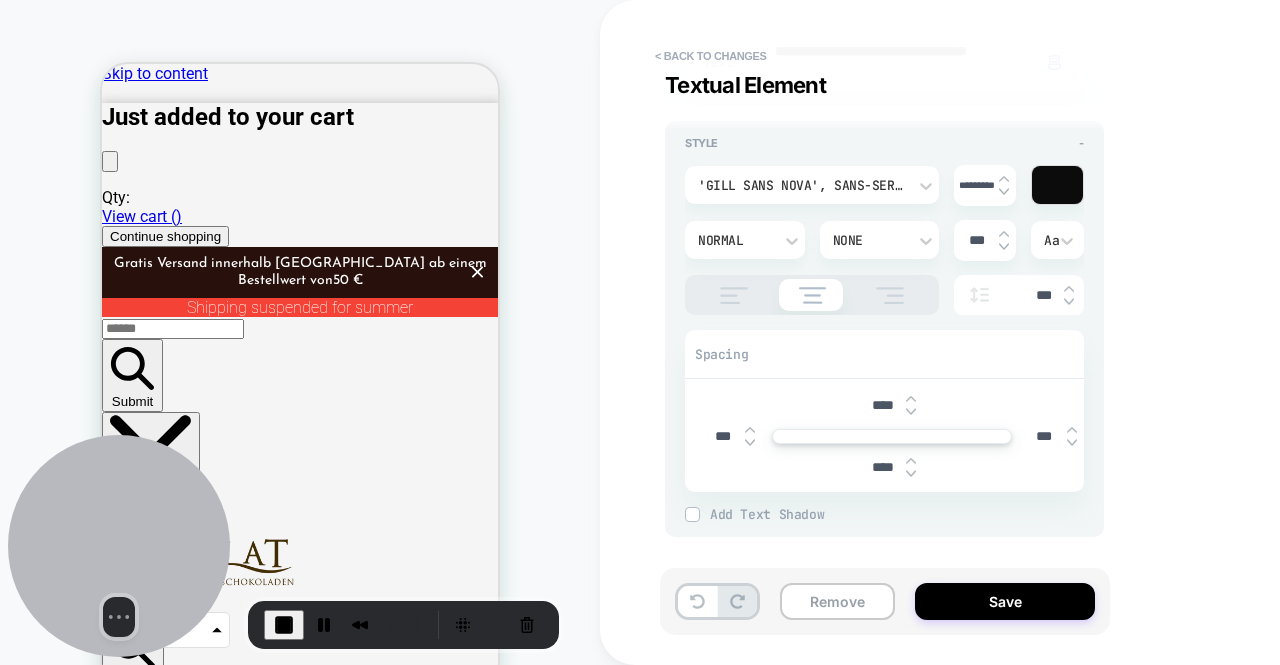 click on "****" at bounding box center [883, 467] 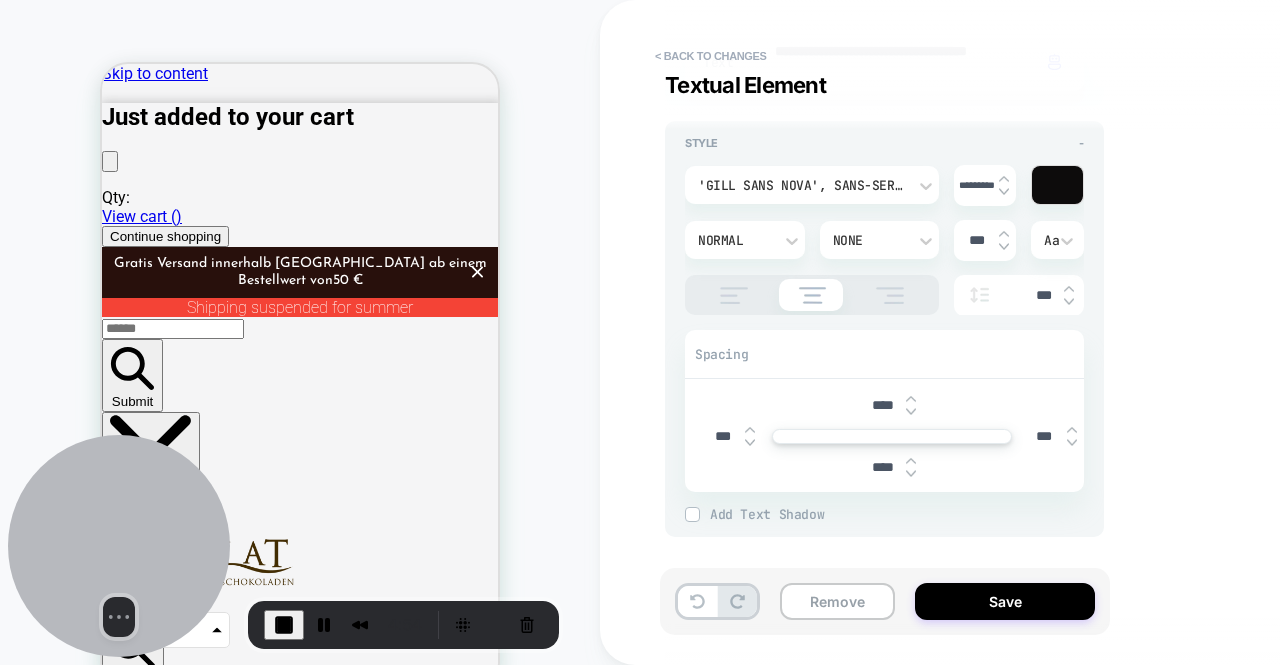 click on "****" at bounding box center (883, 467) 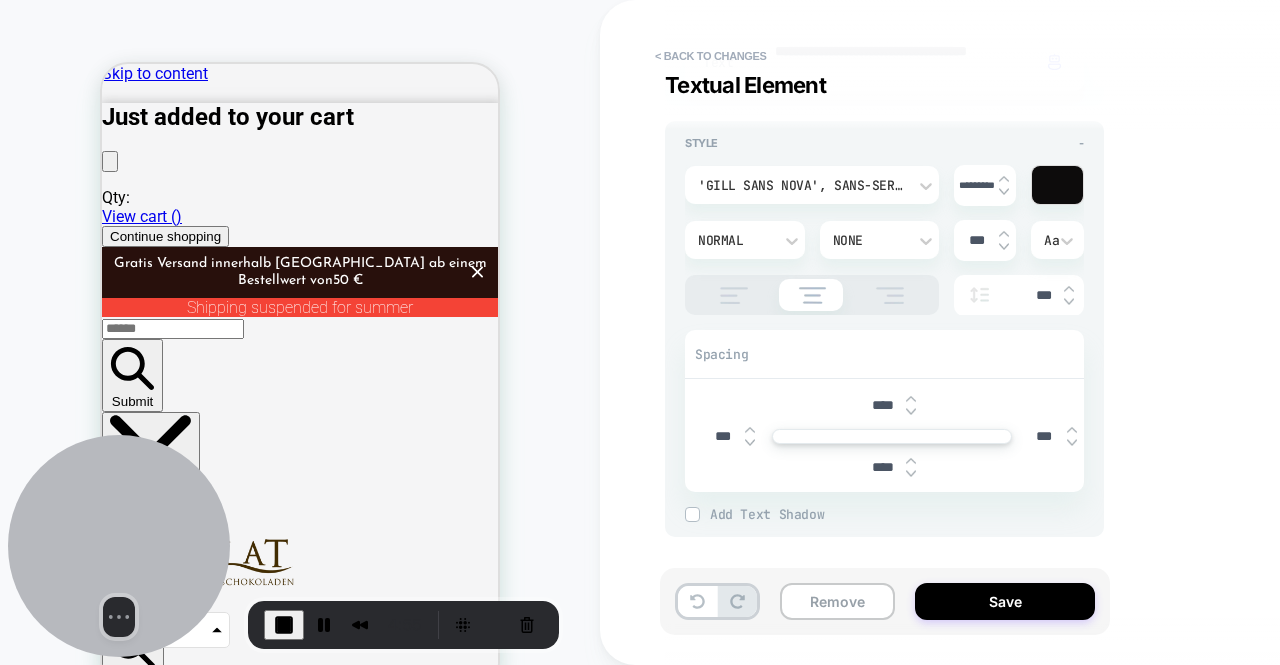 click on "****" at bounding box center [883, 467] 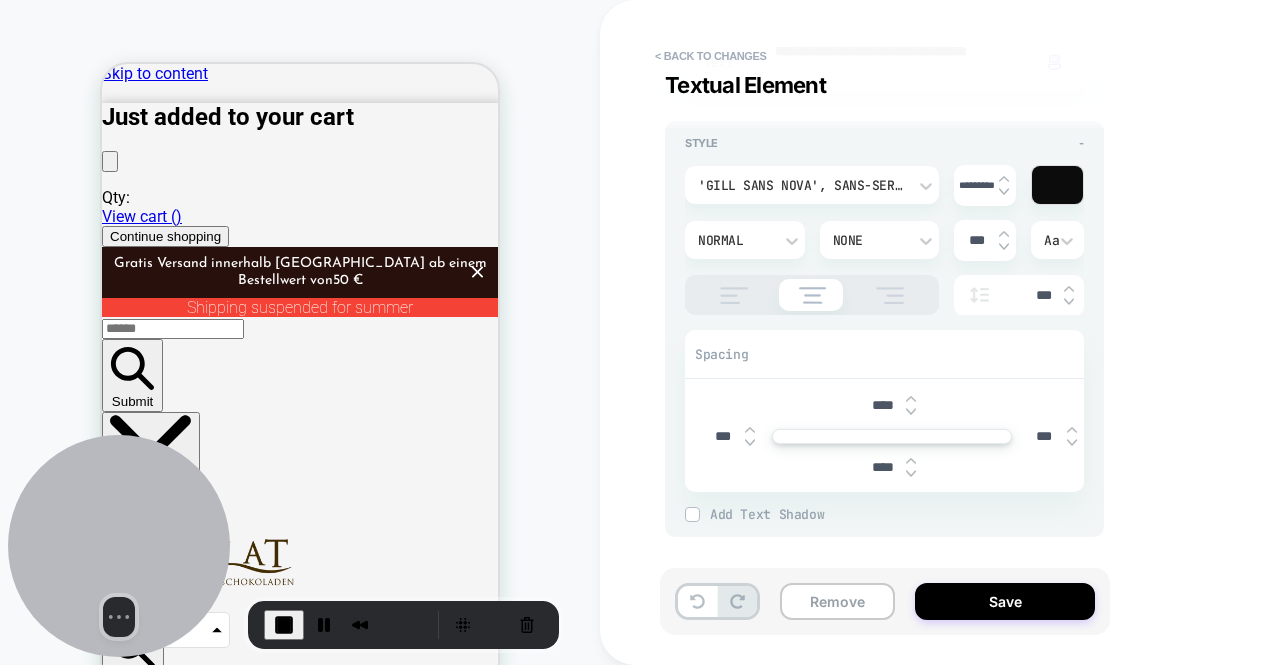 click on "****" at bounding box center [883, 467] 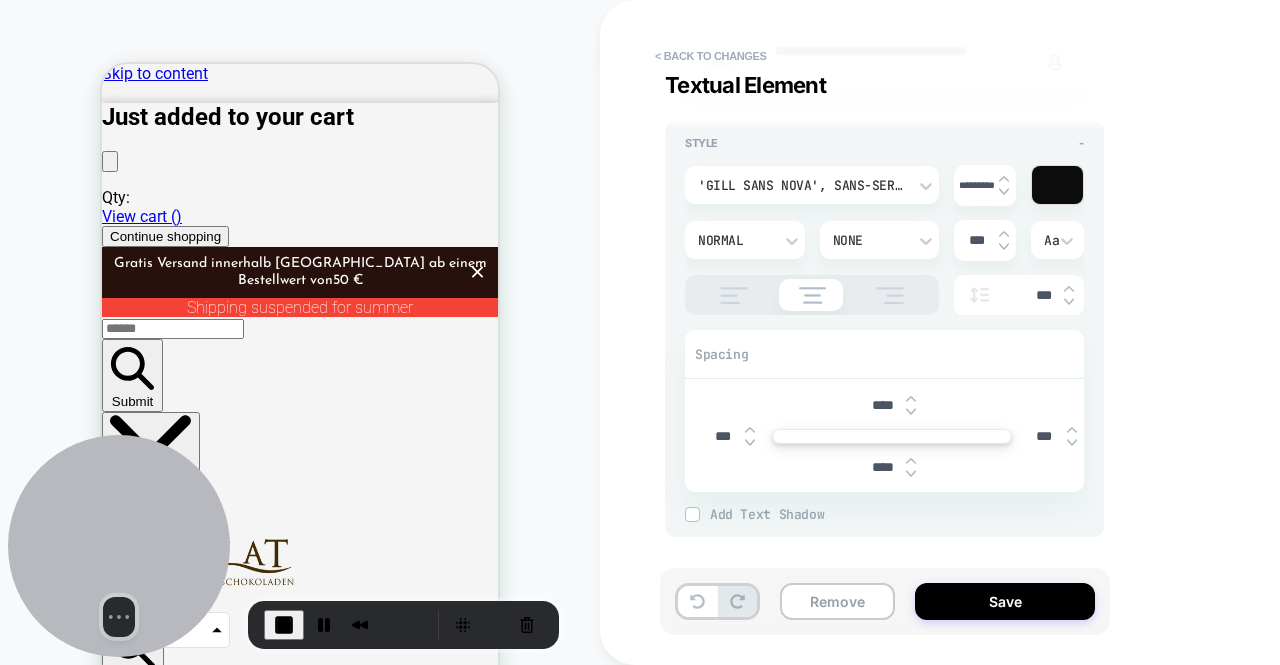 click on "****" at bounding box center [892, 467] 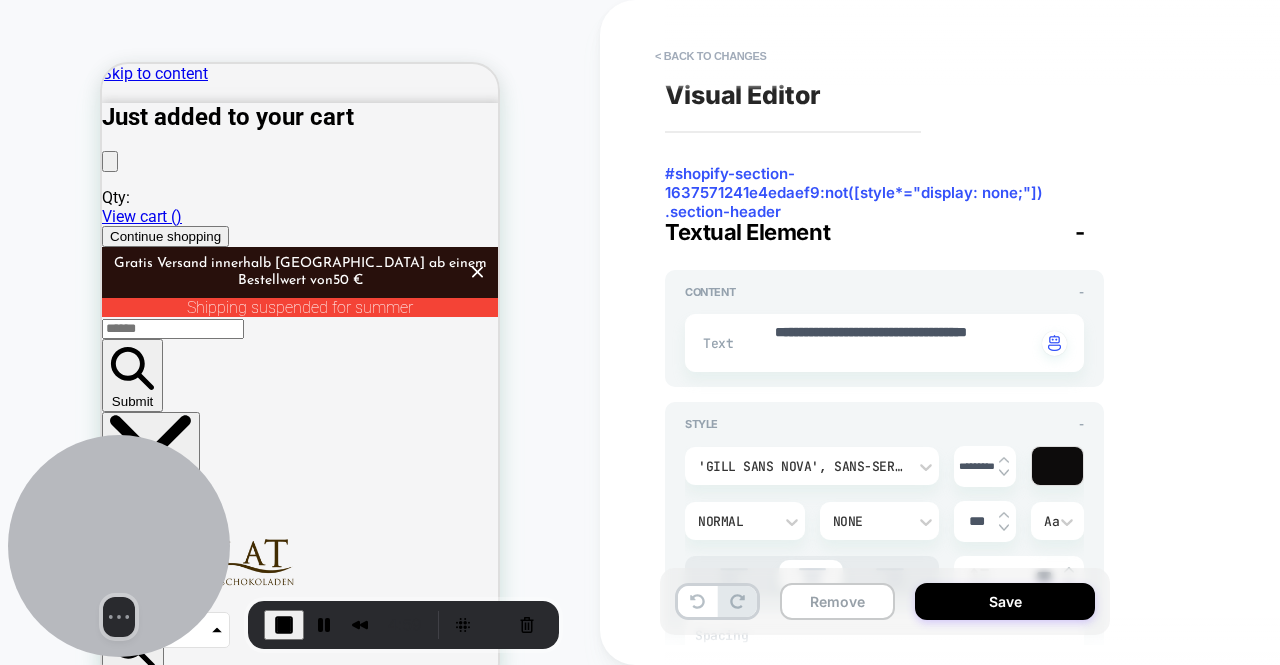 scroll, scrollTop: 0, scrollLeft: 0, axis: both 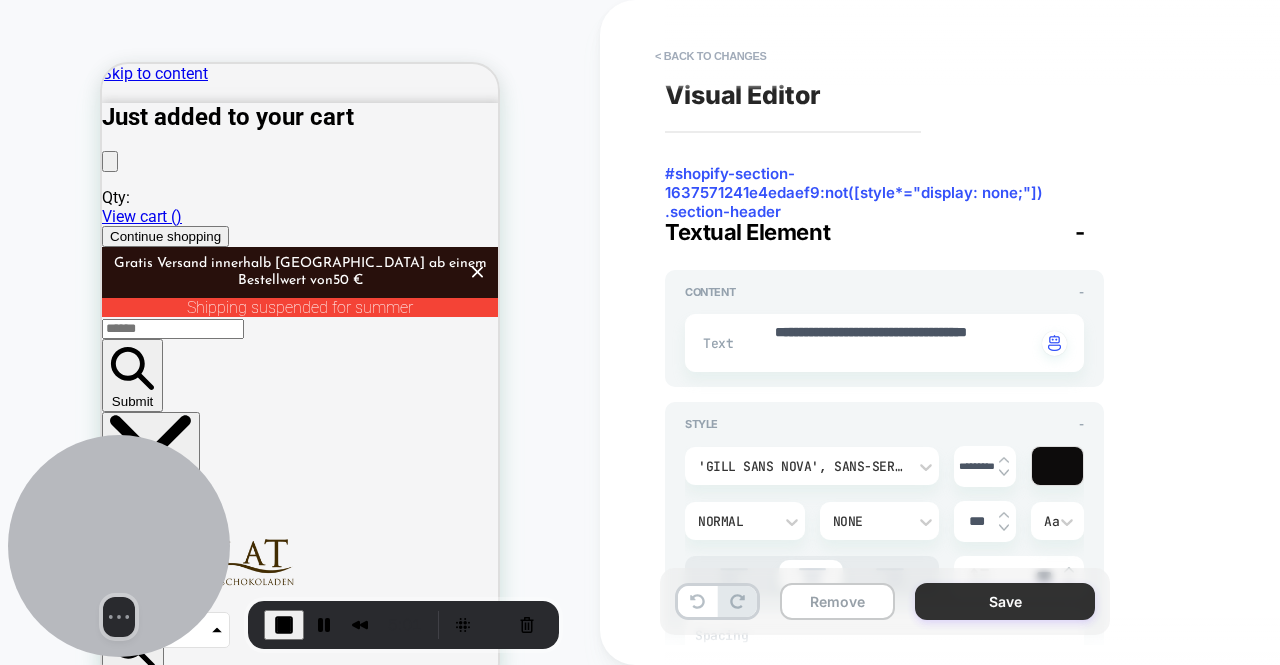 click on "Save" at bounding box center (1005, 601) 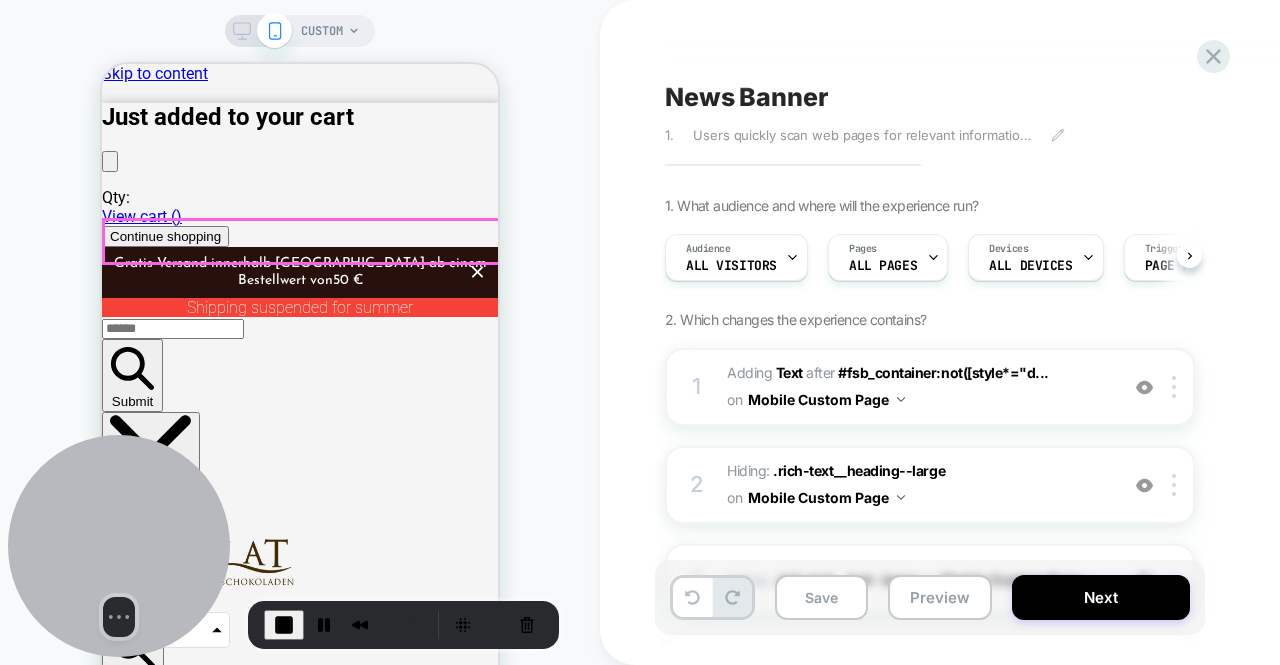 scroll, scrollTop: 0, scrollLeft: 1, axis: horizontal 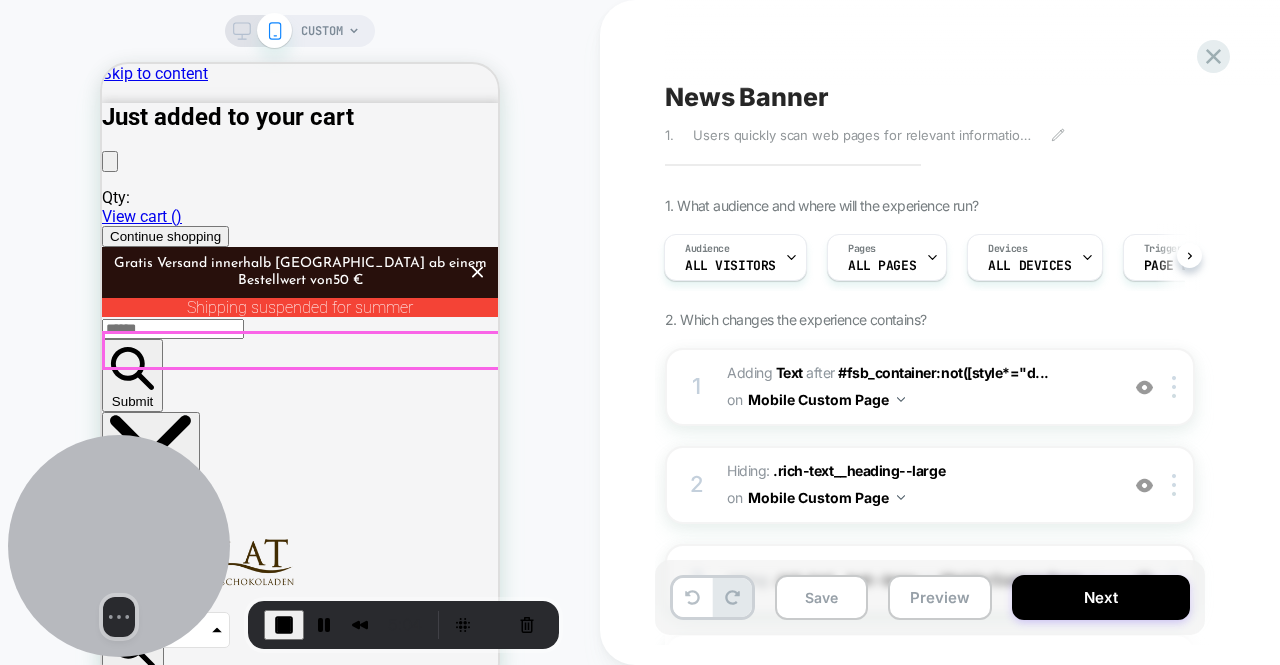 click on "Xocolat Onlineversand macht Sommerpause
Liebe [PERSON_NAME] und [PERSON_NAME], aufgrund der sommerlichen Hitze pausiert unser Versand über den Onlineshop vorübergehend. In den kommenden Monaten sind [PERSON_NAME] keine Bestellungen für die Lieferung möglich, da wetterbedingt die termingerechte Zustellung [PERSON_NAME] planbar ist und wir die [PERSON_NAME] sowie Qualität unserer Produkte bei der Lieferung nicht garantieren können. Selbstverständlich bleiben Bestellungen für die lokale Zustellung innerhalb [GEOGRAPHIC_DATA] via [GEOGRAPHIC_DATA] sowie Abholungen in unserem Stammhaus im [GEOGRAPHIC_DATA], [STREET_ADDRESS], weiterhin möglich und können bequem im Onlineshop vorgenommen werden. Wir danken herzlich für Ihr Verständnis und freuen uns, Sie bald wieder in einem unserer Xocolat-Geschäfte begrüßen zu dürfen!" at bounding box center [300, 4381] 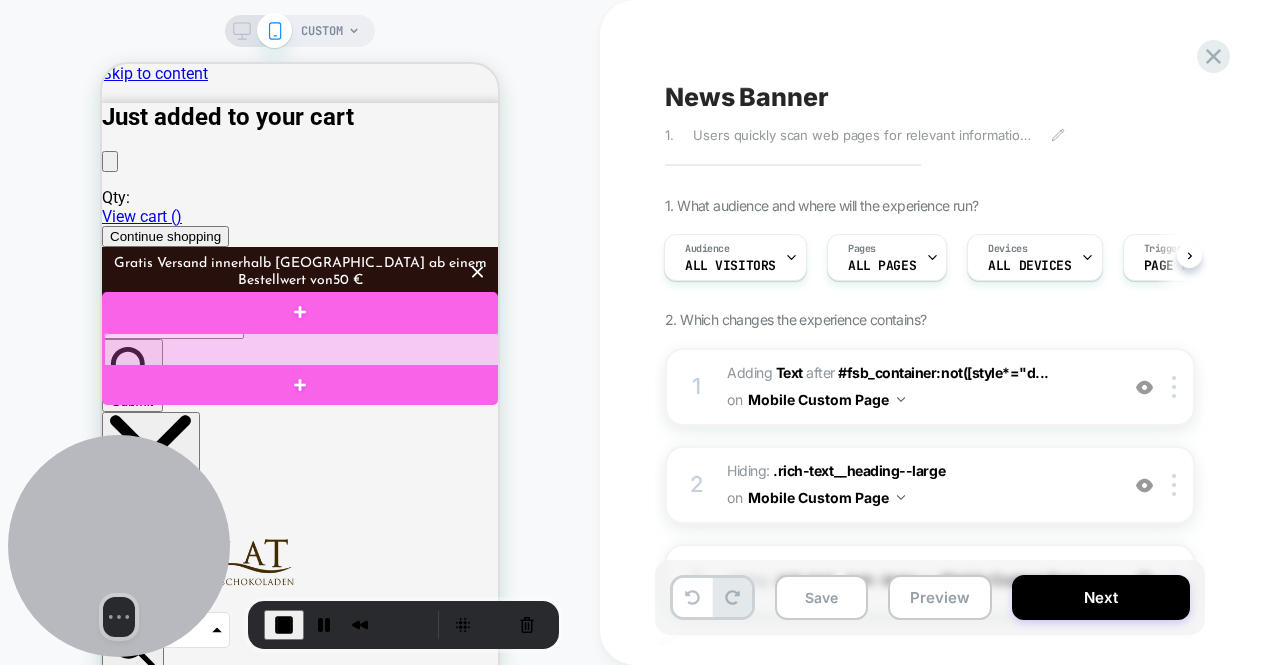 drag, startPoint x: 376, startPoint y: 339, endPoint x: 333, endPoint y: 347, distance: 43.737854 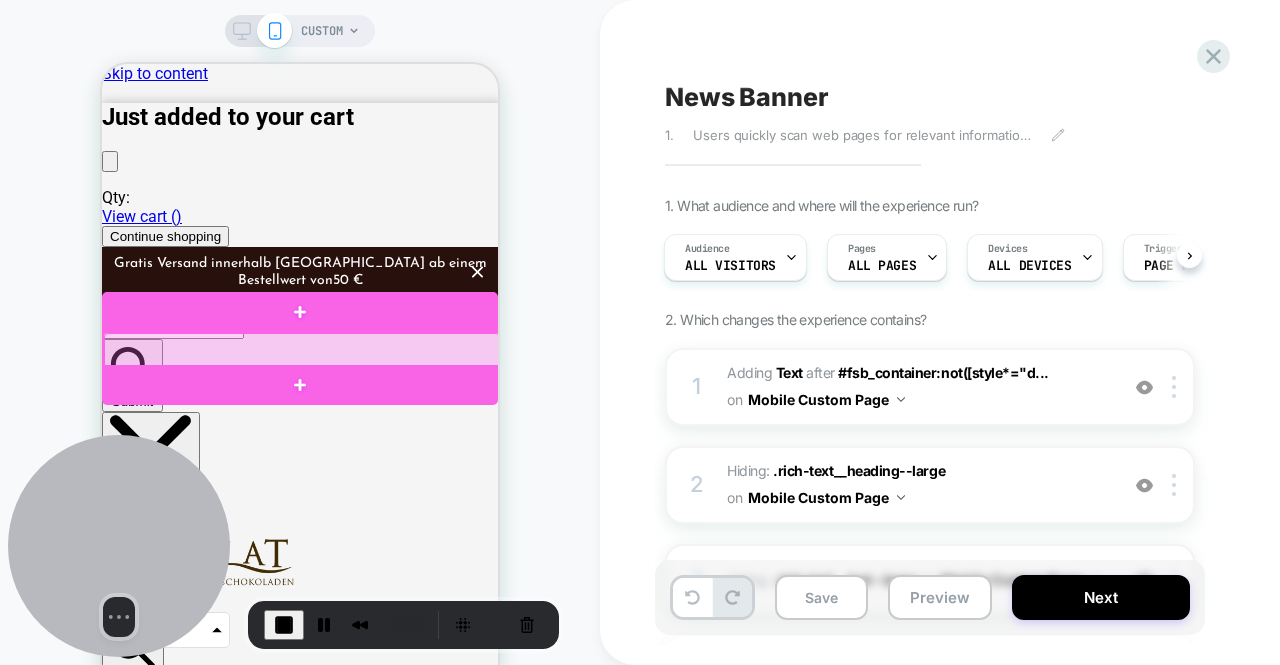 click at bounding box center (302, 350) 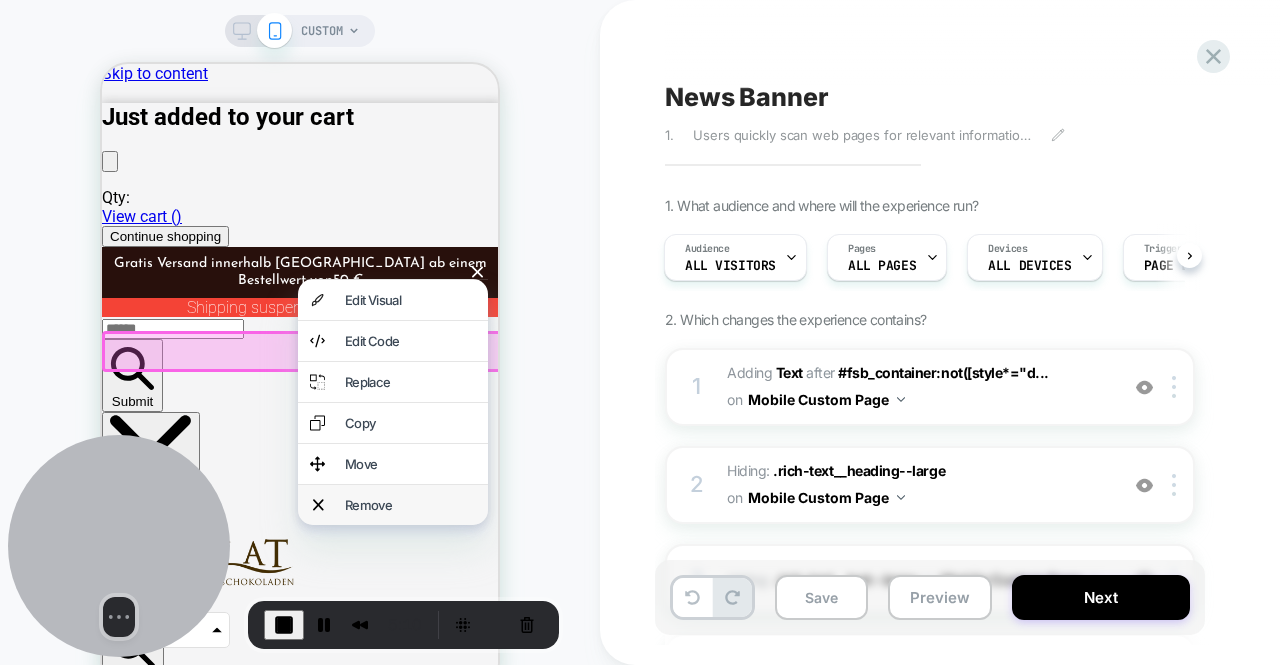 click on "Remove" at bounding box center [410, 505] 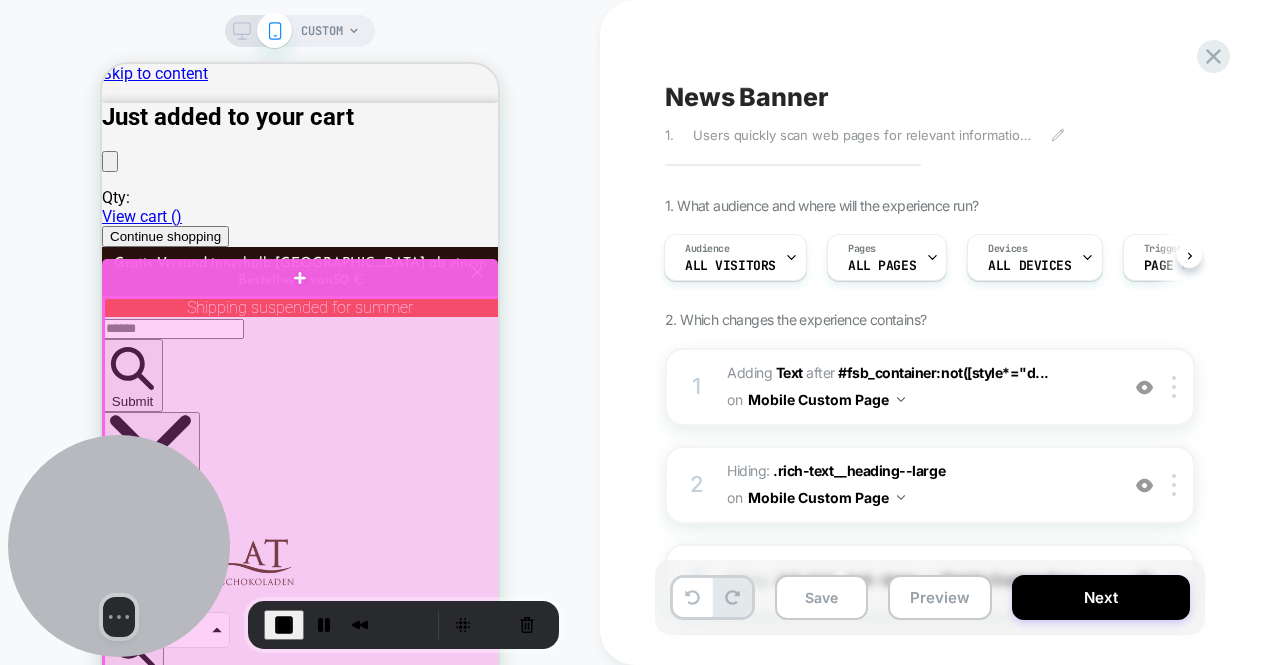 click at bounding box center [302, 5214] 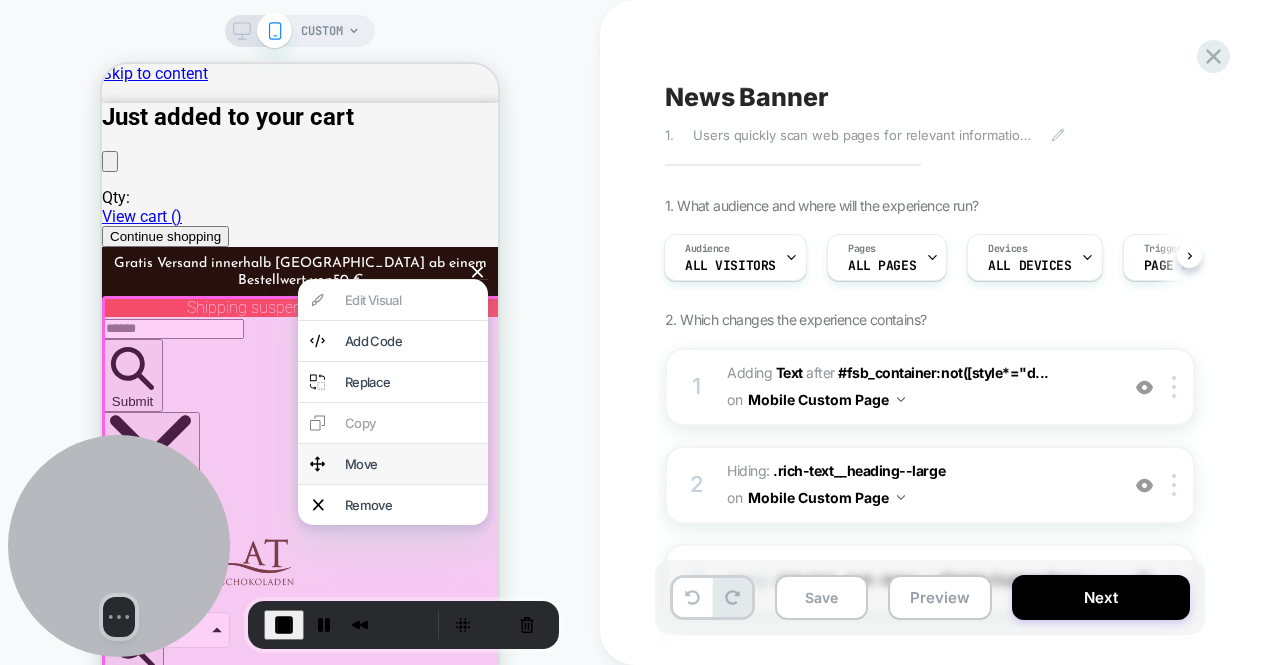 click on "Move" at bounding box center [410, 464] 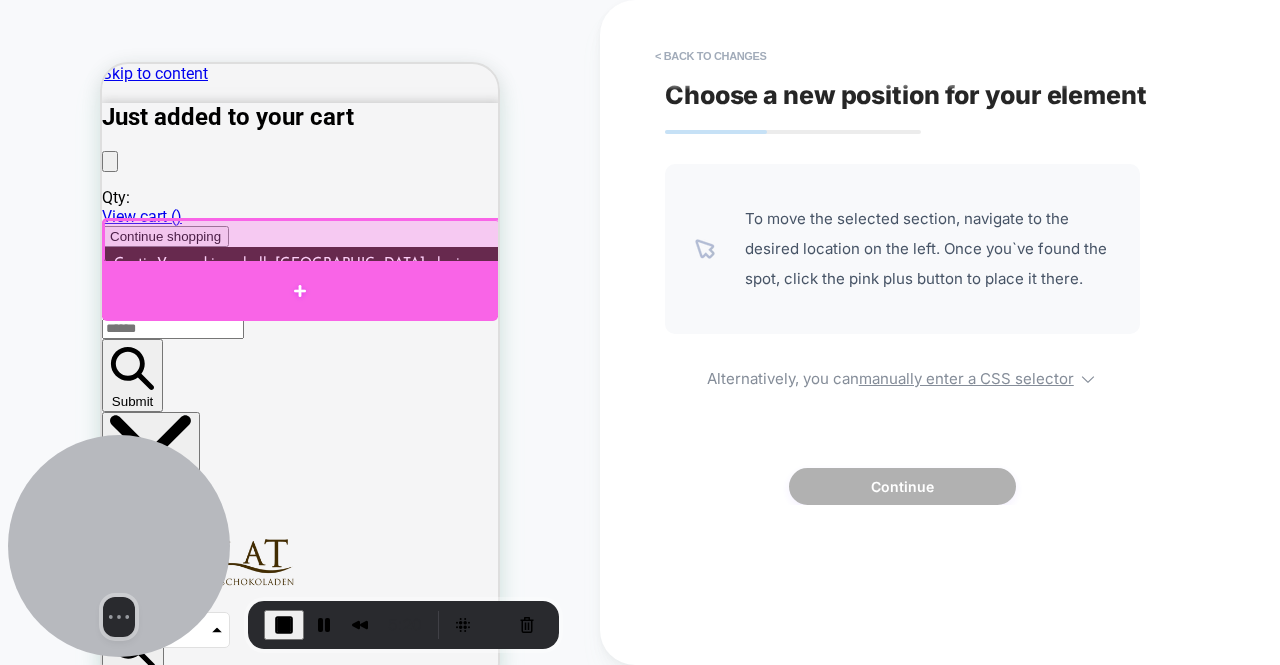 click at bounding box center [300, 291] 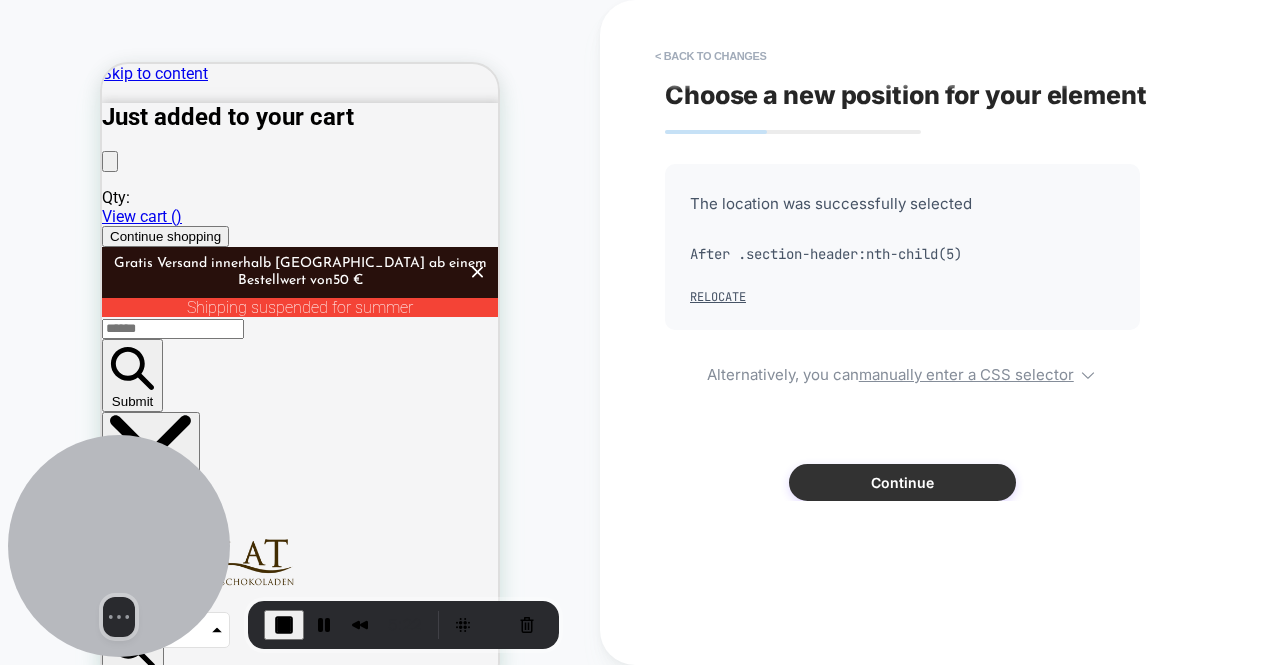 click on "Continue" at bounding box center (902, 482) 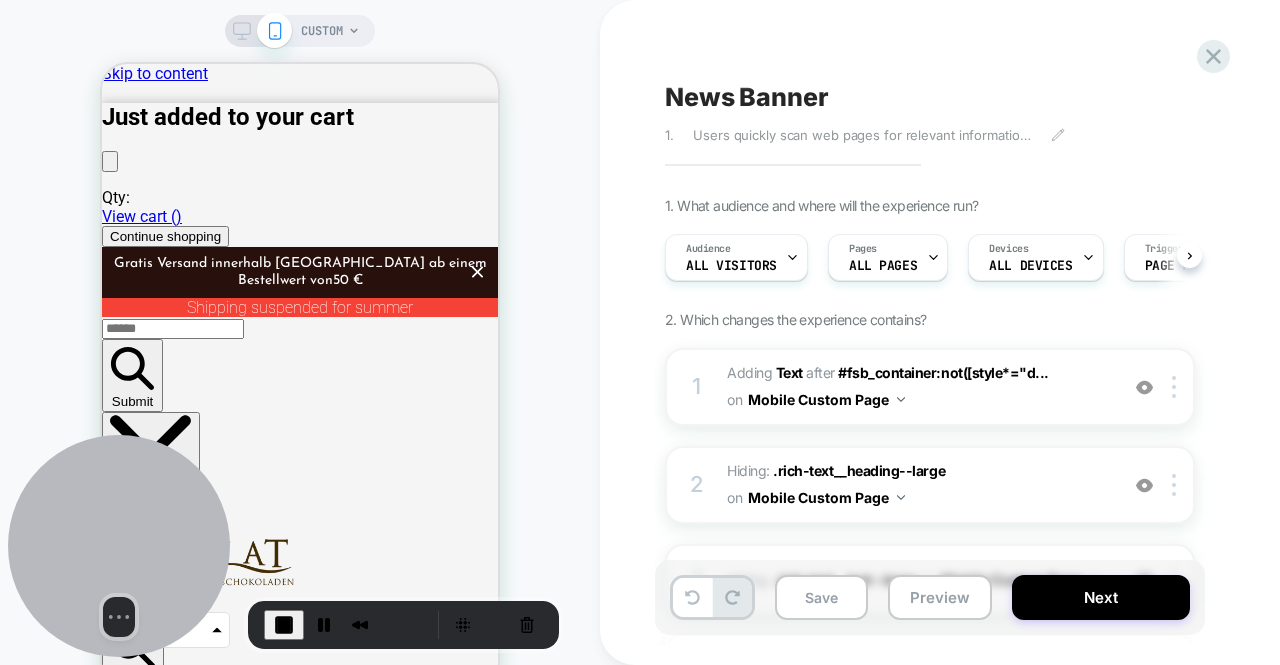 scroll, scrollTop: 0, scrollLeft: 1, axis: horizontal 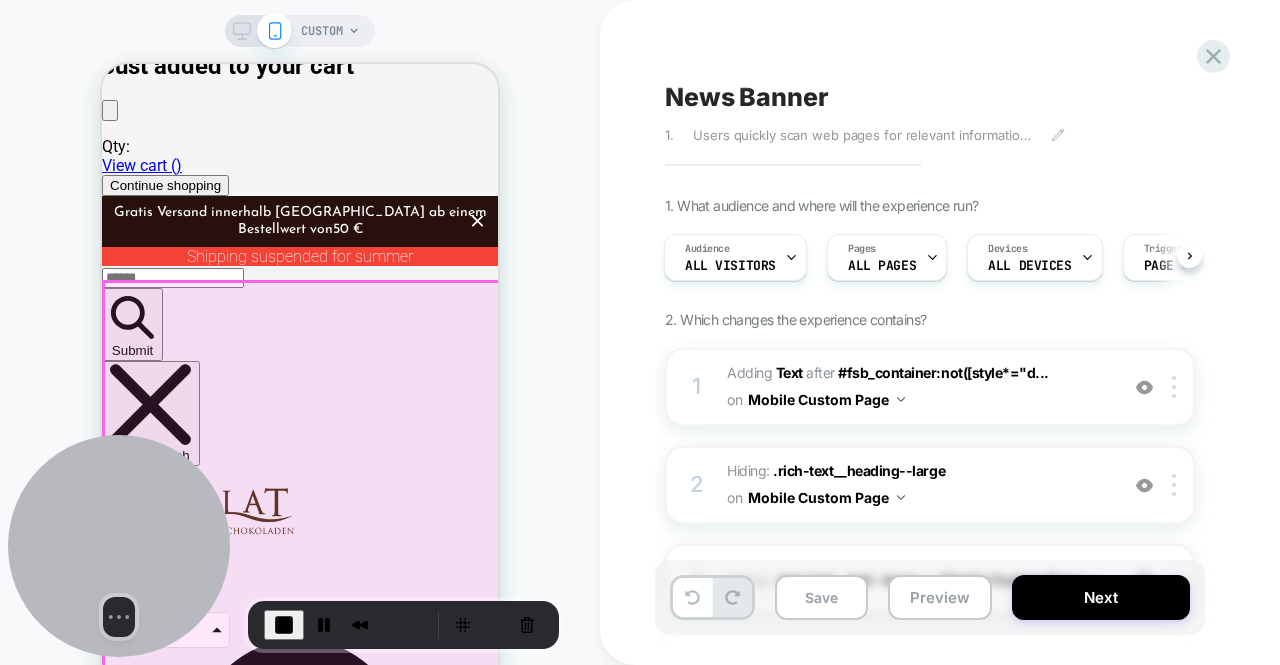 click on "Xocolat Bonbonnieres
Discover now
Handmade delicacies from Xocolat Manufaktur
Discover now
Hot chocolate
Discover now" at bounding box center [300, 5499] 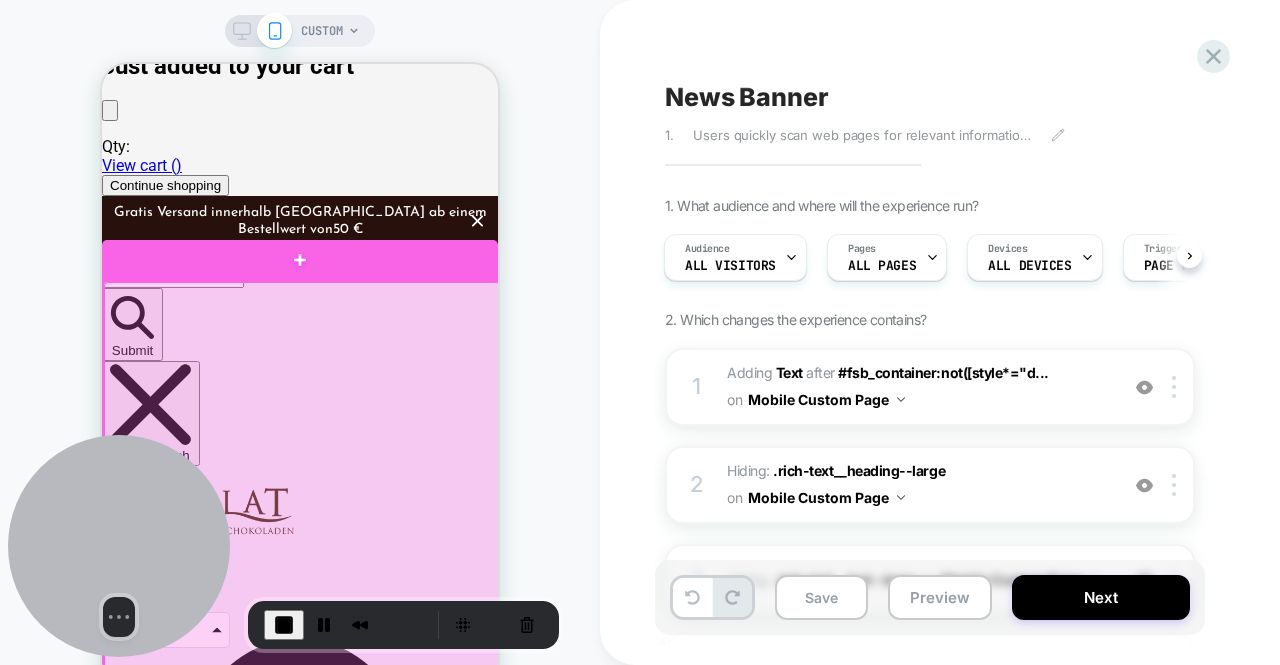 click at bounding box center [302, 1018] 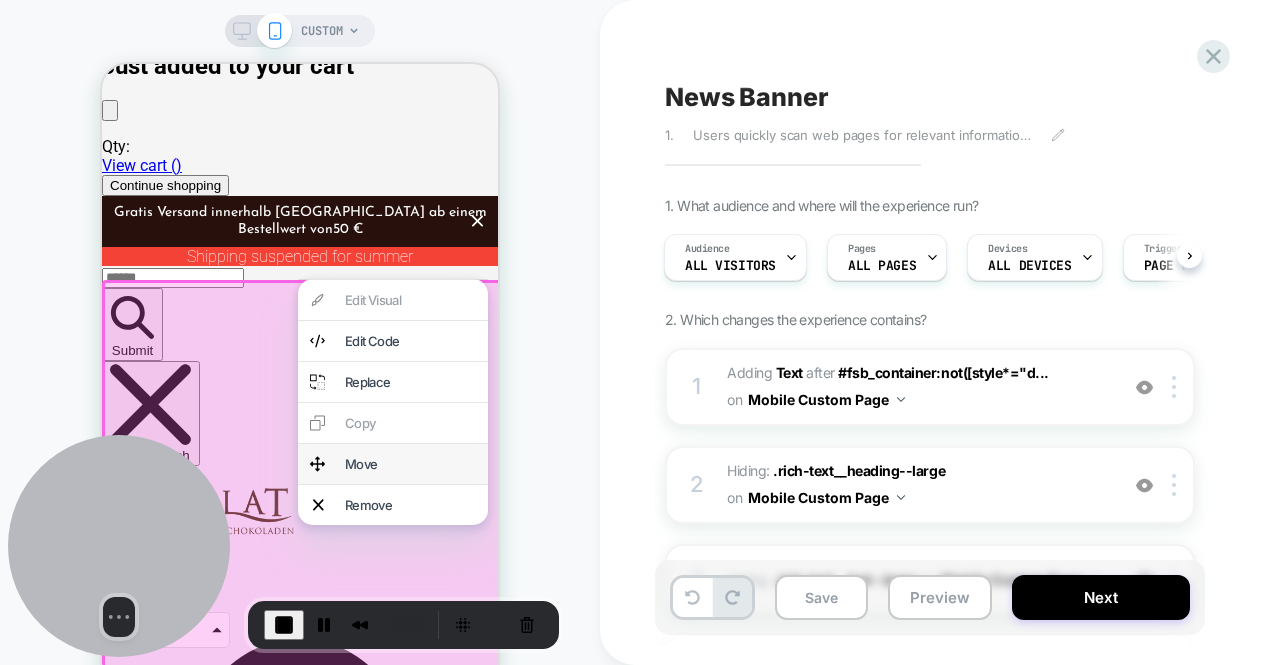 click on "Move" at bounding box center (410, 464) 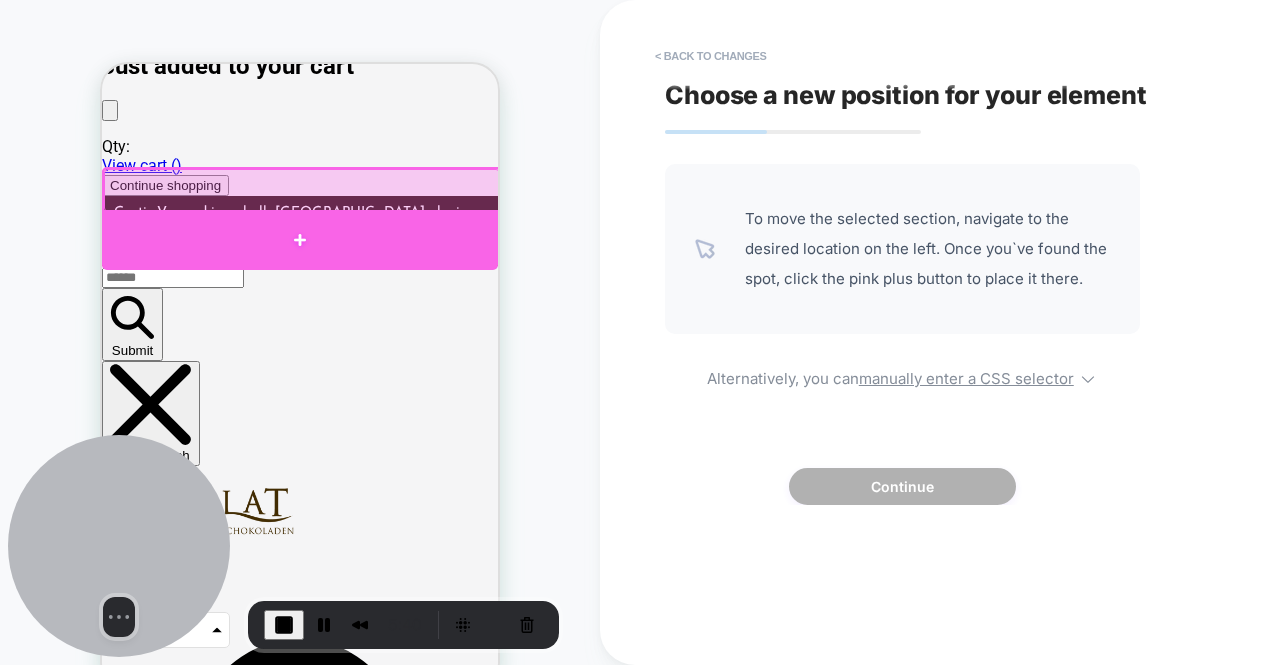 click at bounding box center (300, 240) 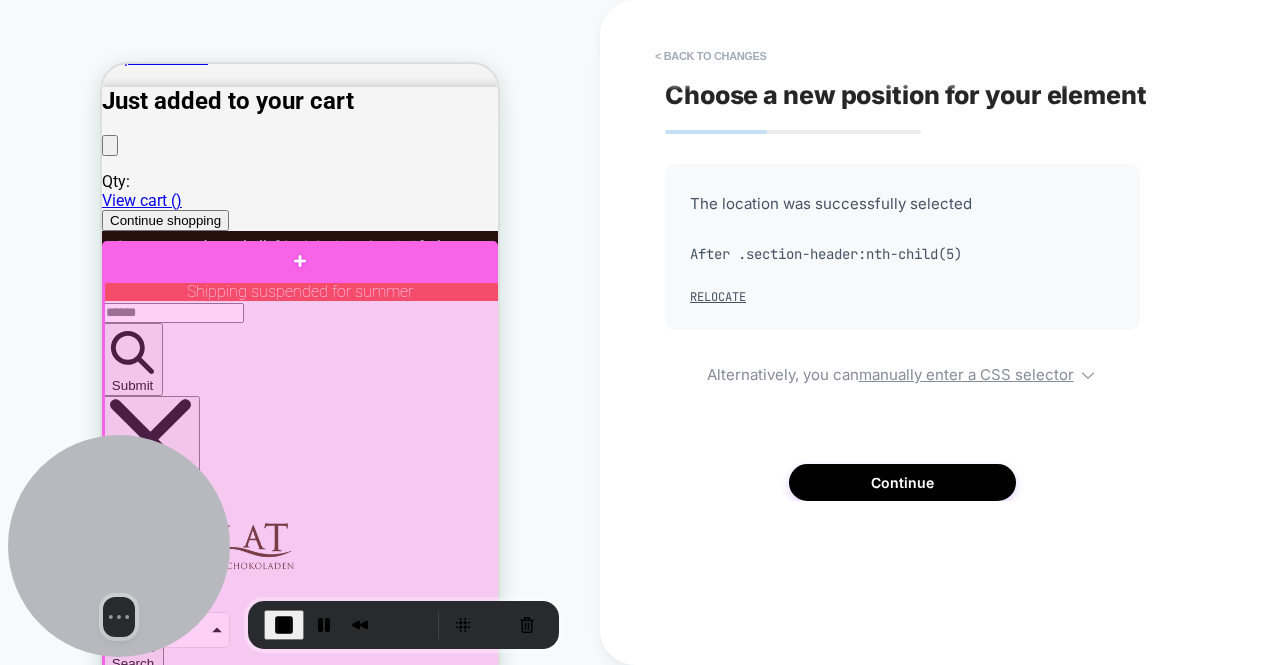 scroll, scrollTop: 0, scrollLeft: 0, axis: both 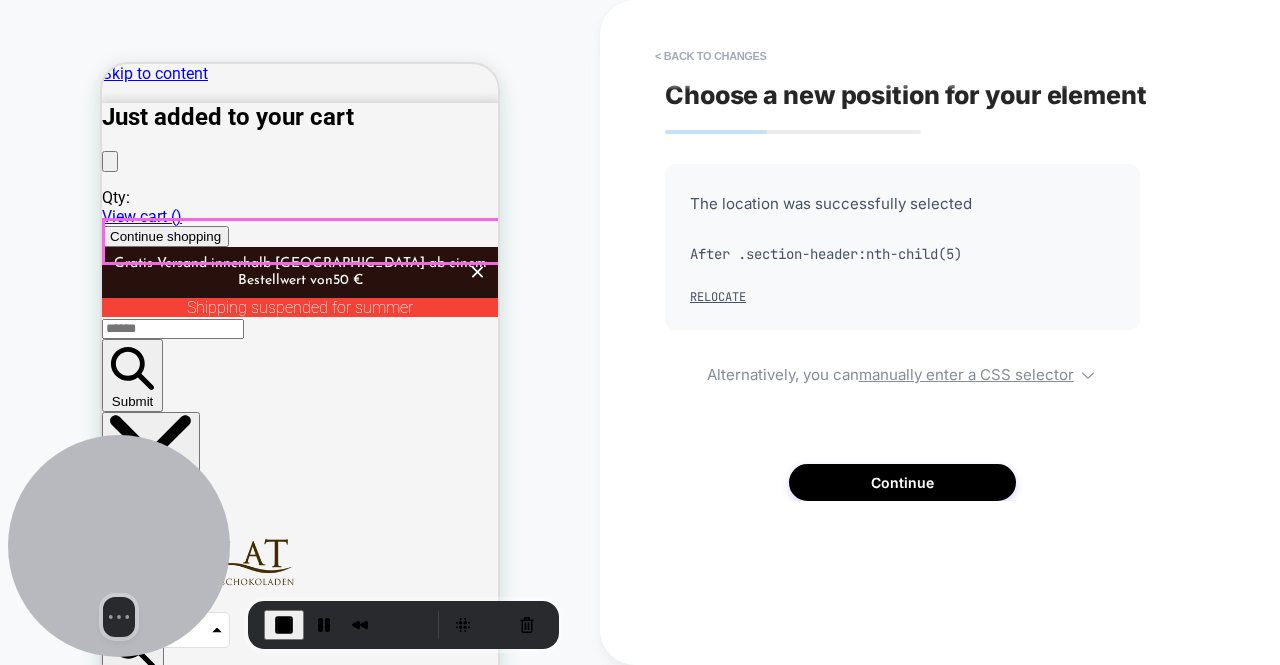 click on "Discover our variety of fine chocolate" at bounding box center (300, 4333) 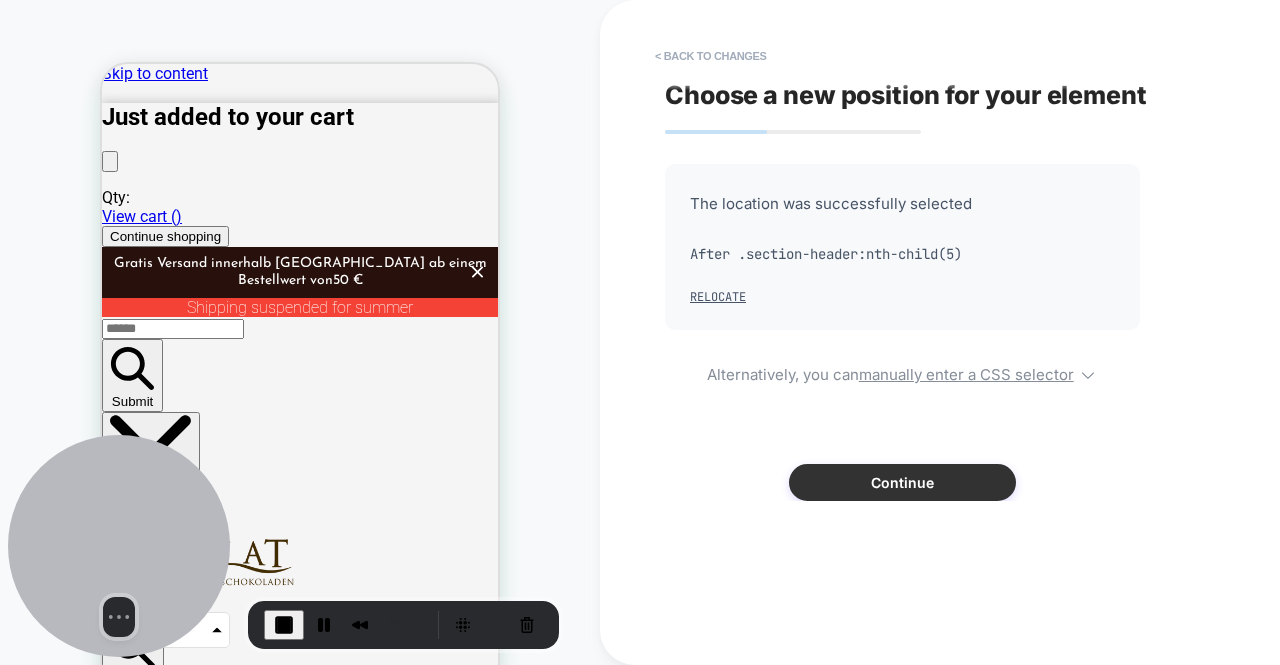 click on "Continue" at bounding box center [902, 482] 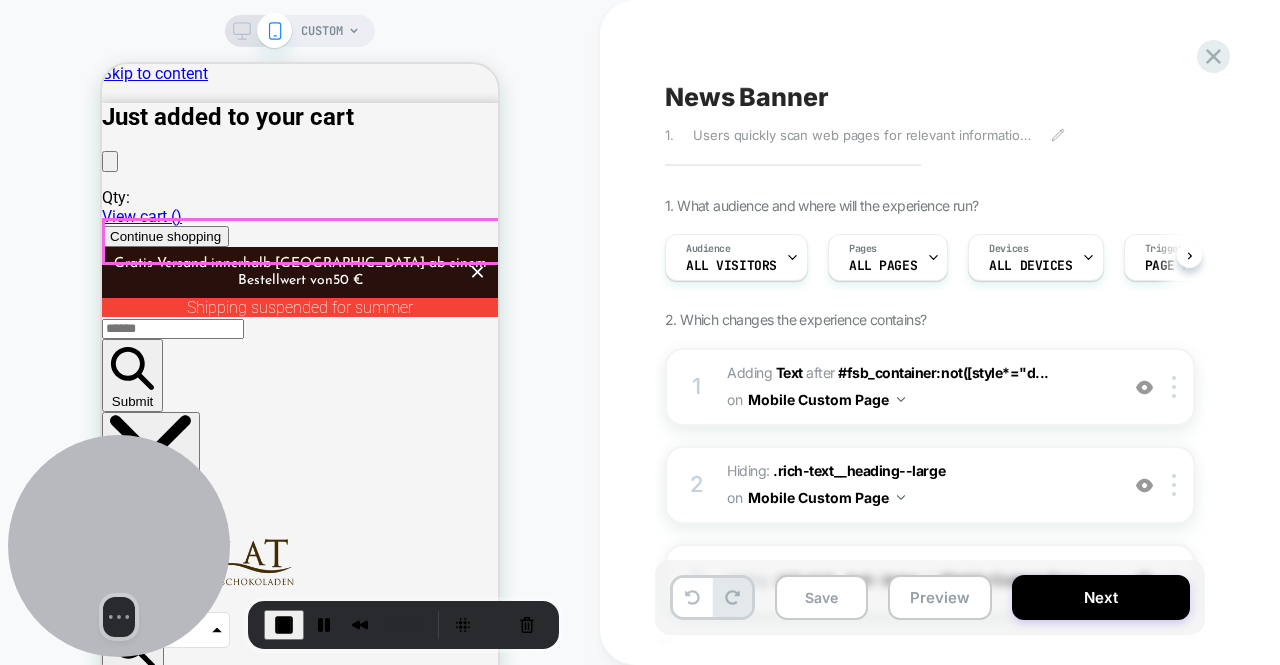 scroll, scrollTop: 0, scrollLeft: 1, axis: horizontal 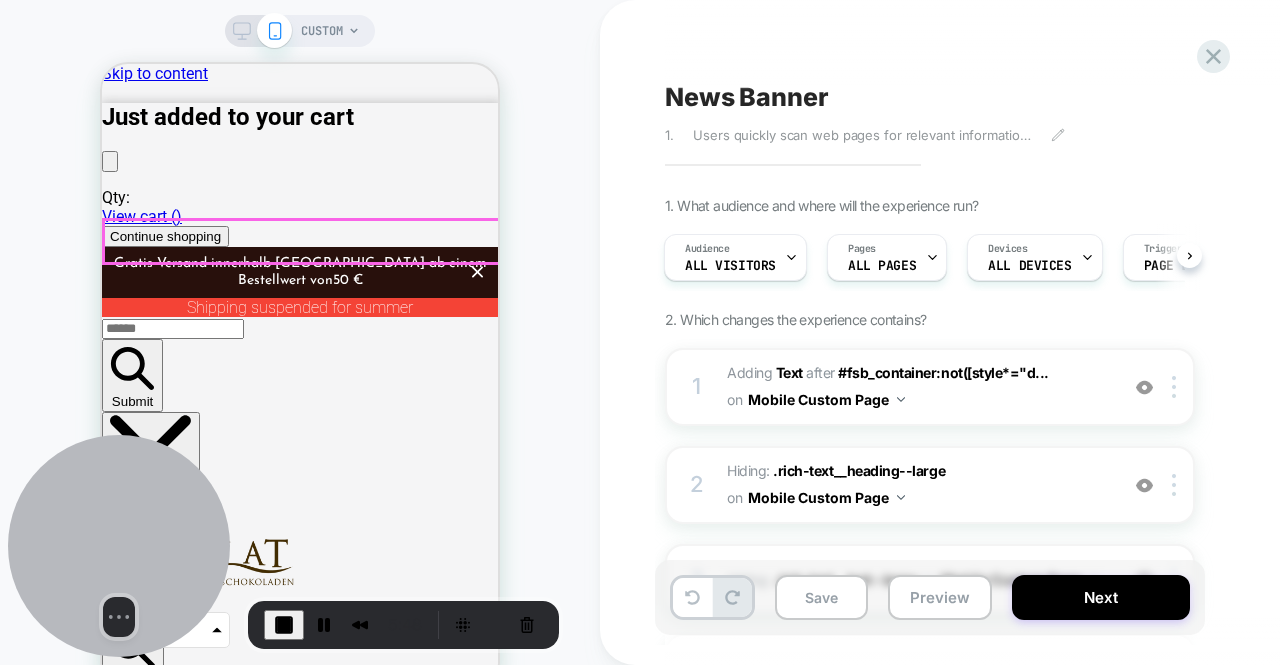 click on "Discover our variety of fine chocolate" at bounding box center [300, 4333] 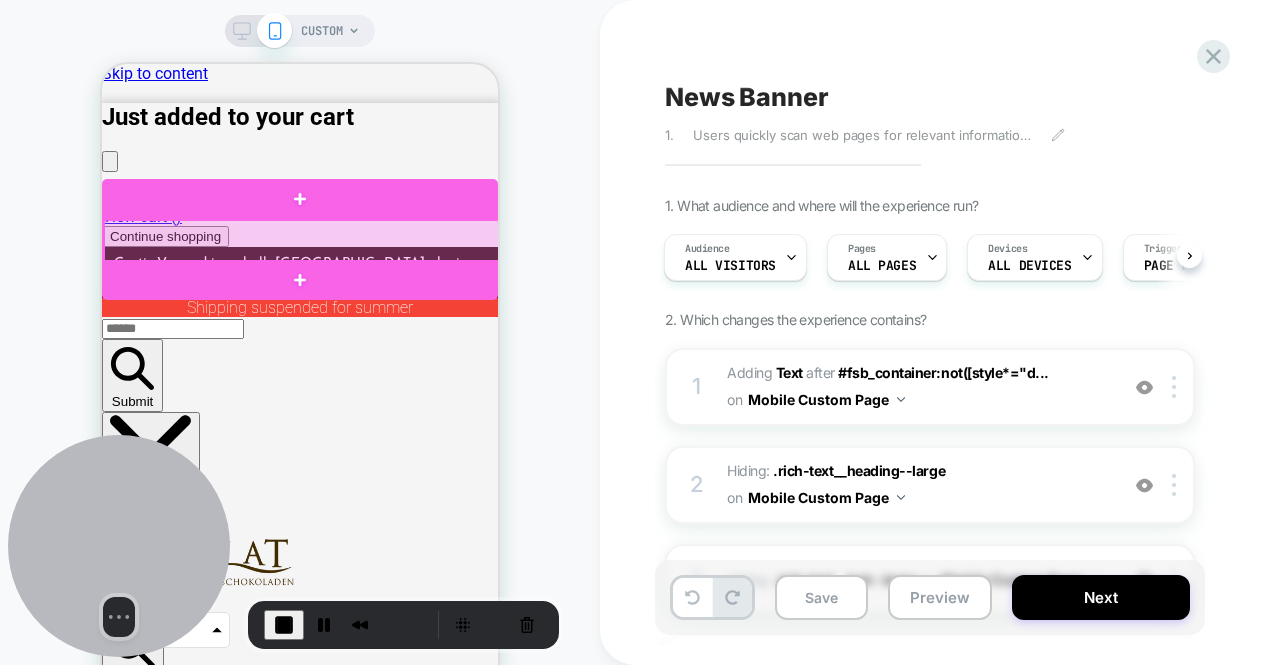 click at bounding box center (302, 241) 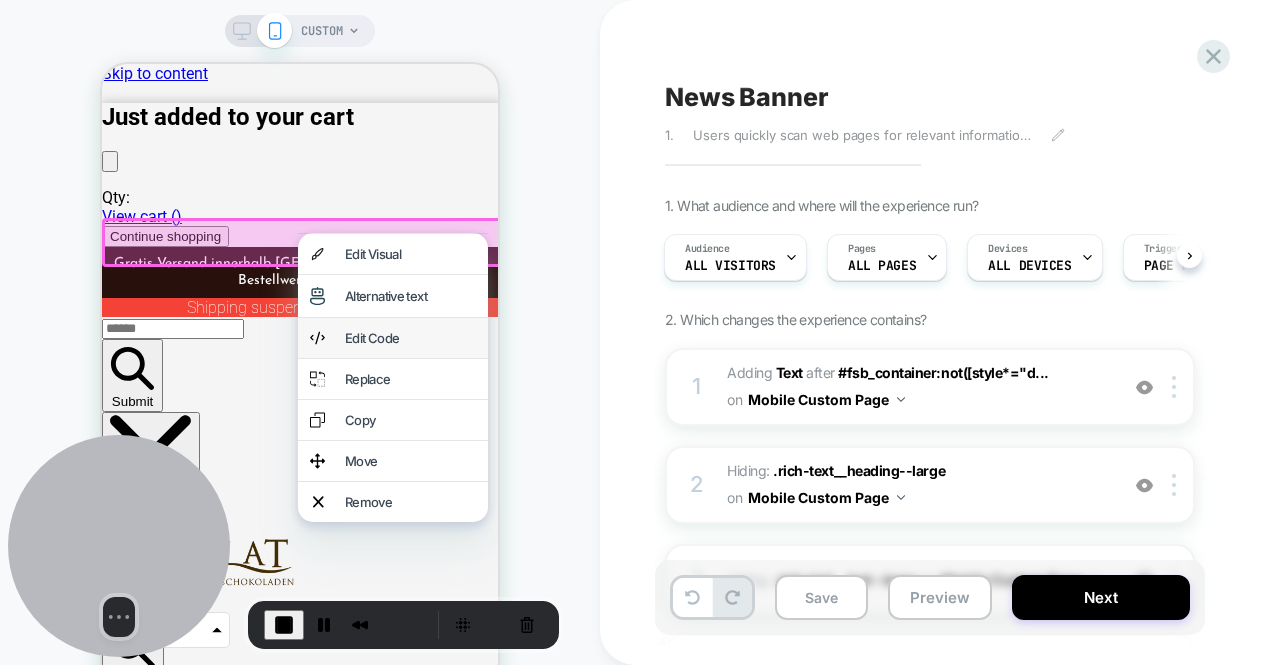 click on "Edit Code" at bounding box center [393, 338] 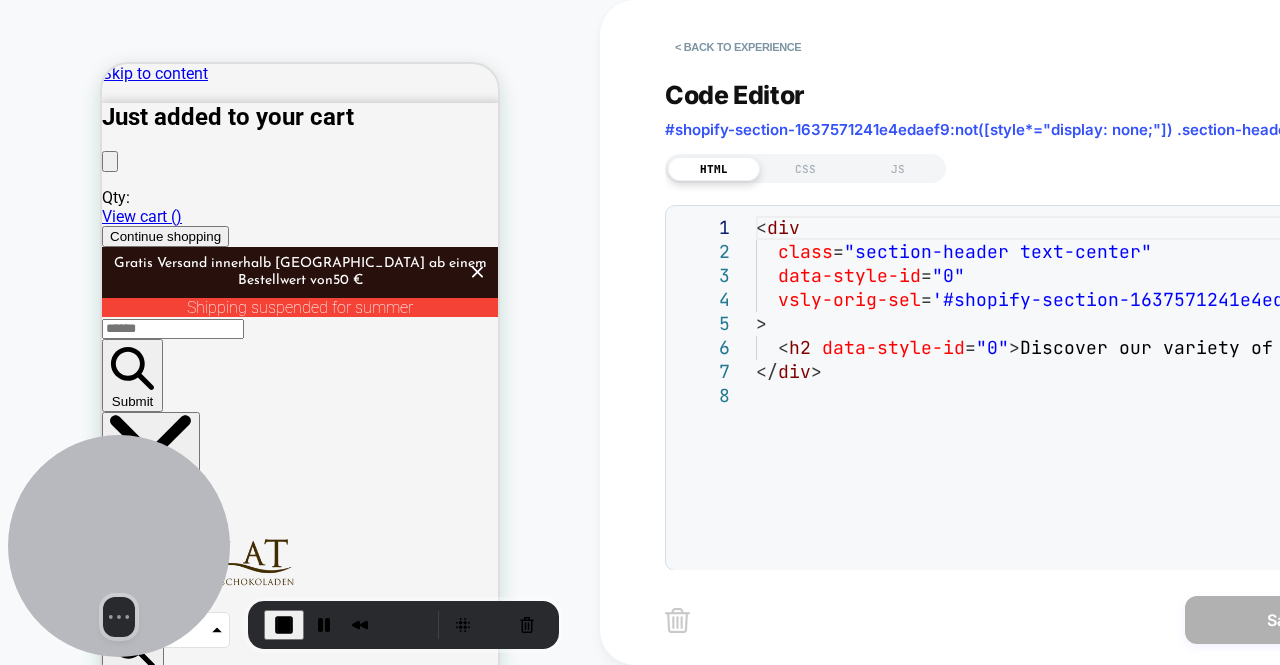 click on "Discover our variety of fine chocolate" at bounding box center [300, 4333] 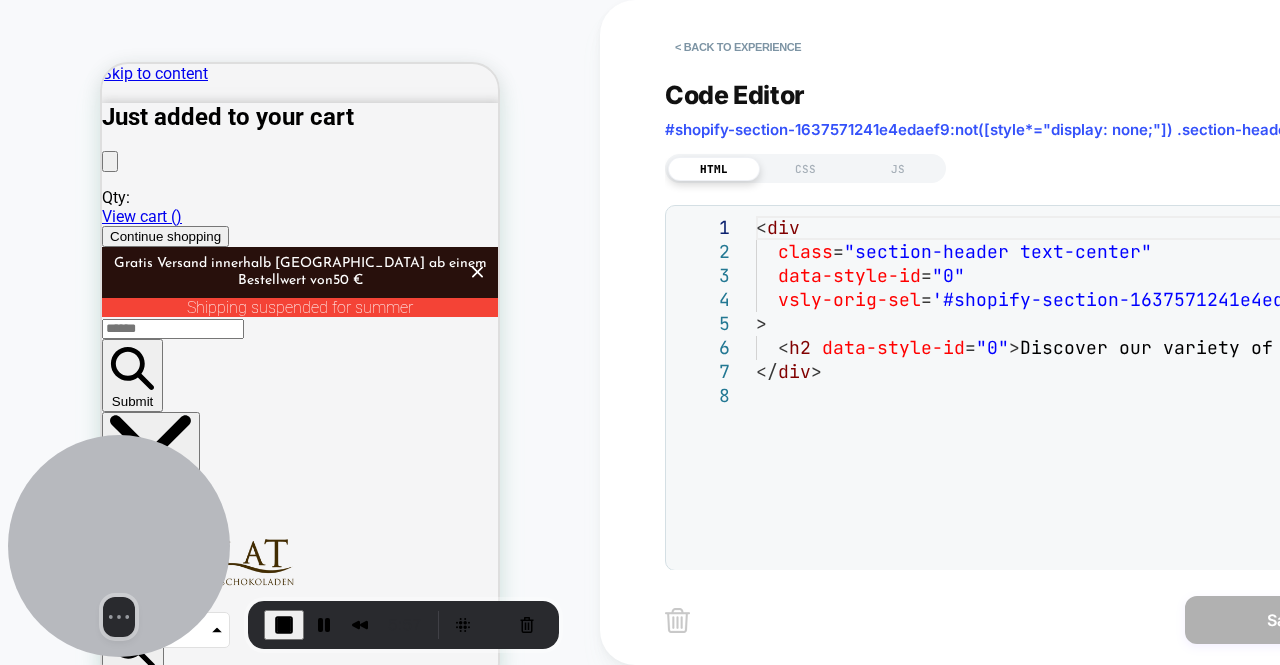 click on "Discover our variety of fine chocolate" at bounding box center (300, 4333) 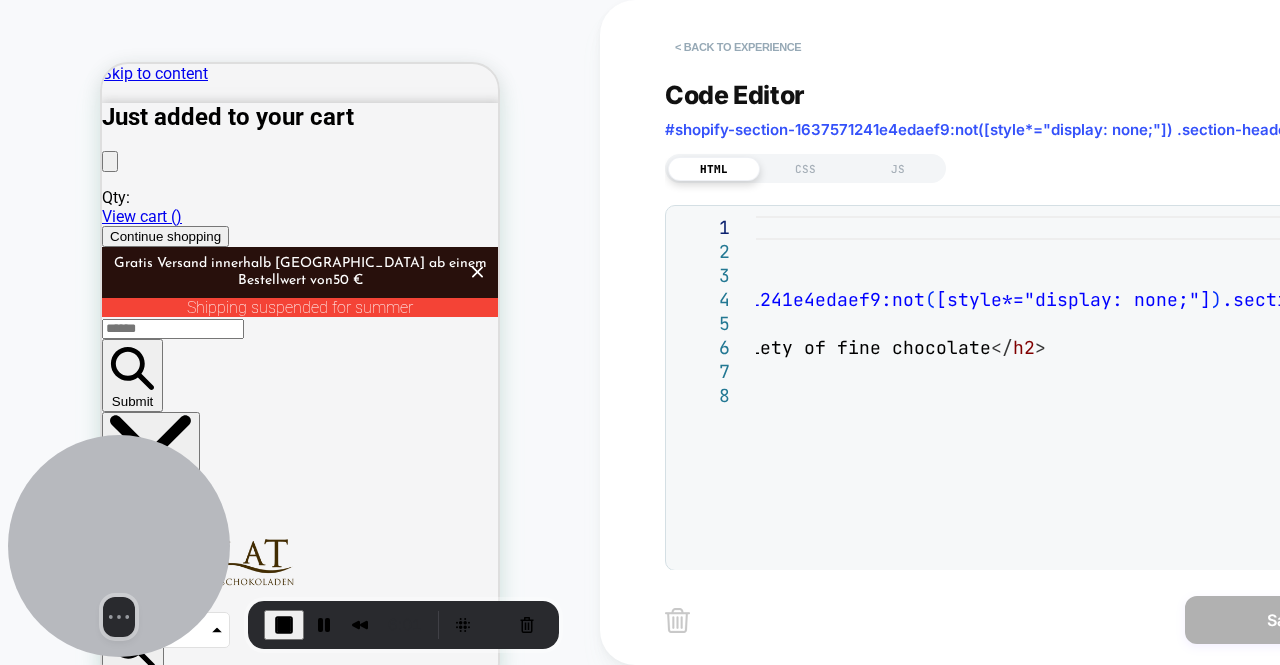 click on "< Back to experience" at bounding box center [738, 47] 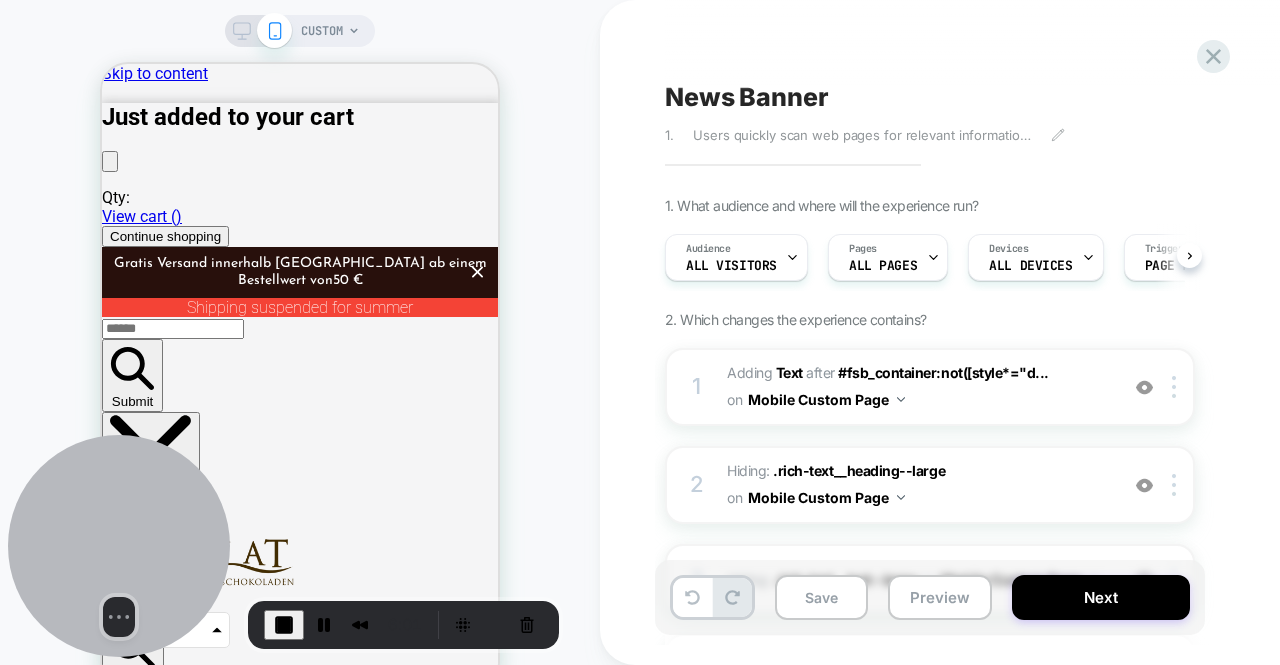scroll, scrollTop: 0, scrollLeft: 1, axis: horizontal 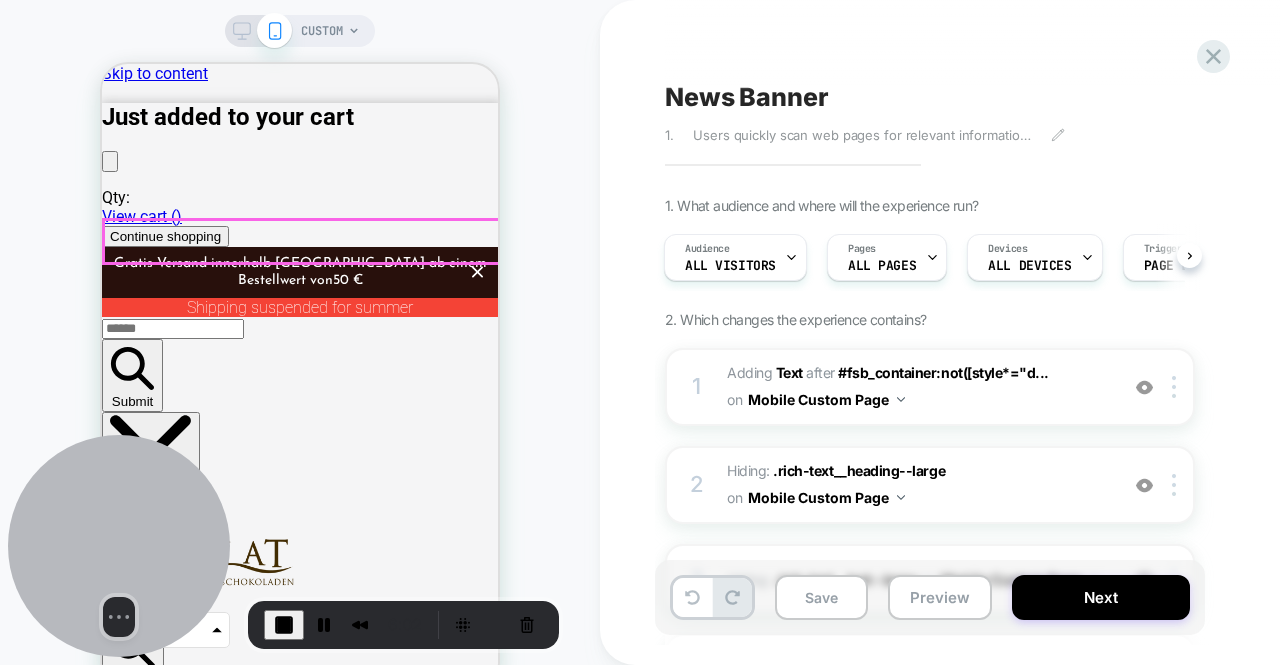 click on "Discover our variety of fine chocolate" at bounding box center (300, 4333) 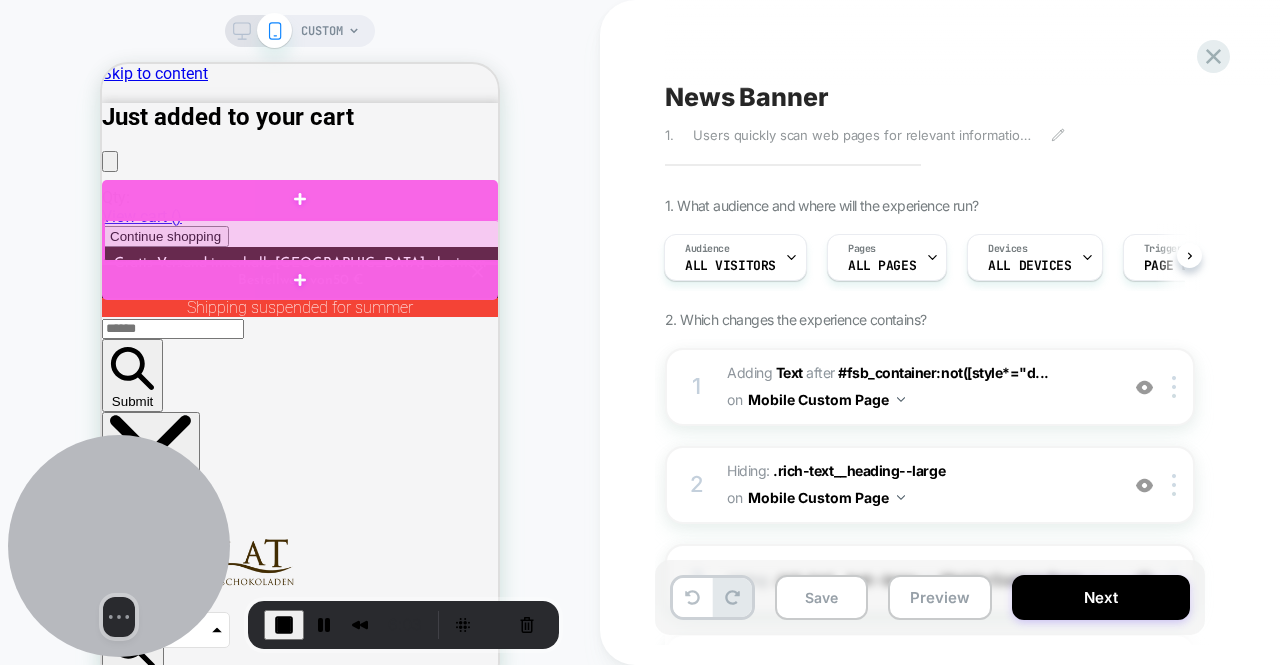 click at bounding box center [302, 241] 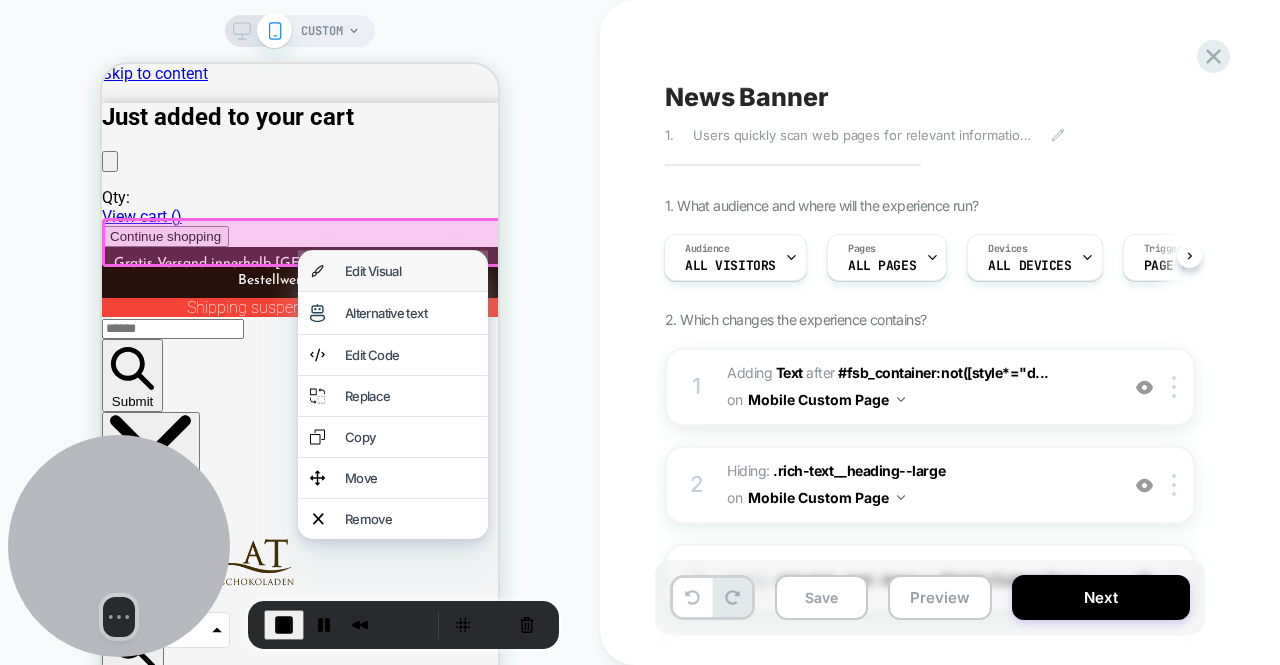 click on "Edit Visual" at bounding box center [410, 271] 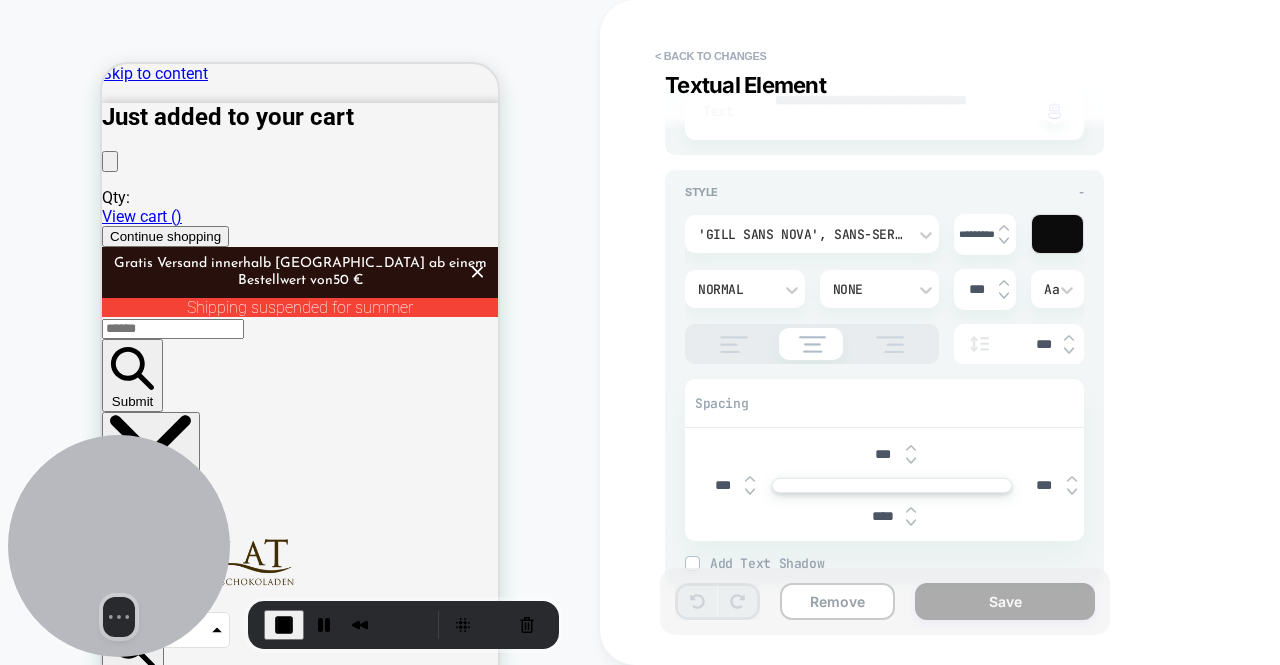 scroll, scrollTop: 281, scrollLeft: 0, axis: vertical 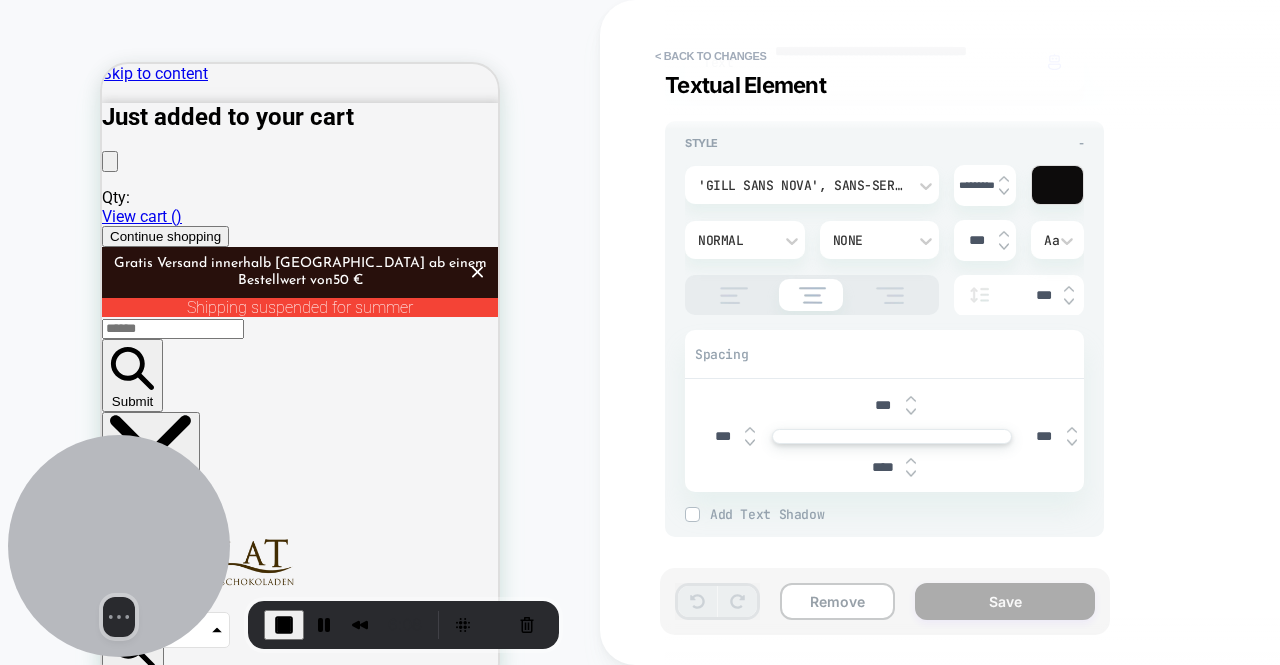 click on "***" at bounding box center [883, 405] 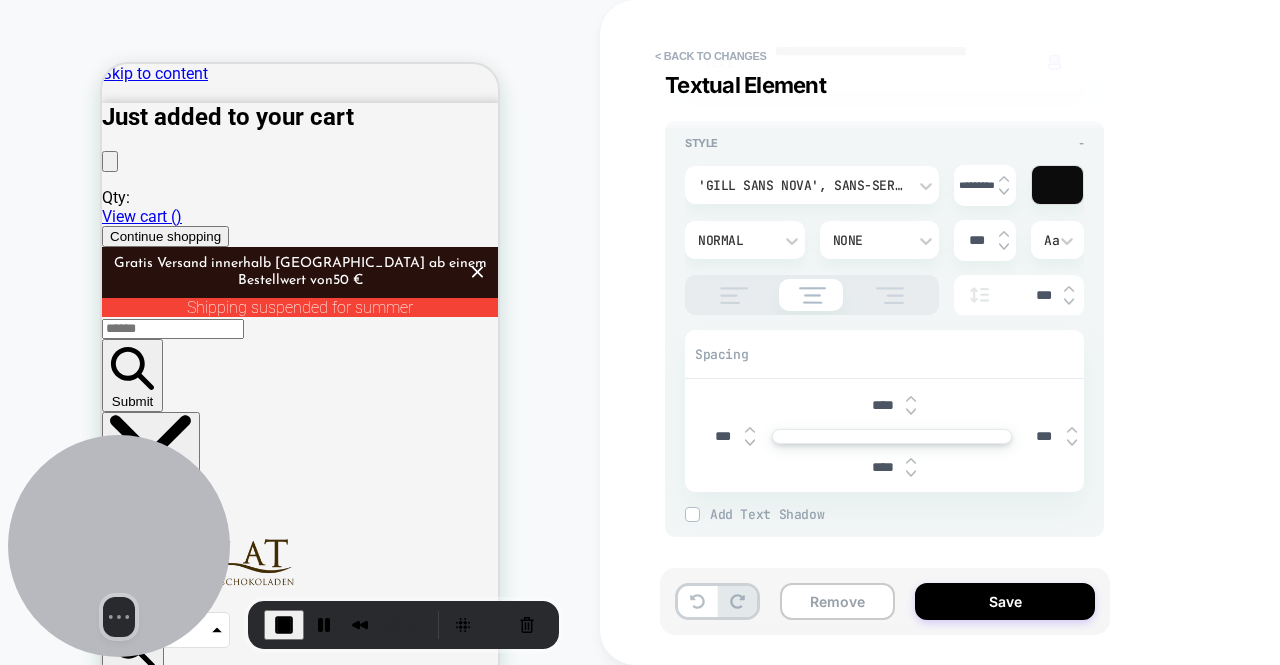 click on "****" at bounding box center (883, 467) 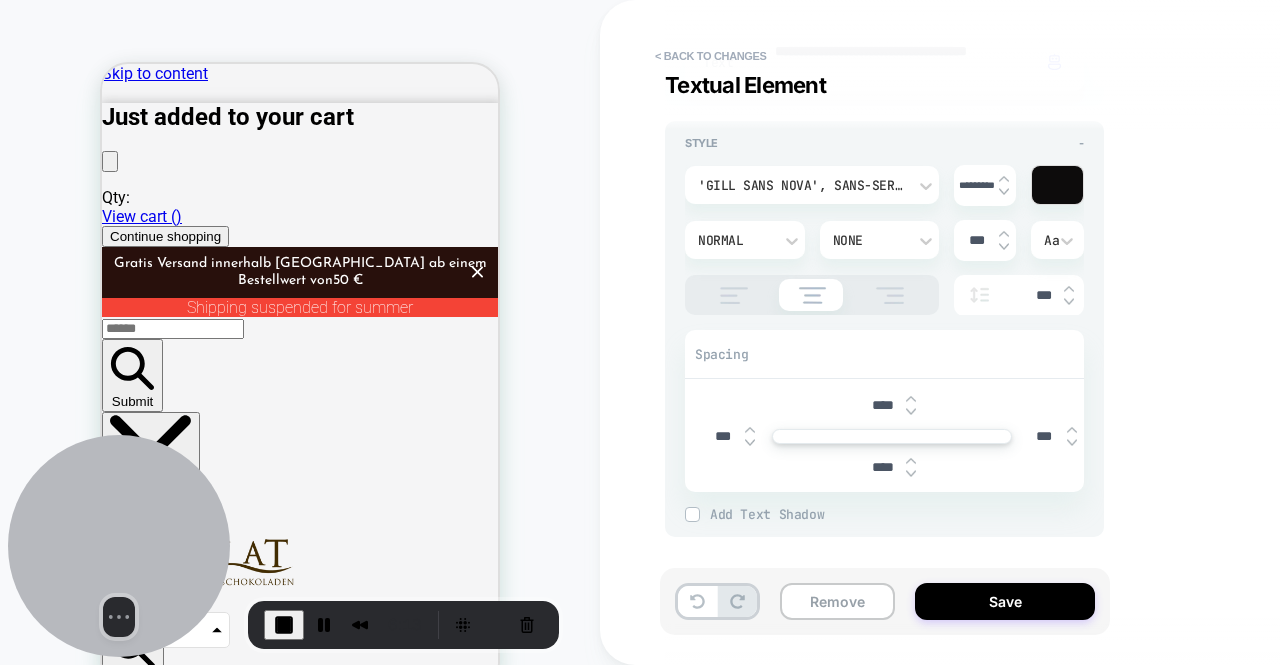 drag, startPoint x: 880, startPoint y: 461, endPoint x: 855, endPoint y: 461, distance: 25 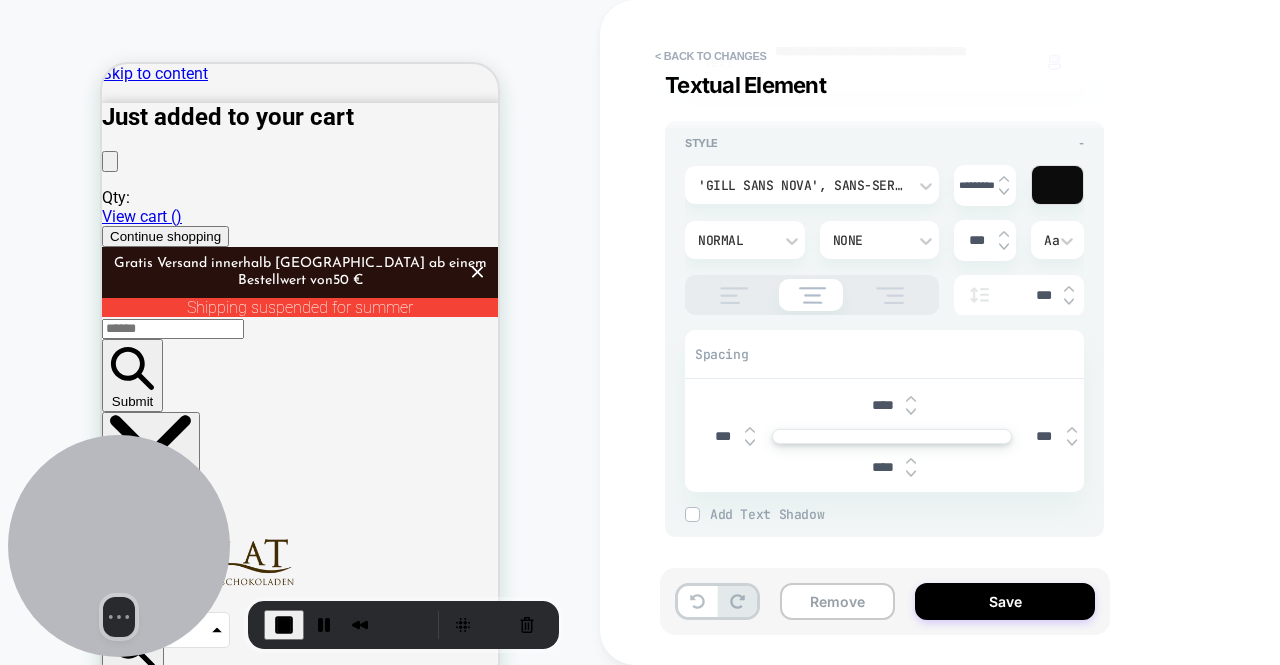 click on "****" at bounding box center [892, 467] 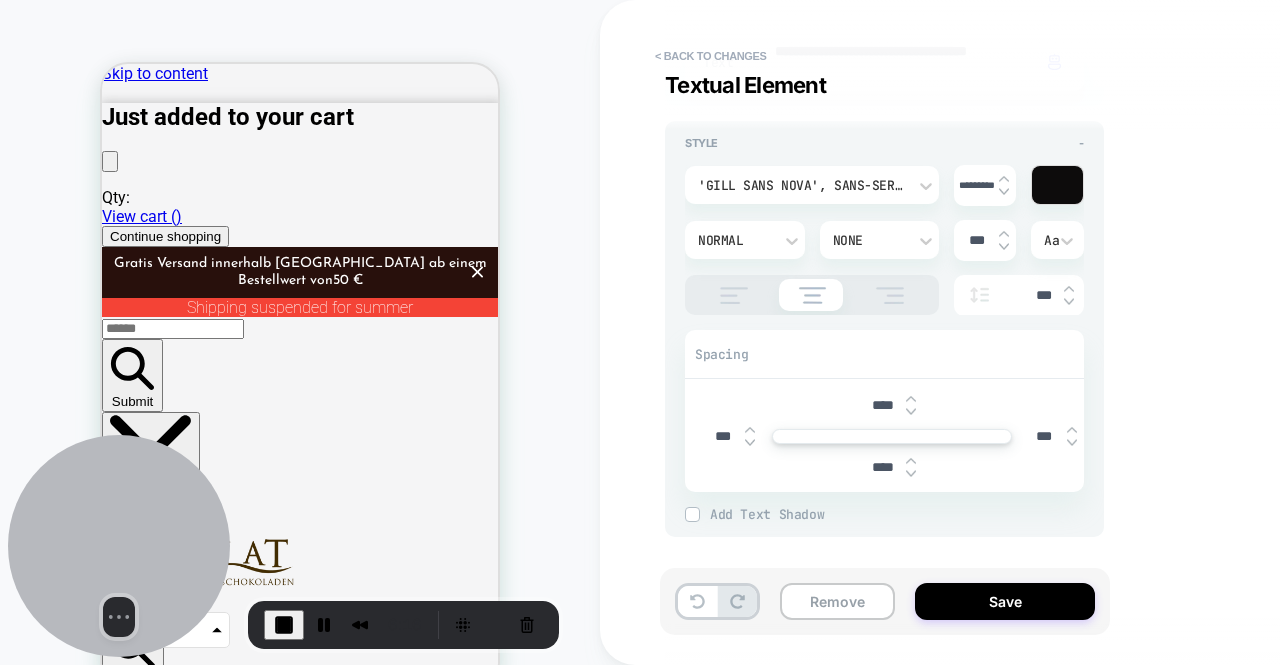 click on "****" at bounding box center [892, 467] 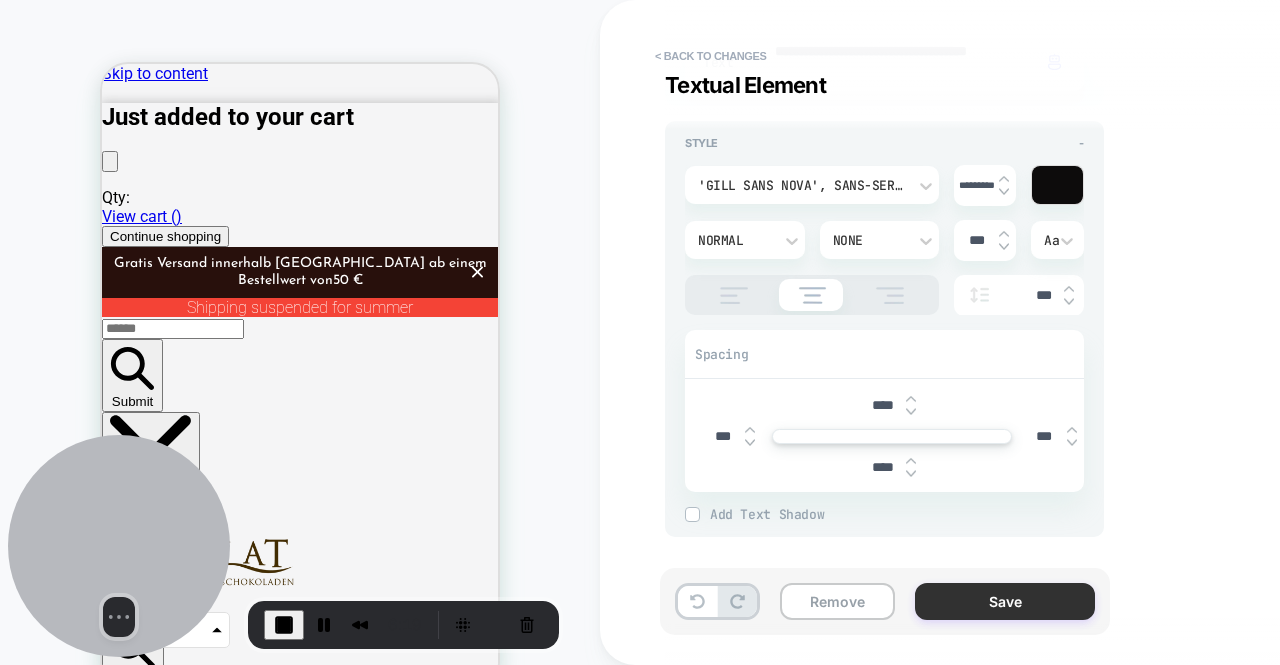 click on "Save" at bounding box center (1005, 601) 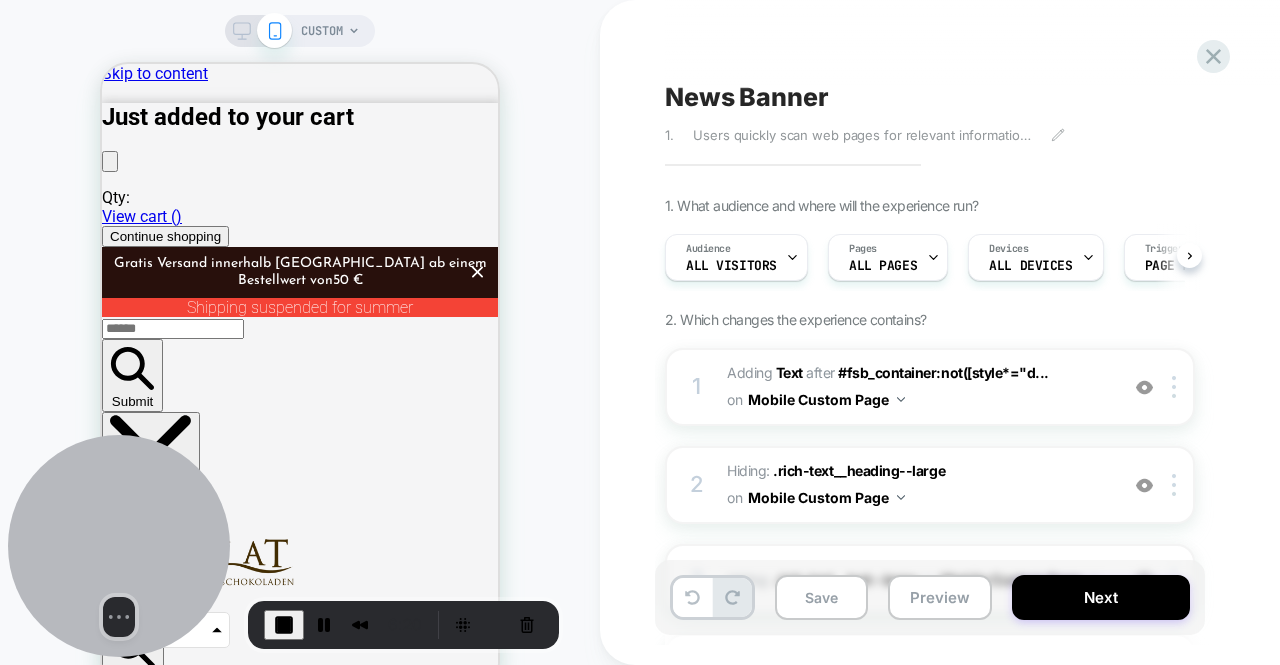 scroll, scrollTop: 0, scrollLeft: 1, axis: horizontal 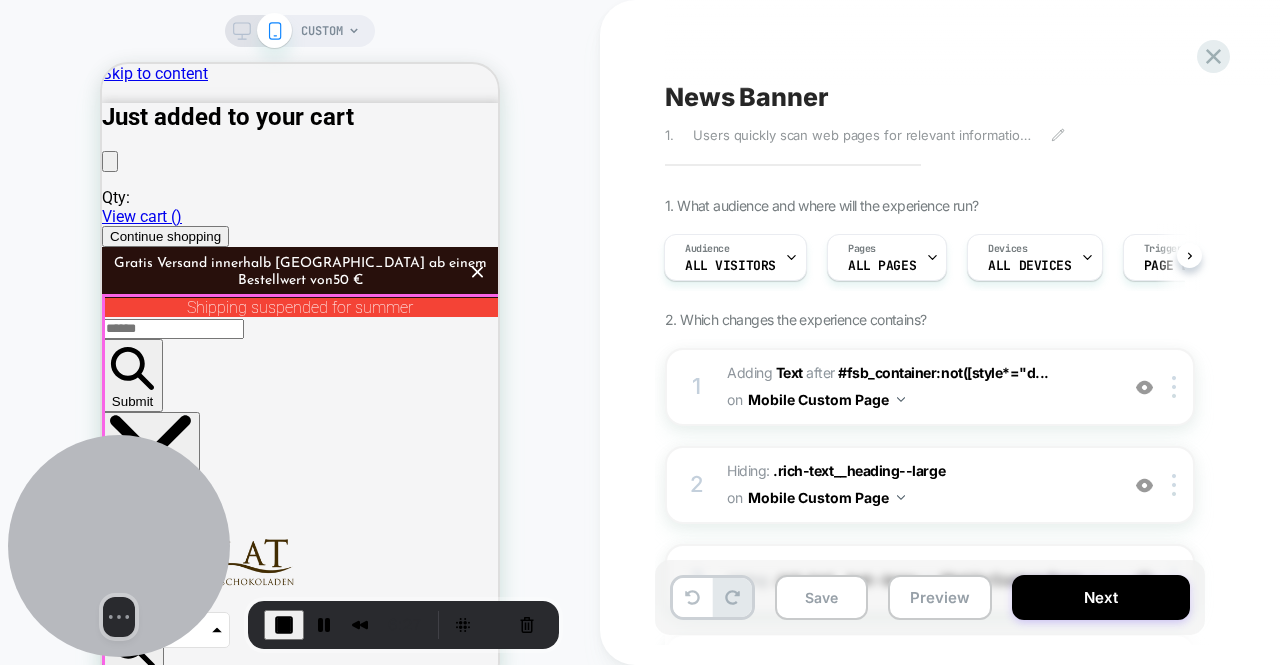 click on "Xocolat Bonbonnieres
Discover now
Handmade delicacies from Xocolat Manufaktur
Discover now
Hot chocolate
Discover now" at bounding box center [300, 5550] 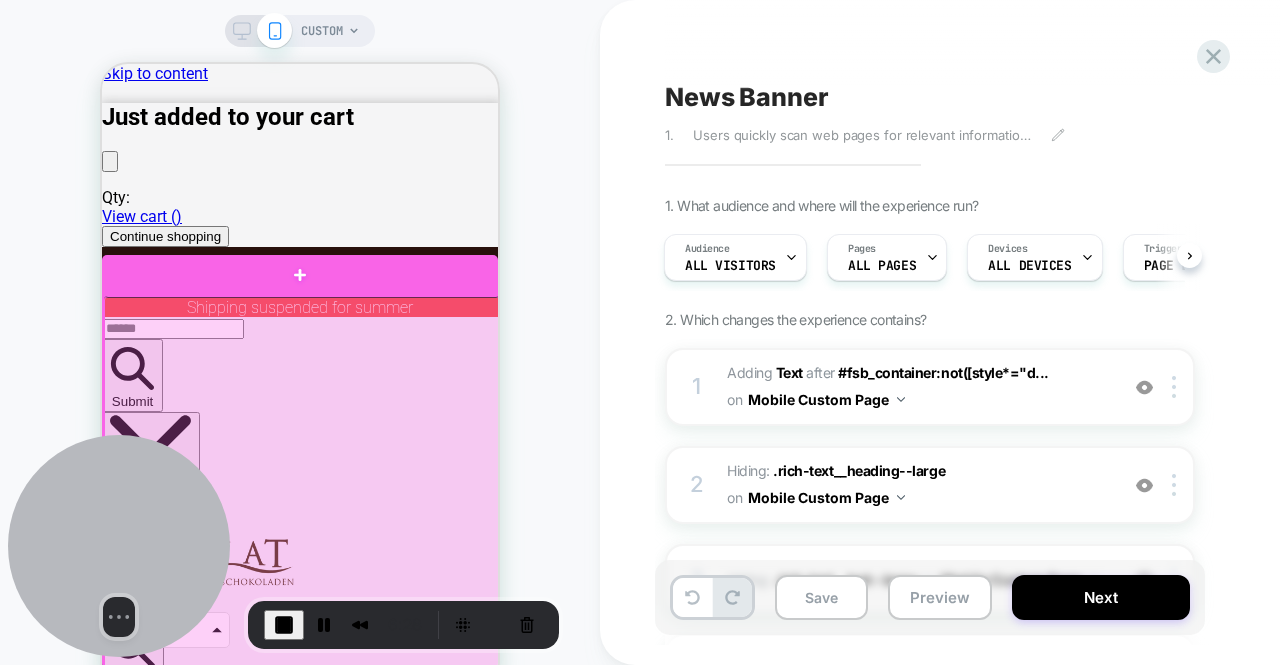 click at bounding box center [302, 1032] 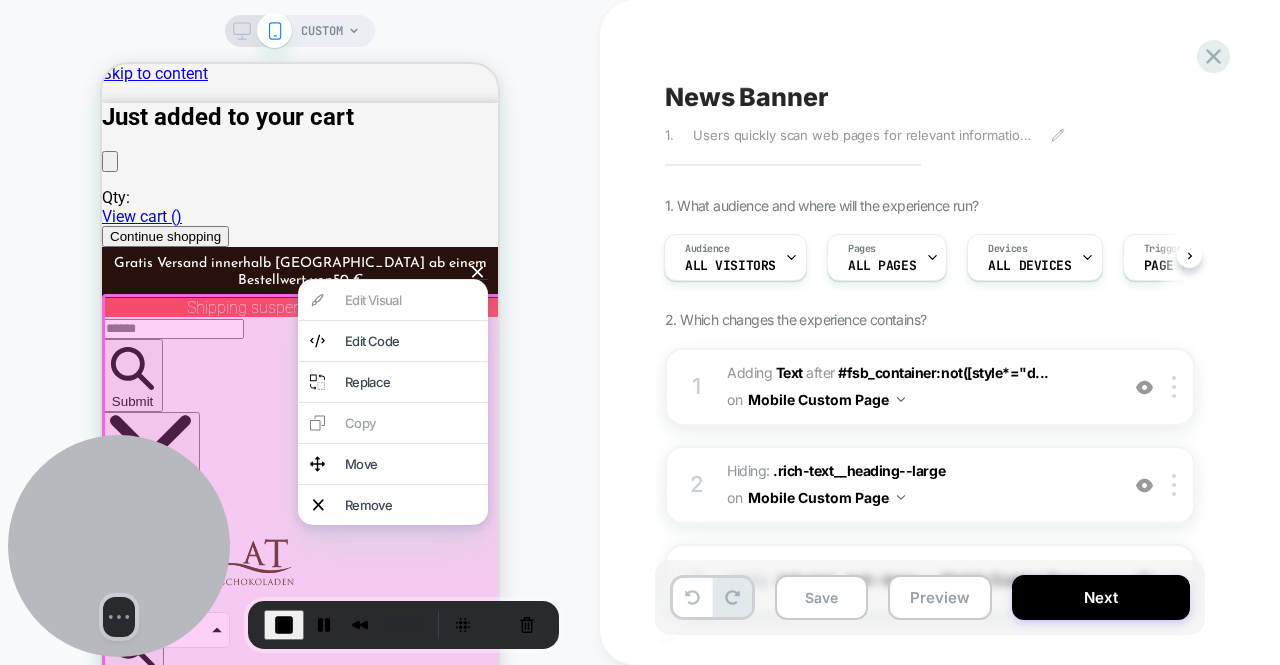 click at bounding box center (303, 1033) 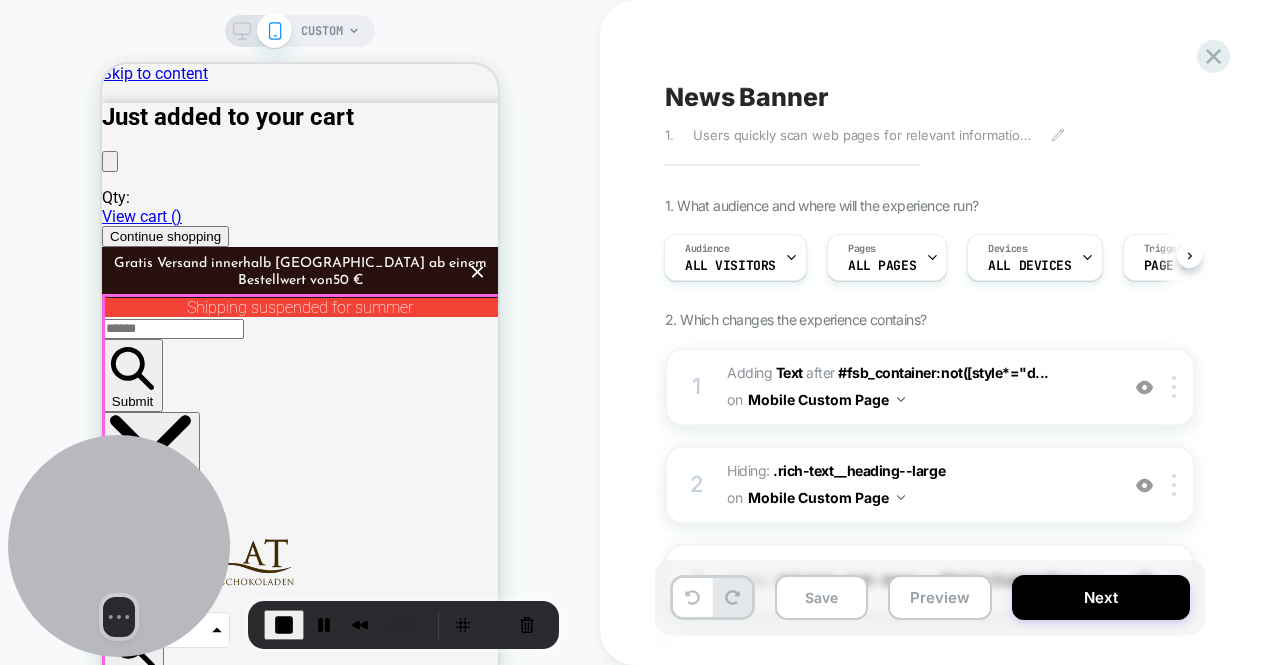 click at bounding box center (302, 1032) 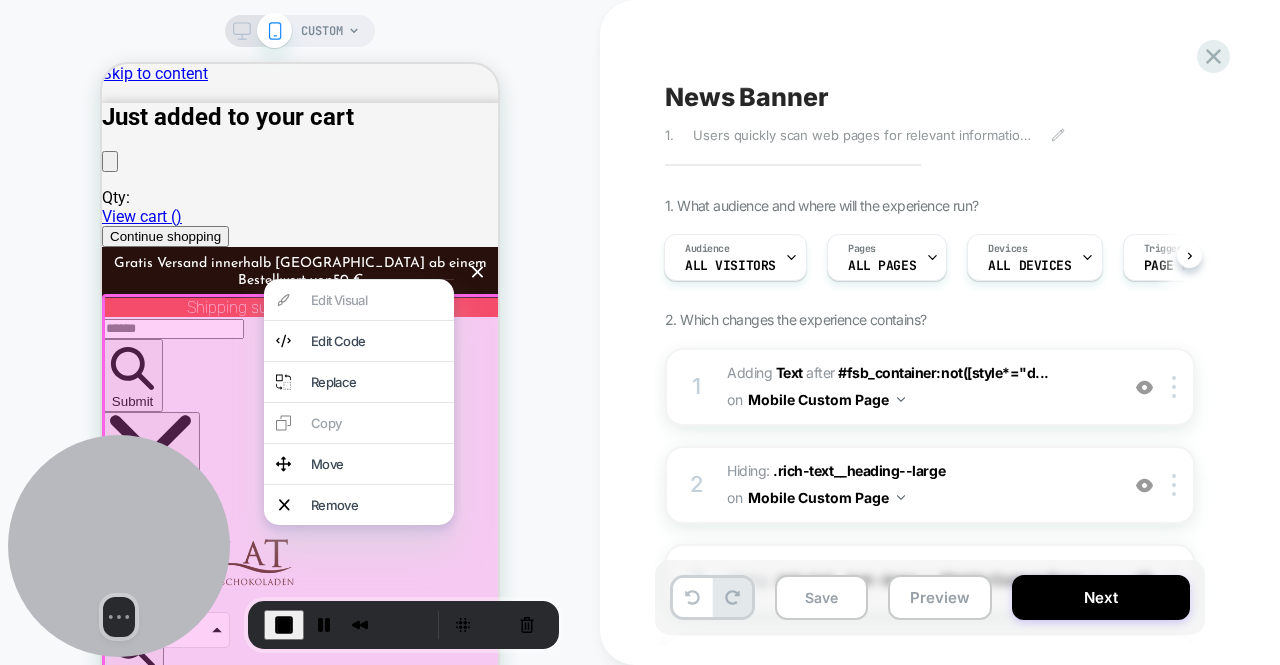 click on "CUSTOM" at bounding box center (300, 360) 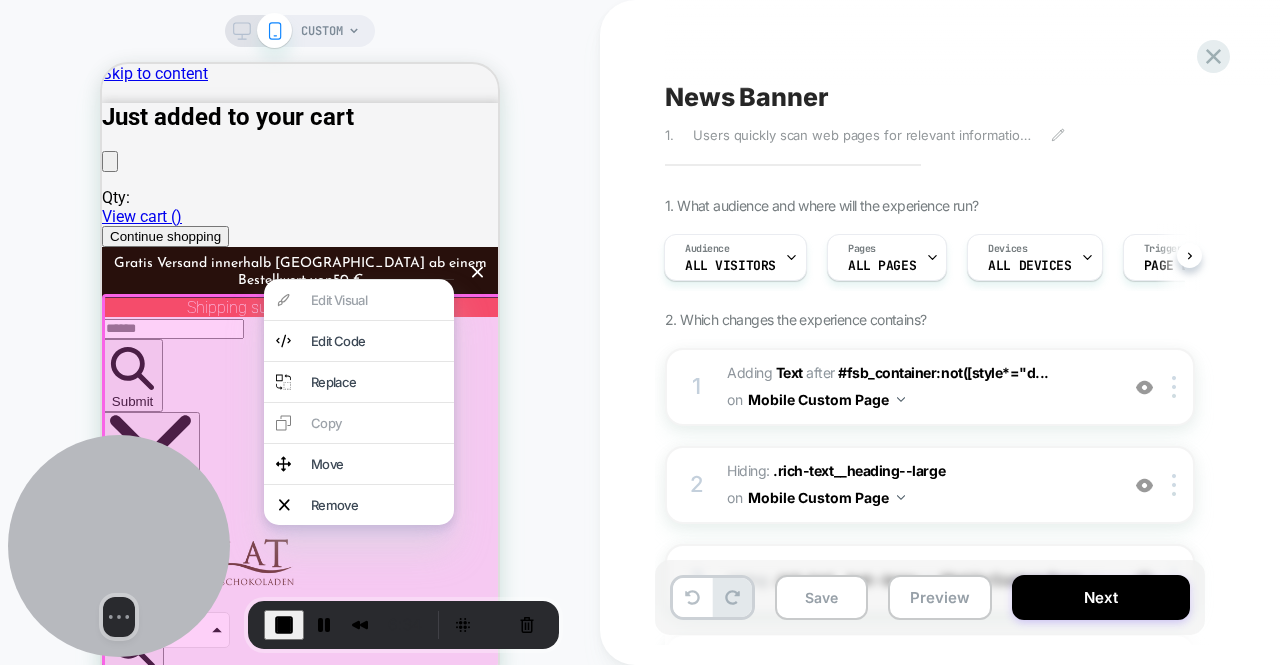 click on "CUSTOM" at bounding box center [300, 360] 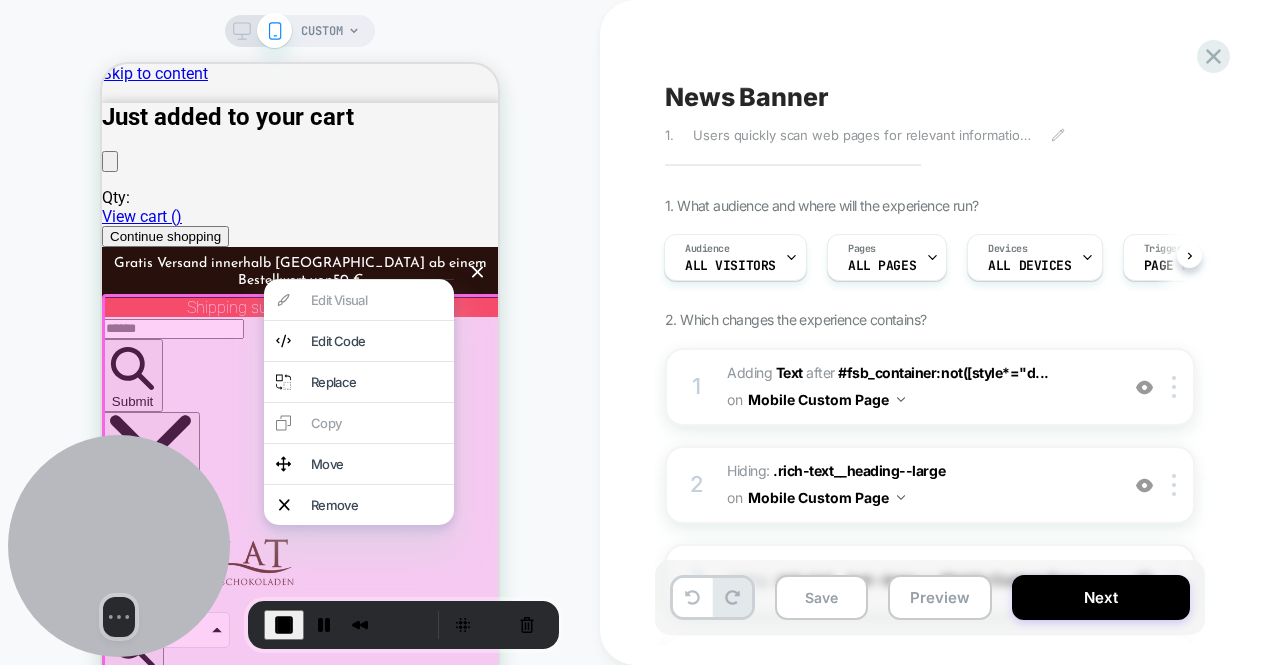 click at bounding box center [303, 1033] 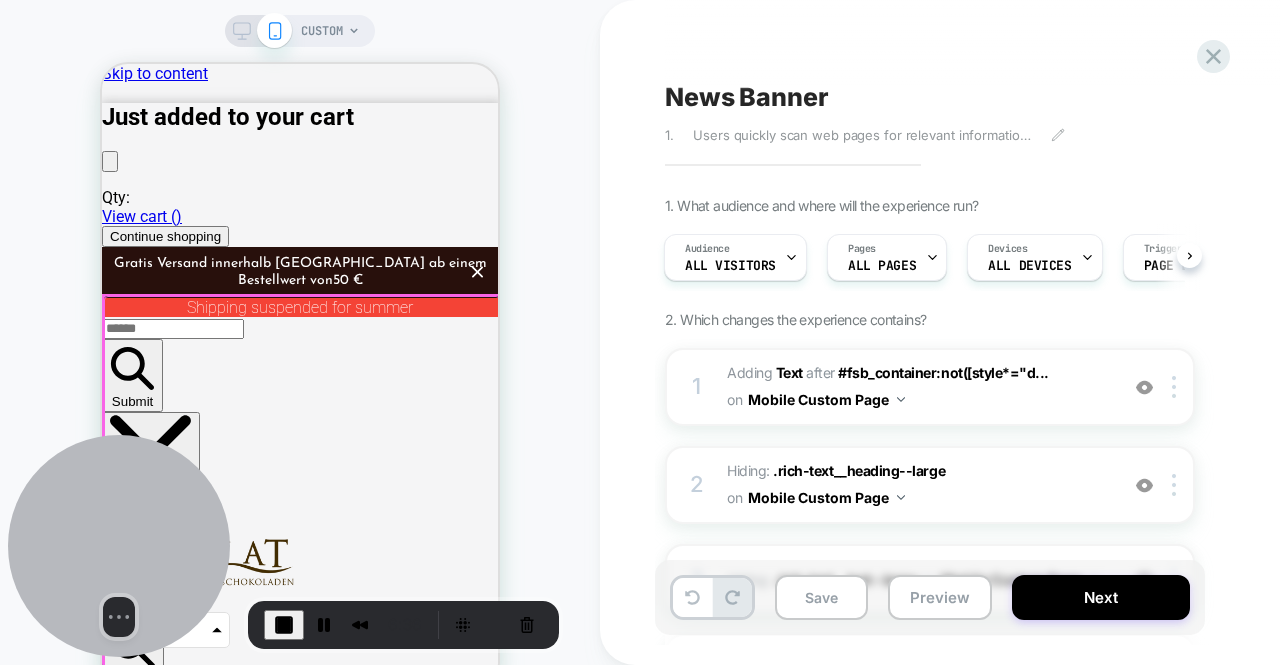 click at bounding box center [302, 1032] 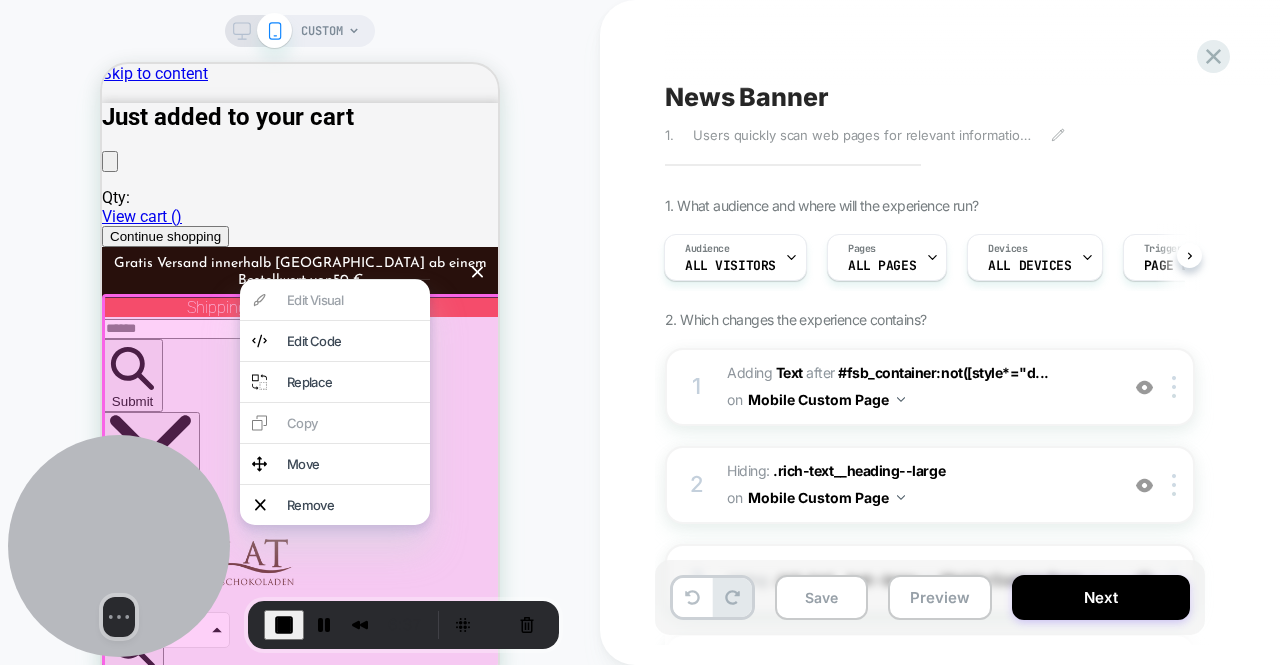 click on "CUSTOM" at bounding box center [300, 360] 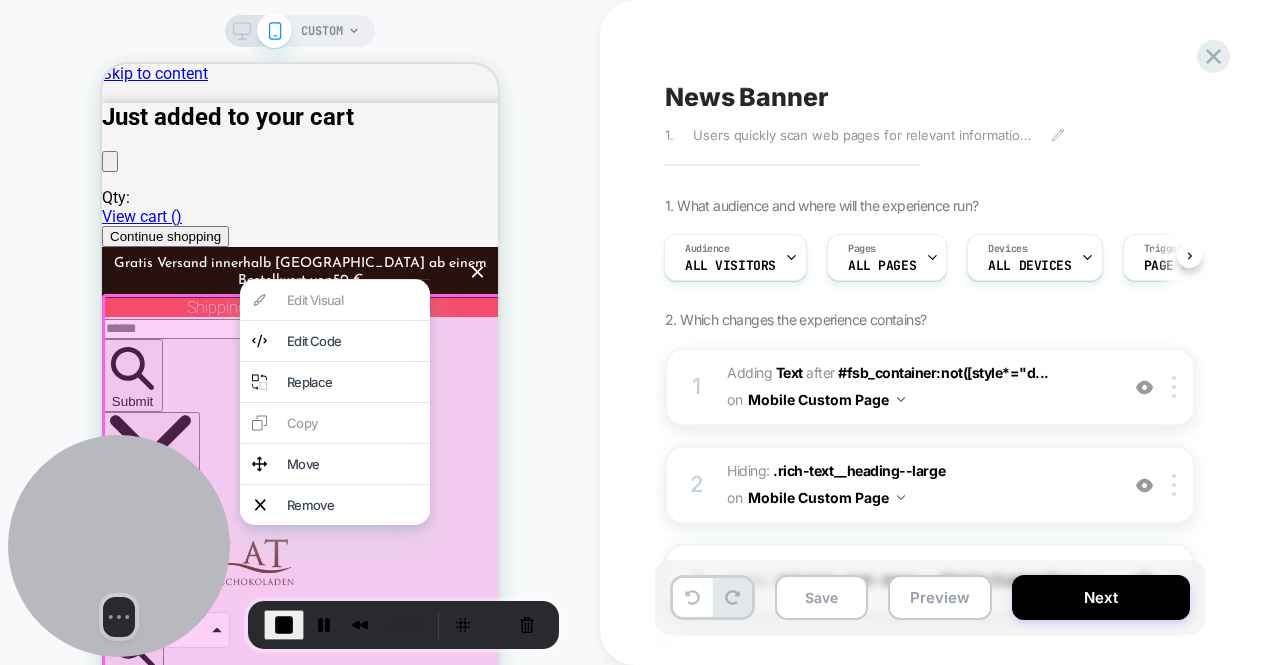 click on "Discover our variety of fine chocolate" at bounding box center (300, 4333) 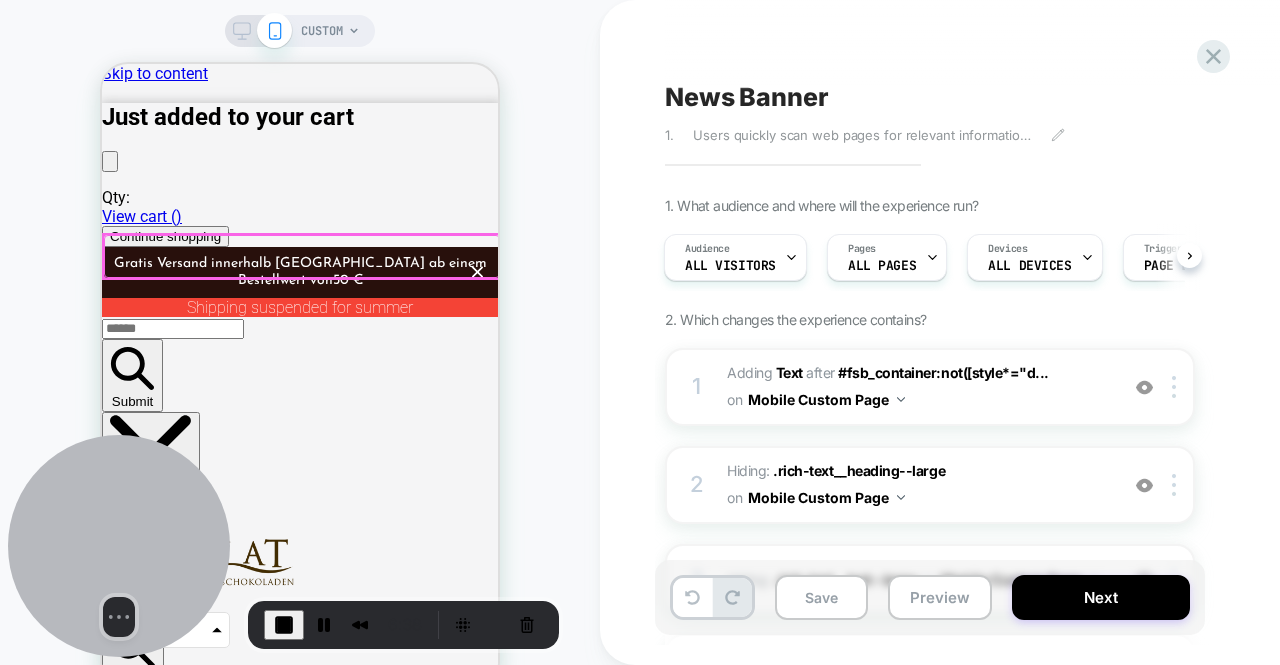 click at bounding box center [302, 256] 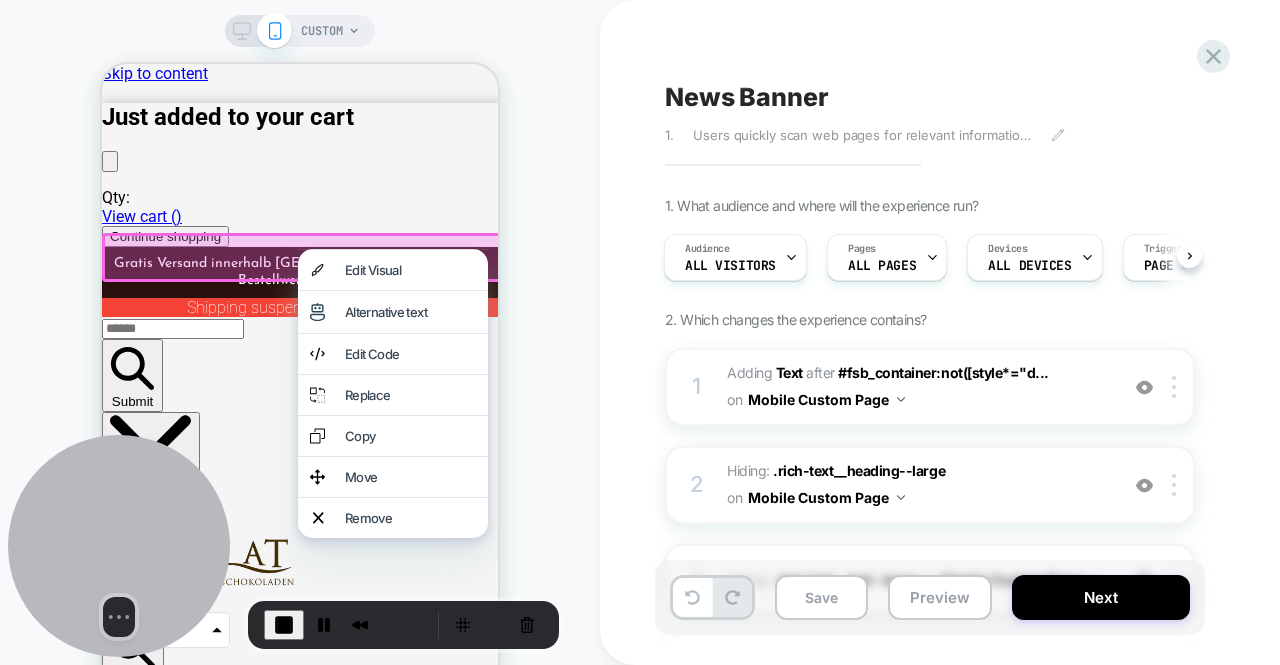click at bounding box center [274, 4898] 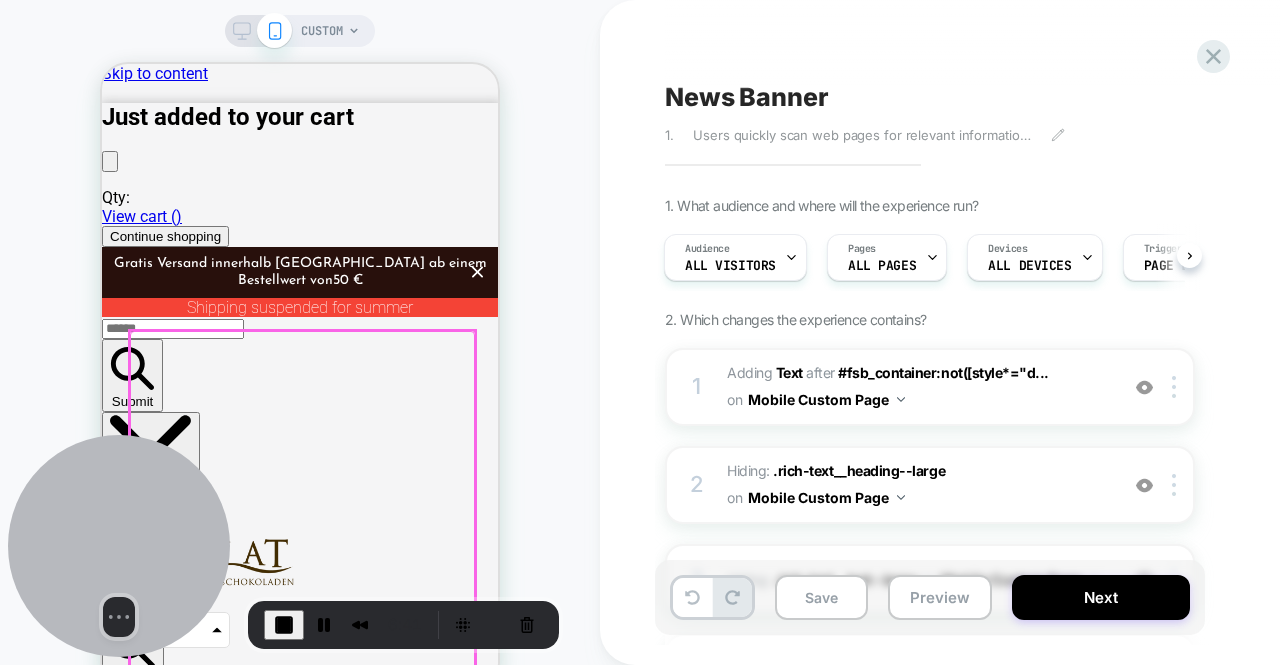 click at bounding box center (302, 503) 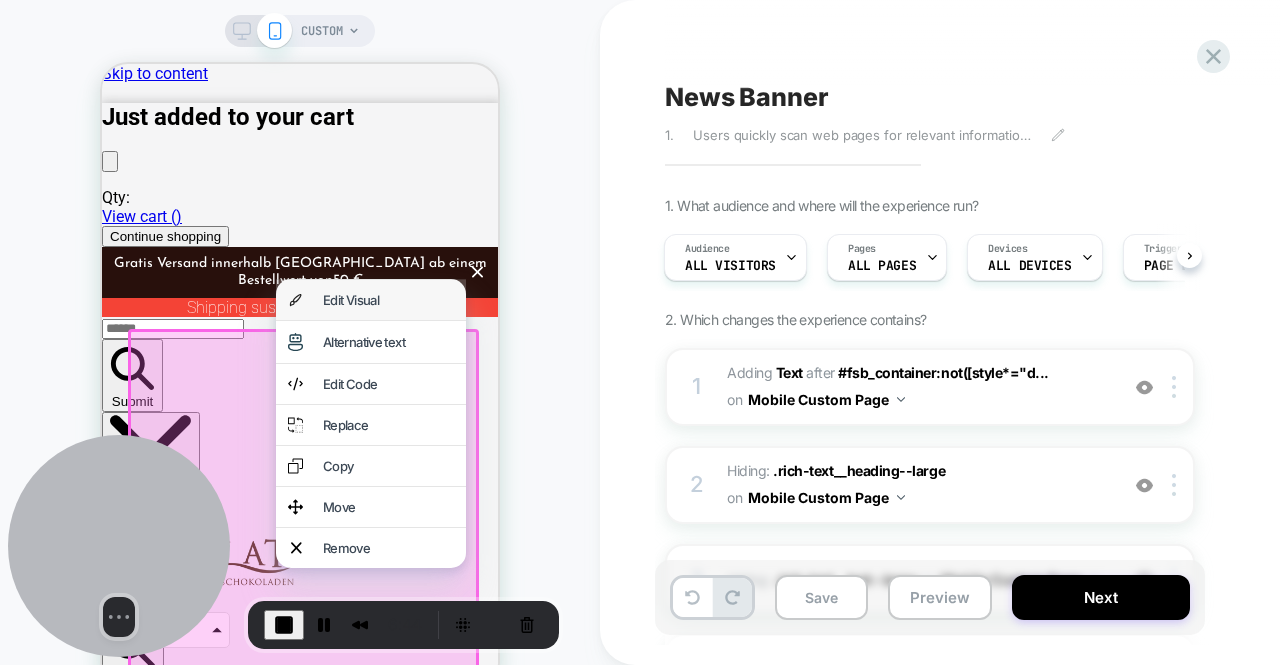 click on "Edit Visual" at bounding box center (388, 300) 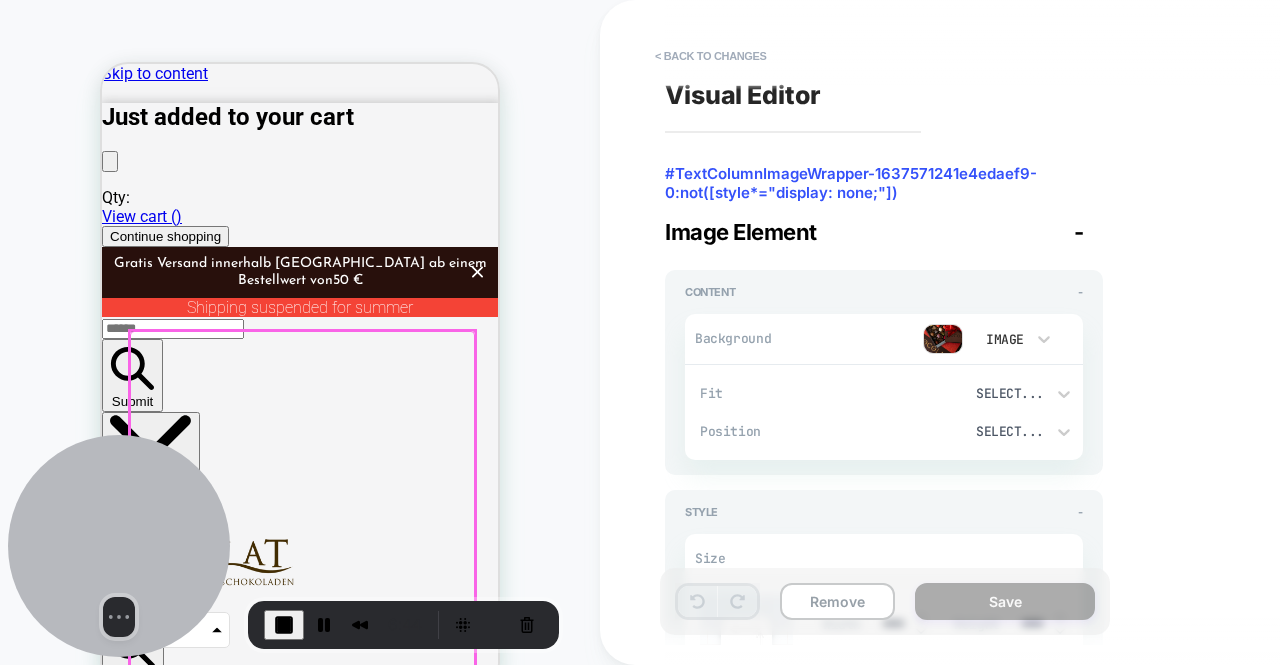scroll, scrollTop: 80, scrollLeft: 0, axis: vertical 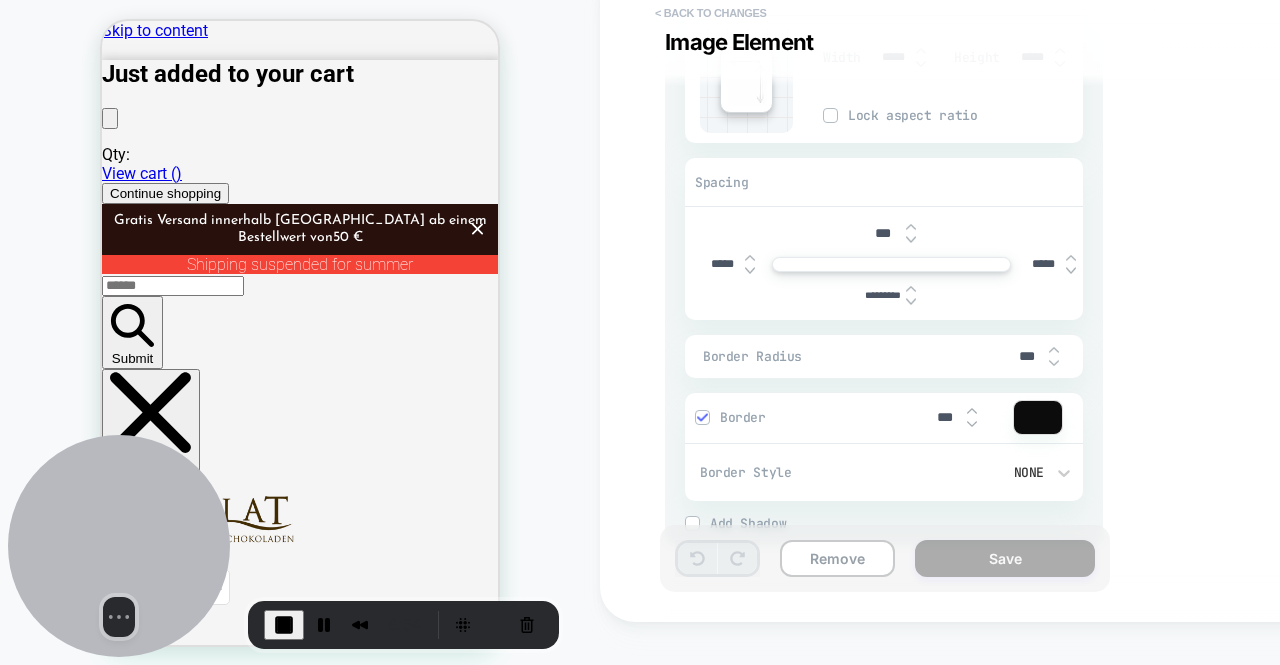 click on "< Back to changes" at bounding box center (711, 13) 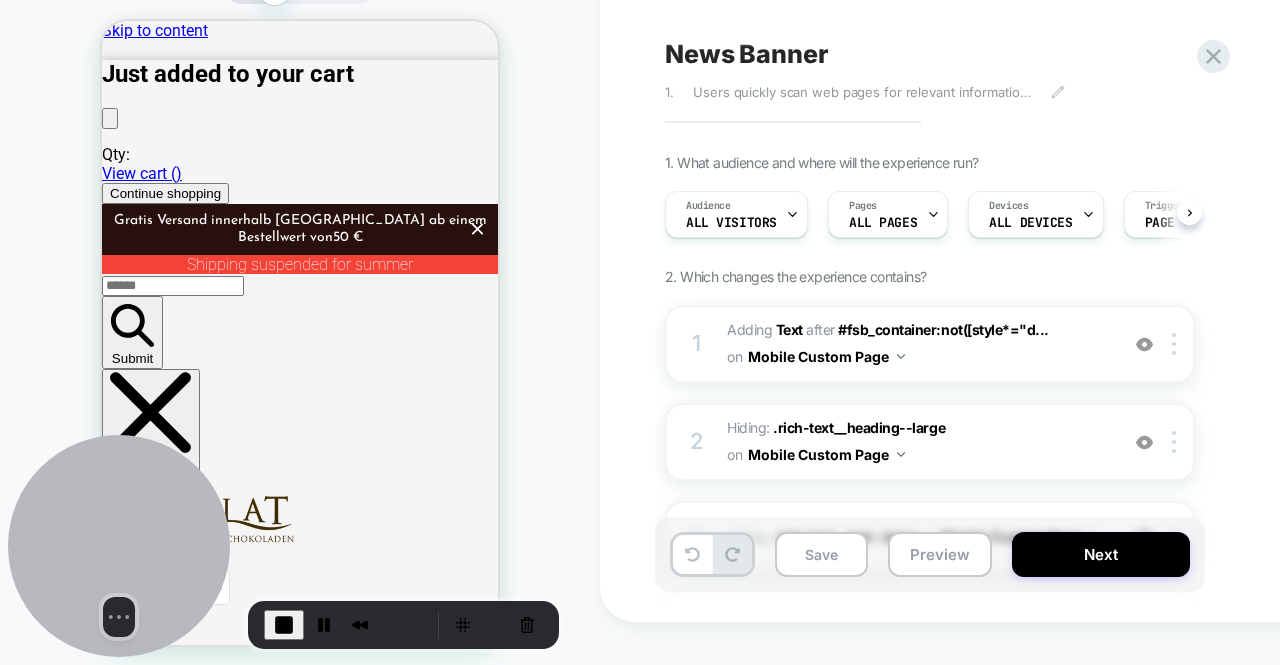 scroll, scrollTop: 0, scrollLeft: 1, axis: horizontal 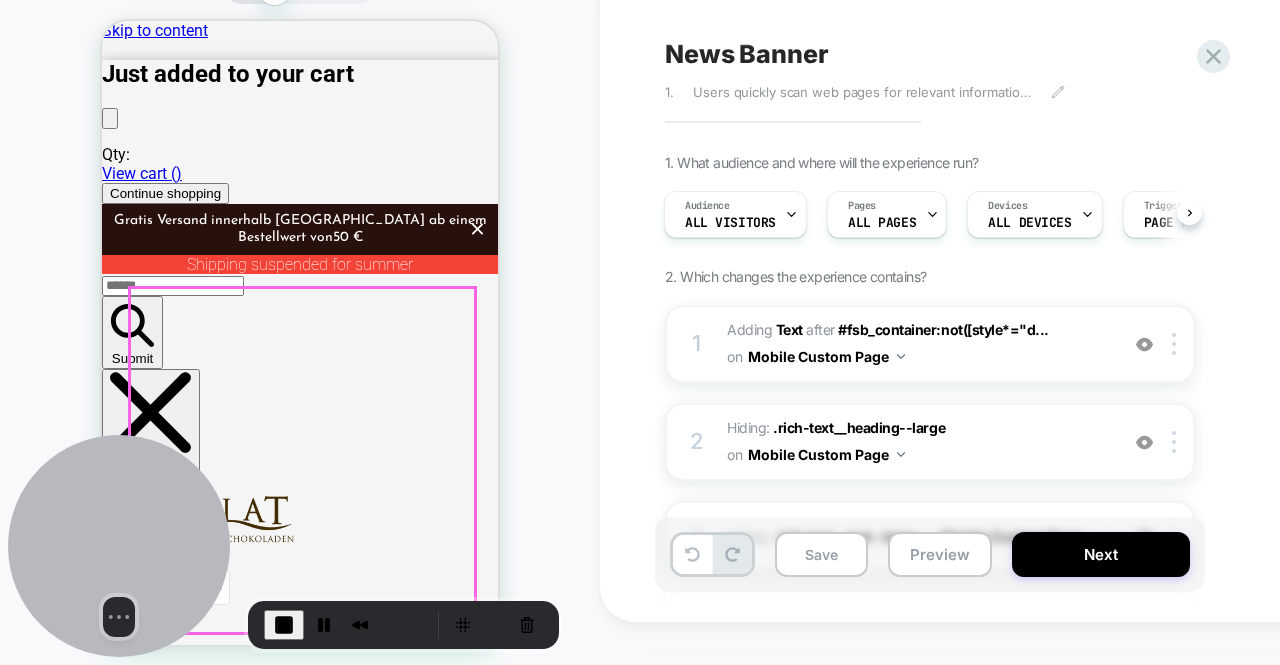 click at bounding box center (274, 4855) 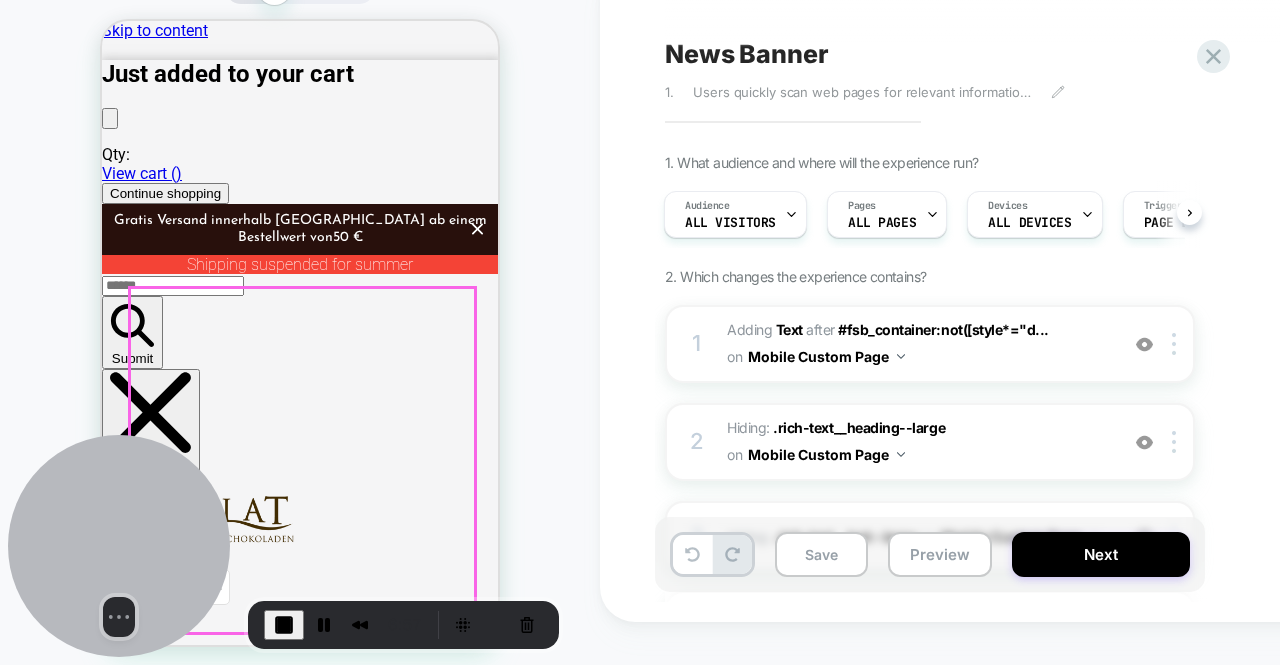 click at bounding box center (274, 4855) 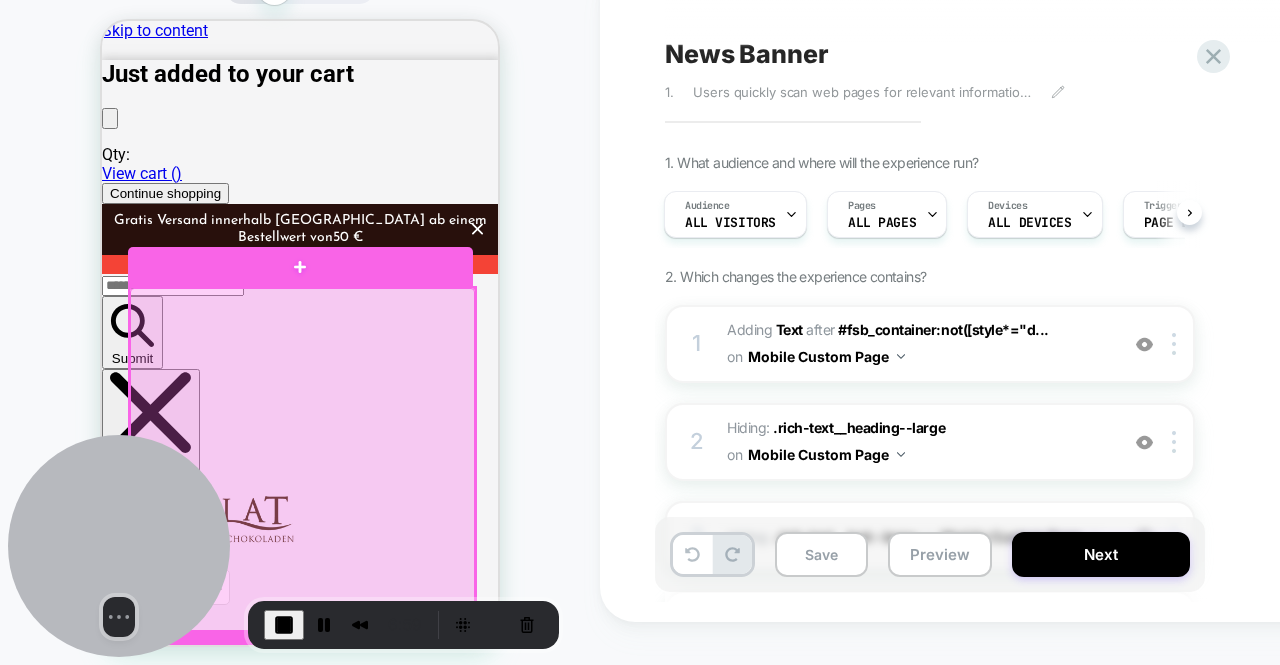 click at bounding box center [302, 460] 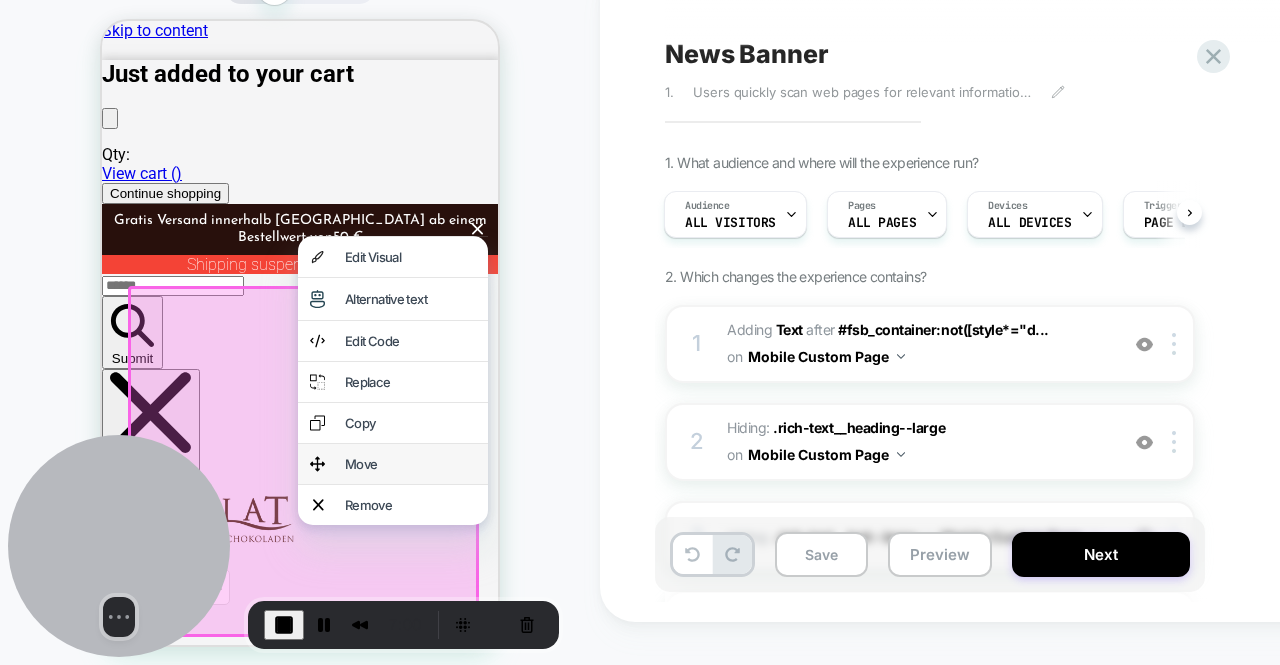 click on "Move" at bounding box center (410, 464) 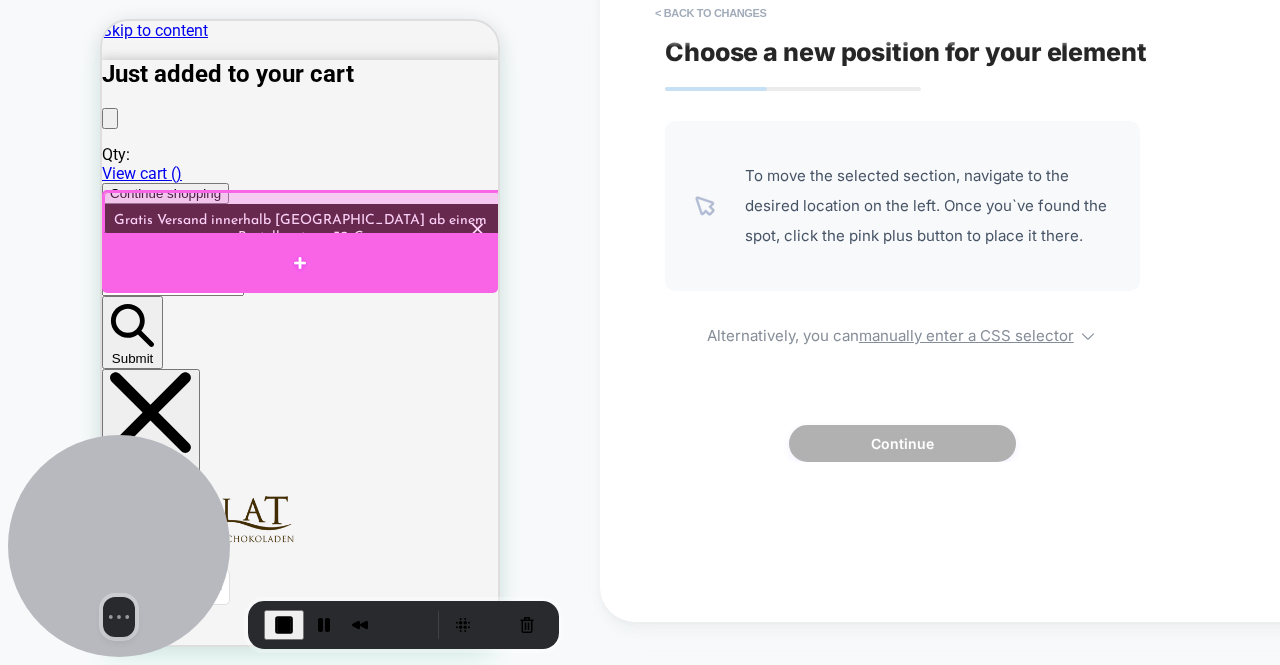 click at bounding box center [300, 263] 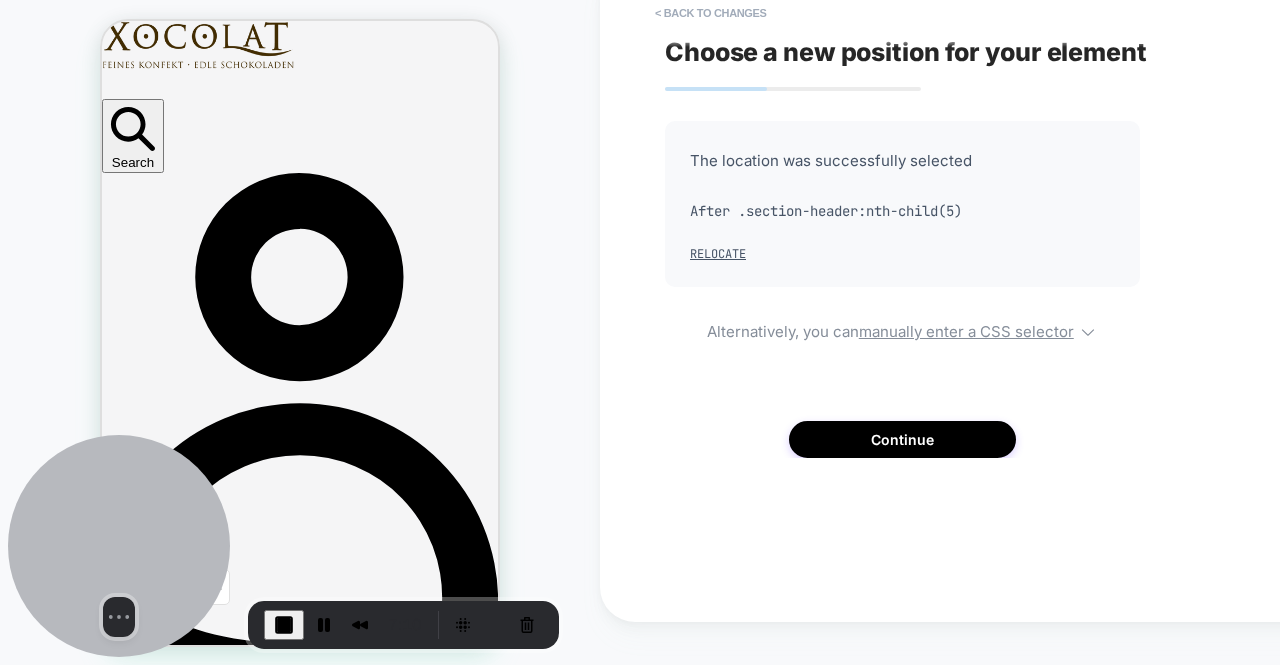scroll, scrollTop: 0, scrollLeft: 0, axis: both 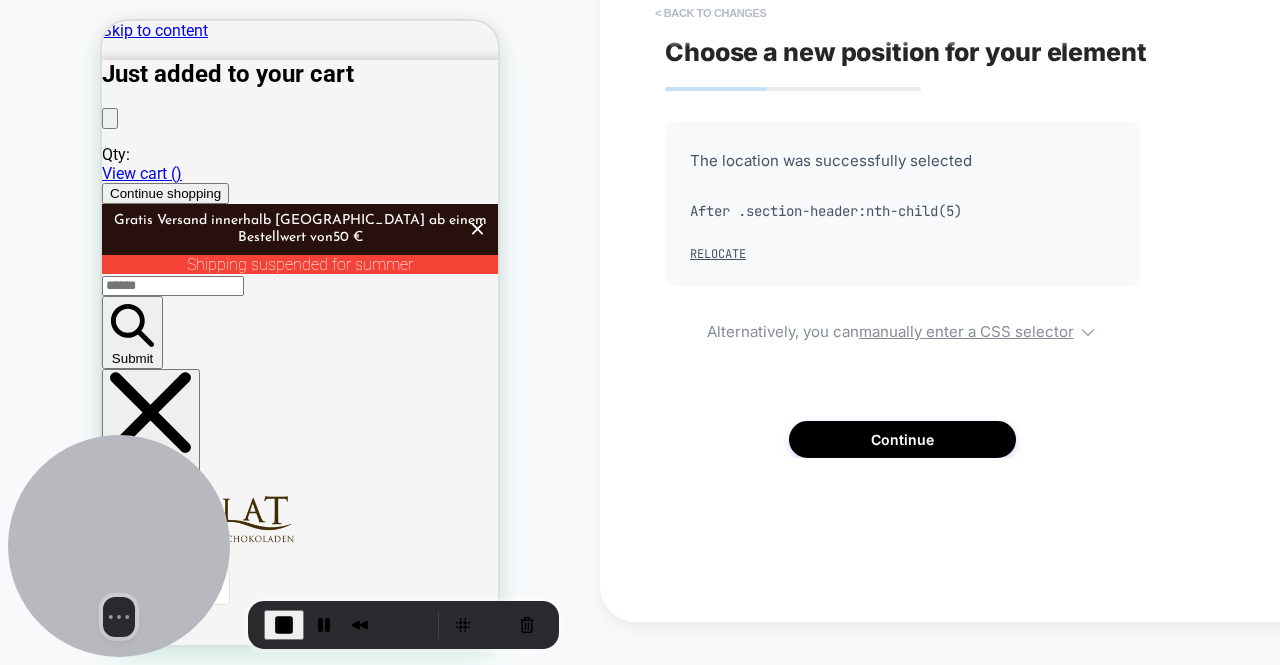 click on "< Back to changes" at bounding box center [711, 13] 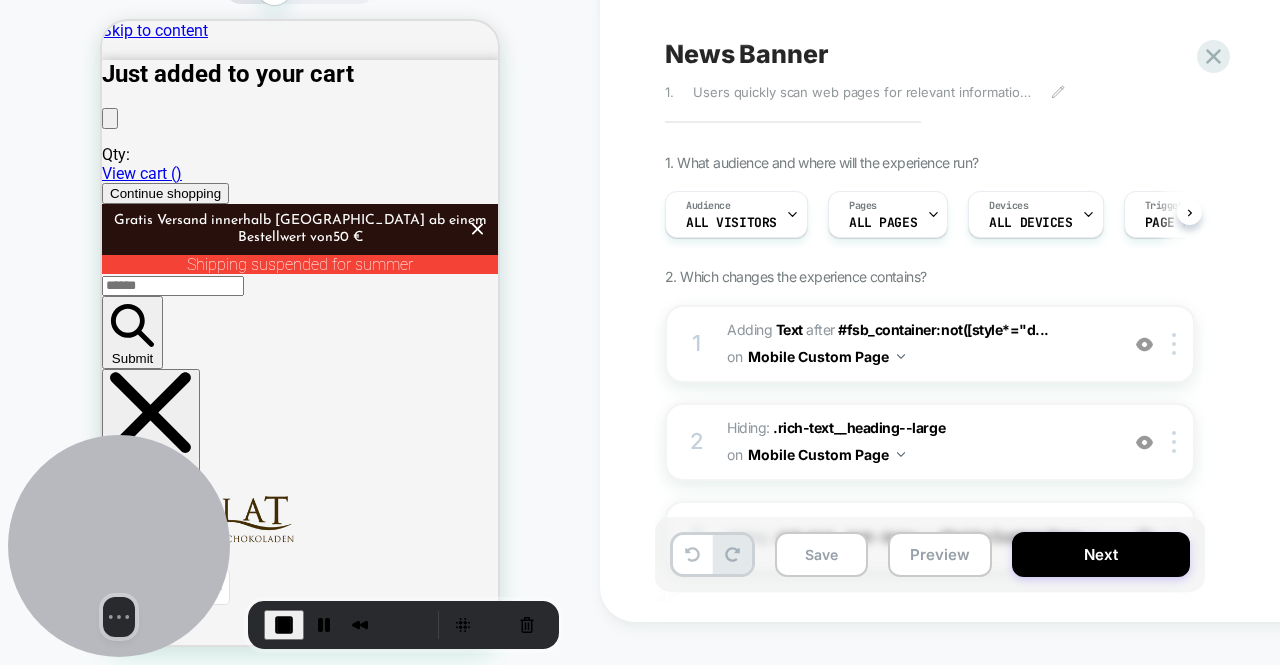 scroll, scrollTop: 0, scrollLeft: 1, axis: horizontal 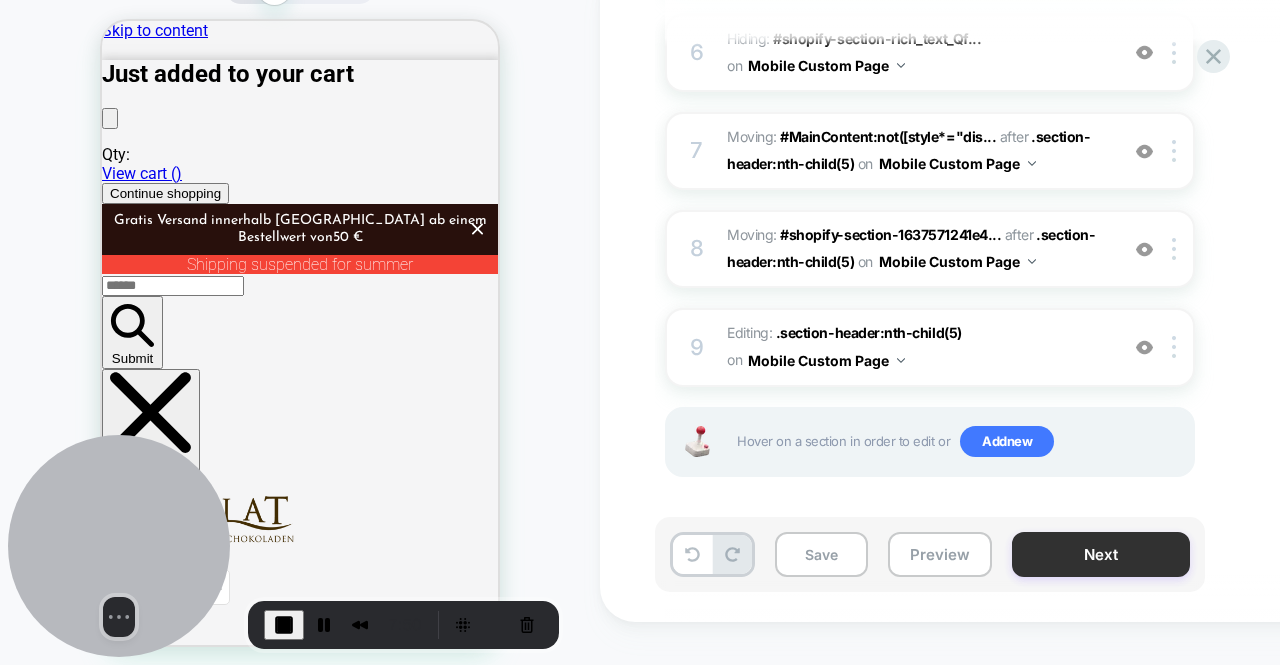 click on "Next" at bounding box center (1101, 554) 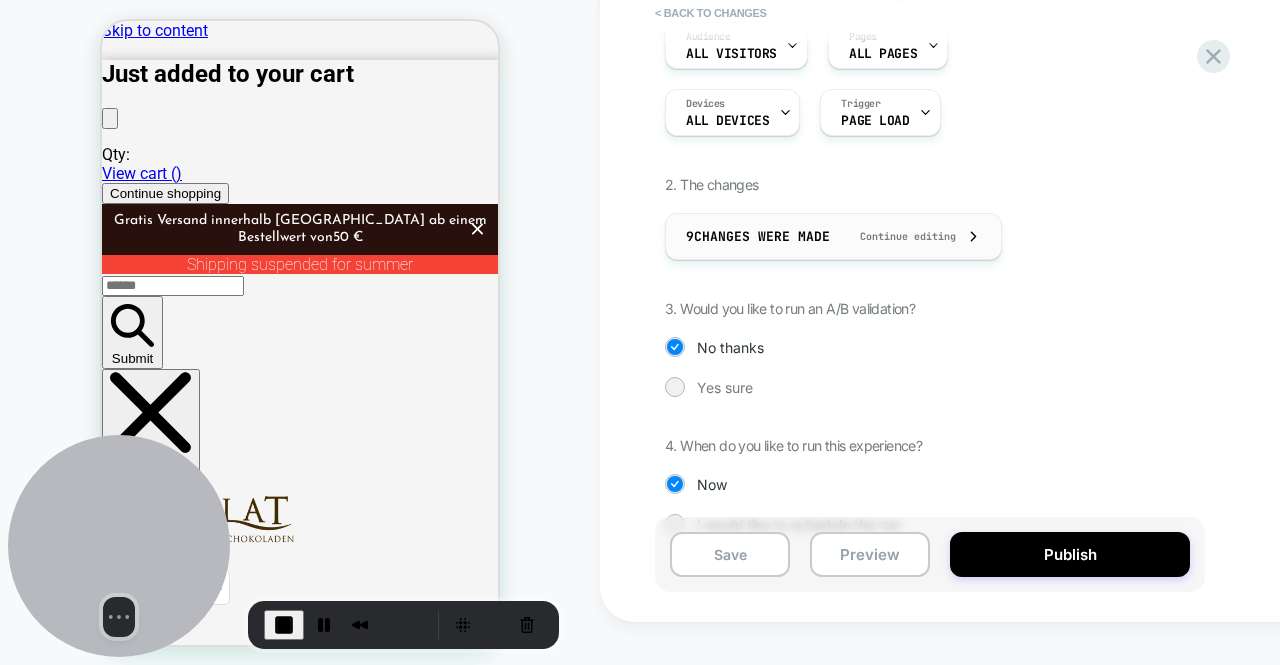 scroll, scrollTop: 192, scrollLeft: 0, axis: vertical 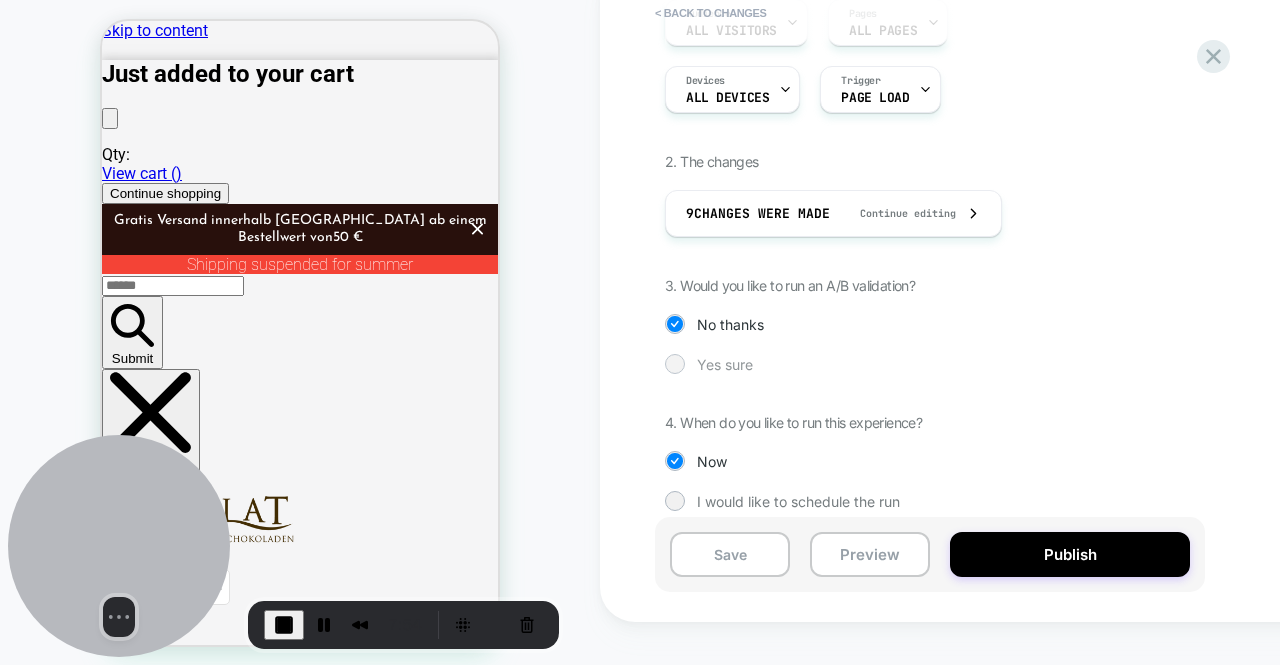 click at bounding box center [674, 363] 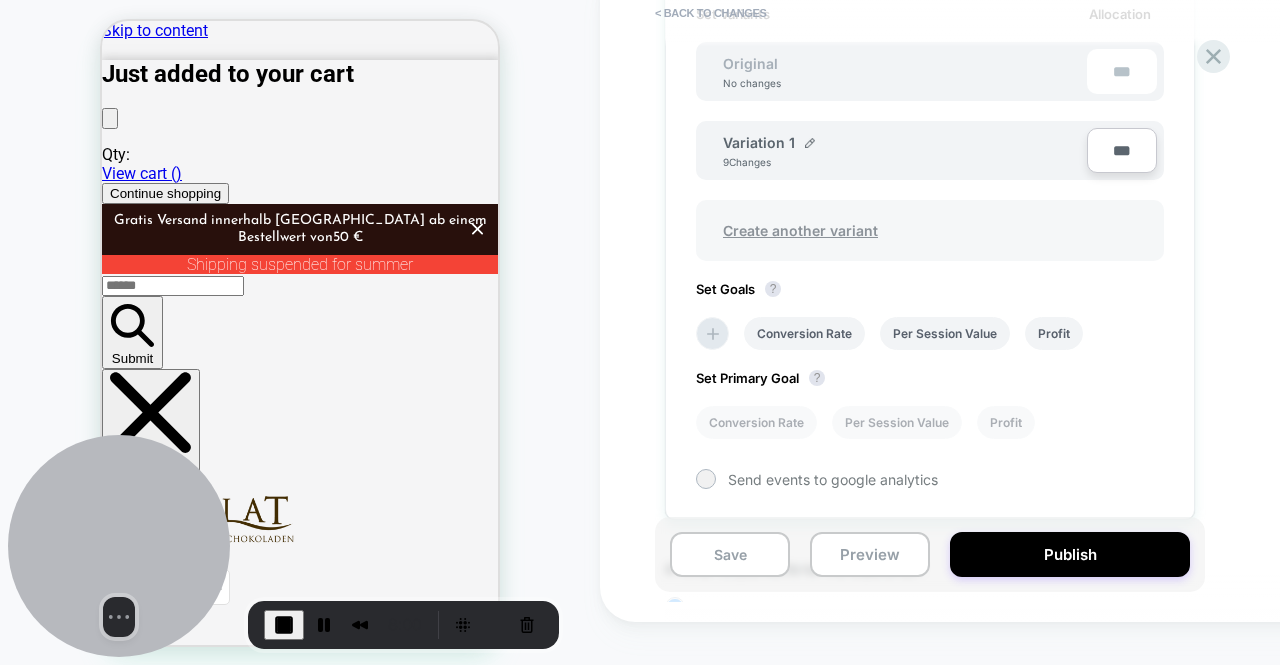 scroll, scrollTop: 628, scrollLeft: 0, axis: vertical 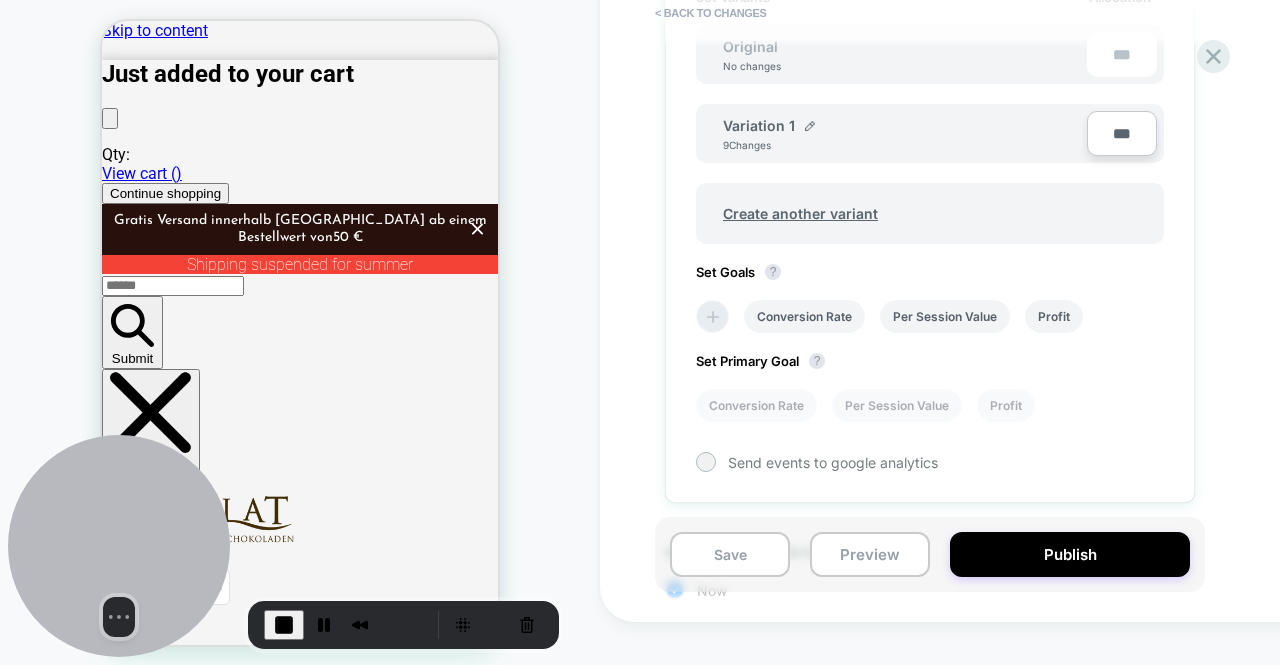 click 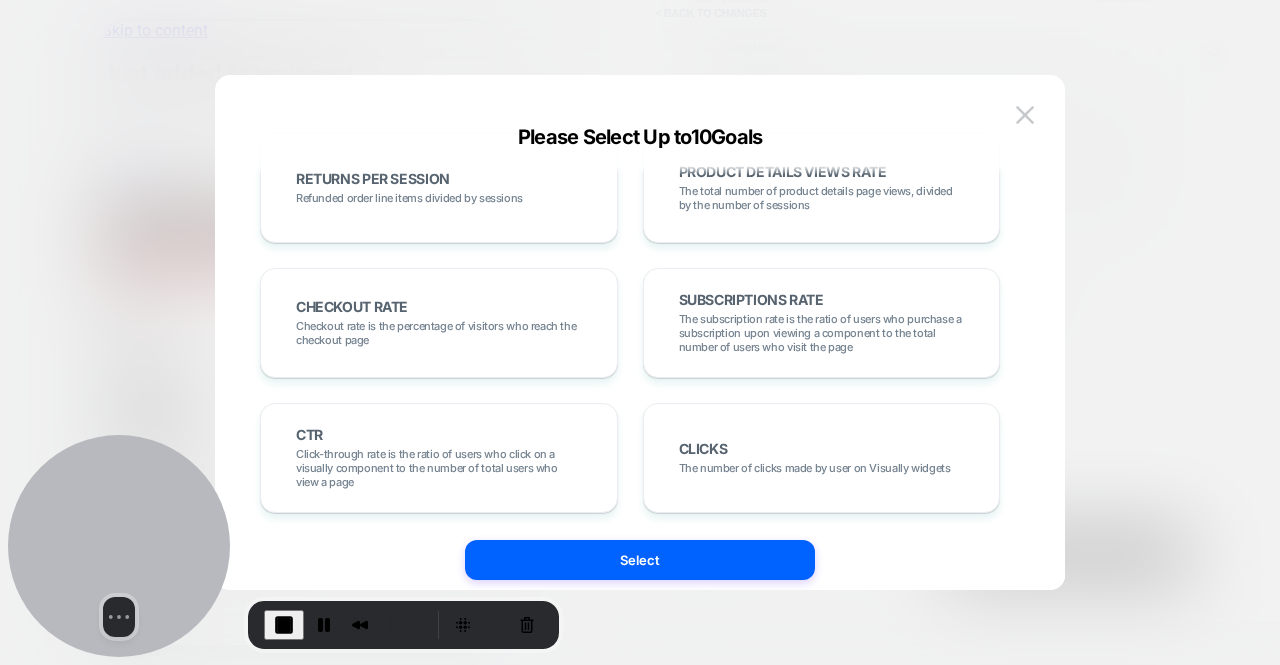 scroll, scrollTop: 720, scrollLeft: 0, axis: vertical 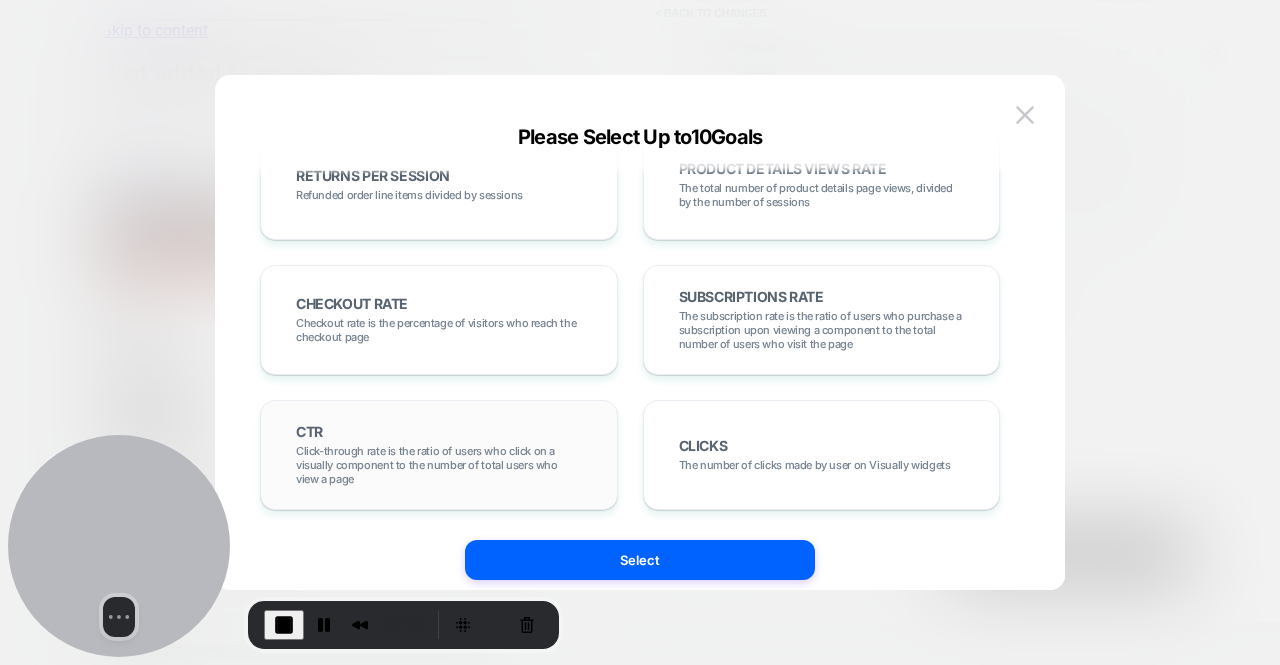 click on "Click-through rate is the ratio of users who click on a visually component to the number of total users who view a page" at bounding box center [439, 465] 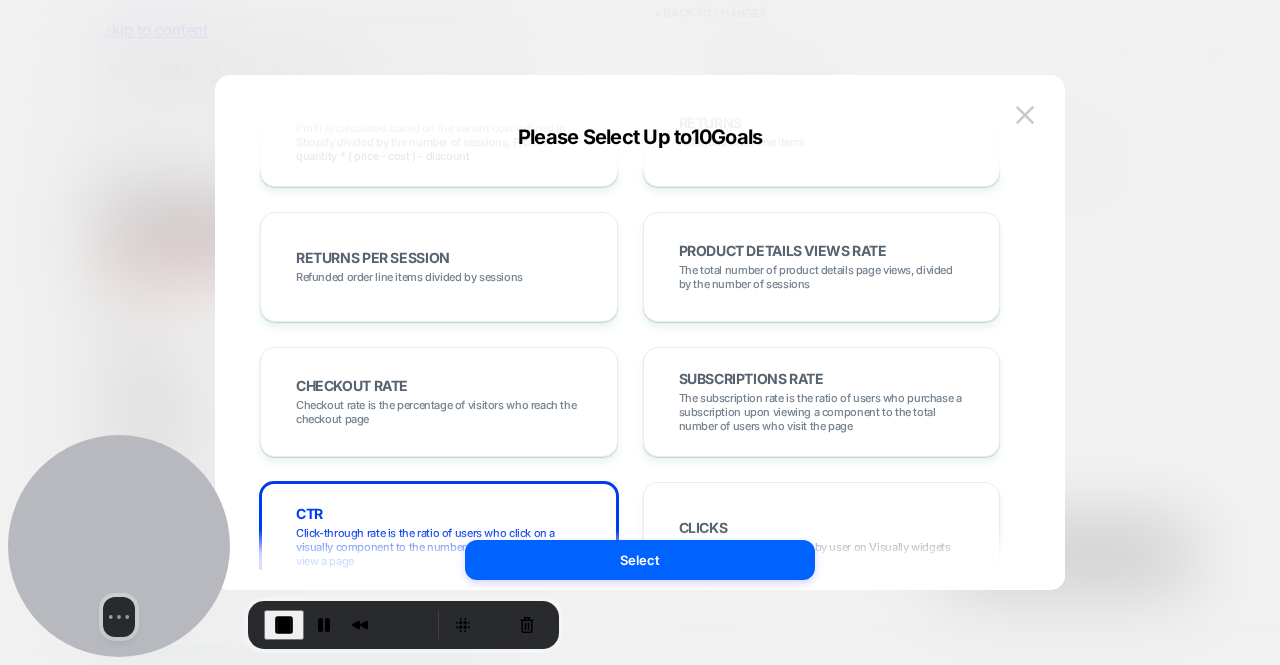 scroll, scrollTop: 720, scrollLeft: 0, axis: vertical 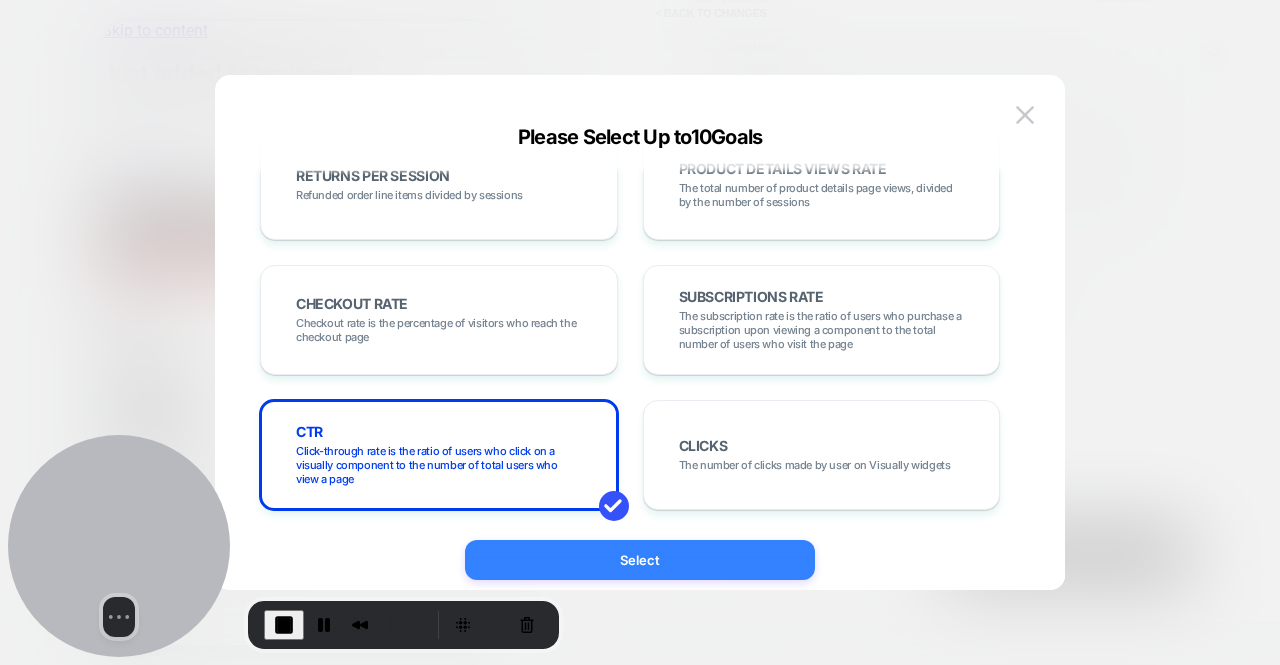 click on "Select" at bounding box center [640, 560] 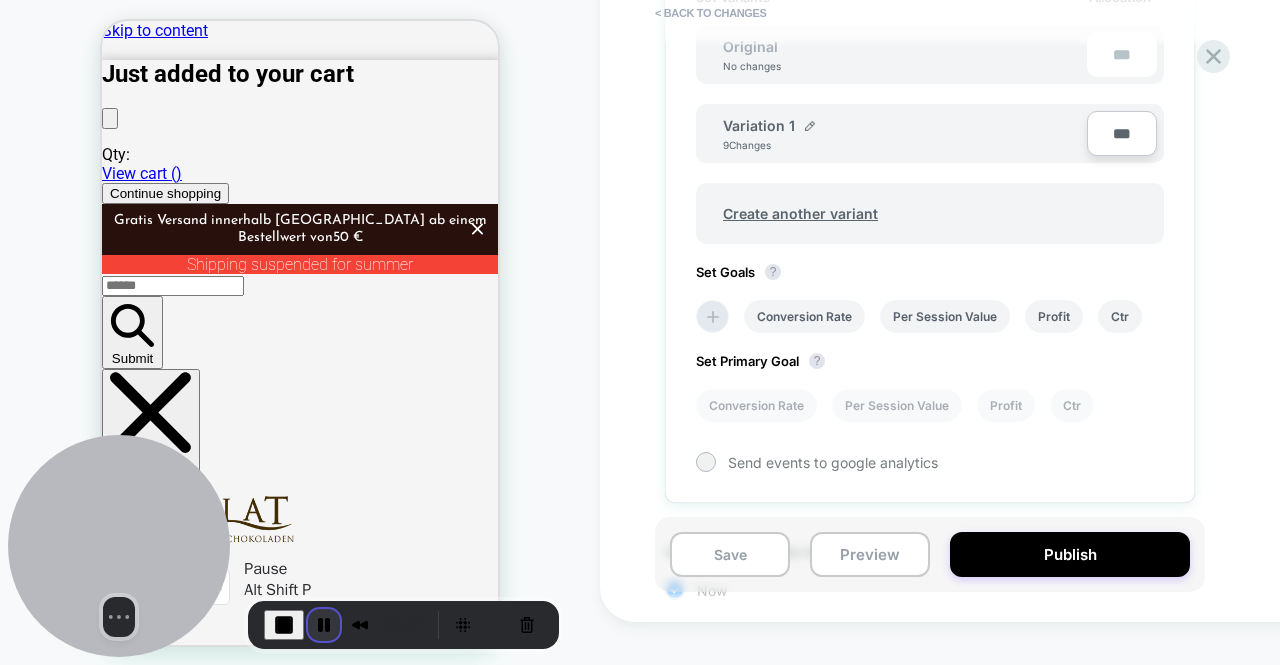 click at bounding box center (324, 625) 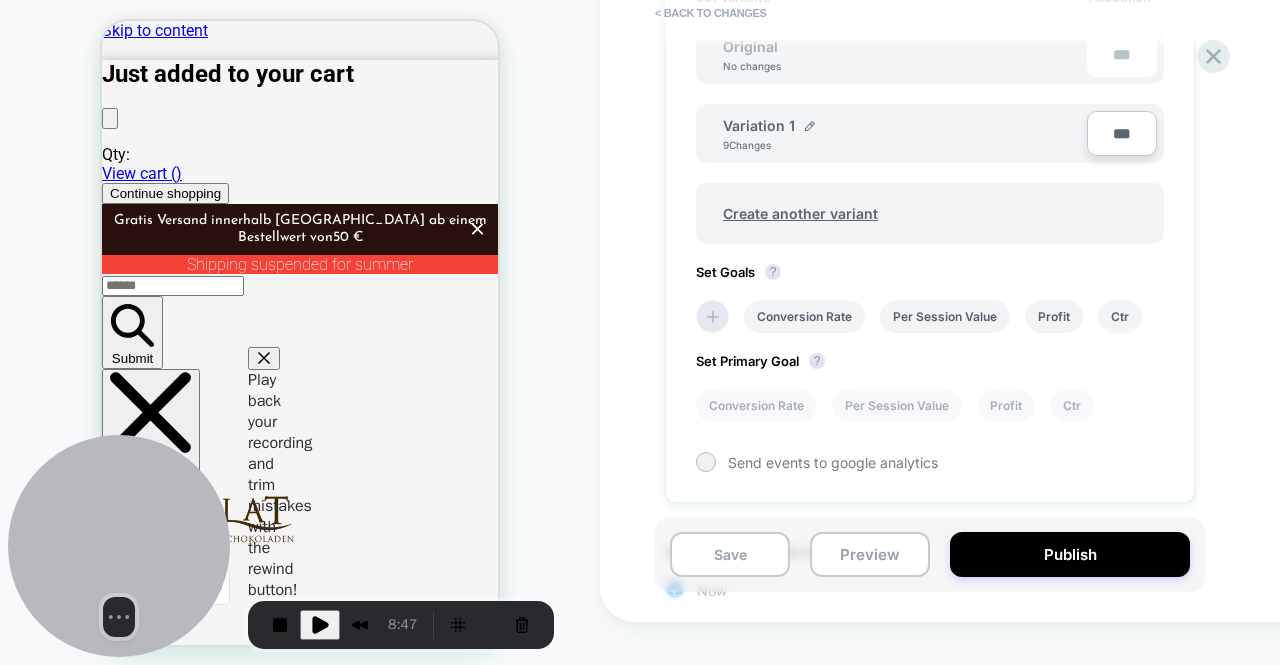 click at bounding box center (264, 358) 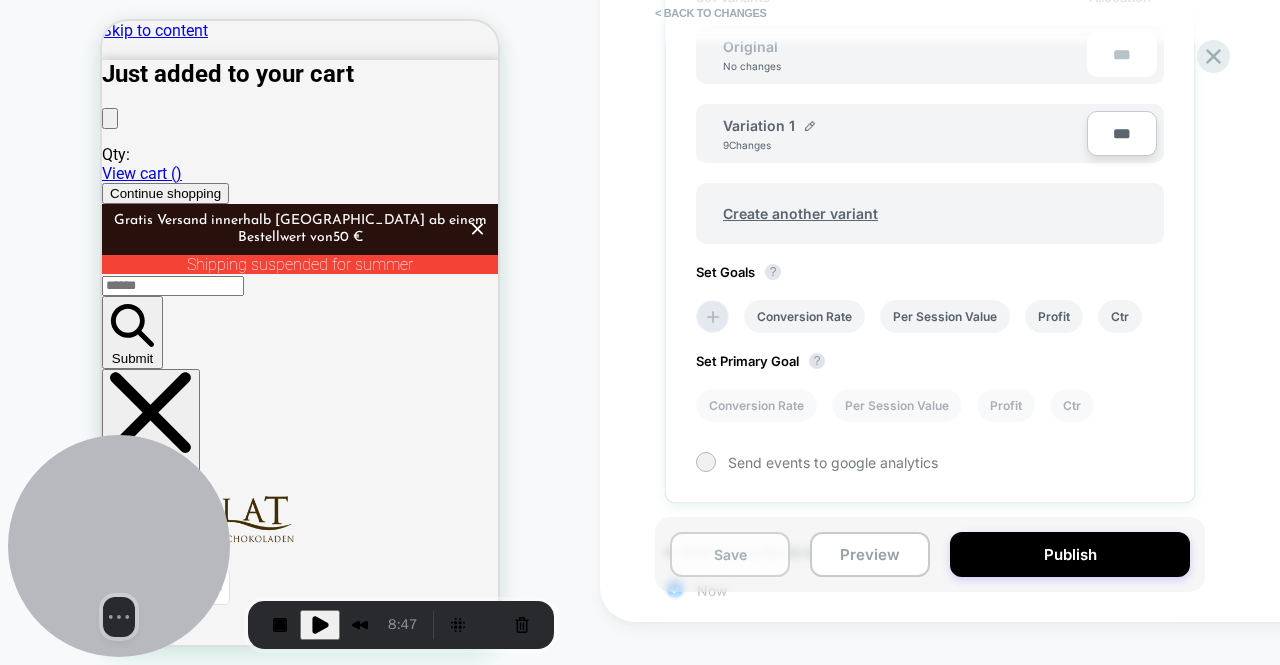 click on "Save" at bounding box center [730, 554] 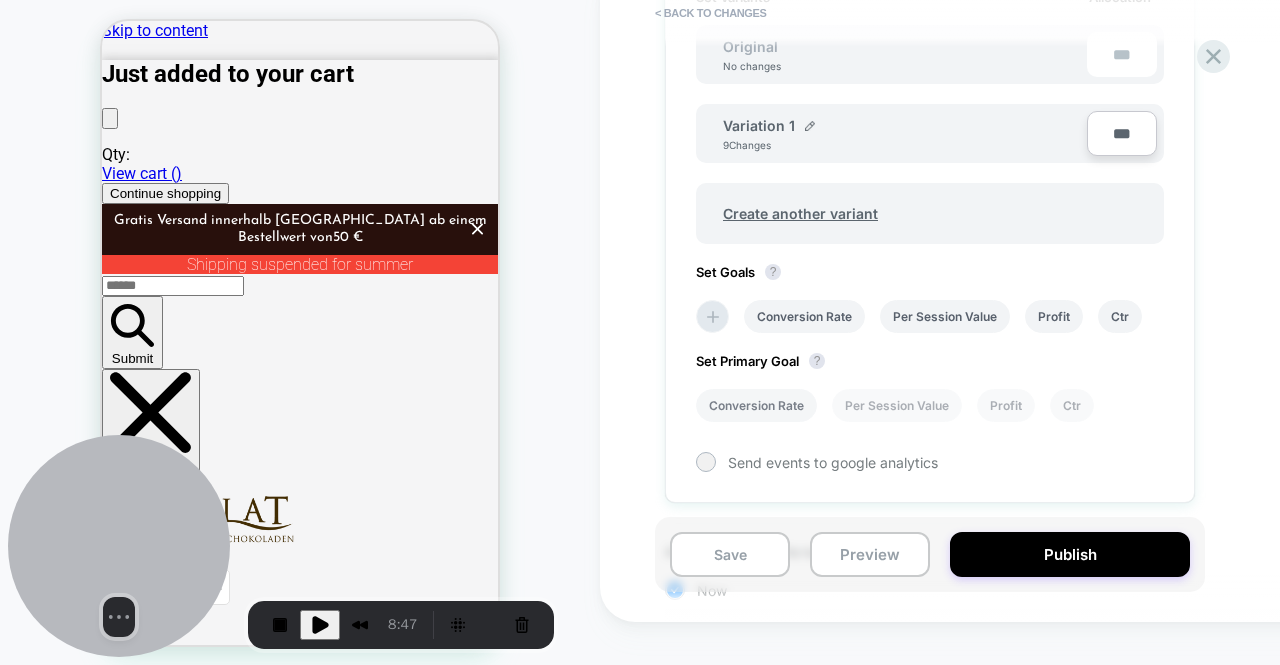 scroll, scrollTop: 0, scrollLeft: 0, axis: both 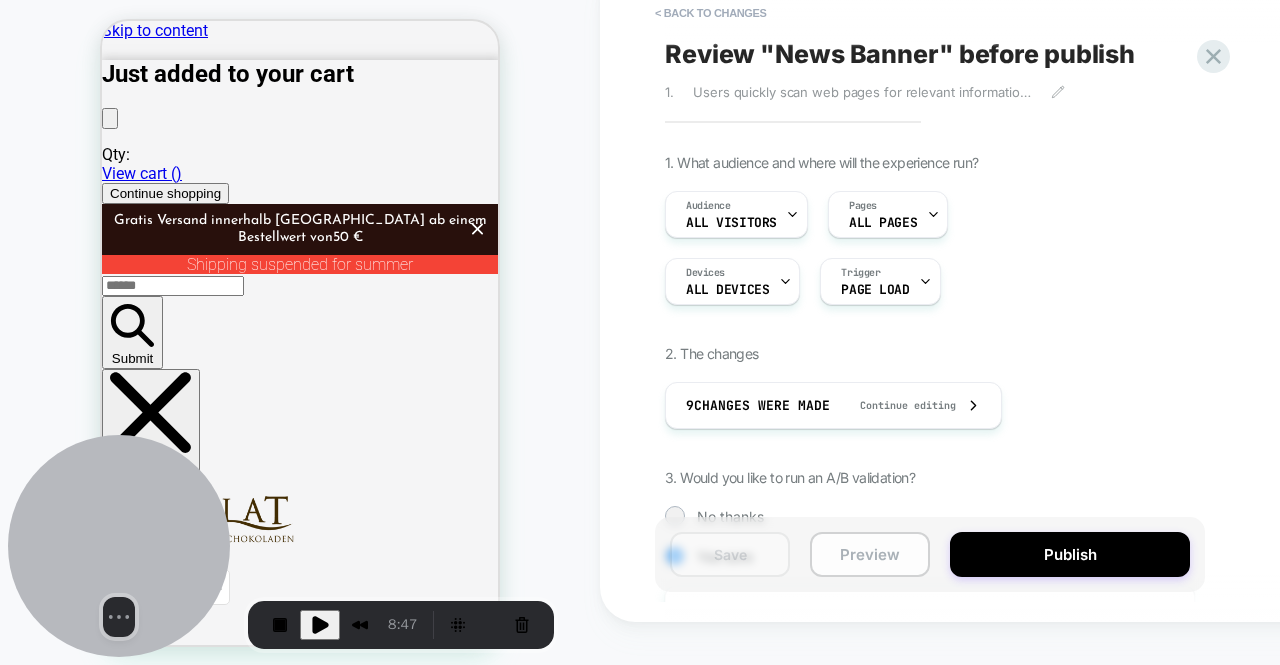 click on "Preview" at bounding box center (870, 554) 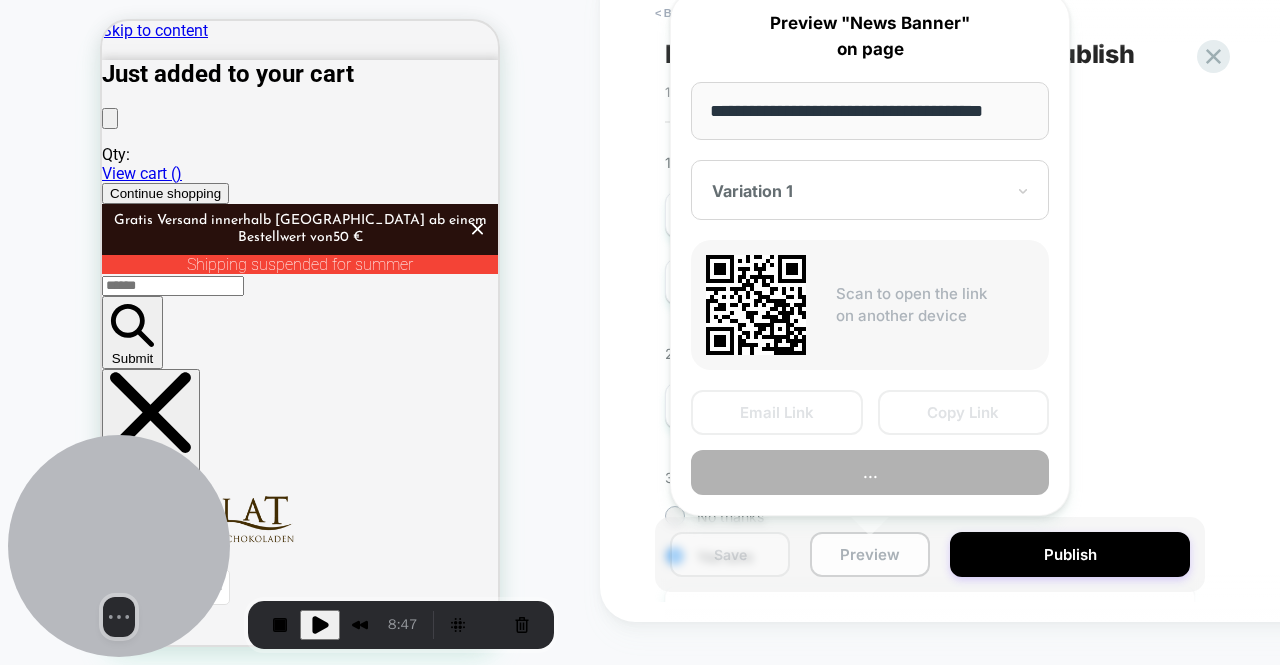scroll, scrollTop: 0, scrollLeft: 1, axis: horizontal 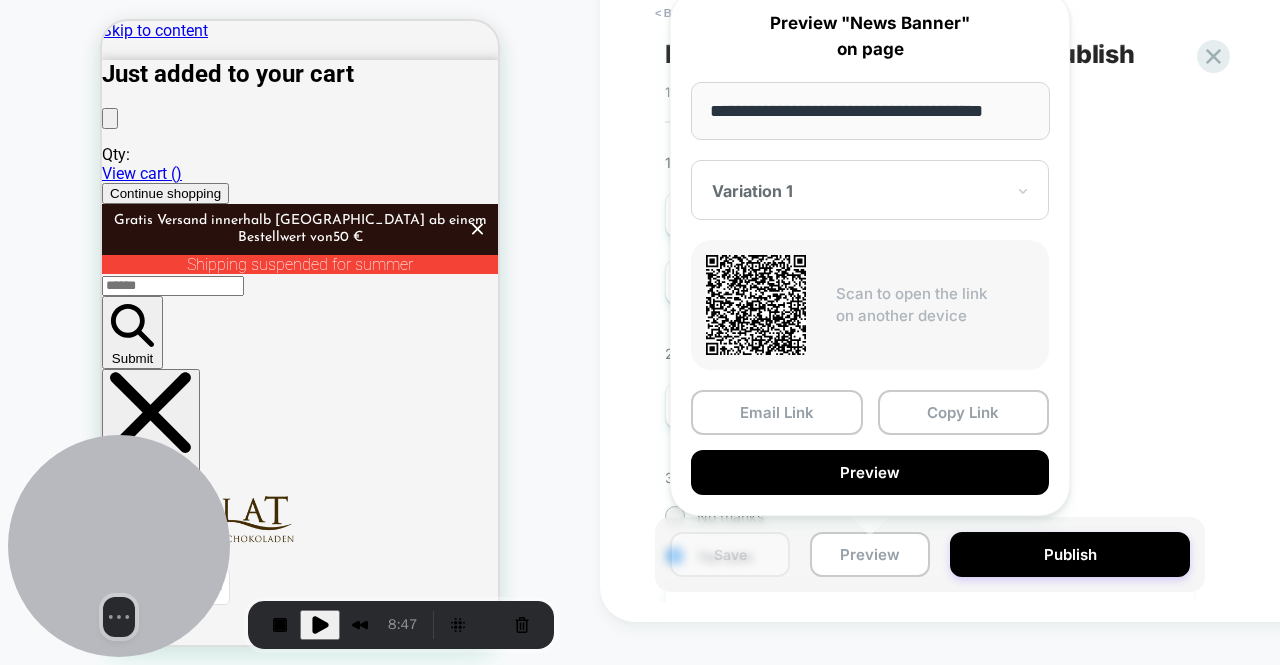 click on "Audience All Visitors Pages ALL PAGES" at bounding box center (930, 214) 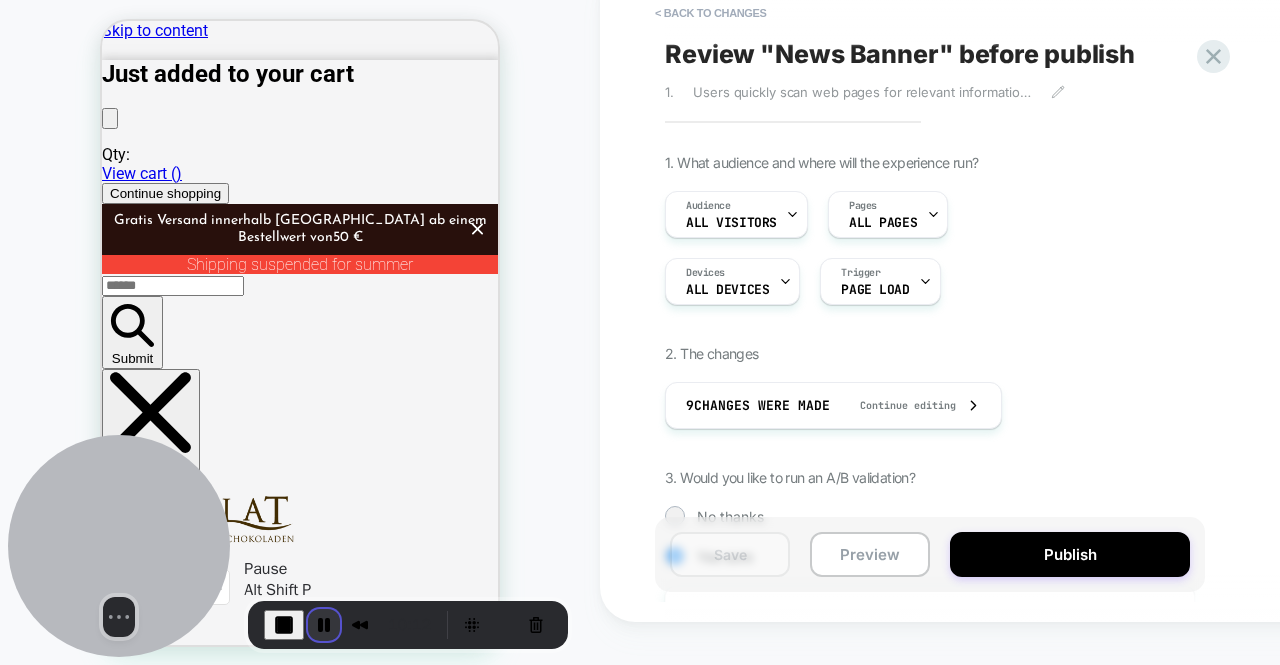 click at bounding box center [324, 625] 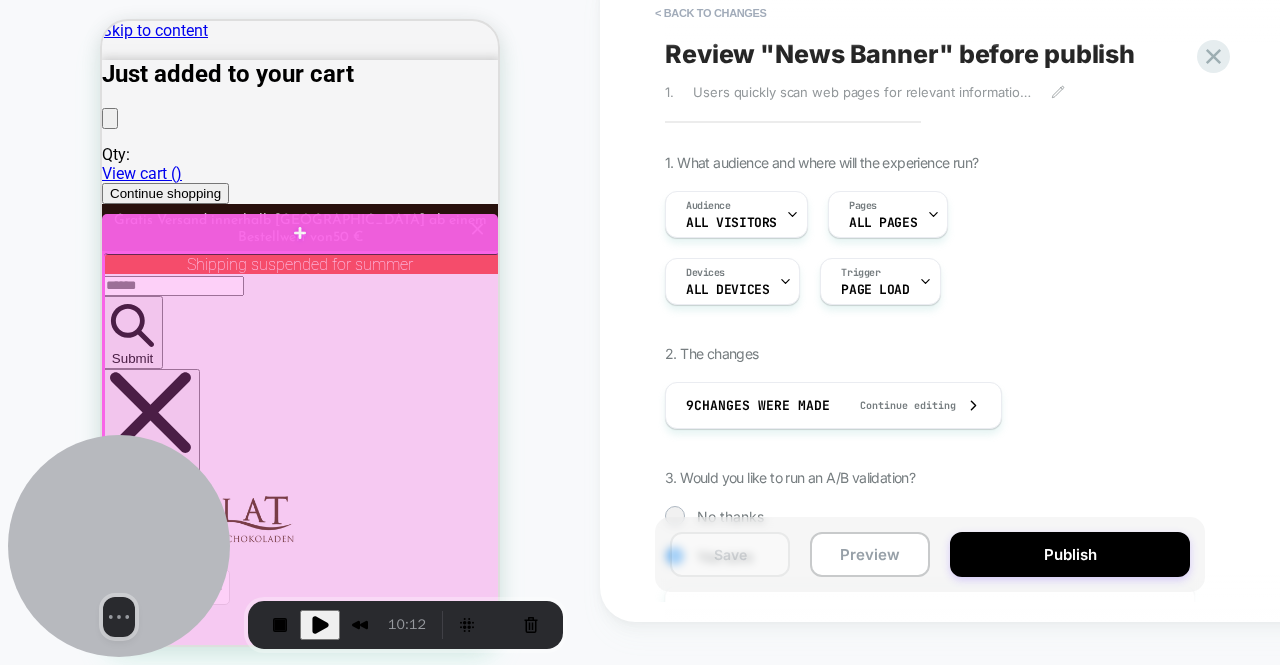click at bounding box center (302, 989) 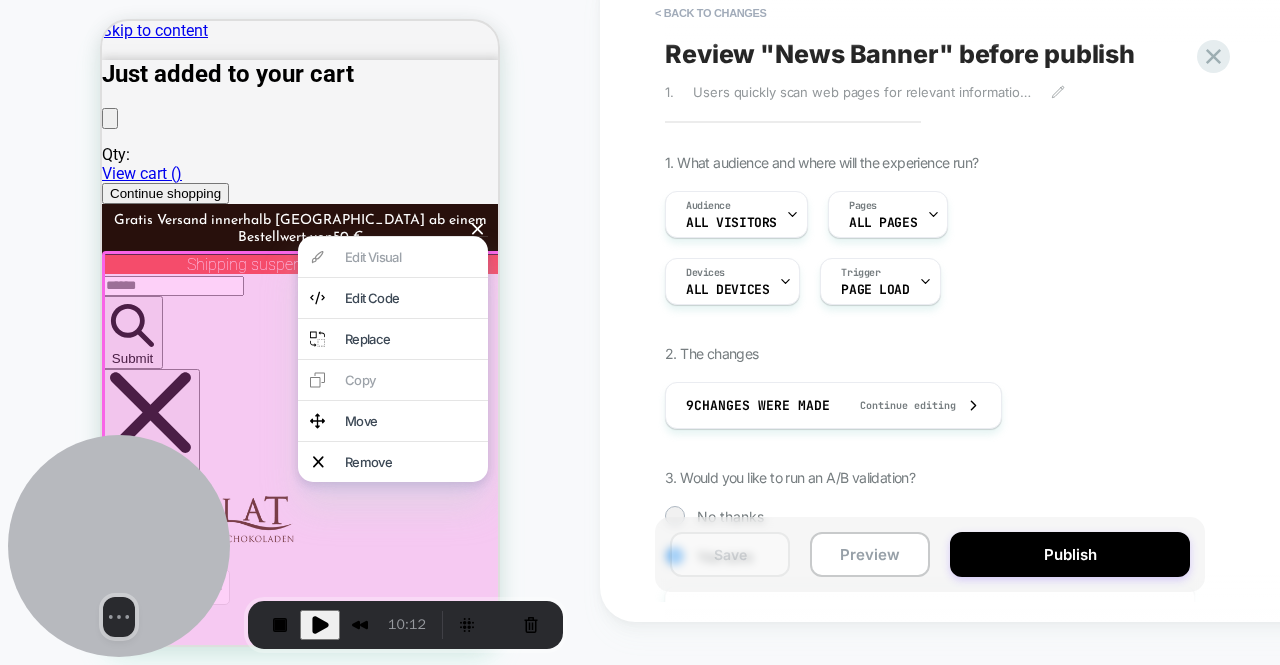 click at bounding box center [303, 990] 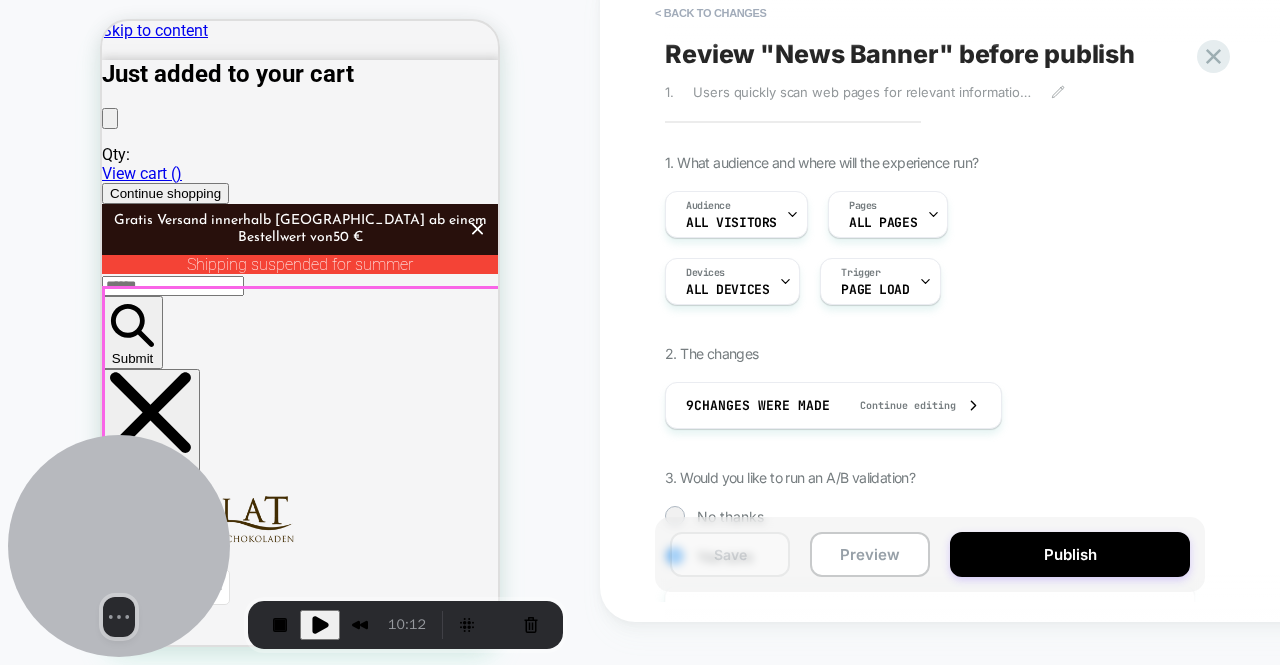 click on "Xocolat Bonbonnieres
Discover now
Handmade delicacies from Xocolat Manufaktur
Discover now
Hot chocolate
Discover now" at bounding box center (300, 5507) 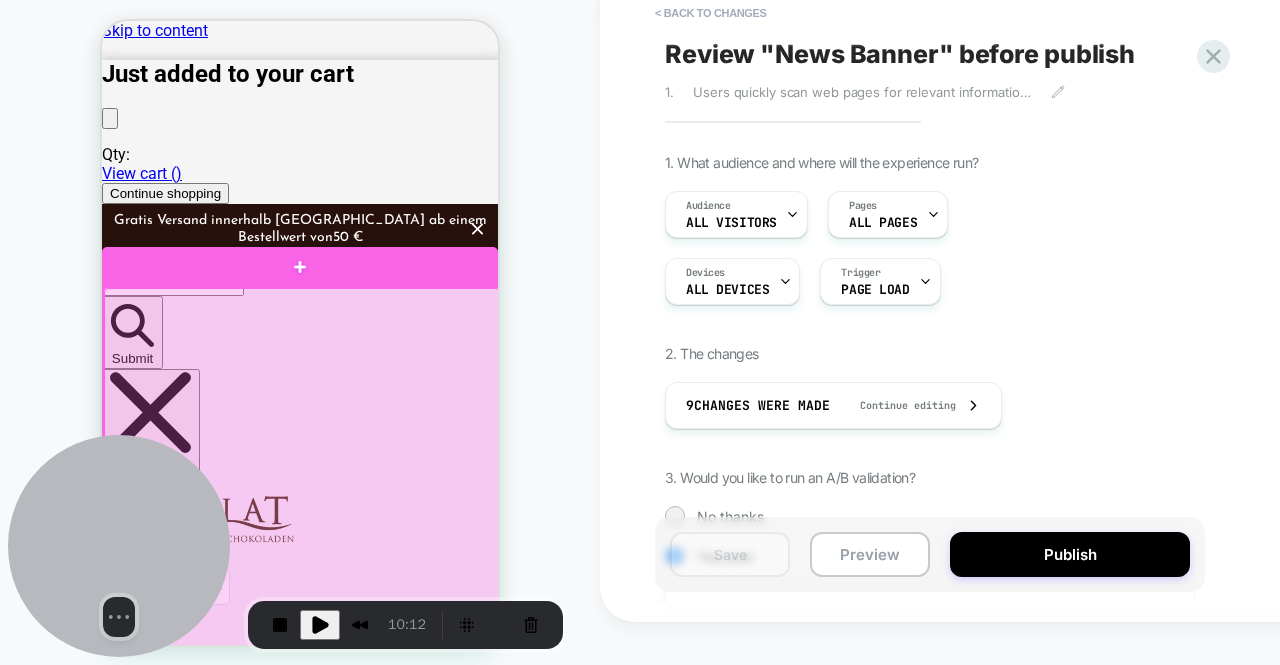 click at bounding box center (302, 989) 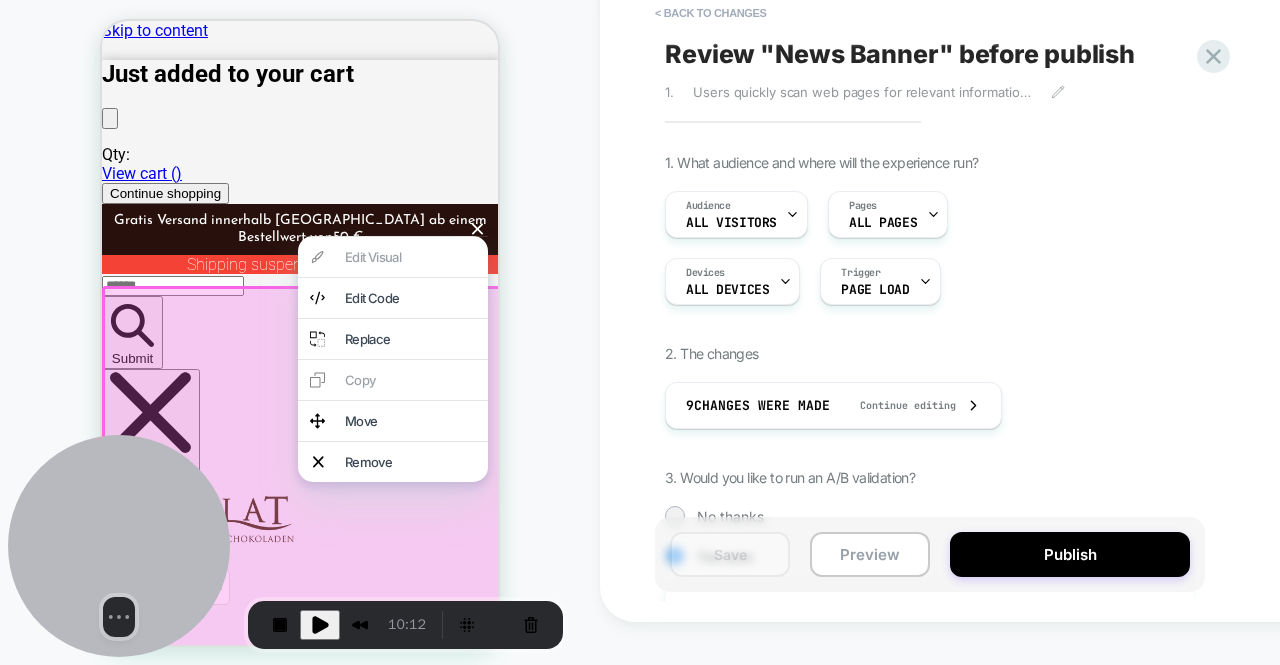click on "Xocolat Bonbonnieres
Discover now
Handmade delicacies from Xocolat Manufaktur
Discover now
Hot chocolate
Discover now" at bounding box center (300, 5507) 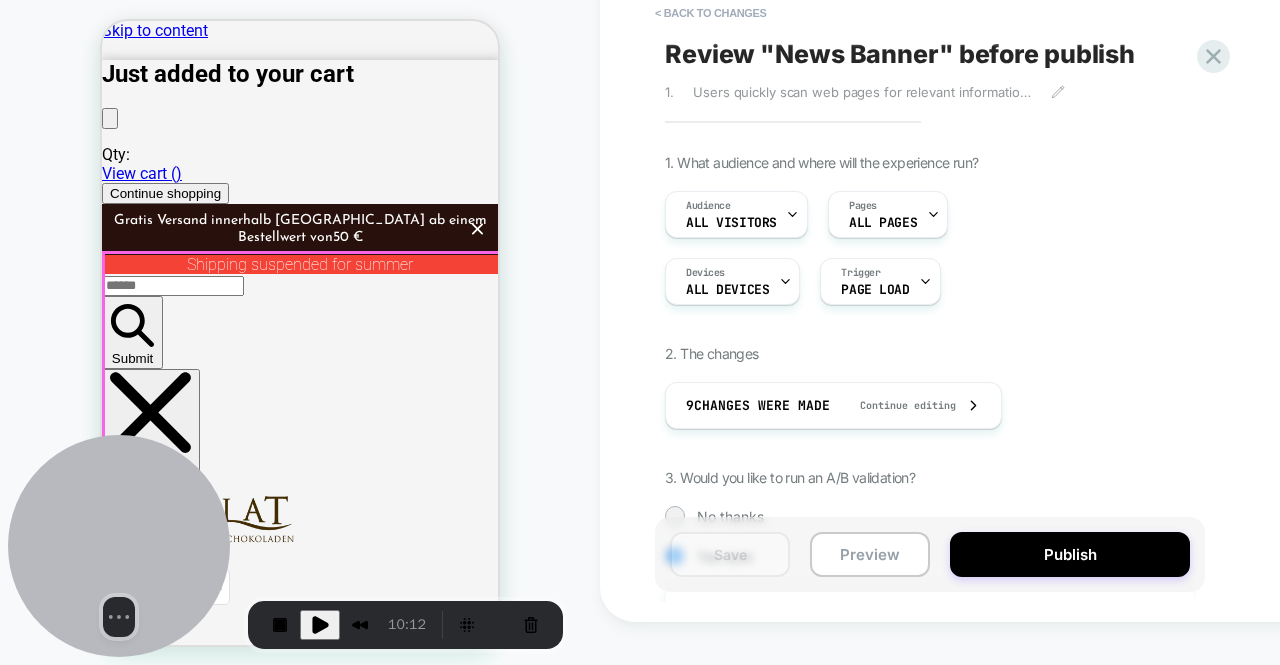 click on "Xocolat Bonbonnieres
Discover now
Handmade delicacies from Xocolat Manufaktur
Discover now
Hot chocolate
Discover now" at bounding box center [300, 5507] 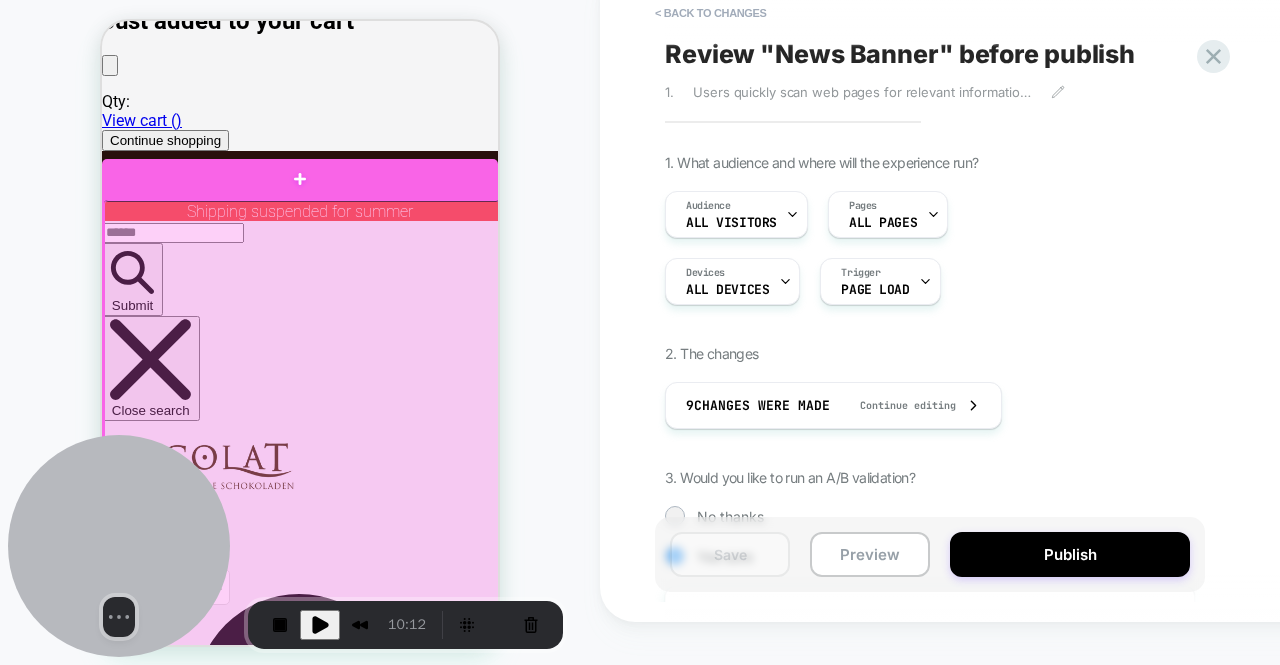 scroll, scrollTop: 0, scrollLeft: 0, axis: both 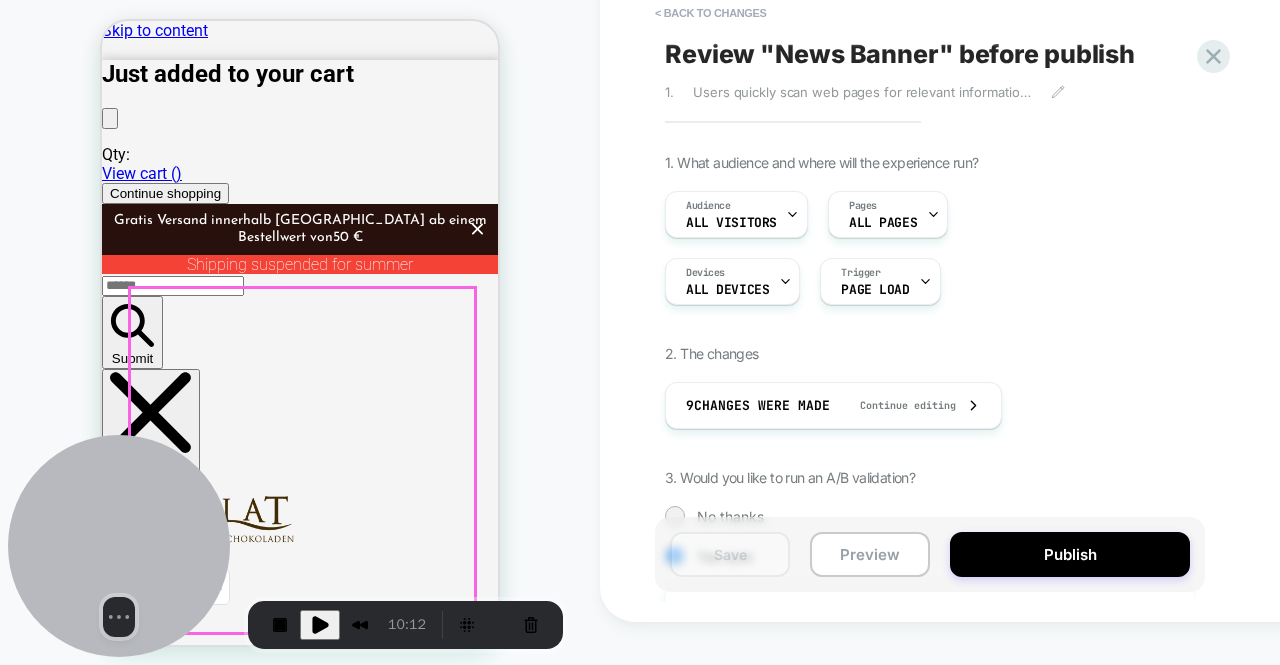 click at bounding box center (274, 4855) 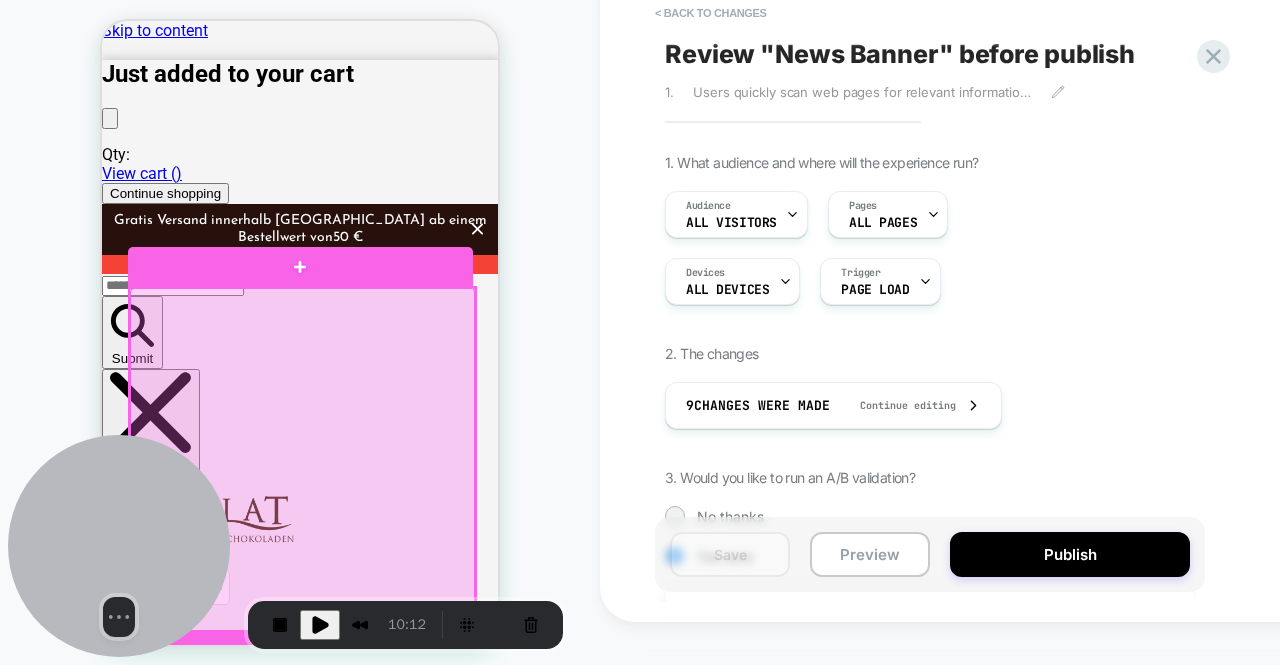 click at bounding box center (302, 460) 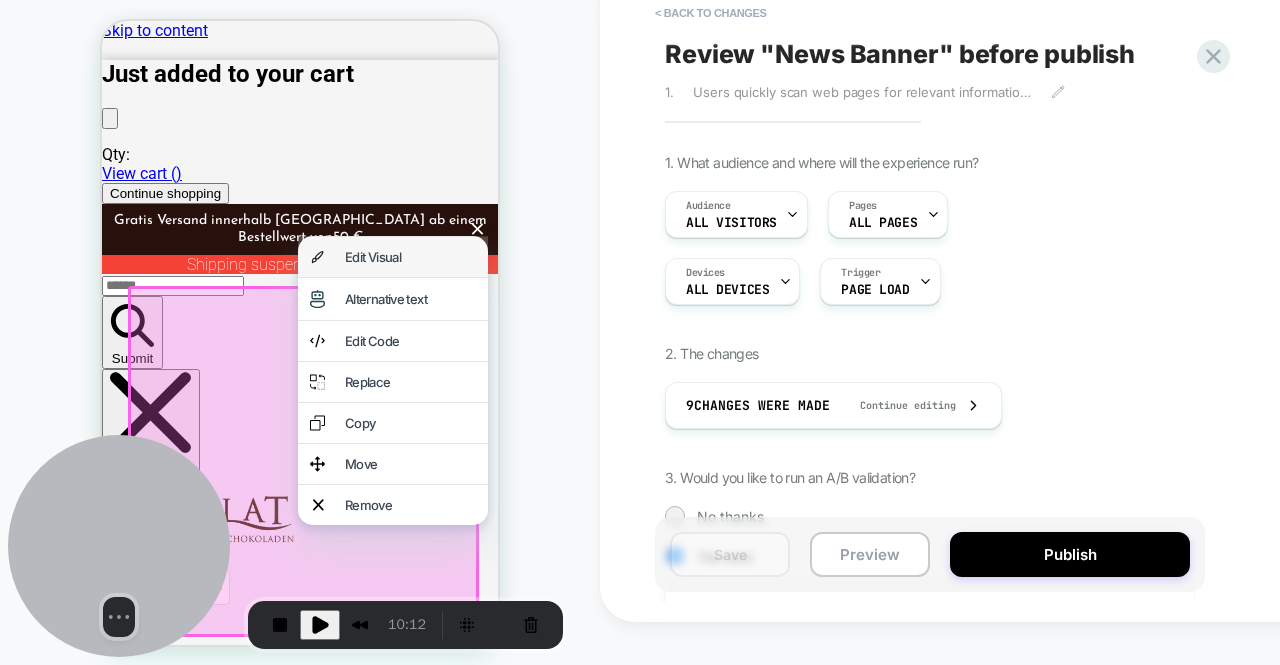 click on "Edit Visual" at bounding box center (410, 257) 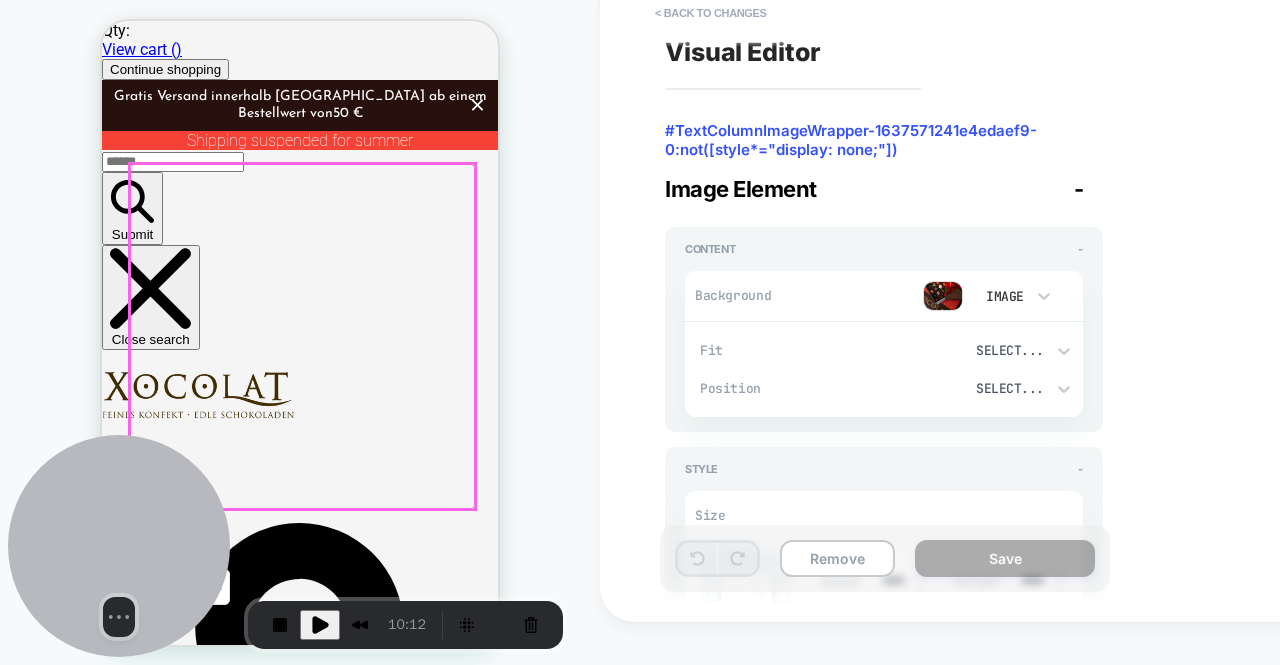 scroll, scrollTop: 124, scrollLeft: 0, axis: vertical 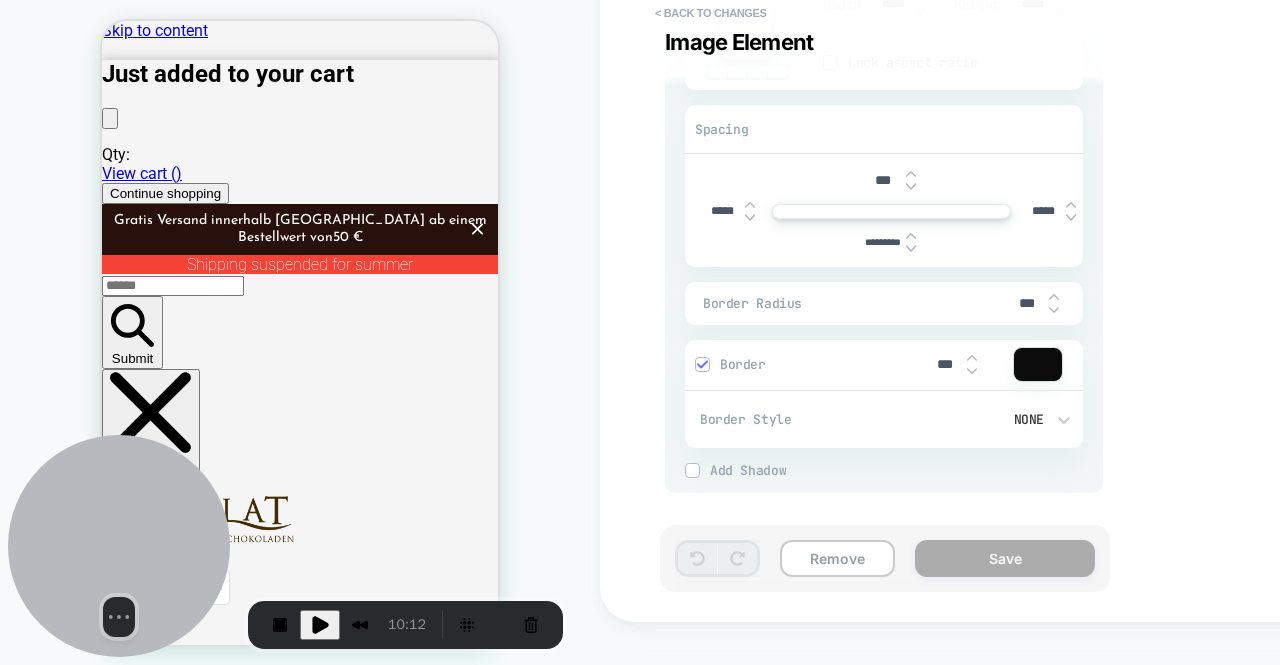 click on "Discover our variety of fine chocolate" at bounding box center (300, 4290) 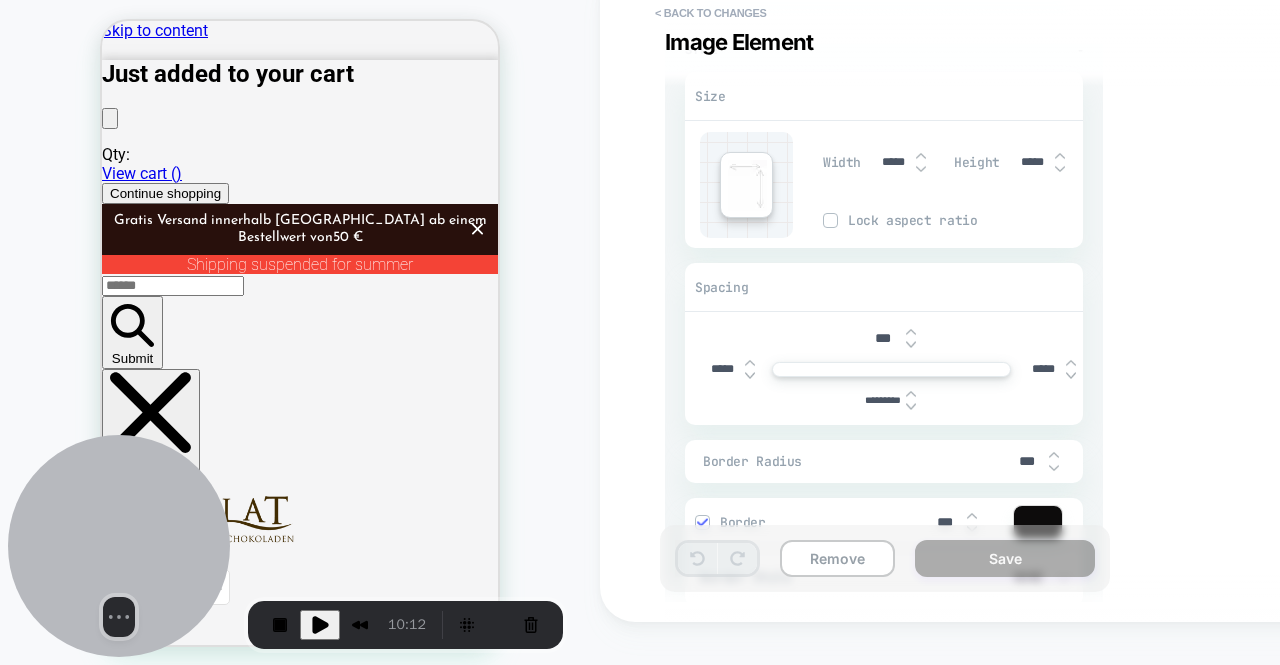 scroll, scrollTop: 408, scrollLeft: 0, axis: vertical 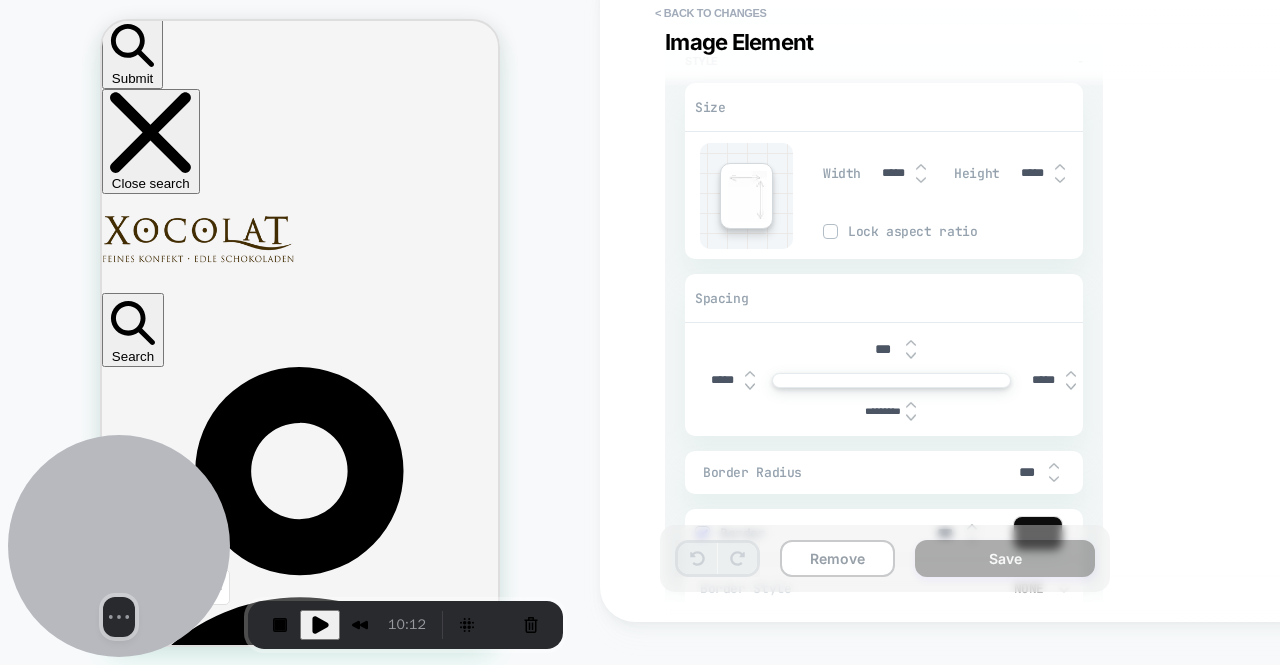 click on "*********" at bounding box center (883, 411) 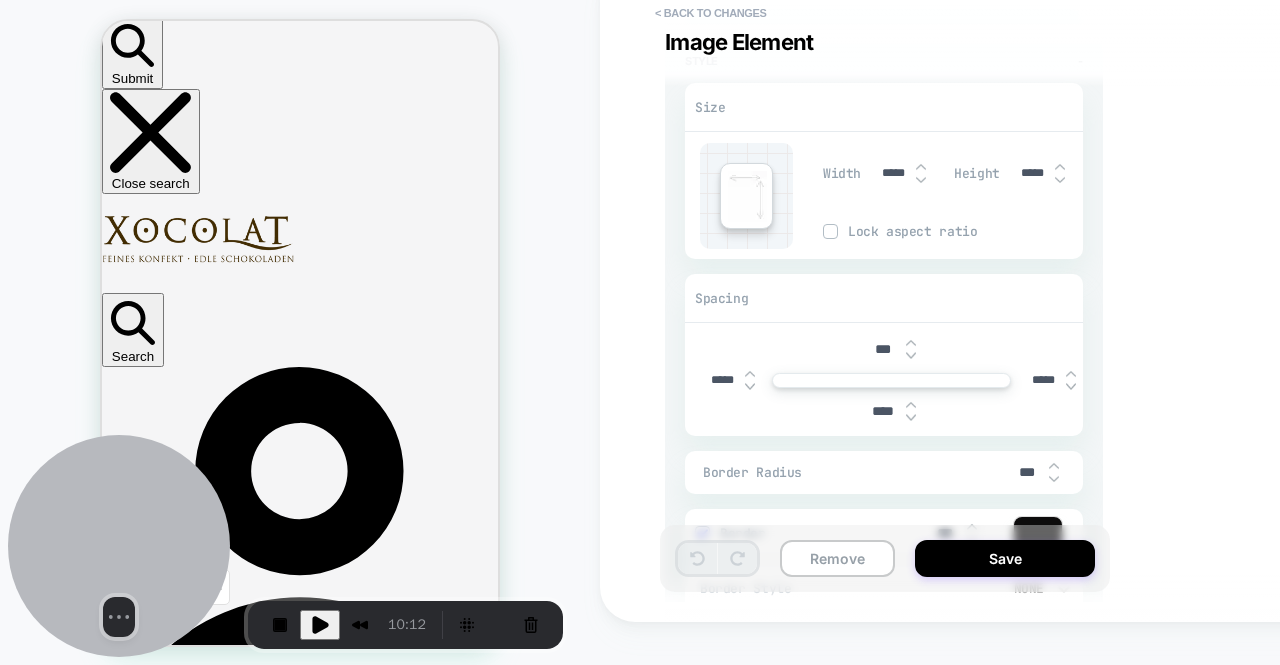 click on "****" at bounding box center [891, 411] 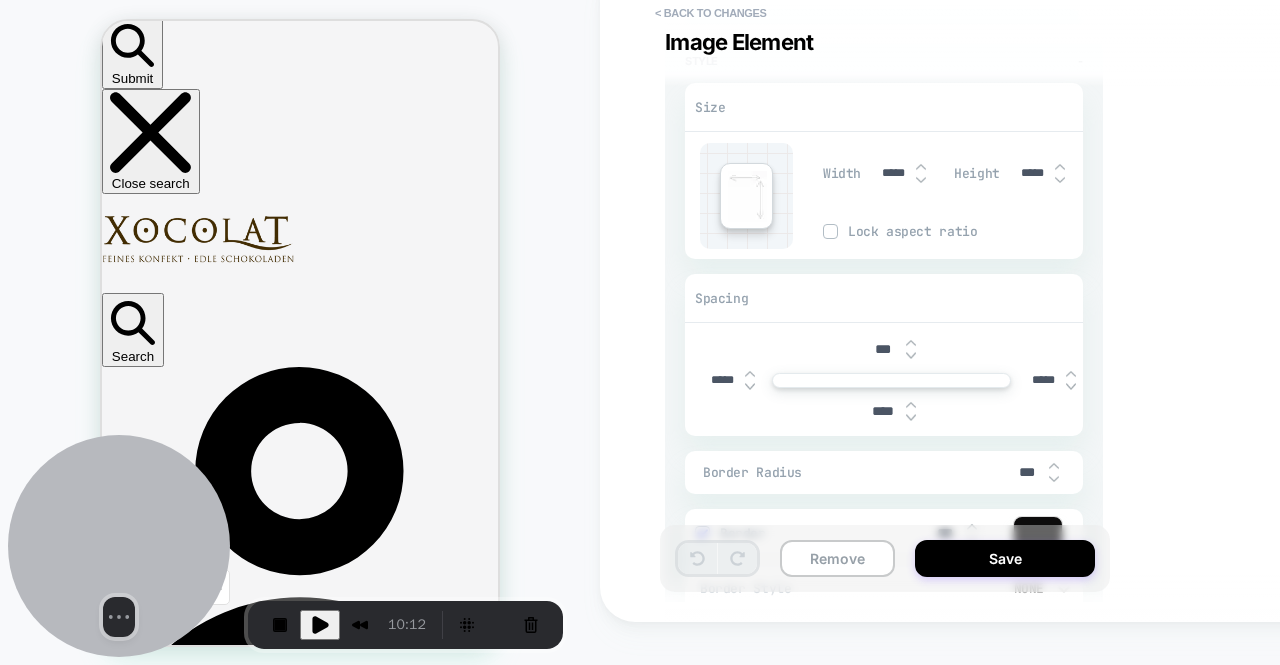 scroll, scrollTop: 577, scrollLeft: 0, axis: vertical 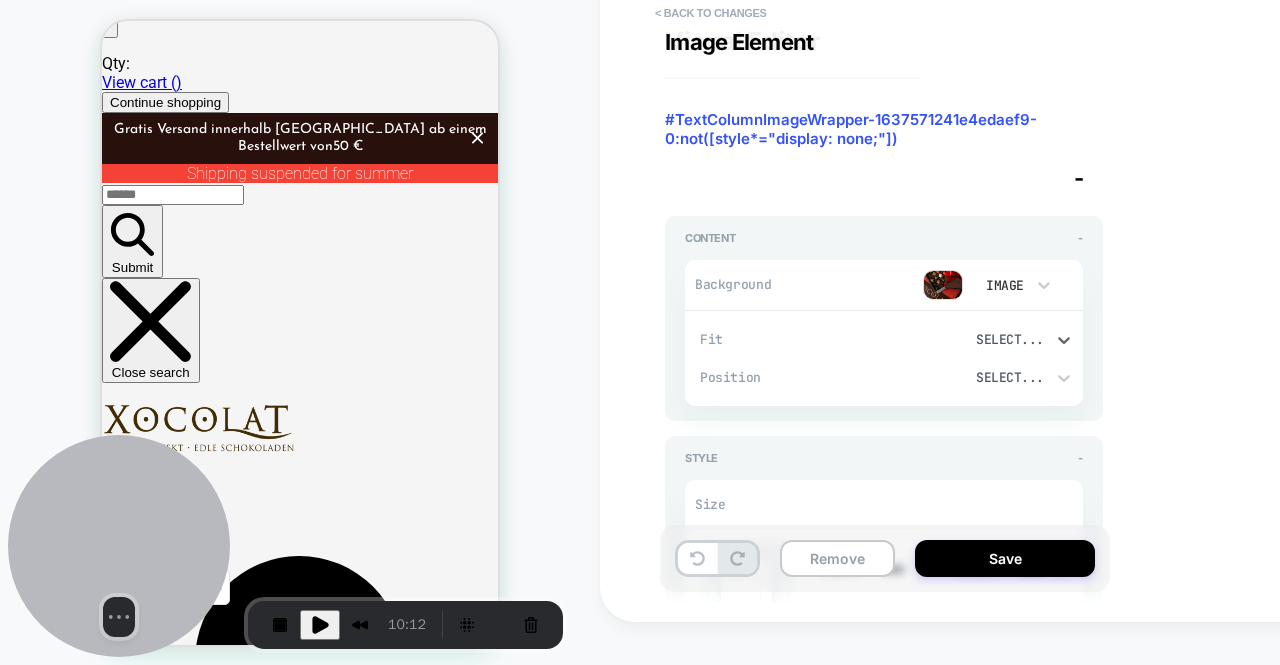 click on "Select..." at bounding box center (978, 339) 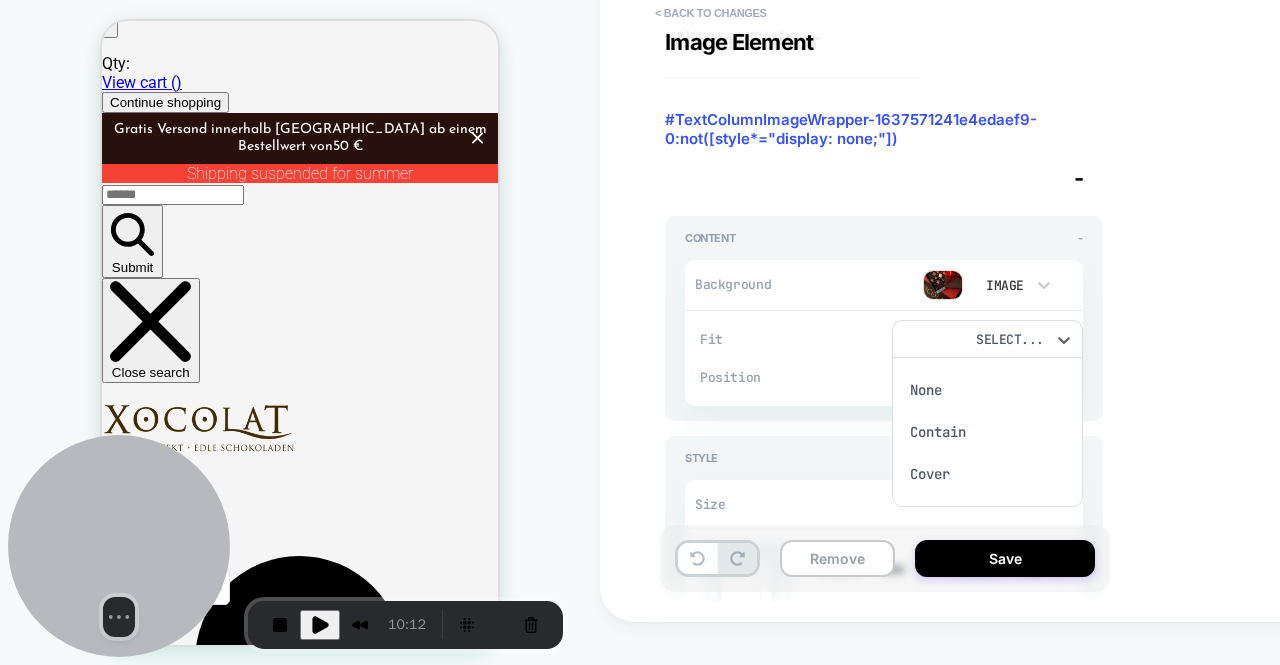 click on "Contain" at bounding box center [988, 432] 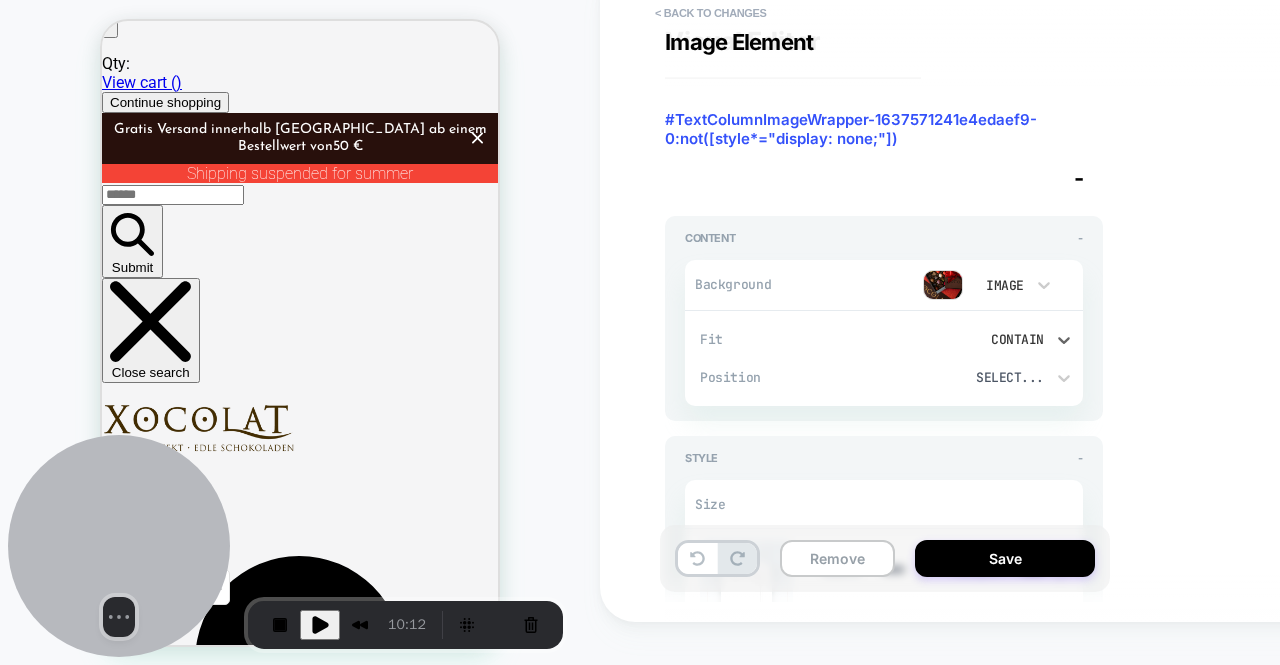 drag, startPoint x: 1013, startPoint y: 332, endPoint x: 1084, endPoint y: 335, distance: 71.063354 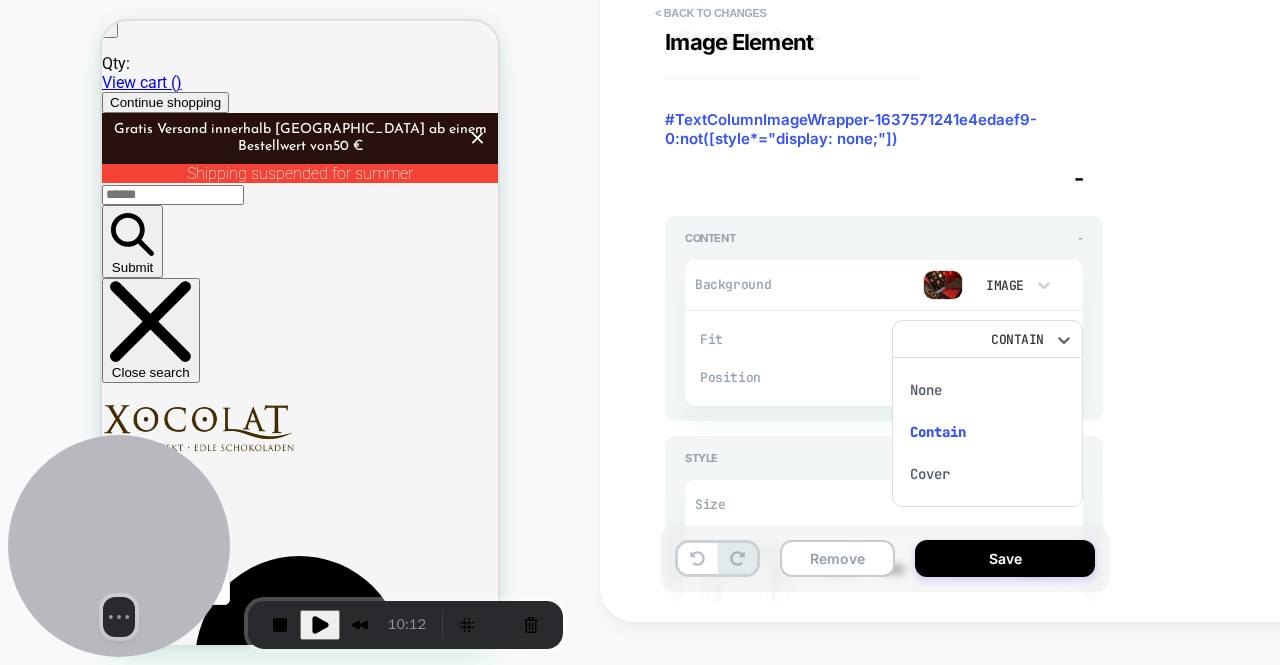 click on "None" at bounding box center [988, 390] 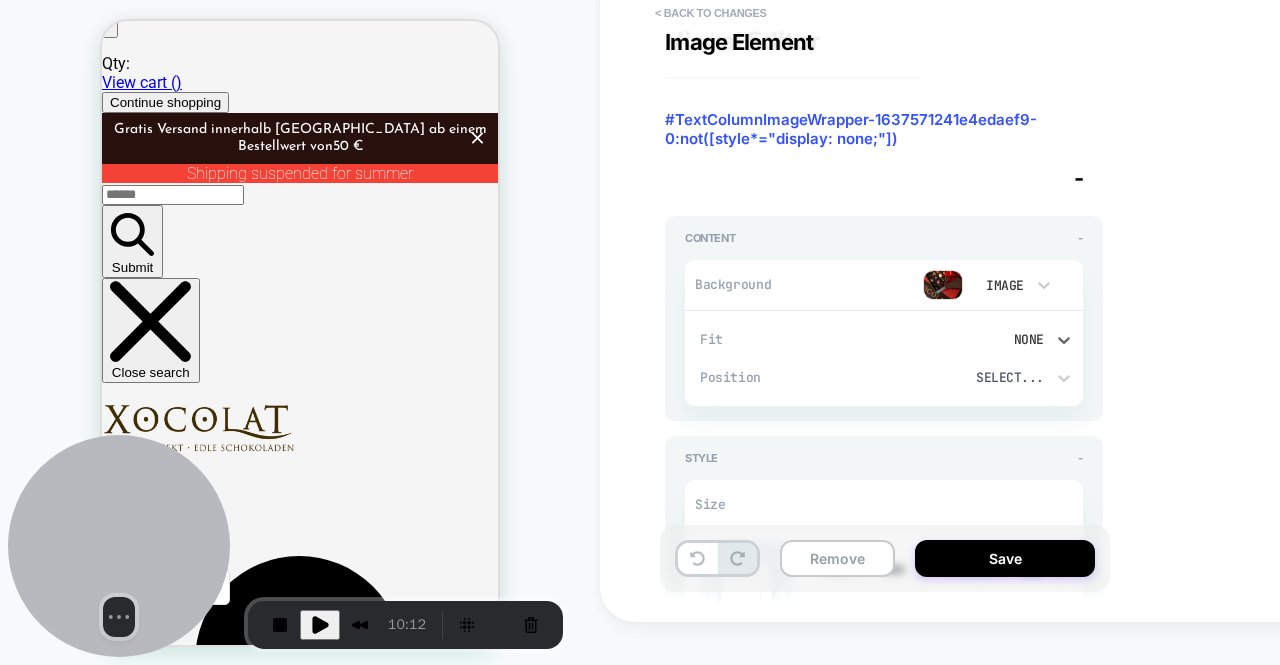 click on "Select..." at bounding box center [978, 377] 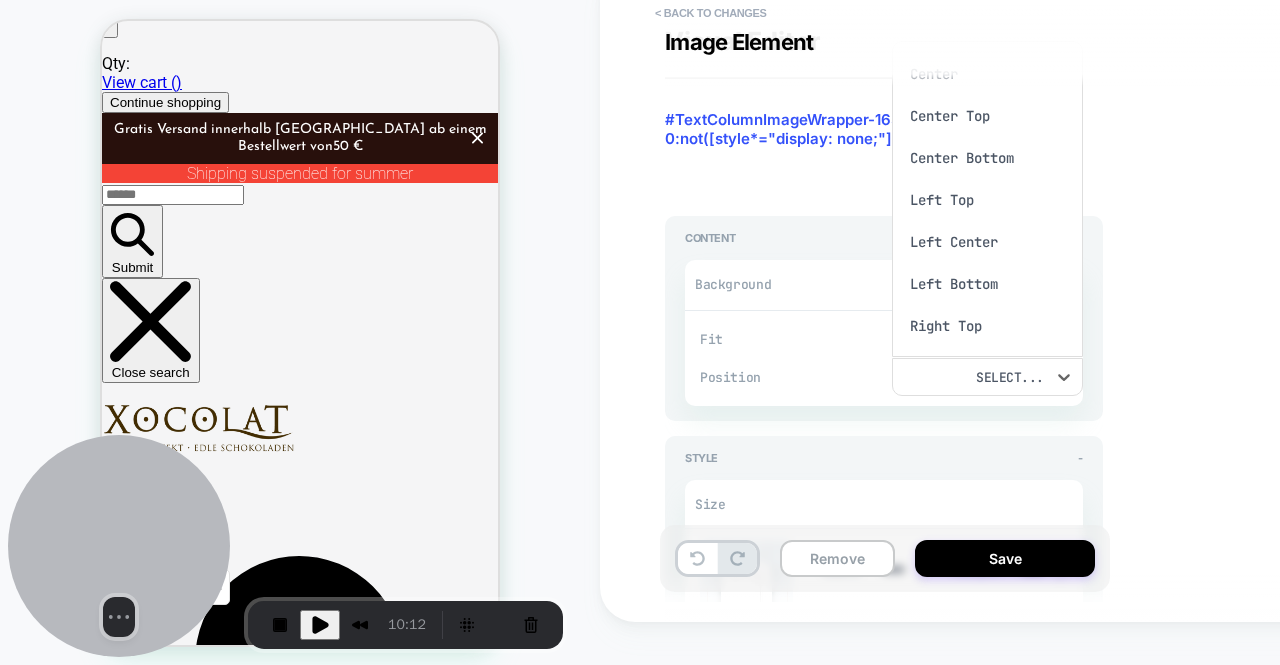 scroll, scrollTop: 12, scrollLeft: 0, axis: vertical 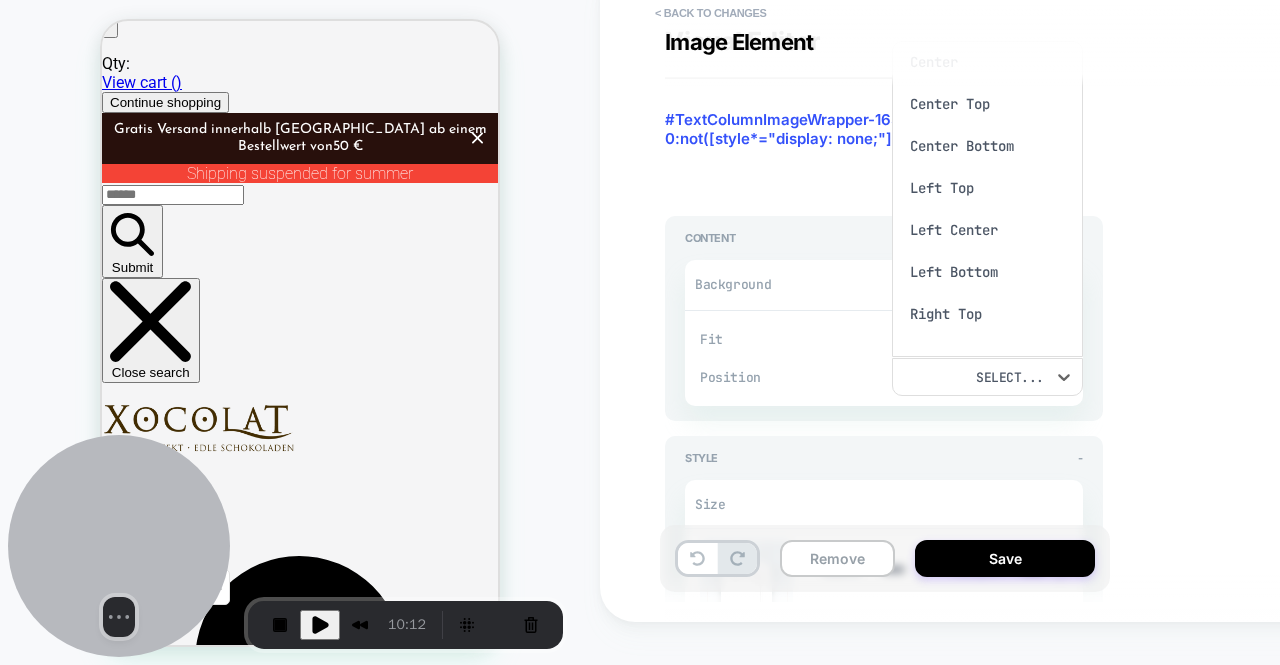 click on "Center Top" at bounding box center (988, 104) 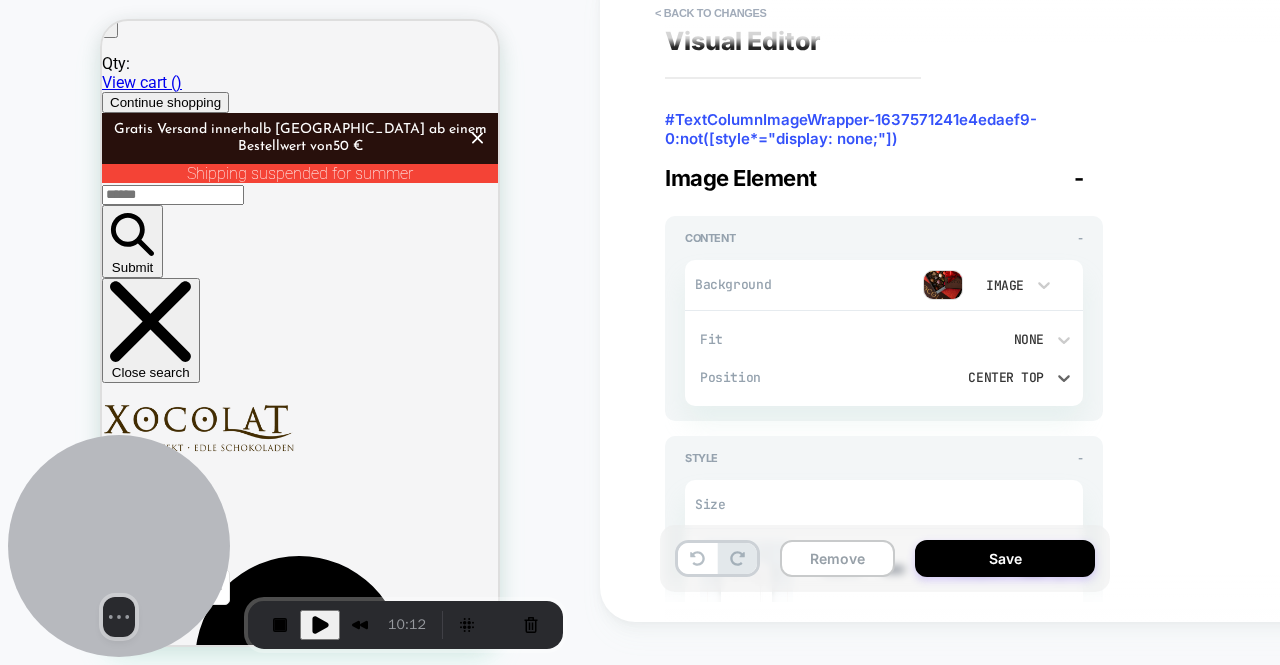 scroll, scrollTop: 0, scrollLeft: 0, axis: both 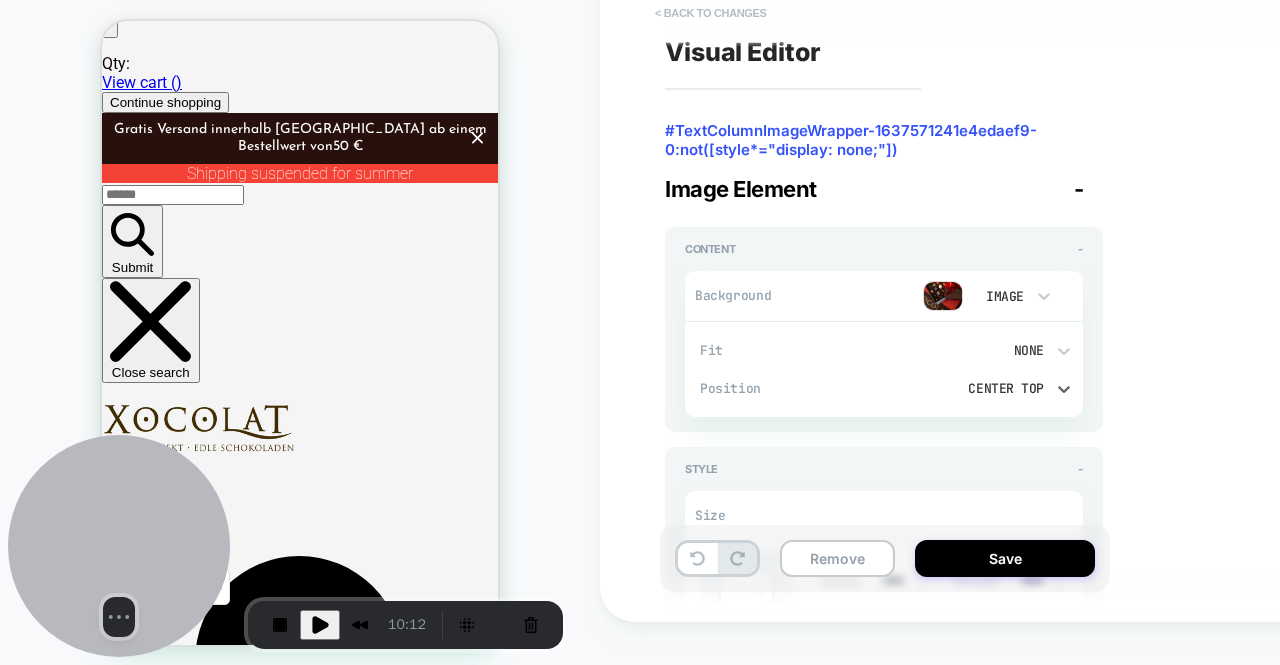click on "< Back to changes" at bounding box center (711, 13) 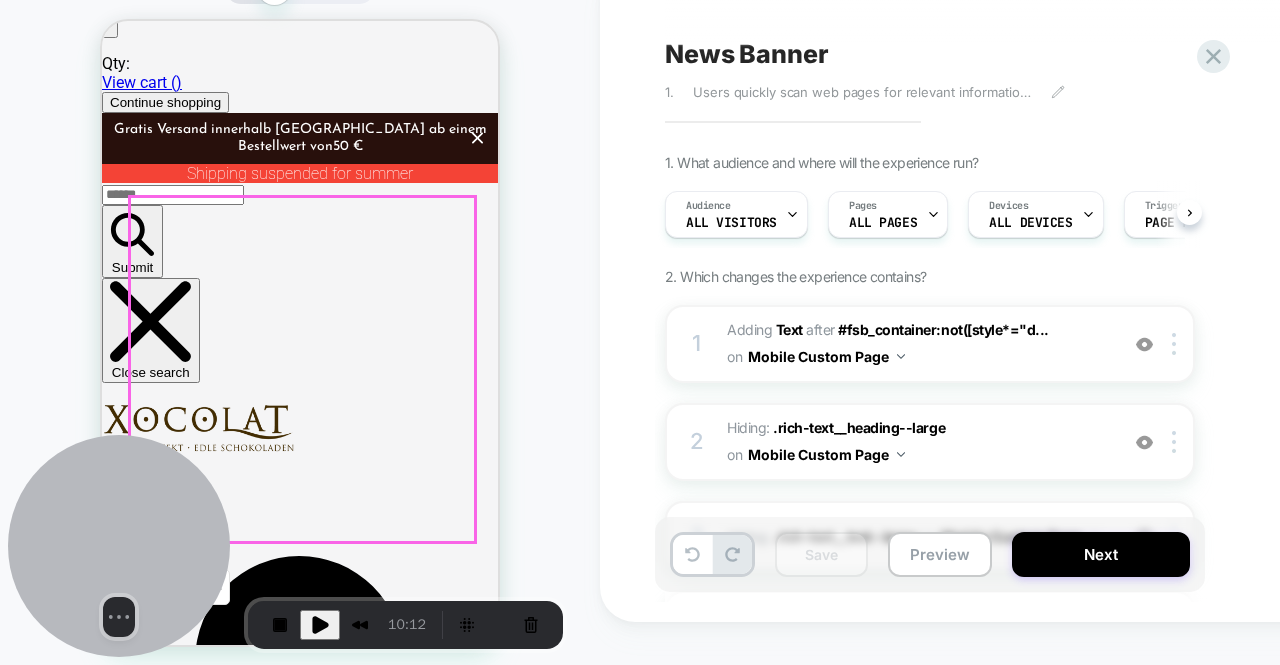 scroll, scrollTop: 0, scrollLeft: 1, axis: horizontal 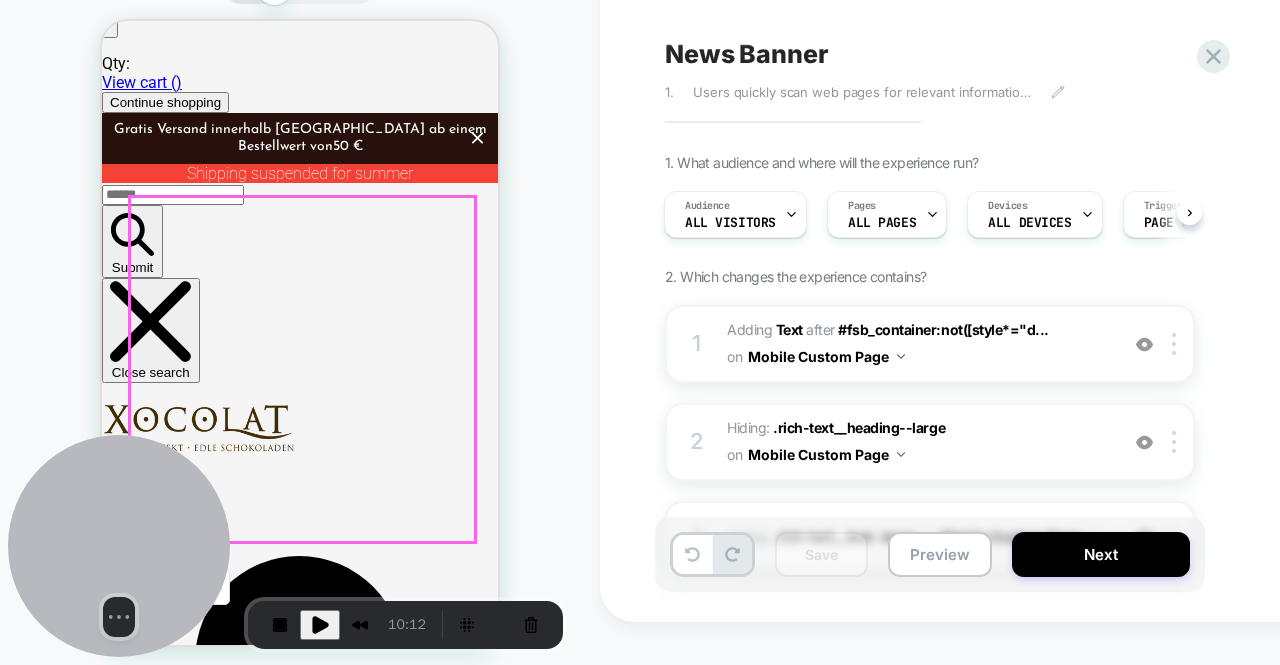 click at bounding box center [274, 4764] 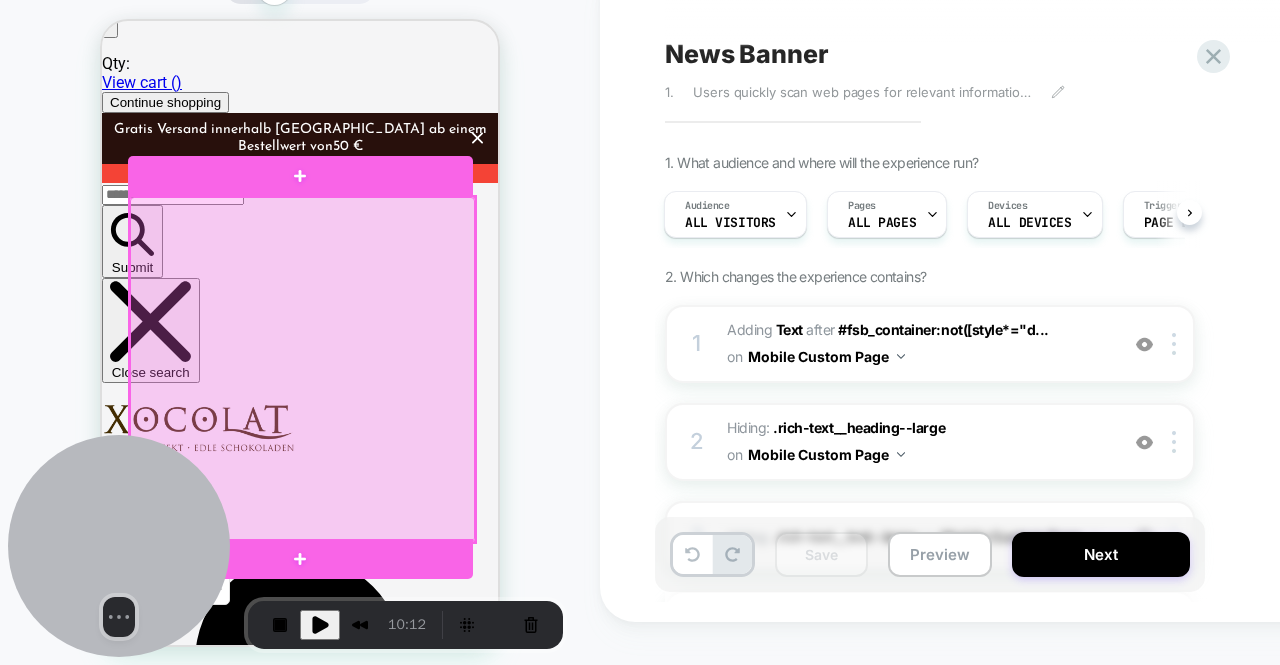 click at bounding box center [302, 369] 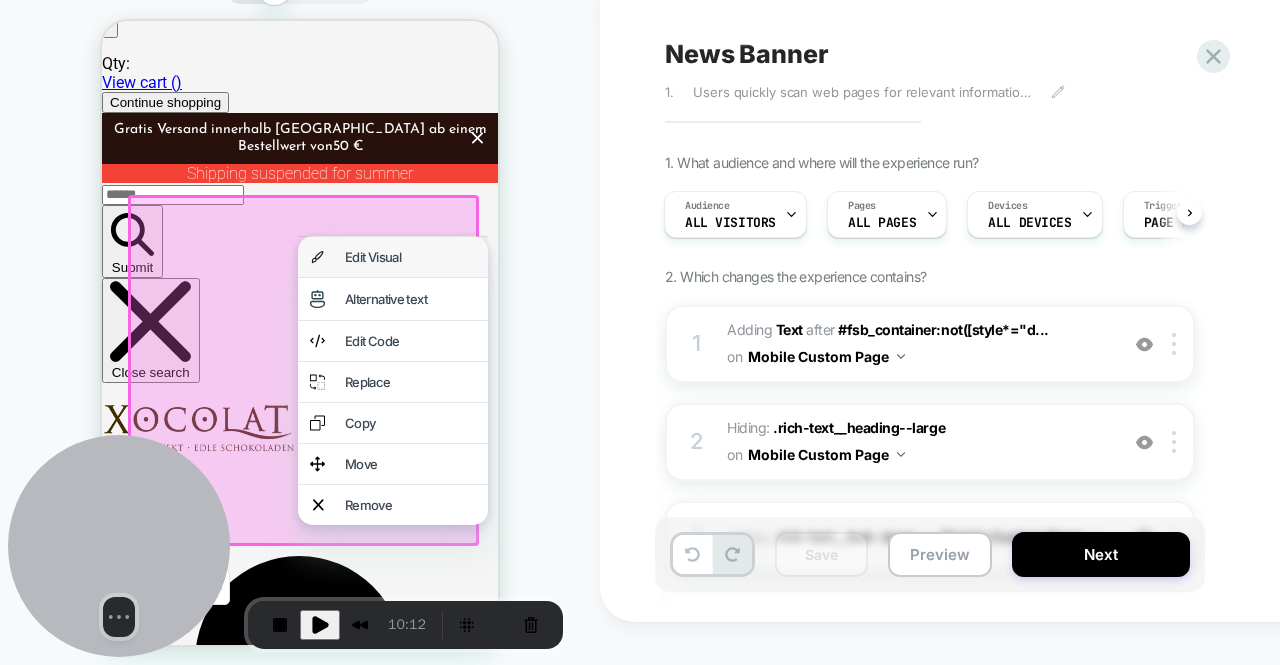 click on "Edit Visual" at bounding box center (410, 257) 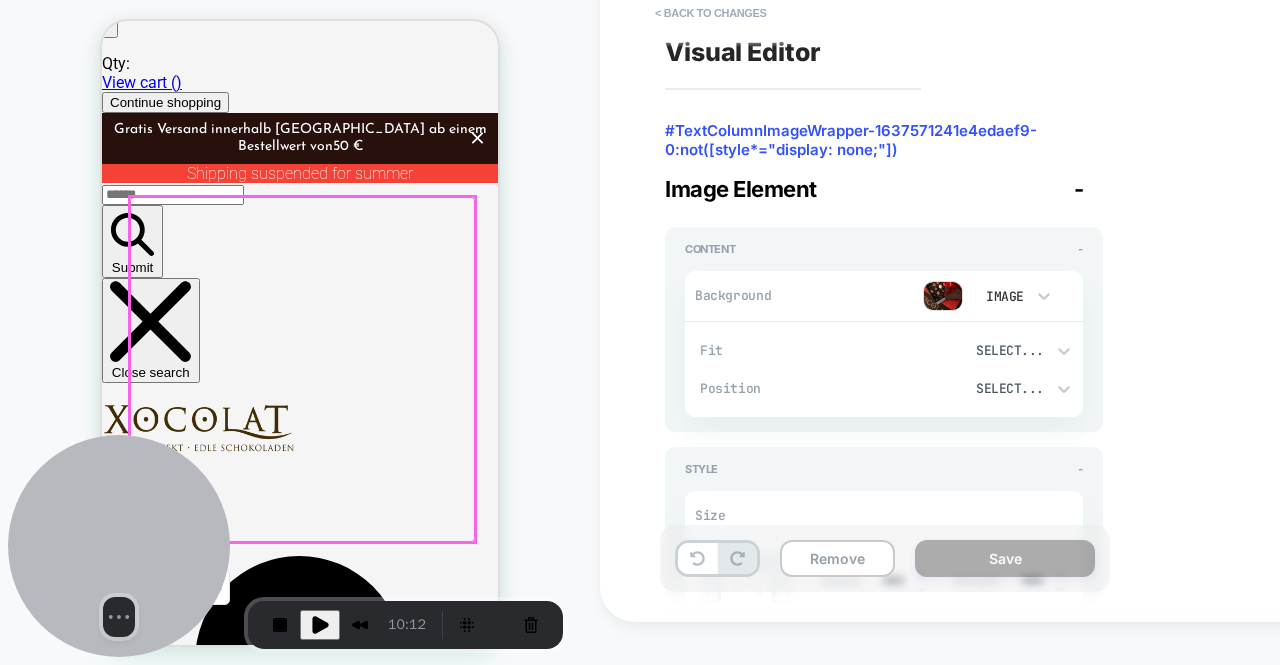 scroll, scrollTop: 124, scrollLeft: 0, axis: vertical 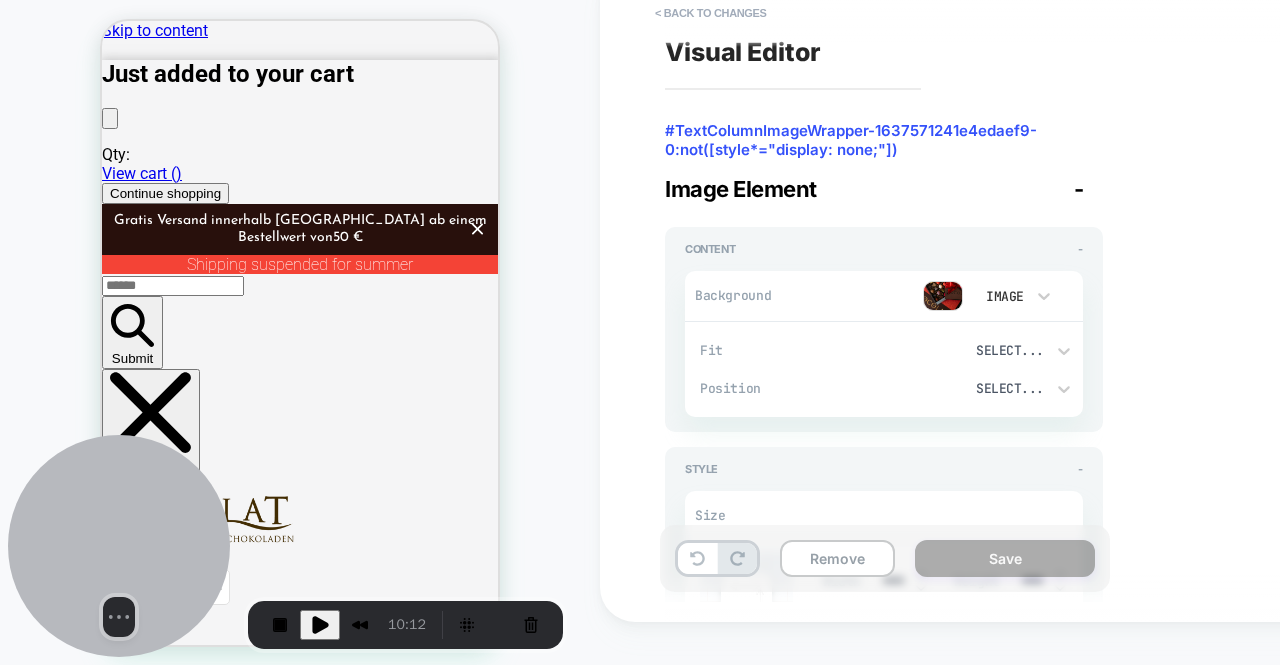 click on "Xocolat Bonbonnieres
Discover now
Handmade delicacies from Xocolat Manufaktur
Discover now
Hot chocolate
Discover now" at bounding box center [300, 5507] 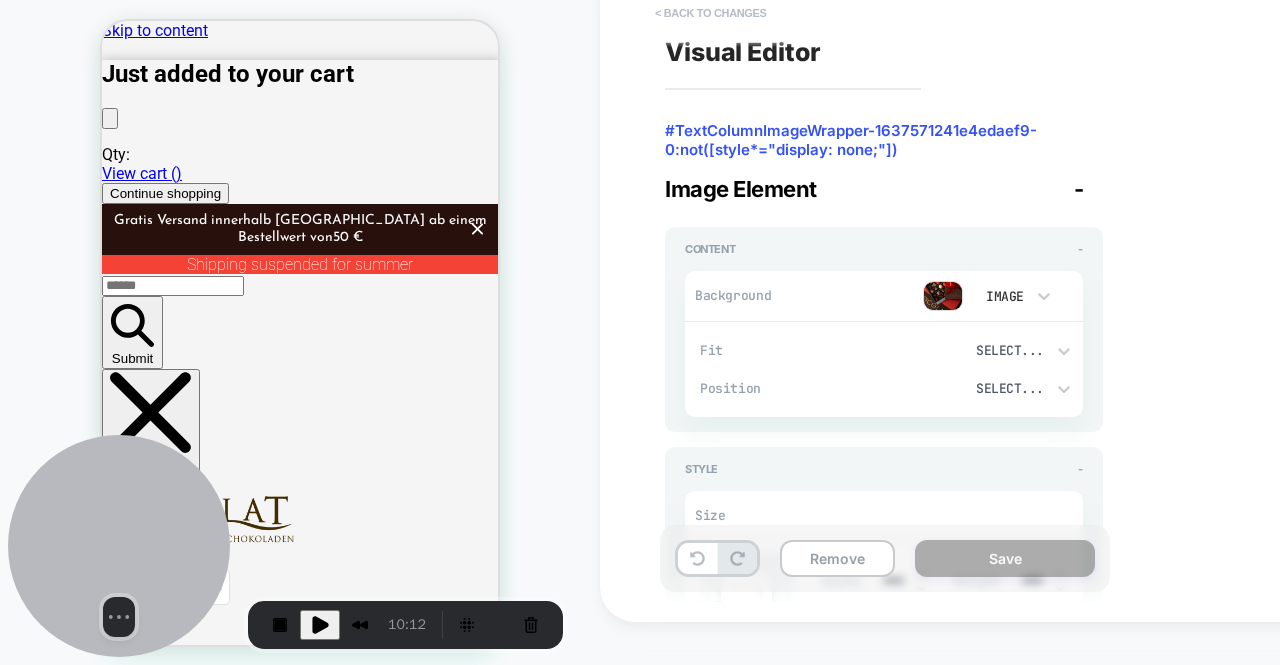 click on "< Back to changes" at bounding box center [711, 13] 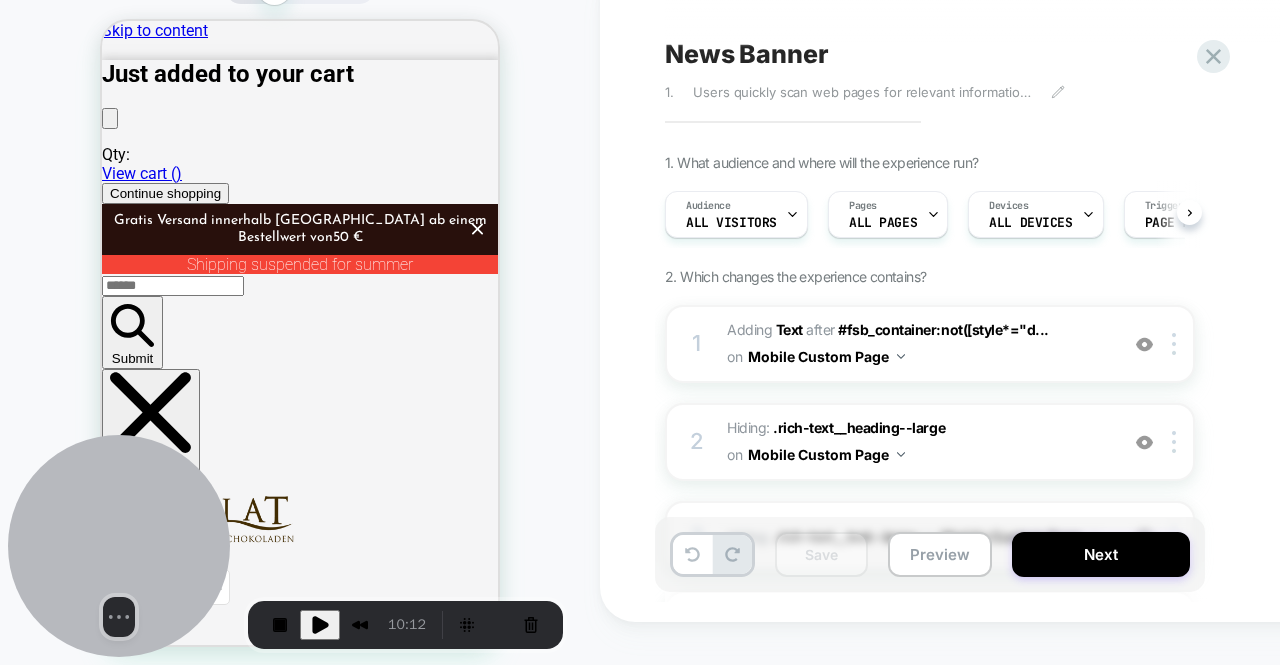 scroll, scrollTop: 0, scrollLeft: 1, axis: horizontal 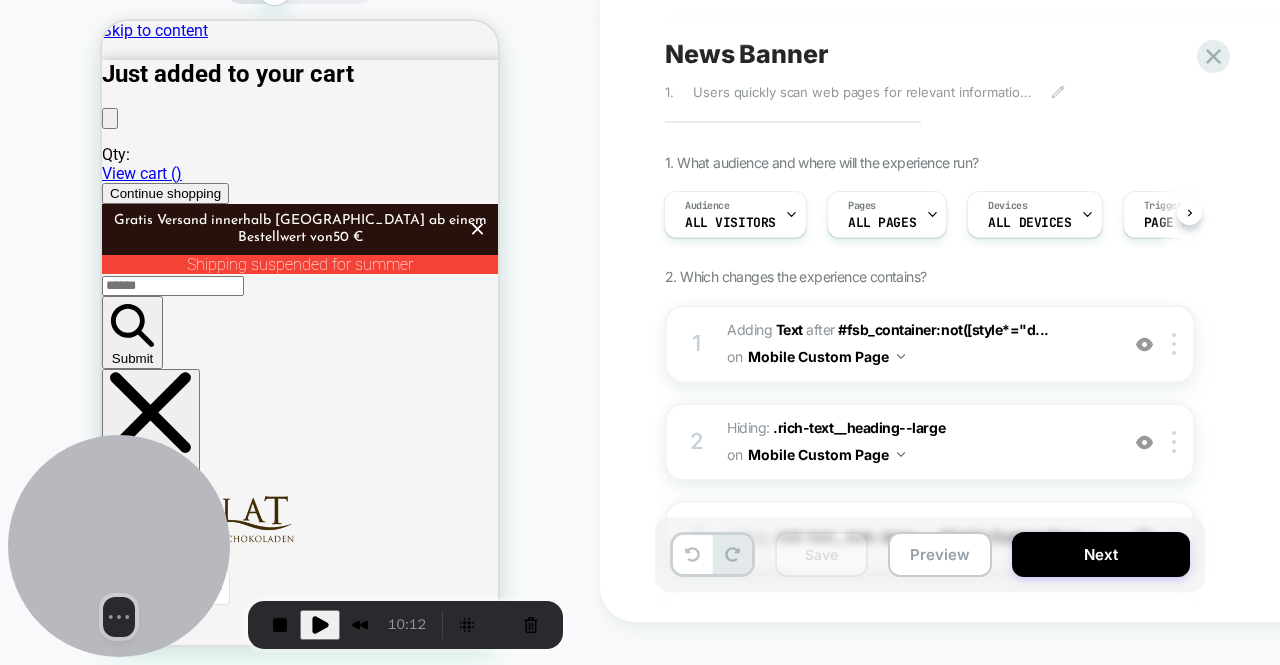 click at bounding box center (274, 4855) 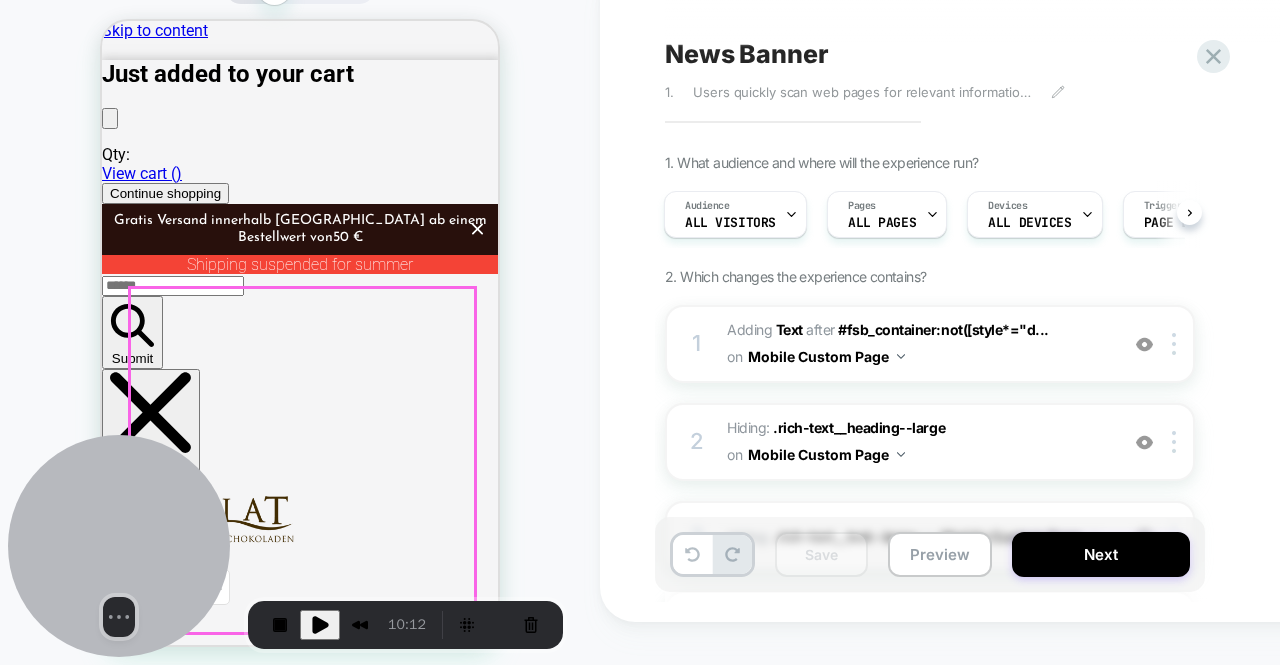 click at bounding box center (274, 4855) 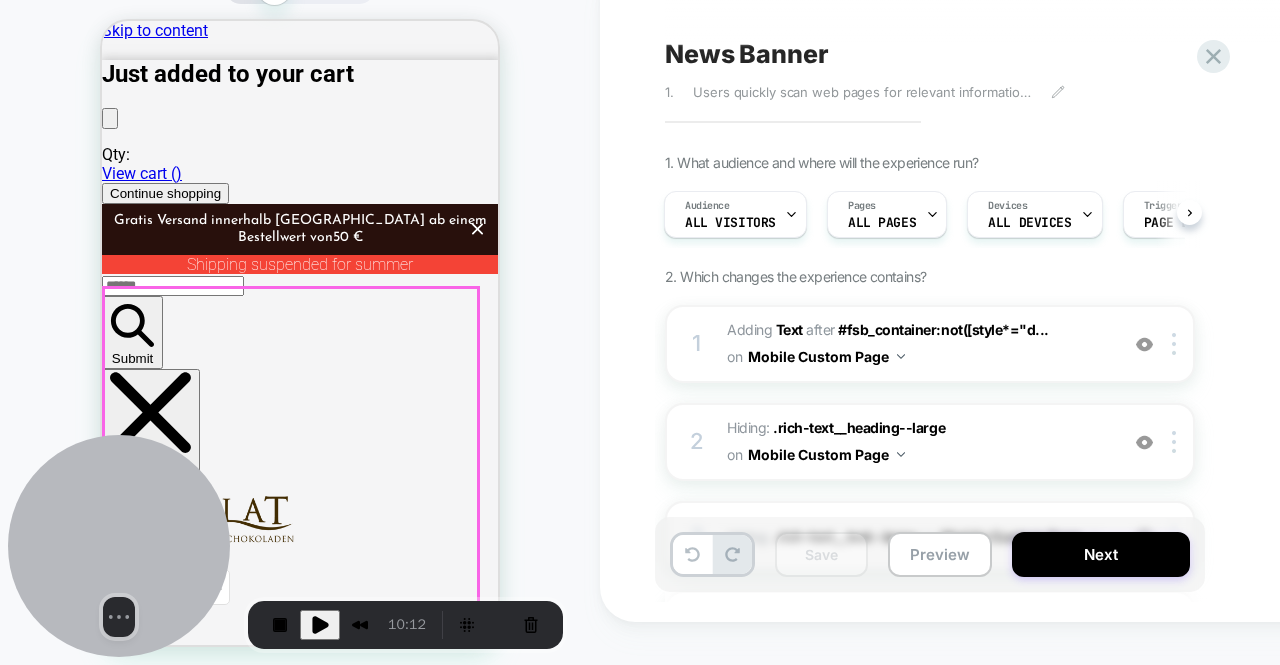 click on "Xocolat Bonbonnieres
Discover now" at bounding box center (300, 4724) 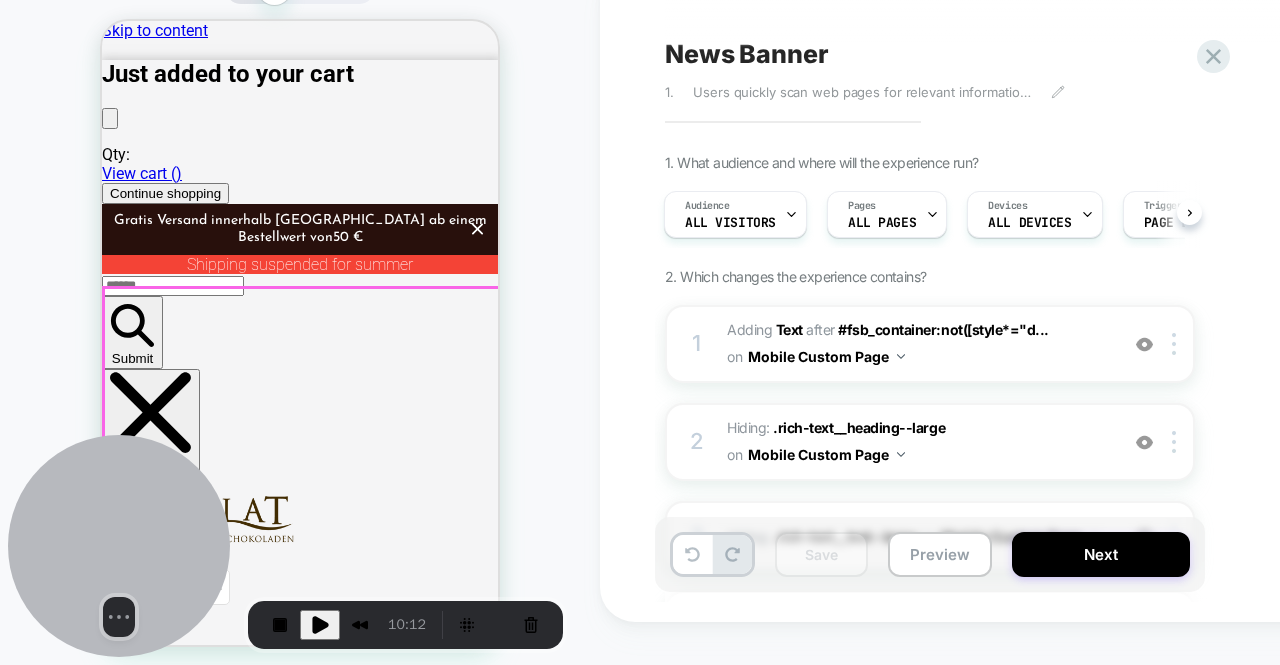 click on "Xocolat Bonbonnieres
Discover now
Handmade delicacies from Xocolat Manufaktur
Discover now
Hot chocolate
Discover now" at bounding box center (300, 5507) 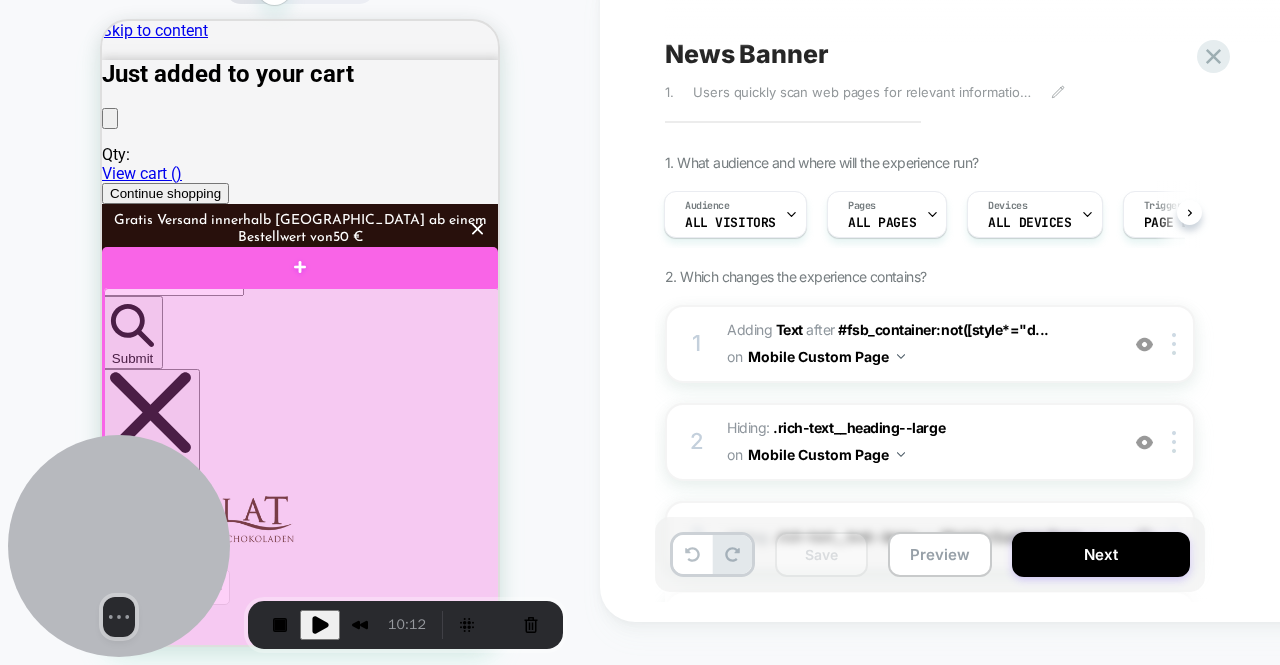 click at bounding box center [302, 989] 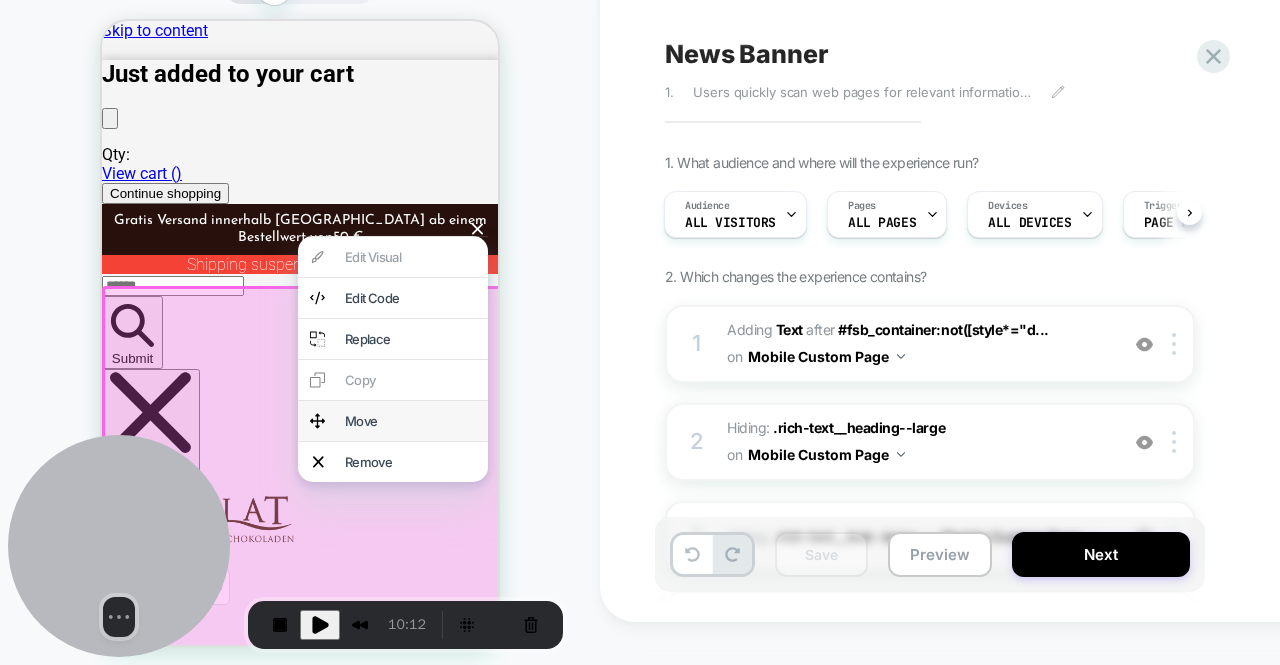 click on "Move" at bounding box center [410, 421] 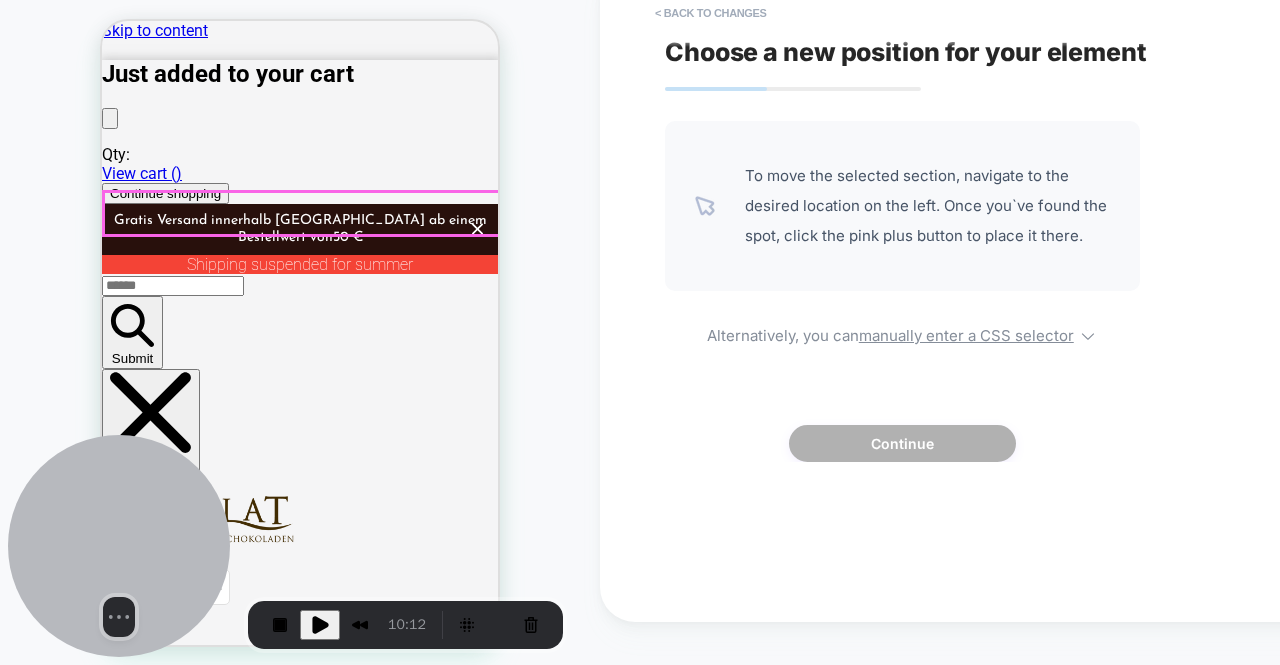 click on "Discover our variety of fine chocolate" at bounding box center [300, 4290] 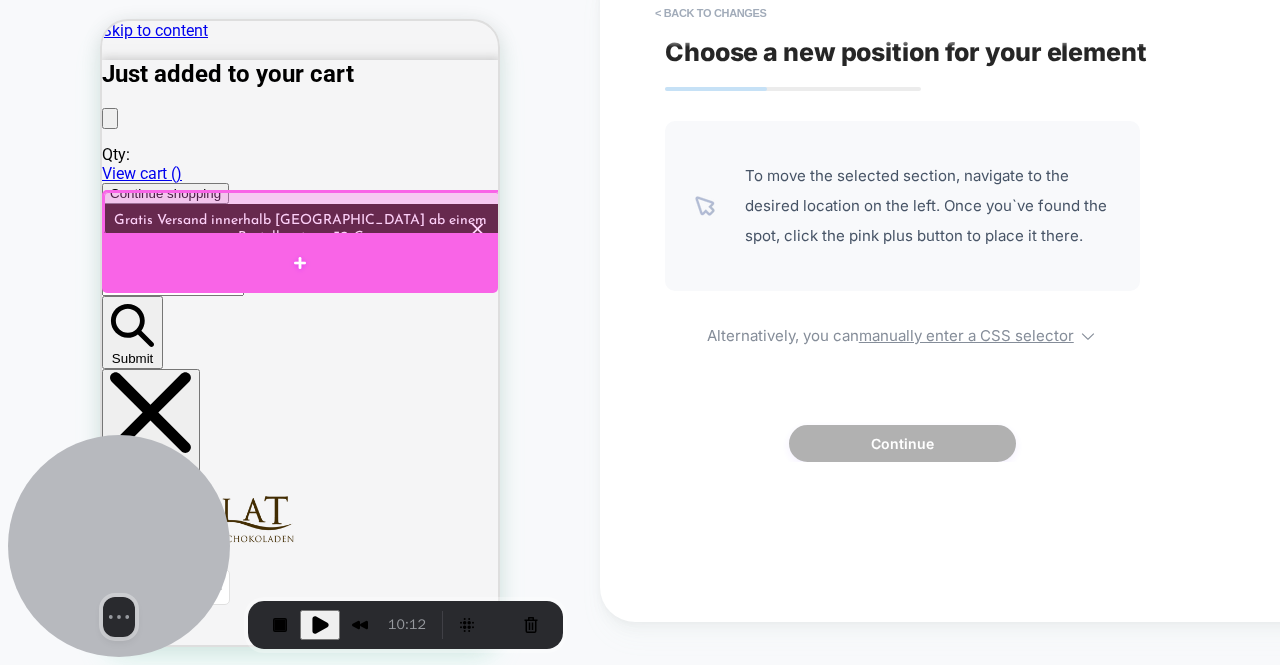 click at bounding box center [300, 263] 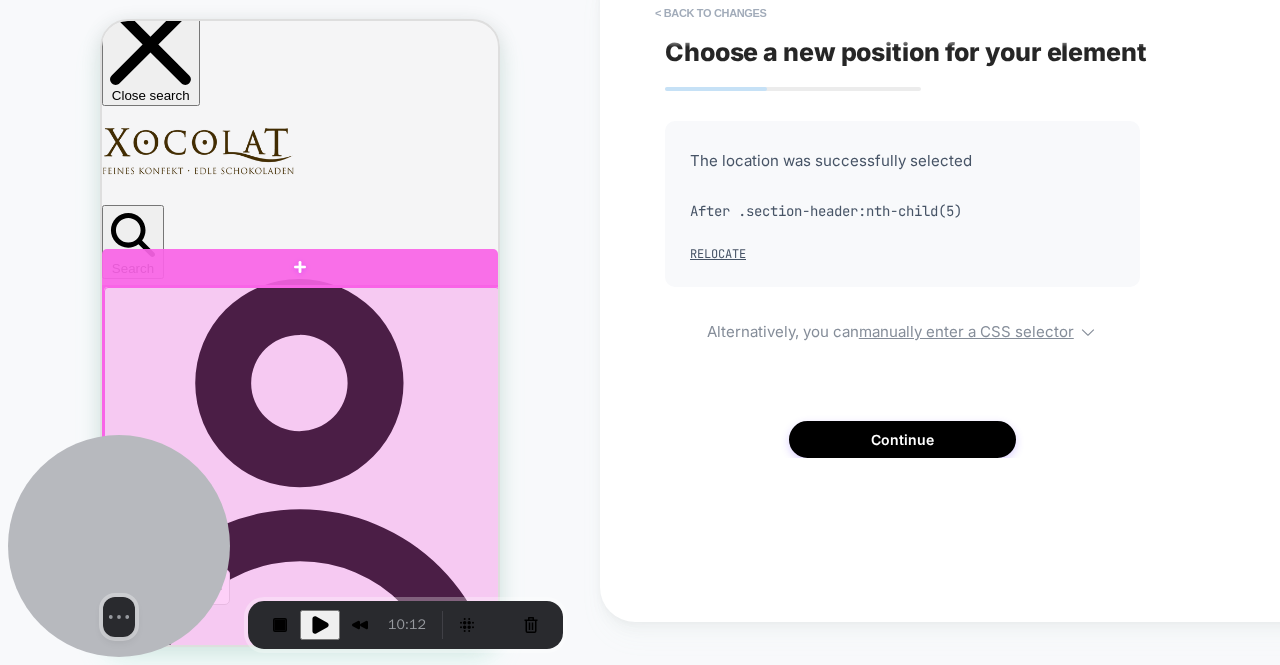 scroll, scrollTop: 0, scrollLeft: 0, axis: both 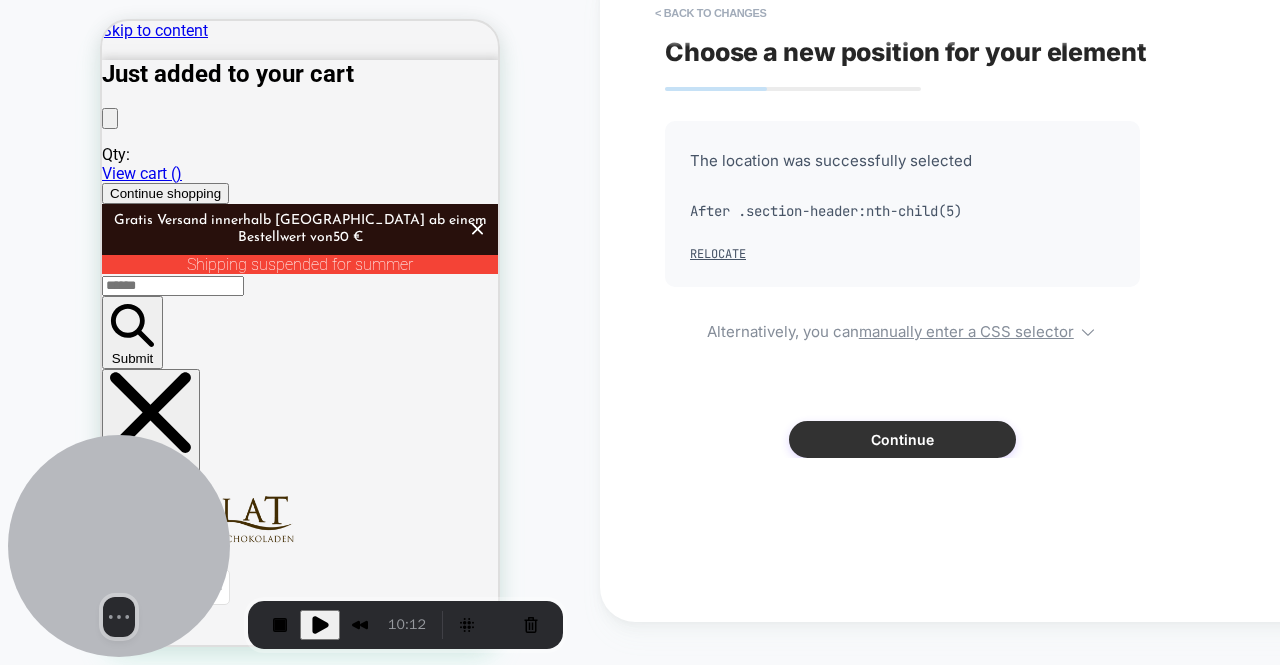 click on "Continue" at bounding box center [902, 439] 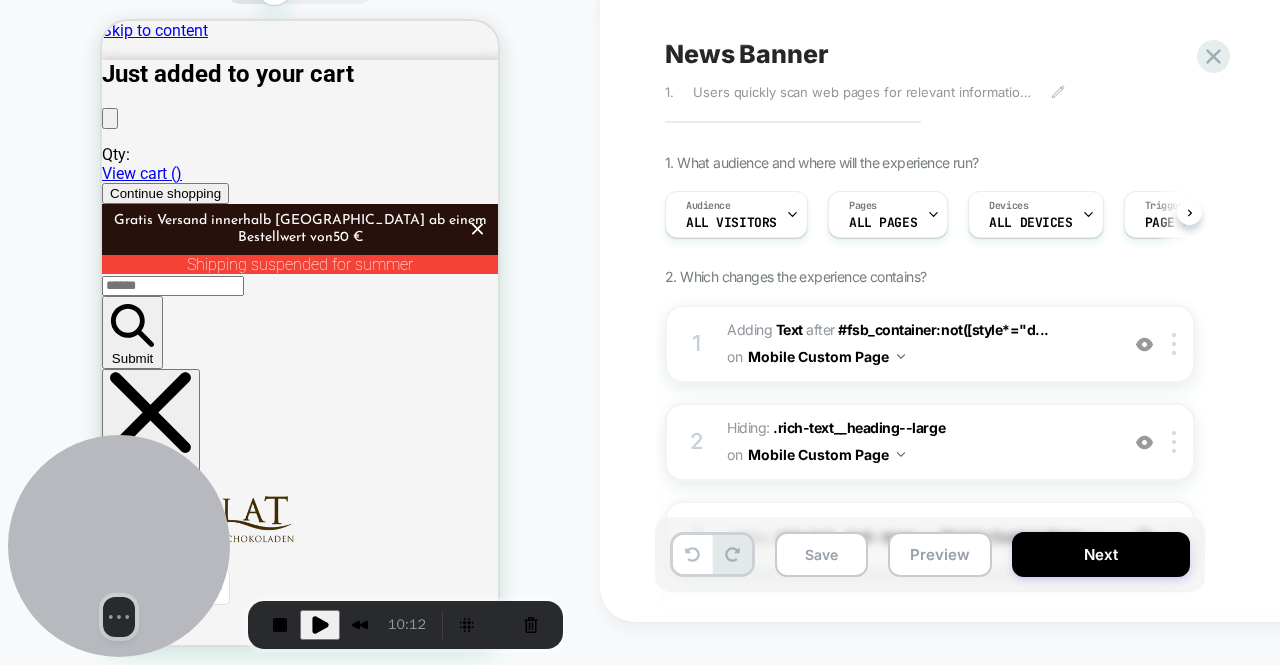 scroll, scrollTop: 0, scrollLeft: 1, axis: horizontal 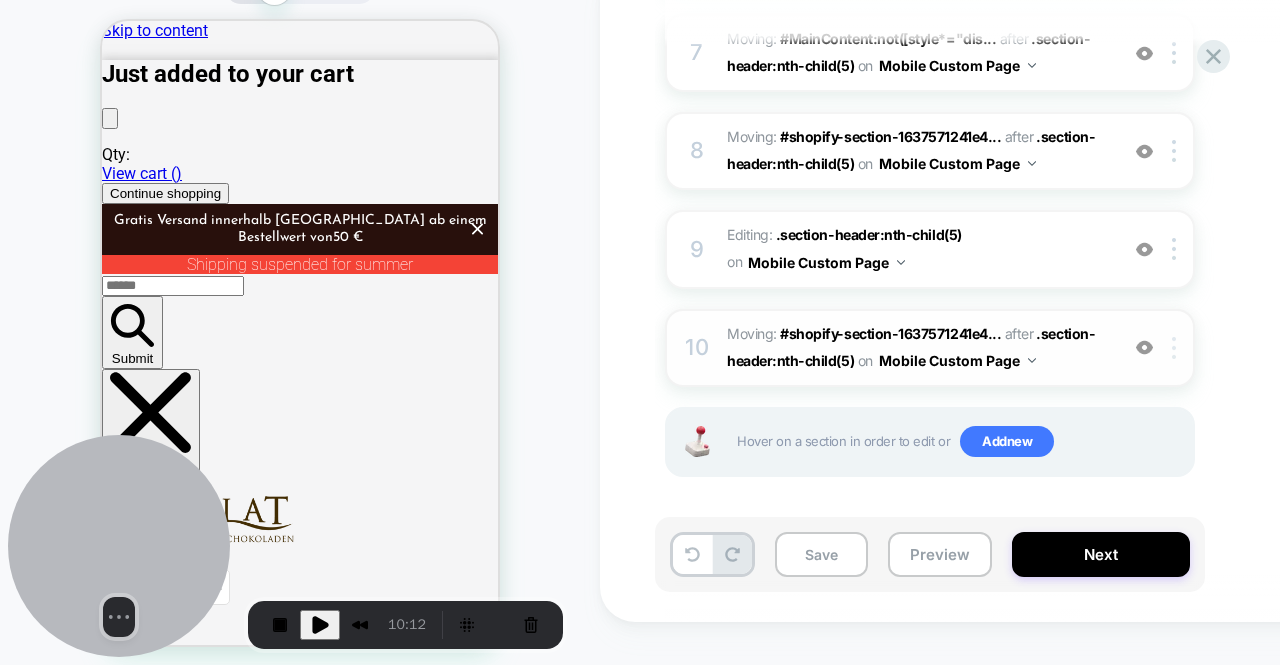 click at bounding box center [1177, 348] 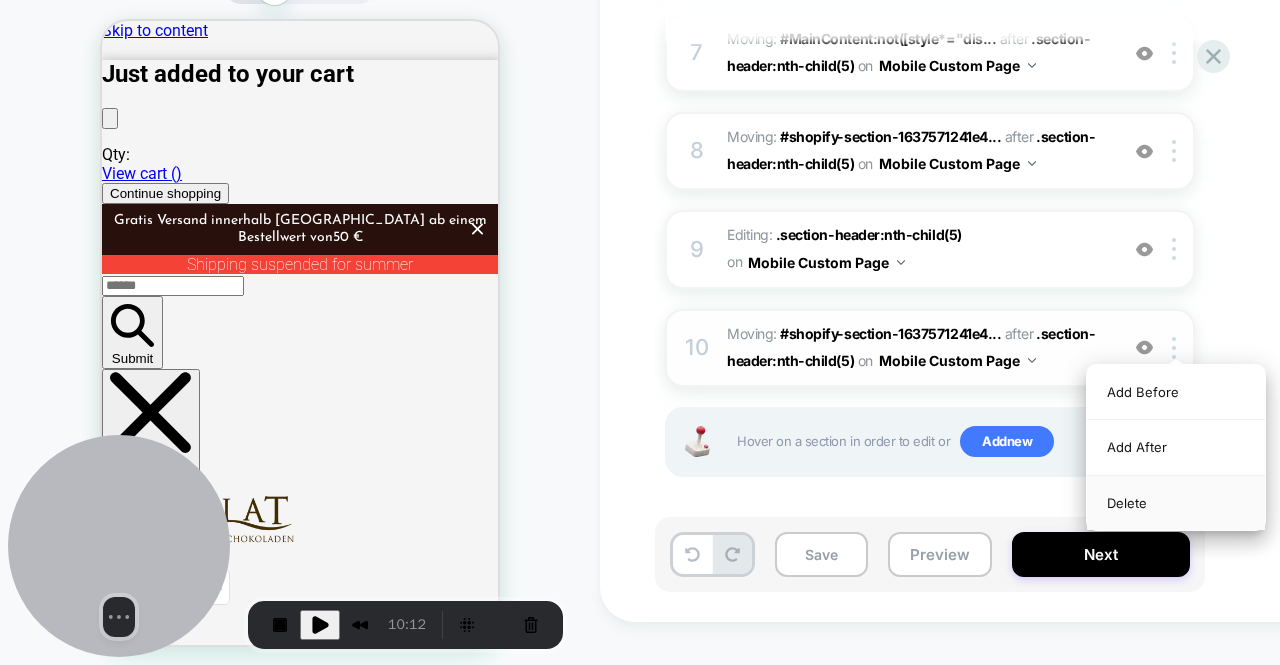click on "Delete" at bounding box center [1176, 503] 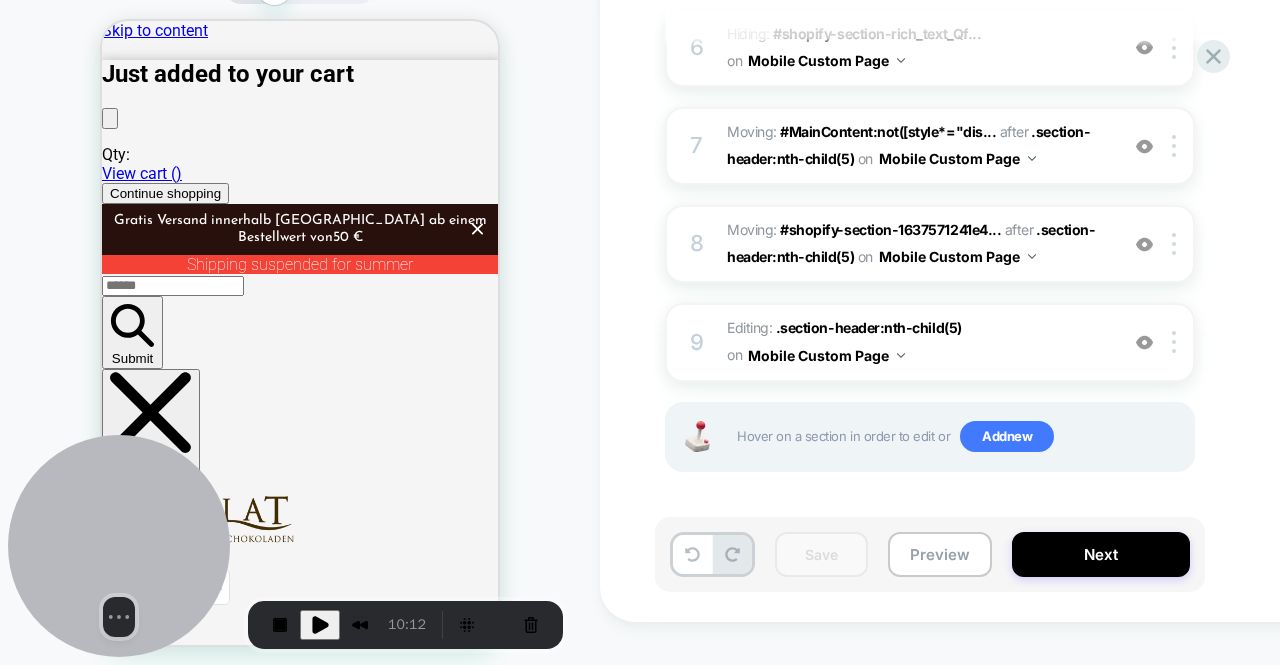 scroll, scrollTop: 774, scrollLeft: 0, axis: vertical 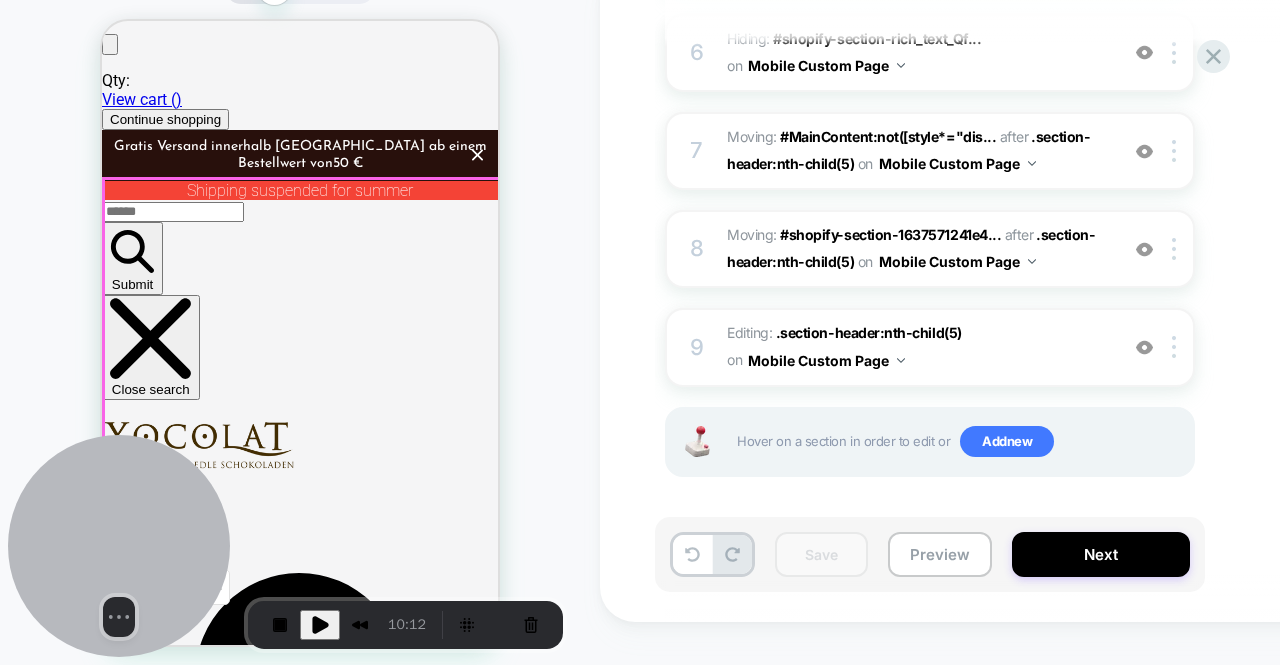 drag, startPoint x: 486, startPoint y: 249, endPoint x: 483, endPoint y: 173, distance: 76.05919 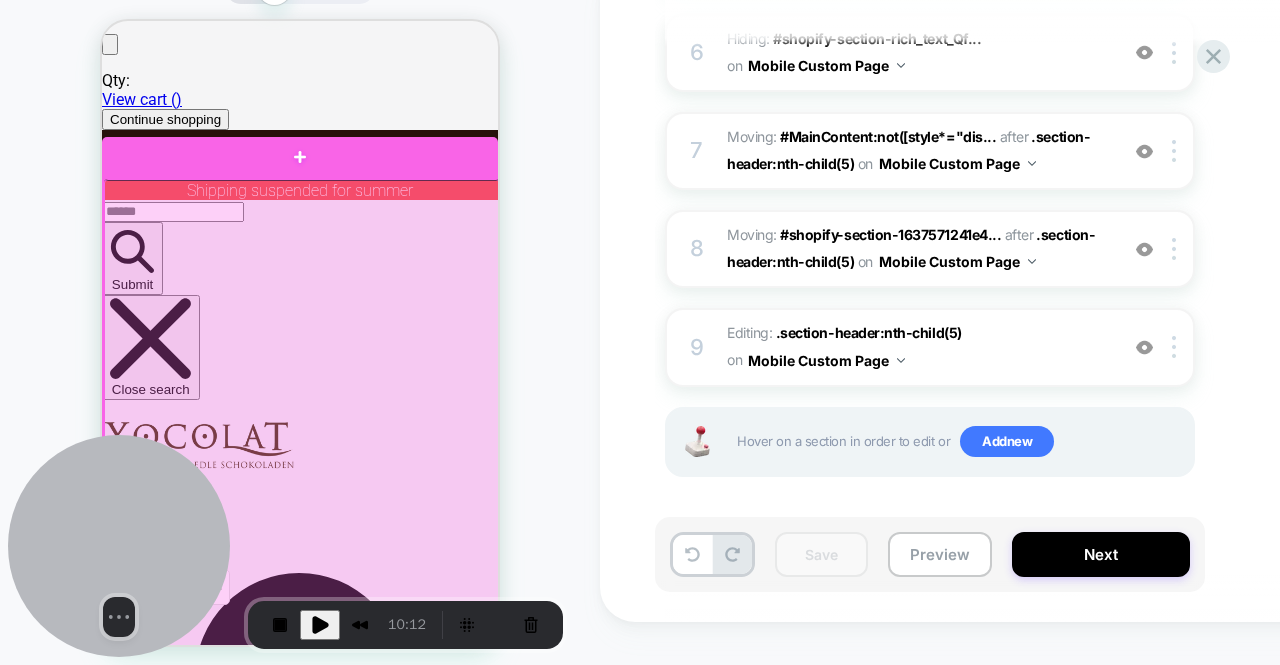 click at bounding box center [302, 915] 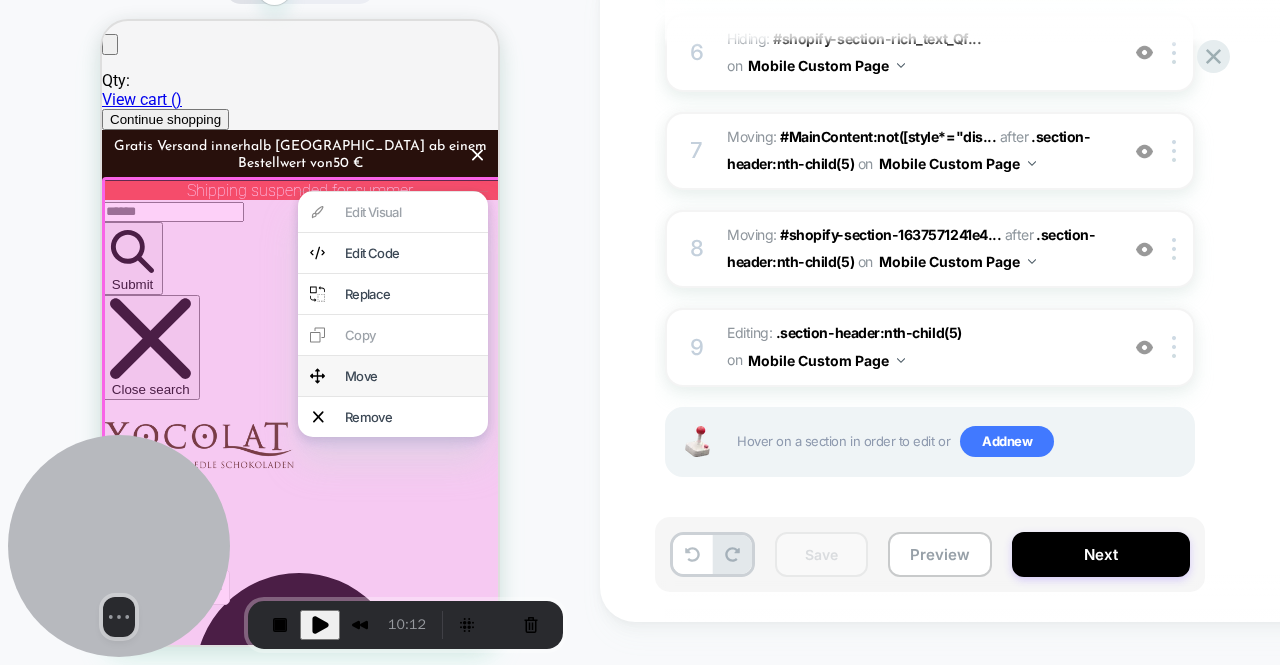 click on "Move" at bounding box center [410, 376] 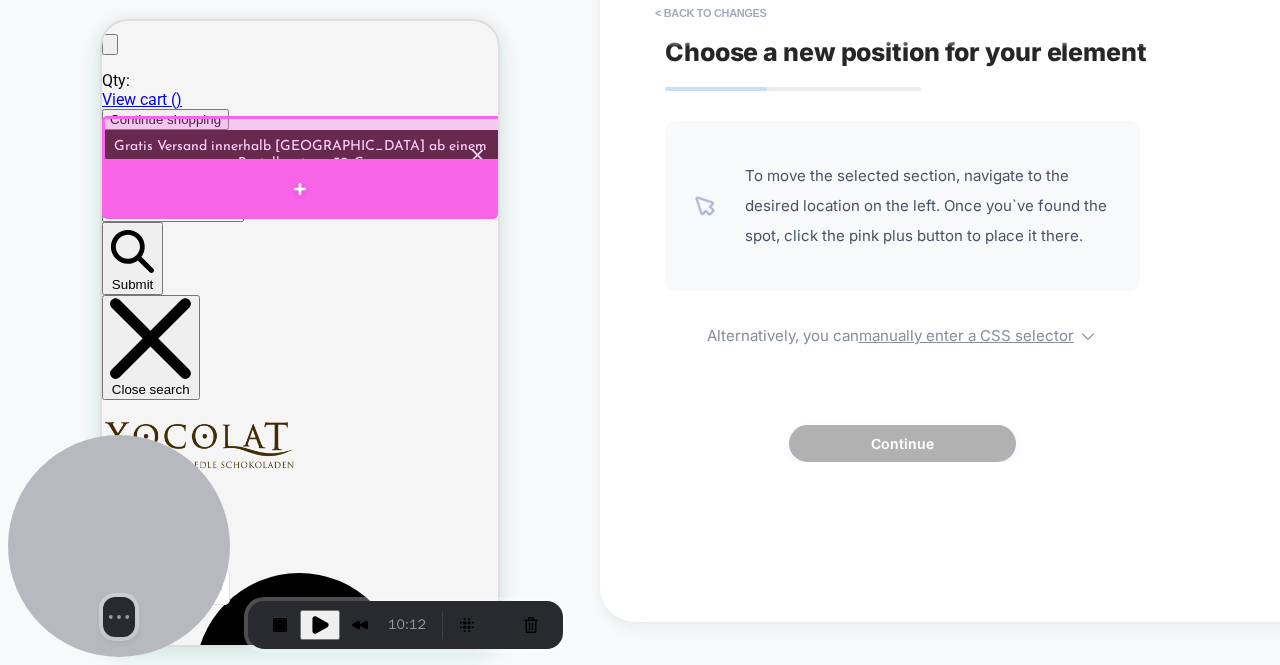 click at bounding box center (300, 189) 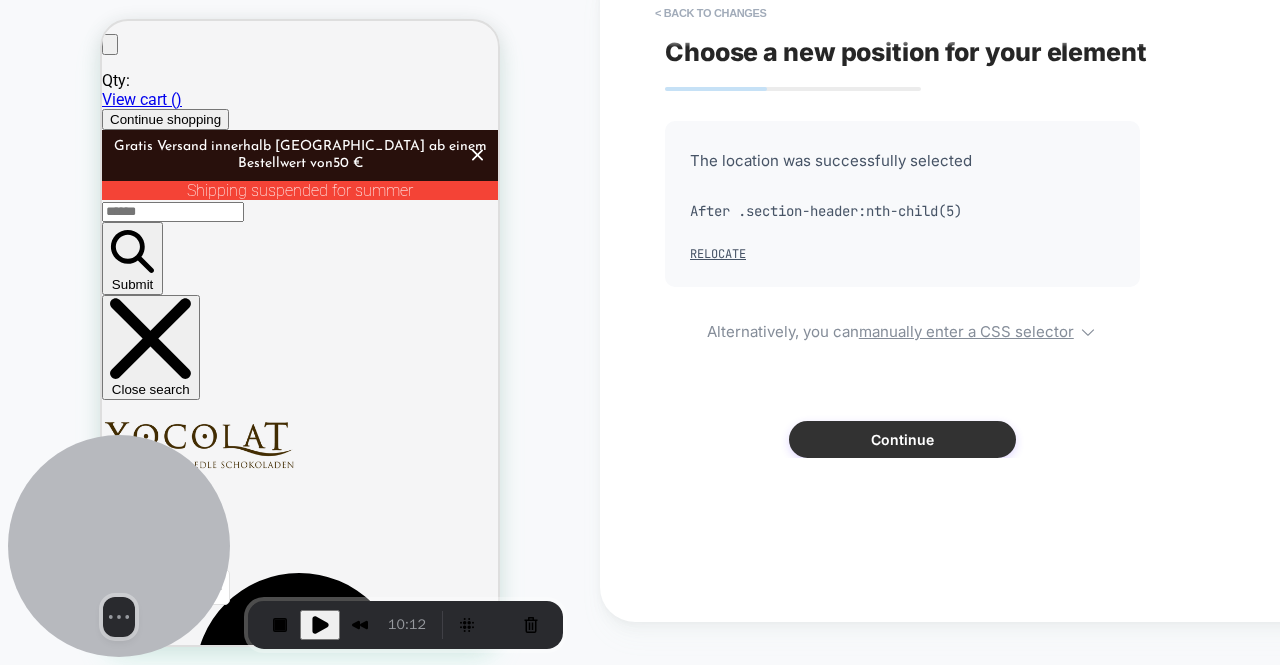 click on "Continue" at bounding box center (902, 439) 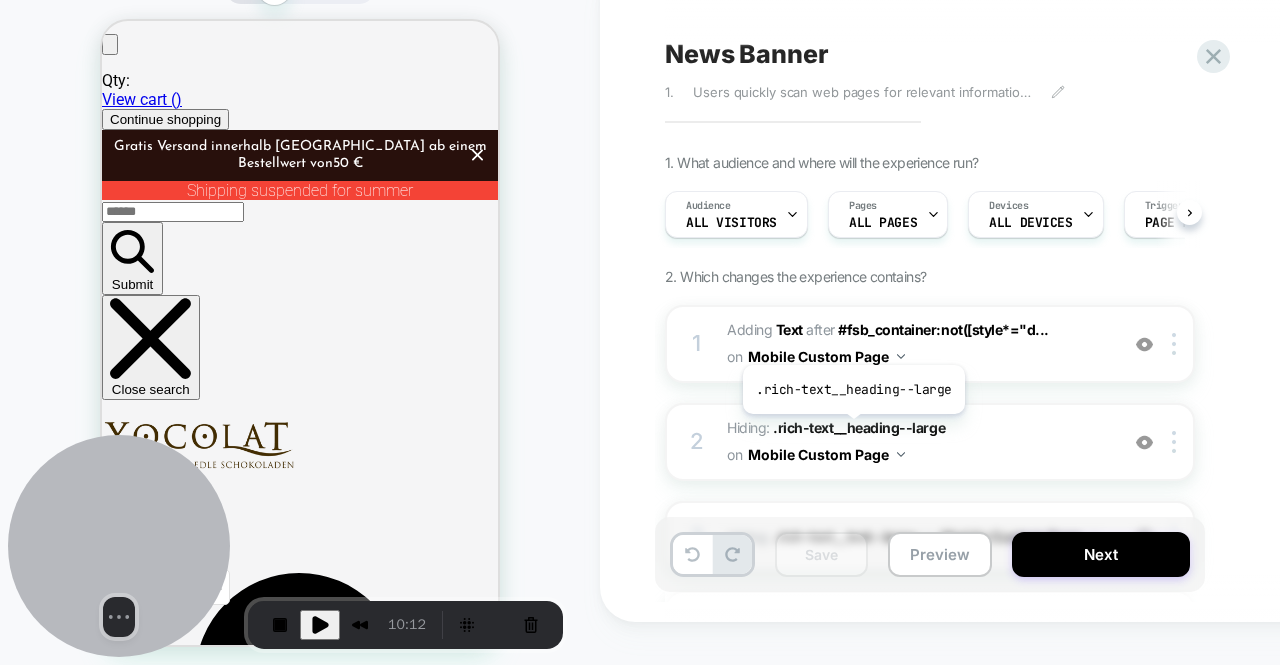 scroll, scrollTop: 0, scrollLeft: 1, axis: horizontal 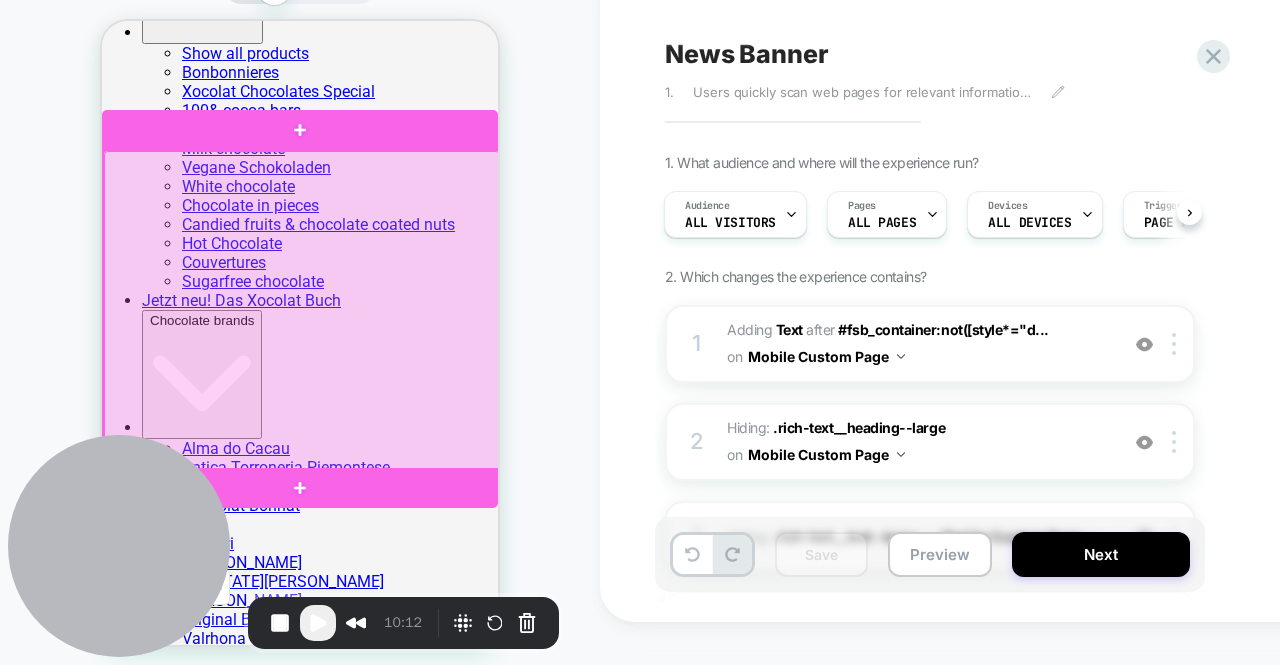 click at bounding box center (302, 311) 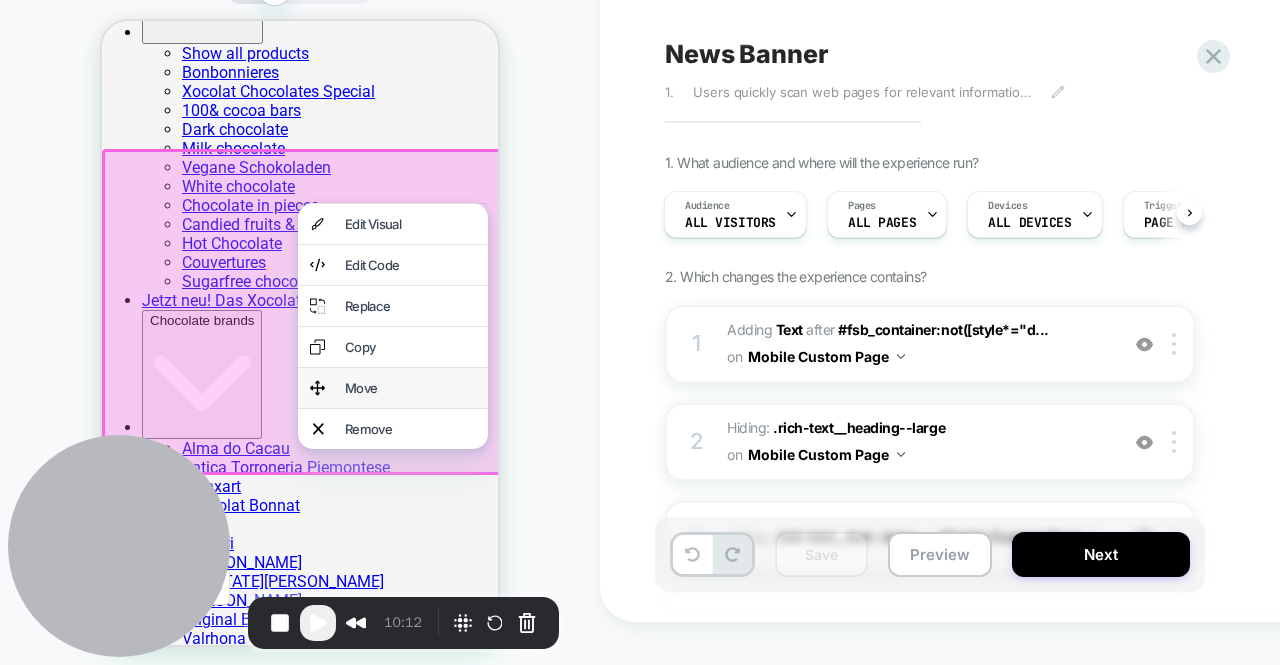click on "Move" at bounding box center (410, 388) 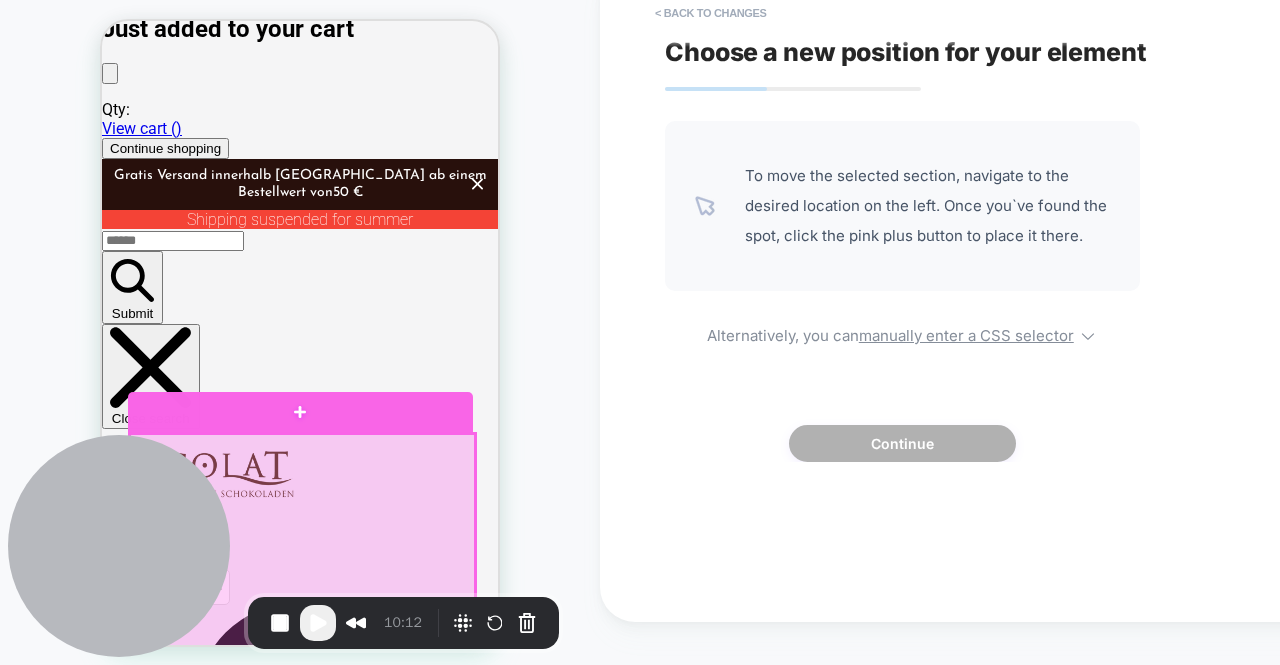 scroll, scrollTop: 0, scrollLeft: 0, axis: both 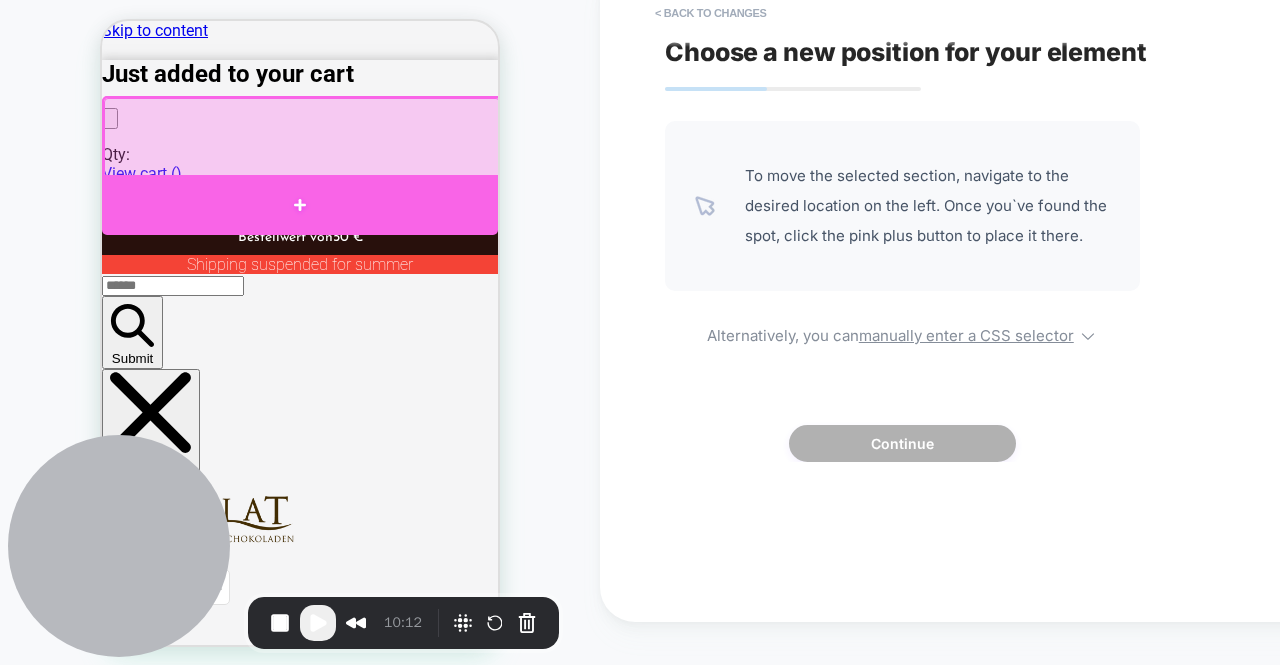 click at bounding box center (300, 205) 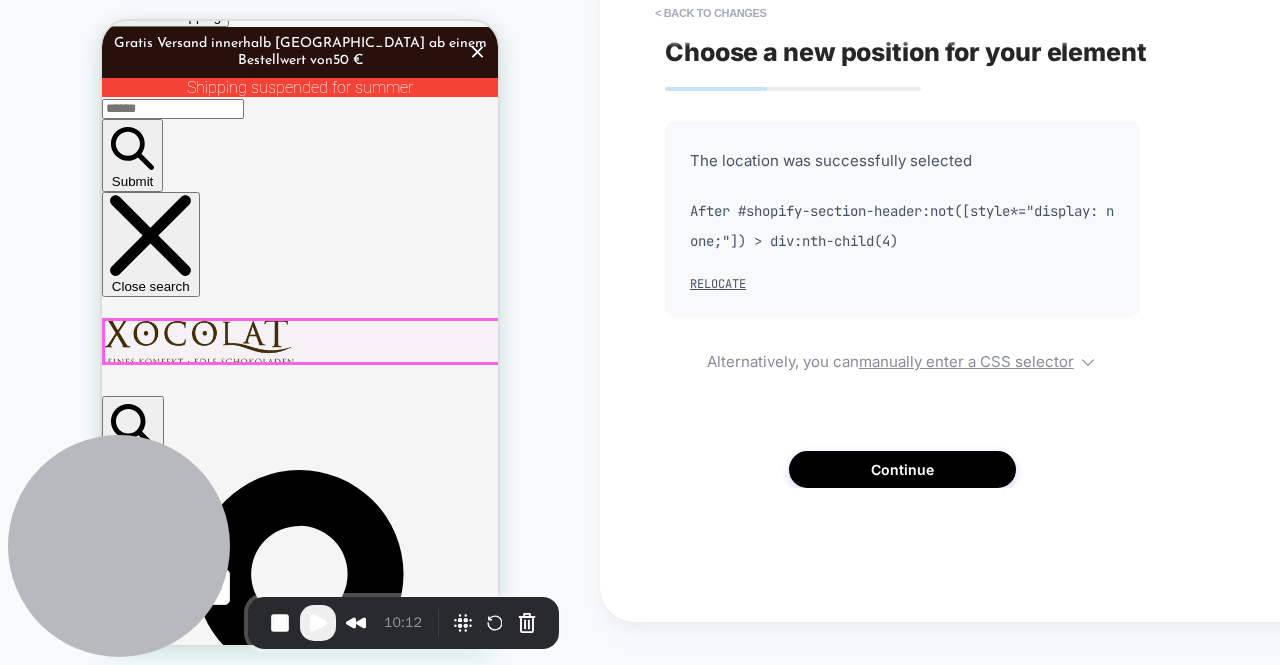 scroll, scrollTop: 178, scrollLeft: 0, axis: vertical 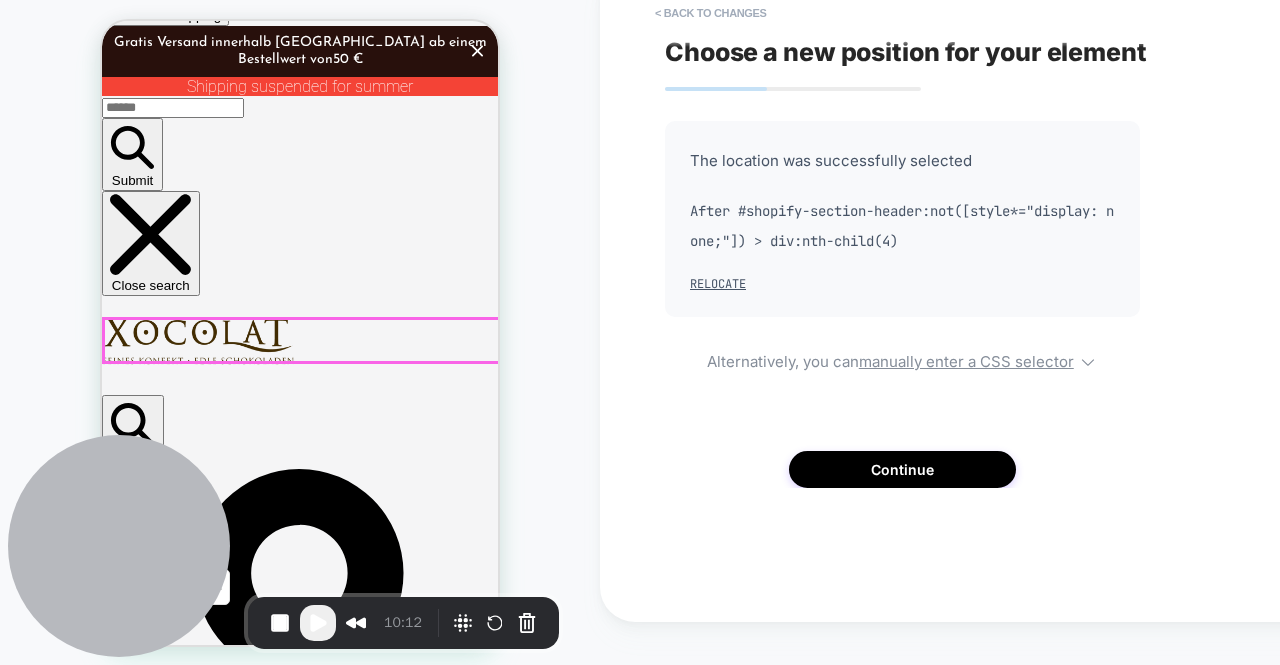 click on "Discover our variety of fine chocolate" at bounding box center [300, 5831] 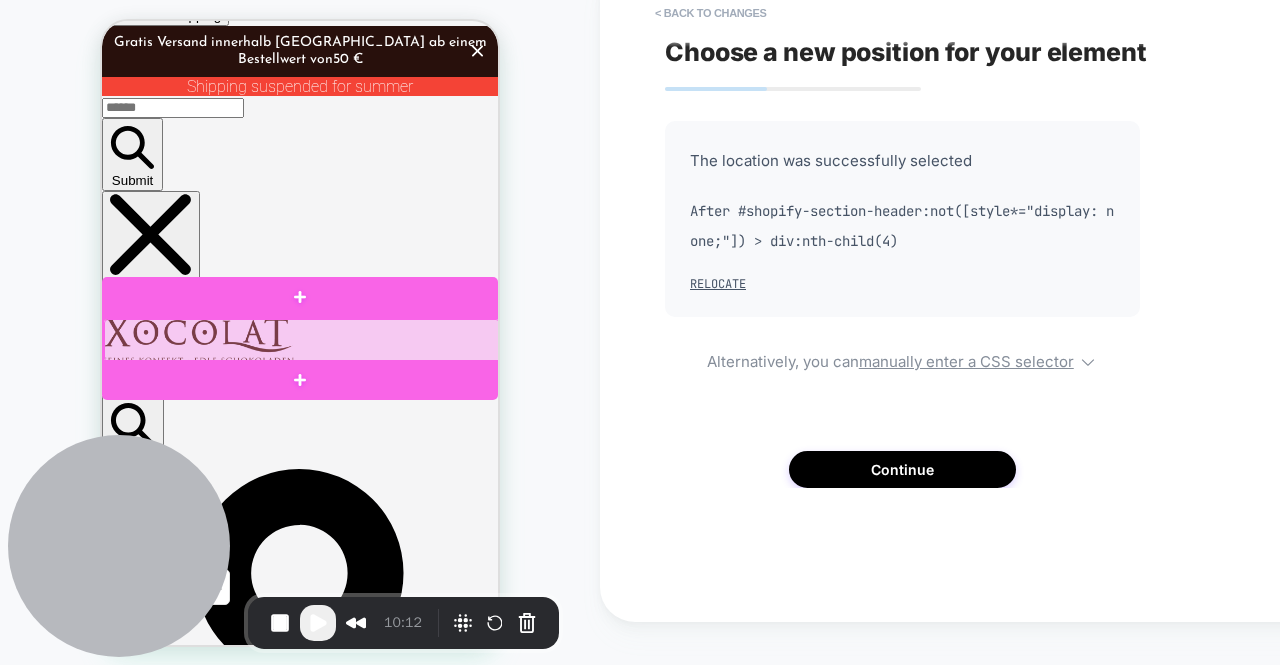 click at bounding box center (302, 340) 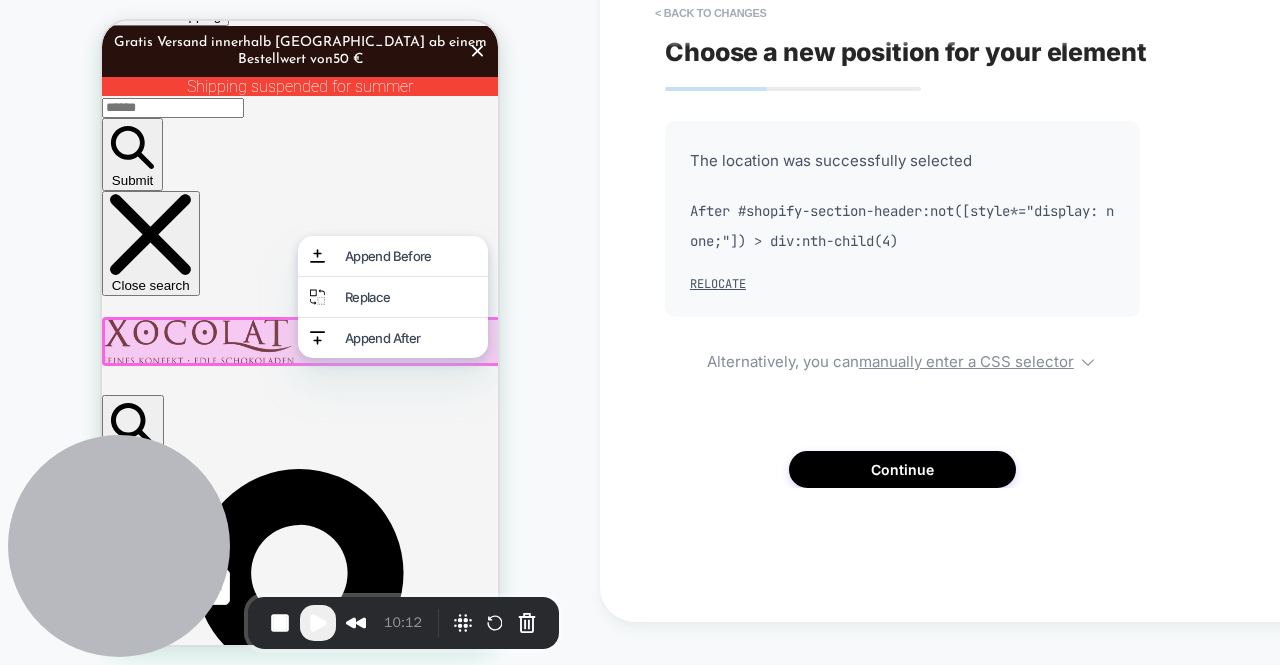 click on "CUSTOM" at bounding box center (300, 317) 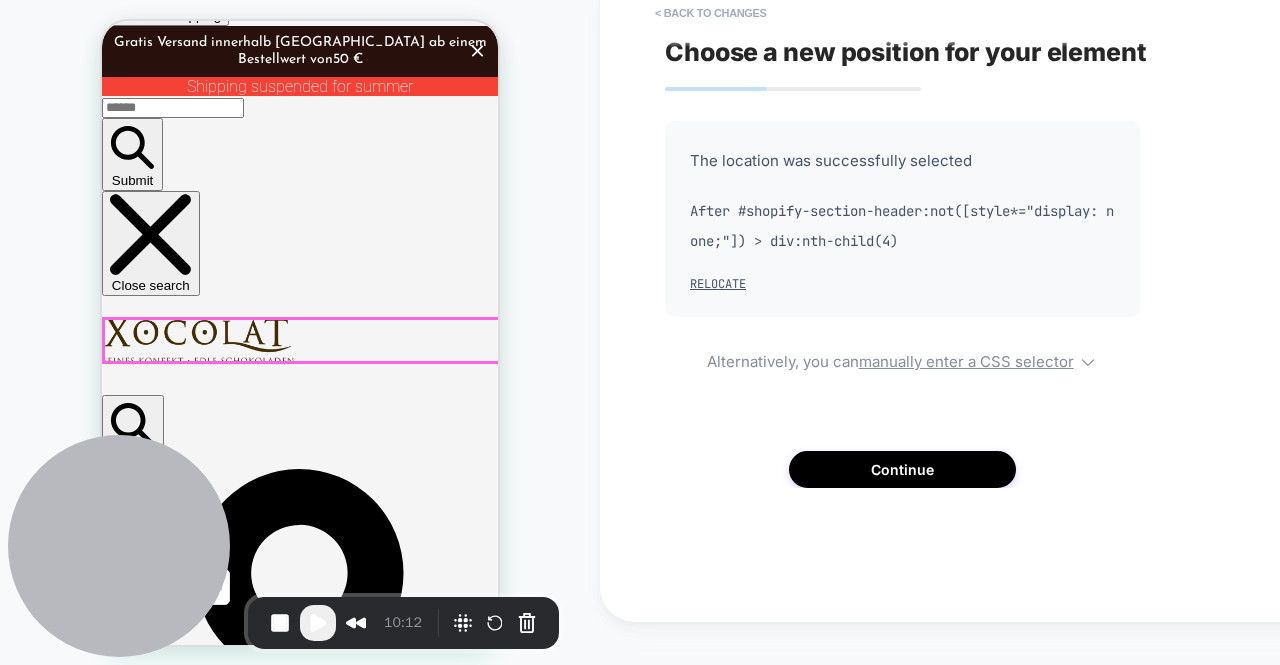 click on "Discover our variety of fine chocolate" at bounding box center [300, 5831] 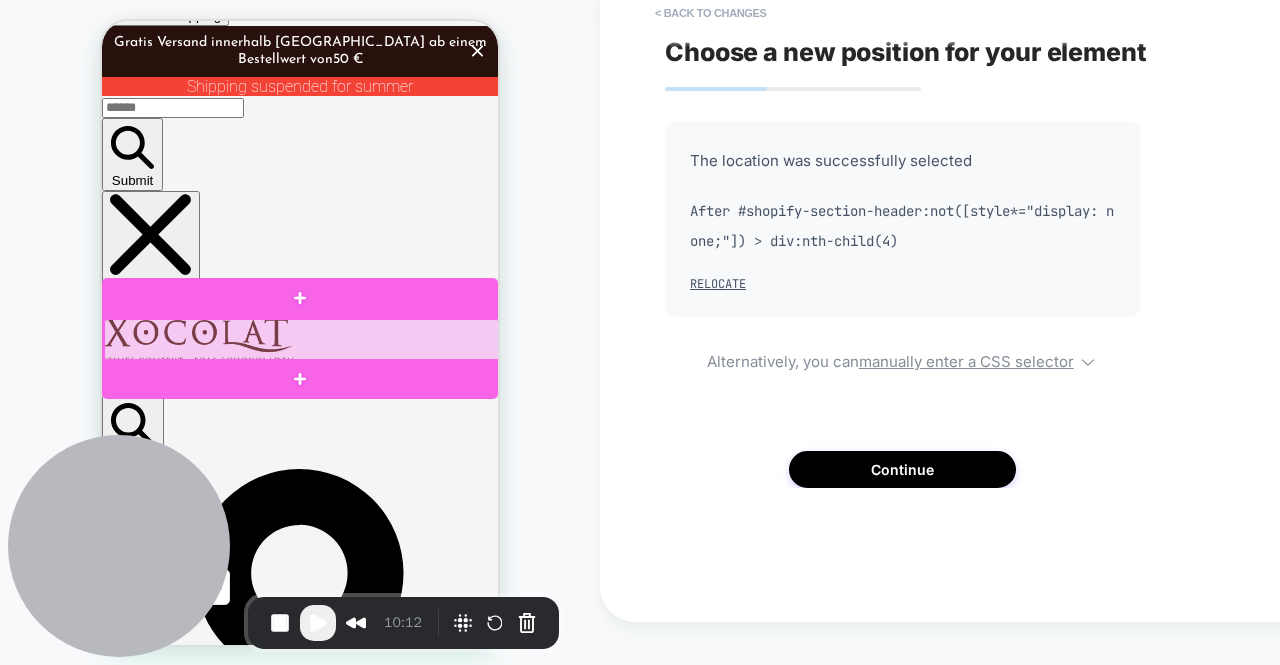 click at bounding box center (302, 340) 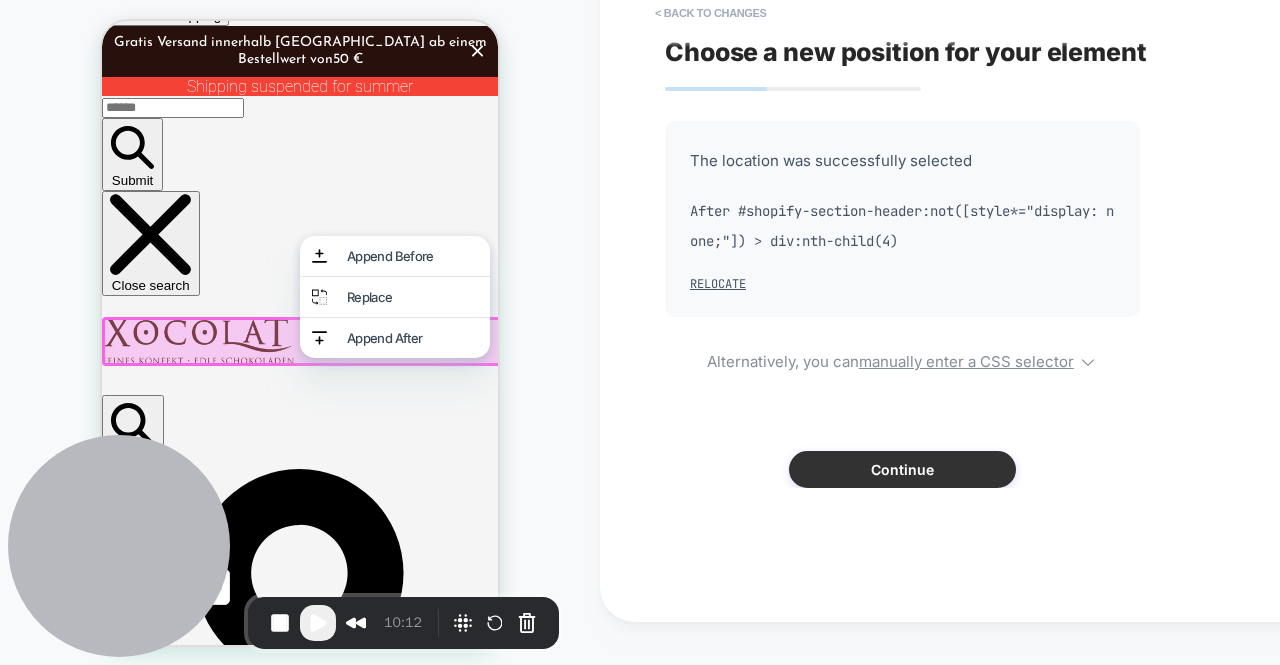 click on "Continue" at bounding box center [902, 469] 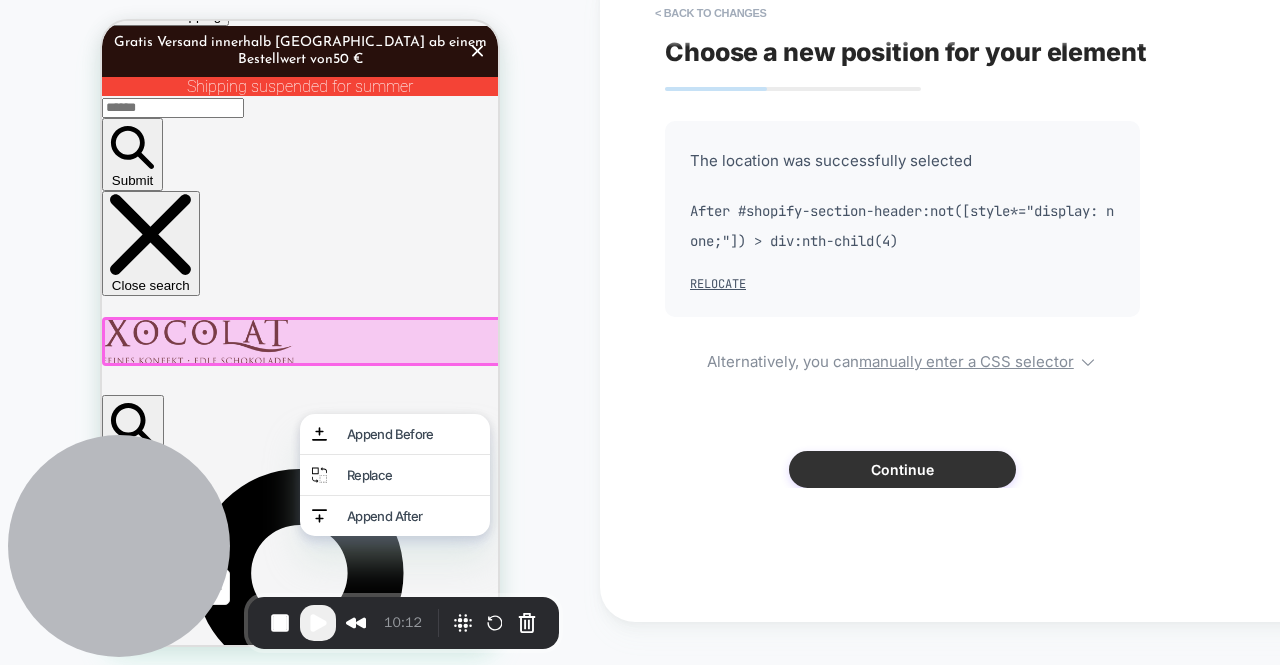 scroll, scrollTop: 0, scrollLeft: 0, axis: both 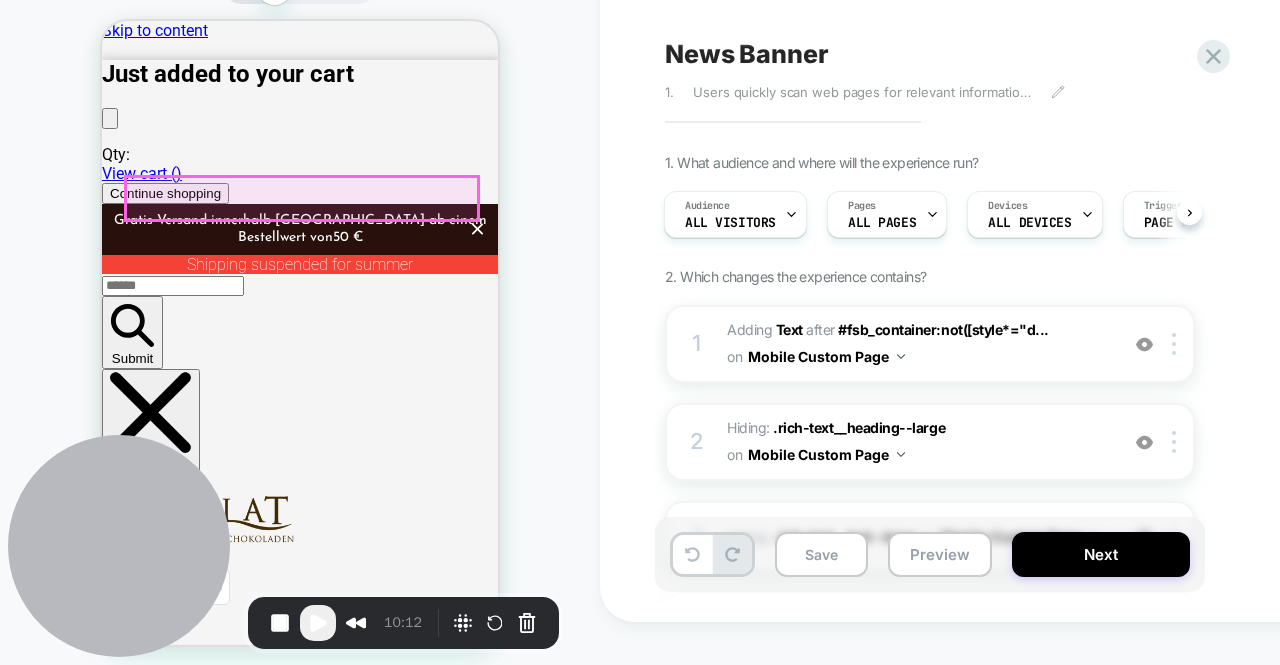 click on "What experts write about Xocolat" at bounding box center [300, 4276] 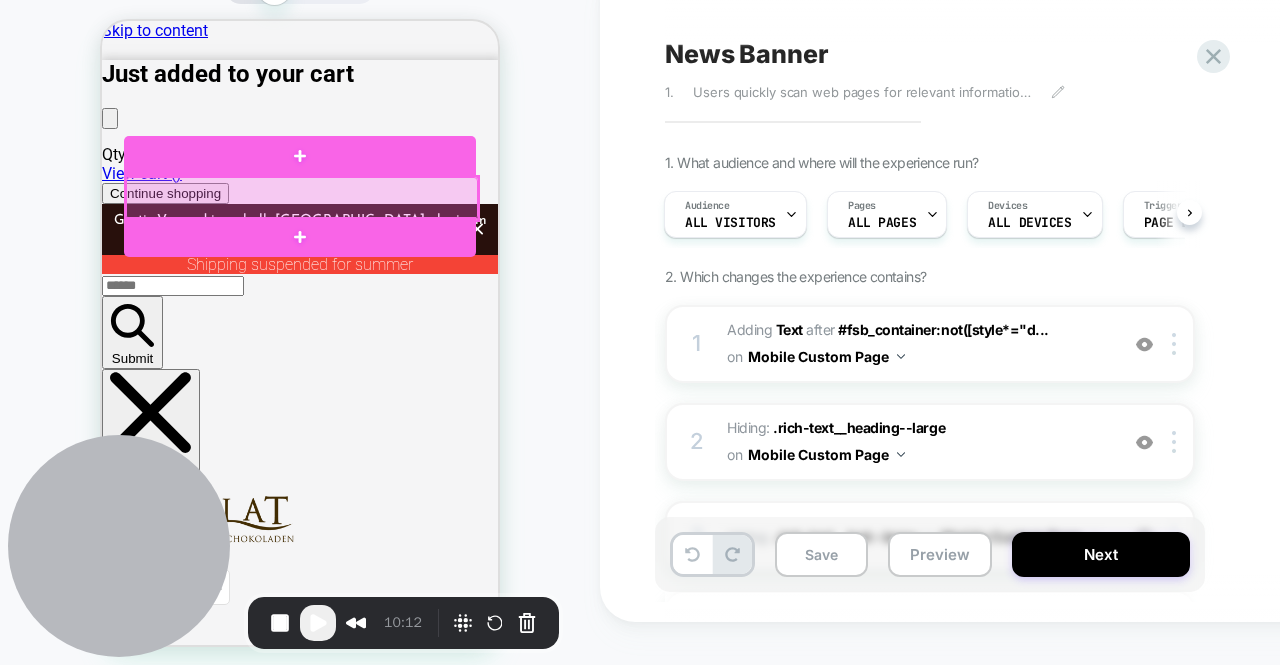 click at bounding box center [302, 198] 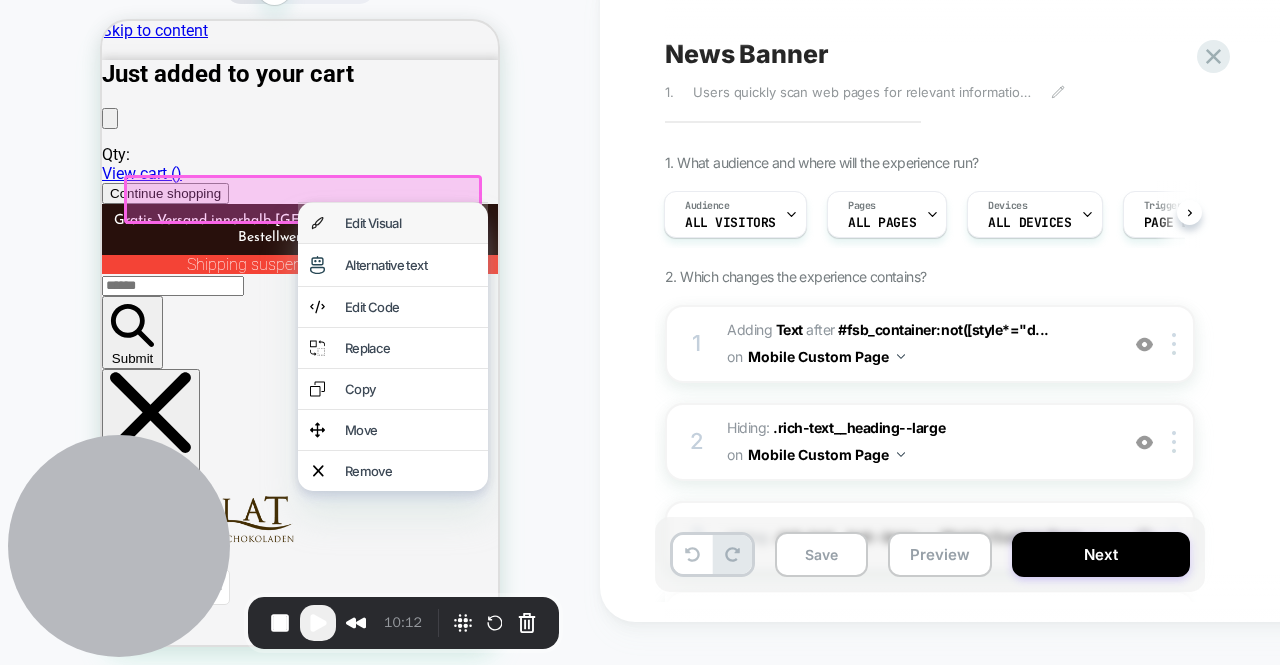 click on "Edit Visual" at bounding box center (410, 223) 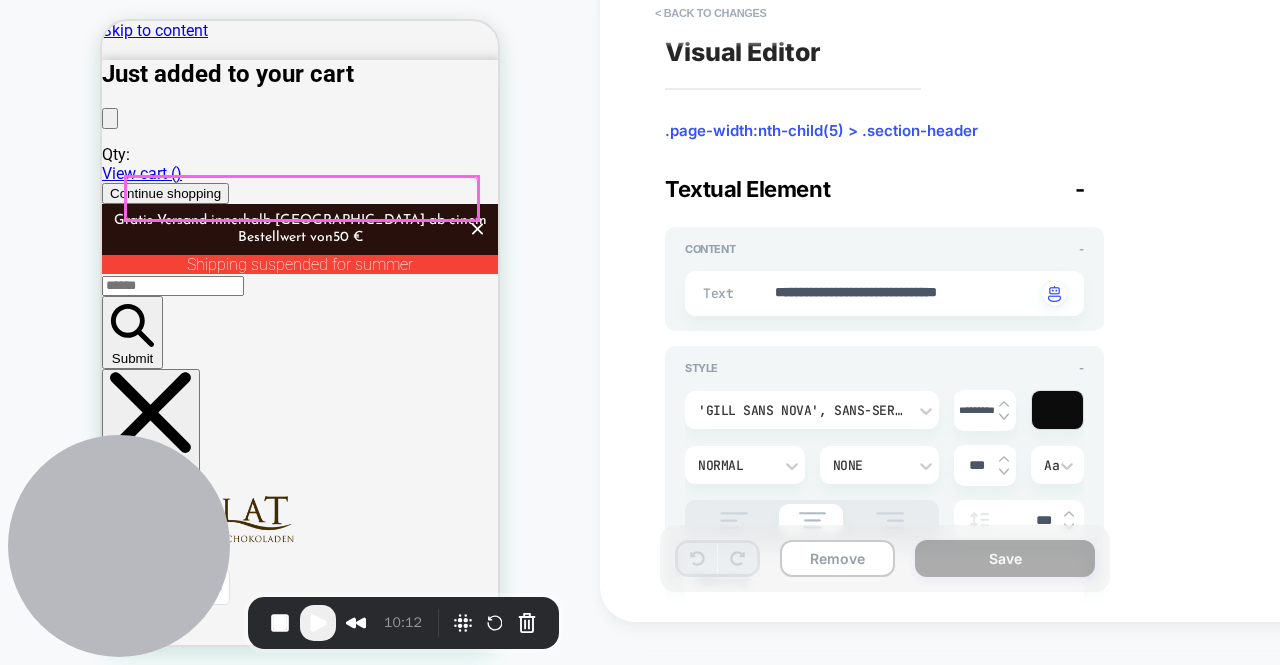 scroll, scrollTop: 0, scrollLeft: 0, axis: both 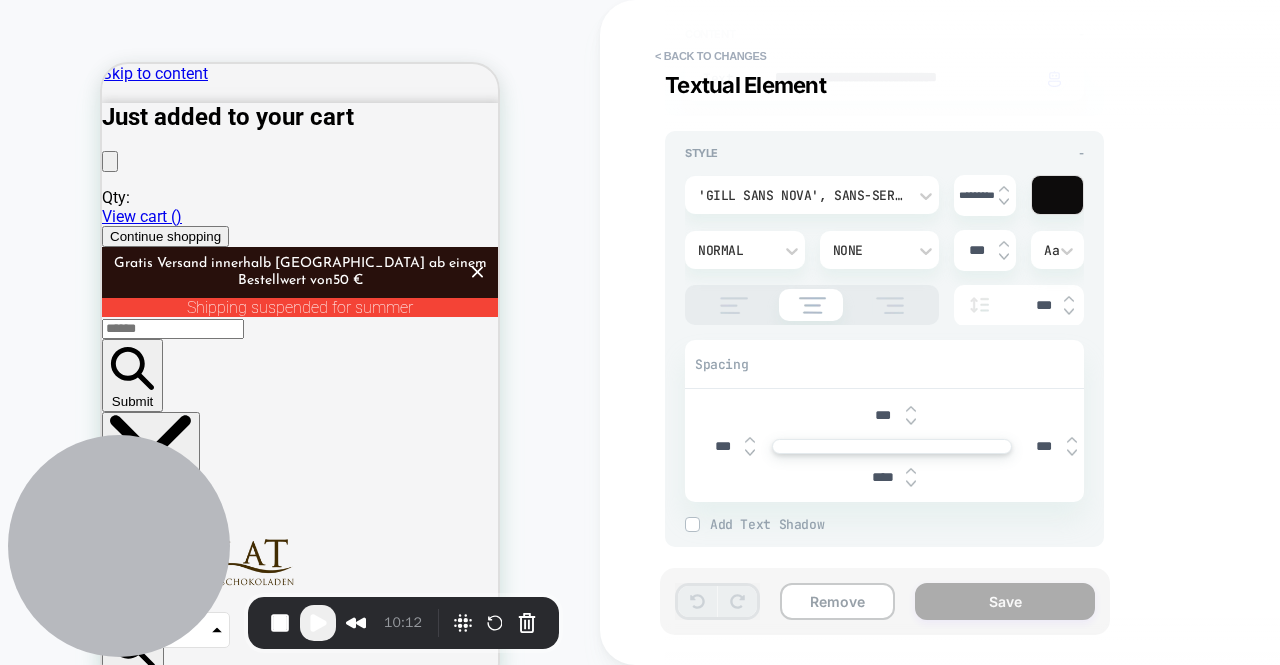 click on "***" at bounding box center [883, 415] 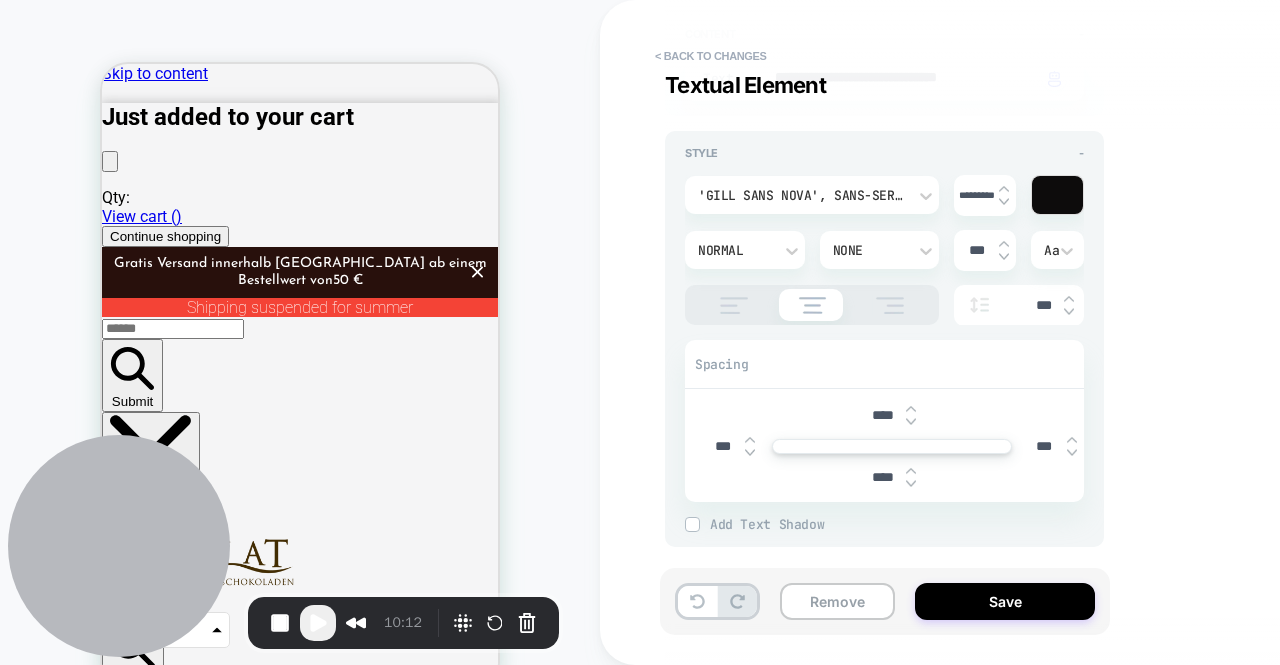 type on "*" 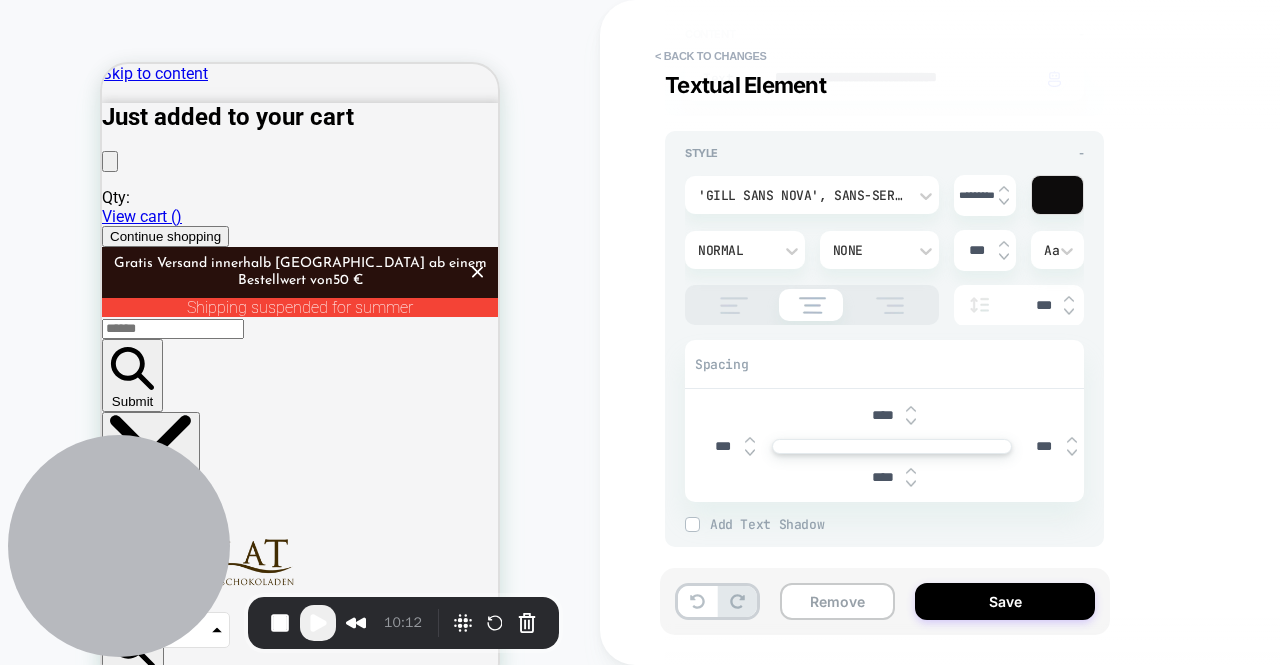 type on "****" 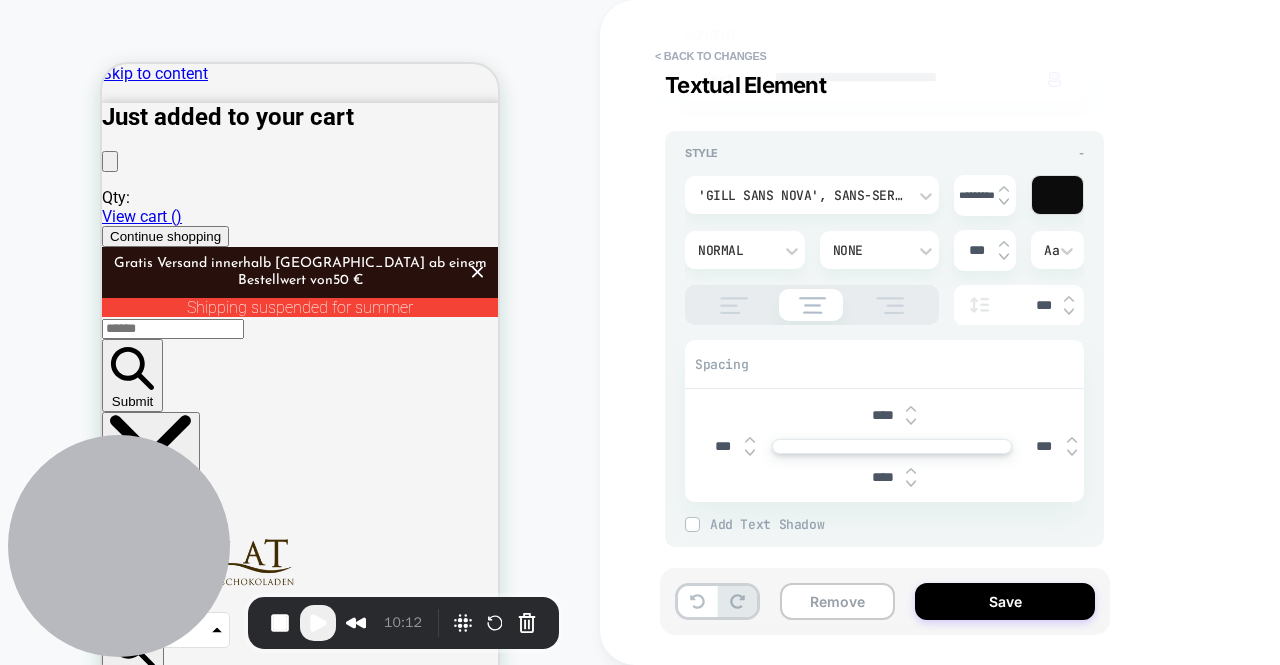 drag, startPoint x: 880, startPoint y: 473, endPoint x: 845, endPoint y: 470, distance: 35.128338 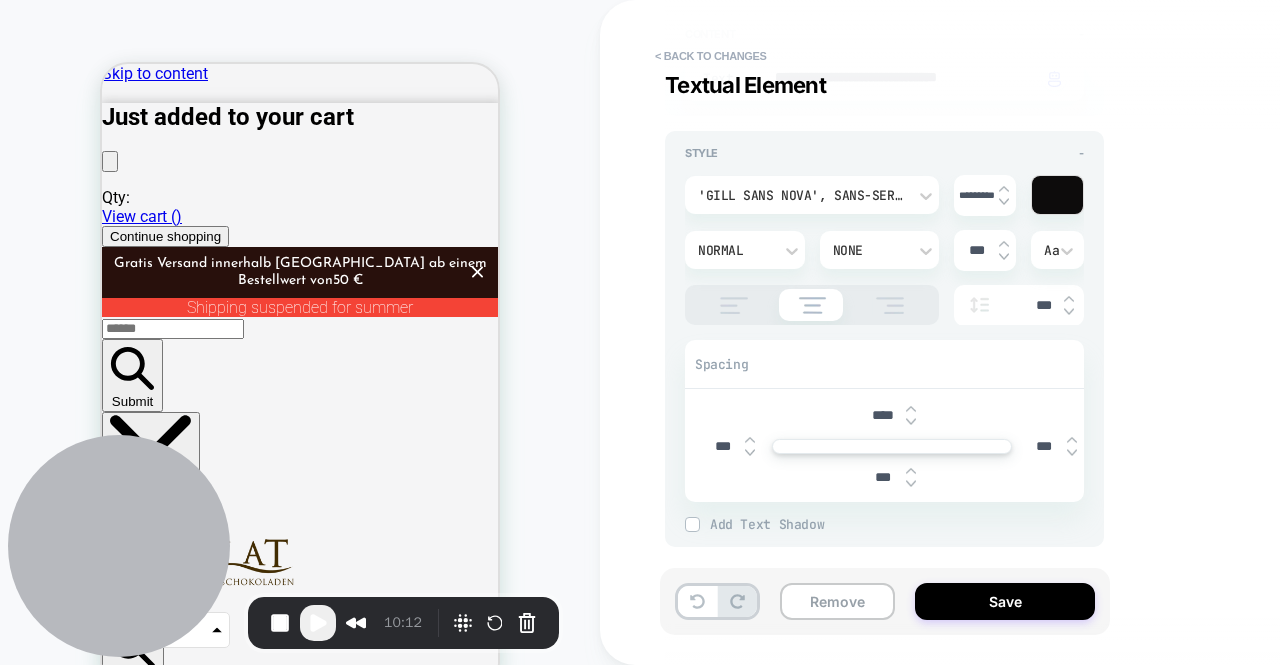 type on "*" 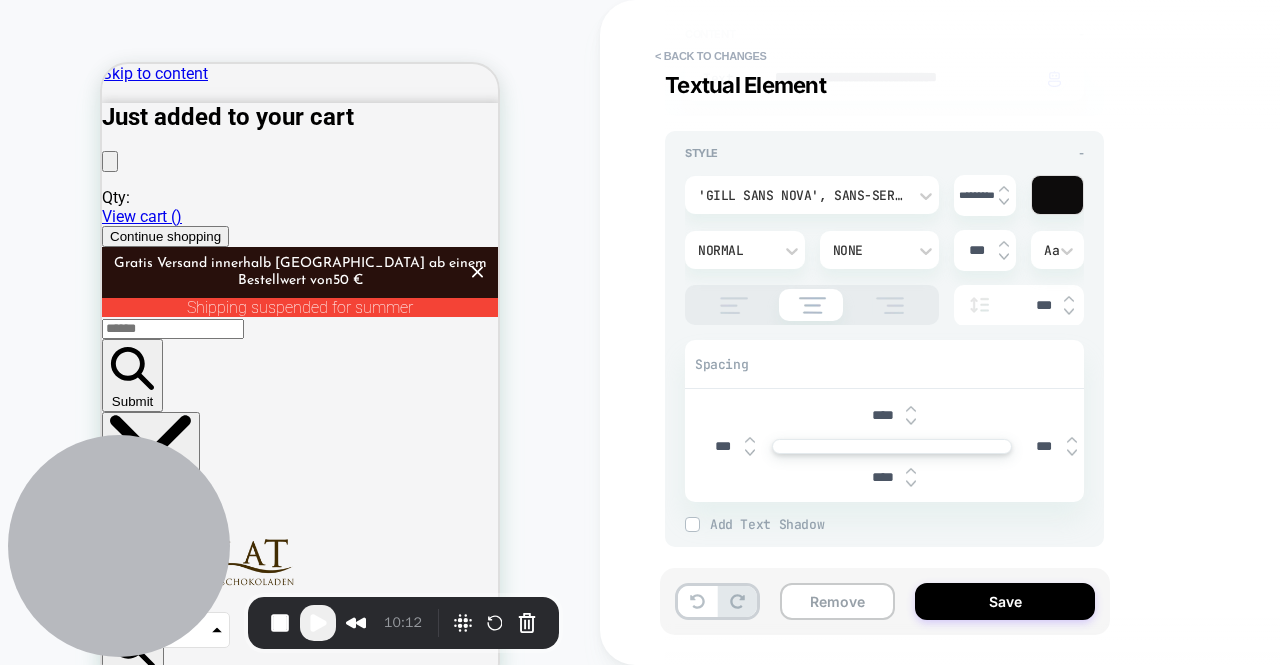 type on "*" 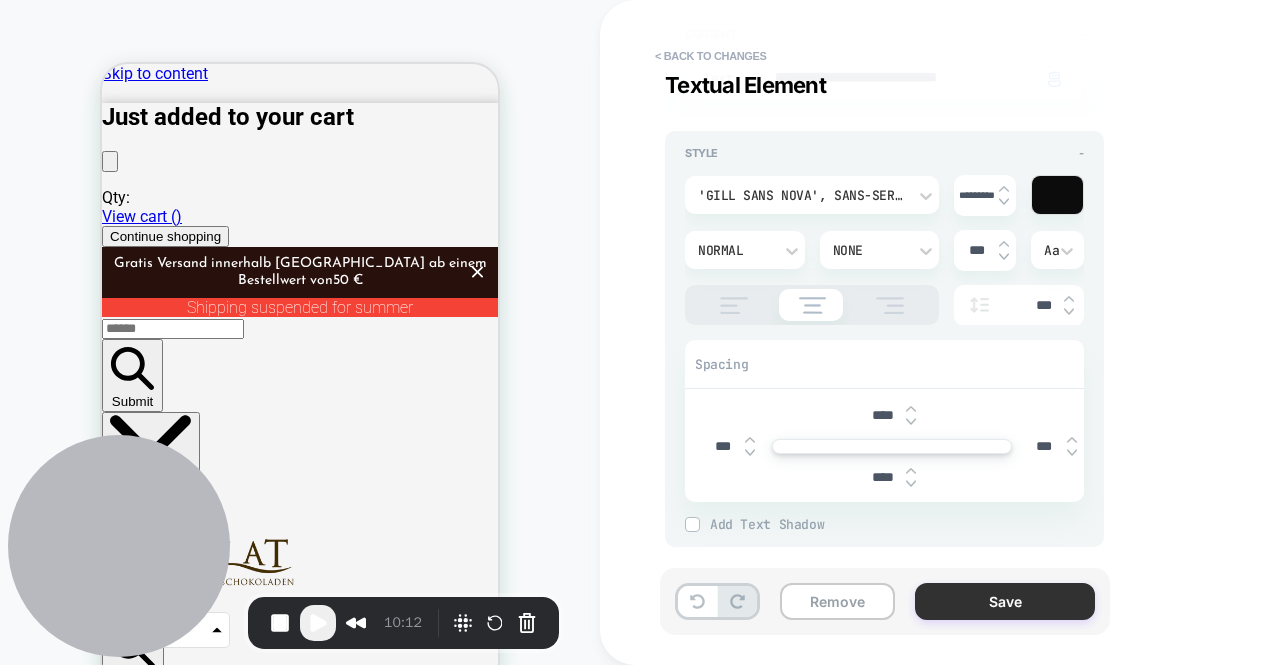 type on "****" 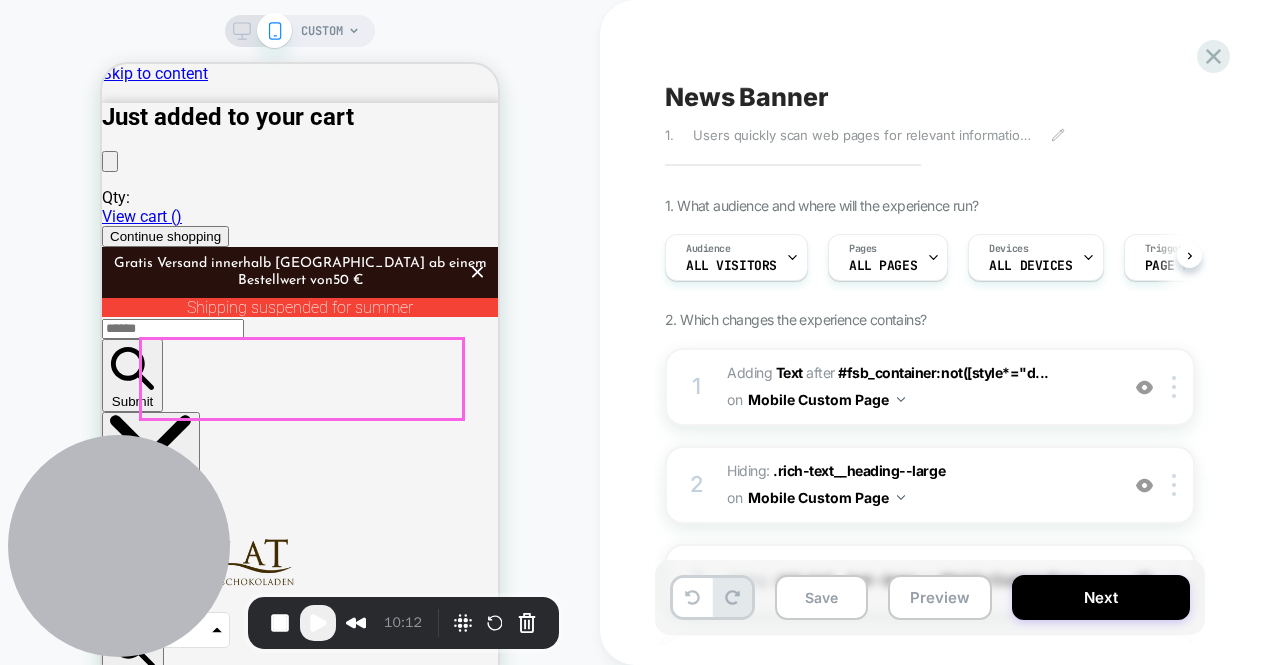 scroll, scrollTop: 0, scrollLeft: 1, axis: horizontal 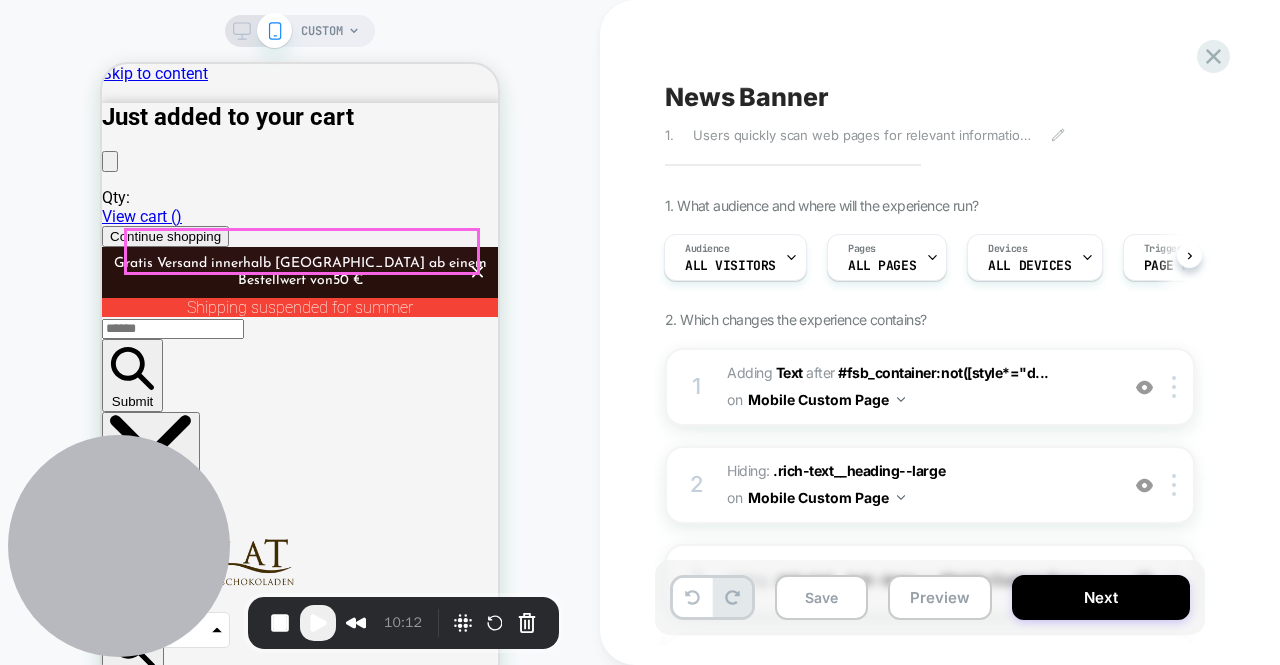 click on "What experts write about Xocolat" at bounding box center [300, 4319] 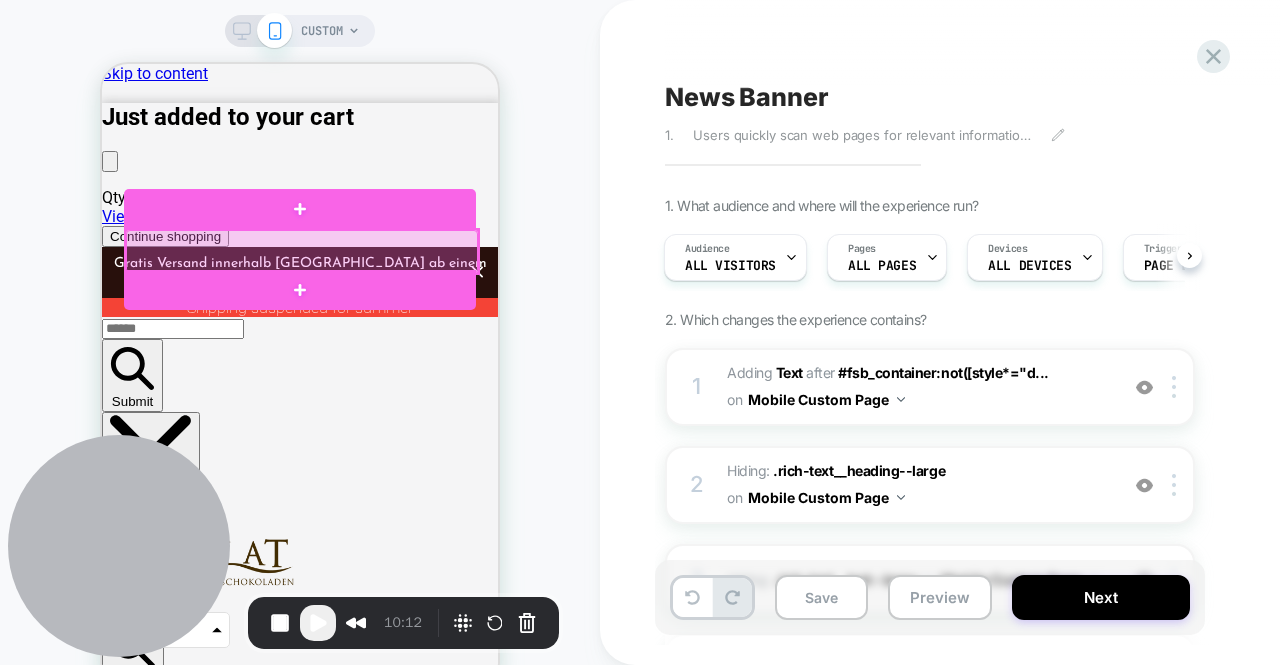 click at bounding box center (302, 251) 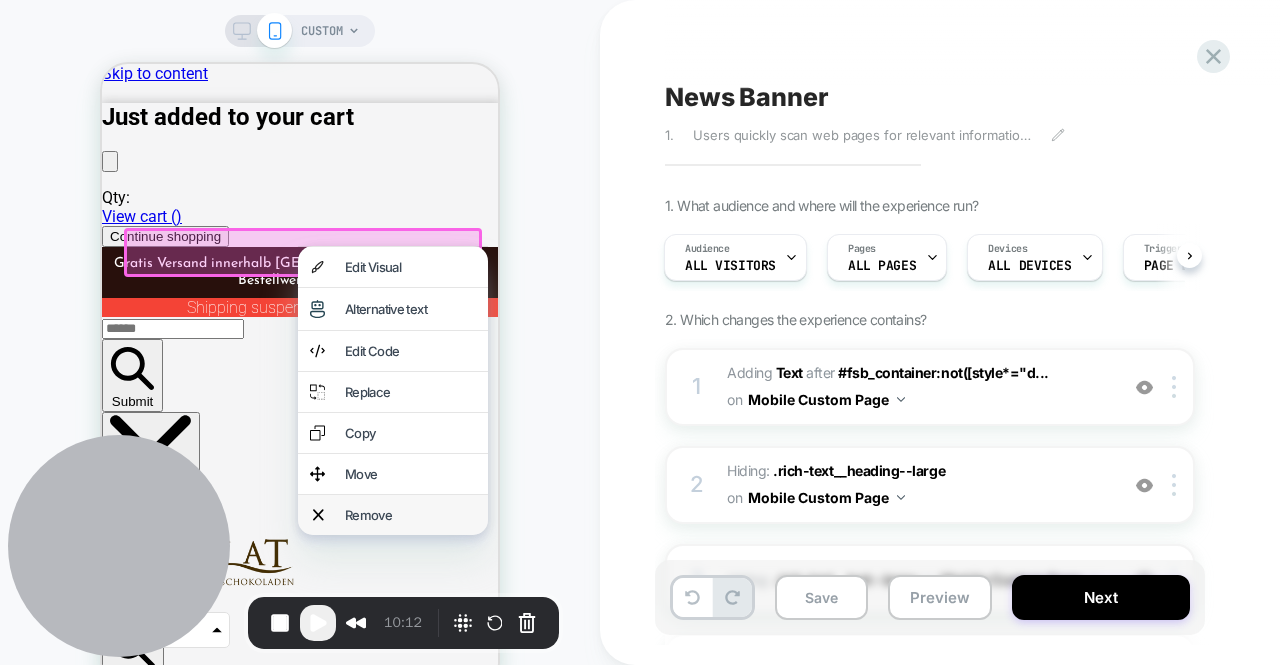 click on "Remove" at bounding box center [410, 515] 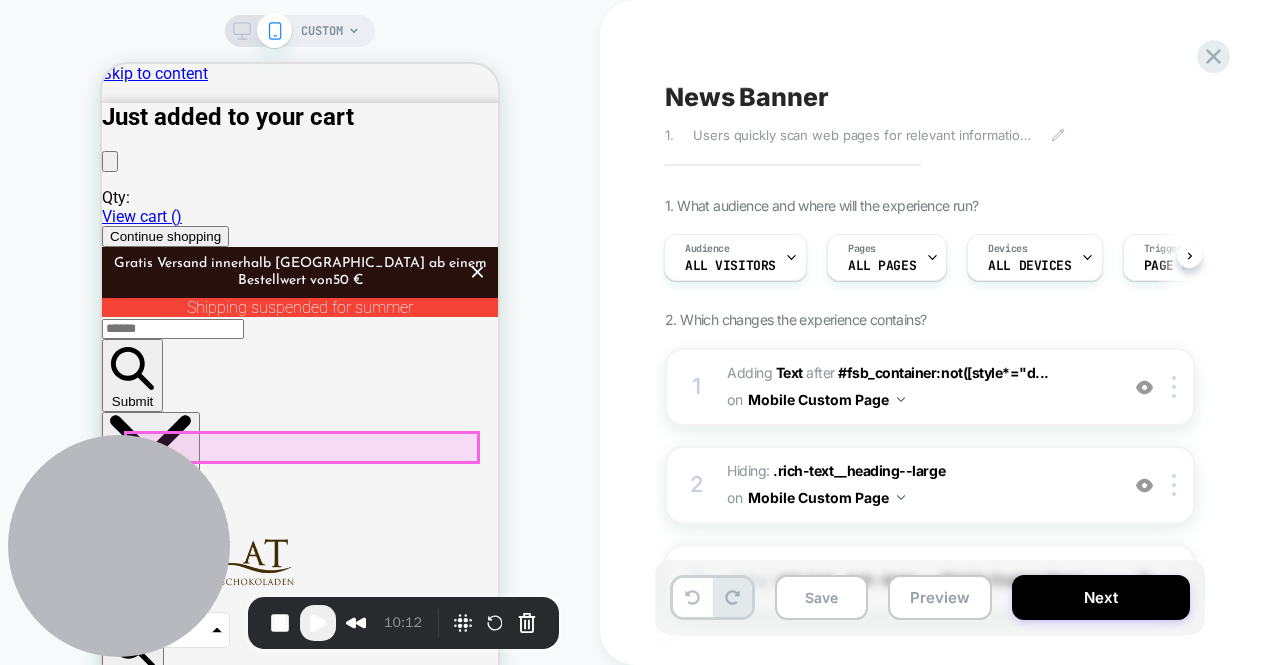 click on "Slide 1 Slide 2 Slide 3" at bounding box center (300, 5920) 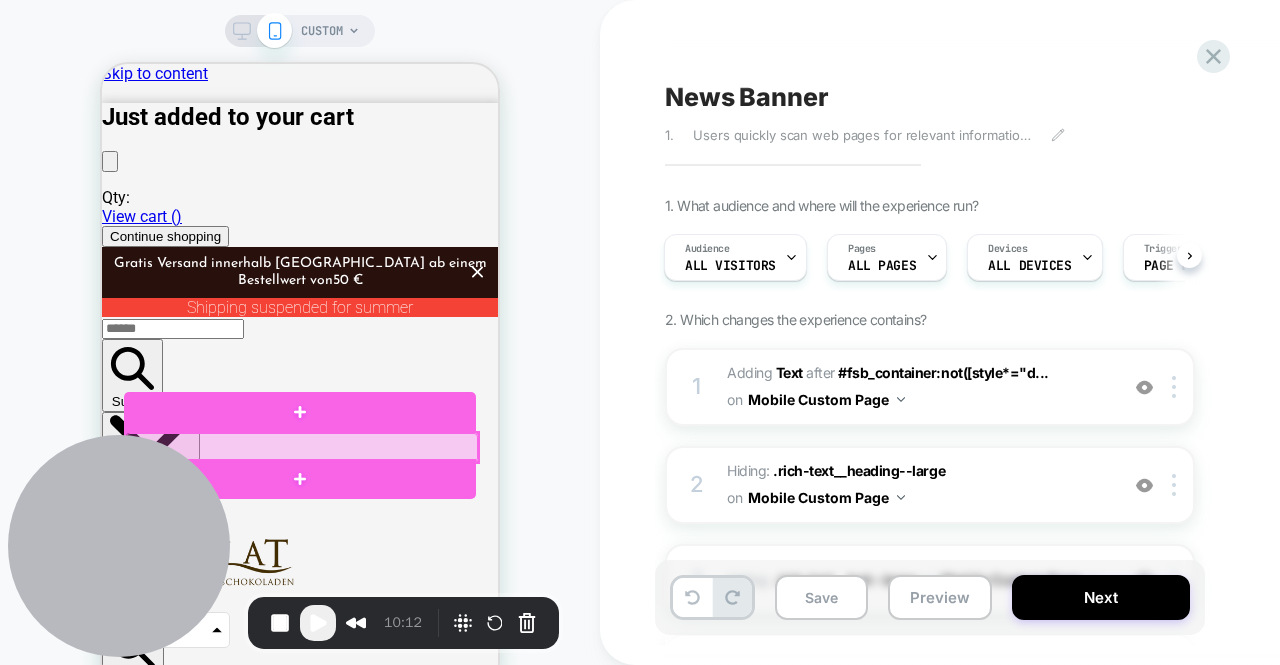 click at bounding box center (302, 447) 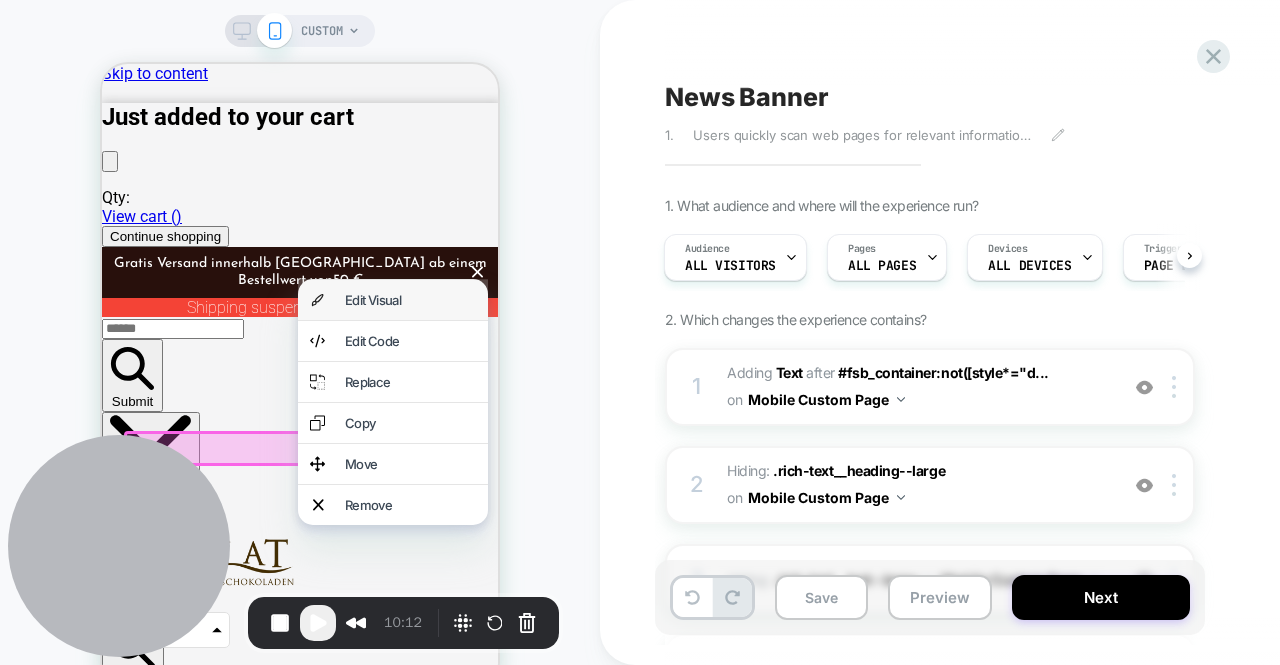 click on "Edit Visual" at bounding box center [410, 300] 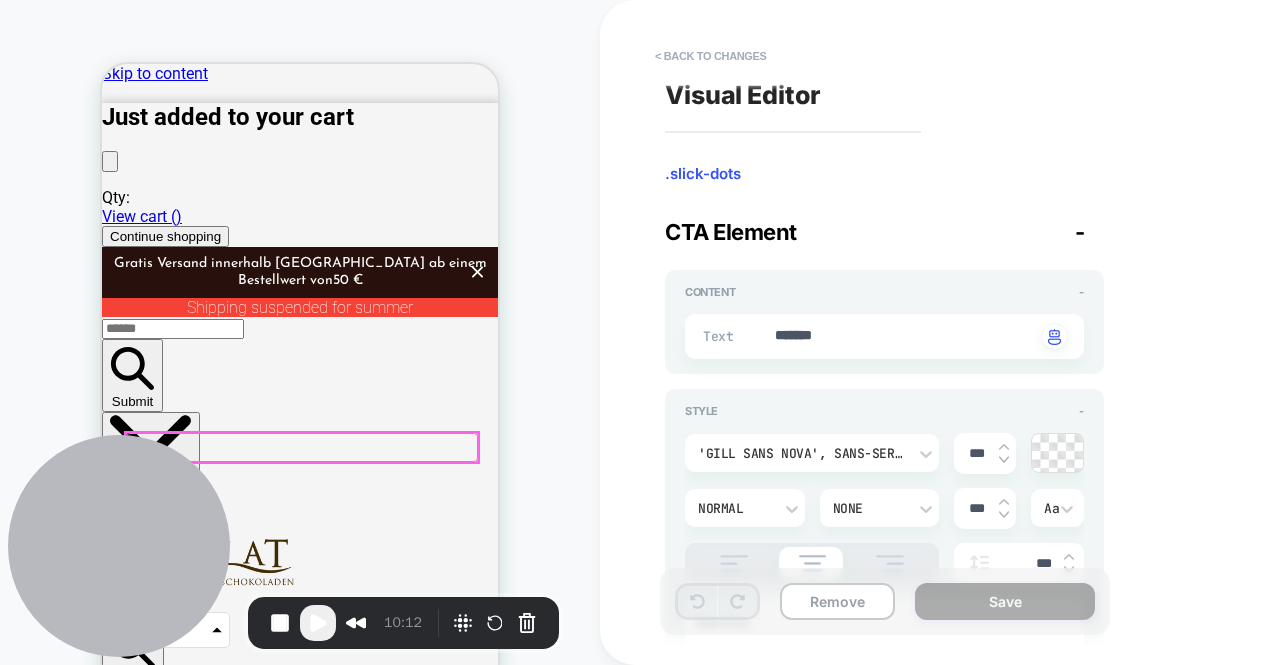 scroll, scrollTop: 42, scrollLeft: 0, axis: vertical 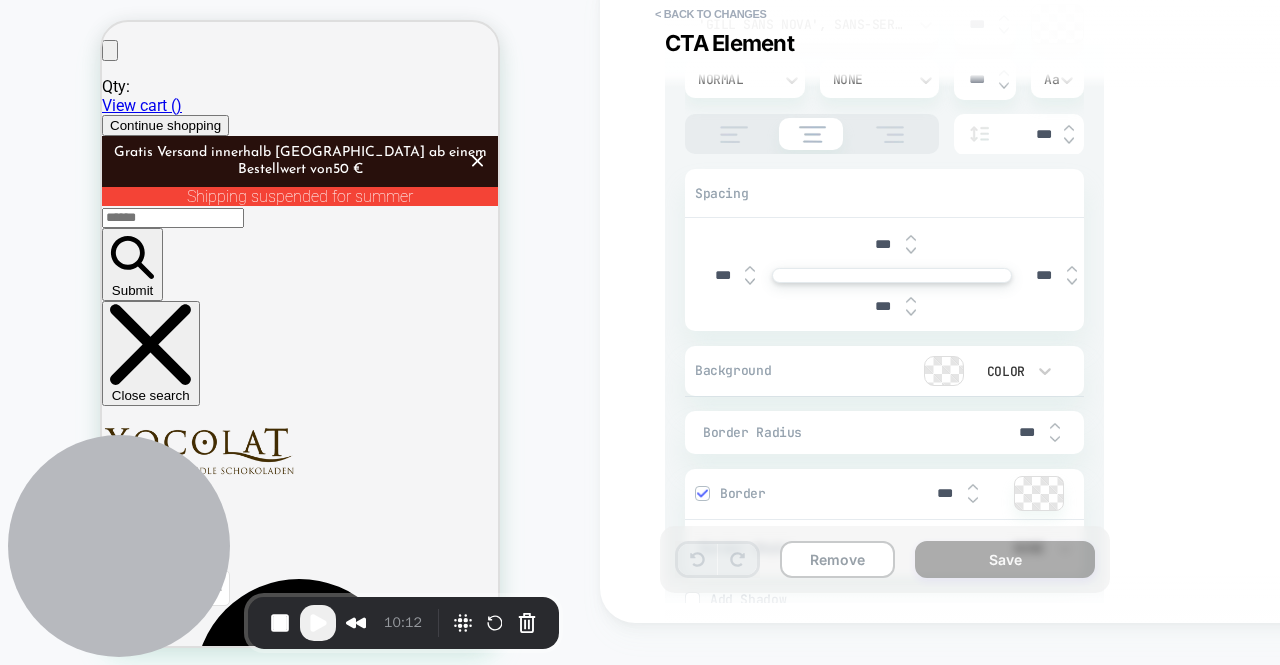 click on ""The best Chocolate you can get in Austria."
"Austria's first address for specialties related to cocoa beans"     Welt am Sonntag
"Xocolat deserves a great medal for services to the chocolate culture"     Falter, the city magazine
"The best Chocolate you can get in Austria."
"Austria's first address for specialties related to cocoa beans"     Welt am Sonntag
Slide 1" at bounding box center (300, 5015) 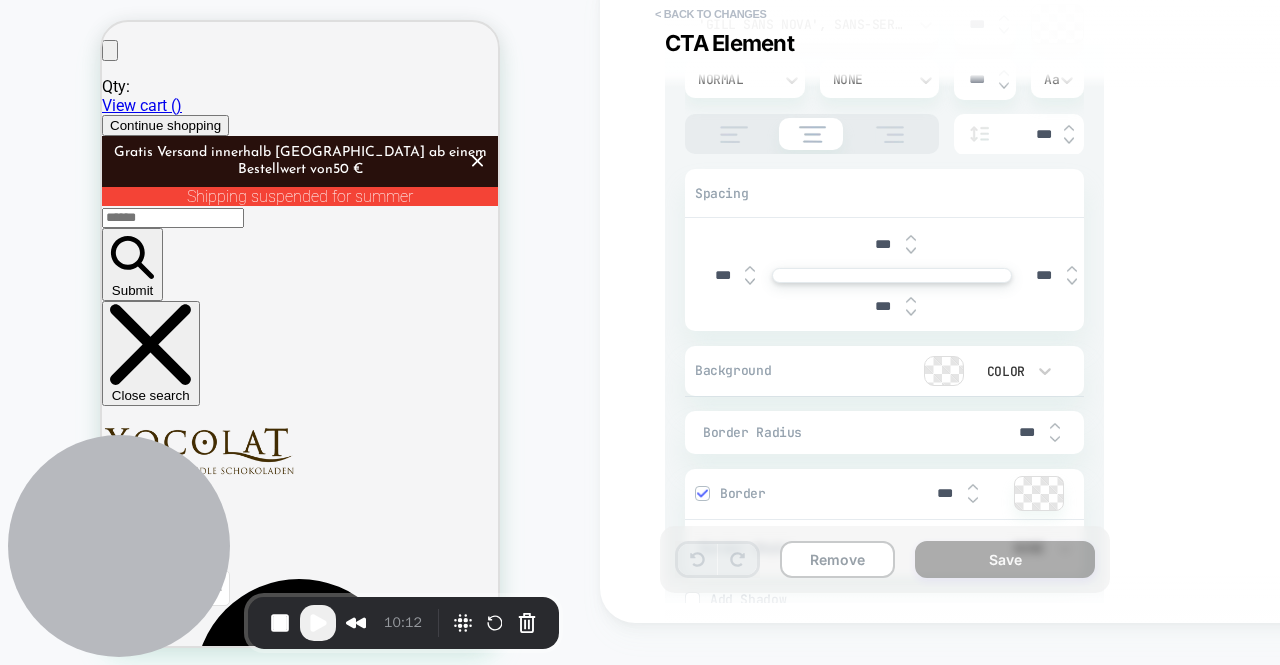 click on "< Back to changes" at bounding box center [711, 14] 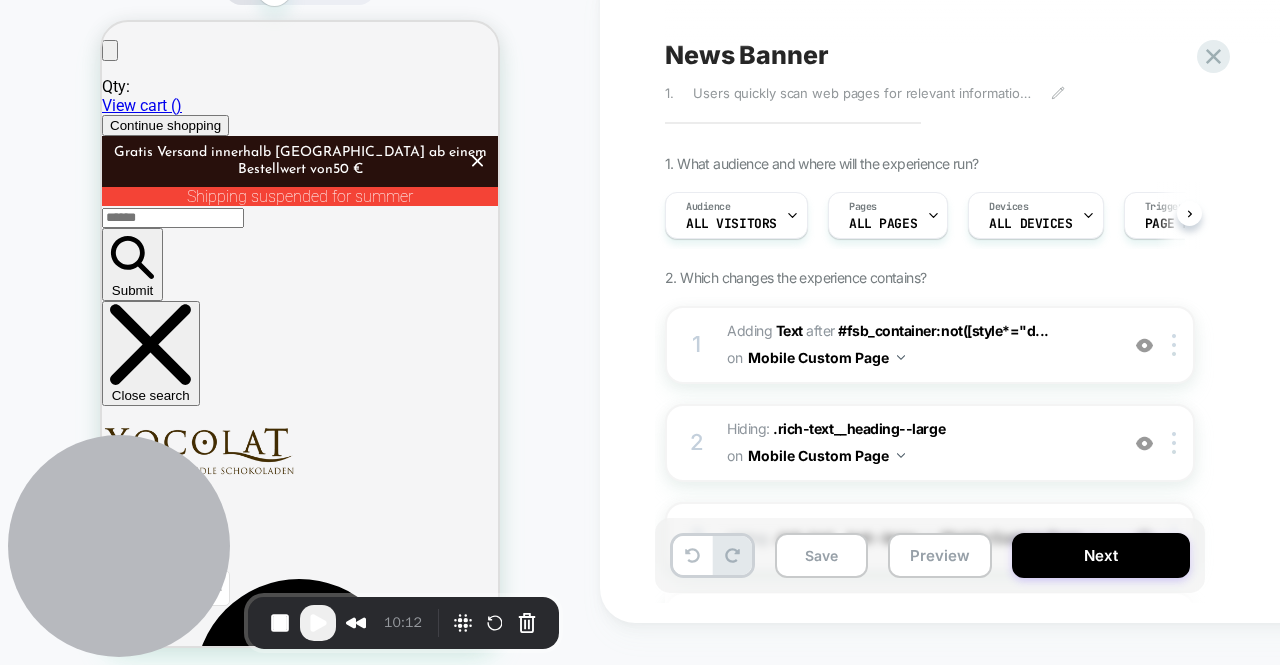 scroll, scrollTop: 0, scrollLeft: 1, axis: horizontal 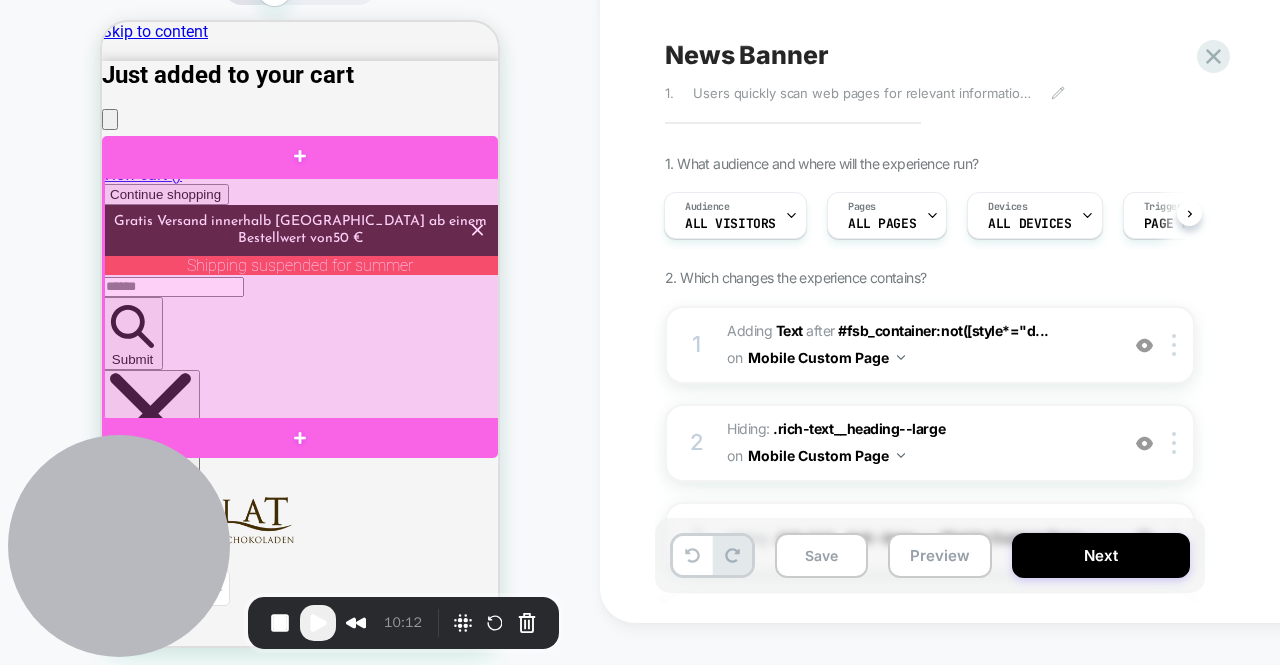 click at bounding box center (302, 299) 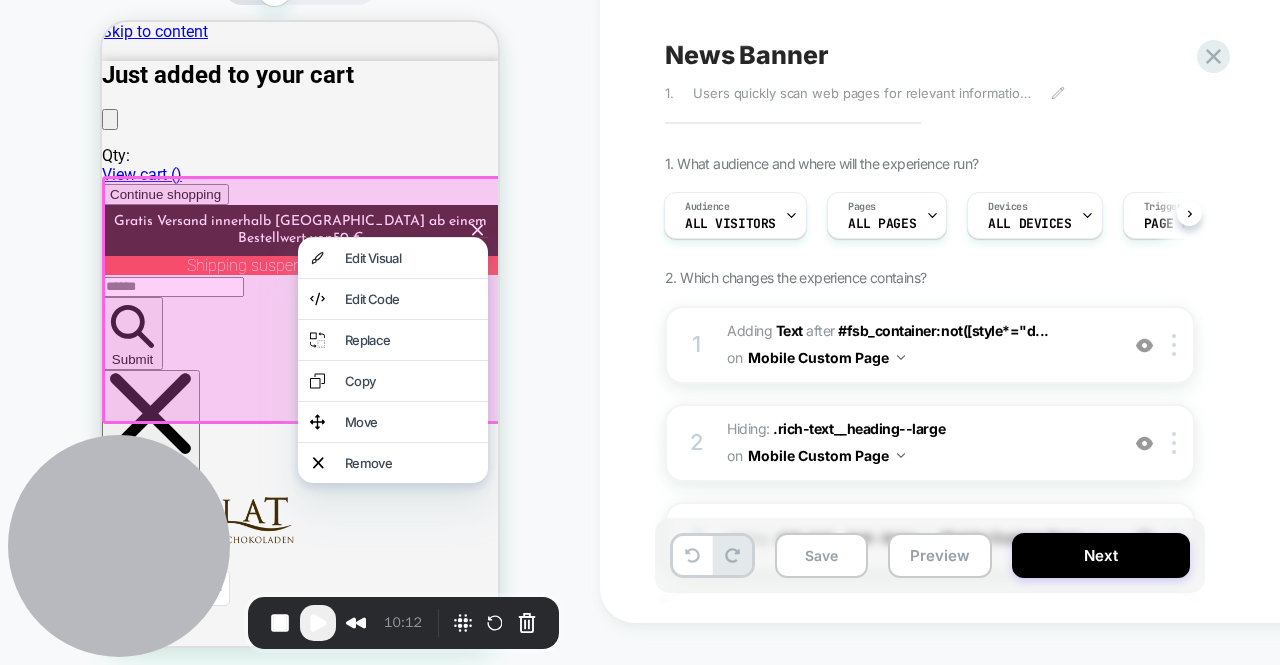 click at bounding box center (303, 300) 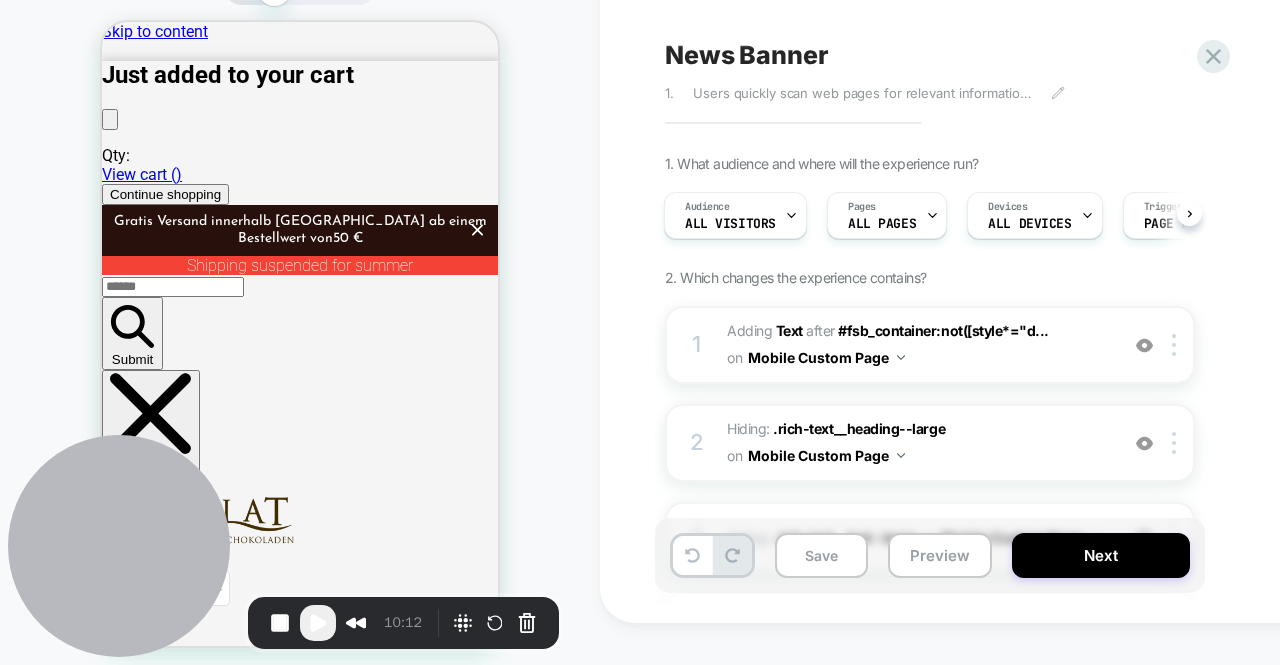 click on "CUSTOM" at bounding box center (300, 318) 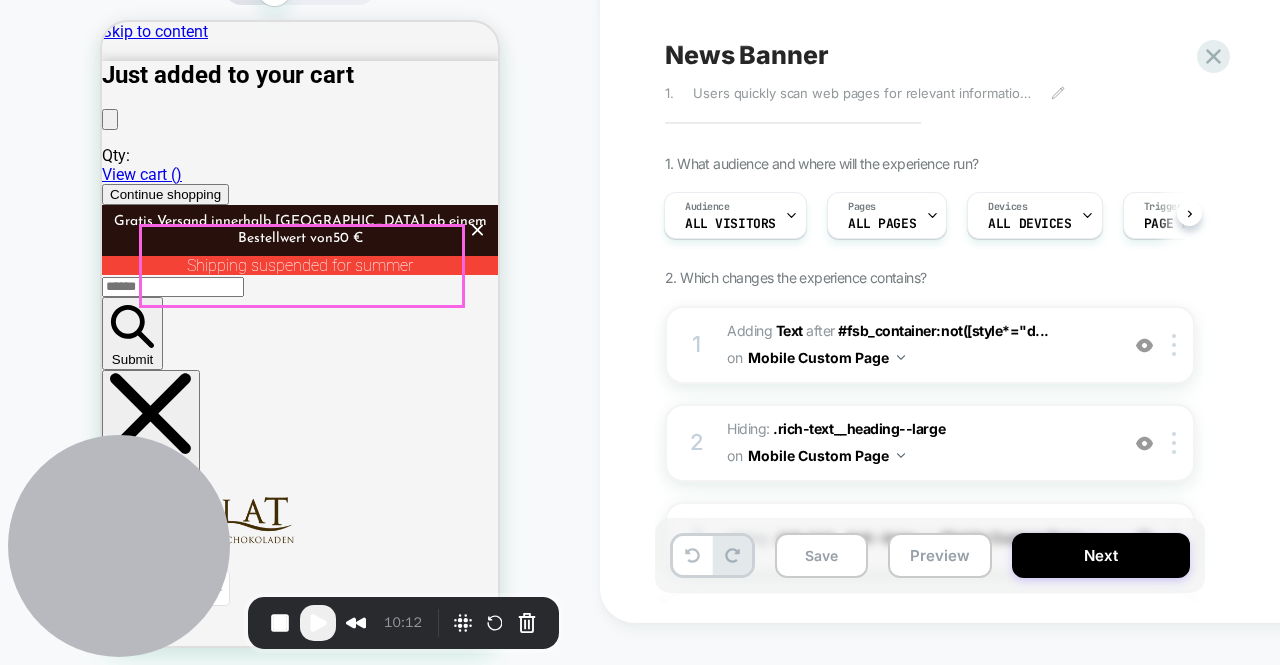 click on ""Austria's first address for specialties related to cocoa beans"     Welt am Sonntag" at bounding box center [-74, 4846] 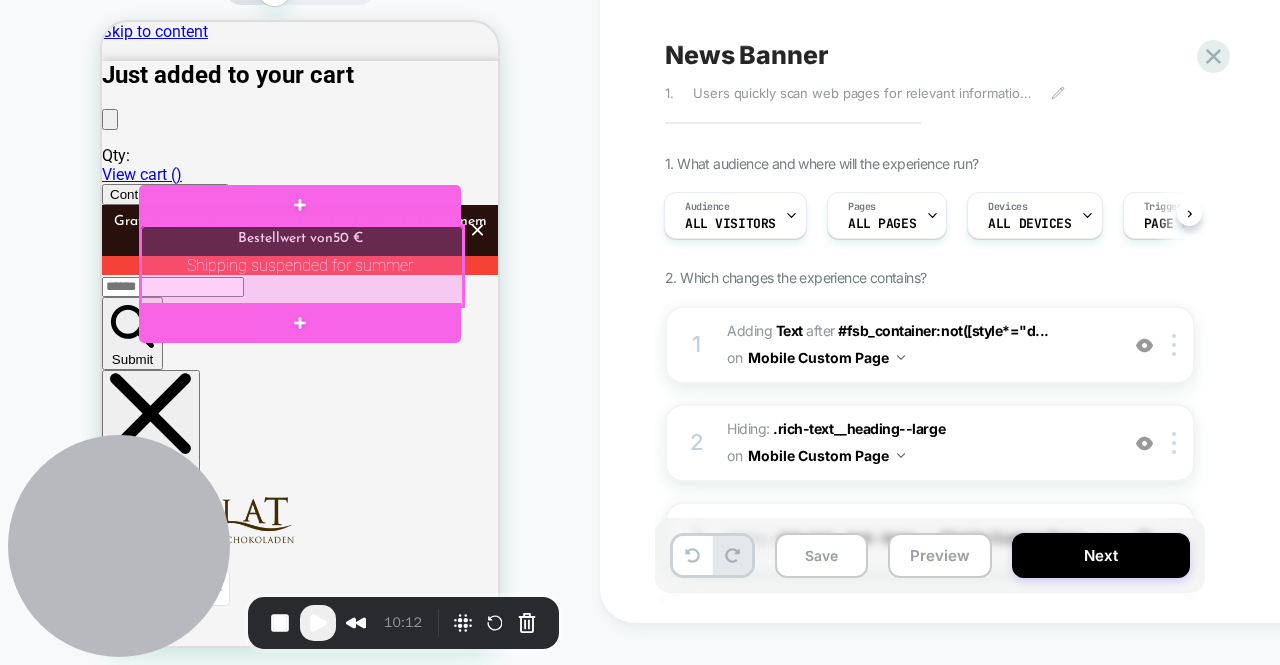 click at bounding box center (302, 266) 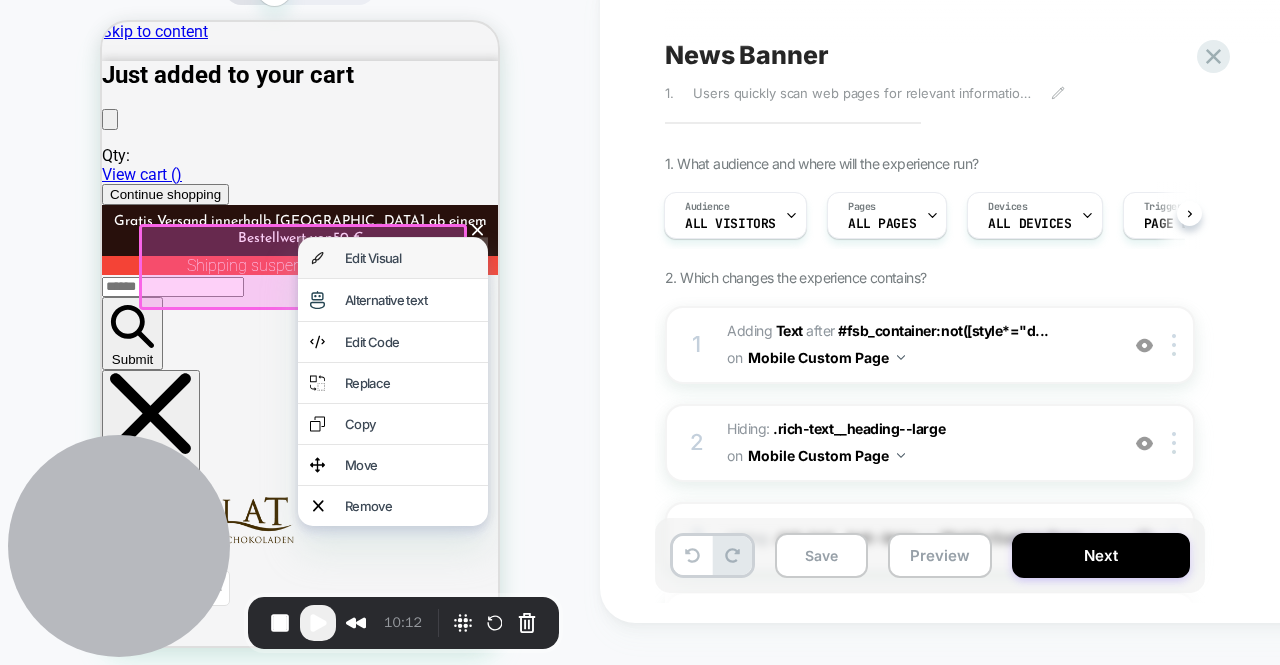 click on "Edit Visual" at bounding box center (410, 258) 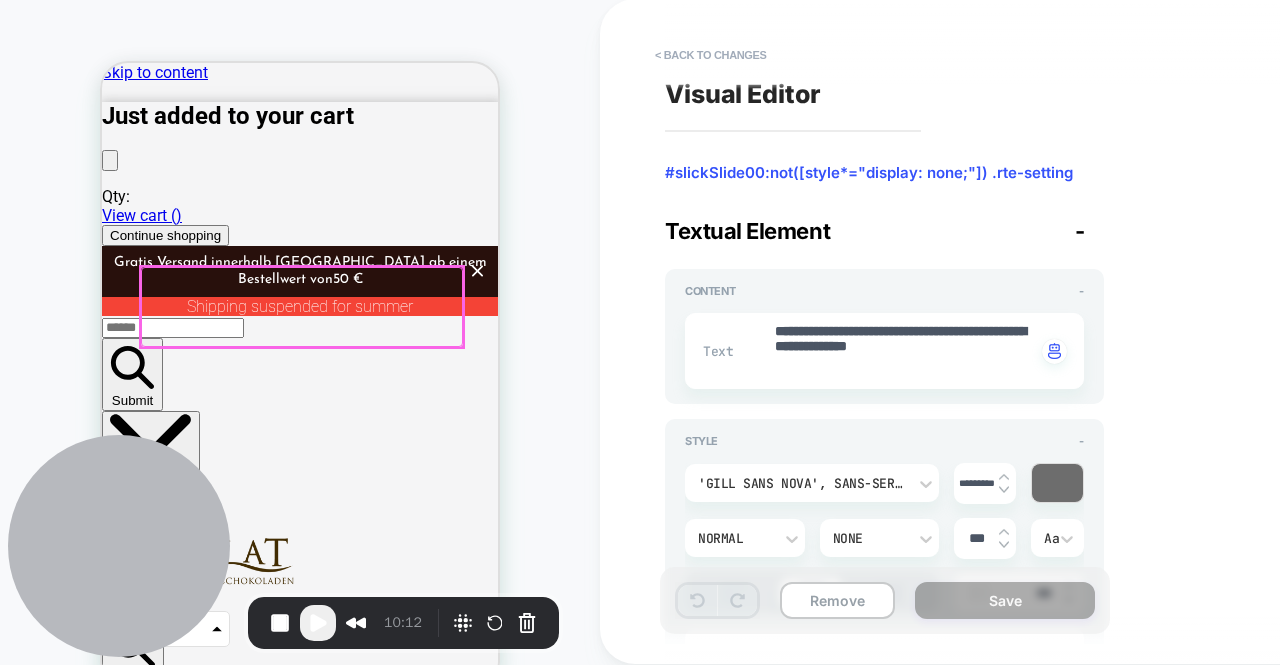 scroll, scrollTop: 0, scrollLeft: 0, axis: both 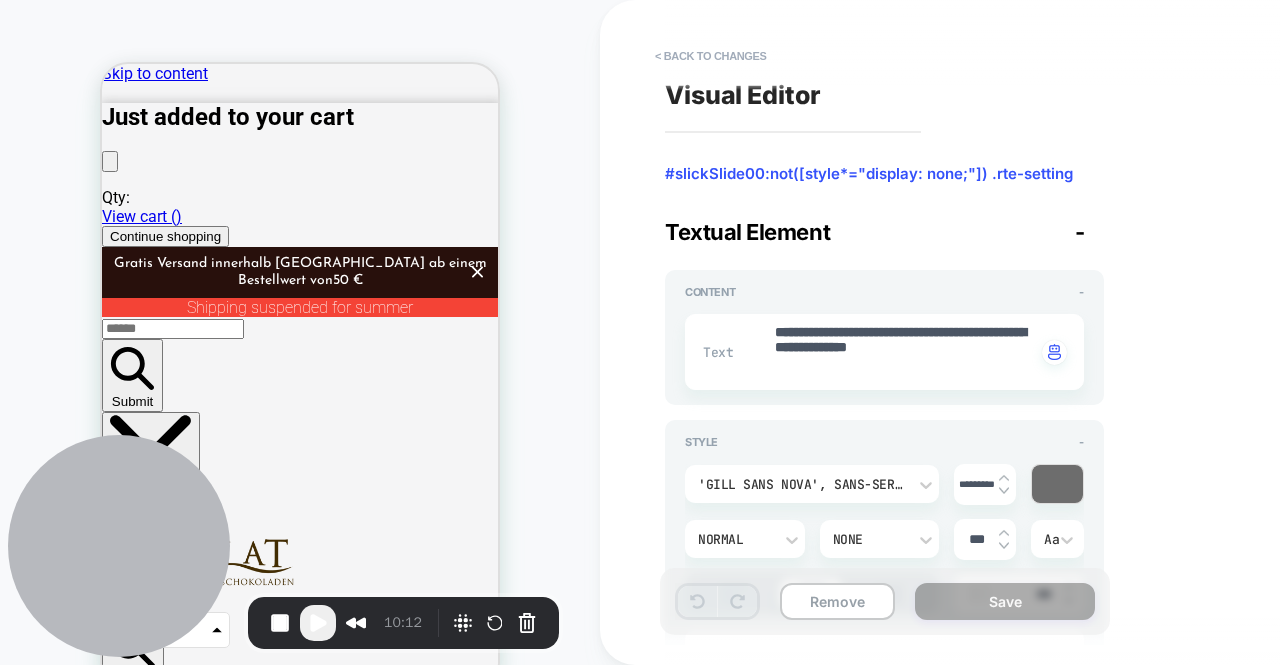 click on ""The best Chocolate you can get in Austria."
"Austria's first address for specialties related to cocoa beans"     Welt am Sonntag
"Xocolat deserves a great medal for services to the chocolate culture"     Falter, the city magazine
"The best Chocolate you can get in Austria."
"Austria's first address for specialties related to cocoa beans"     Welt am Sonntag
Slide 1" at bounding box center [300, 5126] 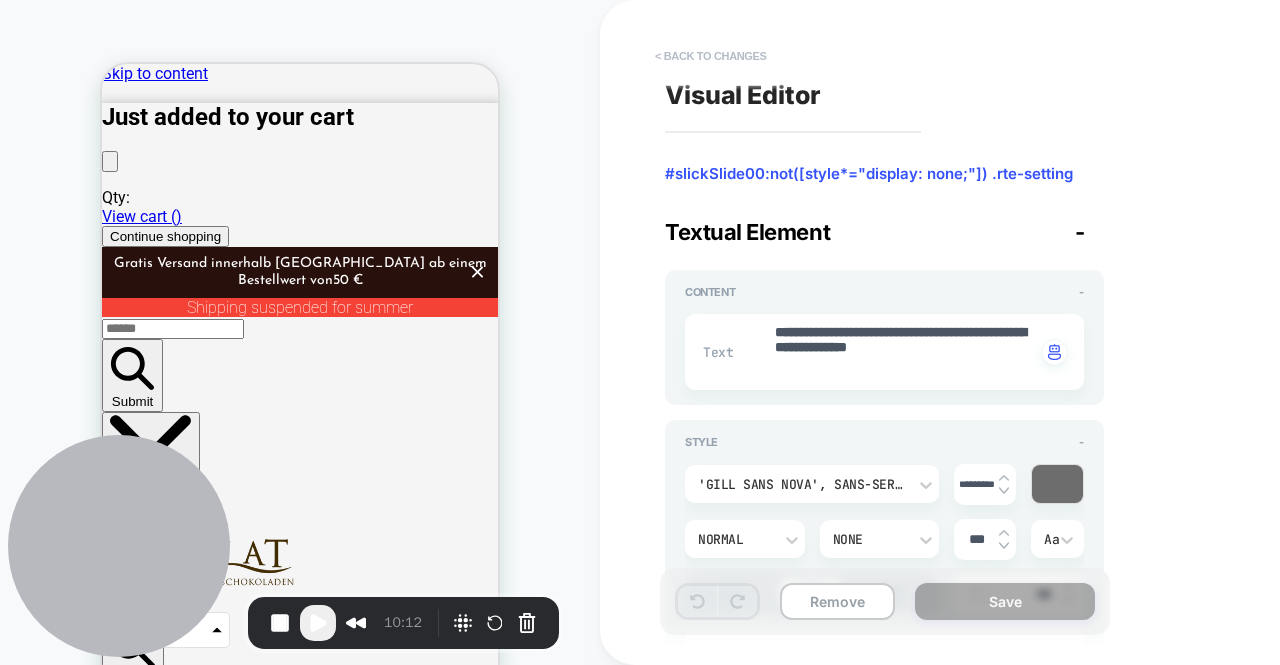 click on "< Back to changes" at bounding box center [711, 56] 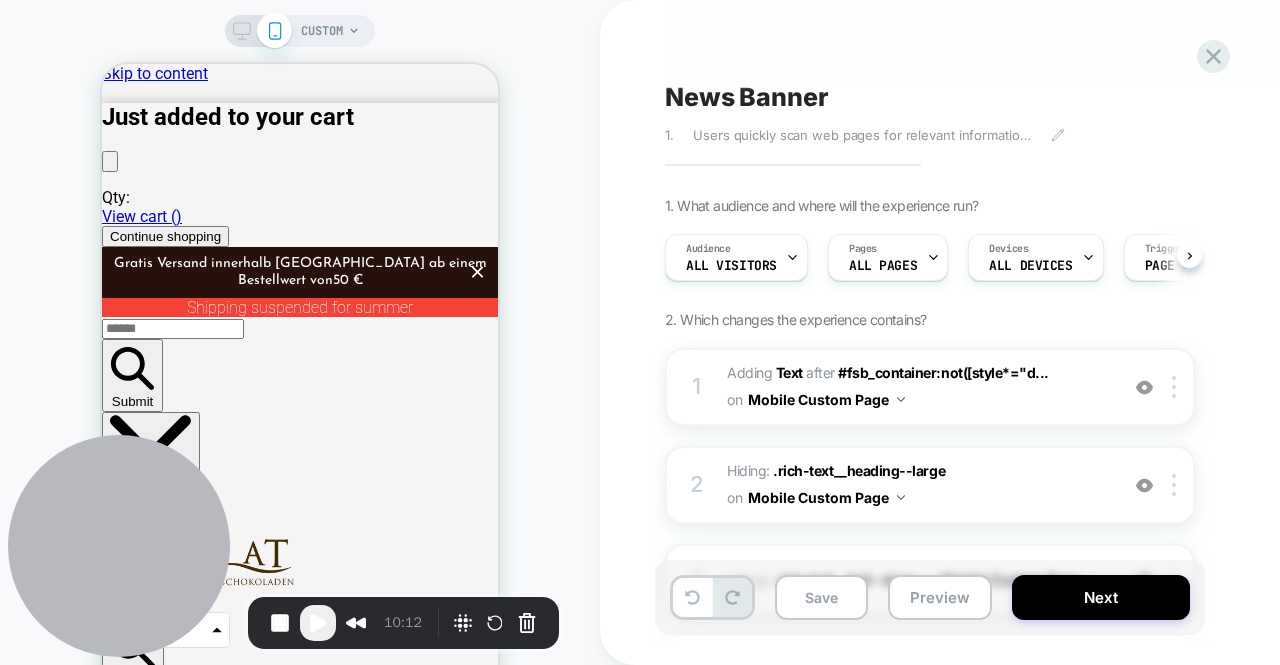 scroll, scrollTop: 0, scrollLeft: 1, axis: horizontal 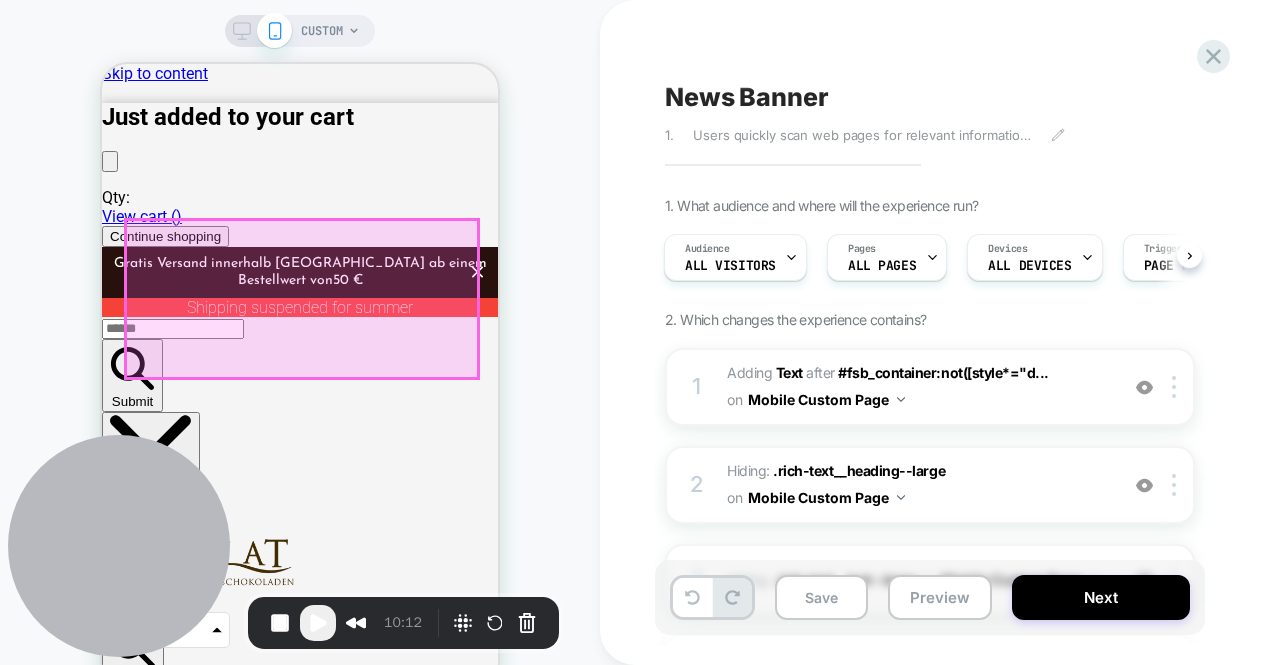 click on ""Austria's first address for specialties related to cocoa beans"     Welt am Sonntag" at bounding box center (-74, 4761) 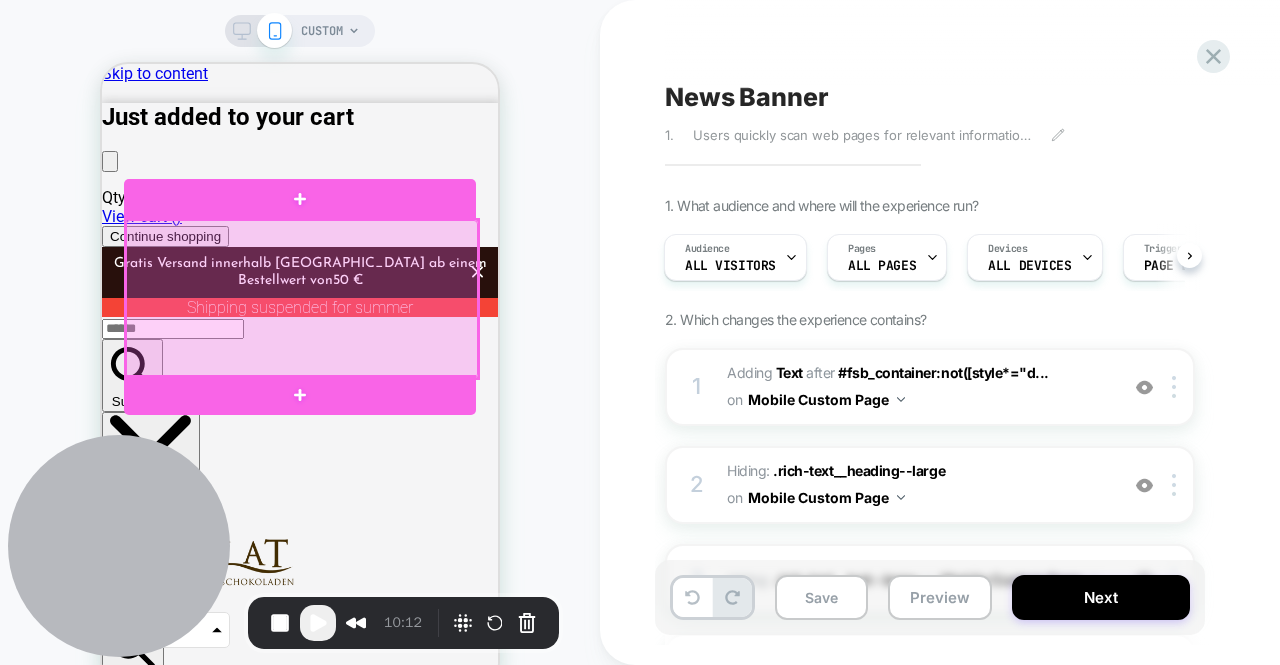 click at bounding box center (302, 299) 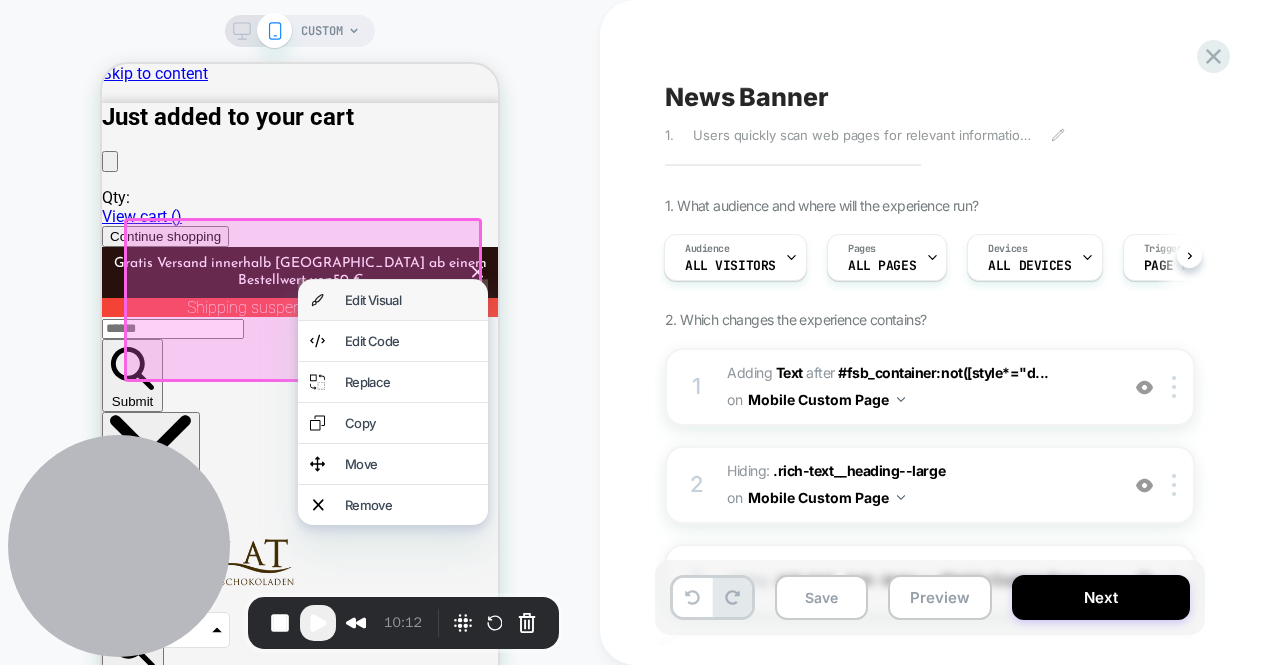 click on "Edit Visual" at bounding box center (410, 300) 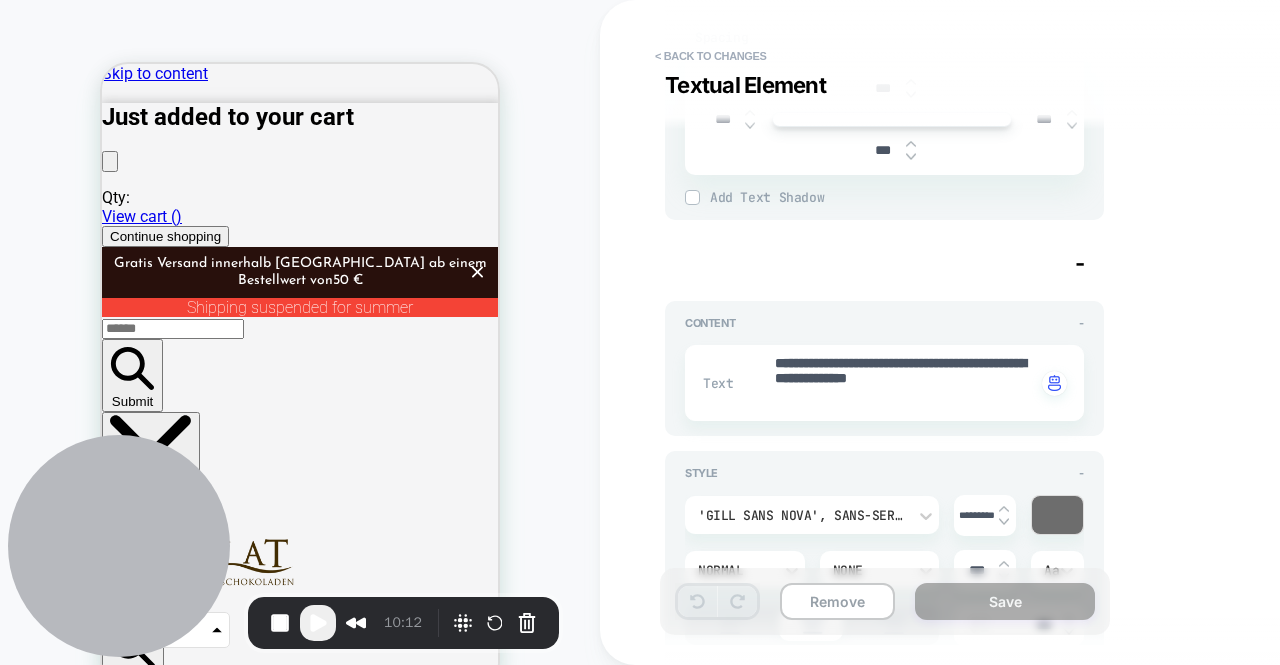 scroll, scrollTop: 599, scrollLeft: 0, axis: vertical 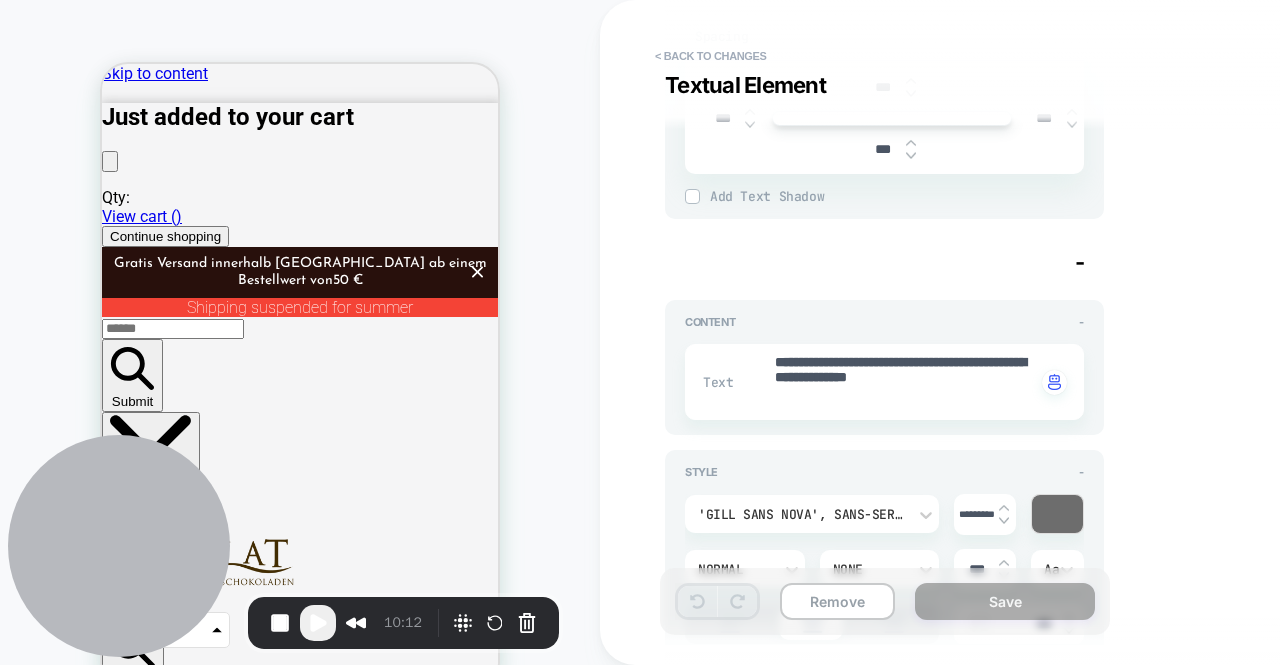 click on "Slide 3" at bounding box center [170, 5941] 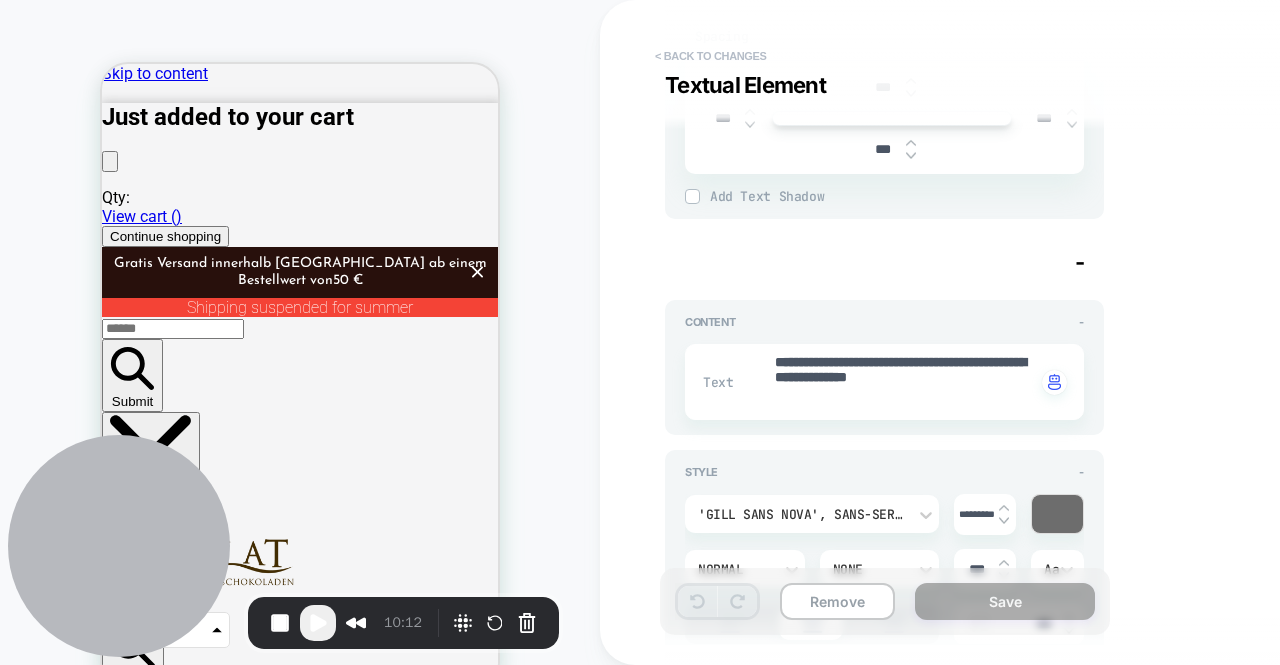 click on "< Back to changes" at bounding box center (711, 56) 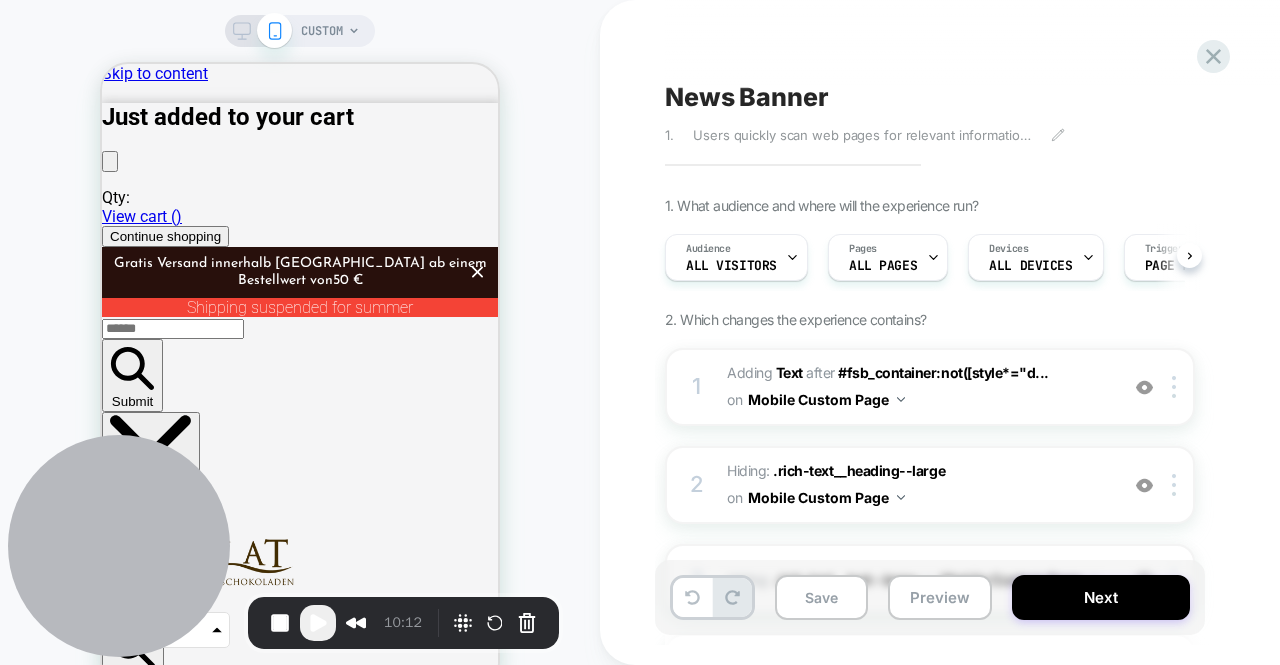 scroll, scrollTop: 0, scrollLeft: 1, axis: horizontal 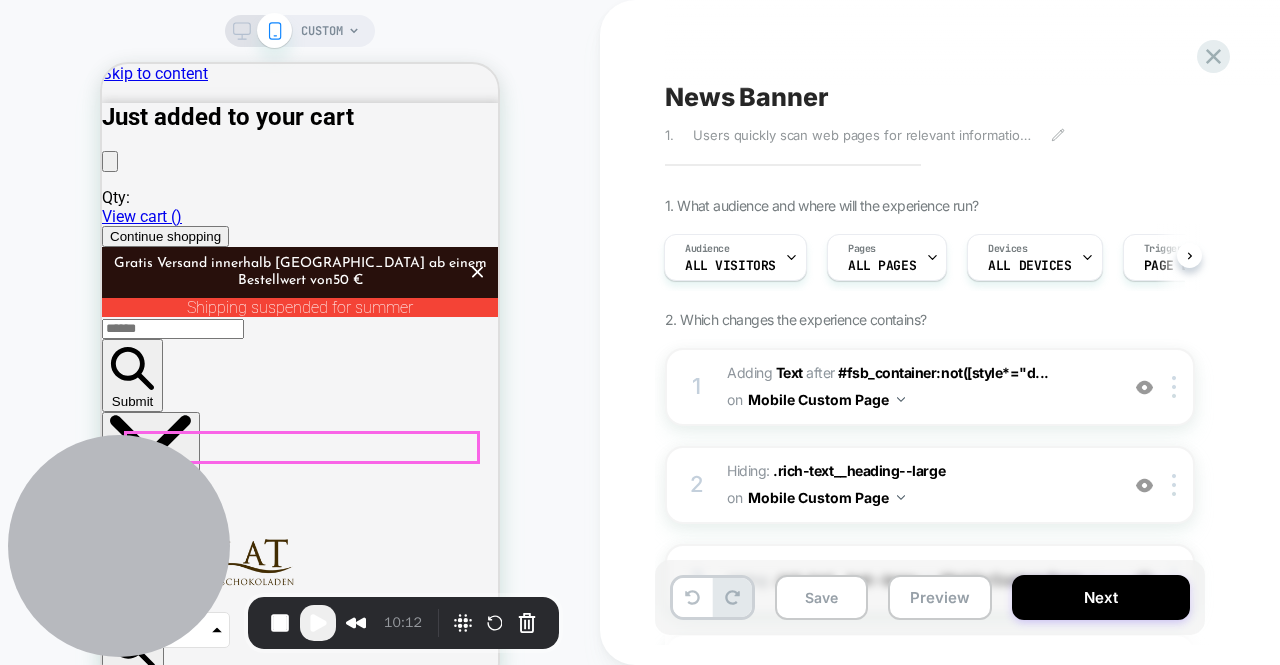 click on "Slide 1 Slide 2 Slide 3" at bounding box center [300, 5920] 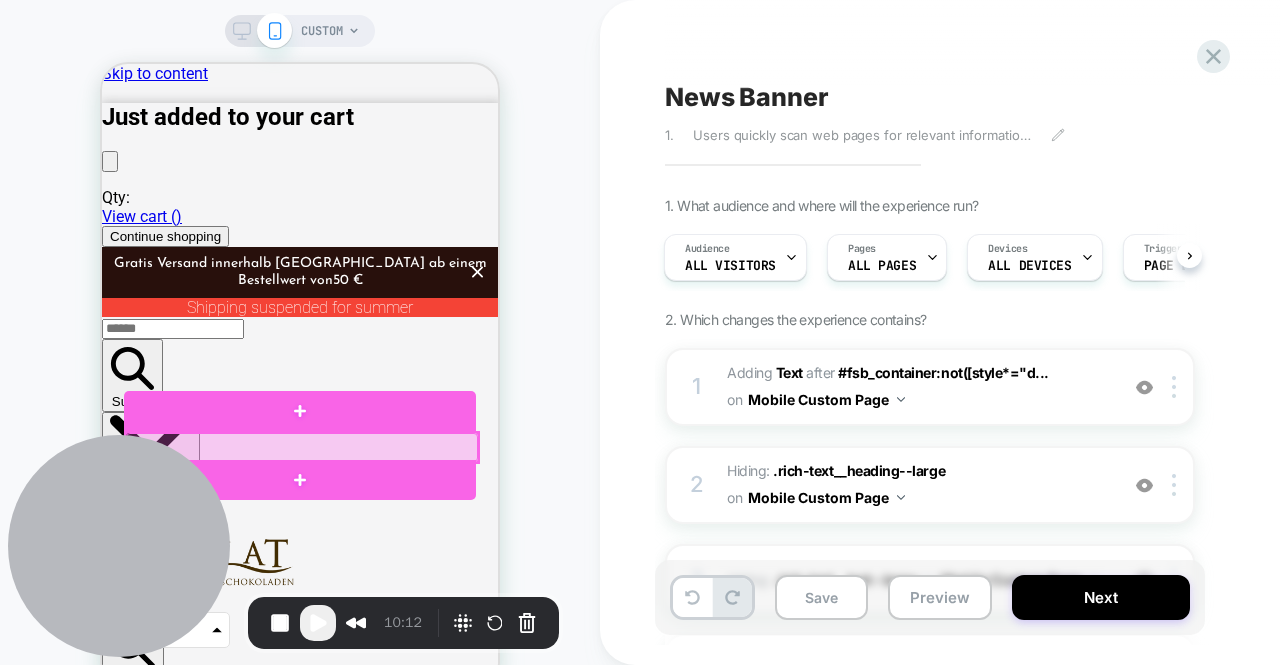 click at bounding box center (302, 447) 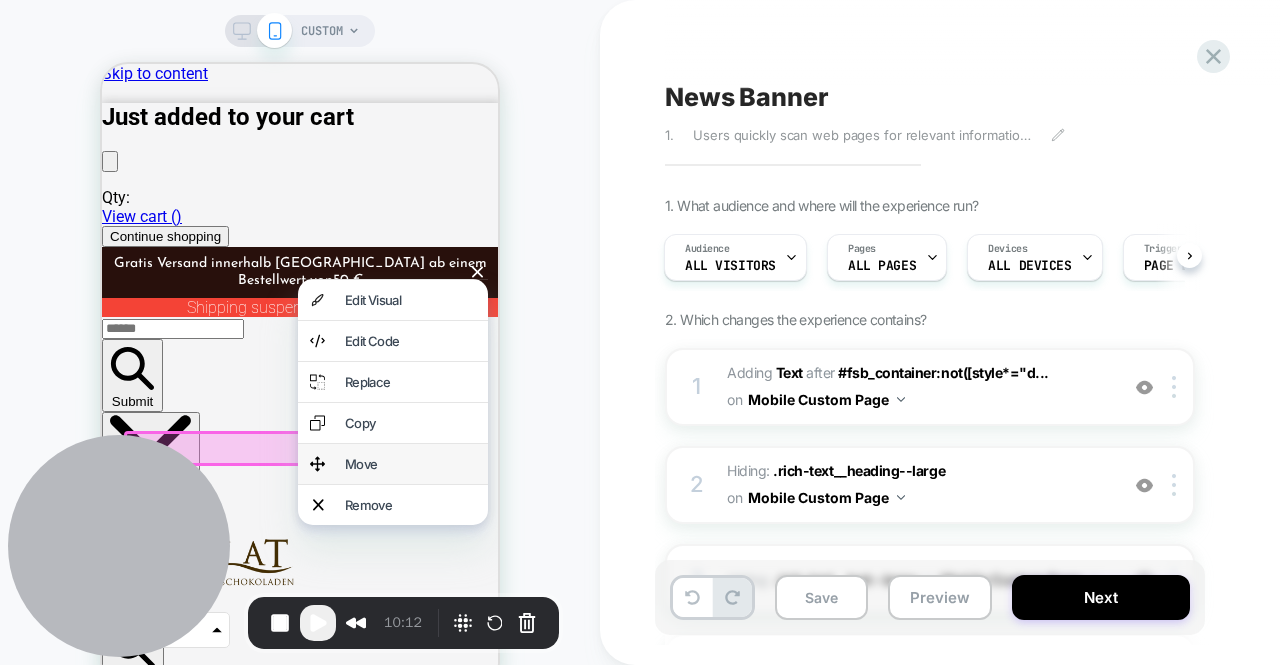 click on "Move" at bounding box center (410, 464) 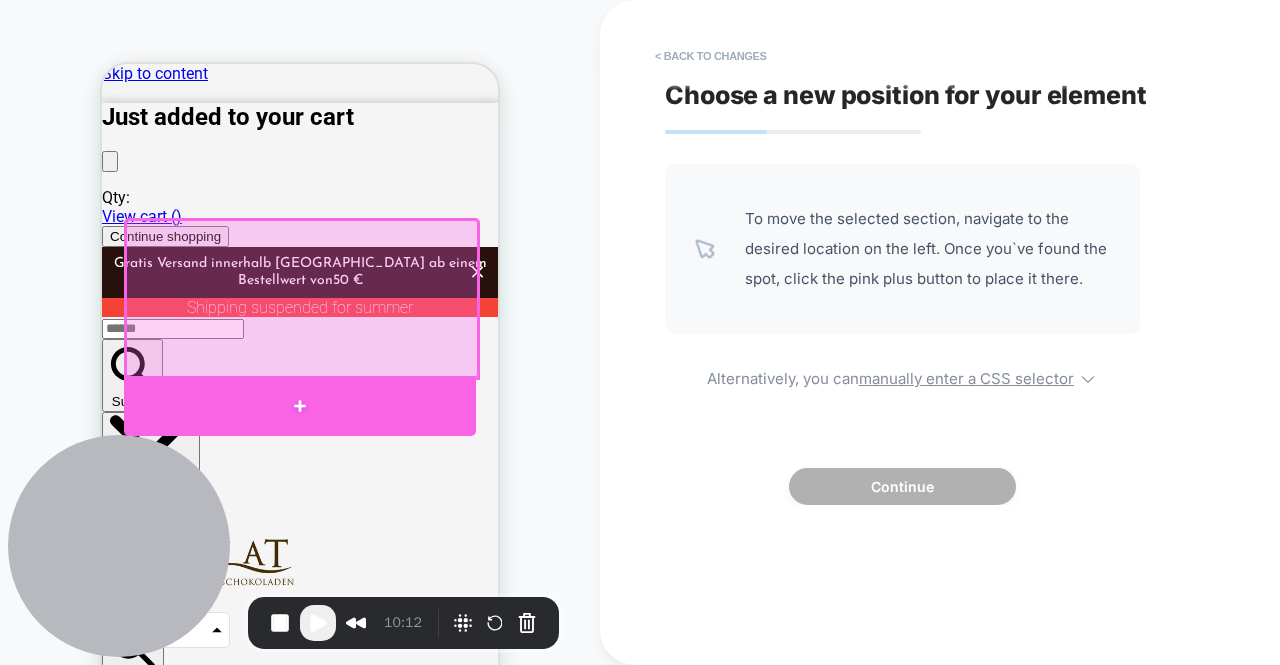 click at bounding box center [300, 406] 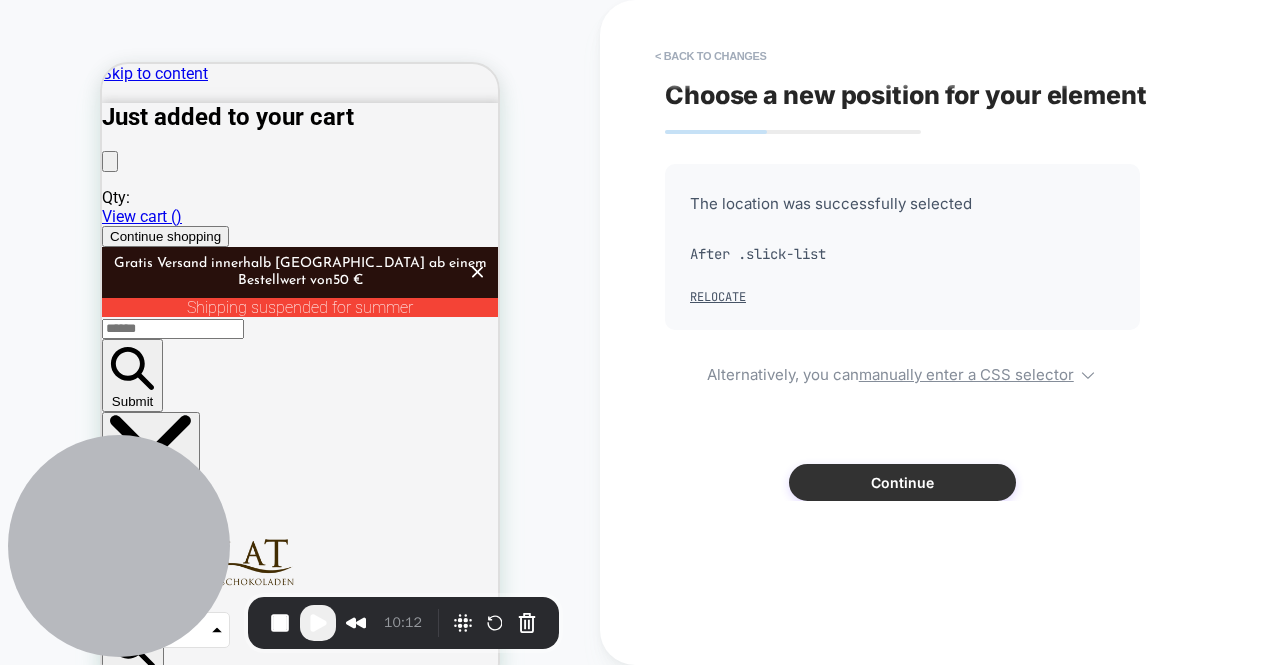 click on "Continue" at bounding box center (902, 482) 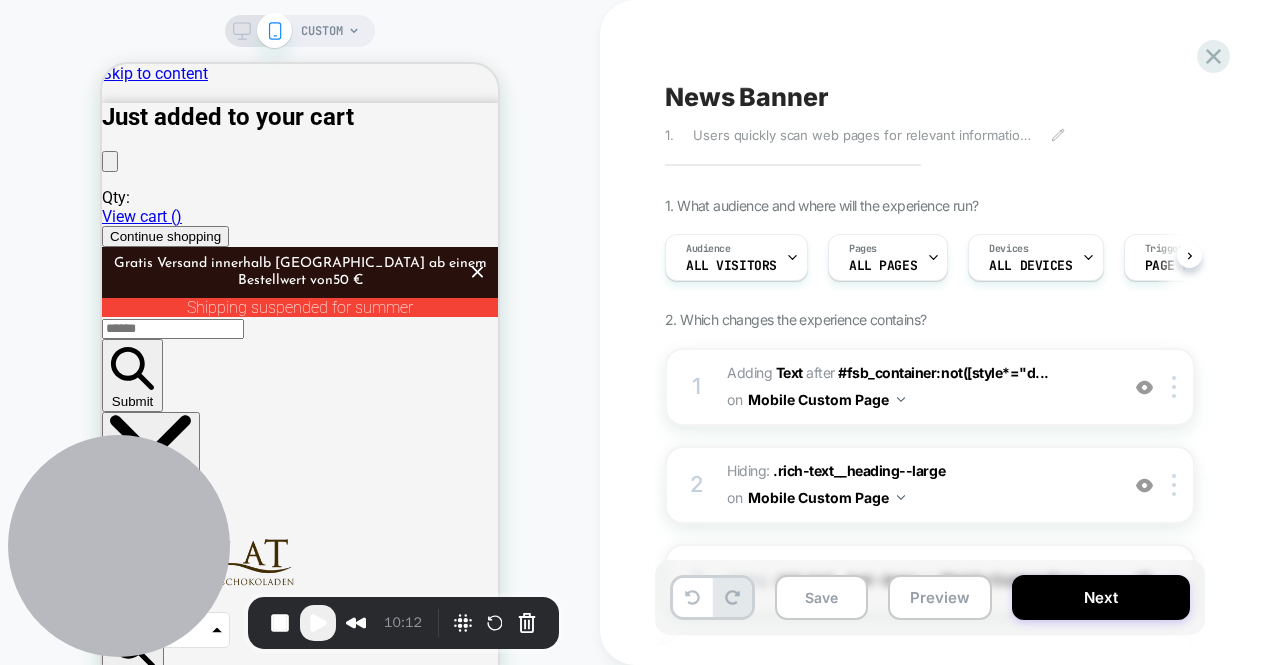 scroll, scrollTop: 0, scrollLeft: 1, axis: horizontal 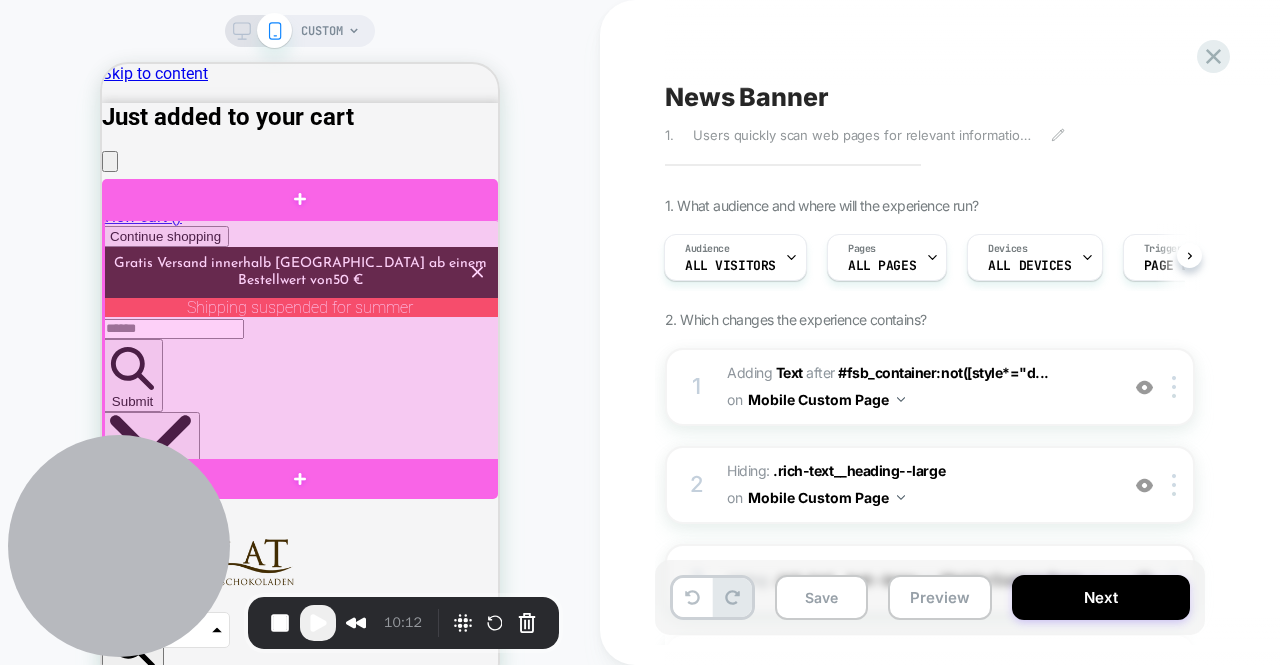 click at bounding box center (302, 341) 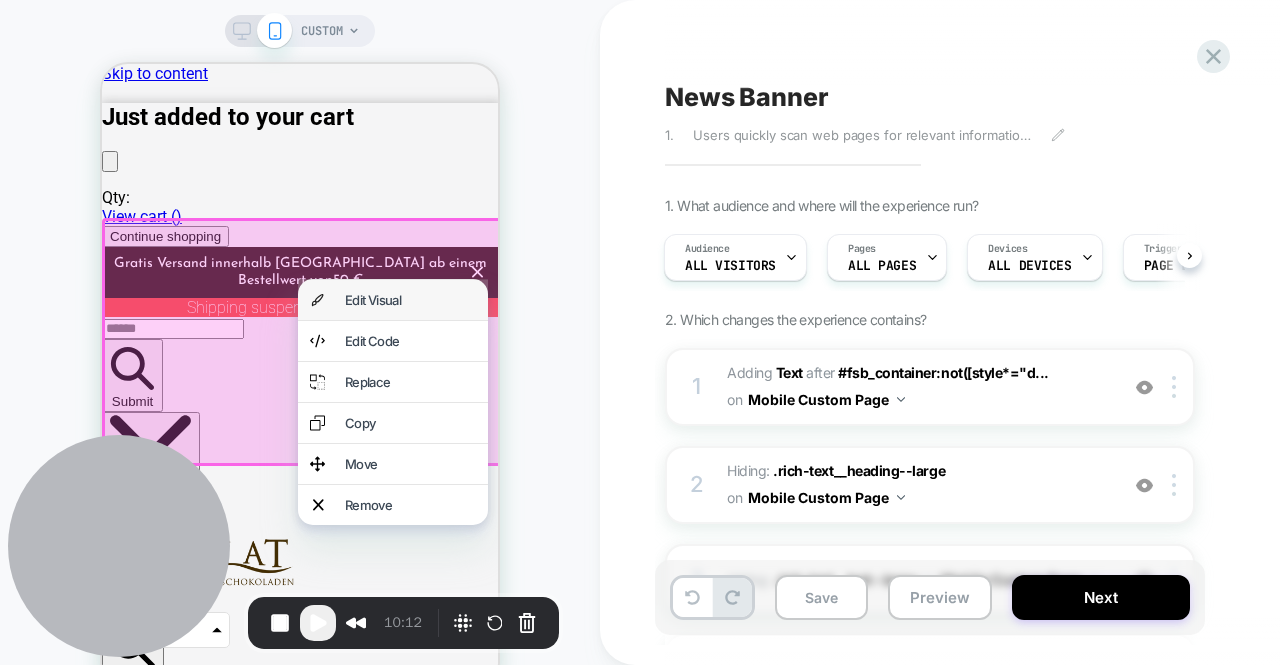 click on "Edit Visual" at bounding box center [410, 300] 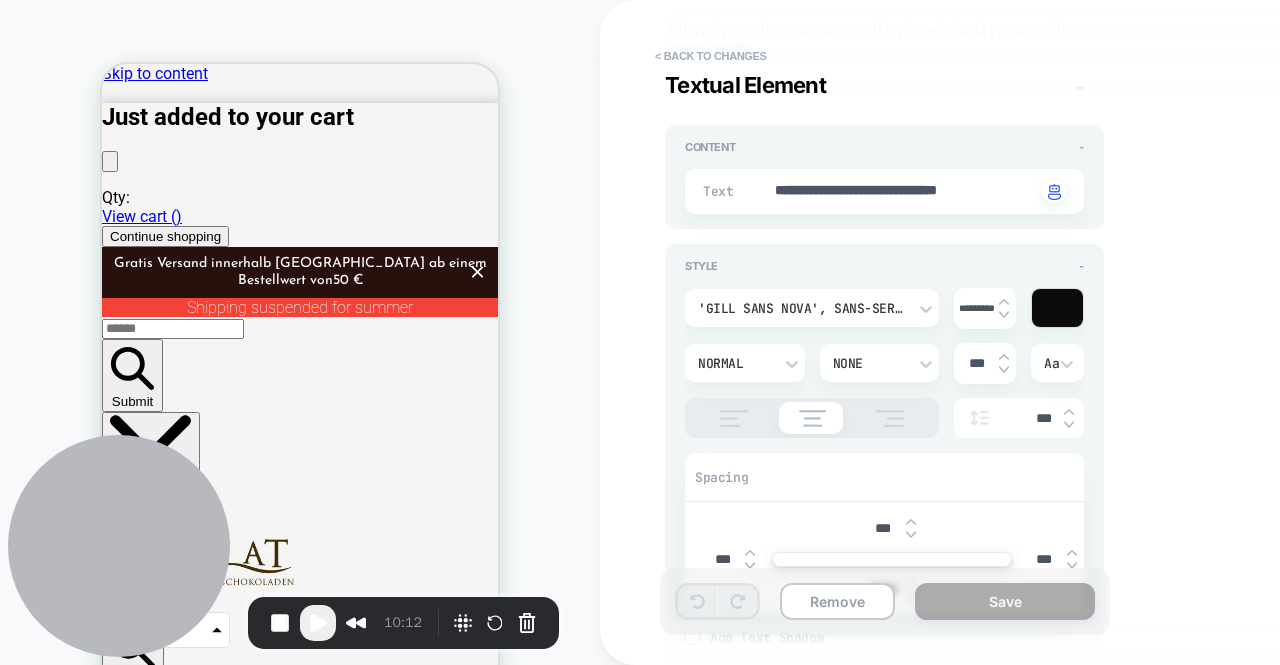 scroll, scrollTop: 150, scrollLeft: 0, axis: vertical 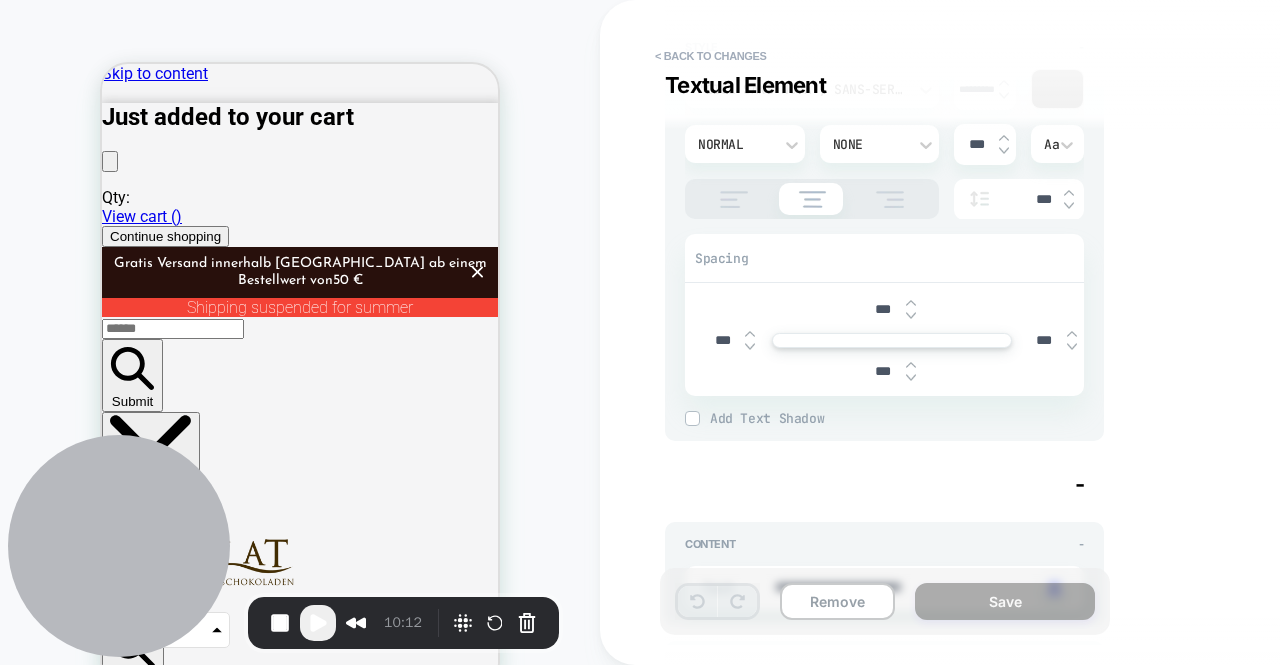 click at bounding box center [1069, 206] 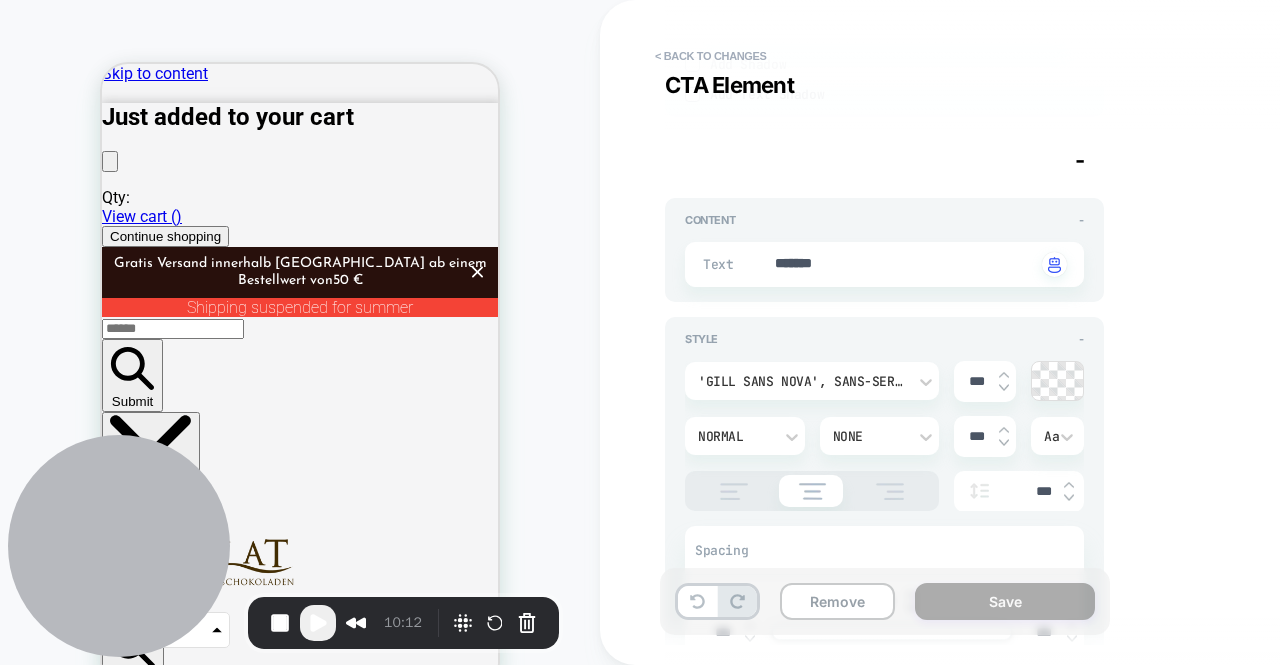scroll, scrollTop: 7976, scrollLeft: 0, axis: vertical 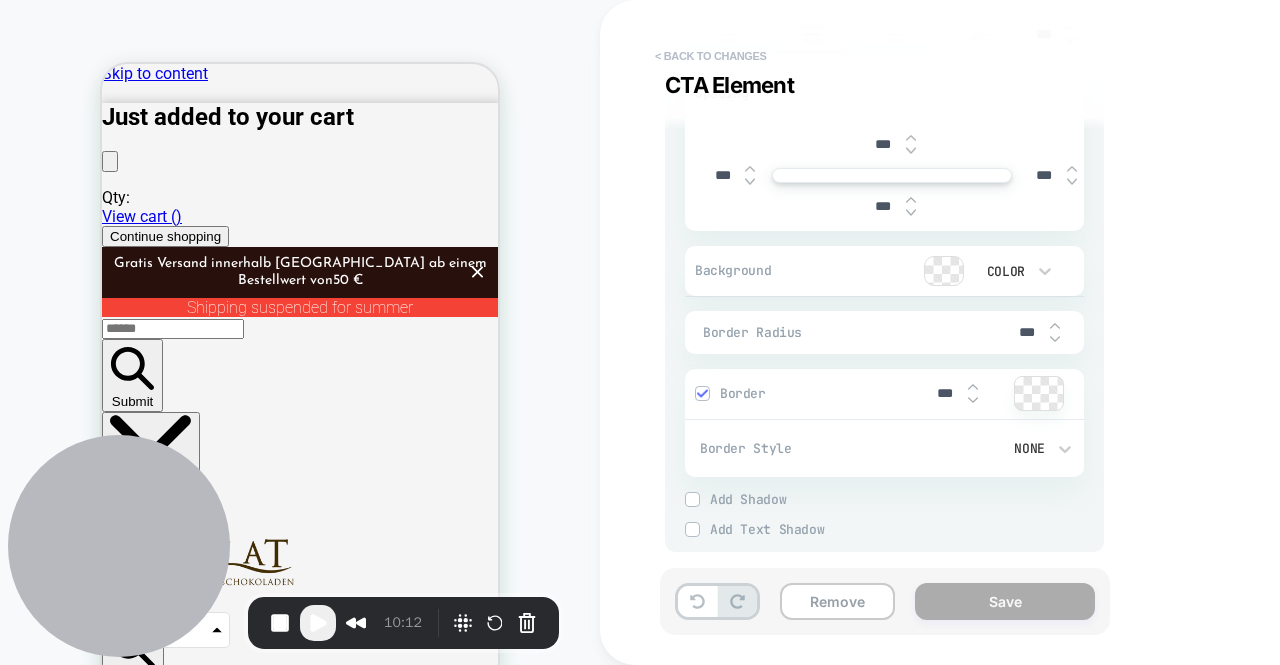 click on "< Back to changes" at bounding box center (711, 56) 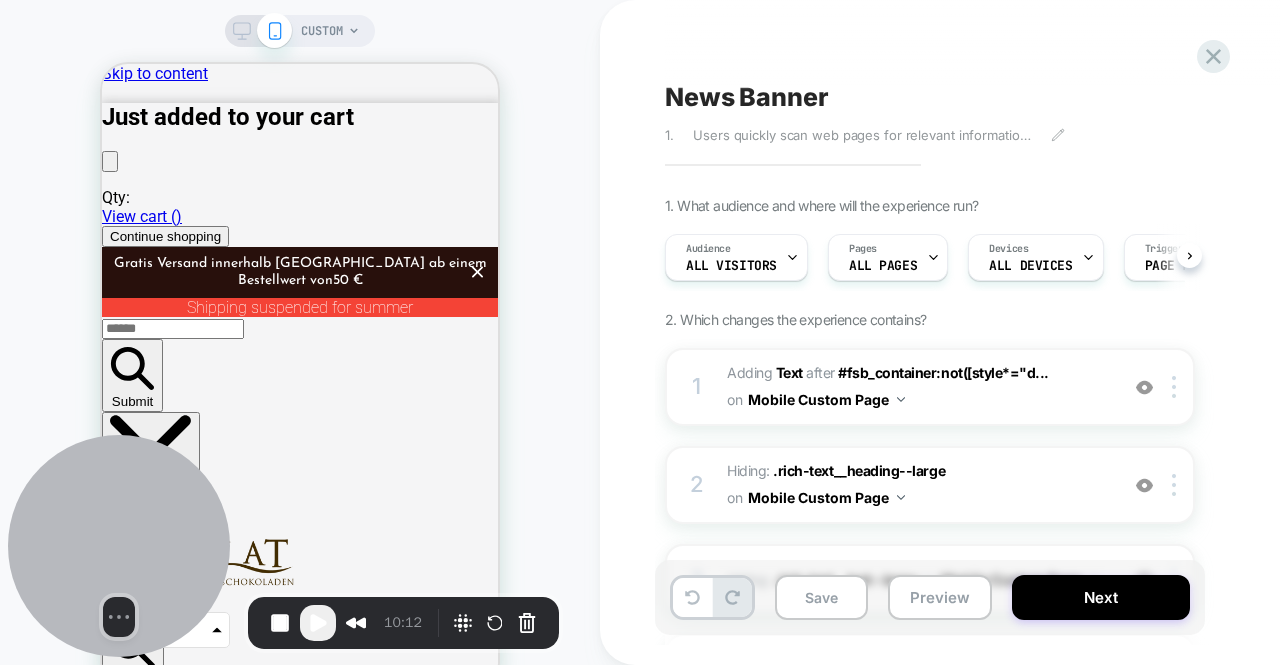 scroll, scrollTop: 0, scrollLeft: 1, axis: horizontal 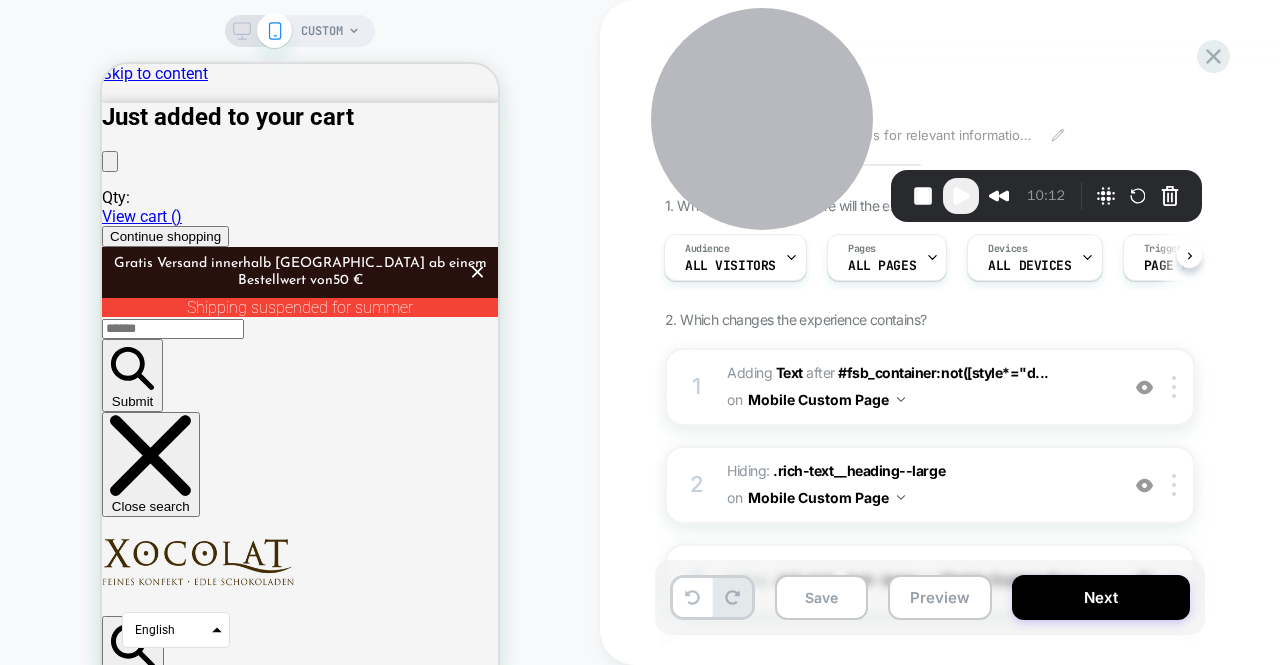 drag, startPoint x: 179, startPoint y: 516, endPoint x: 807, endPoint y: -31, distance: 832.8223 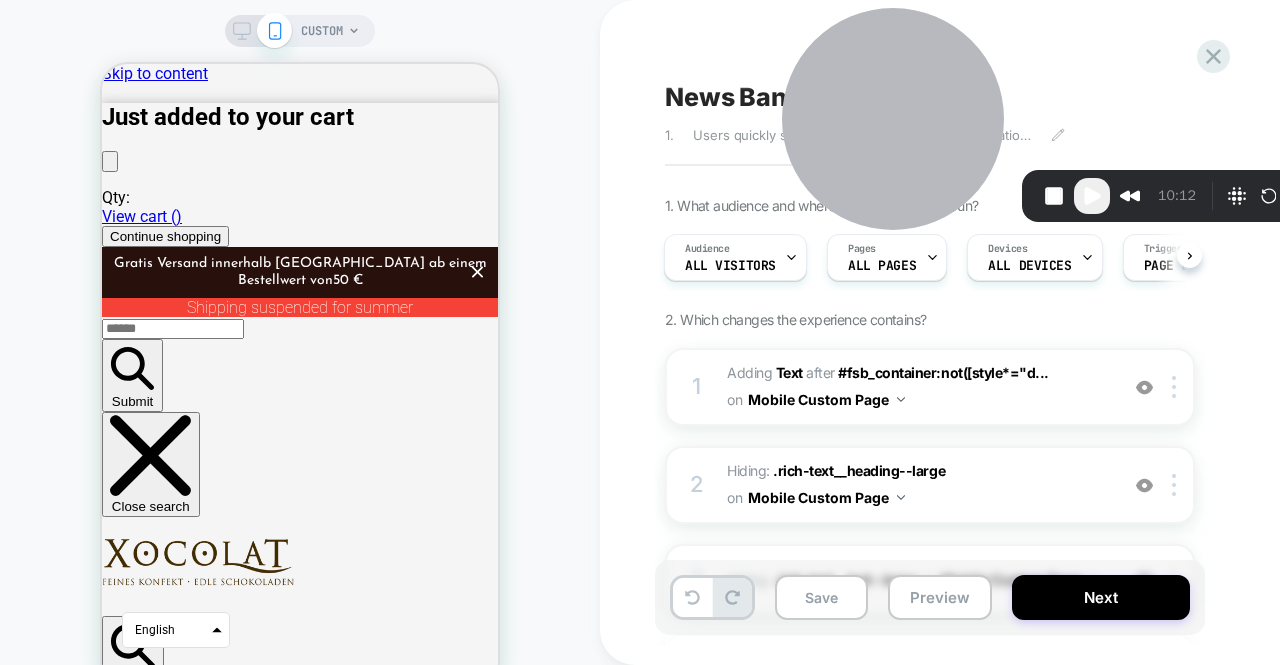 drag, startPoint x: 746, startPoint y: 79, endPoint x: 904, endPoint y: -38, distance: 196.60367 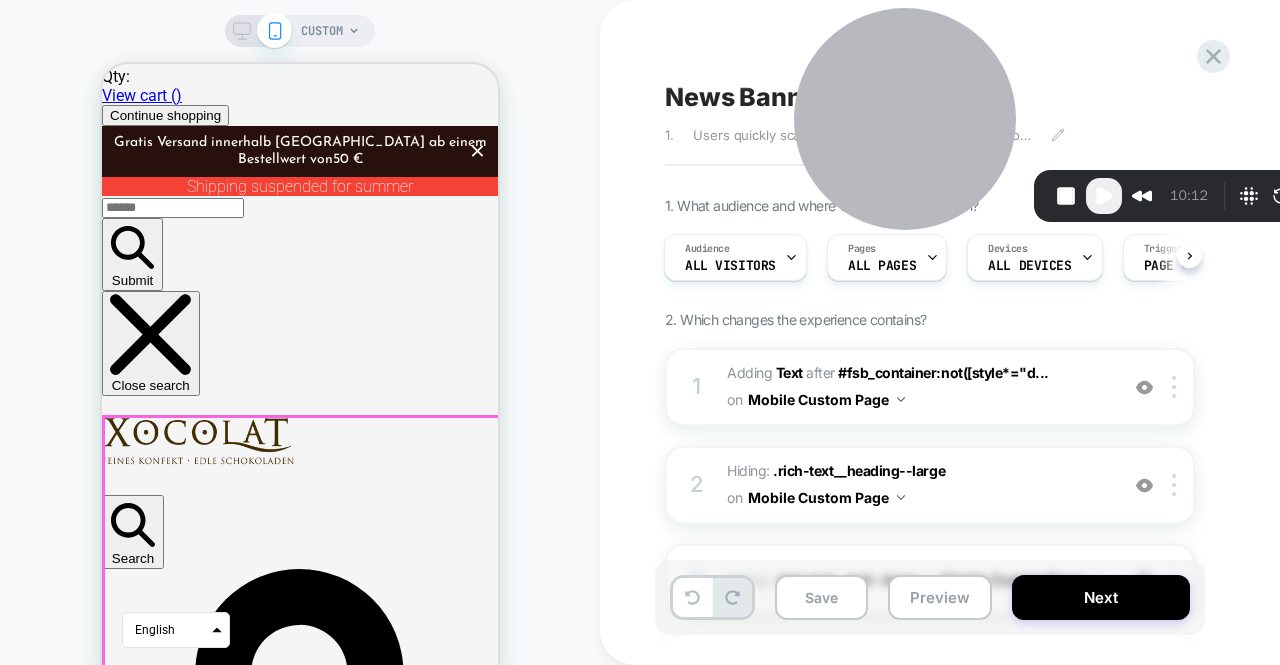scroll, scrollTop: 0, scrollLeft: 0, axis: both 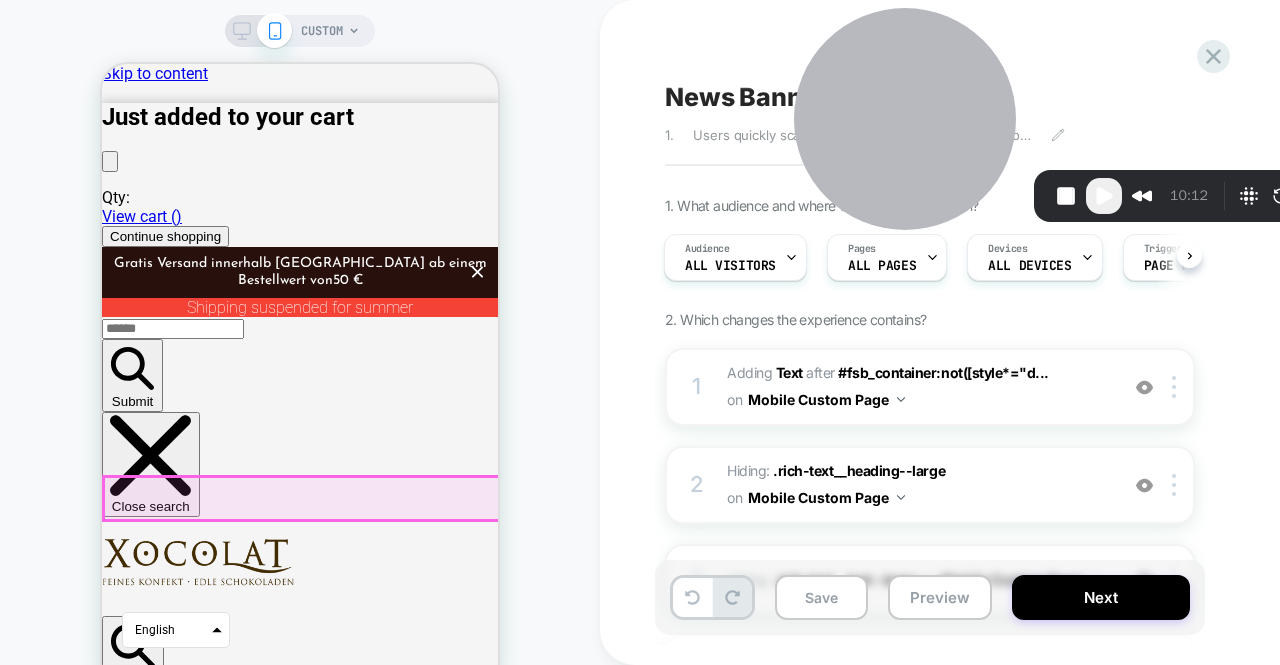 click on "Discover our variety of fine chocolate" at bounding box center [300, 6000] 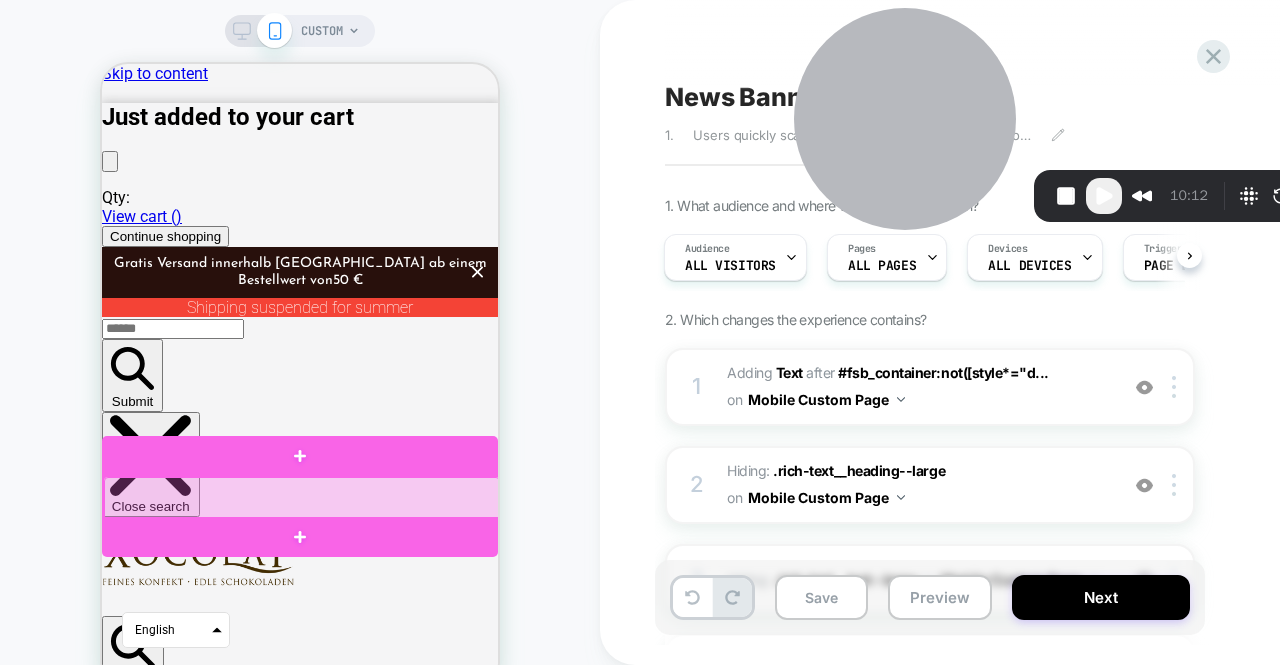drag, startPoint x: 240, startPoint y: 490, endPoint x: 200, endPoint y: 494, distance: 40.1995 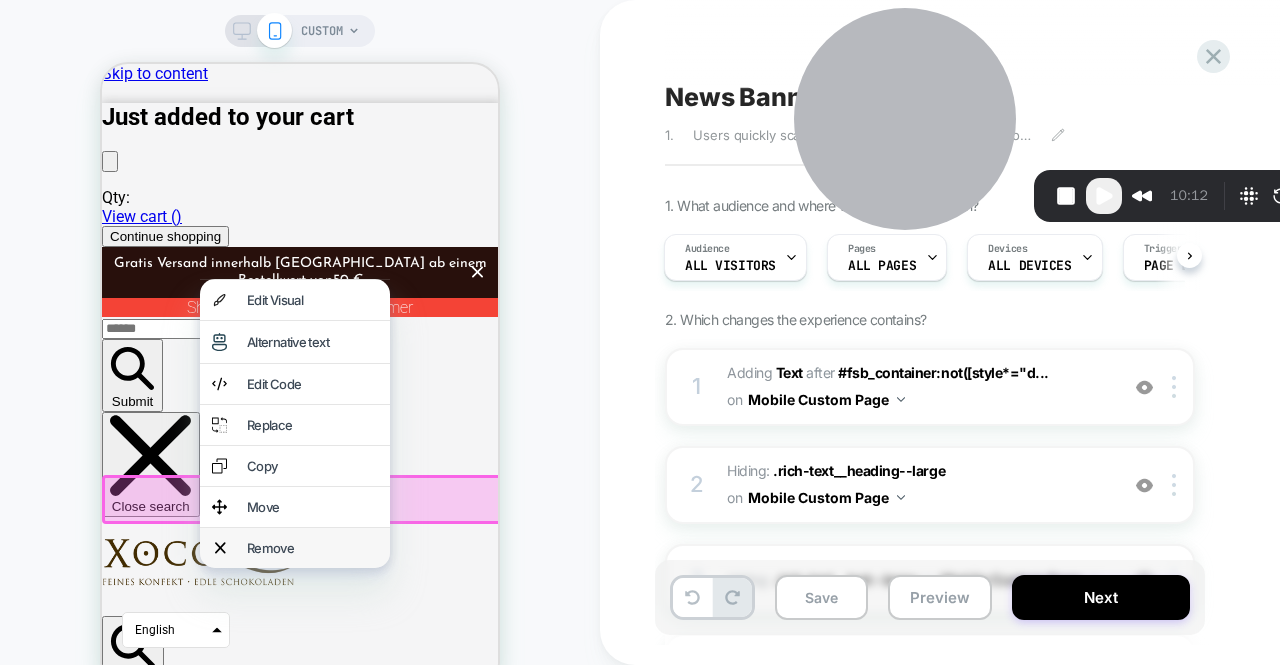 click on "Remove" at bounding box center [312, 548] 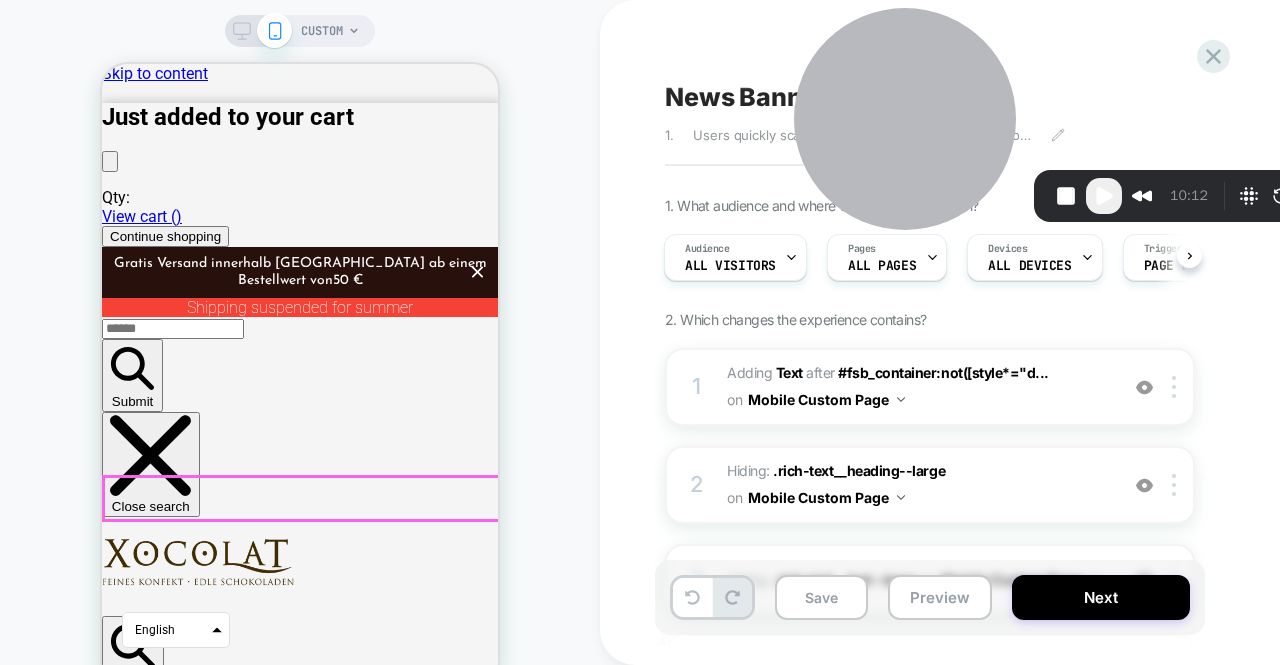 click on "Discover our variety of fine chocolate" at bounding box center (300, 6000) 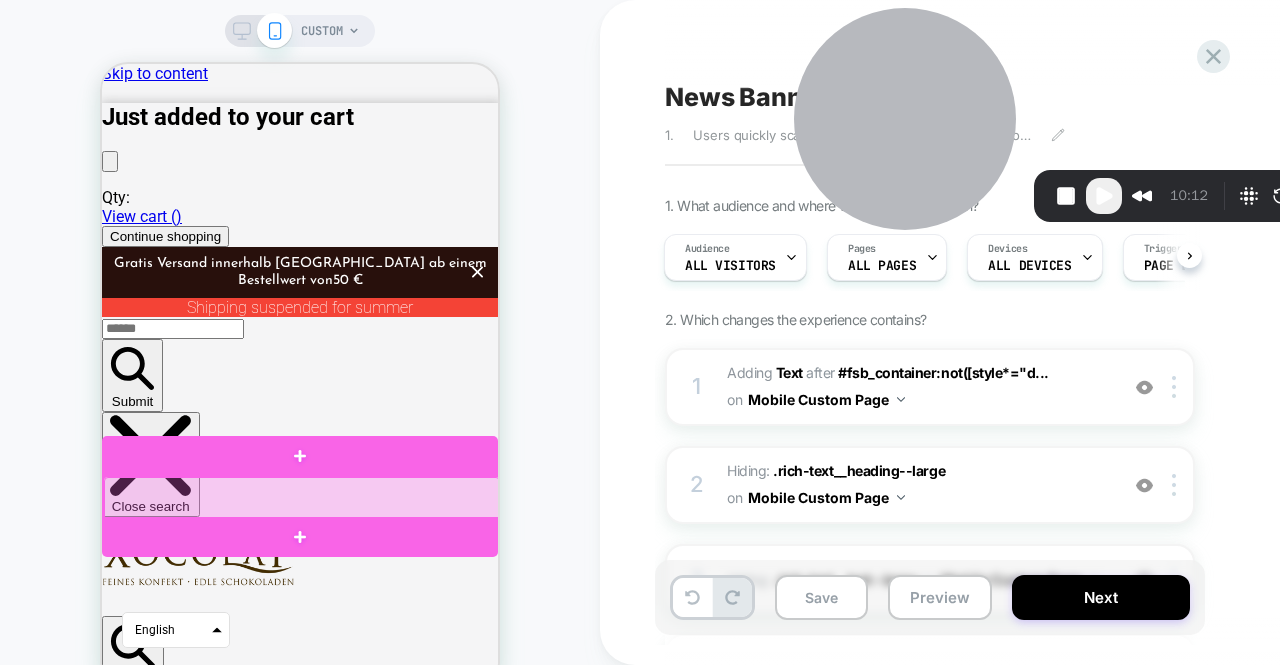 click at bounding box center [302, 498] 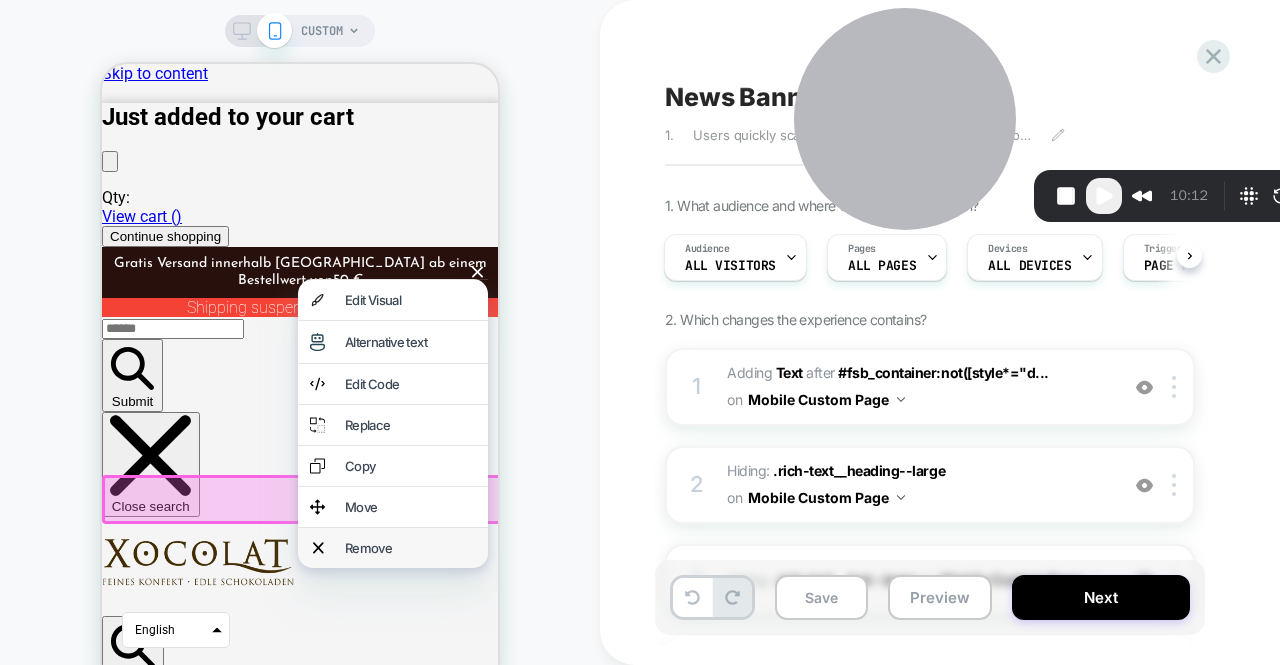 click on "Remove" at bounding box center (410, 548) 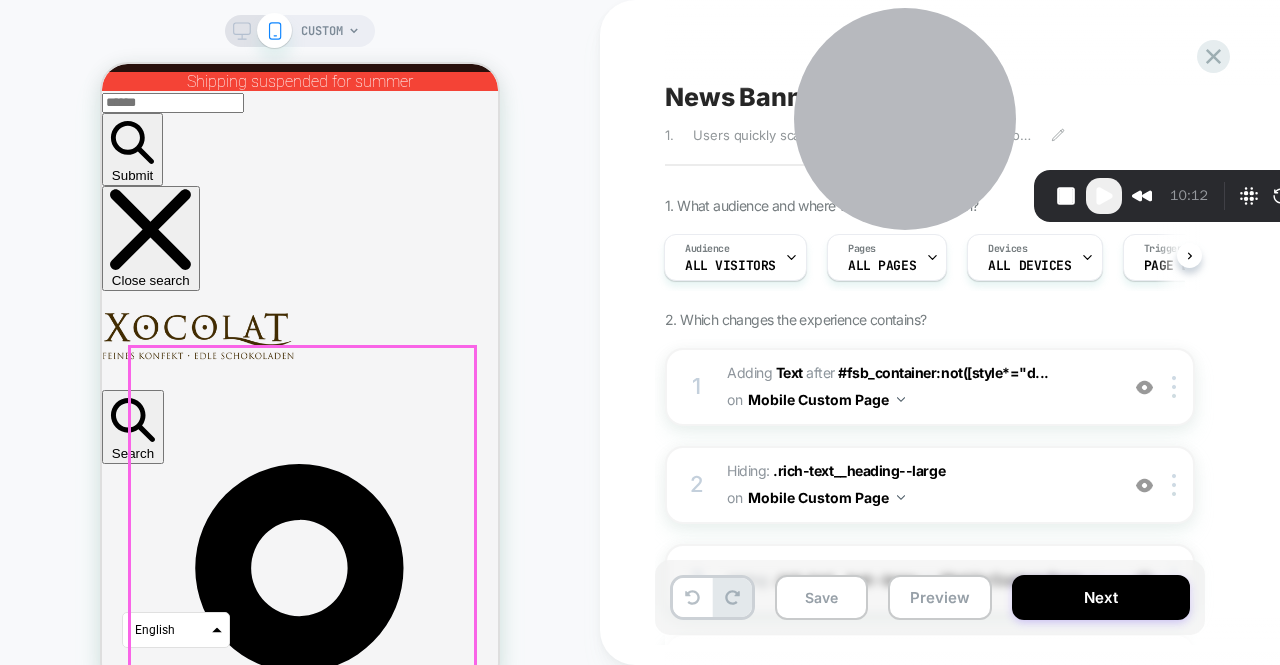 scroll, scrollTop: 0, scrollLeft: 0, axis: both 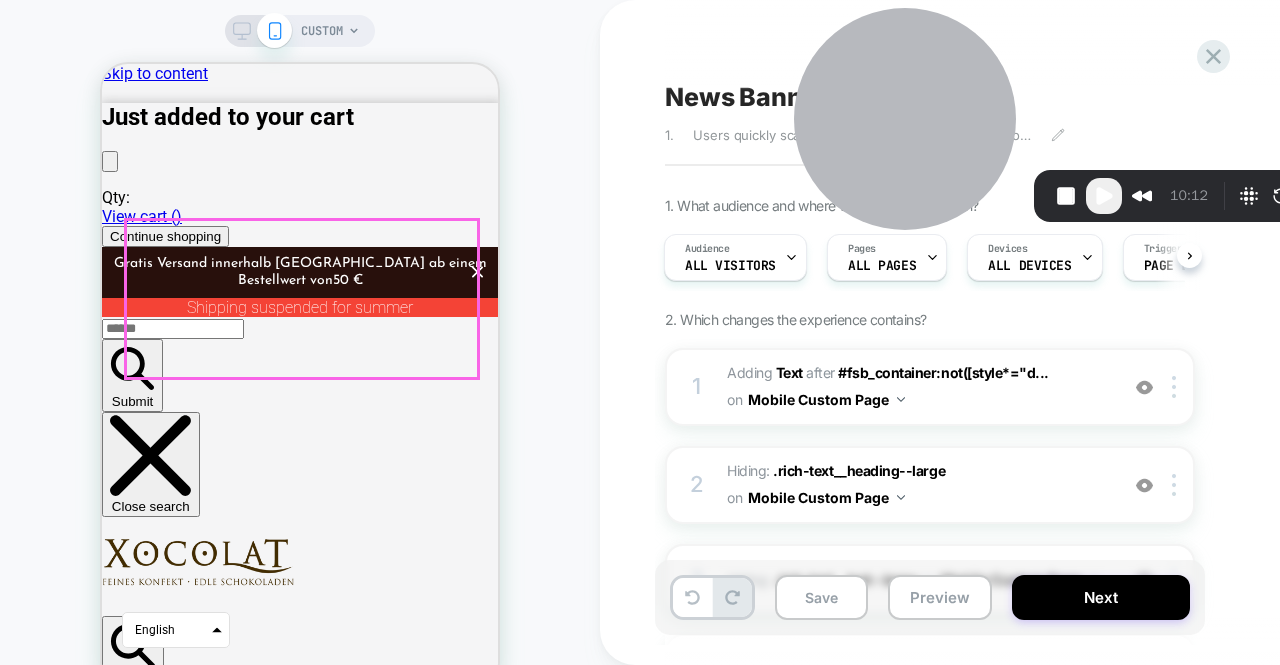 click on ""Xocolat deserves a great medal for services to the chocolate culture"     Falter, the city magazine" at bounding box center [-426, 5087] 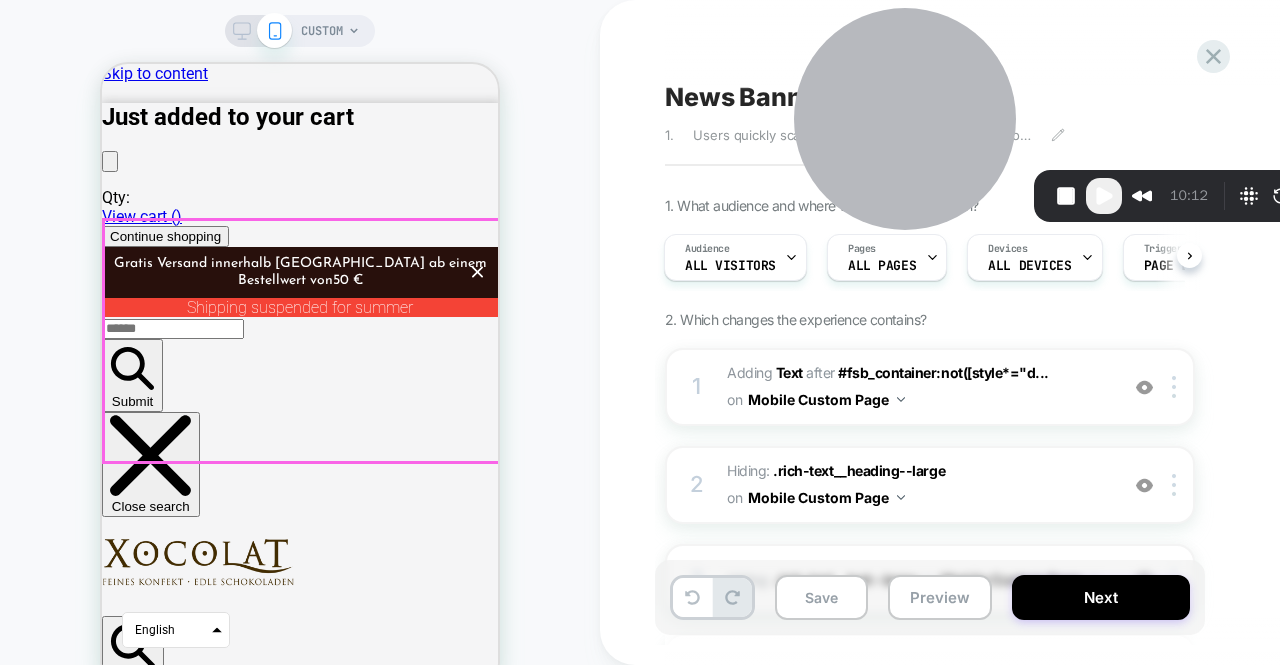 click on ""The best Chocolate you can get in Austria."
"Austria's first address for specialties related to cocoa beans"     Welt am Sonntag
"Xocolat deserves a great medal for services to the chocolate culture"     Falter, the city magazine
"The best Chocolate you can get in Austria."
"Austria's first address for specialties related to cocoa beans"     Welt am Sonntag
Slide 1 Slide 2 Slide 3" at bounding box center (300, 5126) 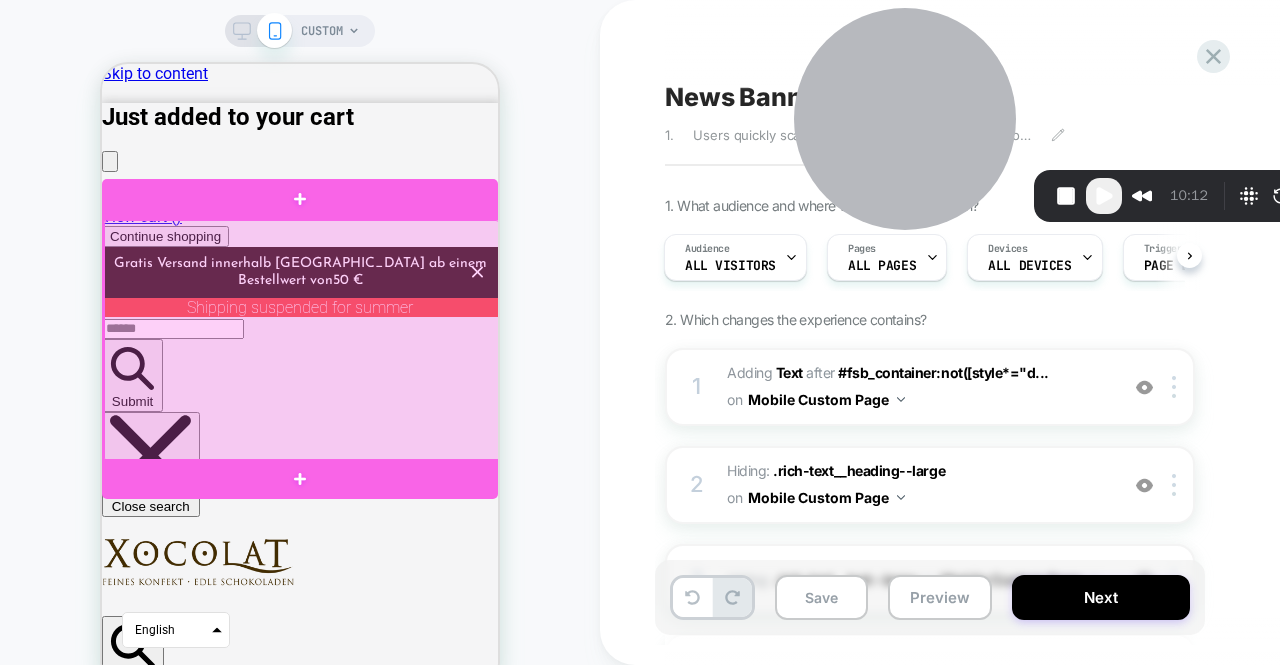 click at bounding box center [302, 341] 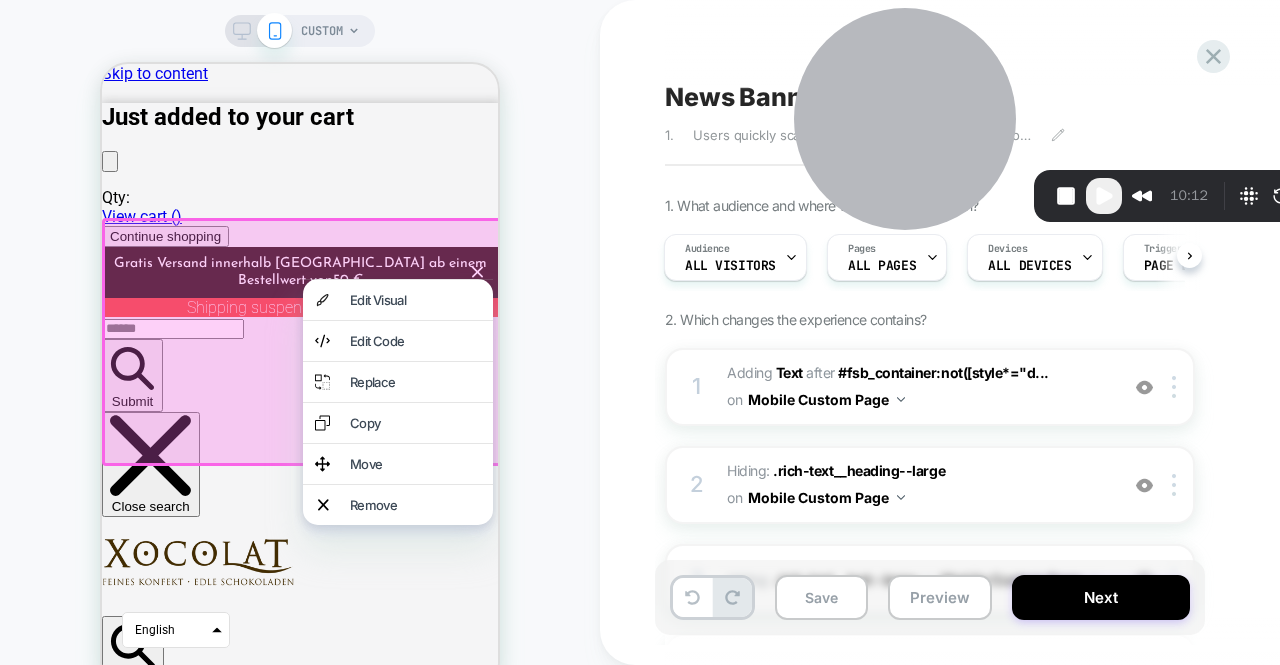 click at bounding box center [303, 342] 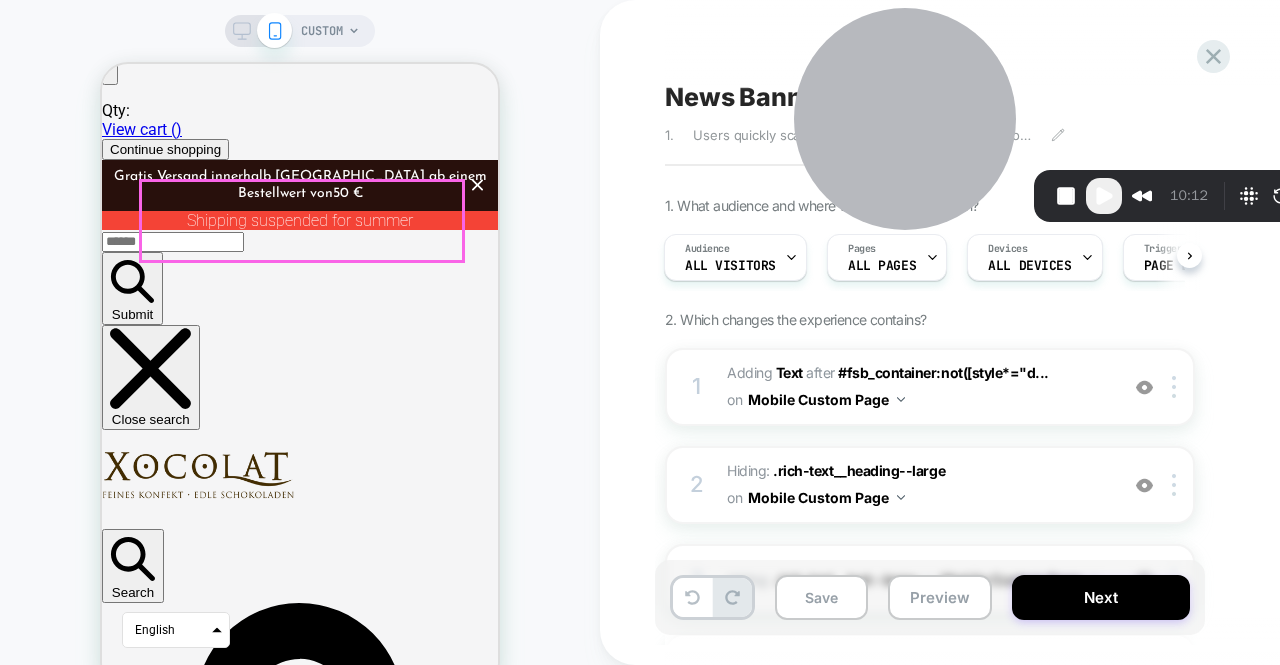 scroll, scrollTop: 88, scrollLeft: 0, axis: vertical 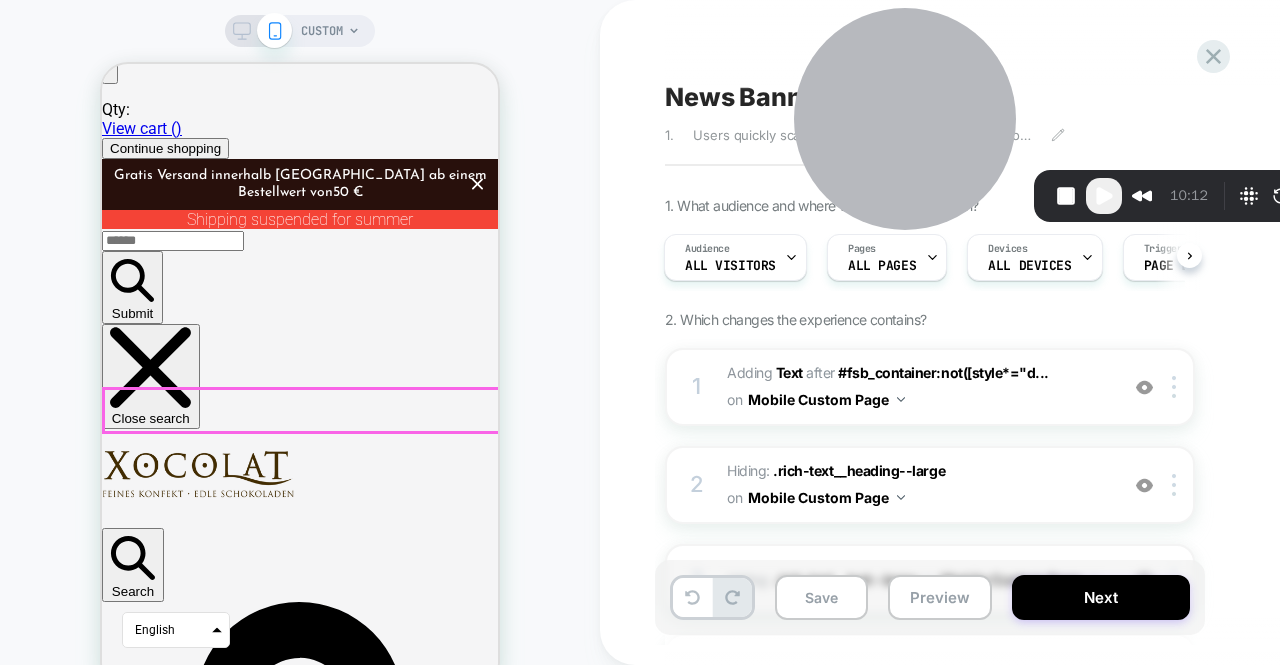 click on "Gratis Versand innerhalb [GEOGRAPHIC_DATA] ab einem Bestellwert von  50   €
Shipping suspended for summer
Submit
Close search
Search
Log in
Cart
0
items" at bounding box center (300, 9641) 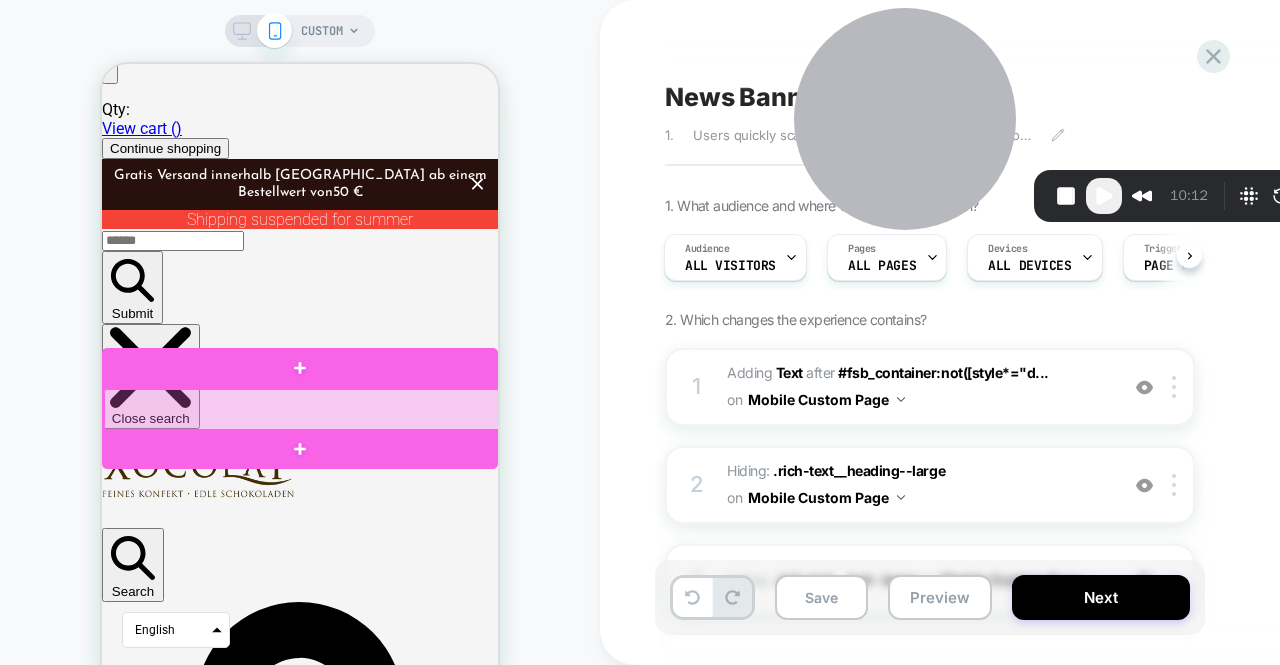 click at bounding box center [302, 410] 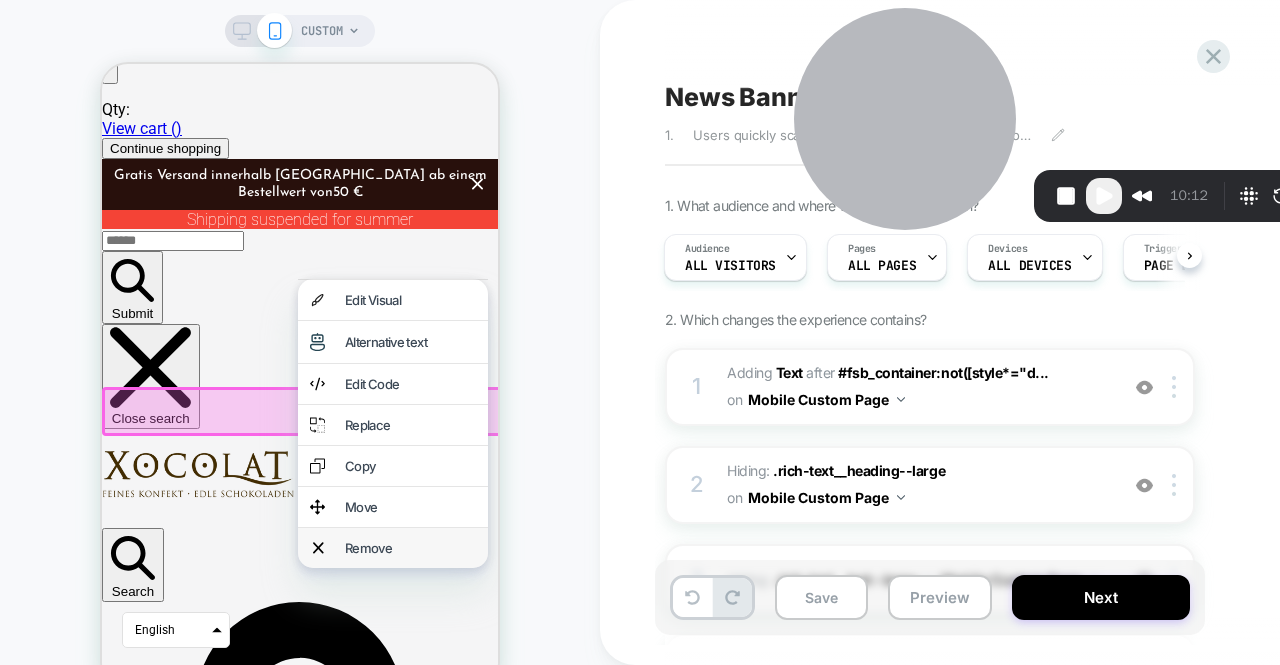 click on "Remove" at bounding box center (410, 548) 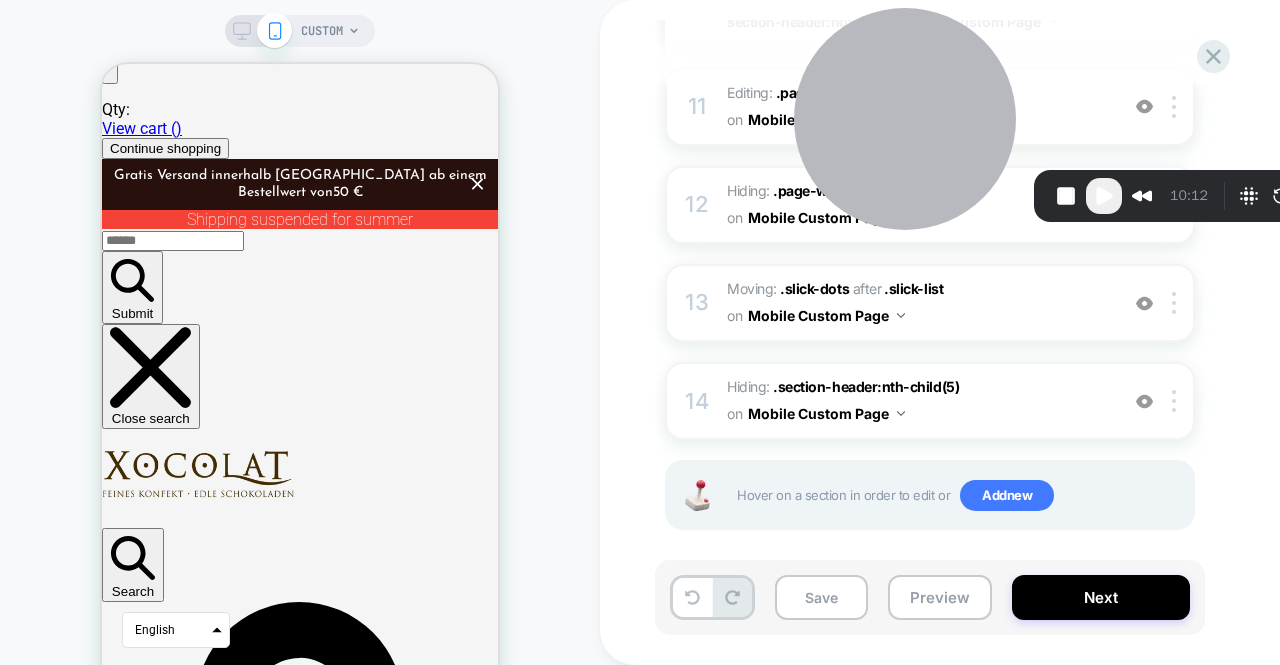 scroll, scrollTop: 1263, scrollLeft: 0, axis: vertical 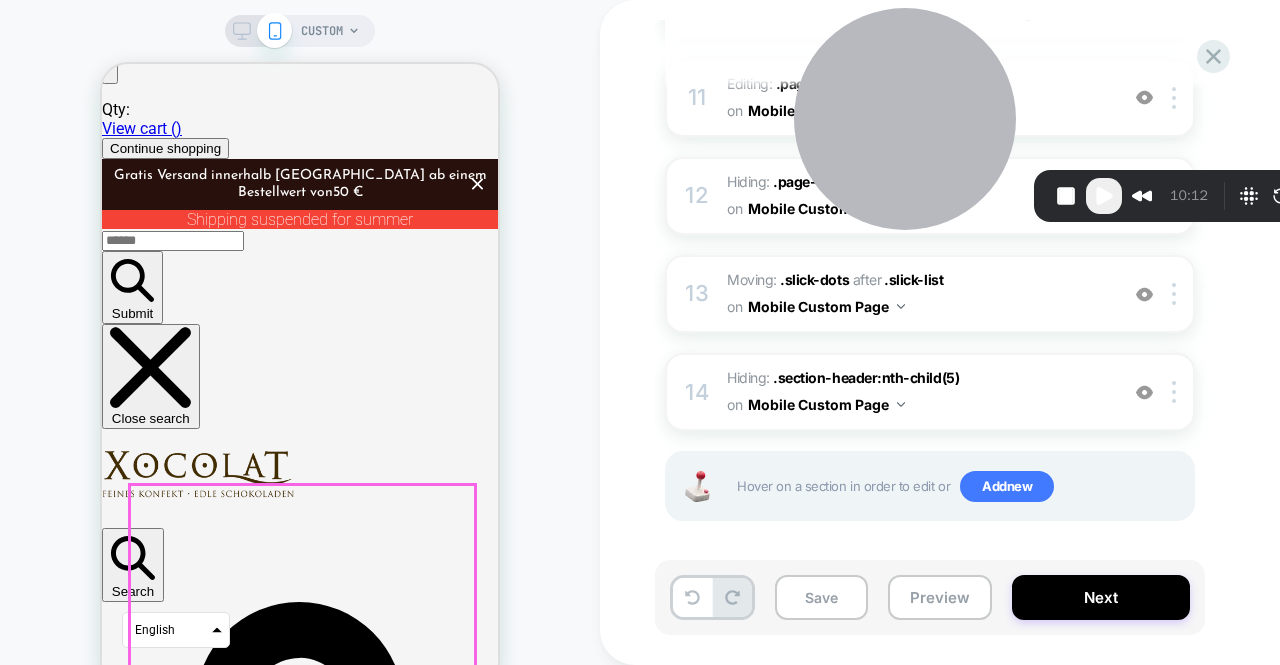 click at bounding box center [274, 6477] 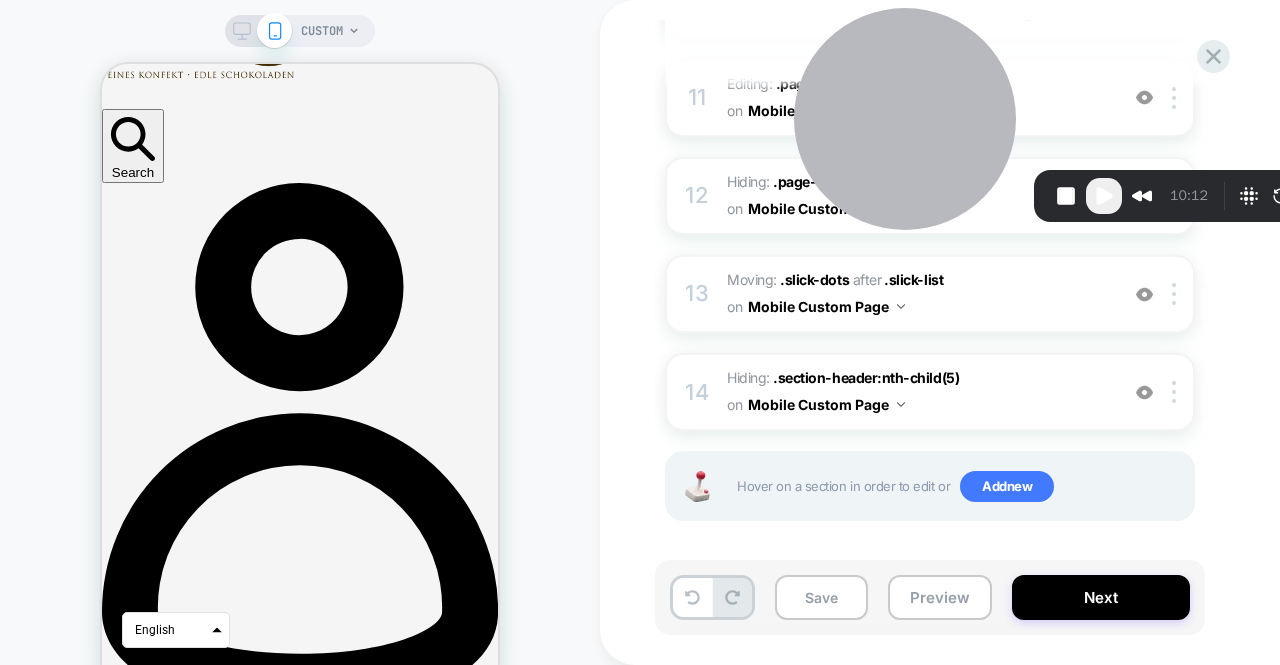 scroll, scrollTop: 508, scrollLeft: 0, axis: vertical 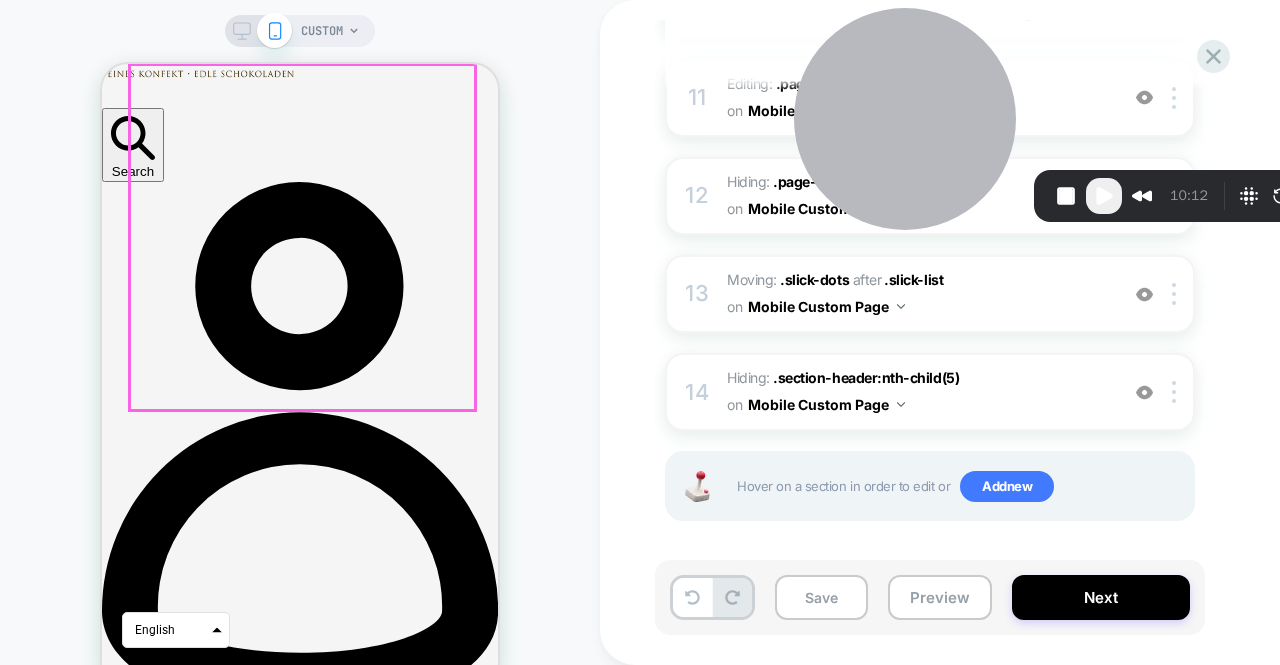 click at bounding box center [274, 6057] 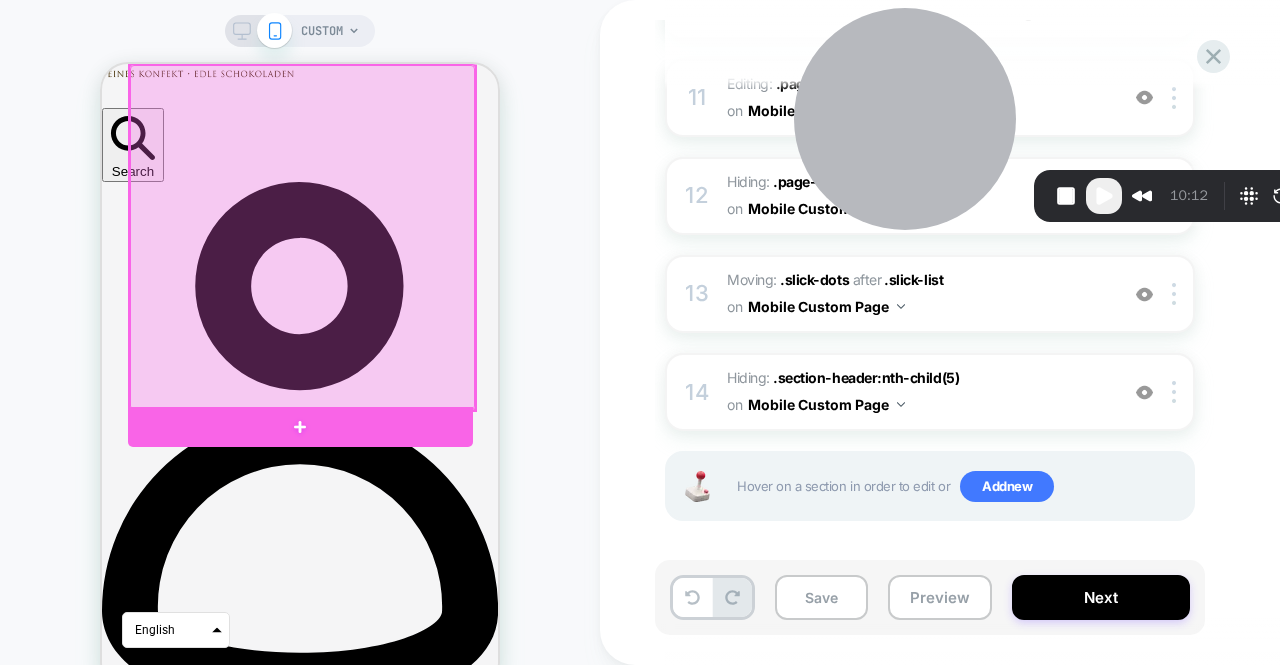 drag, startPoint x: 360, startPoint y: 296, endPoint x: 312, endPoint y: 288, distance: 48.6621 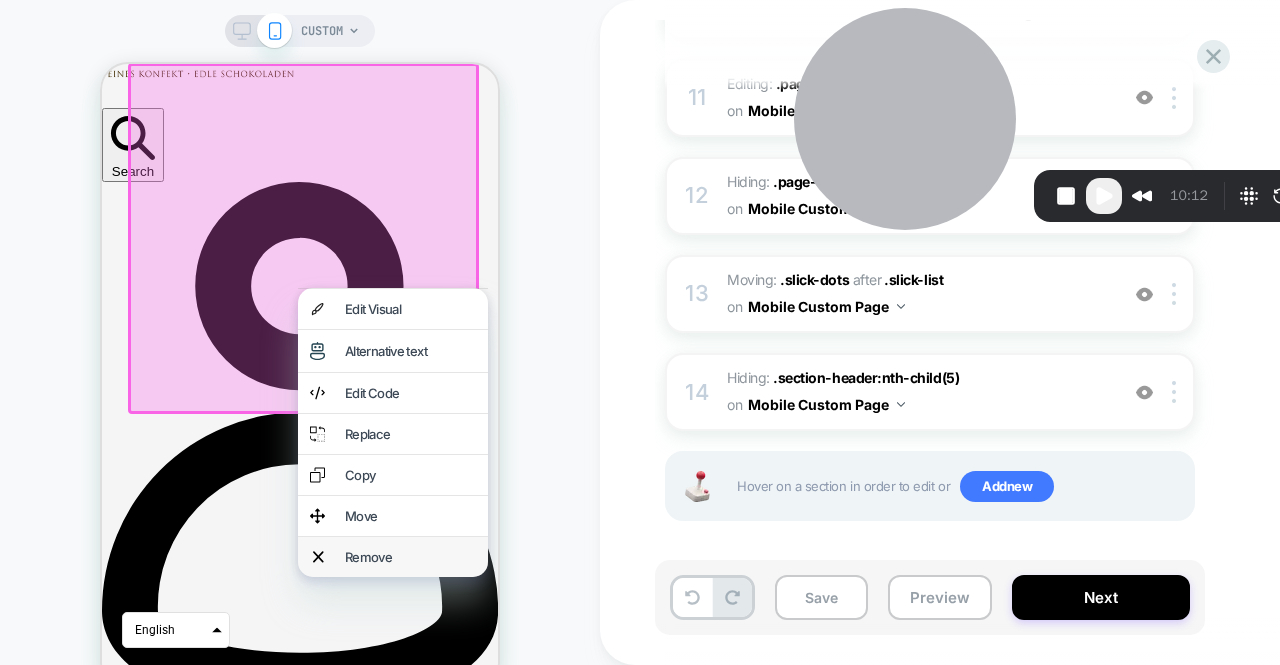 click on "Remove" at bounding box center (393, 557) 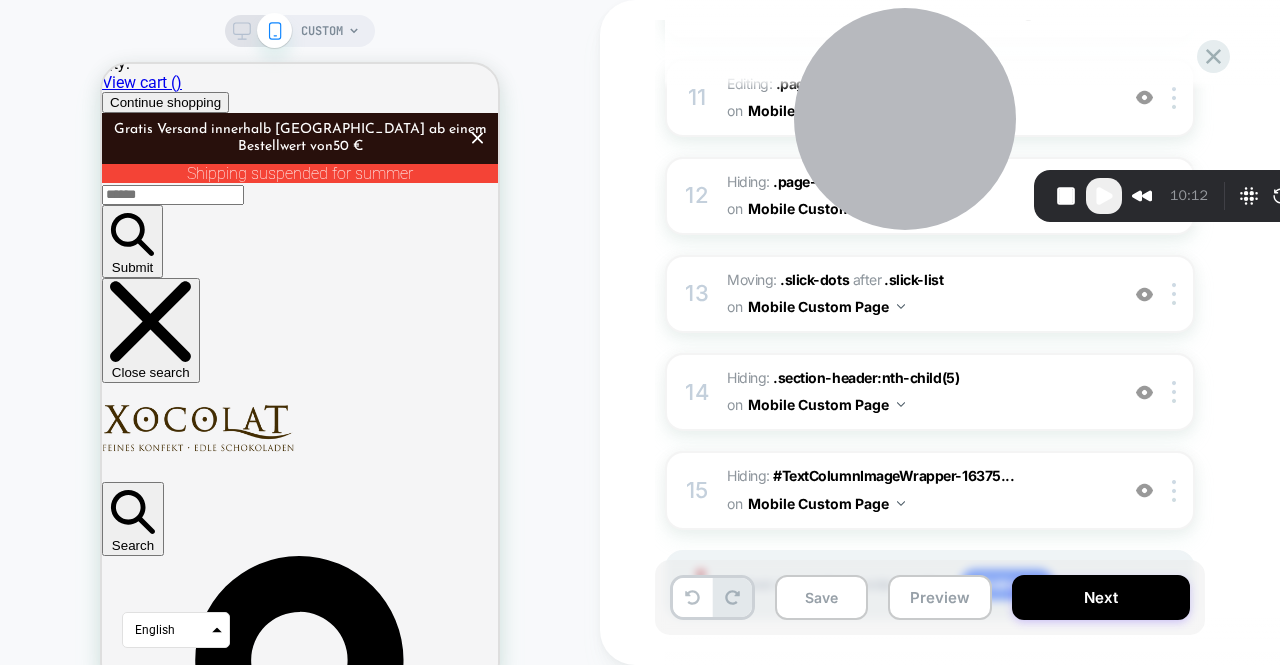scroll, scrollTop: 0, scrollLeft: 0, axis: both 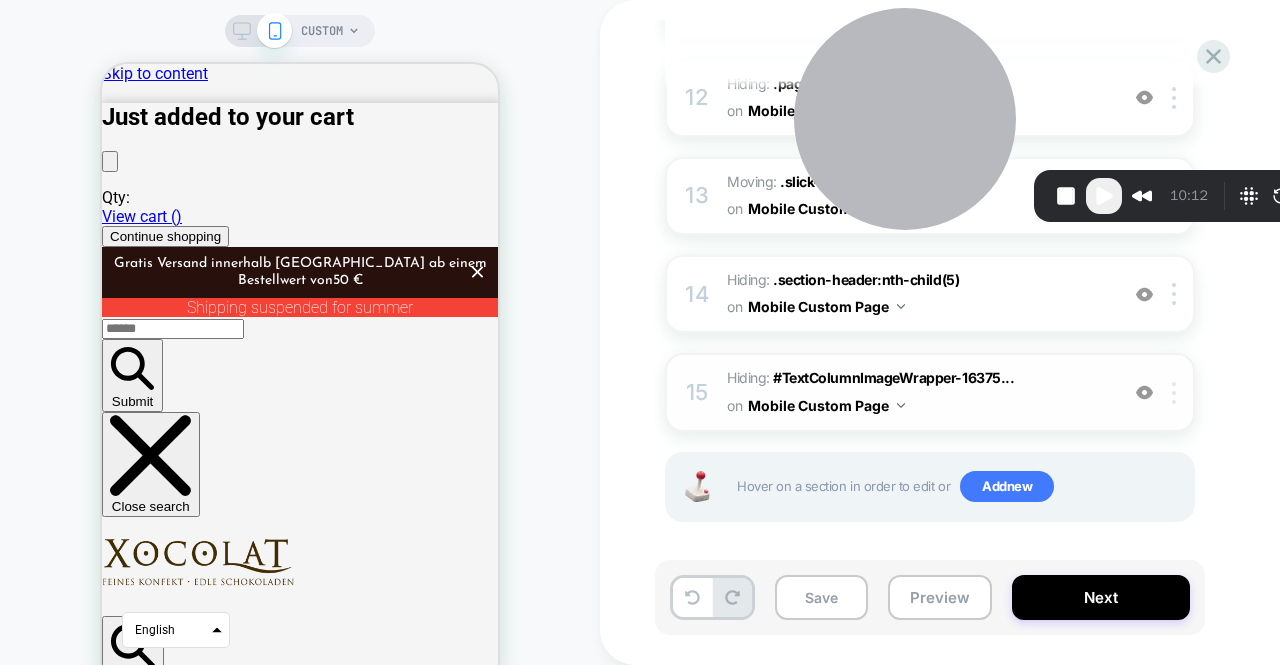click at bounding box center (1174, 393) 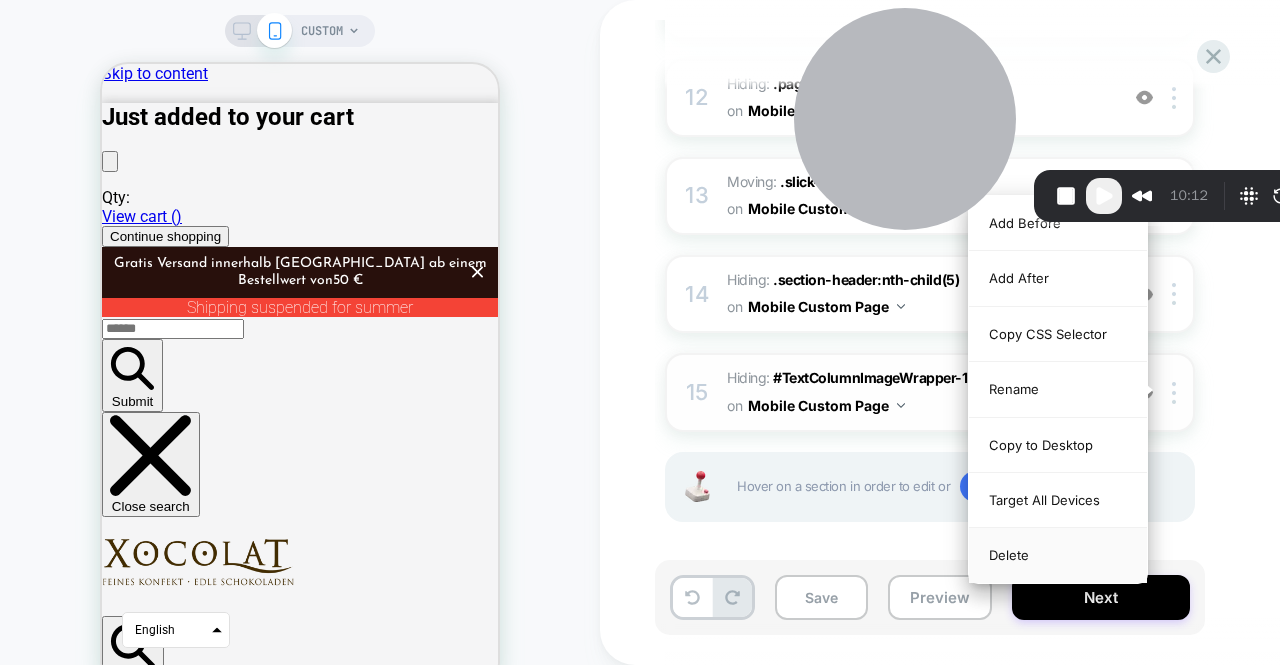 click on "Delete" at bounding box center (1058, 555) 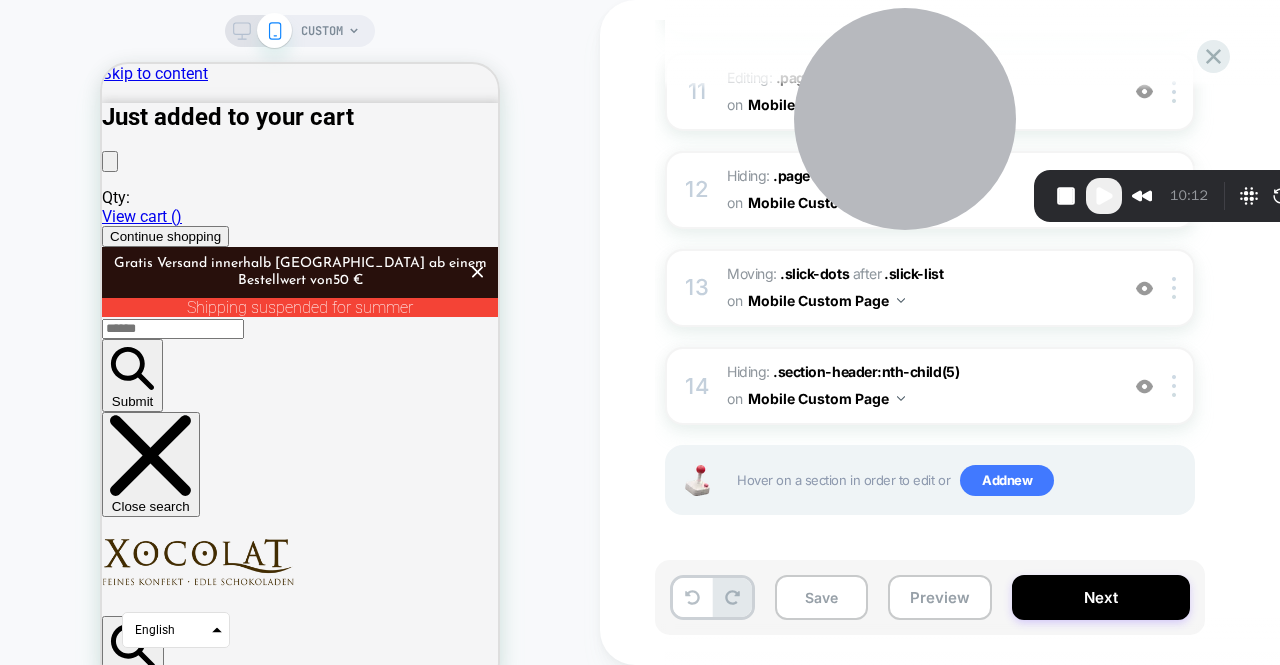 scroll, scrollTop: 1263, scrollLeft: 0, axis: vertical 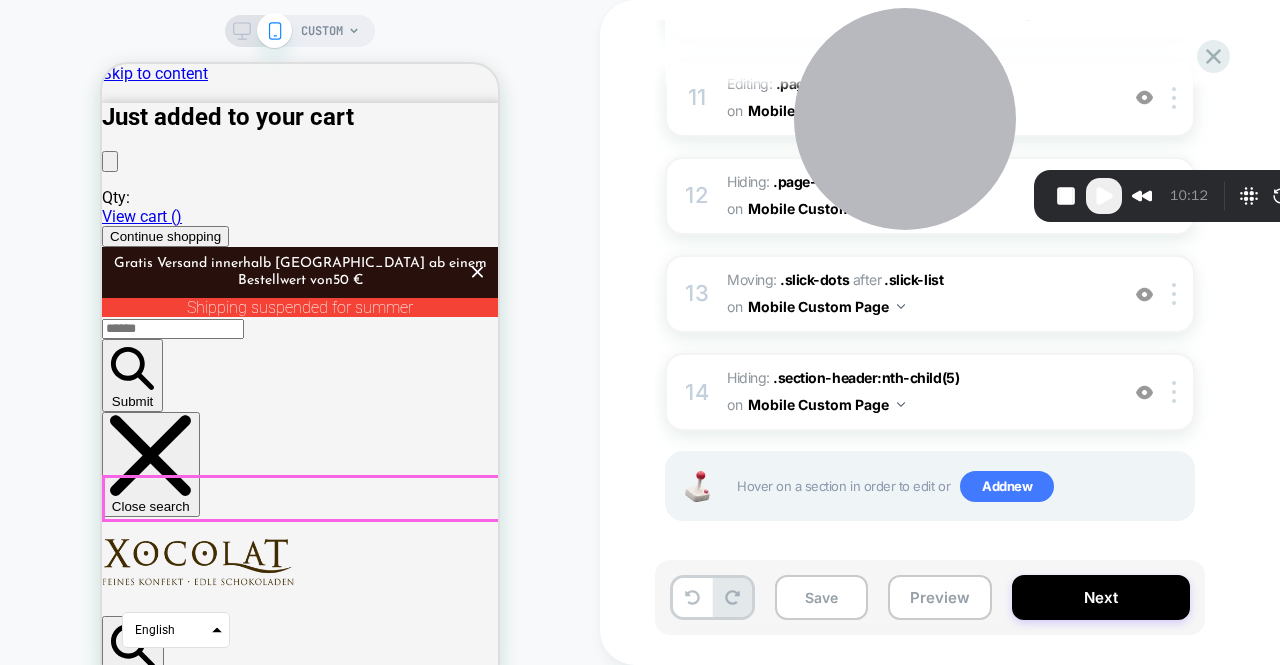 click on "Discover our variety of fine chocolate" at bounding box center [300, 6000] 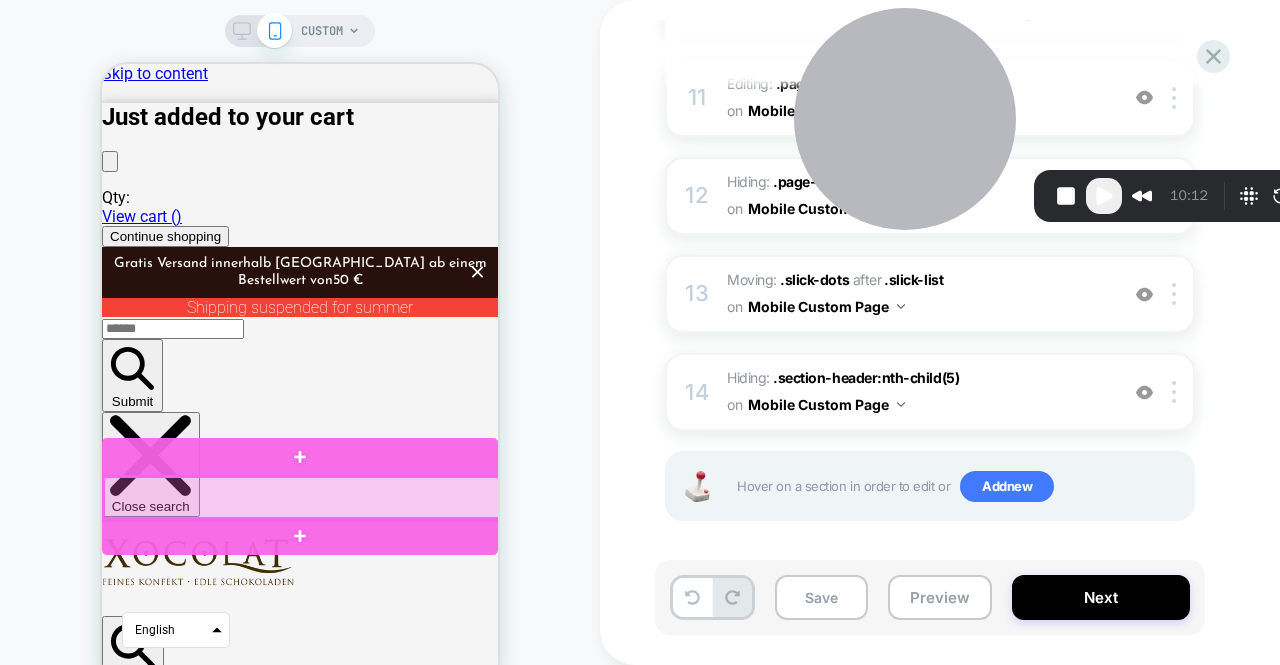 click at bounding box center (302, 498) 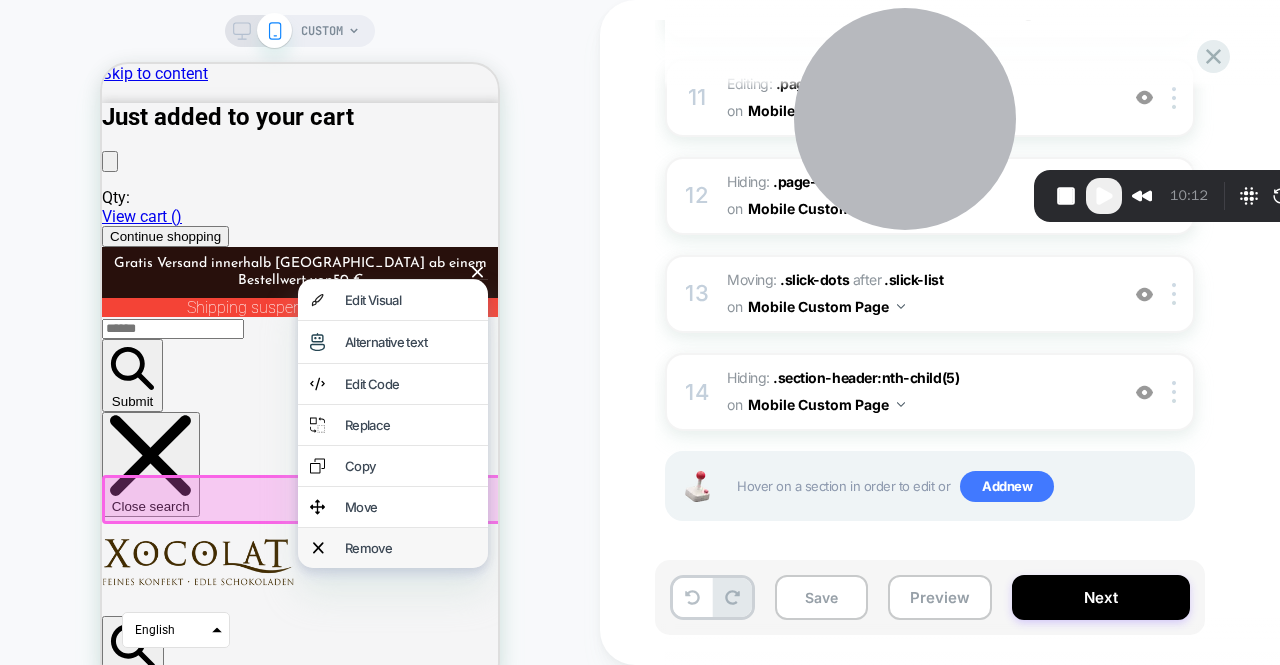 click on "Remove" at bounding box center [410, 548] 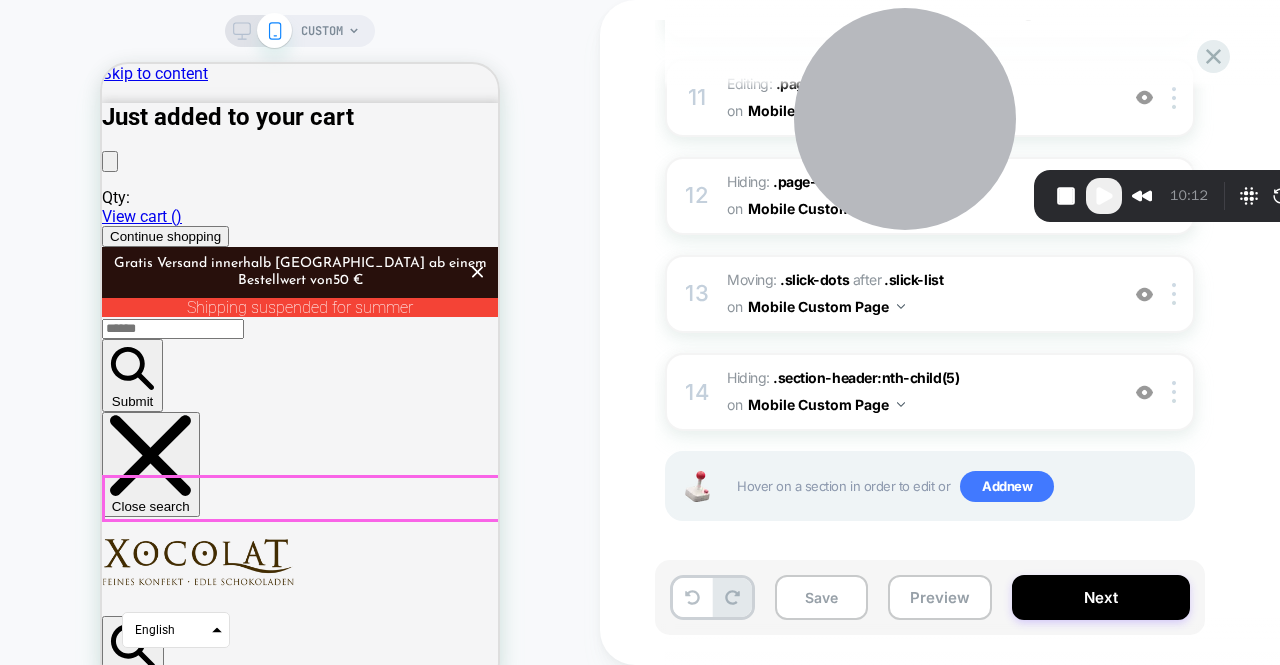 drag, startPoint x: 349, startPoint y: 502, endPoint x: 348, endPoint y: 461, distance: 41.01219 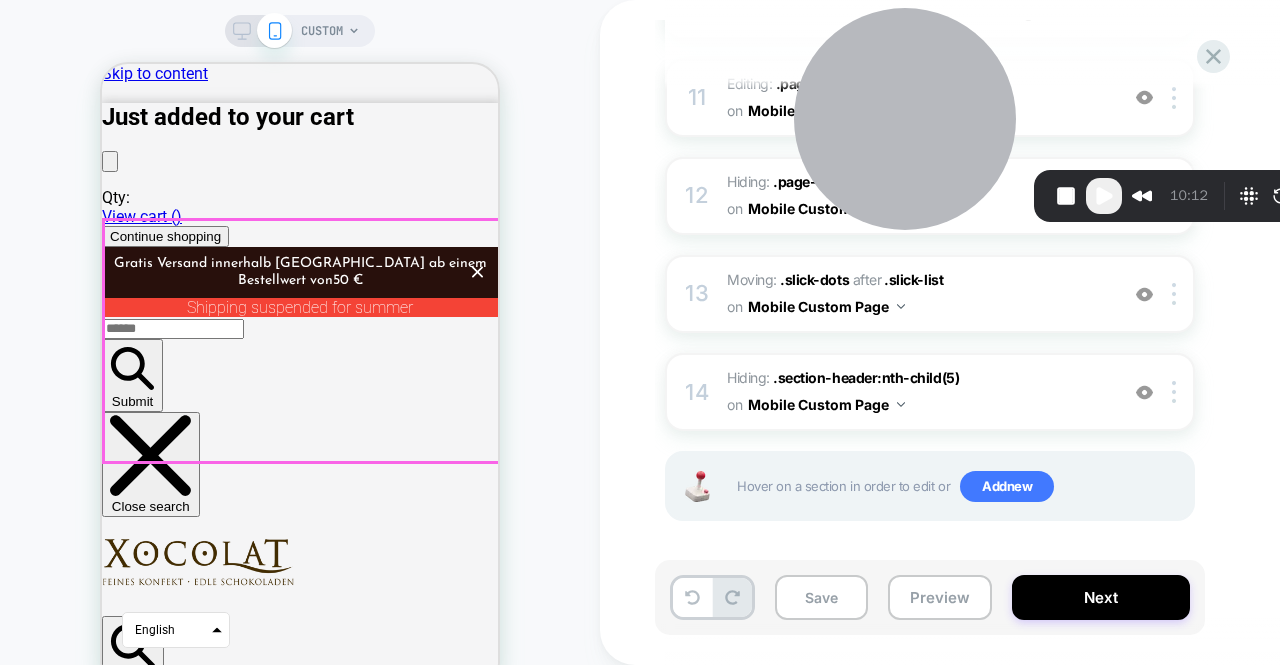 click on "What experts write about Xocolat
"The best Chocolate you can get in Austria."
"Austria's first address for specialties related to cocoa beans"     Welt am Sonntag
"Xocolat deserves a great medal for services to the chocolate culture"     Falter, the city magazine
"The best Chocolate you can get in Austria."
"Austria's first address for specialties related to cocoa beans"     Welt am Sonntag" at bounding box center (300, 5126) 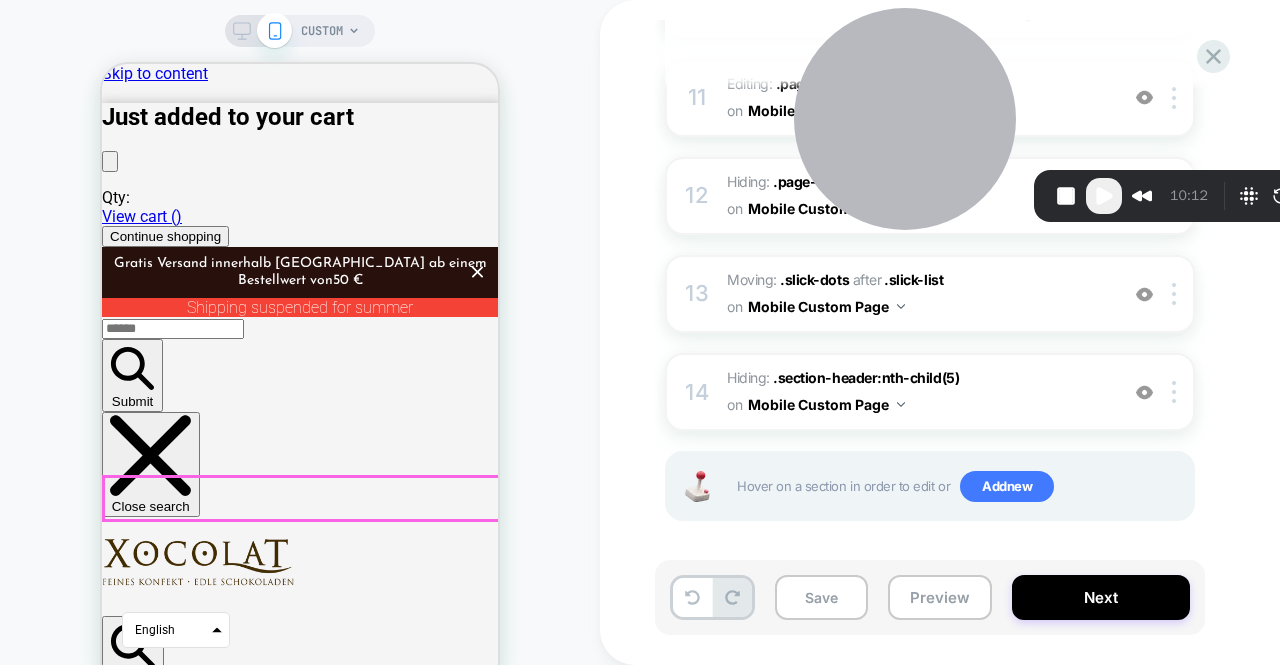 click on "Discover our variety of fine chocolate" at bounding box center [300, 6000] 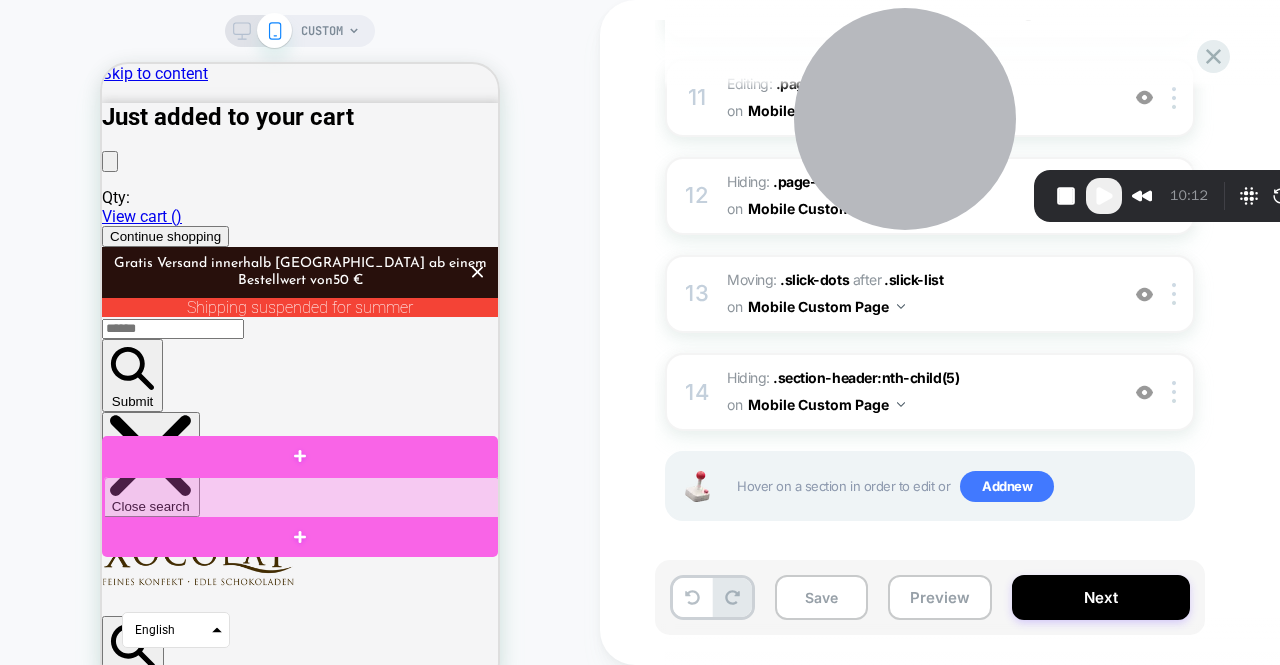 drag, startPoint x: 420, startPoint y: 498, endPoint x: 332, endPoint y: 489, distance: 88.45903 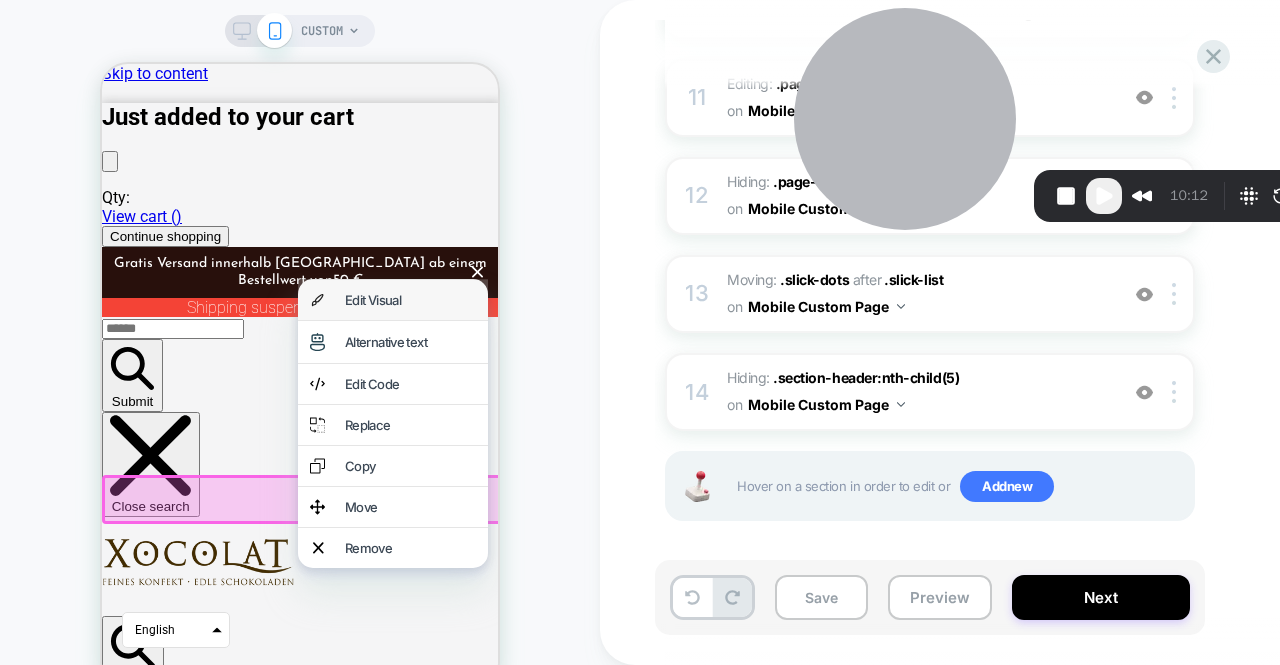 click on "Edit Visual" at bounding box center (410, 300) 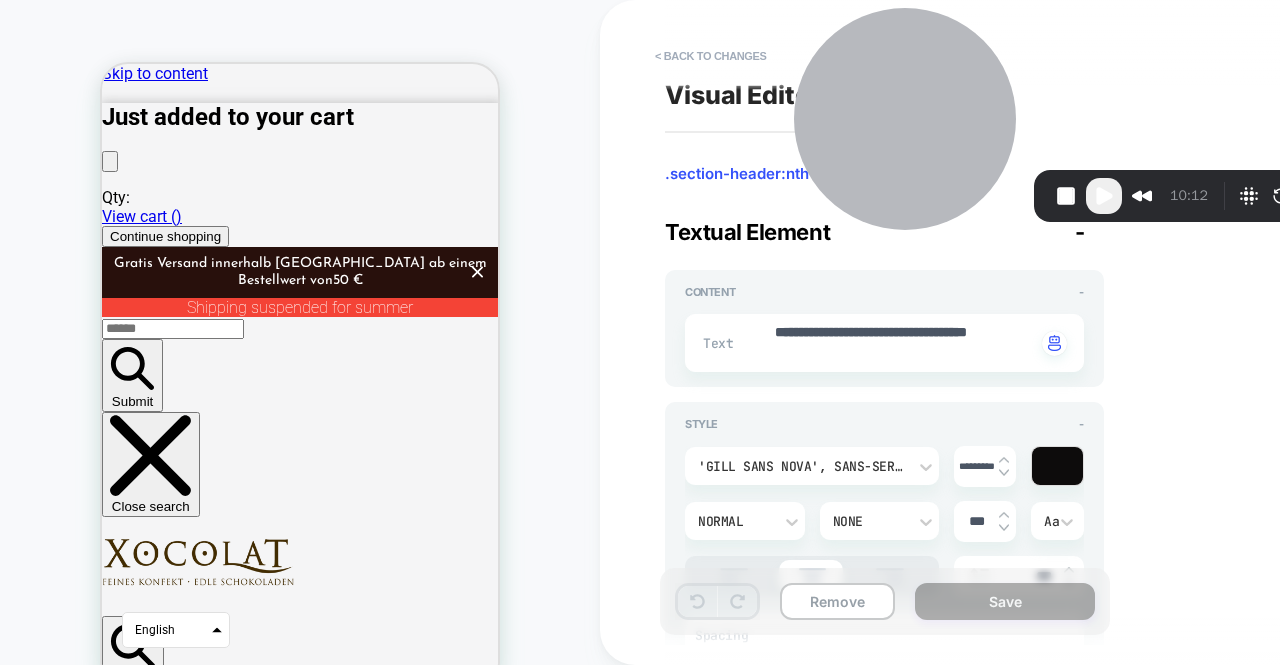 click on "-" at bounding box center [1080, 232] 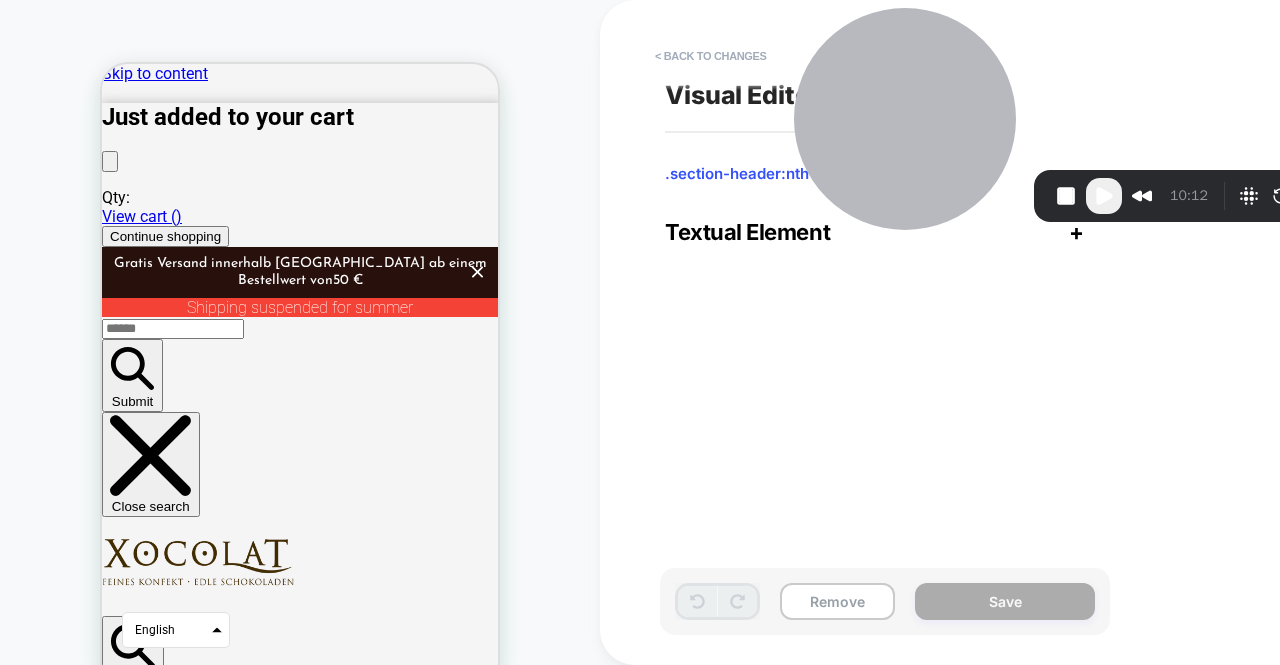 click on "+" at bounding box center (1076, 232) 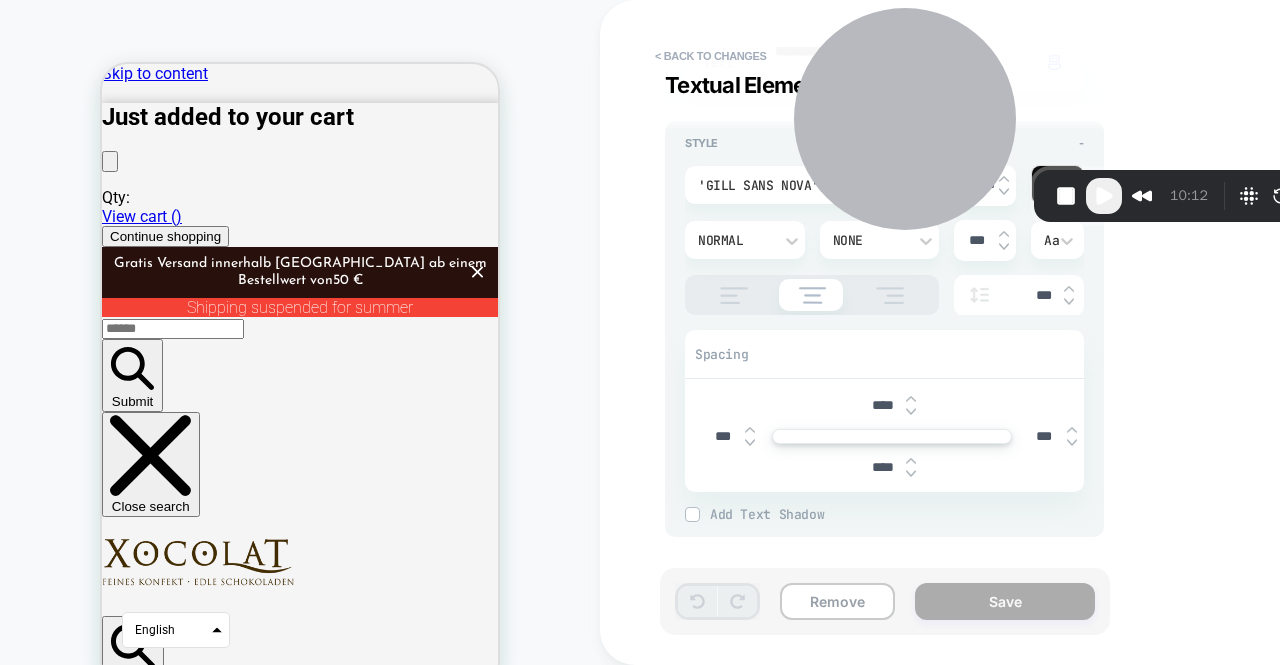 scroll, scrollTop: 0, scrollLeft: 0, axis: both 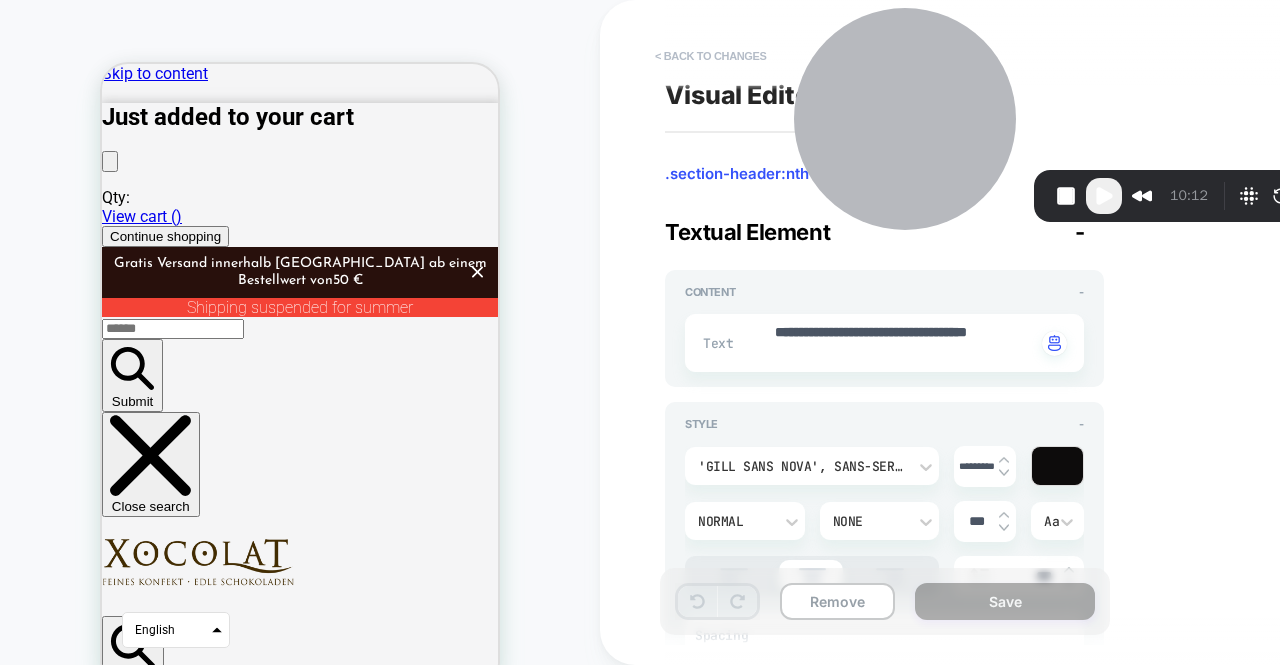 click on "< Back to changes" at bounding box center [711, 56] 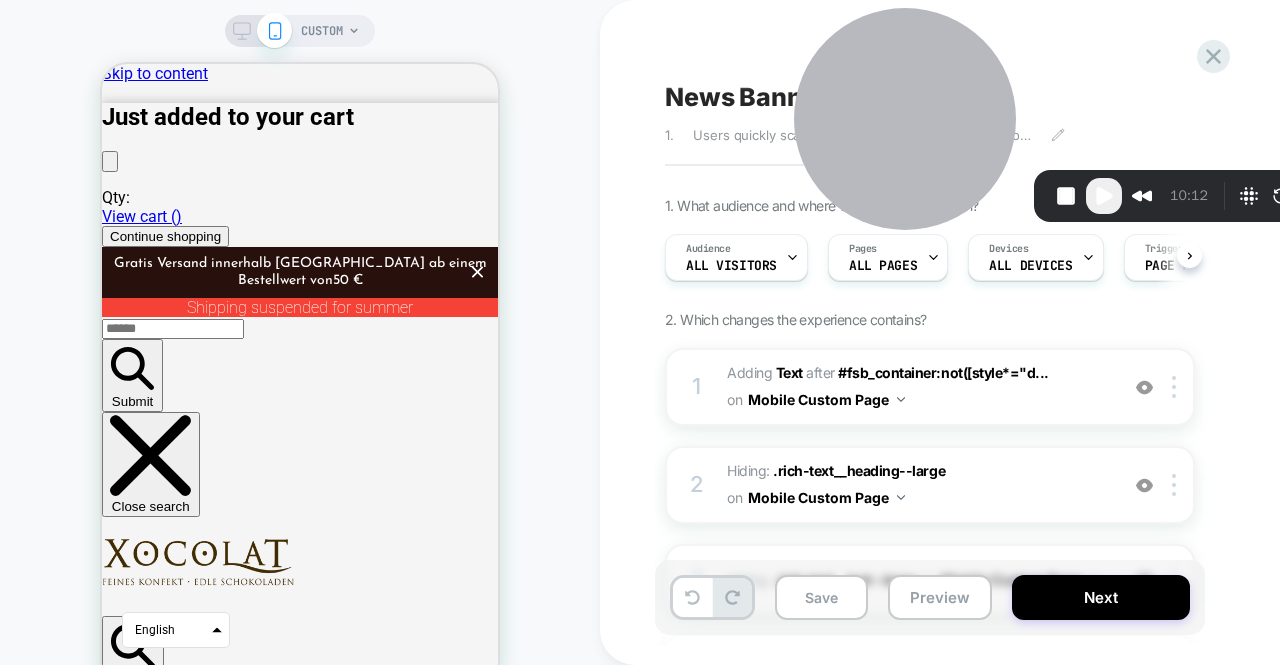 scroll, scrollTop: 0, scrollLeft: 1, axis: horizontal 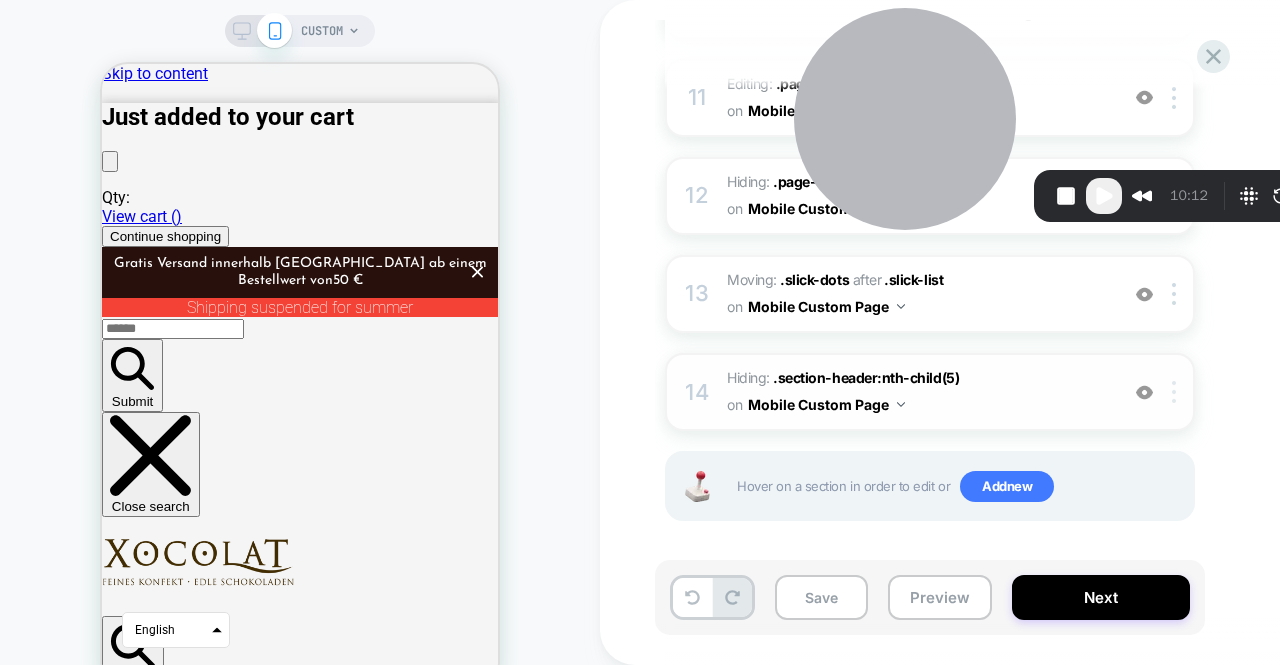 click at bounding box center (1177, 392) 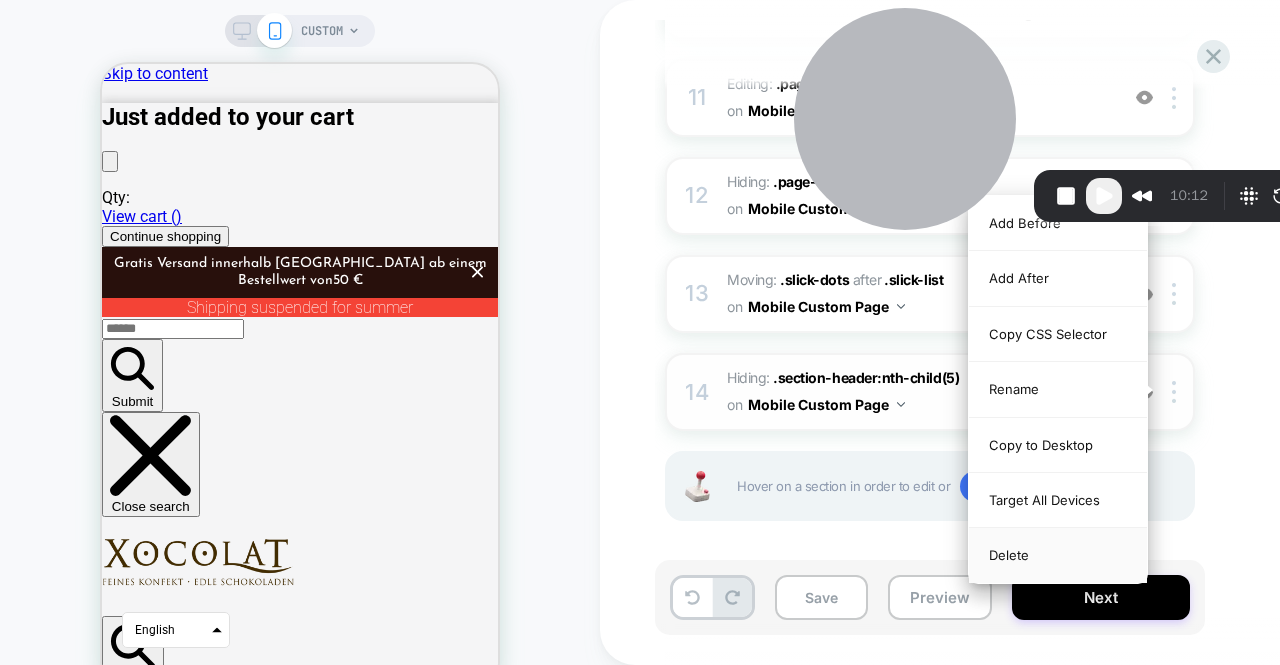 click on "Delete" at bounding box center (1058, 555) 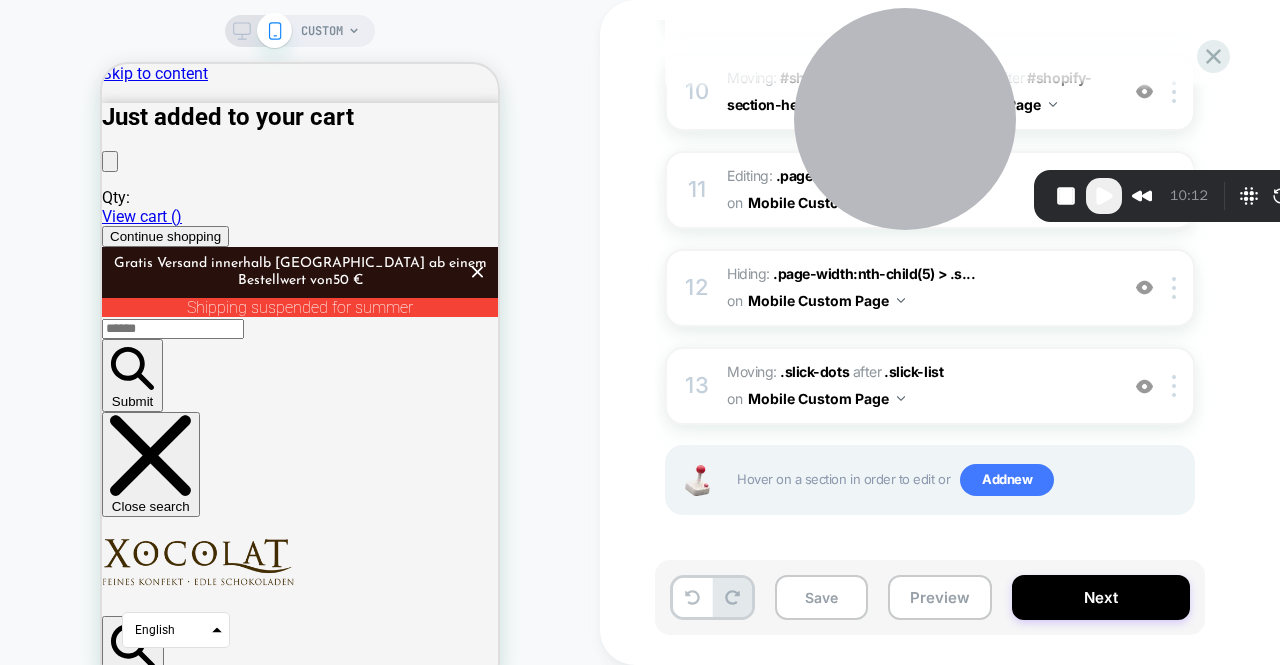 scroll, scrollTop: 1166, scrollLeft: 0, axis: vertical 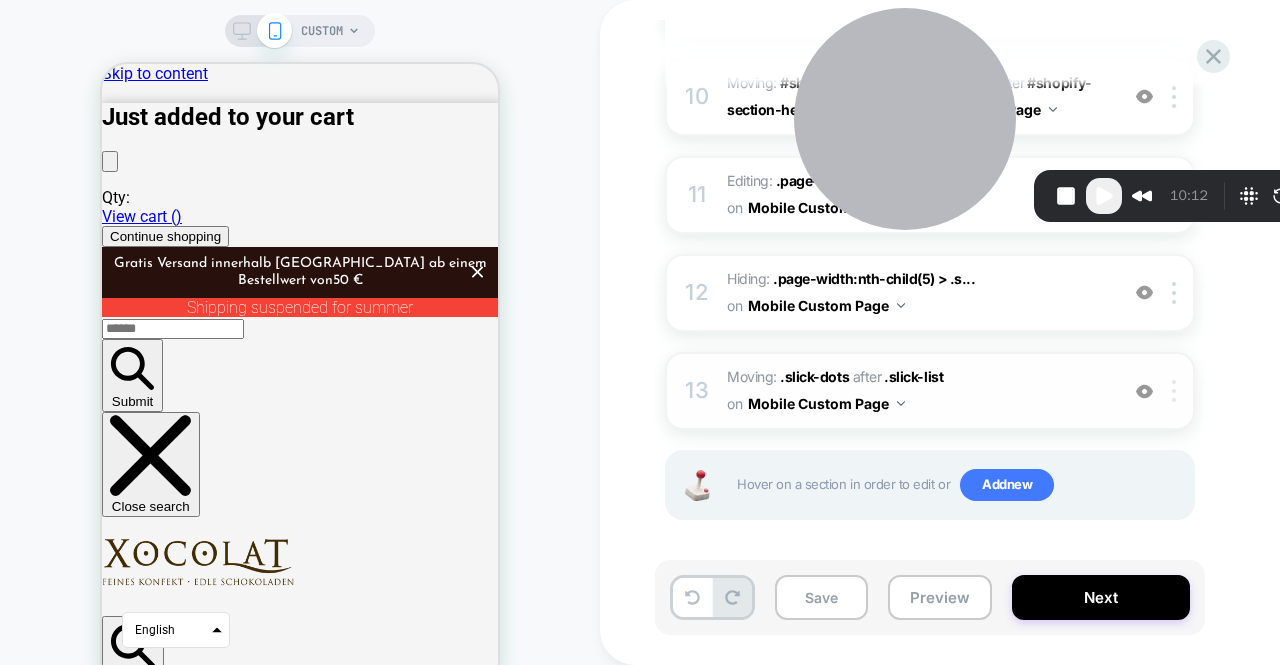 click at bounding box center (1177, 391) 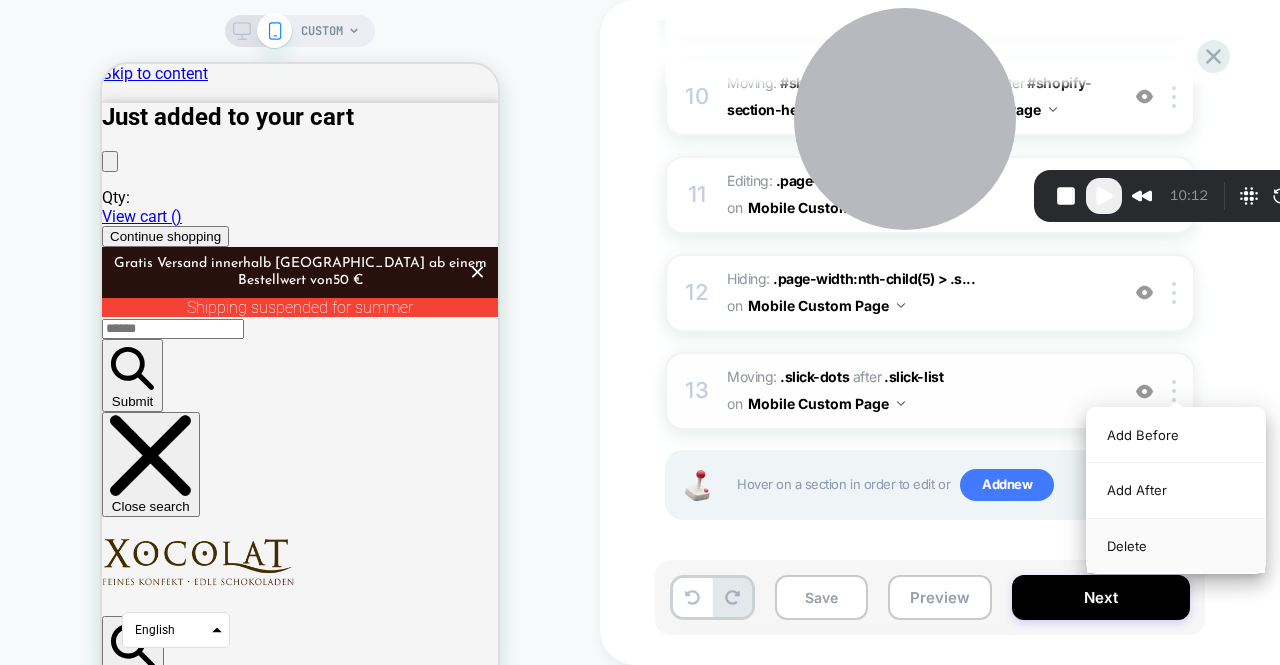 click on "Delete" at bounding box center [1176, 546] 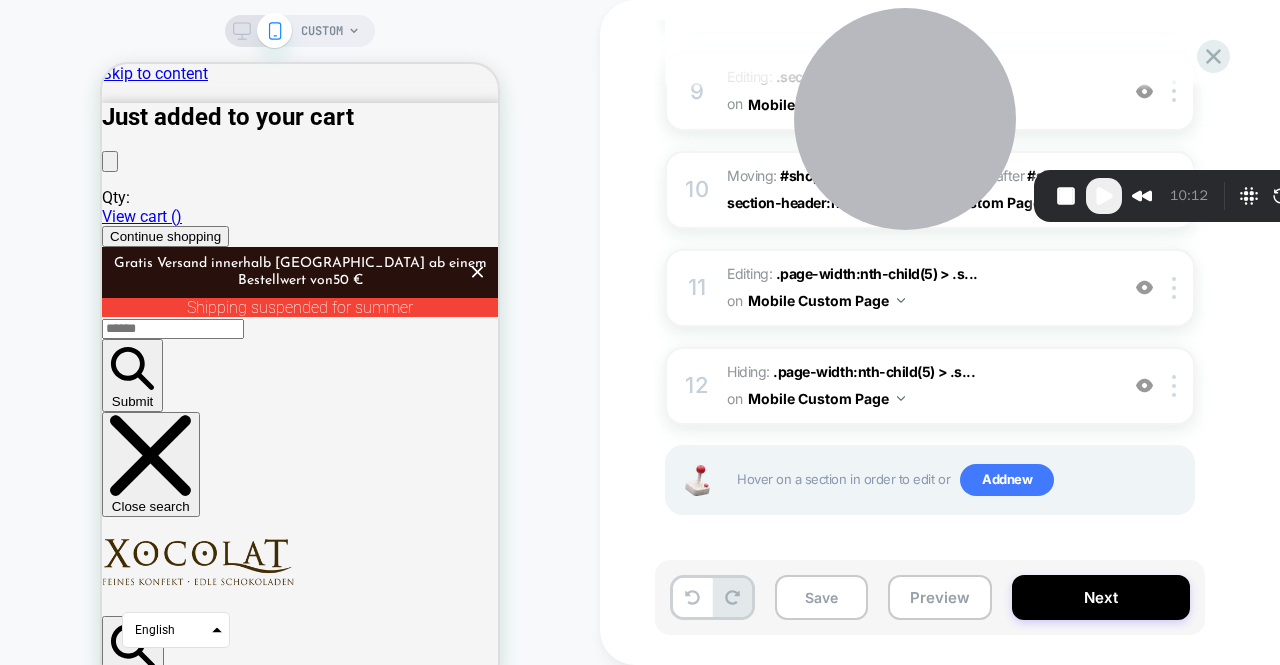 scroll, scrollTop: 1068, scrollLeft: 0, axis: vertical 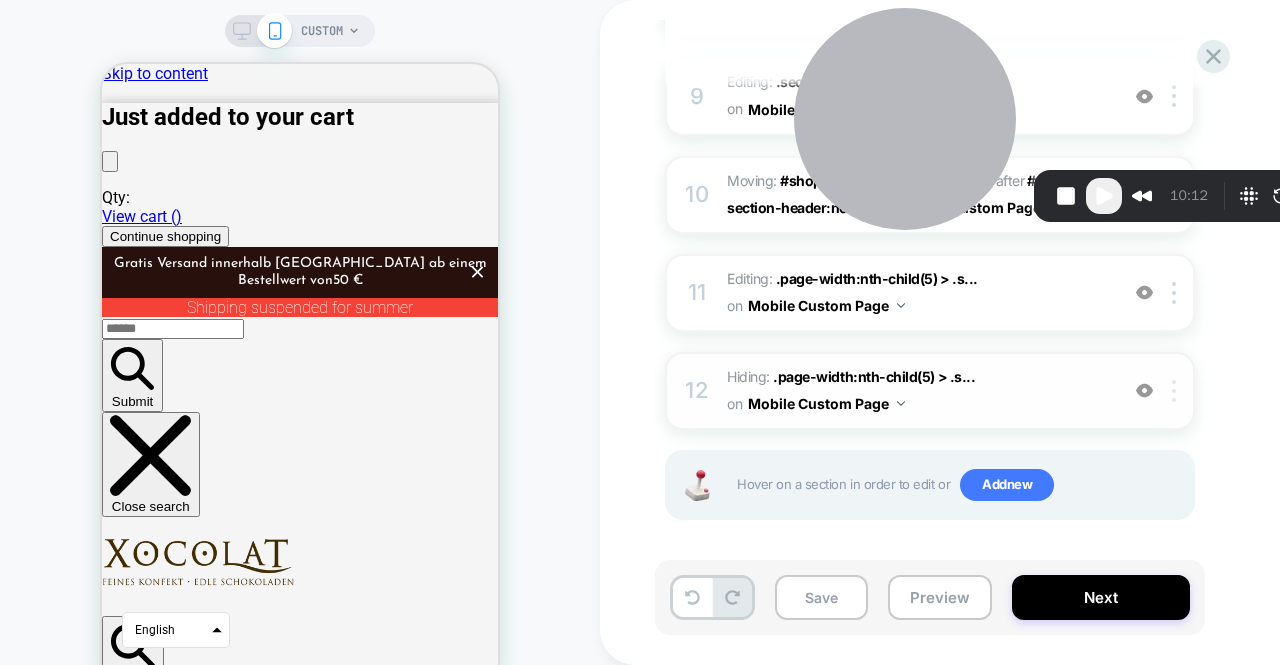 click at bounding box center [1174, 391] 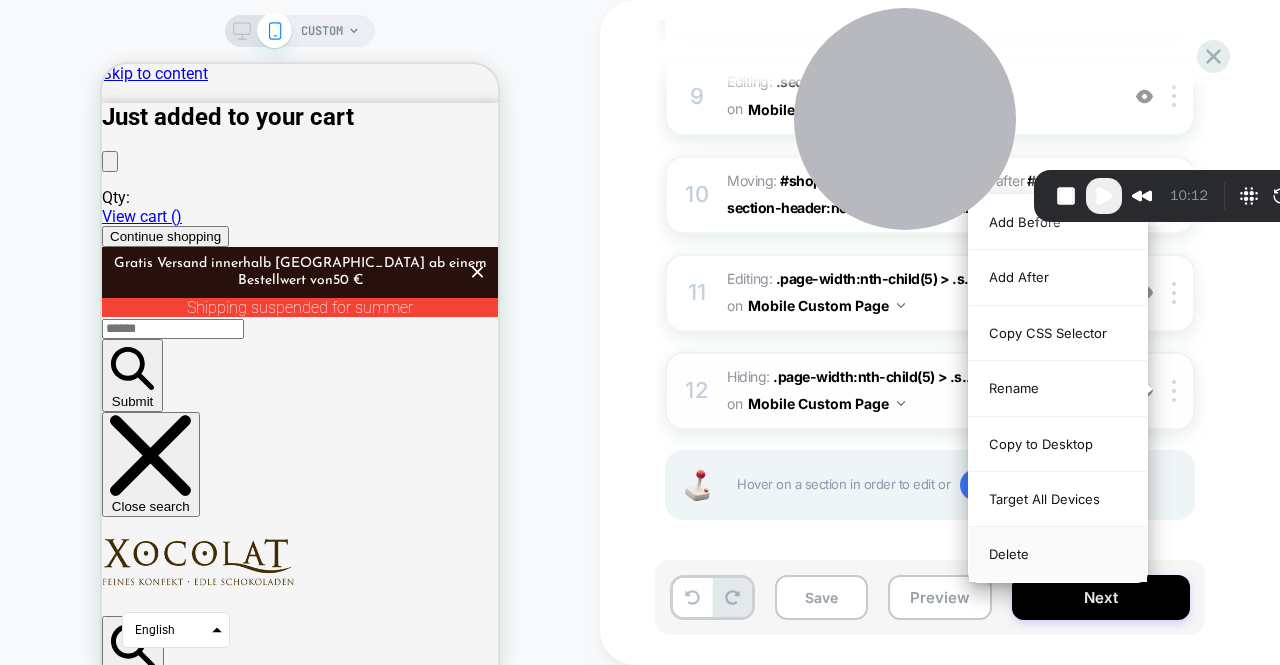 click on "Delete" at bounding box center [1058, 554] 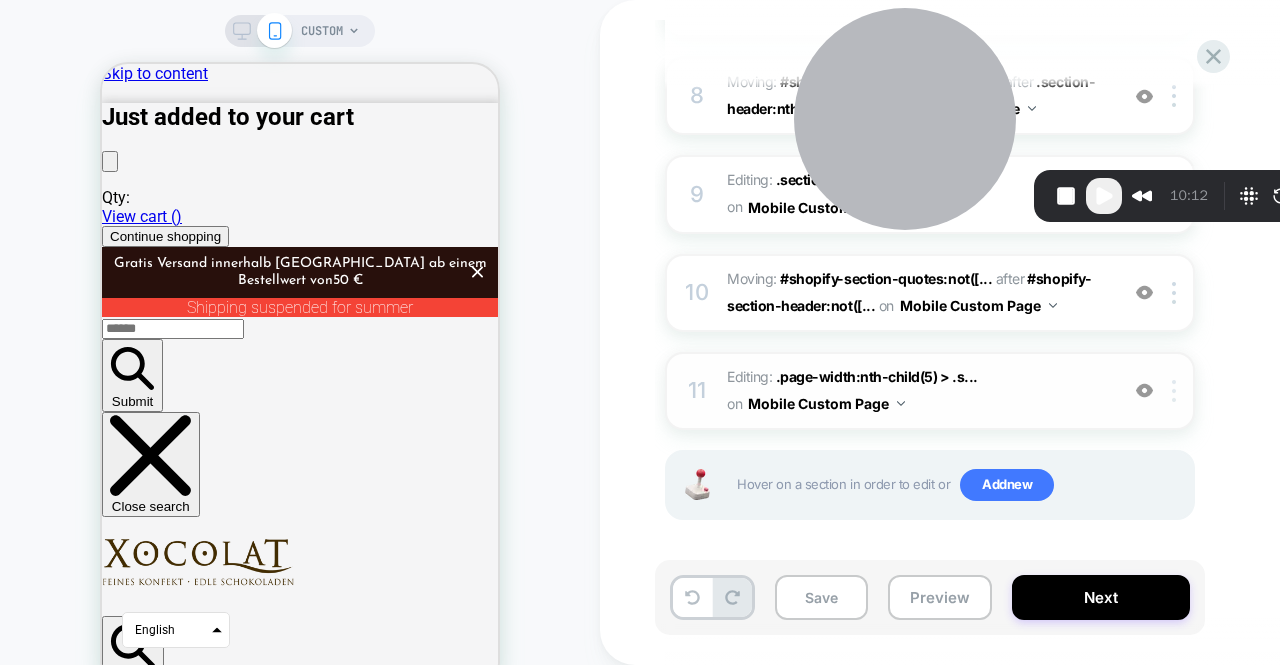 click at bounding box center [1174, 391] 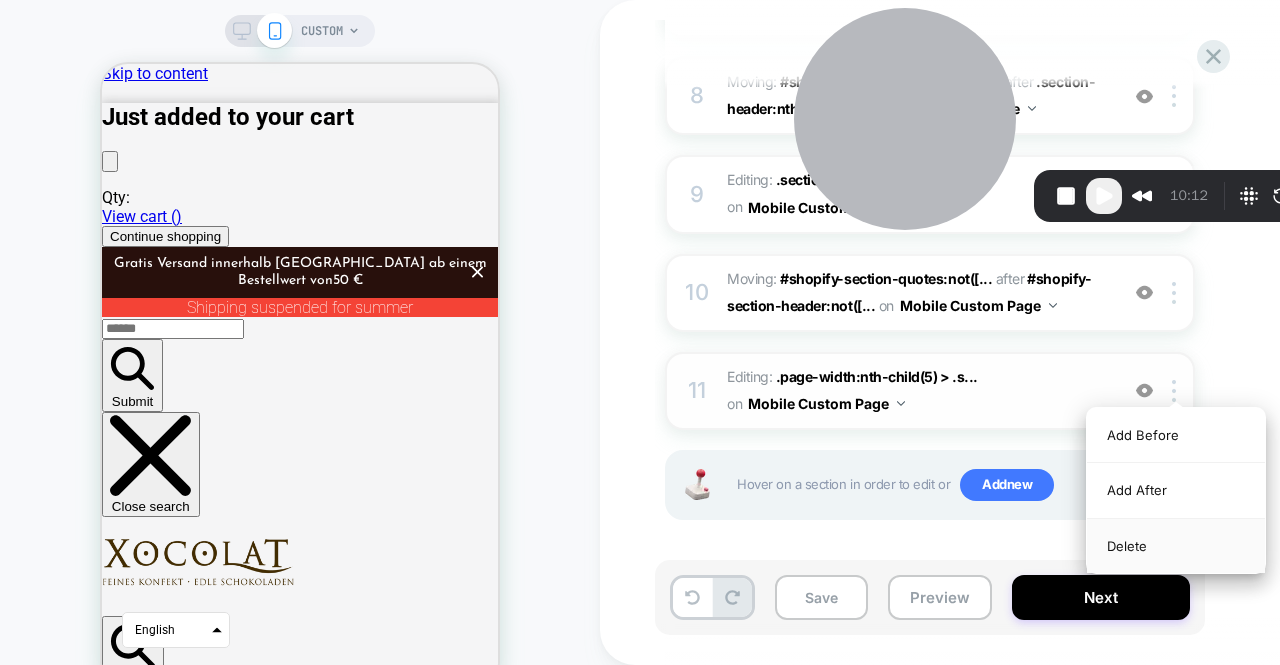 click on "Delete" at bounding box center (1176, 546) 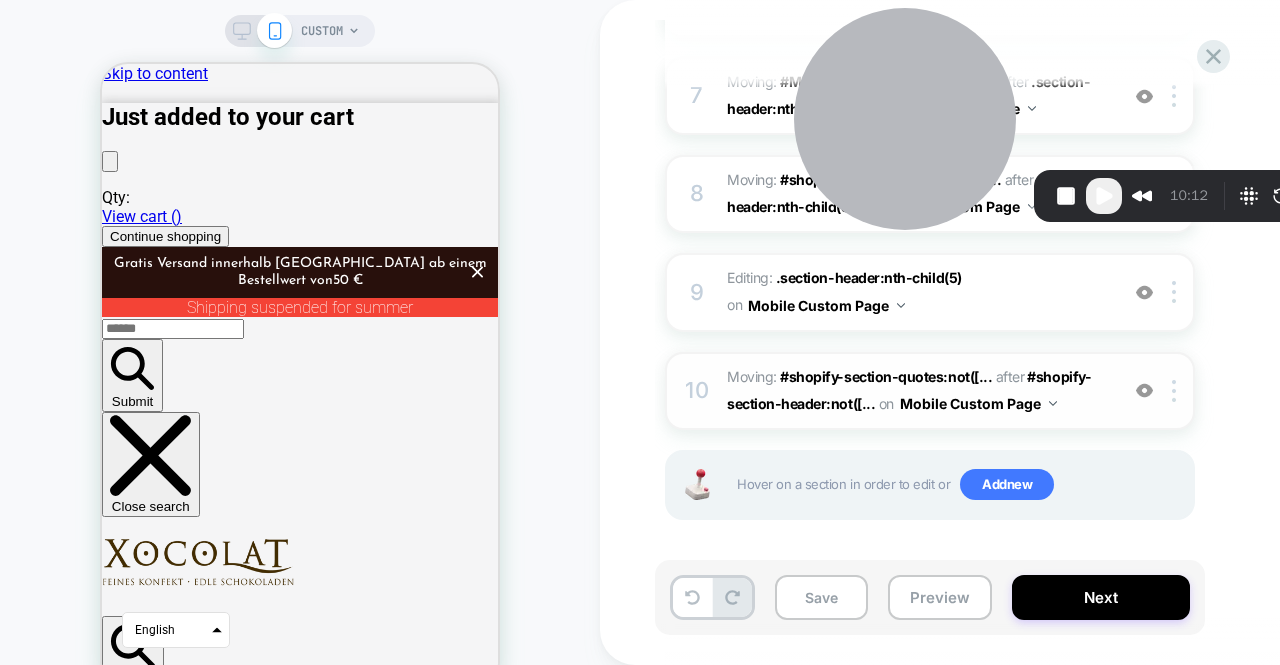 click on "10 Moving:   #shopify-section-quotes:not([... #shopify-section-quotes:not([style*="display: none;"]) > .page-width   after #shopify-section-header:not([... #shopify-section-header:not([style*="display: none;"]) > div:nth-child(4)   on Mobile Custom Page Add Before Add After Delete" at bounding box center [930, 391] 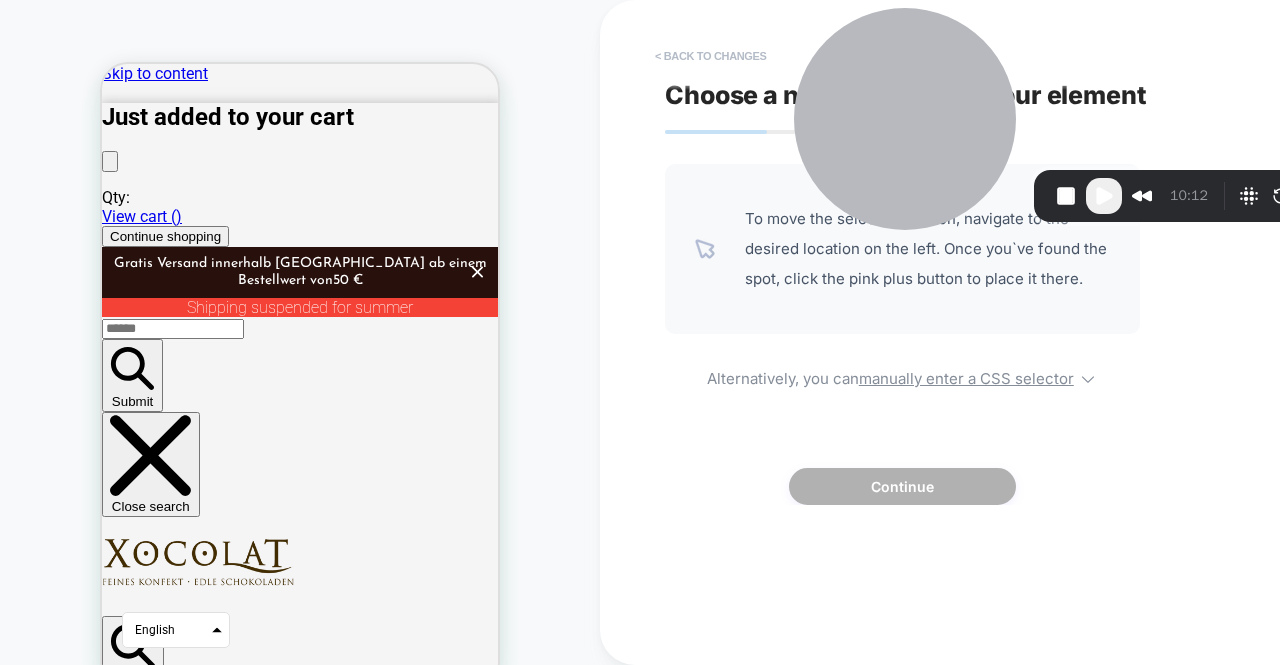 click on "< Back to changes" at bounding box center [711, 56] 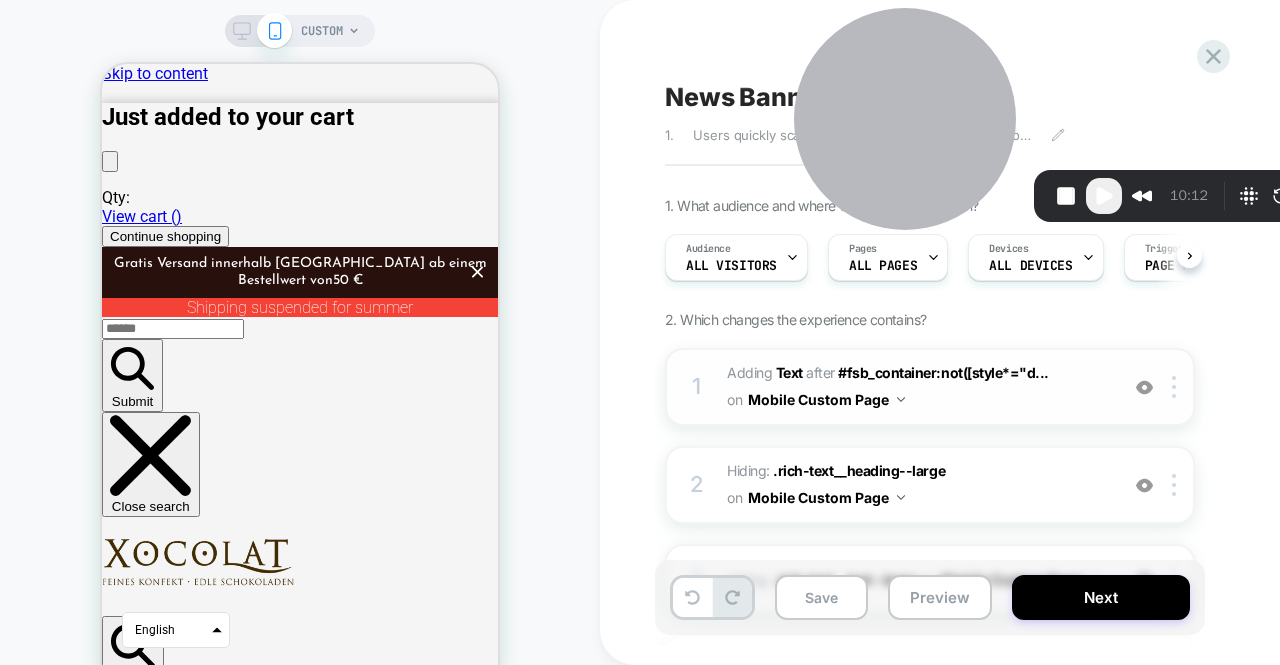 scroll, scrollTop: 0, scrollLeft: 1, axis: horizontal 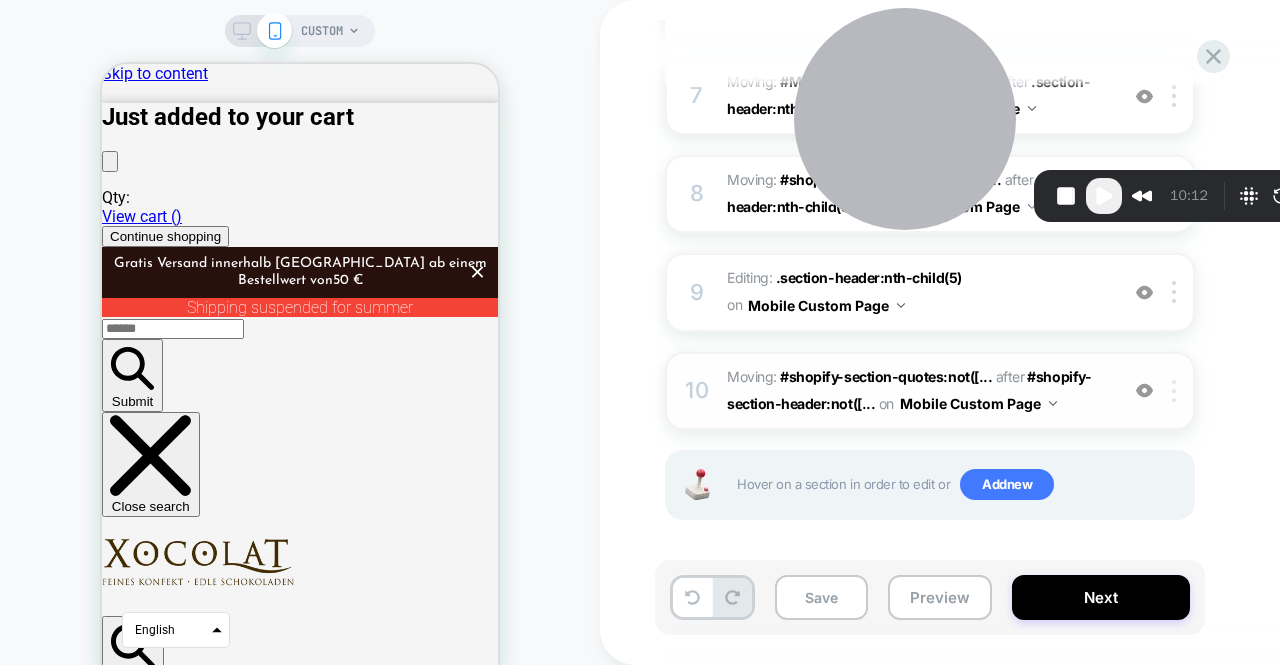 click at bounding box center (1174, 391) 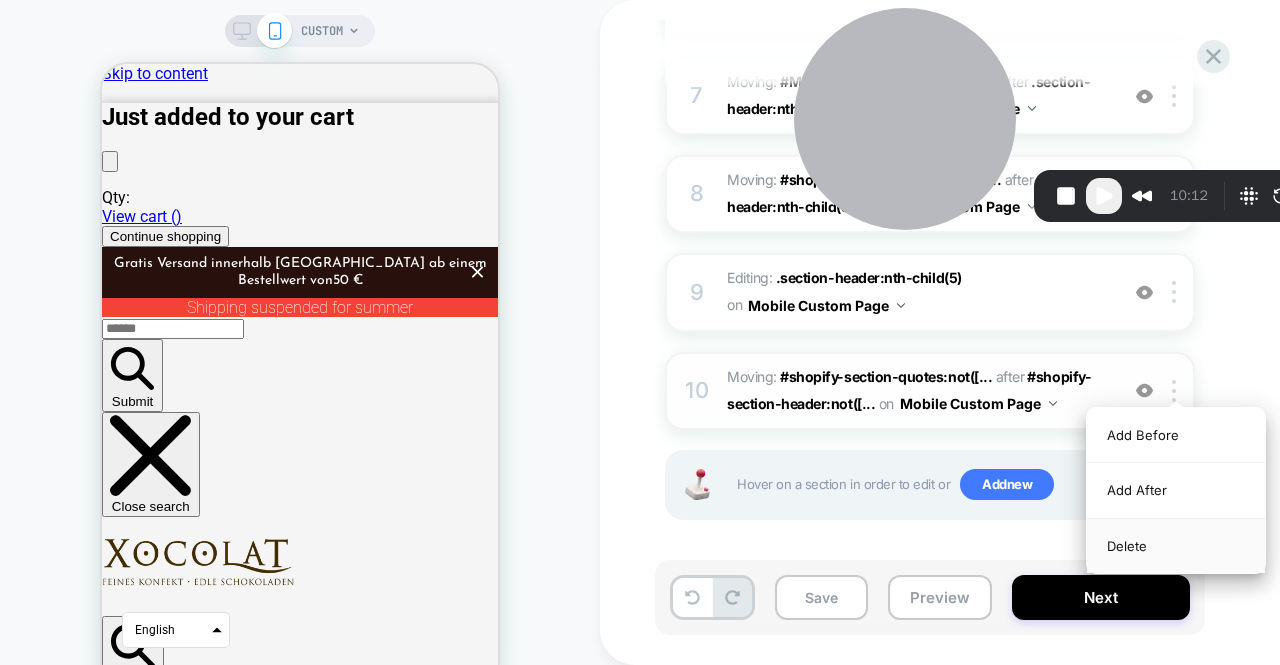 click on "Delete" at bounding box center (1176, 546) 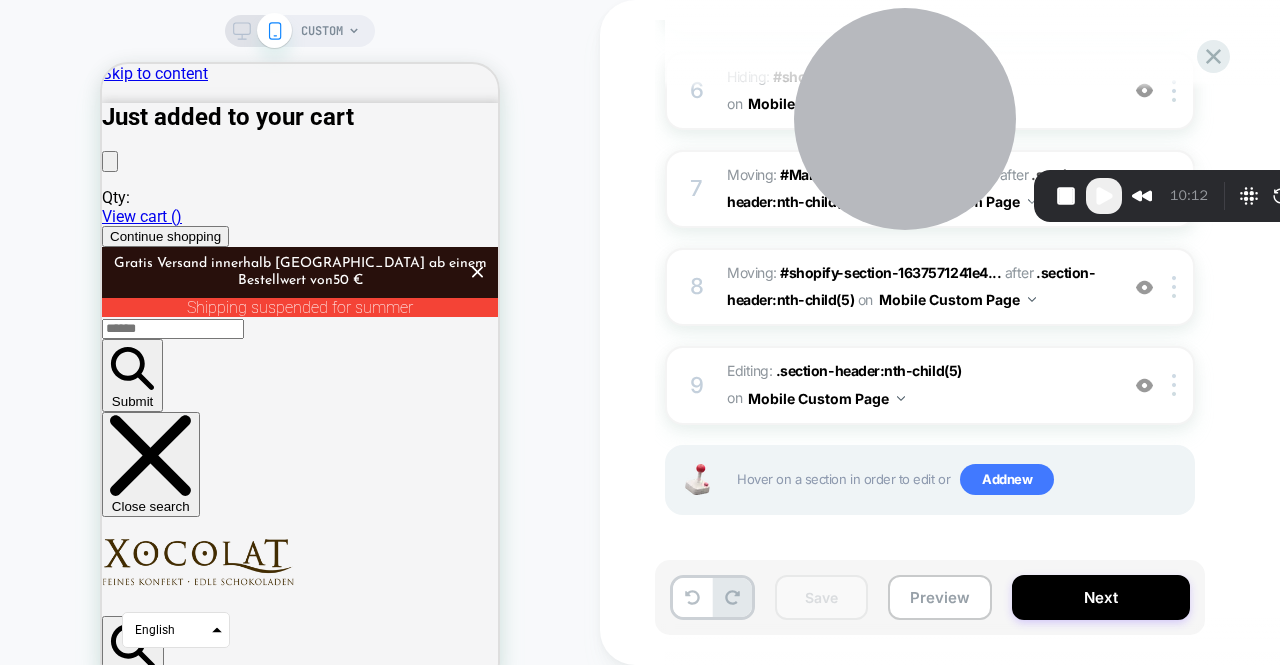 scroll, scrollTop: 774, scrollLeft: 0, axis: vertical 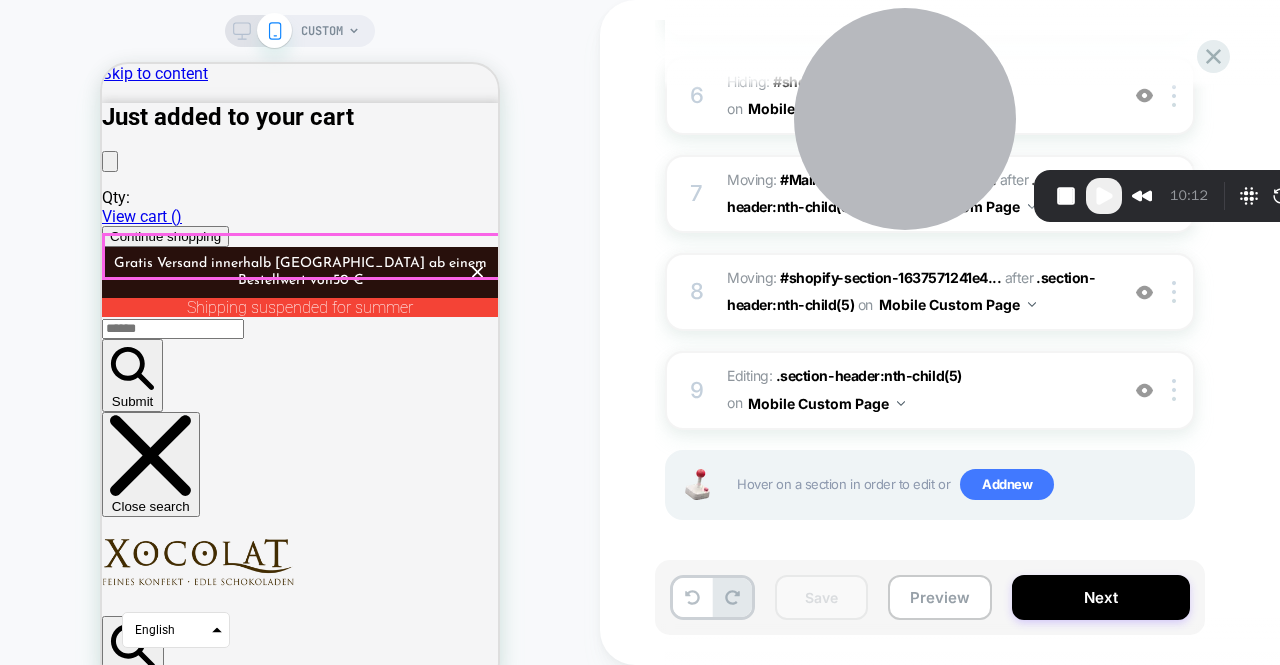 click on "Discover our variety of fine chocolate" at bounding box center (300, 4333) 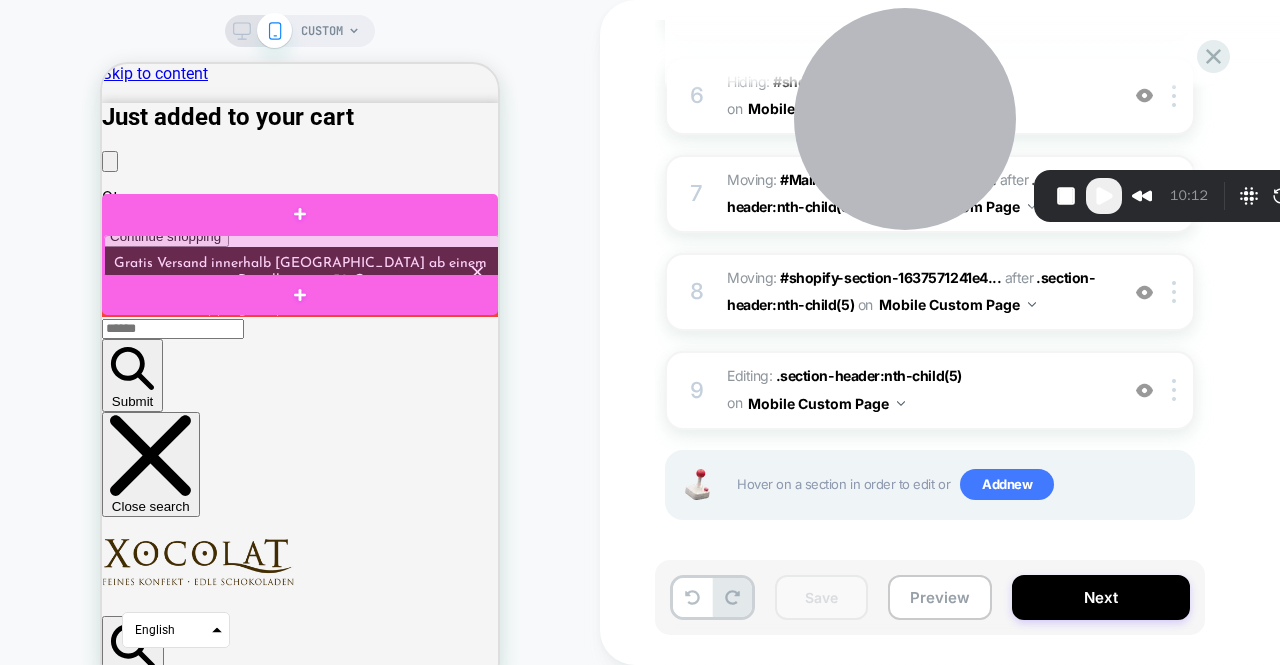 drag, startPoint x: 364, startPoint y: 270, endPoint x: 333, endPoint y: 256, distance: 34.0147 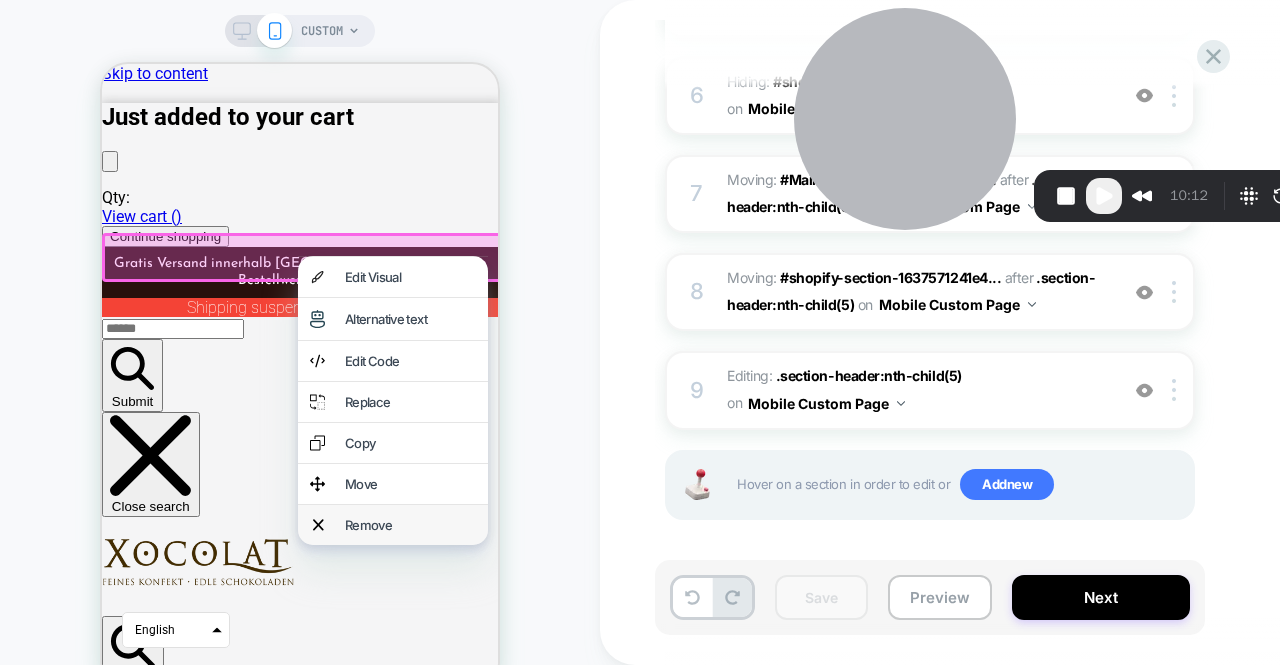 click on "Remove" at bounding box center [410, 525] 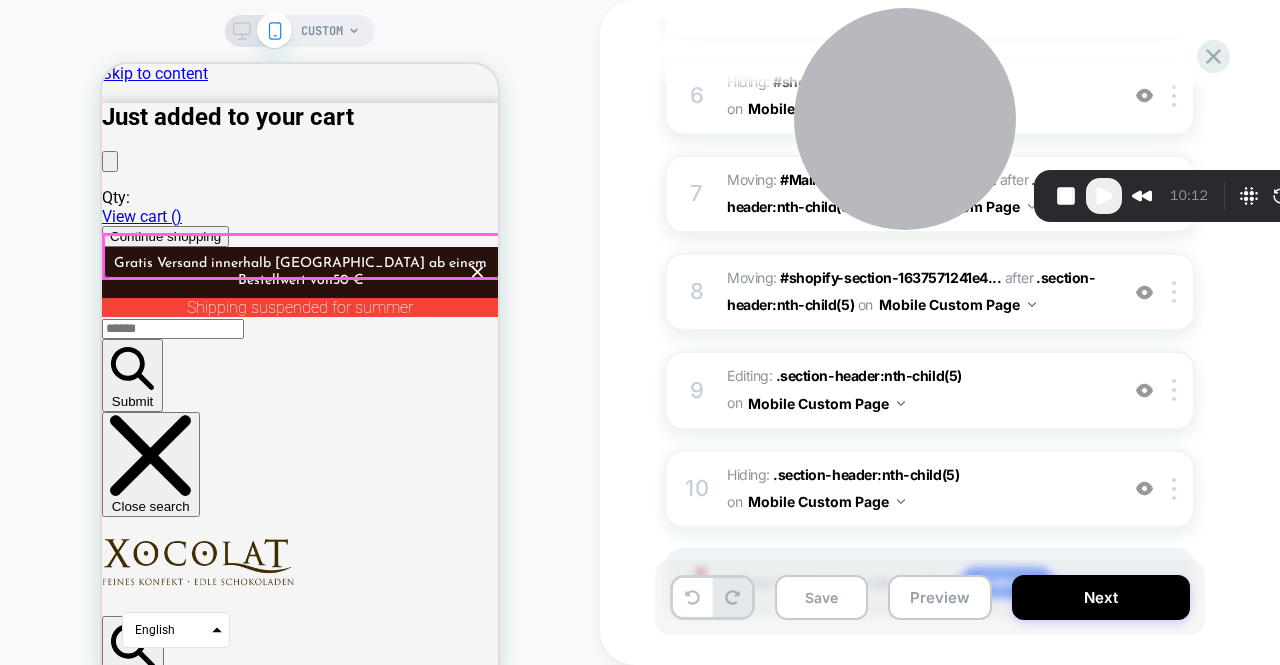 scroll, scrollTop: 872, scrollLeft: 0, axis: vertical 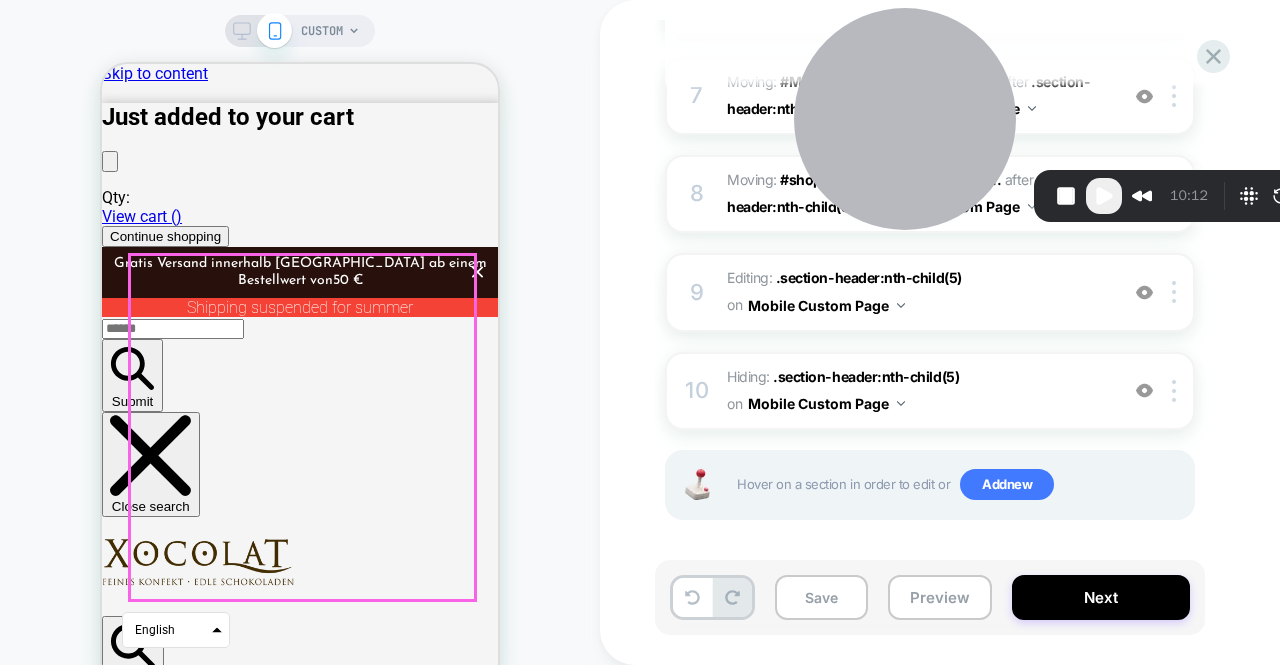 click at bounding box center [274, 4818] 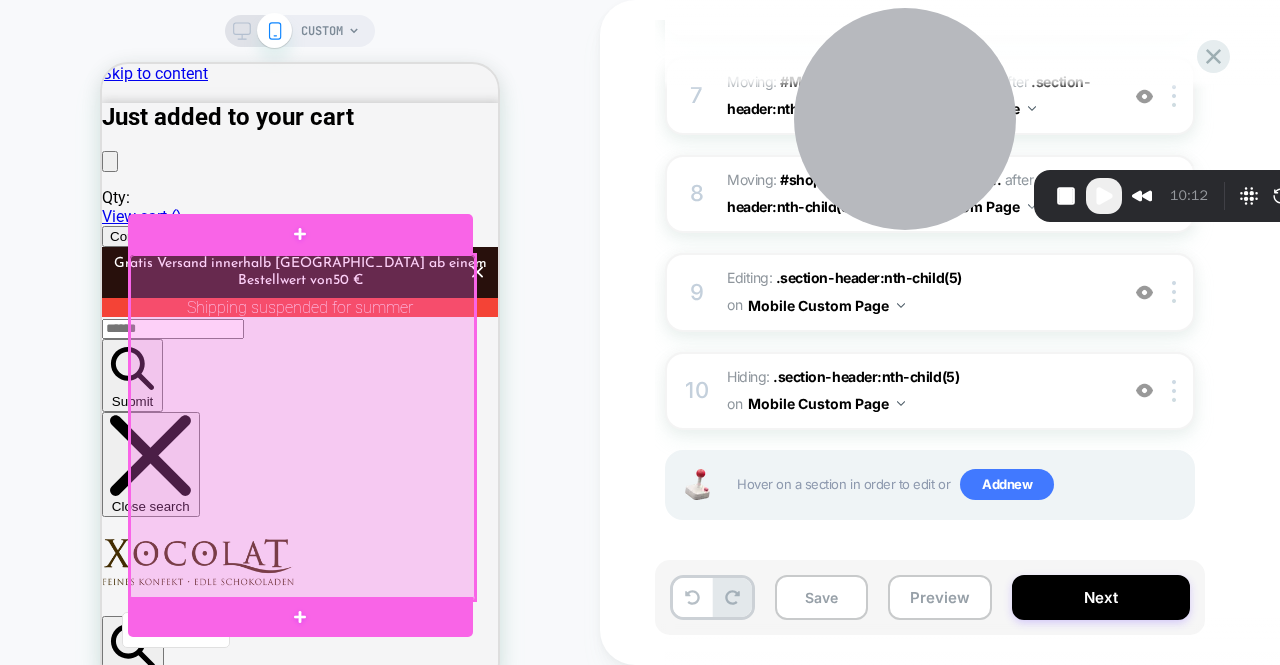 click at bounding box center (302, 427) 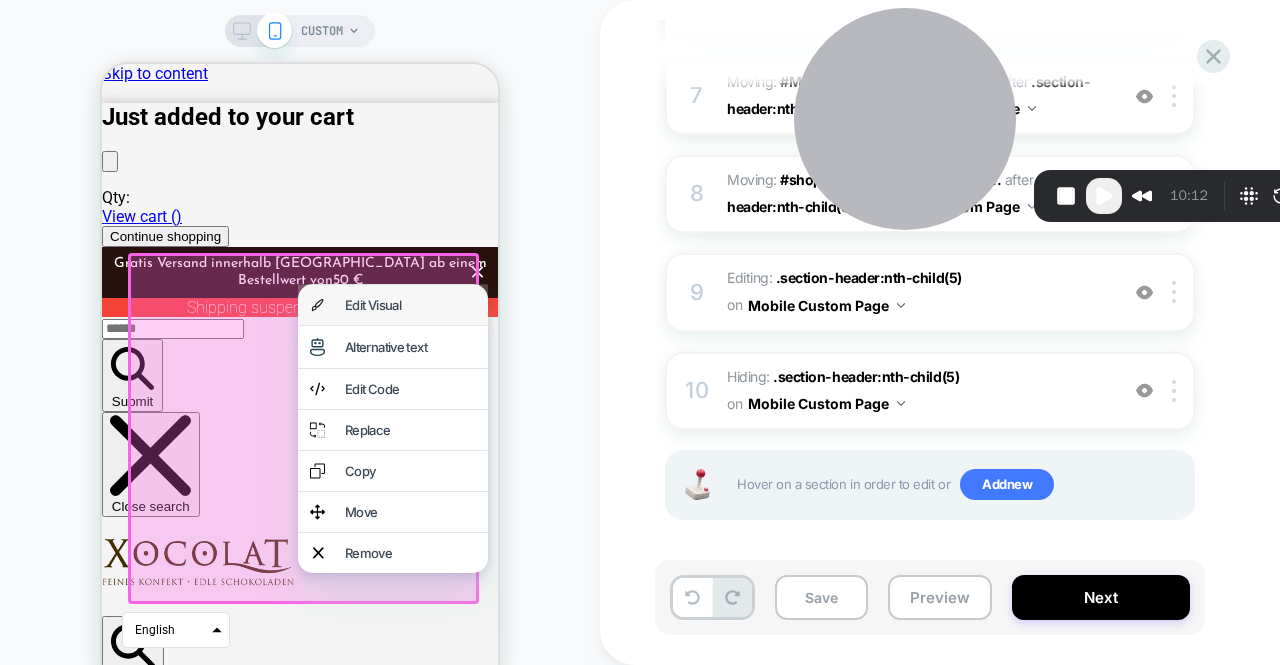 click on "Edit Visual" at bounding box center [393, 305] 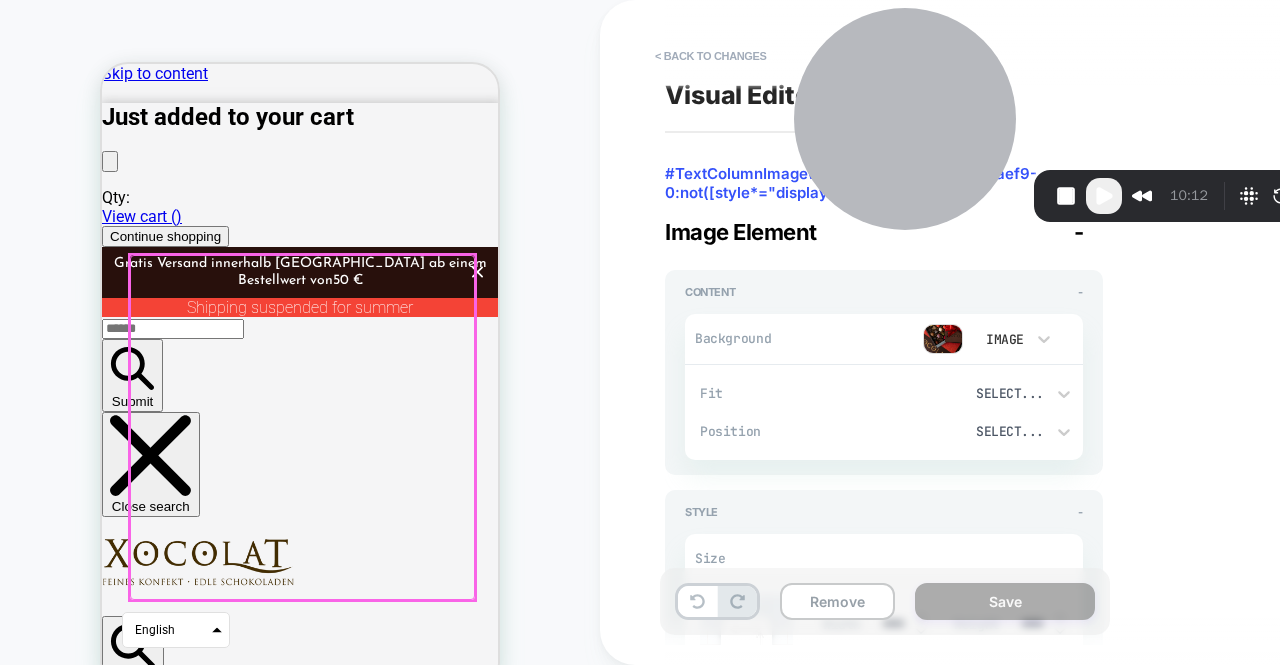 scroll, scrollTop: 42, scrollLeft: 0, axis: vertical 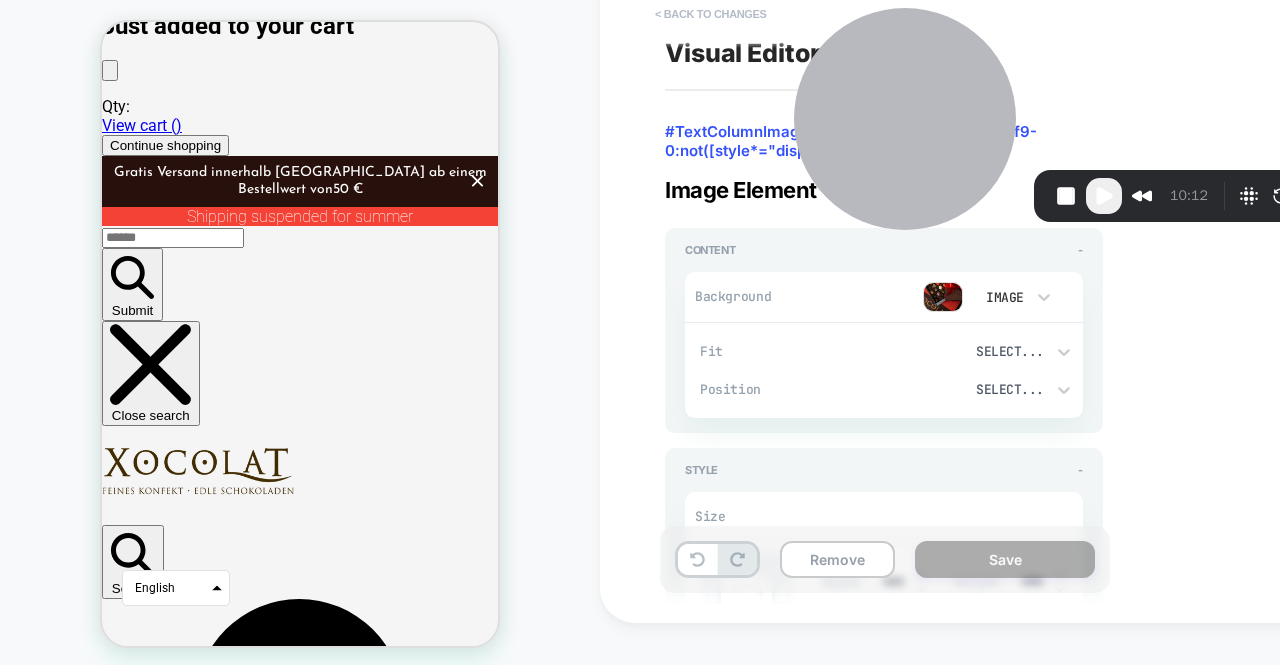 click on "< Back to changes" at bounding box center (711, 14) 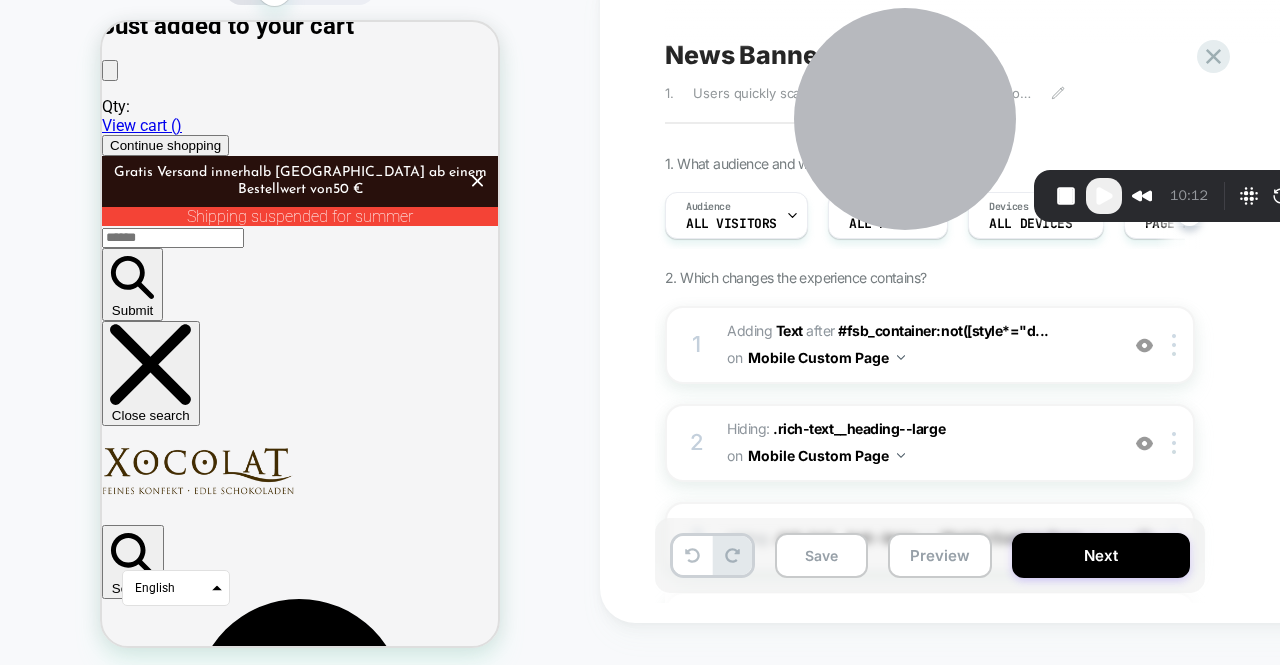 scroll, scrollTop: 0, scrollLeft: 1, axis: horizontal 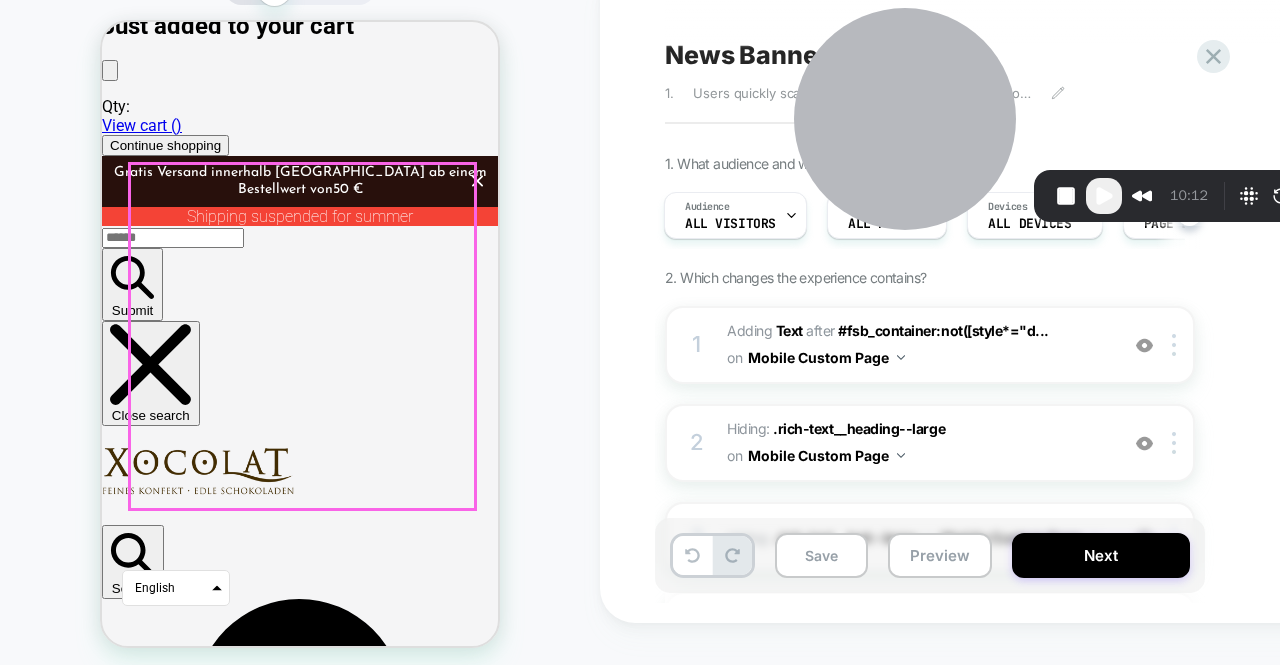 click at bounding box center [274, 4727] 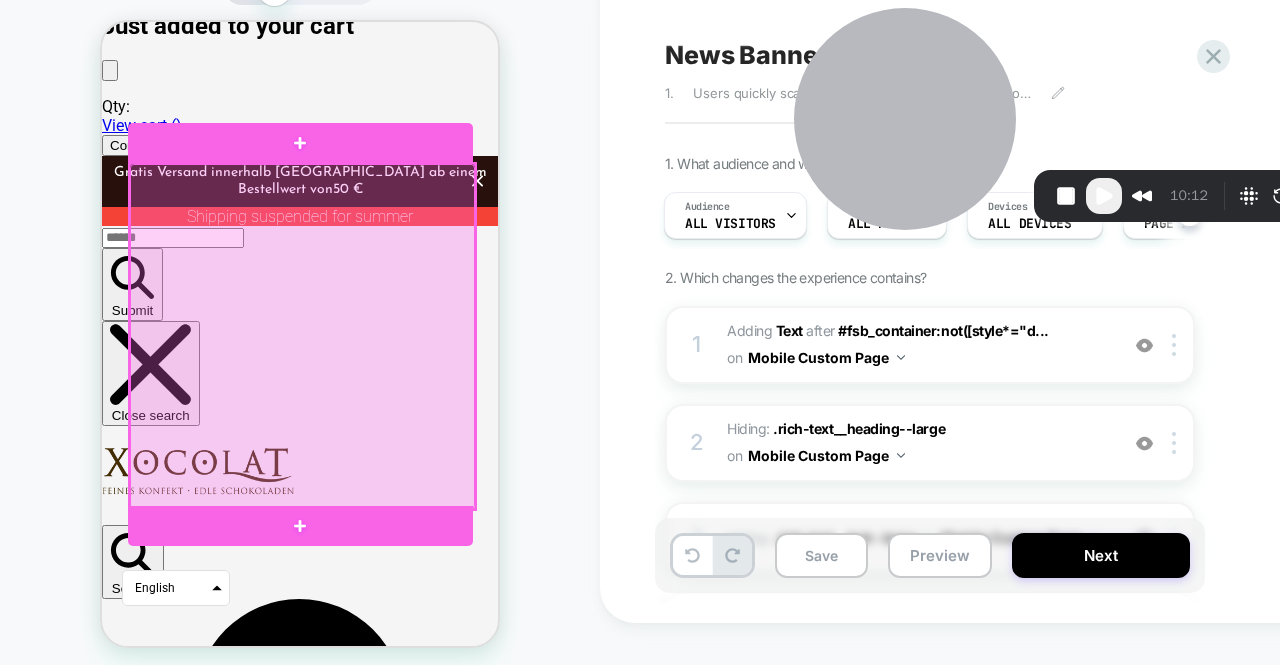 drag, startPoint x: 364, startPoint y: 290, endPoint x: 310, endPoint y: 280, distance: 54.91812 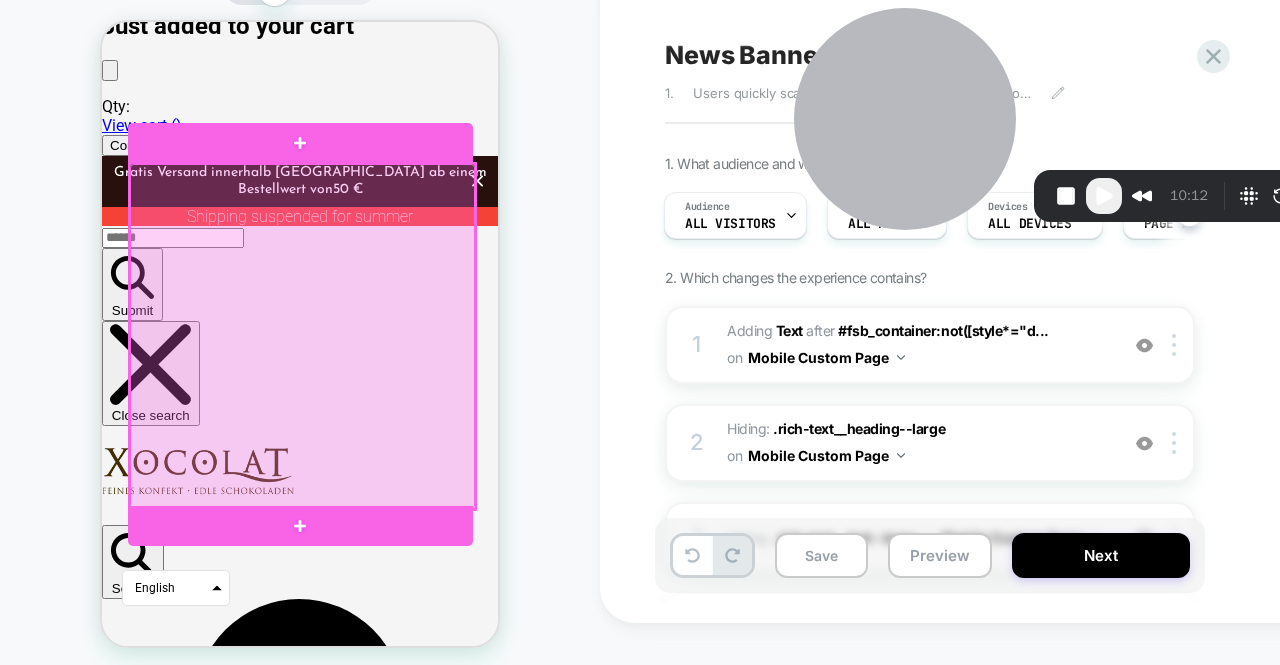 click at bounding box center (302, 336) 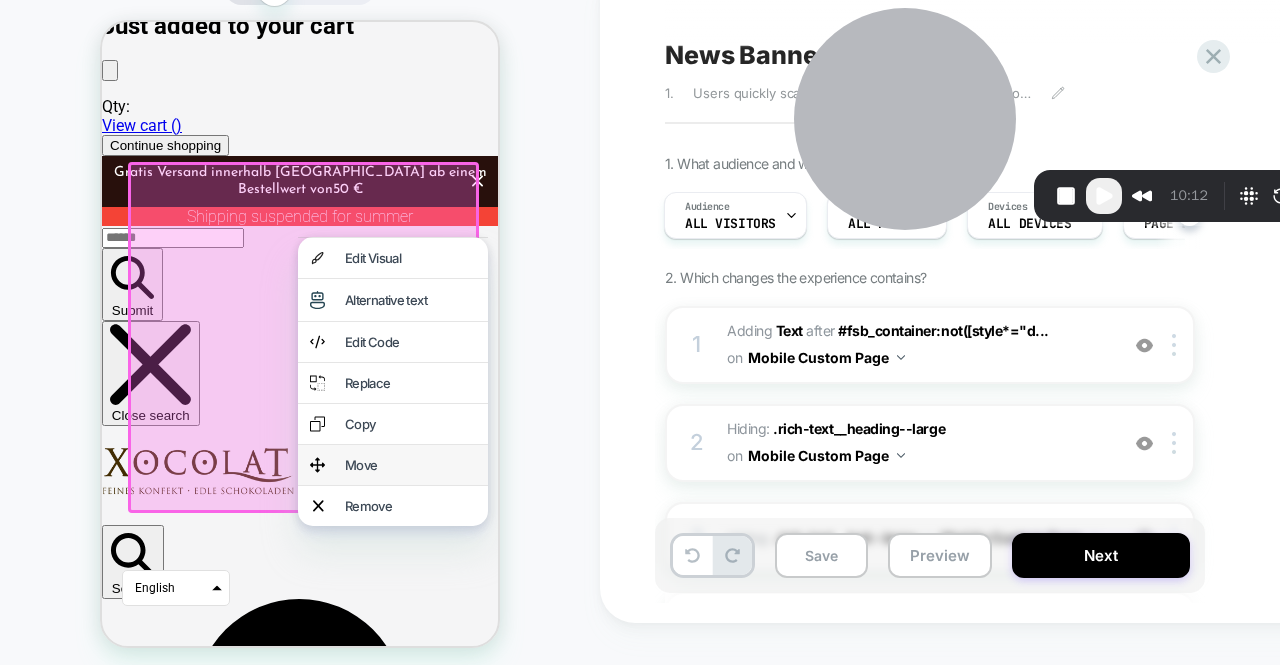 click on "Move" at bounding box center (410, 465) 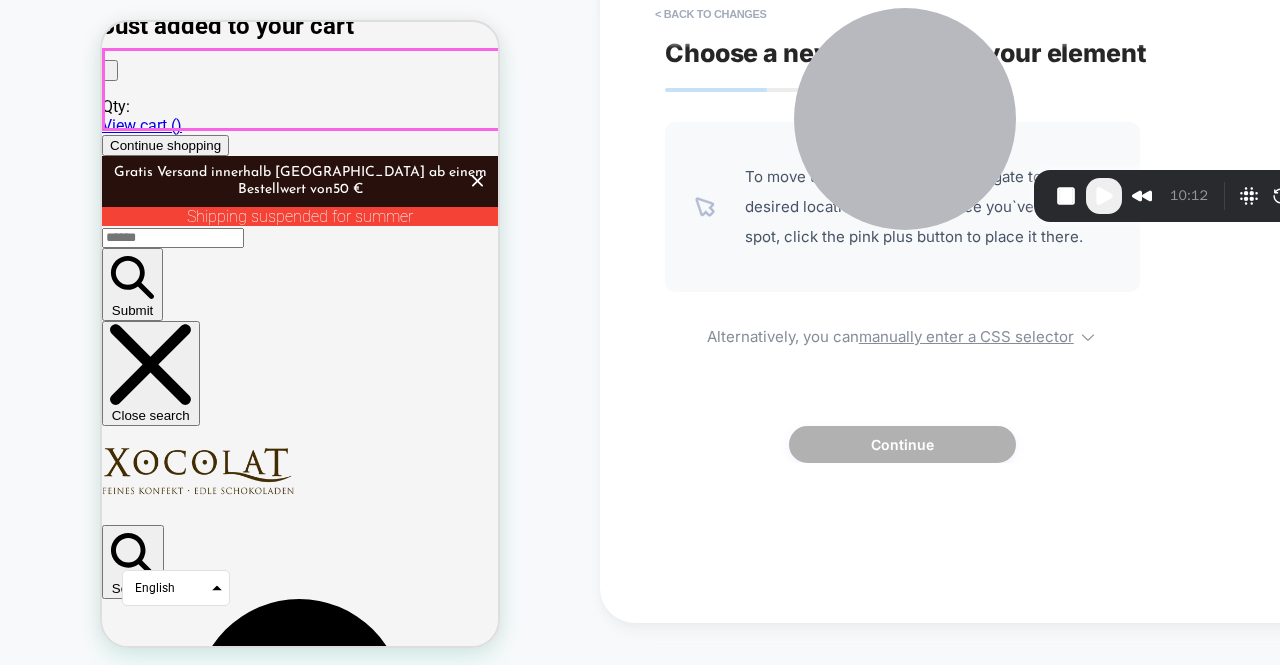click on "Search
Log in
Cart
0
items" at bounding box center [300, 1051] 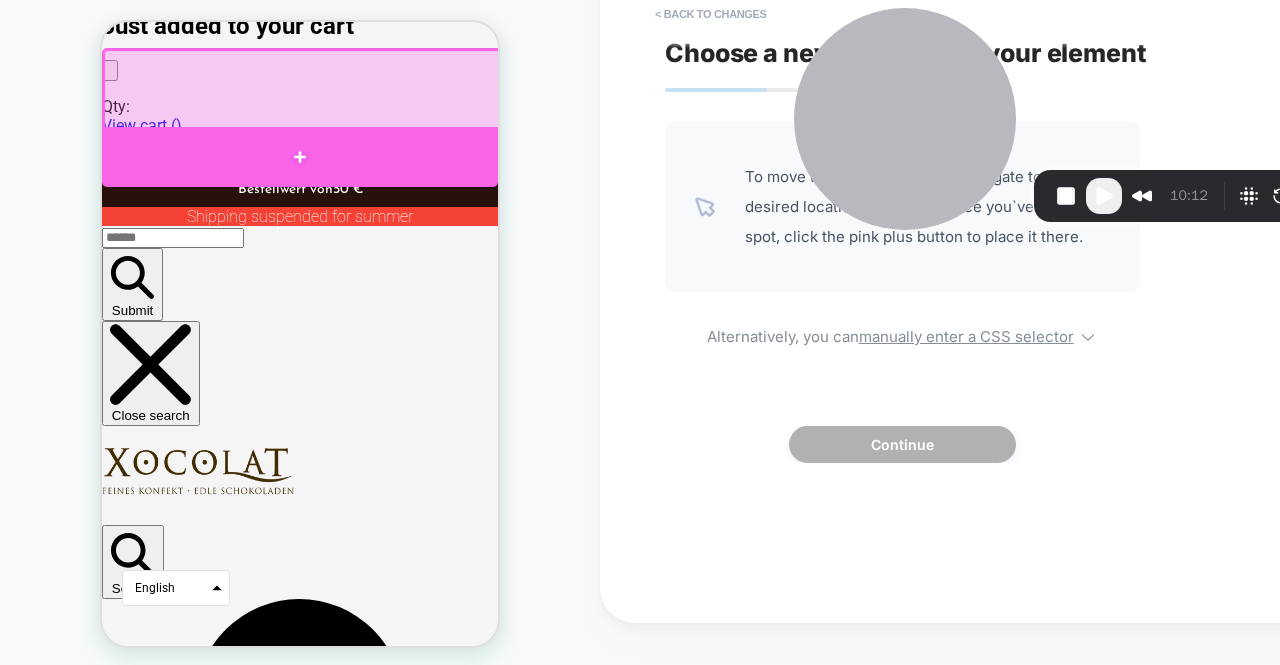 click at bounding box center [300, 157] 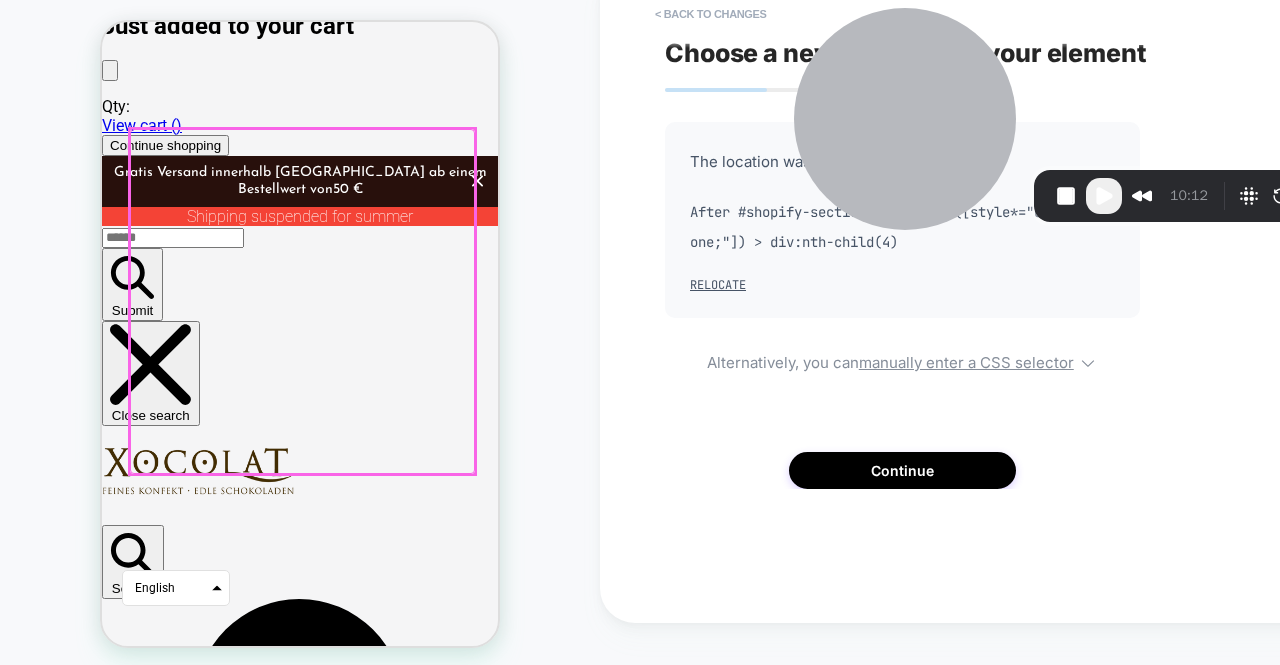 scroll, scrollTop: 0, scrollLeft: 0, axis: both 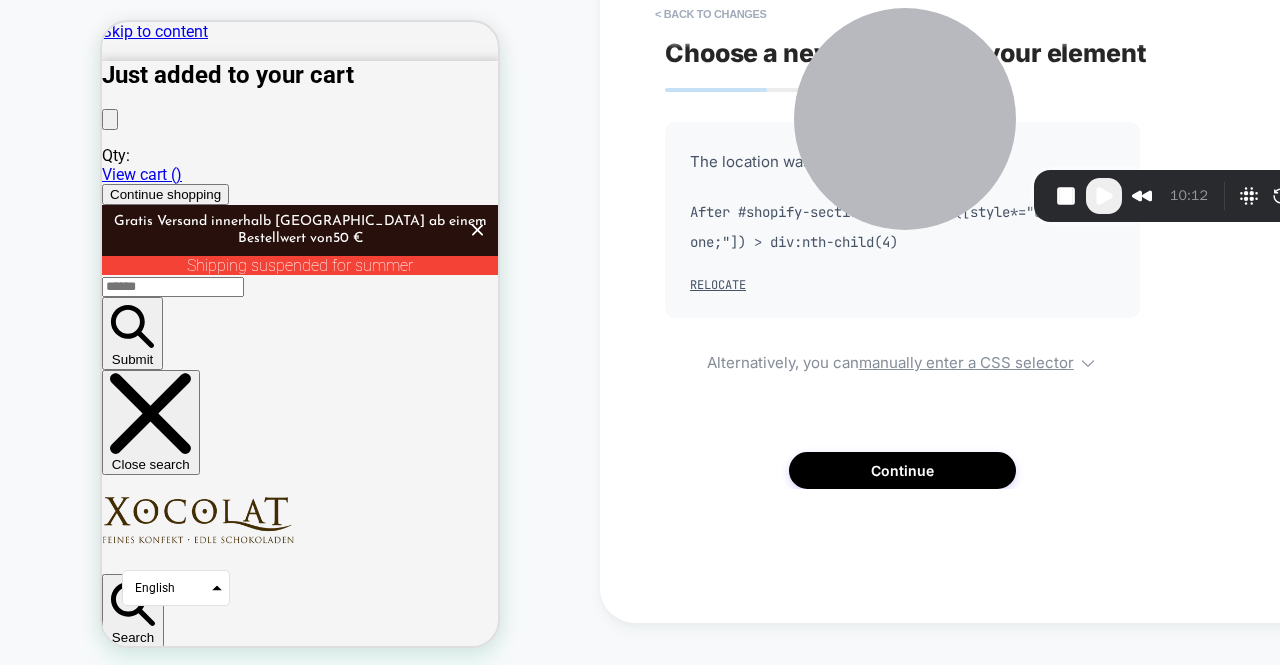 click on "CUSTOM" at bounding box center [300, 318] 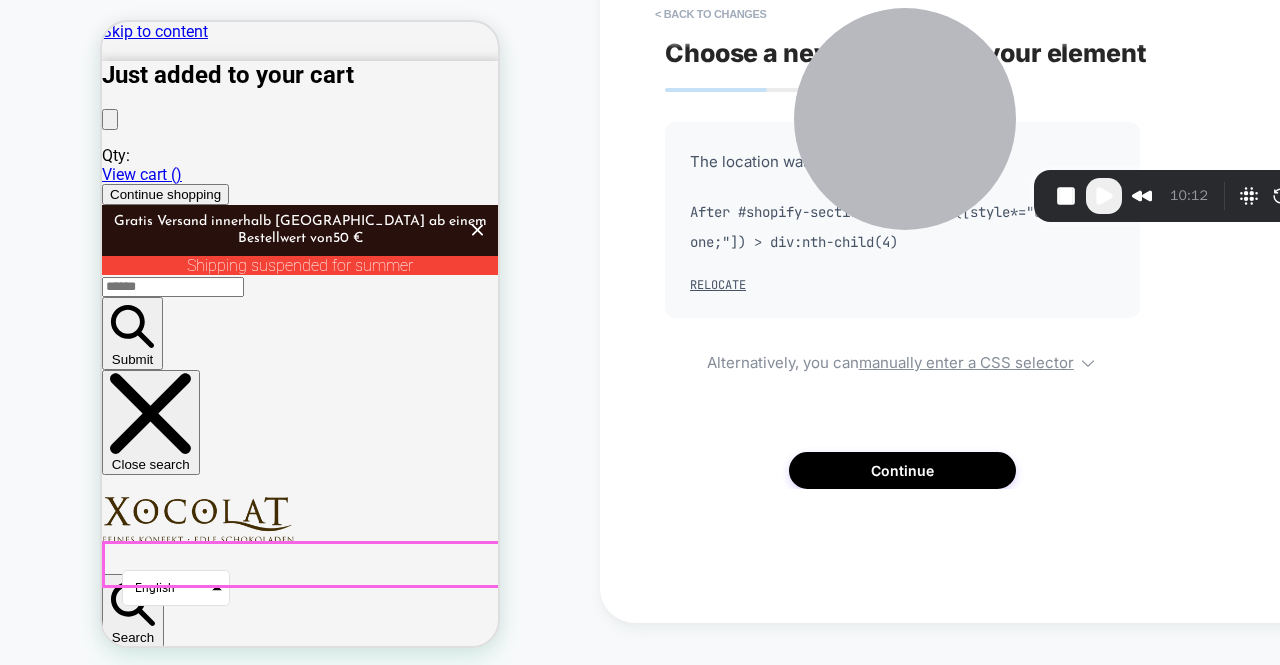 click on "Discover our variety of fine chocolate" at bounding box center [300, 5001] 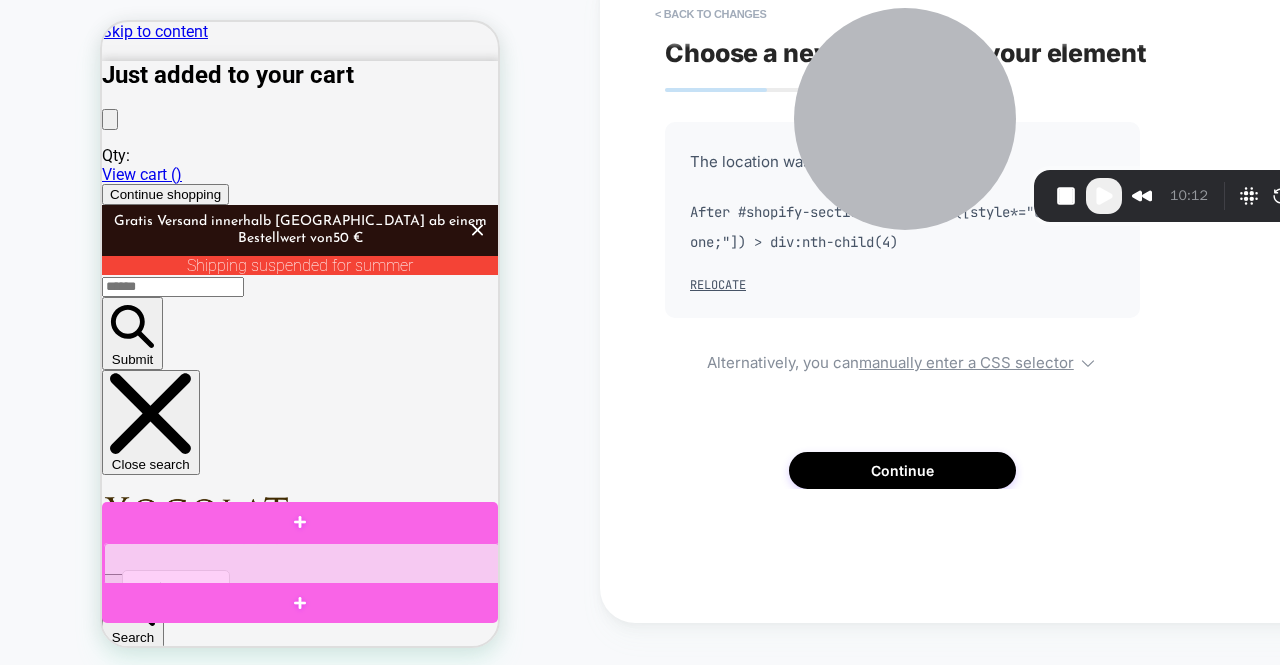 drag, startPoint x: 436, startPoint y: 565, endPoint x: 338, endPoint y: 573, distance: 98.32599 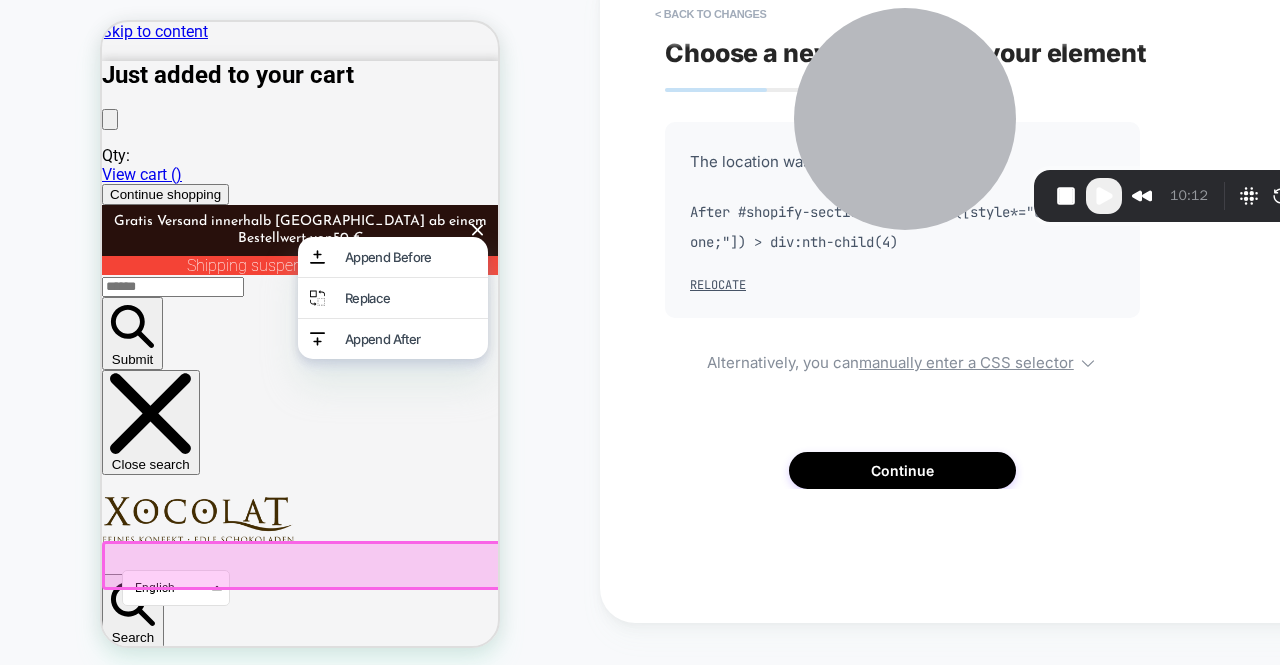 click on "CUSTOM" at bounding box center (300, 318) 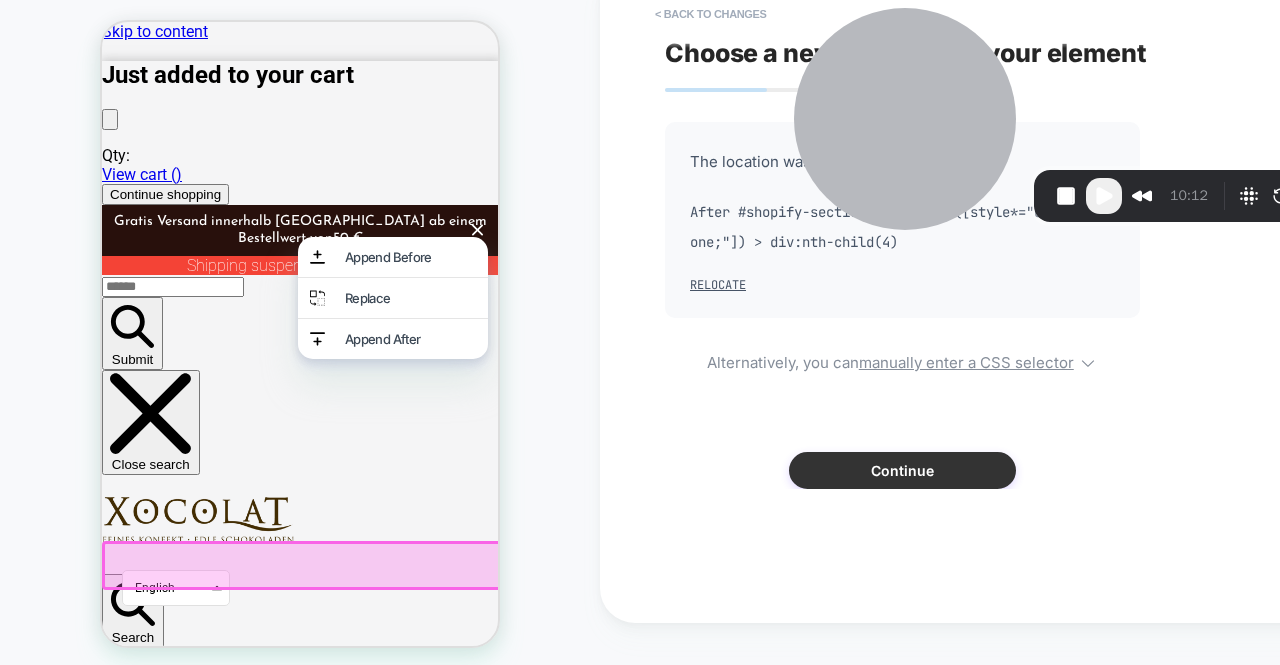 click on "Continue" at bounding box center (902, 470) 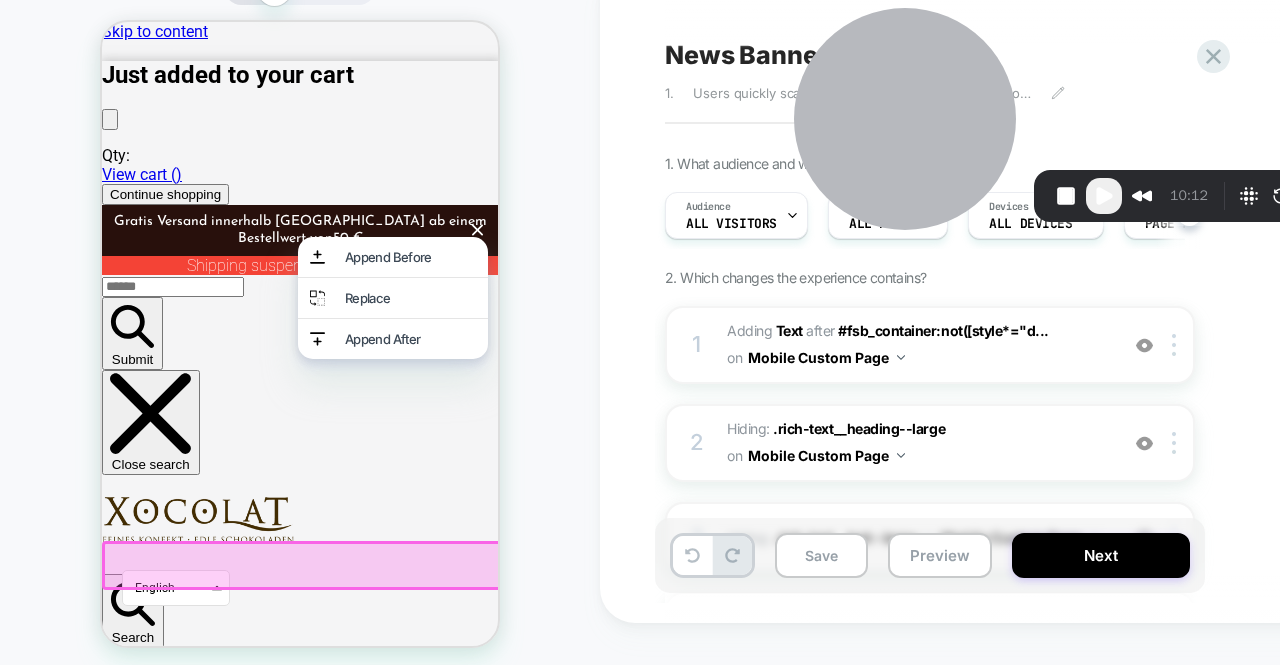 scroll, scrollTop: 0, scrollLeft: 1, axis: horizontal 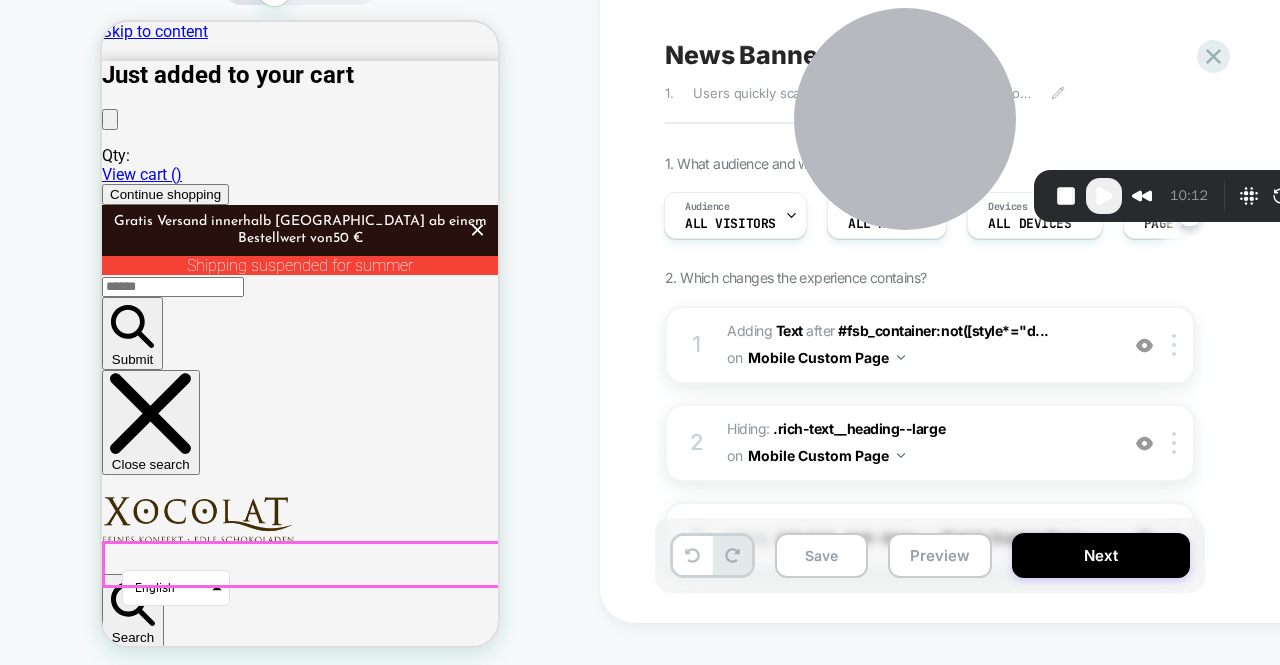 click on "Discover our variety of fine chocolate" at bounding box center (300, 5001) 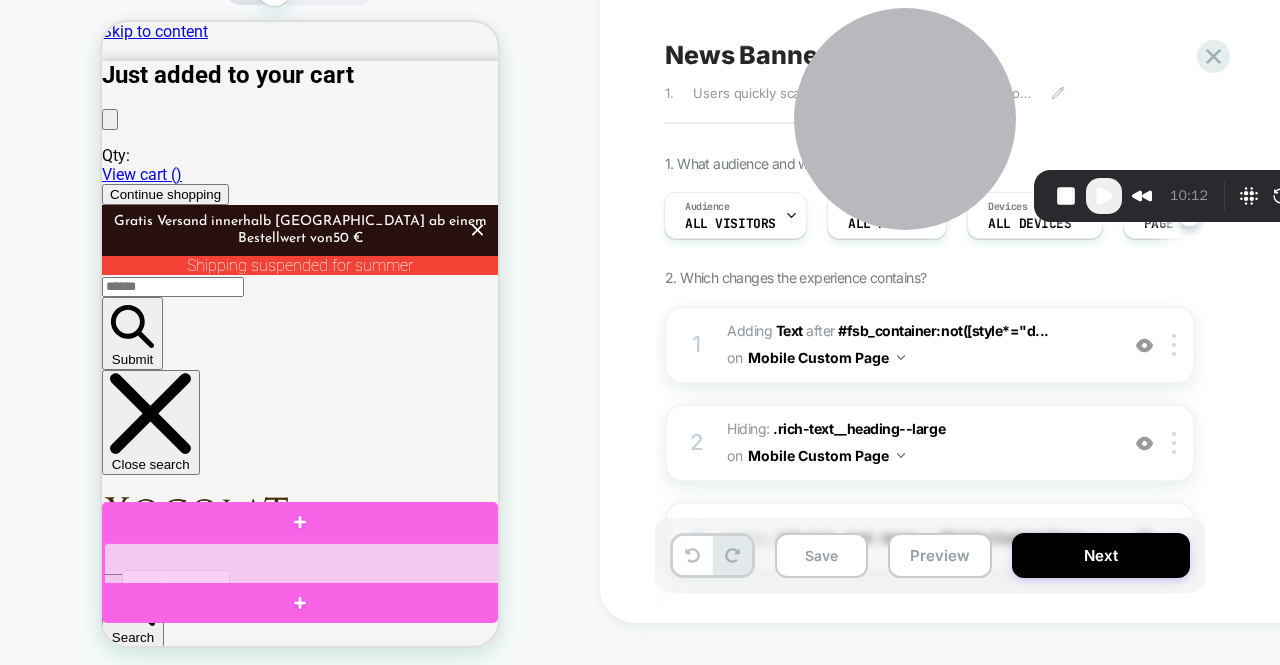 click at bounding box center [302, 564] 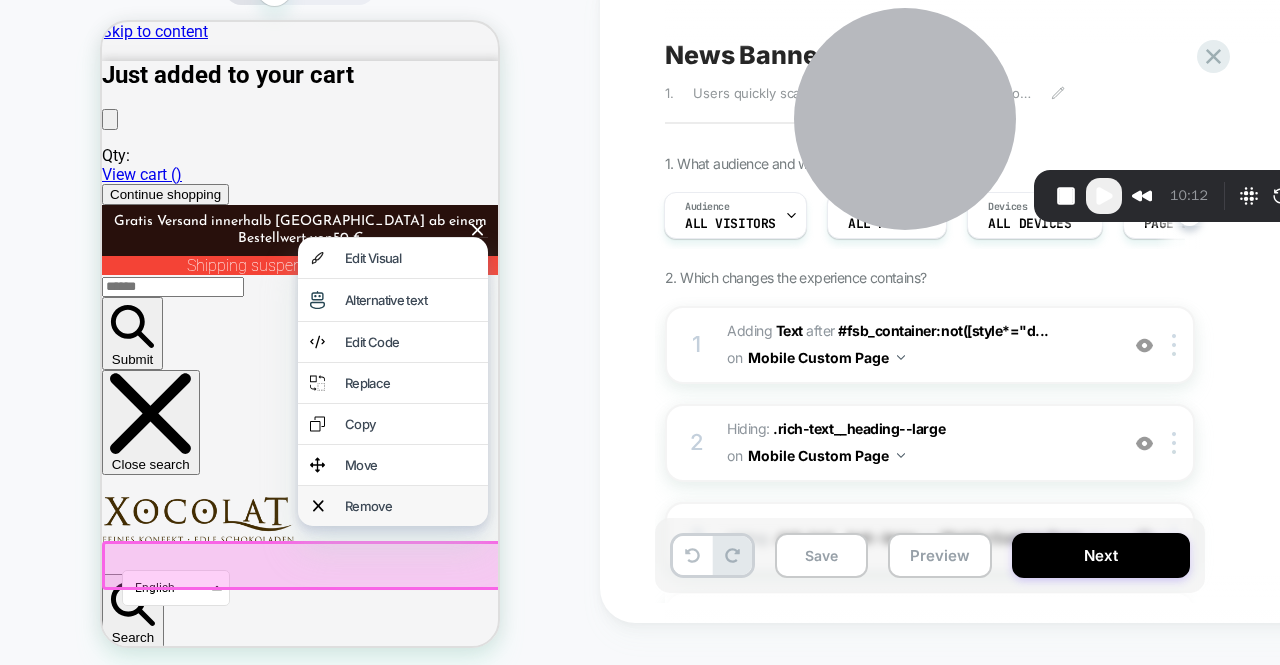 click on "Remove" at bounding box center (410, 506) 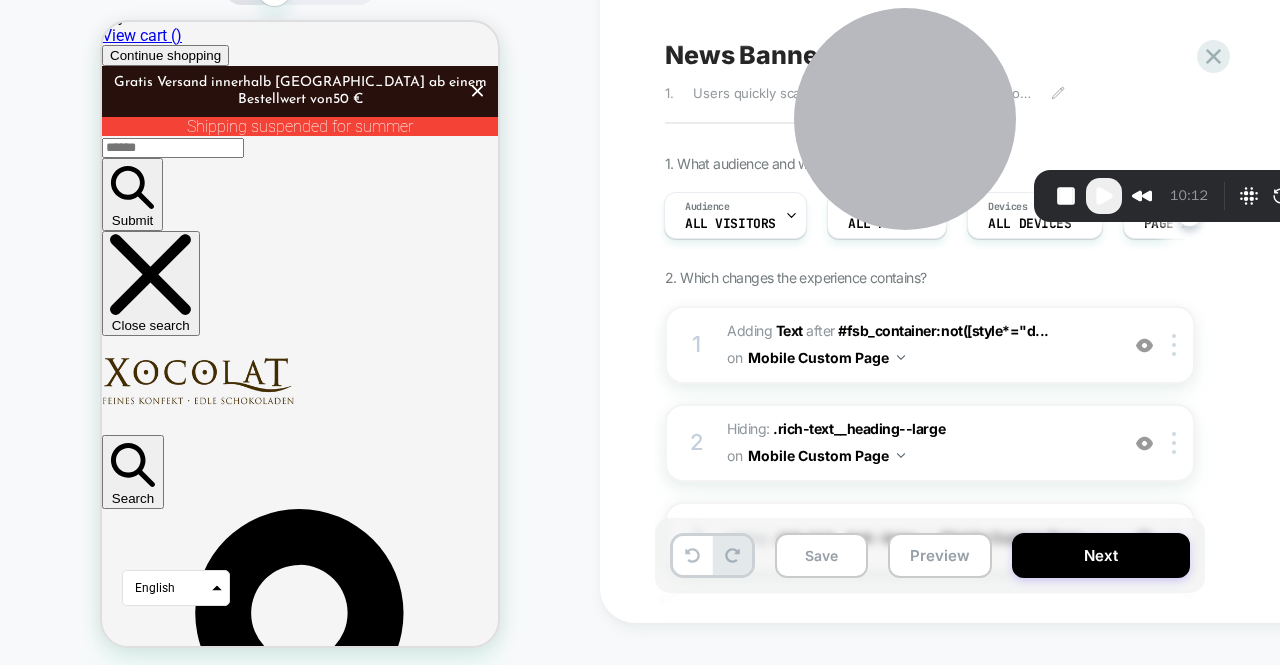 scroll, scrollTop: 0, scrollLeft: 0, axis: both 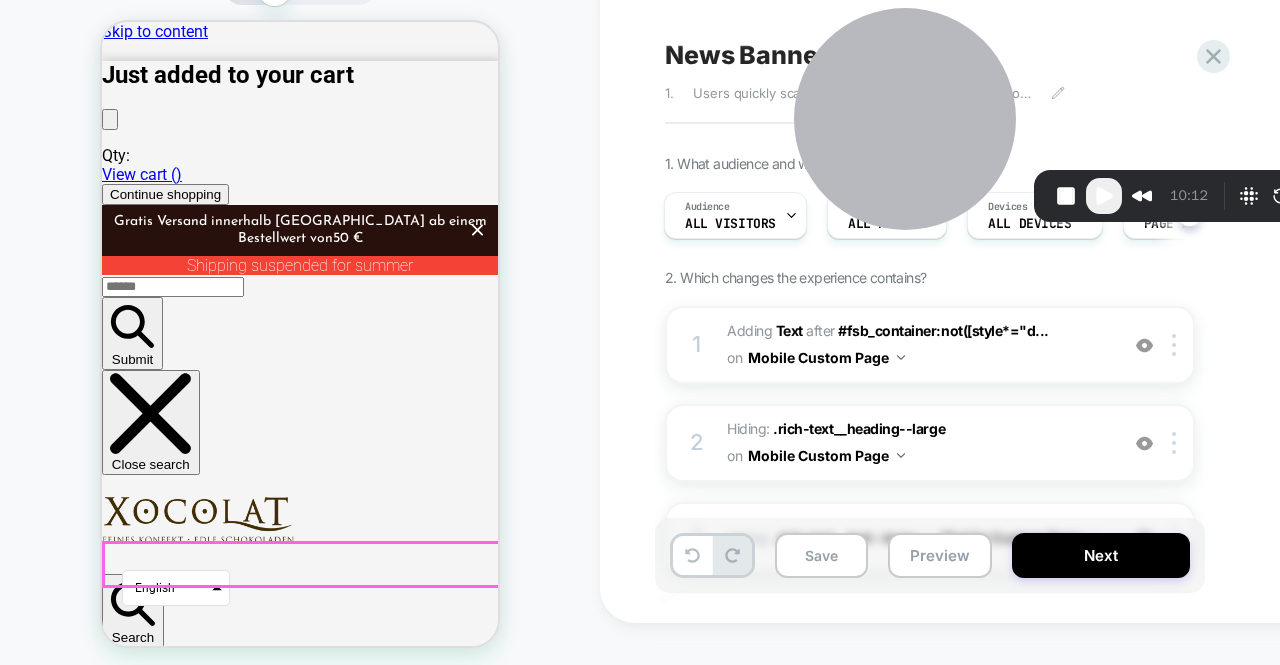 click on "Discover our variety of fine chocolate" at bounding box center (300, 5001) 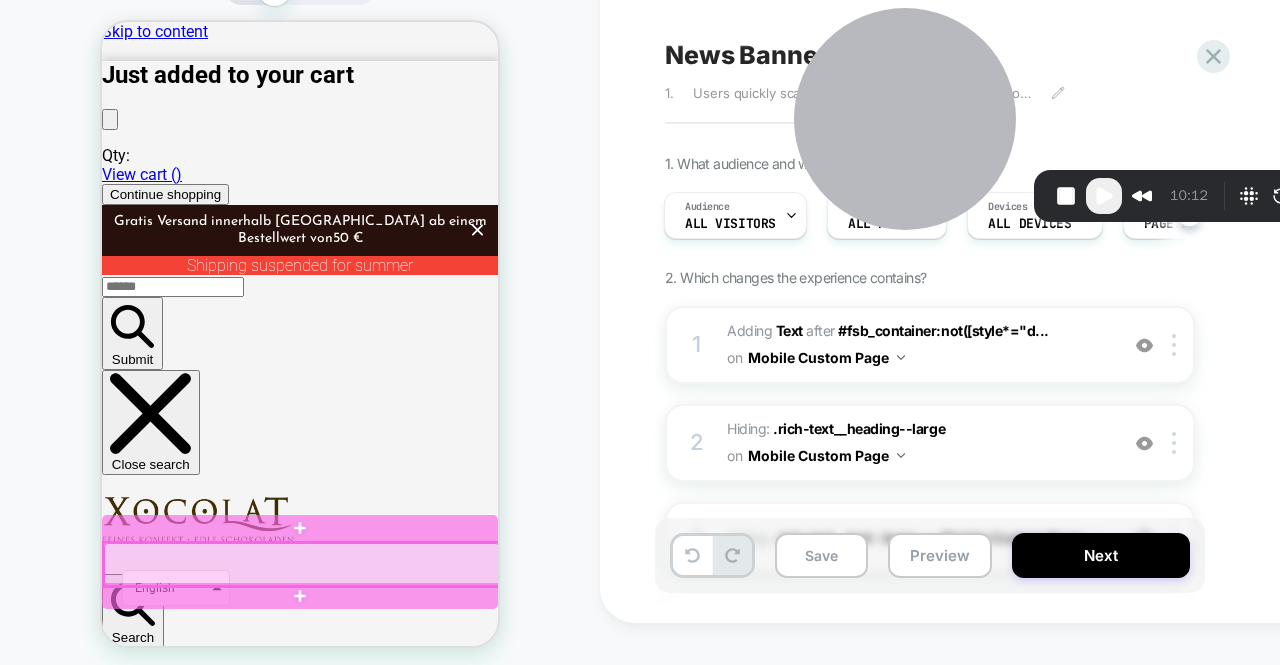 click at bounding box center (302, 564) 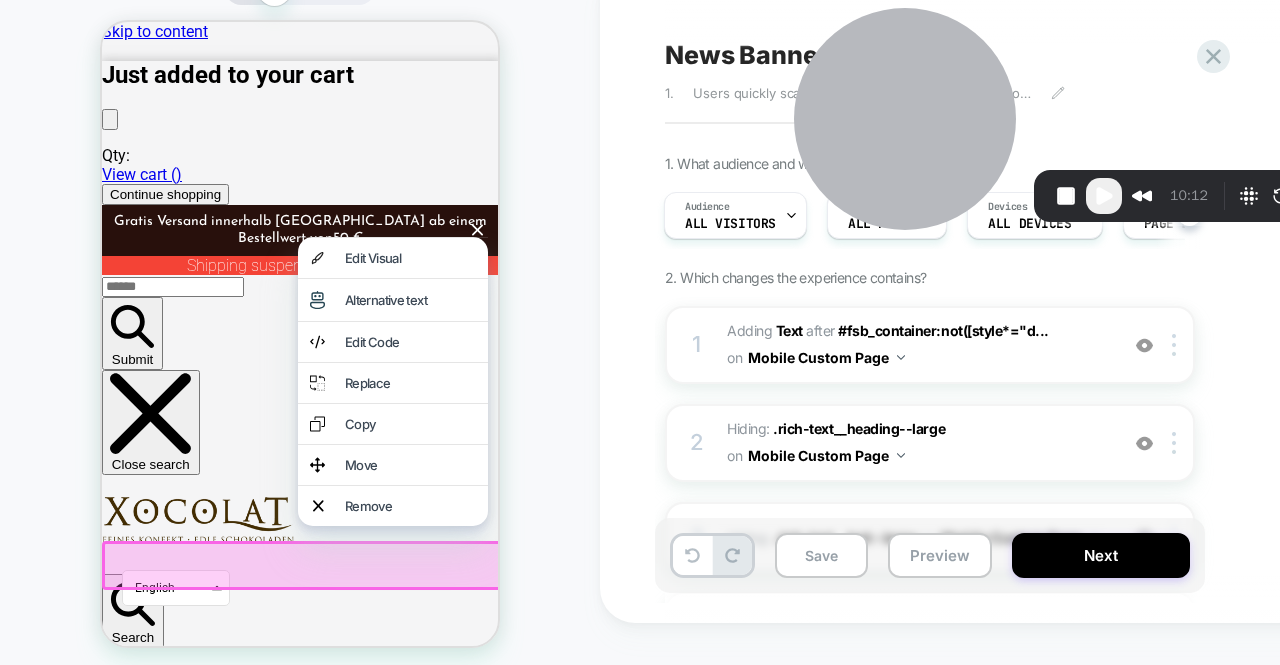 click at bounding box center [303, 565] 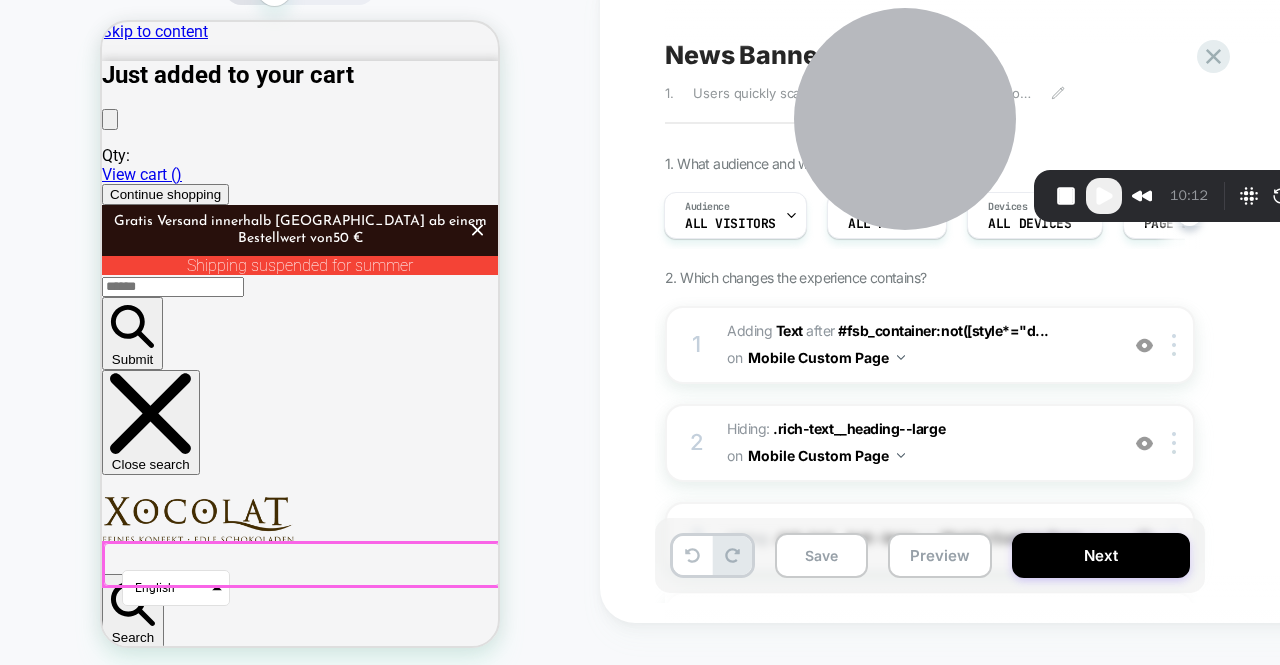 click at bounding box center [302, 564] 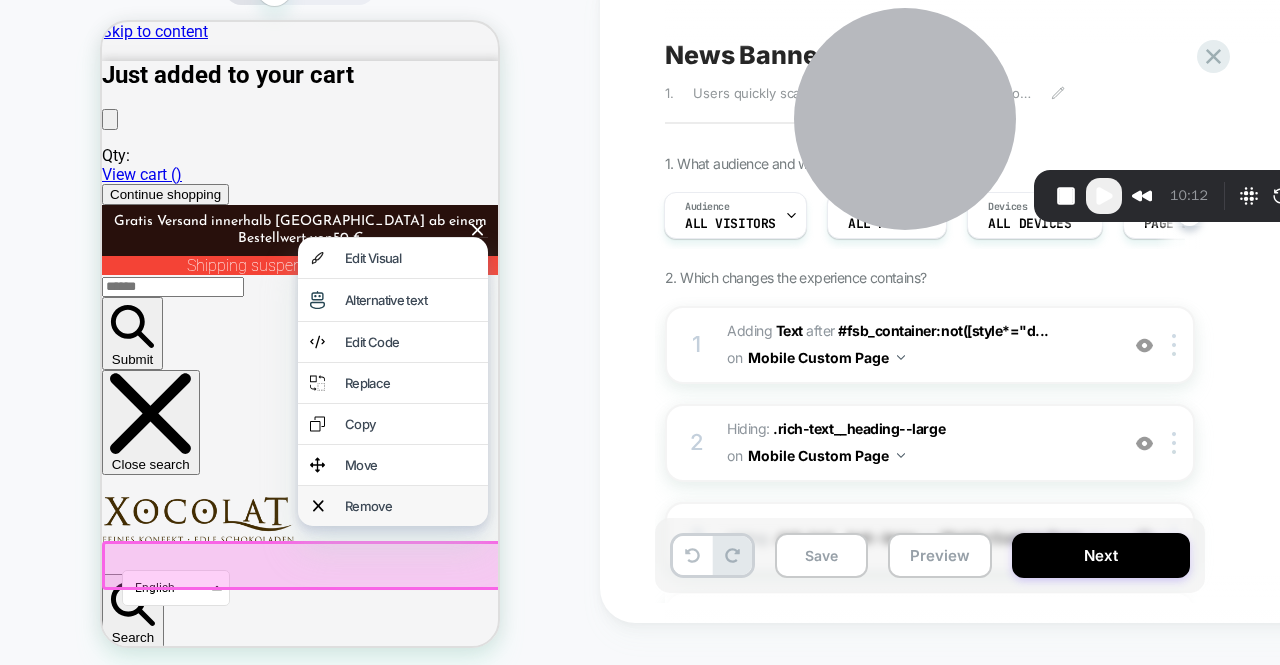 click on "Remove" at bounding box center [410, 506] 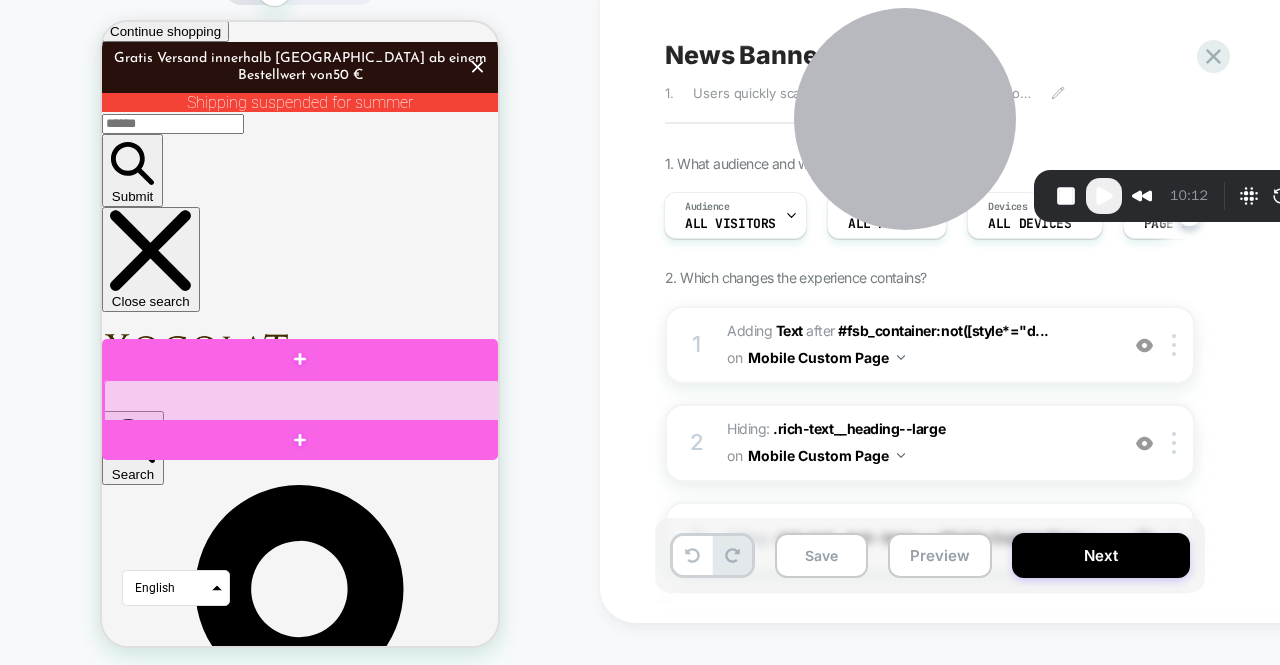 scroll, scrollTop: 161, scrollLeft: 0, axis: vertical 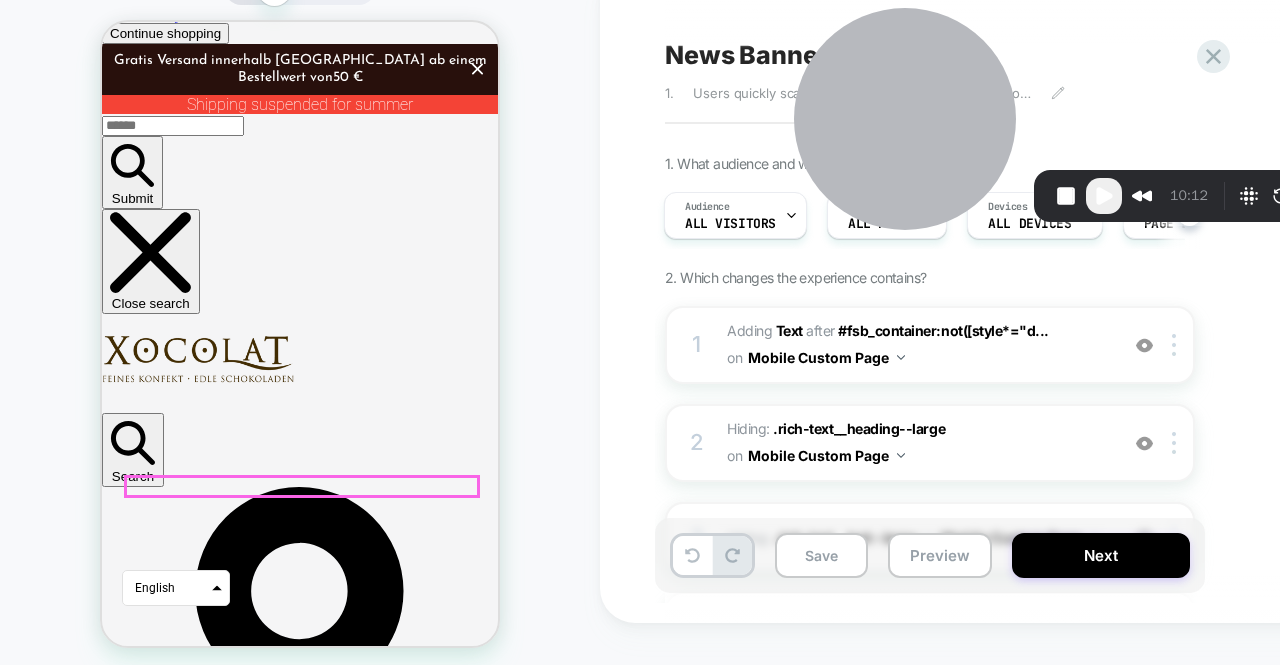 click on "Xocolat Bonbonnieres" at bounding box center (300, 4899) 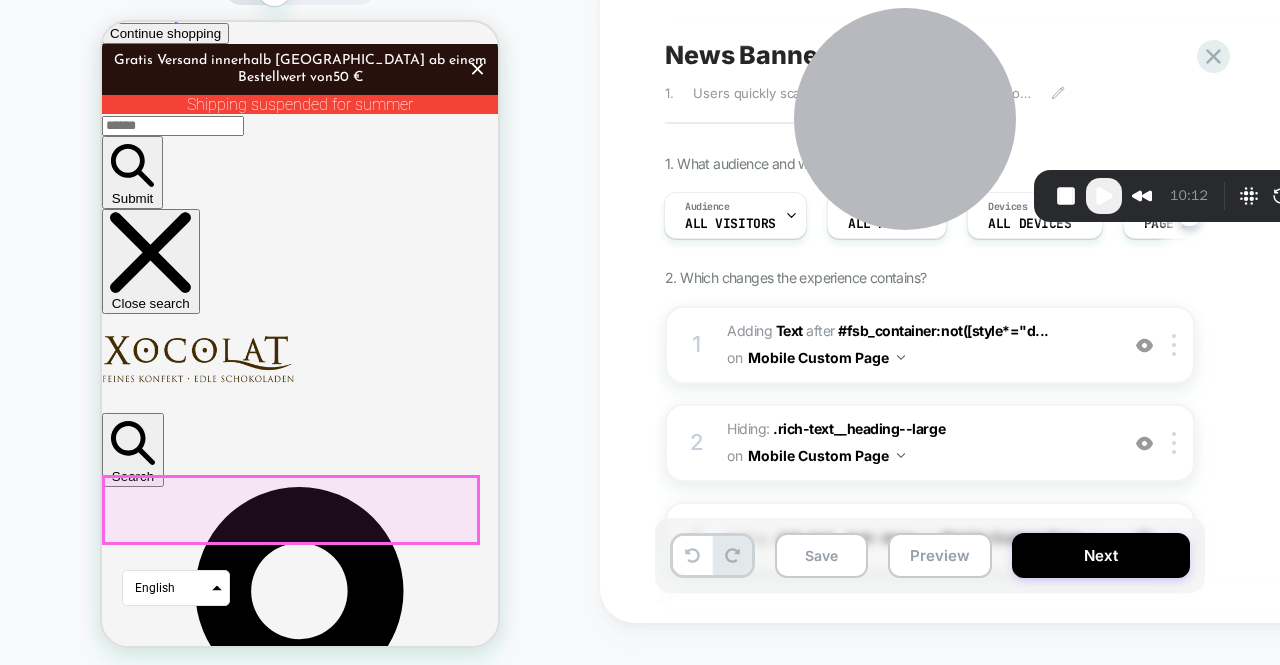 click on "Xocolat Bonbonnieres
Discover now" at bounding box center [300, 4918] 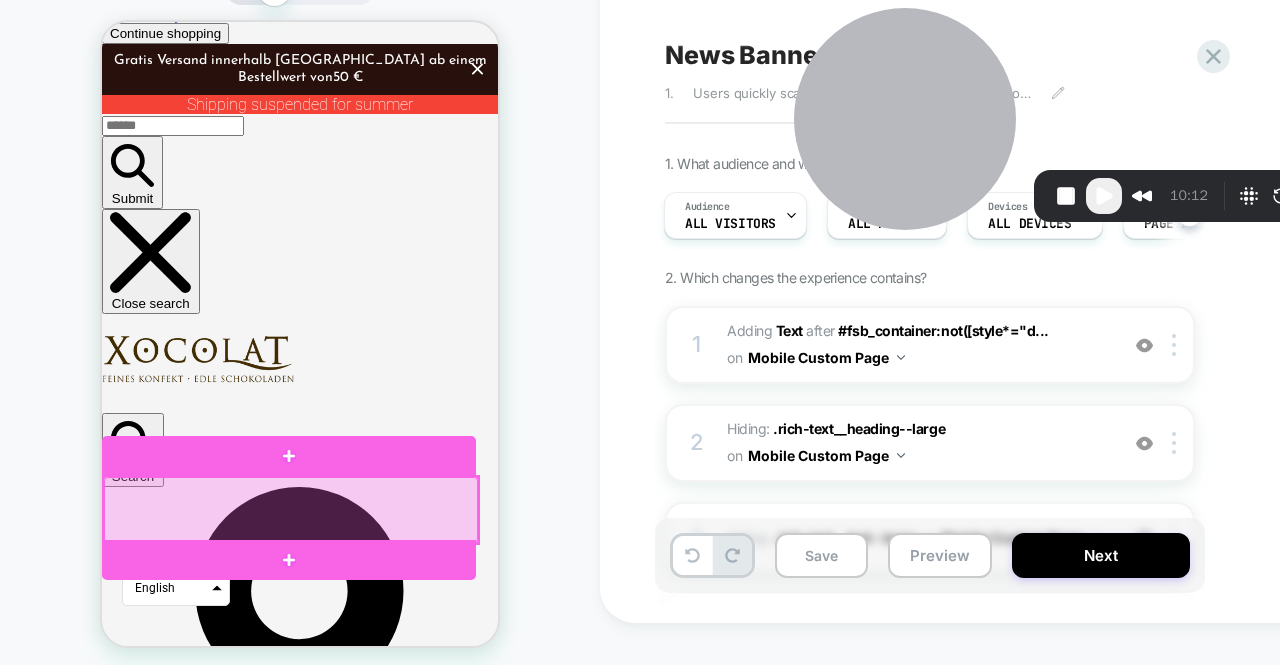 click at bounding box center (291, 510) 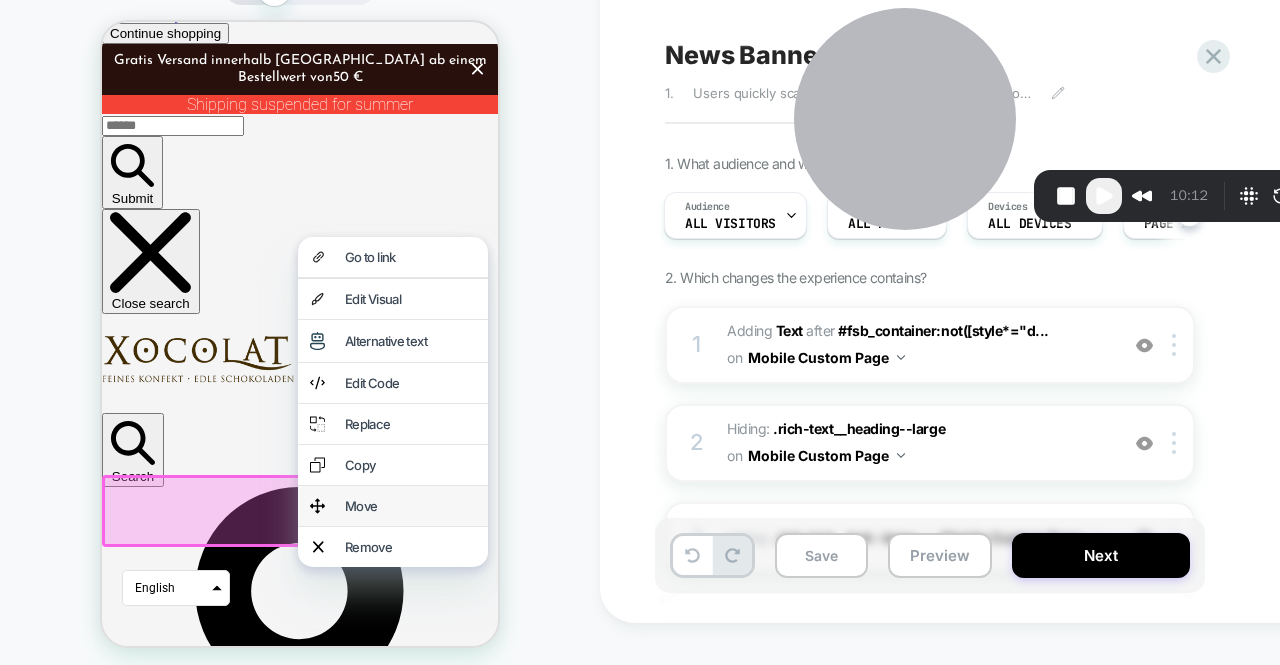 click on "Move" at bounding box center (410, 506) 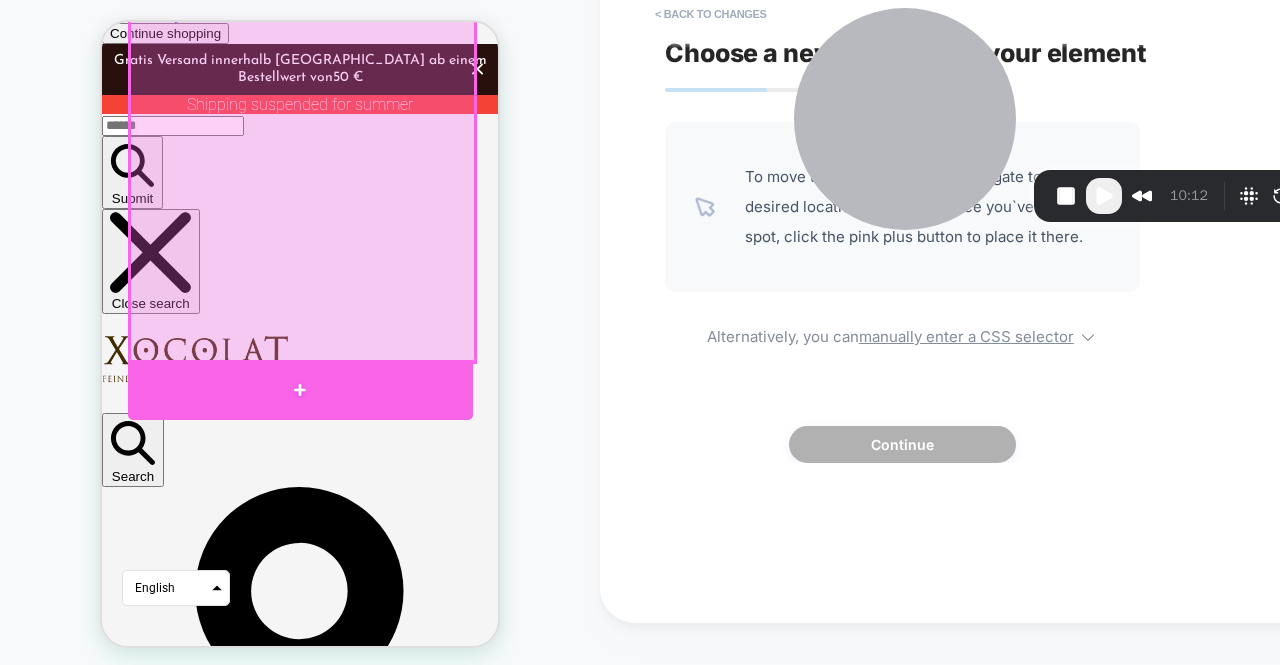 click at bounding box center [300, 390] 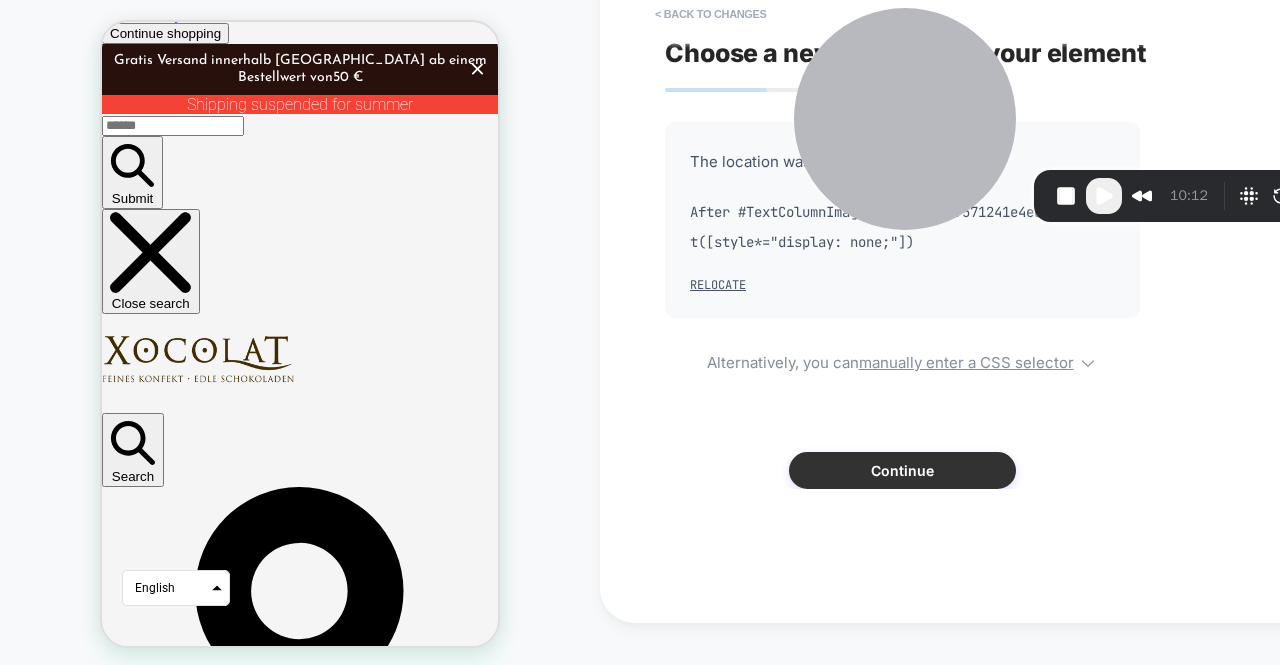 click on "Continue" at bounding box center [902, 470] 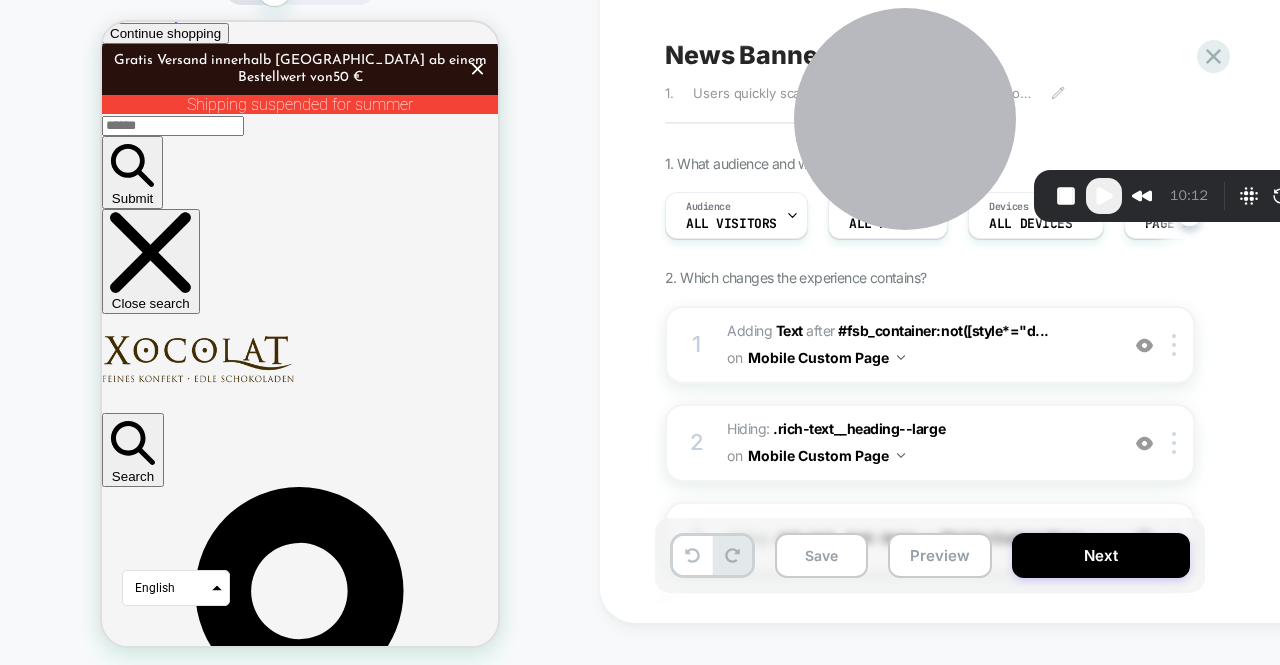 scroll, scrollTop: 0, scrollLeft: 1, axis: horizontal 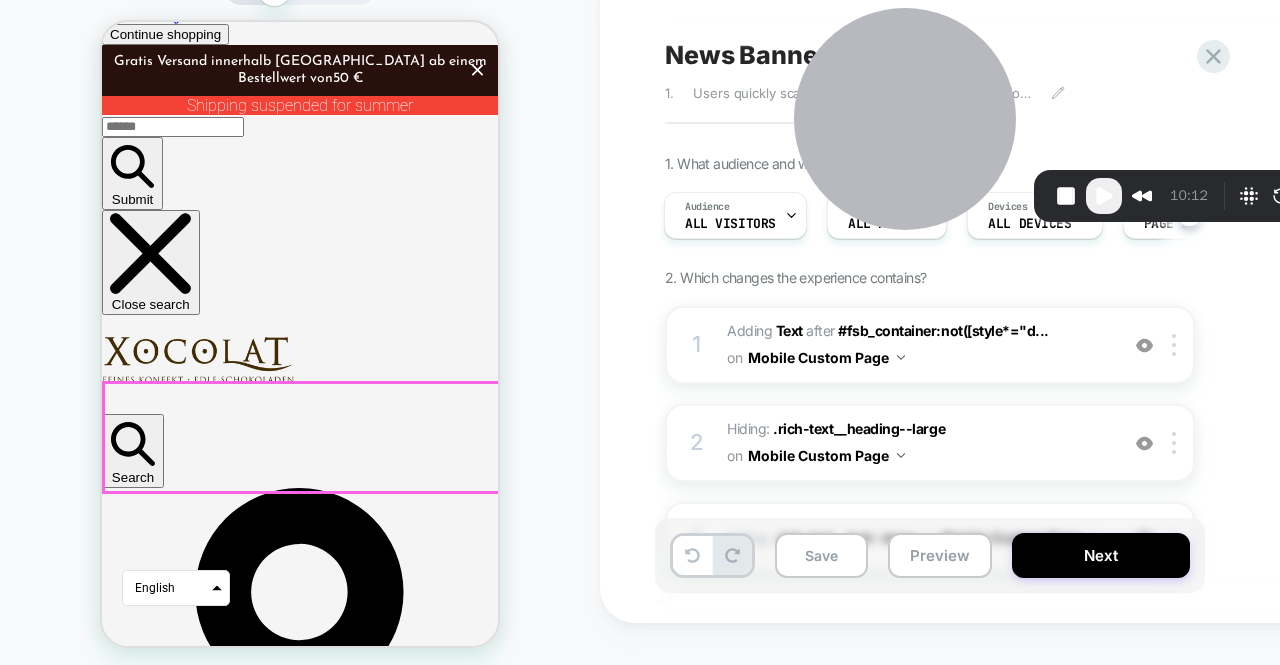 click on "Discover our variety of fine chocolate" at bounding box center [300, 4919] 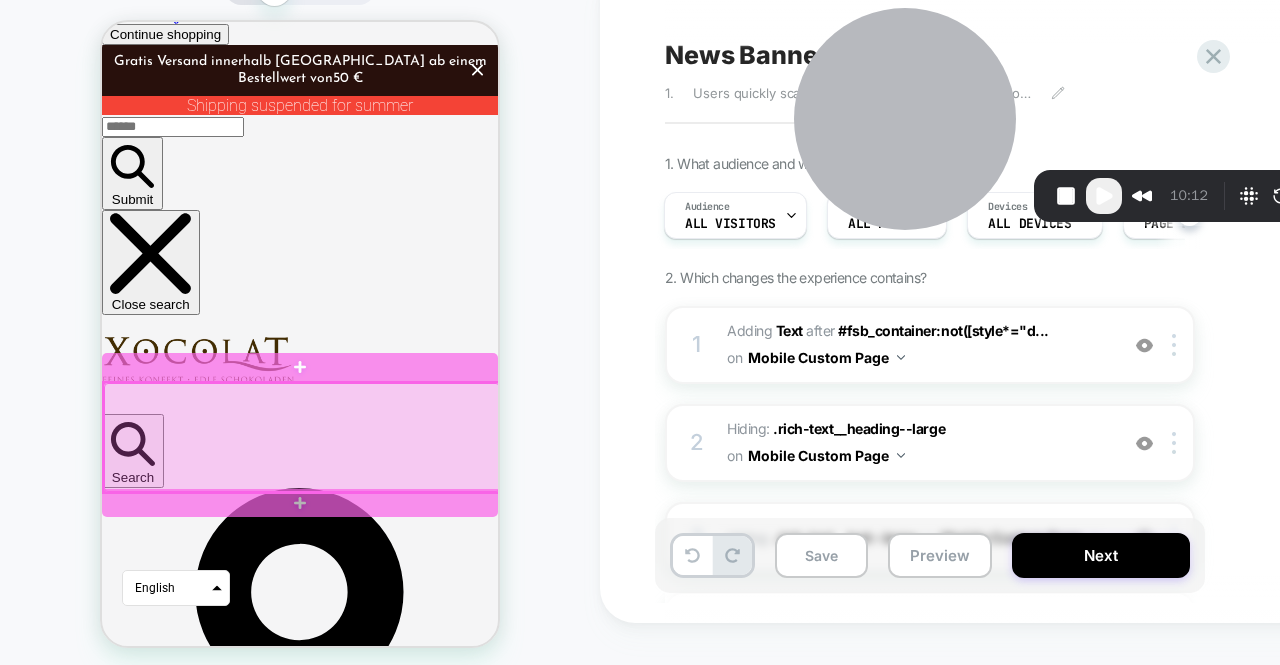 click at bounding box center [302, 437] 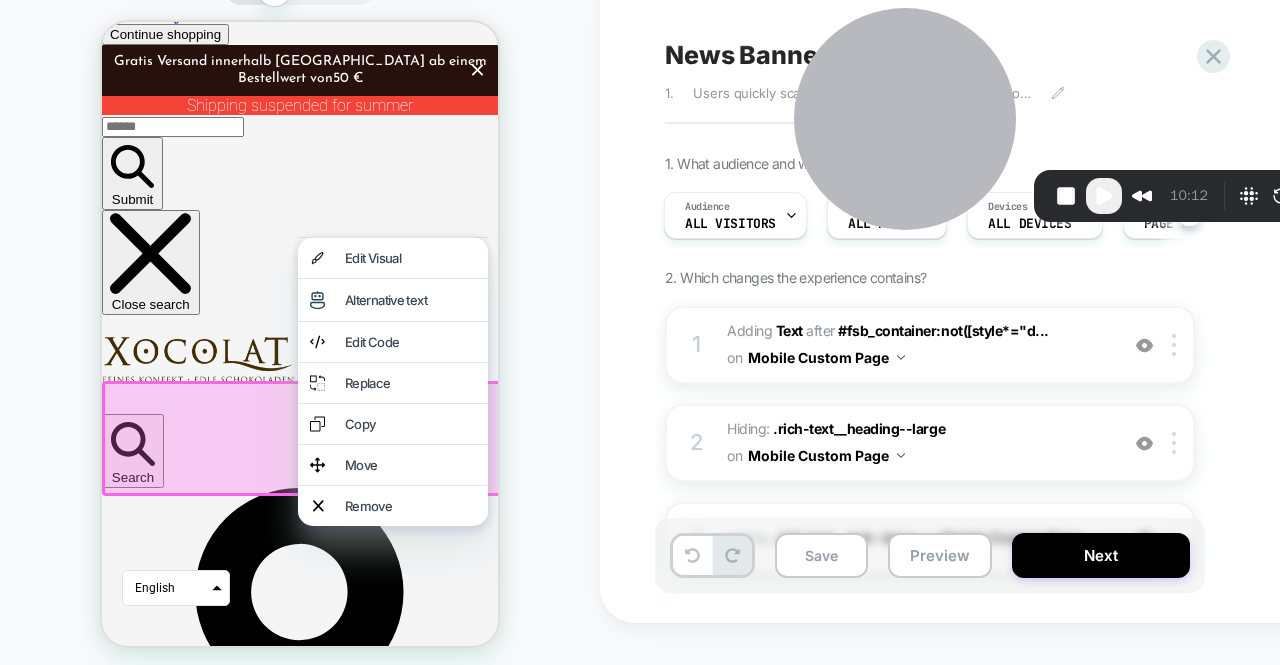 click on "Skip to content
Just added to your cart
Qty:
View cart ( )
Continue shopping
Gratis Versand innerhalb Österreichs ab einem Bestellwert von  50   €
Shipping suspended for summer
Submit
Close search
Search
0" at bounding box center (300, 10616) 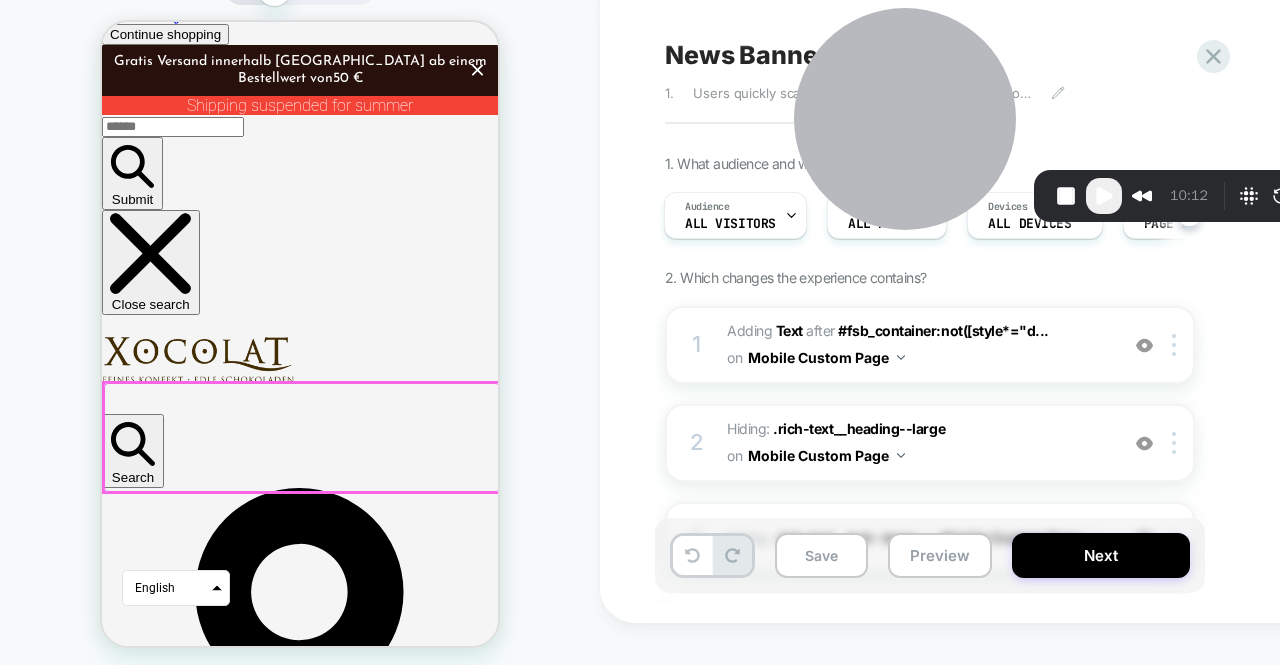 click at bounding box center [302, 437] 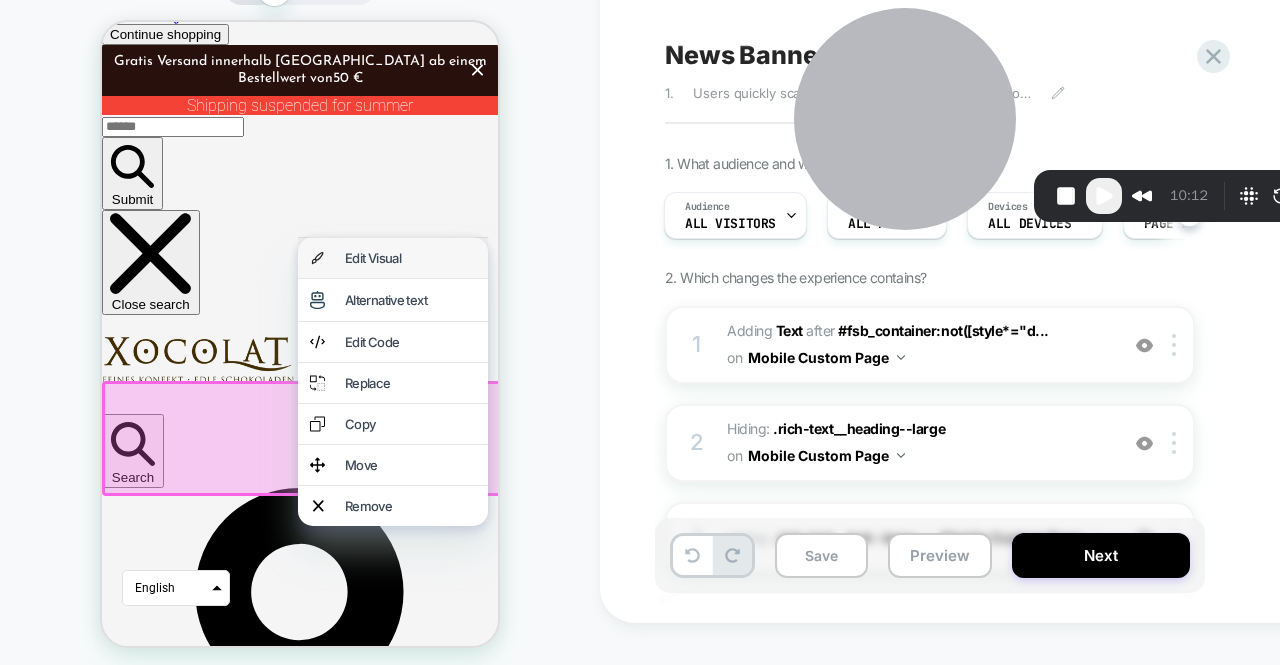 click on "Edit Visual" at bounding box center (410, 258) 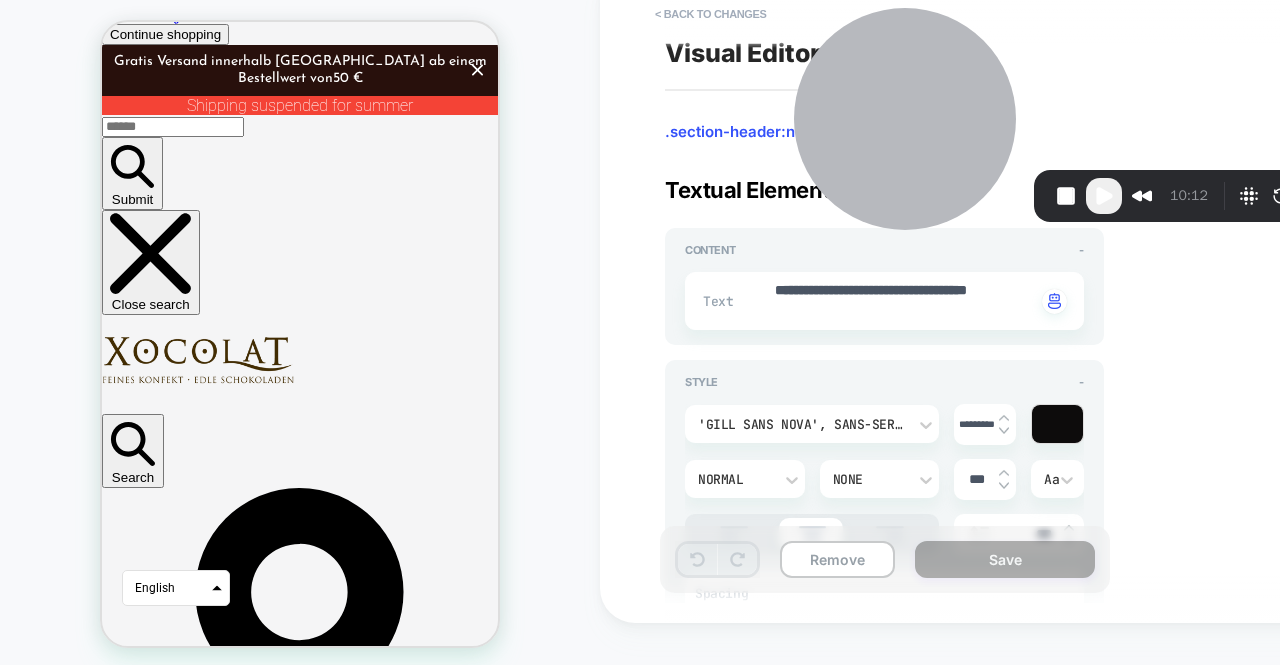 type on "*" 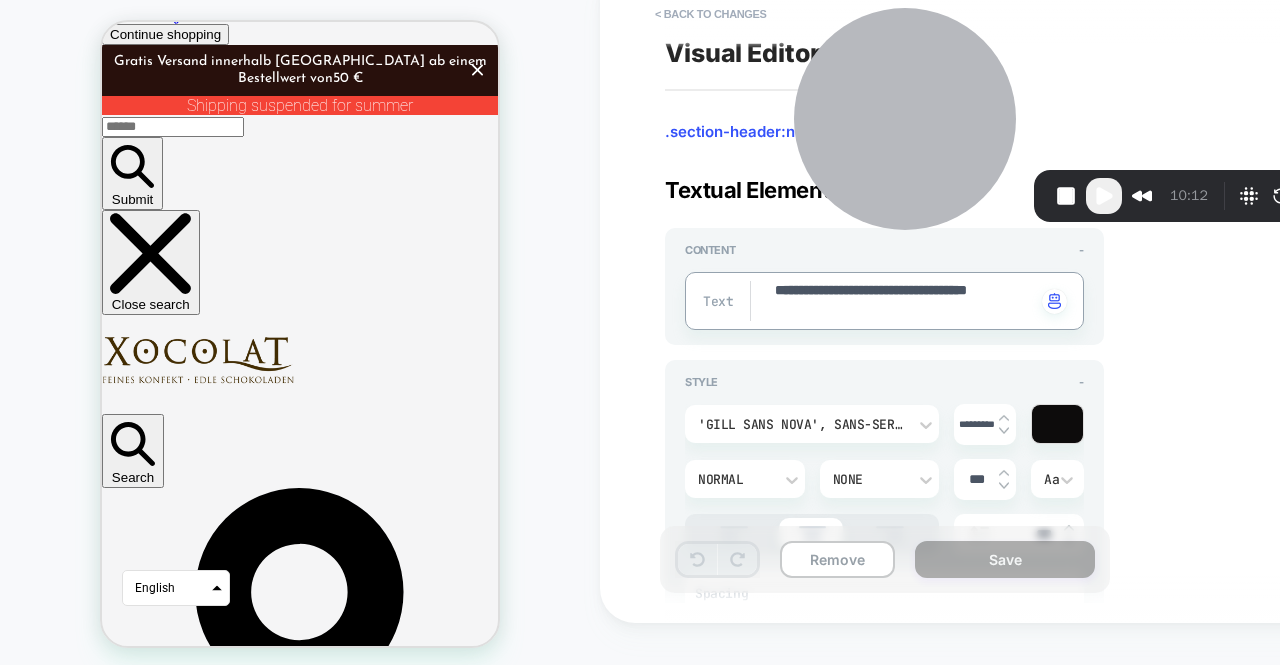 click on "**********" at bounding box center (904, 301) 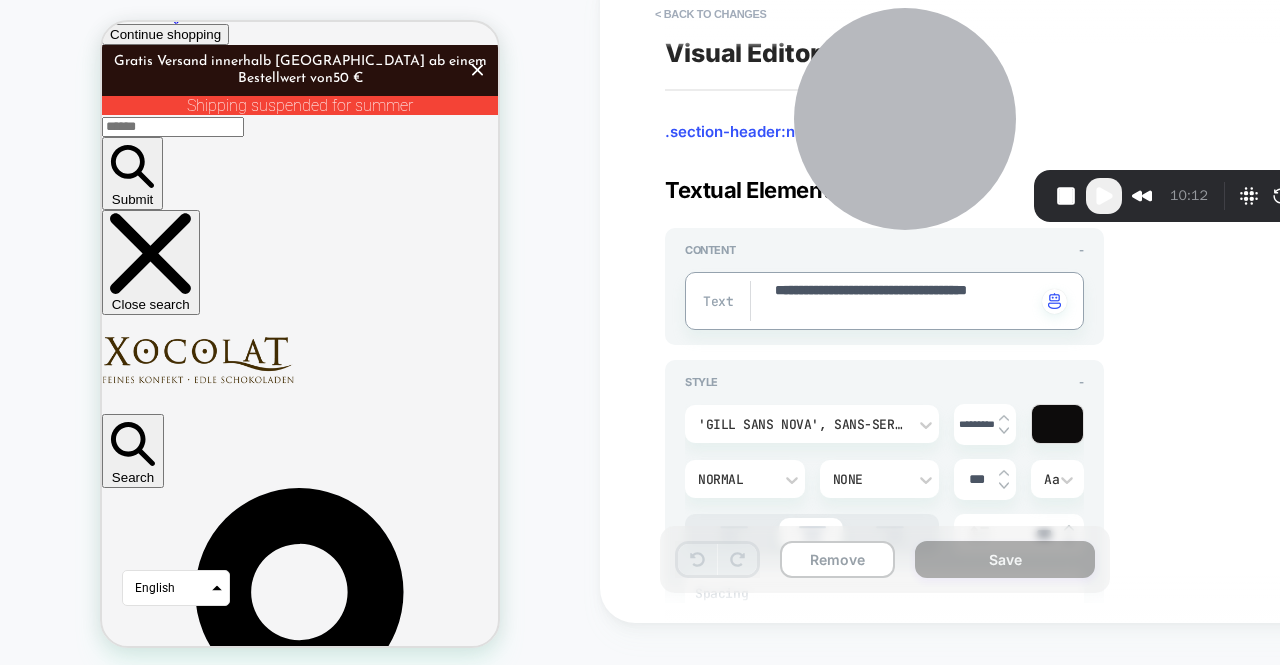 click on "**********" at bounding box center [904, 301] 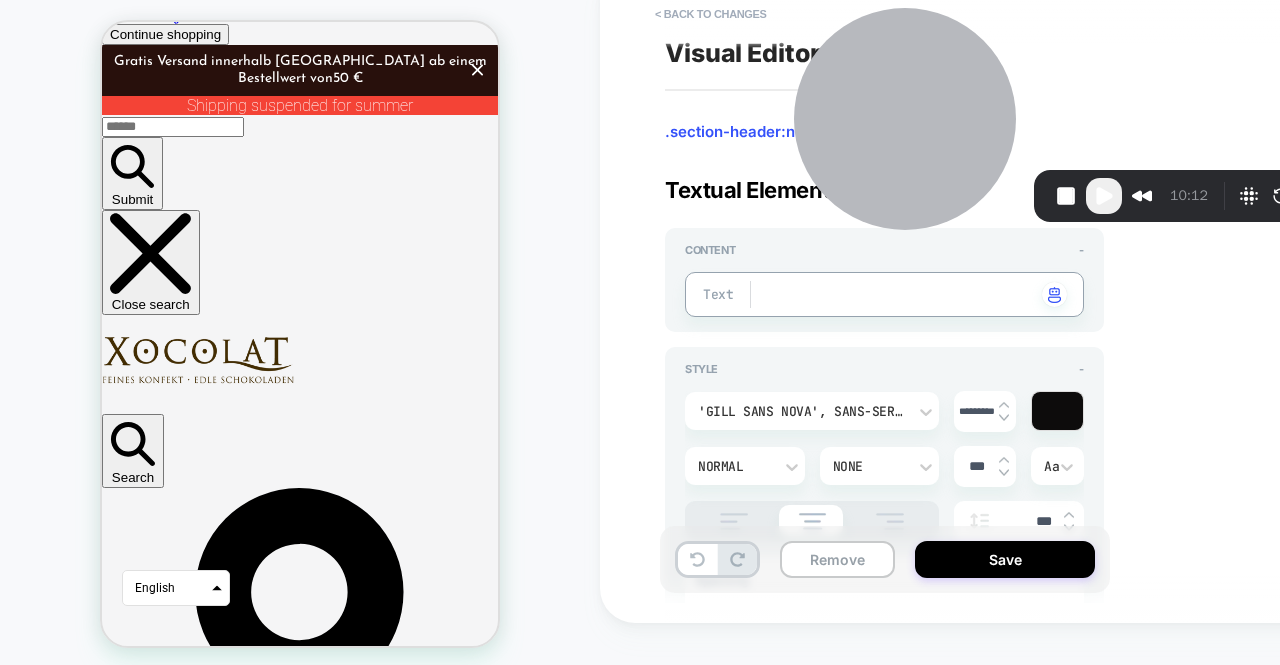 scroll, scrollTop: 548, scrollLeft: 0, axis: vertical 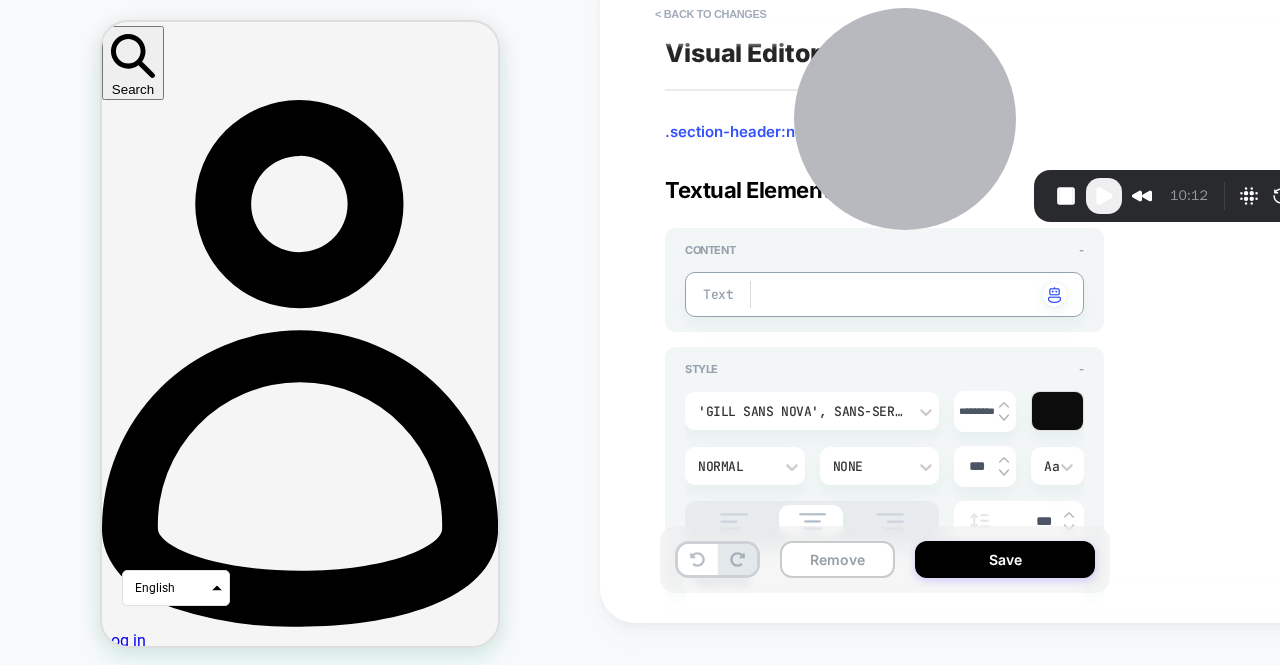 type 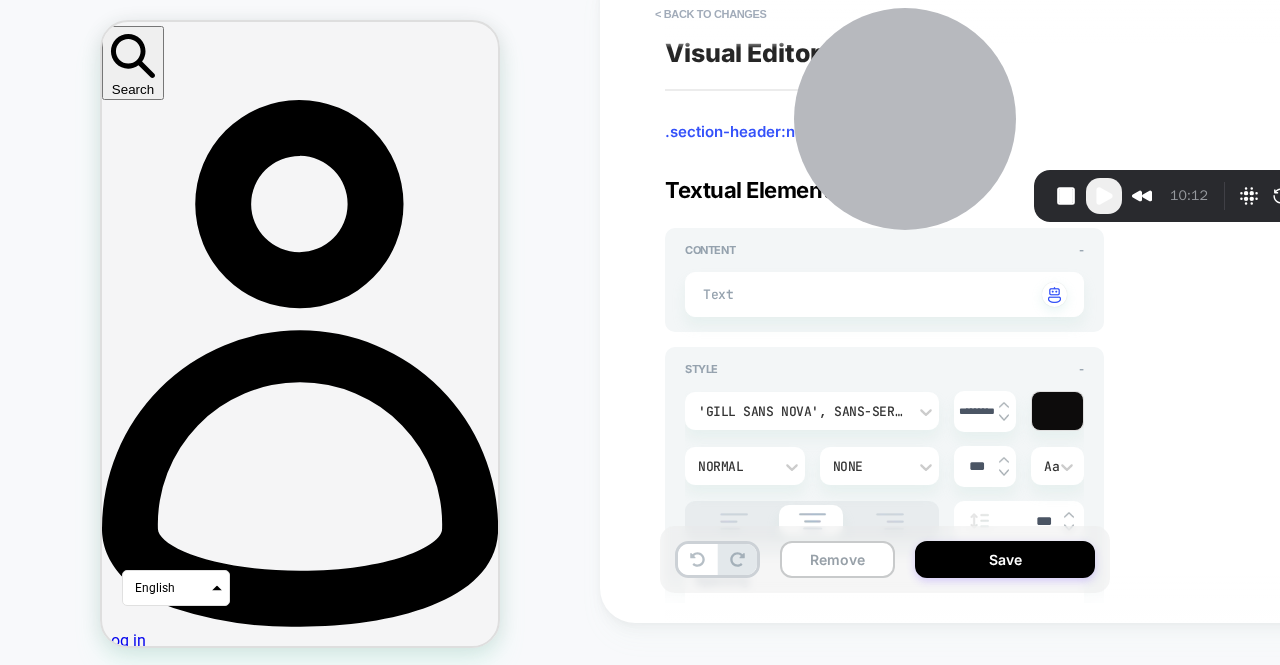 click on "Visual Editor .section-header:nth-child(5) Textual Element - Content - Text Click to change to  alternative text Style - 'Gill Sans Nova', sans-serif ********* Normal None *** Aa *** Spacing **** *** *** **** Add Text Shadow X *** Y *** Blur *** Add Text Shadow" at bounding box center (1030, 290) 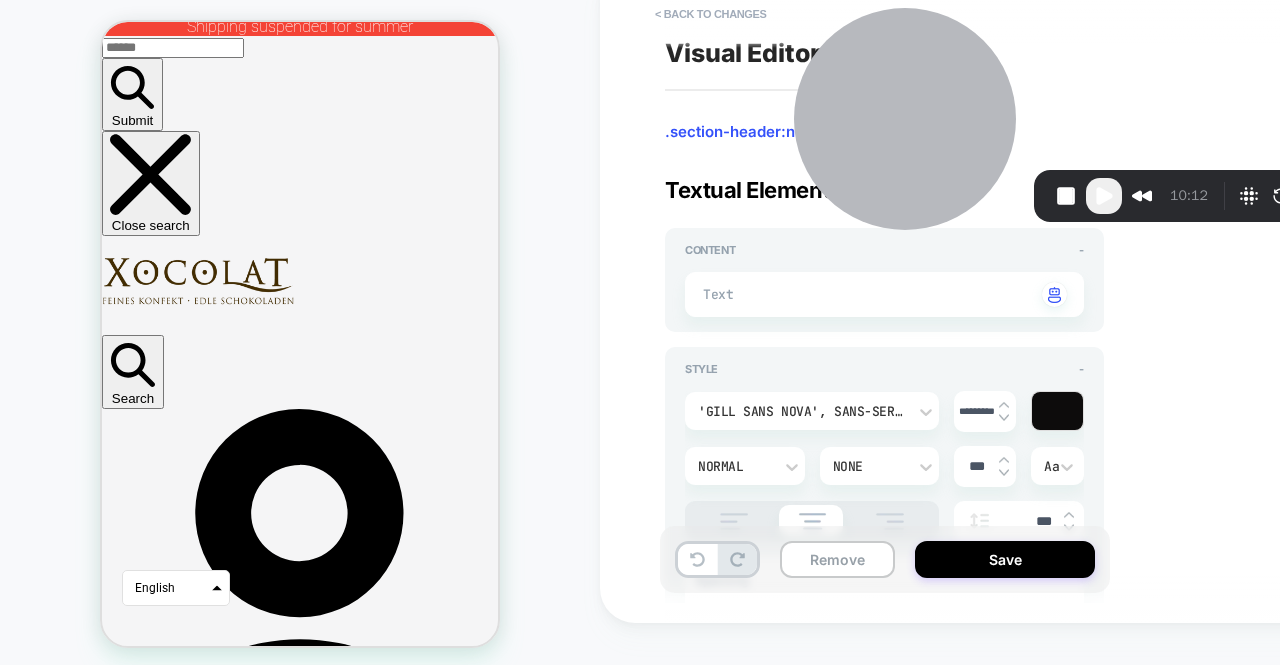 scroll, scrollTop: 236, scrollLeft: 0, axis: vertical 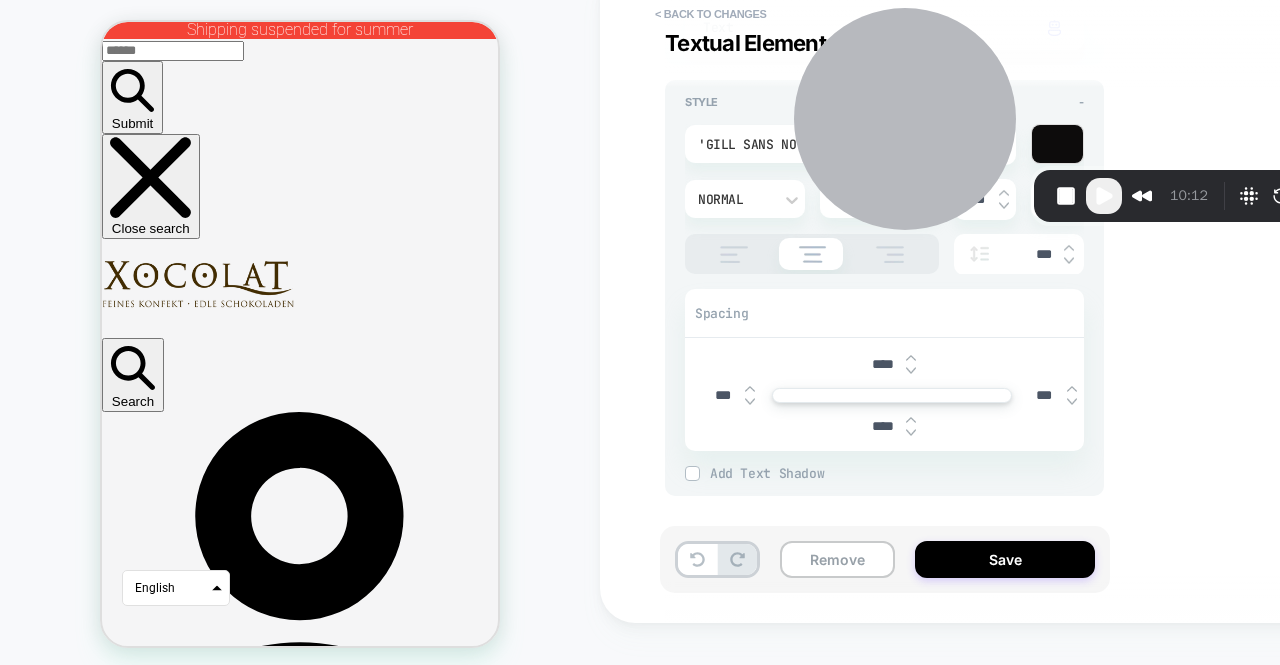 click at bounding box center [911, 420] 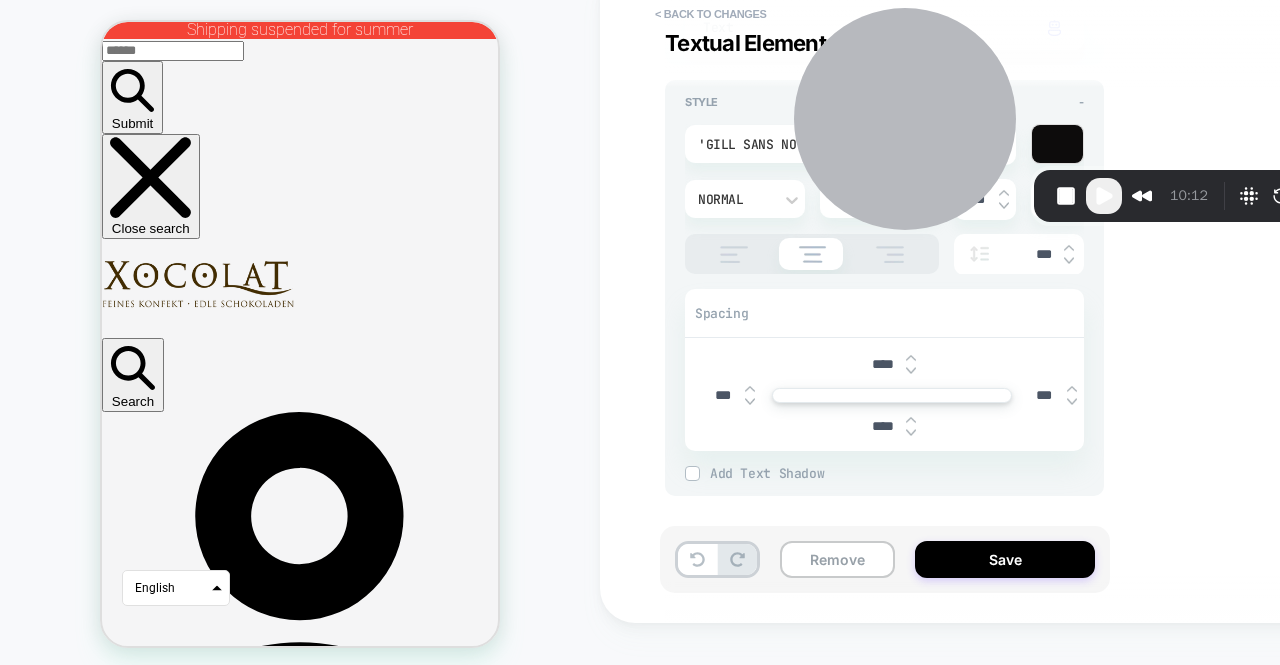 click at bounding box center (911, 420) 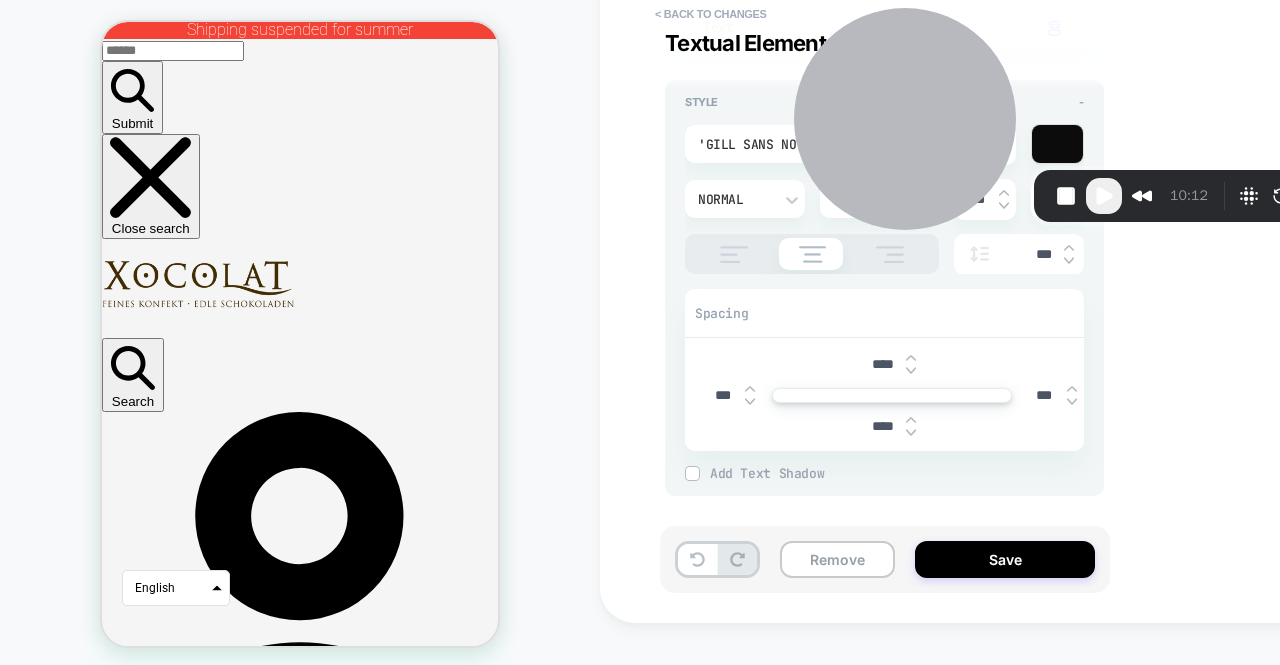 click on "Visual Editor .section-header:nth-child(5) Textual Element - Content - Text Click to change to  alternative text Style - 'Gill Sans Nova', sans-serif ********* Normal None *** Aa *** Spacing **** *** *** **** Add Text Shadow X *** Y *** Blur *** Add Text Shadow" at bounding box center (1030, 290) 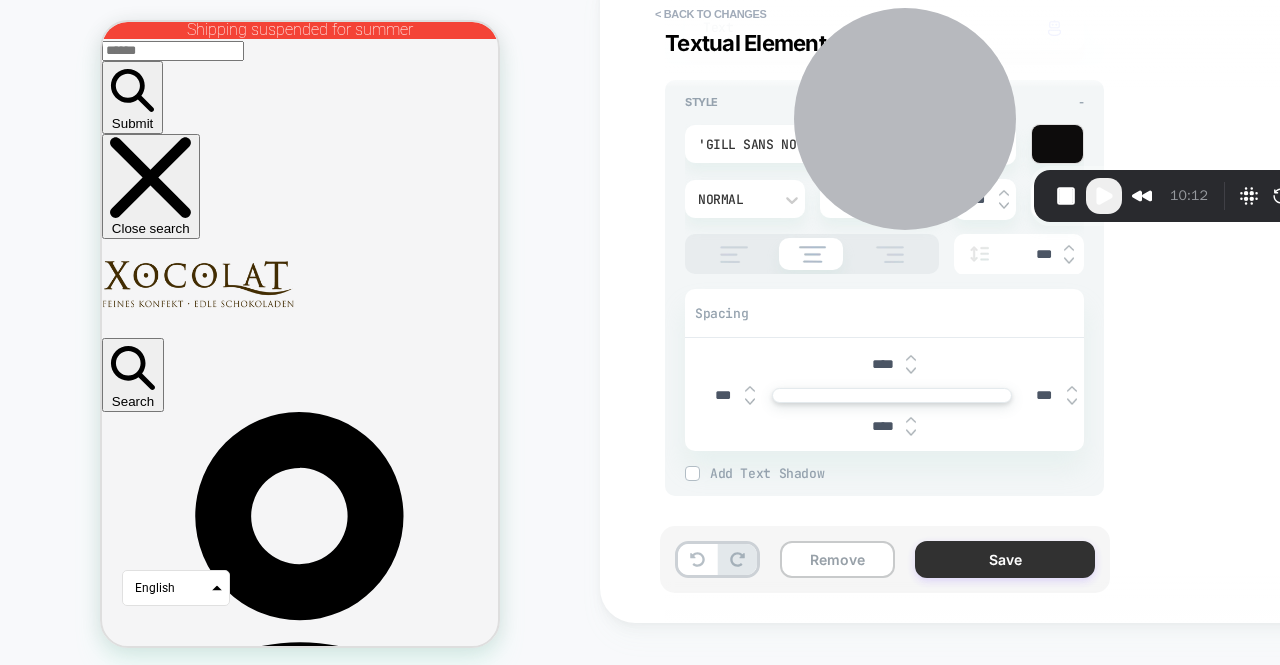 click on "Save" at bounding box center [1005, 559] 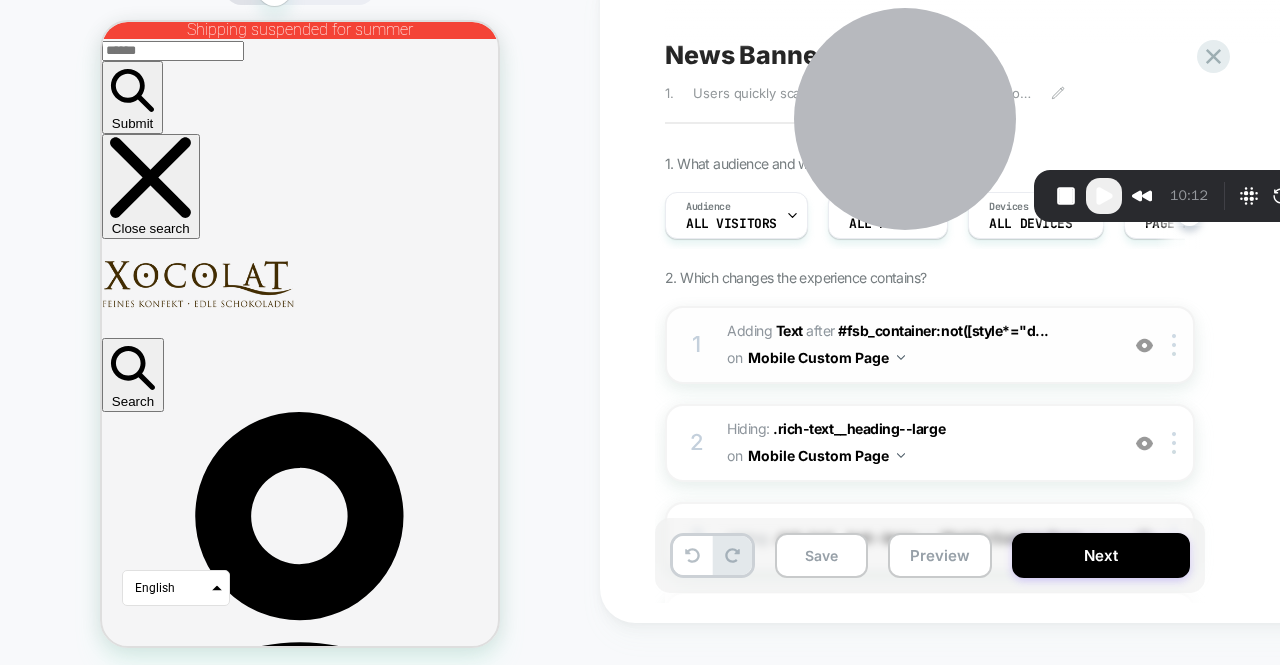 scroll, scrollTop: 0, scrollLeft: 1, axis: horizontal 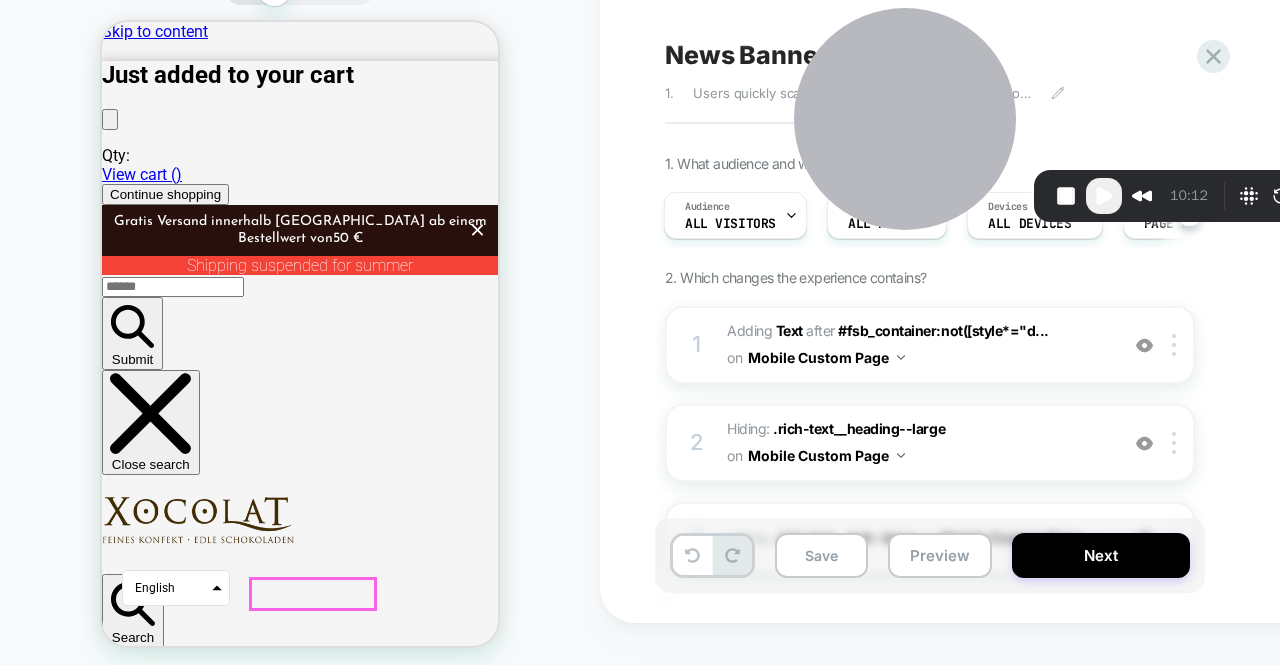 click on "Discover now" at bounding box center [149, 5022] 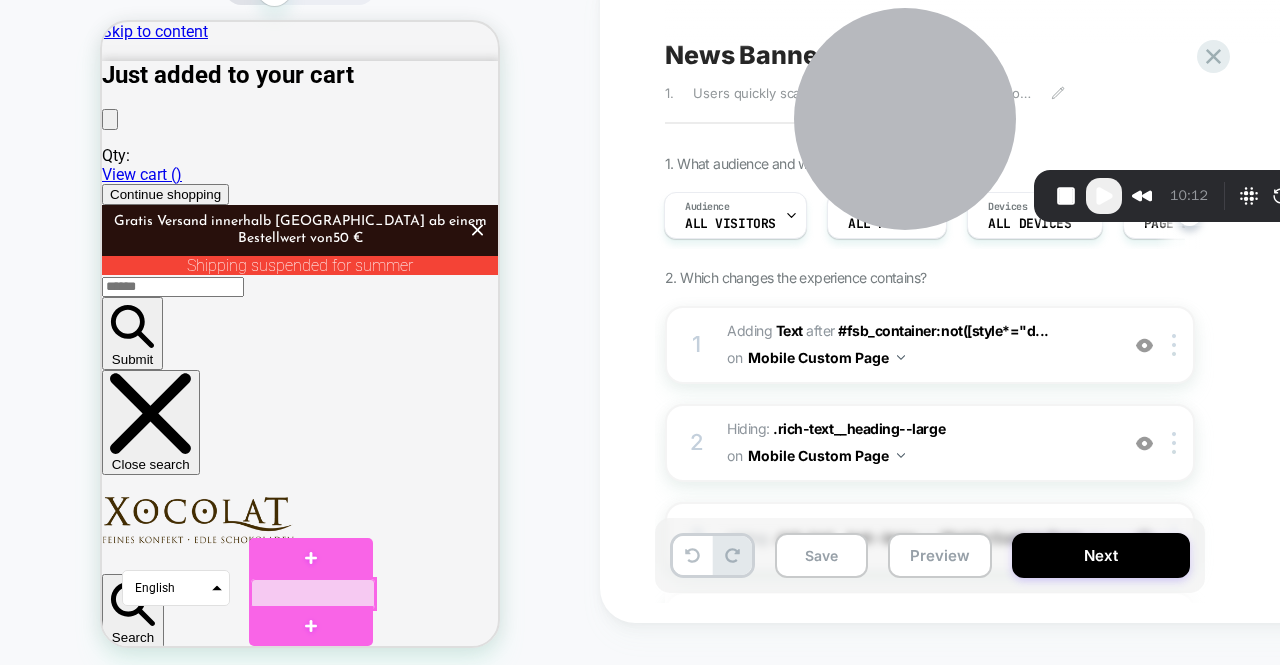 click at bounding box center (313, 593) 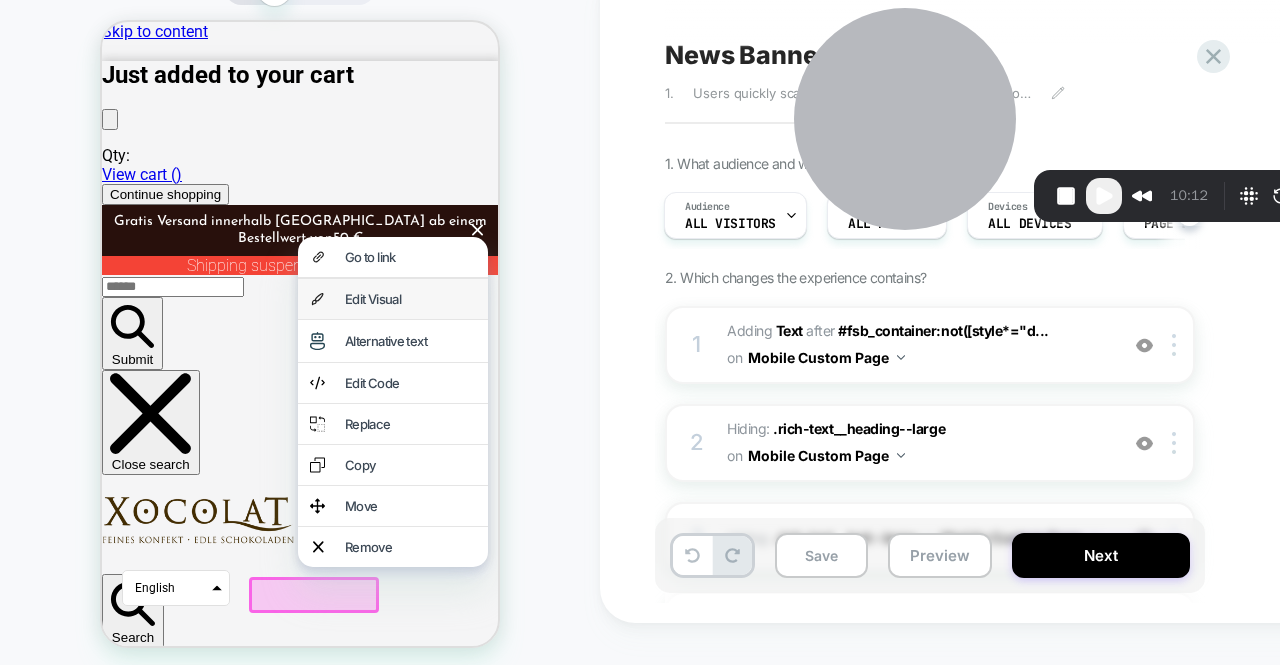click on "Edit Visual" at bounding box center [410, 299] 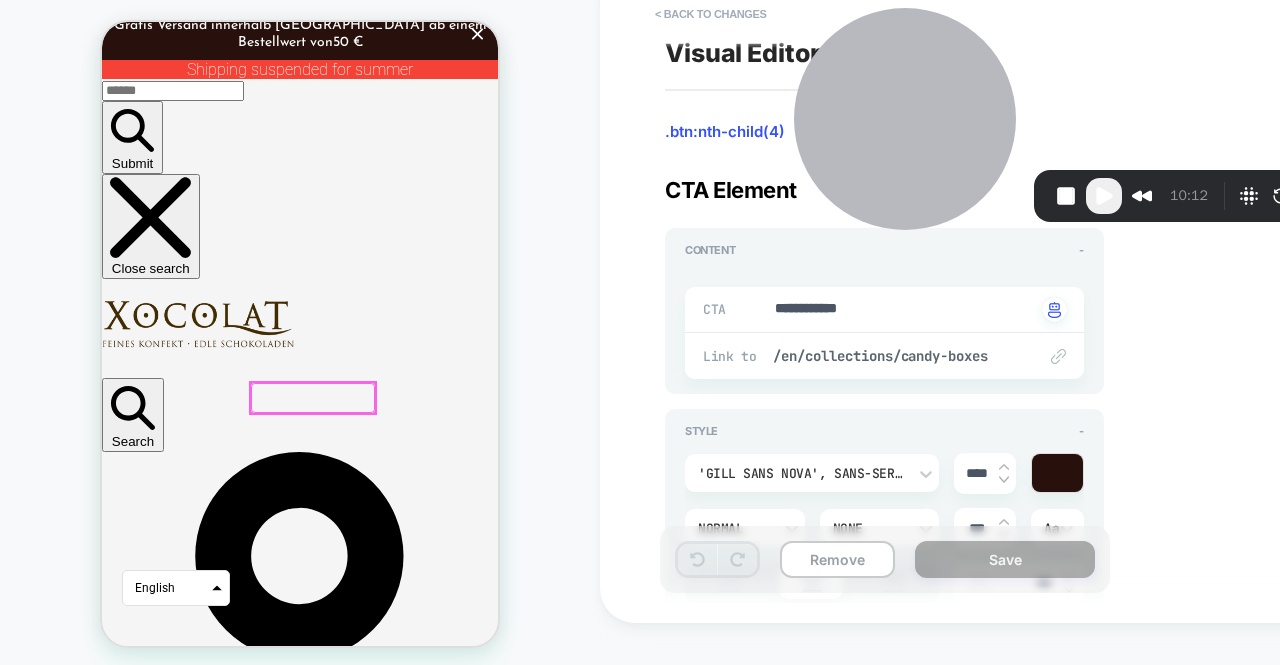 scroll, scrollTop: 258, scrollLeft: 0, axis: vertical 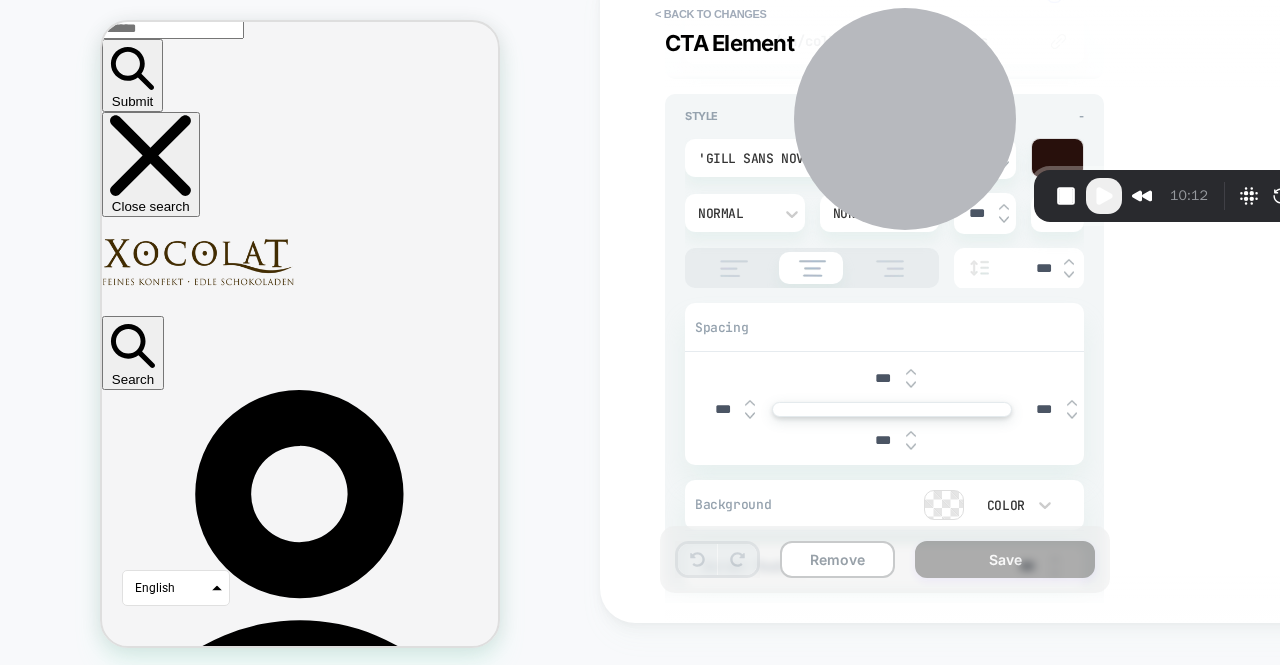 click on "***" at bounding box center [883, 440] 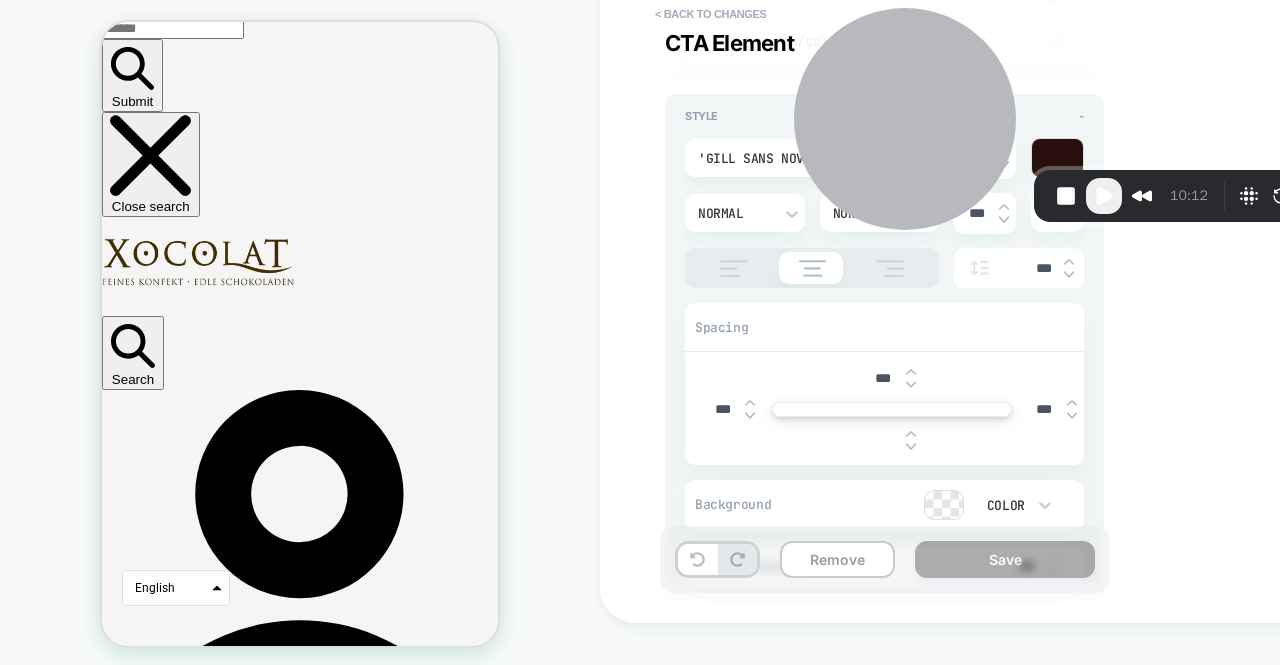 type on "*" 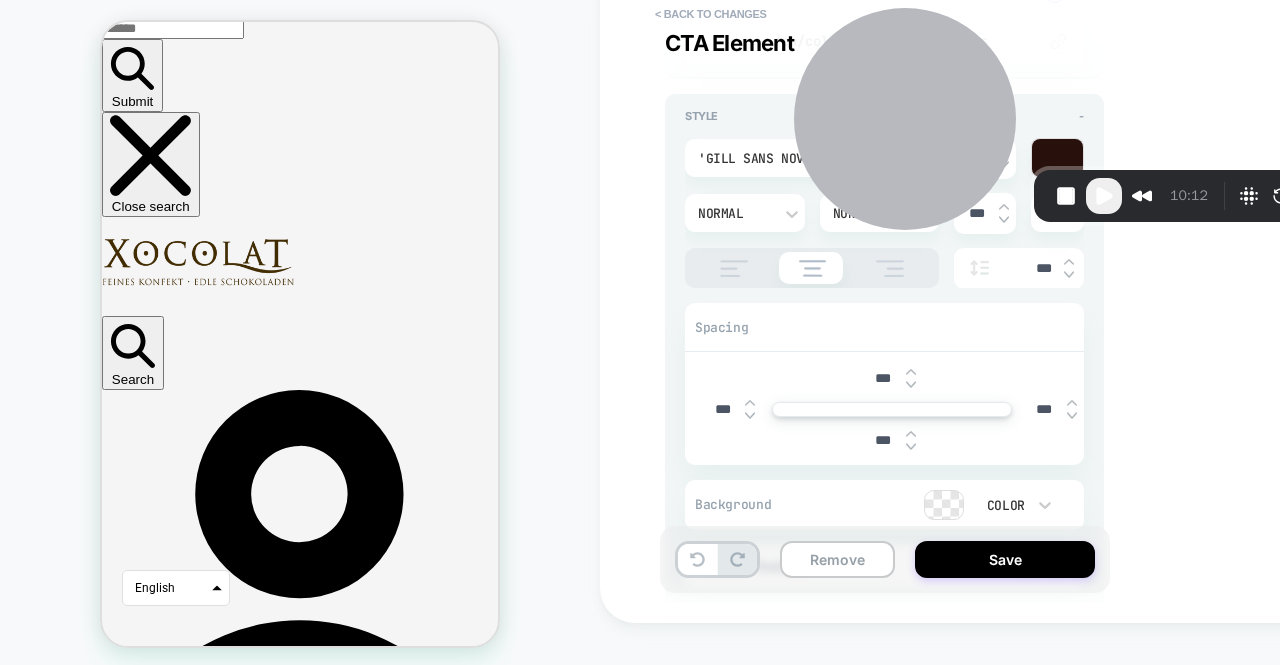 type on "*" 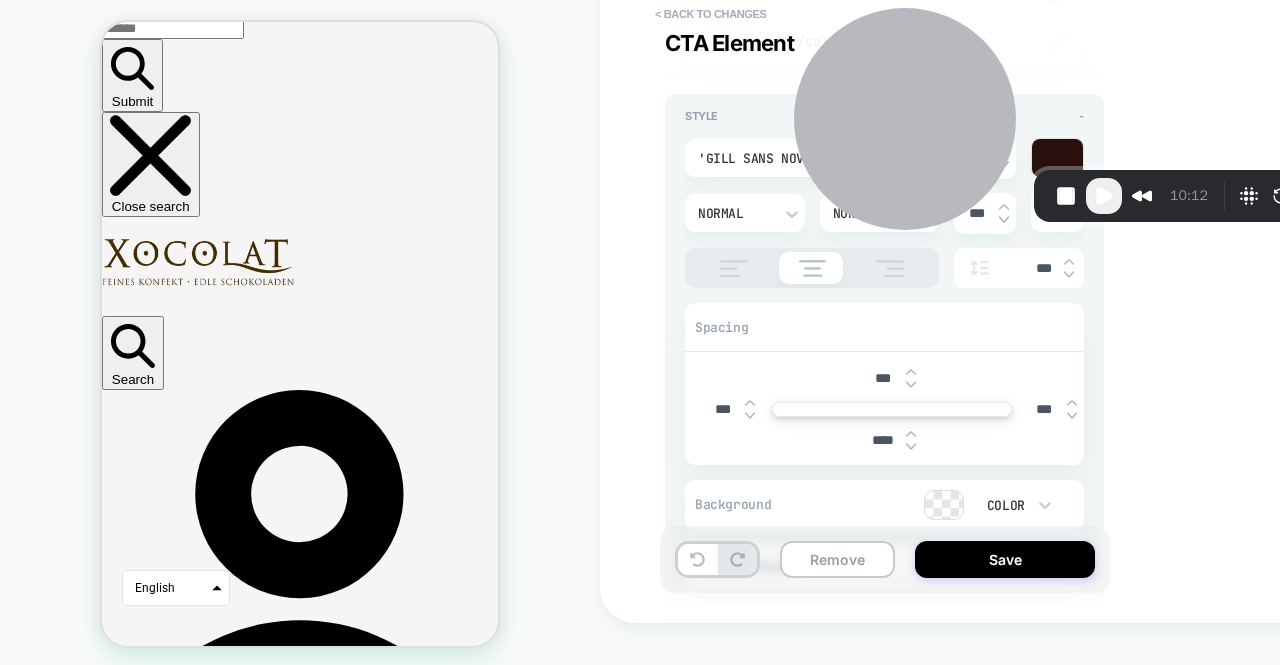 type on "*" 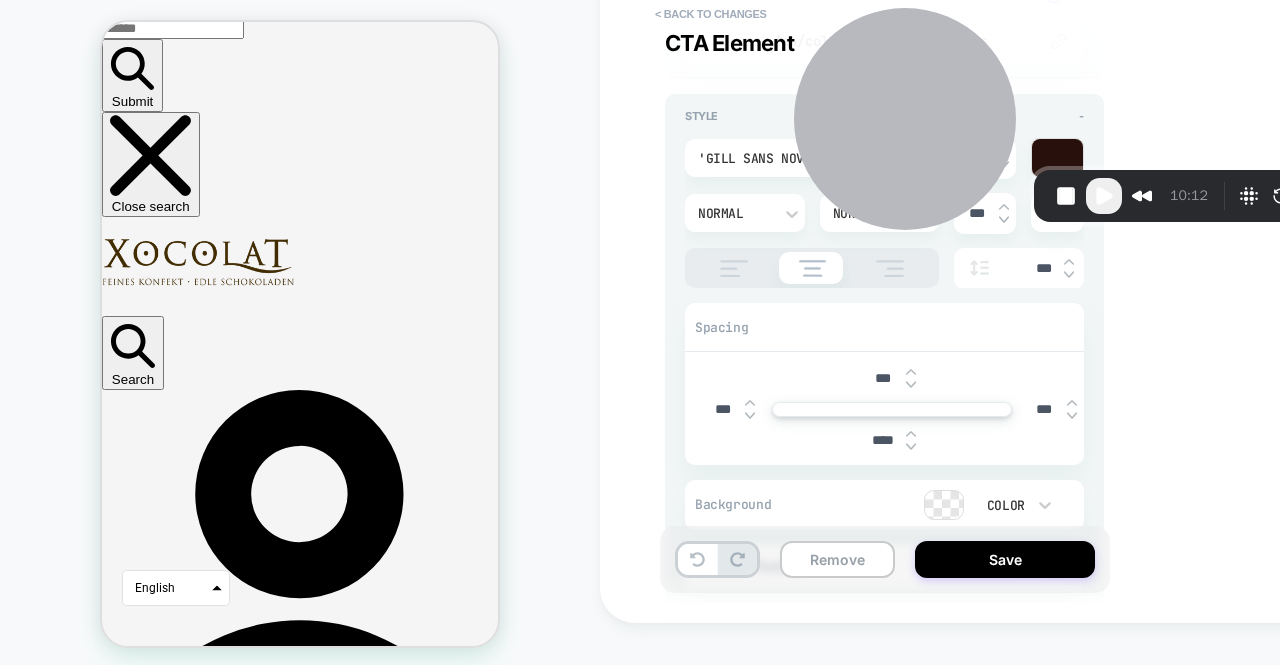 type on "****" 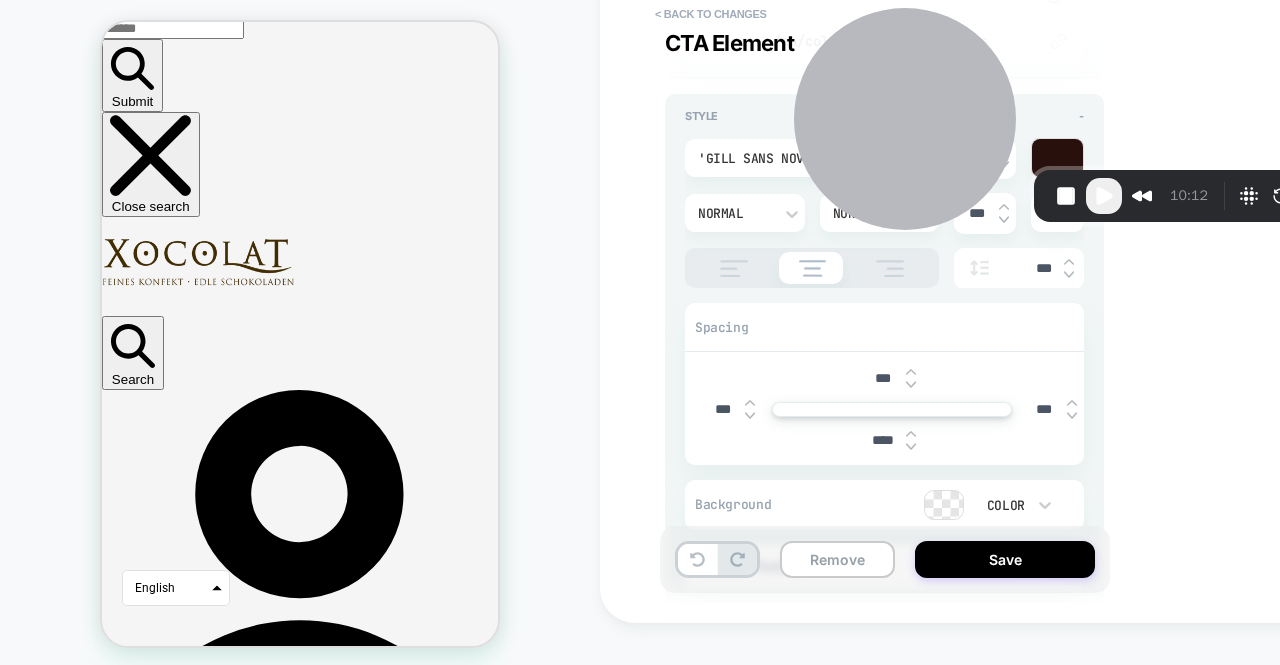 click on "****" at bounding box center [892, 440] 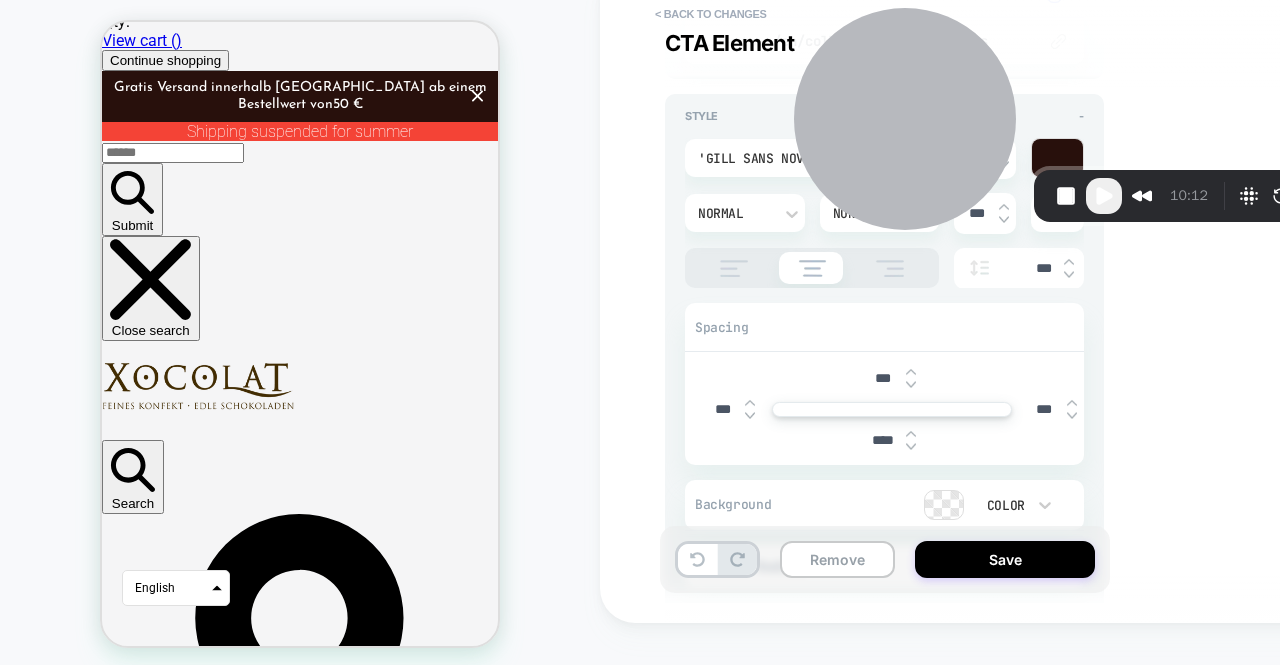 scroll, scrollTop: 133, scrollLeft: 0, axis: vertical 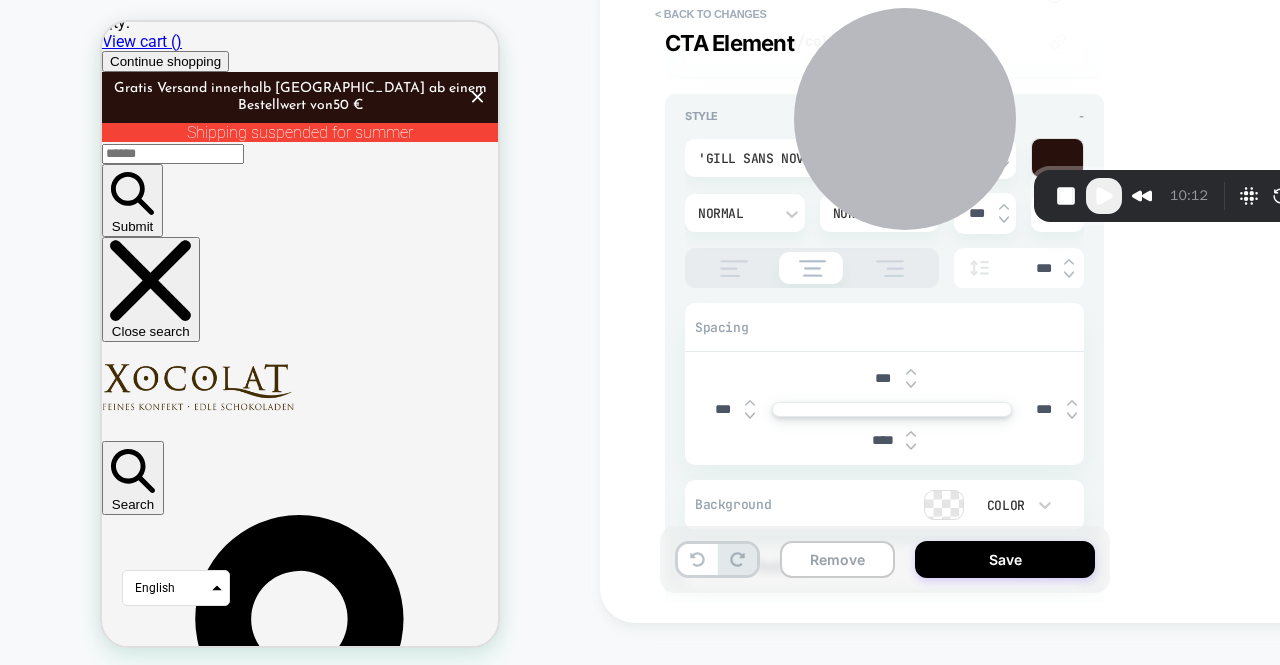 drag, startPoint x: 880, startPoint y: 437, endPoint x: 869, endPoint y: 433, distance: 11.7046995 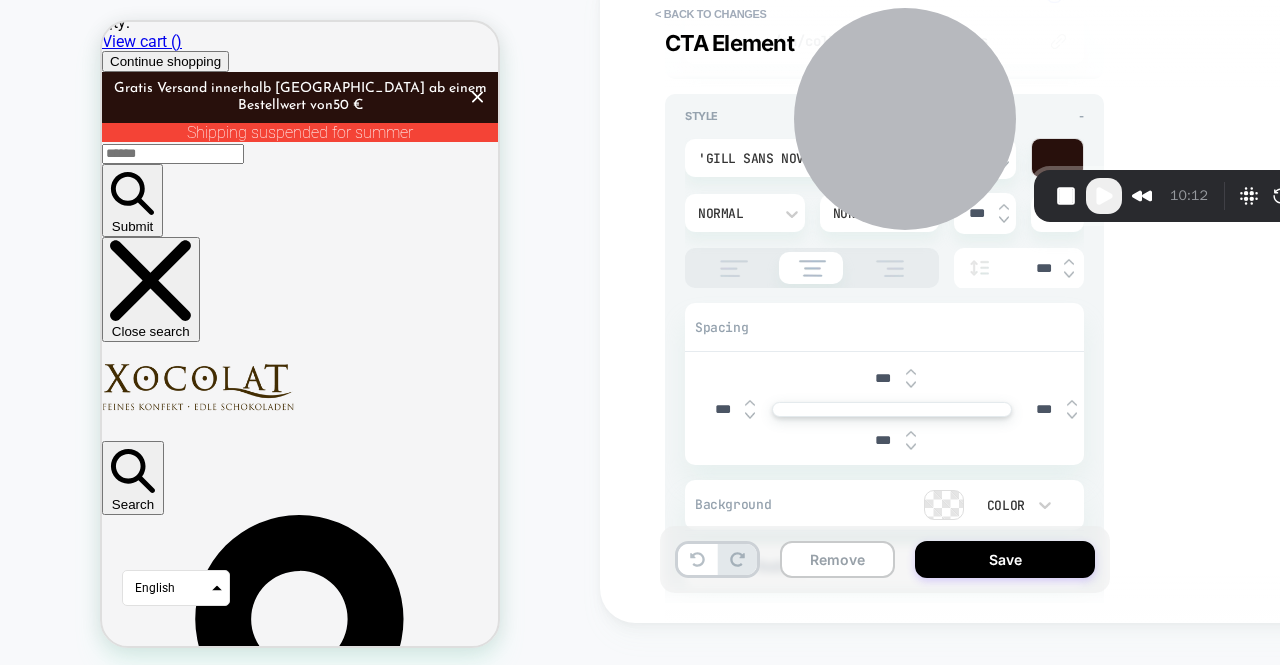 type on "*" 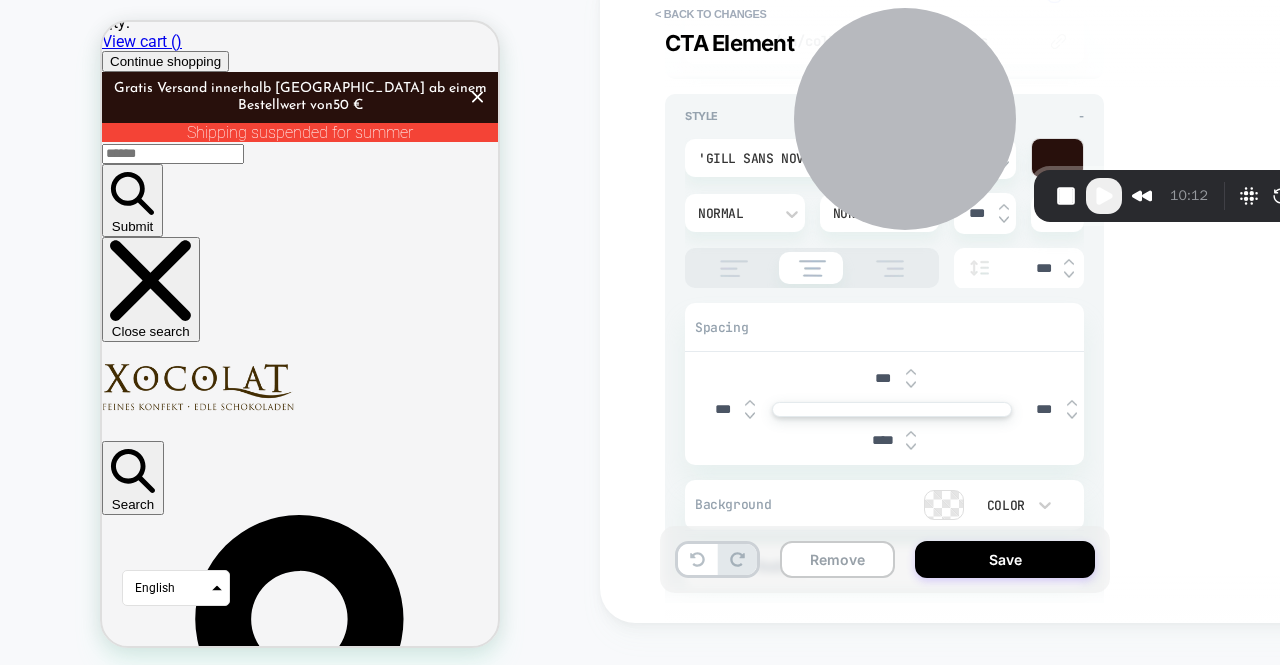 type on "*" 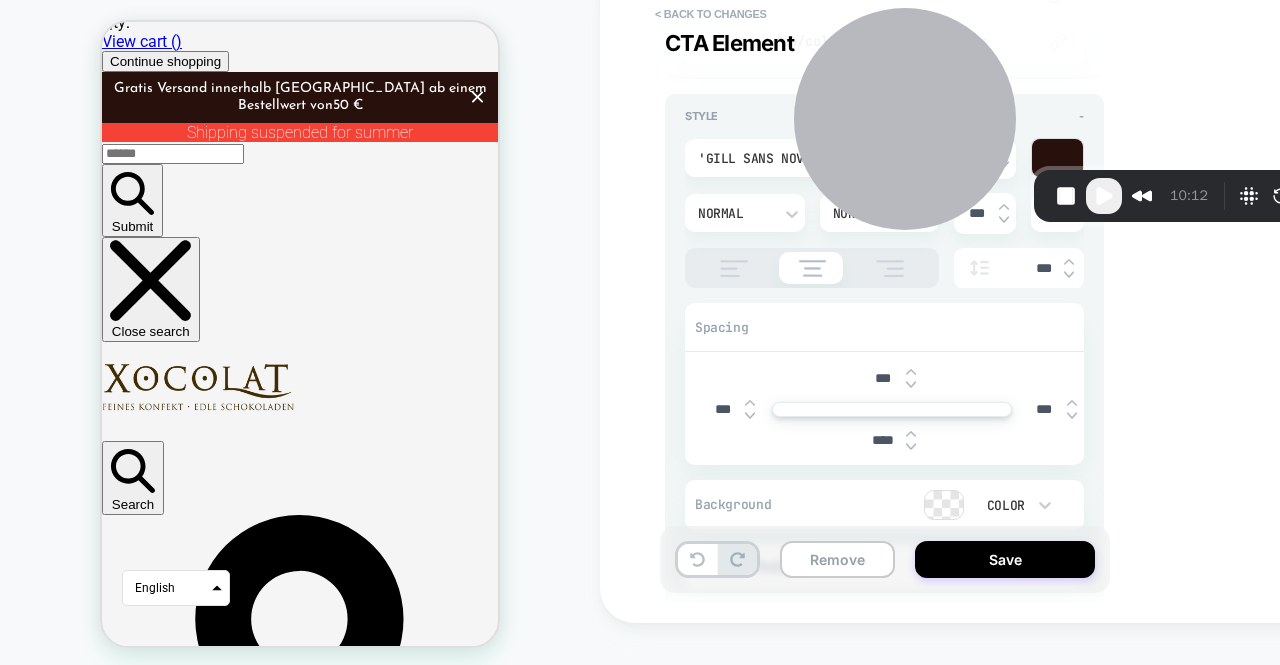 type on "****" 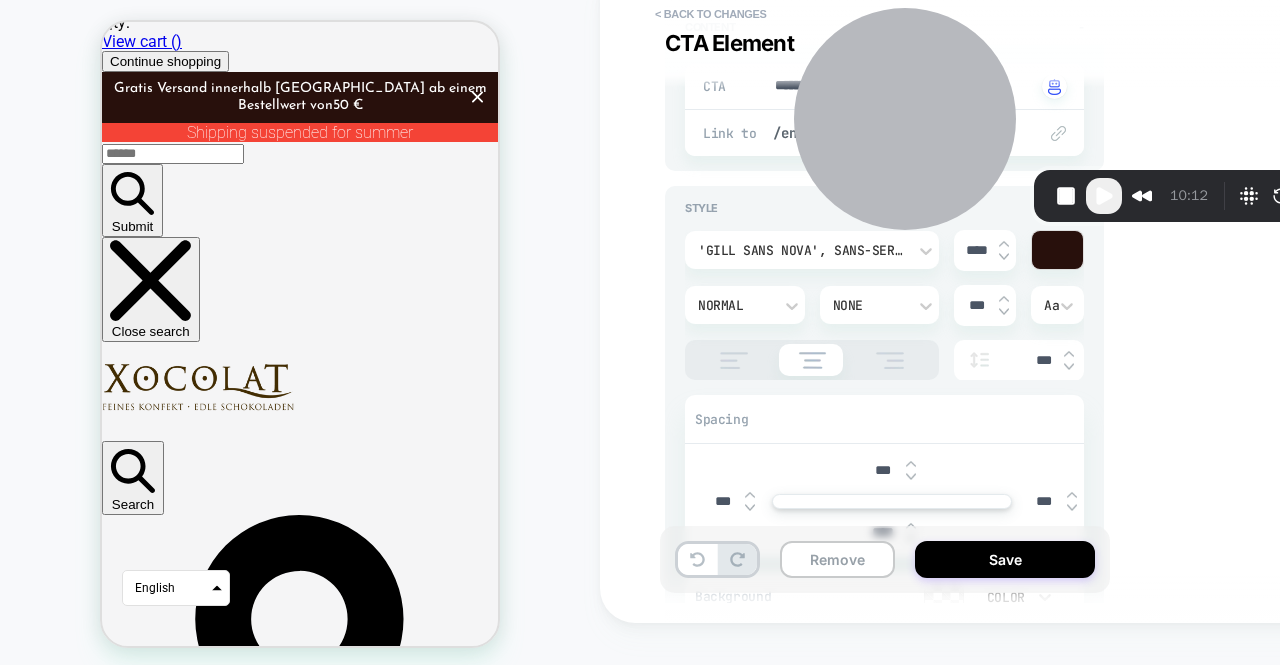 scroll, scrollTop: 221, scrollLeft: 0, axis: vertical 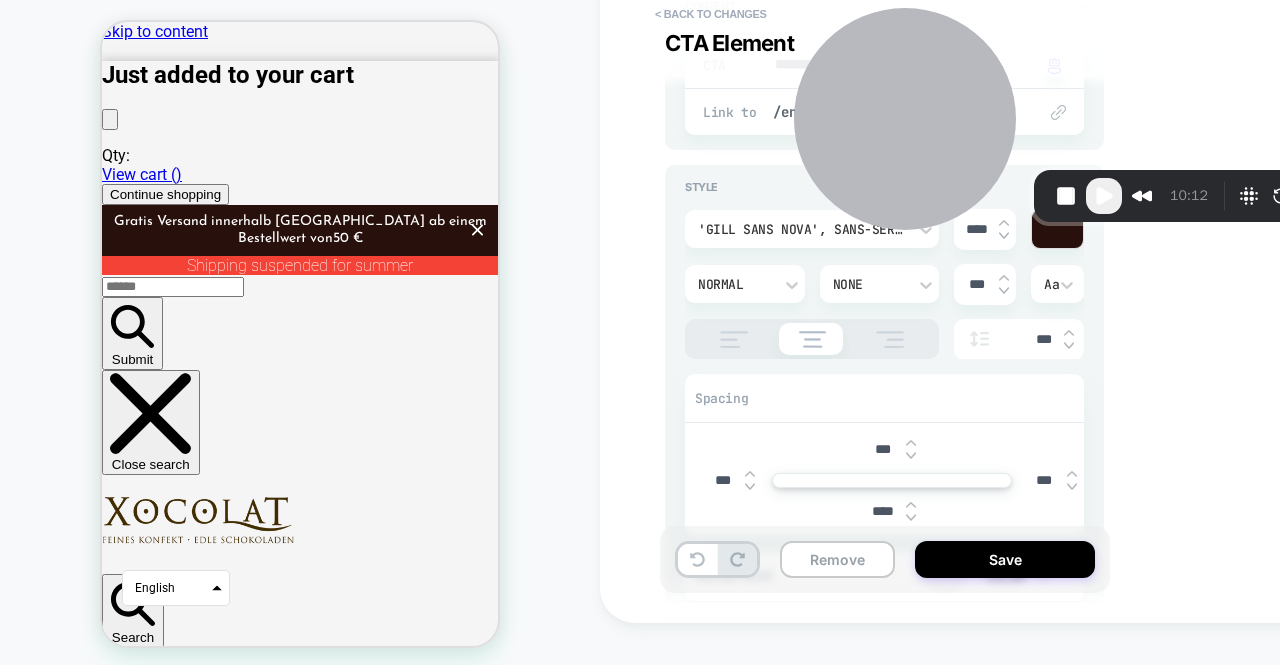 type on "*" 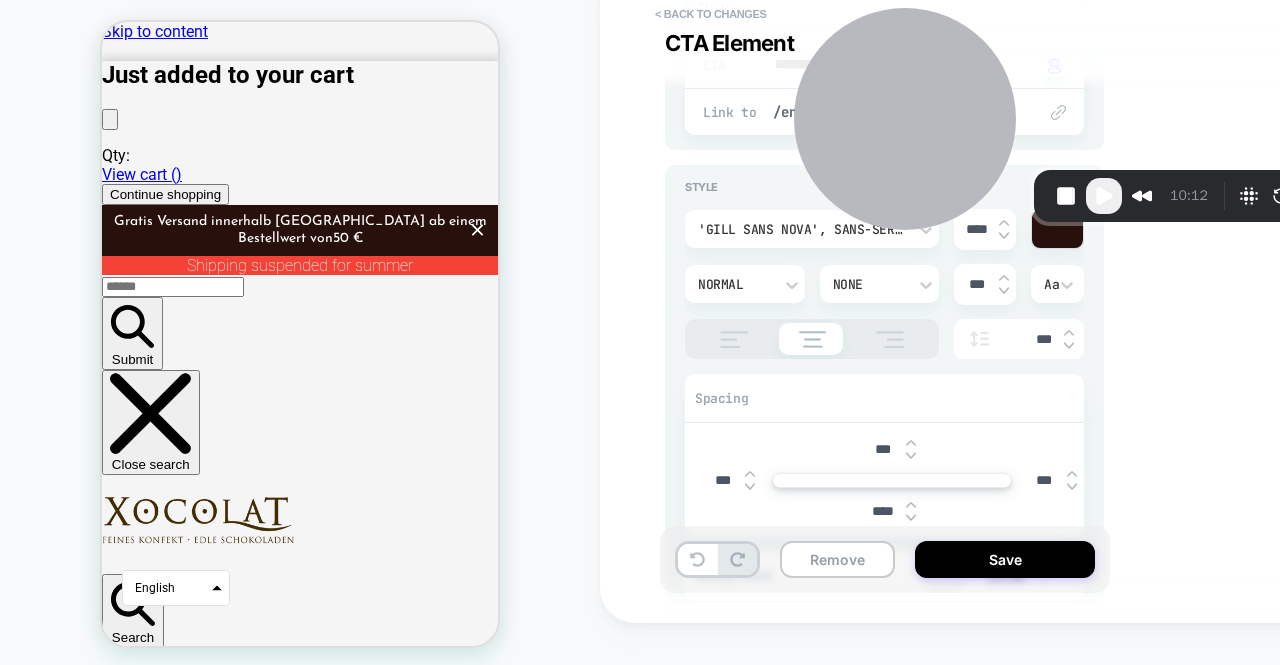 scroll, scrollTop: 0, scrollLeft: 0, axis: both 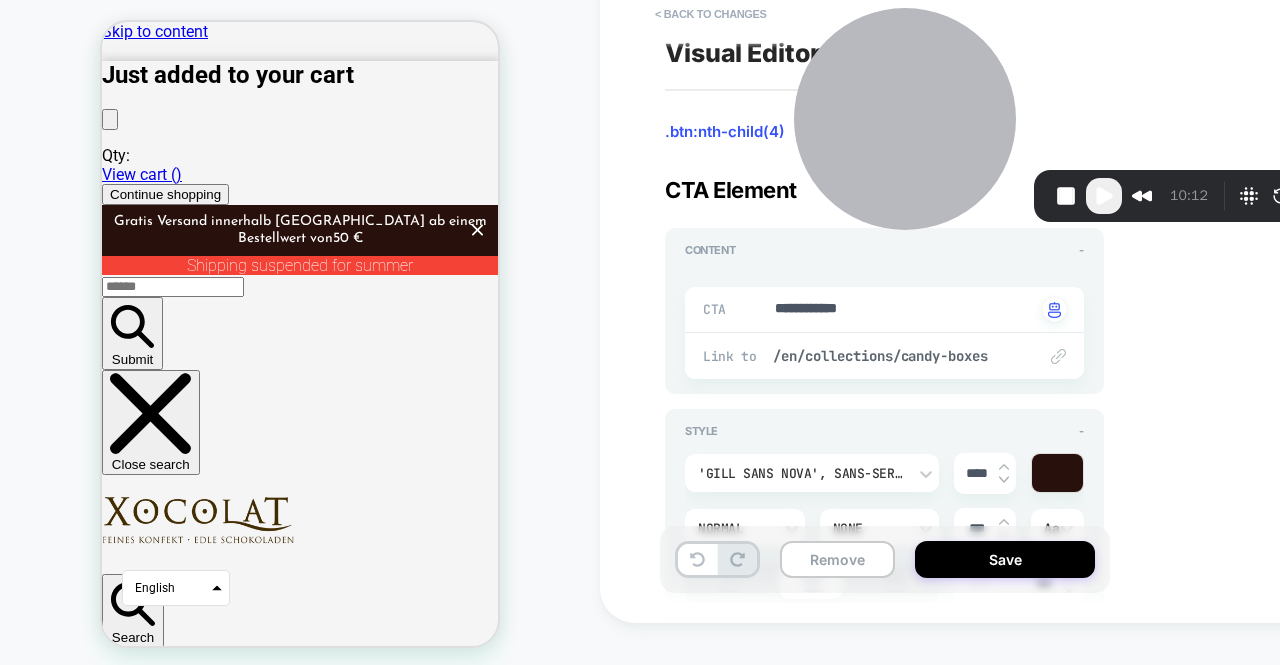 click at bounding box center (274, 4776) 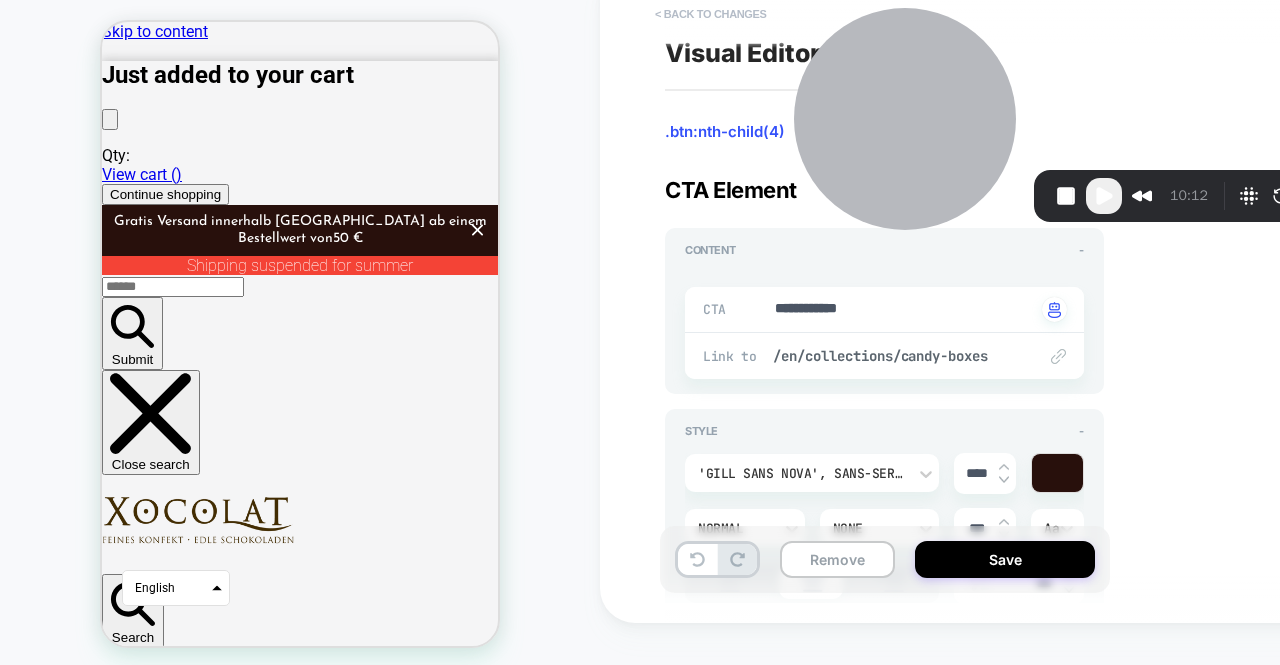 click on "< Back to changes" at bounding box center [711, 14] 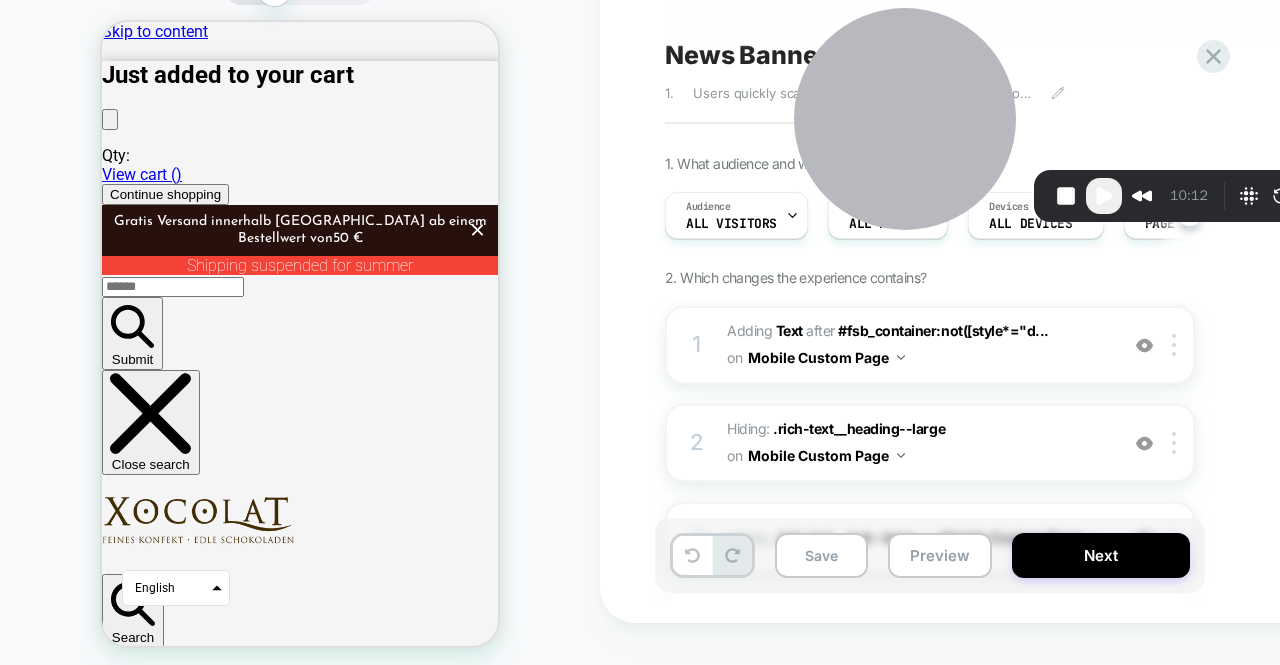 scroll, scrollTop: 0, scrollLeft: 1, axis: horizontal 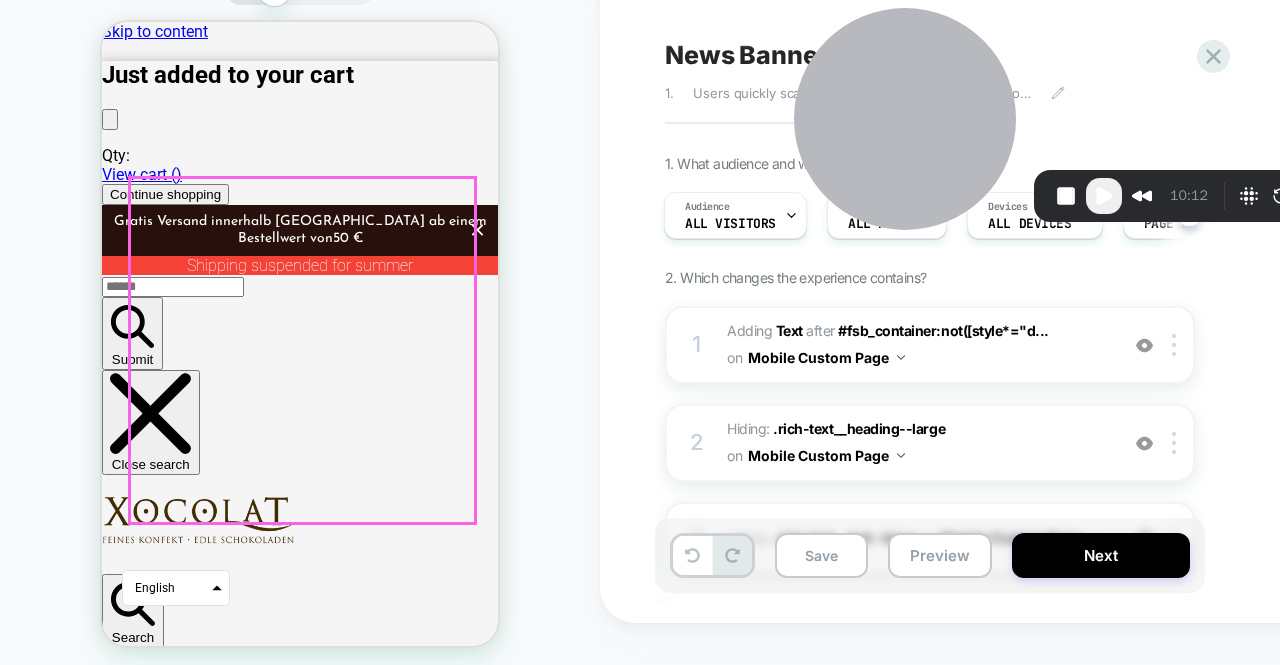 click at bounding box center [274, 4776] 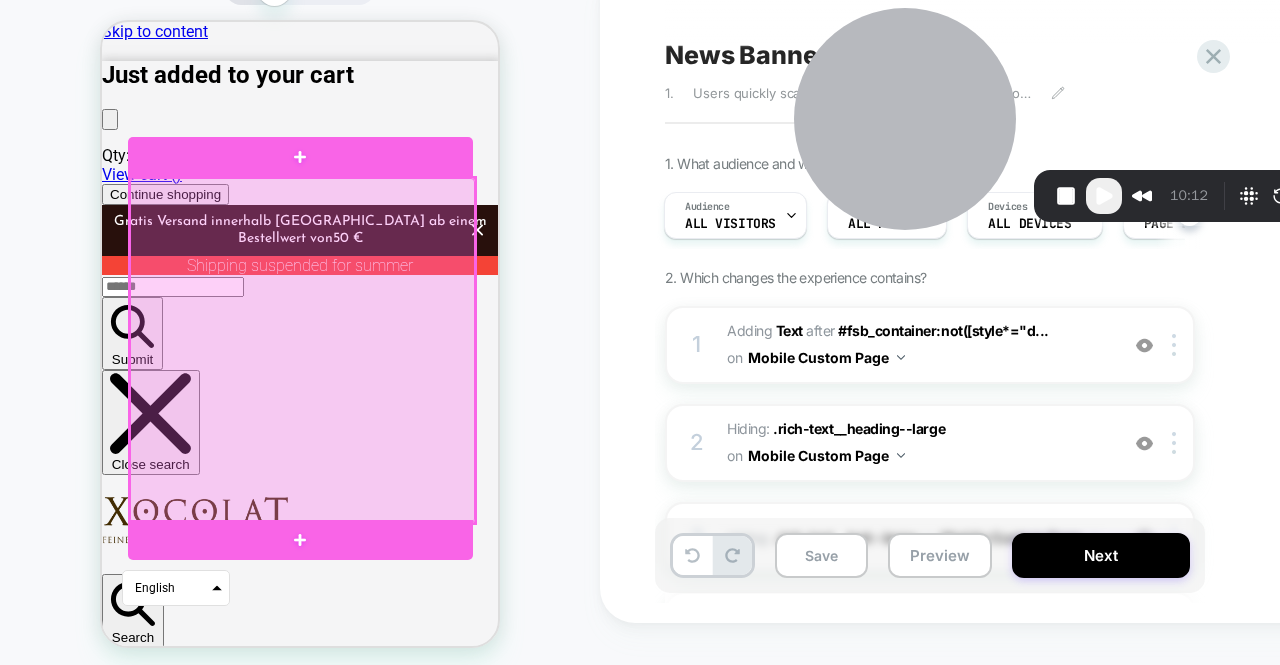 click at bounding box center [302, 350] 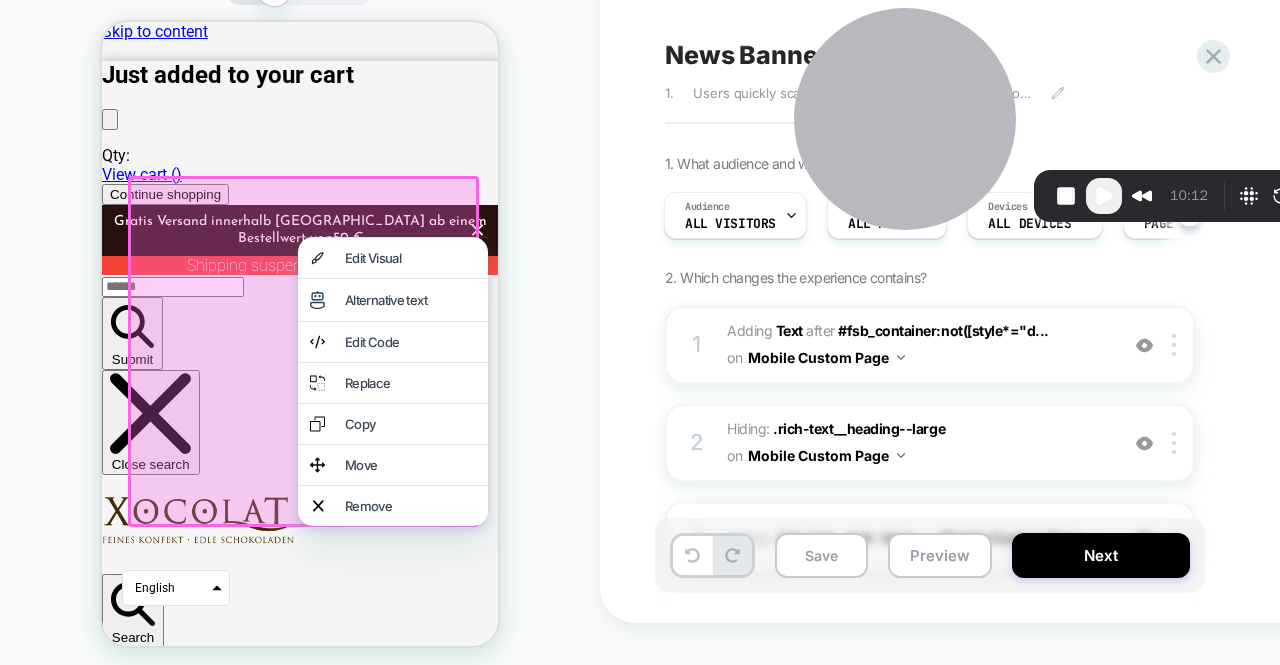 click on "CUSTOM" at bounding box center (300, 318) 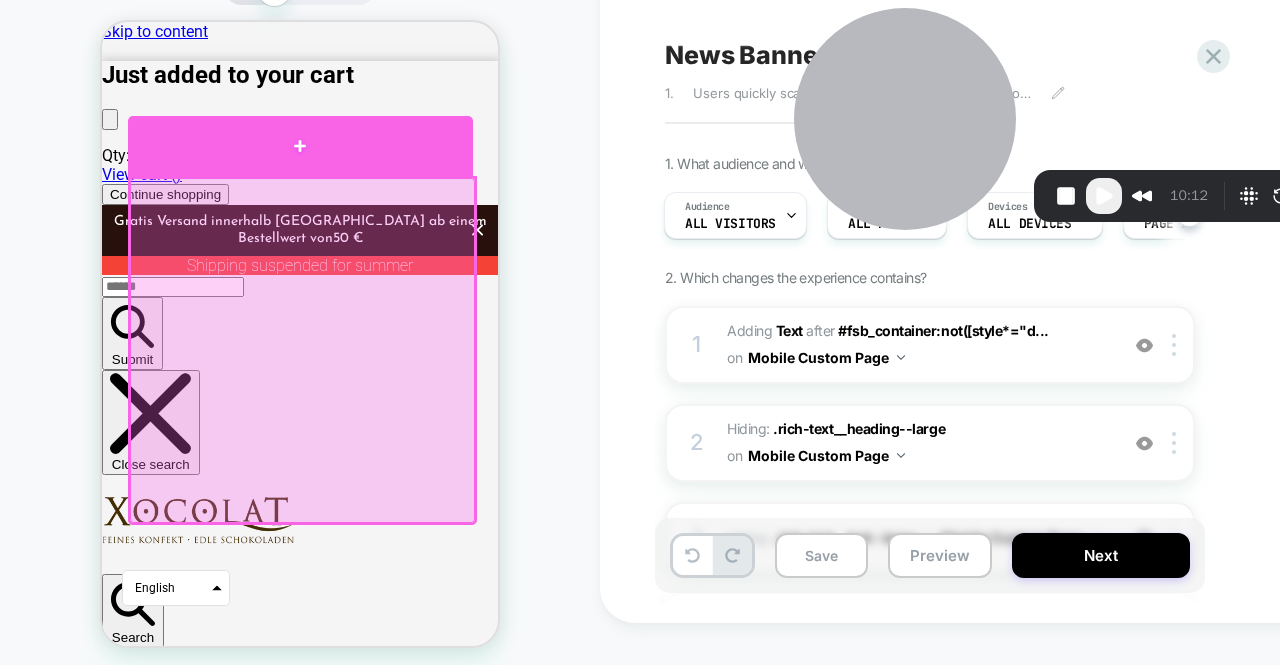 click at bounding box center [300, 146] 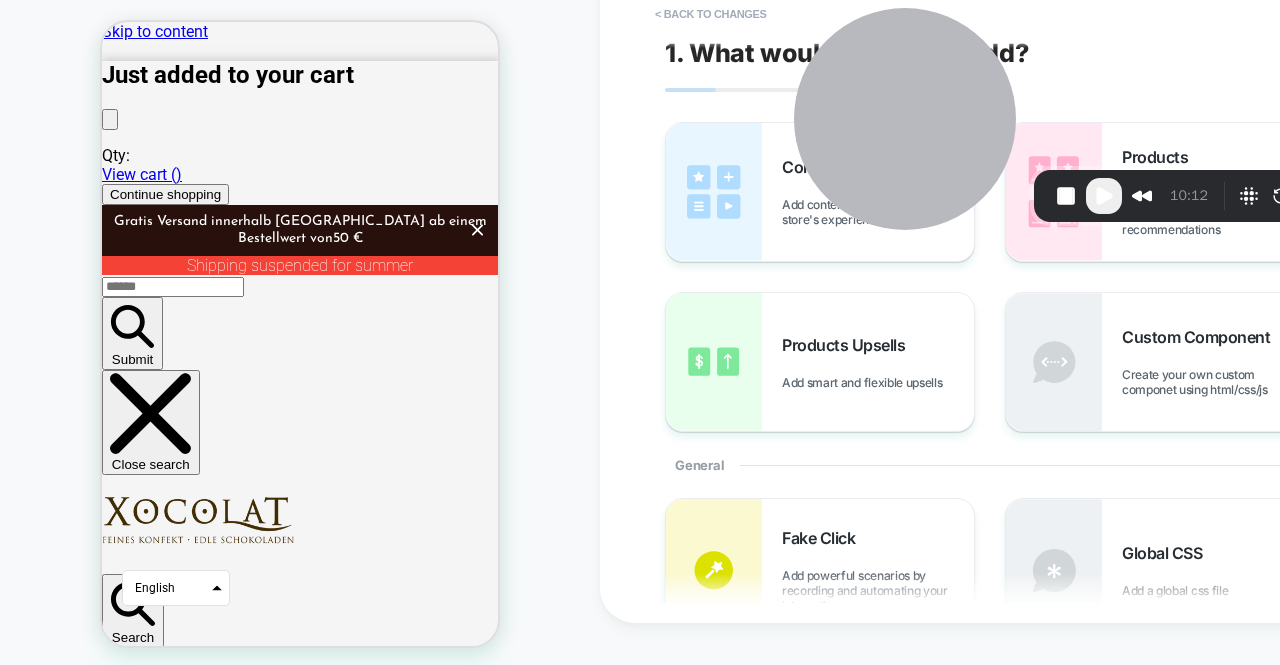 scroll, scrollTop: 43, scrollLeft: 0, axis: vertical 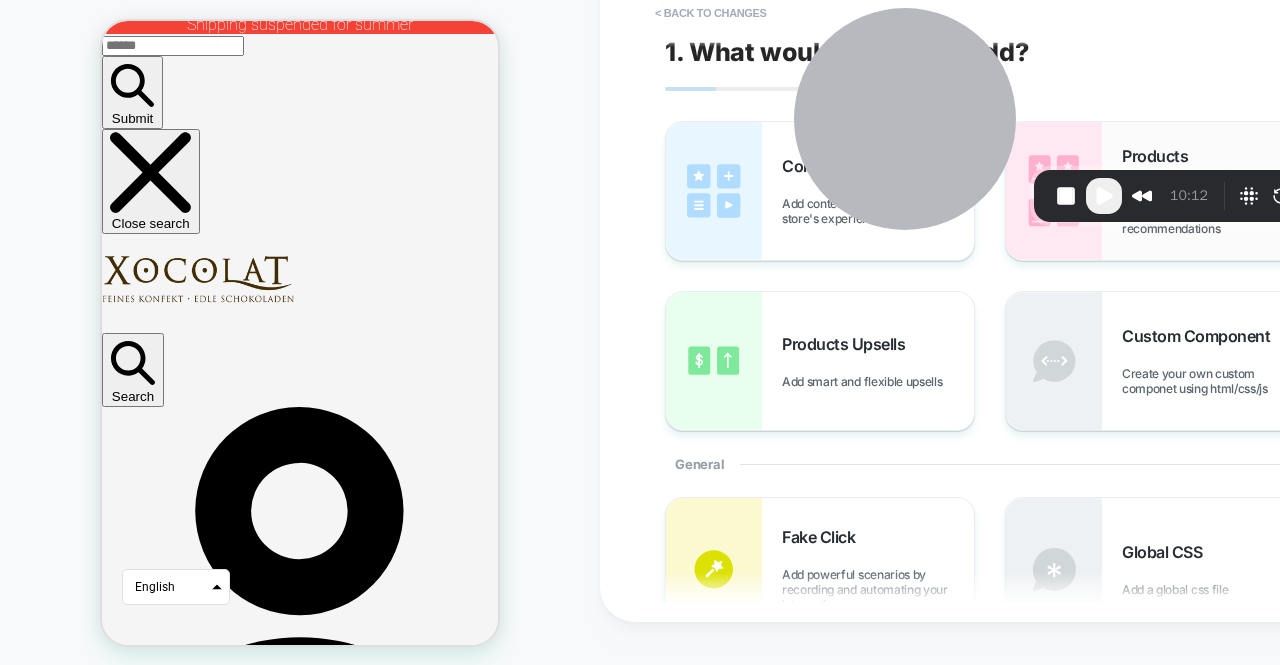 click at bounding box center (1054, 191) 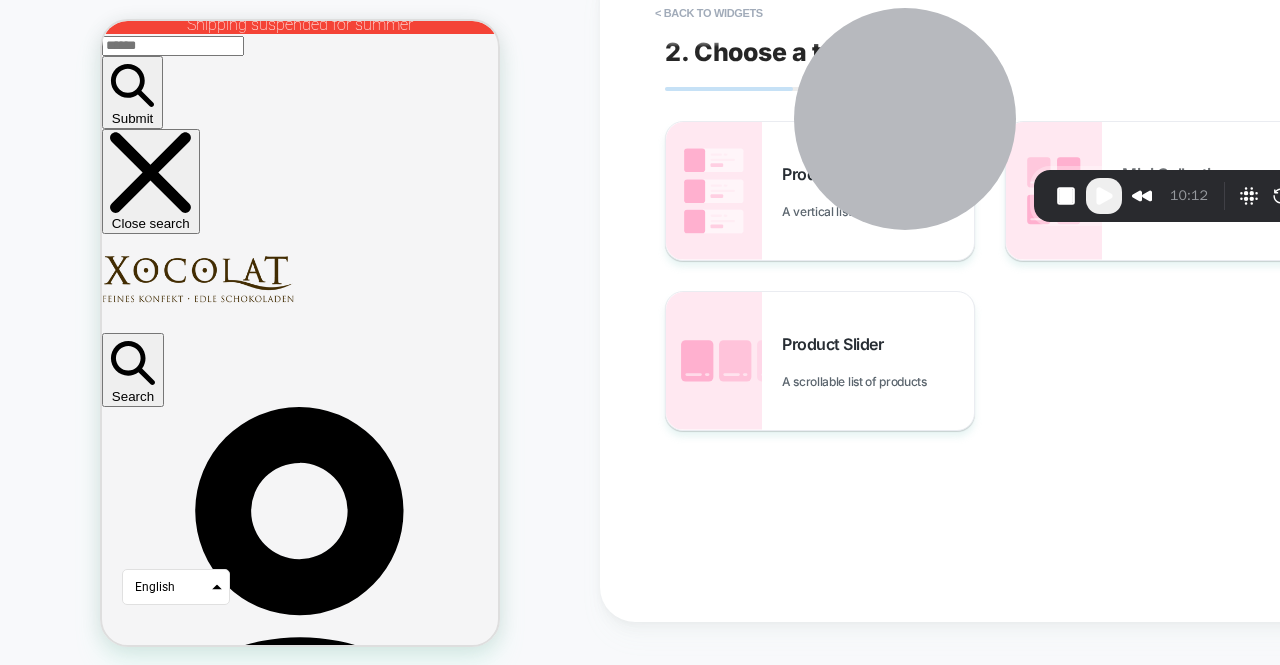 scroll, scrollTop: 42, scrollLeft: 0, axis: vertical 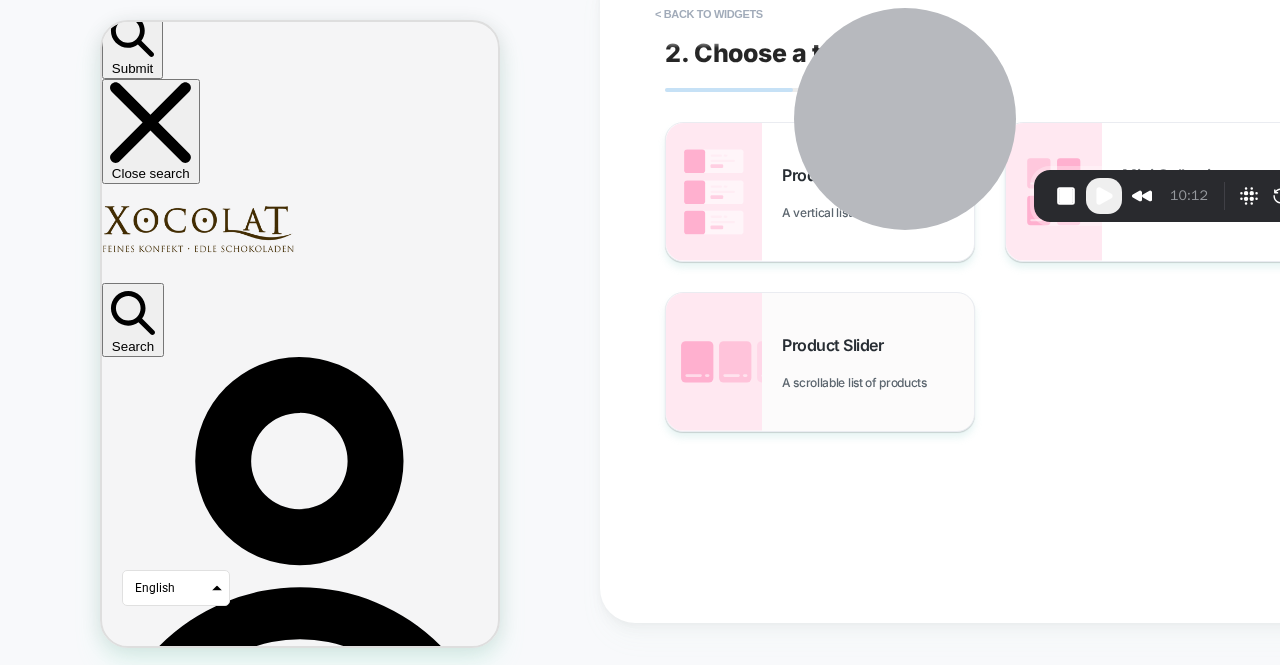 click on "Product Slider A scrollable list of products" at bounding box center (820, 362) 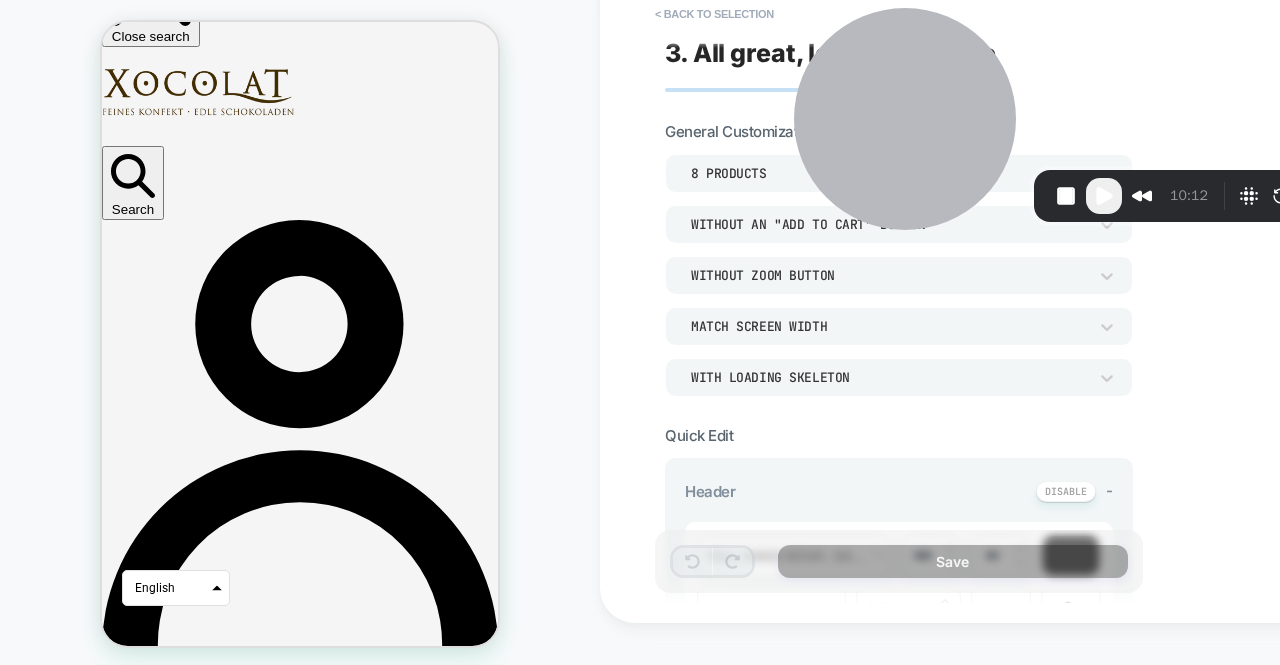 scroll, scrollTop: 438, scrollLeft: 0, axis: vertical 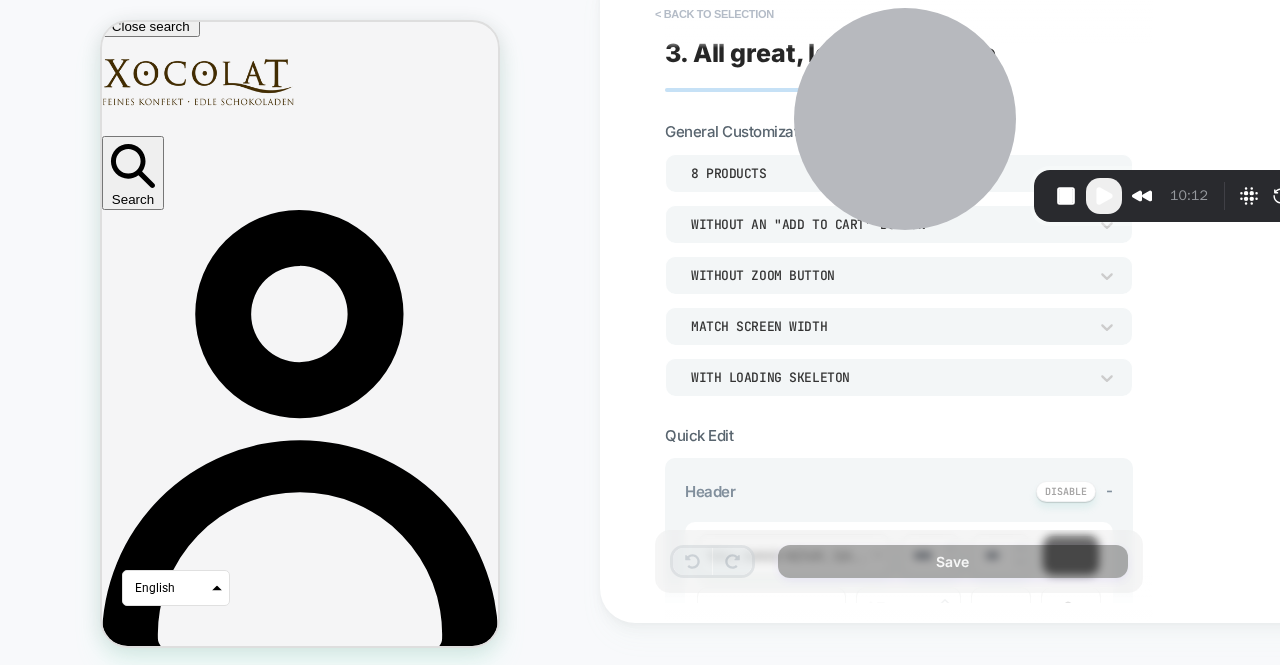 click on "< Back to selection" at bounding box center [714, 14] 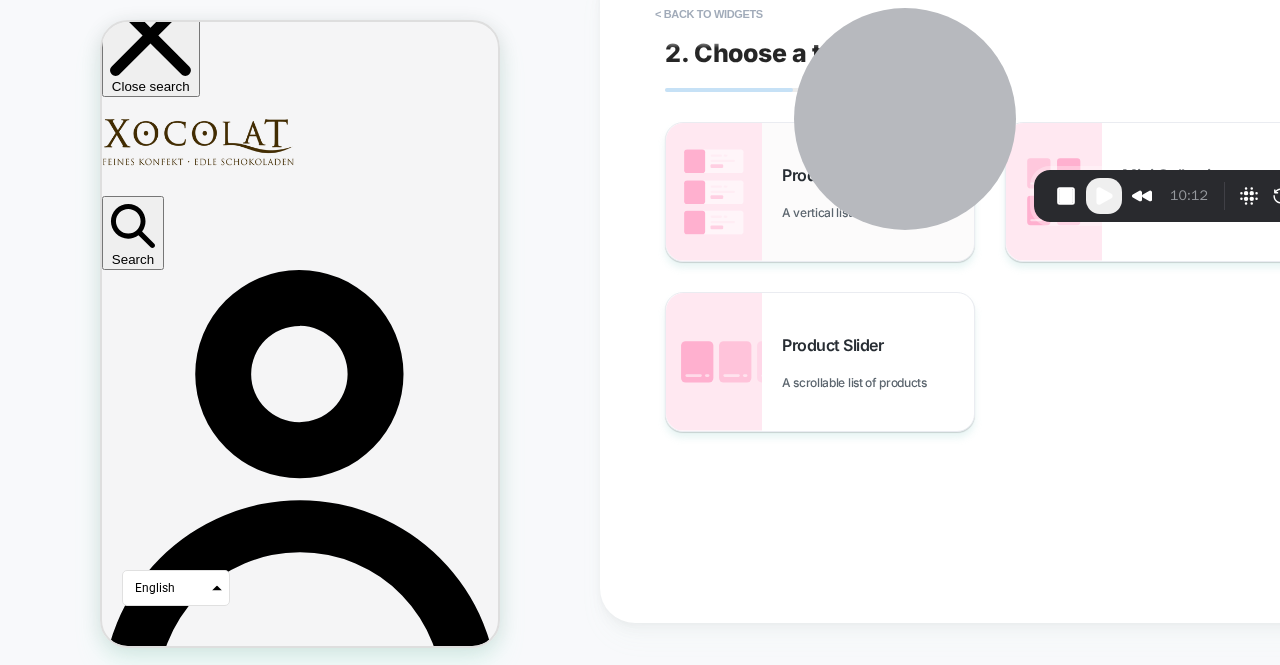 scroll, scrollTop: 43, scrollLeft: 0, axis: vertical 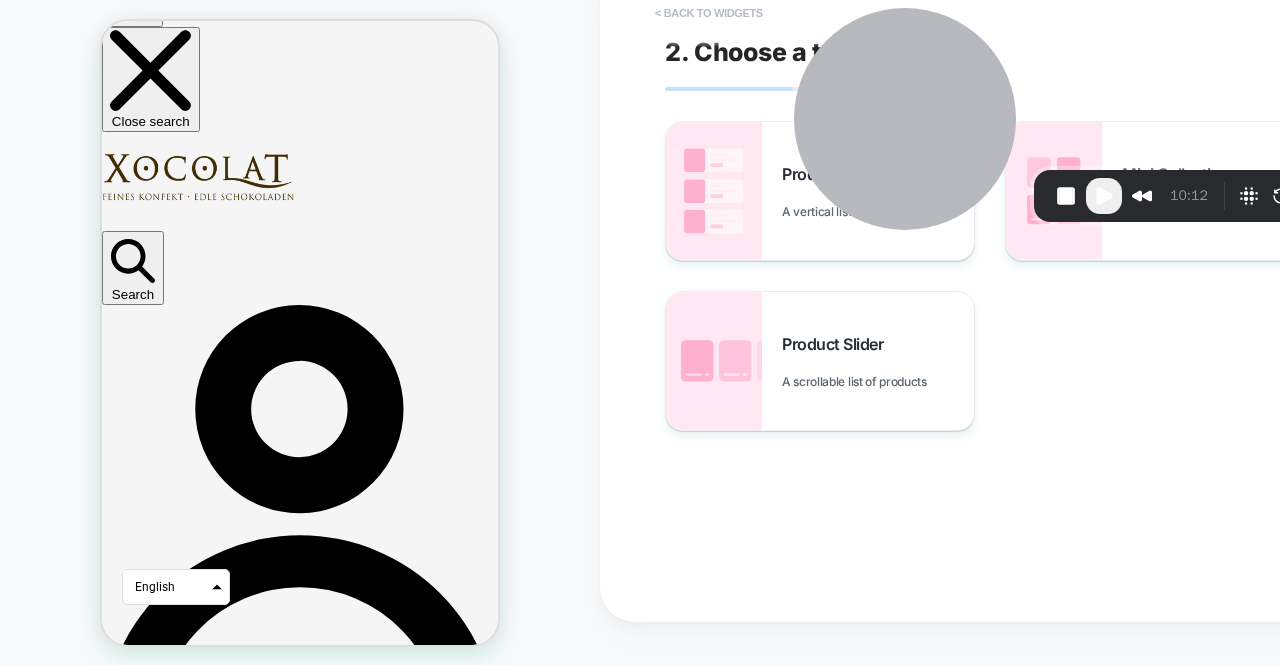 click on "< Back to widgets" at bounding box center (709, 13) 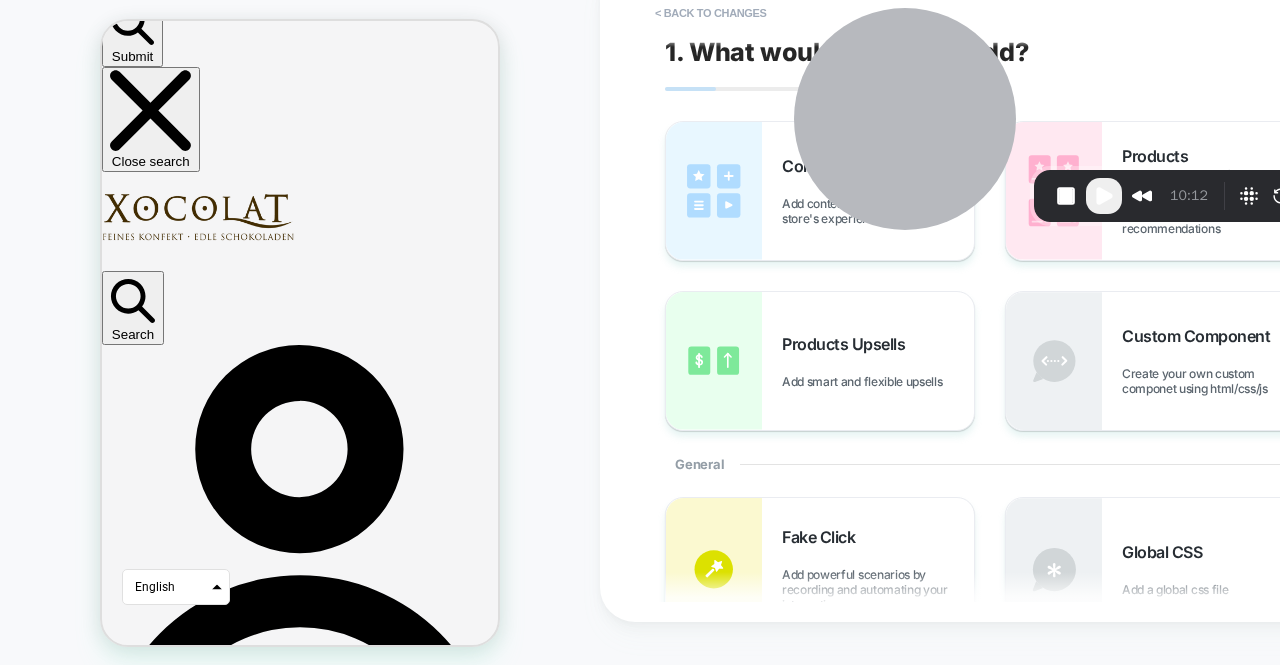 scroll, scrollTop: 42, scrollLeft: 0, axis: vertical 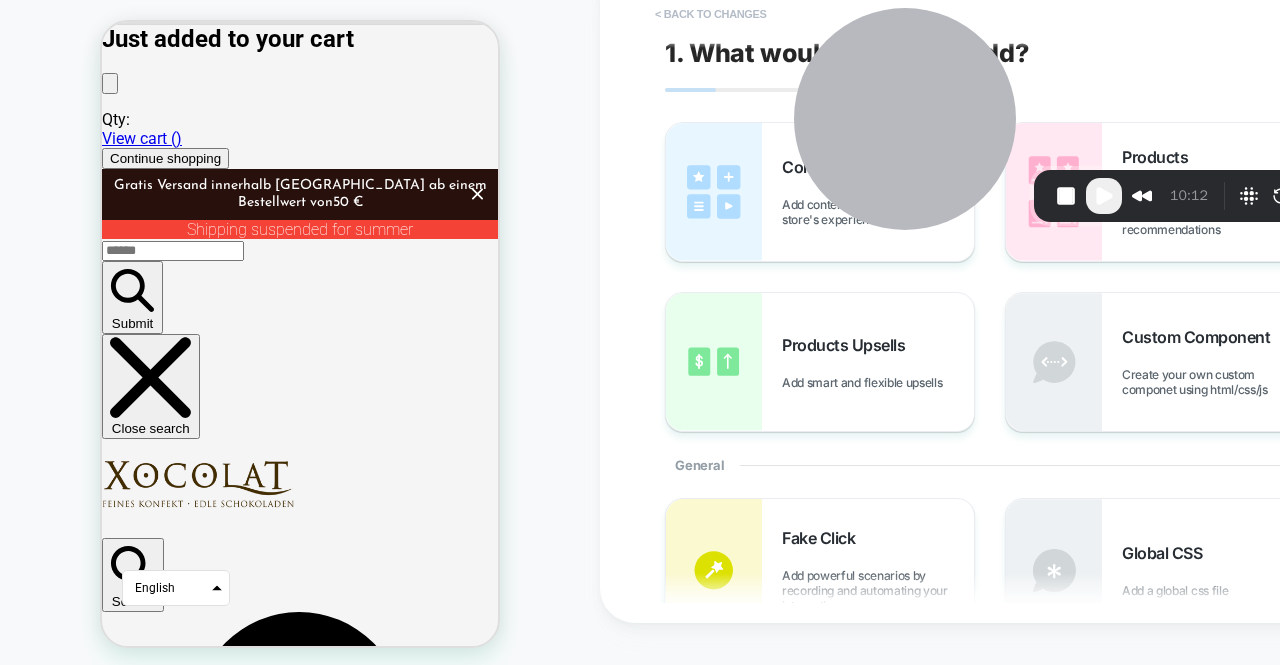 click on "< Back to changes" at bounding box center (711, 14) 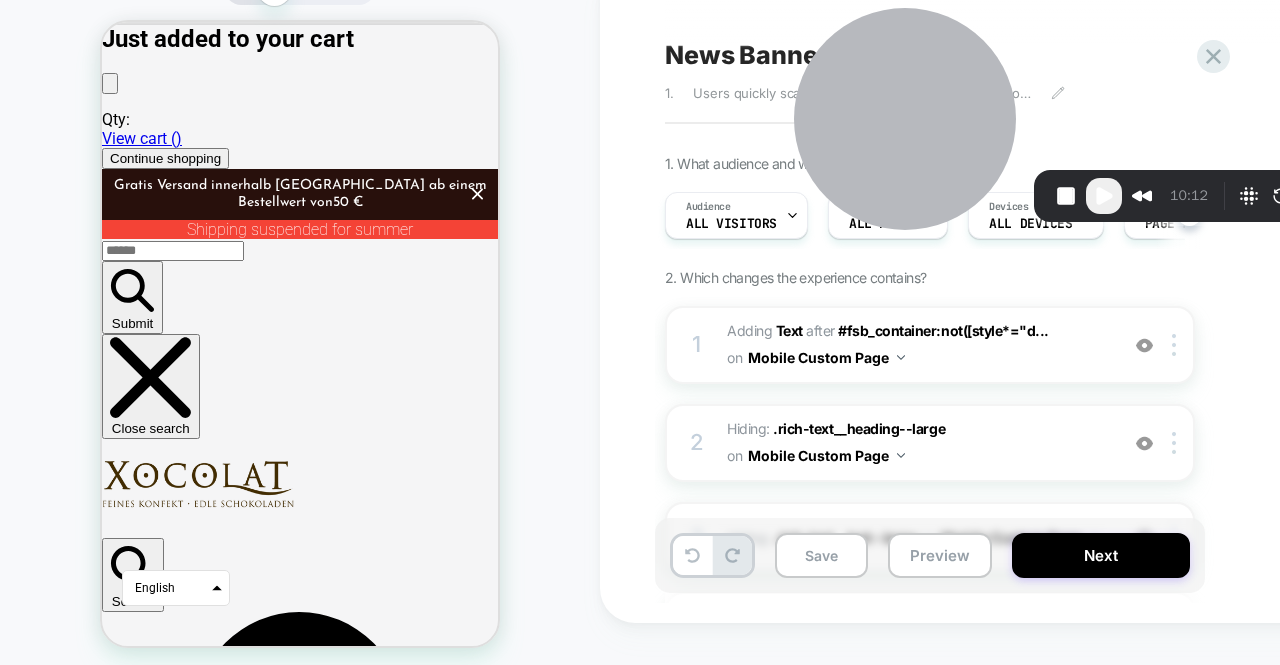 scroll, scrollTop: 0, scrollLeft: 1, axis: horizontal 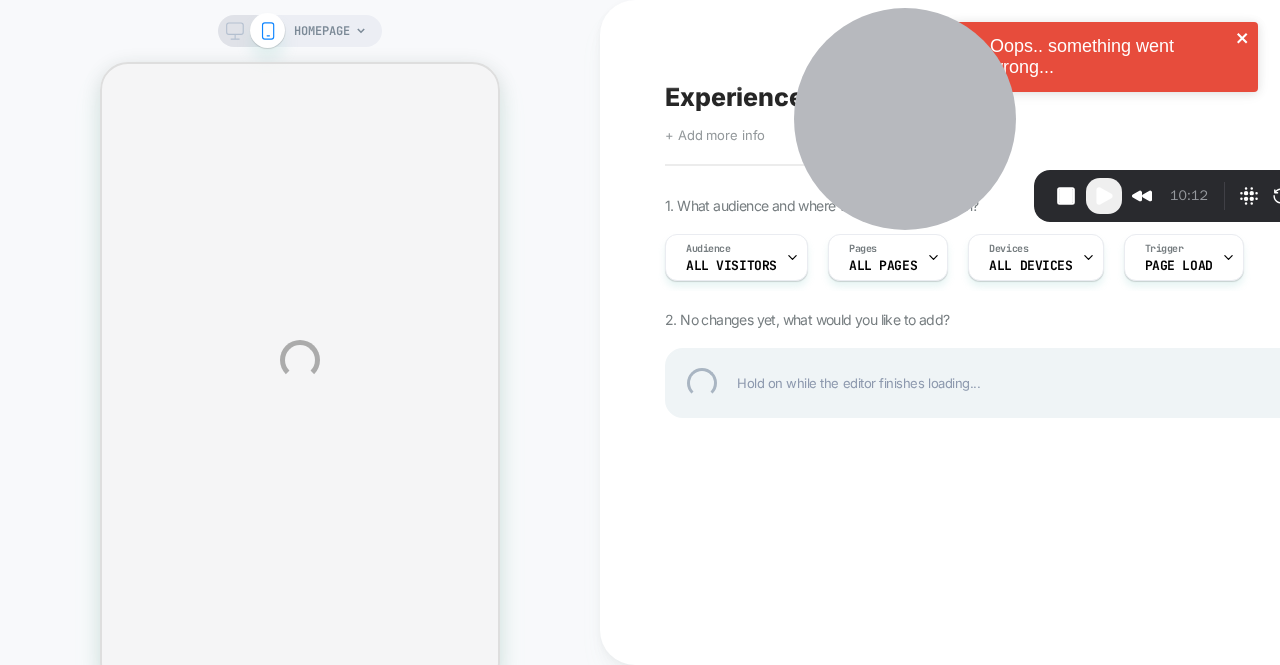 click 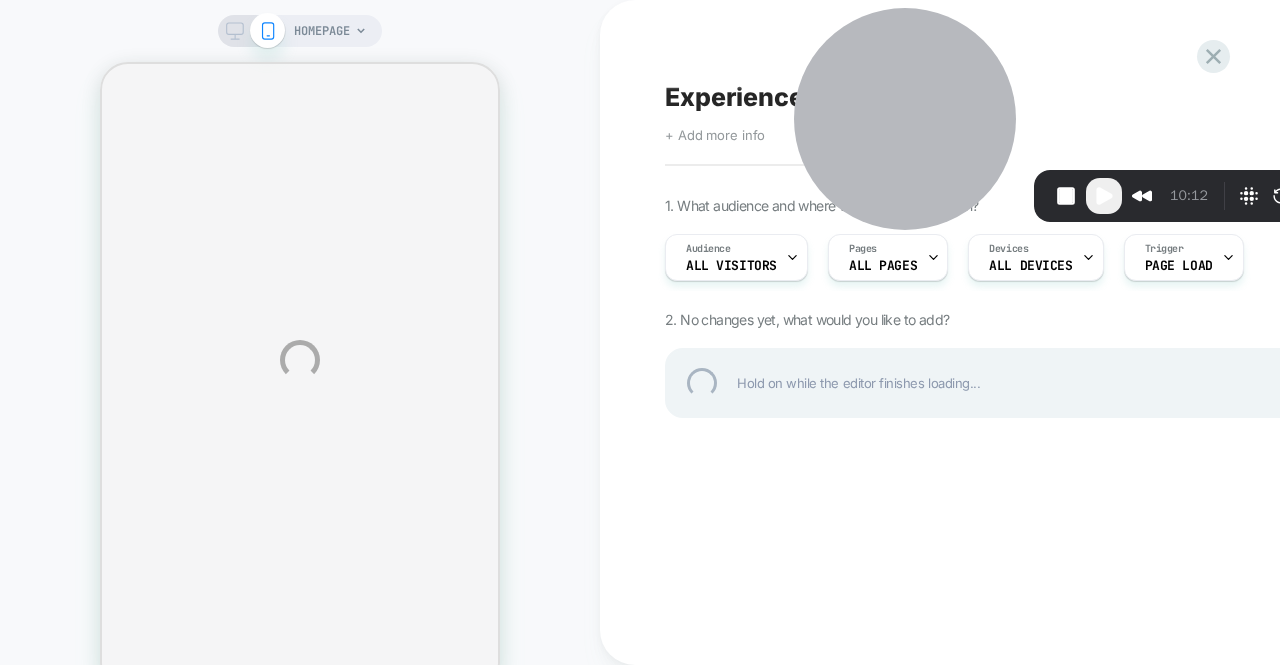 scroll, scrollTop: 0, scrollLeft: 0, axis: both 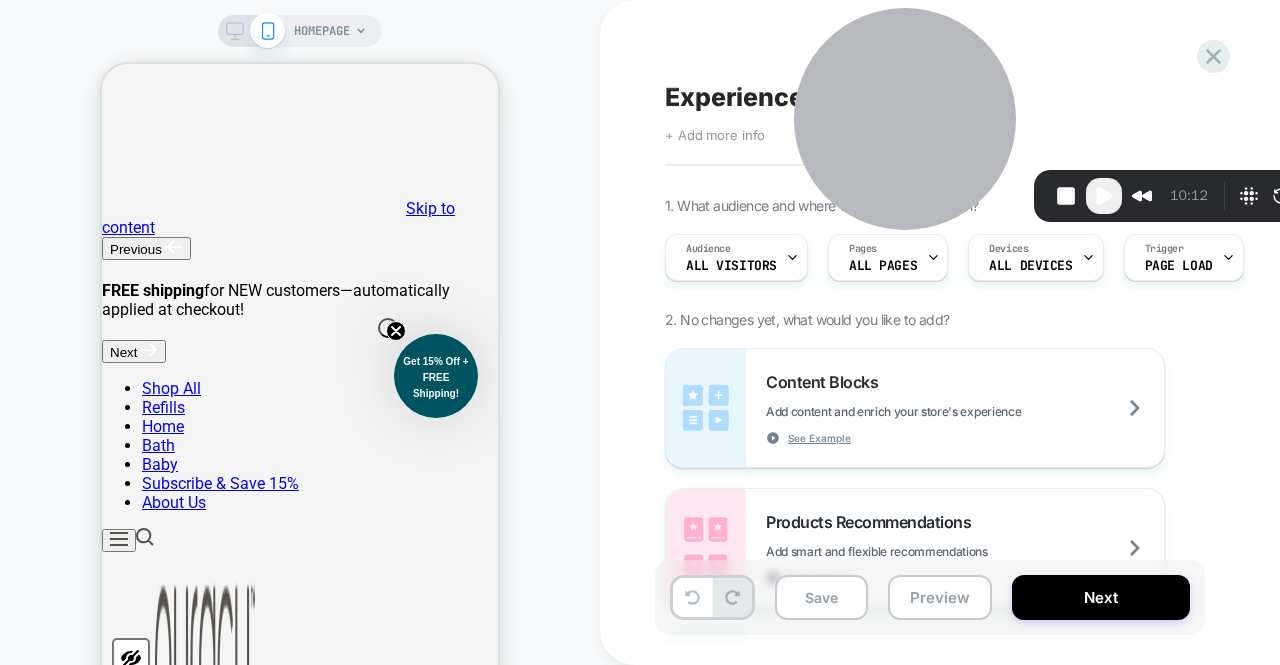 click on "HOMEPAGE" at bounding box center (322, 31) 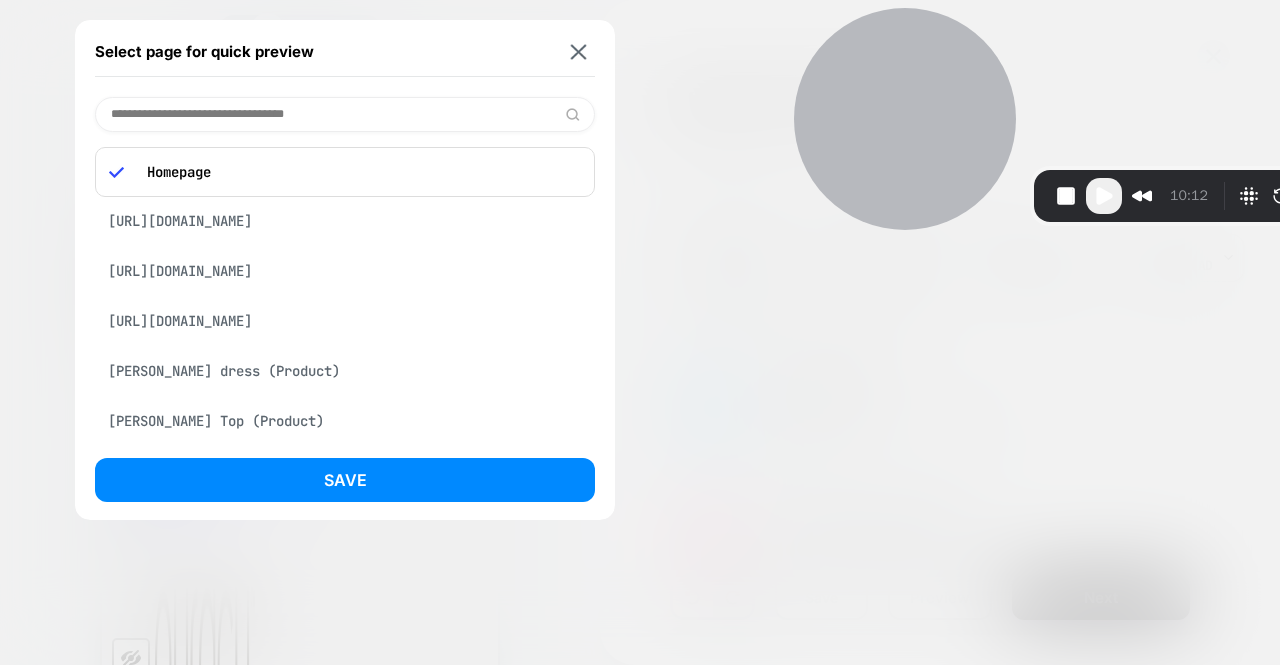 click on "[URL][DOMAIN_NAME]" at bounding box center [345, 221] 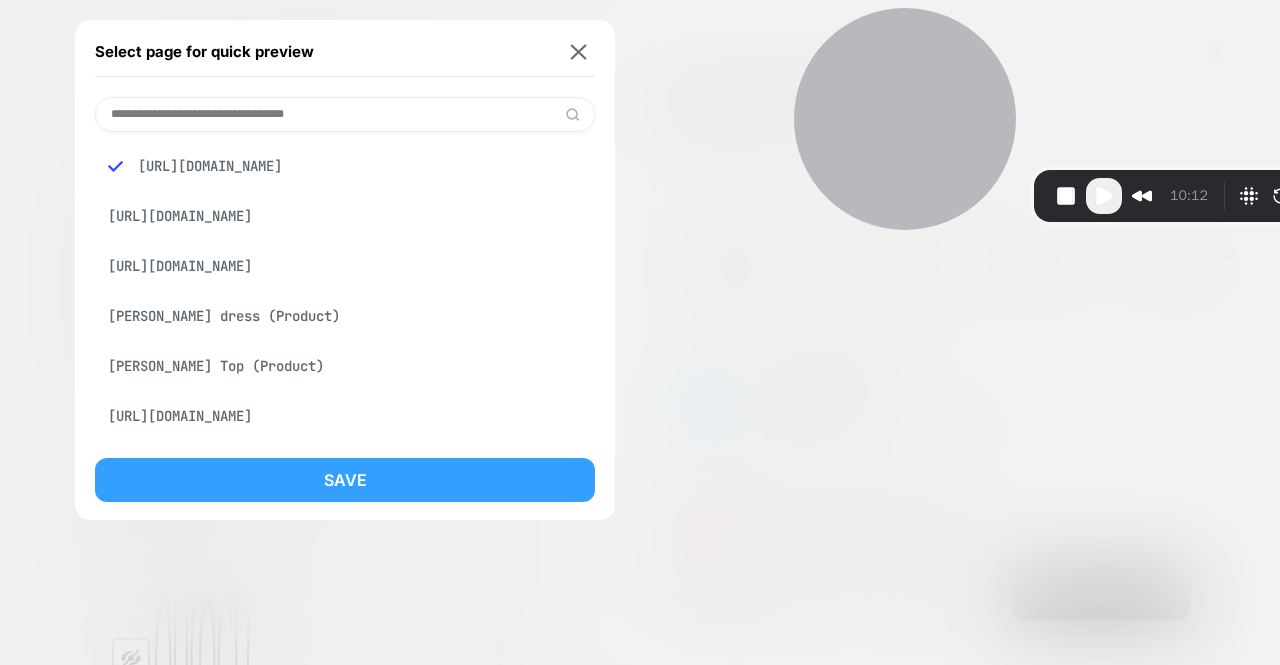 click on "Save" at bounding box center (345, 480) 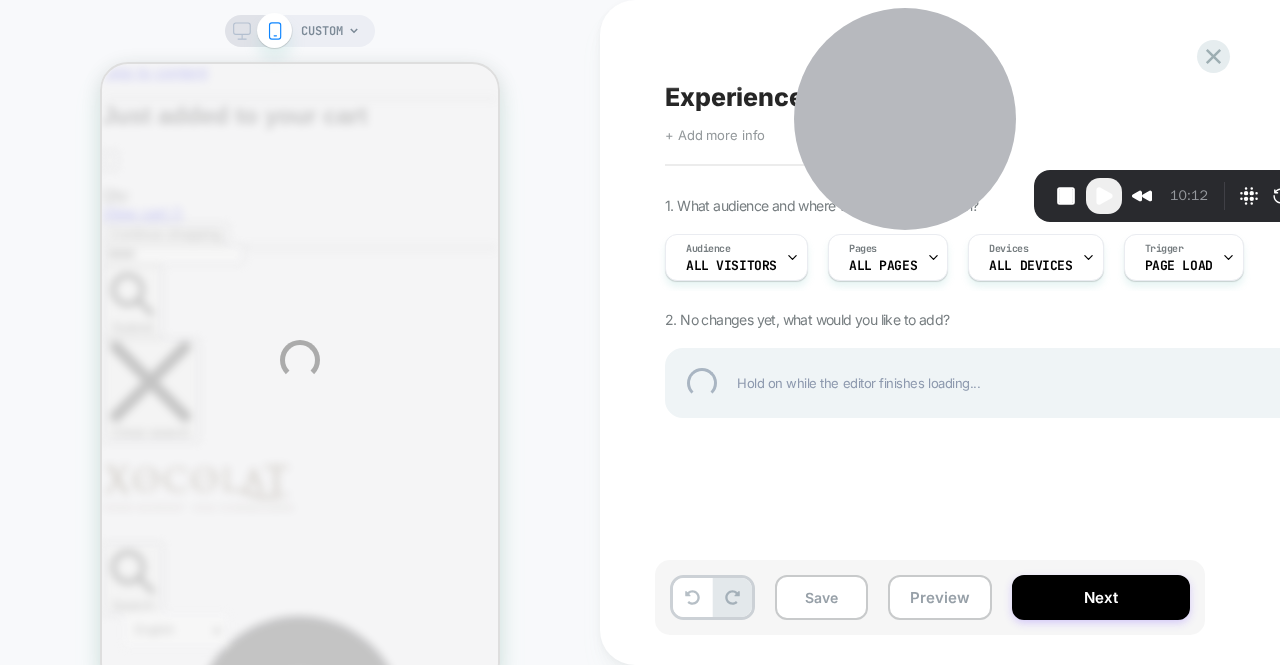 scroll, scrollTop: 0, scrollLeft: 0, axis: both 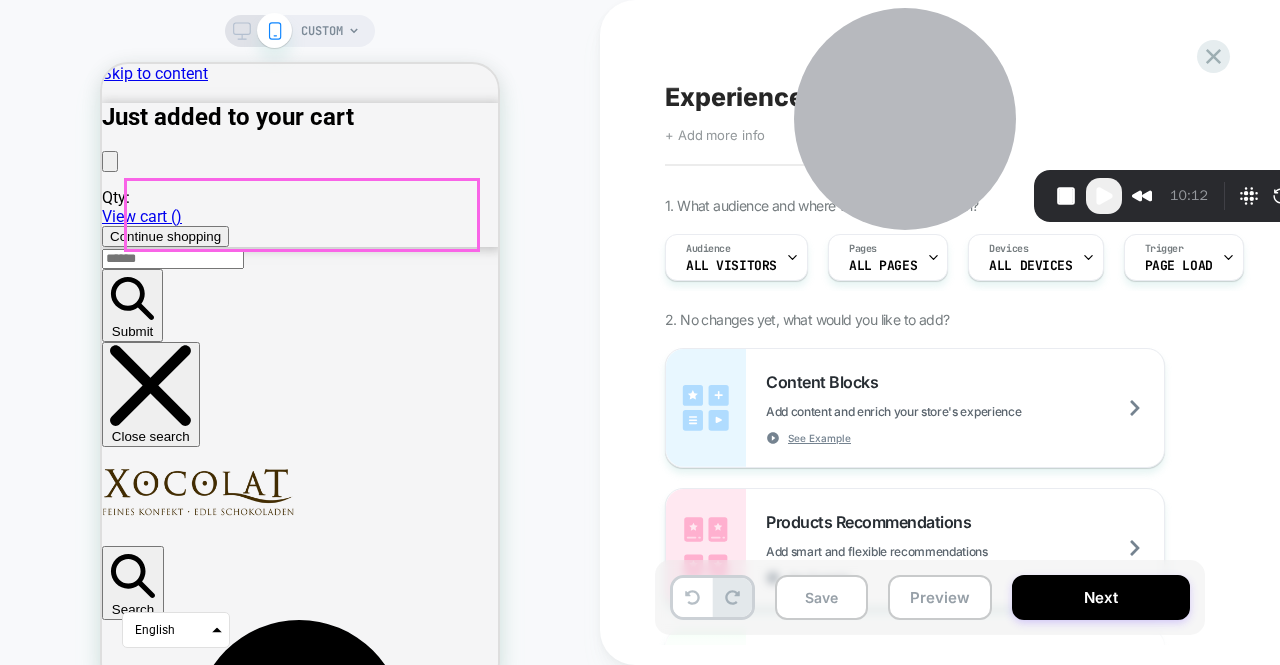 click on "Xocolat Onlineversand macht Sommerpause" at bounding box center [300, 4263] 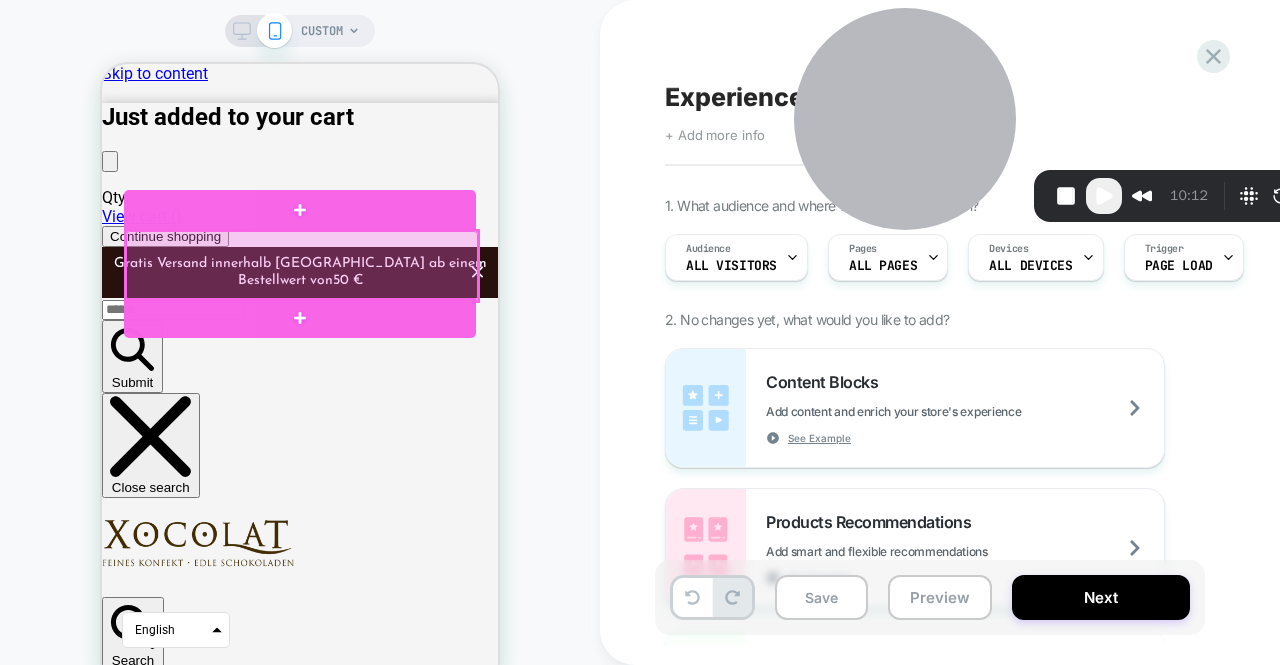 drag, startPoint x: 438, startPoint y: 249, endPoint x: 407, endPoint y: 258, distance: 32.280025 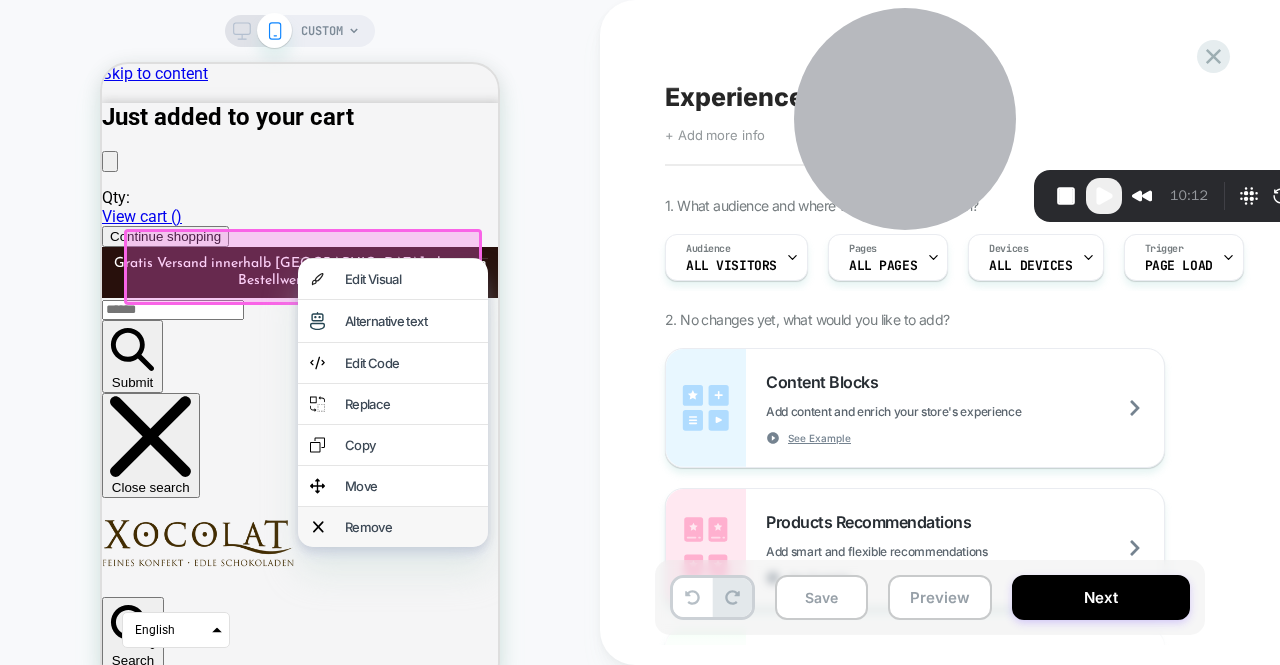 click on "Remove" at bounding box center [410, 527] 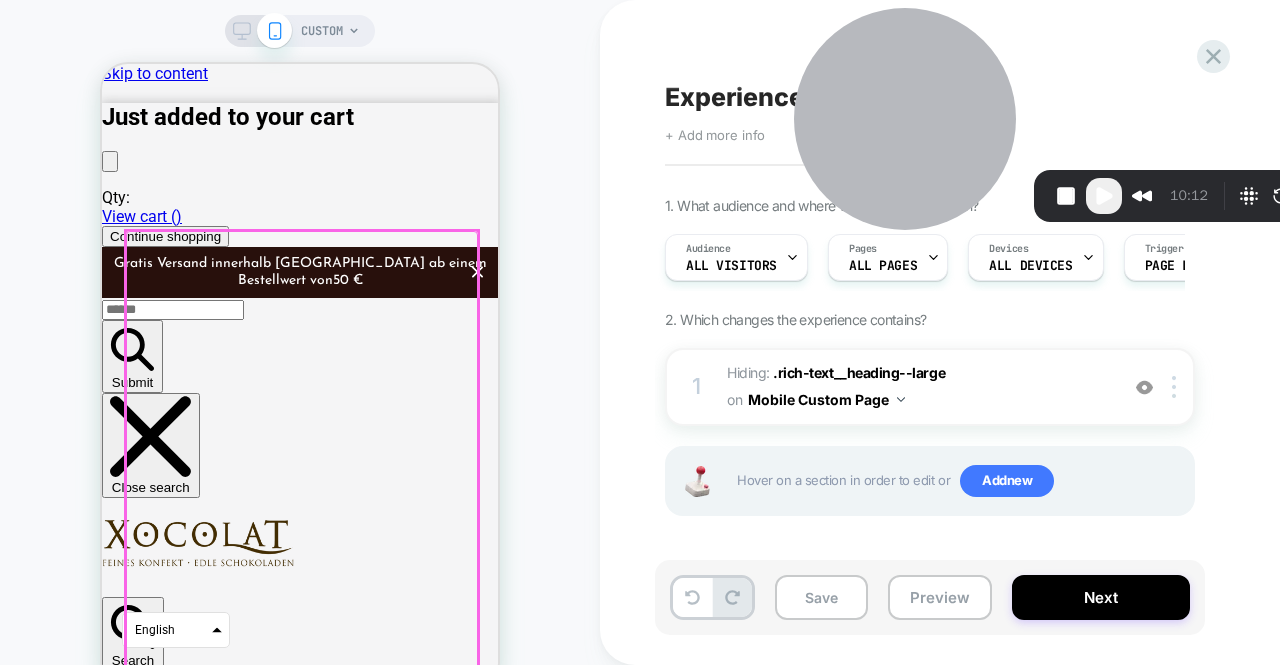 click at bounding box center [302, 456] 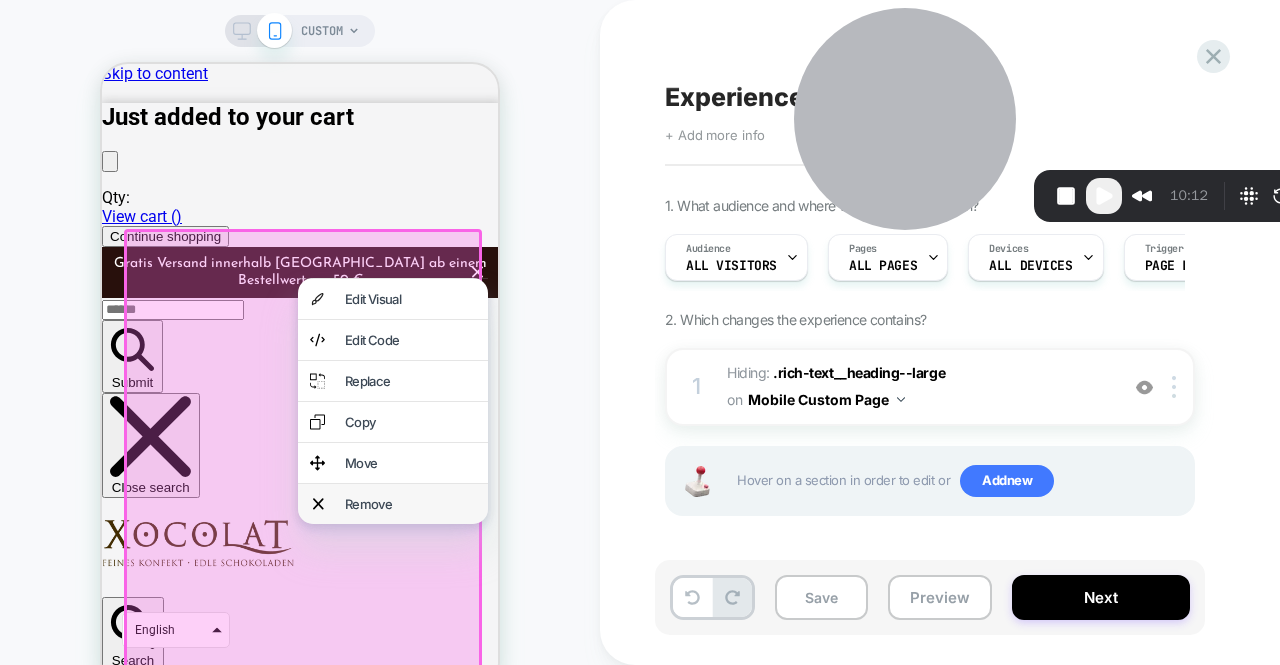 click on "Remove" at bounding box center (410, 504) 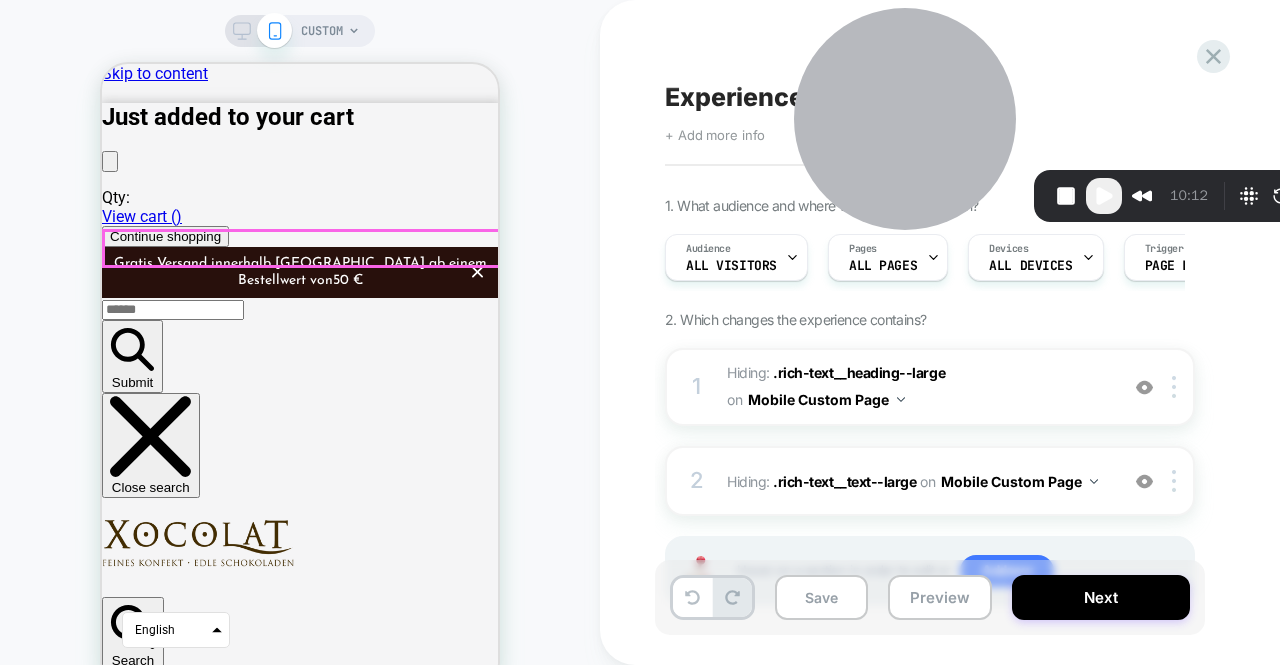 click on "Xocolat Onlineversand macht Sommerpause
Liebe [PERSON_NAME] und [PERSON_NAME], aufgrund der sommerlichen Hitze pausiert unser Versand über den Onlineshop vorübergehend. In den kommenden Monaten sind [PERSON_NAME] keine Bestellungen für die Lieferung möglich, da wetterbedingt die termingerechte Zustellung [PERSON_NAME] planbar ist und wir die [PERSON_NAME] sowie Qualität unserer Produkte bei der Lieferung nicht garantieren können. Selbstverständlich bleiben Bestellungen für die lokale Zustellung innerhalb [GEOGRAPHIC_DATA] via [GEOGRAPHIC_DATA] sowie Abholungen in unserem Stammhaus im [GEOGRAPHIC_DATA], [STREET_ADDRESS], weiterhin möglich und können bequem im Onlineshop vorgenommen werden. Wir danken herzlich für Ihr Verständnis und freuen uns, Sie bald wieder in einem unserer Xocolat-Geschäfte begrüßen zu dürfen!" at bounding box center [300, 4286] 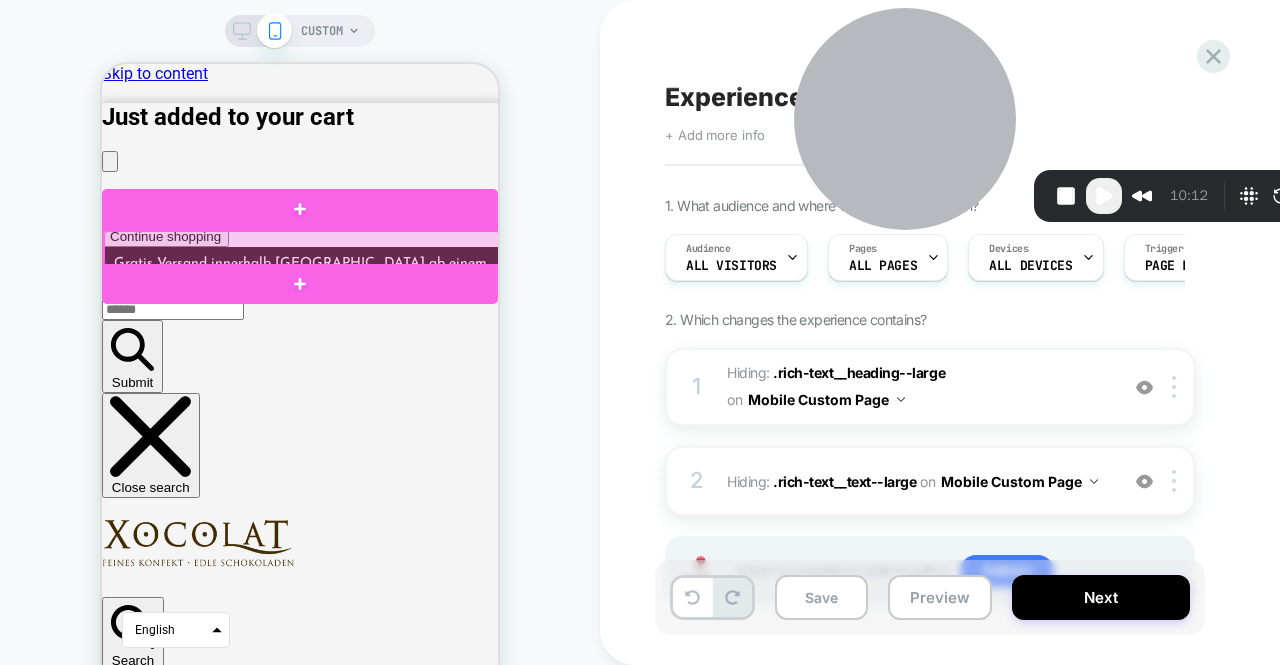 drag, startPoint x: 373, startPoint y: 246, endPoint x: 331, endPoint y: 243, distance: 42.107006 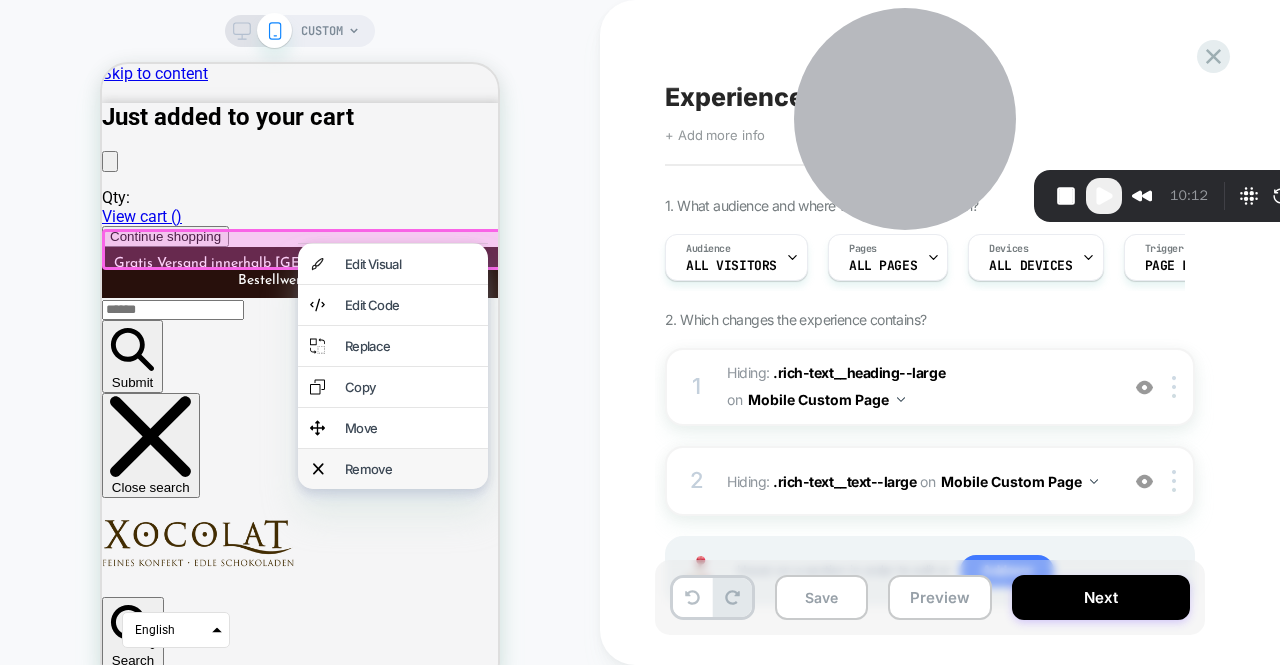 click on "Remove" at bounding box center (410, 469) 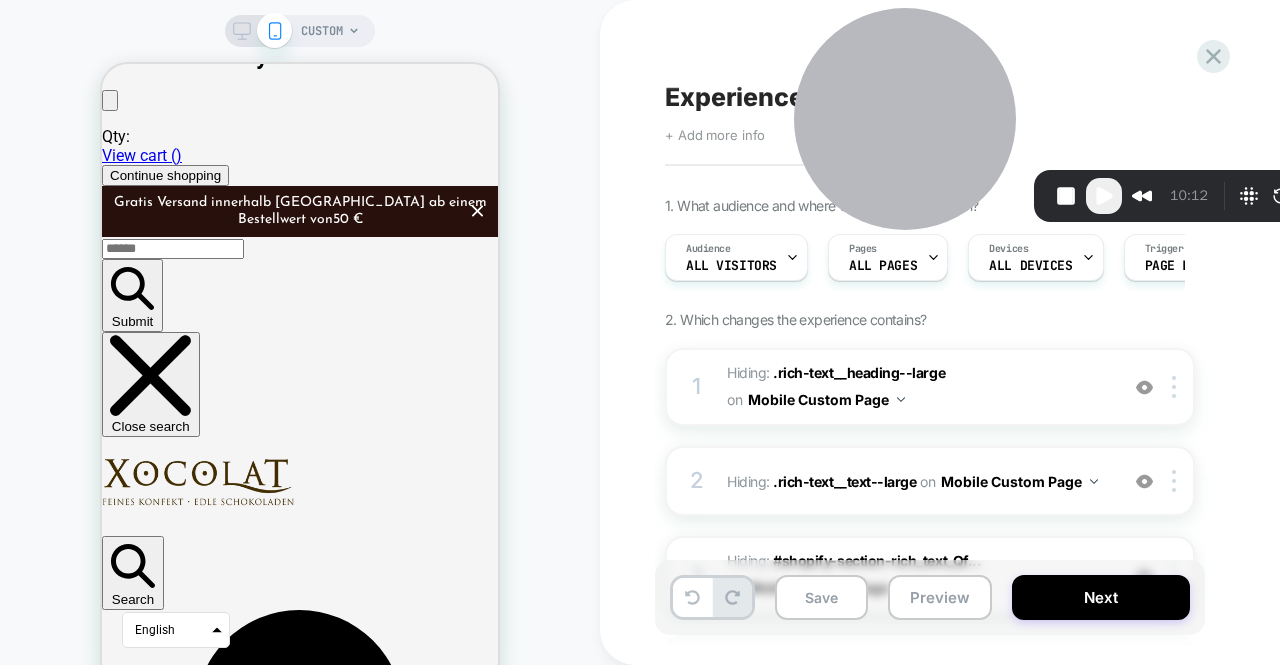 scroll, scrollTop: 24, scrollLeft: 0, axis: vertical 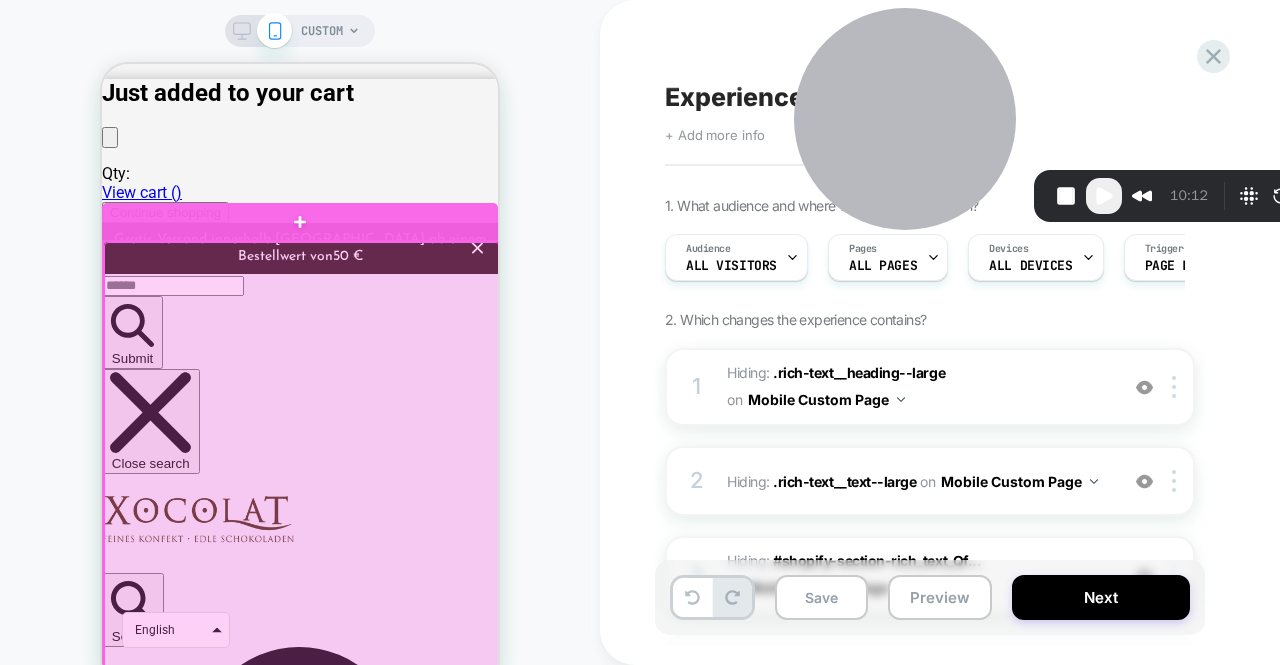 click at bounding box center [302, 982] 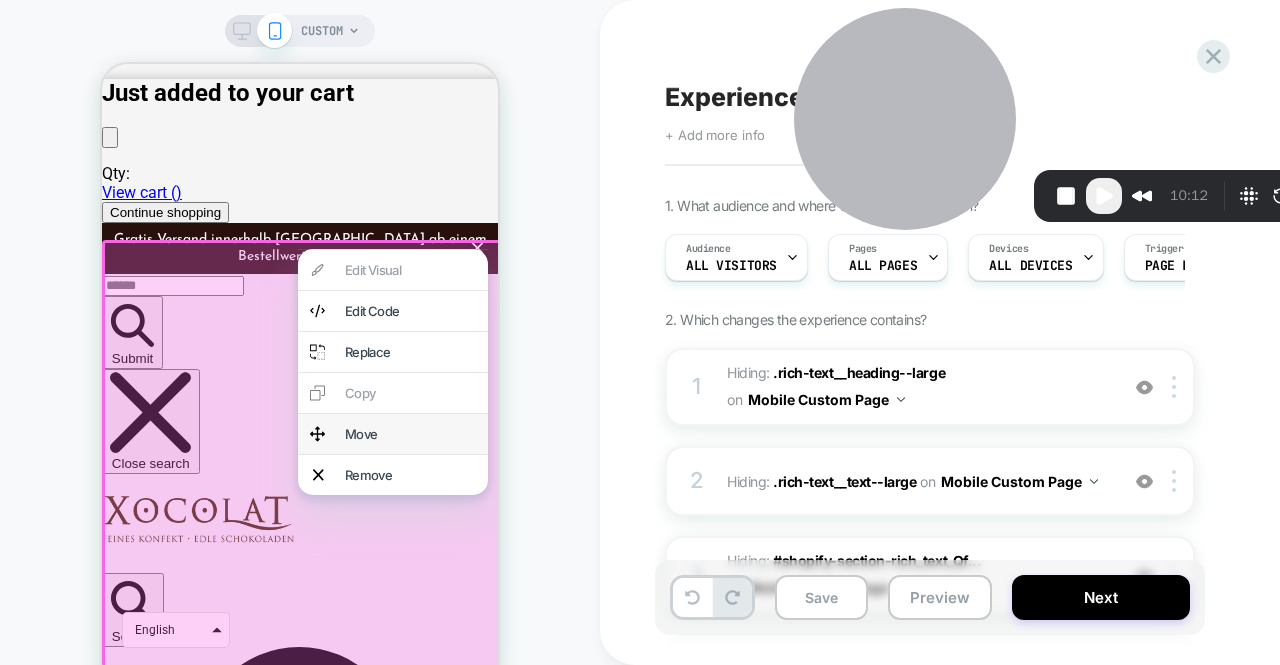 click on "Move" at bounding box center [410, 434] 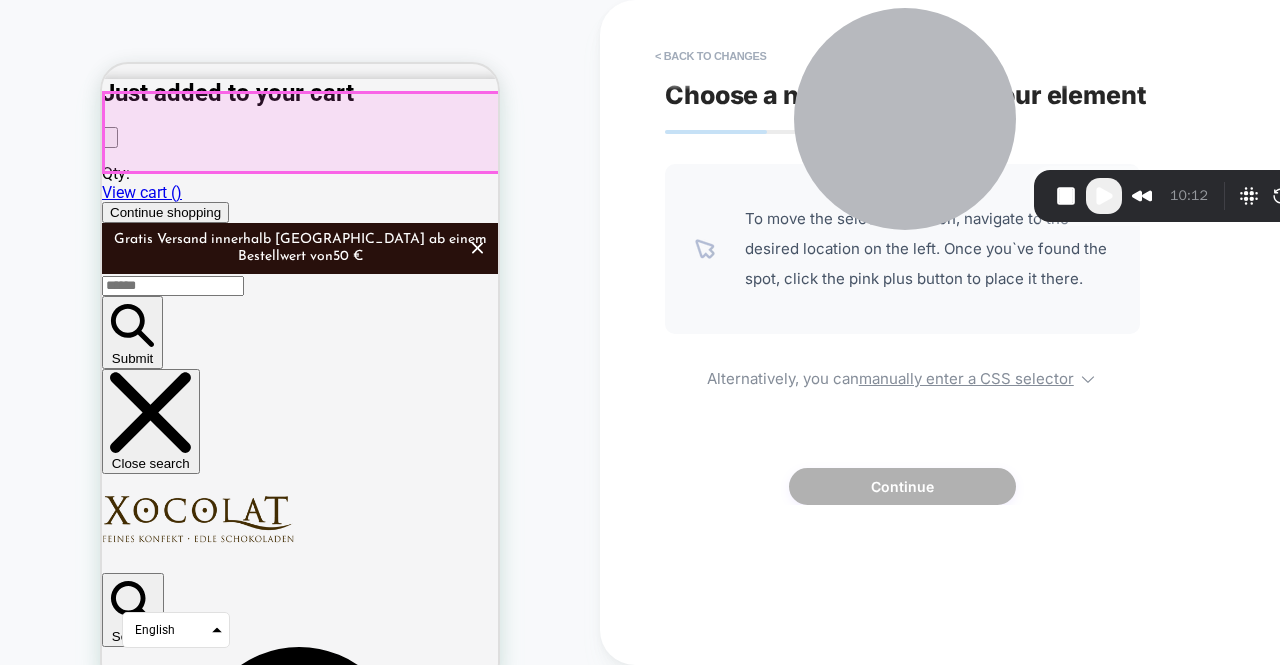 click on "Search
Log in
Cart
0
items" at bounding box center (300, 1099) 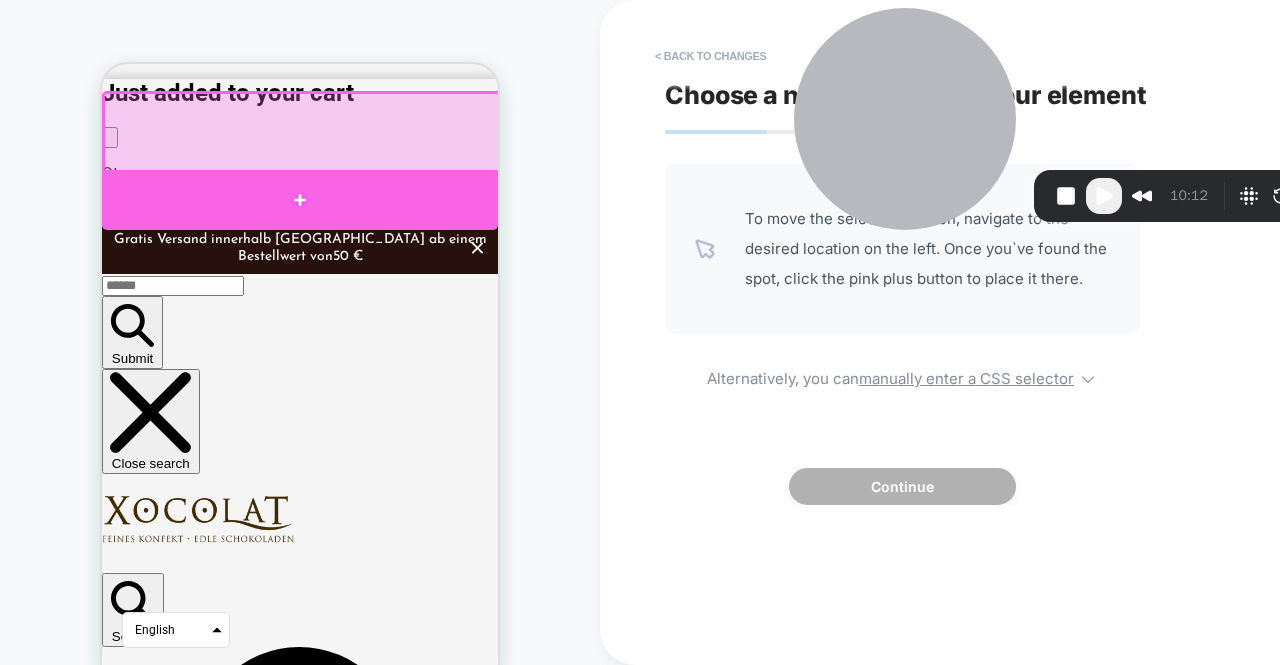 click at bounding box center (300, 200) 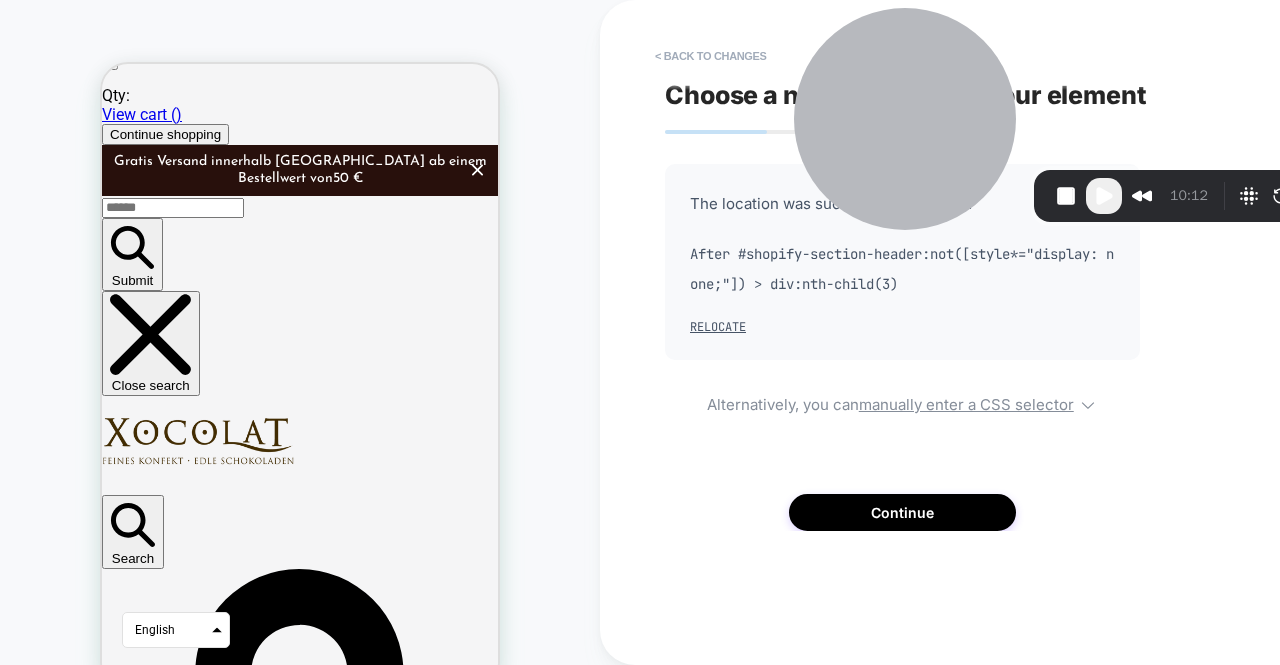 scroll, scrollTop: 0, scrollLeft: 0, axis: both 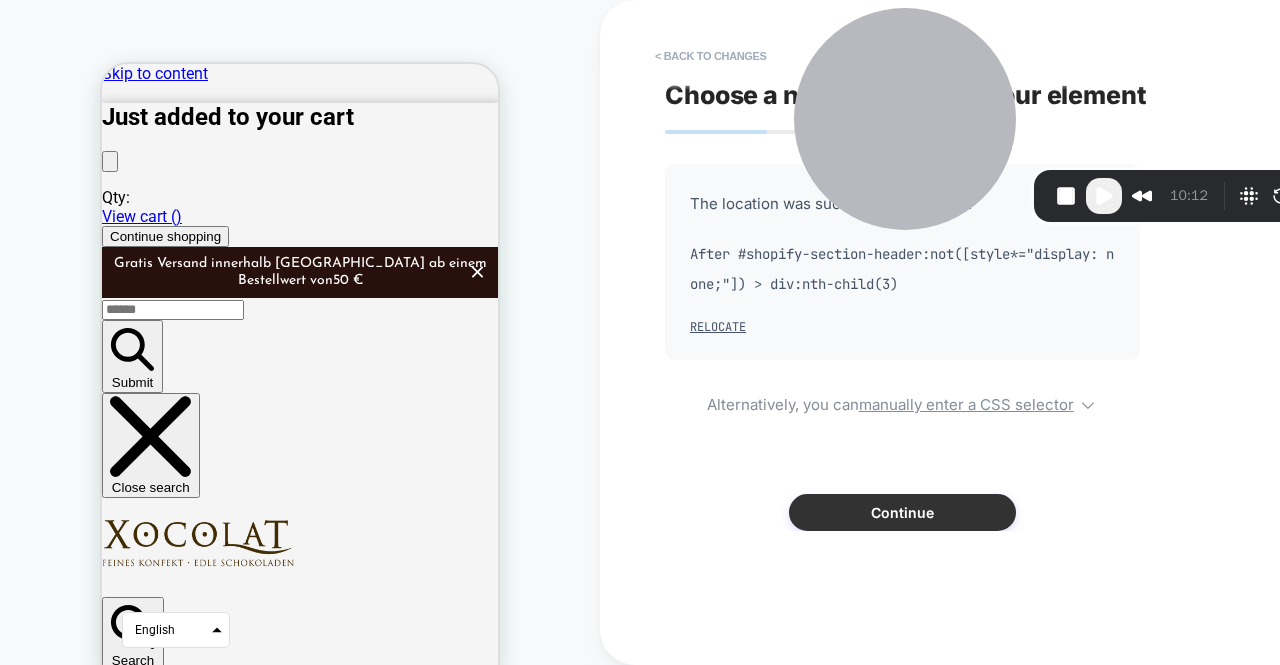 click on "Continue" at bounding box center (902, 512) 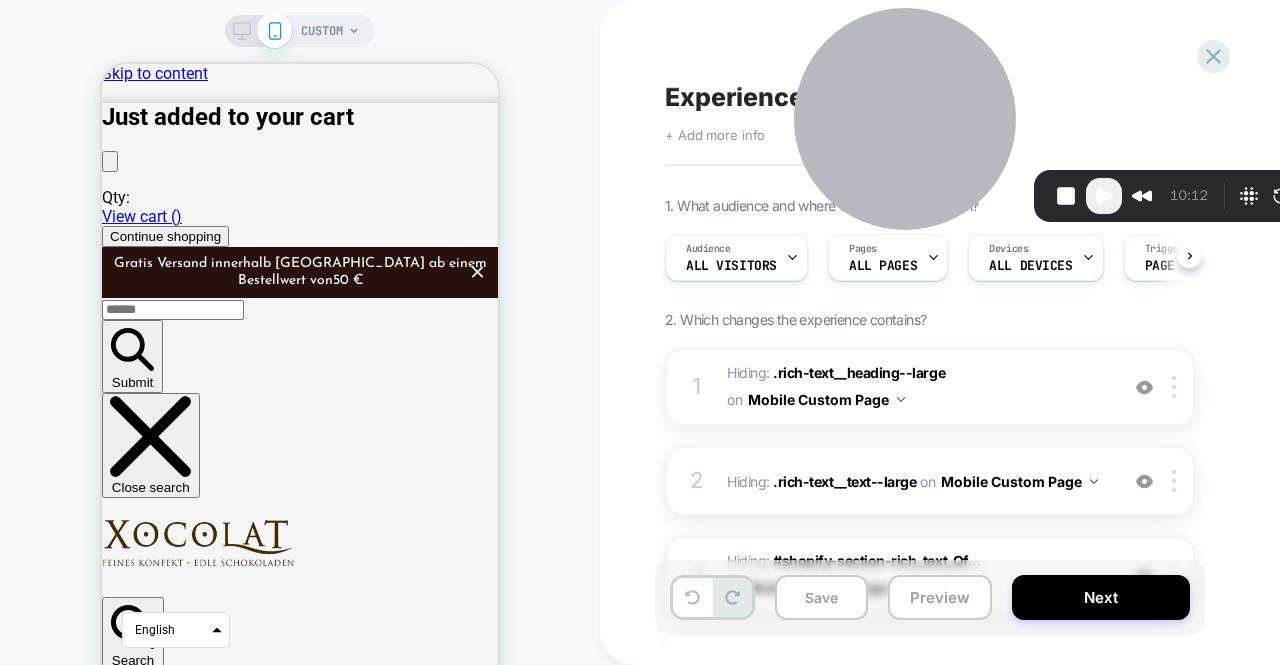 scroll, scrollTop: 0, scrollLeft: 1, axis: horizontal 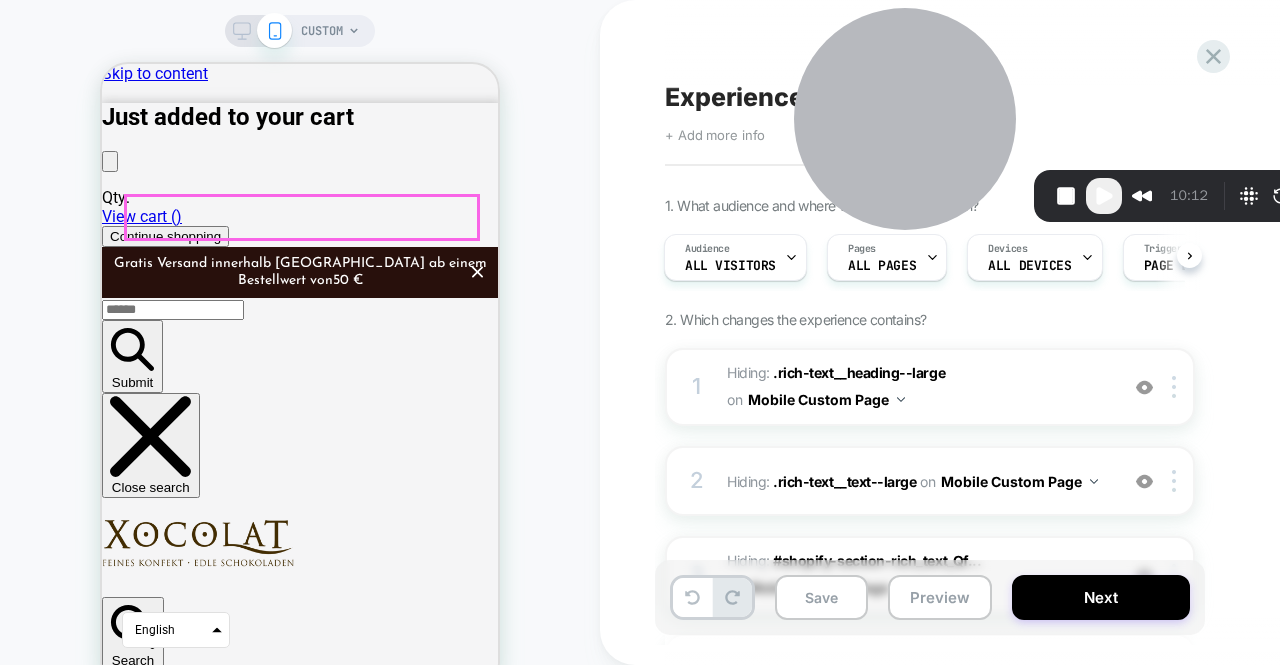 click on "Discover our variety of fine chocolate" at bounding box center [300, 4314] 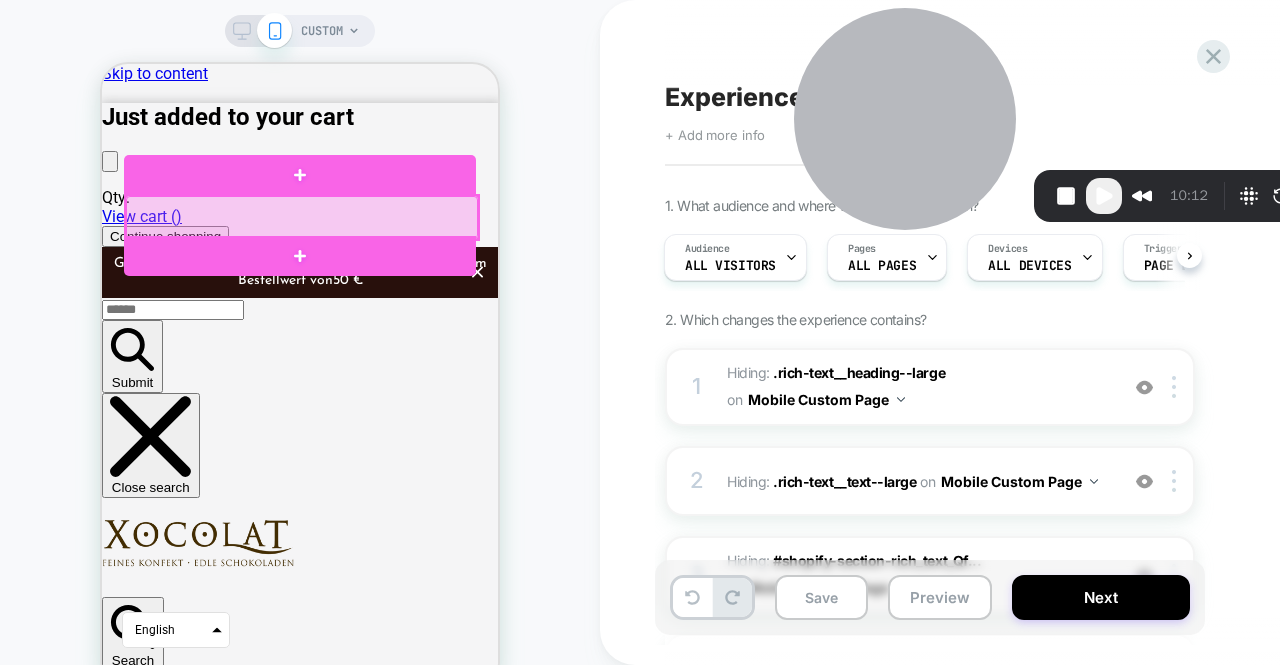 click at bounding box center (302, 217) 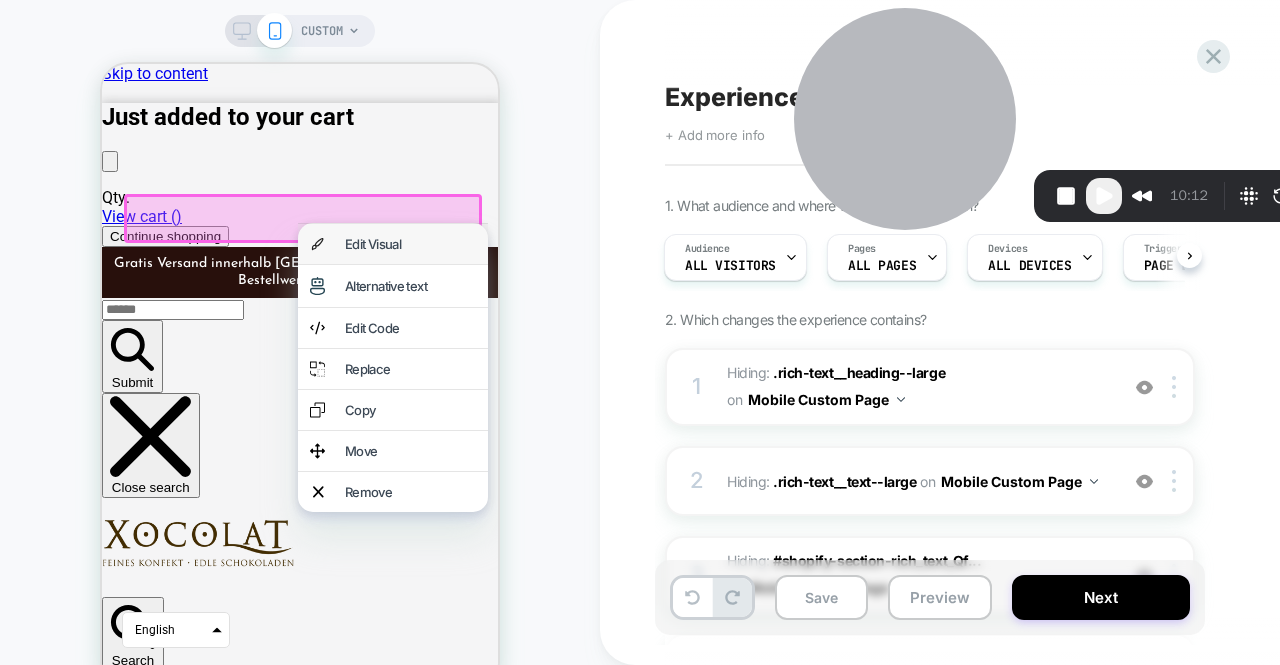 click on "Edit Visual" at bounding box center (410, 244) 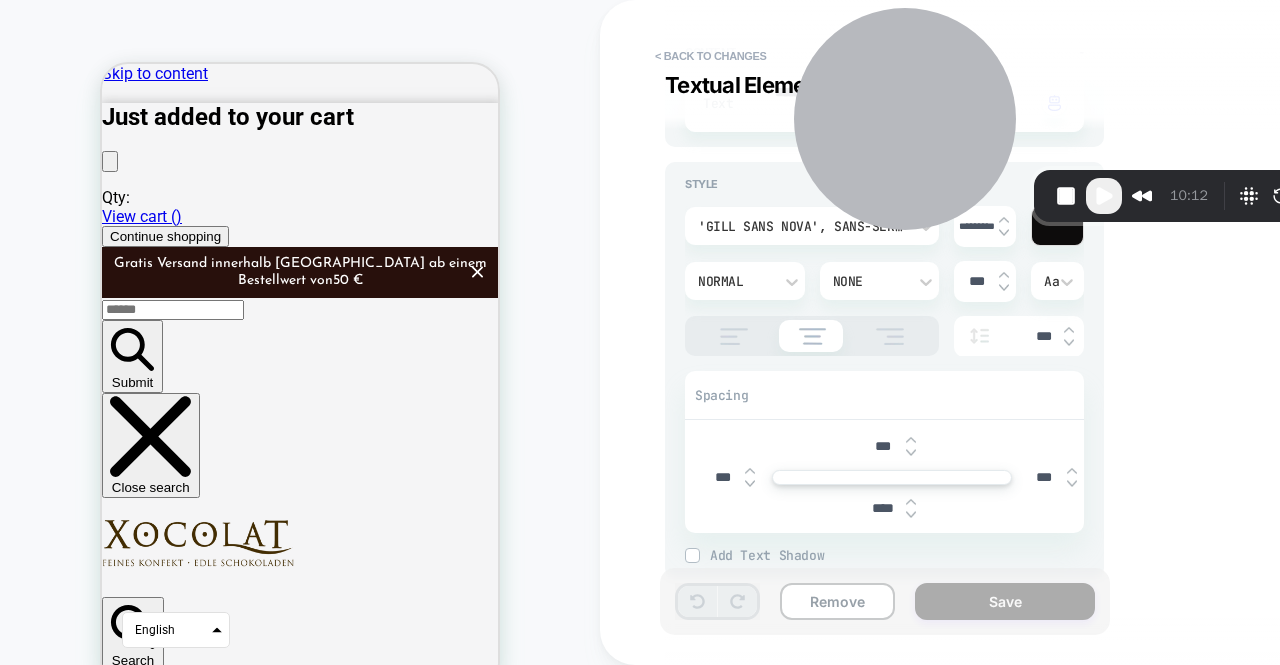 scroll, scrollTop: 241, scrollLeft: 0, axis: vertical 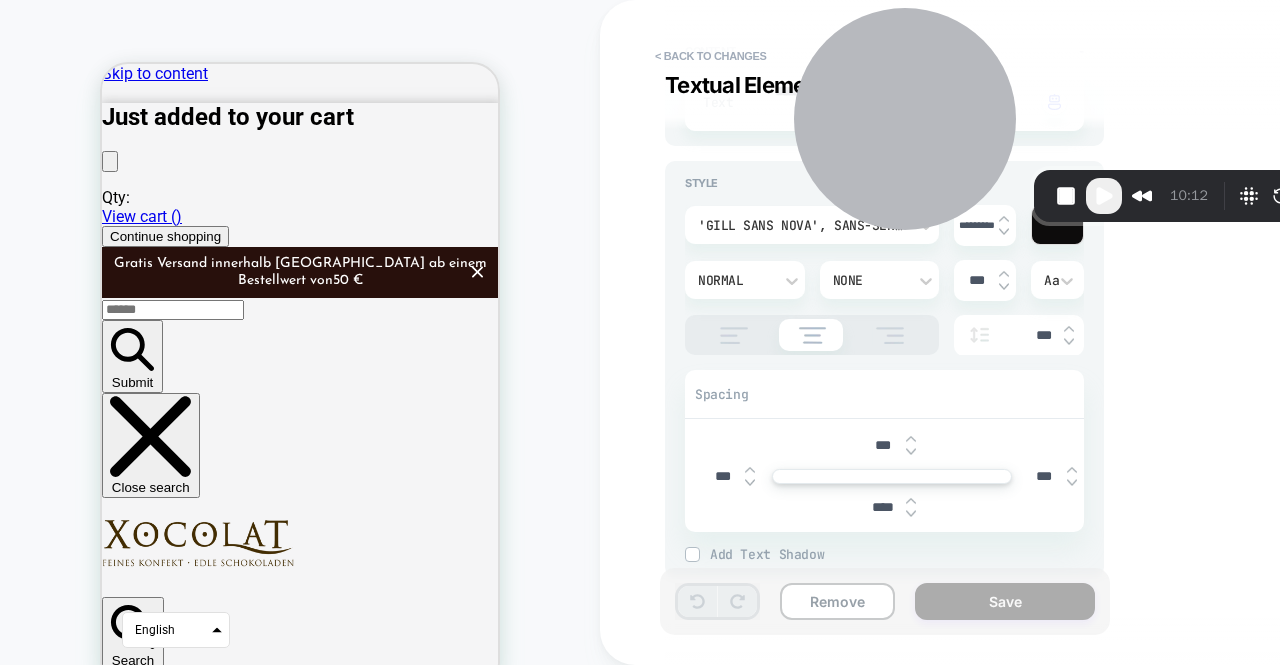 click on "***" at bounding box center [883, 445] 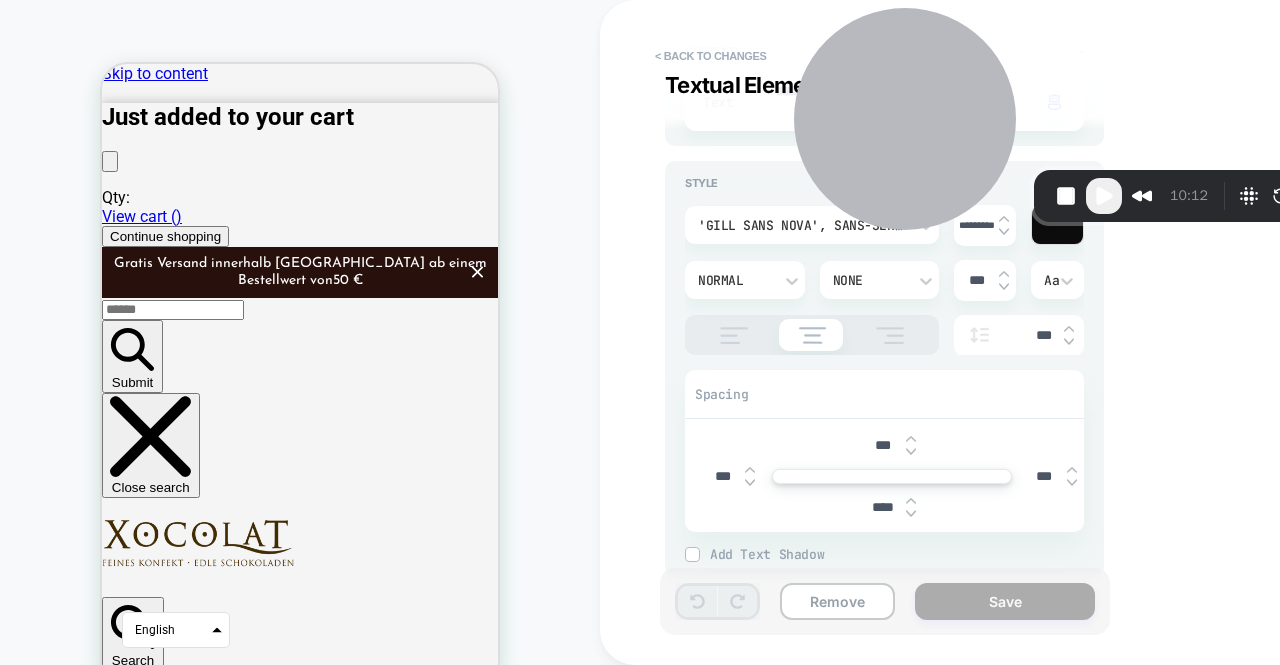 type on "*" 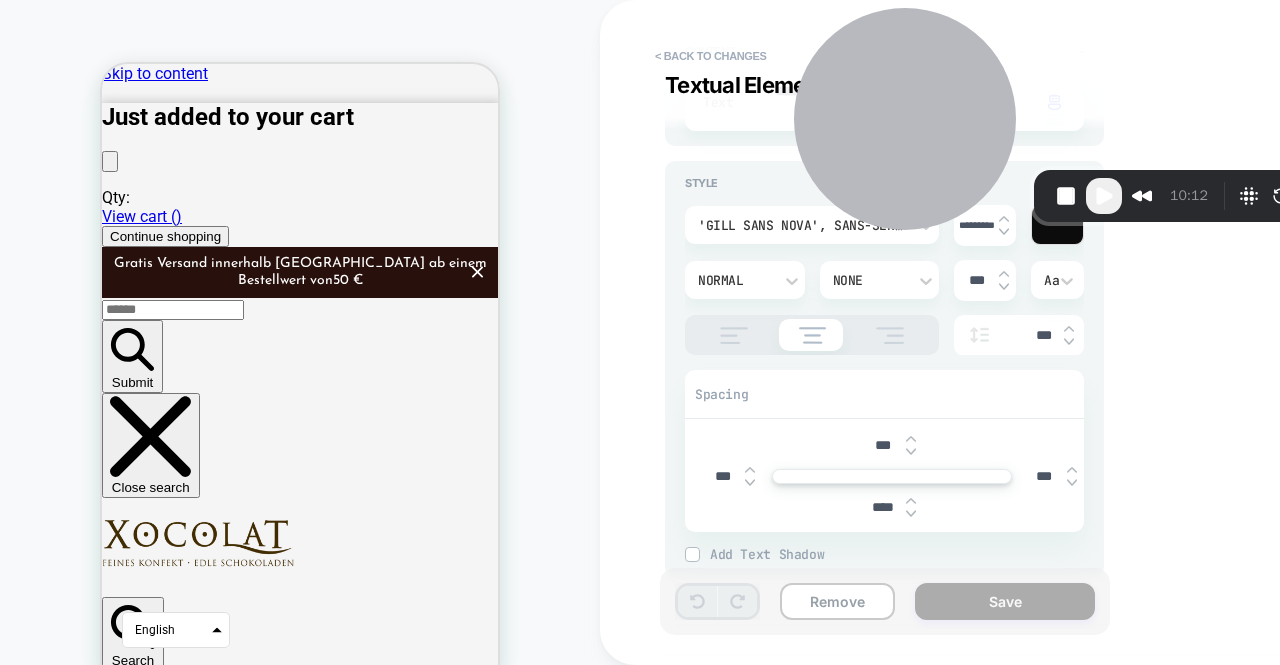 type 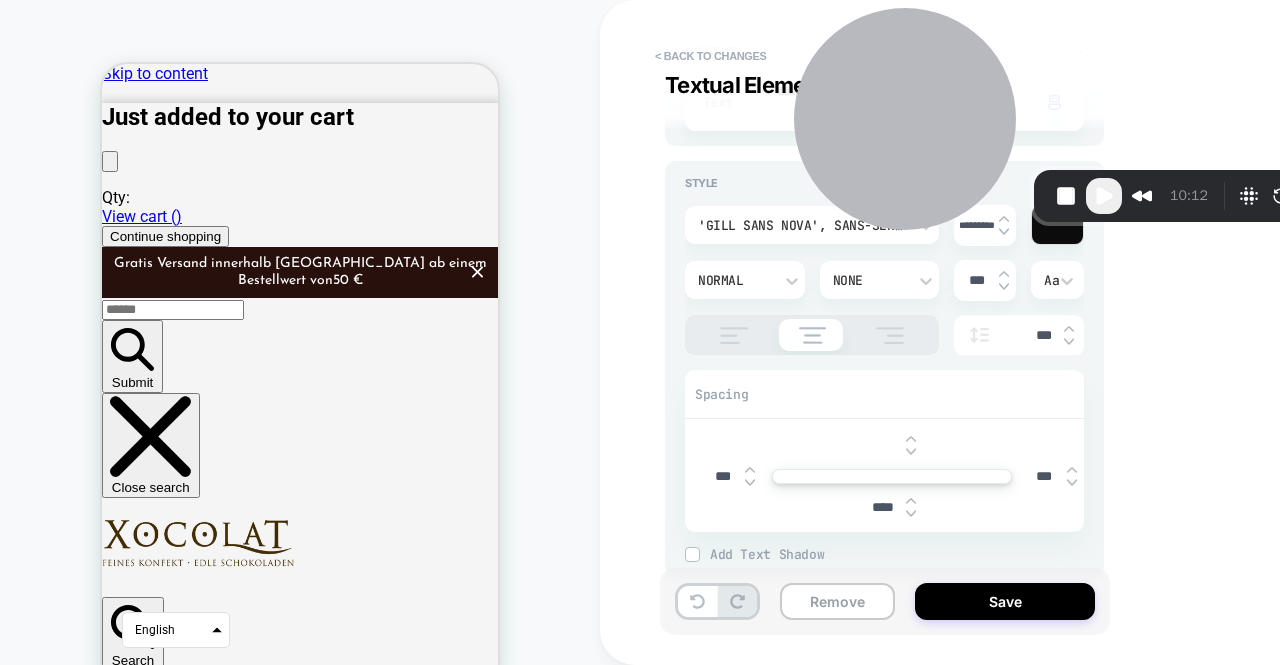 type on "*" 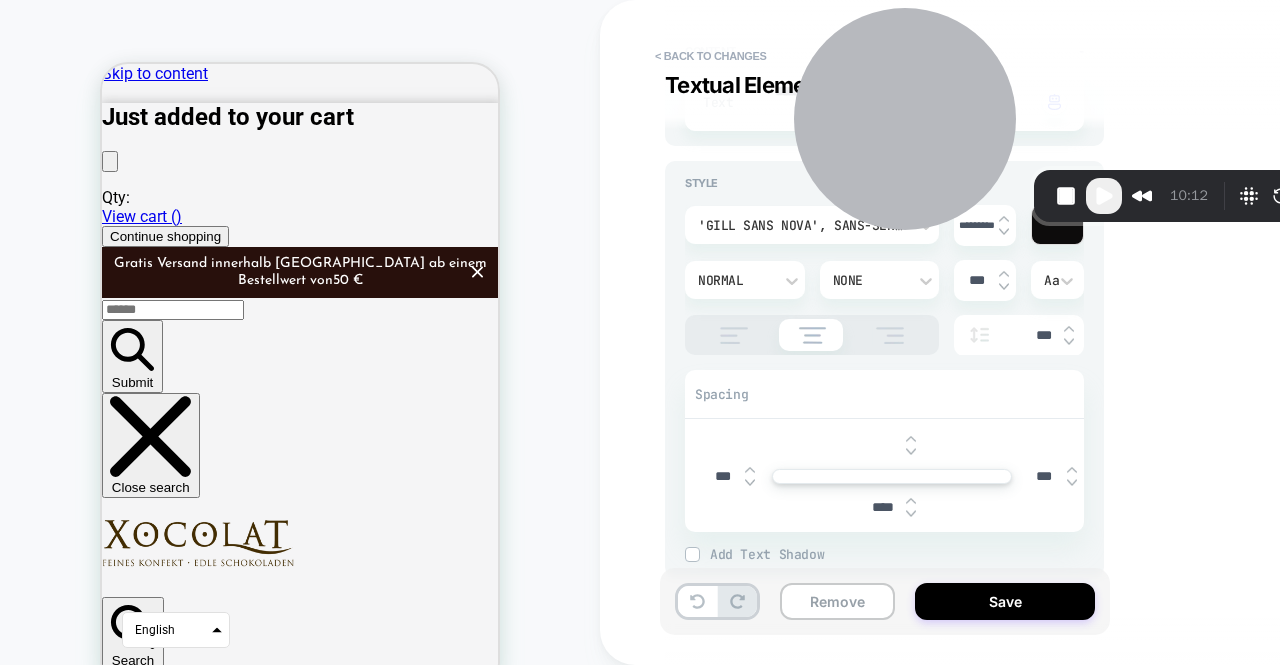 type on "***" 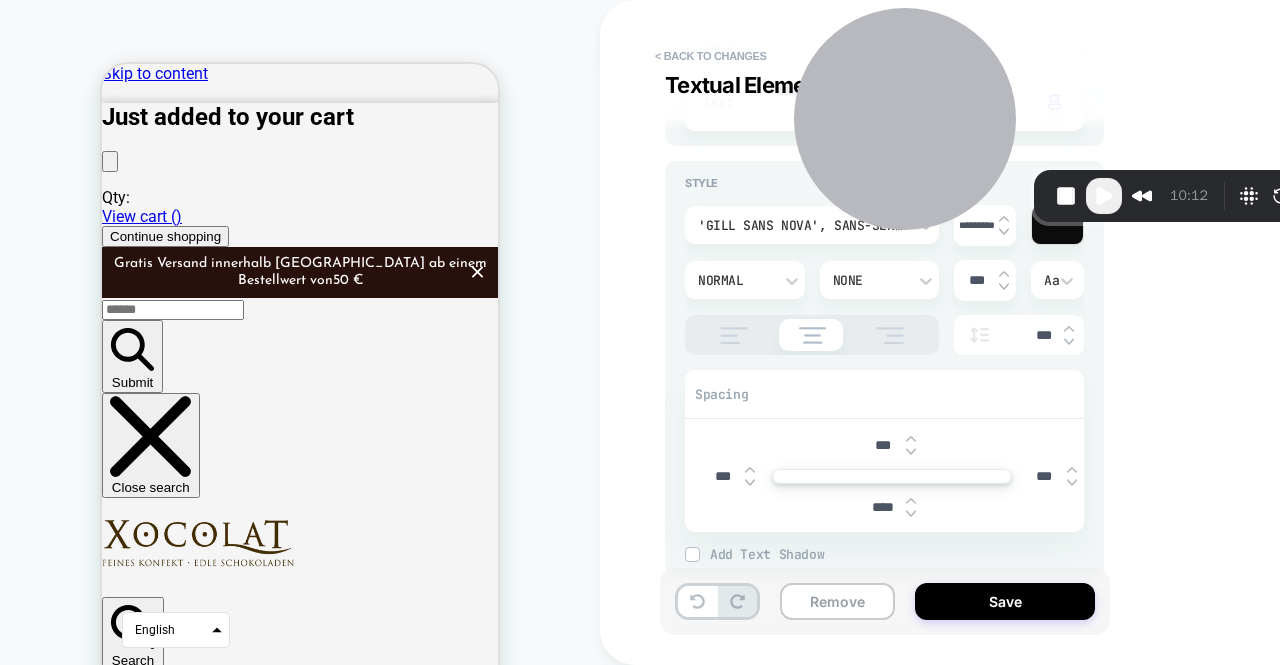 type on "*" 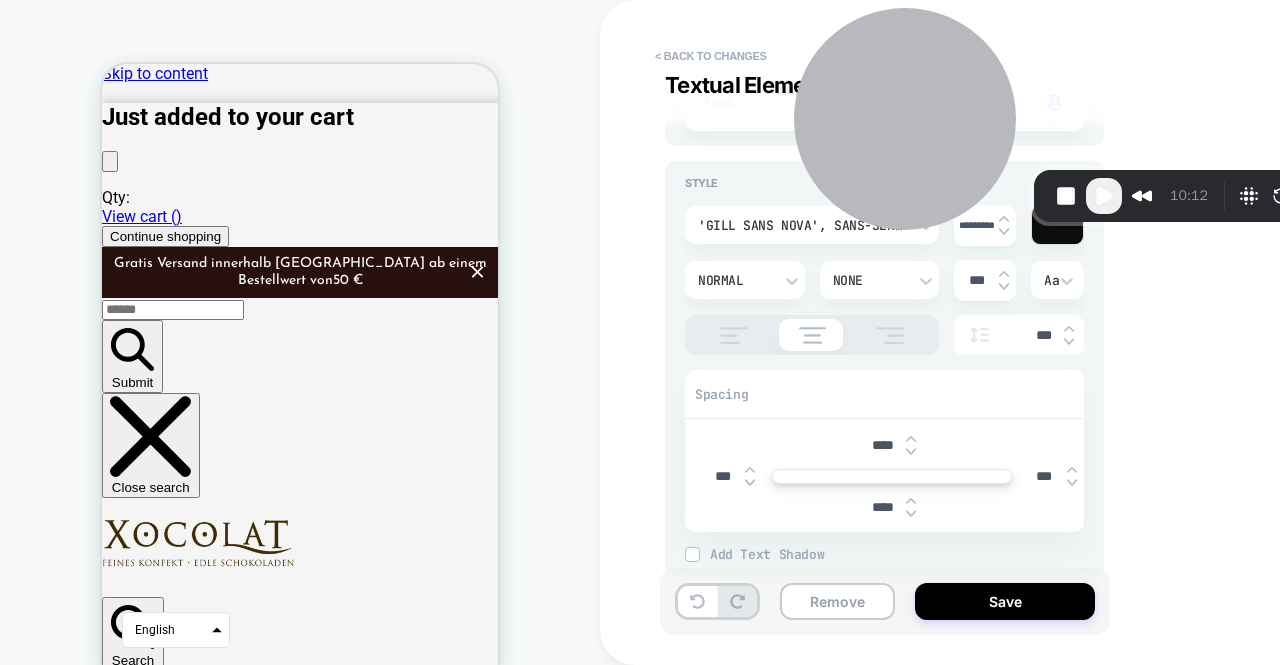 type on "*" 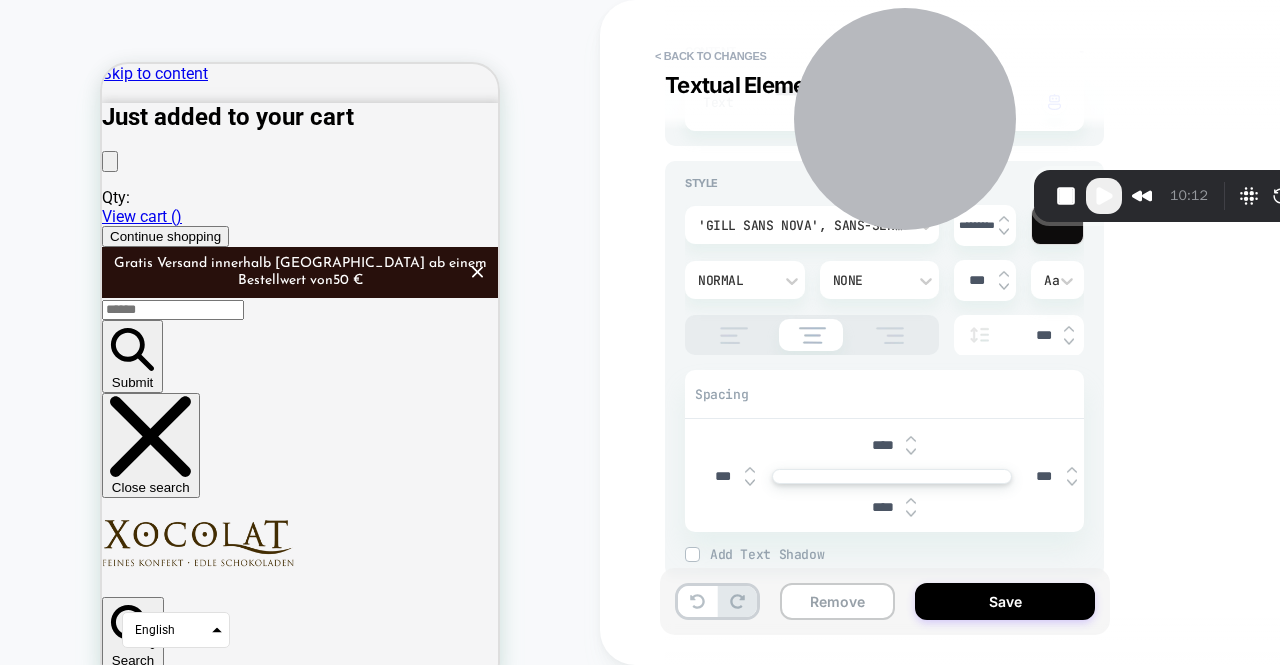 type on "****" 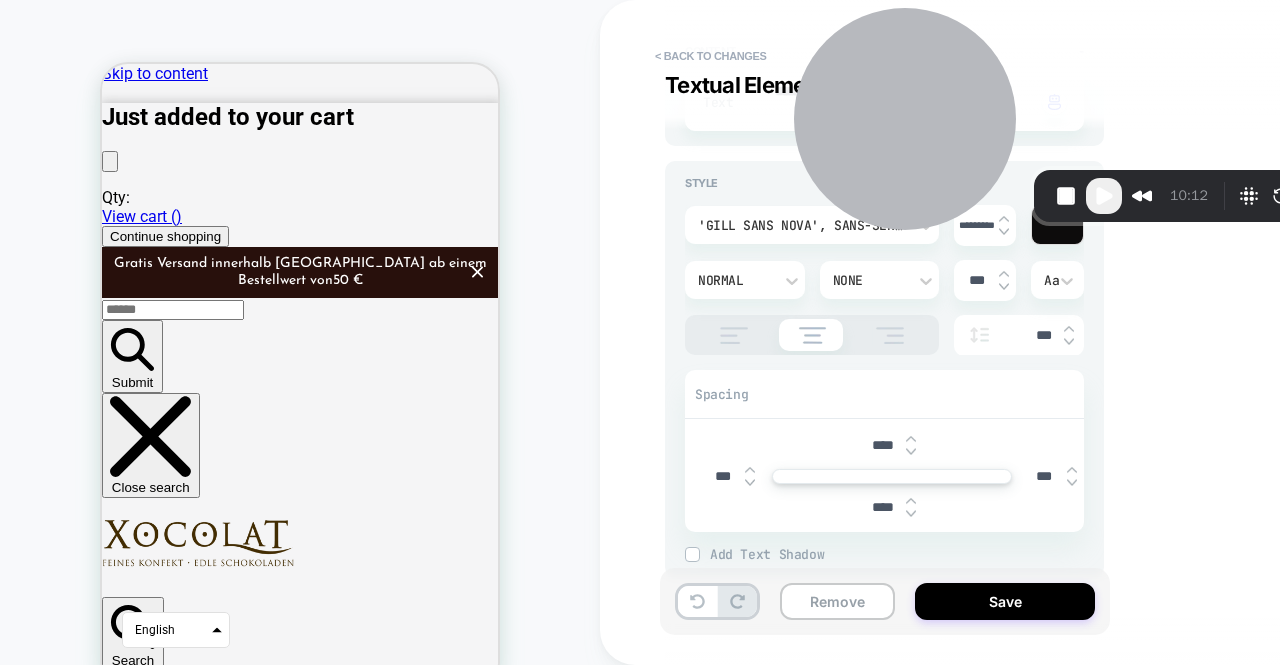 click on "****" at bounding box center (883, 507) 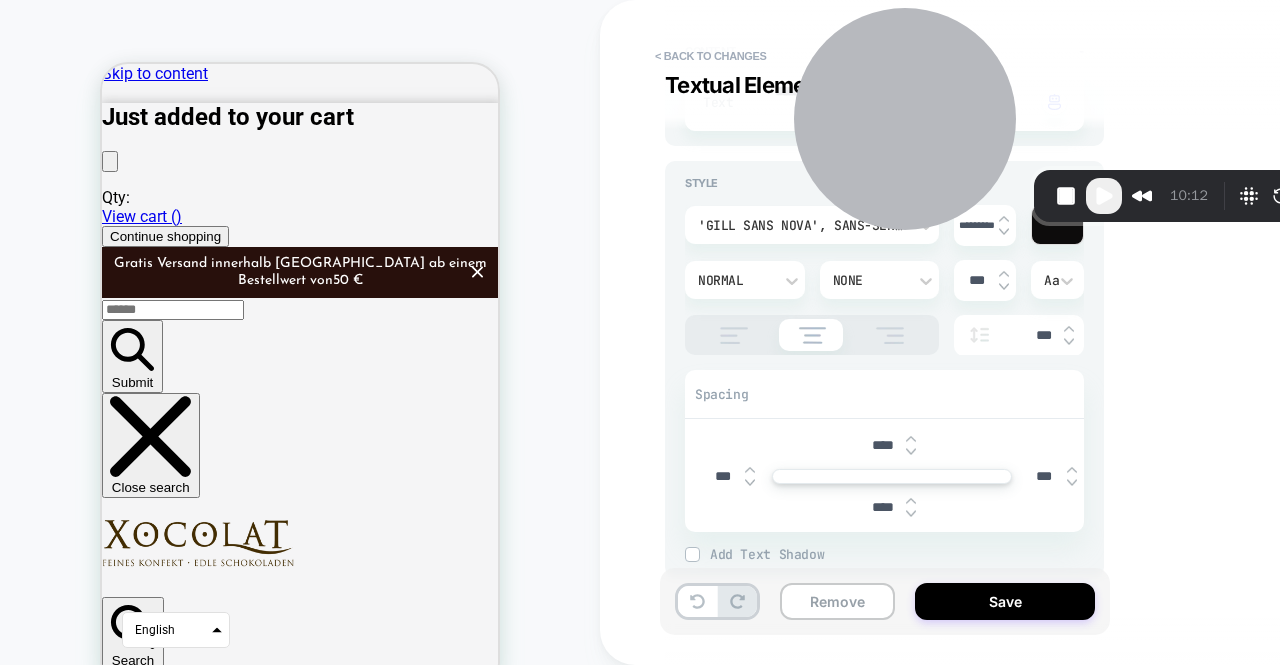 drag, startPoint x: 881, startPoint y: 503, endPoint x: 864, endPoint y: 503, distance: 17 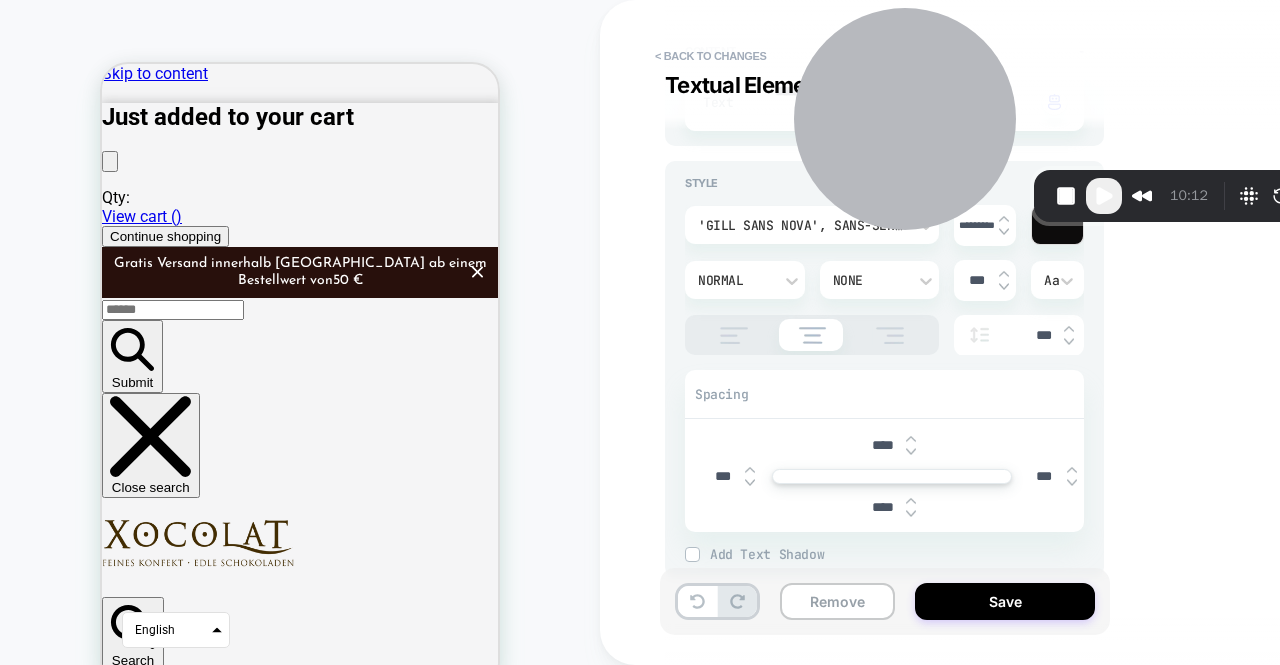 click on "****" at bounding box center (883, 507) 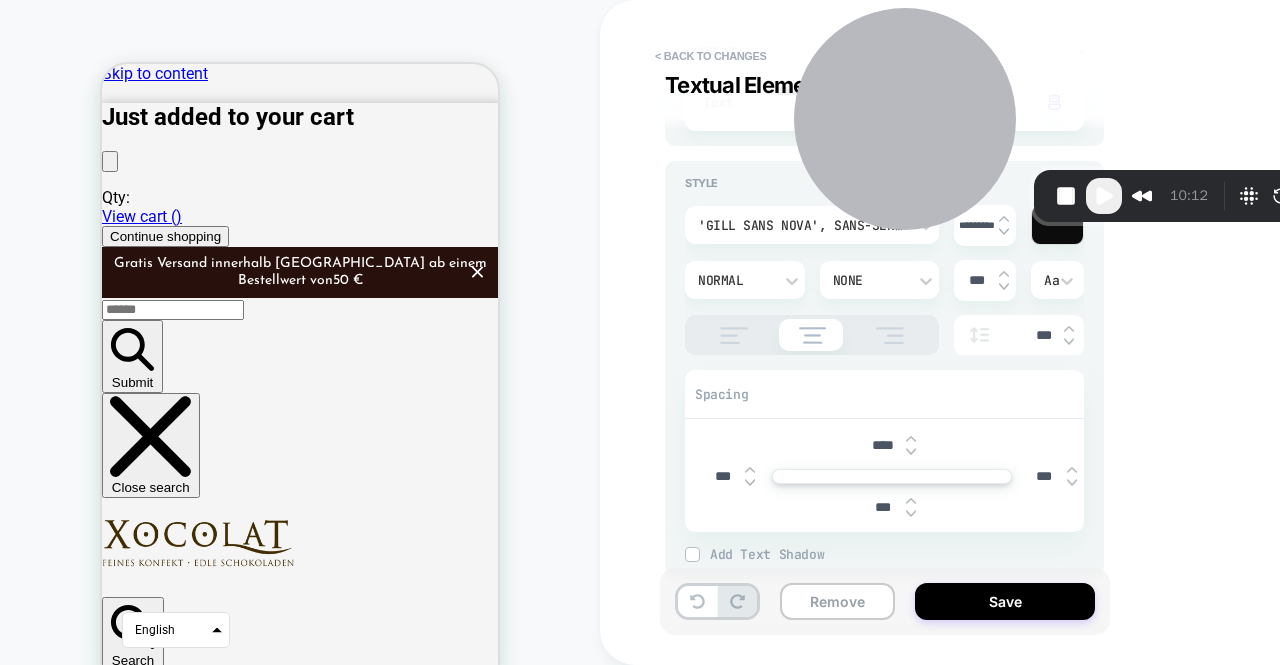type on "*" 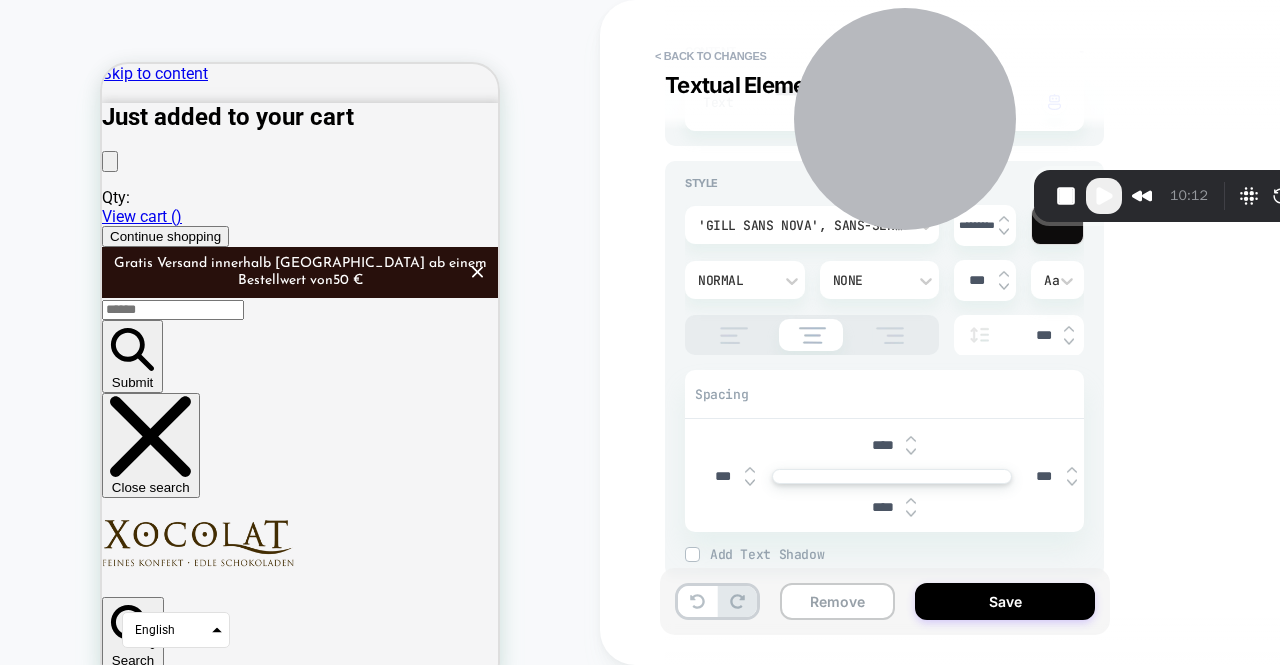 type on "*" 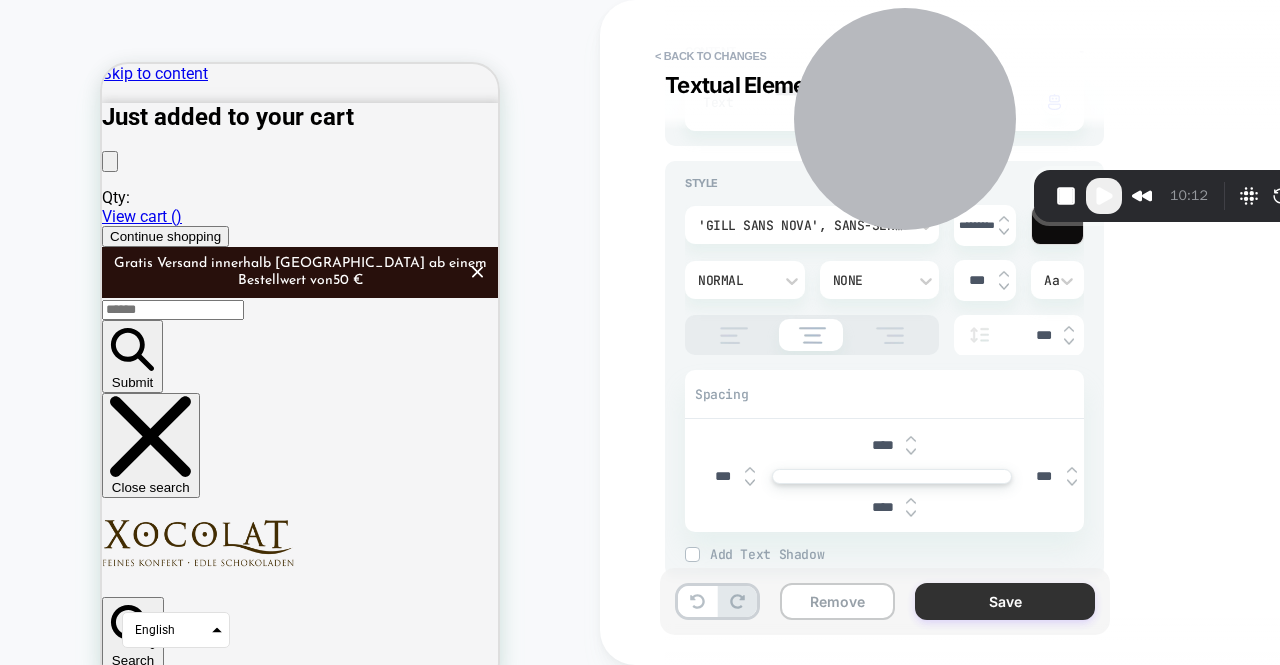 type on "****" 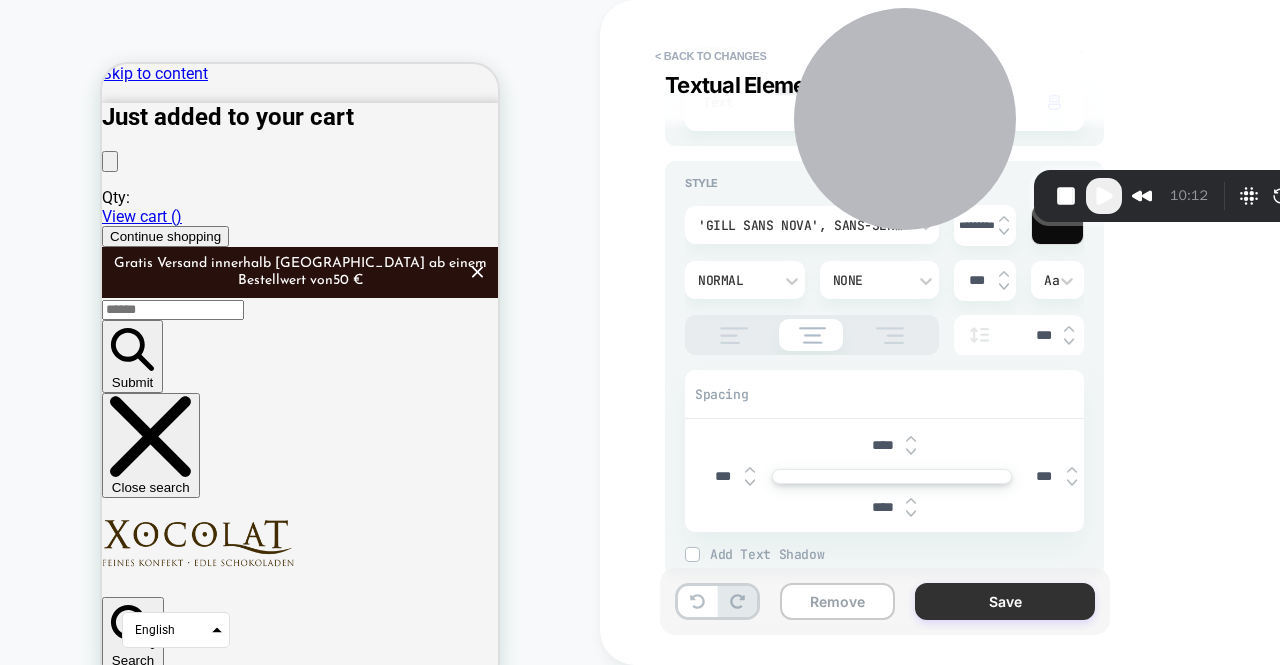 click on "Save" at bounding box center [1005, 601] 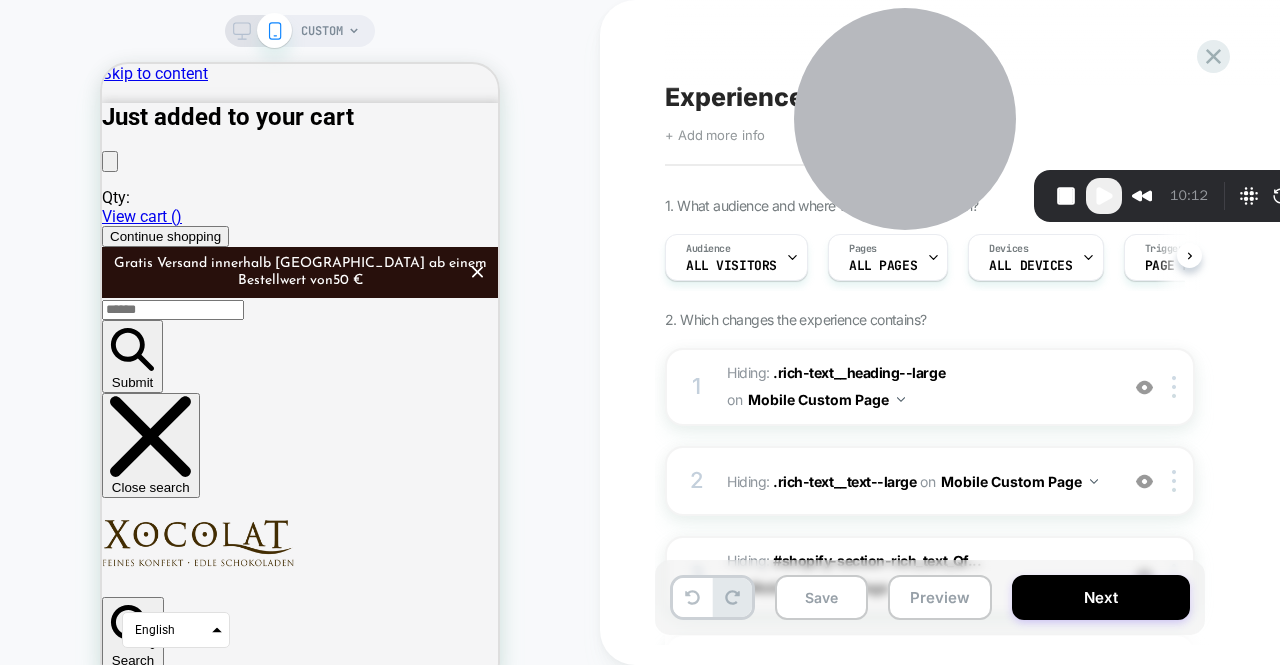 scroll, scrollTop: 0, scrollLeft: 1, axis: horizontal 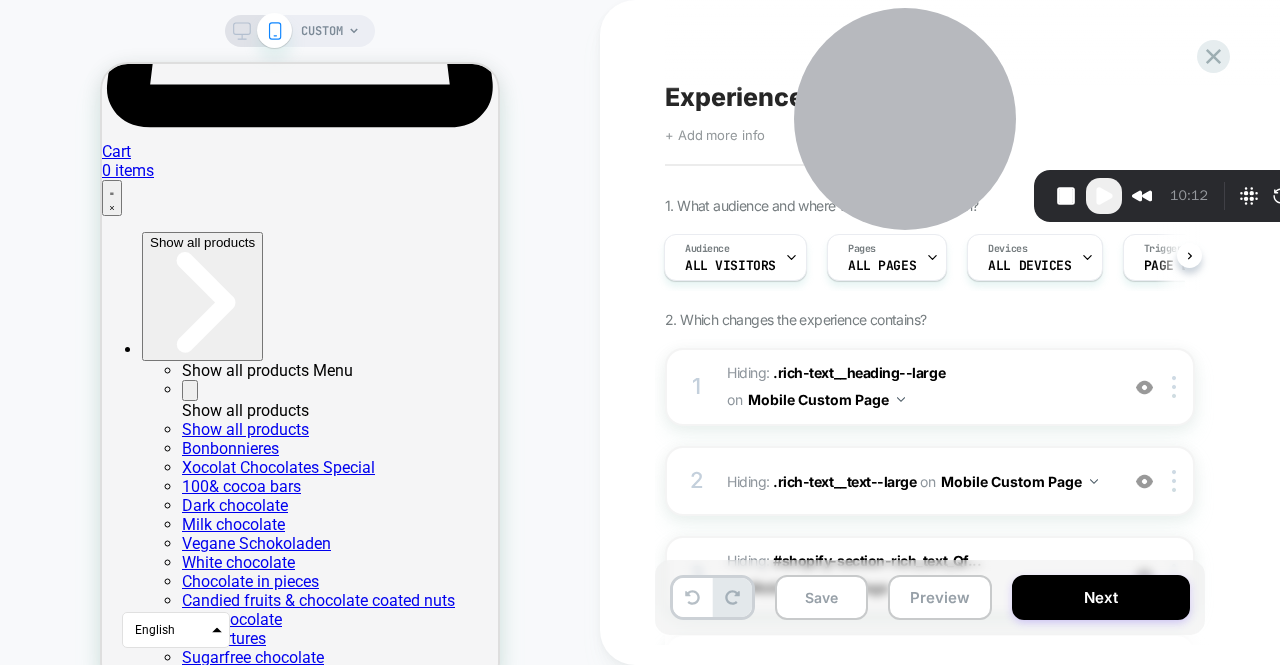 drag, startPoint x: 220, startPoint y: 172, endPoint x: 577, endPoint y: 95, distance: 365.20953 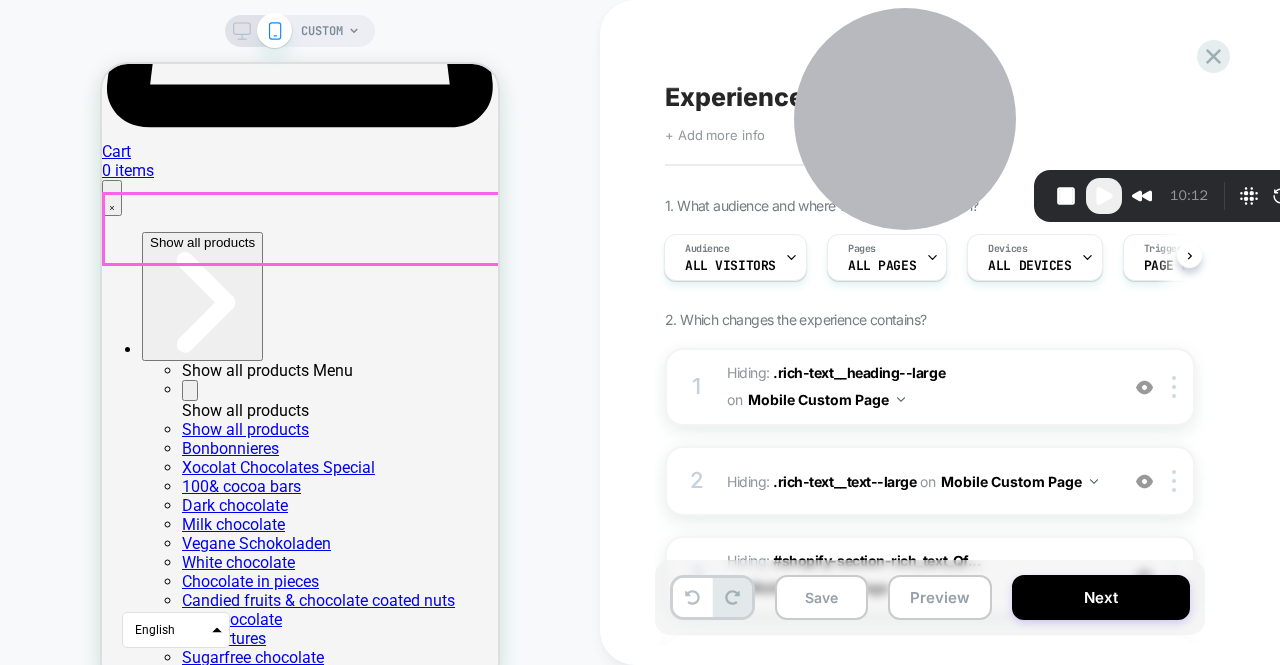 click at bounding box center (300, 5190) 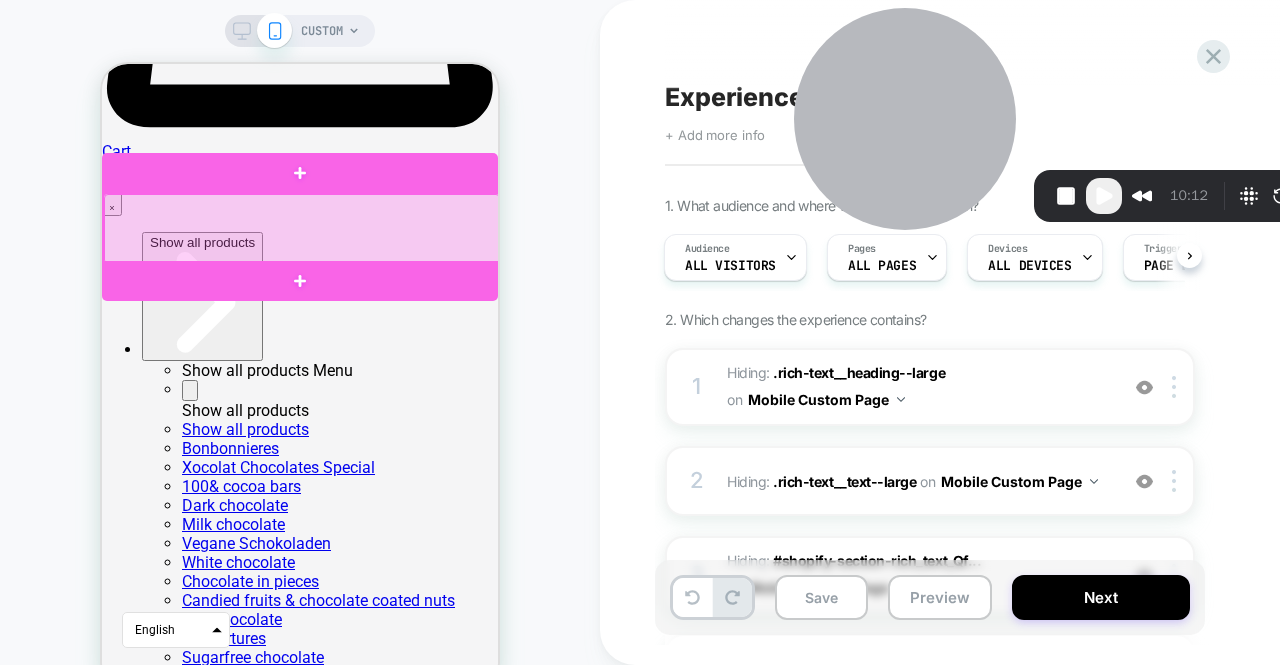 drag, startPoint x: 459, startPoint y: 204, endPoint x: 378, endPoint y: 230, distance: 85.07056 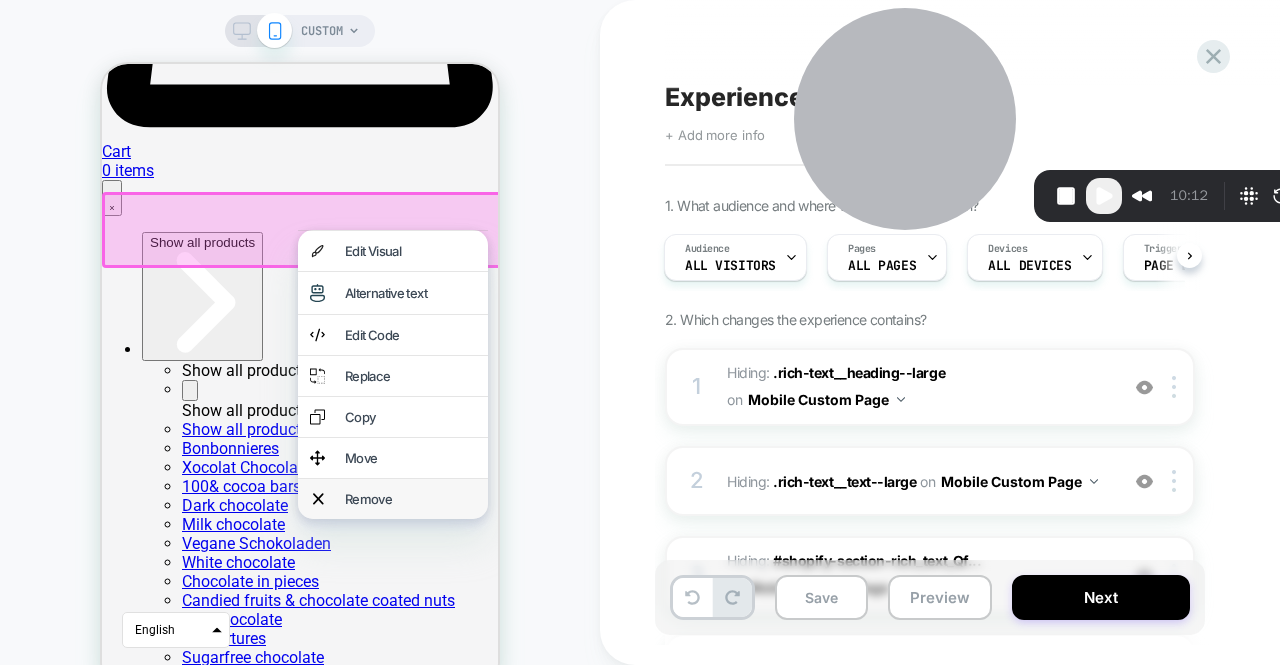 click on "Remove" at bounding box center (410, 499) 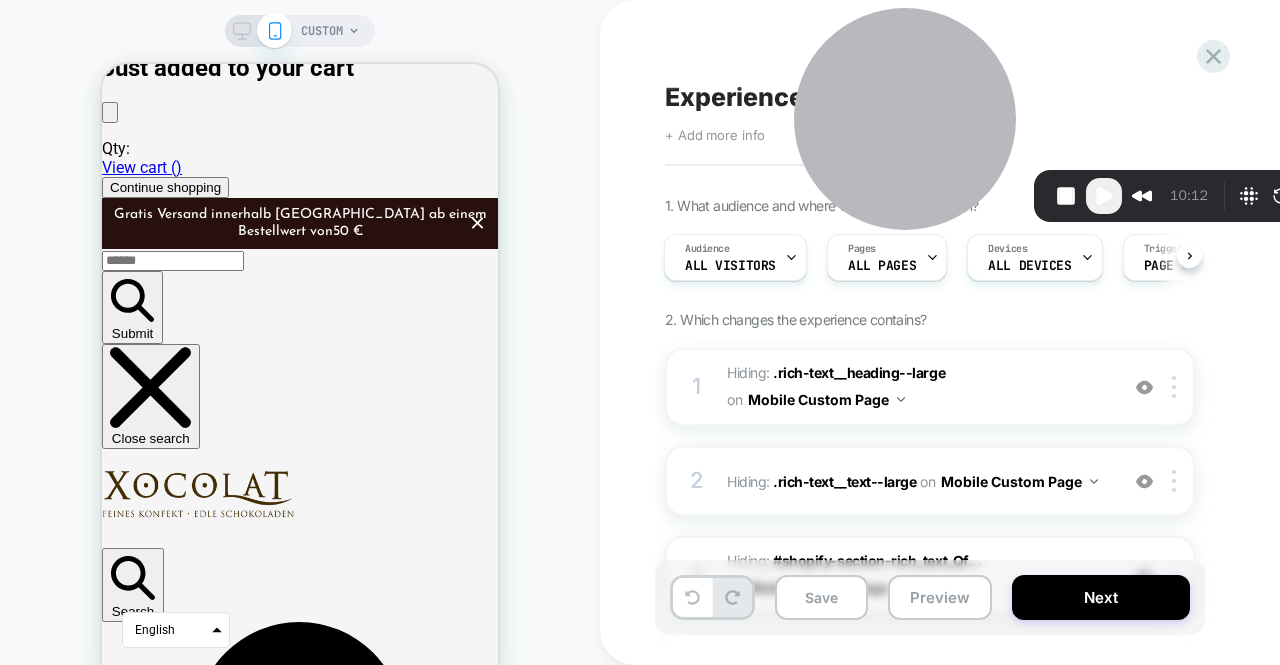 scroll, scrollTop: 0, scrollLeft: 0, axis: both 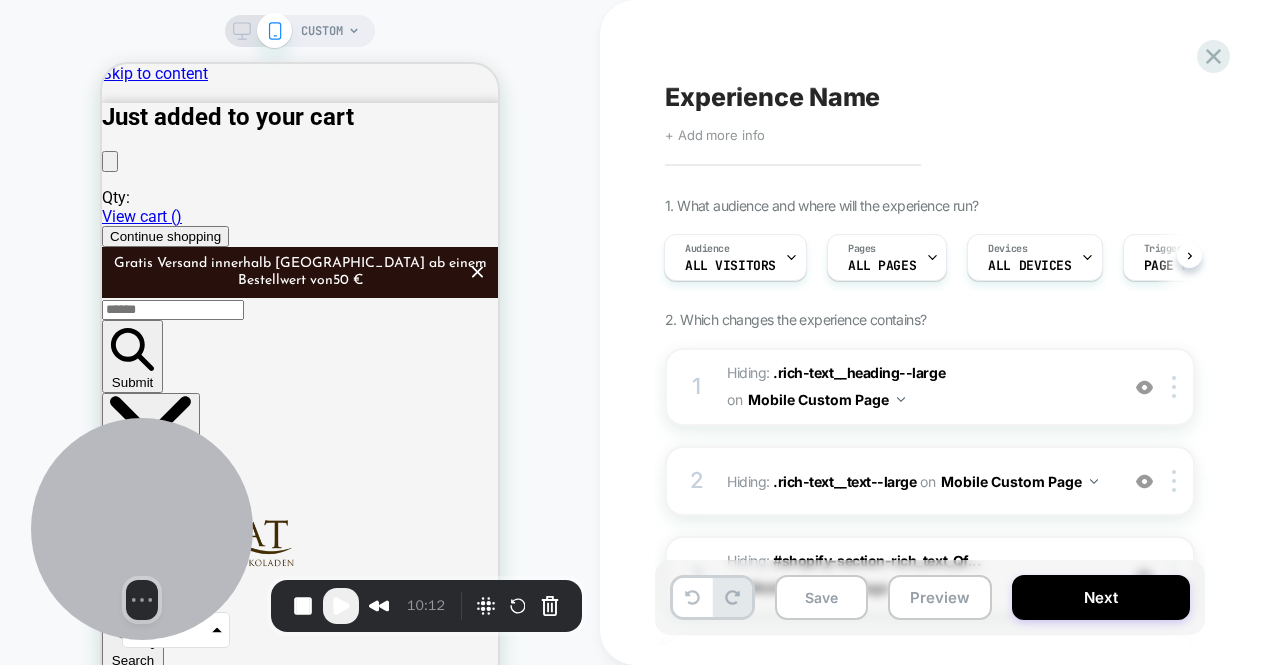 drag, startPoint x: 991, startPoint y: 111, endPoint x: 228, endPoint y: 522, distance: 866.6545 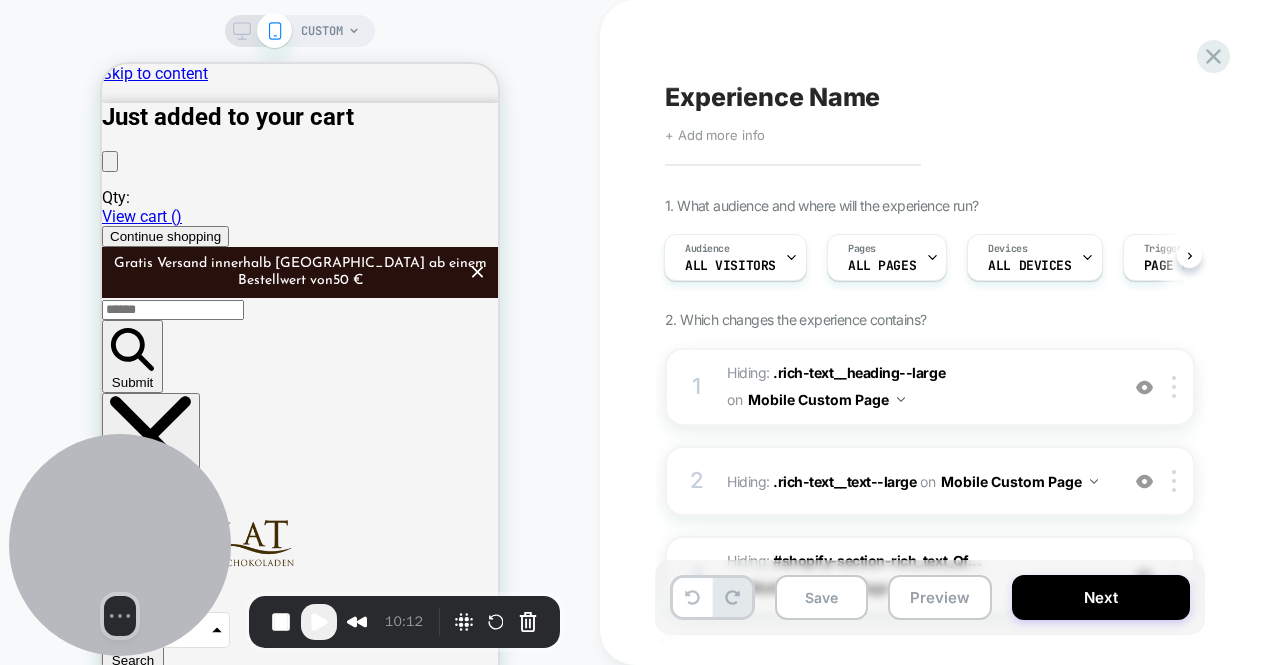 drag, startPoint x: 228, startPoint y: 522, endPoint x: 204, endPoint y: 537, distance: 28.301943 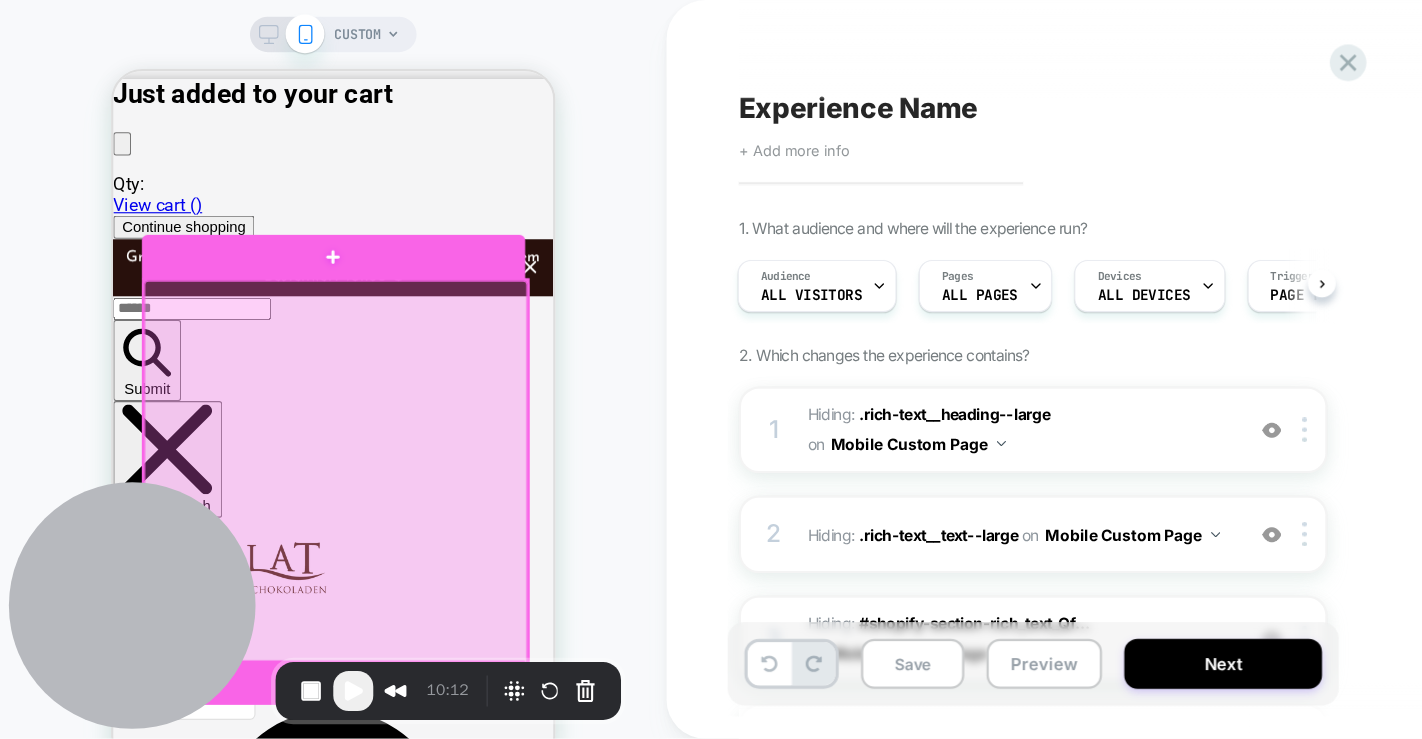 scroll, scrollTop: 0, scrollLeft: 0, axis: both 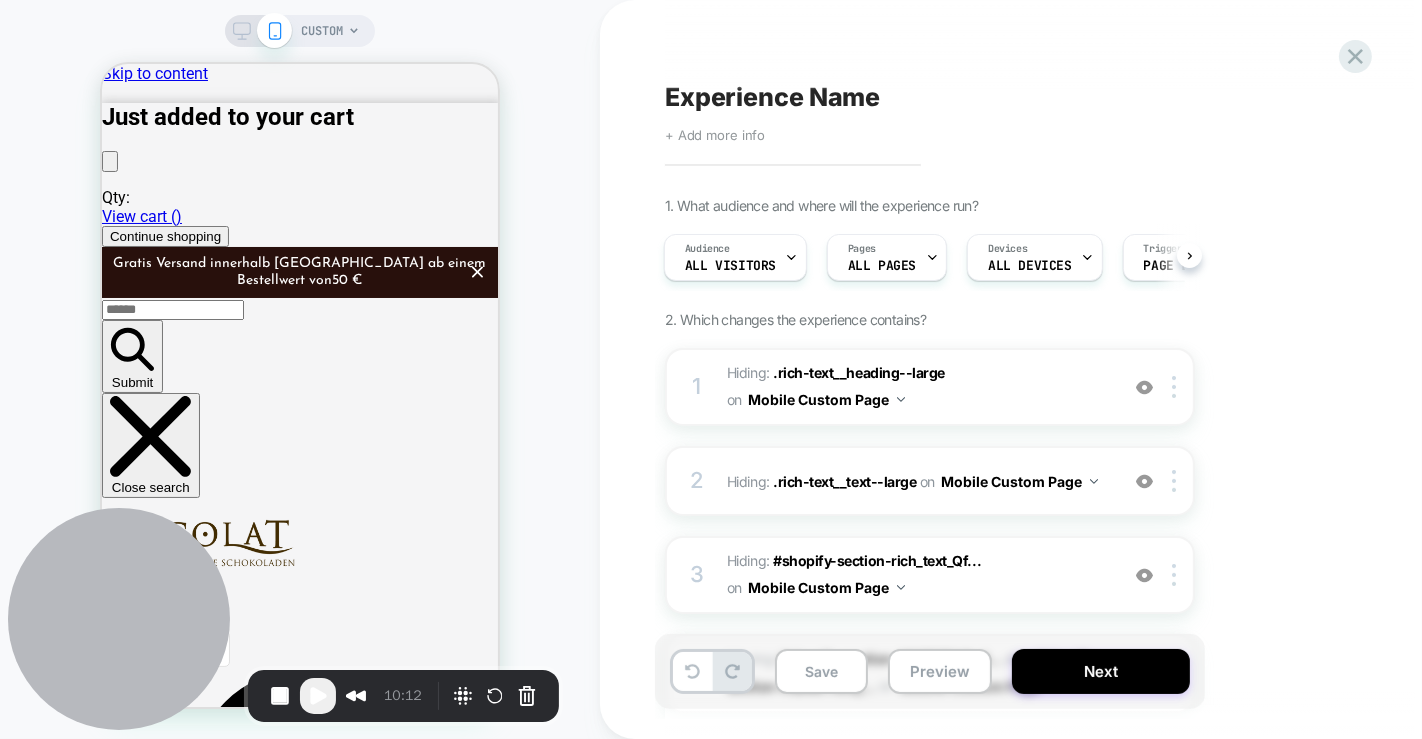 drag, startPoint x: 806, startPoint y: 13, endPoint x: 603, endPoint y: 439, distance: 471.8951 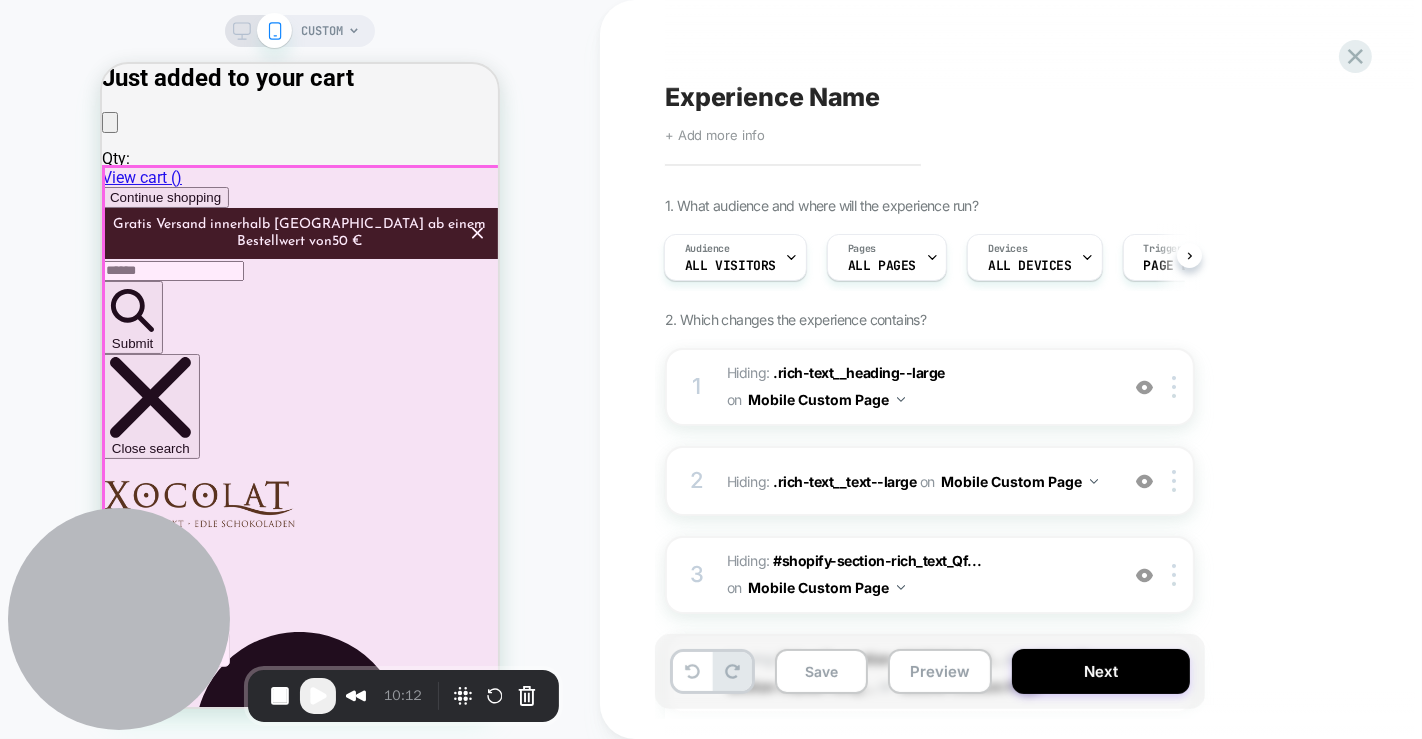 scroll, scrollTop: 0, scrollLeft: 0, axis: both 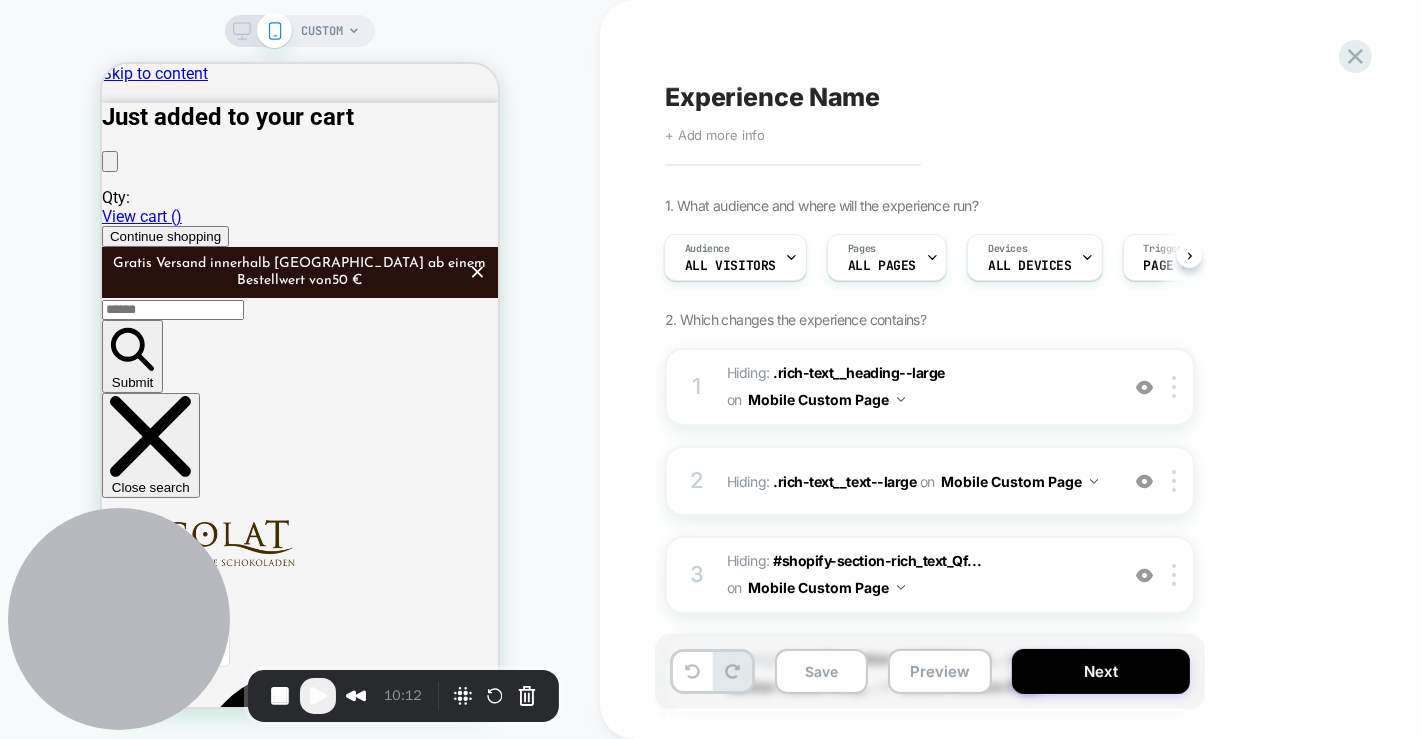 click on "Experience Name" at bounding box center [772, 97] 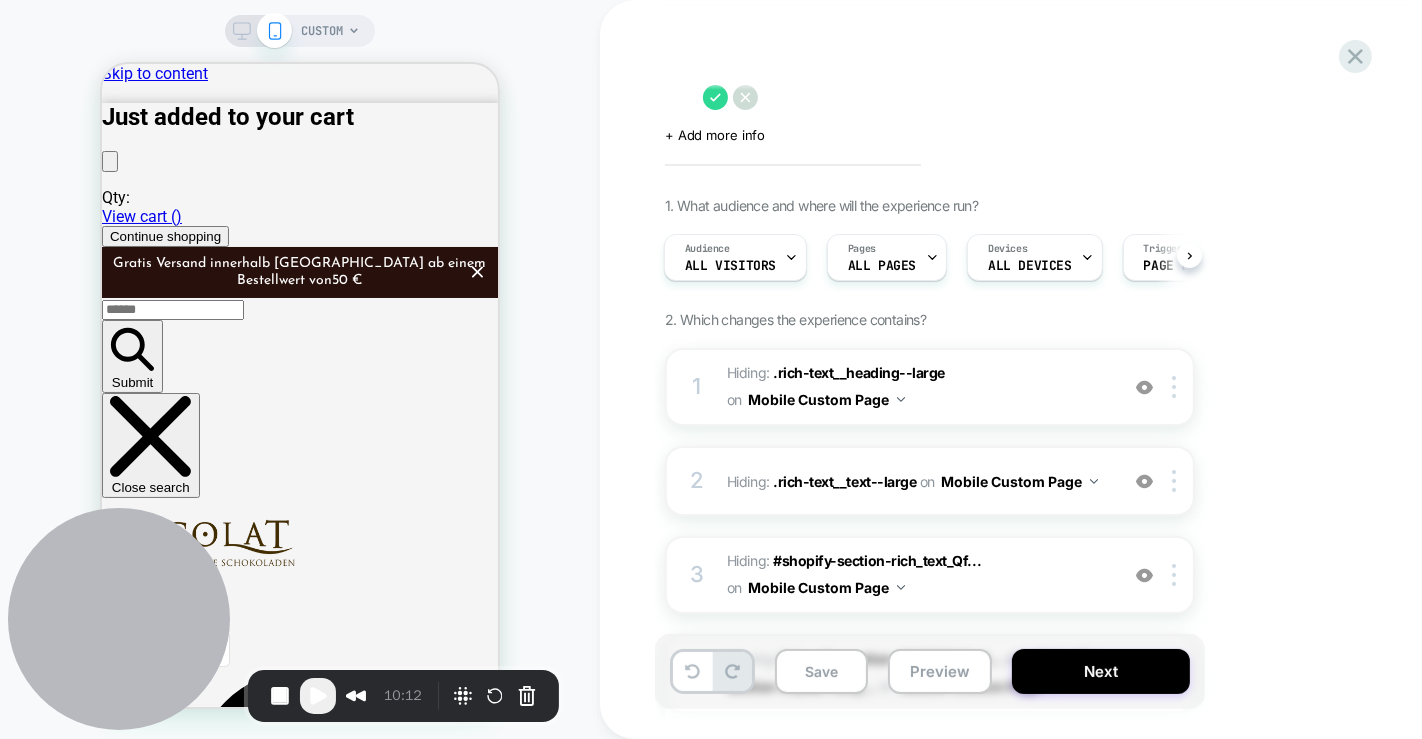 click on "+ Add more info" at bounding box center [715, 135] 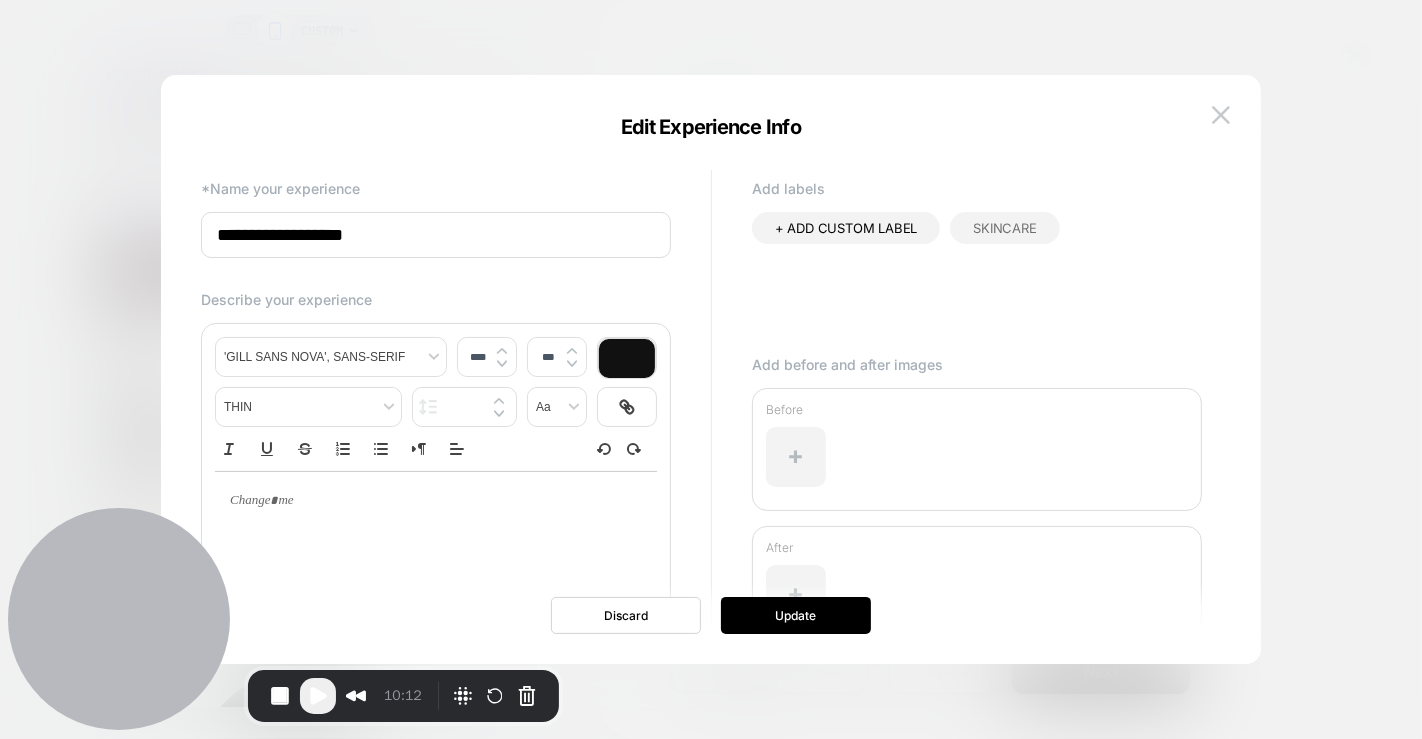 type on "****" 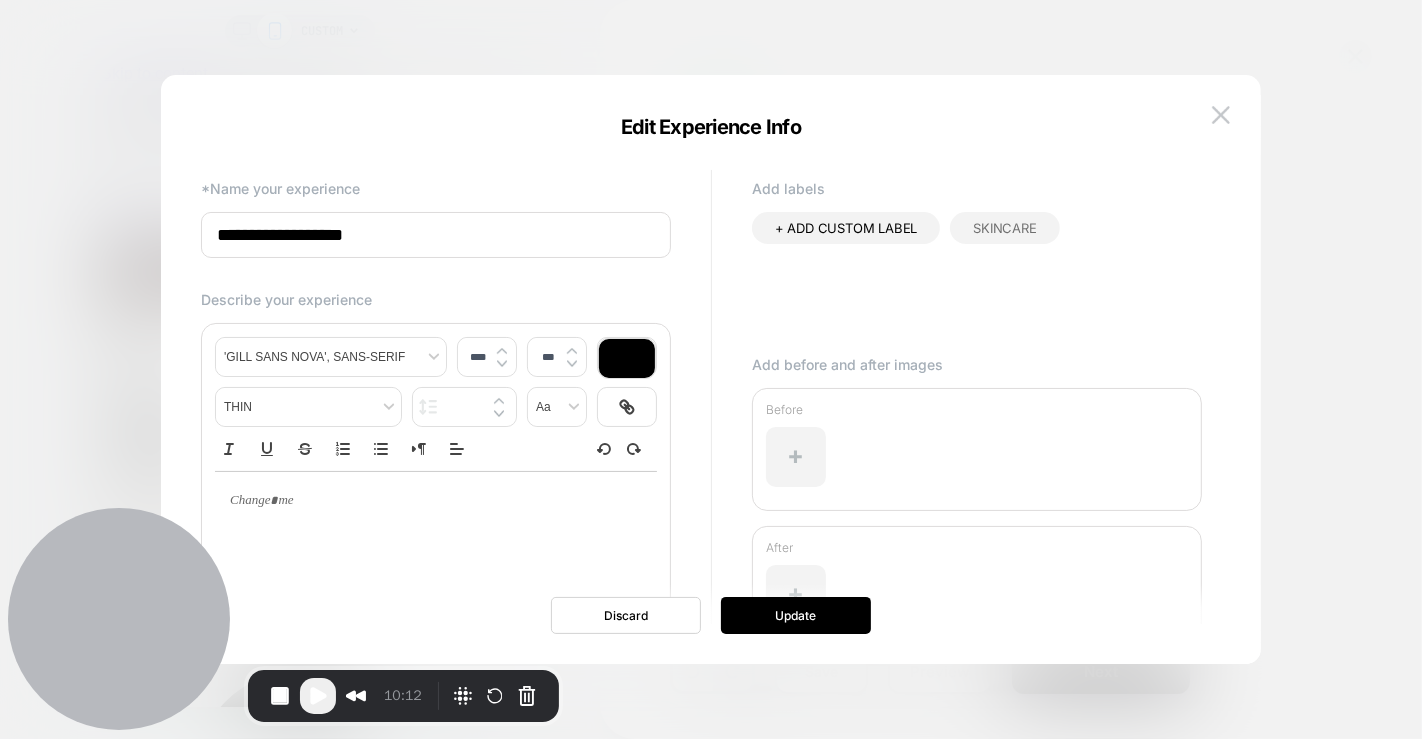 click at bounding box center (428, 501) 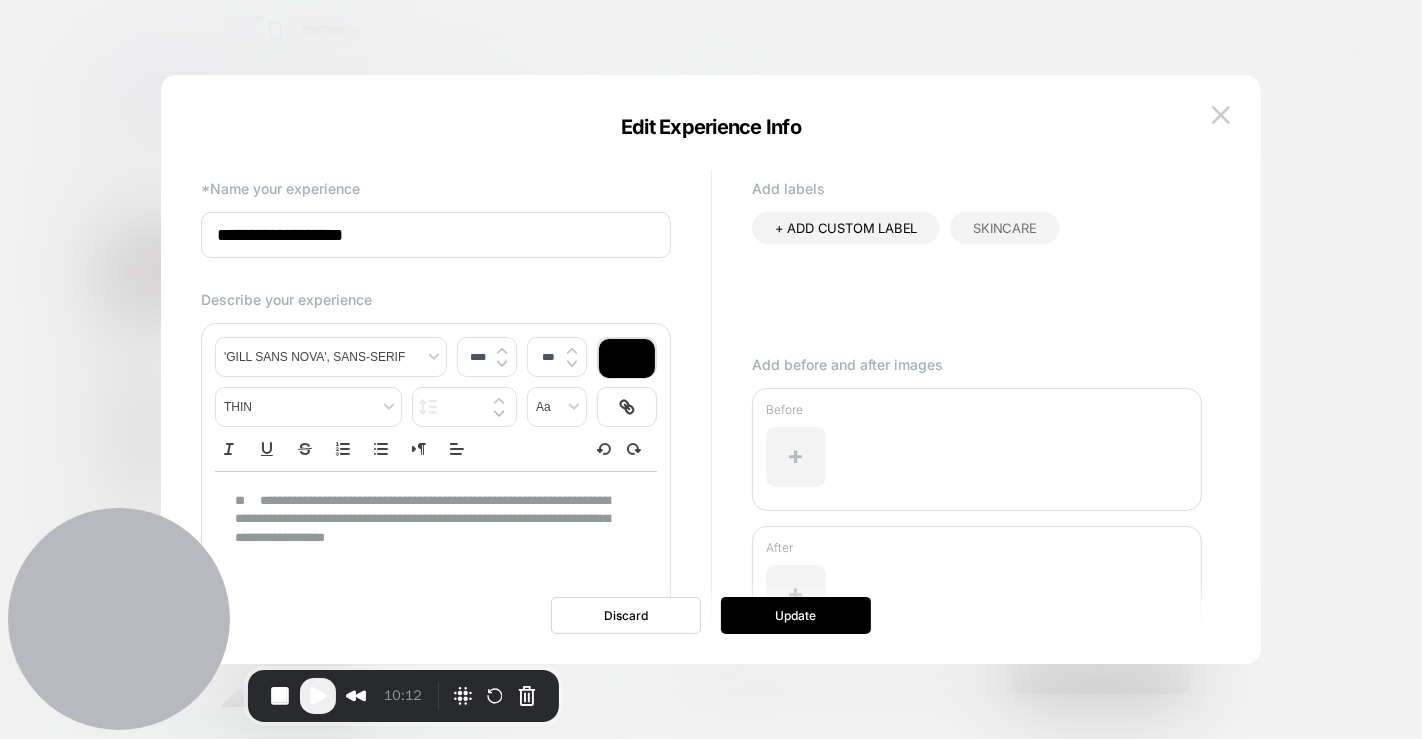 click on "**********" at bounding box center [436, 235] 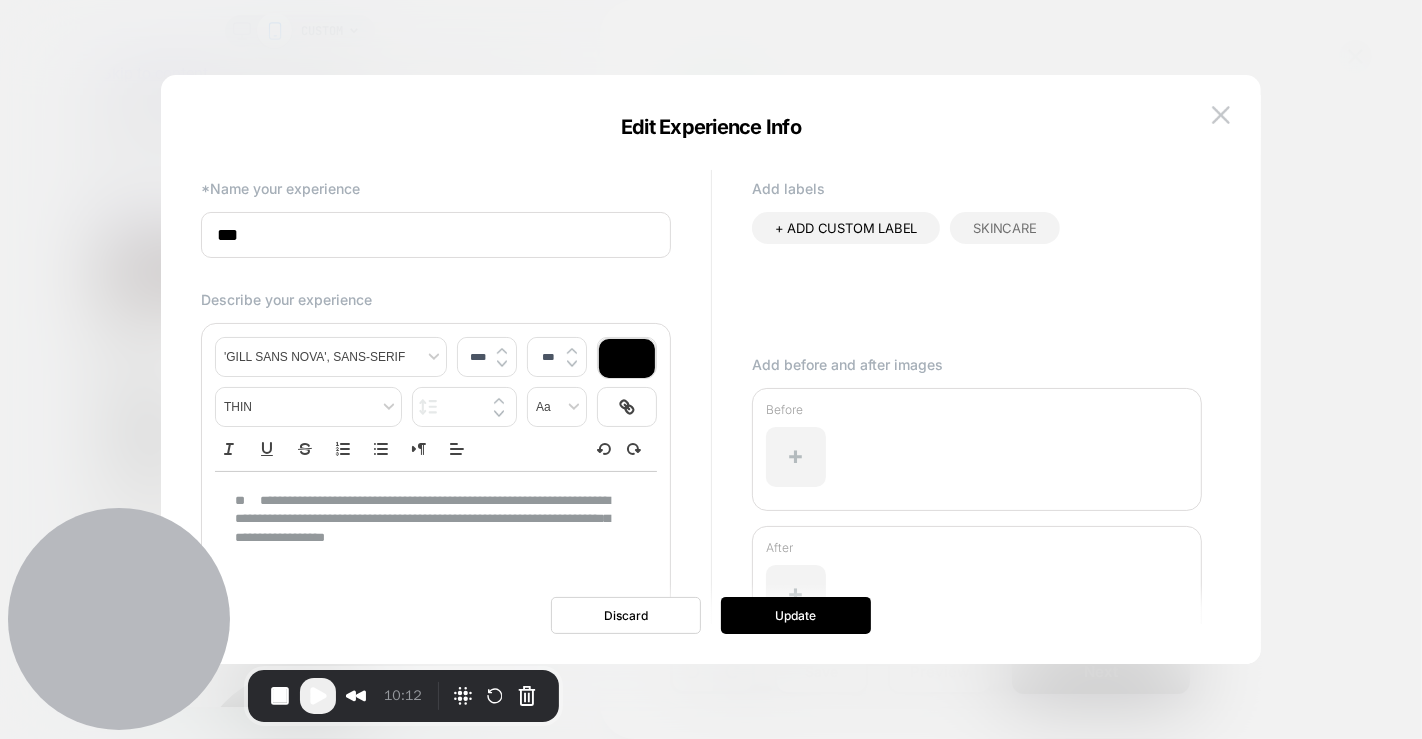 click on "***" at bounding box center (436, 235) 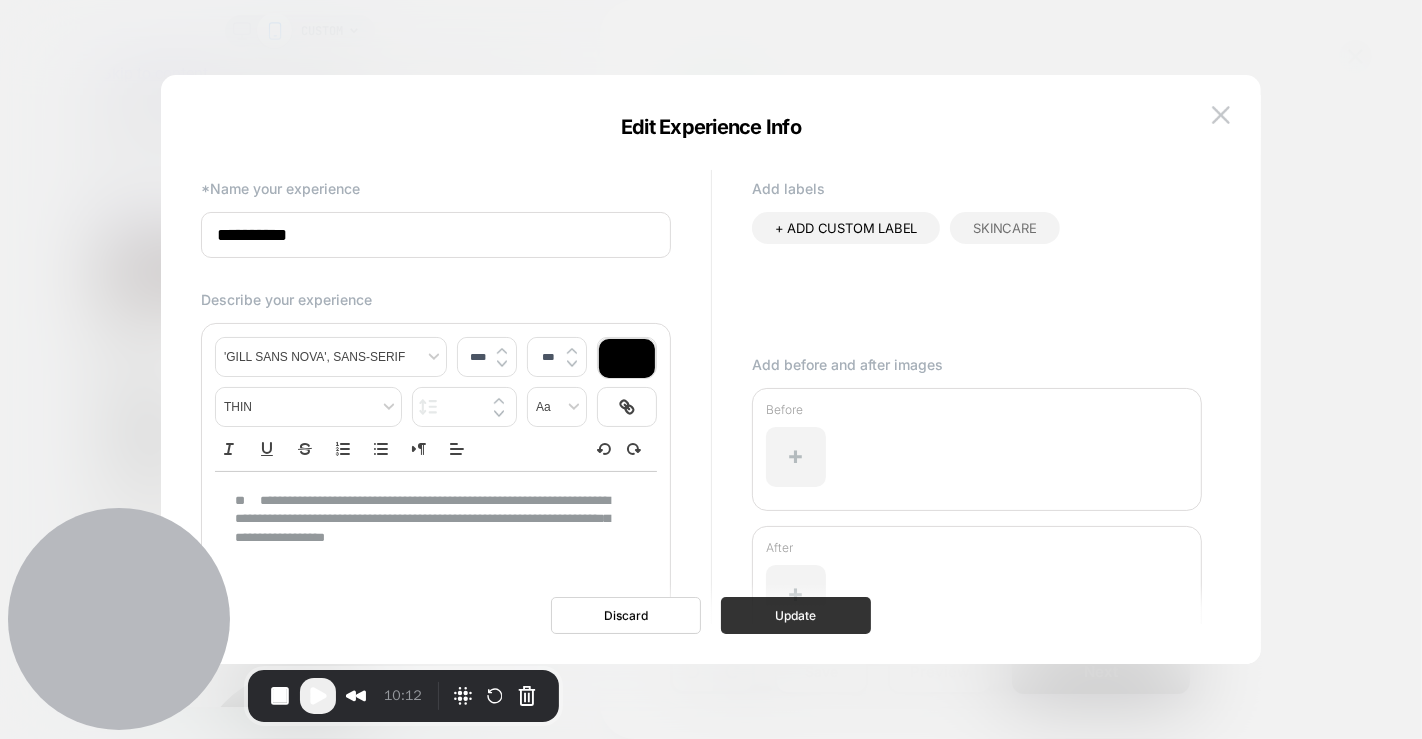 type on "**********" 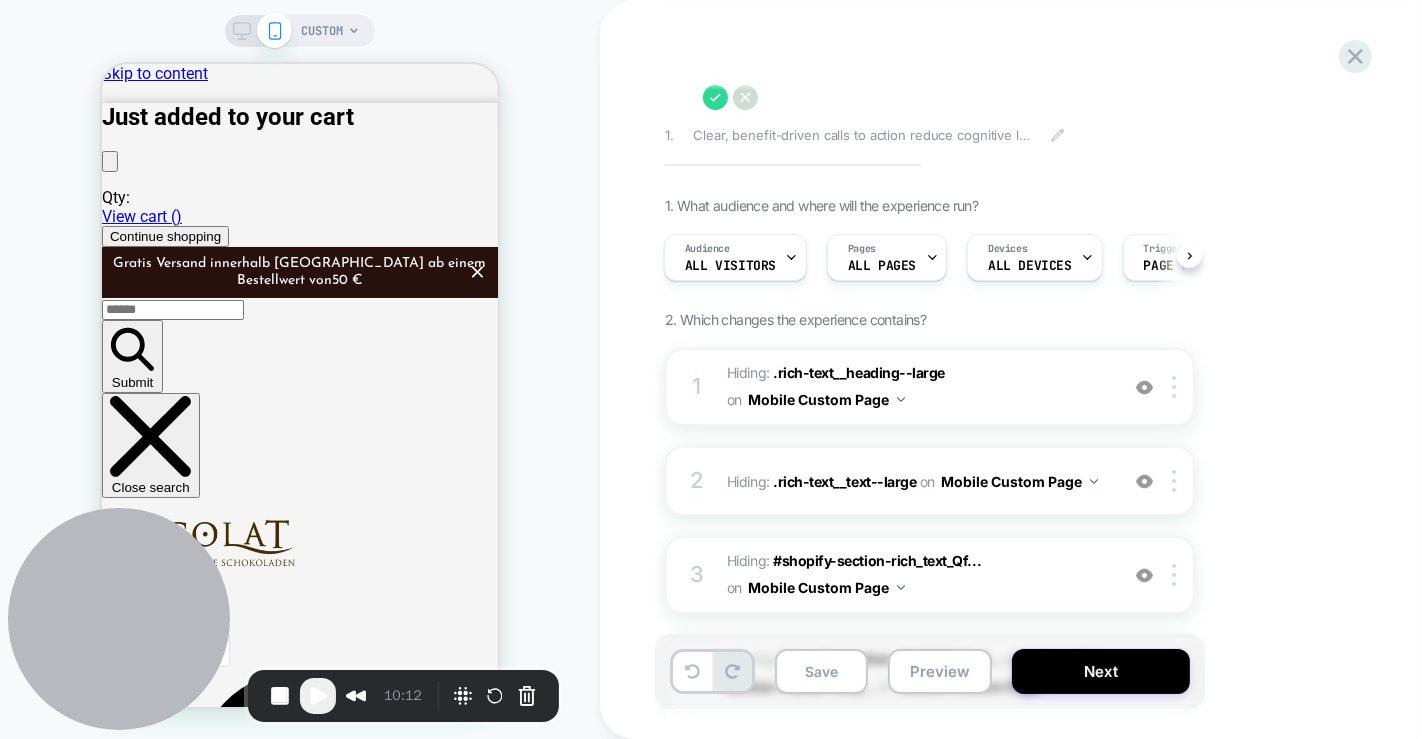 click at bounding box center [1030, 97] 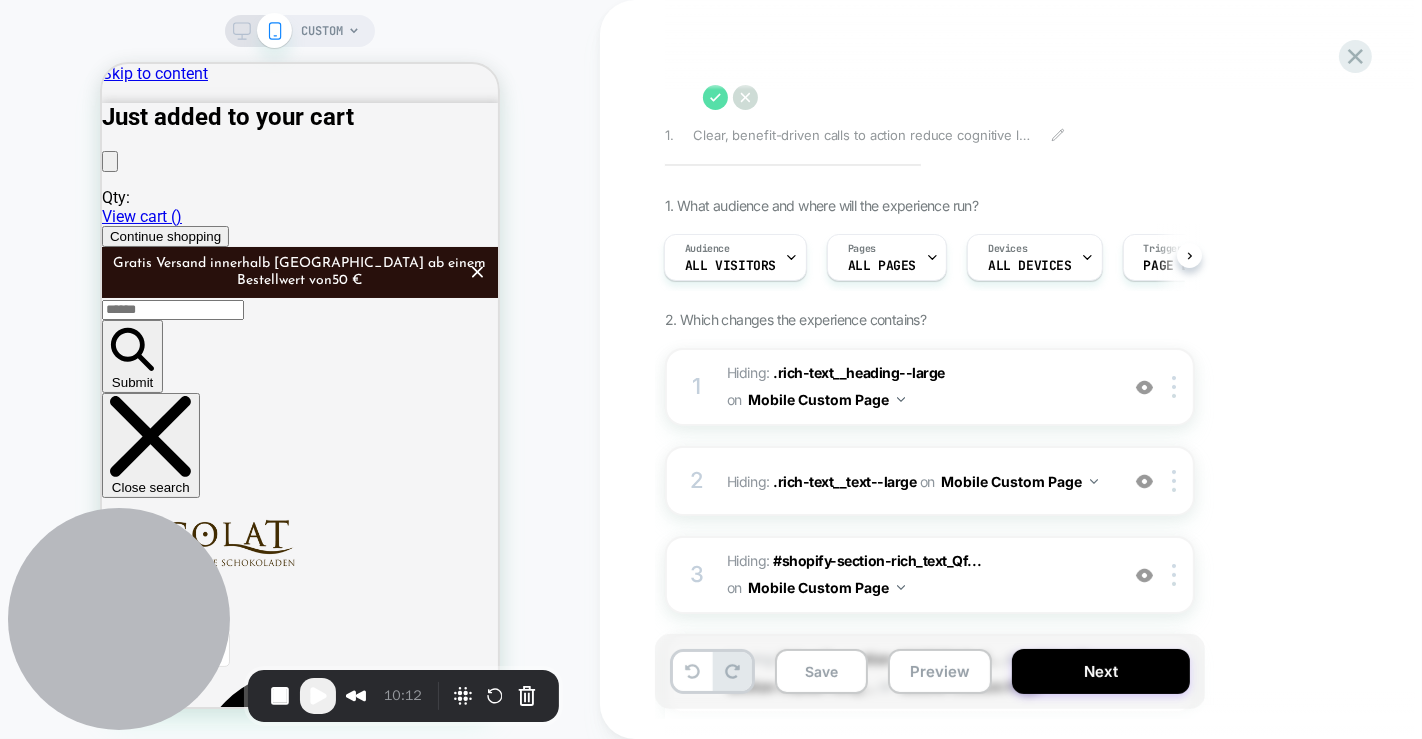 click 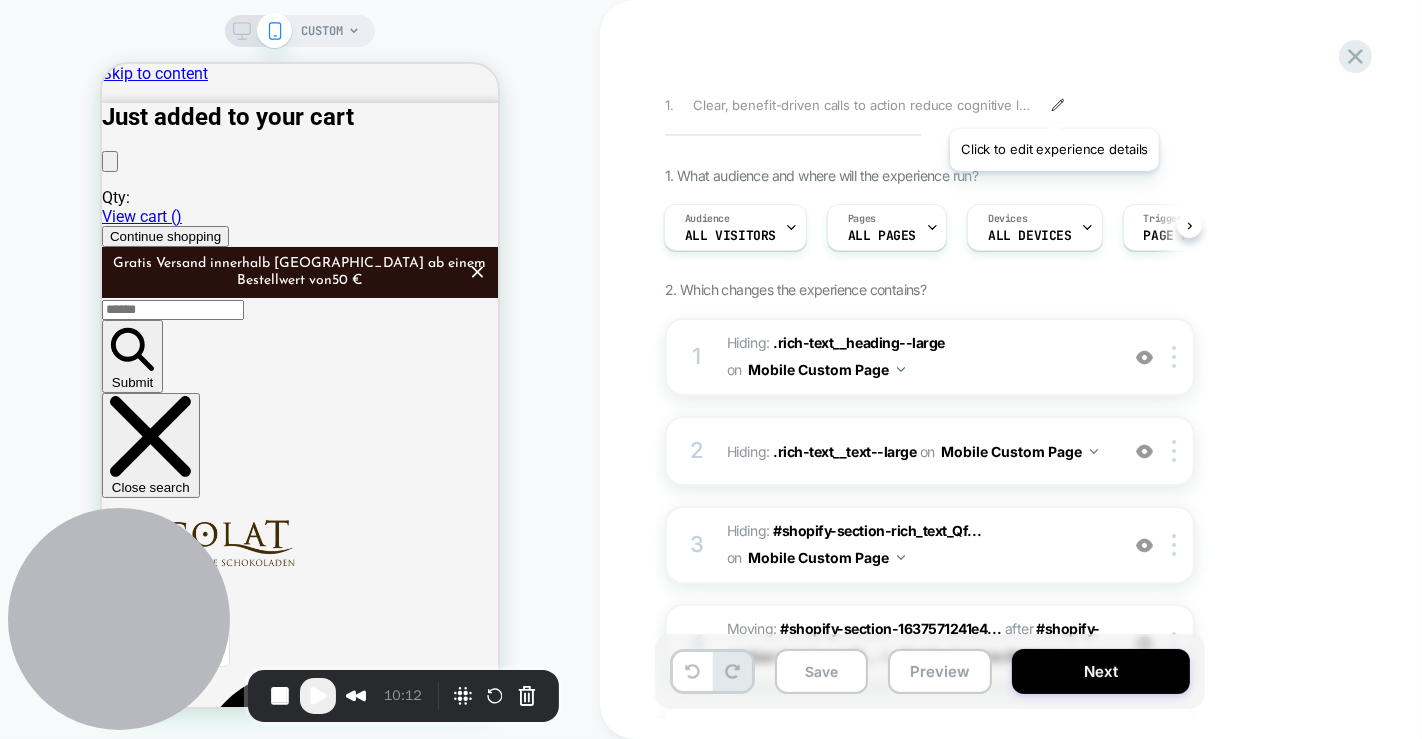 click 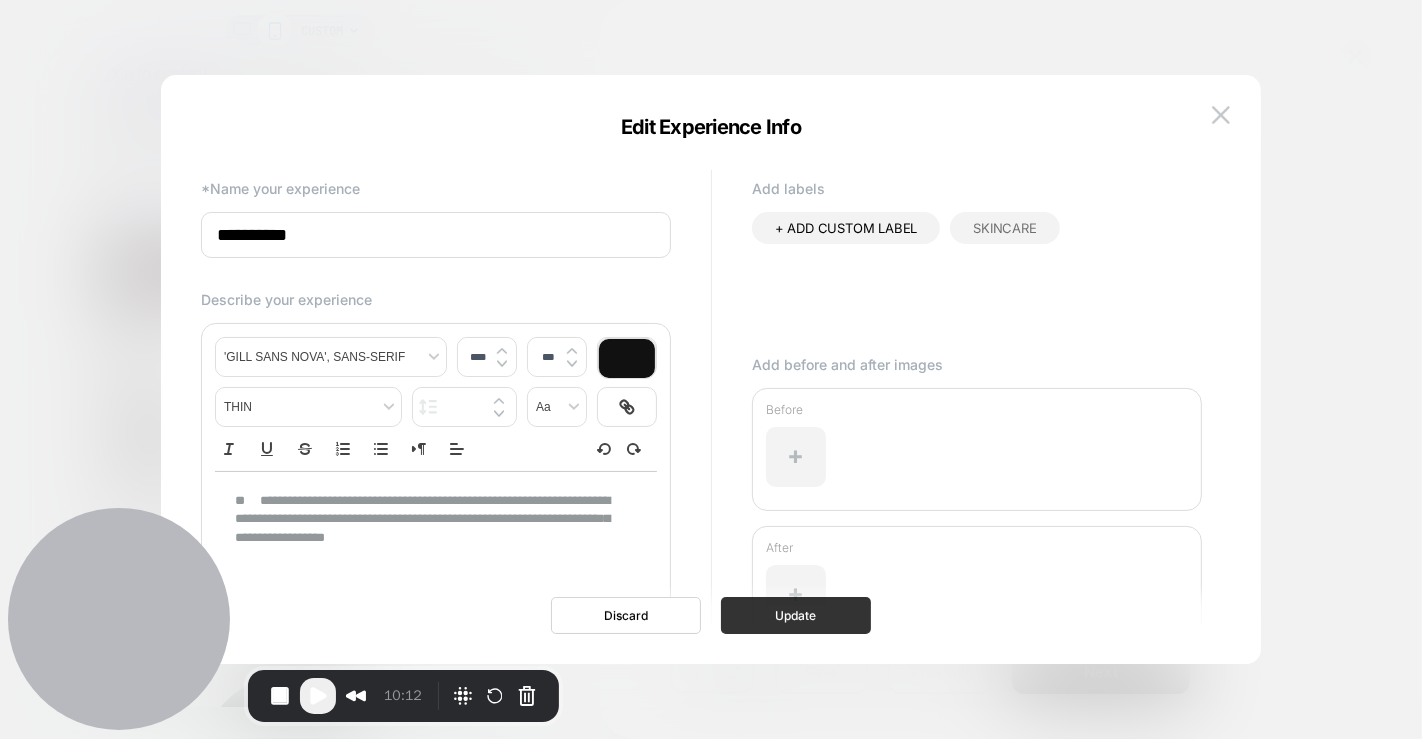 click on "Update" at bounding box center (796, 615) 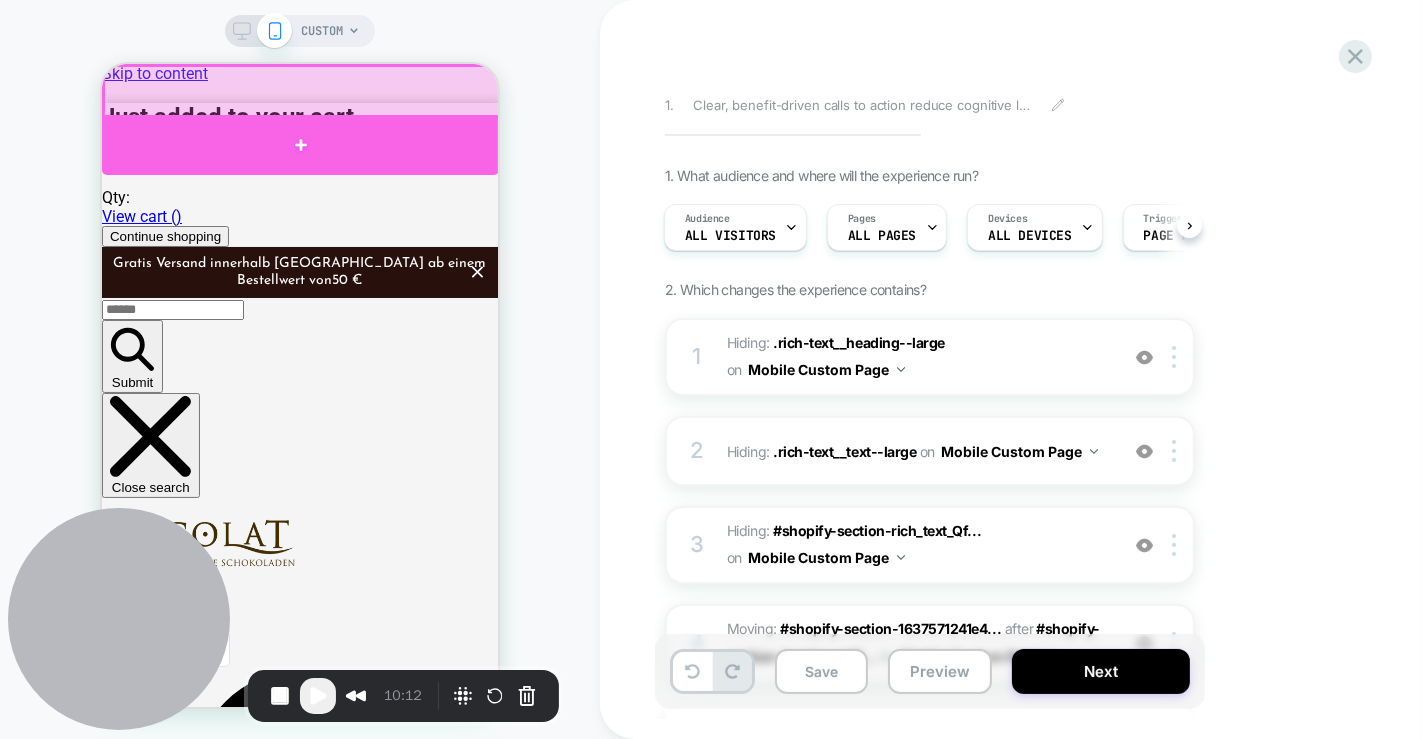click at bounding box center [299, 144] 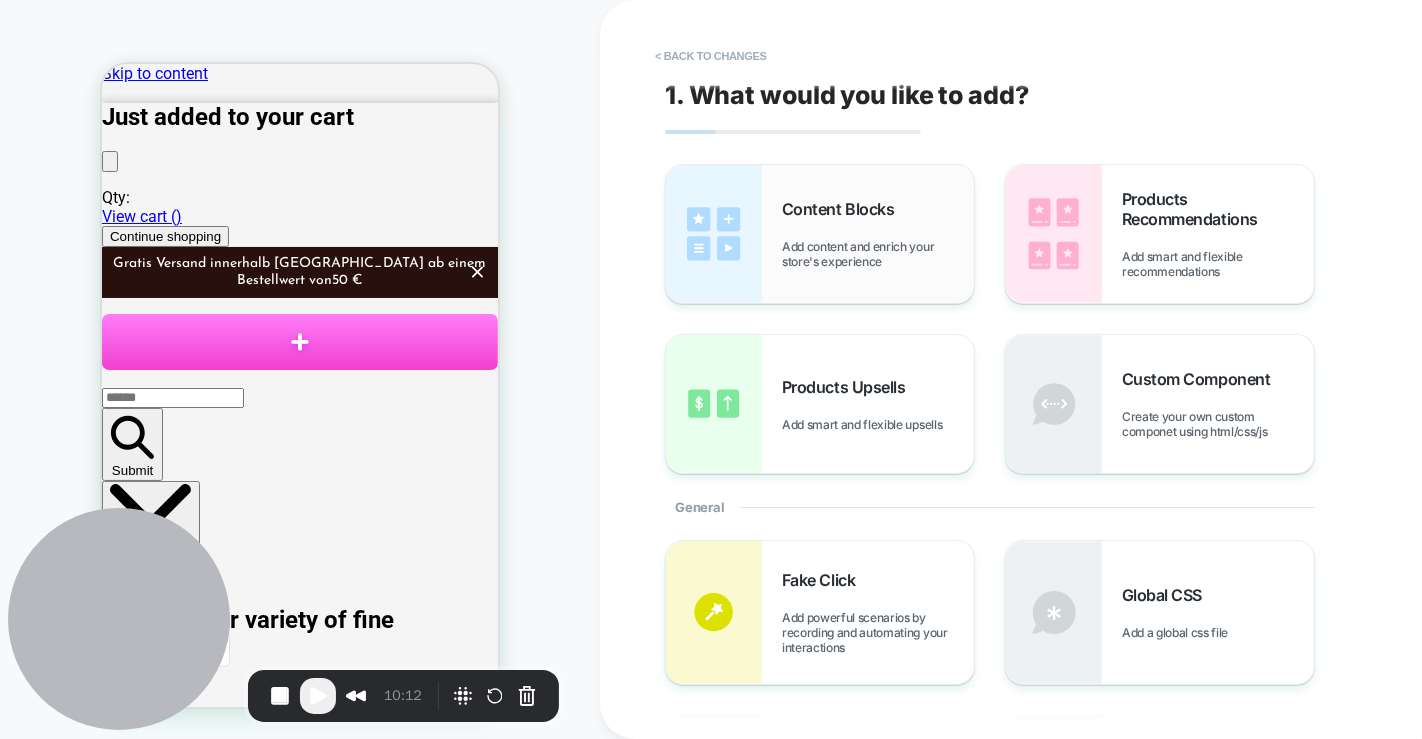click on "Content Blocks Add content and enrich your store's experience" at bounding box center (878, 234) 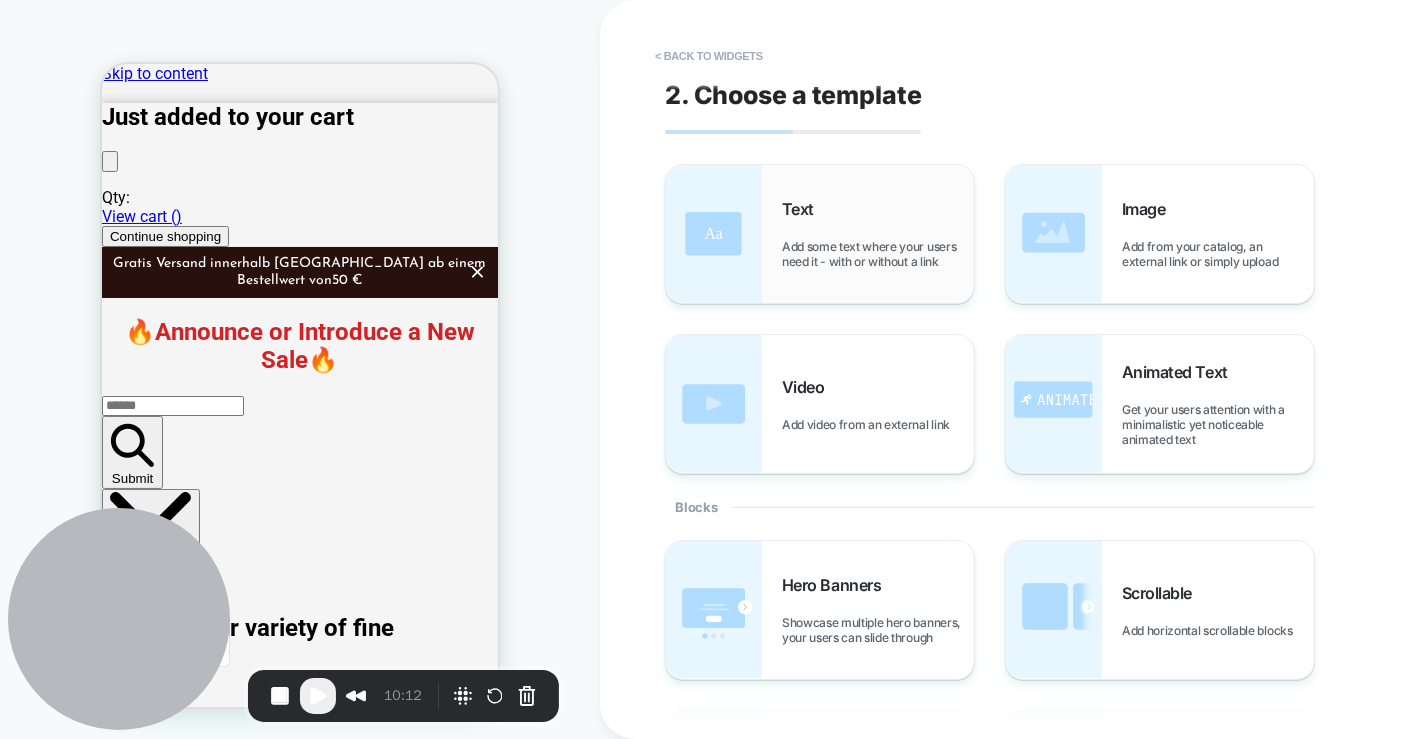 click on "Add some text where your users need it - with or without a link" at bounding box center [878, 254] 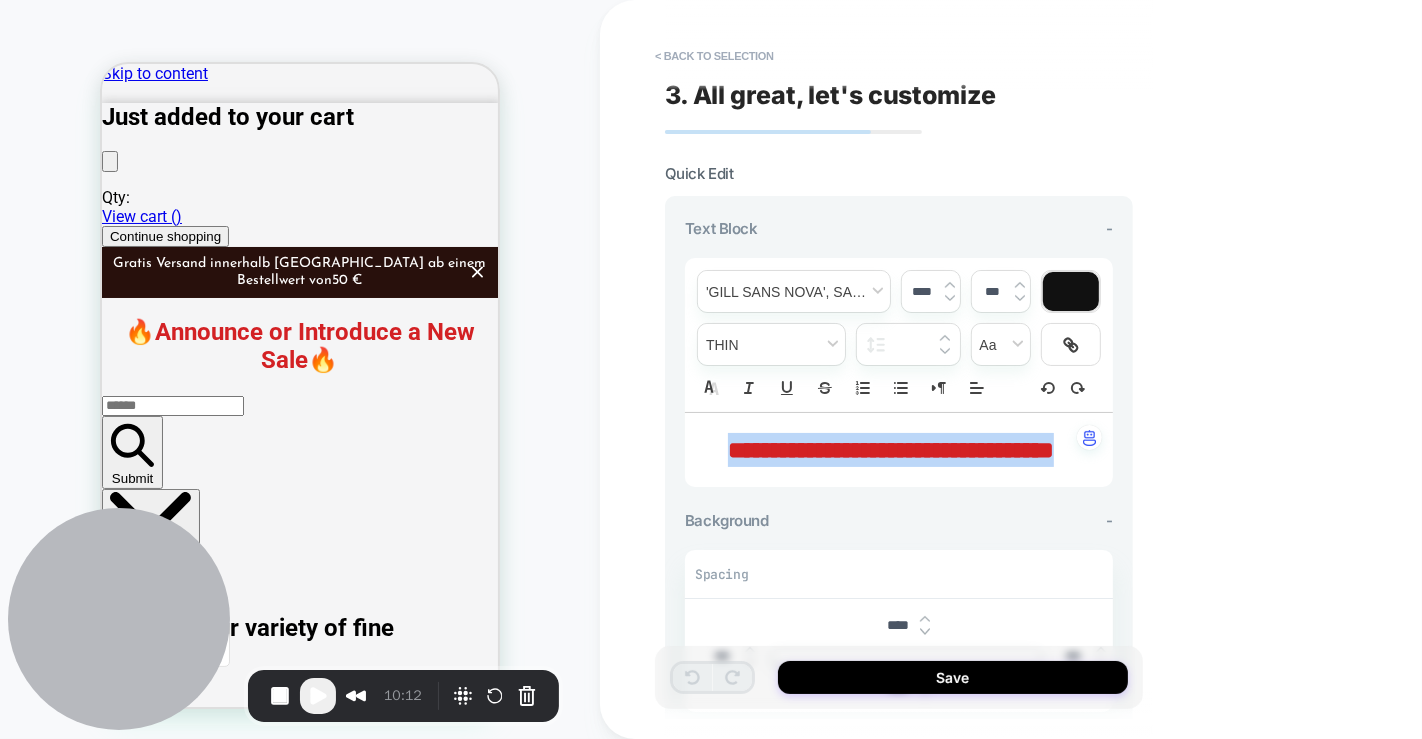 drag, startPoint x: 1007, startPoint y: 491, endPoint x: 677, endPoint y: 421, distance: 337.34256 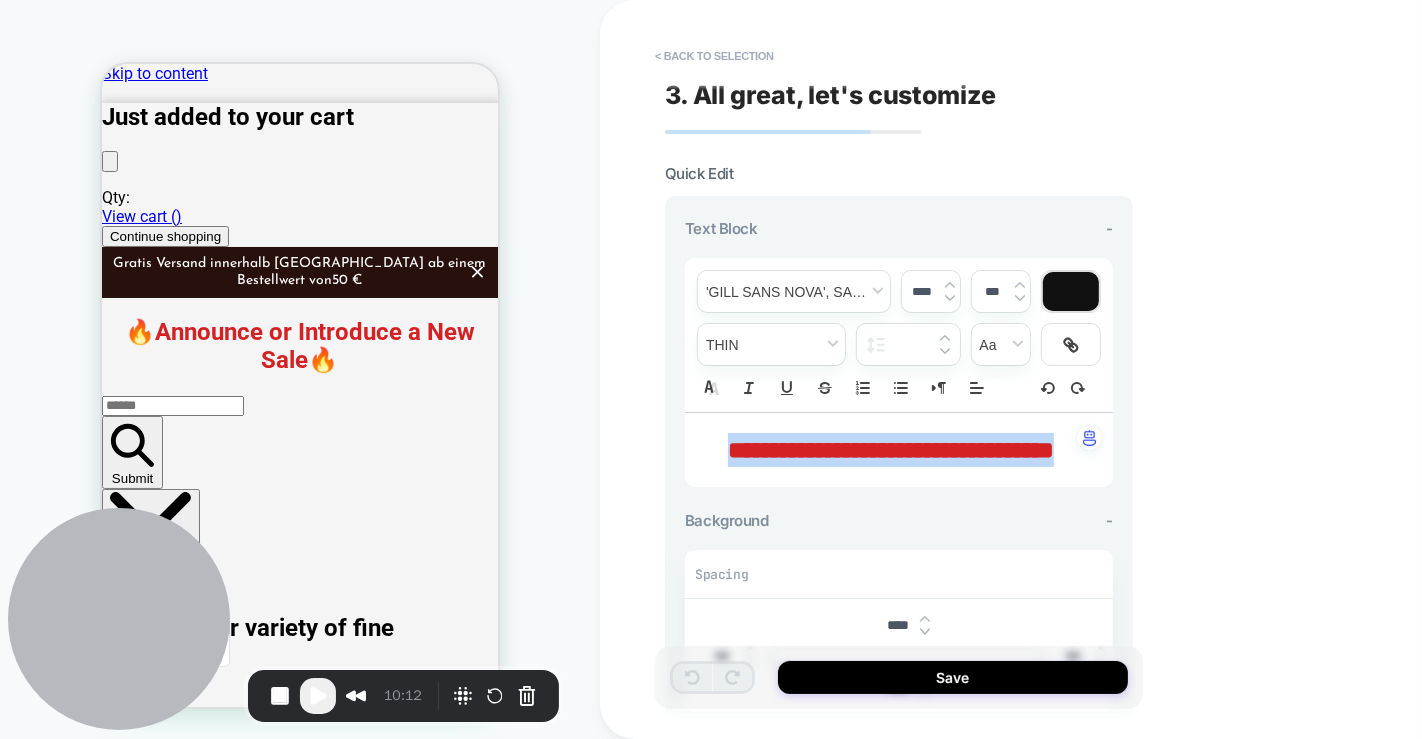 click on "**********" at bounding box center [899, 527] 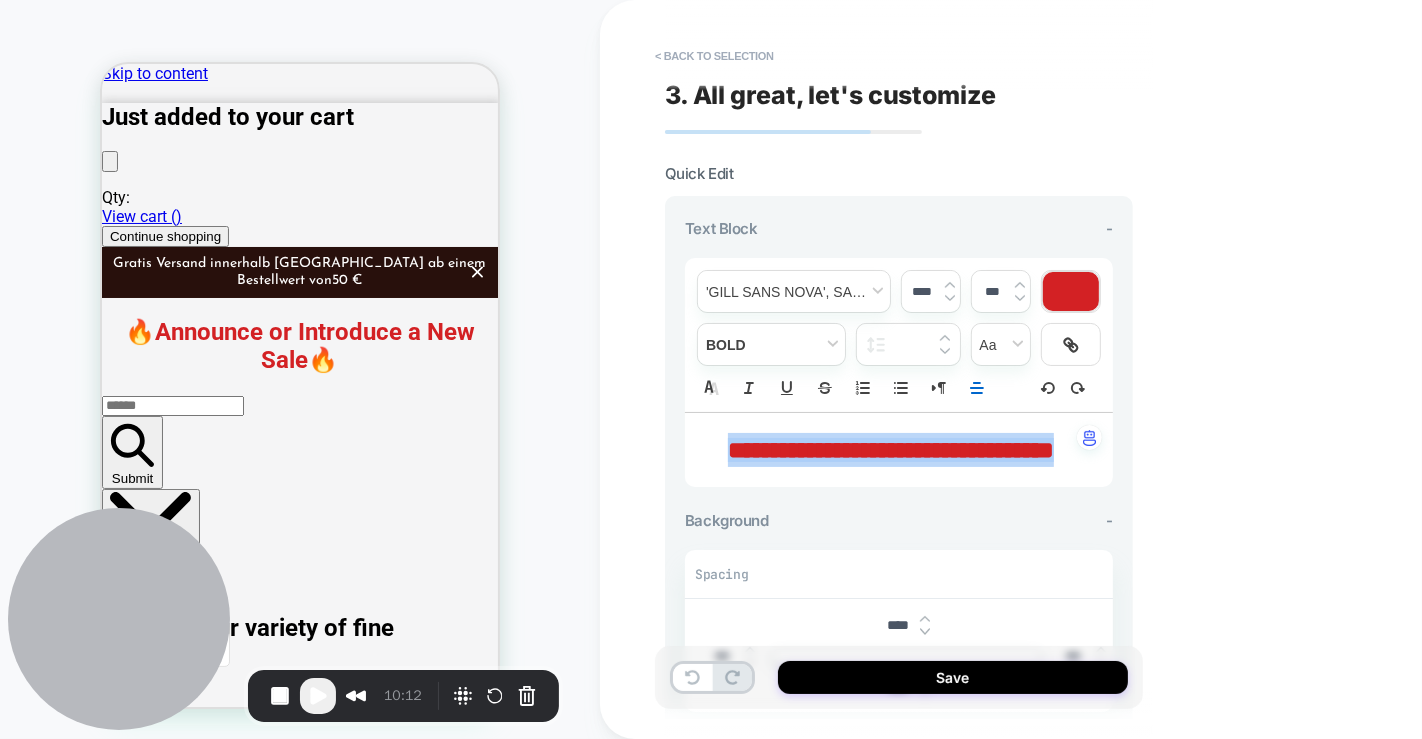type 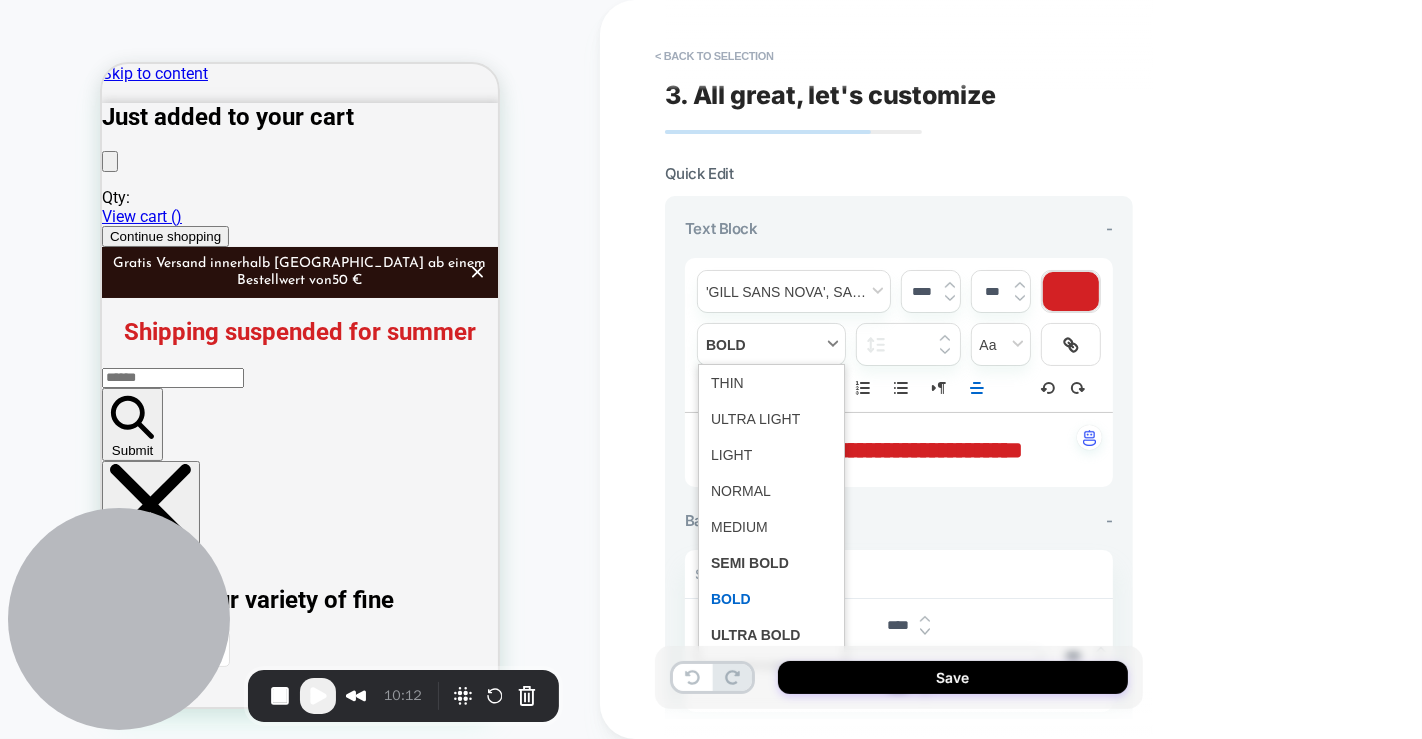 click at bounding box center [771, 344] 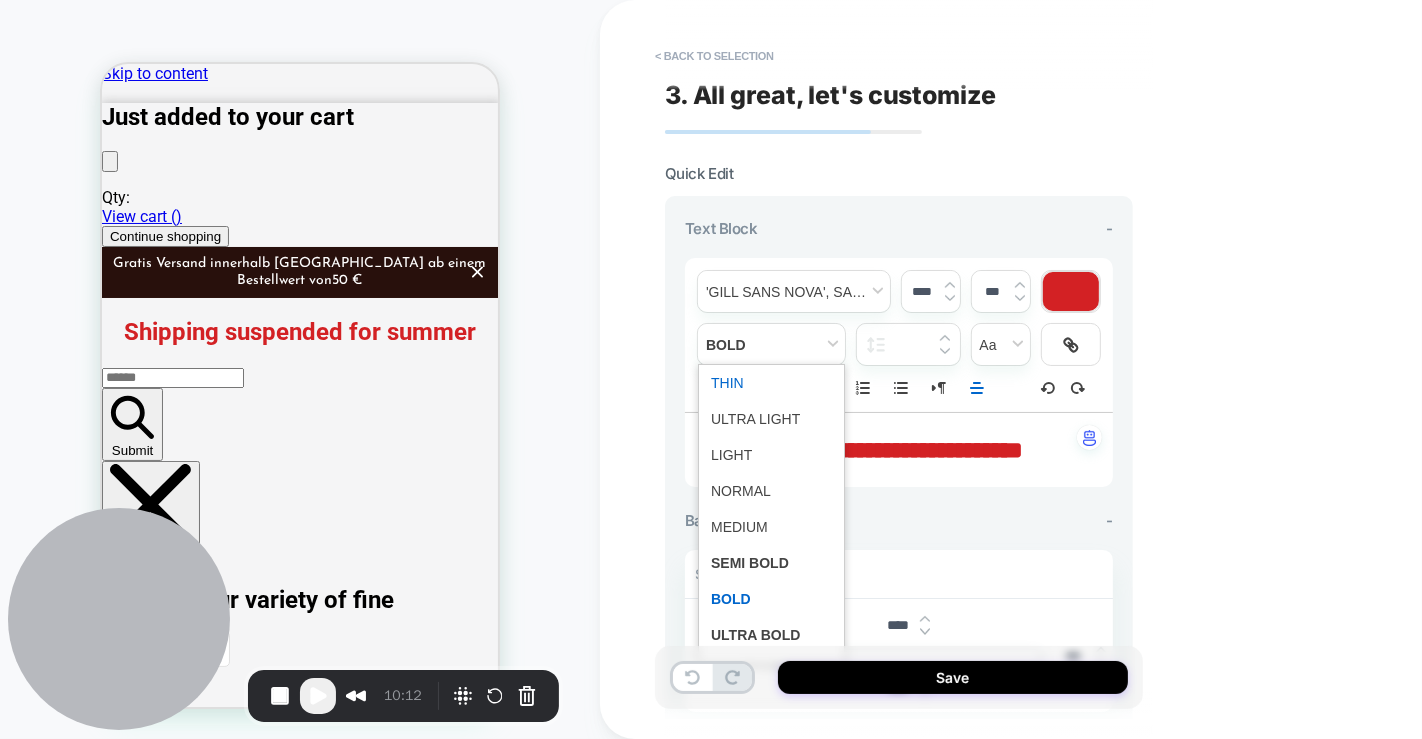 click at bounding box center [771, 383] 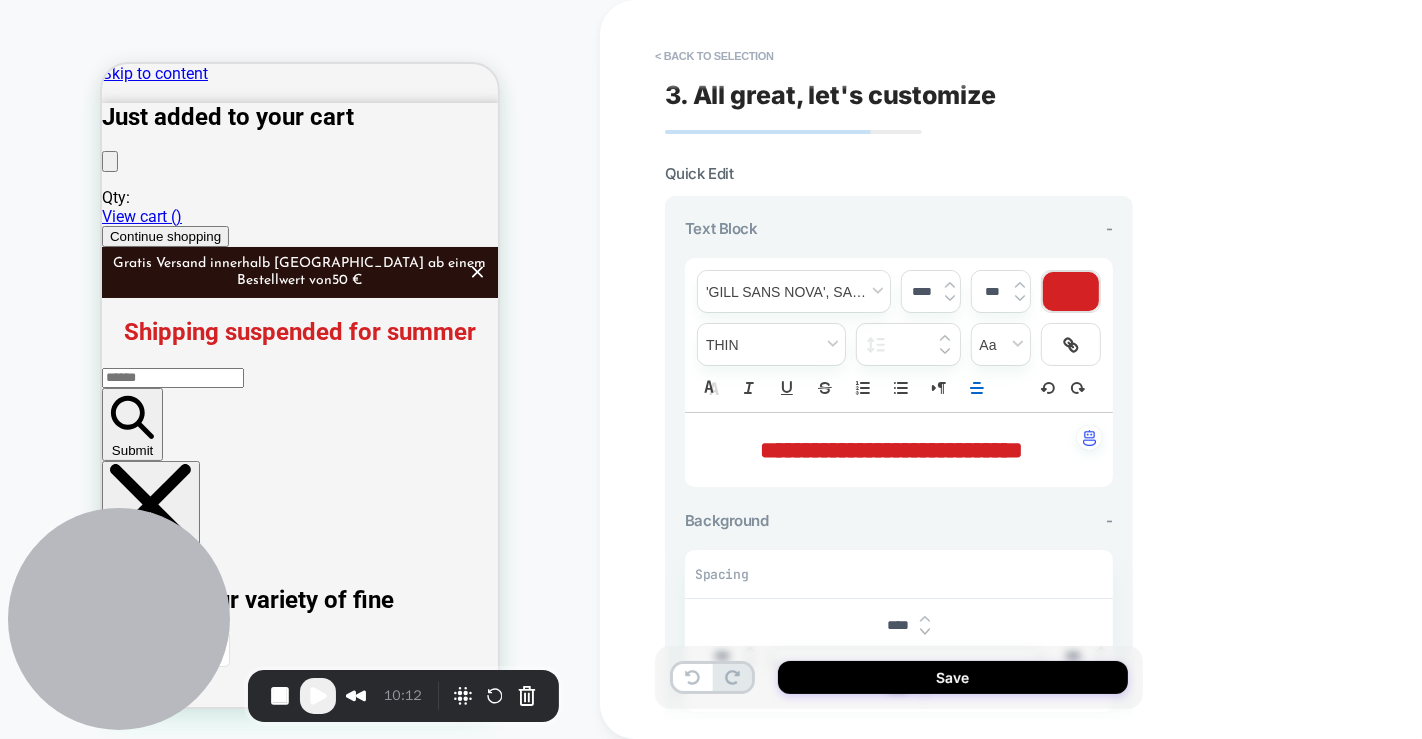 click on "****" at bounding box center (922, 291) 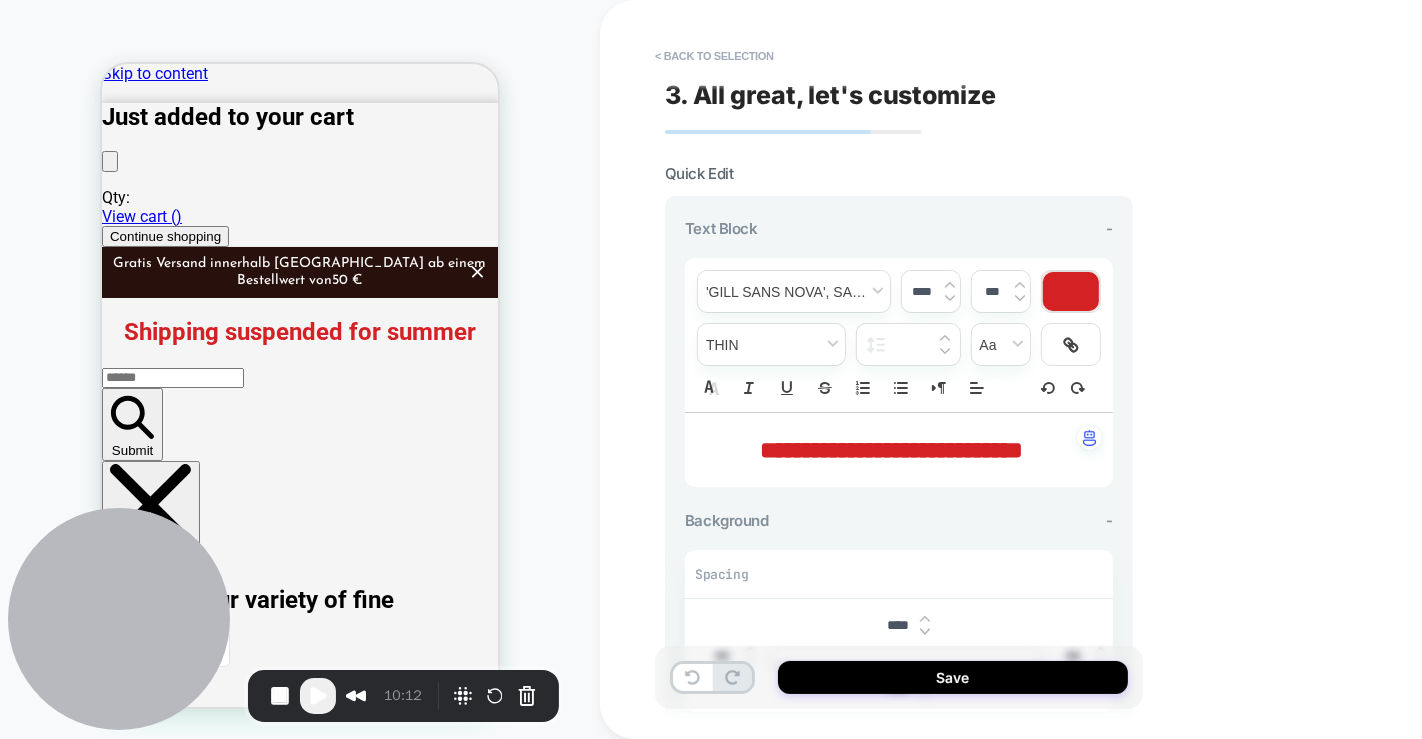 click on "****" at bounding box center [922, 291] 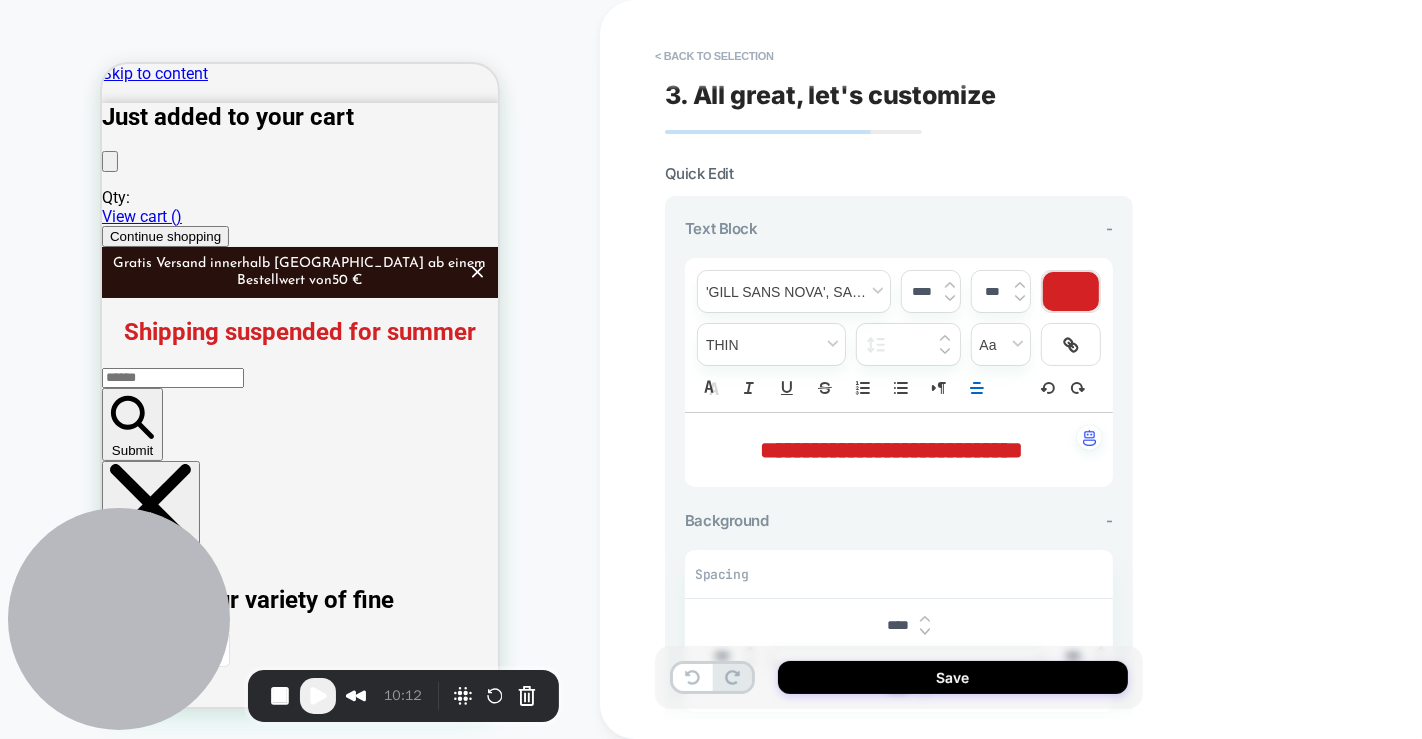 click at bounding box center (1071, 291) 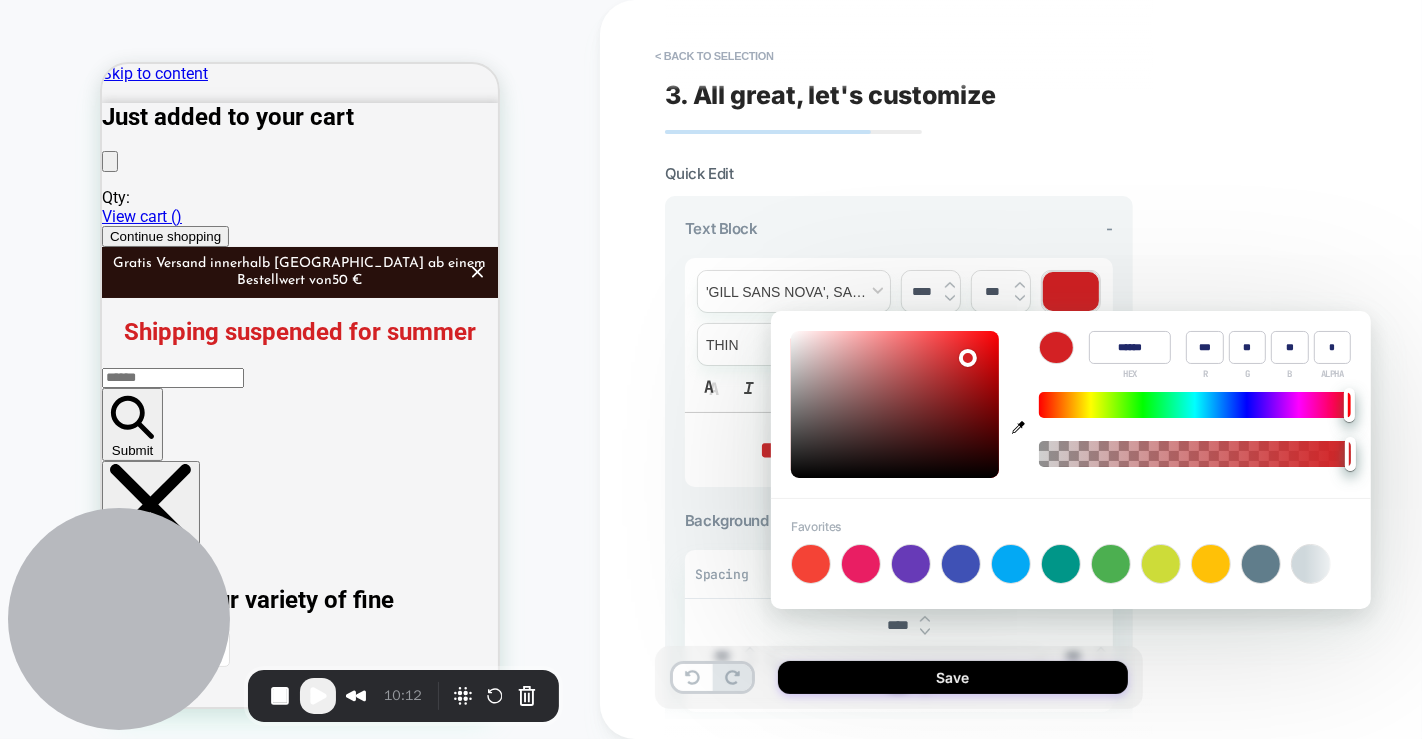 type on "******" 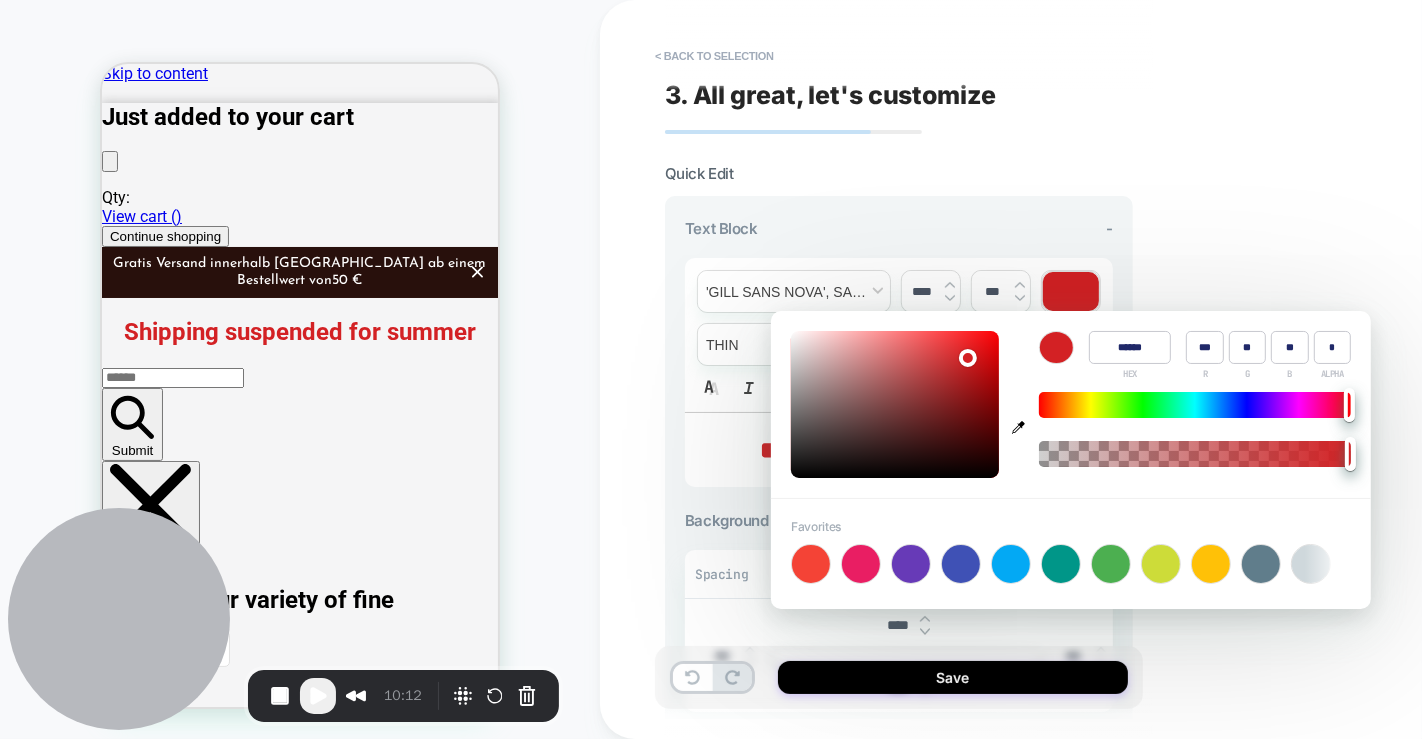 type on "***" 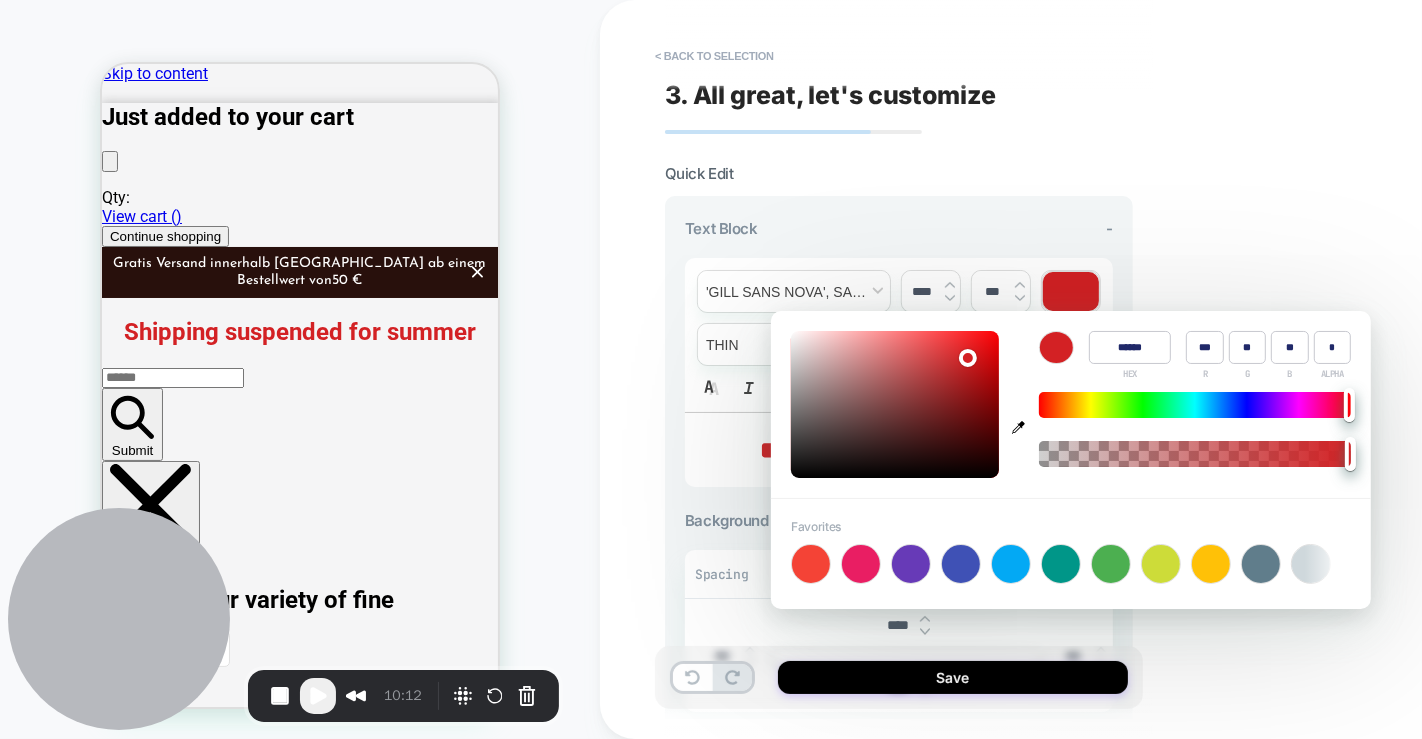 type on "******" 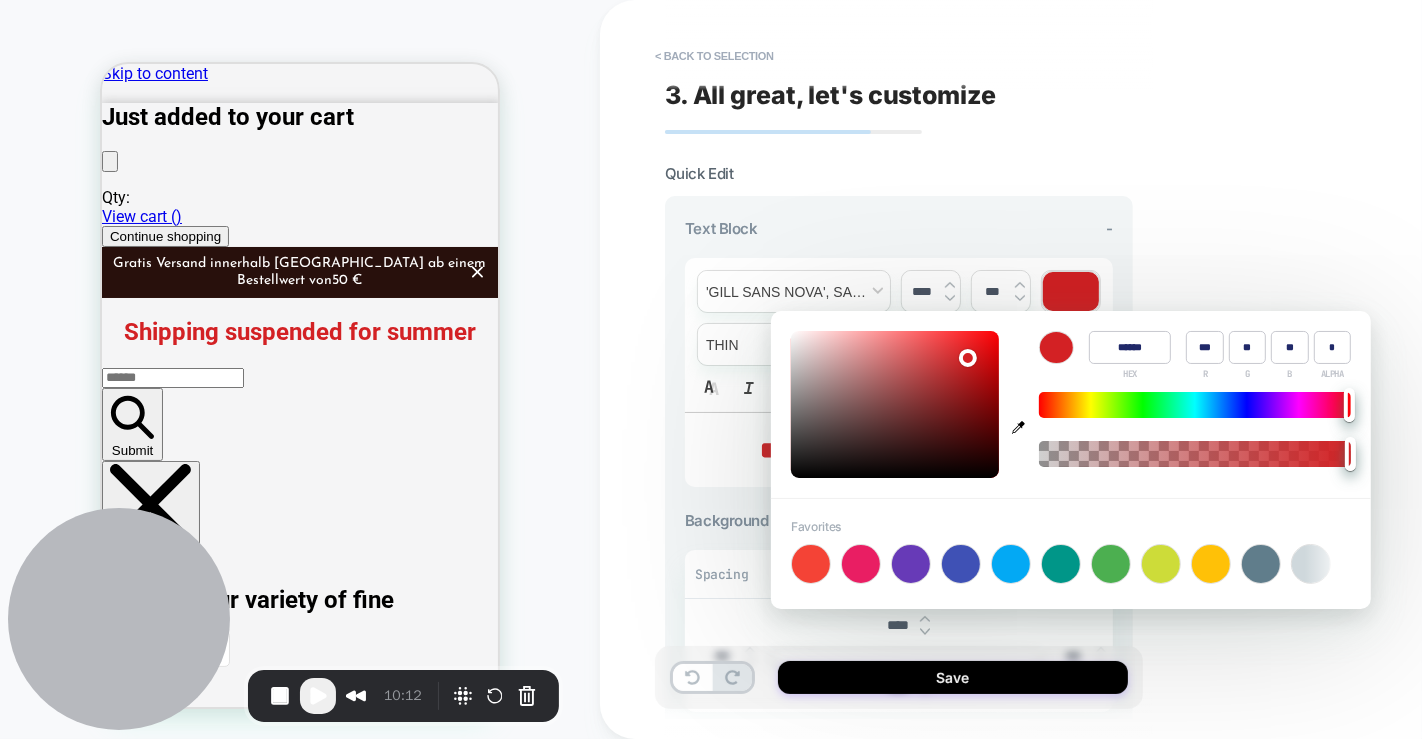 type on "***" 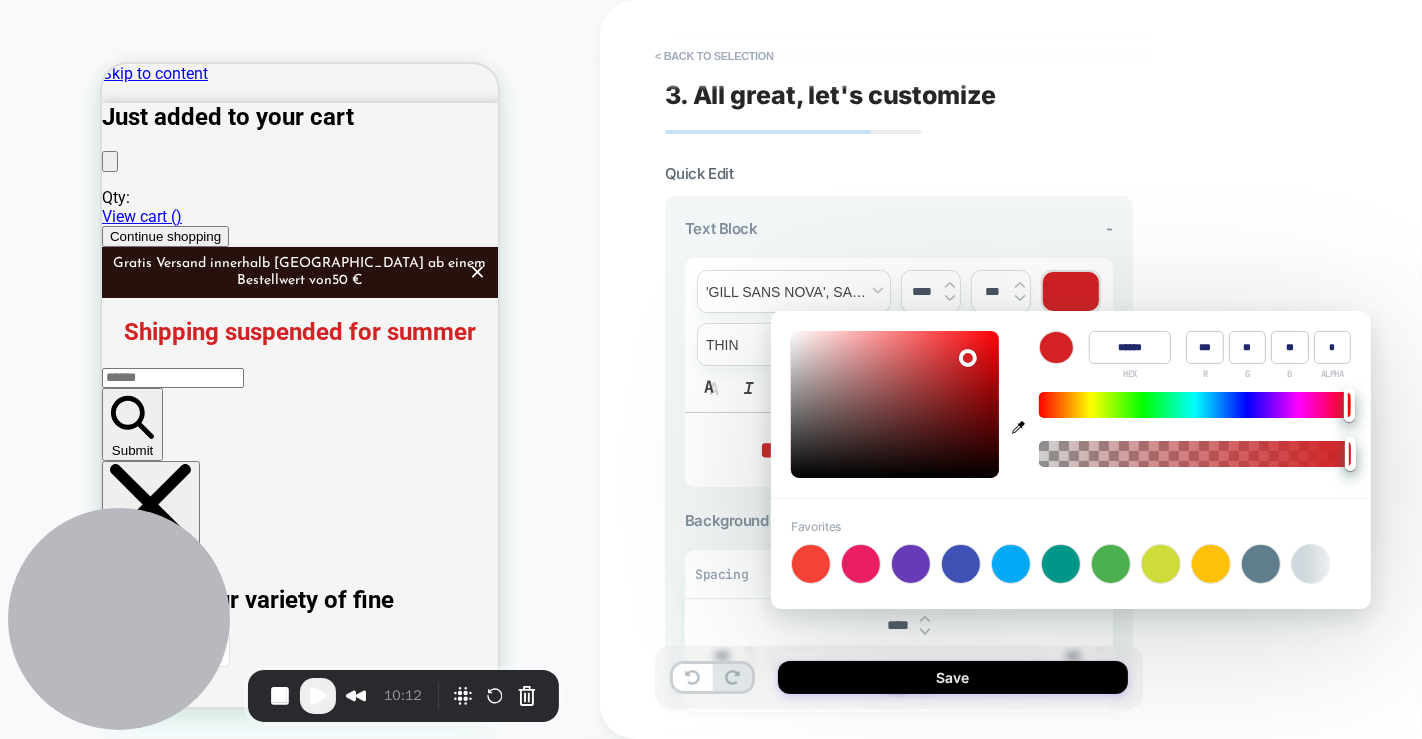 type on "******" 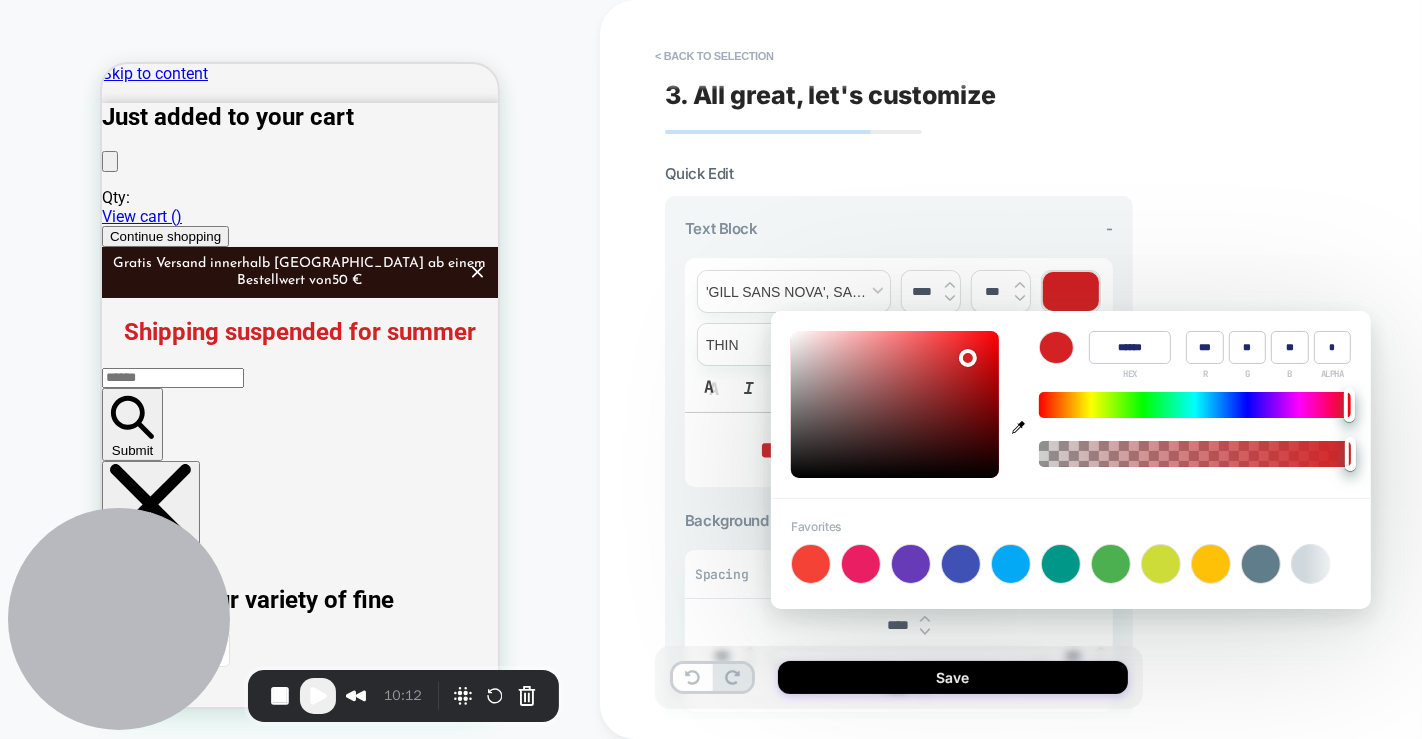 type on "***" 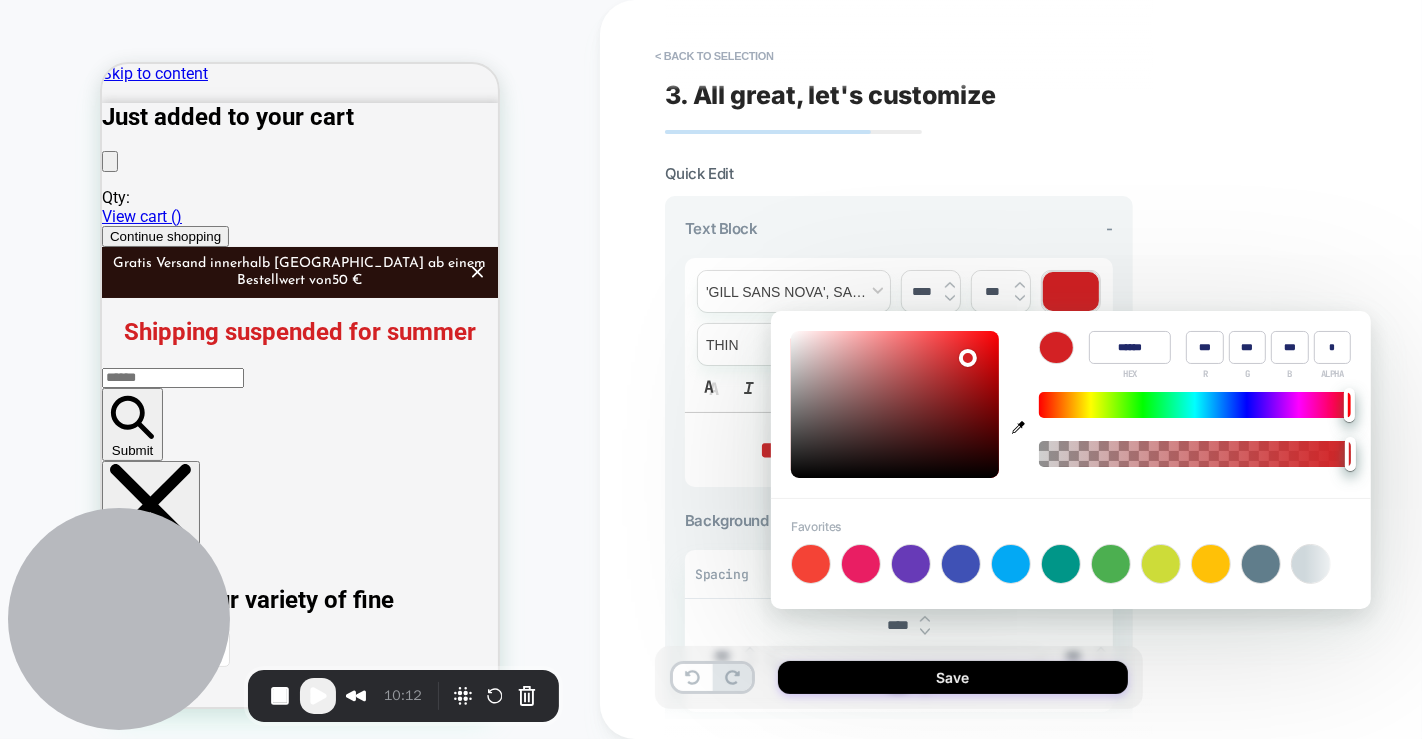 type on "******" 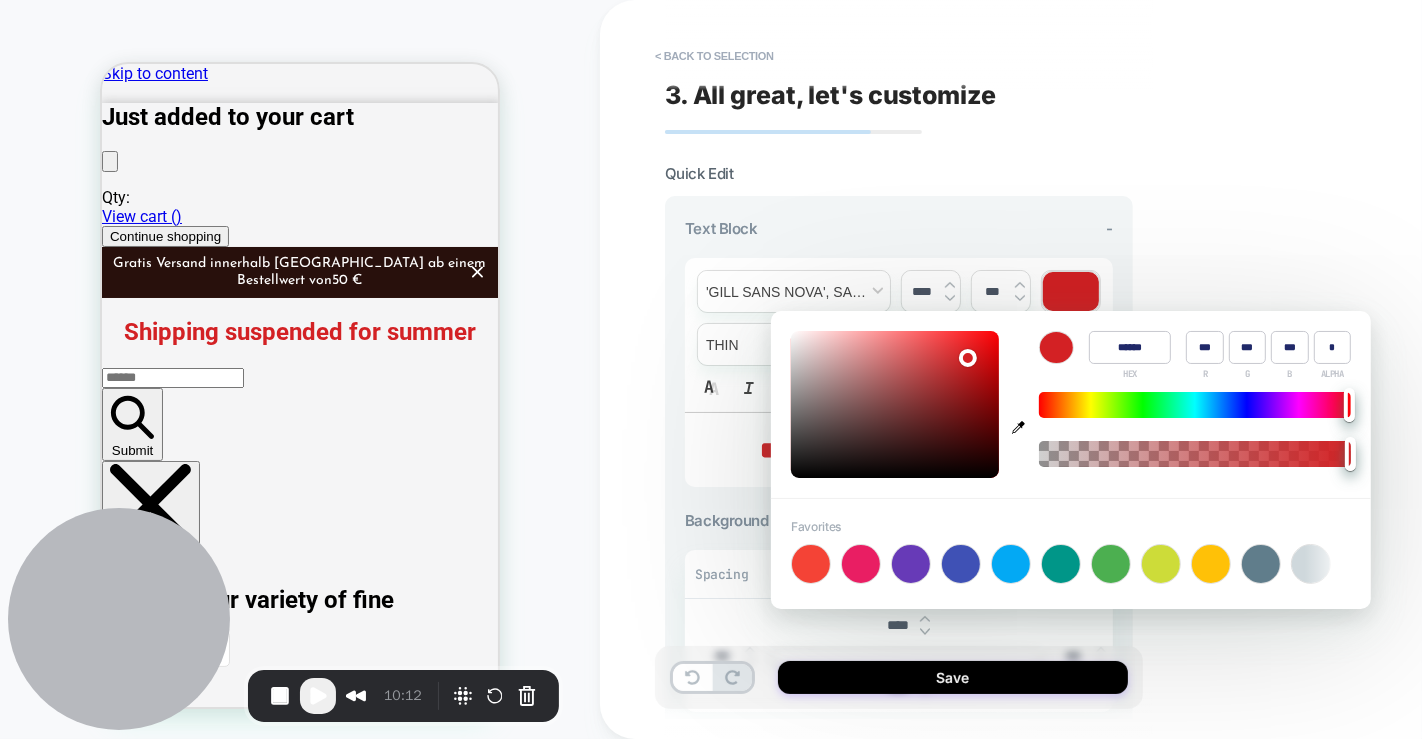 type on "***" 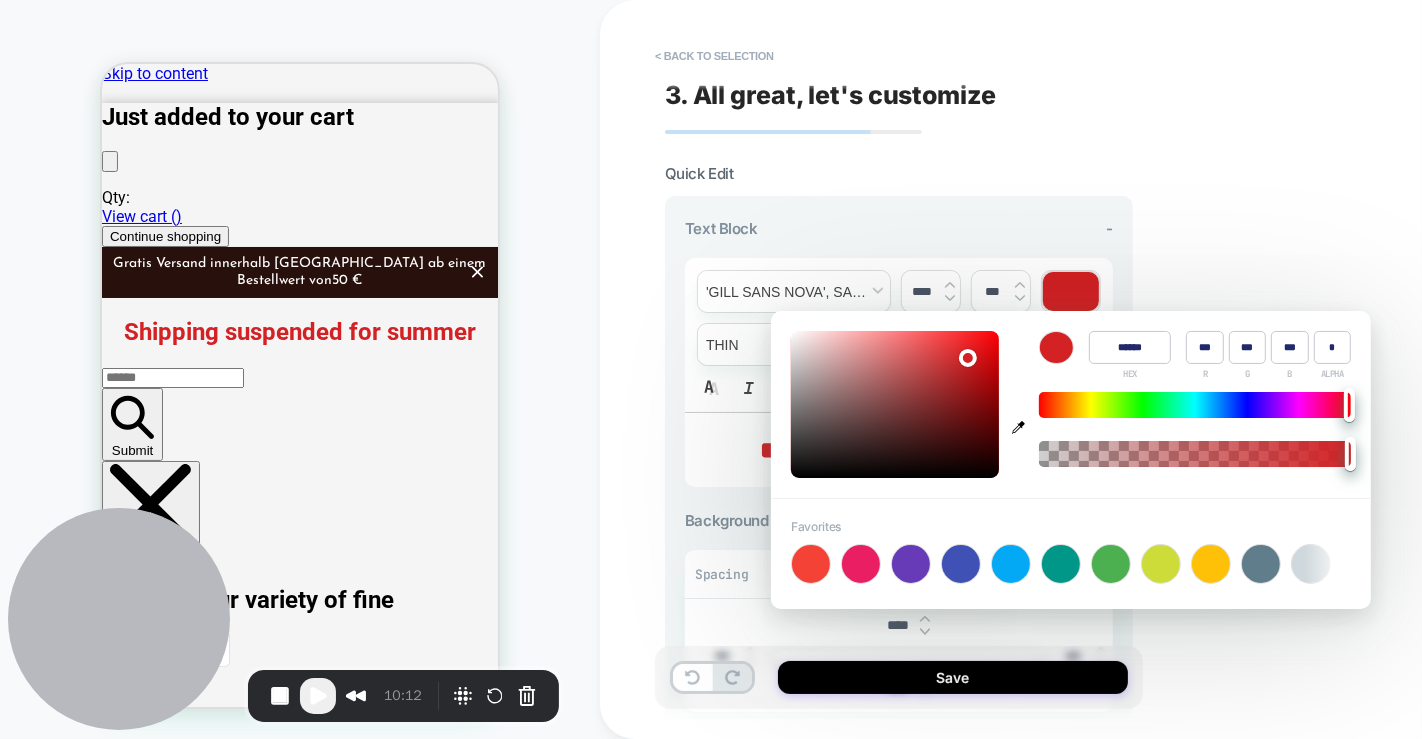 type on "******" 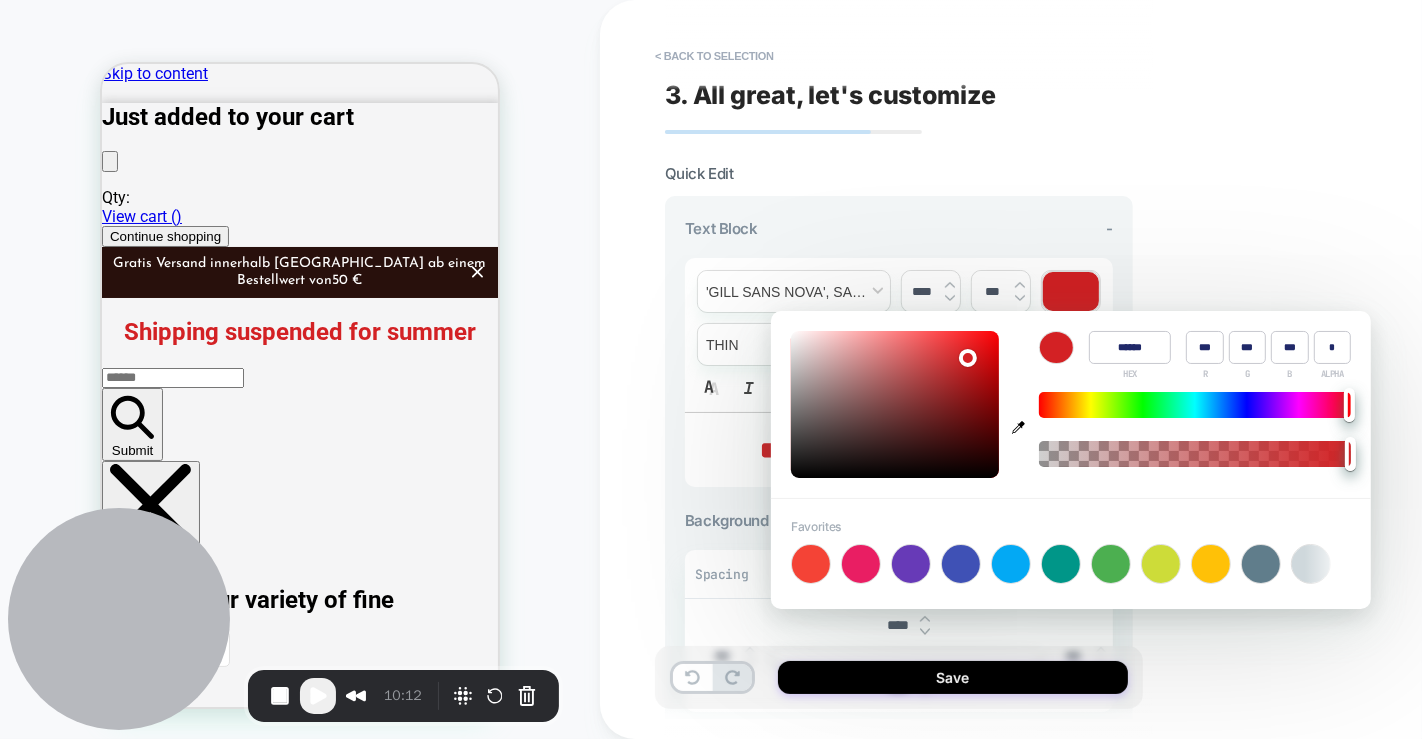 type on "***" 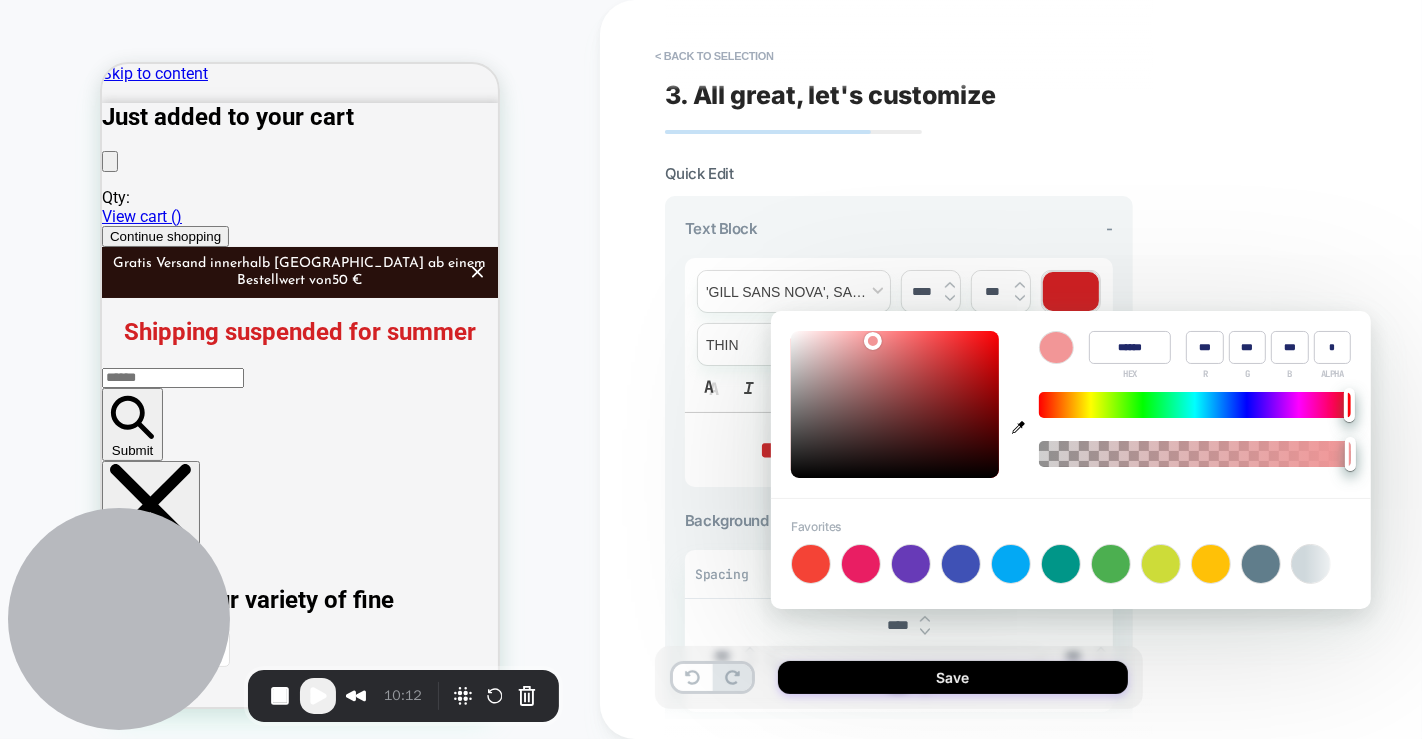 type on "******" 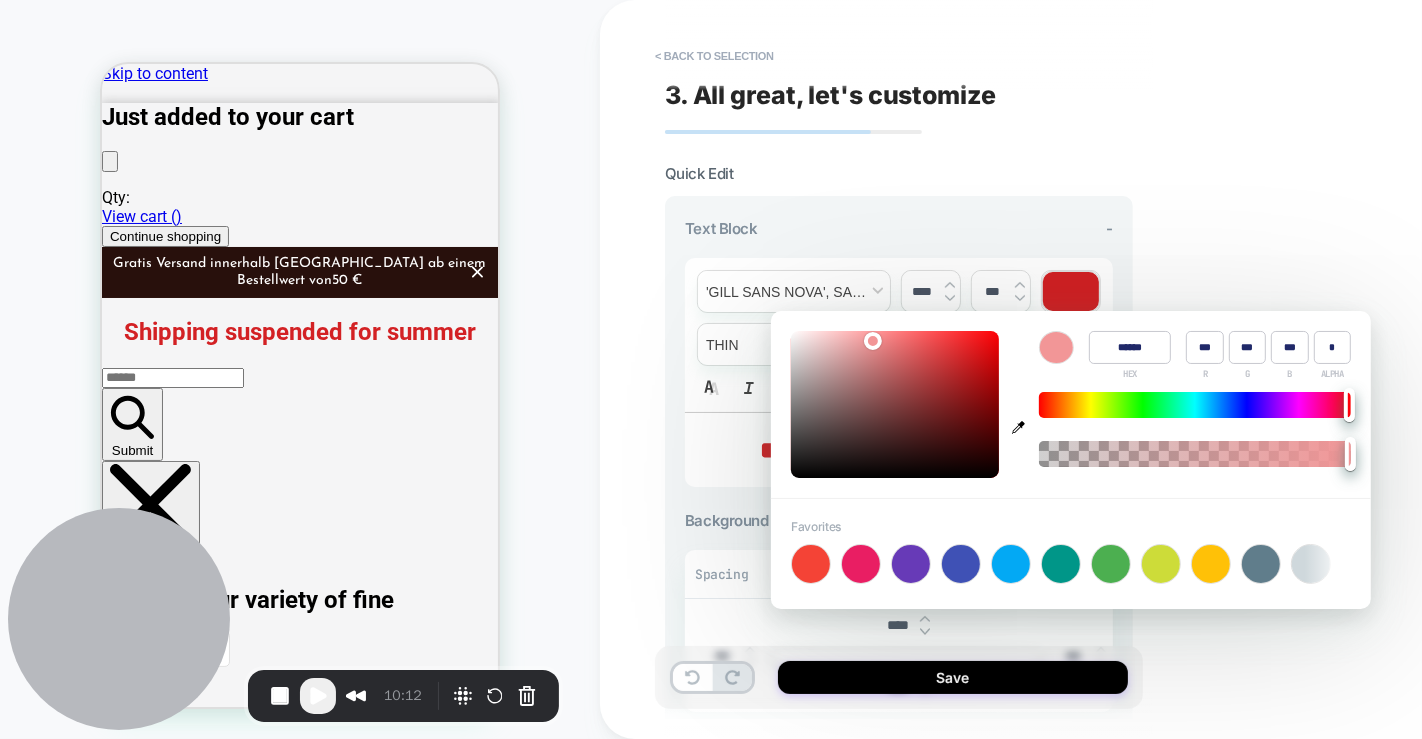 type on "***" 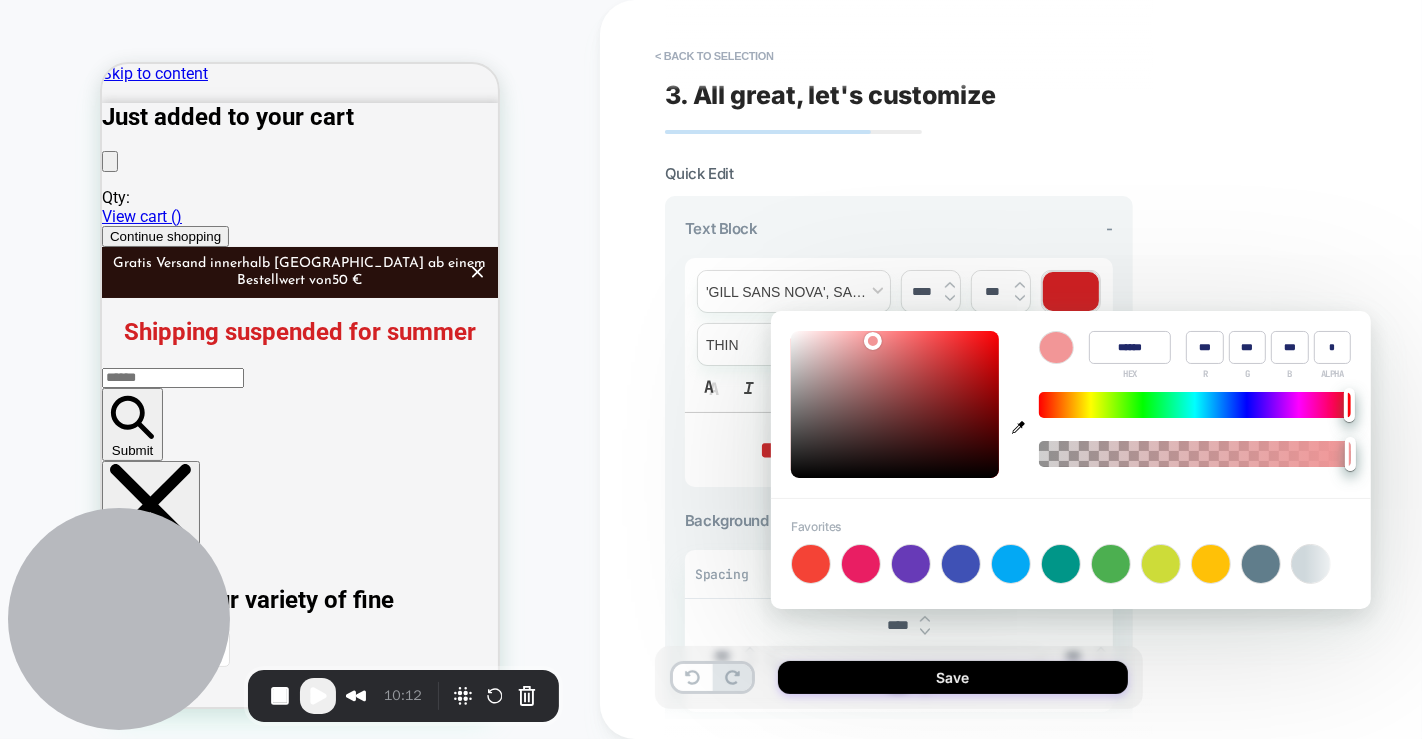 type on "******" 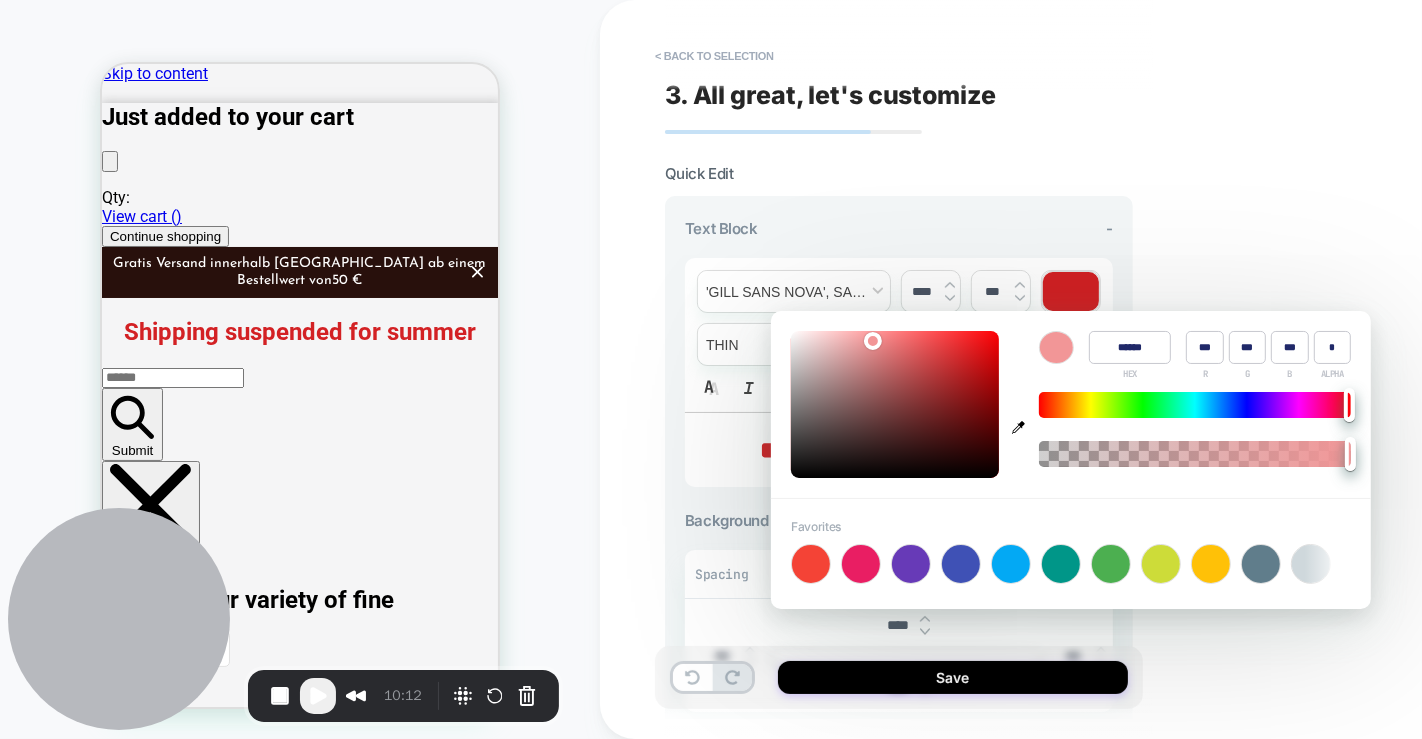 type on "***" 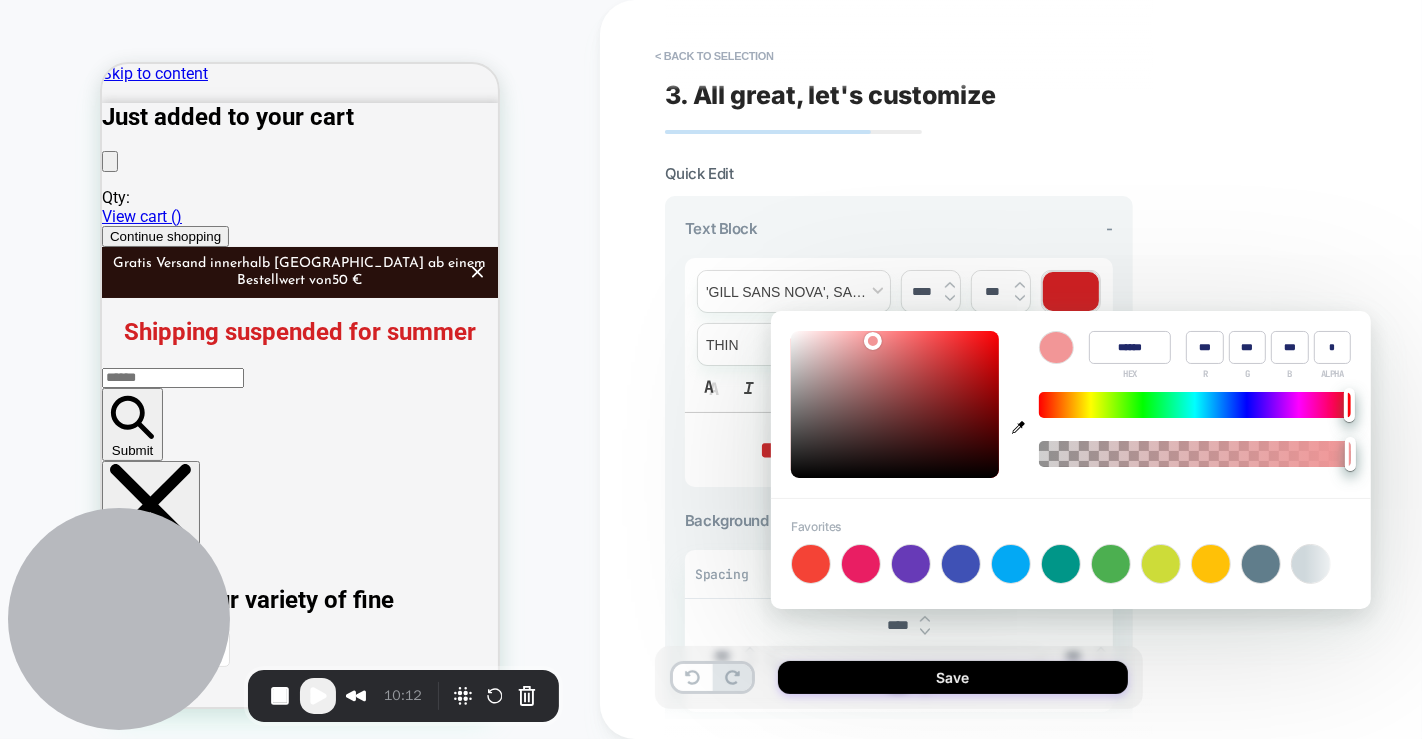 type on "******" 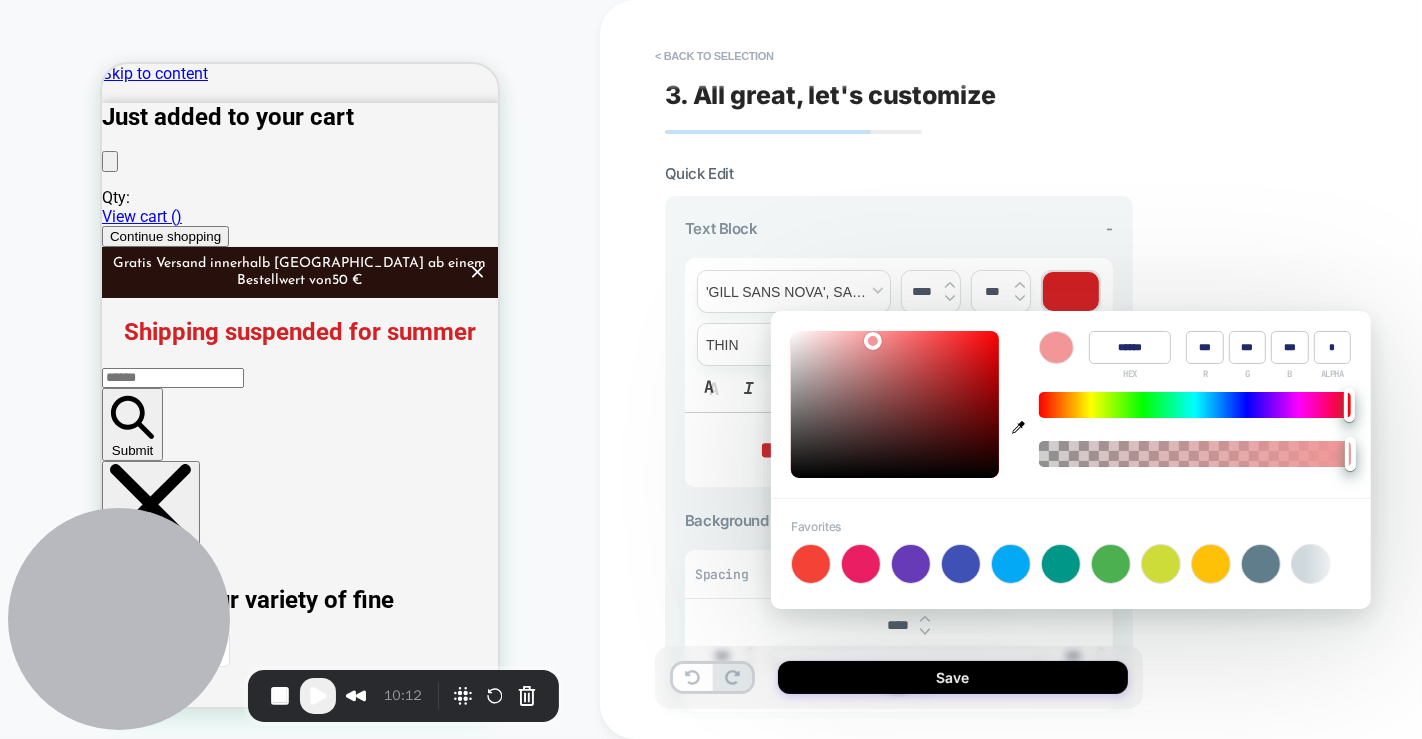 type on "***" 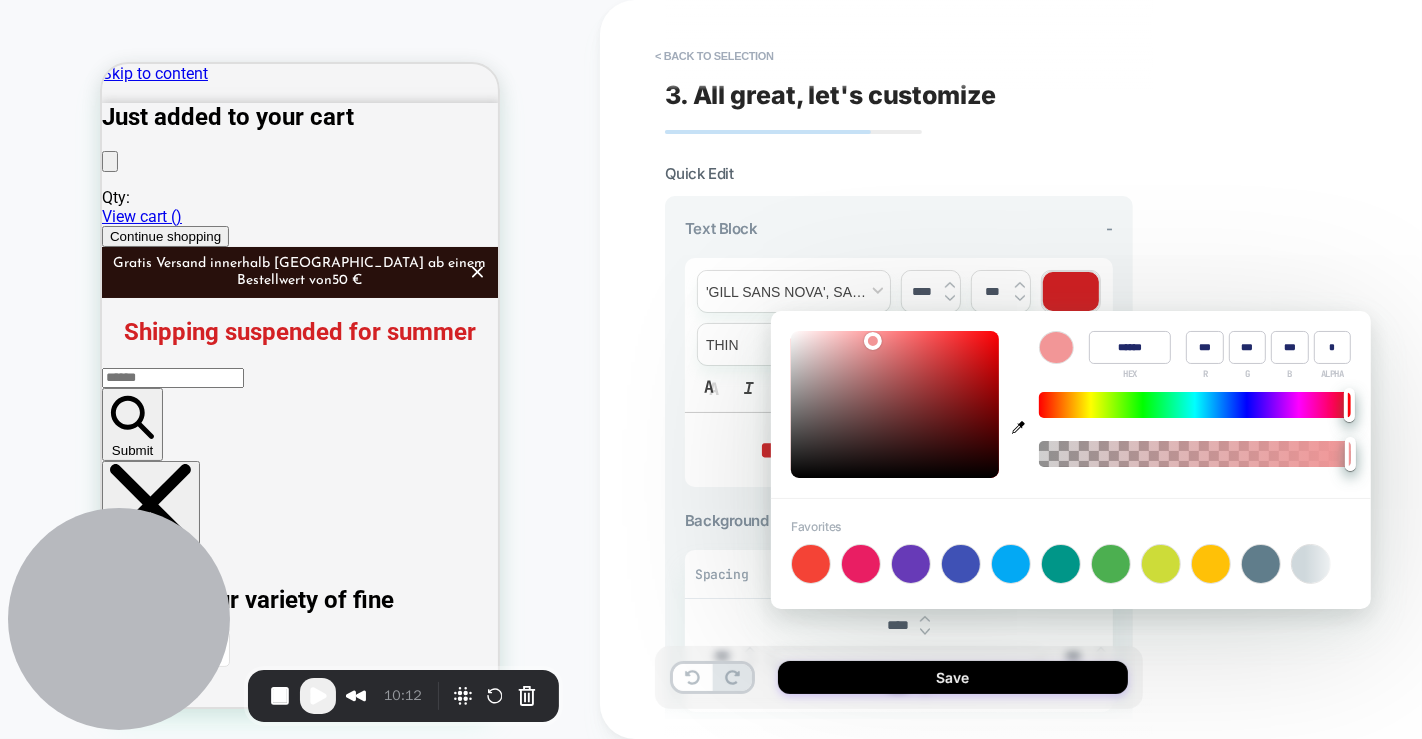 type on "******" 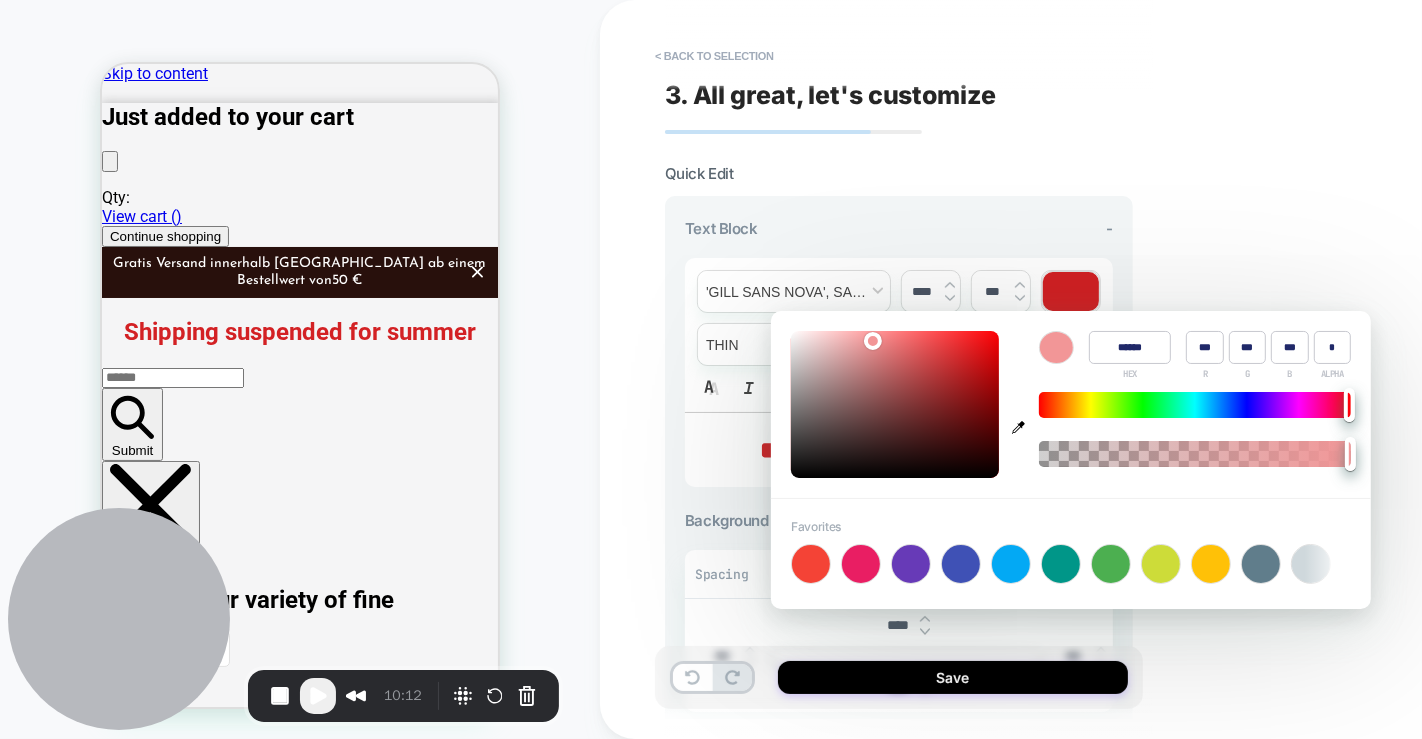 type on "***" 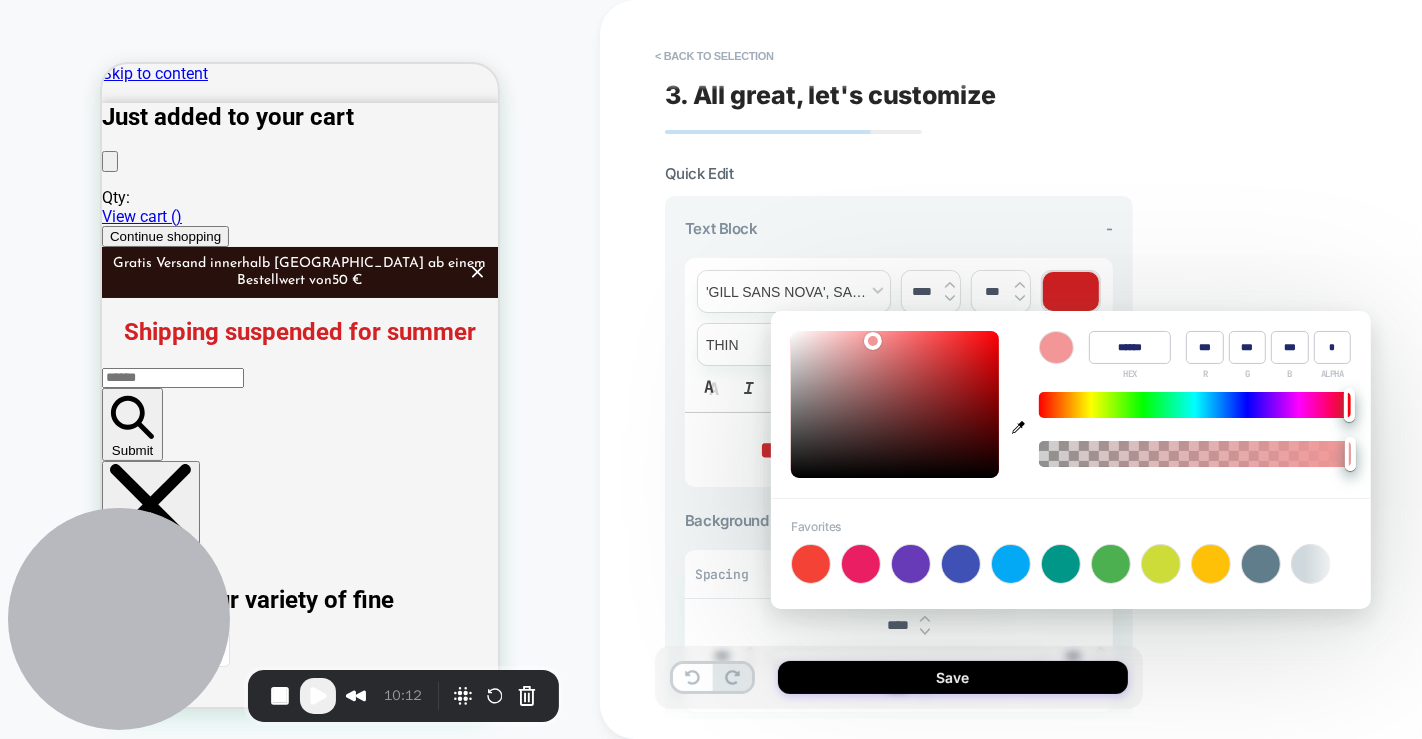 type on "******" 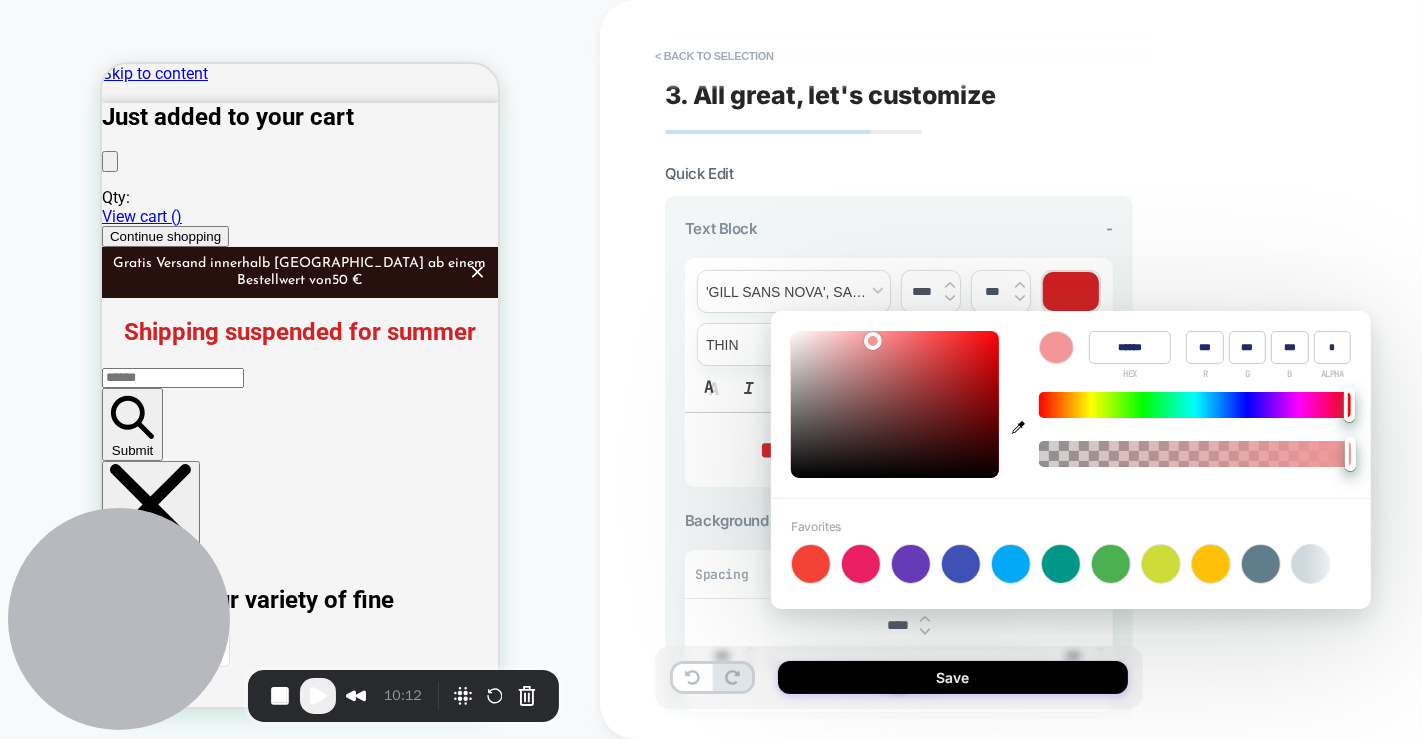 type on "***" 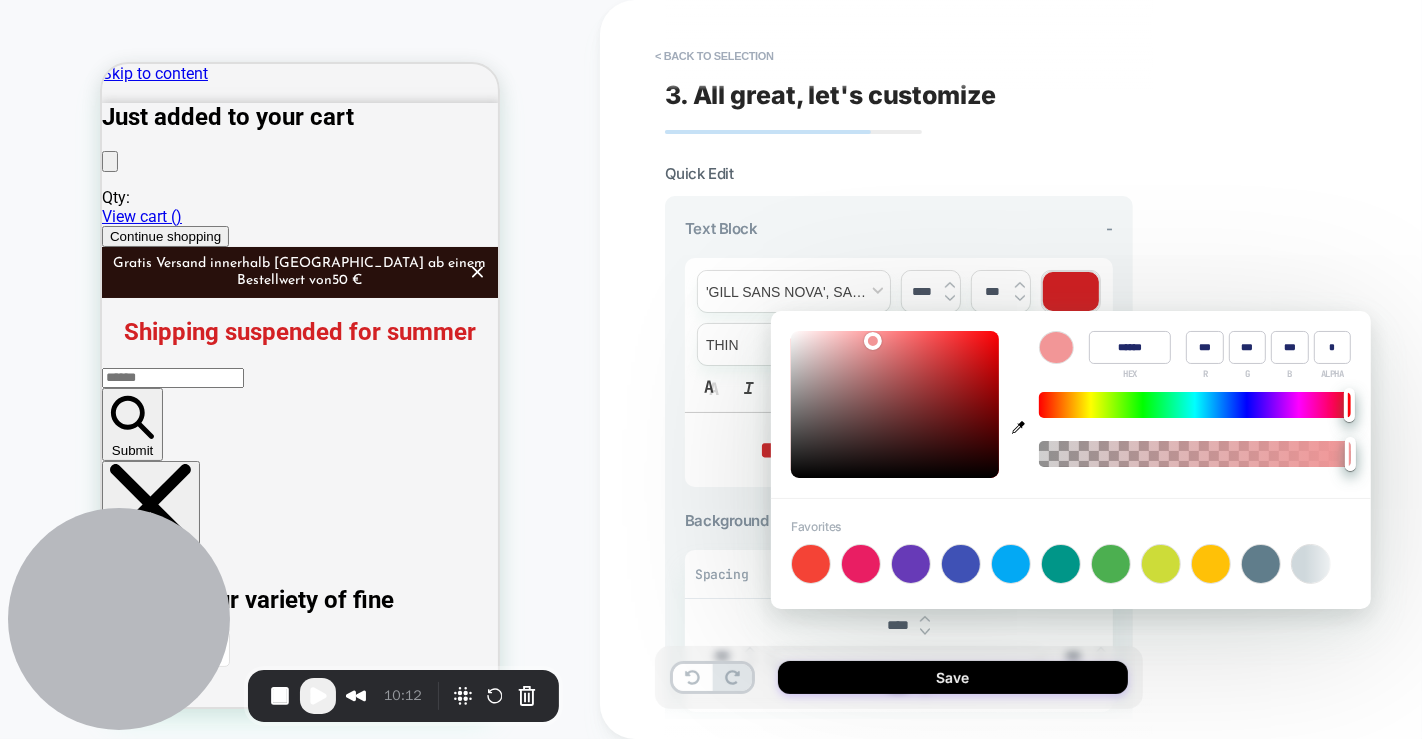 type on "******" 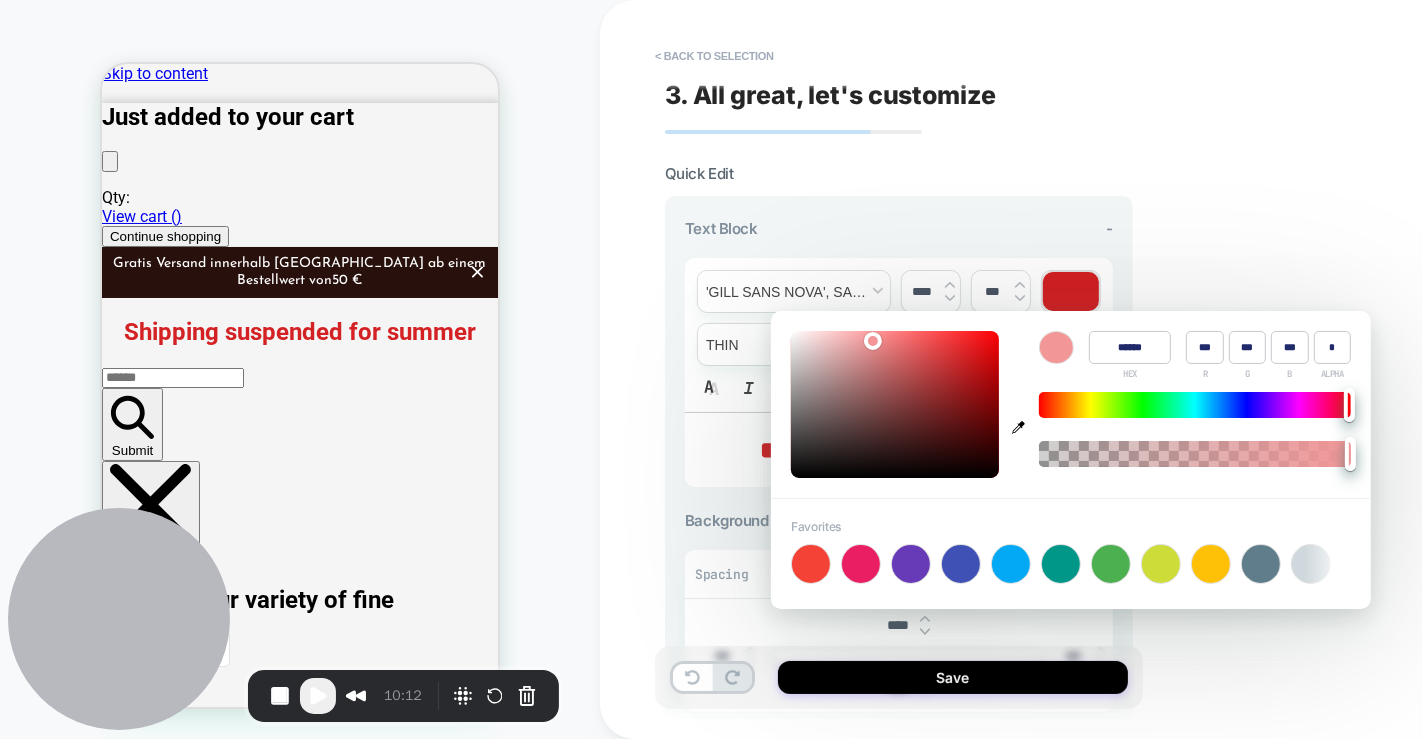 type on "***" 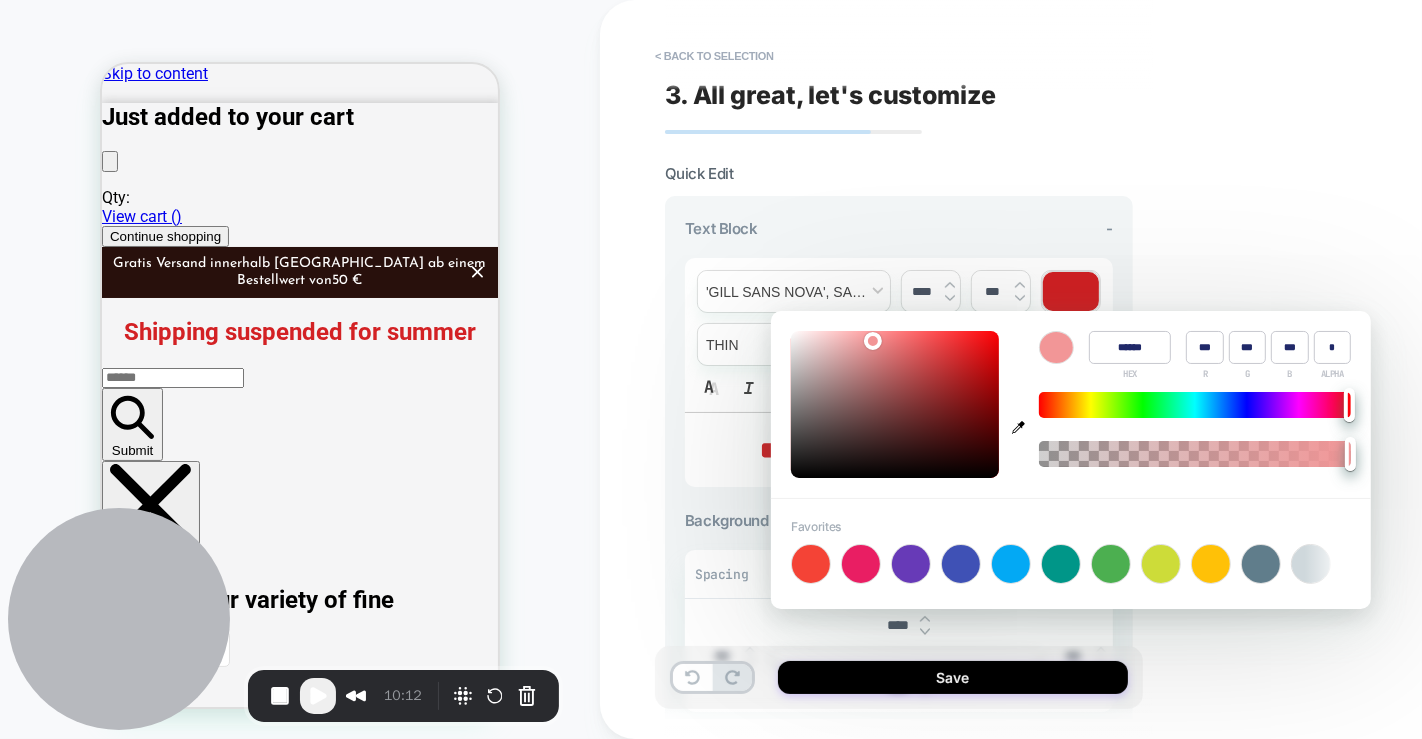 type on "******" 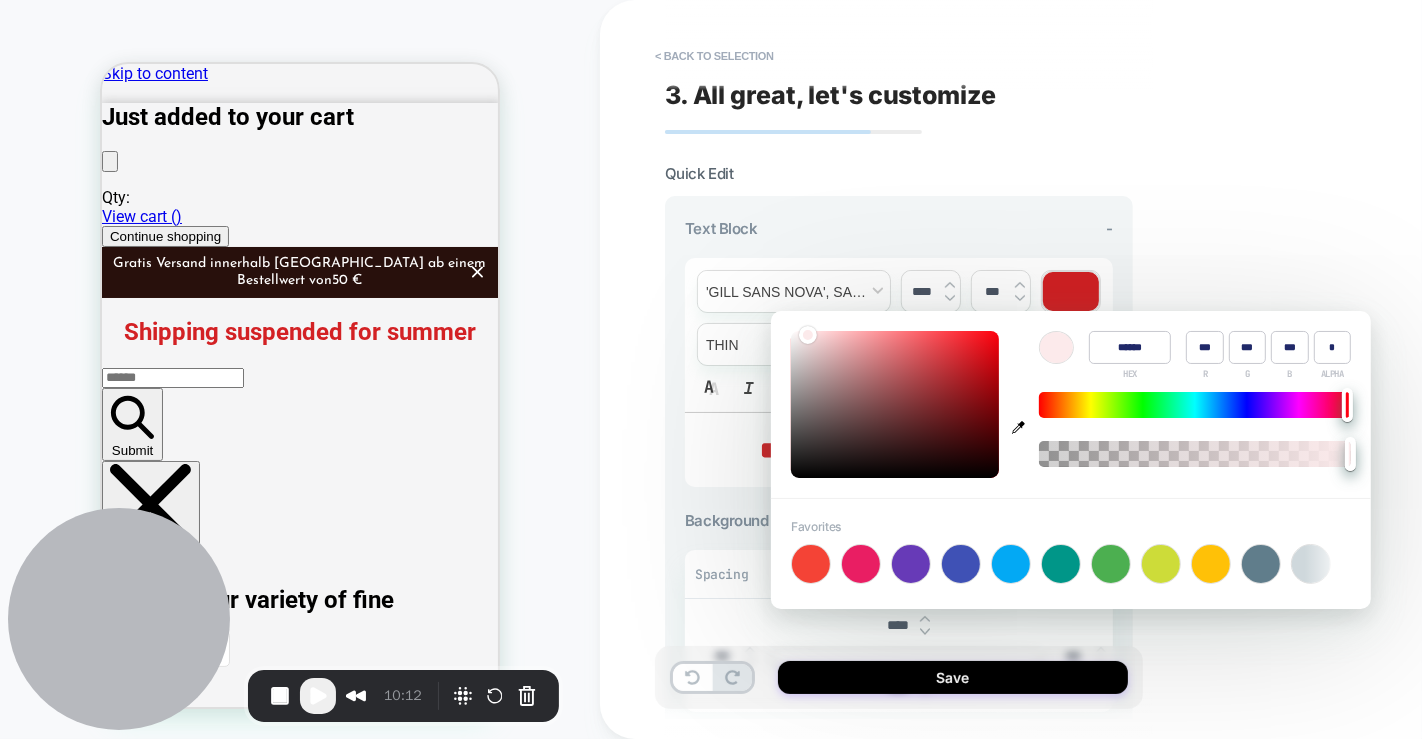 type on "******" 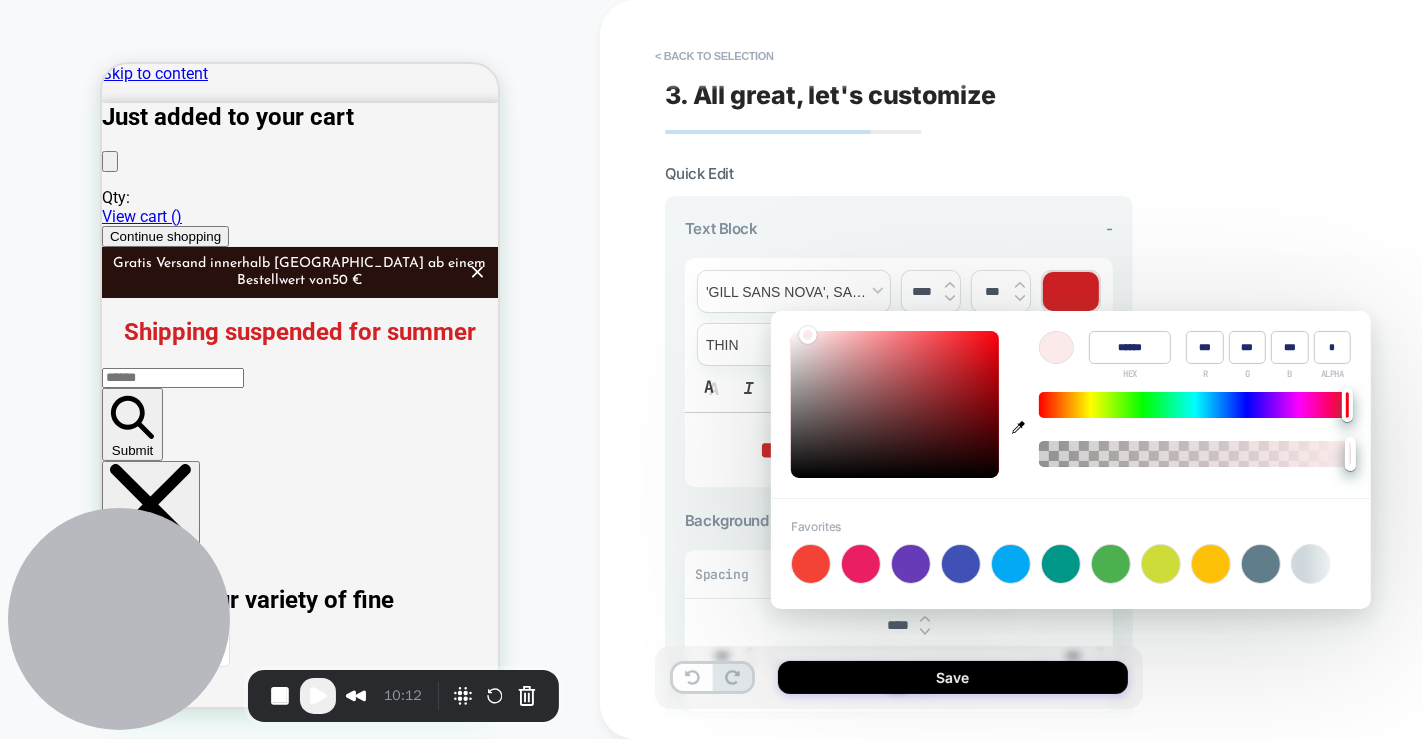 type on "***" 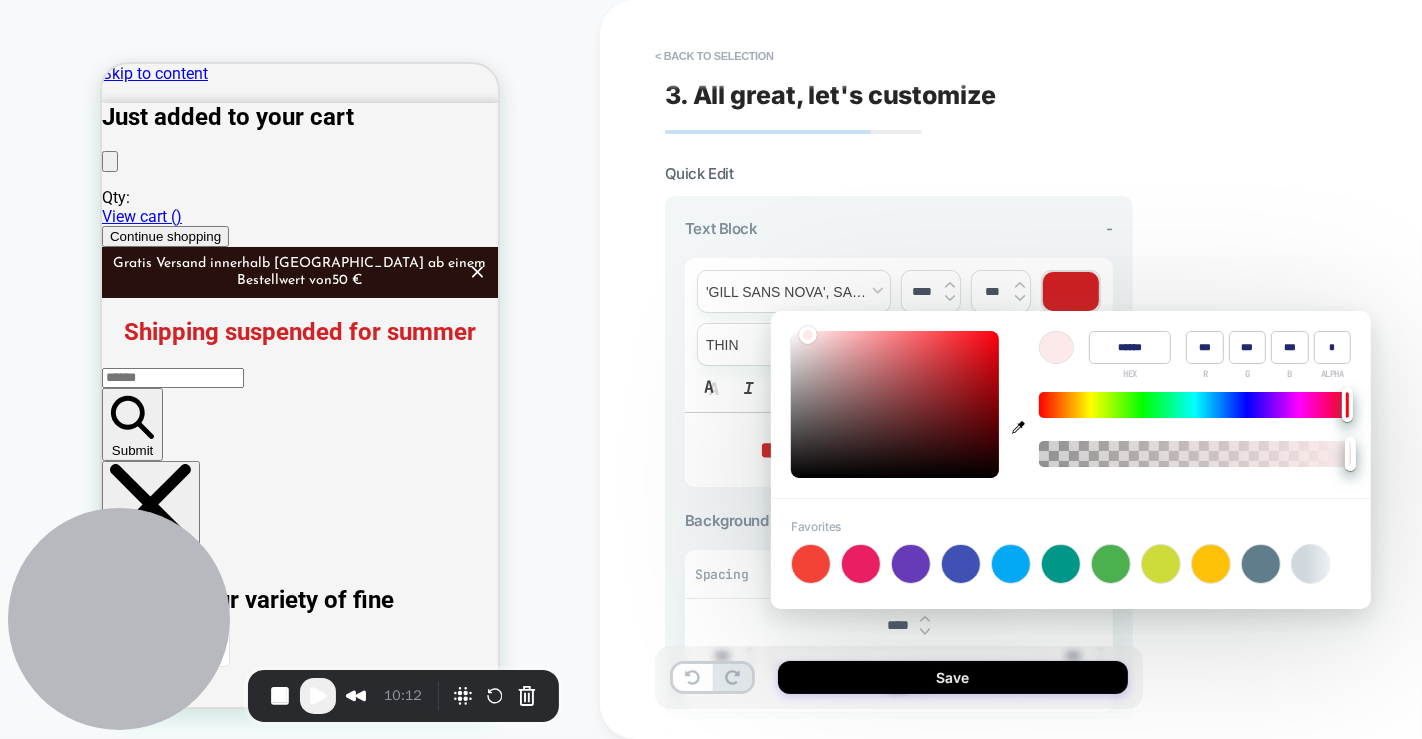 type on "******" 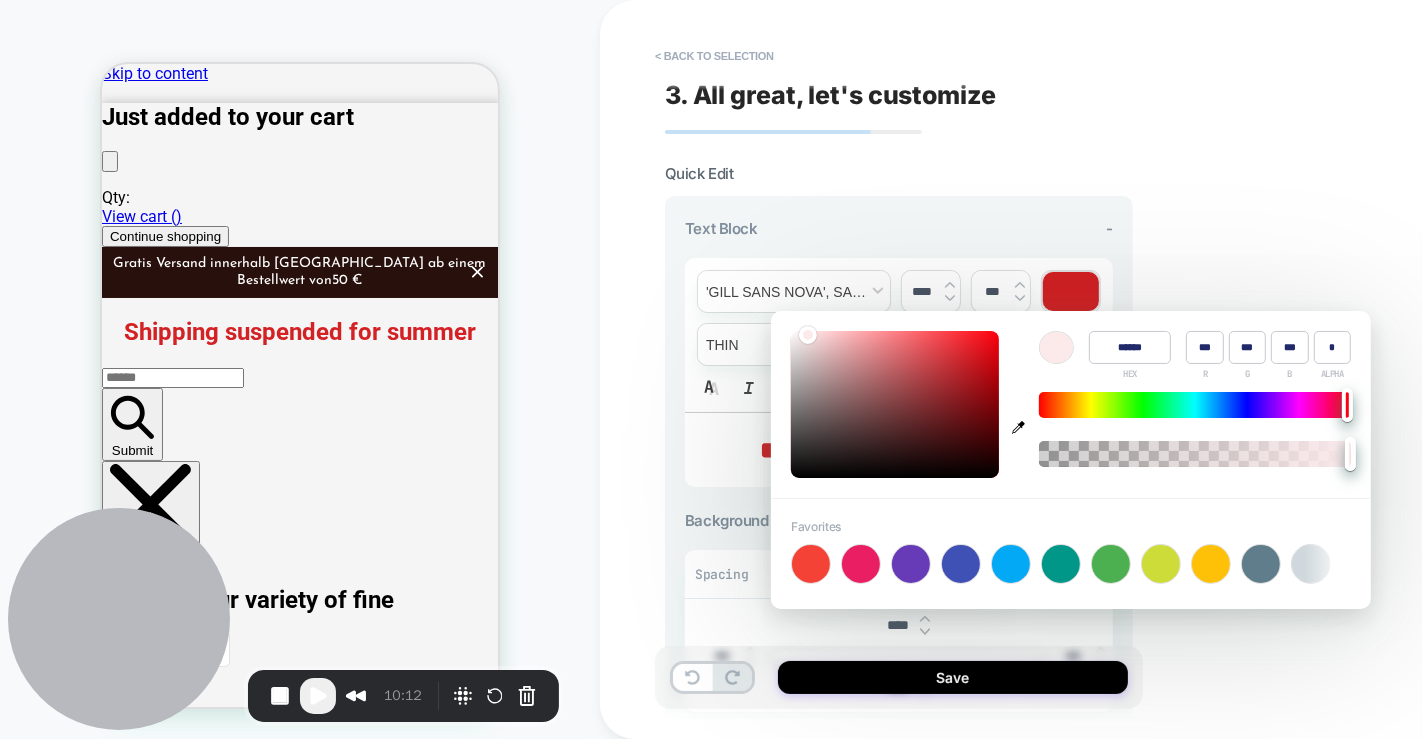 type on "***" 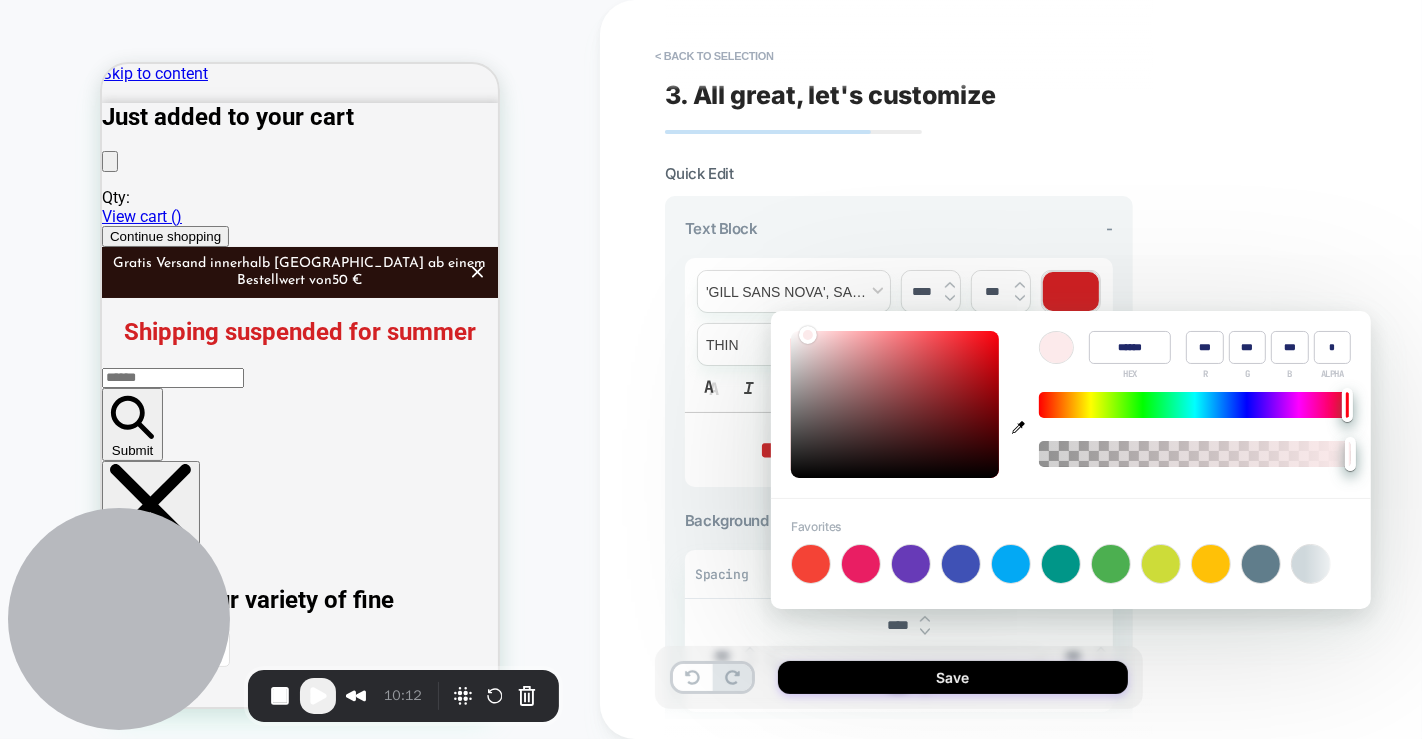 type on "******" 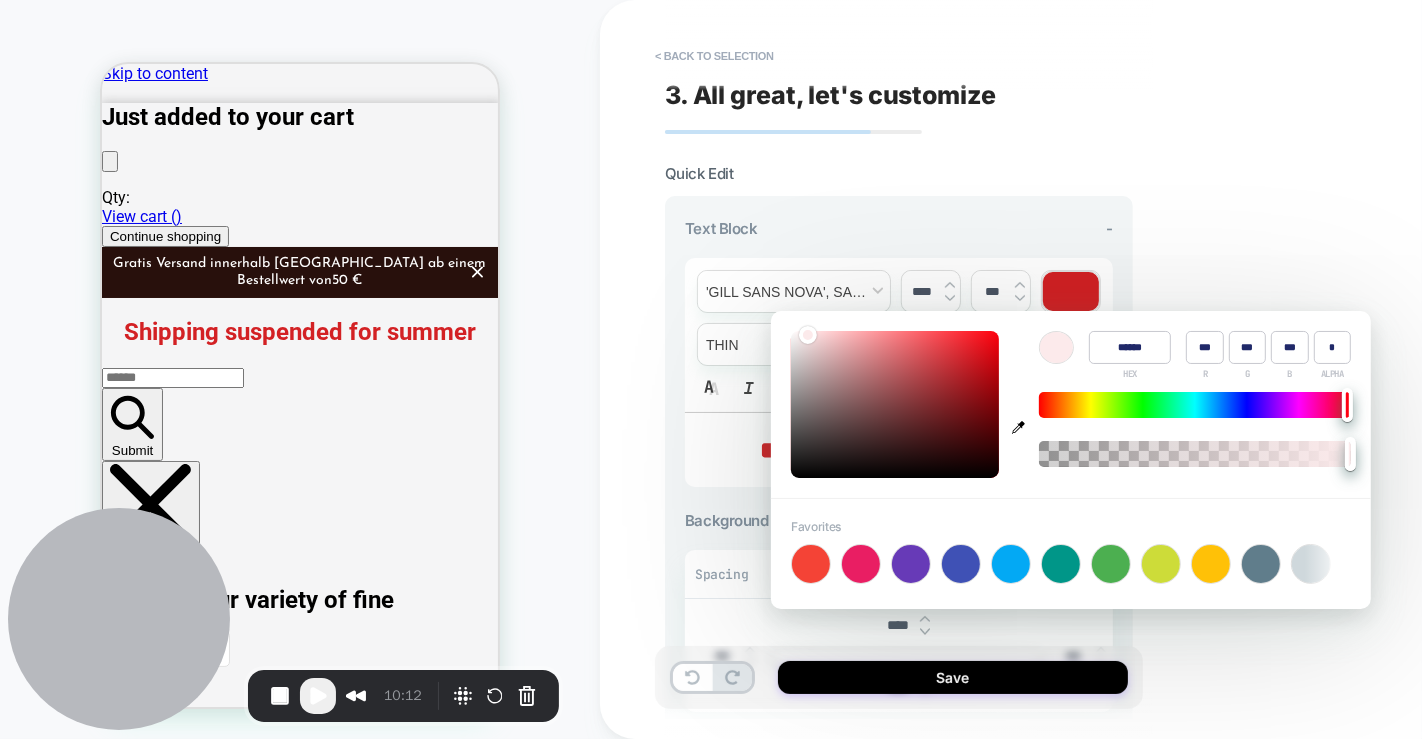 type on "***" 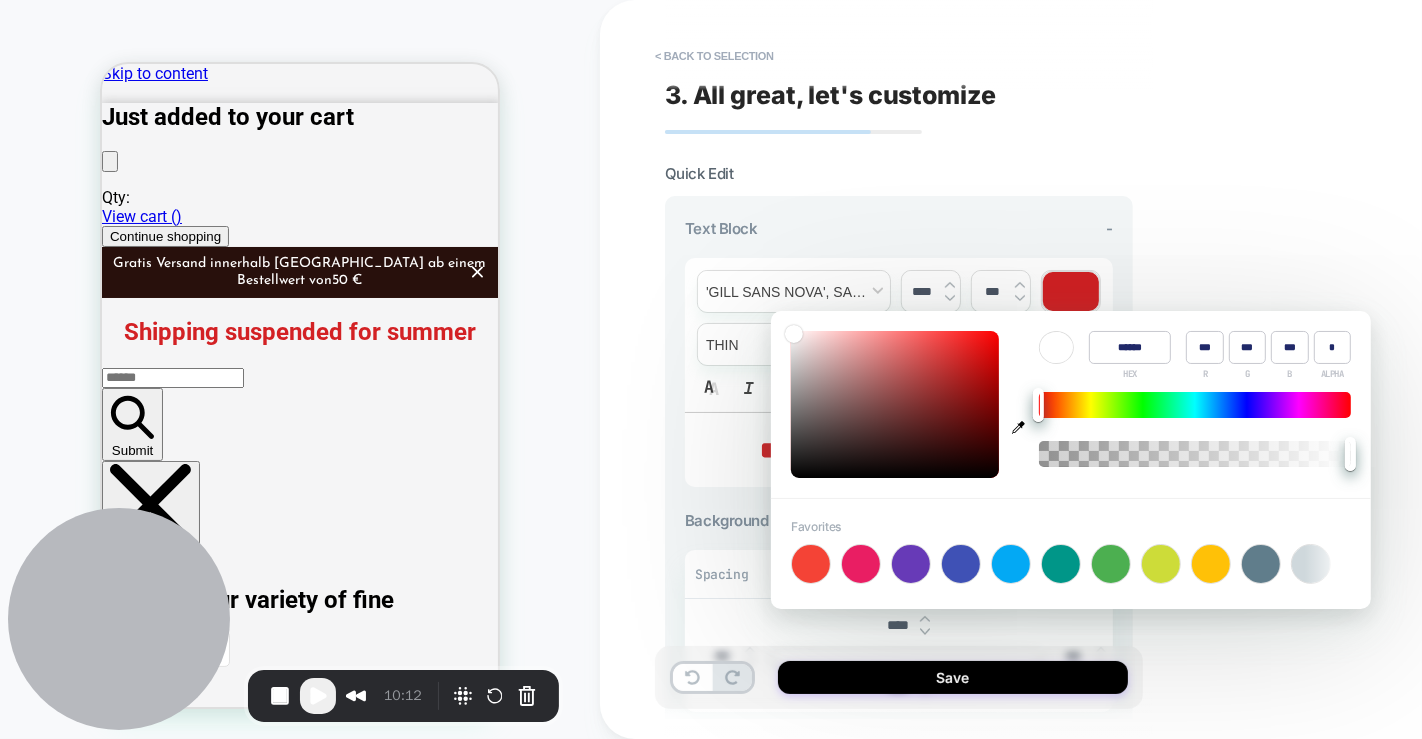 drag, startPoint x: 966, startPoint y: 361, endPoint x: 771, endPoint y: 312, distance: 201.06218 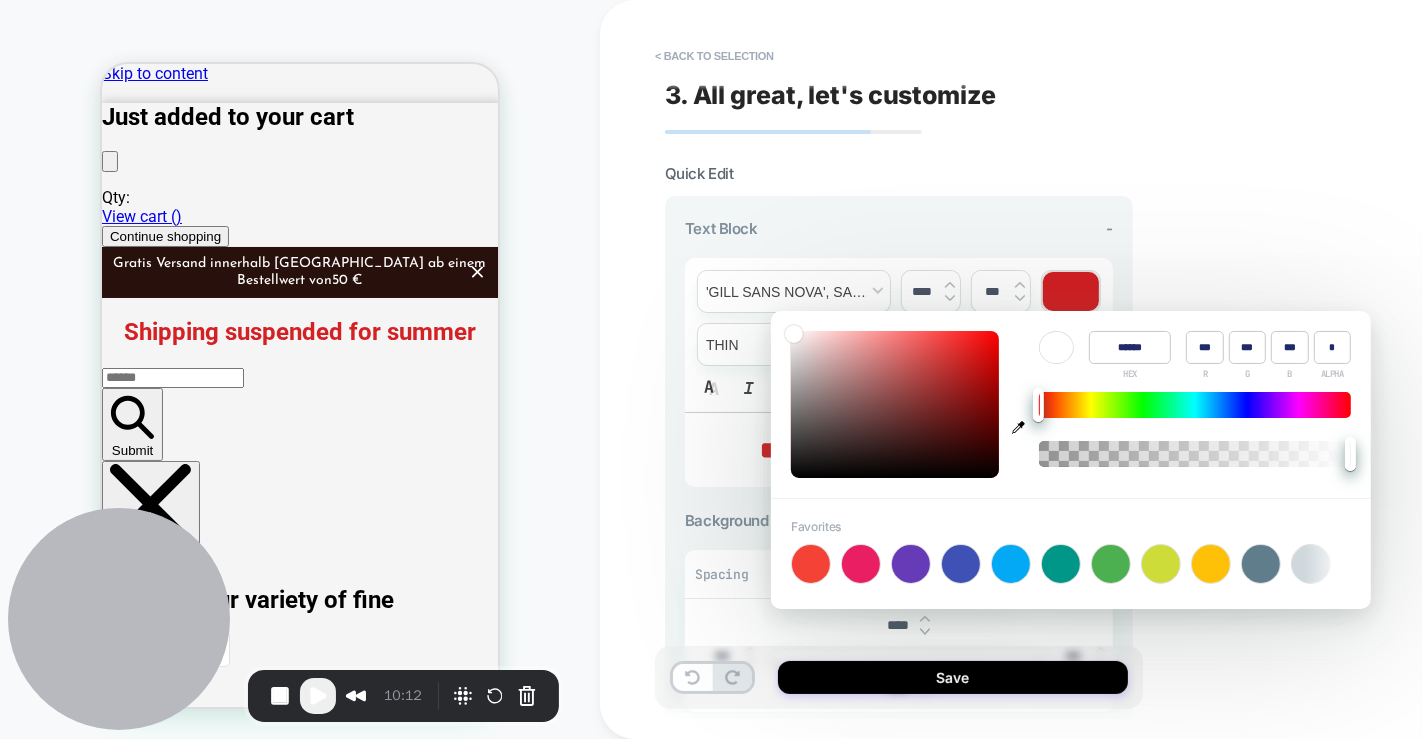 type on "****" 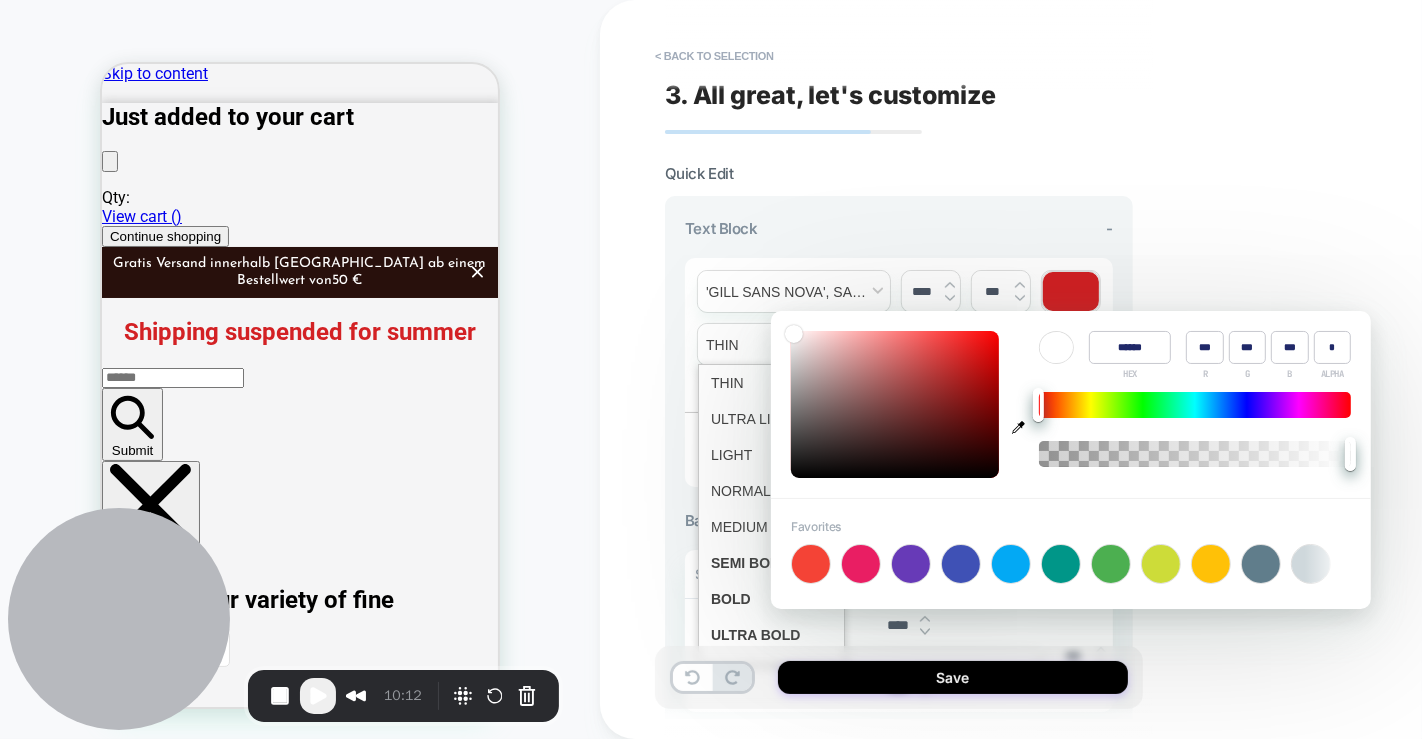 click at bounding box center (771, 344) 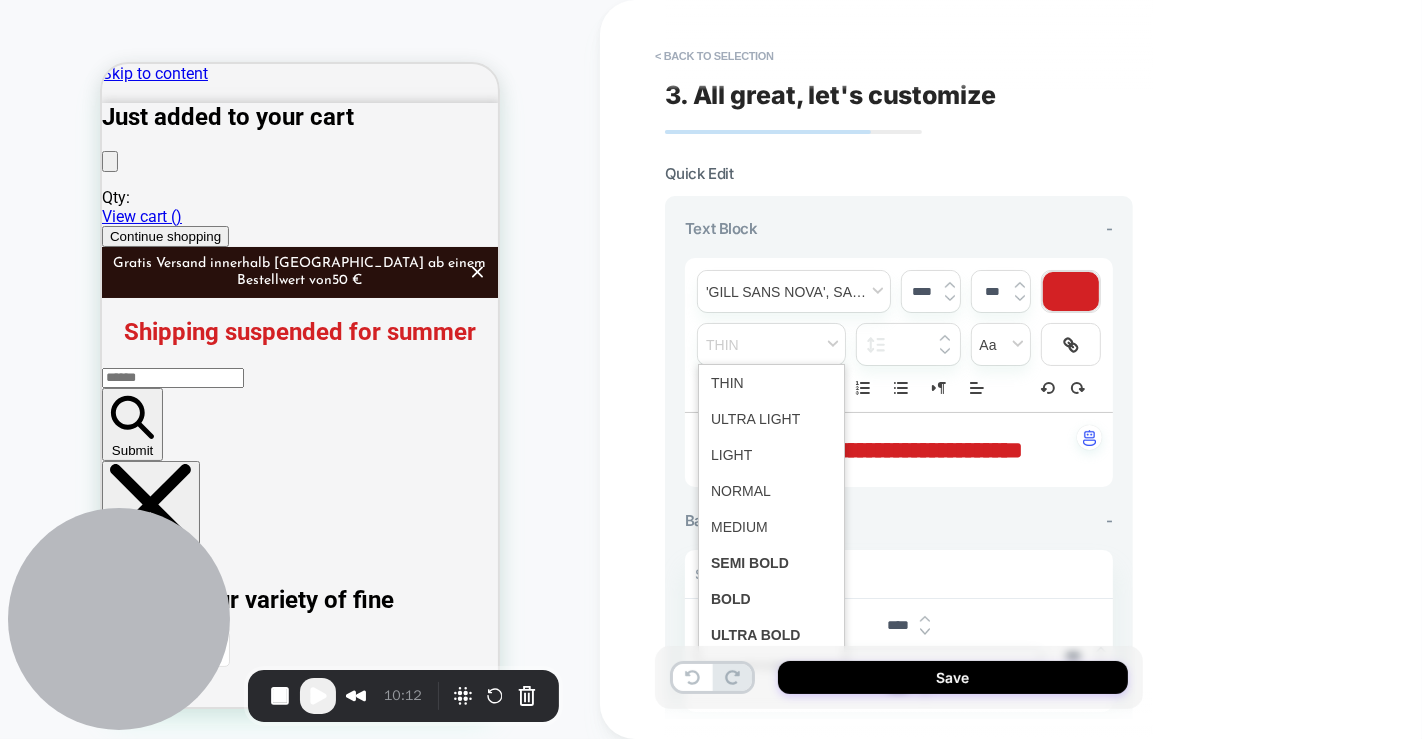 click at bounding box center (1071, 291) 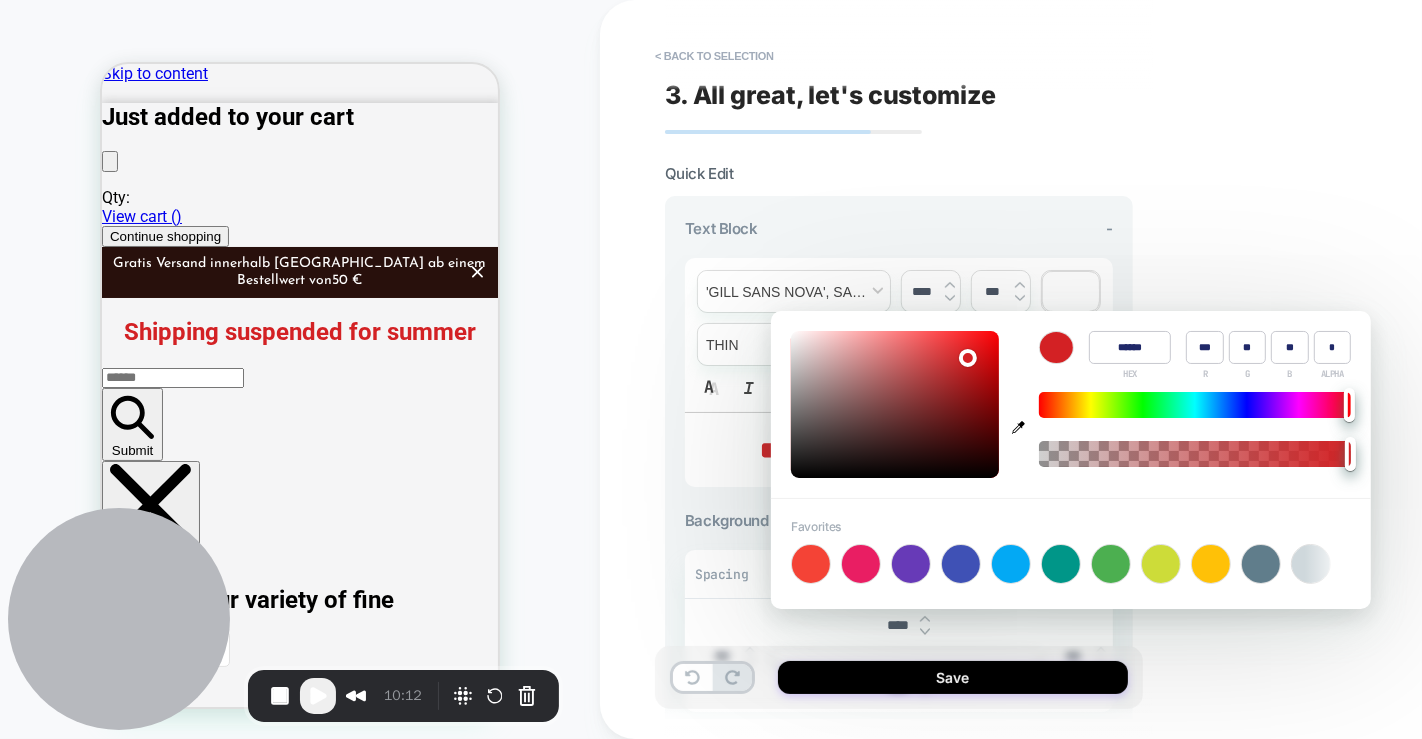 type on "******" 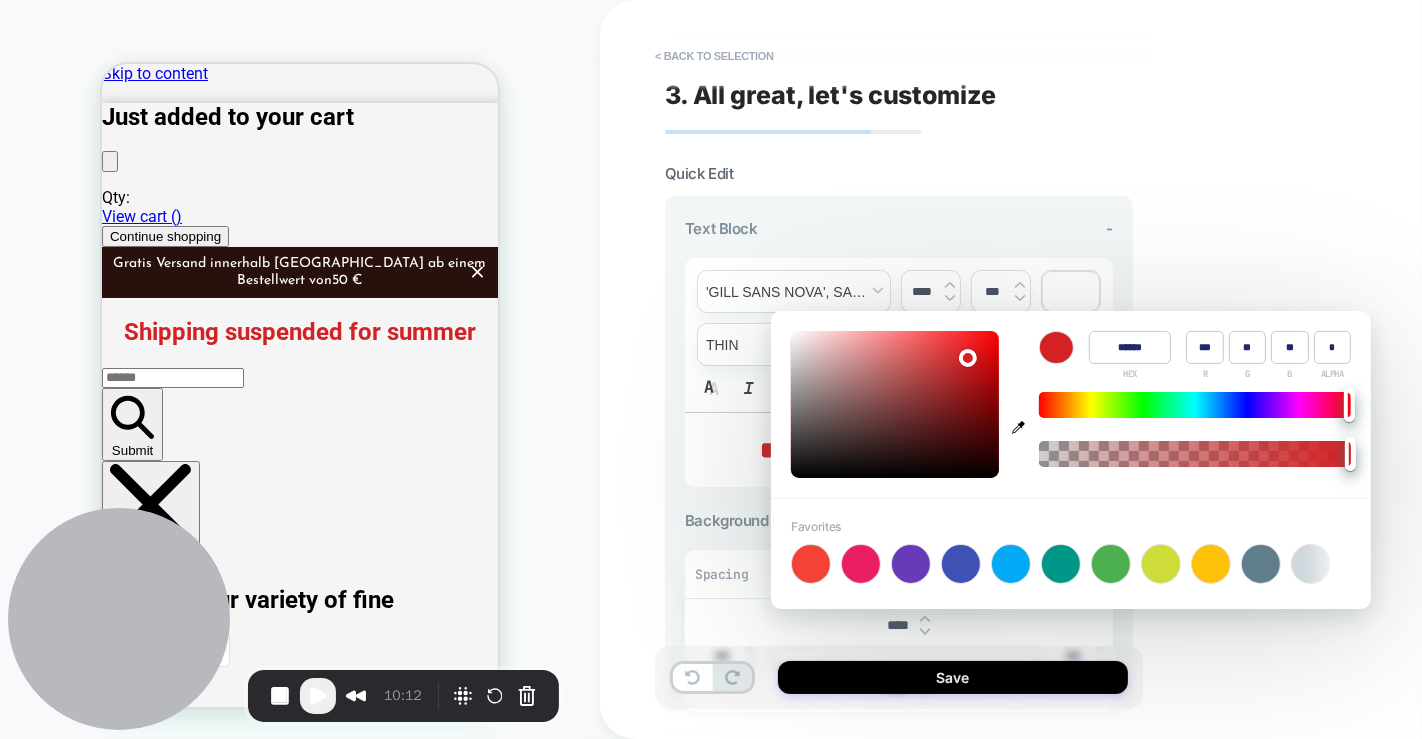type on "***" 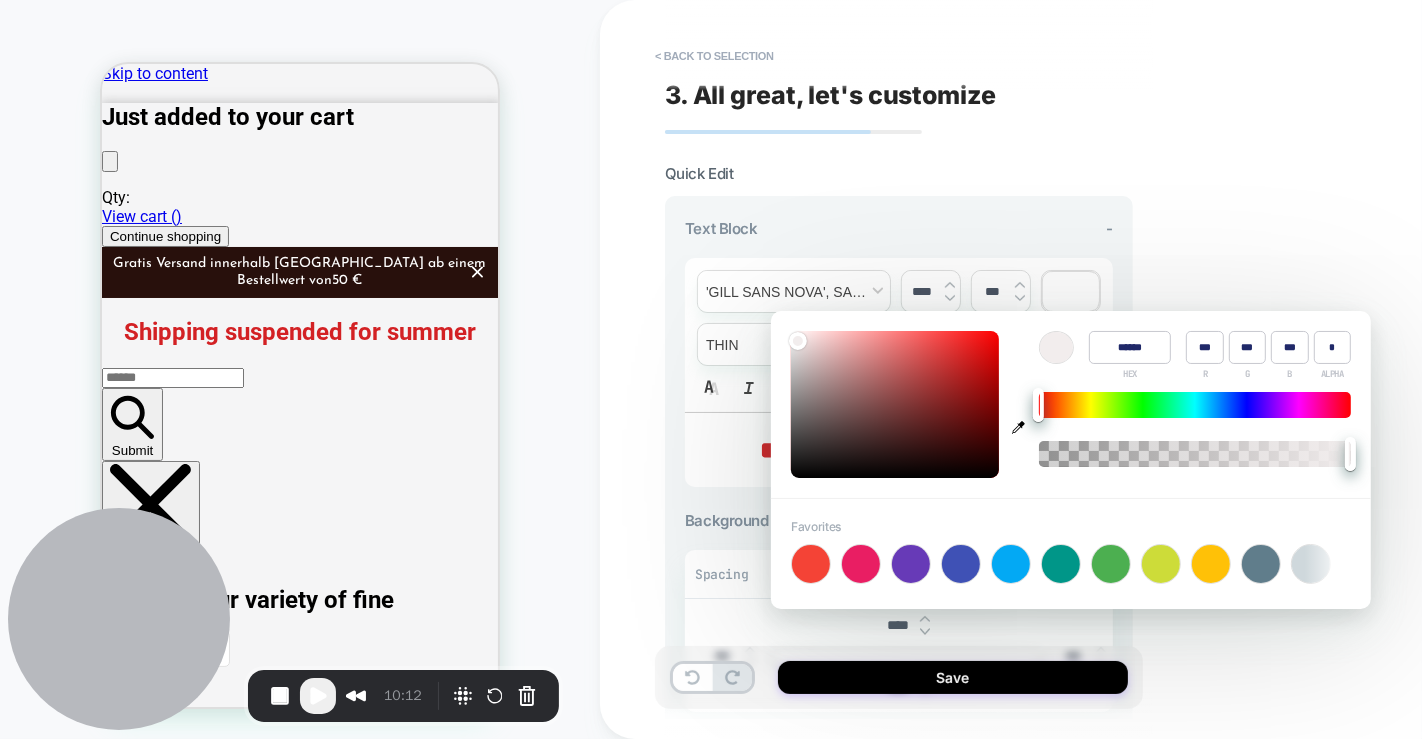 click at bounding box center [895, 404] 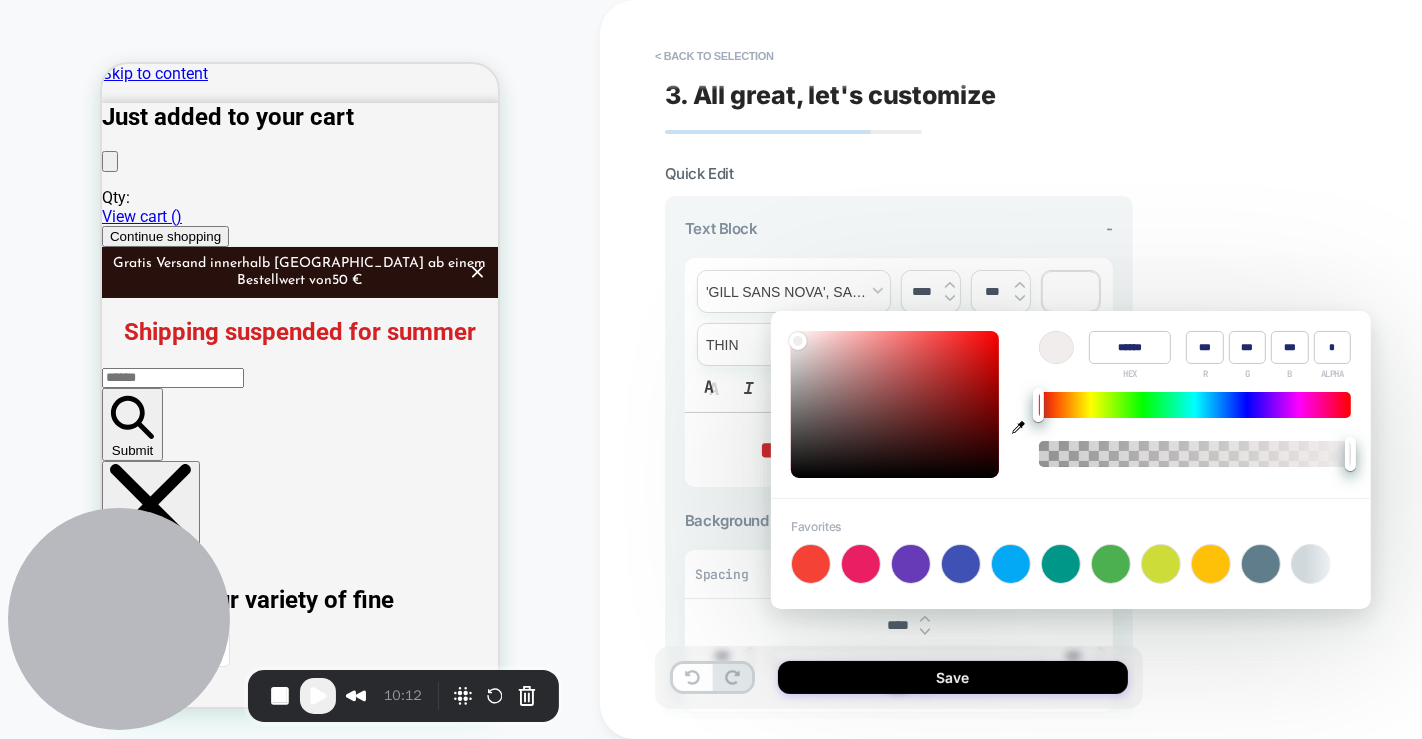 type on "******" 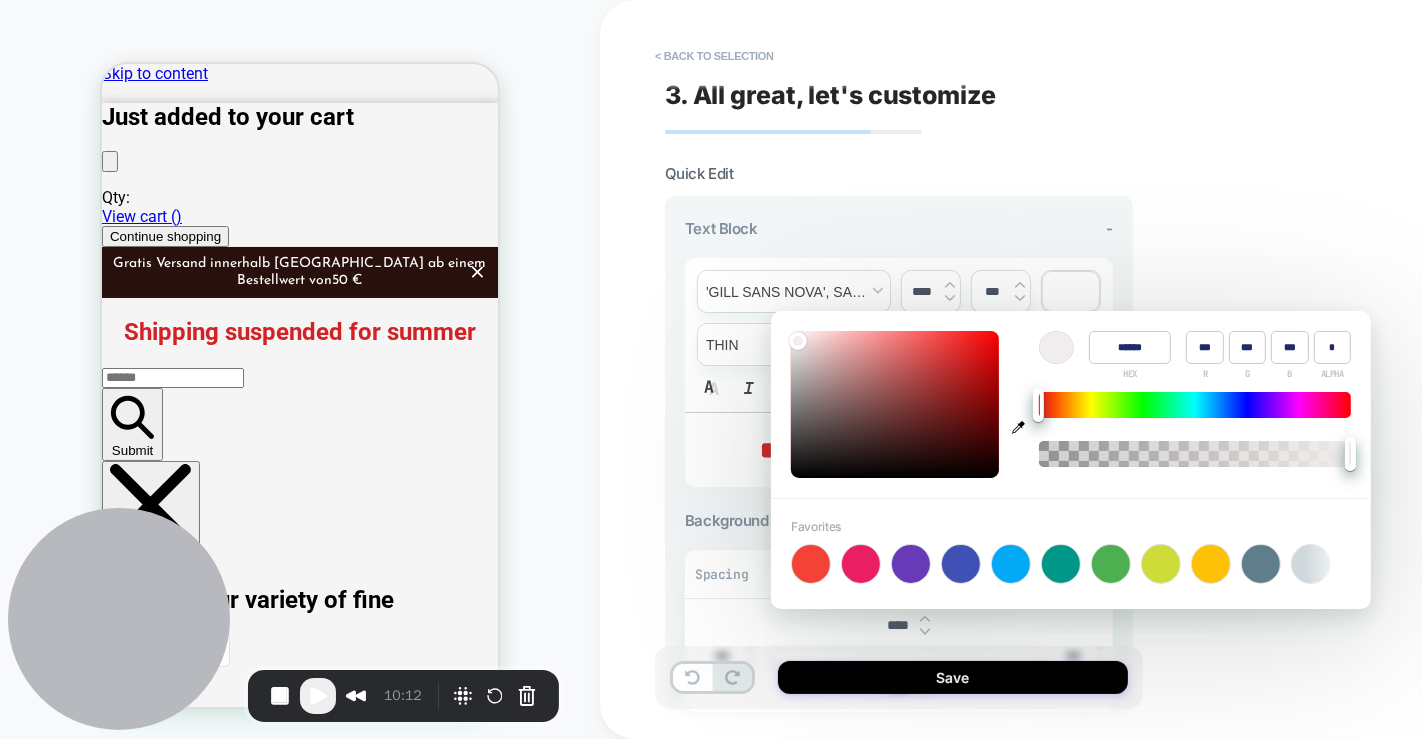 type on "***" 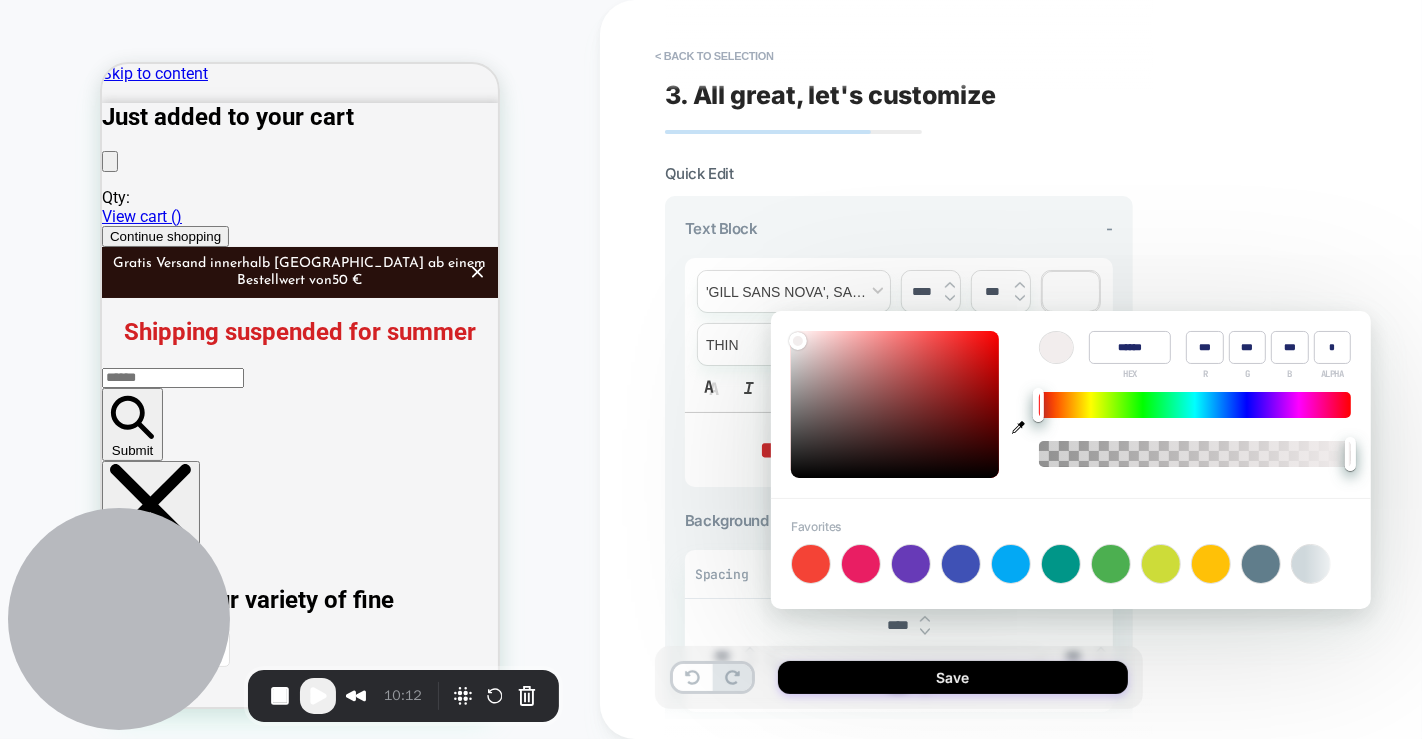 type on "******" 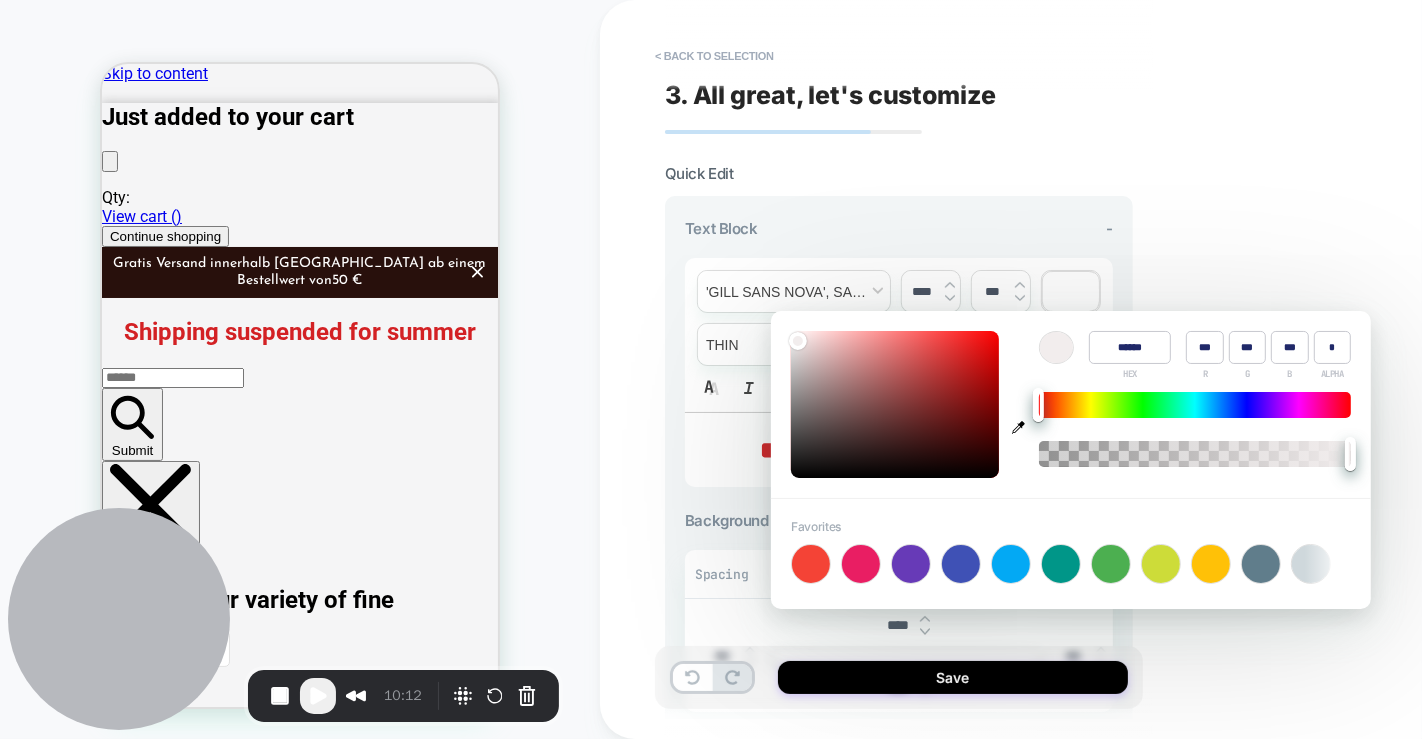 type on "***" 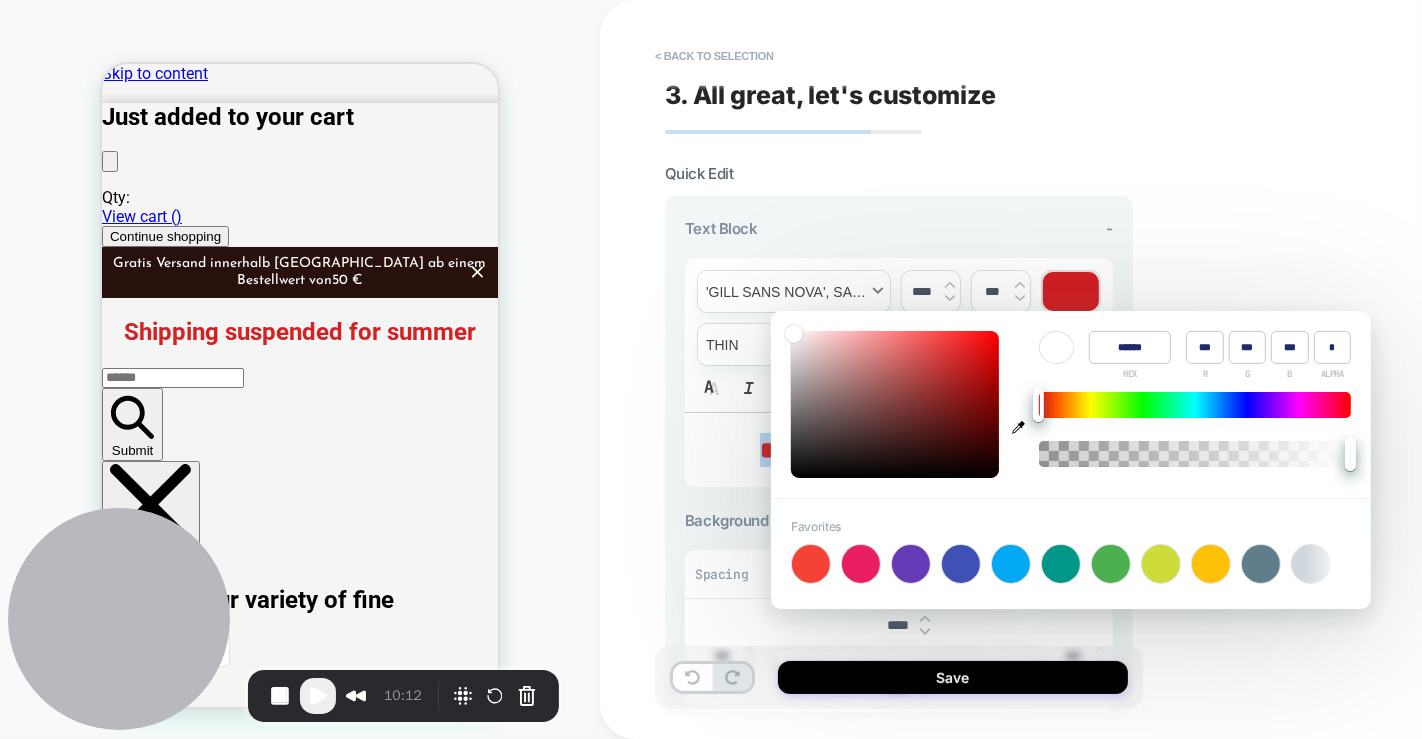 drag, startPoint x: 797, startPoint y: 338, endPoint x: 782, endPoint y: 308, distance: 33.54102 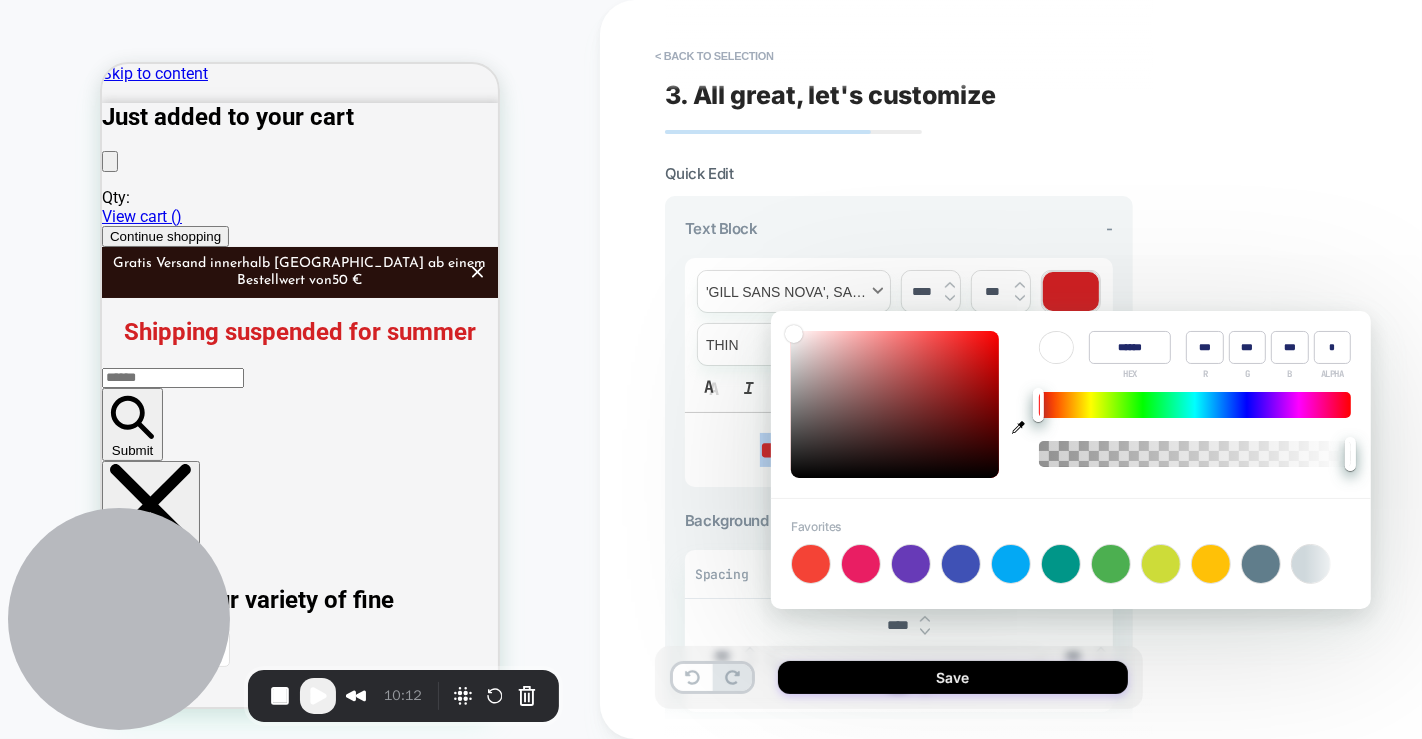 click on "**********" at bounding box center (711, 369) 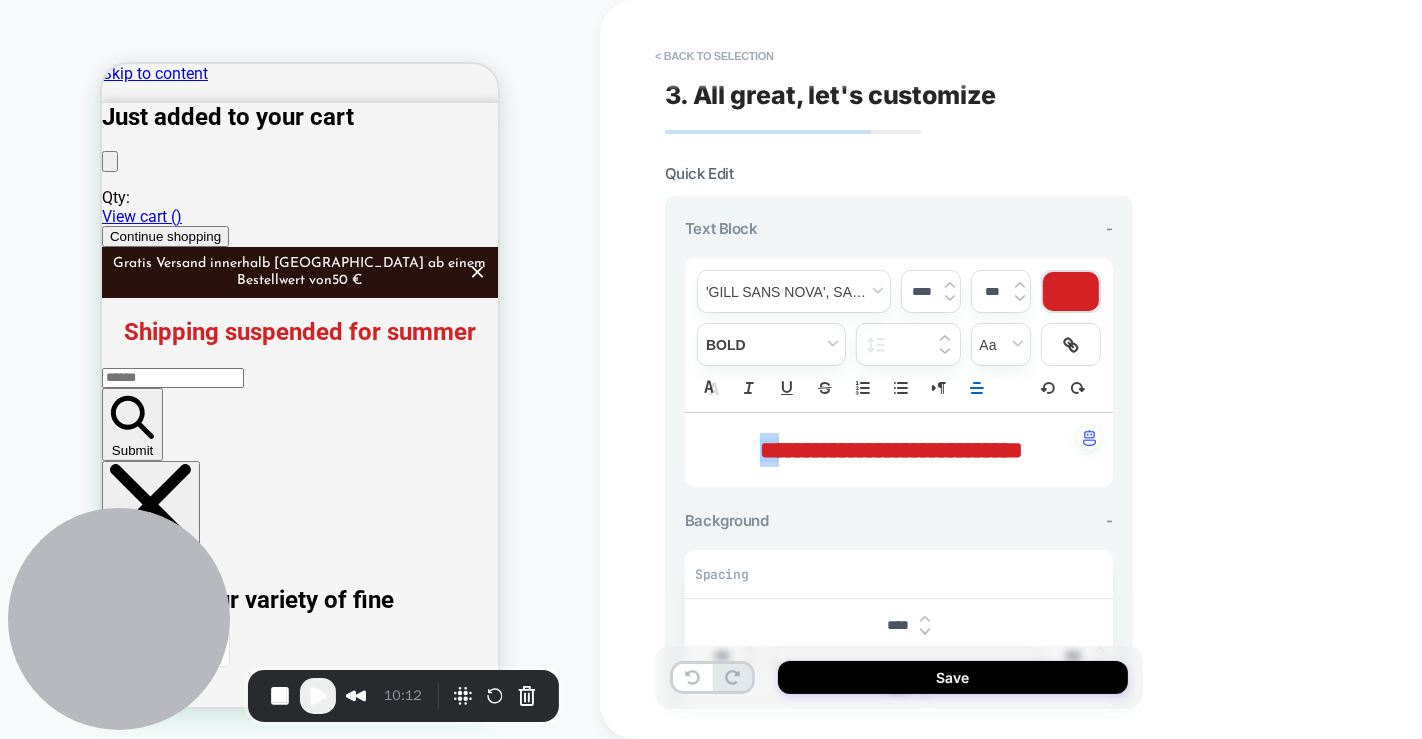 click at bounding box center [1071, 291] 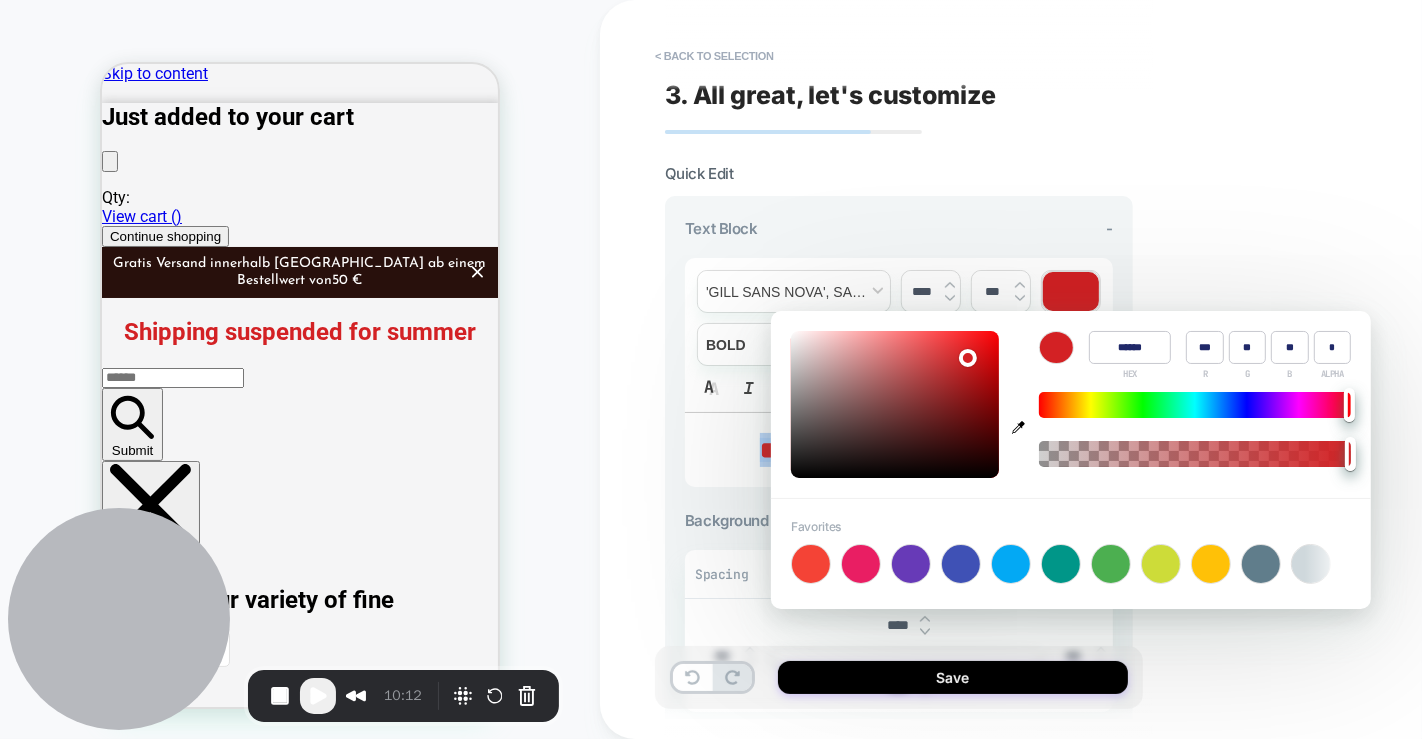type on "******" 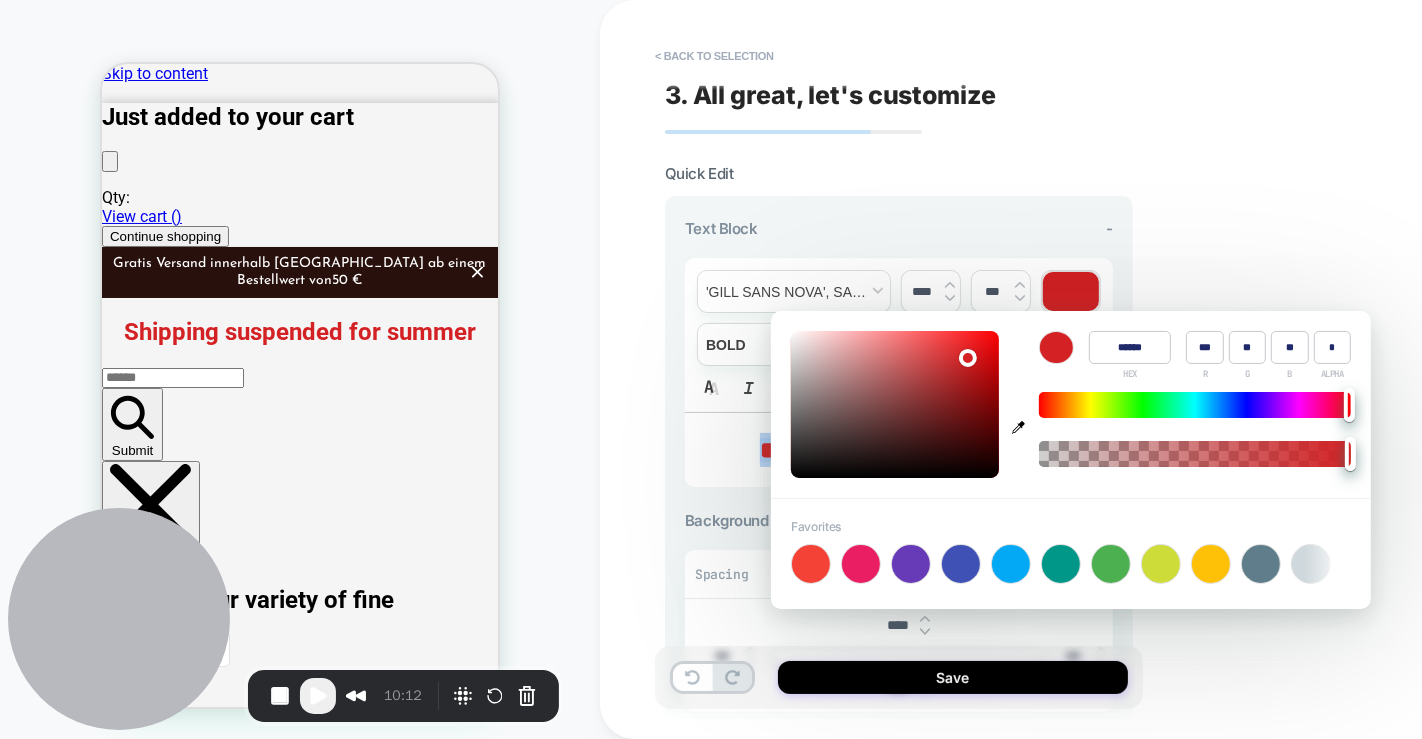 type on "***" 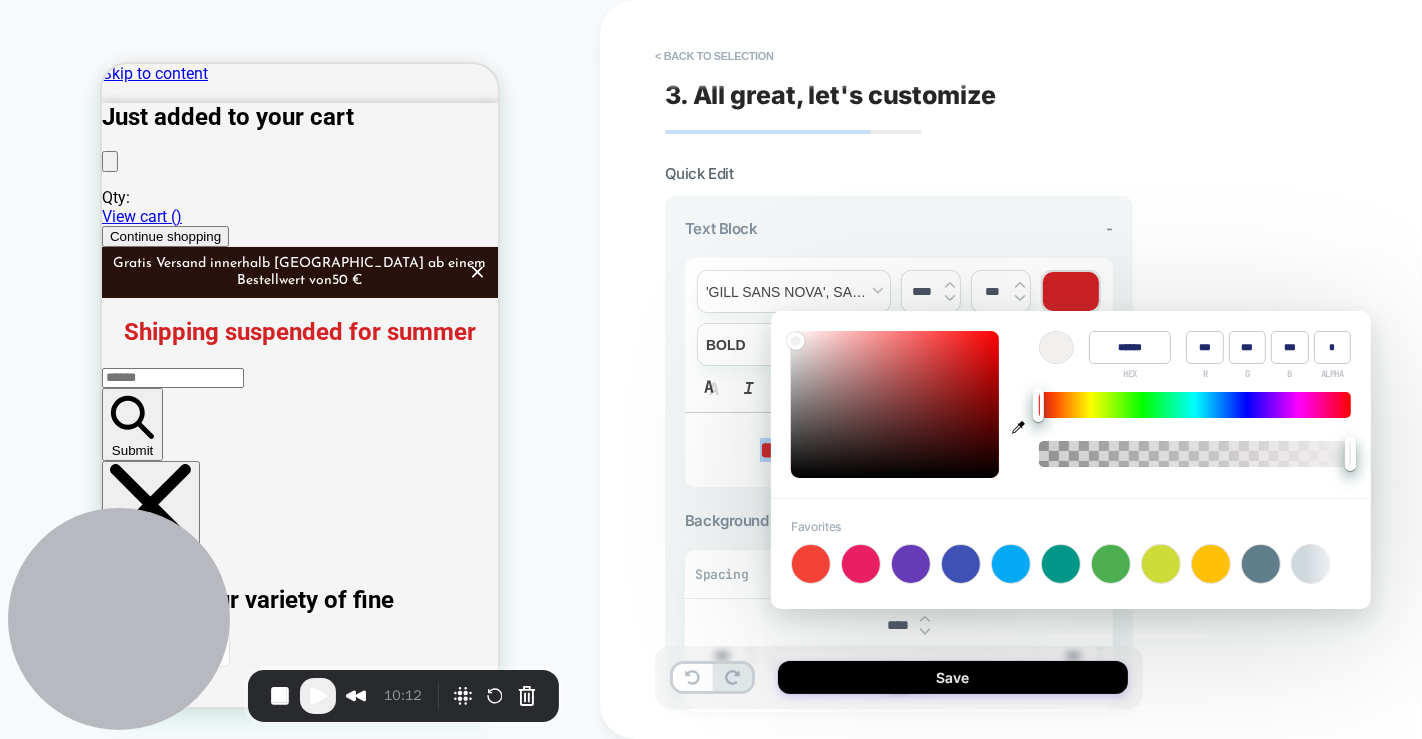 click at bounding box center [895, 404] 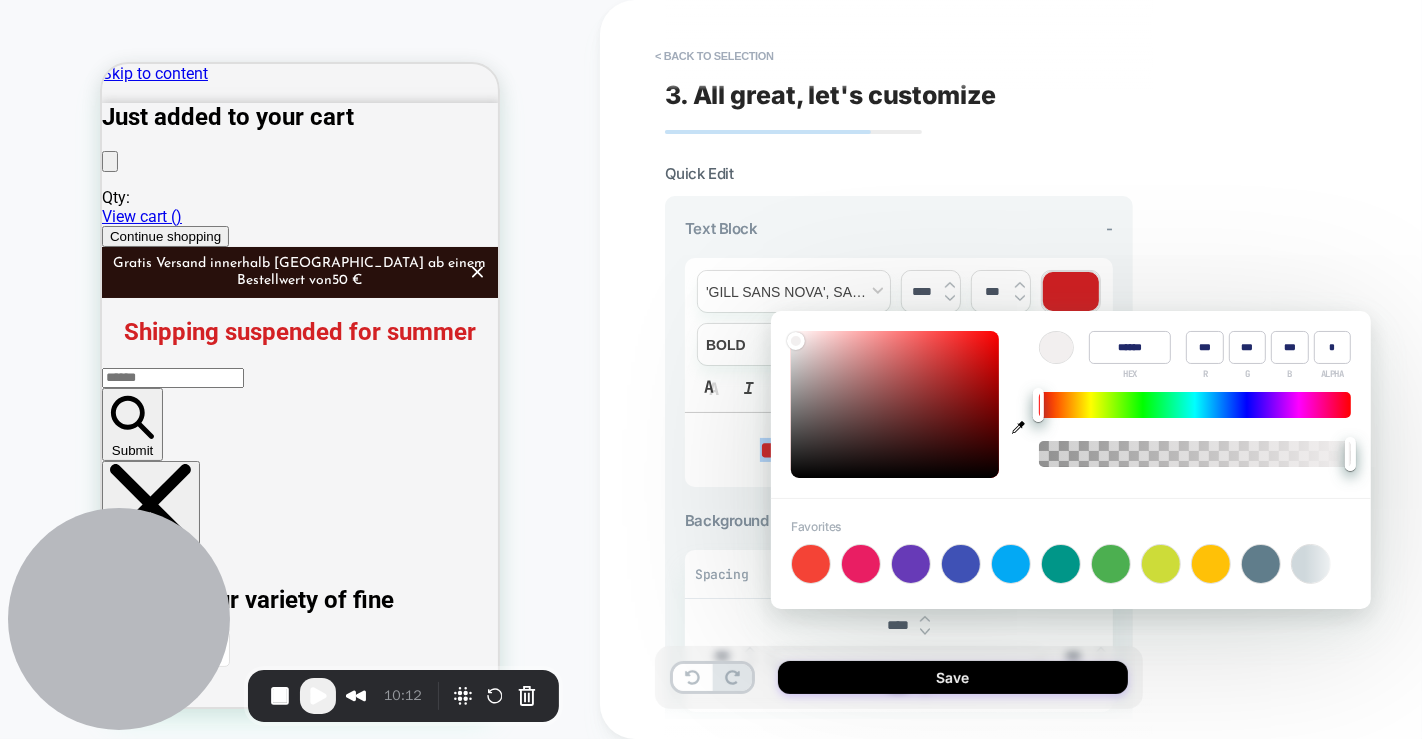 type on "******" 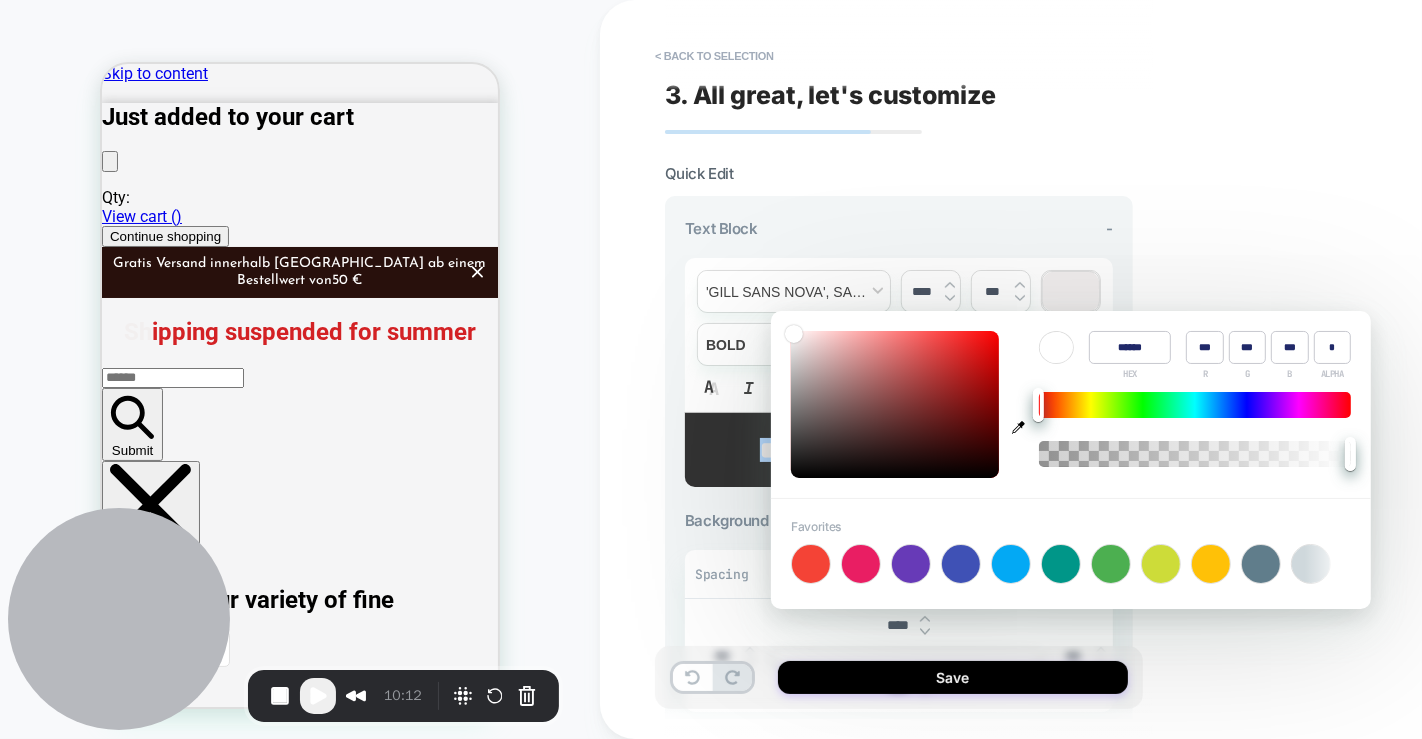 drag, startPoint x: 794, startPoint y: 337, endPoint x: 787, endPoint y: 325, distance: 13.892444 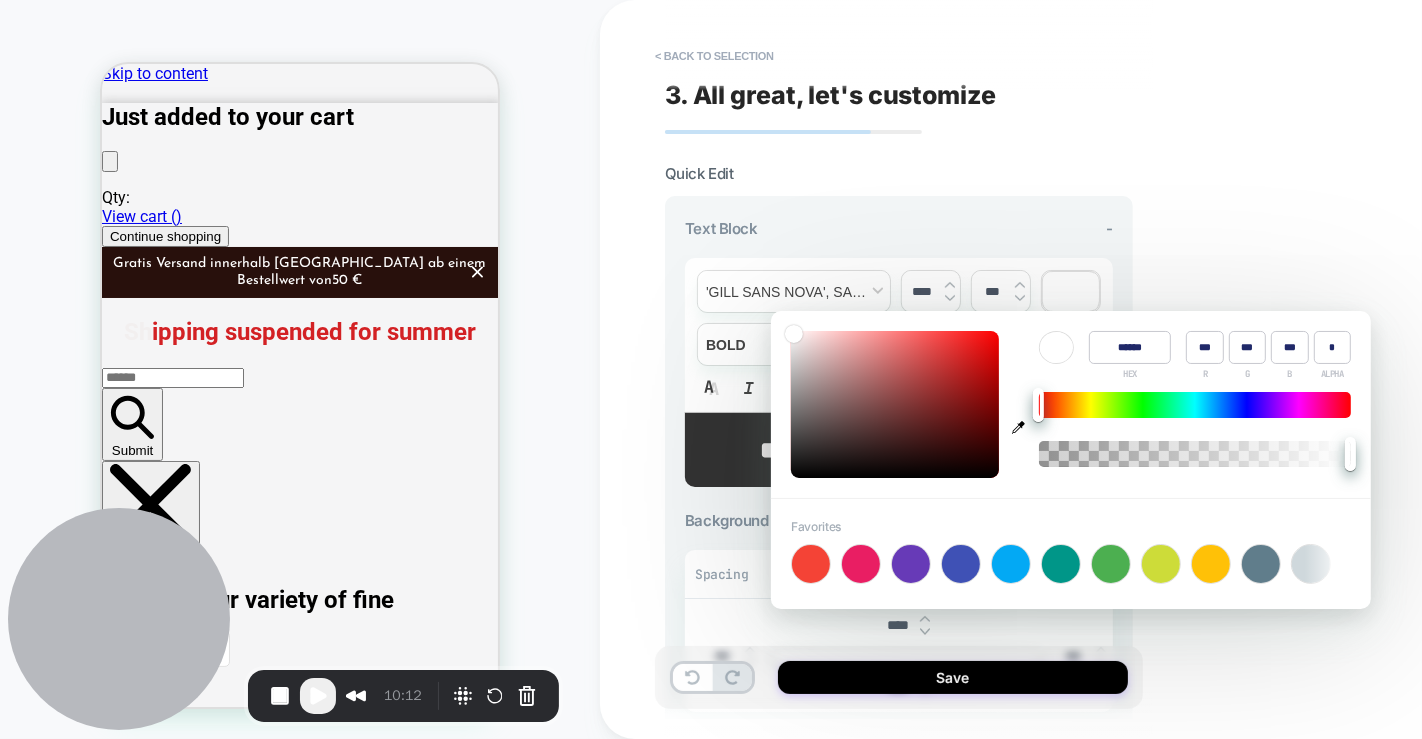 click on "Color ****** HEX *** R *** G *** B * ALPHA" at bounding box center (1071, 404) 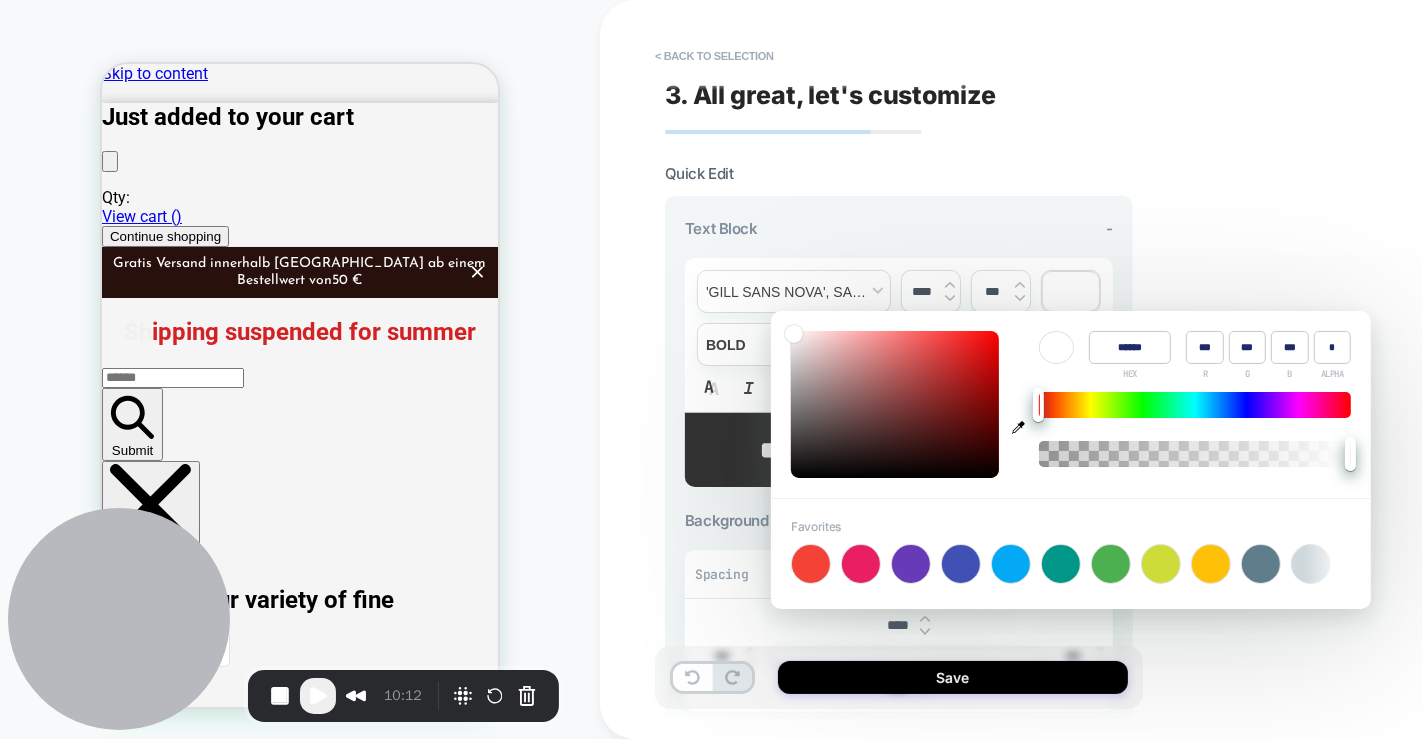 click on "**********" at bounding box center [1040, 369] 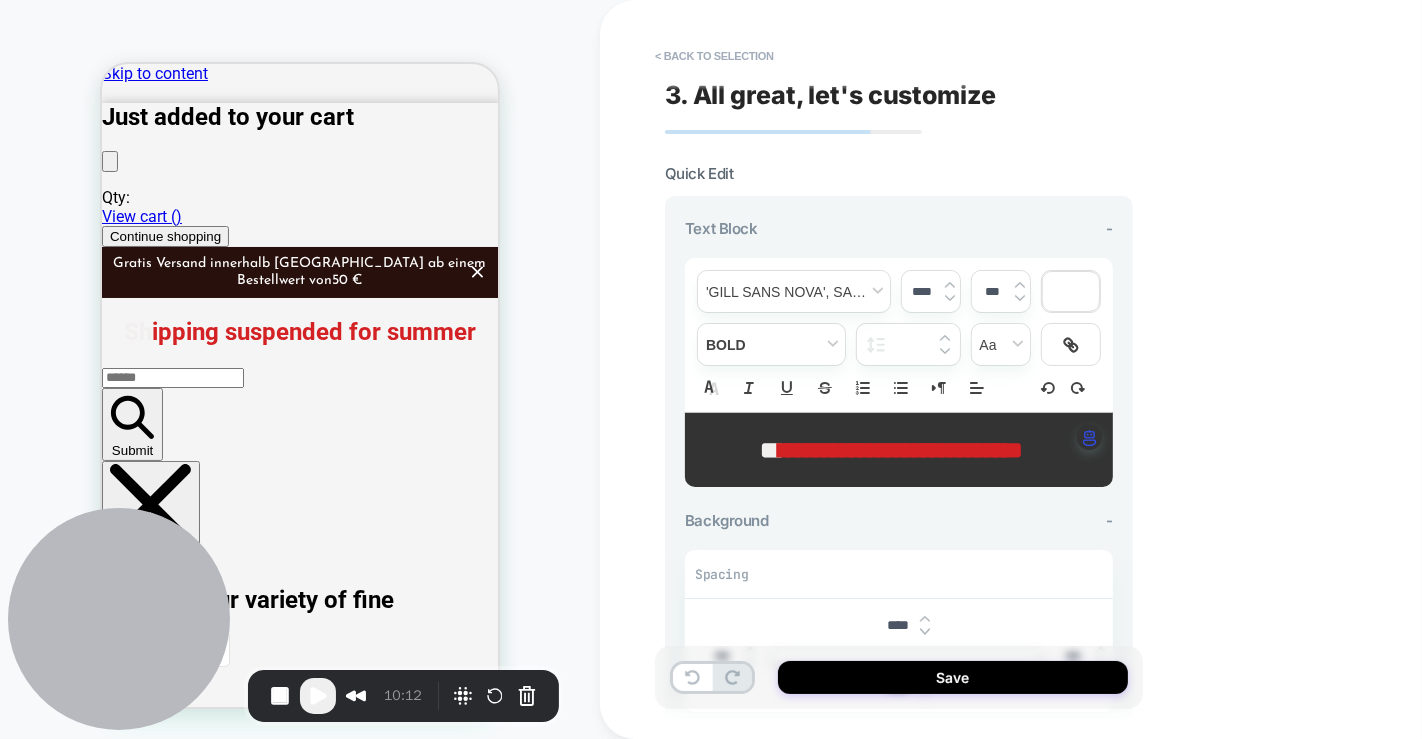 scroll, scrollTop: 23, scrollLeft: 0, axis: vertical 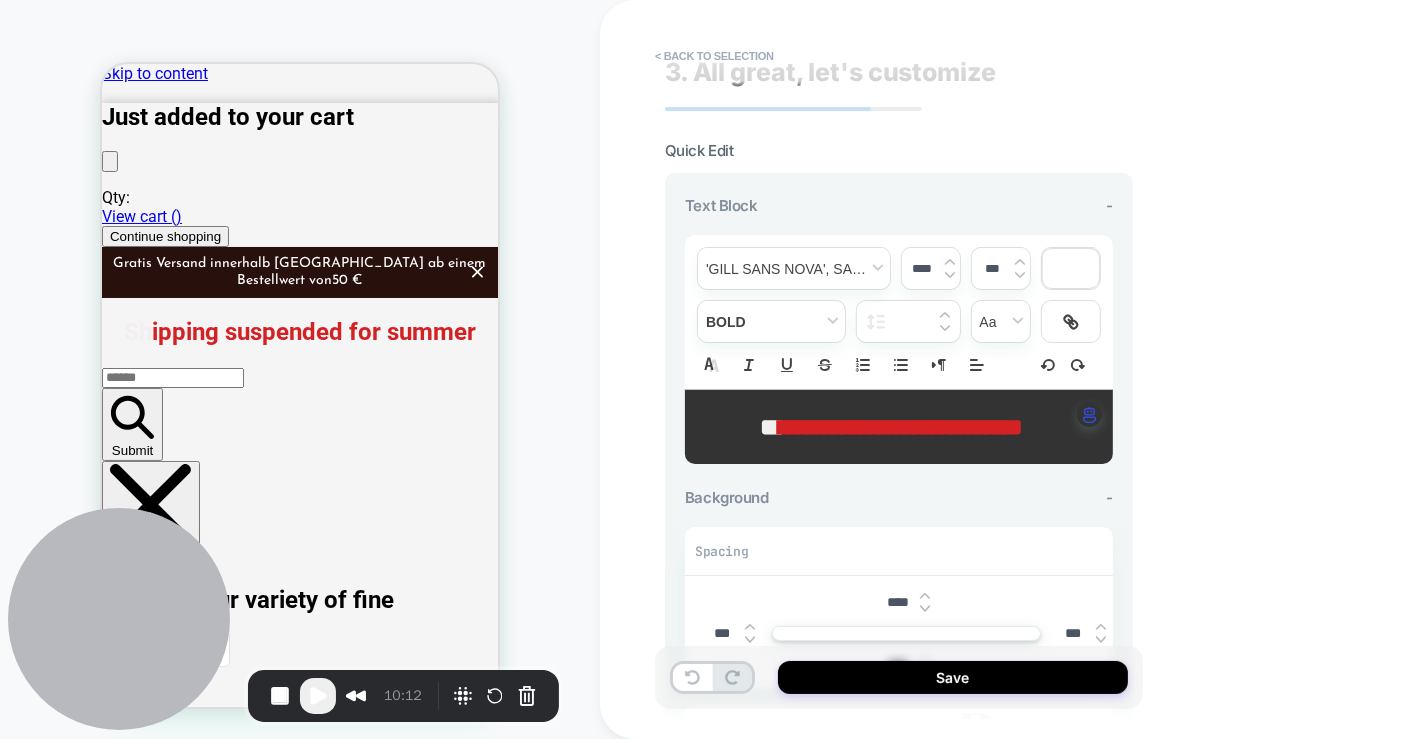 click on "**********" at bounding box center [891, 427] 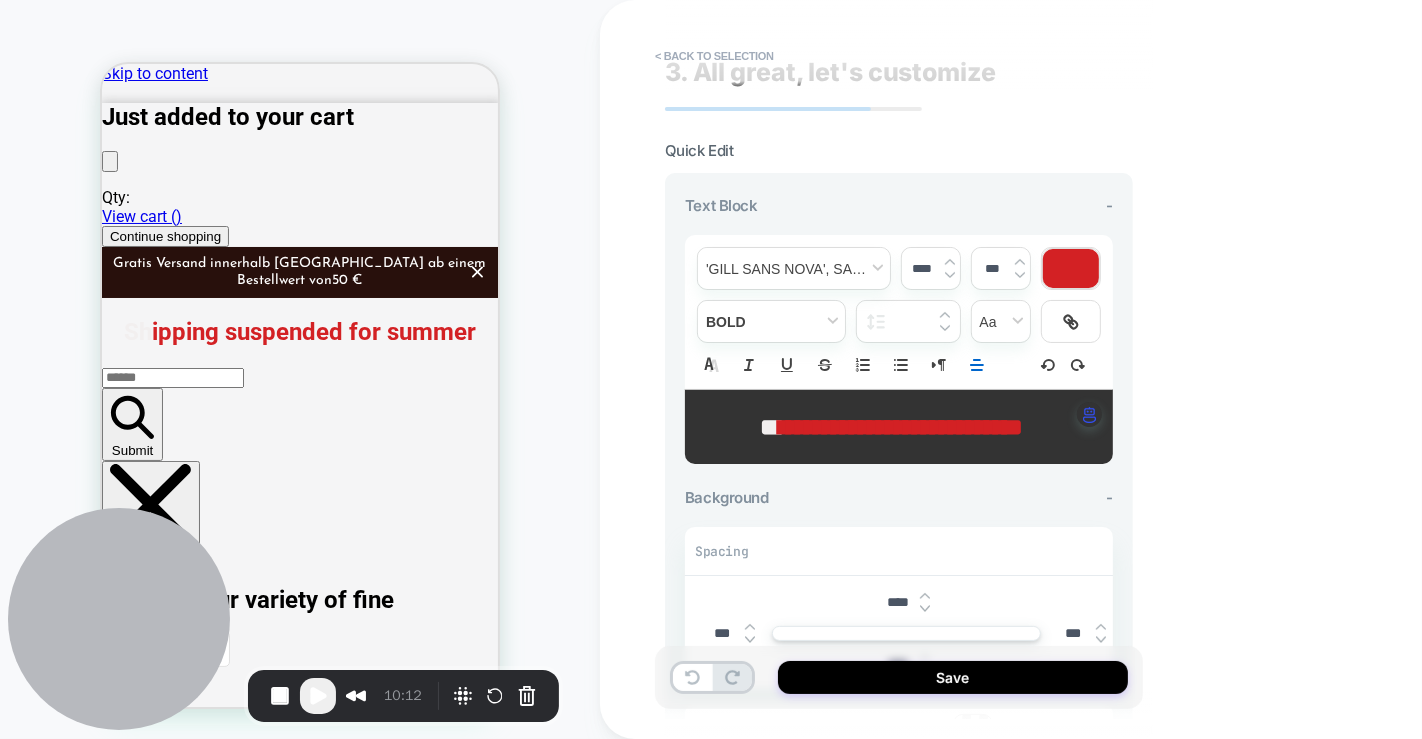 click on "**********" at bounding box center (891, 427) 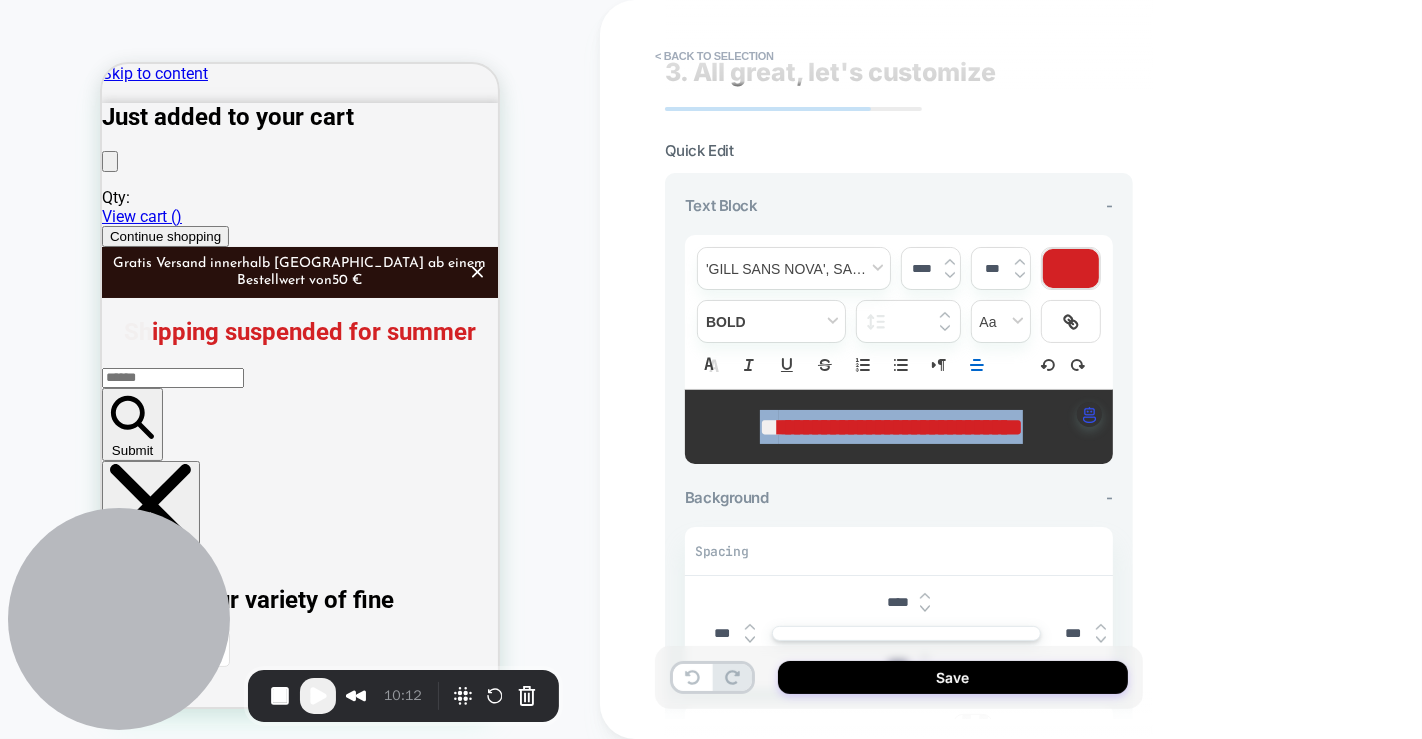 click on "**********" at bounding box center (891, 427) 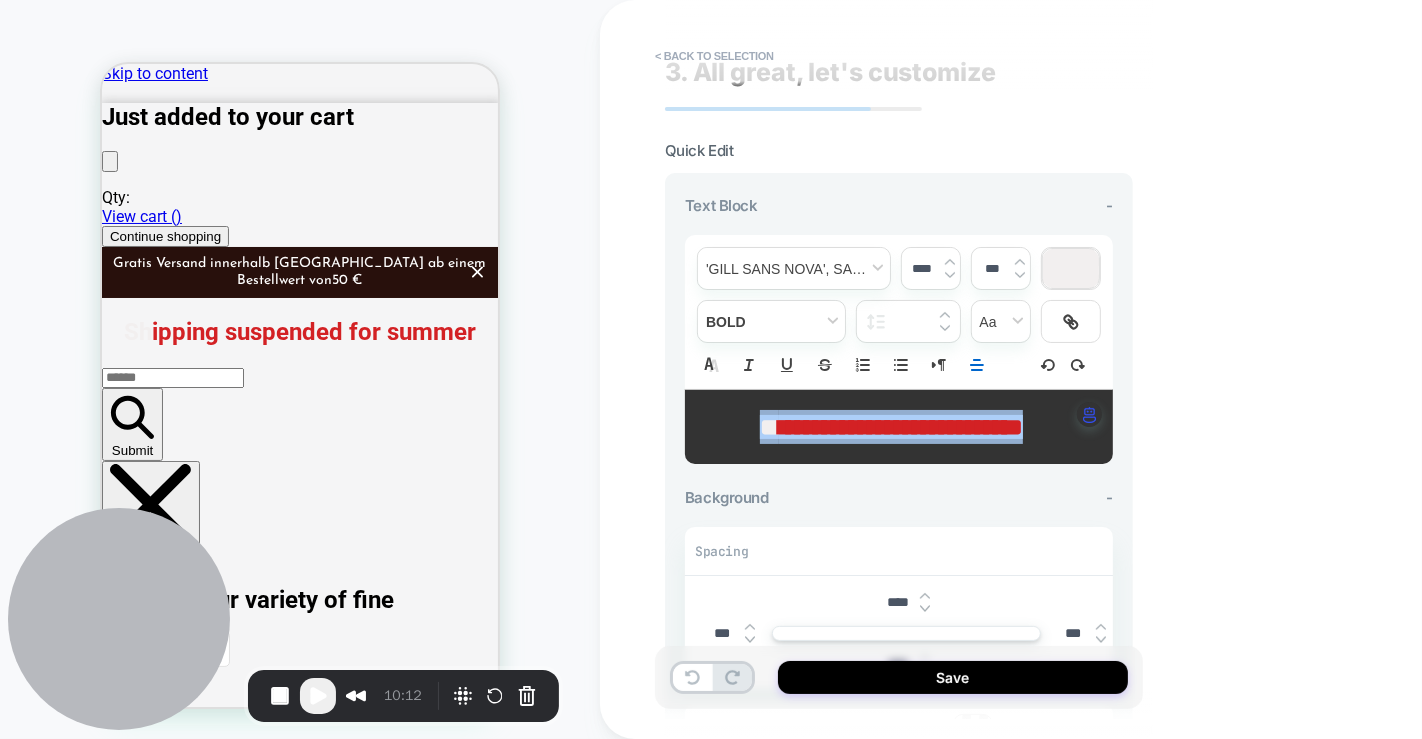 click at bounding box center (1071, 268) 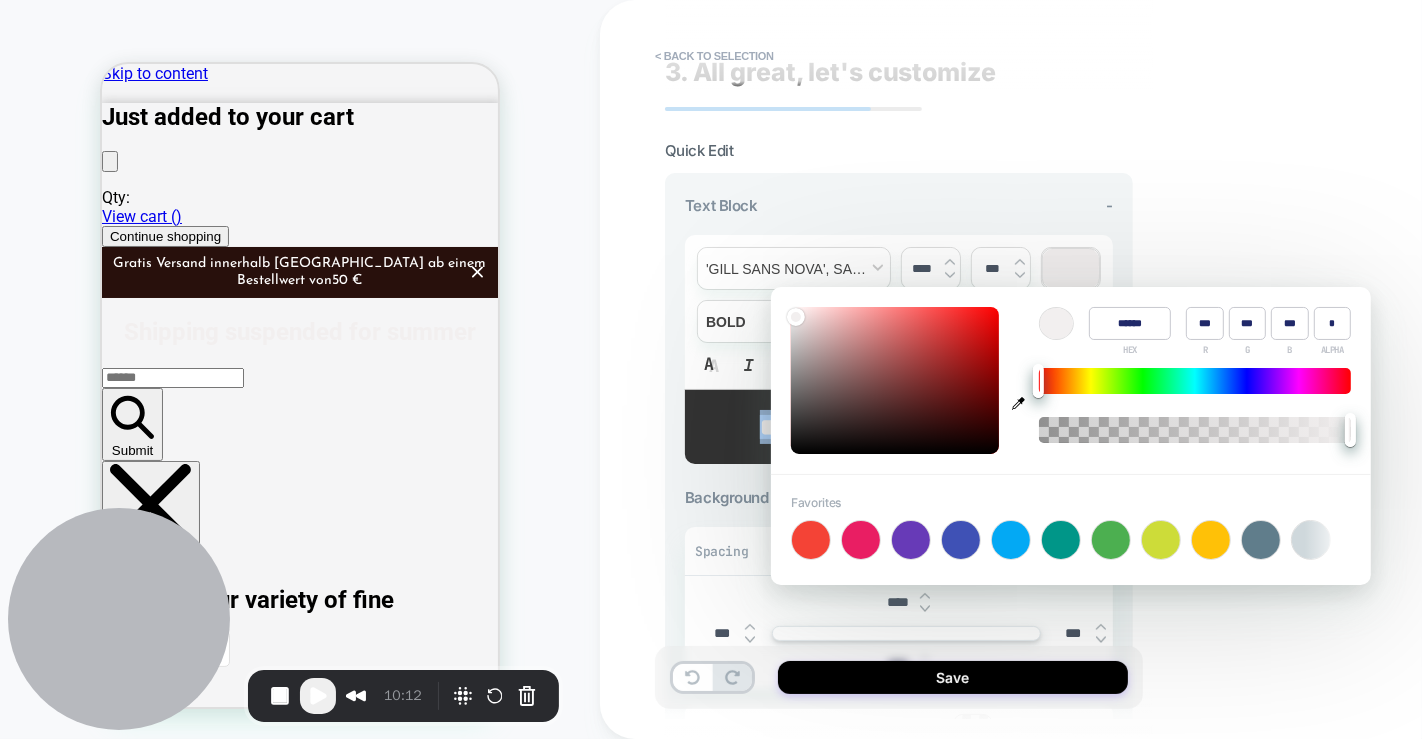 type on "******" 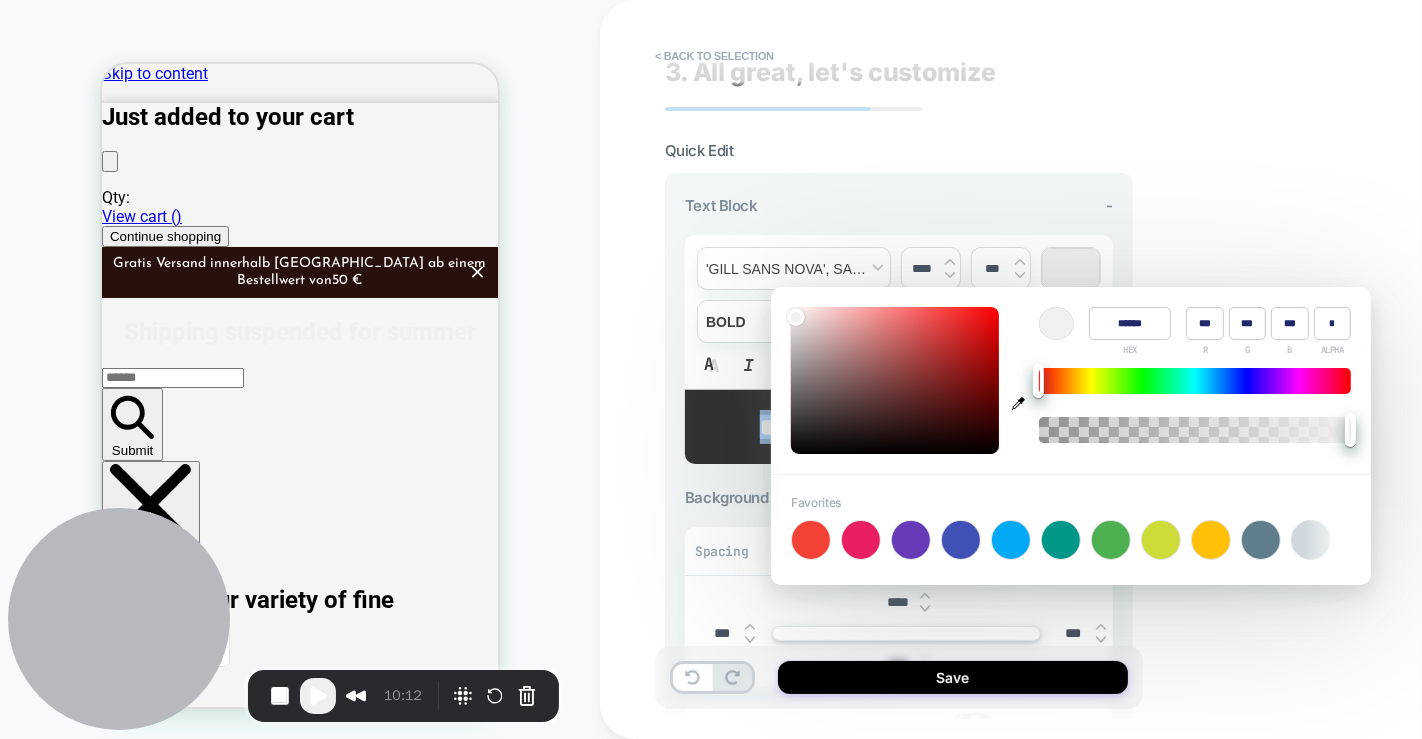 type on "***" 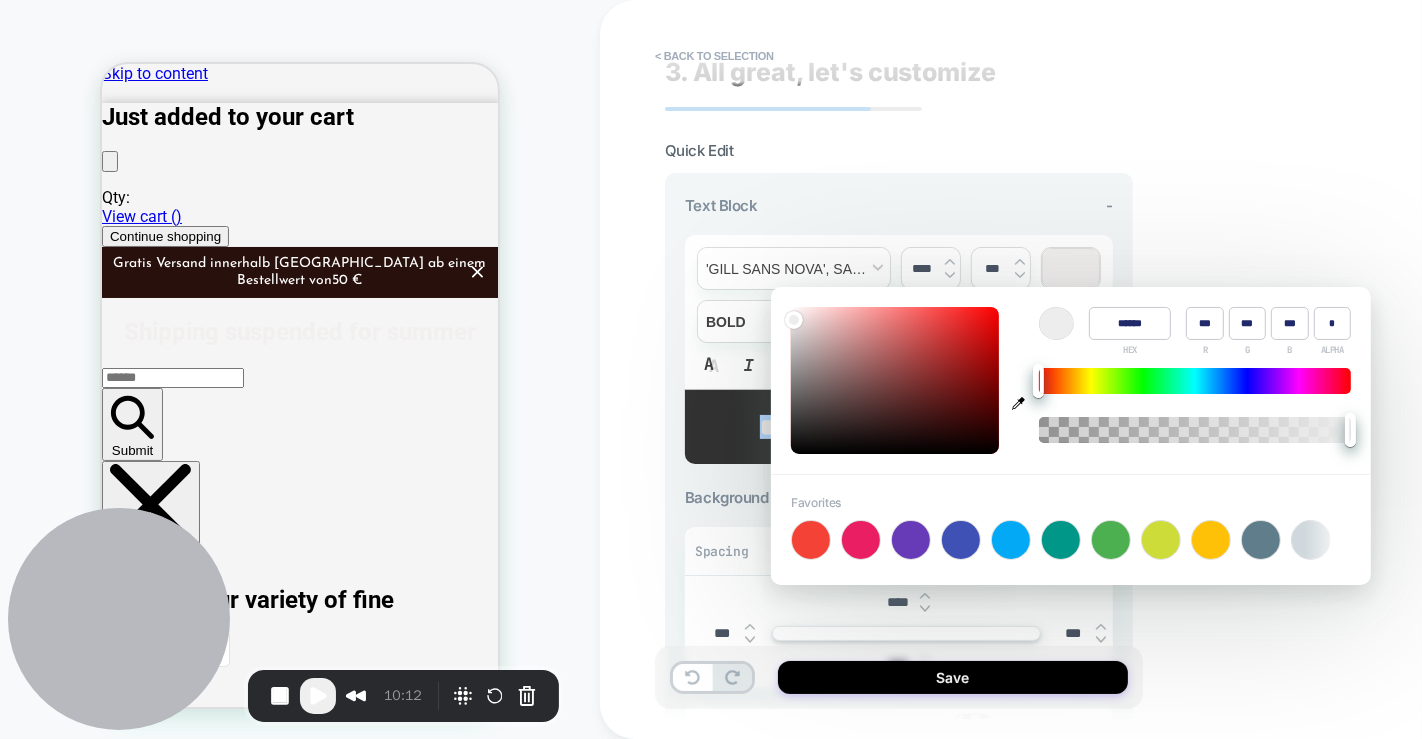 type on "******" 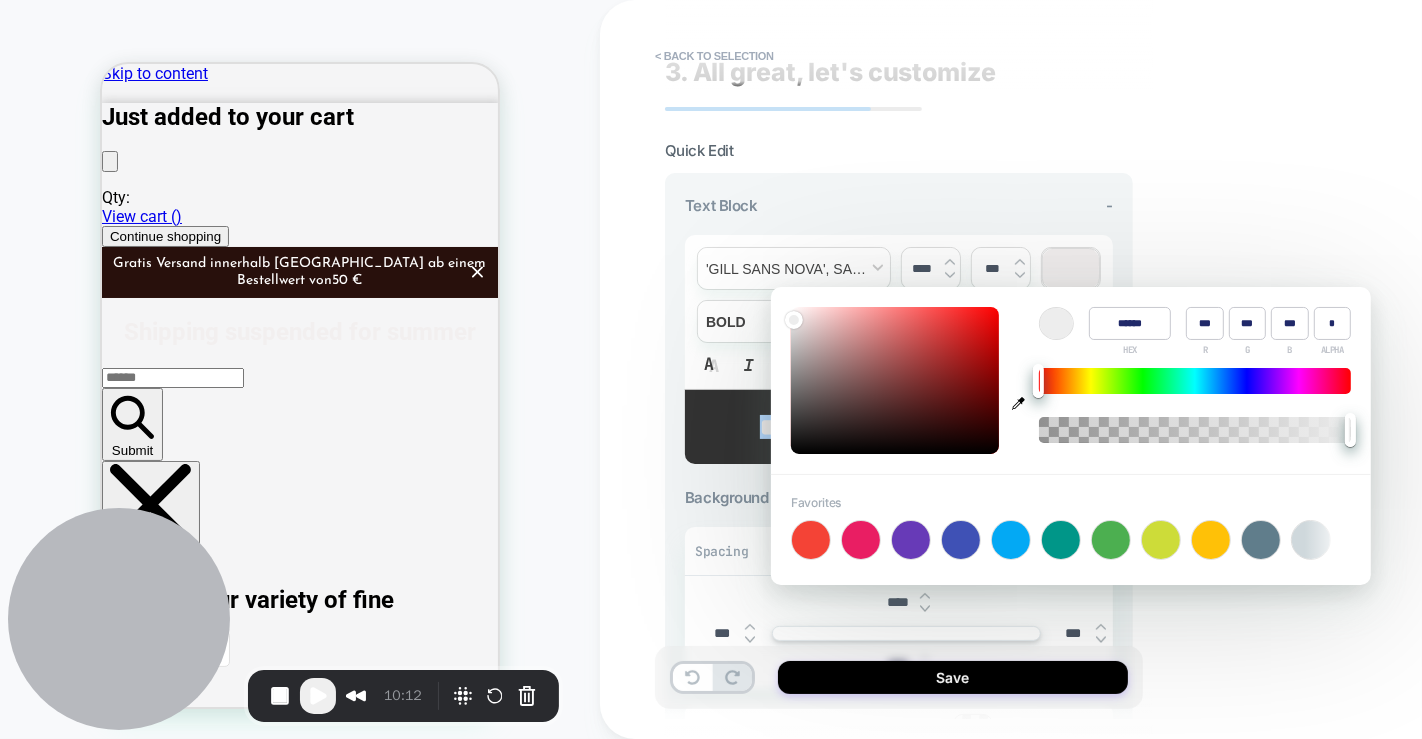 type on "******" 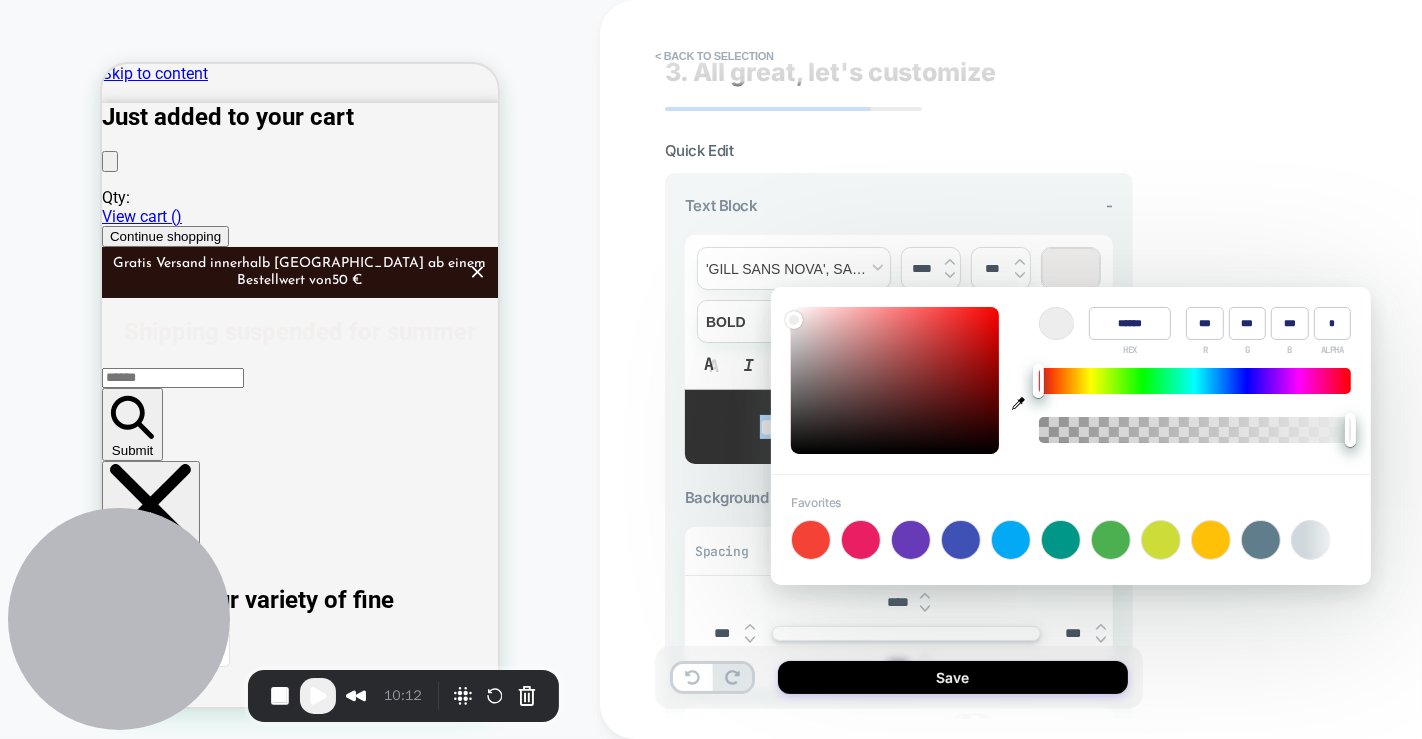 type on "***" 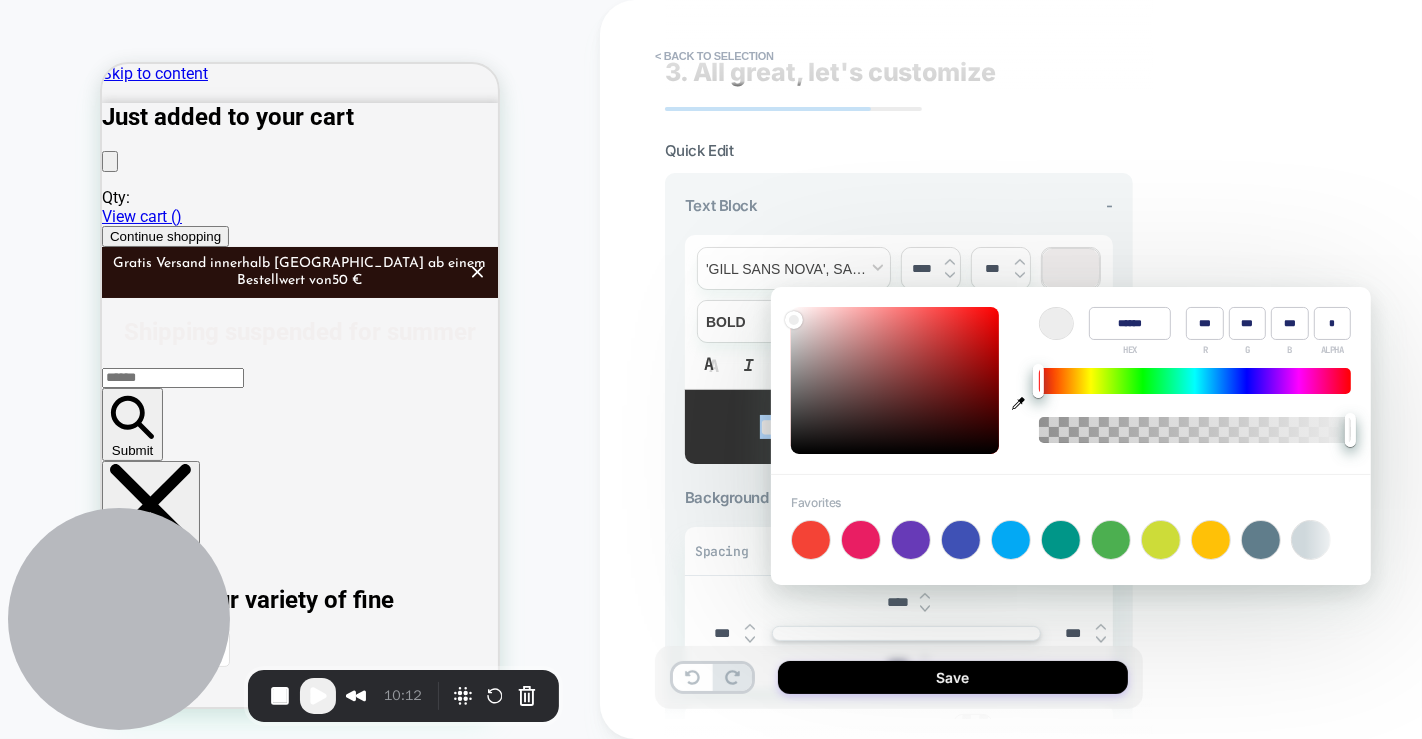 type on "******" 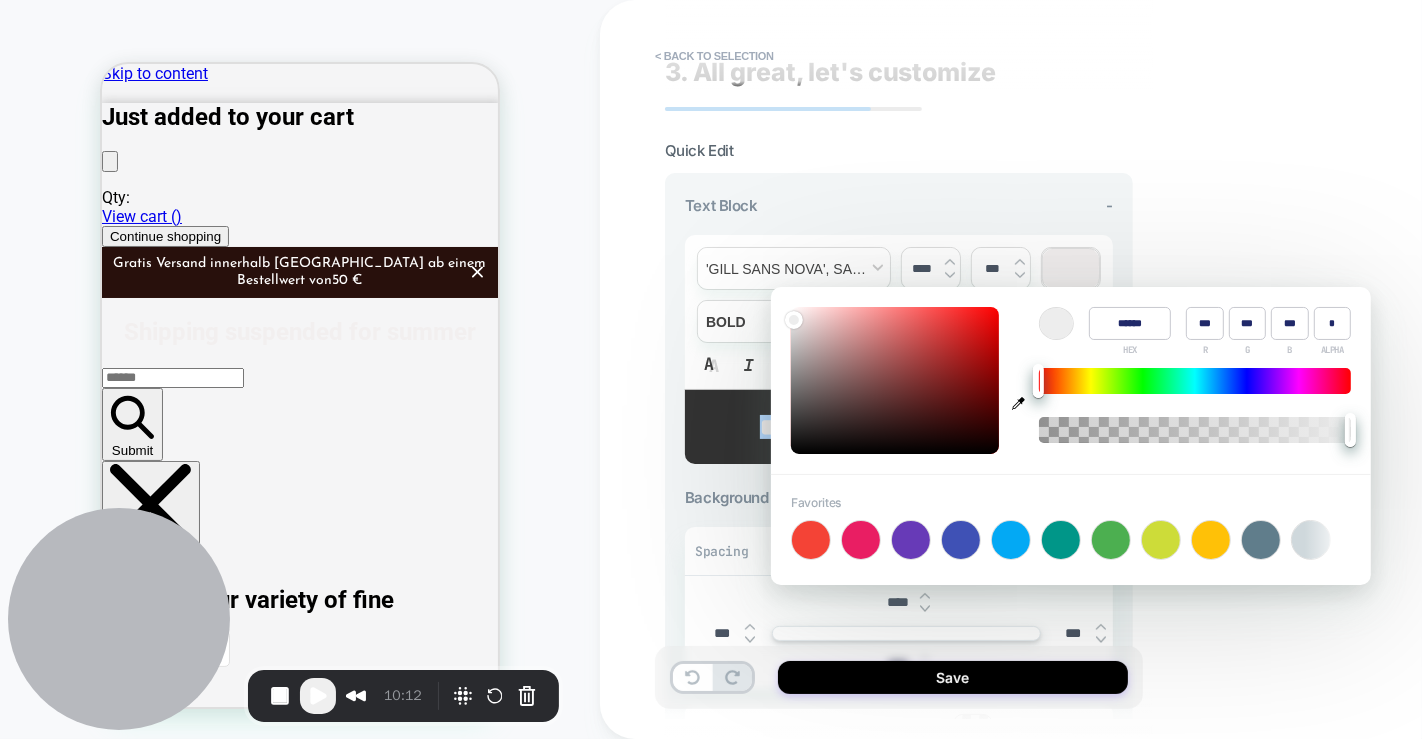 type on "***" 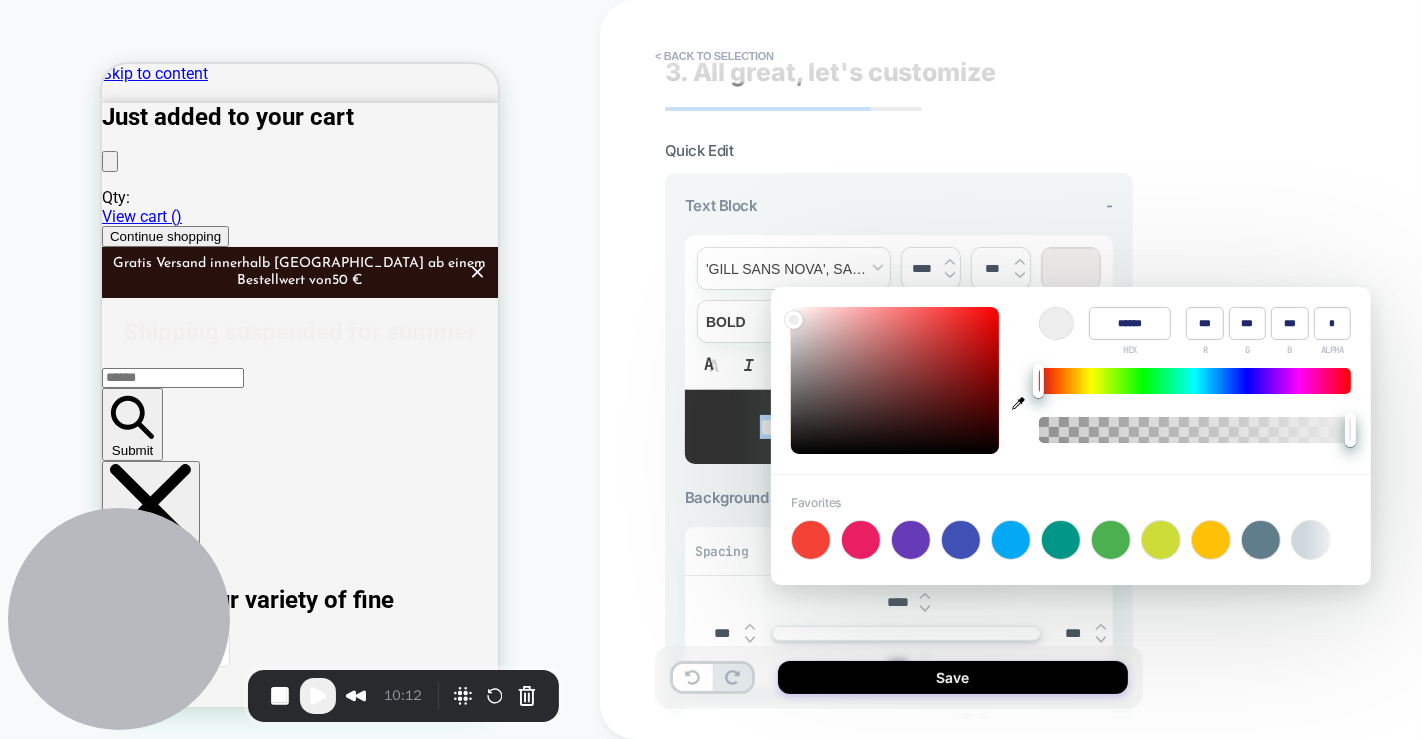 type on "******" 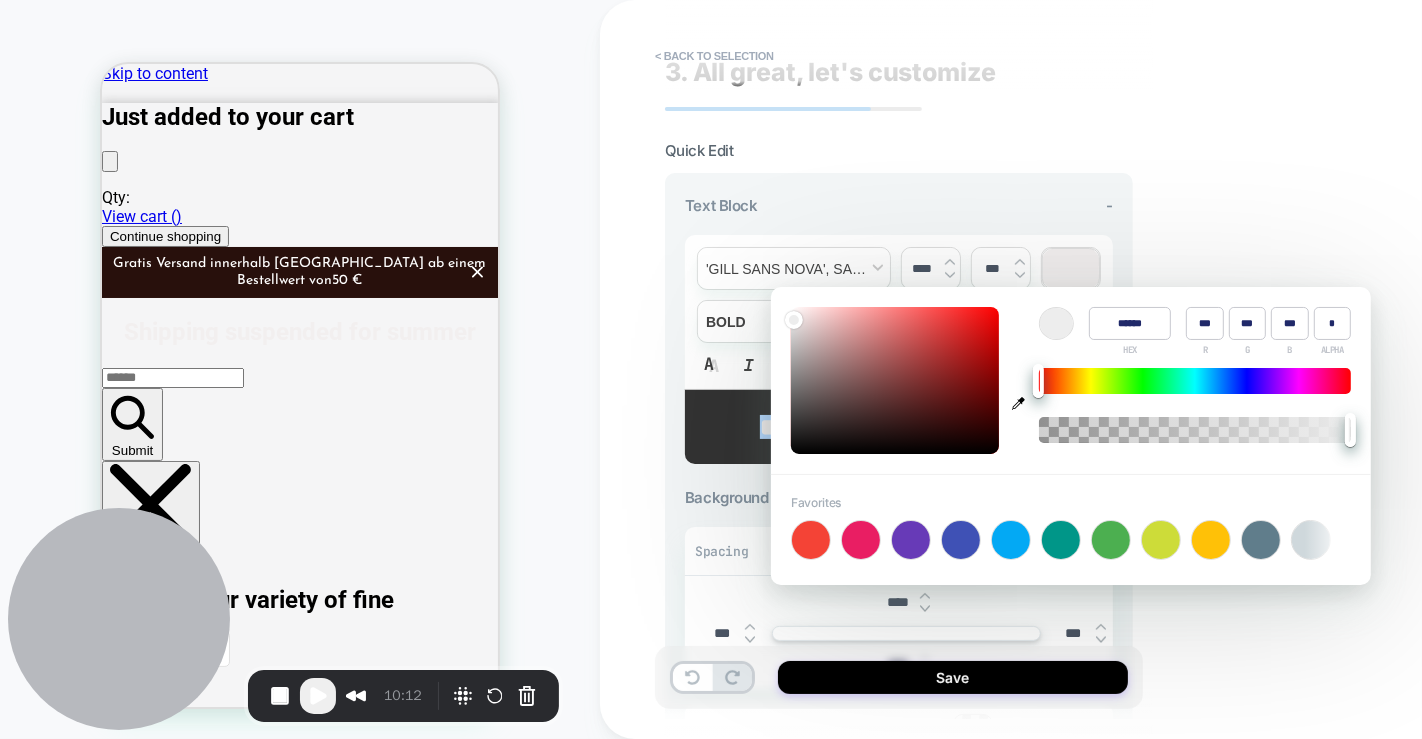 type on "***" 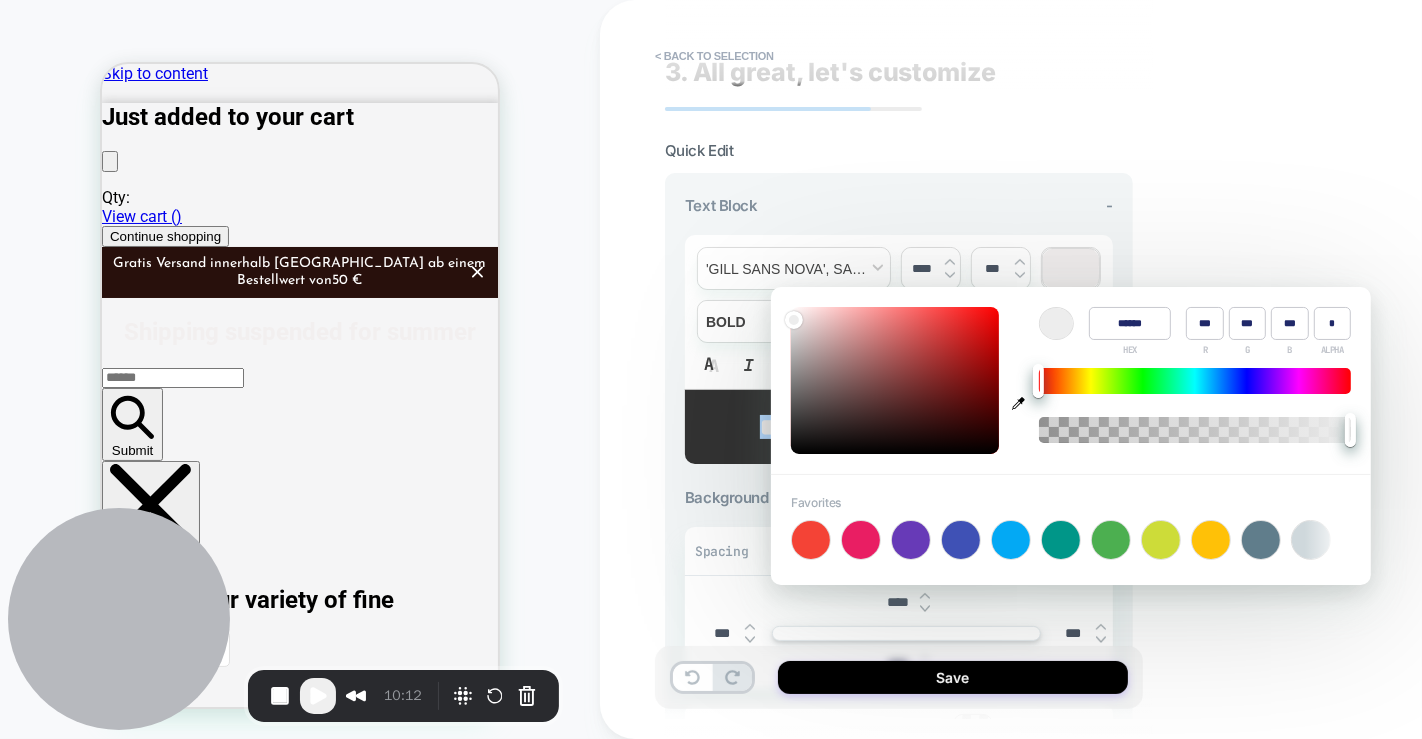 type on "******" 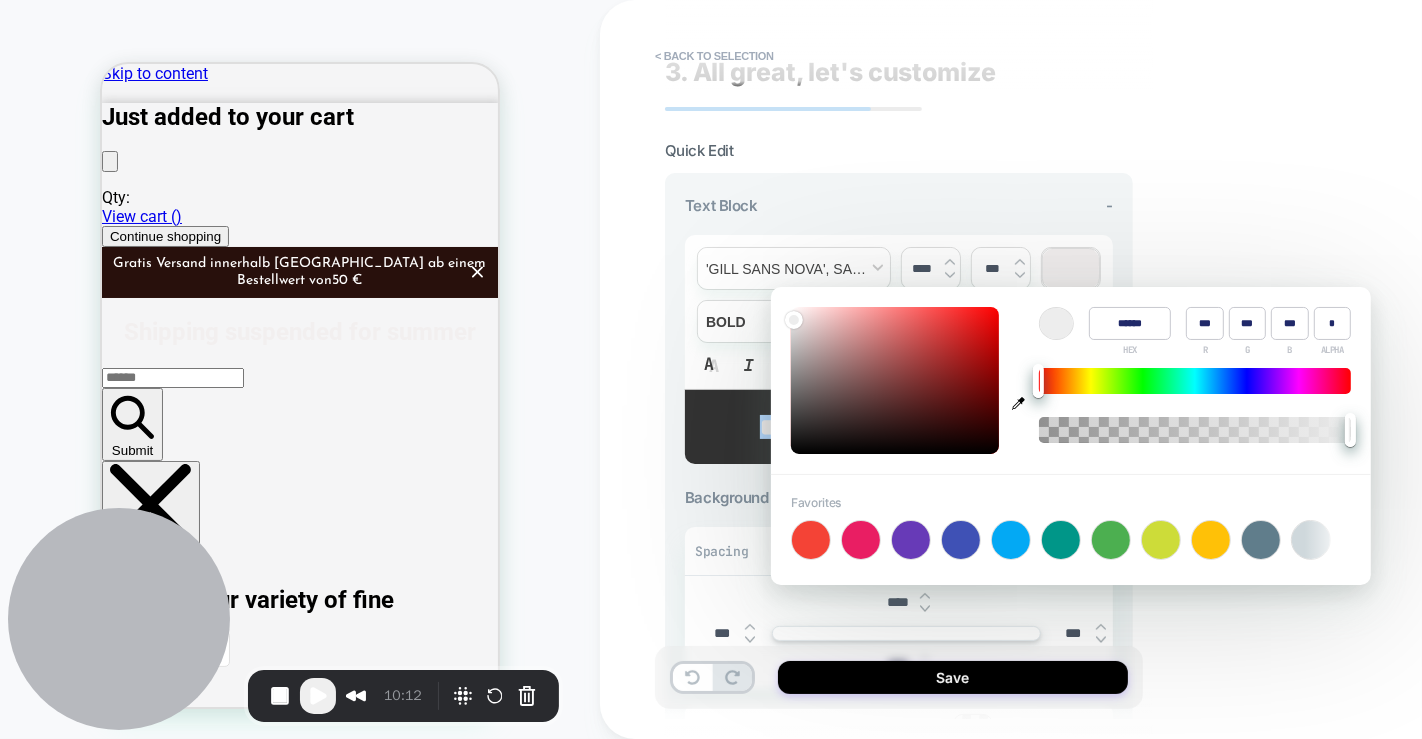 type on "***" 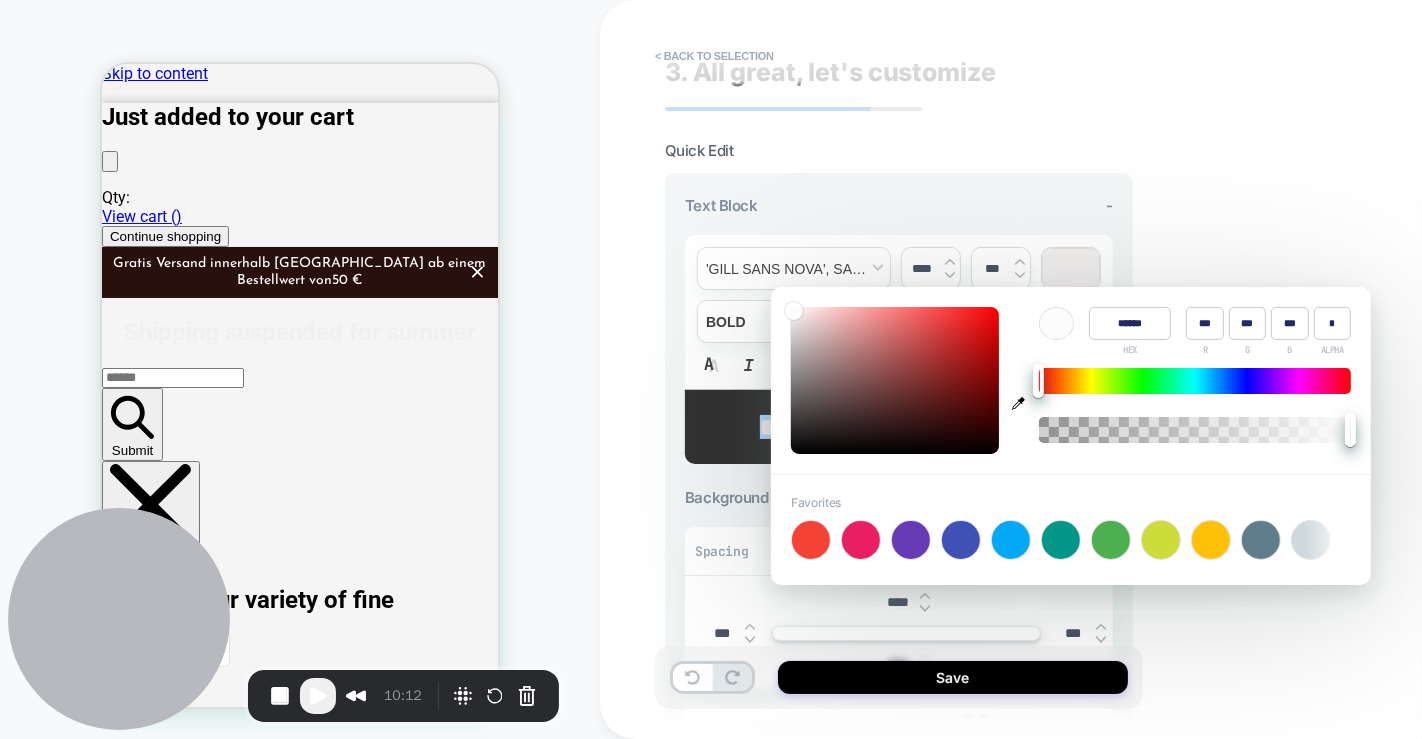 type on "******" 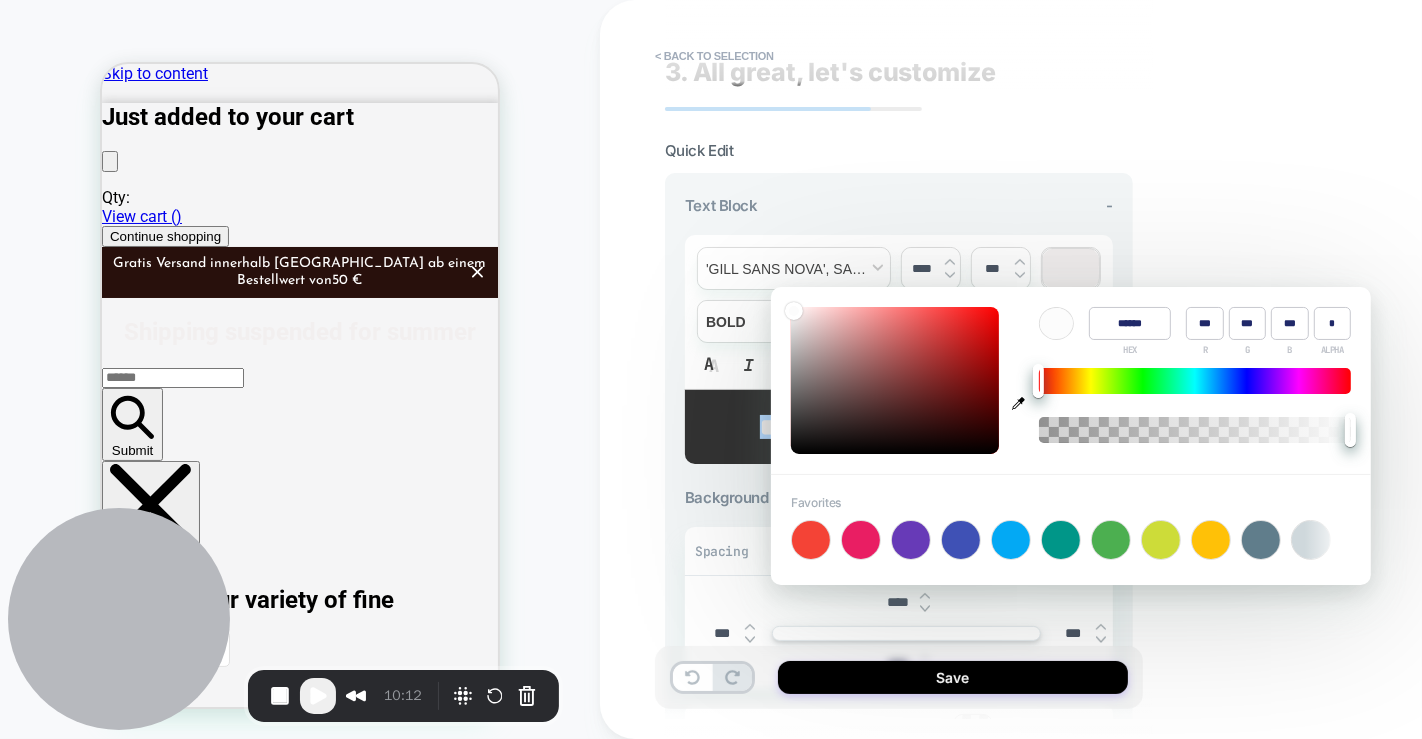 type on "***" 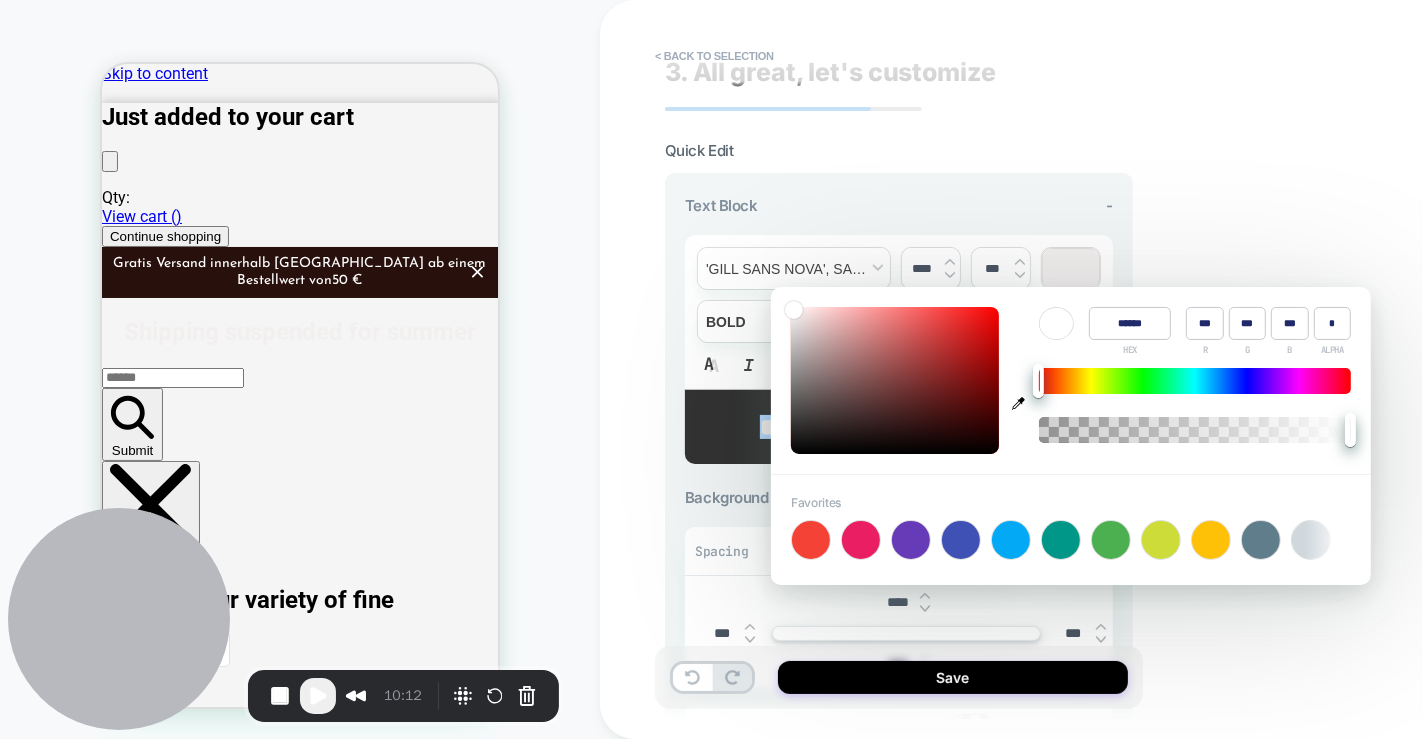 drag, startPoint x: 792, startPoint y: 317, endPoint x: 791, endPoint y: 301, distance: 16.03122 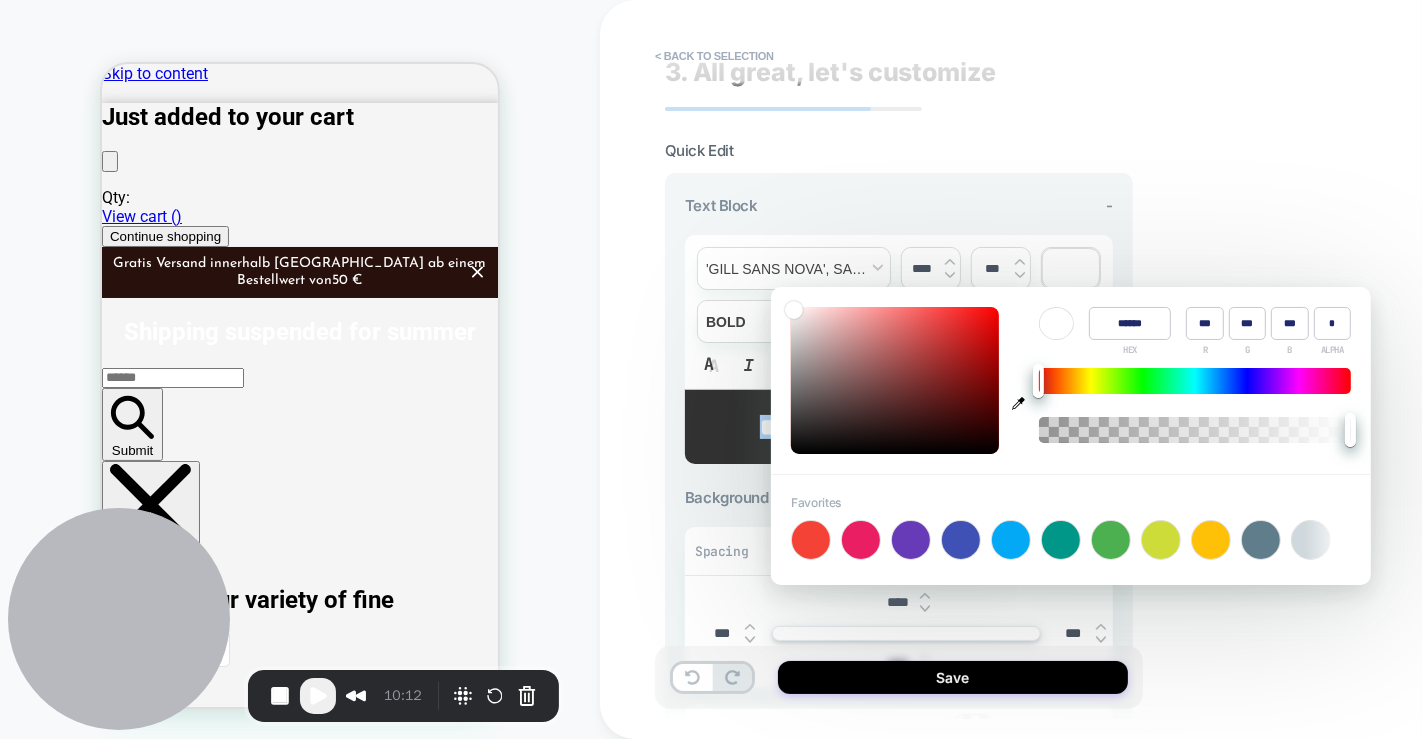 click on "**********" at bounding box center [1040, 369] 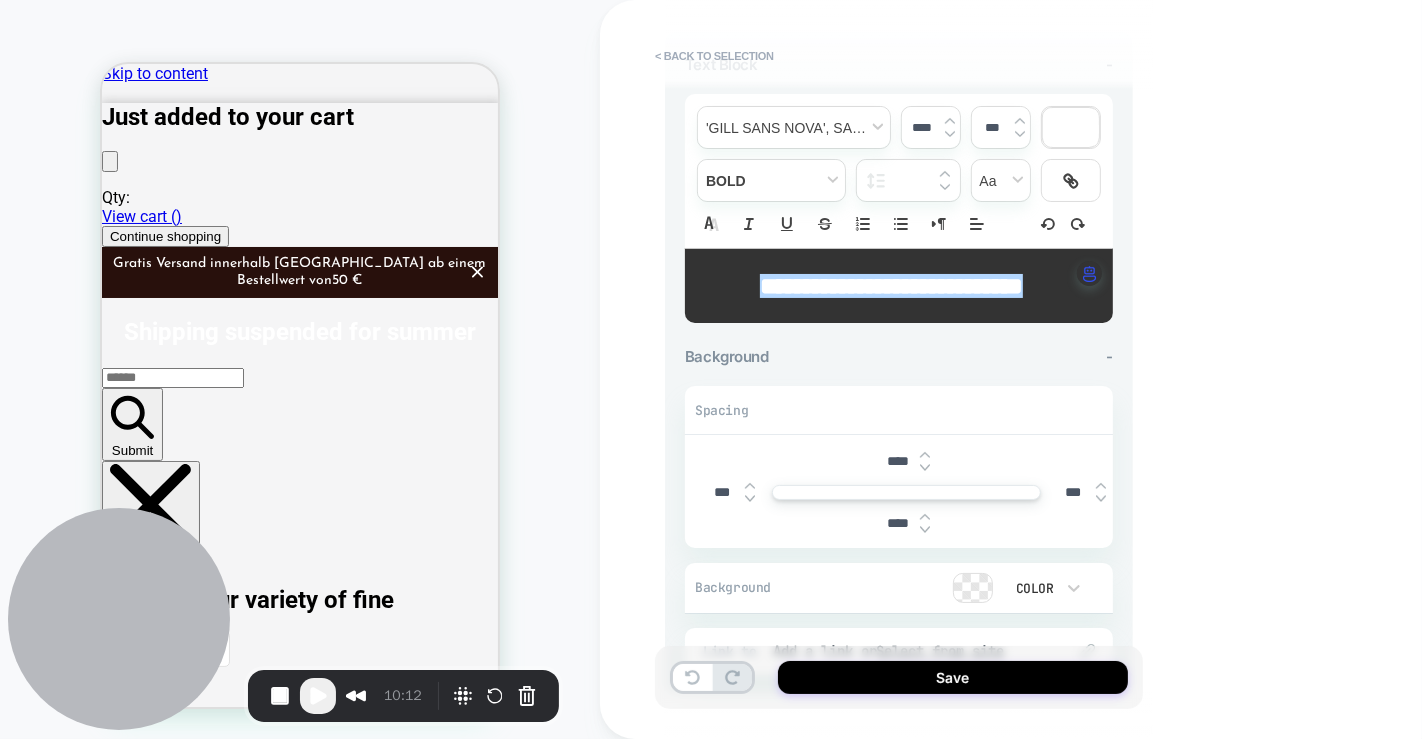 scroll, scrollTop: 217, scrollLeft: 0, axis: vertical 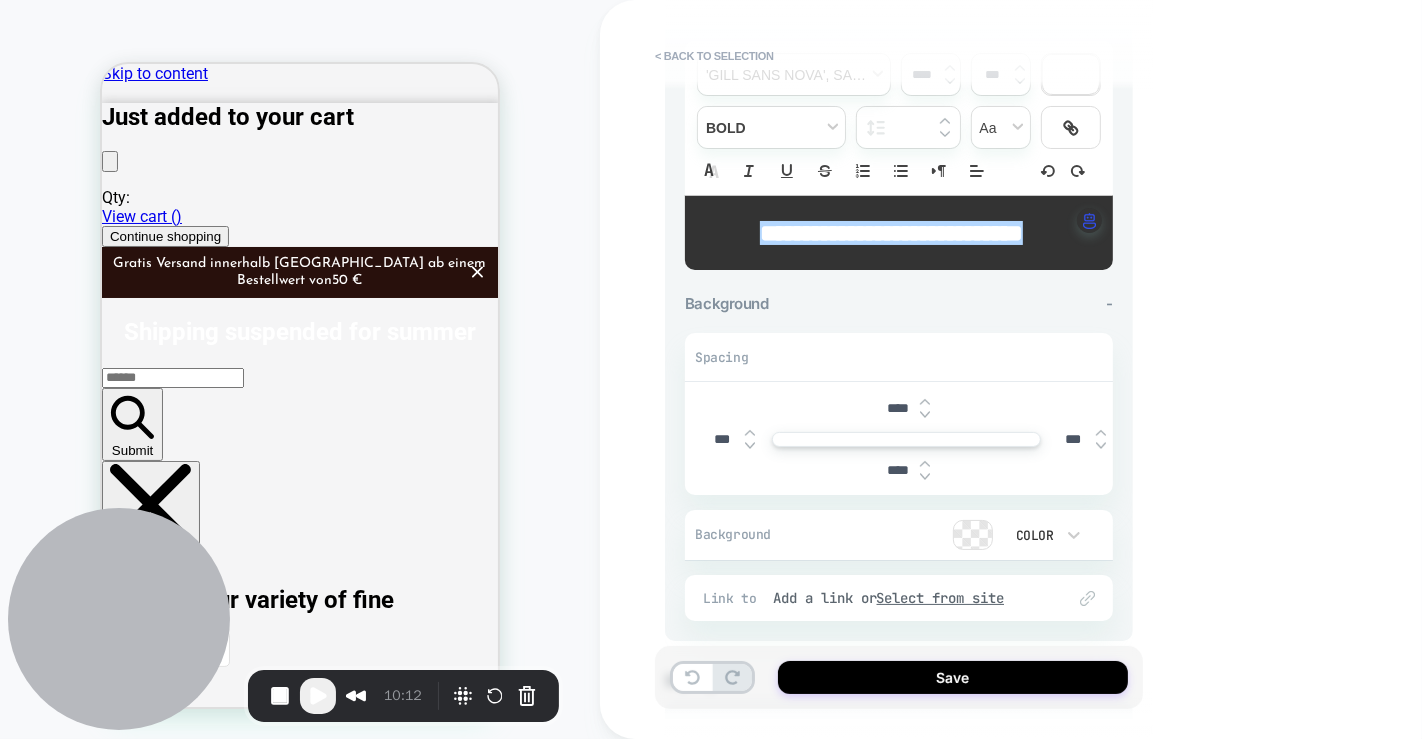 click at bounding box center (973, 535) 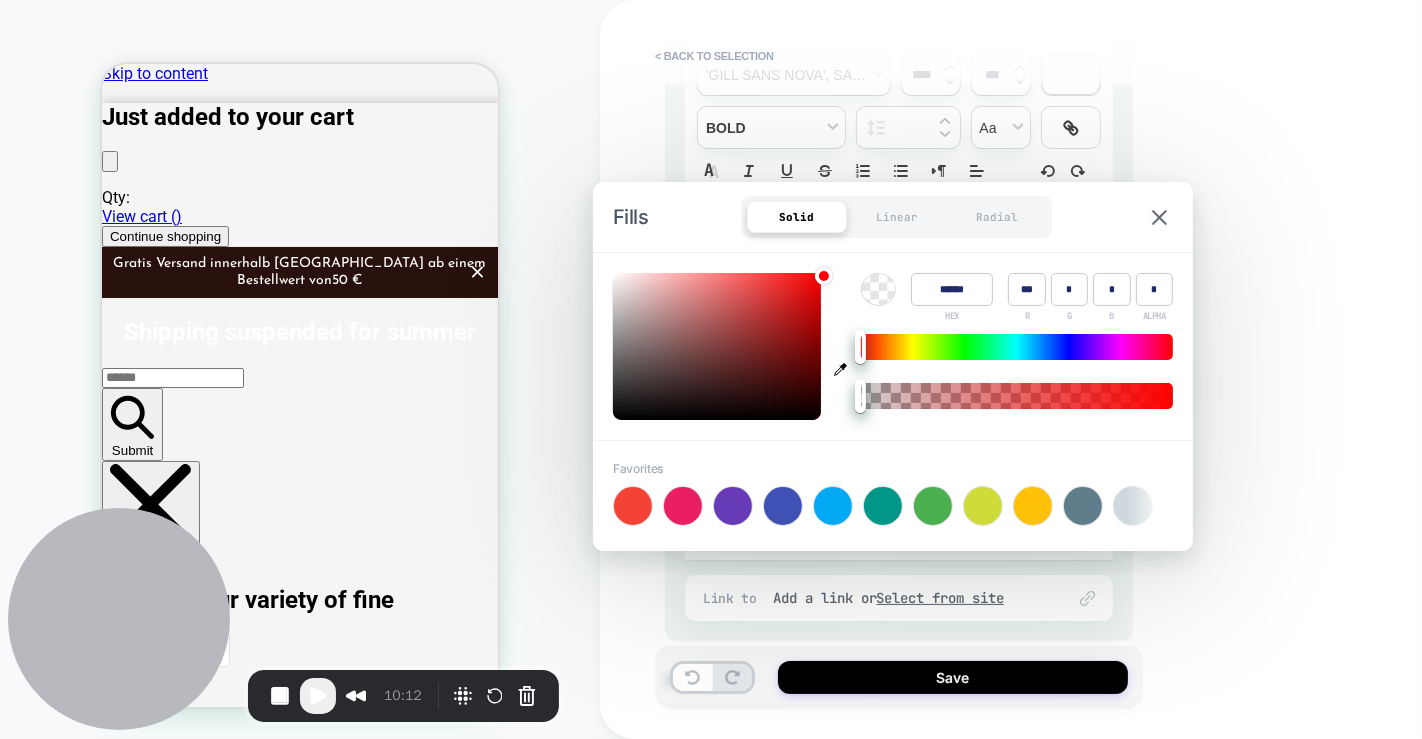 click at bounding box center [633, 506] 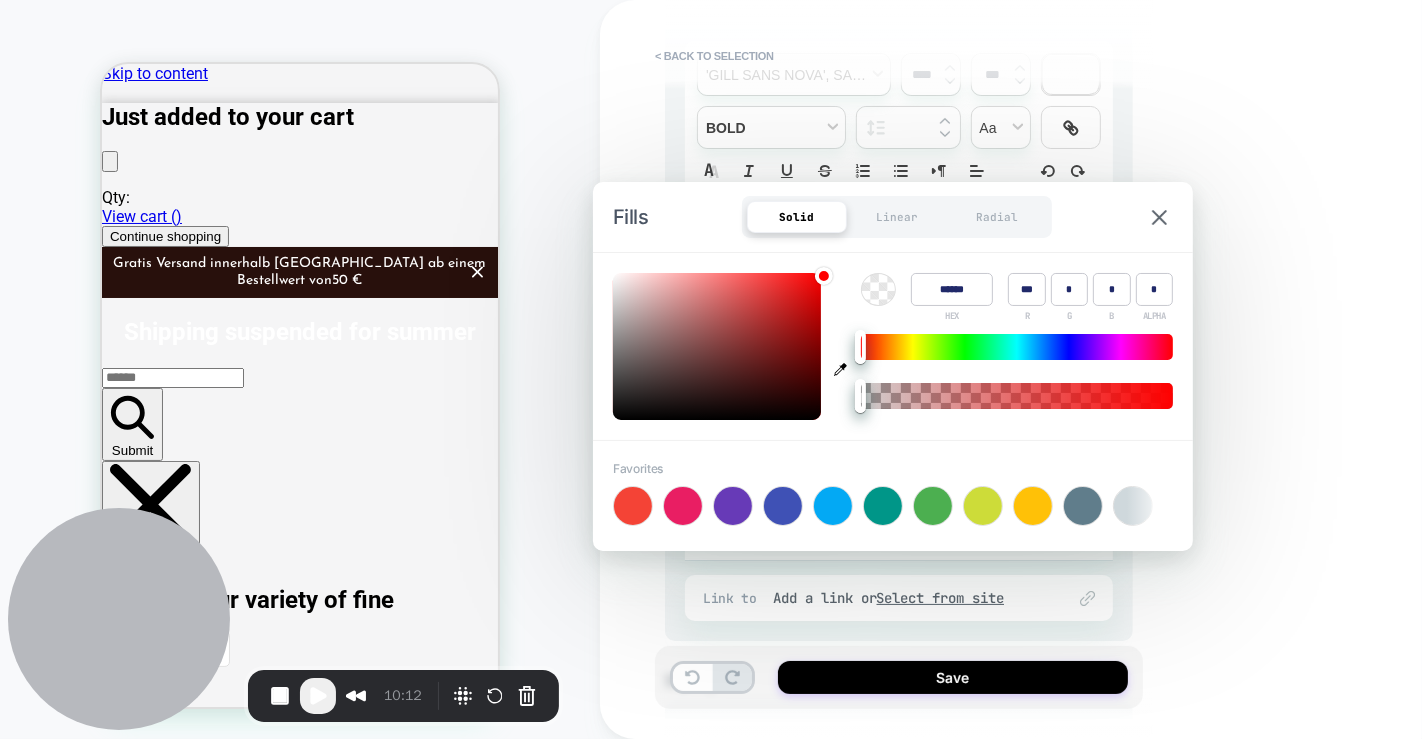 type on "***" 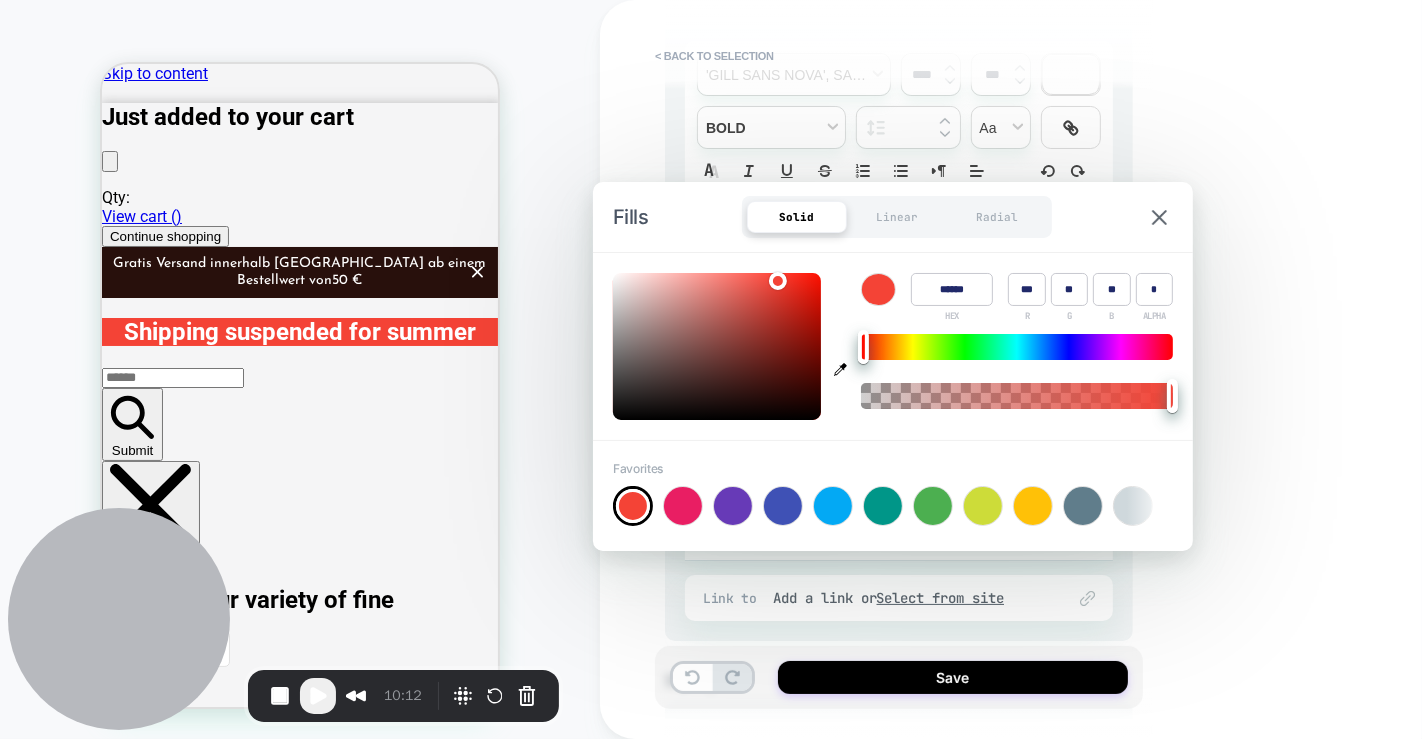 click on "**********" at bounding box center (1040, 369) 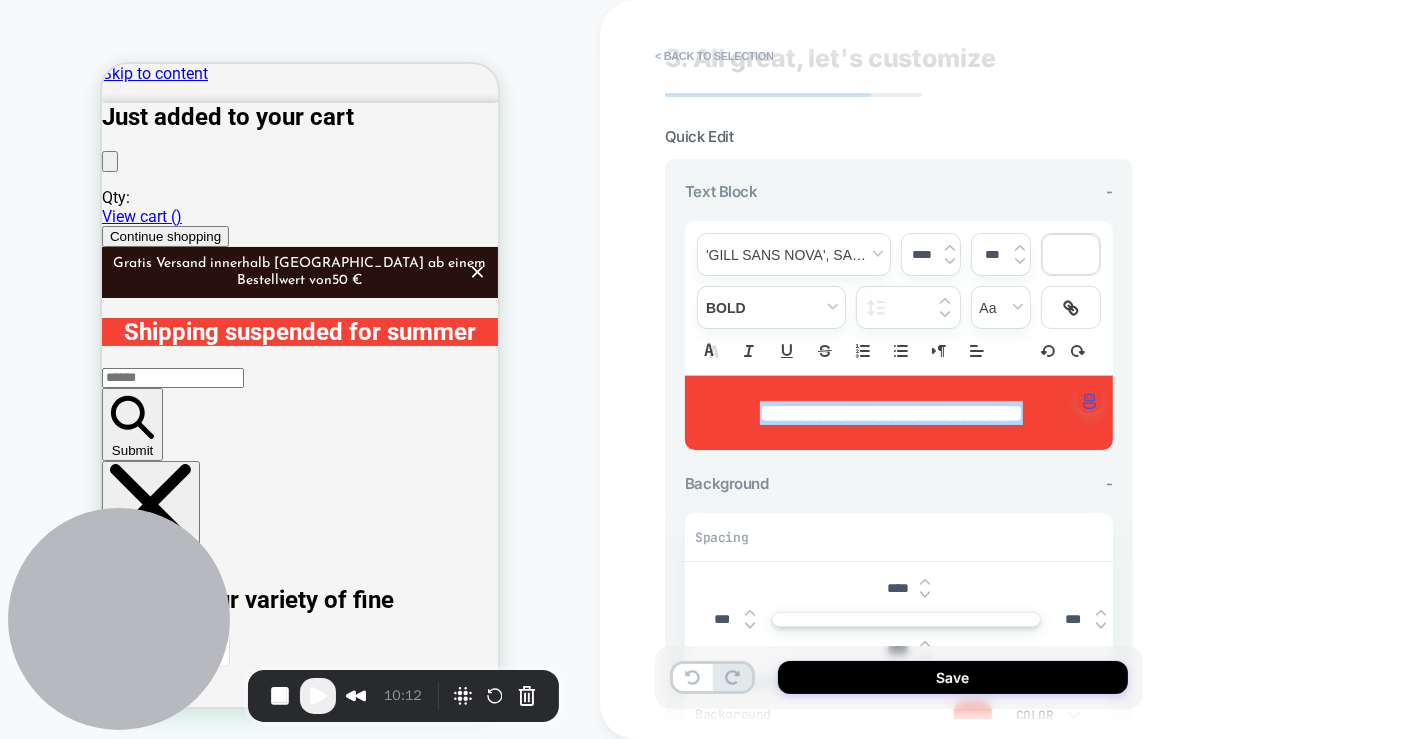 scroll, scrollTop: 35, scrollLeft: 0, axis: vertical 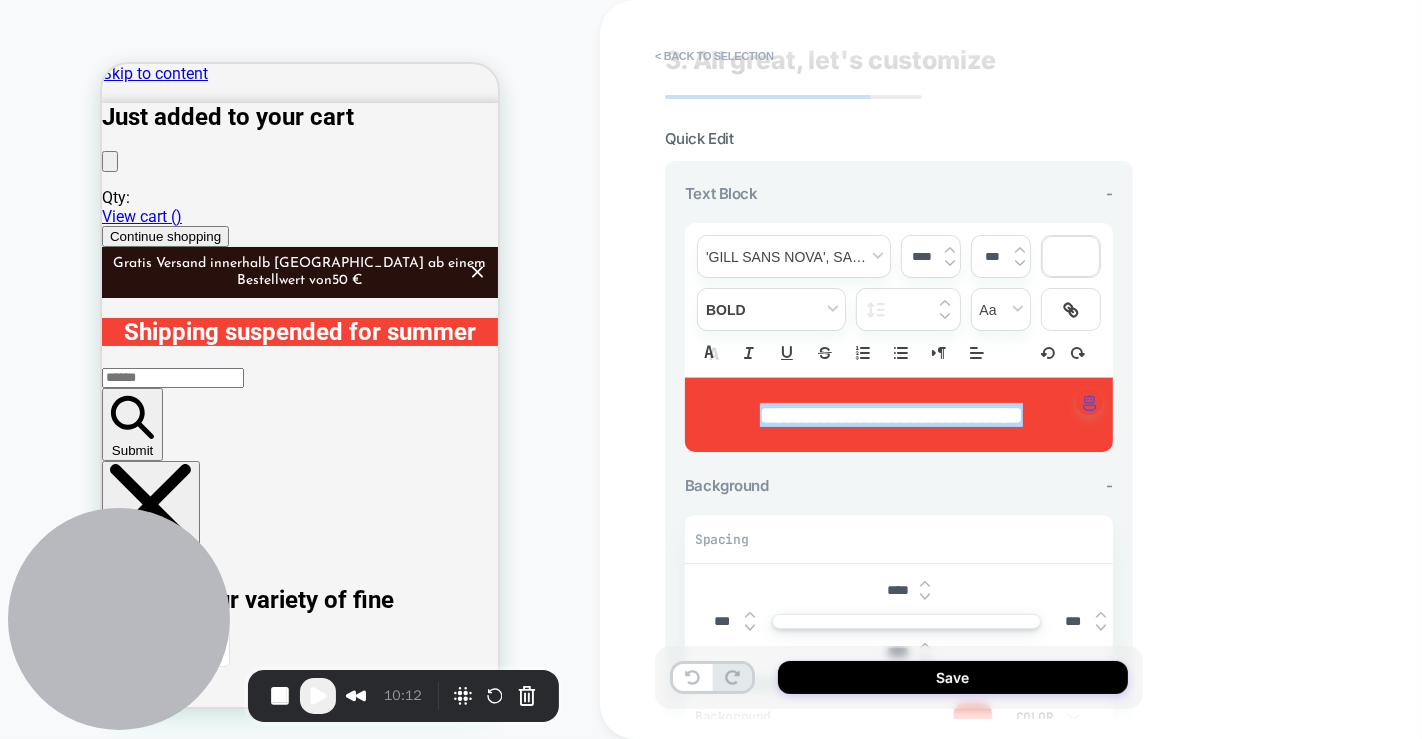 click on "****" at bounding box center [922, 256] 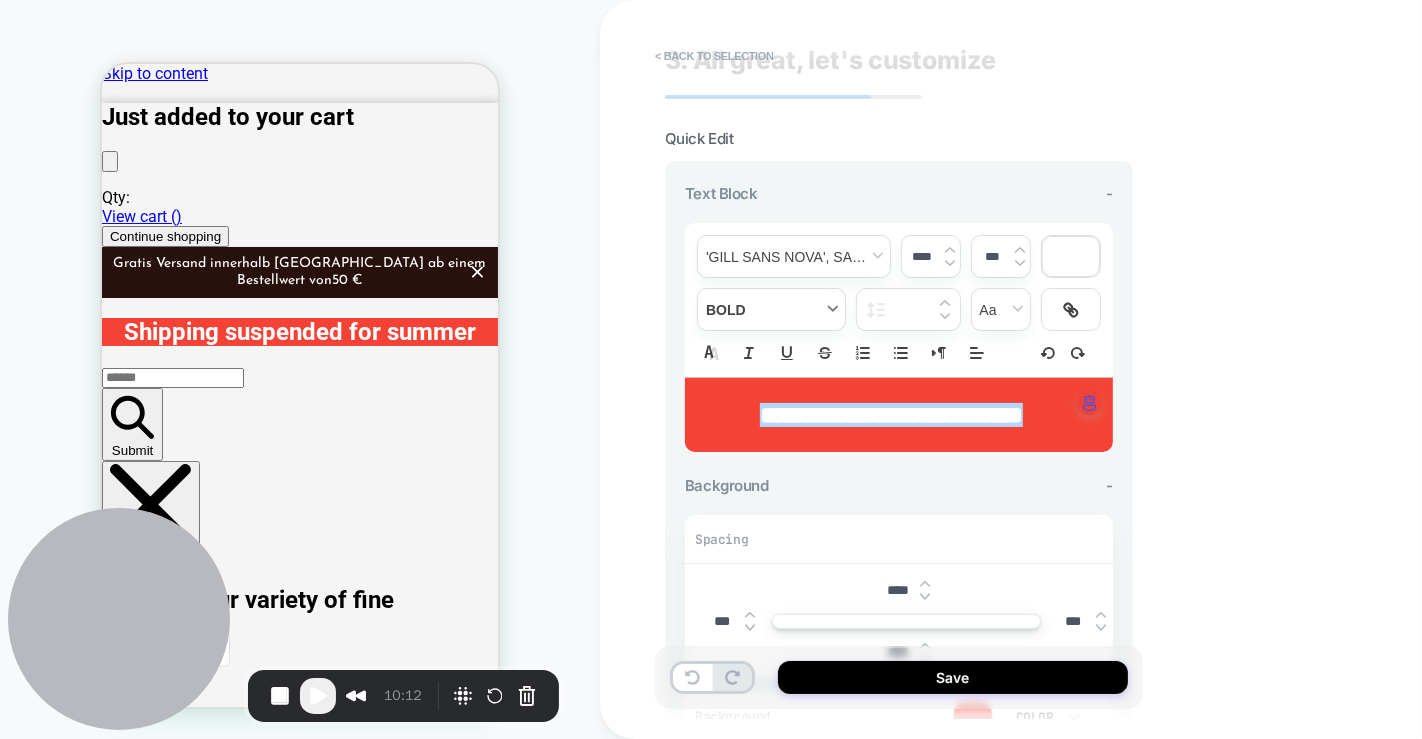 type on "****" 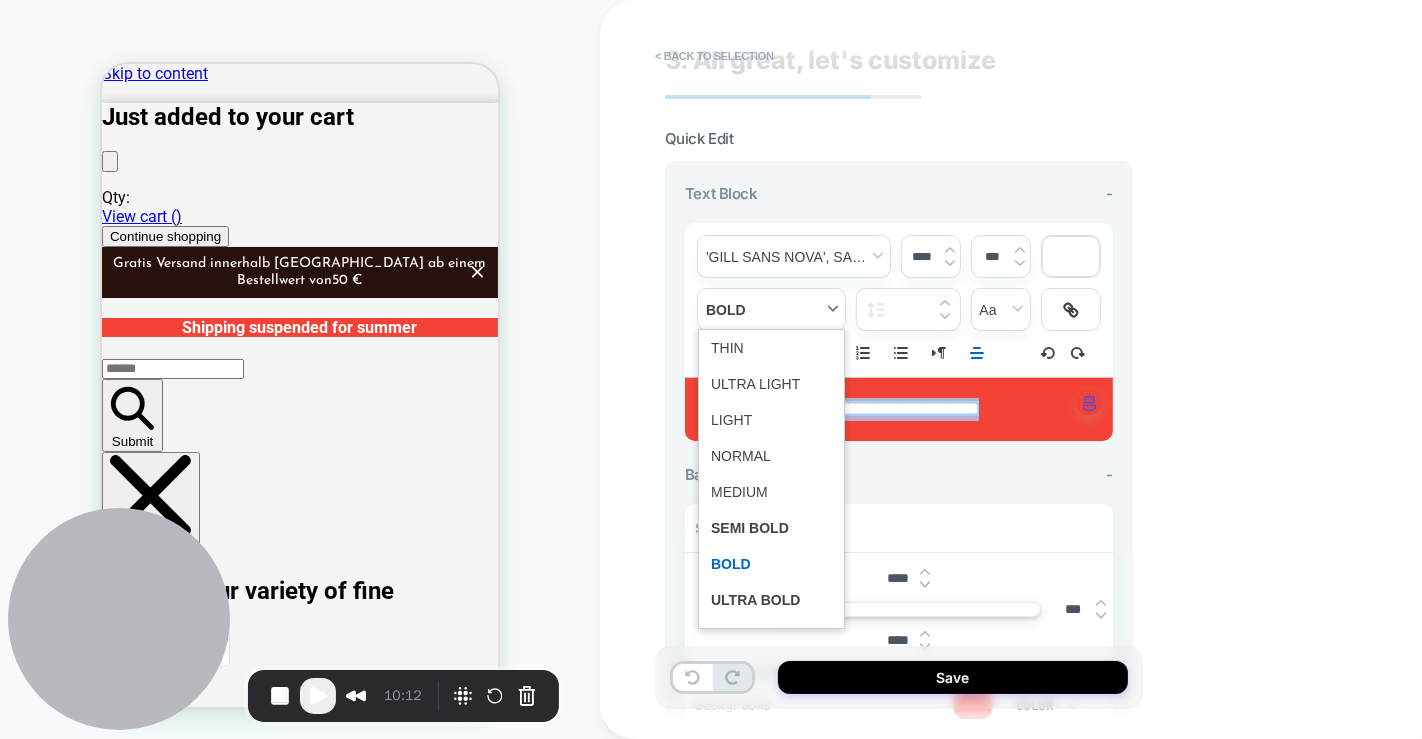 click at bounding box center (771, 309) 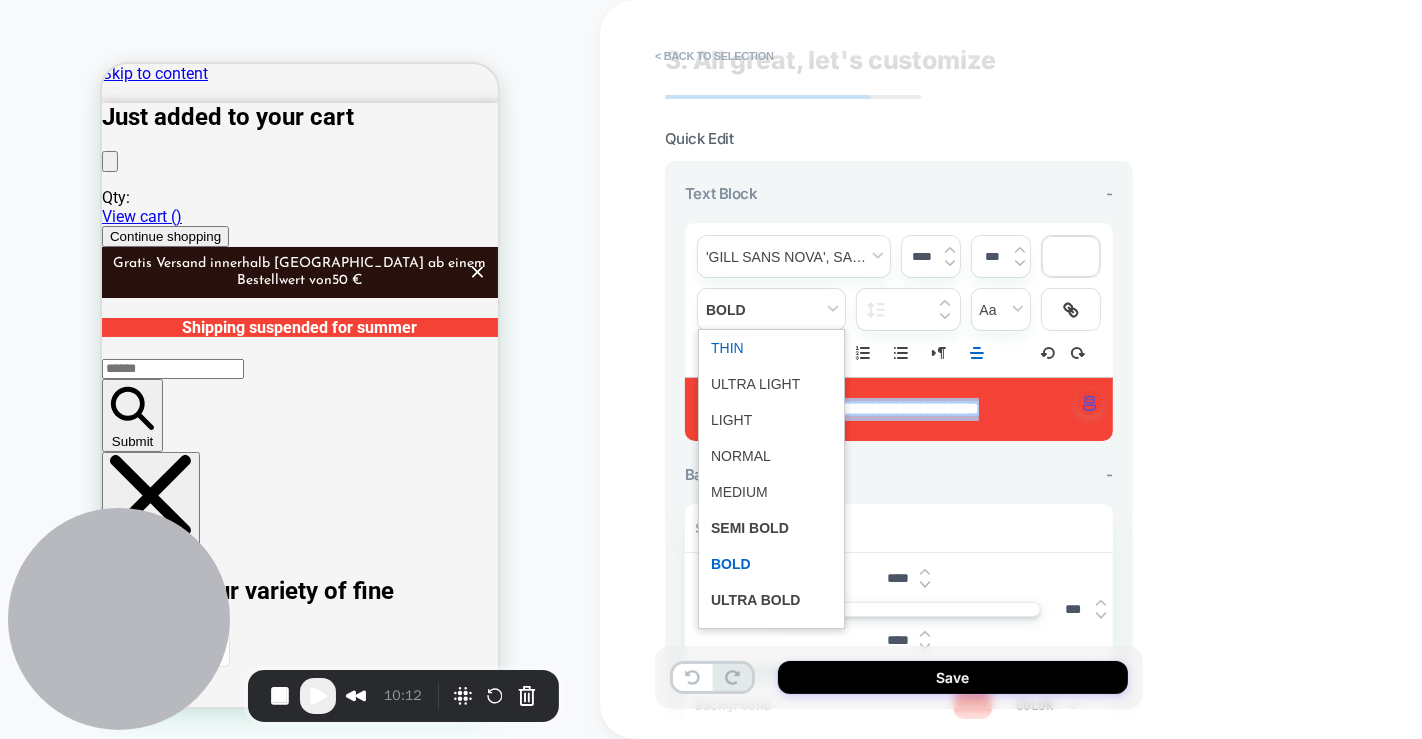 click at bounding box center [771, 348] 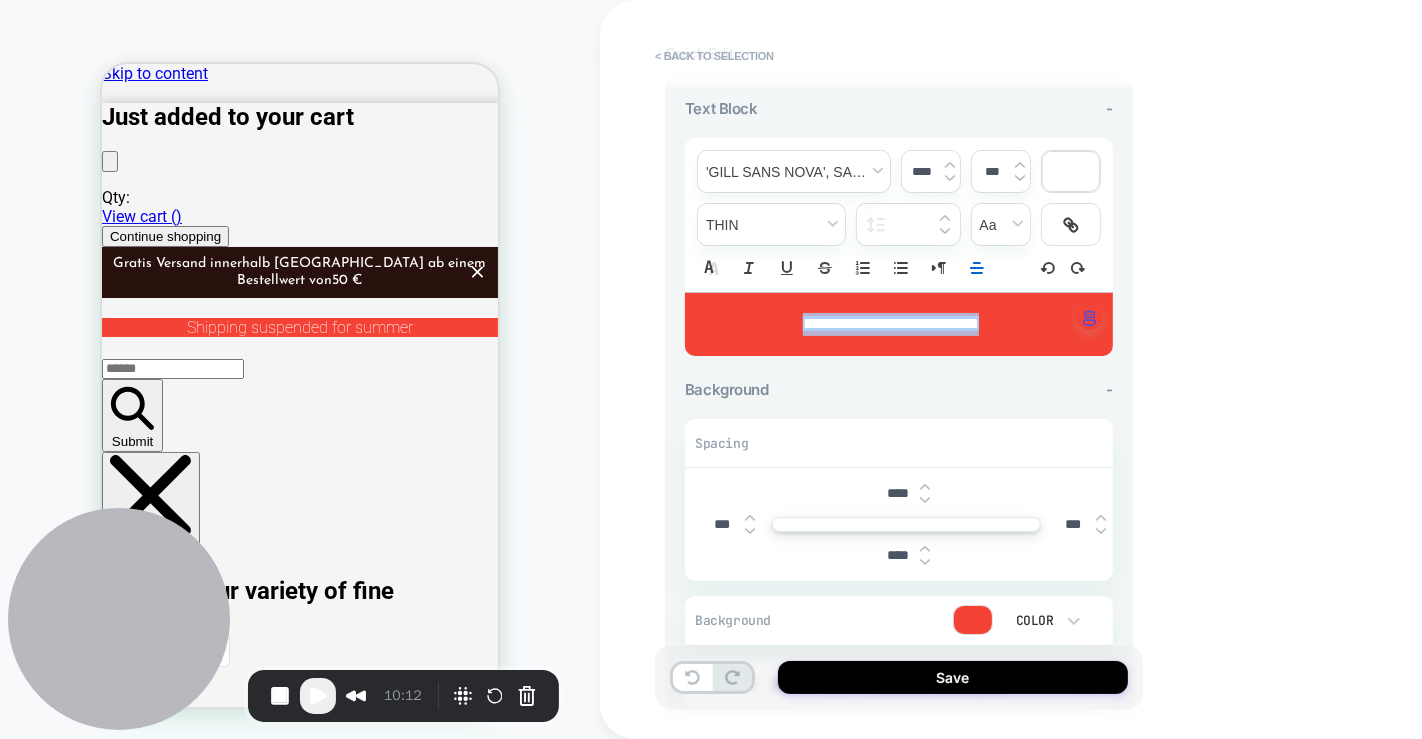 scroll, scrollTop: 137, scrollLeft: 0, axis: vertical 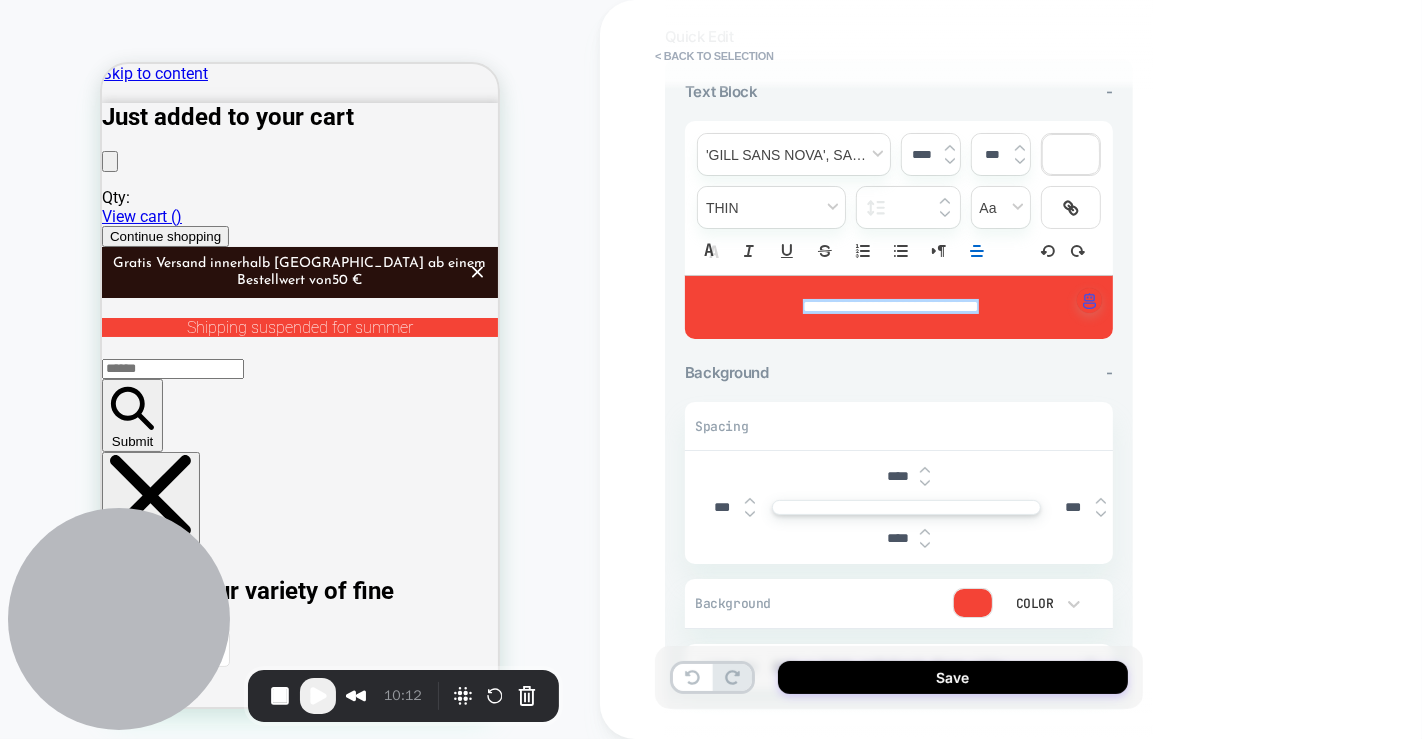 click on "****" at bounding box center [897, 476] 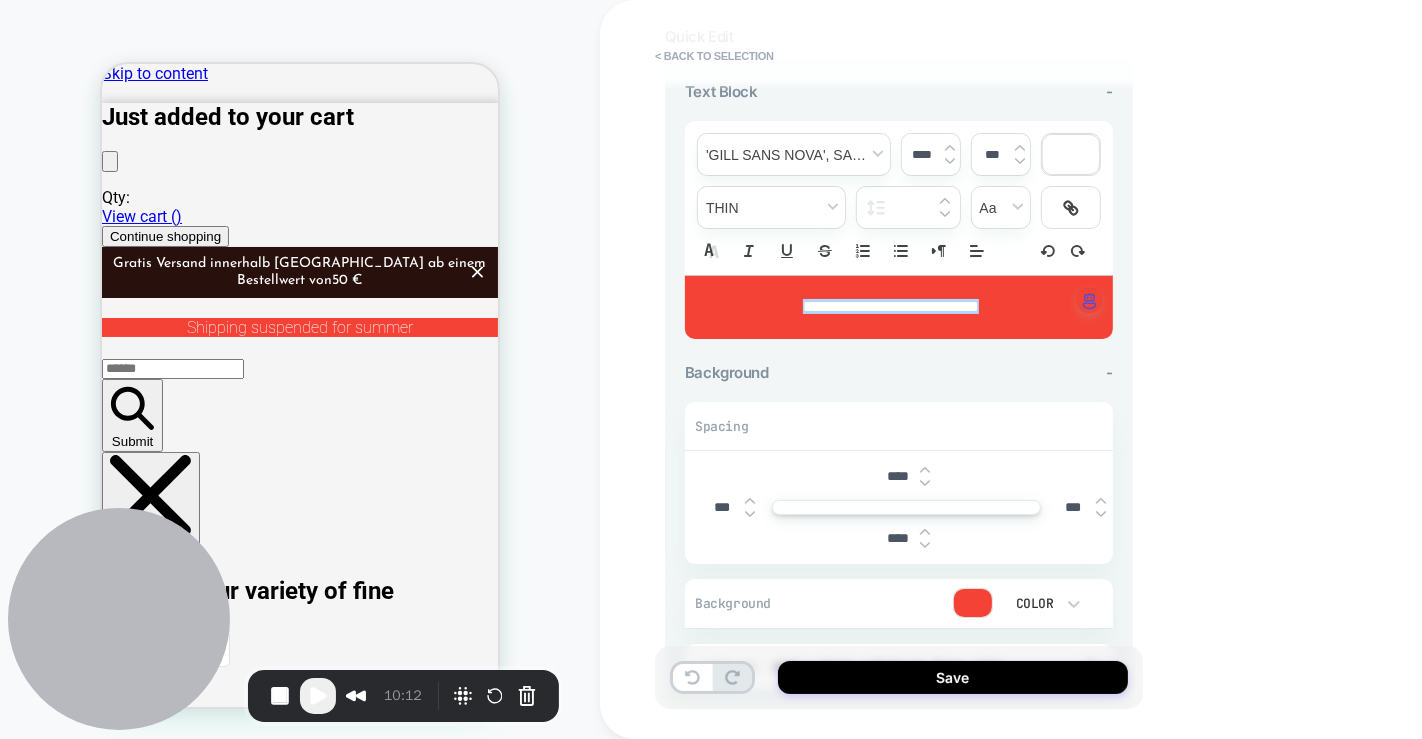 click on "****" at bounding box center (897, 476) 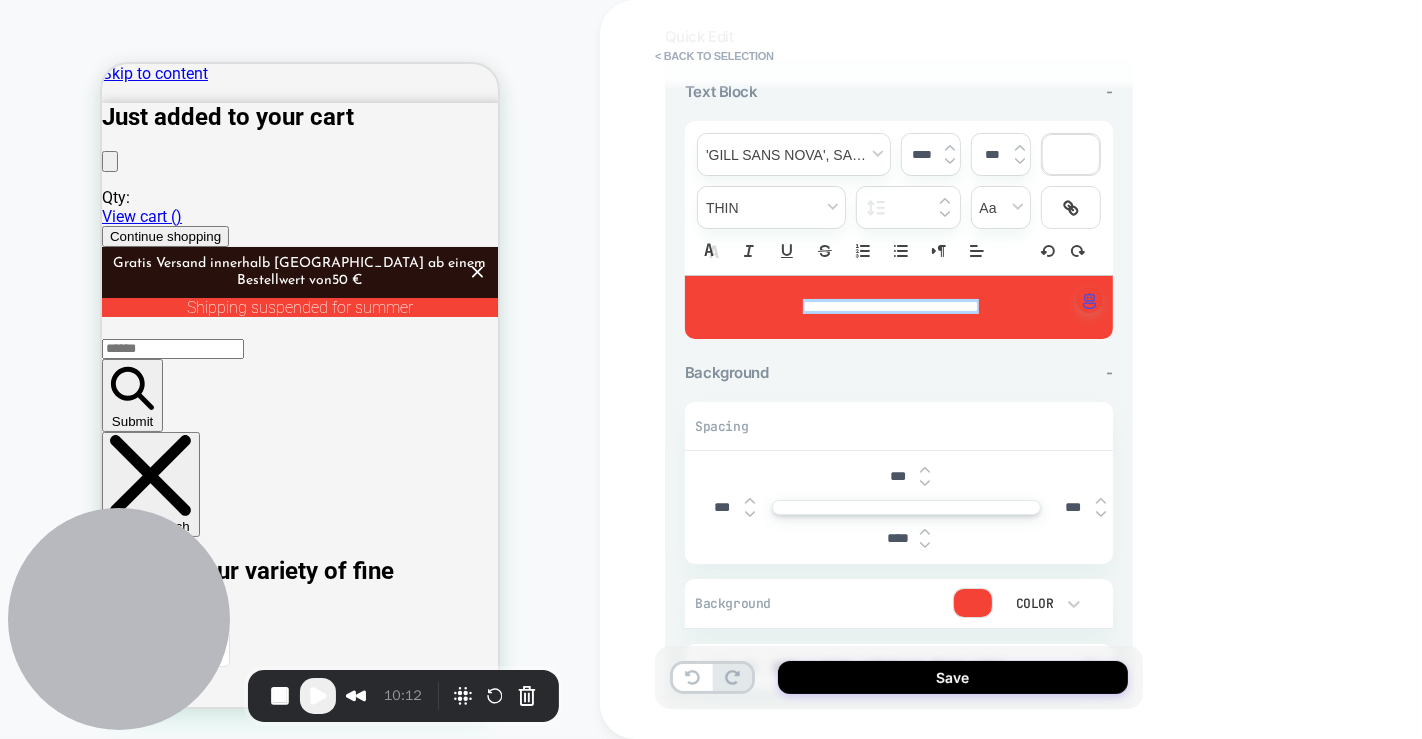 type on "***" 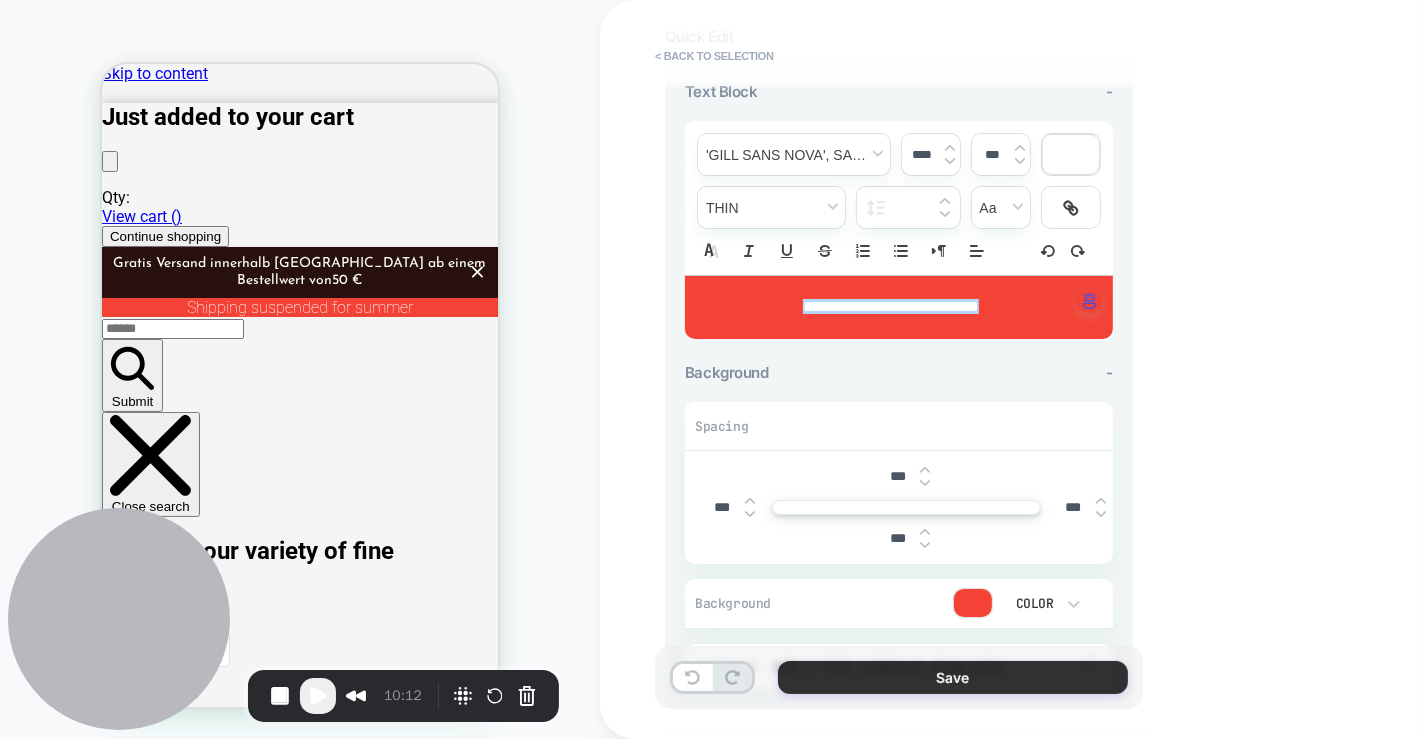 type on "***" 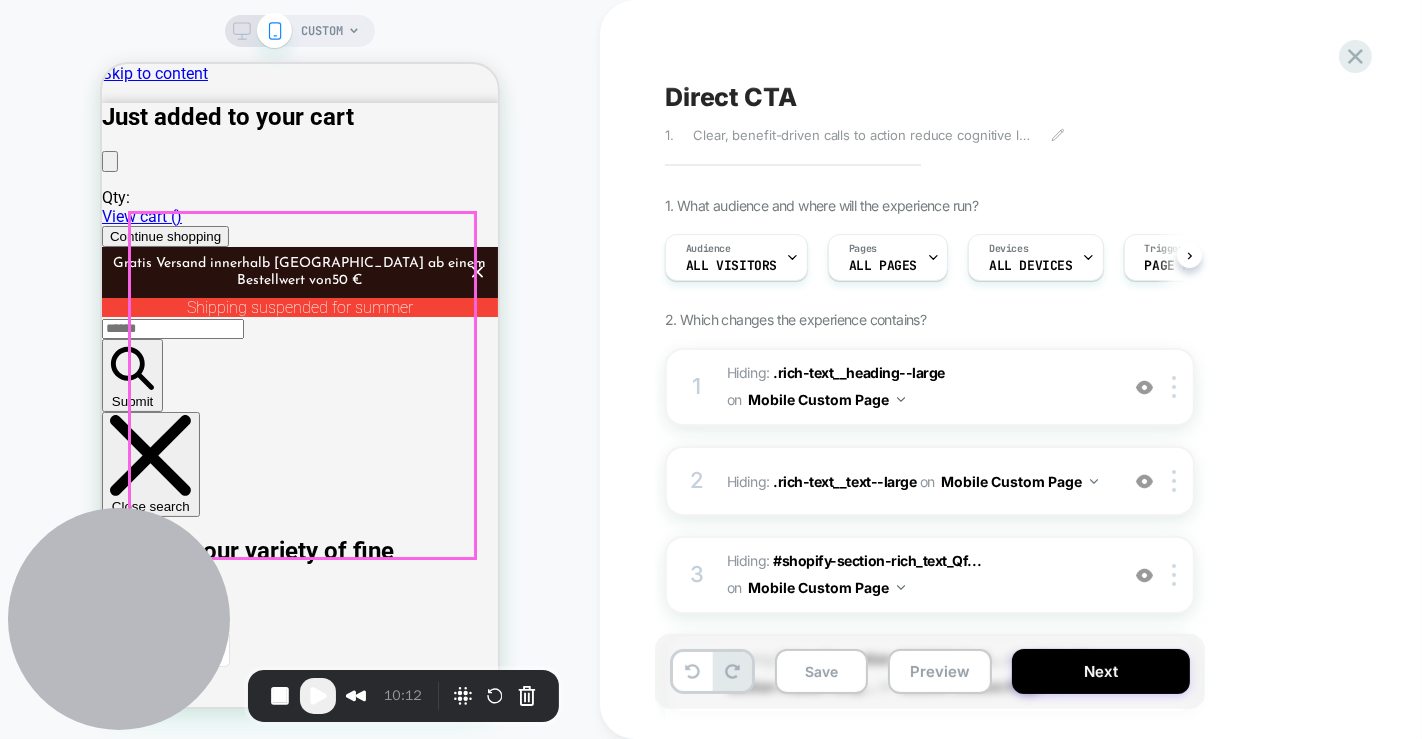 scroll, scrollTop: 0, scrollLeft: 0, axis: both 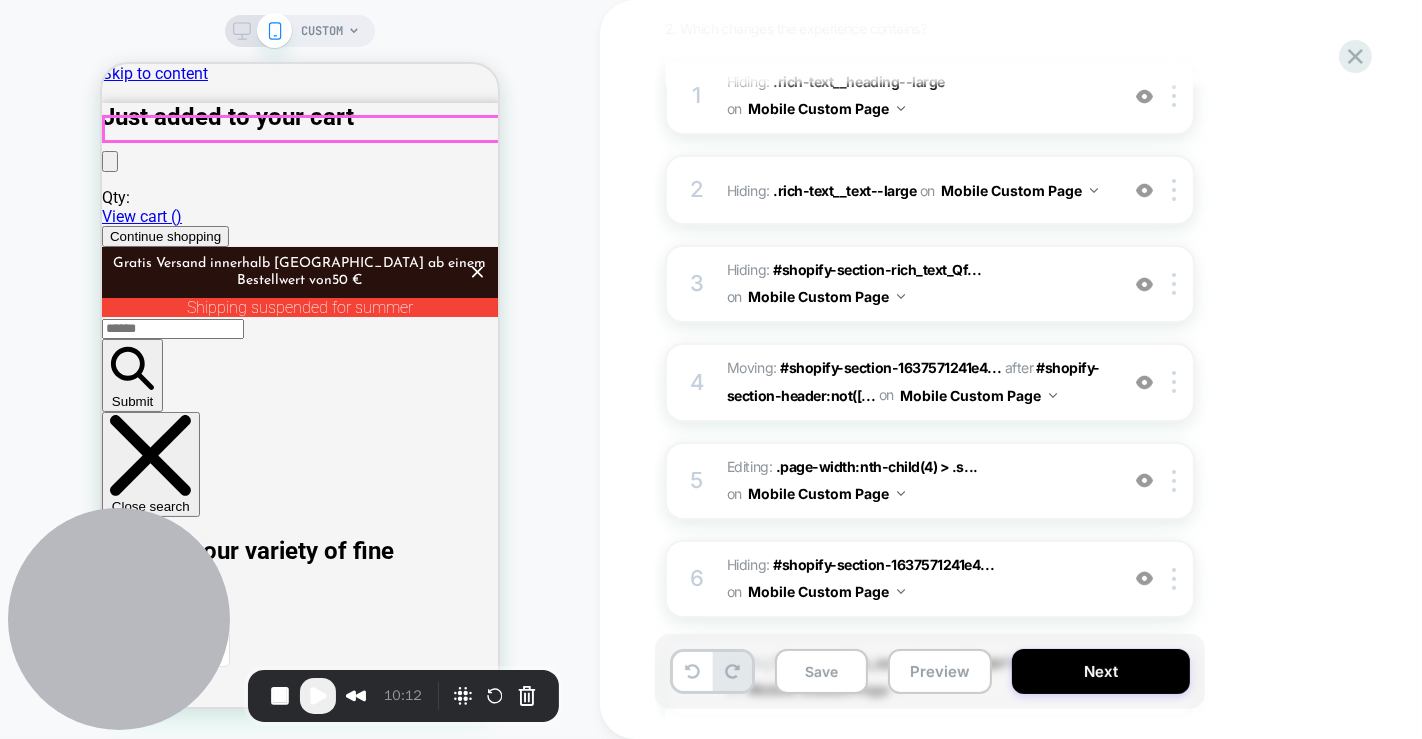 click on "Shipping suspended for summer" at bounding box center (299, 306) 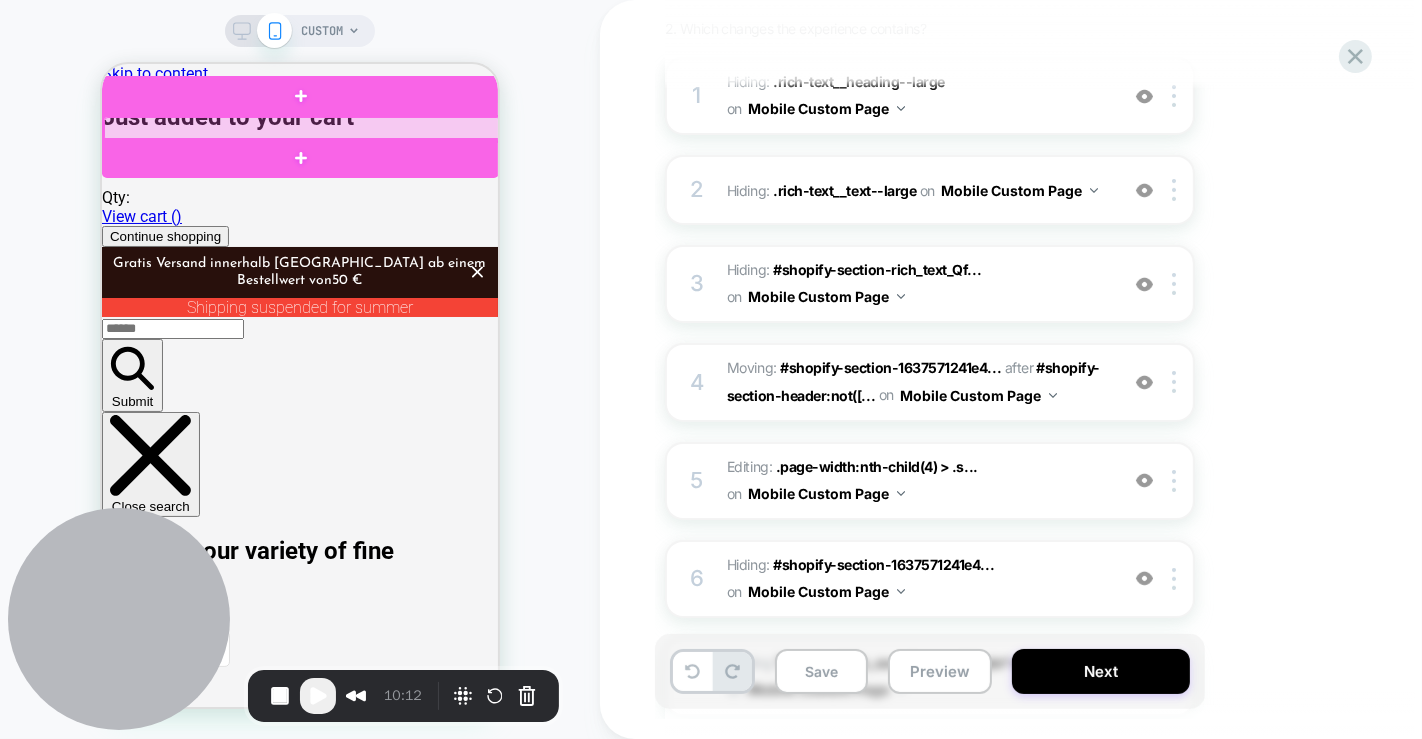 click at bounding box center (301, 128) 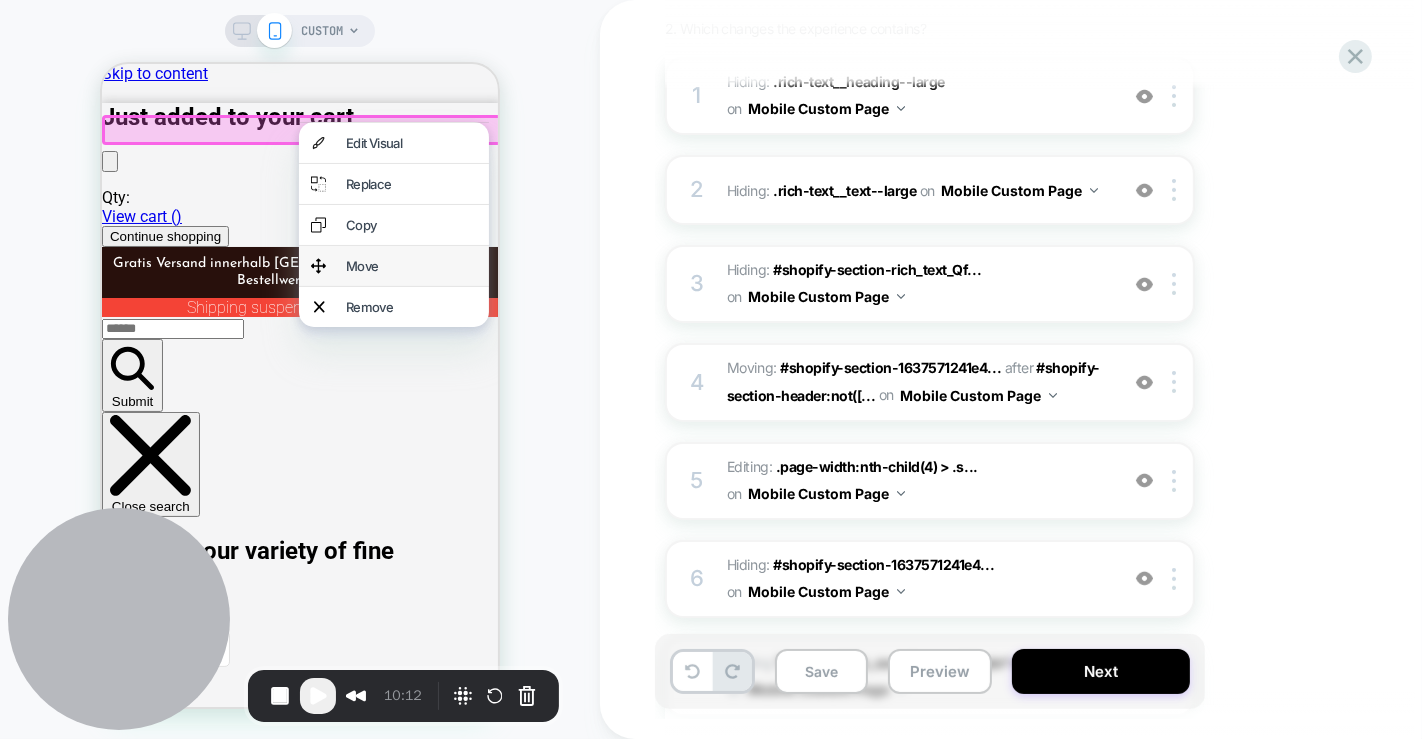 click on "Move" at bounding box center [410, 265] 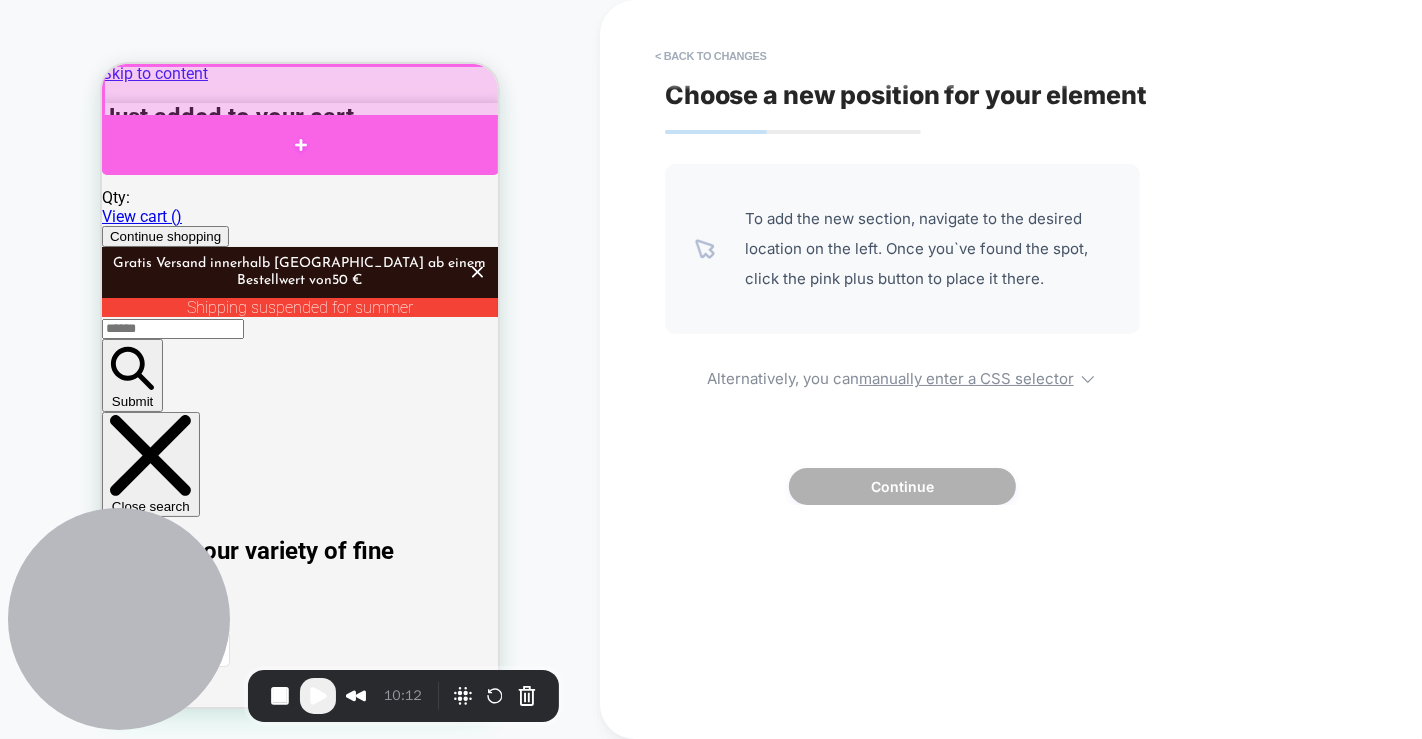click at bounding box center (299, 144) 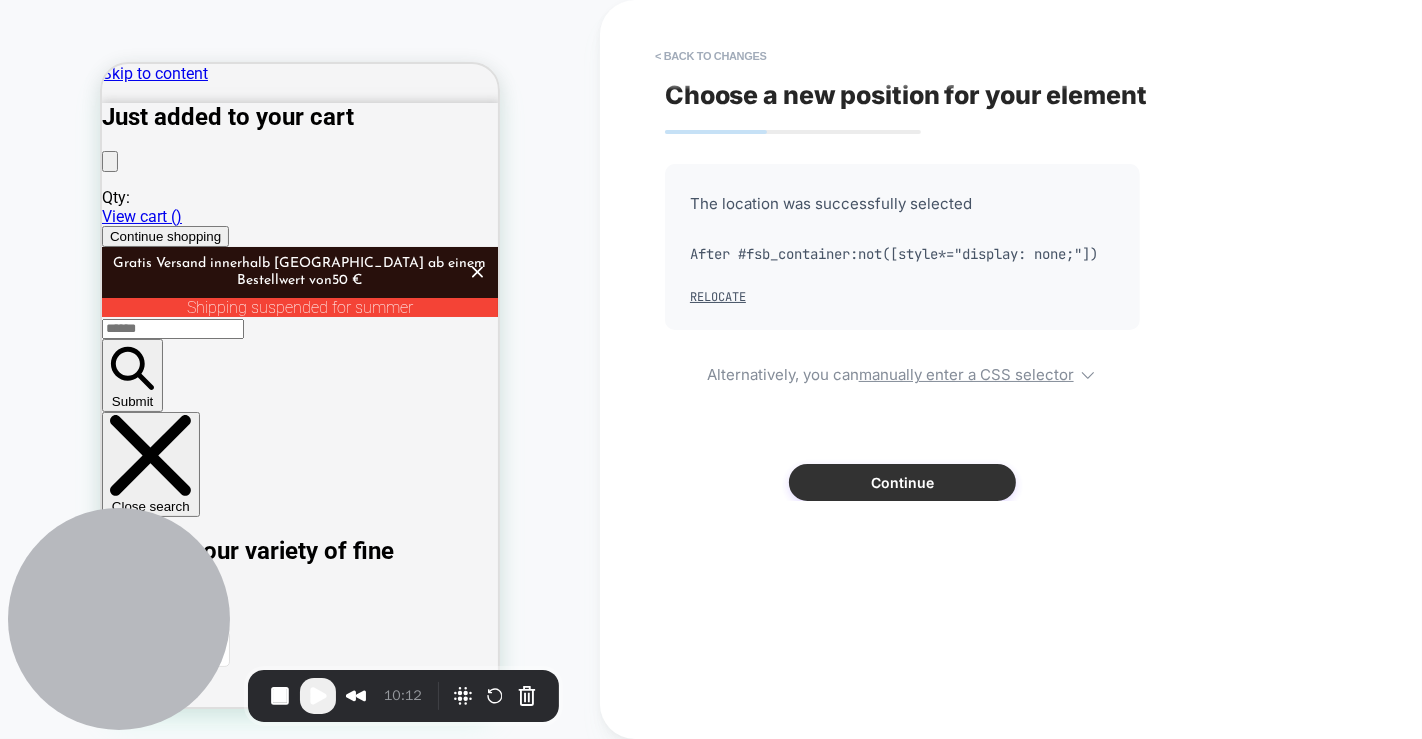 click on "Continue" at bounding box center (902, 482) 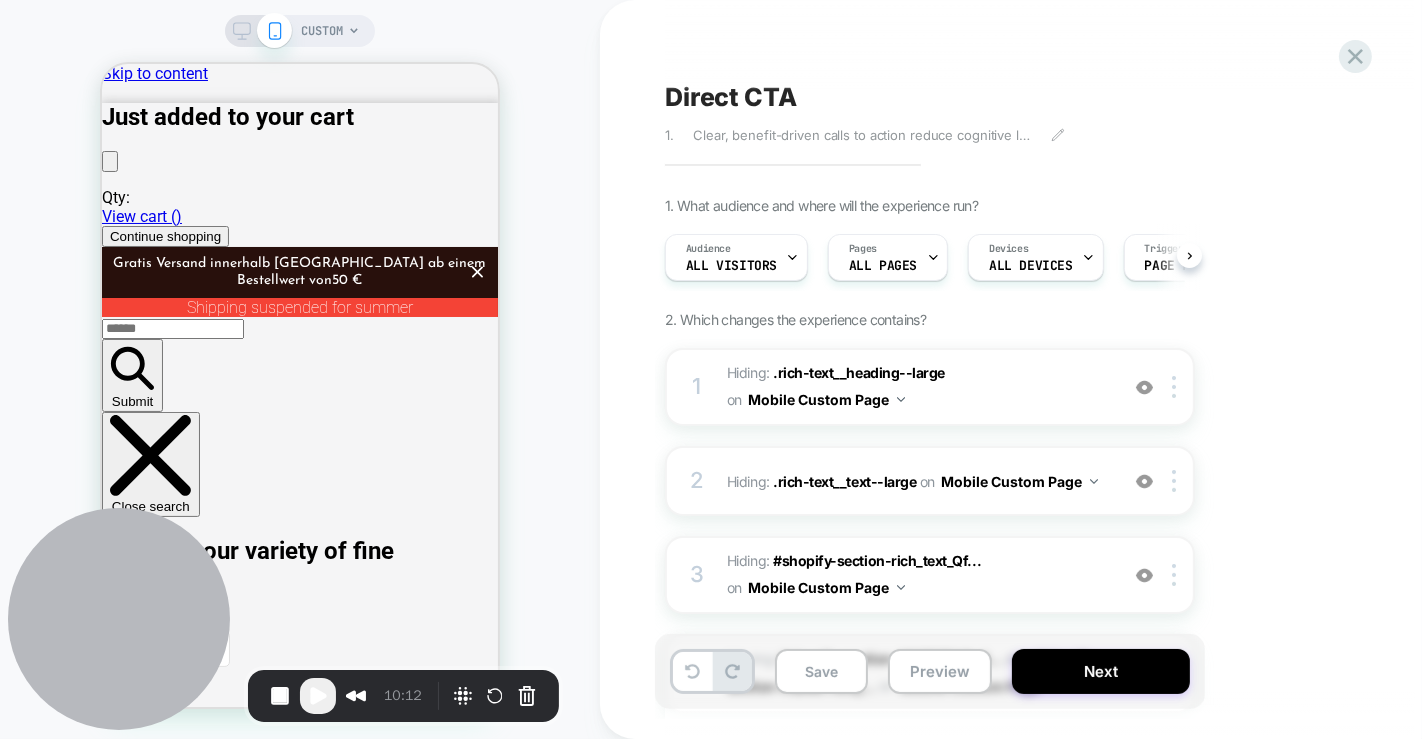 scroll, scrollTop: 0, scrollLeft: 0, axis: both 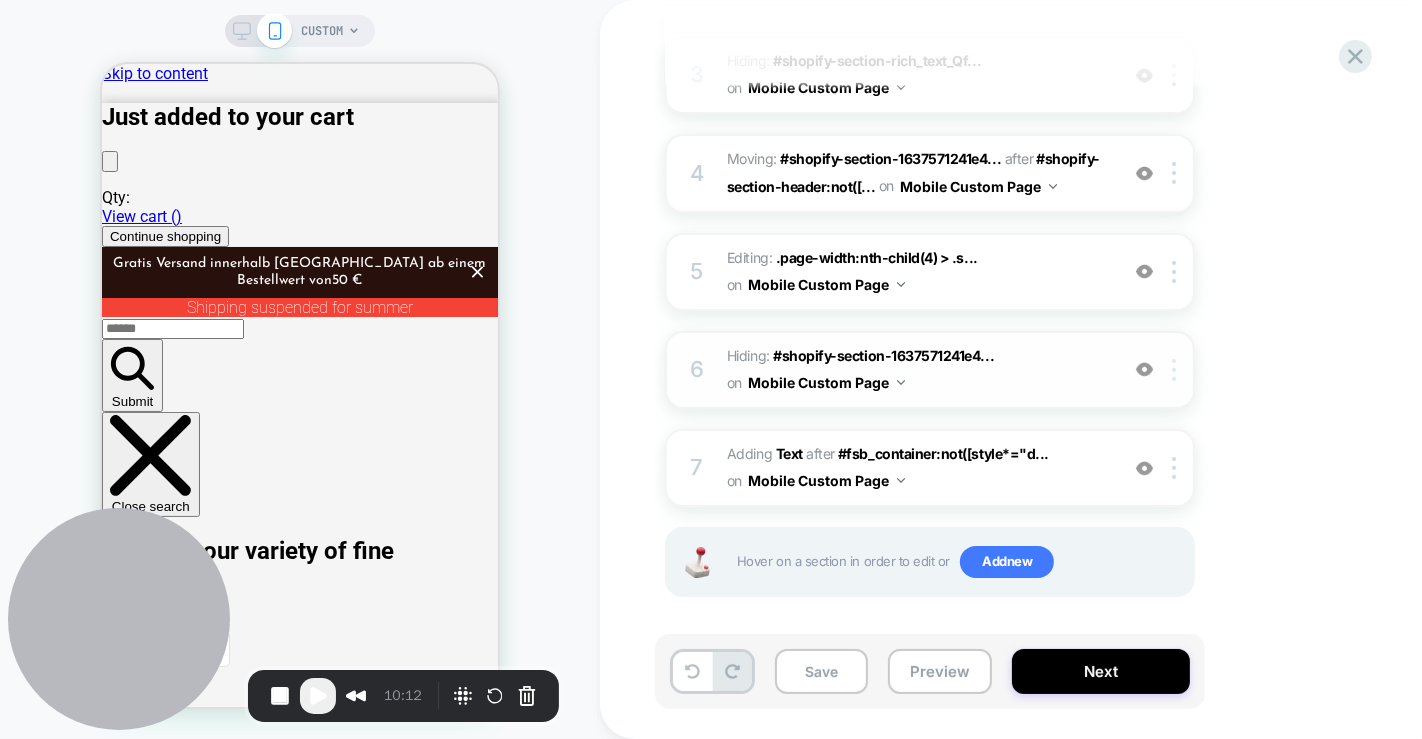 click at bounding box center (1177, 370) 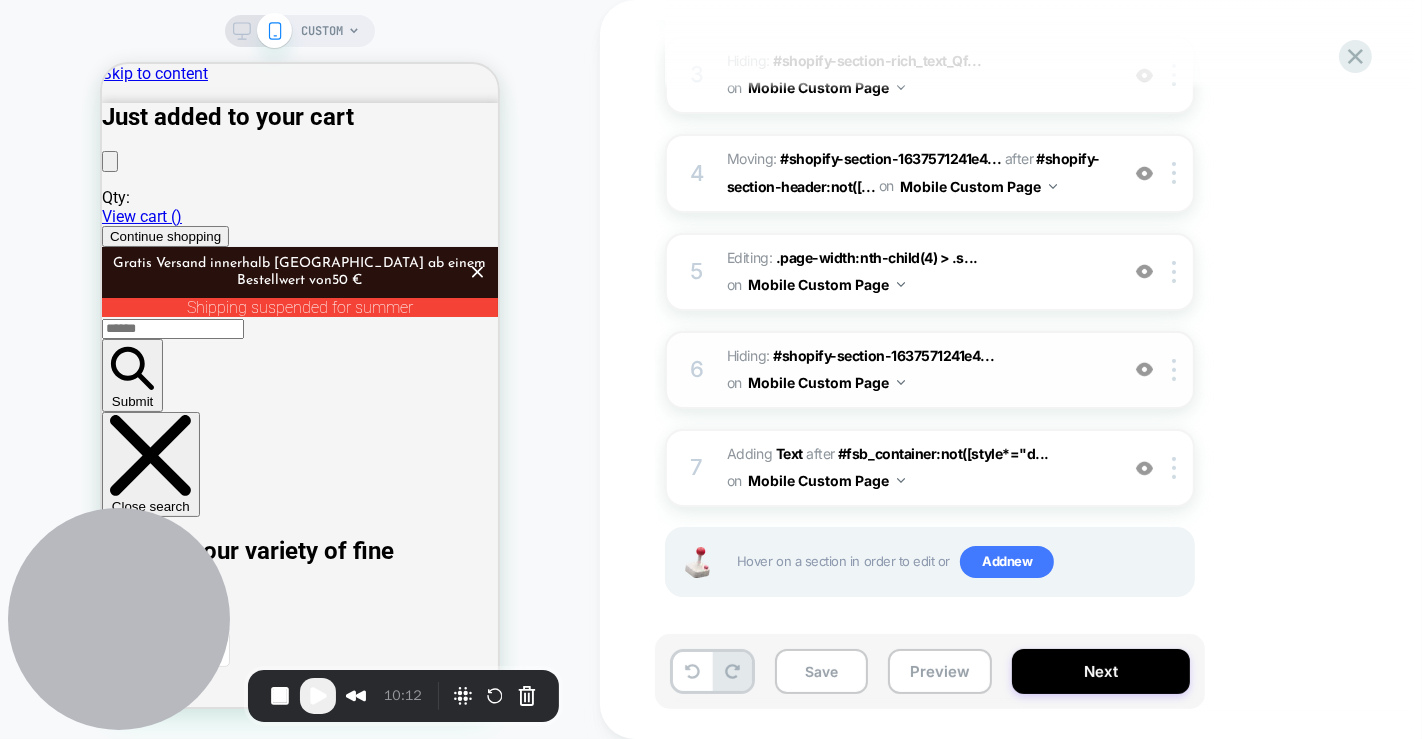 click on "6 Hiding :   #shopify-section-1637571241e4... #shopify-section-1637571241e4edaef9:not([style*="display: none;"])   on Mobile Custom Page Add Before Add After Copy CSS Selector Rename Copy to   Desktop Target   All Devices Delete" at bounding box center [930, 370] 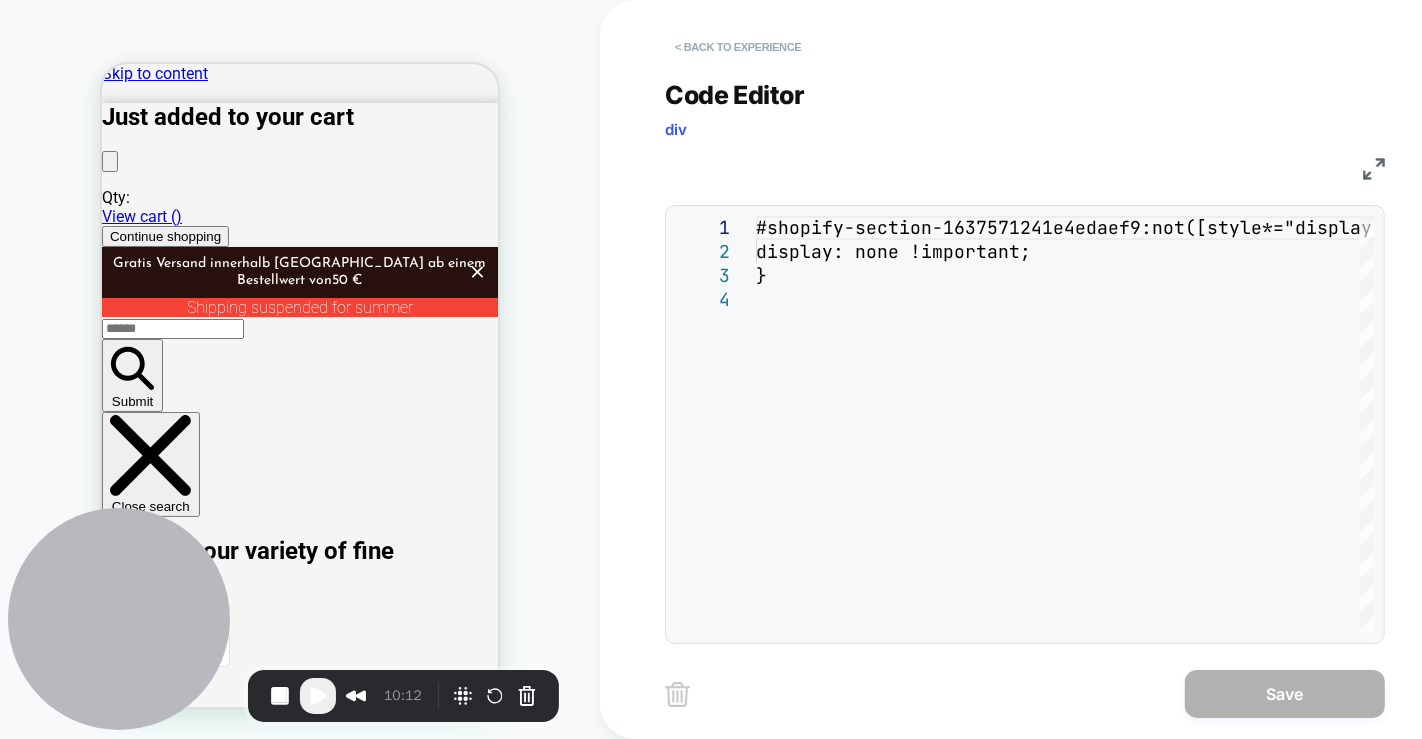 click on "< Back to experience" at bounding box center [738, 47] 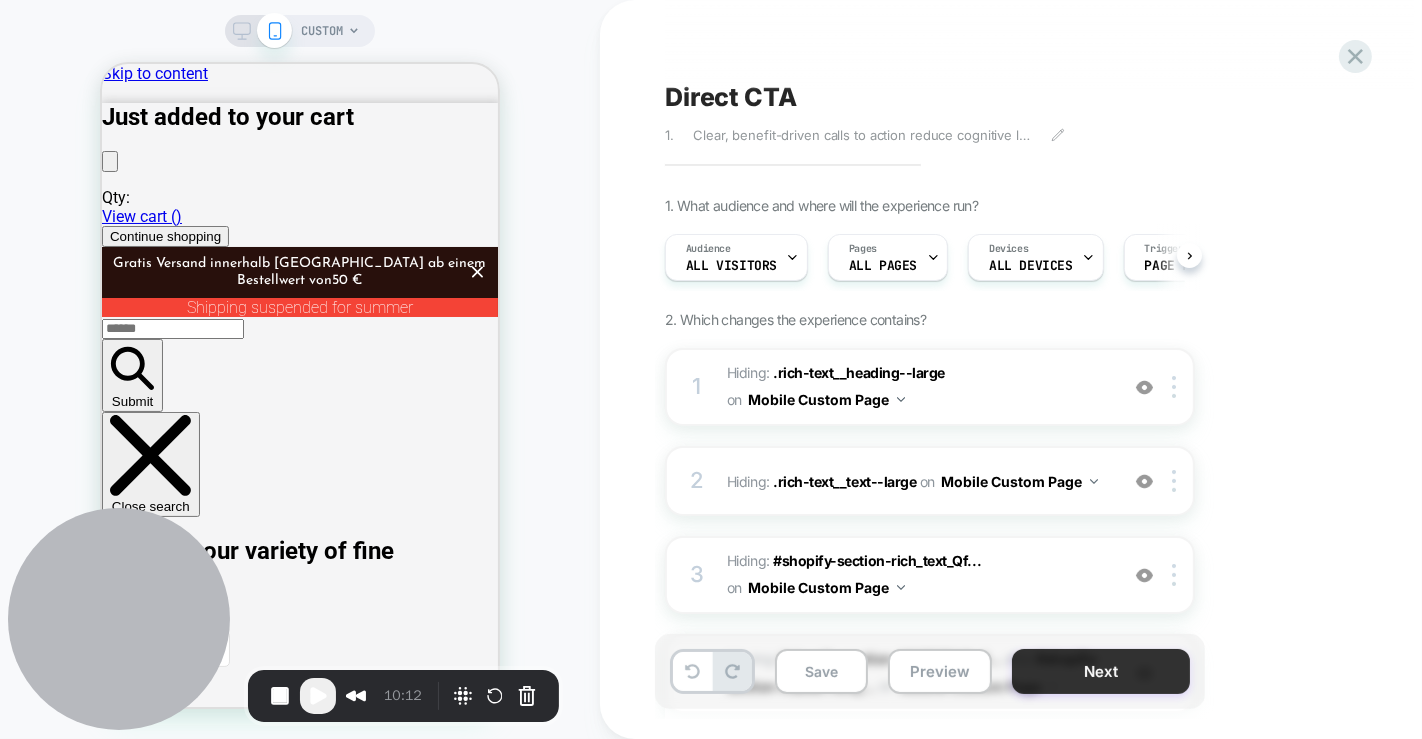 scroll, scrollTop: 0, scrollLeft: 0, axis: both 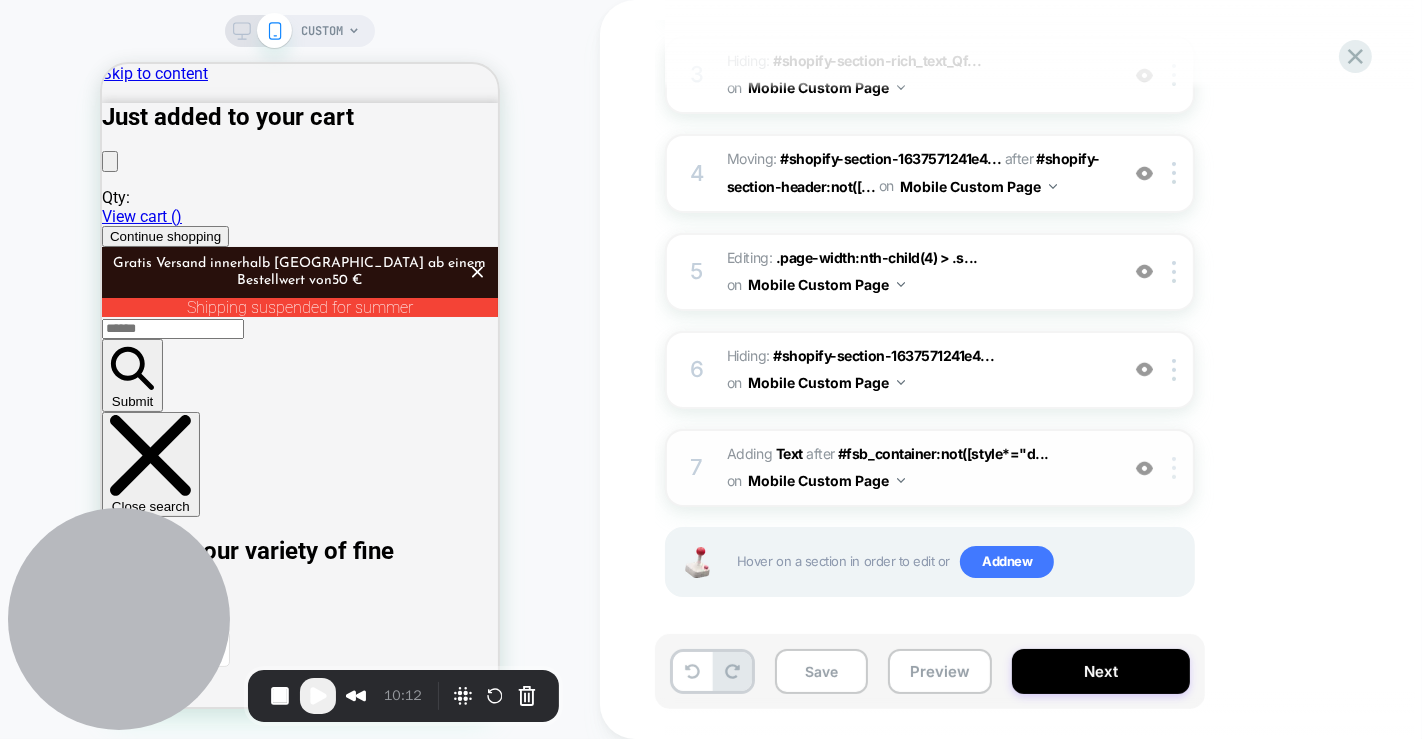 click at bounding box center (1177, 468) 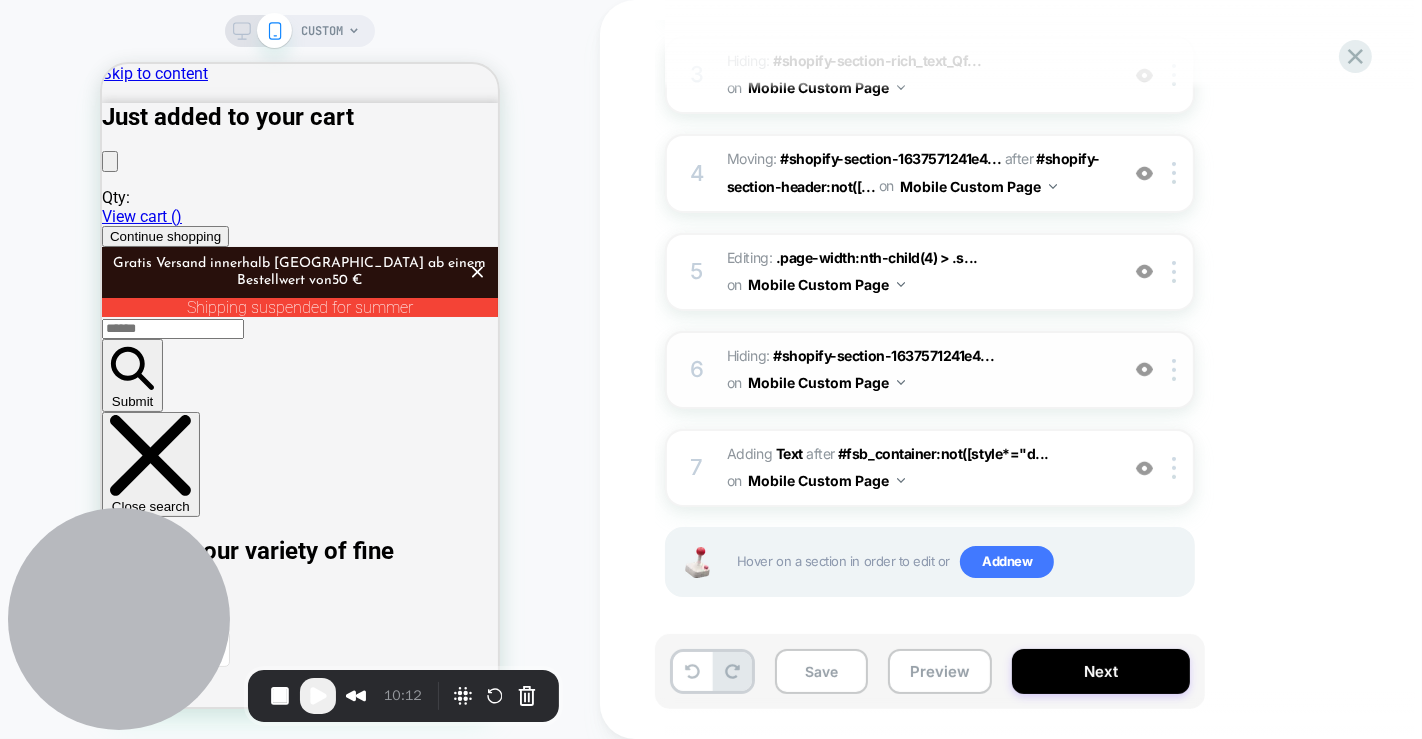 click on "6 Hiding :   #shopify-section-1637571241e4... #shopify-section-1637571241e4edaef9:not([style*="display: none;"])   on Mobile Custom Page Add Before Add After Copy CSS Selector Rename Copy to   Desktop Target   All Devices Delete" at bounding box center [930, 370] 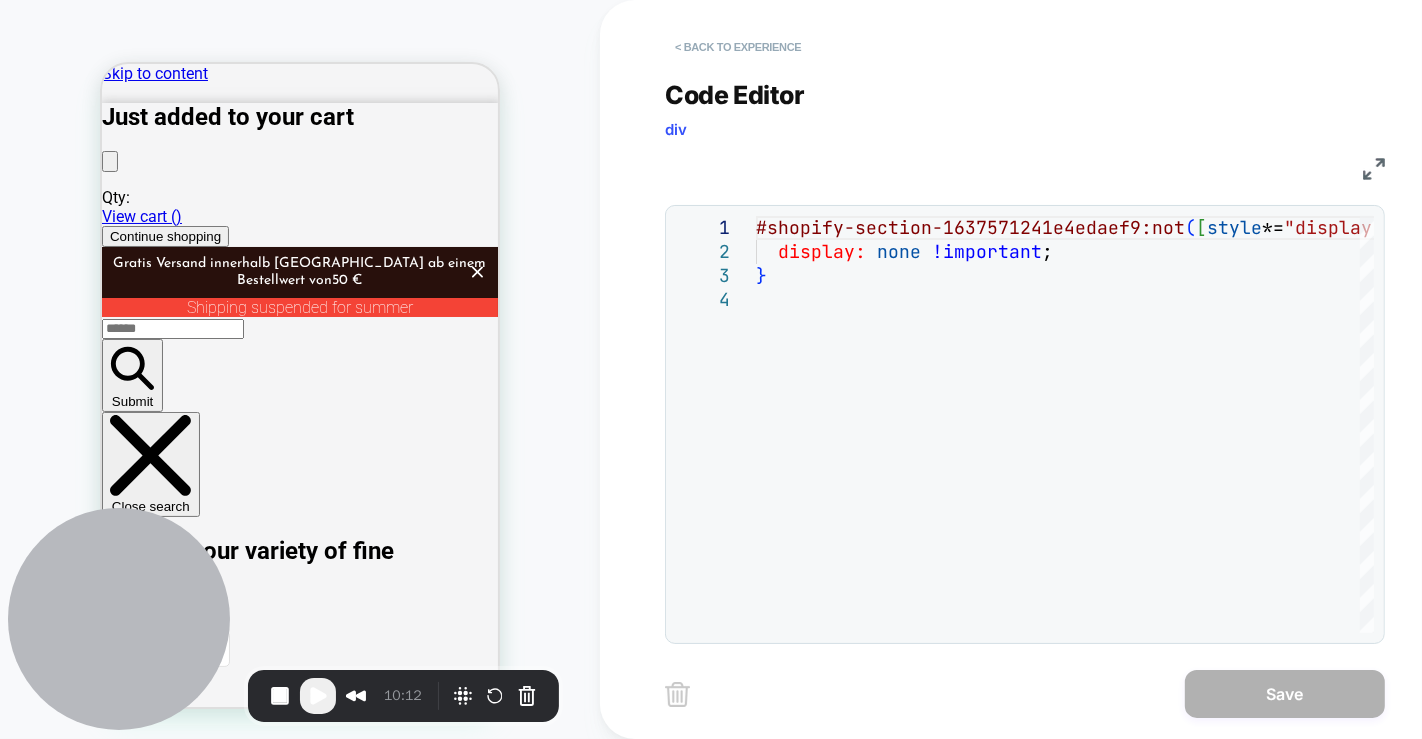 click on "< Back to experience" at bounding box center (738, 47) 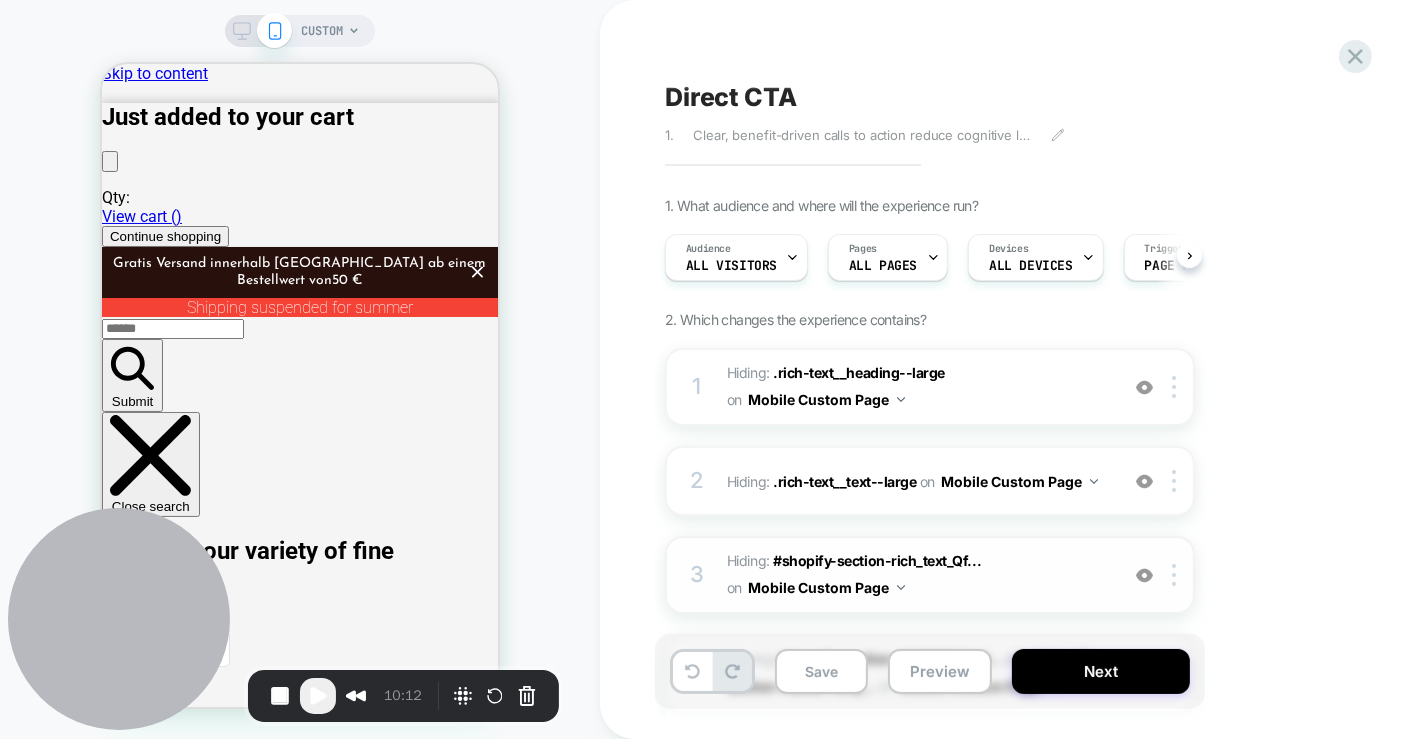 scroll, scrollTop: 0, scrollLeft: 0, axis: both 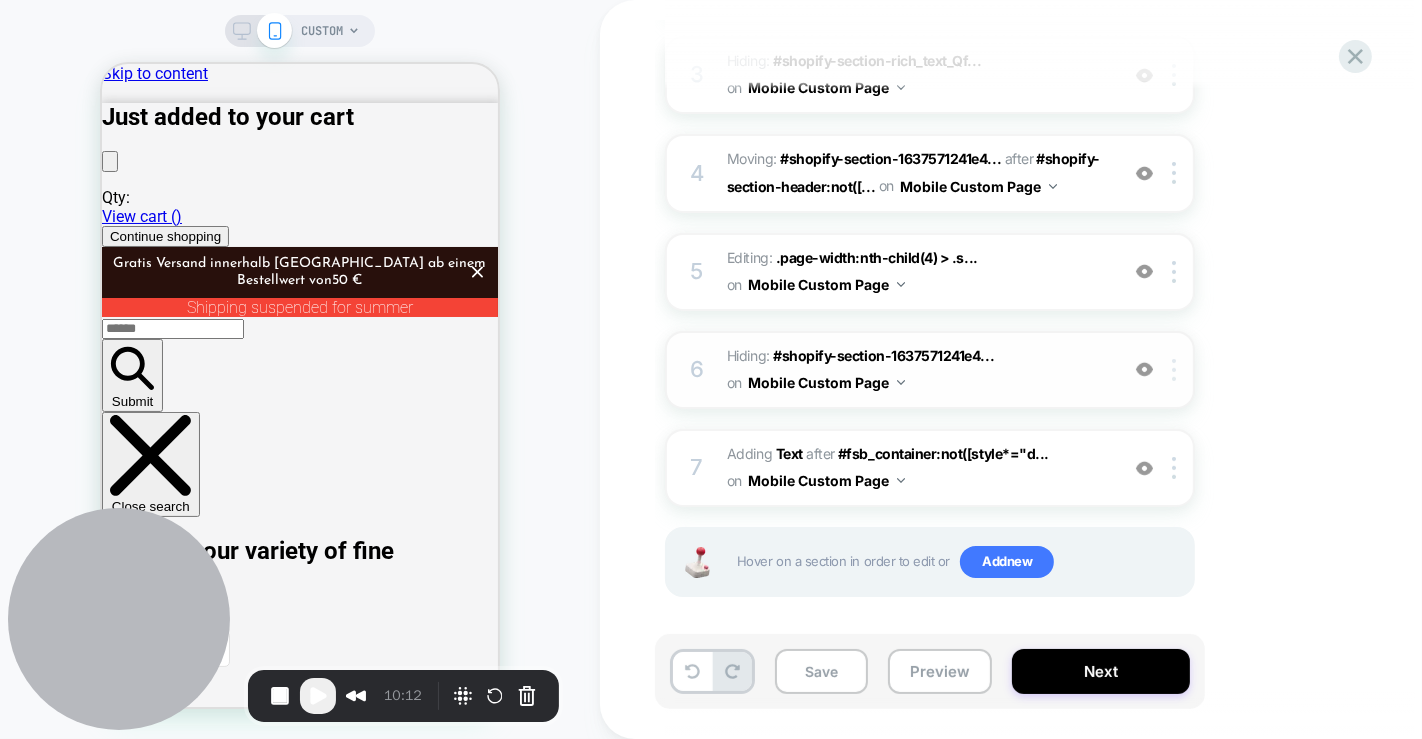 click at bounding box center [1174, 370] 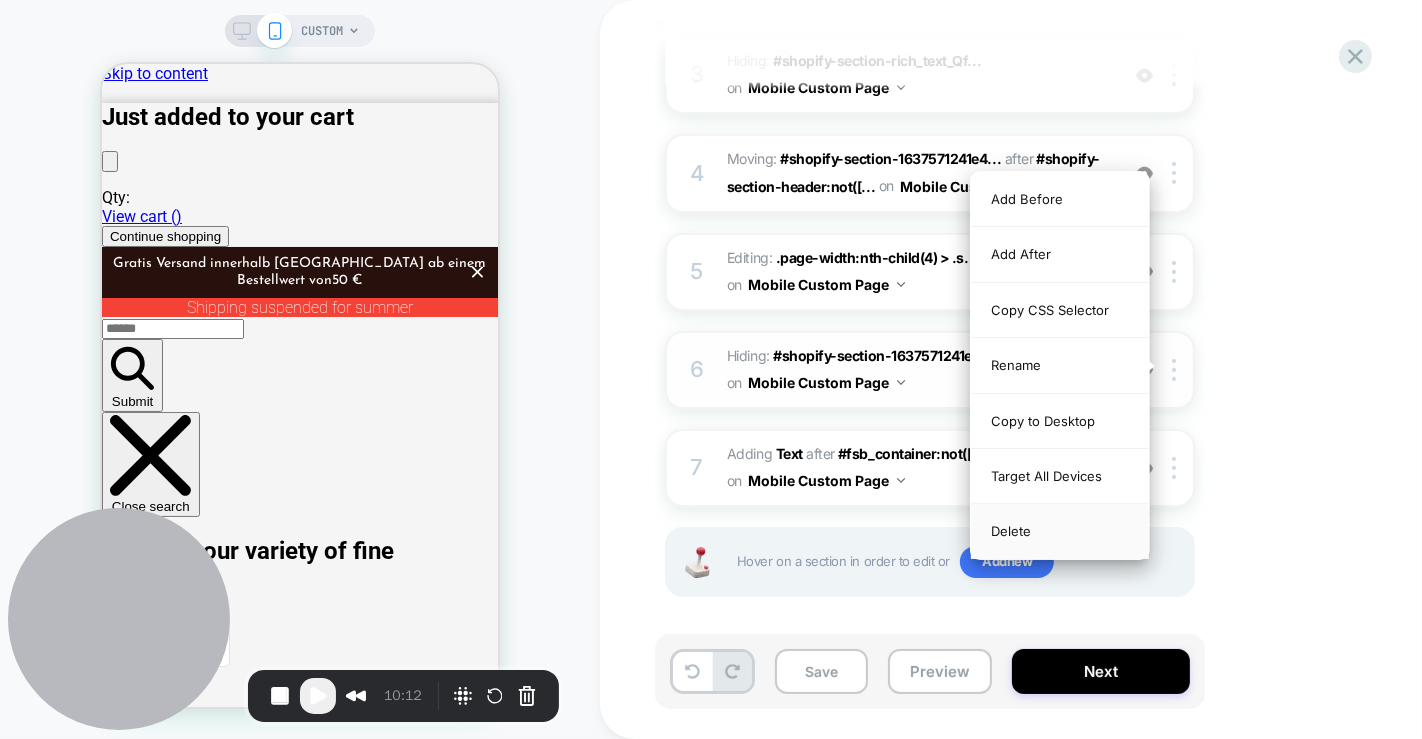 click on "Delete" at bounding box center [1060, 531] 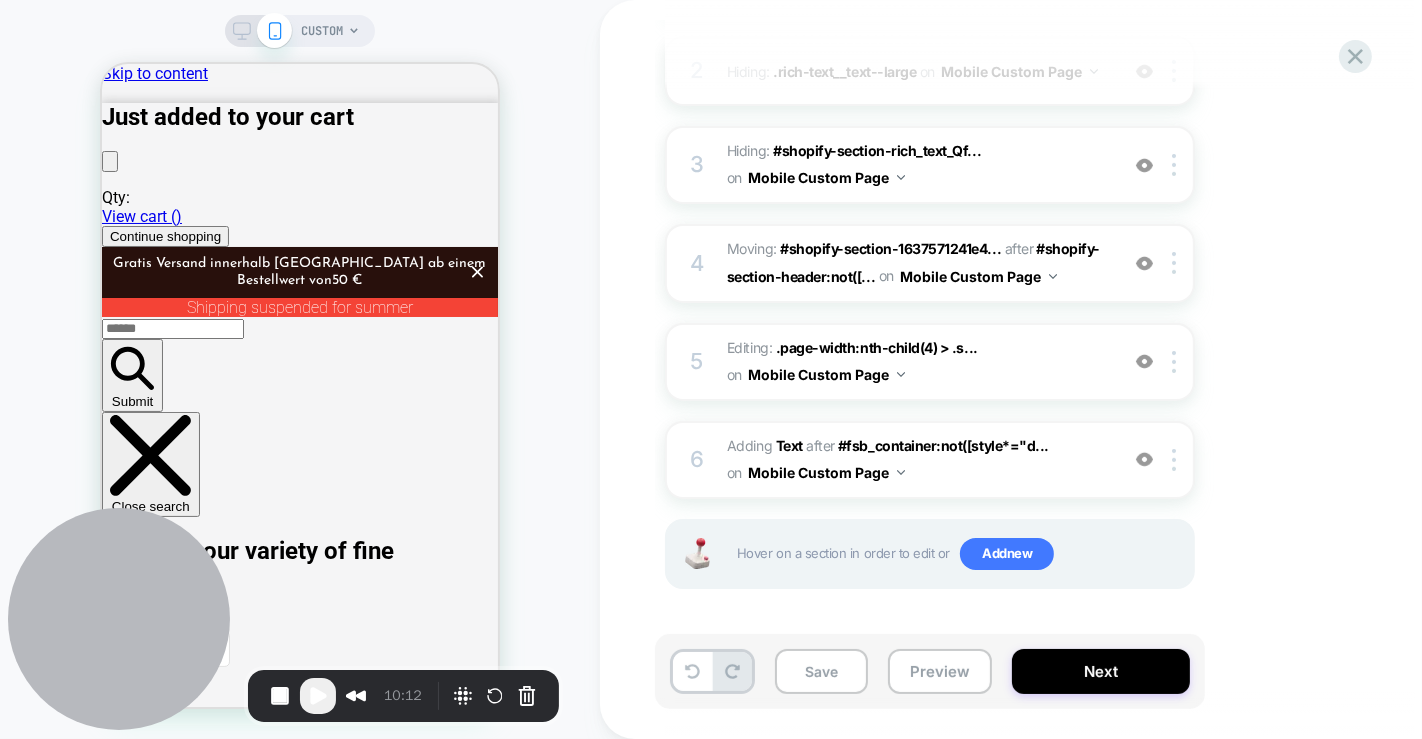 scroll, scrollTop: 403, scrollLeft: 0, axis: vertical 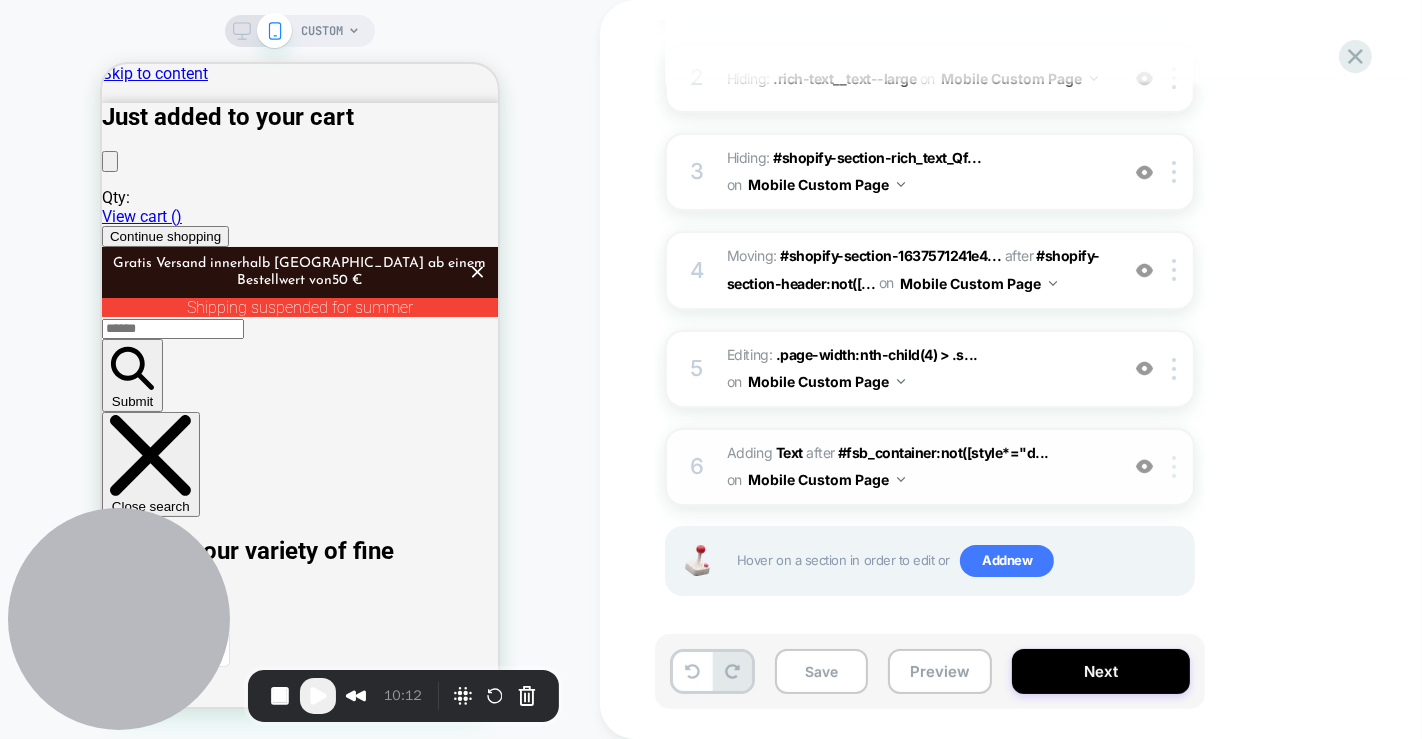 click at bounding box center [1177, 467] 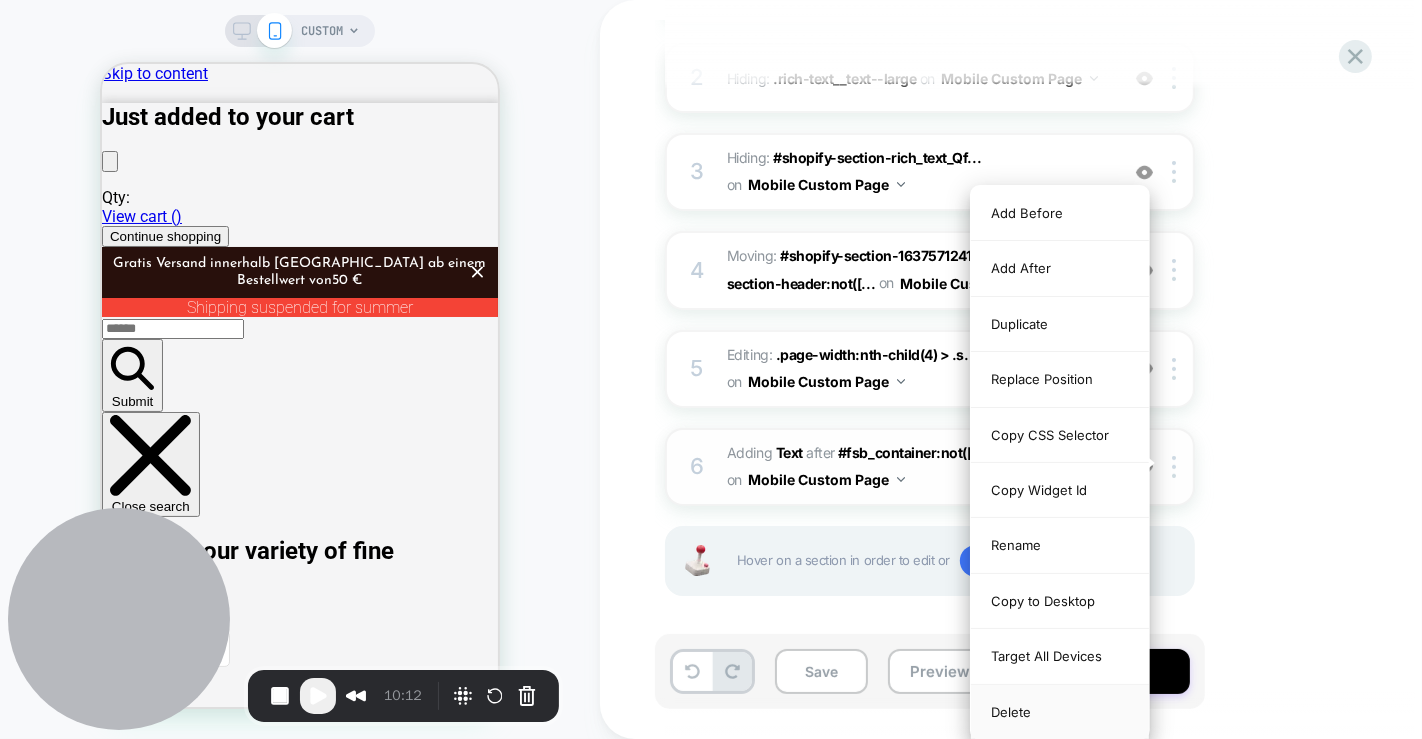 click on "Delete" at bounding box center [1060, 712] 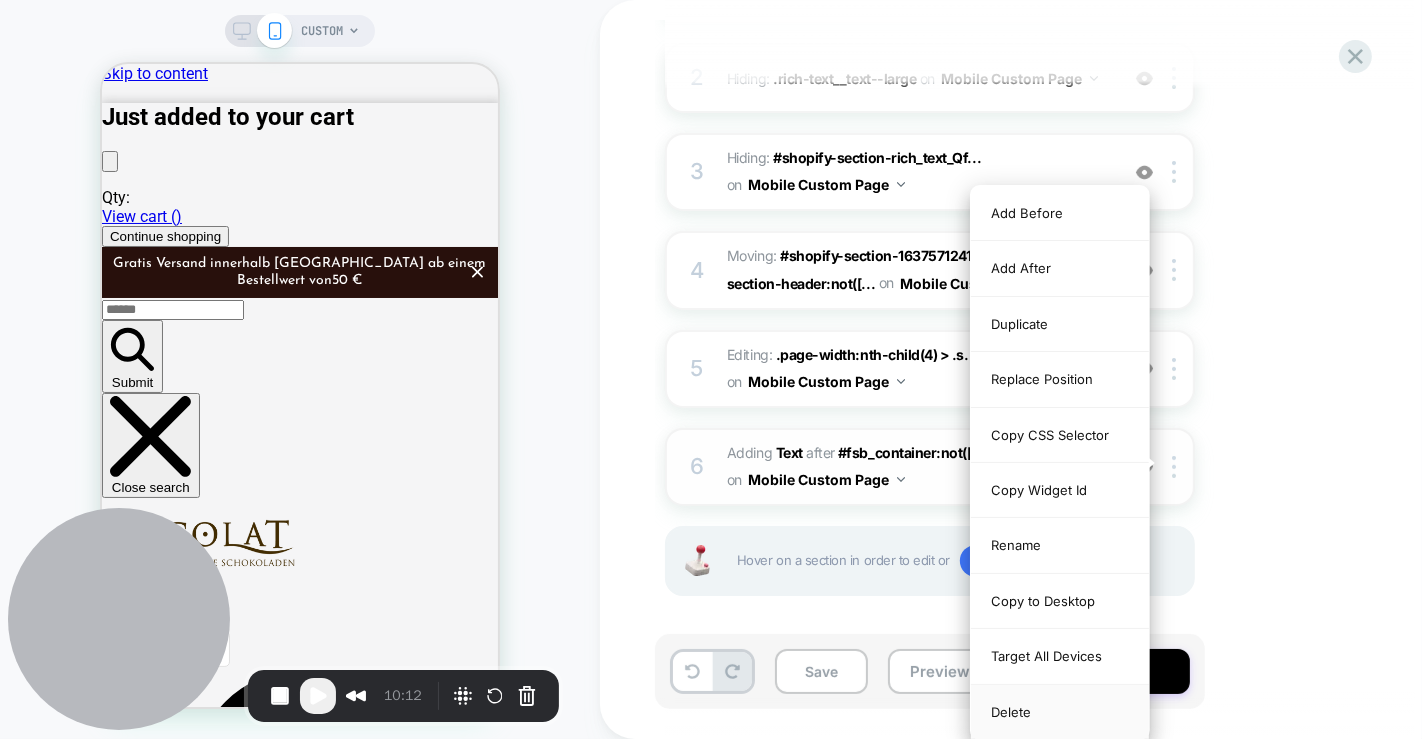scroll, scrollTop: 306, scrollLeft: 0, axis: vertical 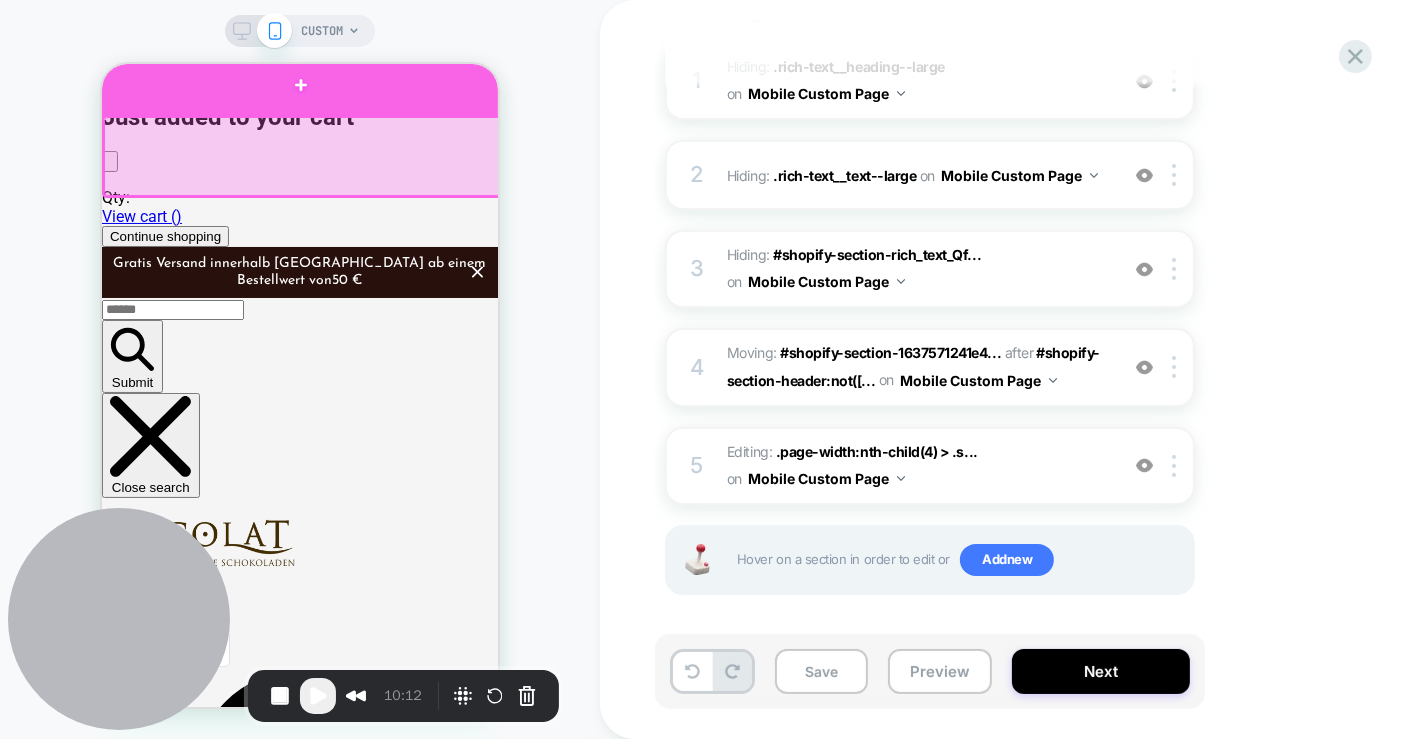 click at bounding box center (299, 84) 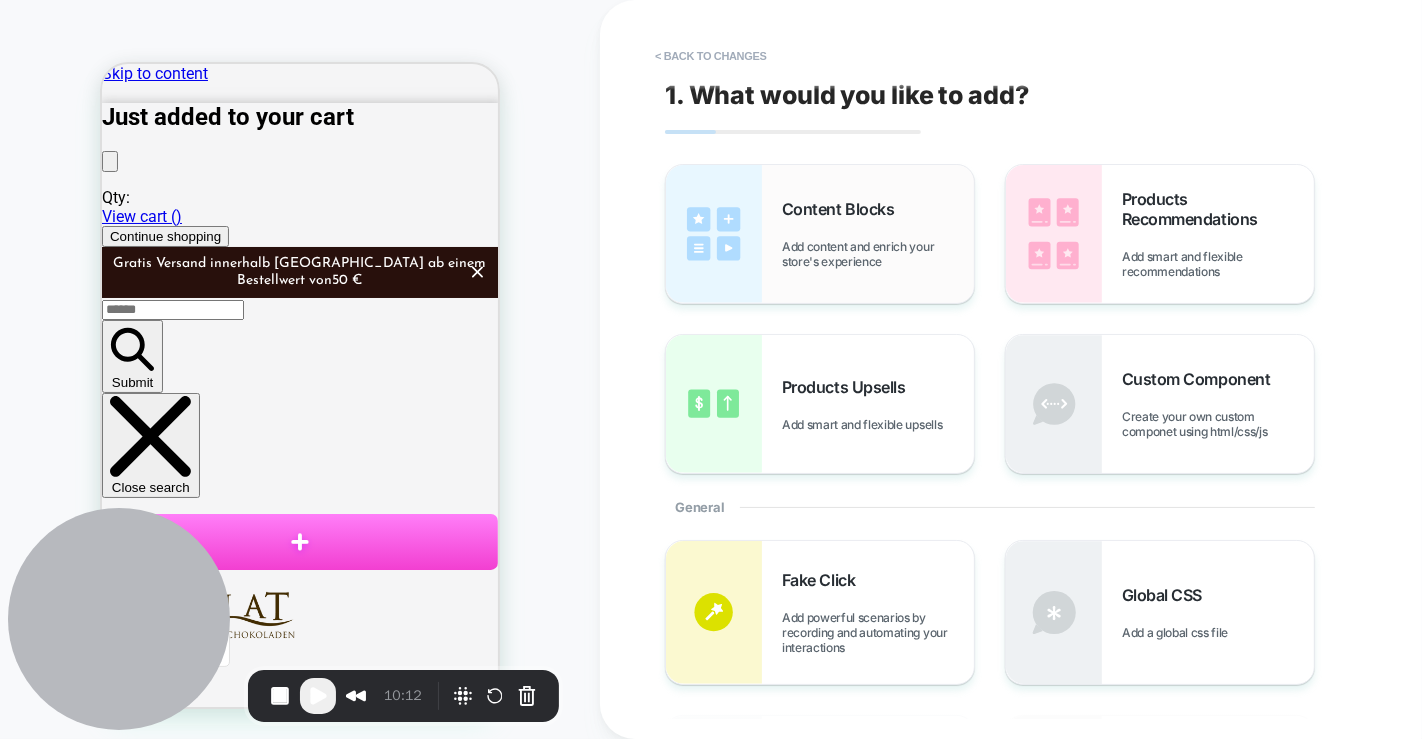 click at bounding box center [714, 234] 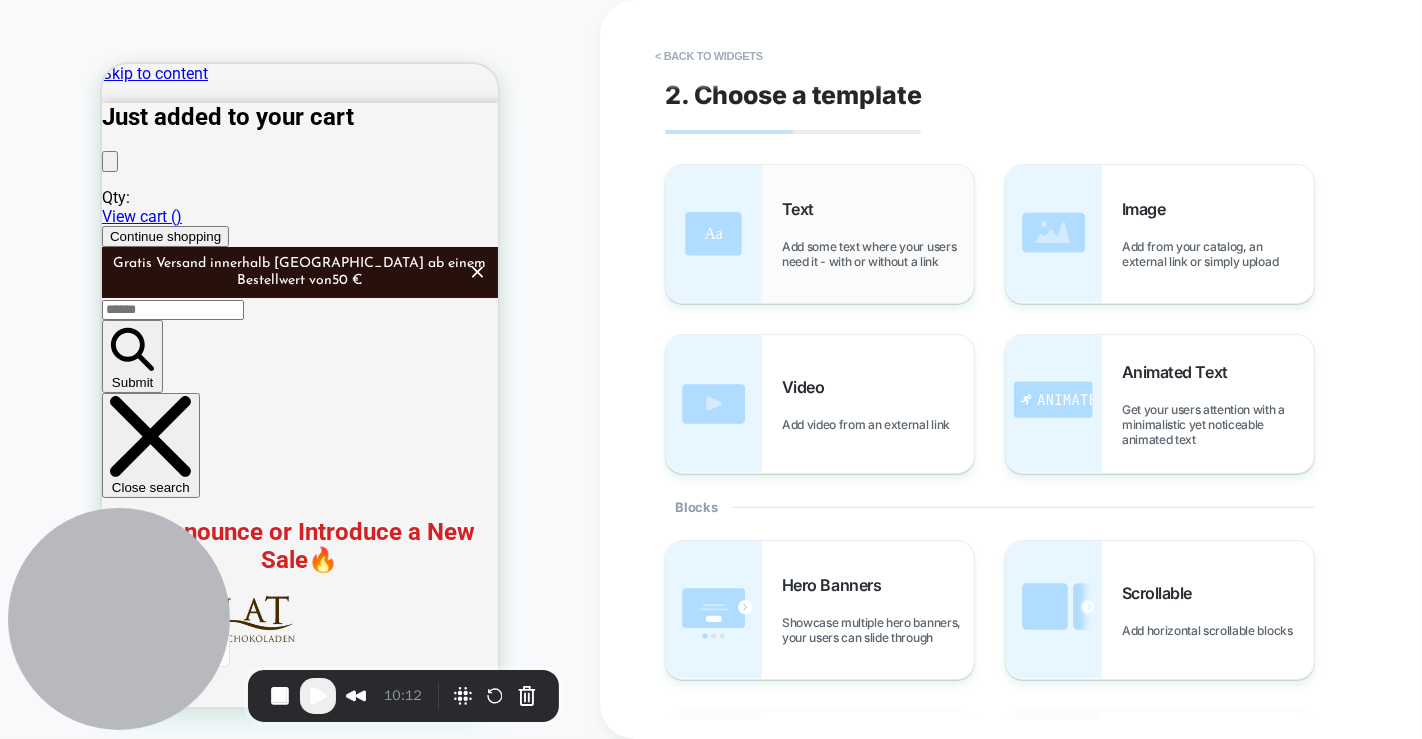 click on "Text Add some text where your users need it - with or without a link" at bounding box center [878, 234] 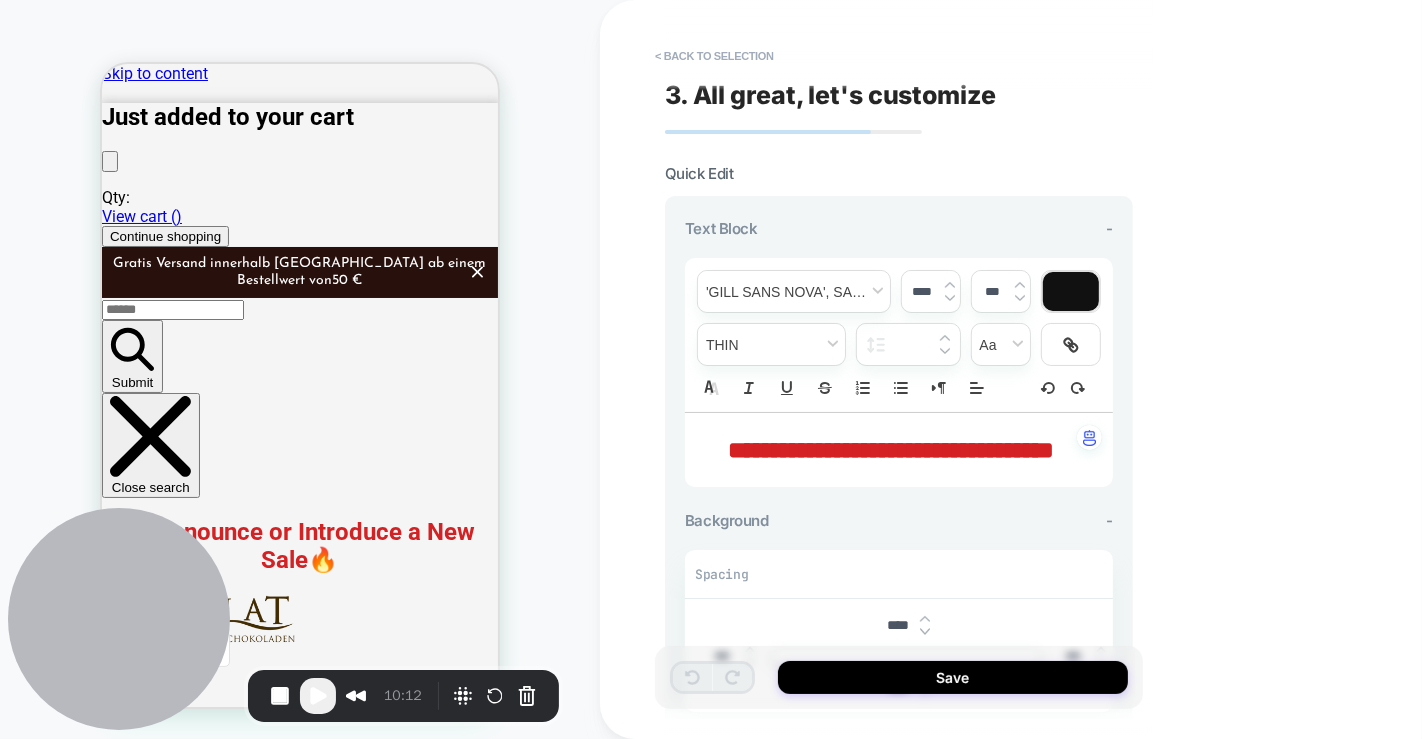 click on "**********" at bounding box center [891, 450] 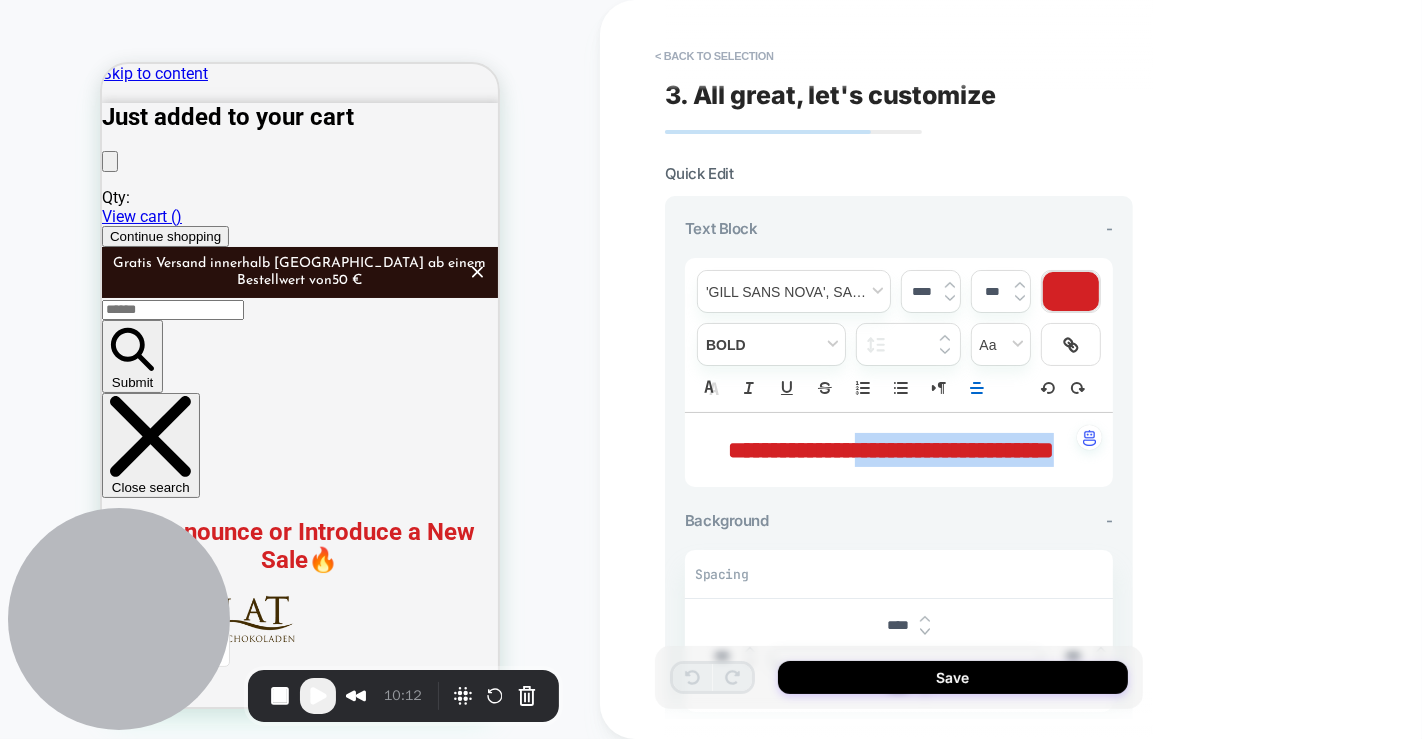 click on "**********" at bounding box center [891, 450] 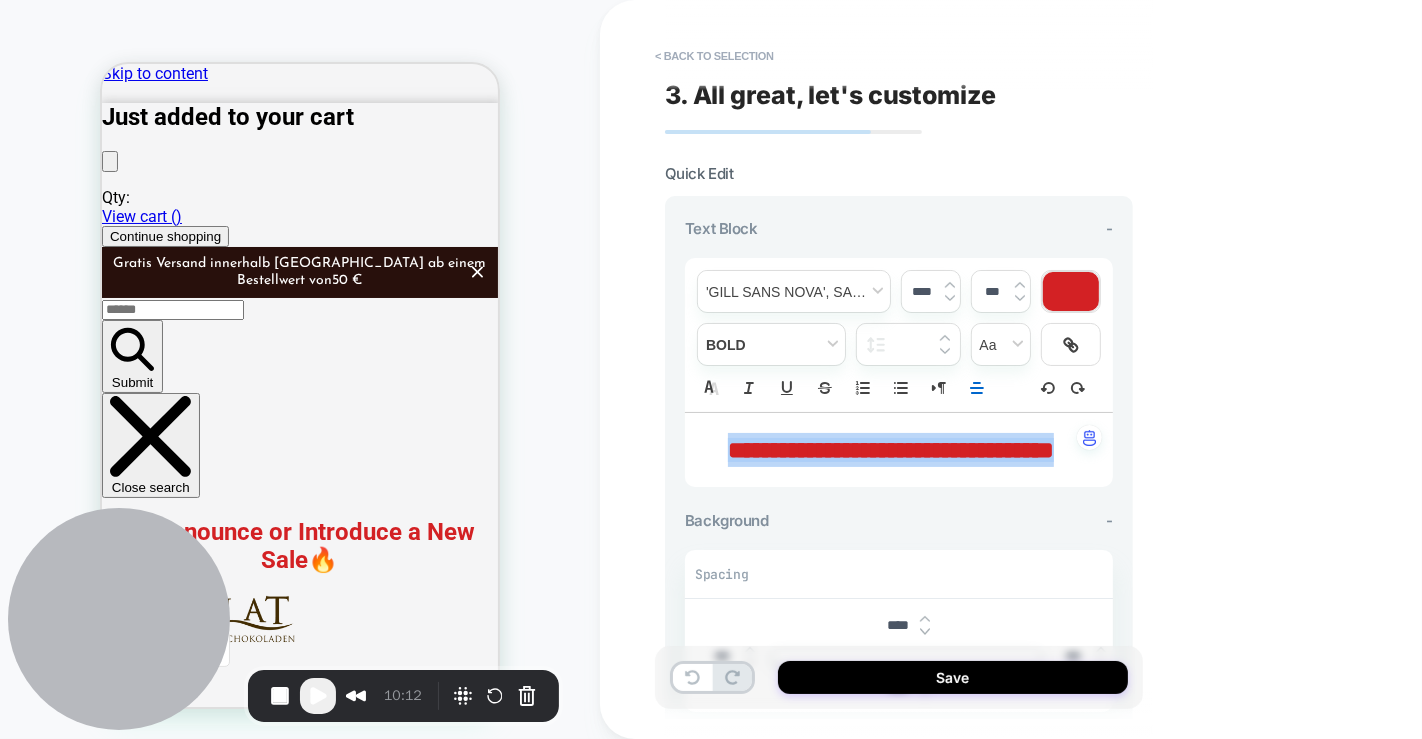 type 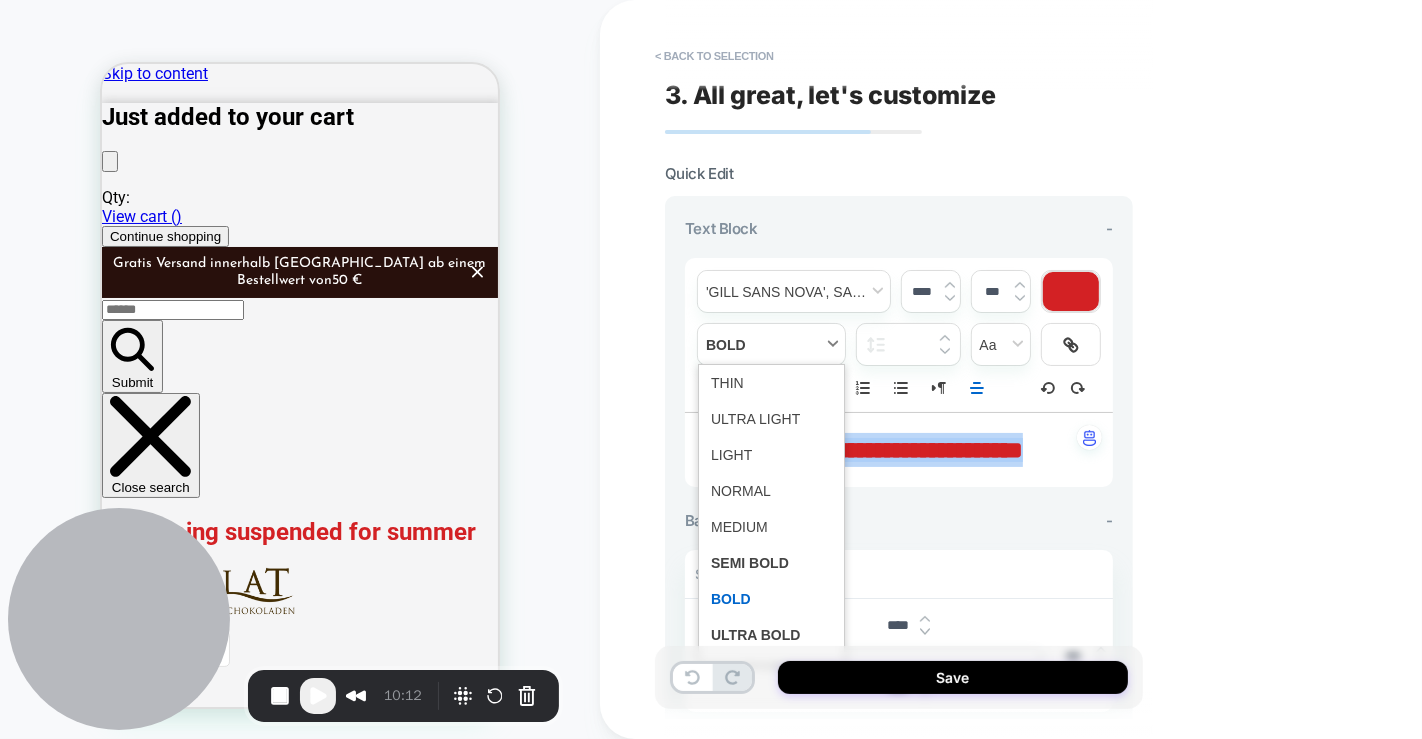 click at bounding box center (771, 344) 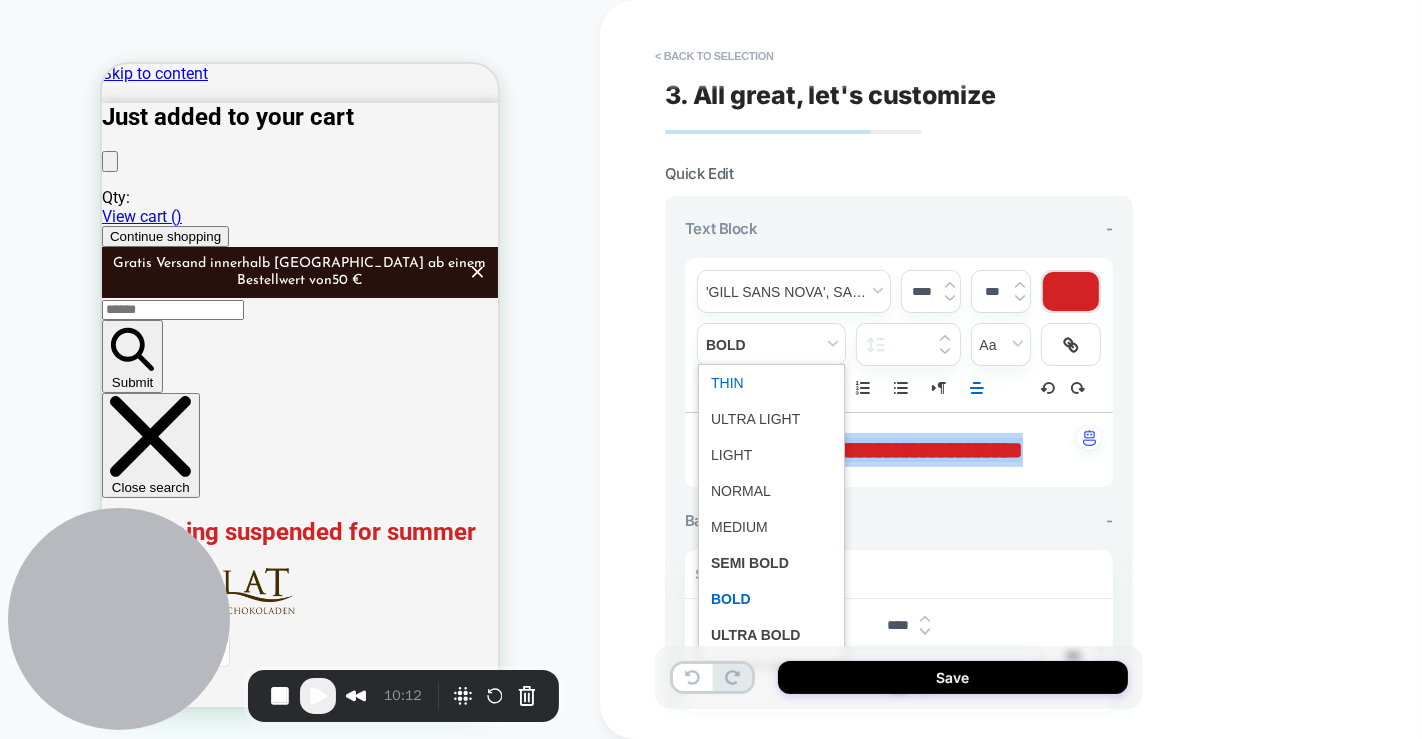 click at bounding box center [771, 383] 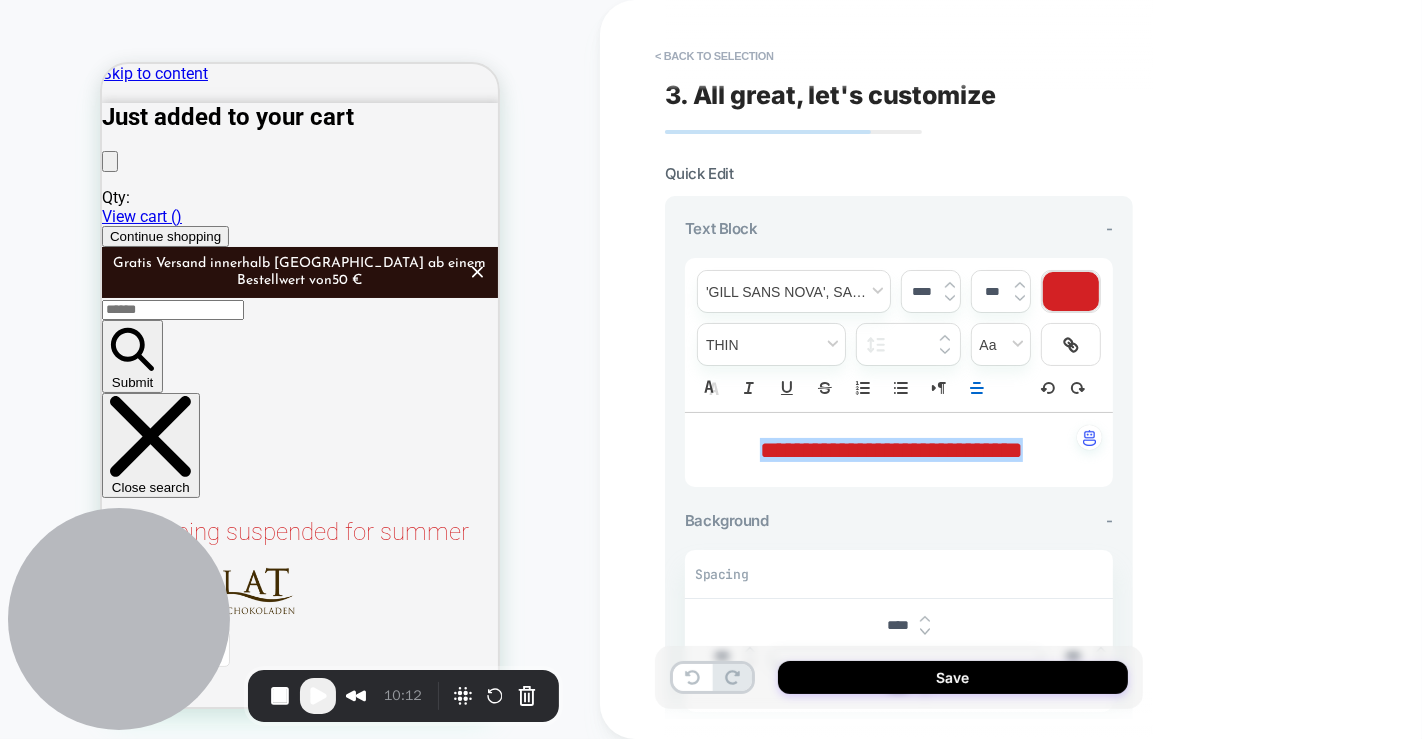 click on "****" at bounding box center (922, 291) 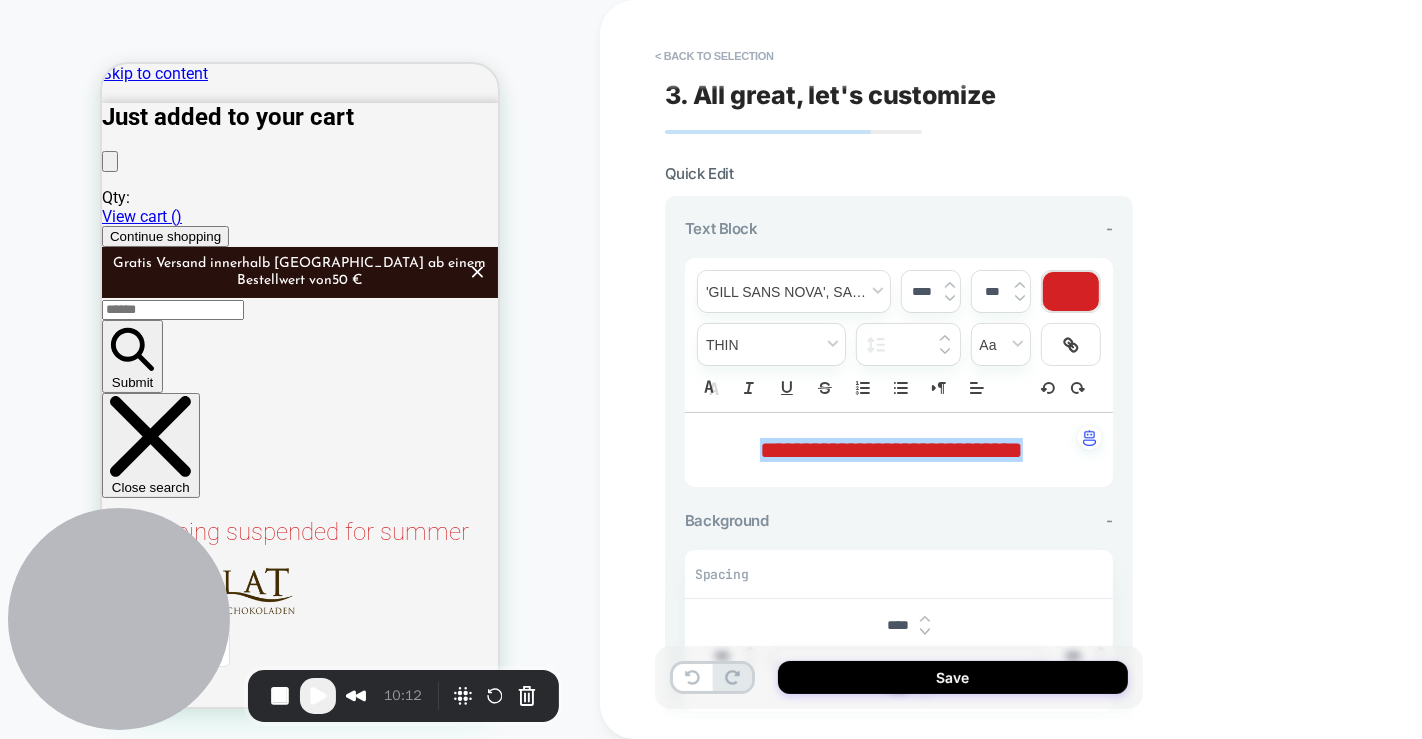 type on "****" 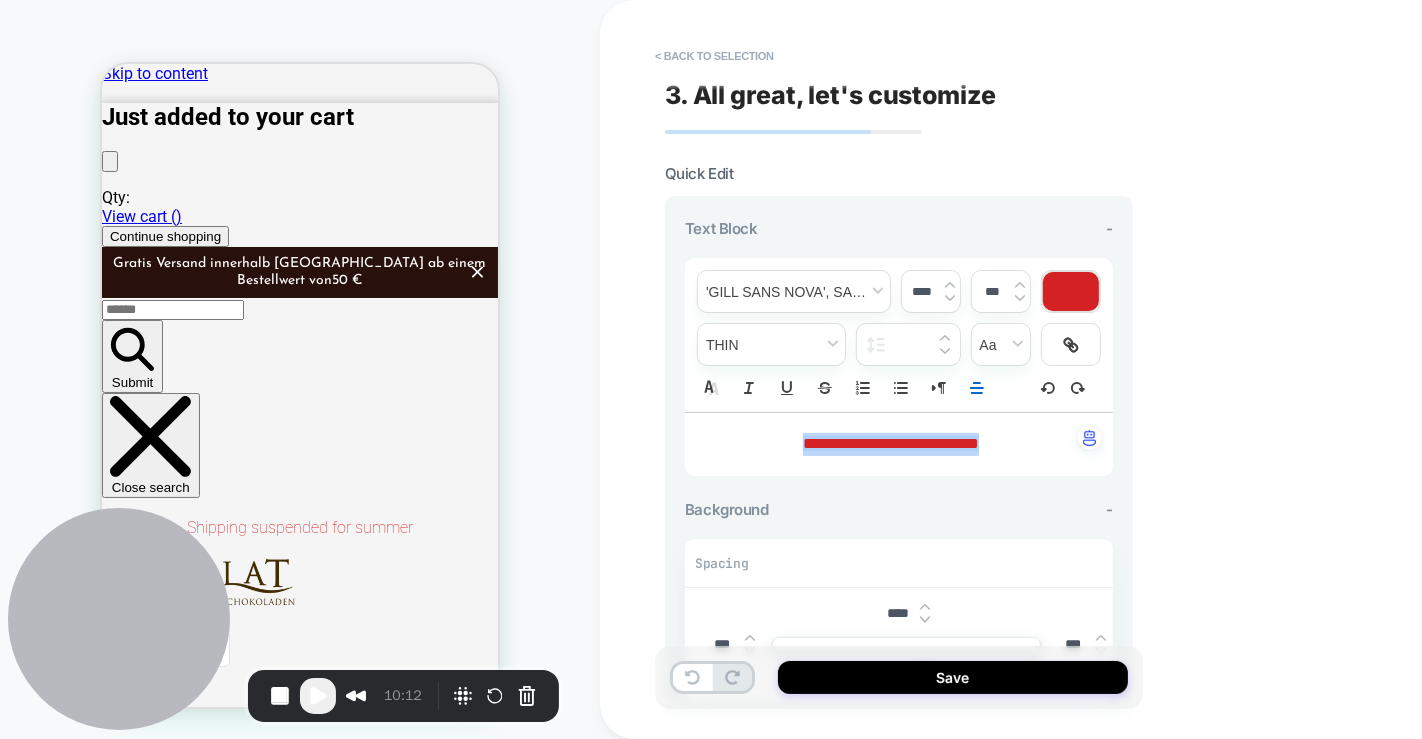 click at bounding box center [1071, 291] 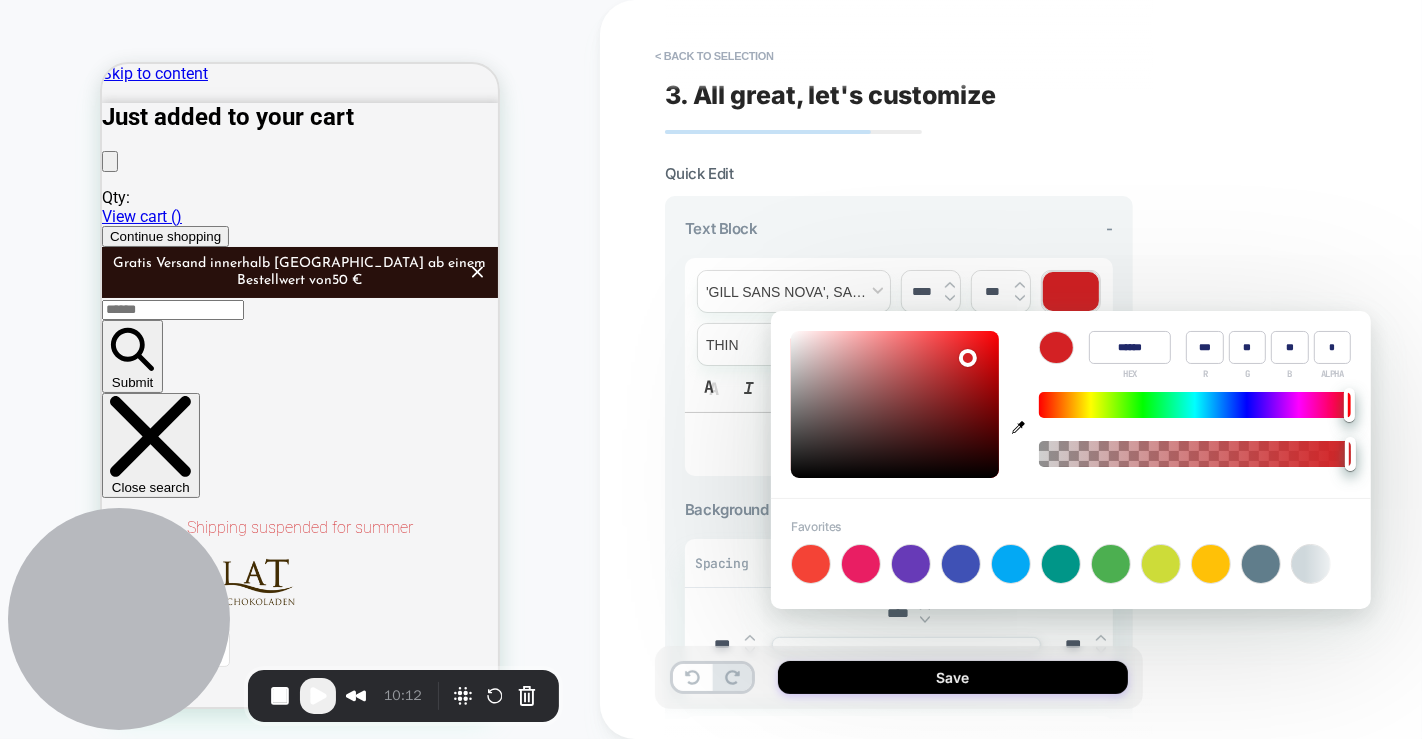 type on "******" 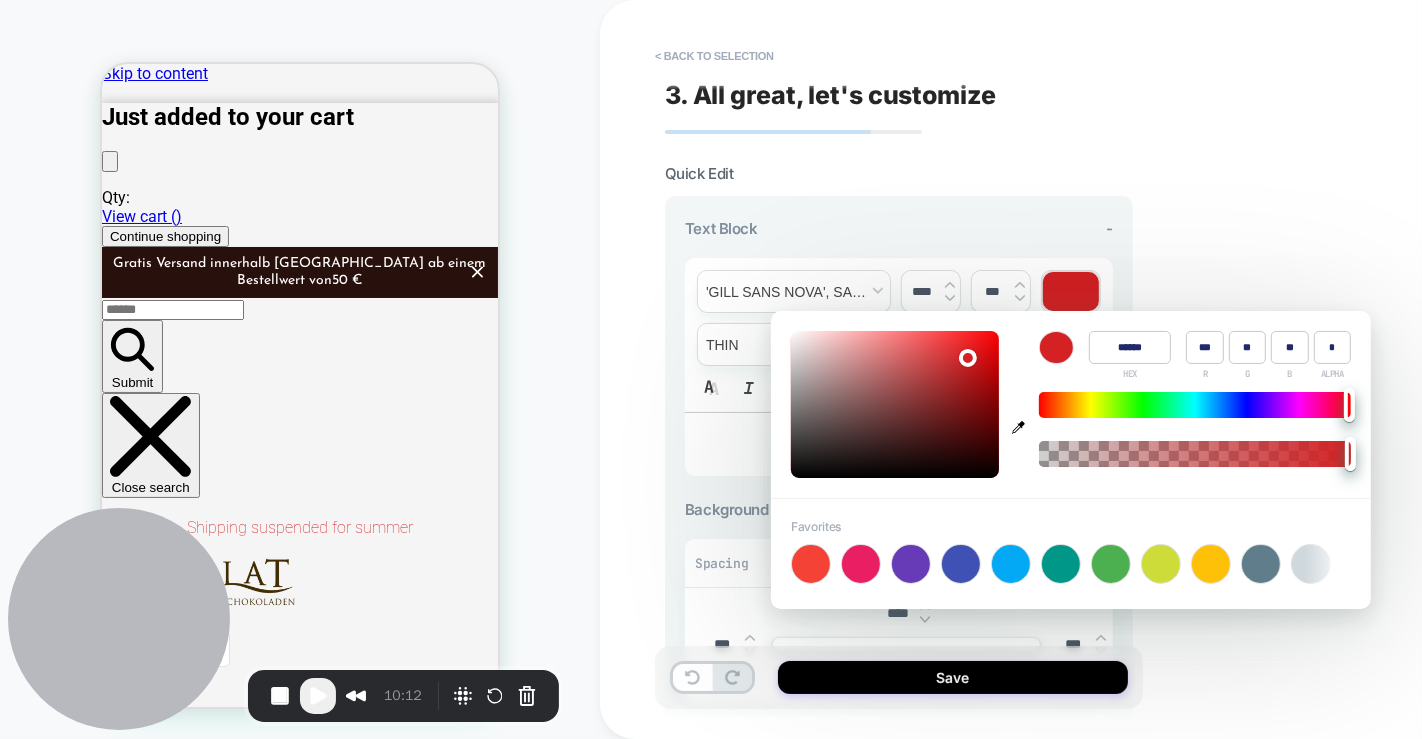 type on "**" 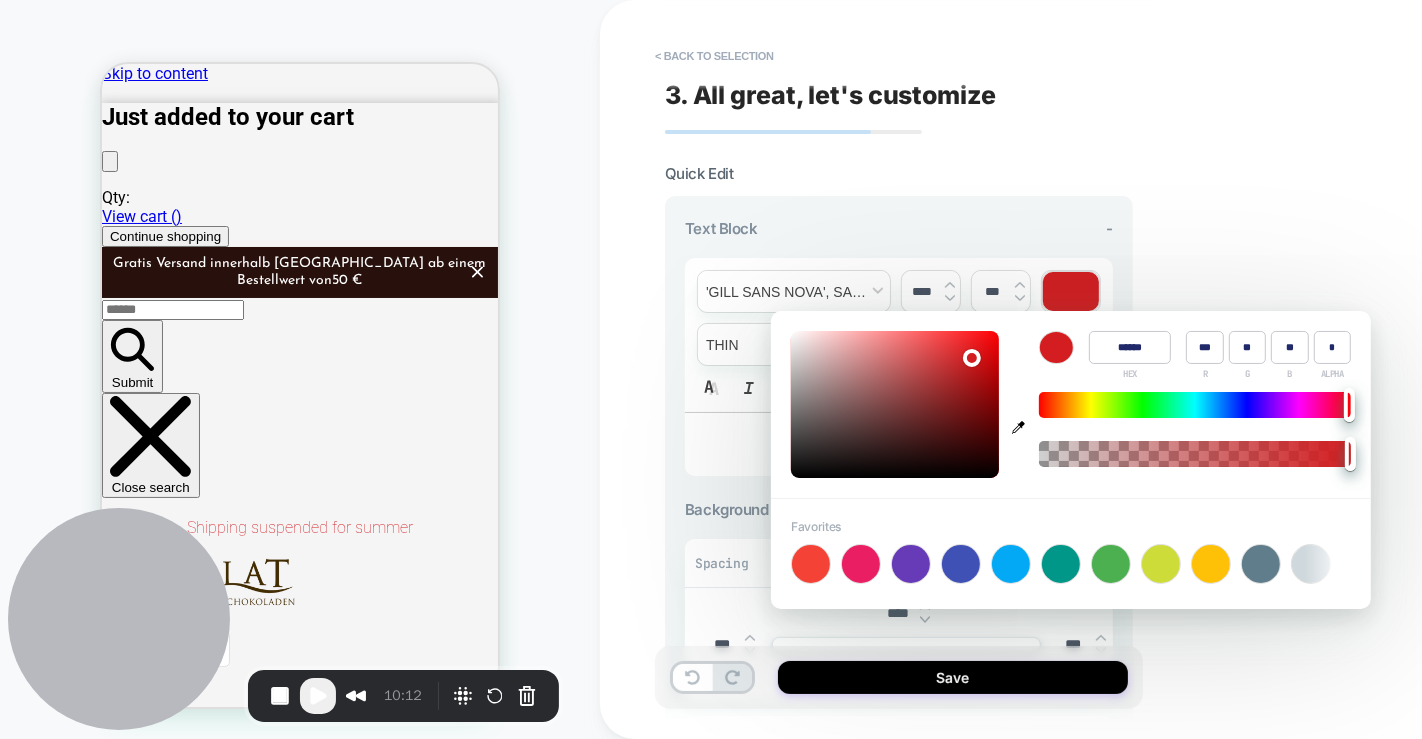 type on "******" 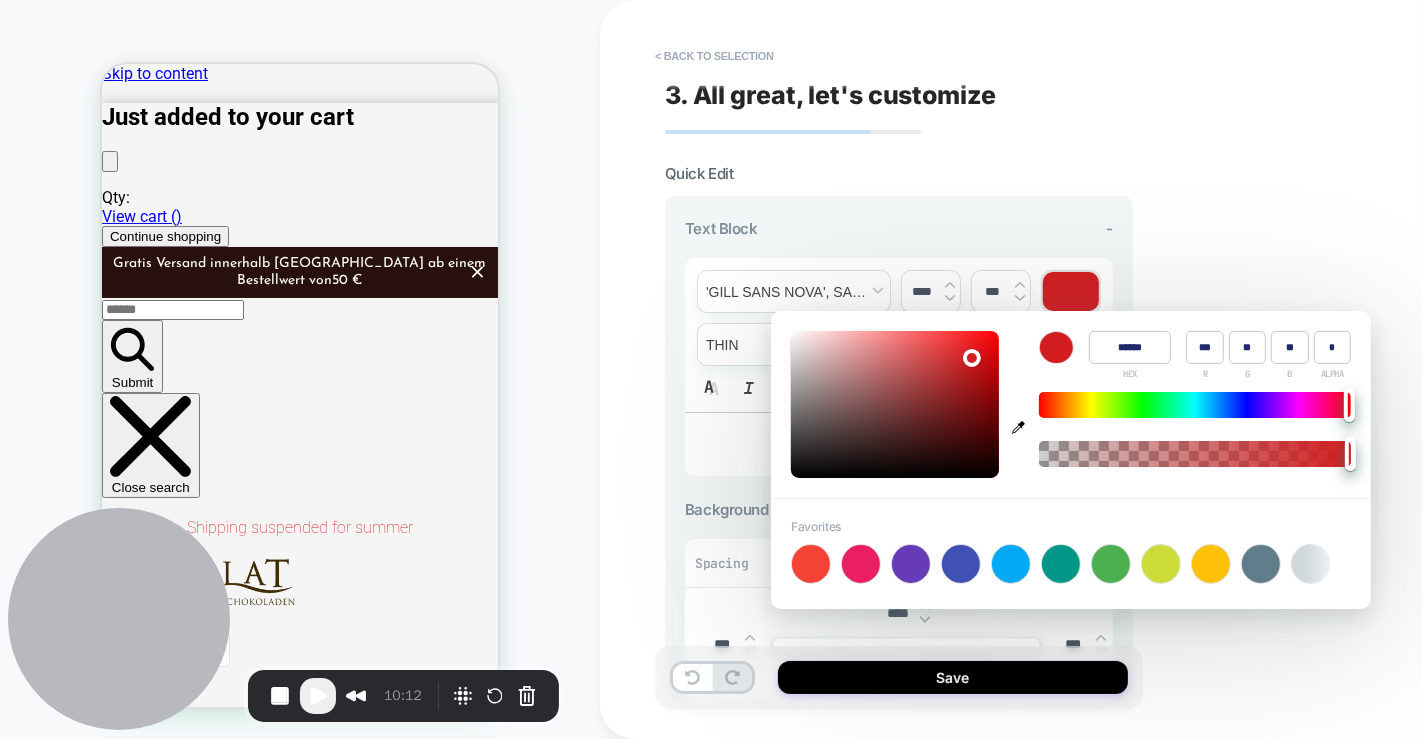 type on "******" 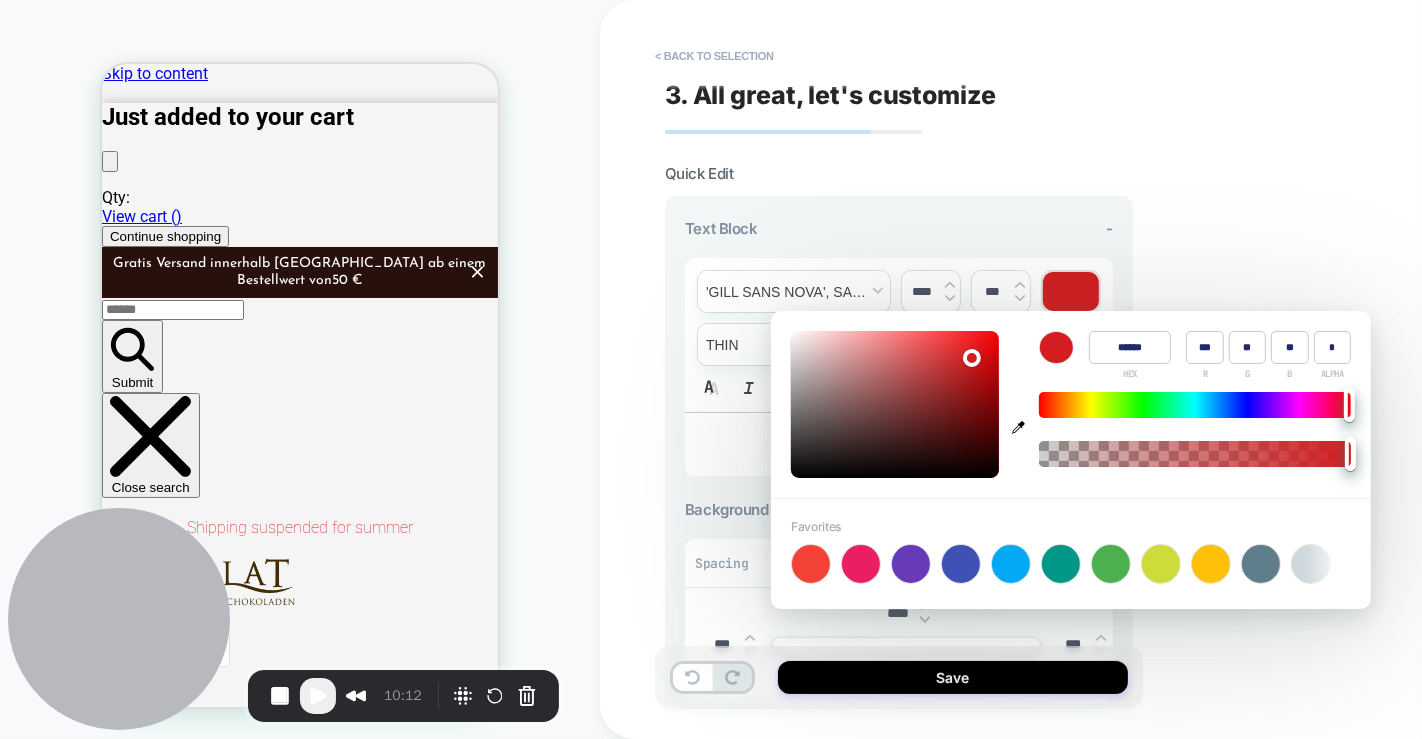 type on "***" 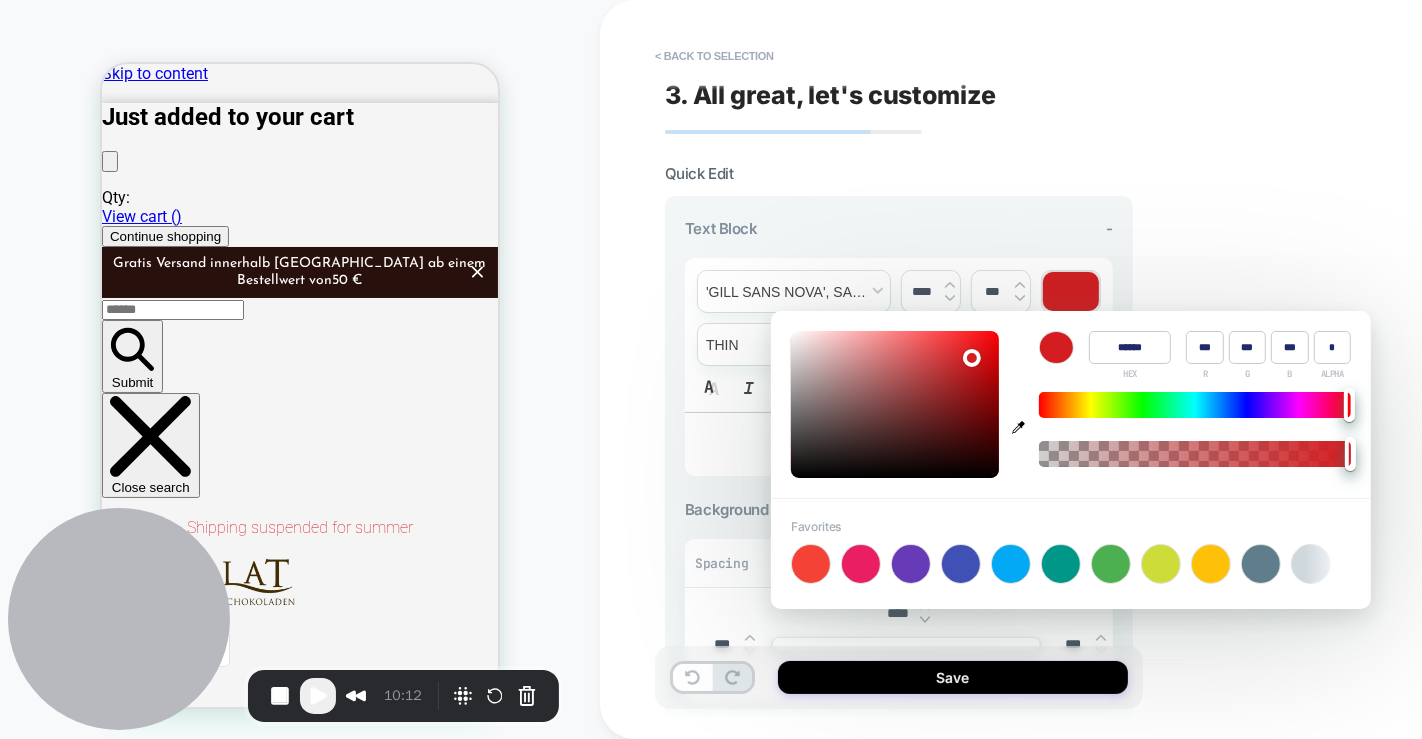 type on "******" 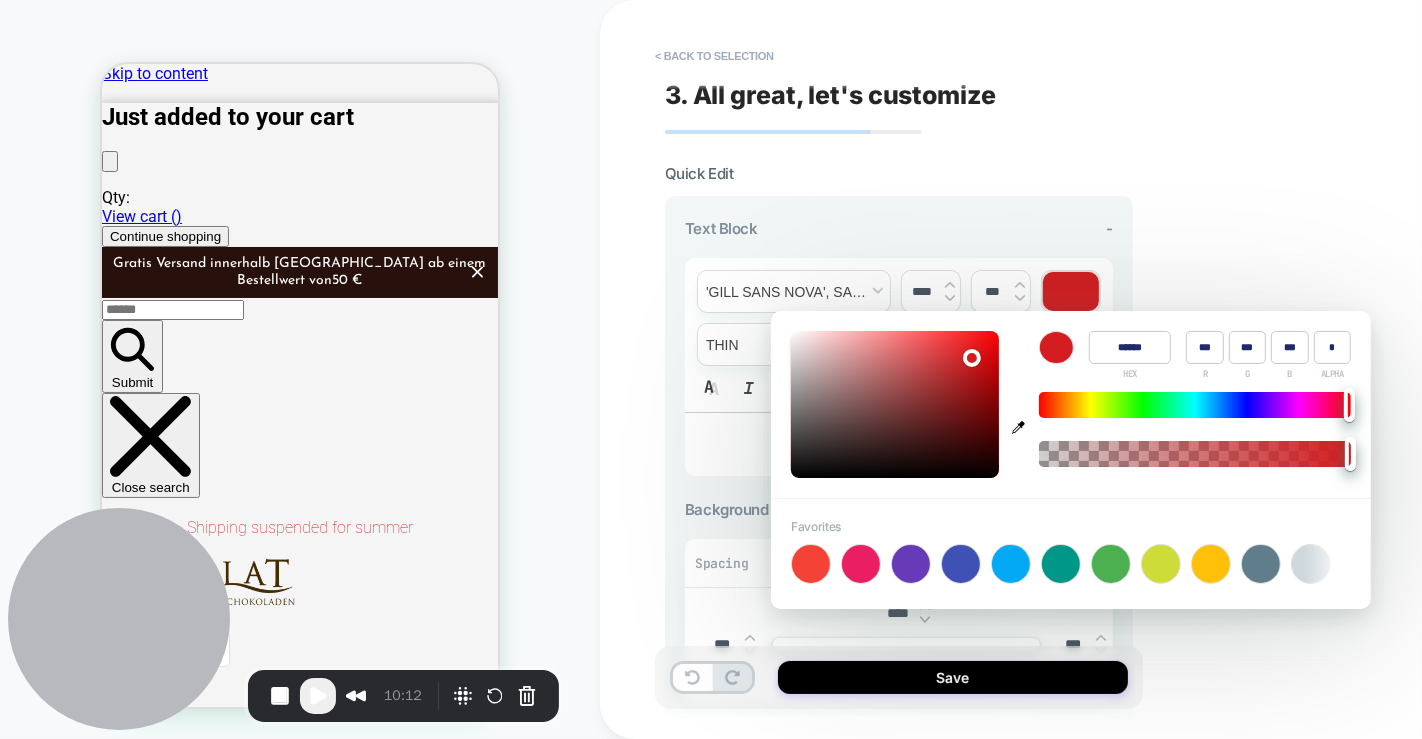 type on "***" 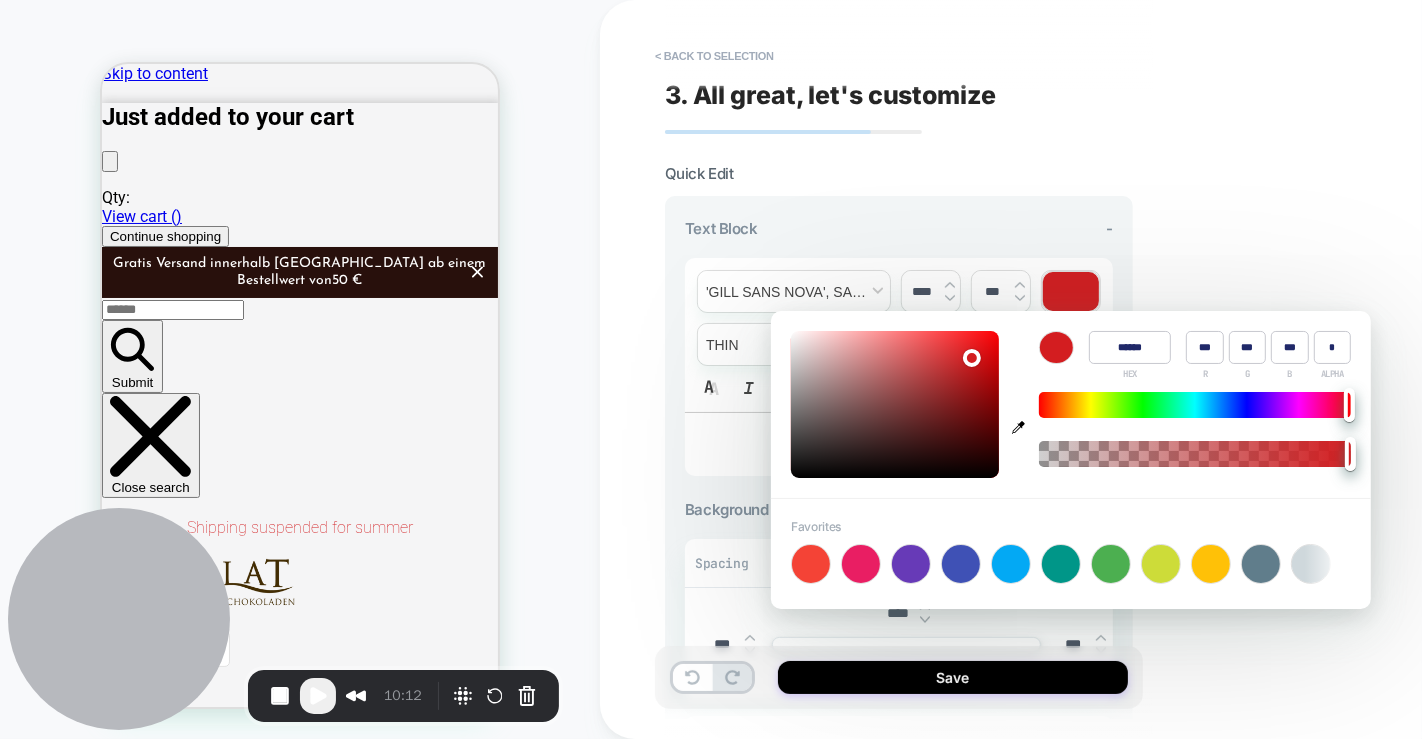 type on "******" 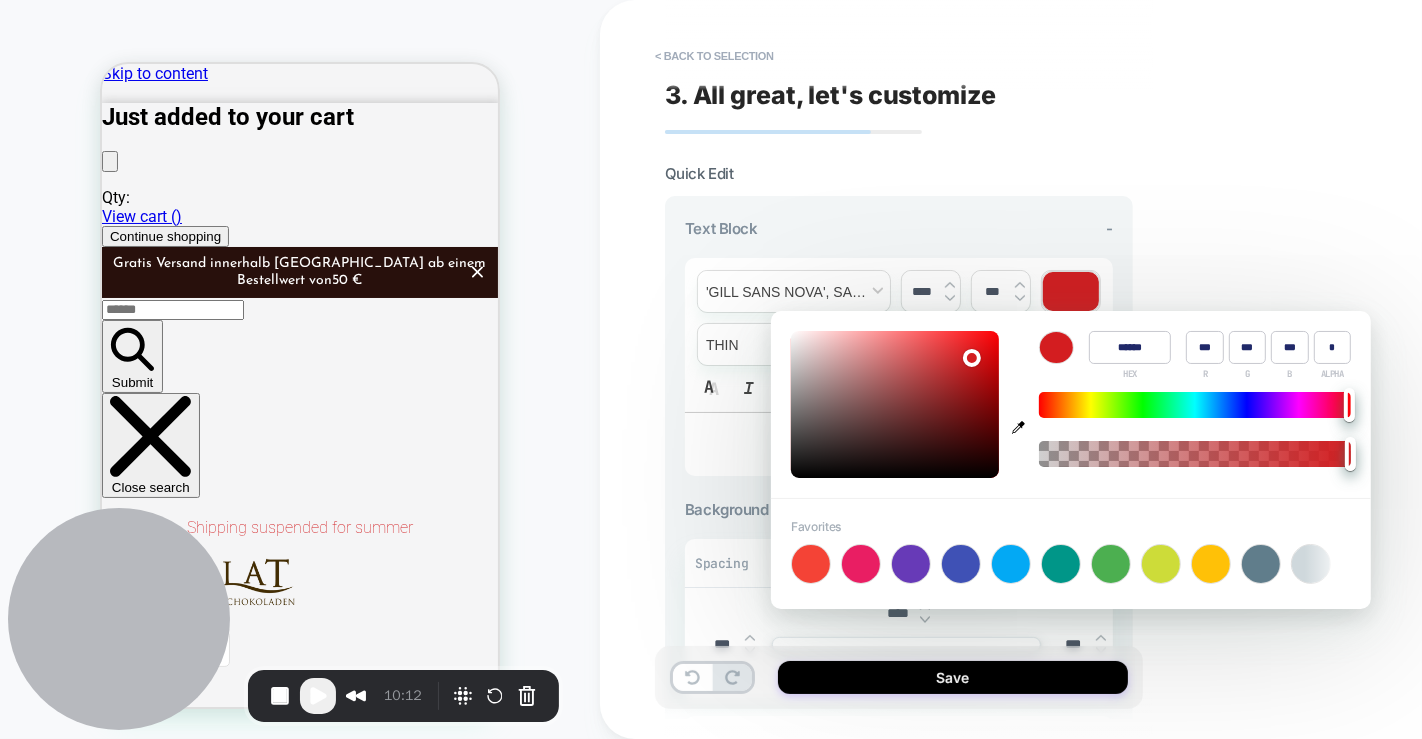 type on "******" 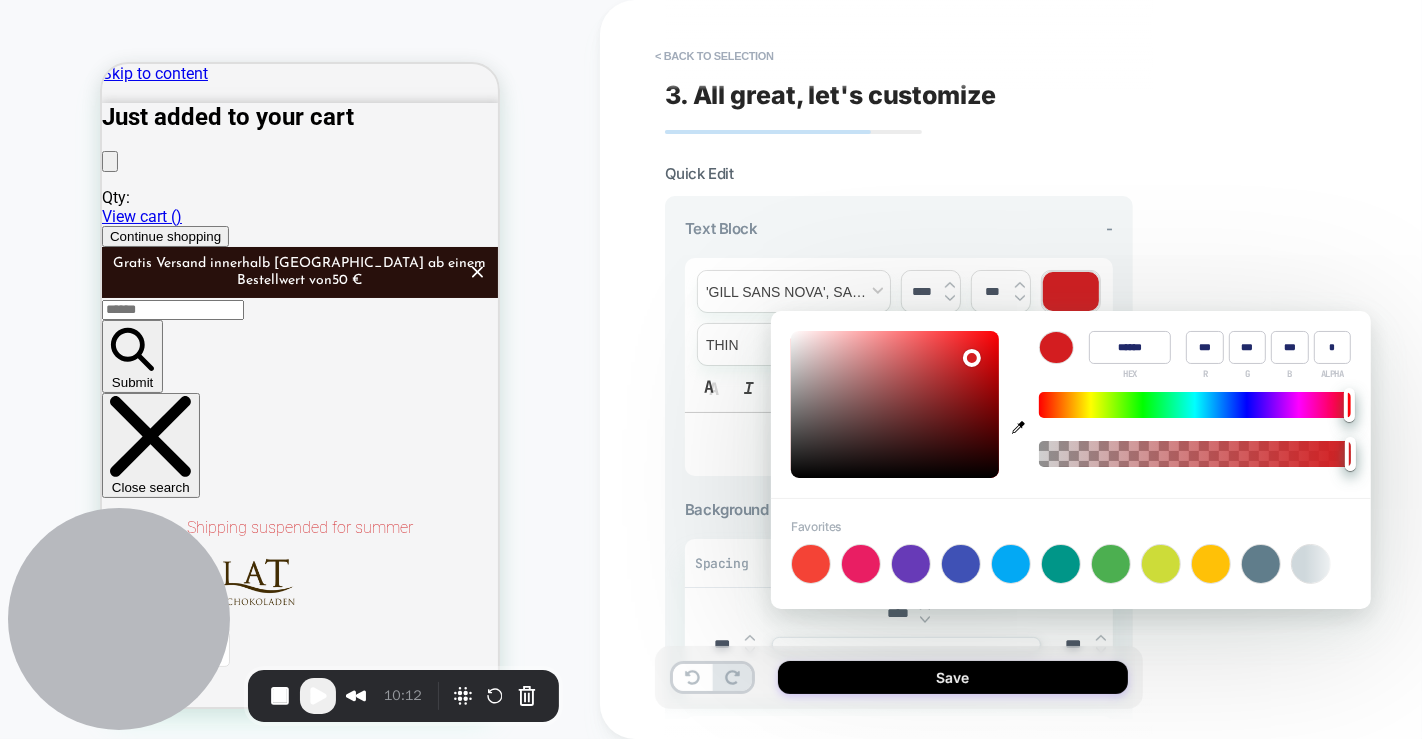 type on "***" 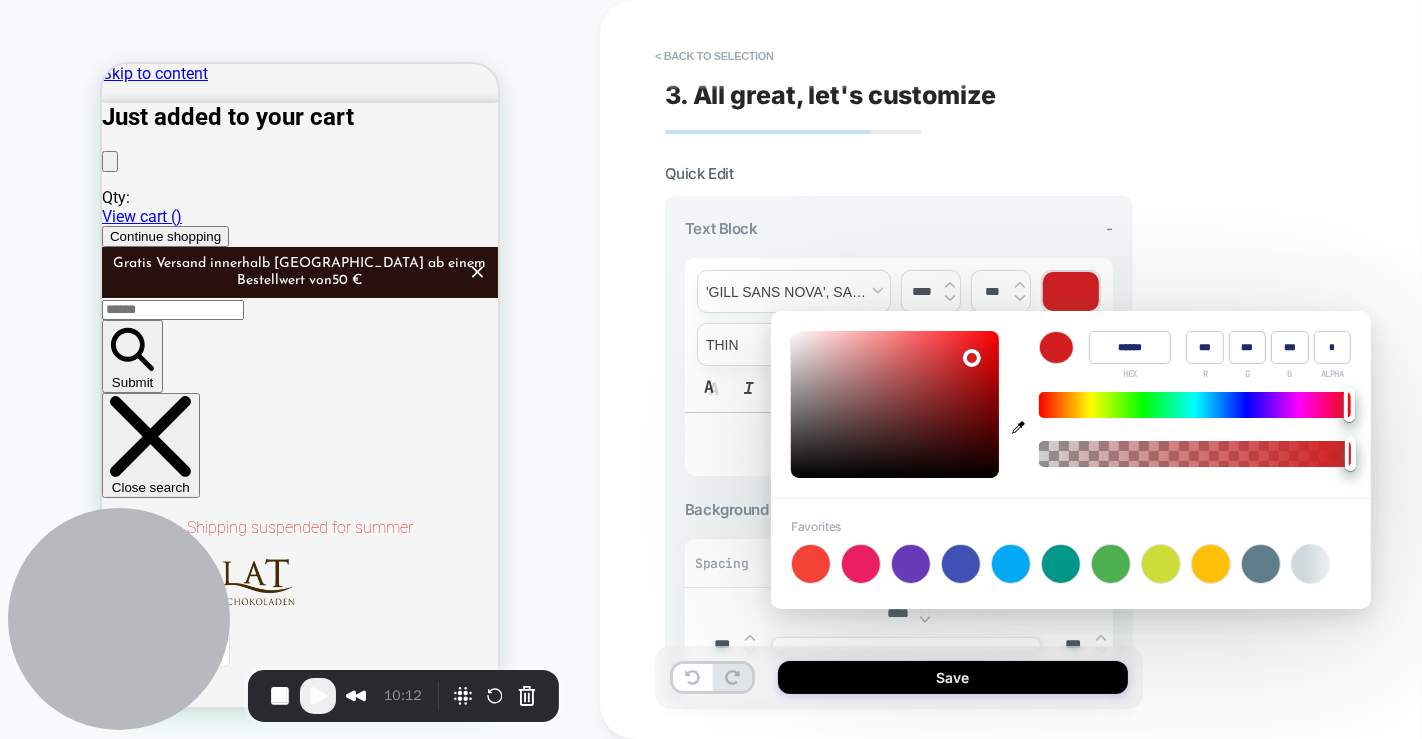 type on "******" 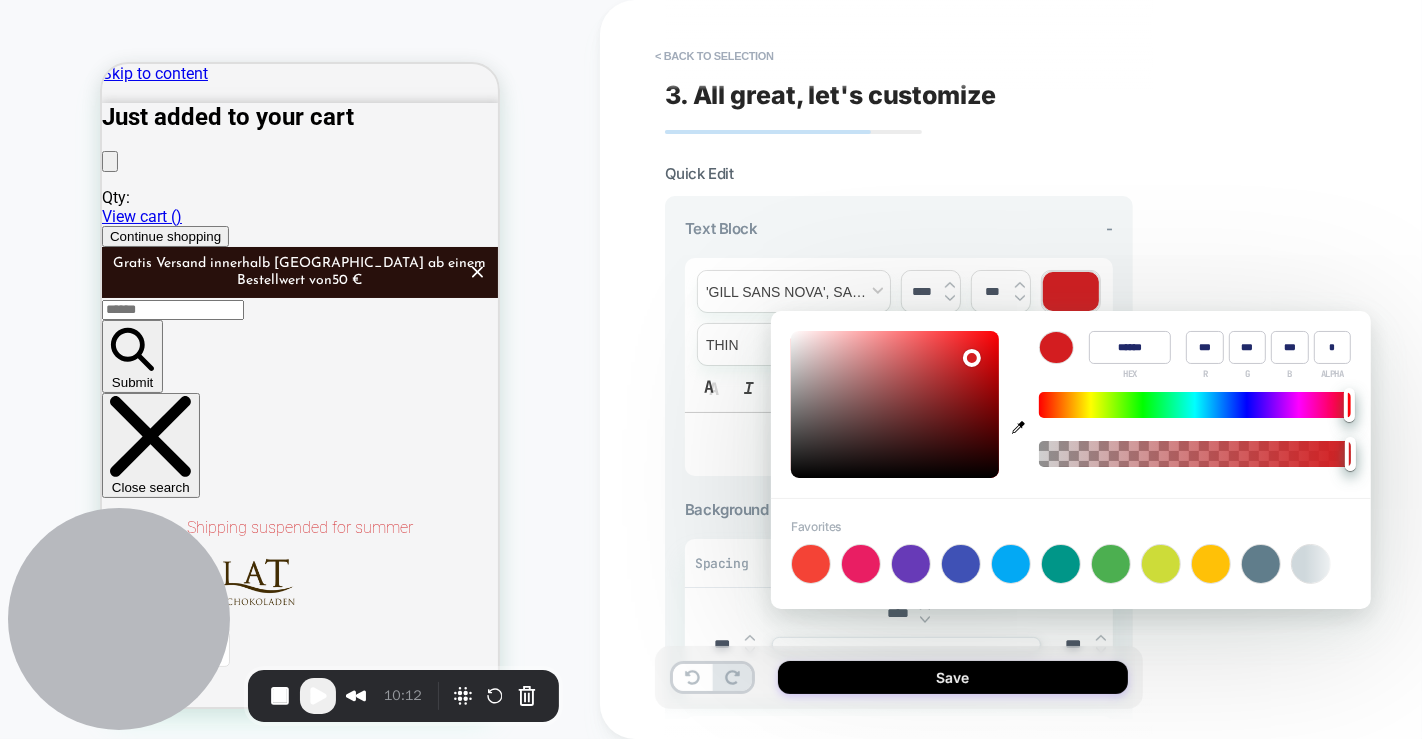 type on "***" 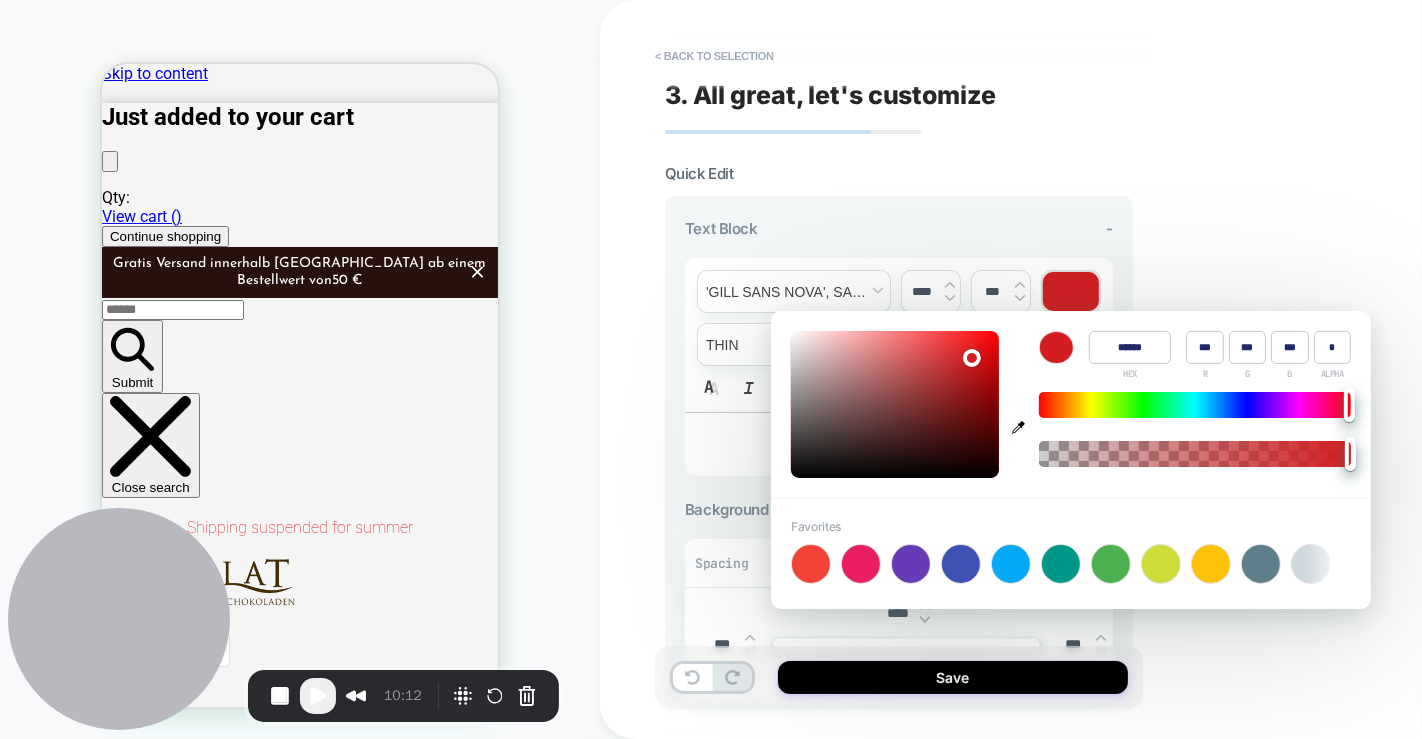 type on "******" 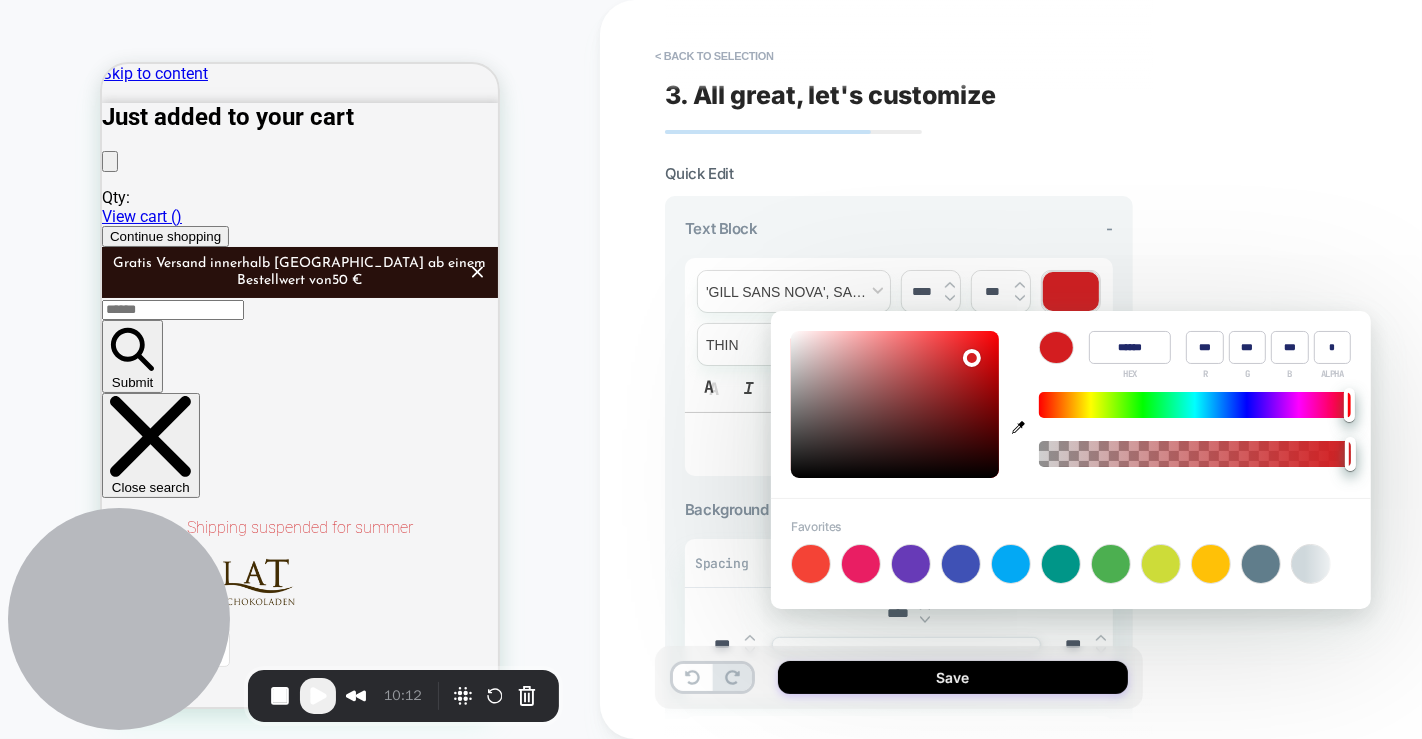 type on "***" 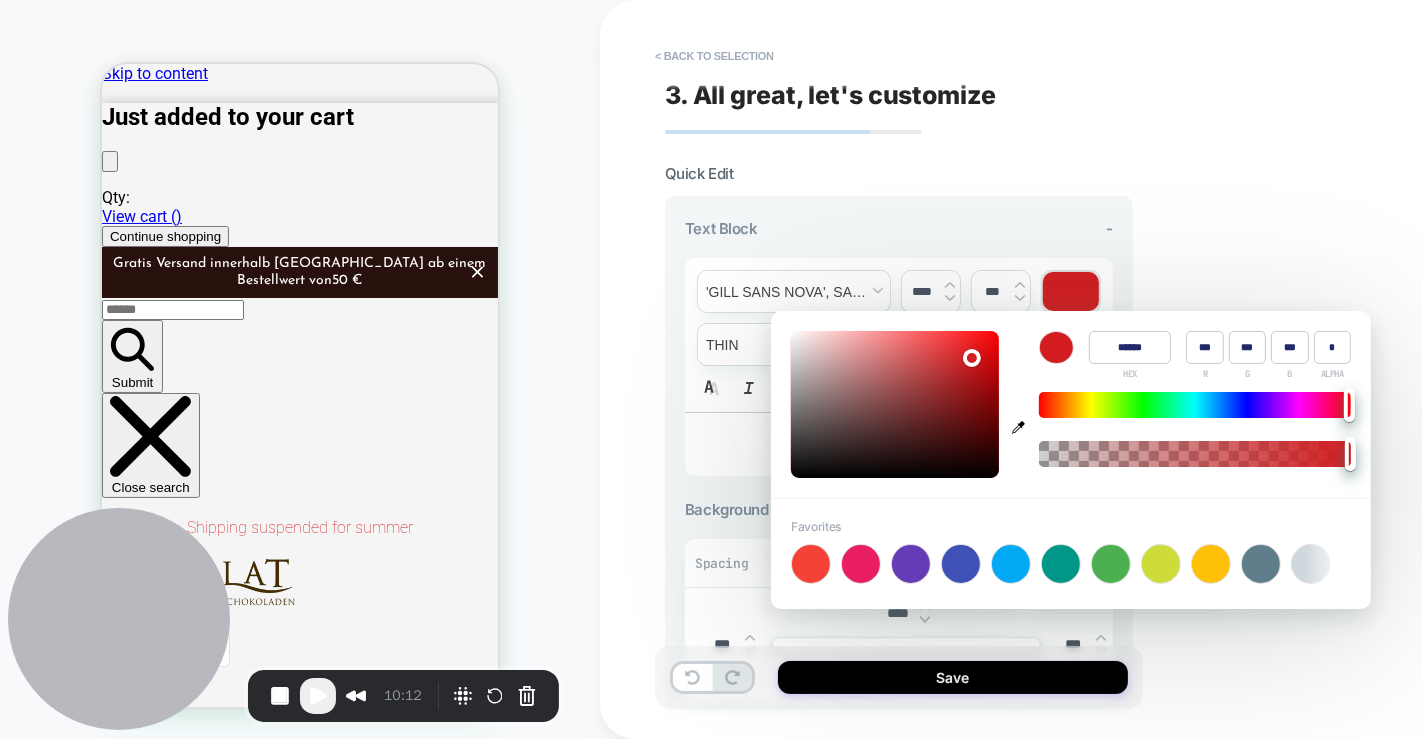 type on "******" 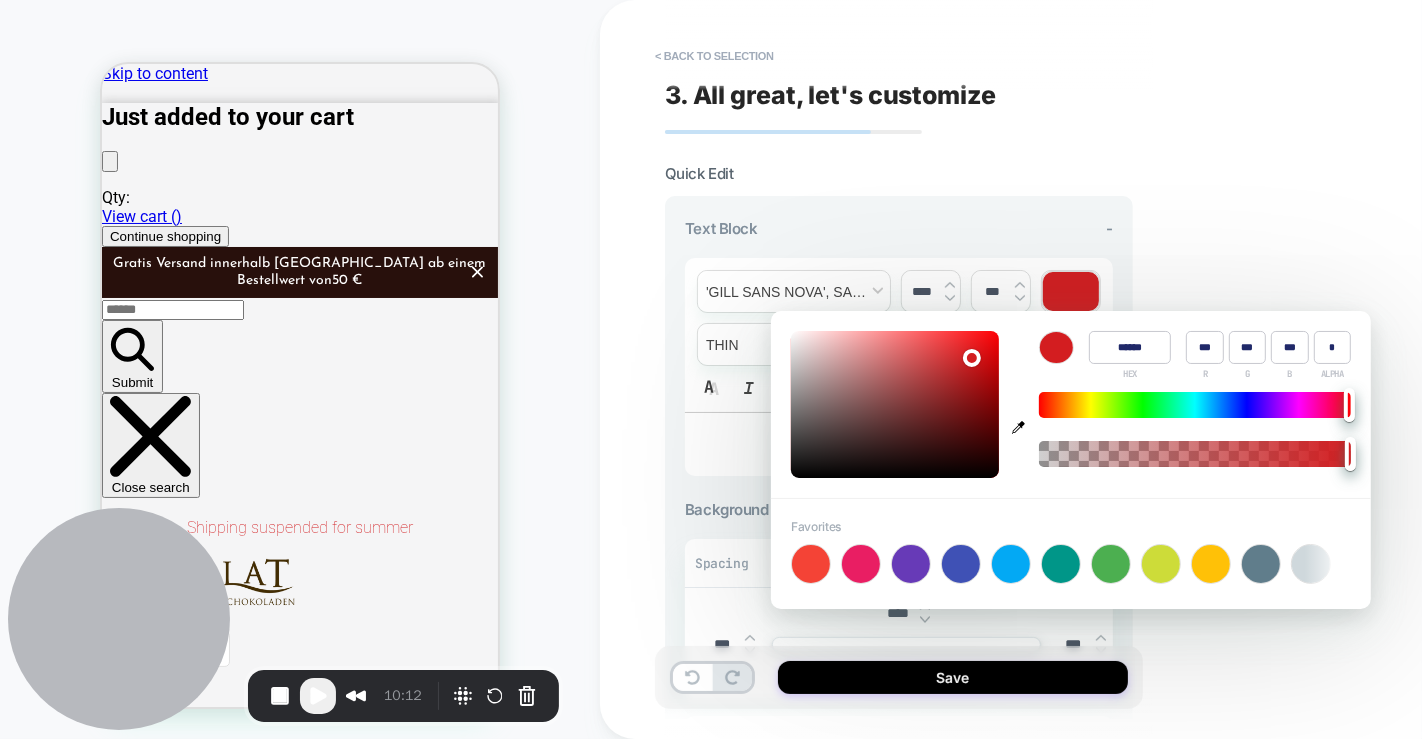type on "***" 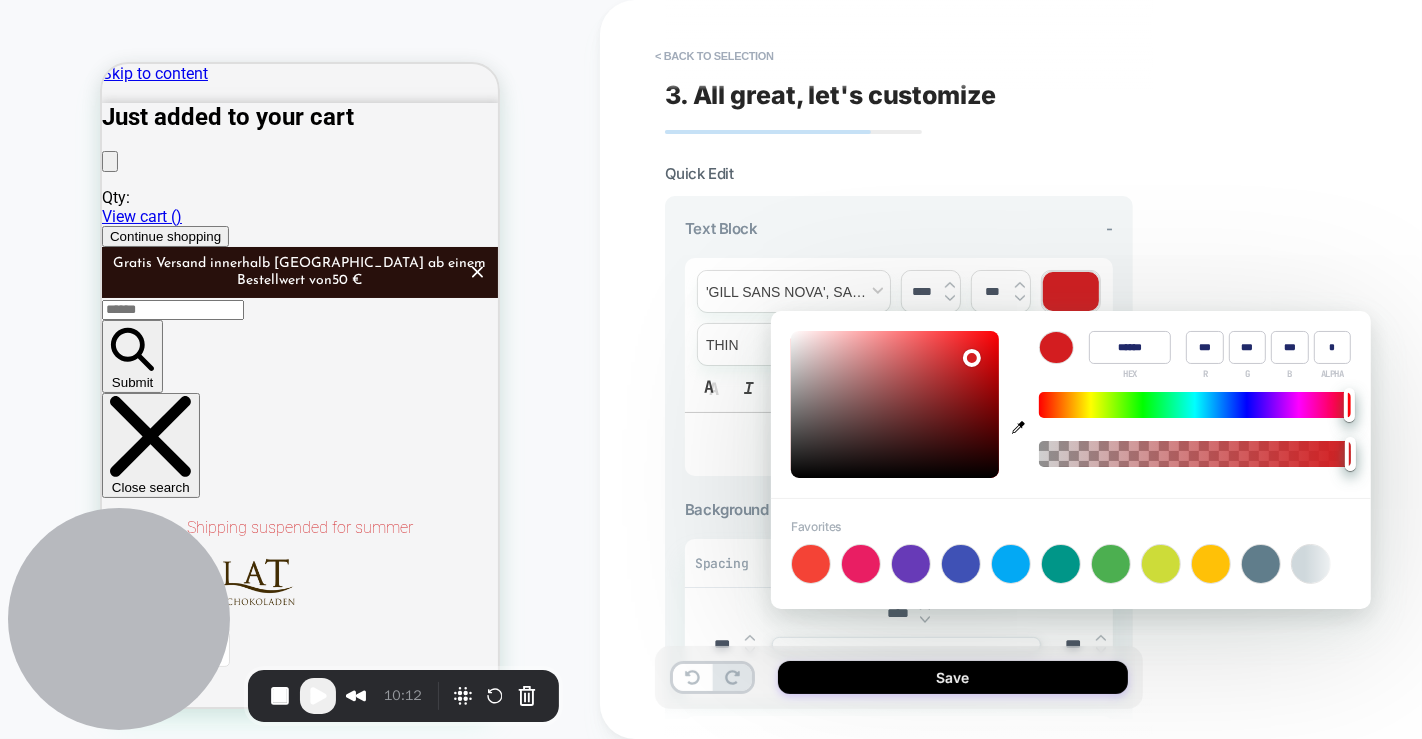 type on "******" 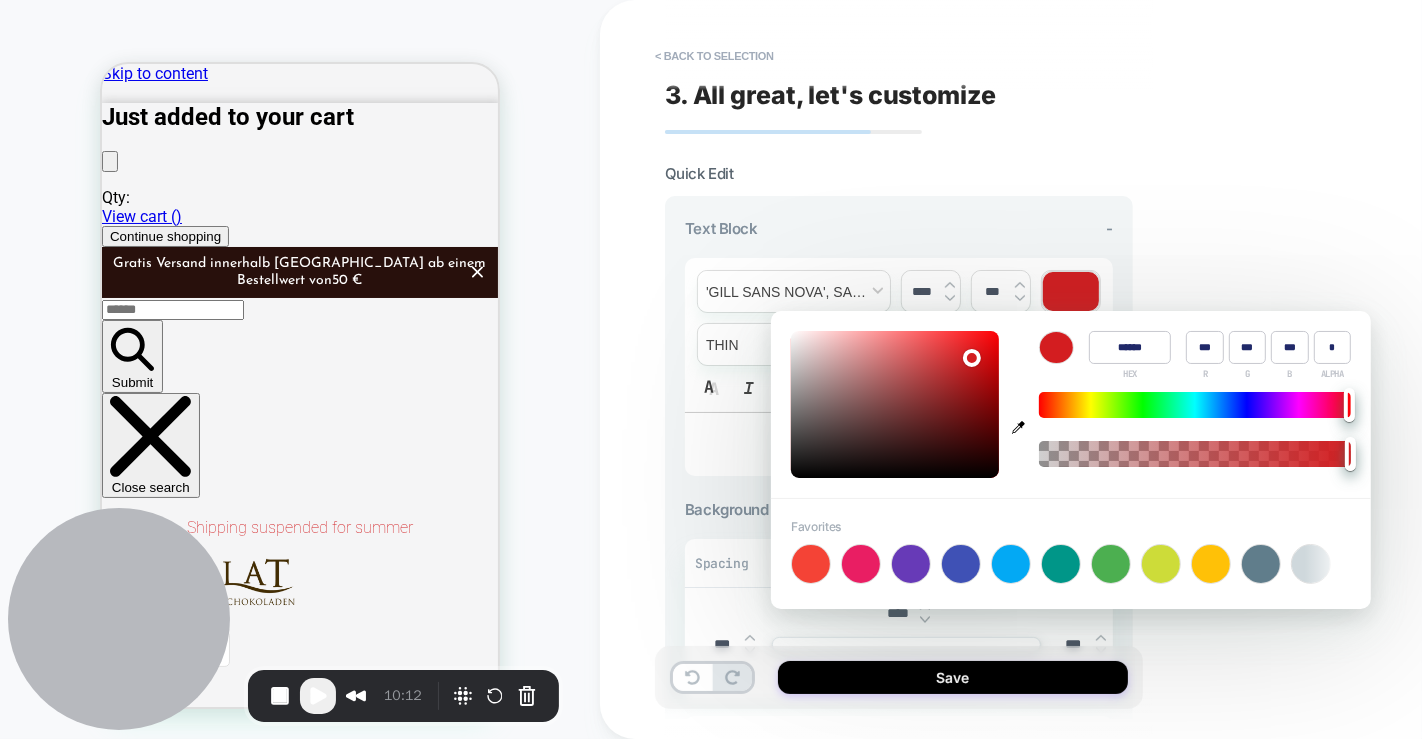 type on "***" 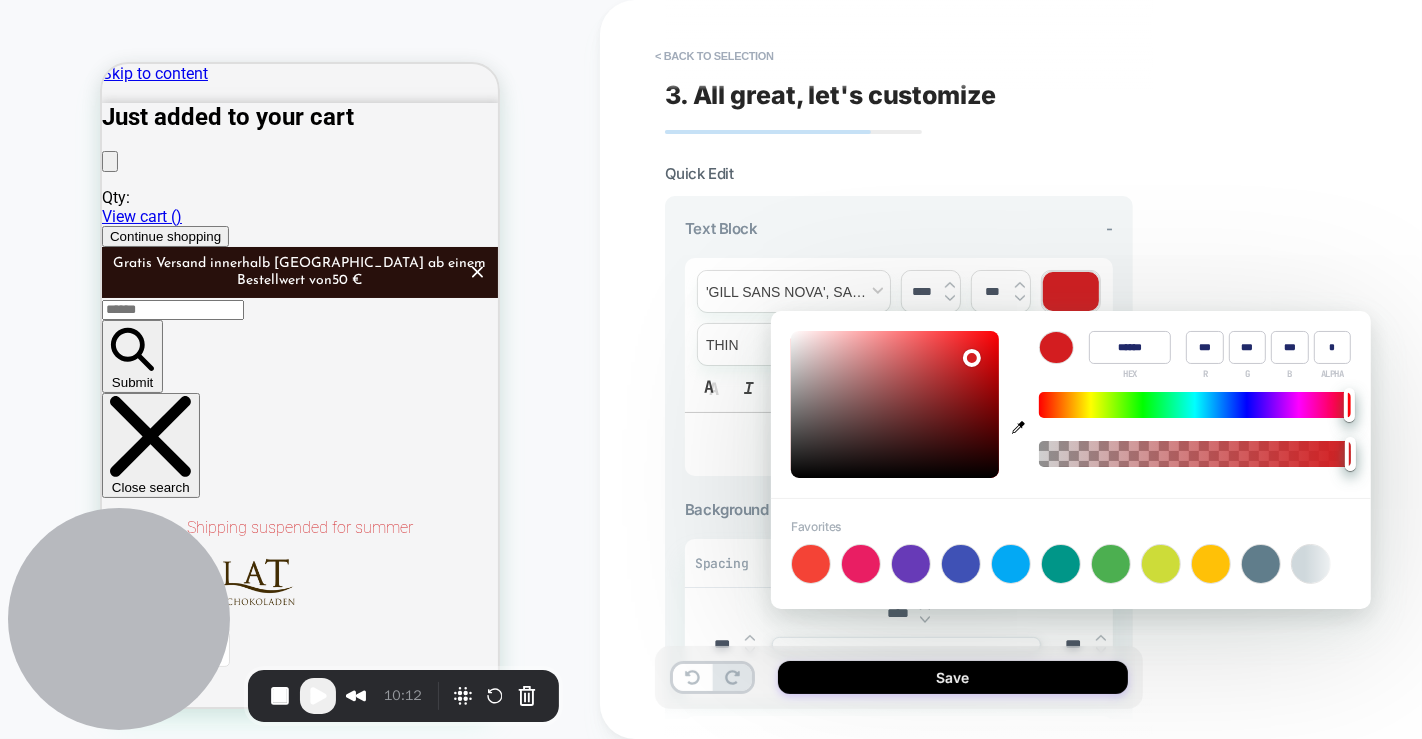 type on "******" 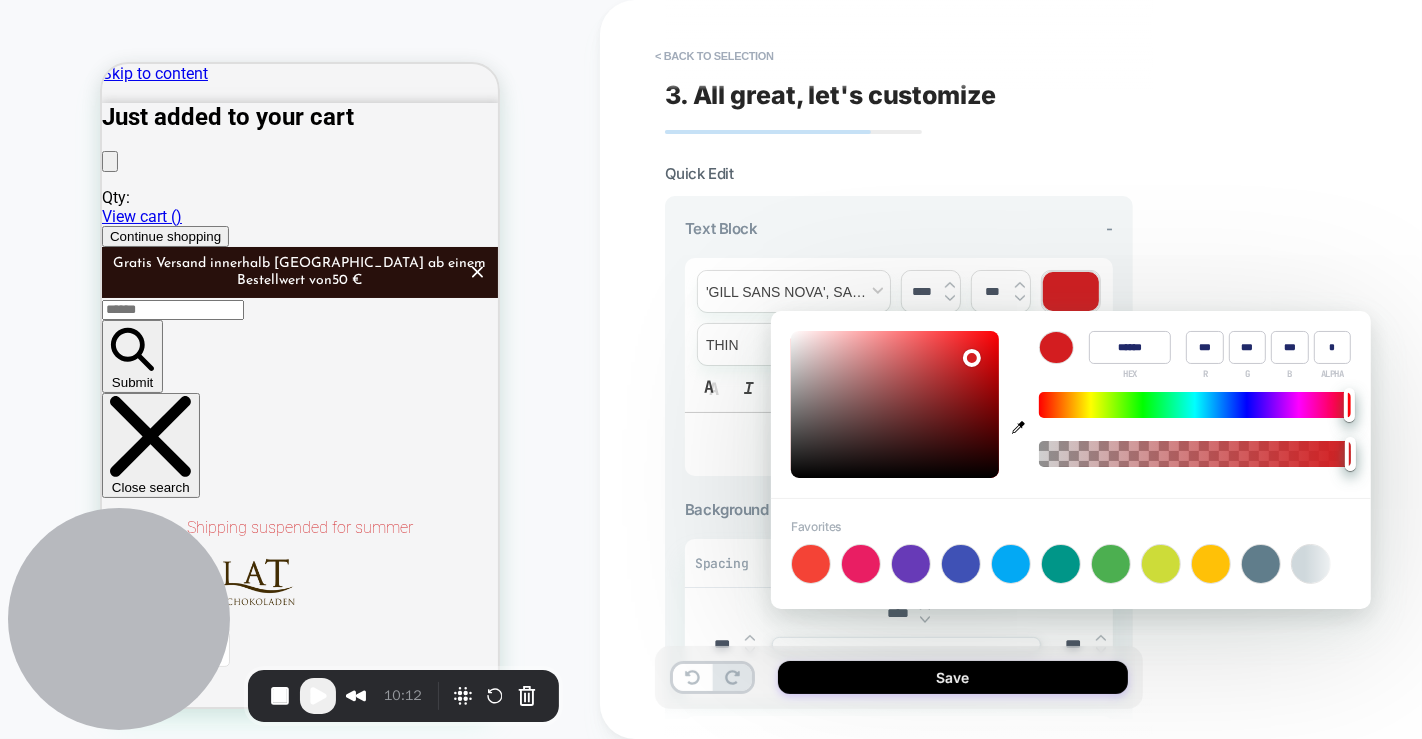 type on "***" 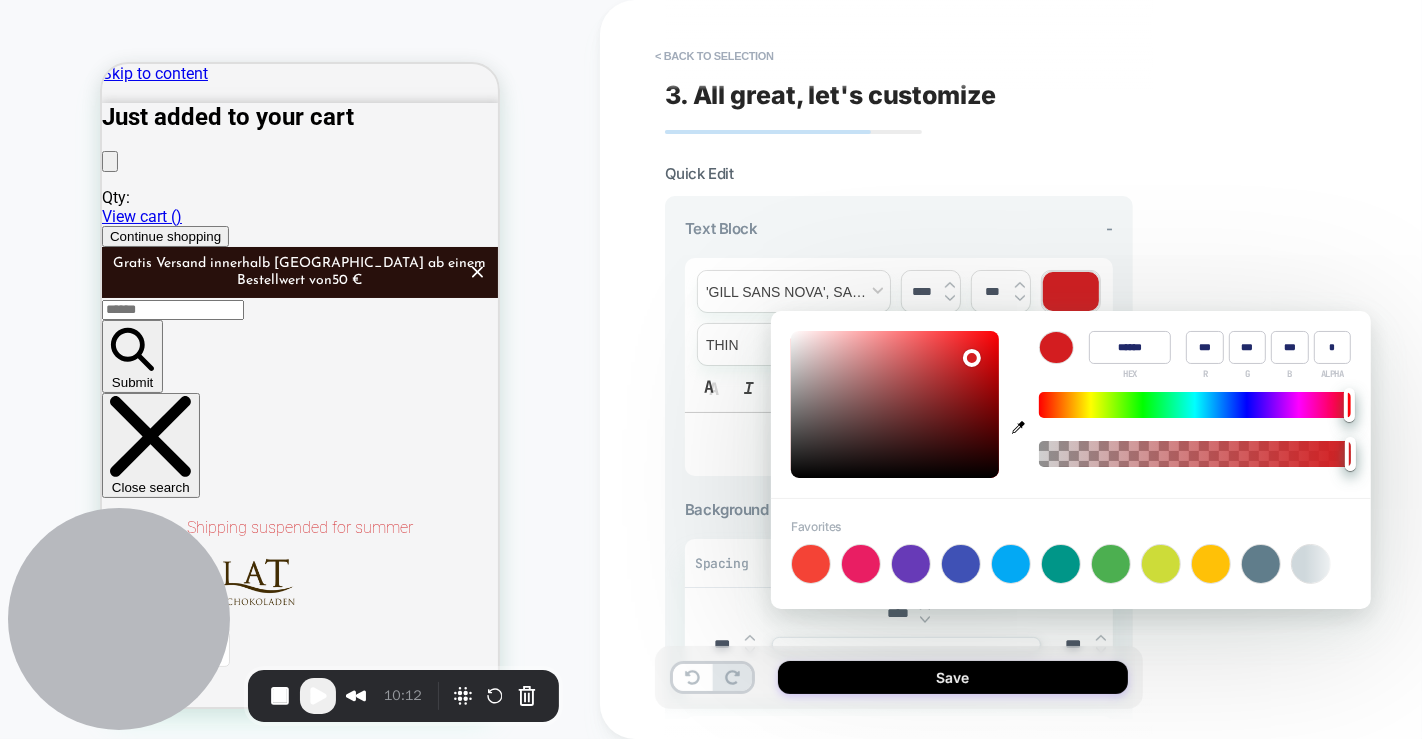 type on "******" 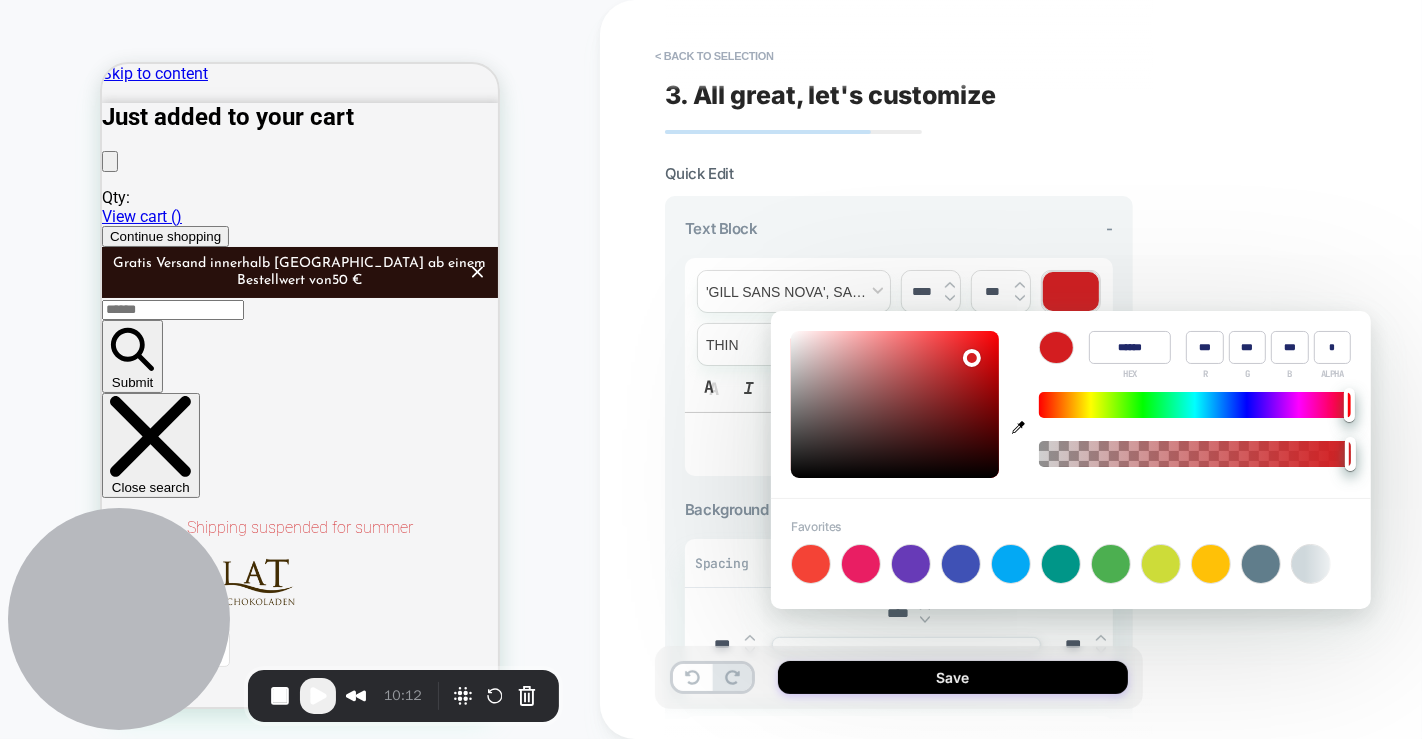 type on "***" 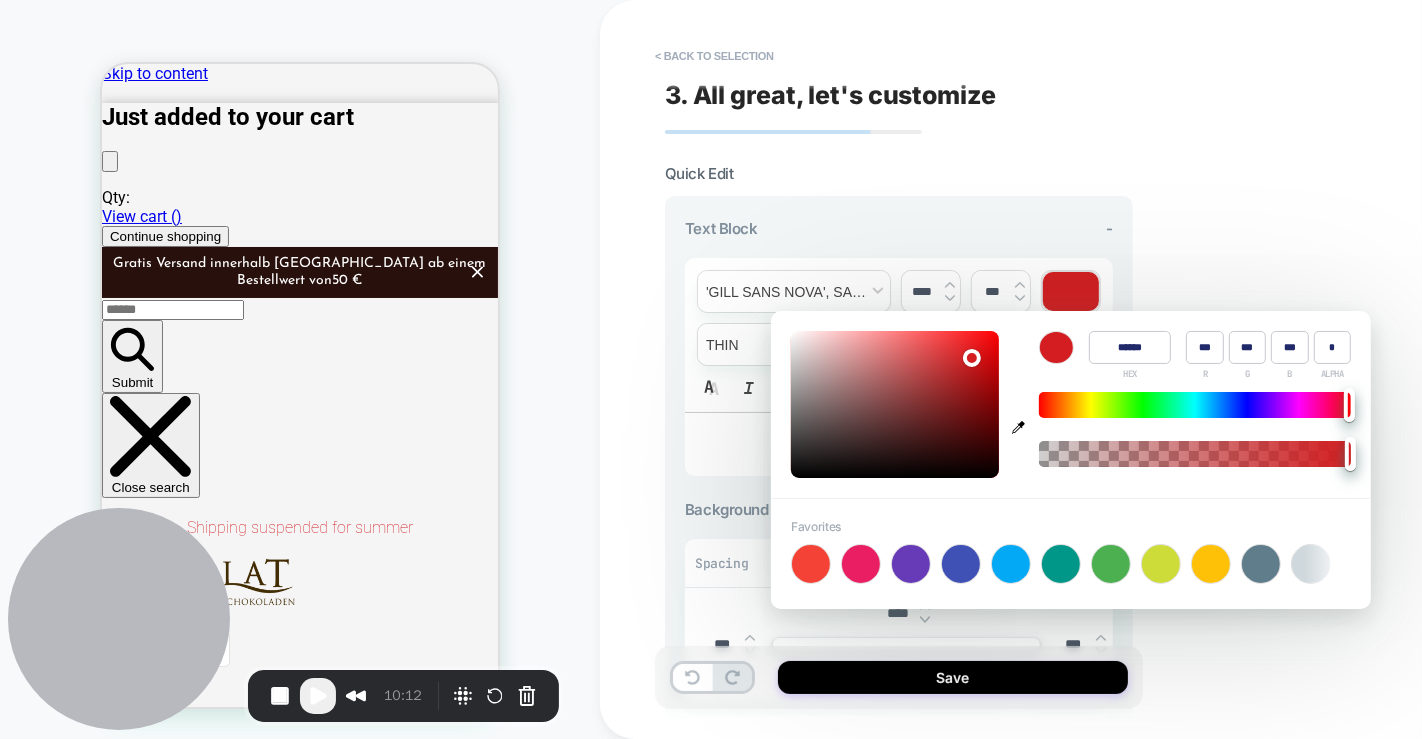 type on "******" 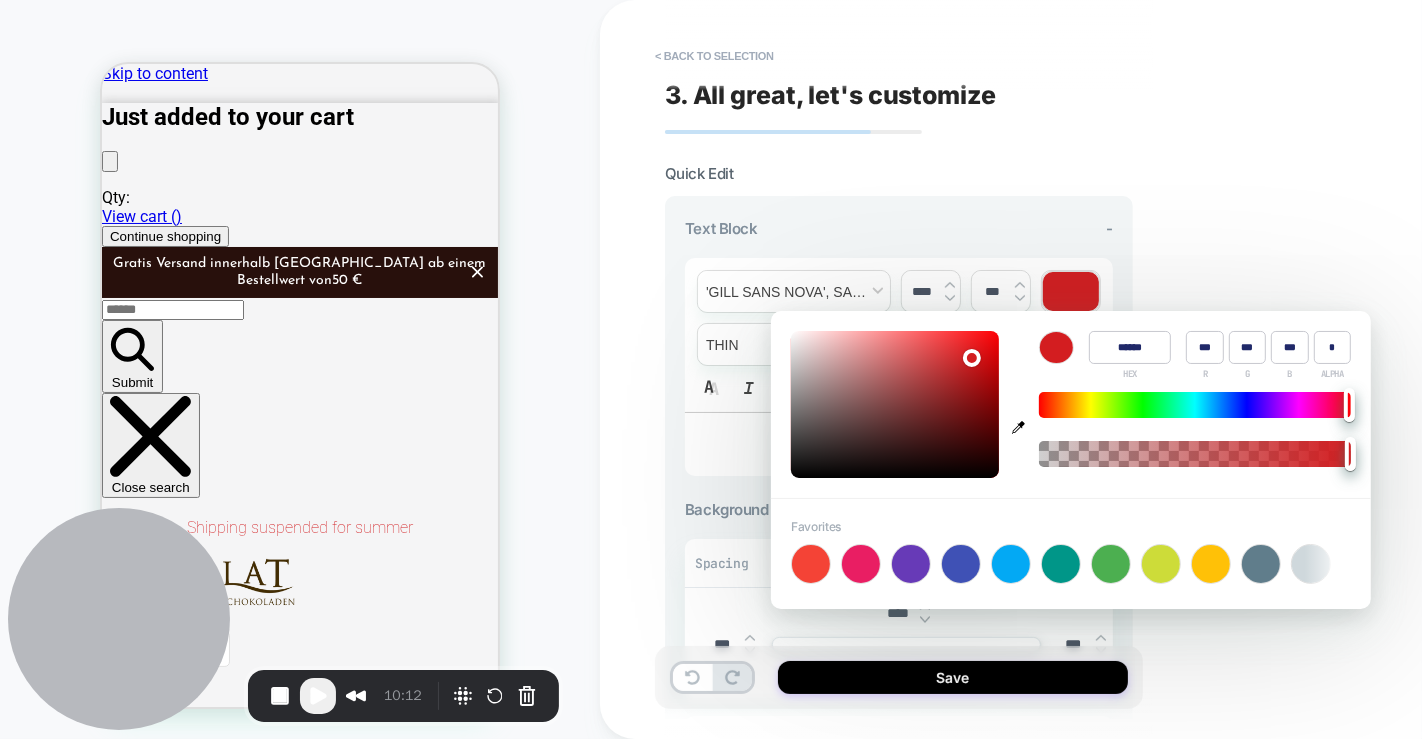 type on "***" 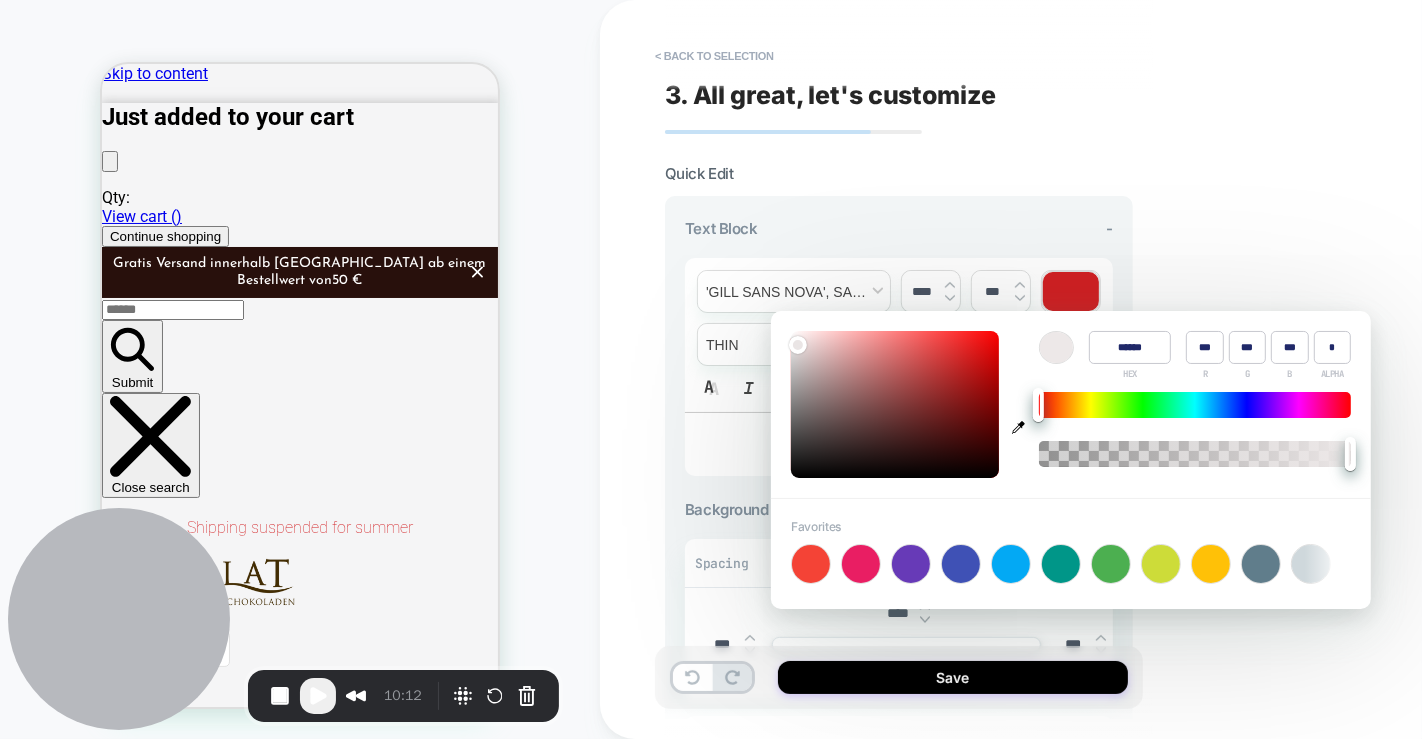 type on "******" 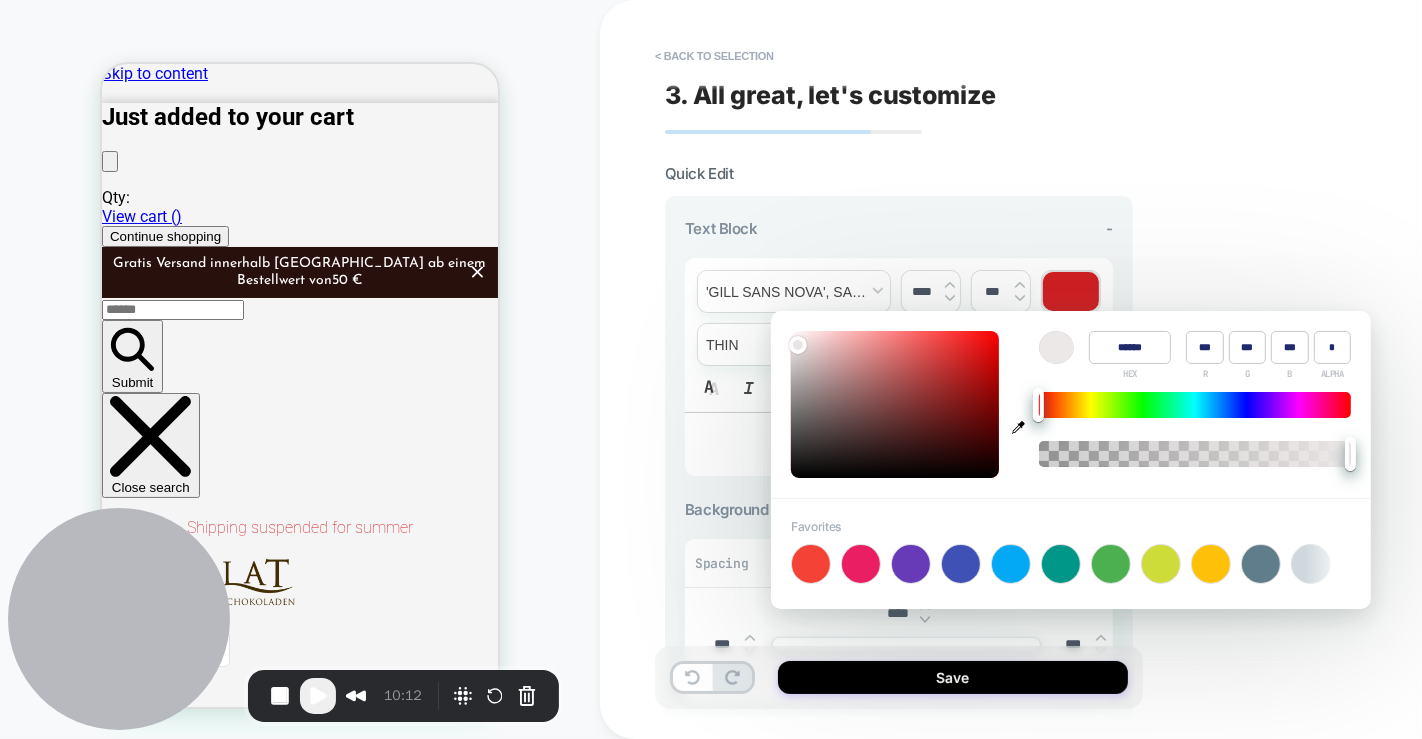 type on "***" 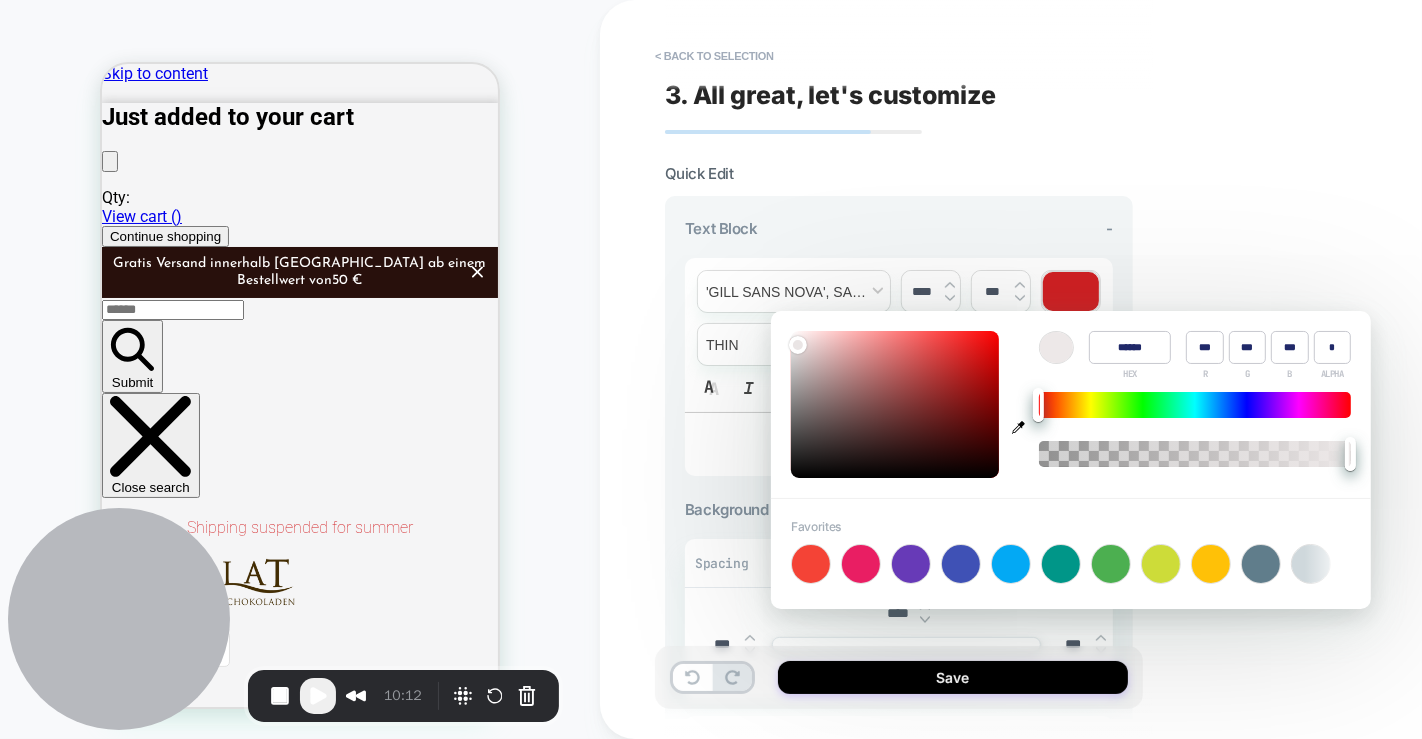 type on "******" 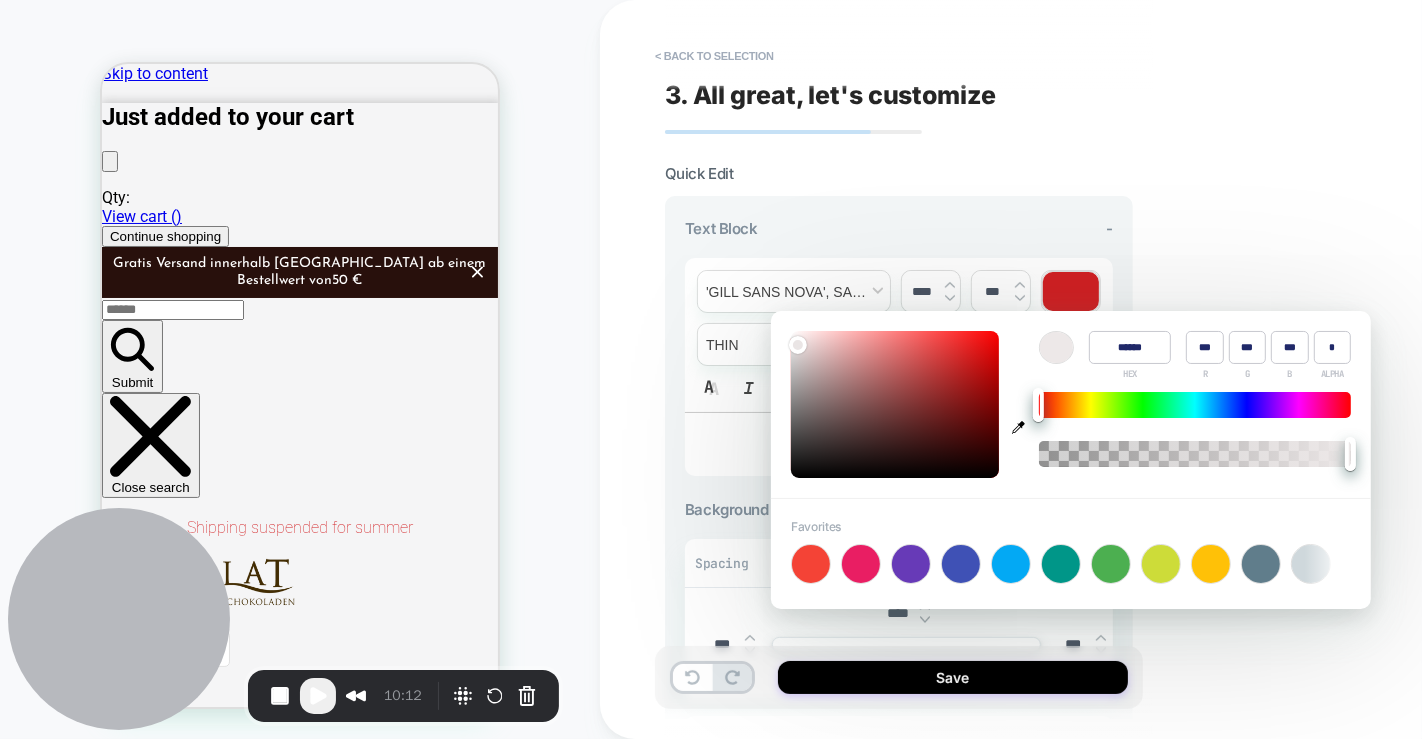 type on "***" 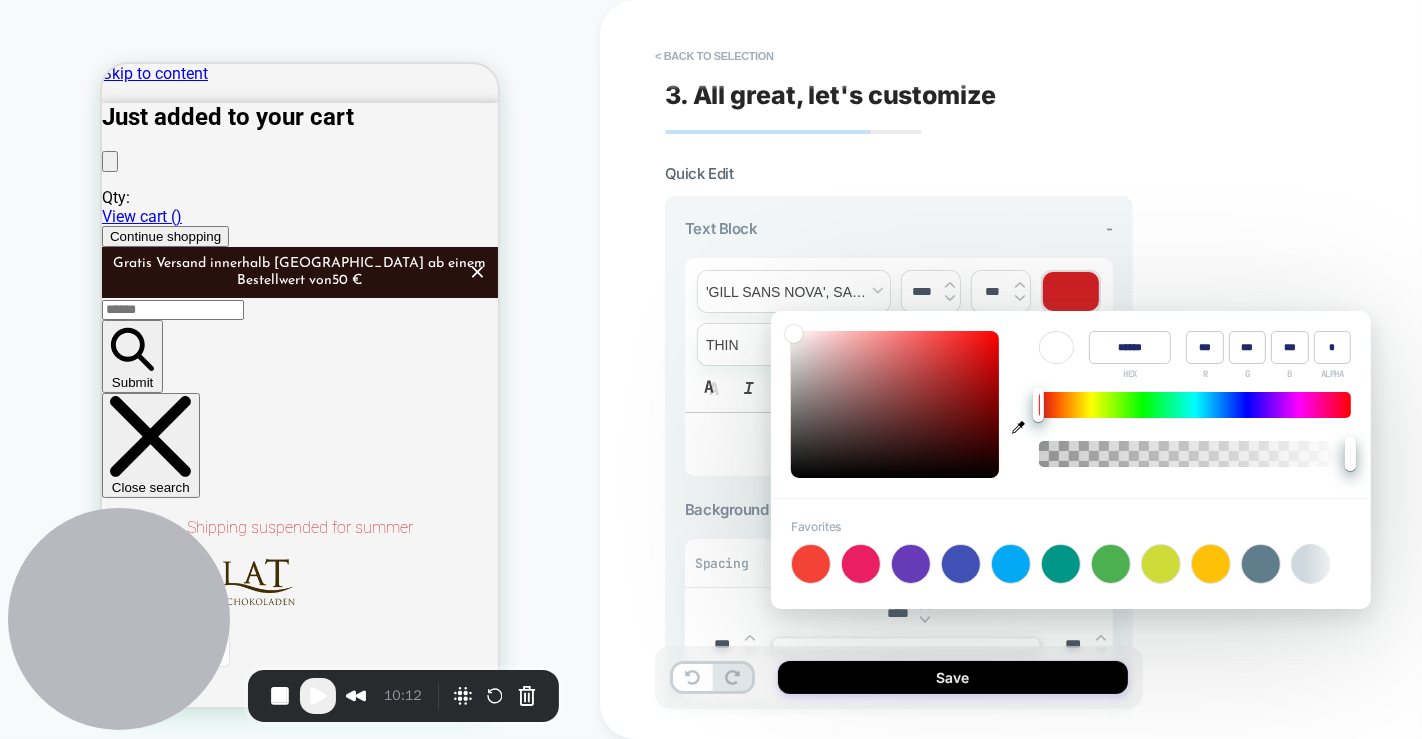 drag, startPoint x: 971, startPoint y: 355, endPoint x: 785, endPoint y: 322, distance: 188.90474 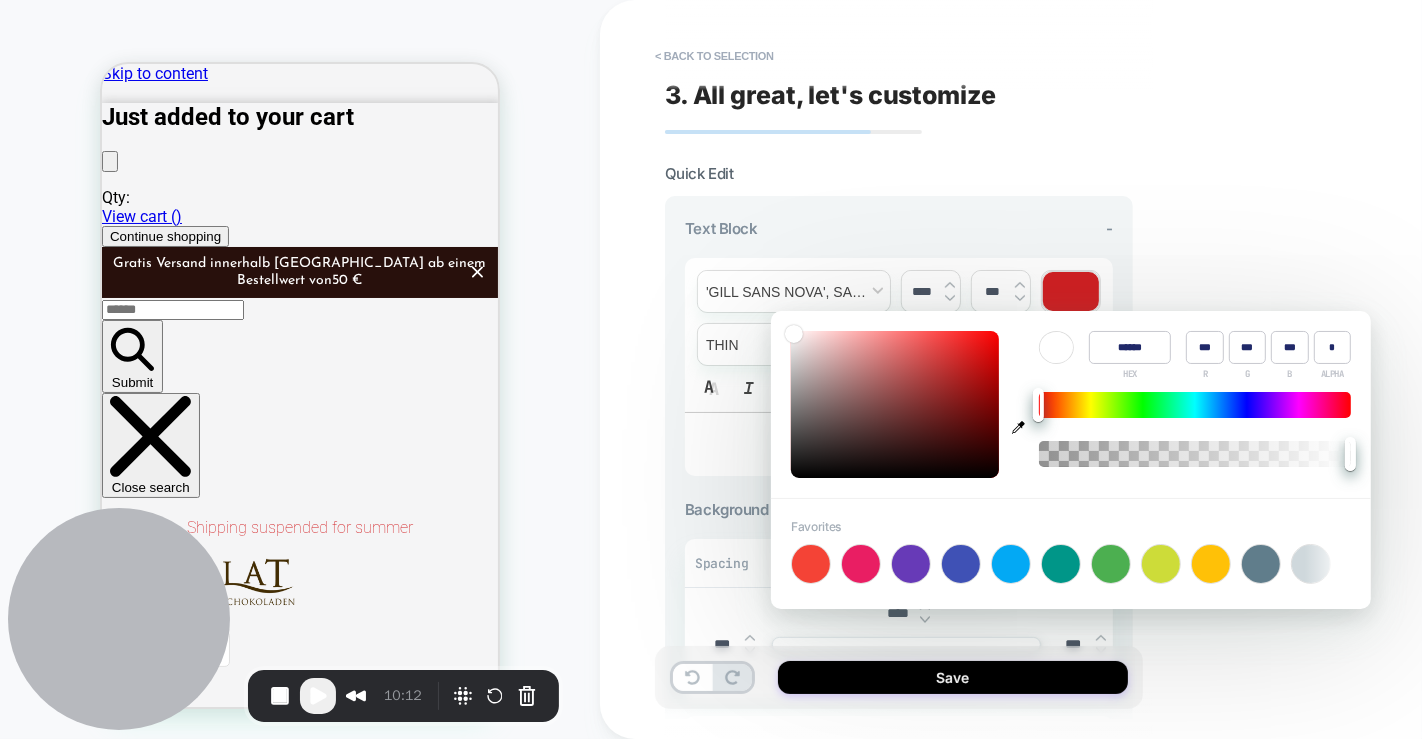 click on "Color ****** HEX *** R *** G *** B * ALPHA" at bounding box center [1071, 404] 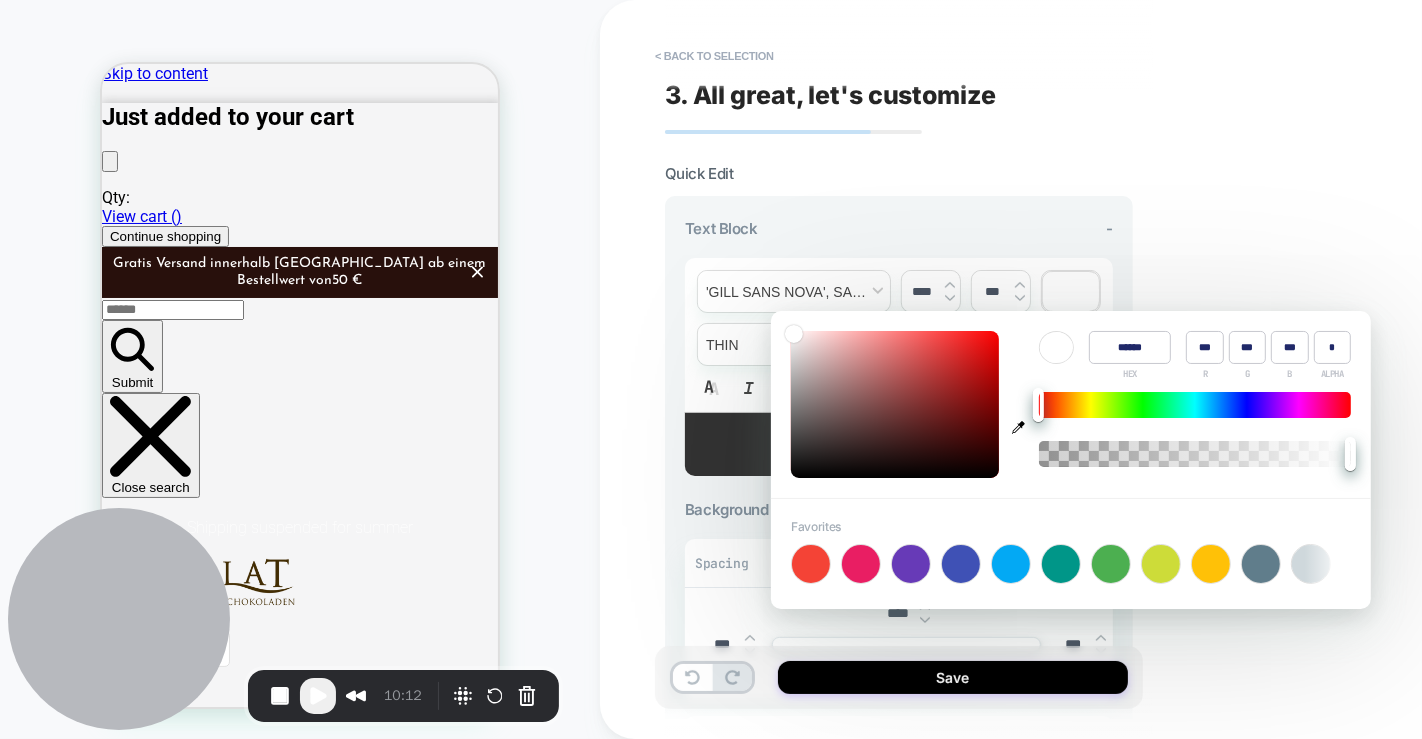 click on "**********" at bounding box center (899, 521) 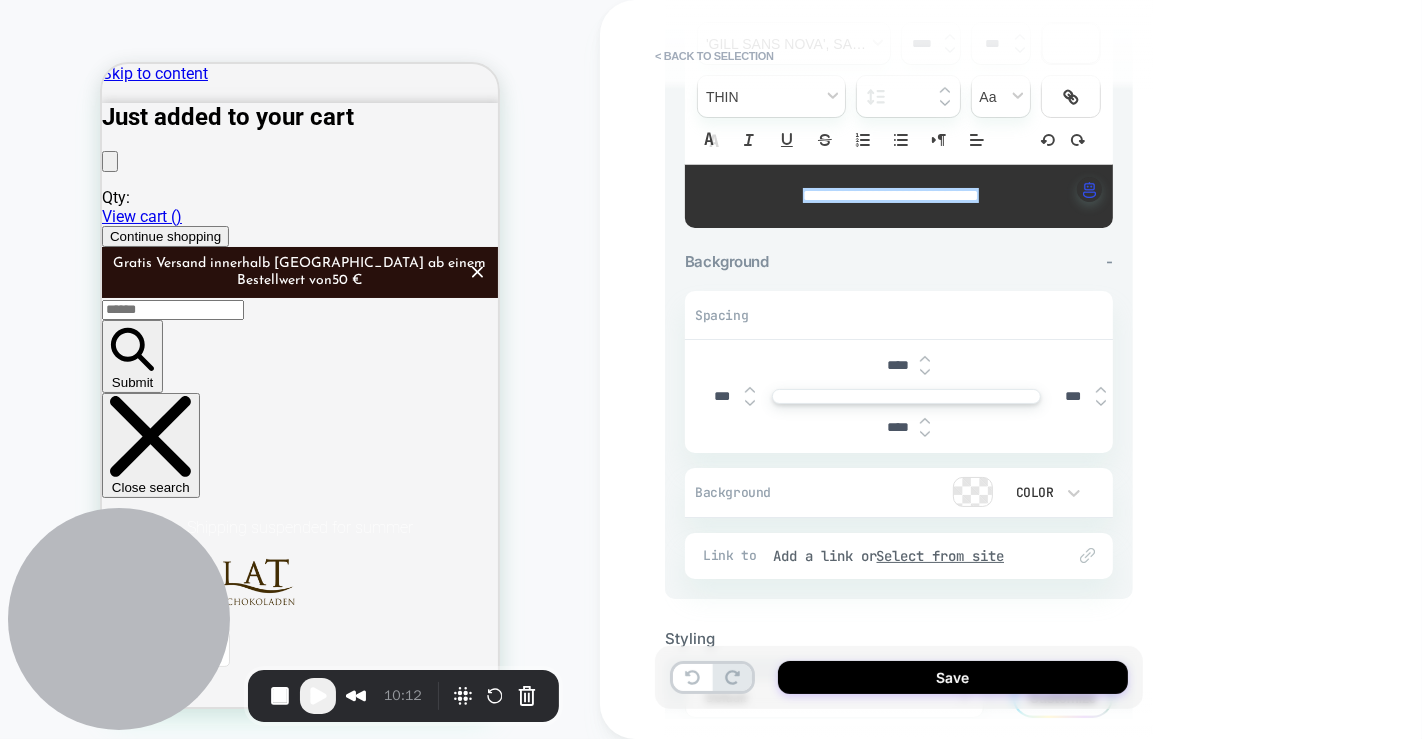 scroll, scrollTop: 254, scrollLeft: 0, axis: vertical 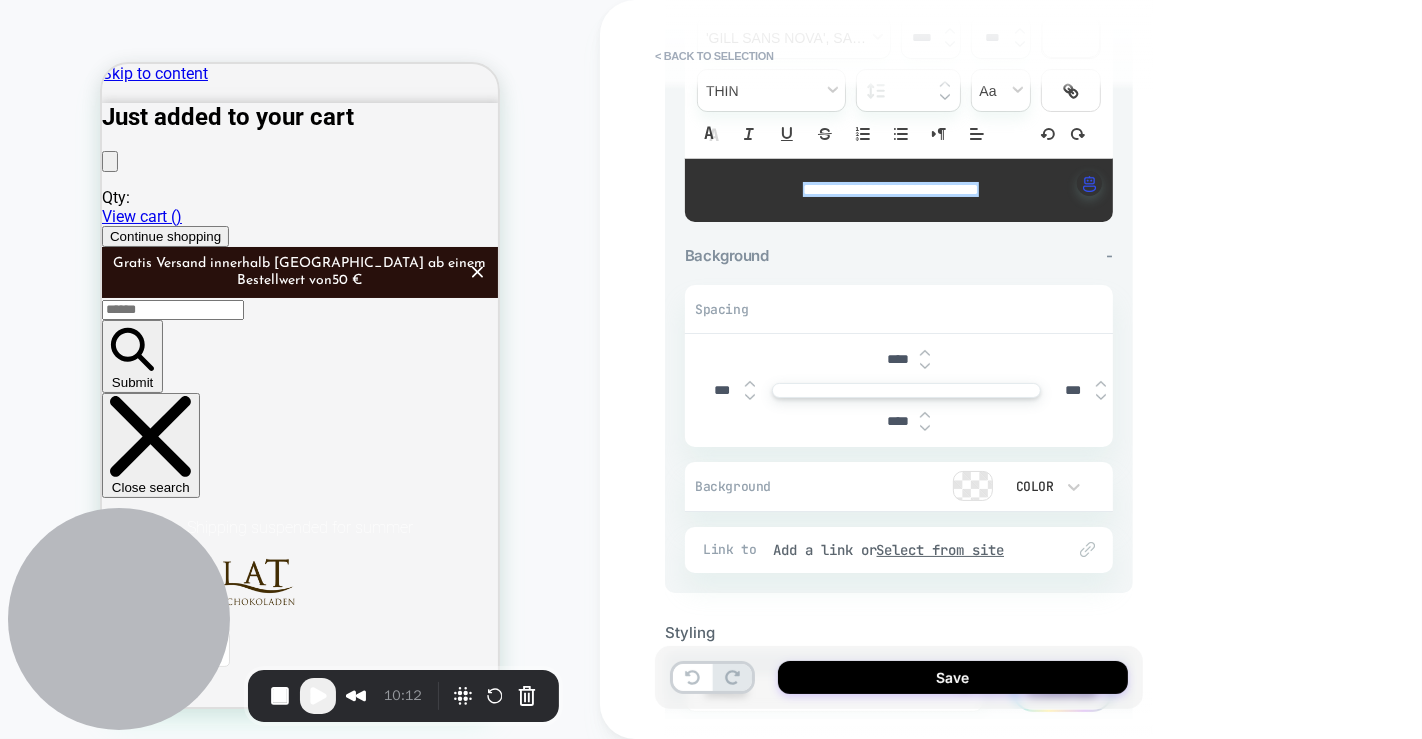 click at bounding box center [973, 486] 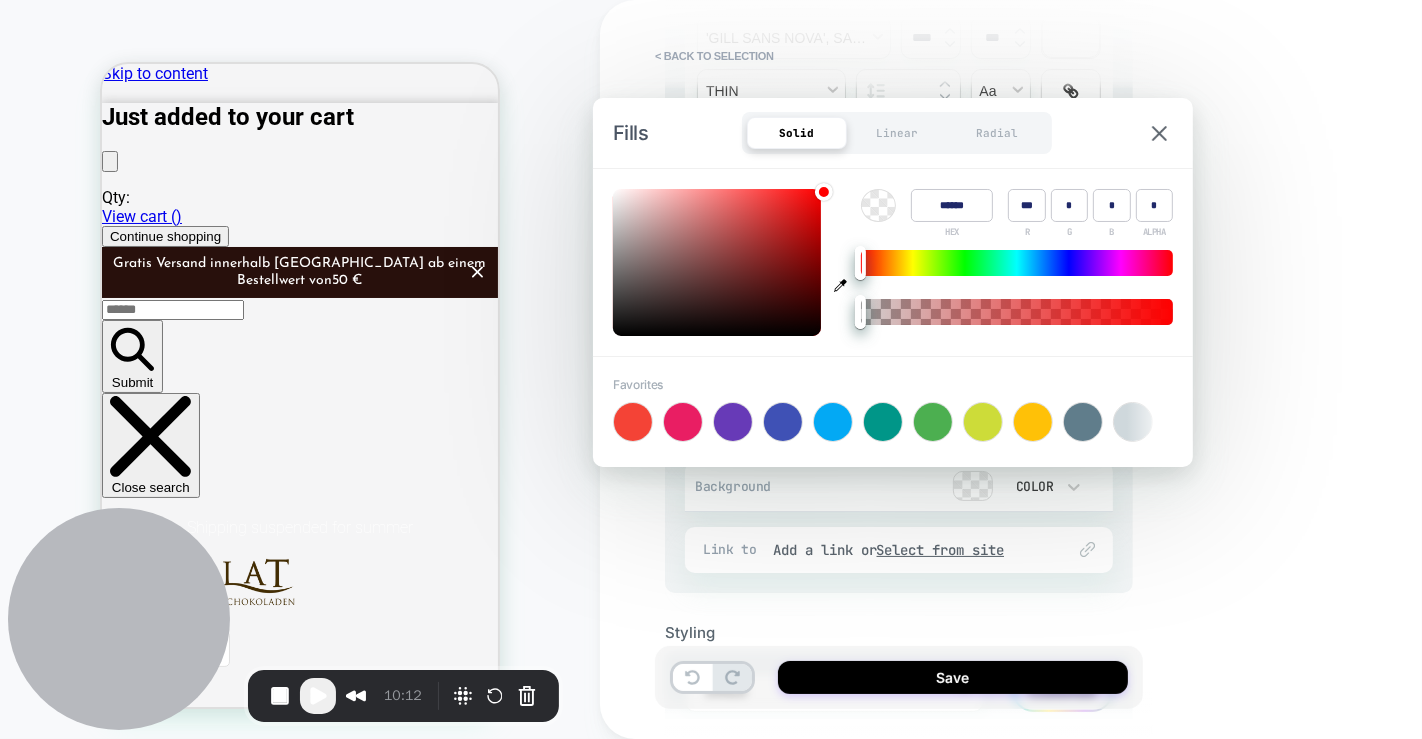 click at bounding box center (633, 422) 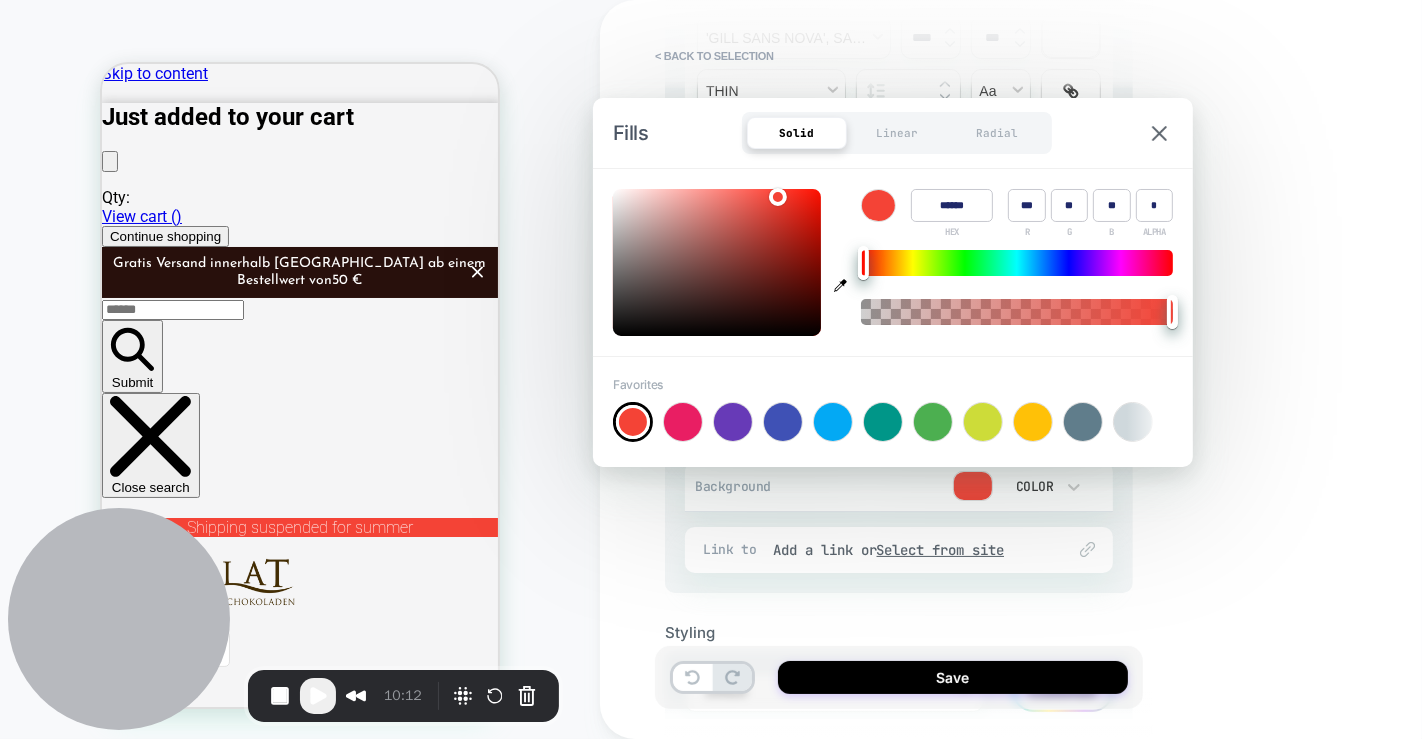 click on "**********" at bounding box center (1040, 369) 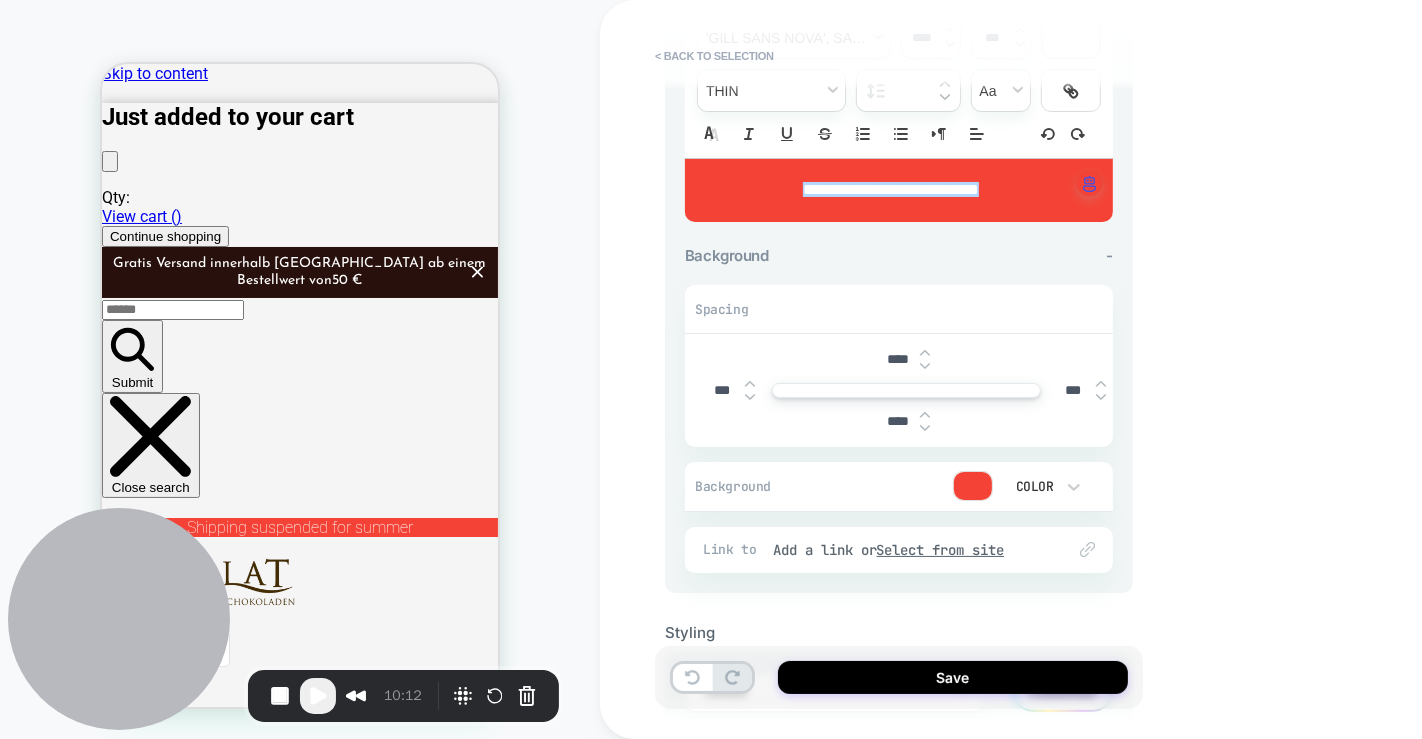 click on "****" at bounding box center (897, 359) 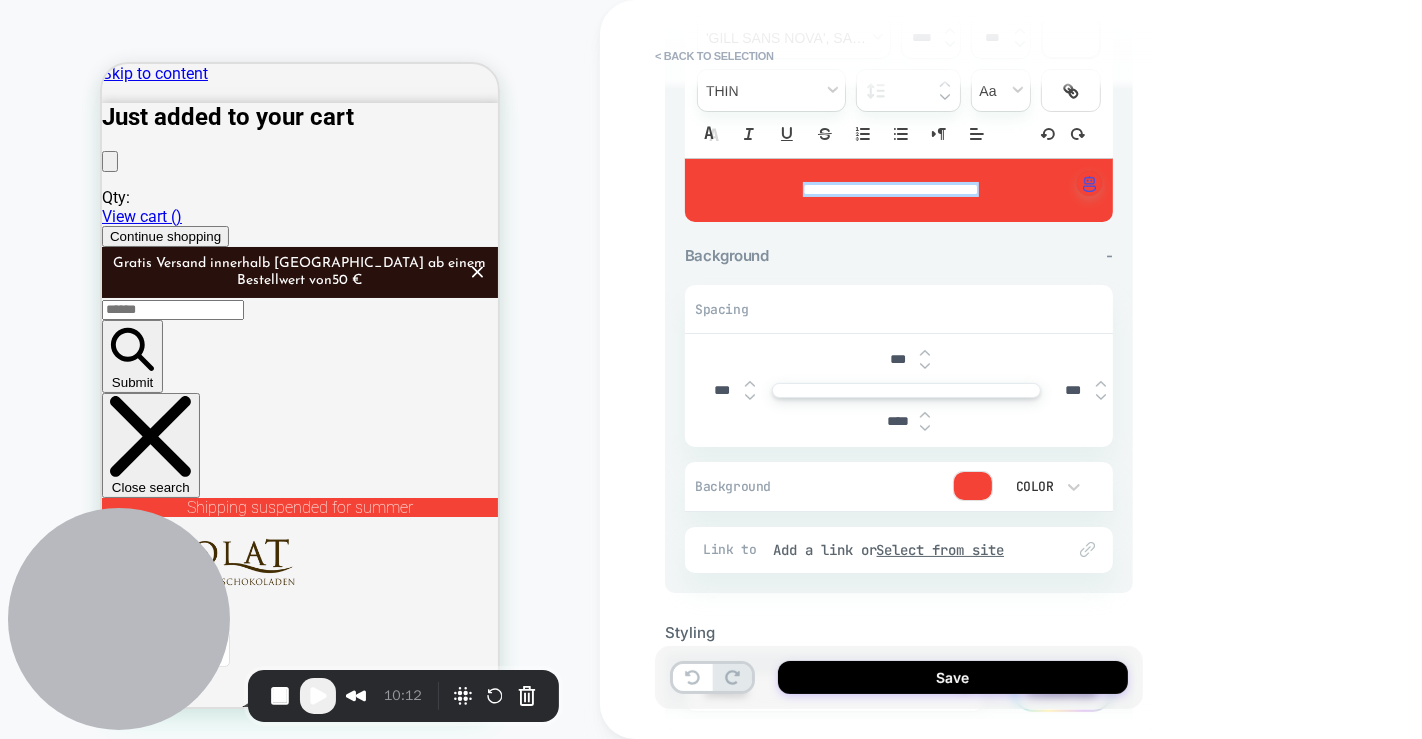 click on "****" at bounding box center [897, 421] 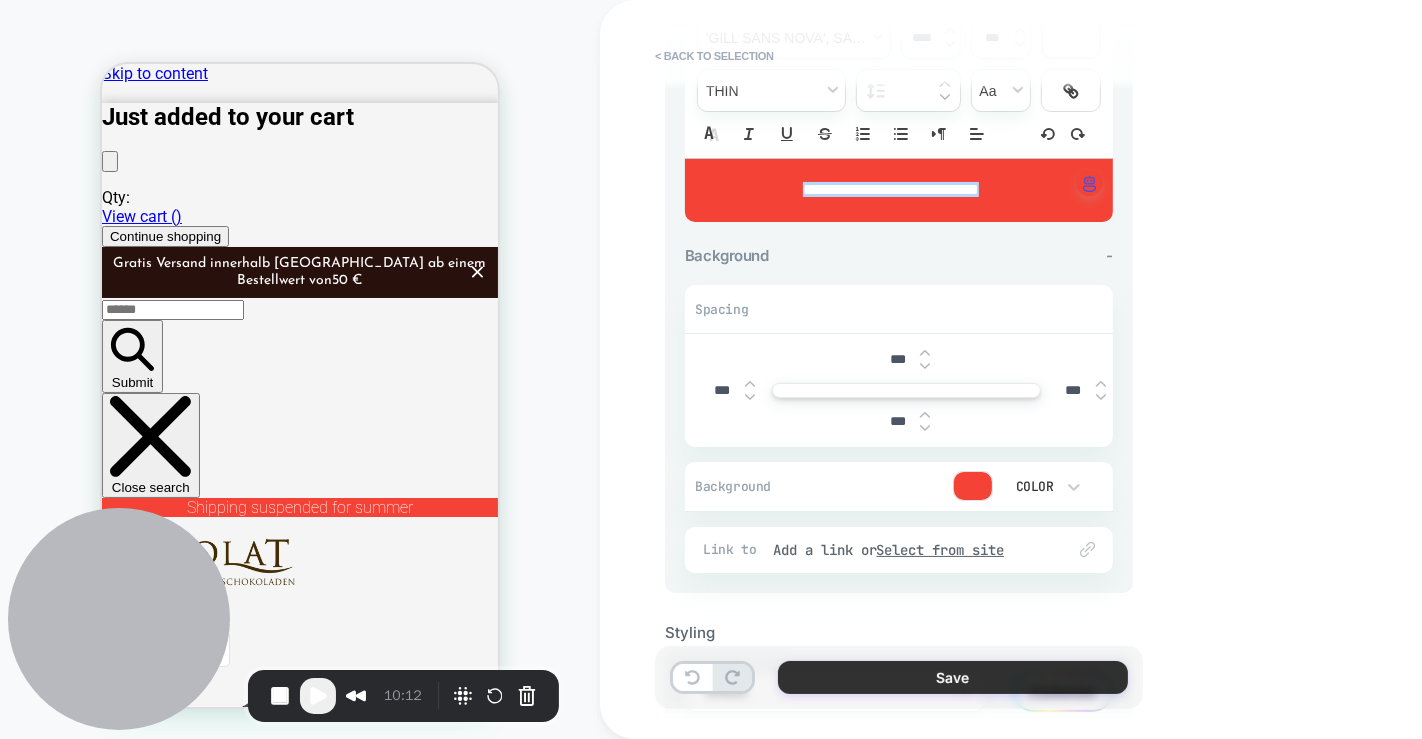 click on "Save" at bounding box center (953, 677) 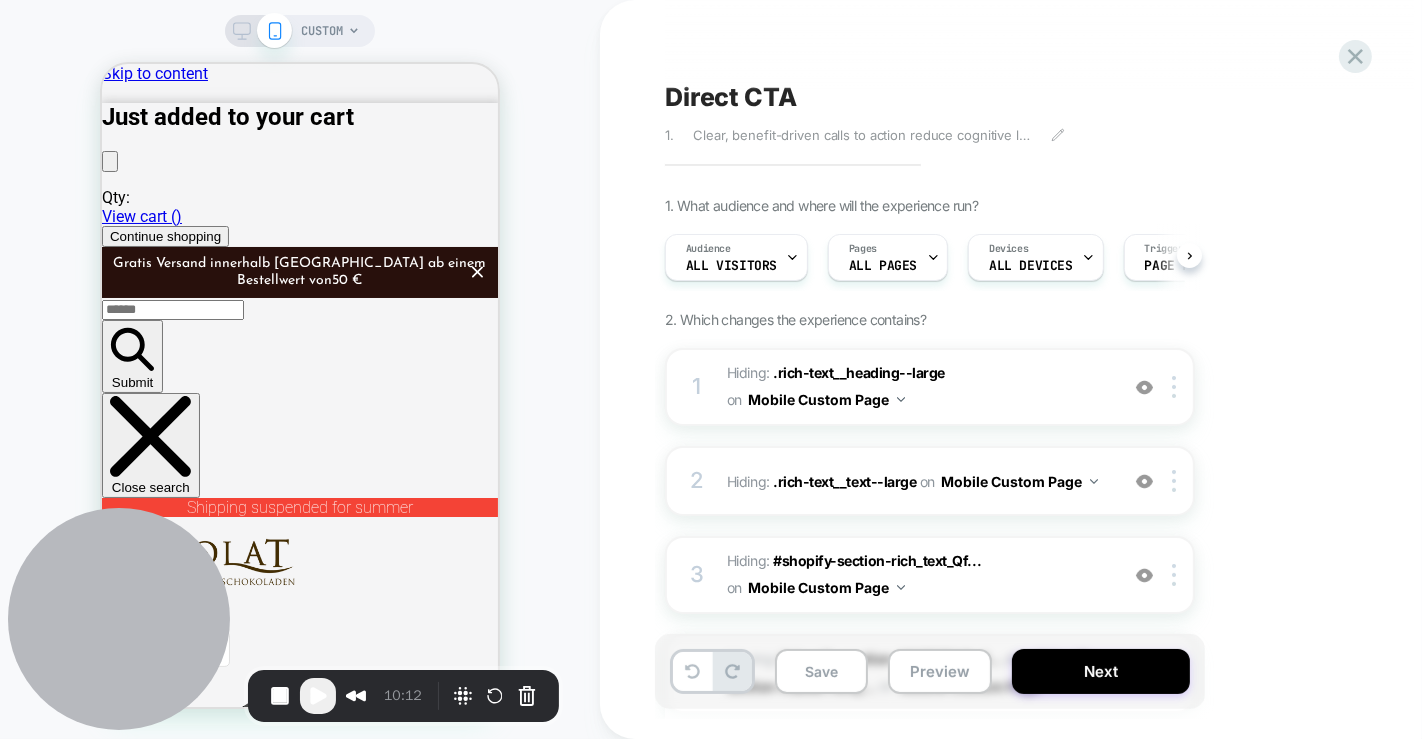 scroll, scrollTop: 0, scrollLeft: 0, axis: both 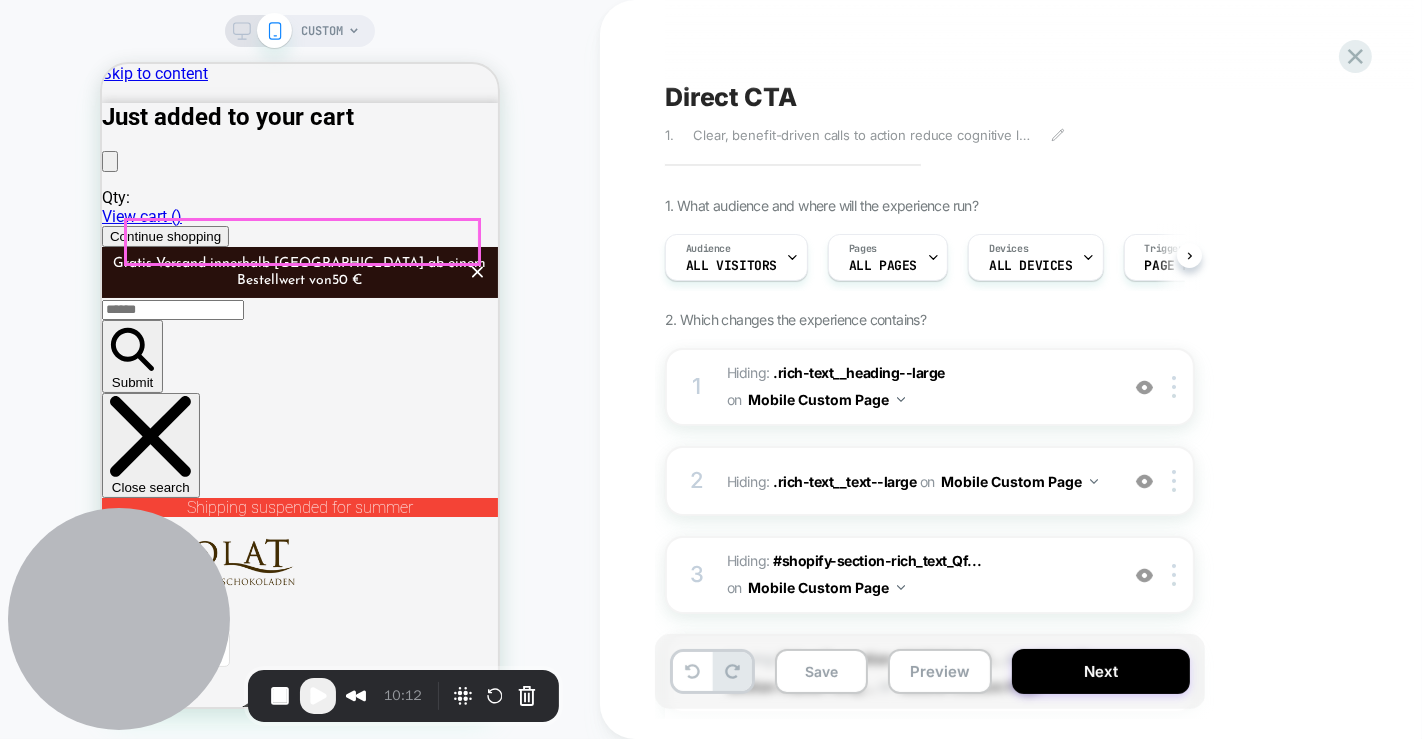 click on "Discover our variety of fine chocolate" at bounding box center (299, 4332) 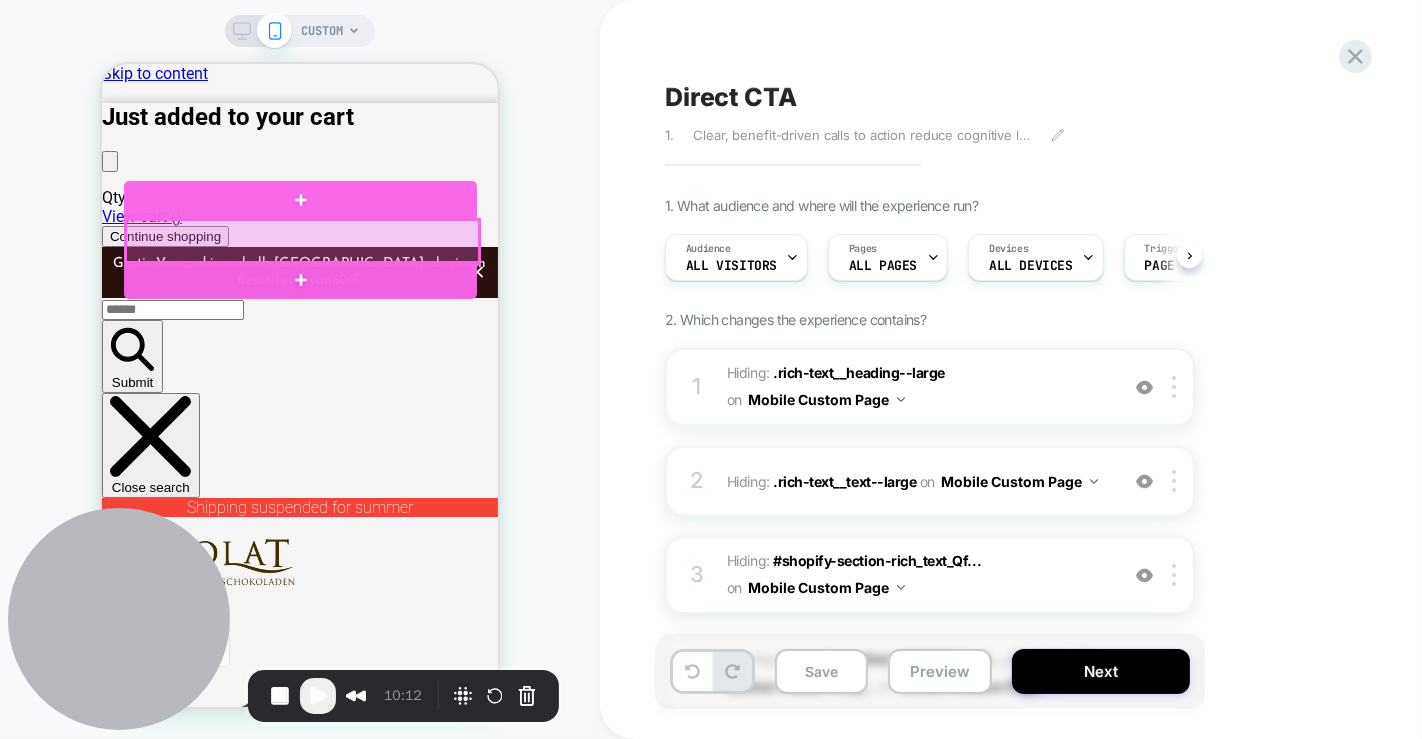 click at bounding box center [301, 240] 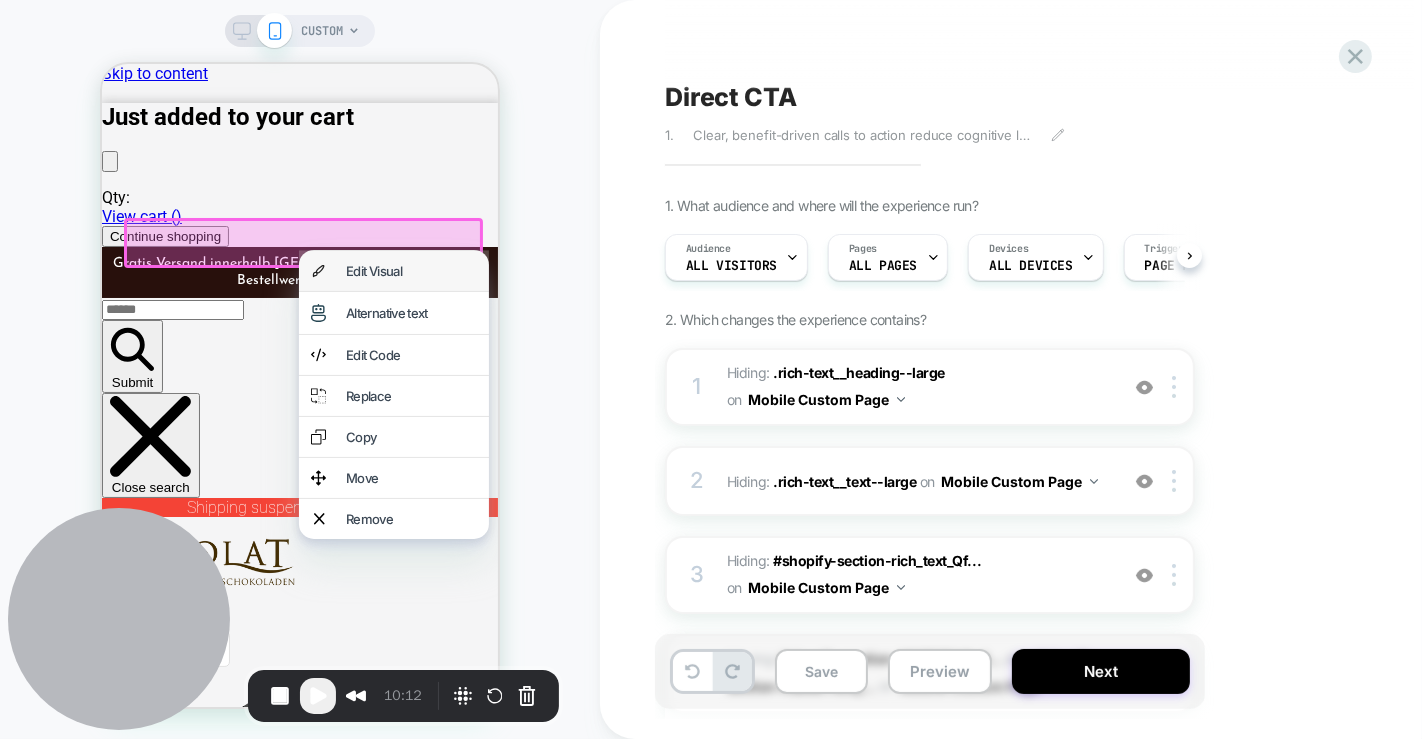 click on "Edit Visual" at bounding box center (410, 270) 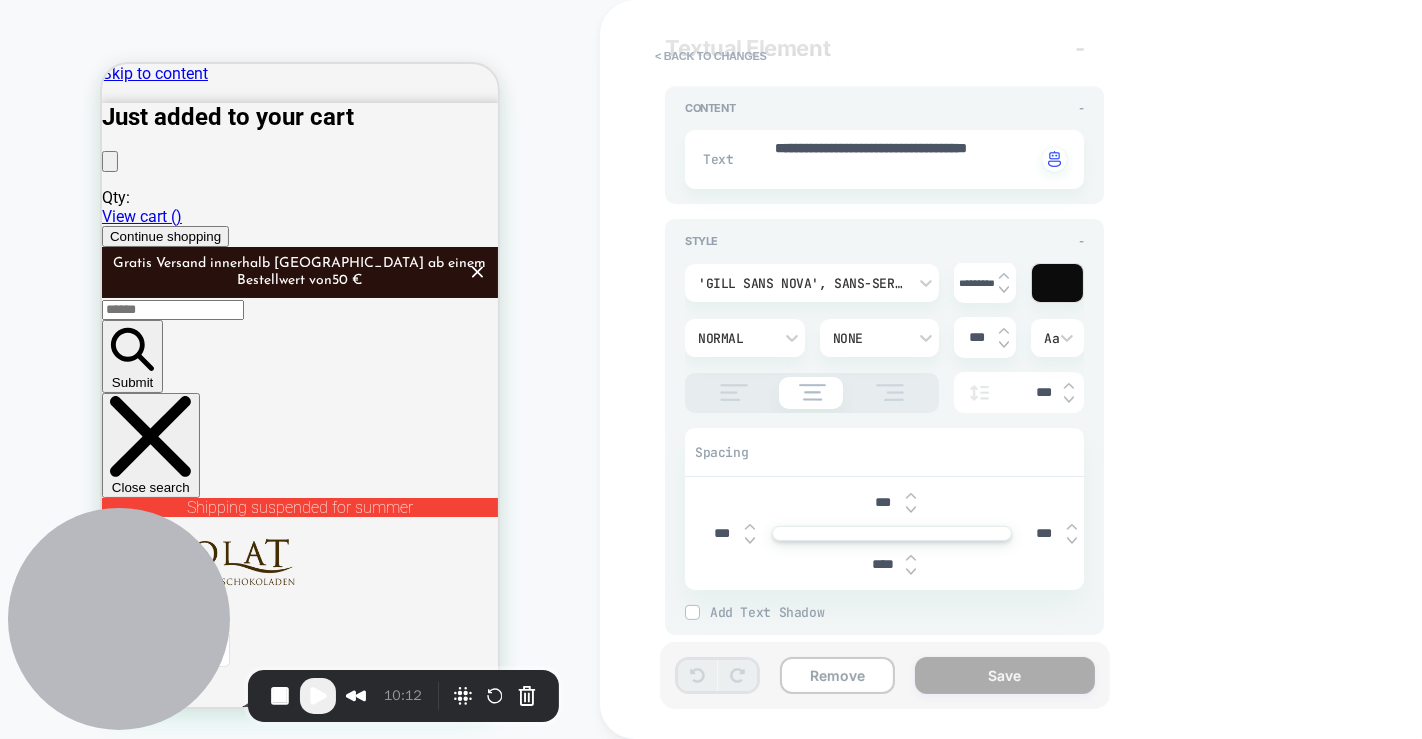 scroll, scrollTop: 191, scrollLeft: 0, axis: vertical 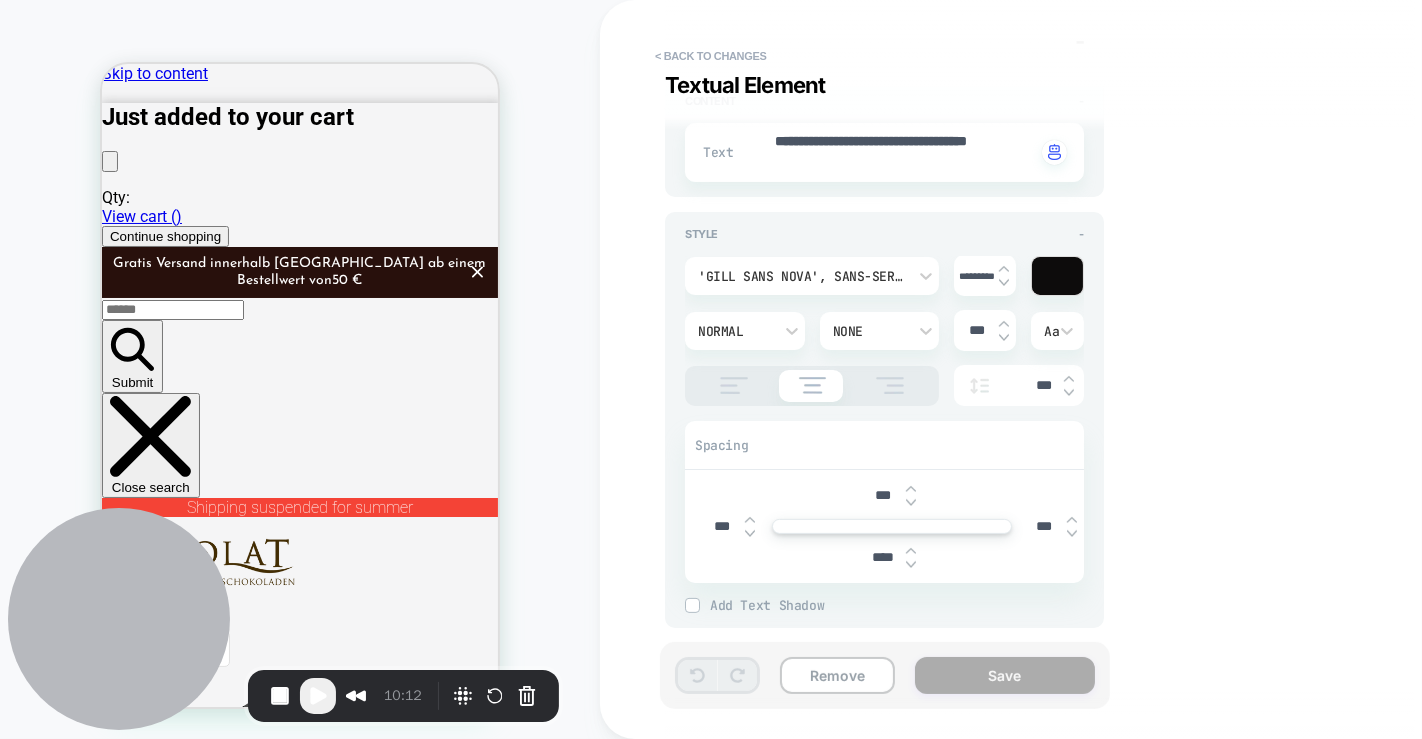click on "***" at bounding box center [883, 495] 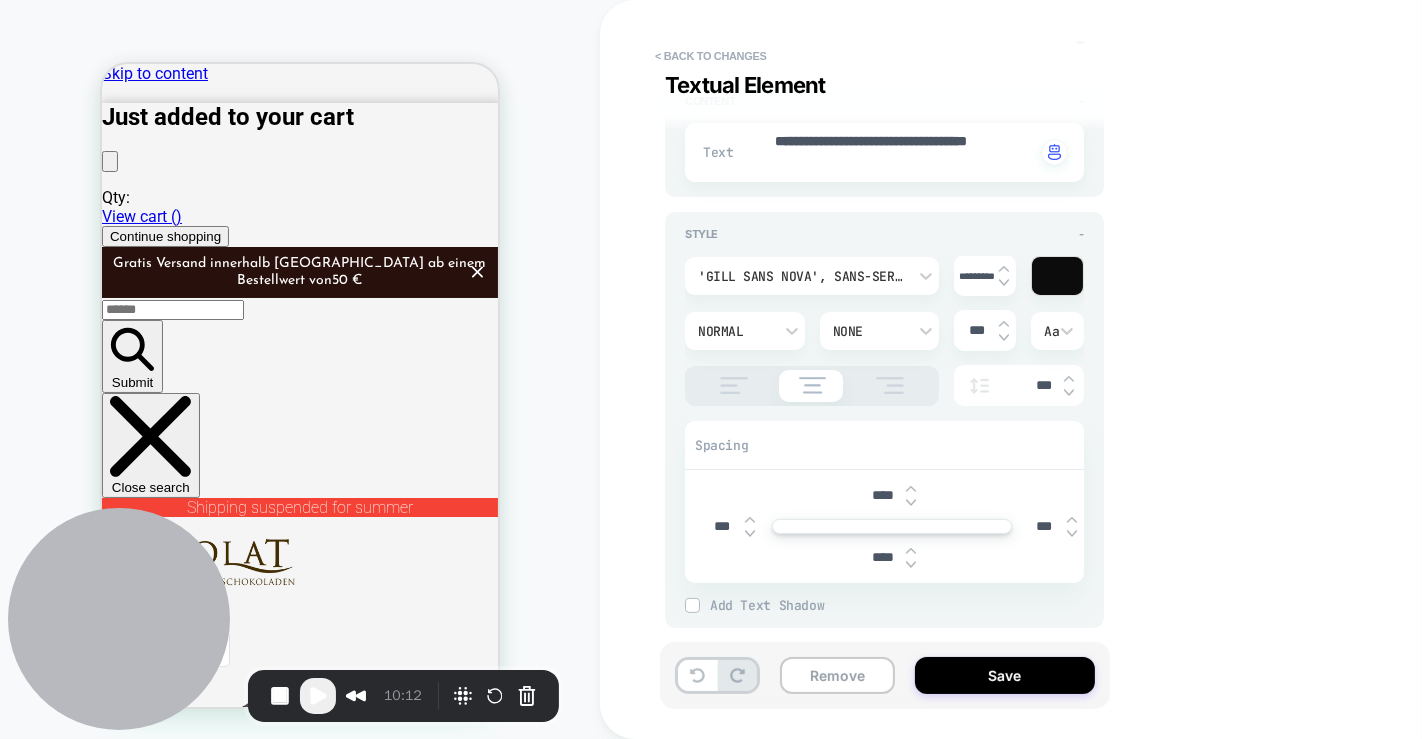 click on "****" at bounding box center [883, 557] 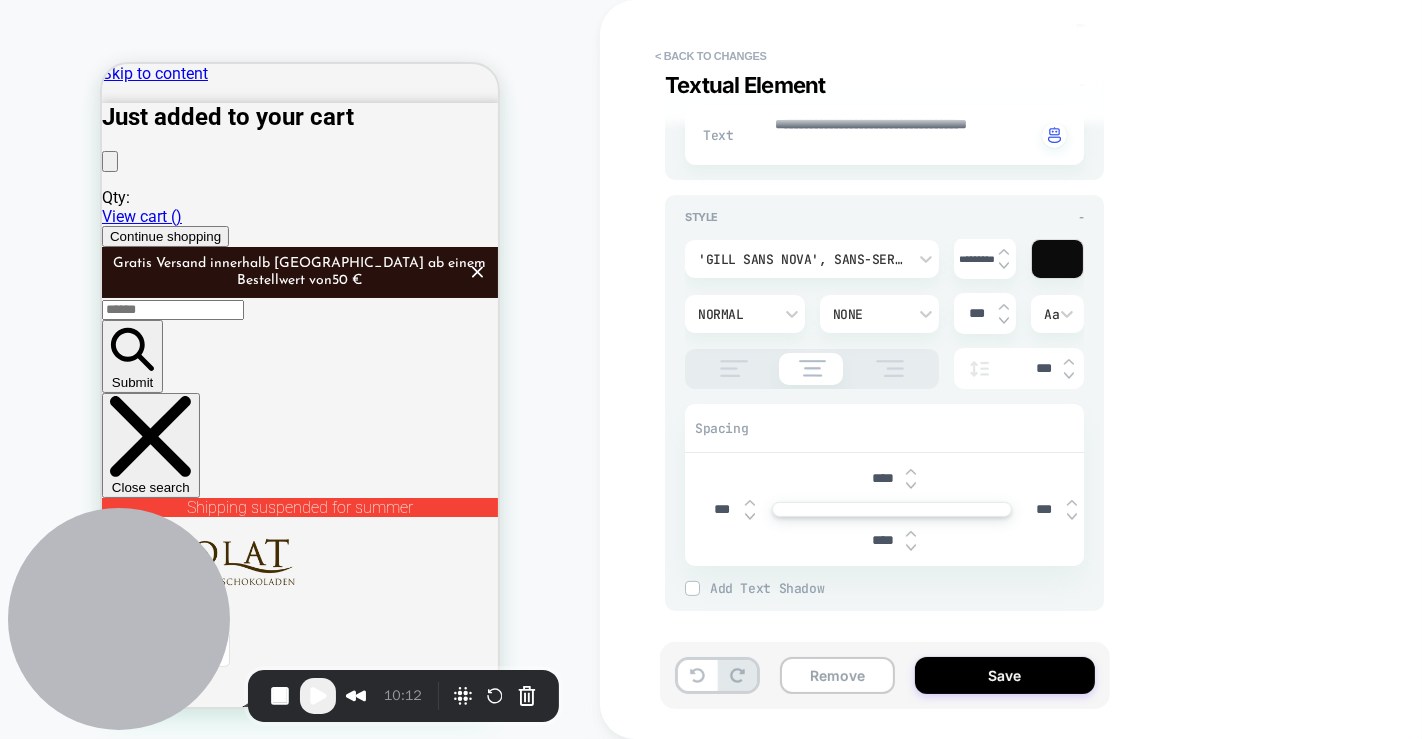 scroll, scrollTop: 0, scrollLeft: 0, axis: both 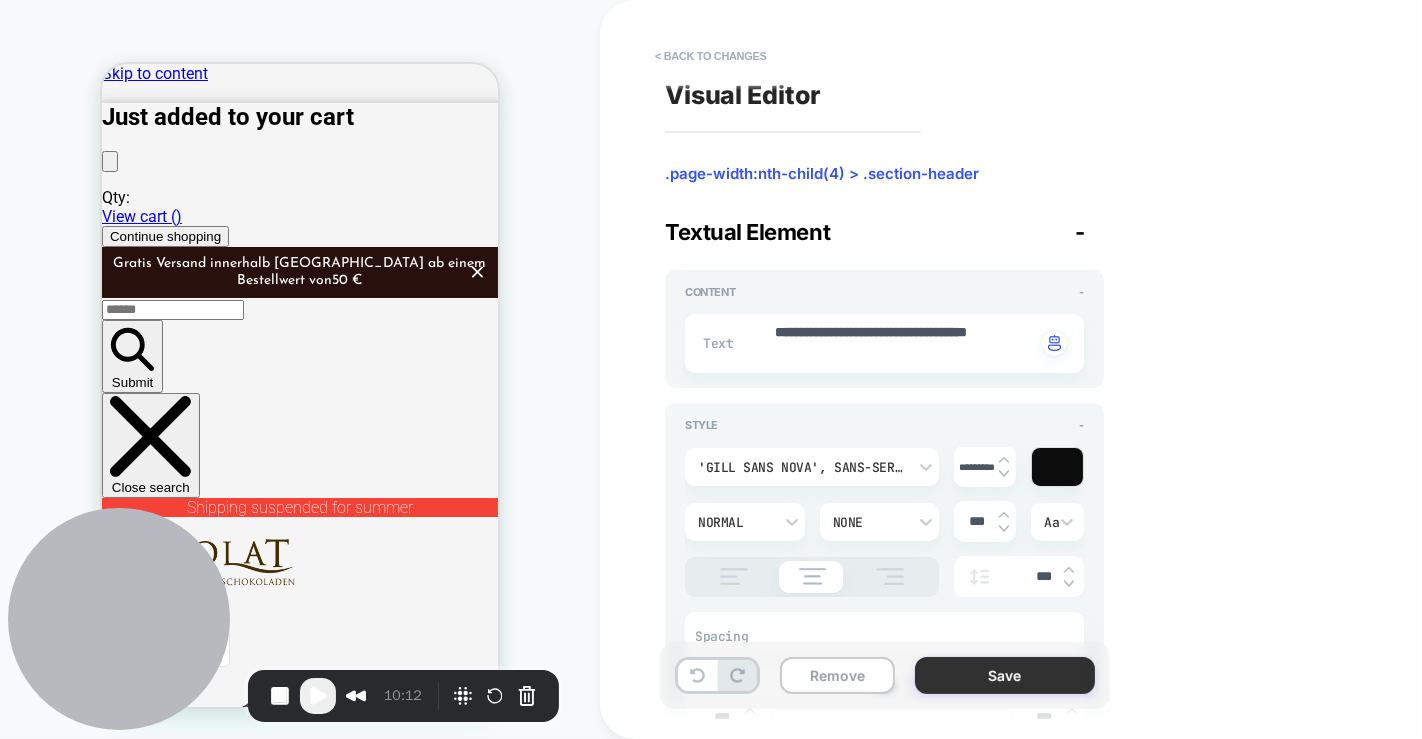 click on "Save" at bounding box center (1005, 675) 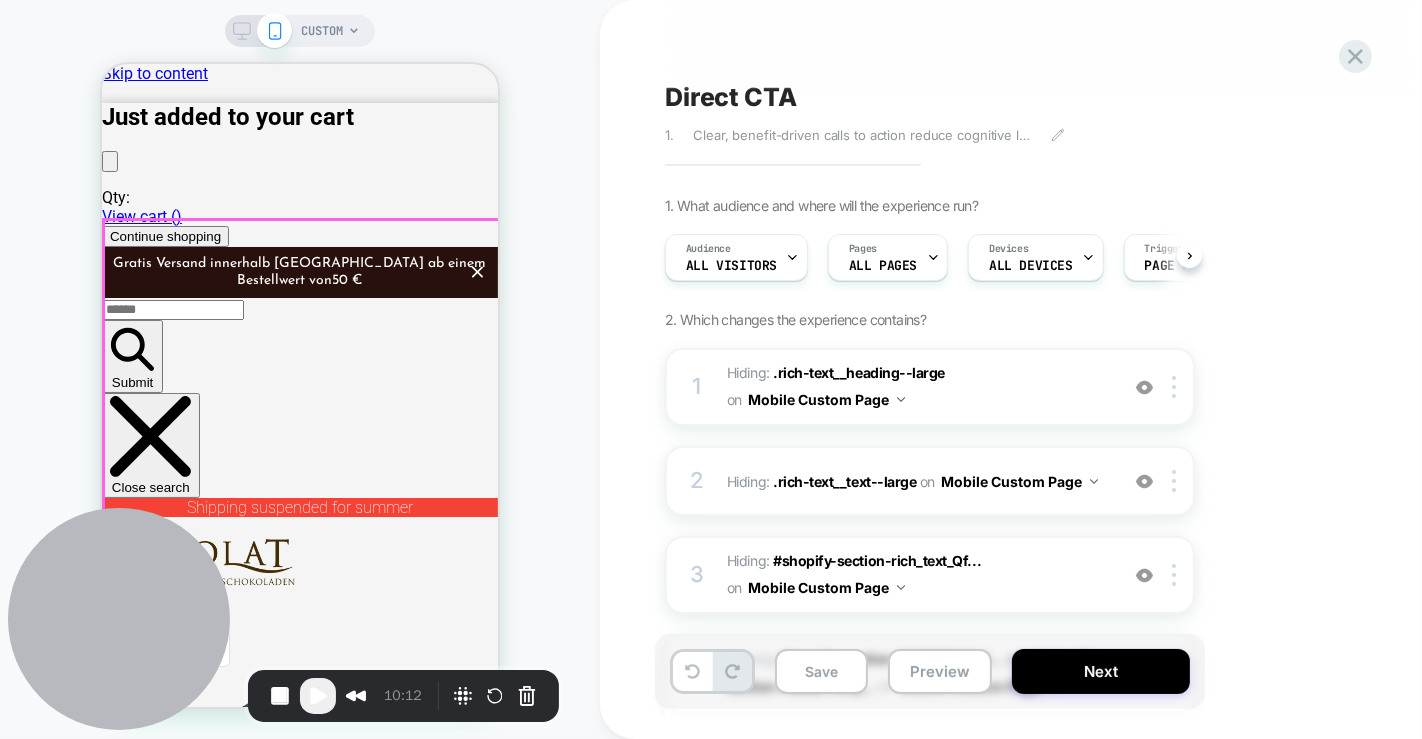 scroll, scrollTop: 0, scrollLeft: 0, axis: both 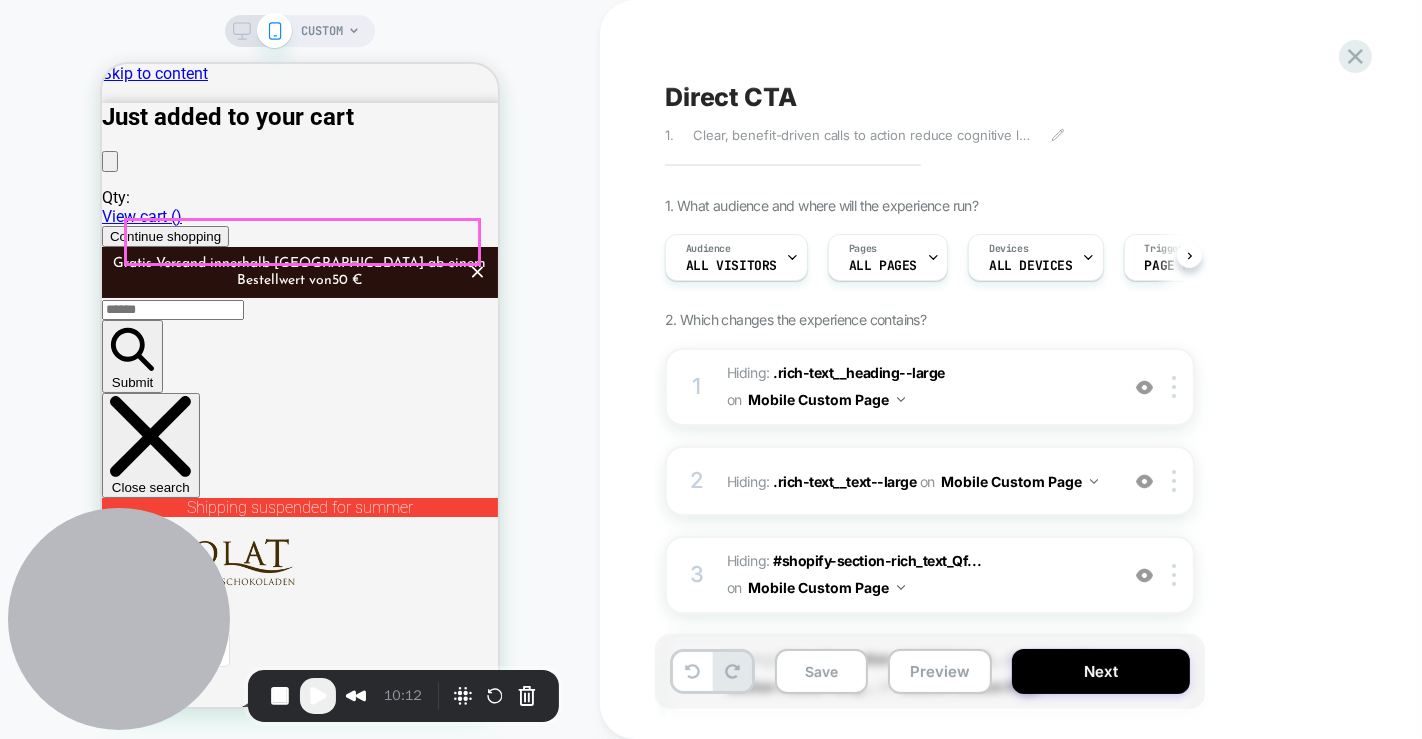 click on "Discover our variety of fine chocolate" at bounding box center [299, 4332] 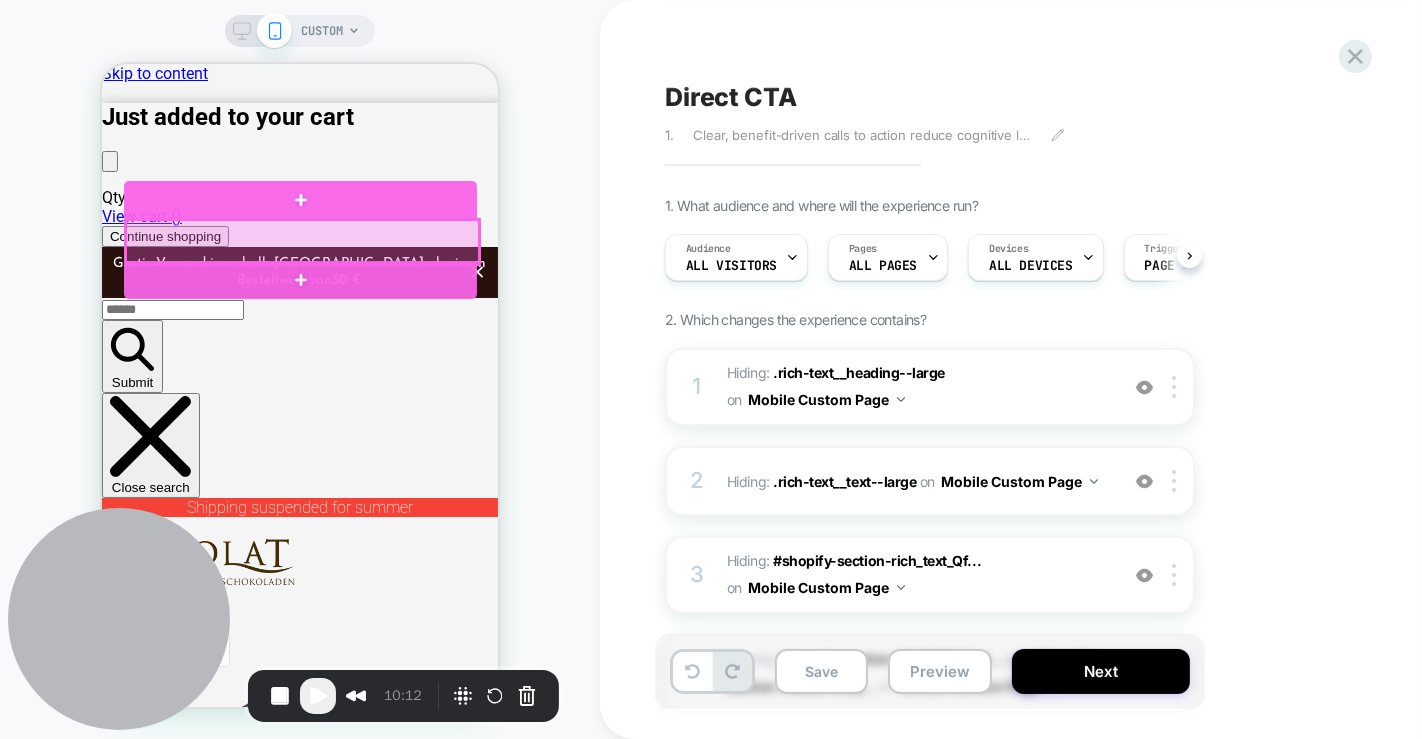 click at bounding box center [301, 240] 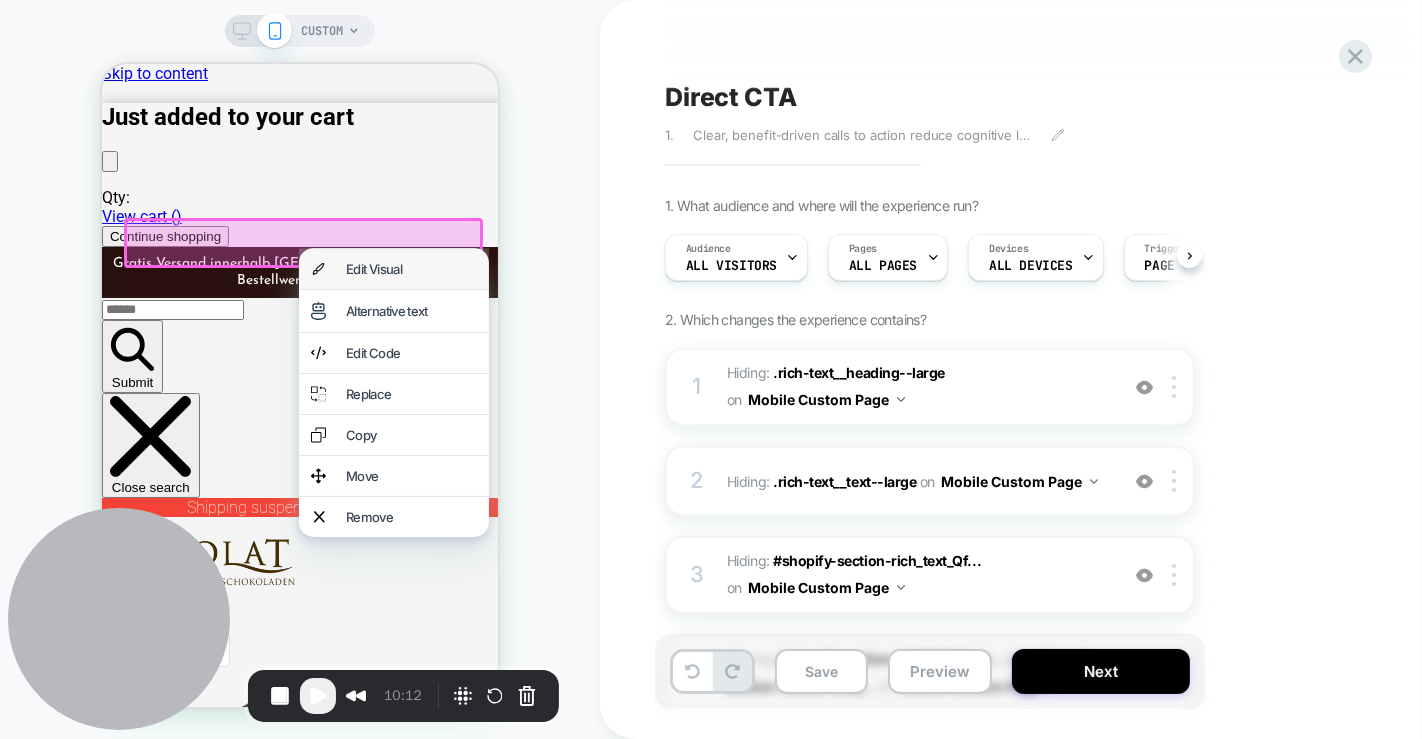 click on "Edit Visual" at bounding box center (410, 268) 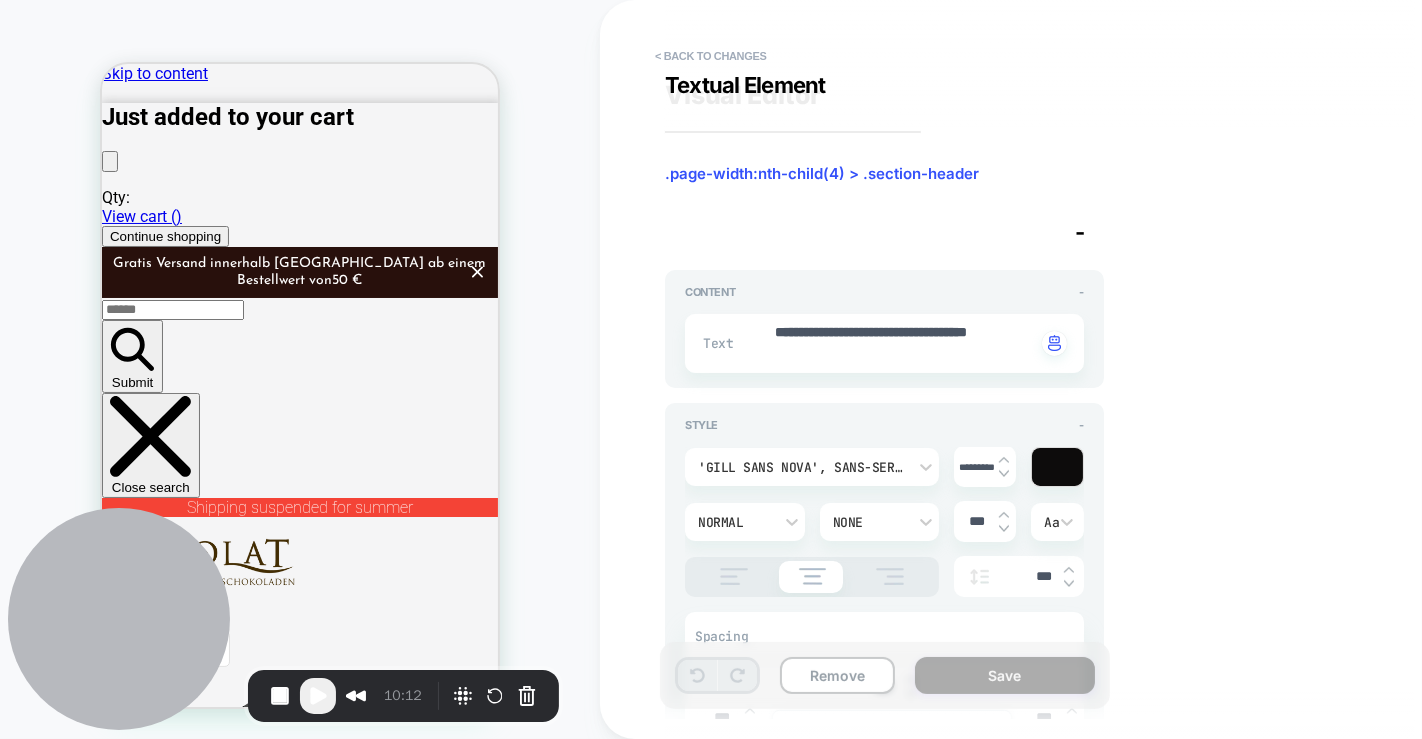 scroll, scrollTop: 208, scrollLeft: 0, axis: vertical 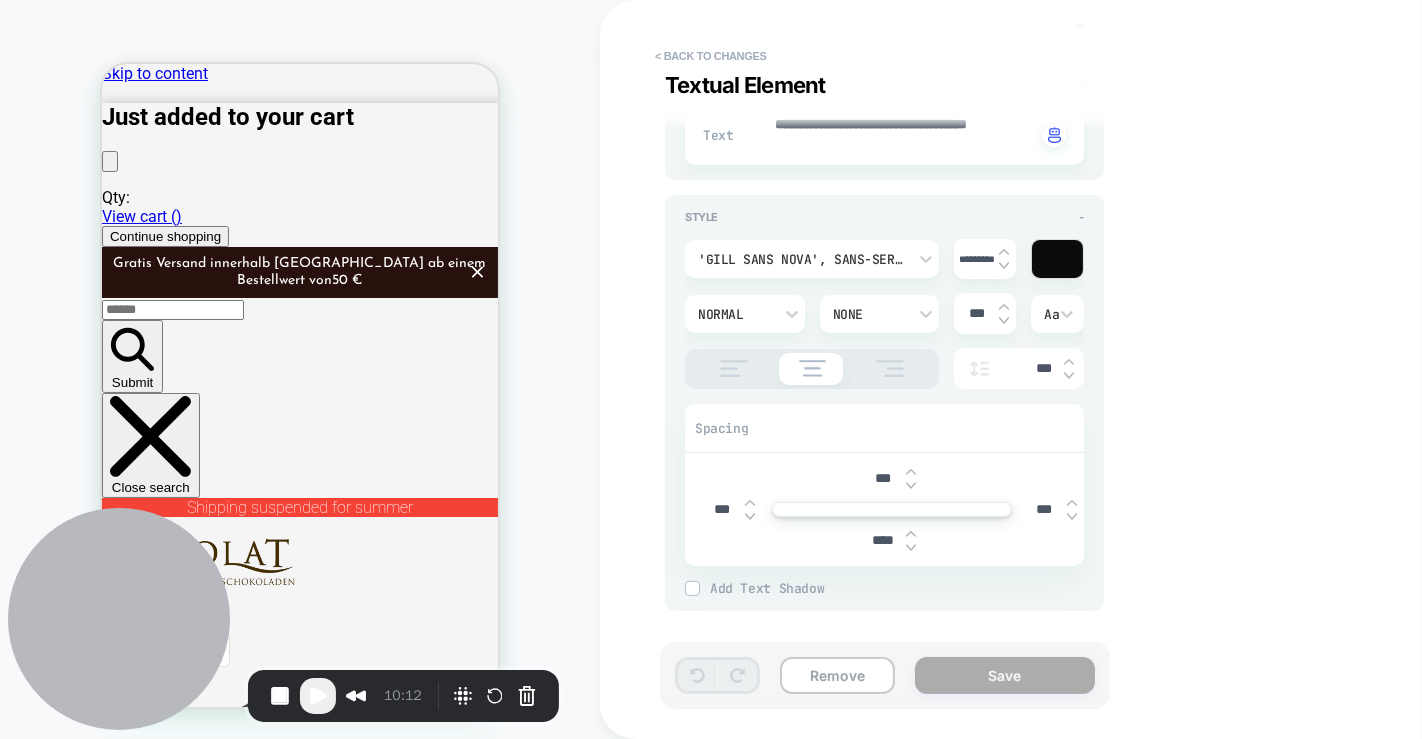 click at bounding box center [911, 472] 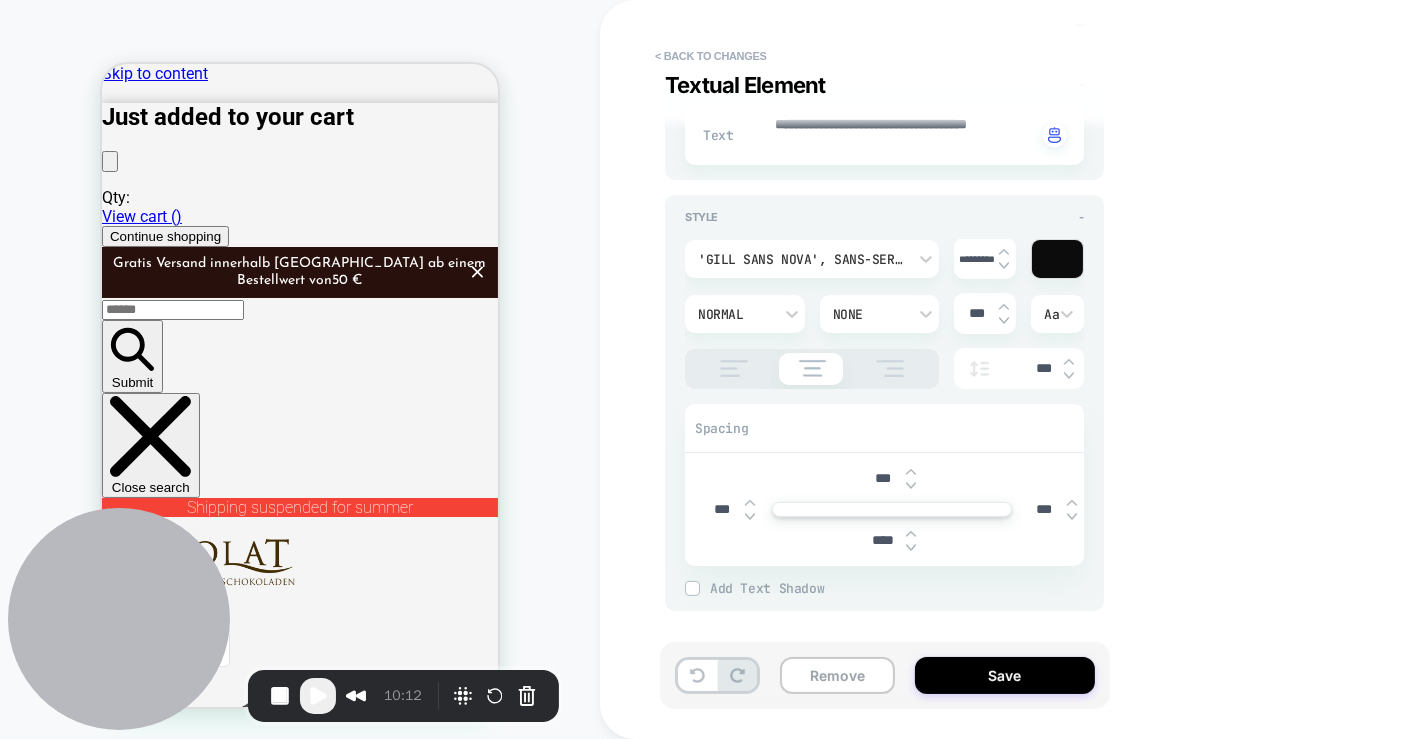 click at bounding box center (911, 472) 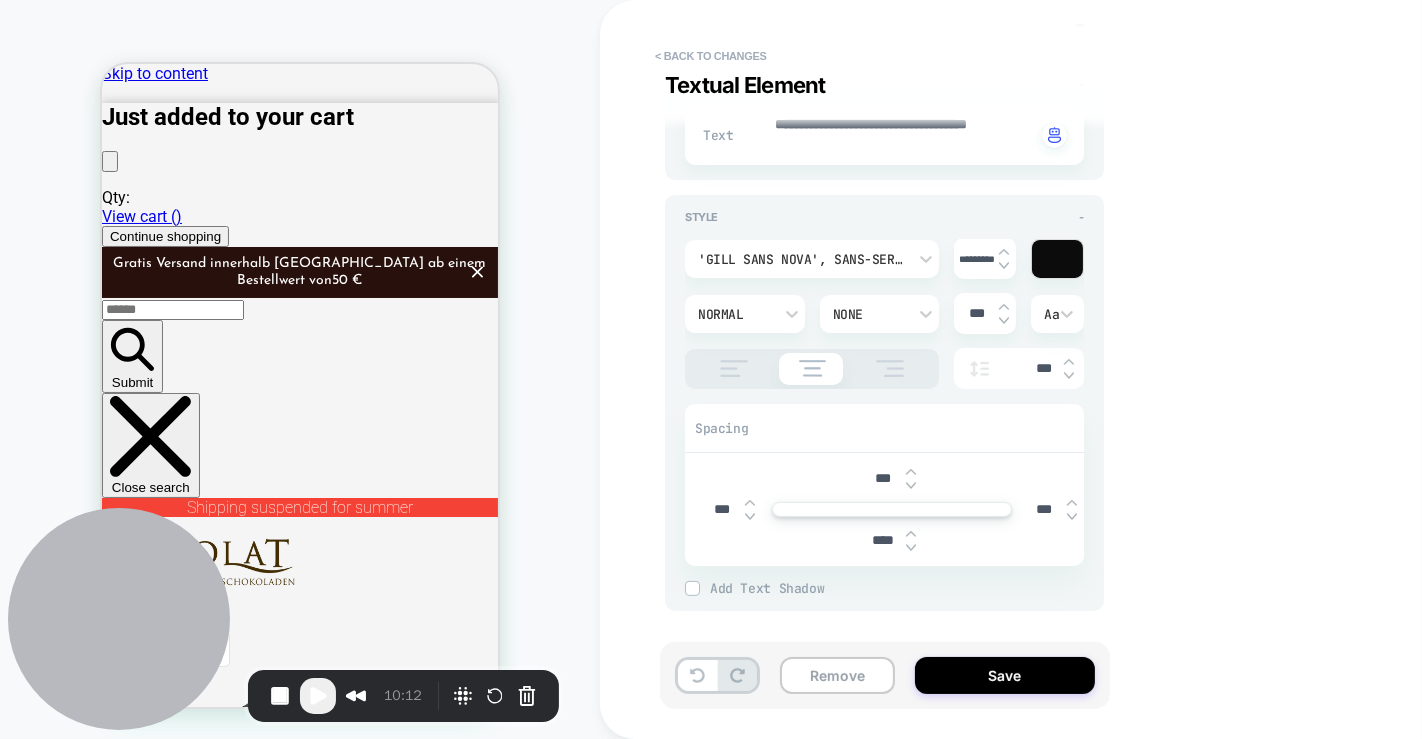 click at bounding box center (911, 472) 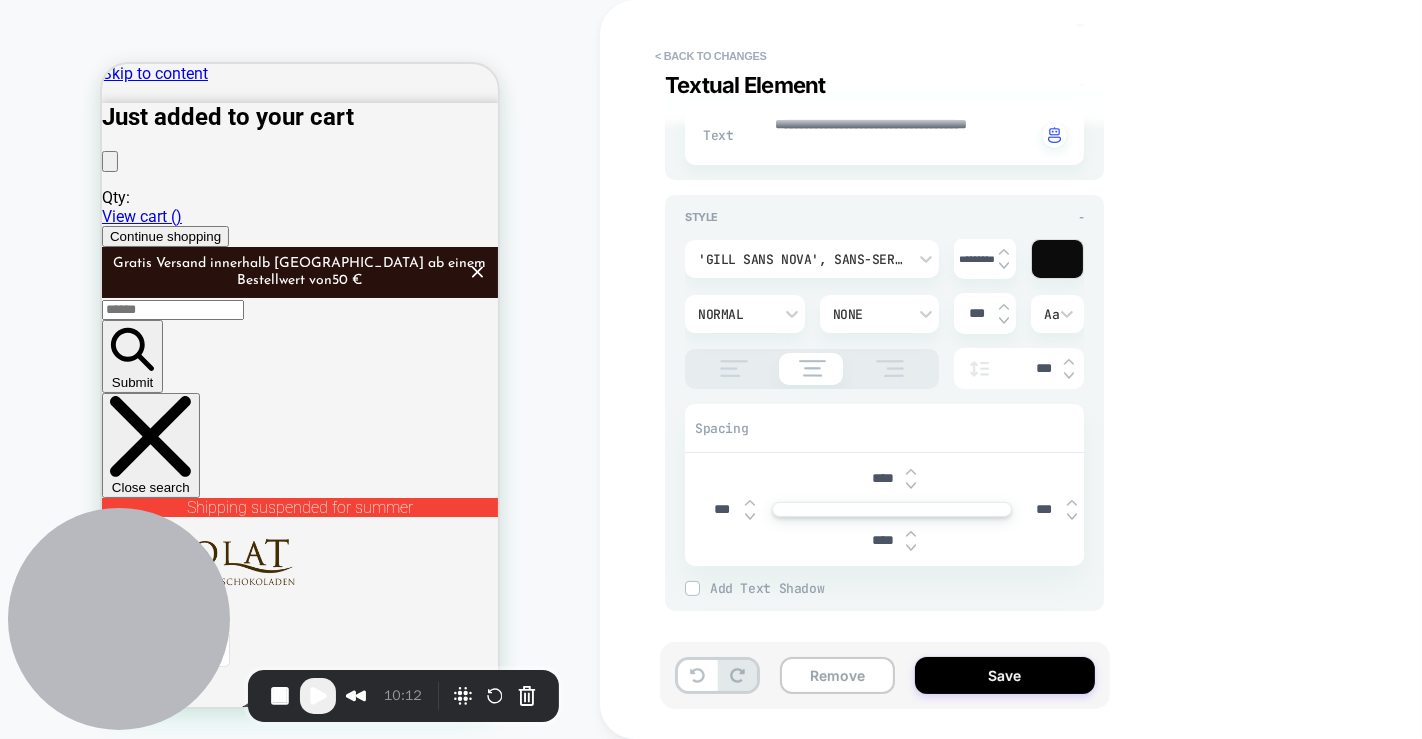 click on "****" at bounding box center (883, 540) 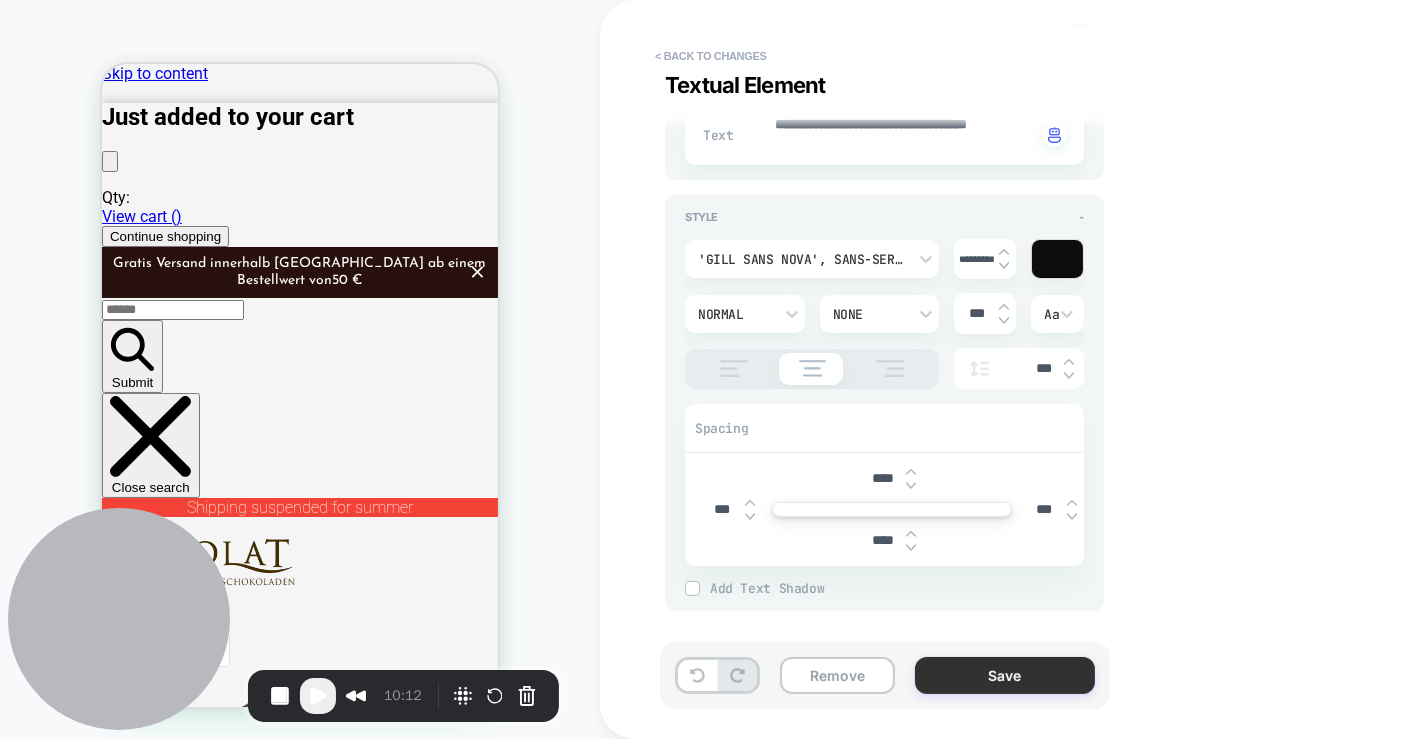 click on "Save" at bounding box center [1005, 675] 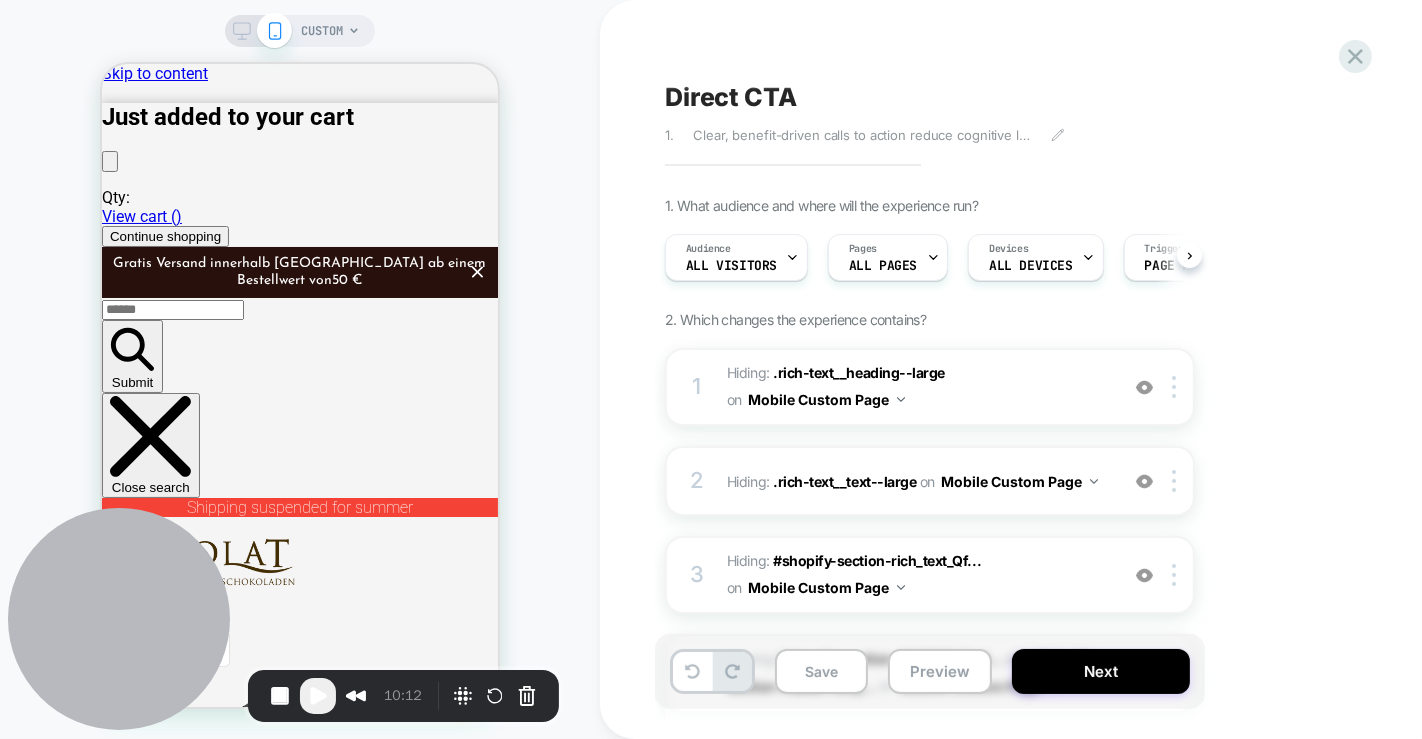 scroll, scrollTop: 0, scrollLeft: 0, axis: both 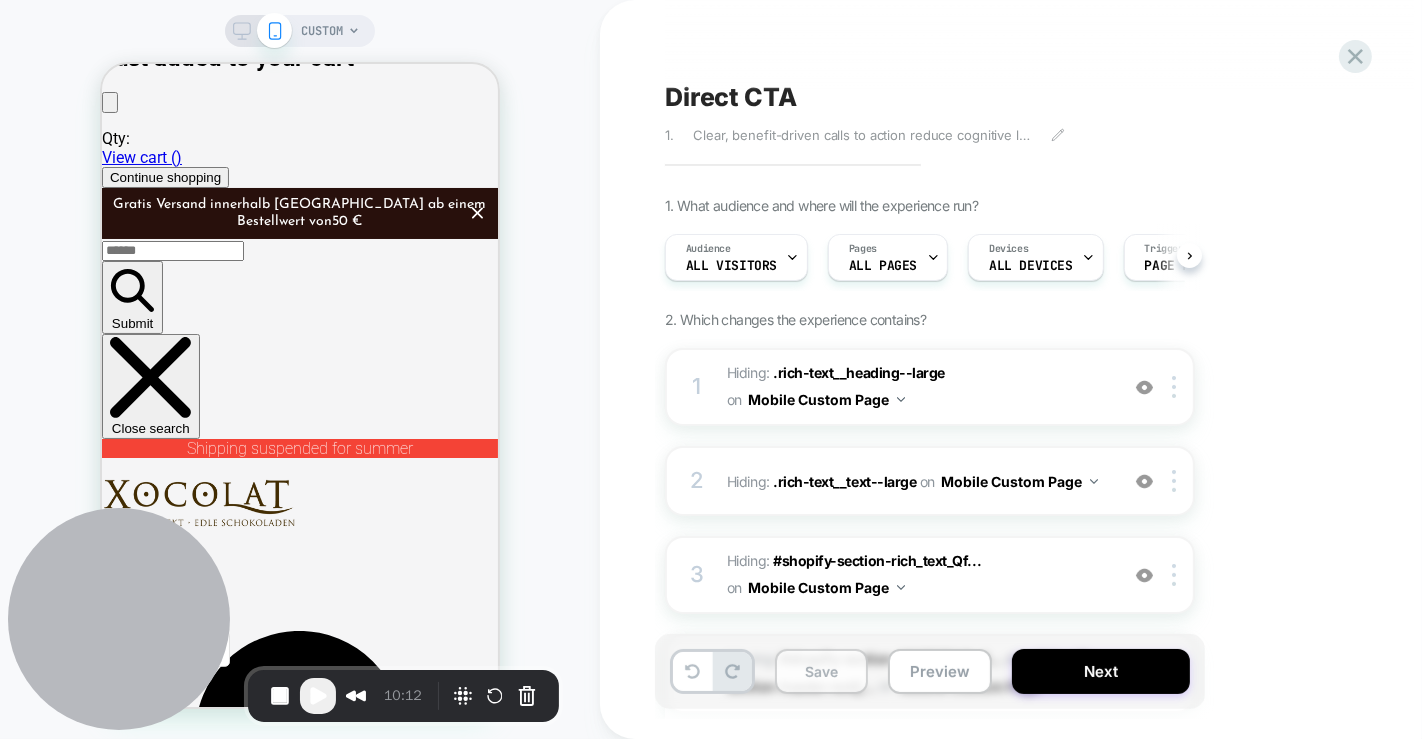 click on "Save" at bounding box center (821, 671) 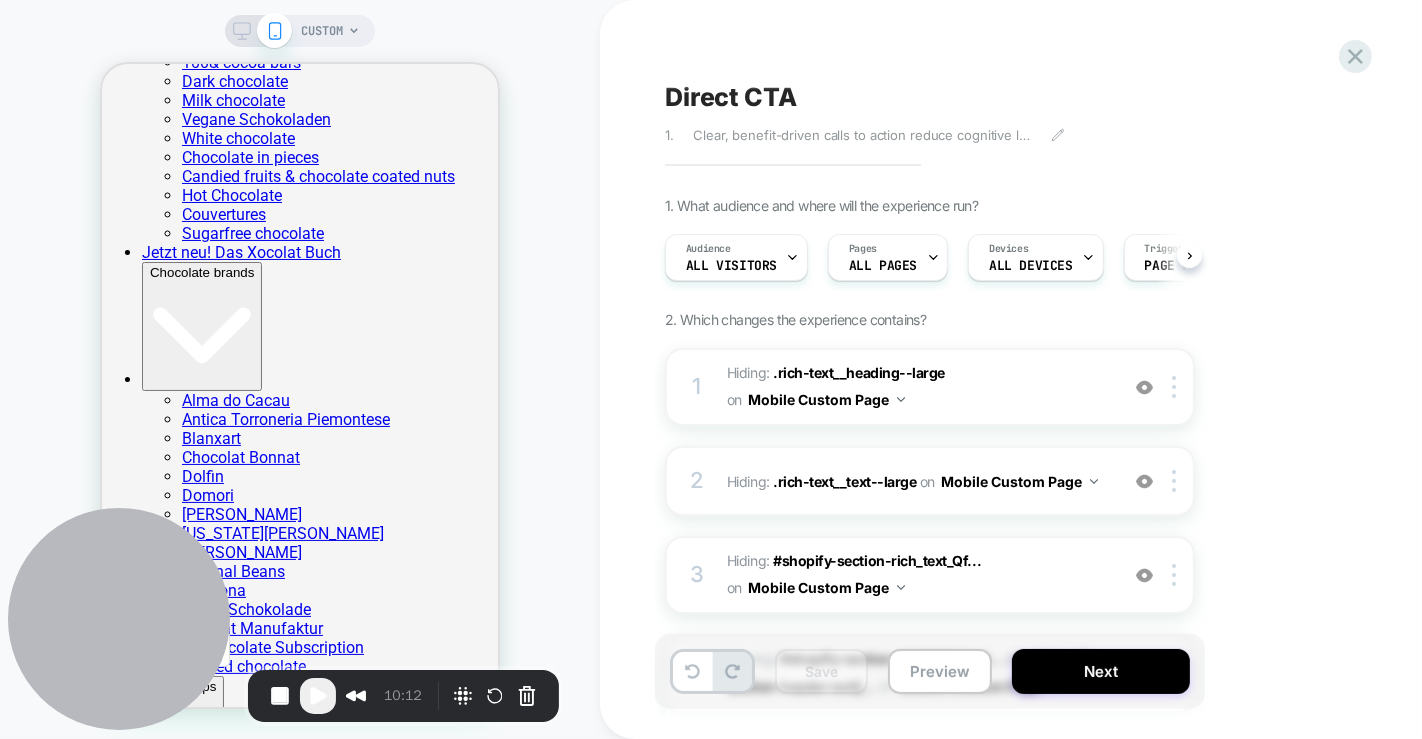 scroll, scrollTop: 3254, scrollLeft: 0, axis: vertical 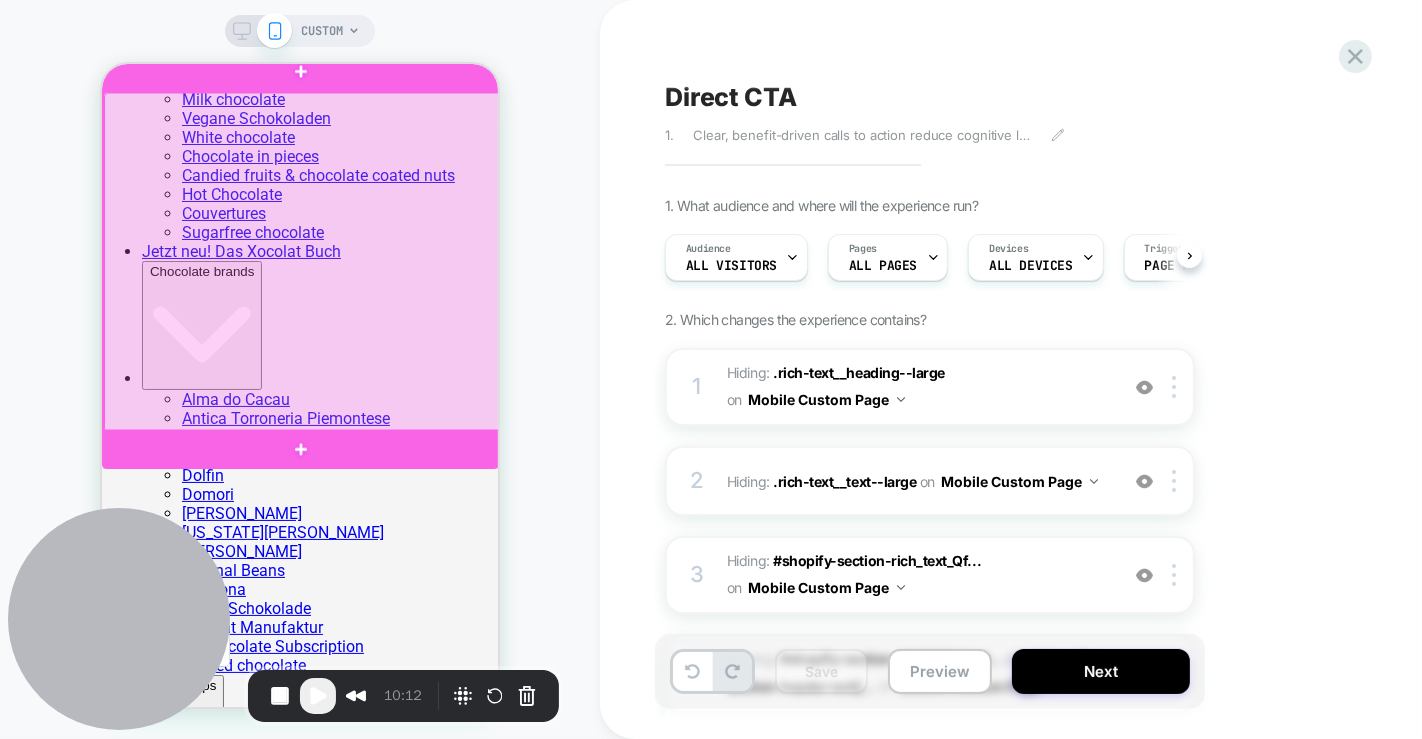 click at bounding box center [301, 262] 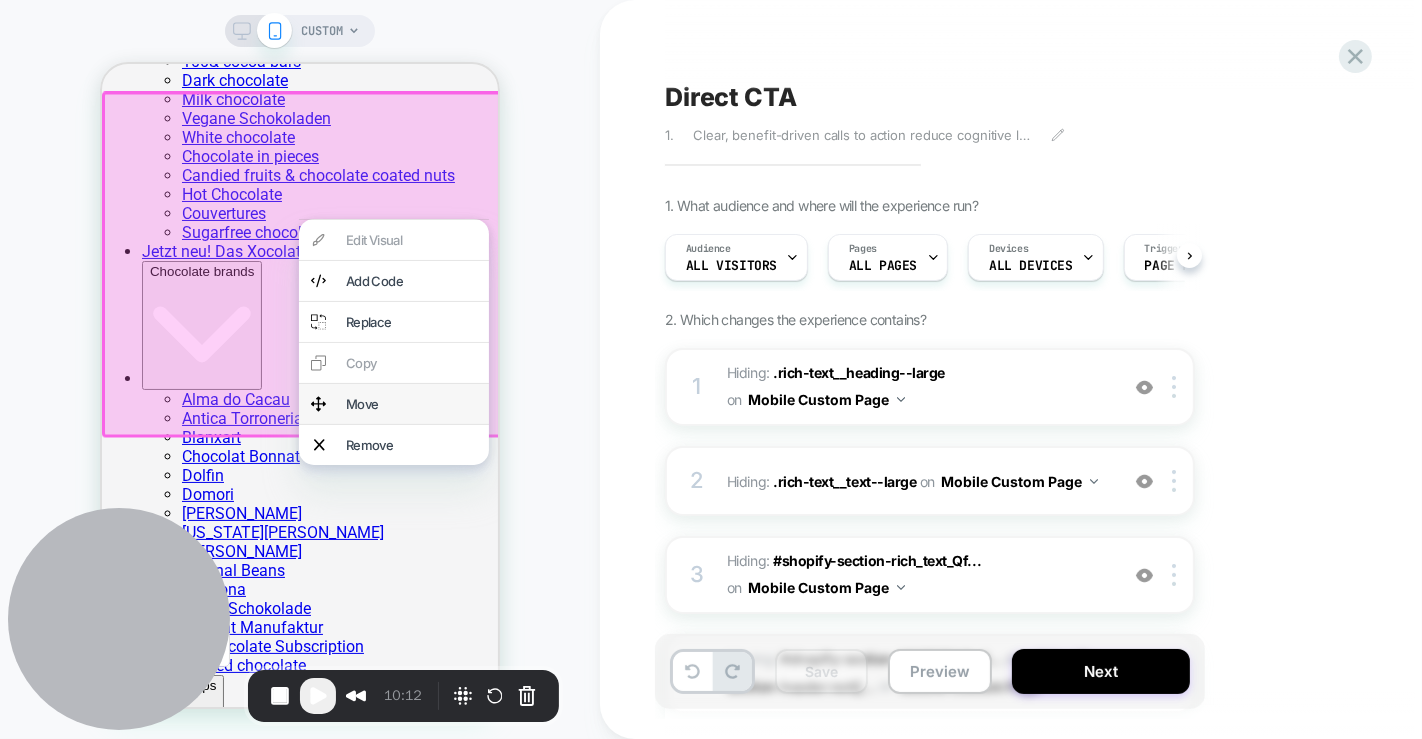 click on "Move" at bounding box center (410, 403) 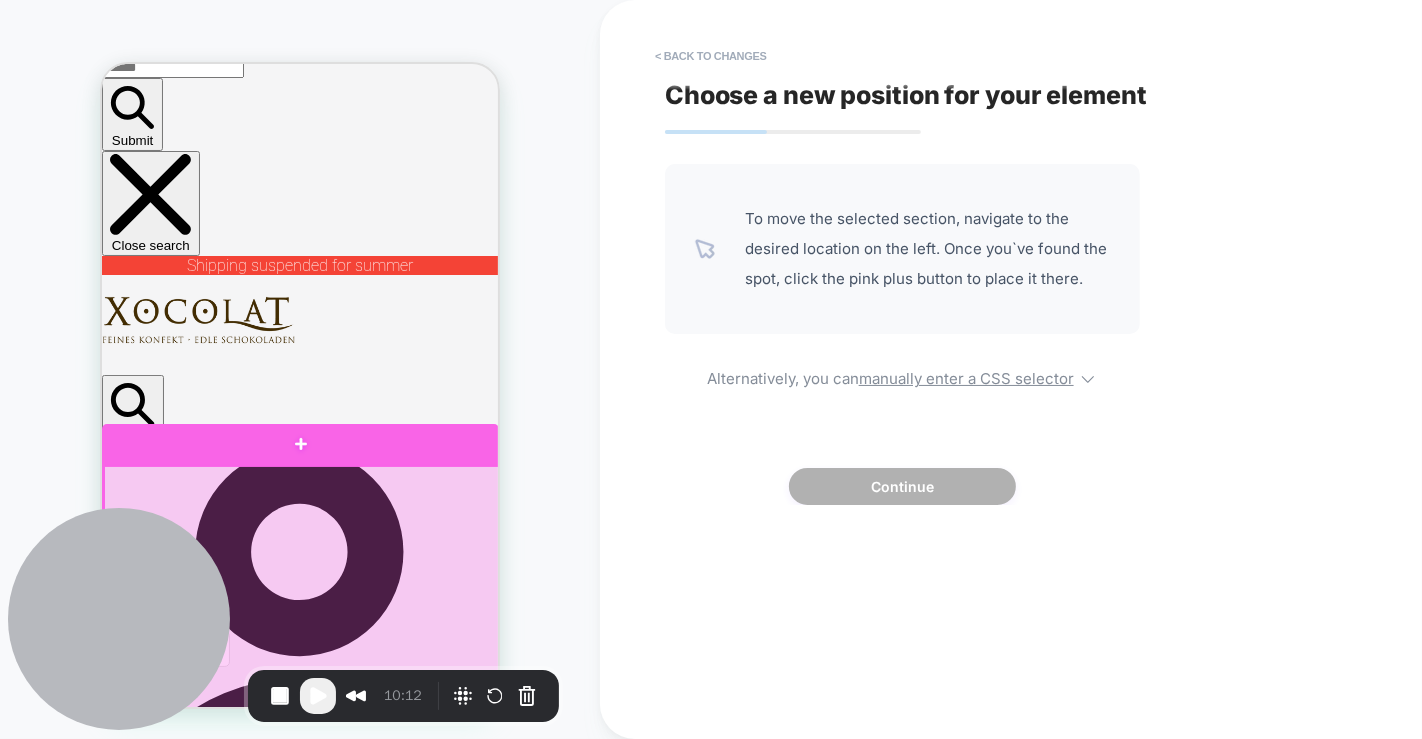 scroll, scrollTop: 248, scrollLeft: 0, axis: vertical 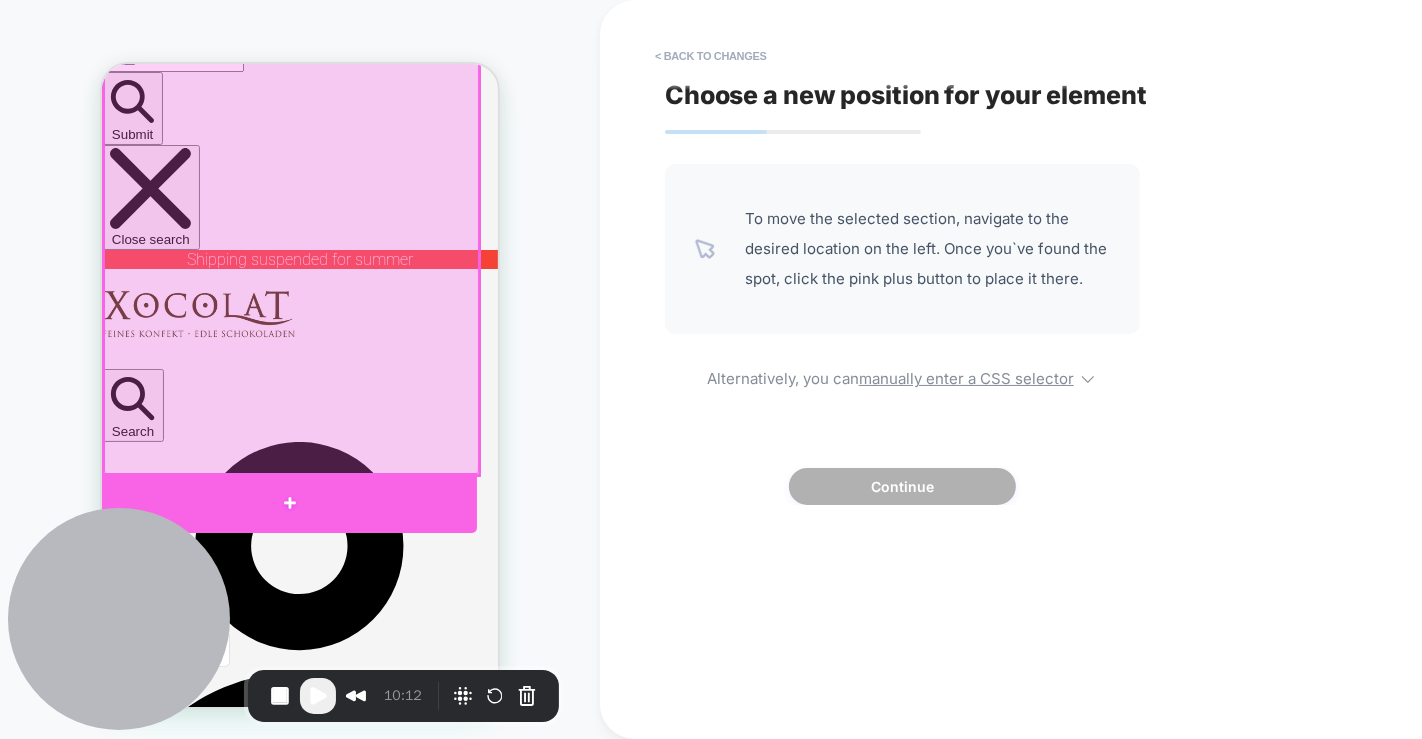 click at bounding box center [288, 502] 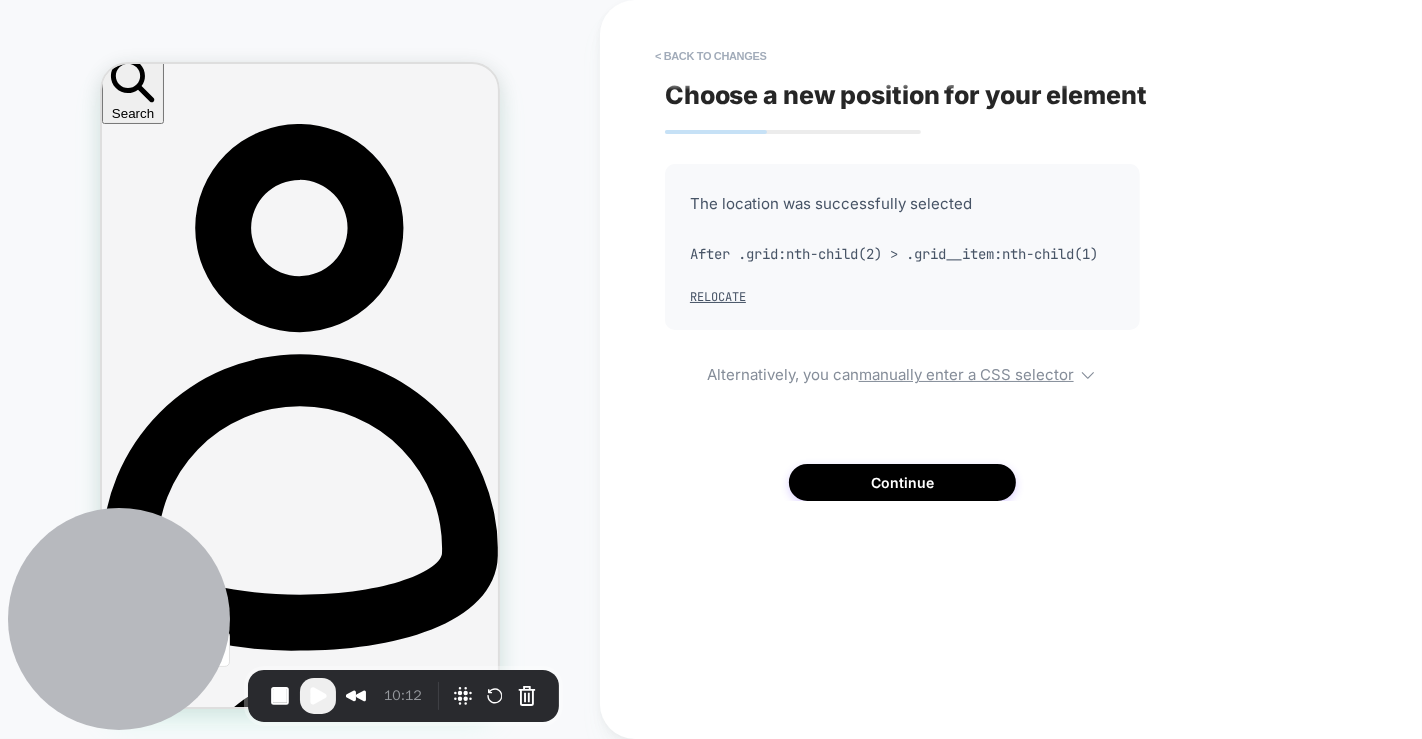 scroll, scrollTop: 568, scrollLeft: 0, axis: vertical 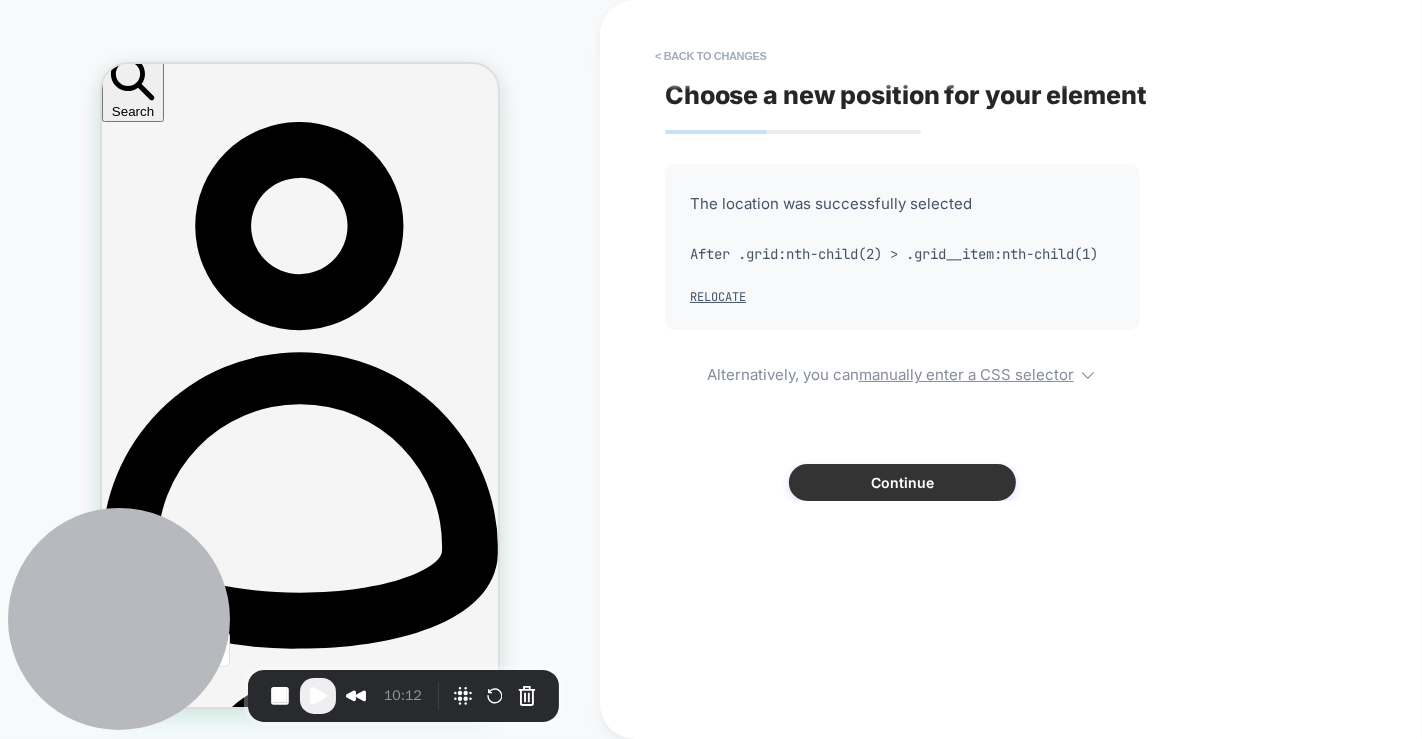 click on "Continue" at bounding box center (902, 482) 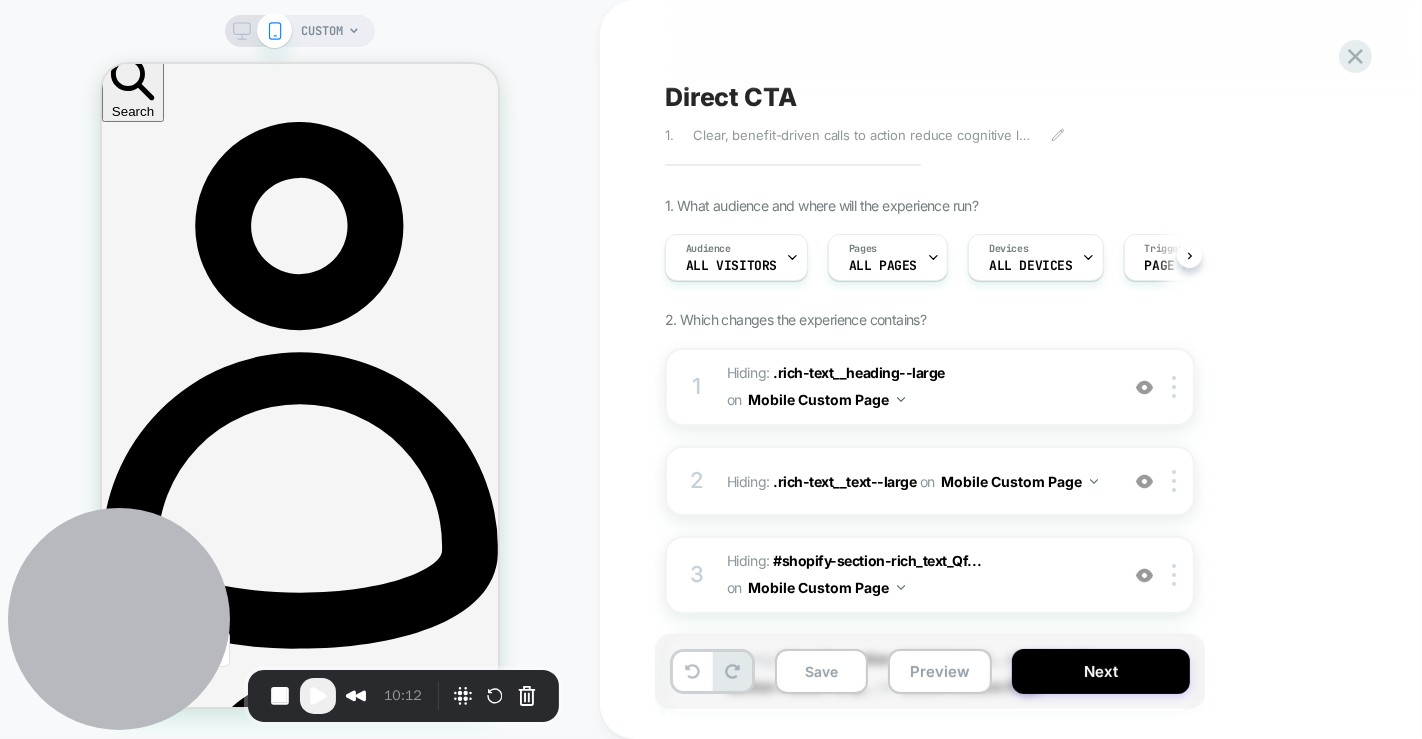 scroll, scrollTop: 0, scrollLeft: 0, axis: both 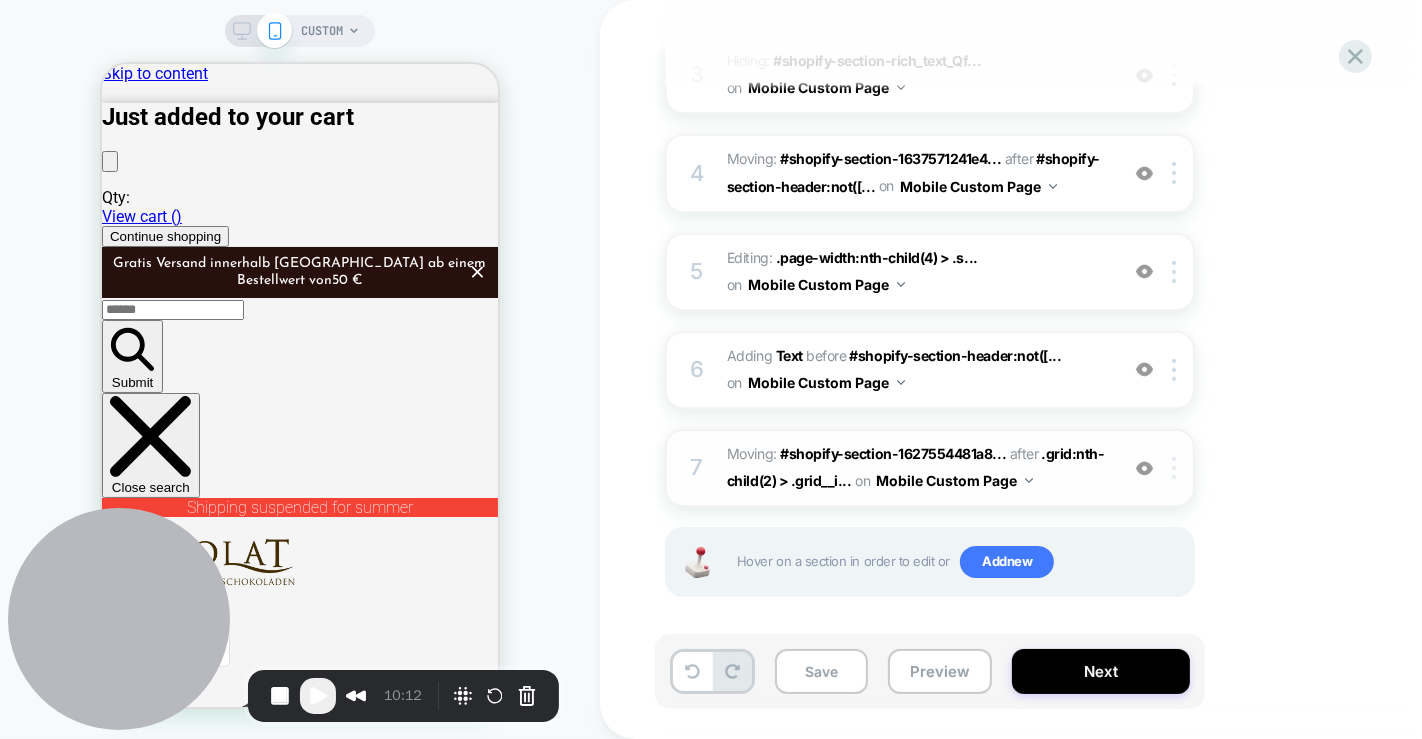click at bounding box center [1177, 468] 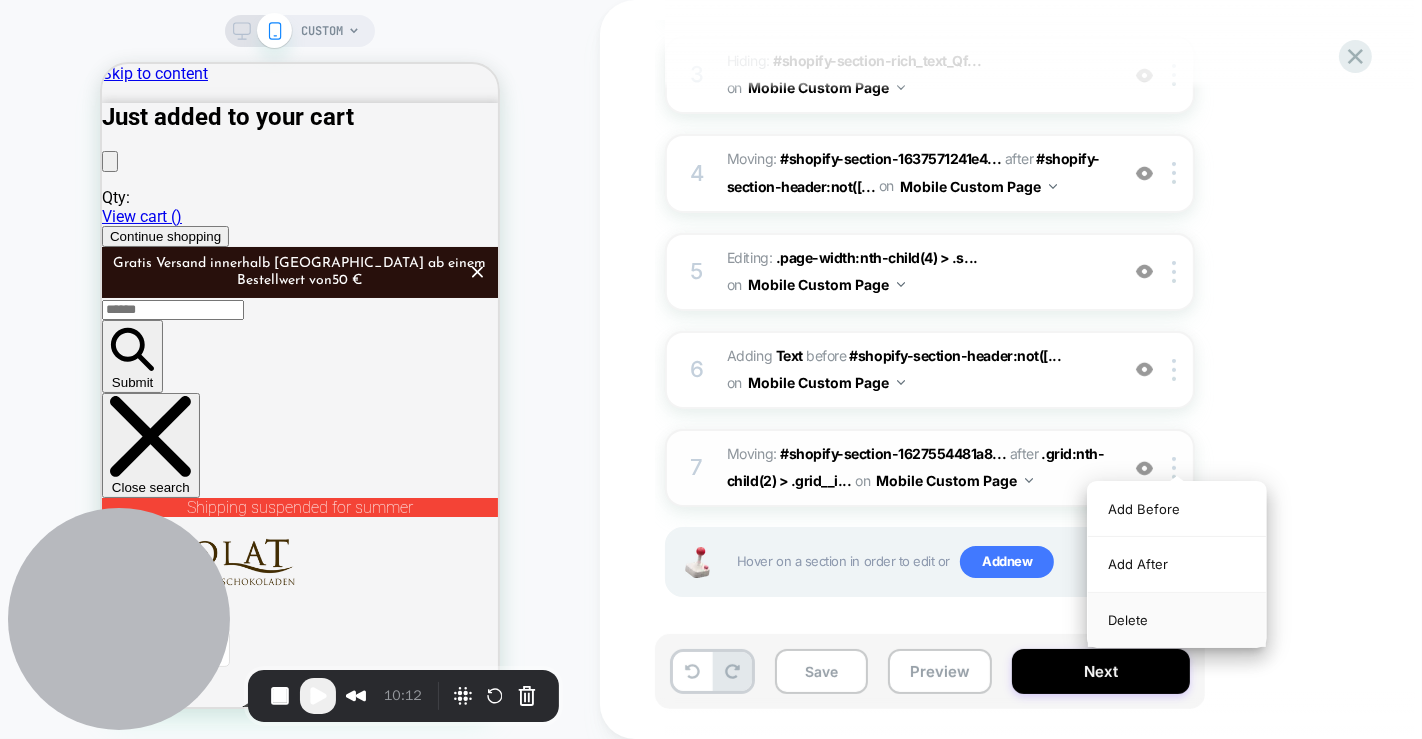 click on "Delete" at bounding box center [1177, 620] 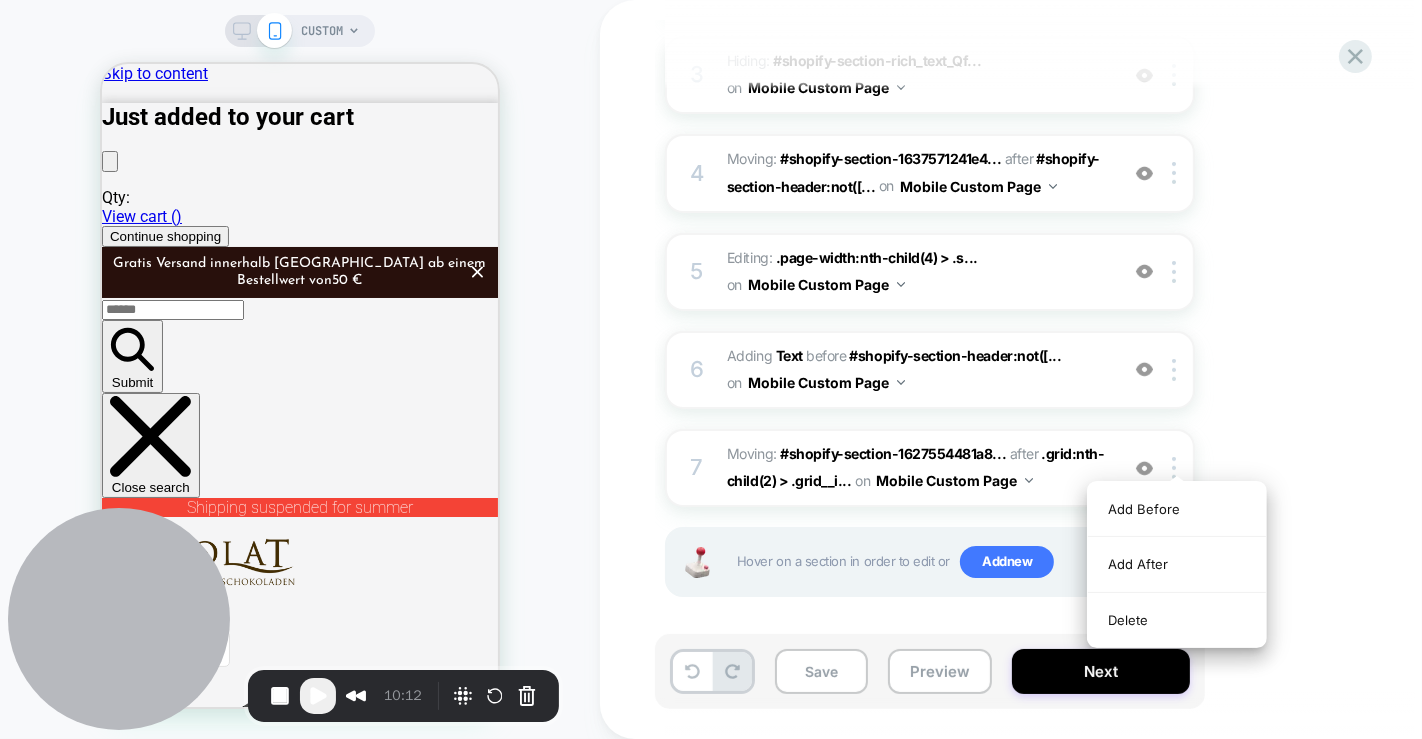 scroll, scrollTop: 403, scrollLeft: 0, axis: vertical 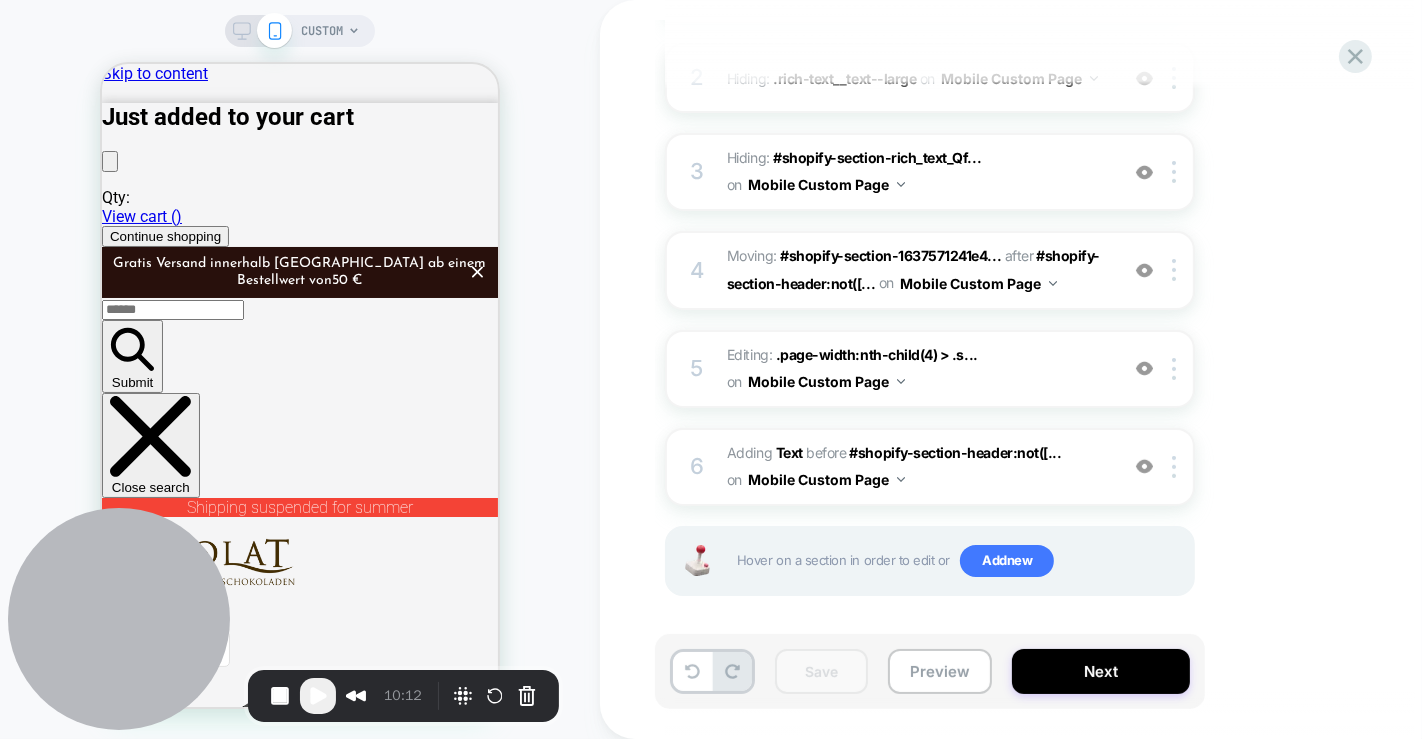 click on "1 Hiding :   .rich-text__heading--large .rich-text__heading--large   on Mobile Custom Page Add Before Add After Copy CSS Selector Rename Copy to   Desktop Target   All Devices Delete 2 Hiding :   .rich-text__text--large .rich-text__text--large   on Mobile Custom Page Add Before Add After Copy CSS Selector Rename Copy to   Desktop Target   All Devices Delete 3 Hiding :   #shopify-section-rich_text_Qf... #shopify-section-rich_text_Qfmhy8:not([style*="display: none;"])   on Mobile Custom Page Add Before Add After Copy CSS Selector Rename Copy to   Desktop Target   All Devices Delete 4 Moving:   #shopify-section-1637571241e4... #shopify-section-1637571241e4edaef9:not([style*="display: none;"]) > .page-width   after #shopify-section-header:not([... #shopify-section-header:not([style*="display: none;"]) > div:nth-child(3)   on Mobile Custom Page Add Before Add After Delete 5 Editing :   .page-width:nth-child(4) > .s... .page-width:nth-child(4) > .section-header   on Mobile Custom Page Add Before Add After Delete 6" at bounding box center (930, 295) 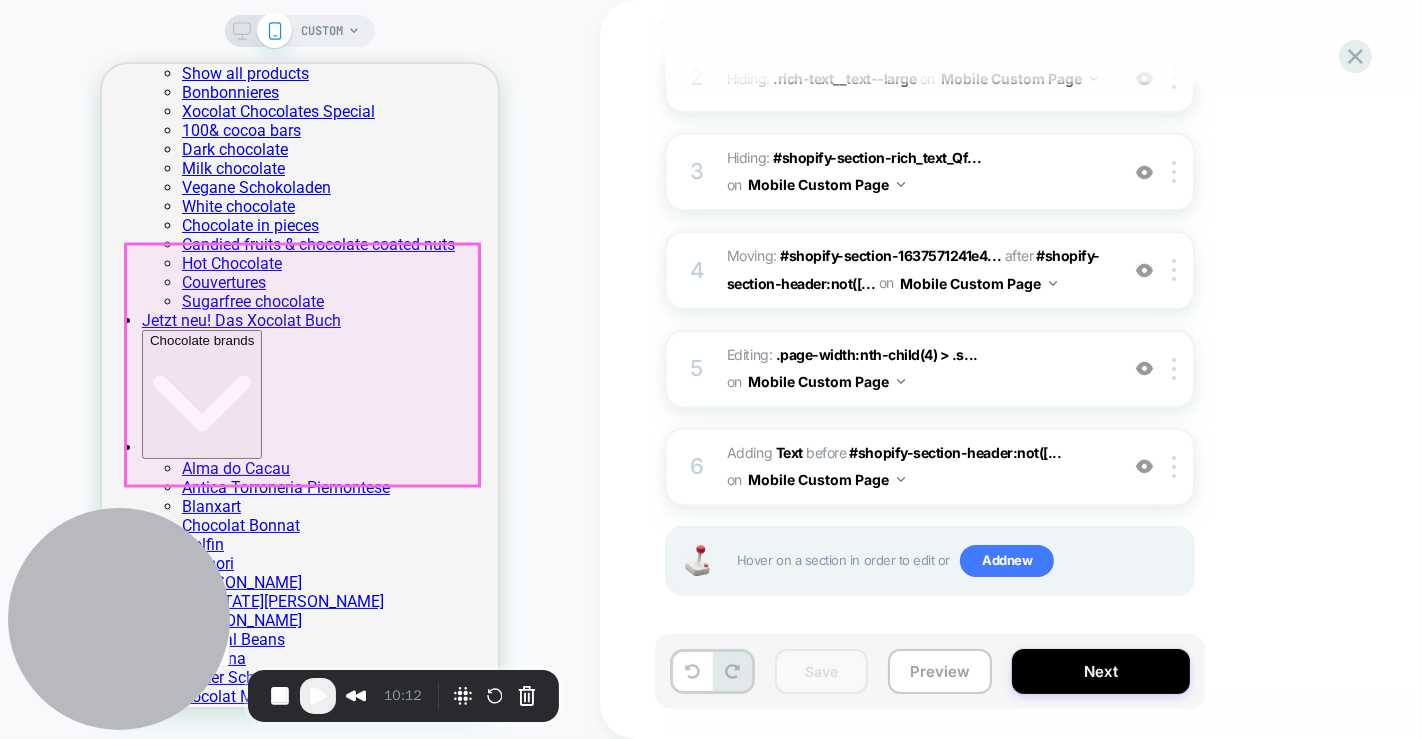 scroll, scrollTop: 3181, scrollLeft: 0, axis: vertical 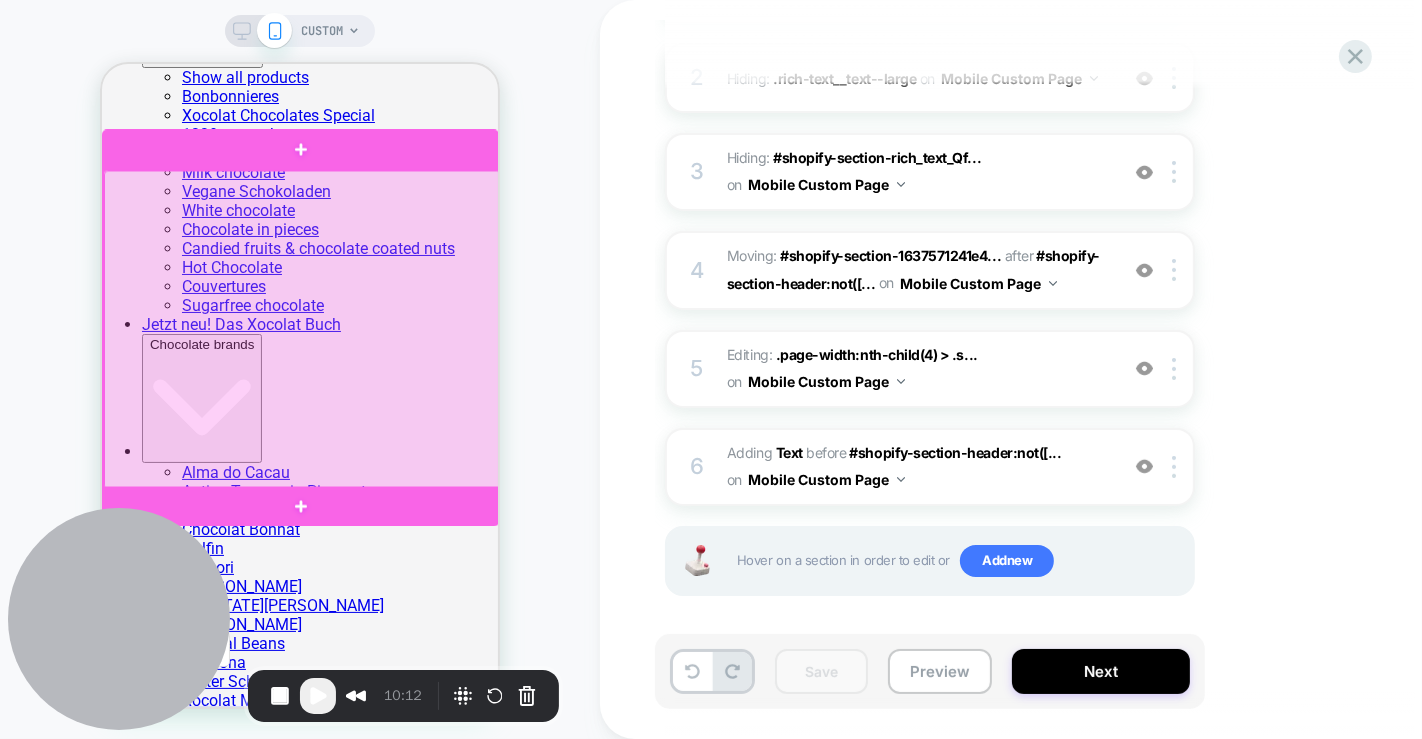 click at bounding box center (301, 329) 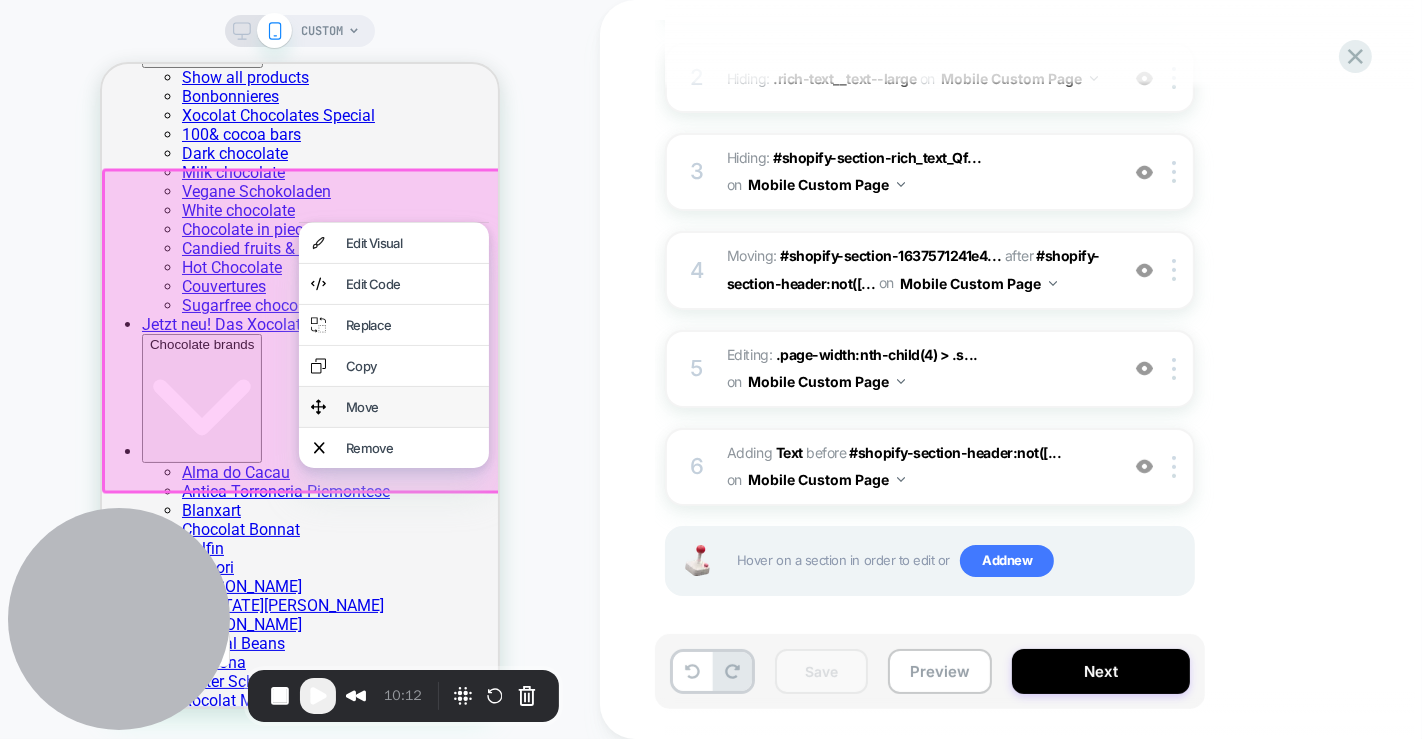 click on "Move" at bounding box center (410, 406) 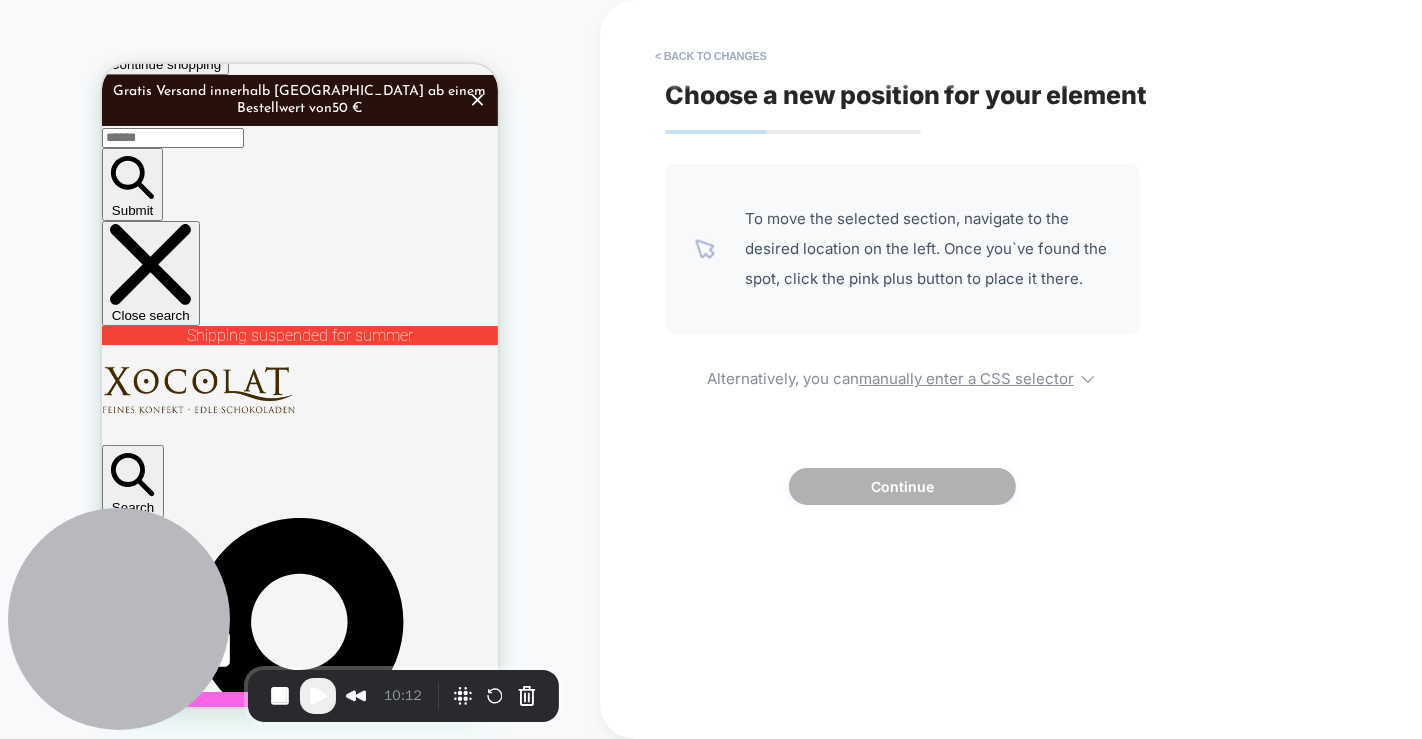 scroll, scrollTop: 173, scrollLeft: 0, axis: vertical 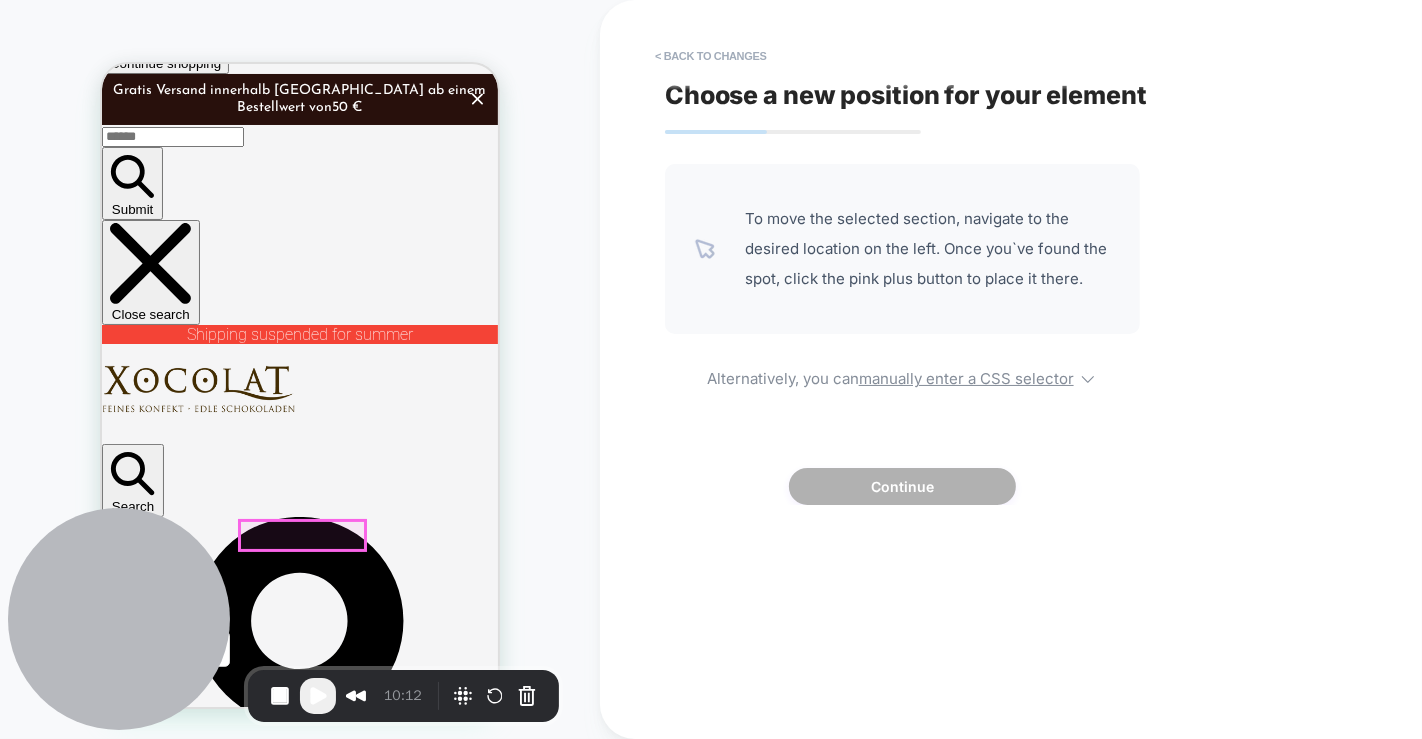 click on "Discover now" at bounding box center (148, 4970) 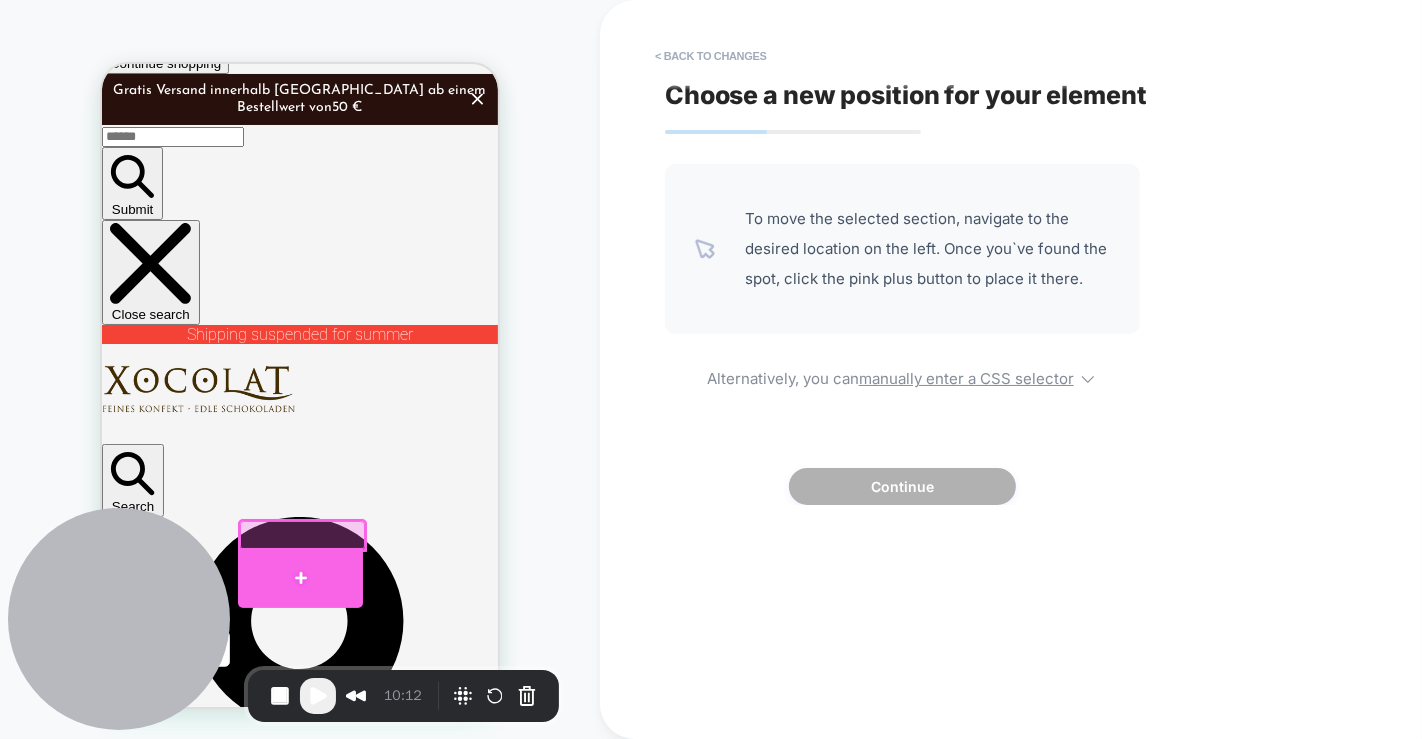 click at bounding box center (299, 577) 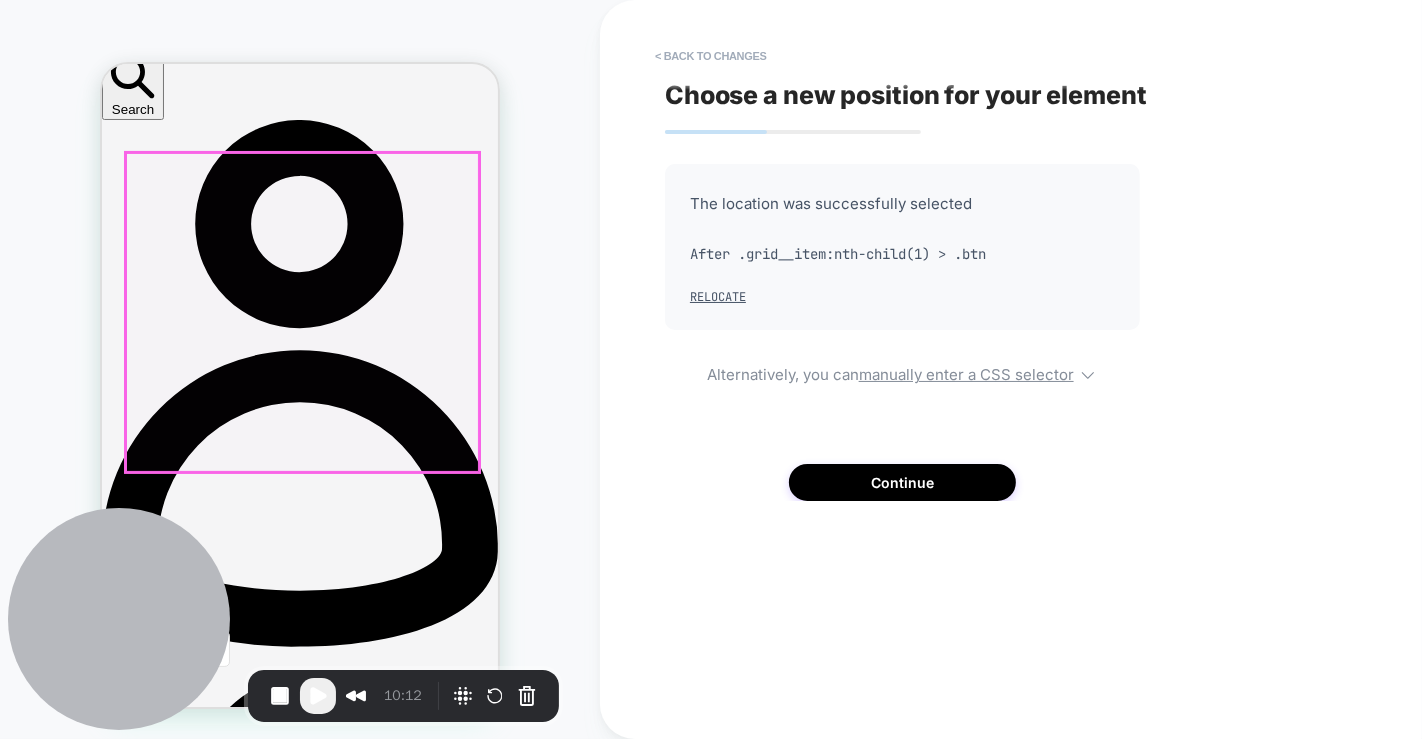 scroll, scrollTop: 571, scrollLeft: 0, axis: vertical 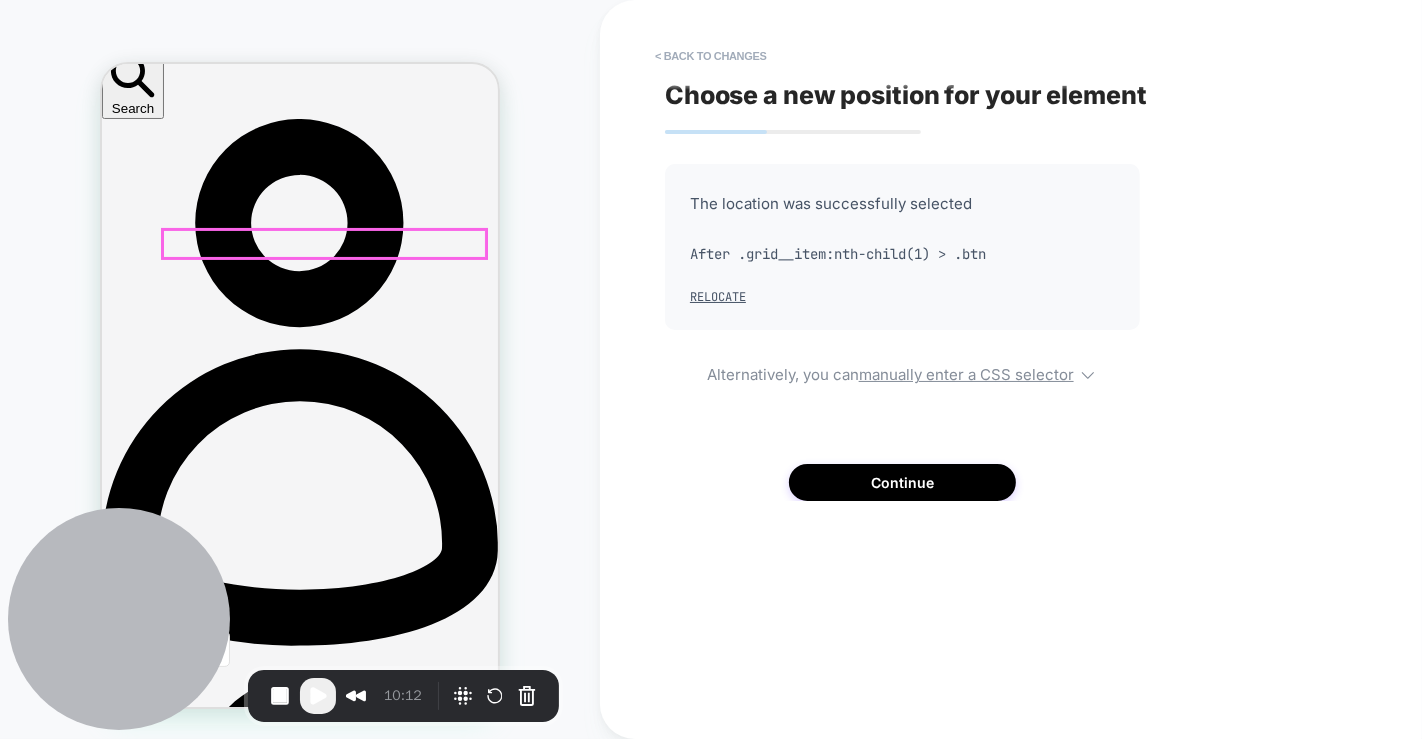click at bounding box center [-76, 5184] 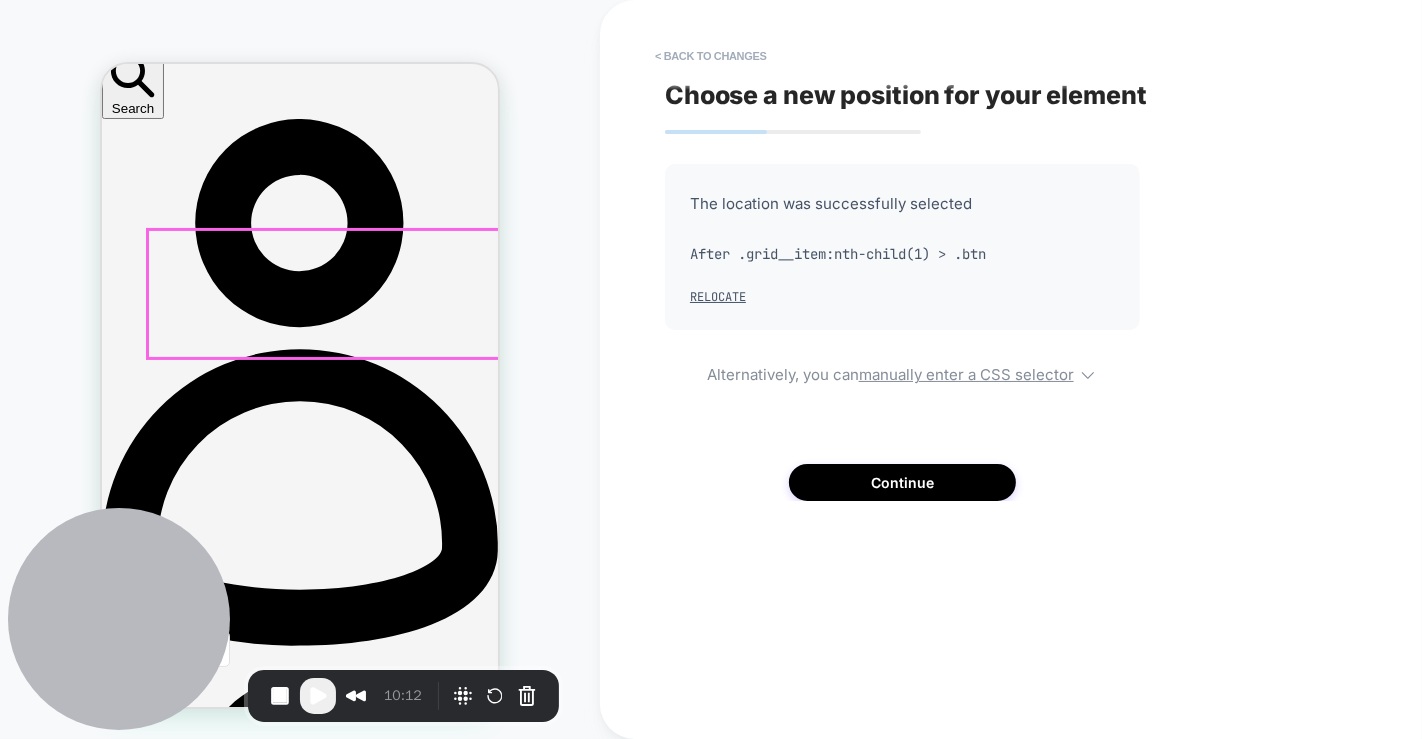 click on ""Austria's first address for specialties related to cocoa beans"     Welt am Sonntag" at bounding box center (-76, 5111) 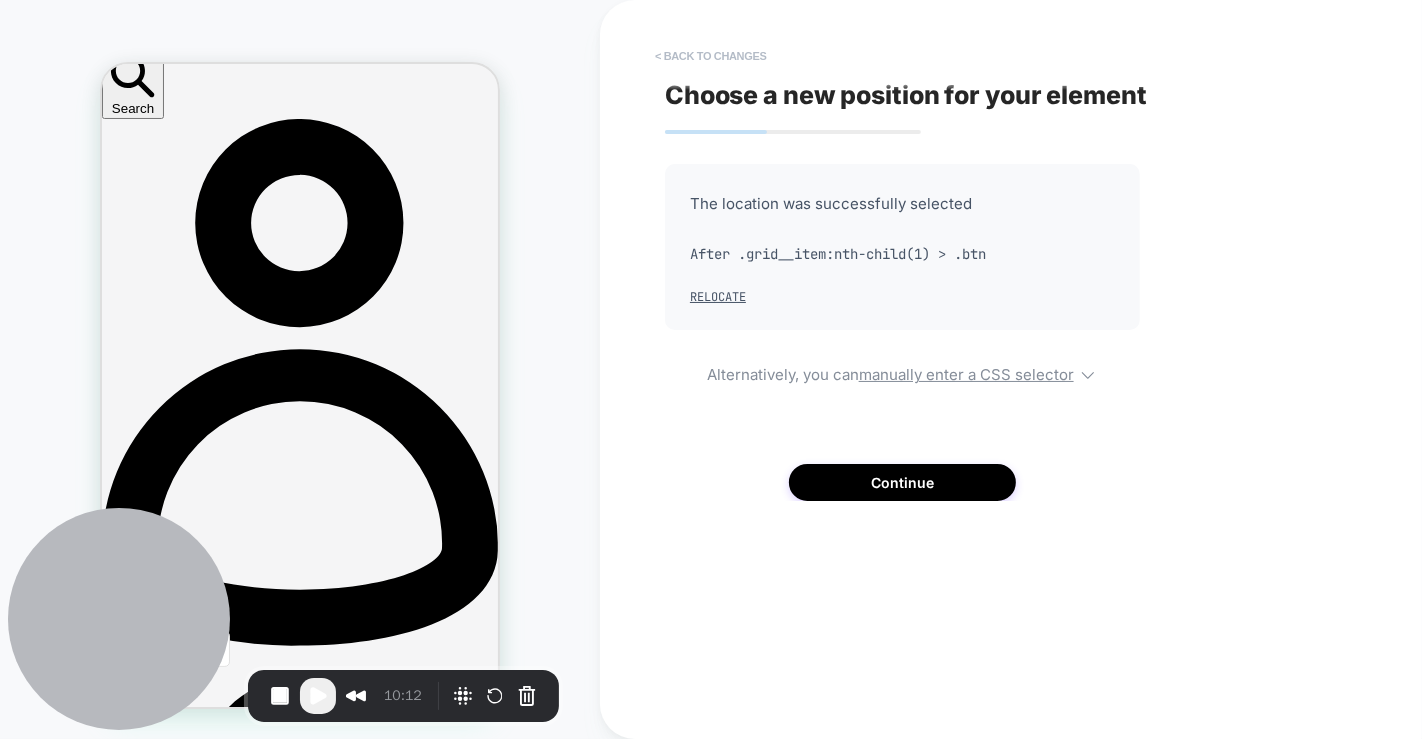 click on "< Back to changes" at bounding box center [711, 56] 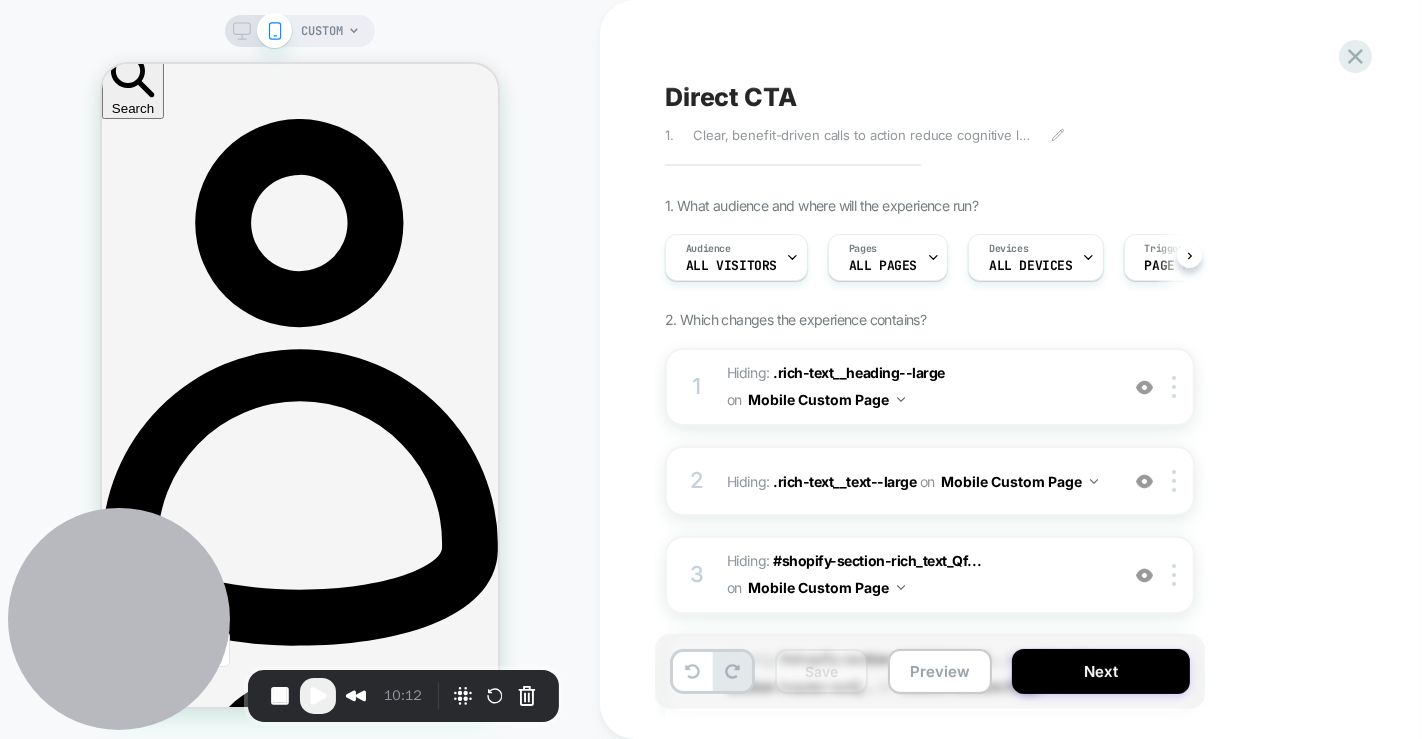 scroll, scrollTop: 0, scrollLeft: 0, axis: both 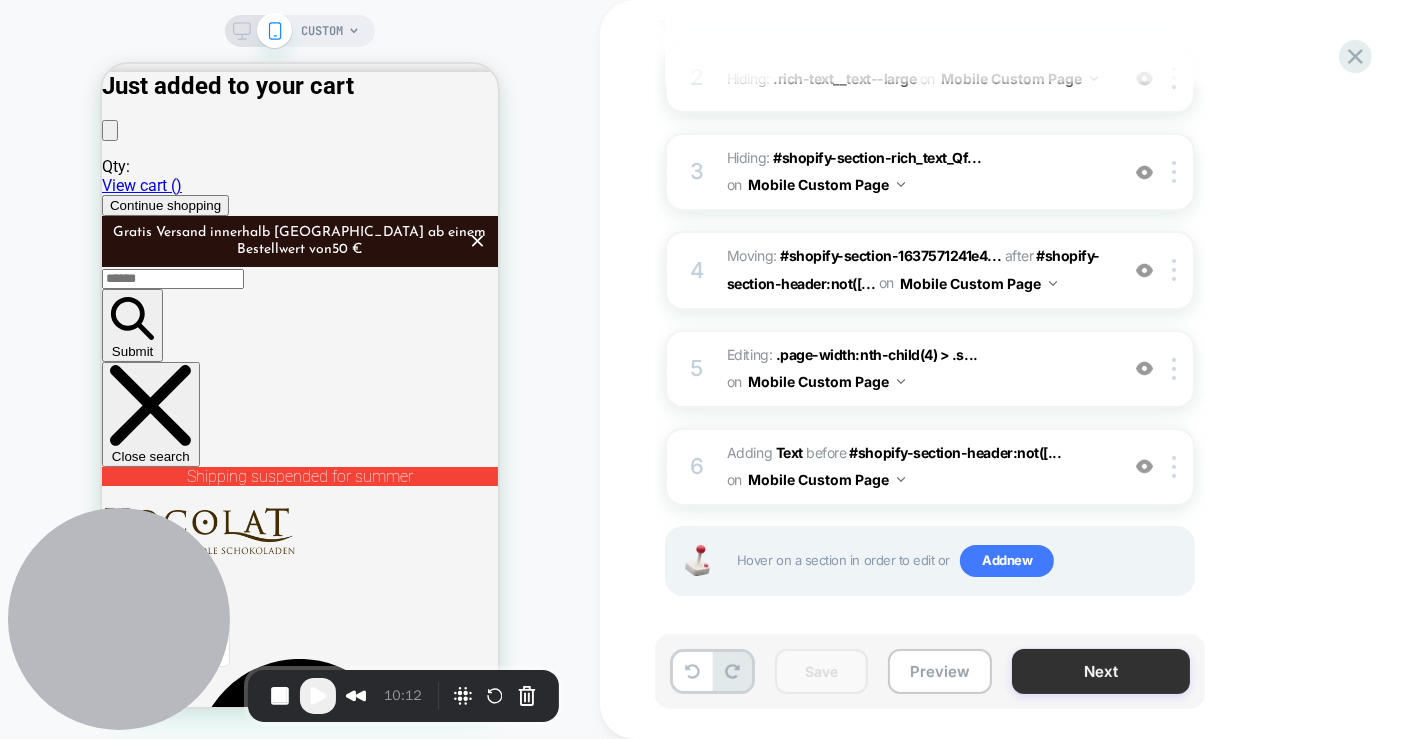 click on "Next" at bounding box center [1101, 671] 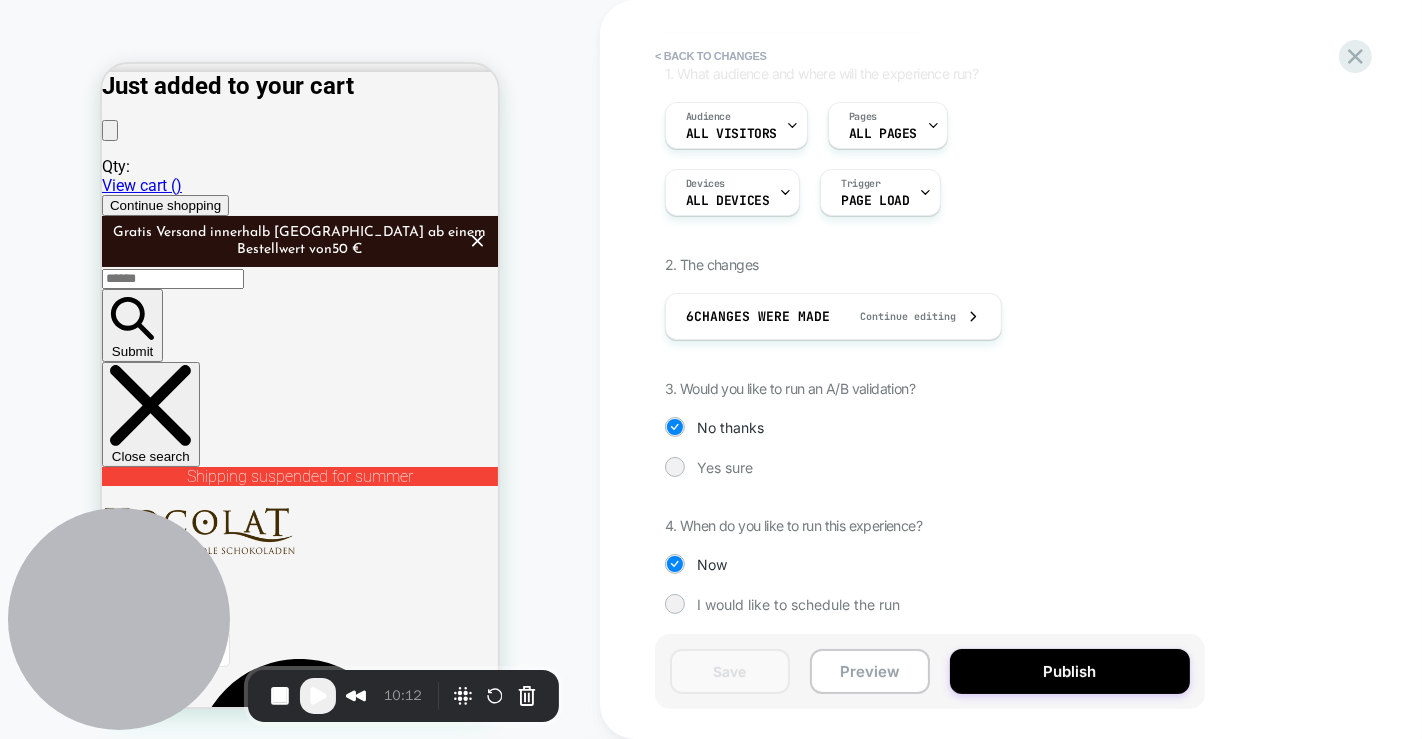 scroll, scrollTop: 135, scrollLeft: 0, axis: vertical 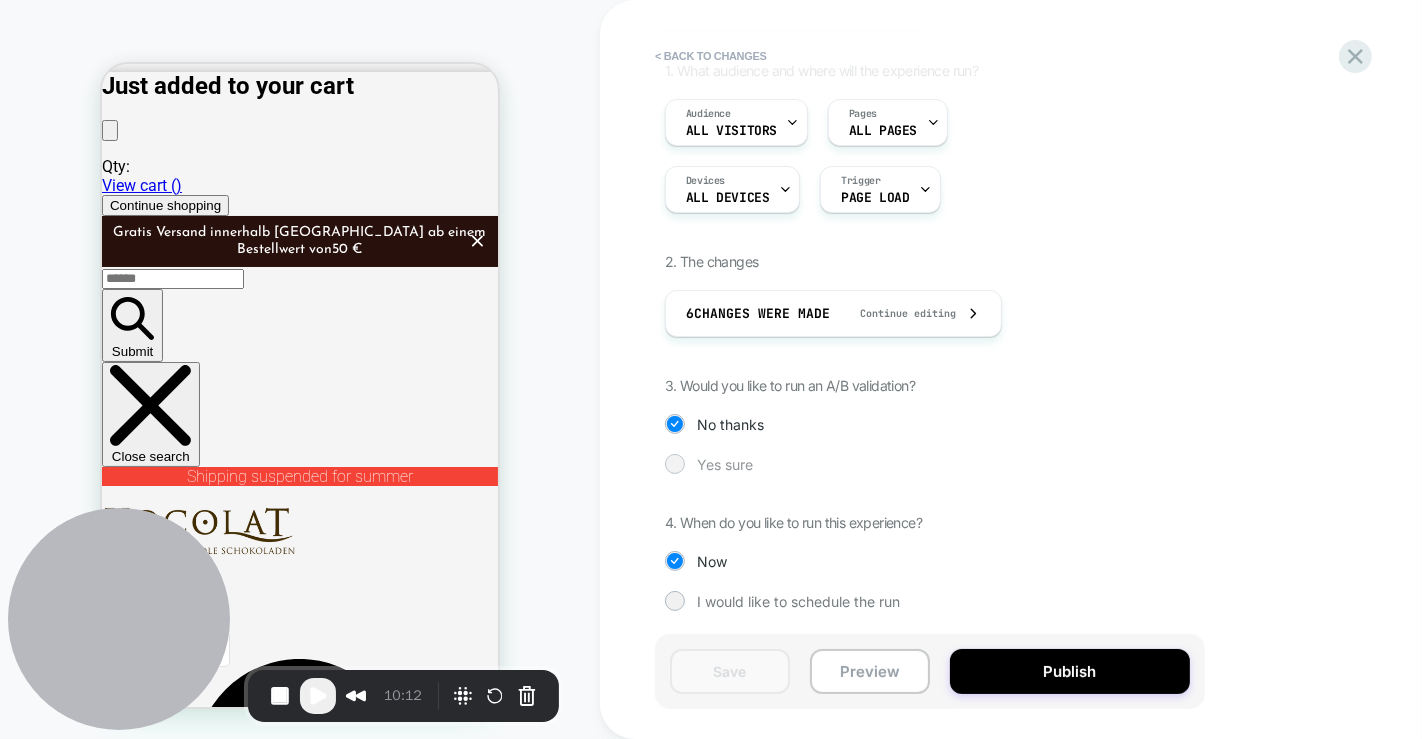 click on "Yes sure" at bounding box center [725, 464] 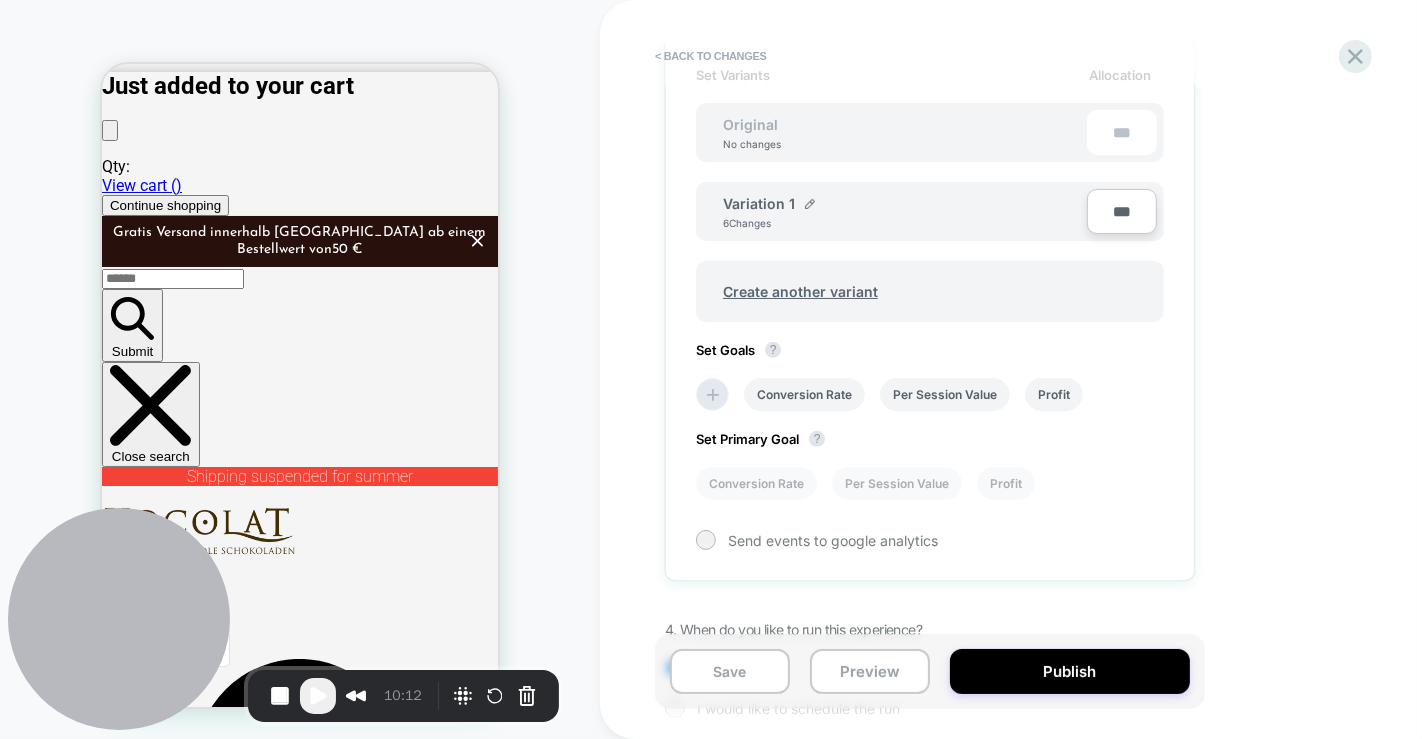 scroll, scrollTop: 570, scrollLeft: 0, axis: vertical 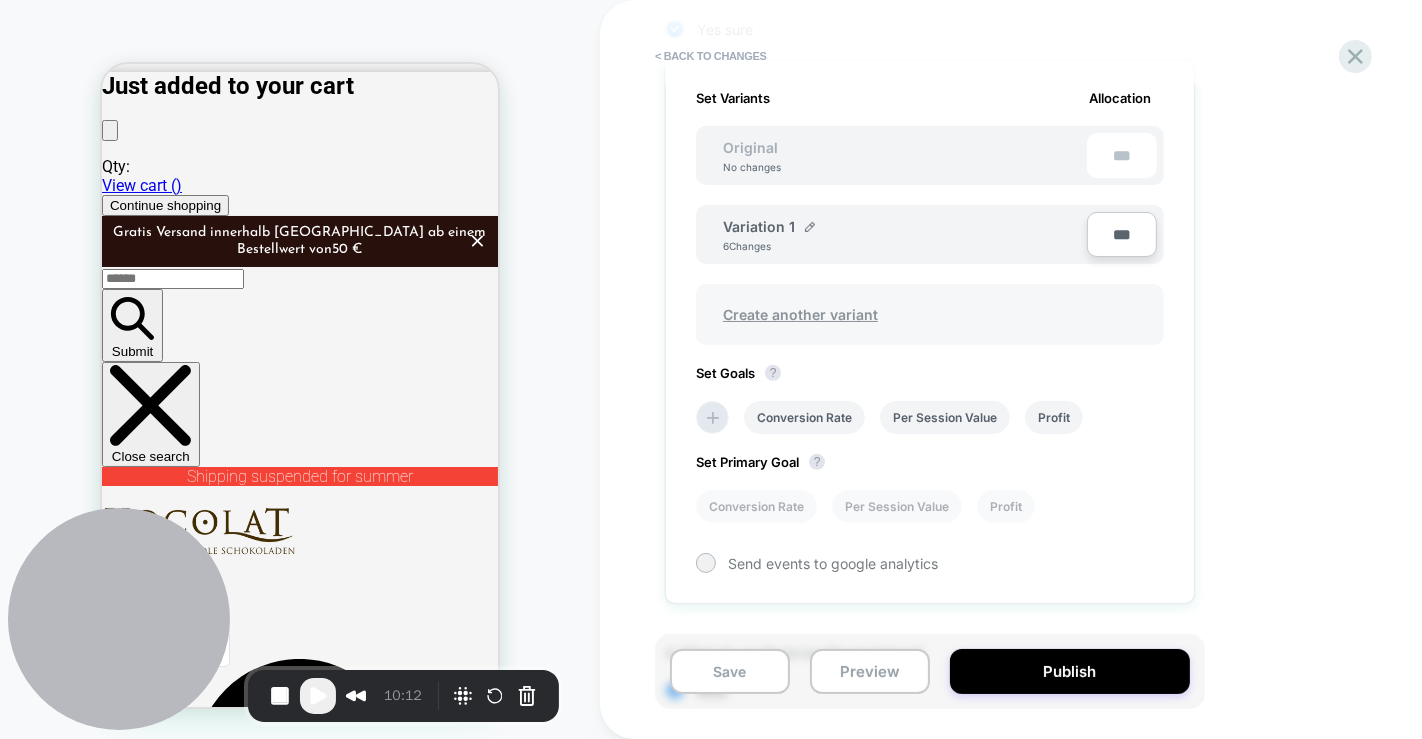 click on "Create another variant" at bounding box center [800, 314] 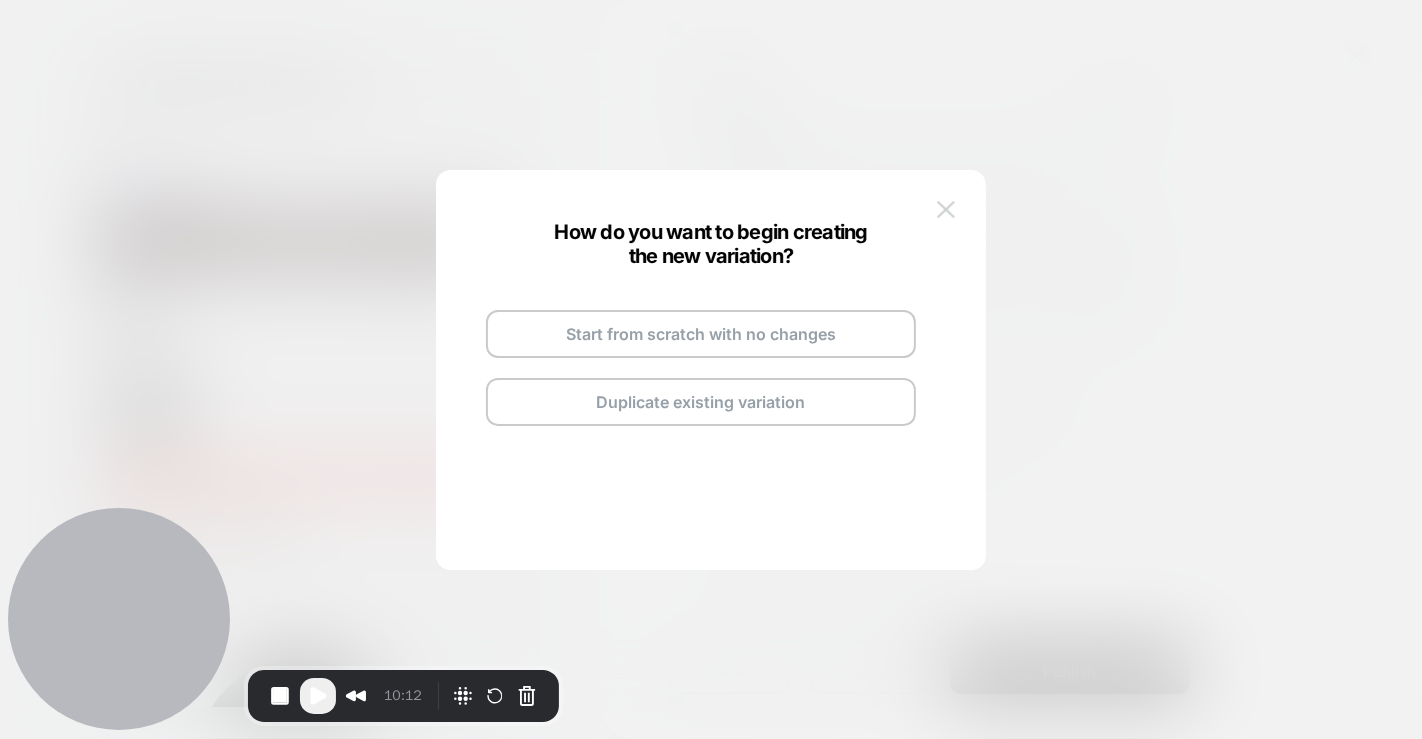 click at bounding box center (946, 209) 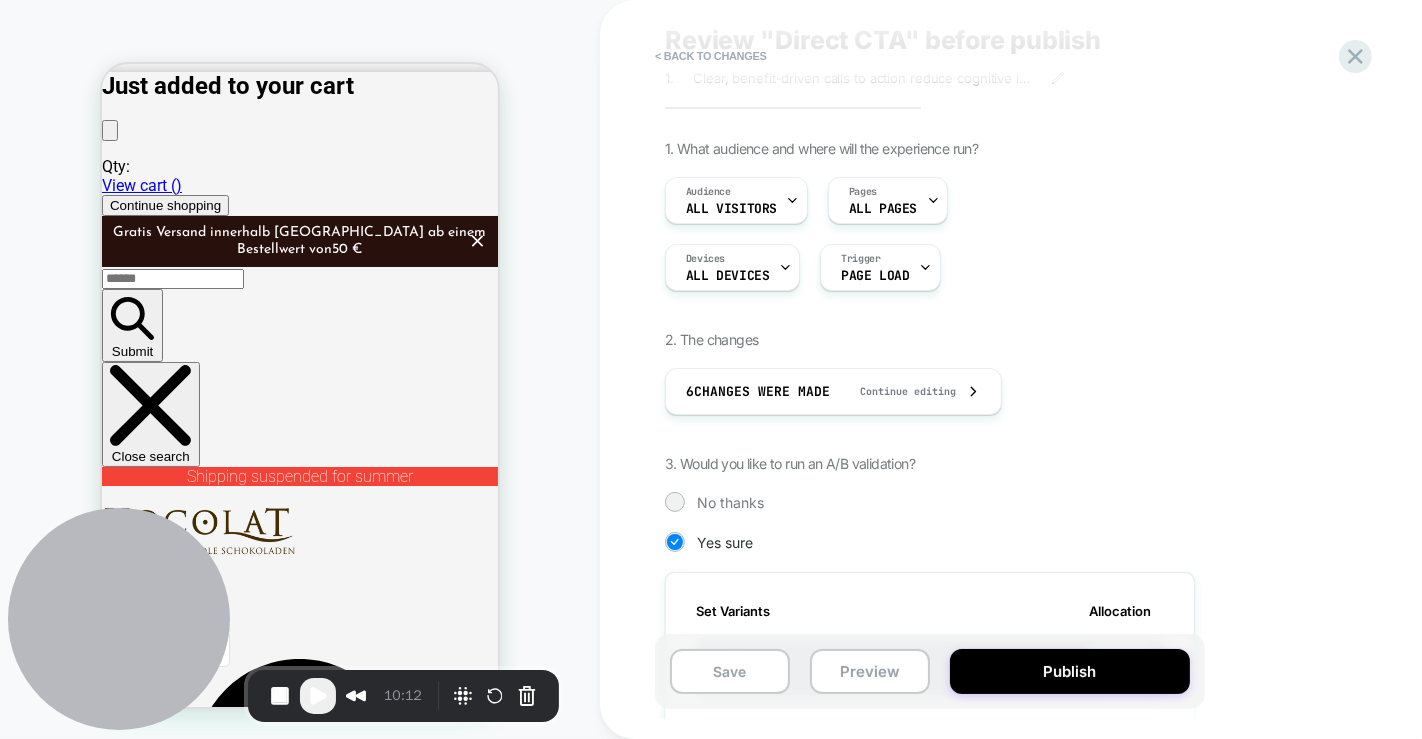 scroll, scrollTop: 0, scrollLeft: 0, axis: both 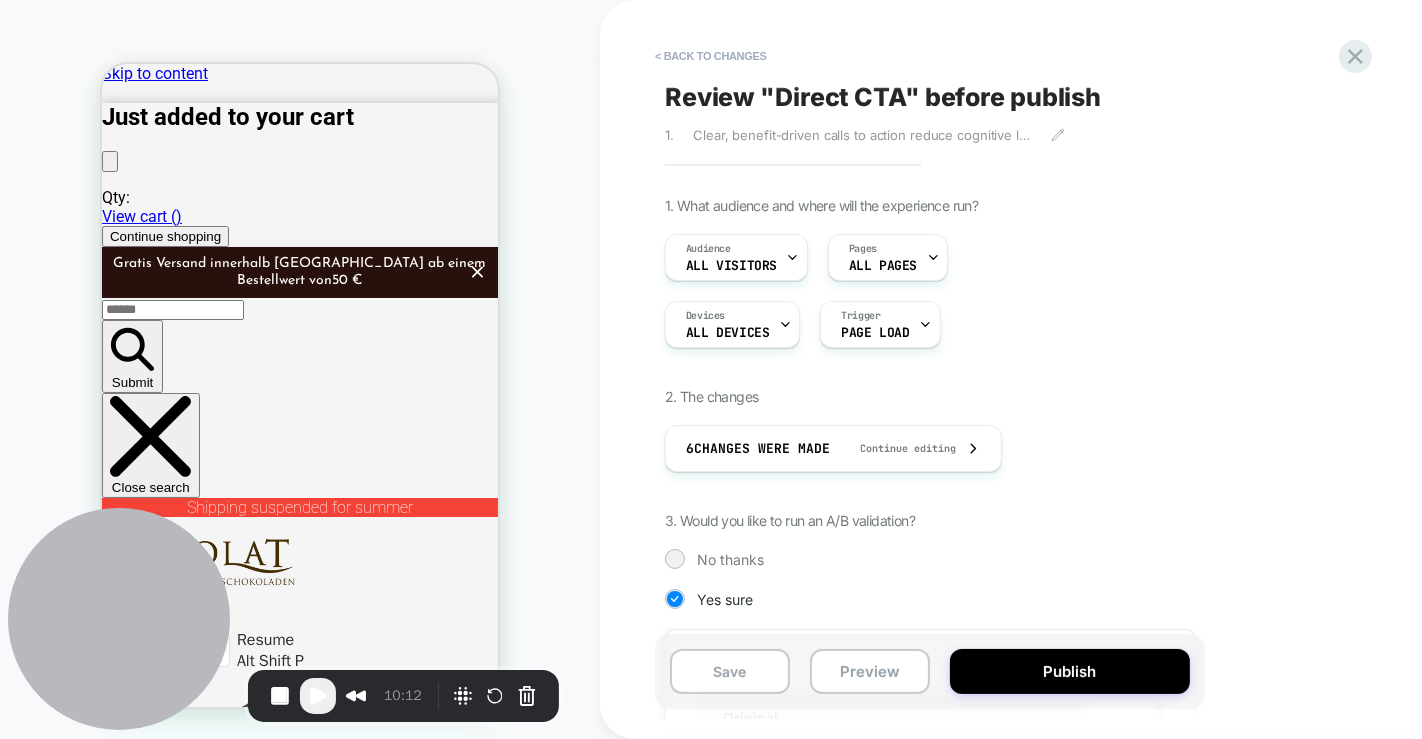 click at bounding box center [318, 696] 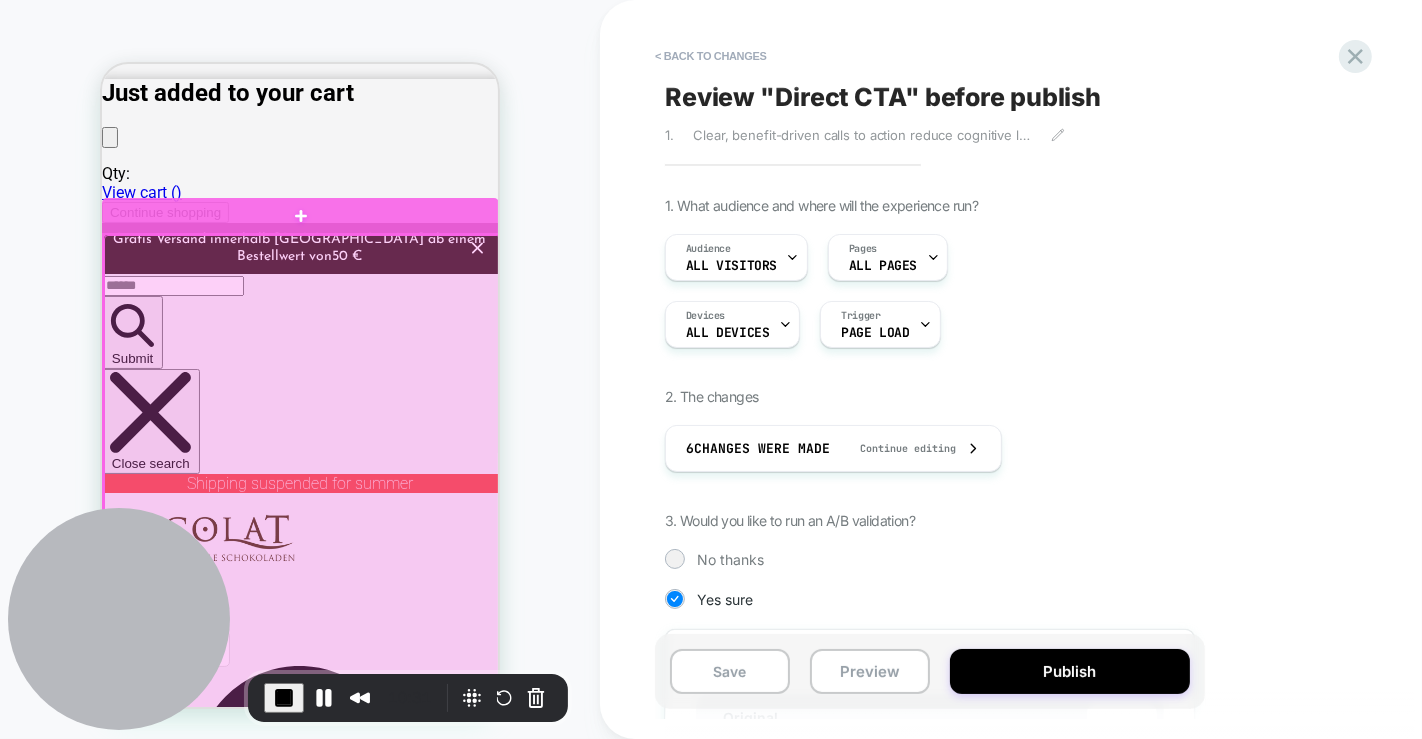 scroll, scrollTop: 0, scrollLeft: 0, axis: both 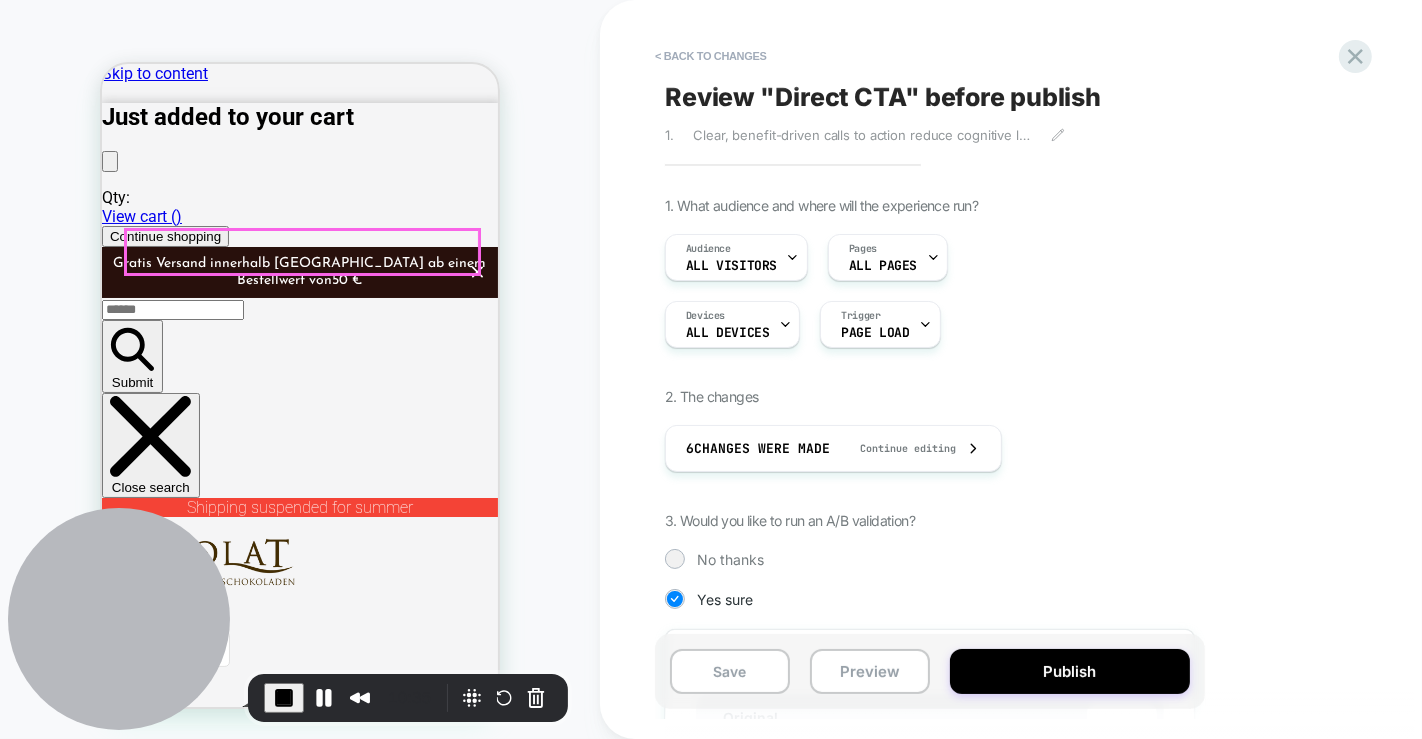 click on "Discover our variety of fine chocolate" at bounding box center [299, 4332] 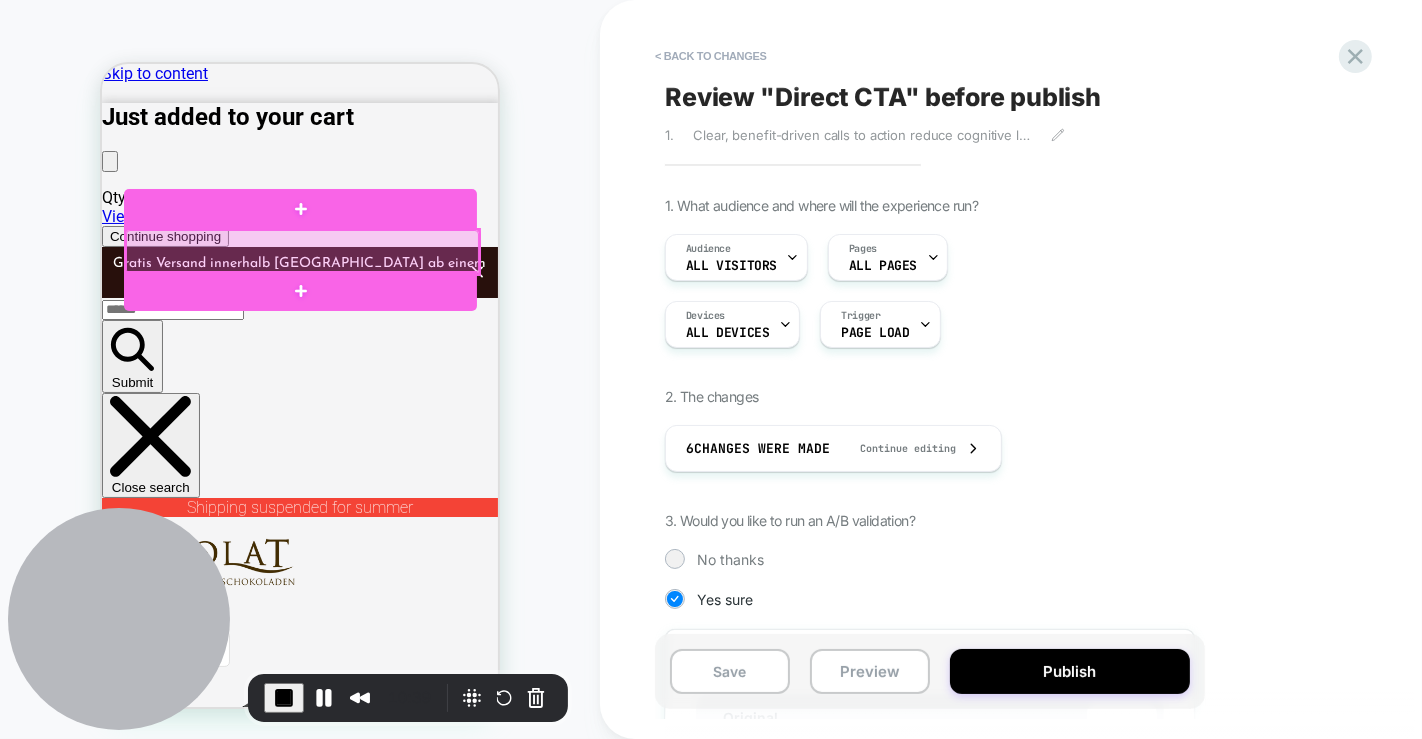 drag, startPoint x: 423, startPoint y: 252, endPoint x: 396, endPoint y: 252, distance: 27 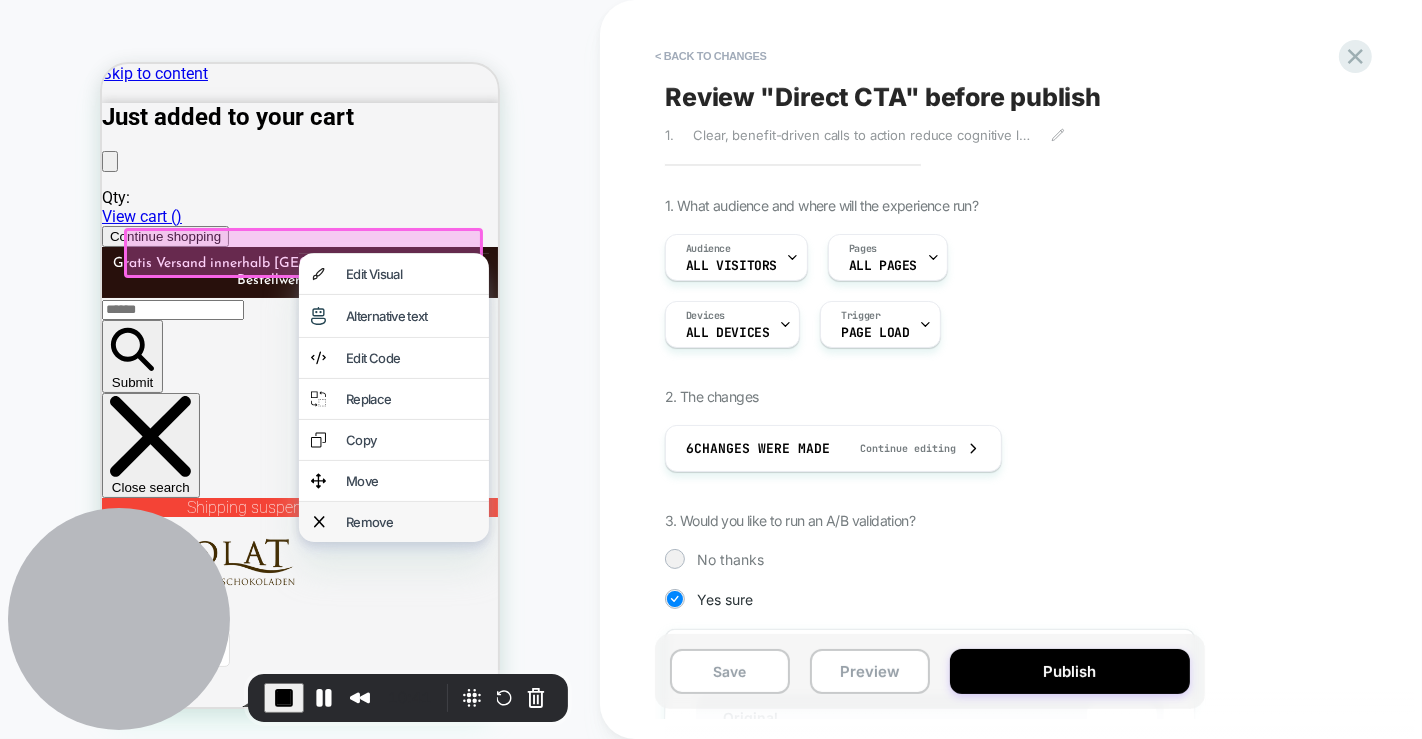 click on "Remove" at bounding box center (393, 521) 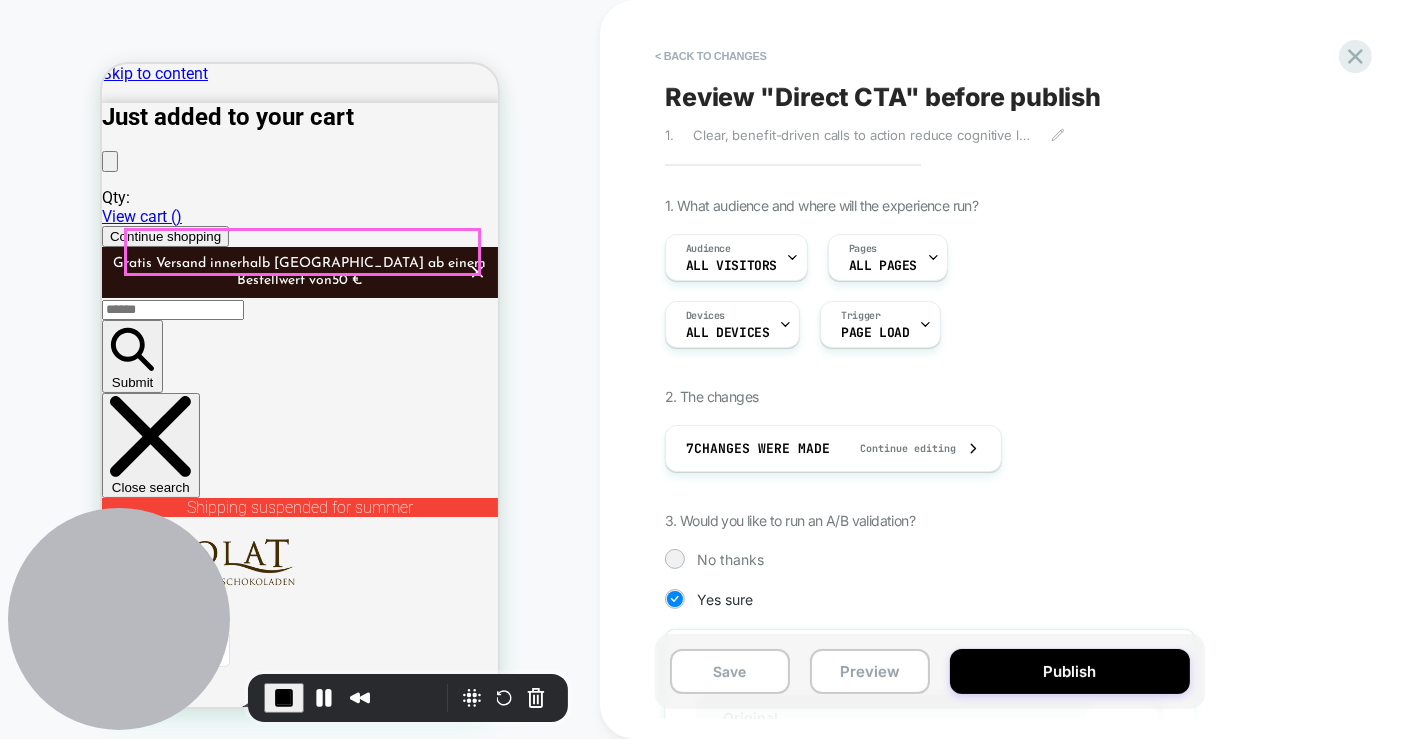 click on "Discover our variety of fine chocolate" at bounding box center [299, 4332] 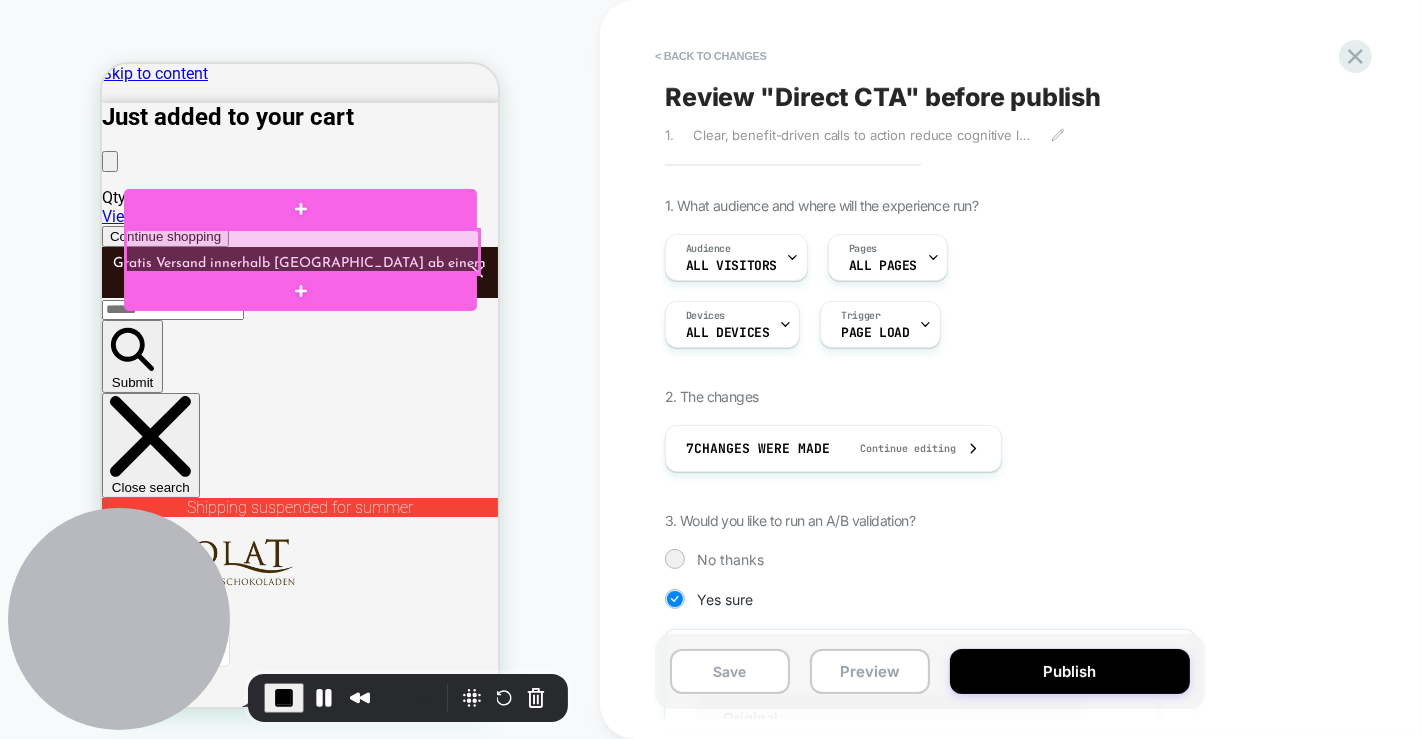 drag, startPoint x: 412, startPoint y: 249, endPoint x: 395, endPoint y: 246, distance: 17.262676 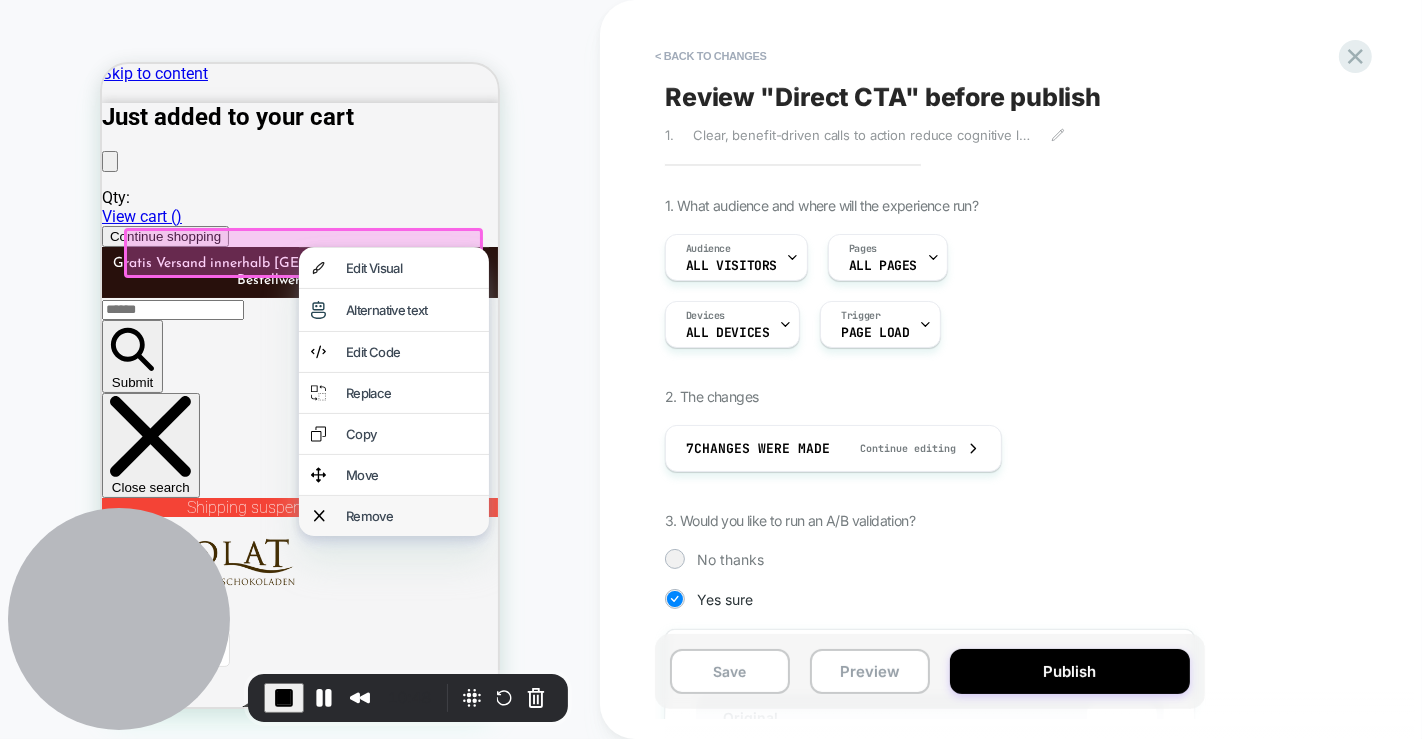 click on "Remove" at bounding box center [410, 515] 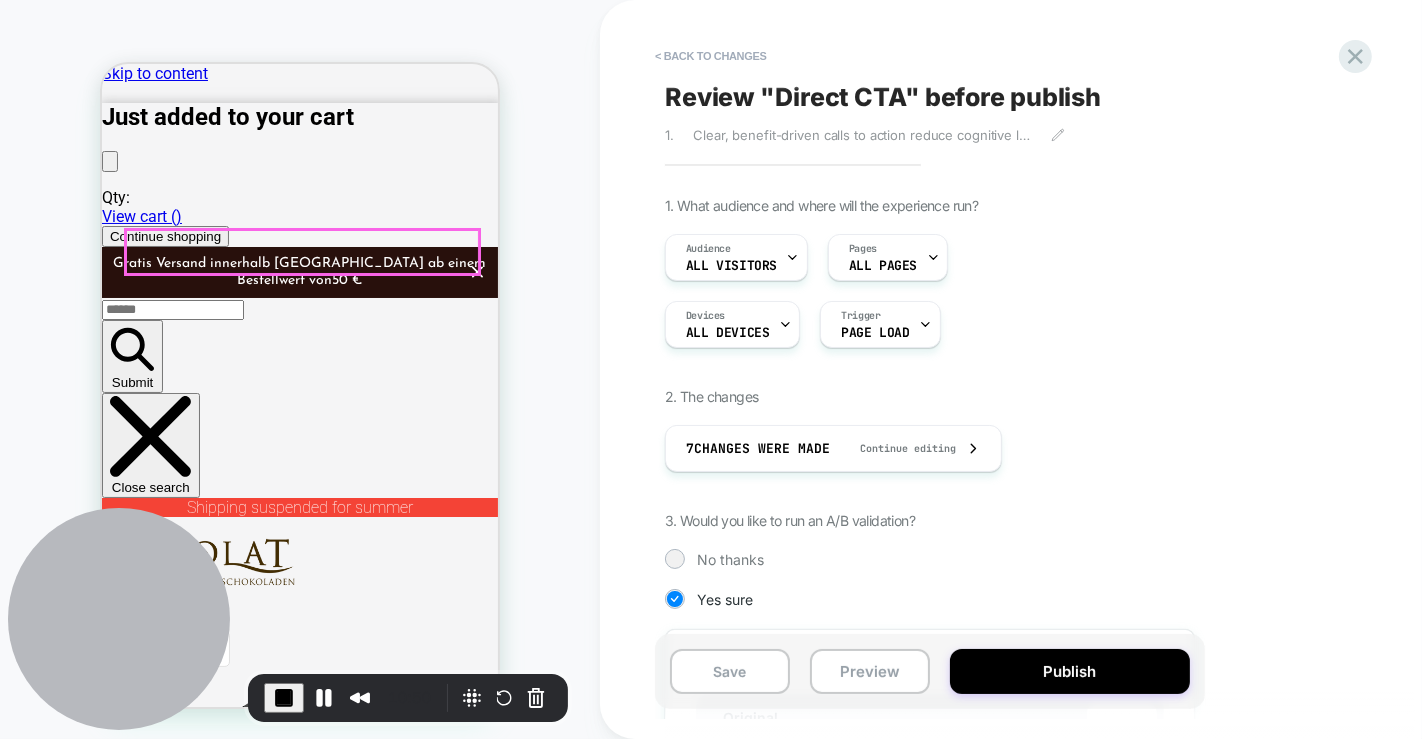 click on "Discover our variety of fine chocolate" at bounding box center [299, 4332] 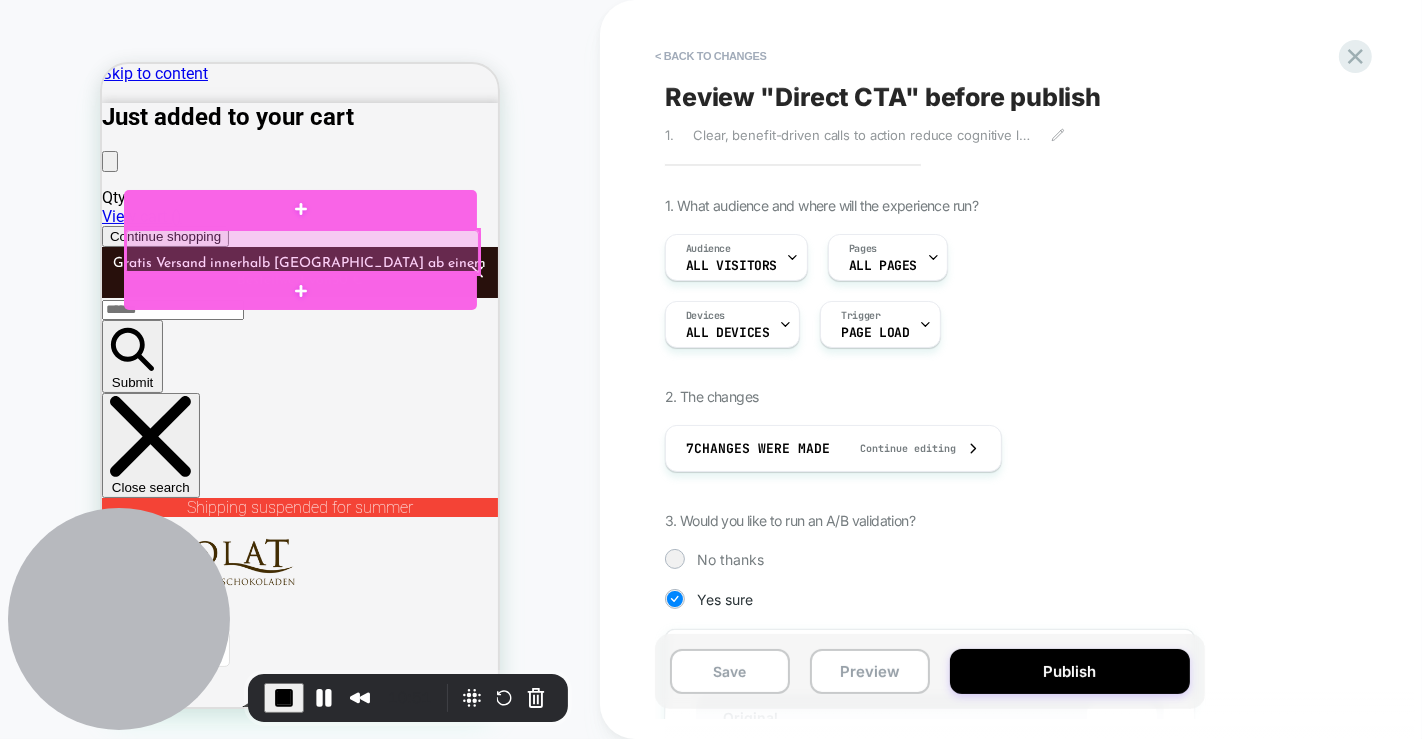 click at bounding box center (301, 250) 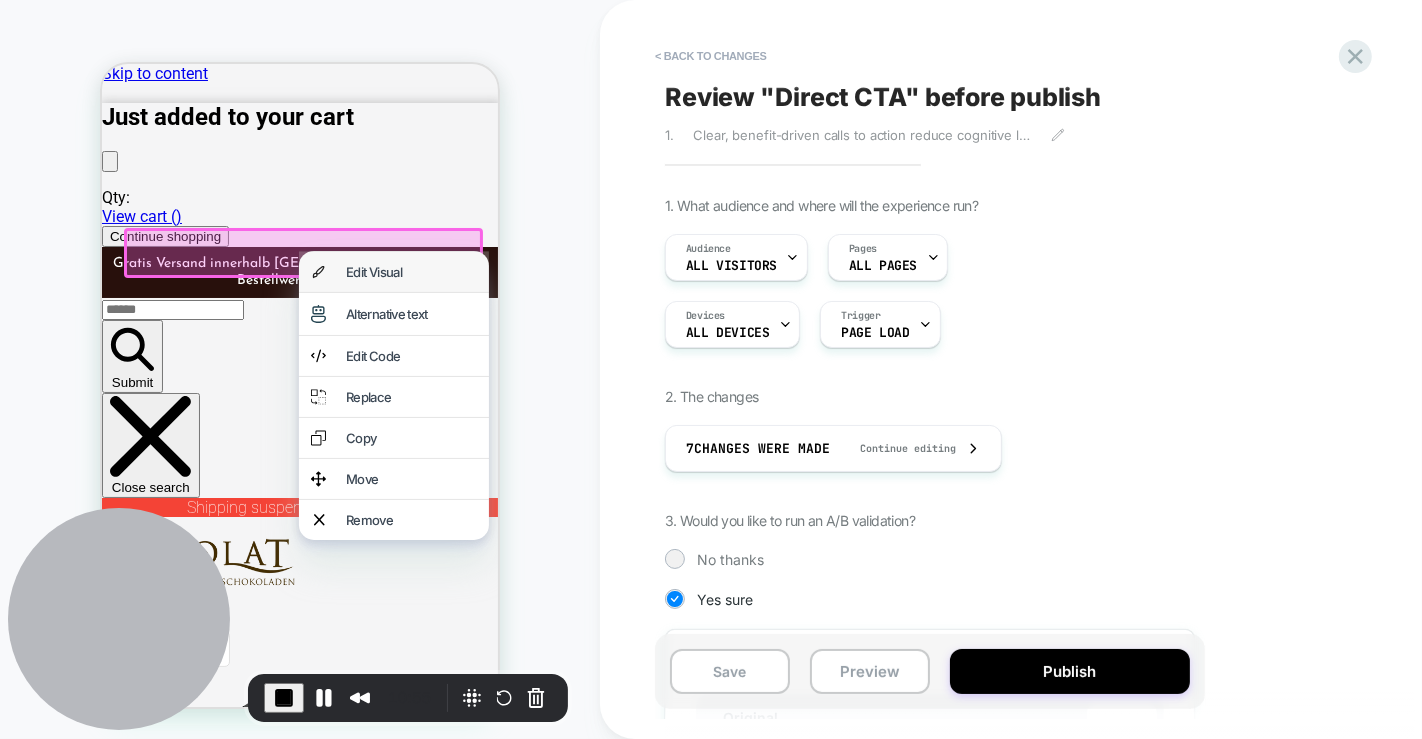 click on "Edit Visual" at bounding box center (410, 271) 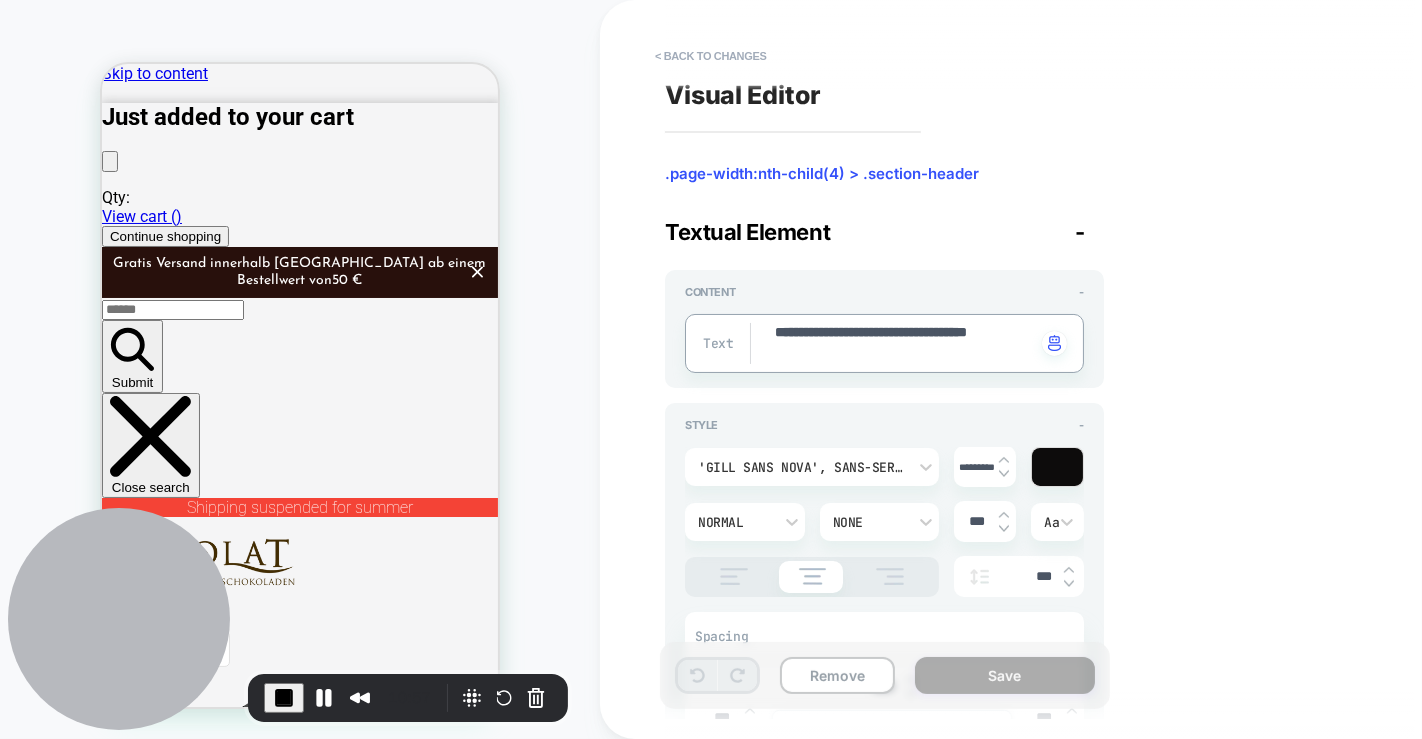 click on "**********" at bounding box center [904, 343] 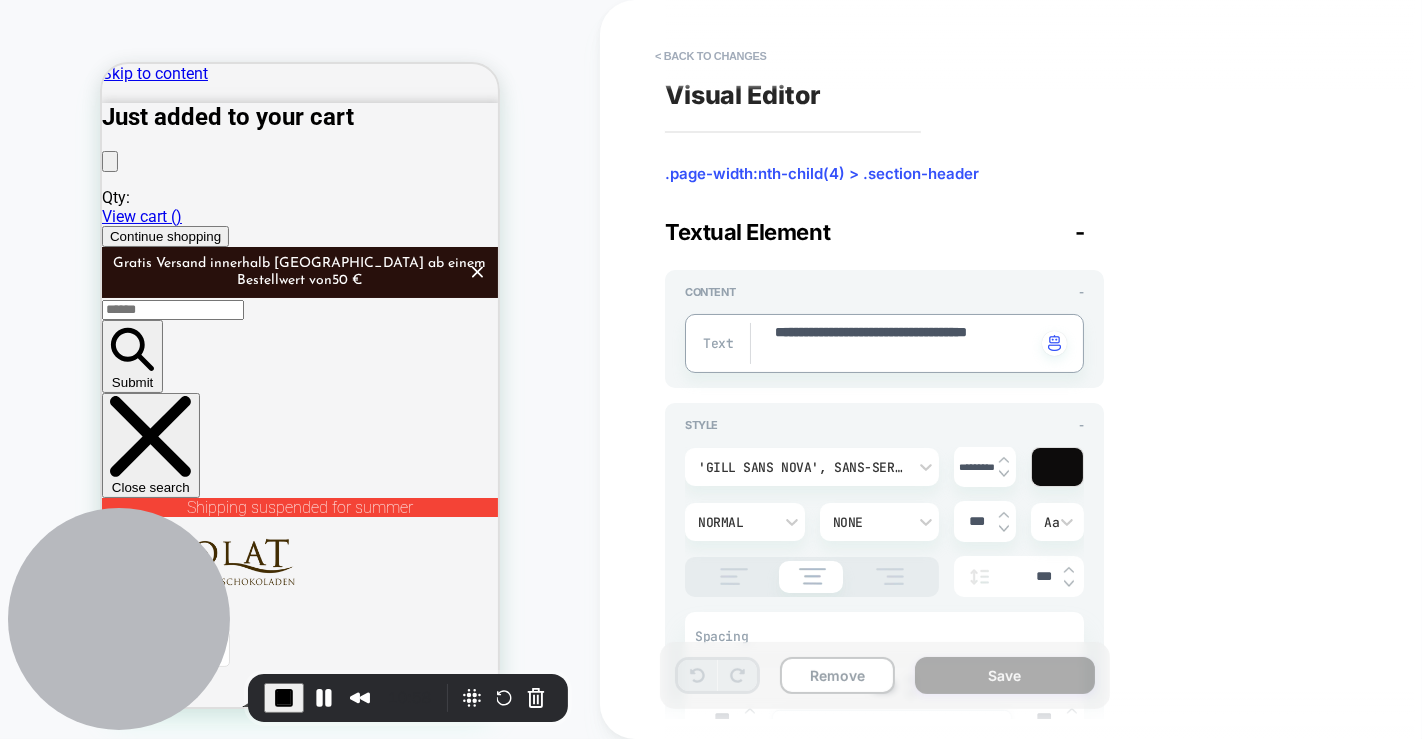 click on "**********" at bounding box center [904, 343] 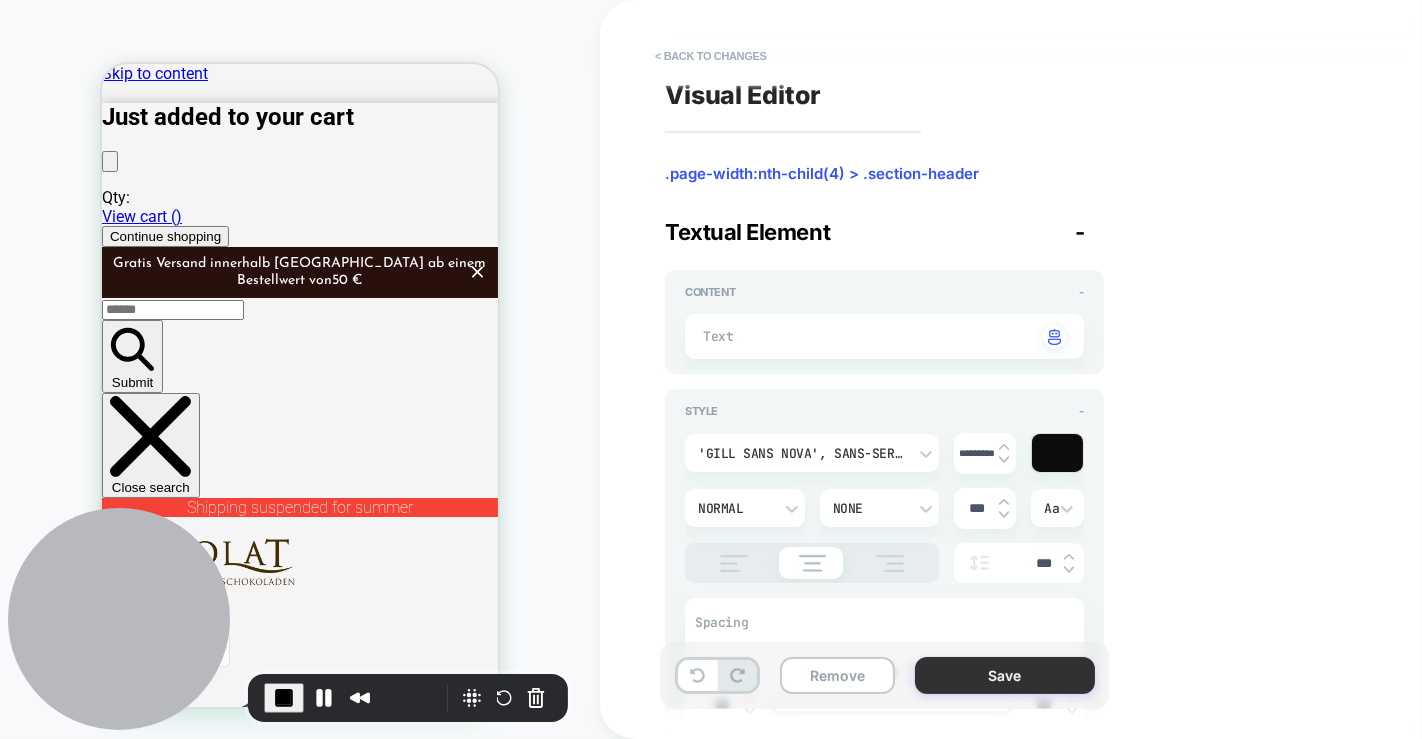 click on "Save" at bounding box center [1005, 675] 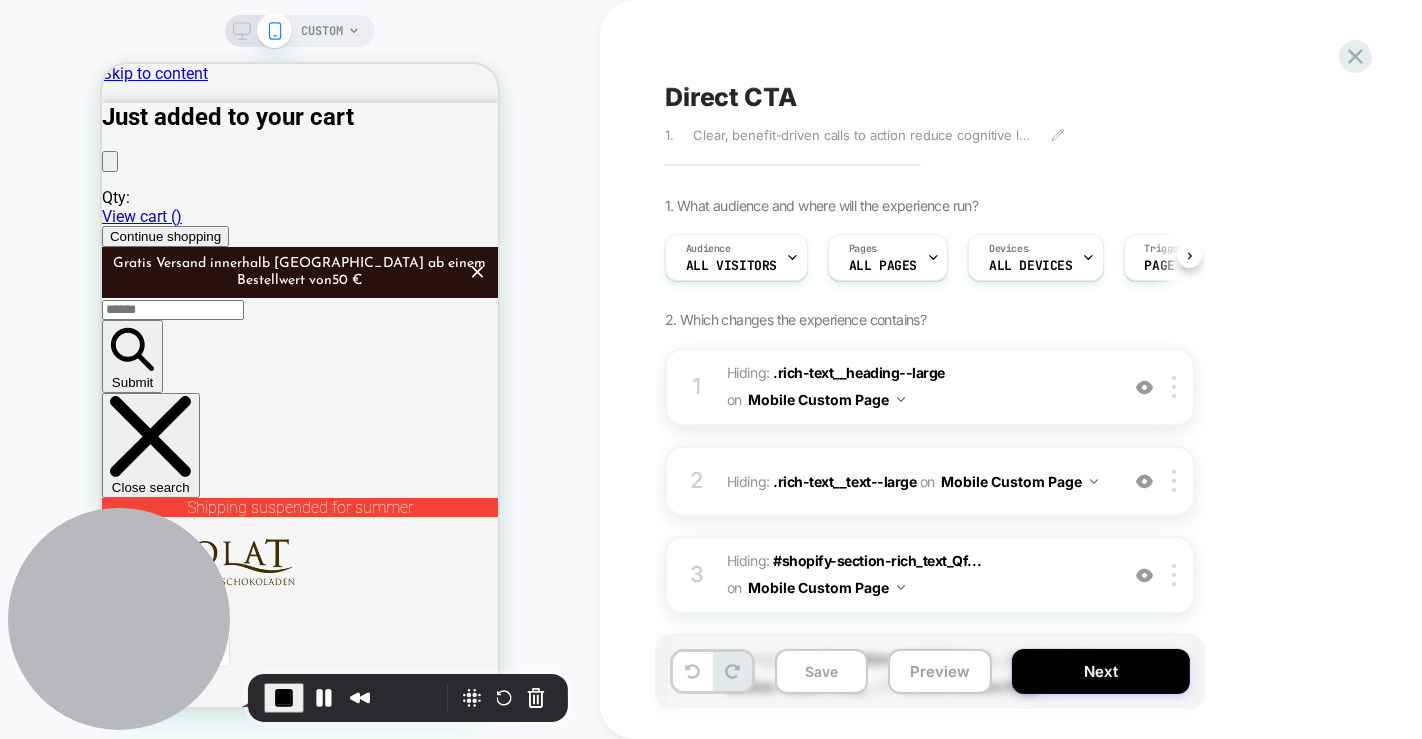 scroll, scrollTop: 0, scrollLeft: 0, axis: both 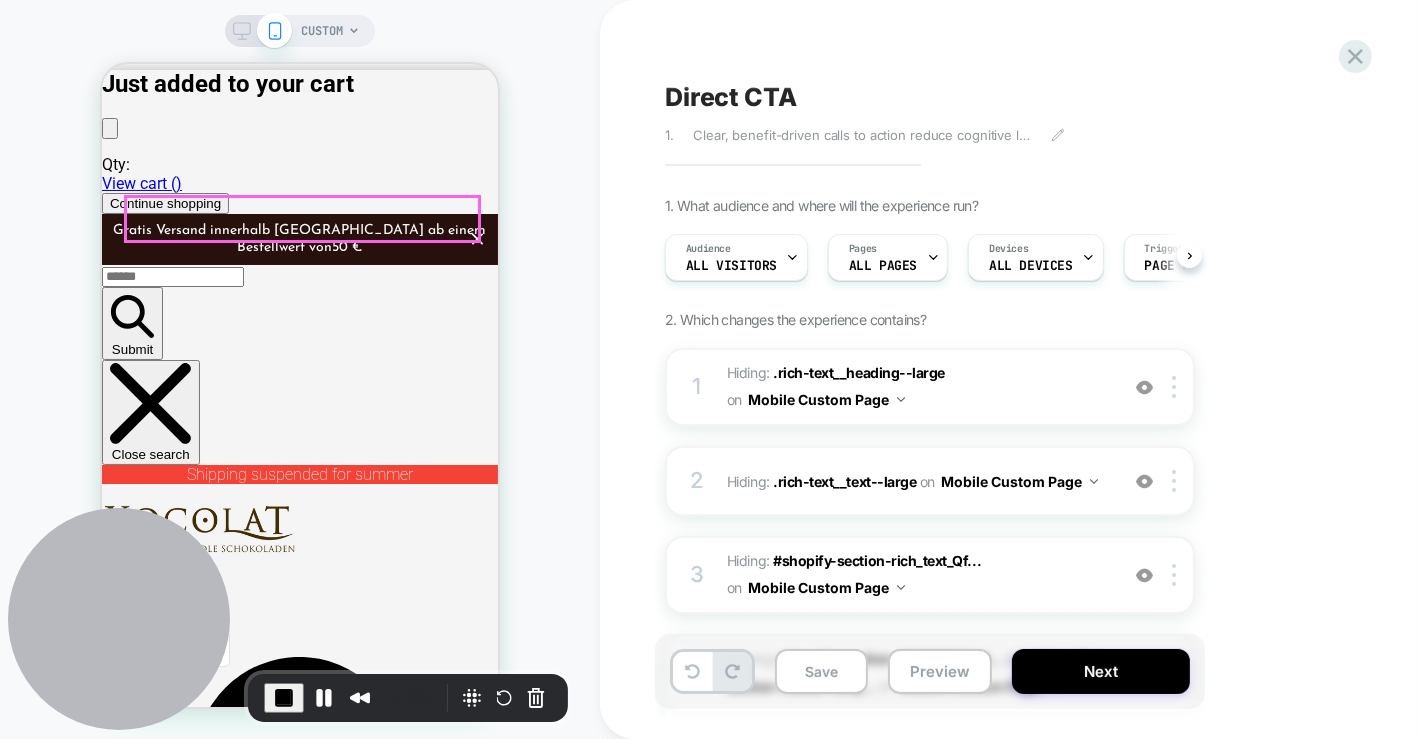 click on "Discover our variety of fine chocolate" at bounding box center [299, 4299] 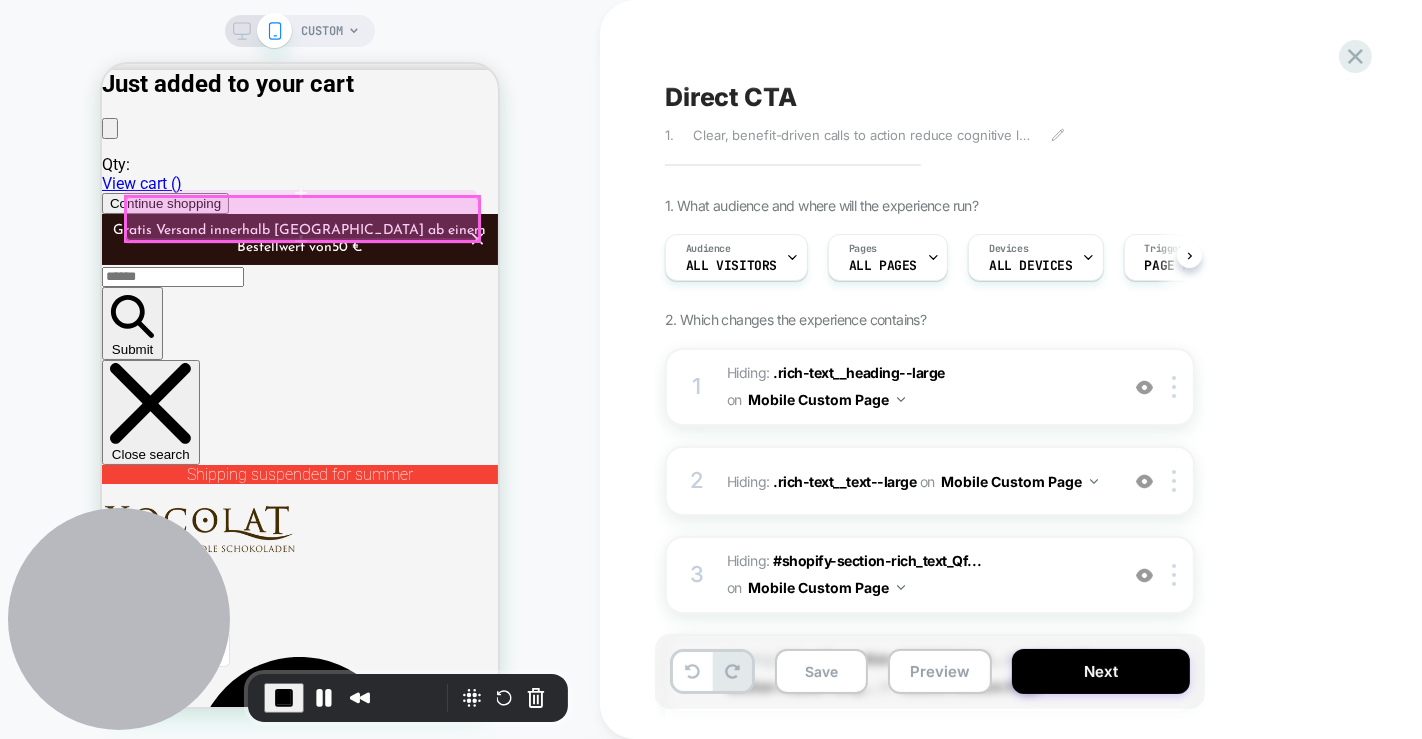 click on "Skip to content
Just added to your cart
Qty:
View cart ( )
Continue shopping
Gratis Versand innerhalb Österreichs ab einem Bestellwert von  50   €
Submit
Close search
Shipping suspended for summer
Search Log in 0" at bounding box center [299, 9014] 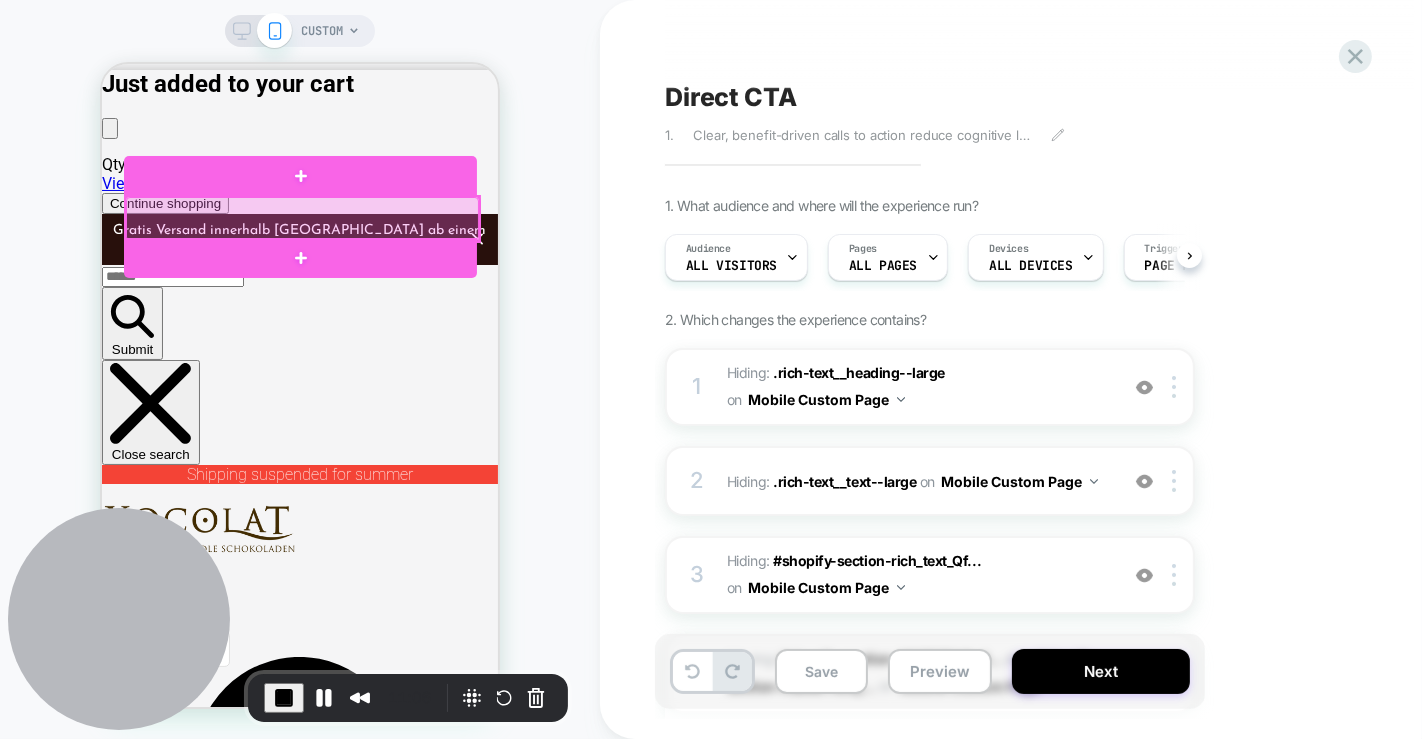 click at bounding box center (301, 217) 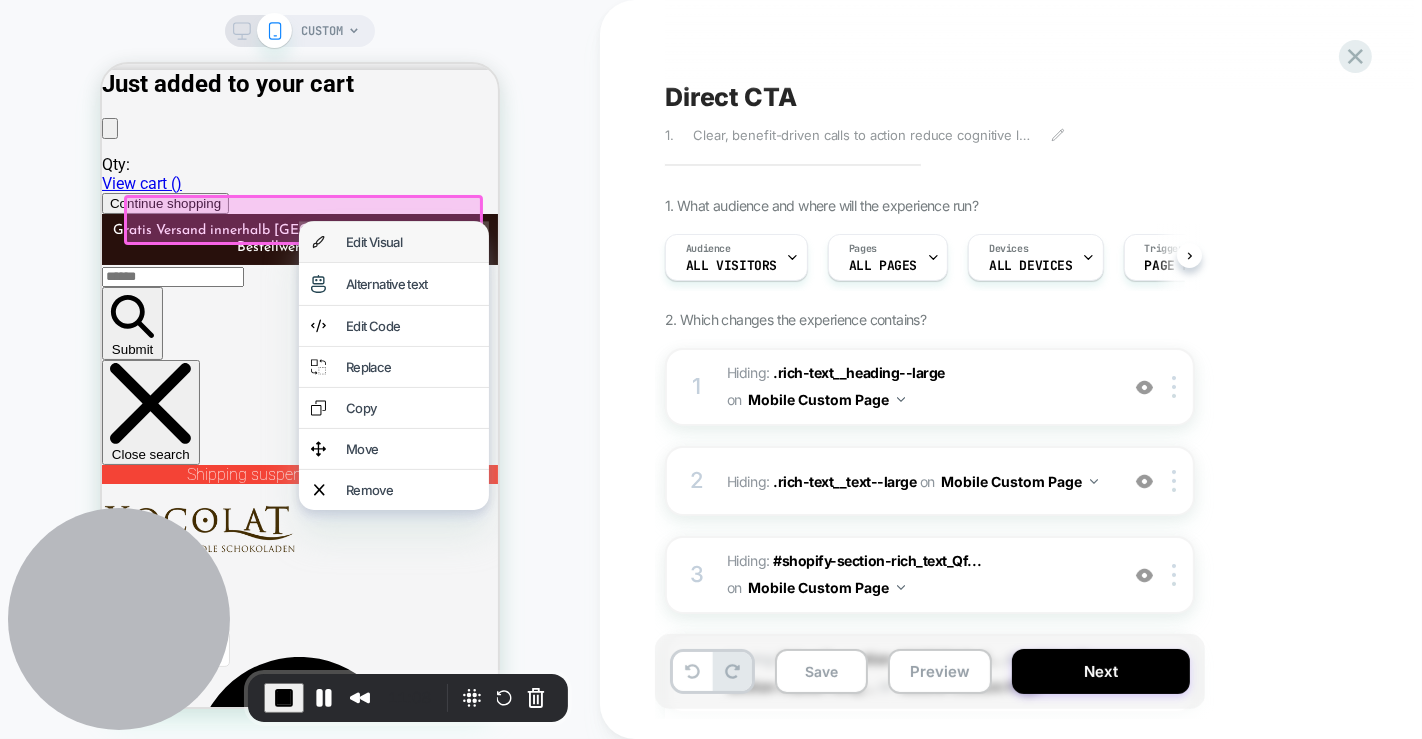click on "Edit Visual" at bounding box center (410, 241) 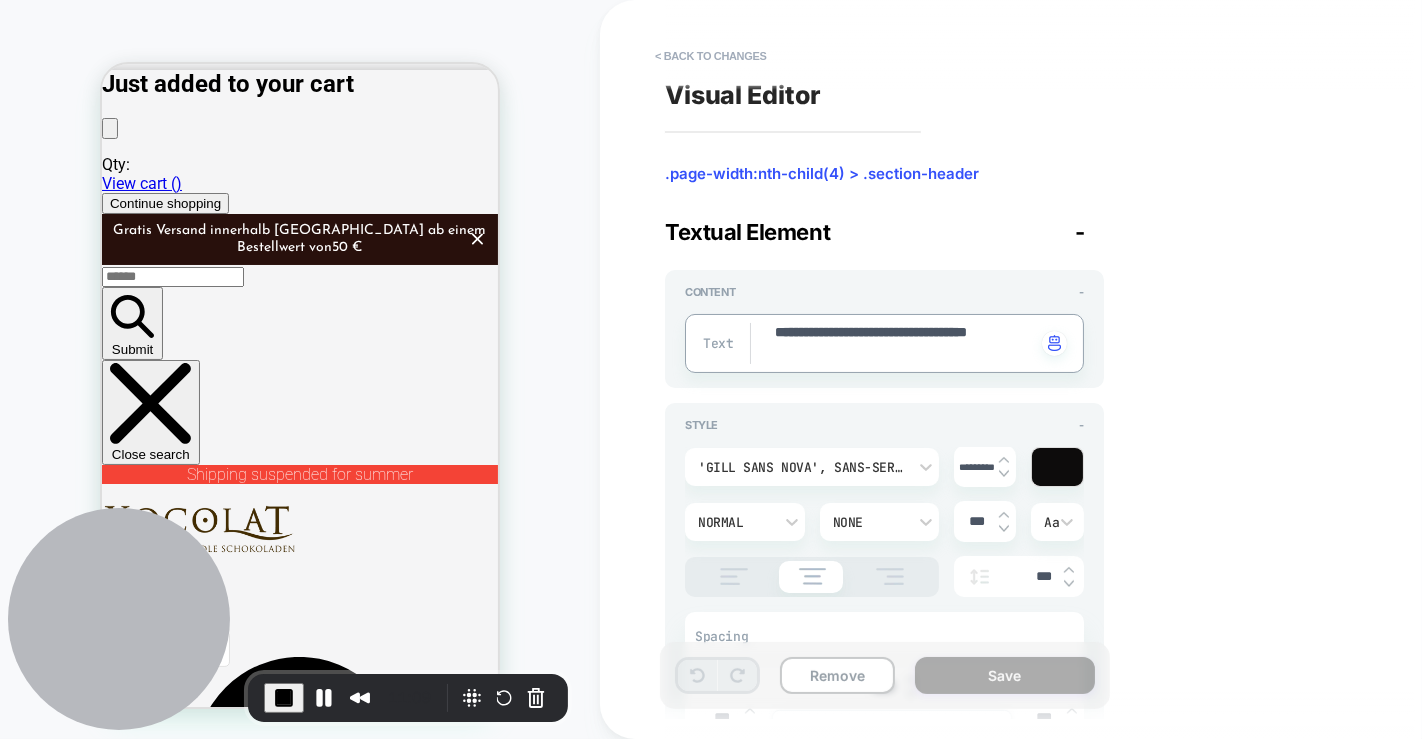 click on "**********" at bounding box center (904, 343) 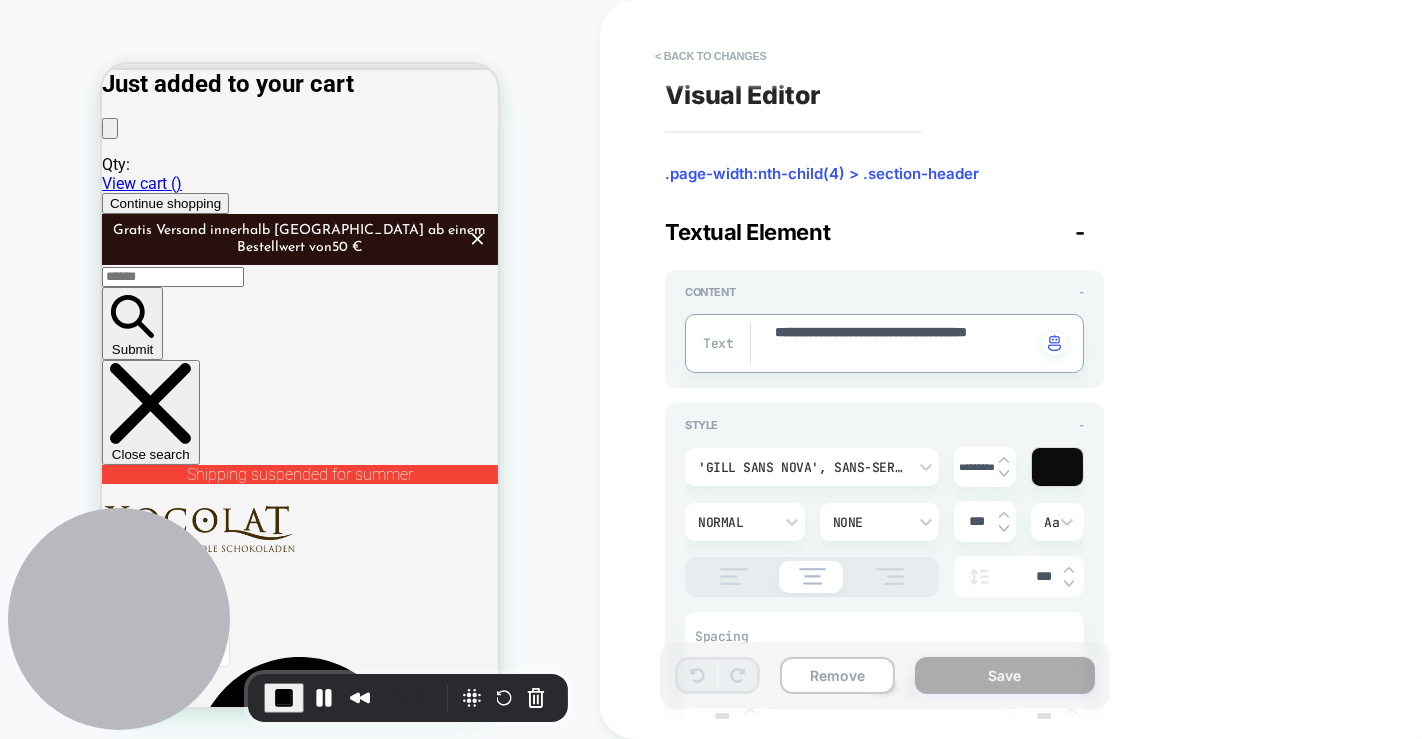 click on "**********" at bounding box center [904, 343] 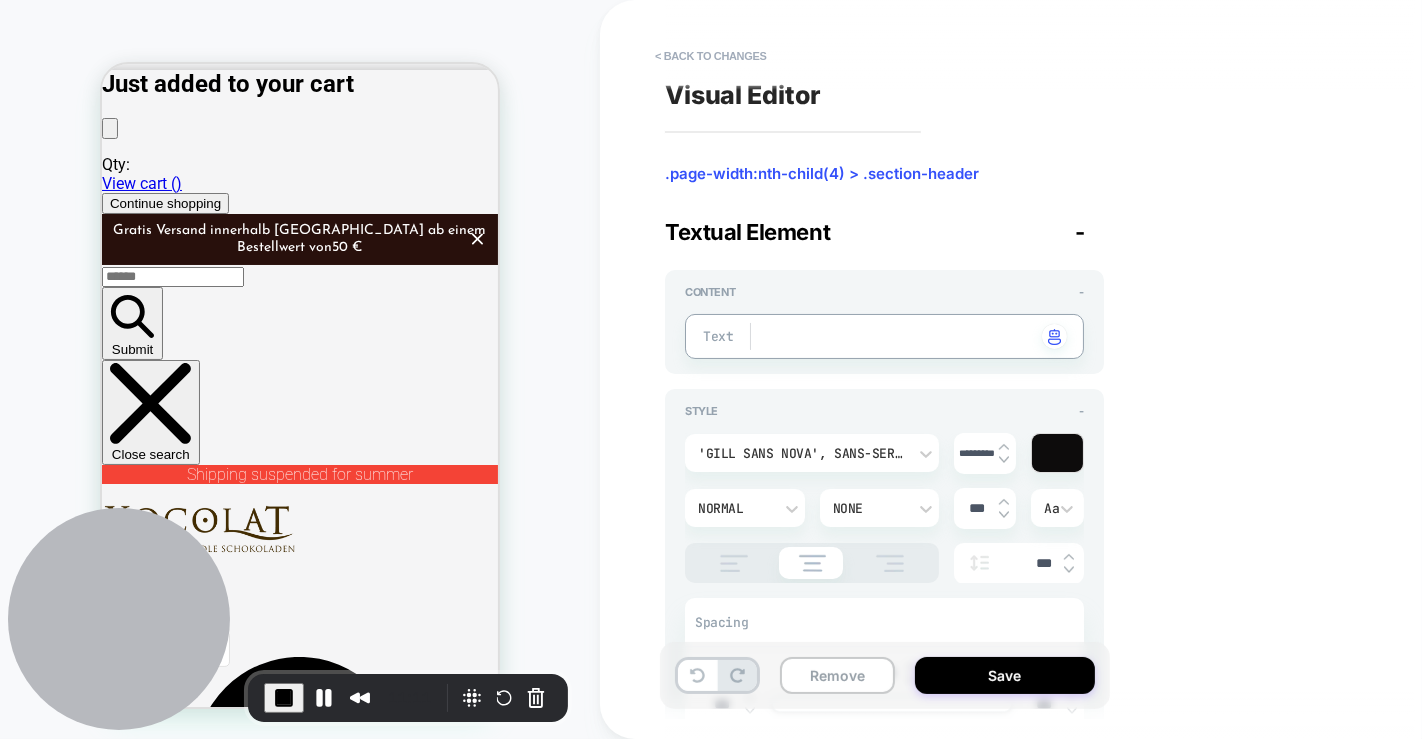 scroll, scrollTop: 66, scrollLeft: 0, axis: vertical 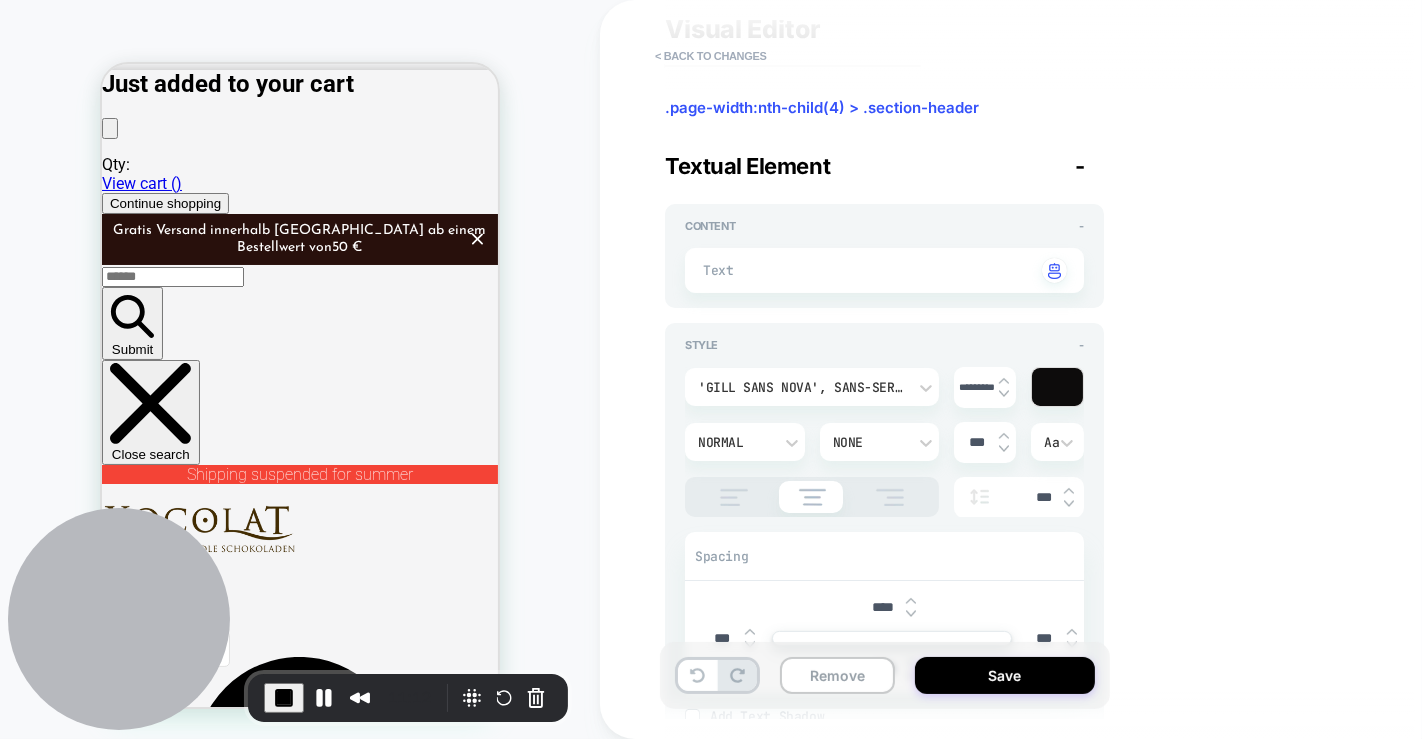click on "Spacing" at bounding box center (884, 557) 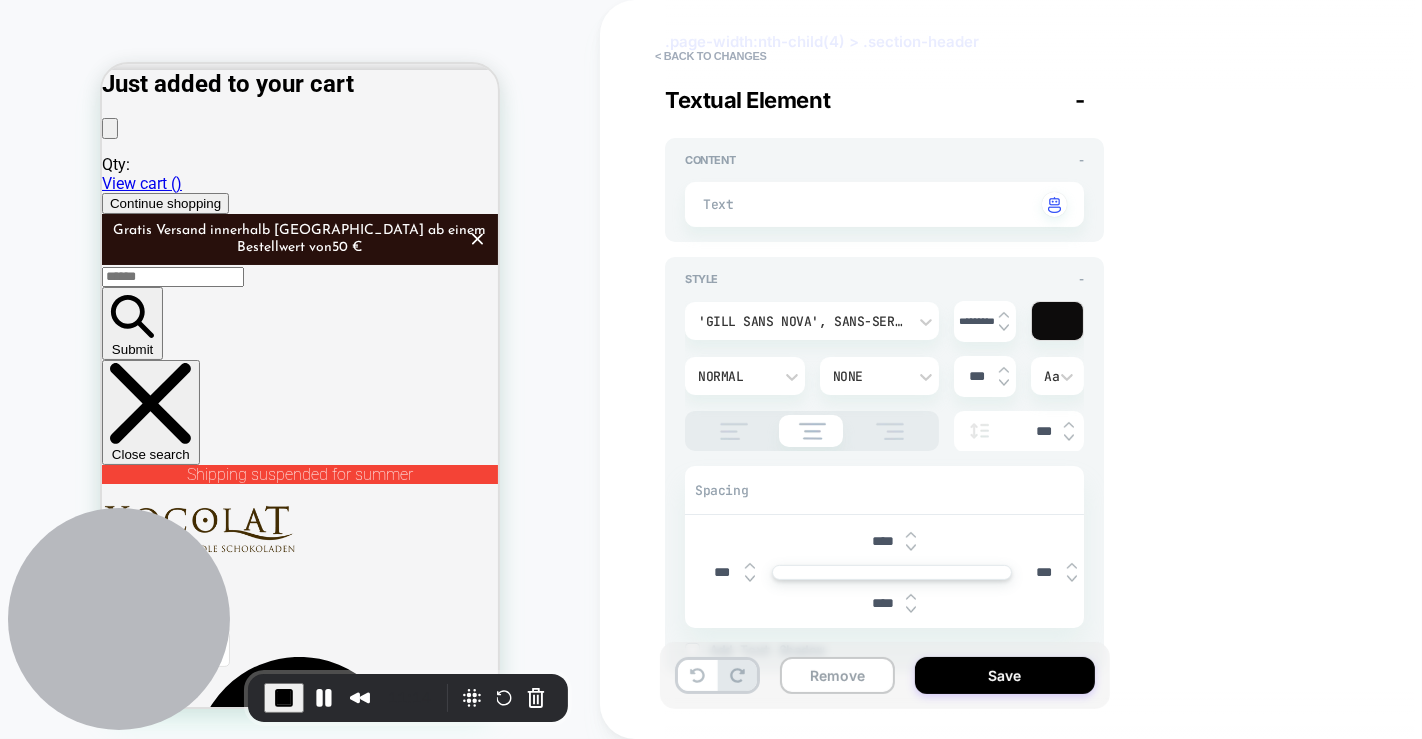 scroll, scrollTop: 145, scrollLeft: 0, axis: vertical 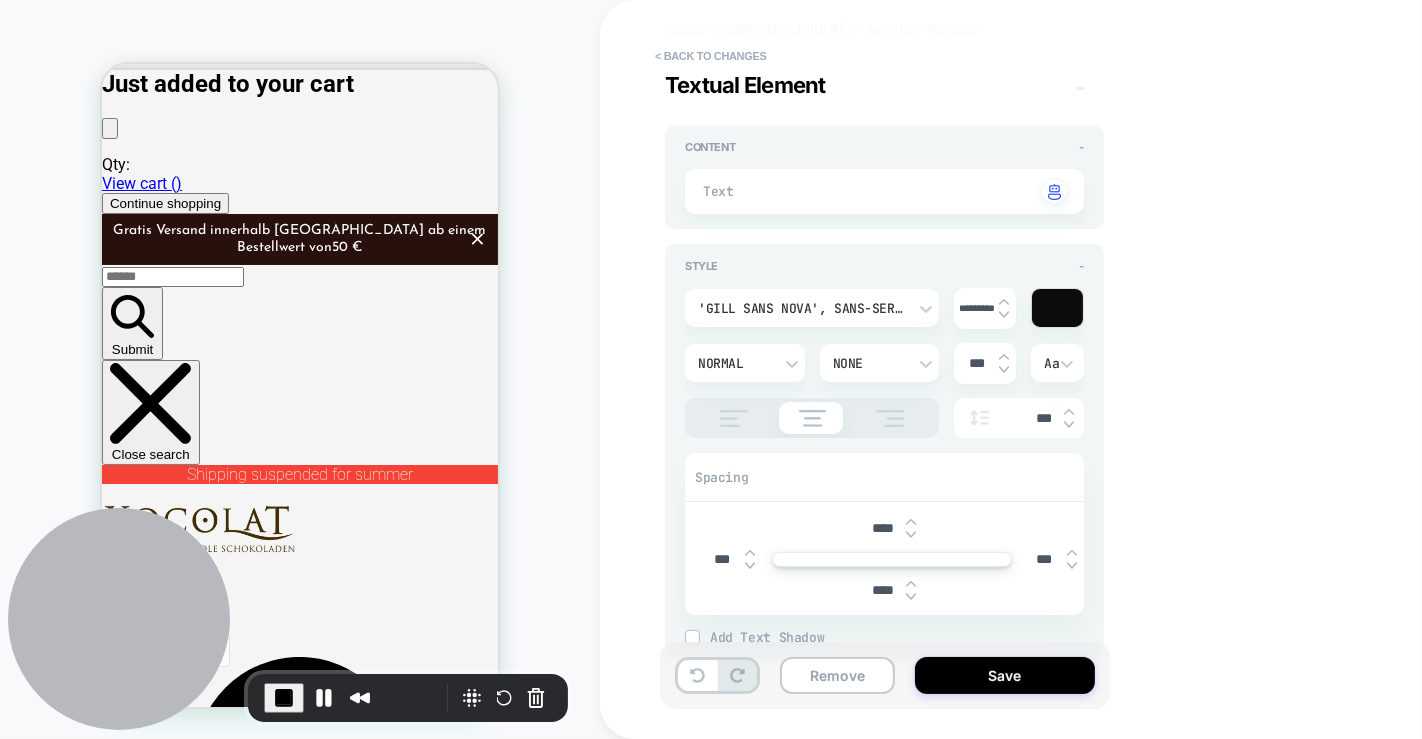 click on "*********" at bounding box center [976, 308] 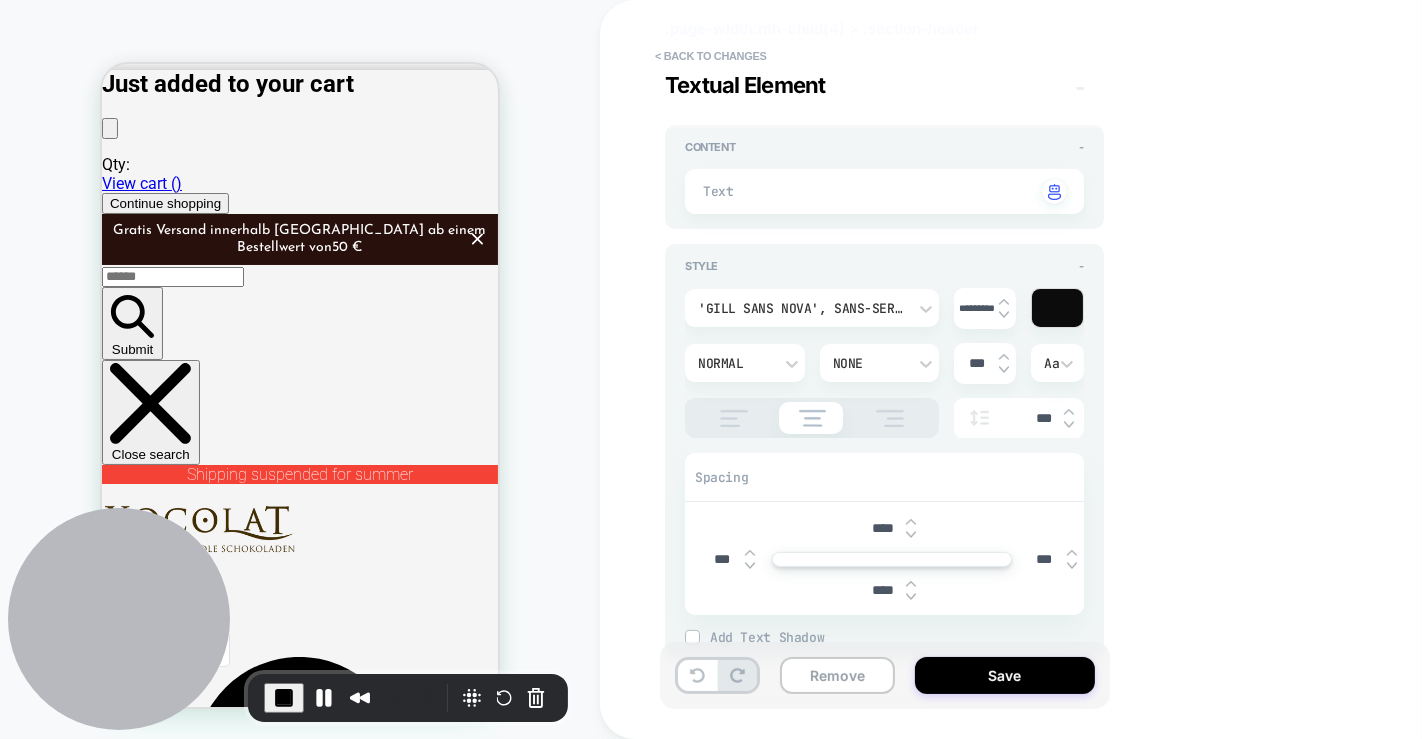 click at bounding box center [1004, 315] 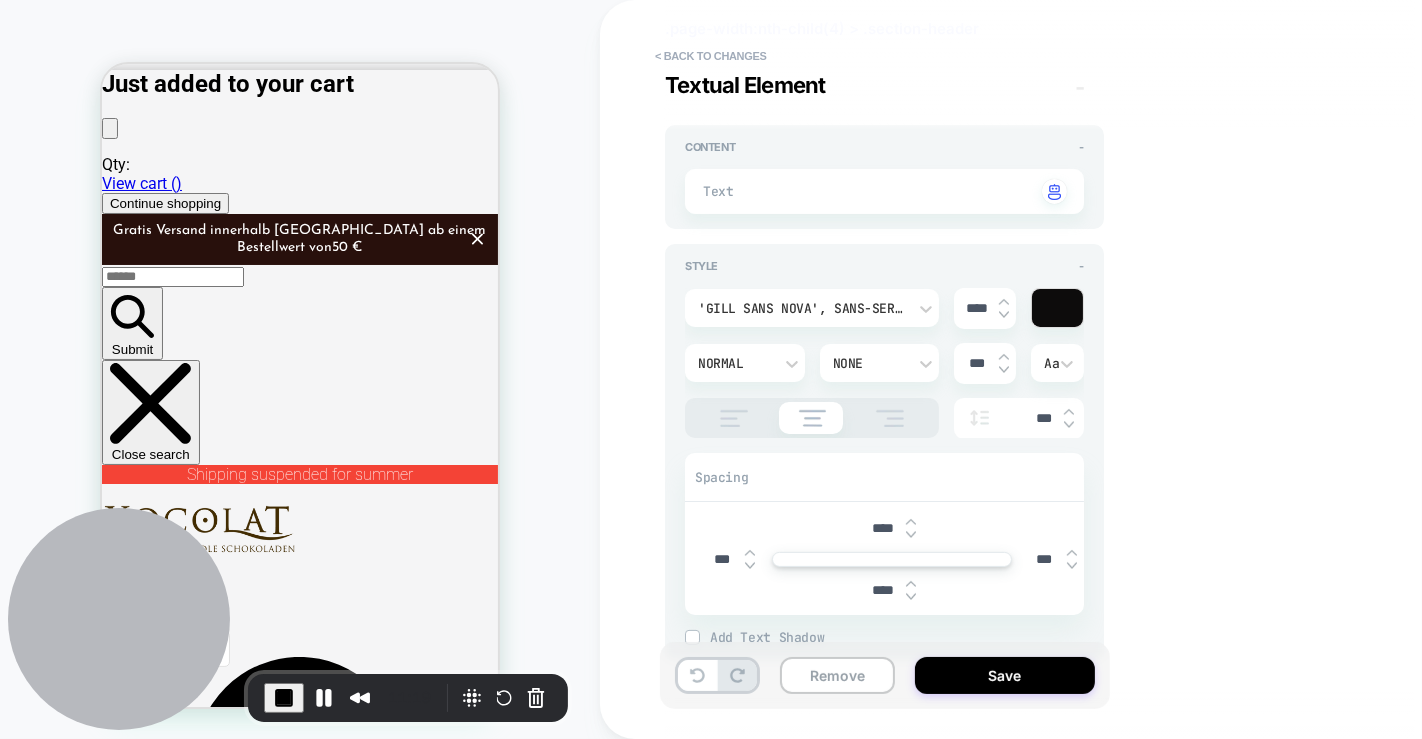 click on "****" at bounding box center (976, 308) 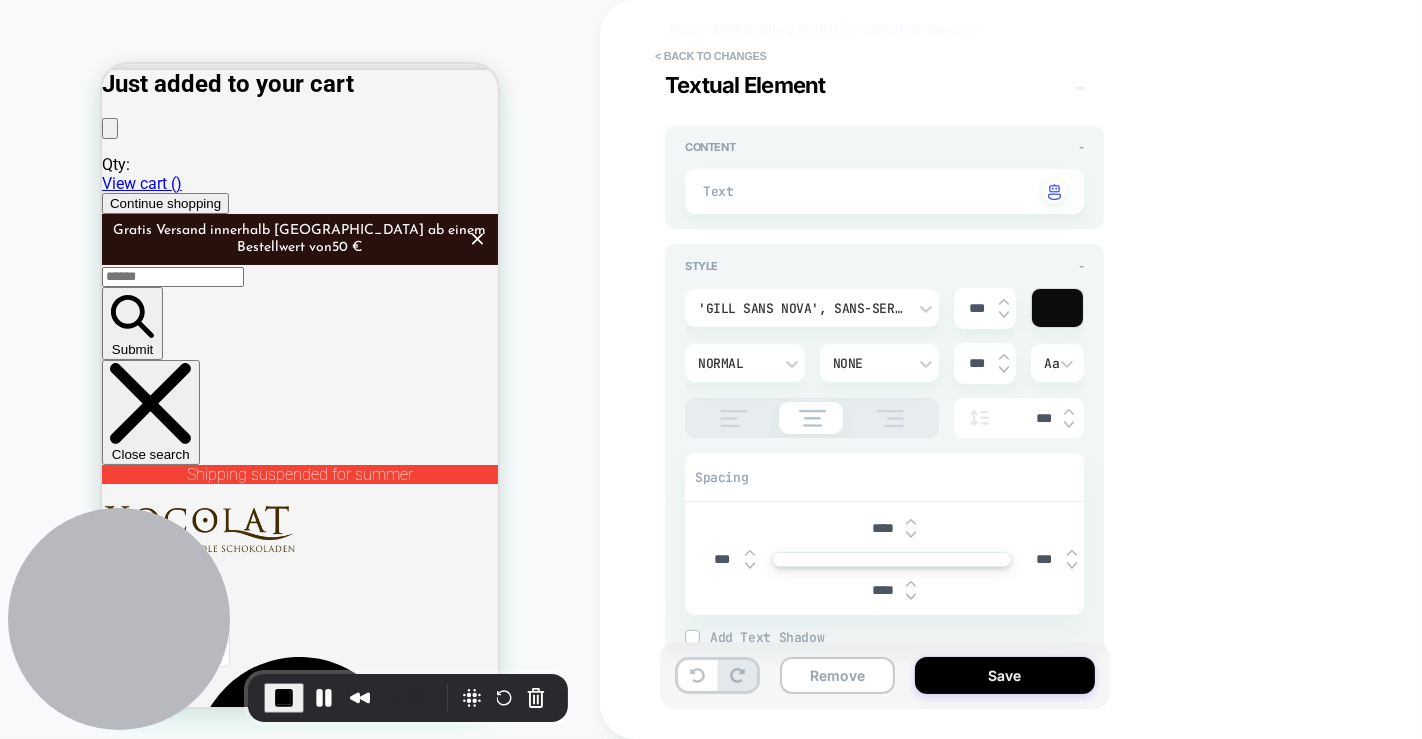 click on "Spacing" at bounding box center (884, 478) 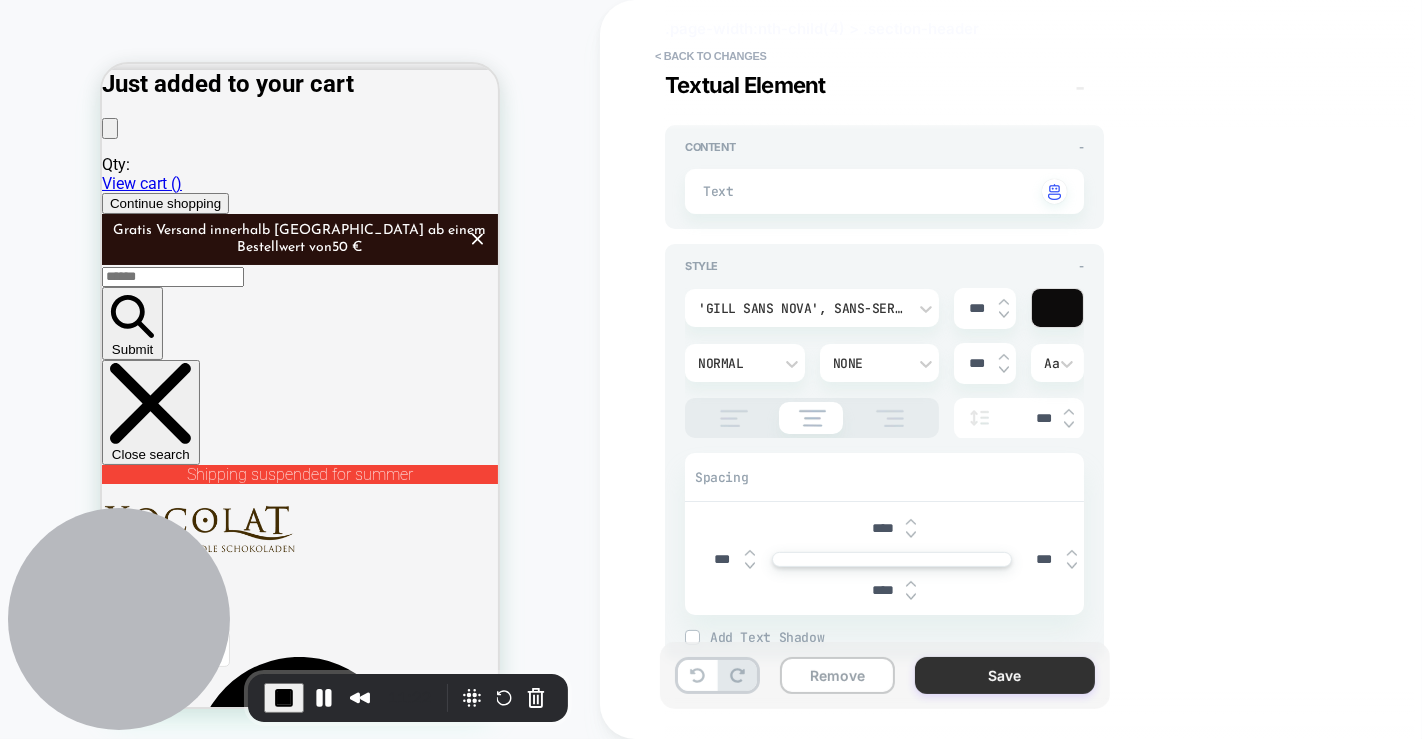 click on "Save" at bounding box center (1005, 675) 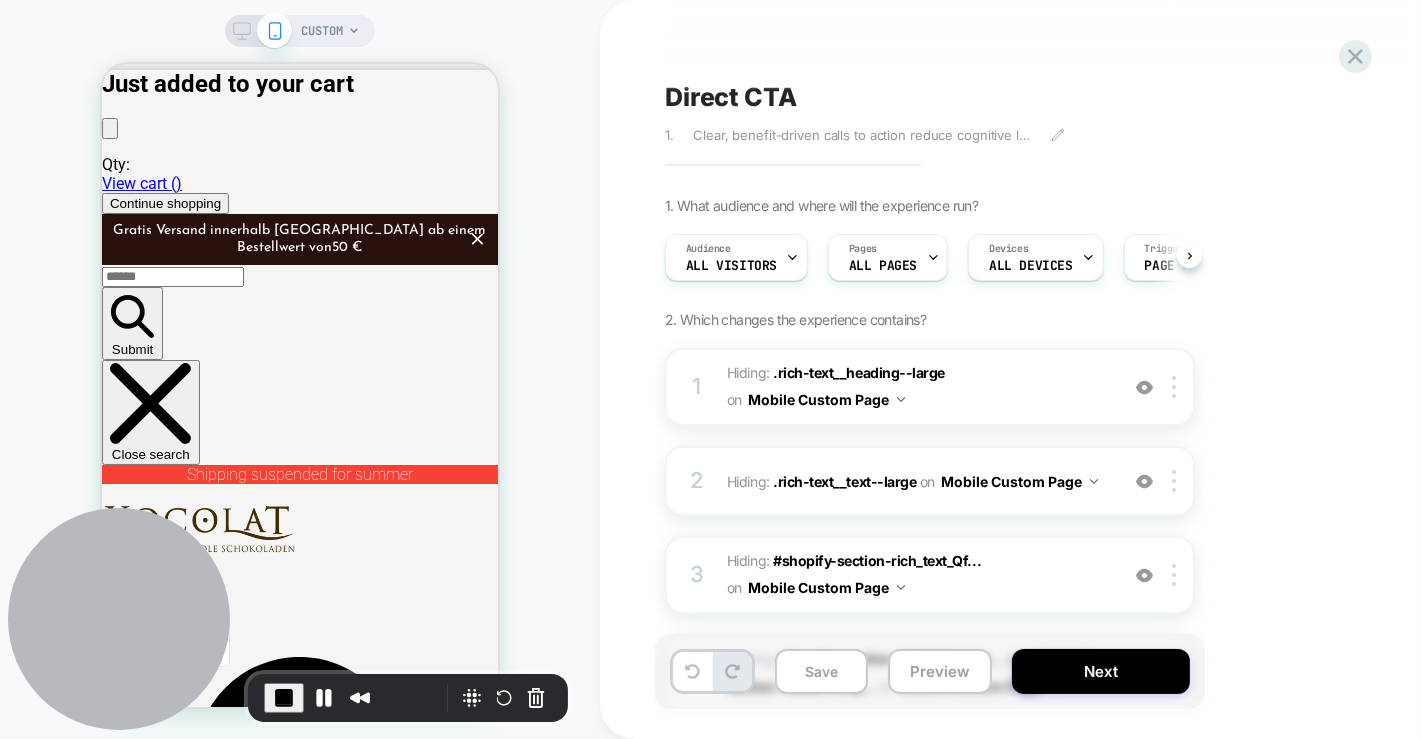 scroll, scrollTop: 0, scrollLeft: 0, axis: both 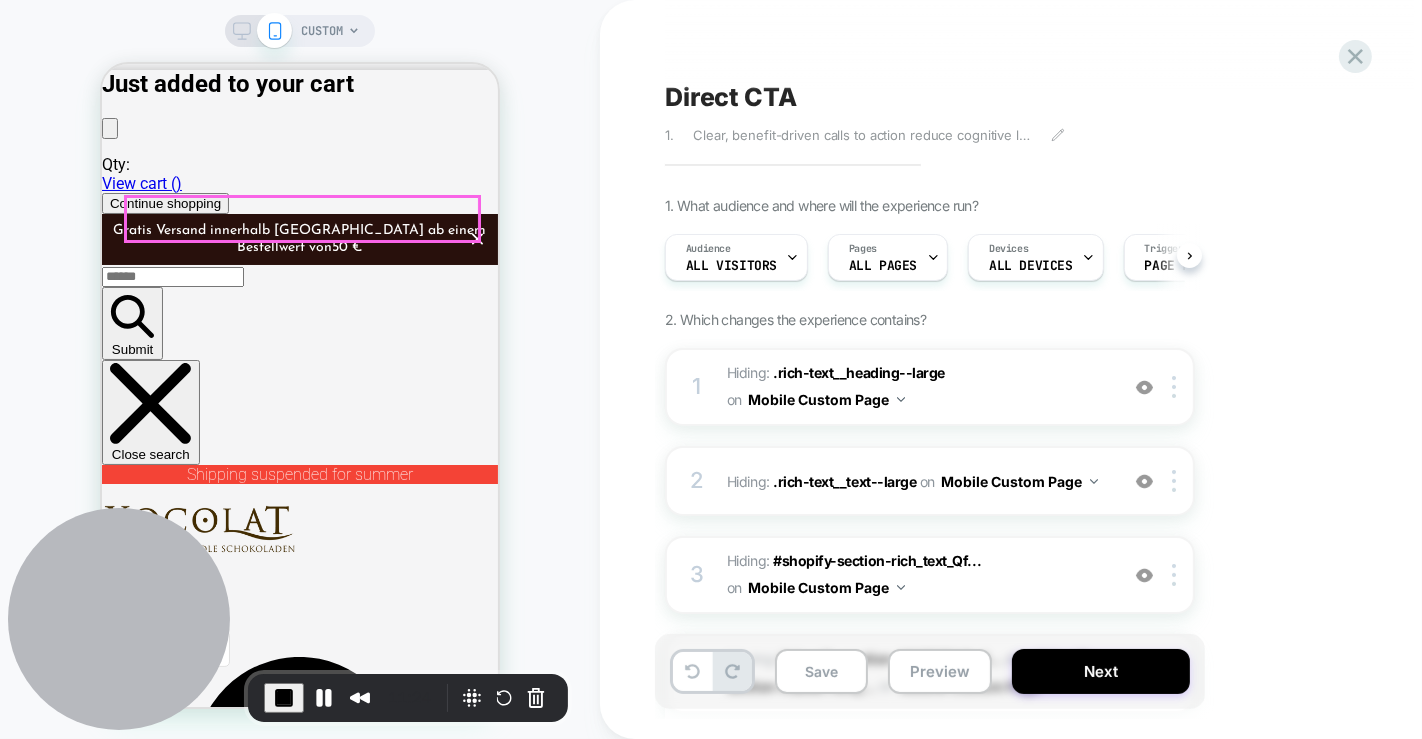click on "Discover our variety of fine chocolate" at bounding box center (299, 4299) 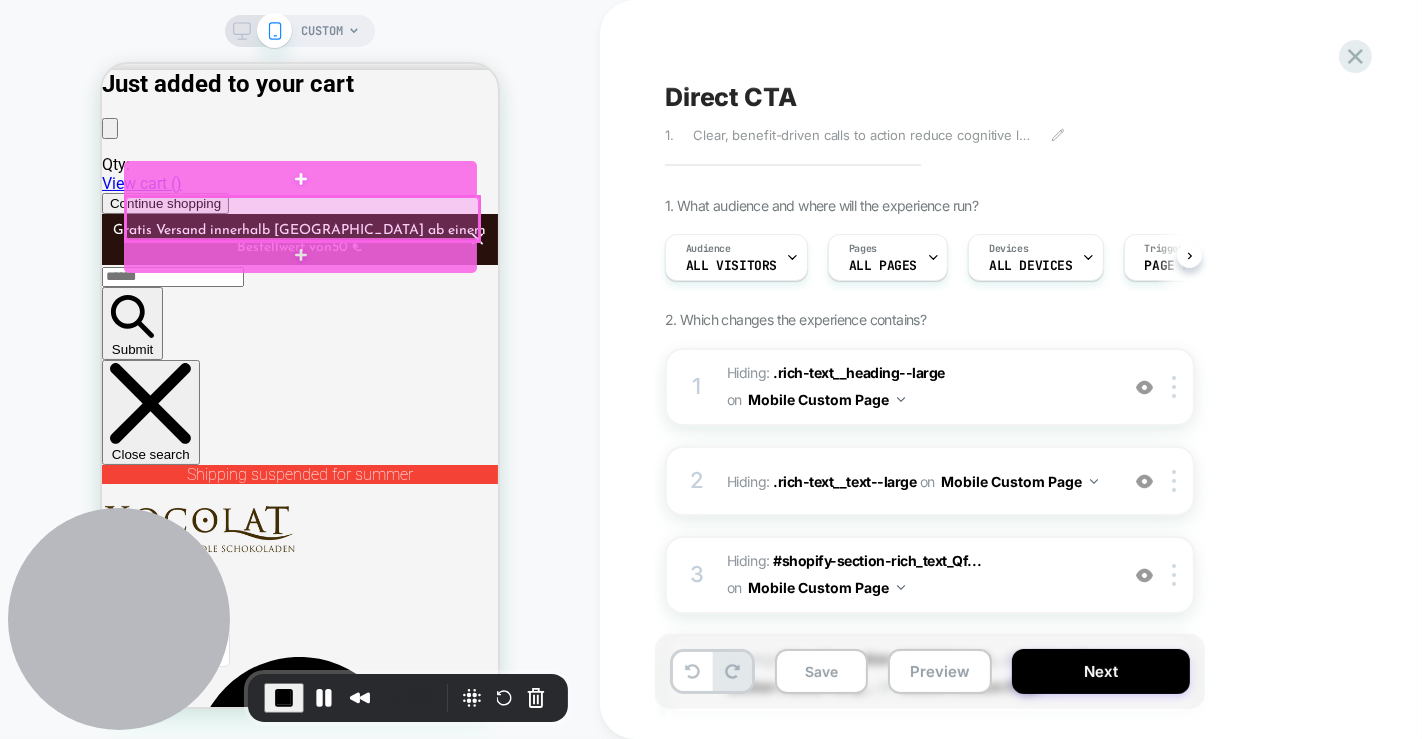 click at bounding box center (301, 217) 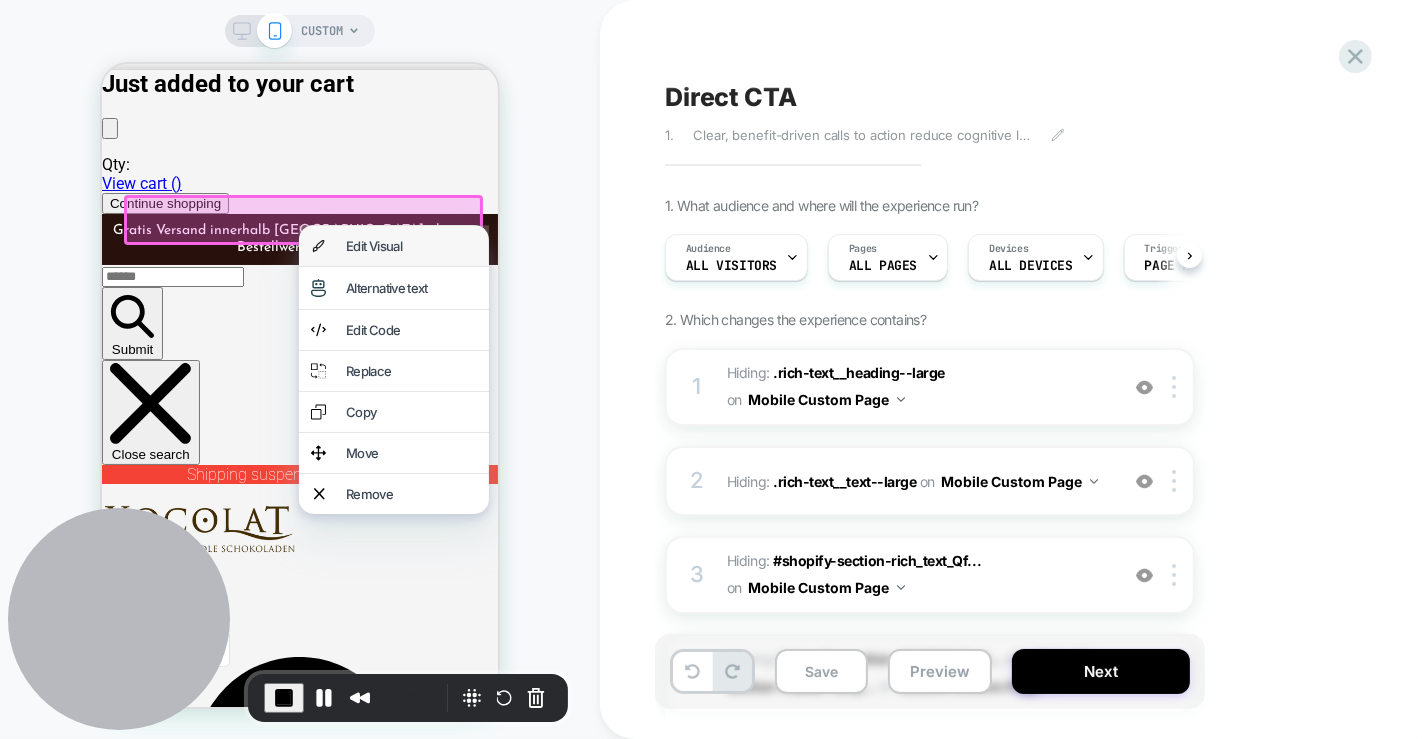 click on "Edit Visual" at bounding box center (410, 245) 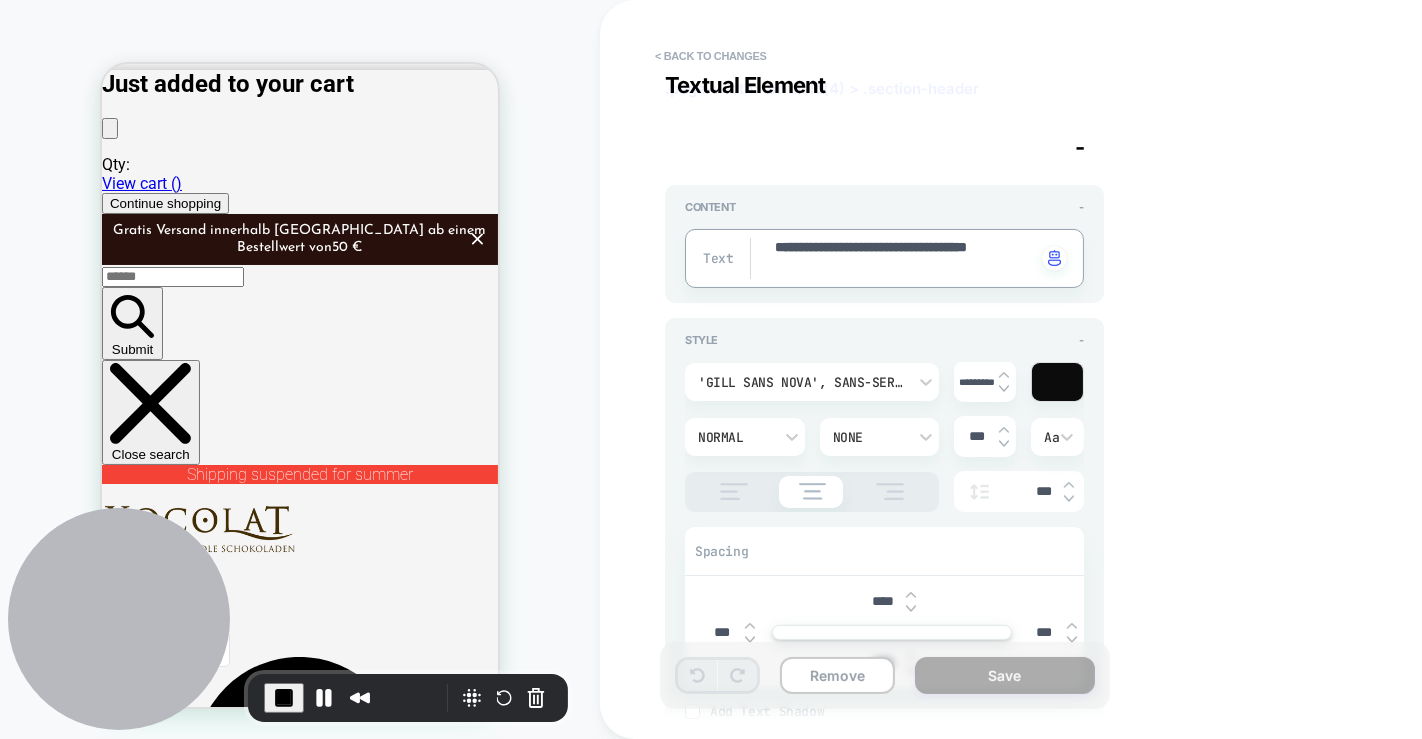 scroll, scrollTop: 82, scrollLeft: 0, axis: vertical 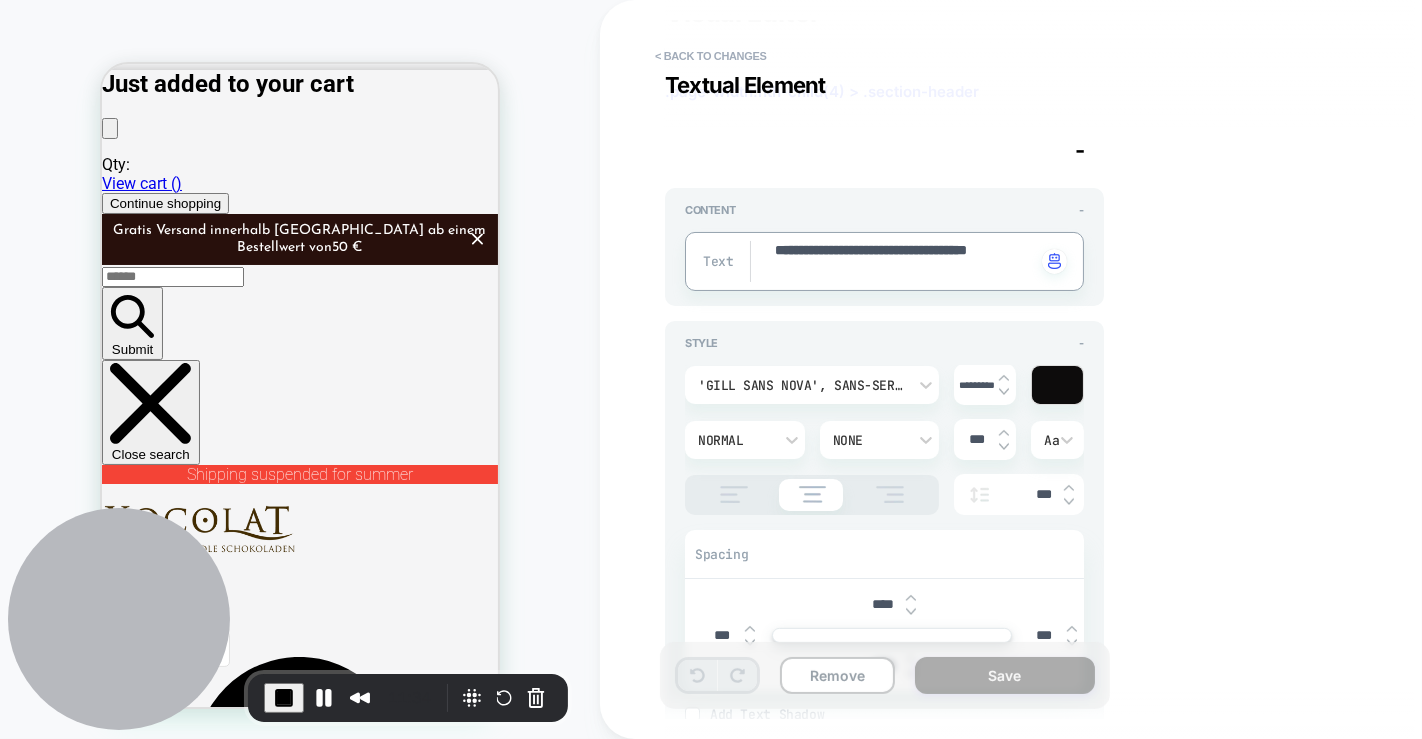 click on "*********" at bounding box center [976, 385] 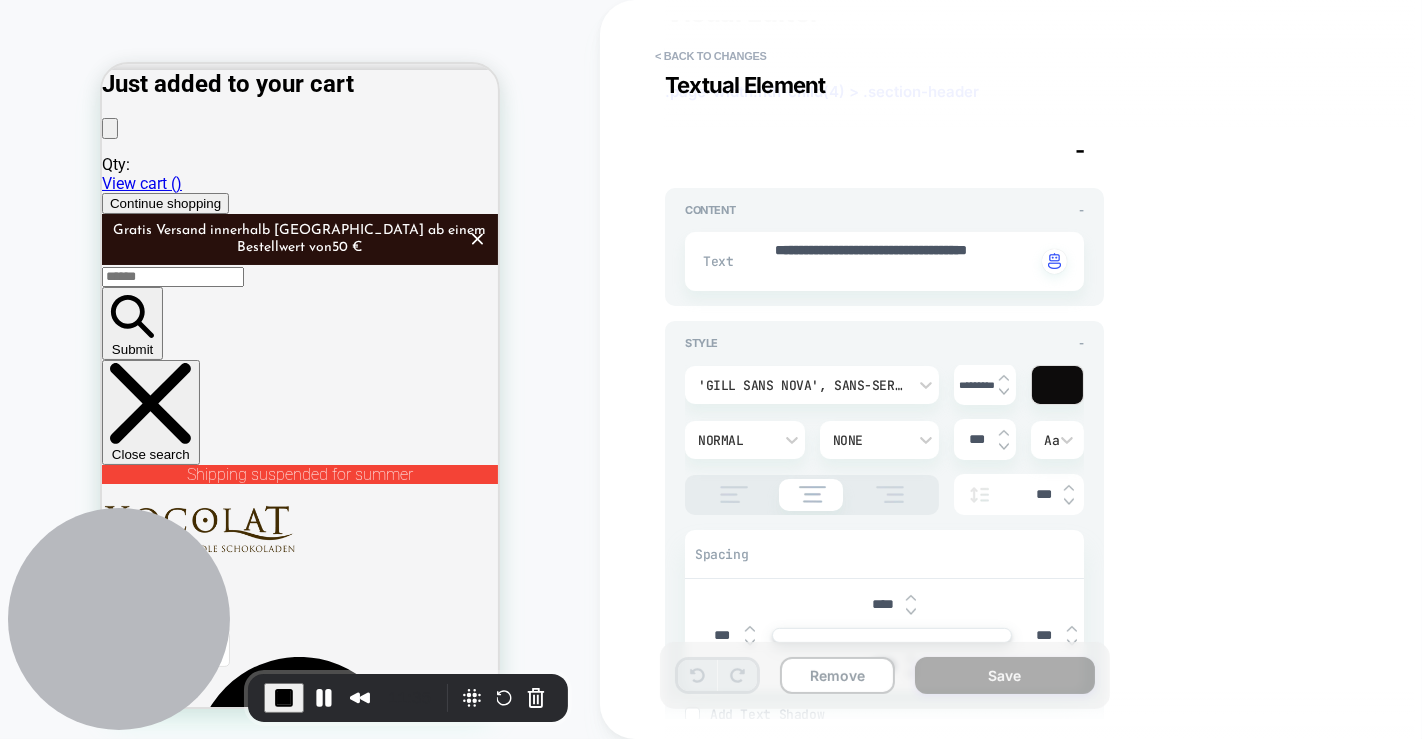 click on "*********" at bounding box center [976, 385] 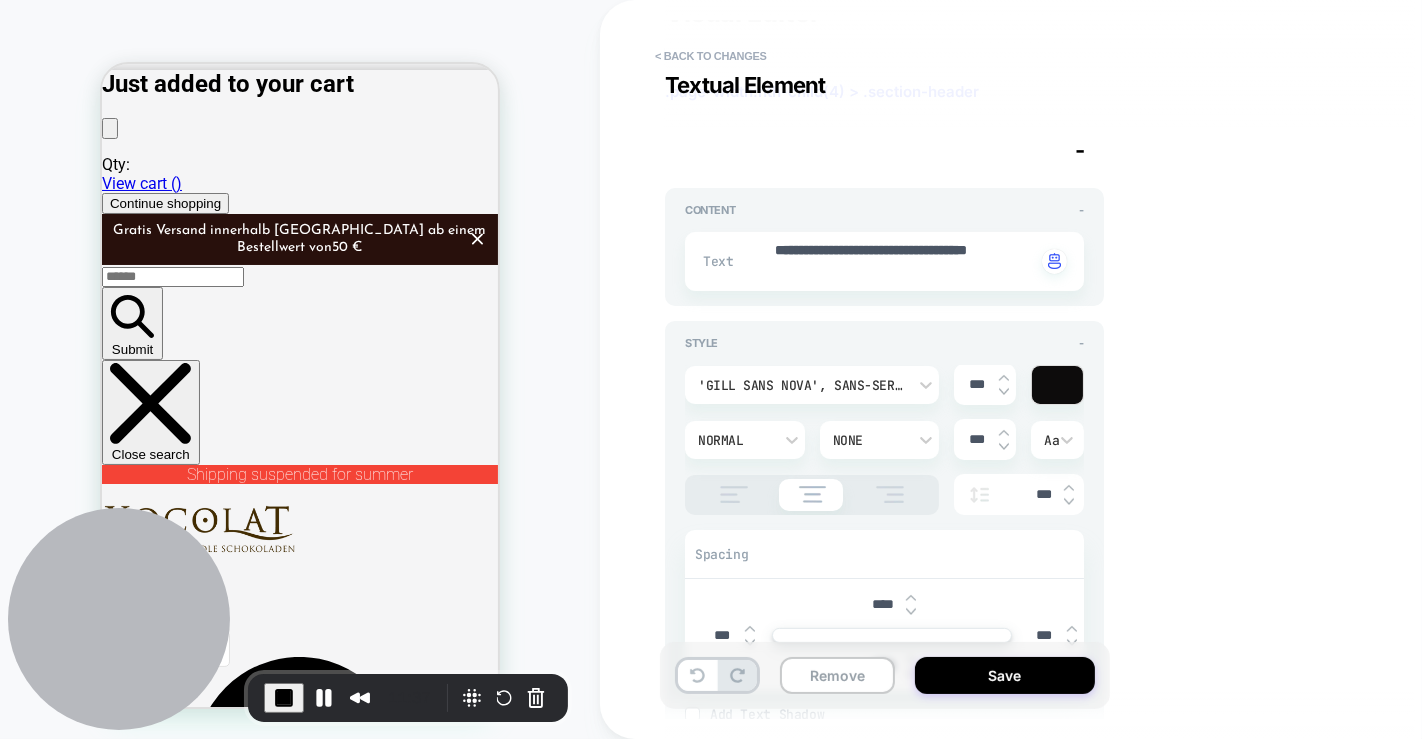 click on "**********" at bounding box center [1030, 369] 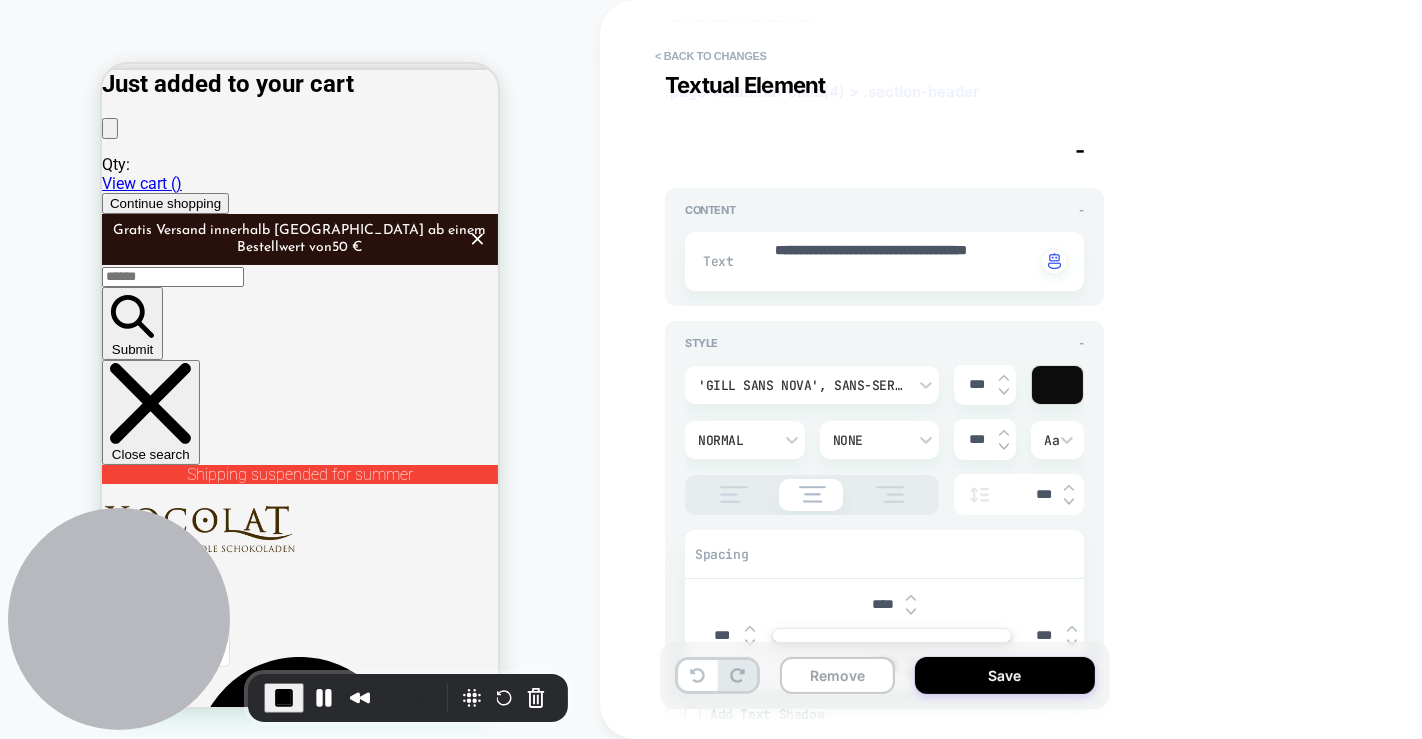 click on "Spacing" at bounding box center [884, 555] 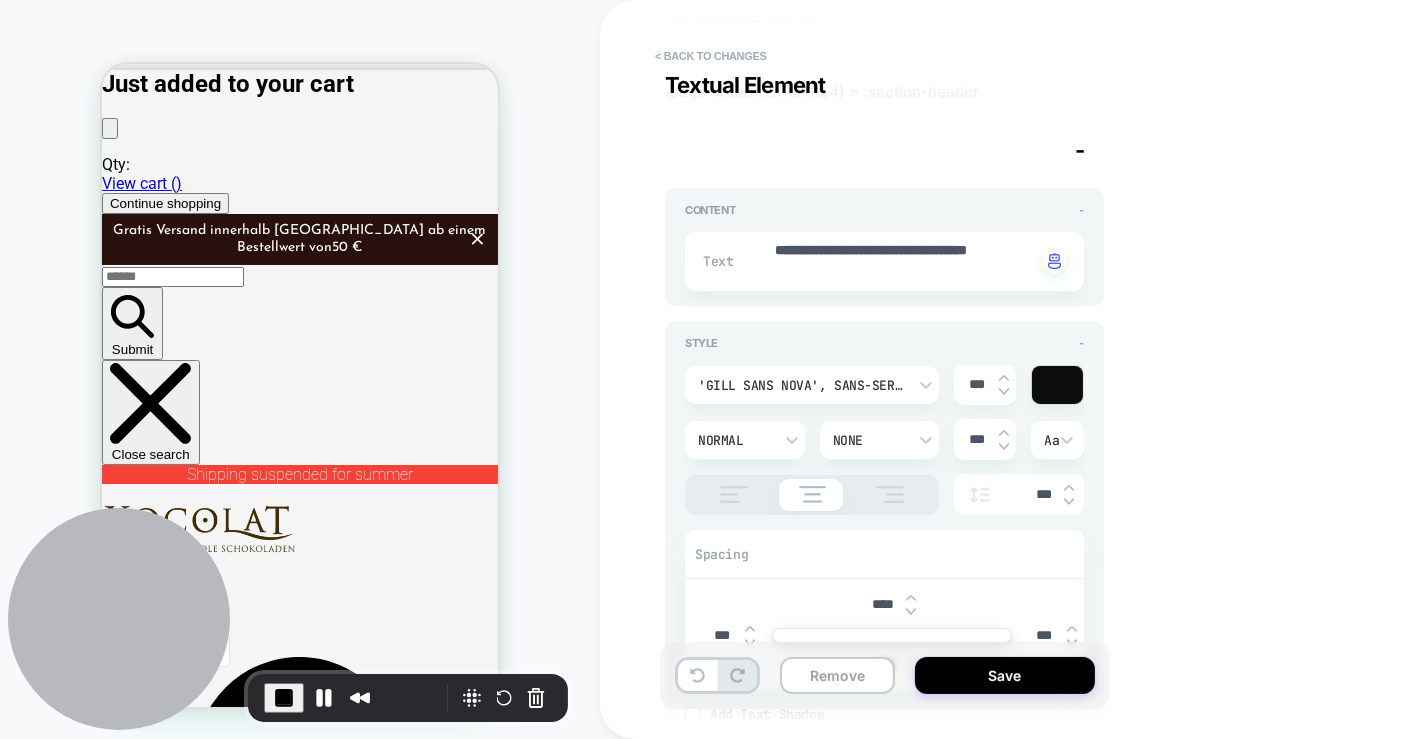 click on "***" at bounding box center [1028, 494] 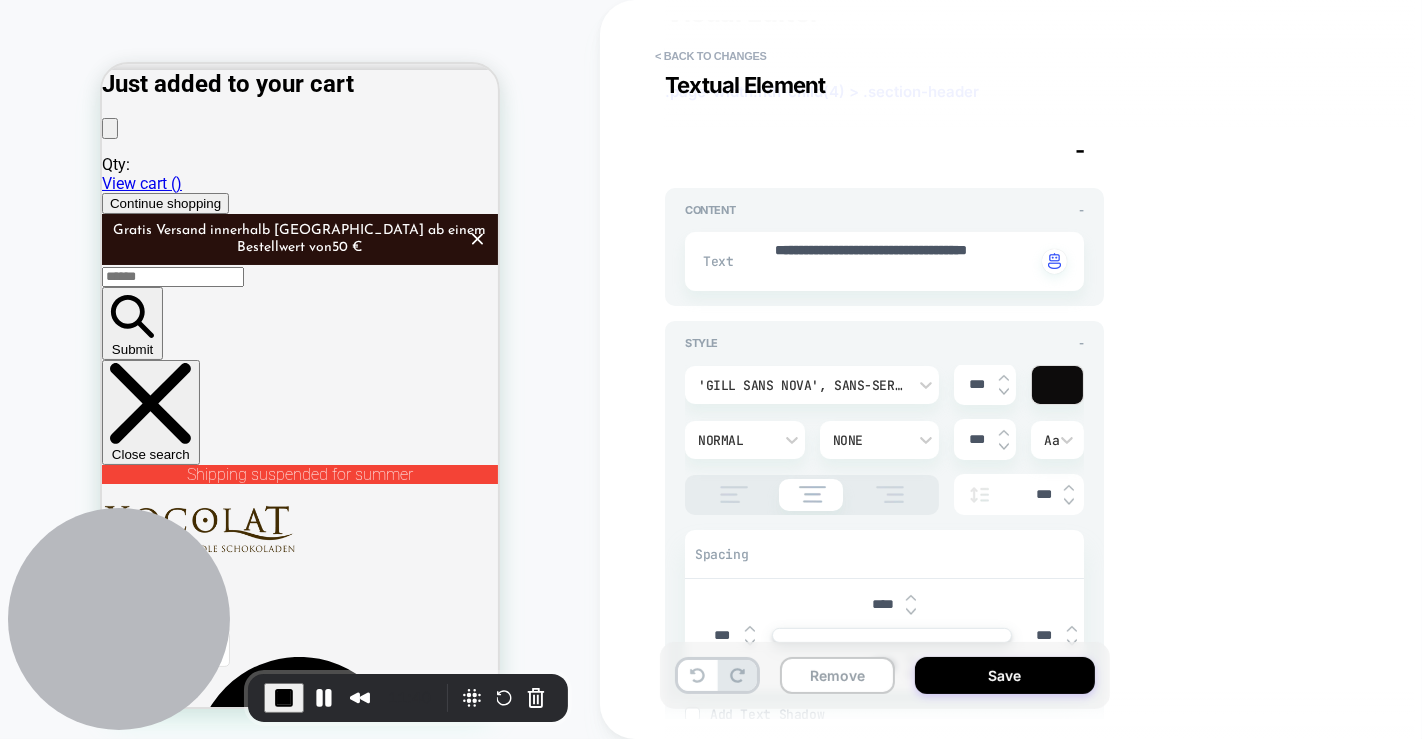 scroll, scrollTop: 208, scrollLeft: 0, axis: vertical 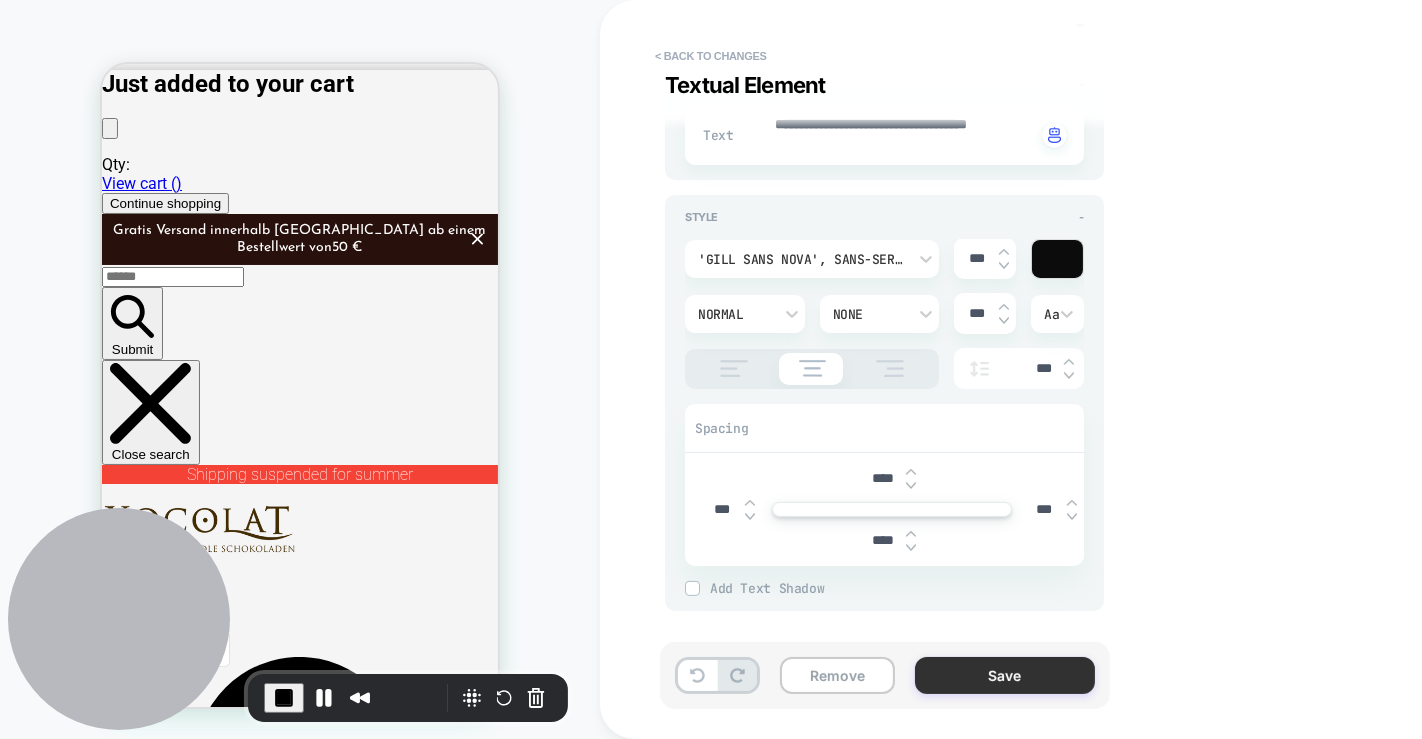 click on "Save" at bounding box center [1005, 675] 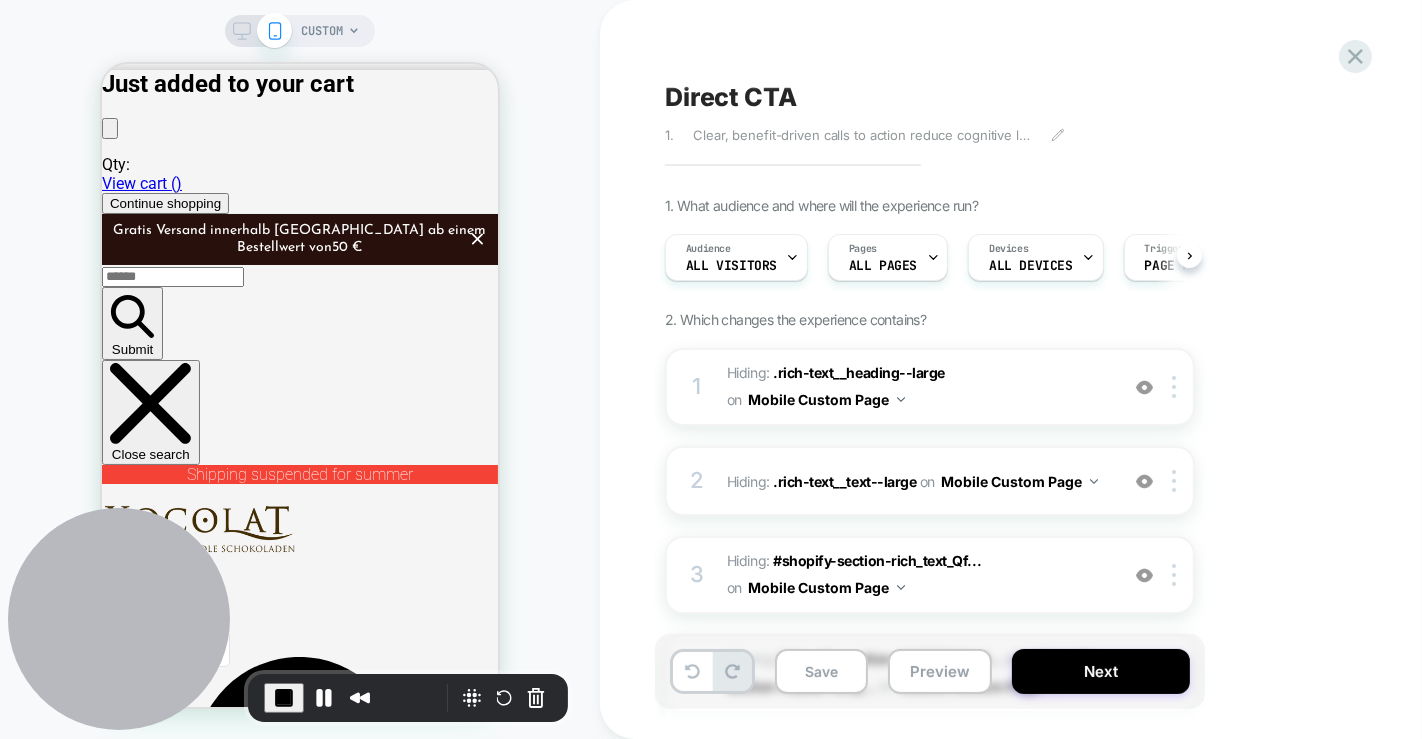 scroll, scrollTop: 0, scrollLeft: 0, axis: both 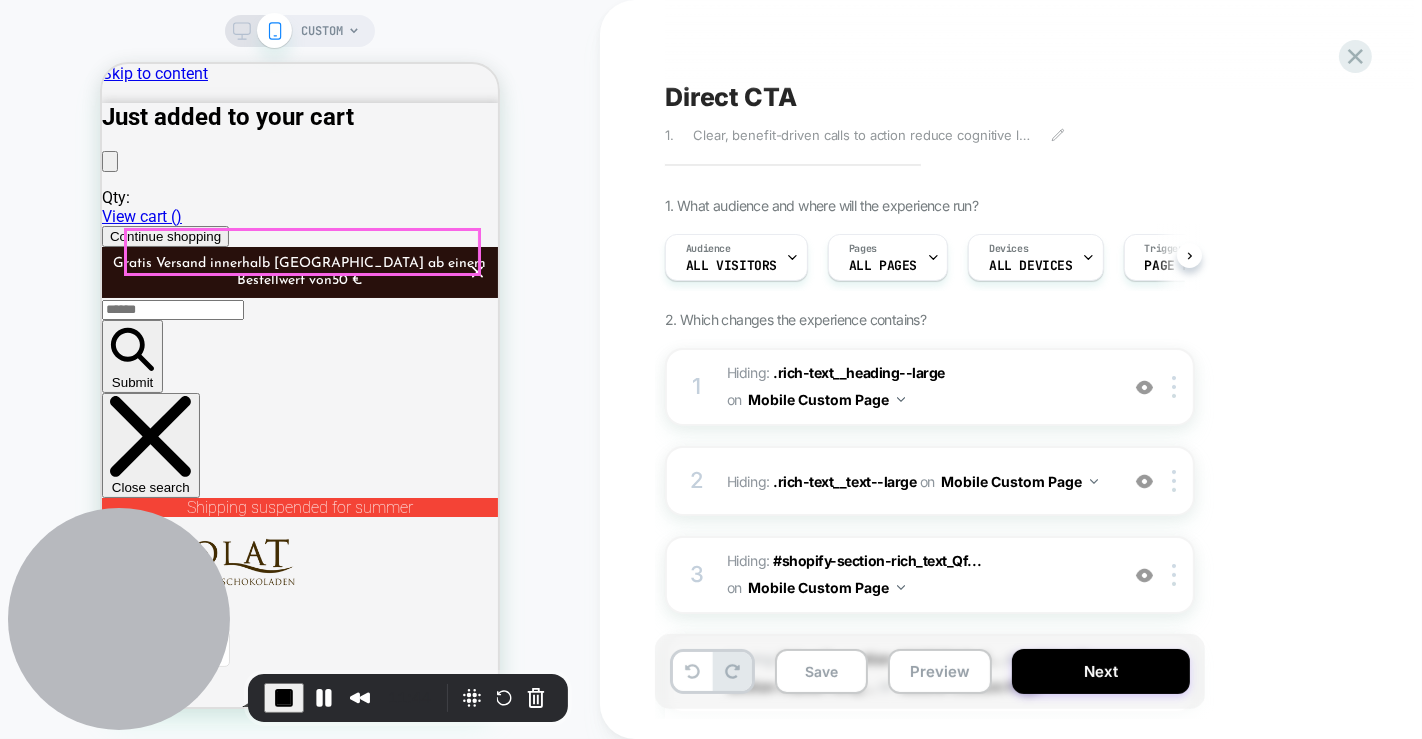click on "Discover our variety of fine chocolate" at bounding box center [299, 4332] 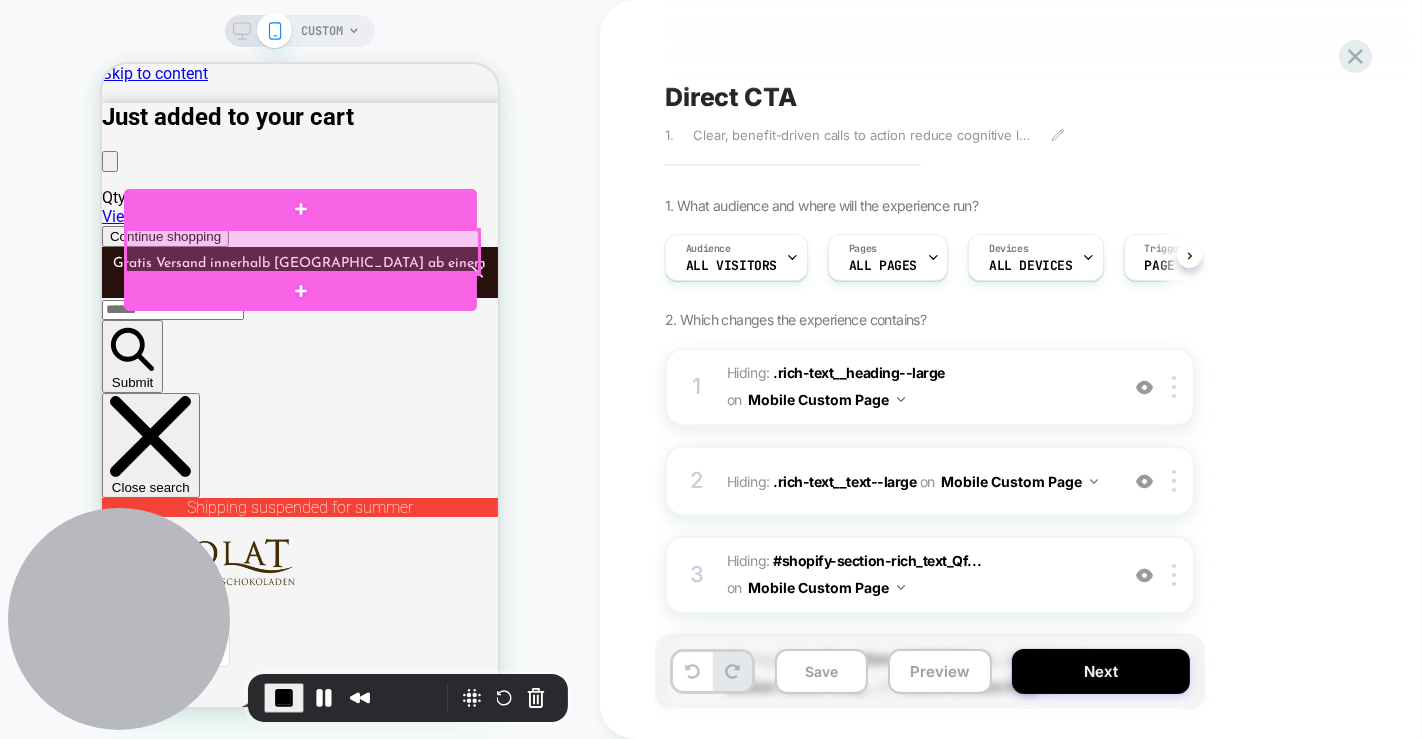 click at bounding box center (301, 250) 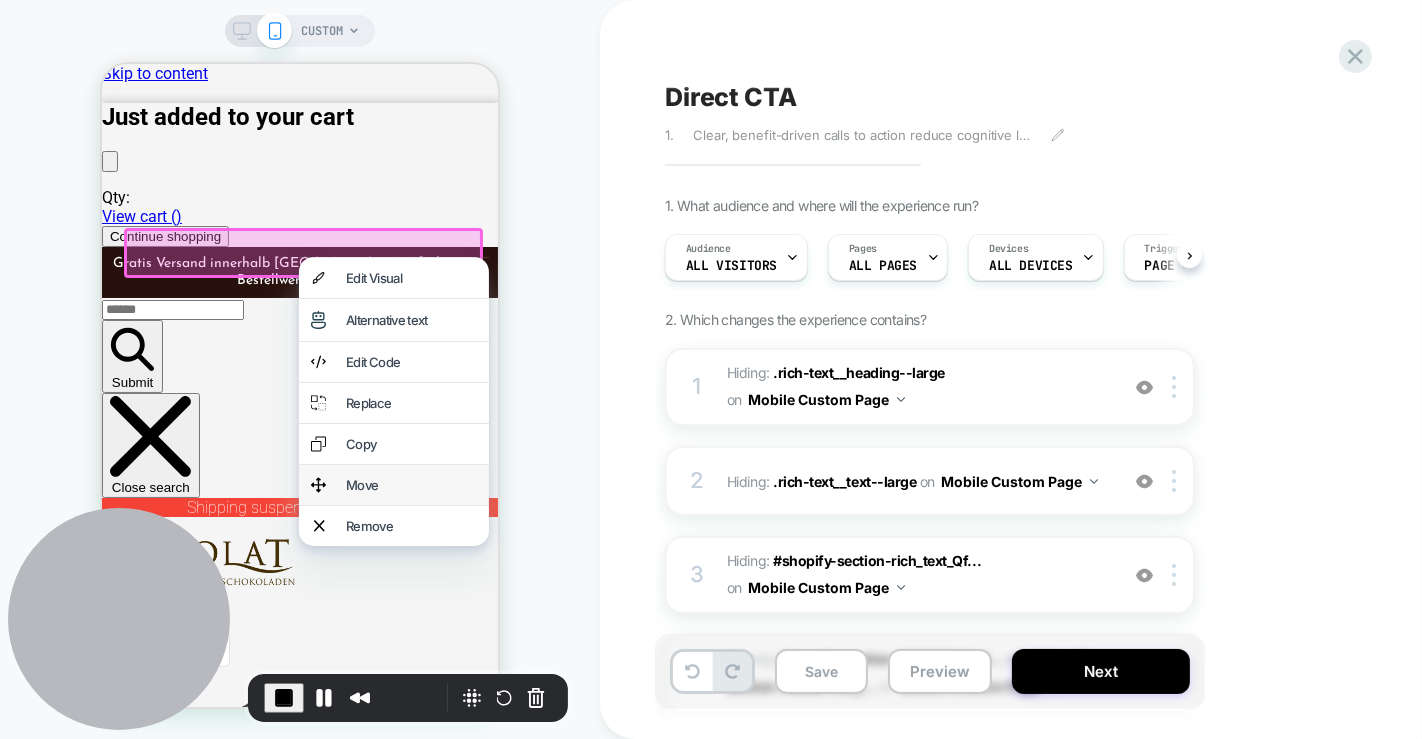 click on "Move" at bounding box center [410, 484] 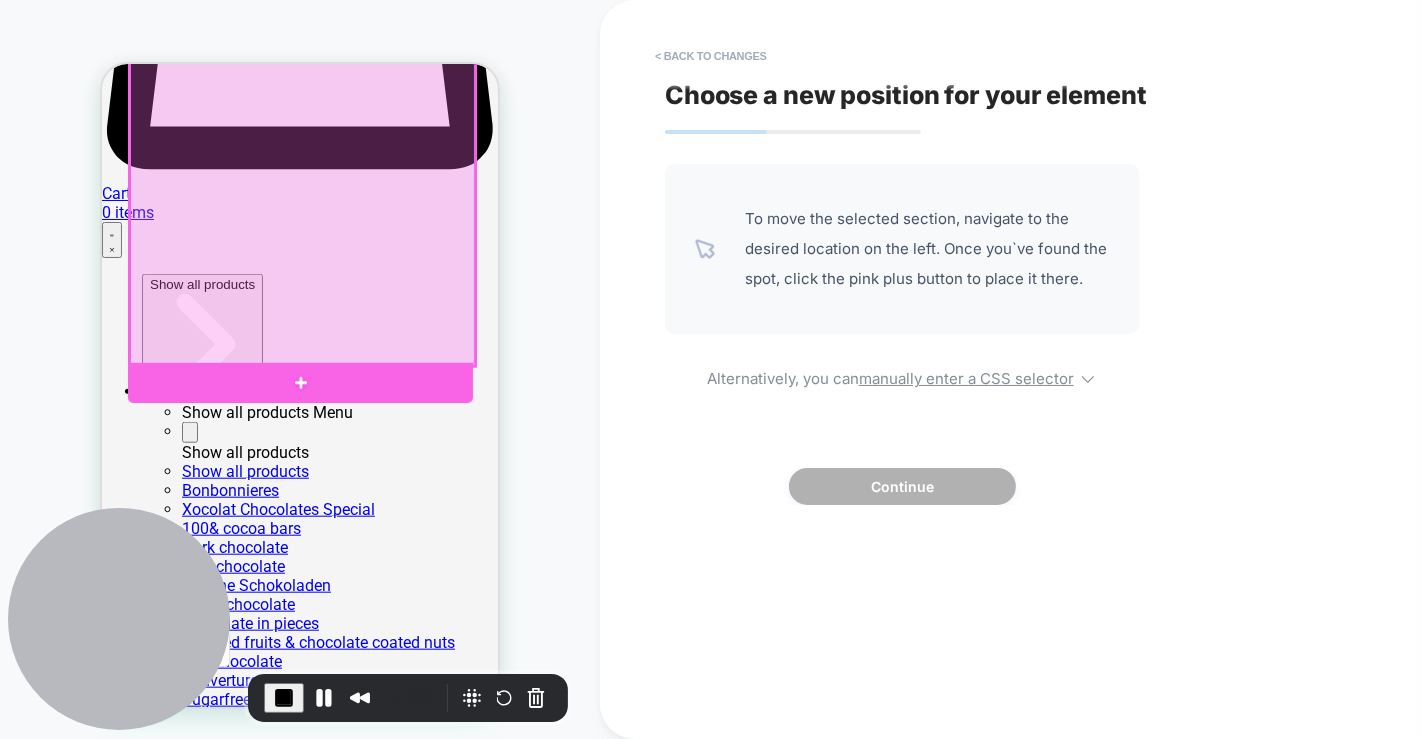 scroll, scrollTop: 1490, scrollLeft: 0, axis: vertical 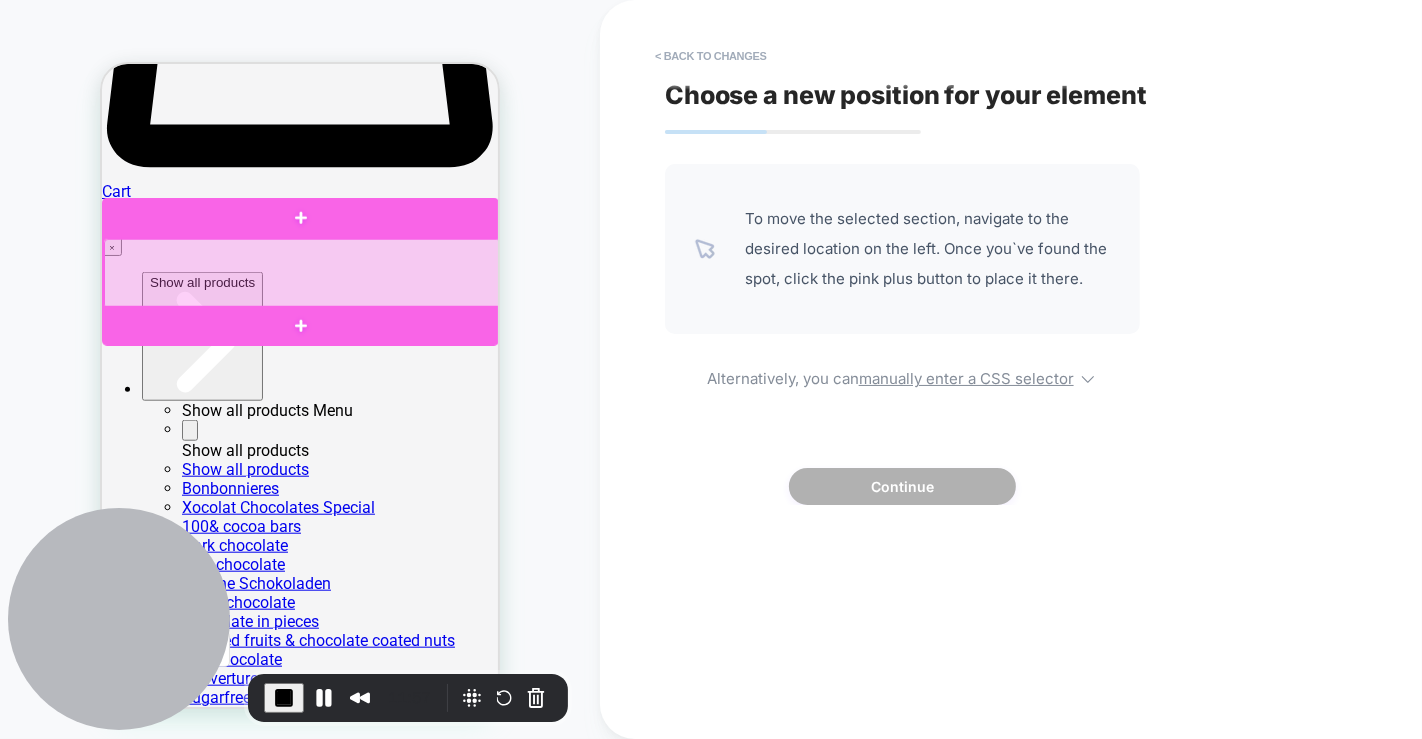 click at bounding box center (301, 273) 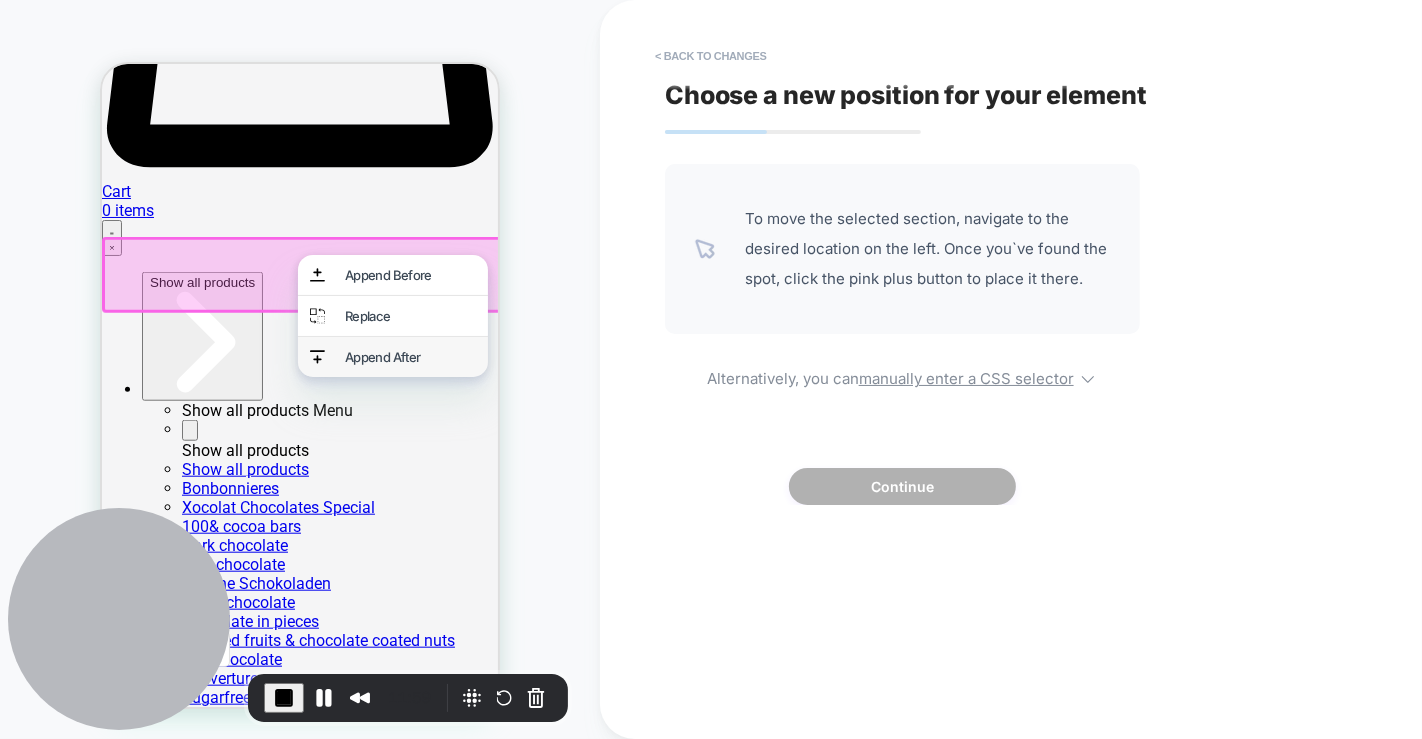 click on "Append After" at bounding box center [409, 356] 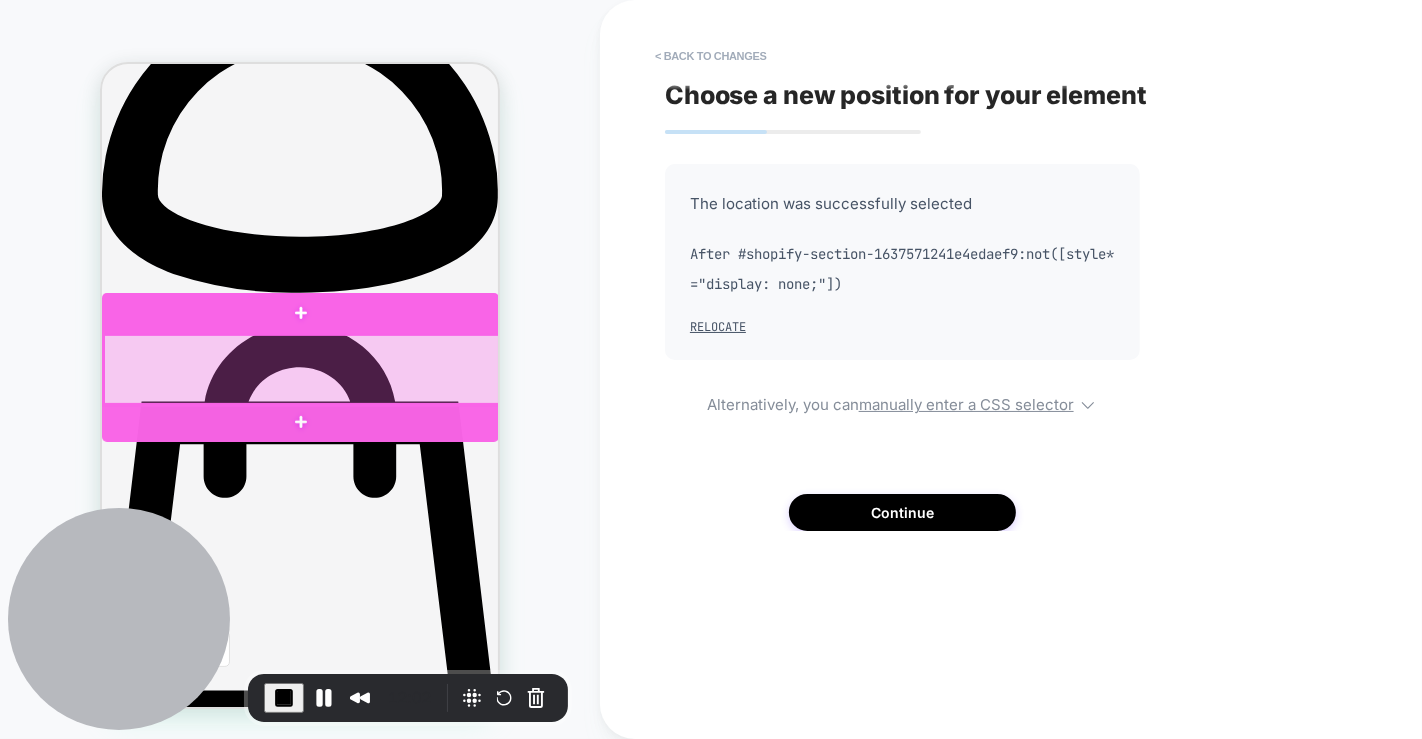scroll, scrollTop: 917, scrollLeft: 0, axis: vertical 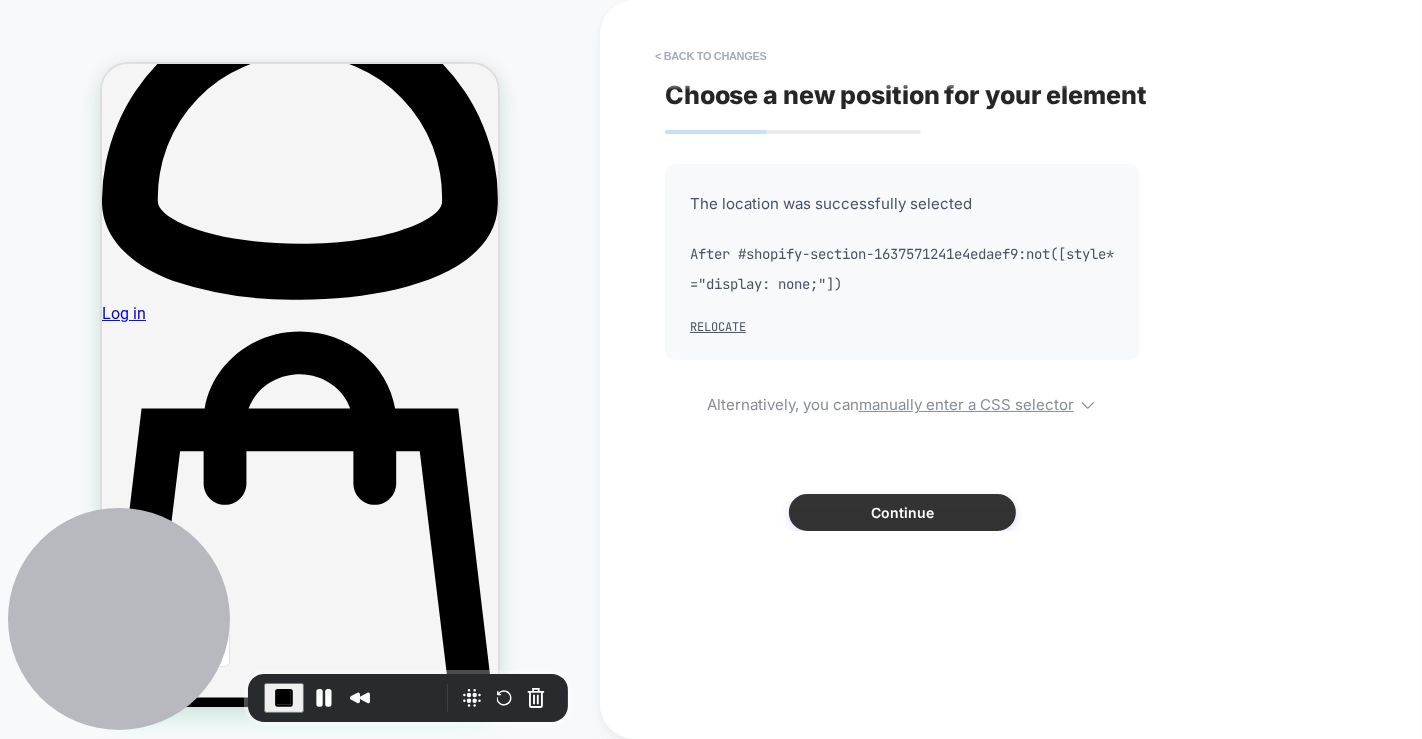 click on "Continue" at bounding box center [902, 512] 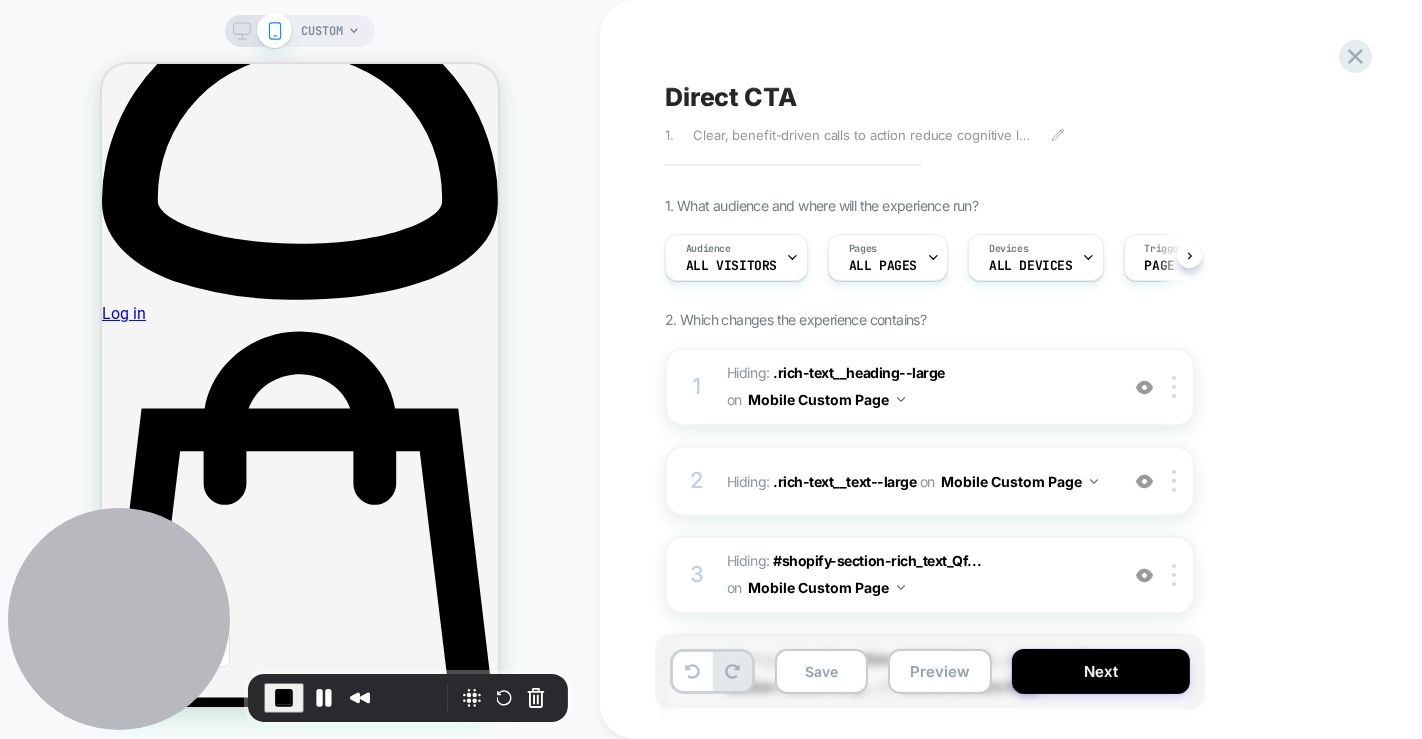 scroll, scrollTop: 0, scrollLeft: 0, axis: both 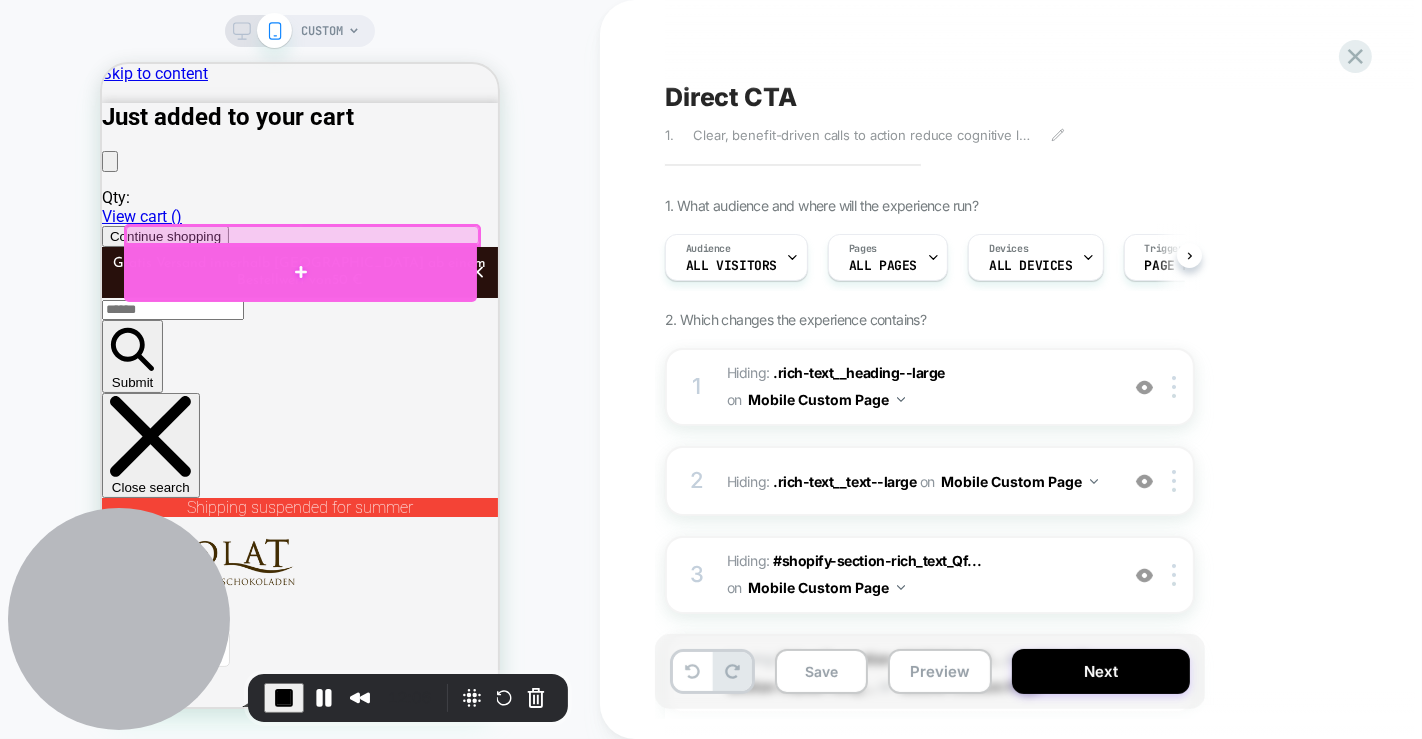 click at bounding box center (299, 271) 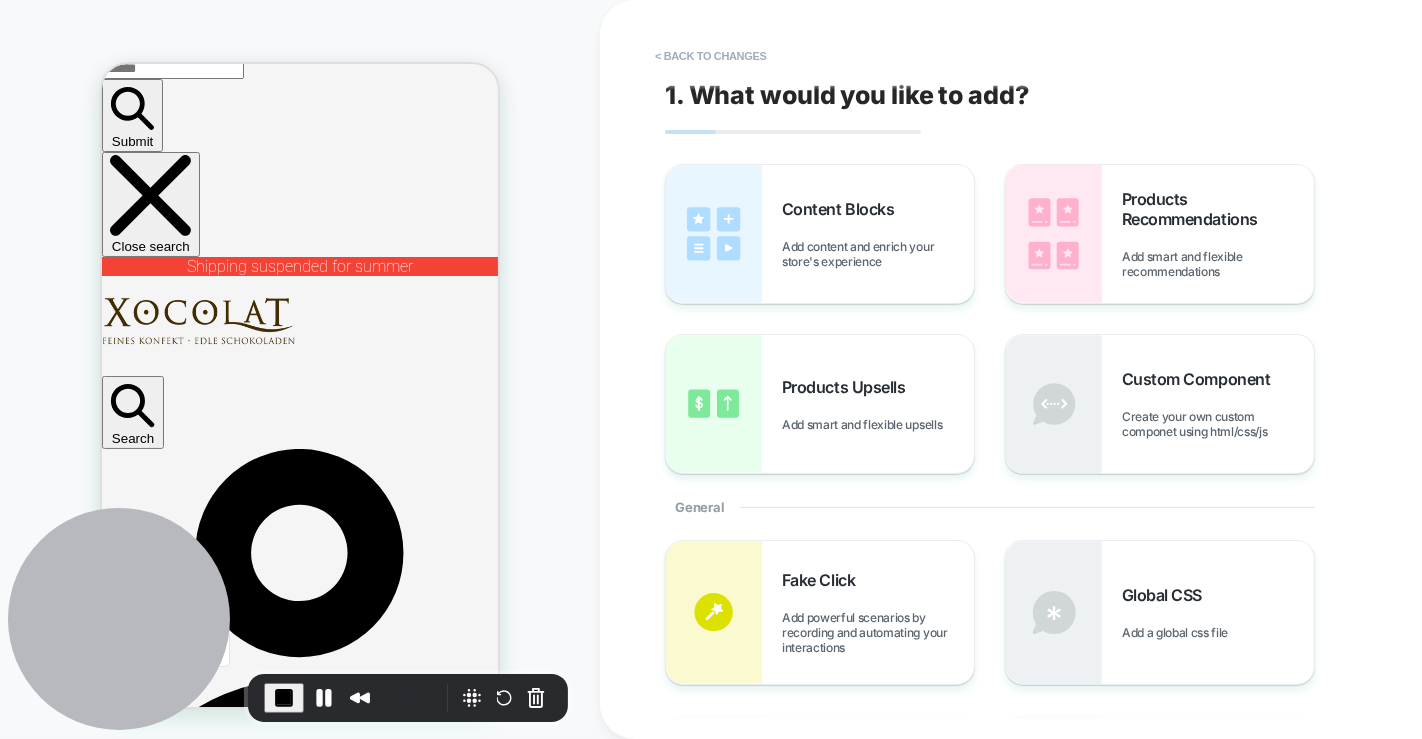 scroll, scrollTop: 0, scrollLeft: 0, axis: both 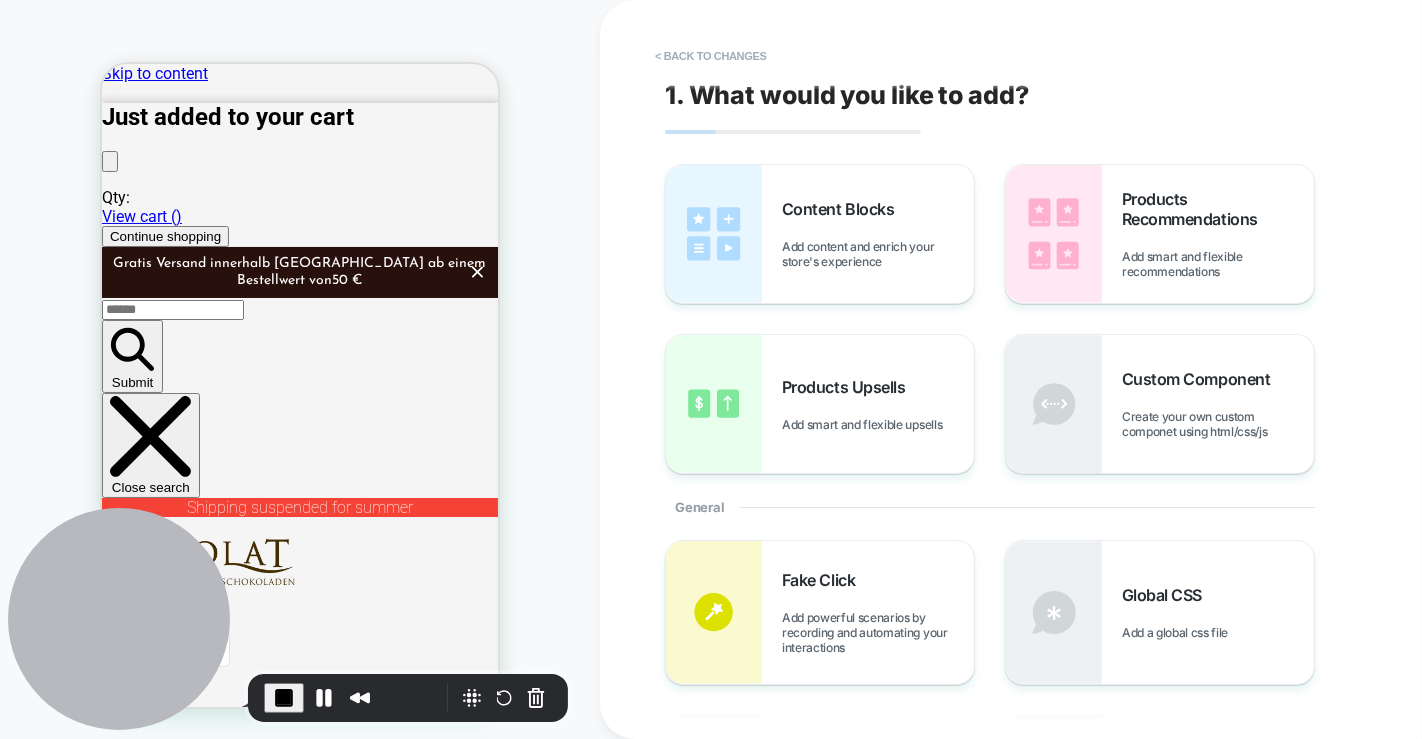 click on "Discover our variety of fine chocolate" at bounding box center [299, 4332] 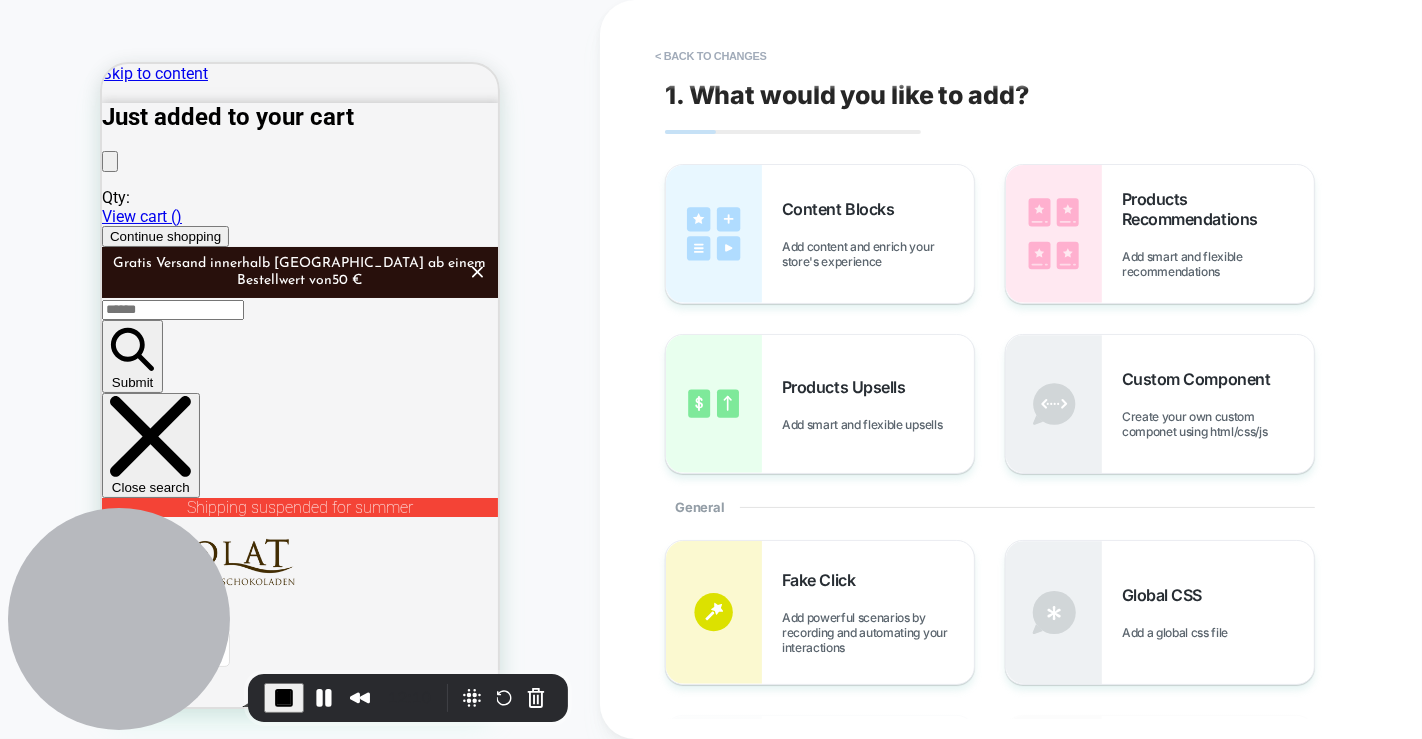 click on "Discover our variety of fine chocolate" at bounding box center (299, 4332) 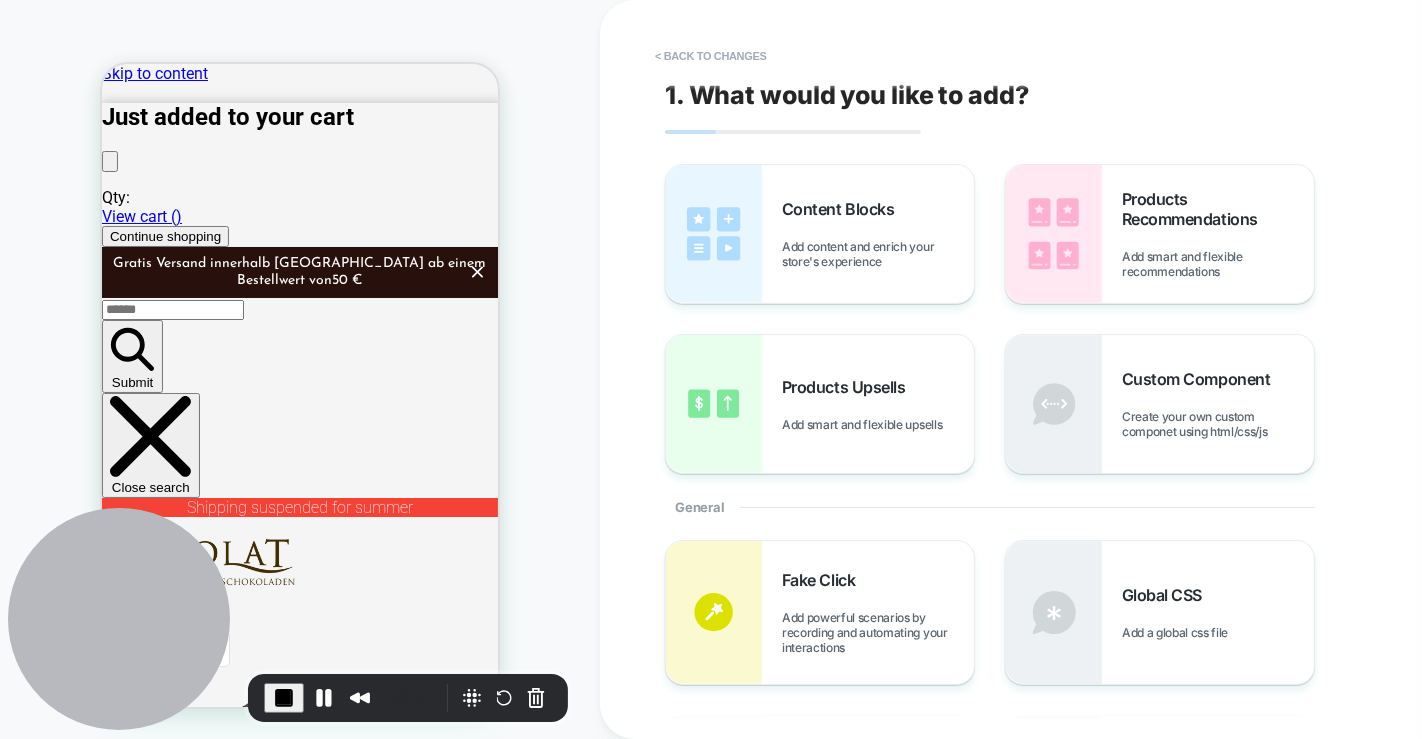 click on "Discover our variety of fine chocolate" at bounding box center [299, 4332] 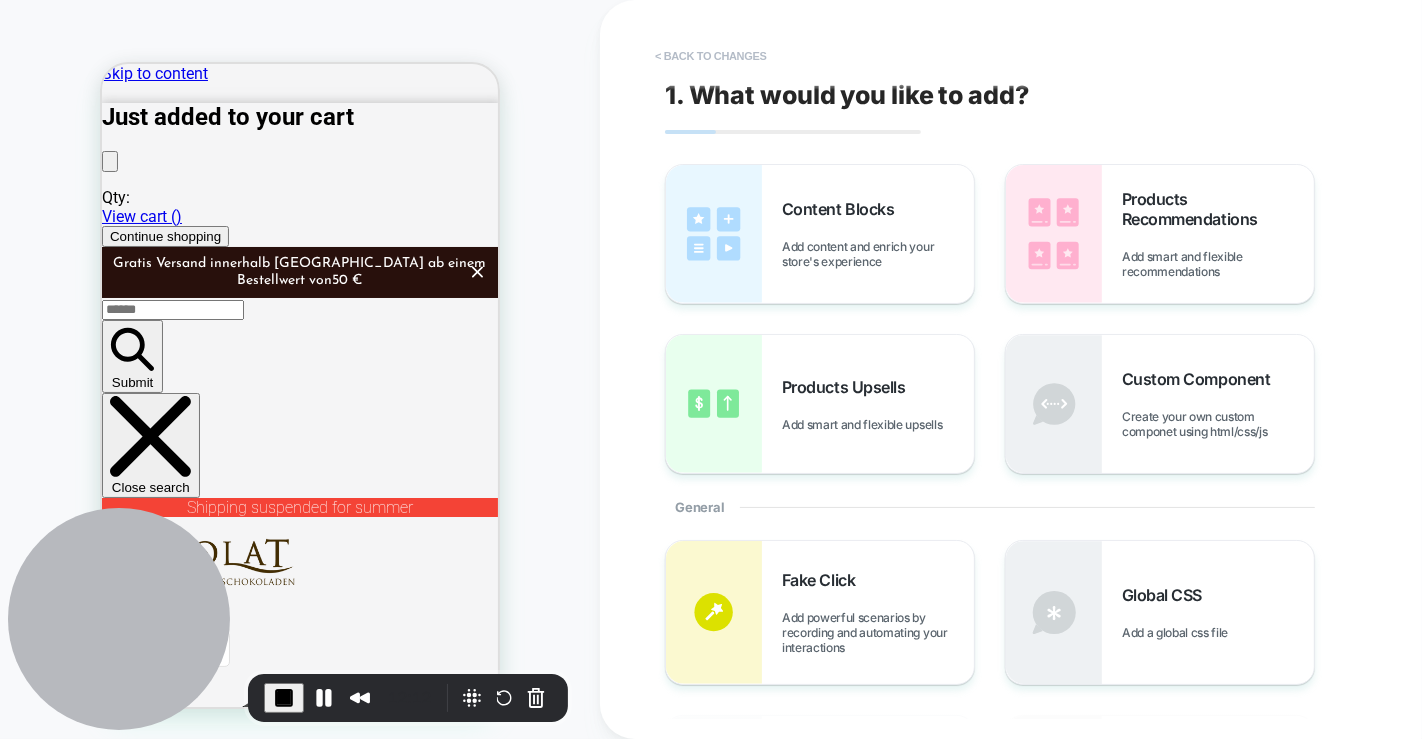 click on "< Back to changes" at bounding box center [711, 56] 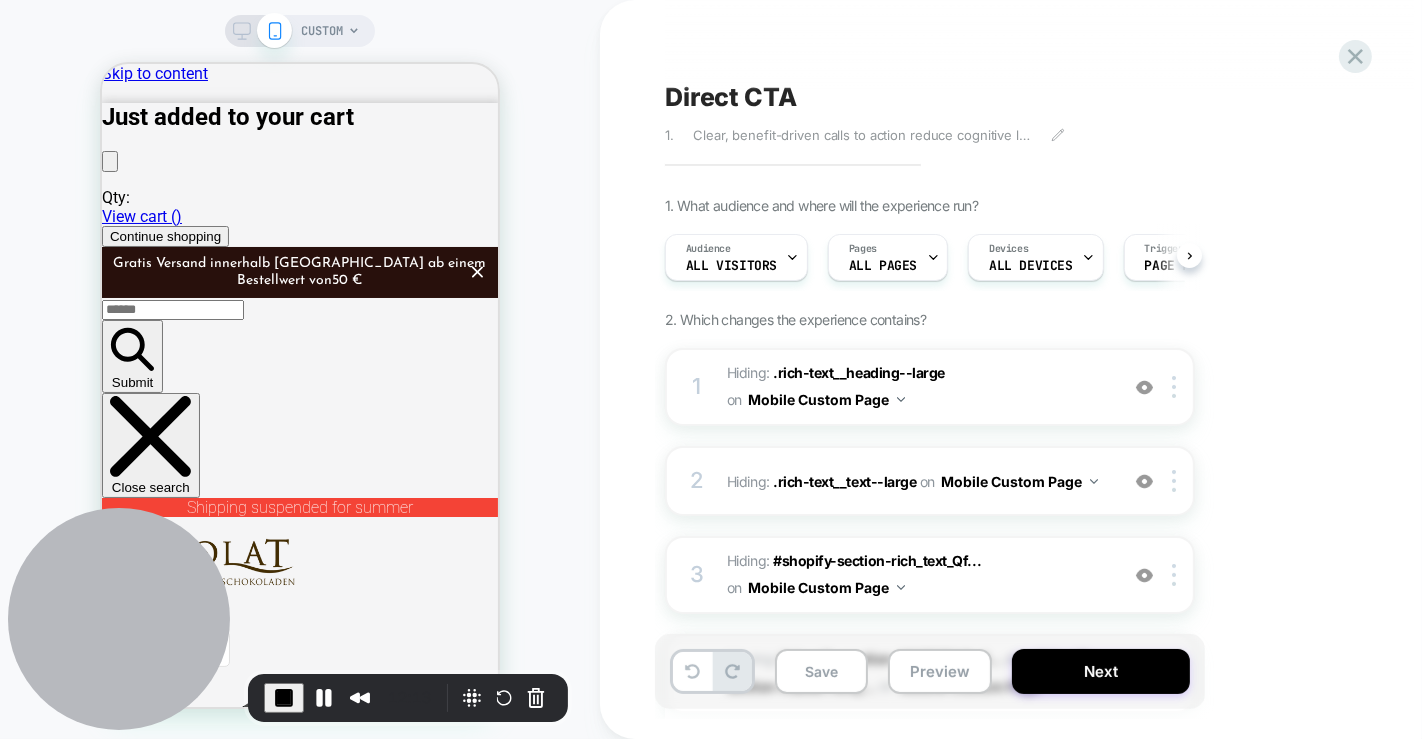 scroll, scrollTop: 0, scrollLeft: 0, axis: both 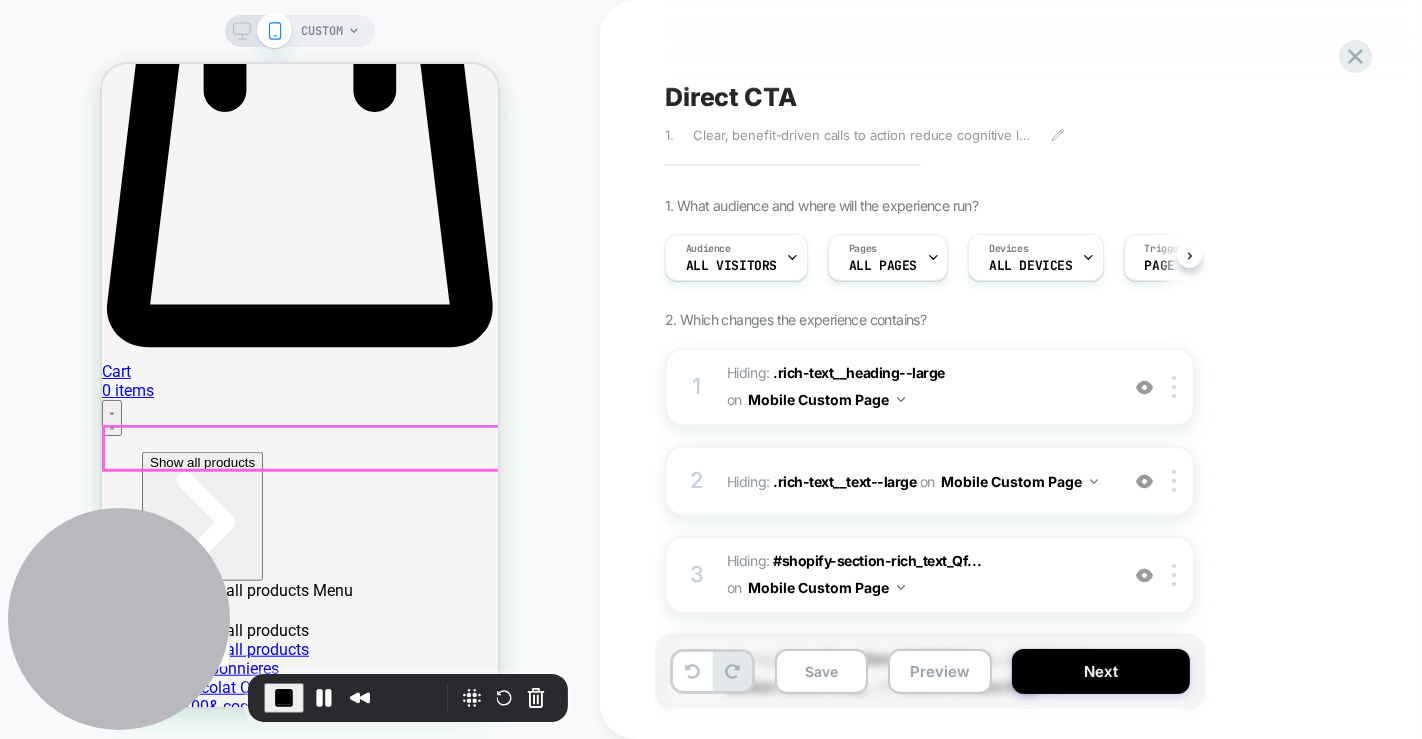 click on "Discover our variety of fine chocolate" at bounding box center (299, 5378) 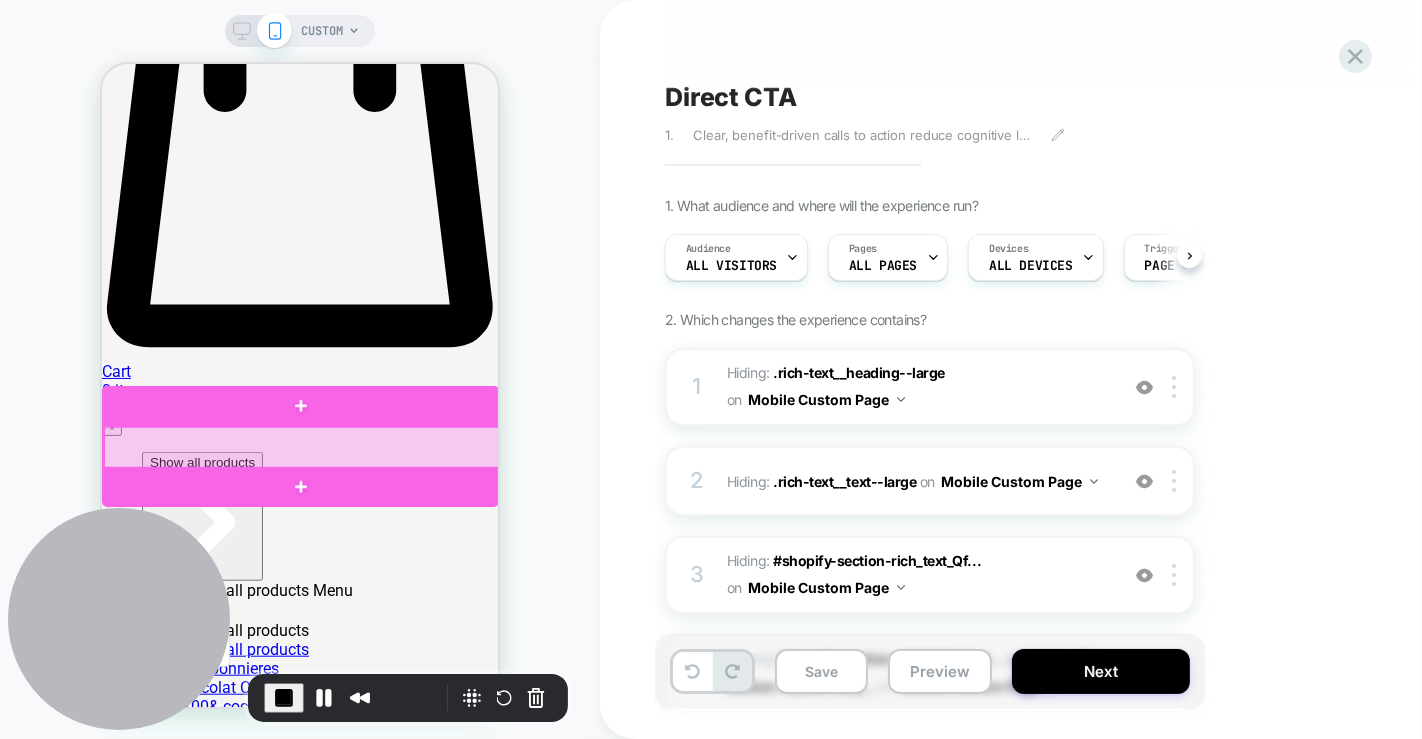 drag, startPoint x: 377, startPoint y: 445, endPoint x: 365, endPoint y: 441, distance: 12.649111 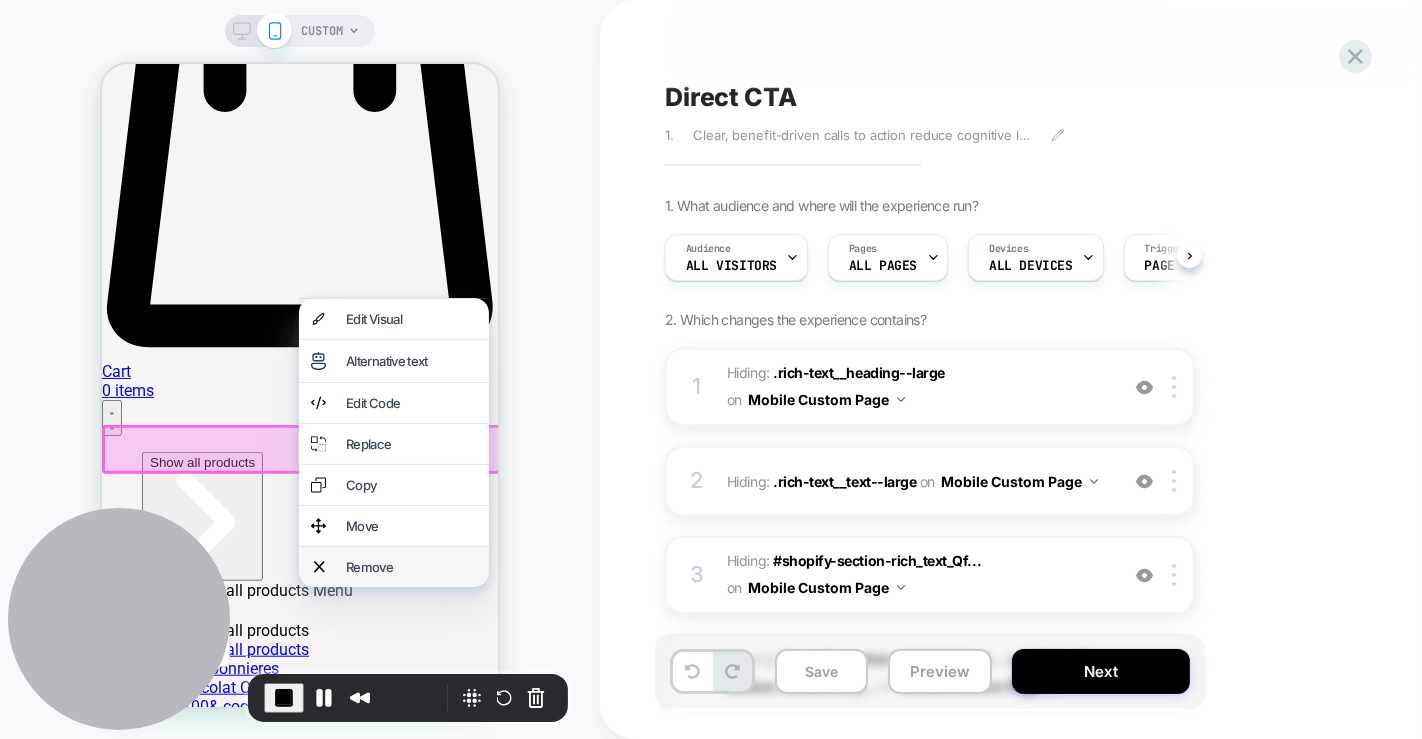 click on "Remove" at bounding box center (410, 566) 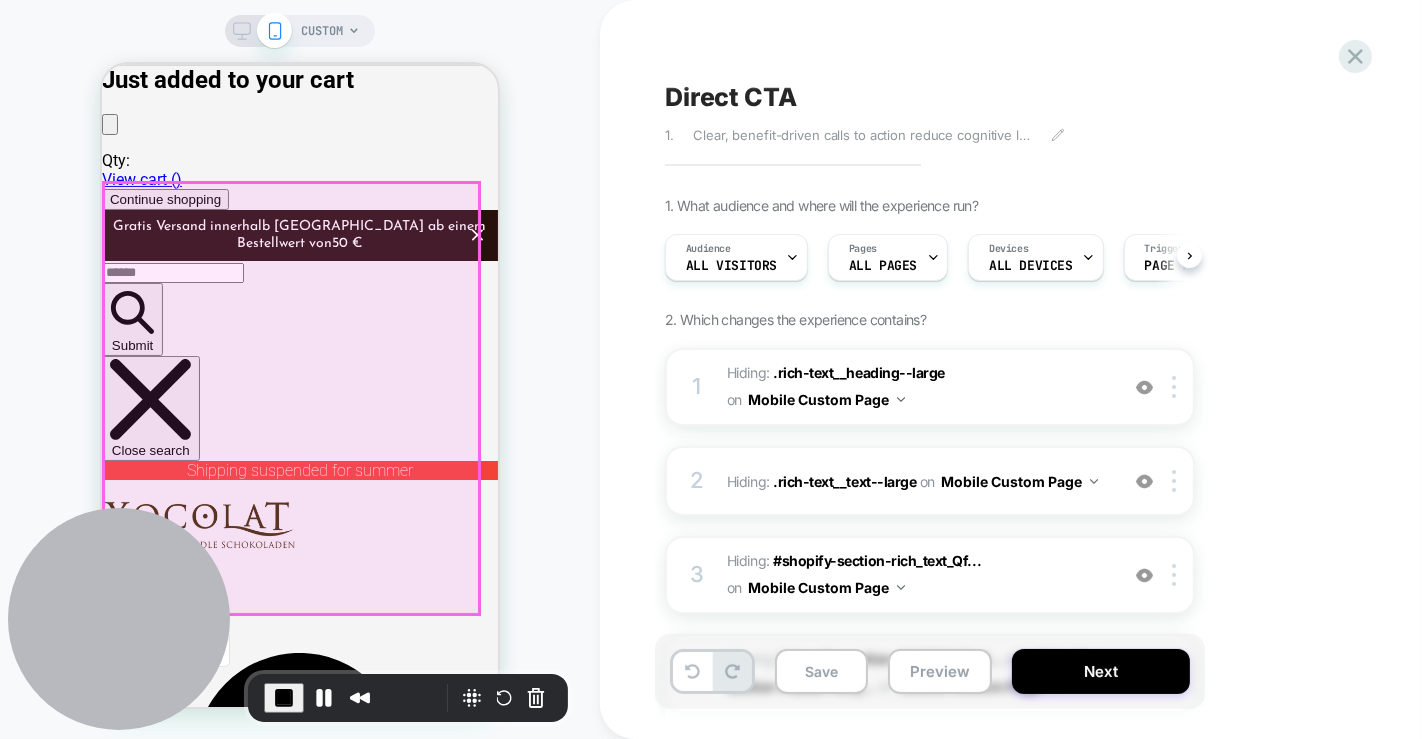 scroll, scrollTop: 37, scrollLeft: 0, axis: vertical 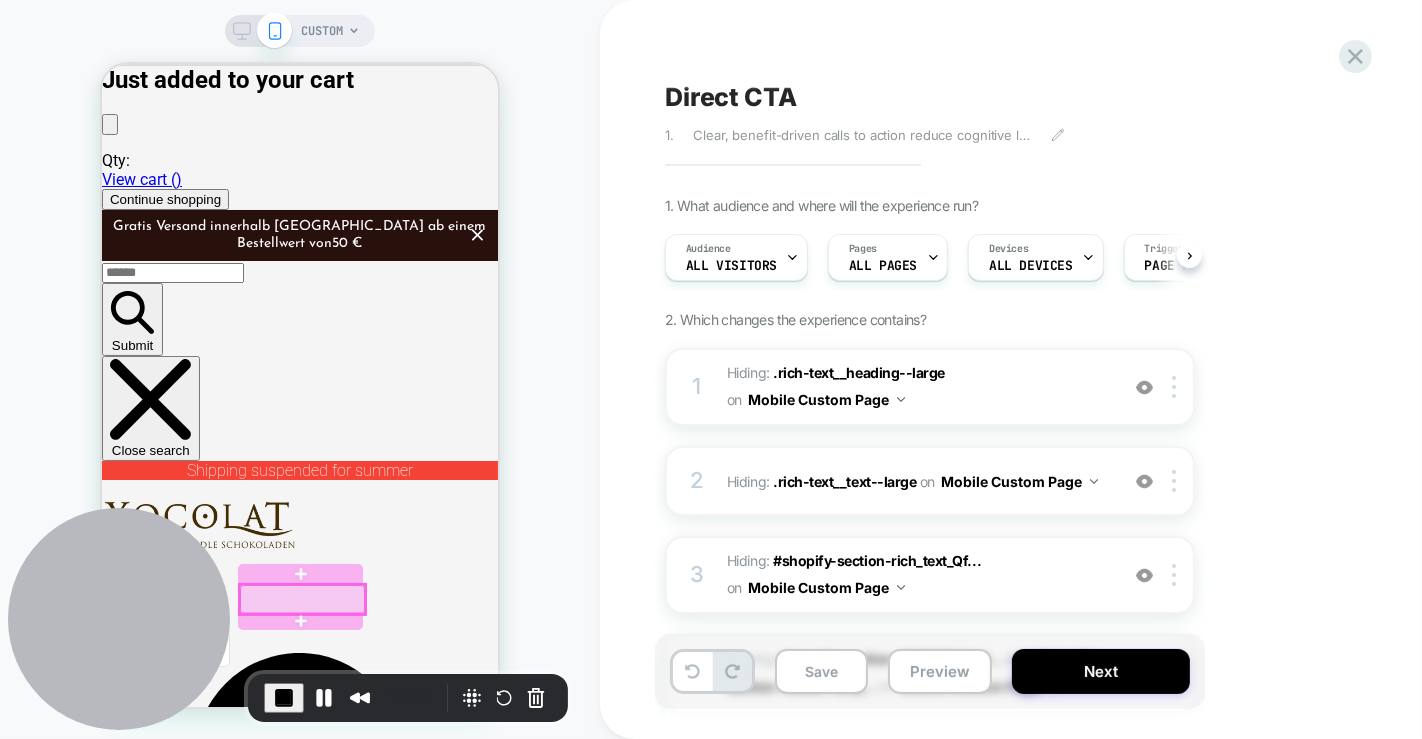 click on "Skip to content
Just added to your cart
Qty:
View cart ( )
Continue shopping
Gratis Versand innerhalb Österreichs ab einem Bestellwert von  50   €
Submit
Close search
Shipping suspended for summer
Search Log in 0" at bounding box center (299, 9018) 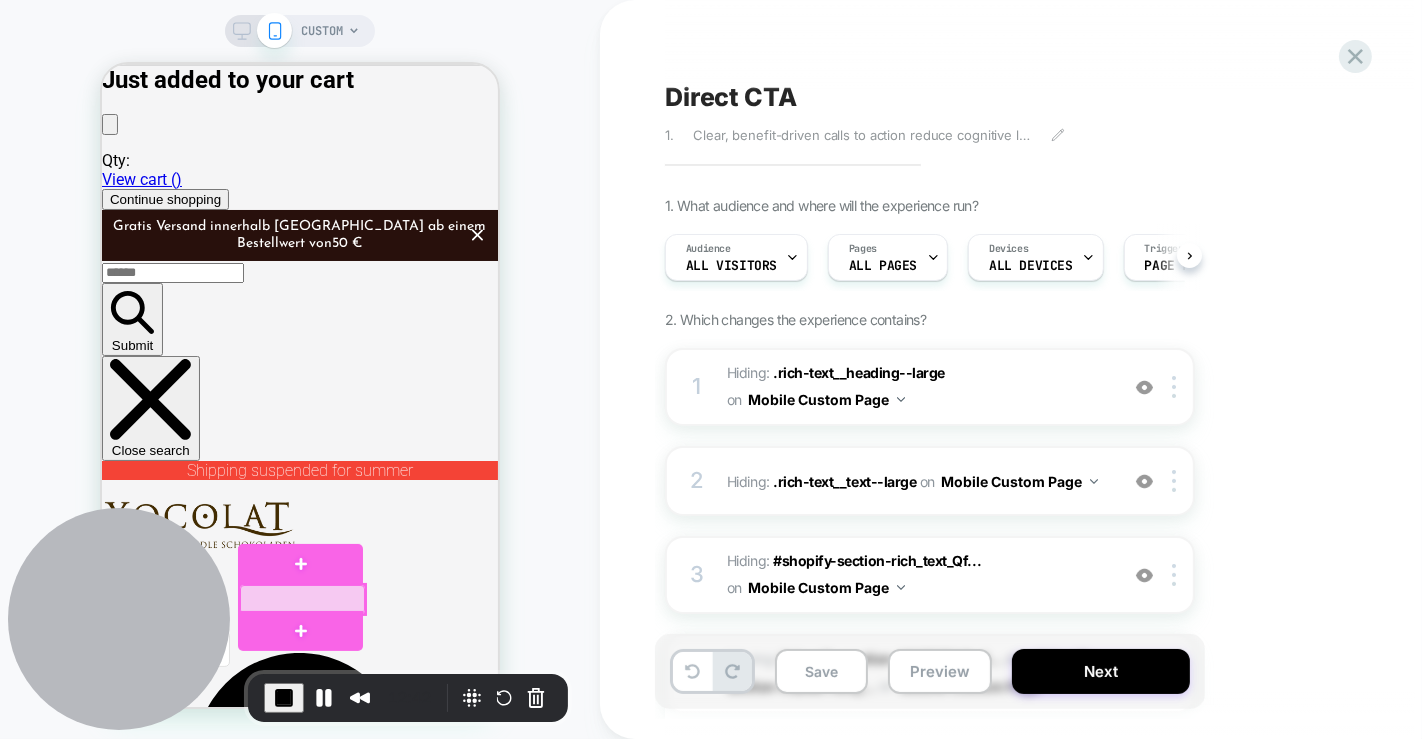click at bounding box center [301, 598] 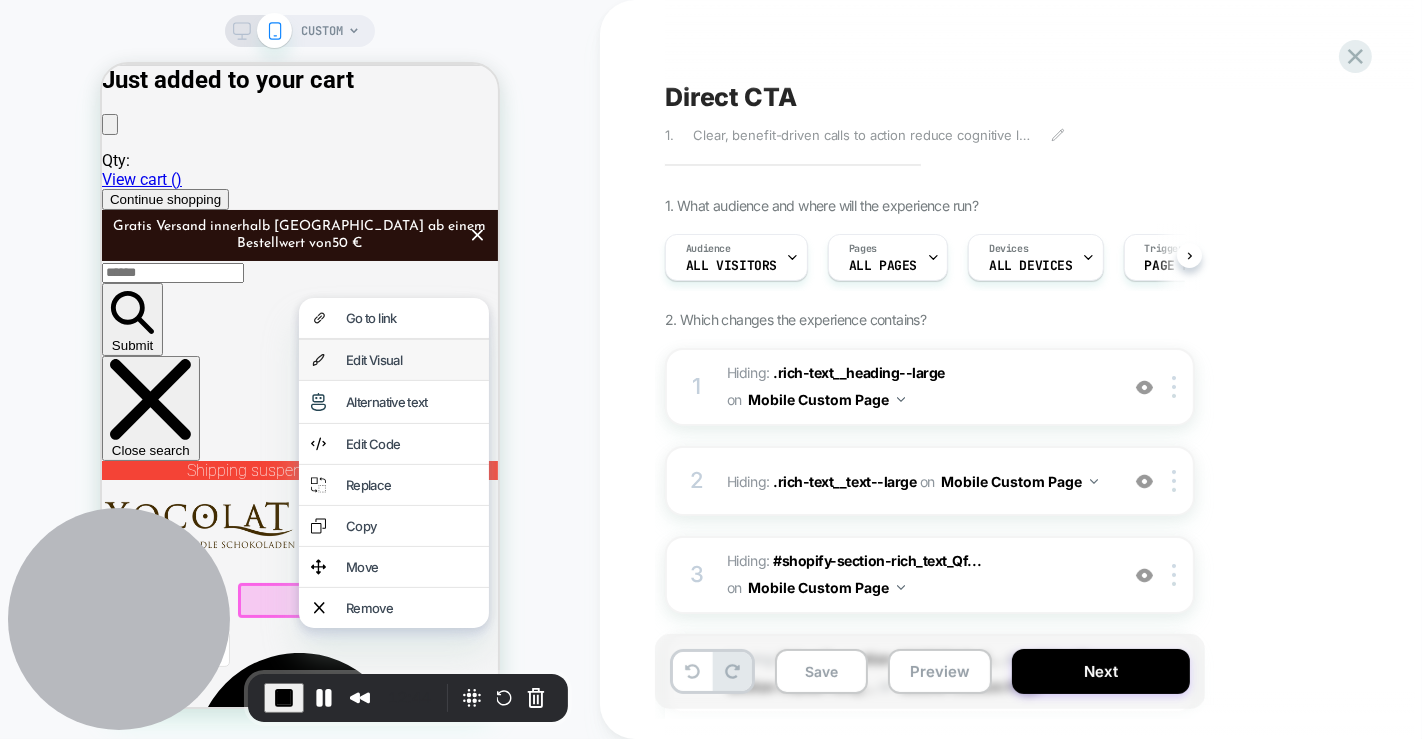 click on "Edit Visual" at bounding box center [393, 359] 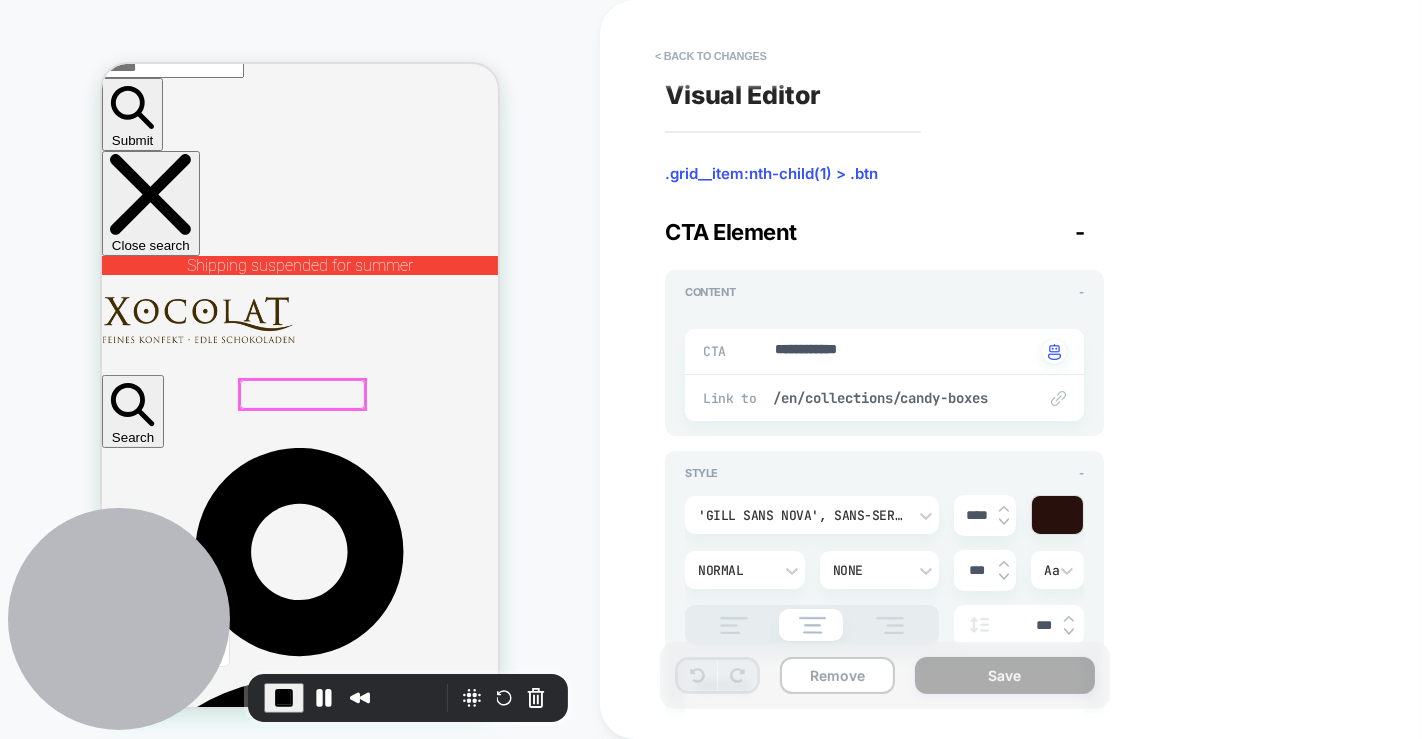 scroll, scrollTop: 248, scrollLeft: 0, axis: vertical 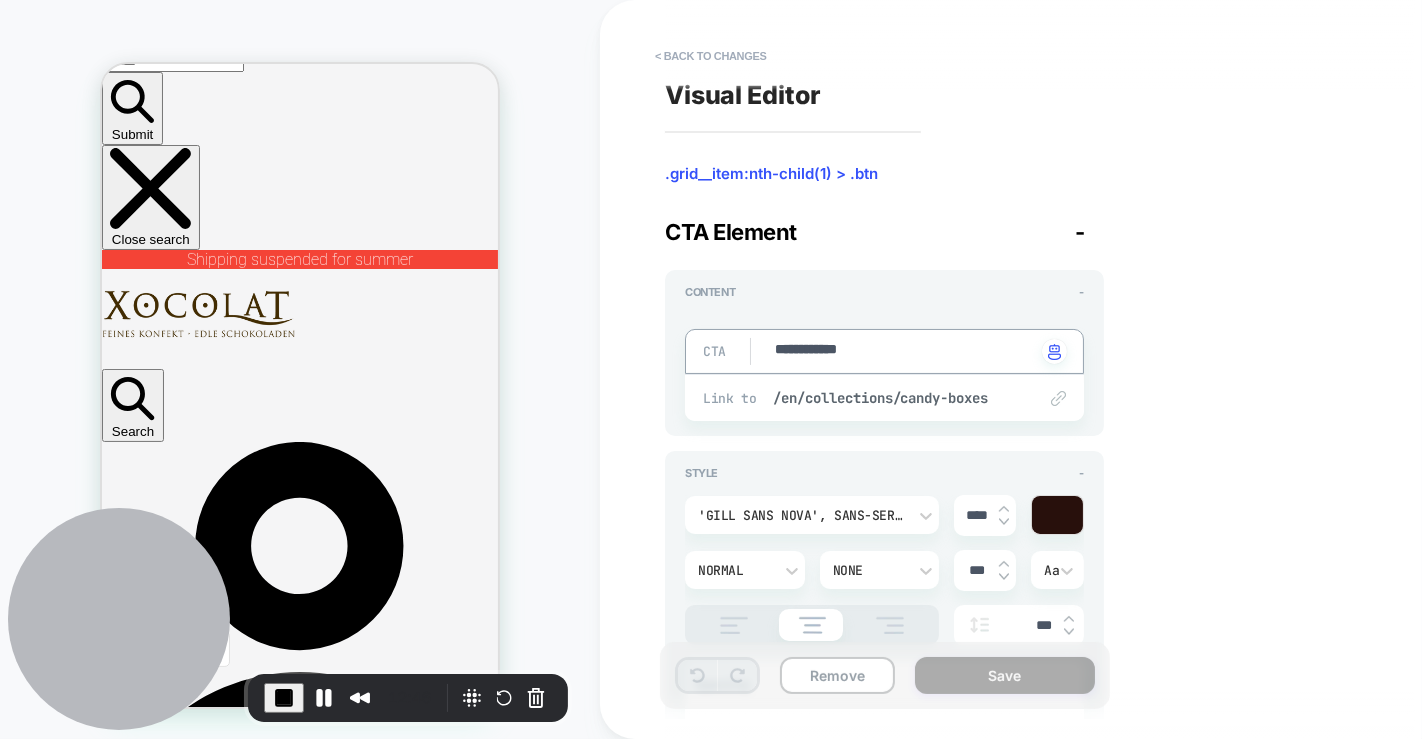 click on "**********" at bounding box center [904, 351] 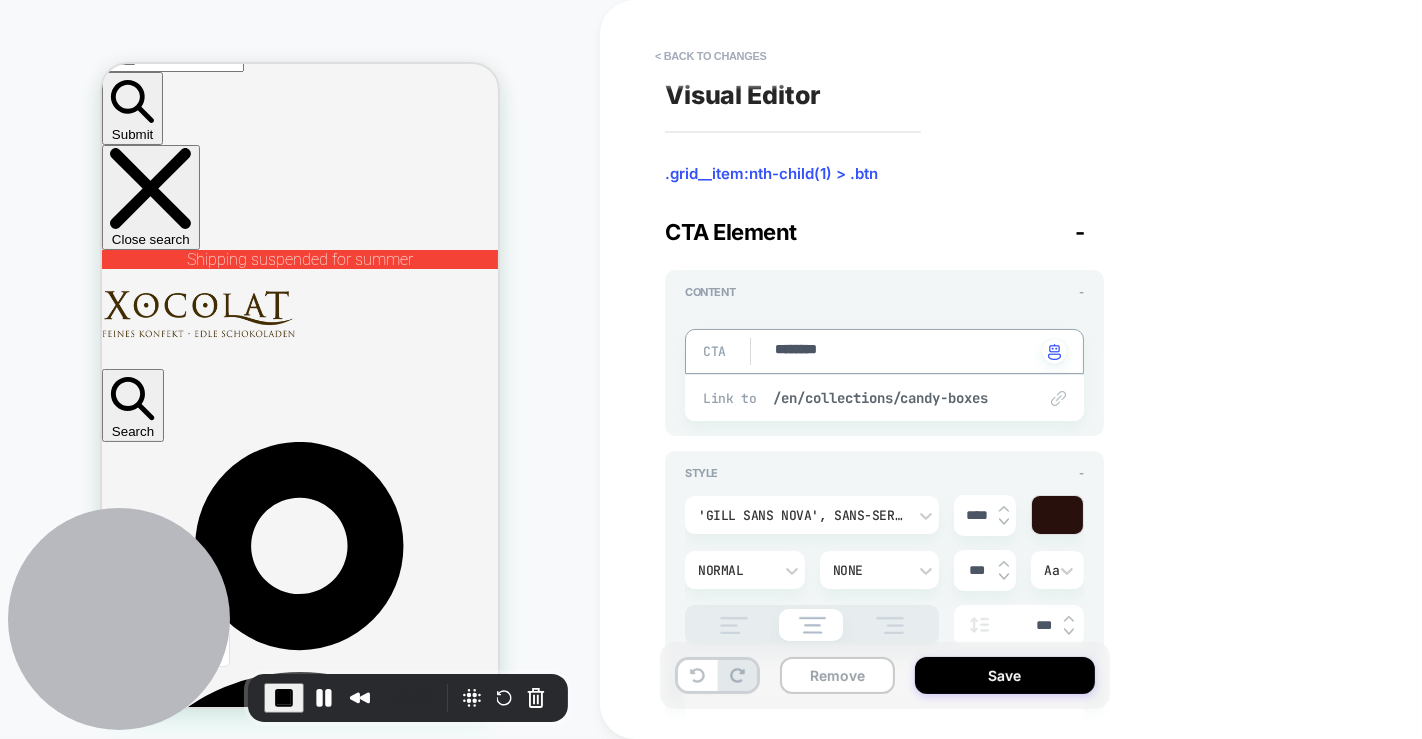 click on "********" at bounding box center (904, 351) 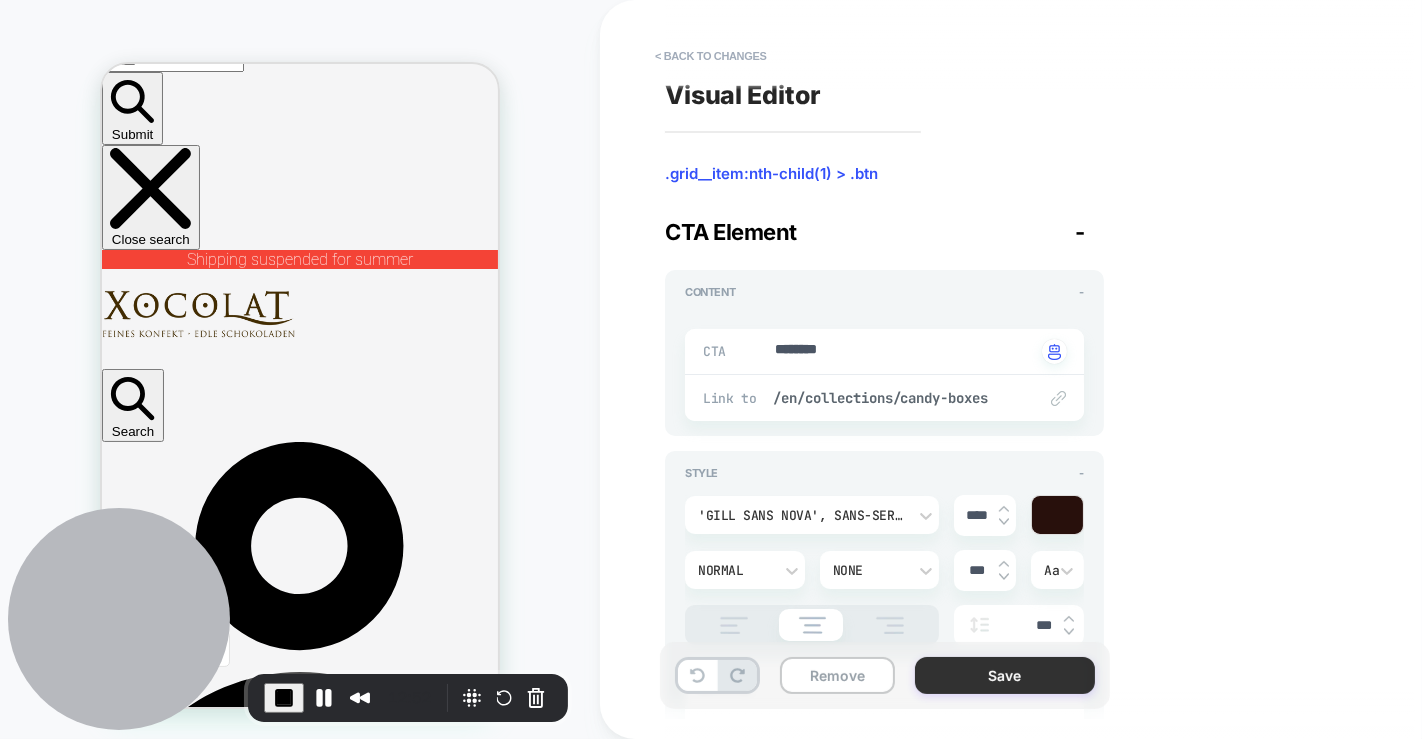 click on "Save" at bounding box center (1005, 675) 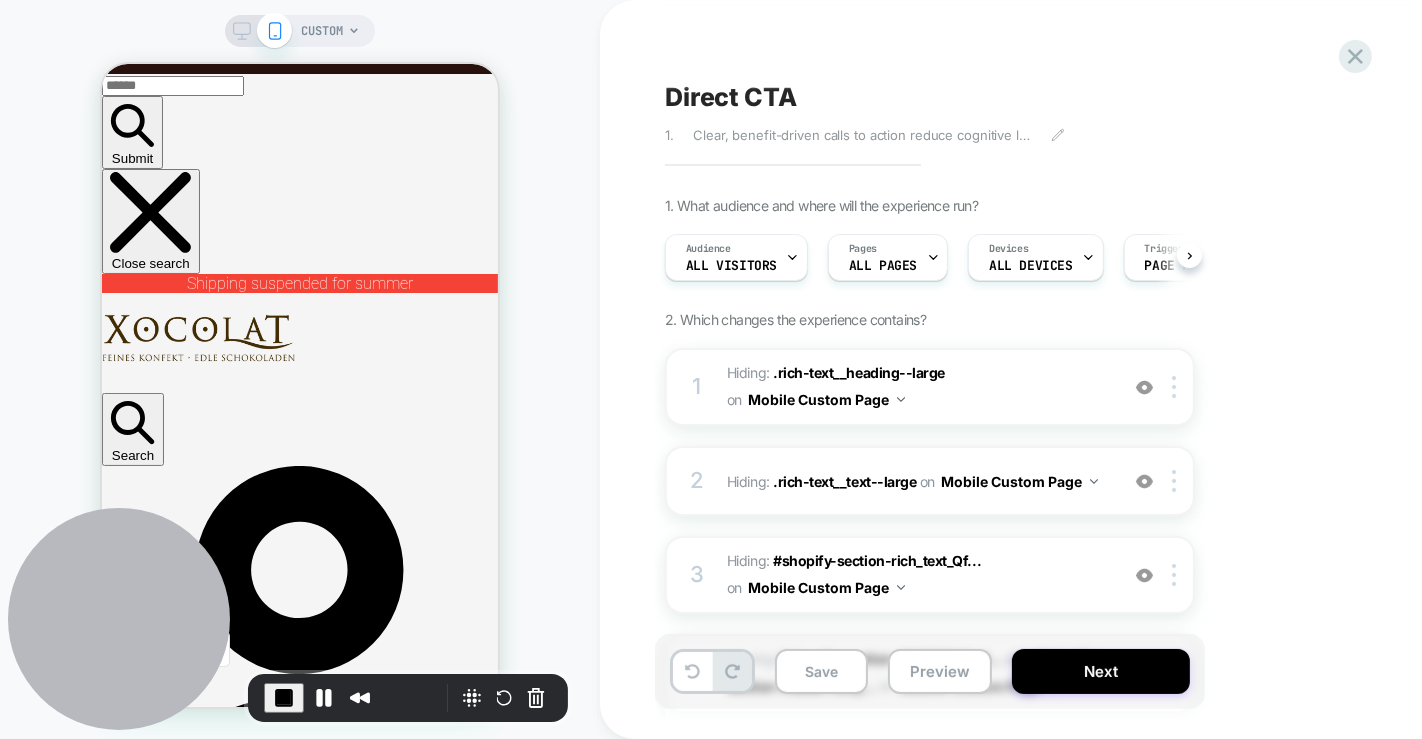 scroll, scrollTop: 248, scrollLeft: 0, axis: vertical 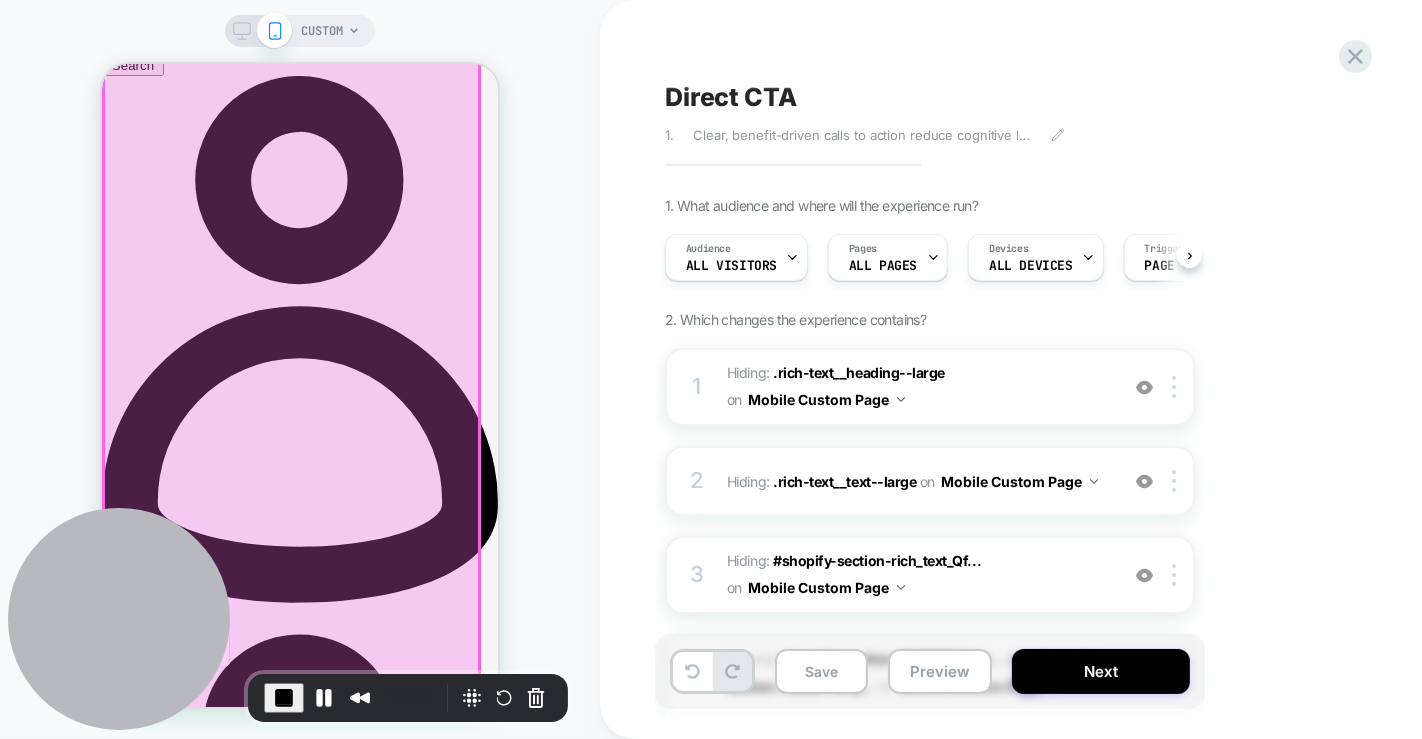 click at bounding box center [290, 598] 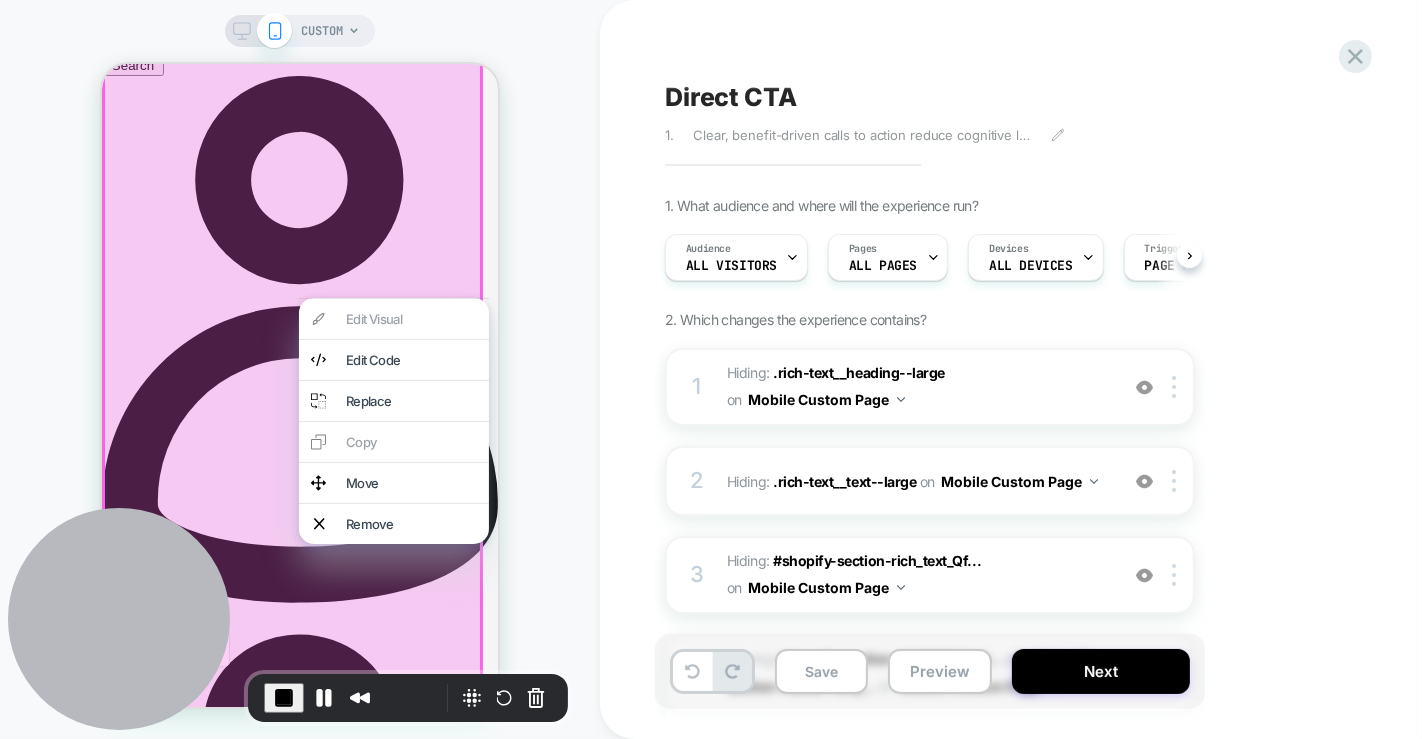 click on "CUSTOM" at bounding box center [300, 369] 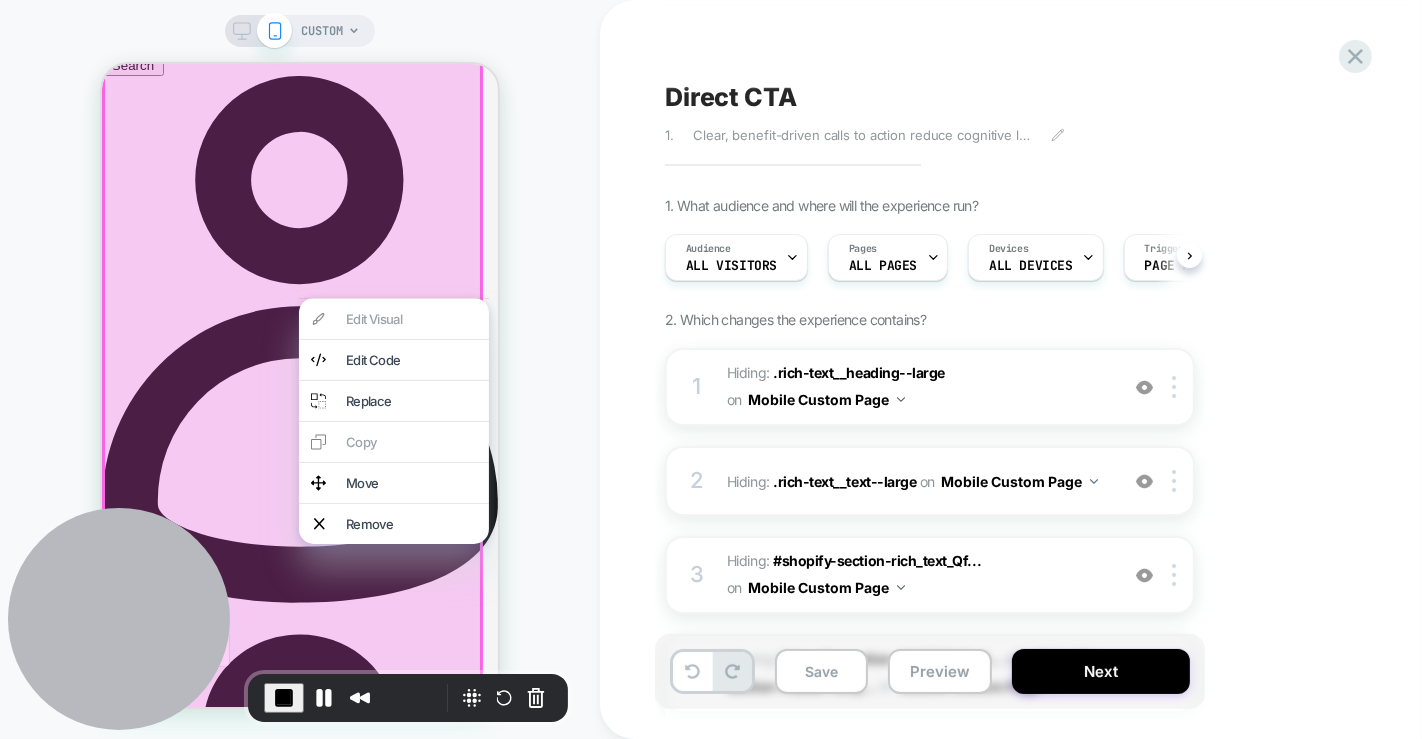 click on "CUSTOM" at bounding box center [300, 369] 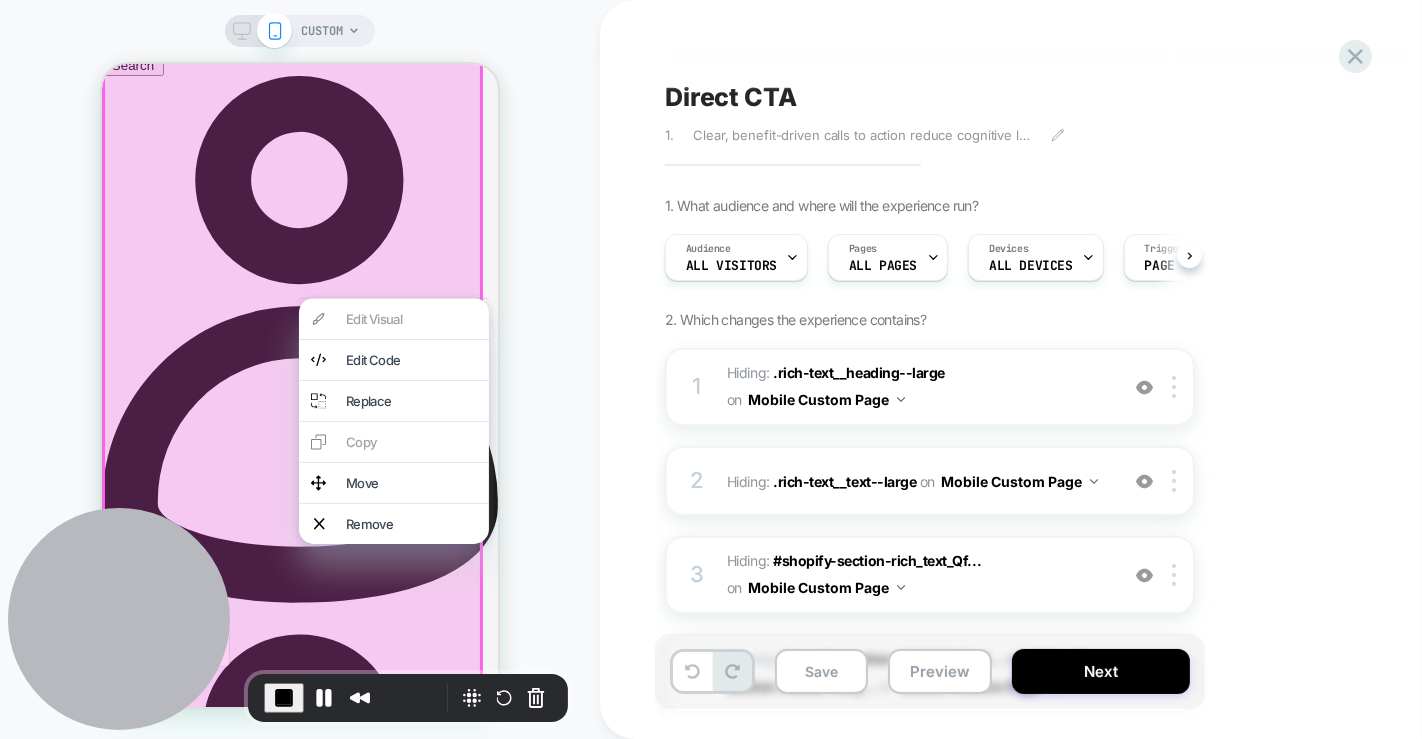 click at bounding box center [291, 701] 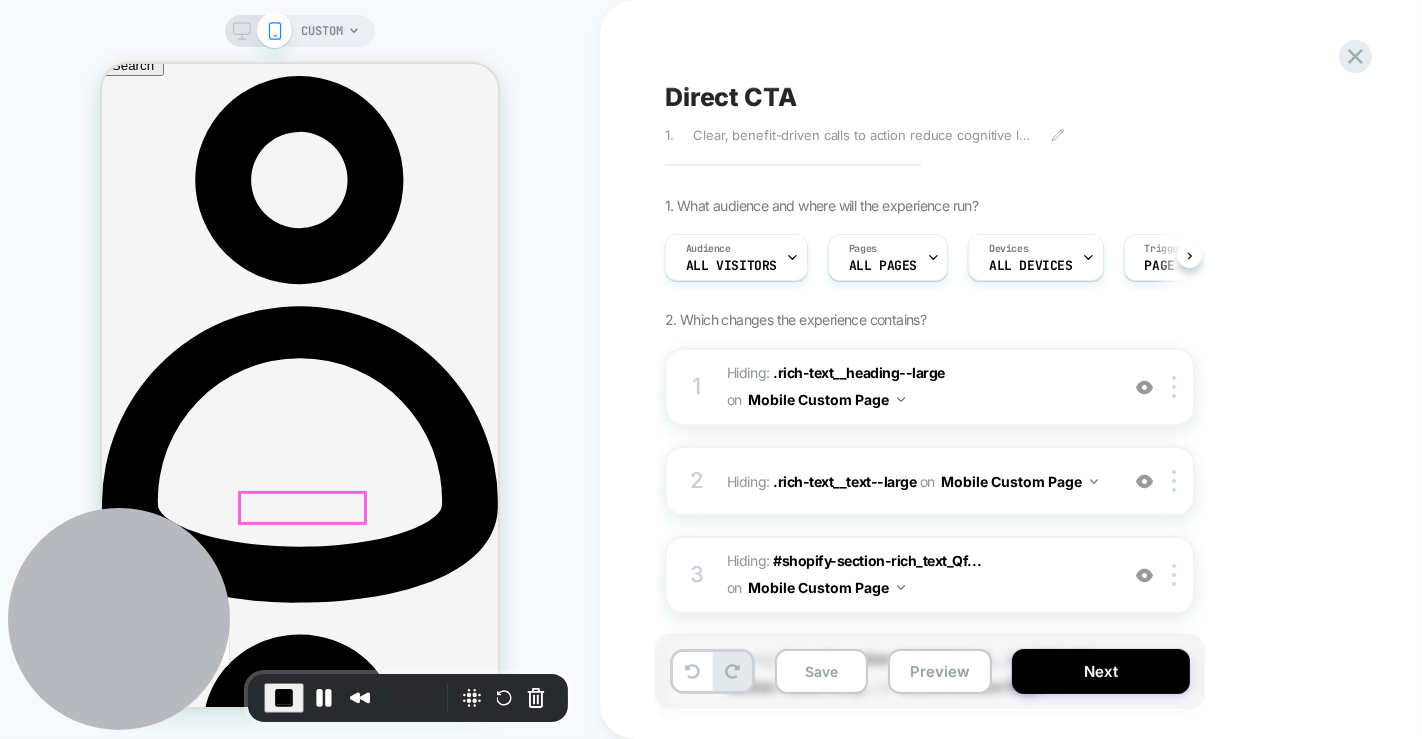 click on "Discover now" at bounding box center [148, 5243] 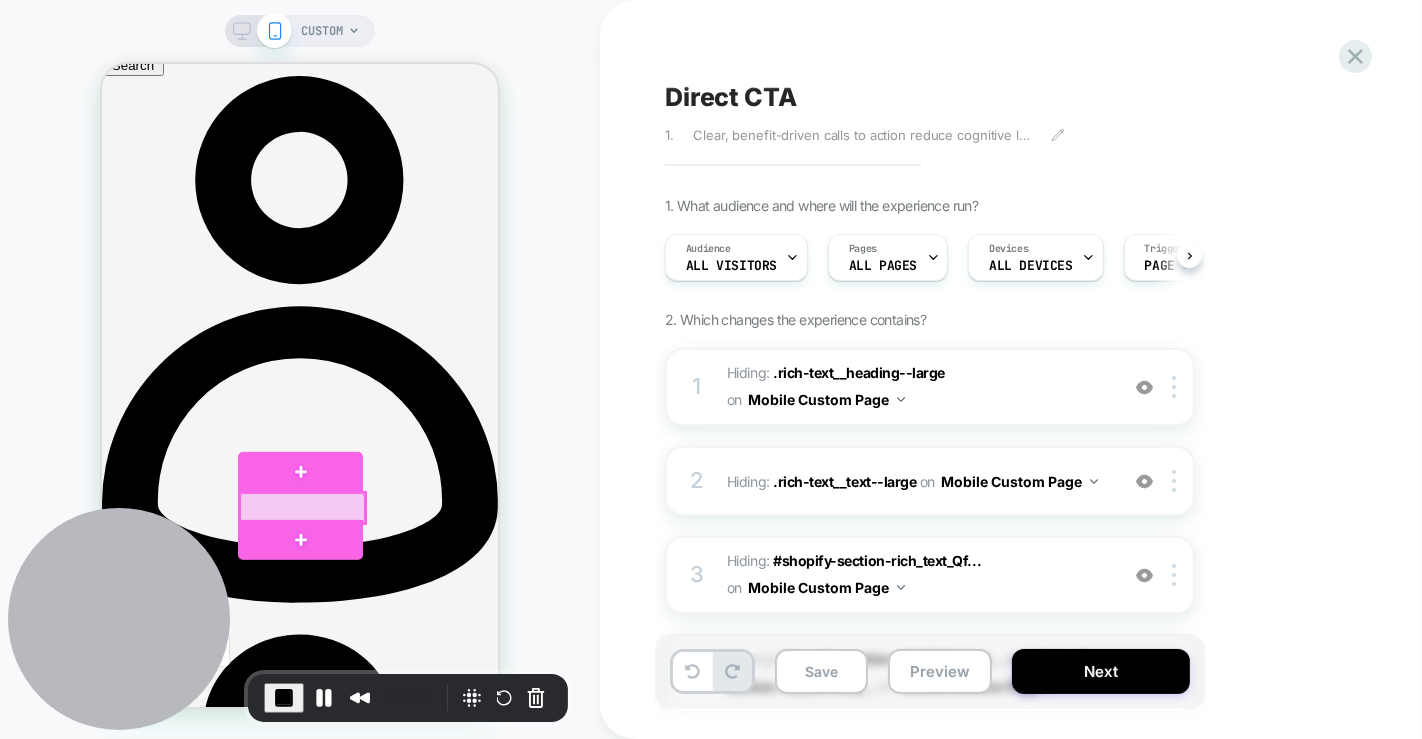 click at bounding box center [301, 506] 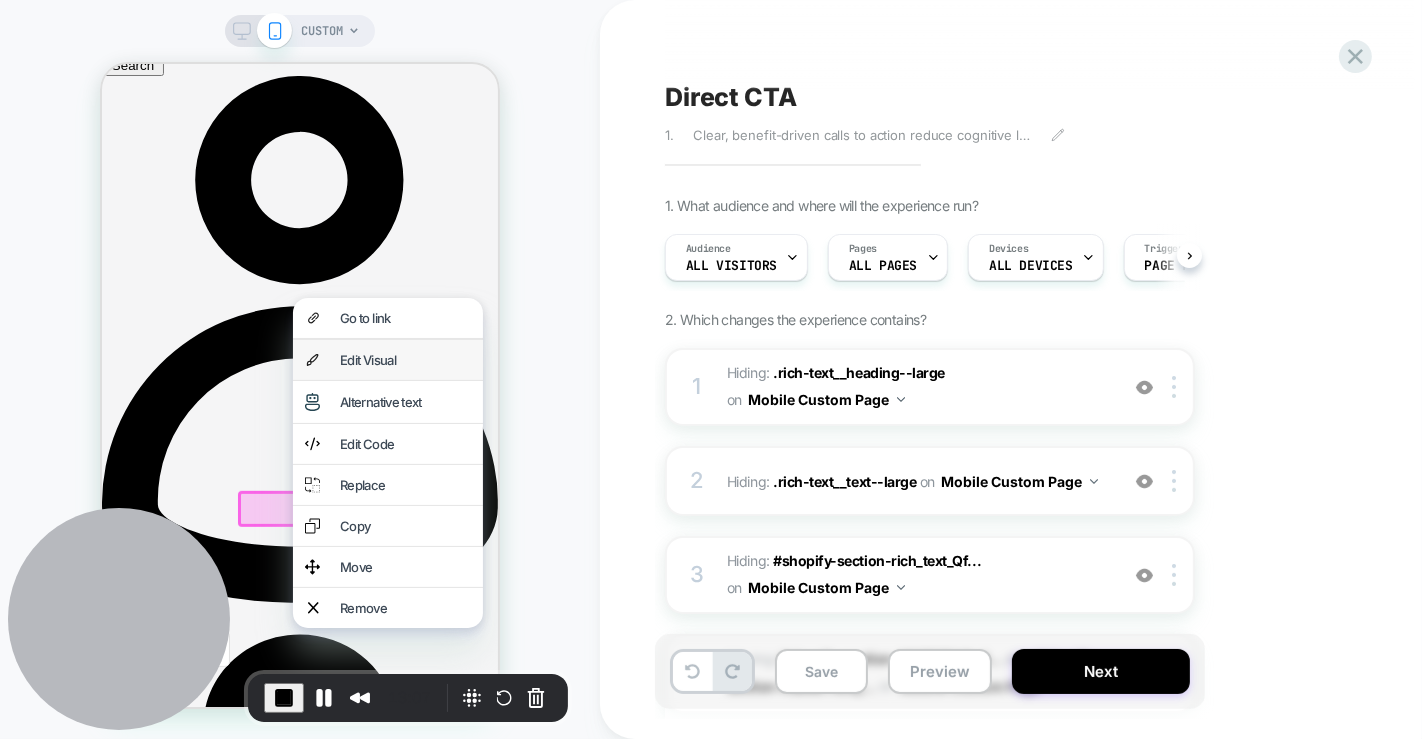 click on "Edit Visual" at bounding box center [404, 359] 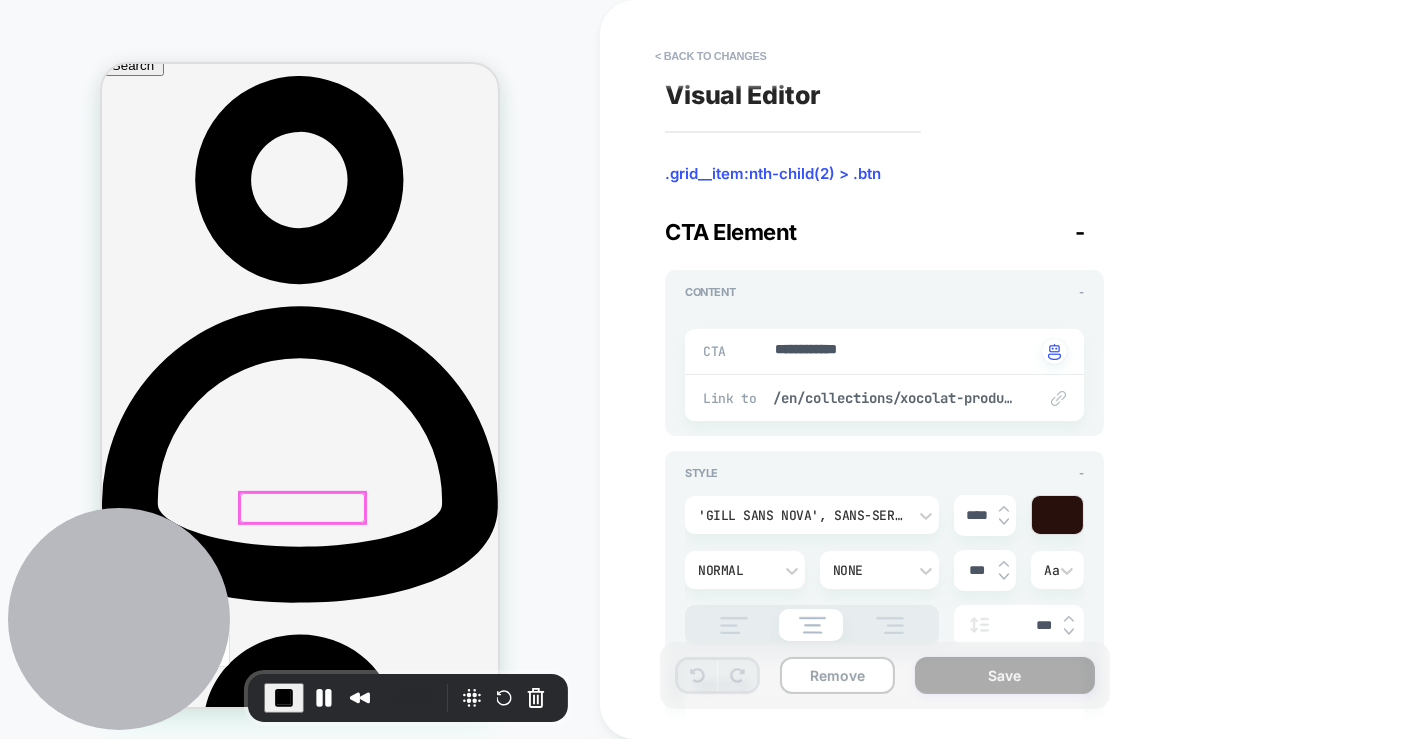 scroll, scrollTop: 734, scrollLeft: 0, axis: vertical 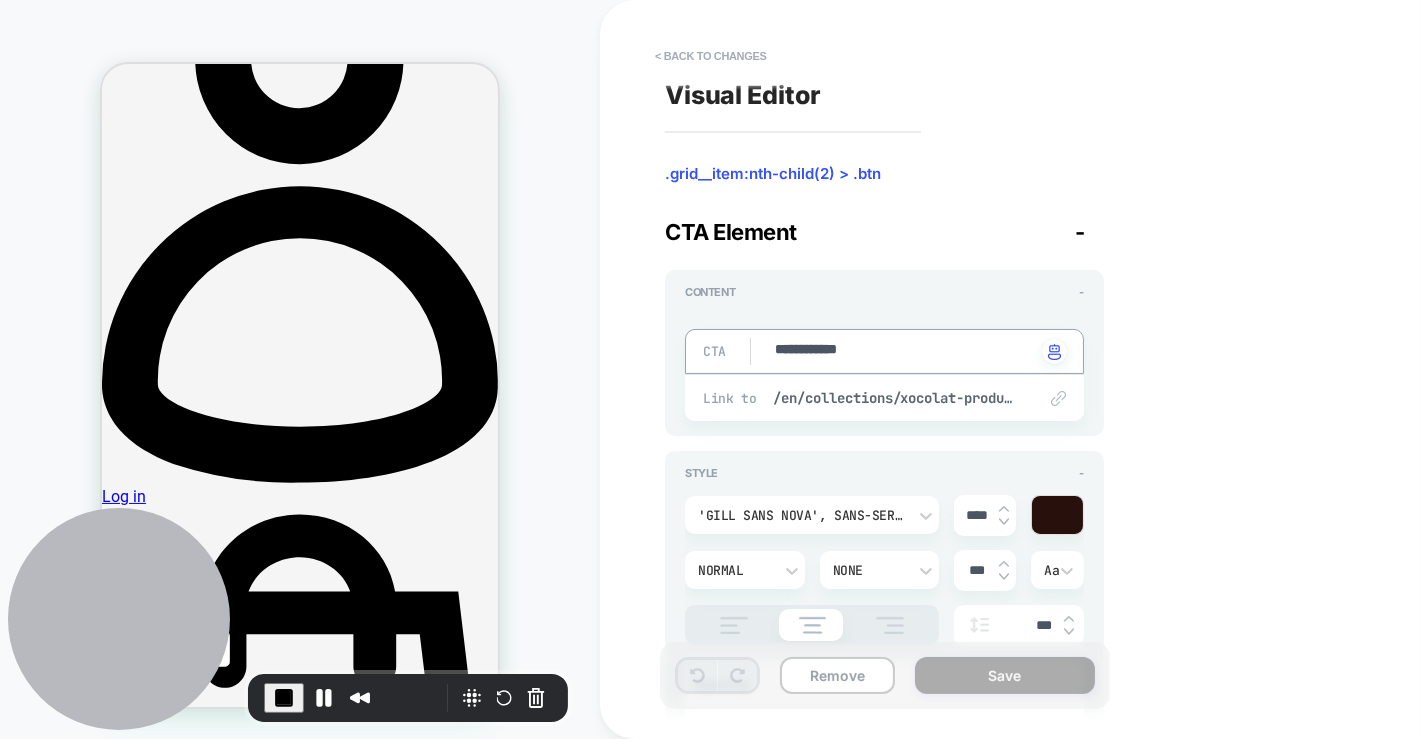 click on "**********" at bounding box center (904, 351) 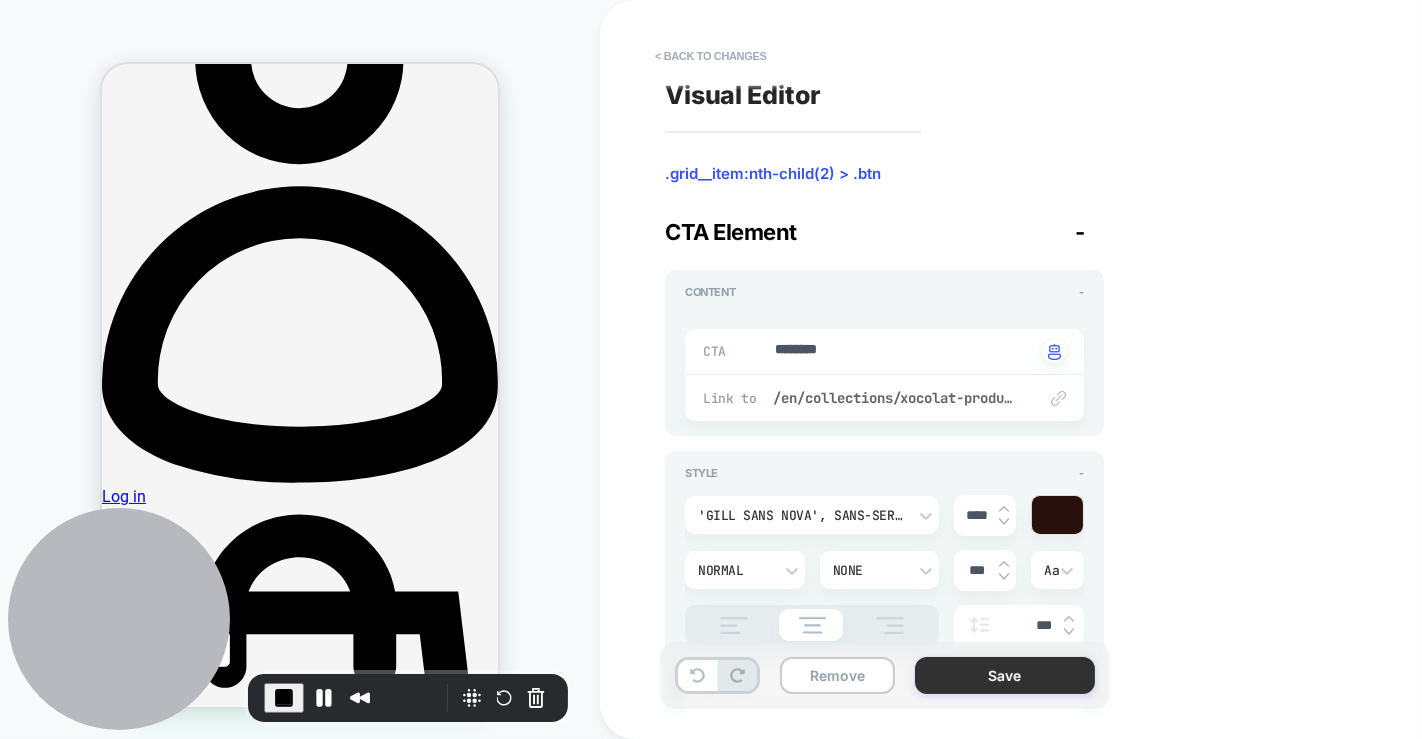 click on "Save" at bounding box center (1005, 675) 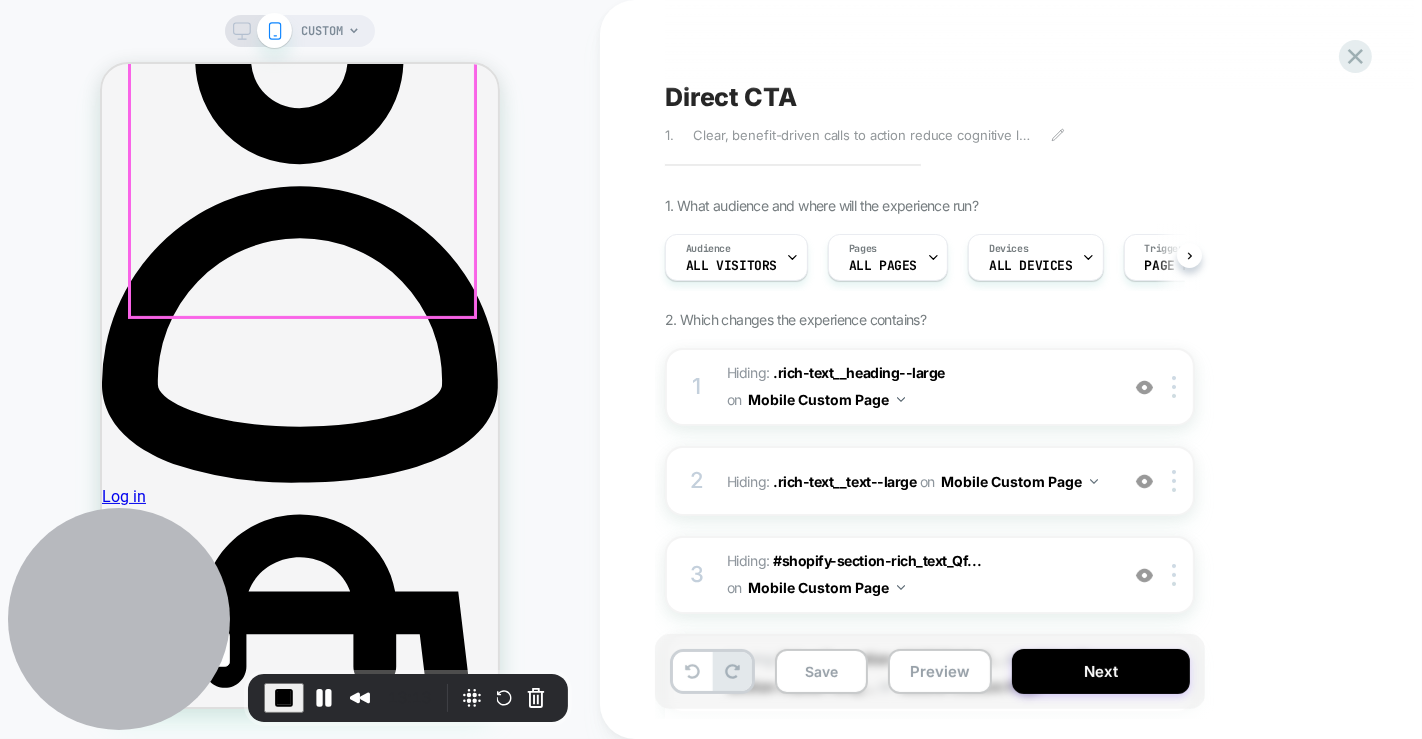 scroll, scrollTop: 0, scrollLeft: 0, axis: both 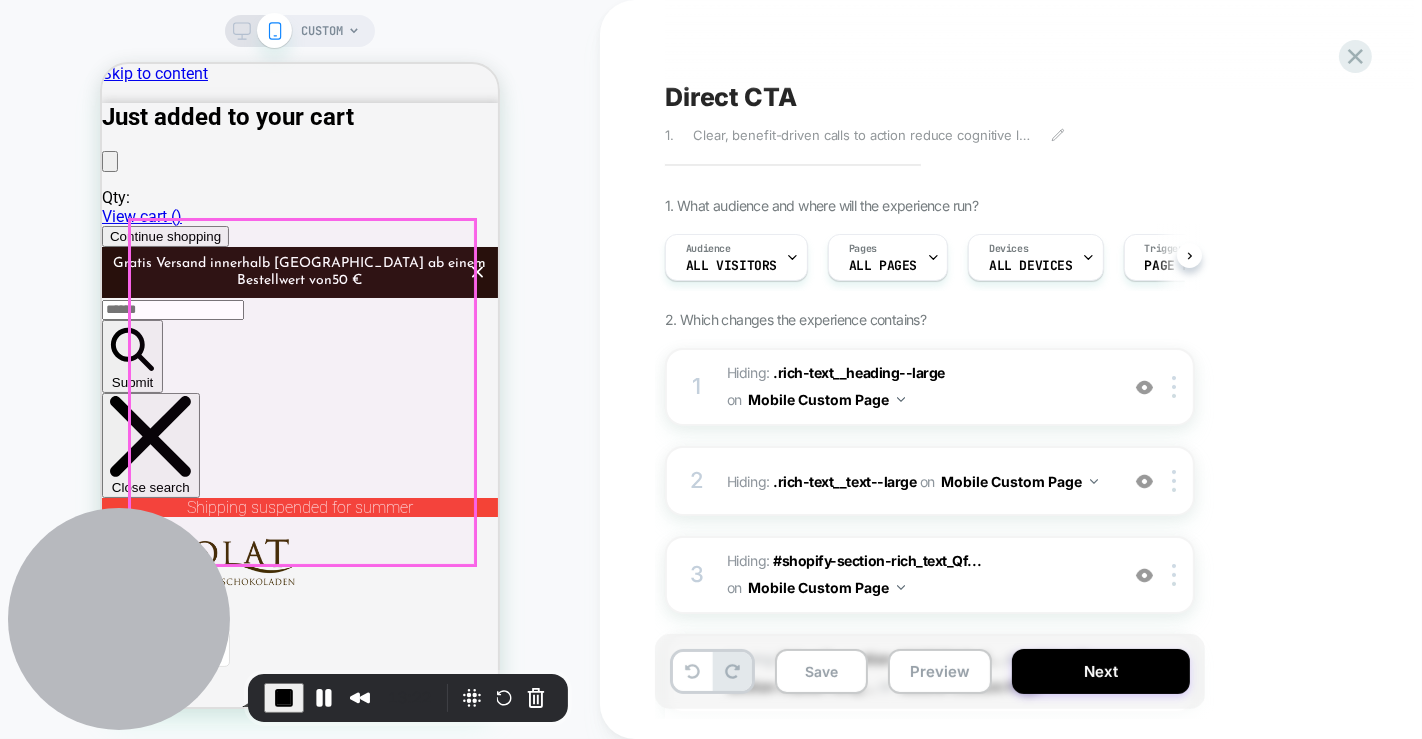 click at bounding box center (273, 4817) 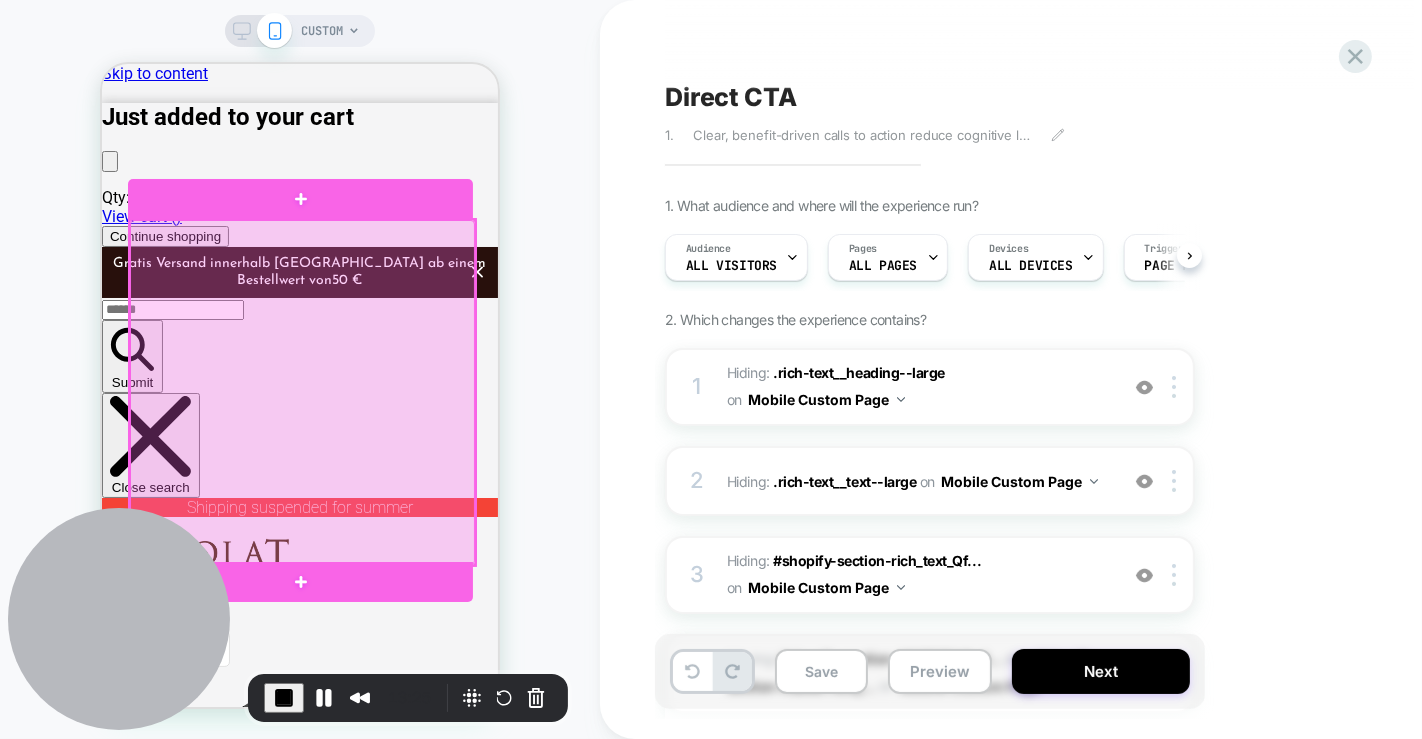 click at bounding box center (301, 391) 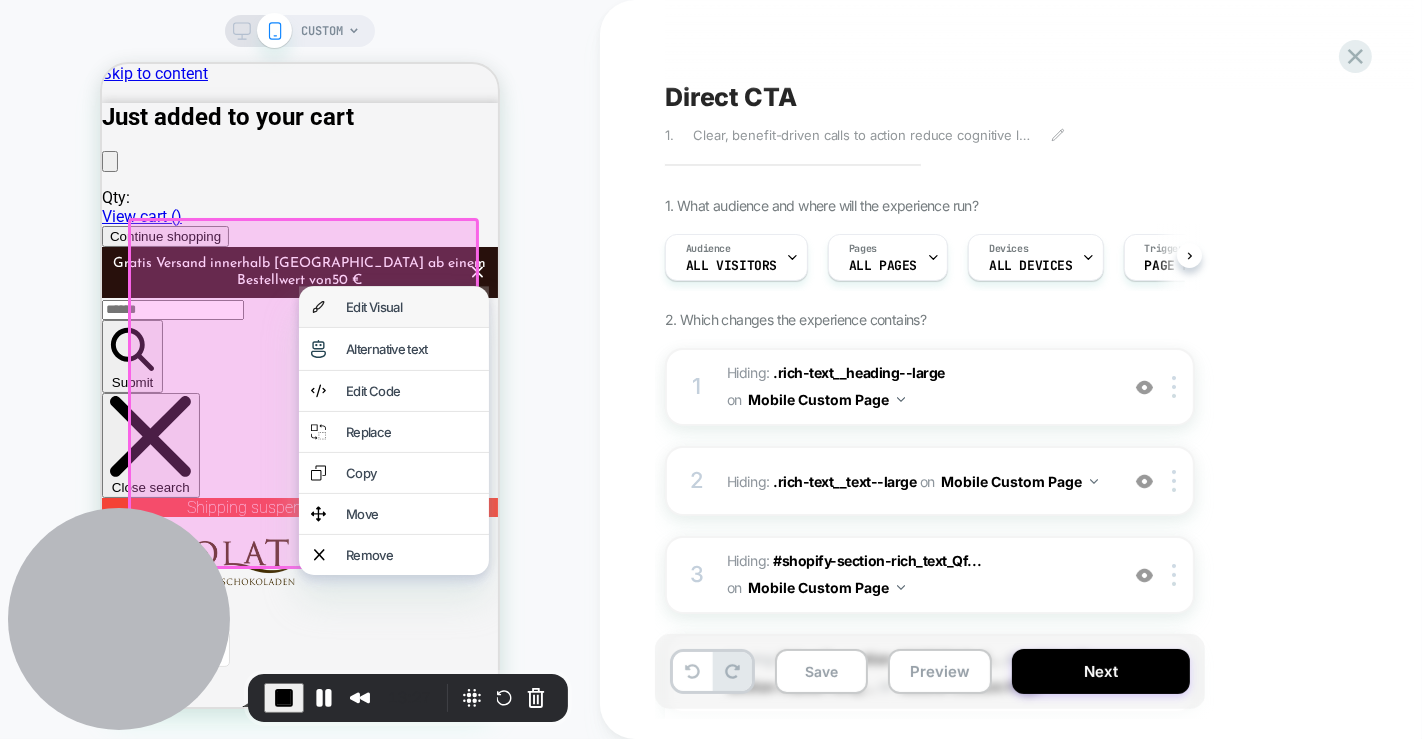 click on "Edit Visual" at bounding box center [410, 306] 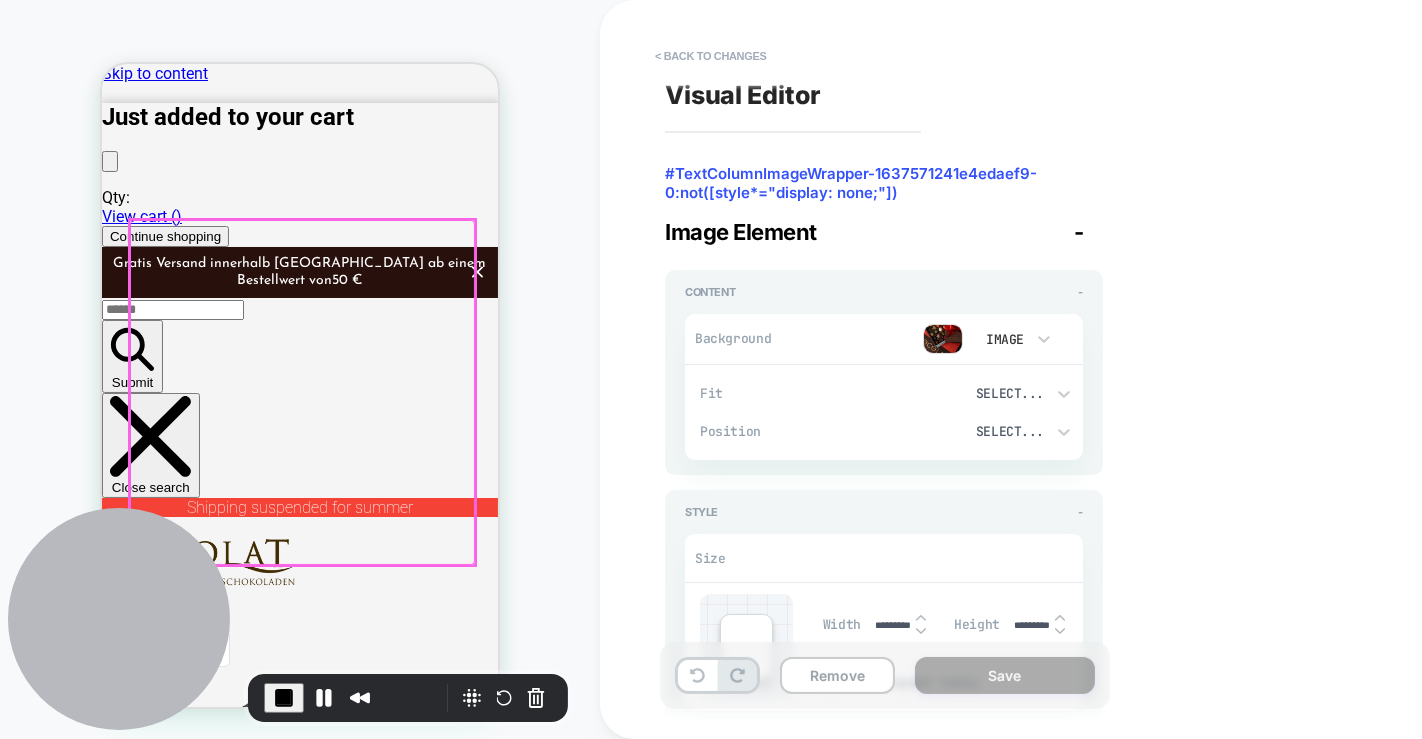 scroll, scrollTop: 5, scrollLeft: 0, axis: vertical 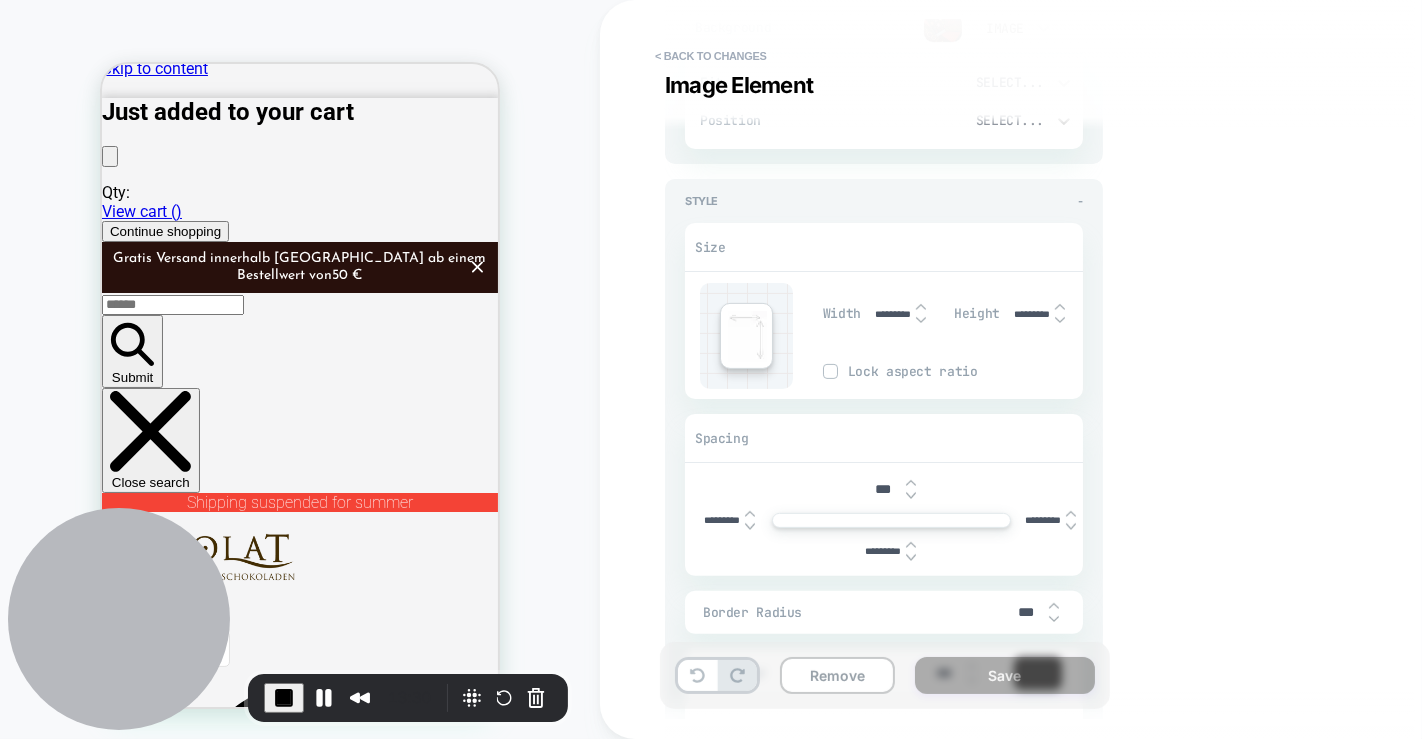 click on "***" at bounding box center (883, 489) 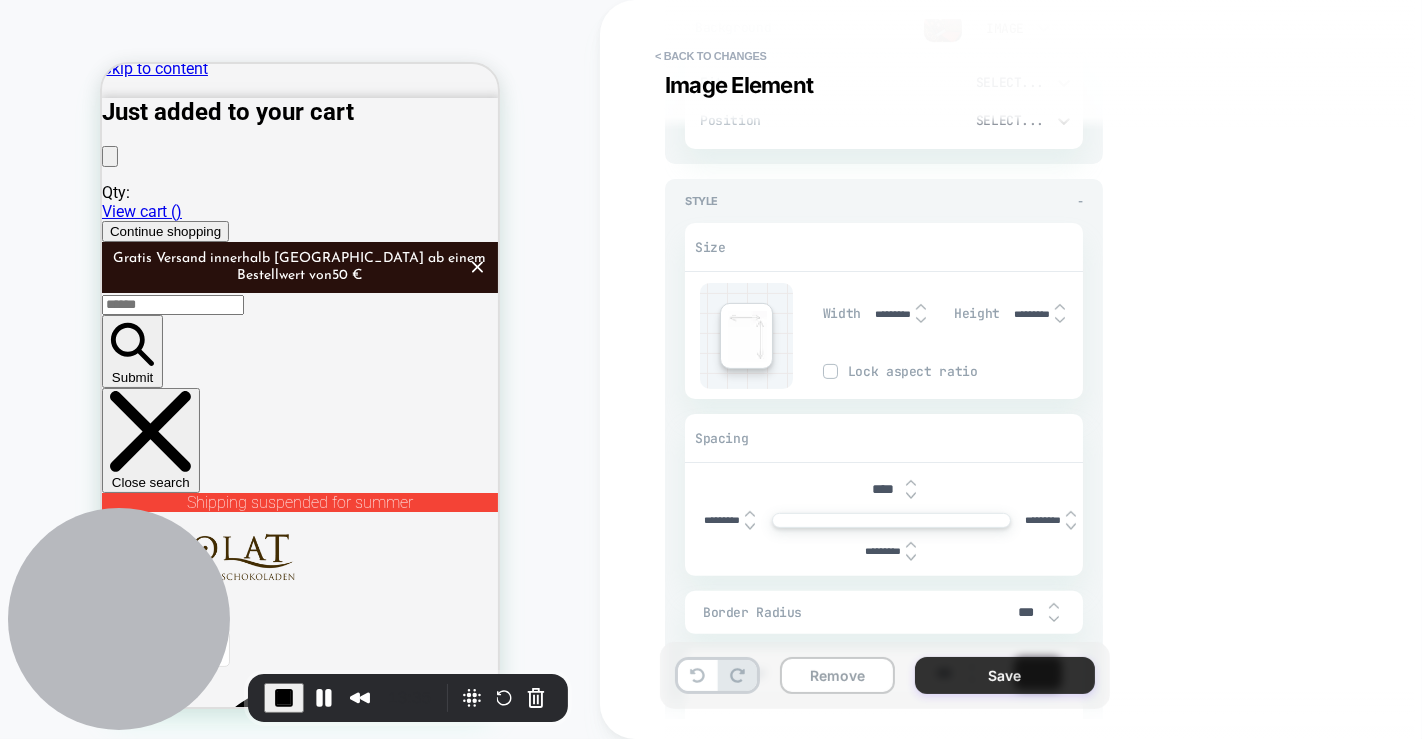 click on "Save" at bounding box center [1005, 675] 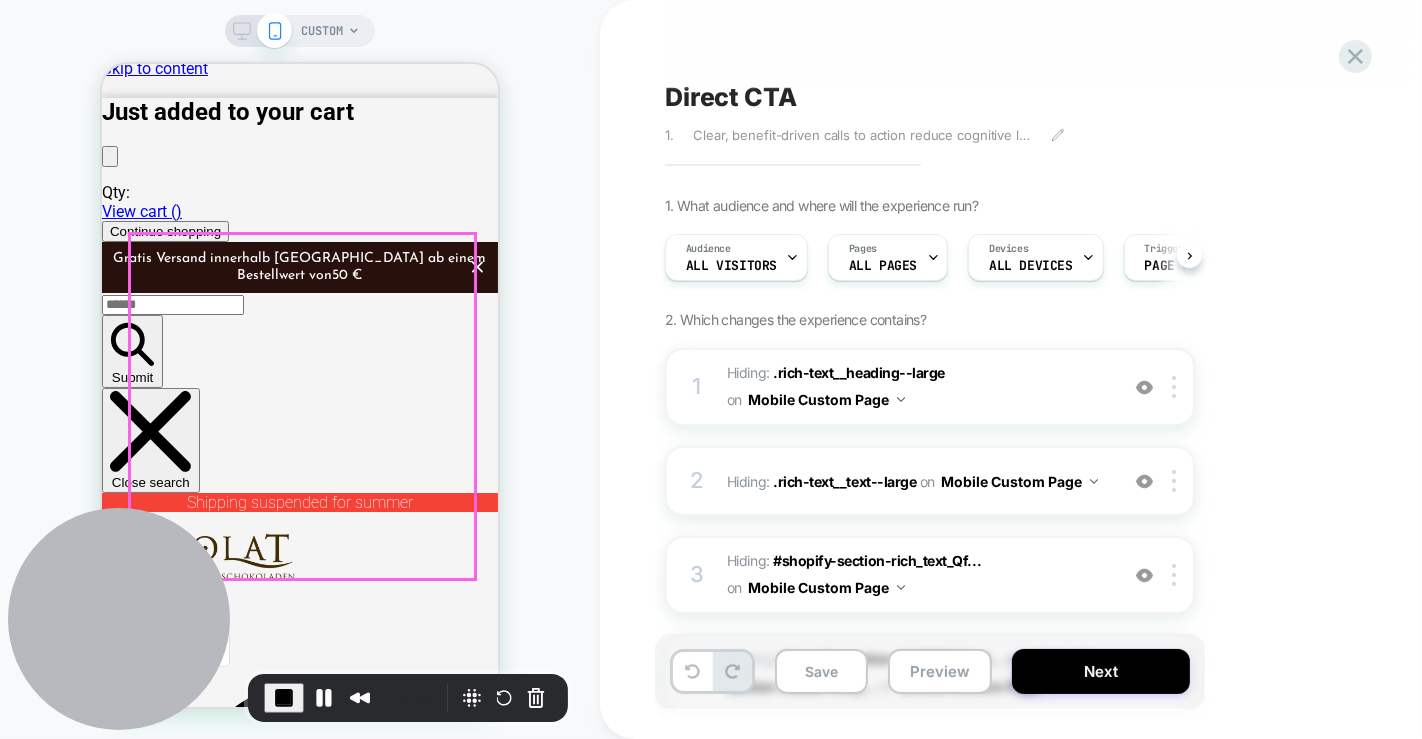 scroll, scrollTop: 0, scrollLeft: 0, axis: both 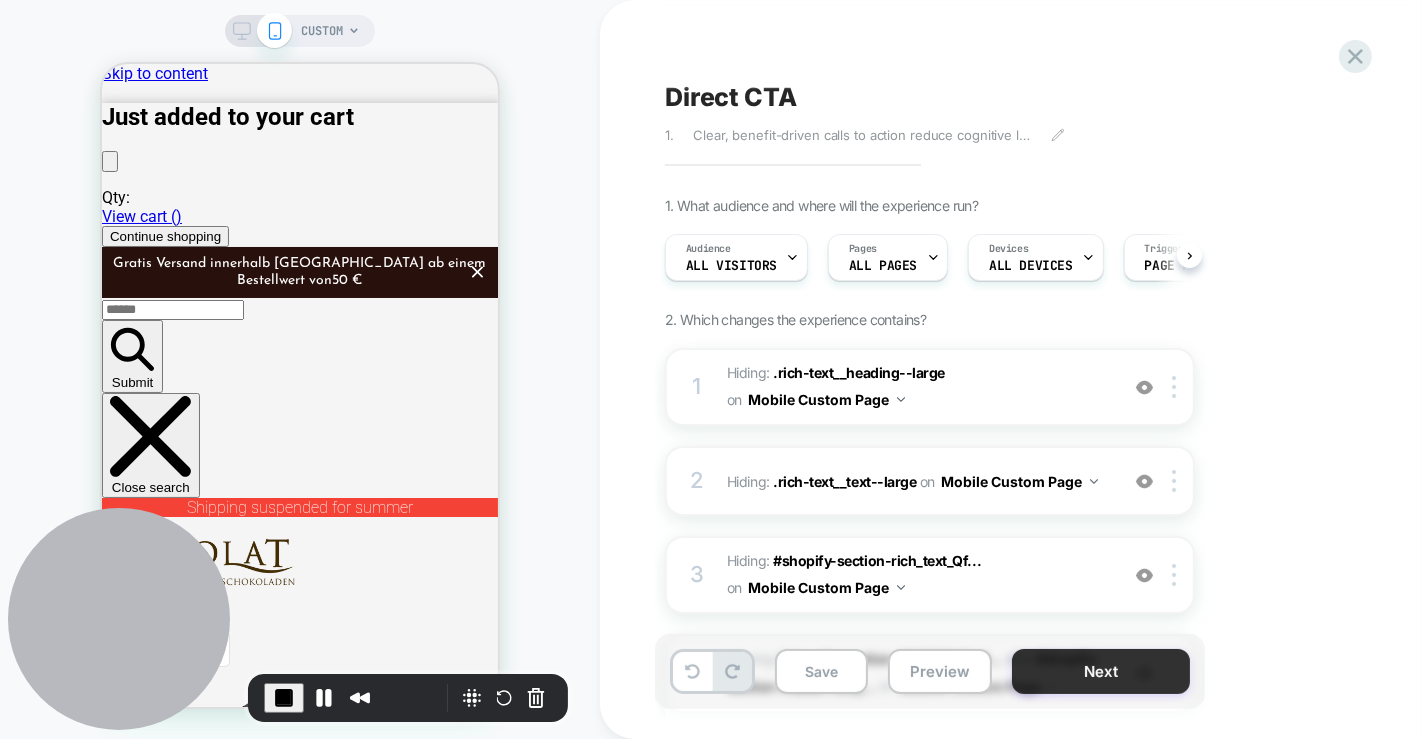 click on "Next" at bounding box center (1101, 671) 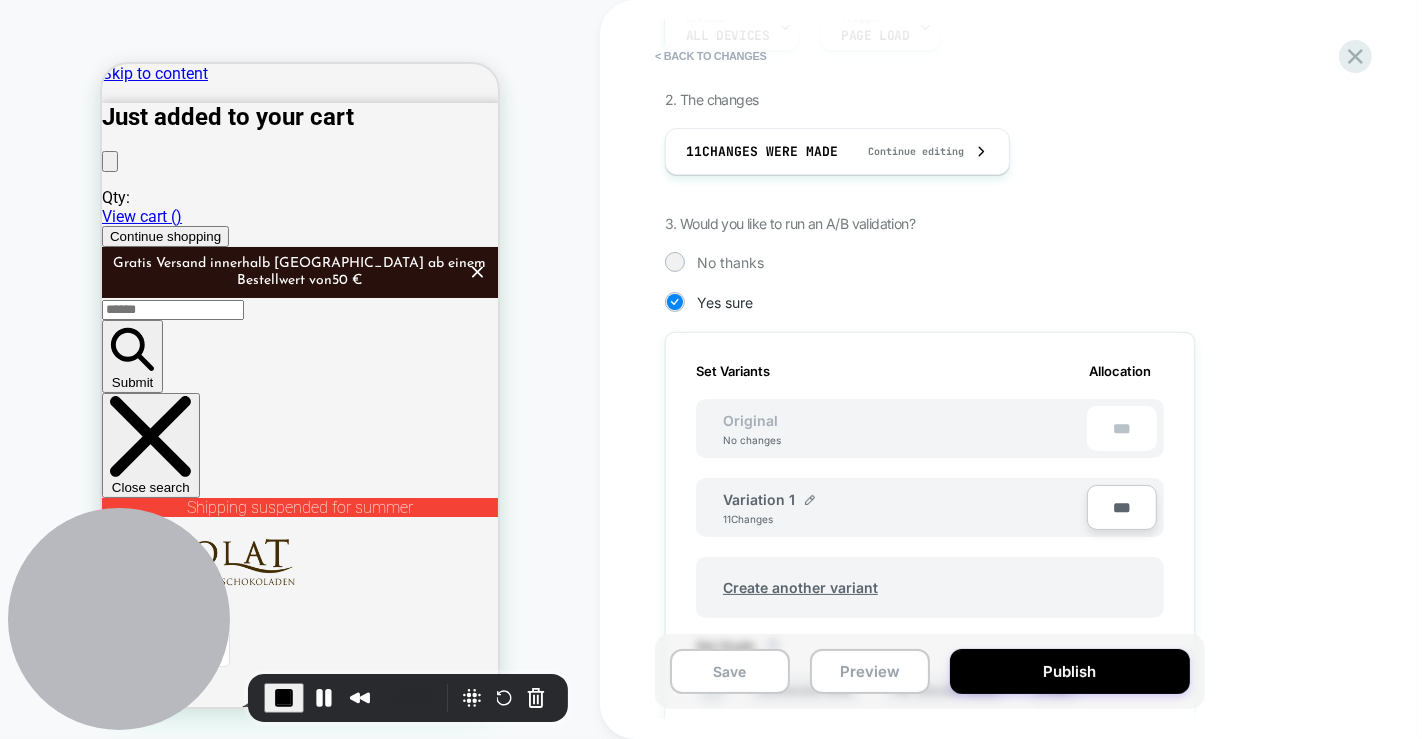 scroll, scrollTop: 299, scrollLeft: 0, axis: vertical 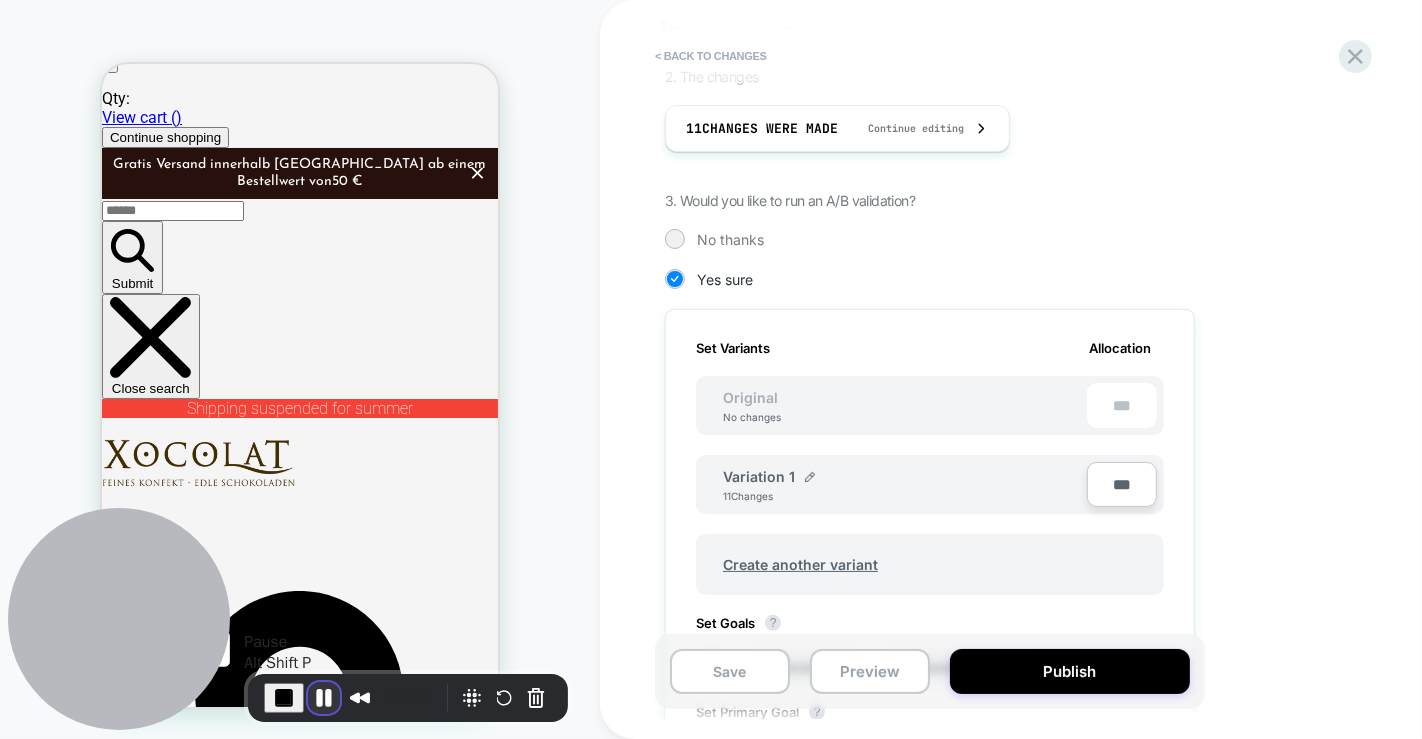 click at bounding box center [324, 698] 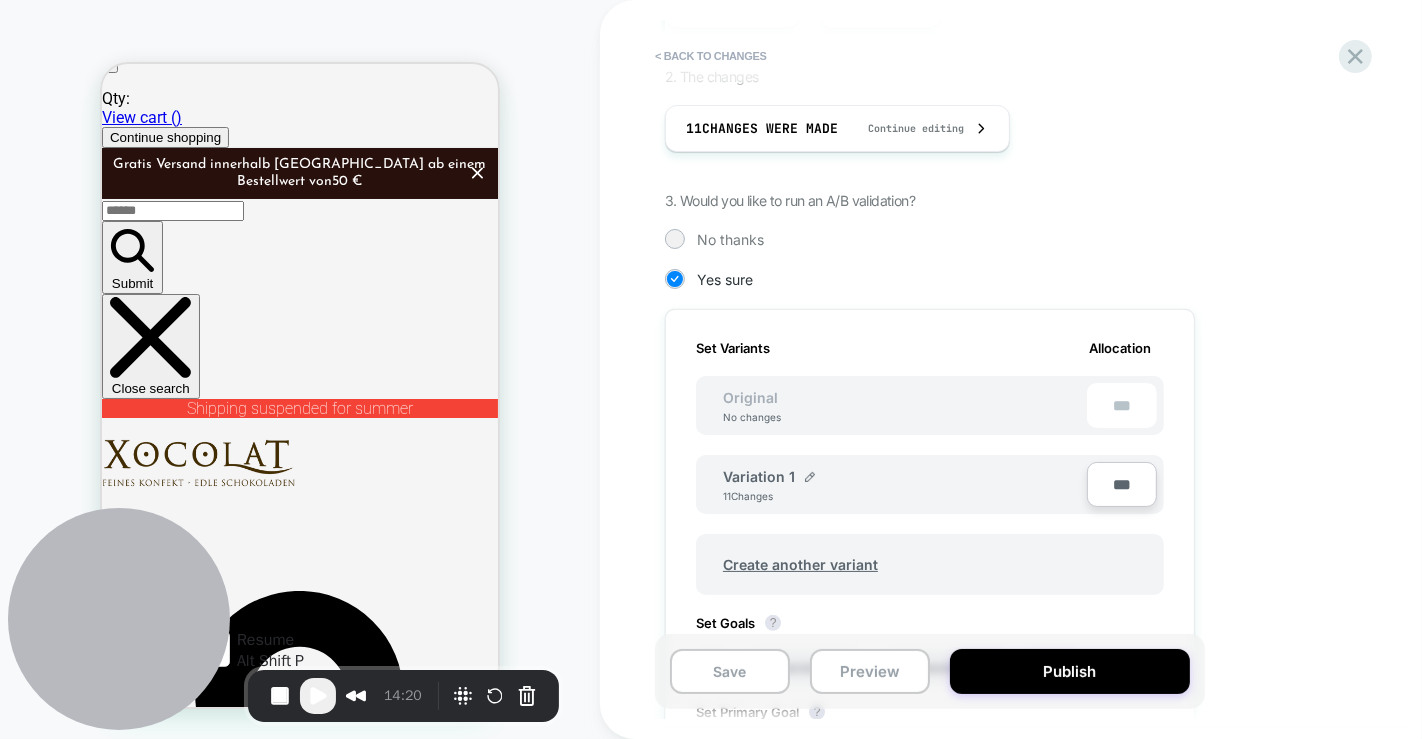 click at bounding box center (318, 696) 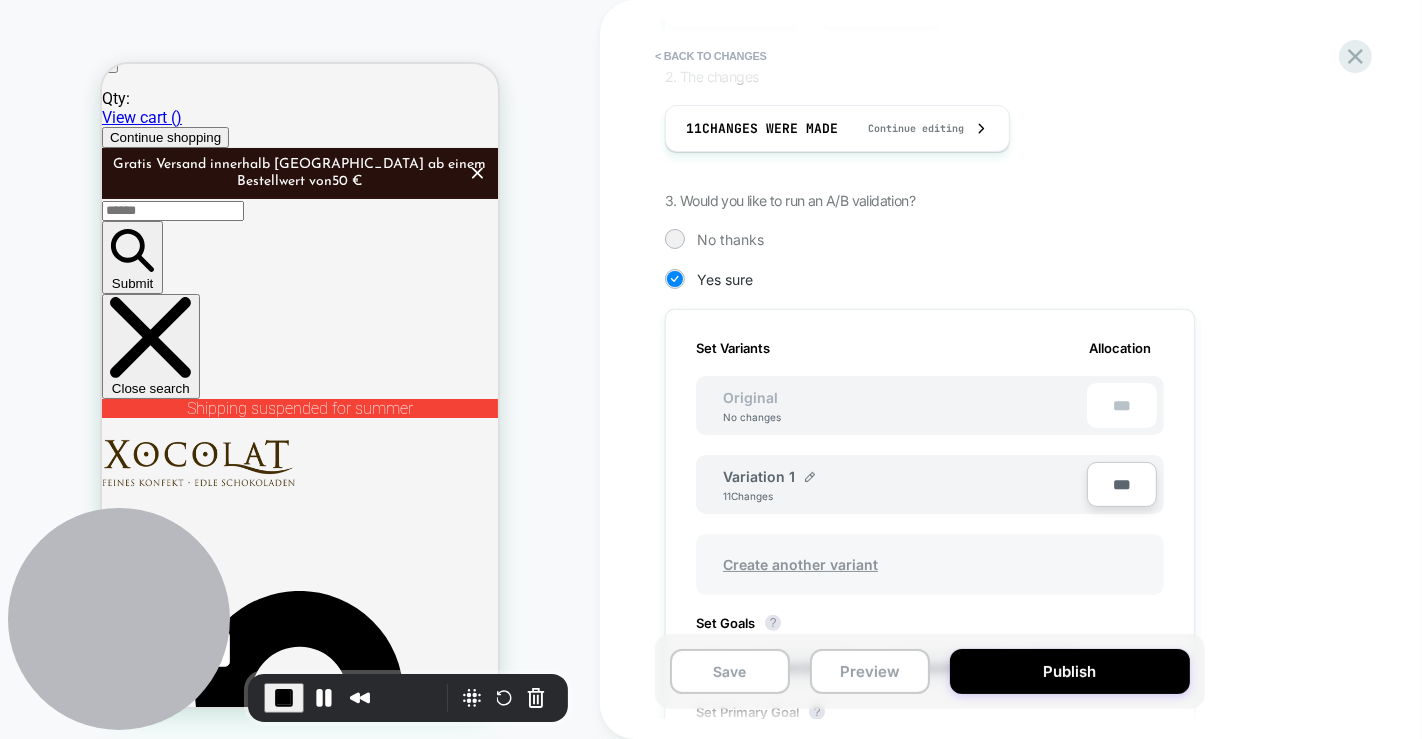 click on "Create another variant" at bounding box center (800, 564) 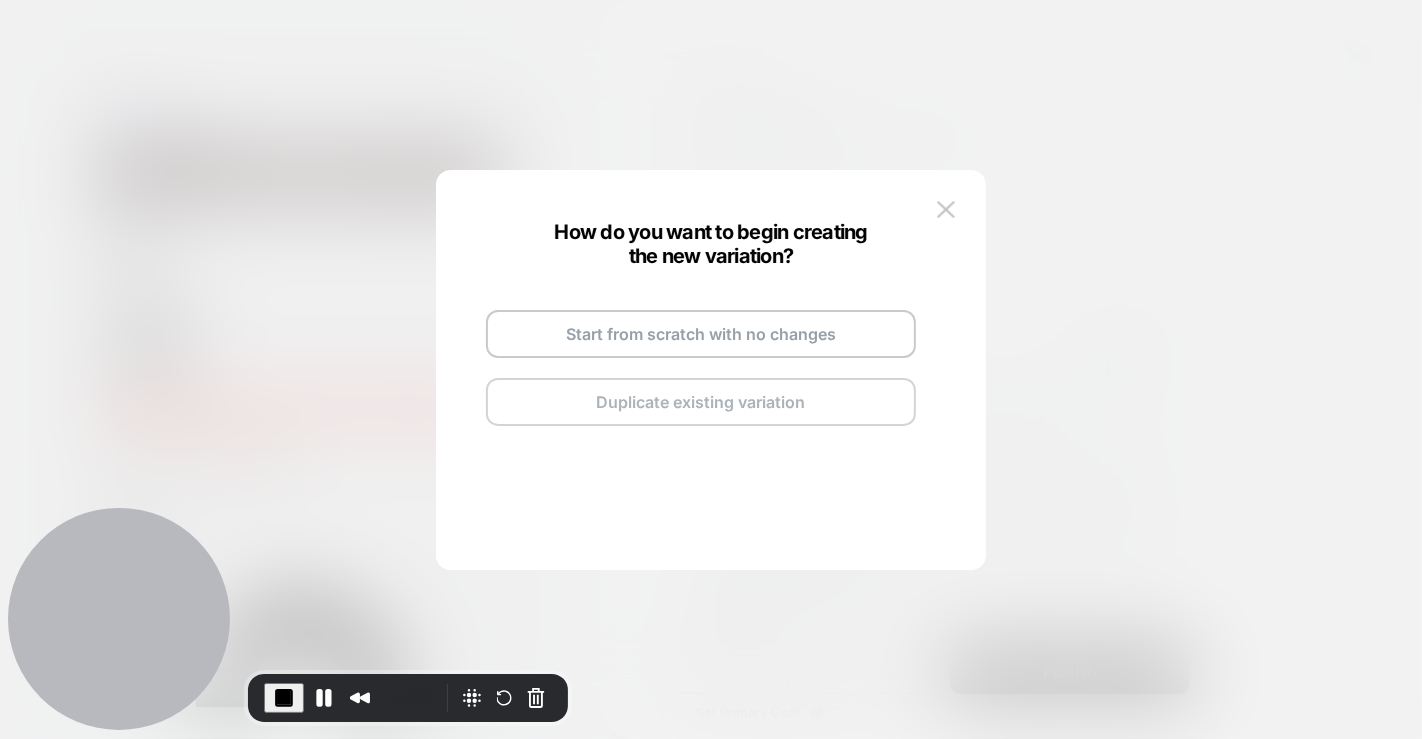 click on "Duplicate existing variation" at bounding box center (701, 402) 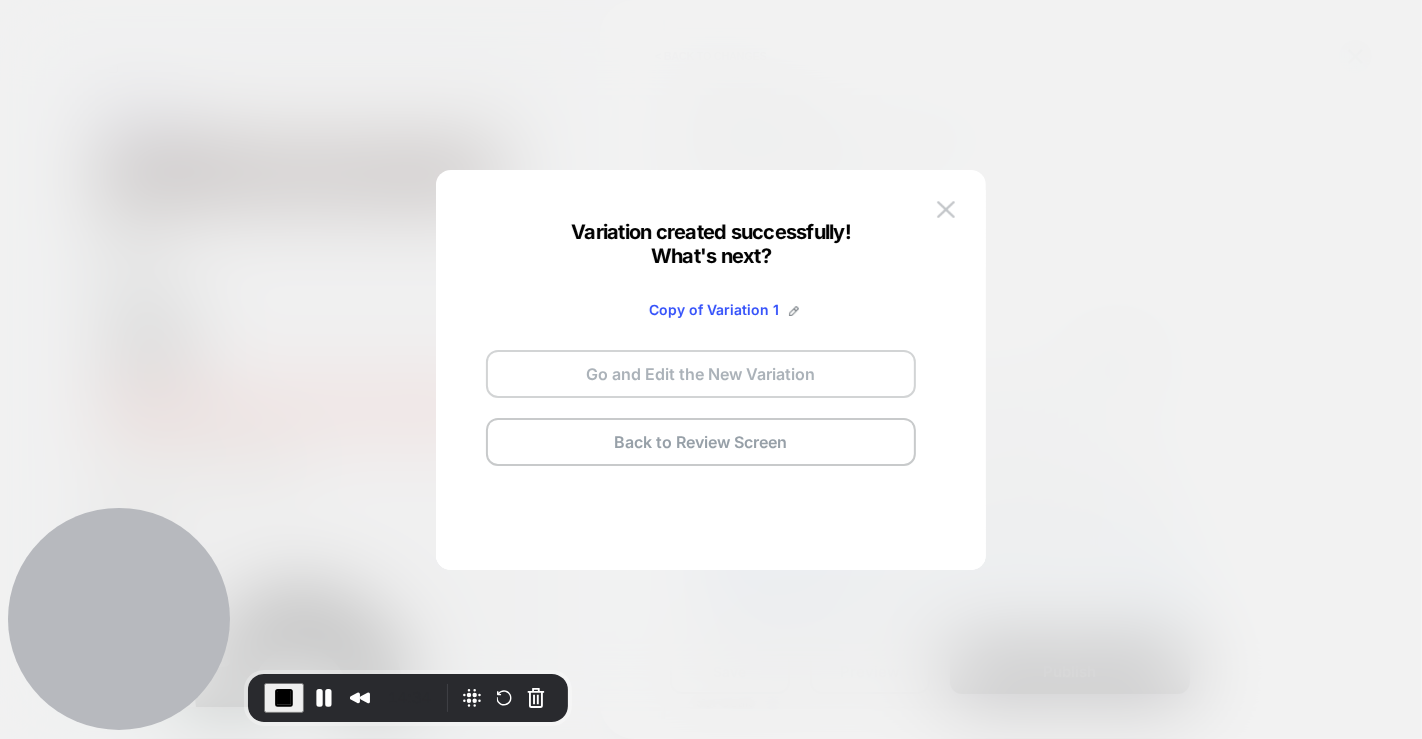 click on "Go and Edit the New Variation" at bounding box center [701, 374] 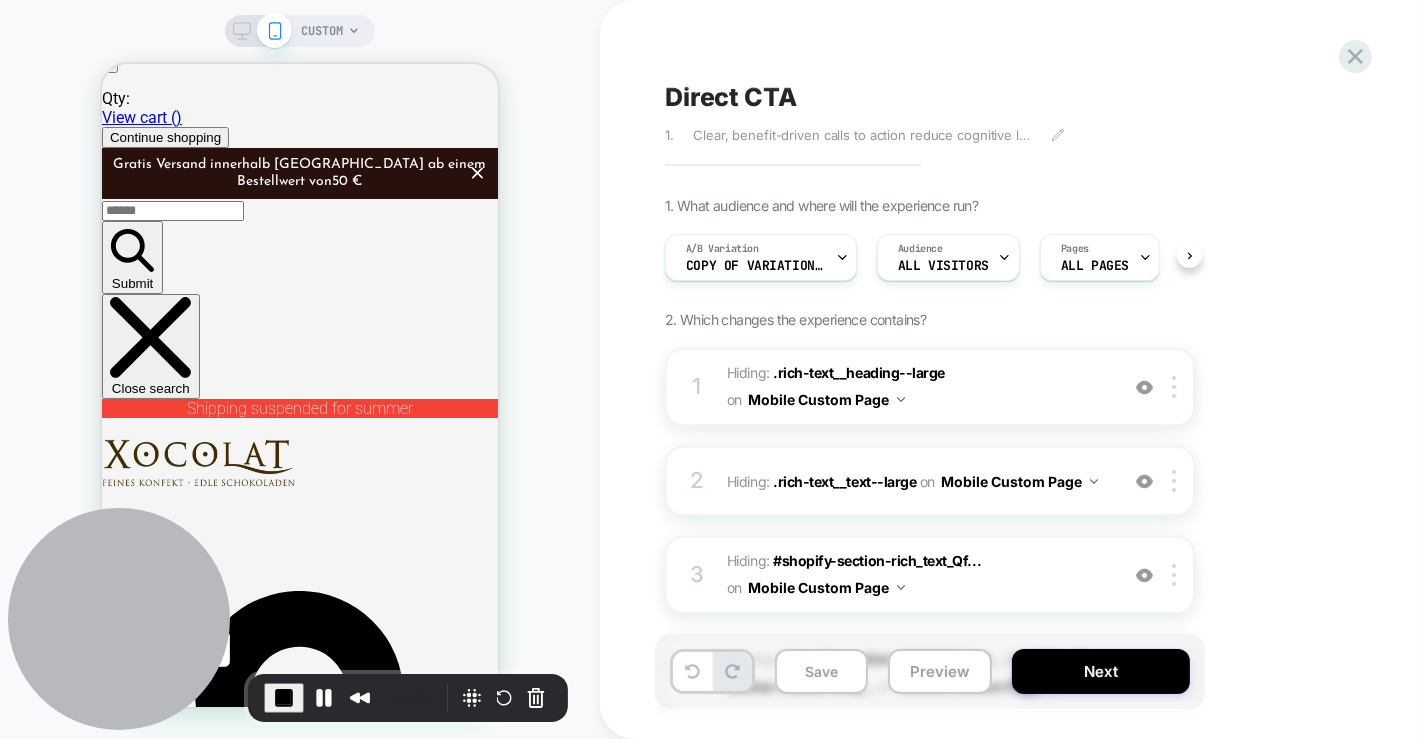 scroll, scrollTop: 0, scrollLeft: 0, axis: both 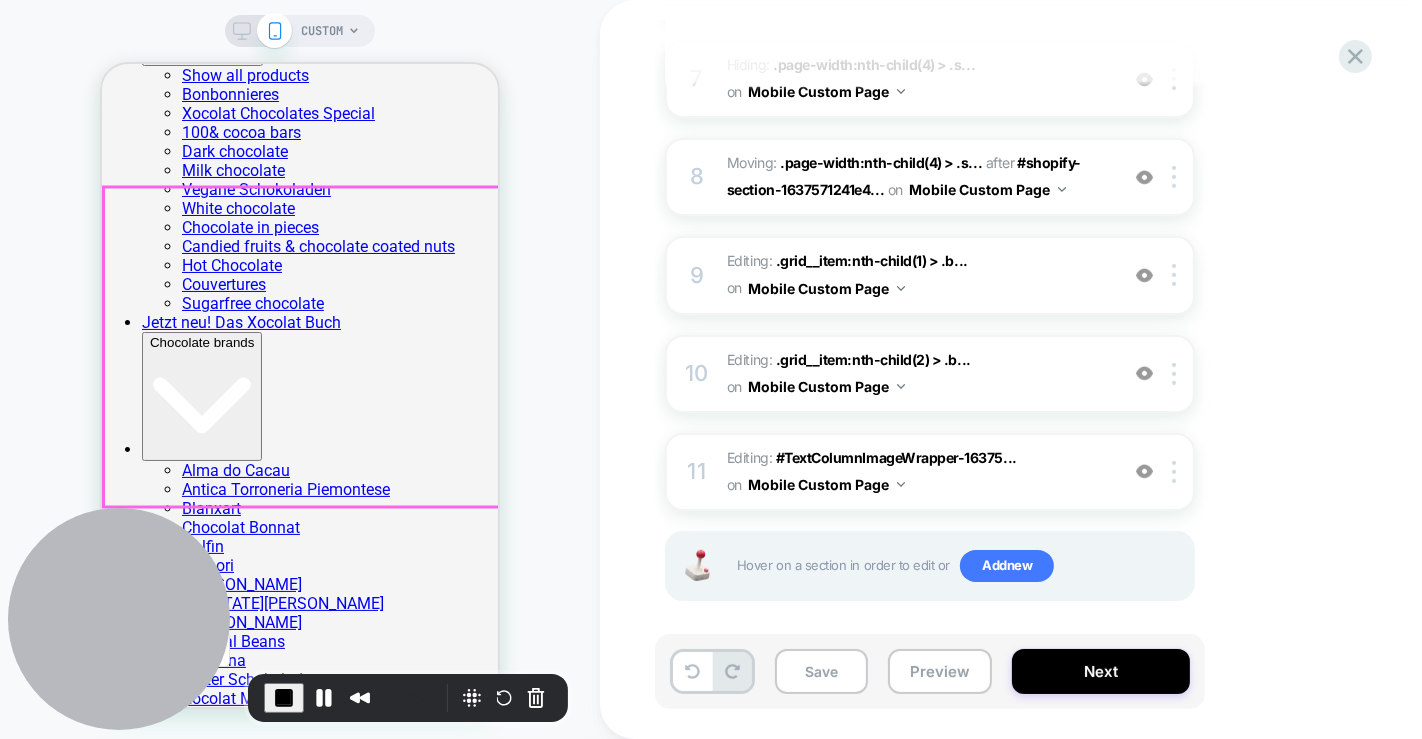 click on "What experts write about Xocolat
"The best Chocolate you can get in Austria."
"Austria's first address for specialties related to cocoa beans"     Welt am Sonntag
"Xocolat deserves a great medal for services to the chocolate culture"     Falter, the city magazine
"The best Chocolate you can get in Austria."
"Austria's first address for specialties related to cocoa beans"     Welt am Sonntag" at bounding box center [299, 4997] 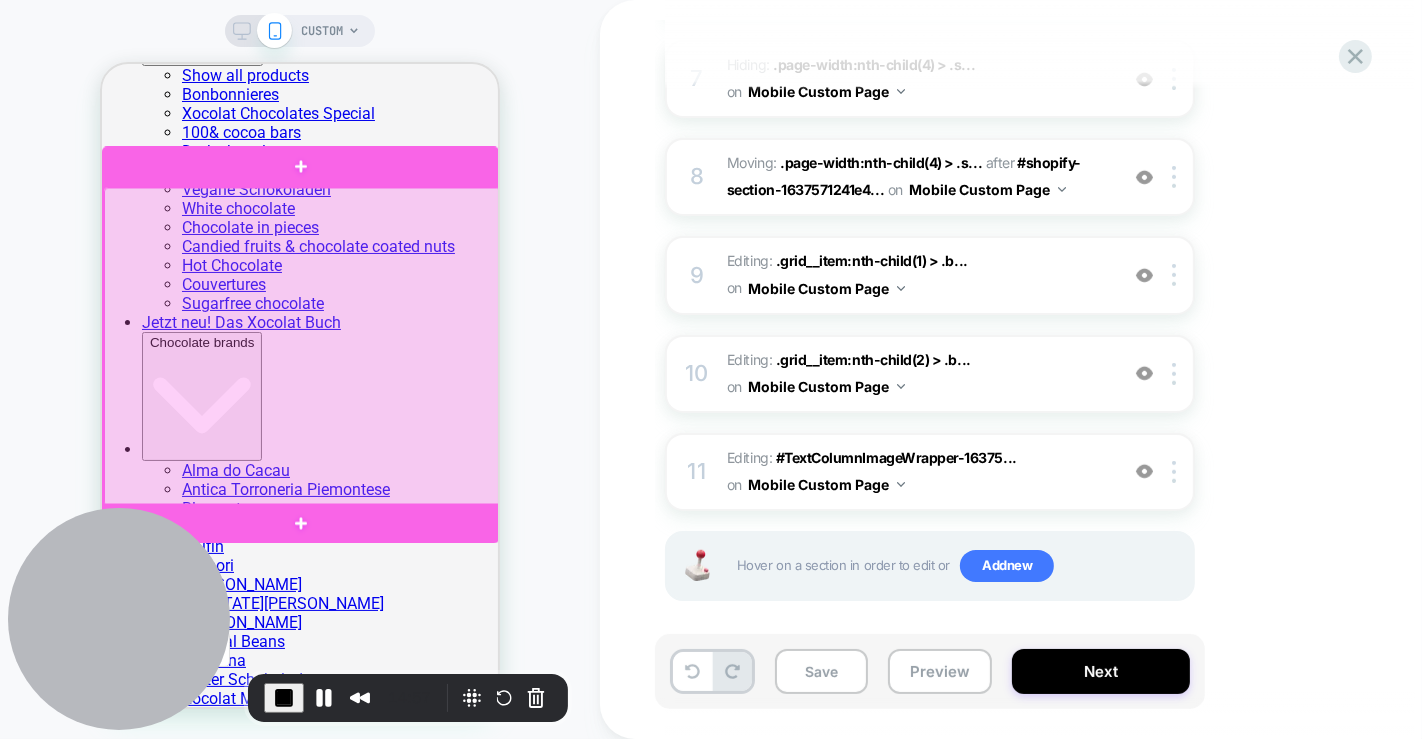 drag, startPoint x: 408, startPoint y: 229, endPoint x: 362, endPoint y: 225, distance: 46.173584 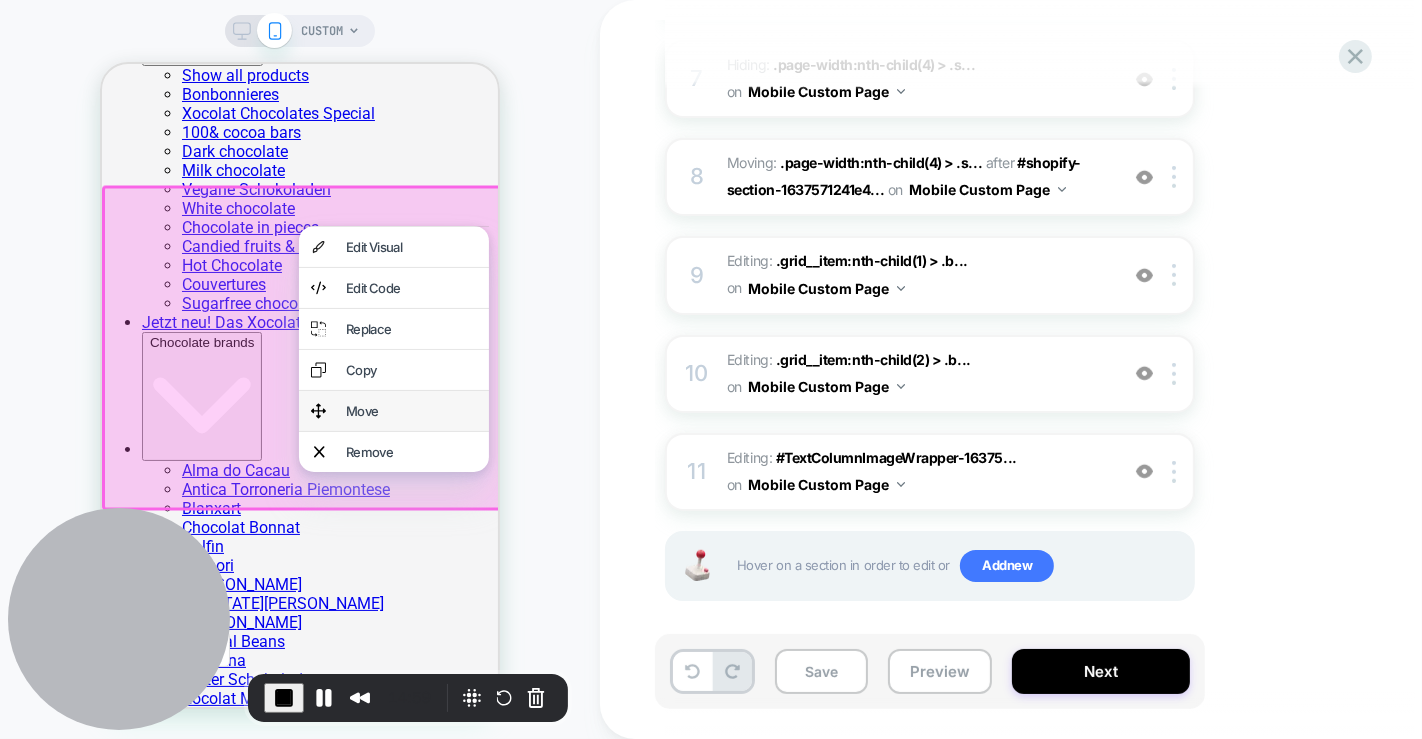 click on "Move" at bounding box center (410, 410) 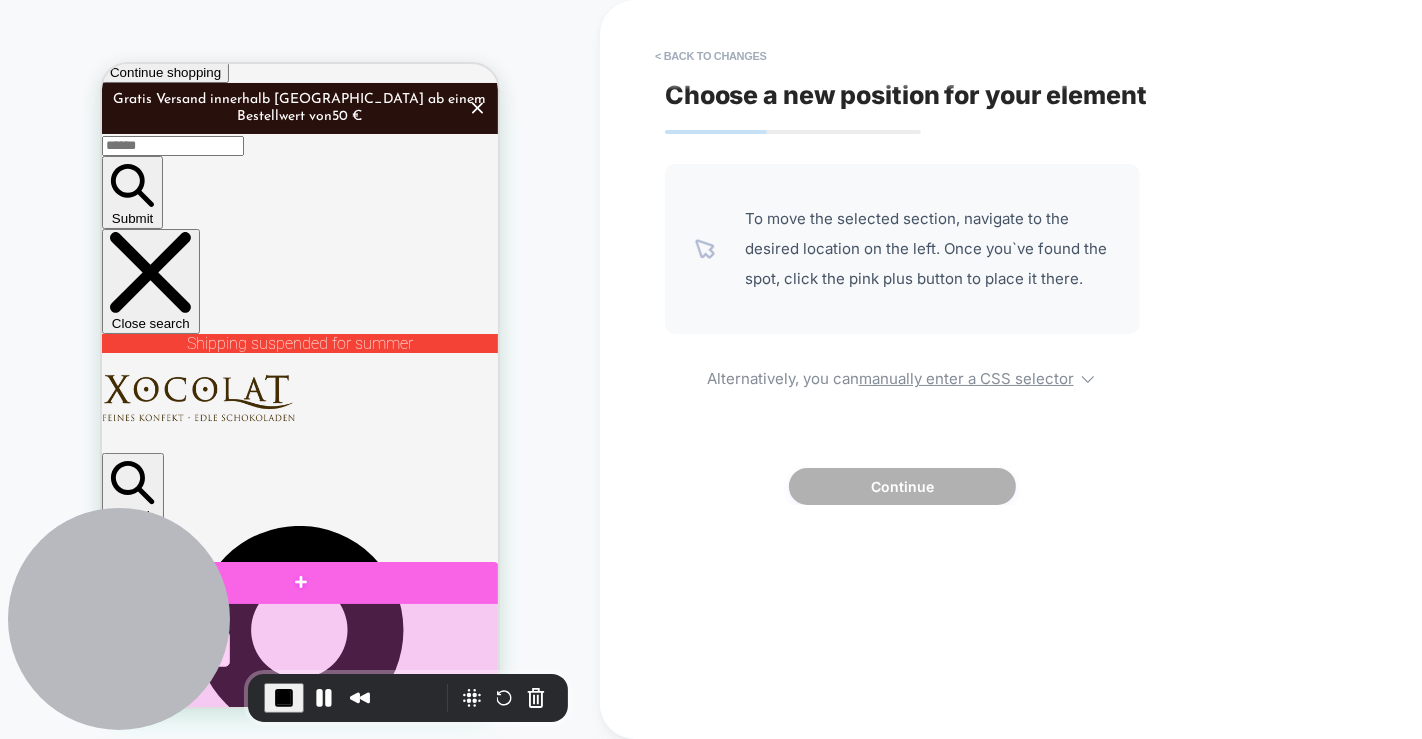 scroll, scrollTop: 165, scrollLeft: 0, axis: vertical 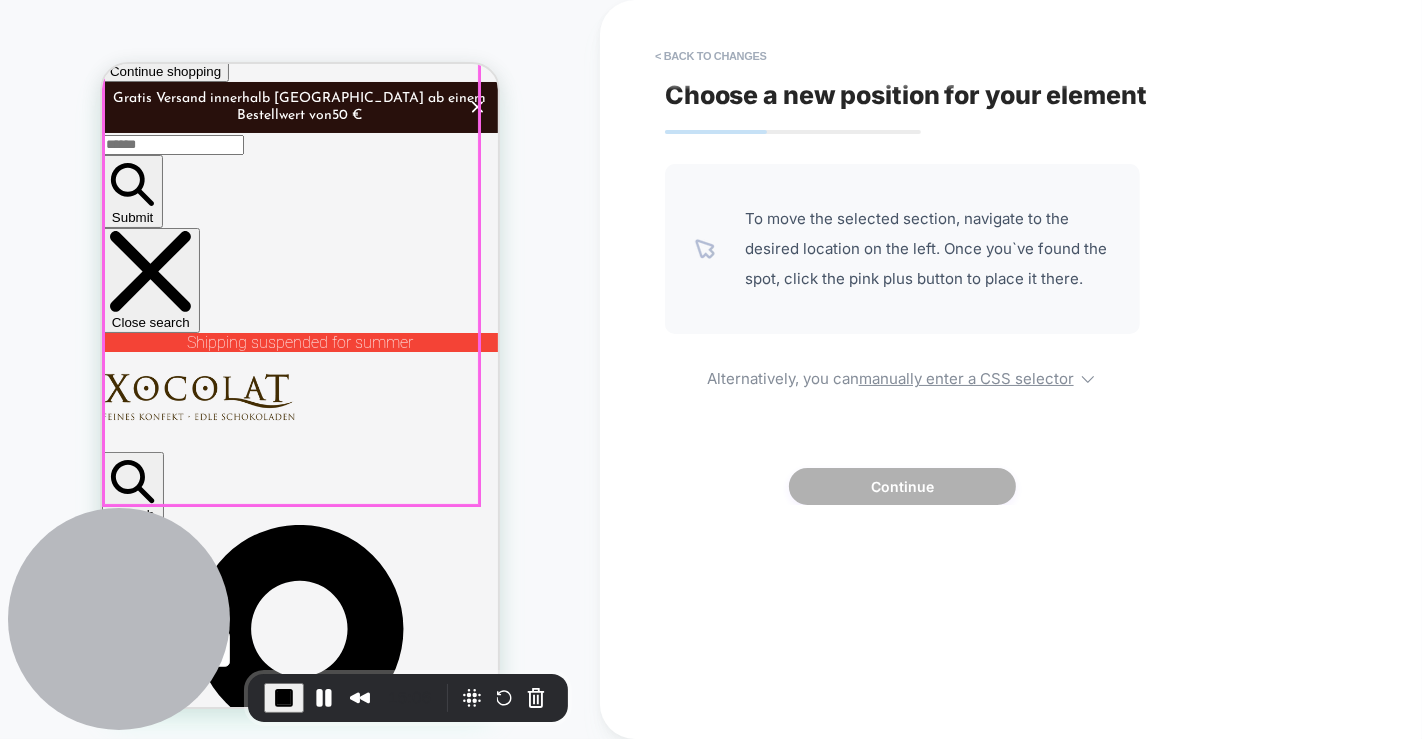 click on "Xocolat Bonbonnieres
Shop now" at bounding box center [299, 4524] 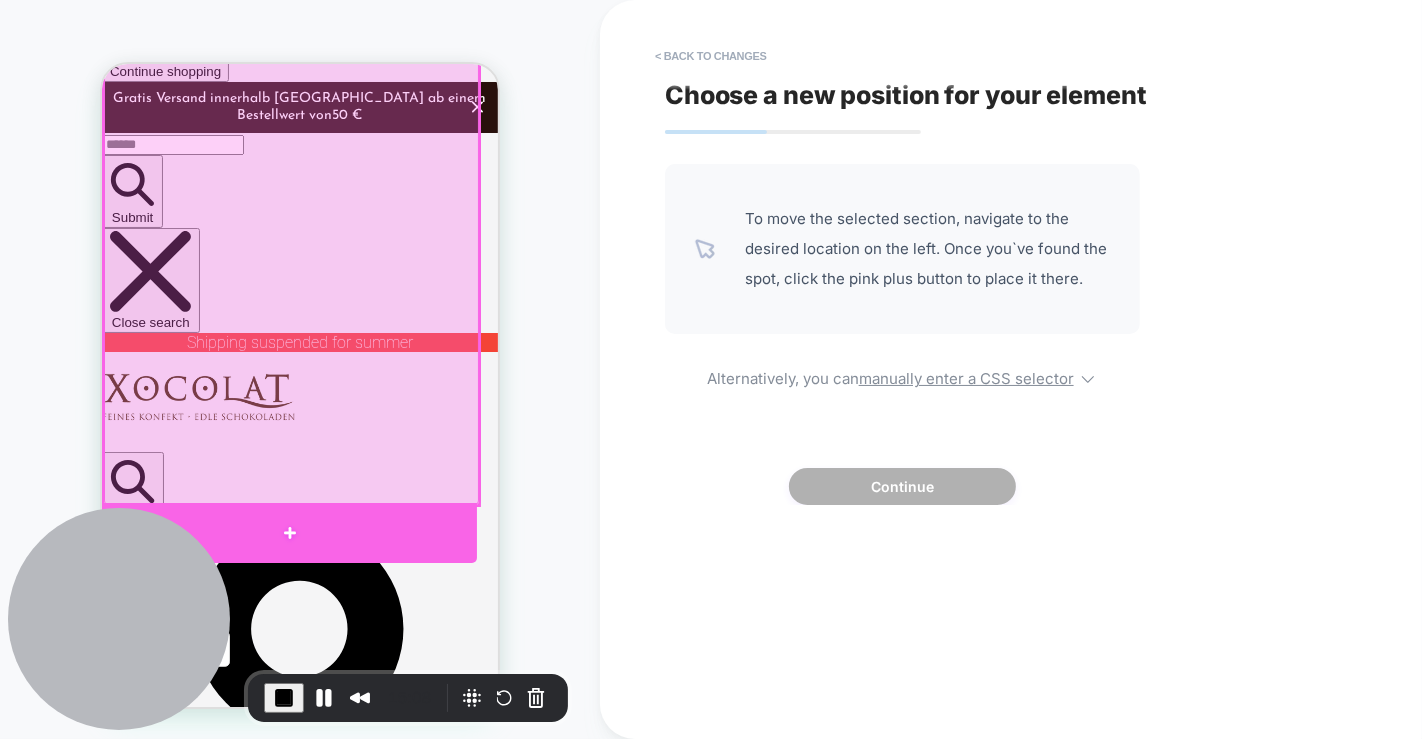 click at bounding box center [288, 532] 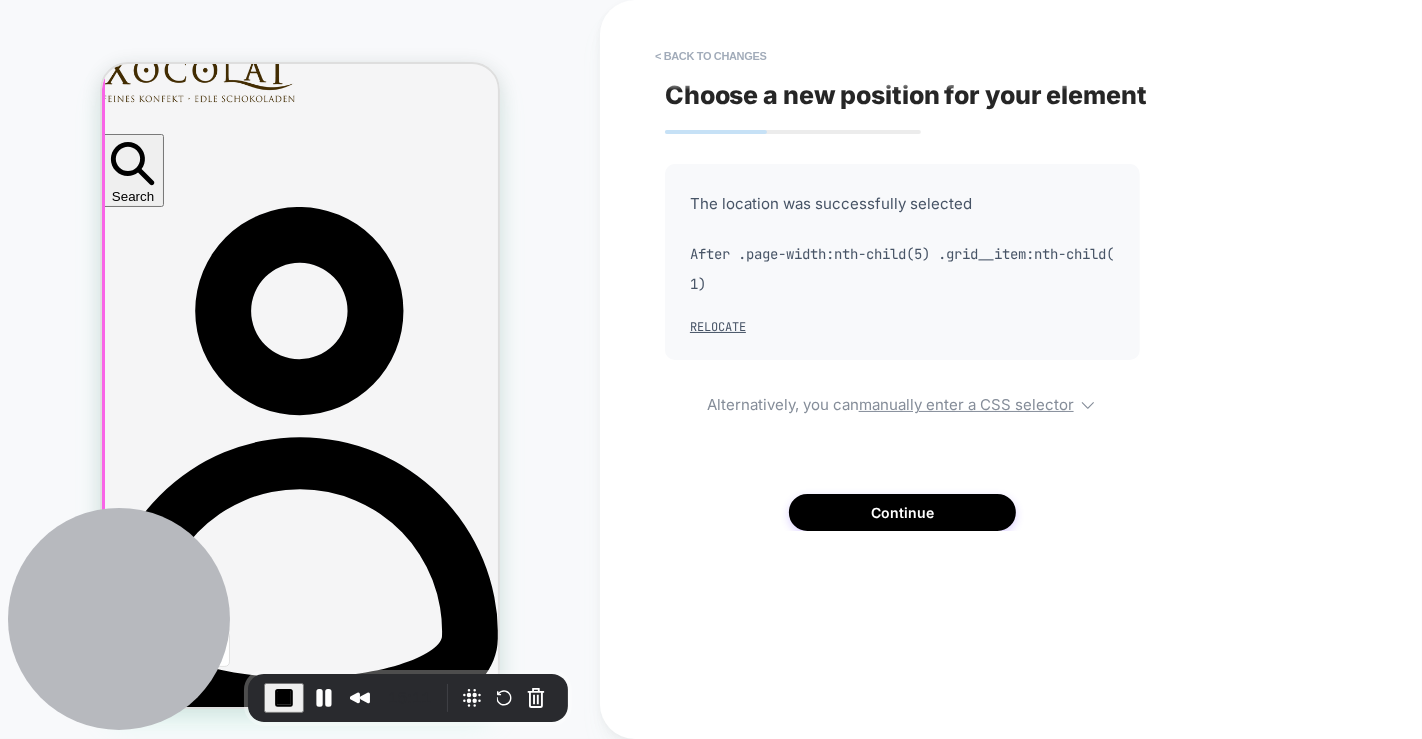 scroll, scrollTop: 488, scrollLeft: 0, axis: vertical 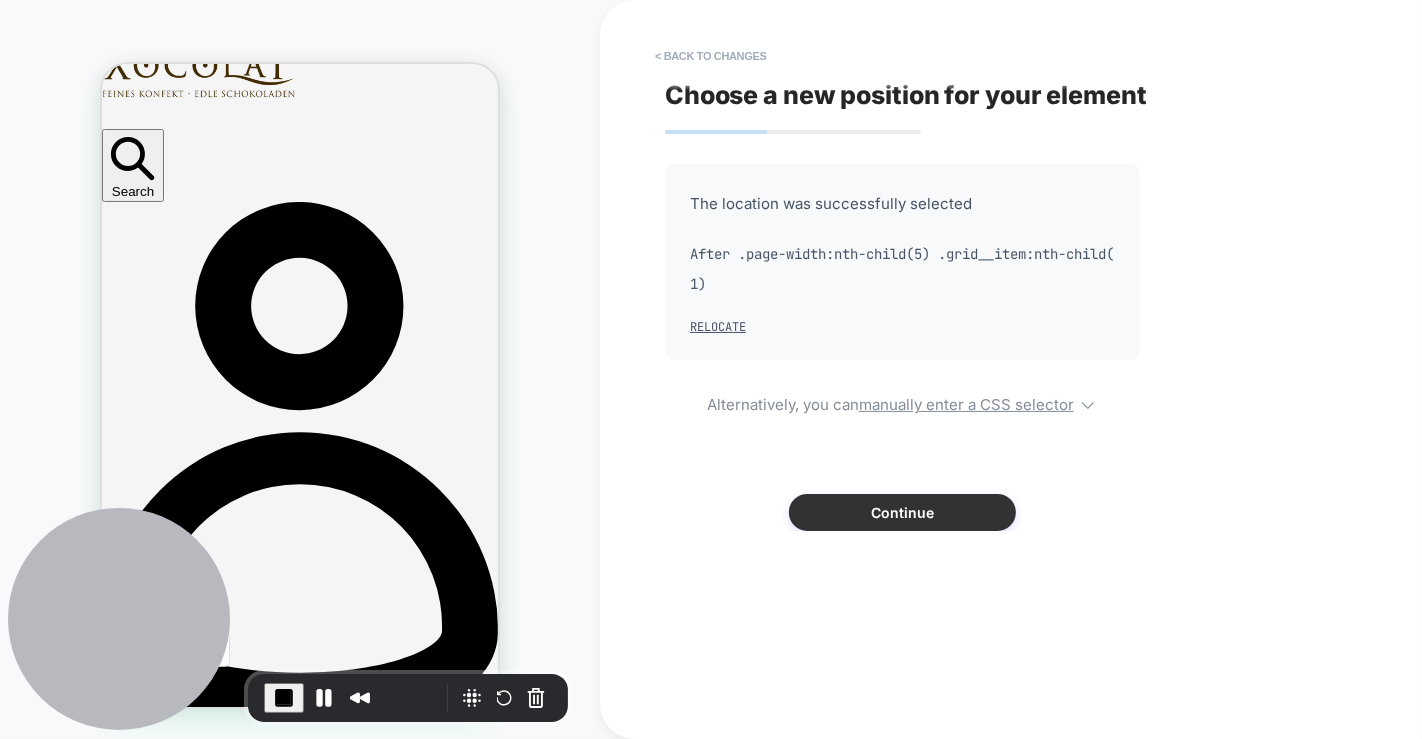 click on "Continue" at bounding box center [902, 512] 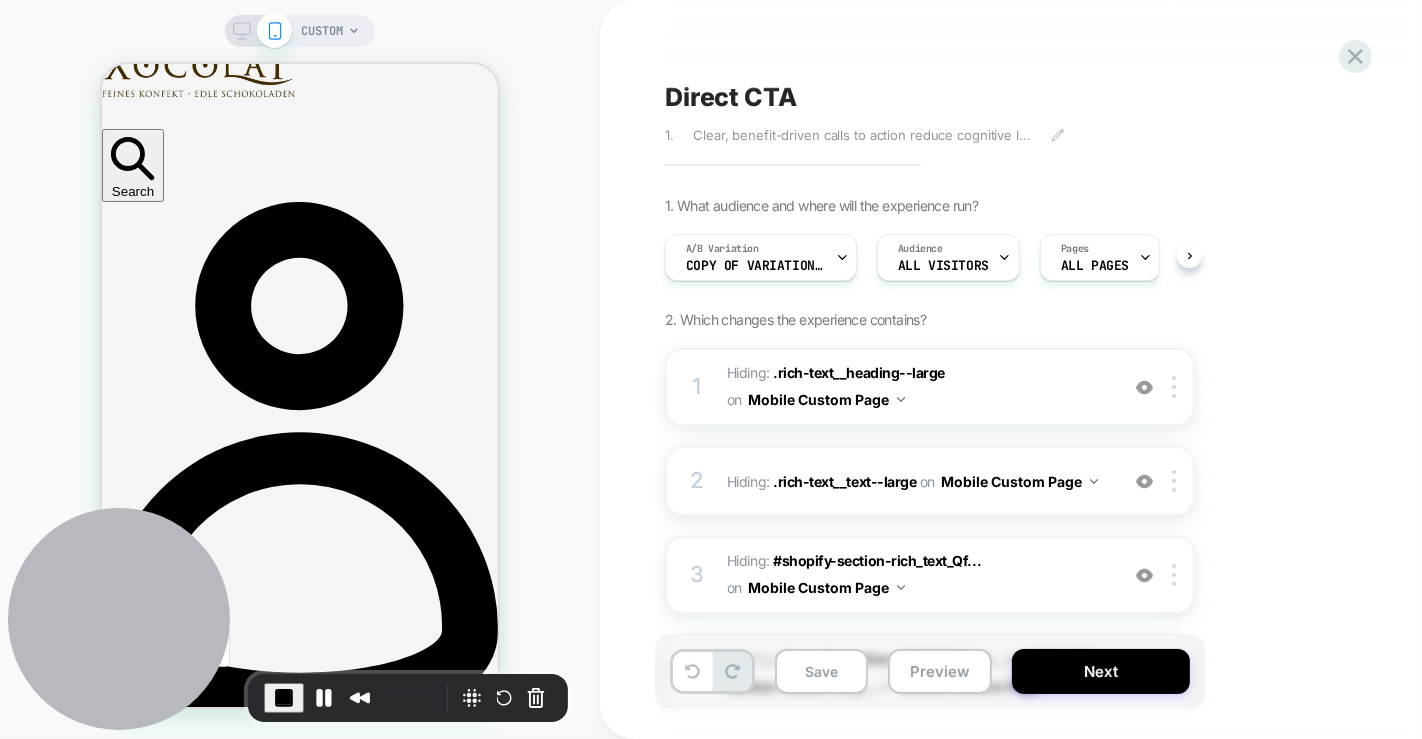 scroll, scrollTop: 0, scrollLeft: 0, axis: both 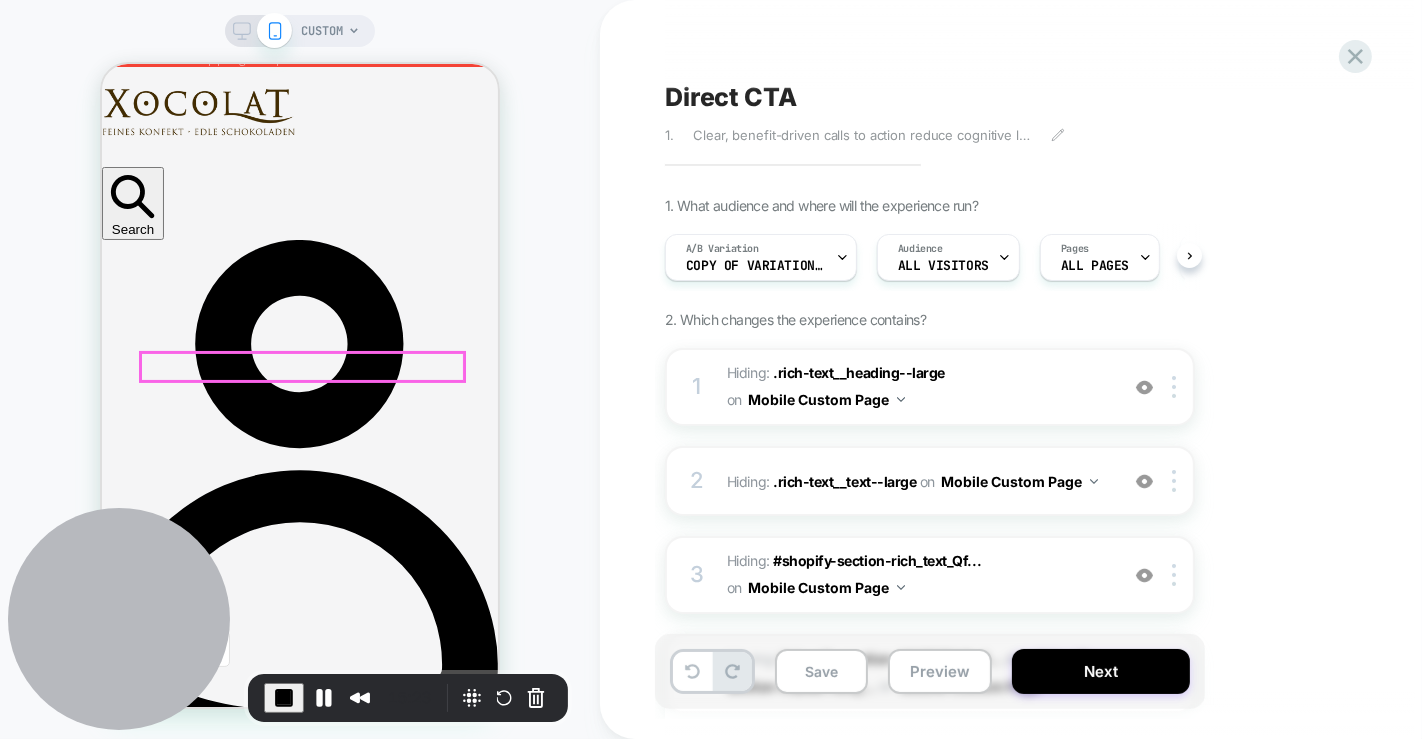 click at bounding box center (-76, 5228) 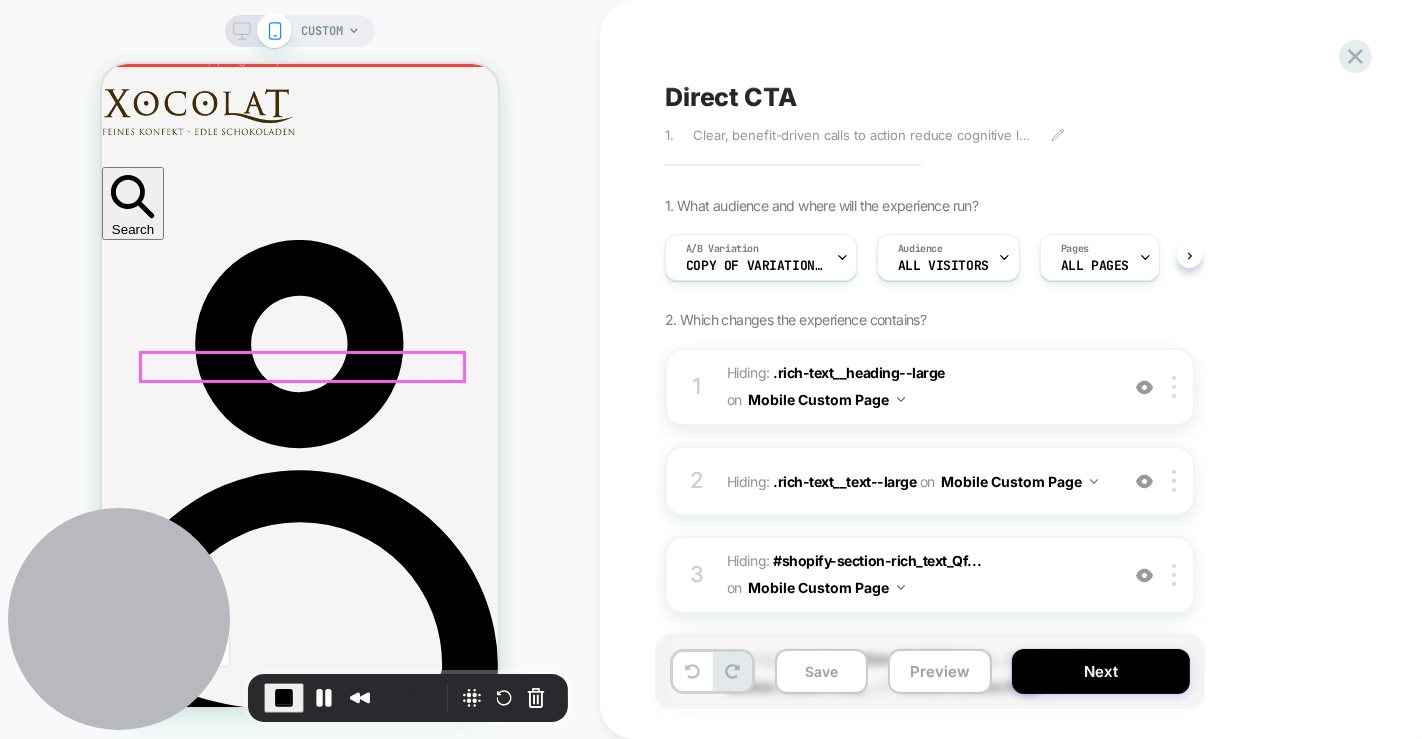 click at bounding box center (-76, 5228) 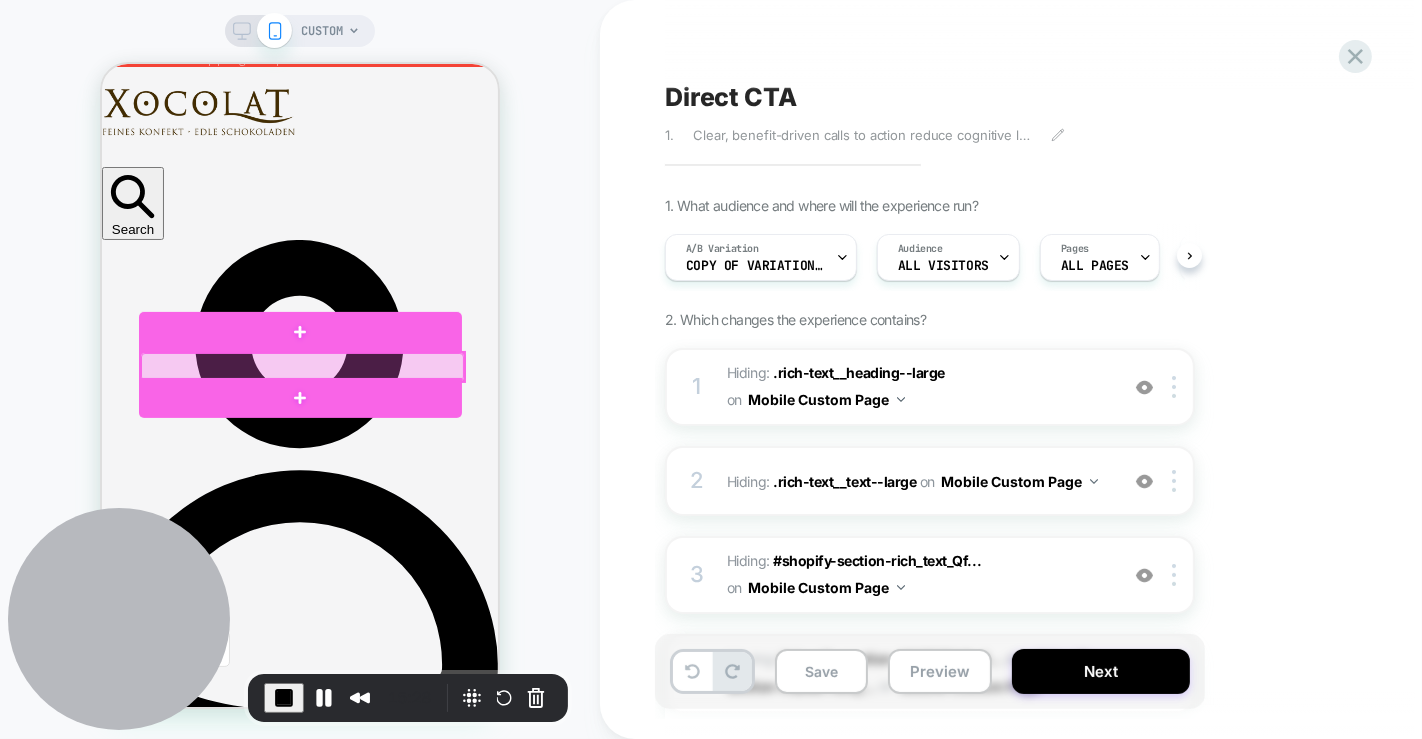 click at bounding box center [301, 366] 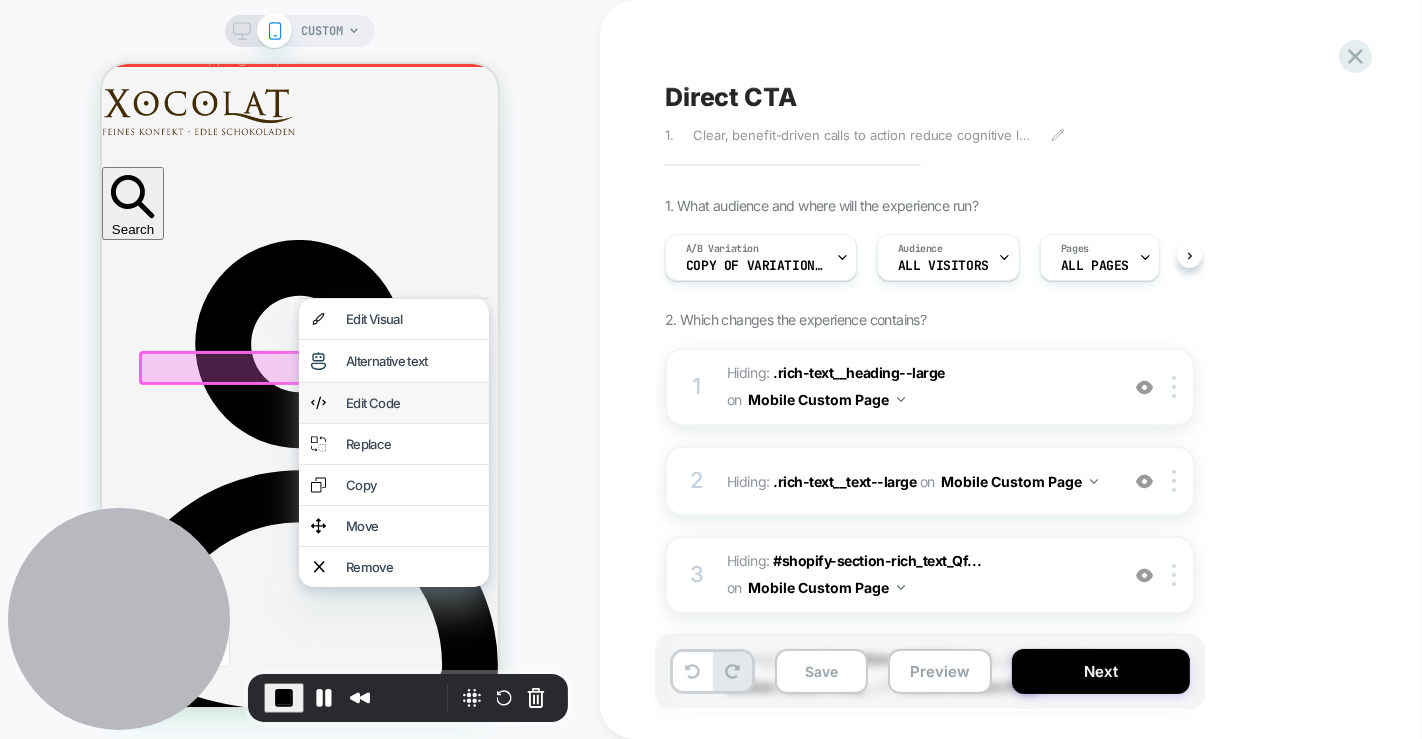 click on "Edit Code" at bounding box center (410, 402) 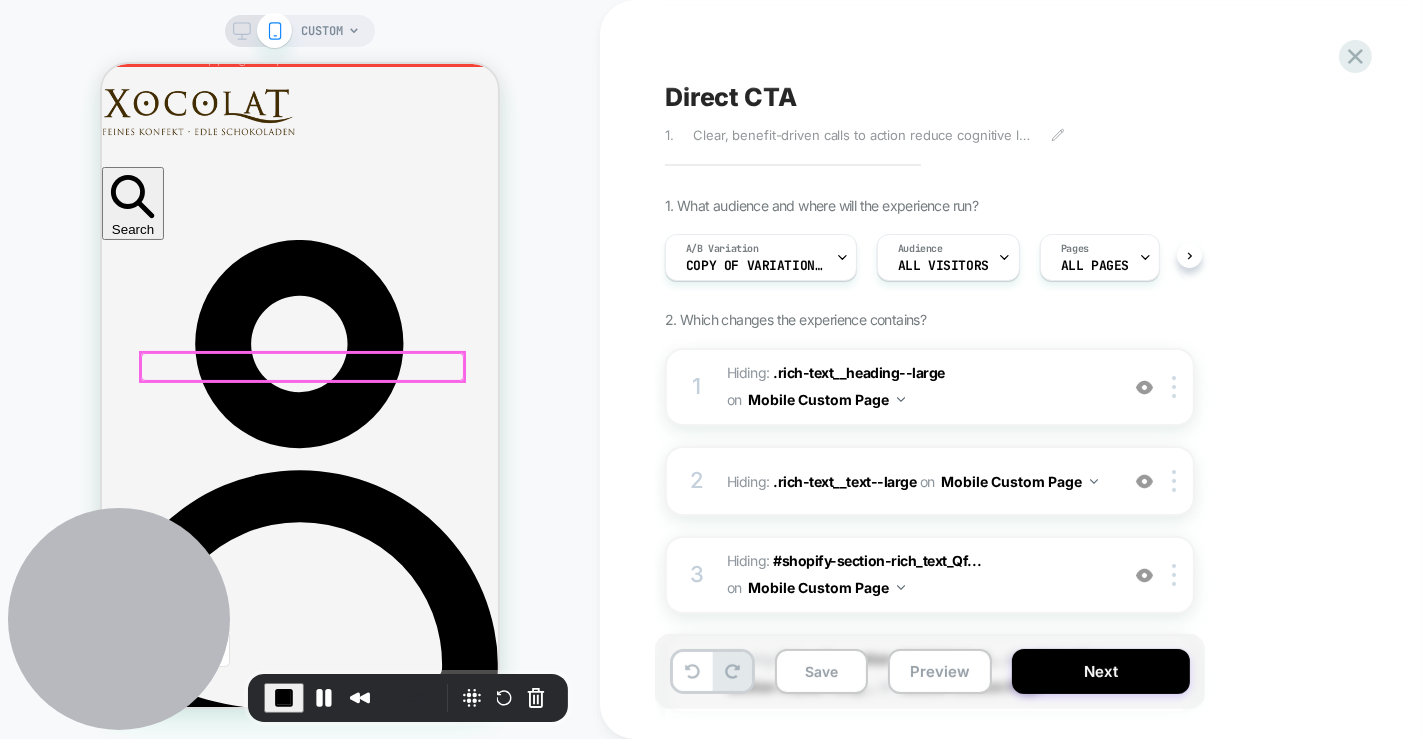 scroll, scrollTop: 429, scrollLeft: 0, axis: vertical 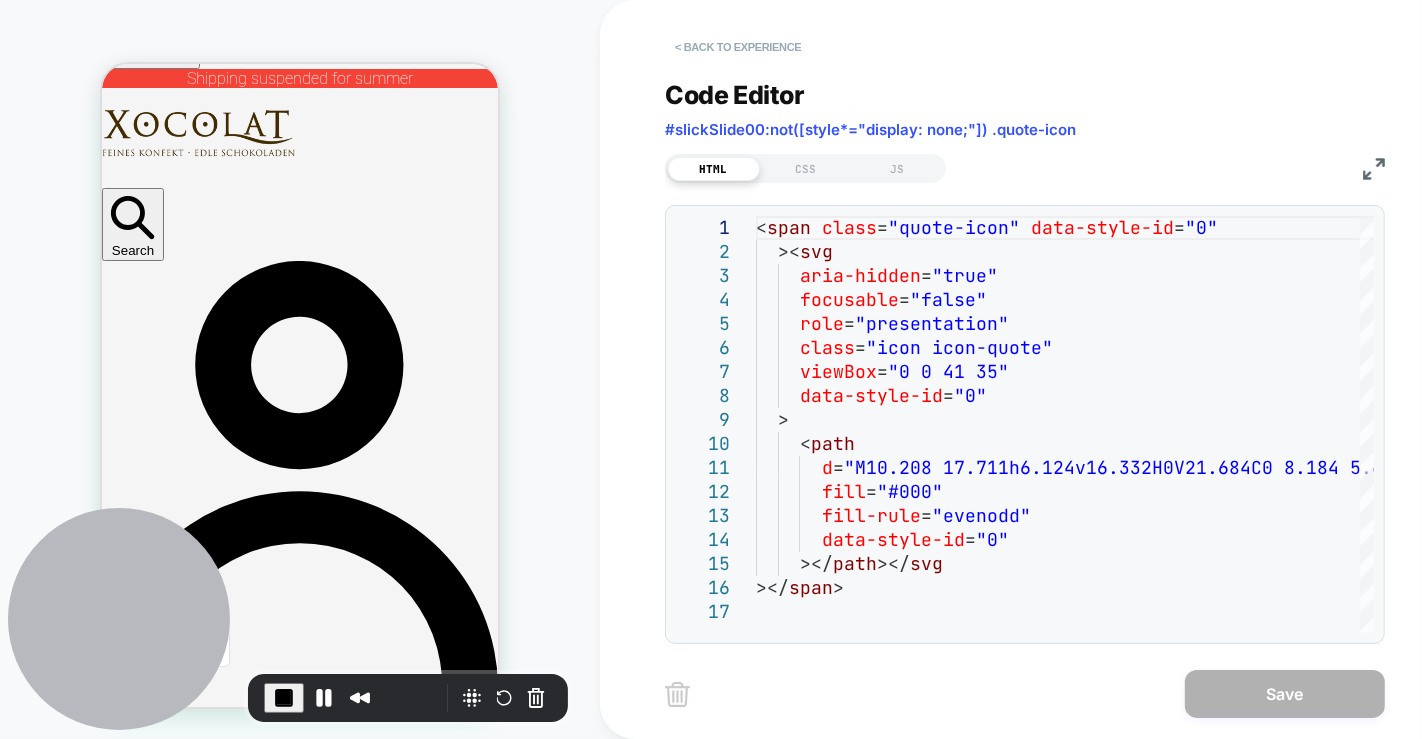 click on "< Back to experience" at bounding box center (738, 47) 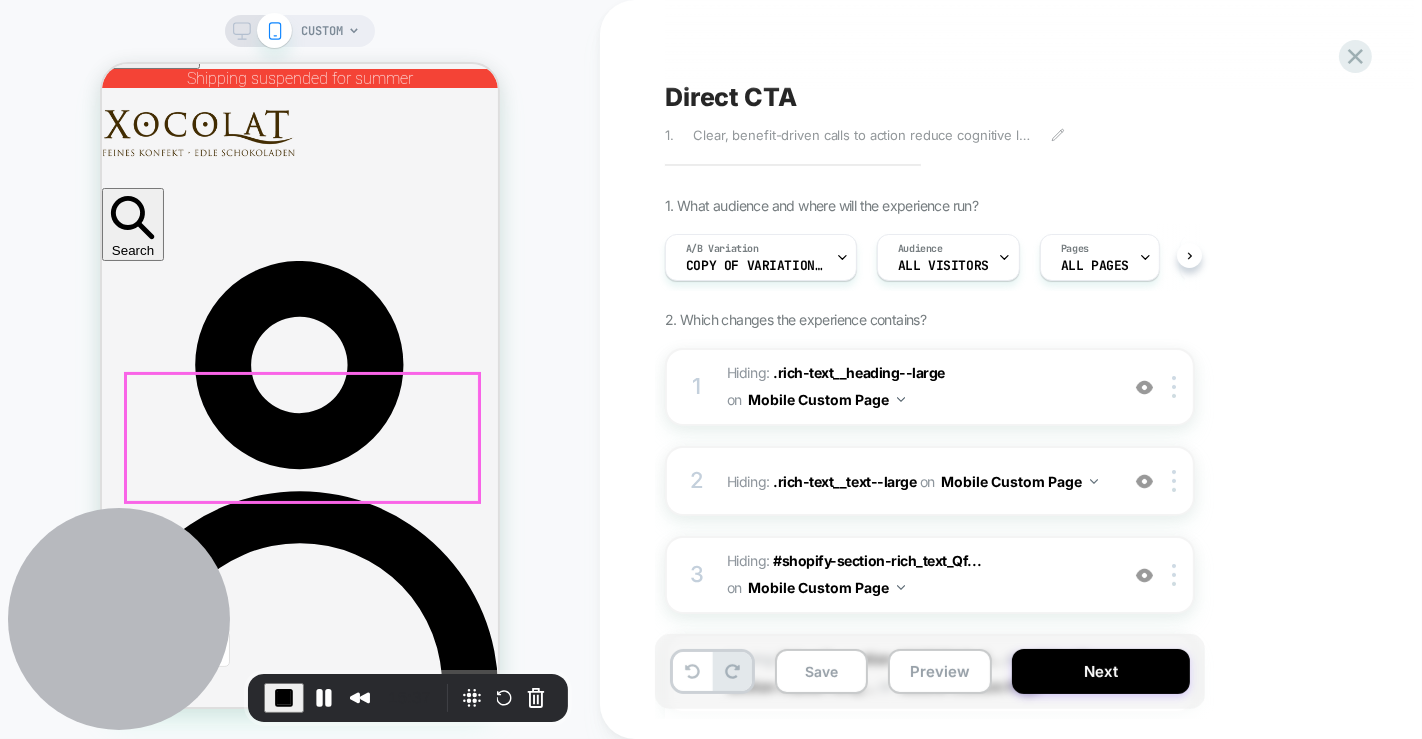 scroll, scrollTop: 0, scrollLeft: 0, axis: both 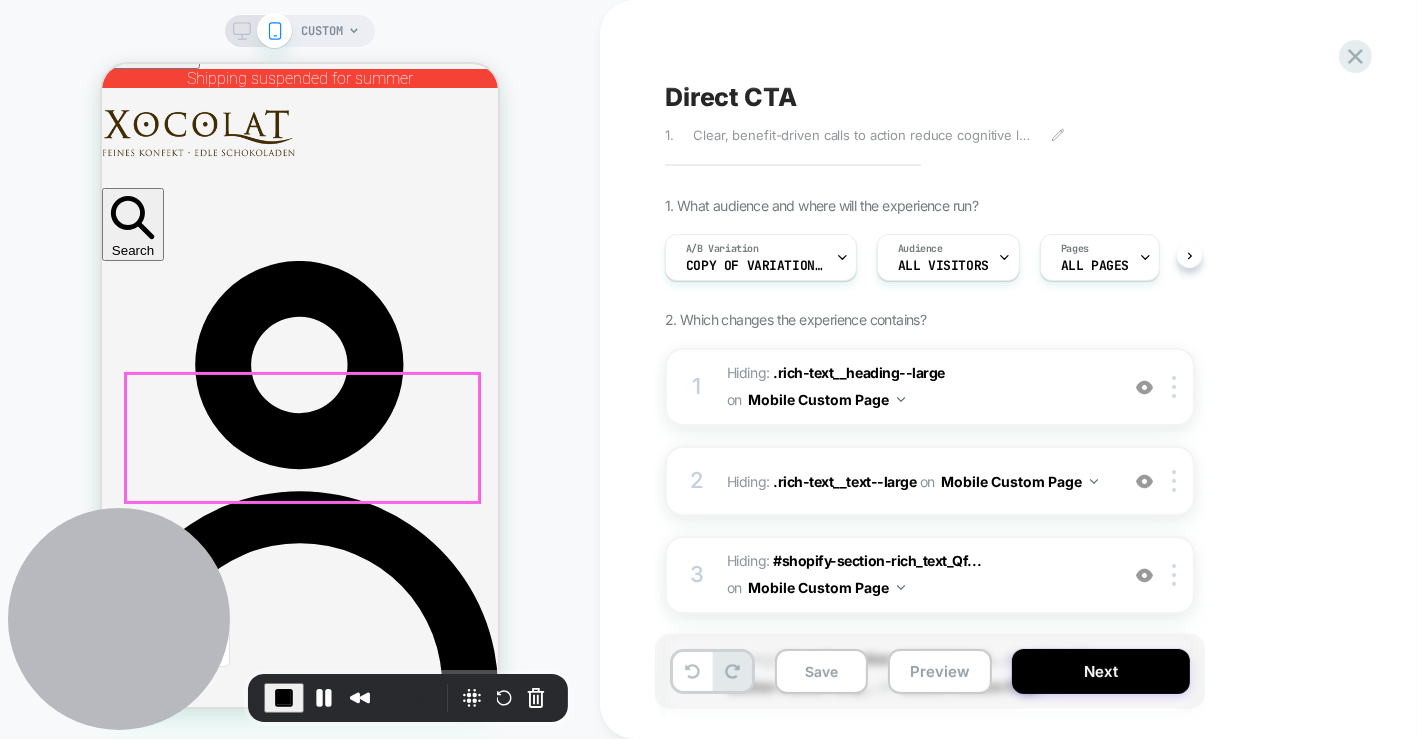 click on ""Austria's first address for specialties related to cocoa beans"     Welt am Sonntag" at bounding box center [-76, 5177] 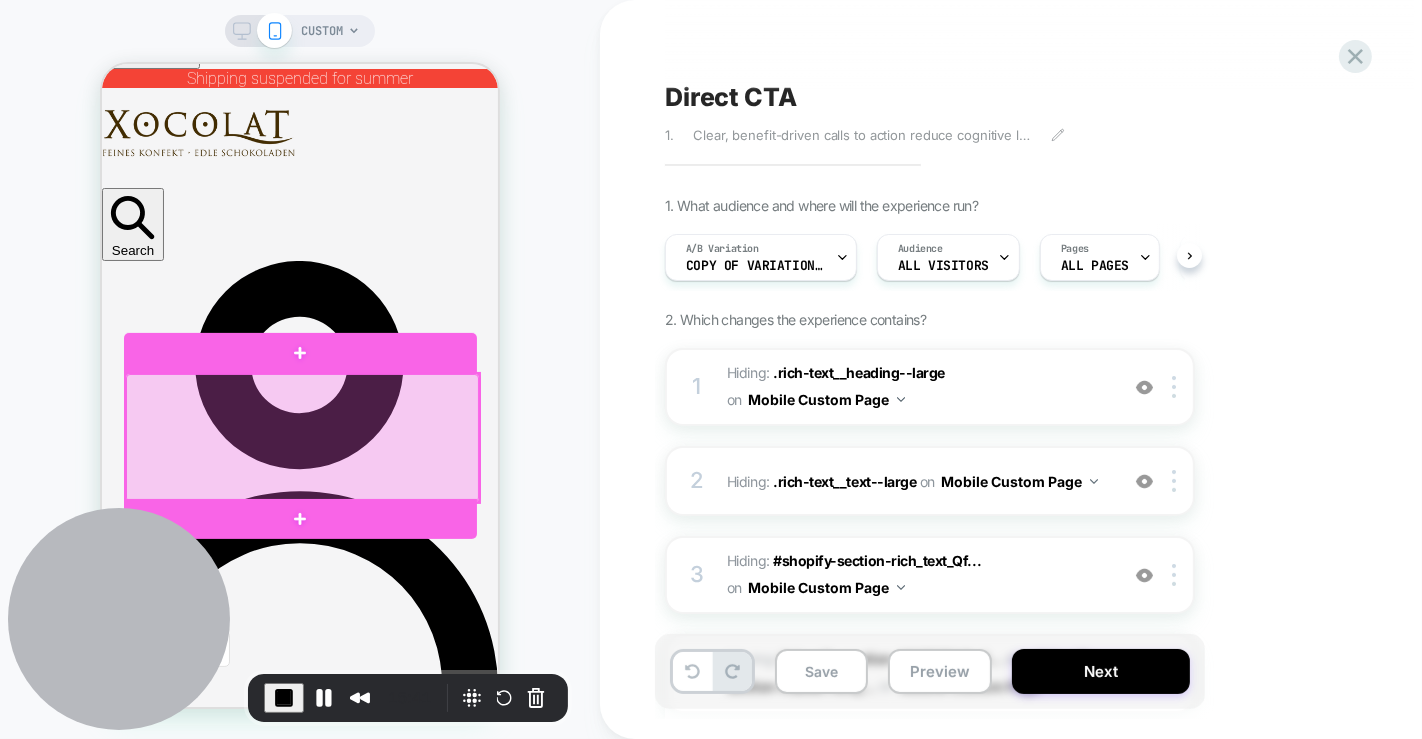 click at bounding box center (301, 437) 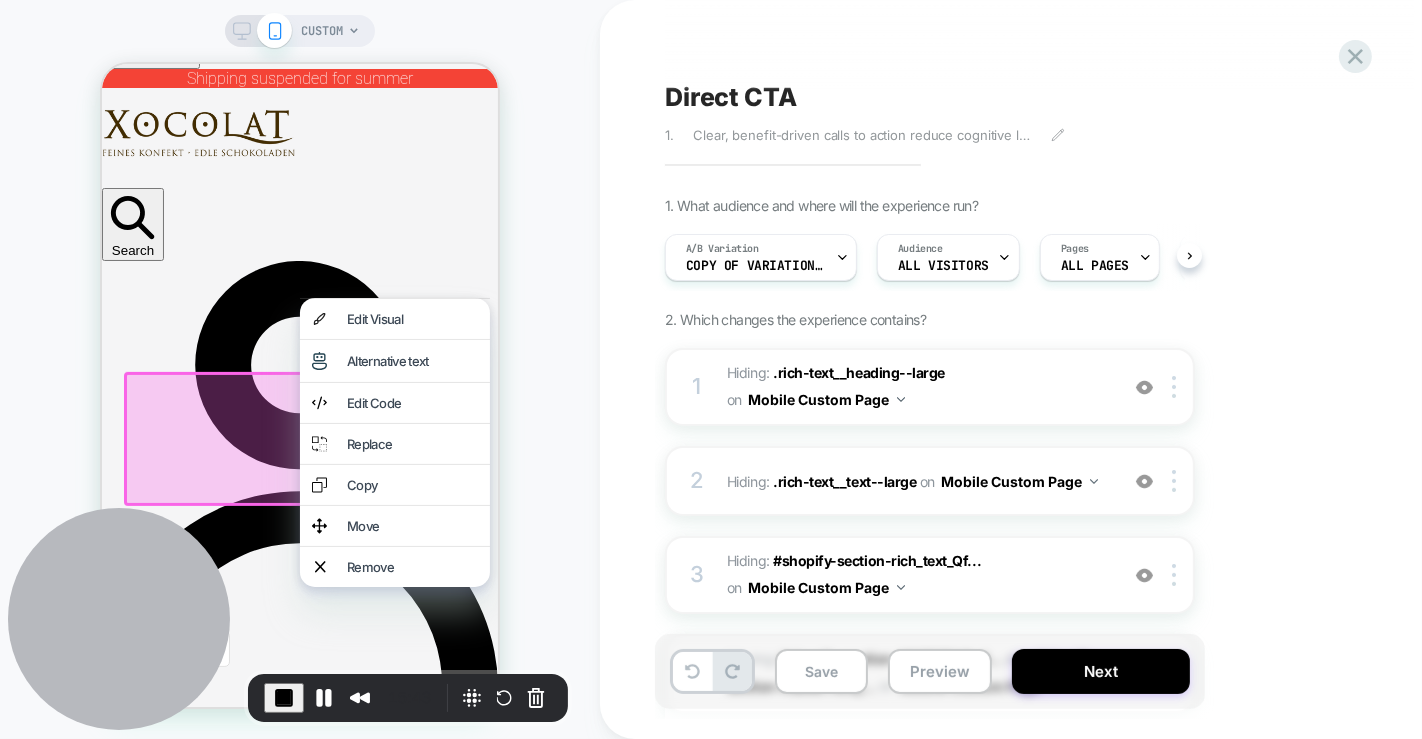 click at bounding box center [302, 438] 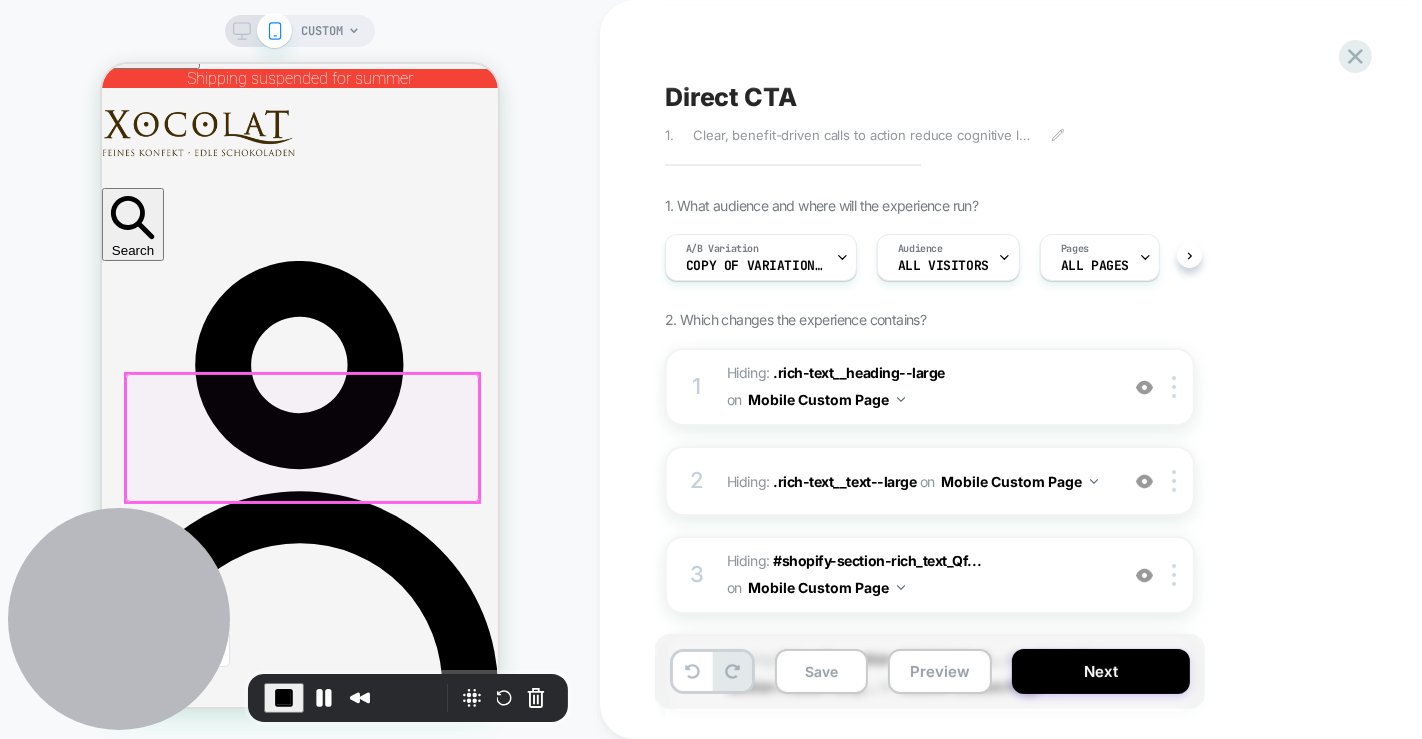 click at bounding box center (301, 437) 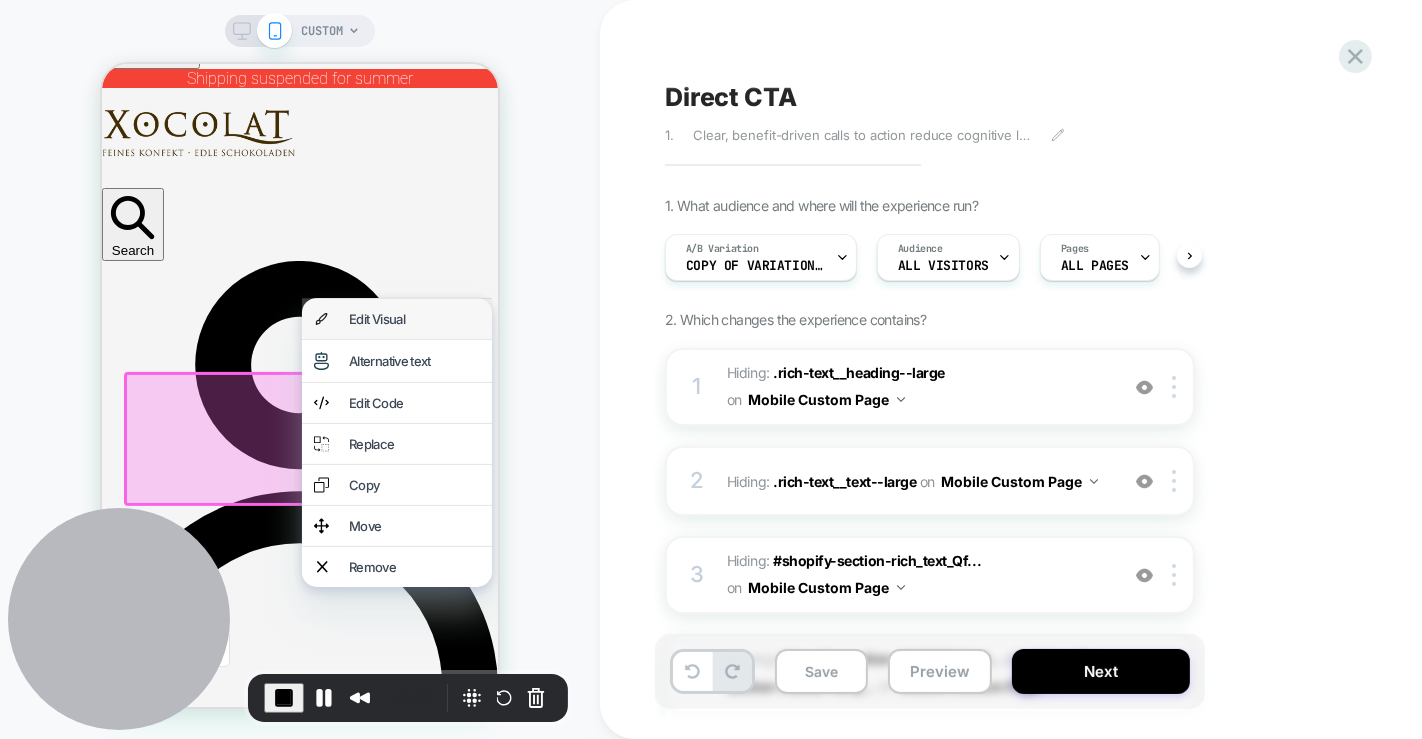 click on "Edit Visual" at bounding box center [396, 318] 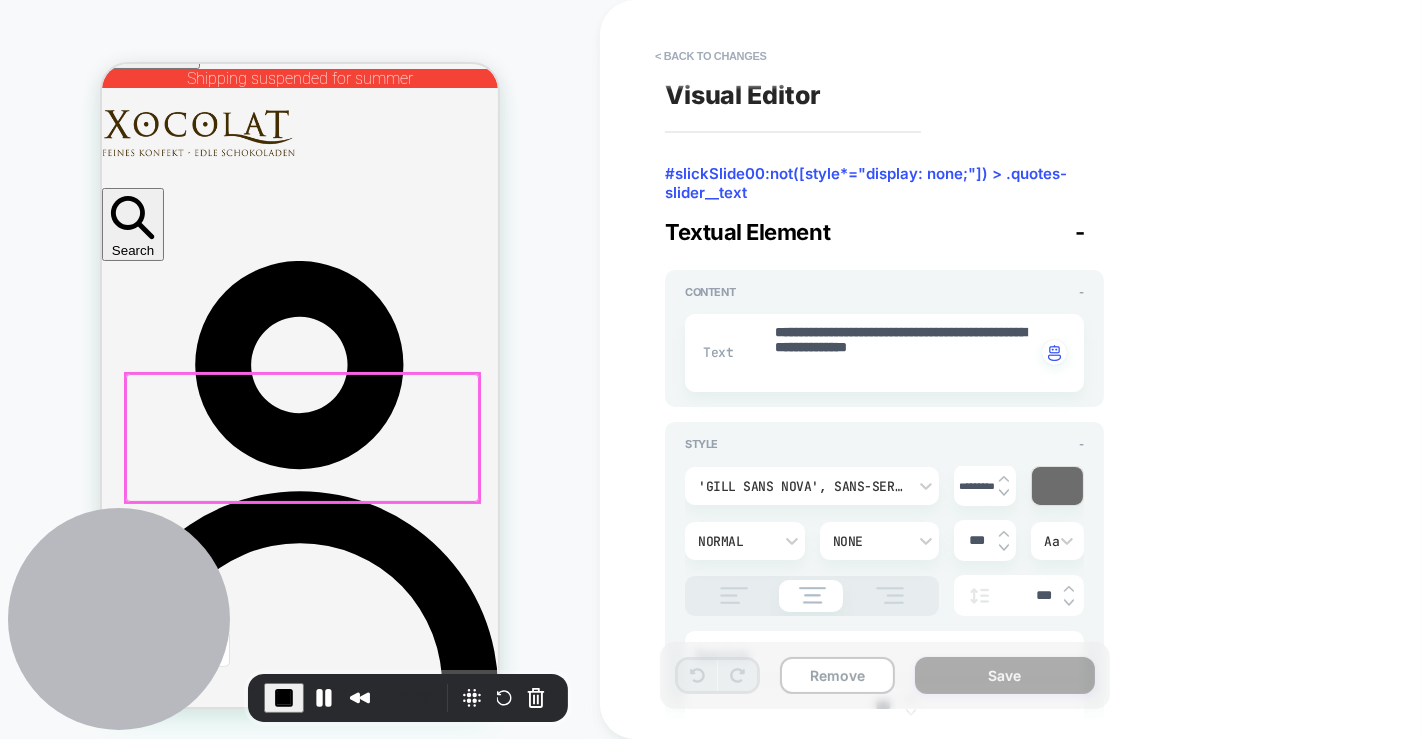 scroll, scrollTop: 479, scrollLeft: 0, axis: vertical 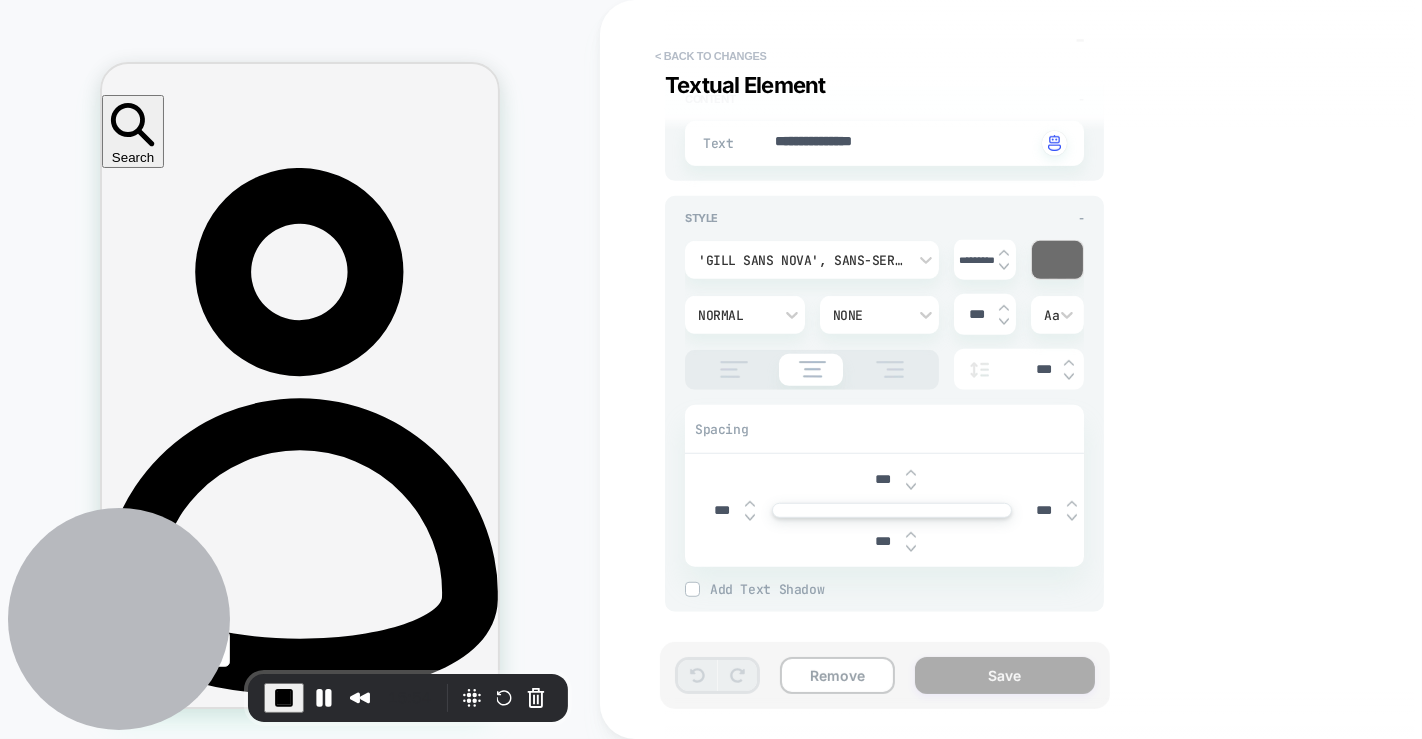 click on "< Back to changes" at bounding box center (711, 56) 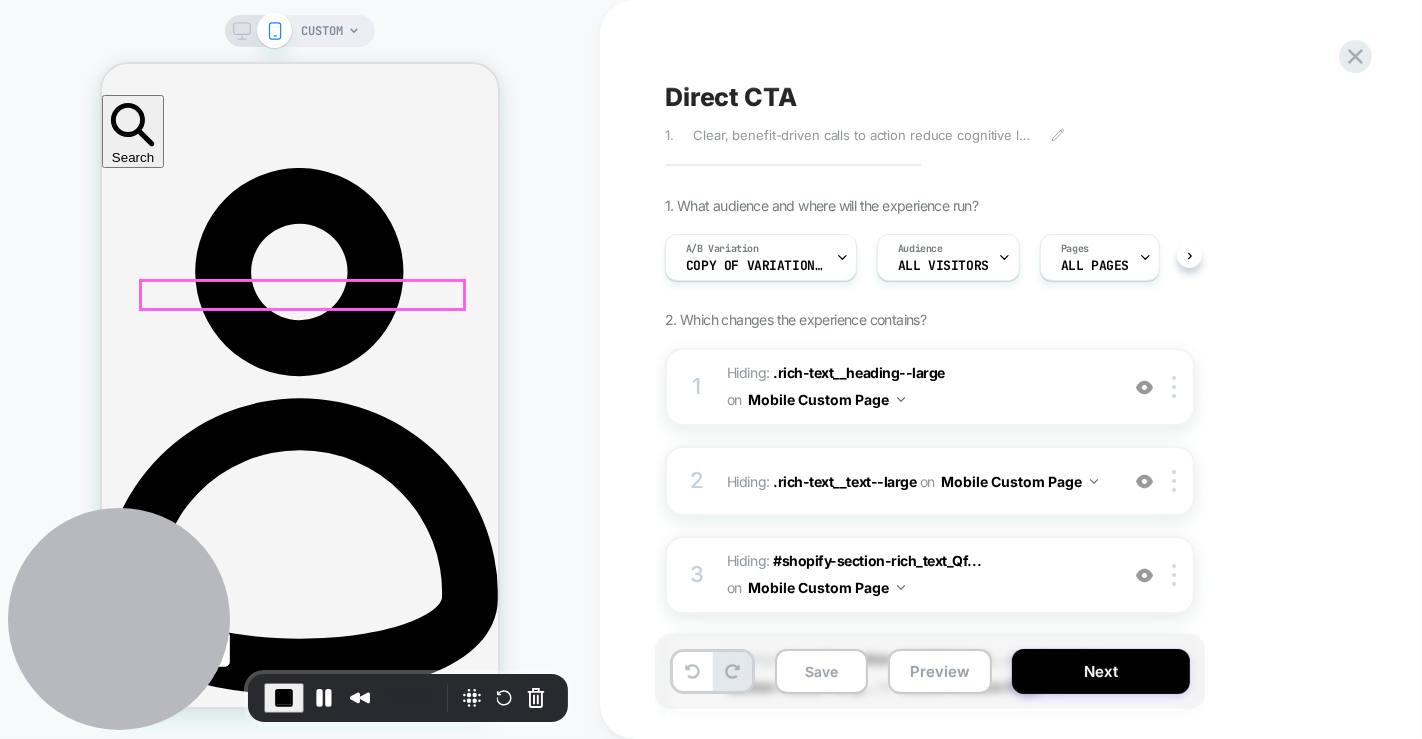 scroll, scrollTop: 0, scrollLeft: 0, axis: both 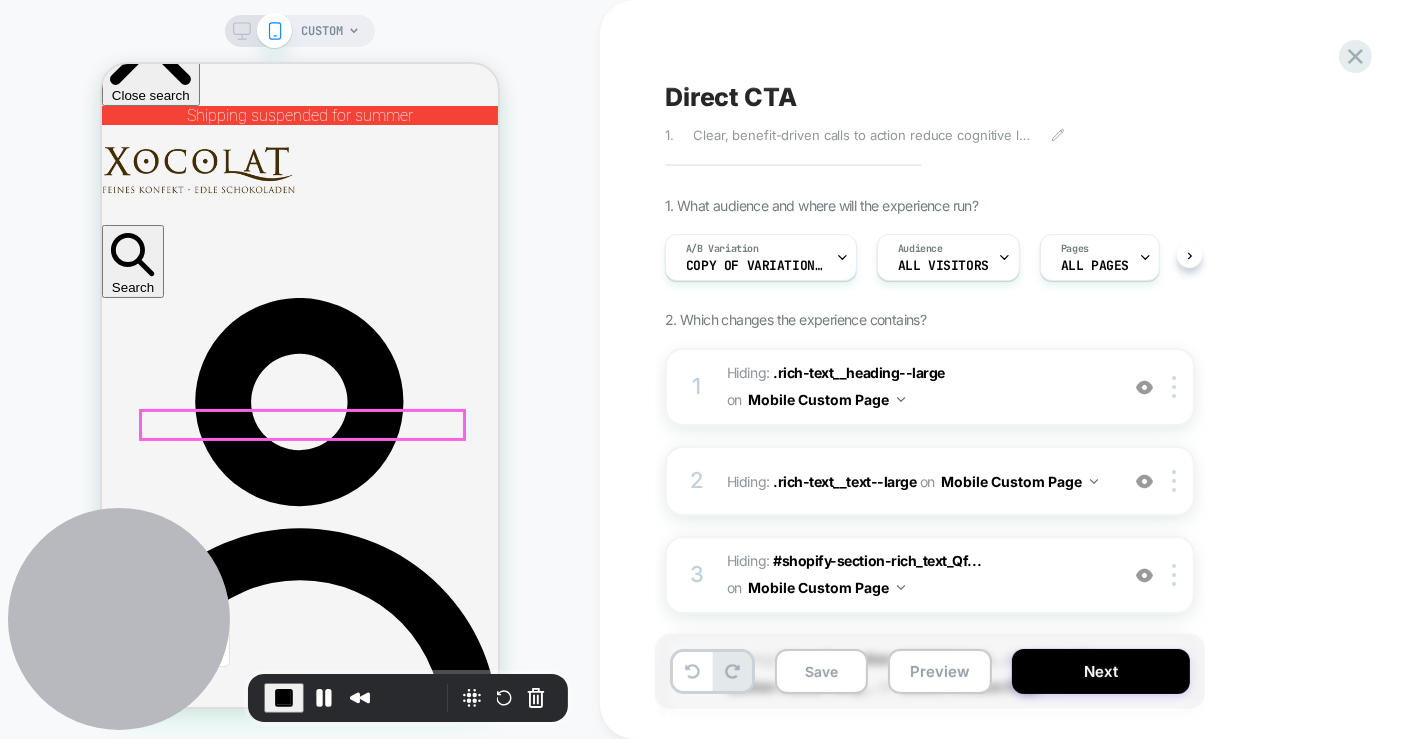 click at bounding box center (-76, 5286) 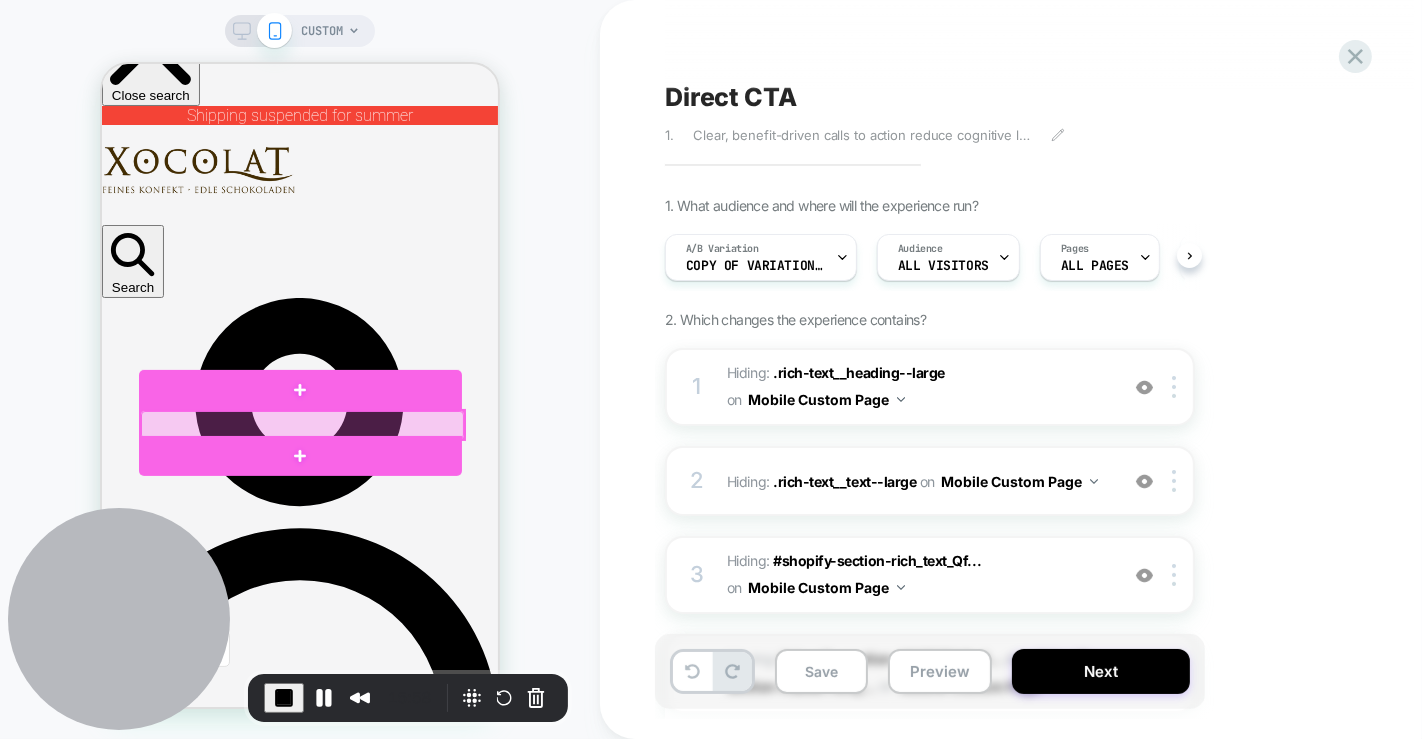 click at bounding box center (301, 424) 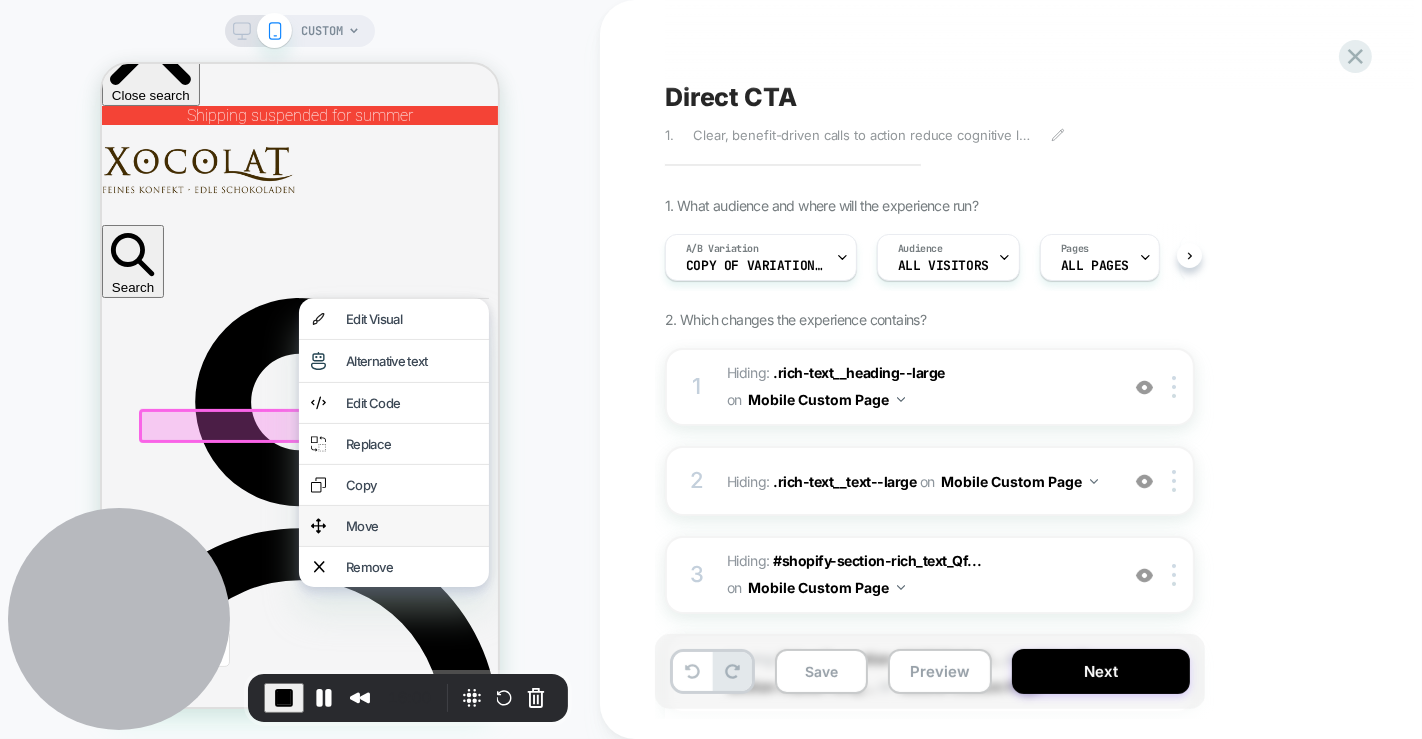 click on "Move" at bounding box center [410, 525] 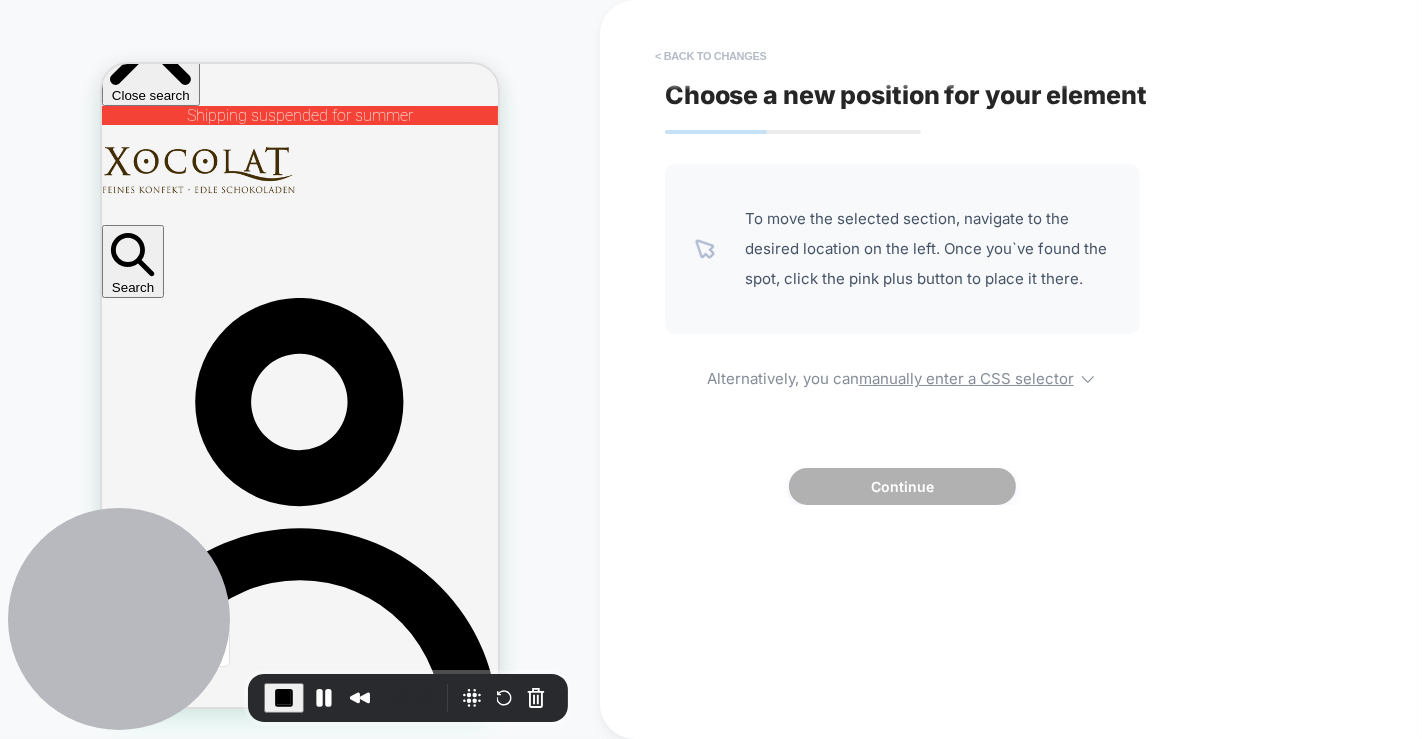 click on "< Back to changes" at bounding box center (711, 56) 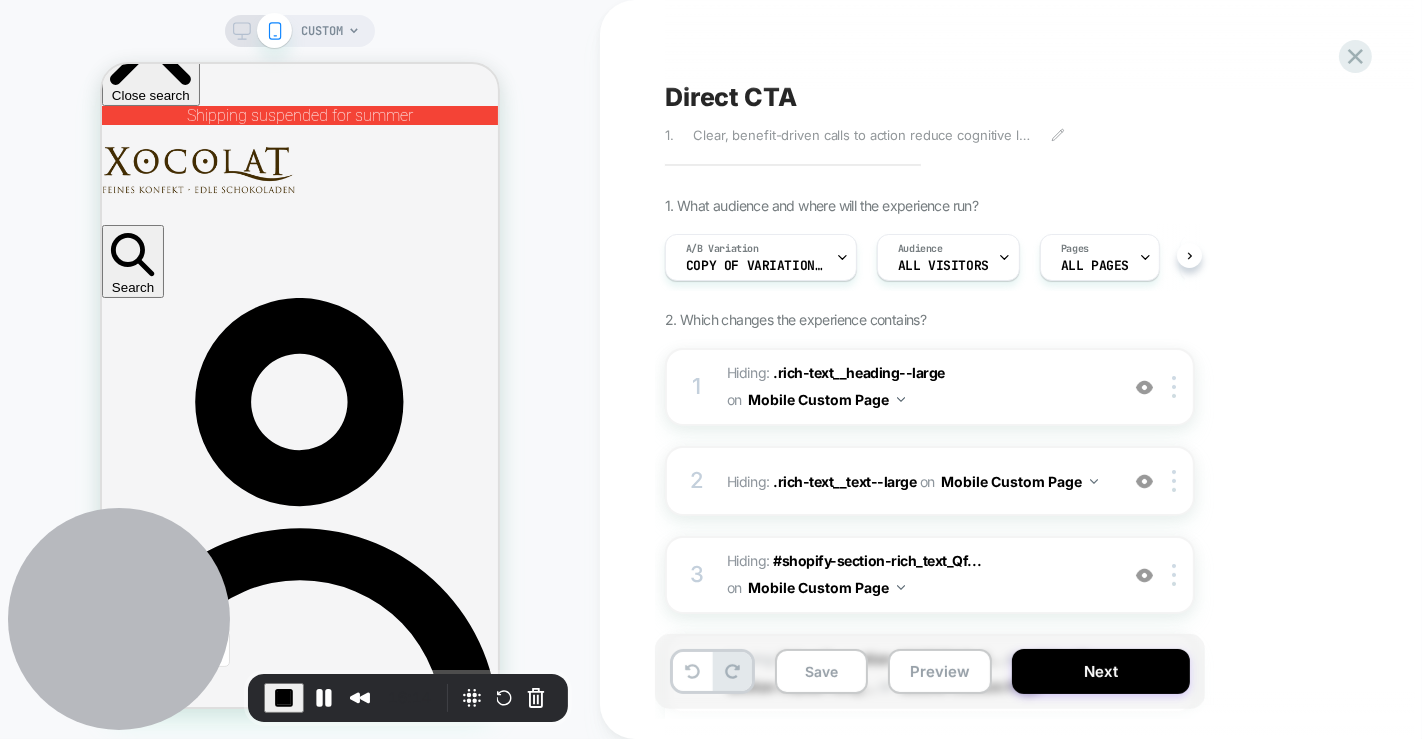 scroll, scrollTop: 0, scrollLeft: 0, axis: both 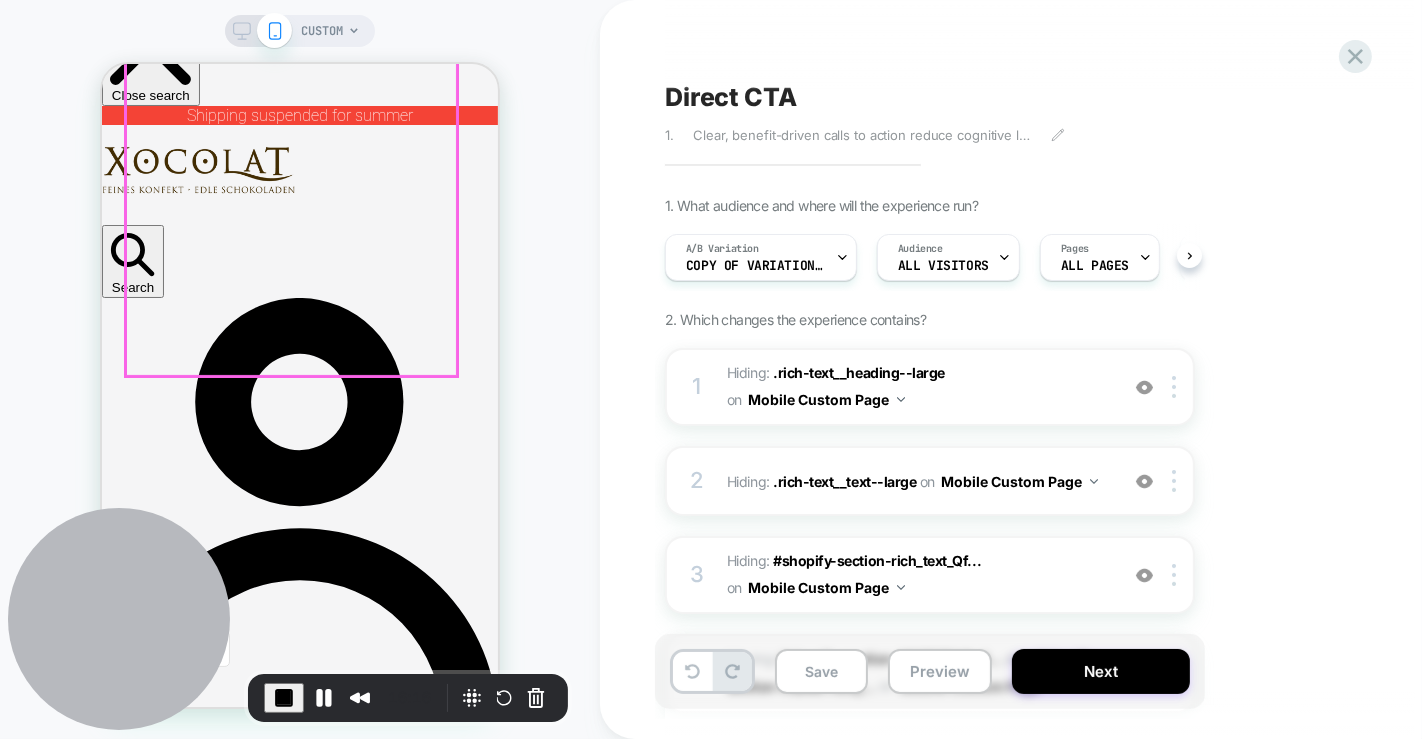 click on "What experts write about Xocolat" at bounding box center [299, 4718] 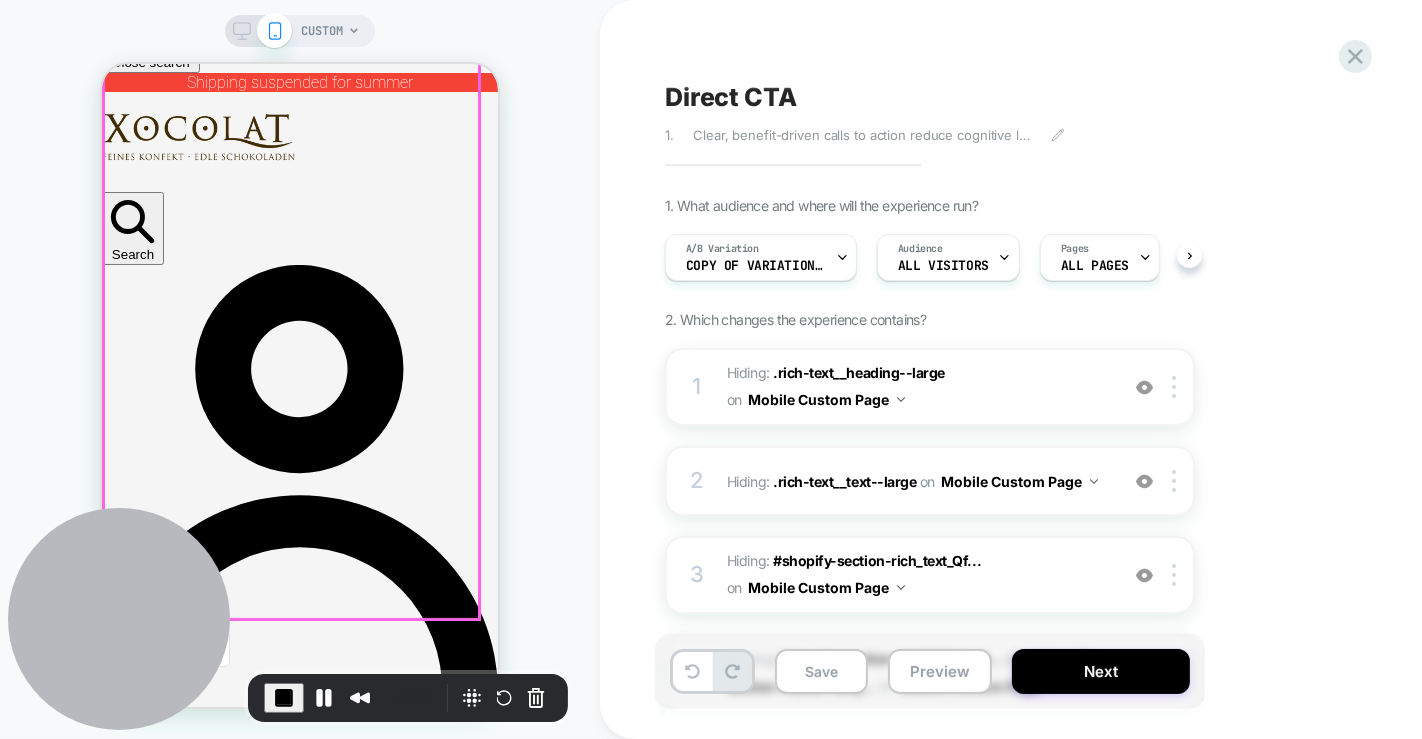 scroll, scrollTop: 430, scrollLeft: 0, axis: vertical 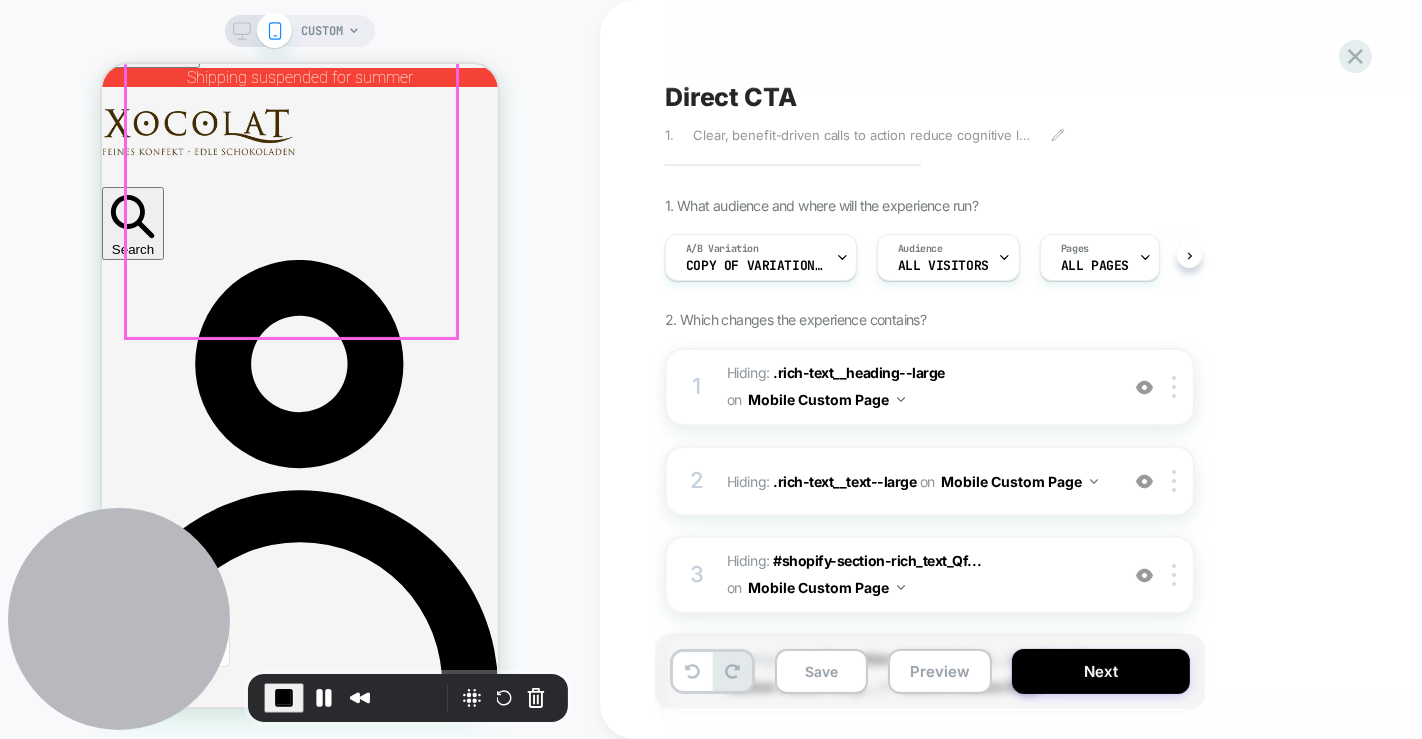 click on "What experts write about Xocolat" at bounding box center (299, 4680) 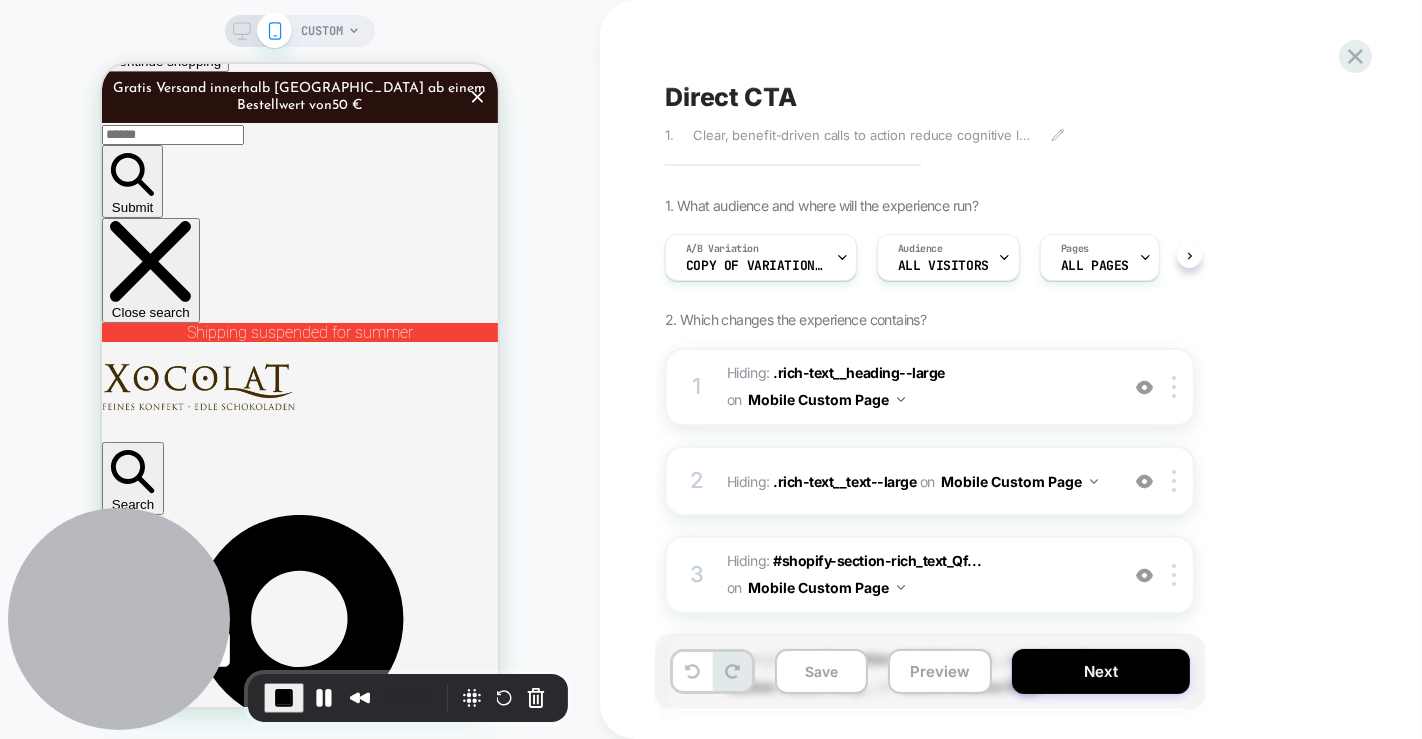 scroll, scrollTop: 177, scrollLeft: 0, axis: vertical 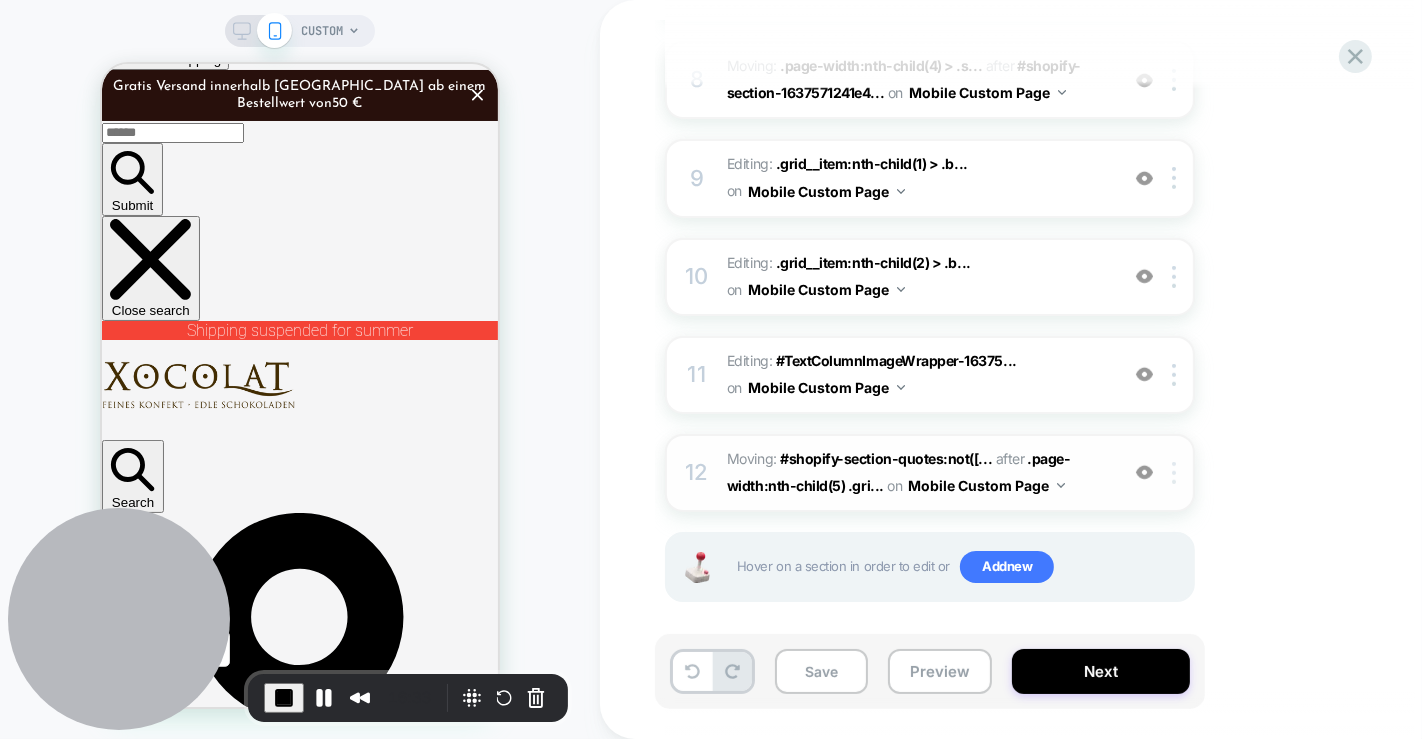 click at bounding box center (1177, 473) 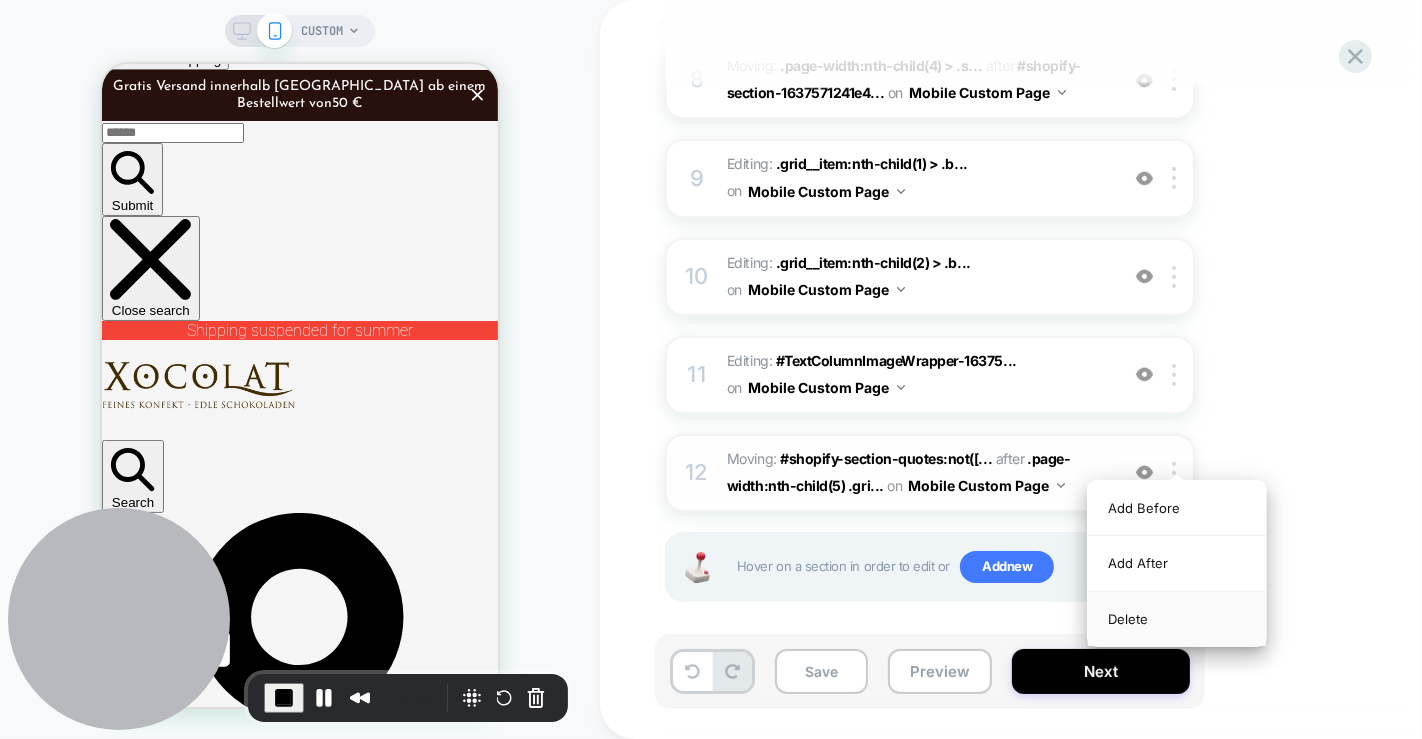 click on "Delete" at bounding box center (1177, 619) 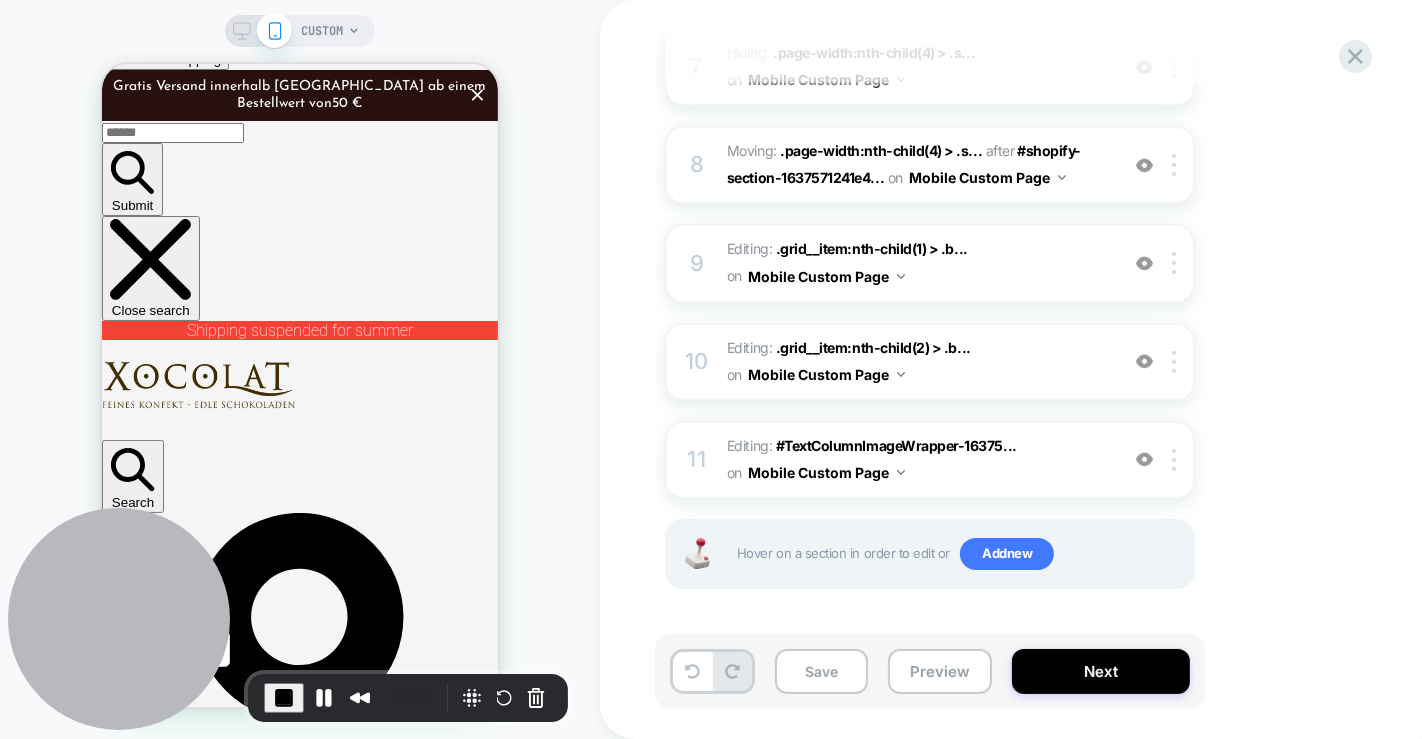 scroll, scrollTop: 889, scrollLeft: 0, axis: vertical 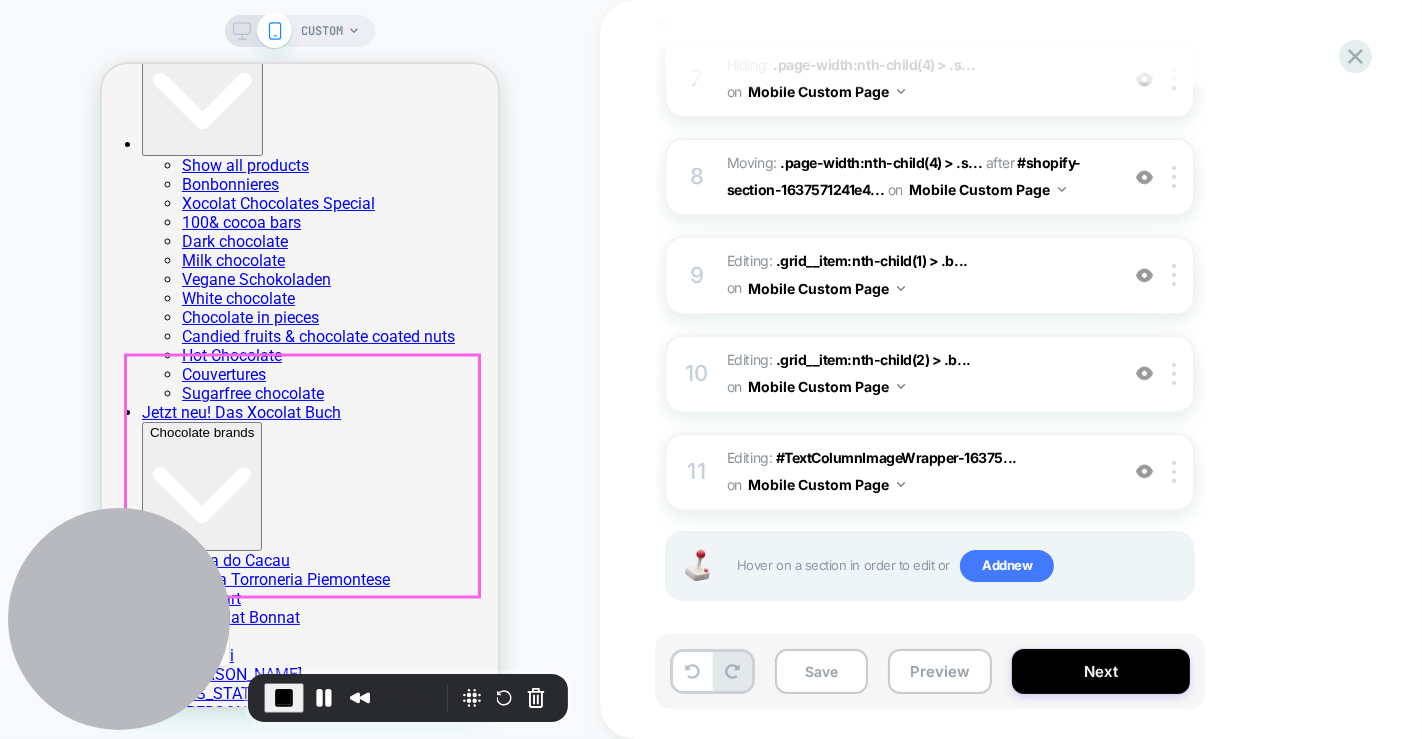 click on ""The best Chocolate you can get in Austria."
"Austria's first address for specialties related to cocoa beans"     Welt am Sonntag
"Xocolat deserves a great medal for services to the chocolate culture"     Falter, the city magazine
"The best Chocolate you can get in Austria."
"Austria's first address for specialties related to cocoa beans"     Welt am Sonntag
Slide 1" at bounding box center [299, 5111] 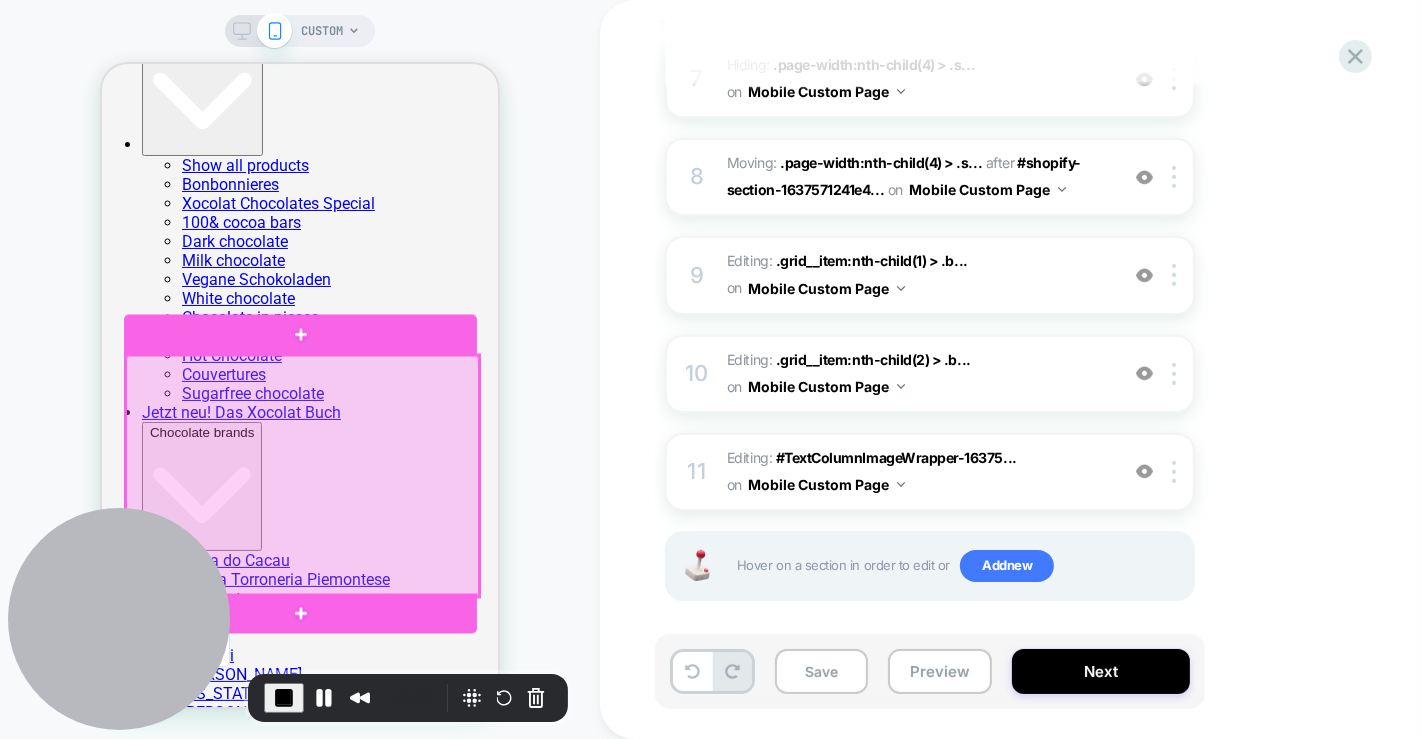 drag, startPoint x: 381, startPoint y: 545, endPoint x: 335, endPoint y: 503, distance: 62.289646 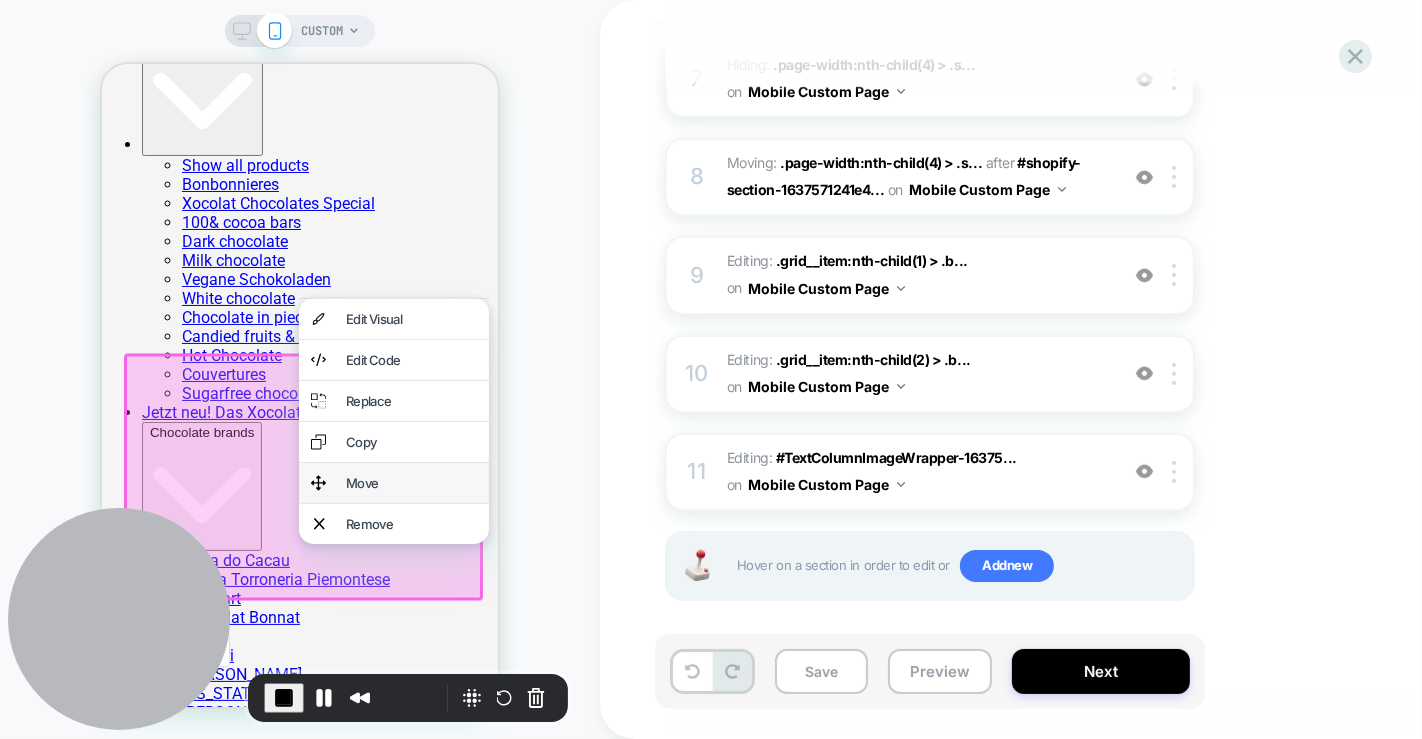 click on "Move" at bounding box center (410, 482) 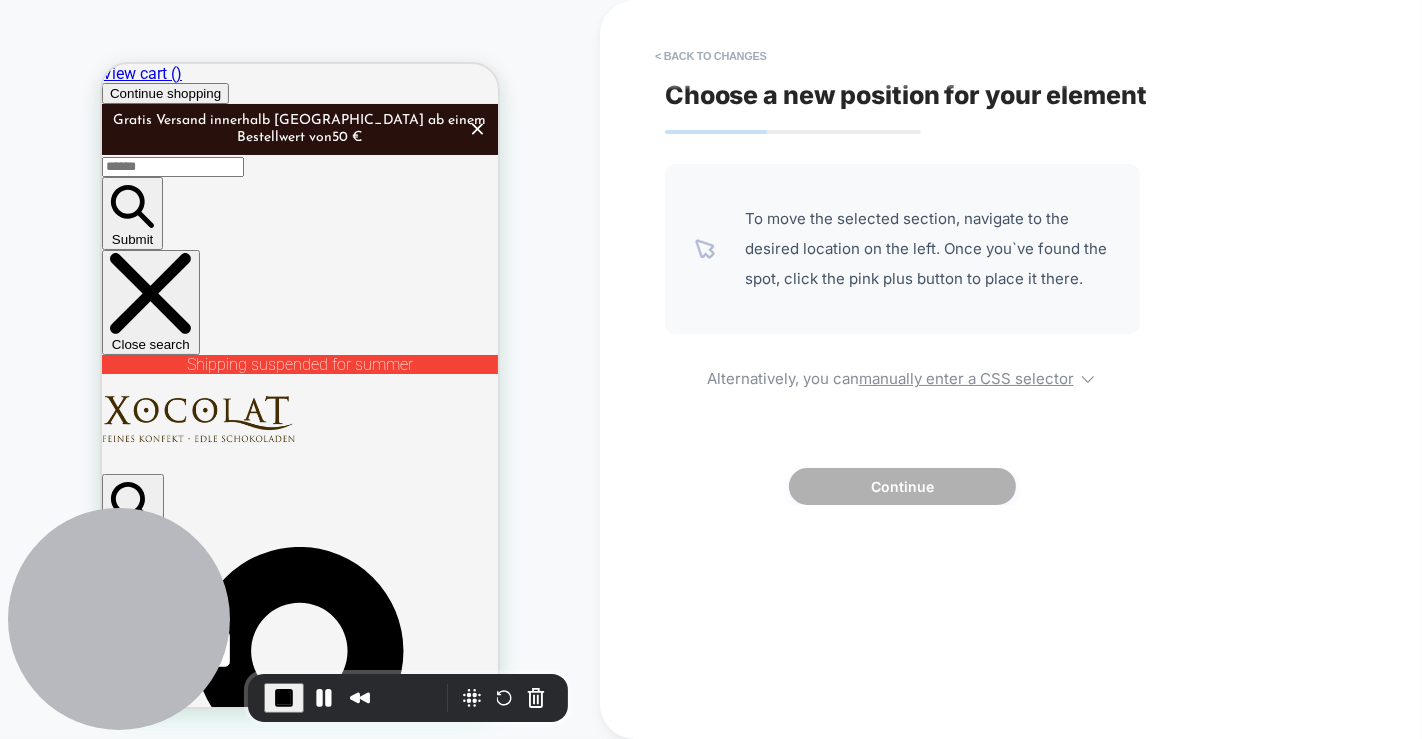 scroll, scrollTop: 142, scrollLeft: 0, axis: vertical 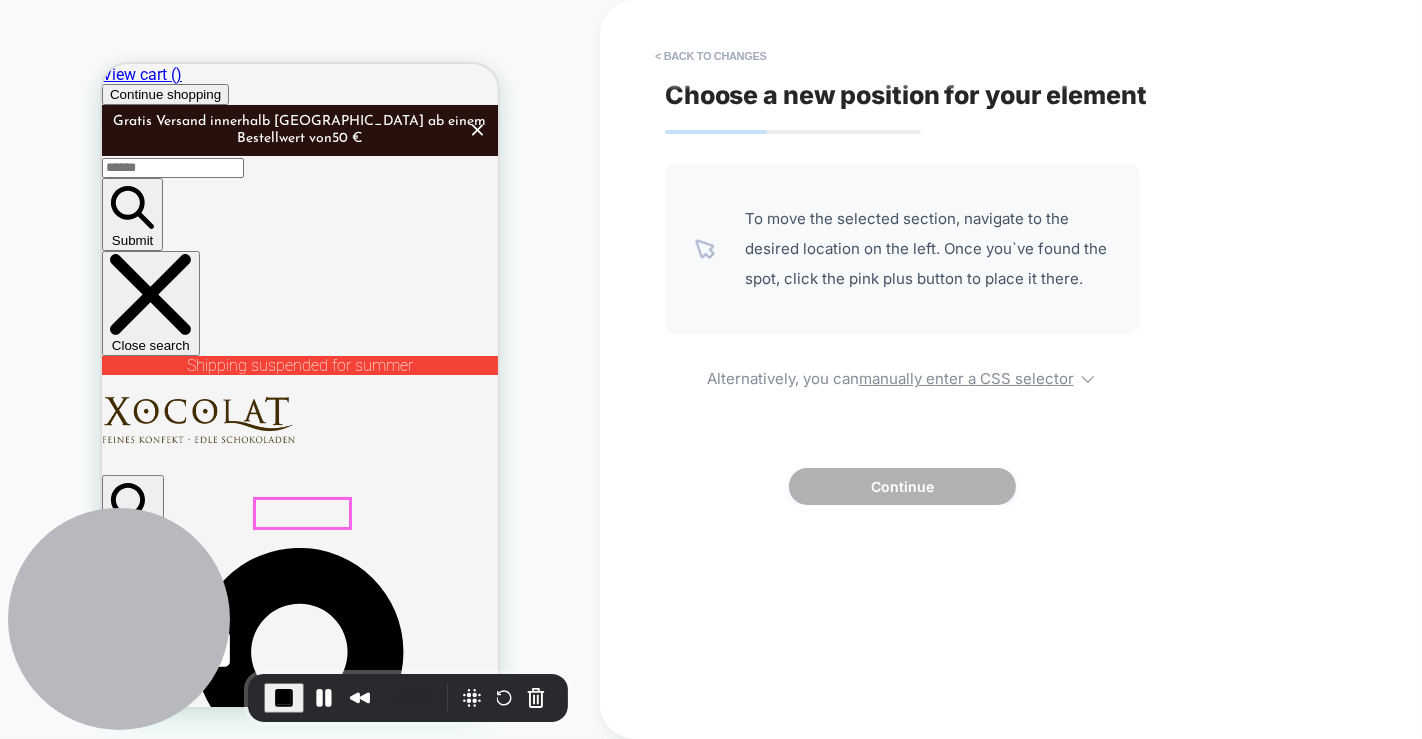 click on "Shop now" at bounding box center [136, 4925] 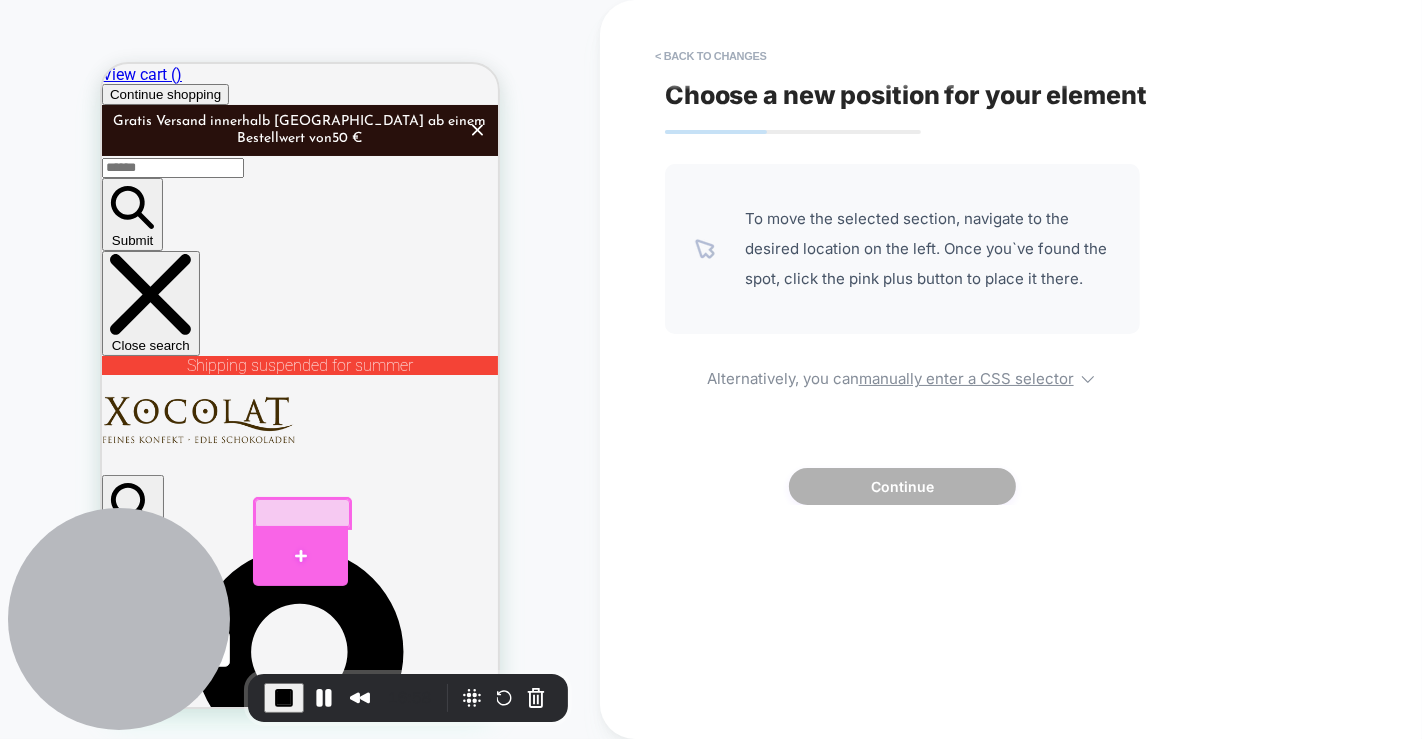 click at bounding box center (299, 555) 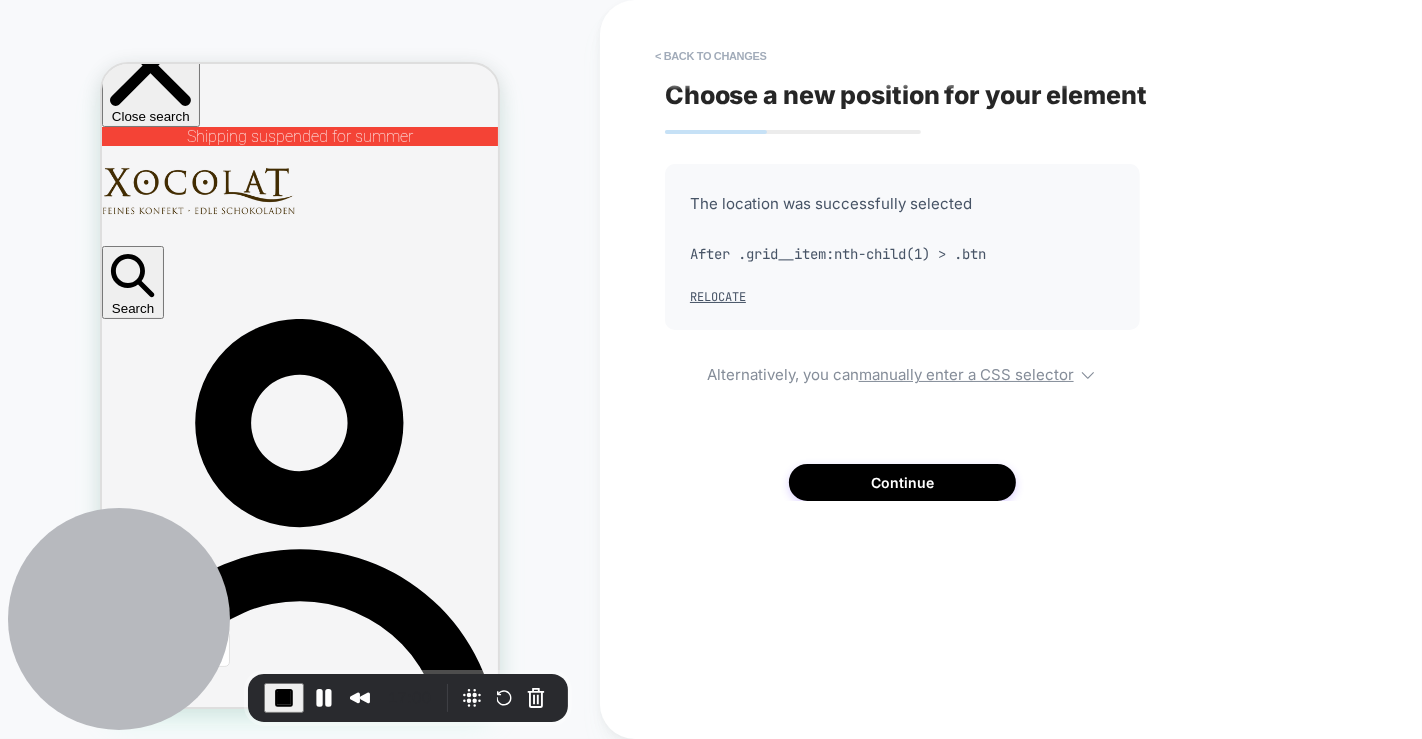 scroll, scrollTop: 377, scrollLeft: 0, axis: vertical 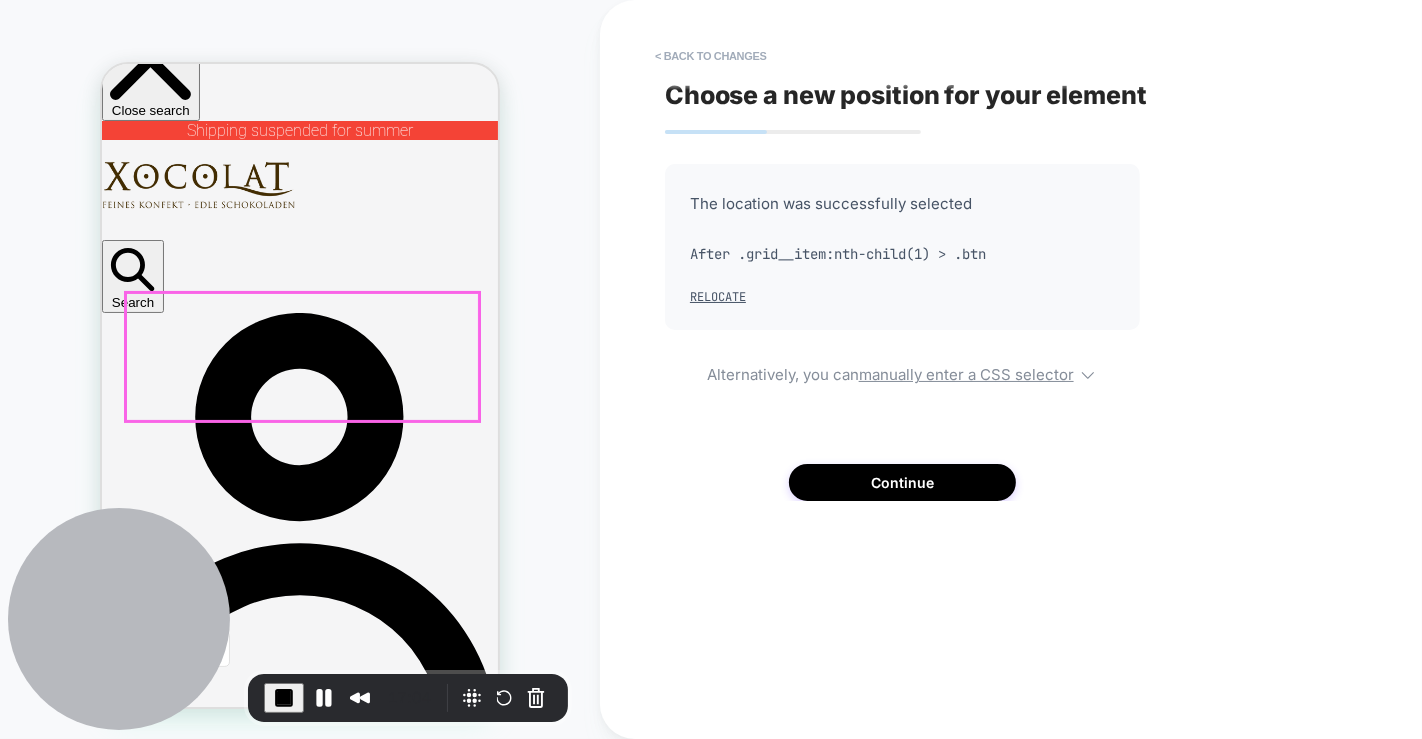 click on ""Austria's first address for specialties related to cocoa beans"     Welt am Sonntag" at bounding box center (-76, 5178) 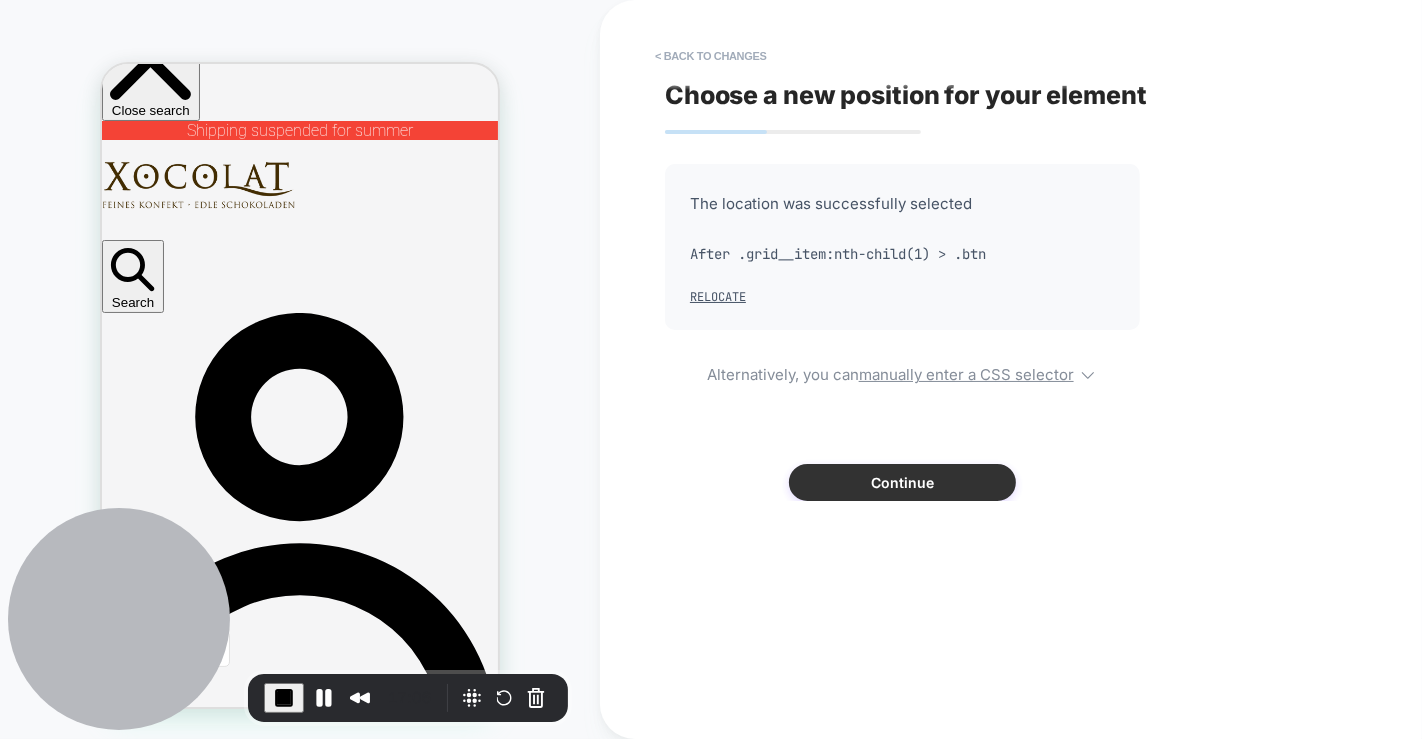 click on "Continue" at bounding box center (902, 482) 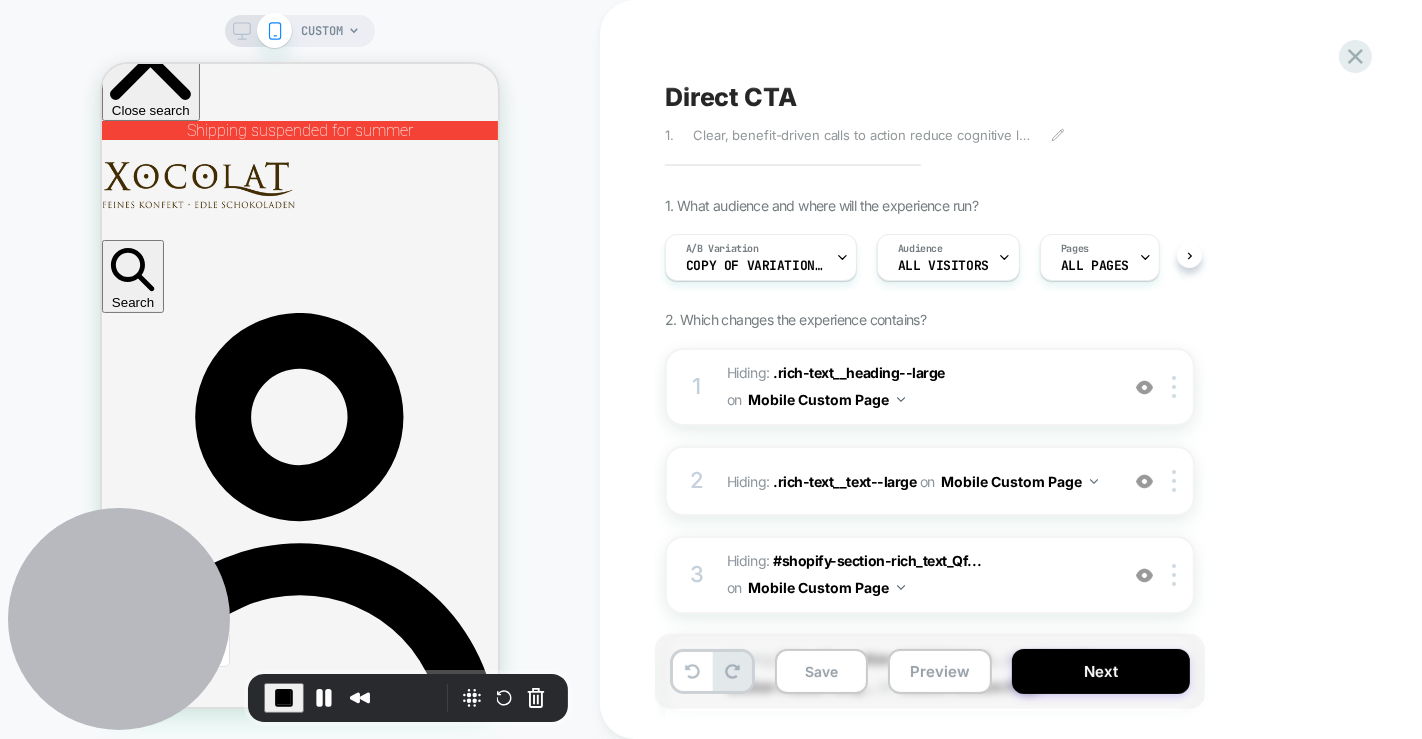 scroll, scrollTop: 0, scrollLeft: 0, axis: both 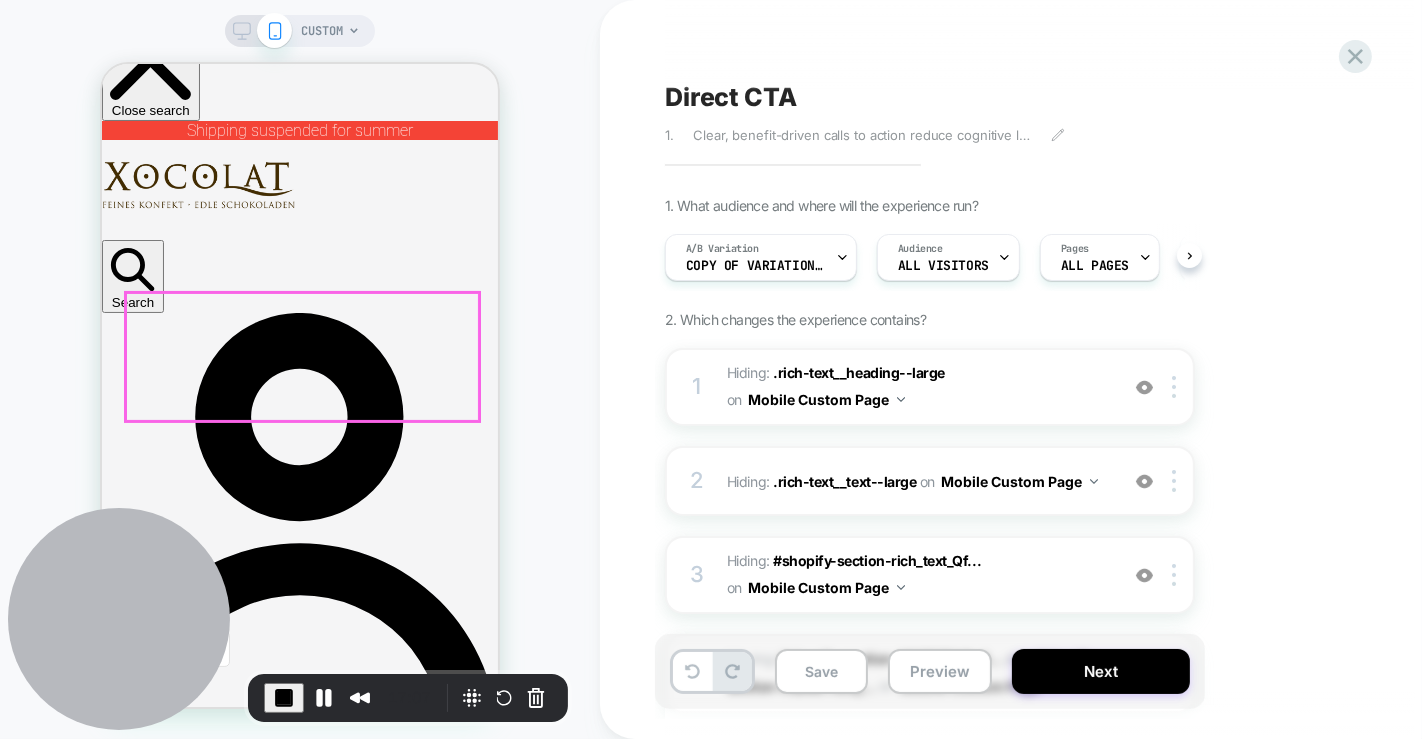 click on ""Austria's first address for specialties related to cocoa beans"     Welt am Sonntag" at bounding box center [-76, 5178] 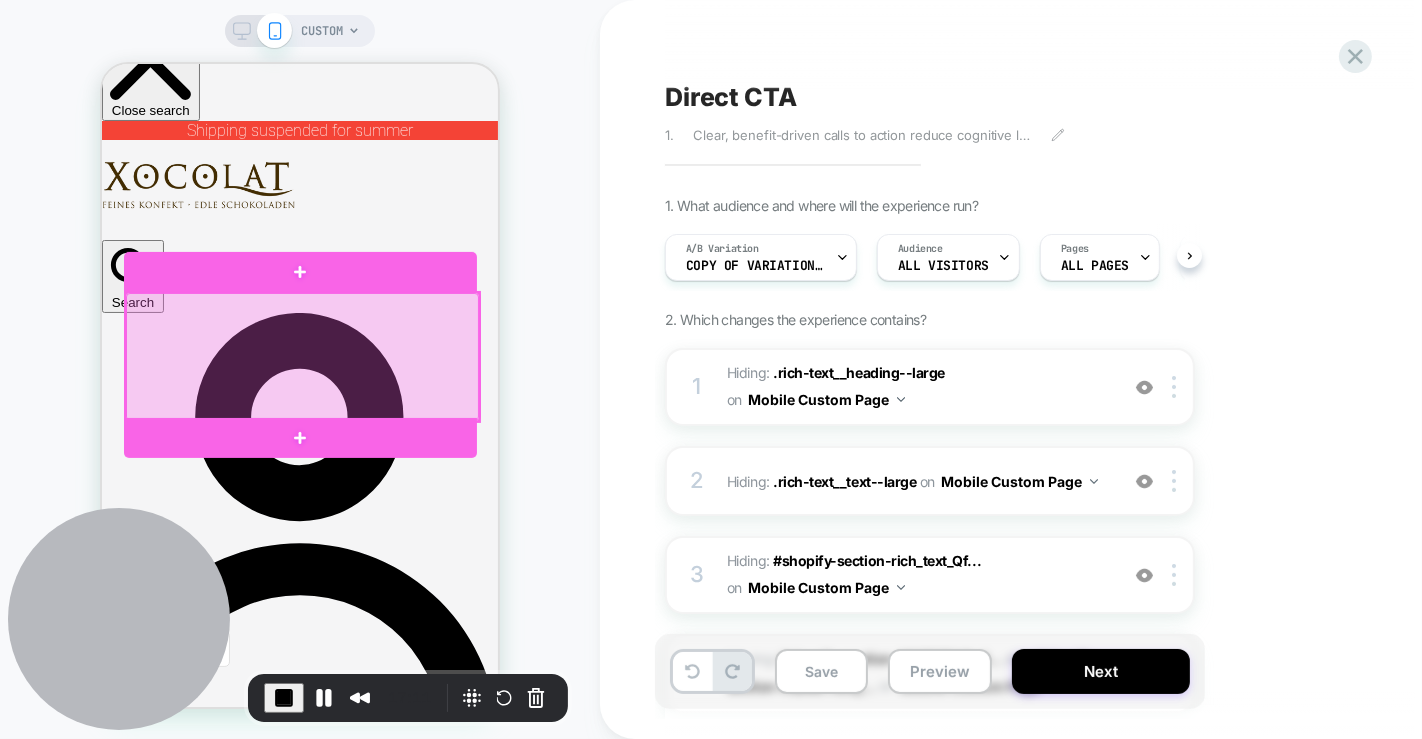 drag, startPoint x: 385, startPoint y: 325, endPoint x: 336, endPoint y: 318, distance: 49.497475 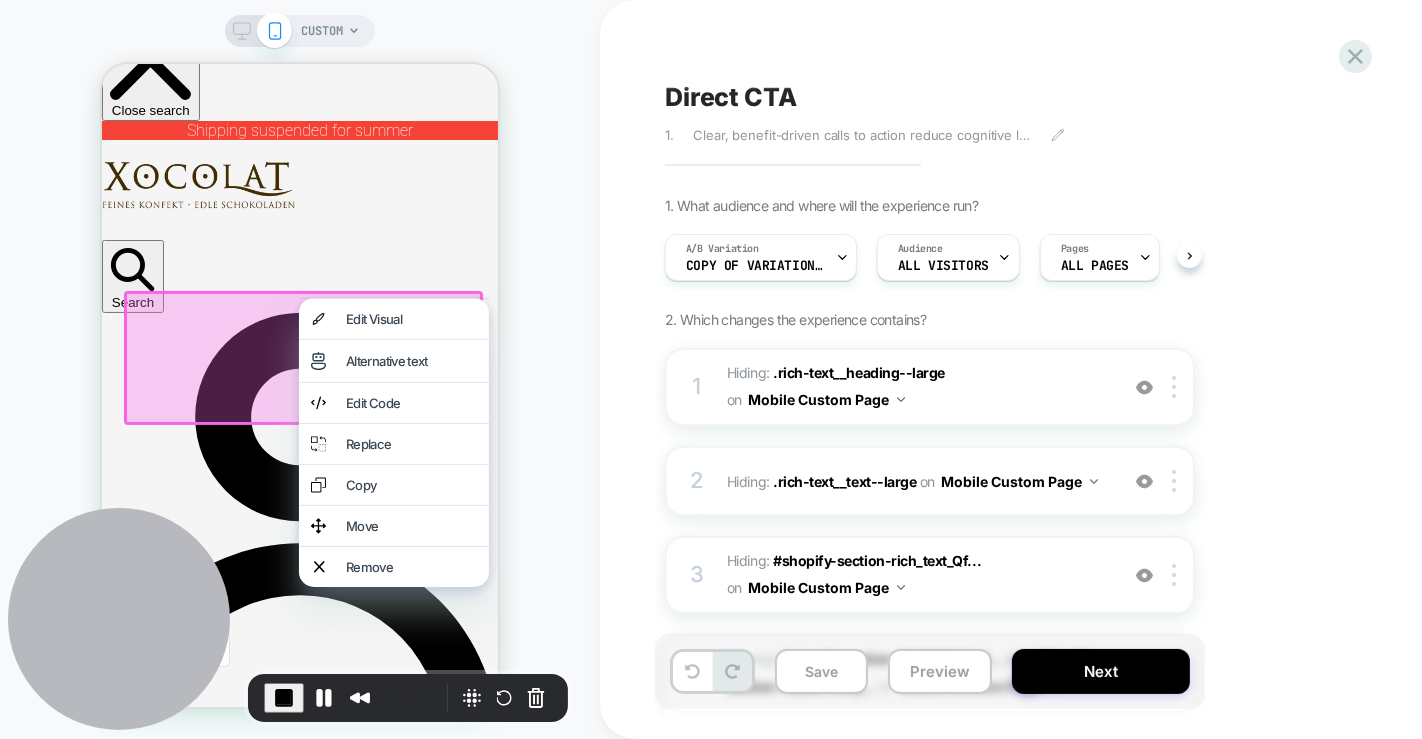 click on "Edit Visual" at bounding box center (393, 318) 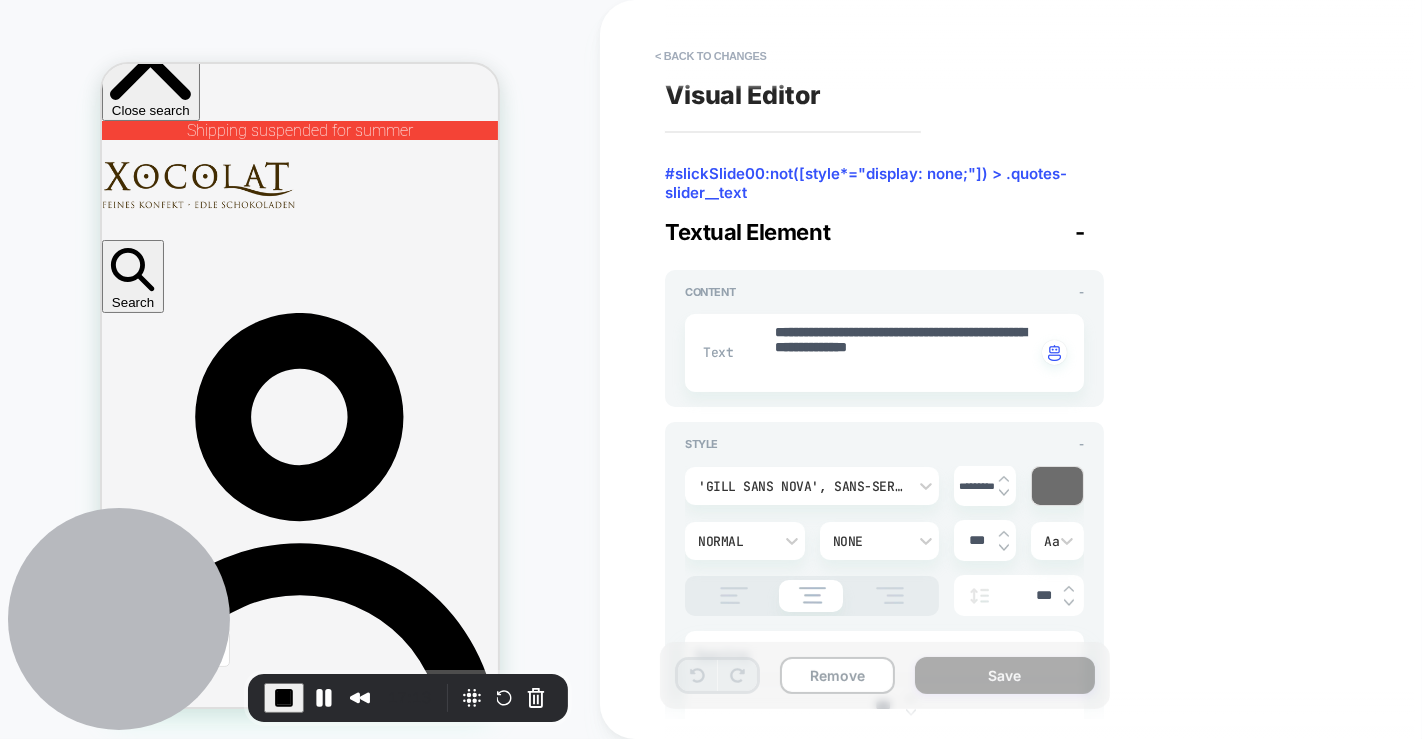 scroll, scrollTop: 345, scrollLeft: 0, axis: vertical 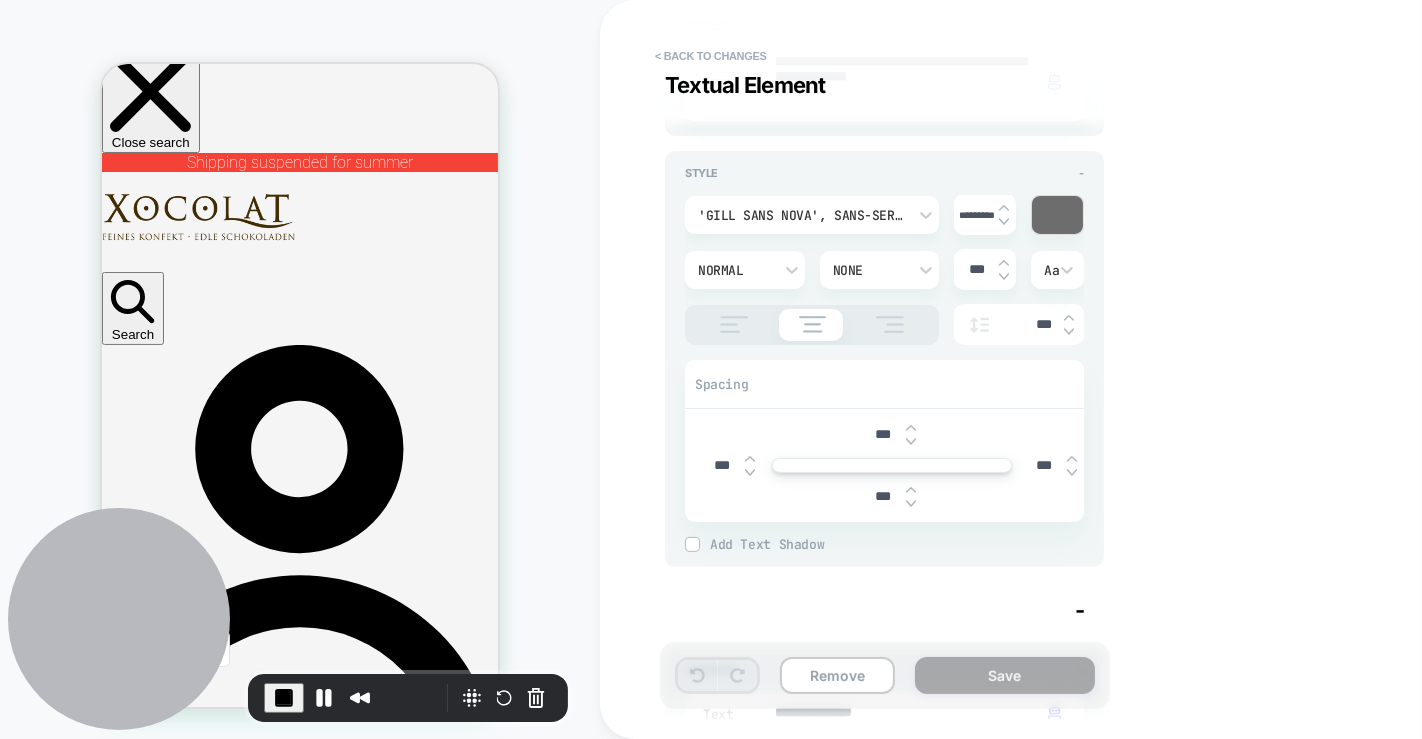 click on "***" at bounding box center (883, 434) 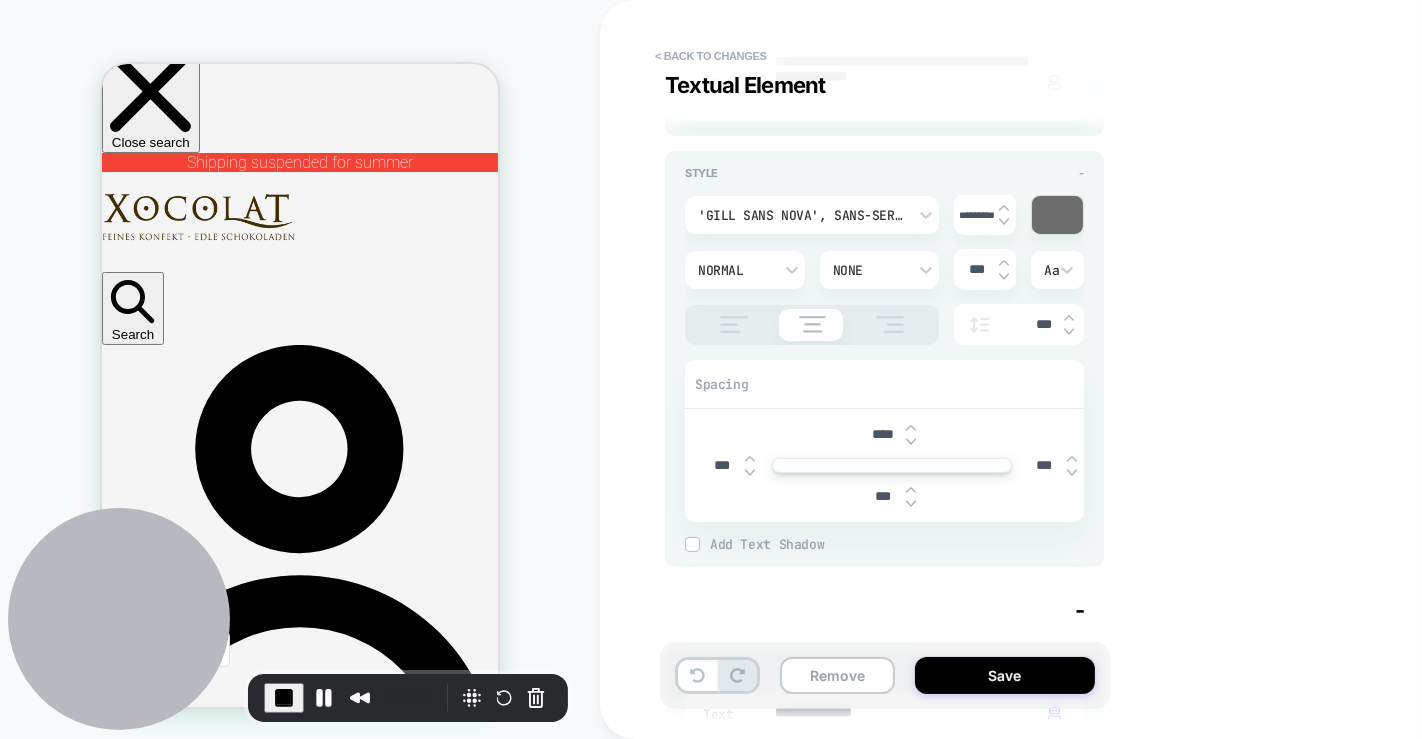 click on "**********" at bounding box center [1030, 369] 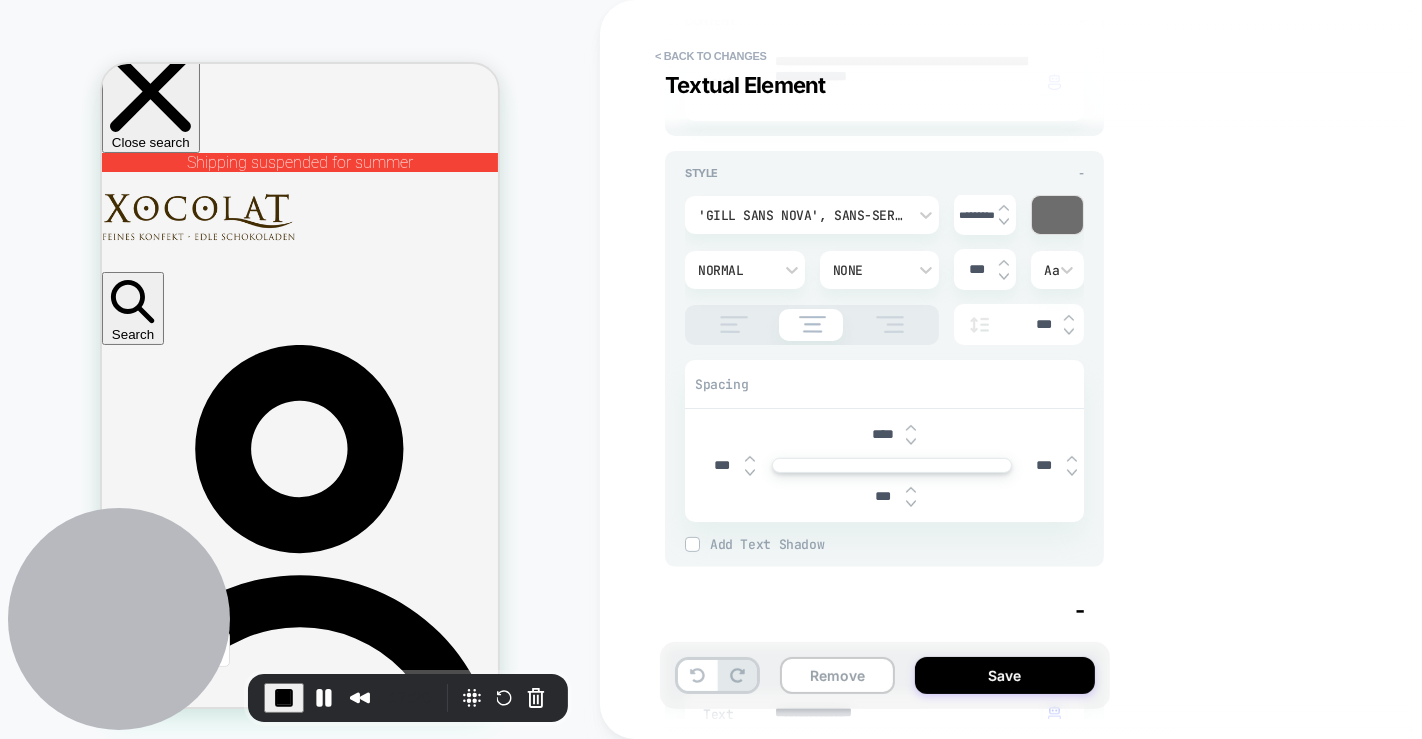 click on "***" at bounding box center [892, 496] 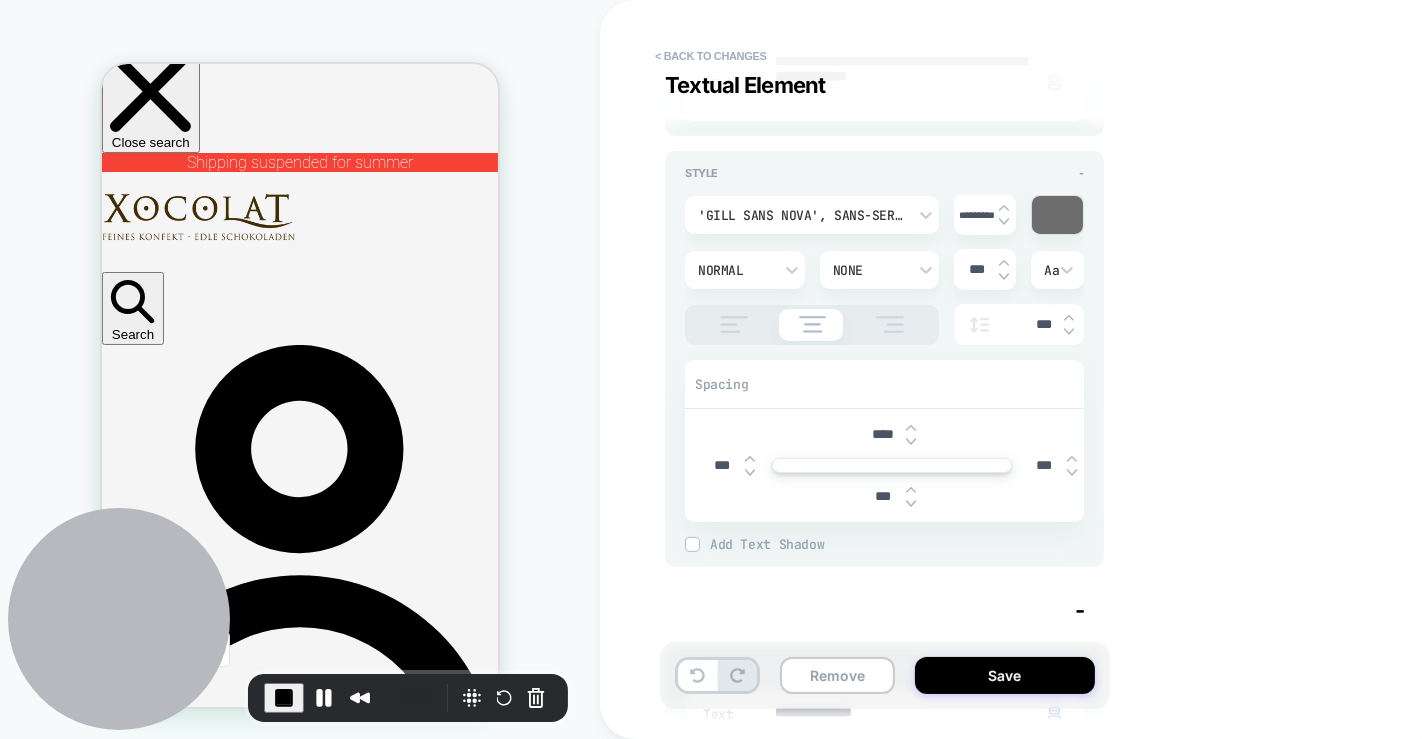 click on "***" at bounding box center (883, 496) 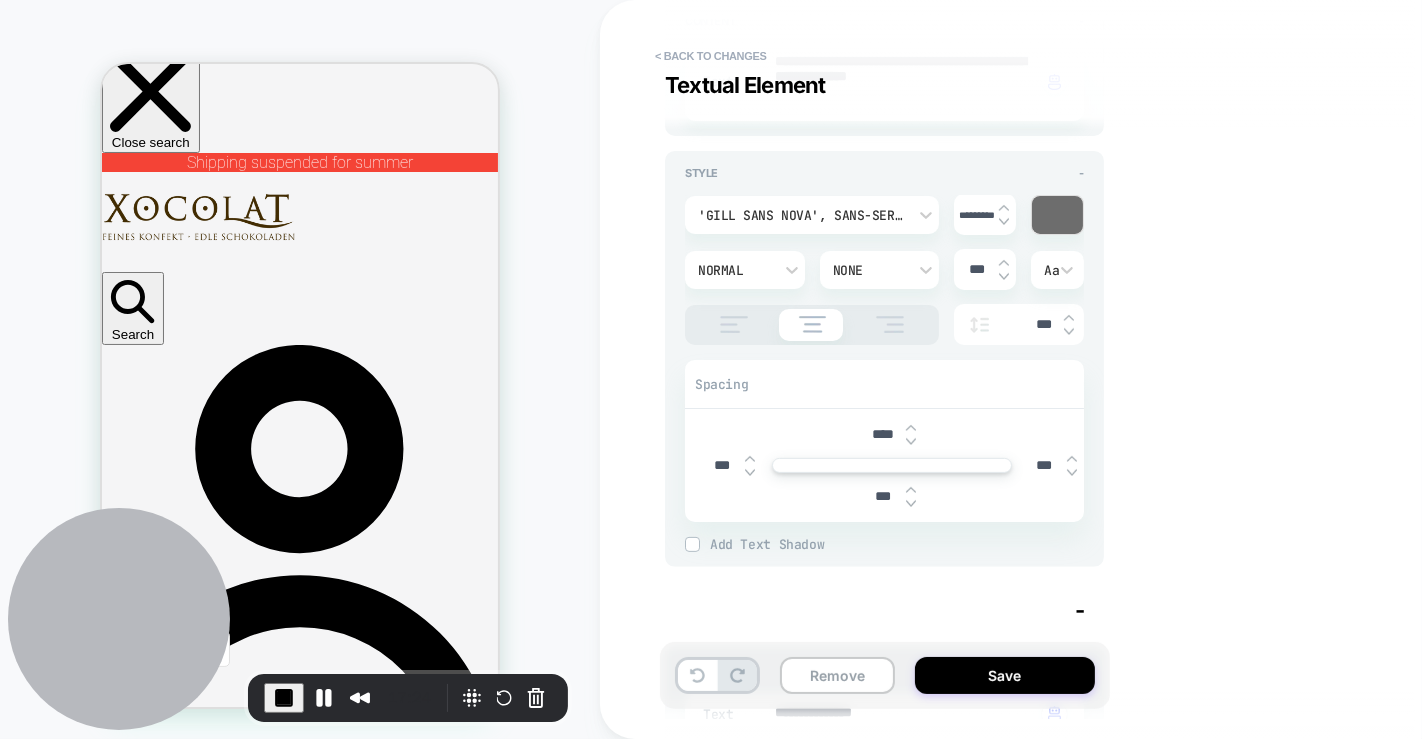 click on "****" at bounding box center [883, 434] 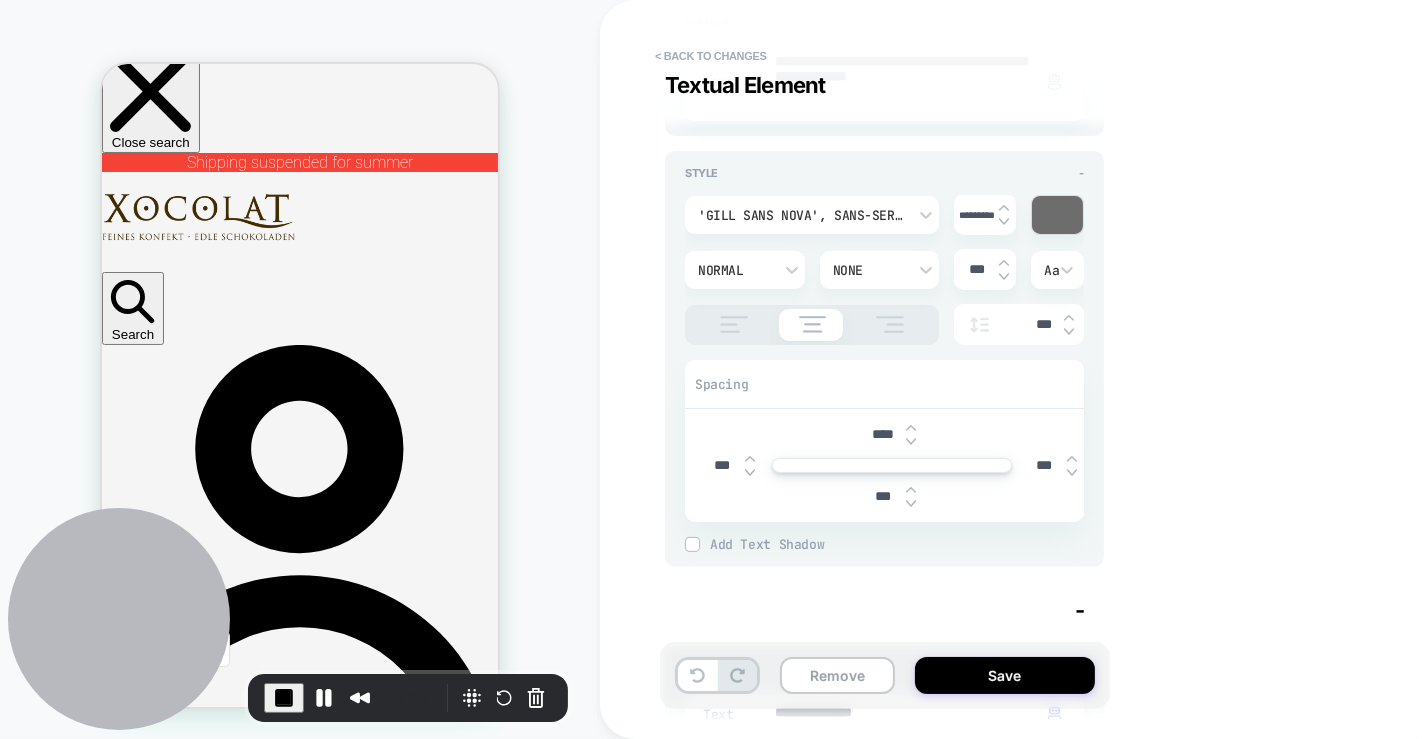 click on "****" at bounding box center (892, 434) 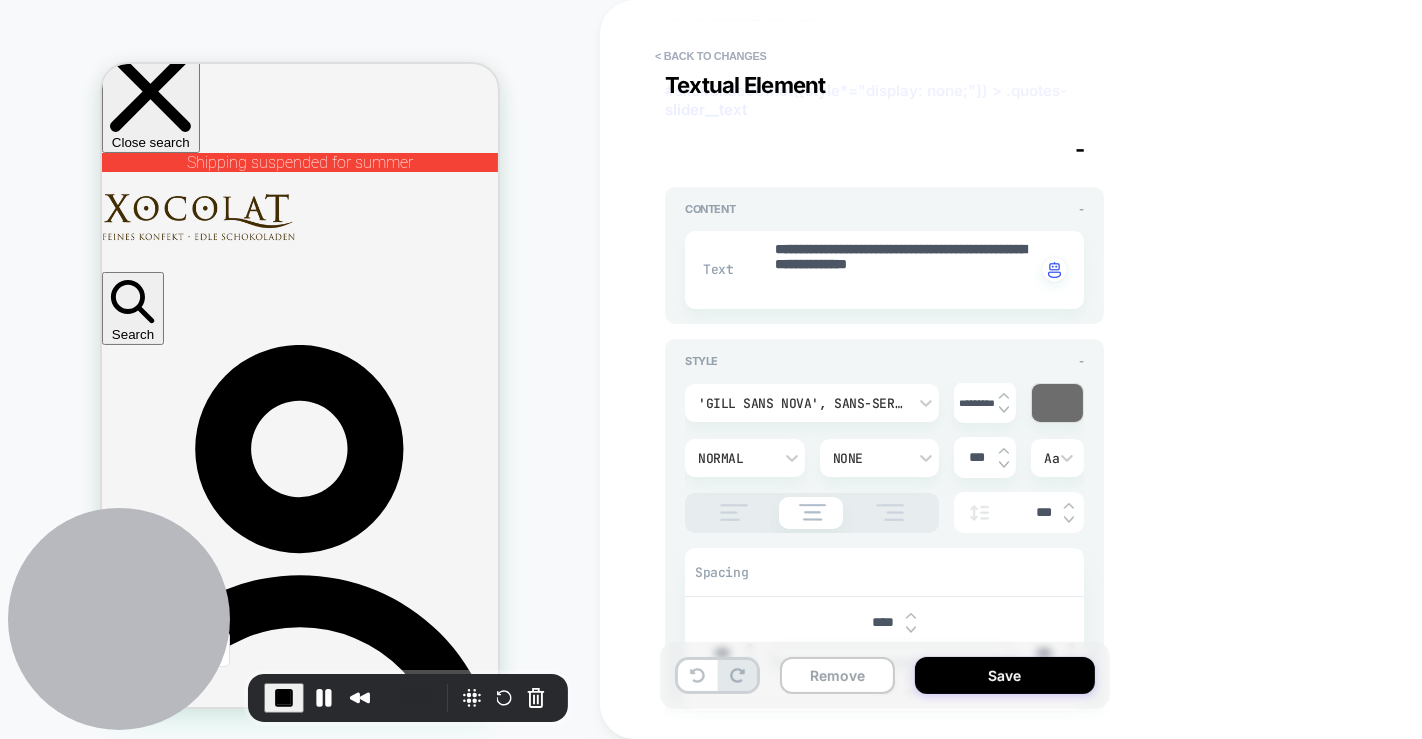 scroll, scrollTop: 70, scrollLeft: 0, axis: vertical 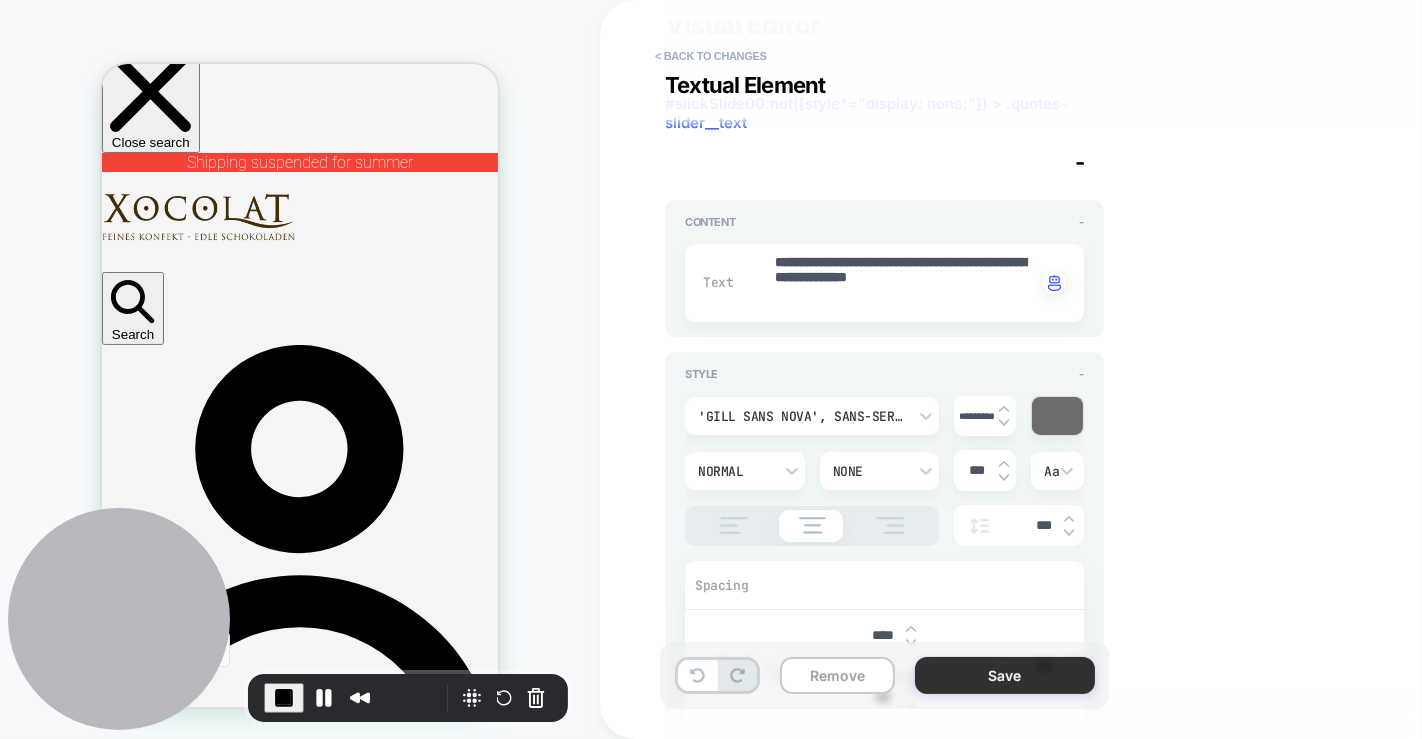 click on "Save" at bounding box center (1005, 675) 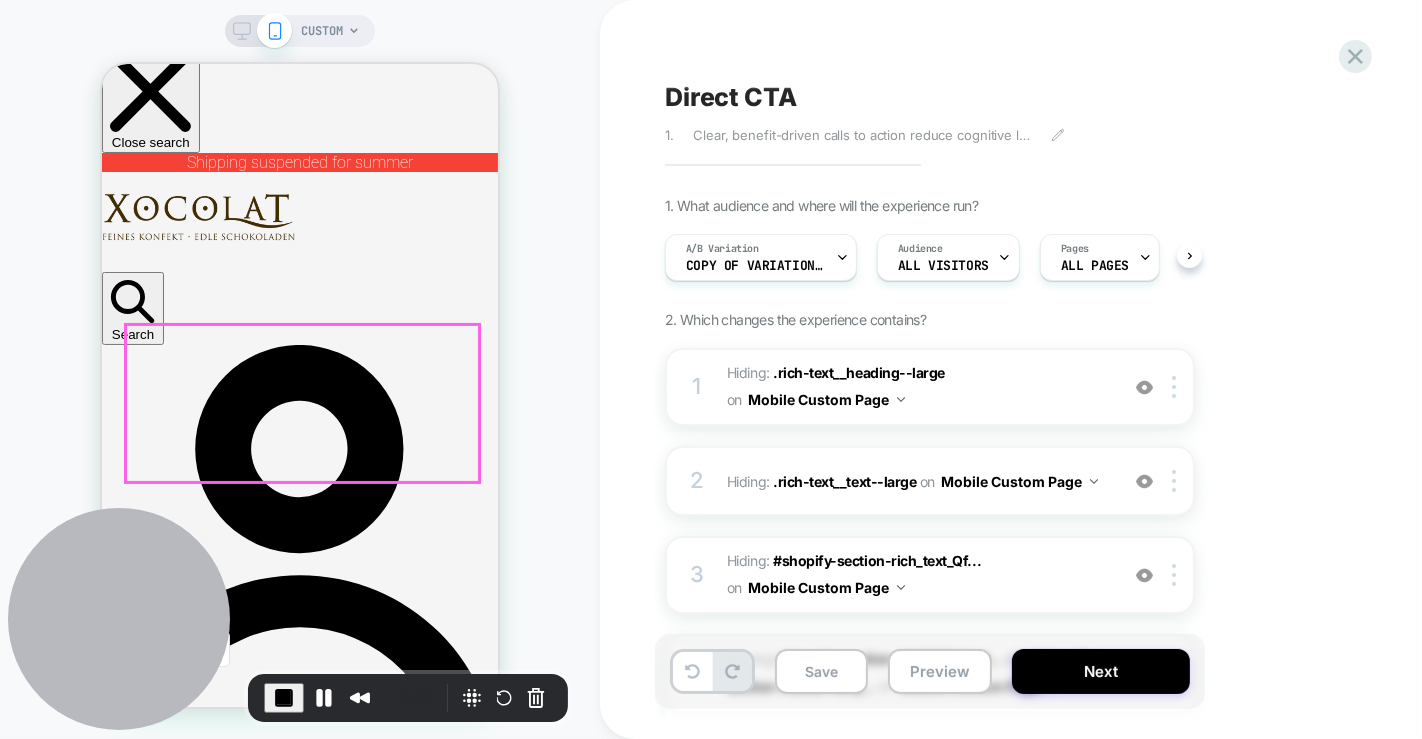 scroll, scrollTop: 0, scrollLeft: 0, axis: both 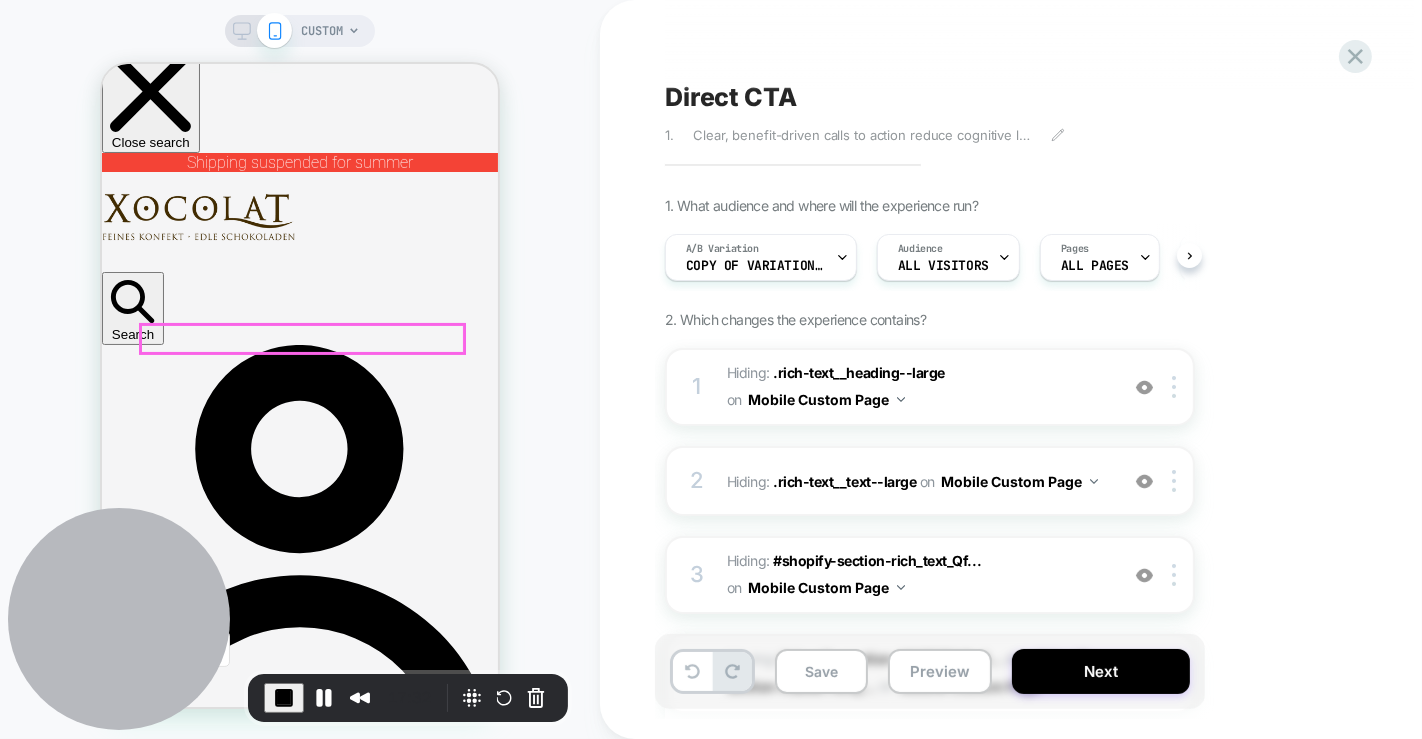 click at bounding box center (-76, 5282) 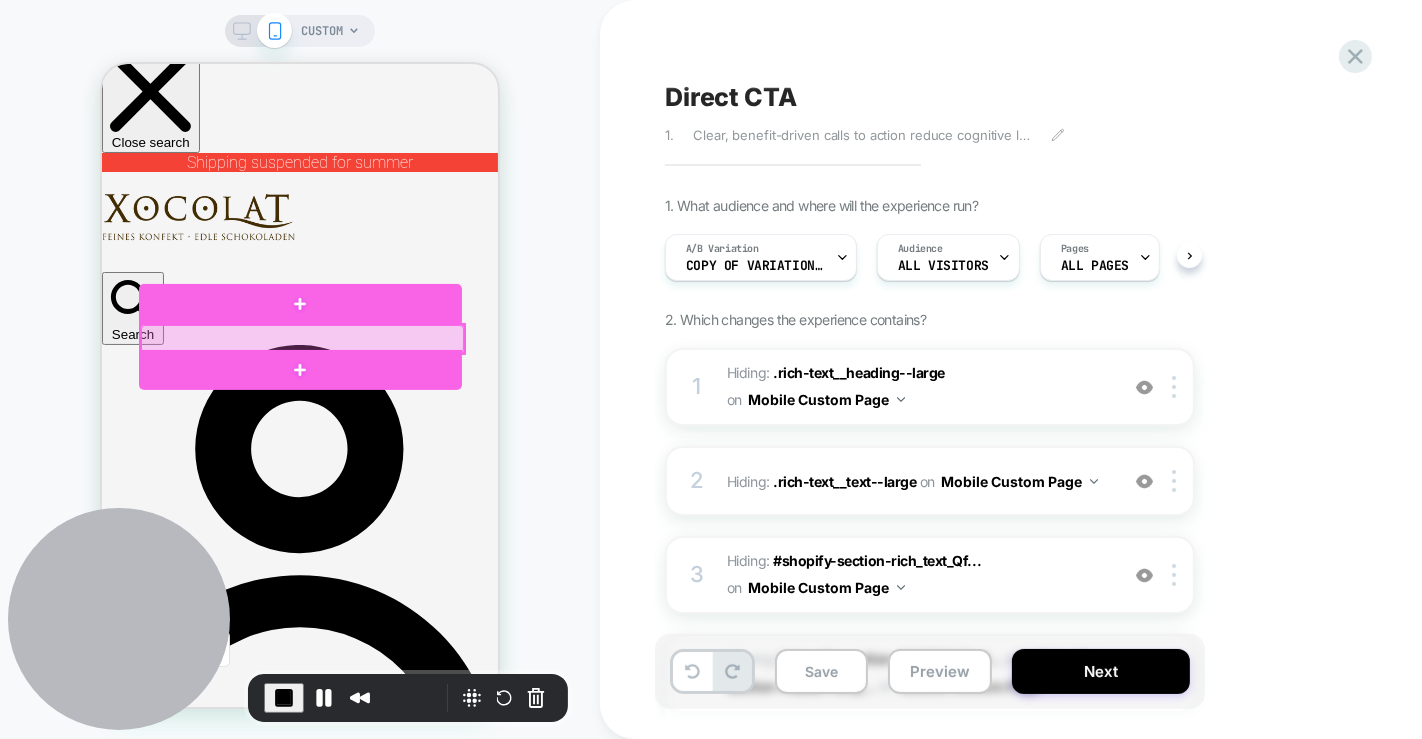 click at bounding box center [301, 338] 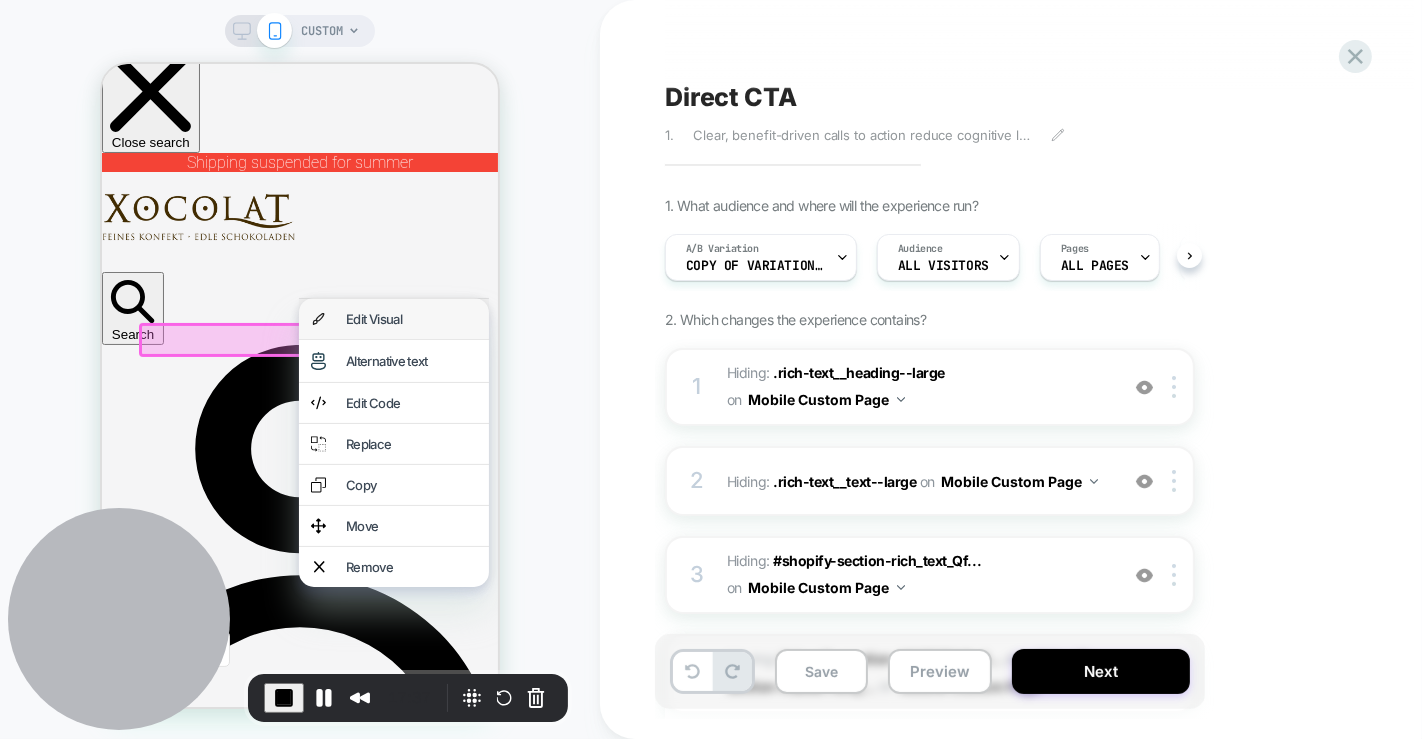 click on "Edit Visual" at bounding box center (410, 318) 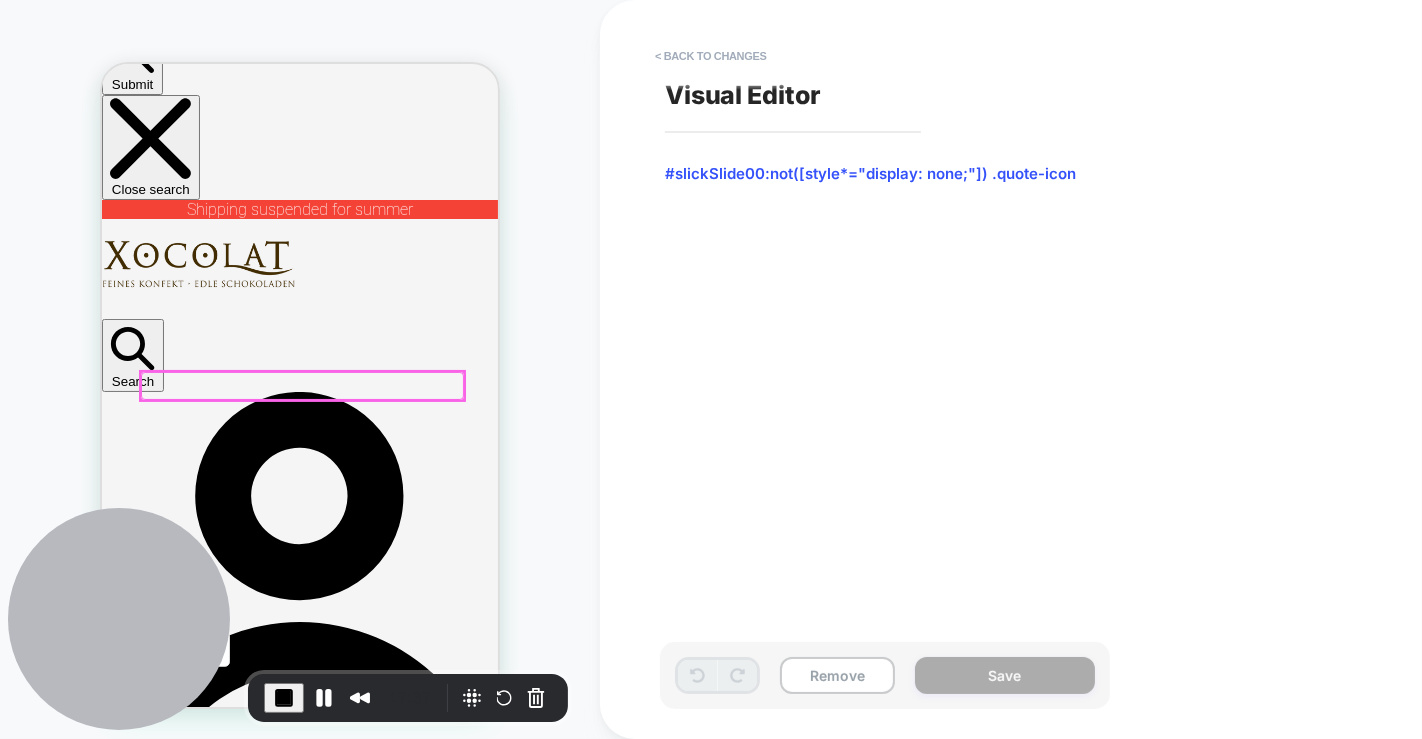 scroll, scrollTop: 296, scrollLeft: 0, axis: vertical 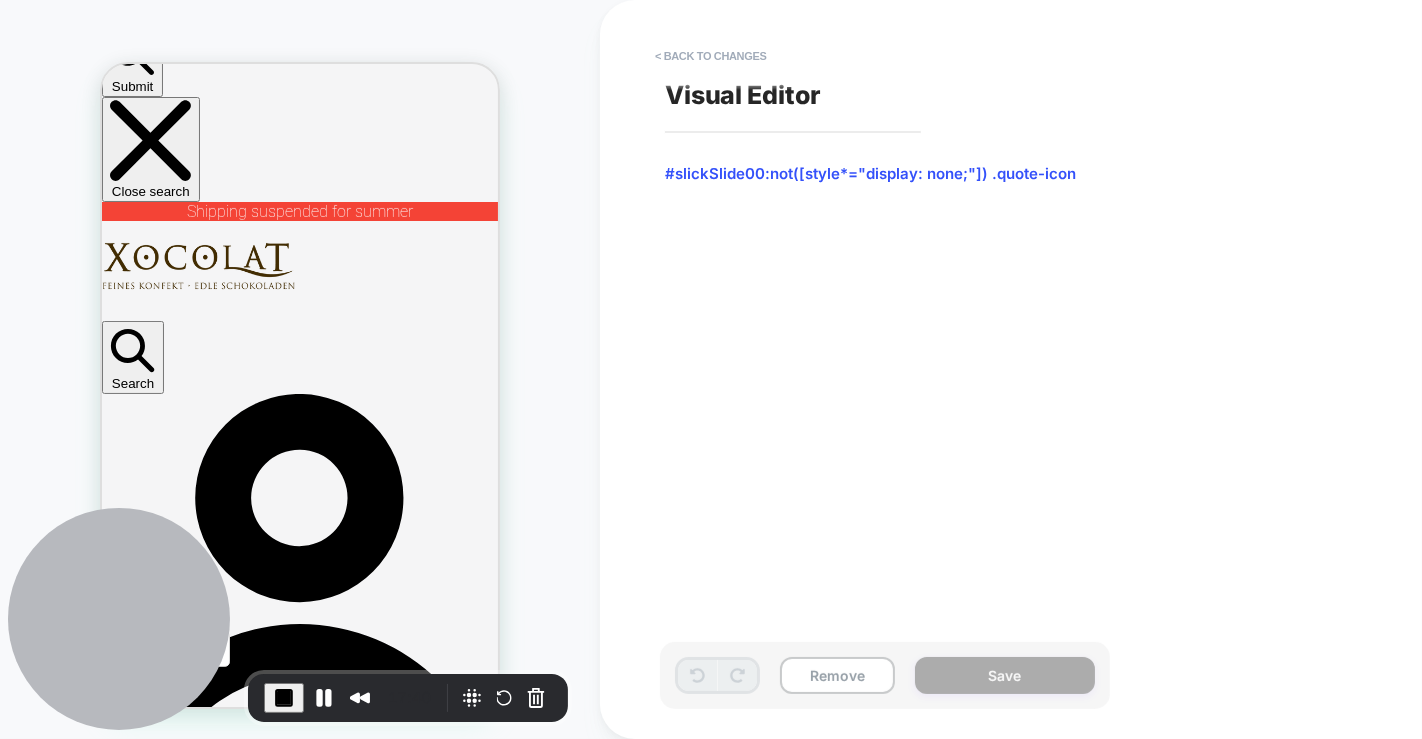 drag, startPoint x: 312, startPoint y: 396, endPoint x: 728, endPoint y: 57, distance: 536.6349 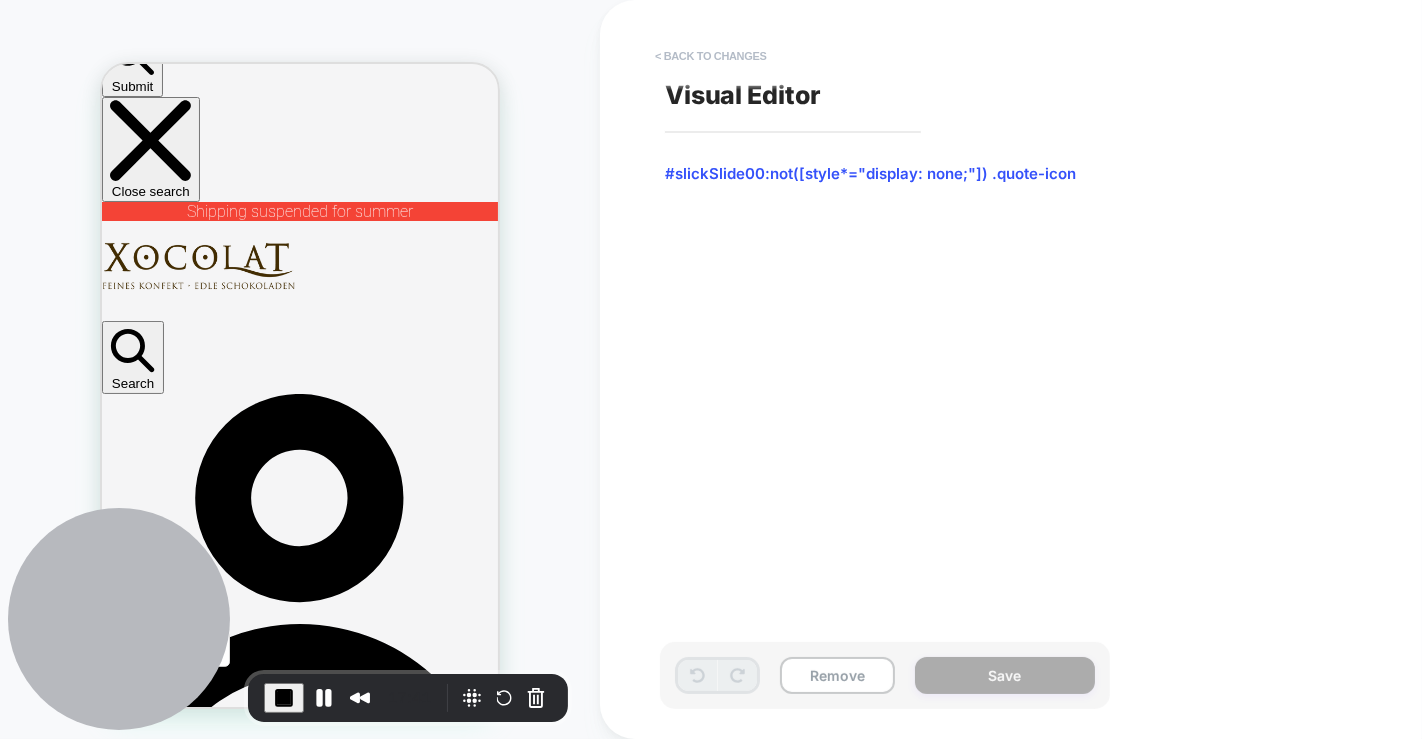 click on "< Back to changes" at bounding box center [711, 56] 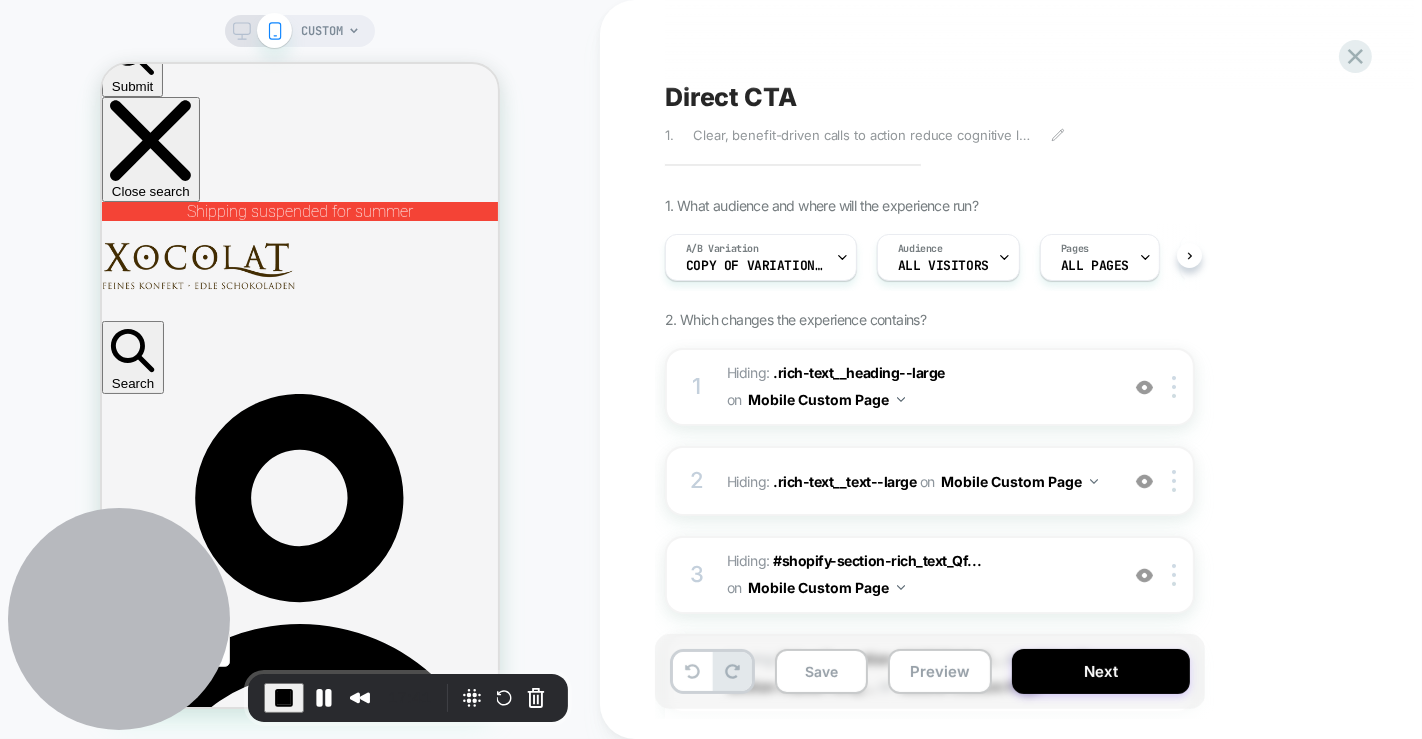scroll, scrollTop: 0, scrollLeft: 0, axis: both 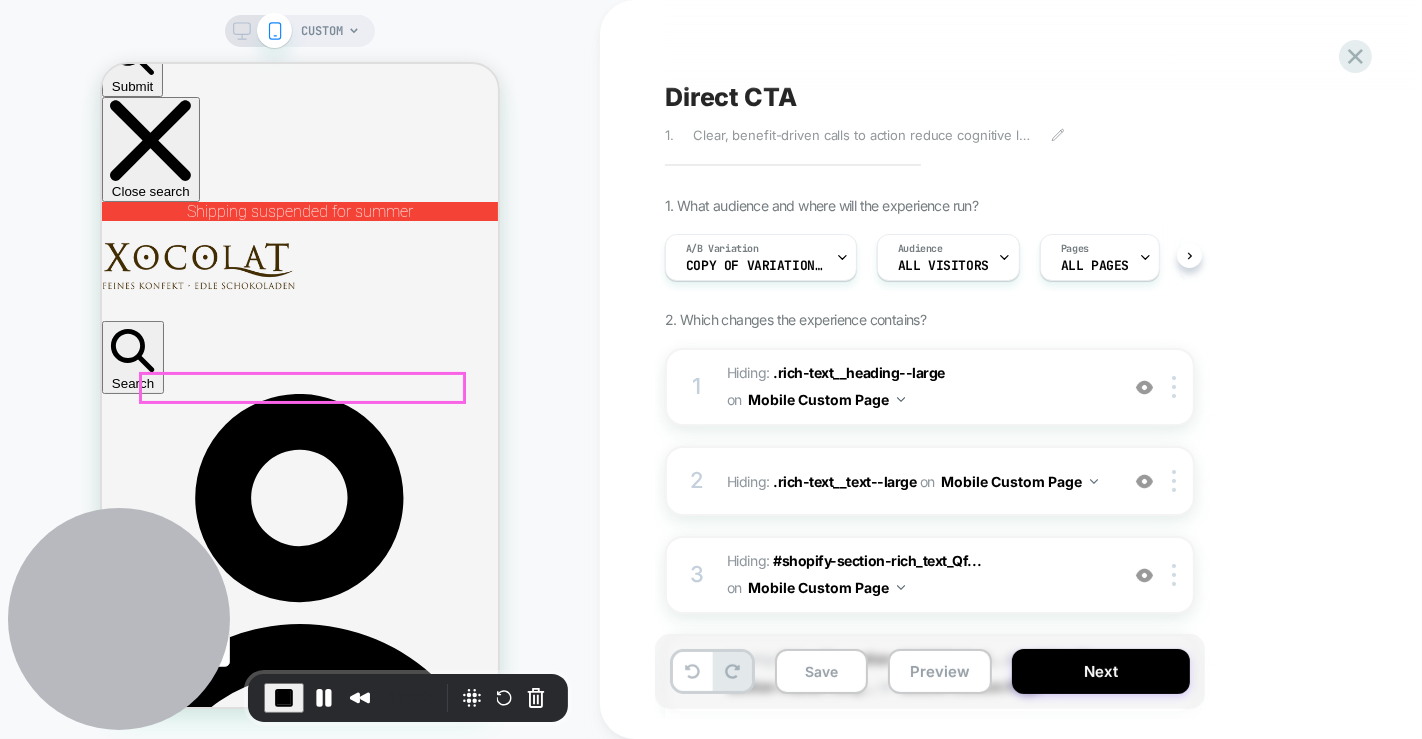 click at bounding box center (-782, 5983) 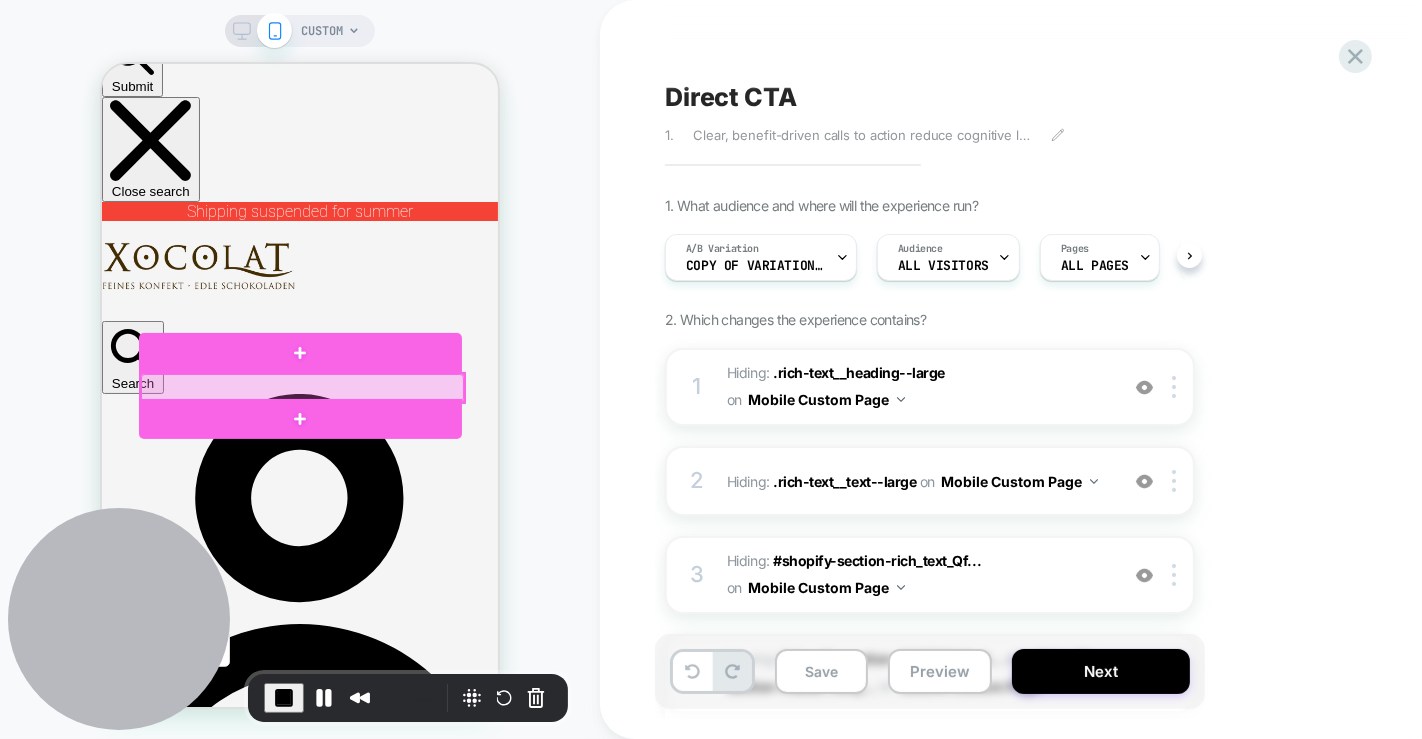 click at bounding box center [301, 387] 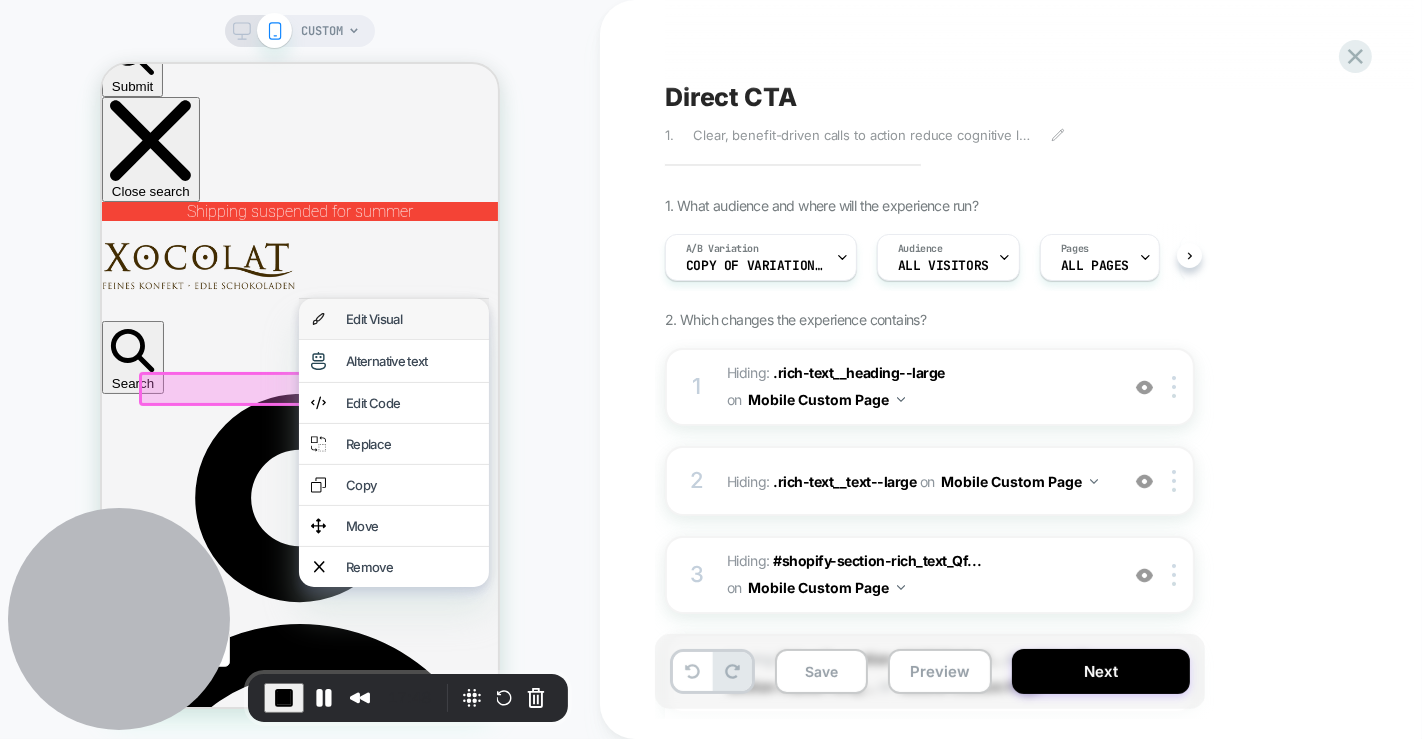 click on "Edit Visual" at bounding box center [410, 318] 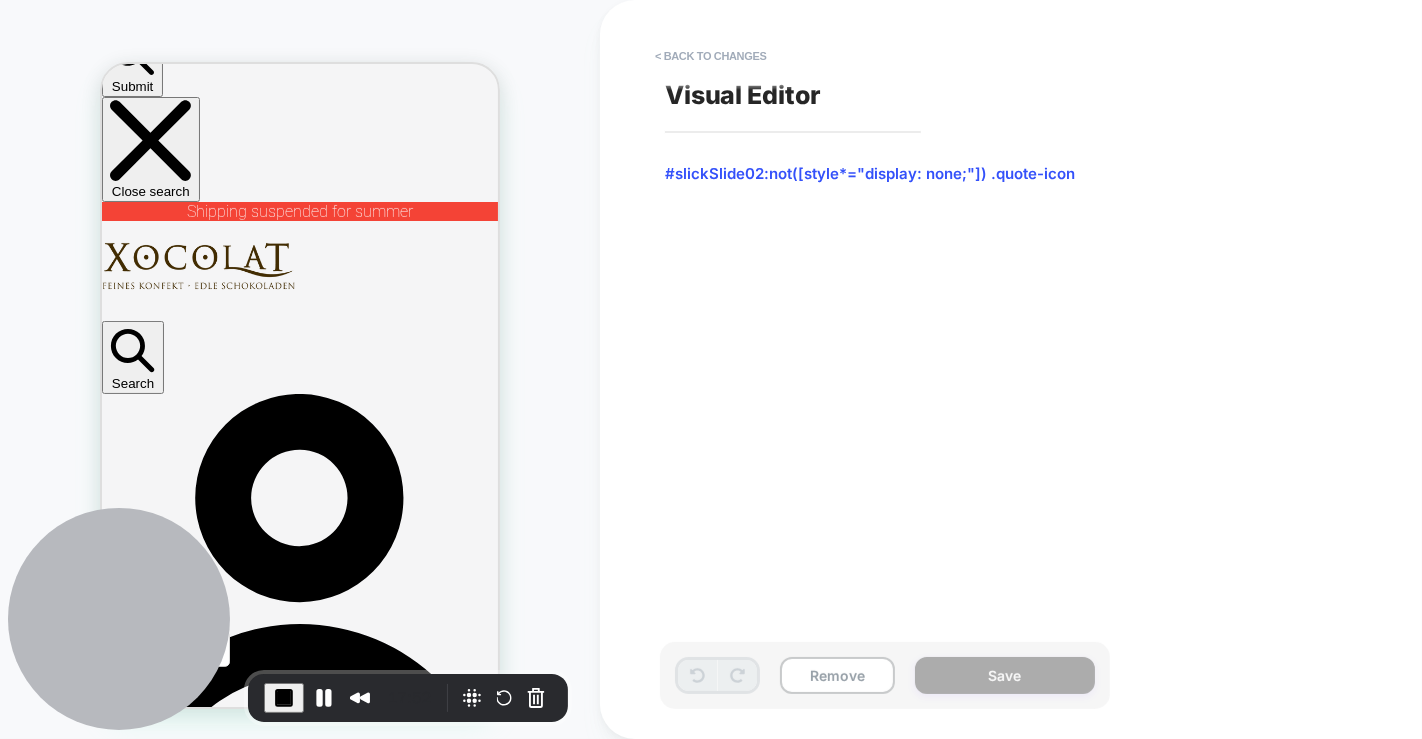 click on "#slickSlide02:not([style*="display: none;"]) .quote-icon" at bounding box center [884, 174] 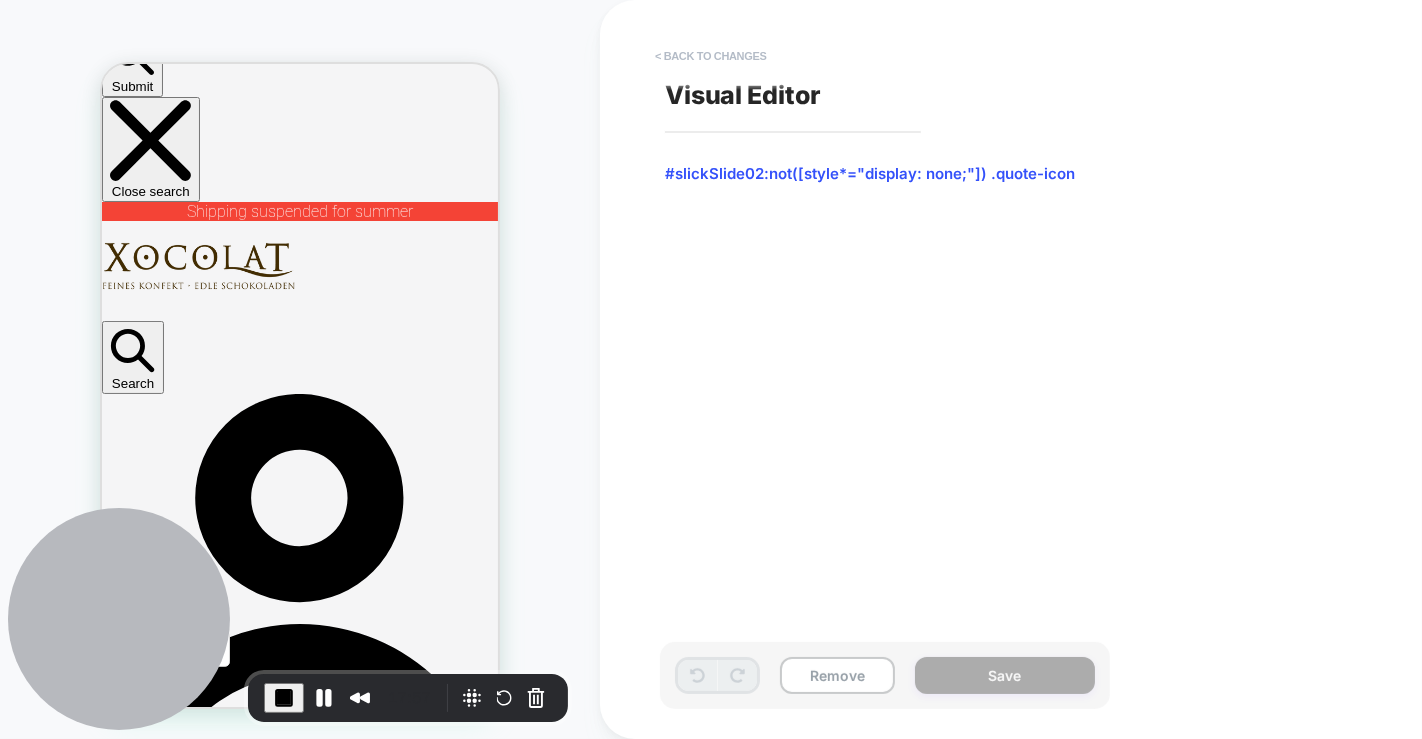 click on "< Back to changes" at bounding box center [711, 56] 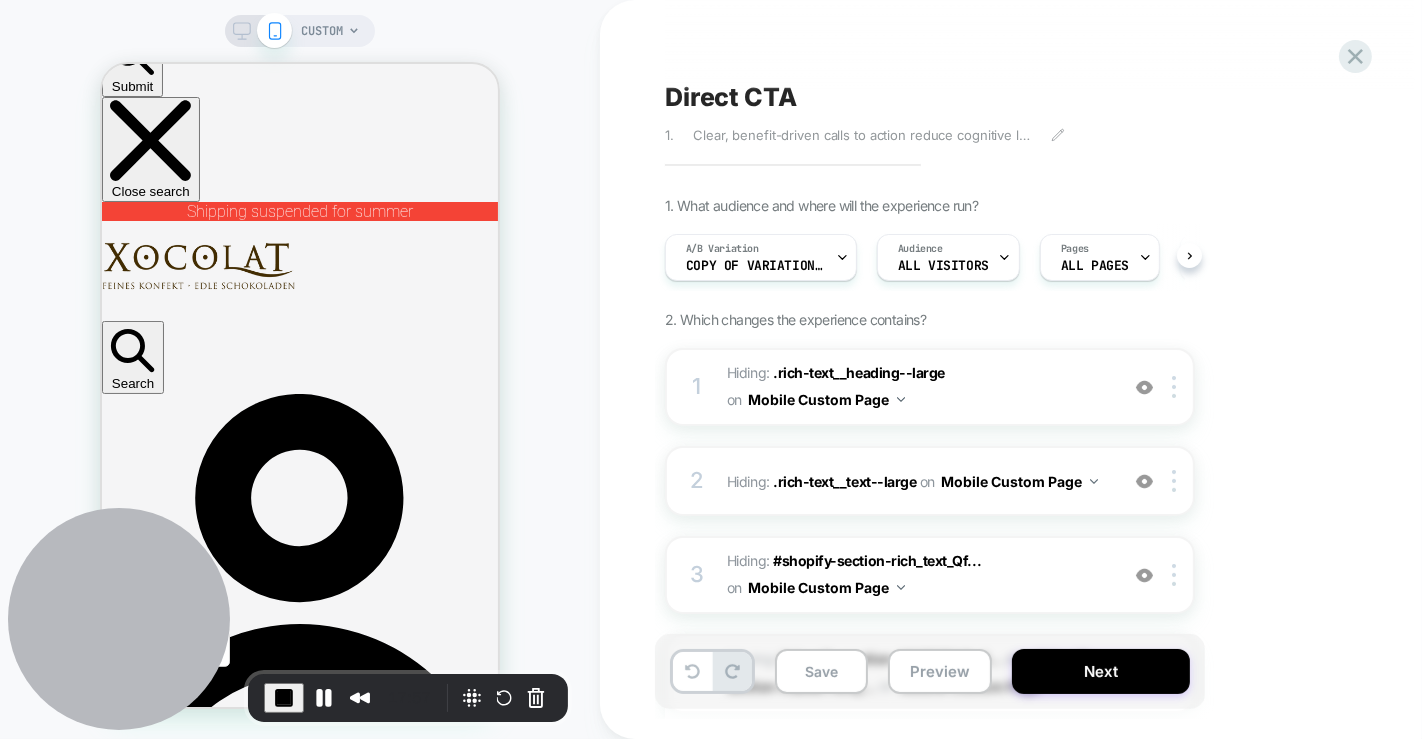 scroll, scrollTop: 0, scrollLeft: 0, axis: both 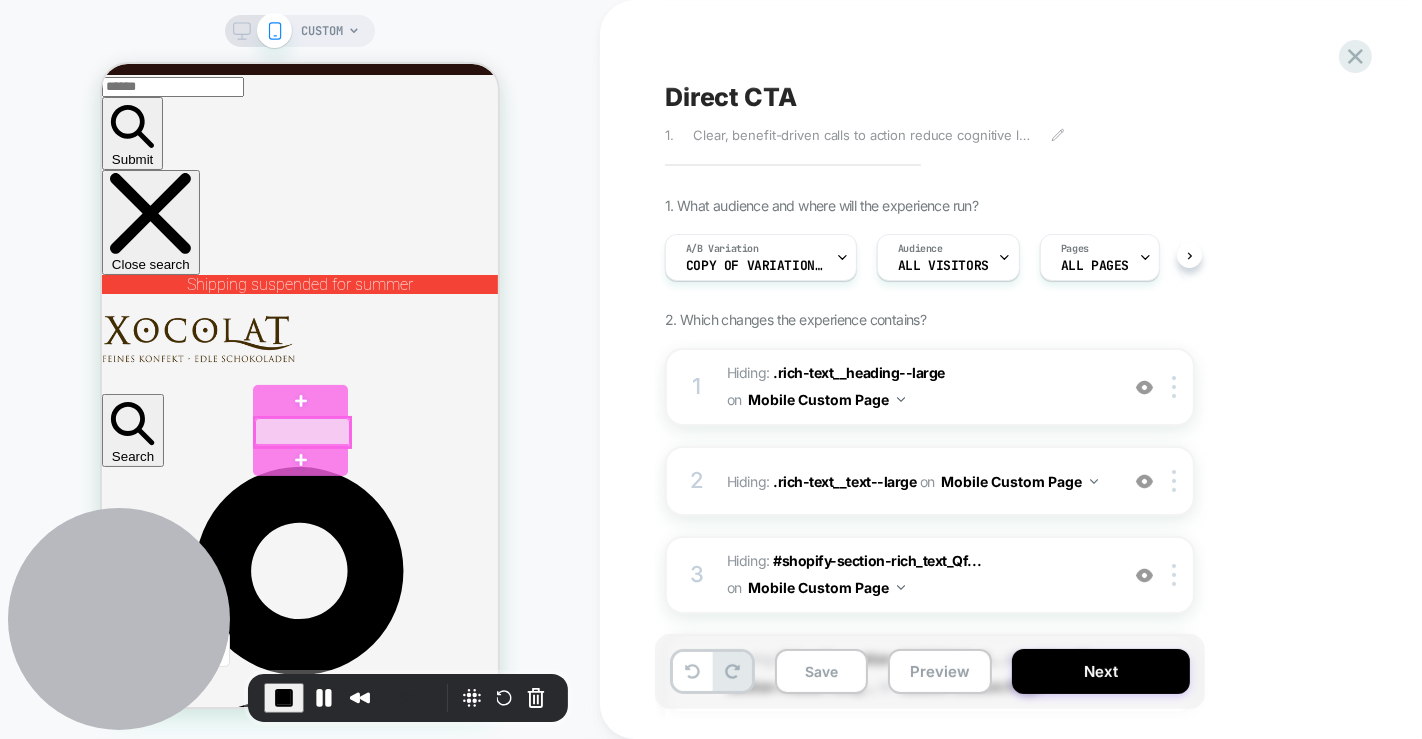click at bounding box center (301, 431) 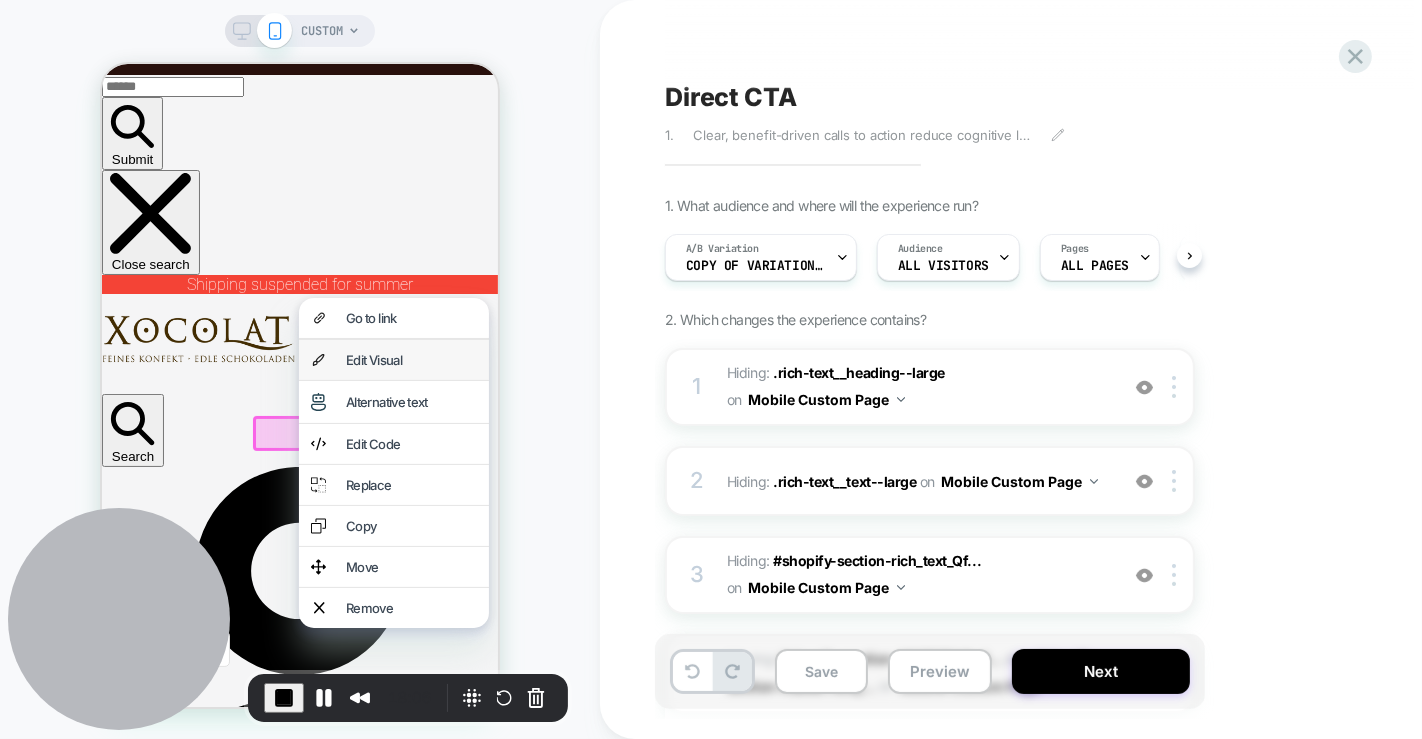 click on "Edit Visual" at bounding box center [410, 359] 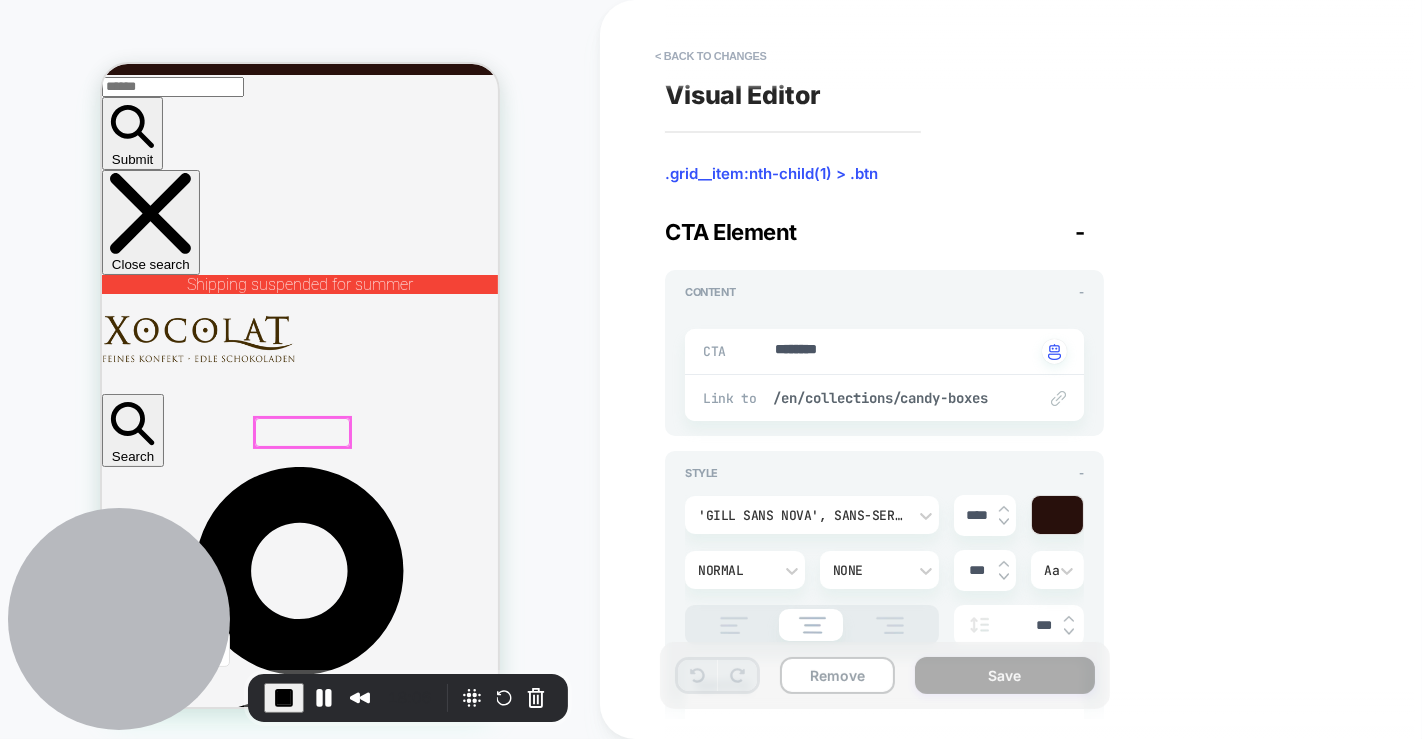 scroll, scrollTop: 267, scrollLeft: 0, axis: vertical 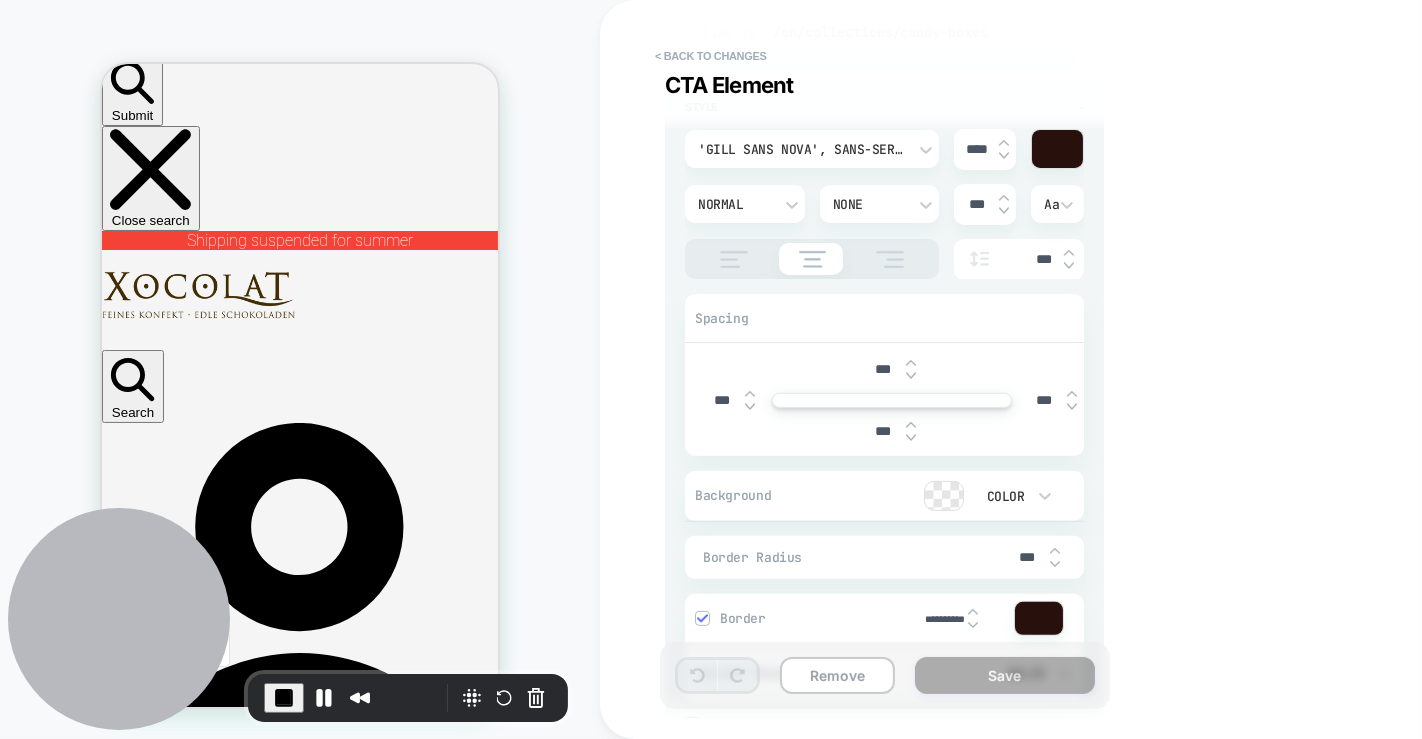 click on "***" at bounding box center (883, 369) 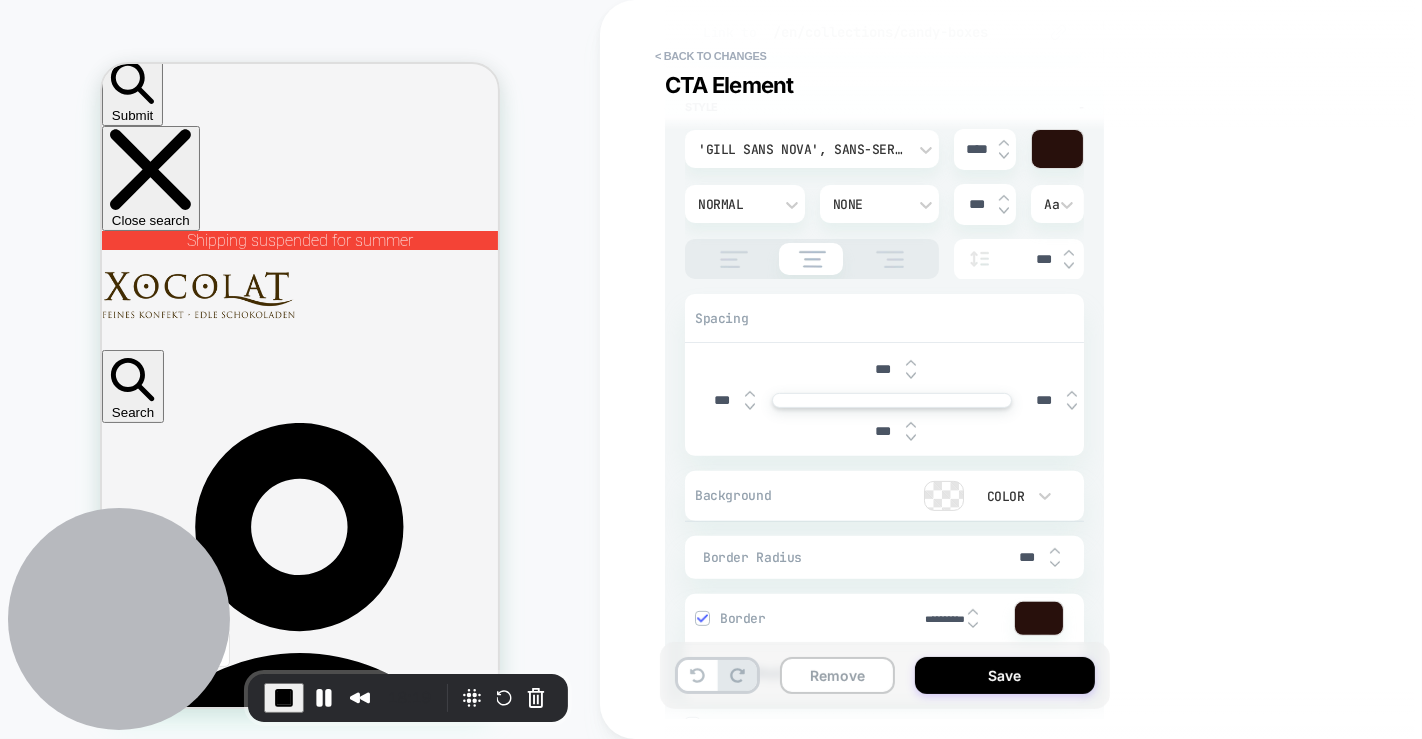 click on "***" at bounding box center [883, 431] 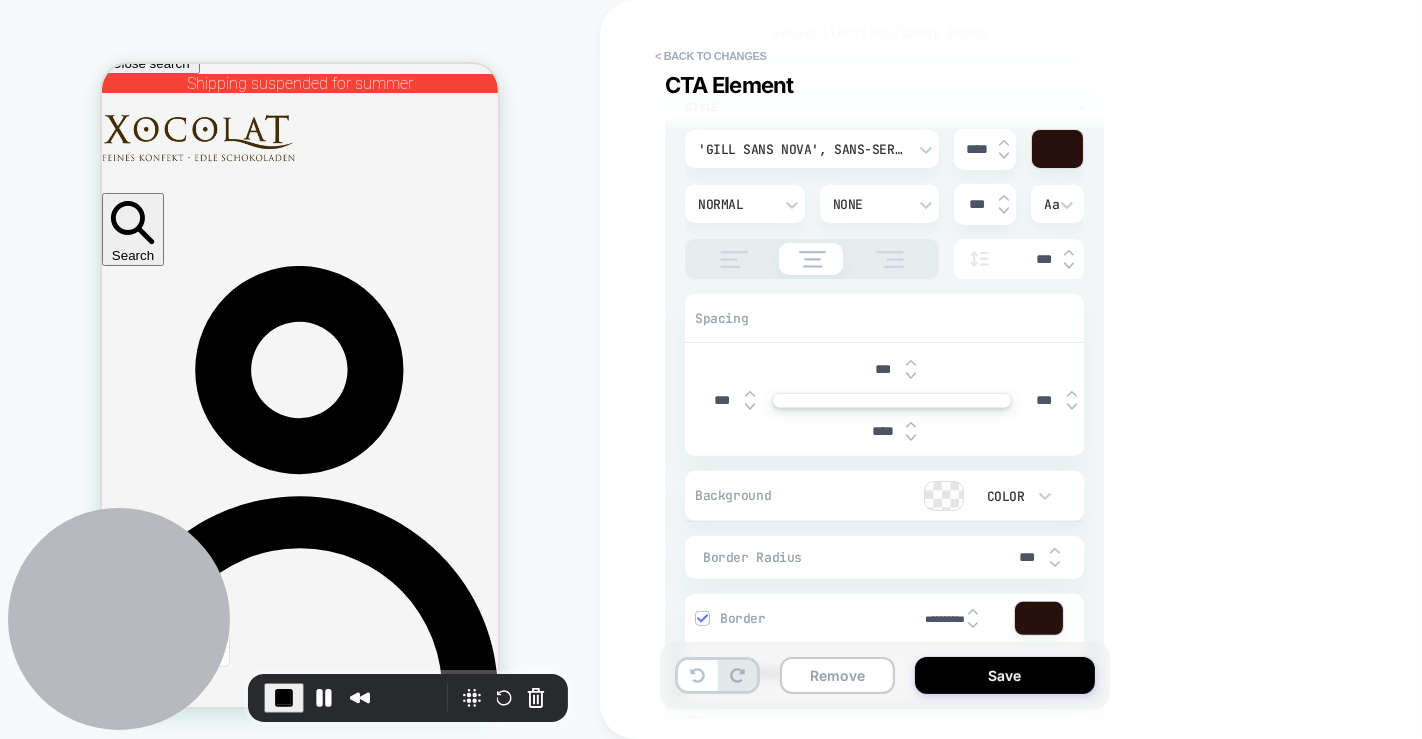 scroll, scrollTop: 423, scrollLeft: 0, axis: vertical 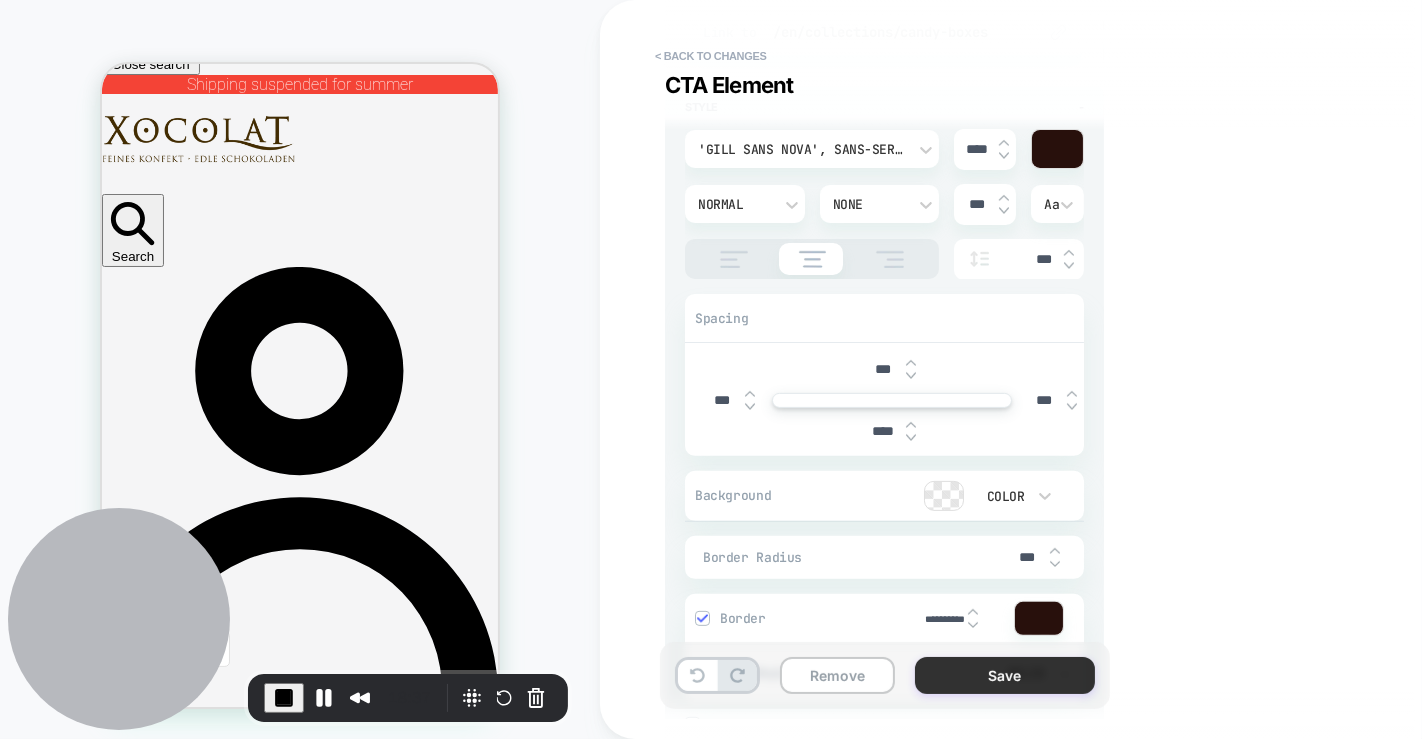 click on "Save" at bounding box center [1005, 675] 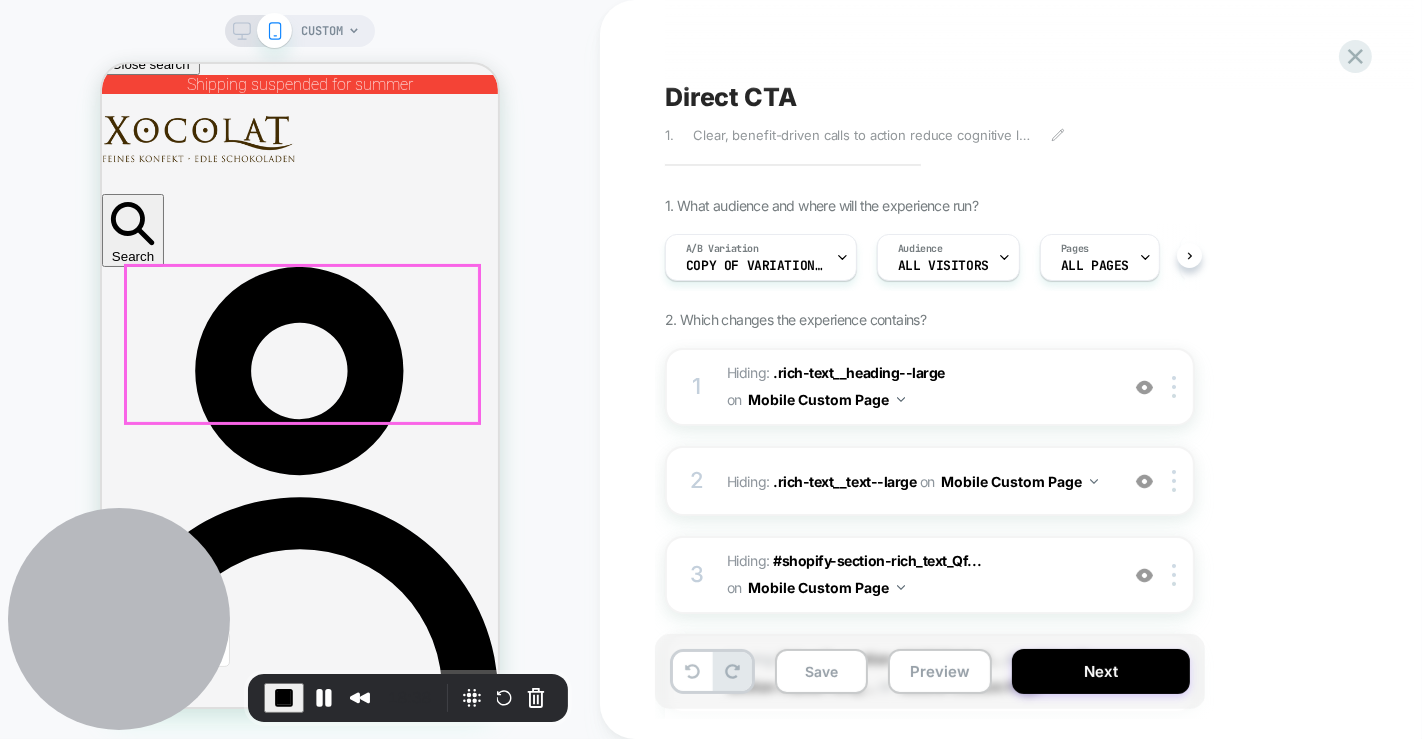 scroll, scrollTop: 0, scrollLeft: 0, axis: both 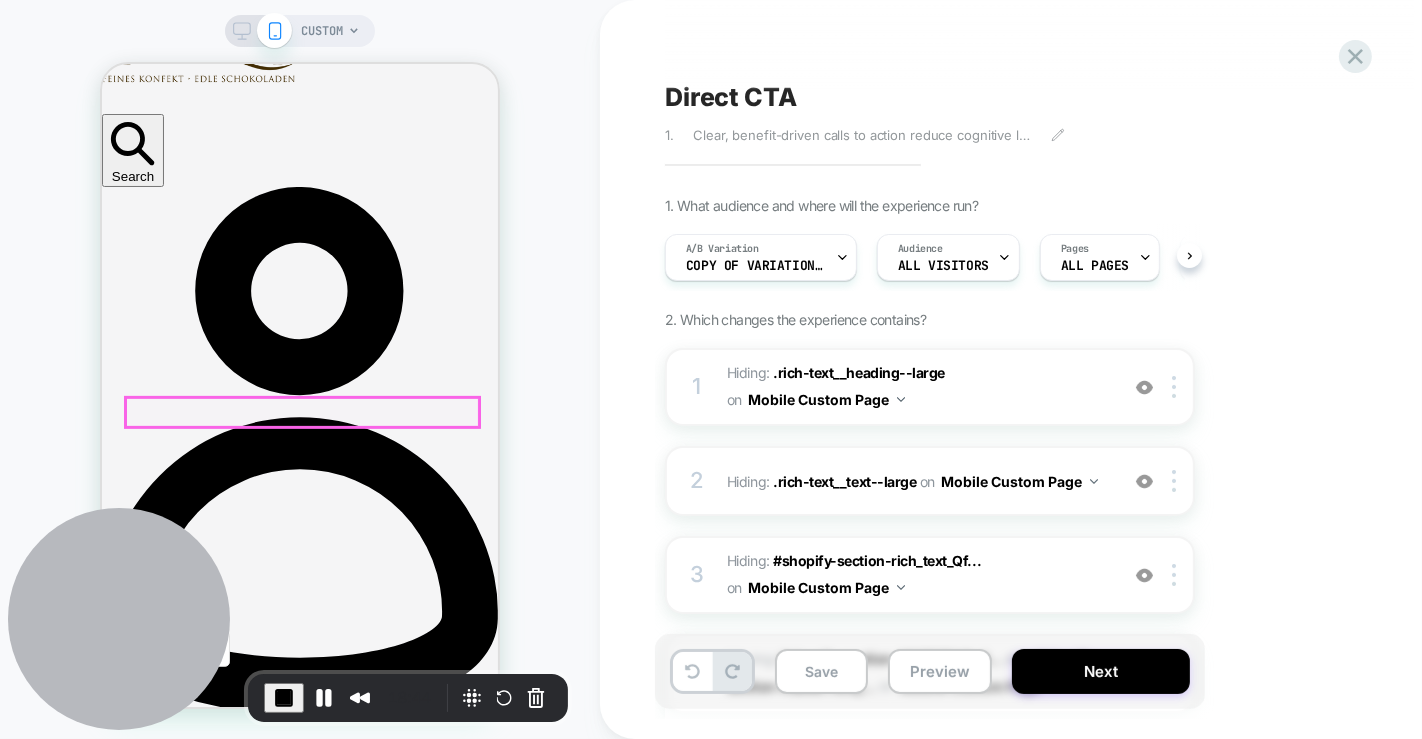 click on "Slide 3" at bounding box center [169, 6234] 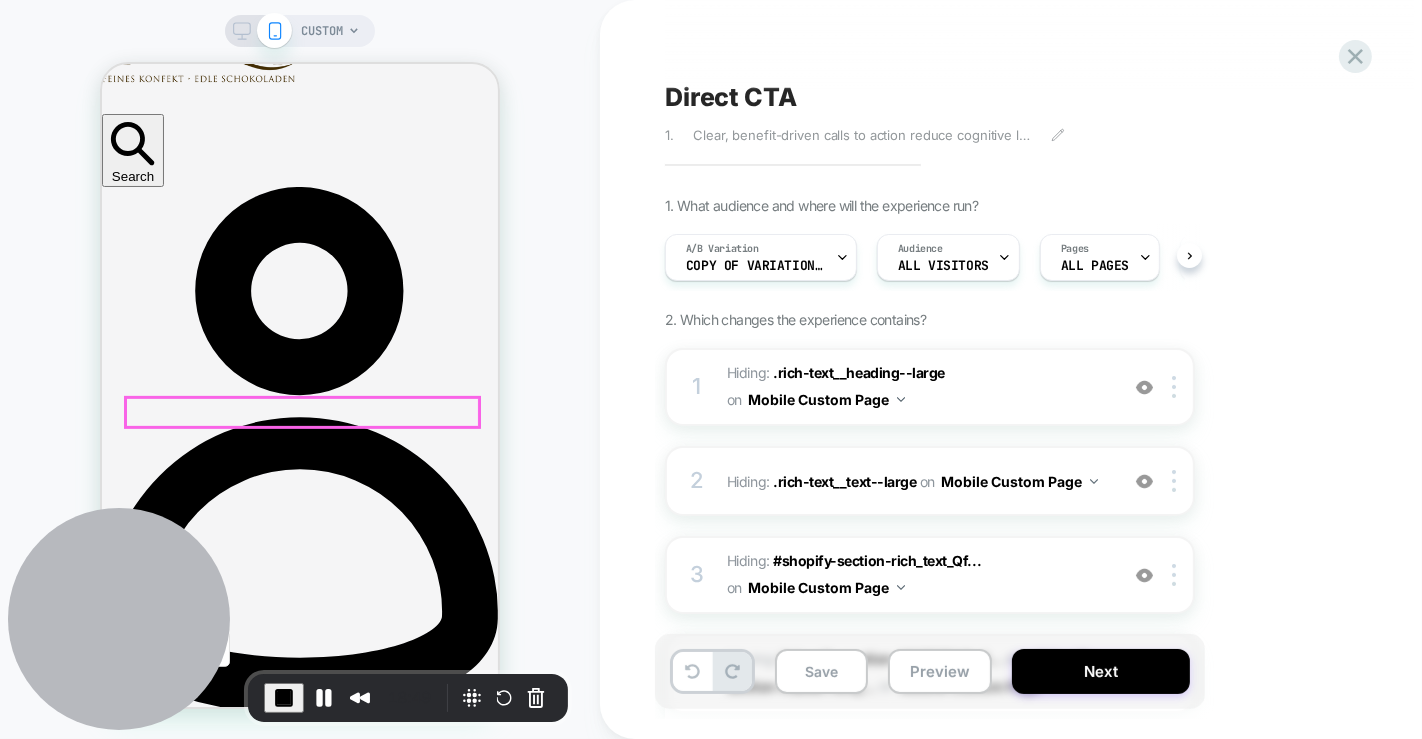 click on "Slide 3" at bounding box center (169, 6234) 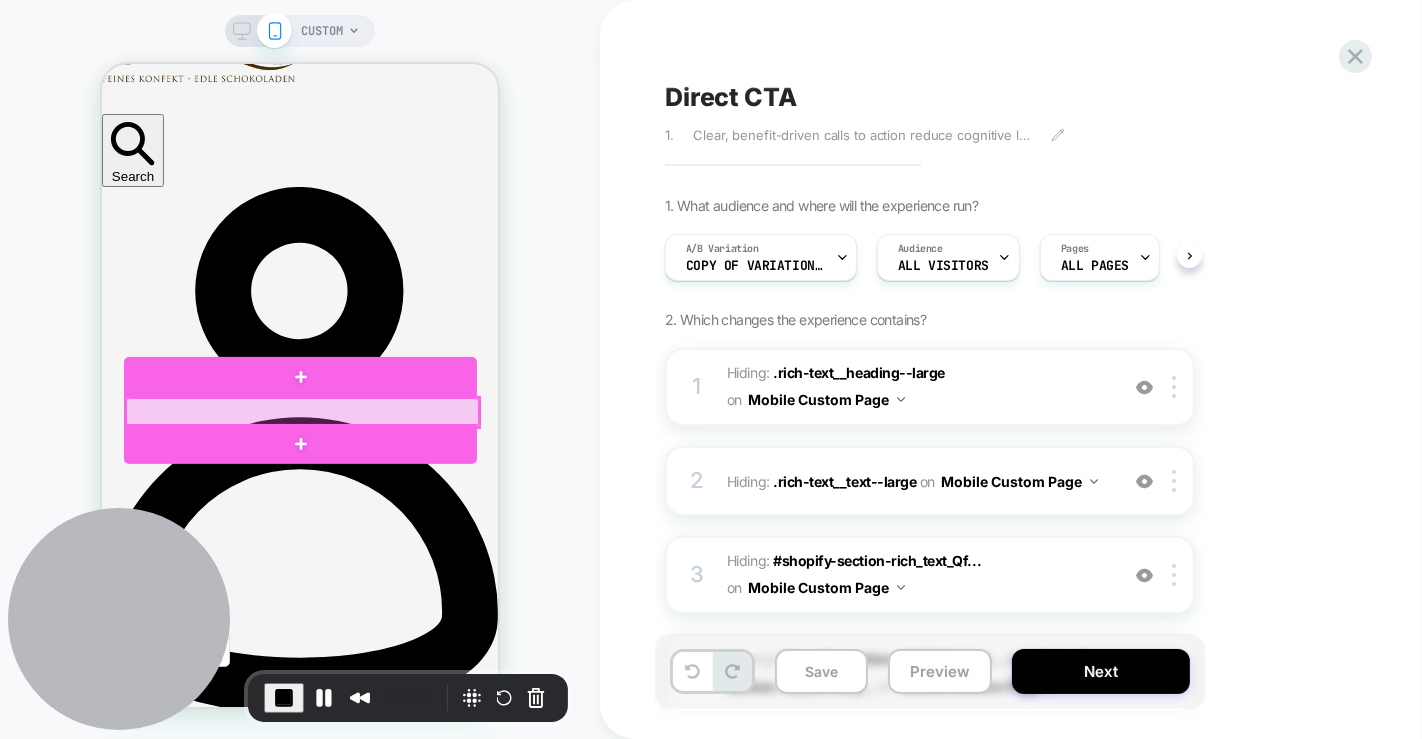 click at bounding box center (301, 411) 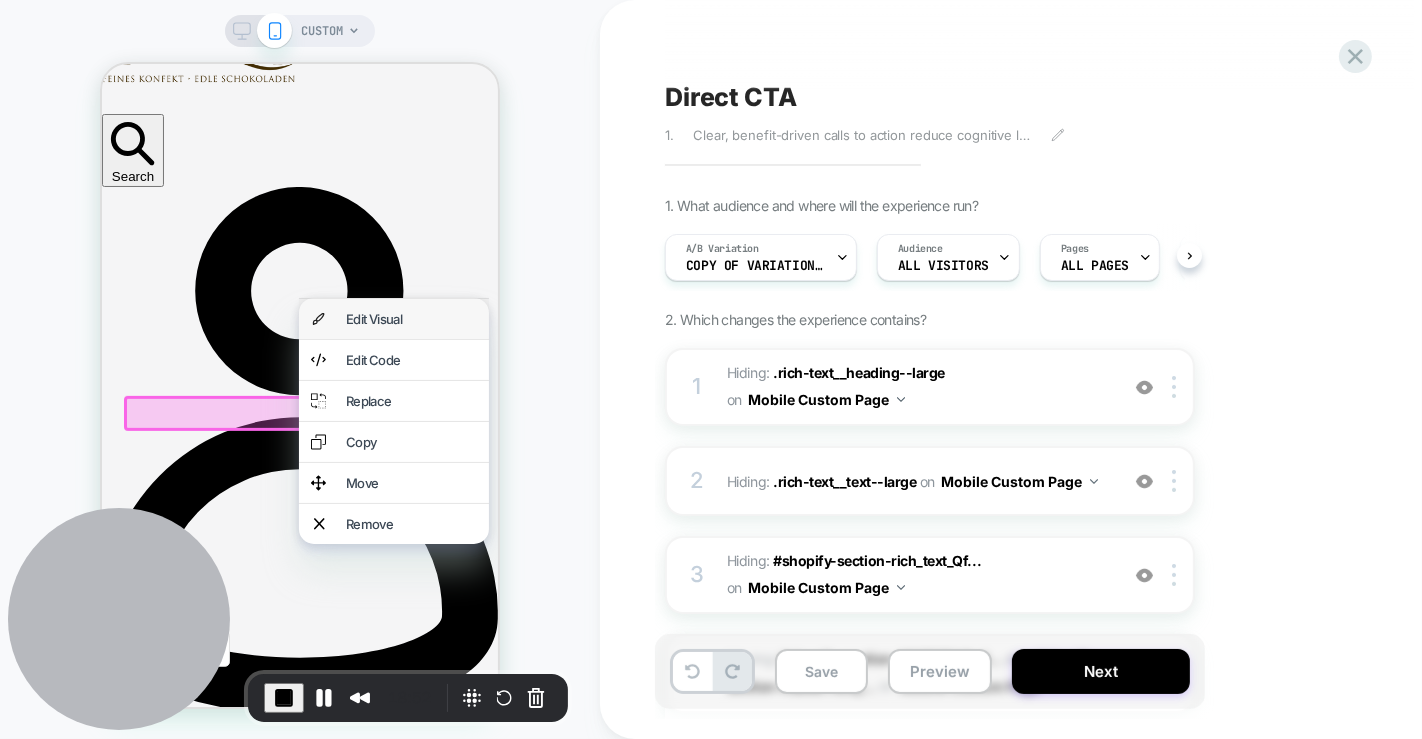 click on "Edit Visual" at bounding box center (410, 318) 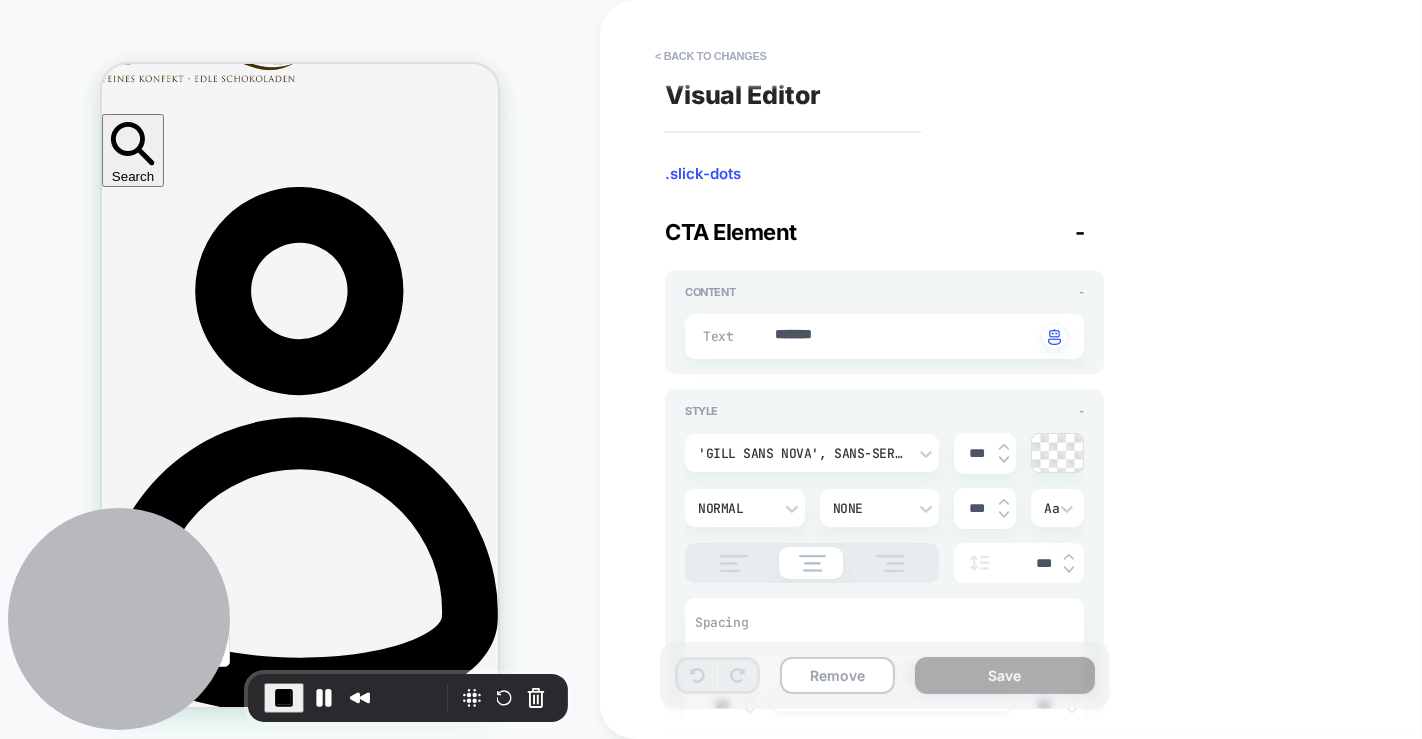 scroll, scrollTop: 528, scrollLeft: 0, axis: vertical 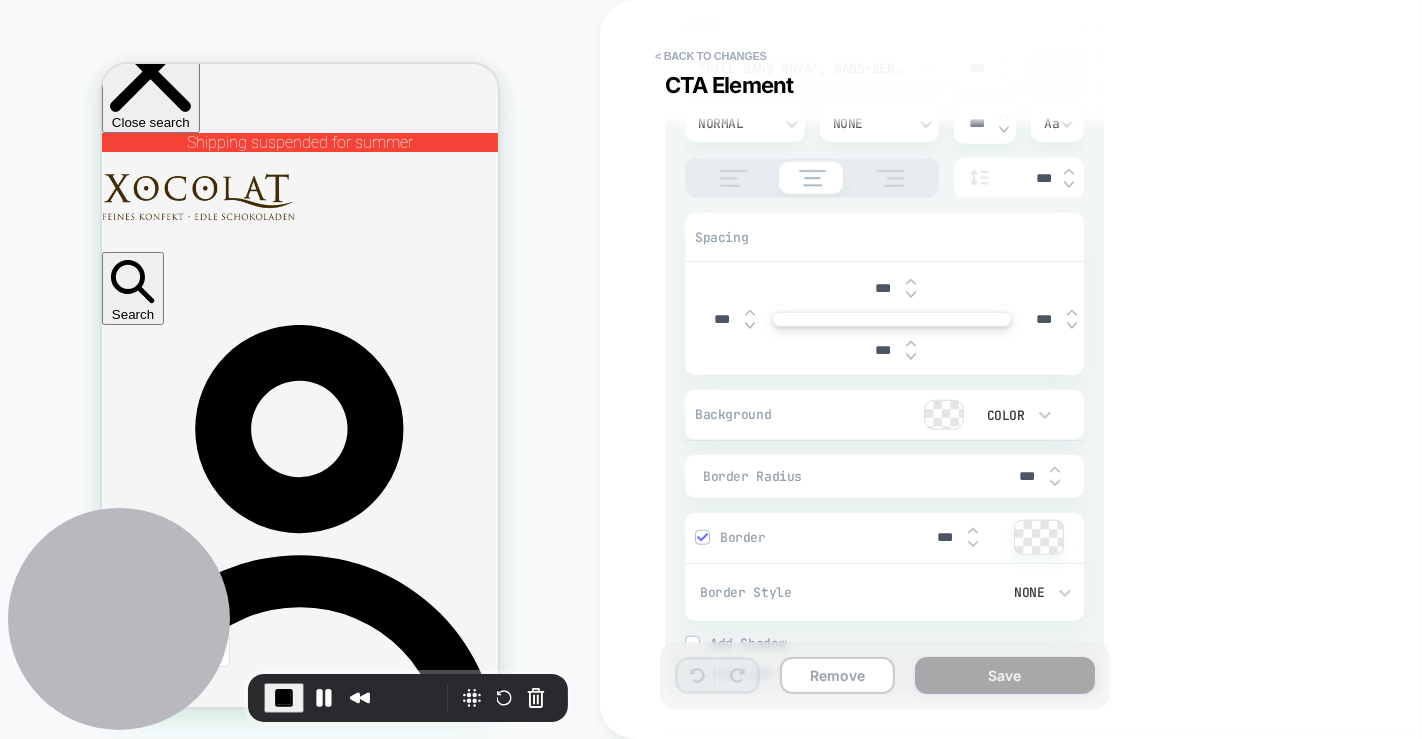 click on ""The best Chocolate you can get in Austria."
"Austria's first address for specialties related to cocoa beans"     Welt am Sonntag
"Xocolat deserves a great medal for services to the chocolate culture"     Falter, the city magazine
"The best Chocolate you can get in Austria."
"Austria's first address for specialties related to cocoa beans"     Welt am Sonntag
Slide 1" at bounding box center [299, 5555] 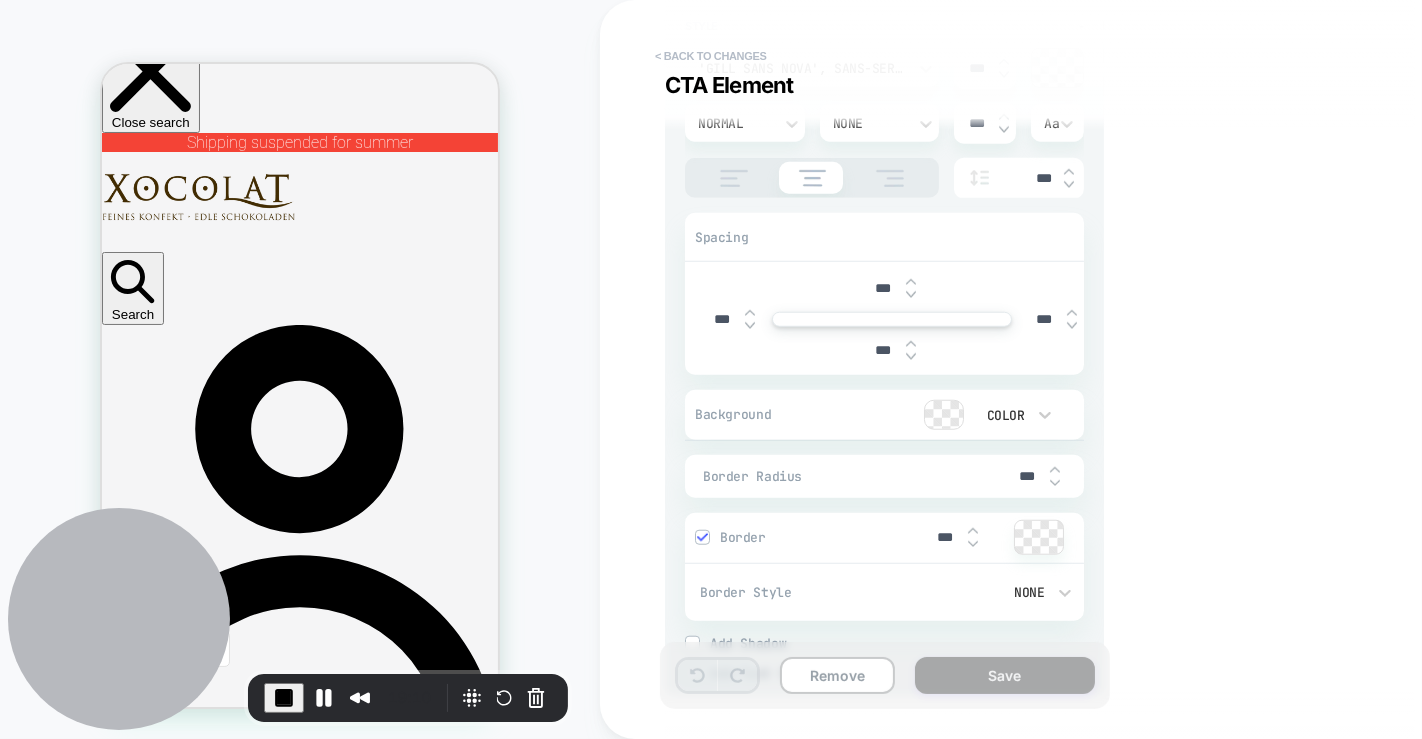 click on "< Back to changes" at bounding box center [711, 56] 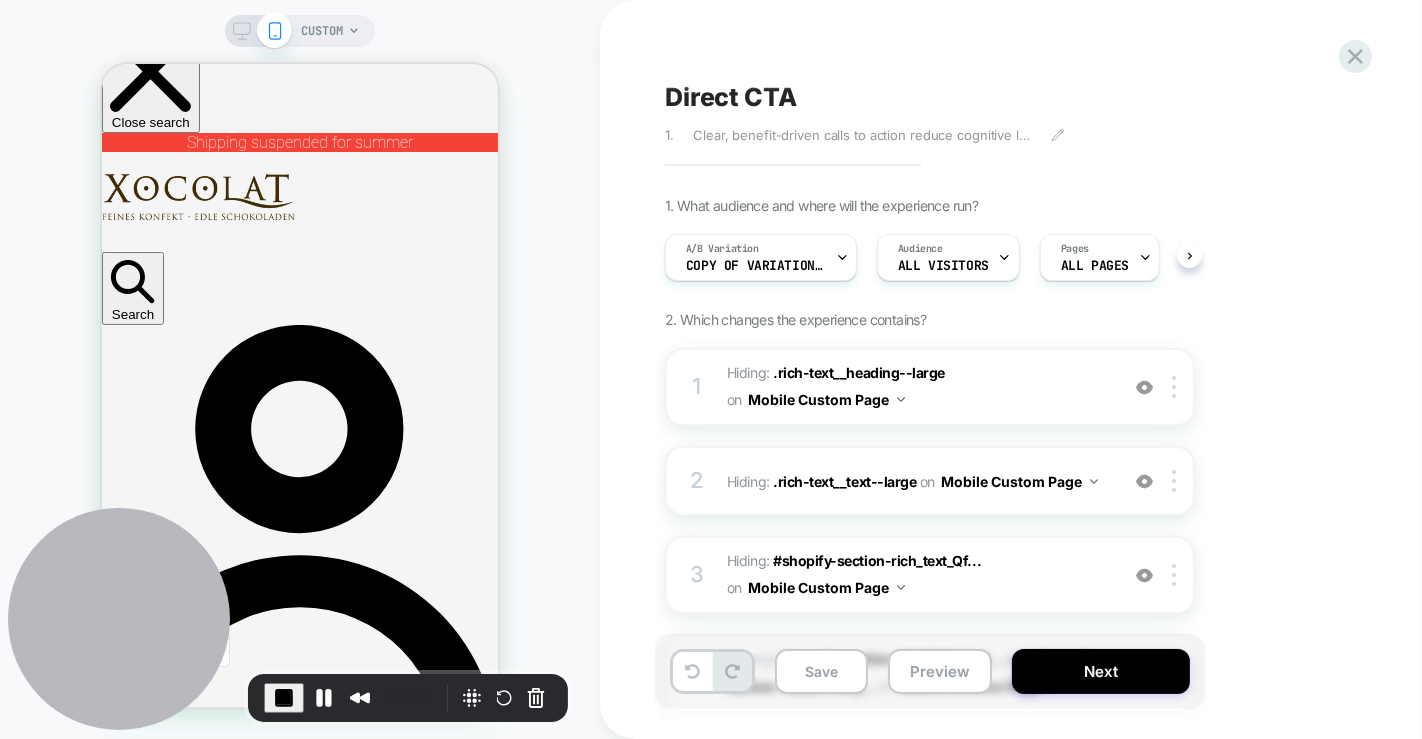 scroll, scrollTop: 0, scrollLeft: 0, axis: both 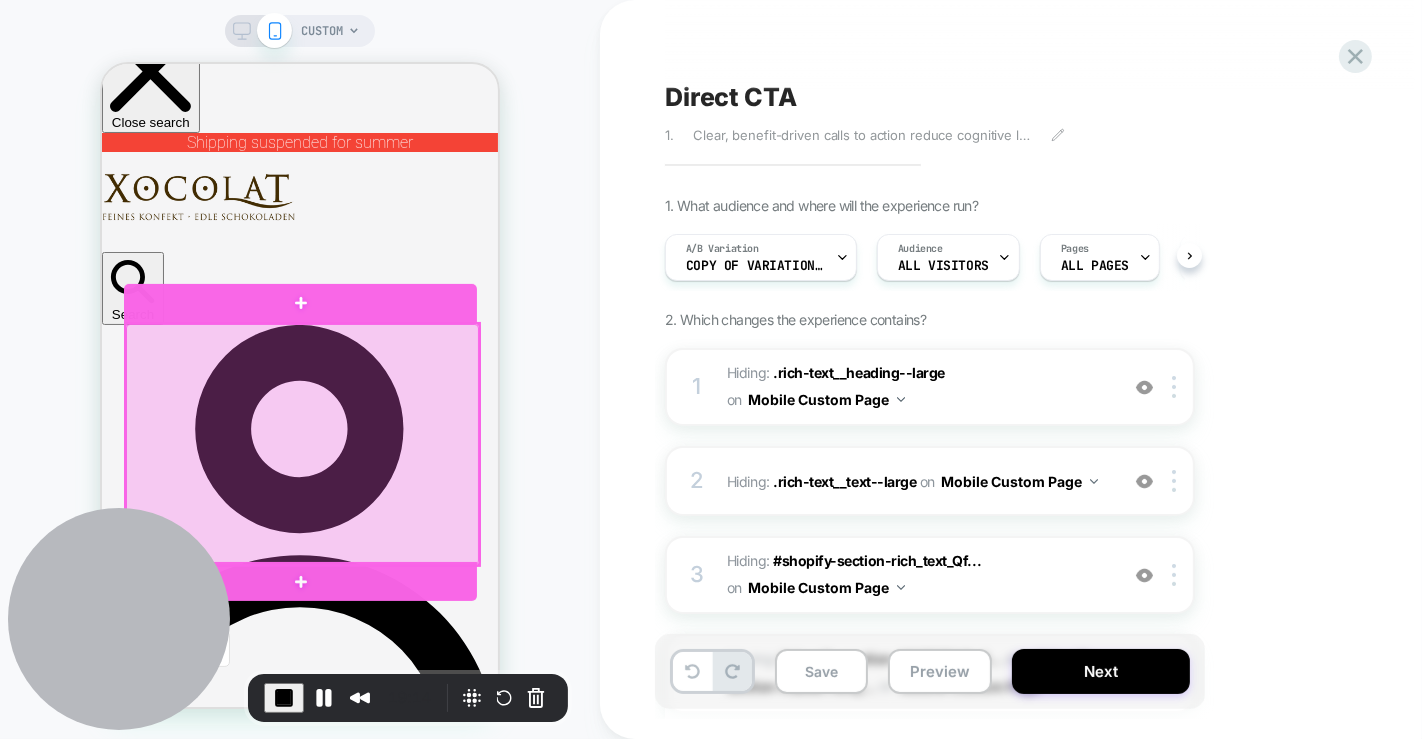 click at bounding box center (301, 443) 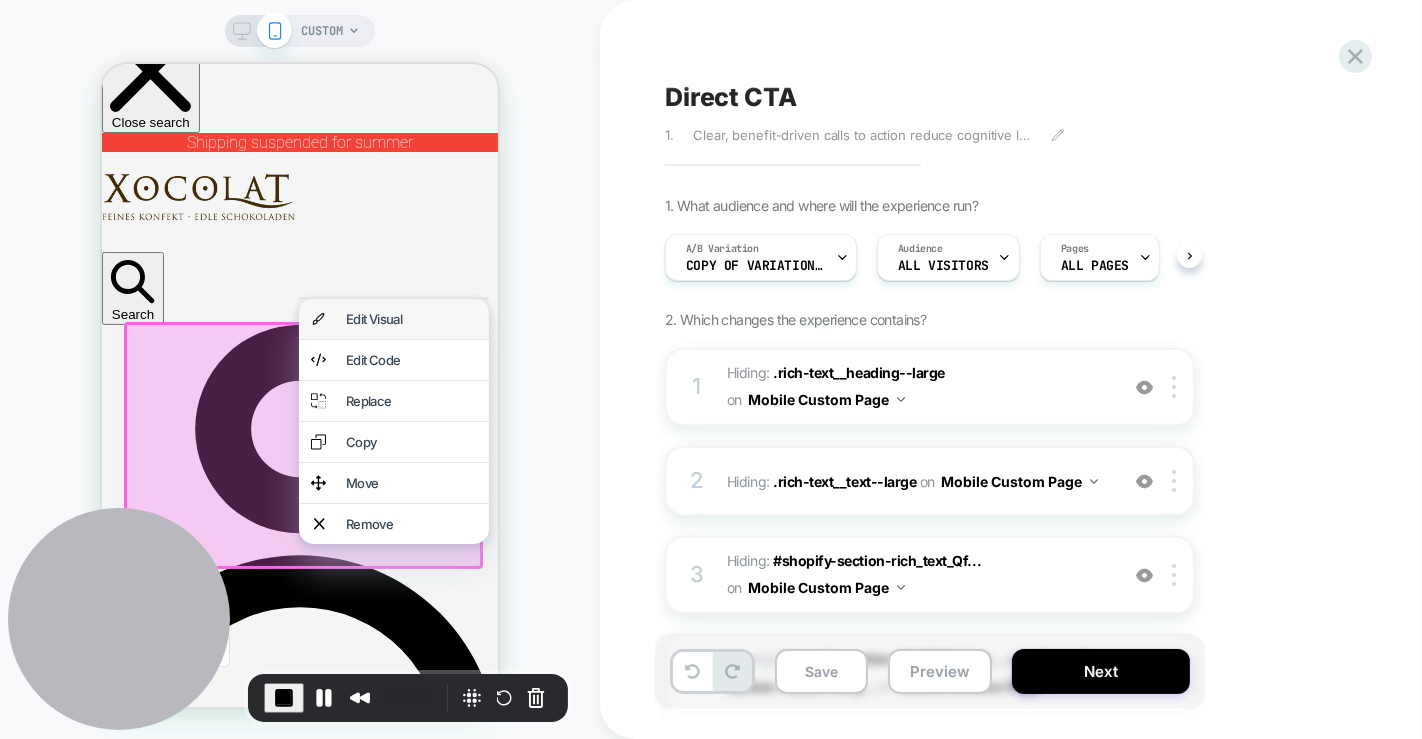 click on "Edit Visual" at bounding box center (393, 318) 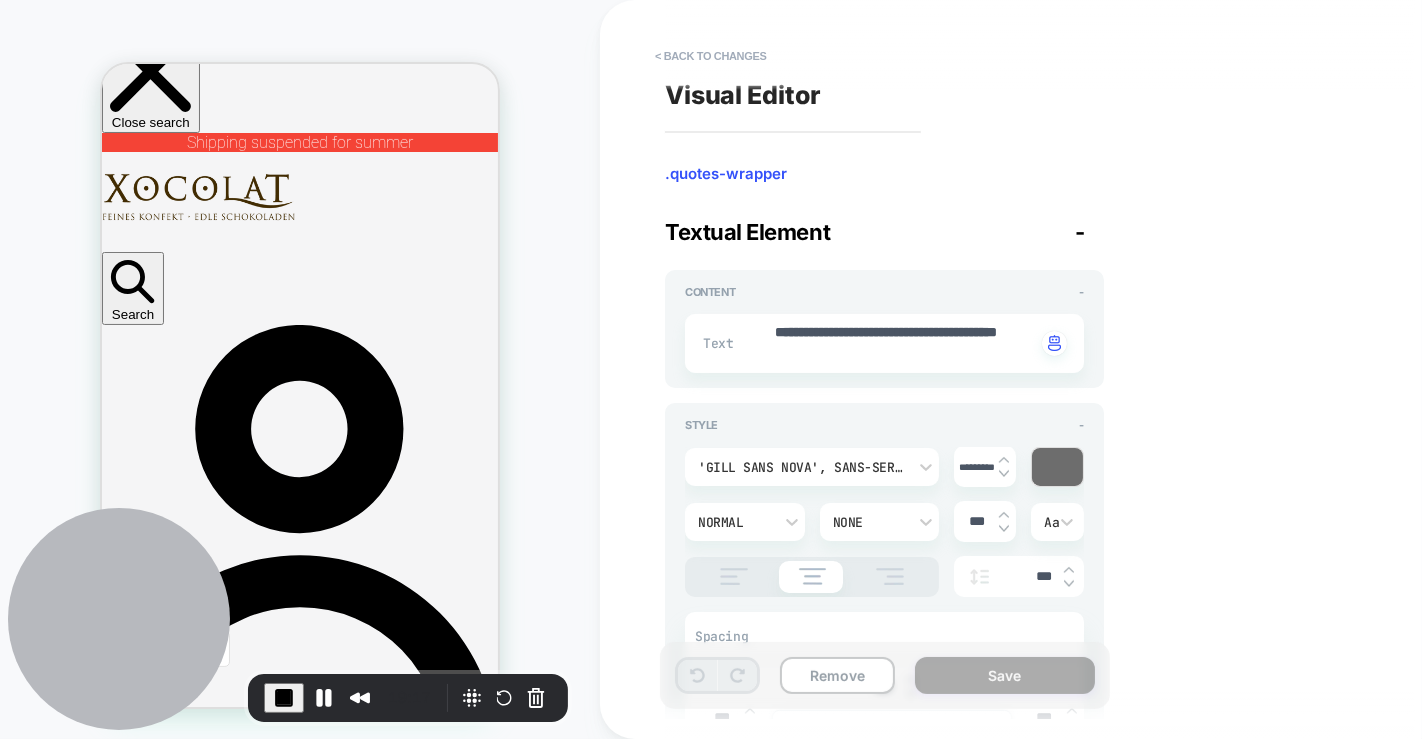 scroll, scrollTop: 421, scrollLeft: 0, axis: vertical 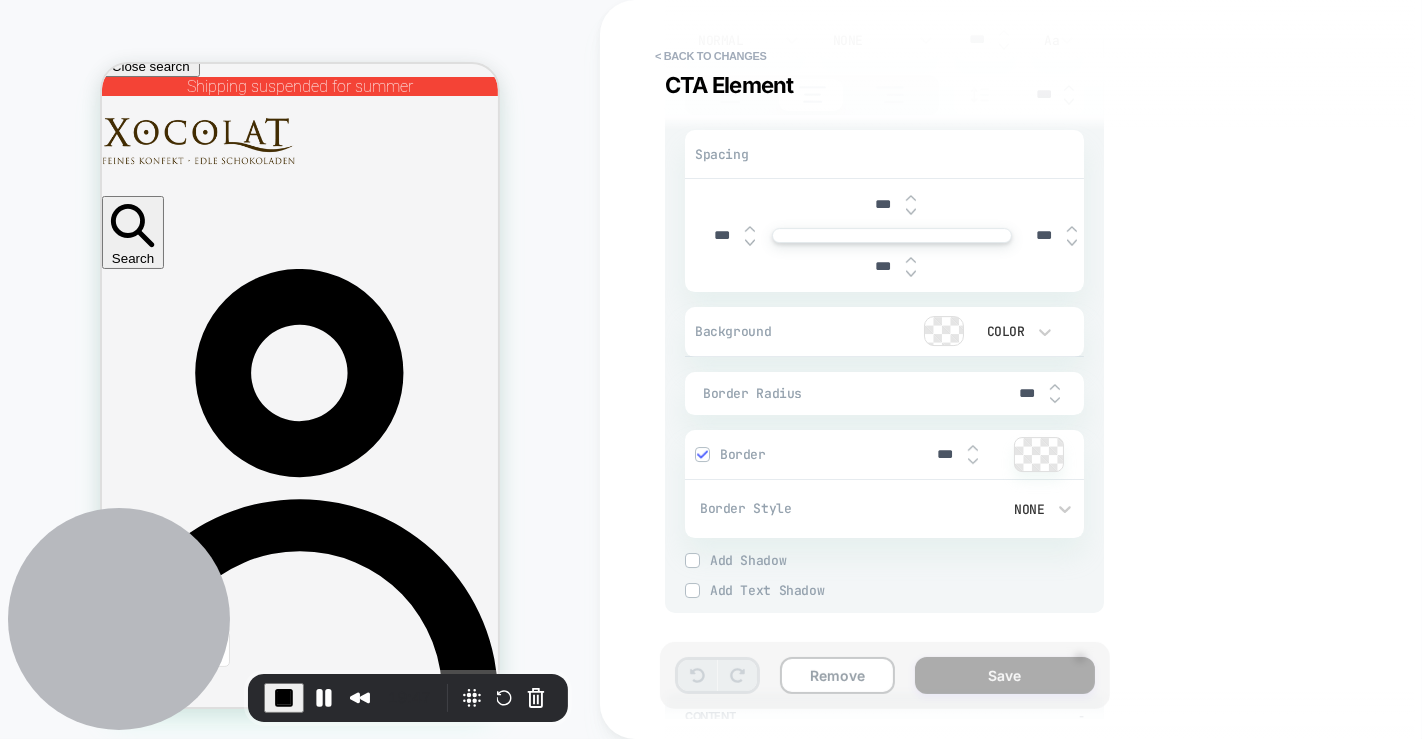 click at bounding box center [944, 331] 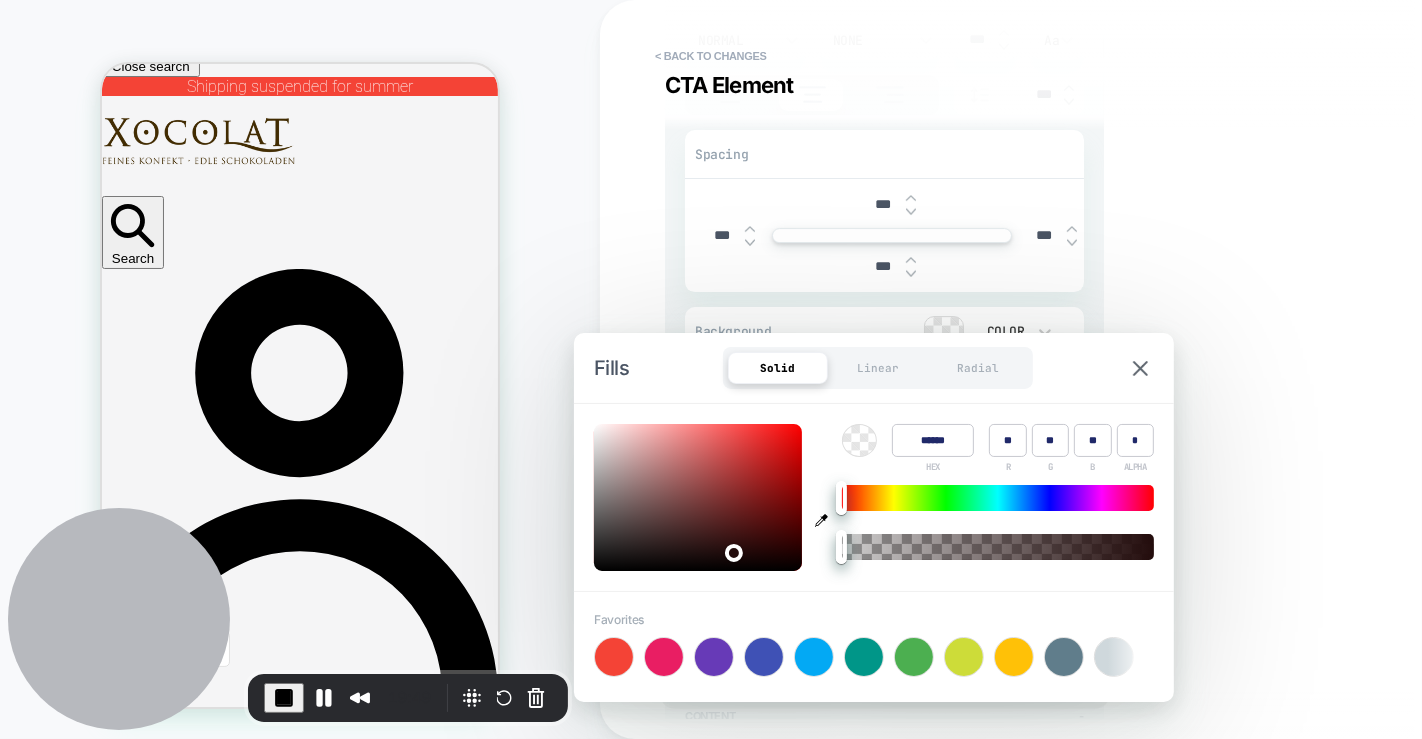 click at bounding box center (698, 497) 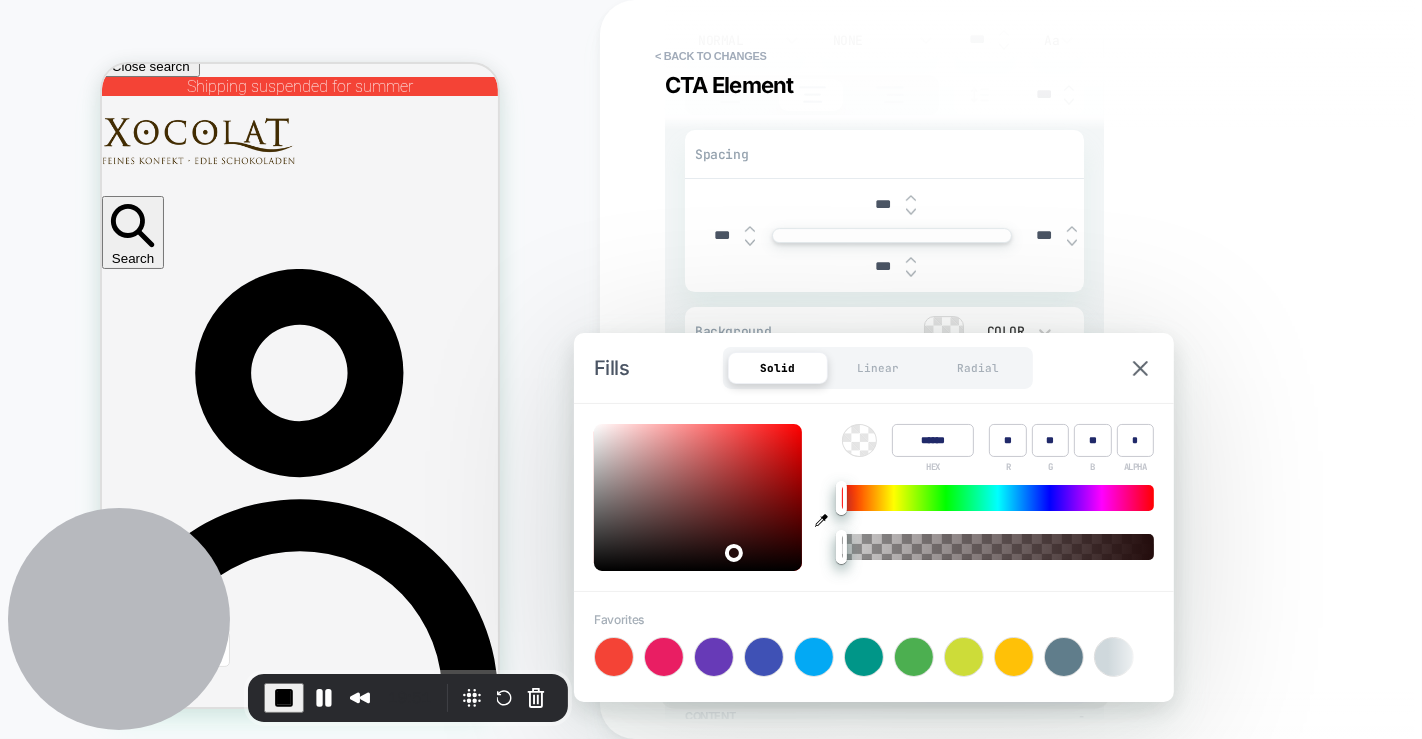 click on "Background Color" at bounding box center (884, 331) 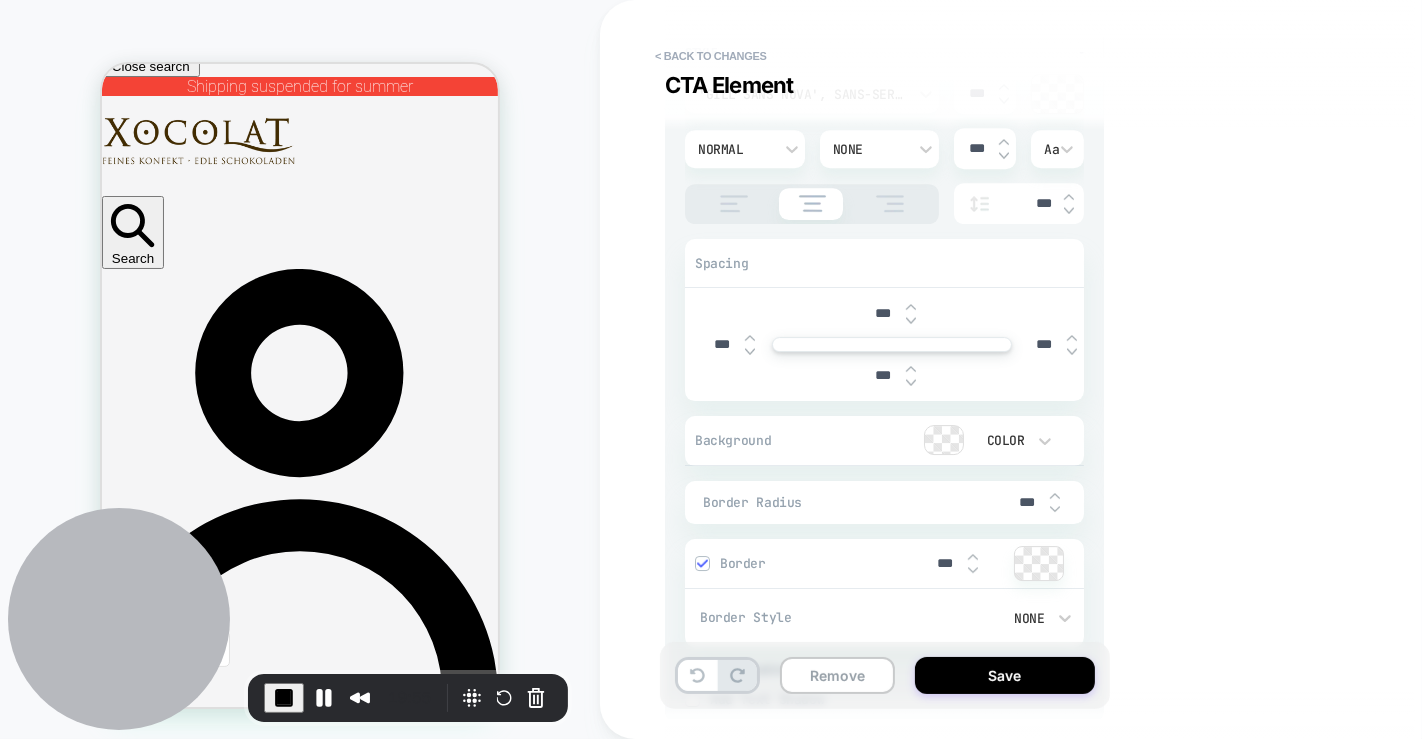 scroll, scrollTop: 5445, scrollLeft: 0, axis: vertical 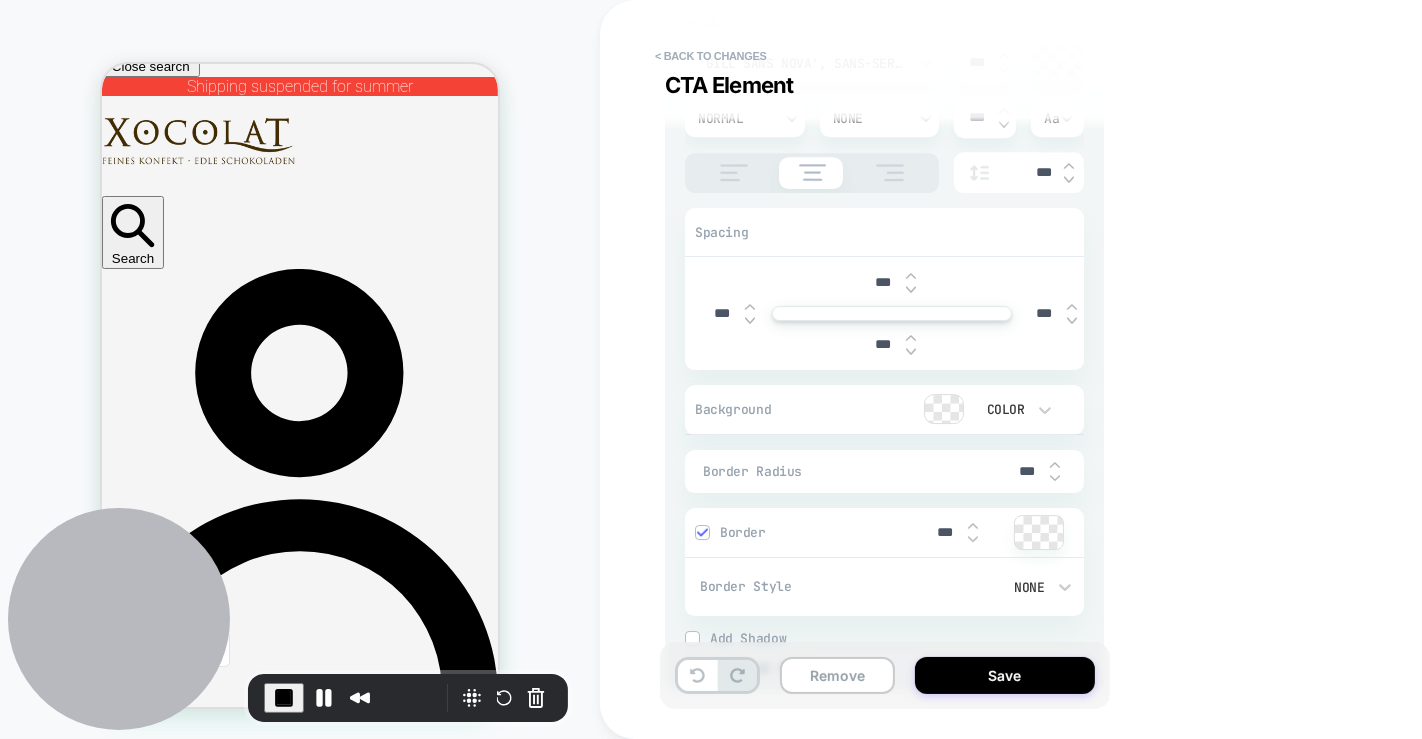 click at bounding box center [1039, 532] 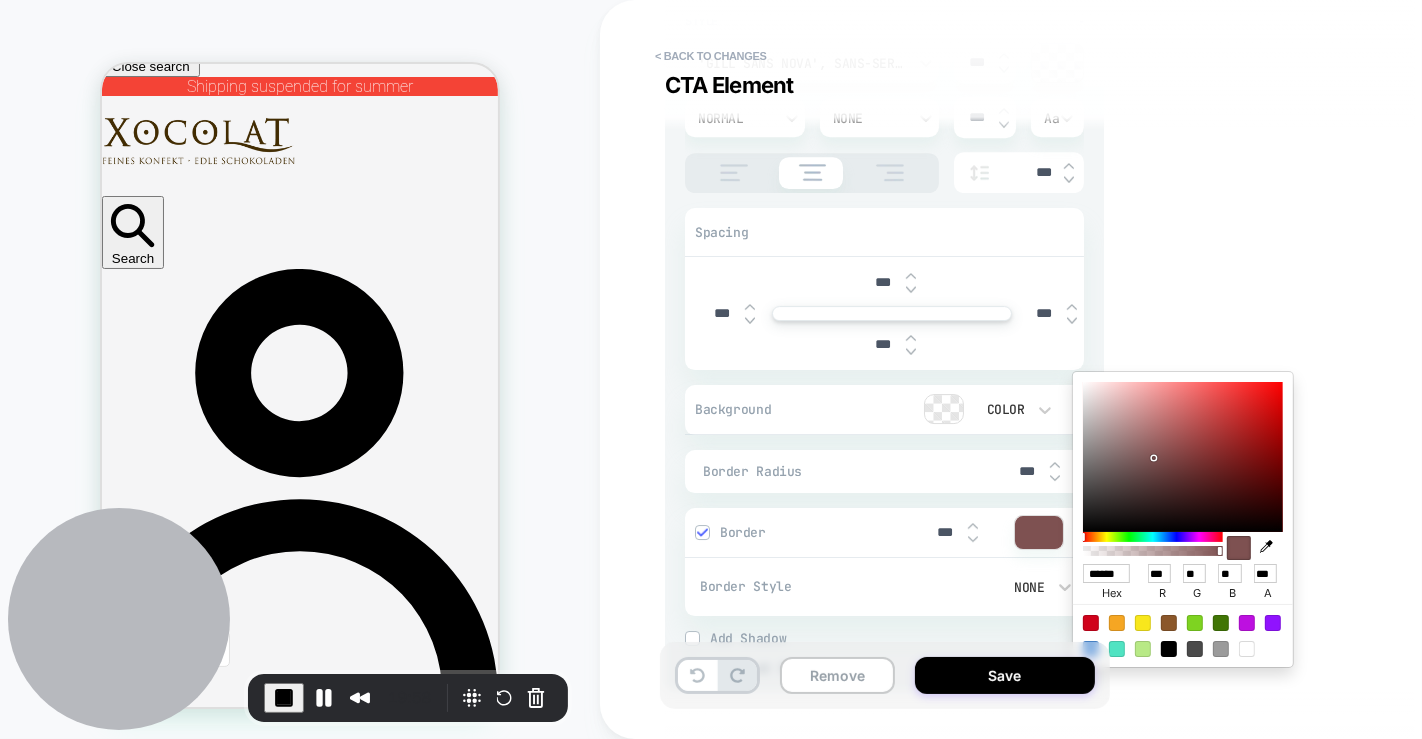 click at bounding box center [1183, 457] 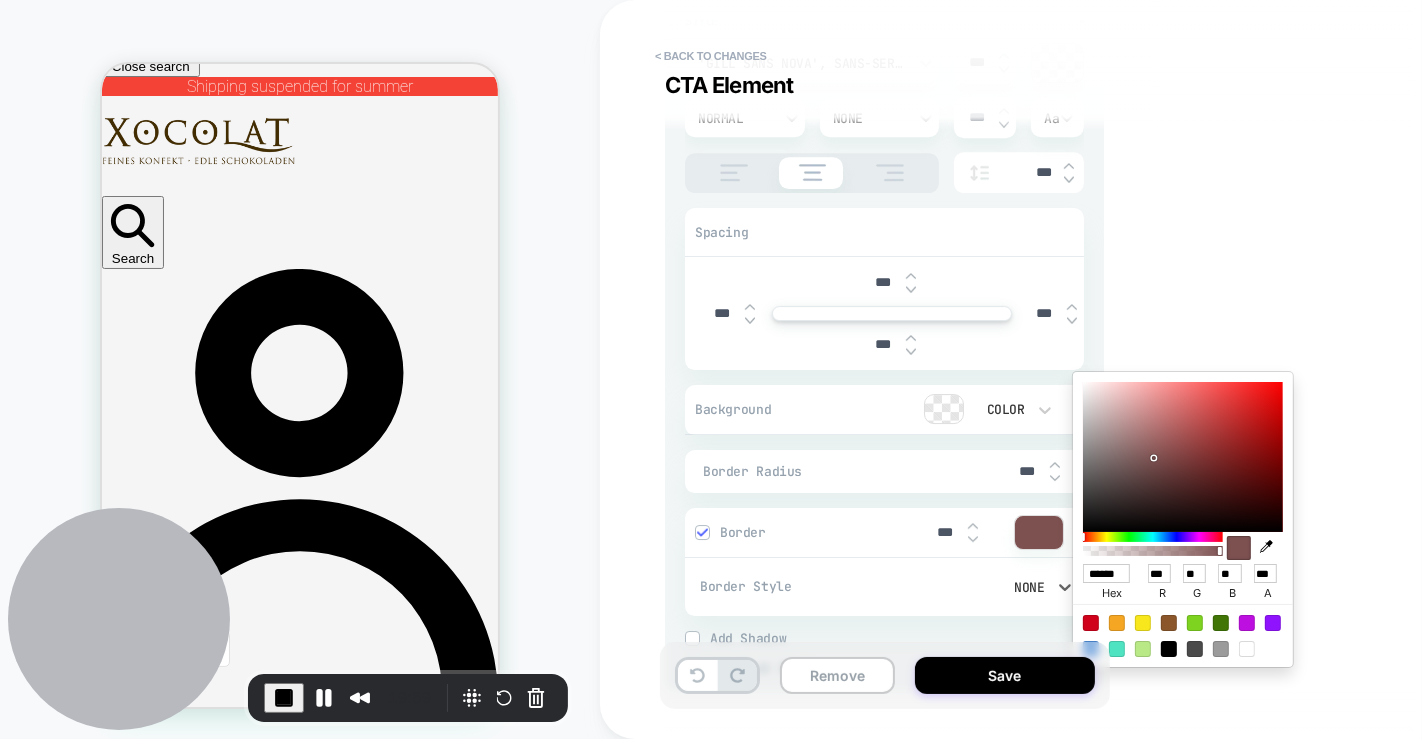 click on "None" at bounding box center [988, 587] 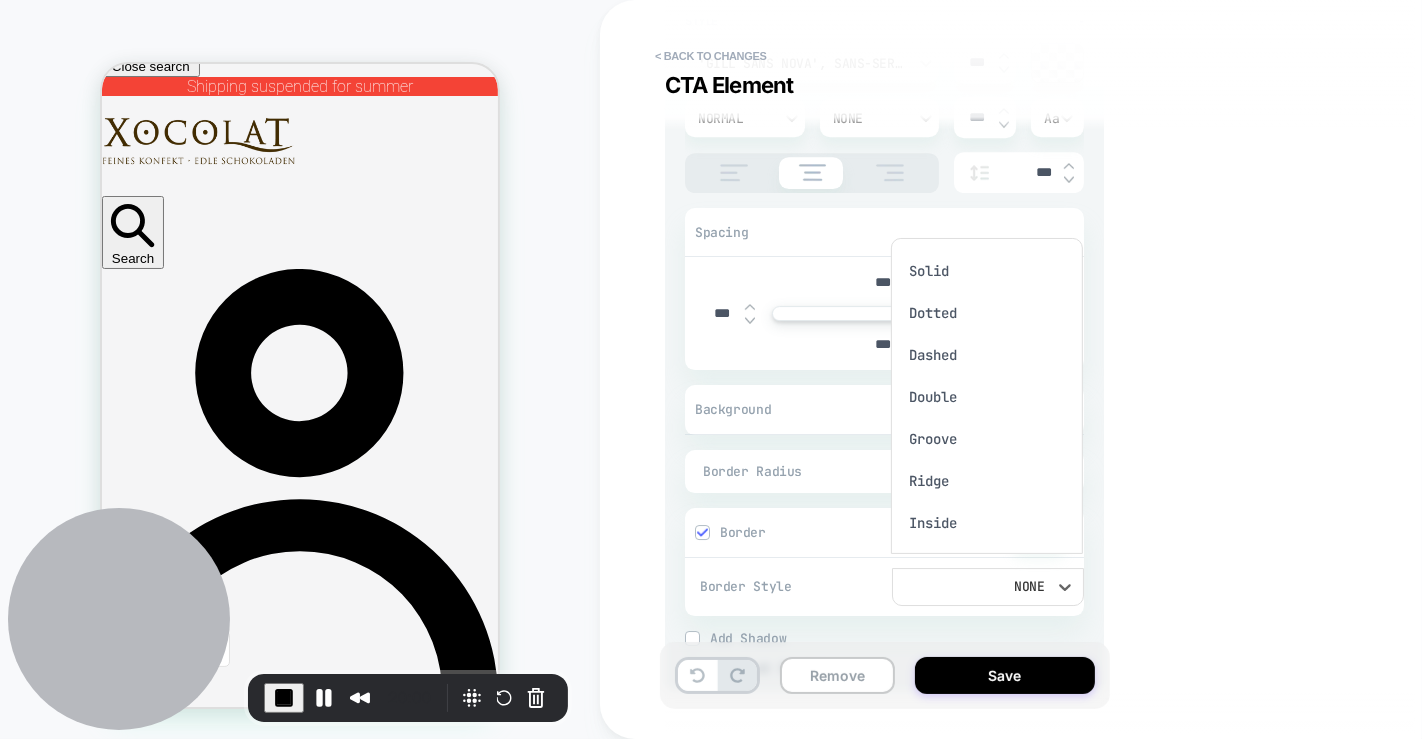 scroll, scrollTop: 16, scrollLeft: 0, axis: vertical 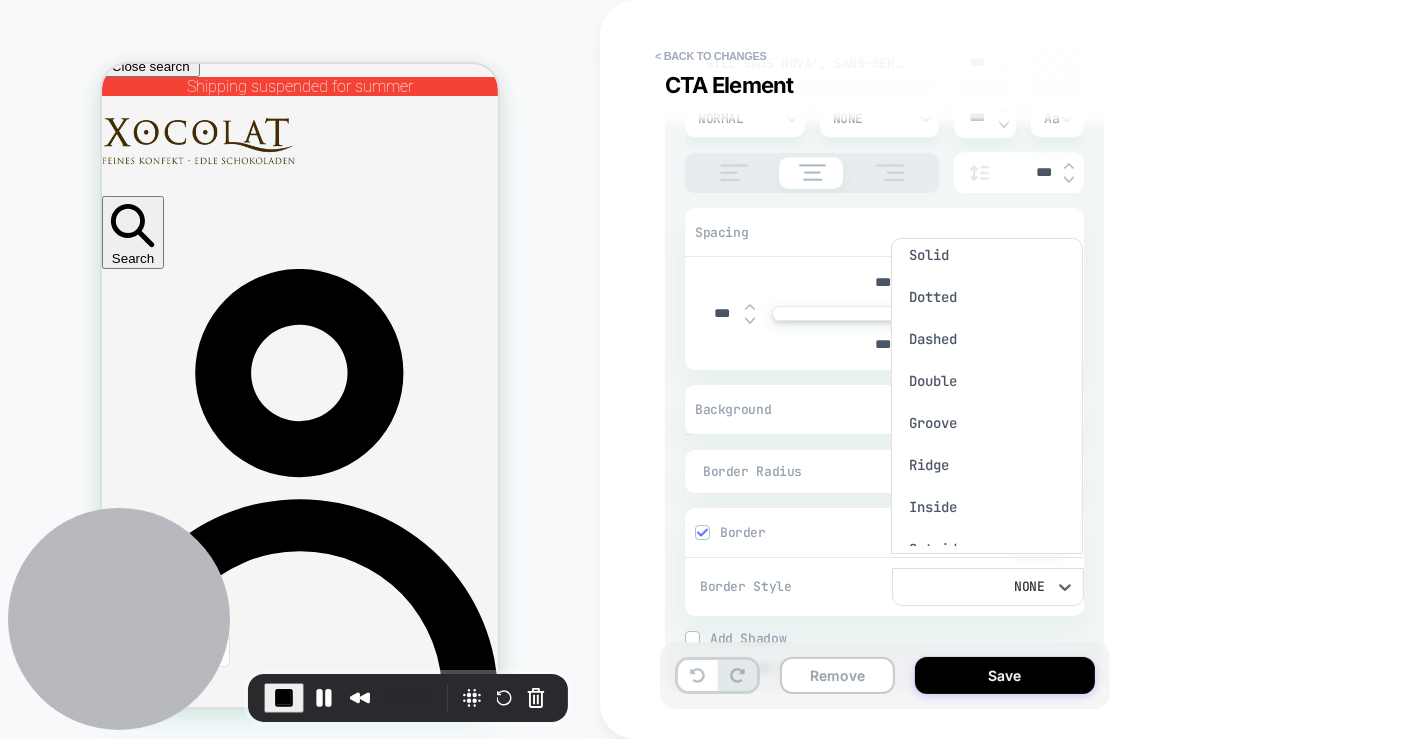 click at bounding box center [711, 369] 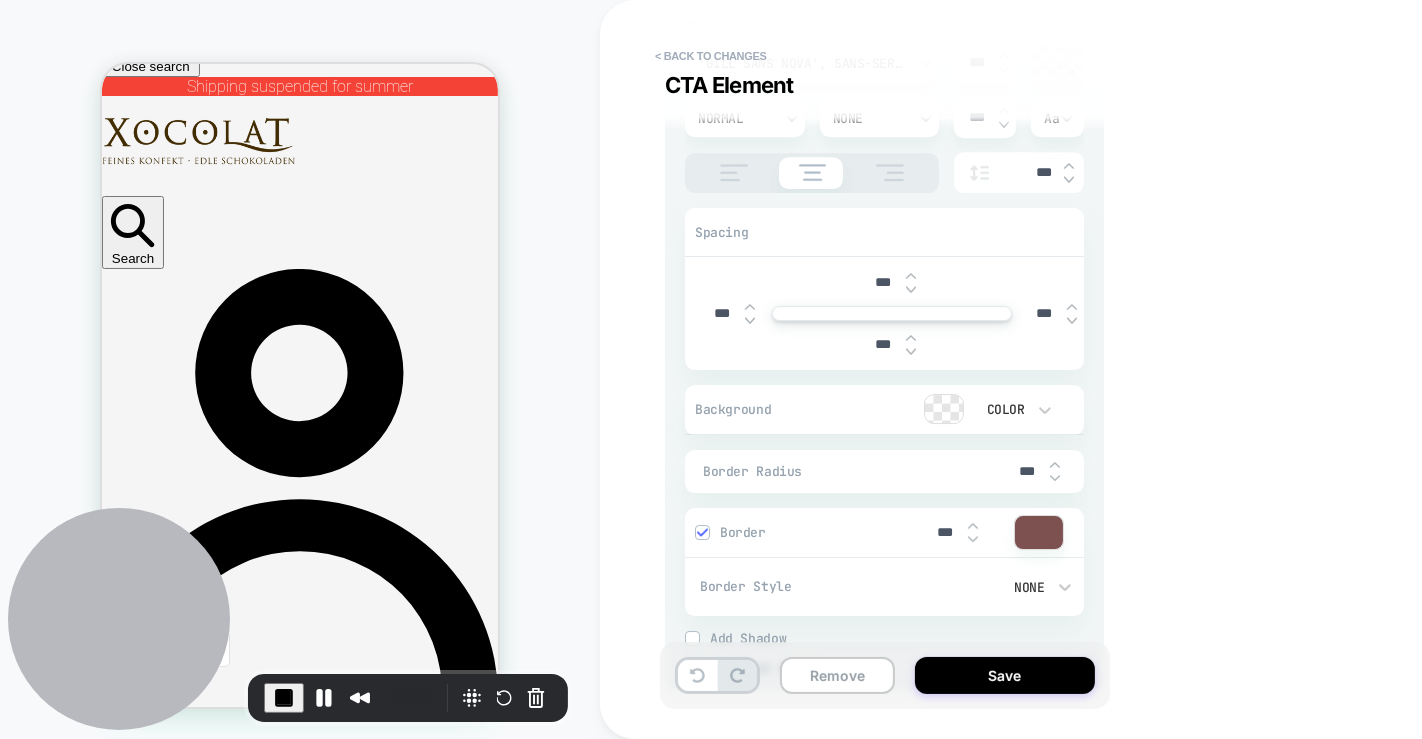 click at bounding box center (1055, 465) 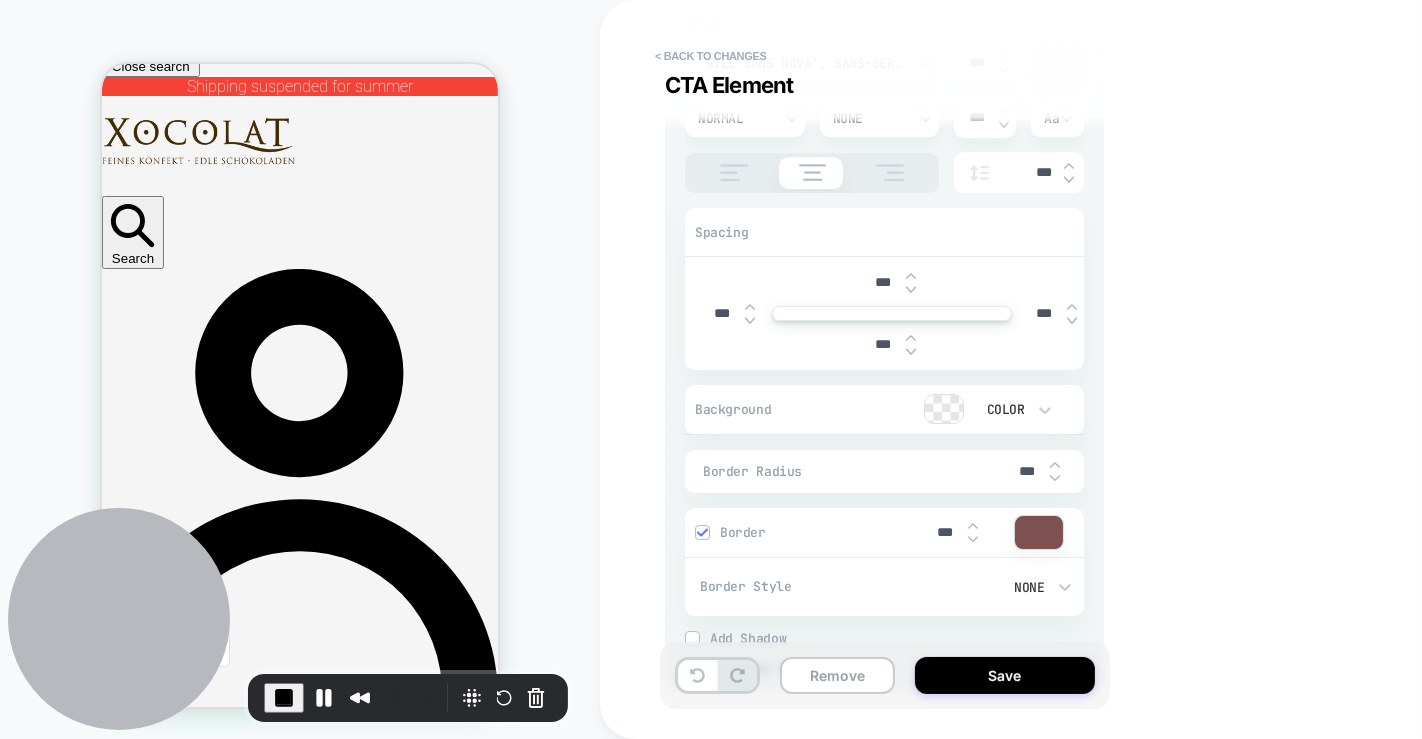 click at bounding box center (1055, 465) 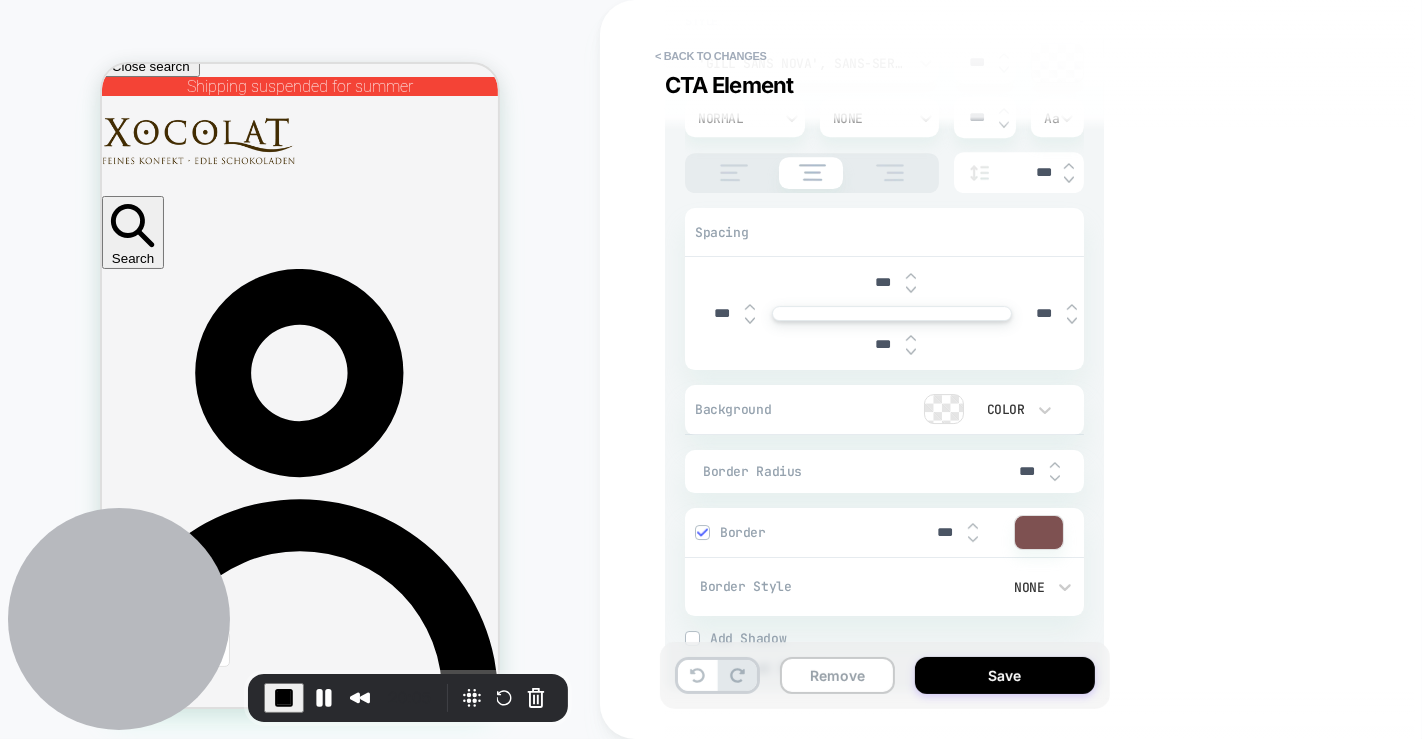 click at bounding box center [1055, 465] 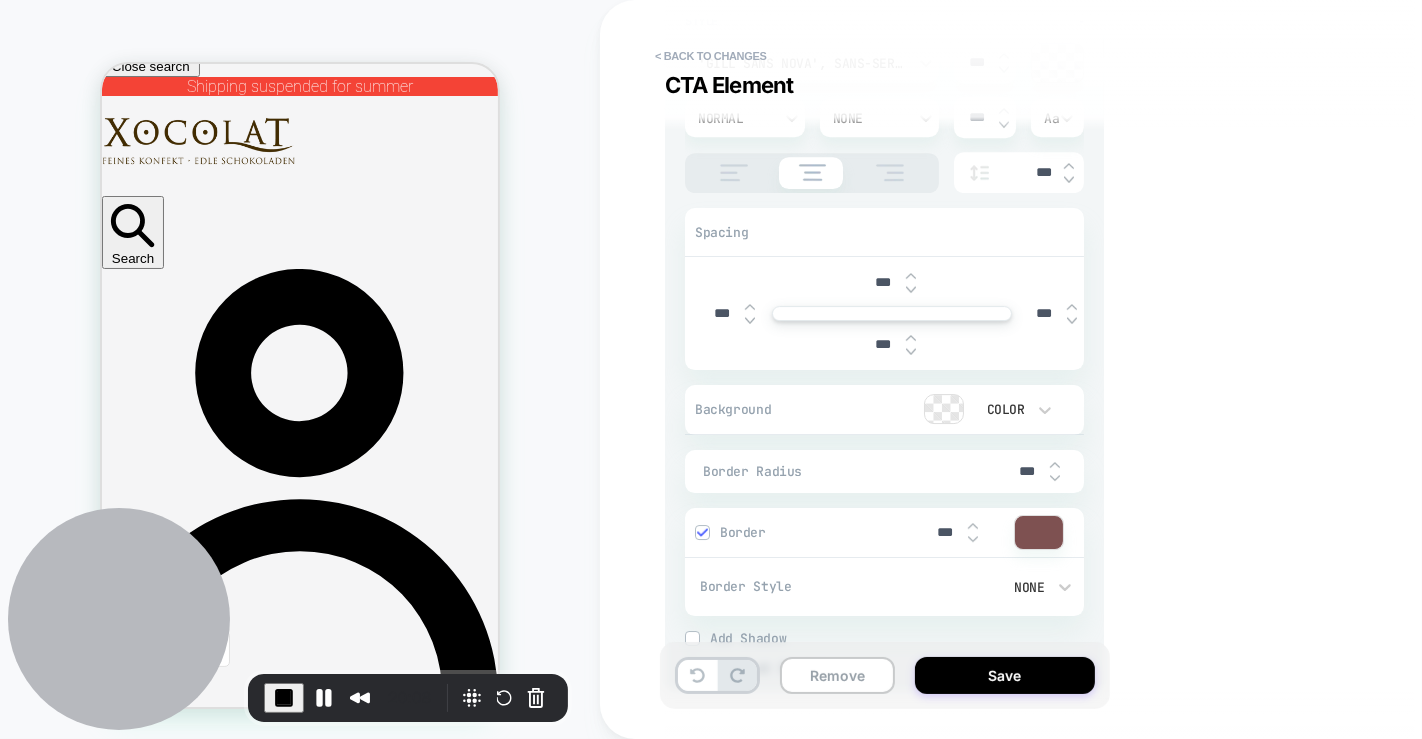 click at bounding box center (1055, 478) 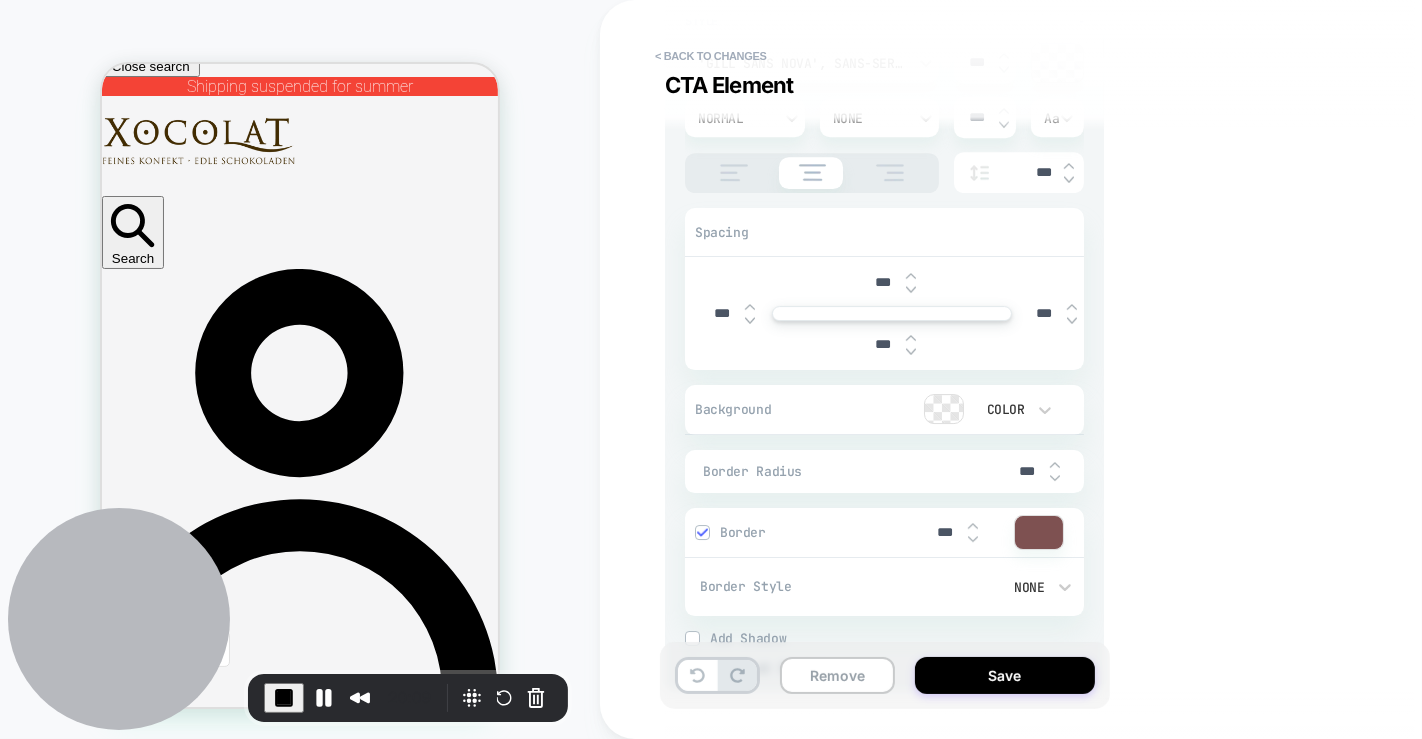 click at bounding box center [1055, 478] 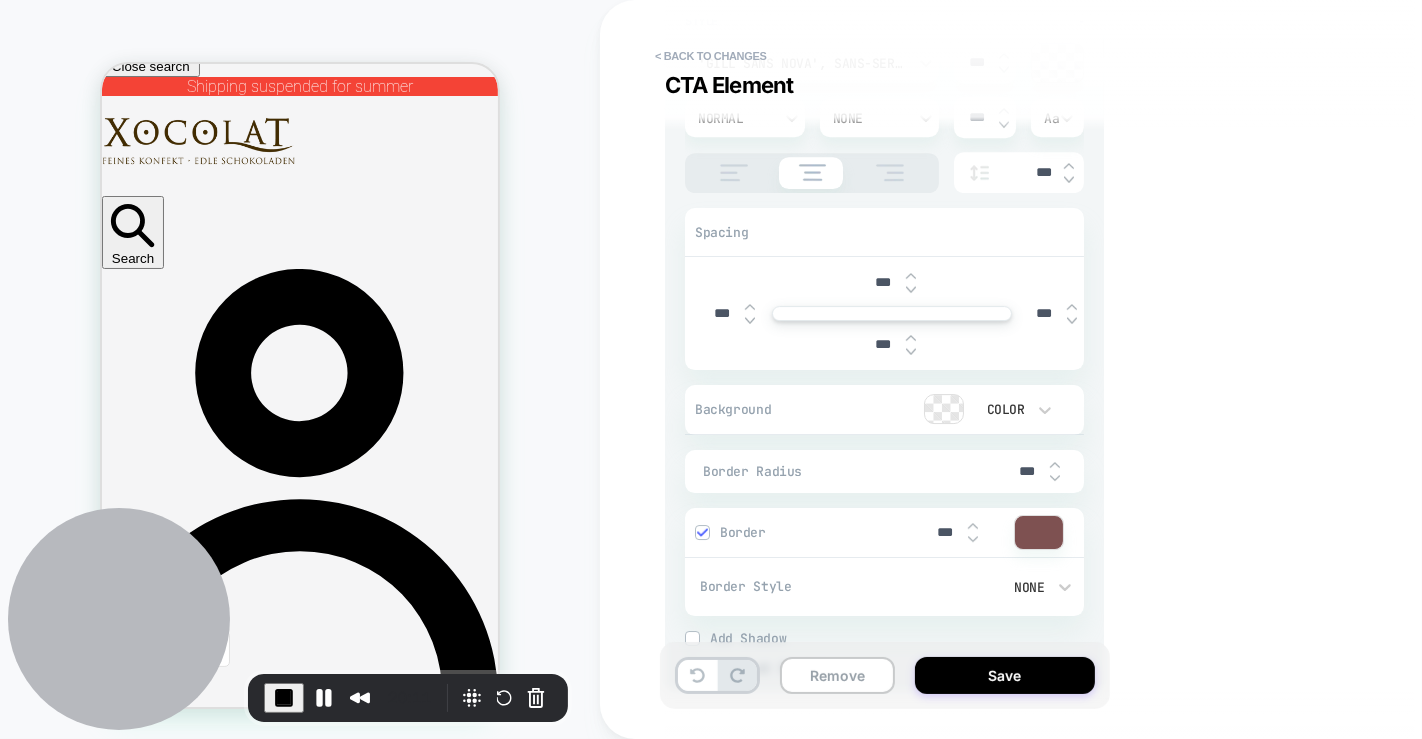 click on "Border" at bounding box center (817, 532) 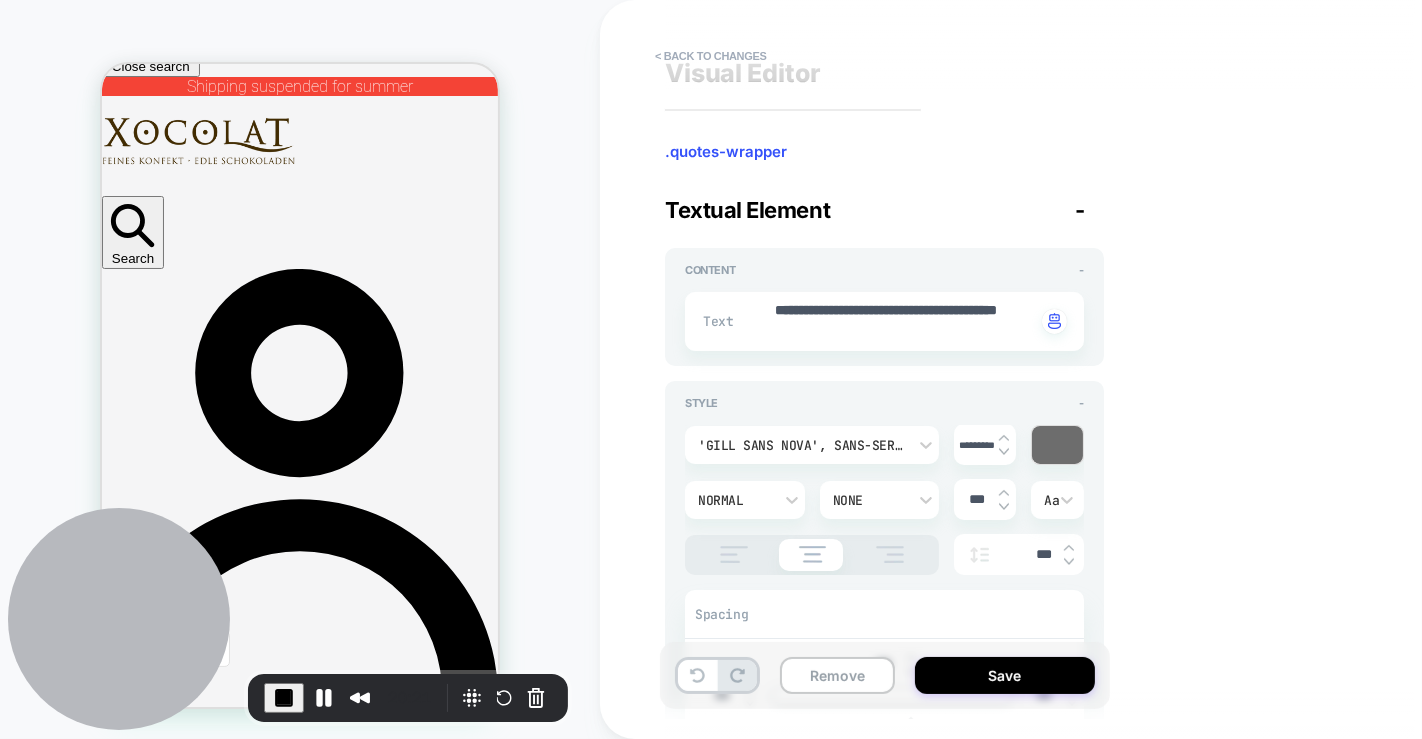 scroll, scrollTop: 0, scrollLeft: 0, axis: both 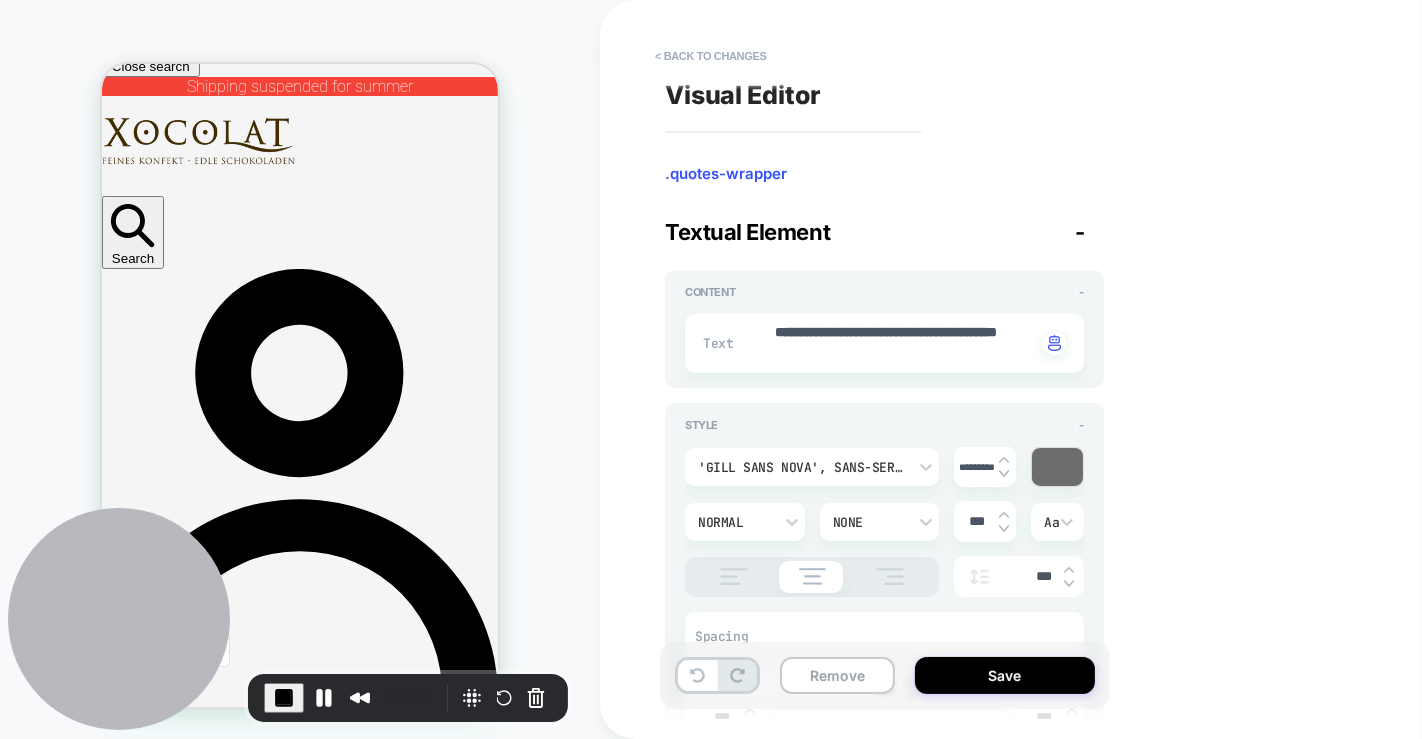 click on "-" at bounding box center [1080, 232] 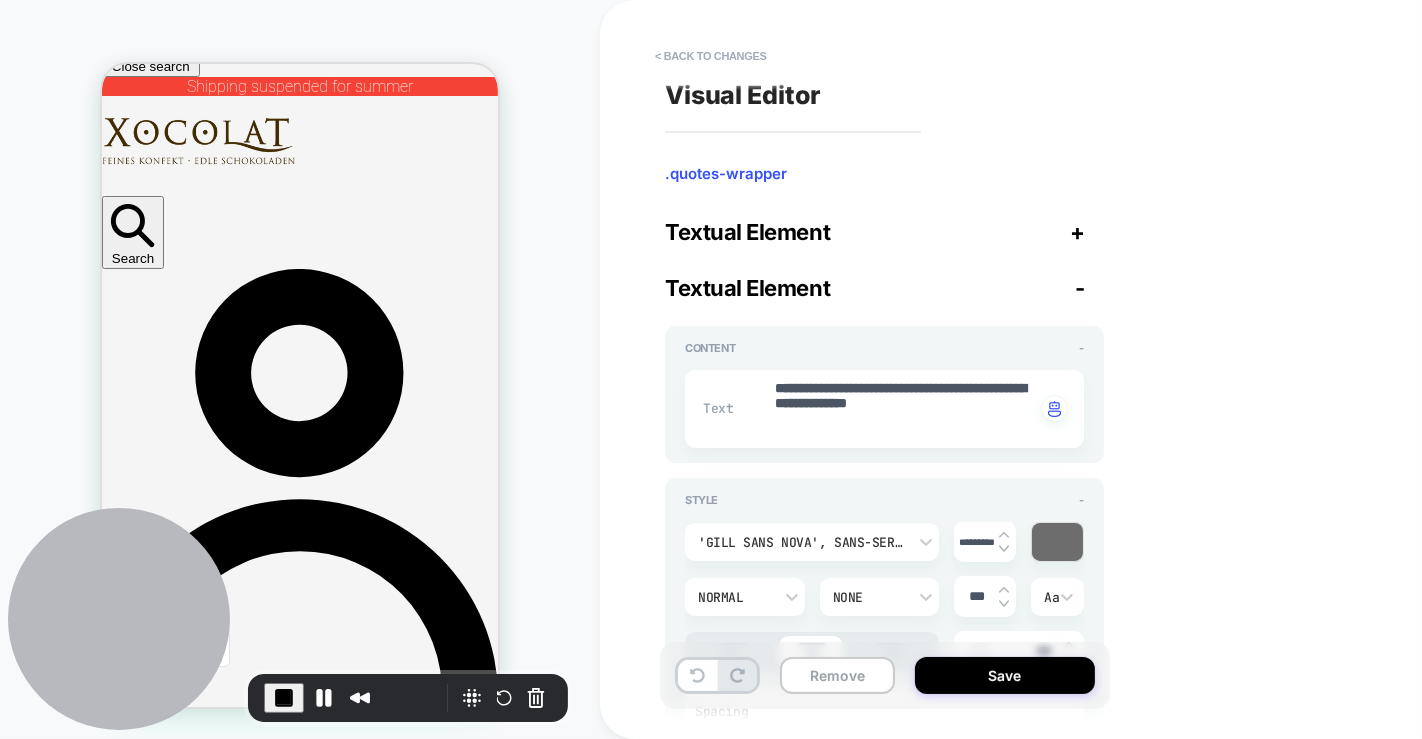 click on "-" at bounding box center (1080, 288) 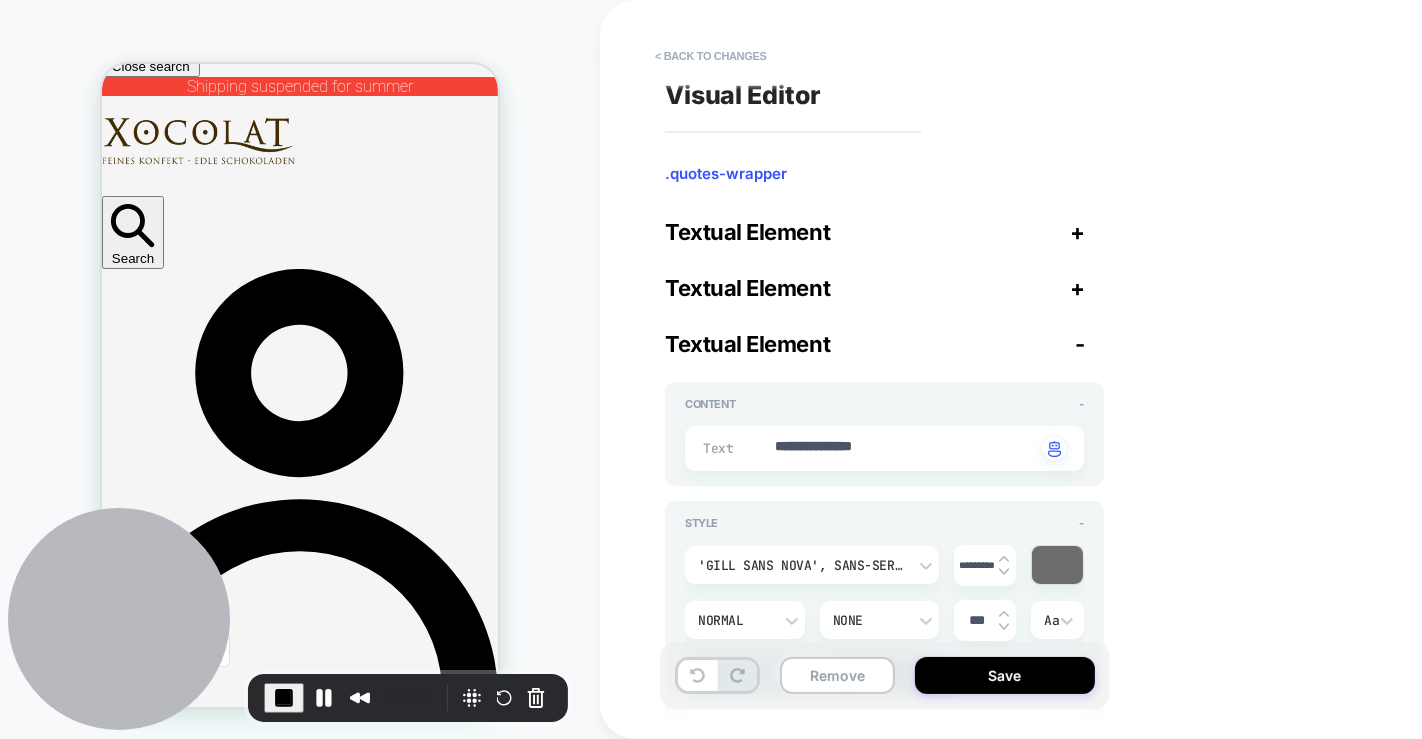 click on "-" at bounding box center [1080, 344] 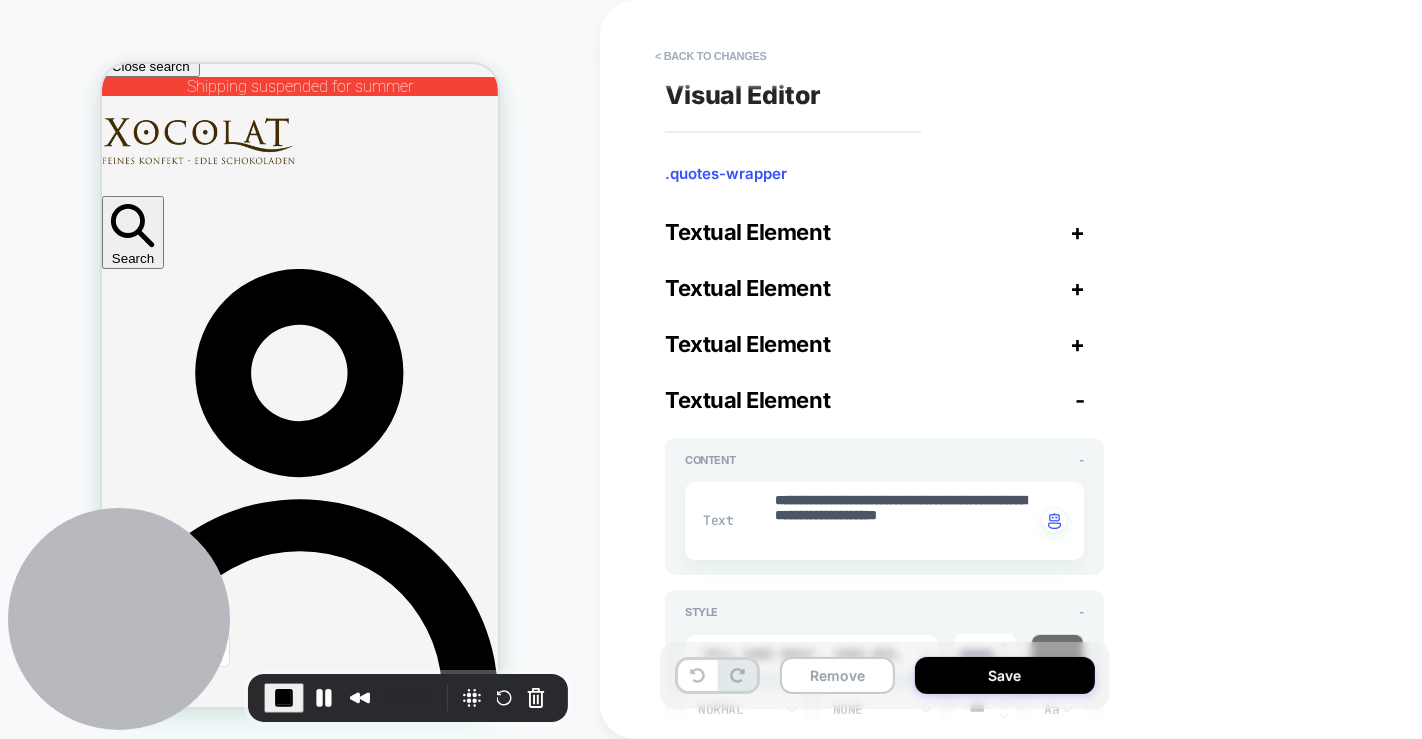 click on "-" at bounding box center (1080, 400) 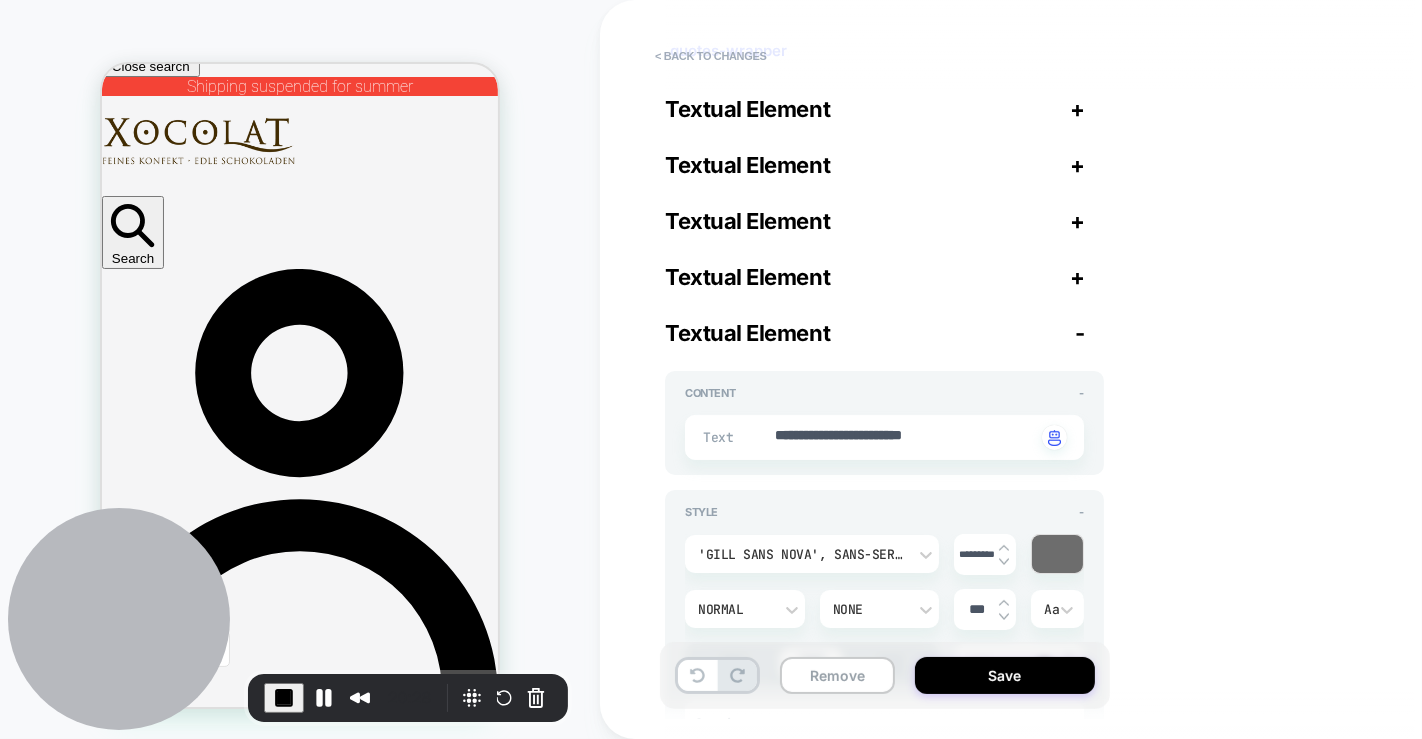 scroll, scrollTop: 144, scrollLeft: 0, axis: vertical 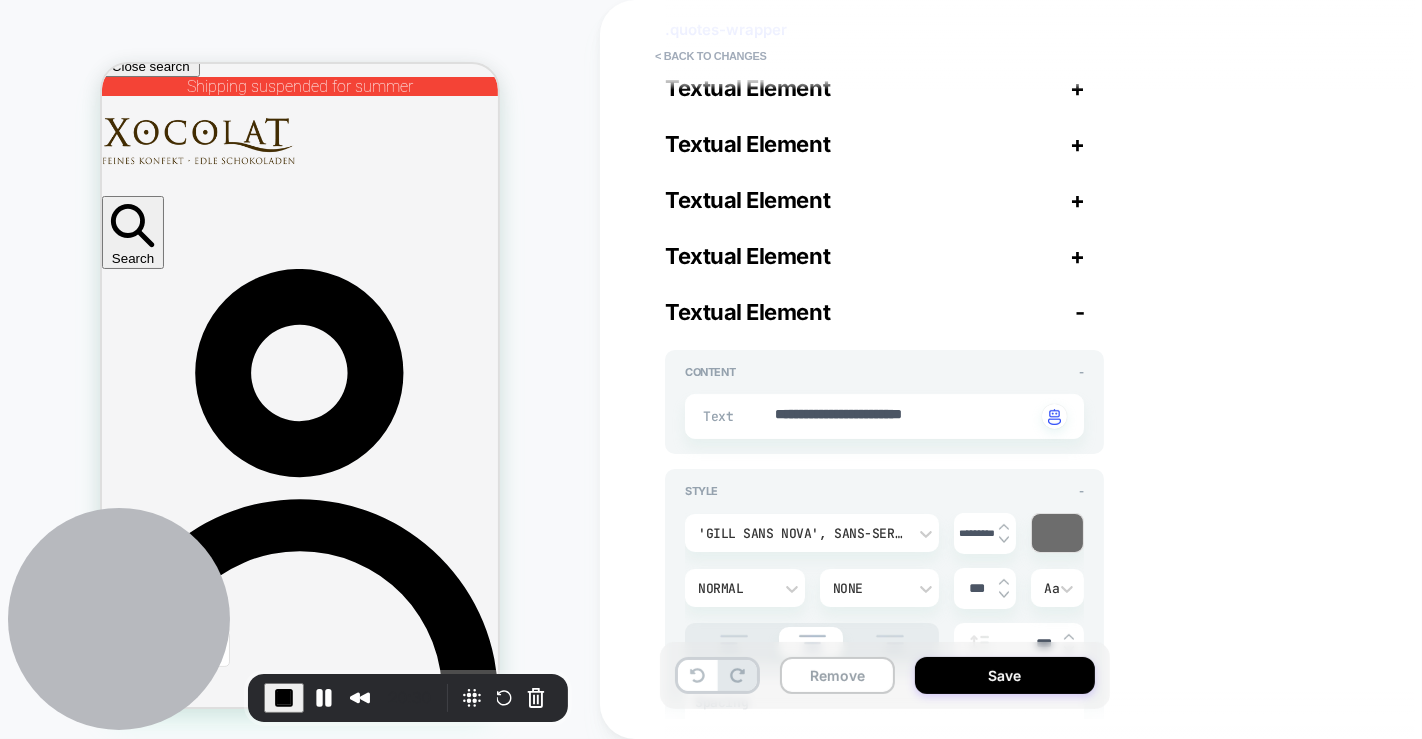 click on "-" at bounding box center [1080, 312] 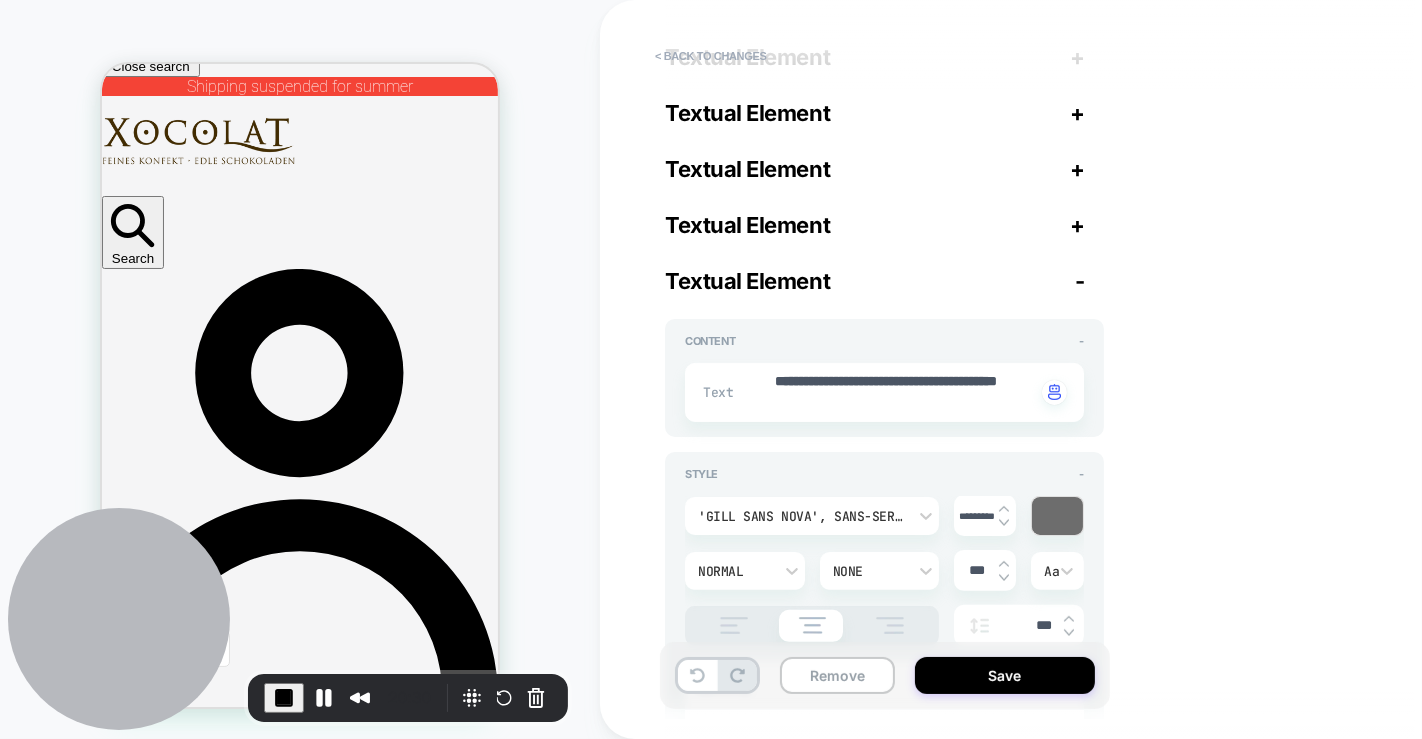 scroll, scrollTop: 232, scrollLeft: 0, axis: vertical 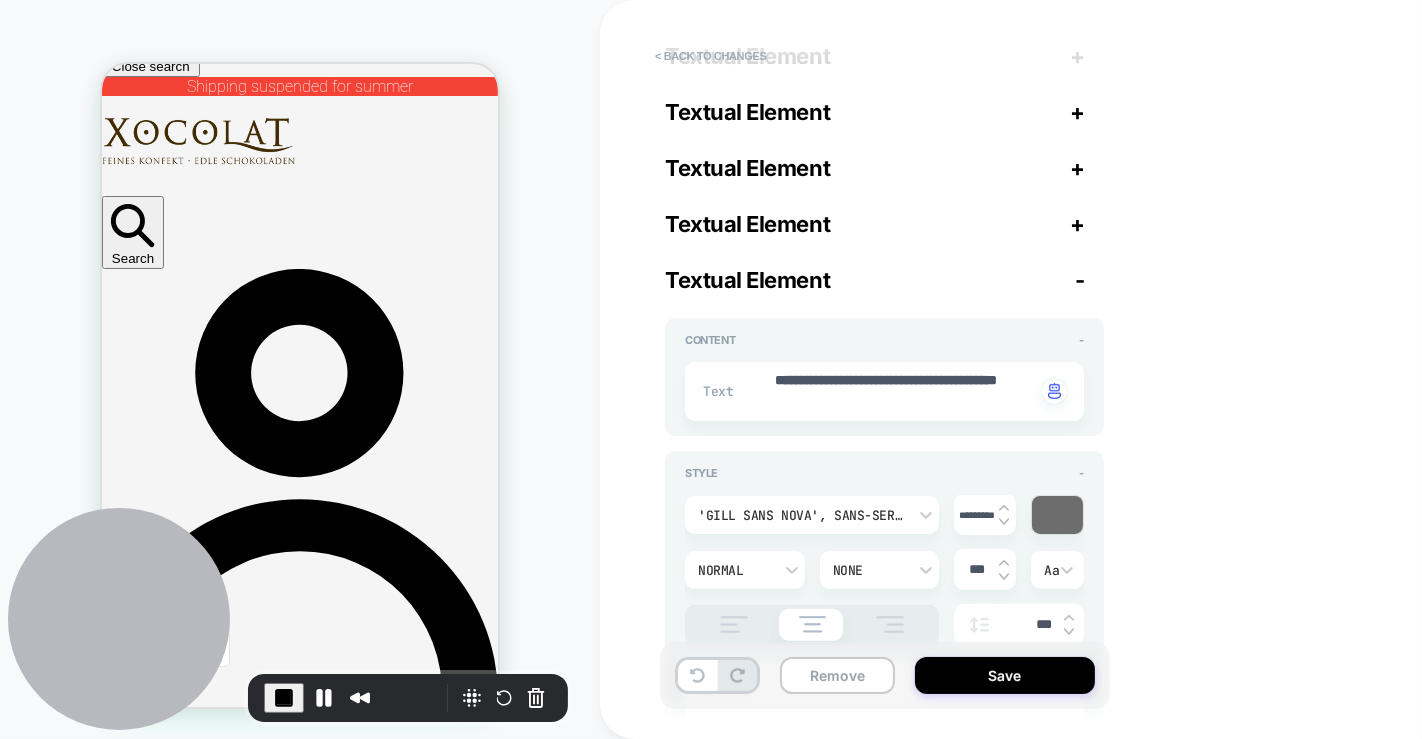 click on "-" at bounding box center (1080, 280) 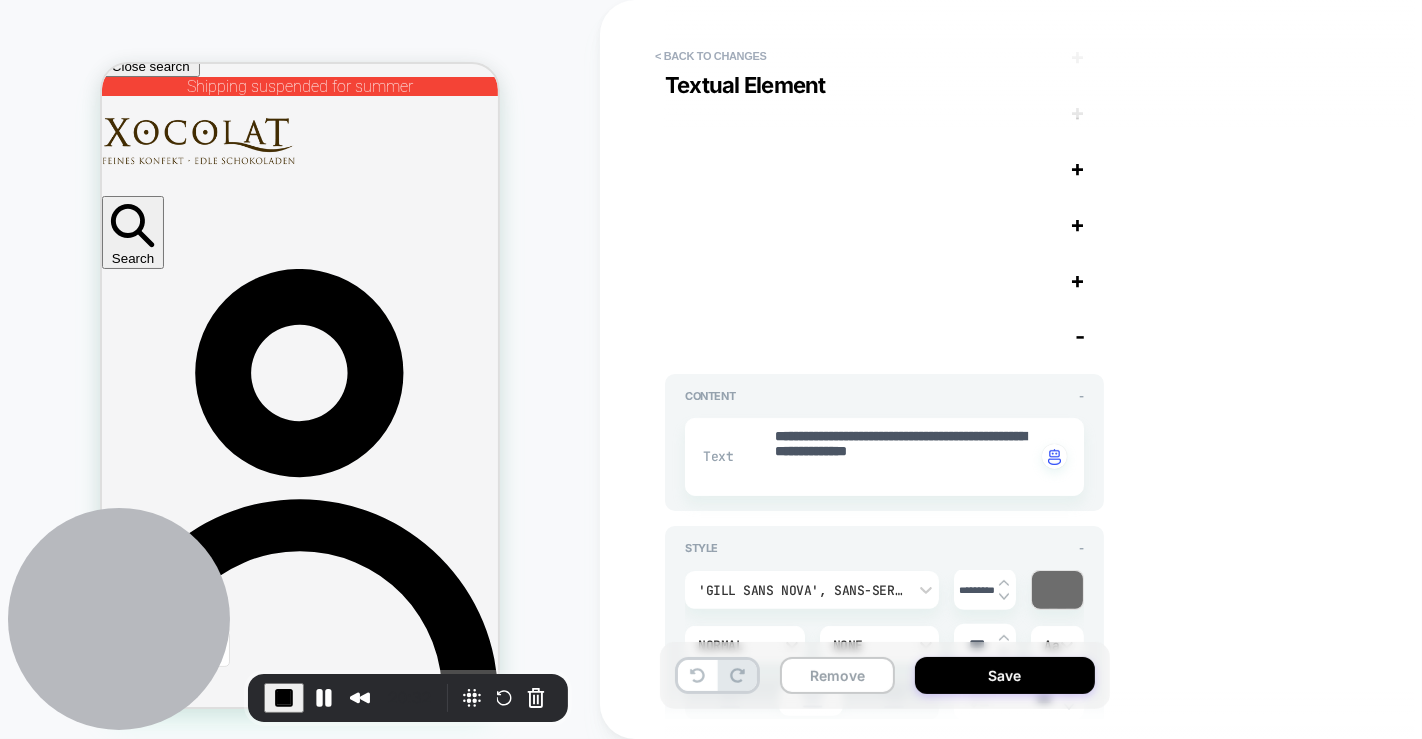 scroll, scrollTop: 280, scrollLeft: 0, axis: vertical 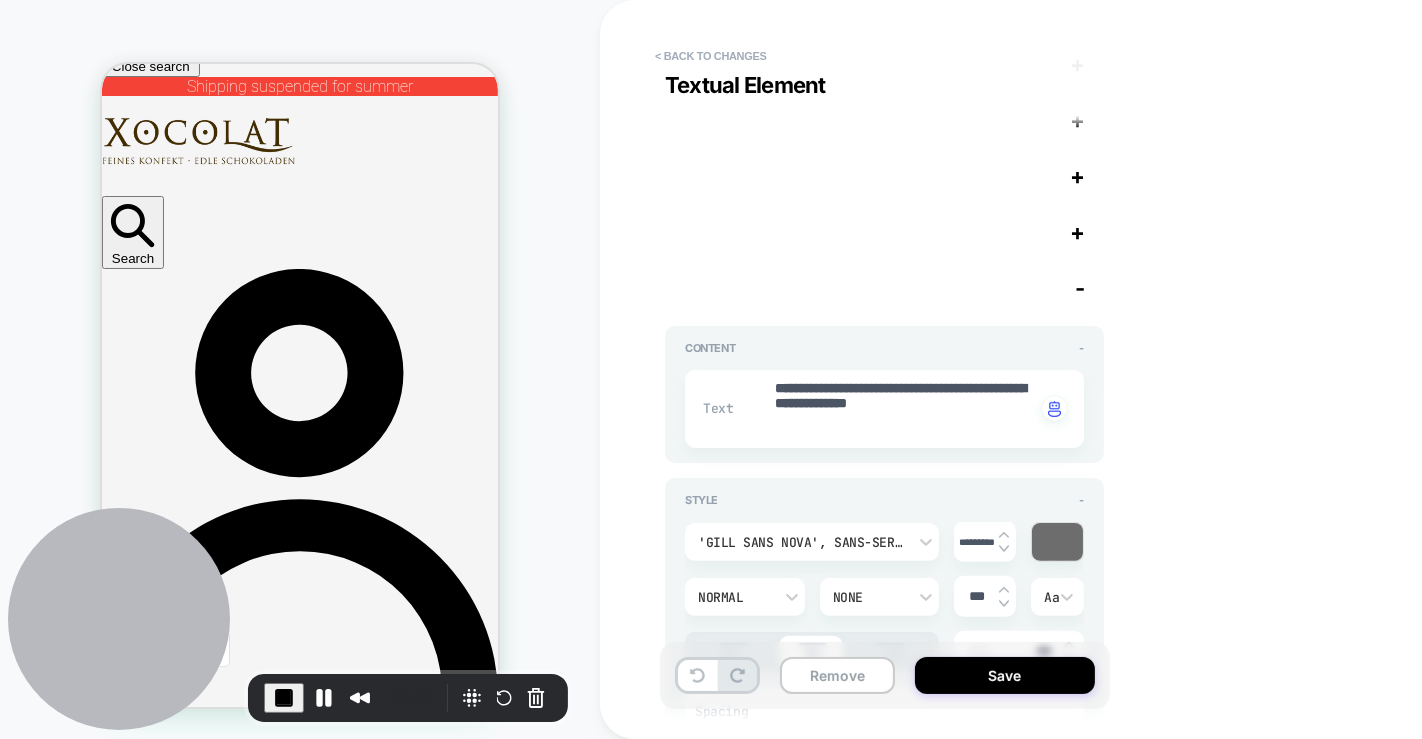 click on "-" at bounding box center (1080, 288) 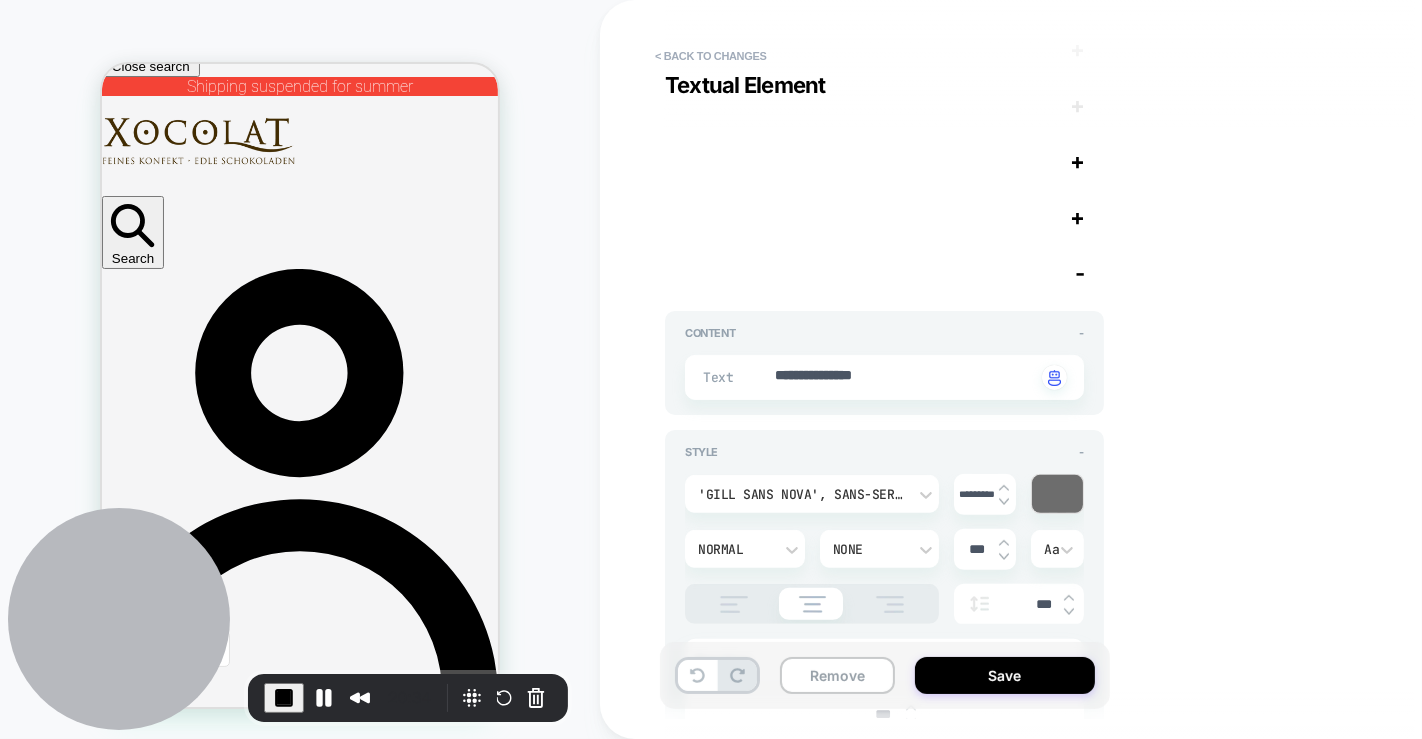 scroll, scrollTop: 360, scrollLeft: 0, axis: vertical 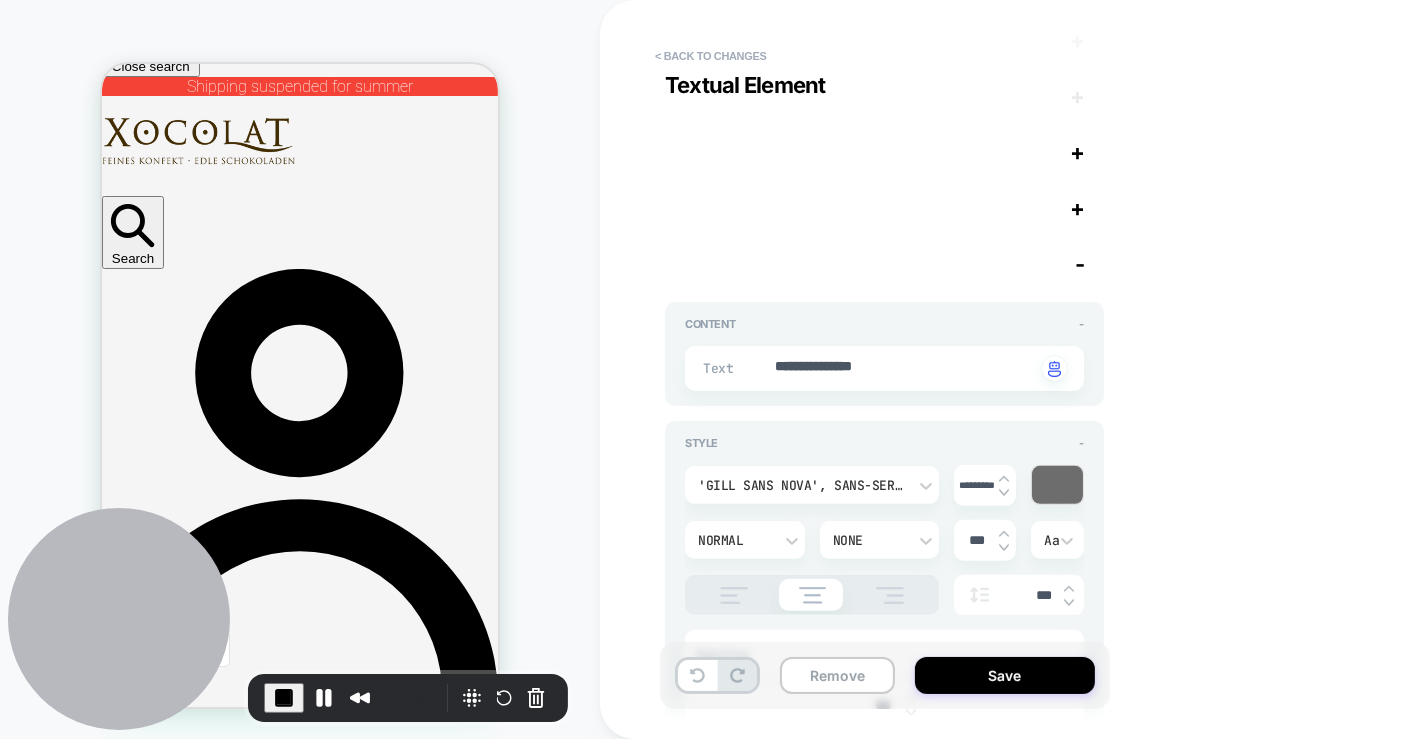 click on "-" at bounding box center [1080, 264] 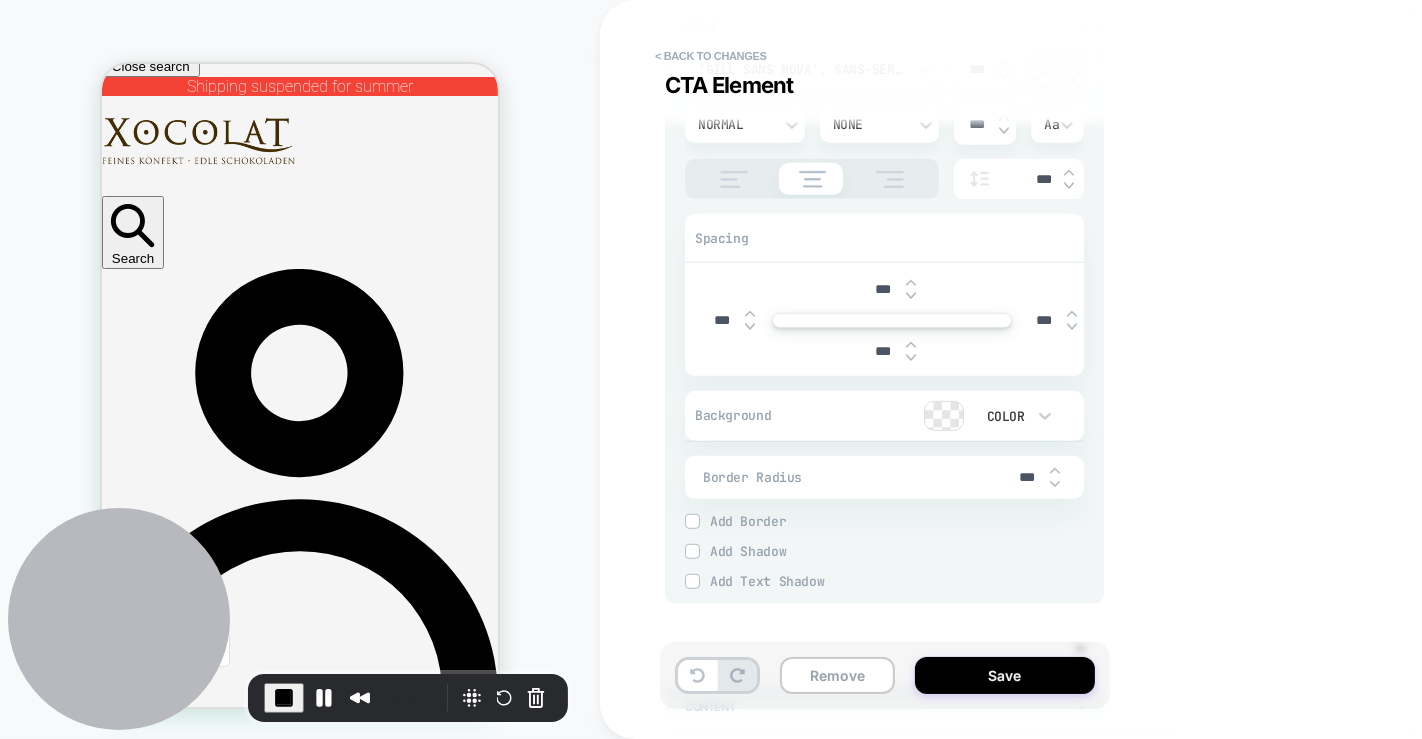 scroll, scrollTop: 840, scrollLeft: 0, axis: vertical 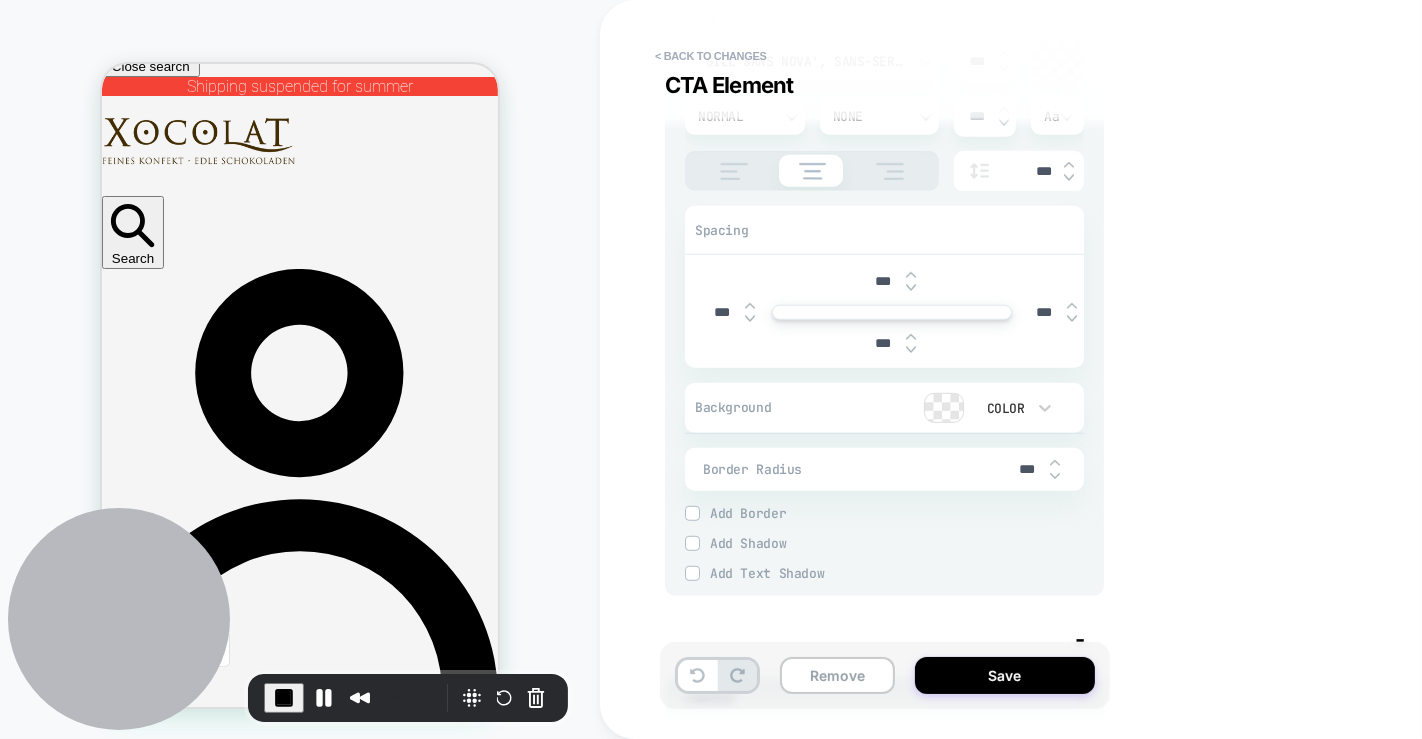 click on "Add Border" at bounding box center [897, 513] 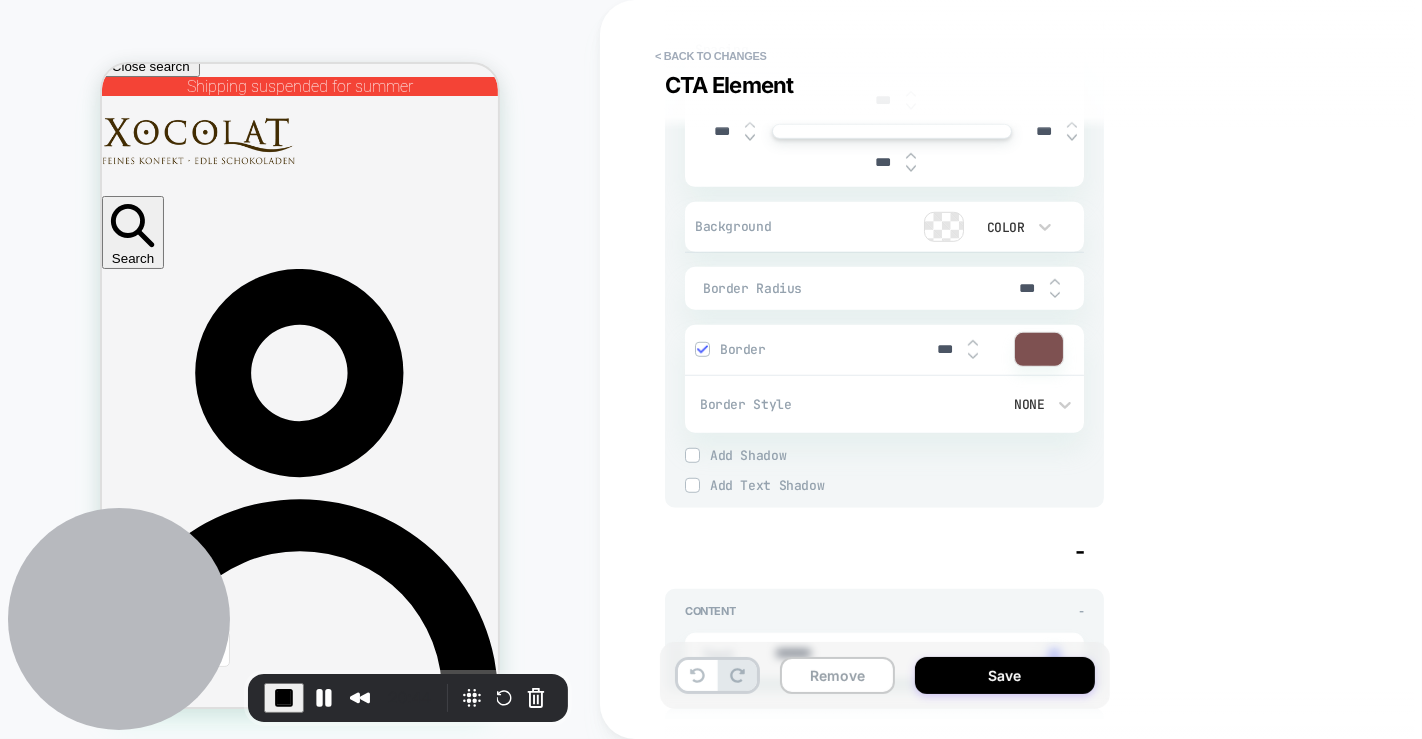 scroll, scrollTop: 1022, scrollLeft: 0, axis: vertical 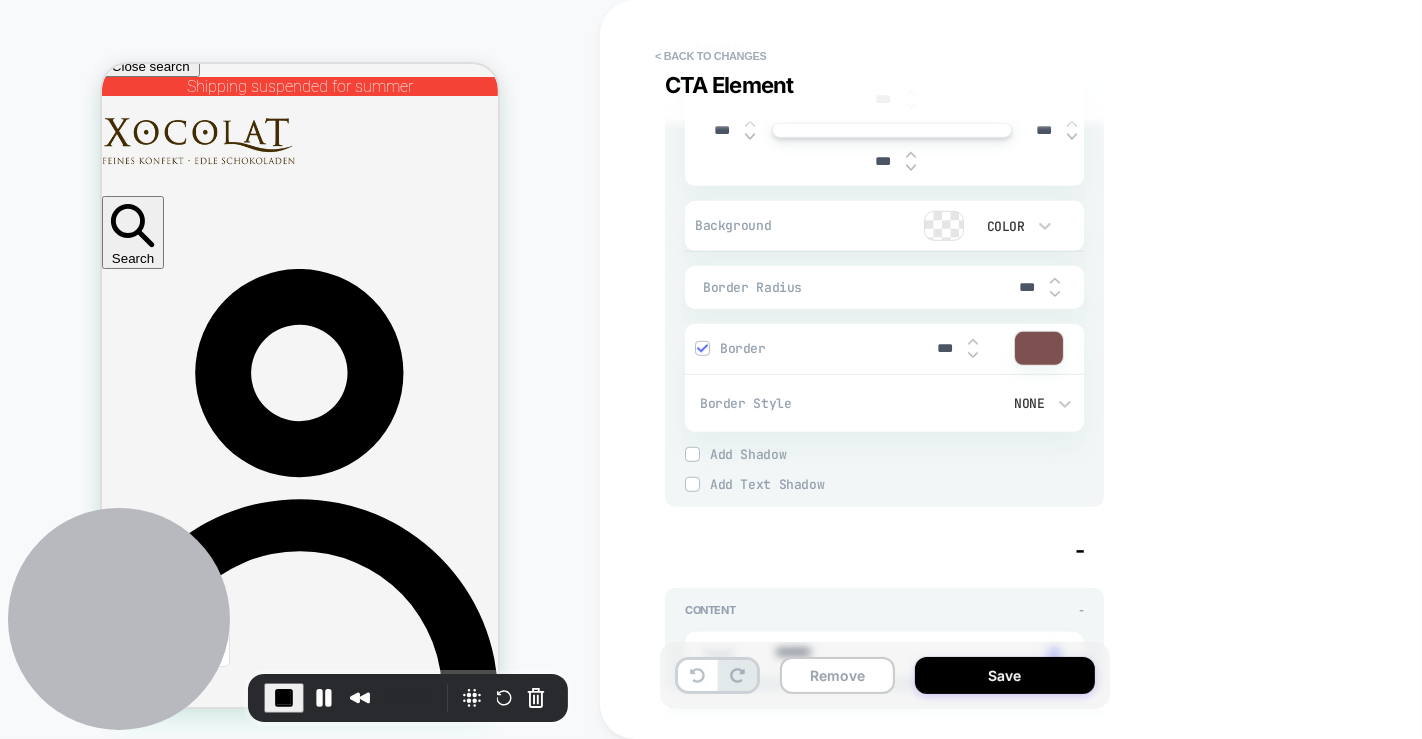 click at bounding box center [702, 348] 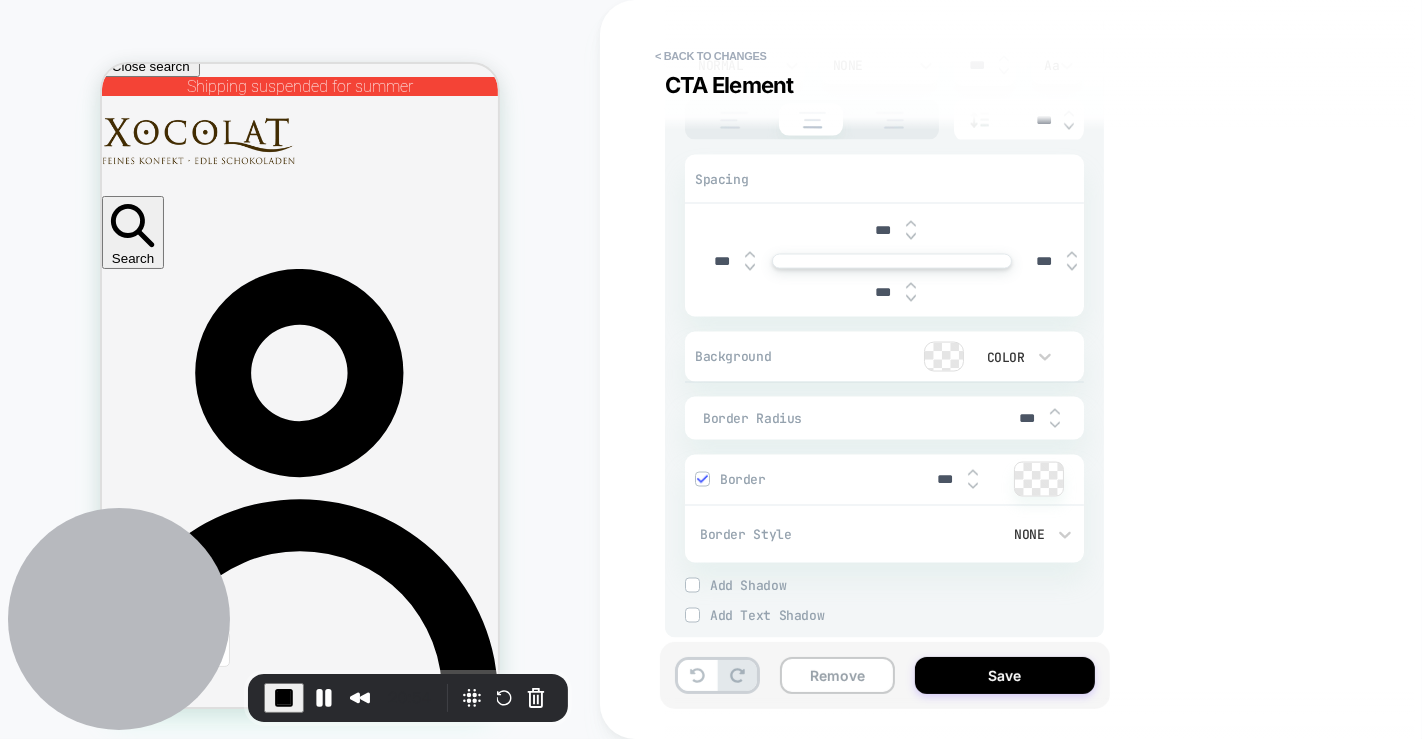 scroll, scrollTop: 2611, scrollLeft: 0, axis: vertical 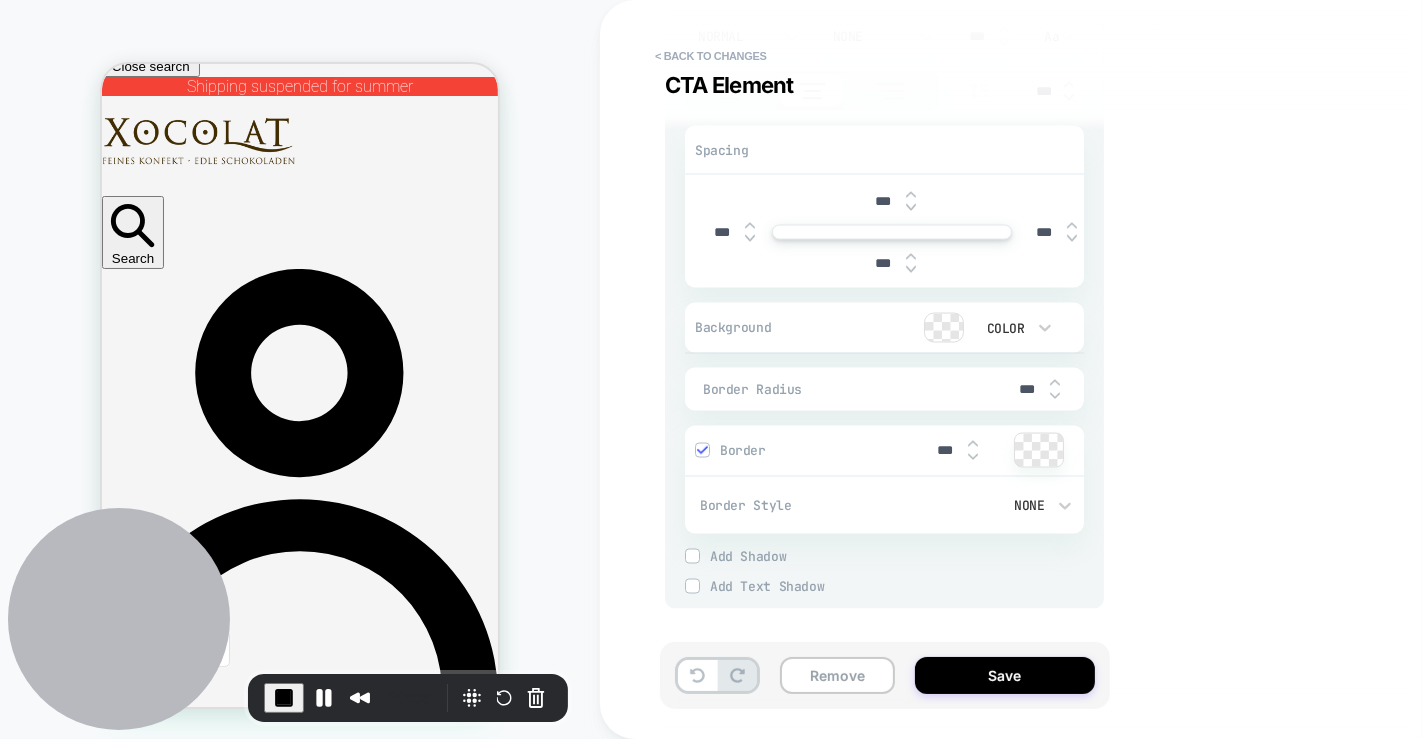 click at bounding box center [1039, 450] 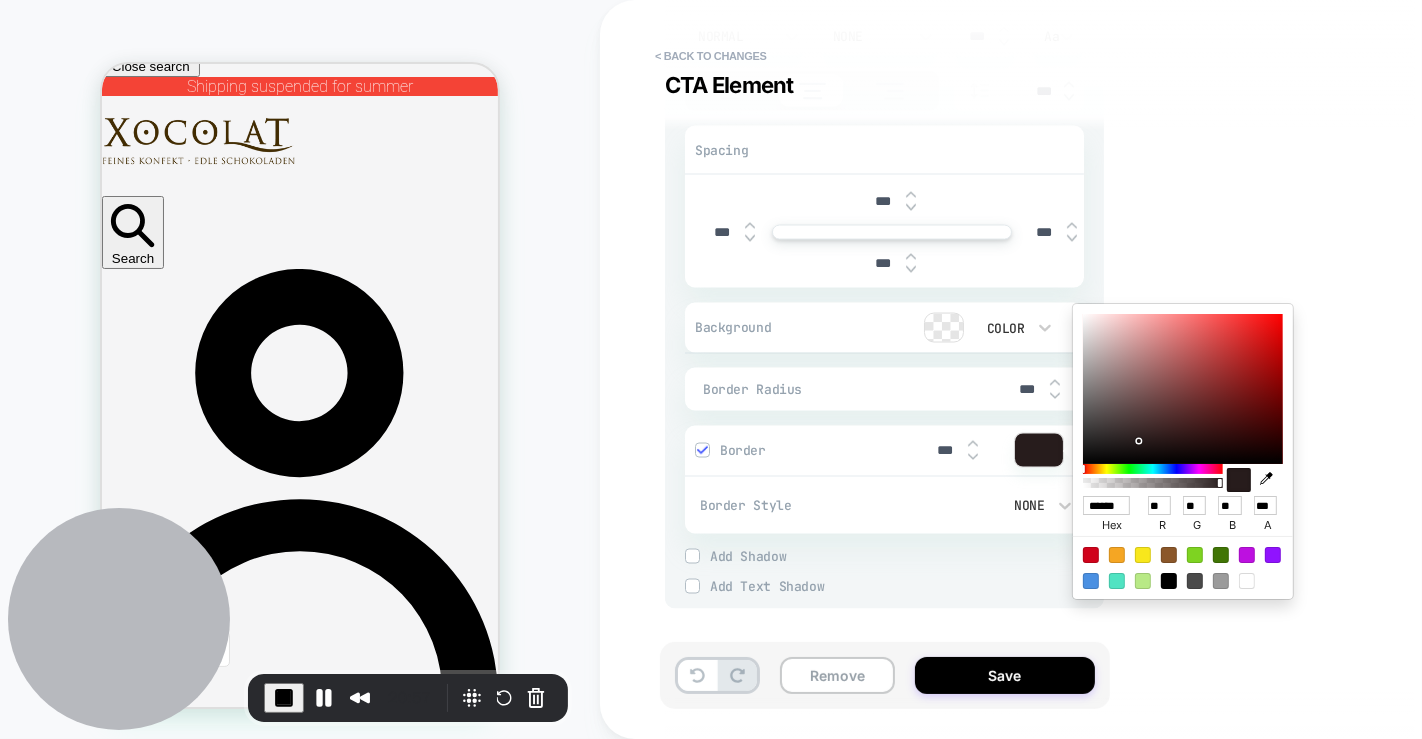 click at bounding box center [1183, 389] 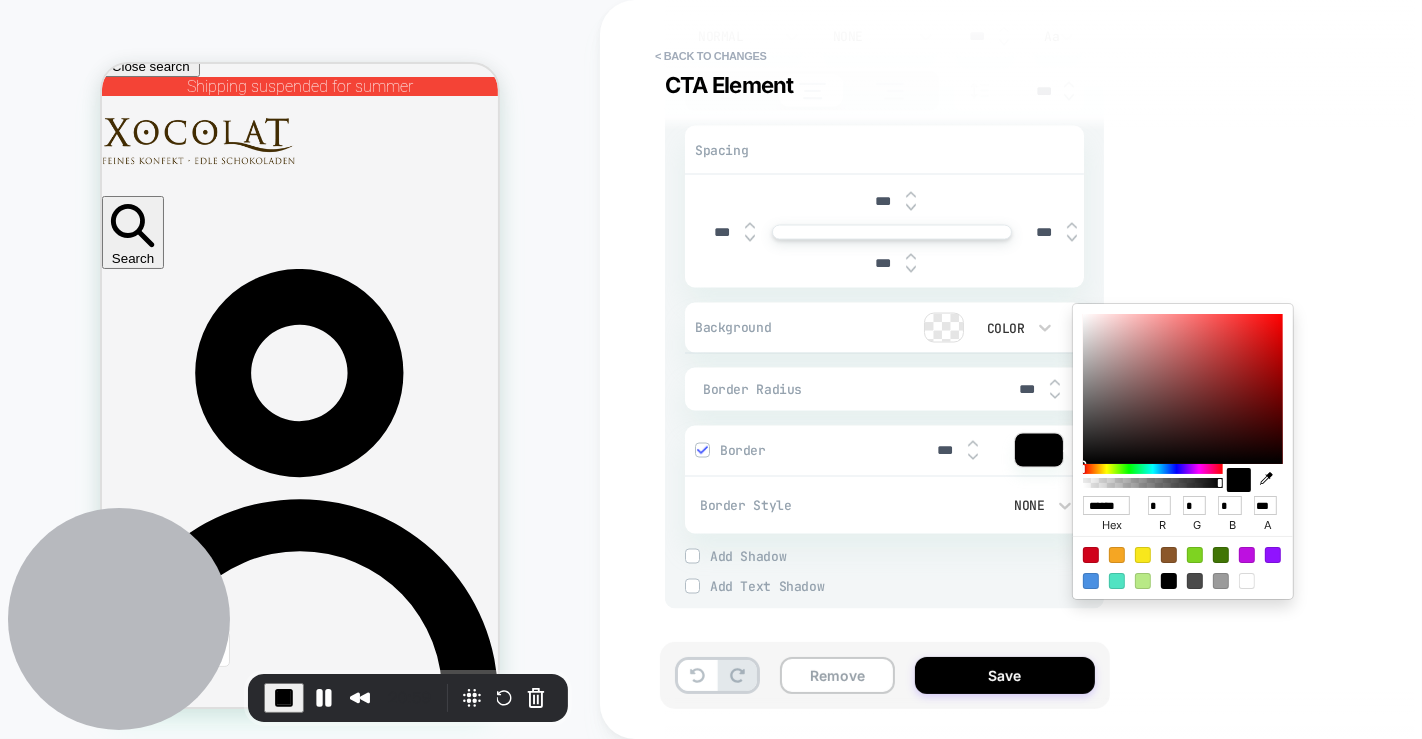 drag, startPoint x: 1139, startPoint y: 441, endPoint x: 1070, endPoint y: 468, distance: 74.094536 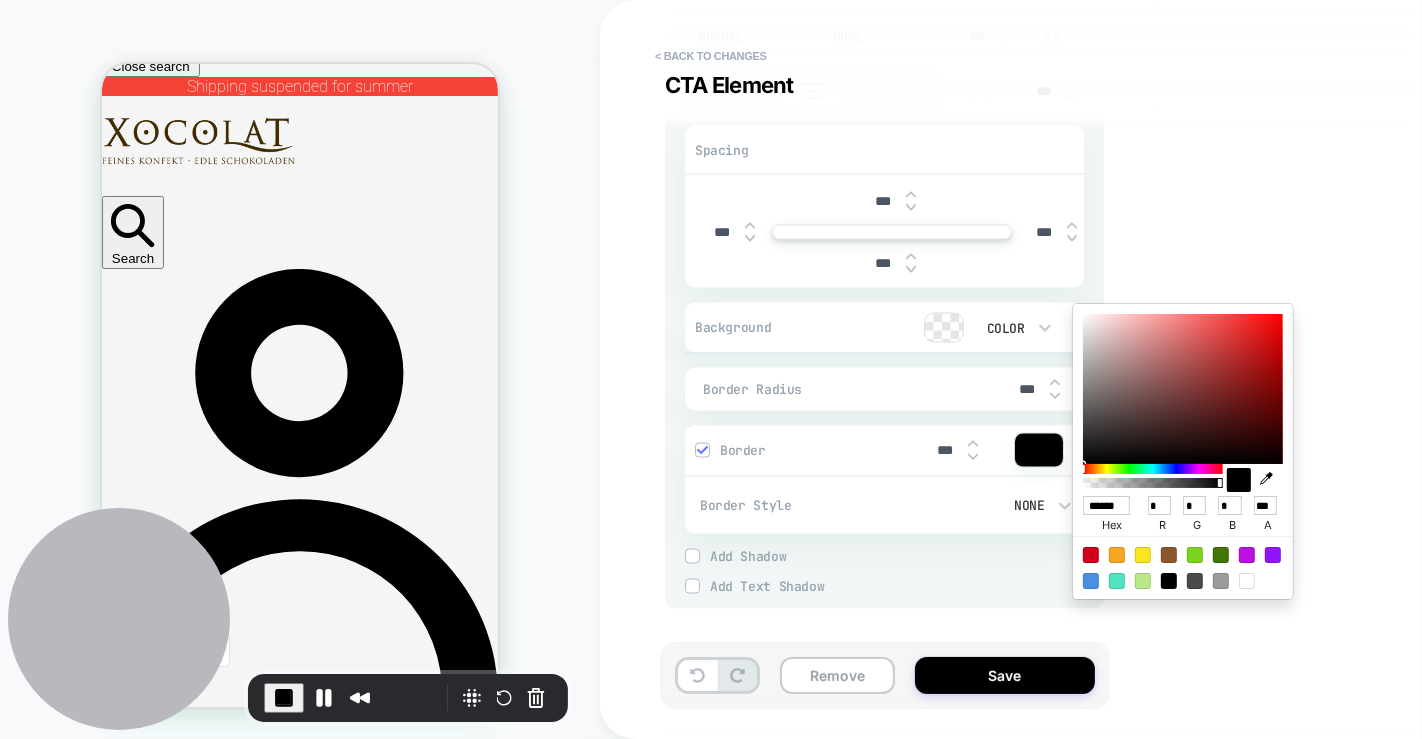 click on "****** hex * r * g * b *** a" at bounding box center (1183, 451) 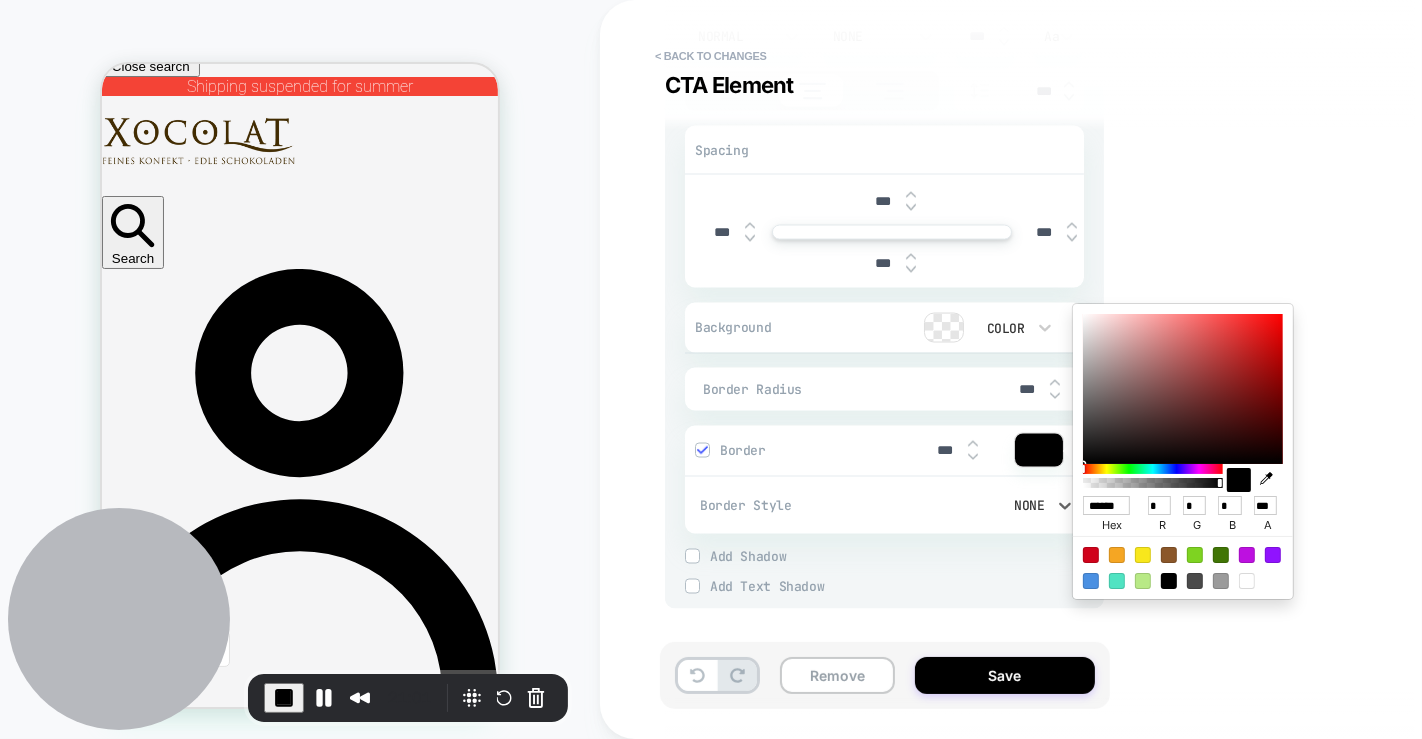 click on "None" at bounding box center (988, 505) 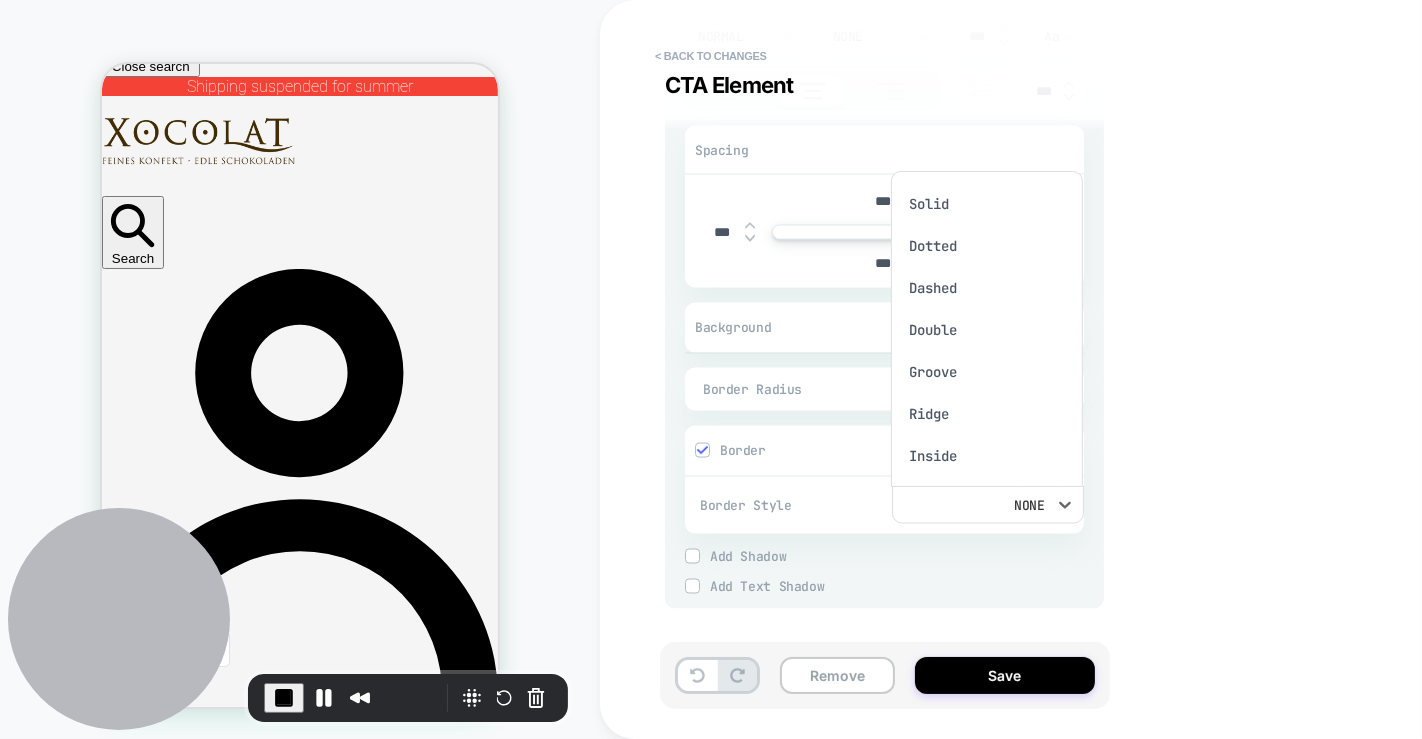 click at bounding box center [711, 369] 